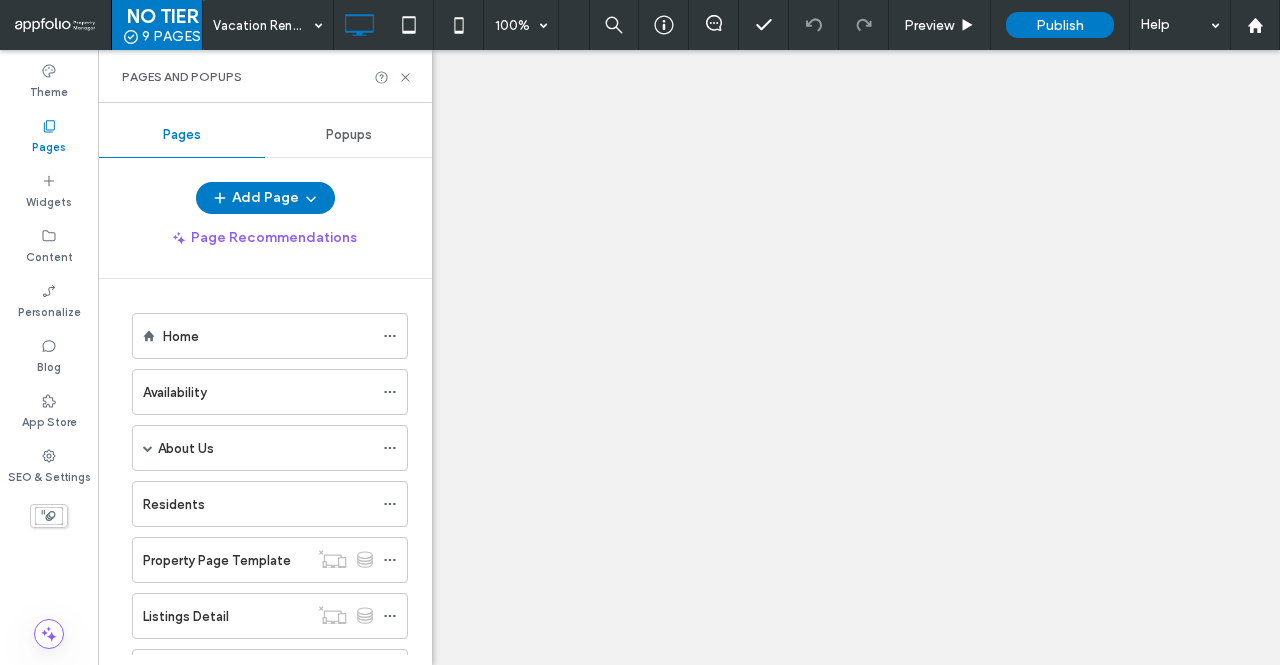 scroll, scrollTop: 0, scrollLeft: 0, axis: both 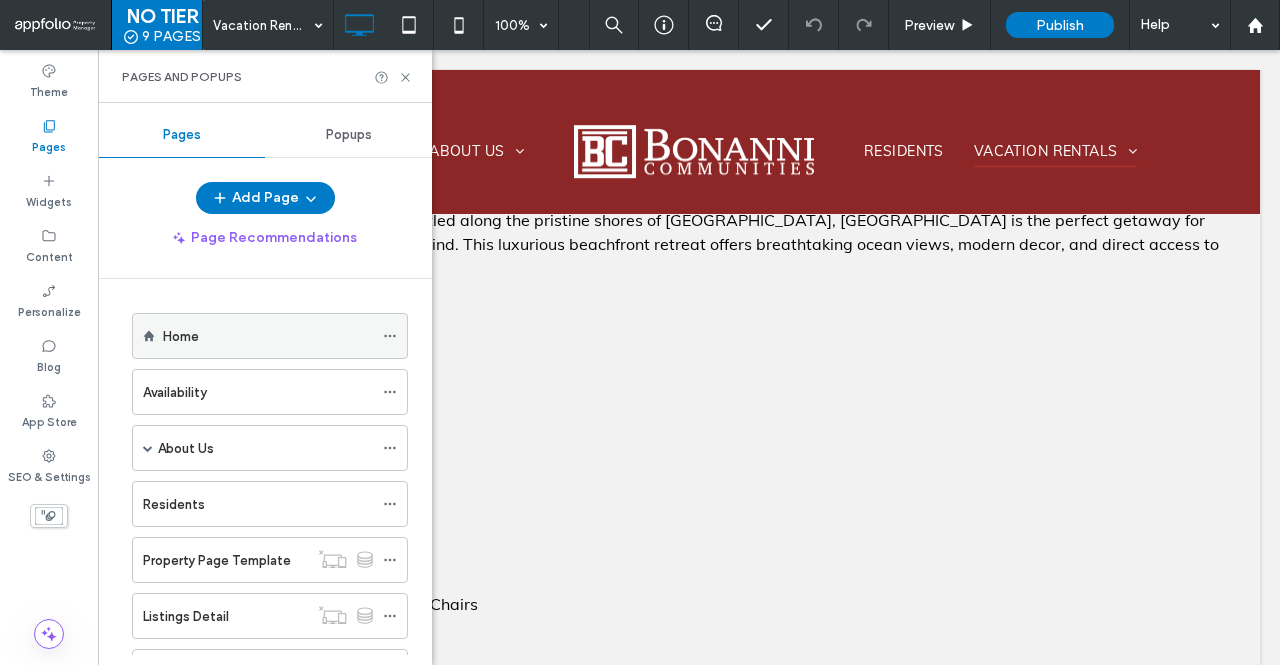 click on "Home" at bounding box center [268, 336] 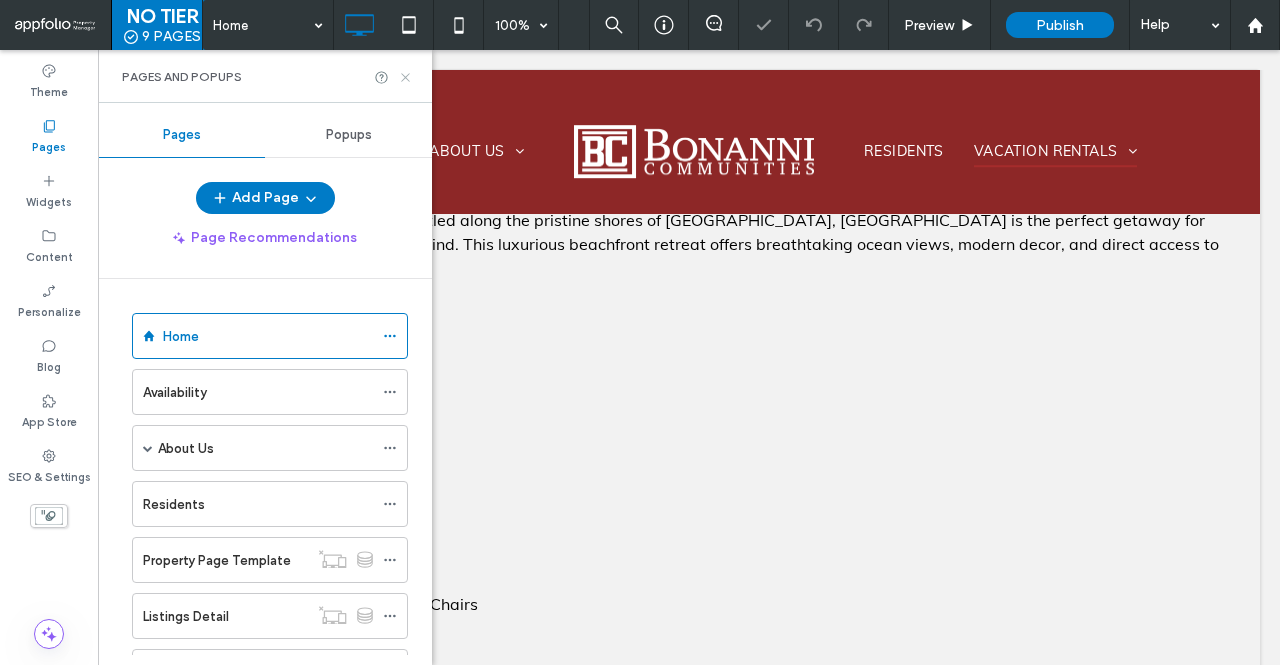 click 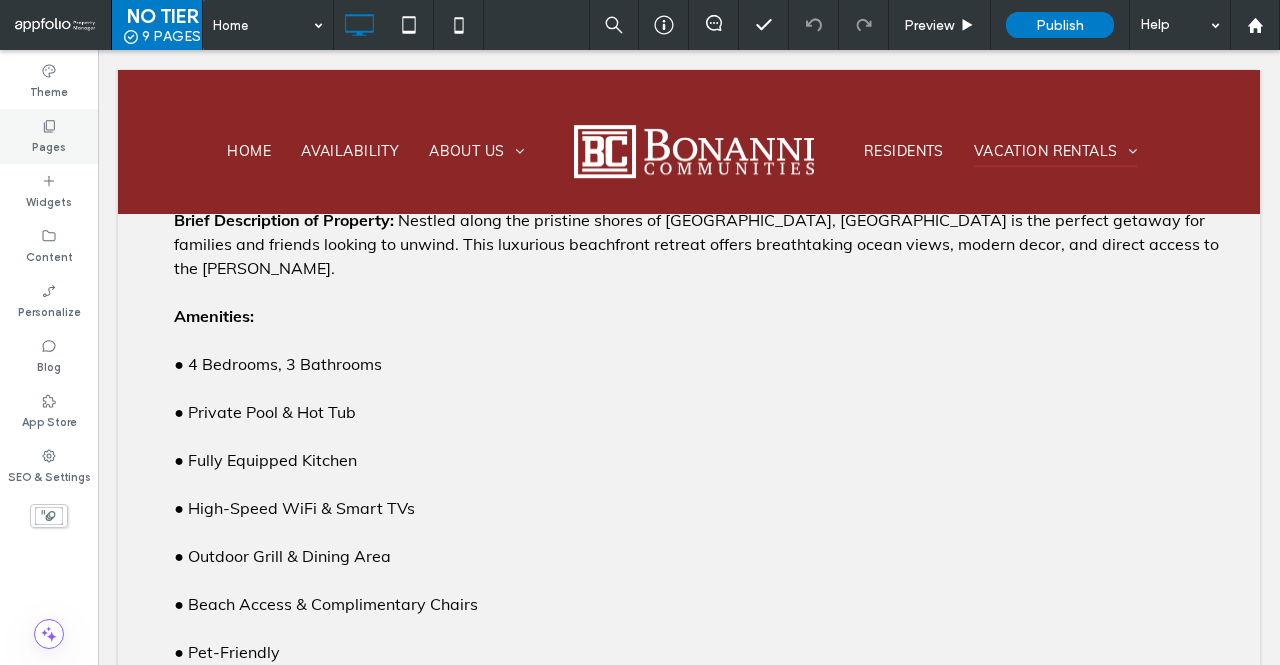 click on "Pages" at bounding box center [49, 136] 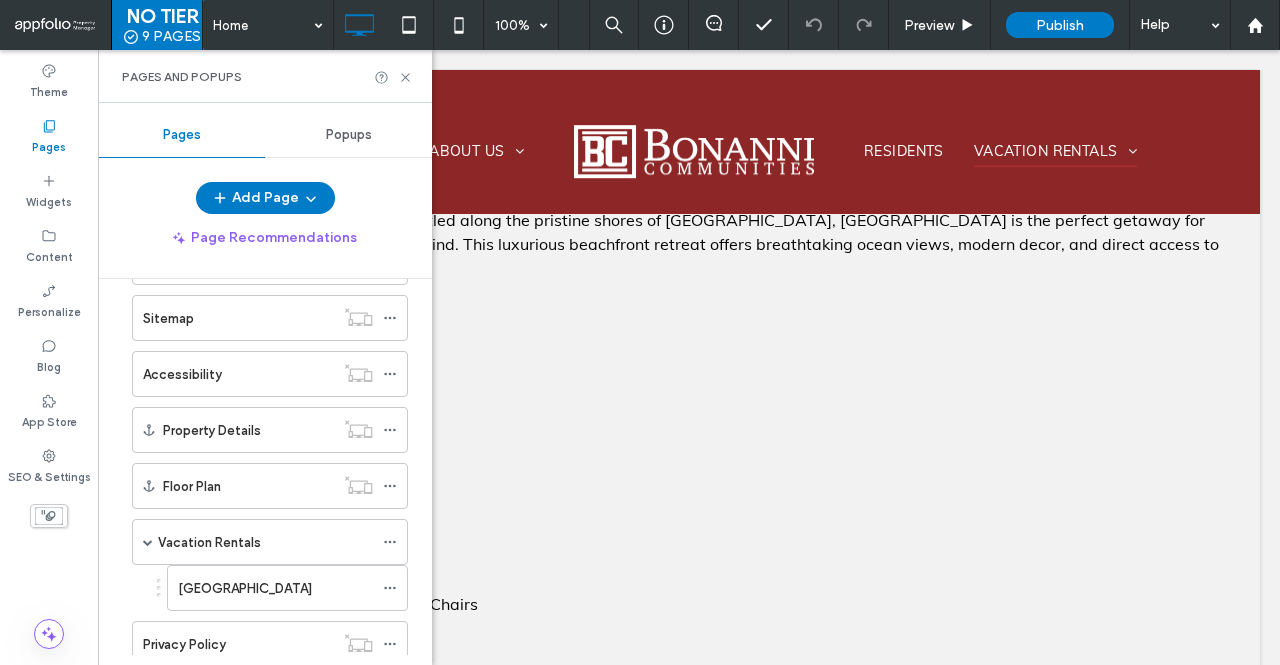 scroll, scrollTop: 461, scrollLeft: 0, axis: vertical 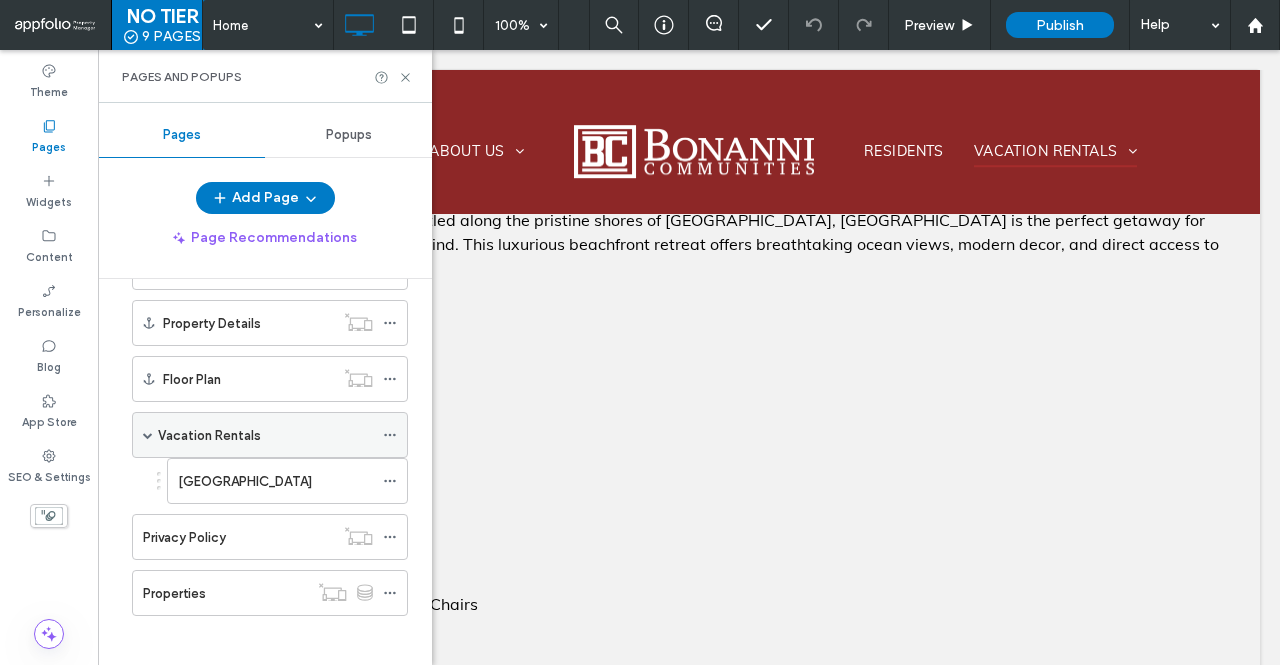 click on "Vacation Rentals" at bounding box center (265, 435) 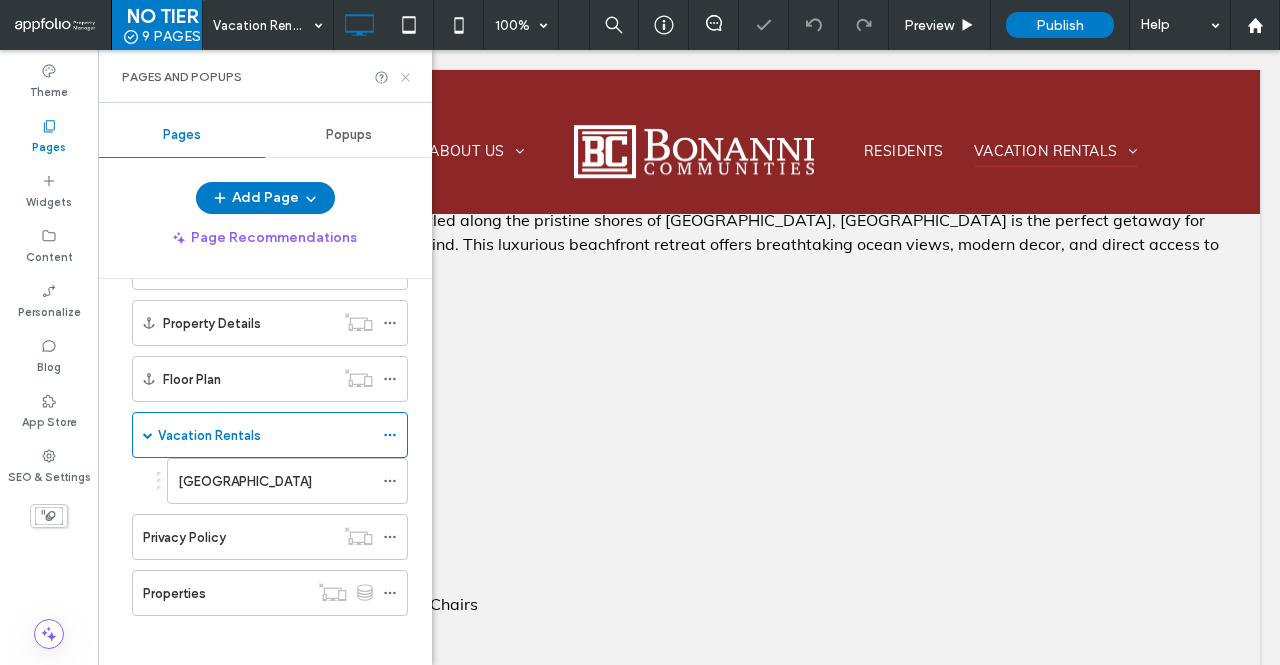 click 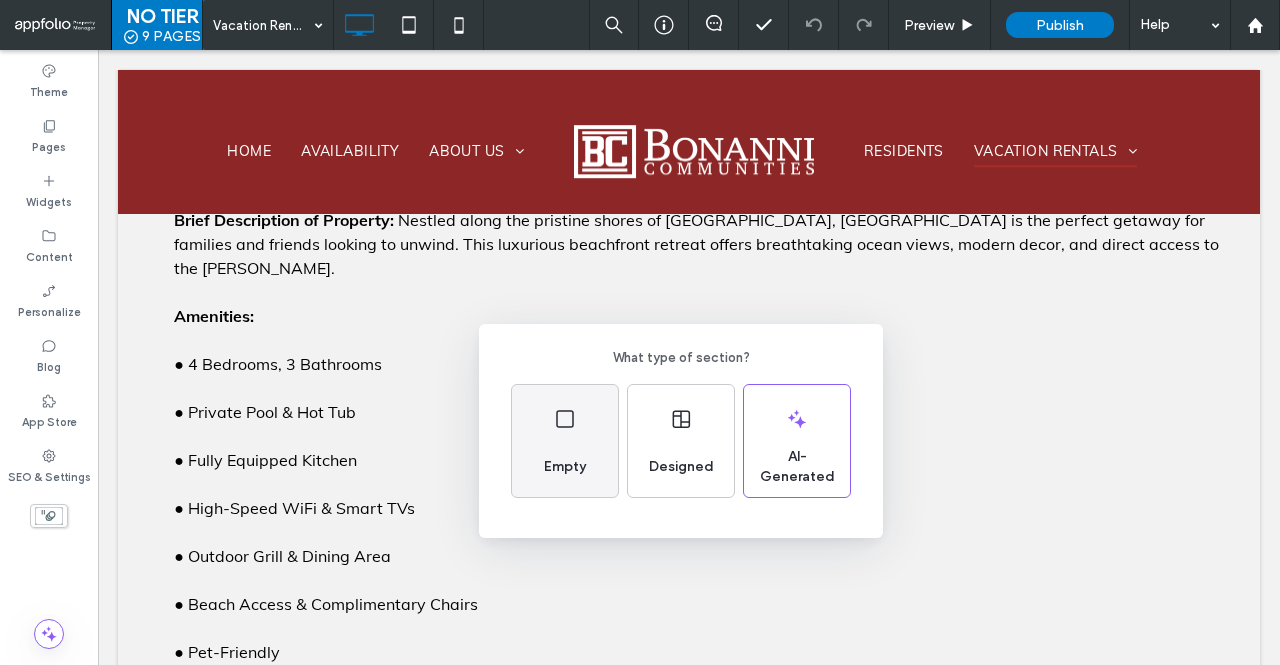 click on "Empty" at bounding box center (565, 441) 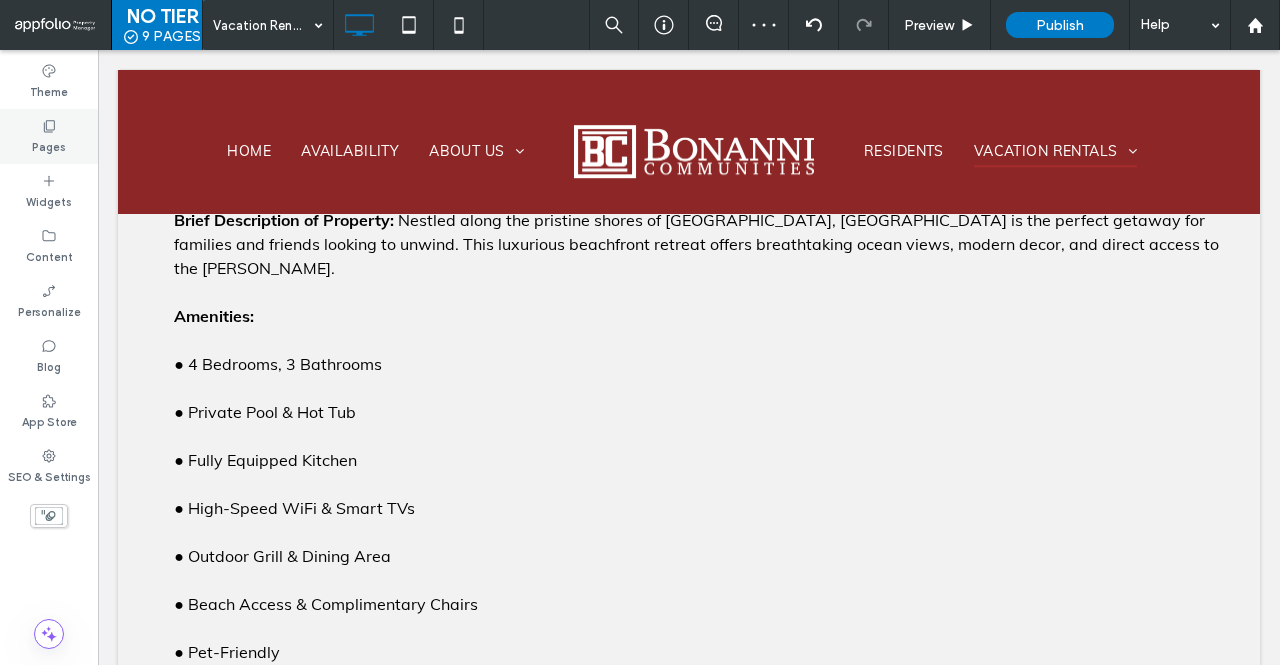 click on "Pages" at bounding box center [49, 136] 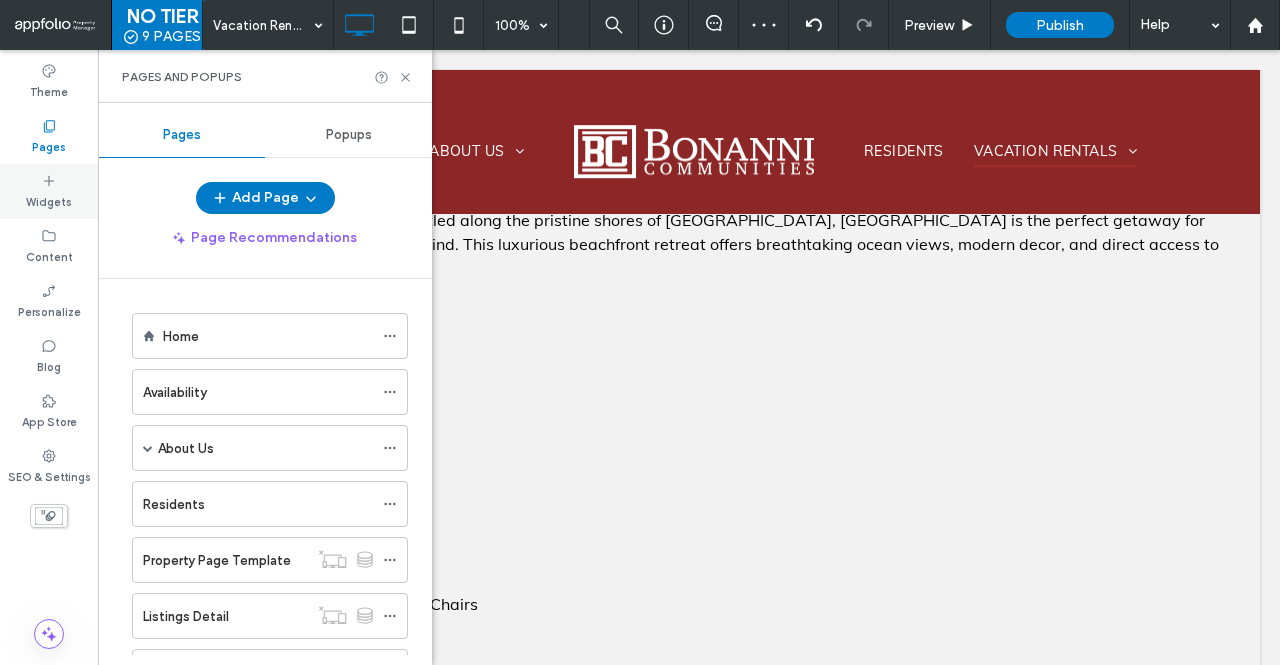 click on "Widgets" at bounding box center (49, 200) 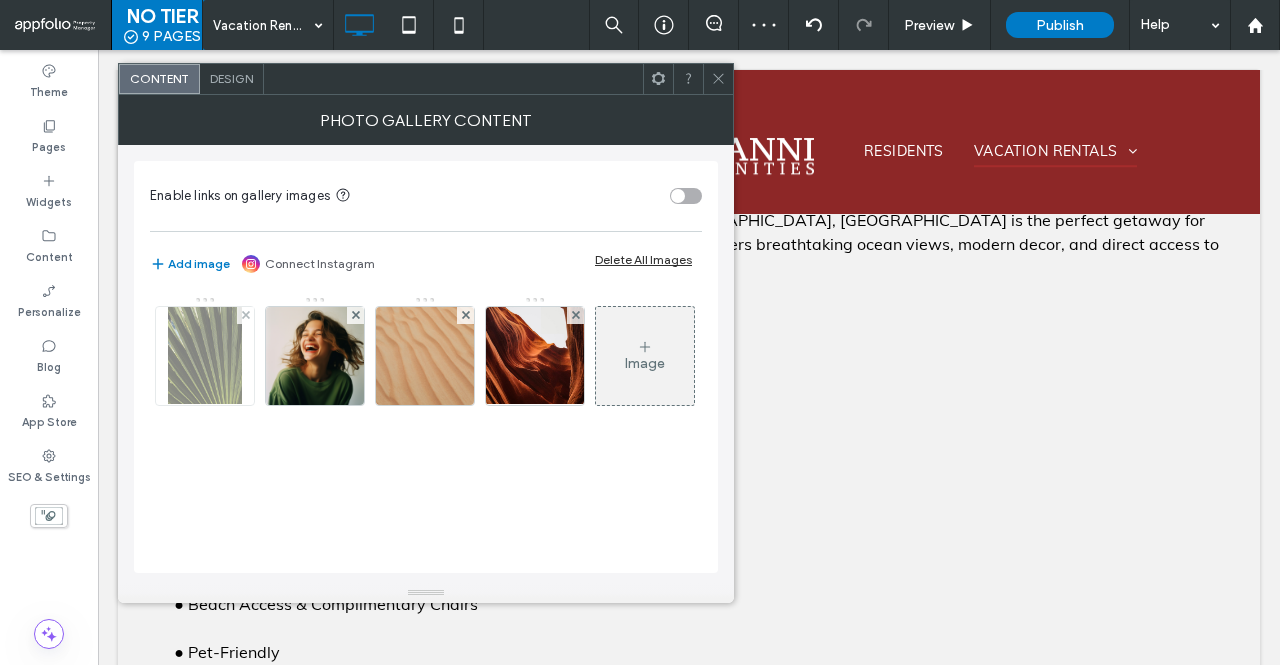click at bounding box center (245, 315) 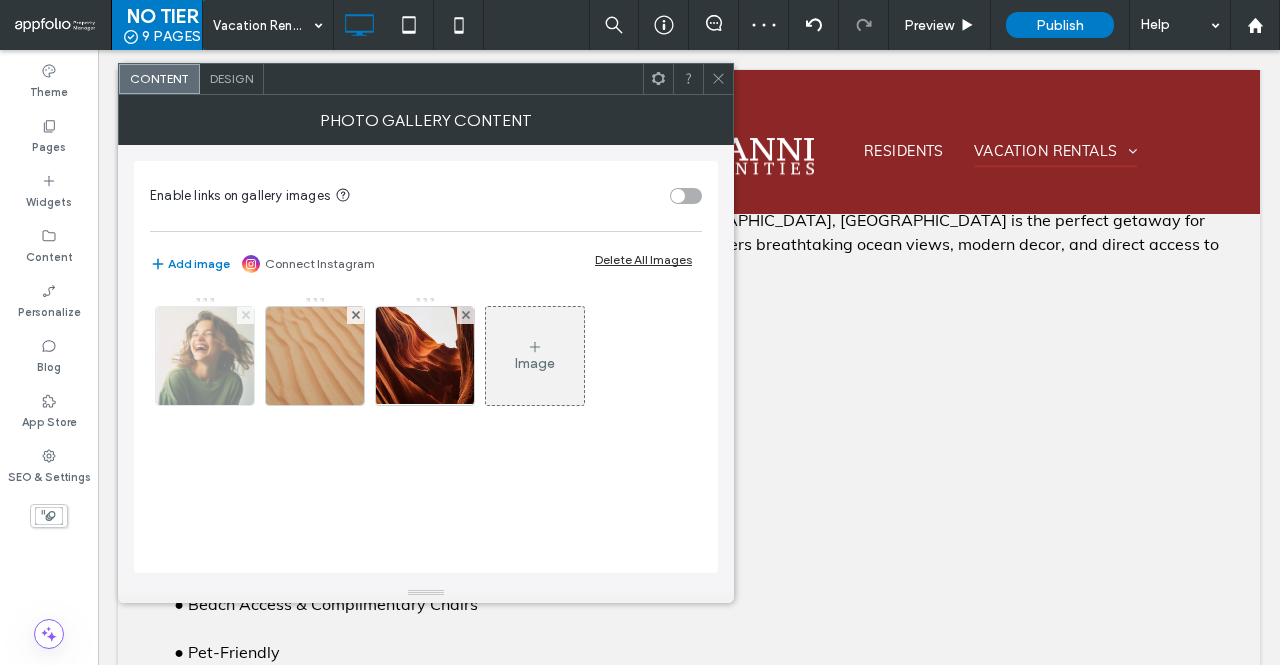 click 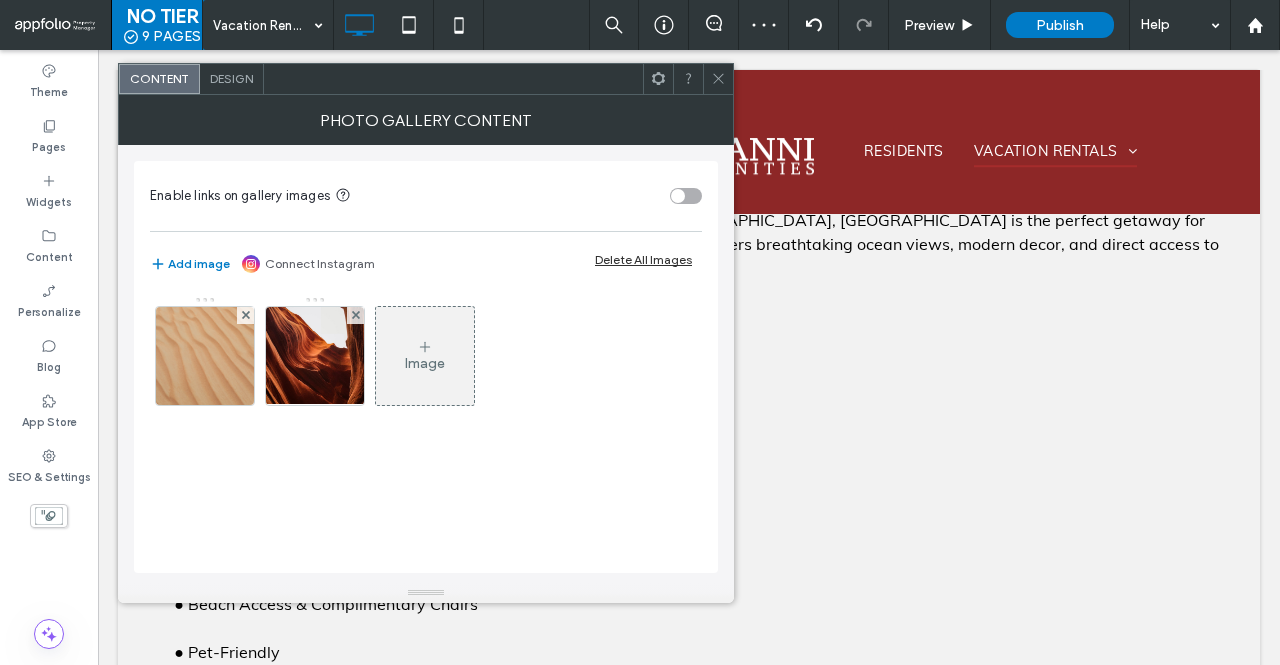 click 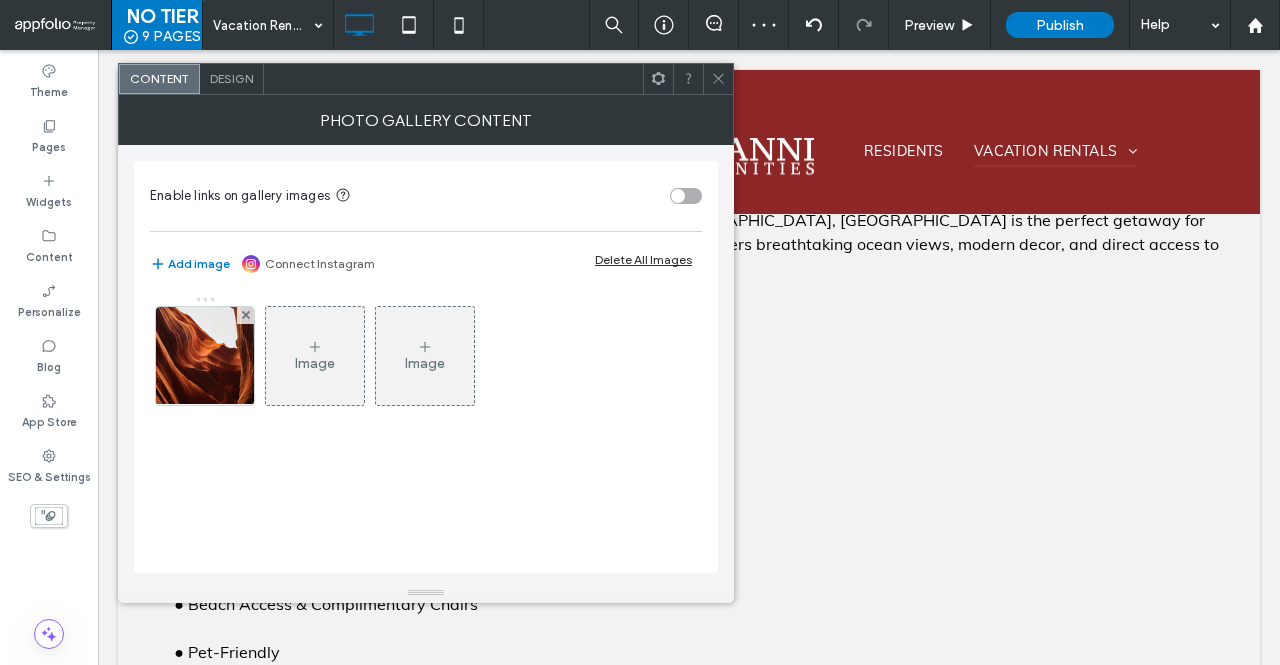 click 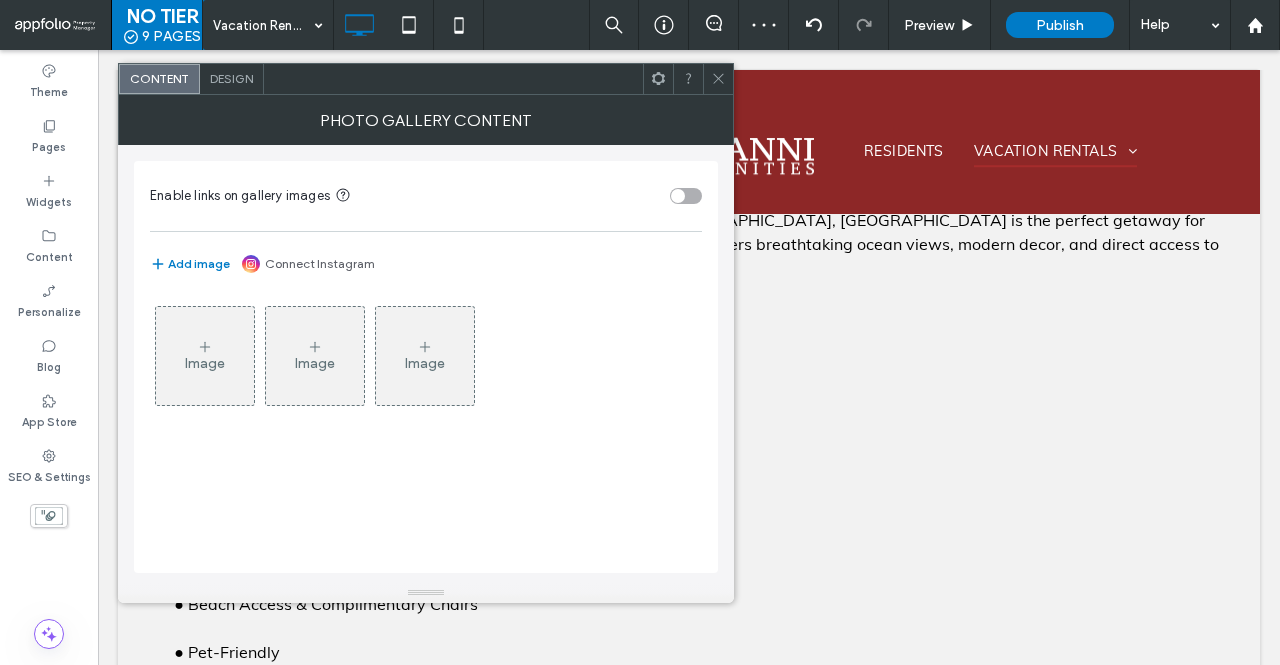 click on "Image" at bounding box center [205, 356] 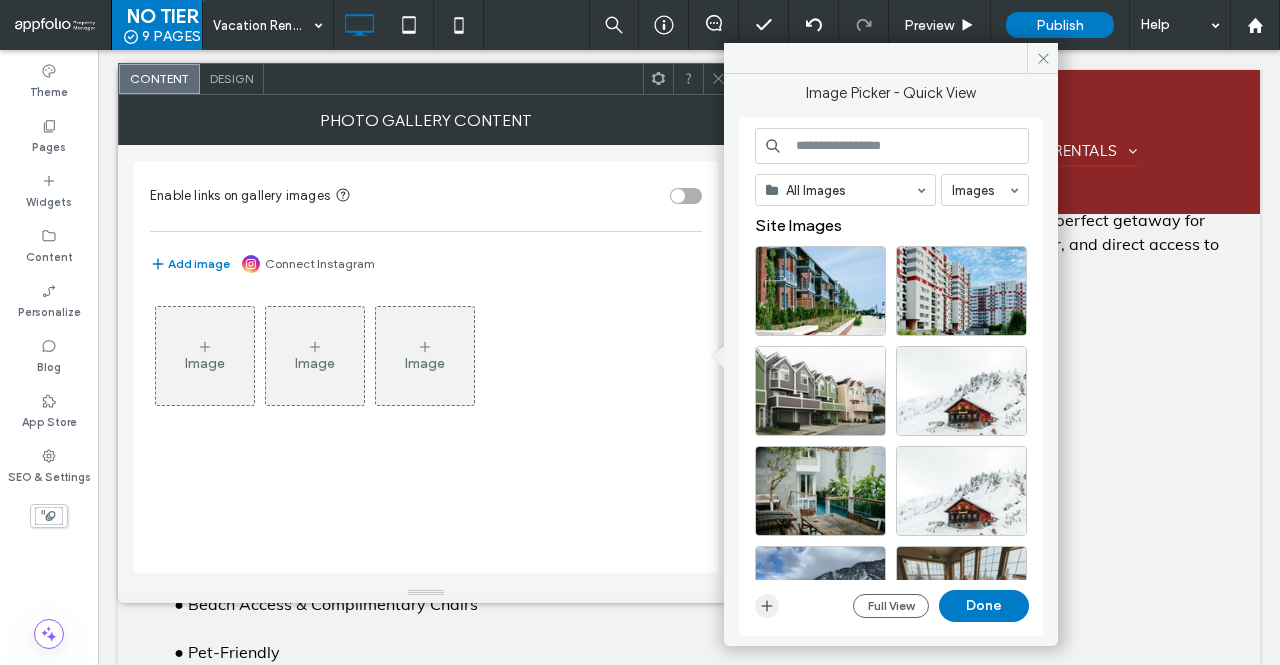 click 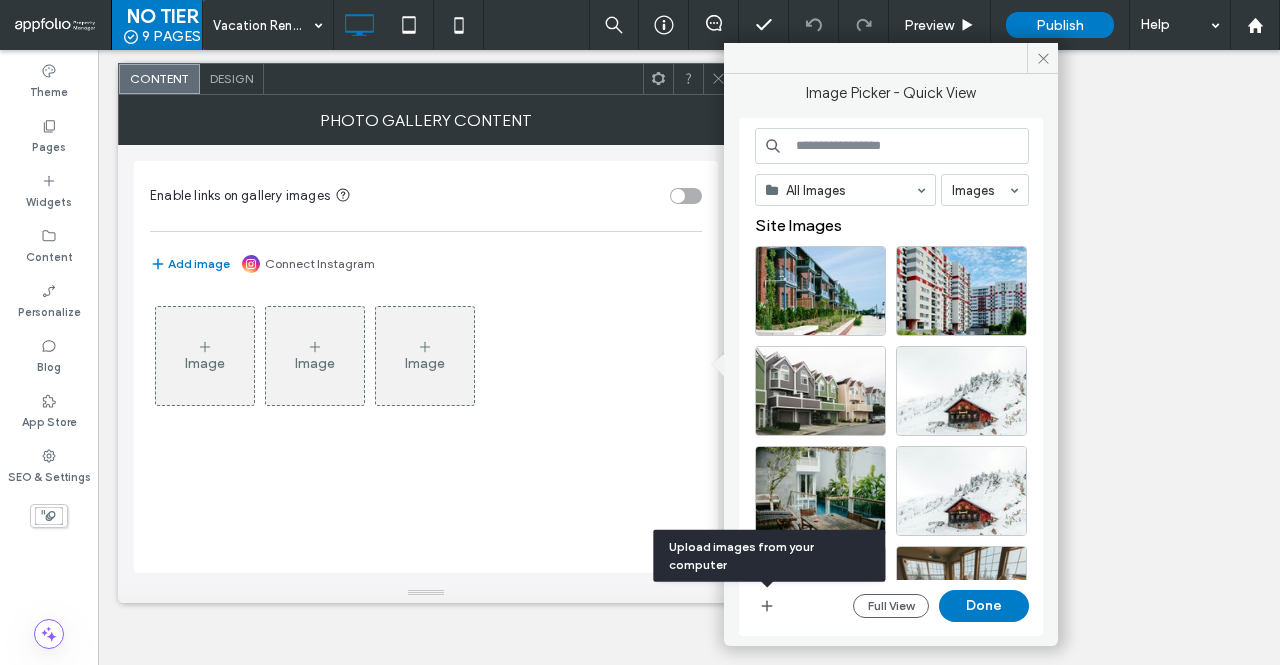 scroll, scrollTop: 0, scrollLeft: 0, axis: both 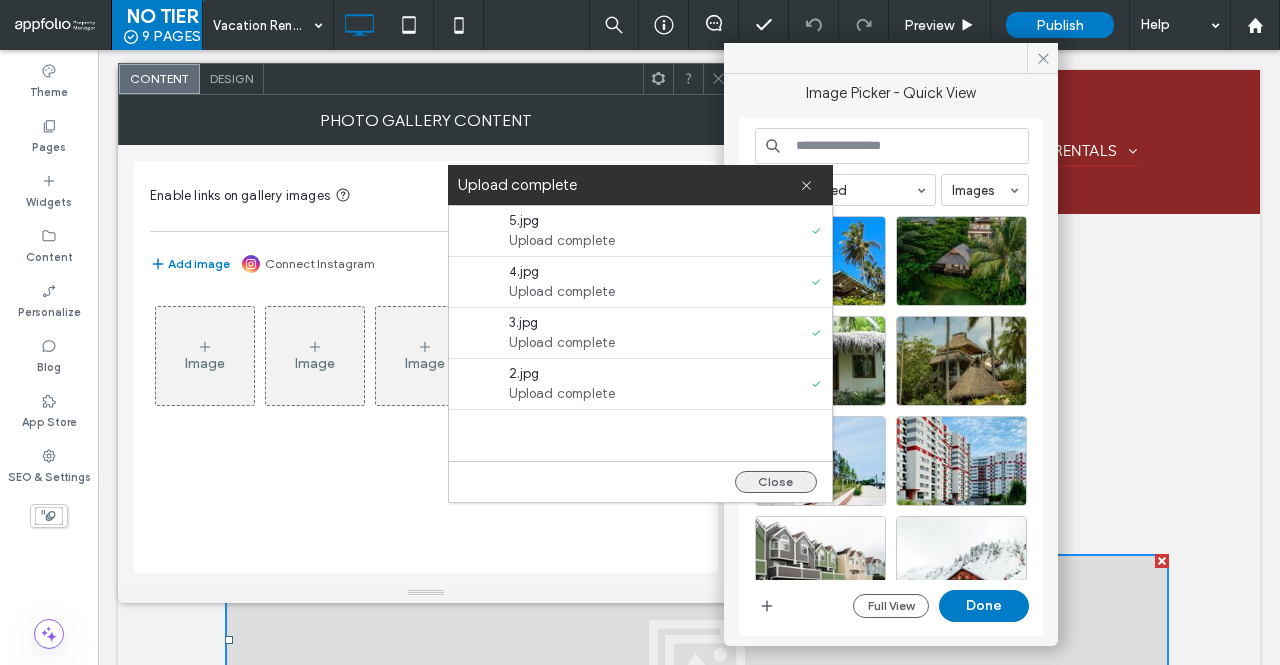 click on "Close" at bounding box center [776, 482] 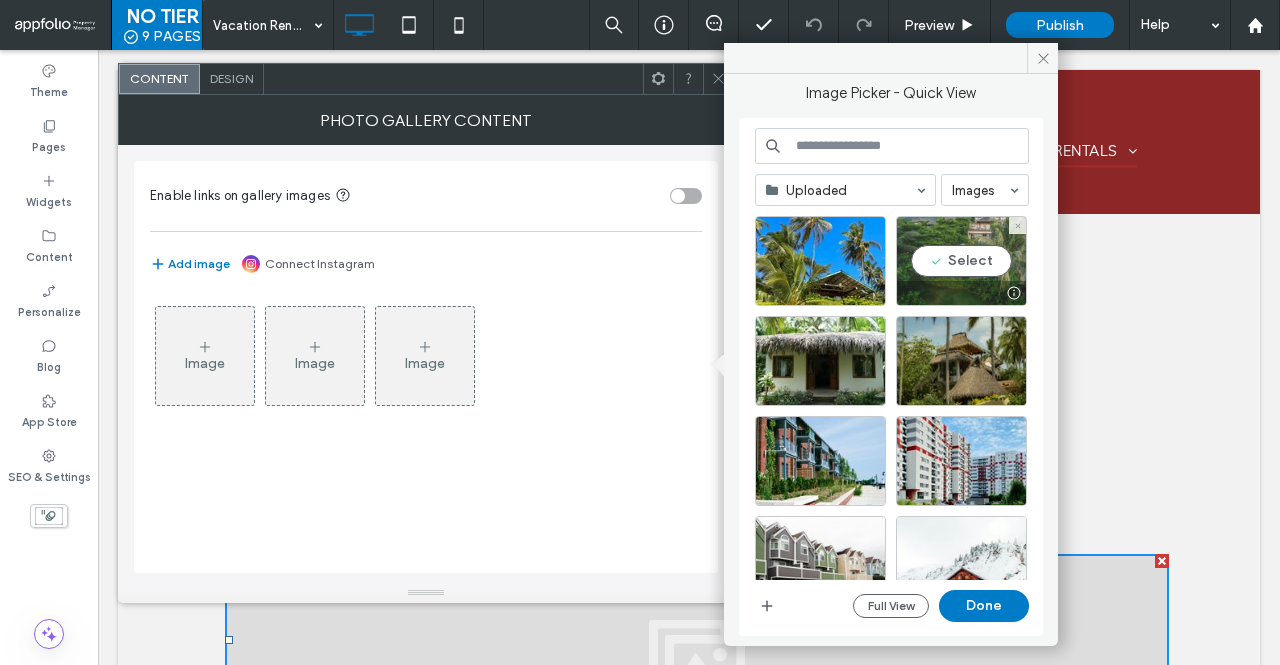 click on "Select" at bounding box center (961, 261) 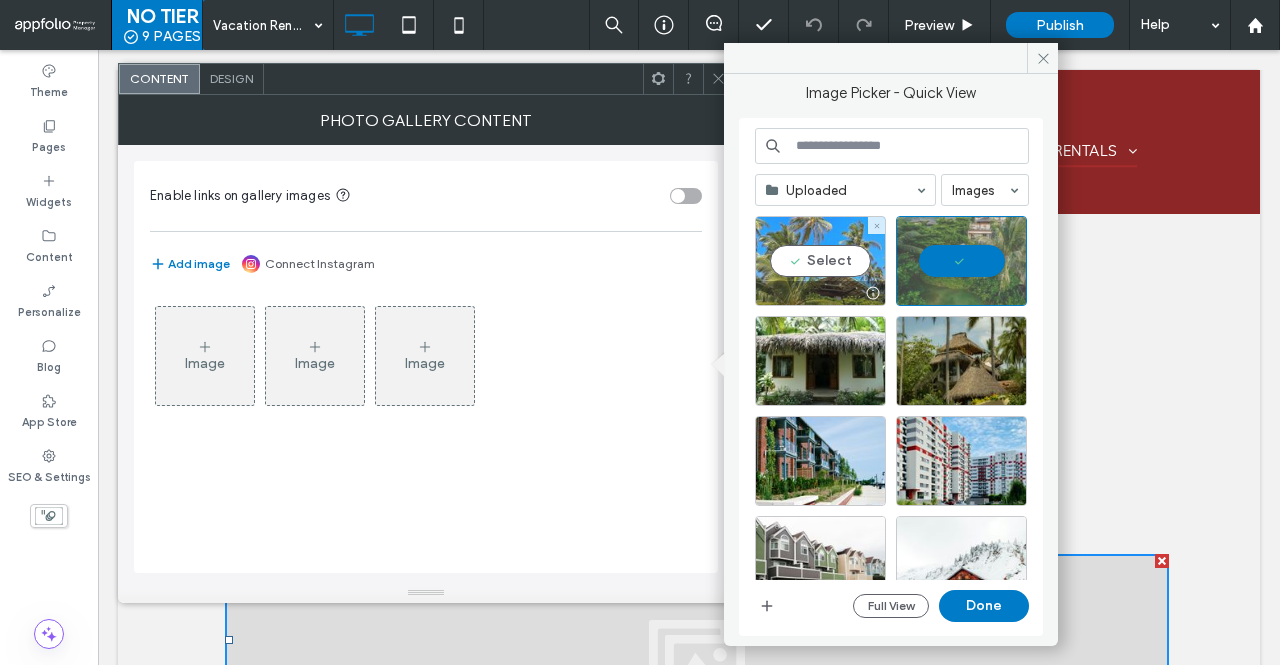 click on "Select" at bounding box center [820, 261] 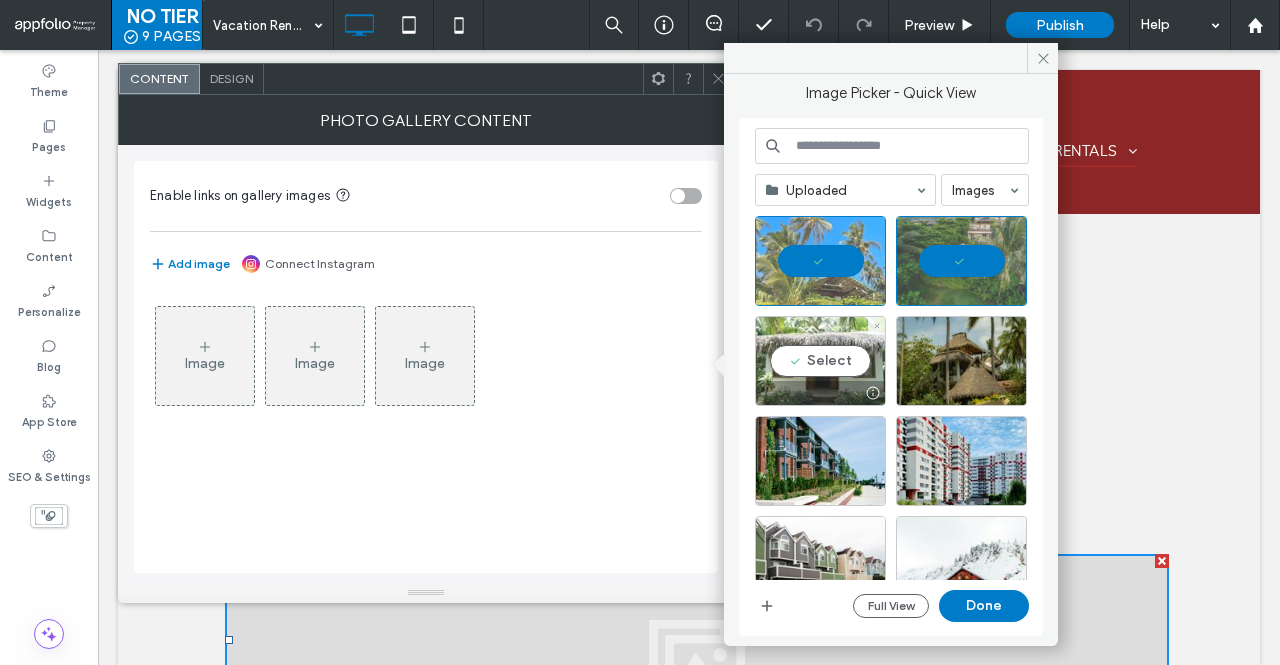 click on "Select" at bounding box center (820, 361) 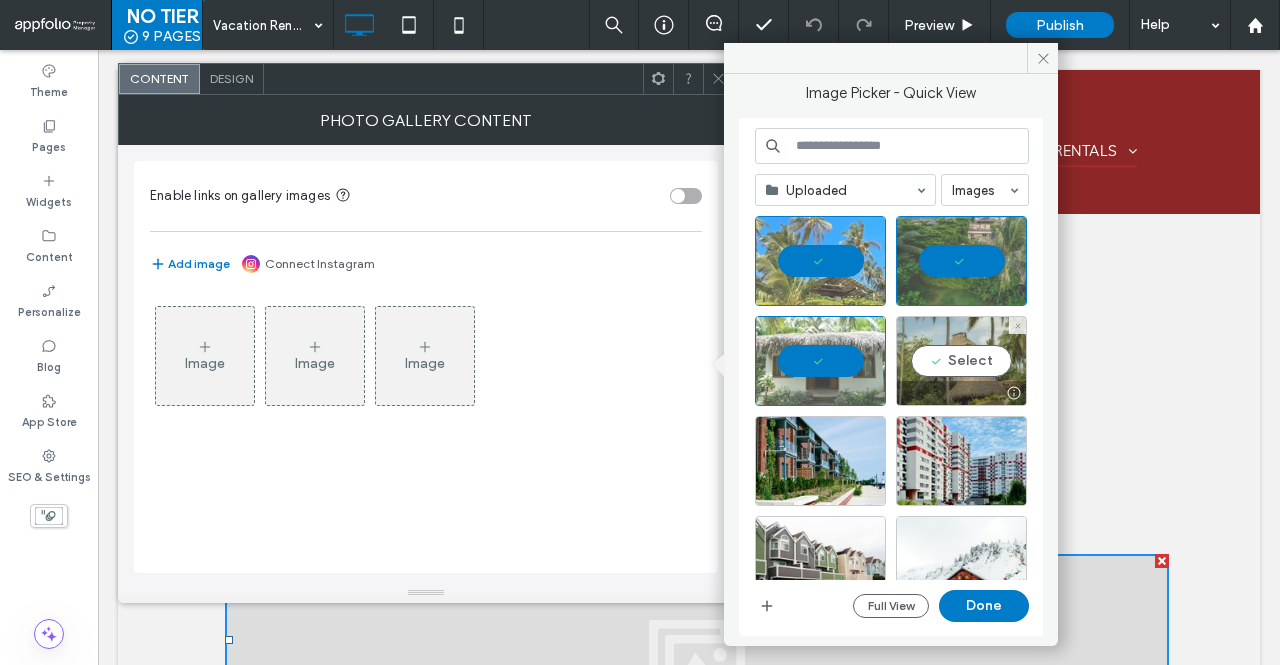 click on "Select" at bounding box center (961, 361) 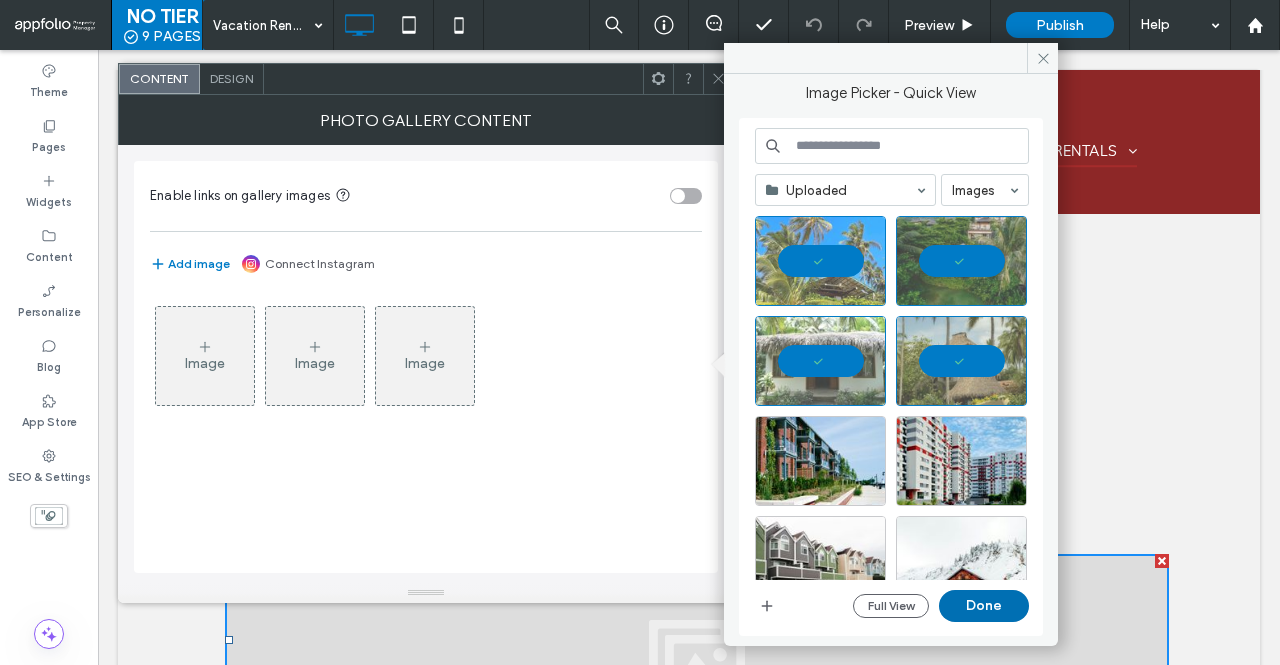 click on "Done" at bounding box center (984, 606) 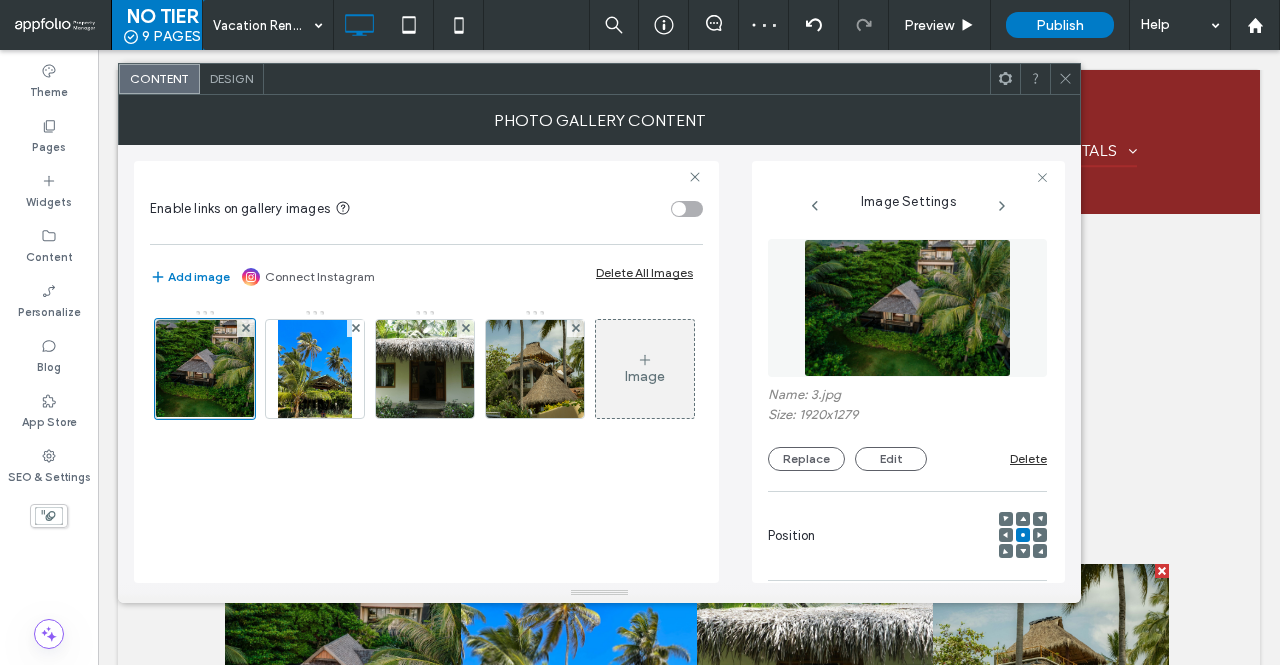 scroll, scrollTop: 6, scrollLeft: 0, axis: vertical 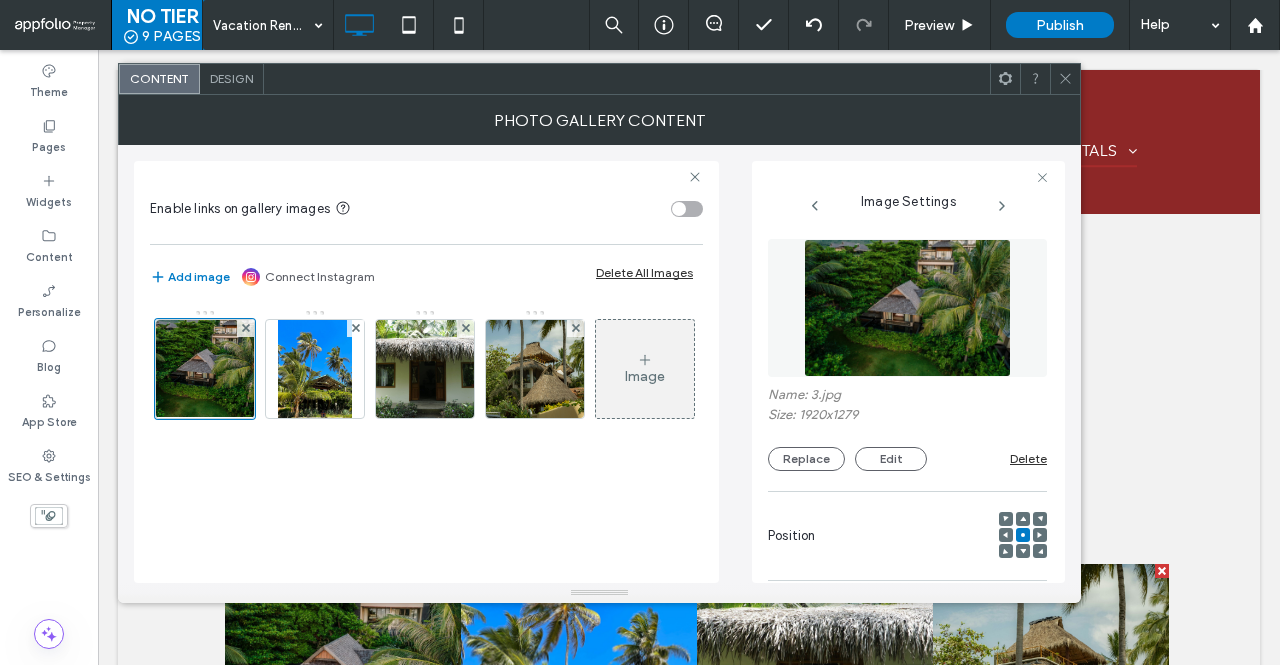 click 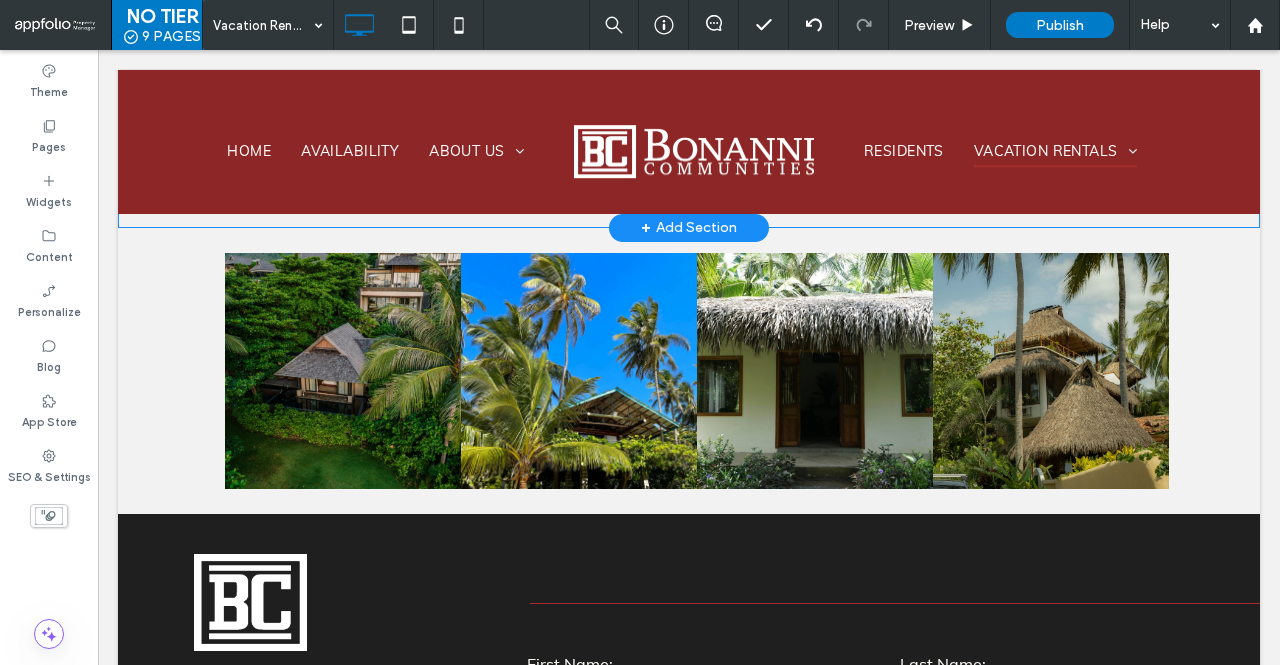 scroll, scrollTop: 1424, scrollLeft: 0, axis: vertical 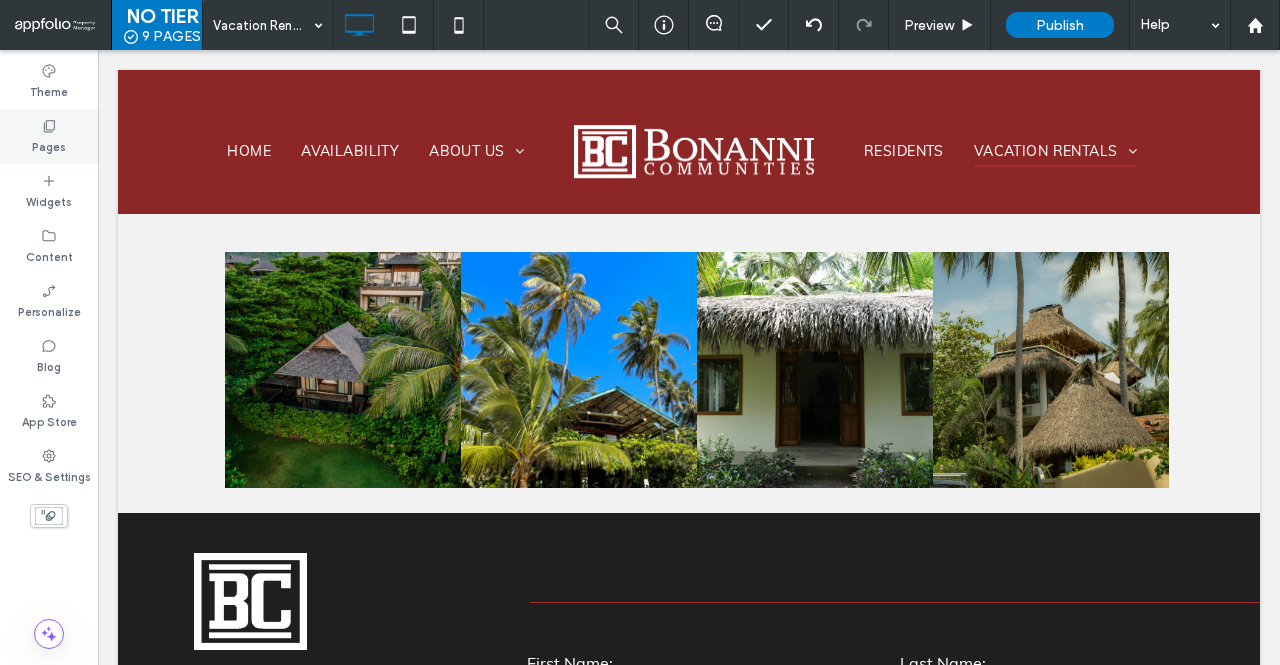 click 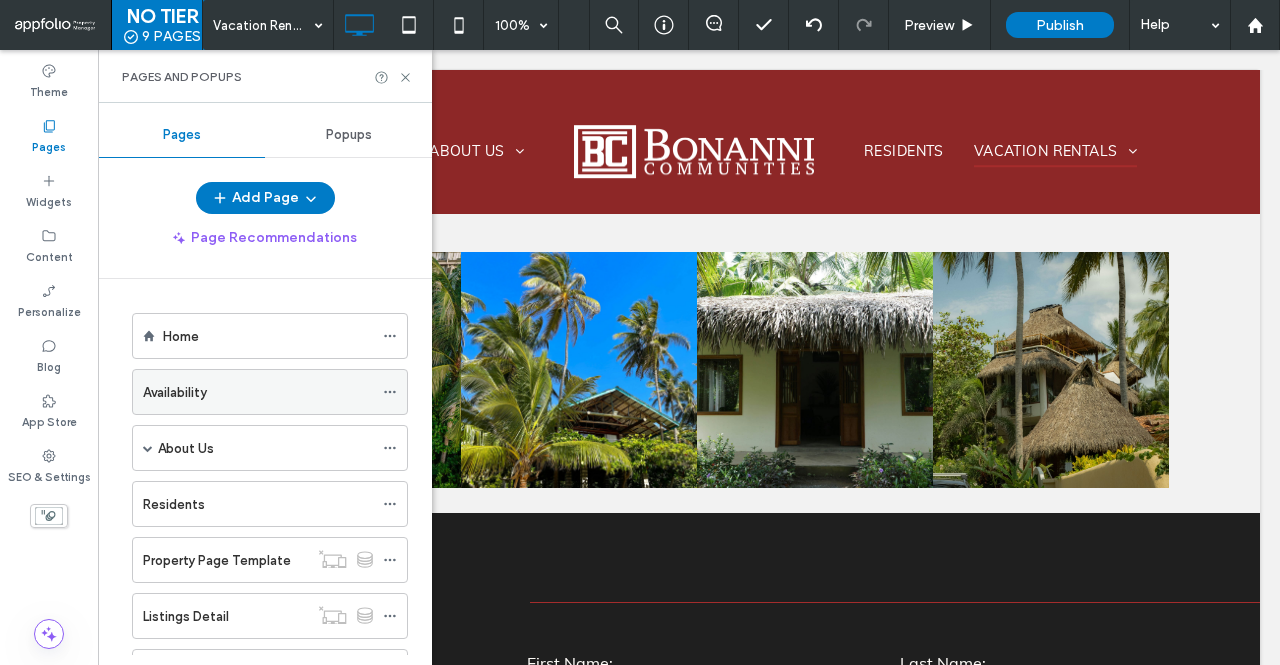 scroll, scrollTop: 461, scrollLeft: 0, axis: vertical 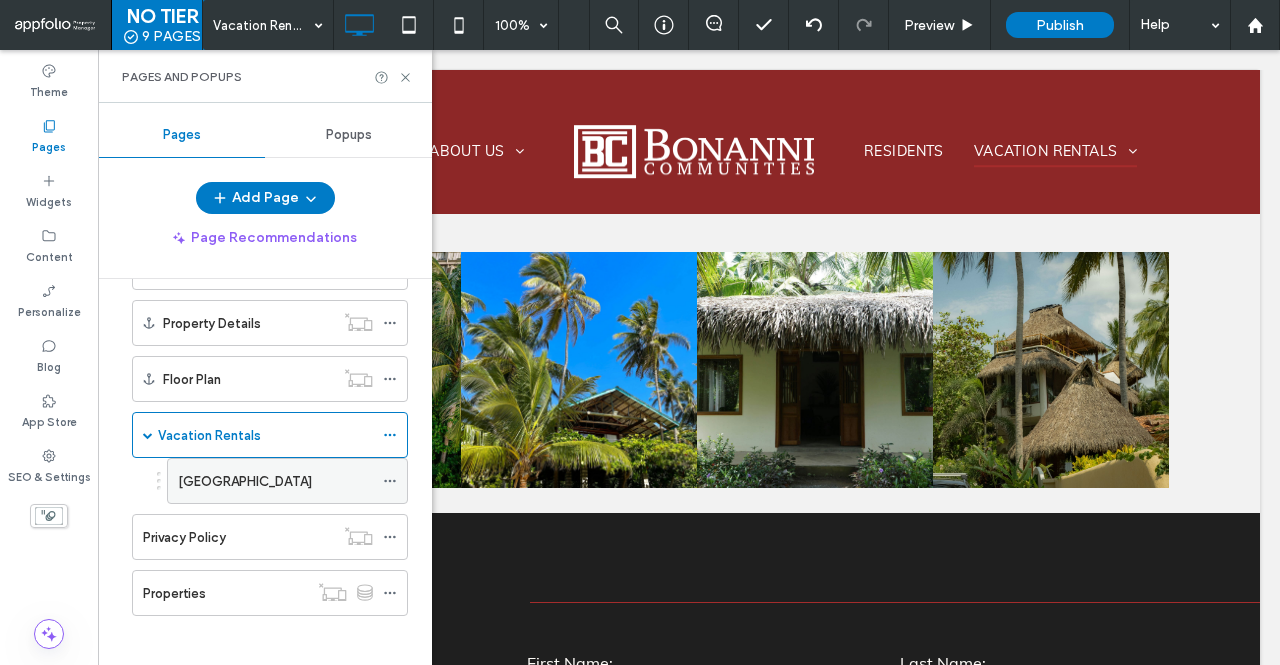 click on "[GEOGRAPHIC_DATA]" at bounding box center [275, 481] 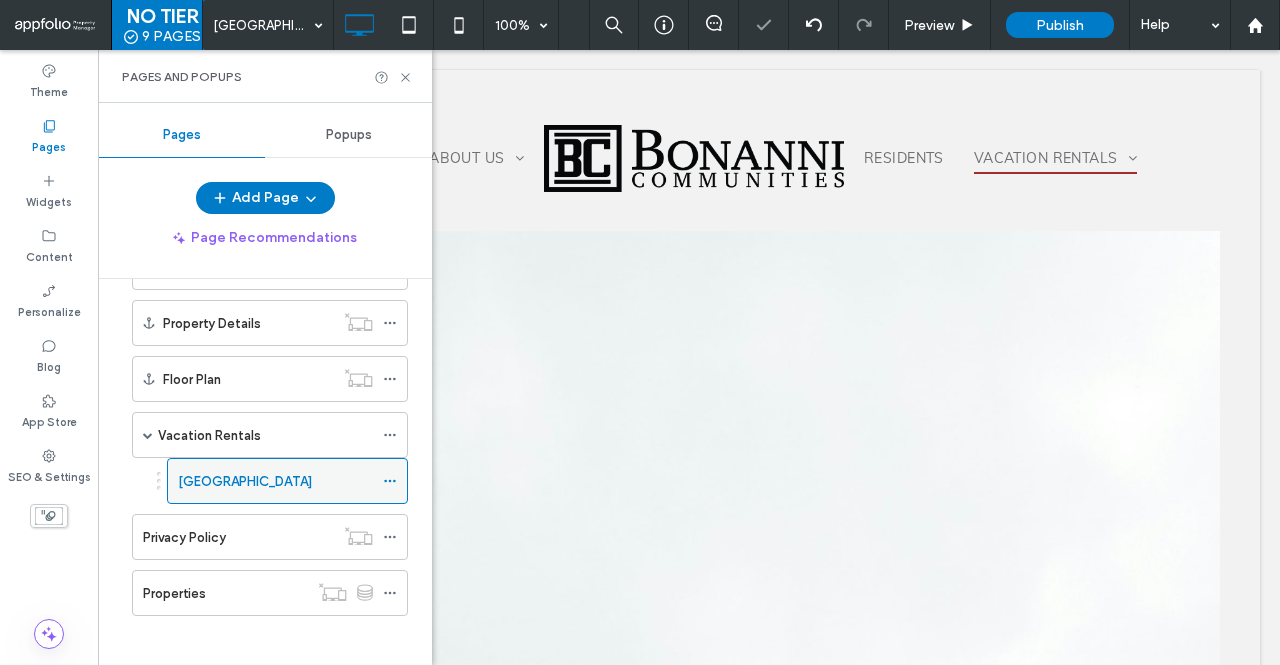 scroll, scrollTop: 0, scrollLeft: 0, axis: both 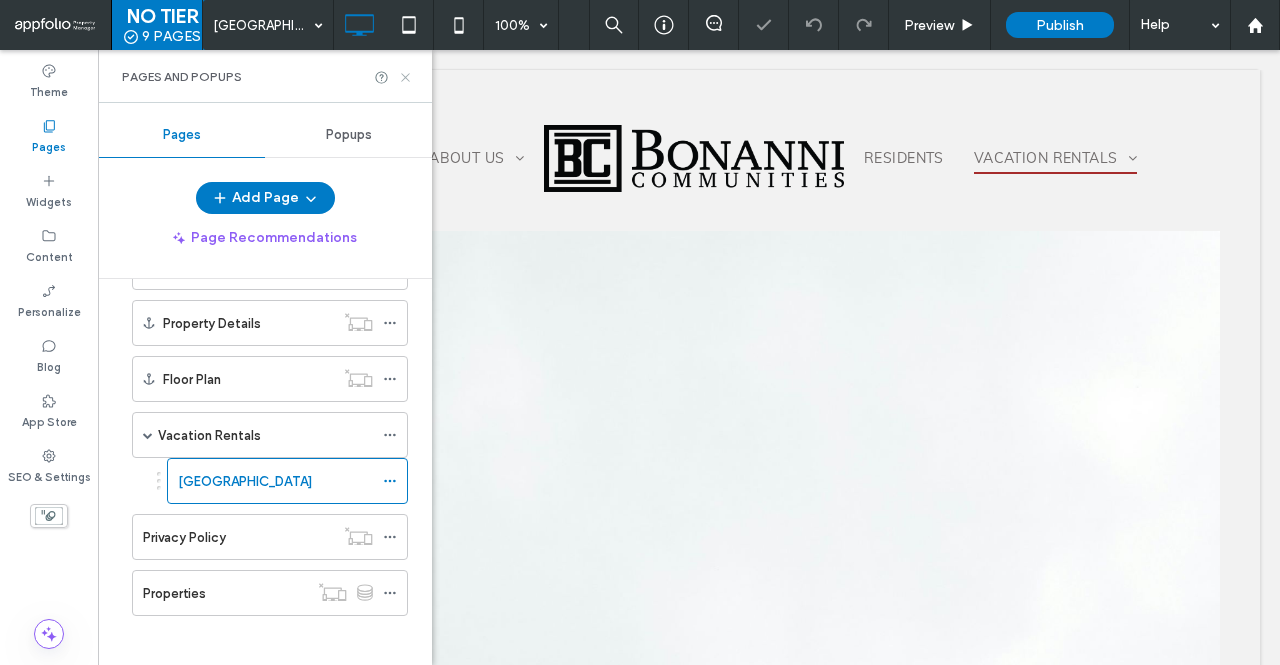 click 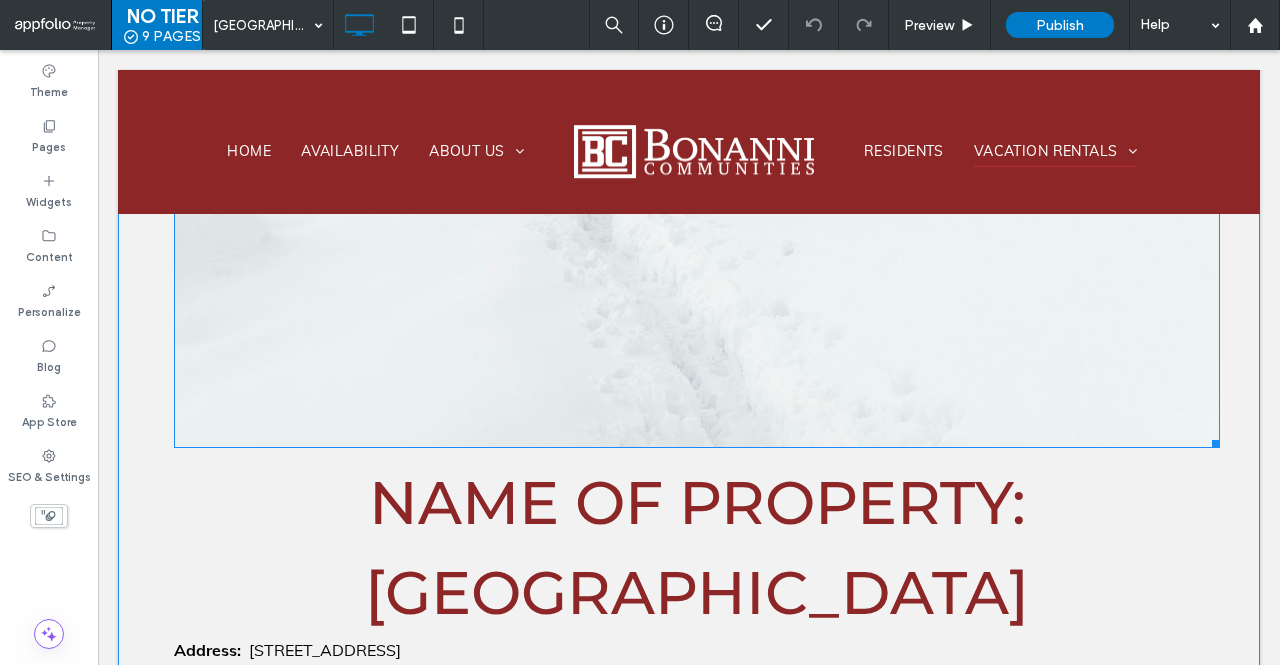 scroll, scrollTop: 1271, scrollLeft: 0, axis: vertical 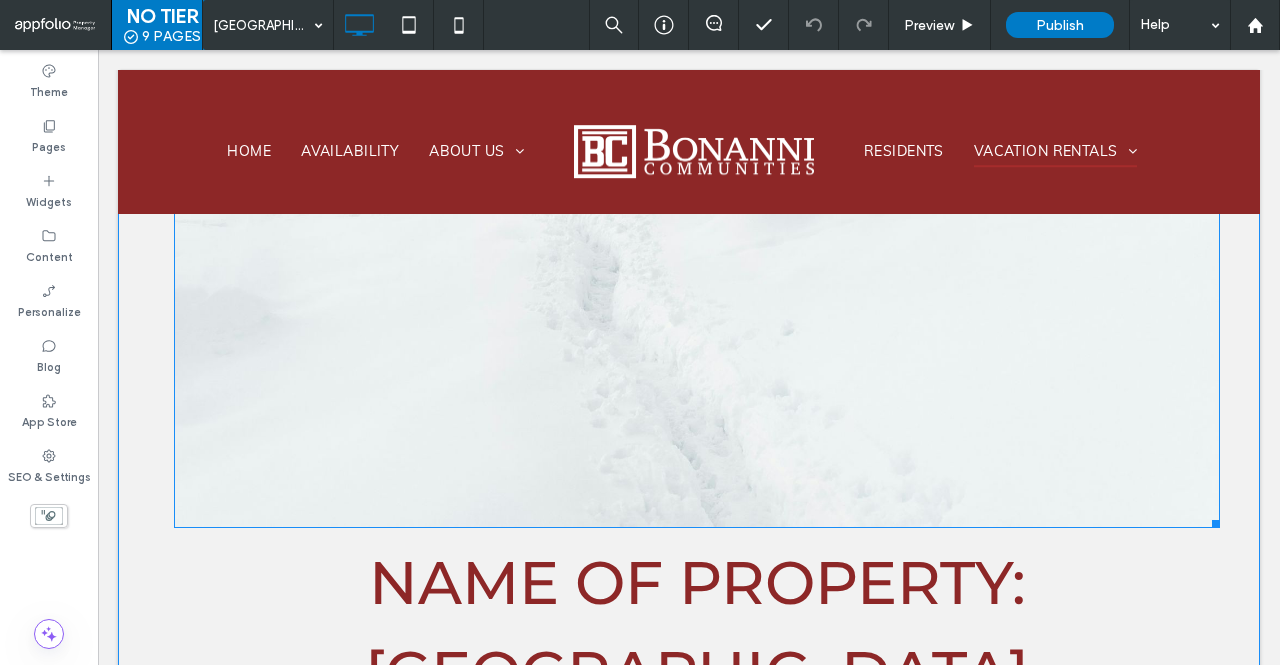 click at bounding box center [697, -256] 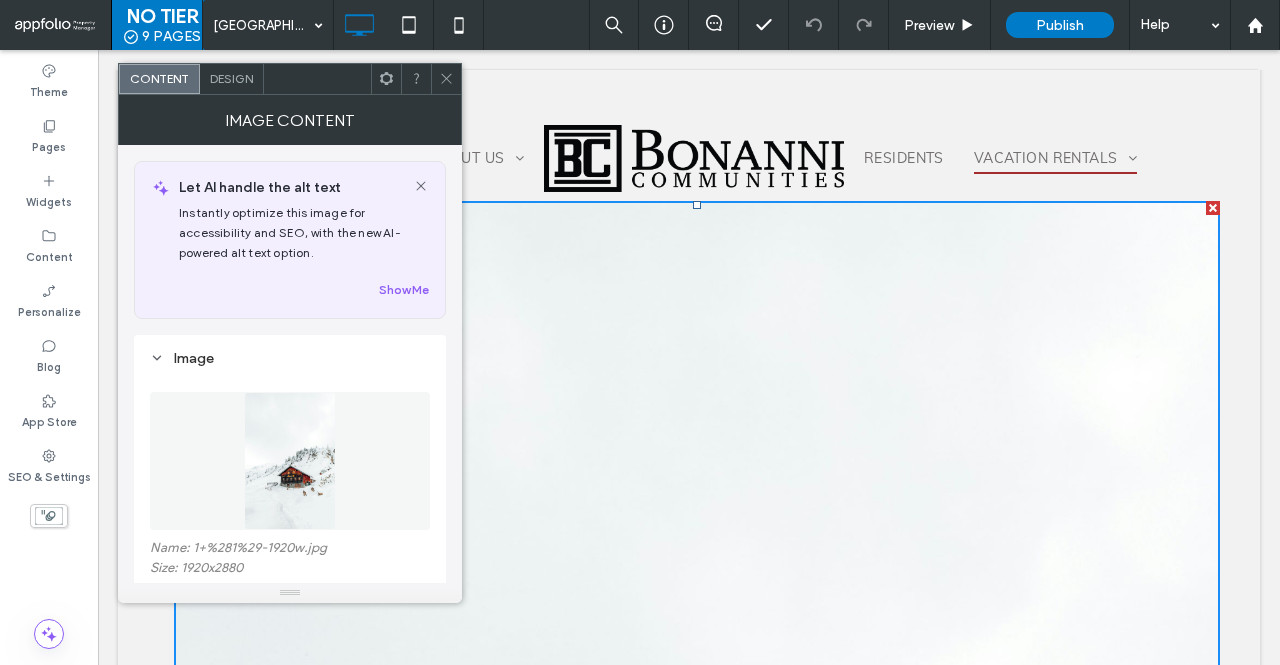 scroll, scrollTop: 17, scrollLeft: 0, axis: vertical 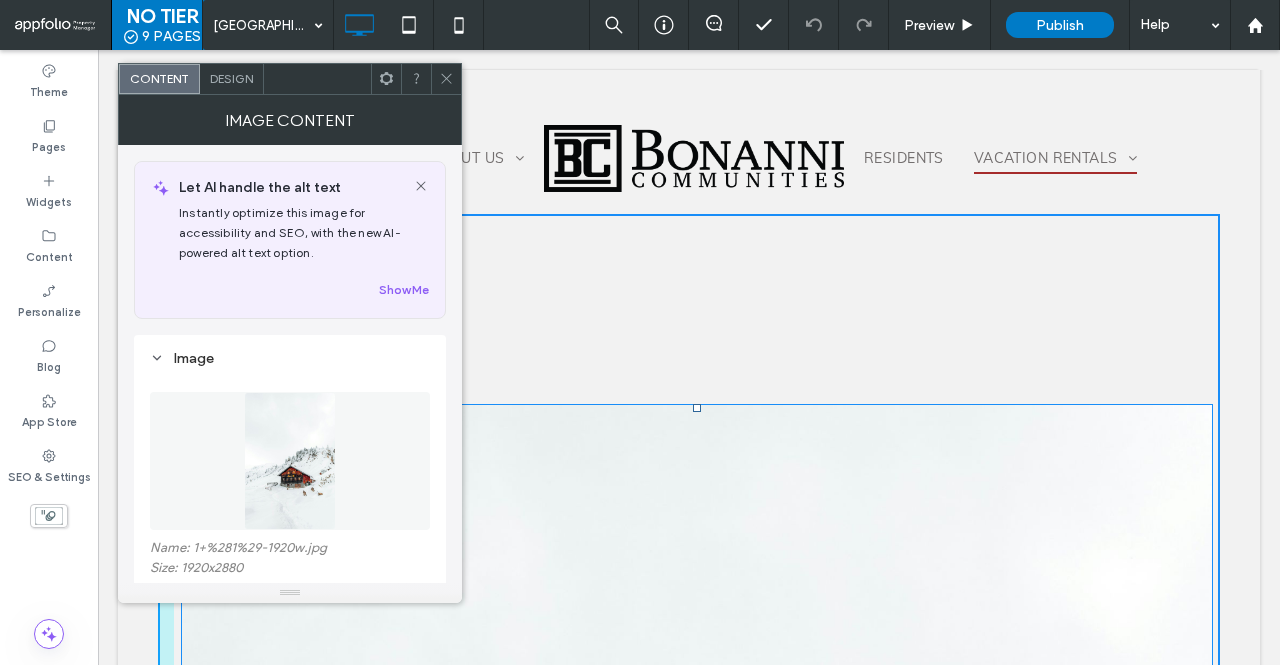 drag, startPoint x: 688, startPoint y: 219, endPoint x: 725, endPoint y: 431, distance: 215.20456 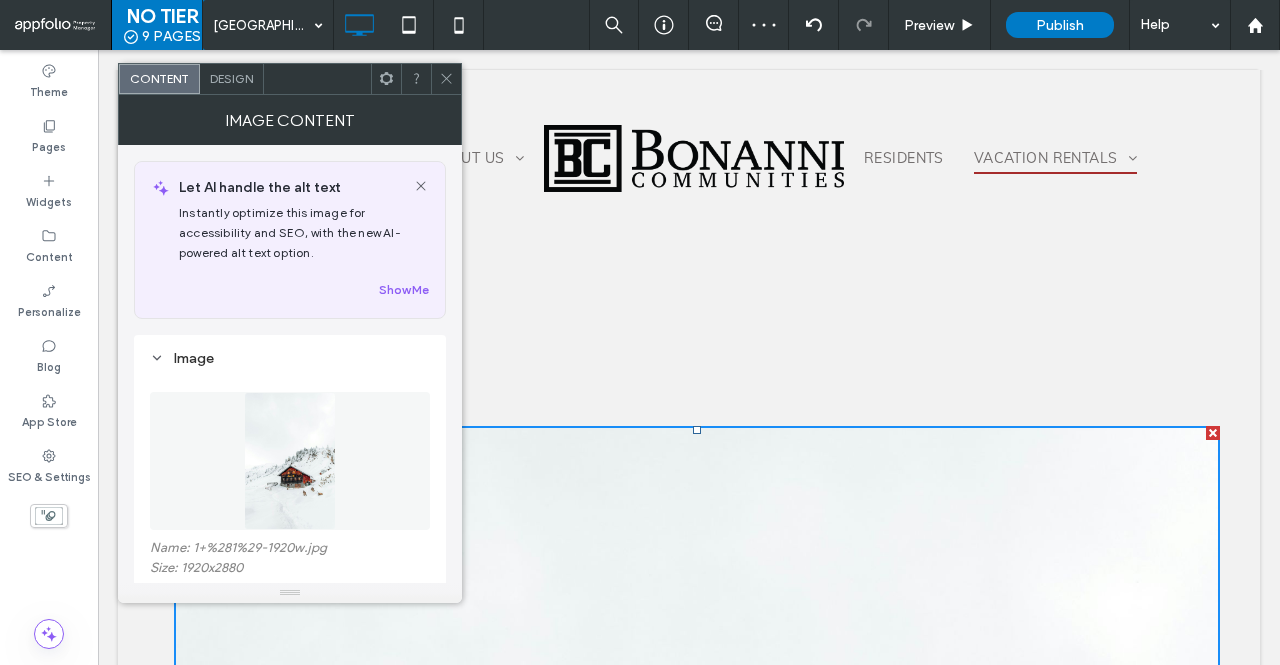 click on "Name of Property:
Mountain Haven Lodge
Address:
456 Pinecrest Trail, Aspen Ridge, CO 81611
Contact Information:
(555) 234-7890 | stay@mountainhavenlodge.com
Brief Description of Property:
Escape to the serene beauty of the Rocky Mountains at Mountain Haven Lodge. This cozy yet spacious cabin is perfect for nature lovers, offering stunning mountain views, rustic charm, and all the modern comforts needed for a relaxing stay. Amenities: ● 3 Bedrooms, 2.5 Bathrooms ● Stone Fireplace & Cozy Living Area ● Fully Equipped Kitchen ● High-Speed WiFi & Streaming Services ● Outdoor Deck with Fire Pit ● Hot Tub Overlooking the Mountains ● Hiking Trails Nearby
Click To Paste" at bounding box center [689, 1444] 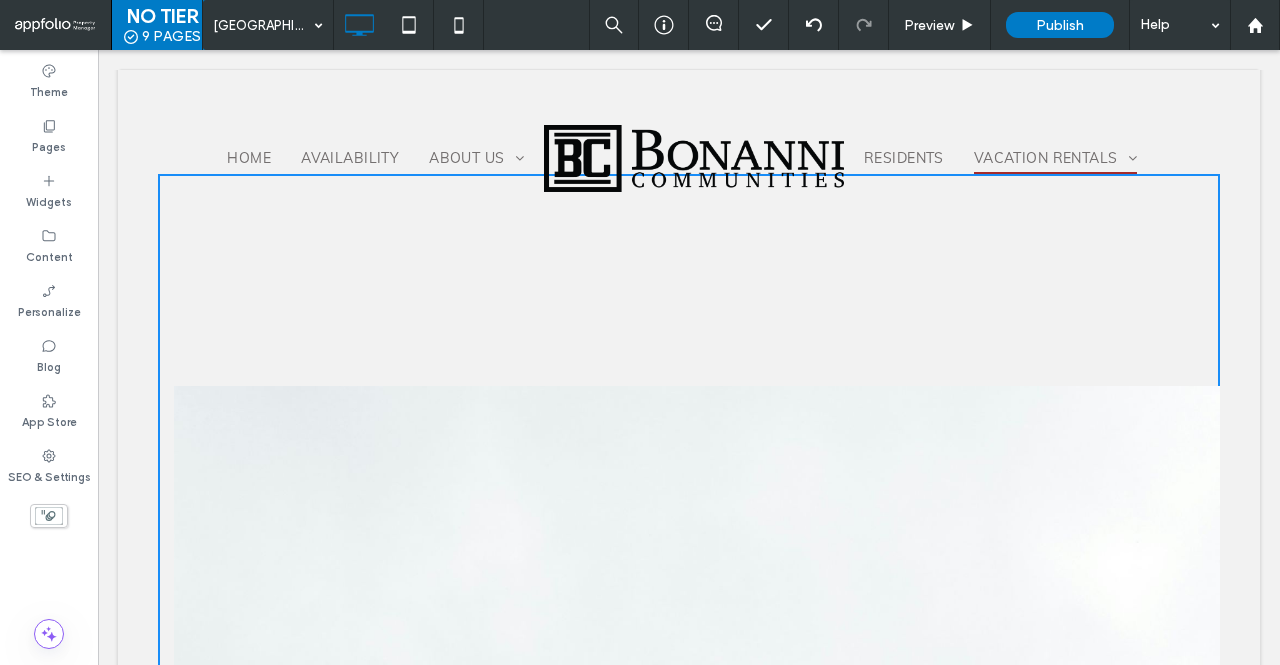 scroll, scrollTop: 0, scrollLeft: 0, axis: both 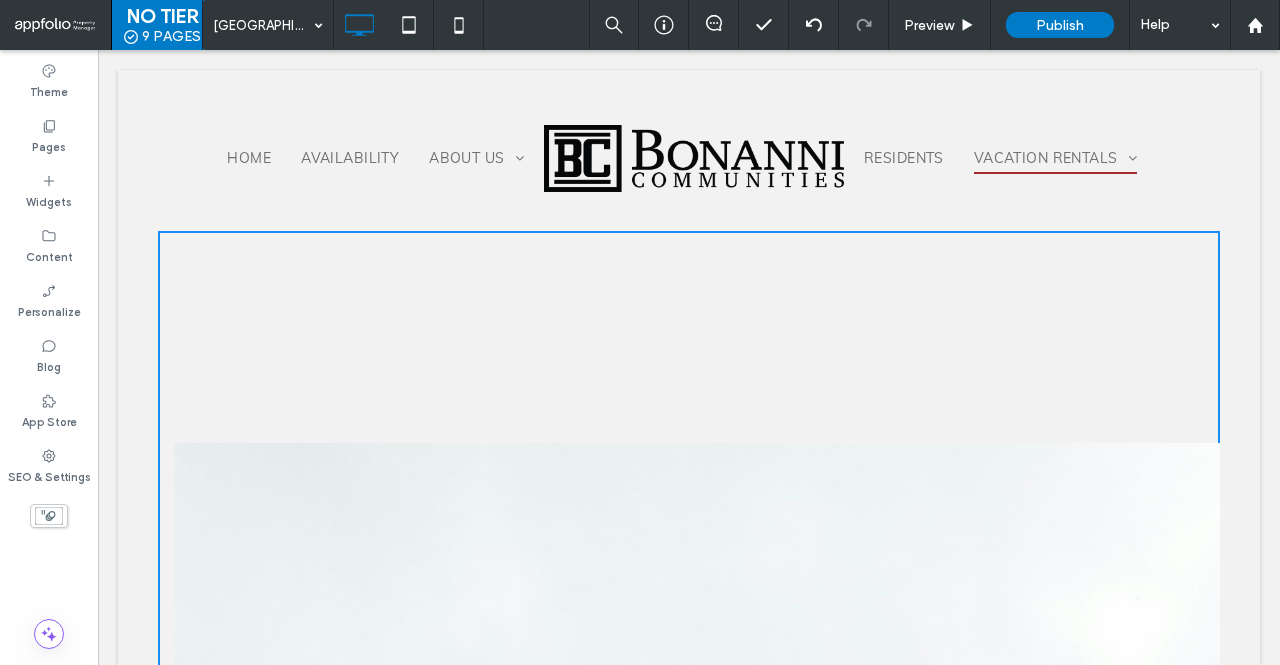 click on "Name of Property:
Mountain Haven Lodge
Address:
456 Pinecrest Trail, Aspen Ridge, CO 81611
Contact Information:
(555) 234-7890 | stay@mountainhavenlodge.com
Brief Description of Property:
Escape to the serene beauty of the Rocky Mountains at Mountain Haven Lodge. This cozy yet spacious cabin is perfect for nature lovers, offering stunning mountain views, rustic charm, and all the modern comforts needed for a relaxing stay. Amenities: ● 3 Bedrooms, 2.5 Bathrooms ● Stone Fireplace & Cozy Living Area ● Fully Equipped Kitchen ● High-Speed WiFi & Streaming Services ● Outdoor Deck with Fire Pit ● Hot Tub Overlooking the Mountains ● Hiking Trails Nearby
Click To Paste" at bounding box center [689, 1461] 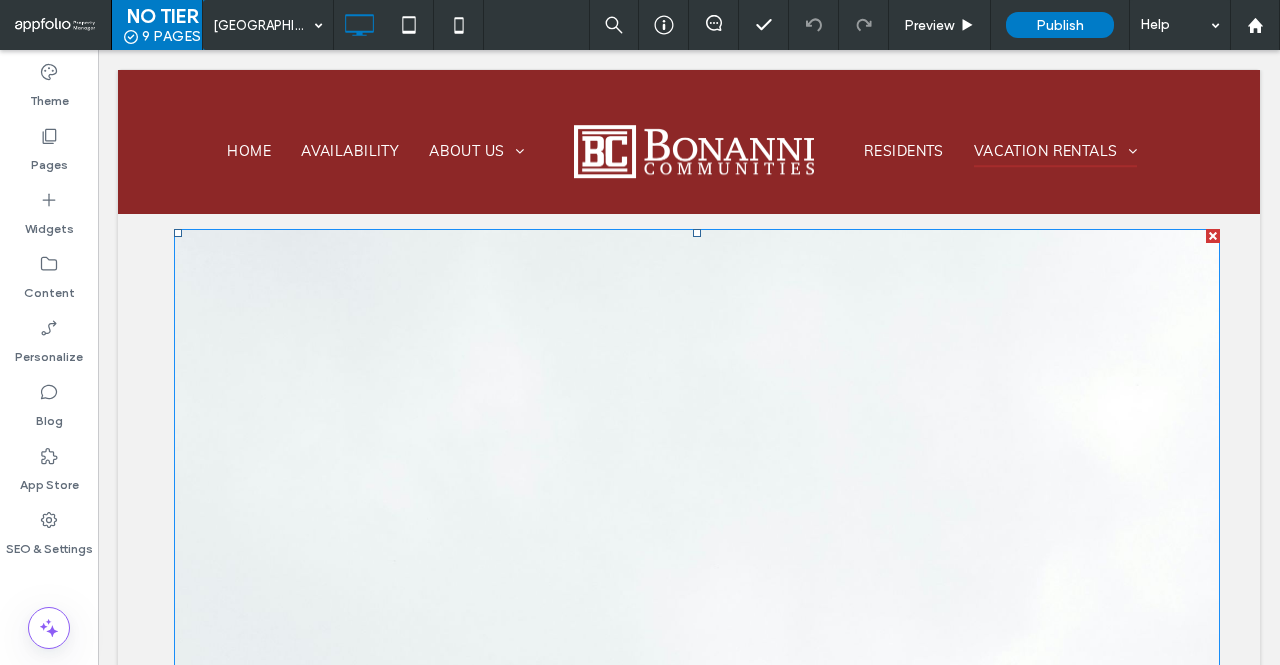 scroll, scrollTop: 717, scrollLeft: 0, axis: vertical 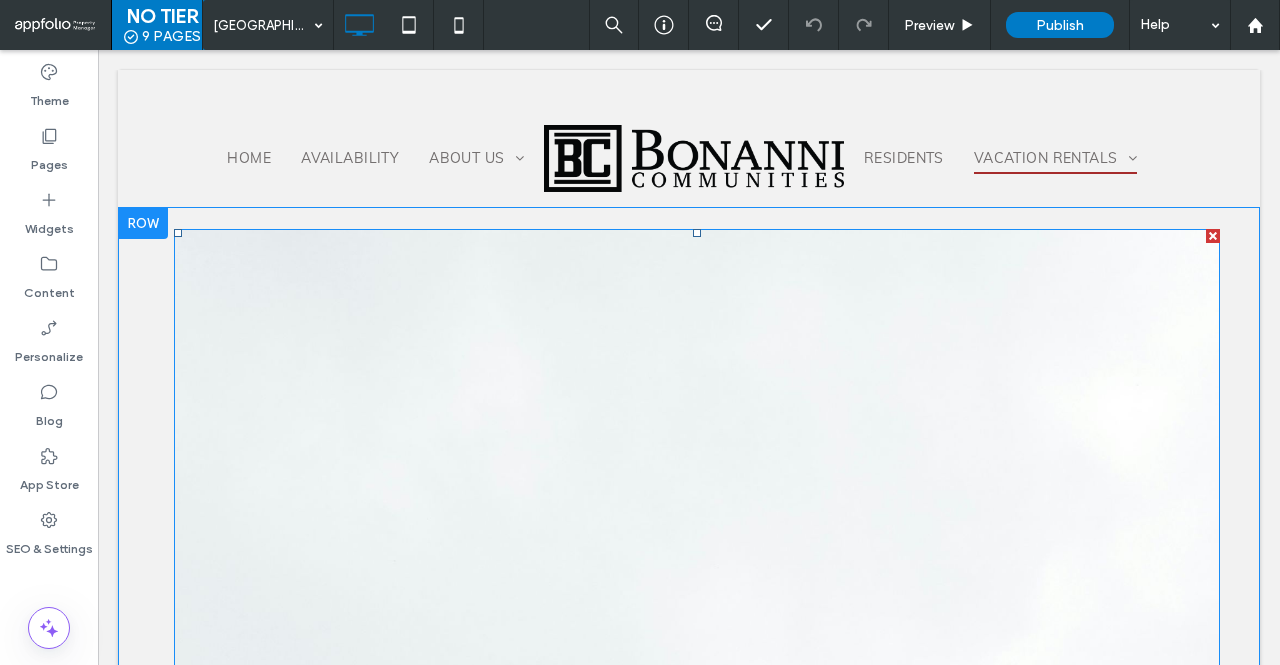click at bounding box center (697, 1013) 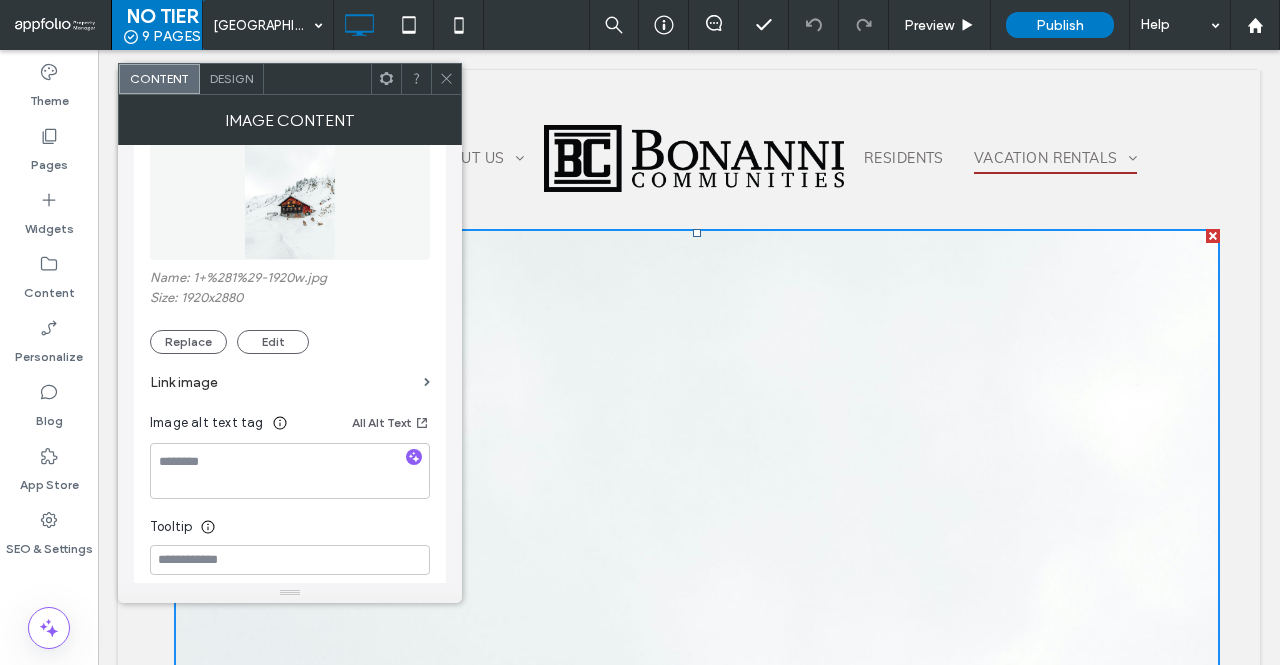 scroll, scrollTop: 277, scrollLeft: 0, axis: vertical 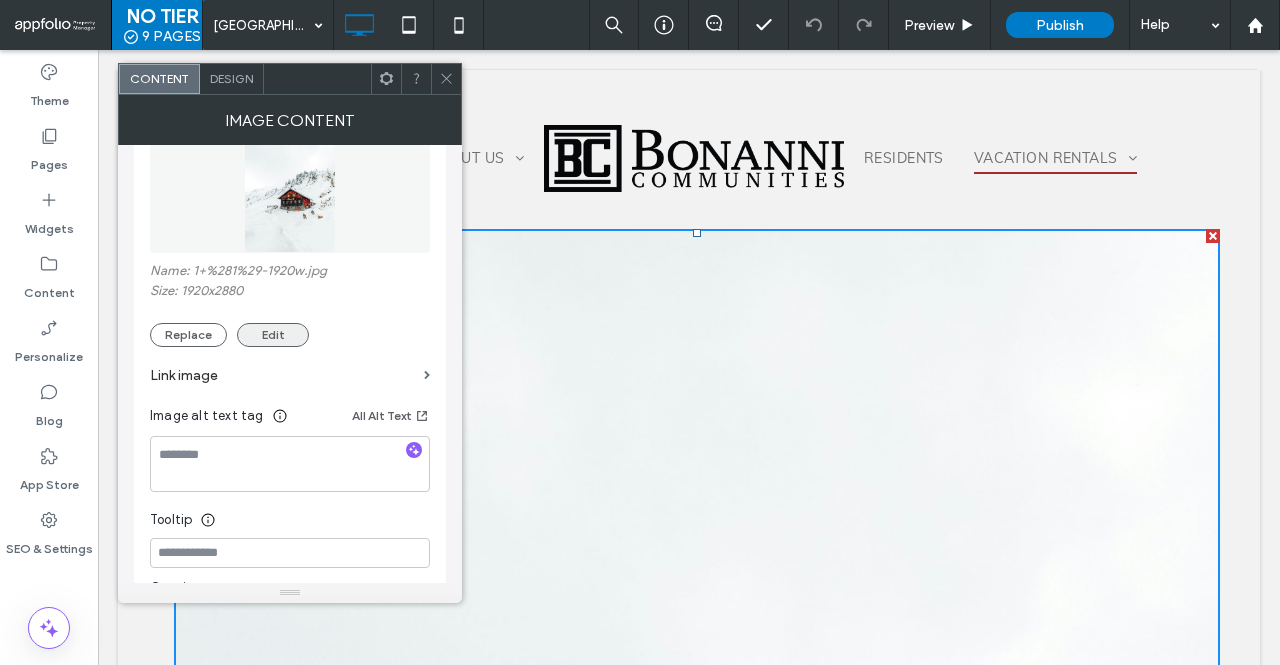 click on "Edit" at bounding box center [273, 335] 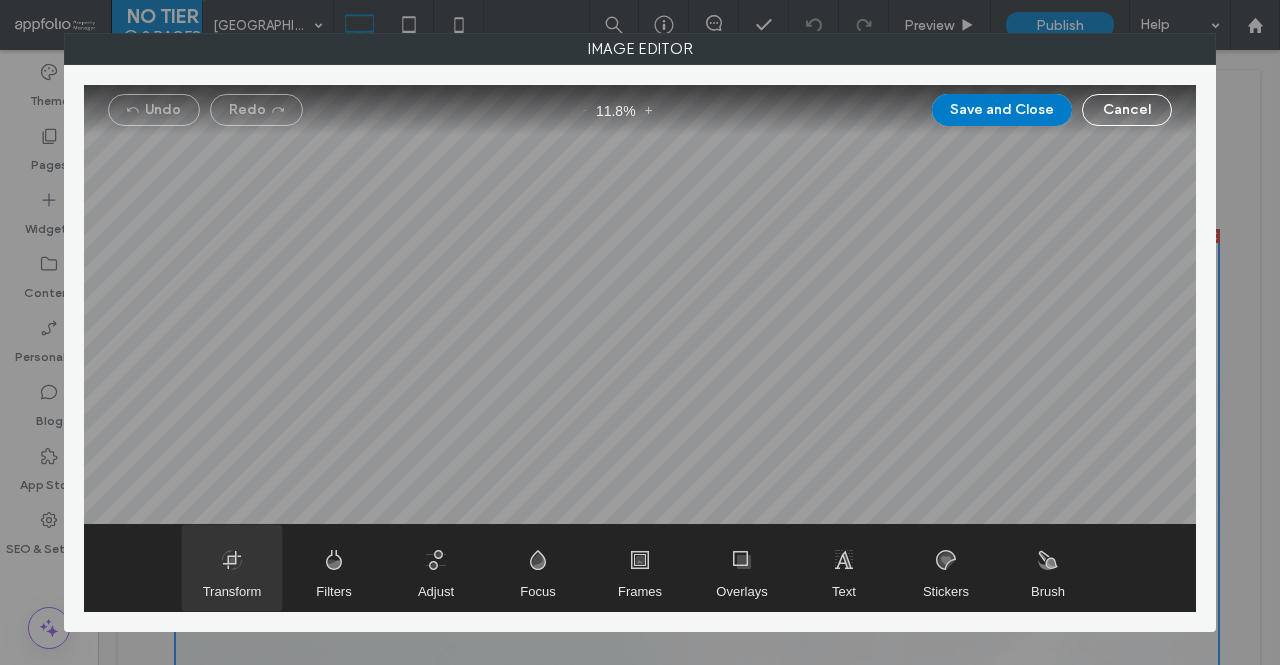 click at bounding box center [232, 568] 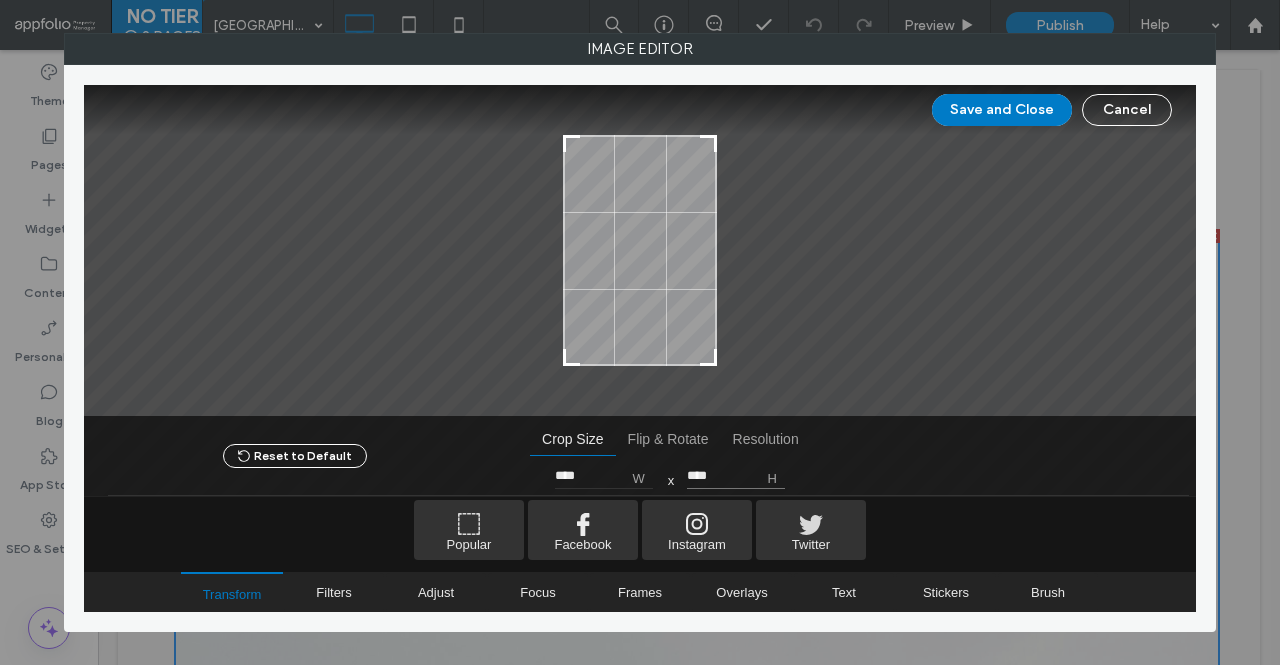 click on "****" at bounding box center (737, 476) 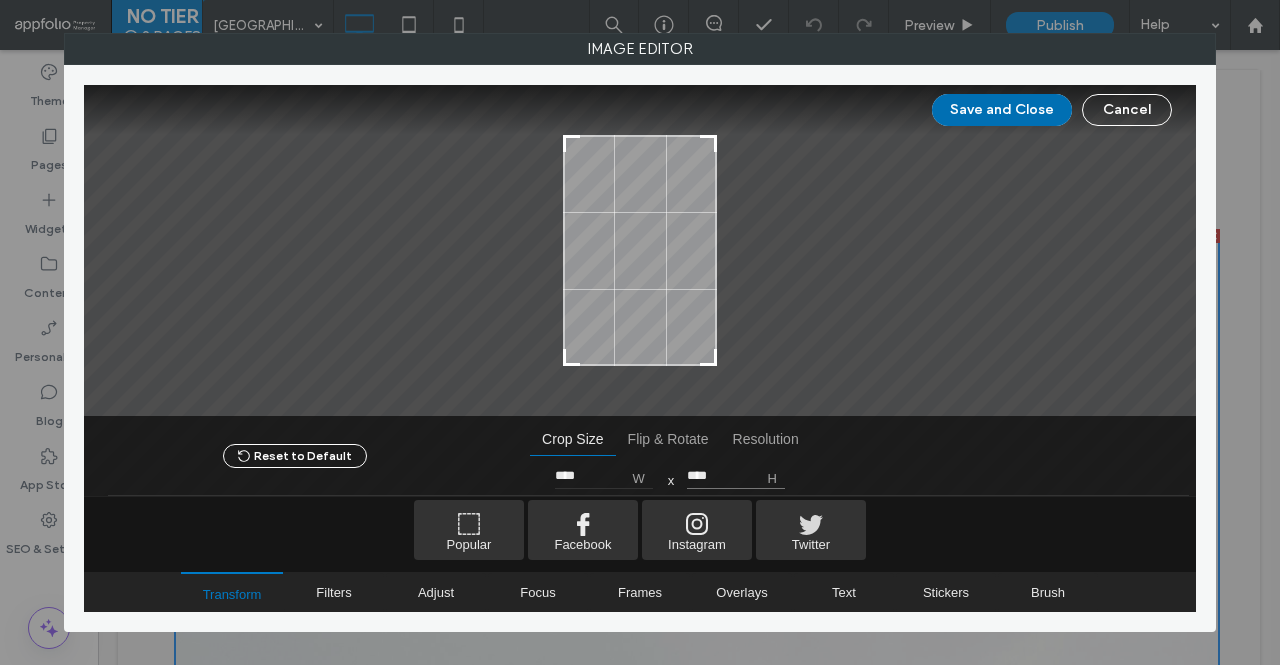 type on "****" 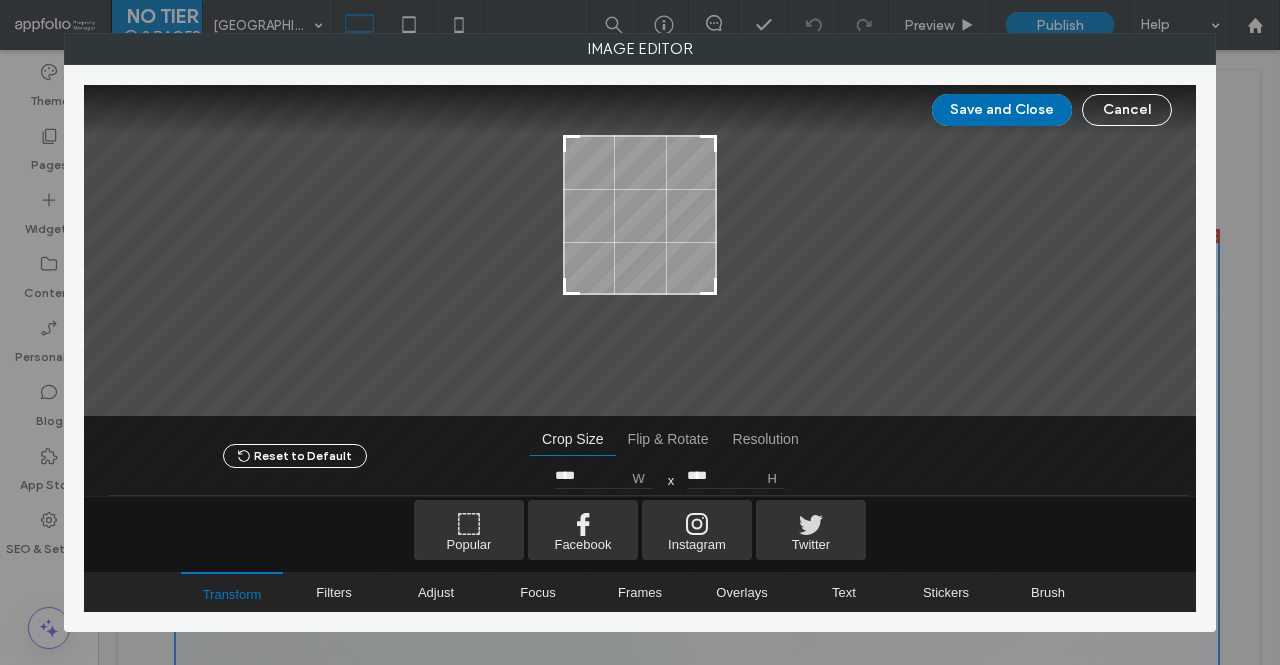 click on "Save and Close" at bounding box center (1002, 110) 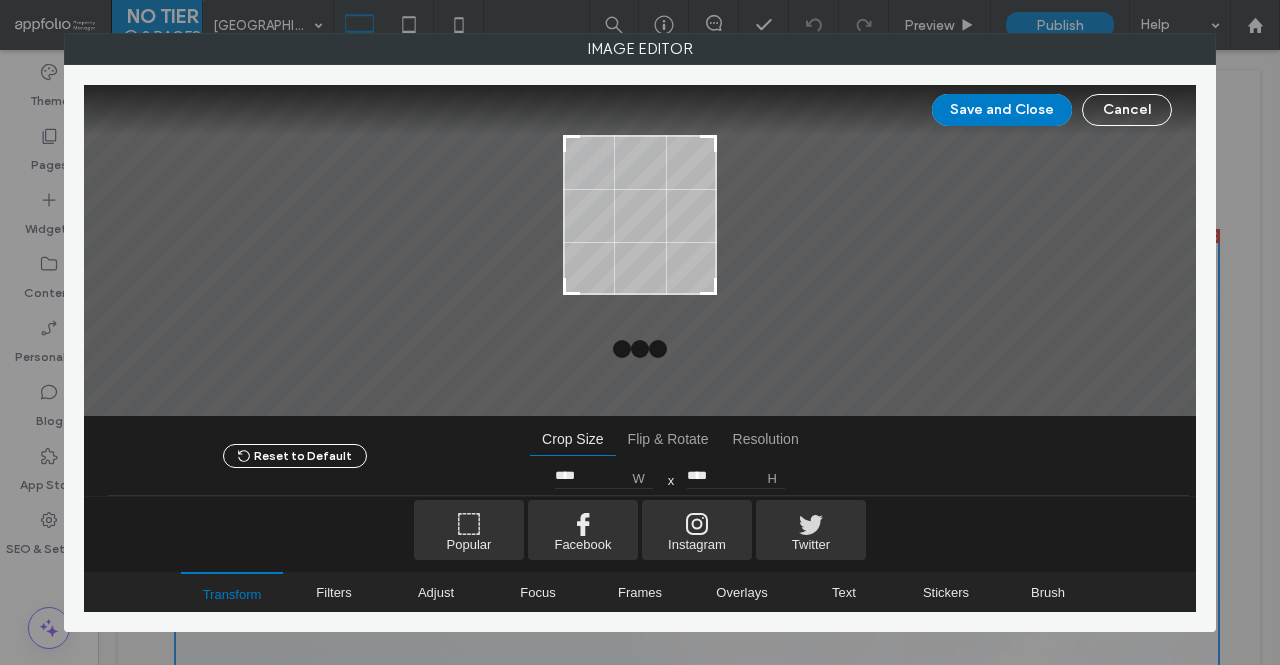 drag, startPoint x: 594, startPoint y: 234, endPoint x: 604, endPoint y: 339, distance: 105.47511 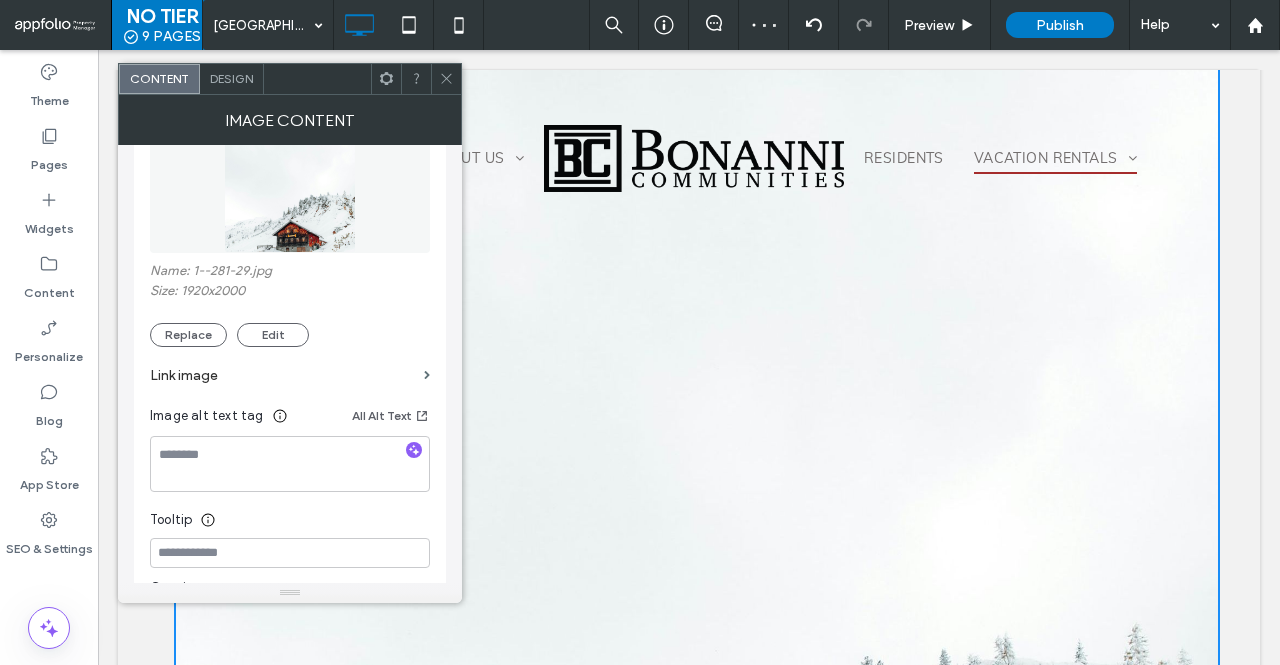 scroll, scrollTop: 0, scrollLeft: 0, axis: both 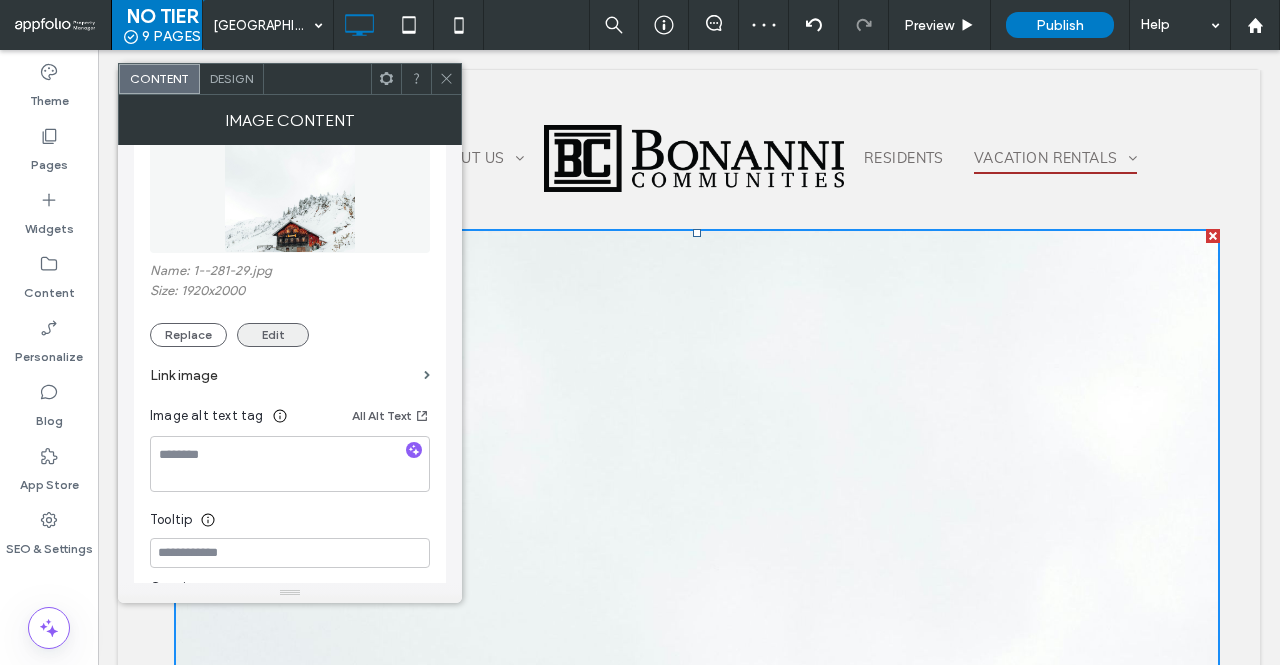click on "Edit" at bounding box center [273, 335] 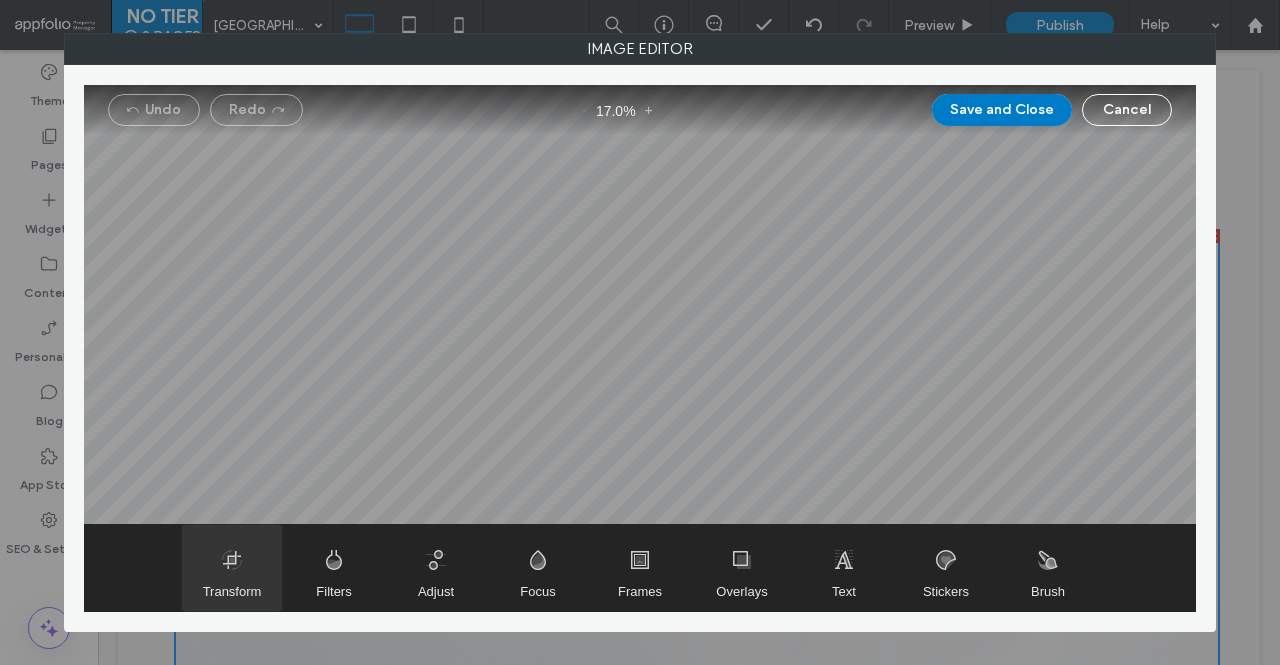 click at bounding box center (232, 568) 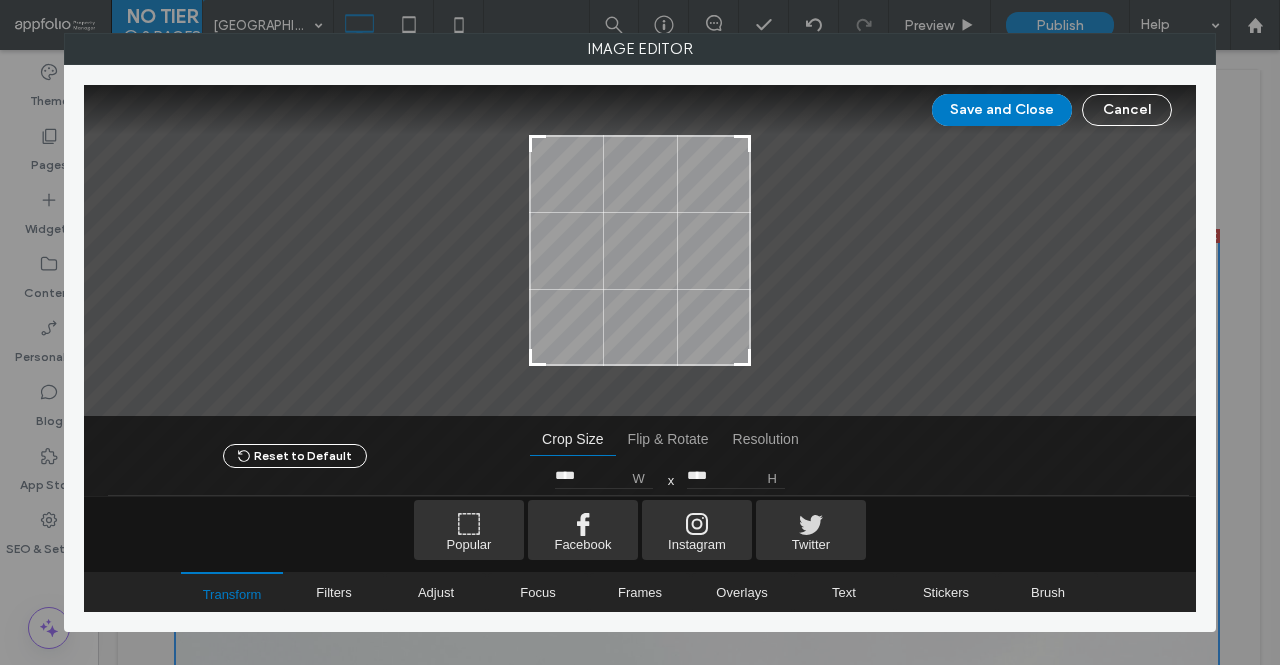 drag, startPoint x: 602, startPoint y: 266, endPoint x: 625, endPoint y: 94, distance: 173.53098 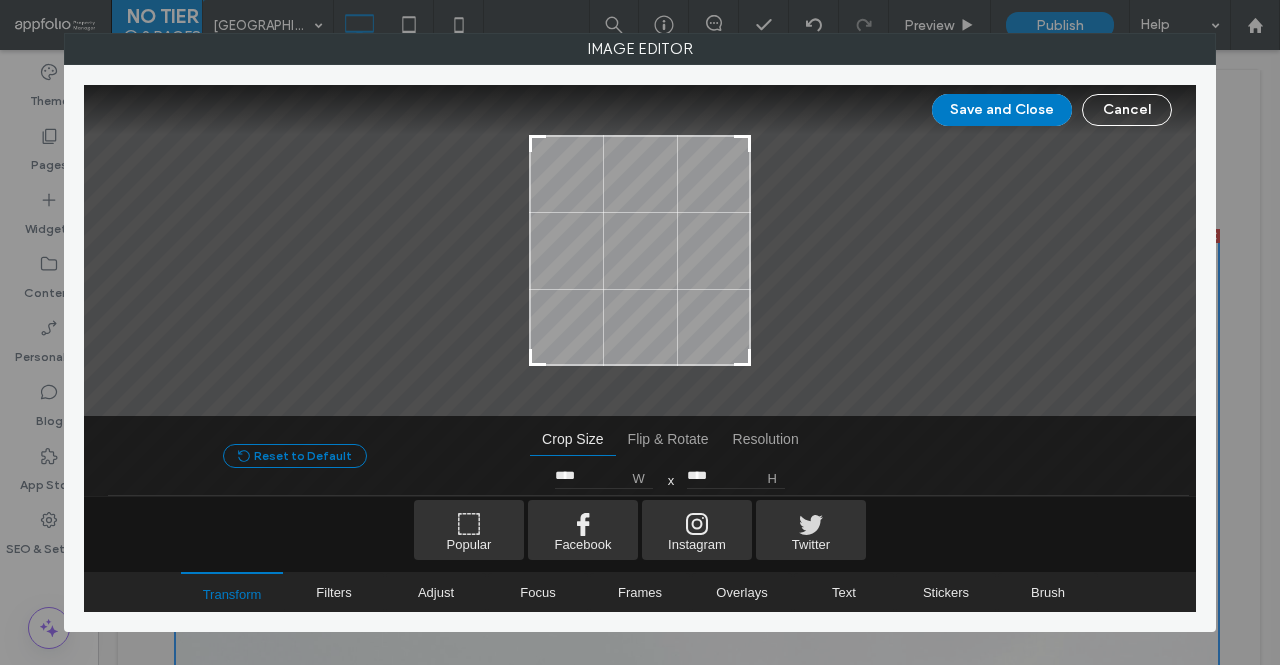 click on "Reset to Default" at bounding box center (295, 456) 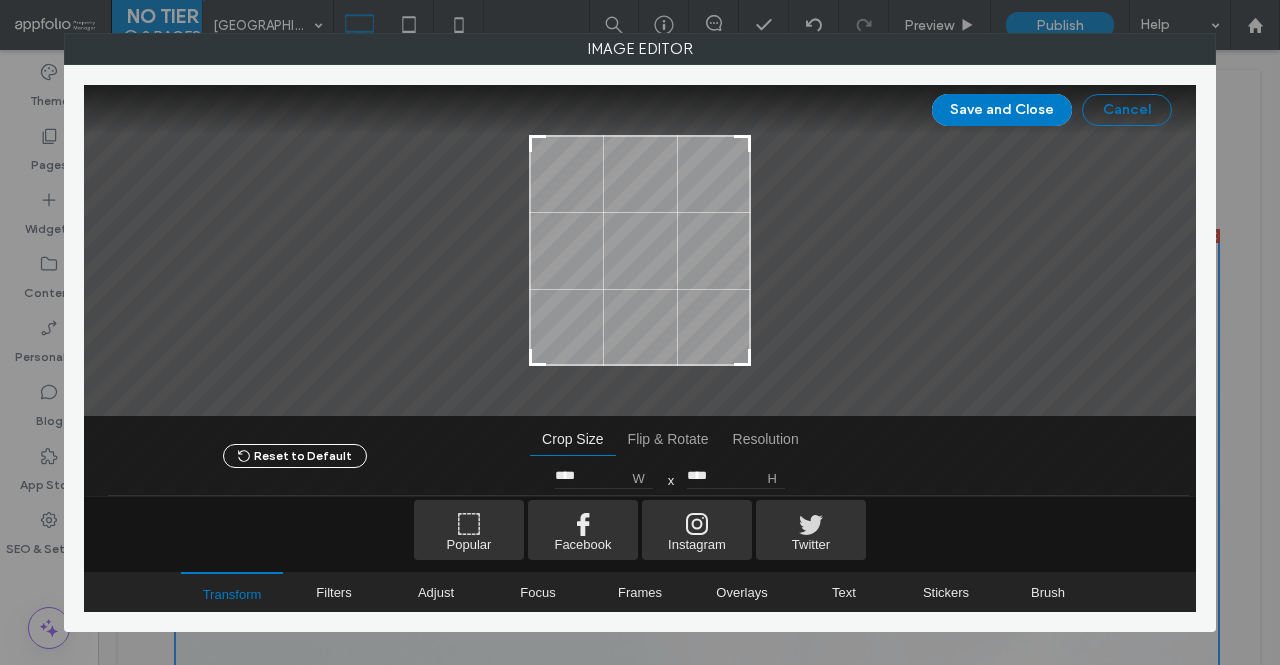 click on "Cancel" at bounding box center (1127, 110) 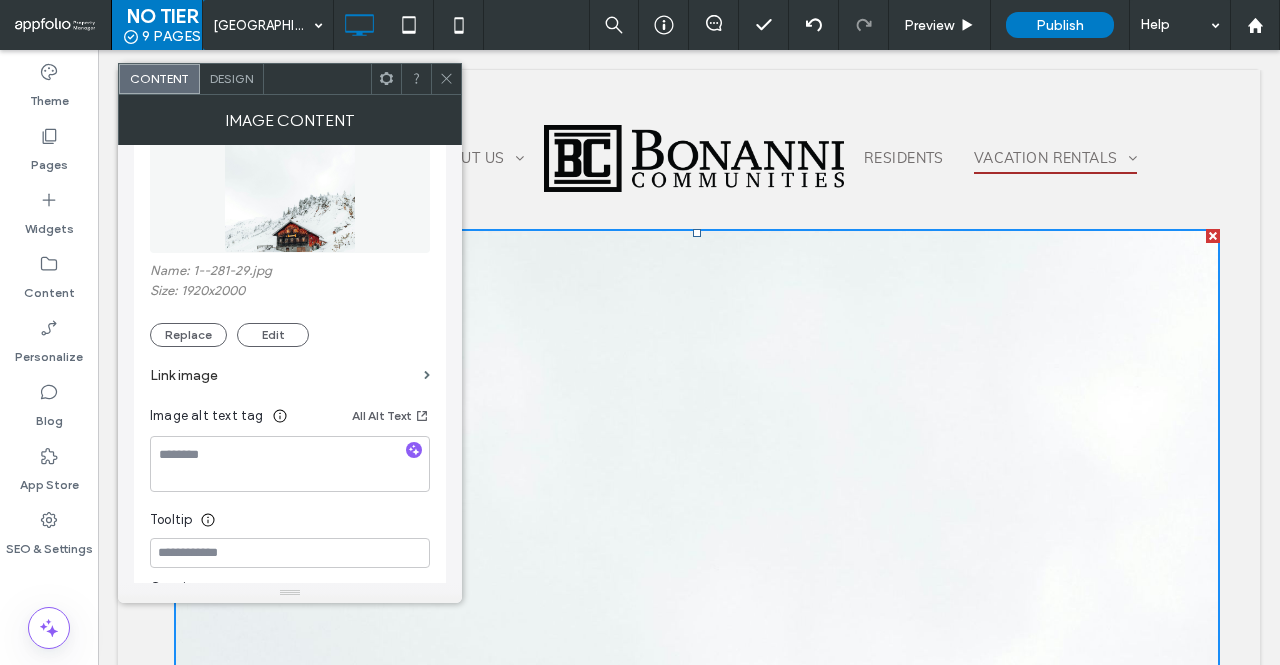 click on "Home
Availability
About Us
Contact
Residents
Vacation Rentals
Mountain Haven Lodge
Click To Paste" at bounding box center (689, 138) 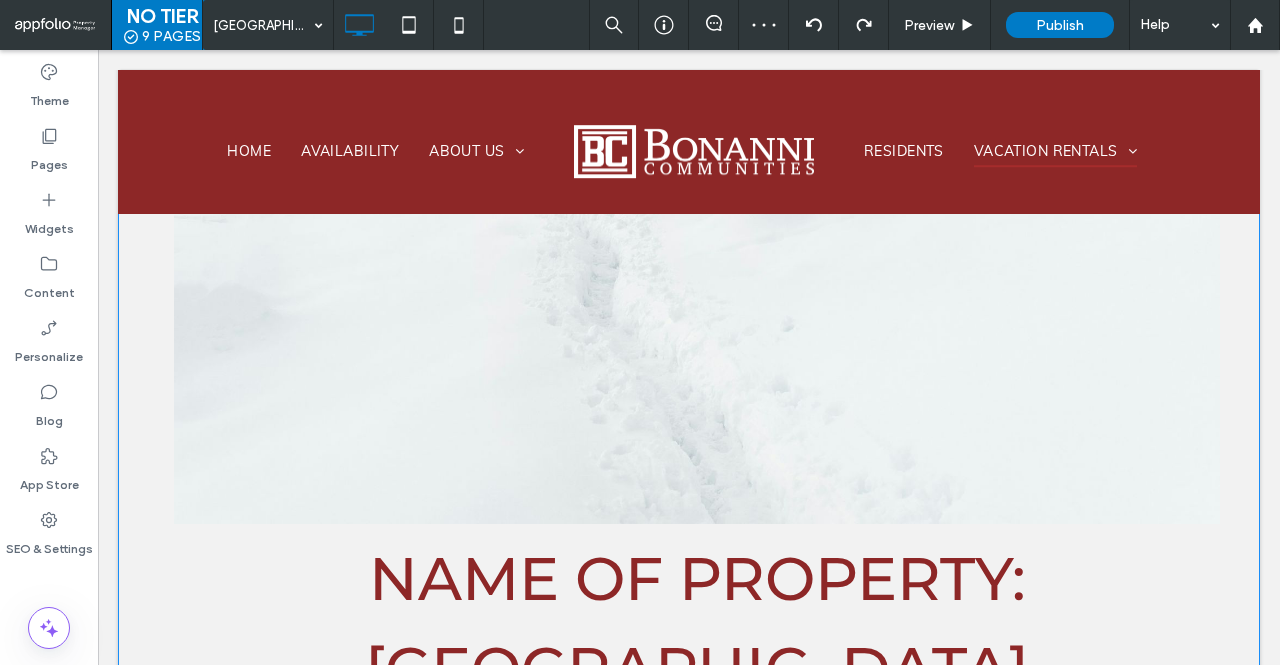 scroll, scrollTop: 1274, scrollLeft: 0, axis: vertical 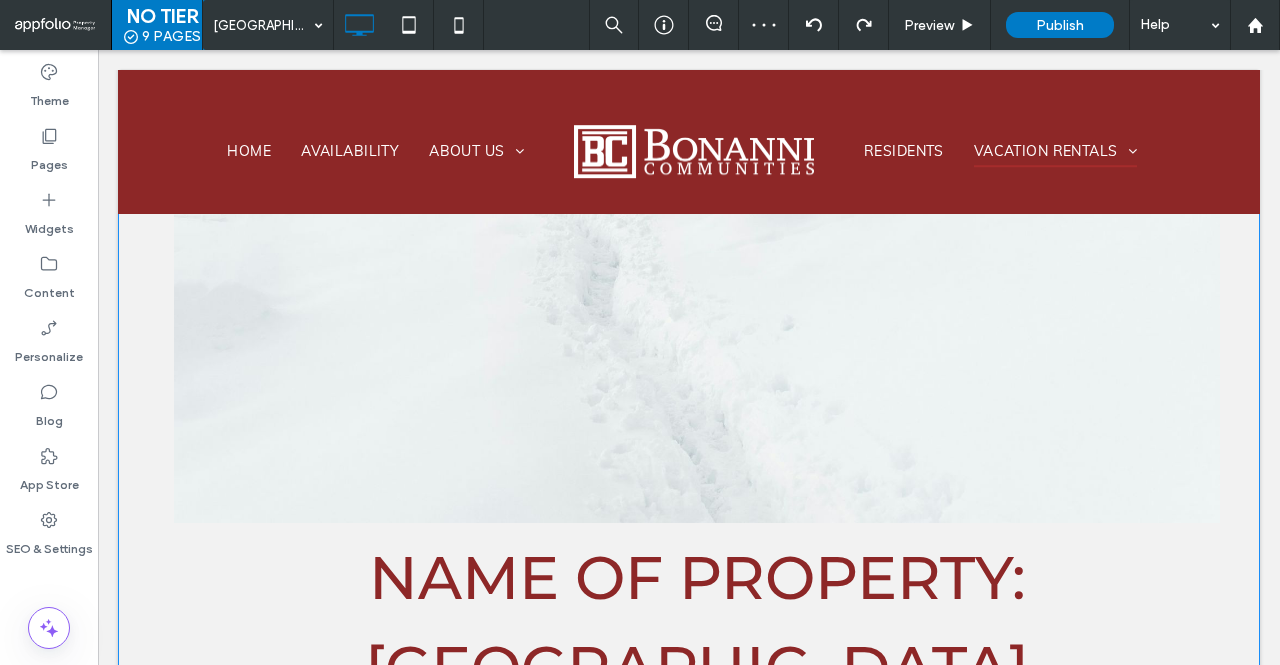 click at bounding box center (697, -261) 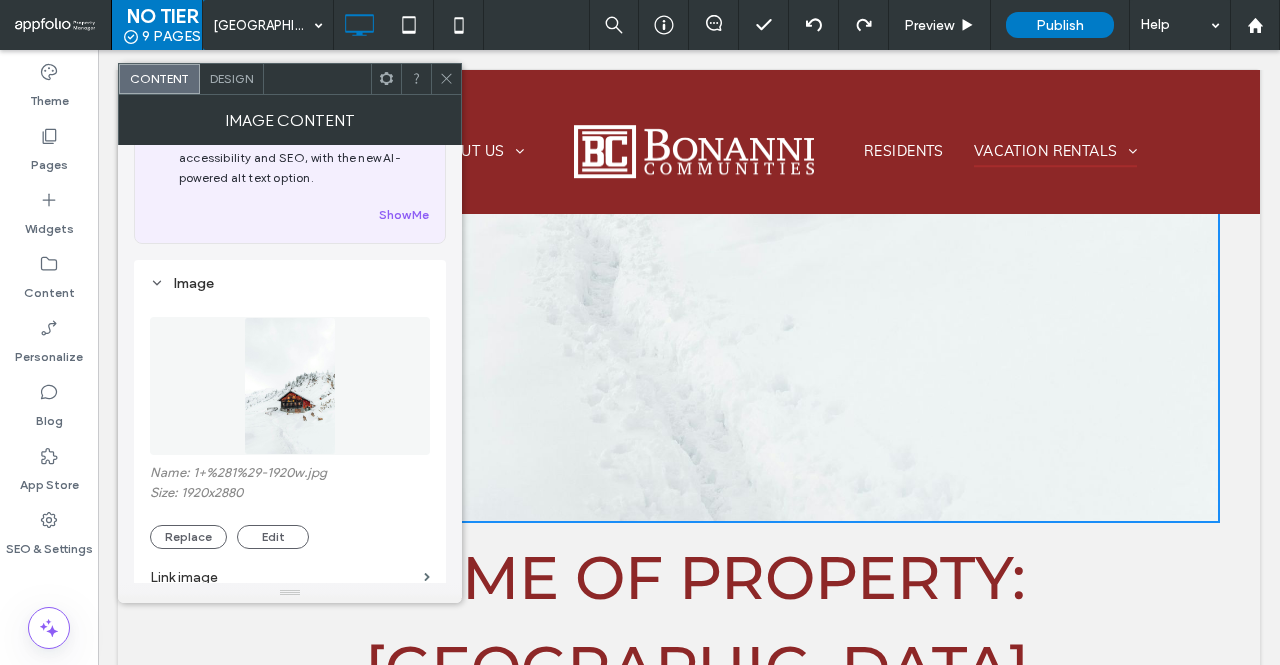 scroll, scrollTop: 76, scrollLeft: 0, axis: vertical 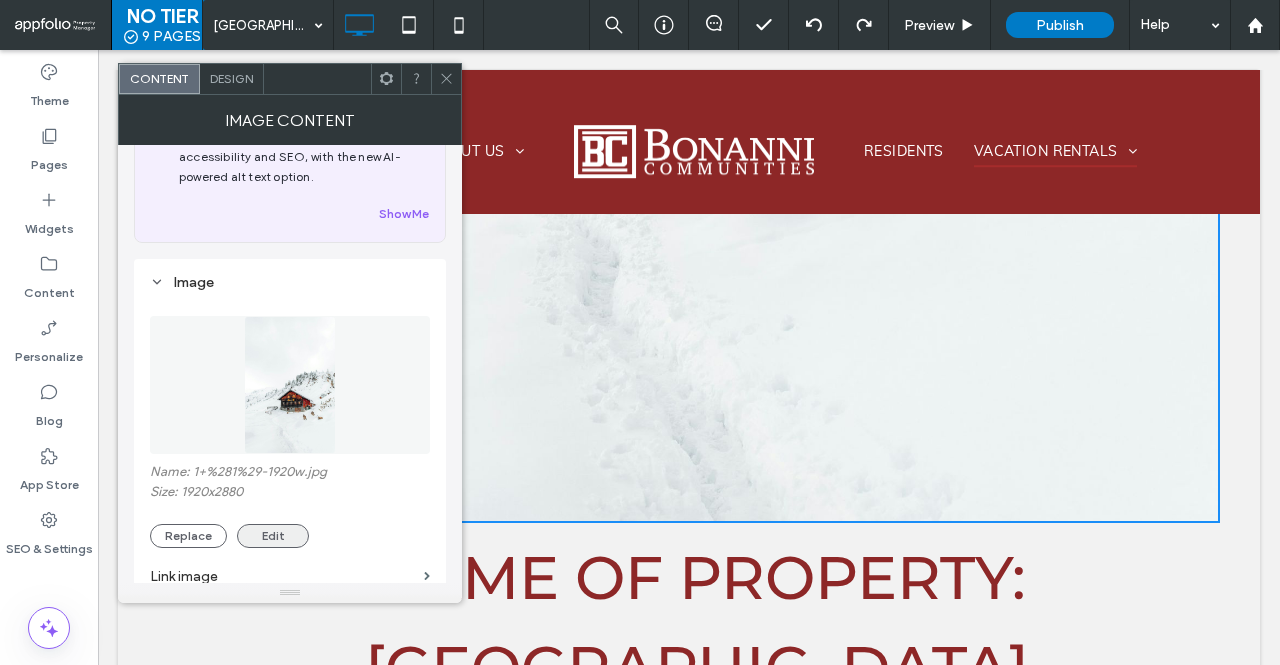 click on "Edit" at bounding box center (273, 536) 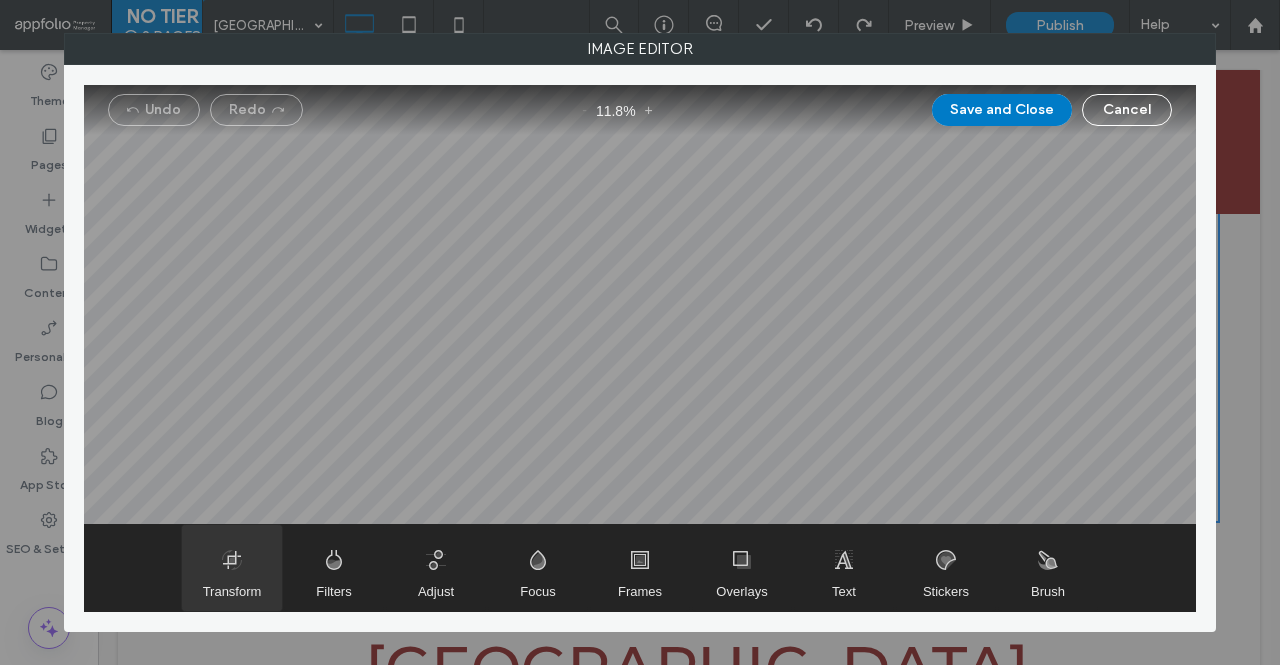 click at bounding box center [232, 568] 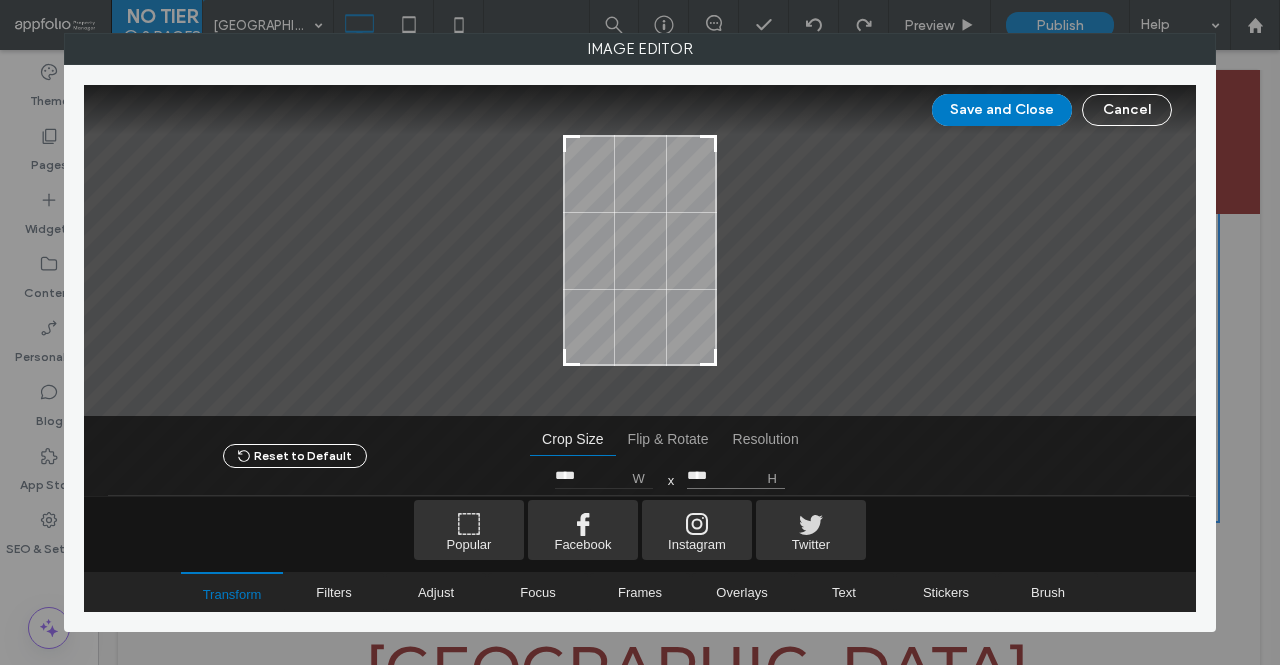 drag, startPoint x: 704, startPoint y: 461, endPoint x: 702, endPoint y: 471, distance: 10.198039 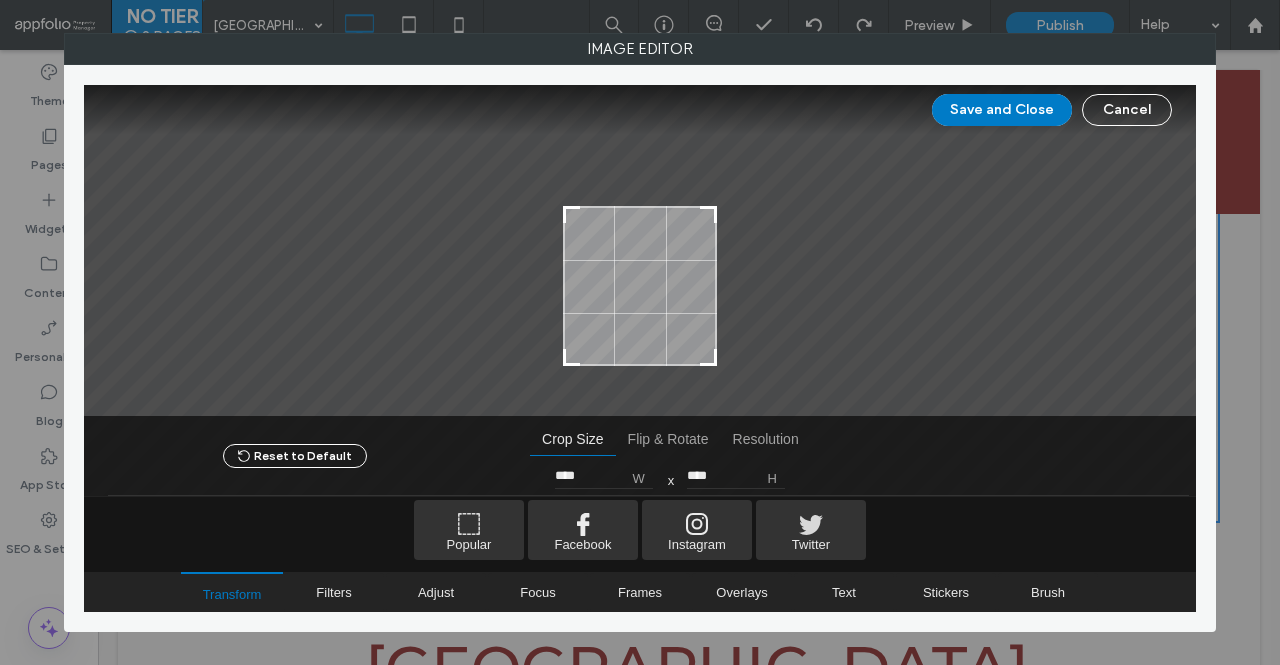 drag, startPoint x: 689, startPoint y: 253, endPoint x: 688, endPoint y: 371, distance: 118.004234 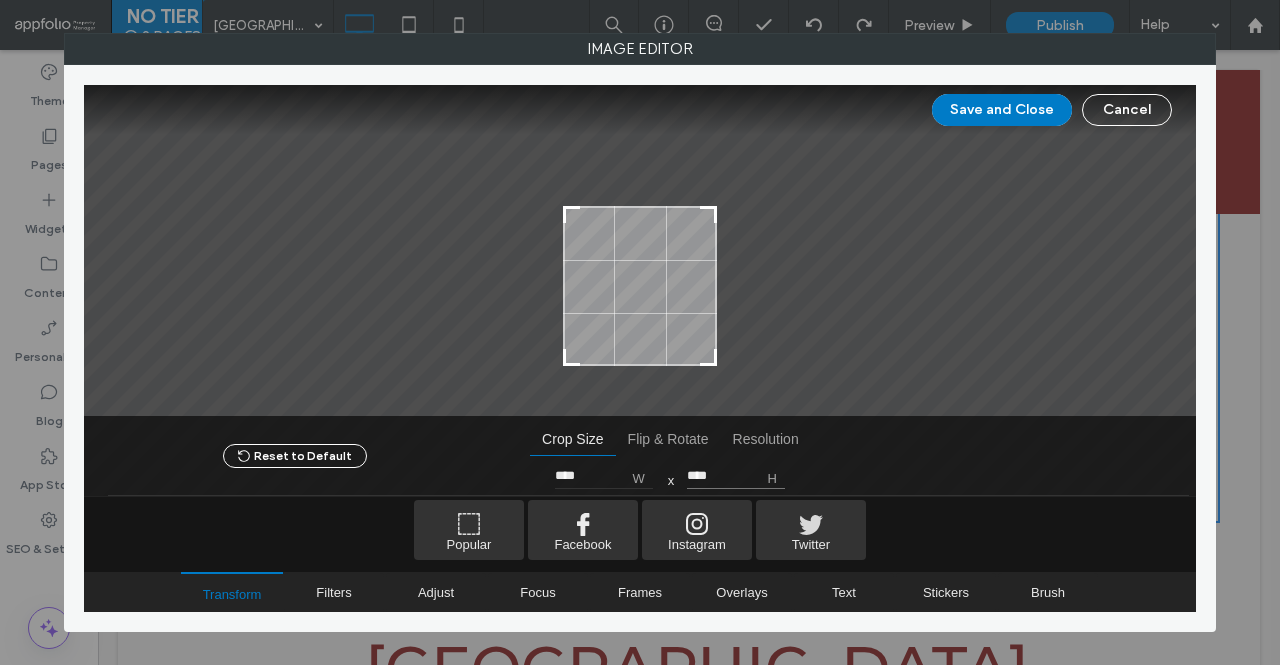 click on "****" at bounding box center (737, 476) 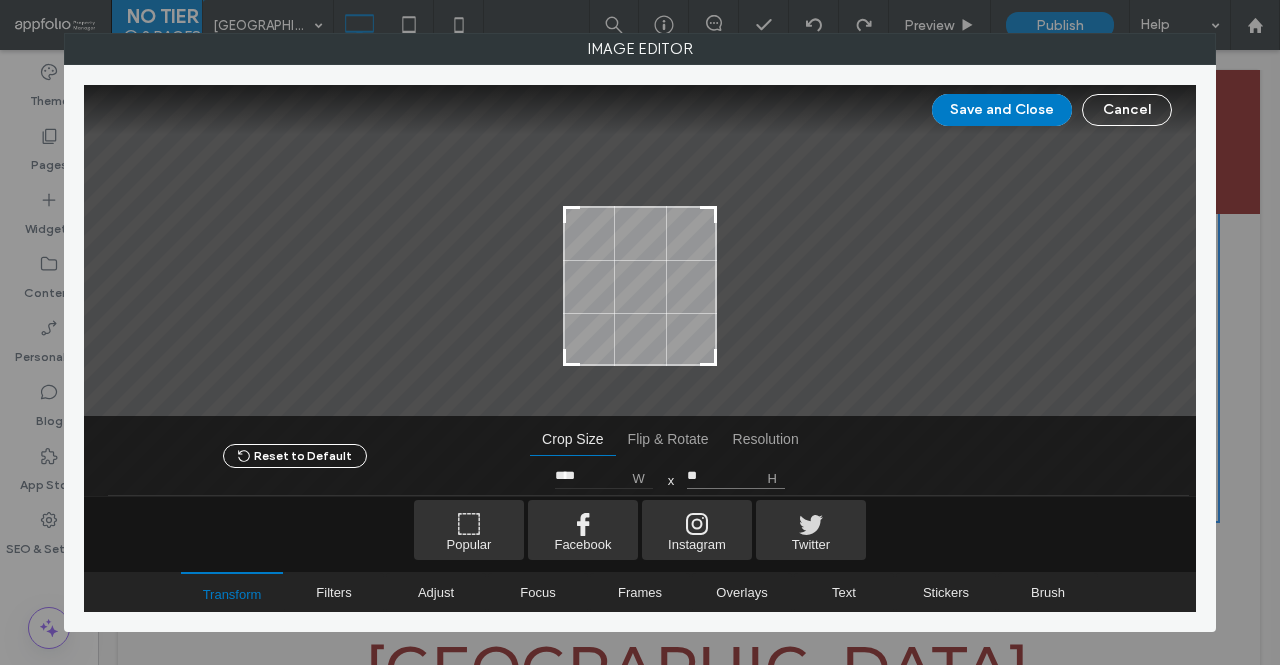 type on "*" 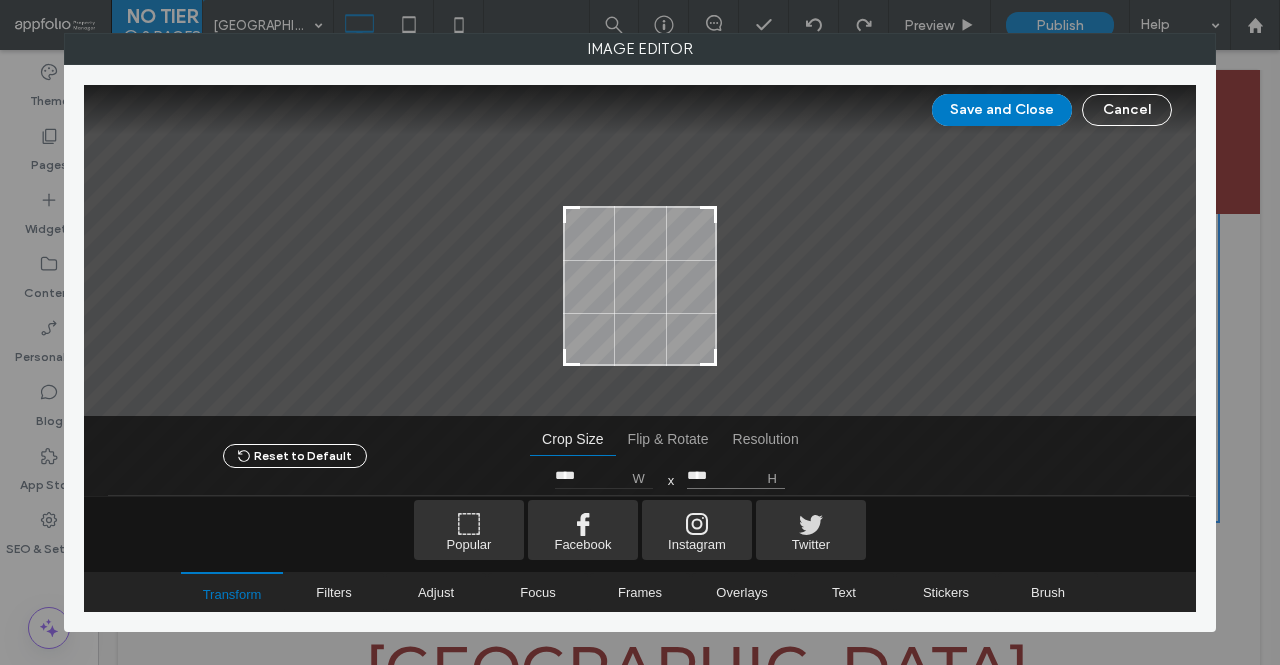 type on "****" 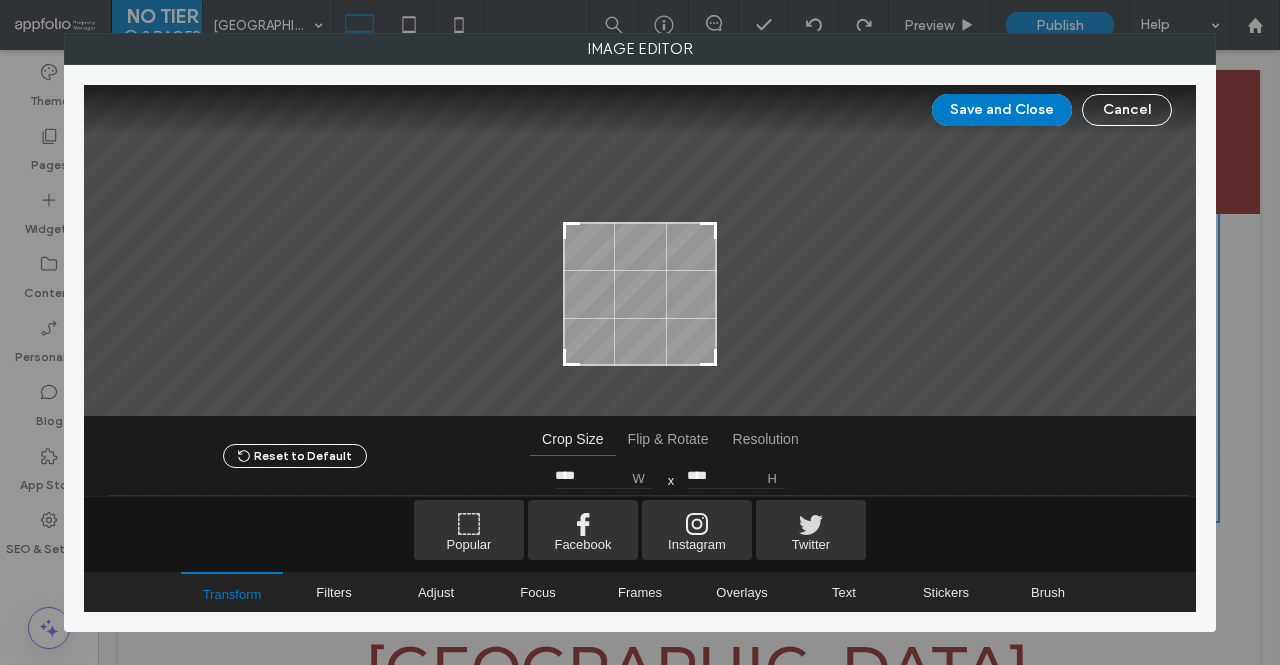 drag, startPoint x: 617, startPoint y: 287, endPoint x: 609, endPoint y: 330, distance: 43.737854 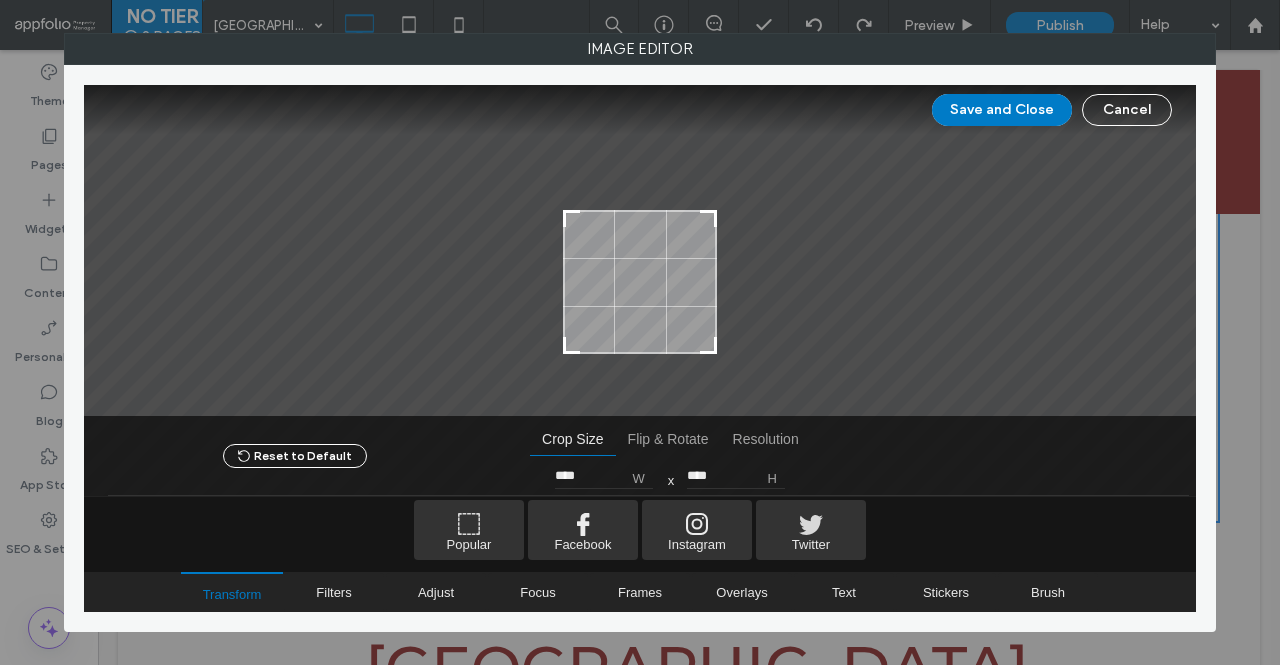 drag, startPoint x: 636, startPoint y: 311, endPoint x: 640, endPoint y: 299, distance: 12.649111 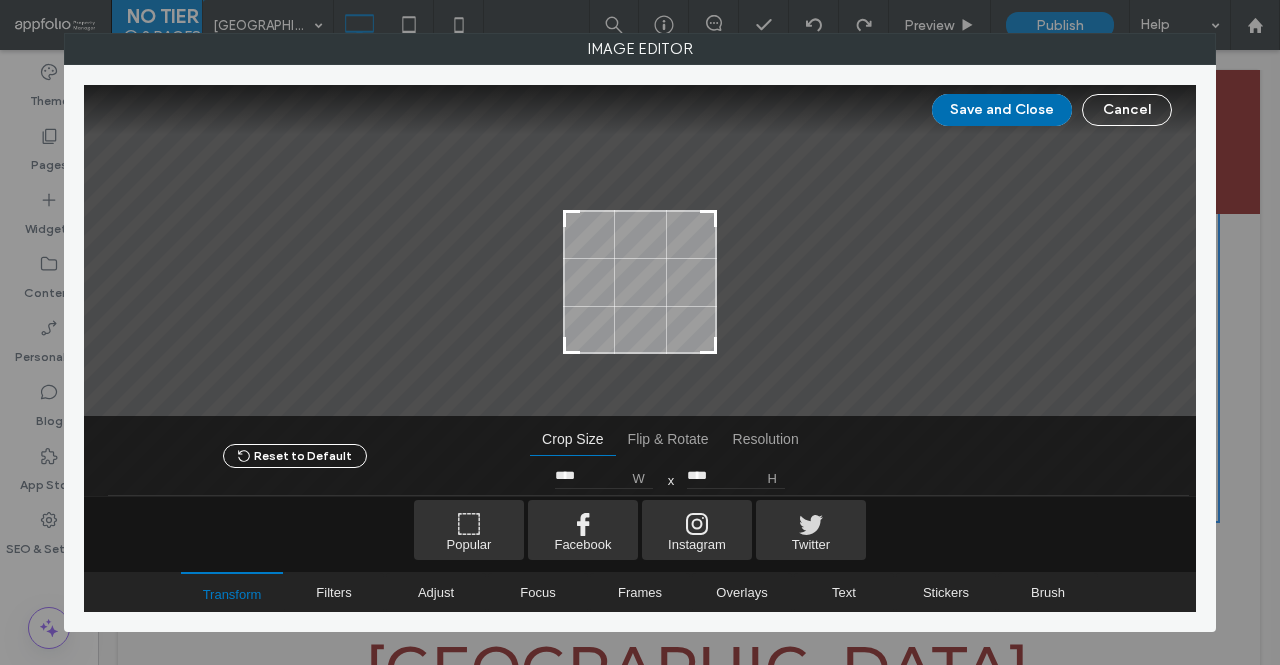 click on "Save and Close" at bounding box center (1002, 110) 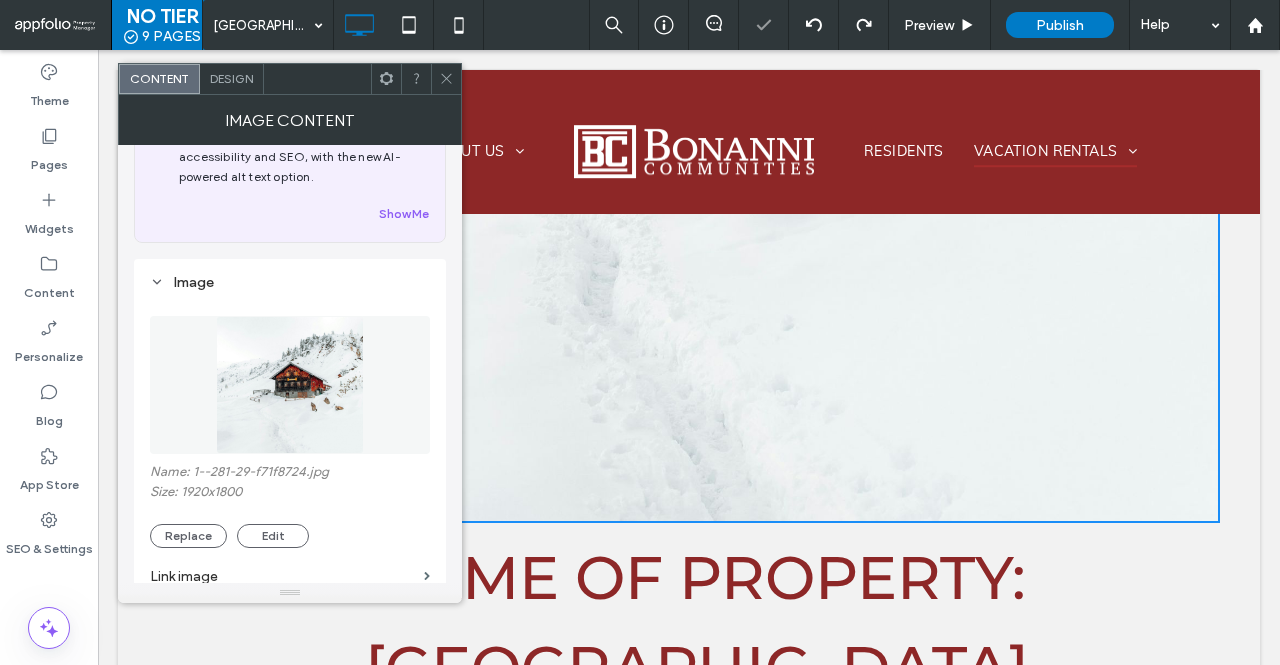 scroll, scrollTop: 694, scrollLeft: 0, axis: vertical 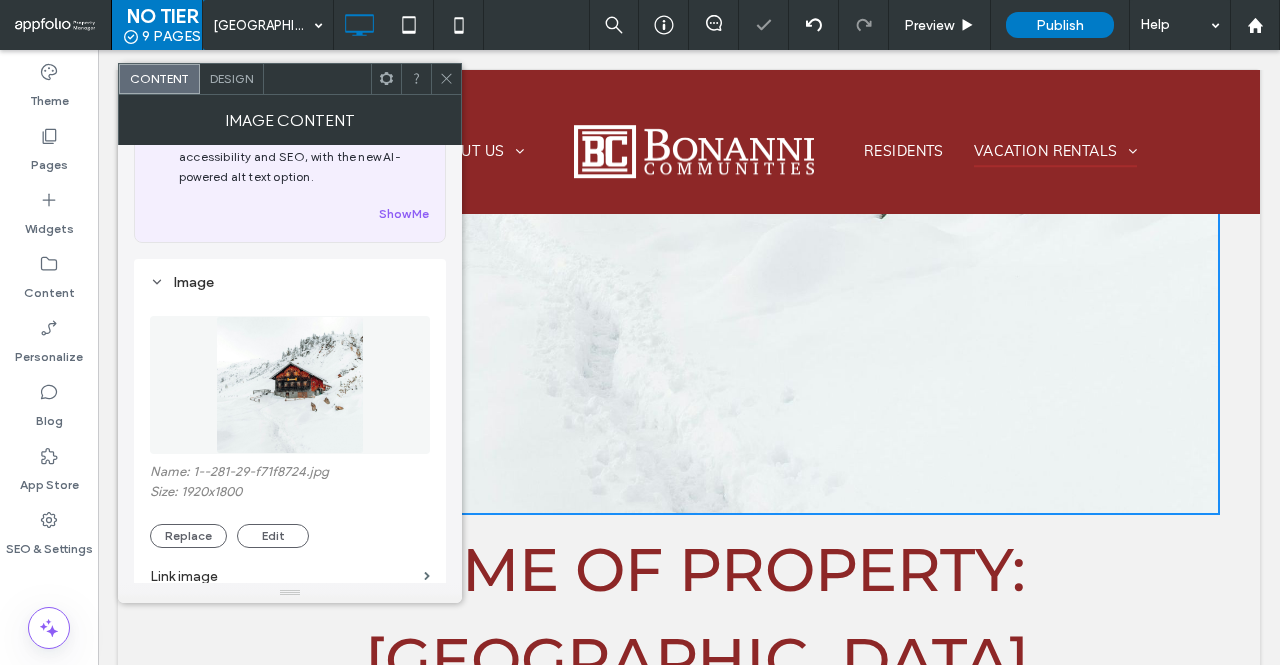click 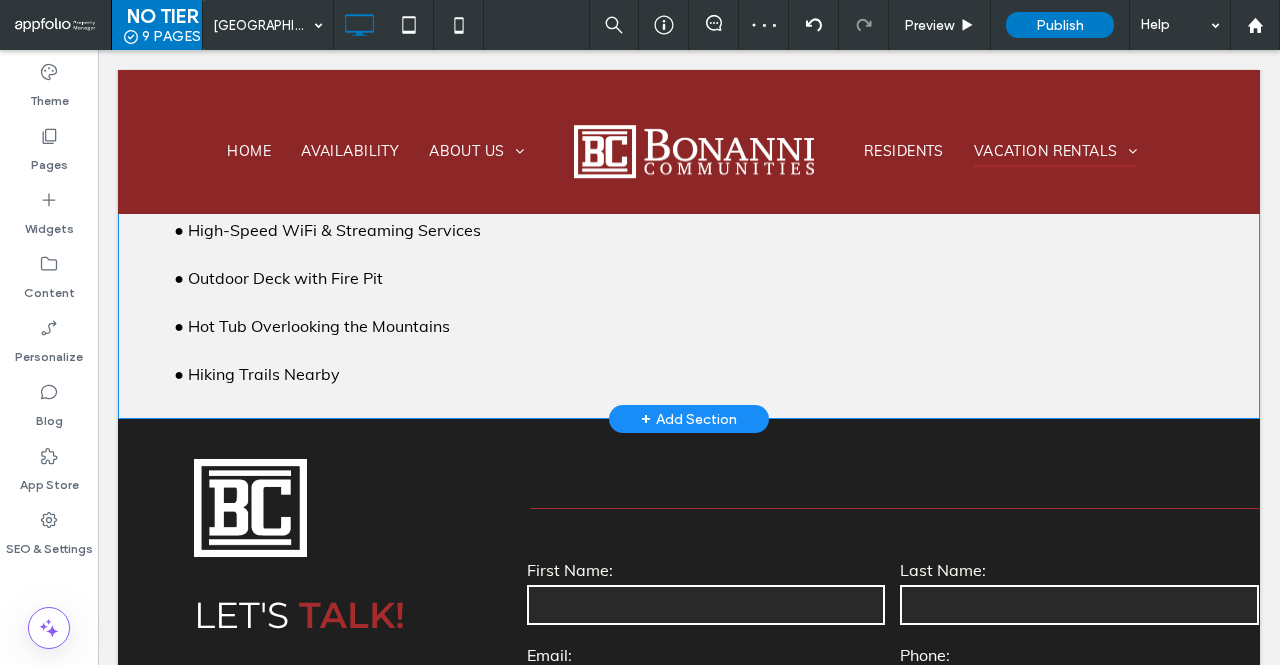 scroll, scrollTop: 1565, scrollLeft: 0, axis: vertical 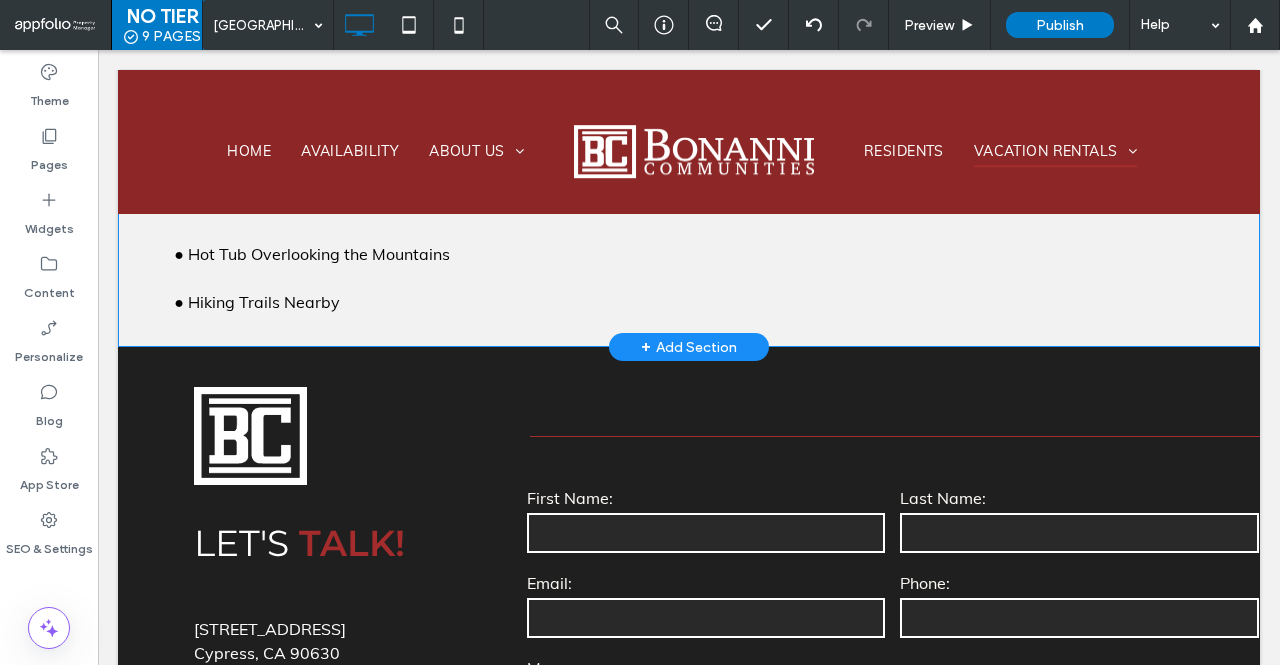 click on "+ Add Section" at bounding box center [689, 347] 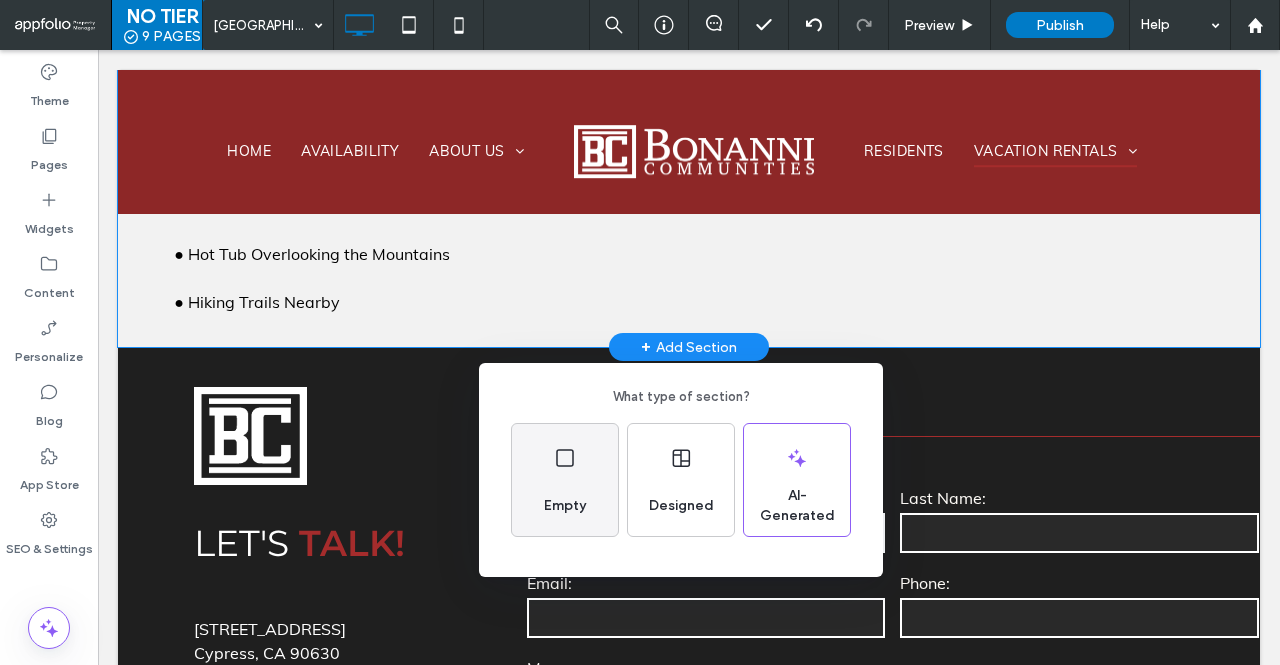 click on "Empty" at bounding box center (565, 480) 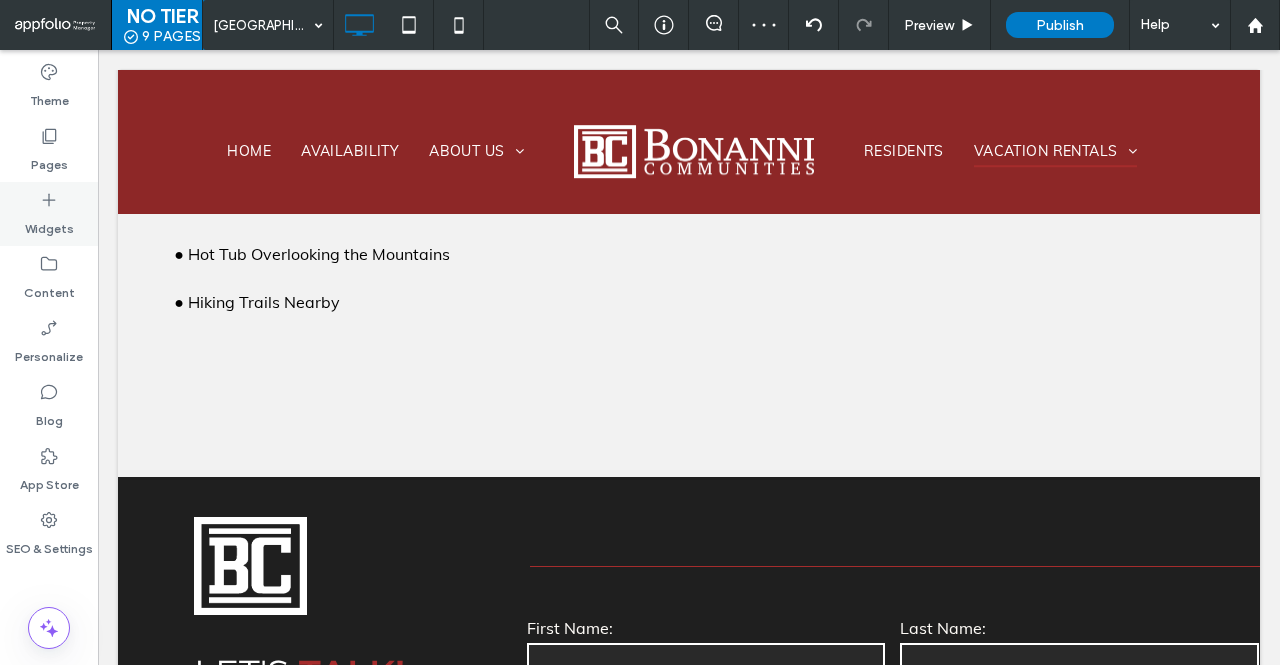 click 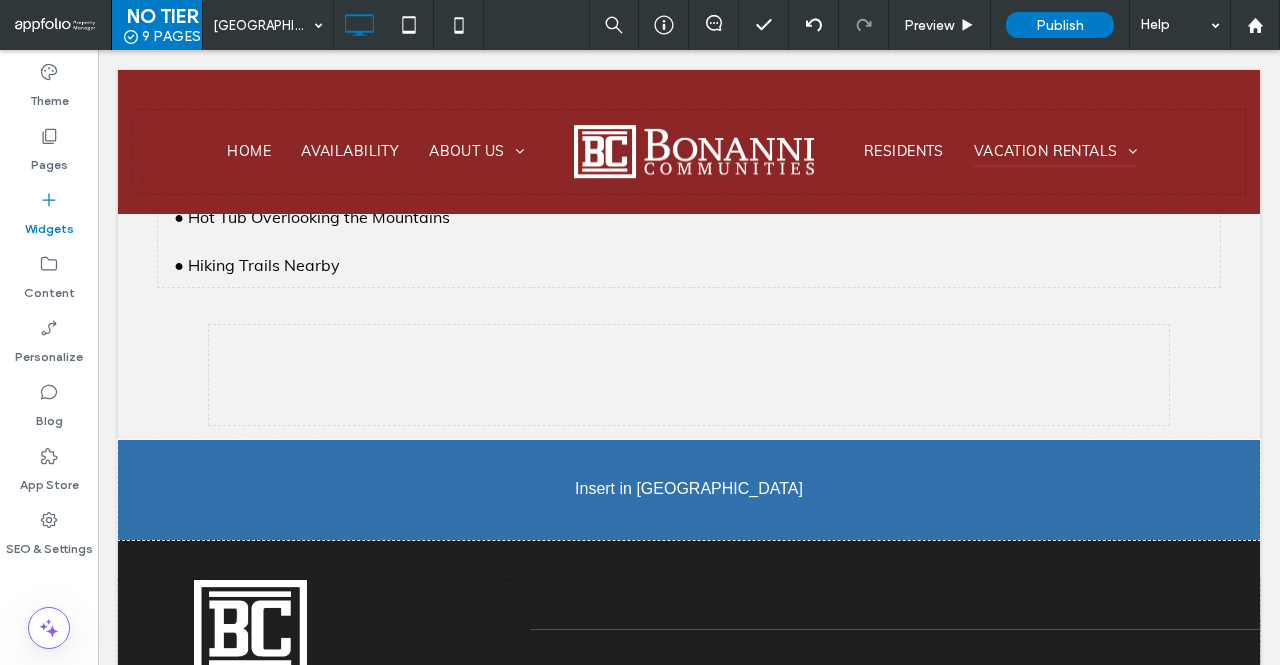 scroll, scrollTop: 1613, scrollLeft: 0, axis: vertical 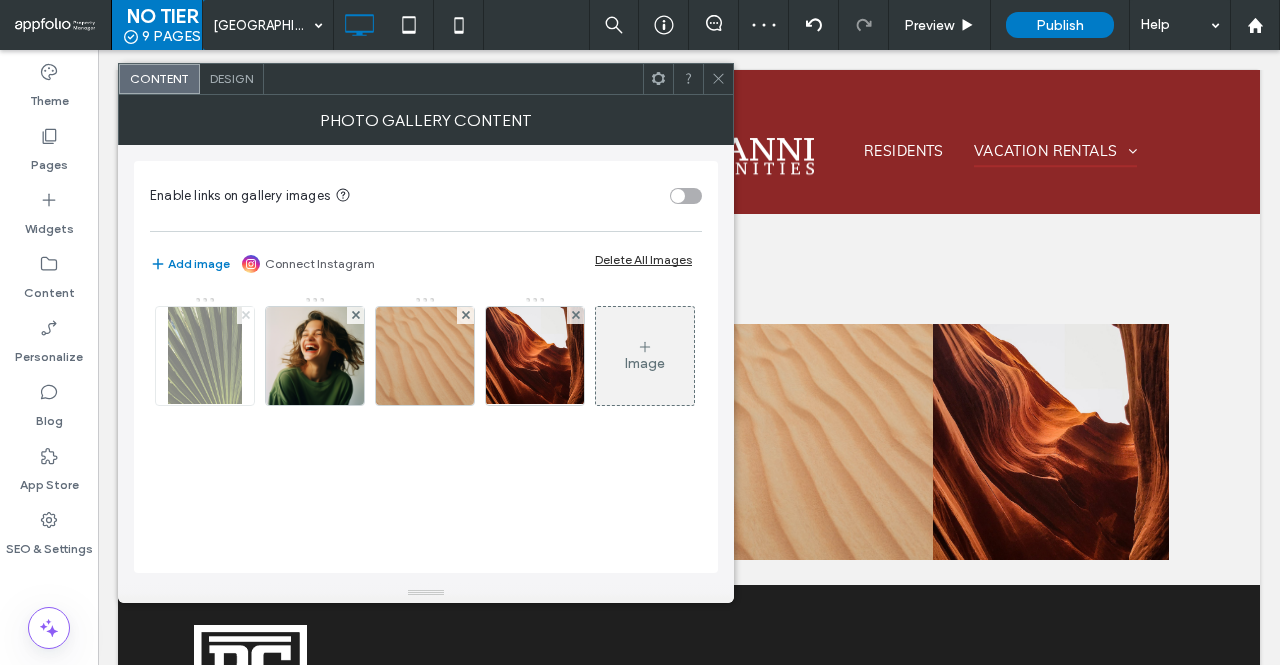 click at bounding box center [246, 315] 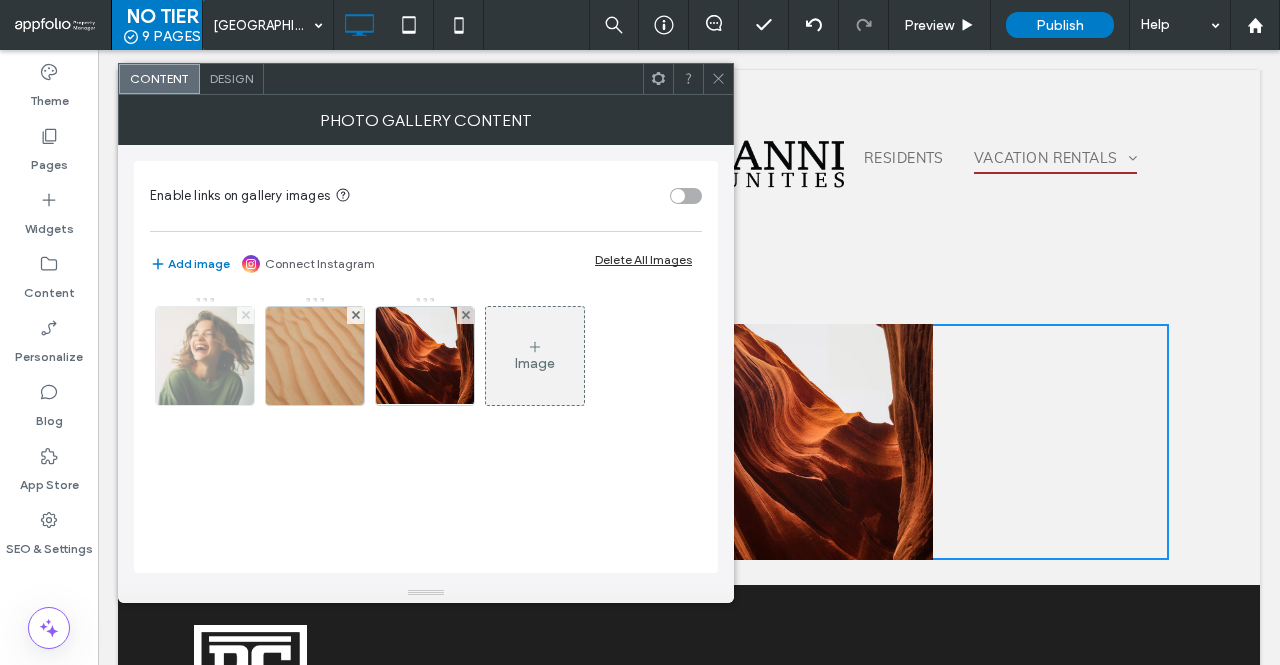 click at bounding box center (246, 315) 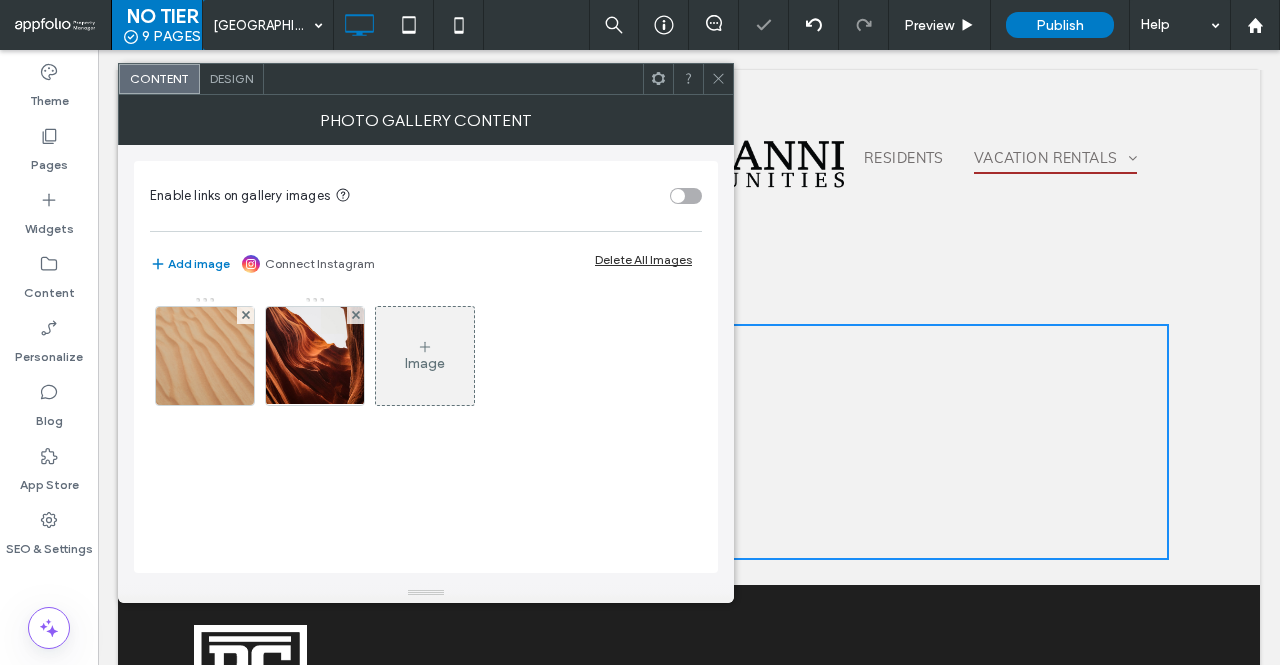 click at bounding box center [246, 315] 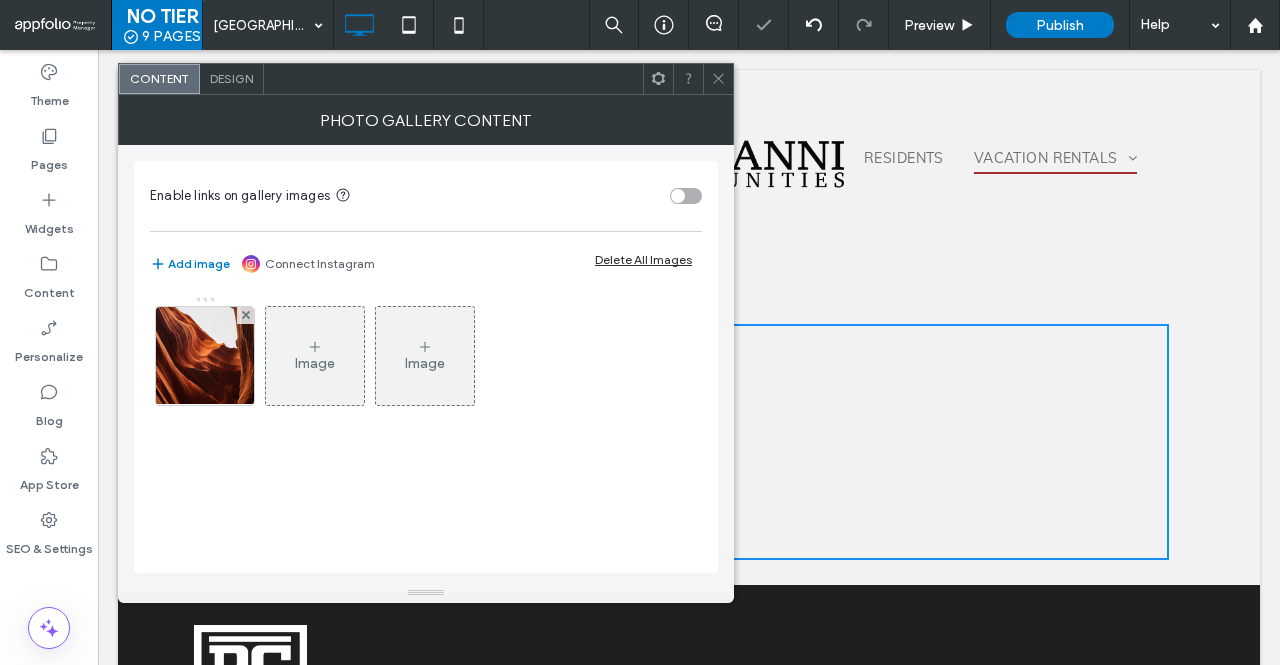 click at bounding box center [246, 315] 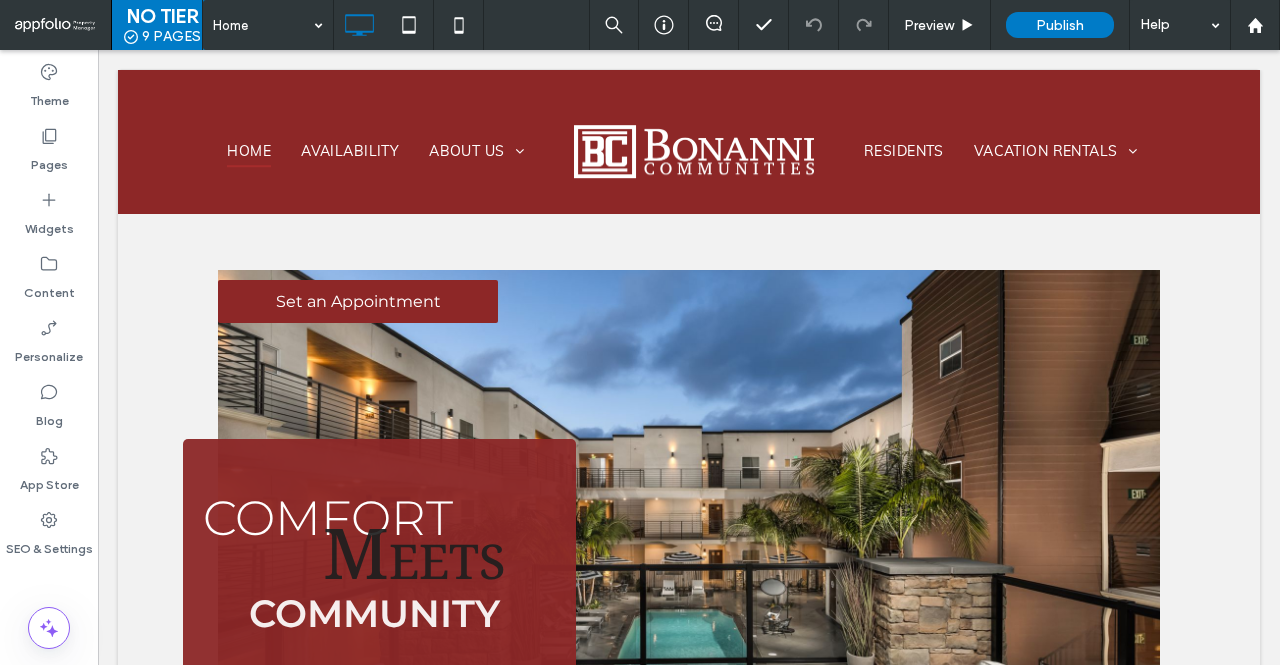 scroll, scrollTop: 616, scrollLeft: 0, axis: vertical 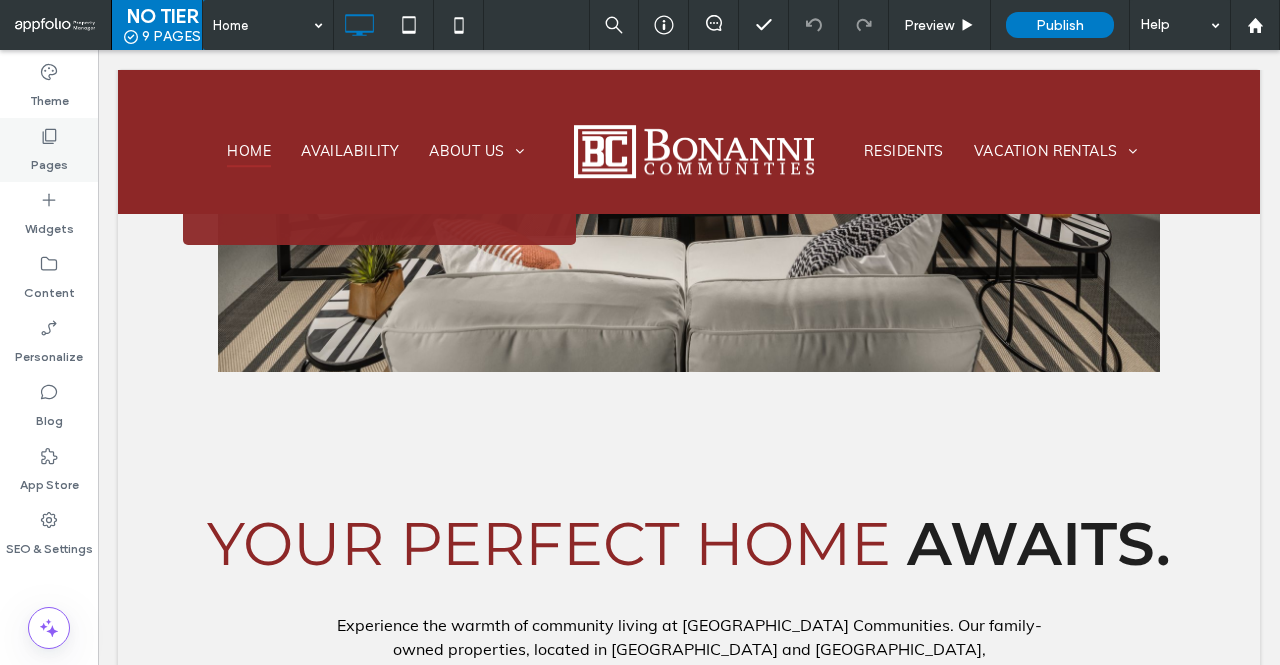 click on "Pages" at bounding box center [49, 150] 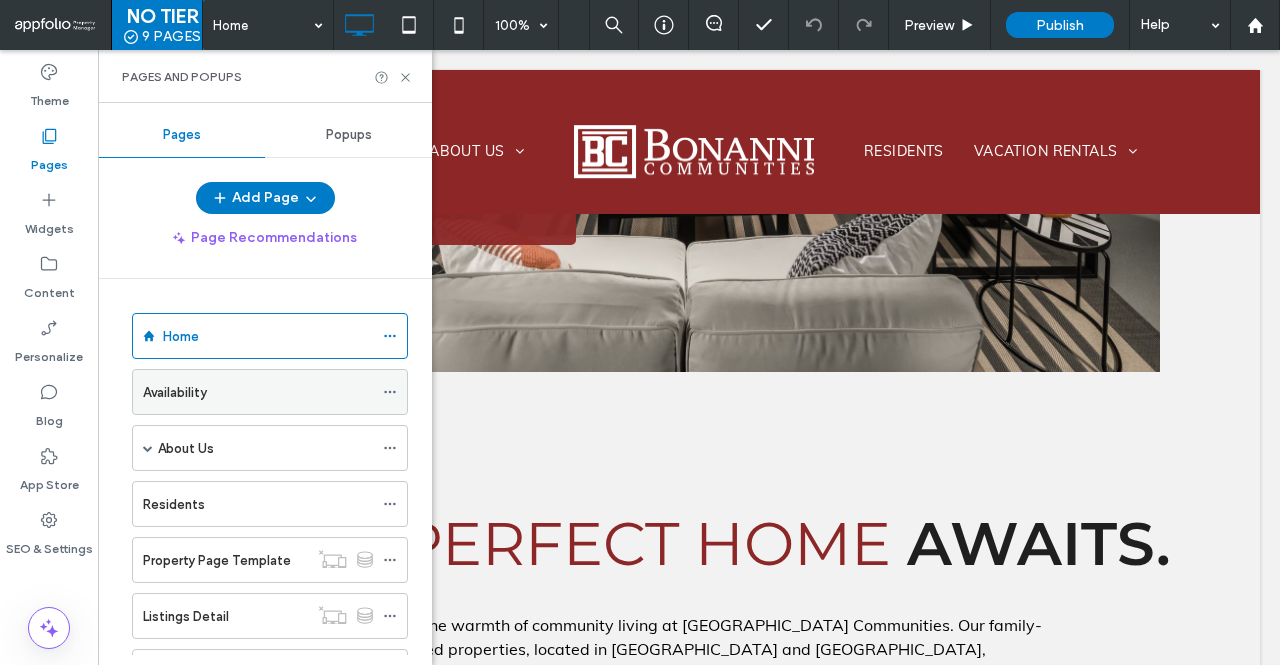 scroll, scrollTop: 416, scrollLeft: 0, axis: vertical 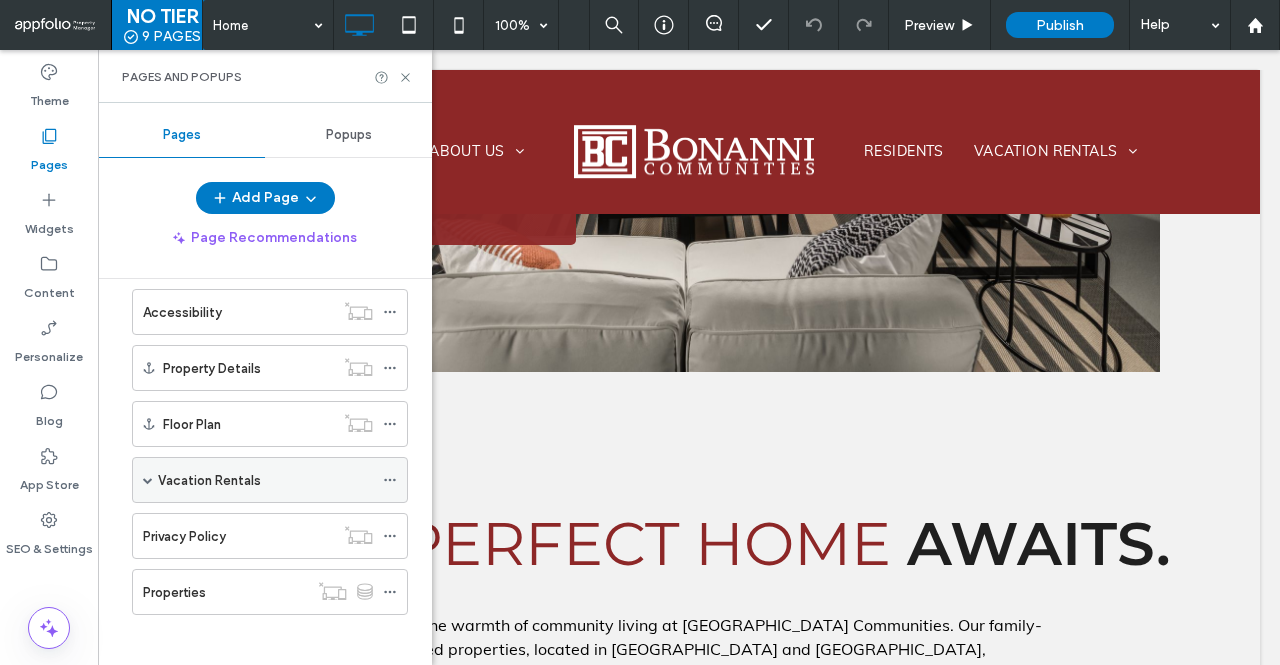 click on "Vacation Rentals" at bounding box center (265, 480) 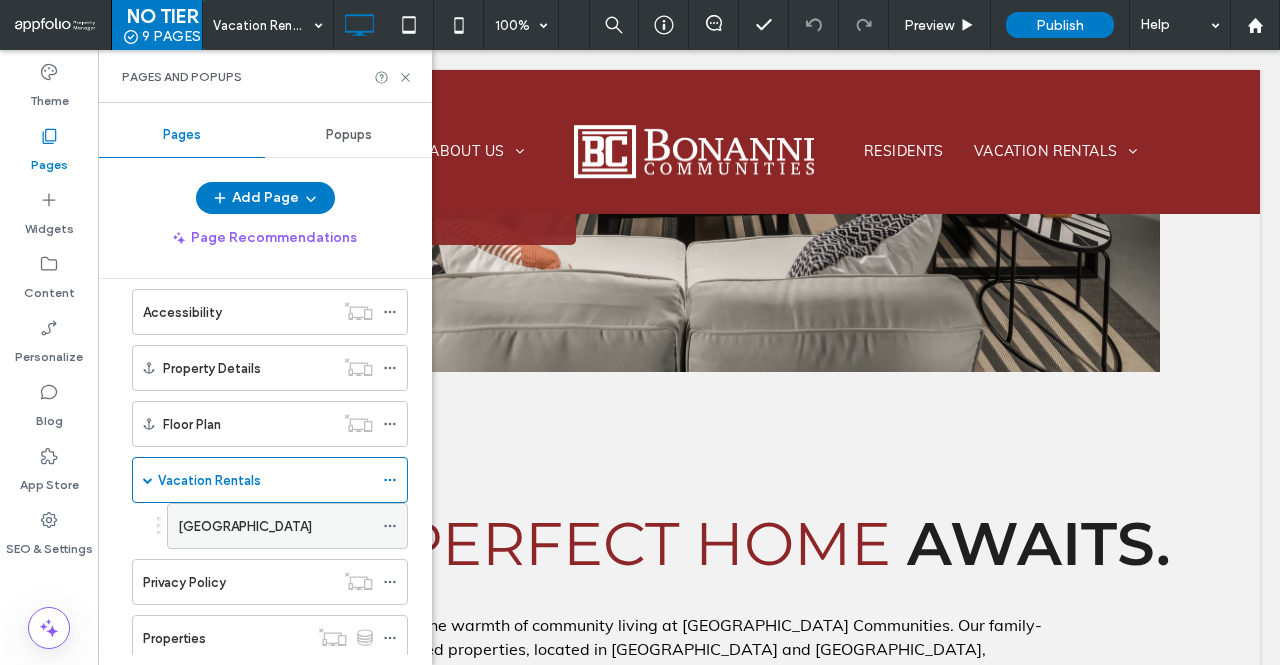 click on "[GEOGRAPHIC_DATA]" at bounding box center (245, 526) 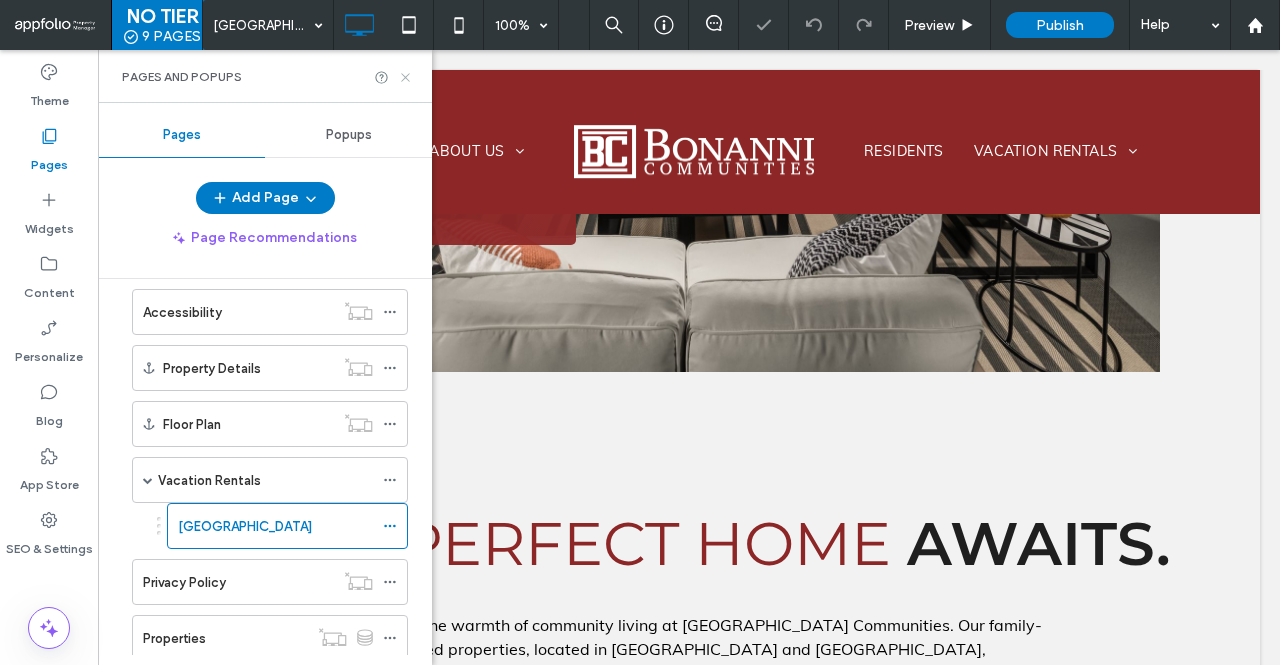 click 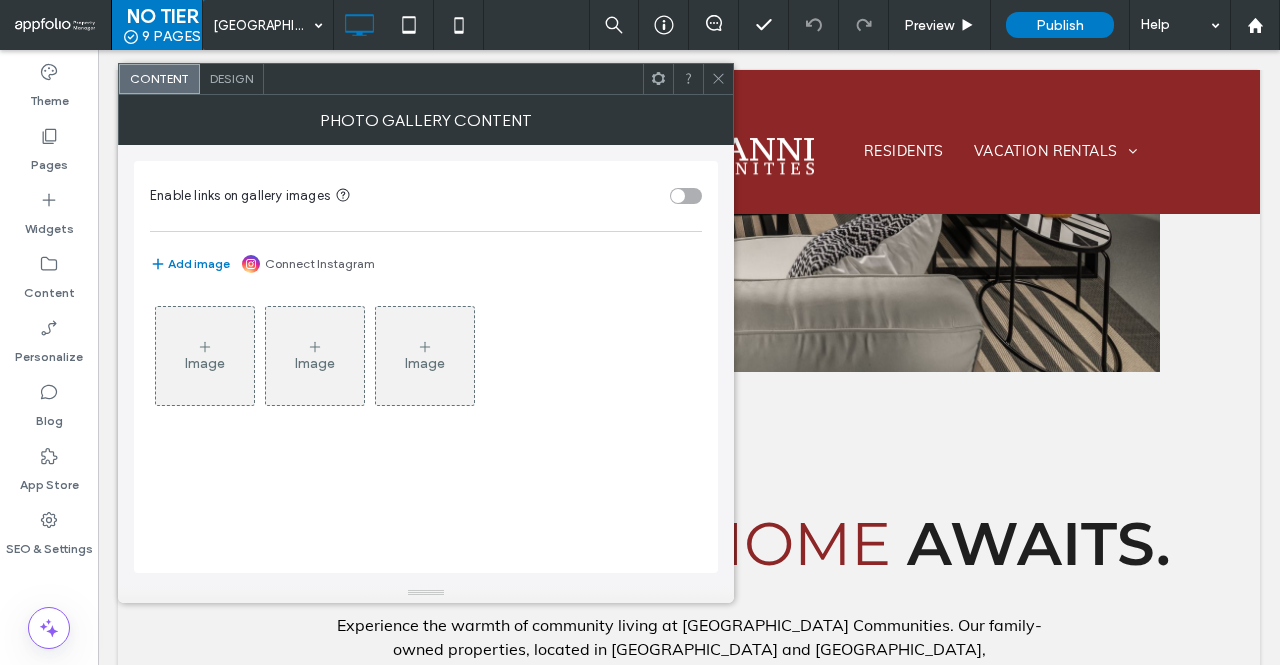 click on "Image" at bounding box center (205, 356) 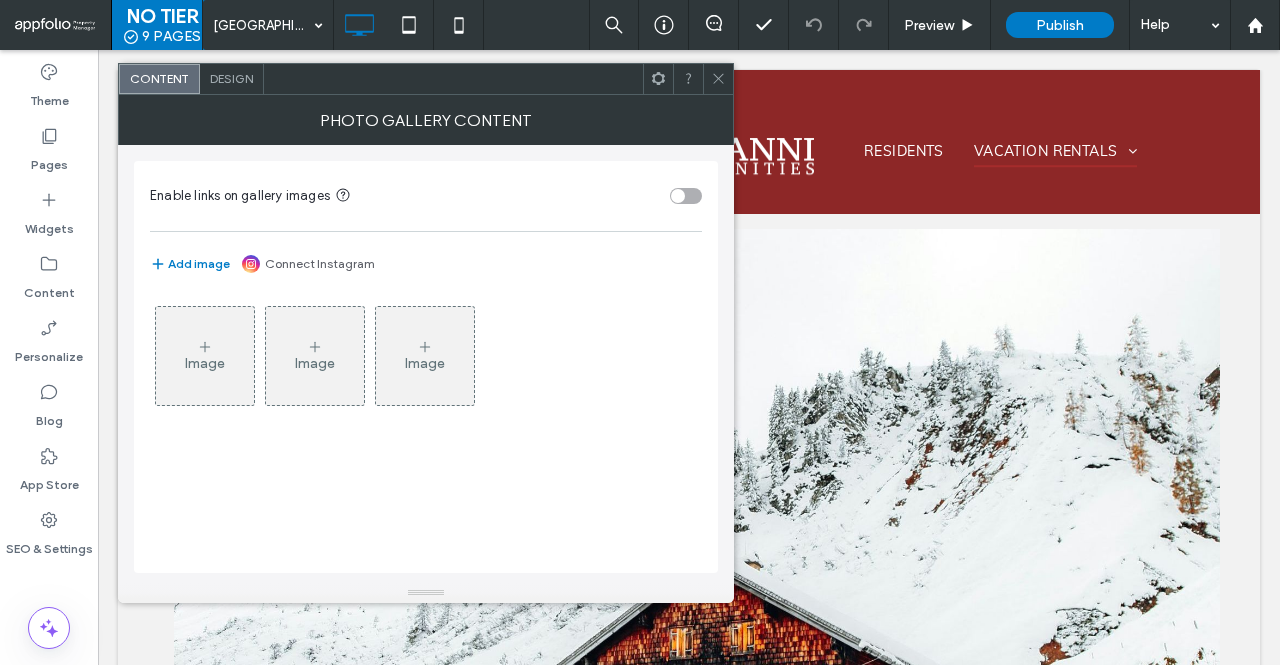scroll, scrollTop: 1608, scrollLeft: 0, axis: vertical 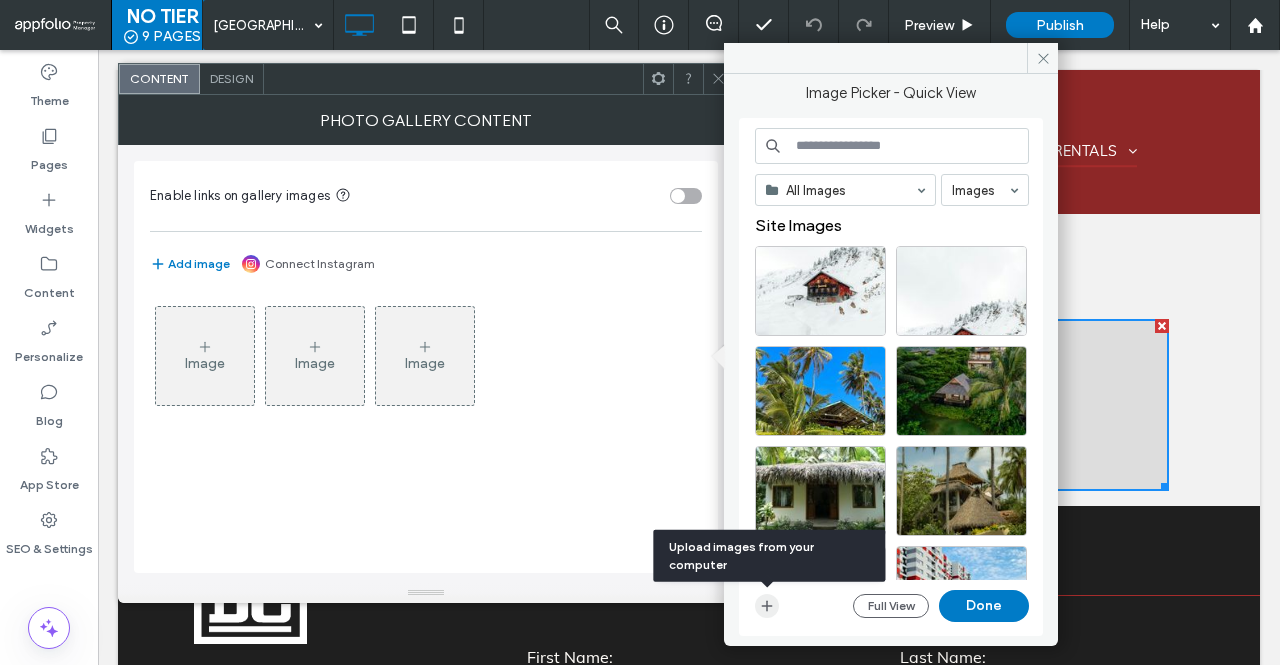 click at bounding box center (767, 606) 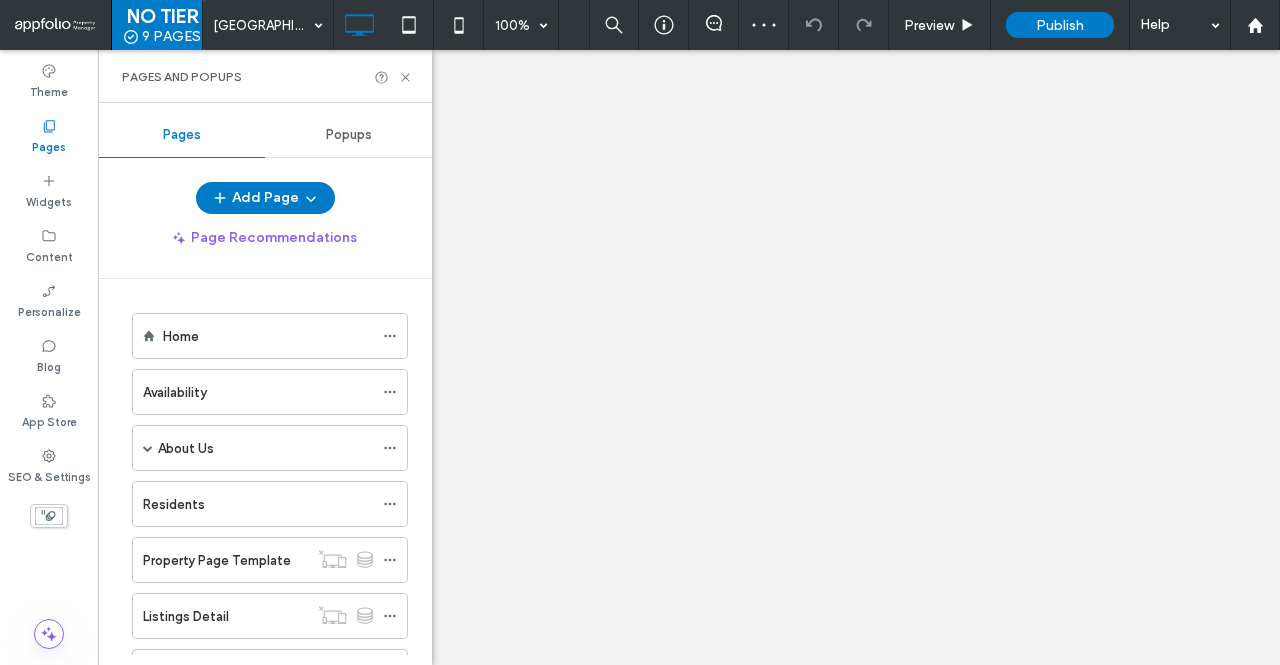 scroll, scrollTop: 0, scrollLeft: 0, axis: both 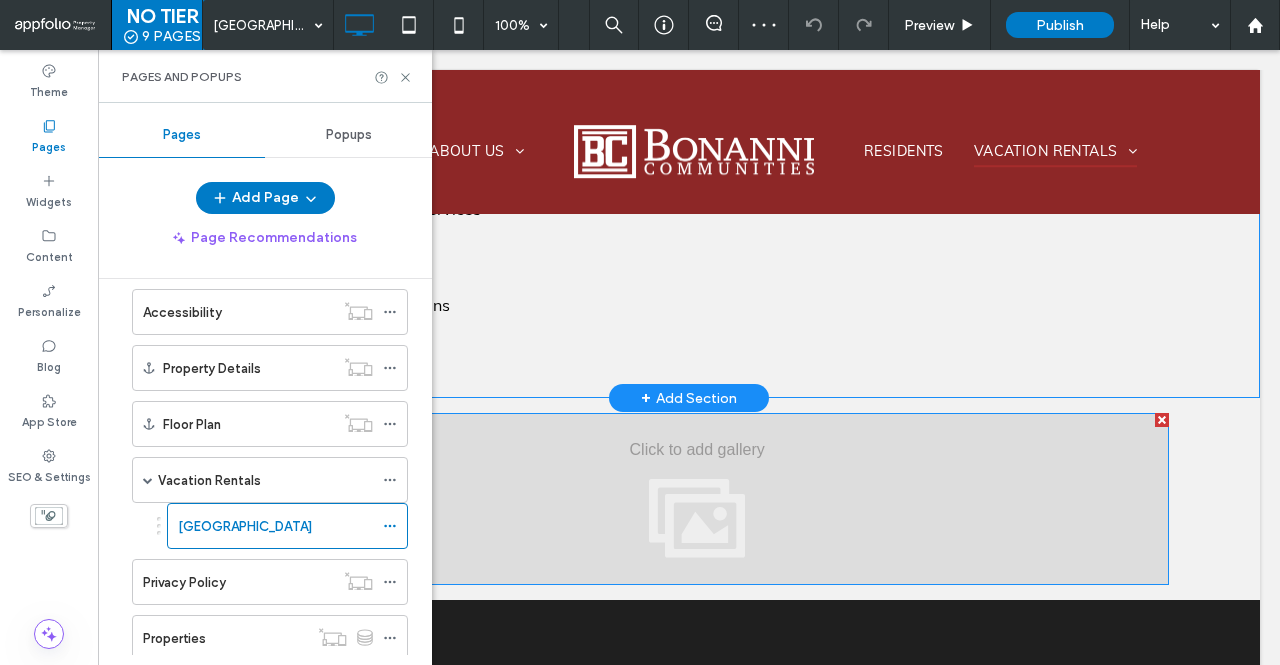 click at bounding box center [697, 499] 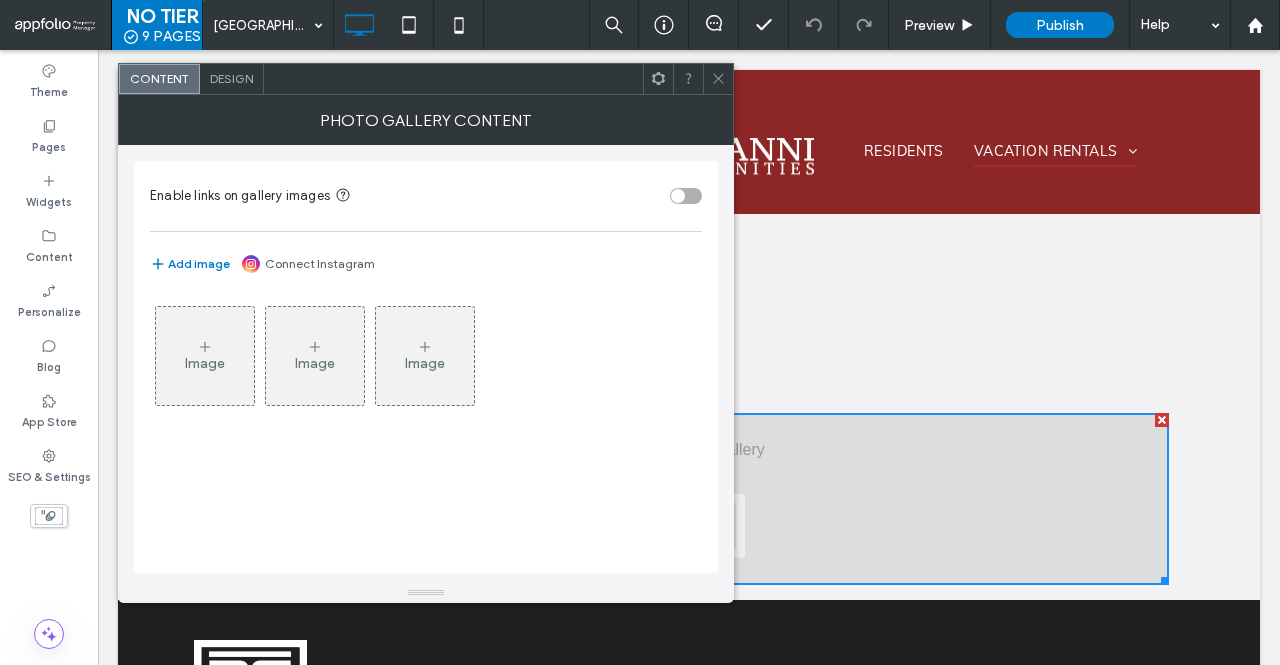 click on "Image" at bounding box center [205, 356] 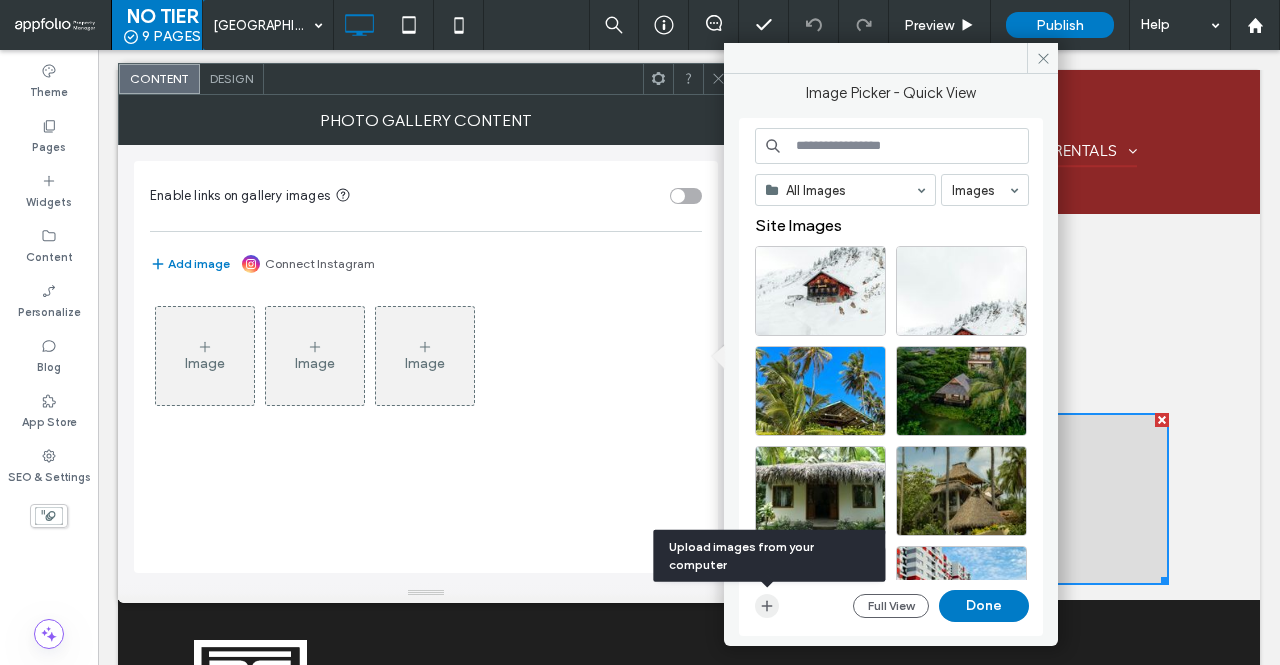 click at bounding box center [767, 606] 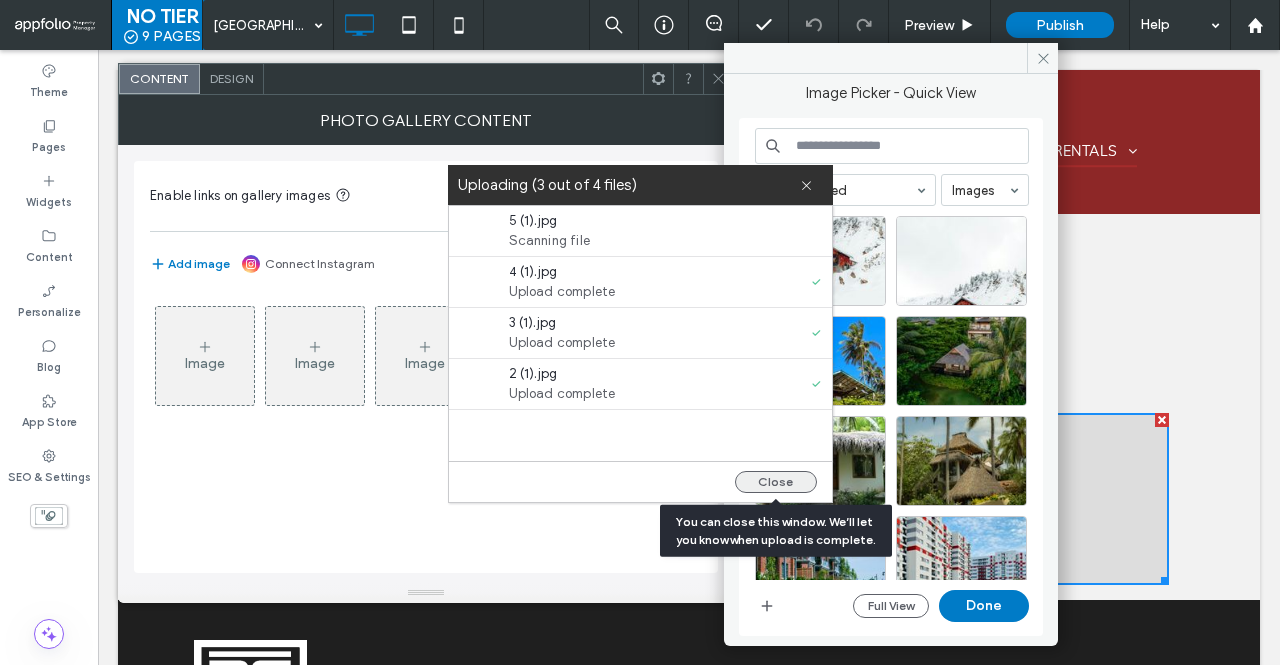 click on "Close" at bounding box center [776, 482] 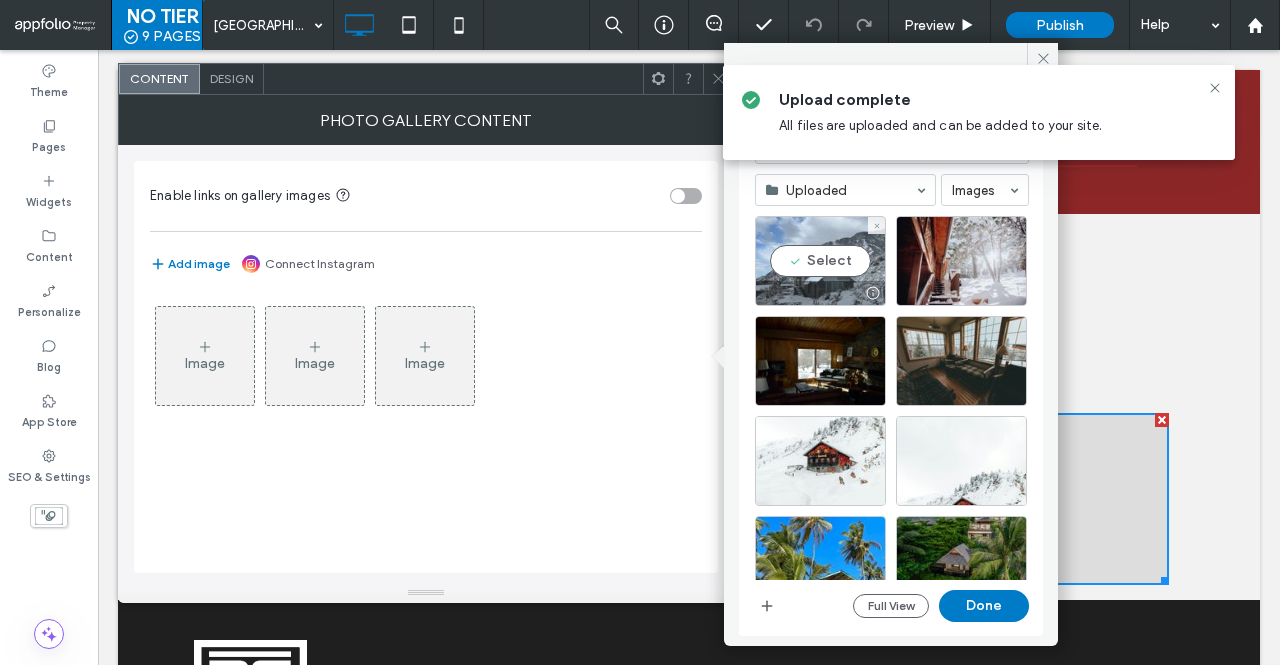 click on "Select" at bounding box center (820, 261) 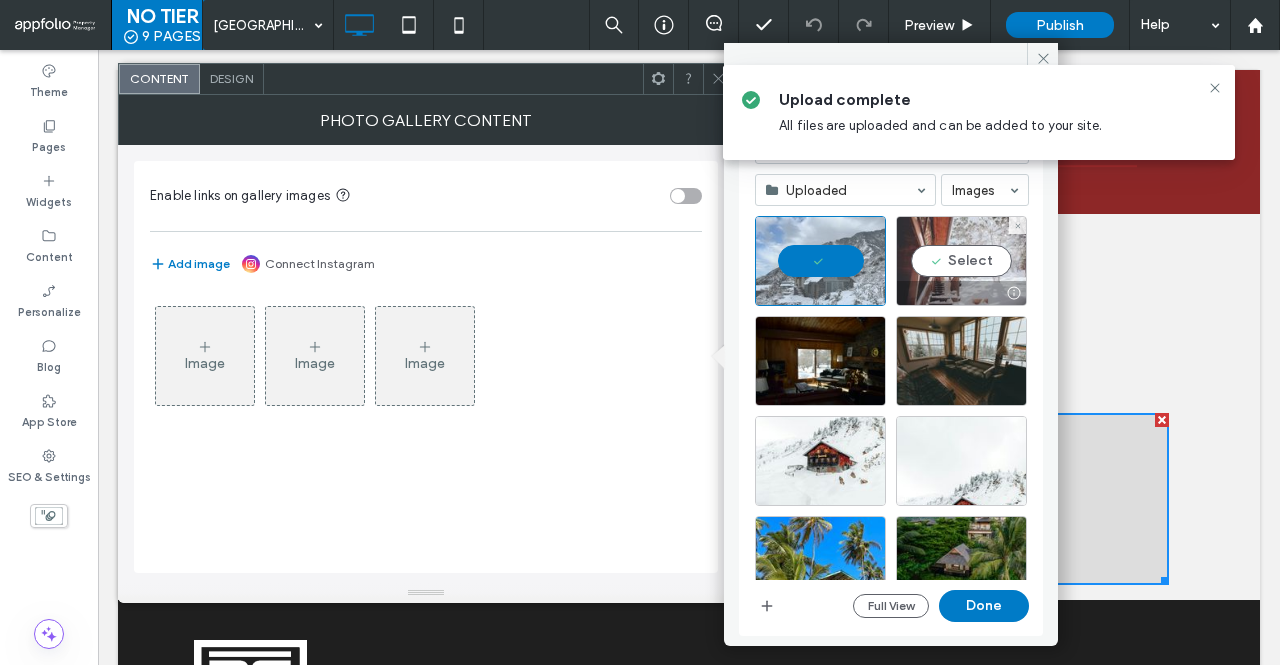 click on "Select" at bounding box center (961, 261) 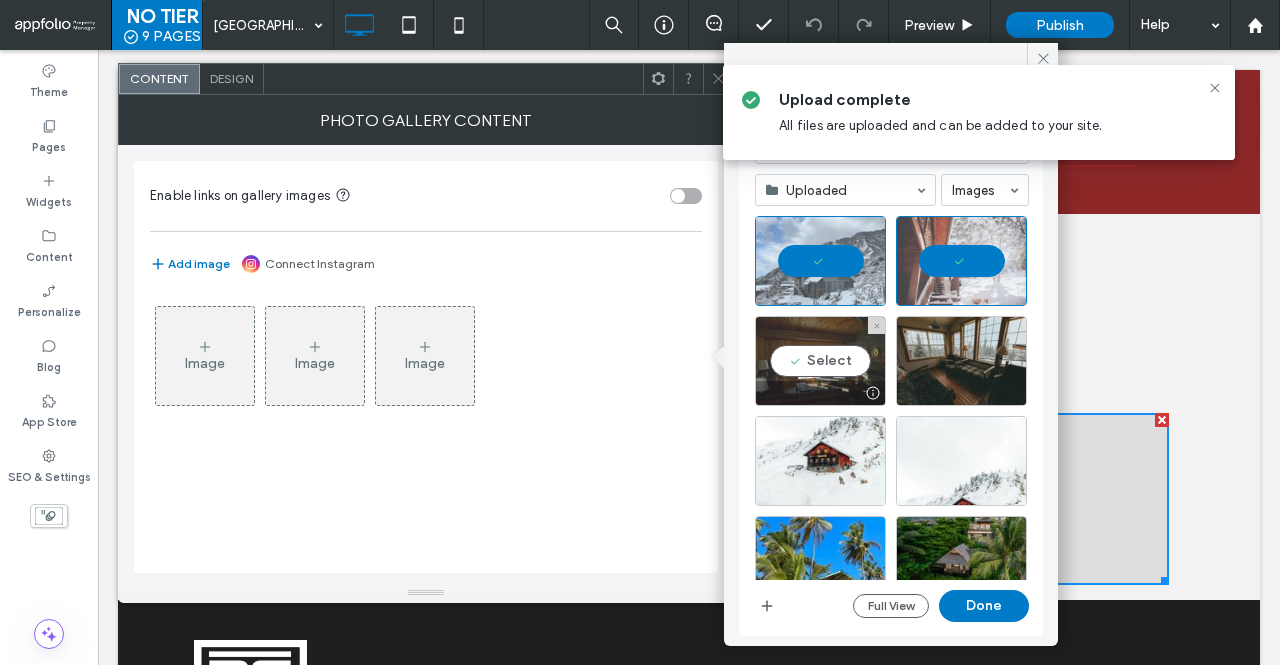 click on "Select" at bounding box center (820, 361) 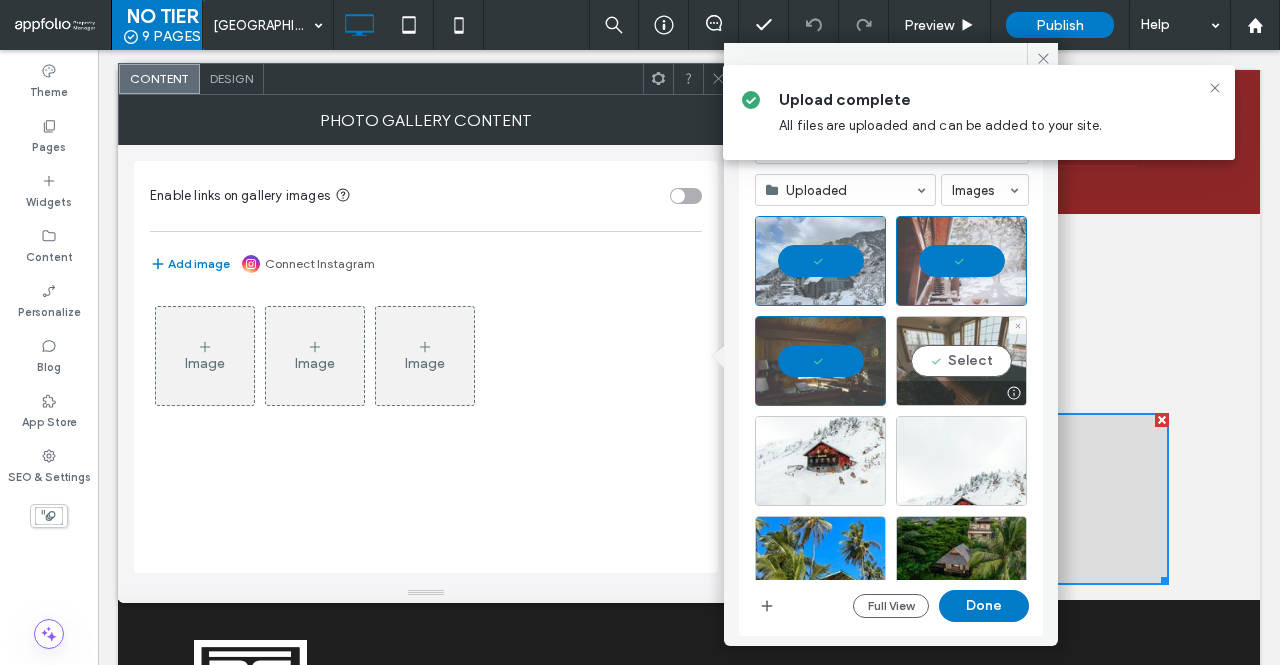 click on "Select" at bounding box center [961, 361] 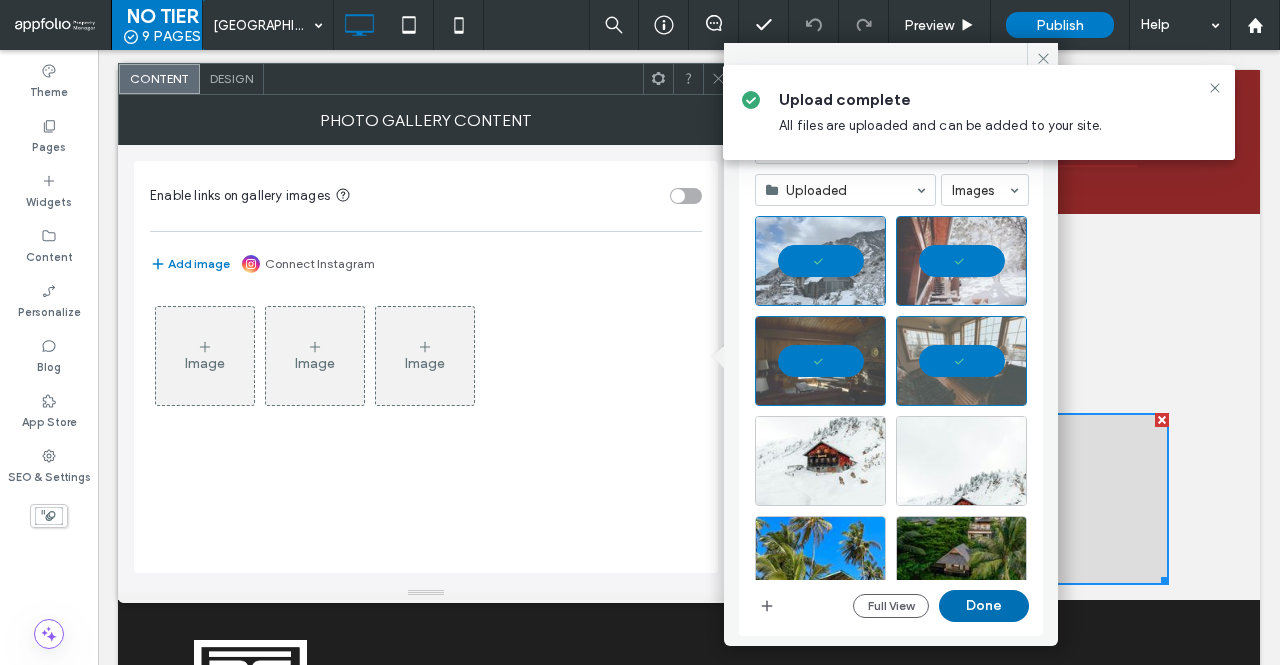 click on "Done" at bounding box center [984, 606] 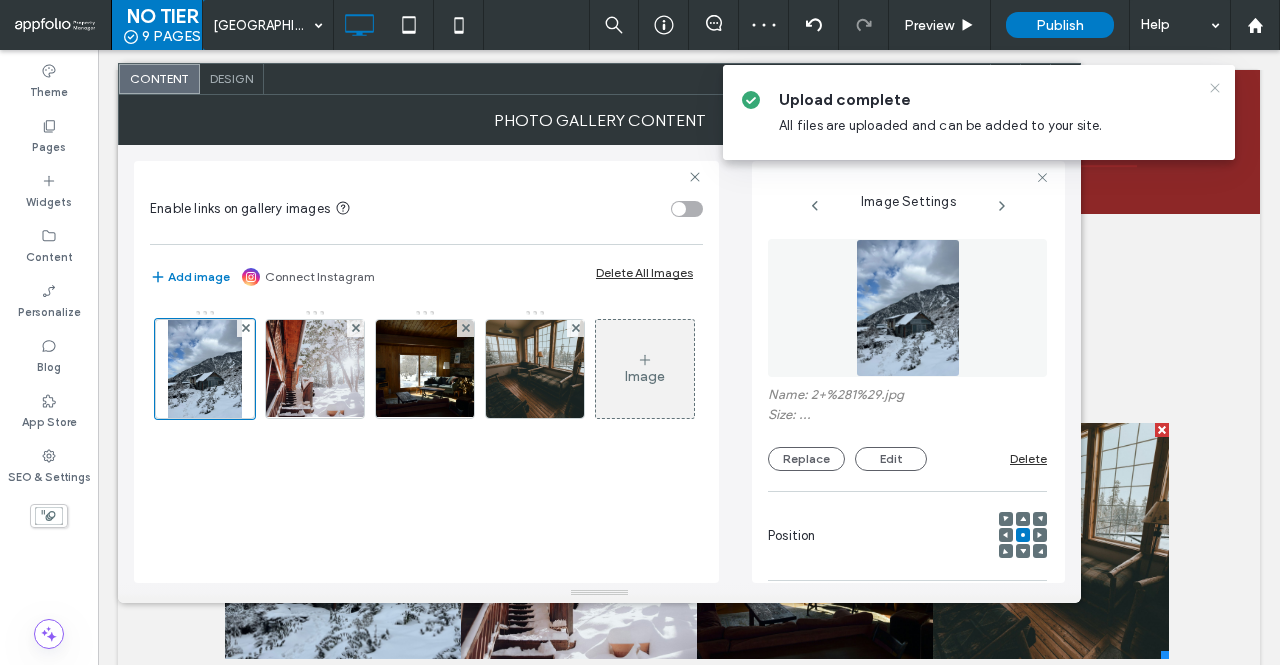 click 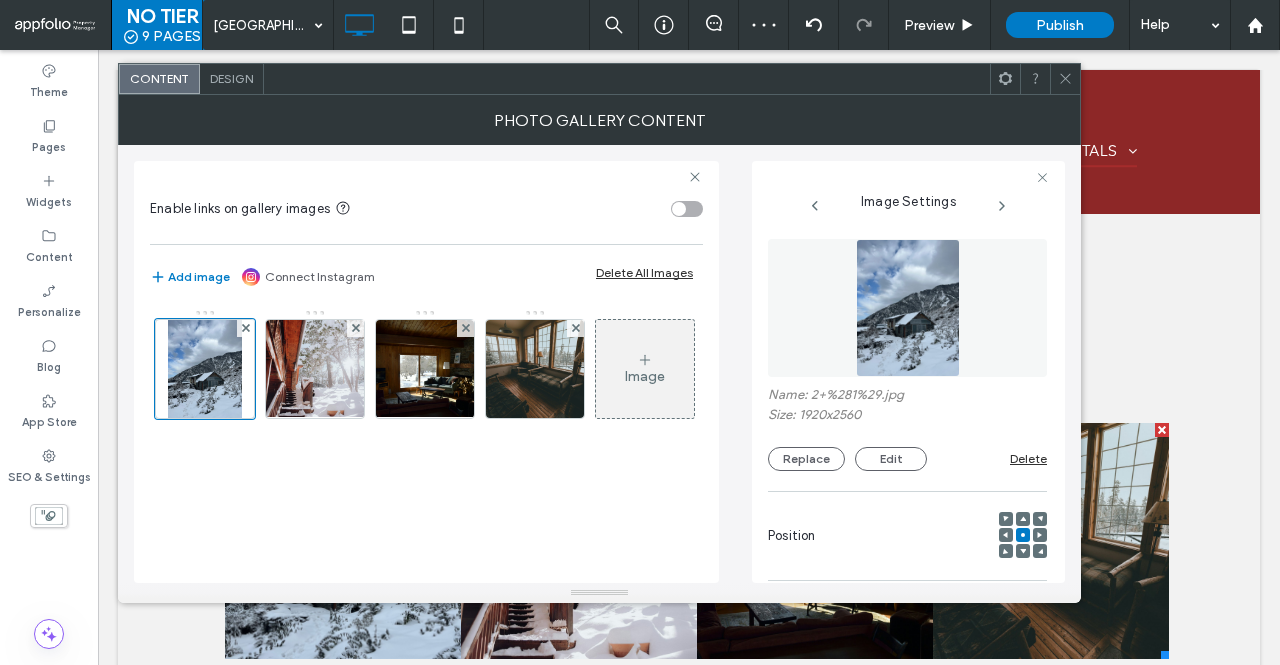 click 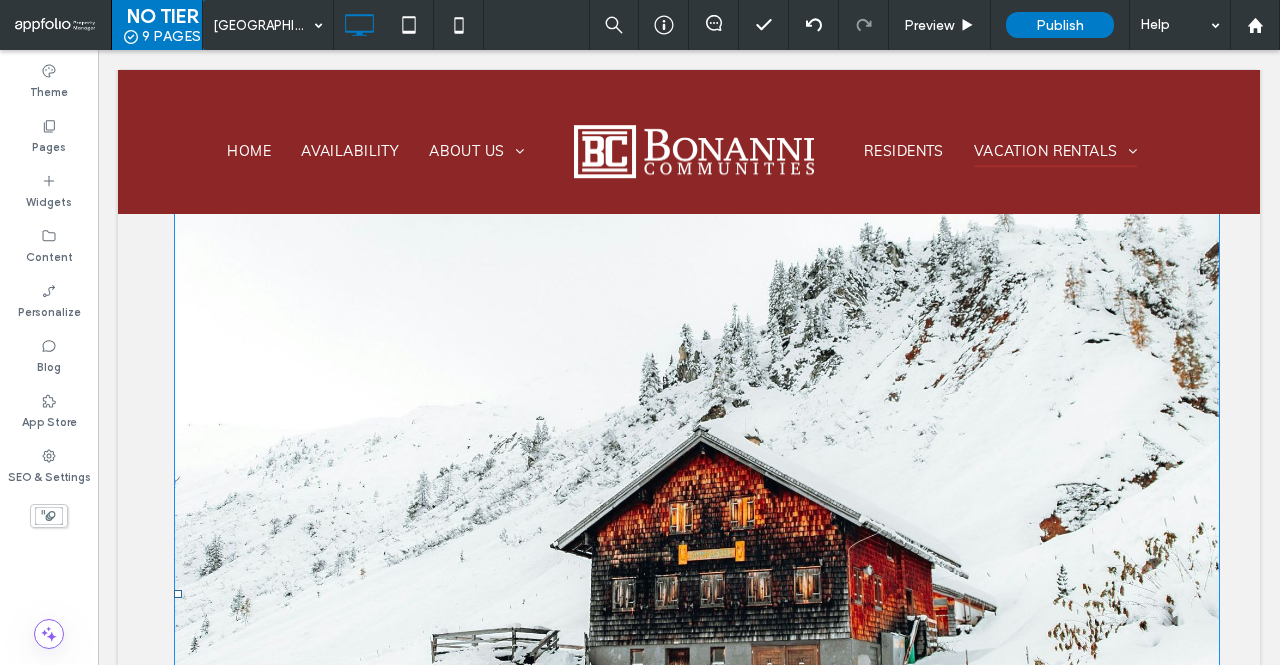 scroll, scrollTop: 0, scrollLeft: 0, axis: both 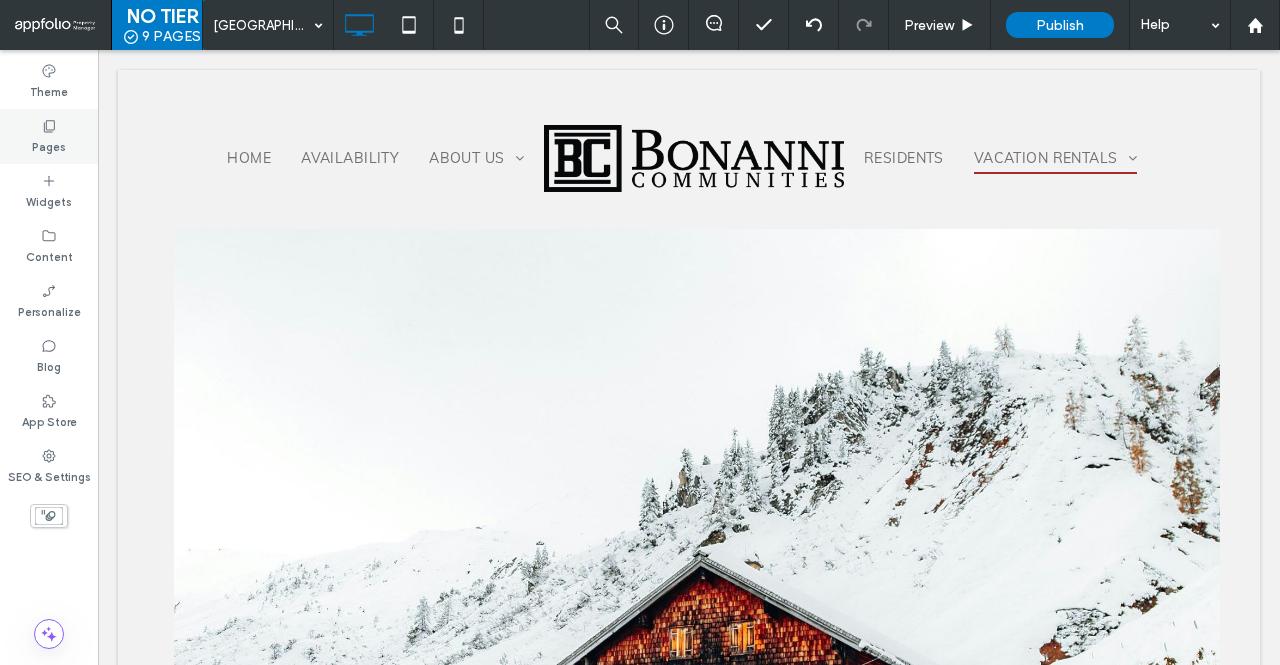 click on "Pages" at bounding box center (49, 145) 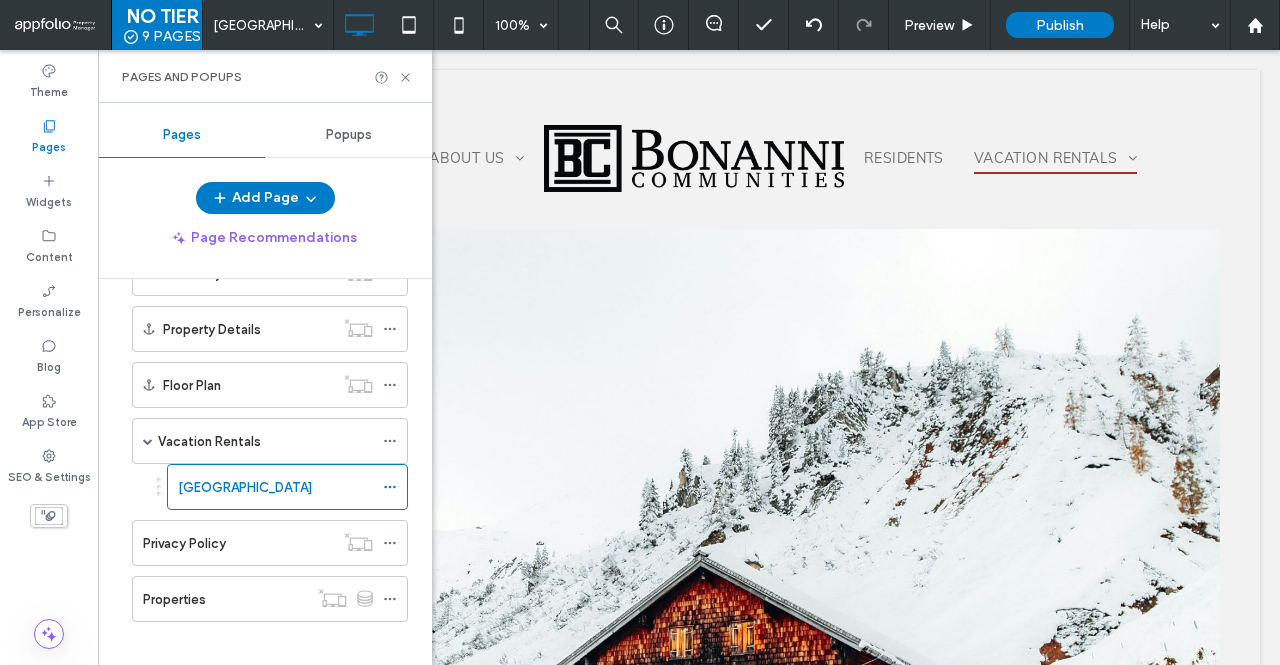 scroll, scrollTop: 460, scrollLeft: 0, axis: vertical 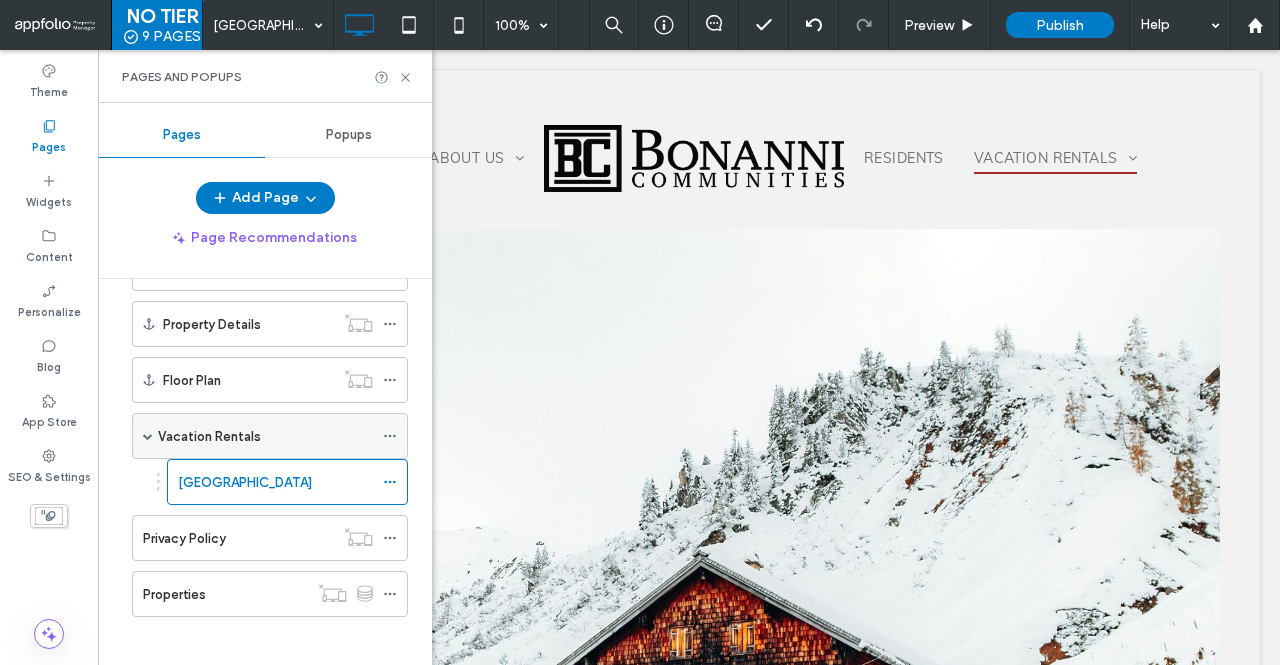 click on "Vacation Rentals" at bounding box center [209, 436] 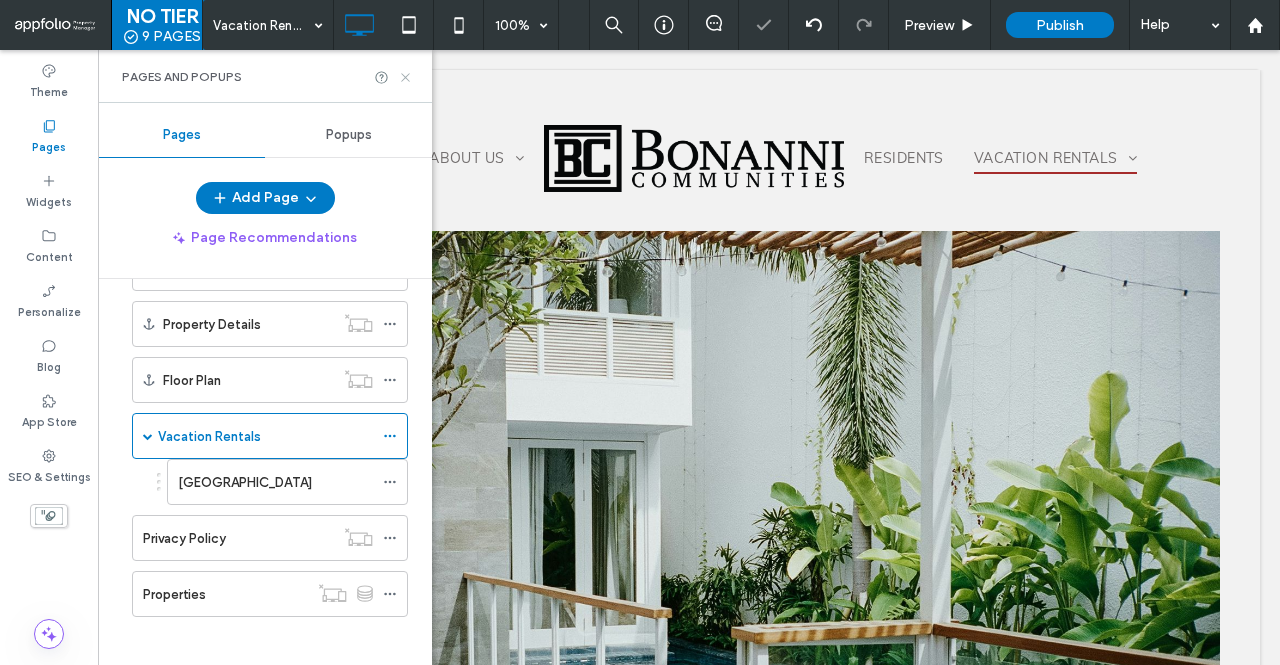 scroll, scrollTop: 0, scrollLeft: 0, axis: both 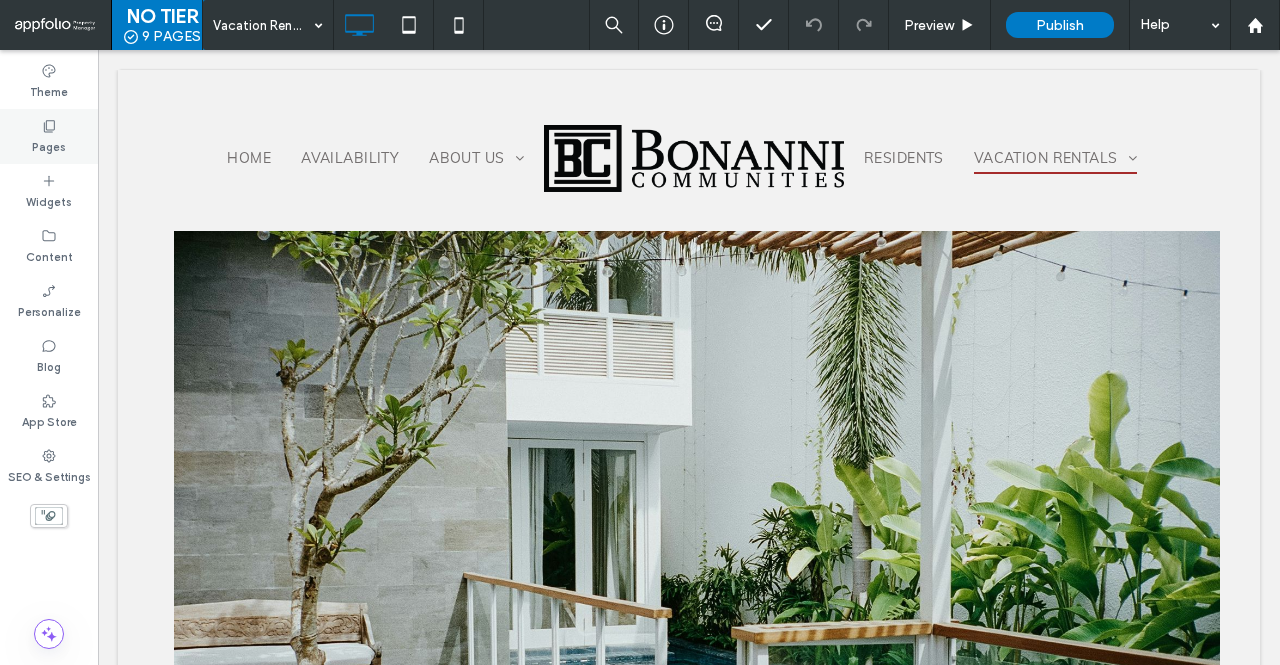 click on "Pages" at bounding box center [49, 136] 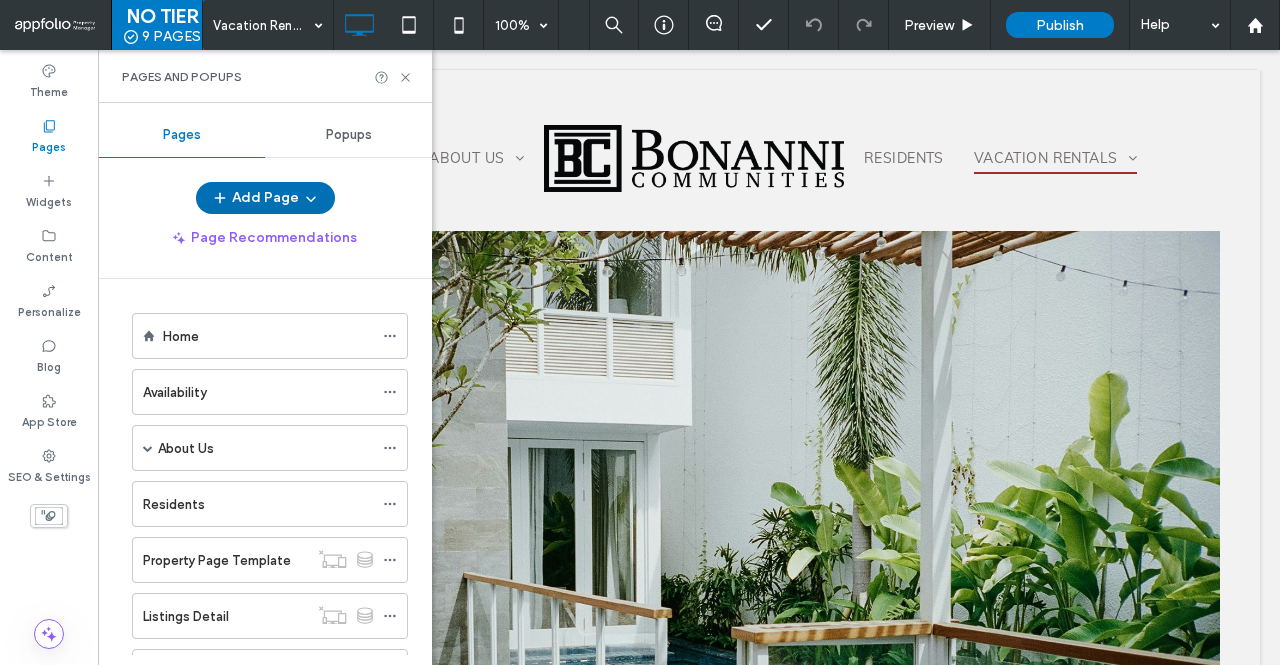 click at bounding box center [222, 198] 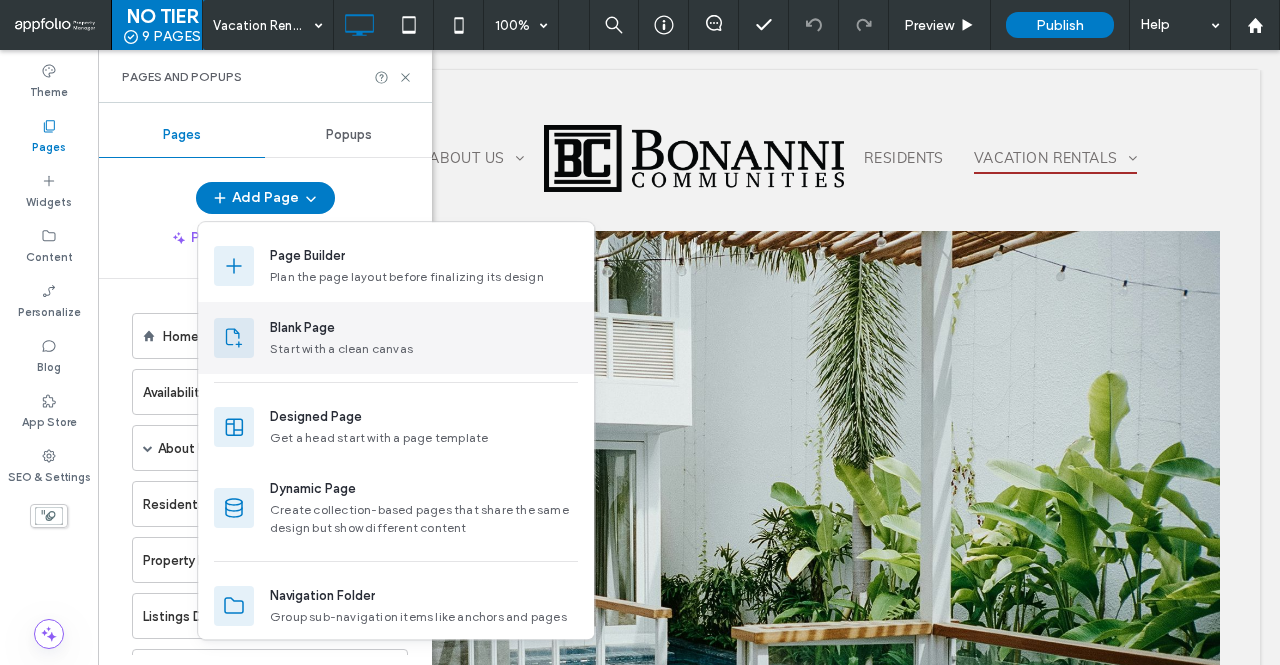 click on "Blank Page" at bounding box center [302, 328] 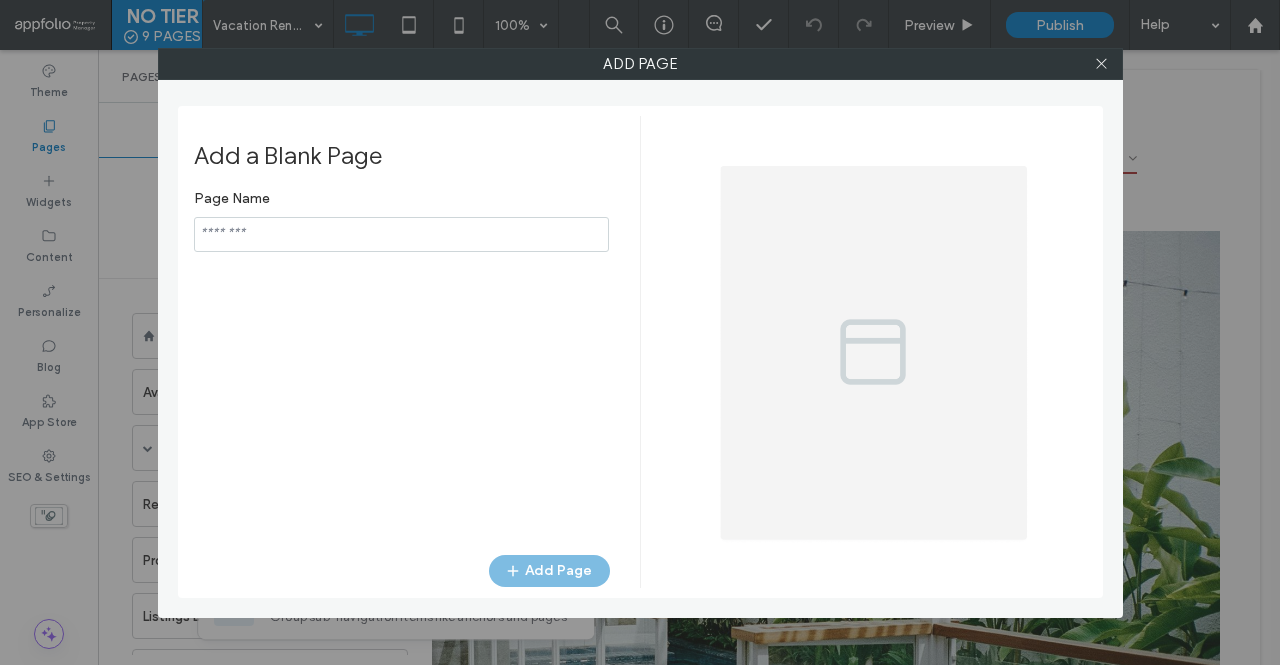 type on "**********" 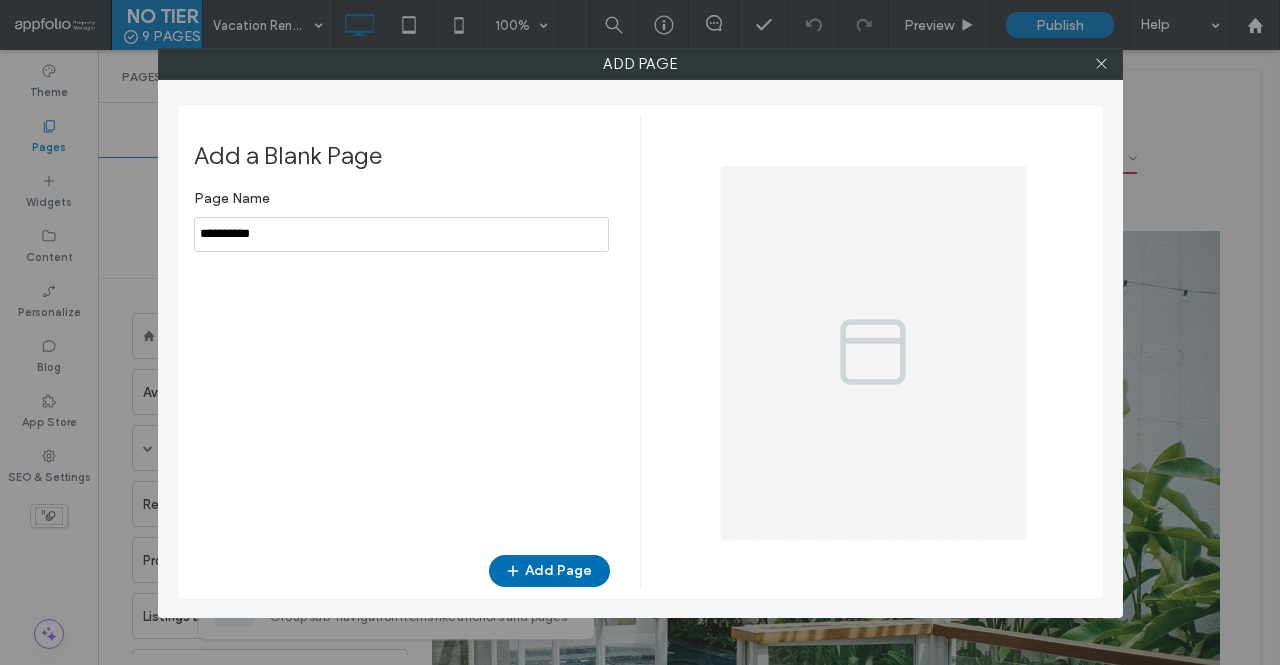click on "Add Page" at bounding box center (549, 571) 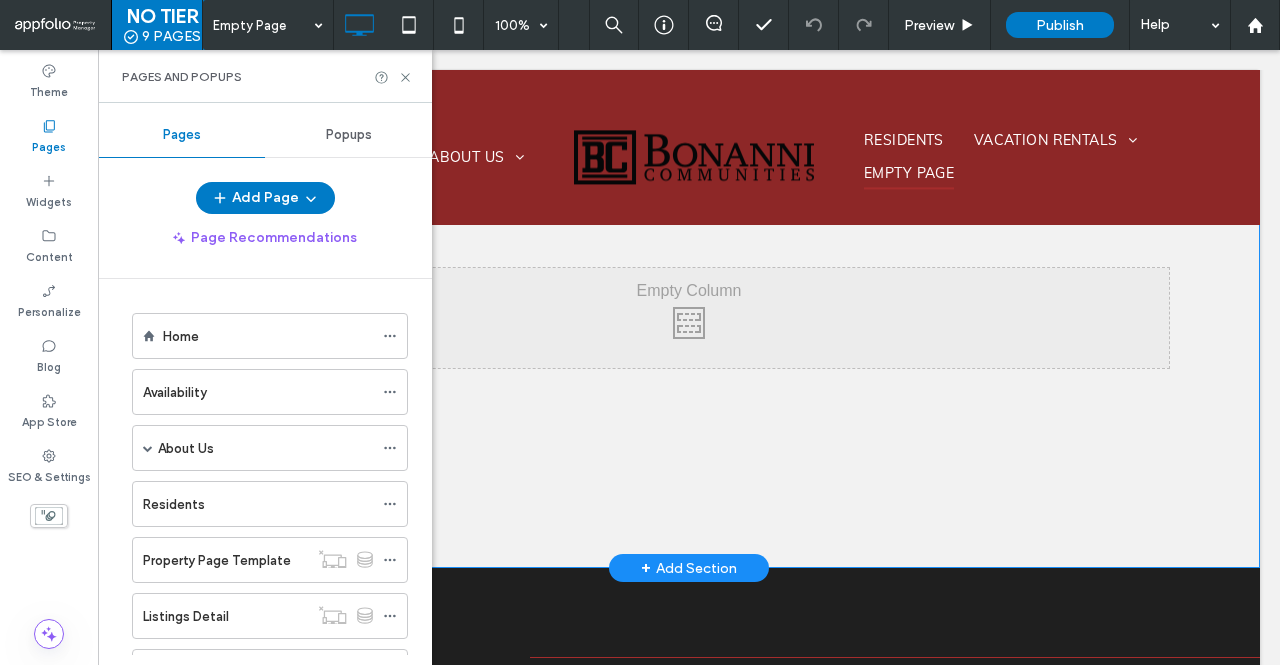 scroll, scrollTop: 227, scrollLeft: 0, axis: vertical 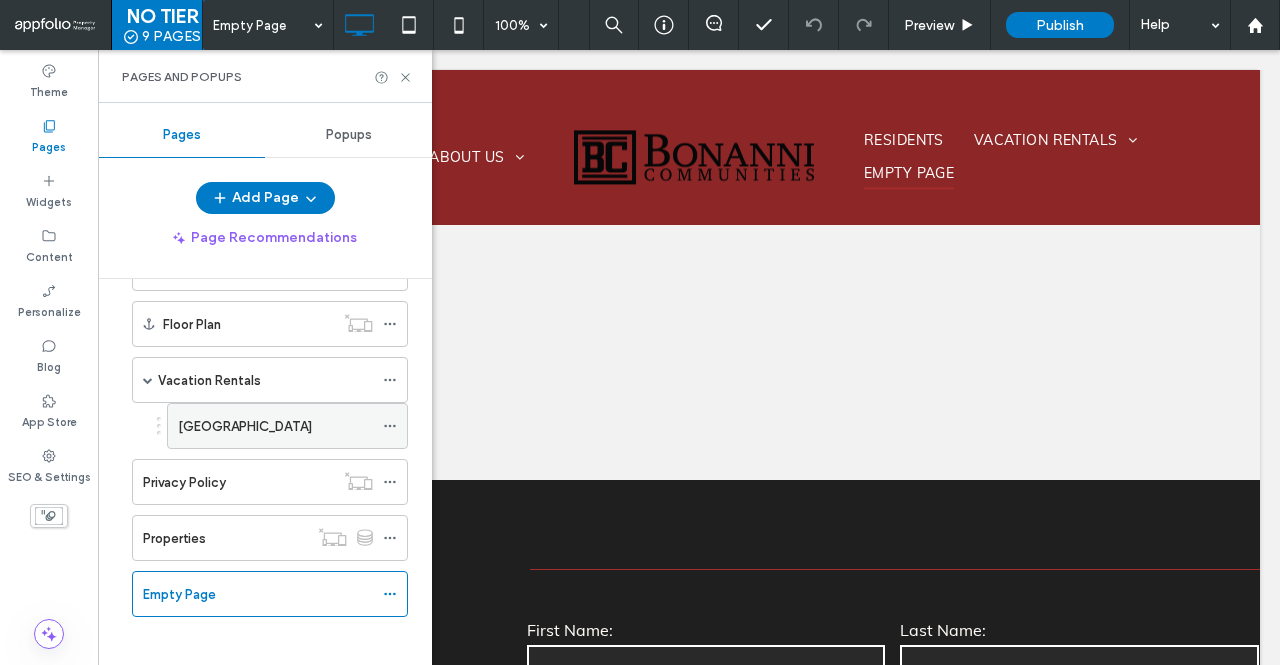click at bounding box center [390, 426] 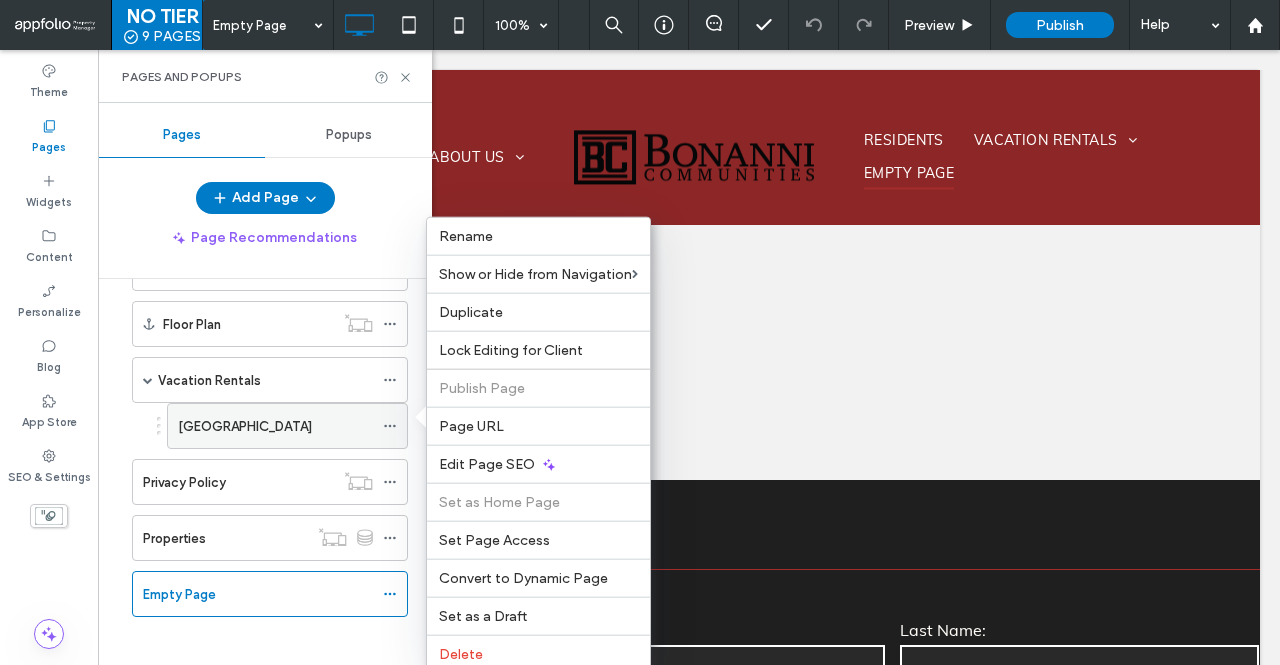 click at bounding box center [390, 426] 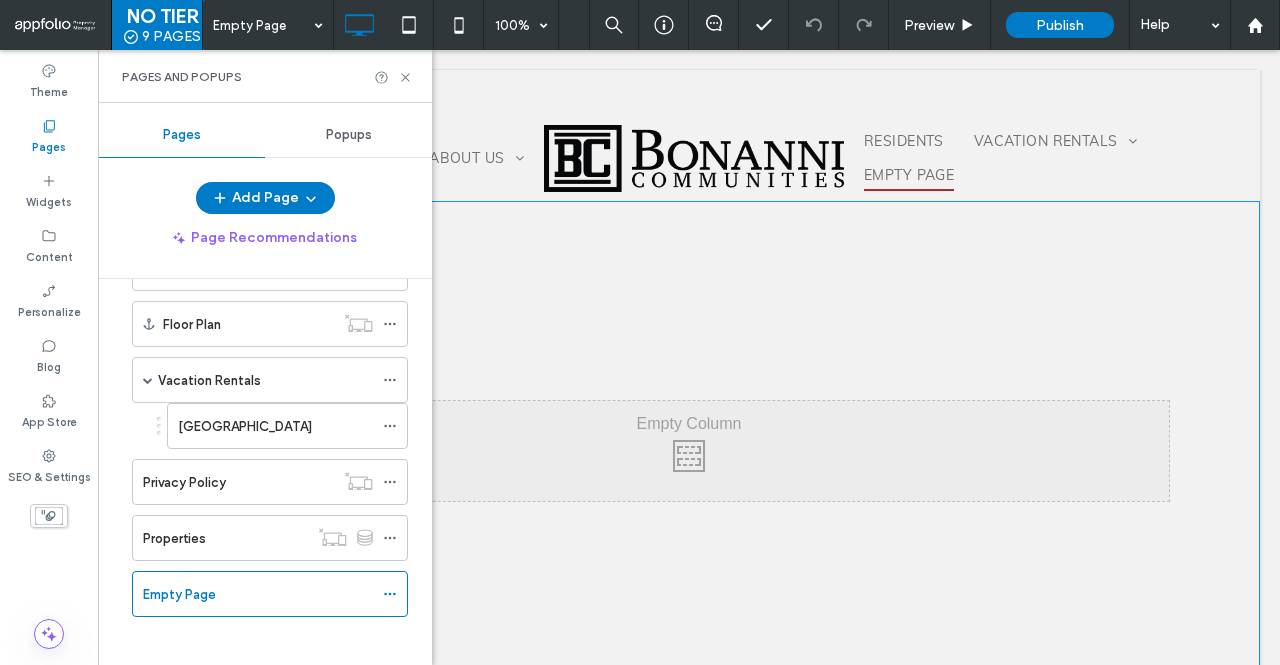 scroll, scrollTop: 0, scrollLeft: 0, axis: both 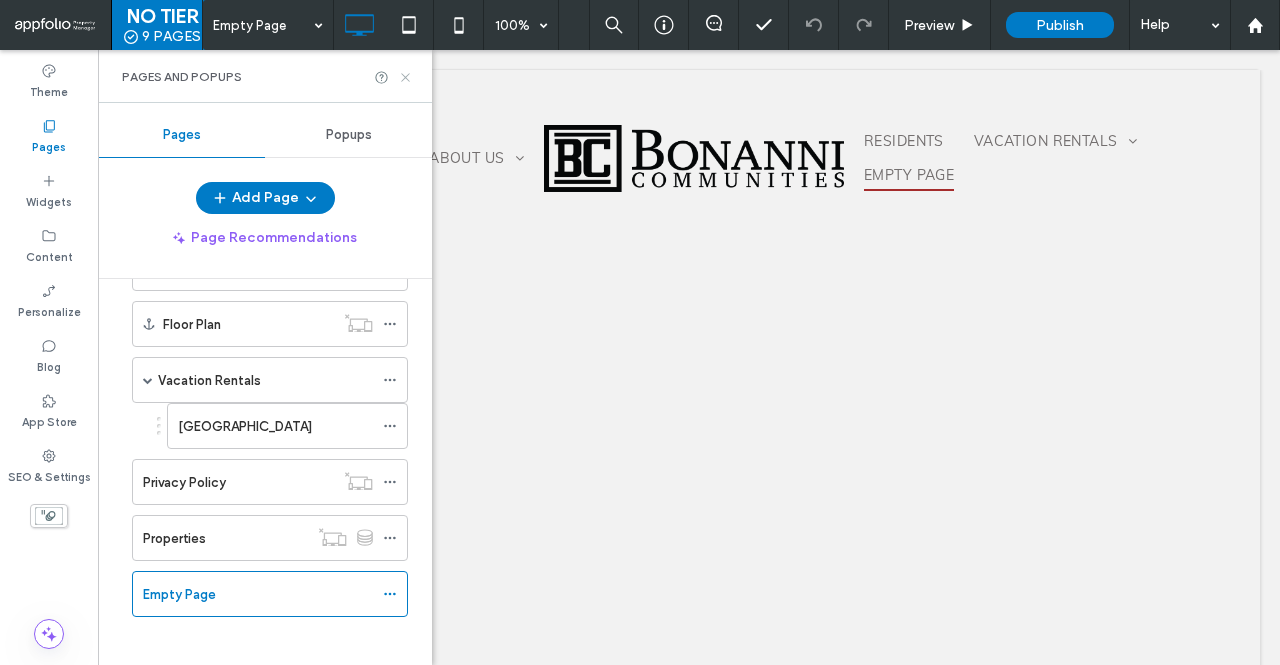 click 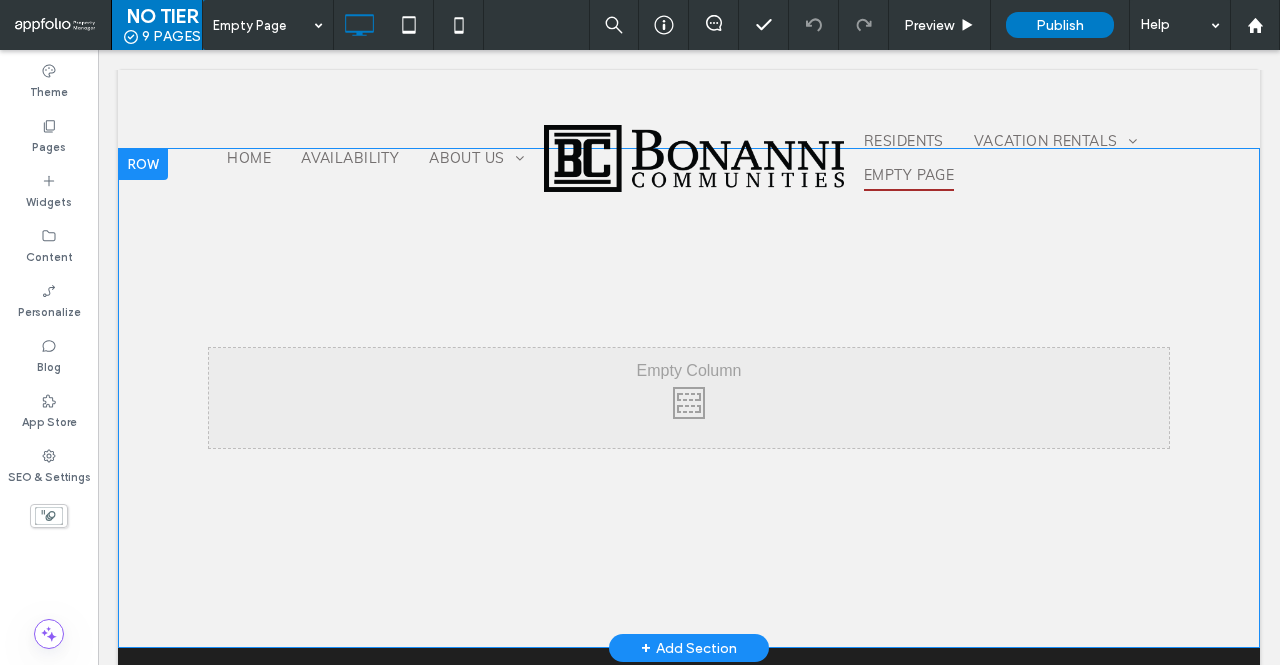 scroll, scrollTop: 43, scrollLeft: 0, axis: vertical 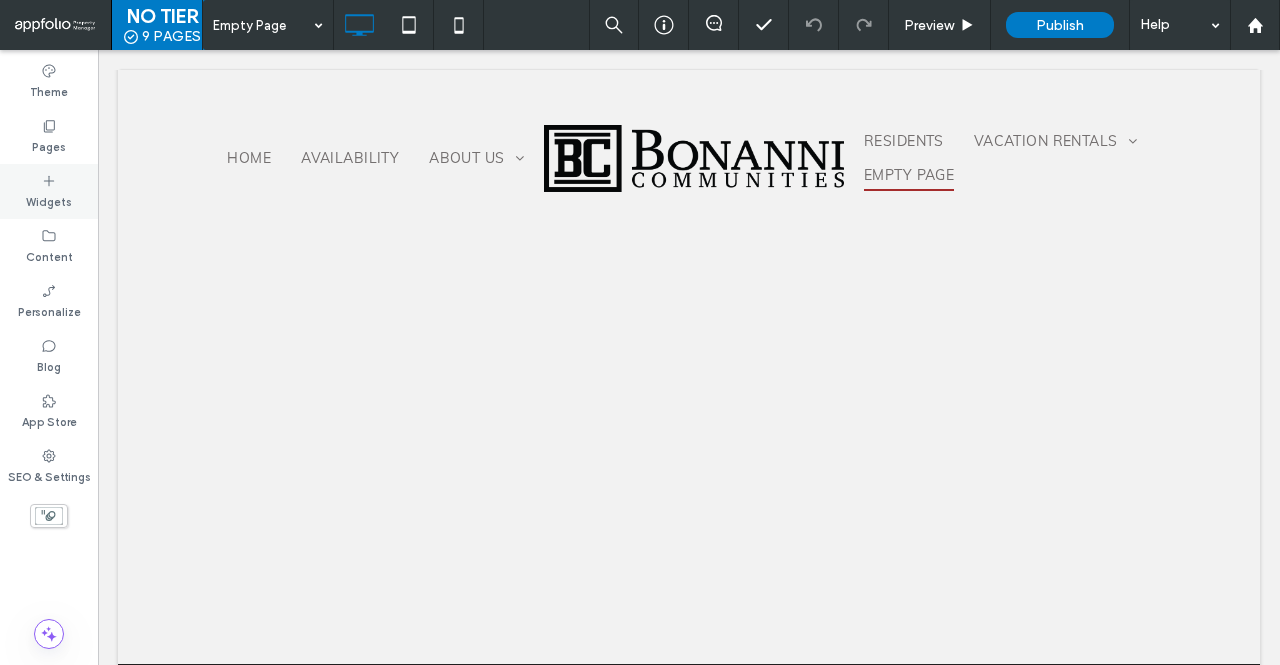 click 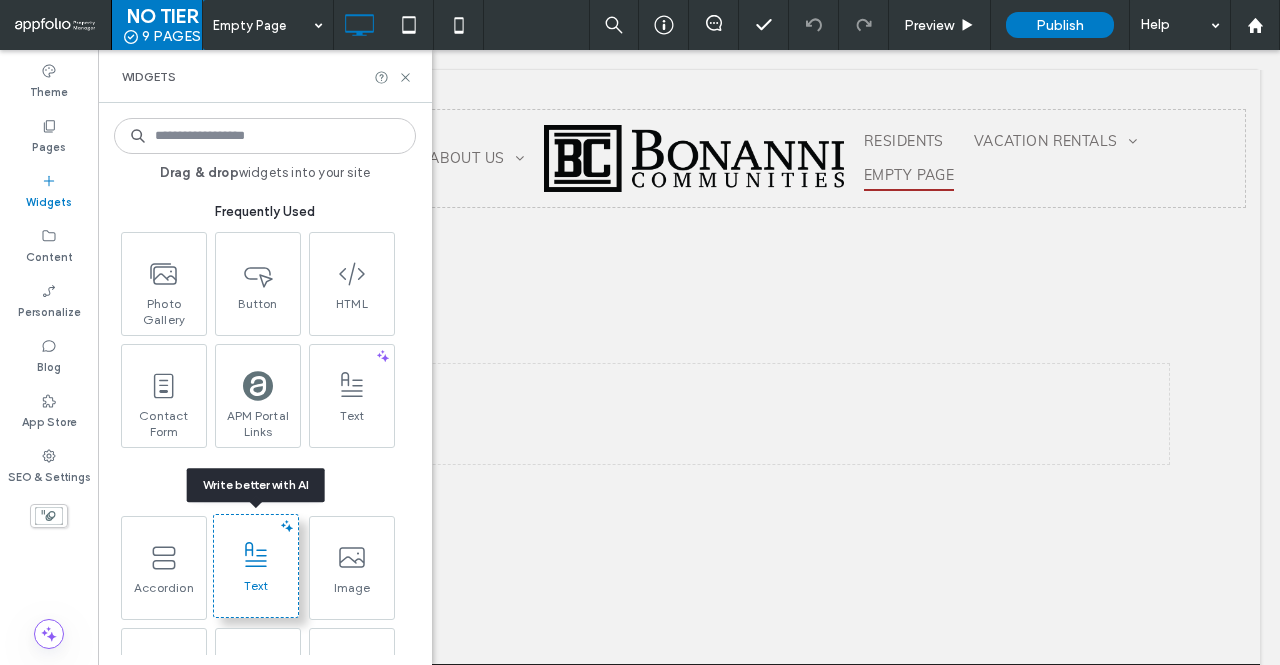 scroll, scrollTop: 90, scrollLeft: 0, axis: vertical 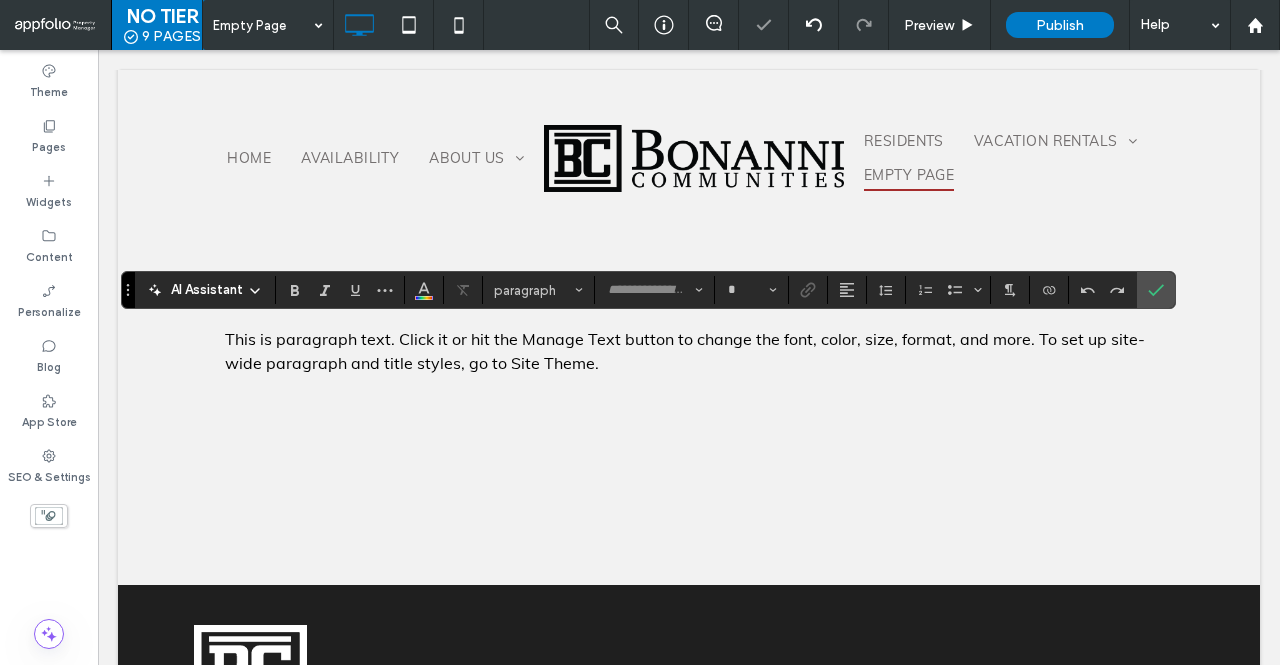 type on "****" 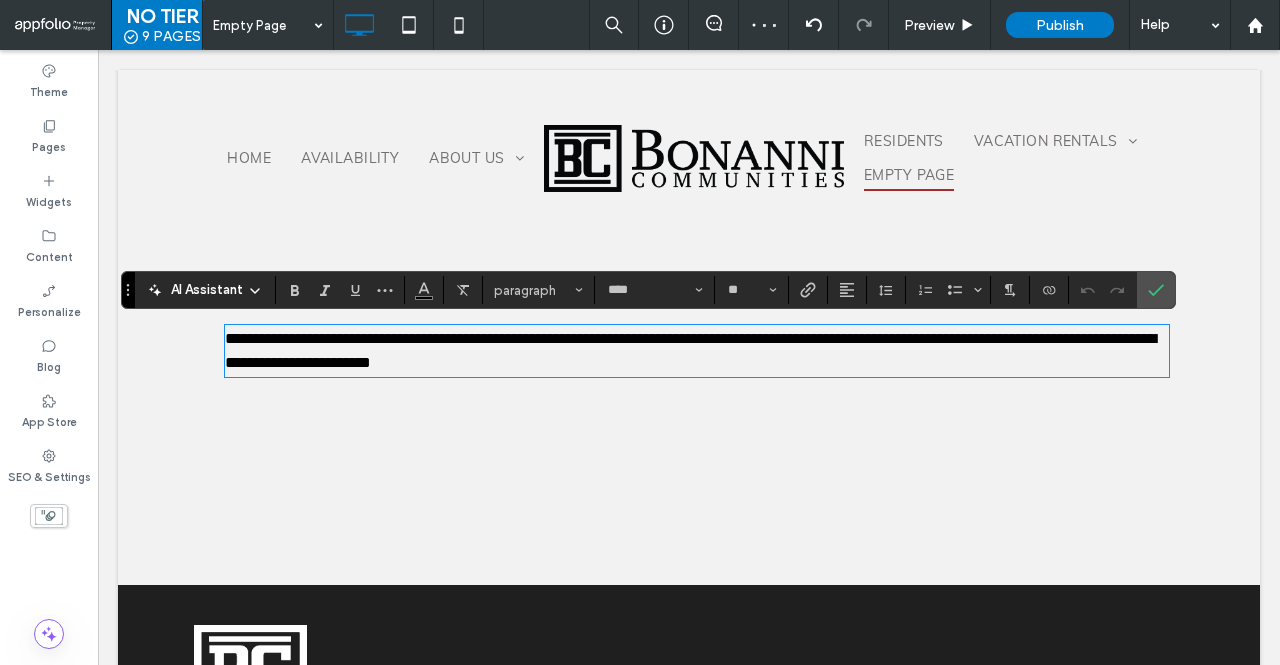 type 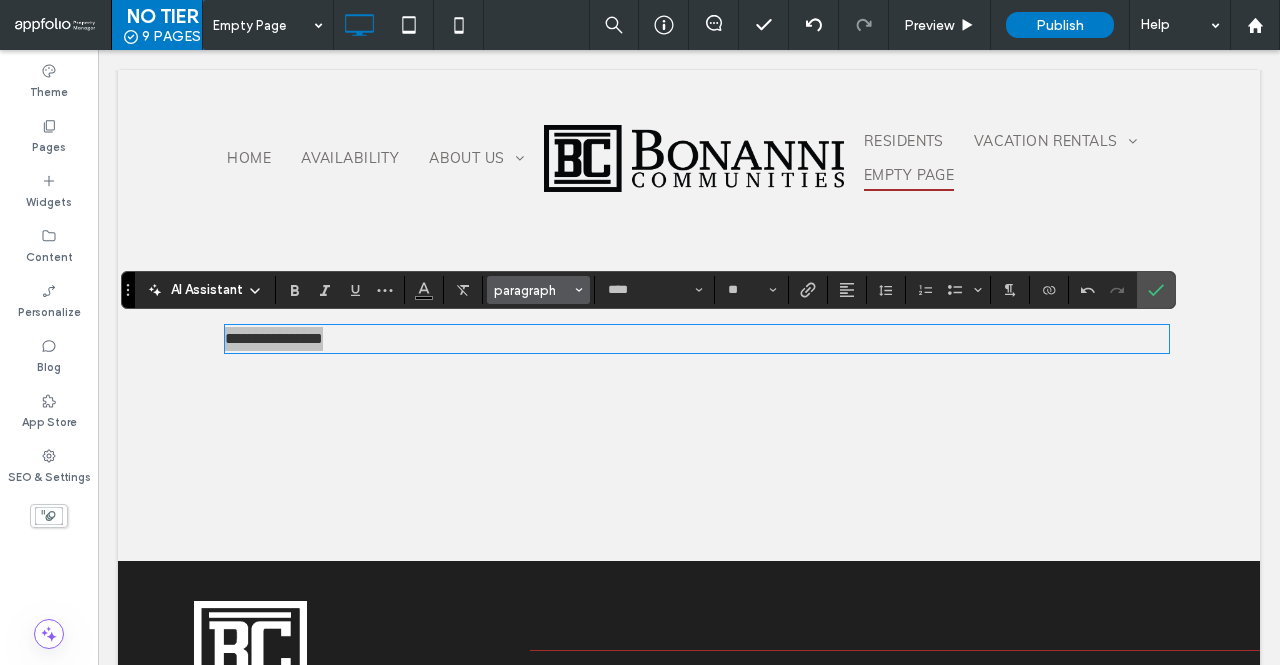 click on "paragraph" at bounding box center [539, 290] 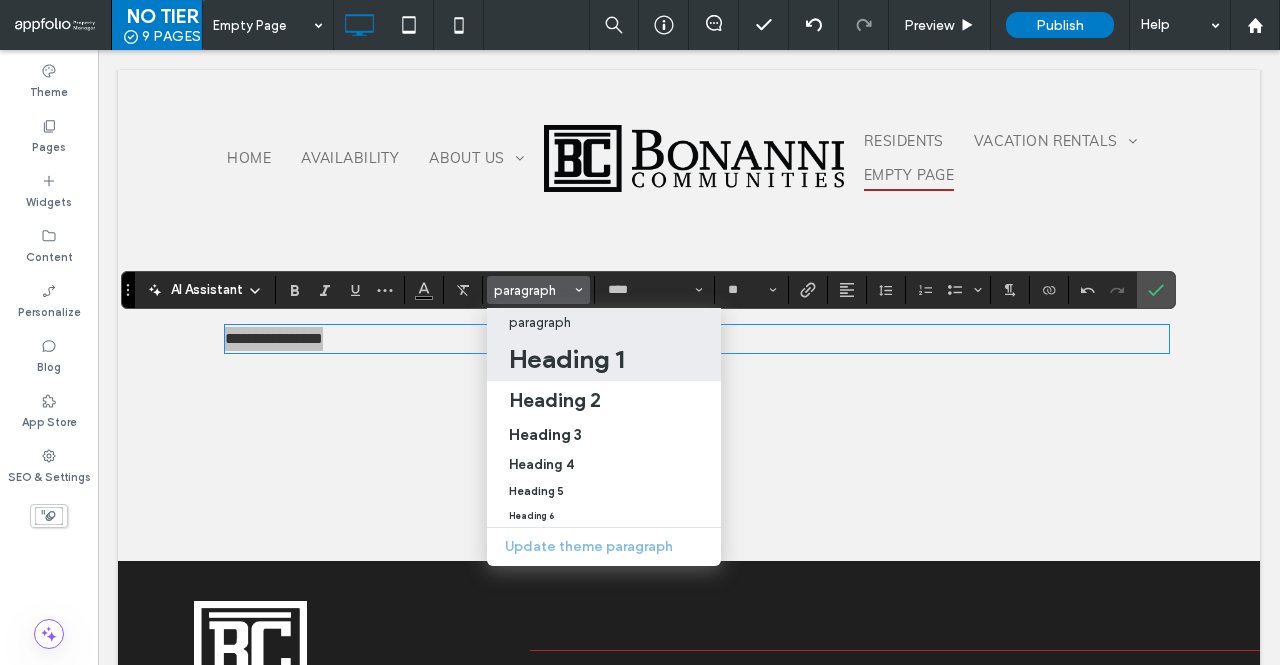 click on "Heading 1" at bounding box center (566, 359) 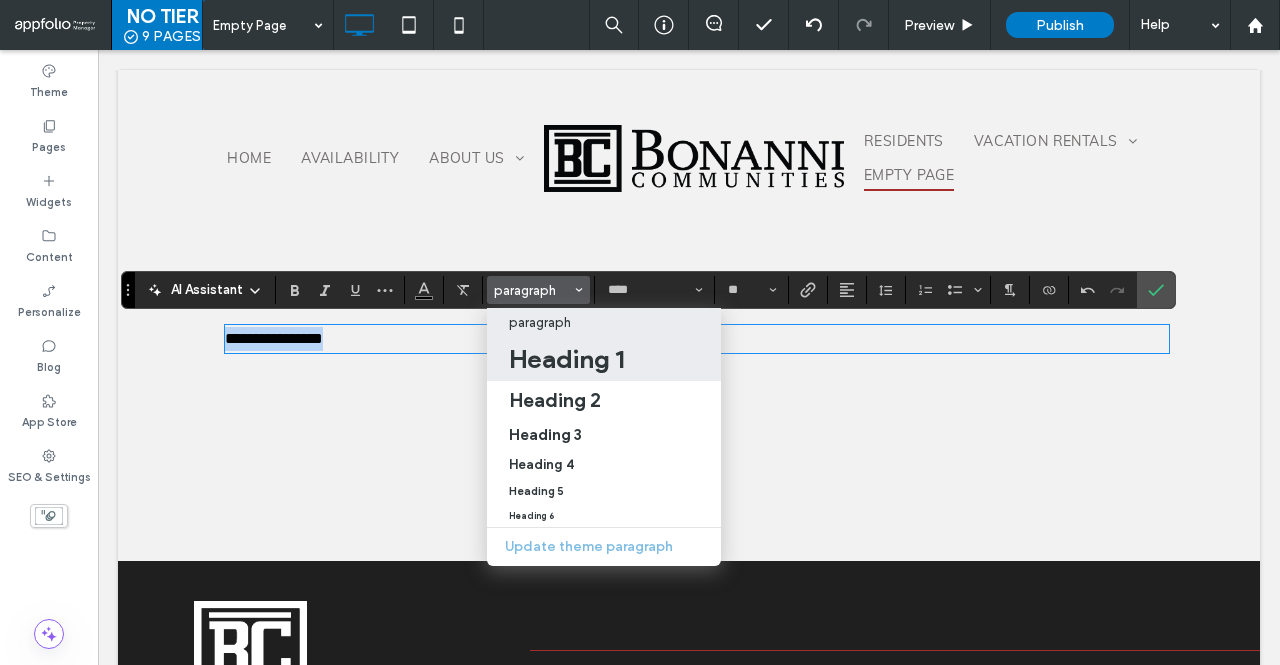 type on "**********" 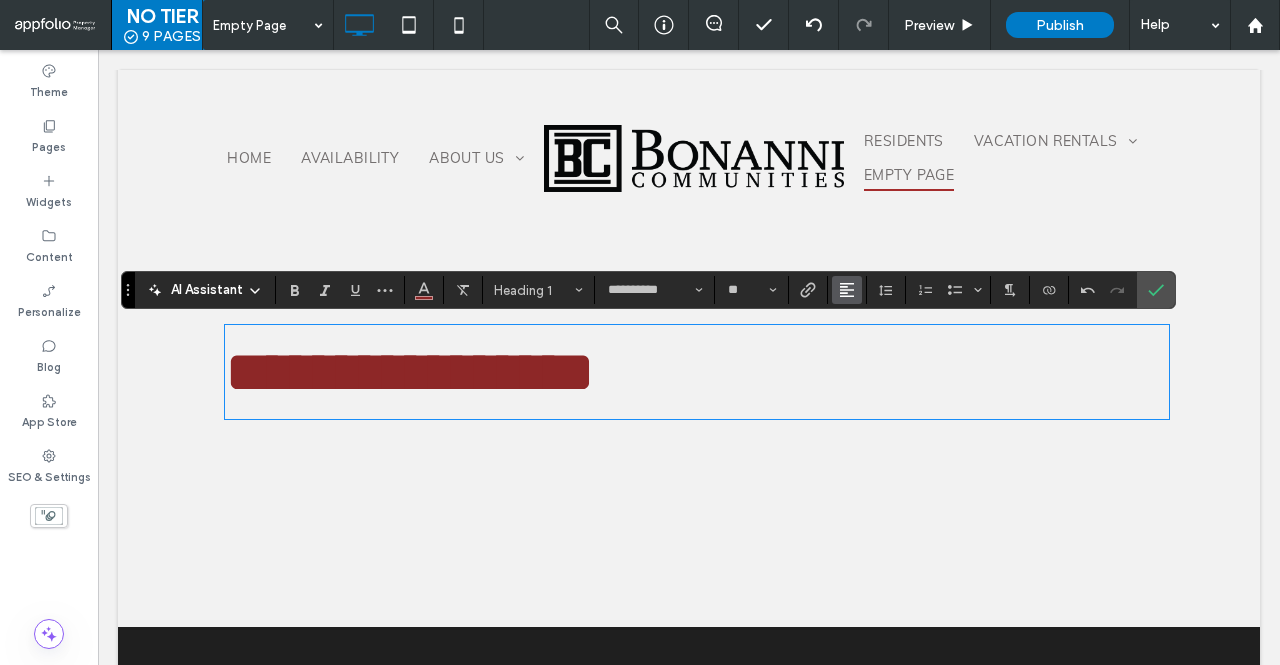 click at bounding box center [847, 290] 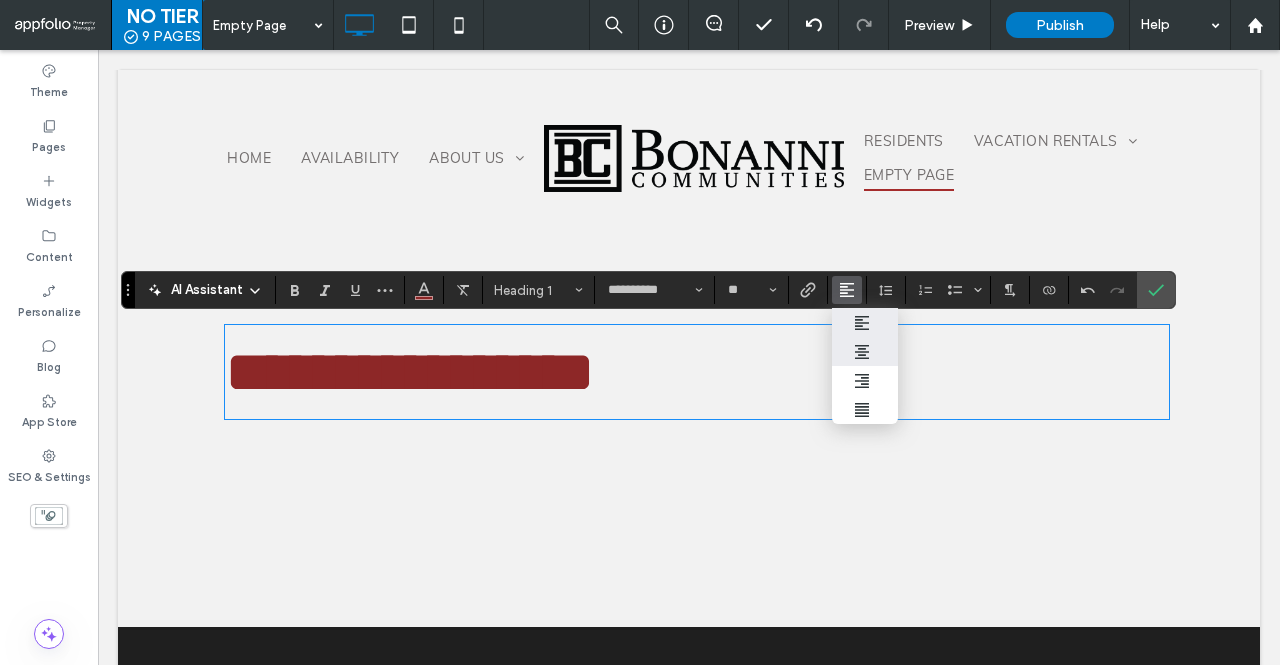click at bounding box center (865, 351) 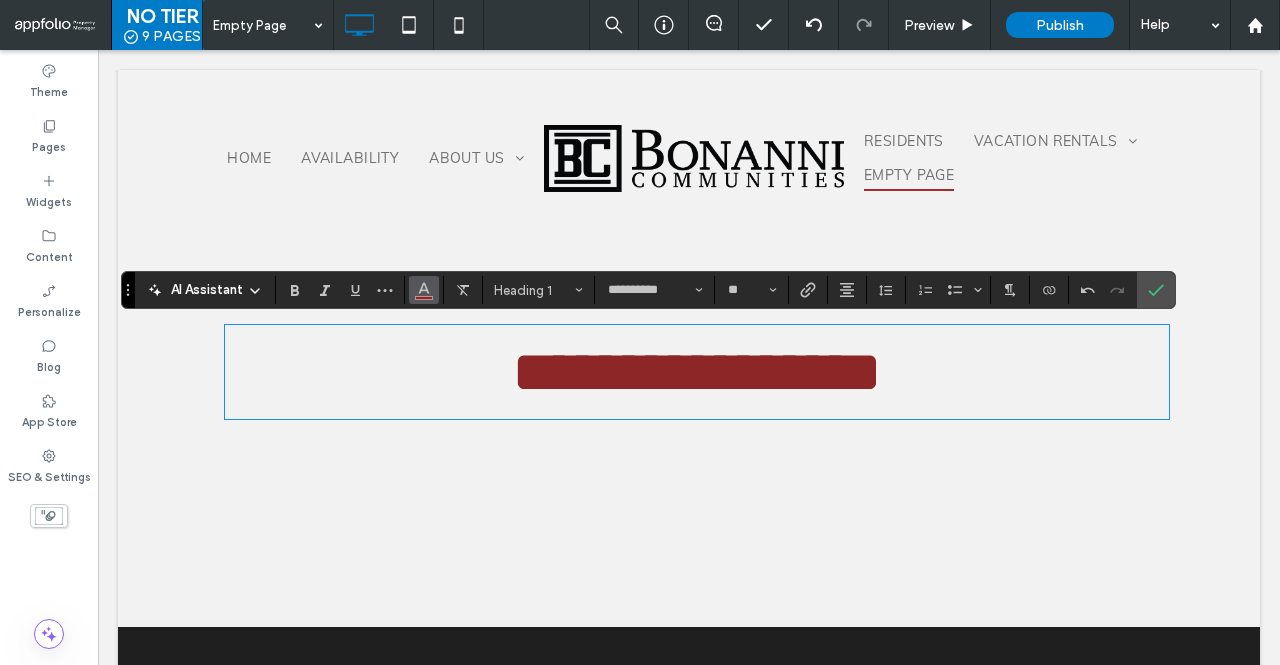click at bounding box center [424, 290] 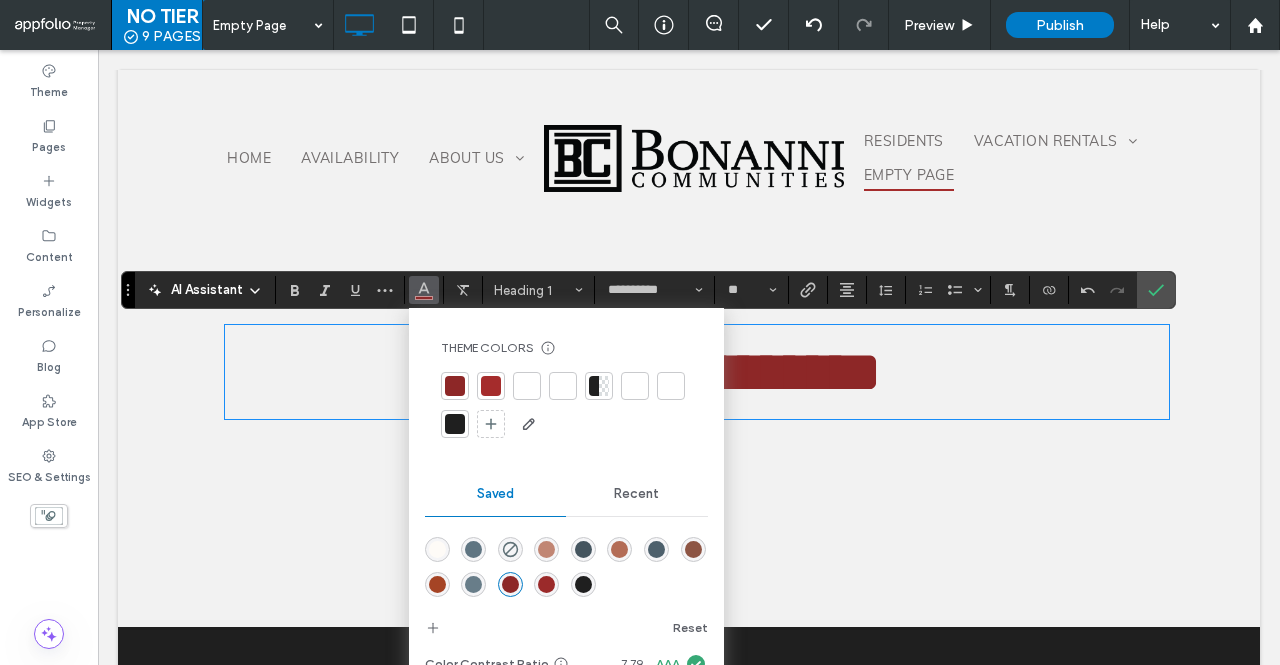 click at bounding box center [491, 386] 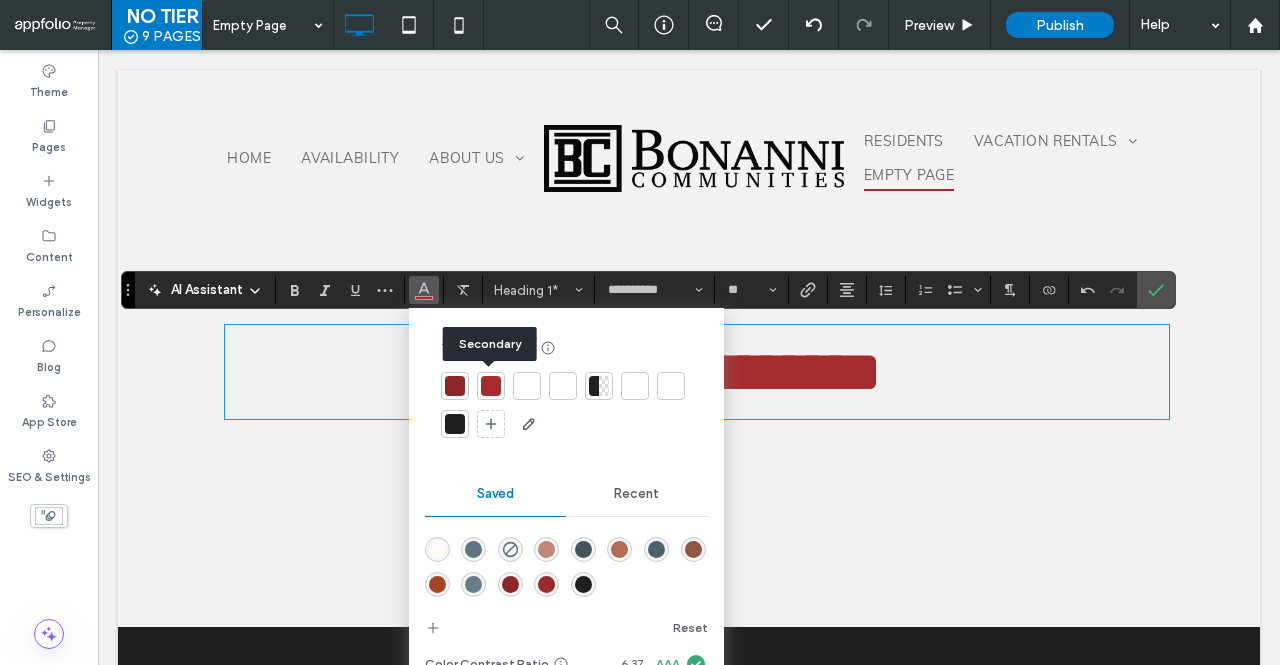 click at bounding box center [491, 386] 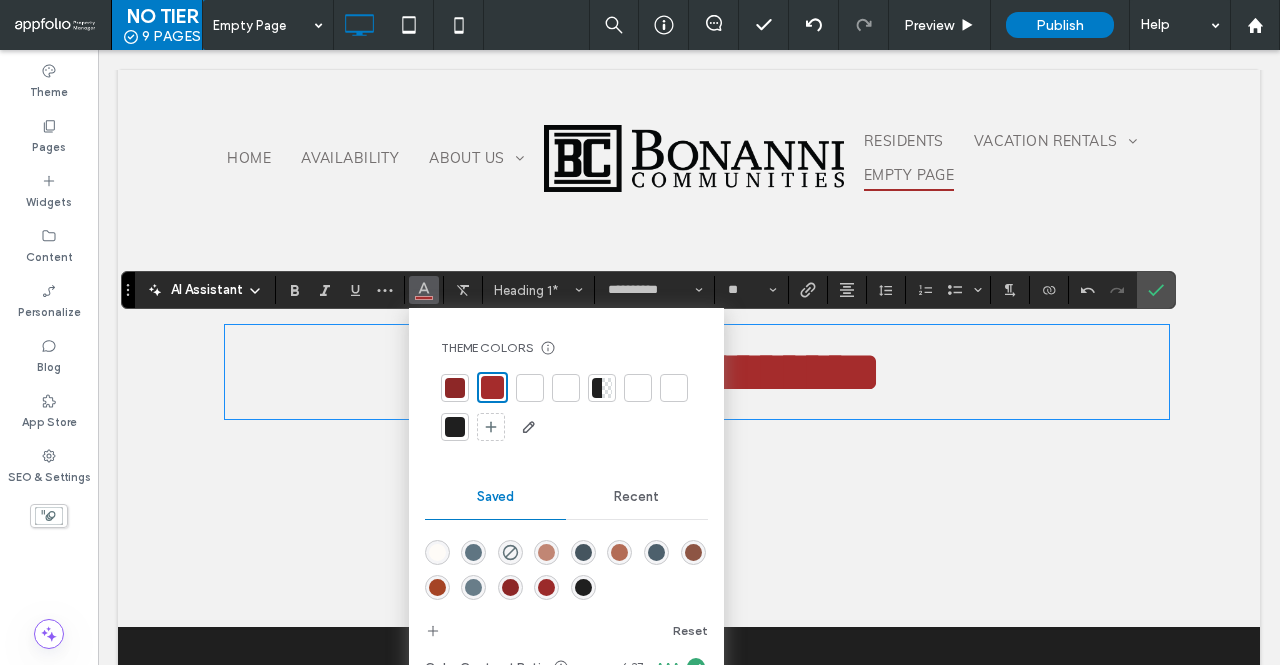 click on "**********" at bounding box center [697, 372] 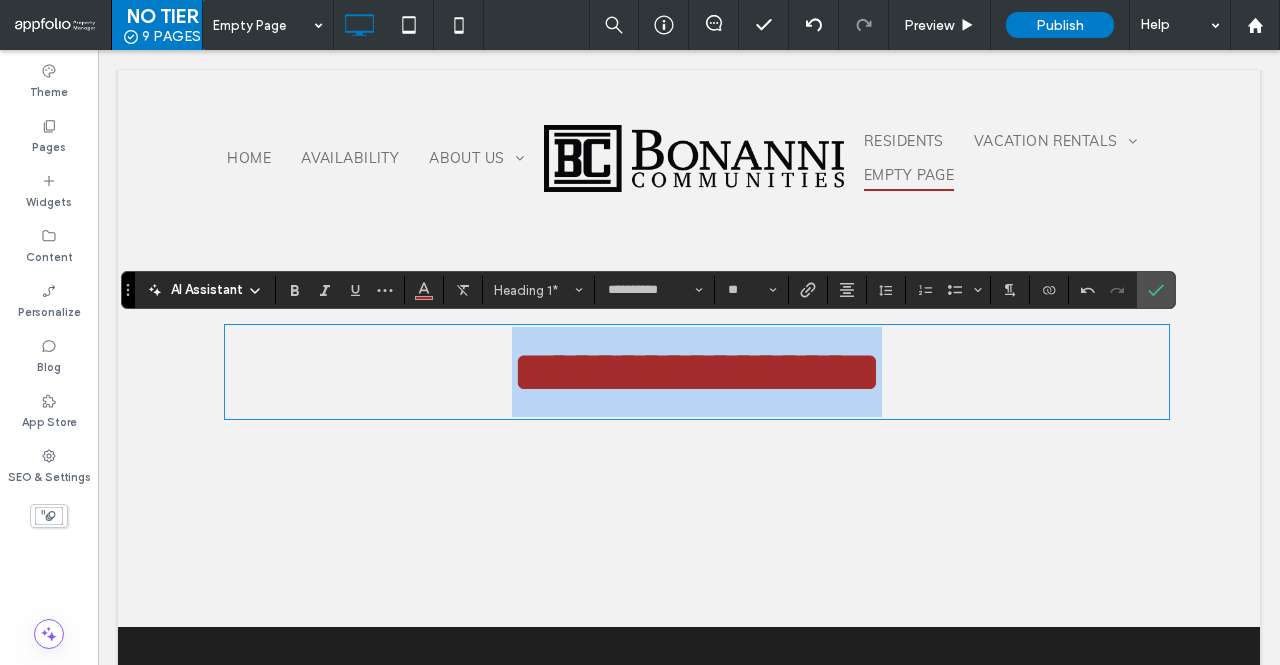 click on "**********" at bounding box center (697, 372) 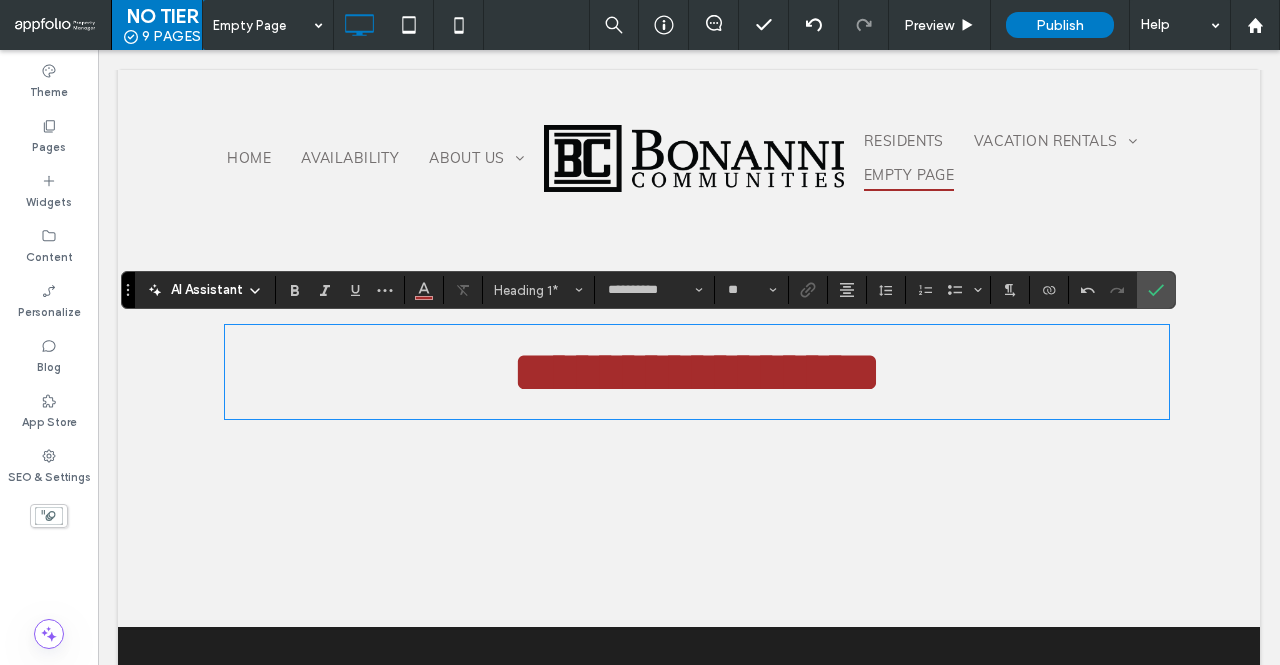 click on "**********" at bounding box center [689, 372] 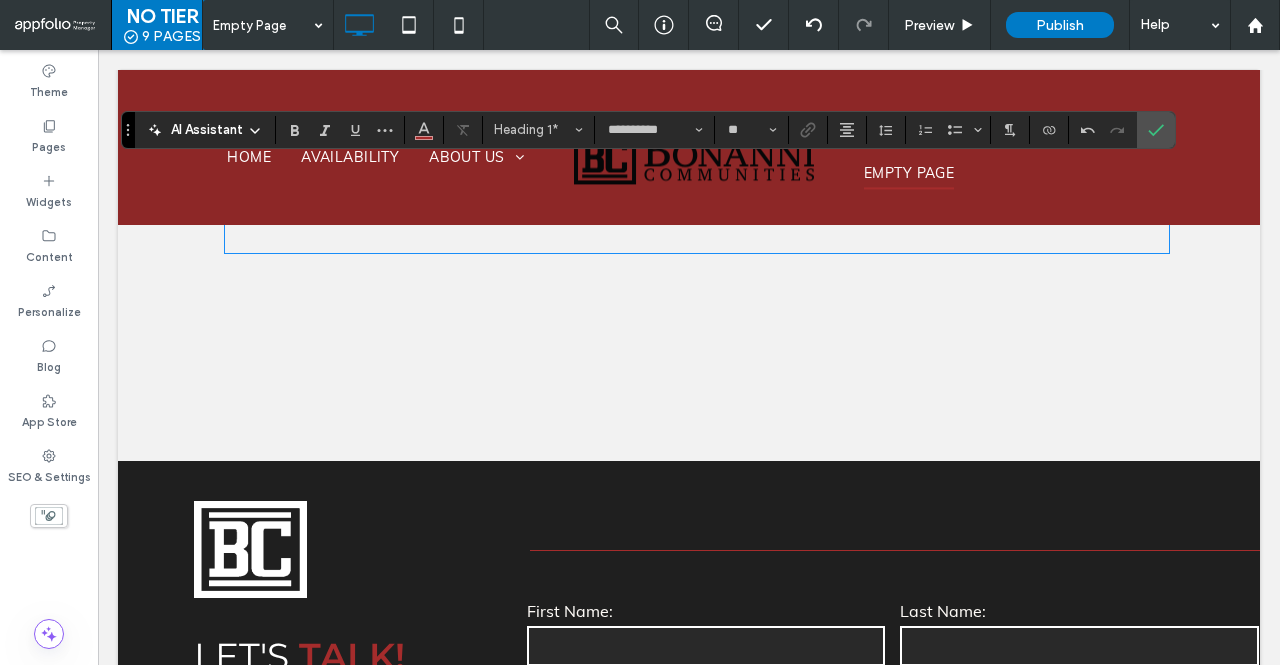 scroll, scrollTop: 255, scrollLeft: 0, axis: vertical 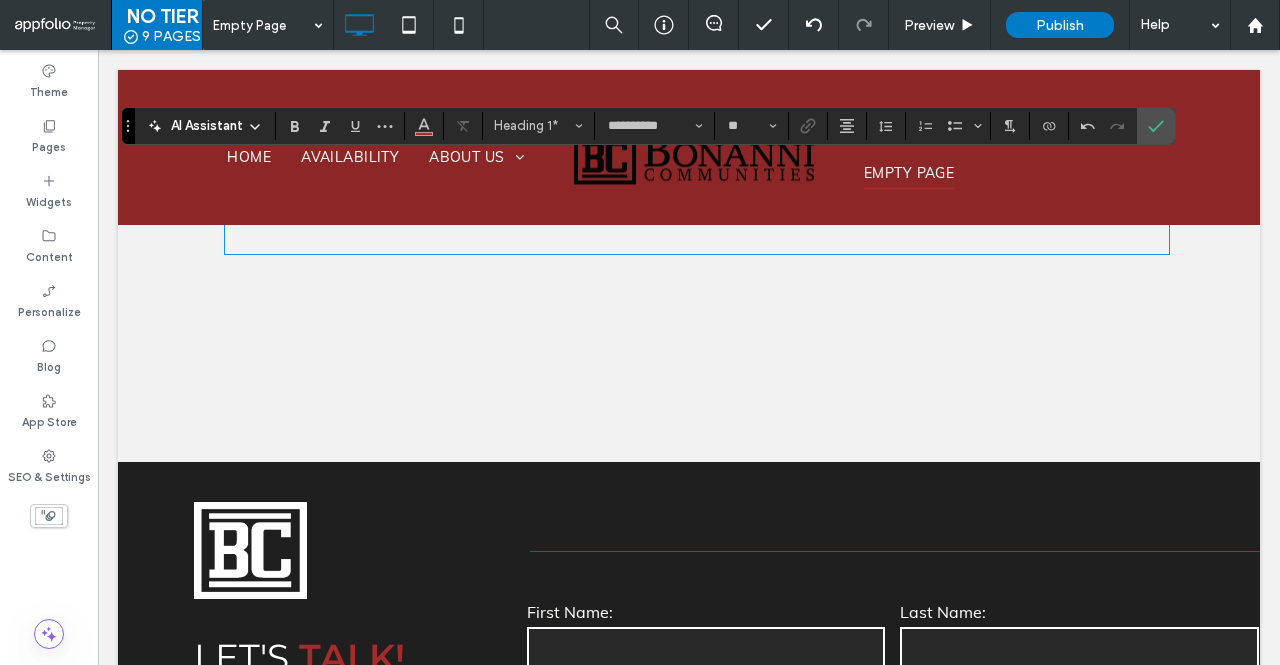click on "**********" at bounding box center (689, 795) 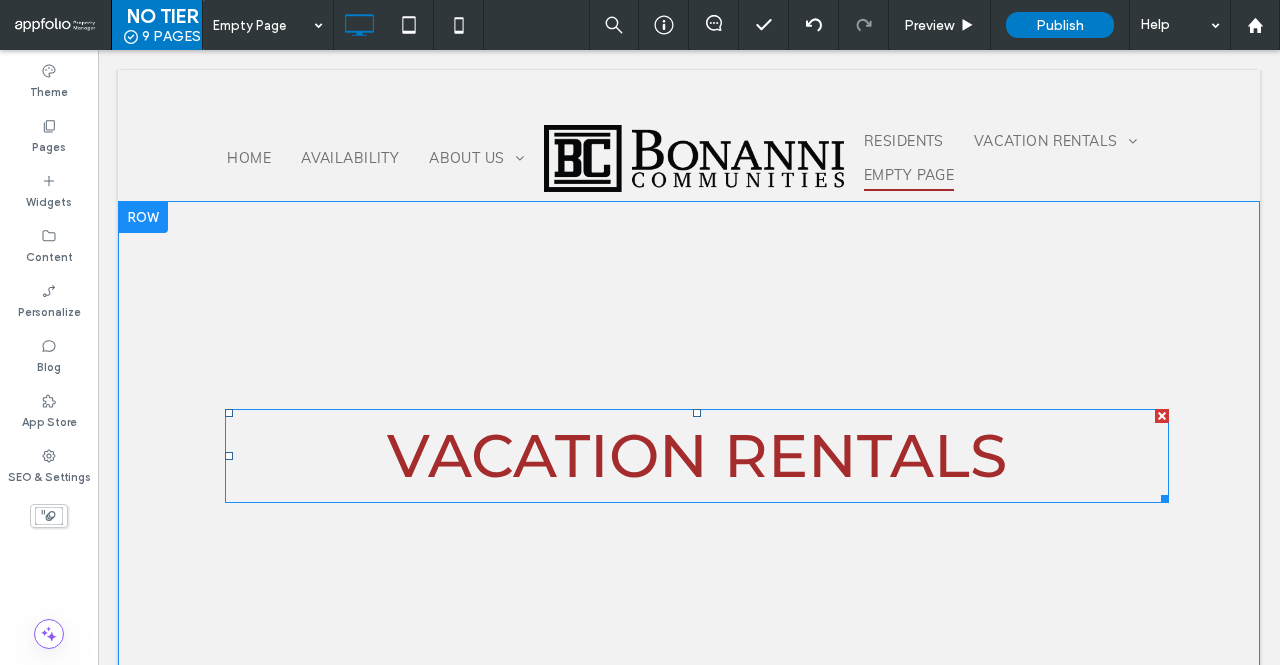 scroll, scrollTop: 5, scrollLeft: 0, axis: vertical 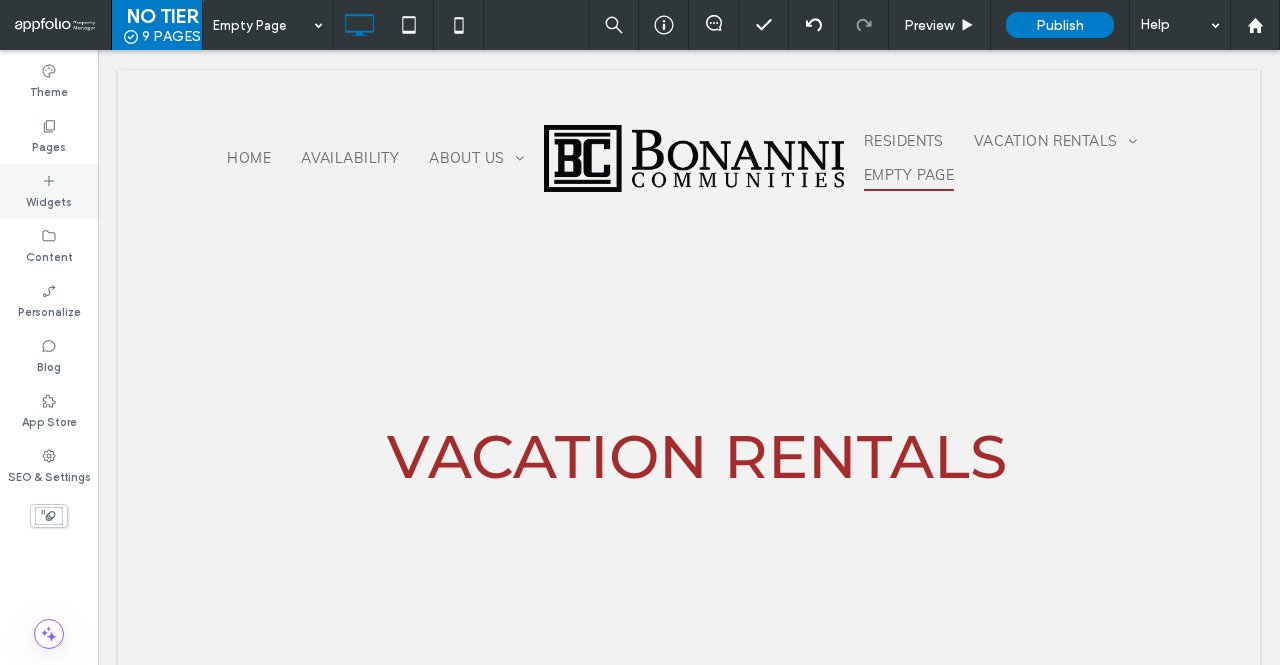 click on "Widgets" at bounding box center [49, 191] 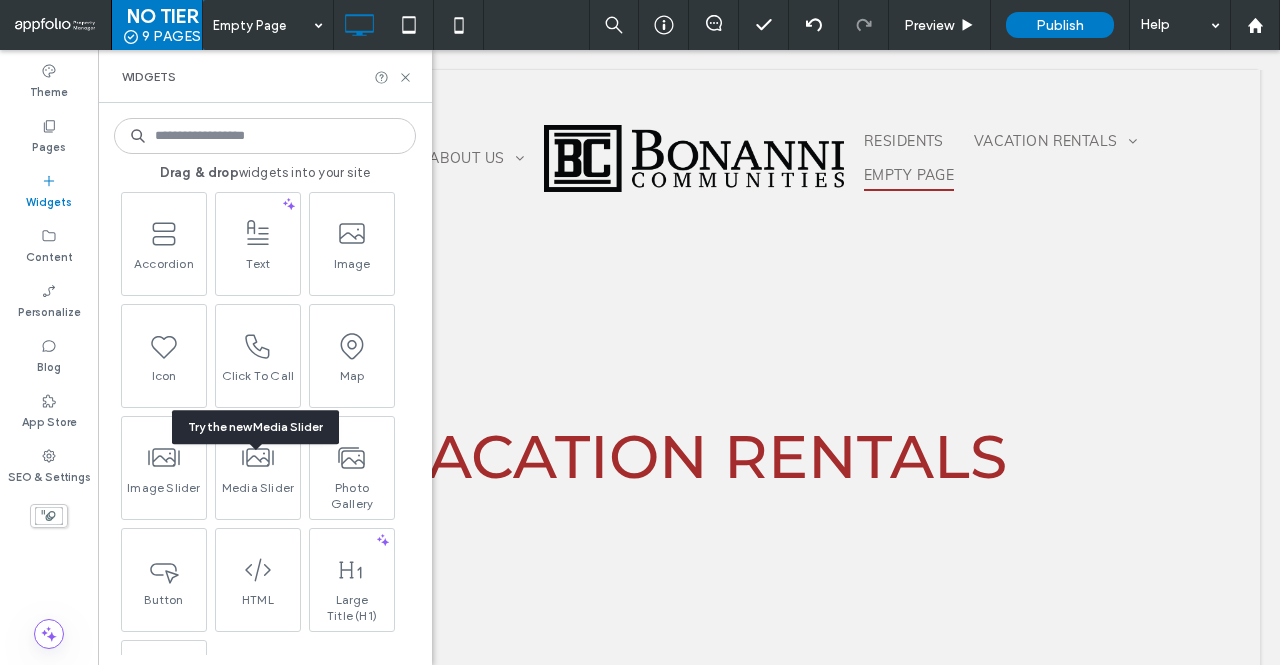 scroll, scrollTop: 282, scrollLeft: 0, axis: vertical 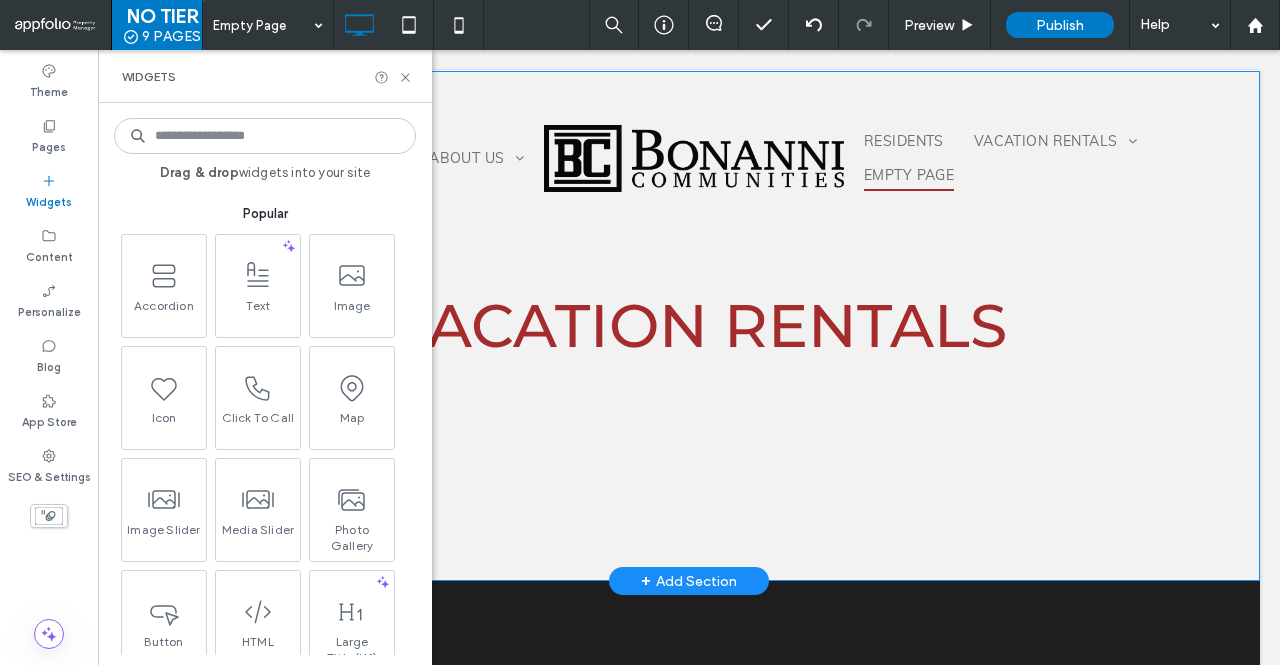 click on "Click To Paste     VACATION RENTALS
Row + Add Section" at bounding box center [689, 326] 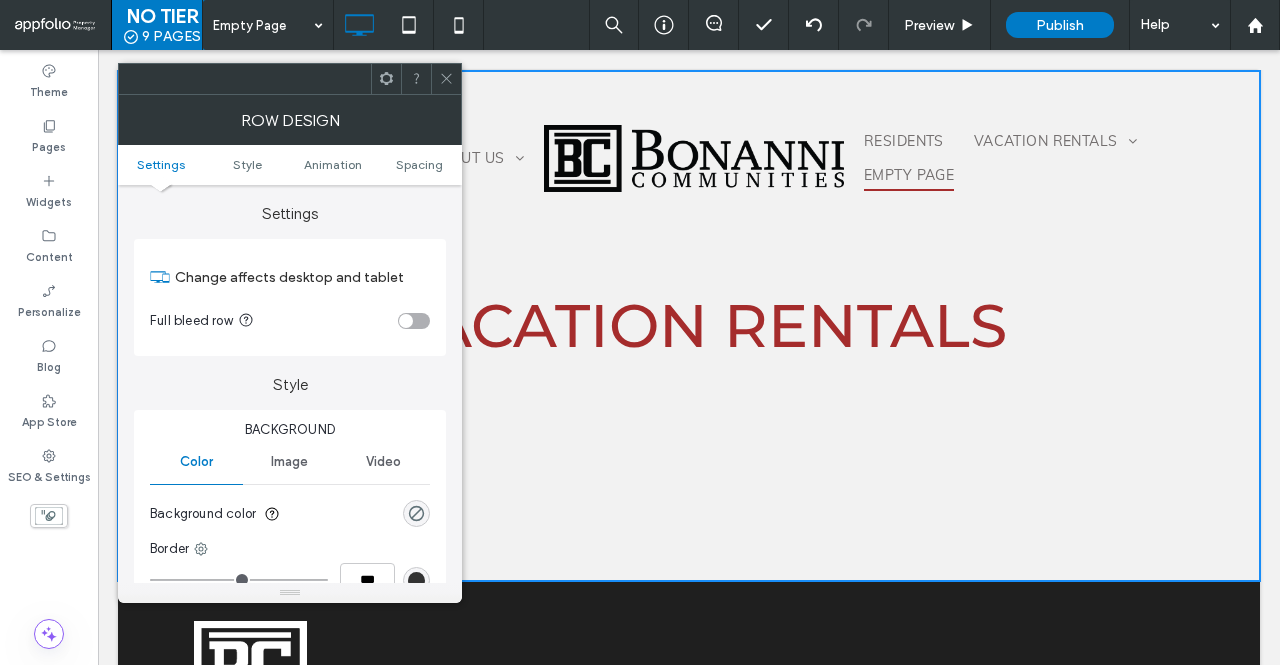 click on "Click To Paste     VACATION RENTALS
Row + Add Section" at bounding box center (689, 326) 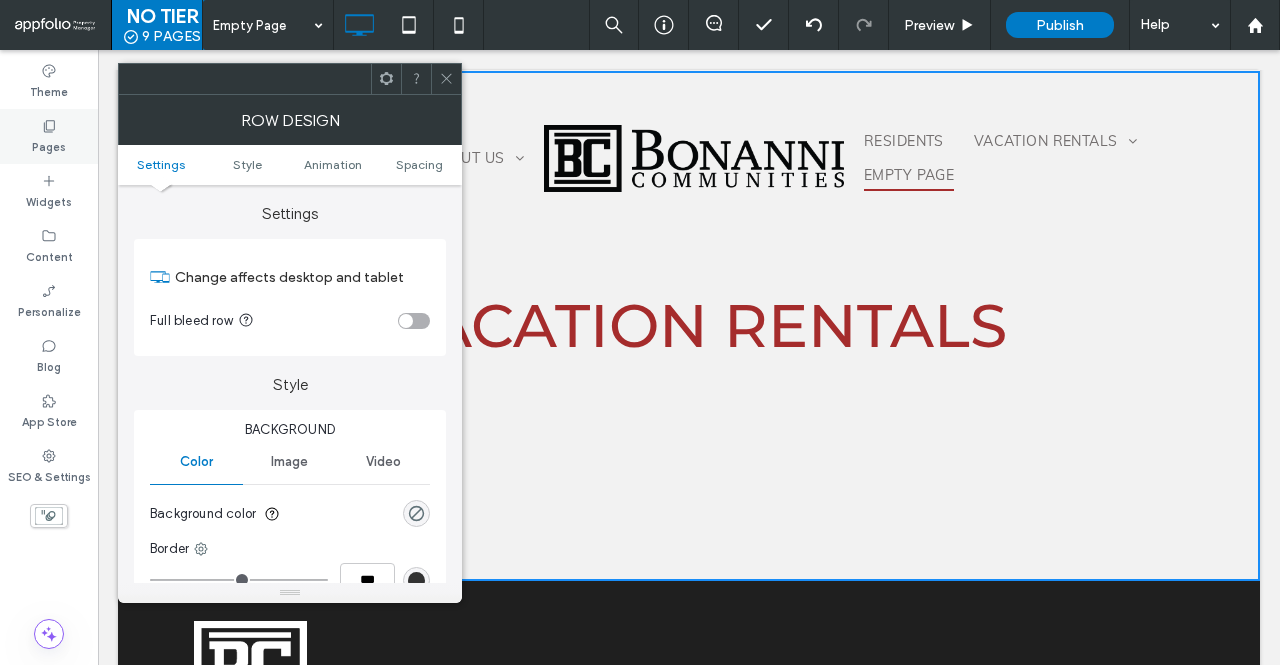 click 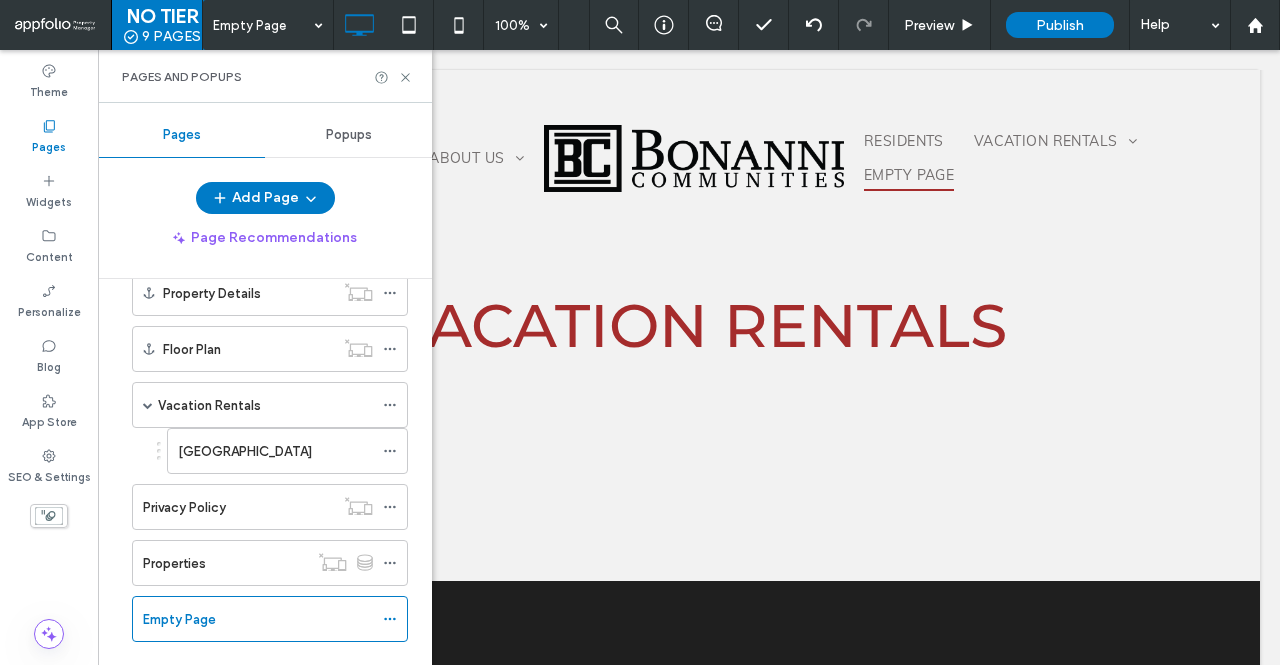 scroll, scrollTop: 492, scrollLeft: 0, axis: vertical 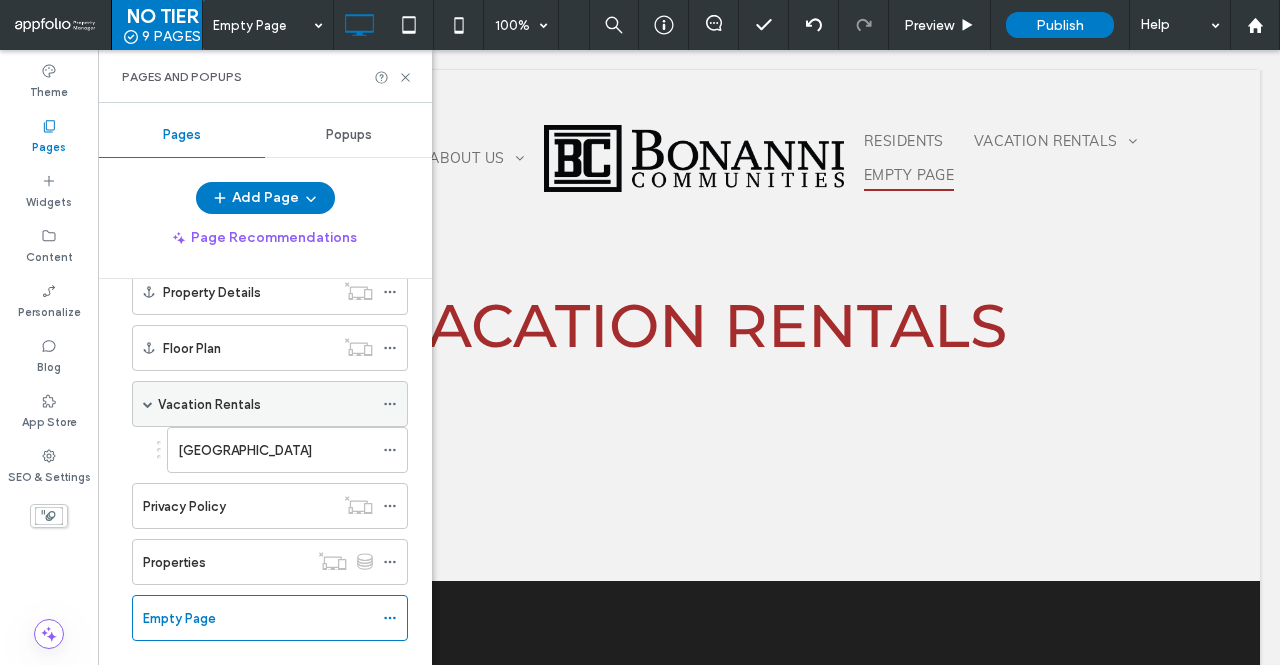 click on "Vacation Rentals" at bounding box center [209, 404] 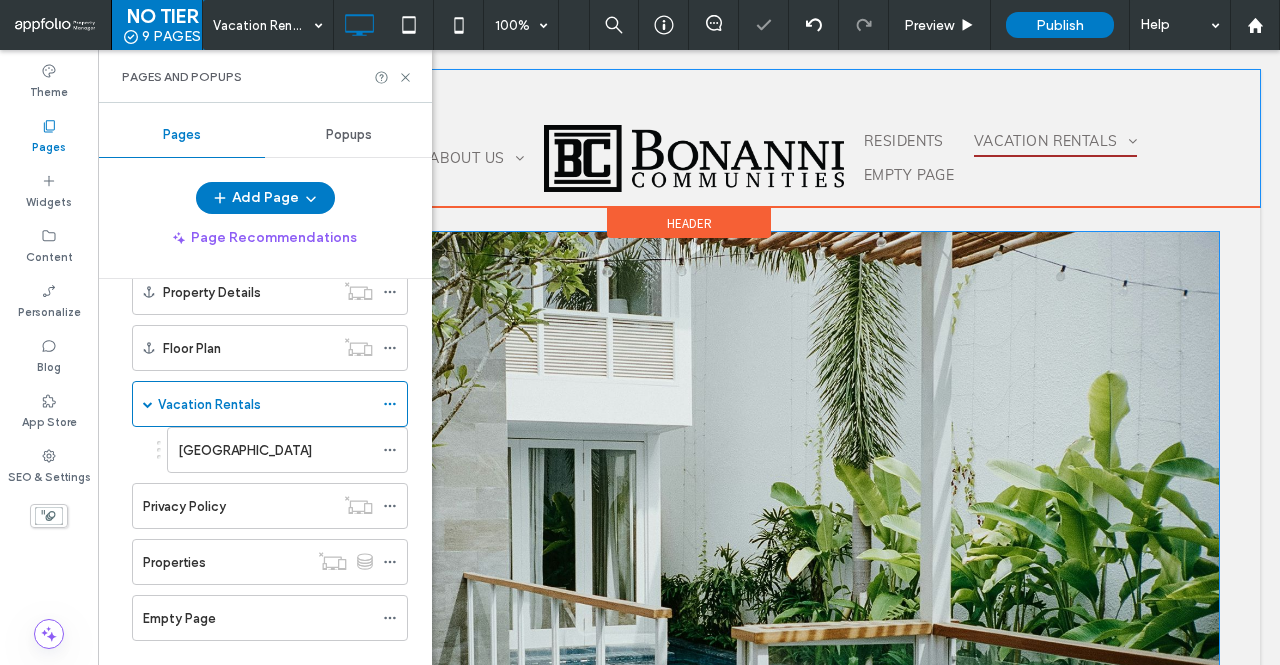 scroll, scrollTop: 0, scrollLeft: 0, axis: both 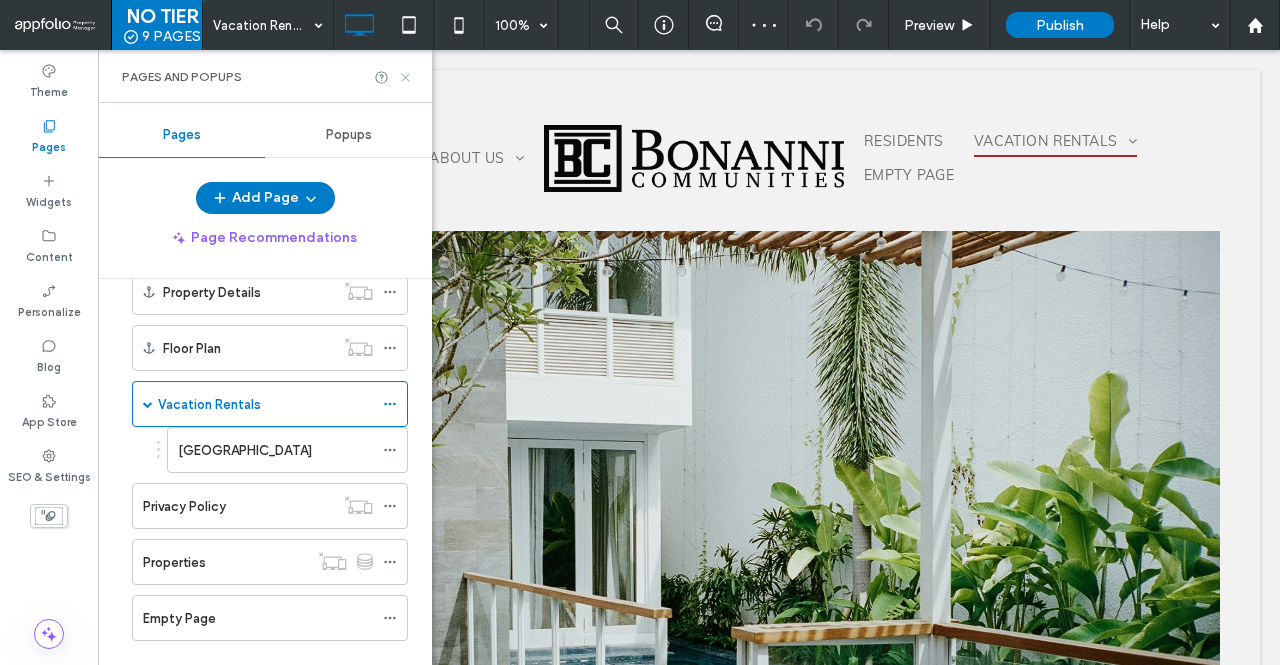 click 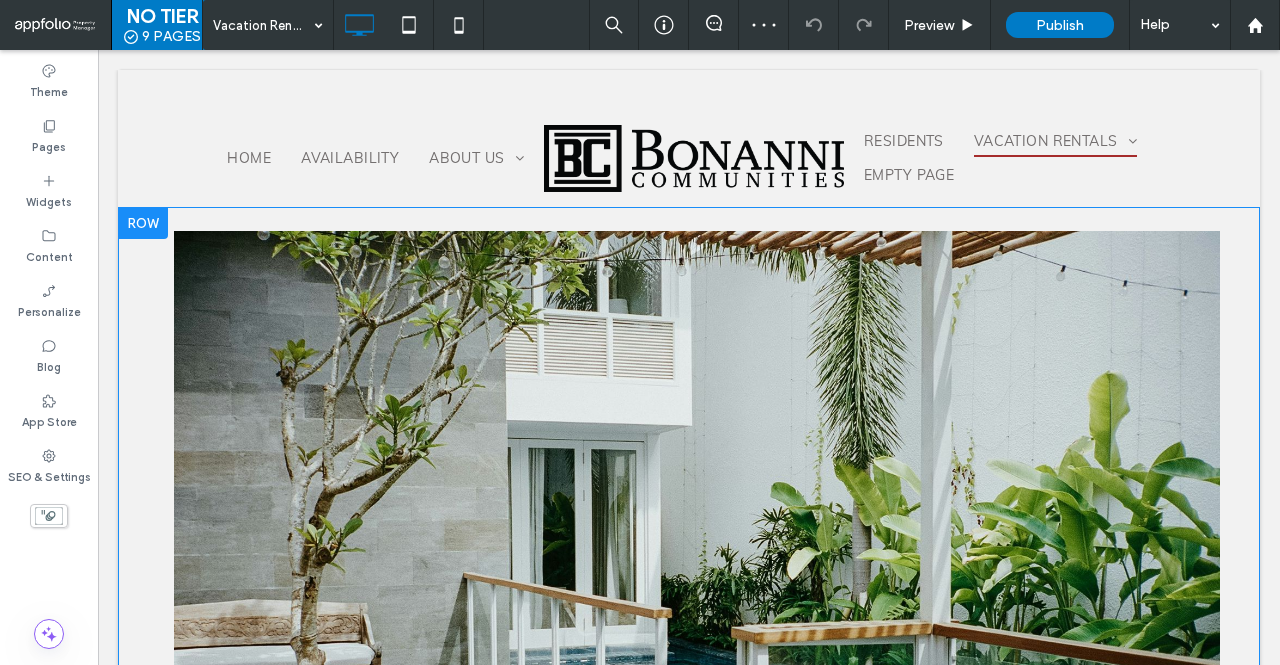 click at bounding box center [143, 223] 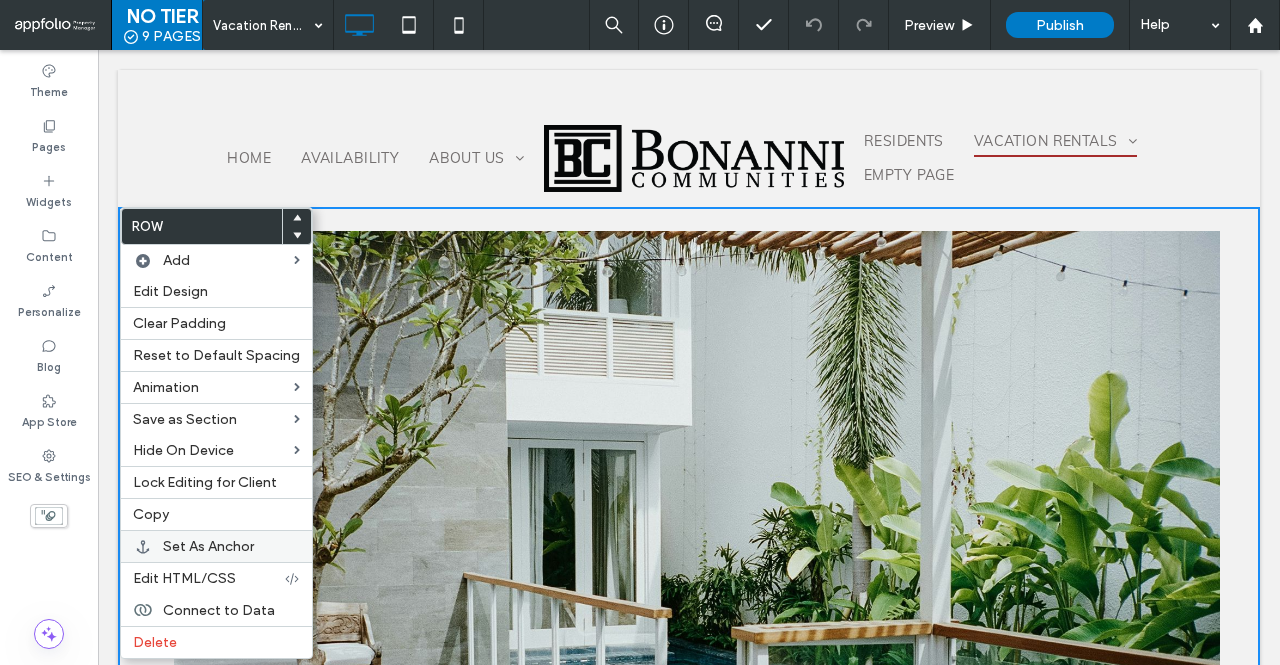 click on "Set As Anchor" at bounding box center (208, 546) 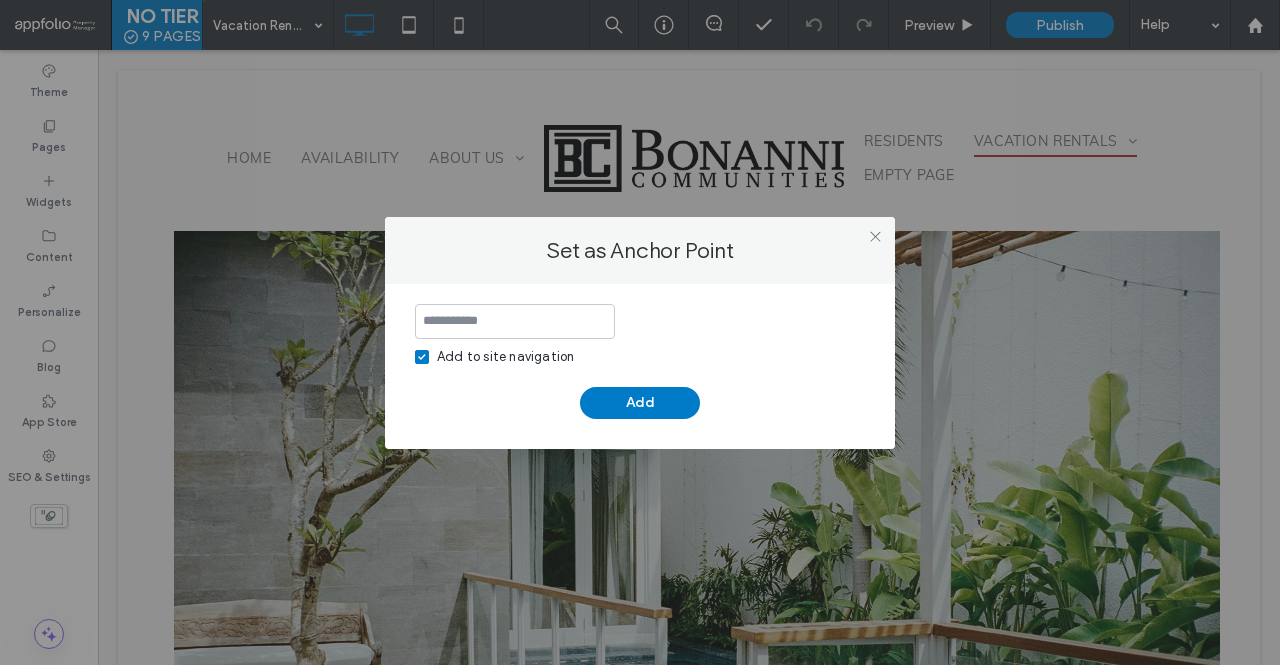 click on "Add to site navigation" at bounding box center [505, 357] 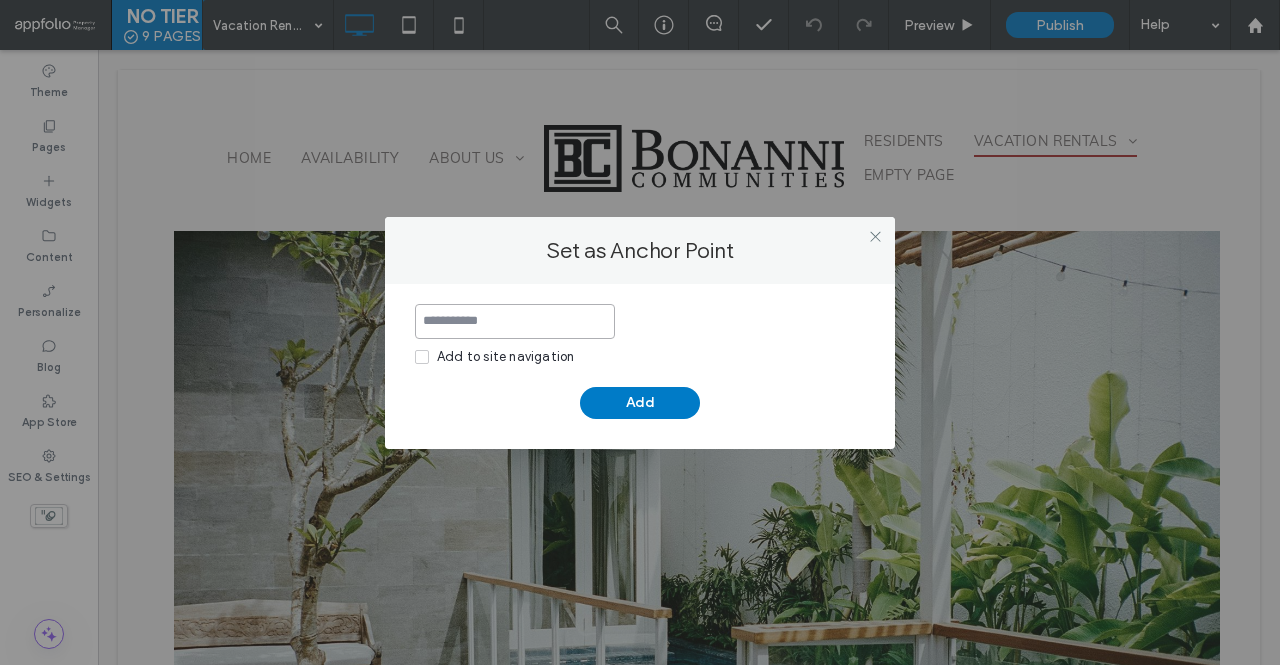 click at bounding box center (515, 321) 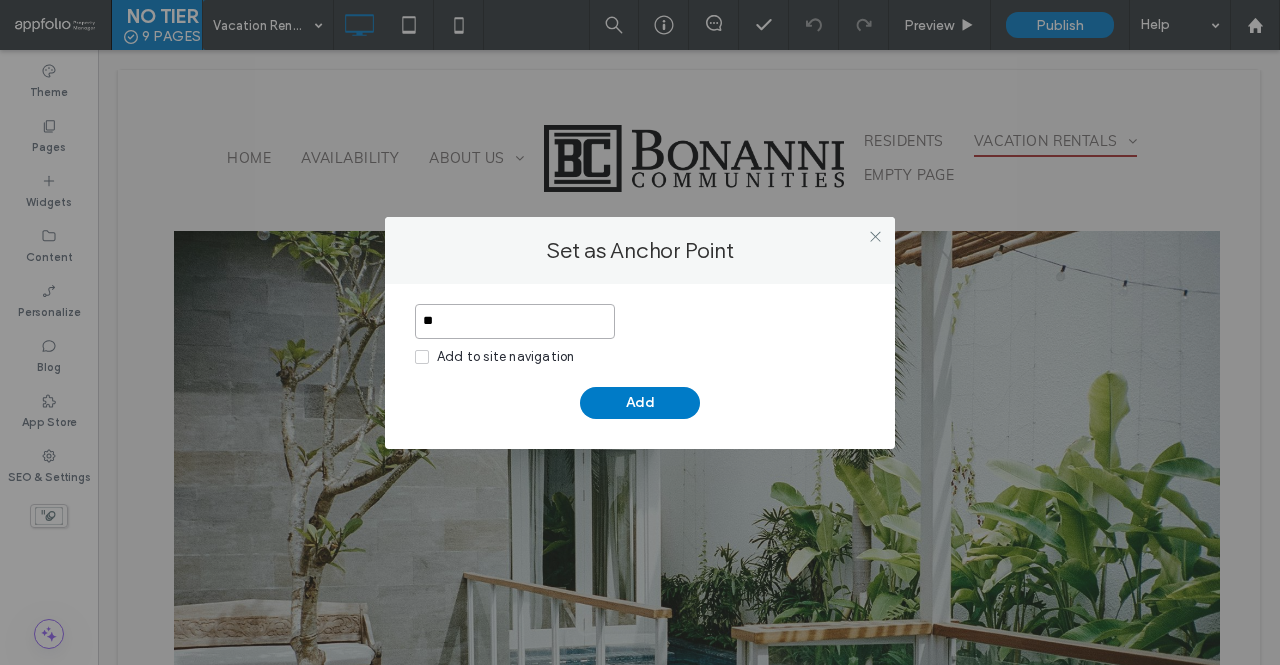 type on "*" 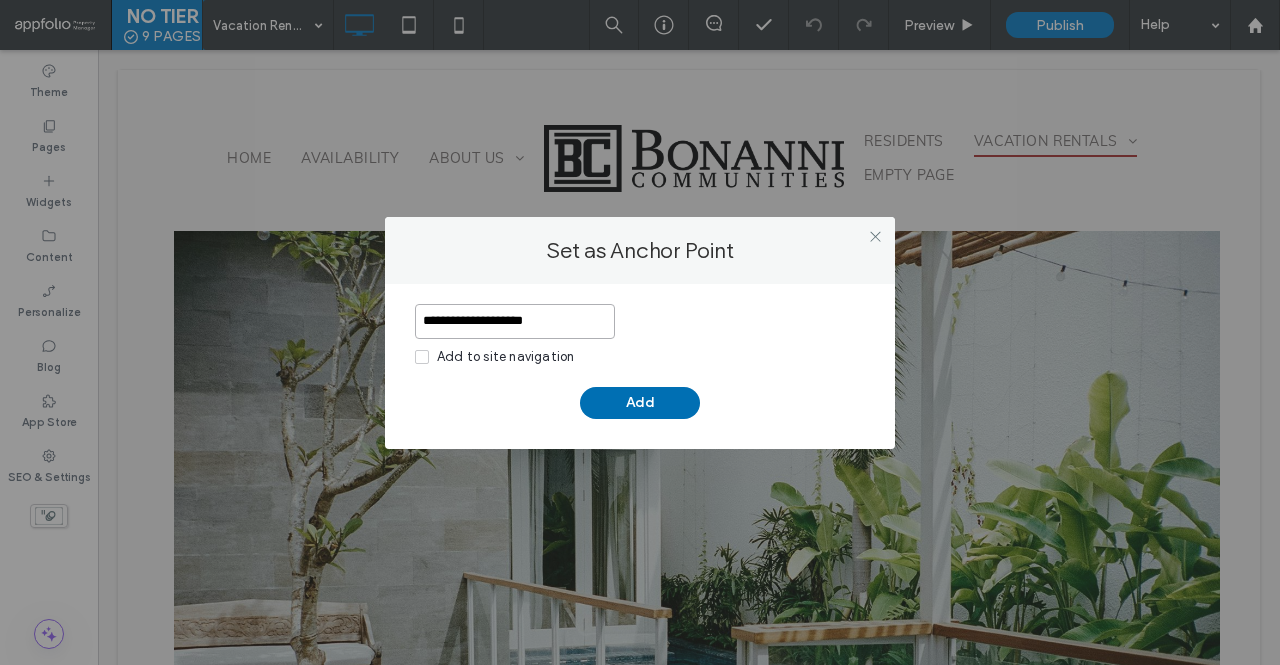 type on "**********" 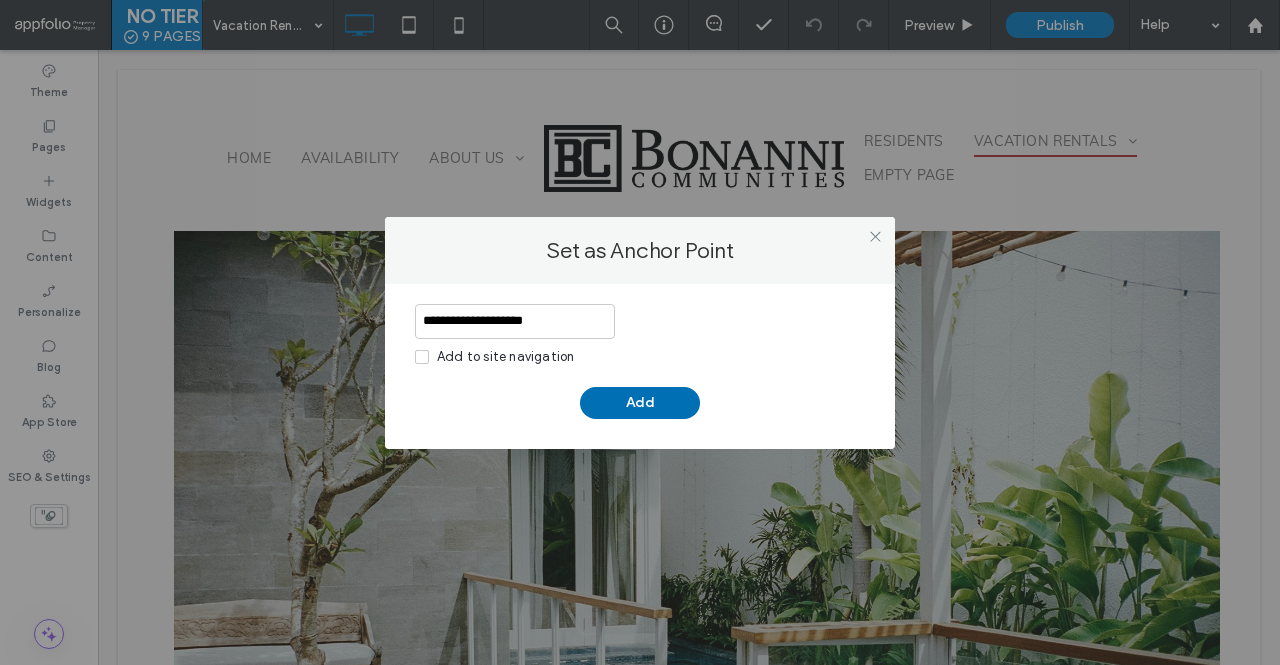 click on "Add" at bounding box center (640, 403) 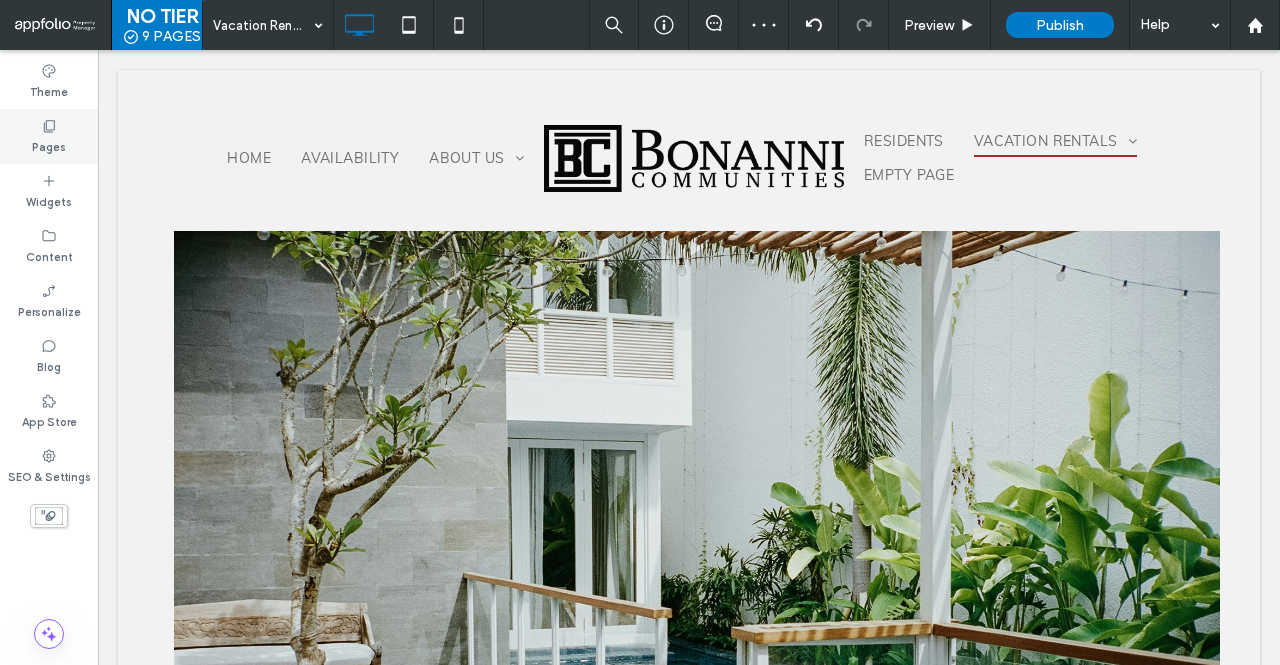click on "Pages" at bounding box center [49, 136] 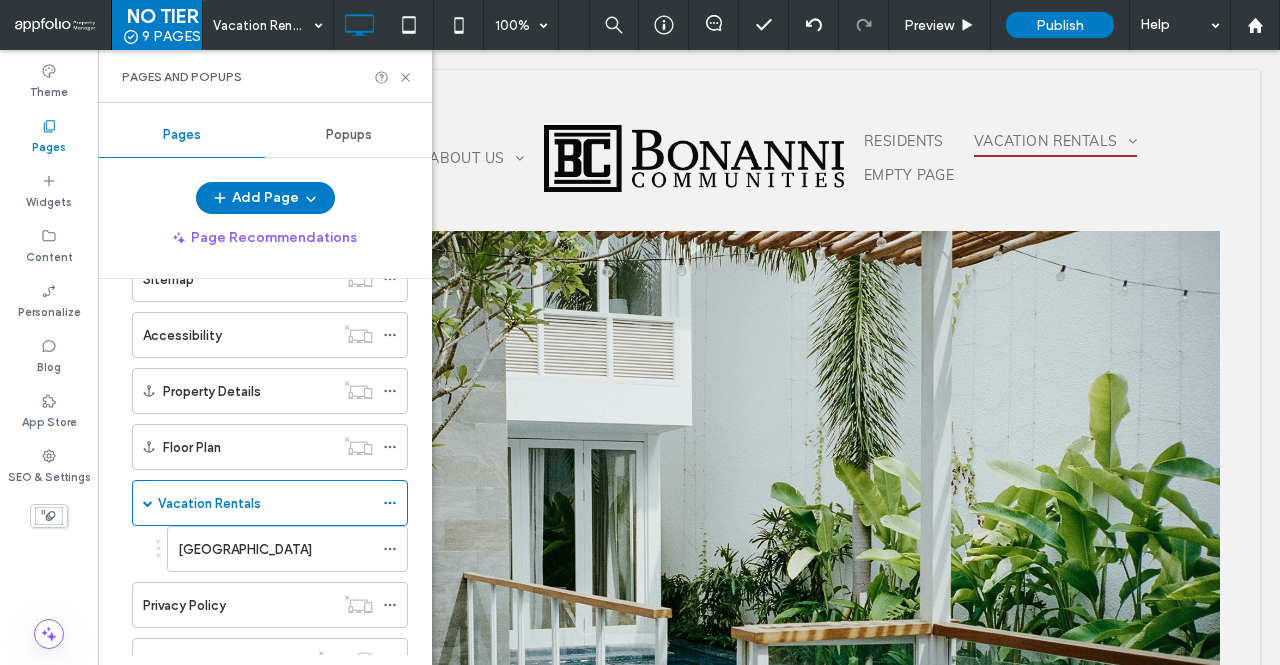 scroll, scrollTop: 394, scrollLeft: 0, axis: vertical 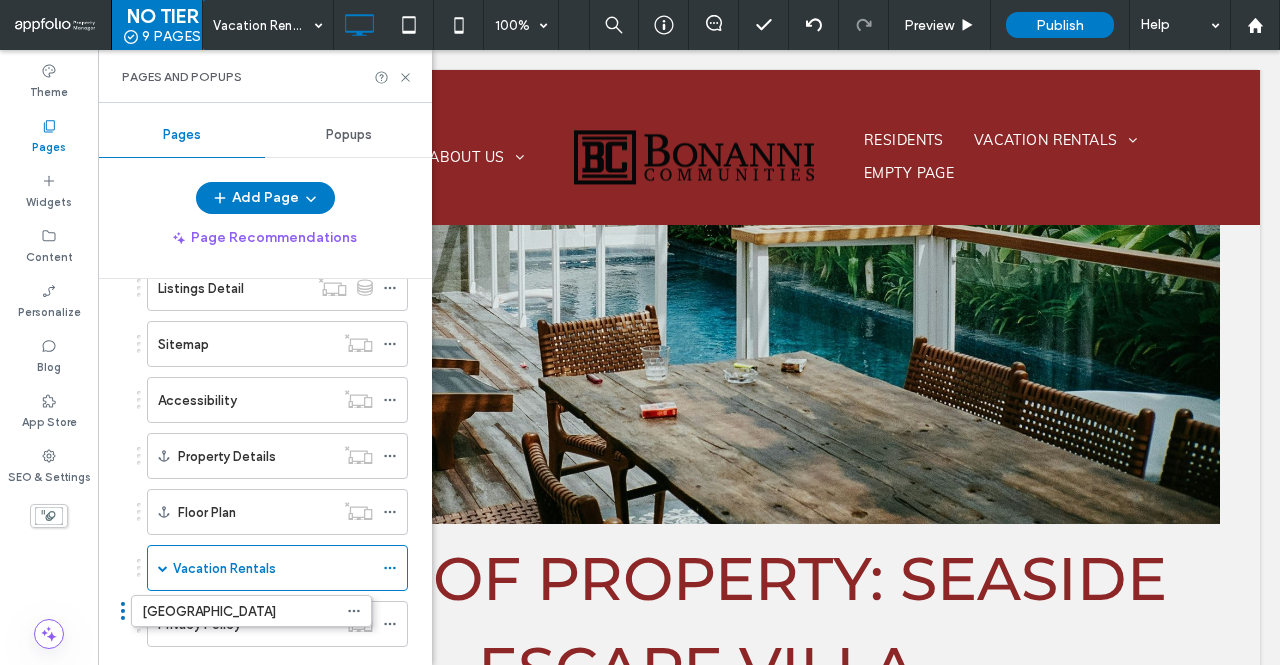 drag, startPoint x: 156, startPoint y: 603, endPoint x: 118, endPoint y: 605, distance: 38.052597 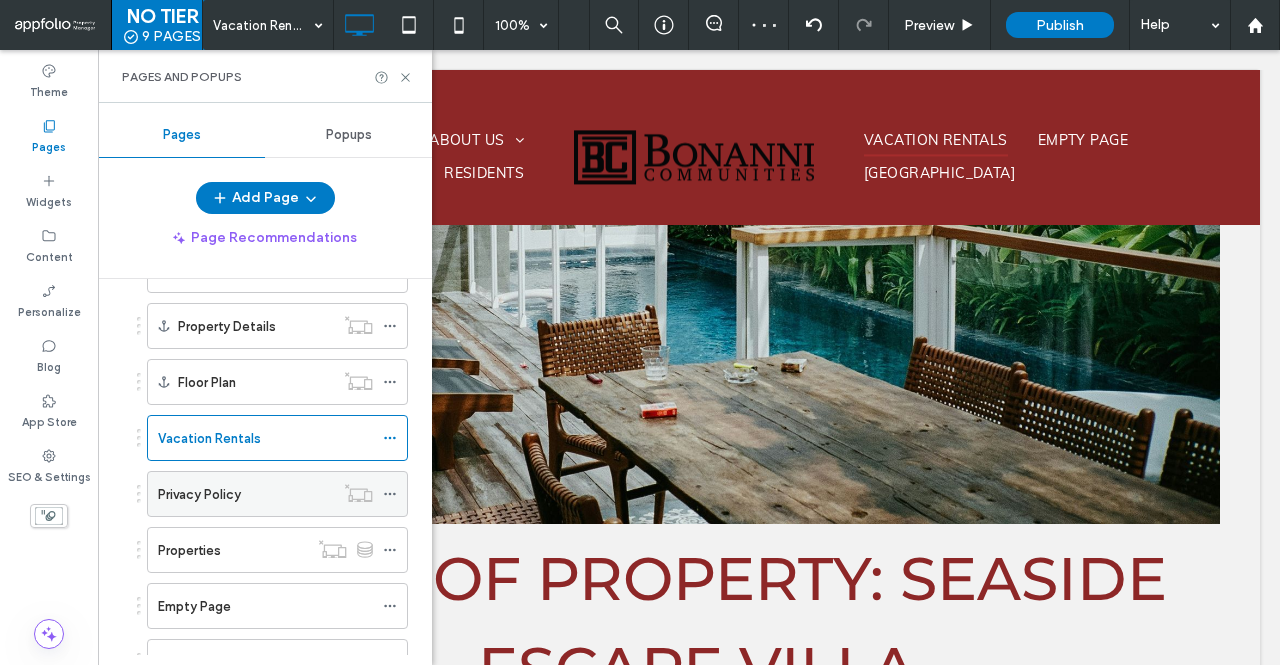 scroll, scrollTop: 457, scrollLeft: 0, axis: vertical 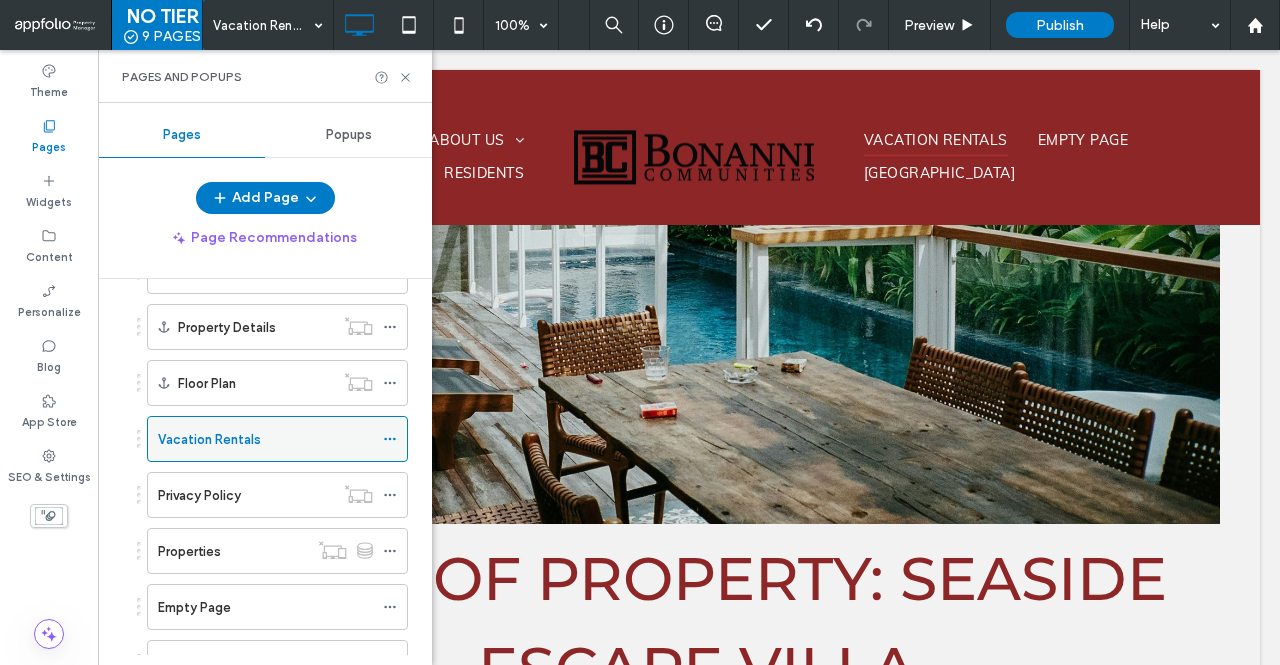 click on "Vacation Rentals" at bounding box center (209, 439) 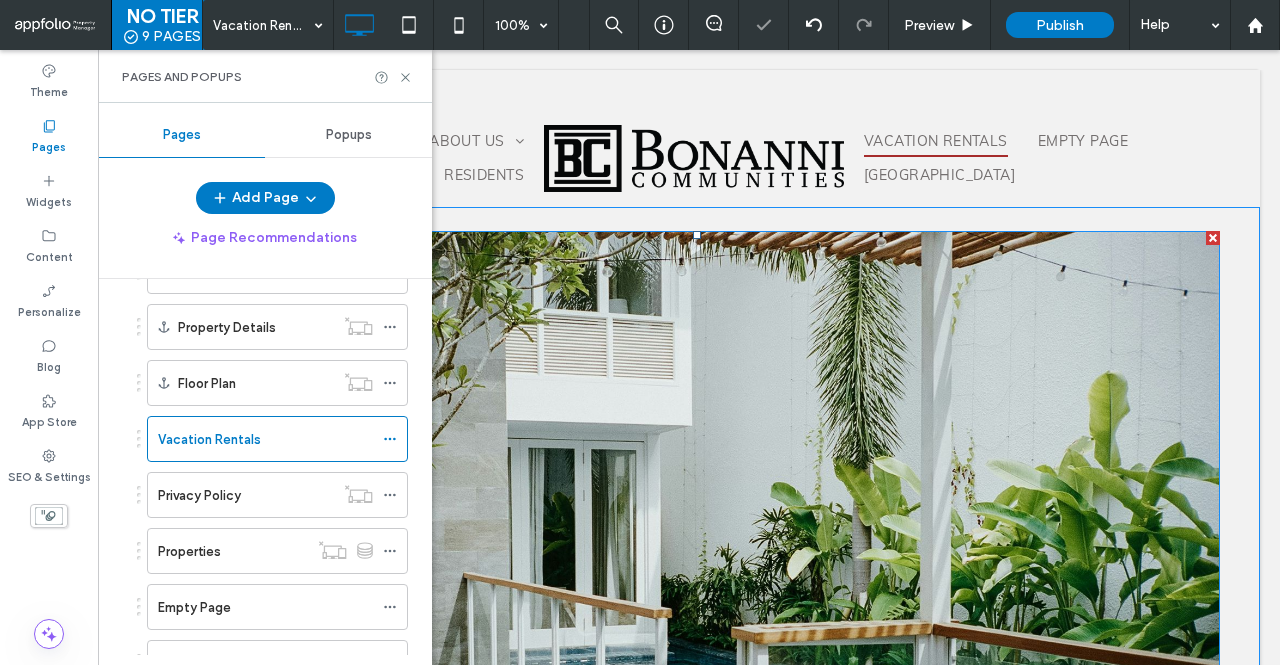 scroll, scrollTop: 0, scrollLeft: 0, axis: both 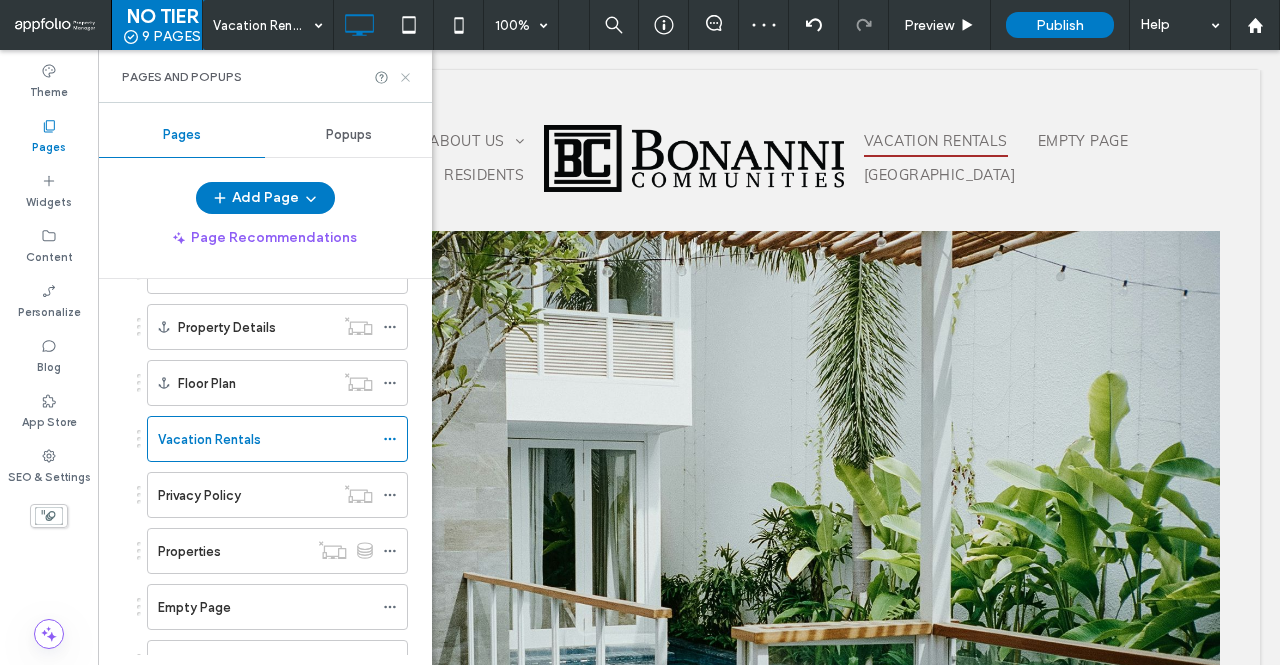 click 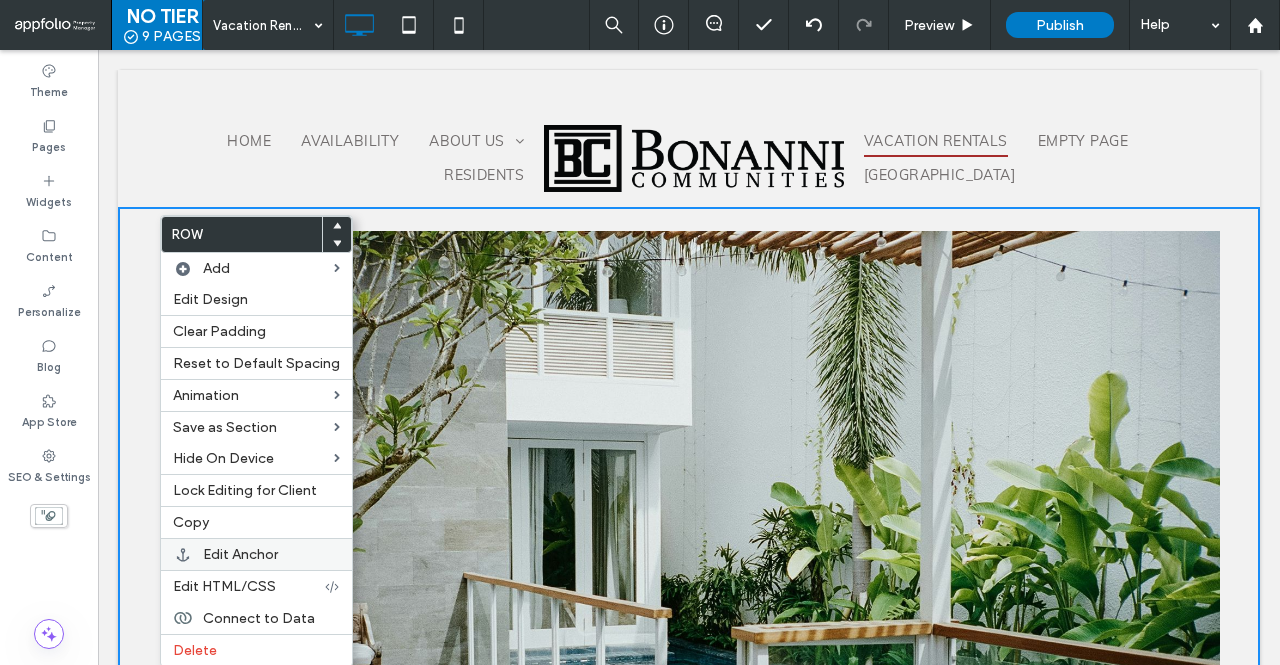 click on "Edit Anchor" at bounding box center [240, 554] 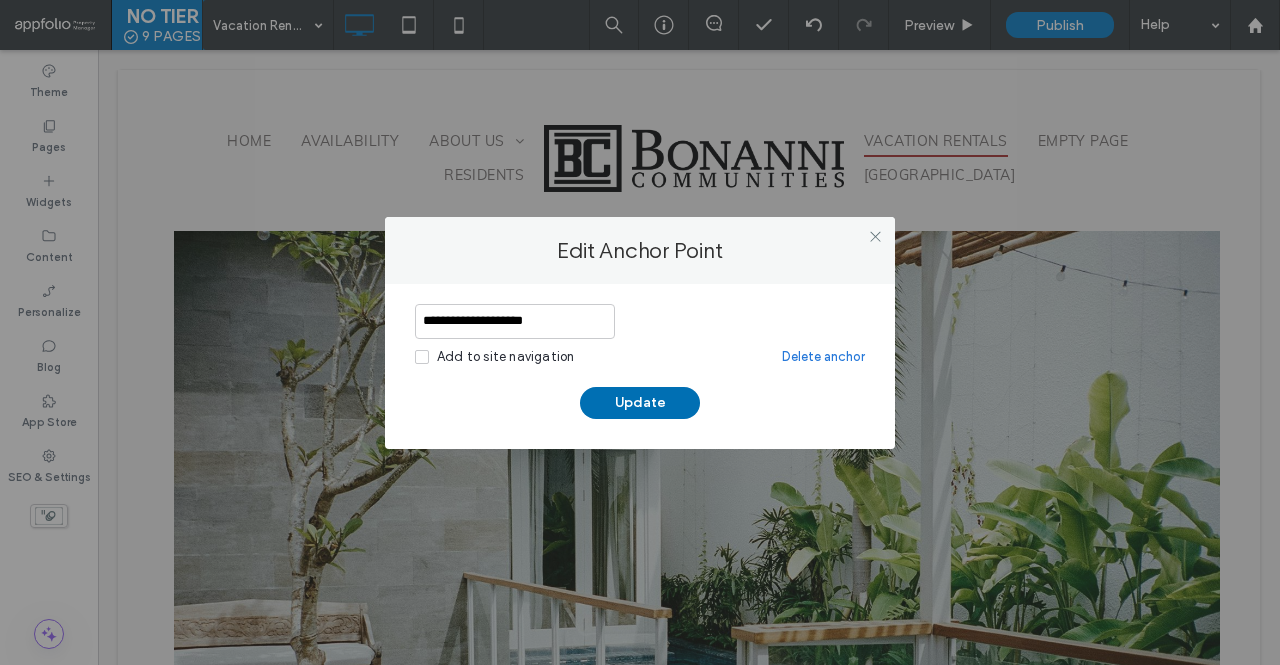 click on "Update" at bounding box center [640, 403] 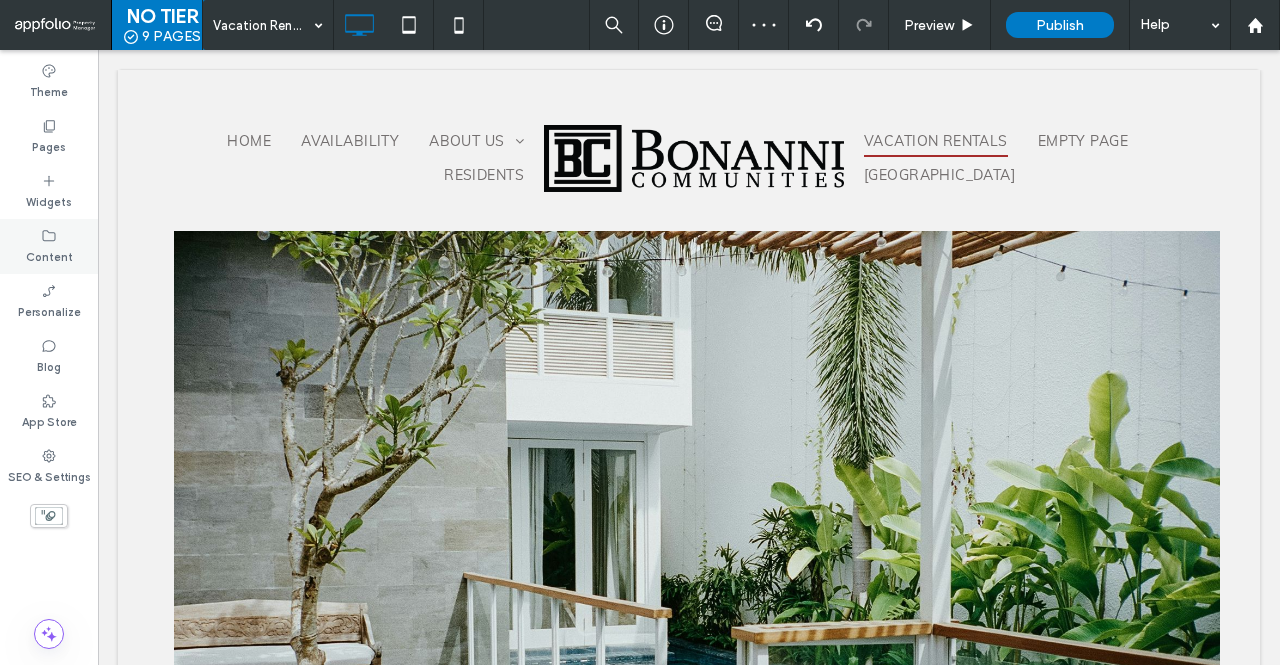 click on "Content" at bounding box center (49, 255) 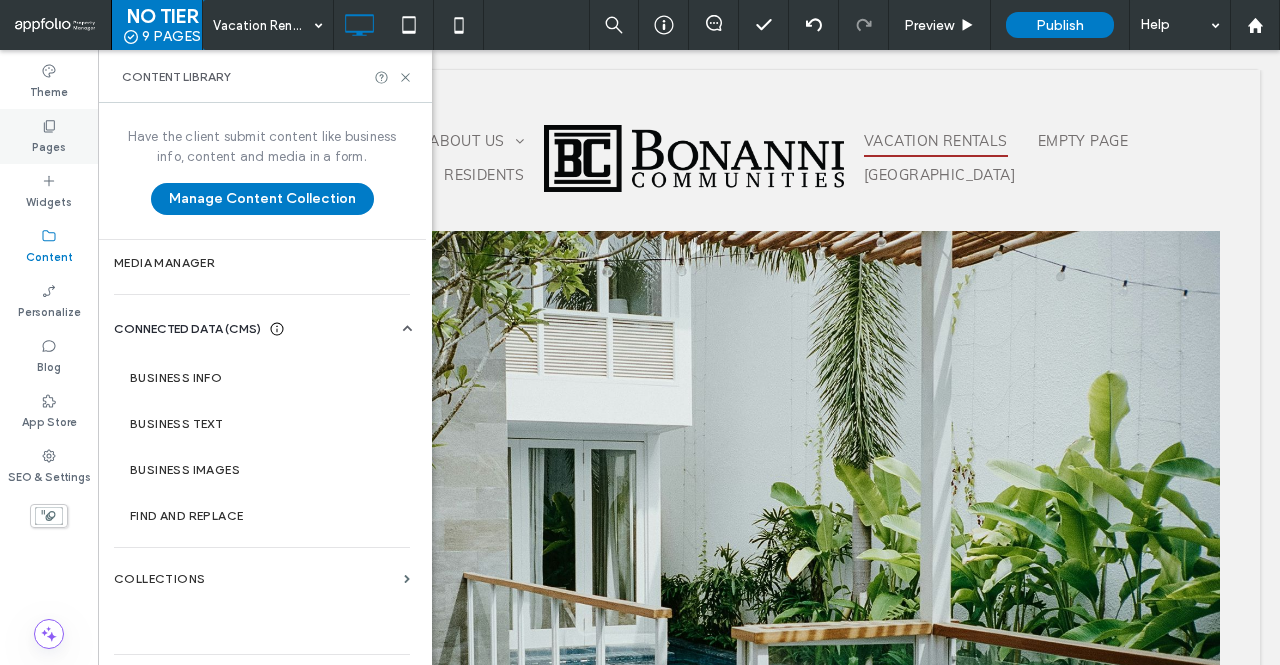 click on "Pages" at bounding box center (49, 145) 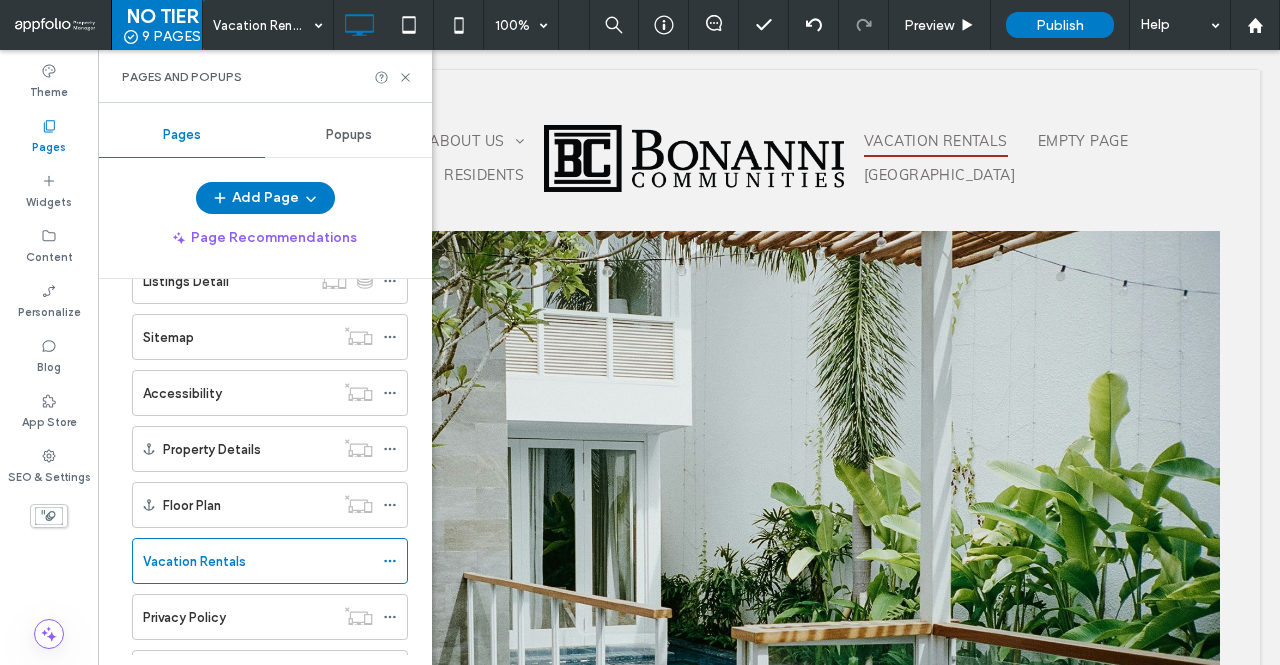 scroll, scrollTop: 416, scrollLeft: 0, axis: vertical 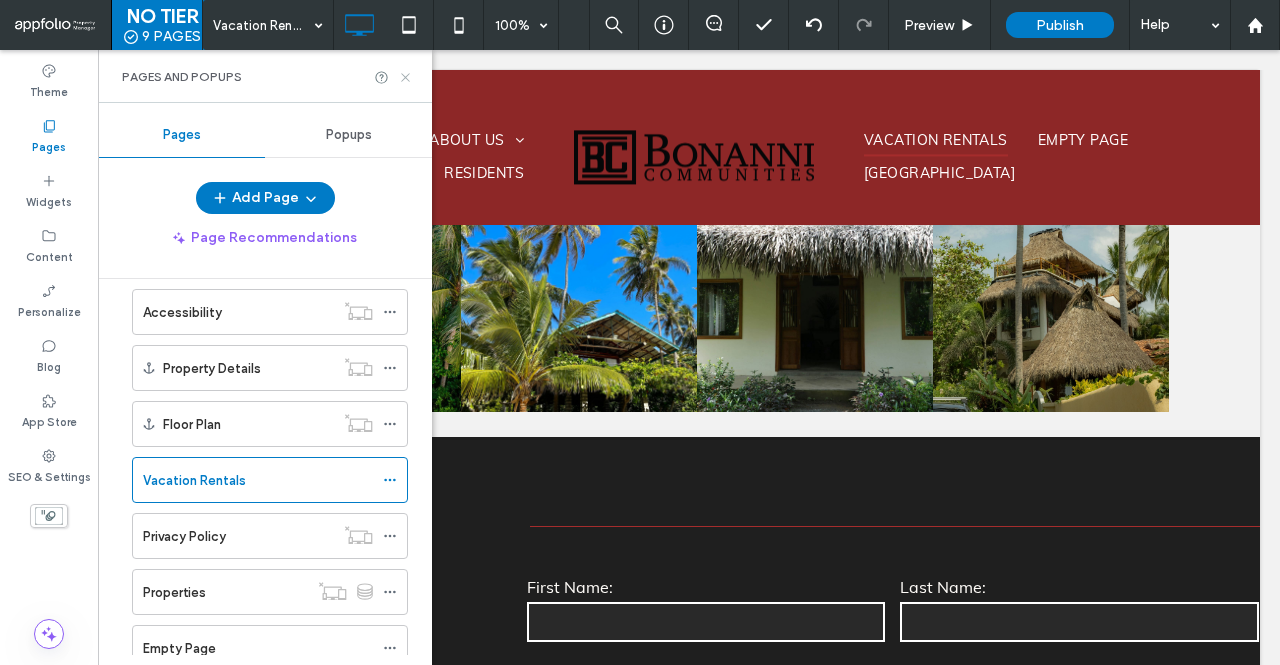drag, startPoint x: 409, startPoint y: 71, endPoint x: 324, endPoint y: 53, distance: 86.88498 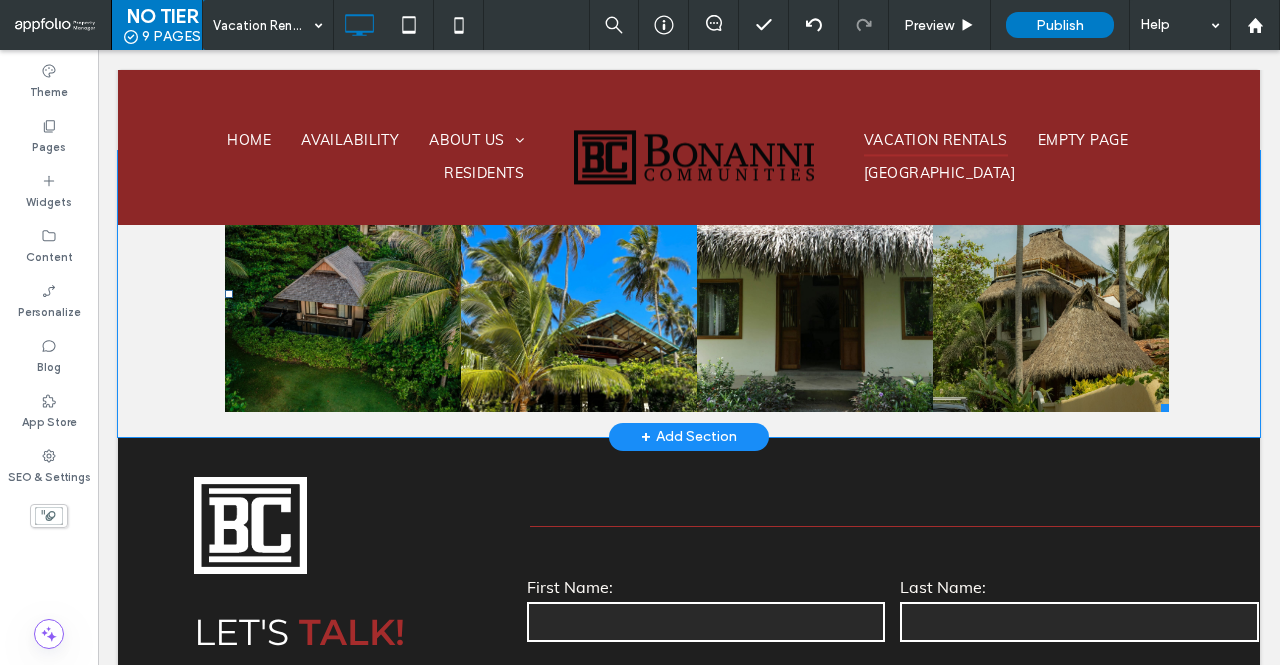 scroll, scrollTop: 1392, scrollLeft: 0, axis: vertical 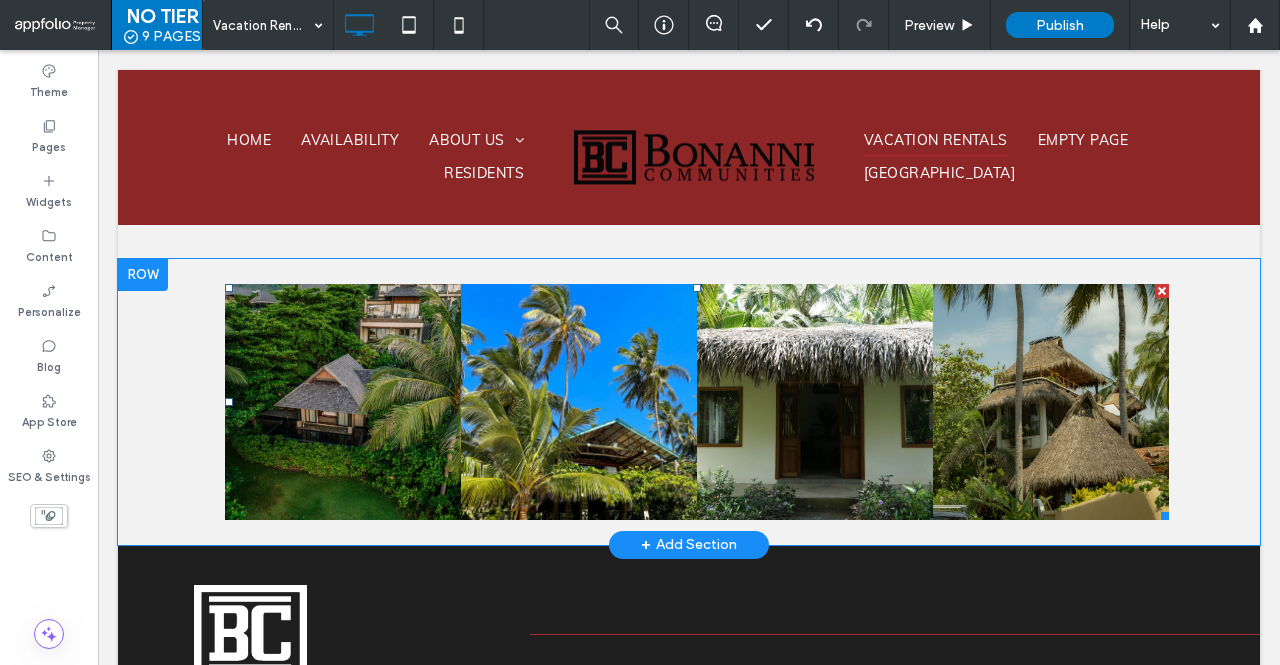 click at bounding box center (579, 402) 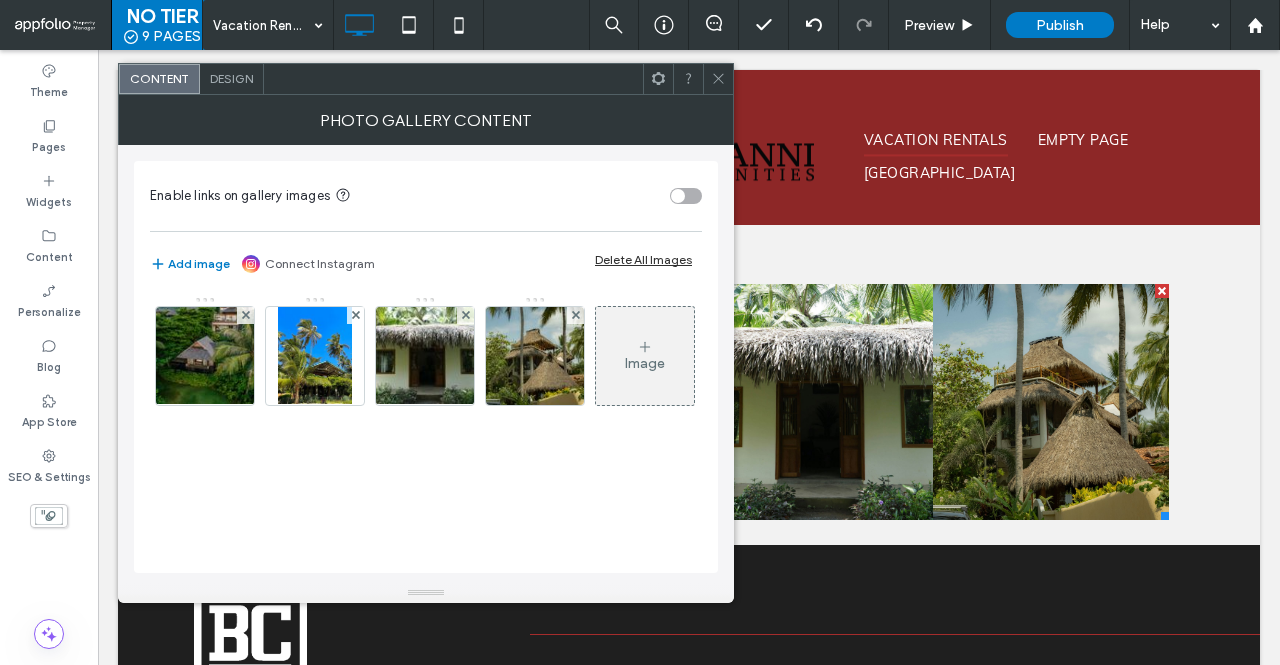 click 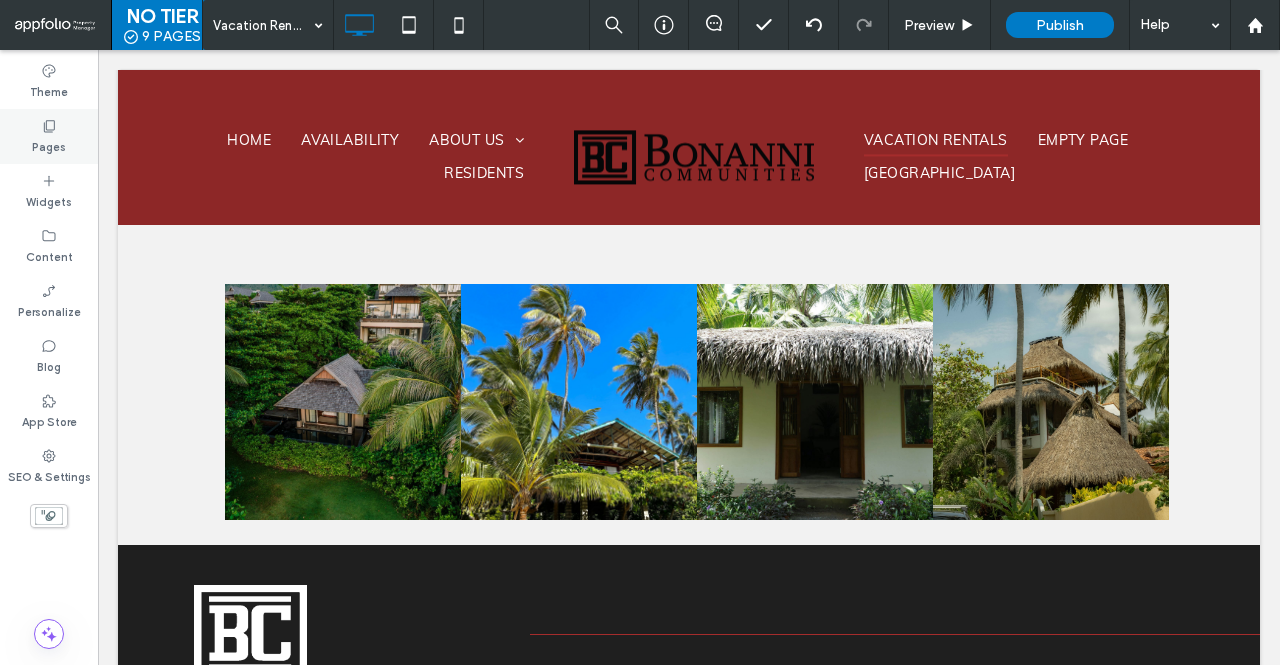 click on "Pages" at bounding box center [49, 136] 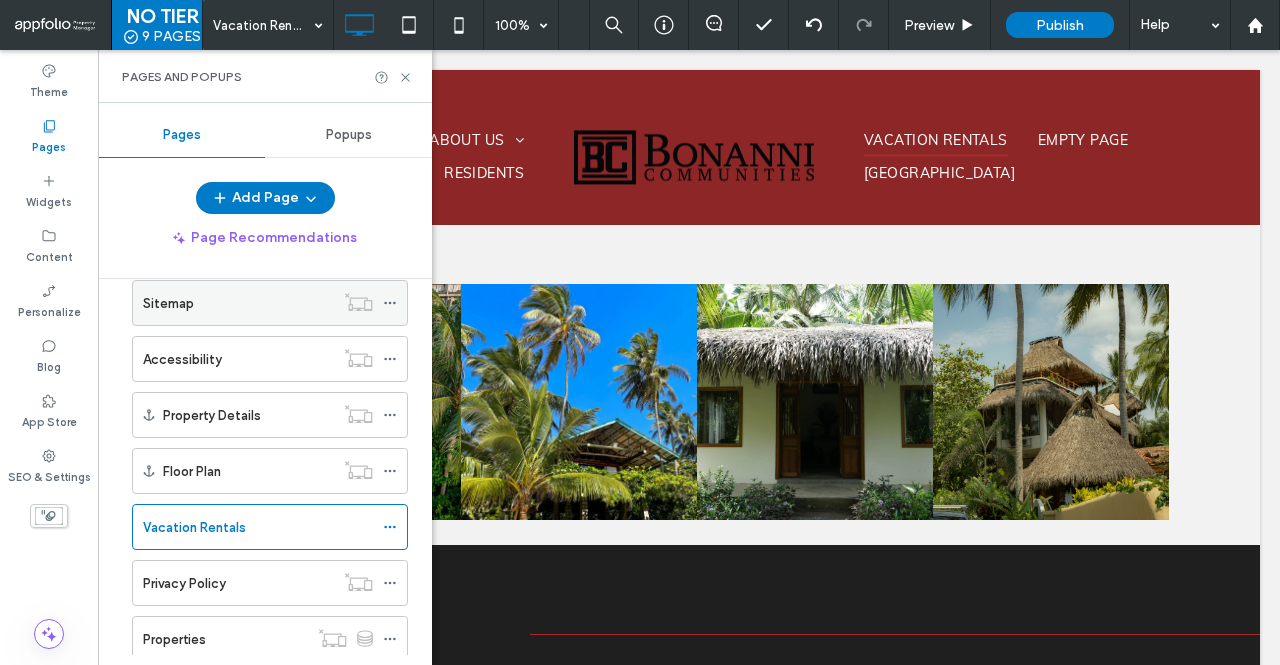 scroll, scrollTop: 526, scrollLeft: 0, axis: vertical 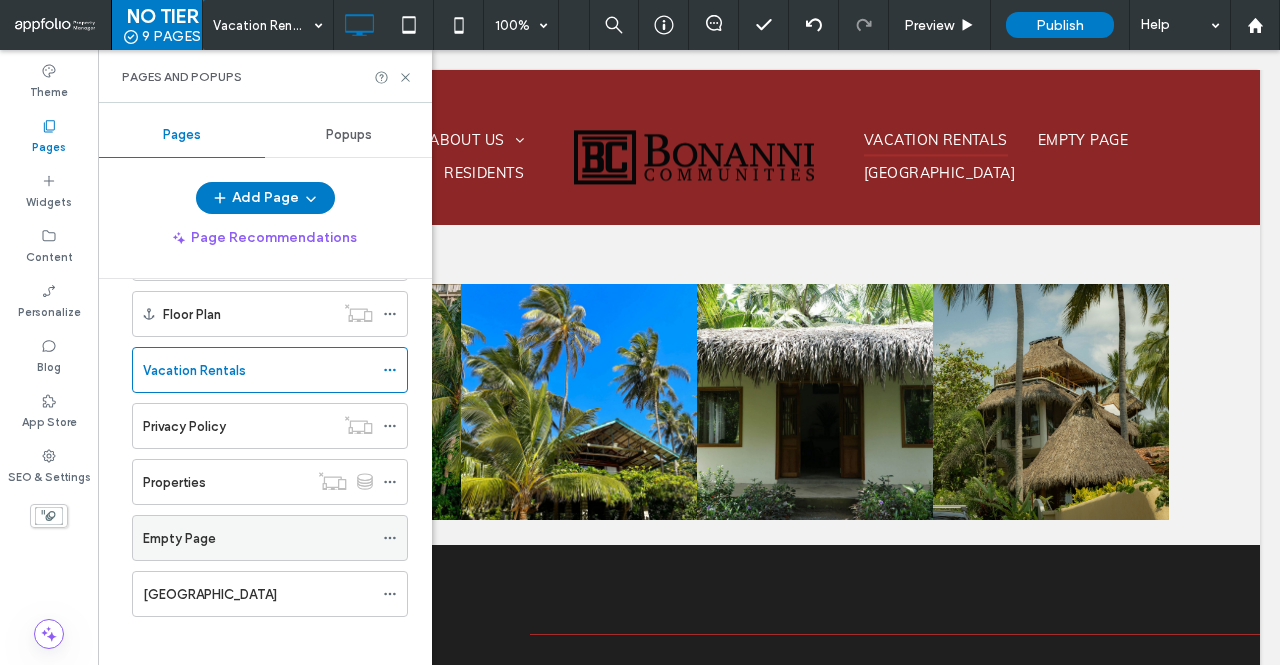click 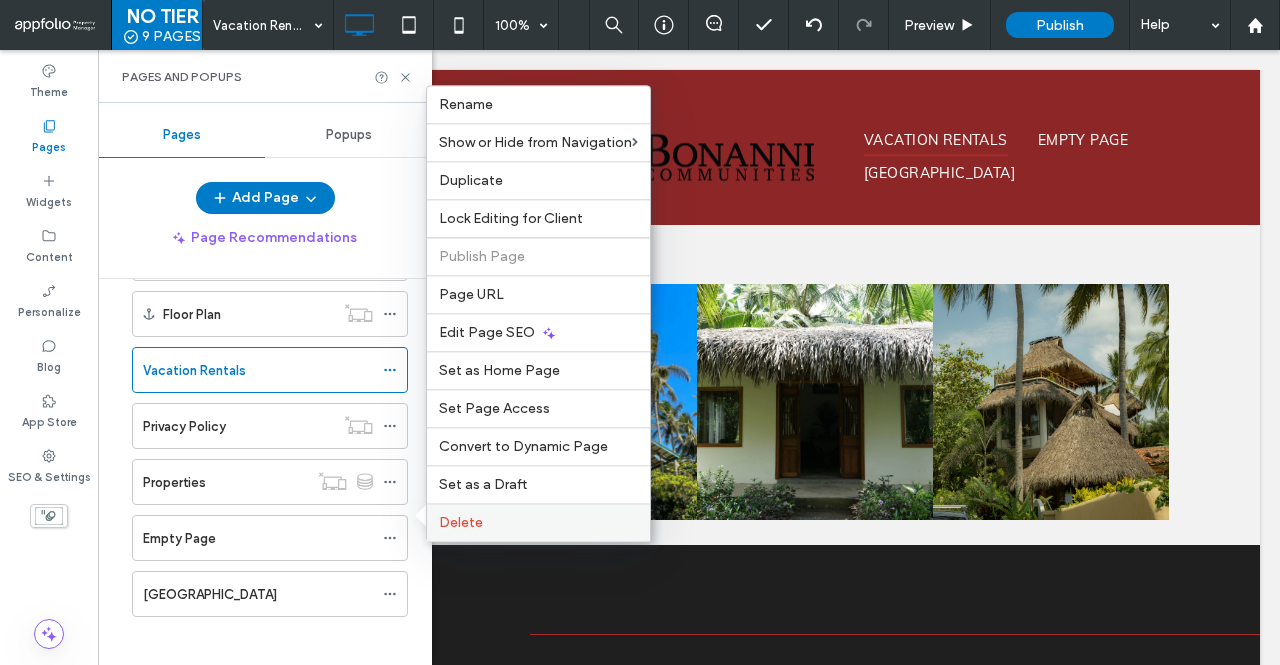 click on "Delete" at bounding box center [538, 522] 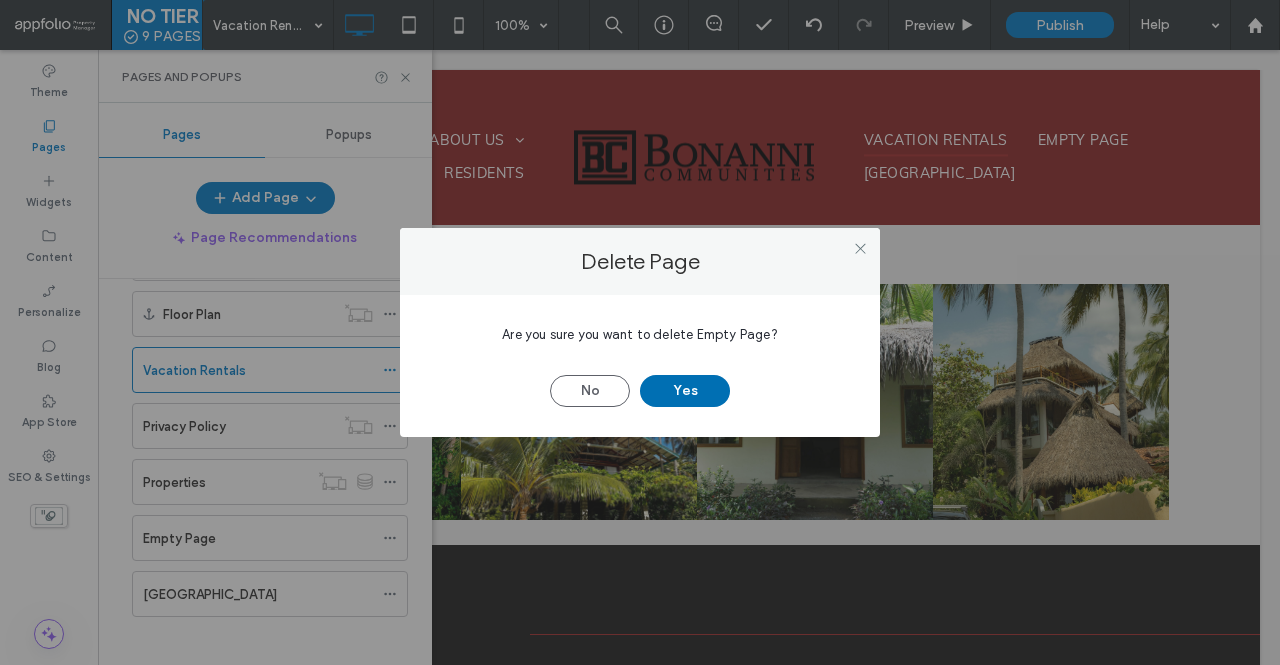 click on "Yes" at bounding box center (685, 391) 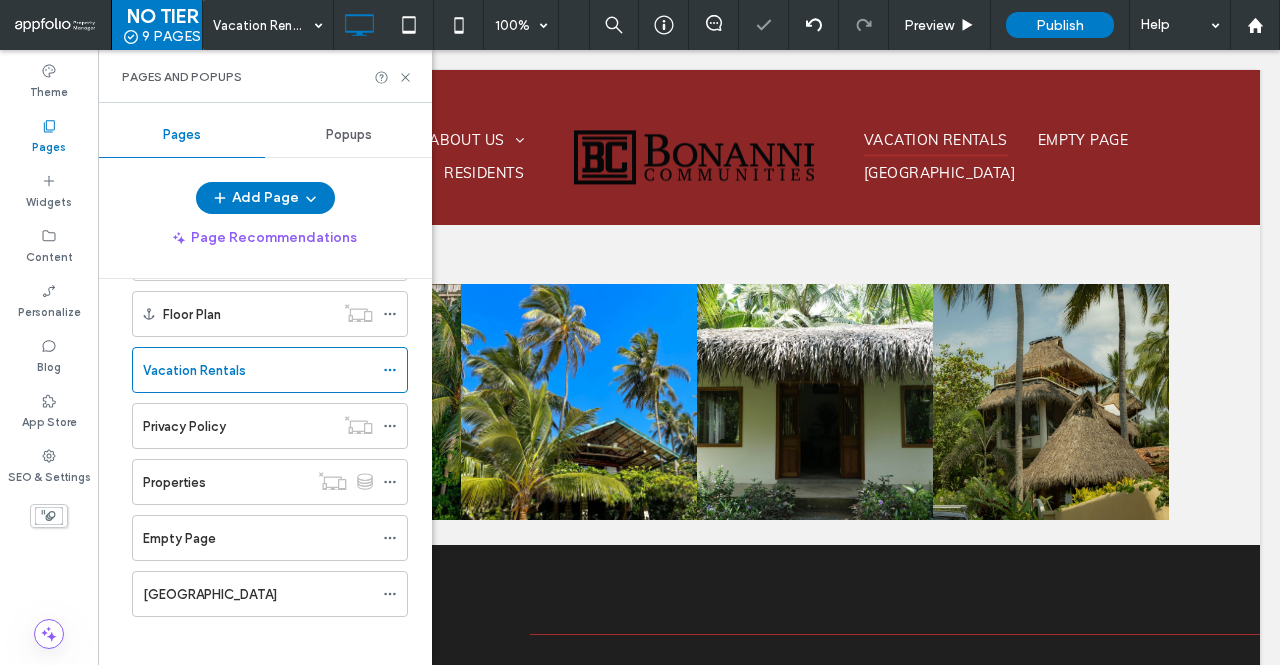 scroll, scrollTop: 471, scrollLeft: 0, axis: vertical 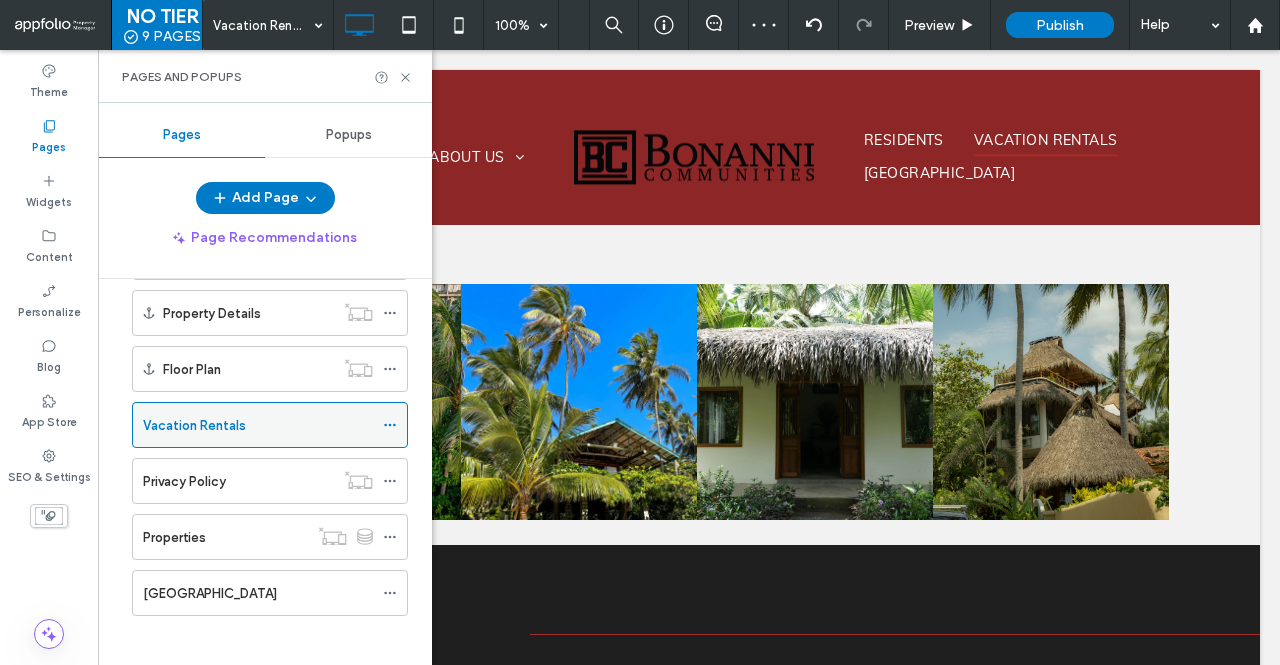 click 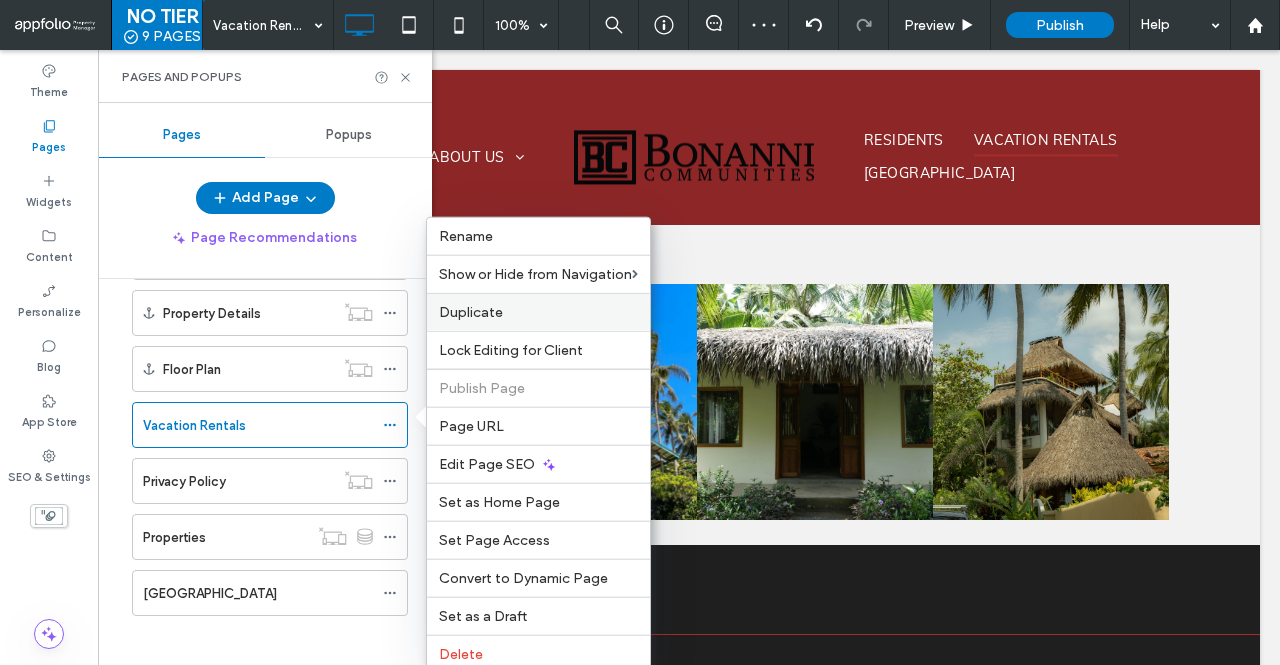 click on "Duplicate" at bounding box center (538, 312) 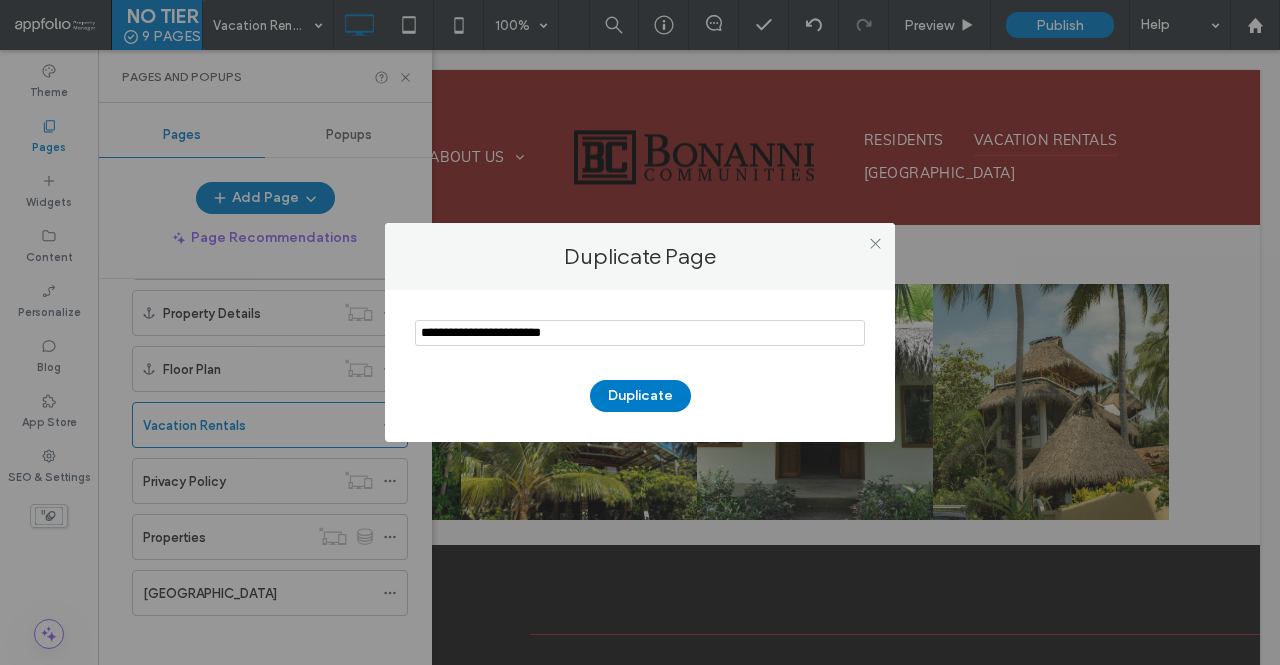 click at bounding box center [640, 333] 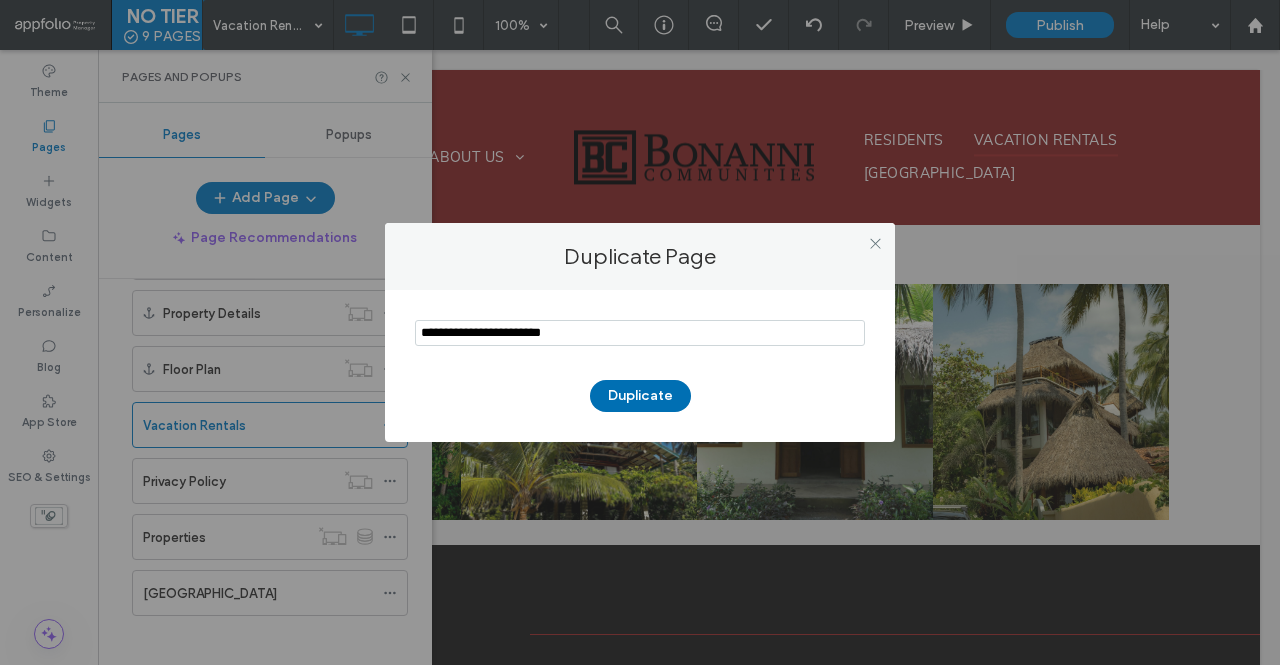 click on "Duplicate" at bounding box center [640, 396] 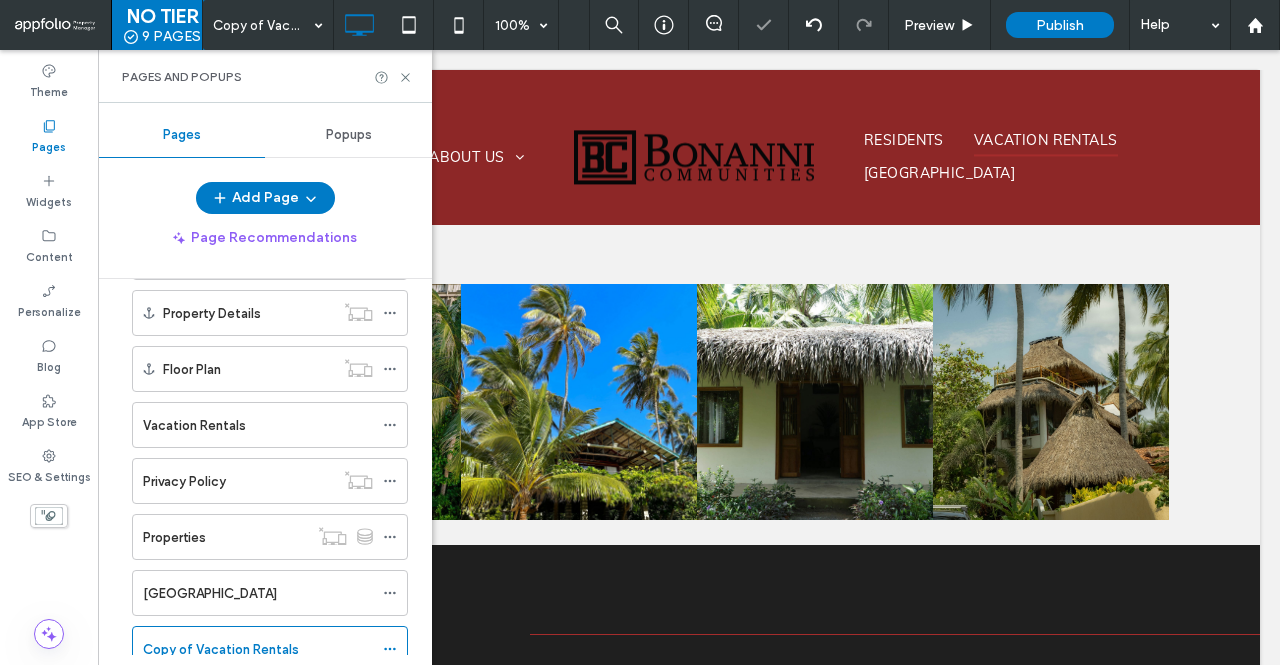scroll, scrollTop: 526, scrollLeft: 0, axis: vertical 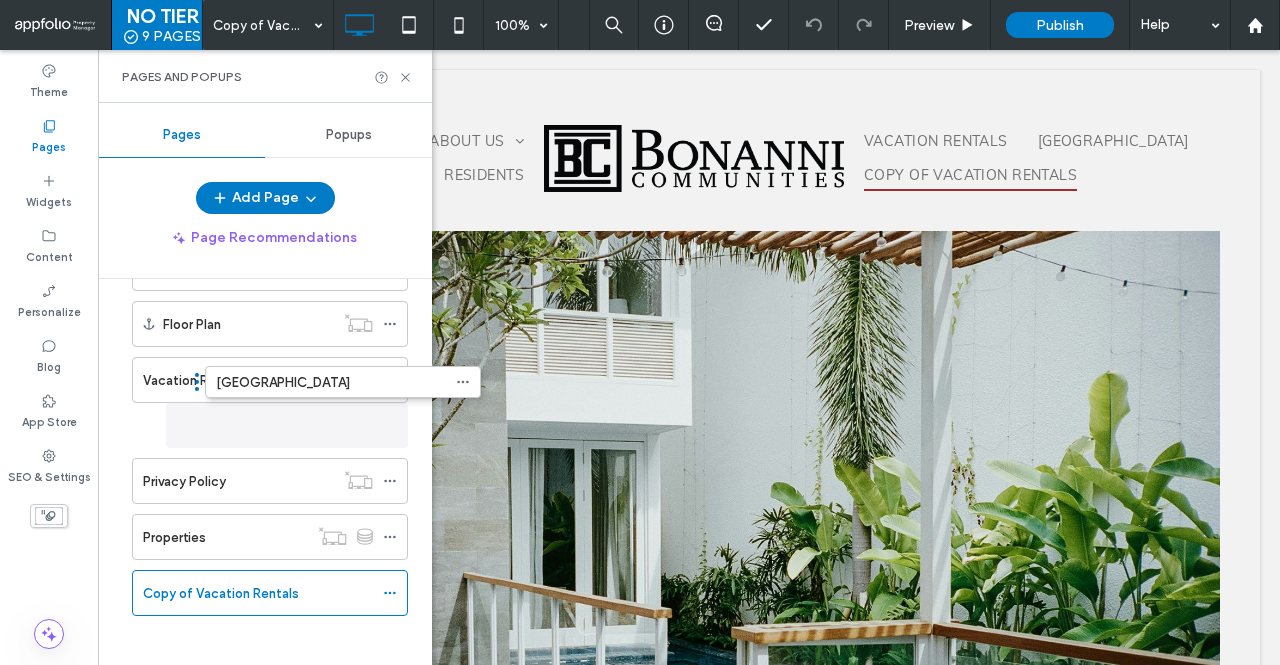 drag, startPoint x: 122, startPoint y: 526, endPoint x: 196, endPoint y: 387, distance: 157.47063 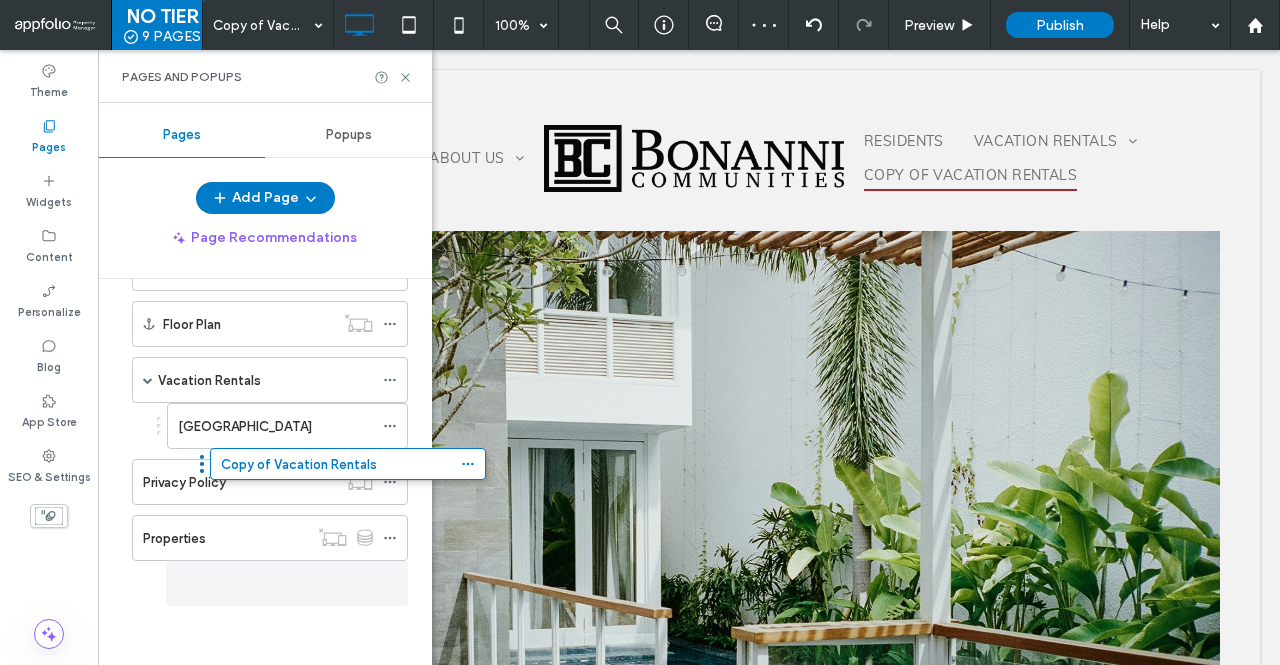 scroll, scrollTop: 506, scrollLeft: 0, axis: vertical 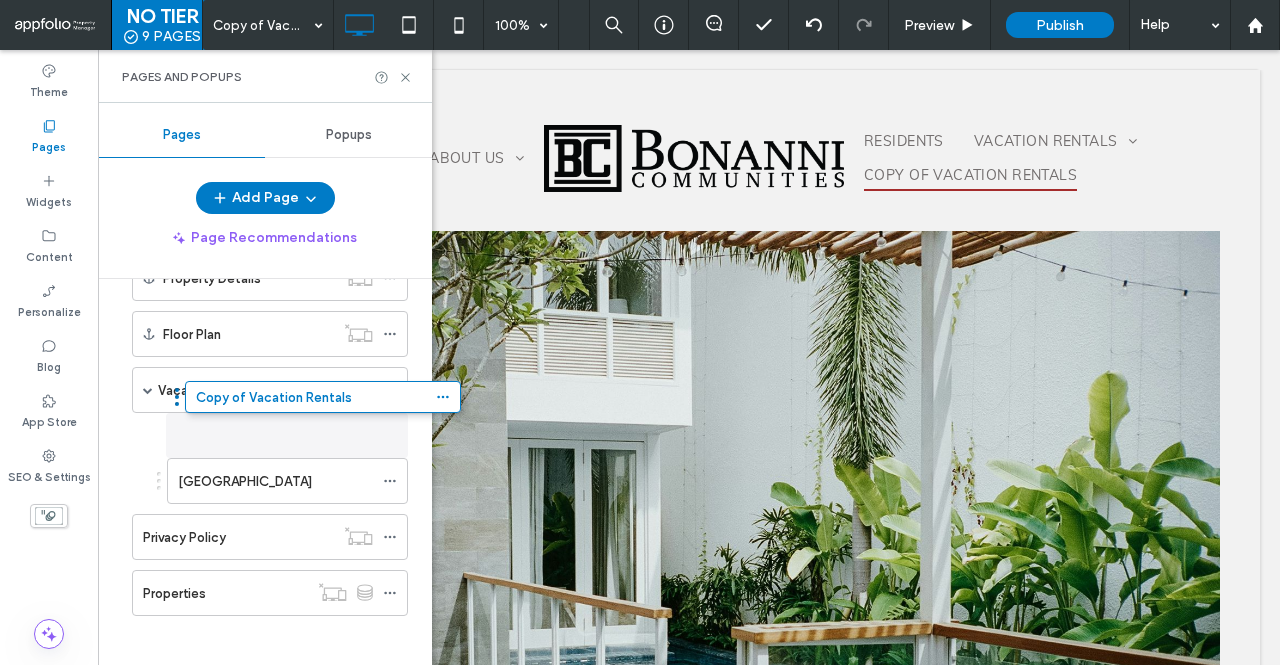 drag, startPoint x: 124, startPoint y: 581, endPoint x: 177, endPoint y: 412, distance: 177.11578 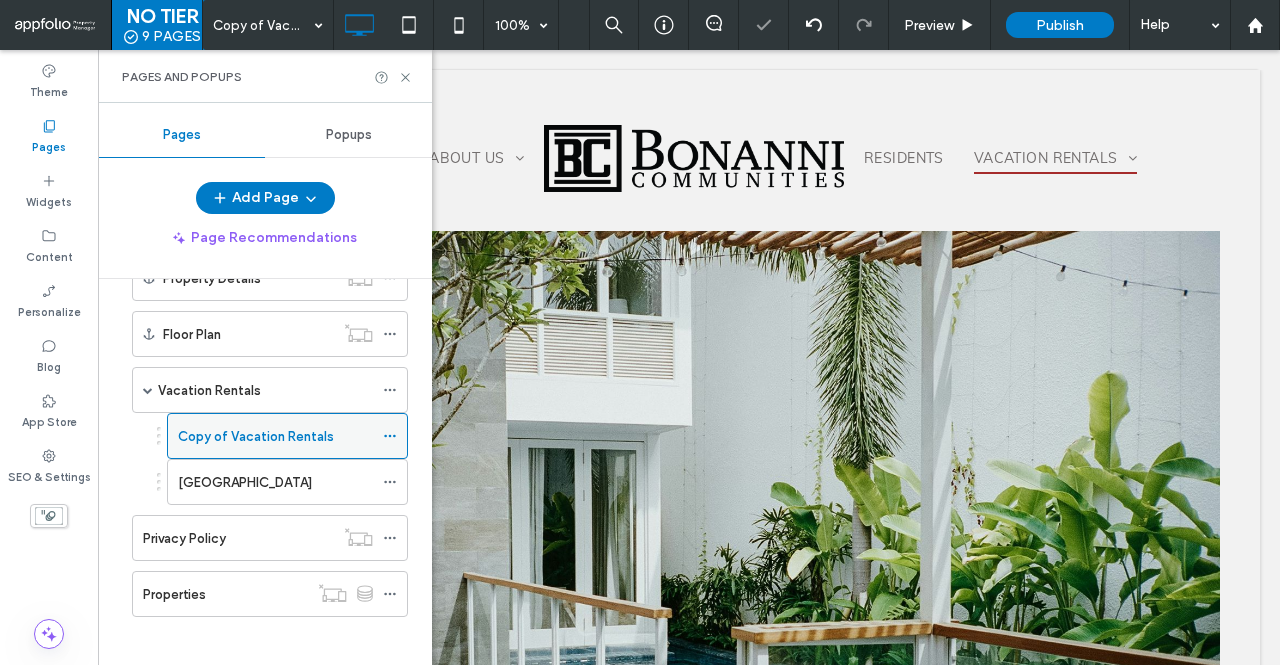 click 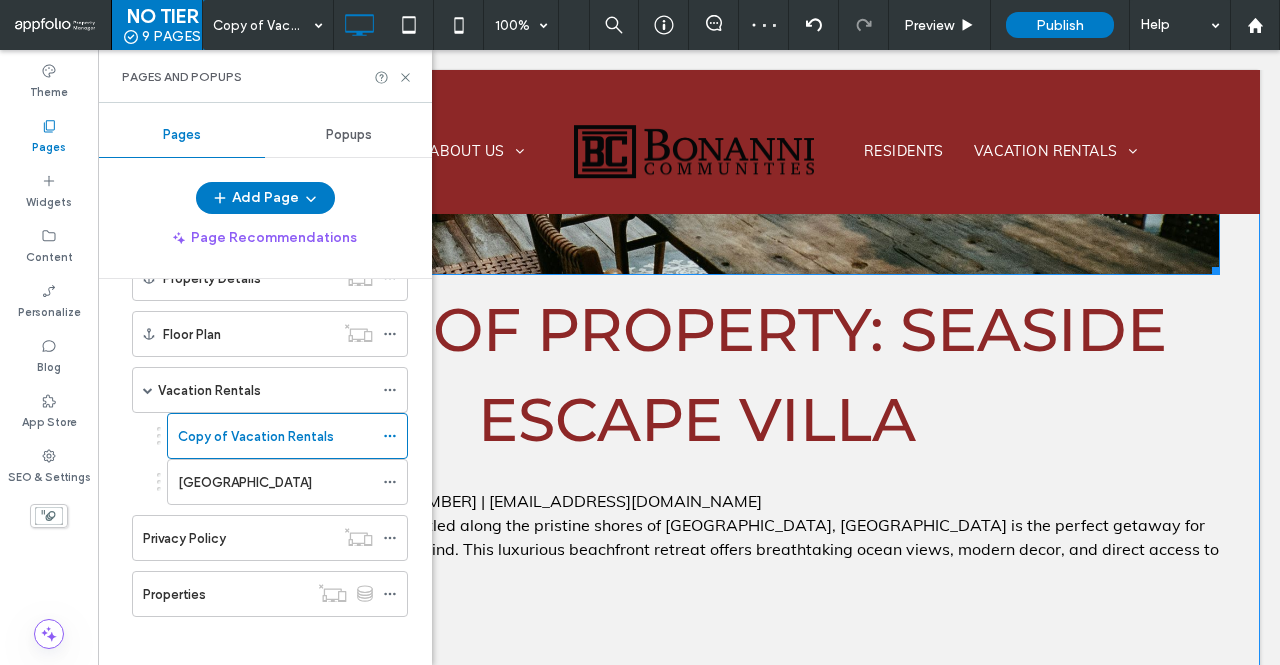 scroll, scrollTop: 669, scrollLeft: 0, axis: vertical 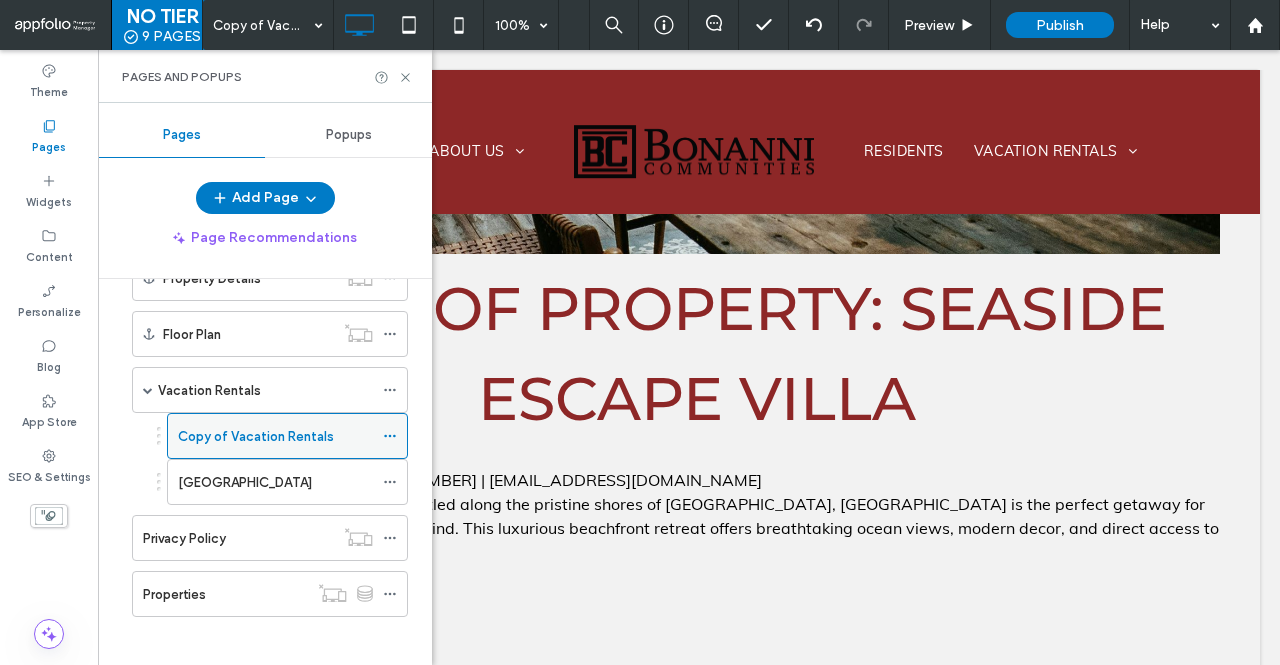 click 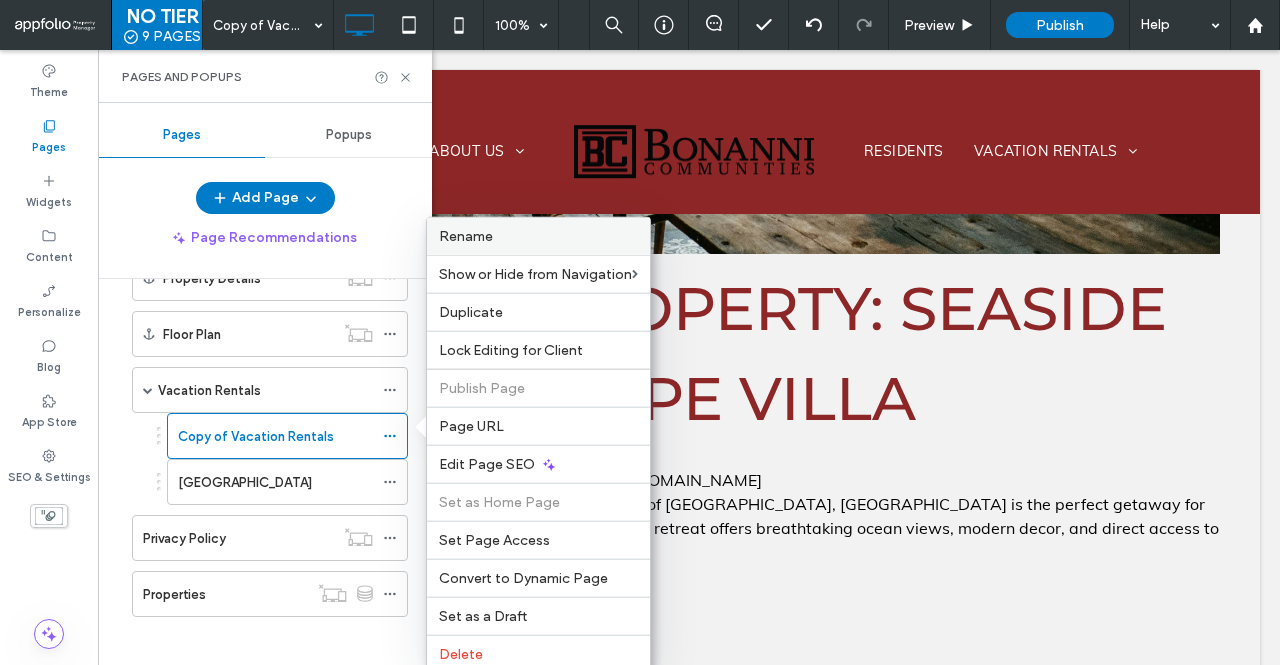 click on "Rename" at bounding box center (538, 236) 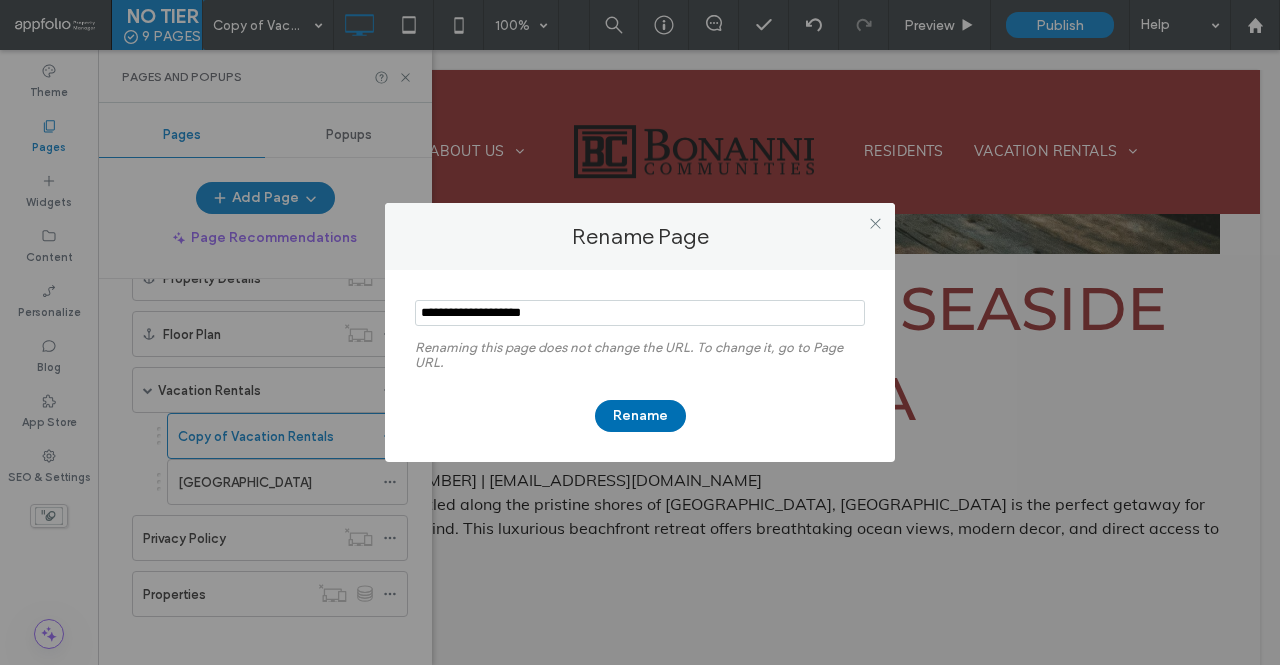 type on "**********" 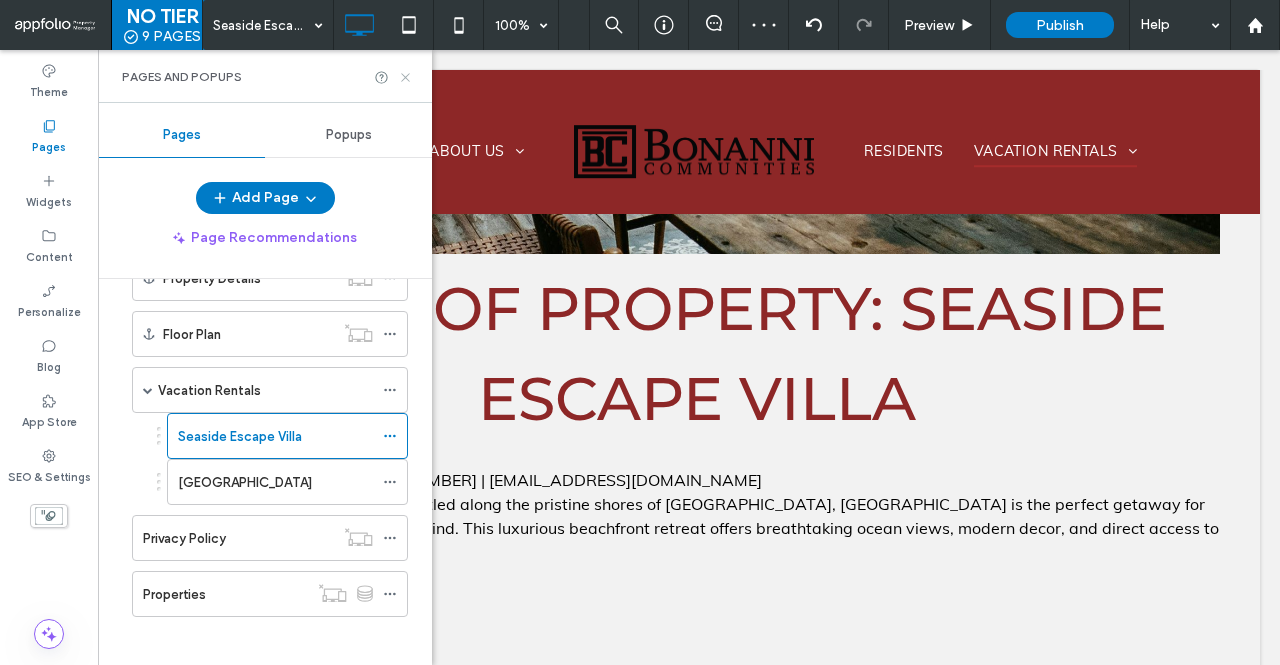 click 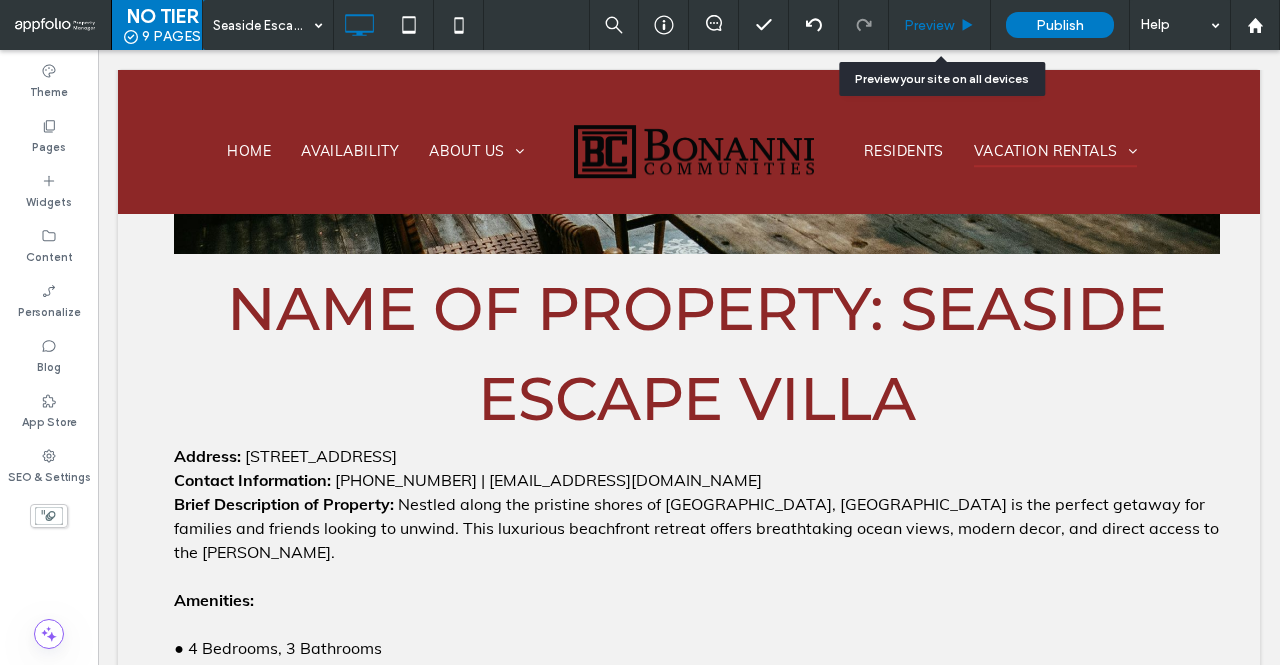 click on "Preview" at bounding box center [939, 25] 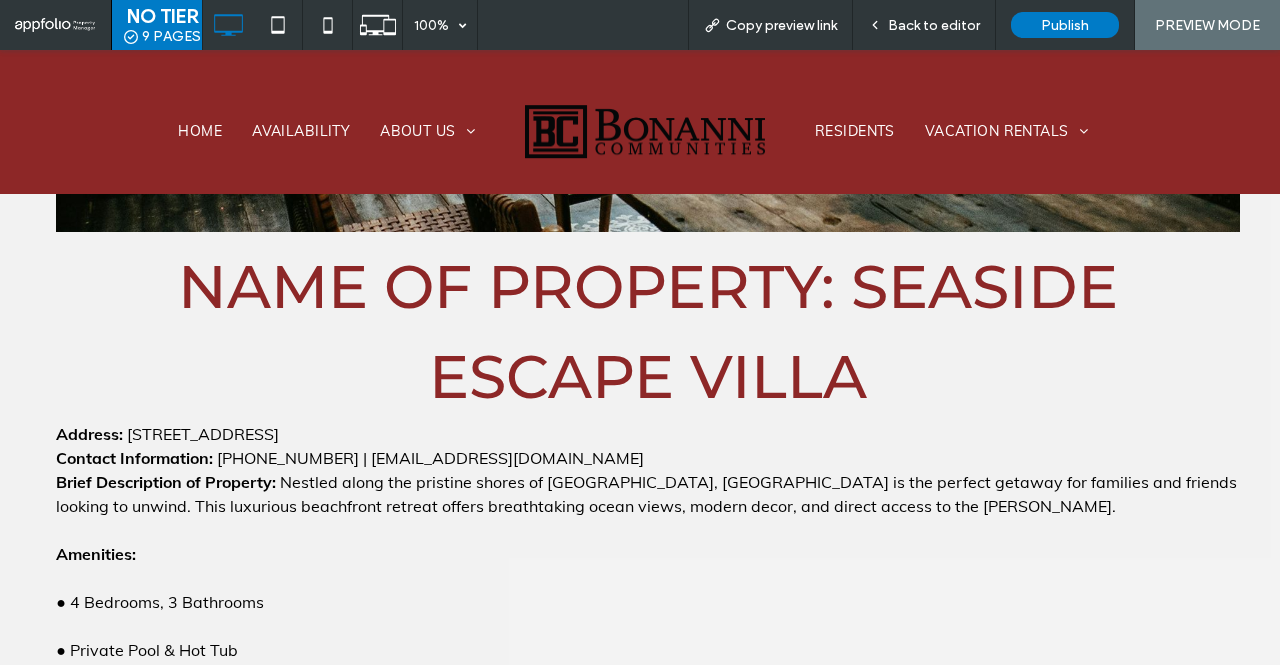 scroll, scrollTop: 758, scrollLeft: 0, axis: vertical 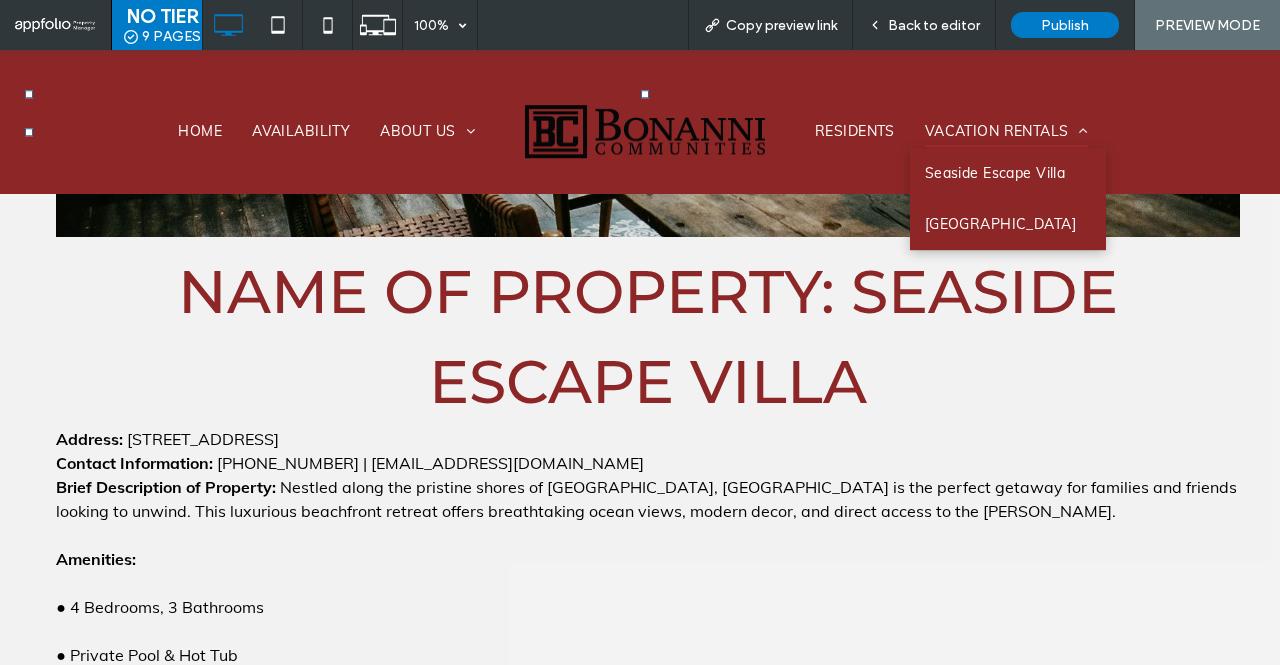 click on "Vacation Rentals" at bounding box center [1006, 132] 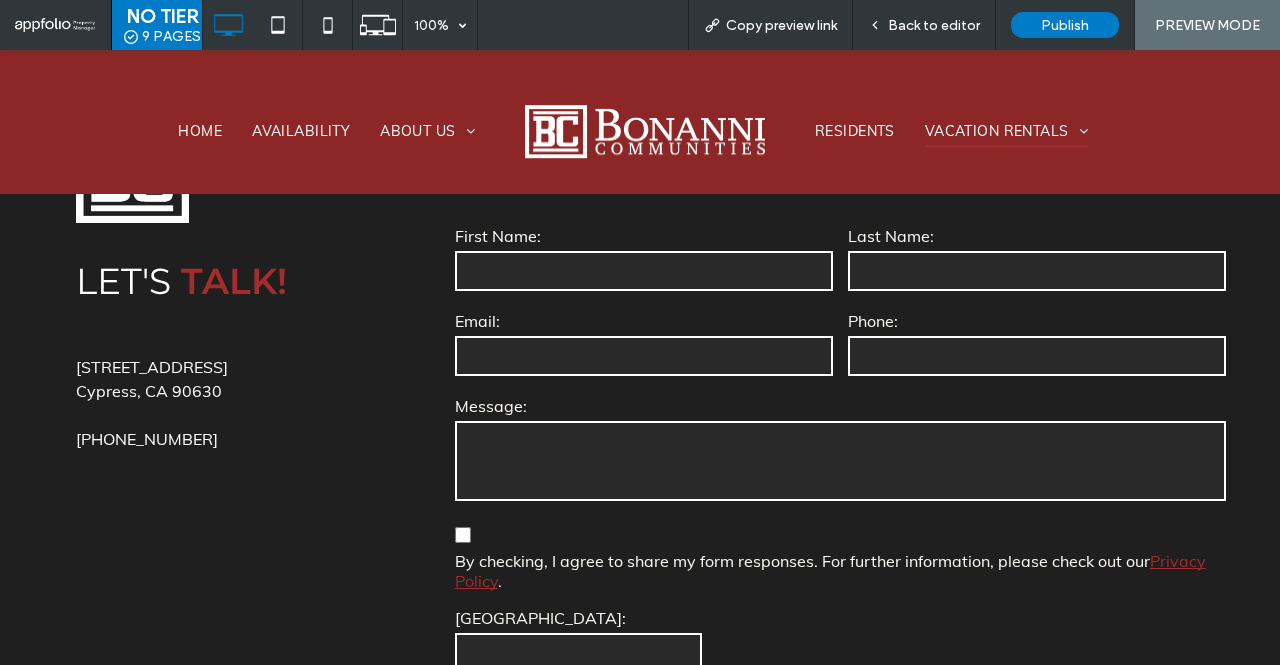 scroll, scrollTop: 1960, scrollLeft: 0, axis: vertical 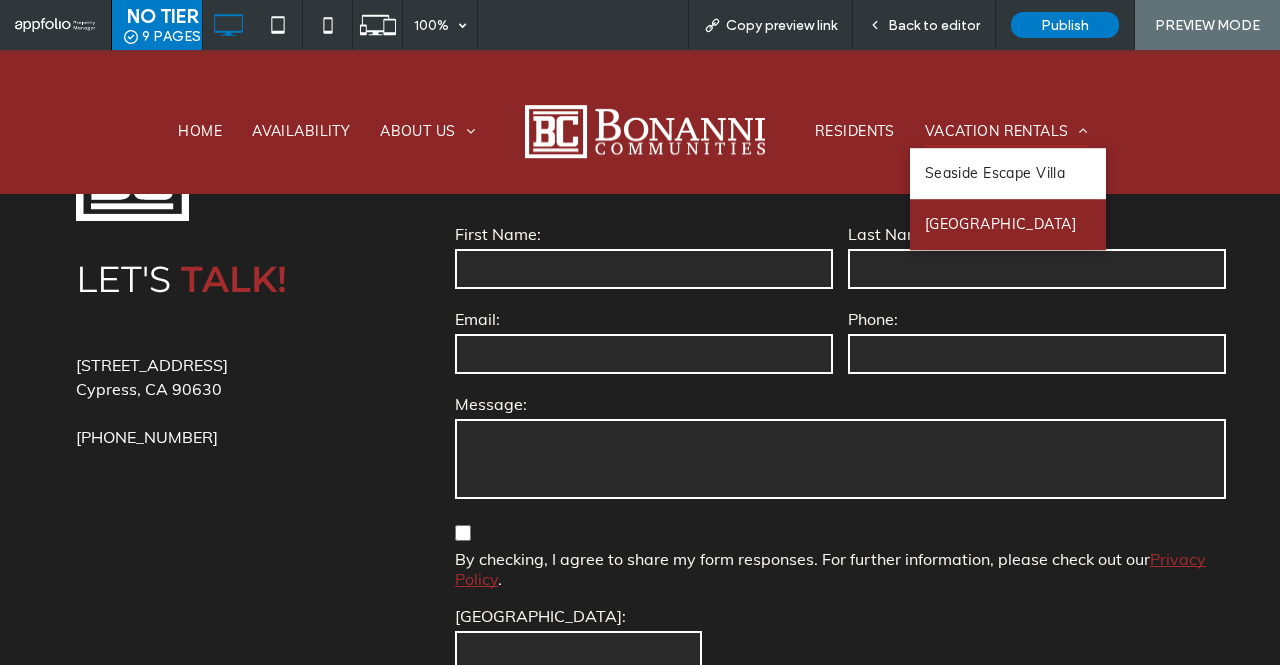 click on "Seaside Escape Villa" at bounding box center [995, 173] 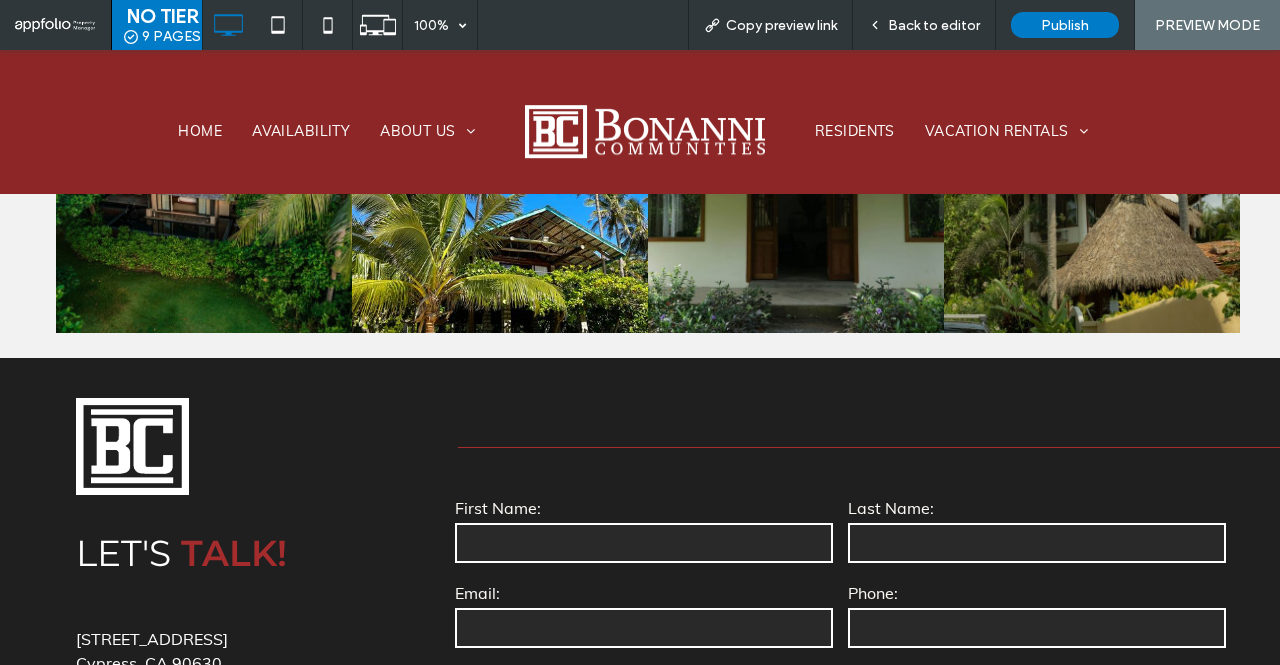 scroll, scrollTop: 1687, scrollLeft: 0, axis: vertical 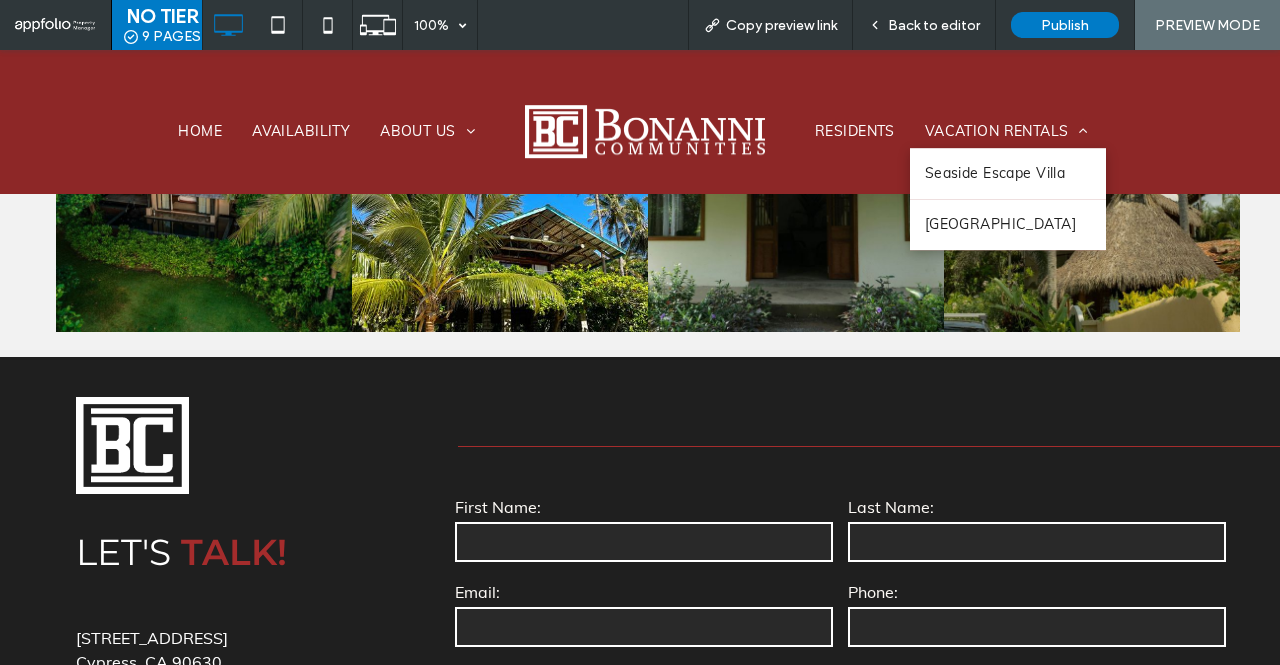 click on "[GEOGRAPHIC_DATA]" at bounding box center (1008, 224) 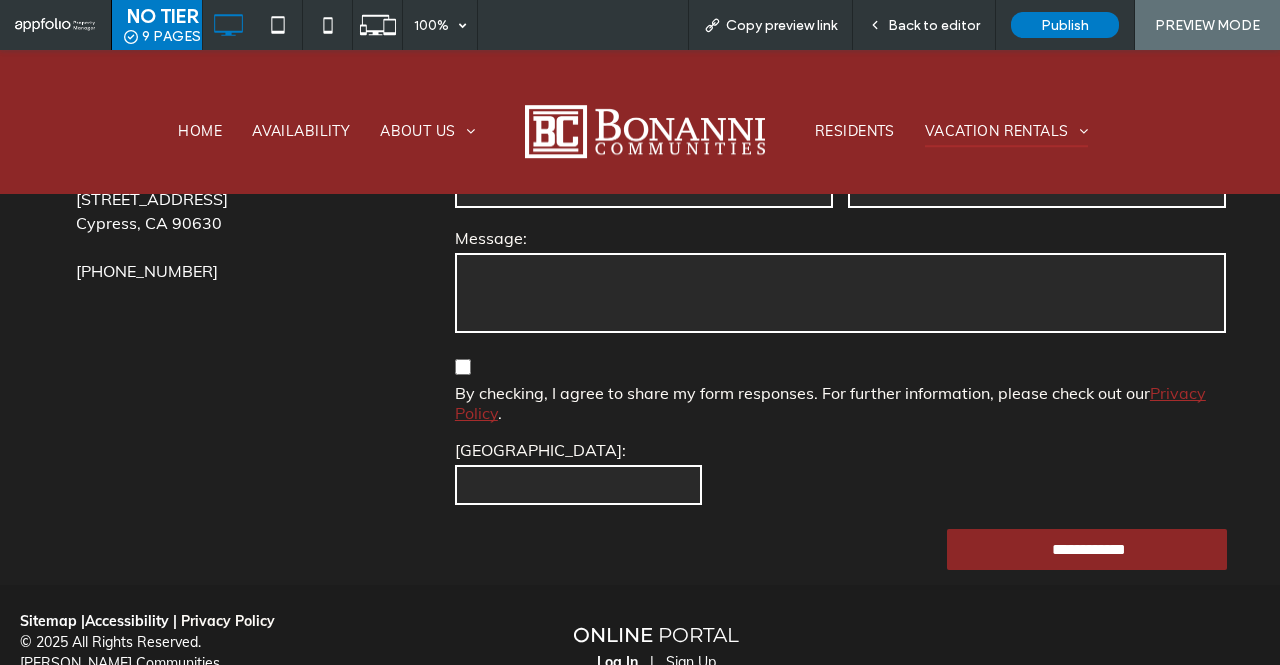 scroll, scrollTop: 2500, scrollLeft: 0, axis: vertical 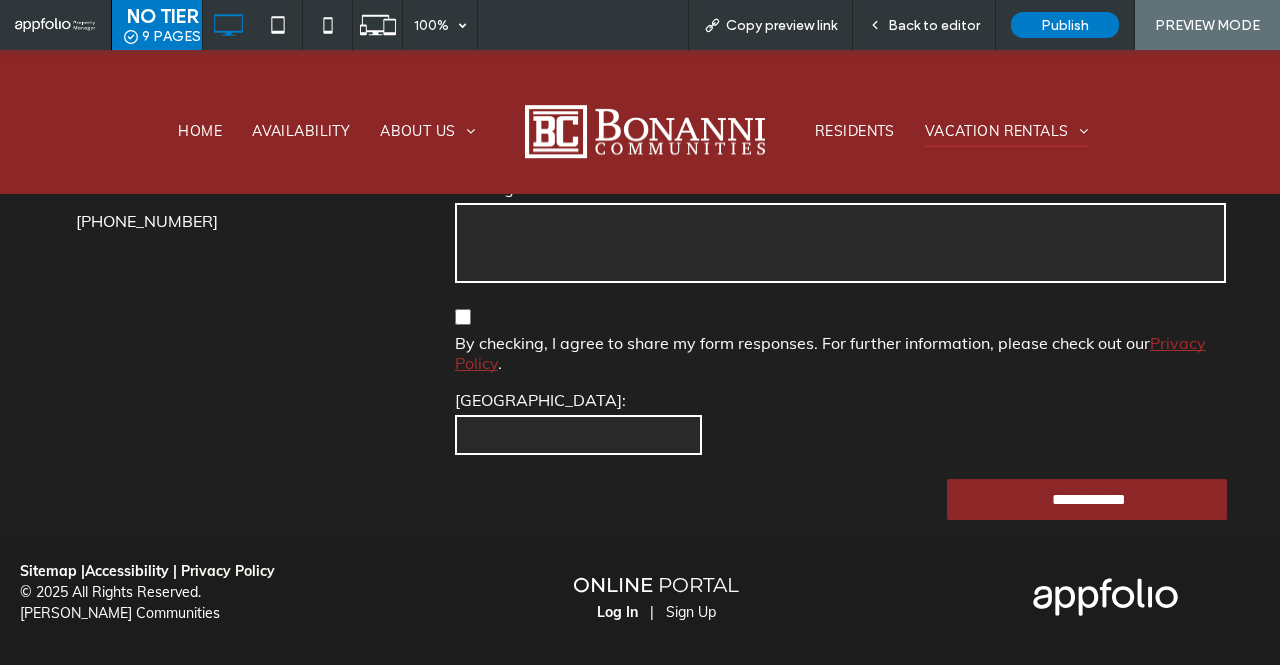 click on "Privacy Policy" at bounding box center (228, 571) 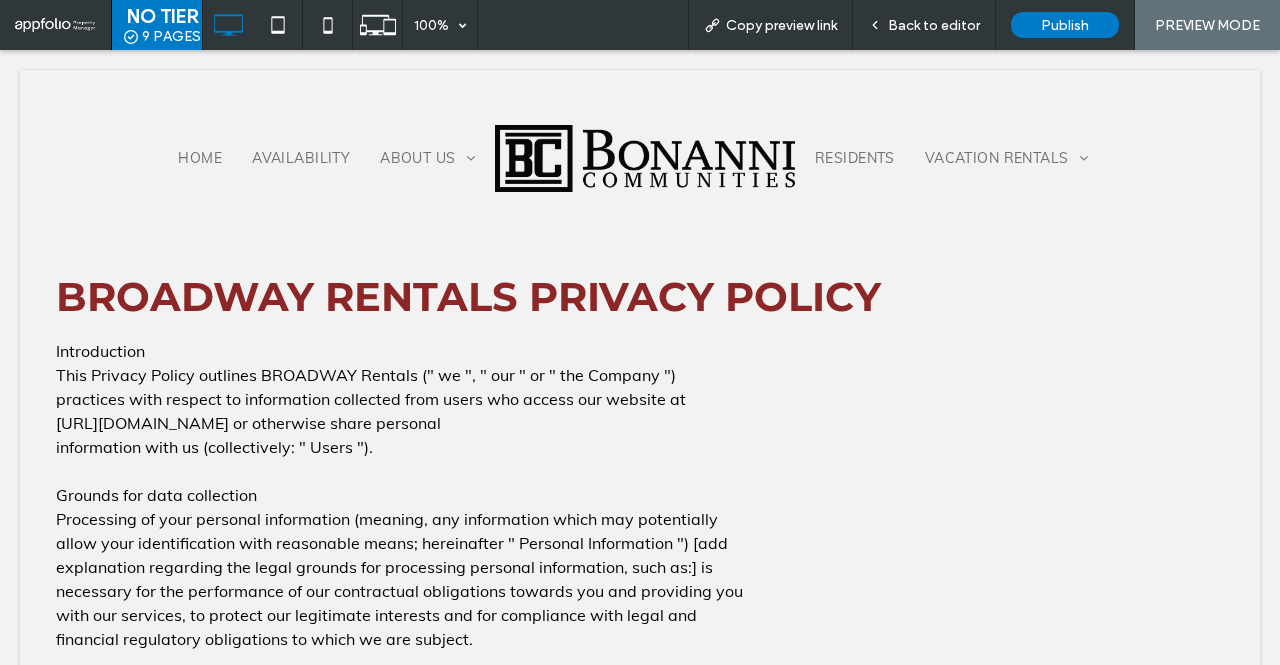 scroll, scrollTop: 0, scrollLeft: 0, axis: both 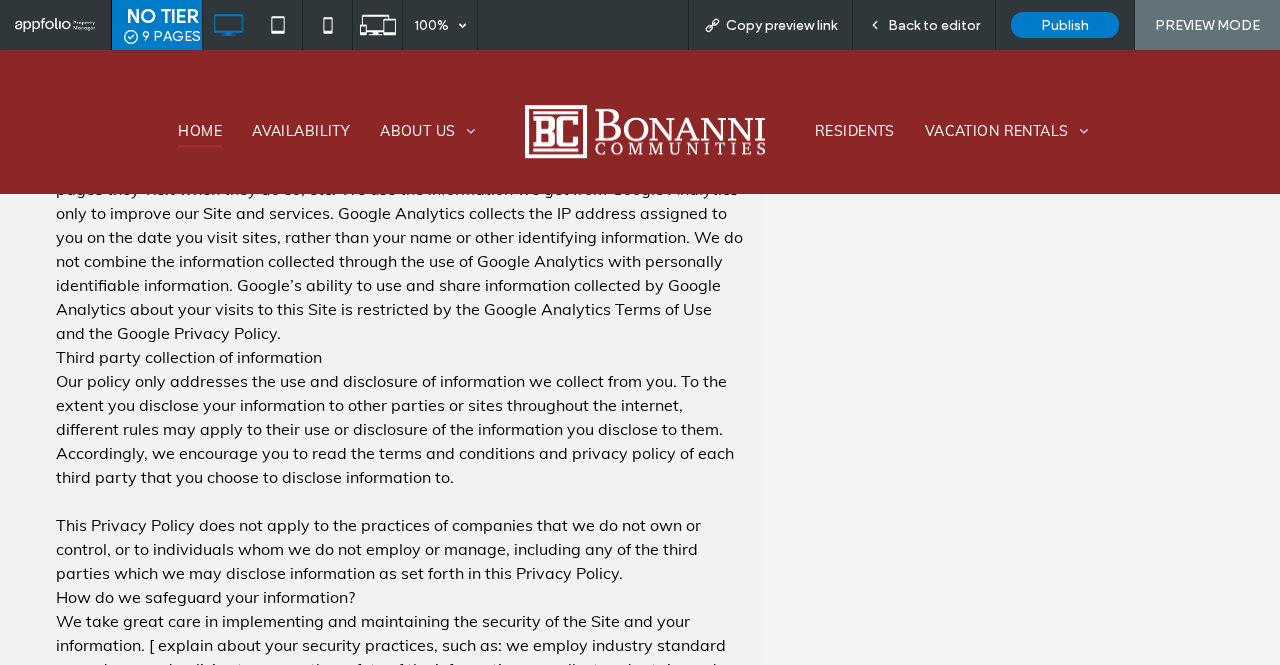 click on "Home" at bounding box center (200, 132) 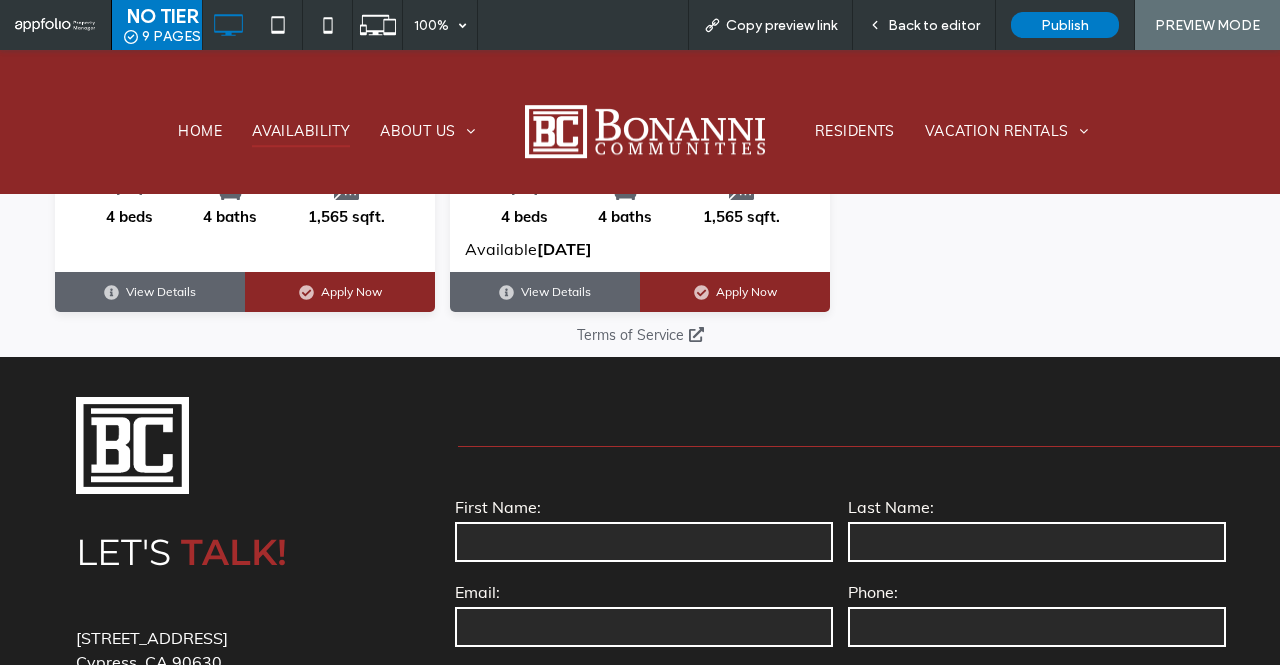scroll, scrollTop: 1979, scrollLeft: 0, axis: vertical 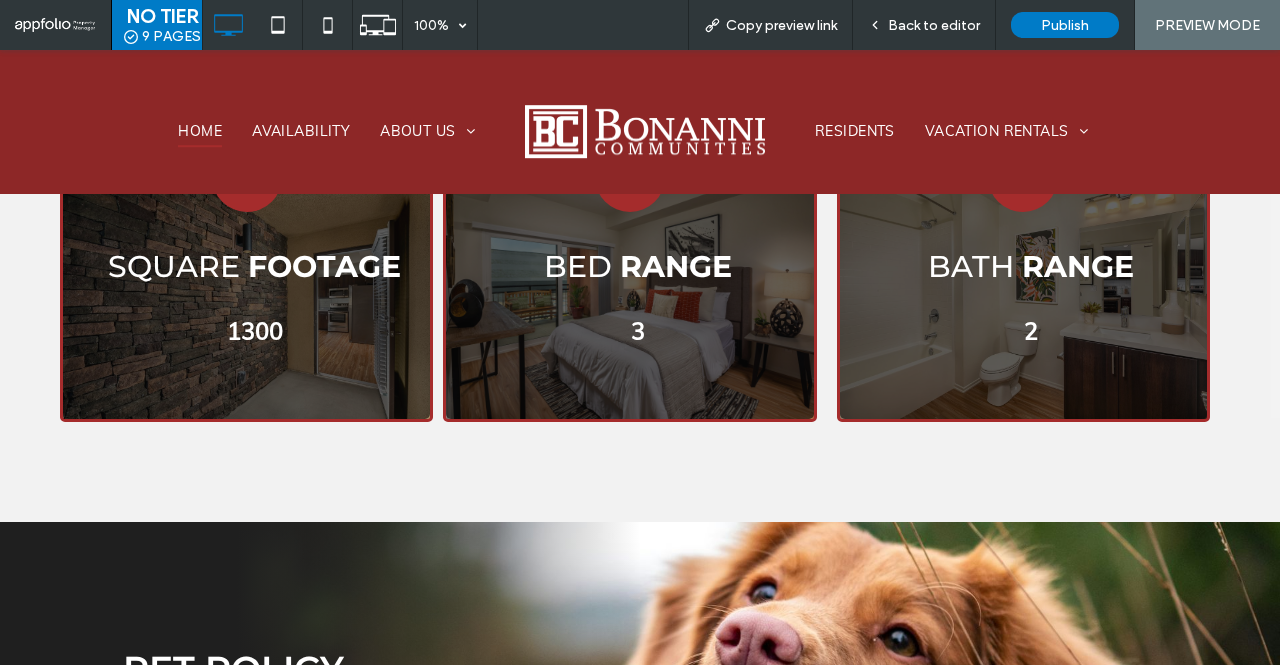 click on "Home" at bounding box center [200, 132] 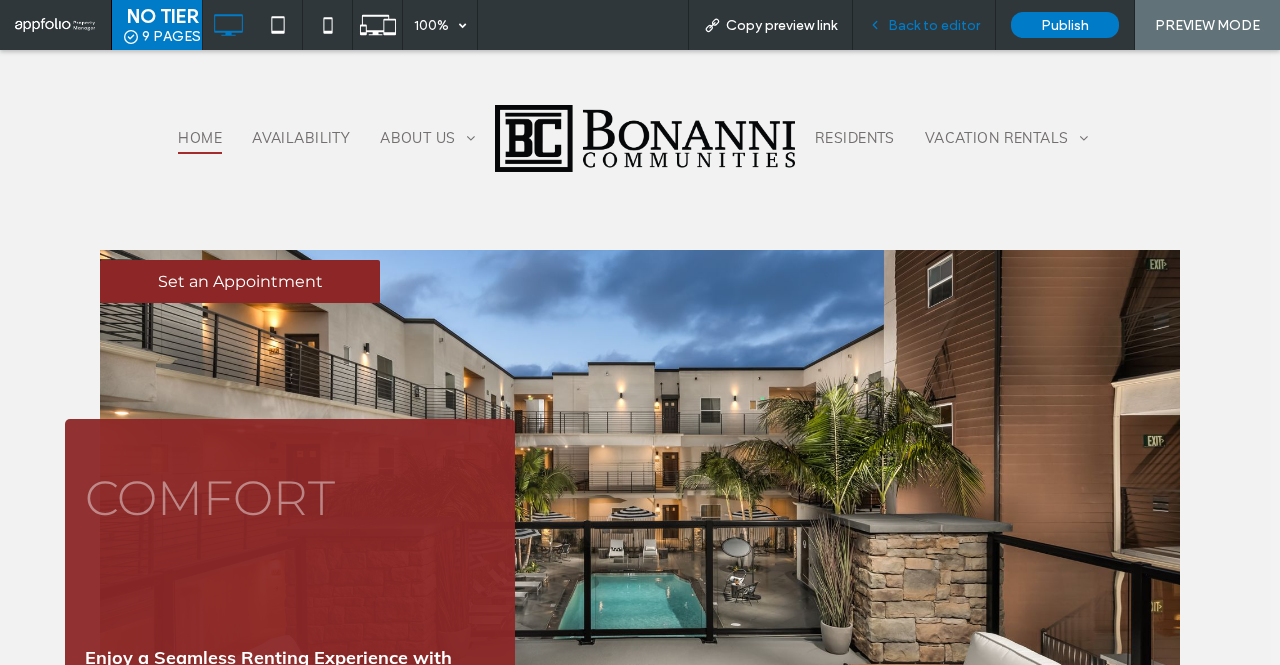 scroll, scrollTop: 0, scrollLeft: 0, axis: both 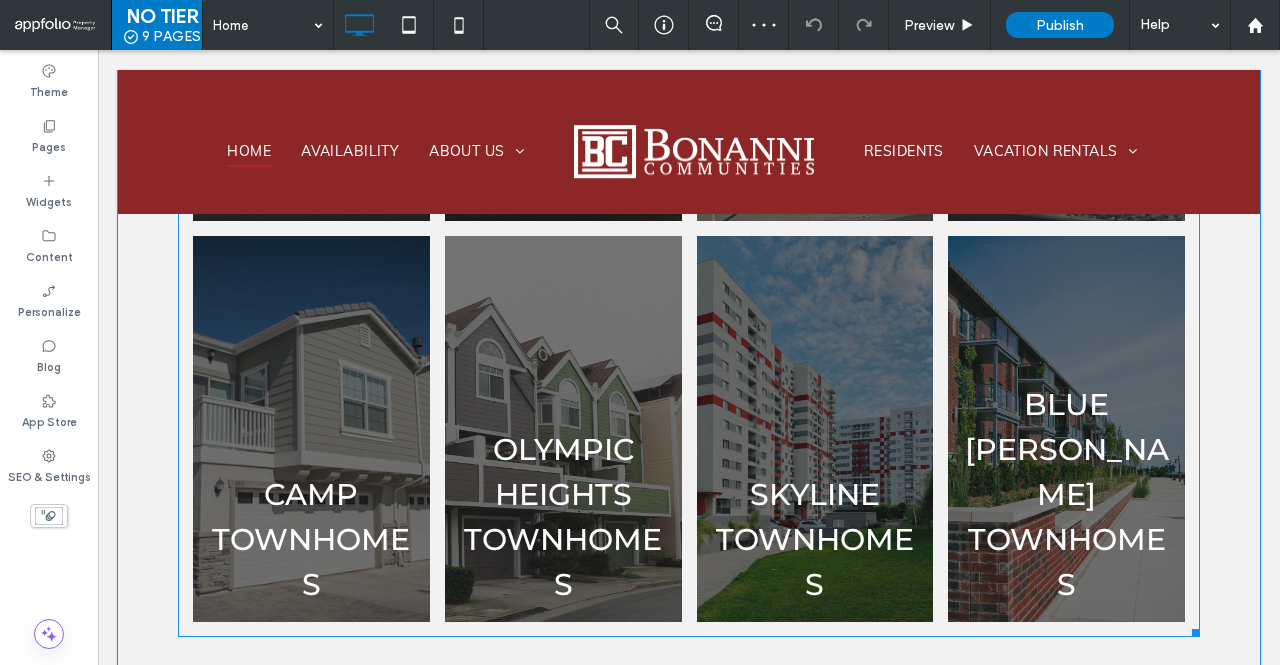 click at bounding box center [563, 429] 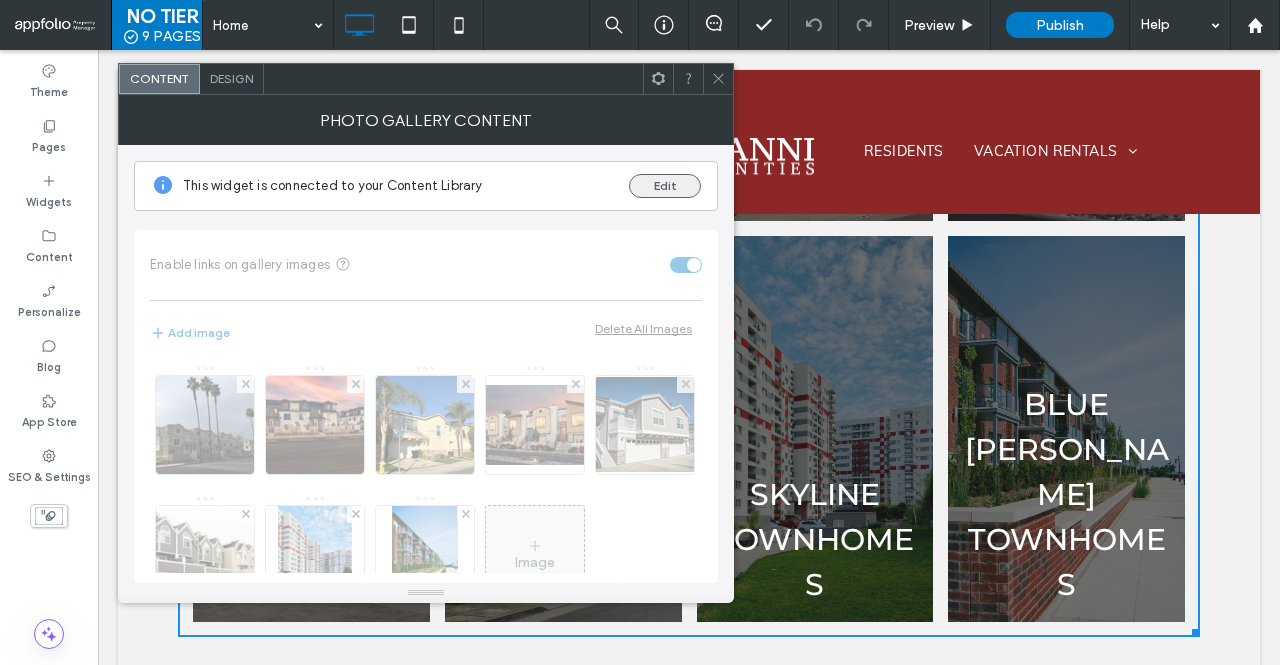 click on "Edit" at bounding box center [665, 186] 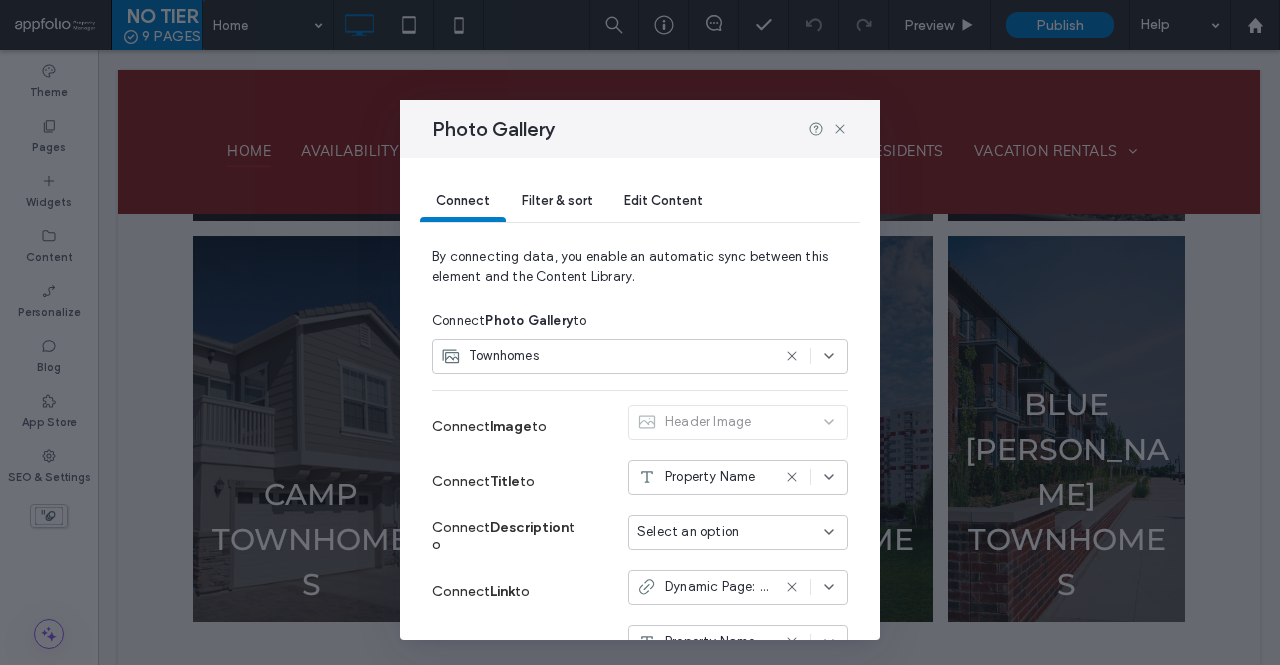 click on "Edit Content" at bounding box center (663, 200) 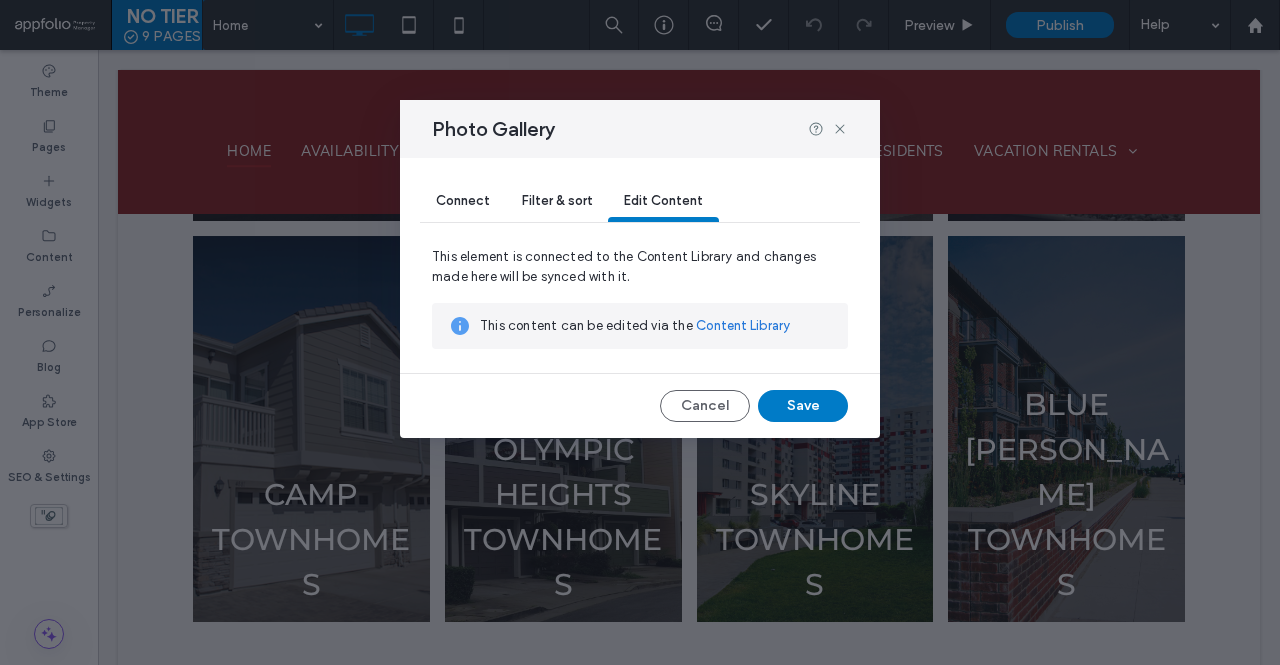click on "Content Library" at bounding box center [743, 326] 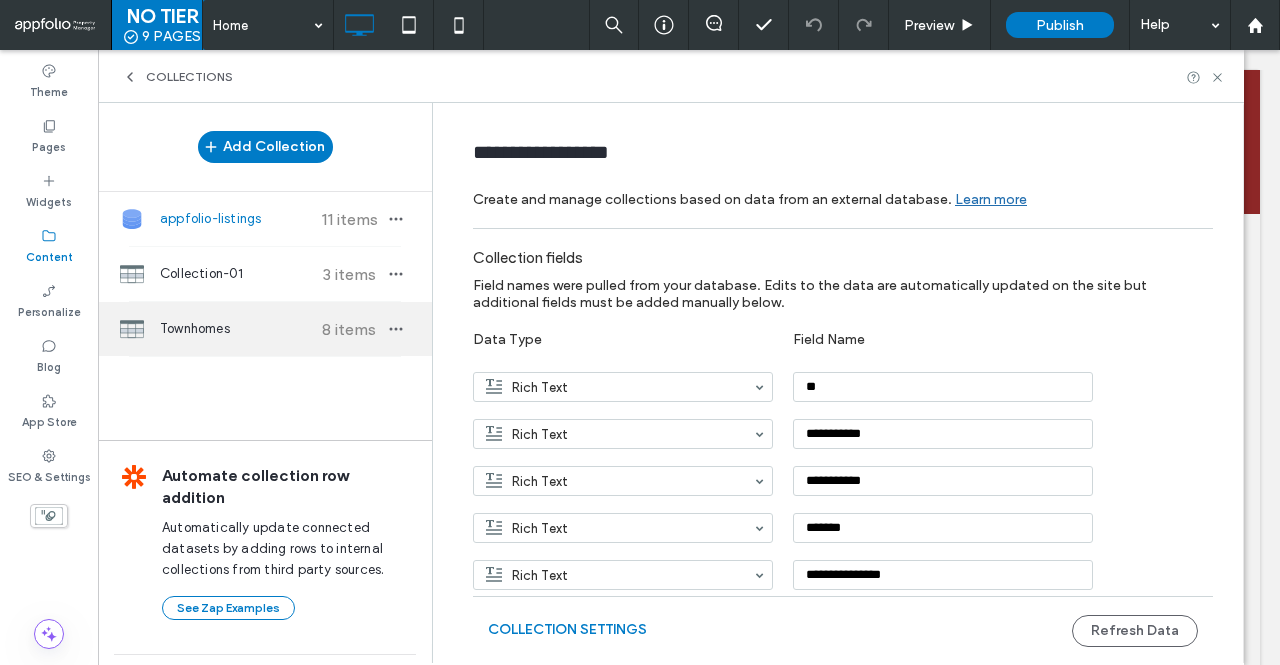 click on "Townhomes" at bounding box center [234, 329] 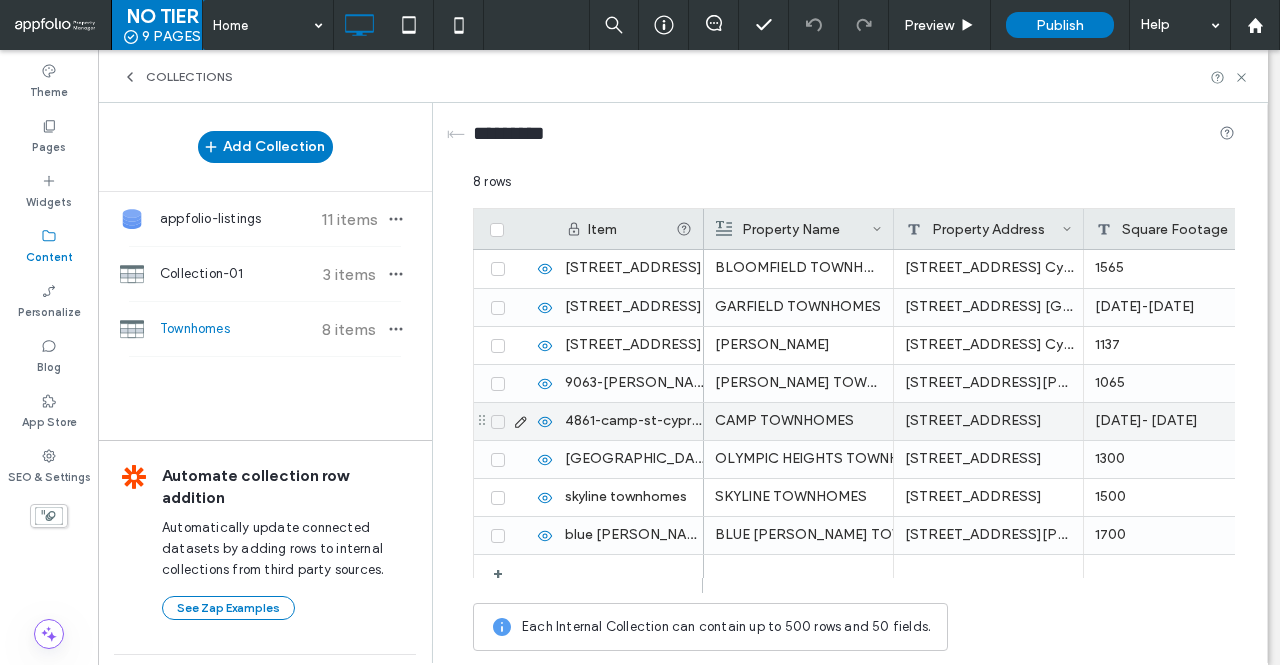 scroll, scrollTop: 12, scrollLeft: 0, axis: vertical 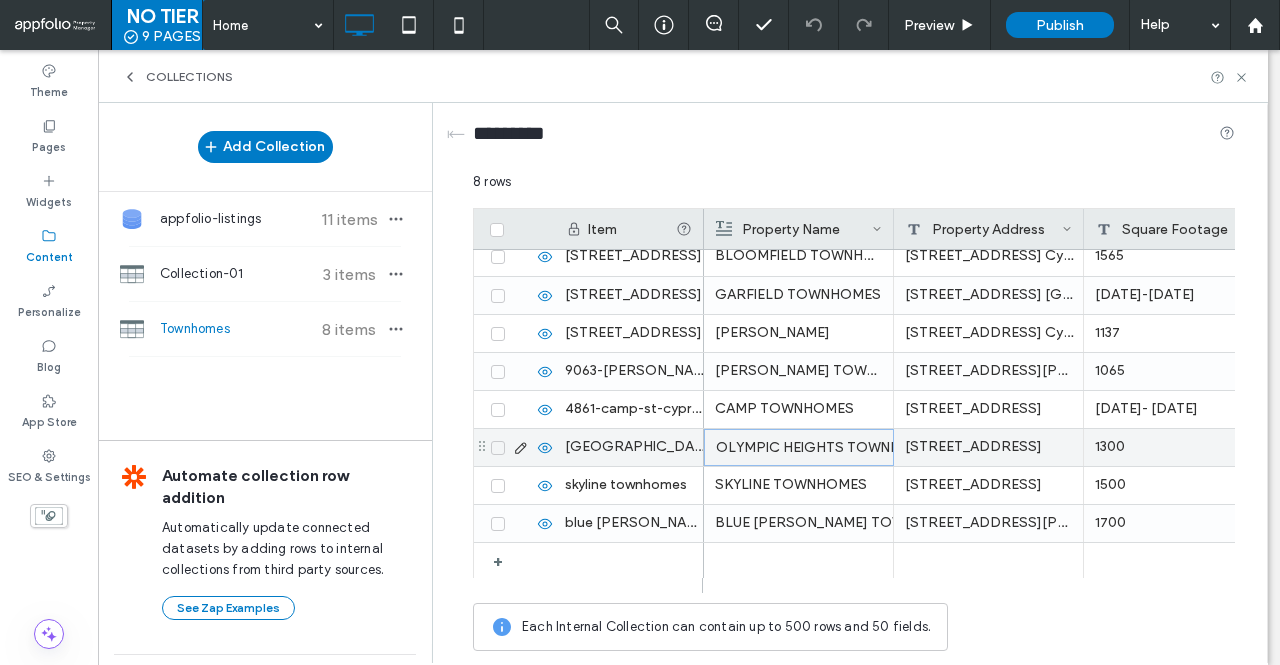 click on "OLYMPIC HEIGHTS TOWNHOMES" at bounding box center [799, 448] 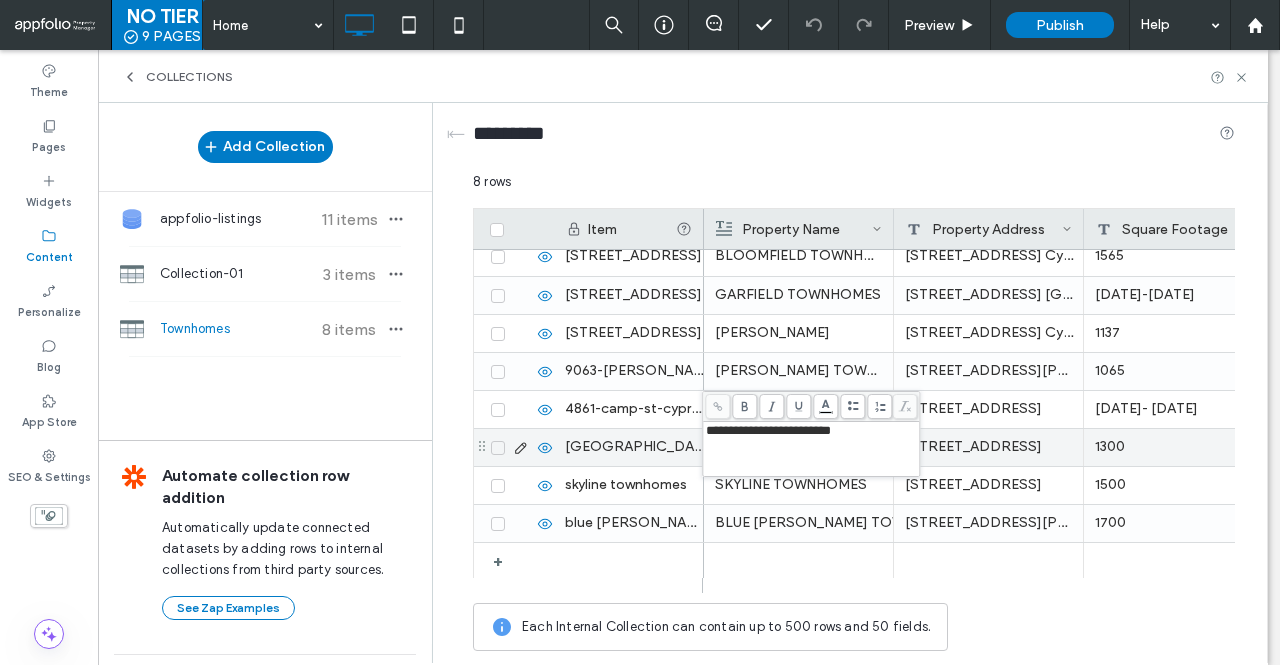 click on "**********" at bounding box center (811, 431) 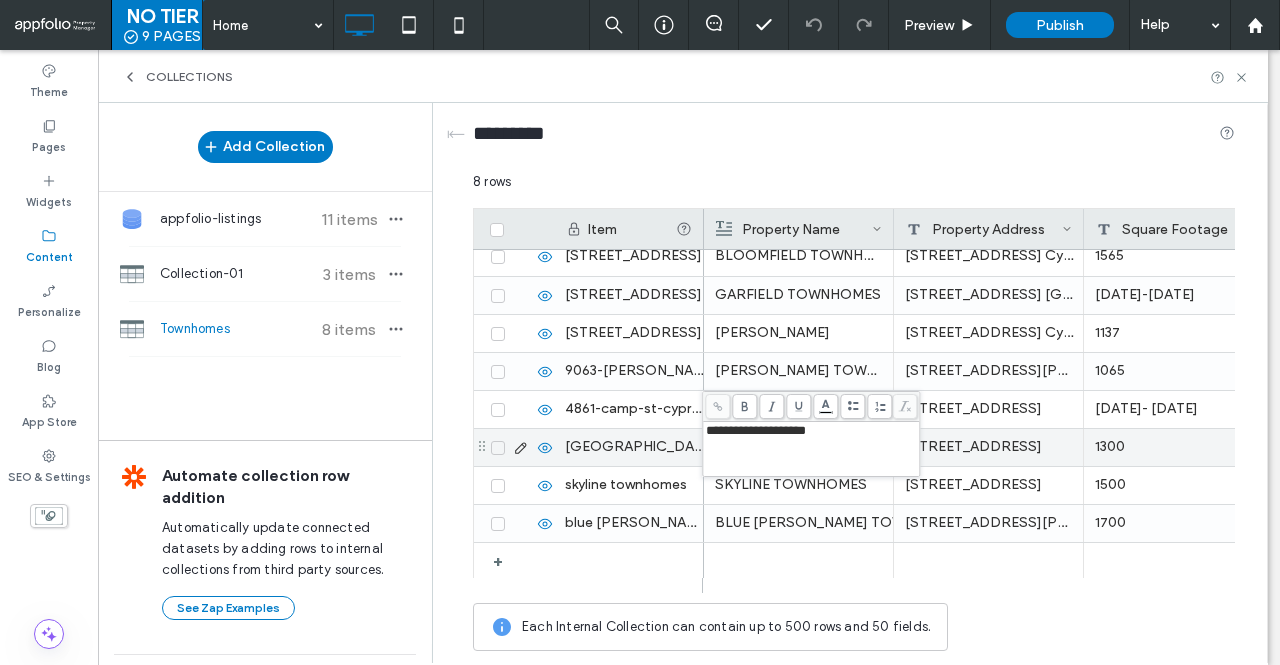 type 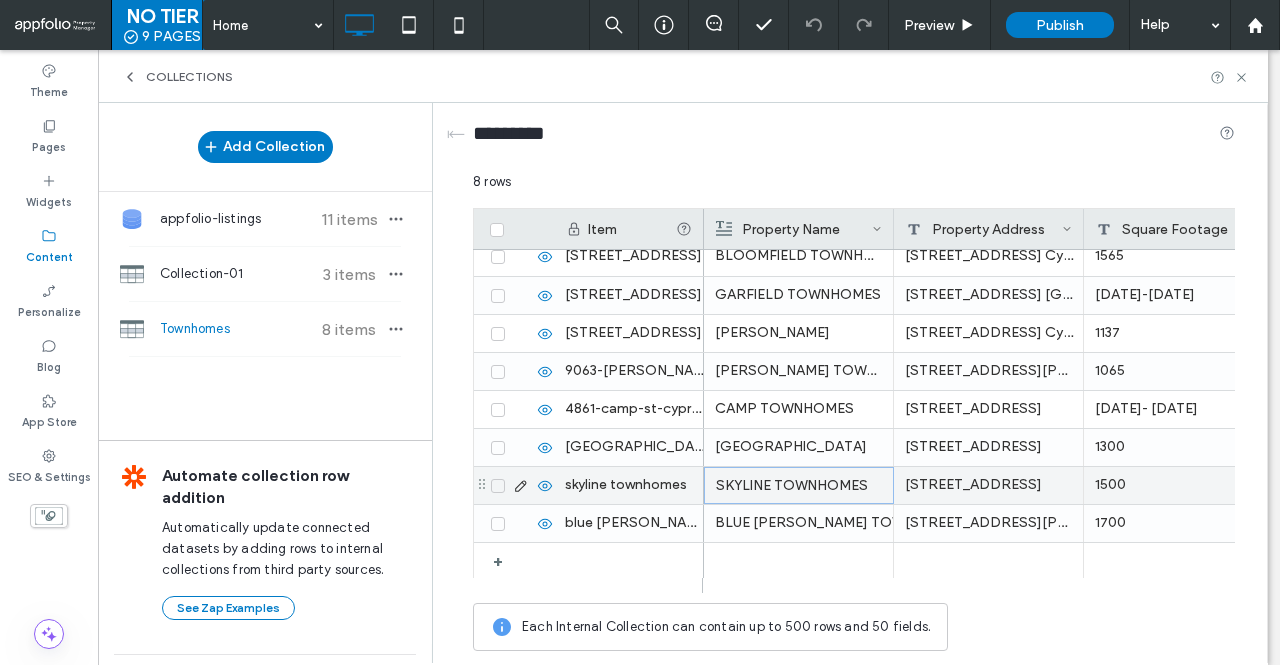 click on "SKYLINE TOWNHOMES" at bounding box center [799, 486] 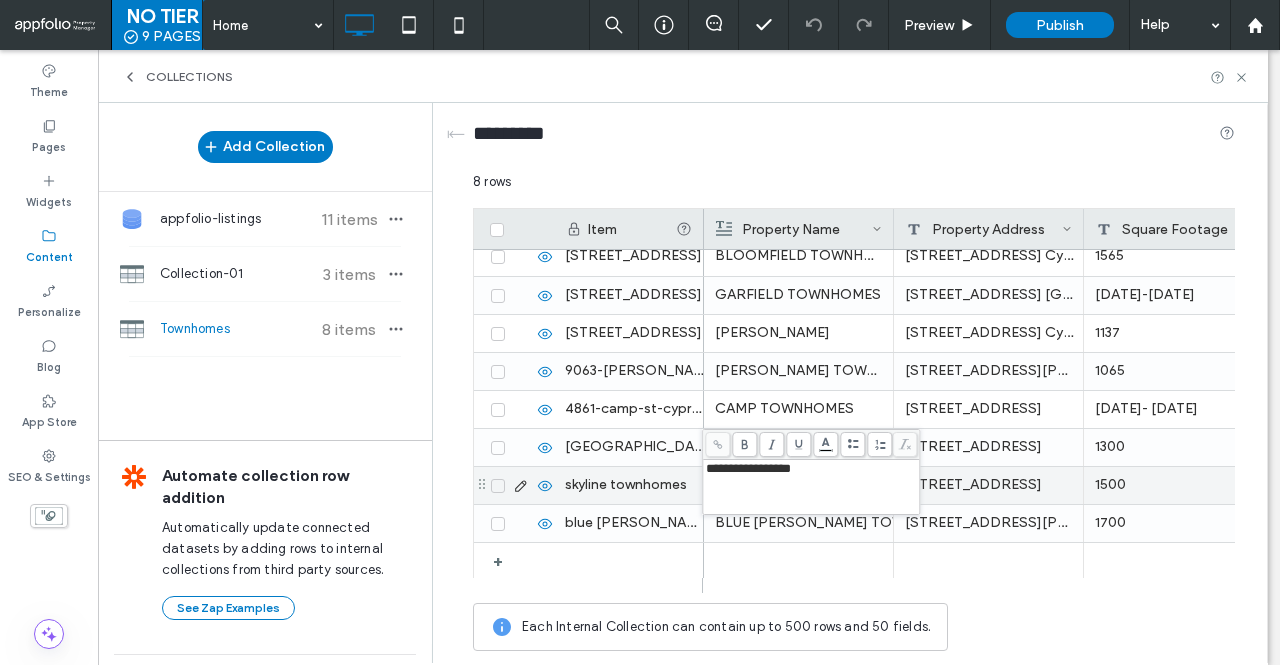 click on "**********" at bounding box center [811, 487] 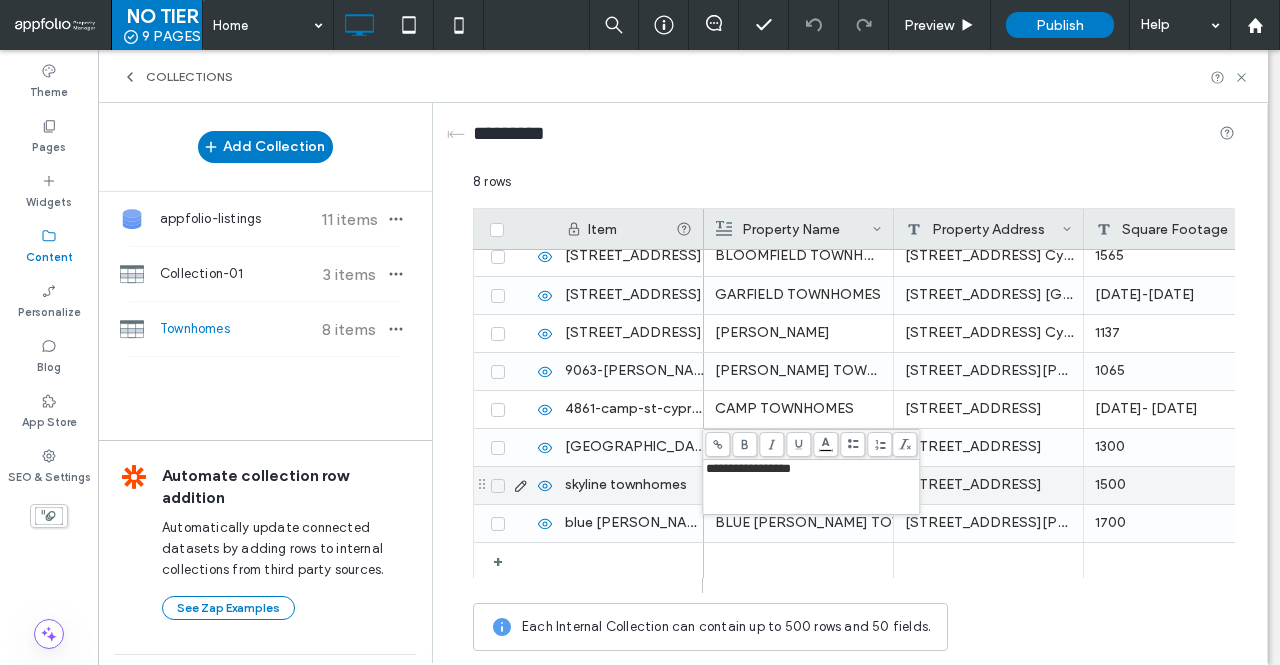 type 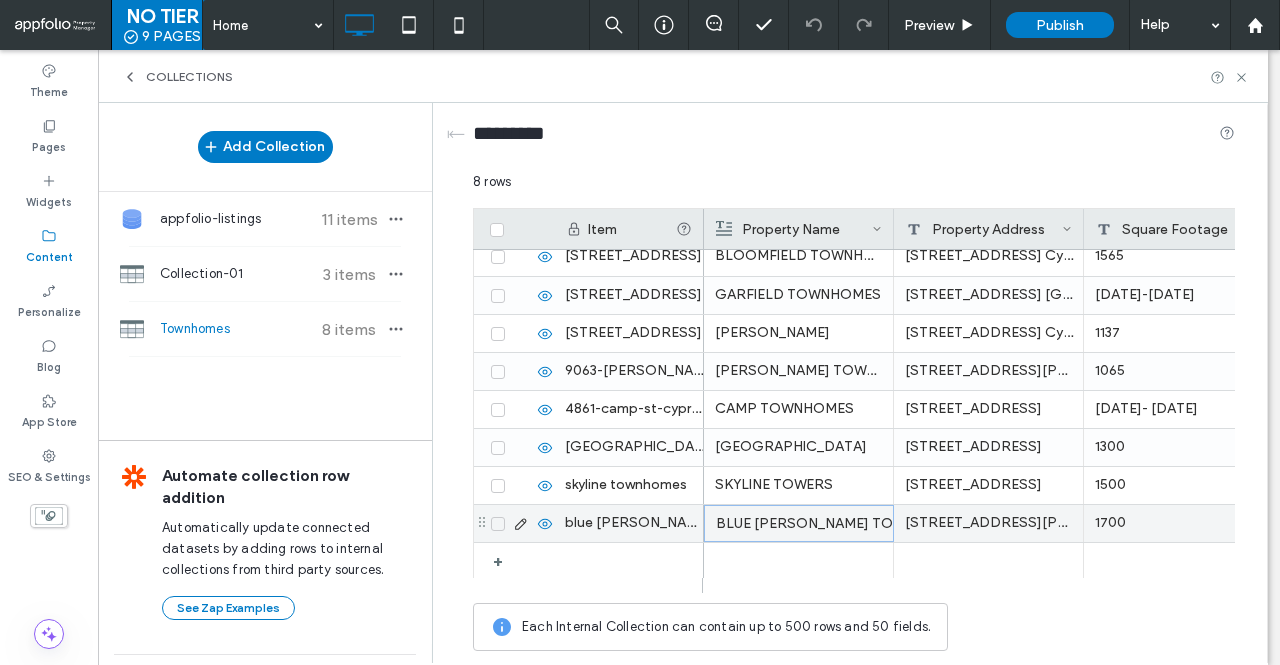 click on "BLUE MEADOWS TOWNHOMES" at bounding box center (799, 524) 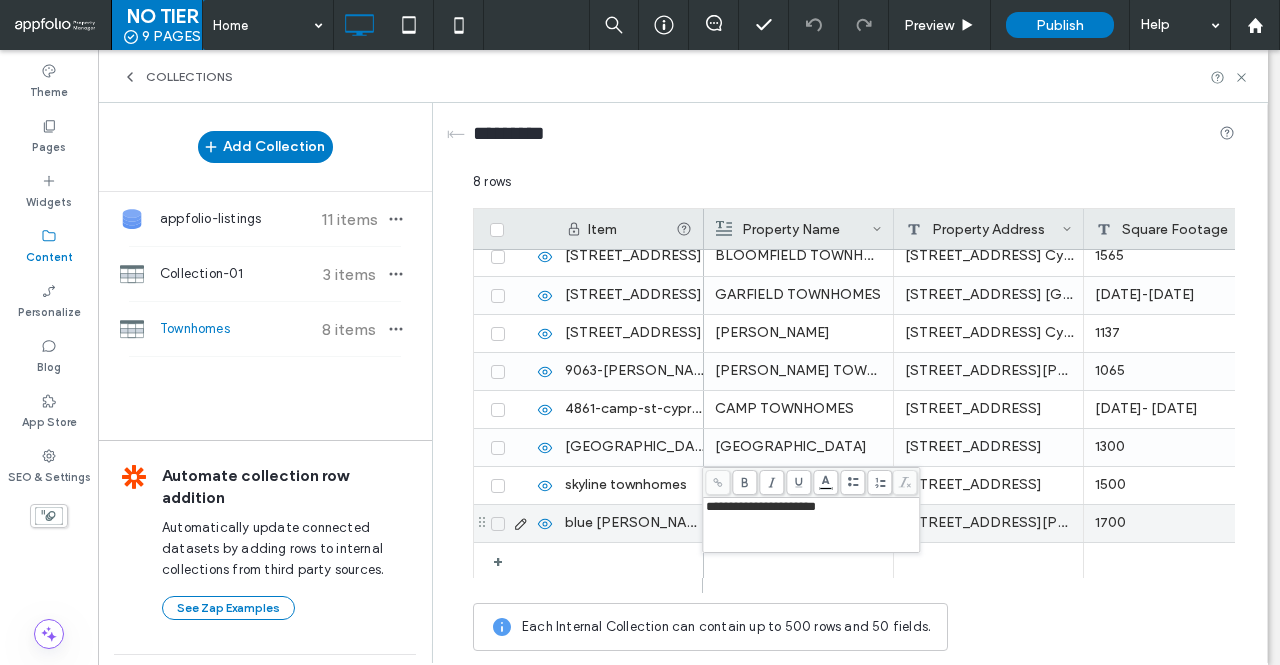 click on "**********" at bounding box center [811, 507] 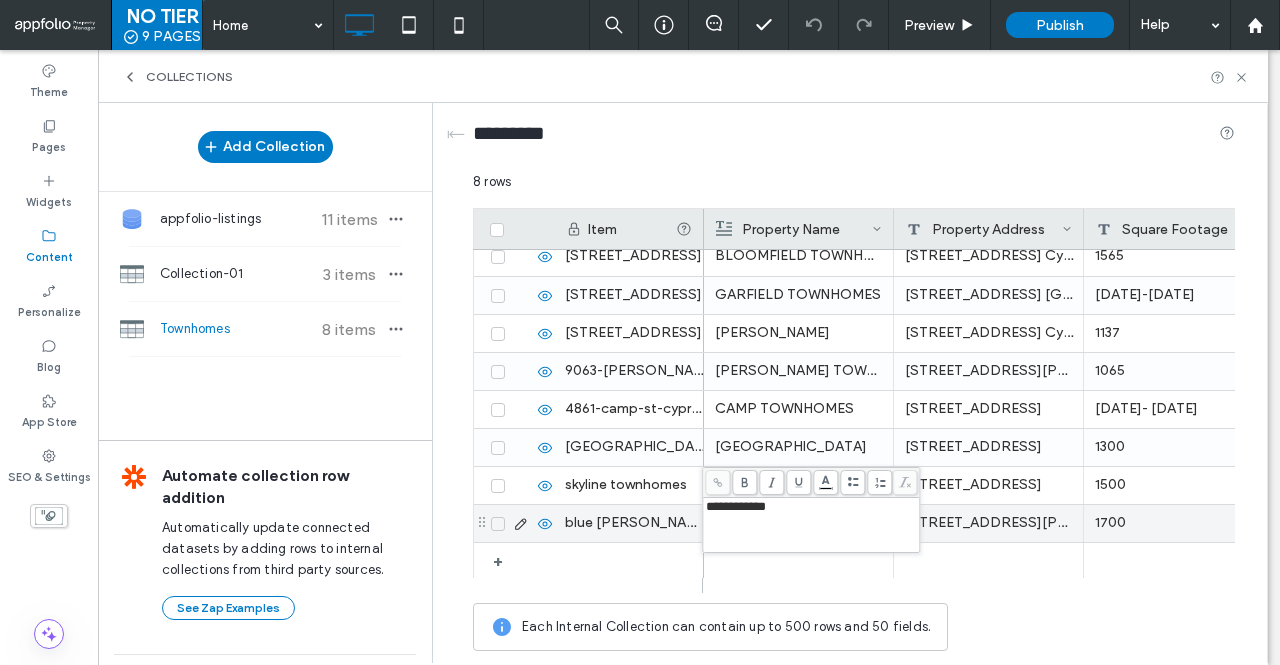 type 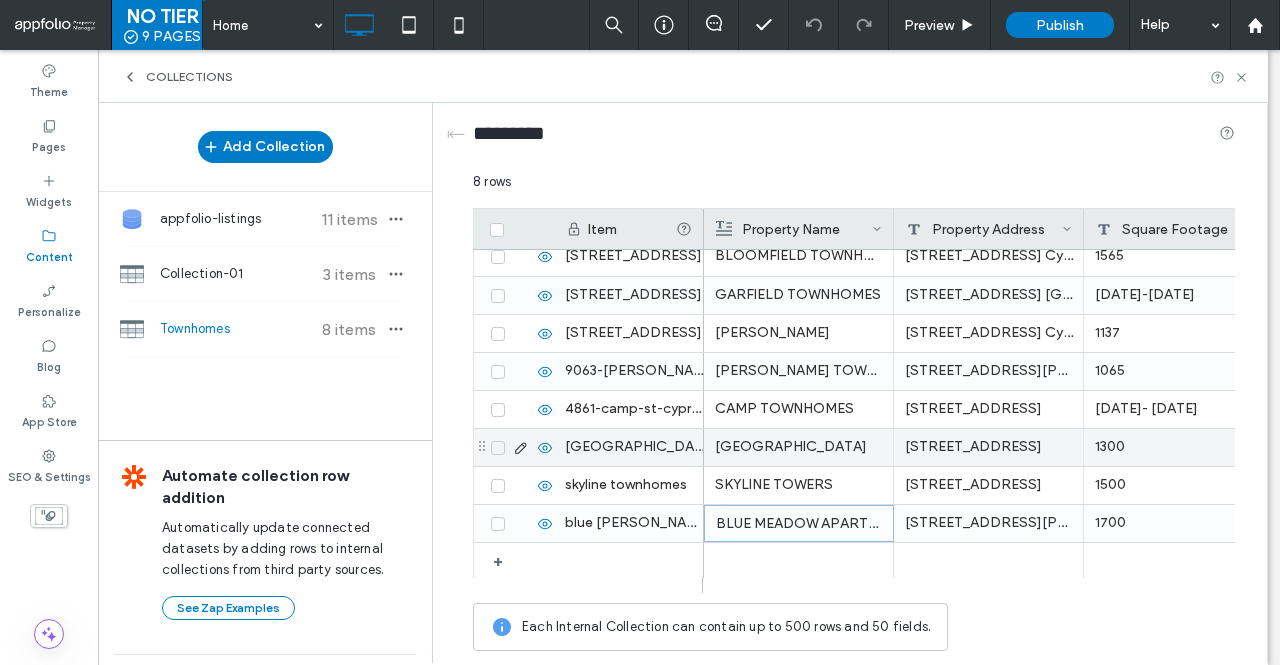 click on "OLYMPIC HEIGHTS TOWNHOUSES" at bounding box center [798, 447] 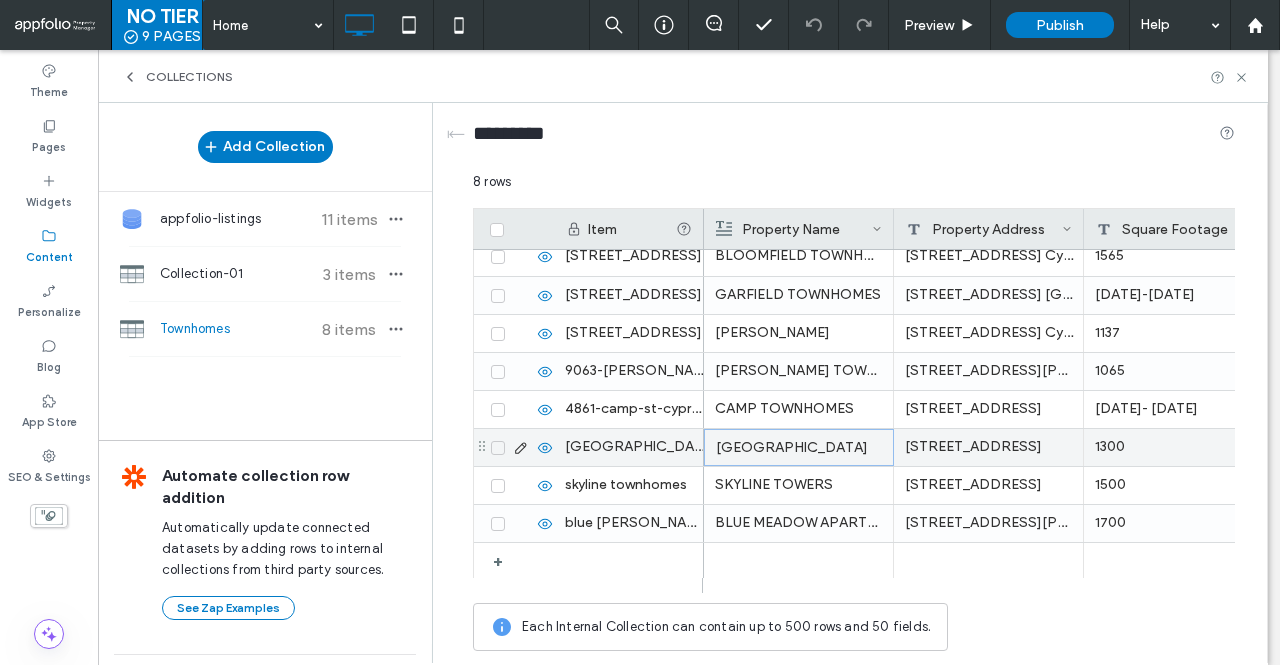 click on "OLYMPIC HEIGHTS TOWNHOUSES" at bounding box center [799, 448] 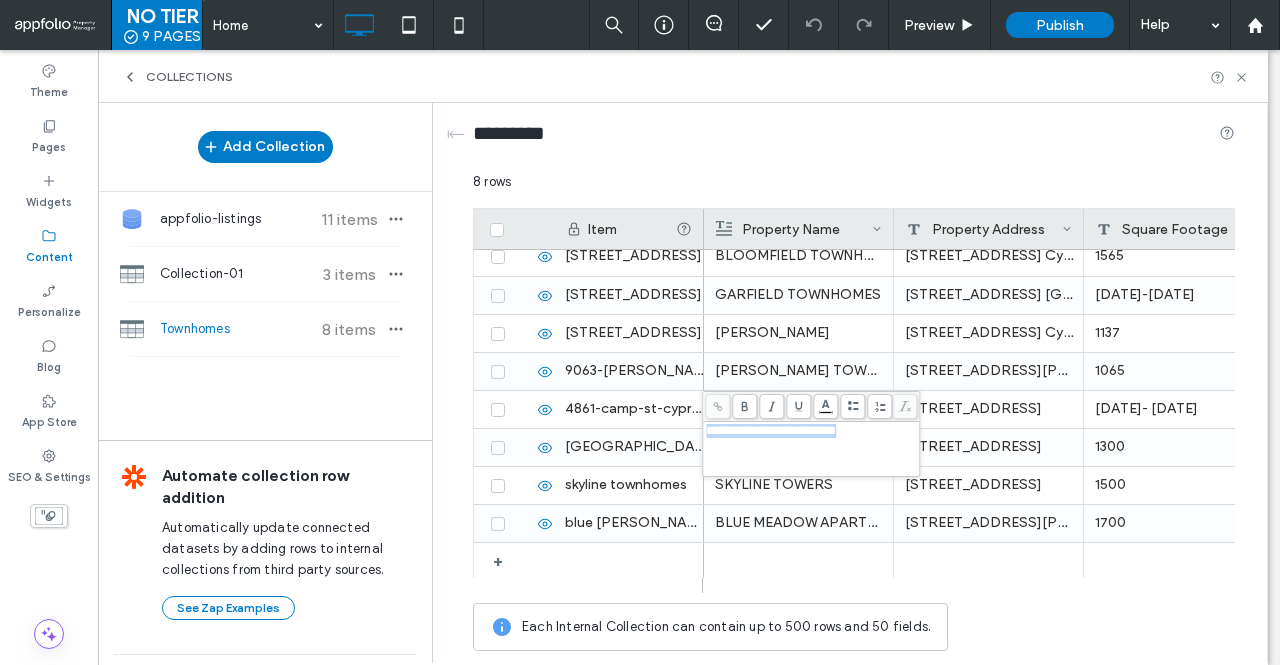click on "**********" at bounding box center (811, 449) 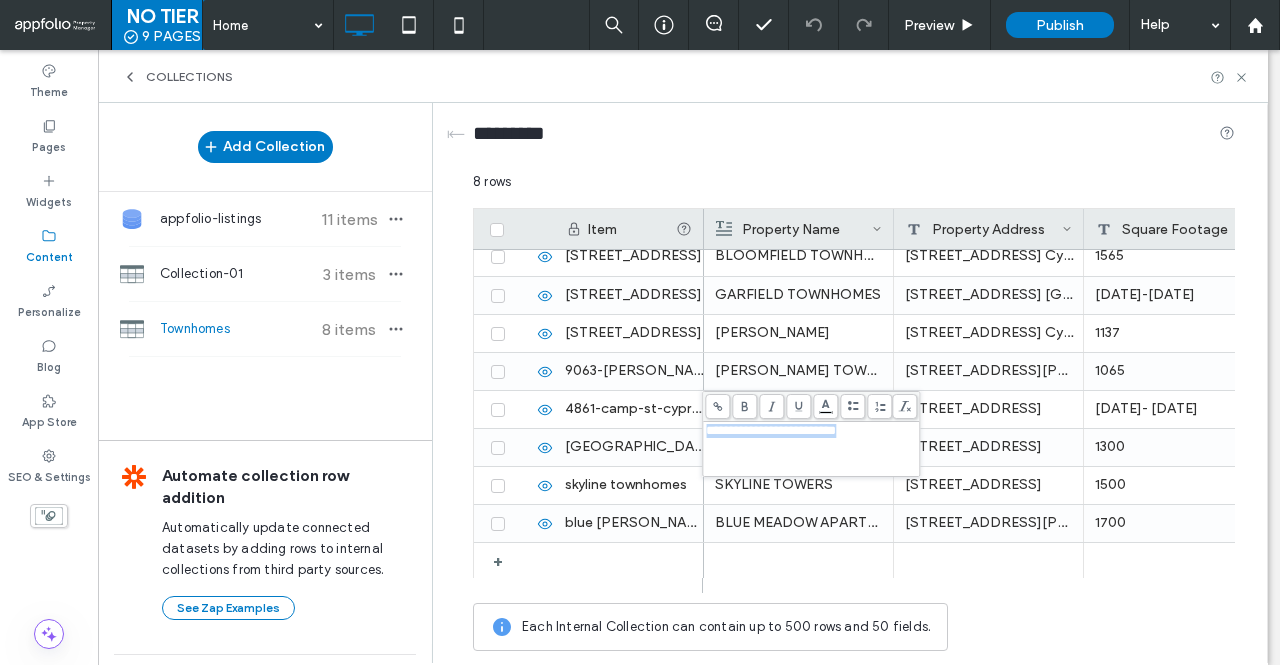 copy on "**********" 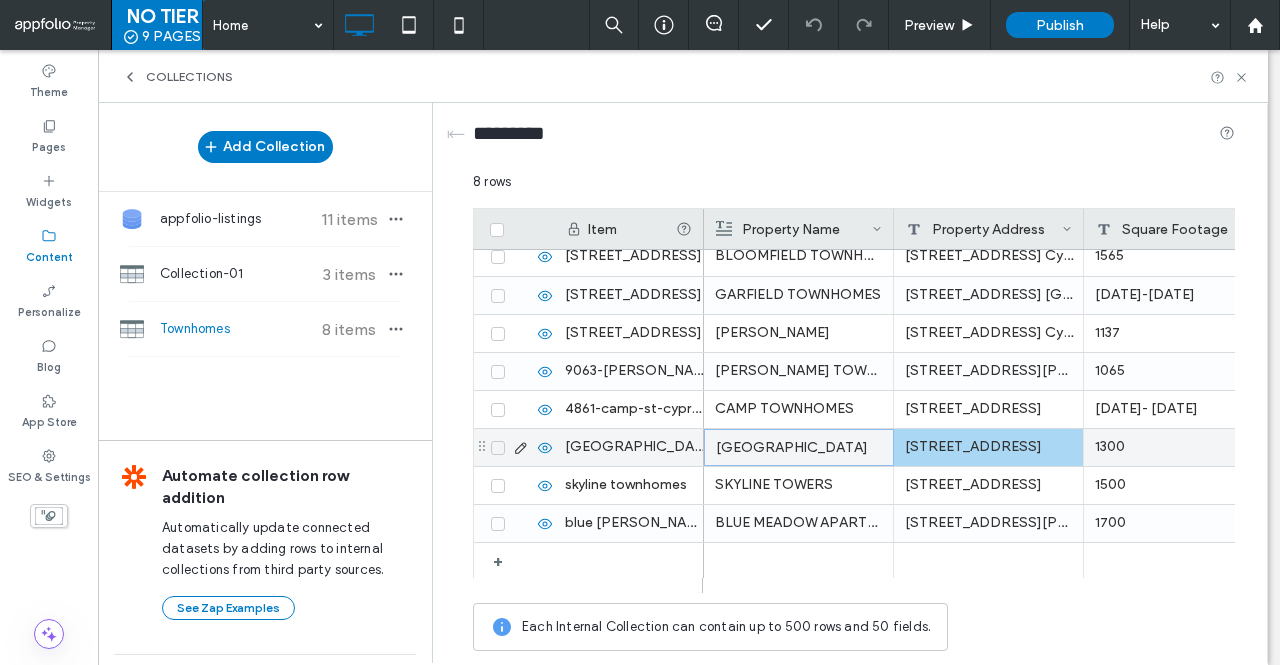 click on "1234 Maple Lane, Austin, TX 78701" at bounding box center [989, 447] 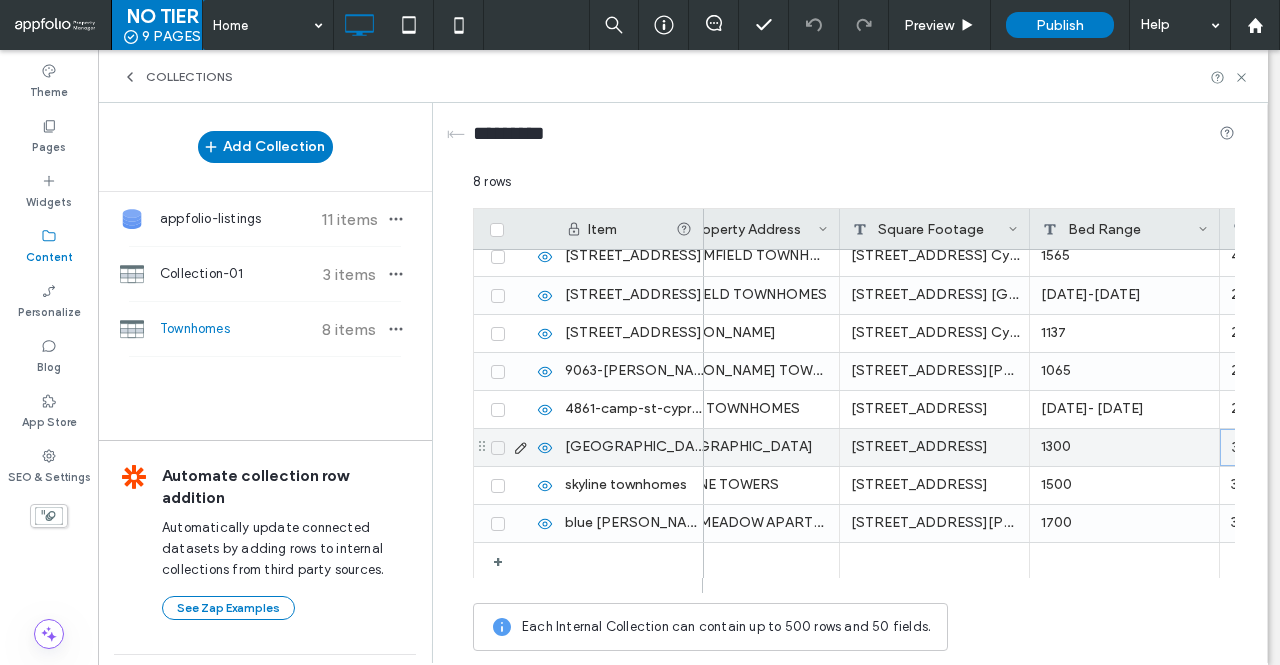 scroll, scrollTop: 0, scrollLeft: 244, axis: horizontal 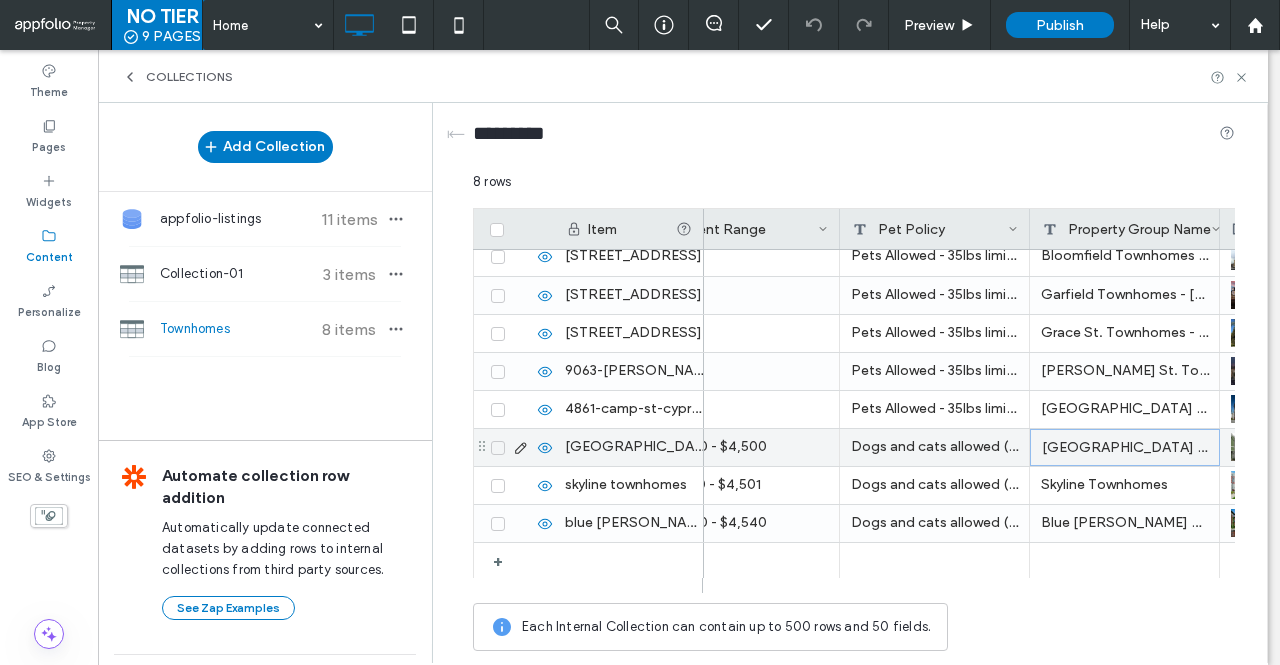 click on "Olympic Heights Town Homes" at bounding box center [1125, 447] 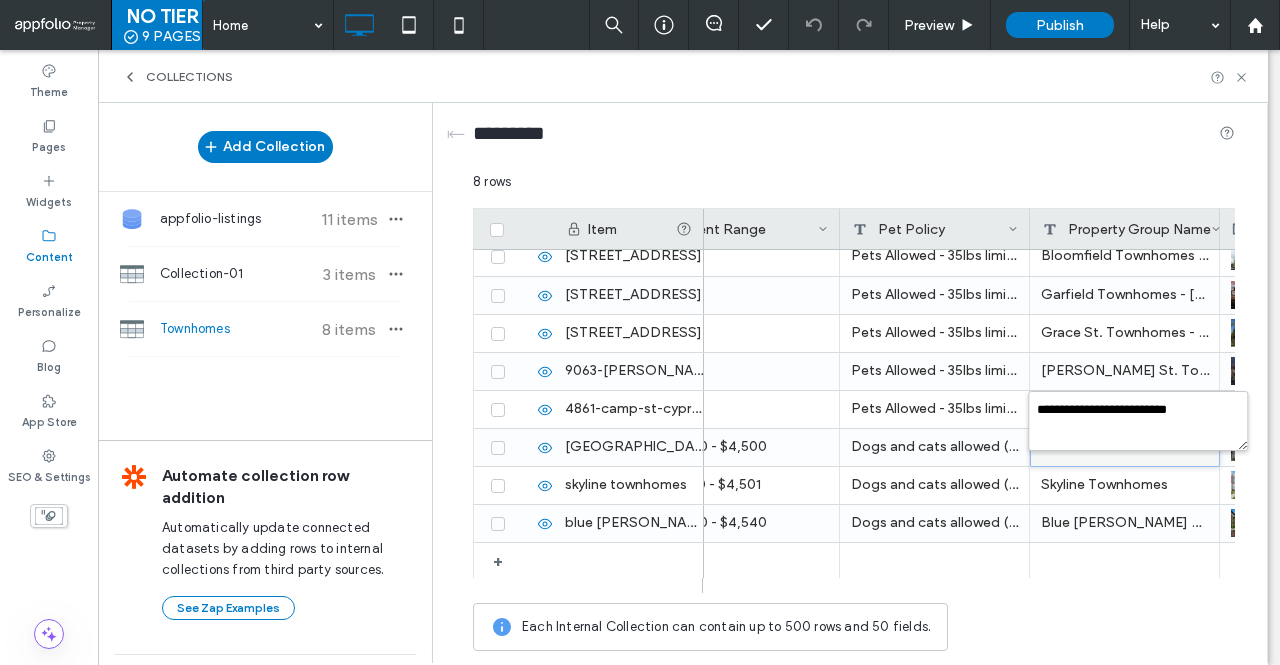 click on "**********" at bounding box center [854, 416] 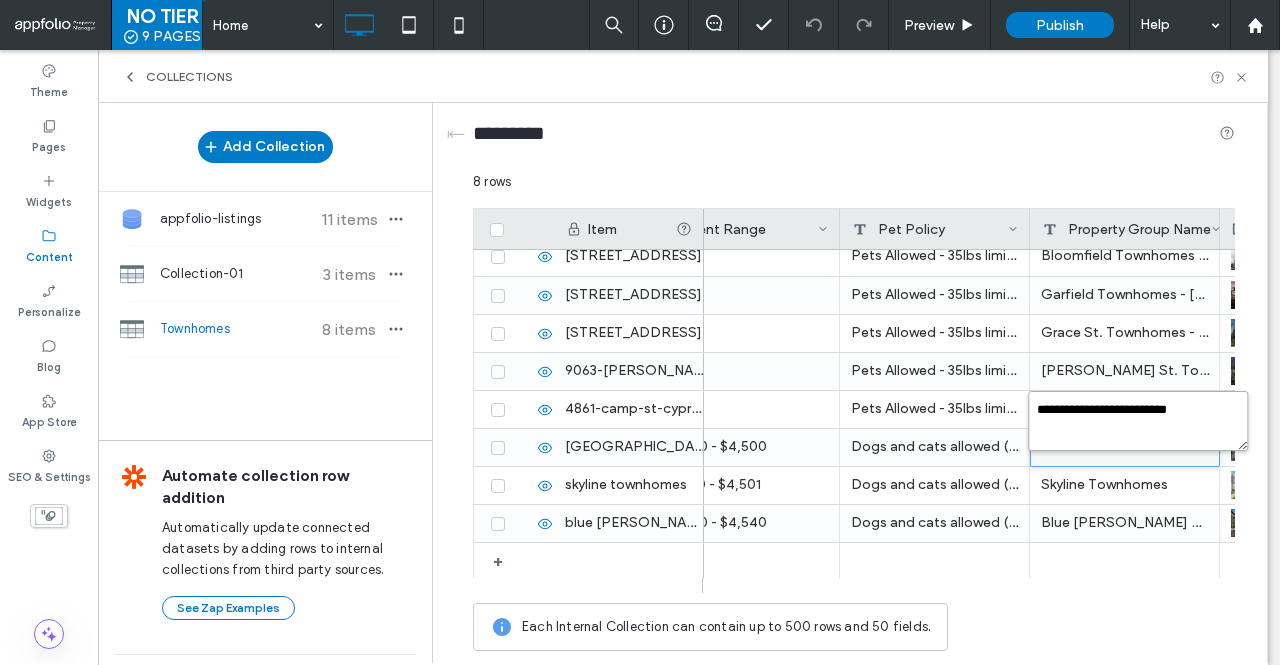 click on "**********" at bounding box center (1138, 421) 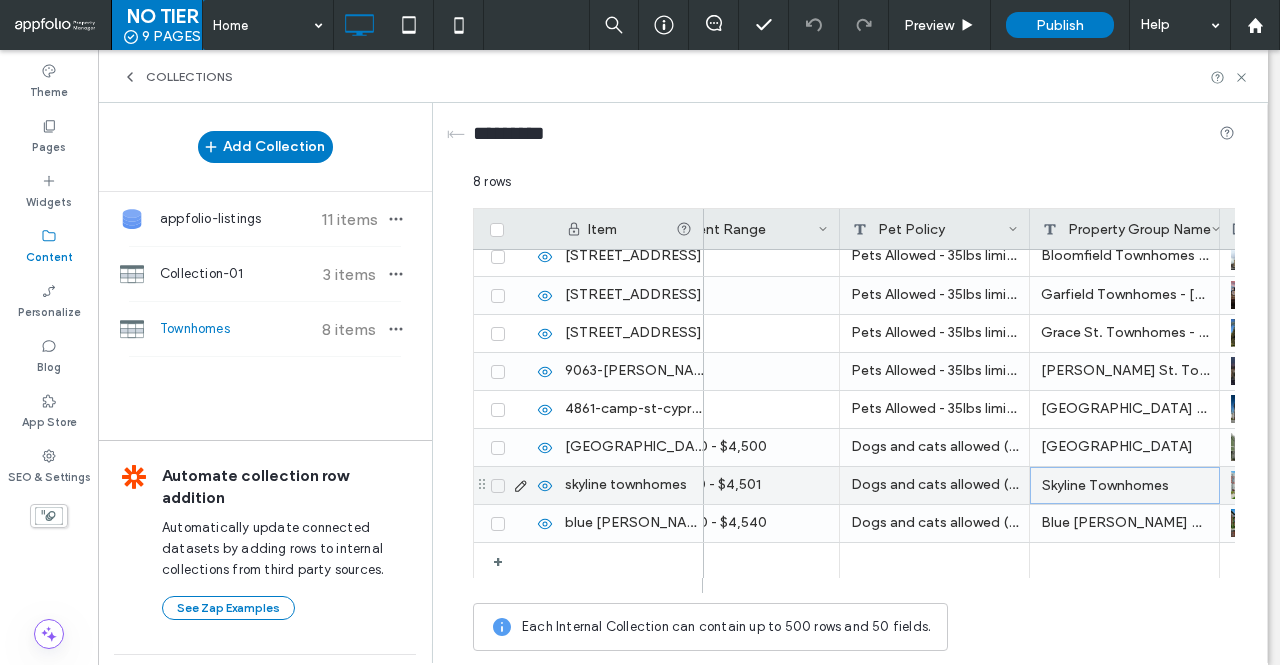 click on "Skyline Townhomes" at bounding box center (1125, 485) 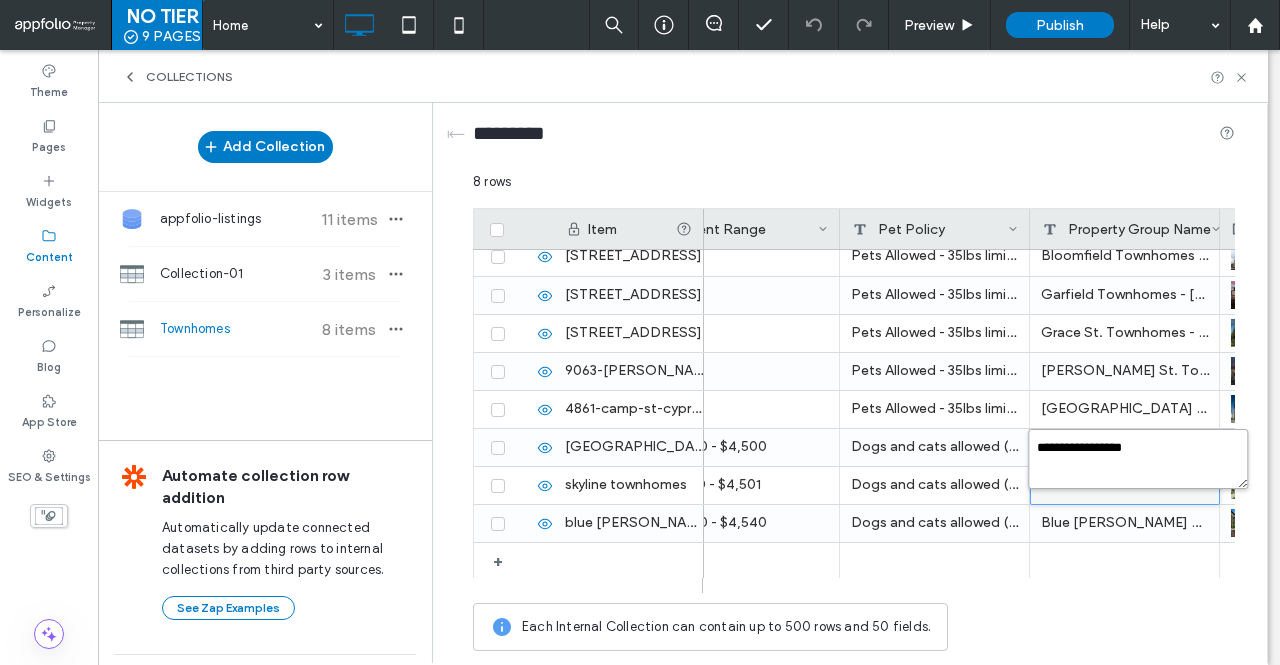 click on "**********" at bounding box center (1138, 459) 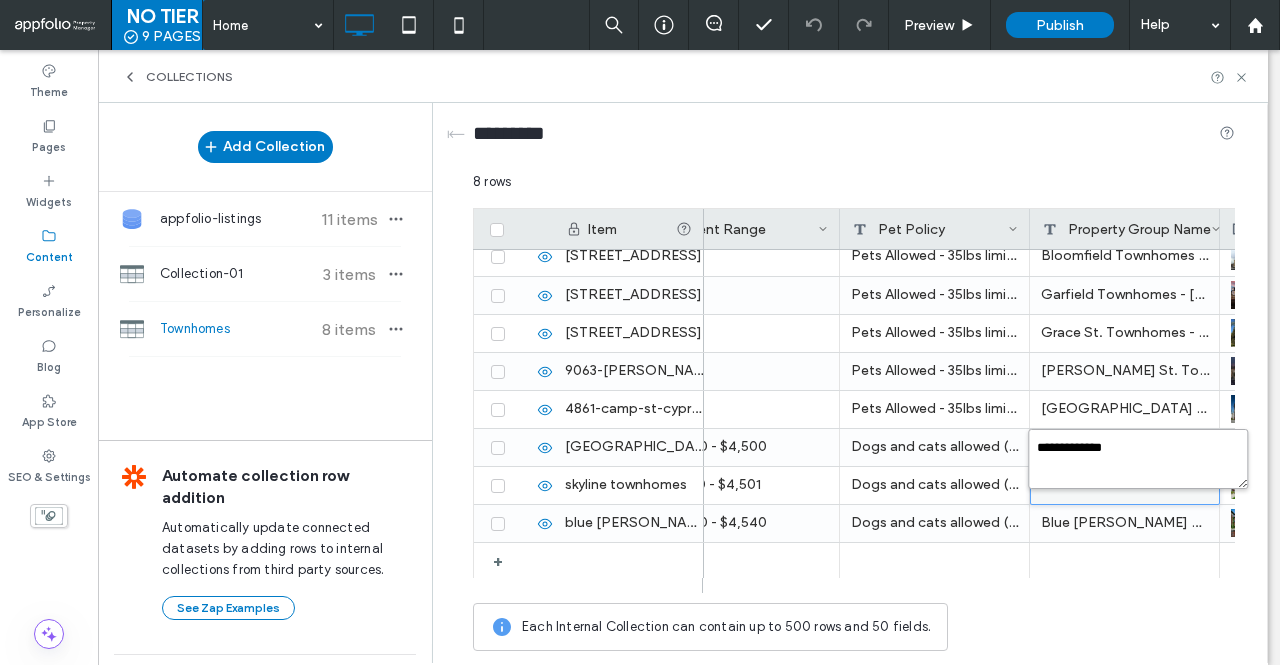 type on "**********" 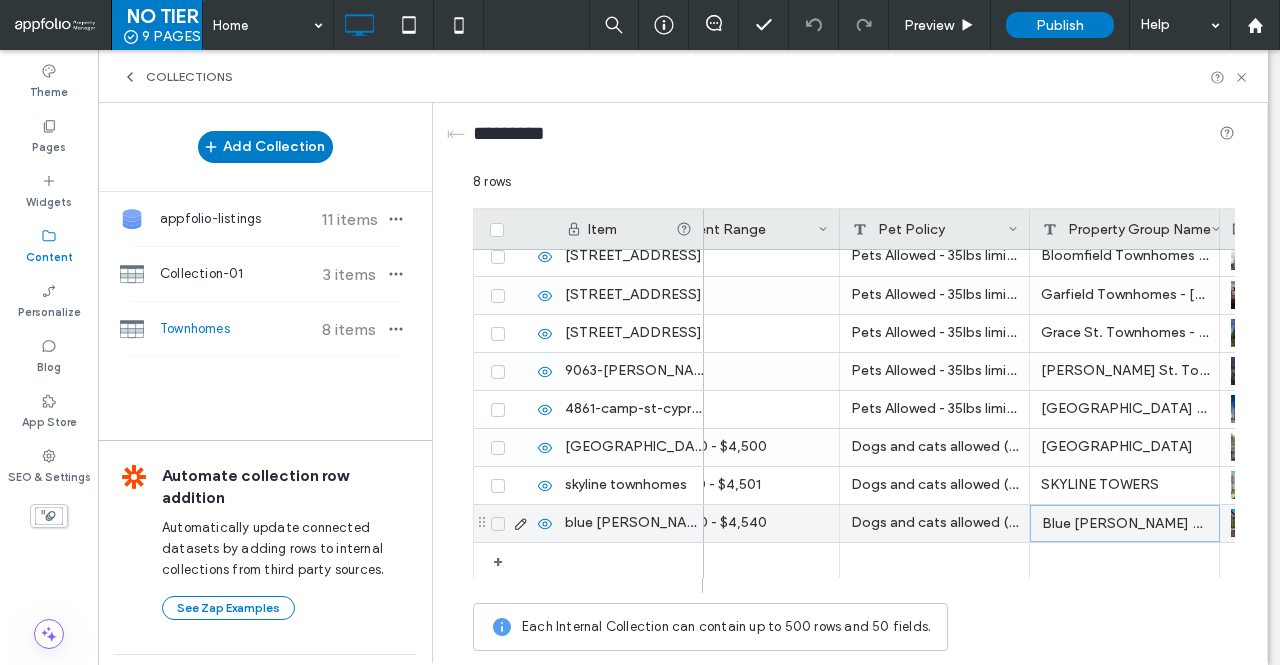 click on "Blue Meadows Townhomes" at bounding box center [1125, 523] 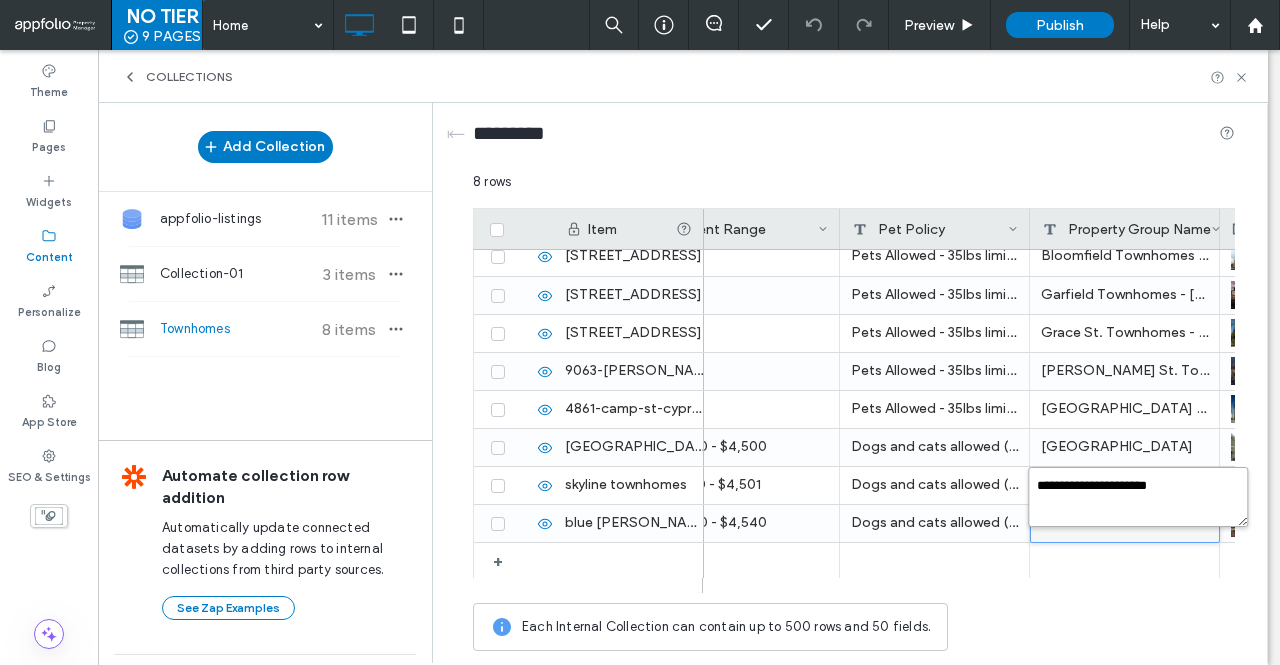 click on "**********" at bounding box center [1138, 497] 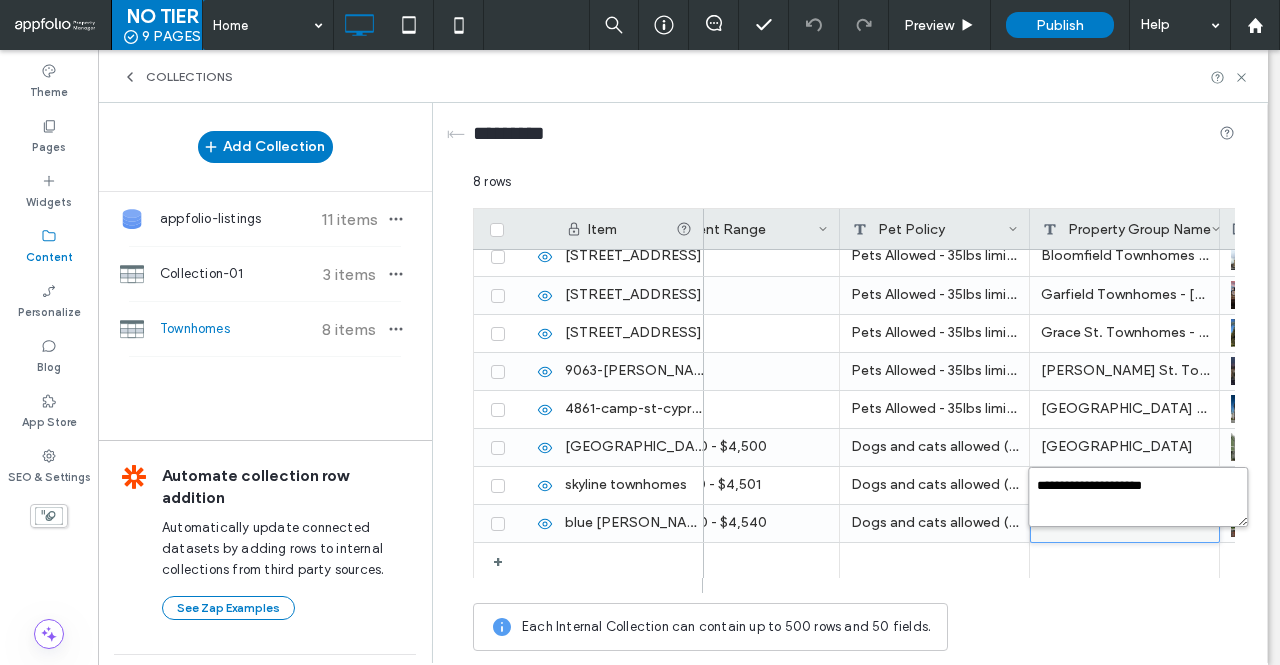 type on "**********" 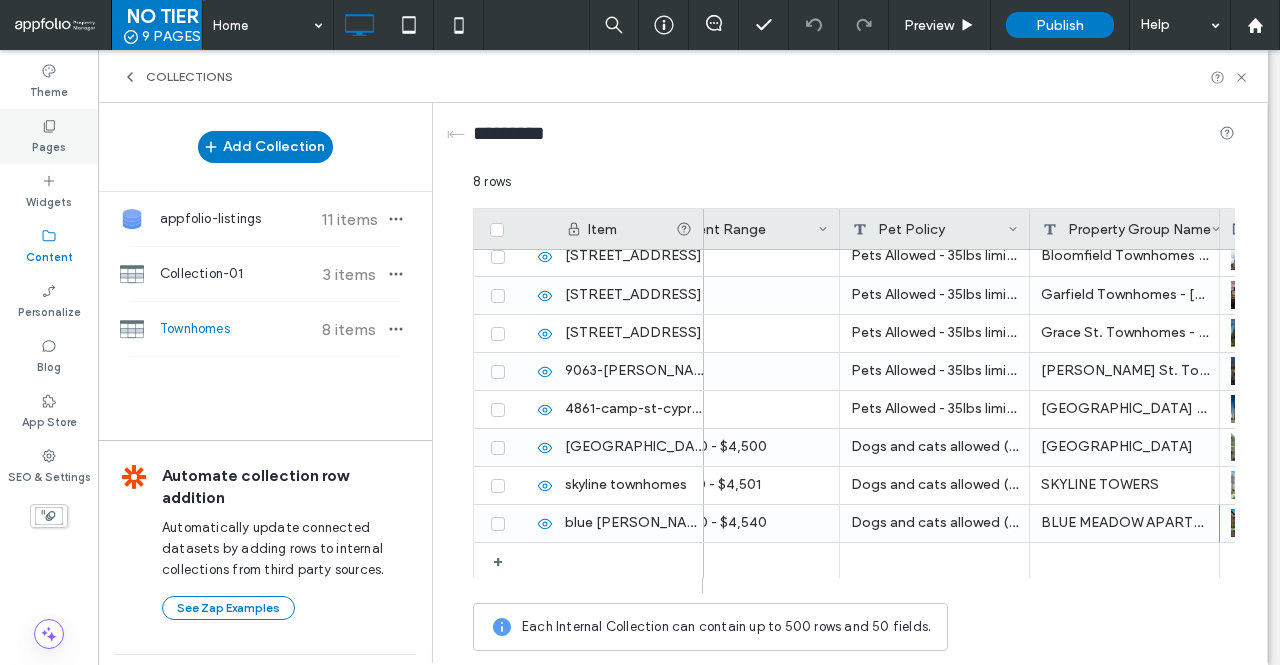 click 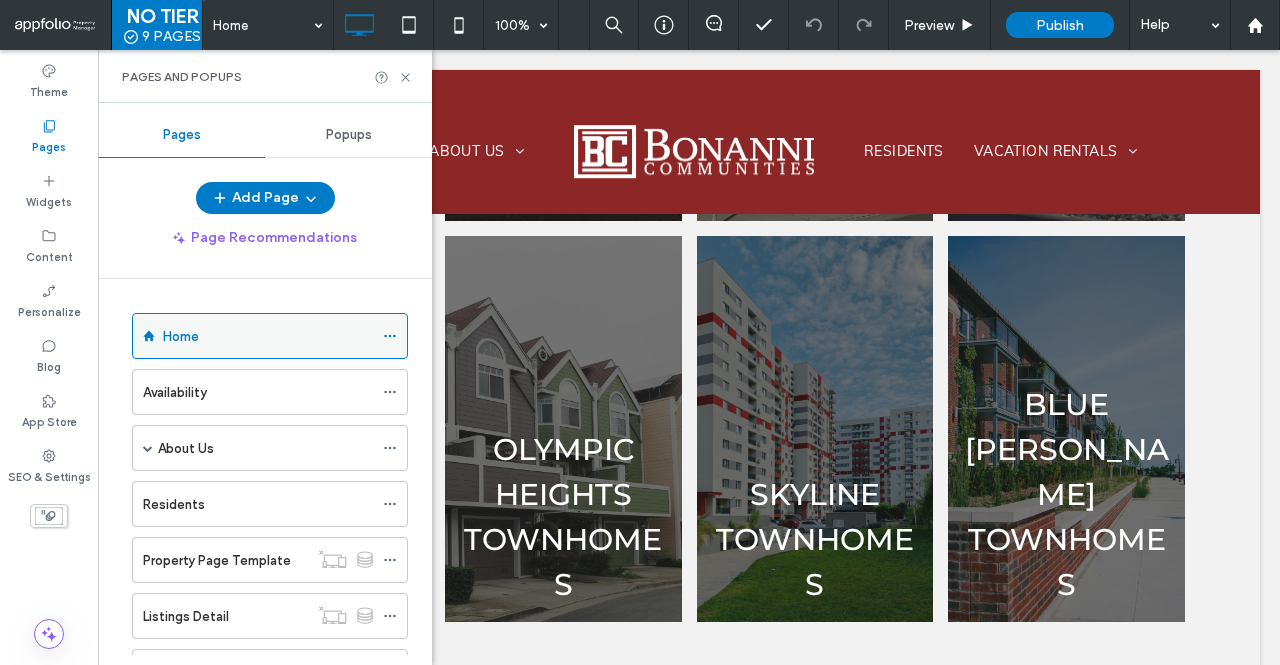 click on "Home" at bounding box center [268, 336] 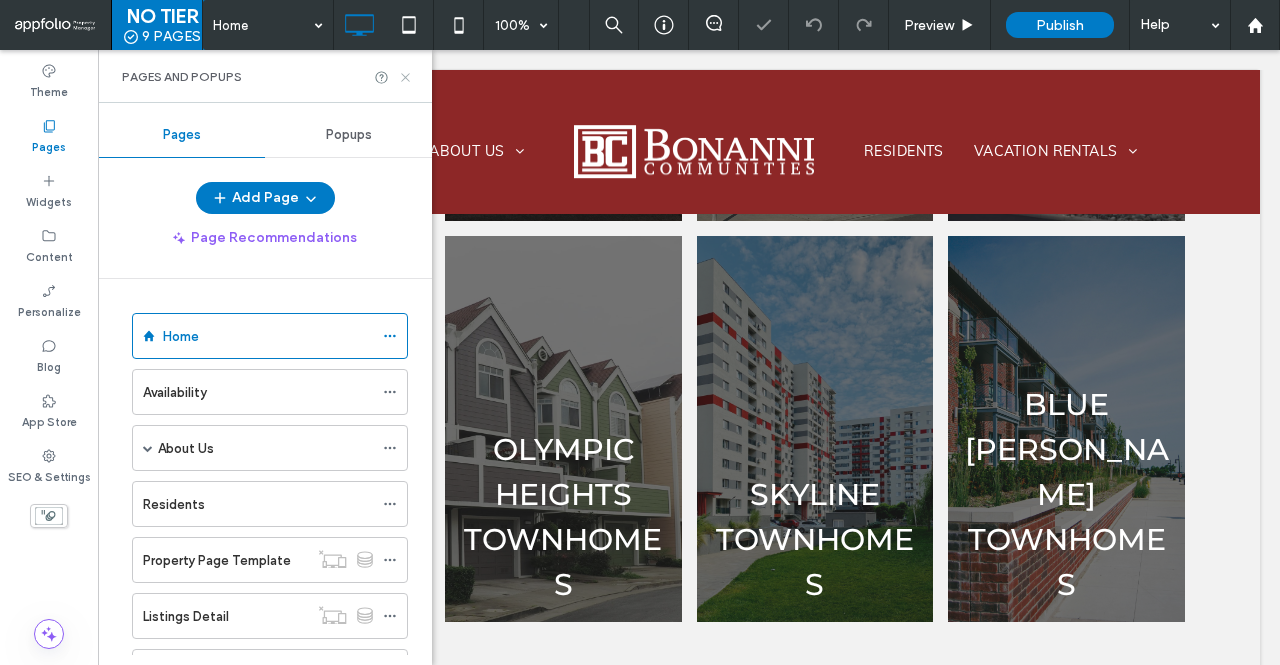 click 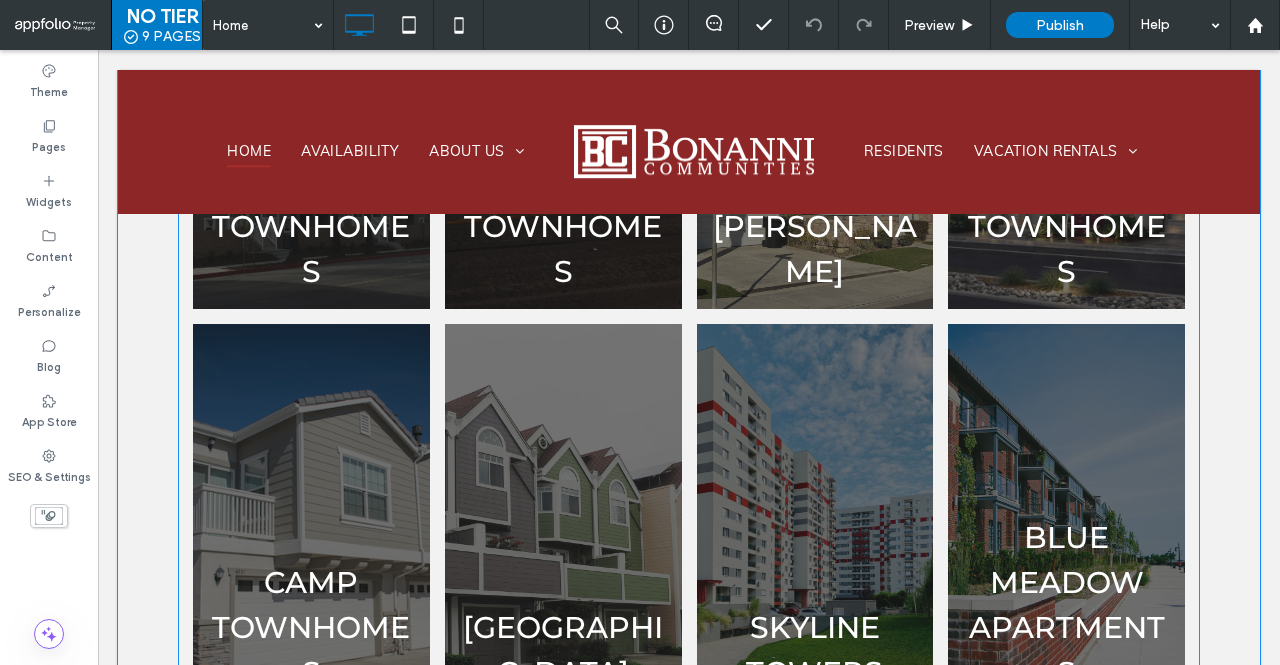 scroll, scrollTop: 2550, scrollLeft: 0, axis: vertical 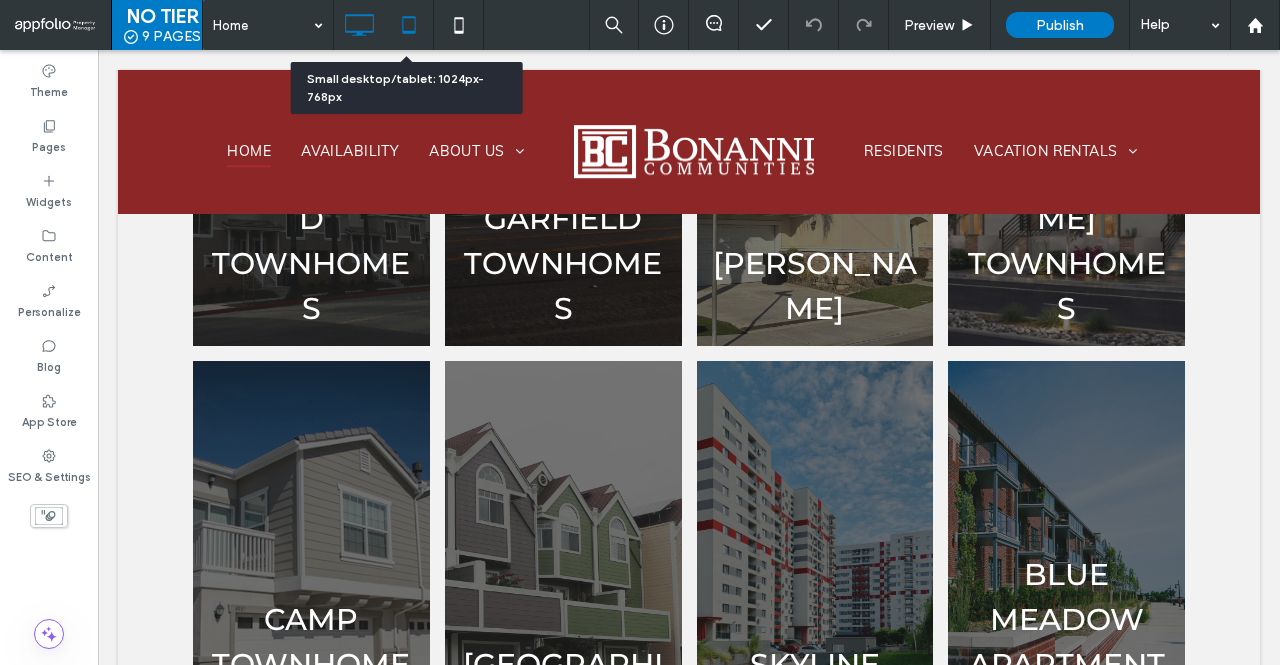 click 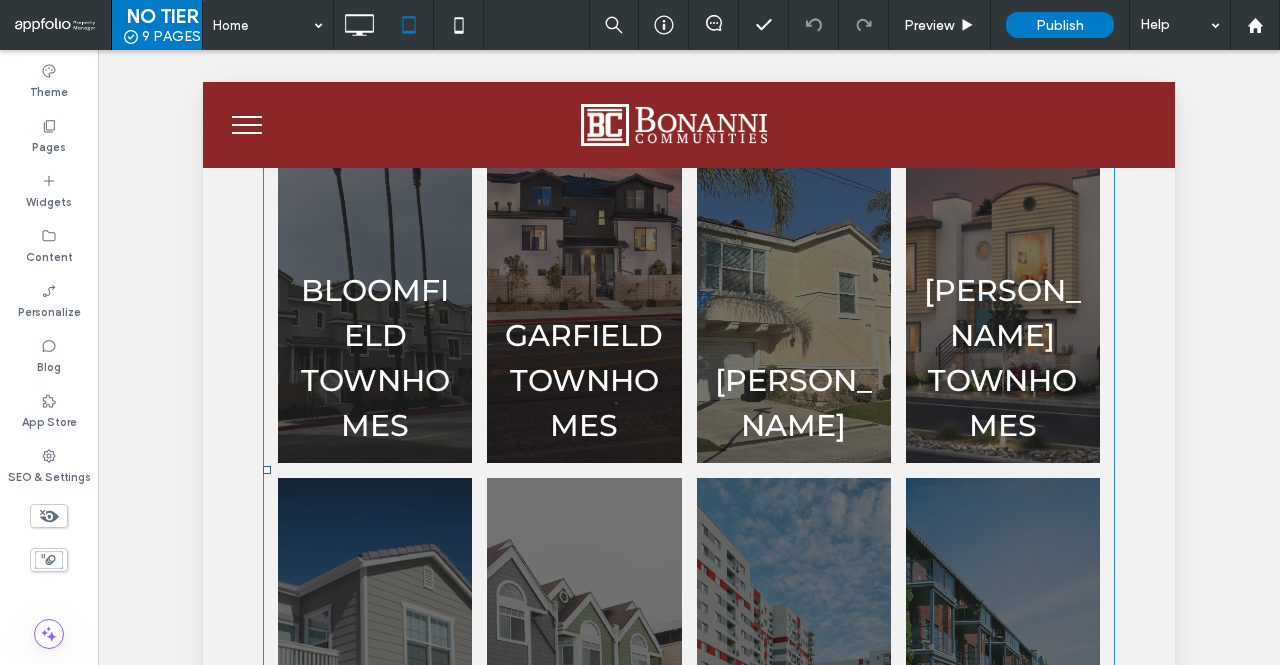 scroll, scrollTop: 2221, scrollLeft: 0, axis: vertical 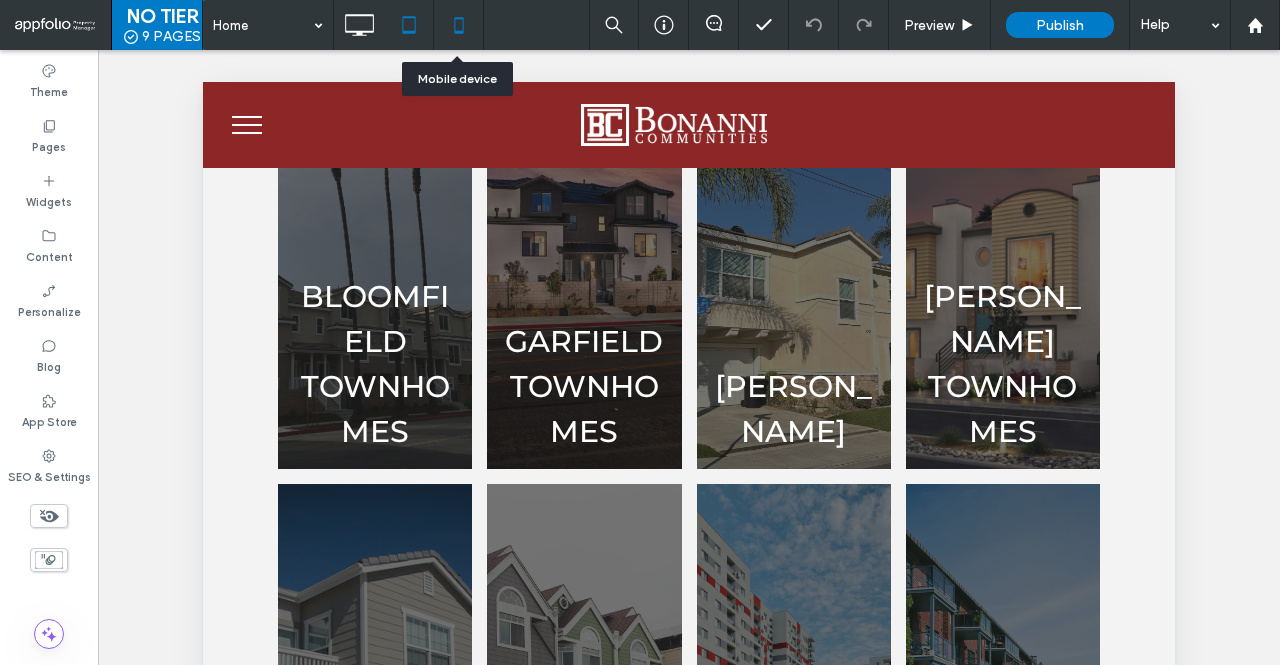 click 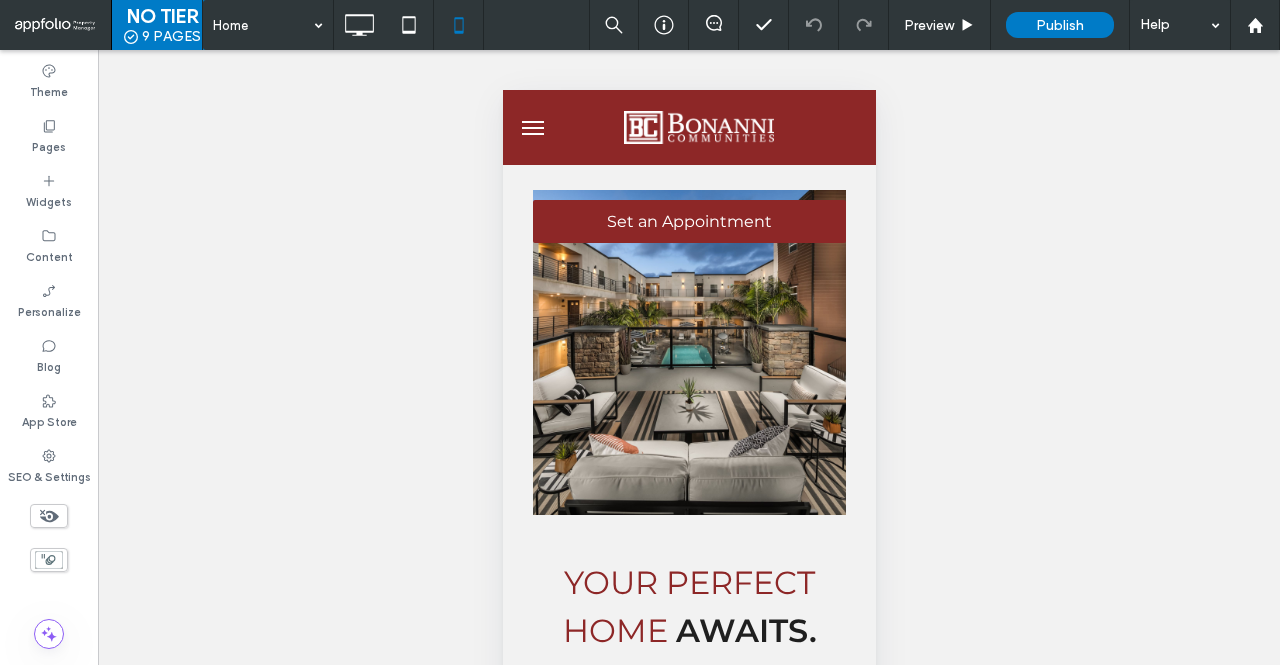 scroll, scrollTop: 2645, scrollLeft: 0, axis: vertical 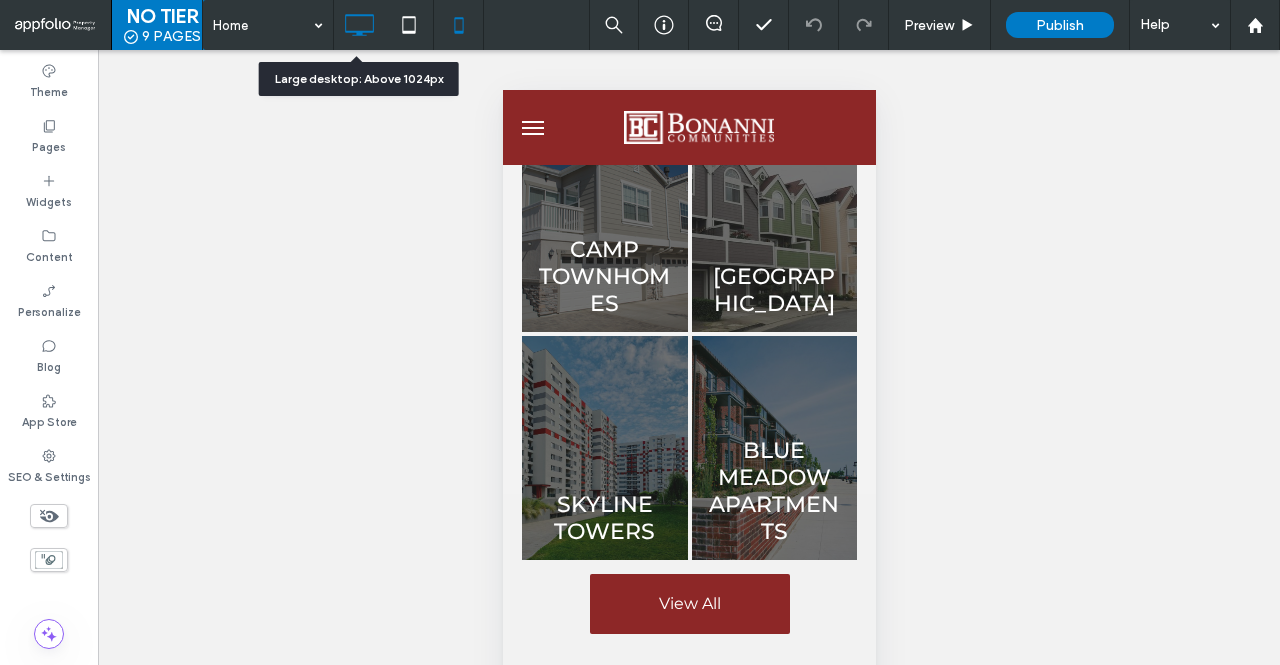 click 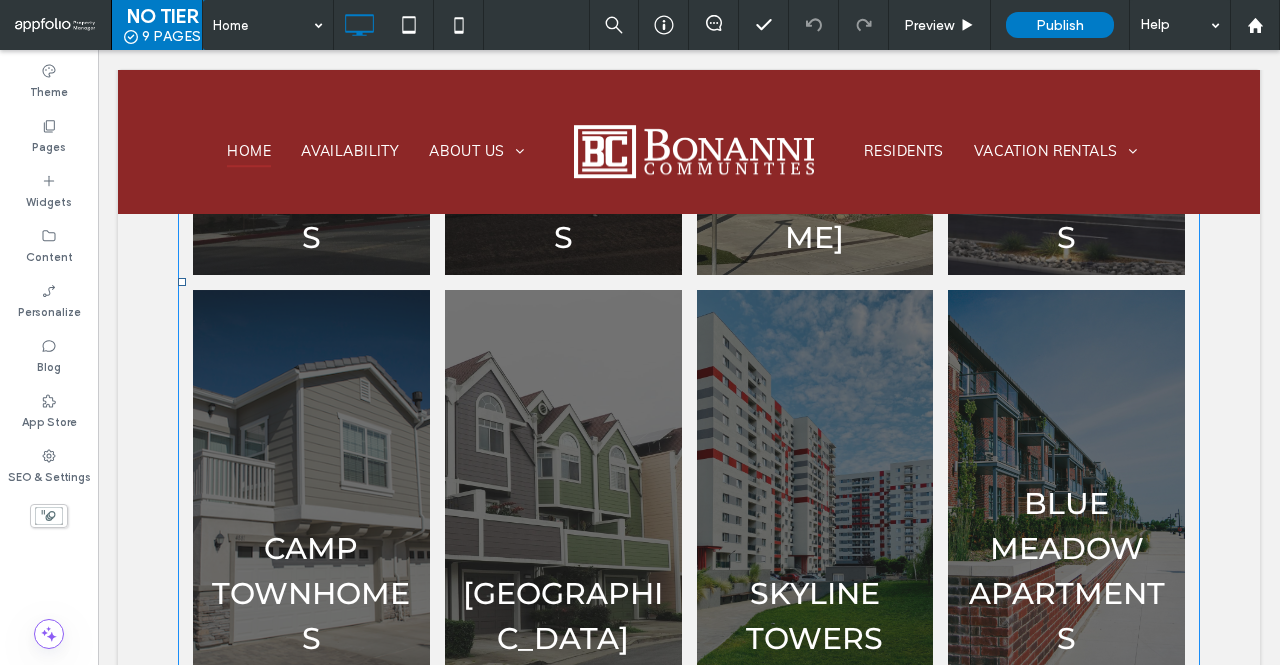 scroll, scrollTop: 2721, scrollLeft: 0, axis: vertical 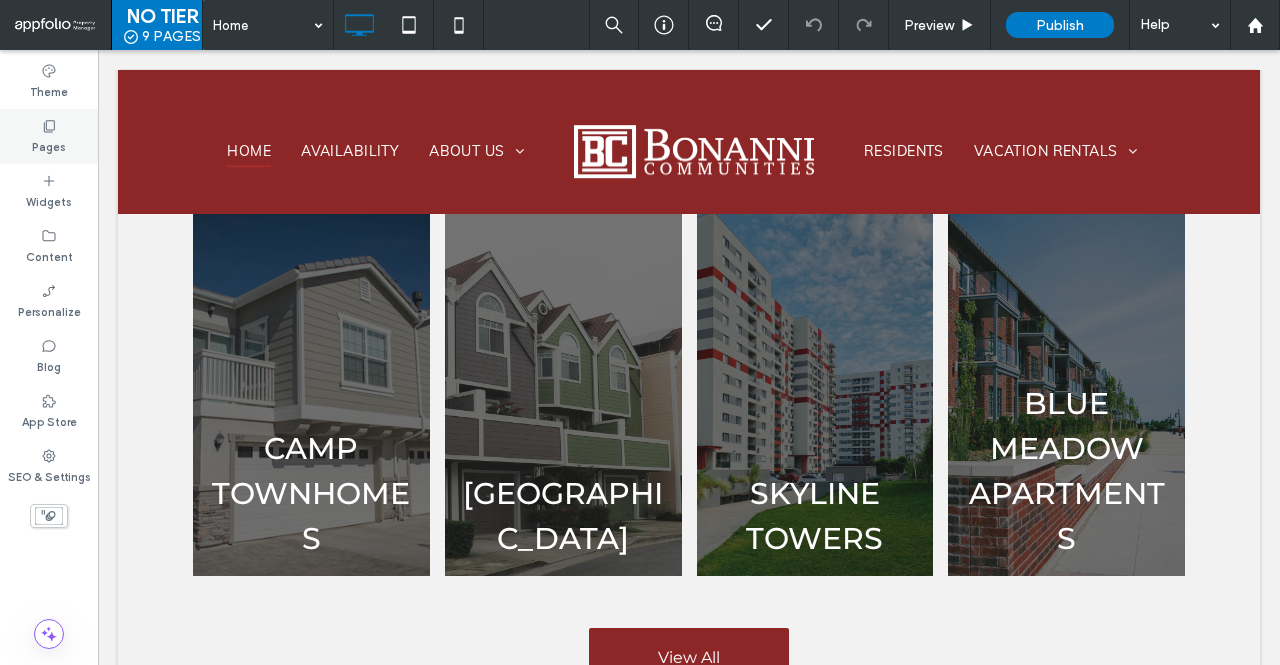 click on "Pages" at bounding box center [49, 136] 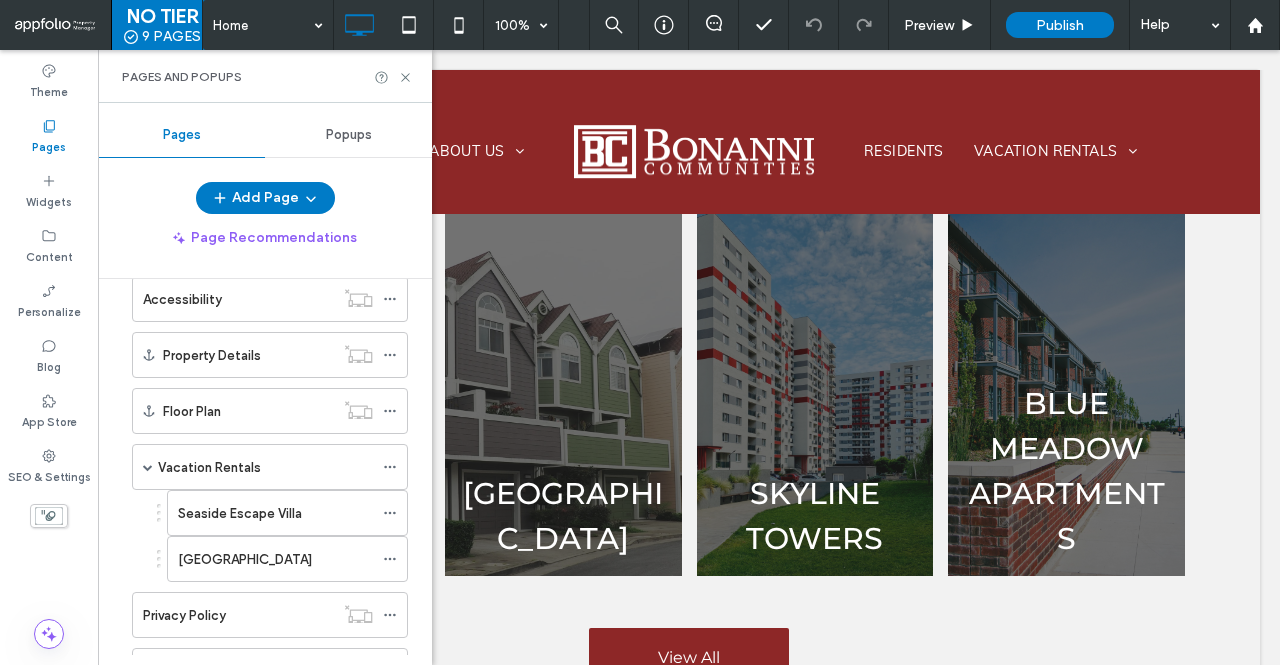 scroll, scrollTop: 430, scrollLeft: 0, axis: vertical 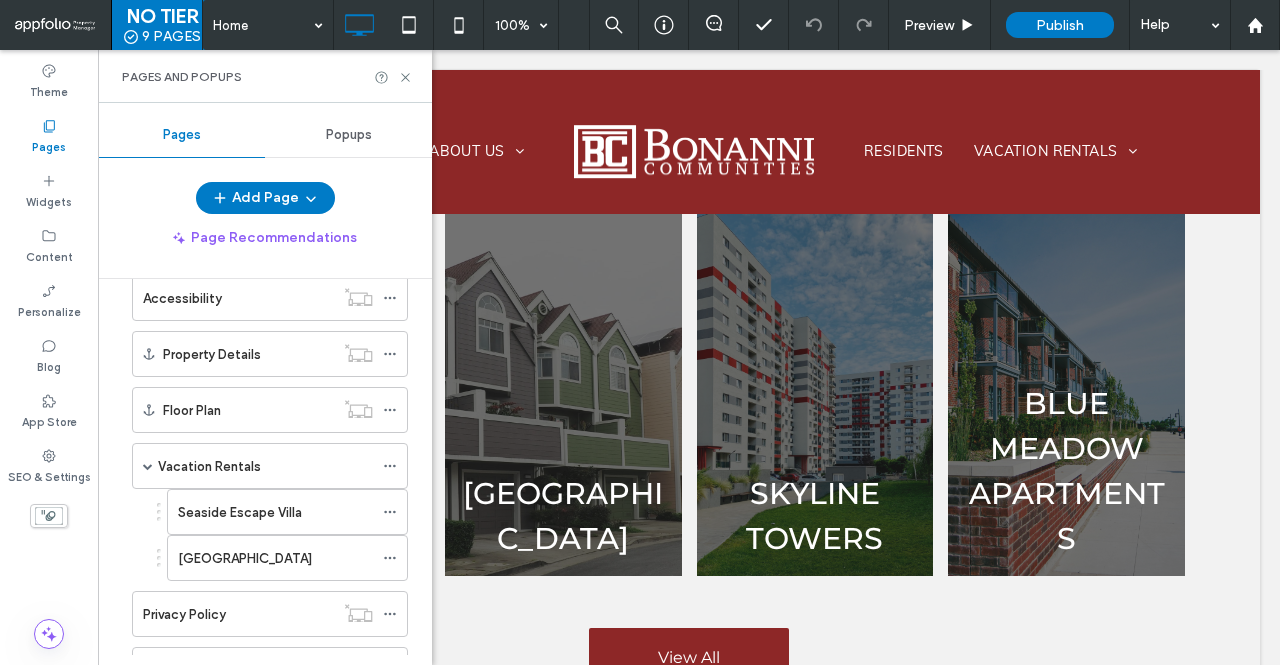 click on "Seaside Escape Villa" at bounding box center (275, 512) 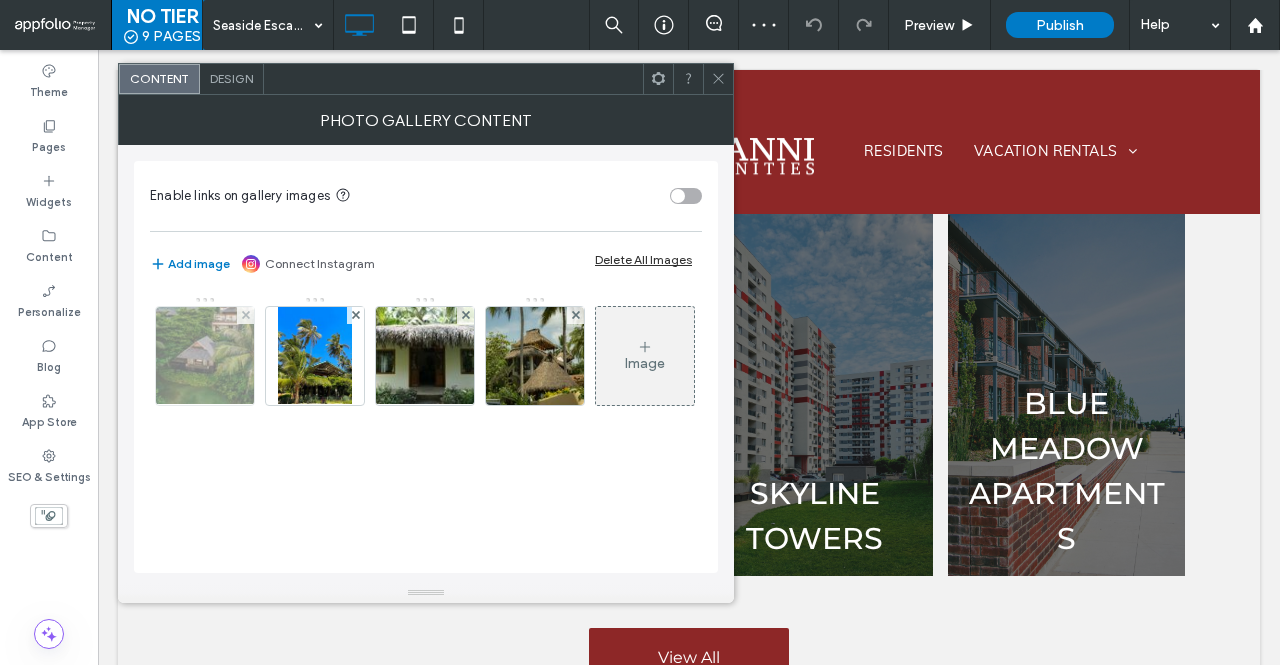 click at bounding box center (205, 356) 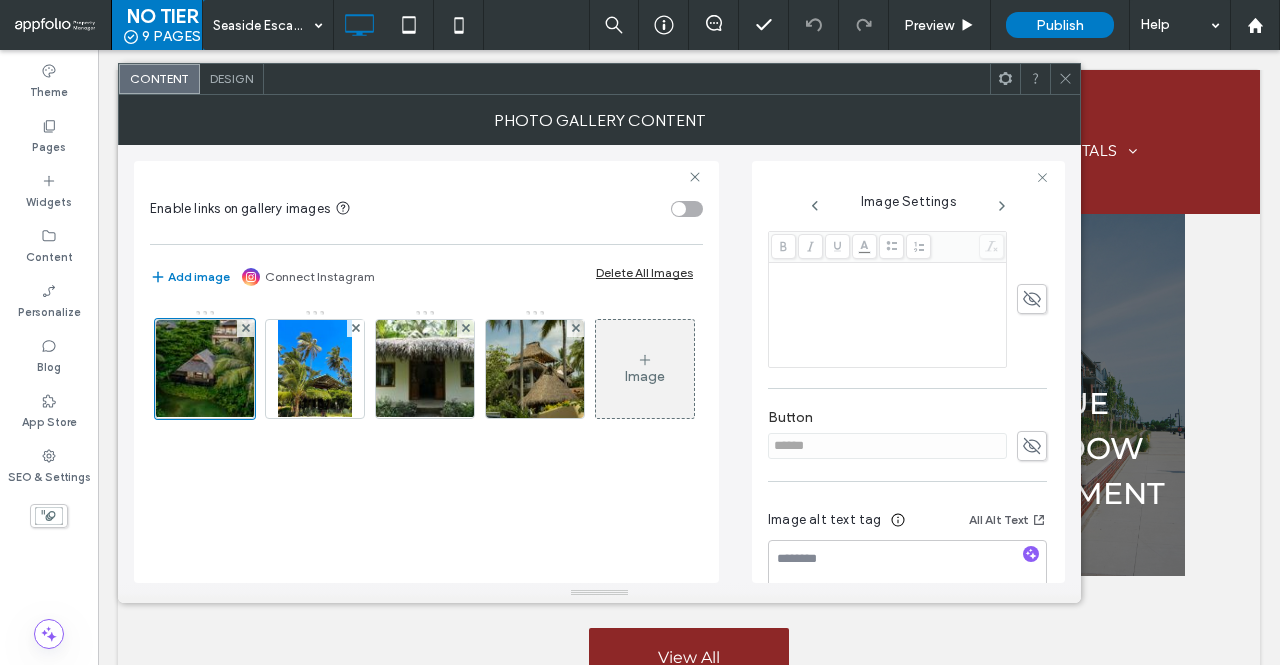 scroll, scrollTop: 500, scrollLeft: 0, axis: vertical 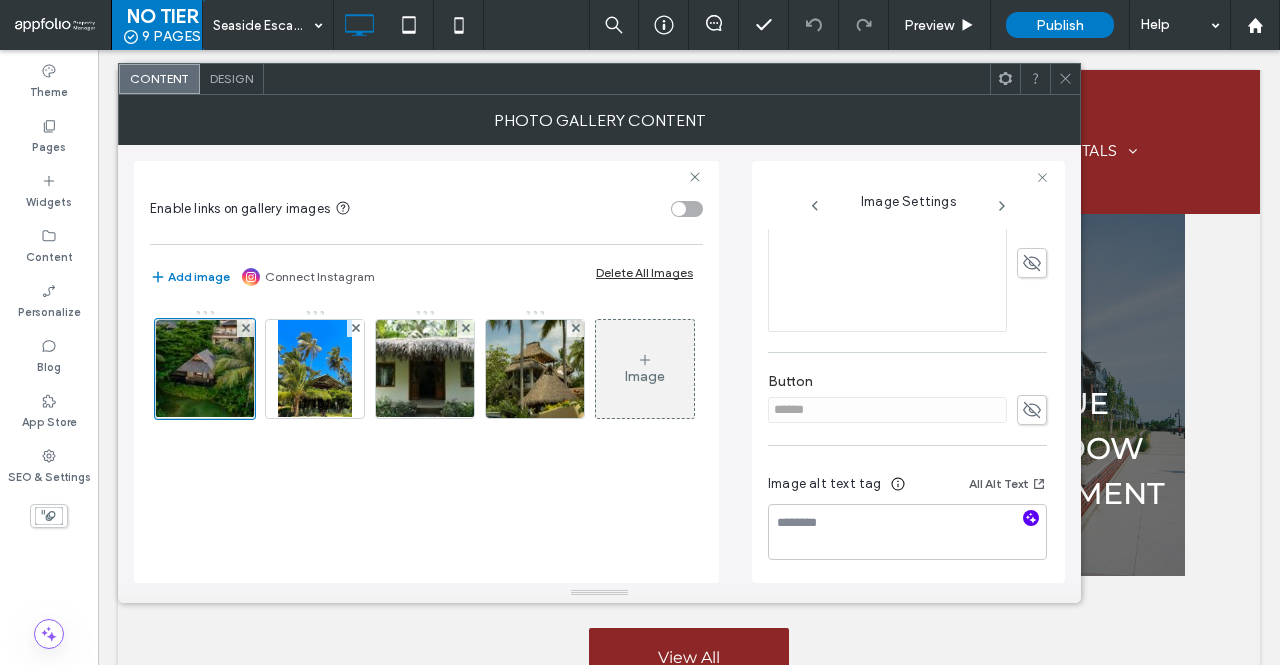 click 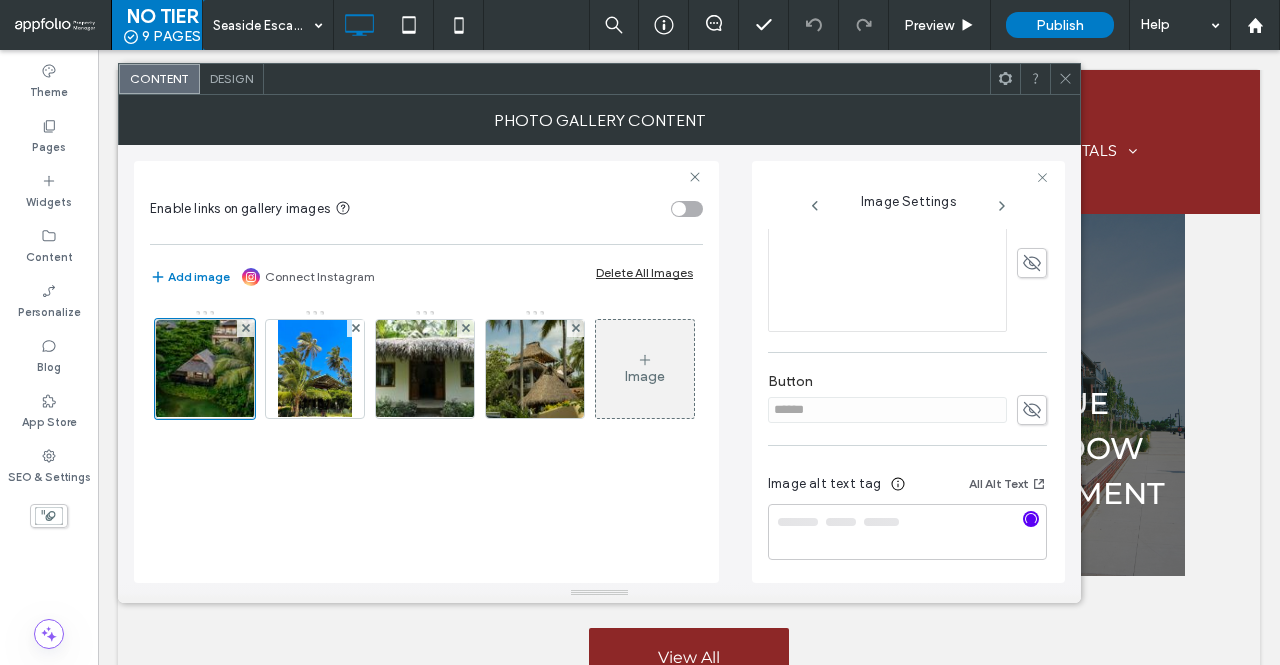 type on "**********" 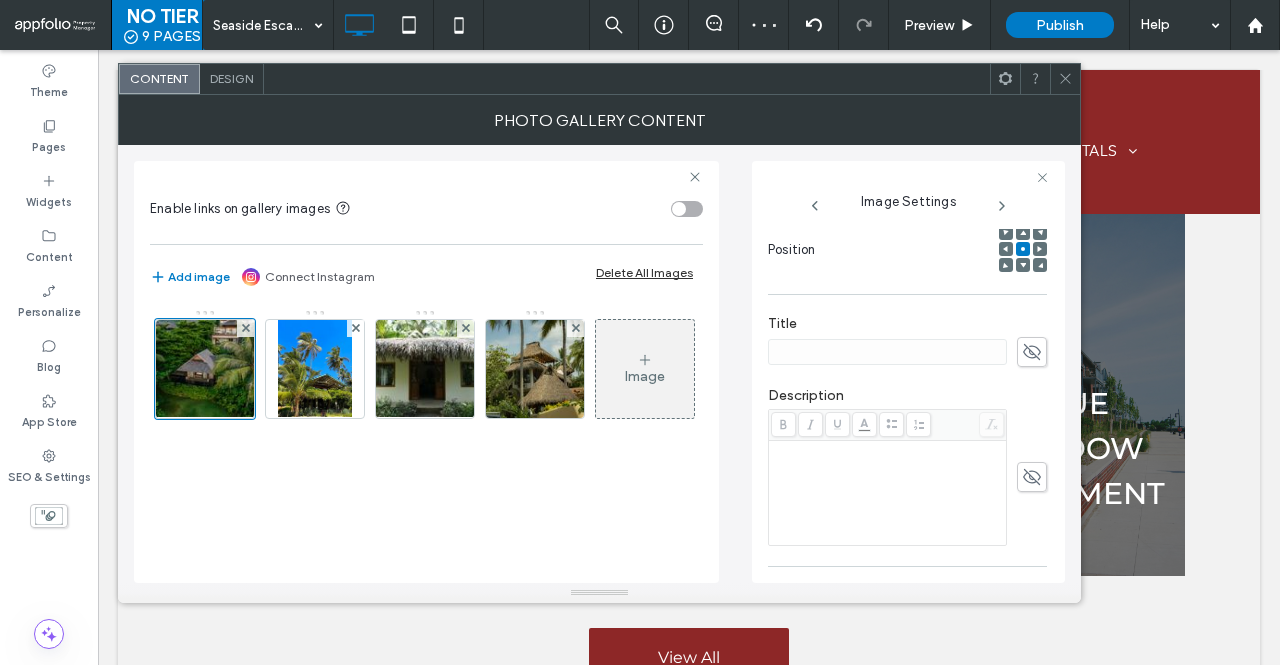 scroll, scrollTop: 520, scrollLeft: 0, axis: vertical 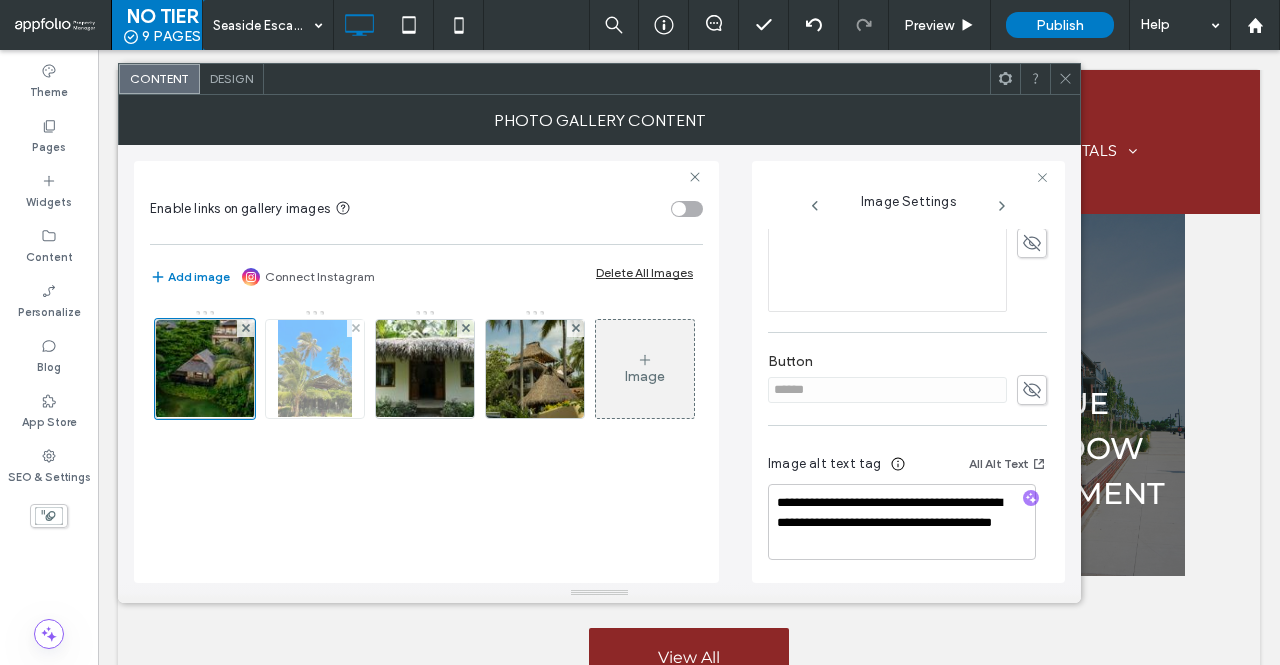click at bounding box center [315, 369] 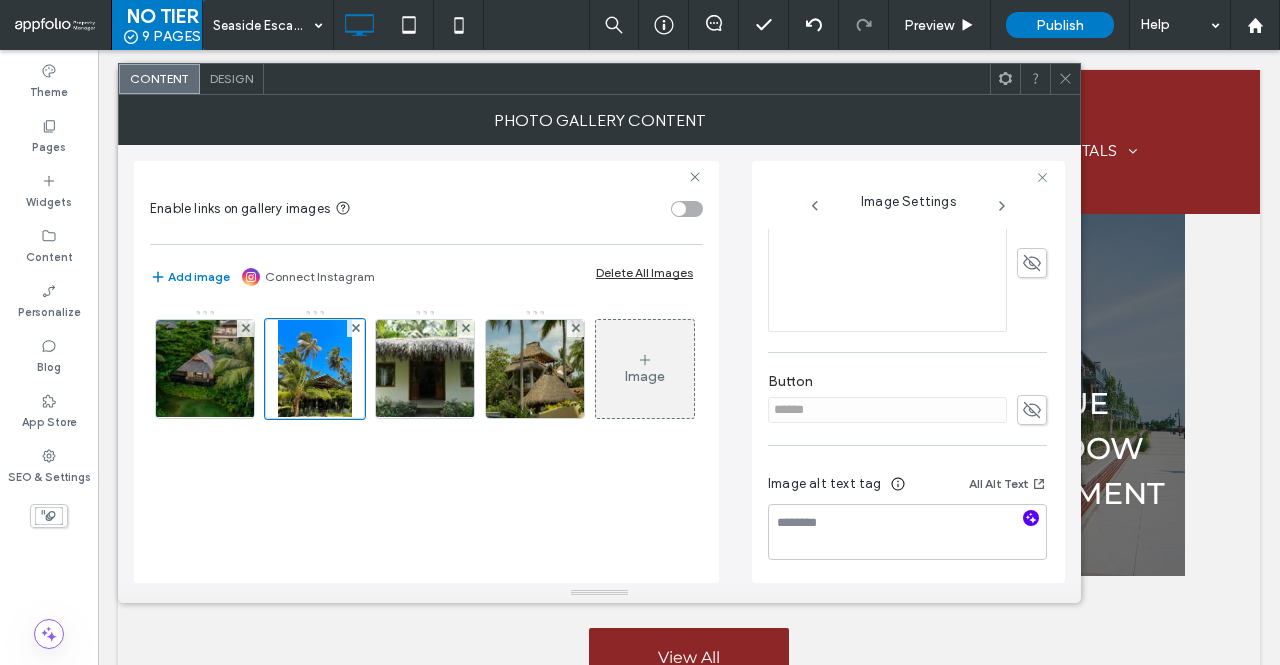 click 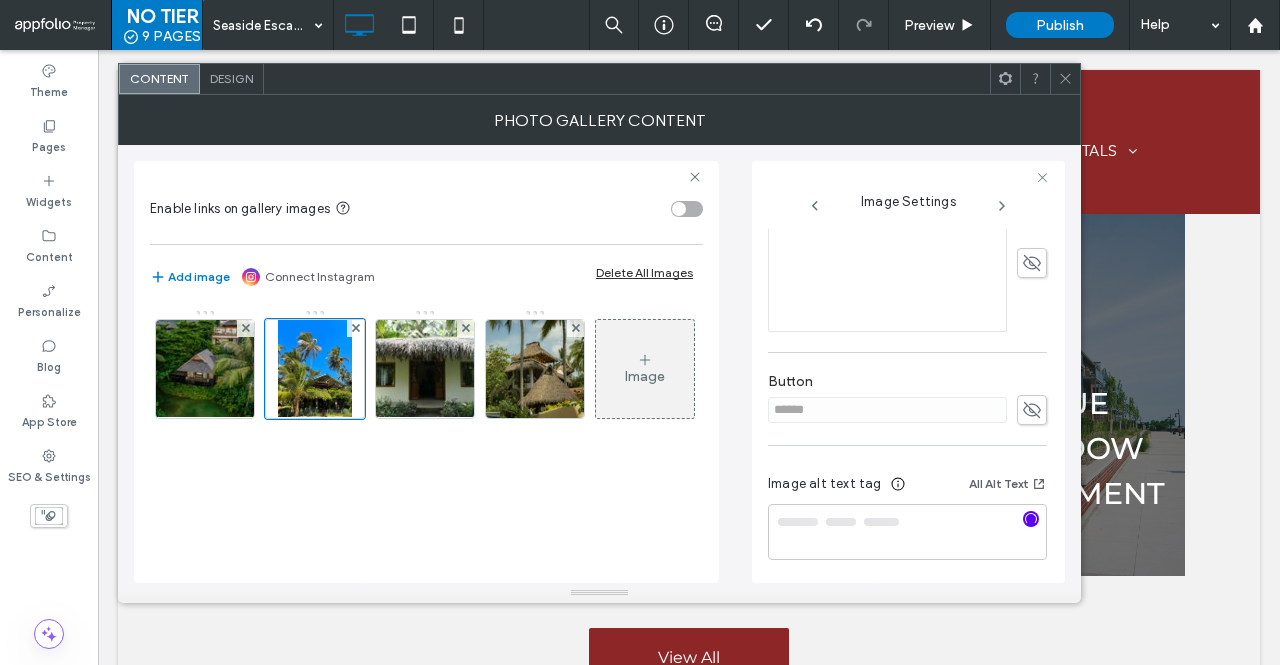 scroll, scrollTop: 0, scrollLeft: 0, axis: both 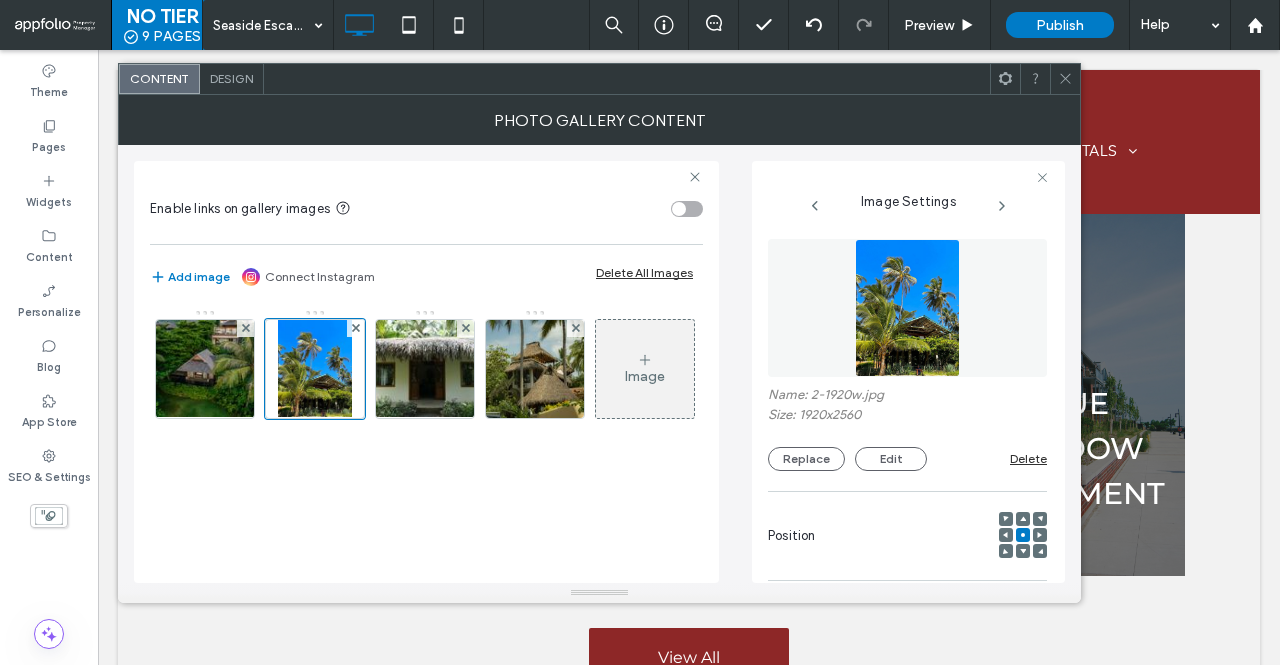 type on "**********" 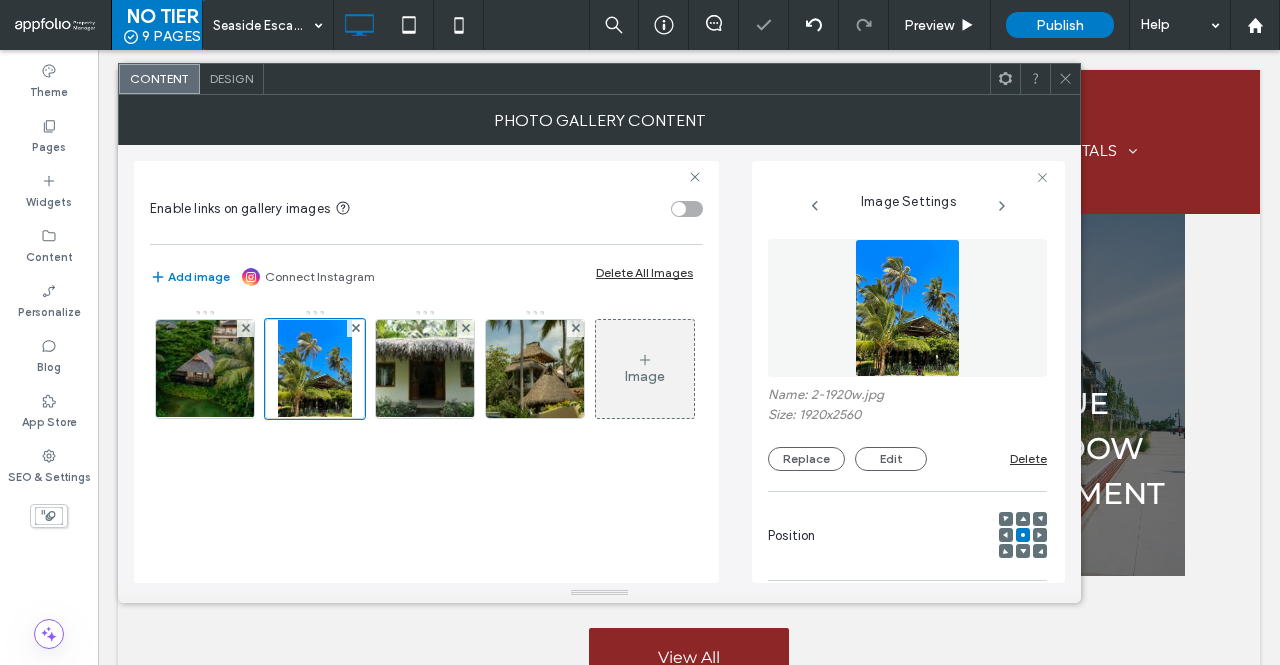 scroll, scrollTop: 520, scrollLeft: 0, axis: vertical 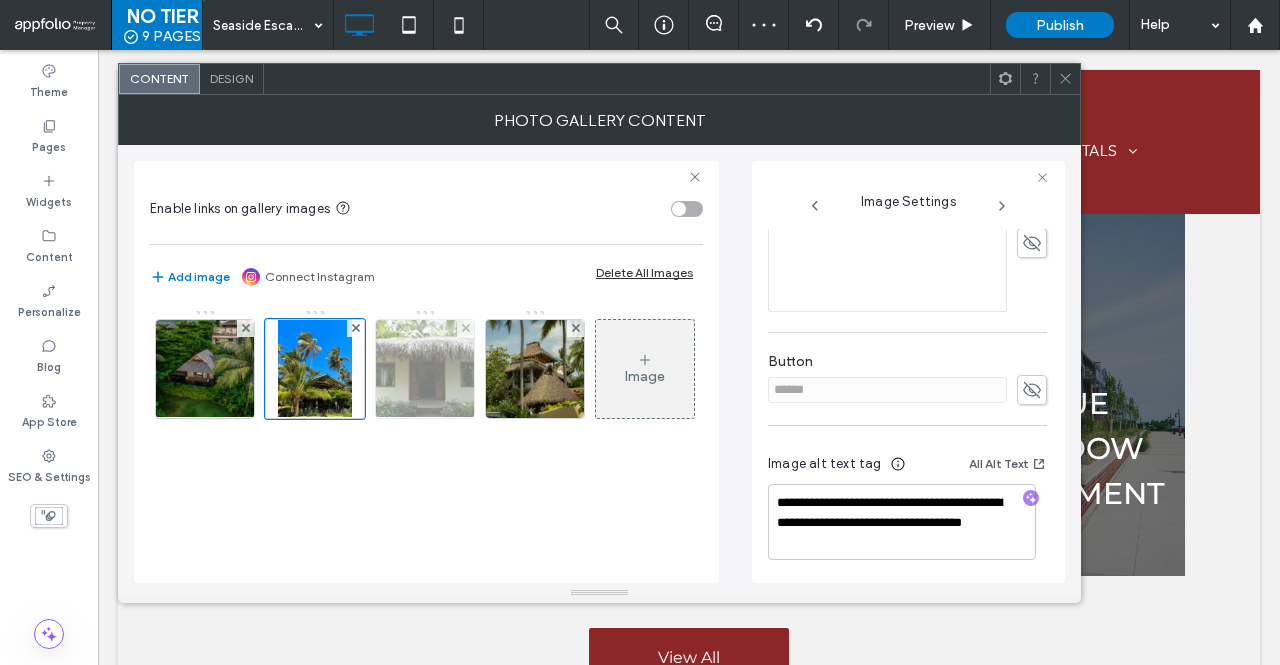 click at bounding box center (425, 369) 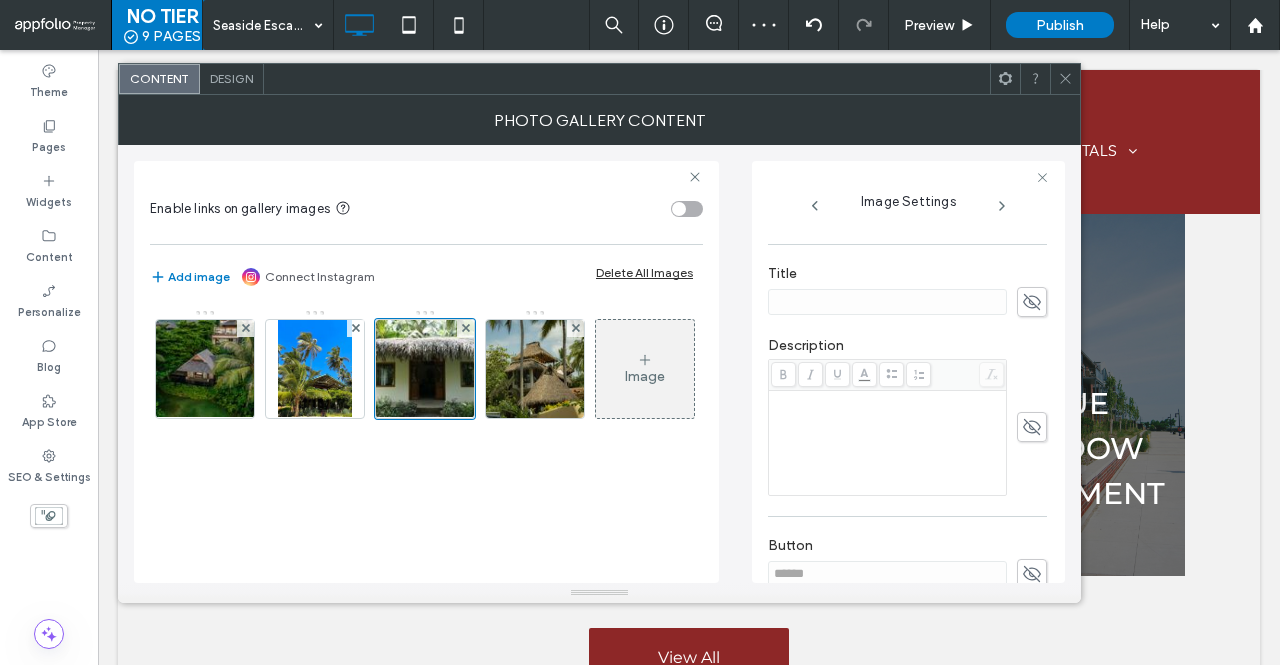 scroll, scrollTop: 500, scrollLeft: 0, axis: vertical 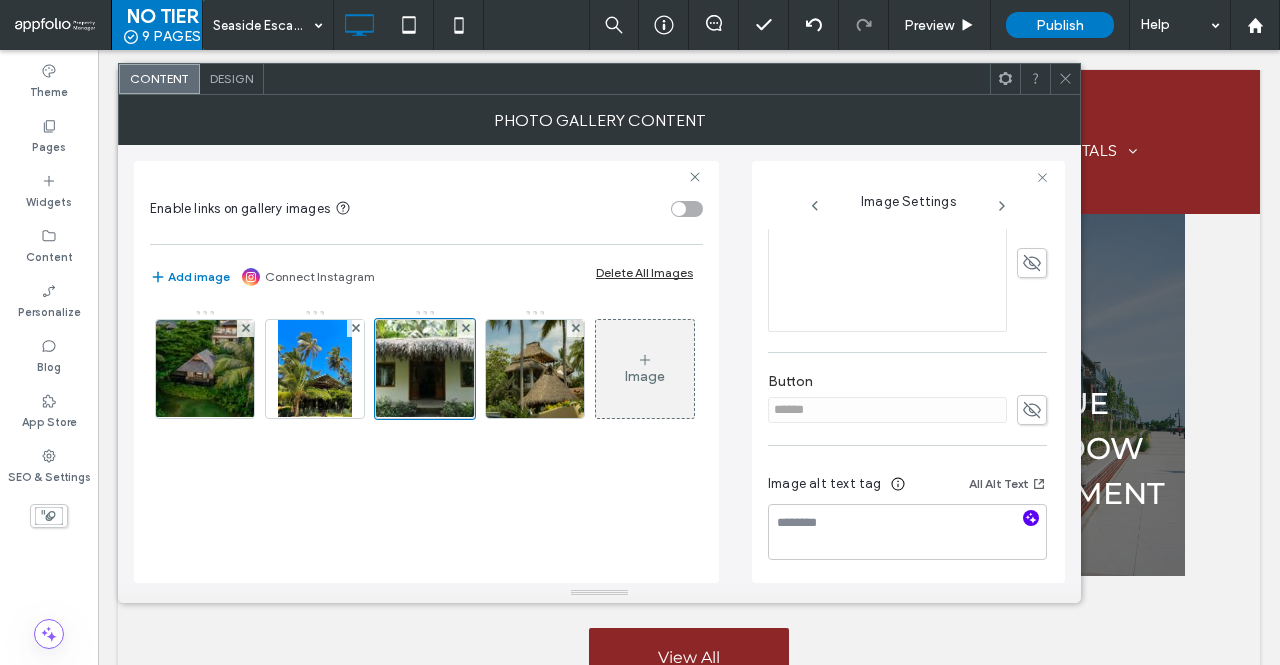 click 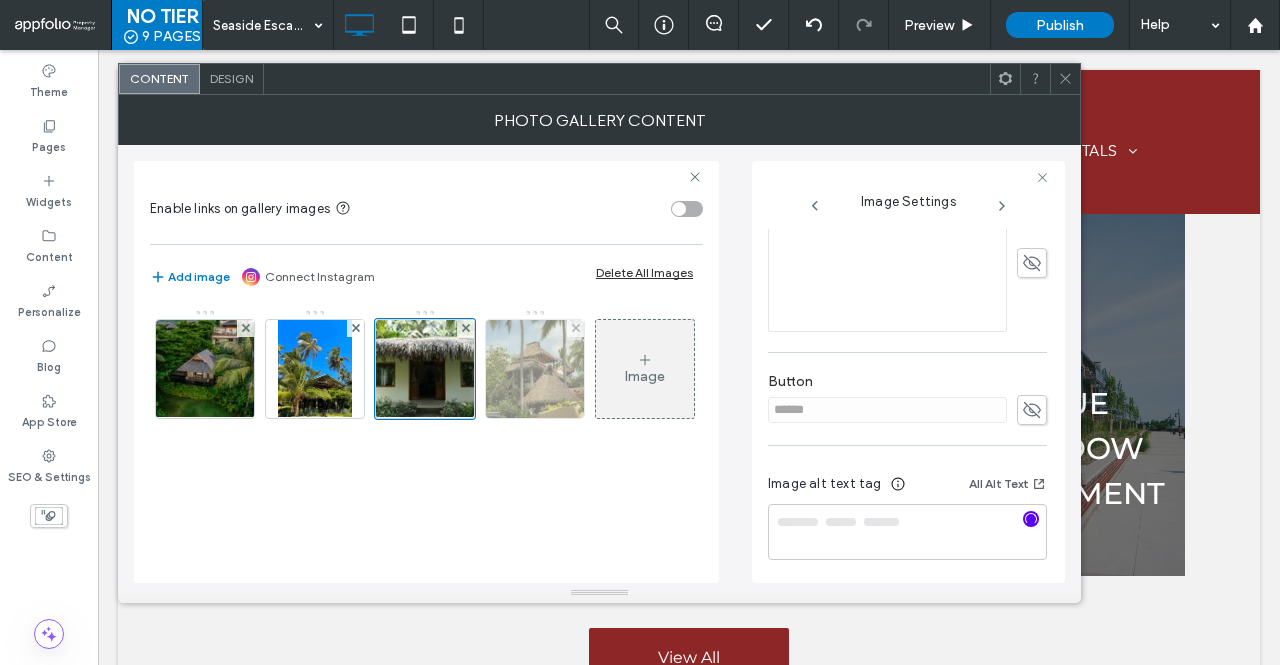 type on "**********" 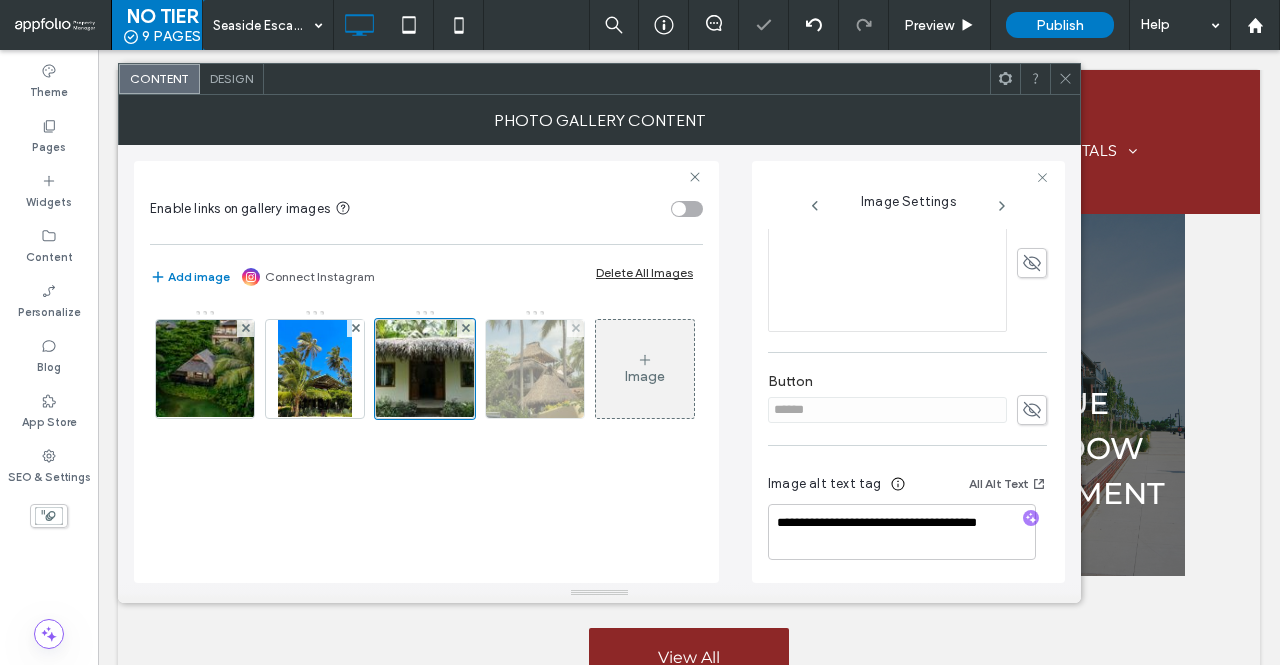 click at bounding box center [535, 369] 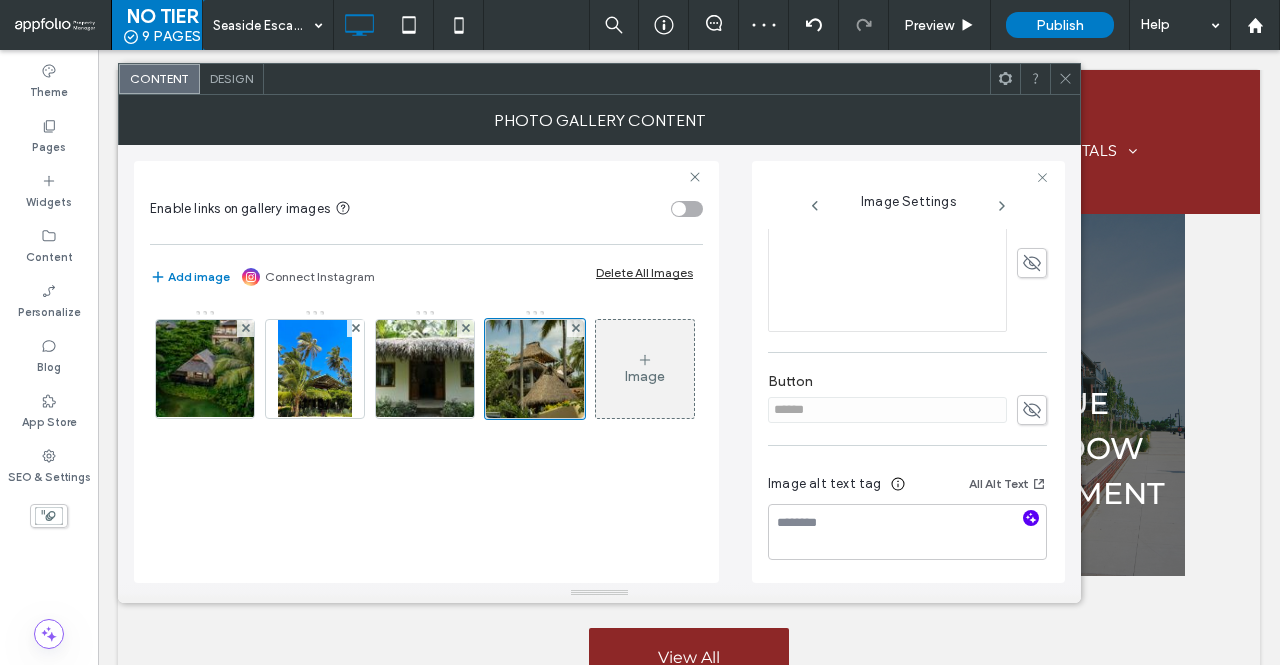 click 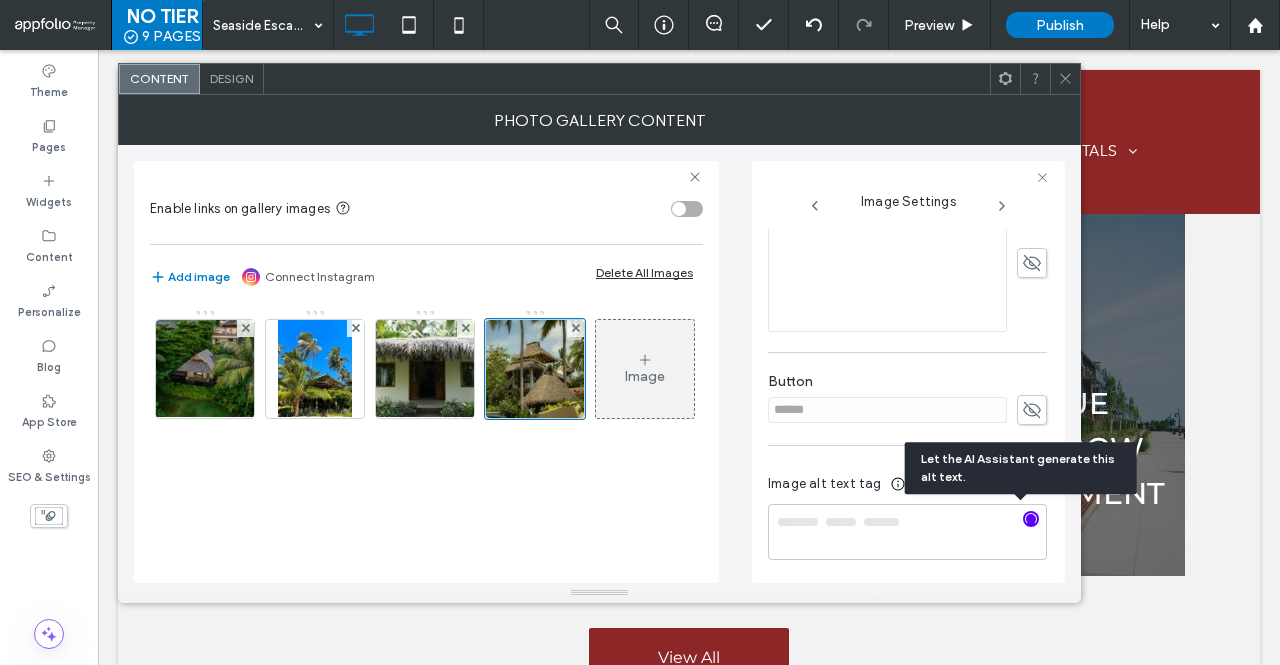 type on "**********" 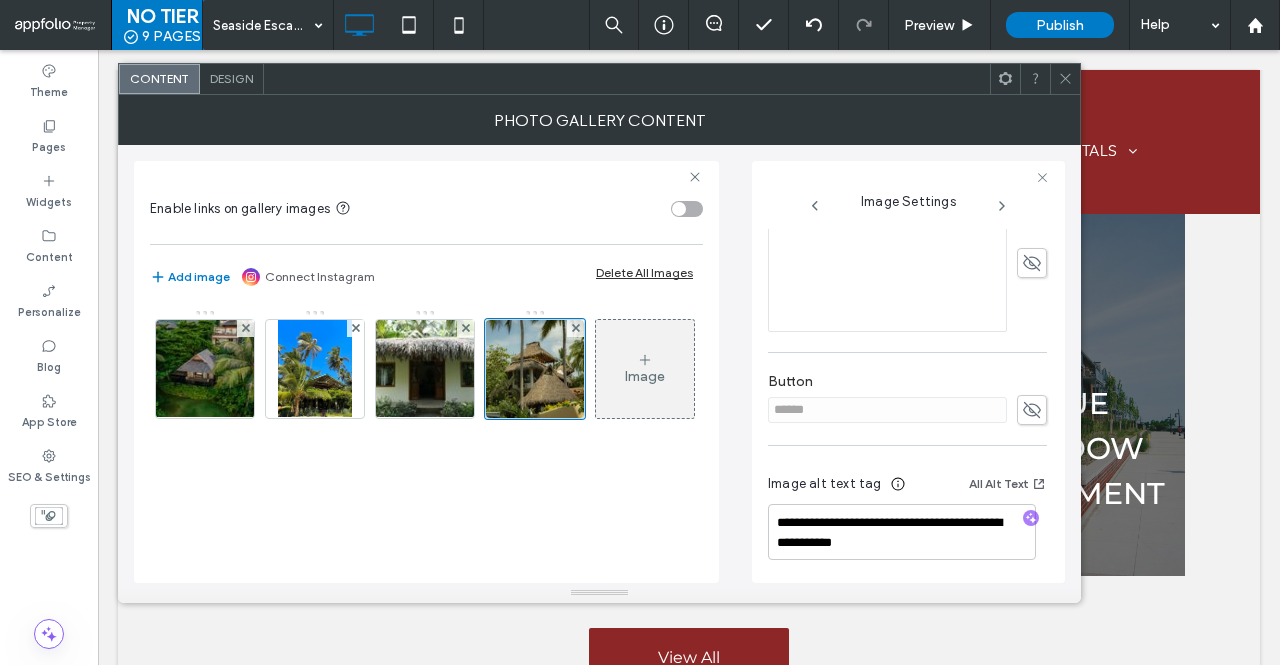click 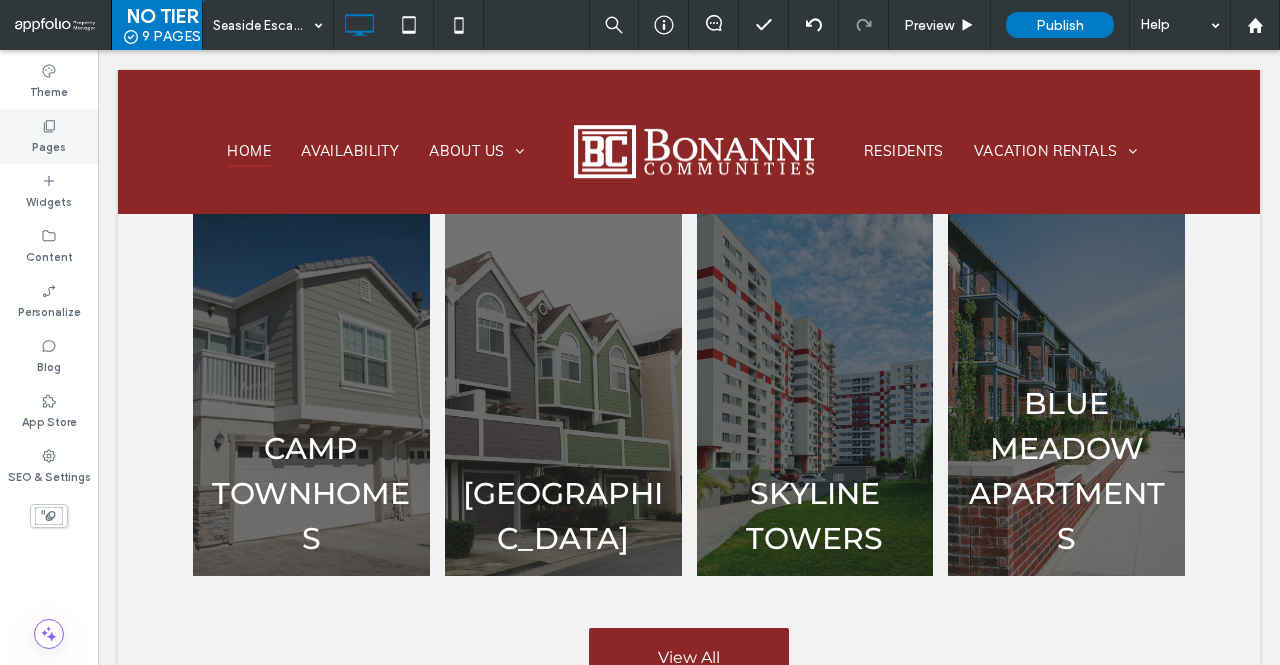 click on "Pages" at bounding box center (49, 145) 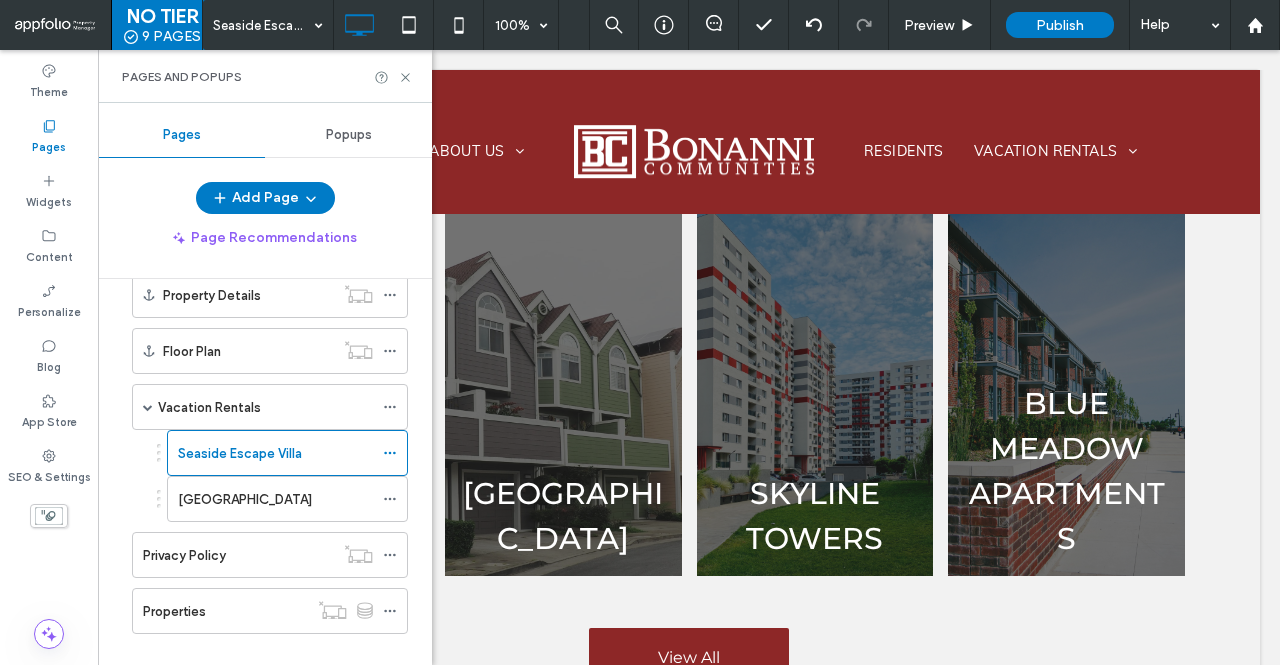 scroll, scrollTop: 506, scrollLeft: 0, axis: vertical 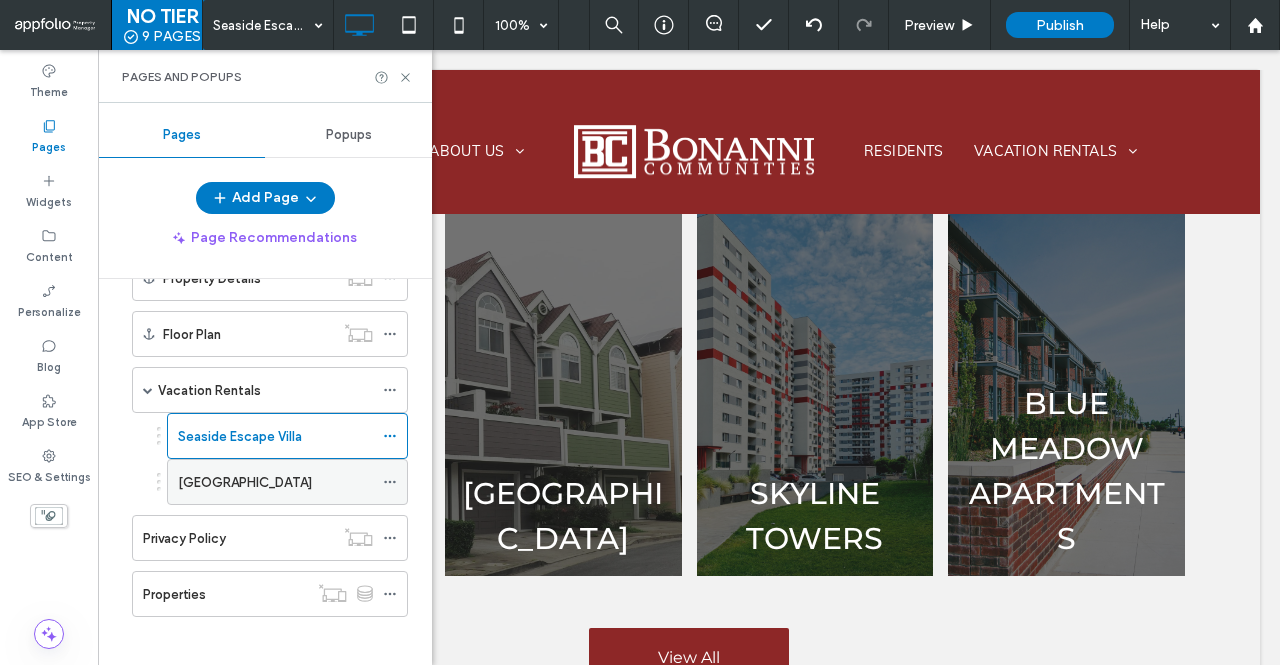 click on "Mountain Haven Lodge" at bounding box center (245, 482) 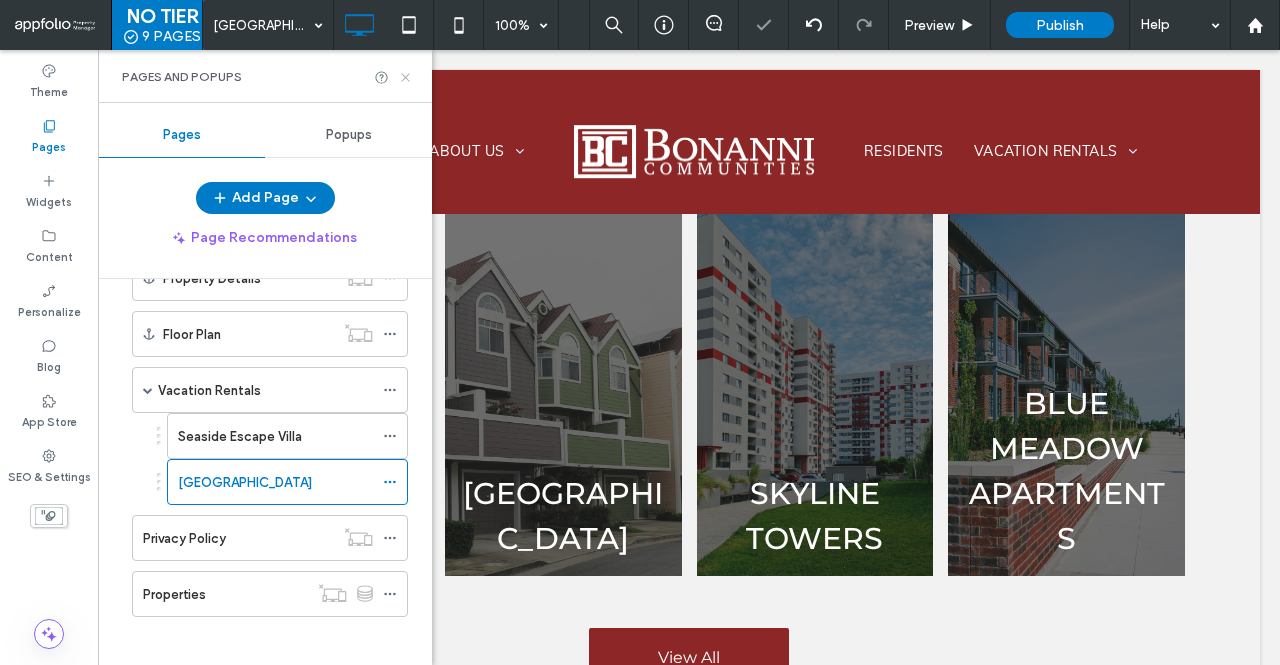 click 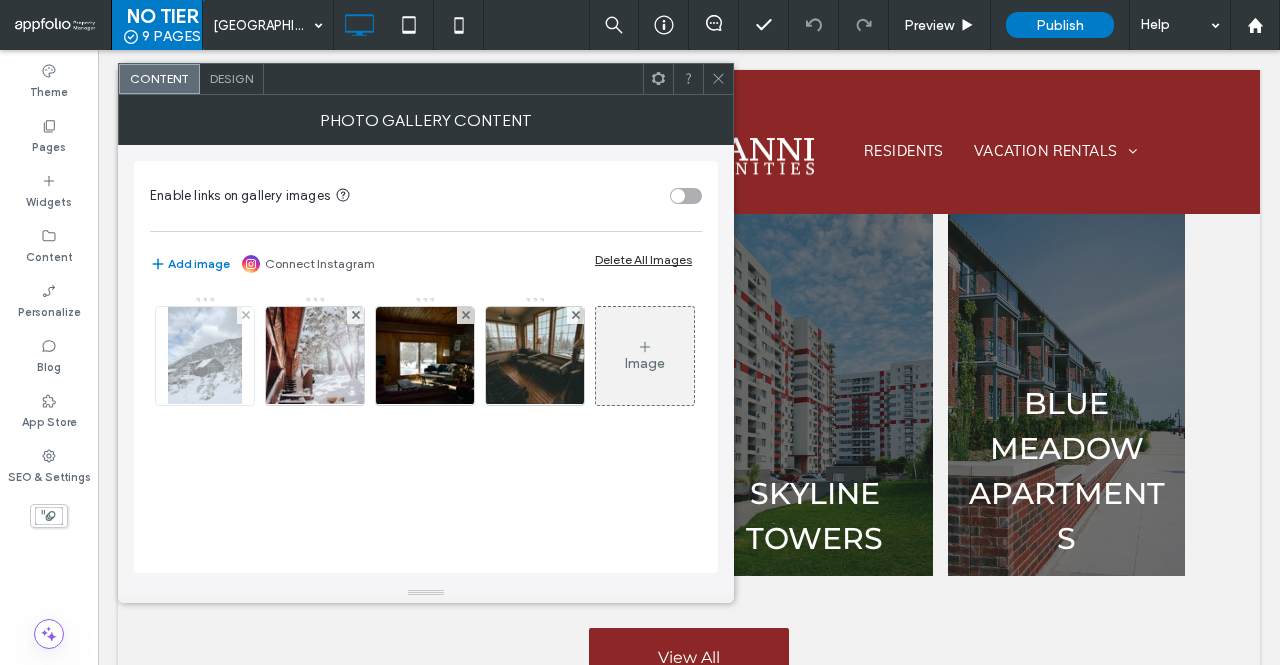 click at bounding box center [205, 356] 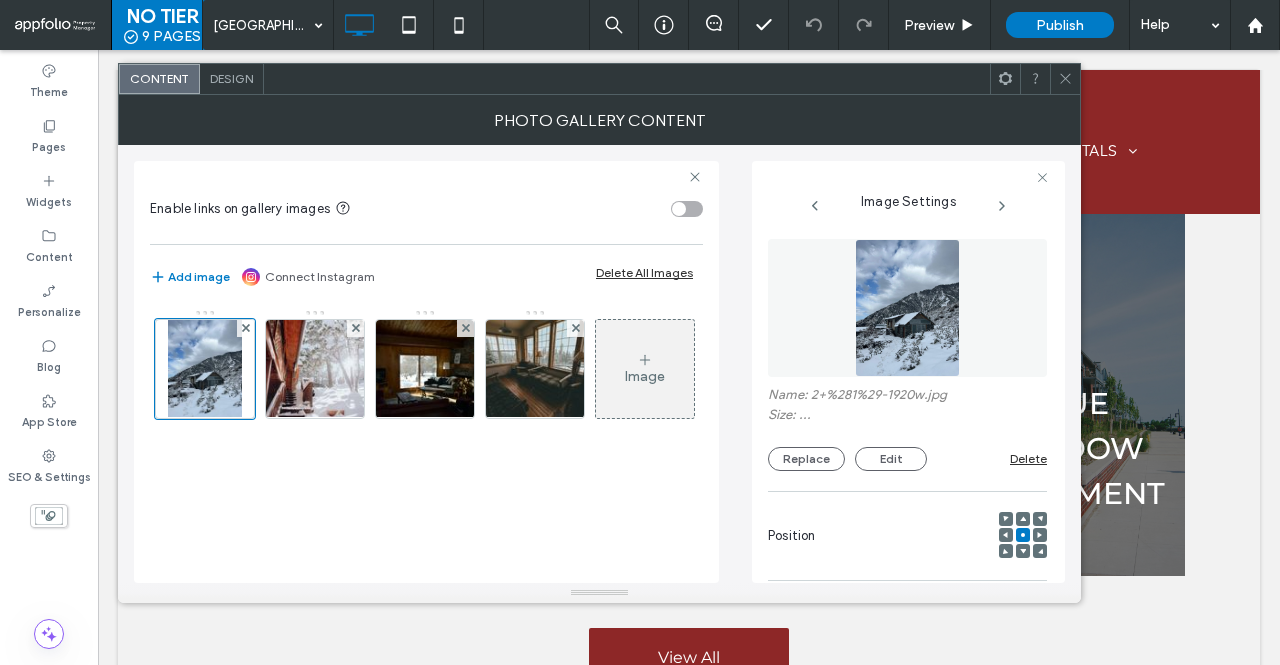 scroll, scrollTop: 6, scrollLeft: 0, axis: vertical 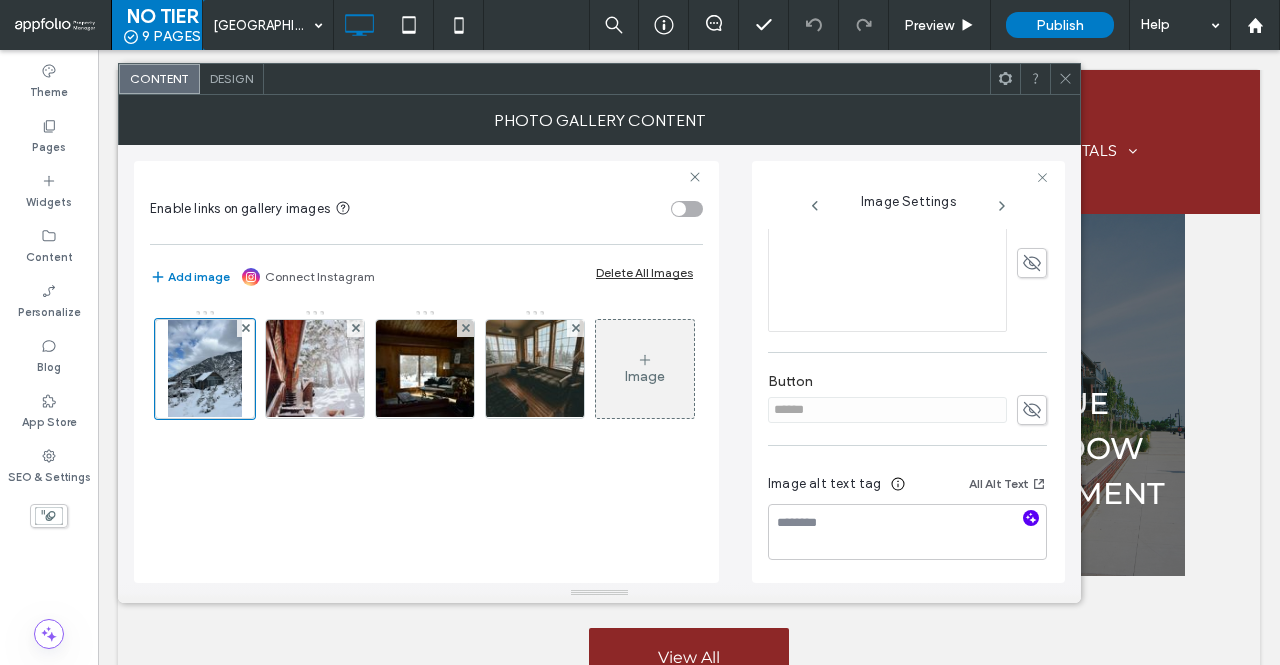 click 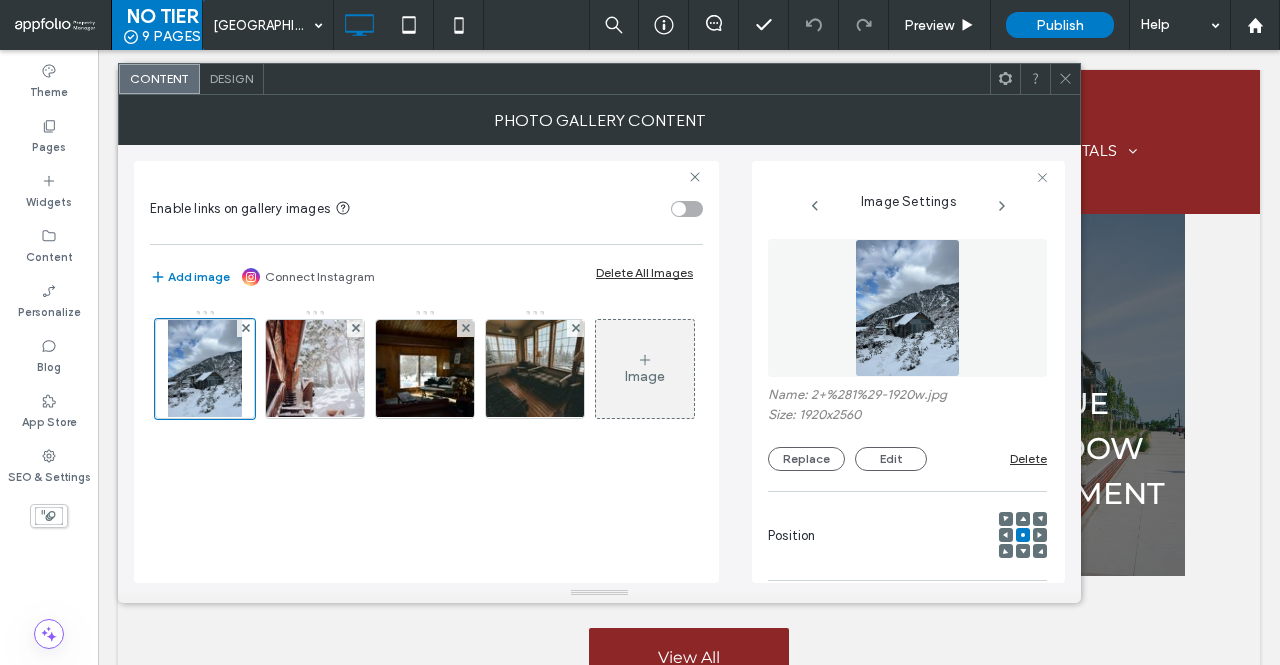 scroll, scrollTop: 500, scrollLeft: 0, axis: vertical 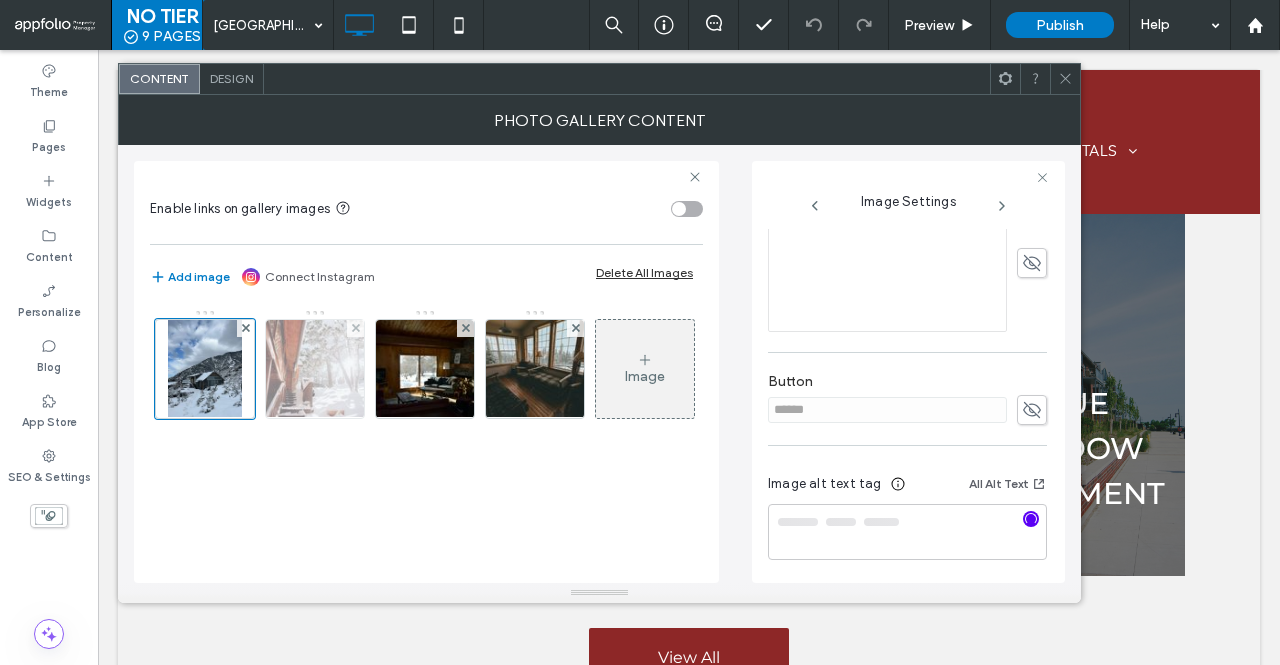 type on "**********" 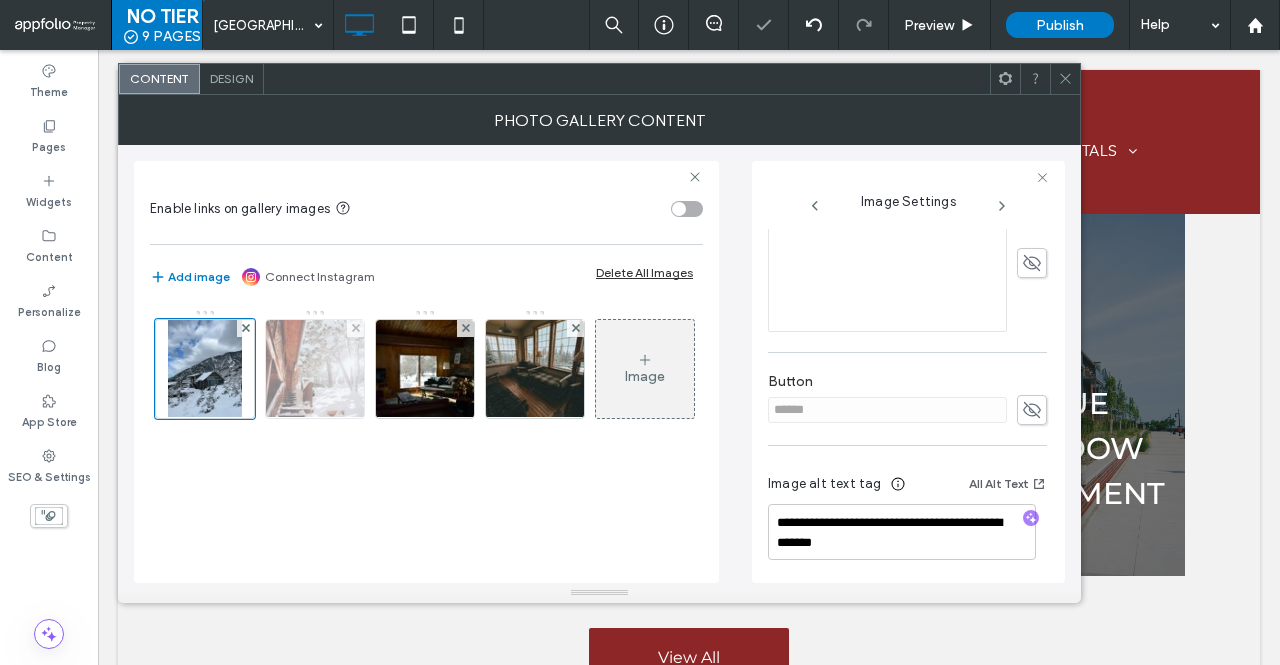 click at bounding box center [315, 369] 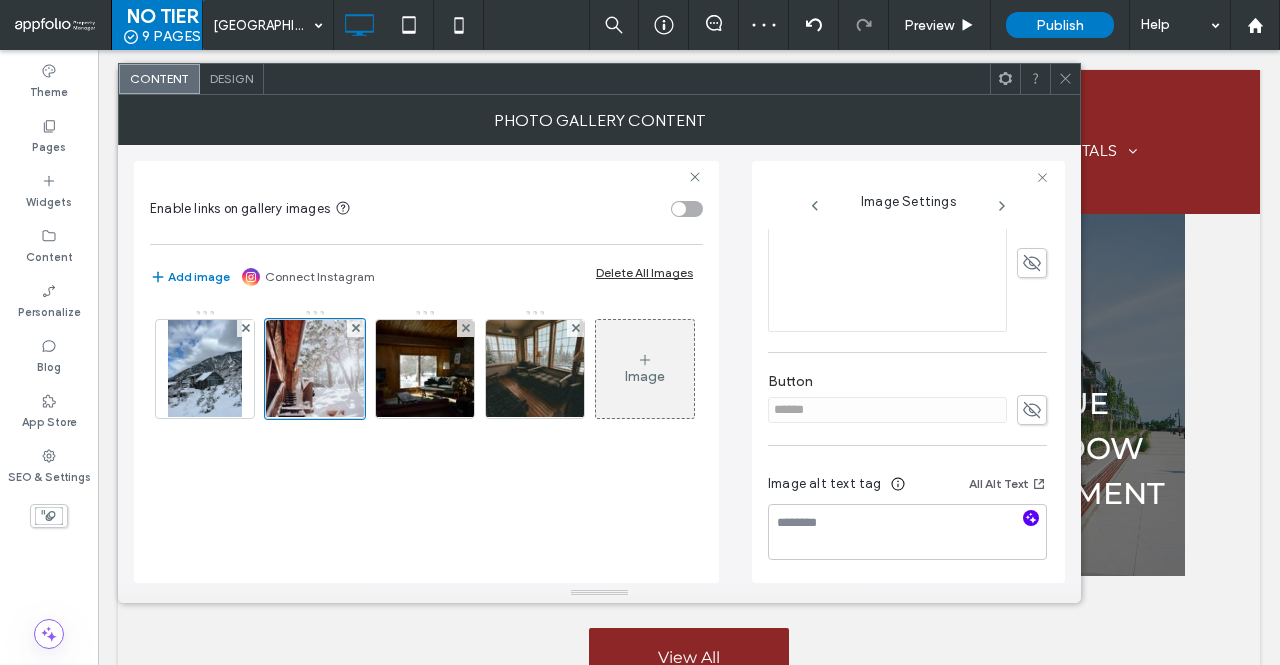 click 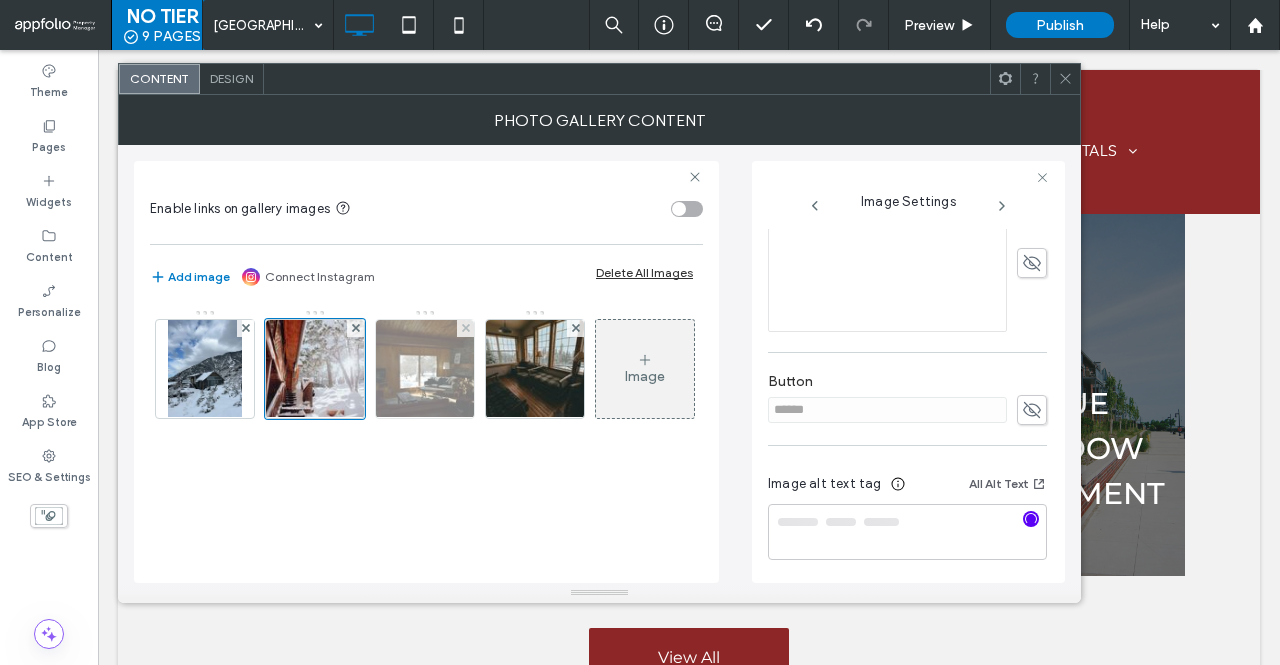 type on "**********" 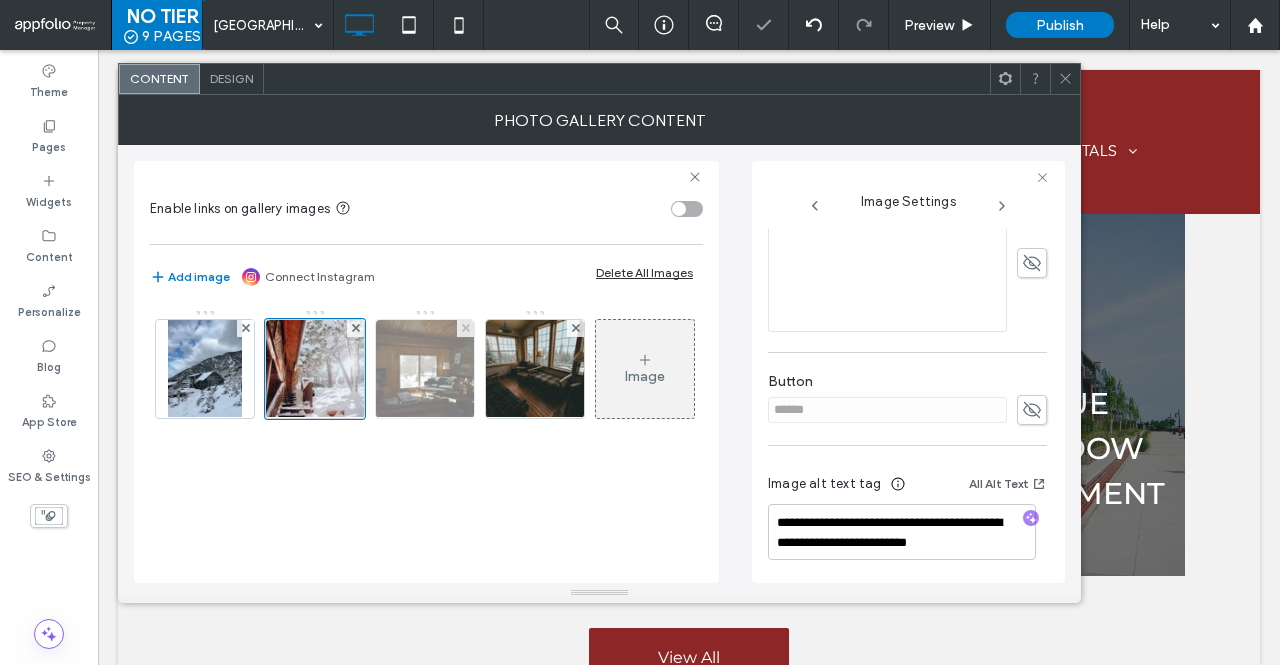 click at bounding box center (425, 369) 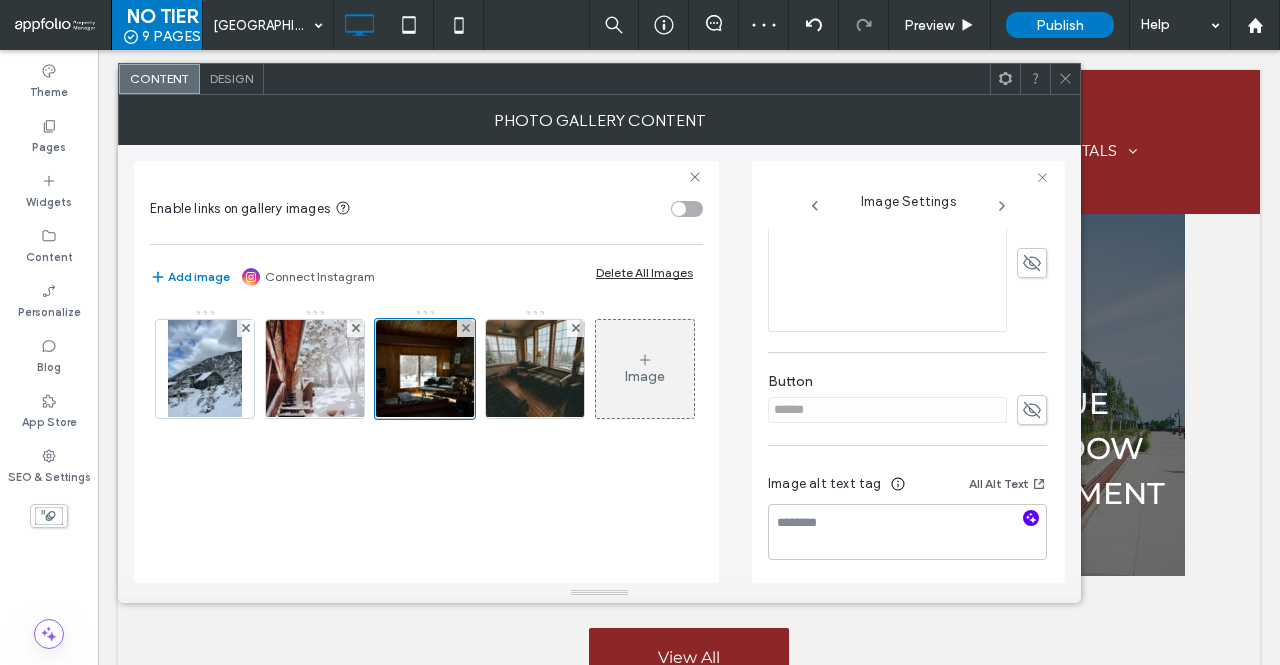 click 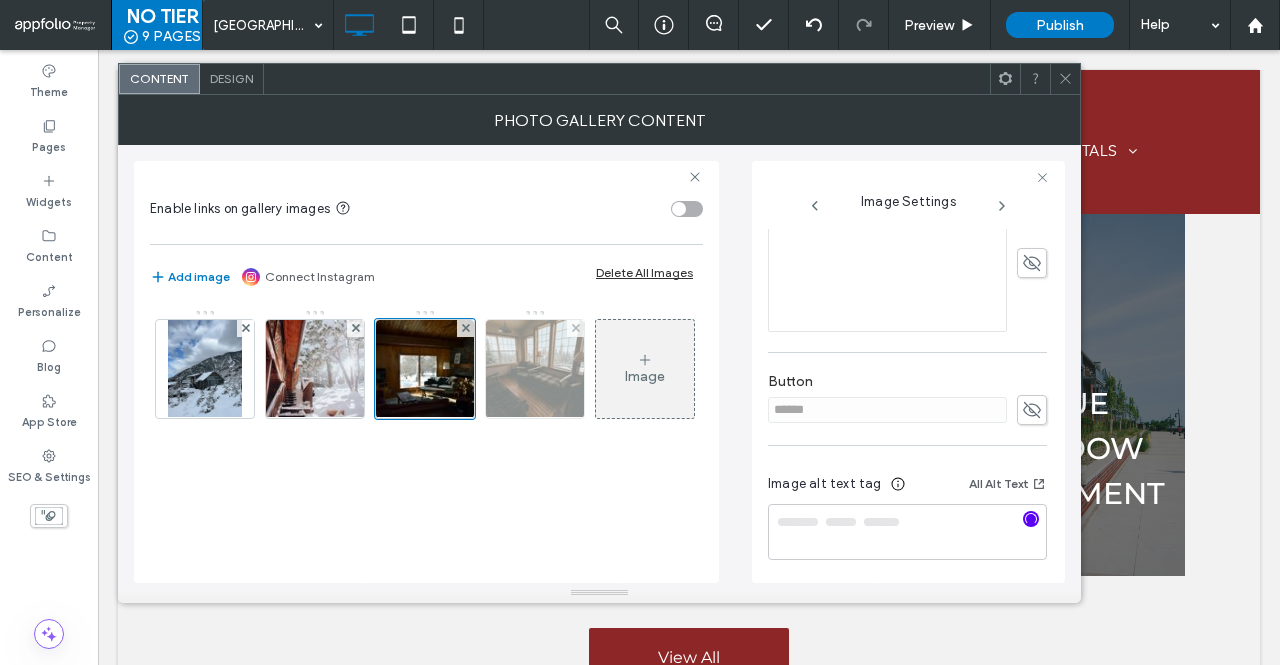 type on "**********" 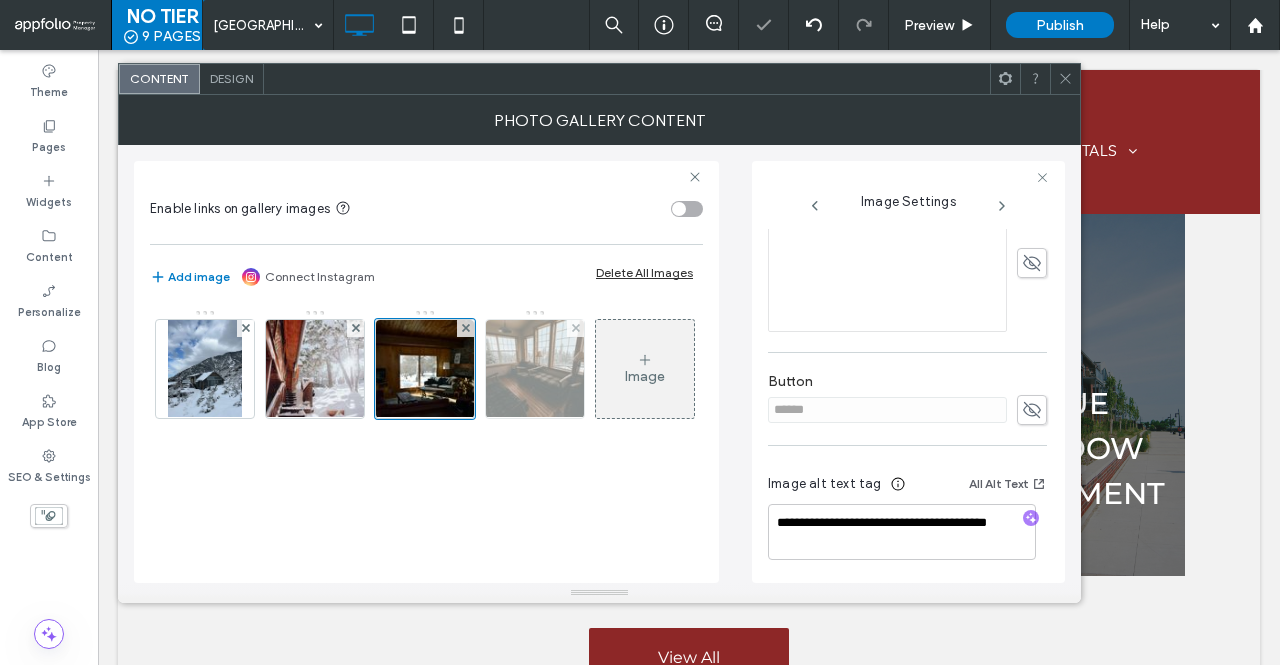 click at bounding box center (535, 369) 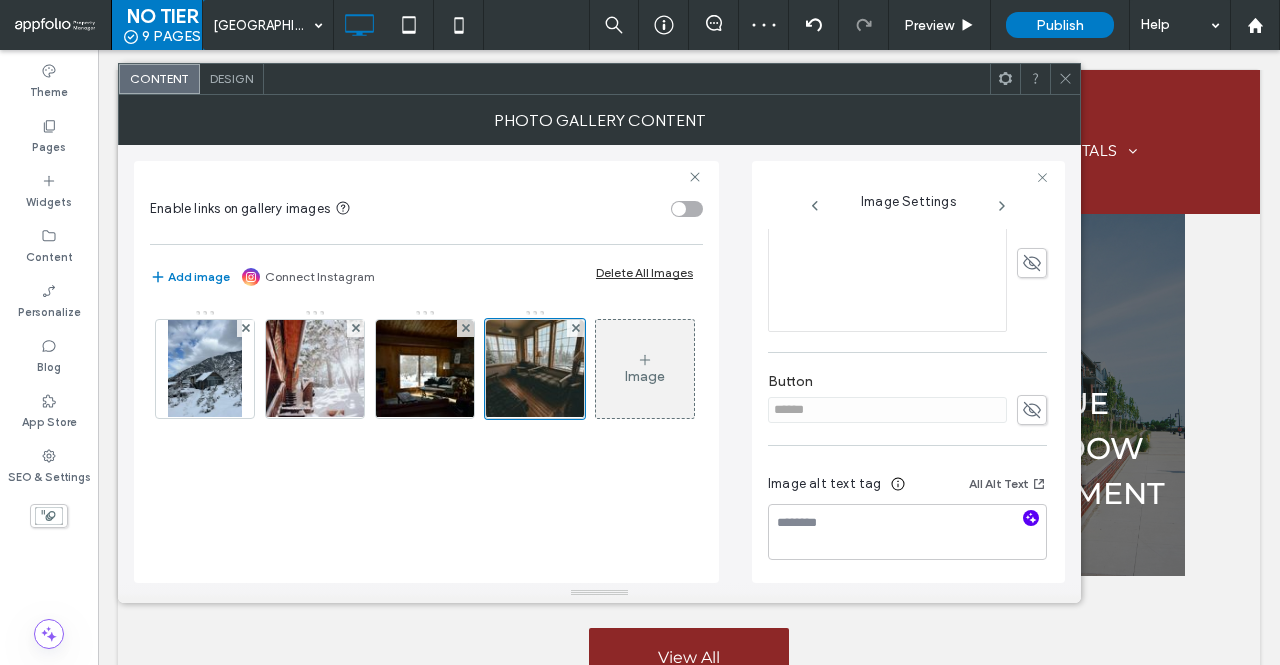 click at bounding box center [1031, 518] 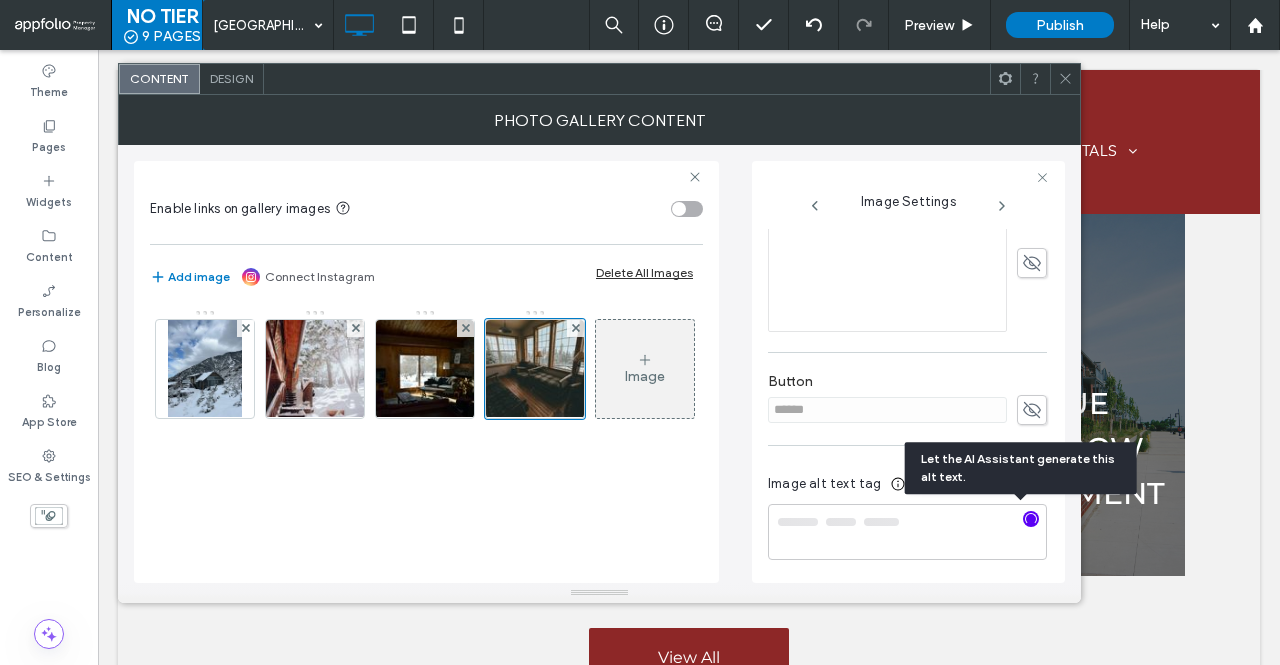 type on "**********" 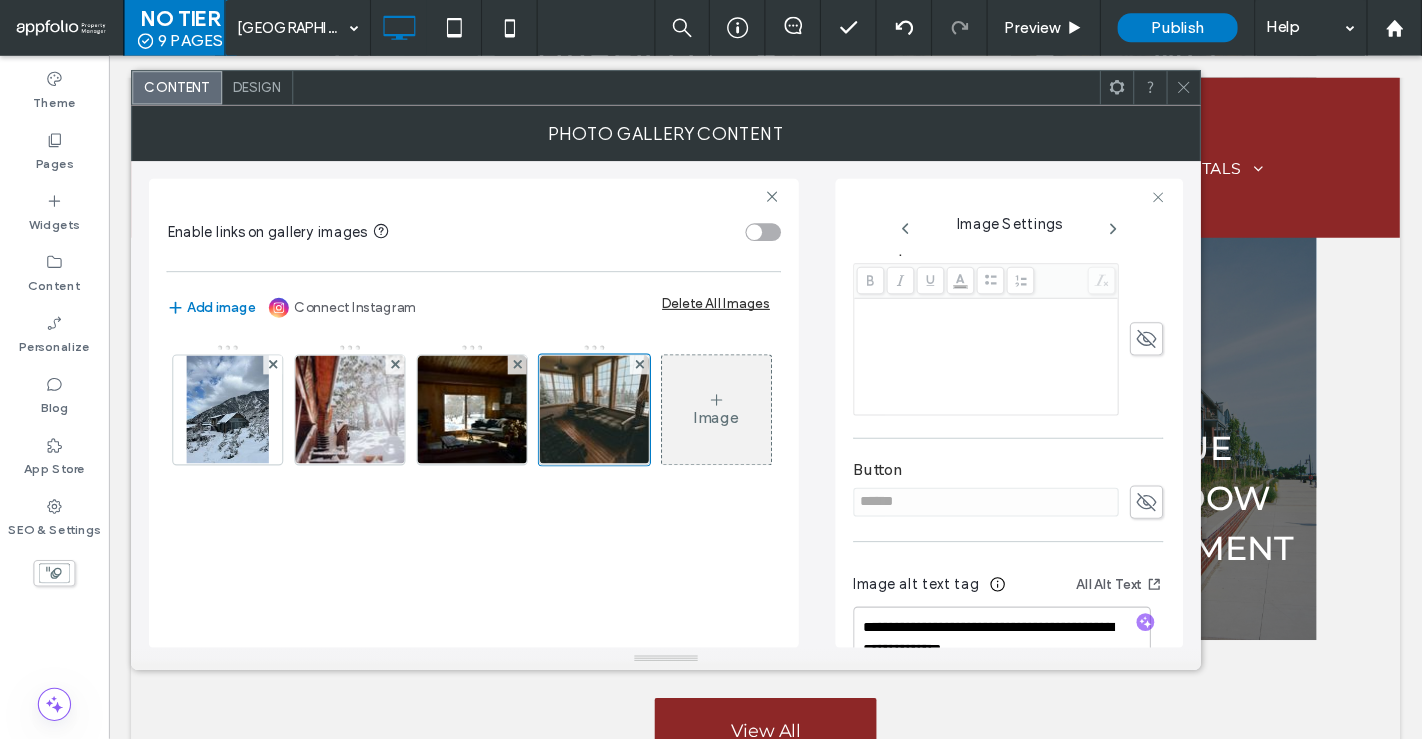 scroll, scrollTop: 500, scrollLeft: 0, axis: vertical 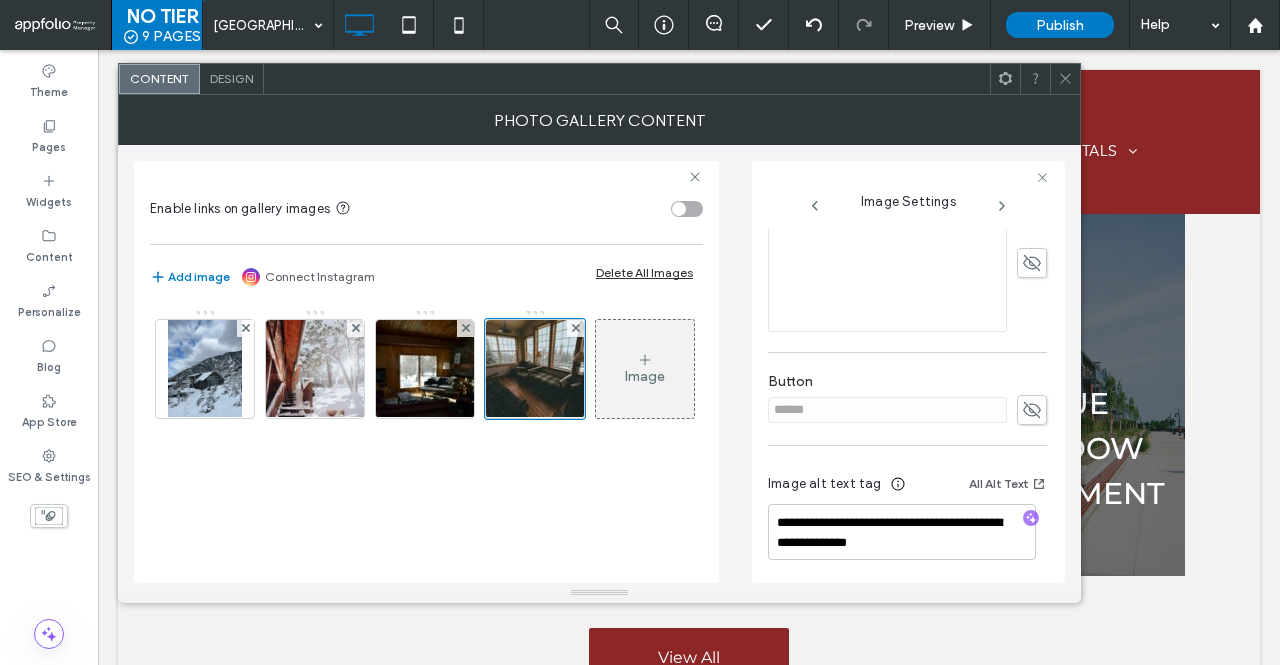 click 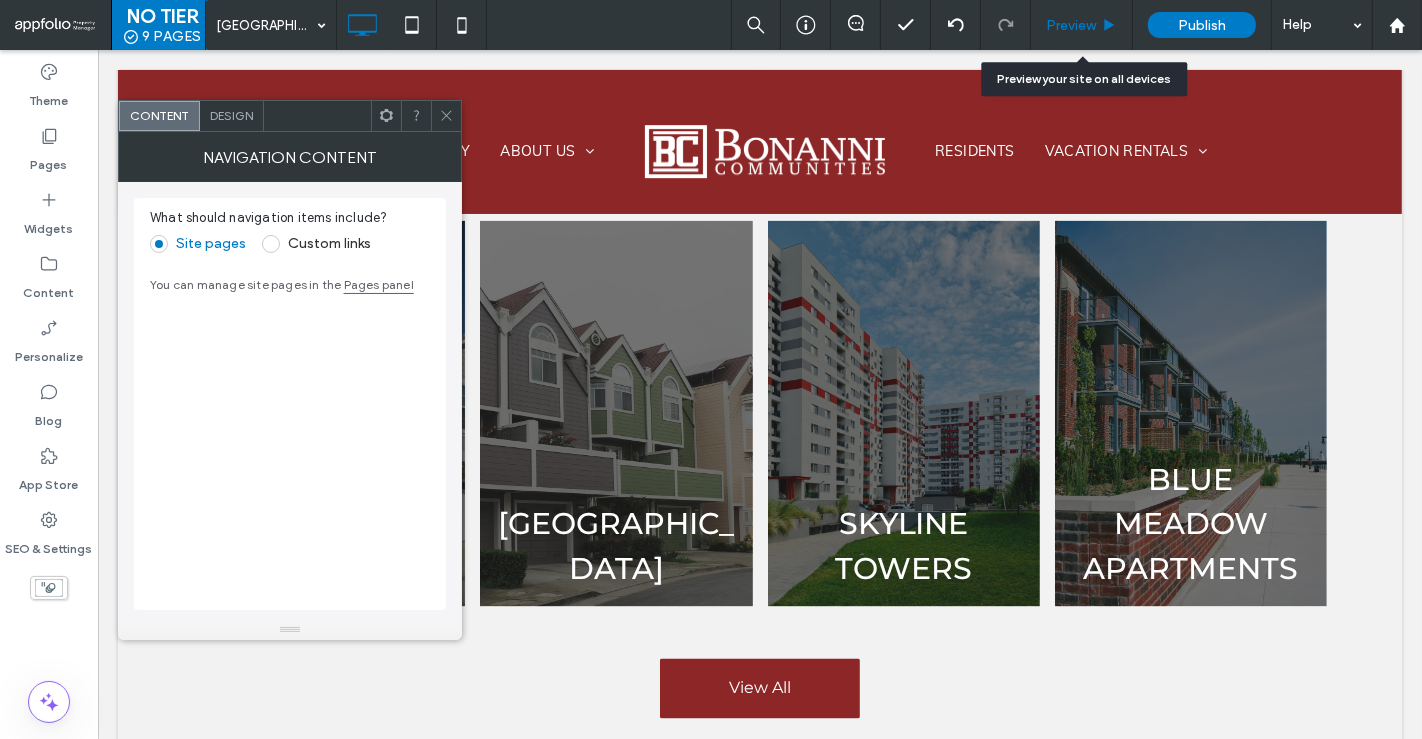 click on "Preview" at bounding box center [1082, 25] 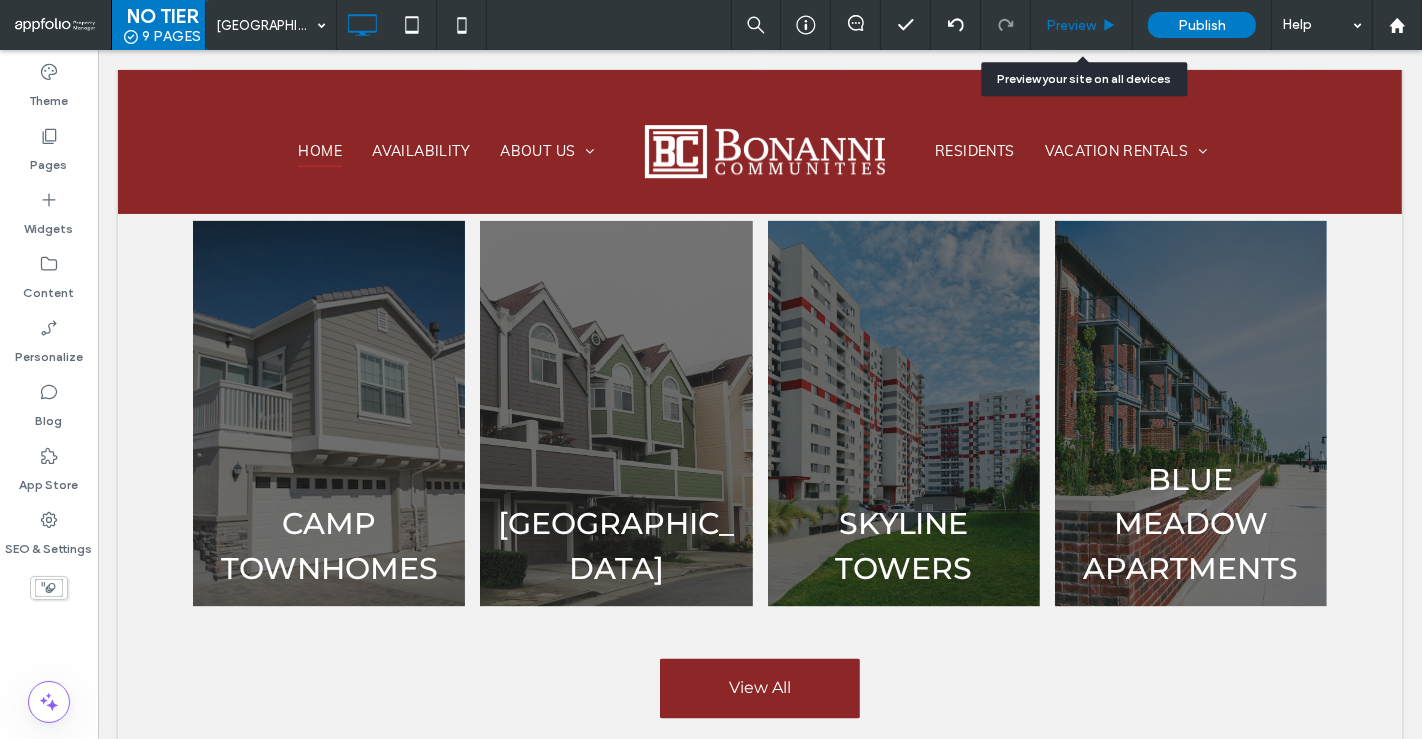 click on "Preview" at bounding box center (1082, 25) 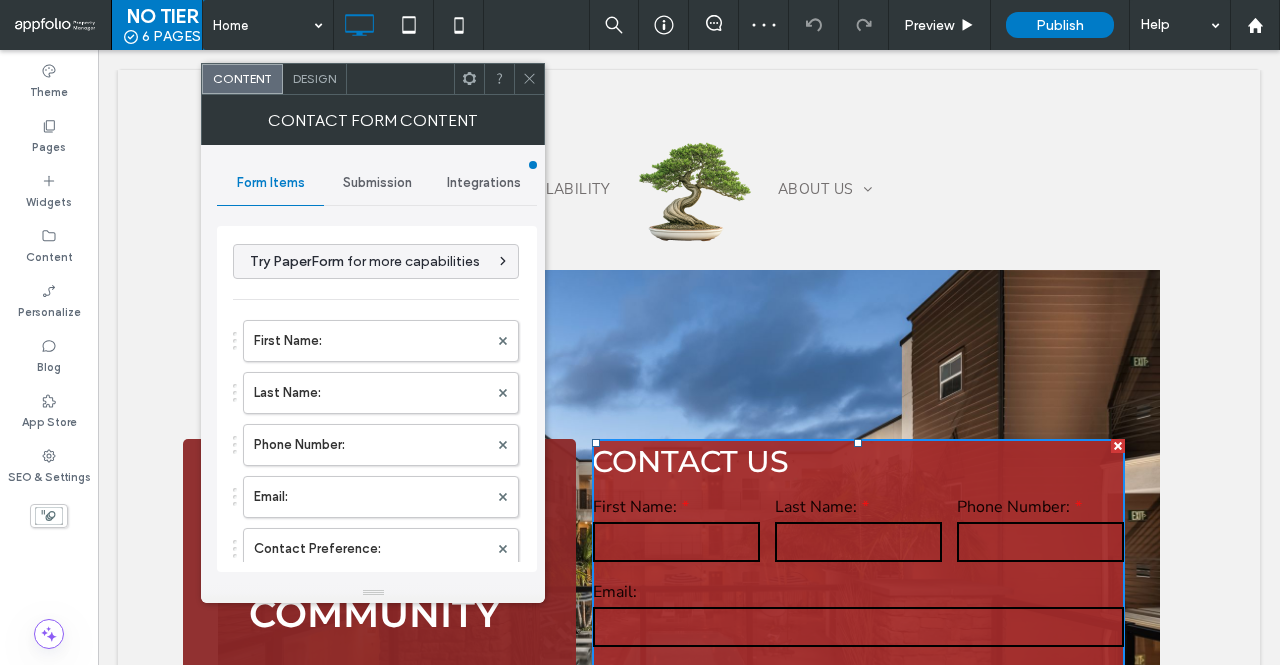 scroll, scrollTop: 479, scrollLeft: 0, axis: vertical 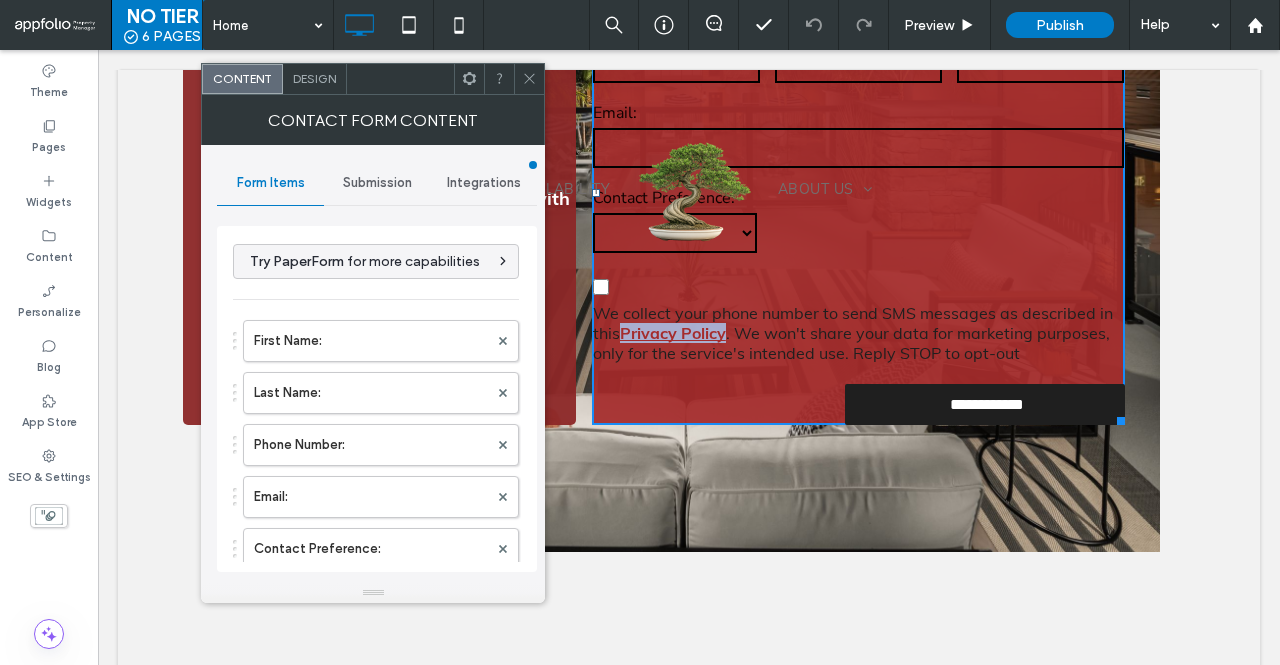 drag, startPoint x: 614, startPoint y: 331, endPoint x: 720, endPoint y: 335, distance: 106.07545 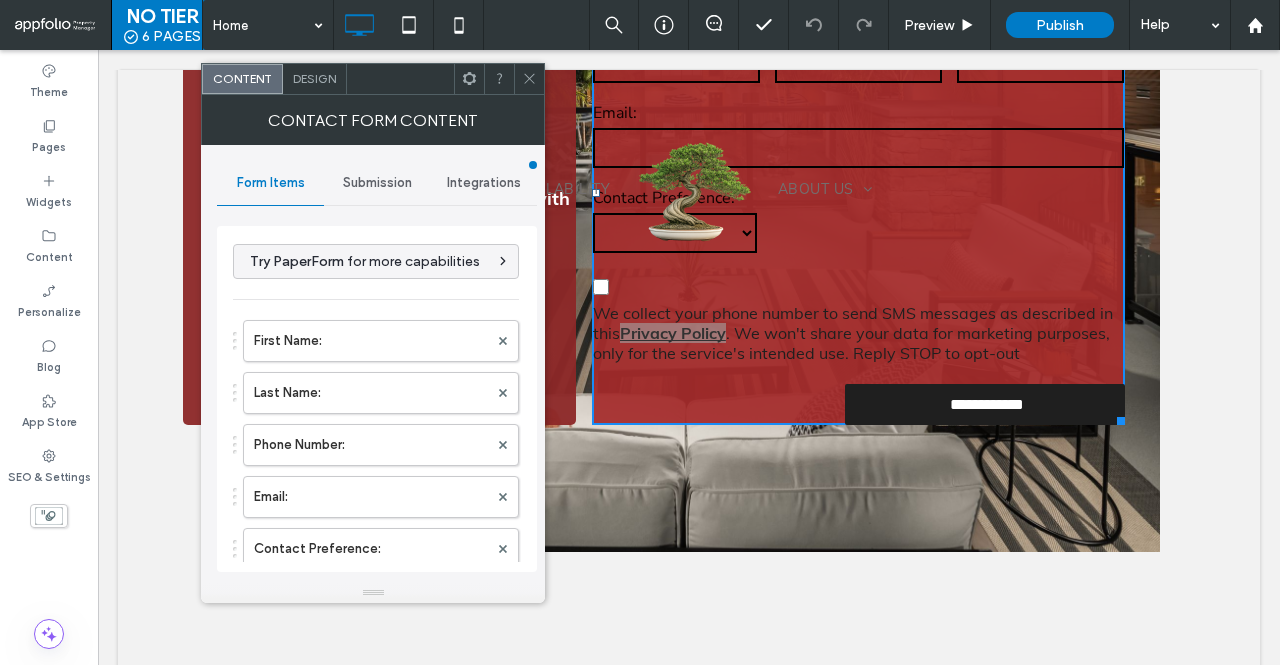 click 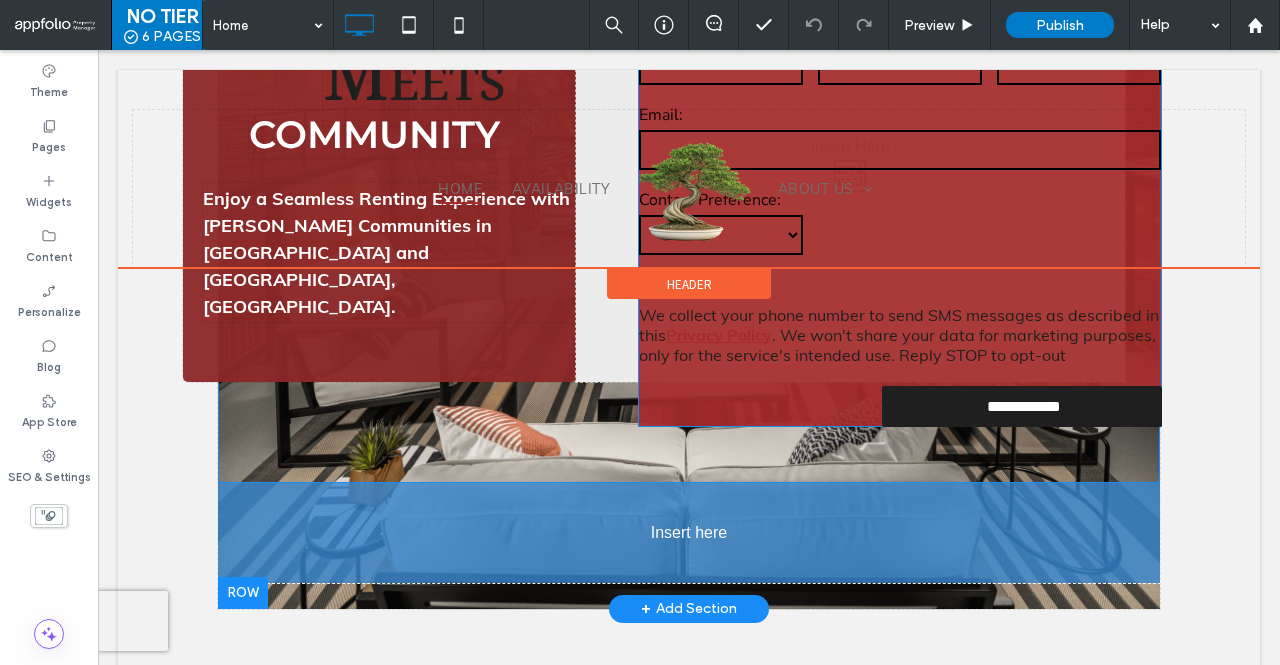 drag, startPoint x: 614, startPoint y: 333, endPoint x: 758, endPoint y: 386, distance: 153.4438 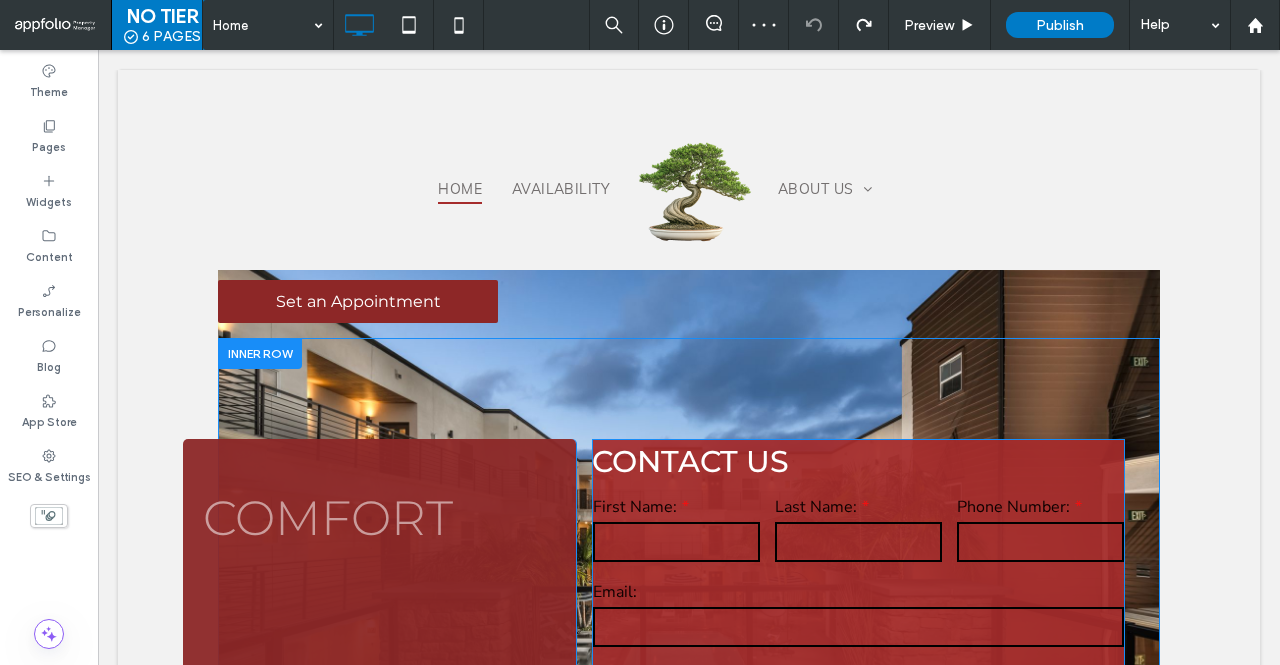 scroll, scrollTop: 0, scrollLeft: 0, axis: both 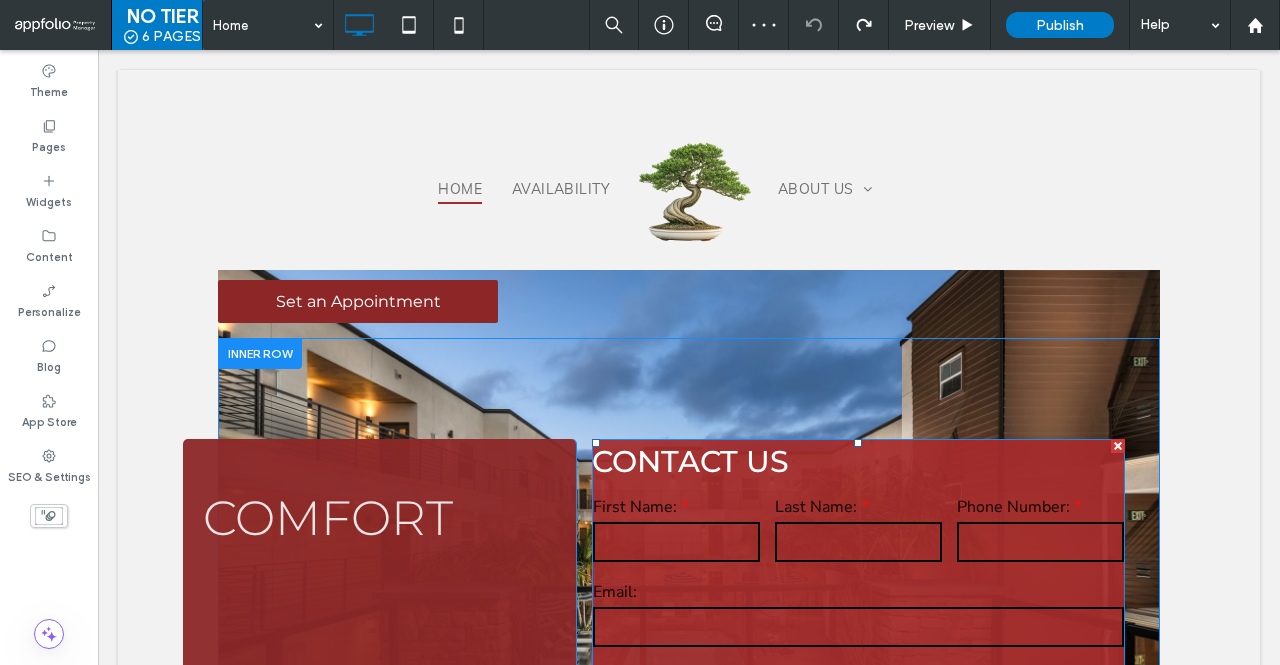 click on "Contact Us" at bounding box center (858, 461) 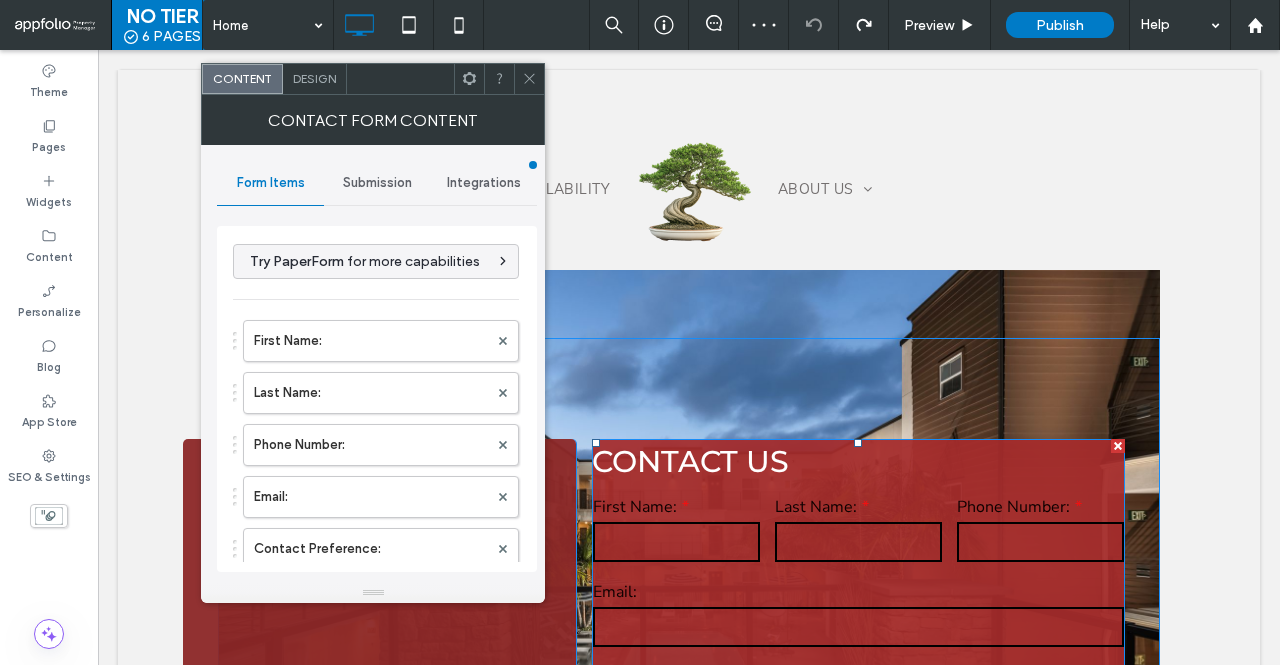 type on "**********" 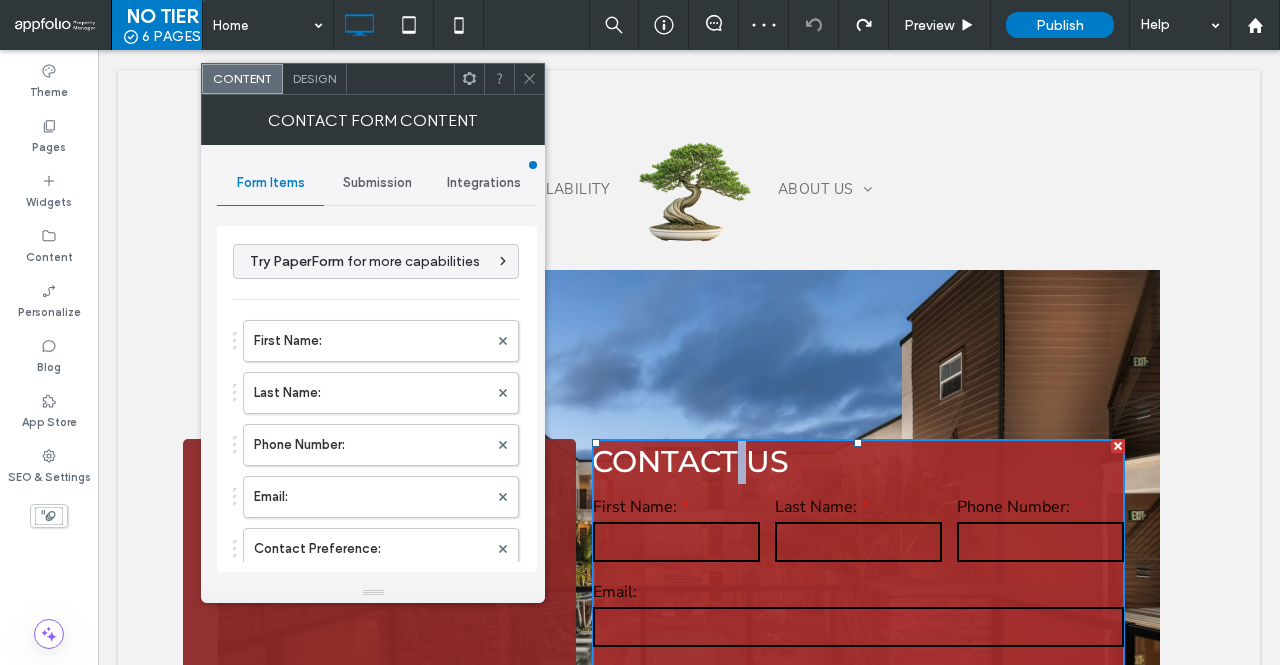 click on "Contact Us" at bounding box center [858, 461] 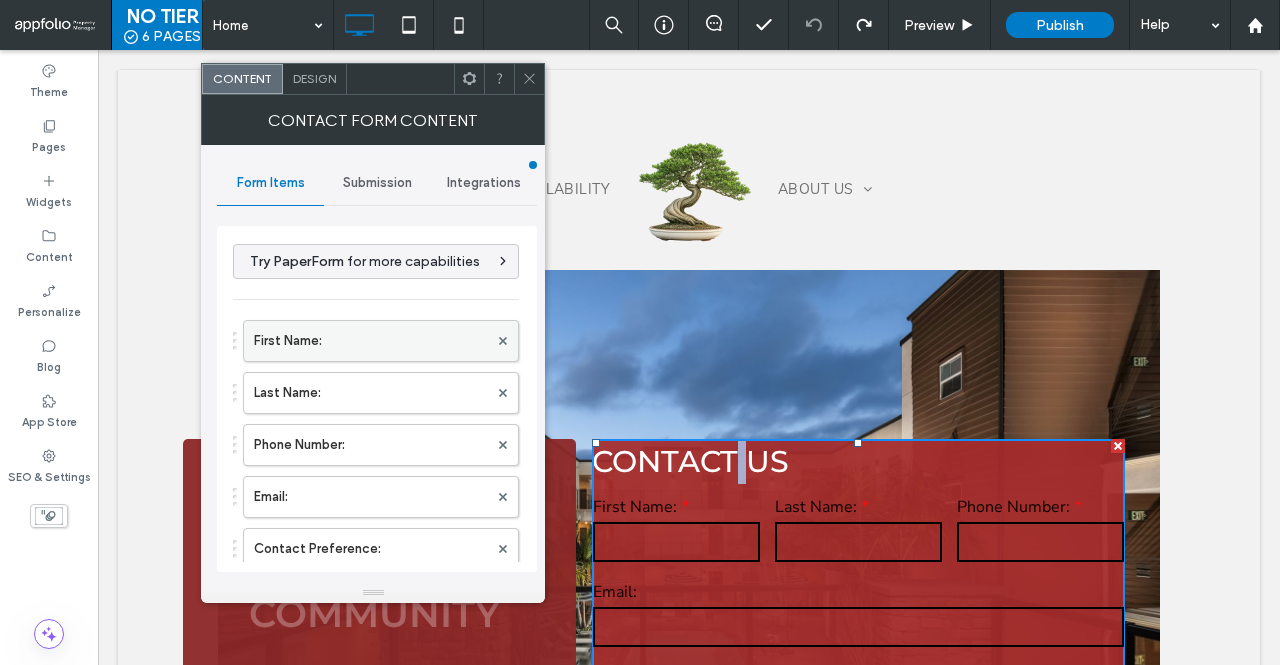 scroll, scrollTop: 493, scrollLeft: 0, axis: vertical 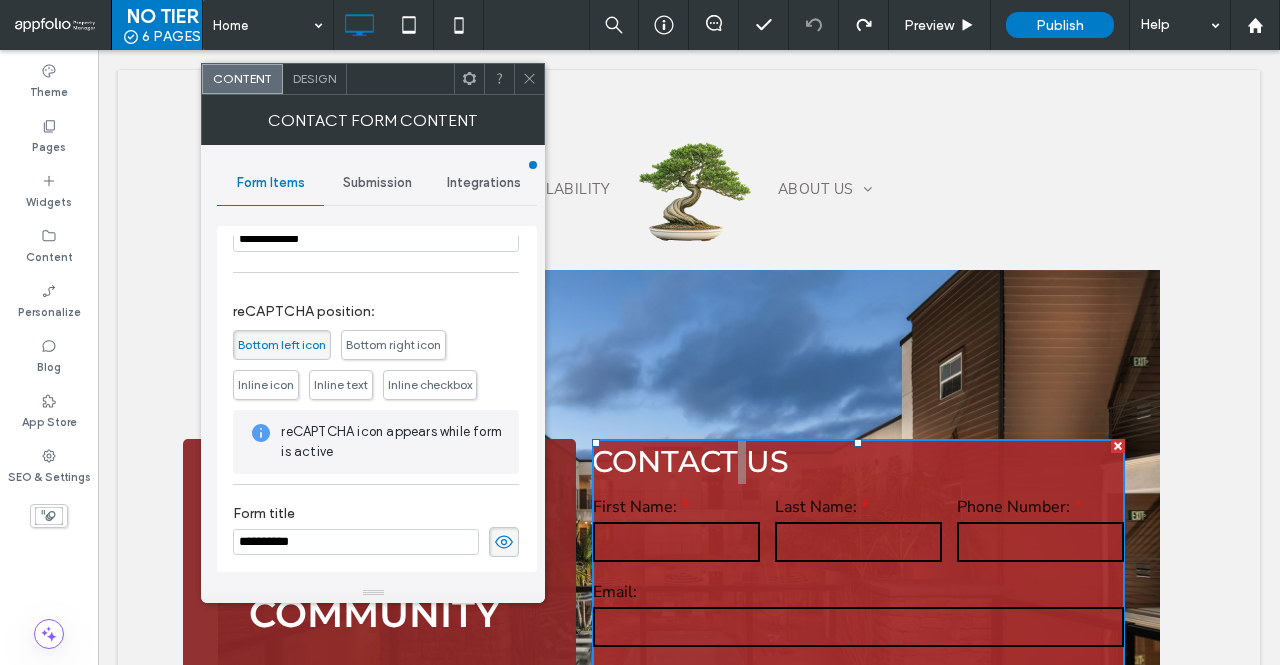 click on "**********" at bounding box center (356, 542) 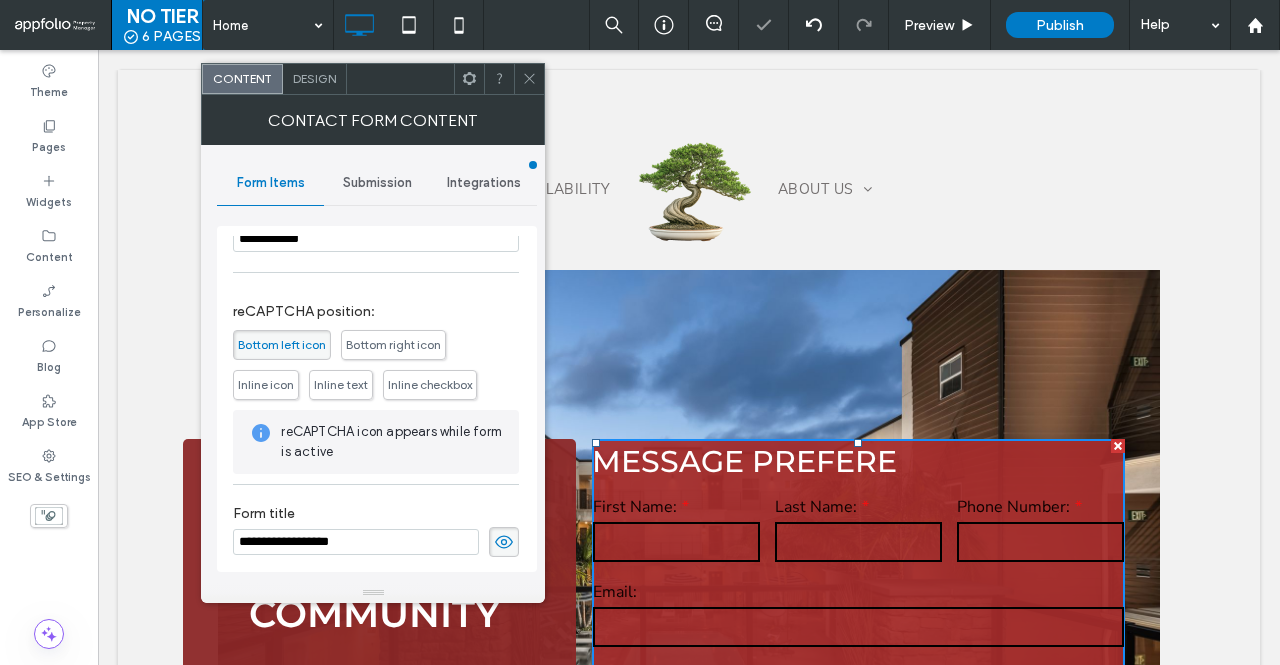 type on "**********" 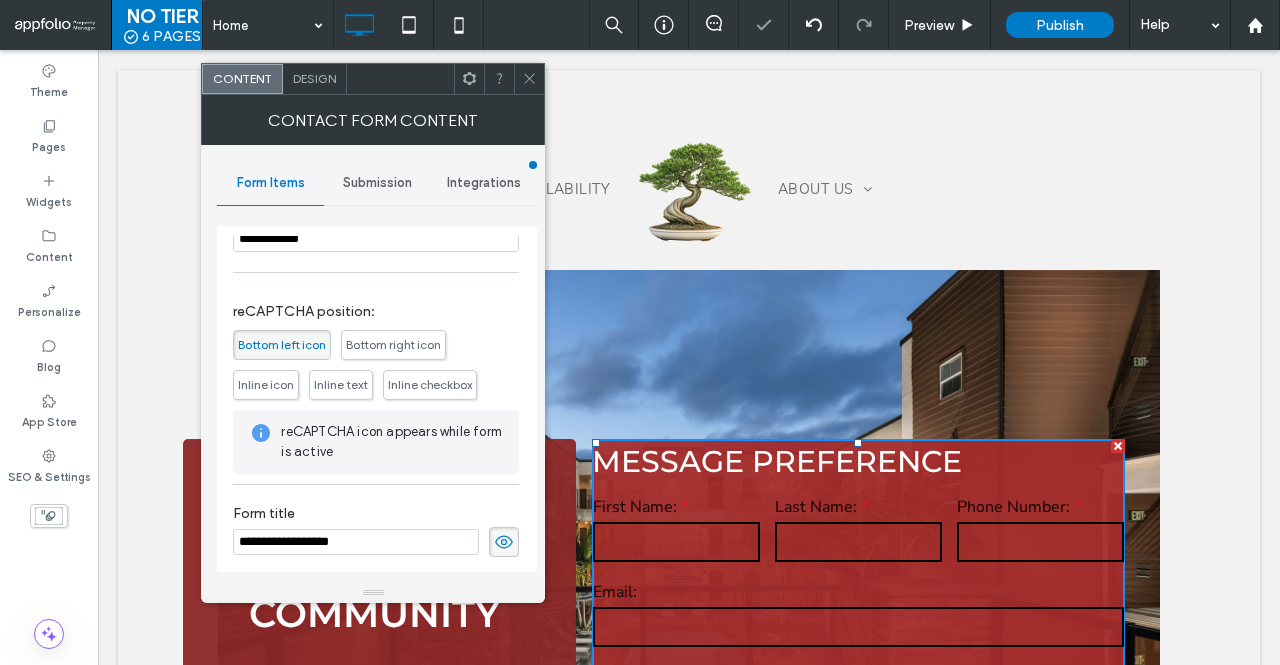 click 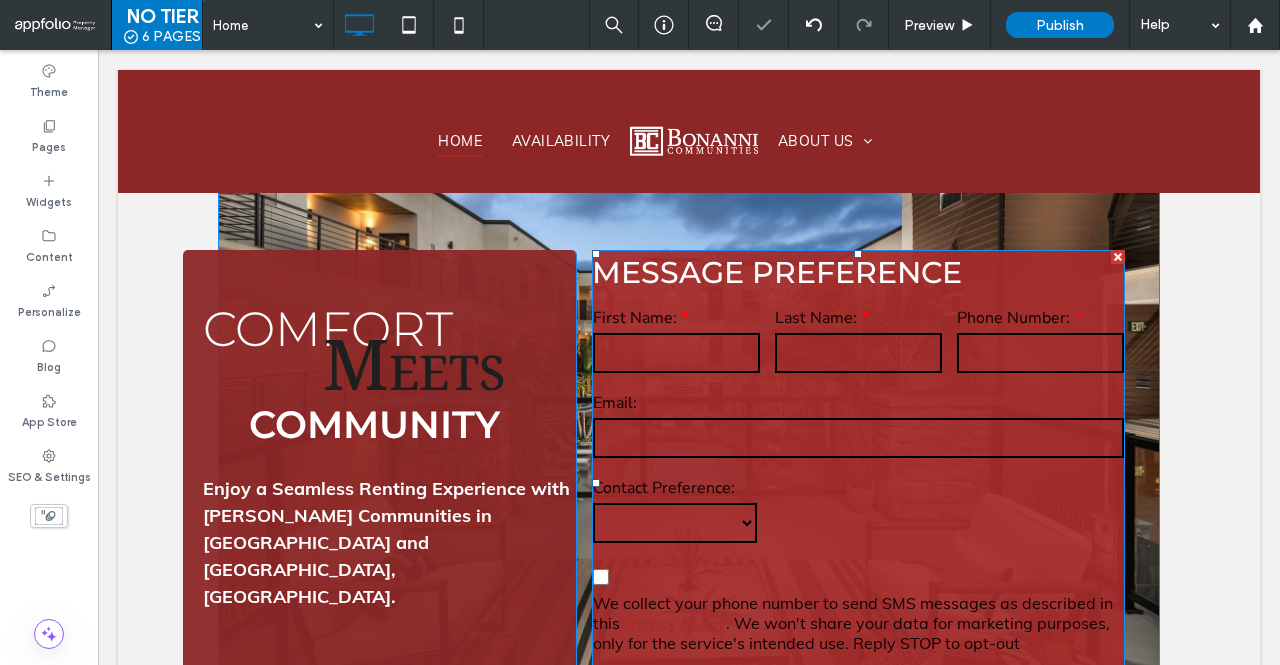 scroll, scrollTop: 246, scrollLeft: 0, axis: vertical 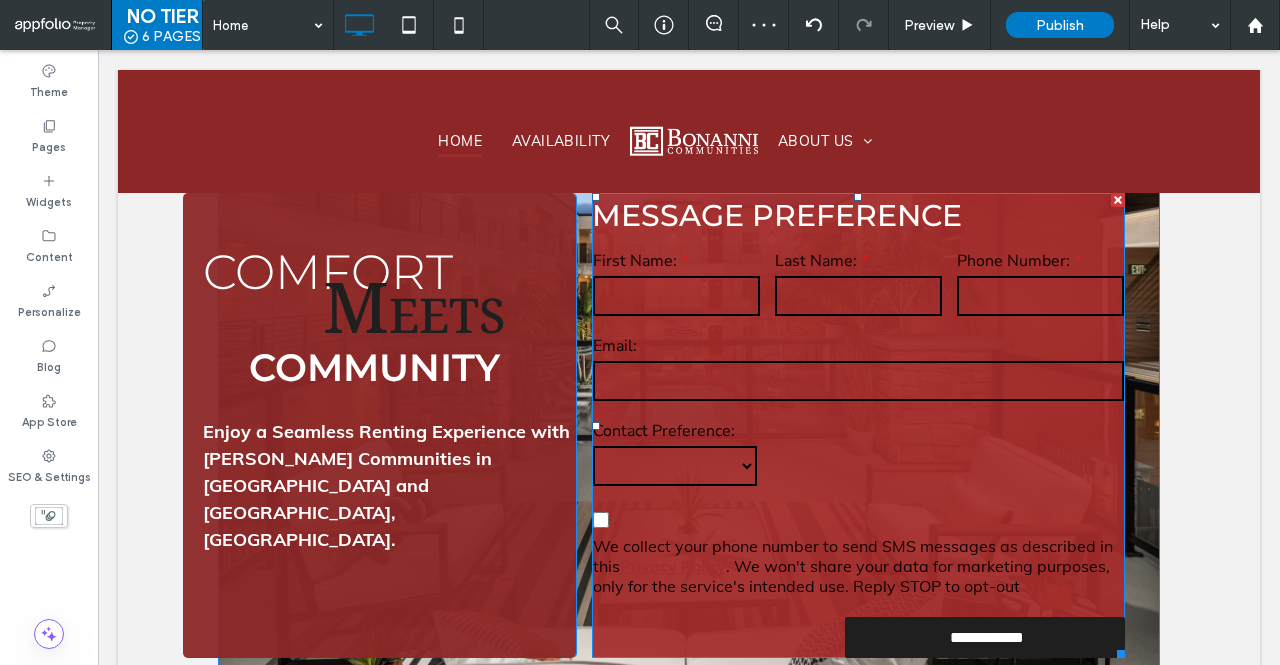 click on "First Name:
Last Name:
Phone Number:
Email:
Contact Preference:
****
****
Opt-In
We collect your phone number to send SMS messages as described in this  Privacy Policy . We won't share your data for marketing purposes, only for the service's intended use. Reply STOP to opt-out" at bounding box center (858, 423) 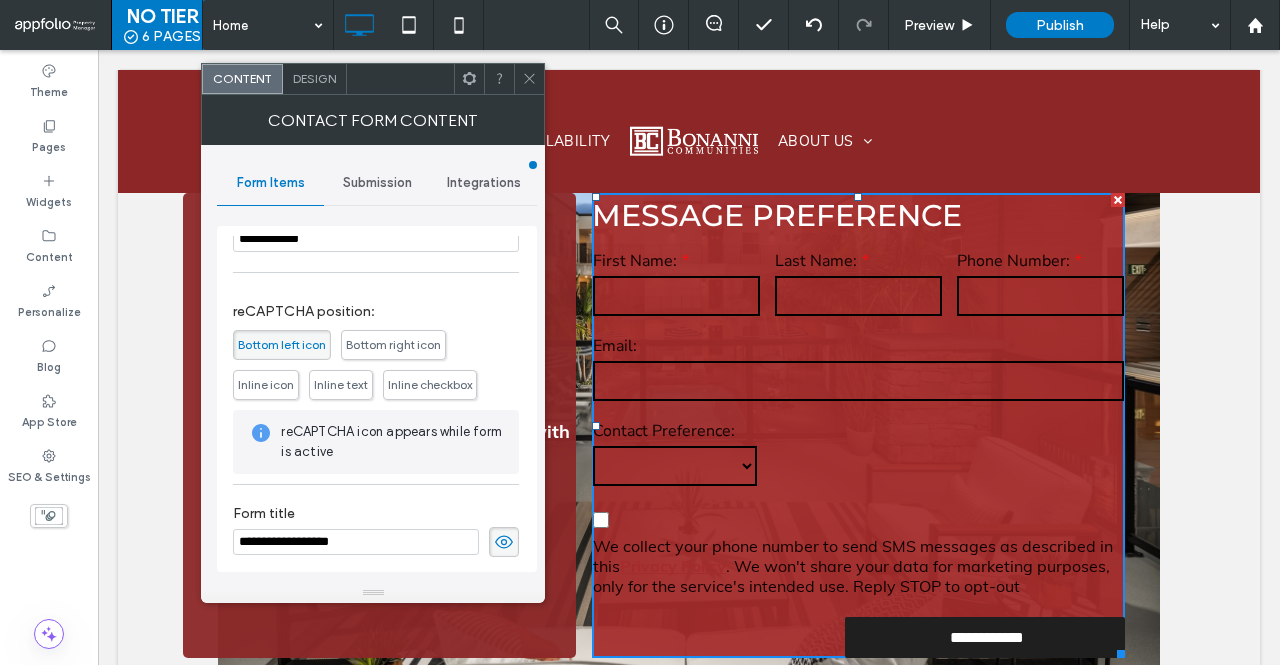 scroll, scrollTop: 0, scrollLeft: 0, axis: both 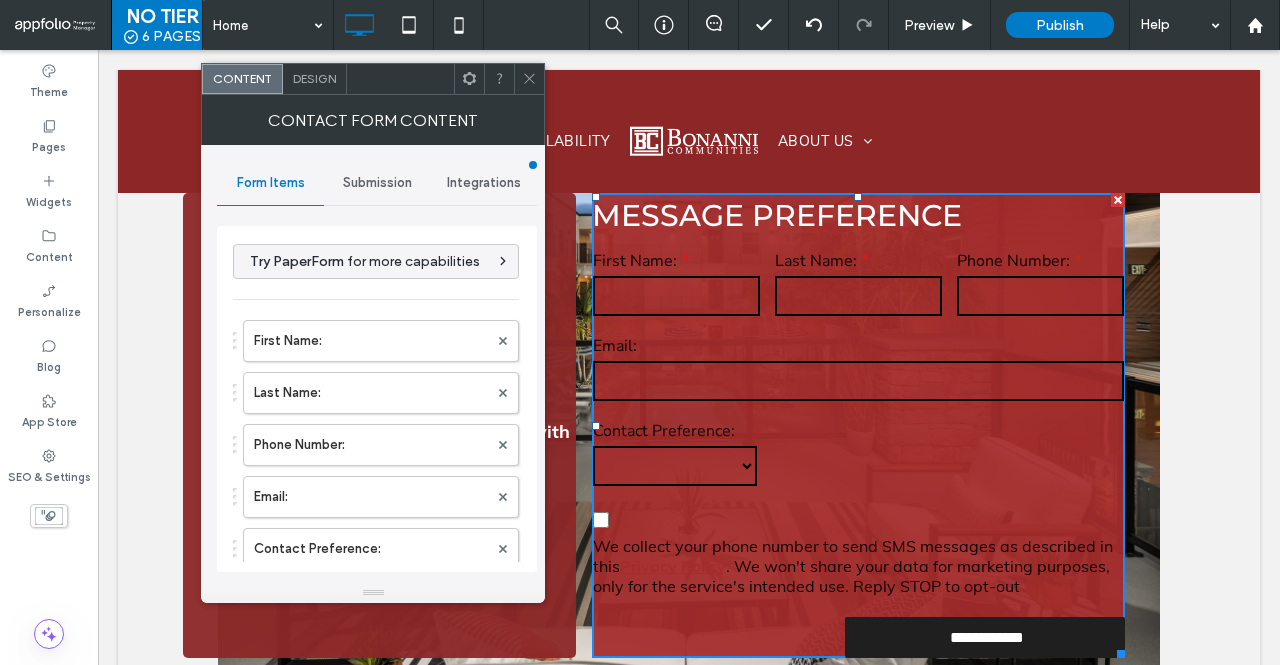 click on "Design" at bounding box center [315, 79] 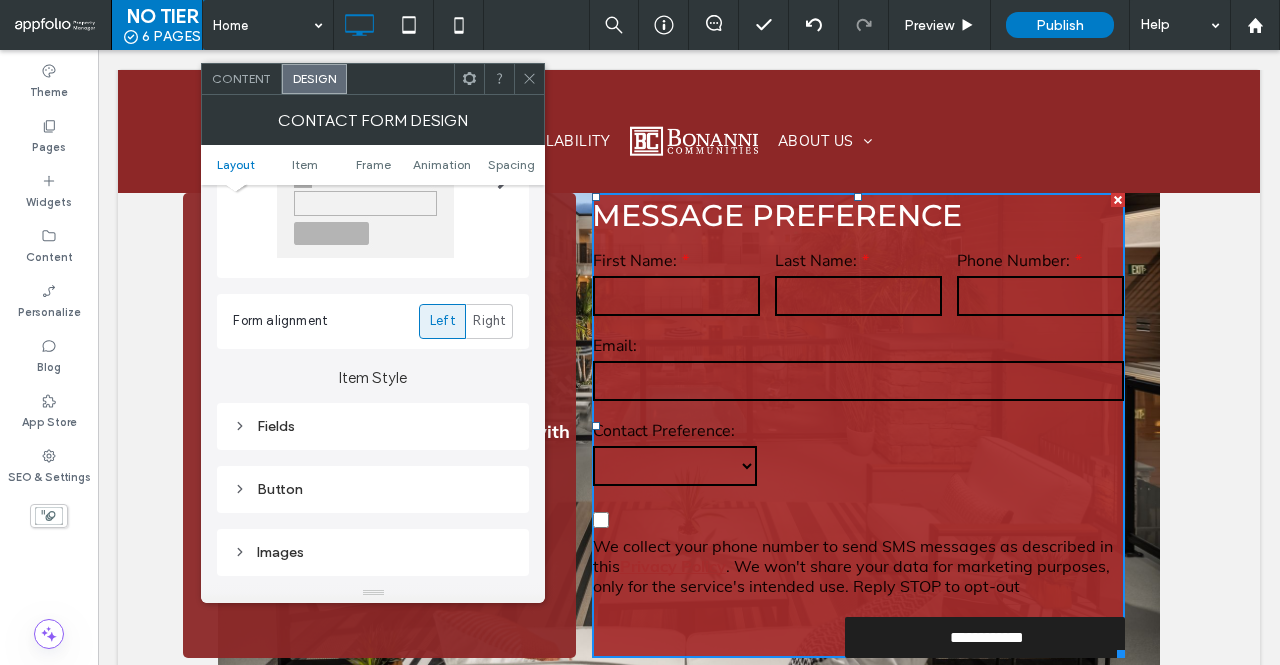 scroll, scrollTop: 220, scrollLeft: 0, axis: vertical 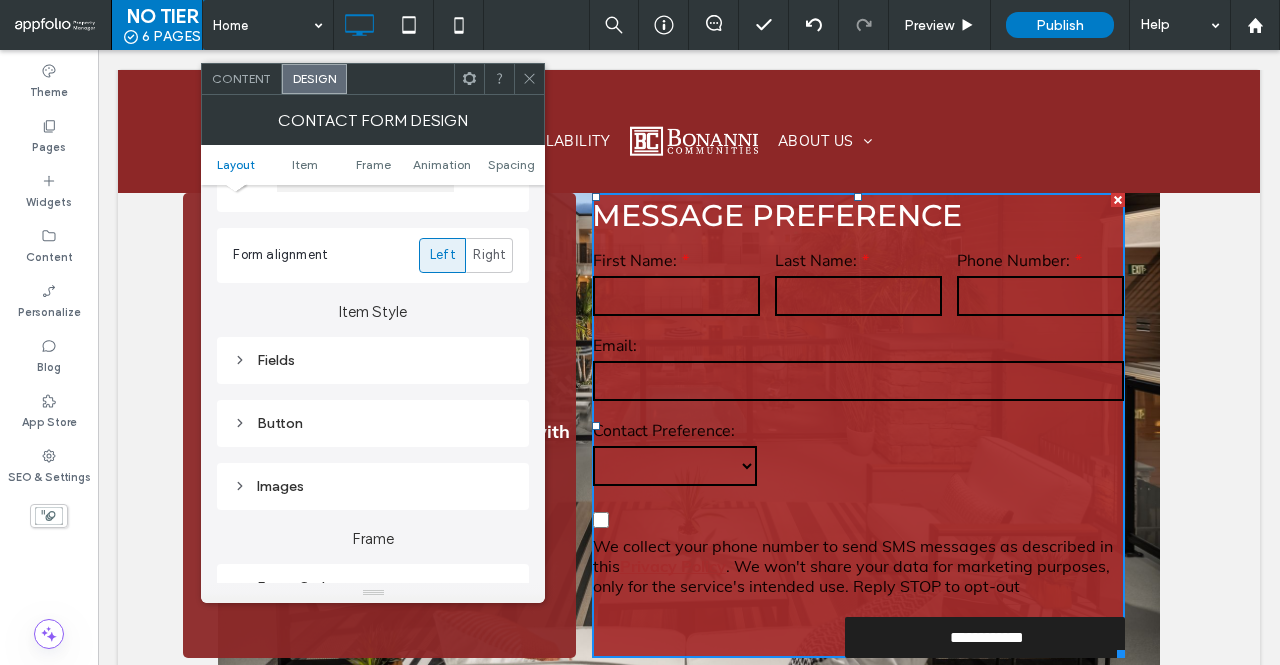 click on "Fields" at bounding box center [373, 360] 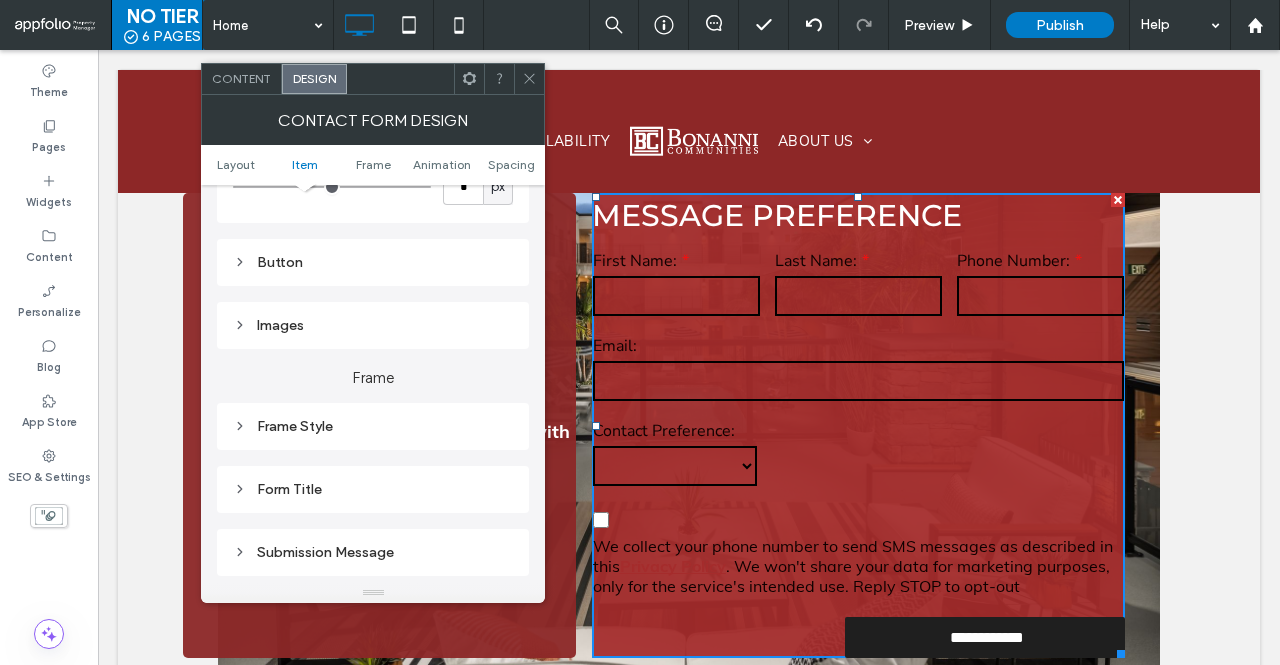 scroll, scrollTop: 625, scrollLeft: 0, axis: vertical 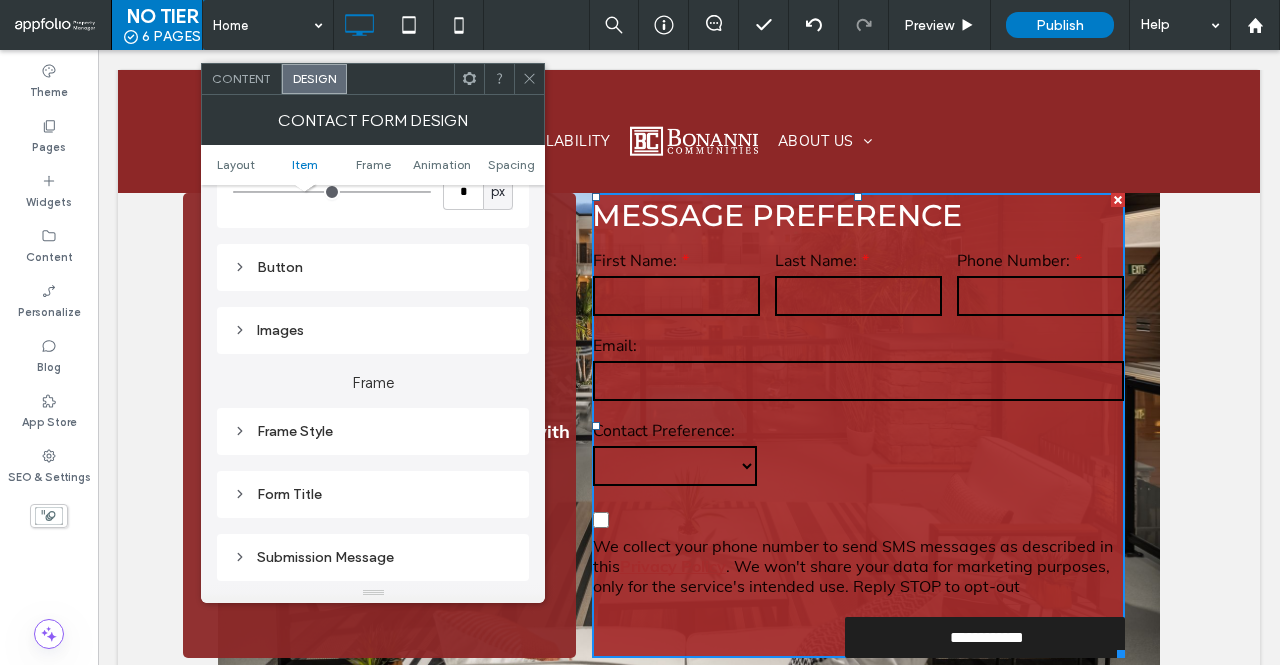 click on "Frame Style" at bounding box center (373, 431) 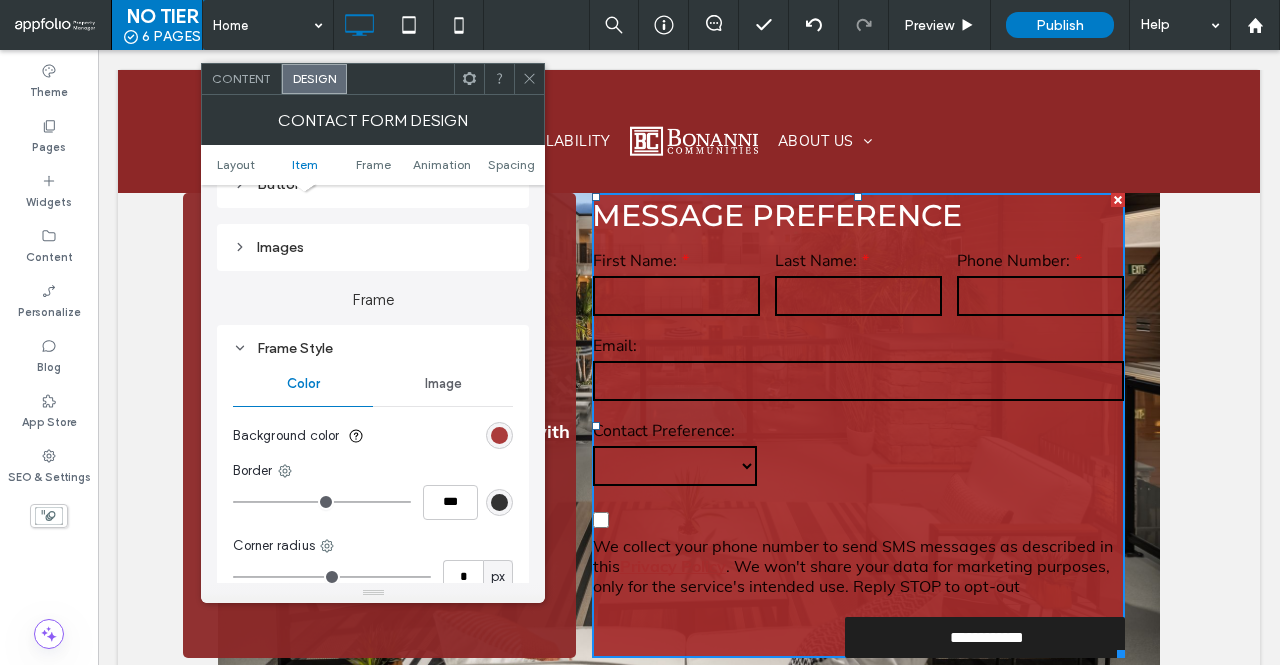 scroll, scrollTop: 709, scrollLeft: 0, axis: vertical 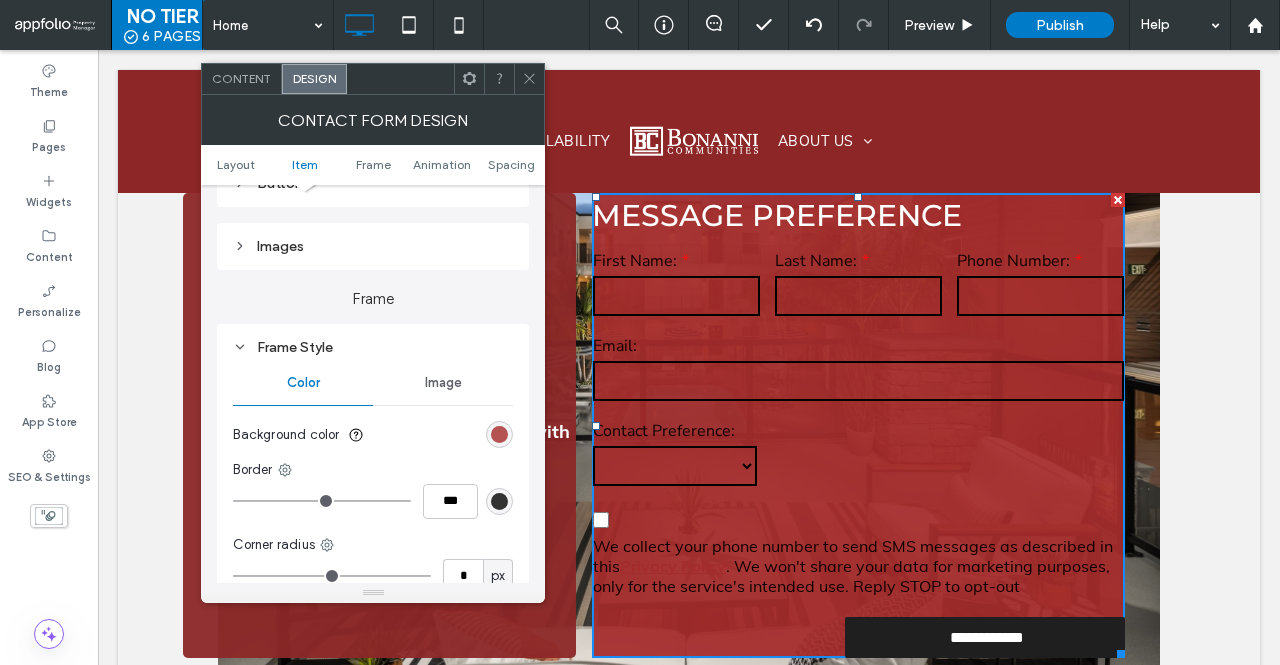 click at bounding box center [499, 434] 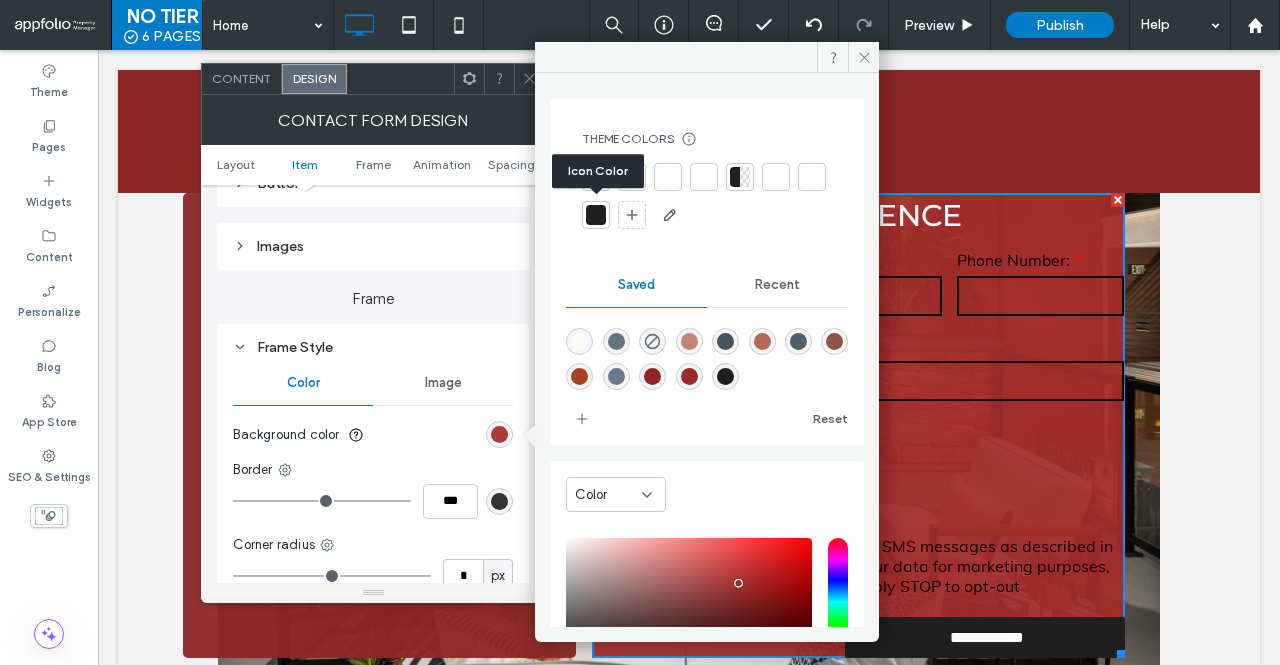 click at bounding box center (812, 177) 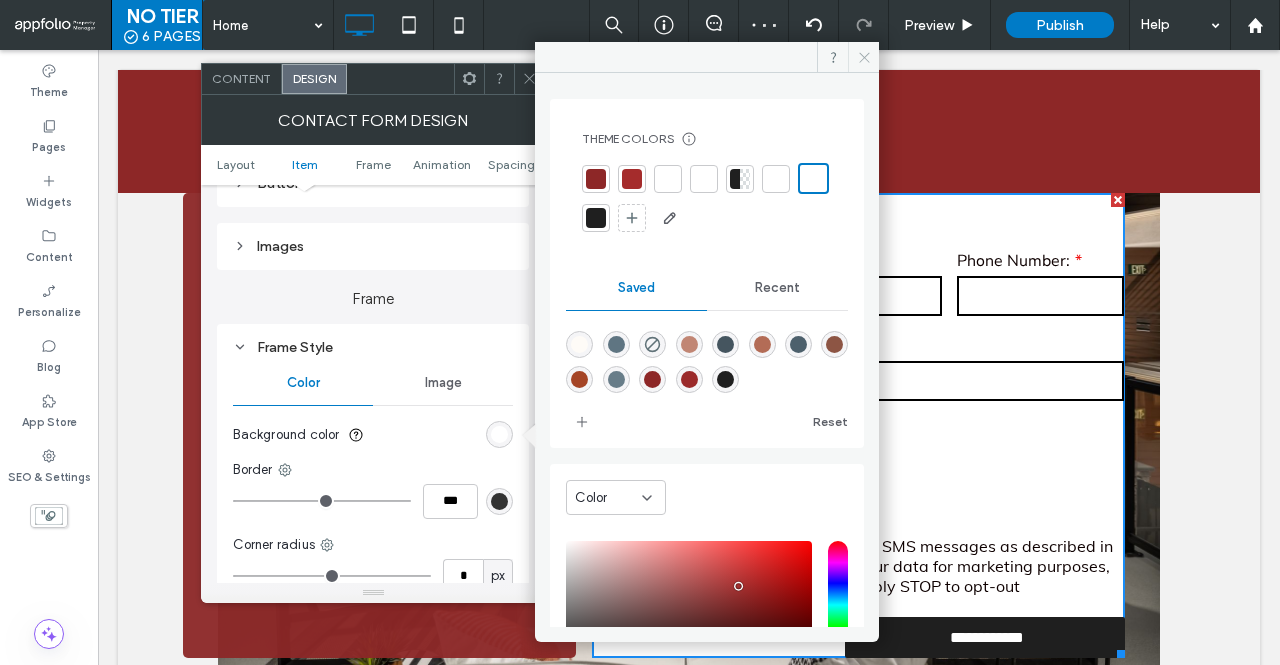 click 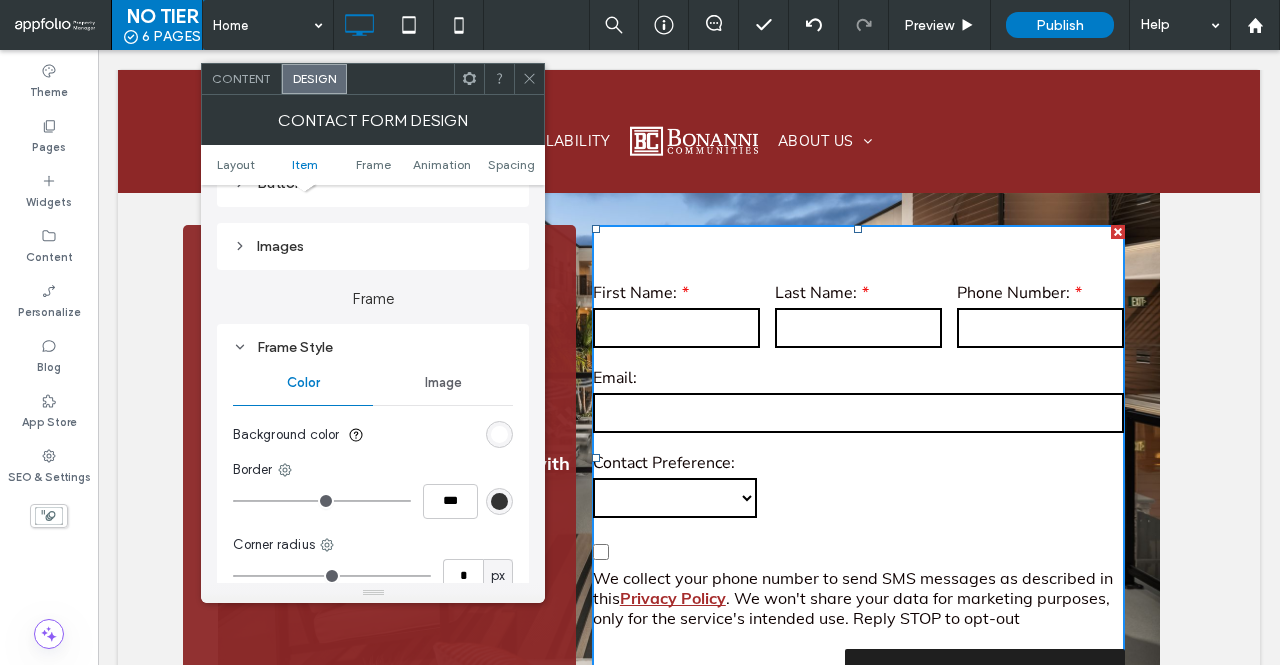 scroll, scrollTop: 226, scrollLeft: 0, axis: vertical 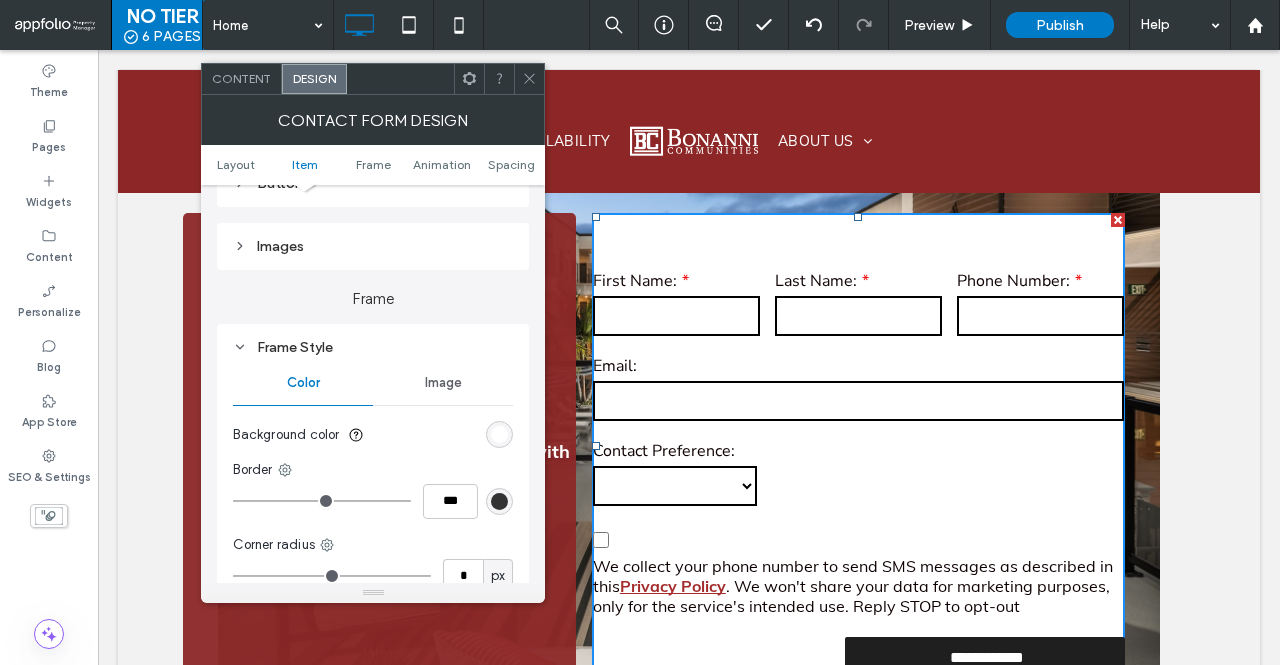 click on "Content" at bounding box center (241, 78) 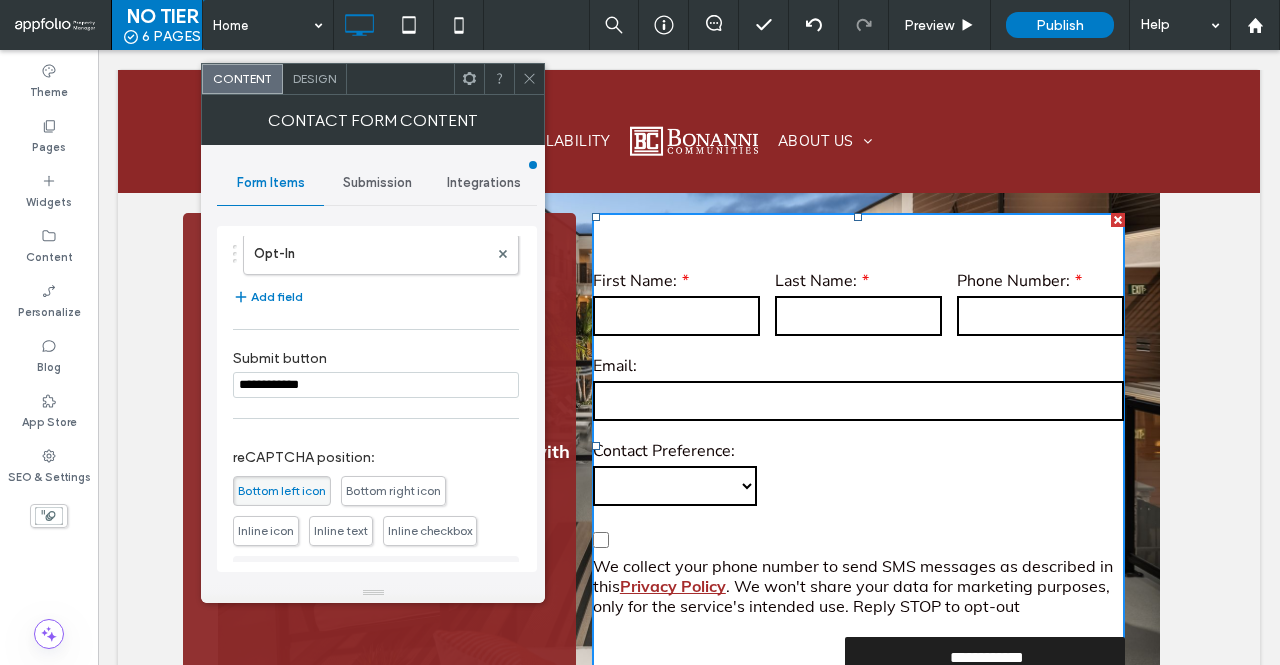 scroll, scrollTop: 493, scrollLeft: 0, axis: vertical 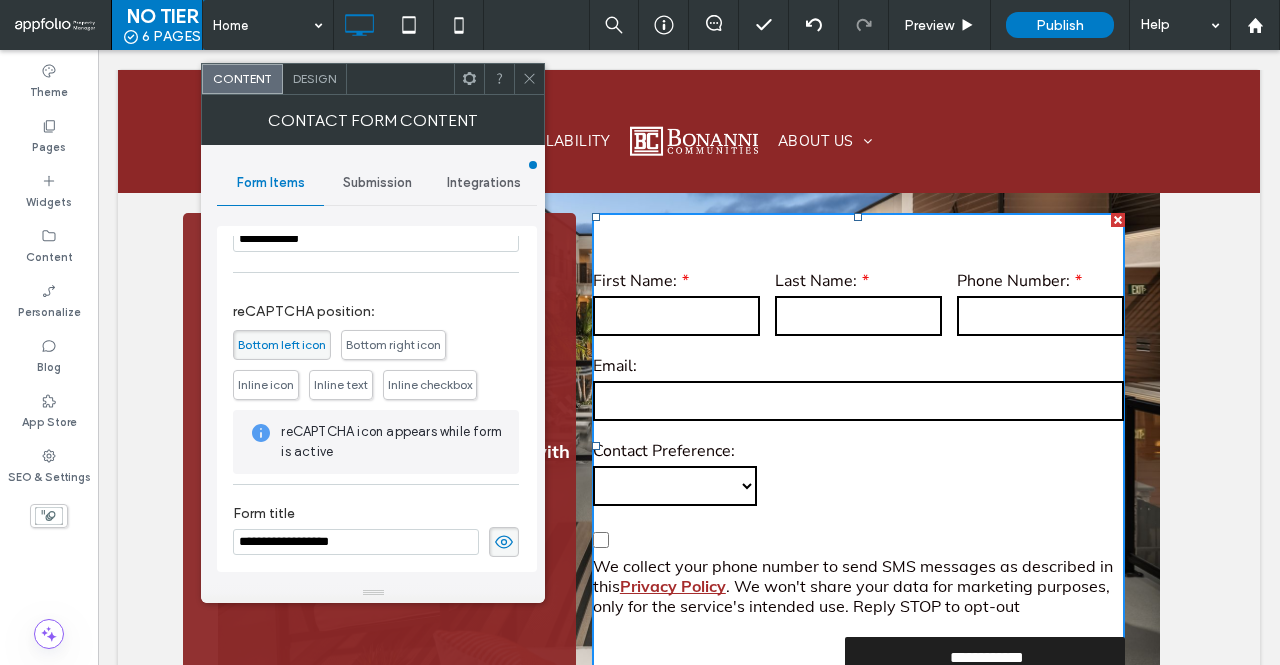 click on "Design" at bounding box center [314, 78] 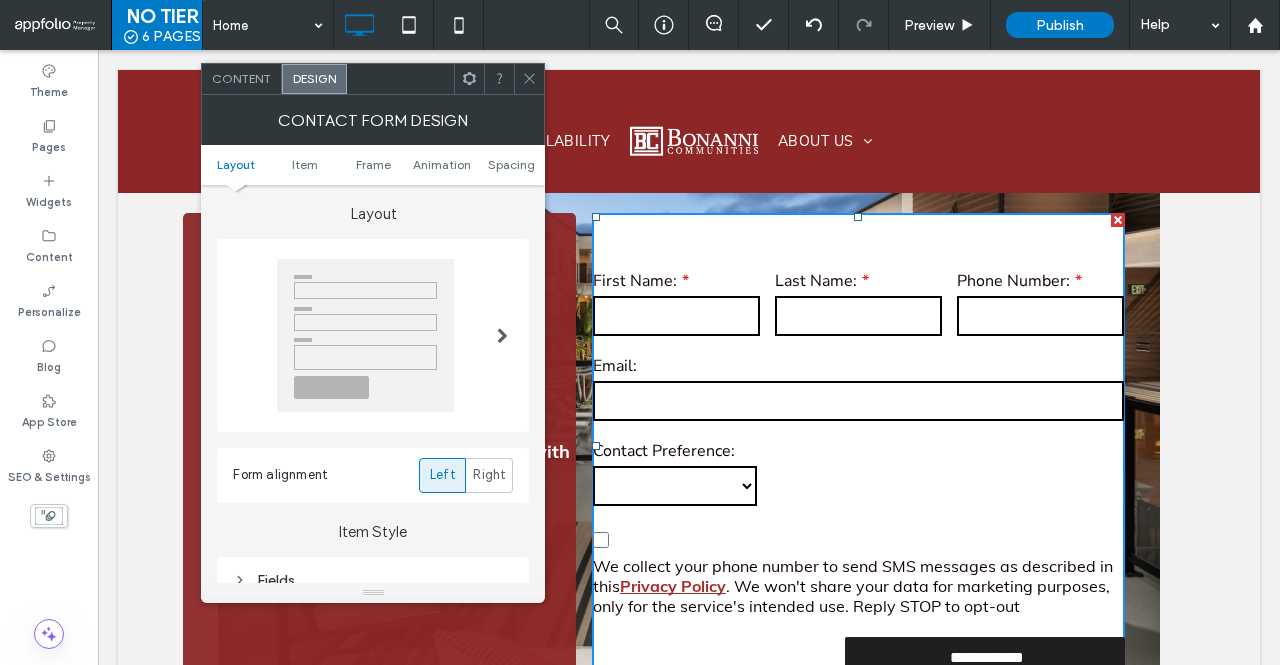 scroll, scrollTop: 167, scrollLeft: 0, axis: vertical 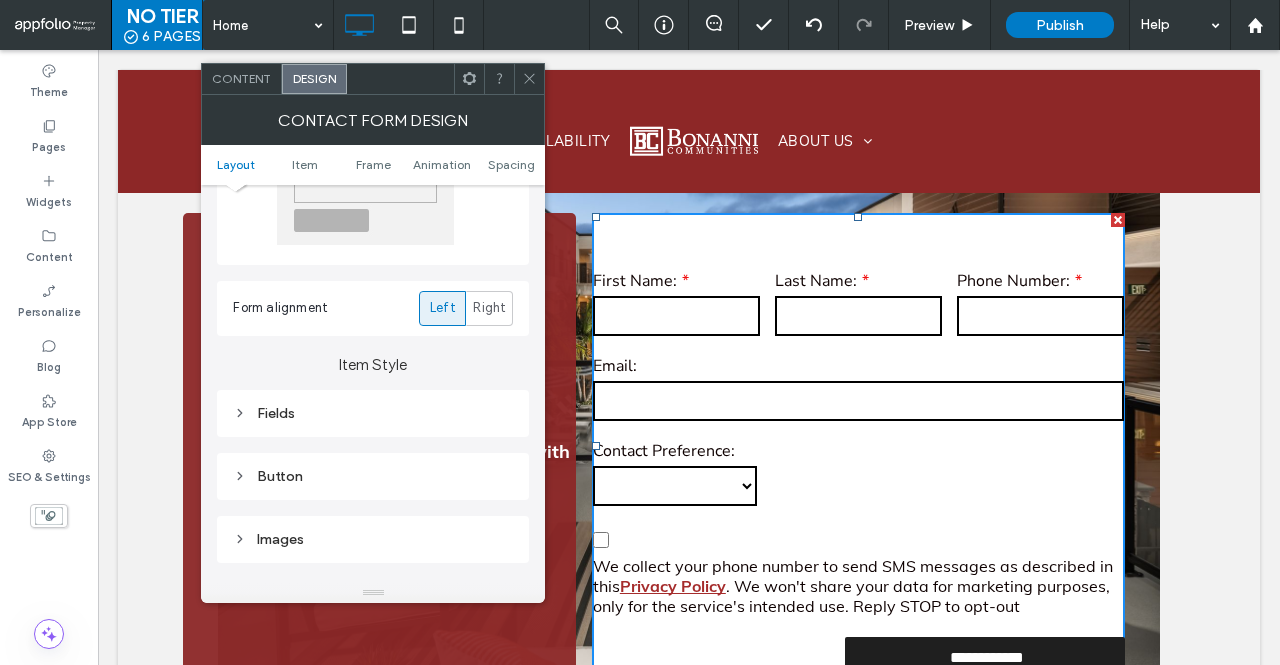 click on "Fields" at bounding box center [373, 413] 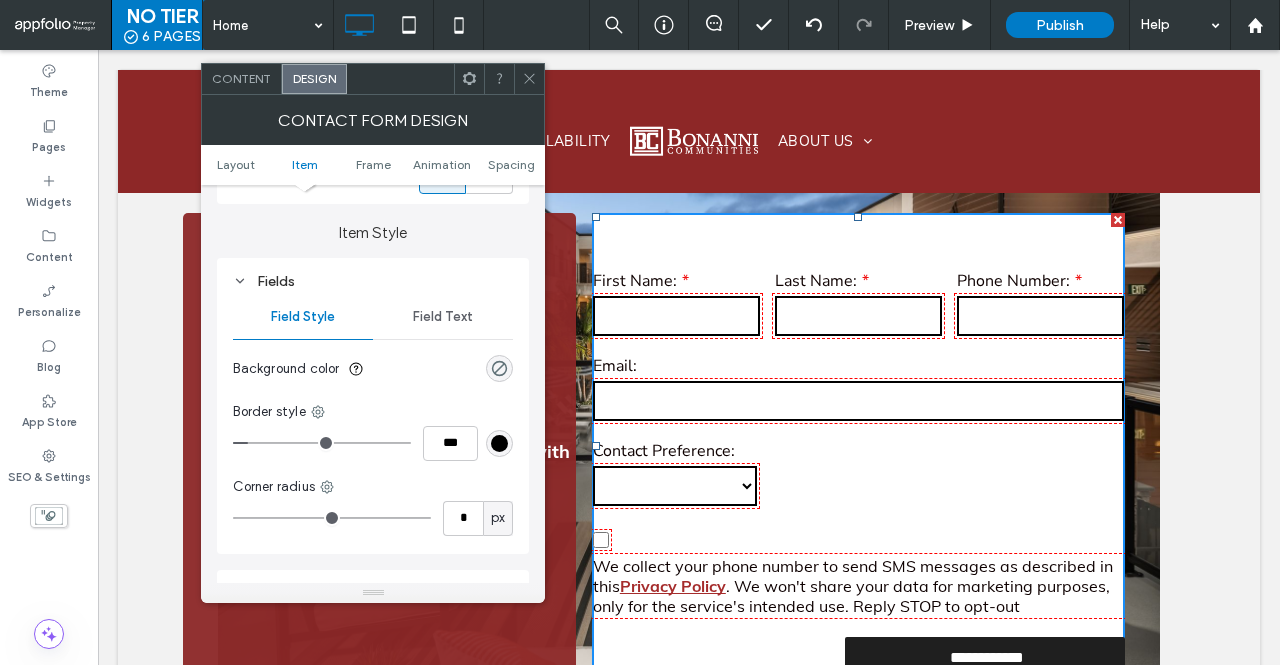 scroll, scrollTop: 350, scrollLeft: 0, axis: vertical 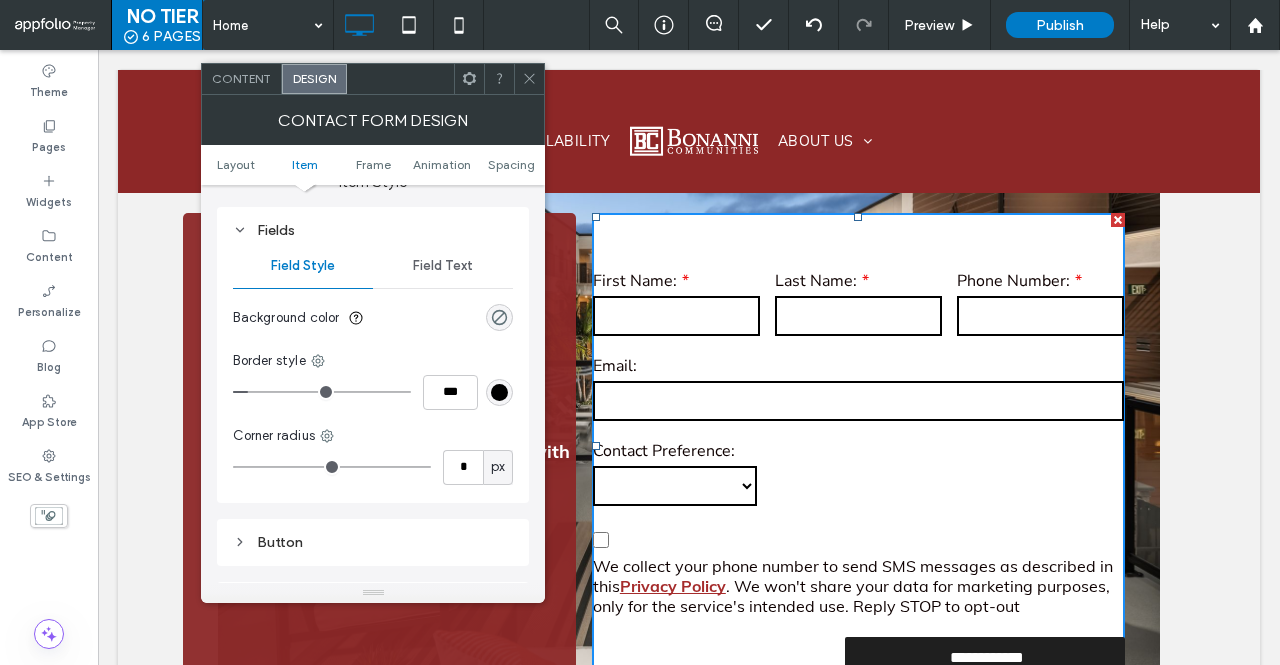 click on "Fields" at bounding box center [373, 230] 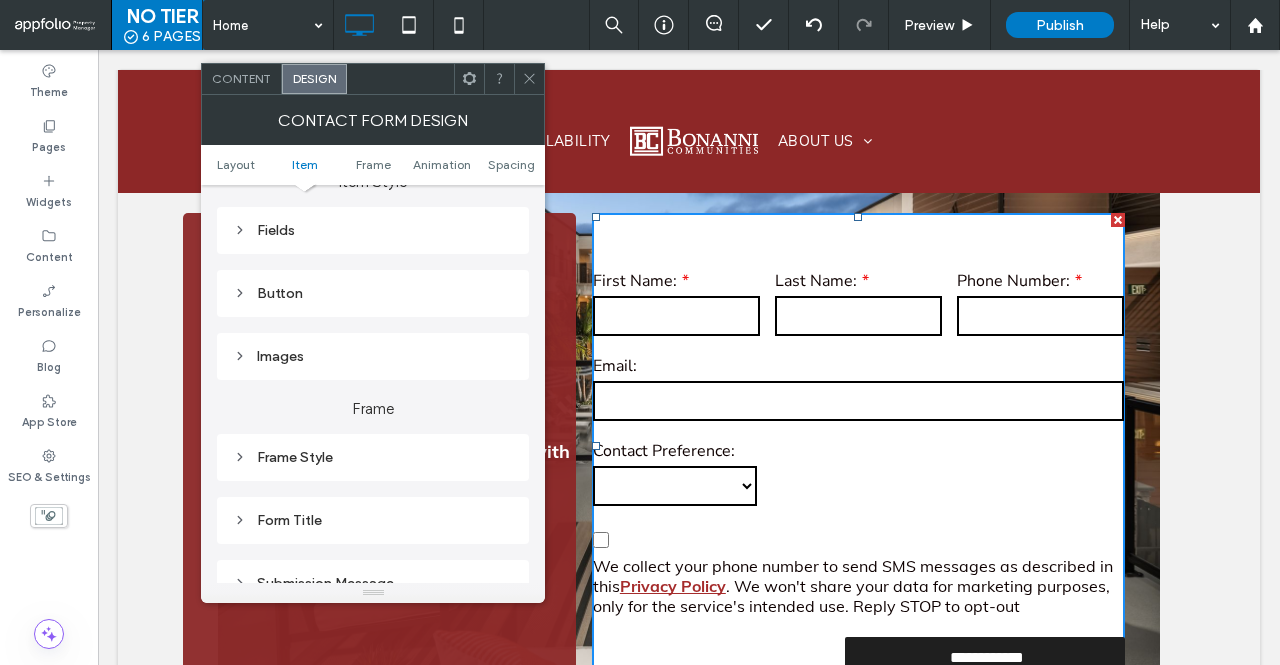 click on "Fields" at bounding box center (373, 230) 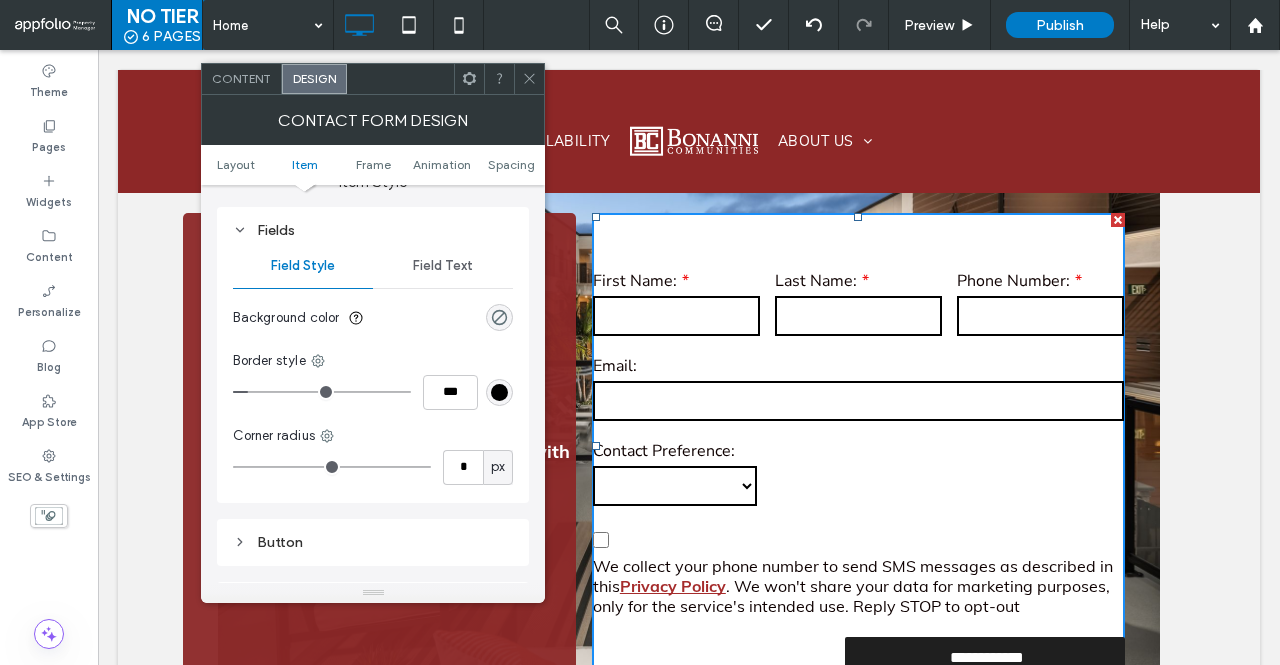 click on "Field Text" at bounding box center (443, 266) 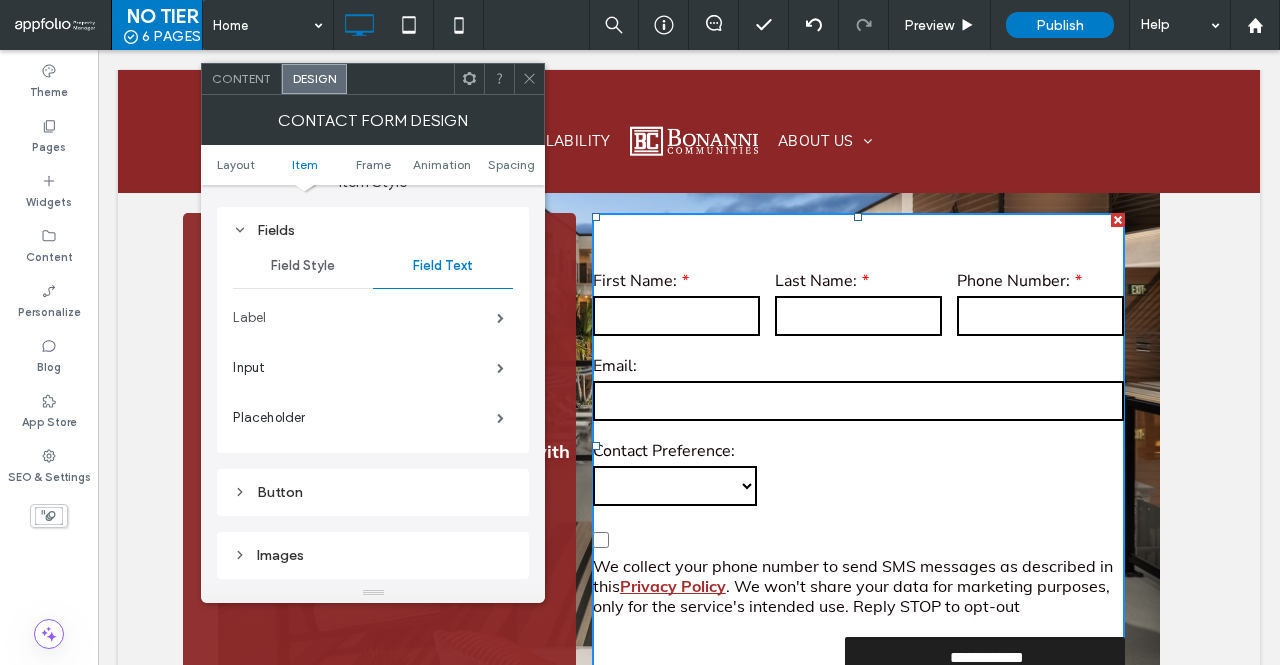 click on "Label" at bounding box center (365, 318) 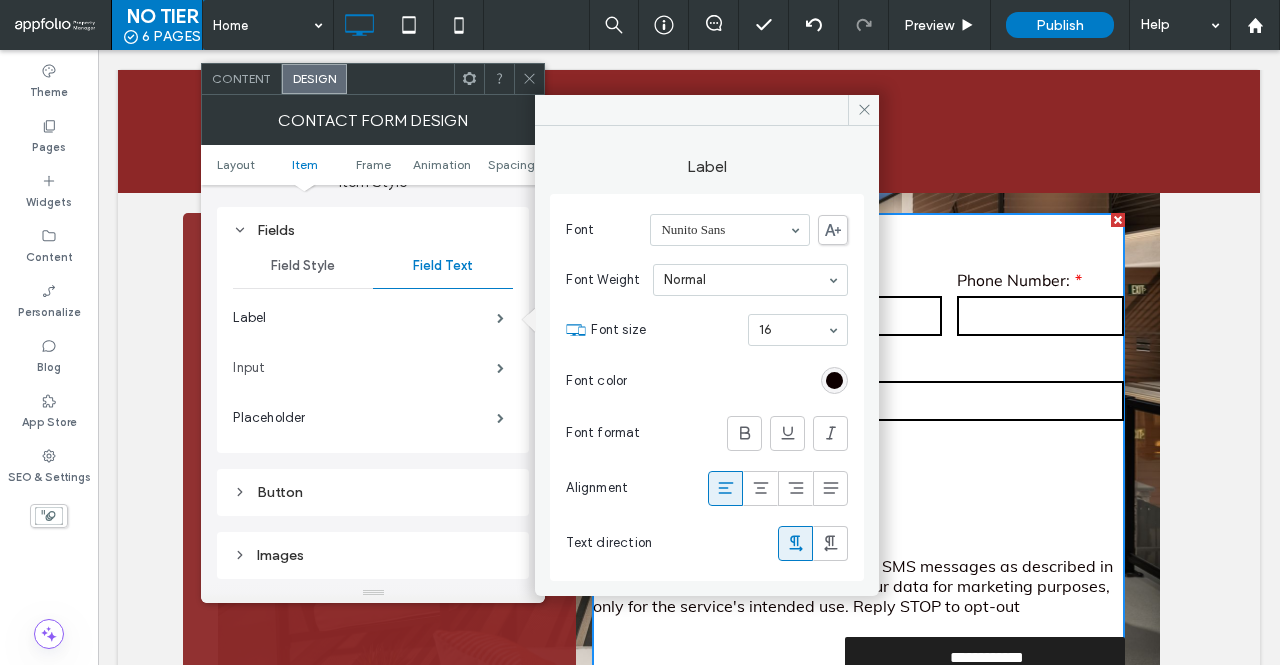 click on "Input" at bounding box center (365, 368) 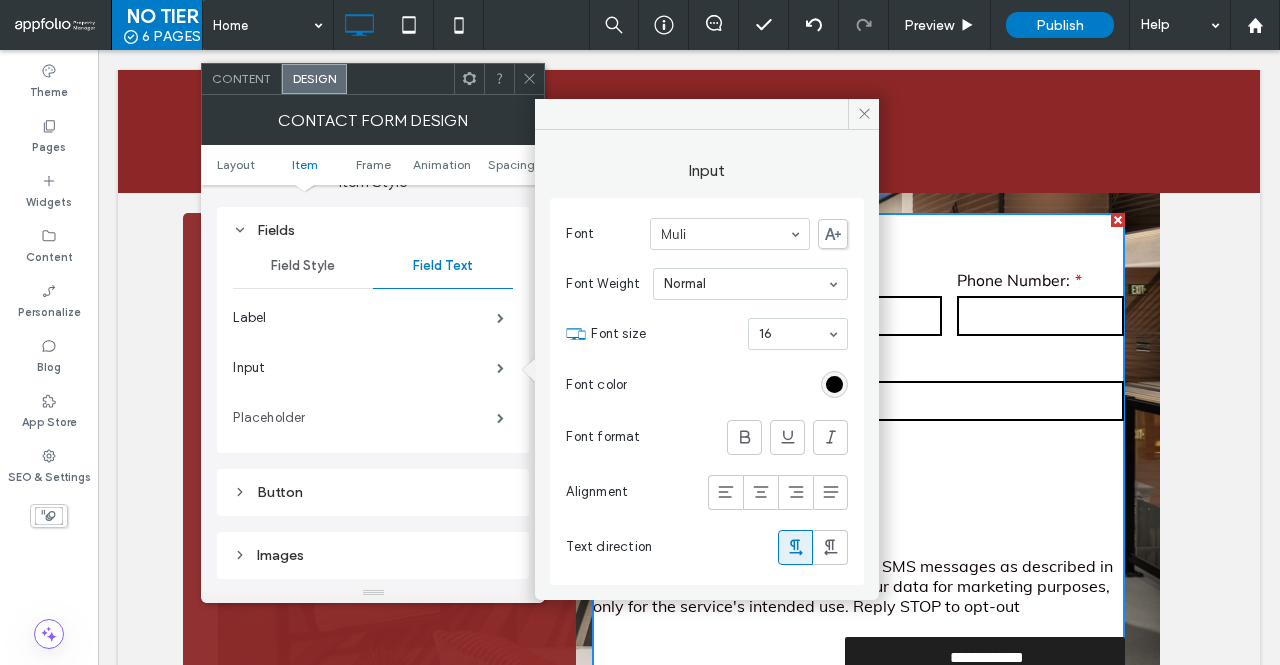 click on "Placeholder" at bounding box center [365, 418] 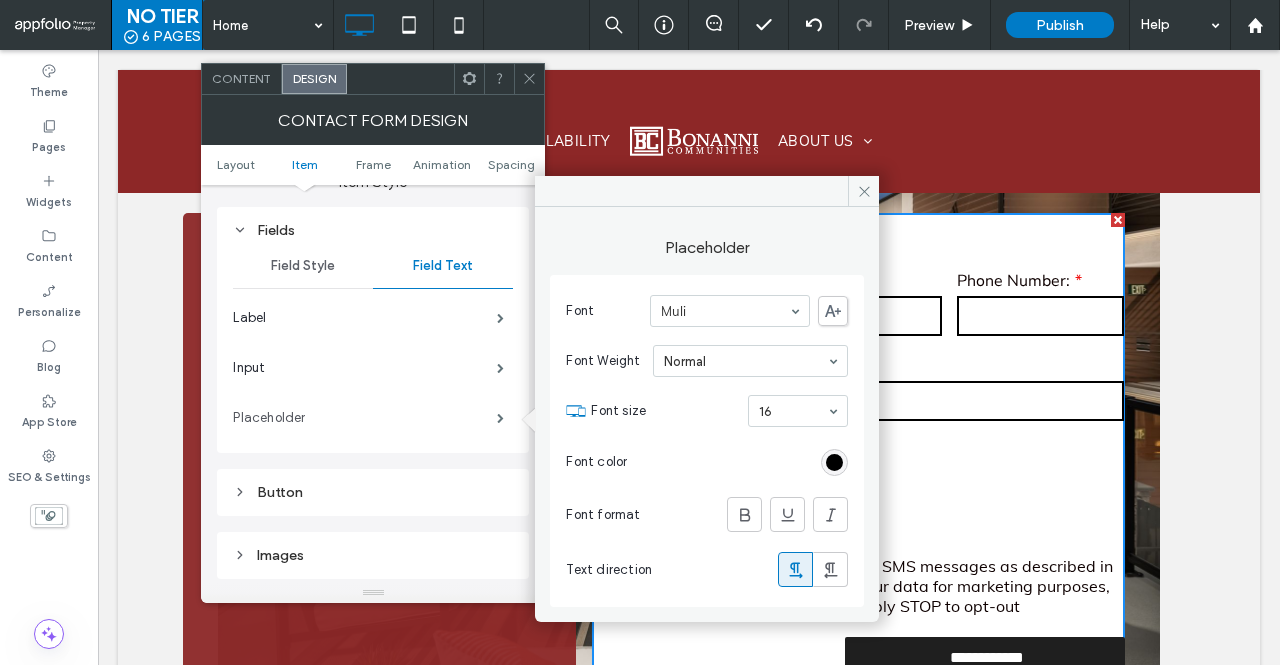 click on "Placeholder" at bounding box center (365, 418) 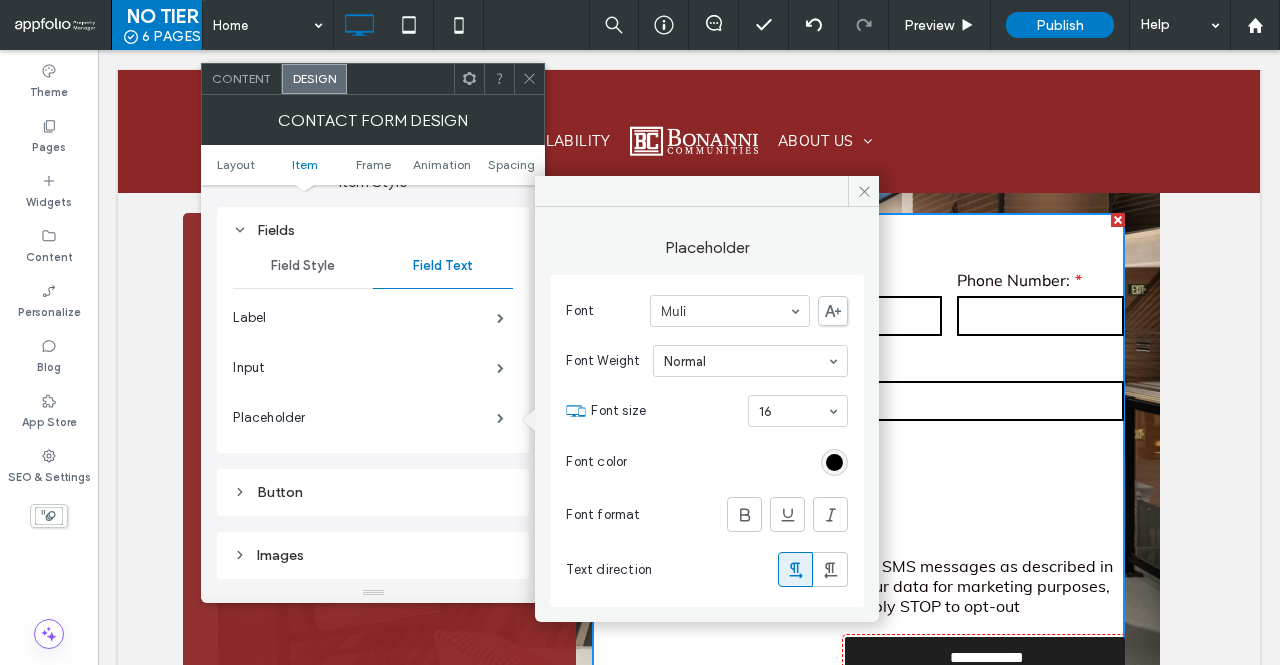 click on "Button" at bounding box center (373, 492) 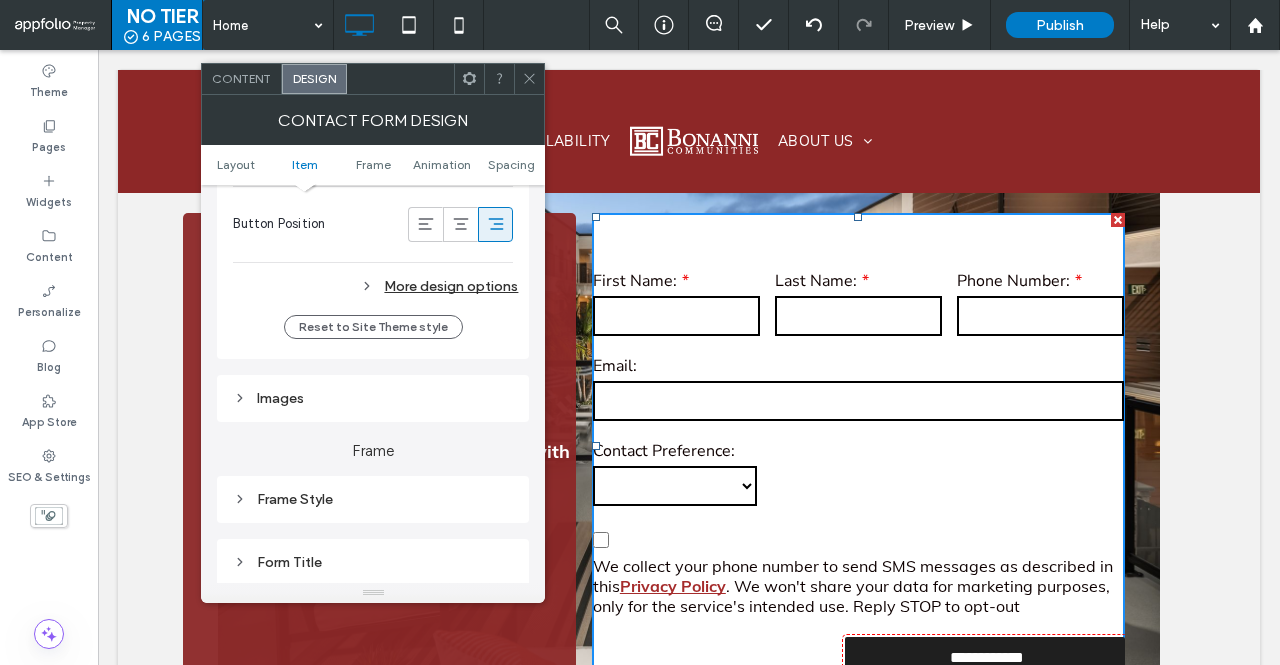 scroll, scrollTop: 1249, scrollLeft: 0, axis: vertical 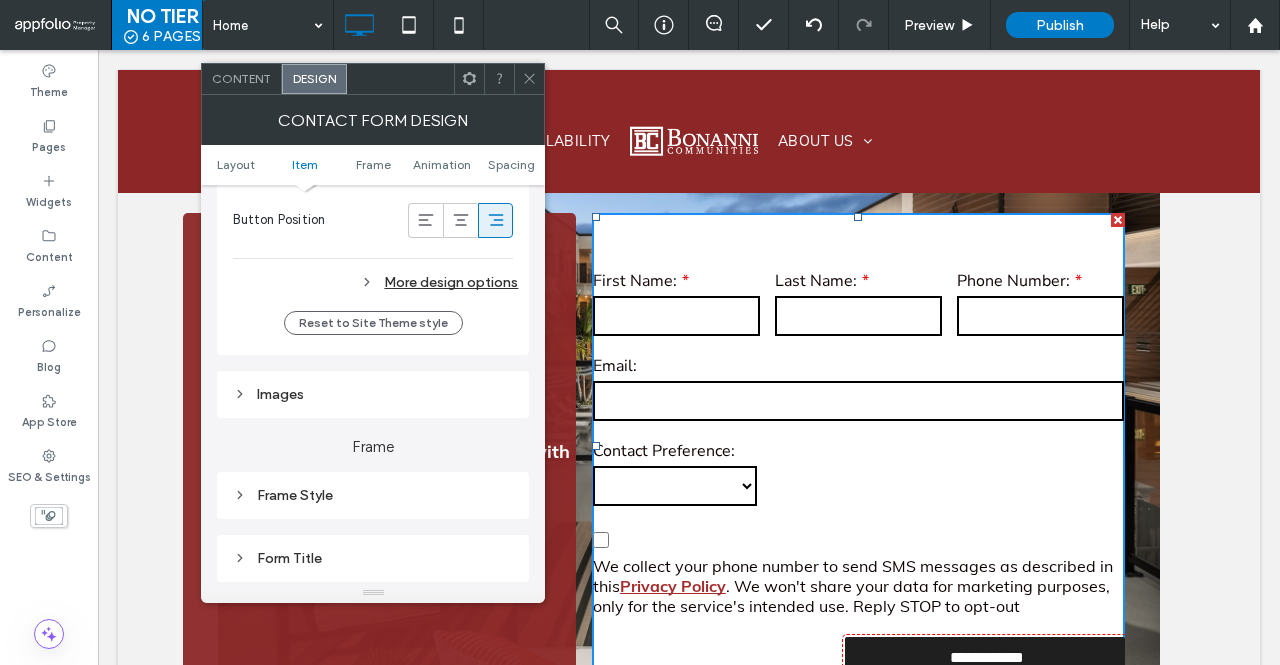 click on "Images" at bounding box center (373, 394) 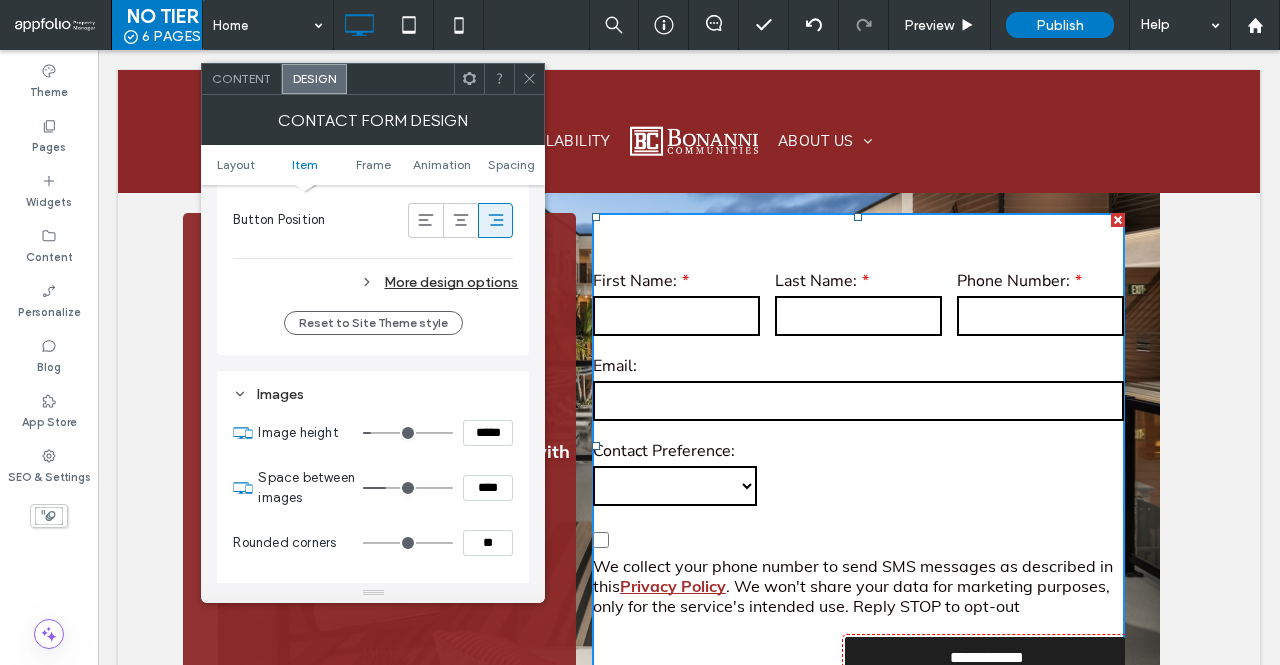 click on "Images" at bounding box center (373, 394) 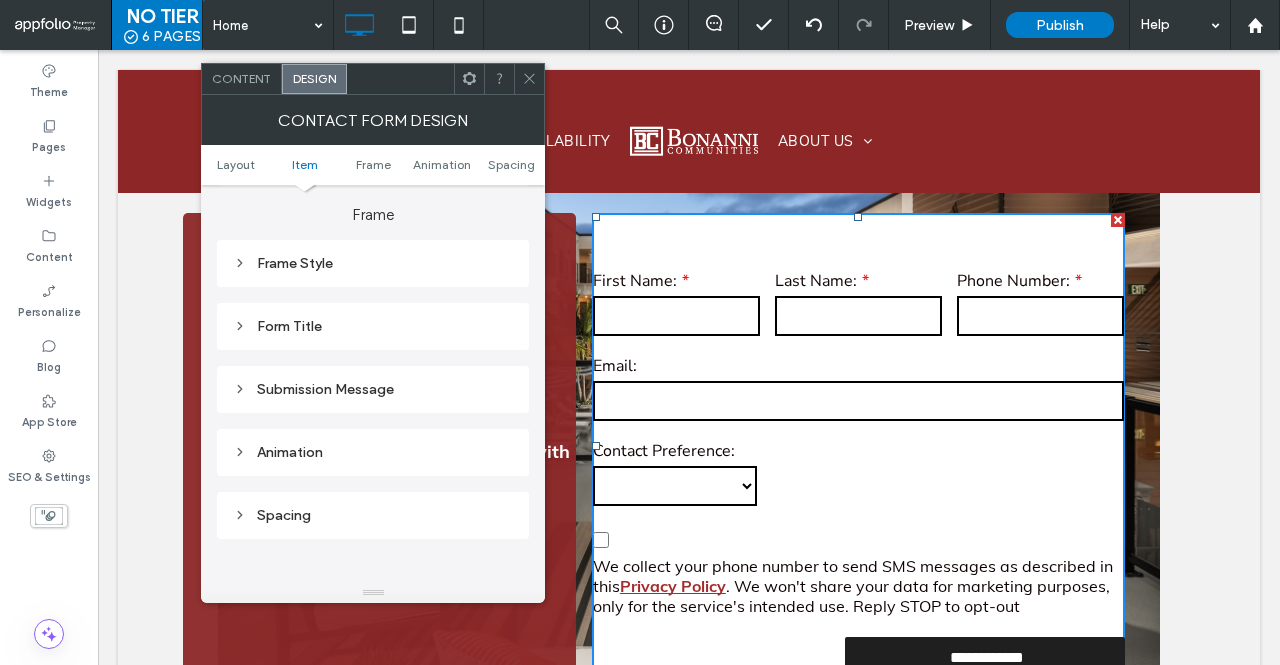 scroll, scrollTop: 1482, scrollLeft: 0, axis: vertical 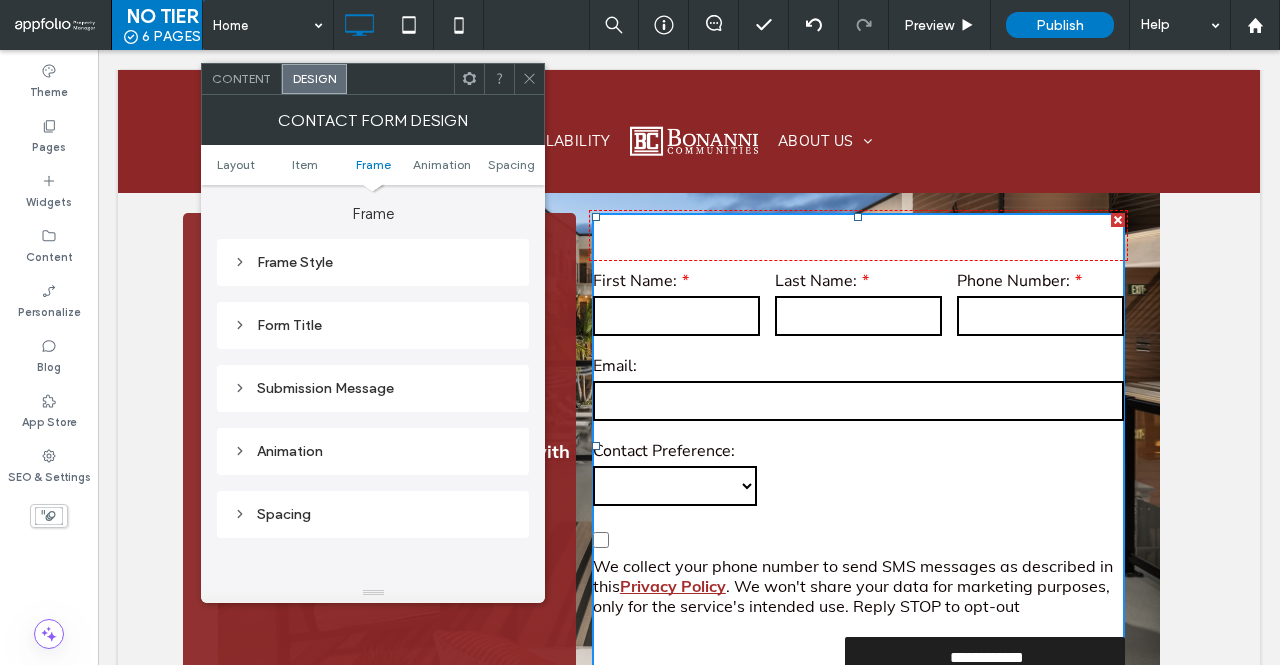click on "Form Title" at bounding box center [373, 325] 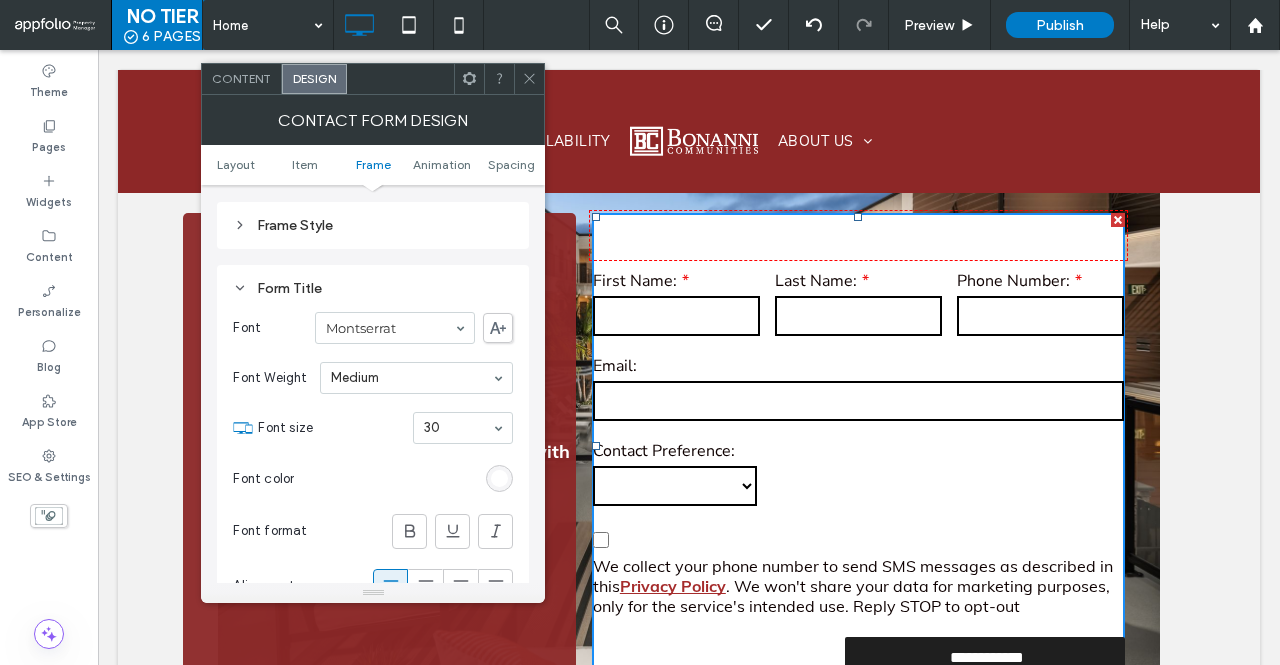 scroll, scrollTop: 1527, scrollLeft: 0, axis: vertical 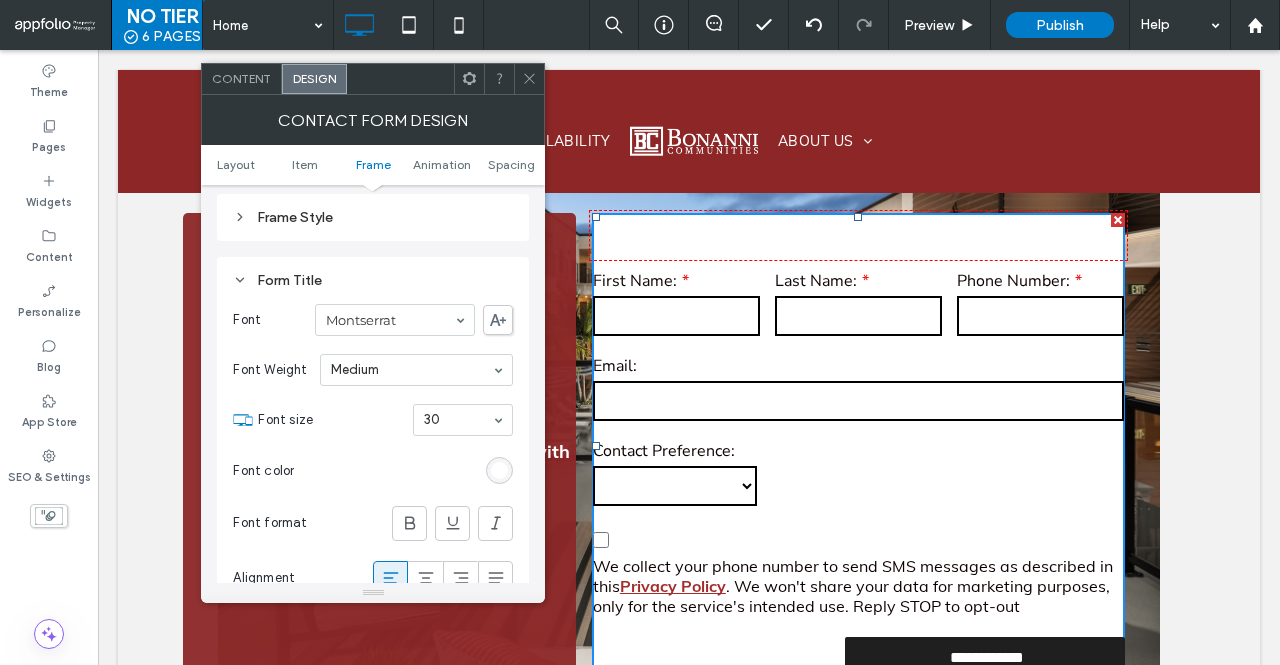 click at bounding box center [499, 470] 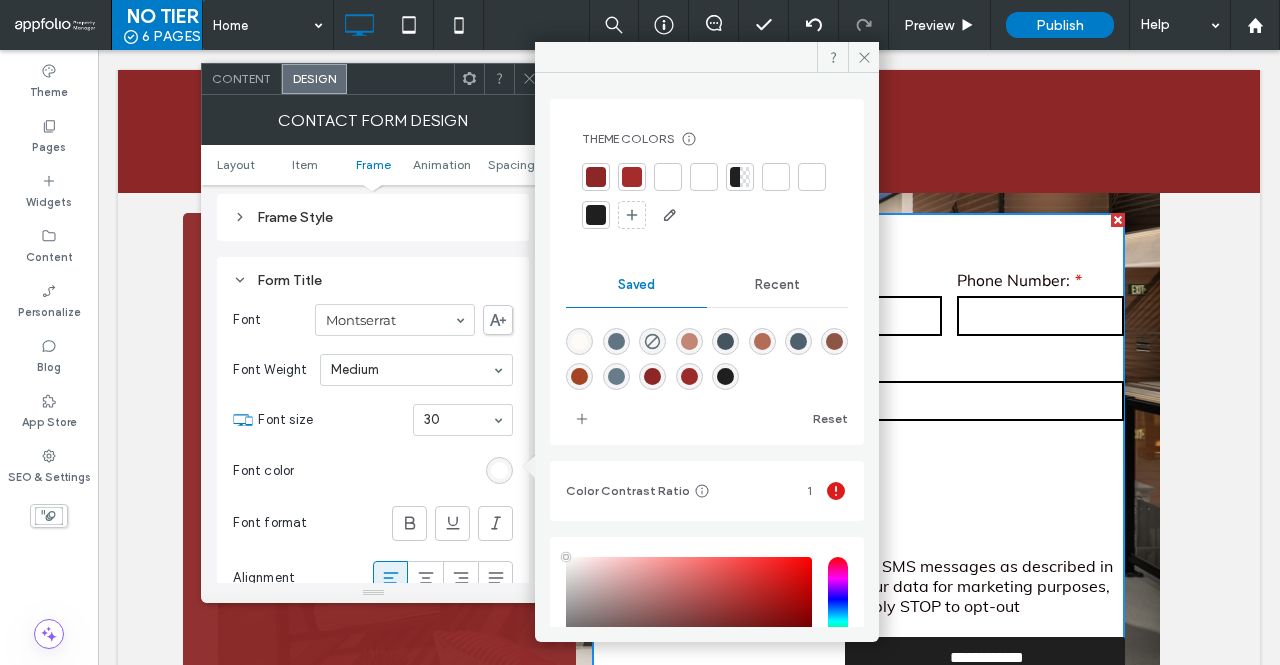 click at bounding box center (596, 215) 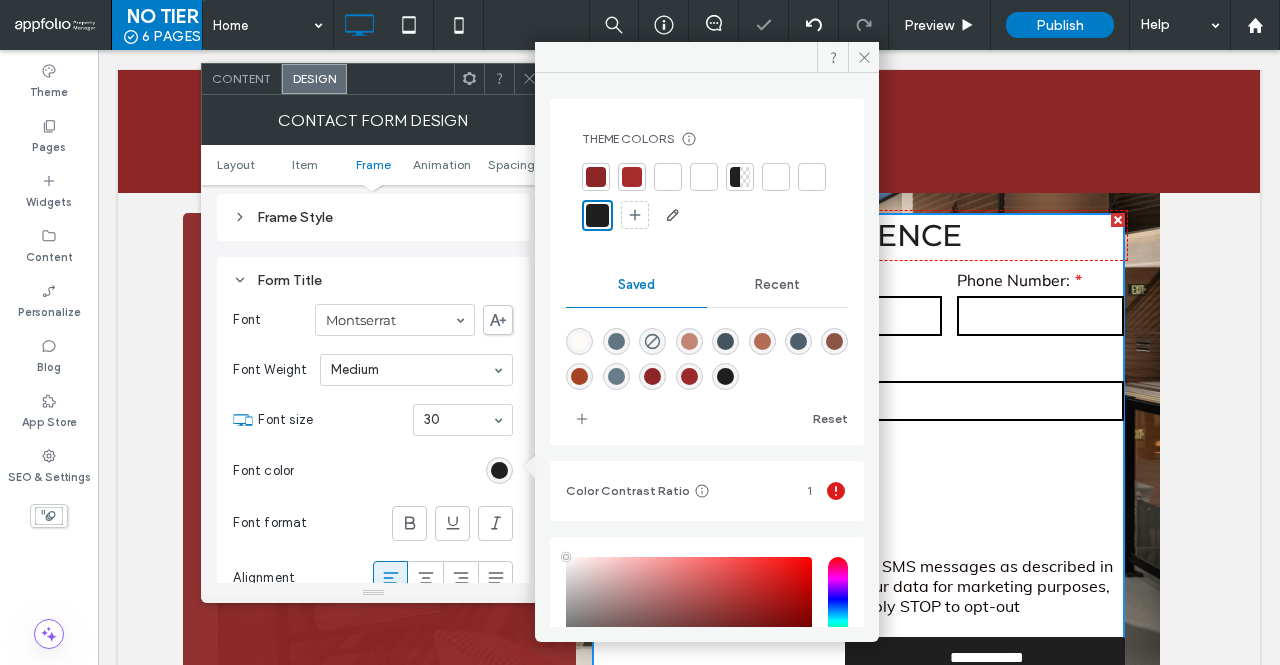 click on "Form Title Font Montserrat Font Weight Medium   Font size 30 Font color Font format Alignment Text direction" at bounding box center (373, 465) 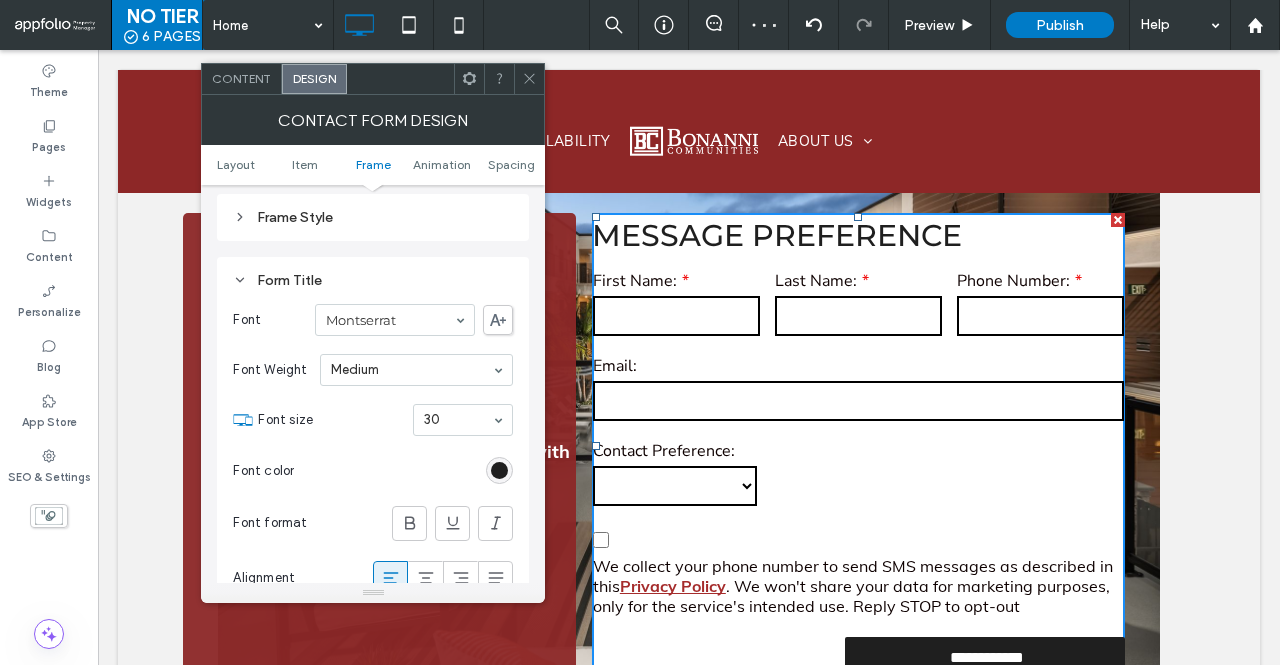 click 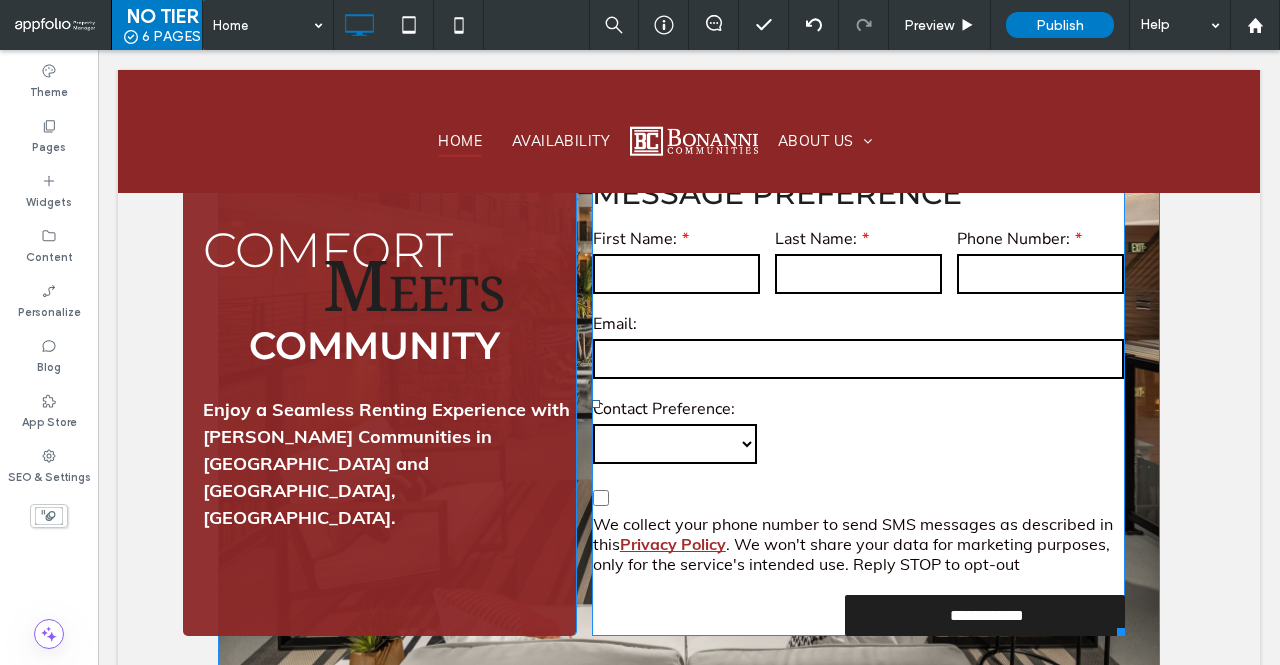 scroll, scrollTop: 296, scrollLeft: 0, axis: vertical 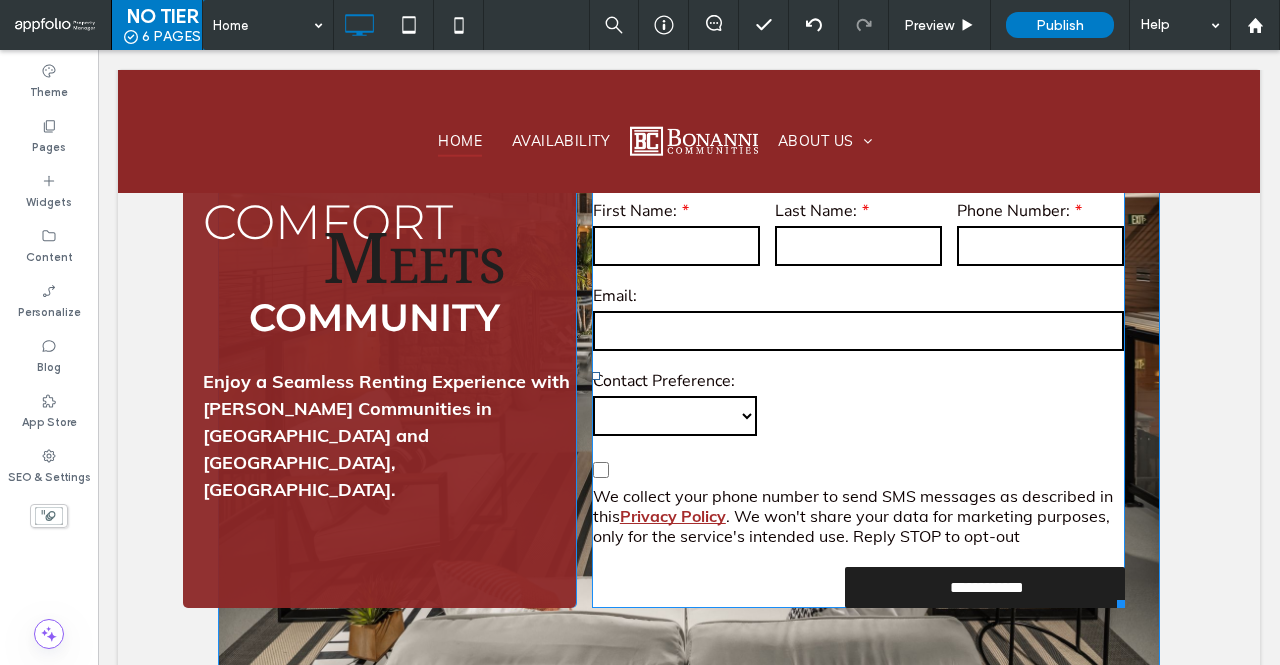 click on "First Name:
Last Name:
Phone Number:
Email:
Contact Preference:
****
****
Opt-In
We collect your phone number to send SMS messages as described in this  Privacy Policy . We won't share your data for marketing purposes, only for the service's intended use. Reply STOP to opt-out" at bounding box center (858, 373) 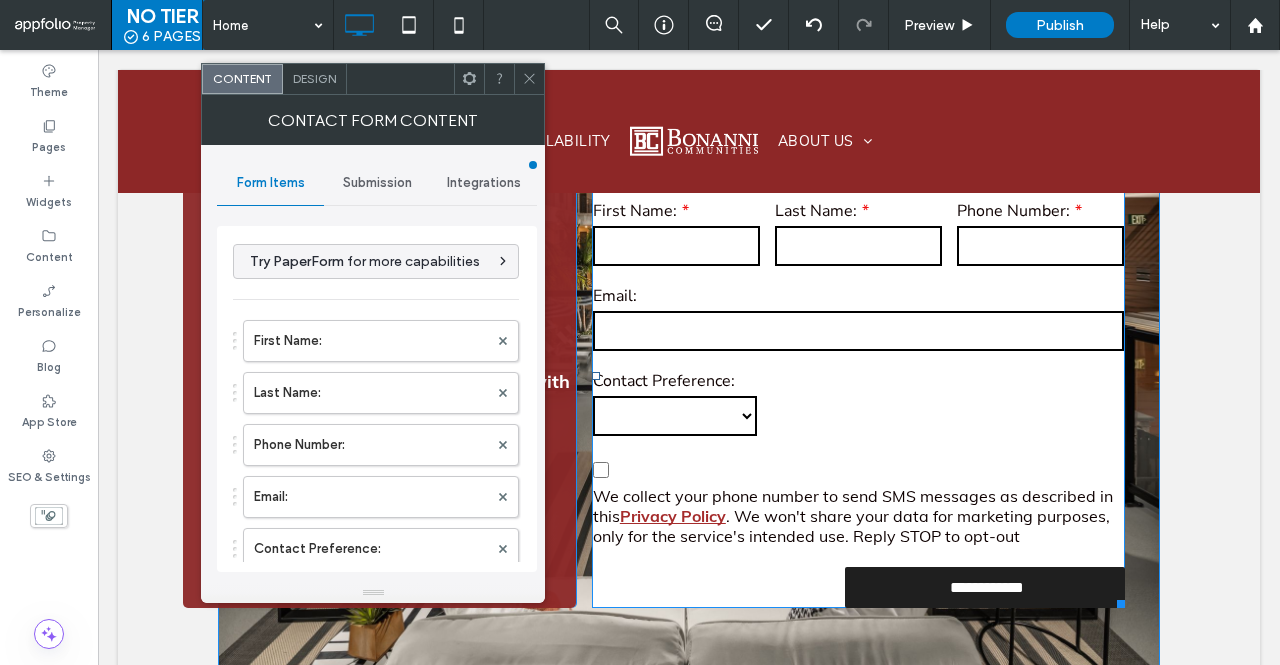 type on "**********" 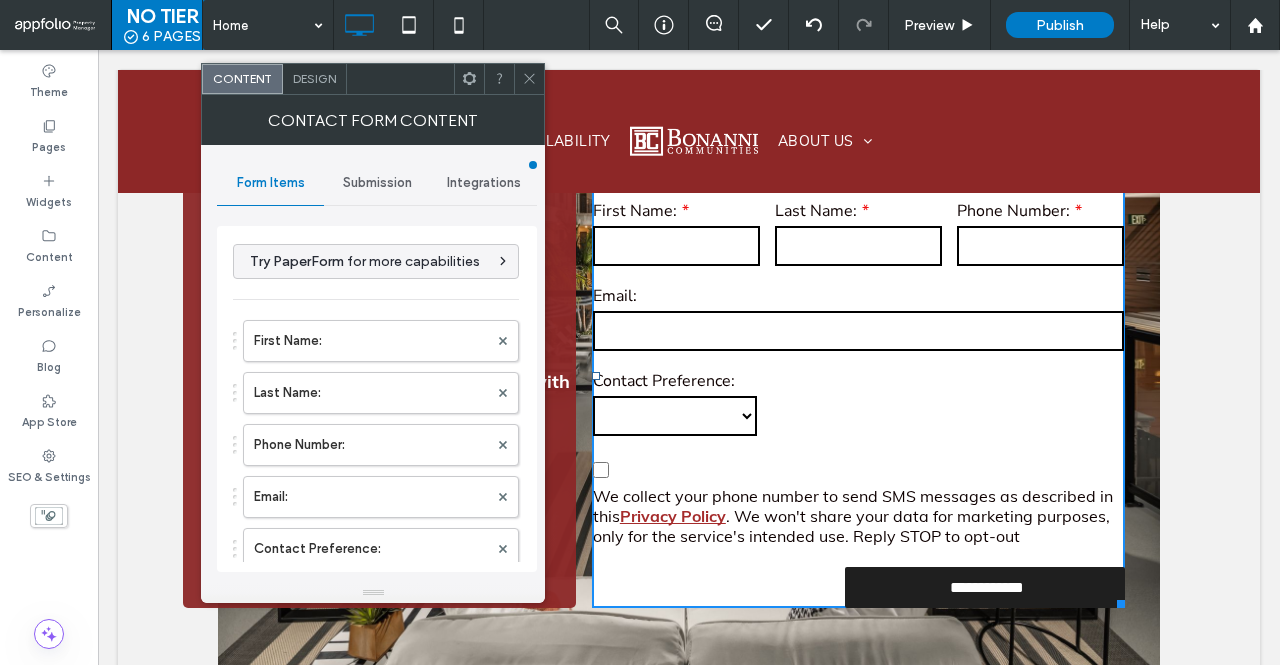click on "Submission" at bounding box center [377, 183] 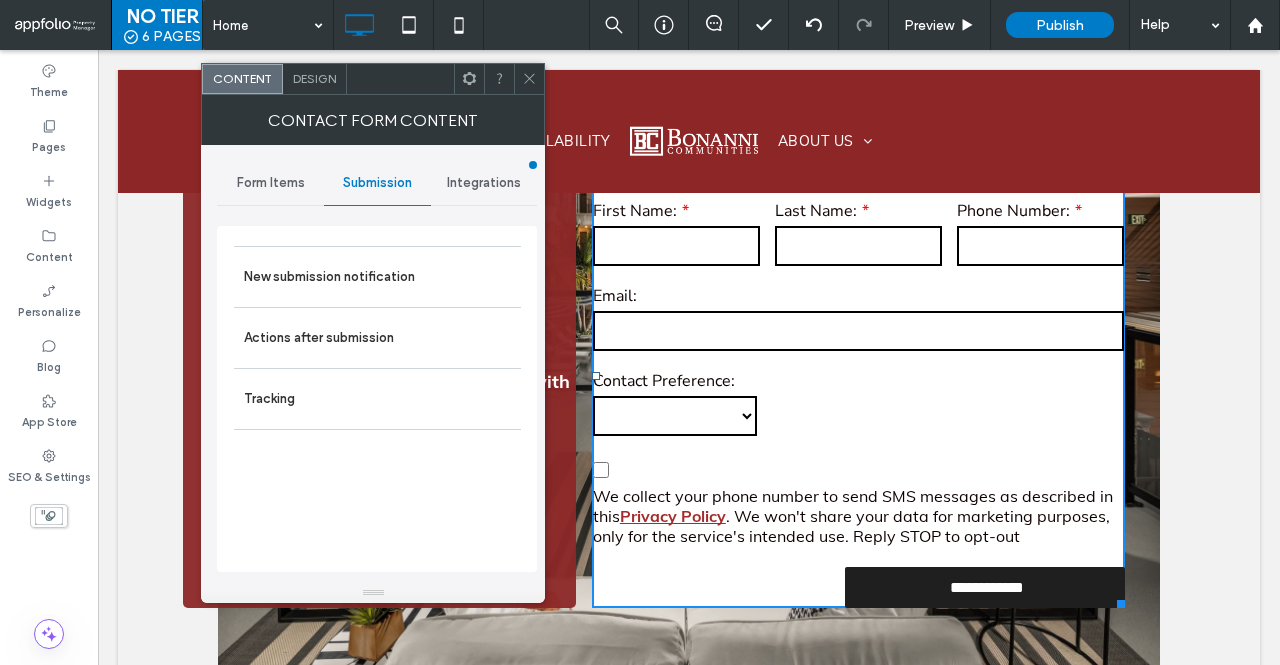 click on "Form Items" at bounding box center (271, 183) 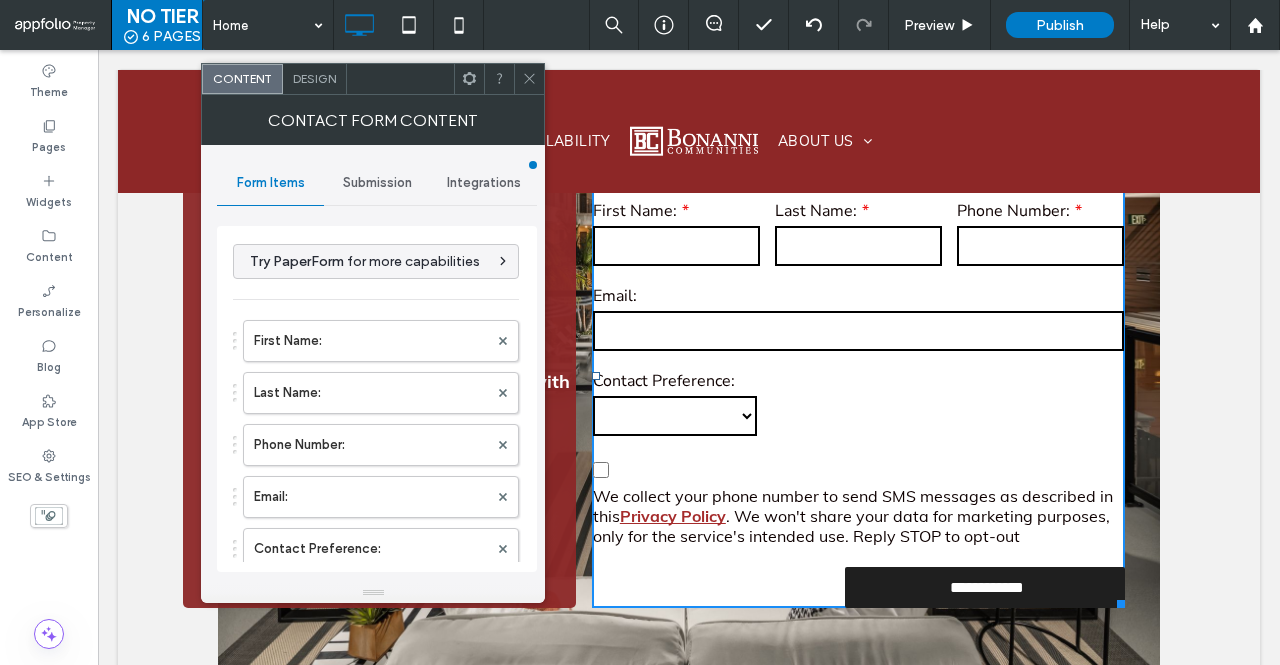 click on "Design" at bounding box center (315, 79) 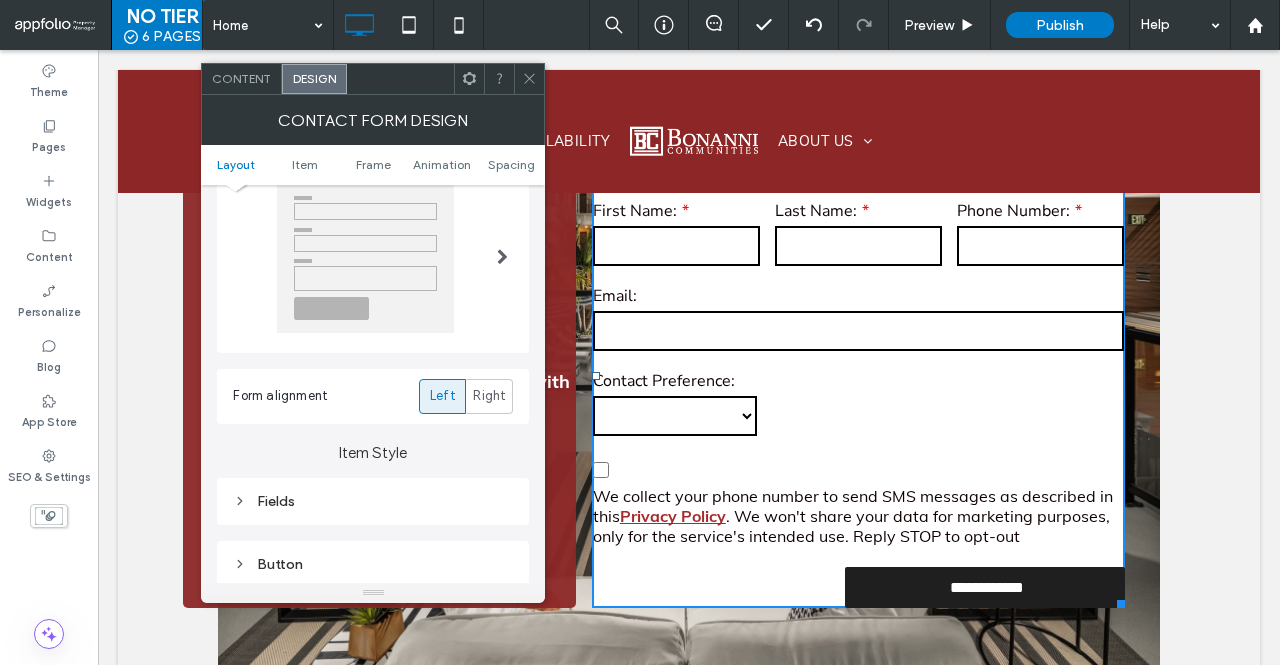 scroll, scrollTop: 78, scrollLeft: 0, axis: vertical 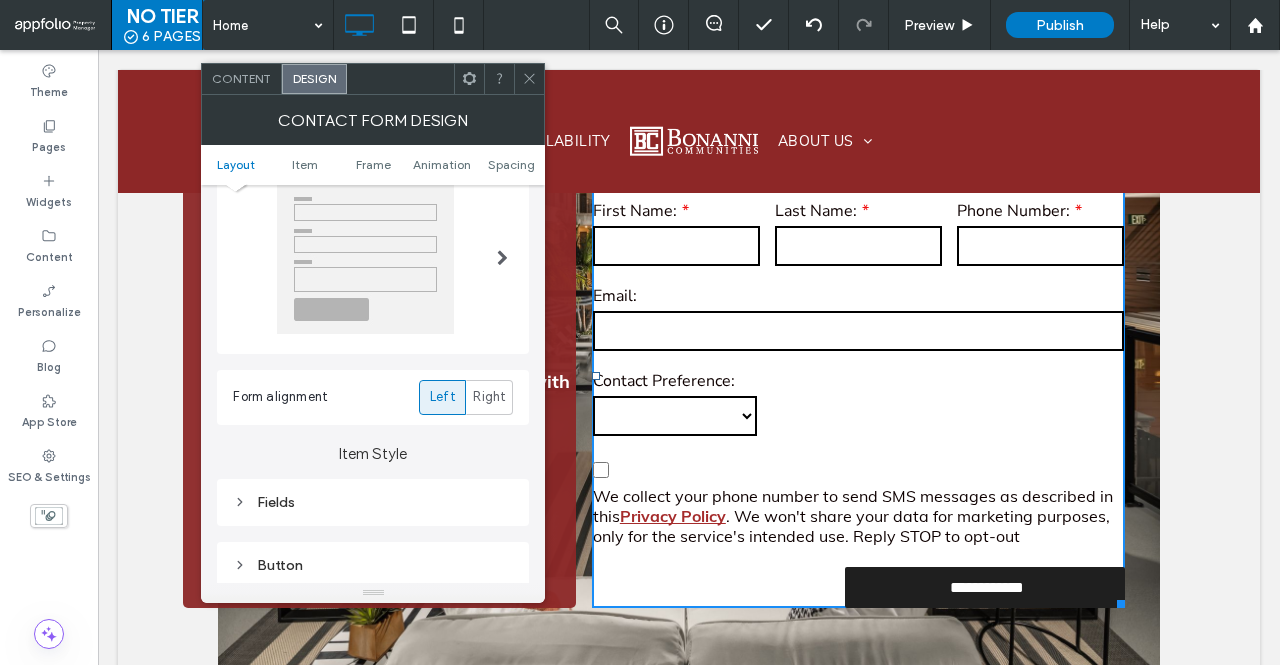 click at bounding box center [365, 257] 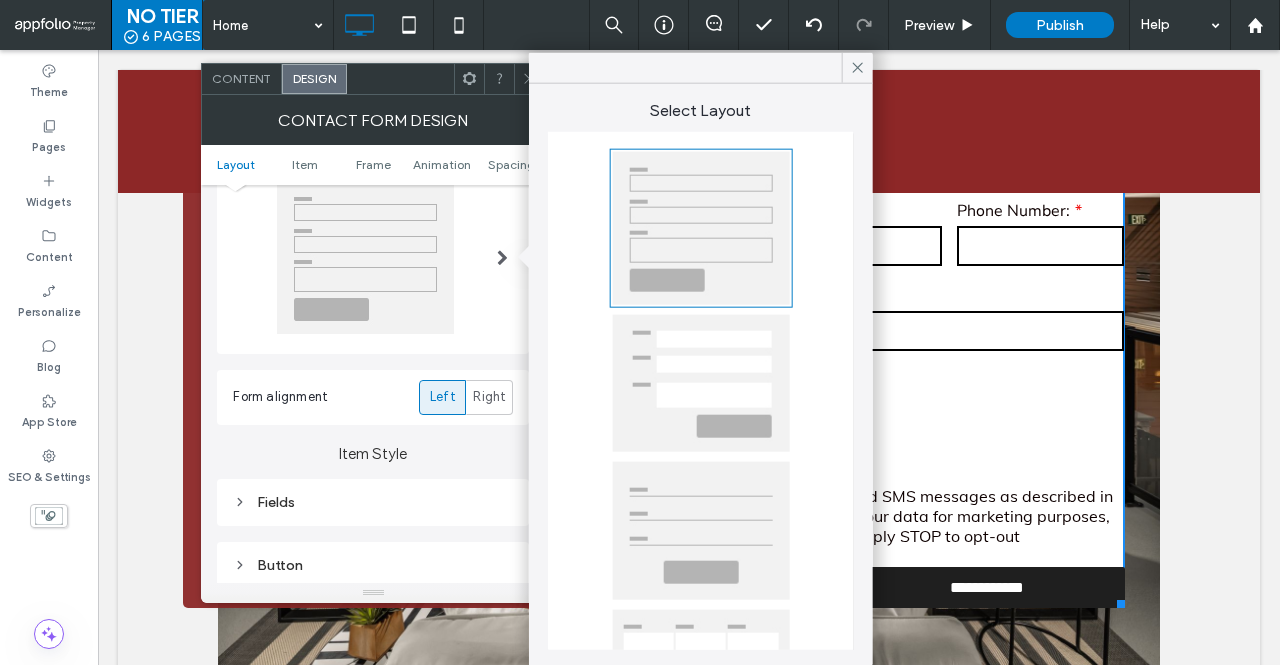 click at bounding box center (700, 383) 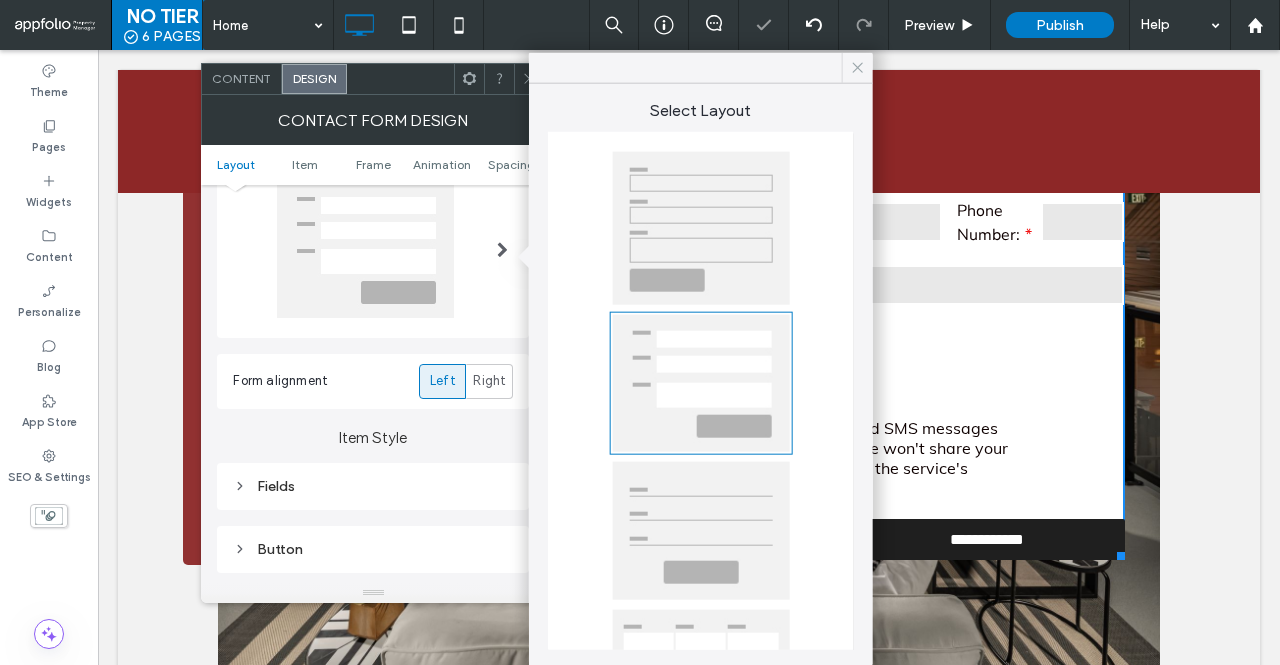 click 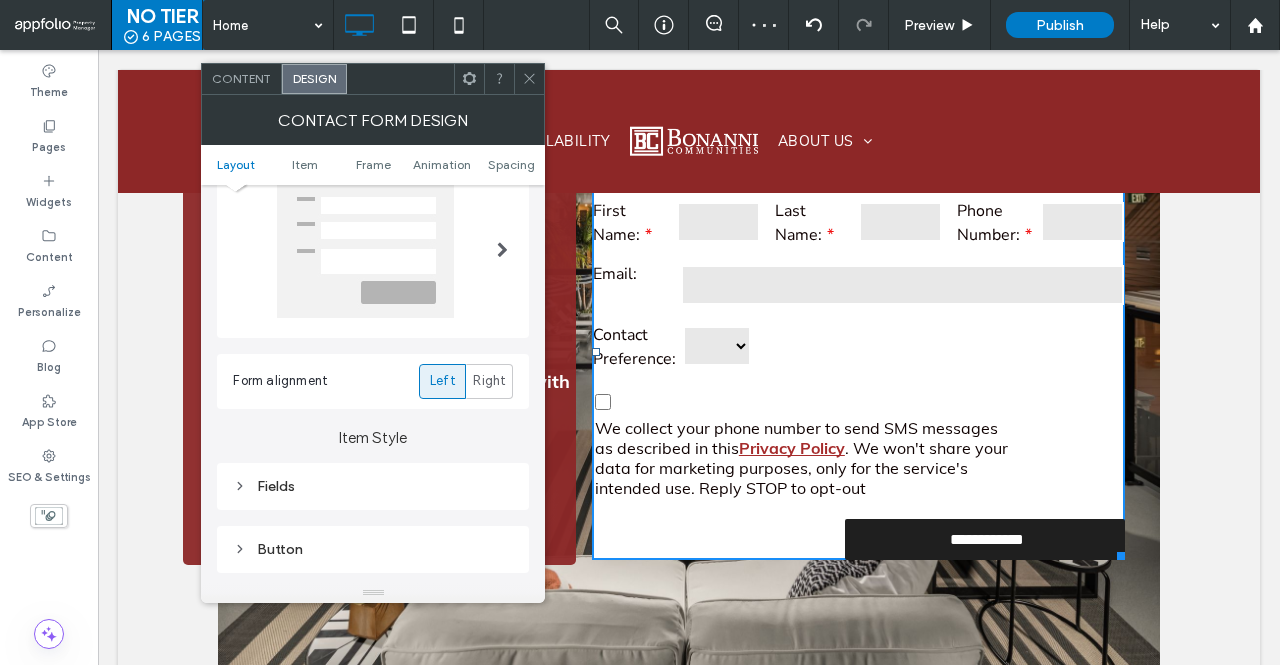click at bounding box center (365, 249) 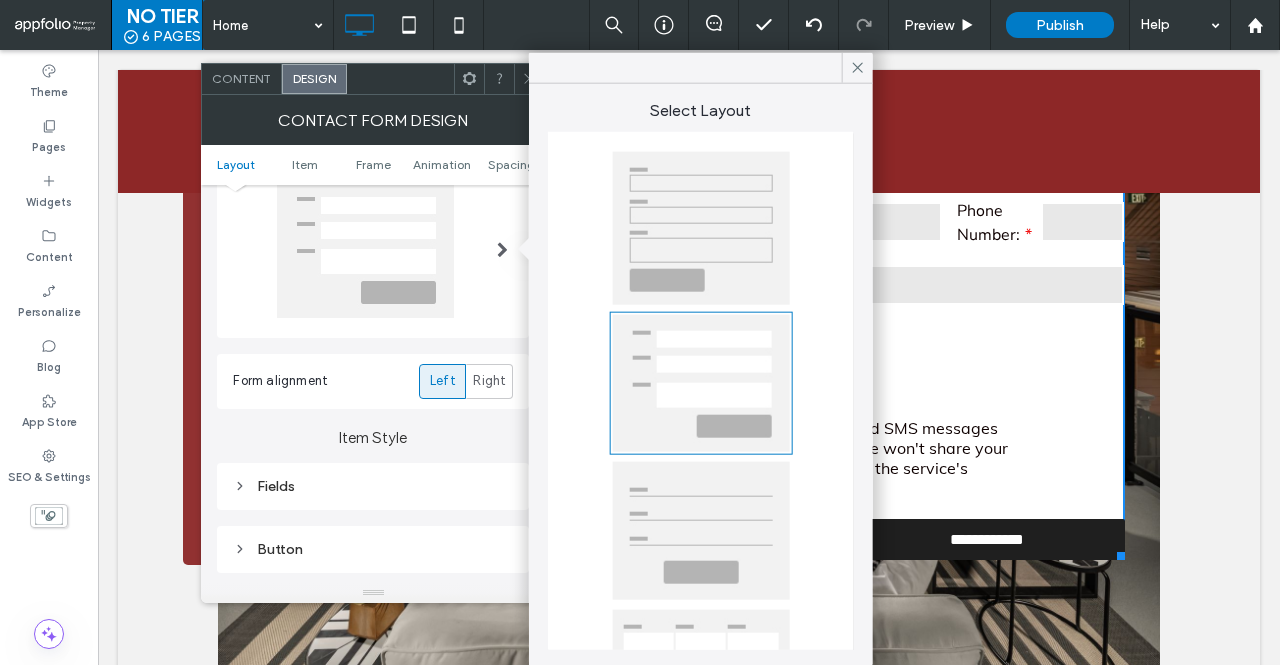 scroll, scrollTop: 138, scrollLeft: 0, axis: vertical 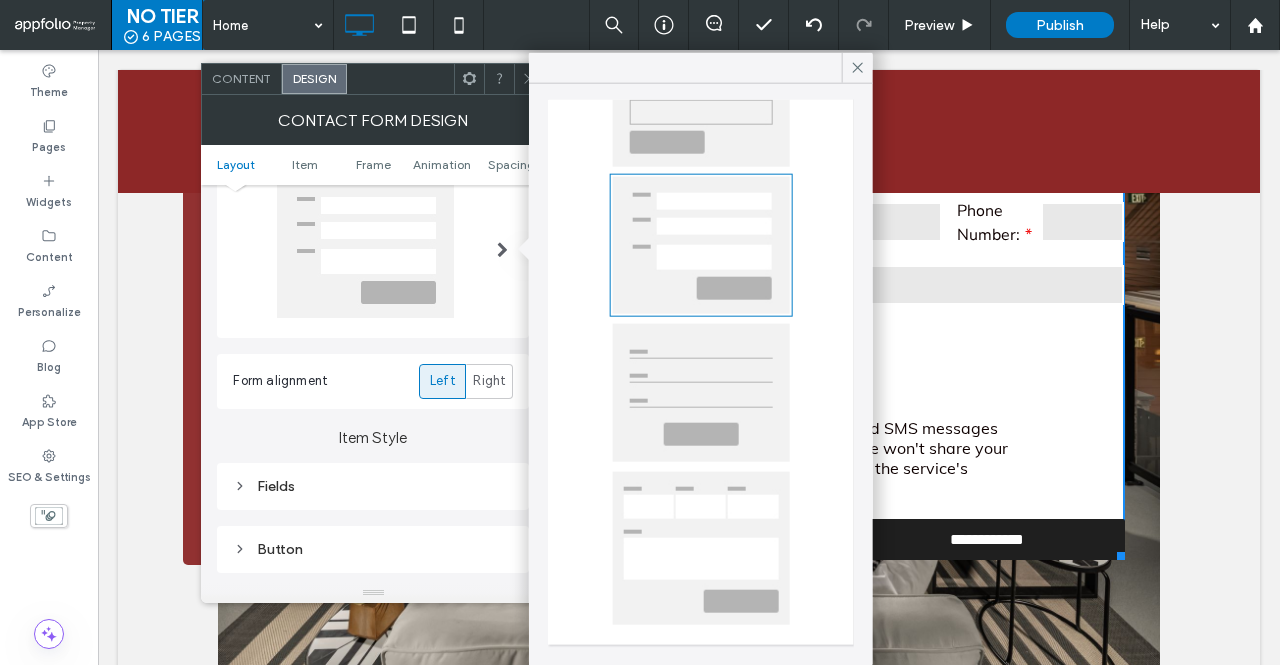 click at bounding box center [700, 548] 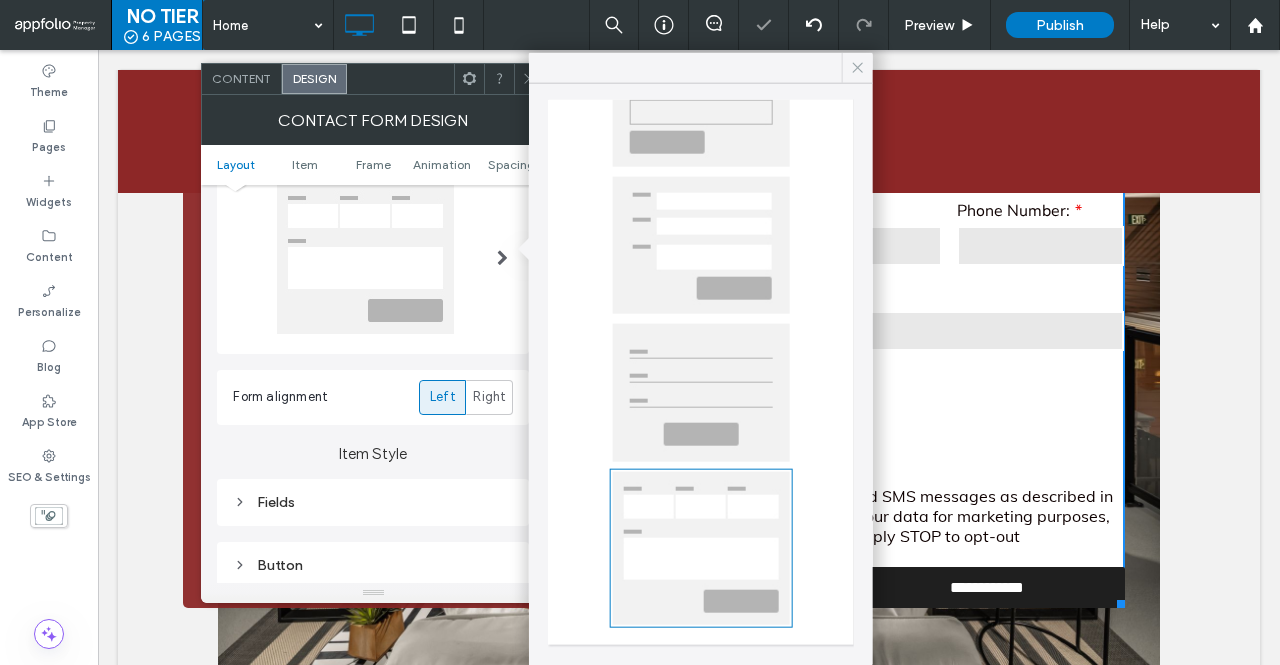 click at bounding box center (858, 68) 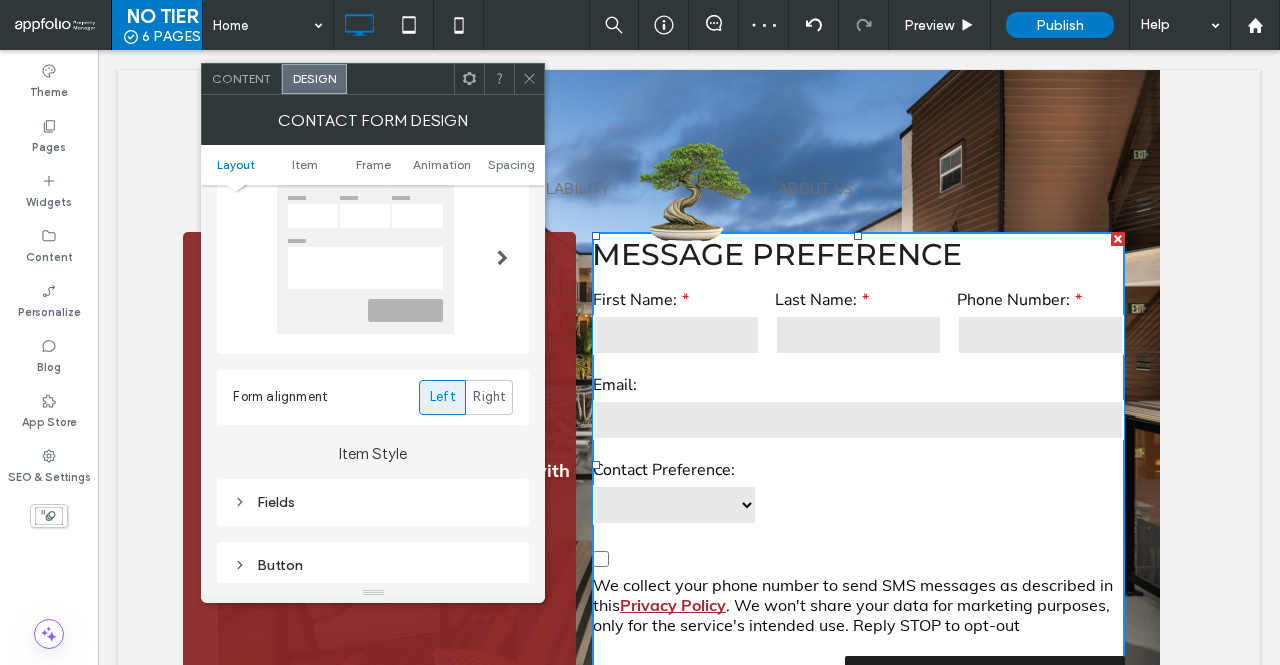 scroll, scrollTop: 208, scrollLeft: 0, axis: vertical 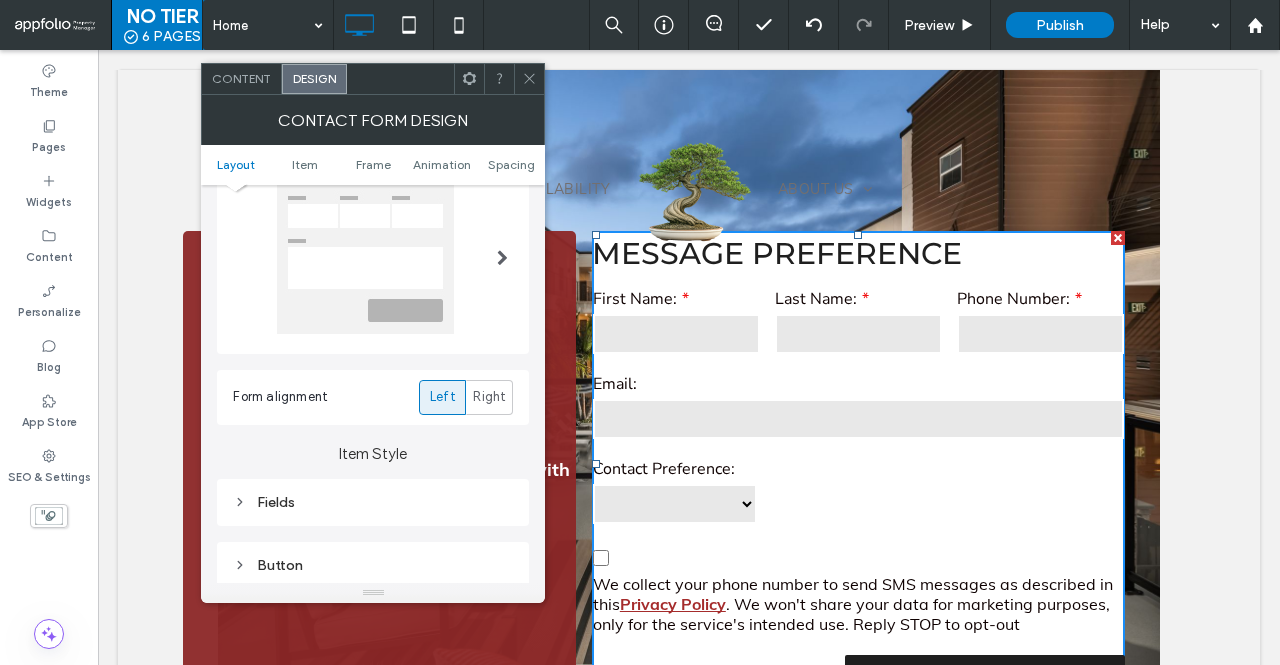 click at bounding box center (365, 257) 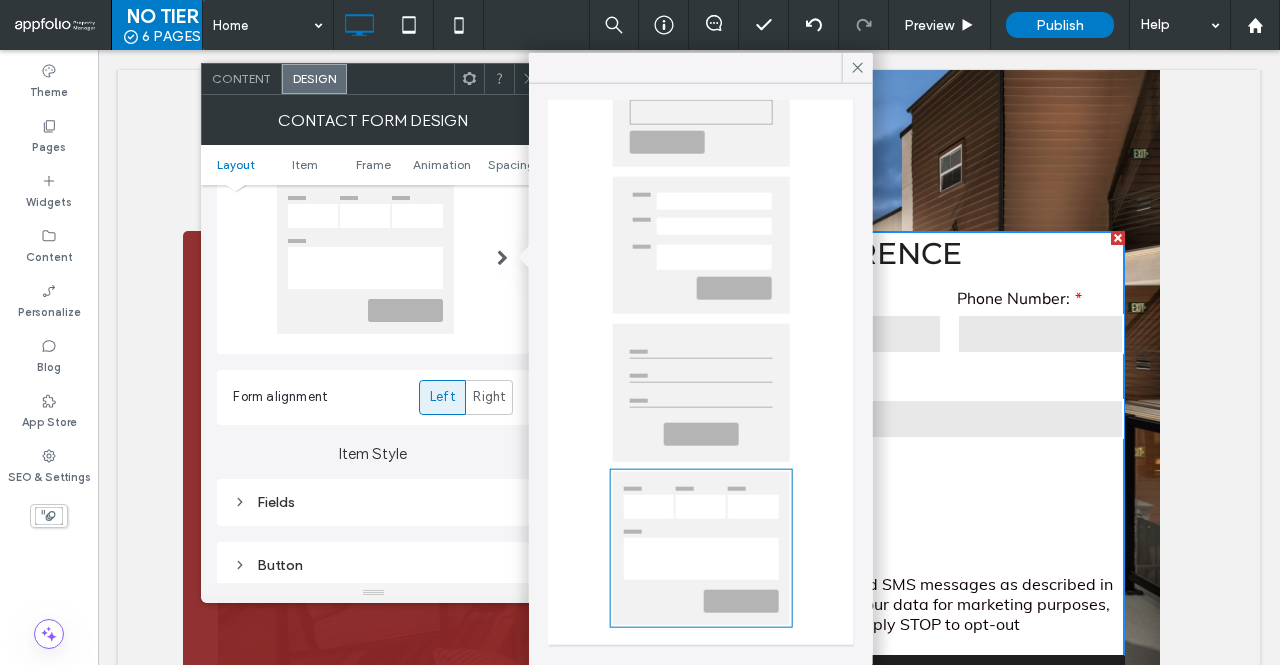 scroll, scrollTop: 0, scrollLeft: 0, axis: both 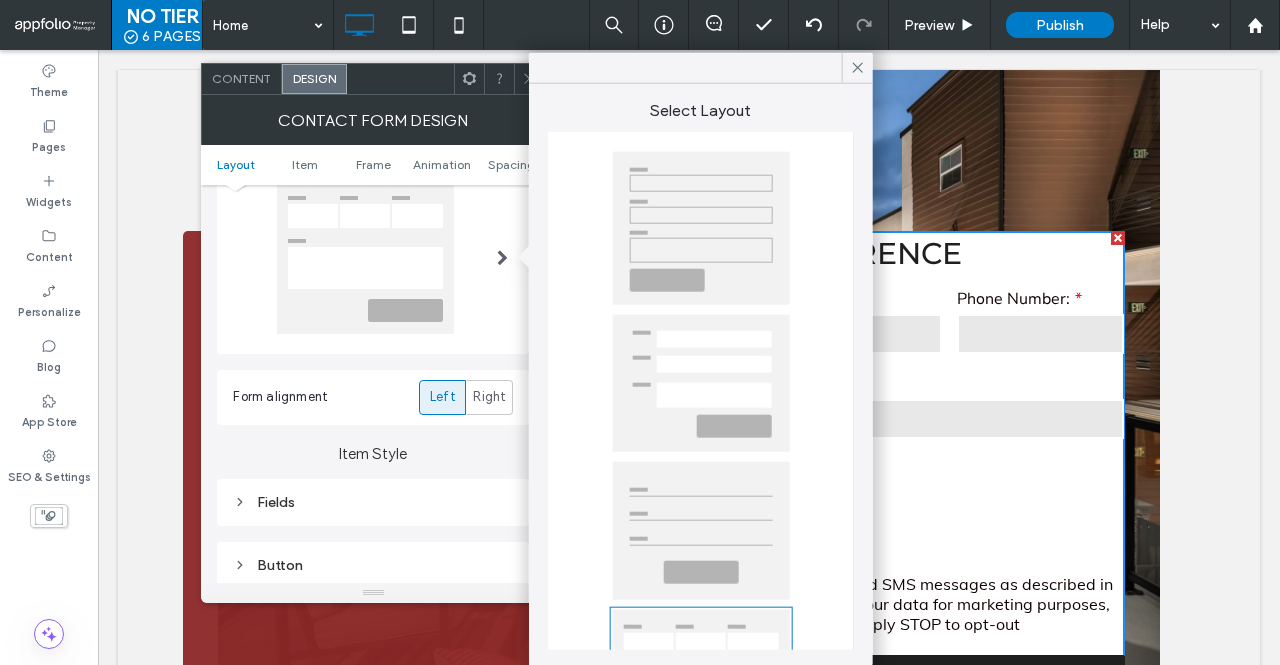 click at bounding box center (700, 228) 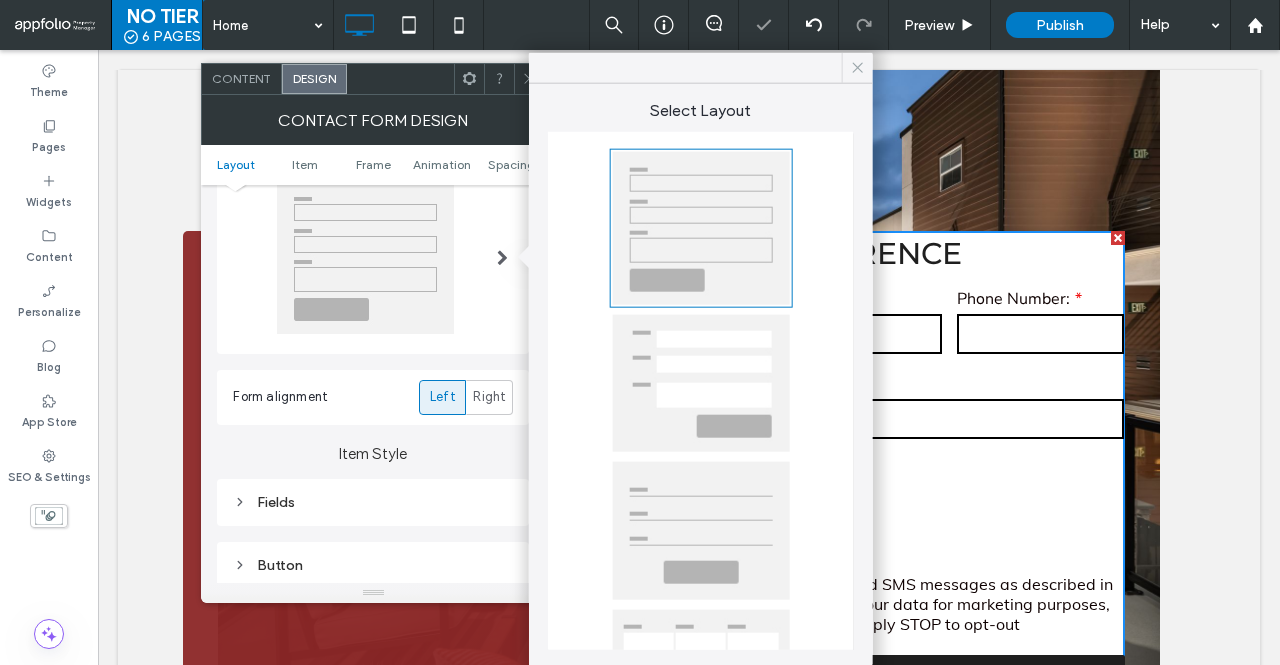 click 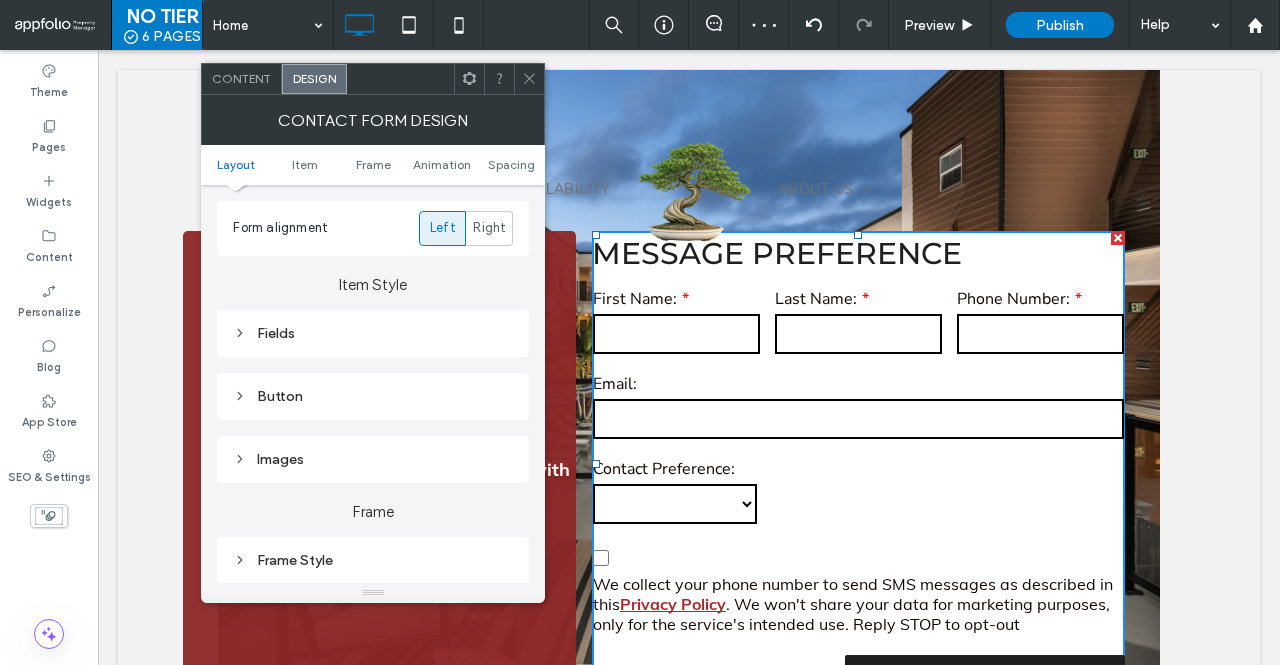 scroll, scrollTop: 248, scrollLeft: 0, axis: vertical 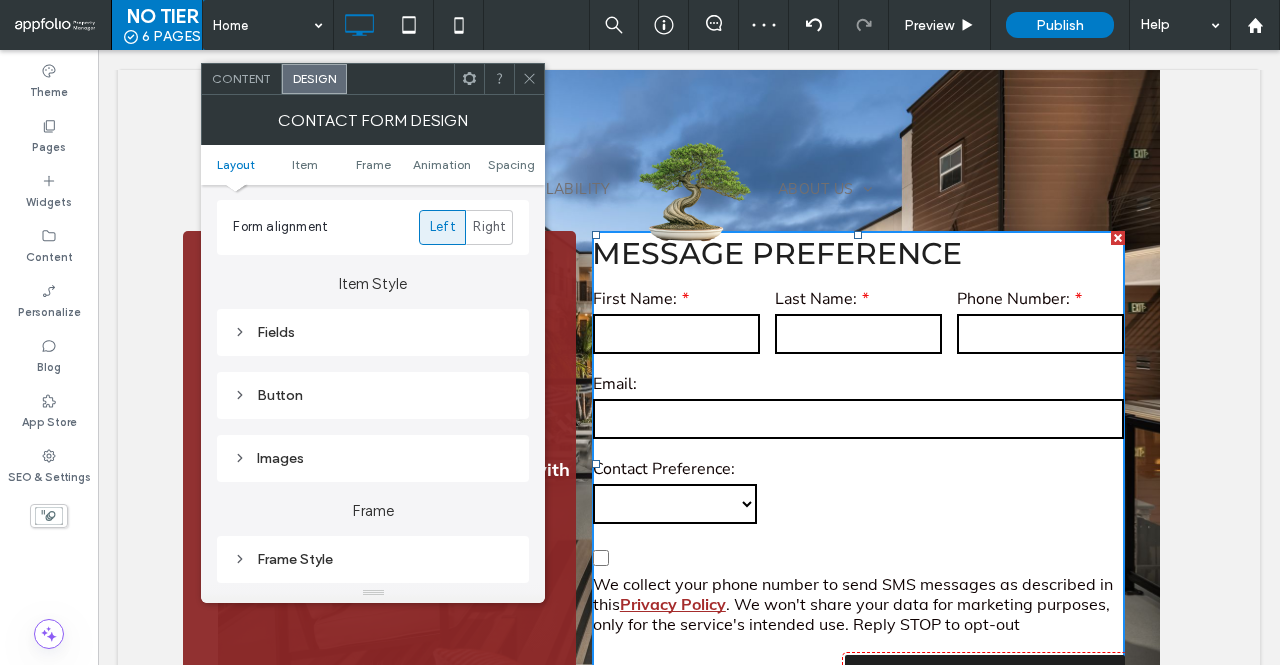 click on "Button" at bounding box center (373, 395) 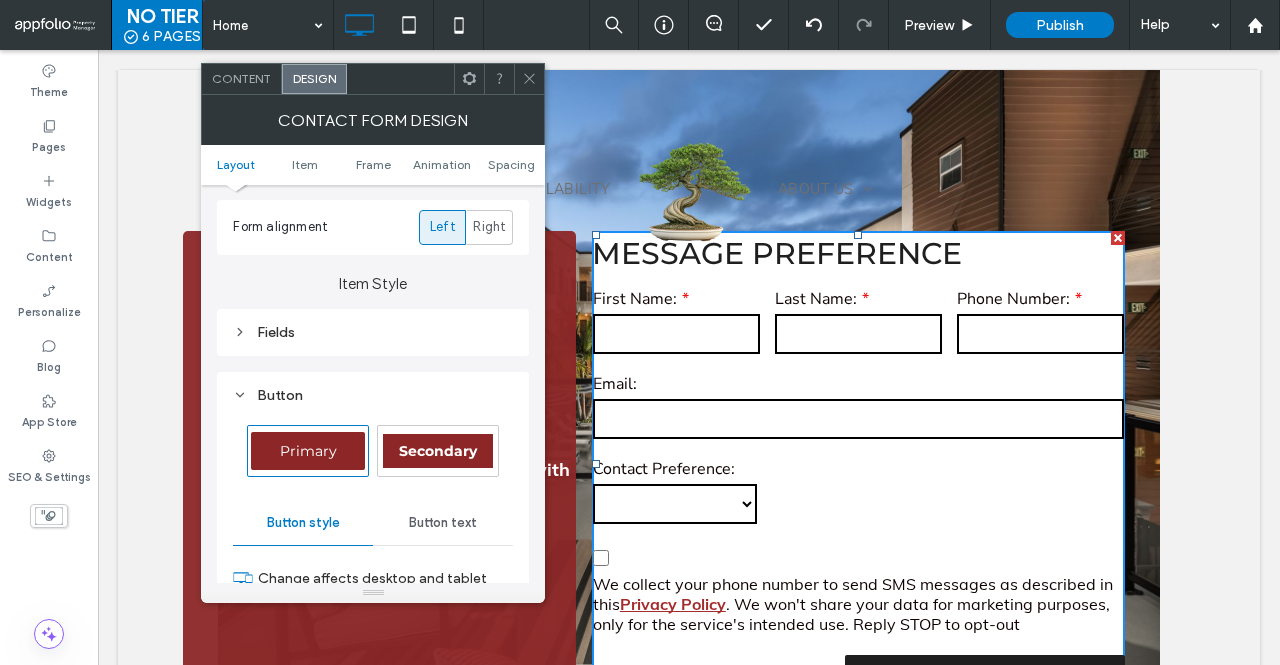 click on "Button" at bounding box center (373, 395) 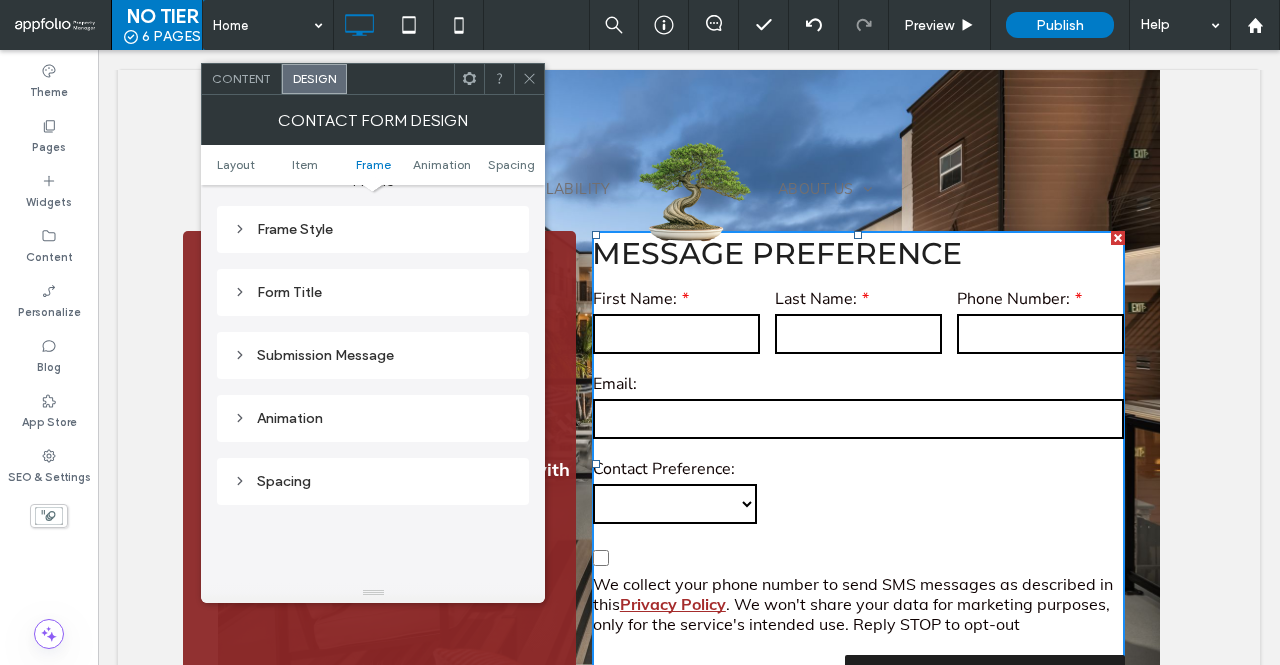scroll, scrollTop: 579, scrollLeft: 0, axis: vertical 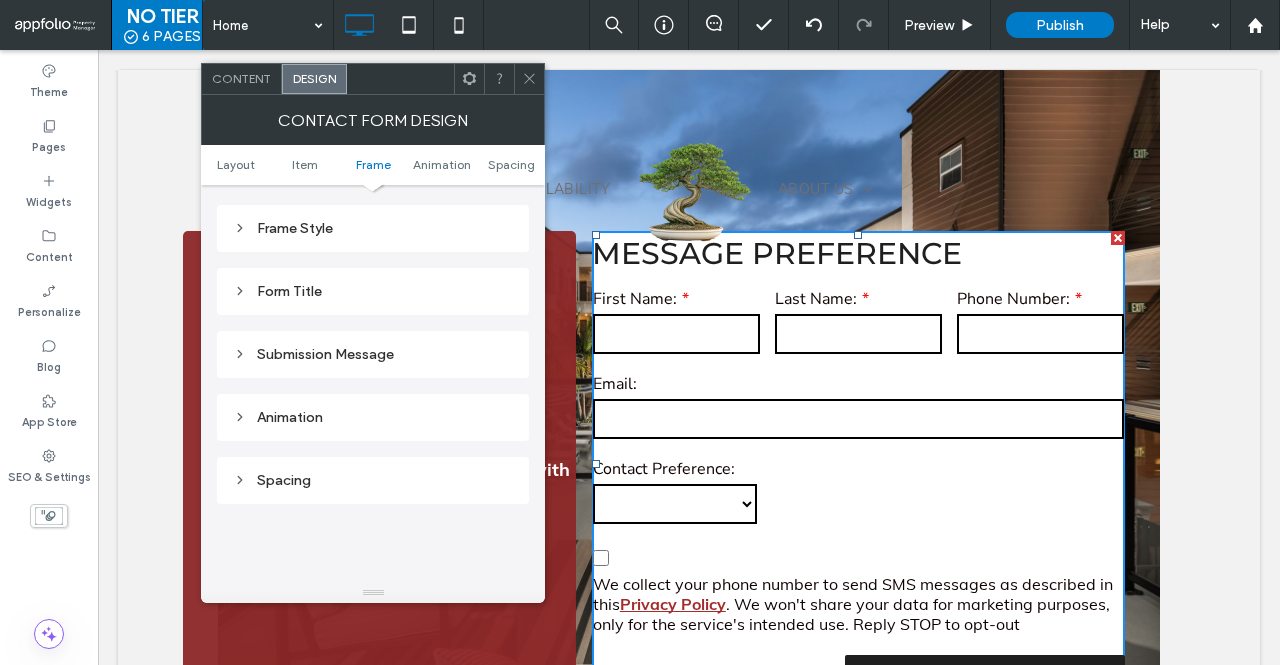 click on "Submission Message" at bounding box center [373, 354] 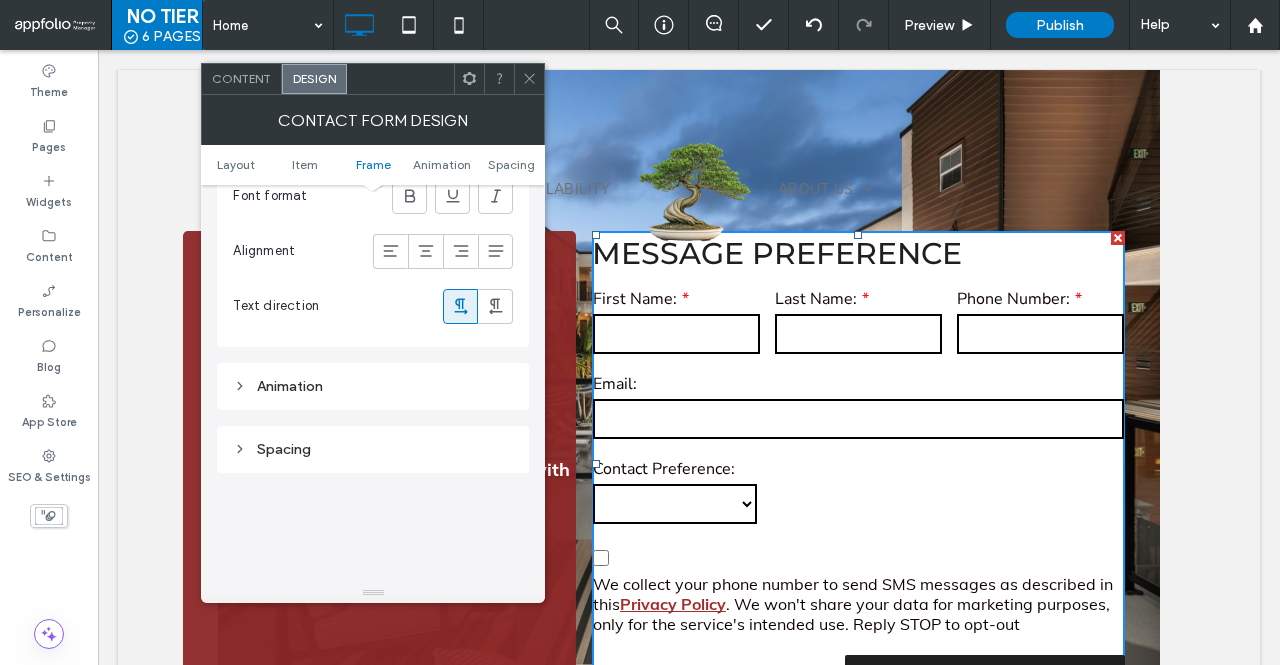 scroll, scrollTop: 1009, scrollLeft: 0, axis: vertical 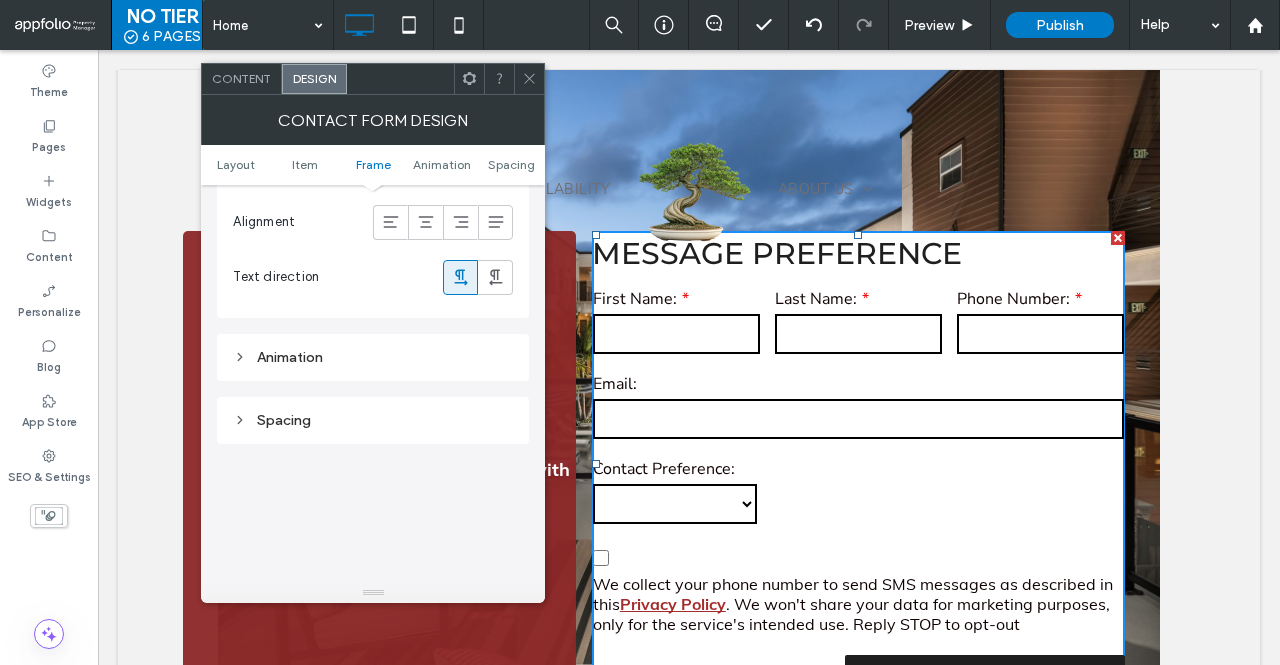 click on "Spacing" at bounding box center [373, 420] 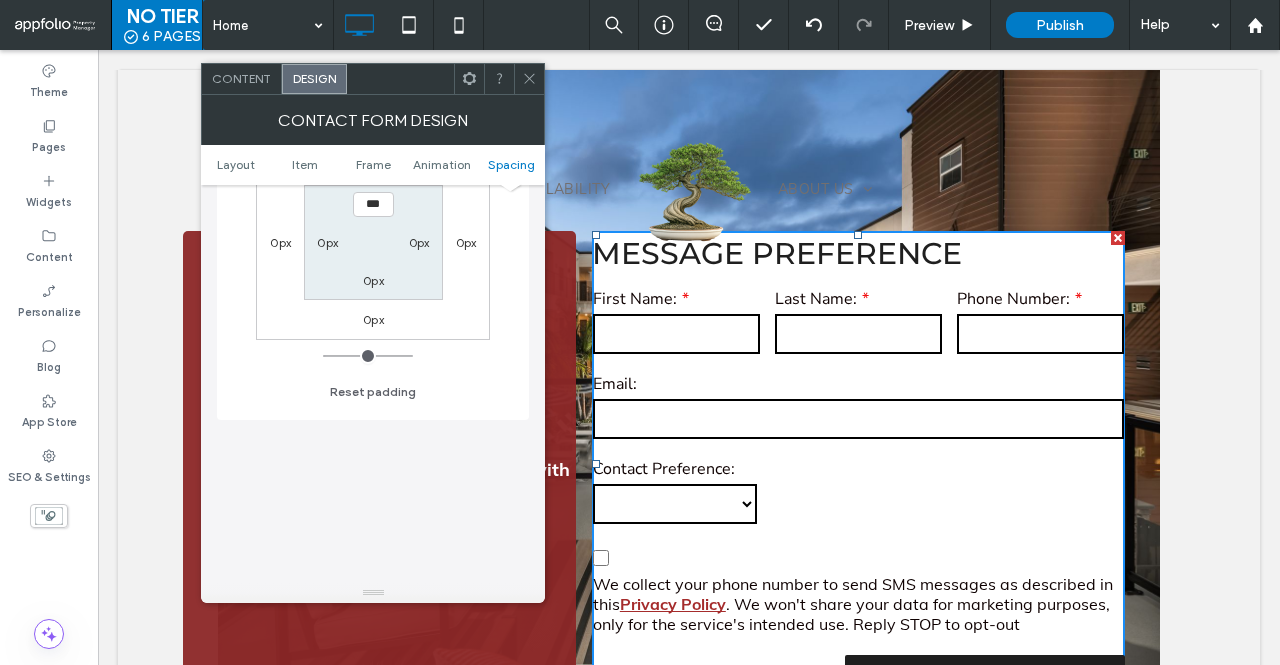 scroll, scrollTop: 977, scrollLeft: 0, axis: vertical 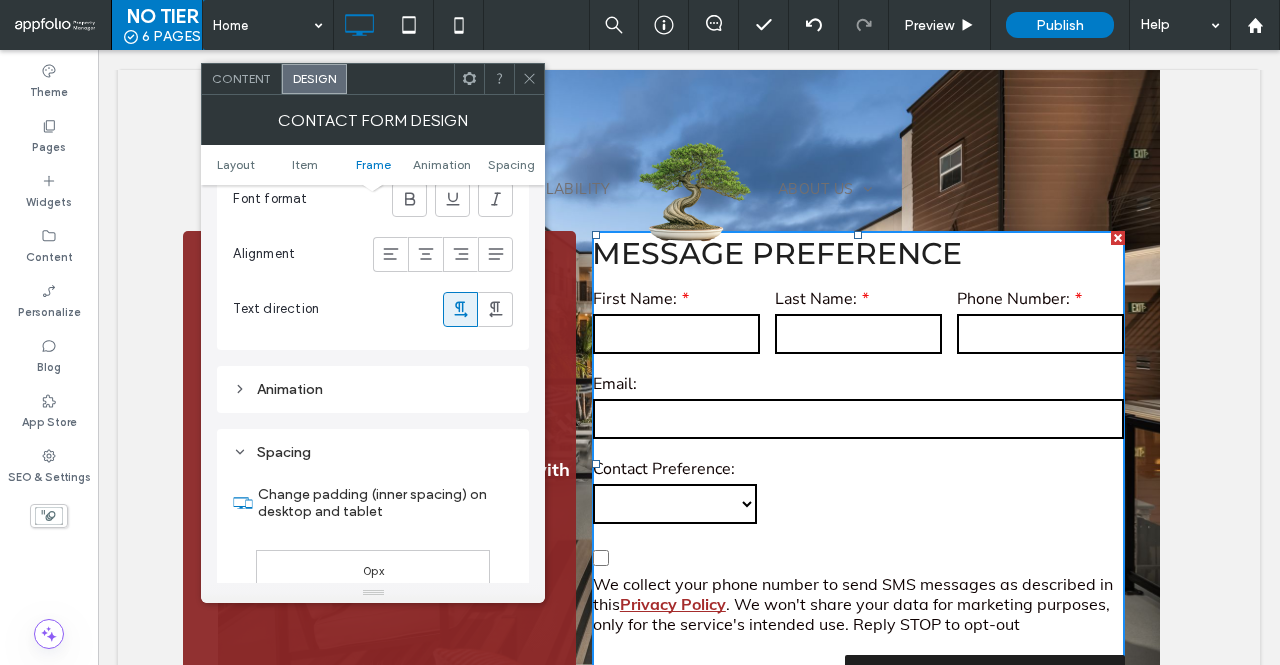 click on "Spacing" at bounding box center (373, 452) 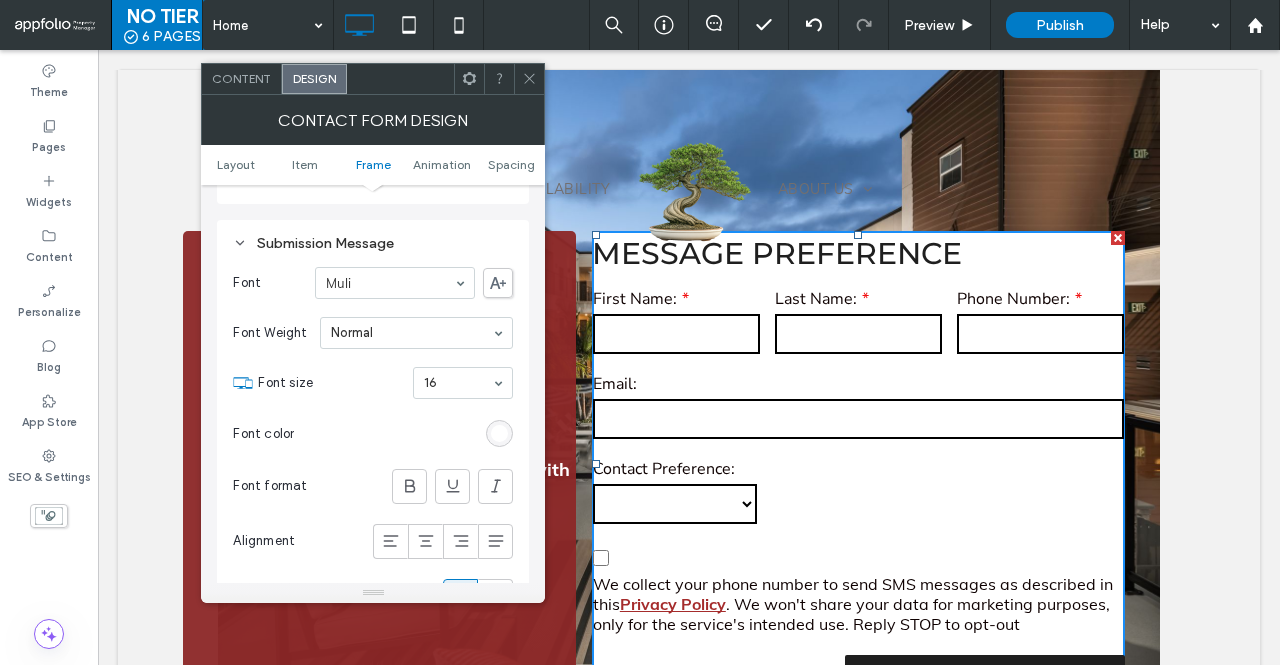 scroll, scrollTop: 603, scrollLeft: 0, axis: vertical 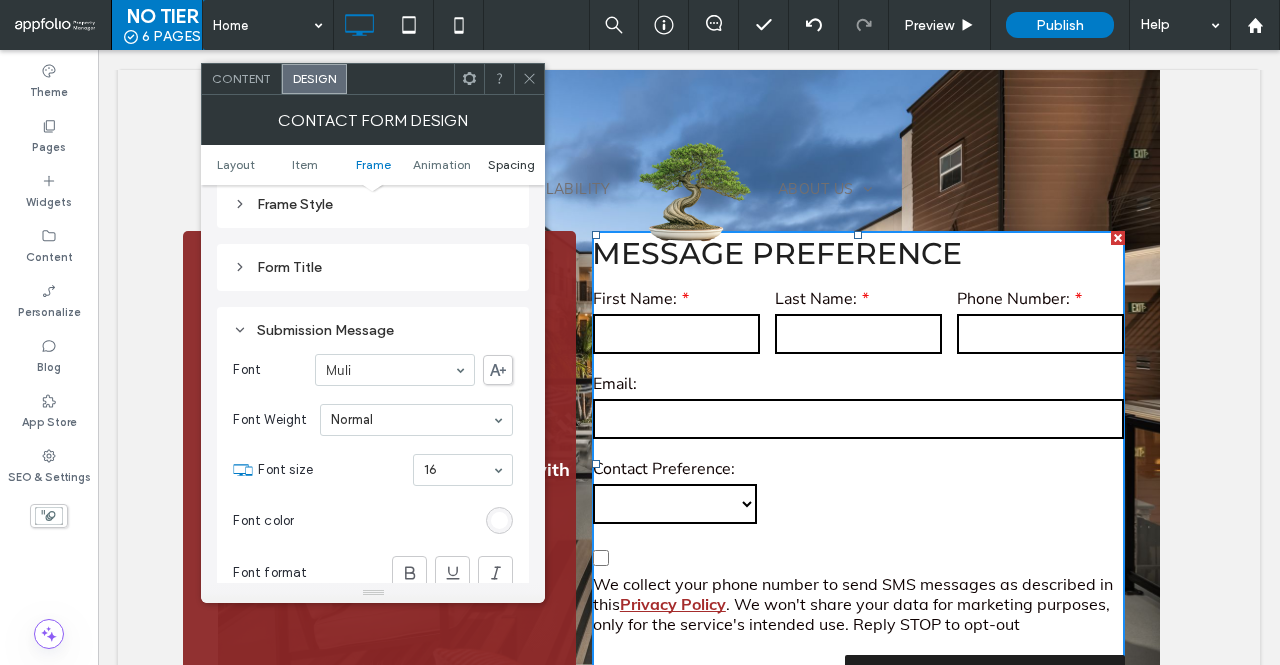 click on "Spacing" at bounding box center [511, 164] 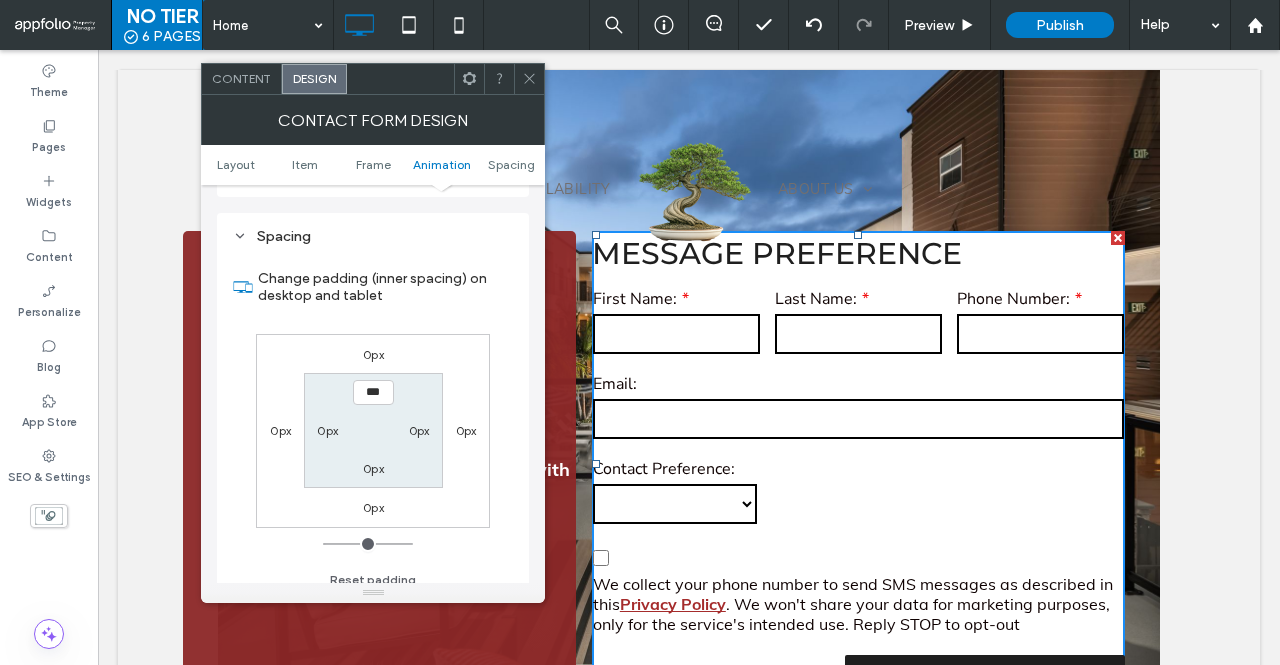 scroll, scrollTop: 1204, scrollLeft: 0, axis: vertical 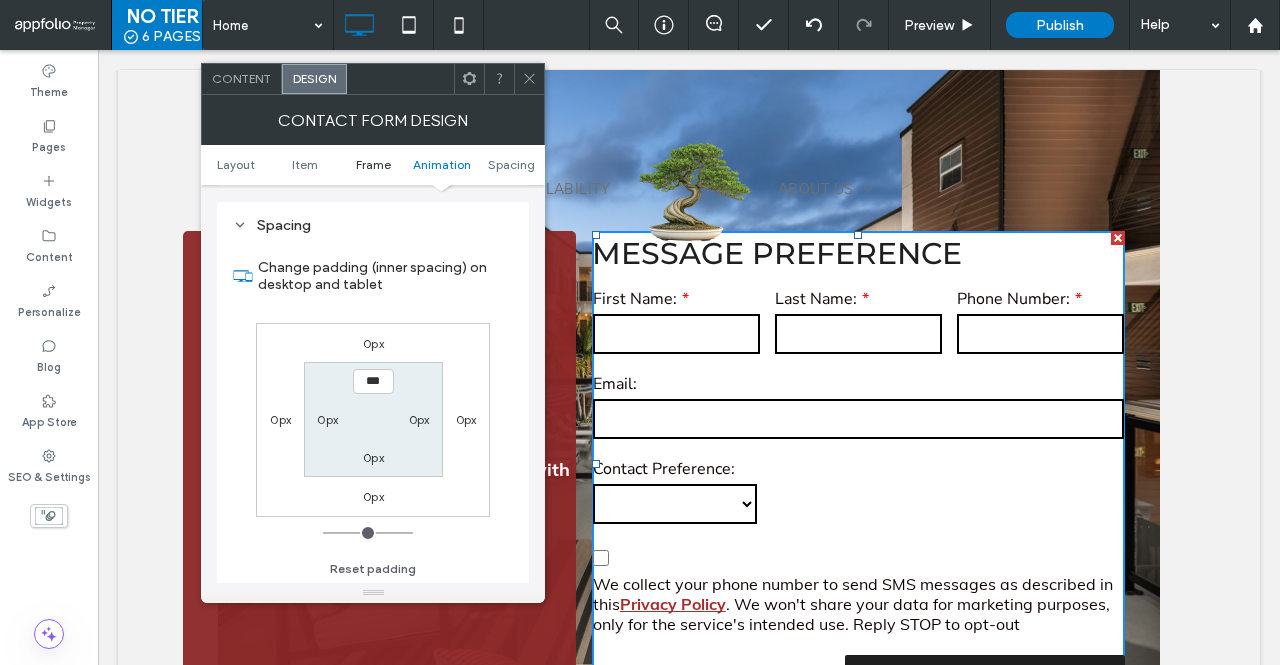 click on "Frame" at bounding box center [373, 164] 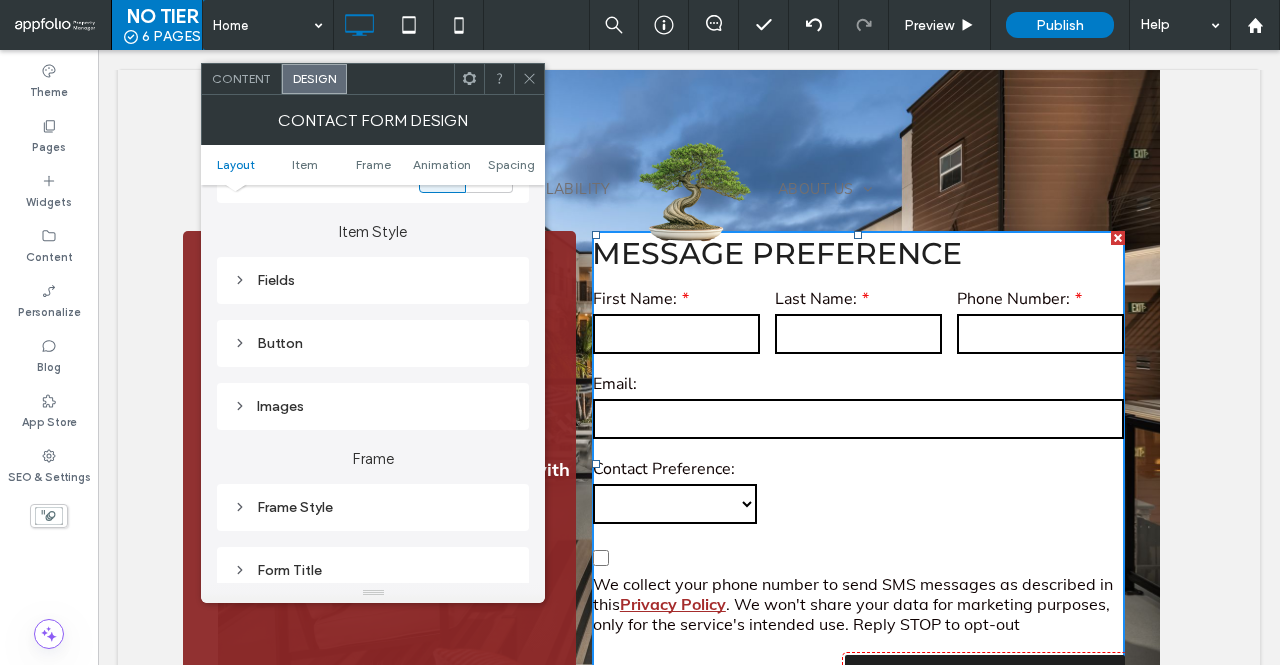 scroll, scrollTop: 290, scrollLeft: 0, axis: vertical 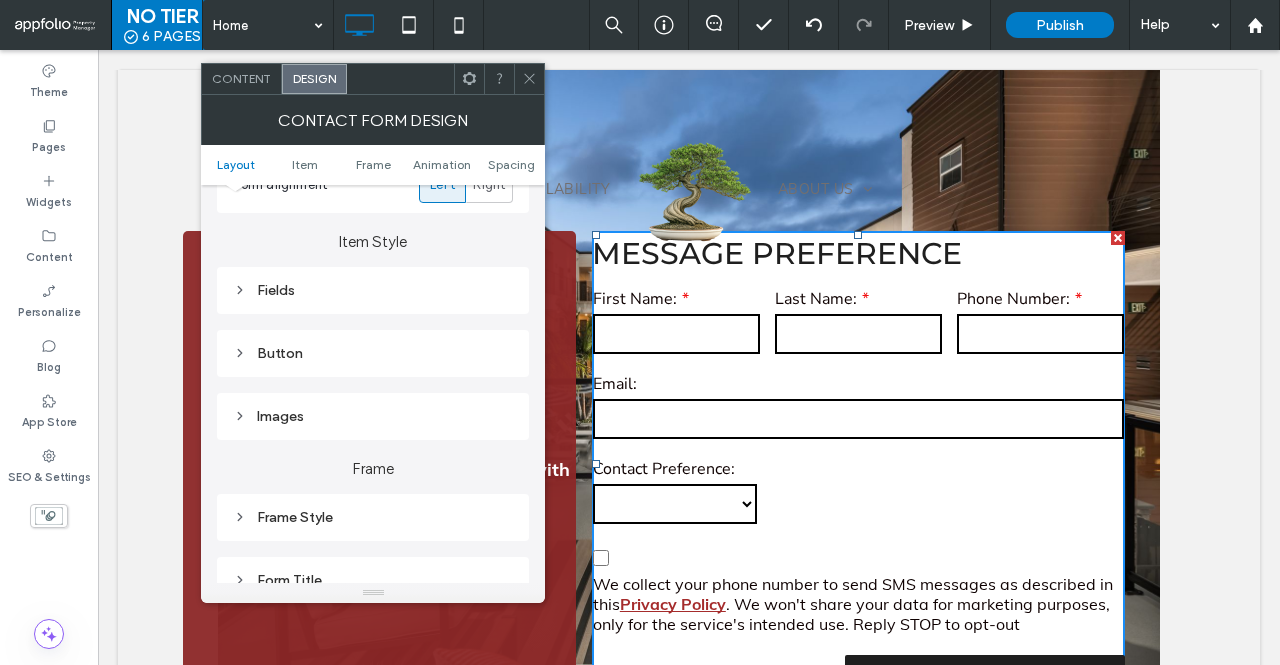 click on "Fields" at bounding box center [373, 290] 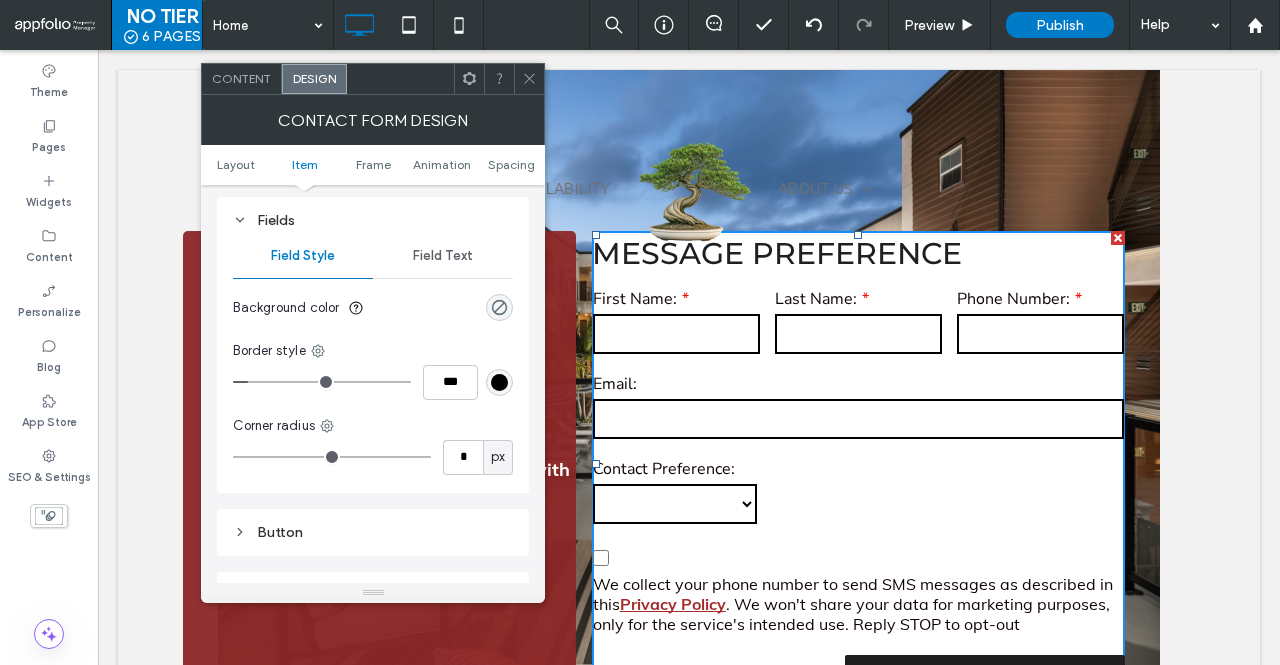 scroll, scrollTop: 359, scrollLeft: 0, axis: vertical 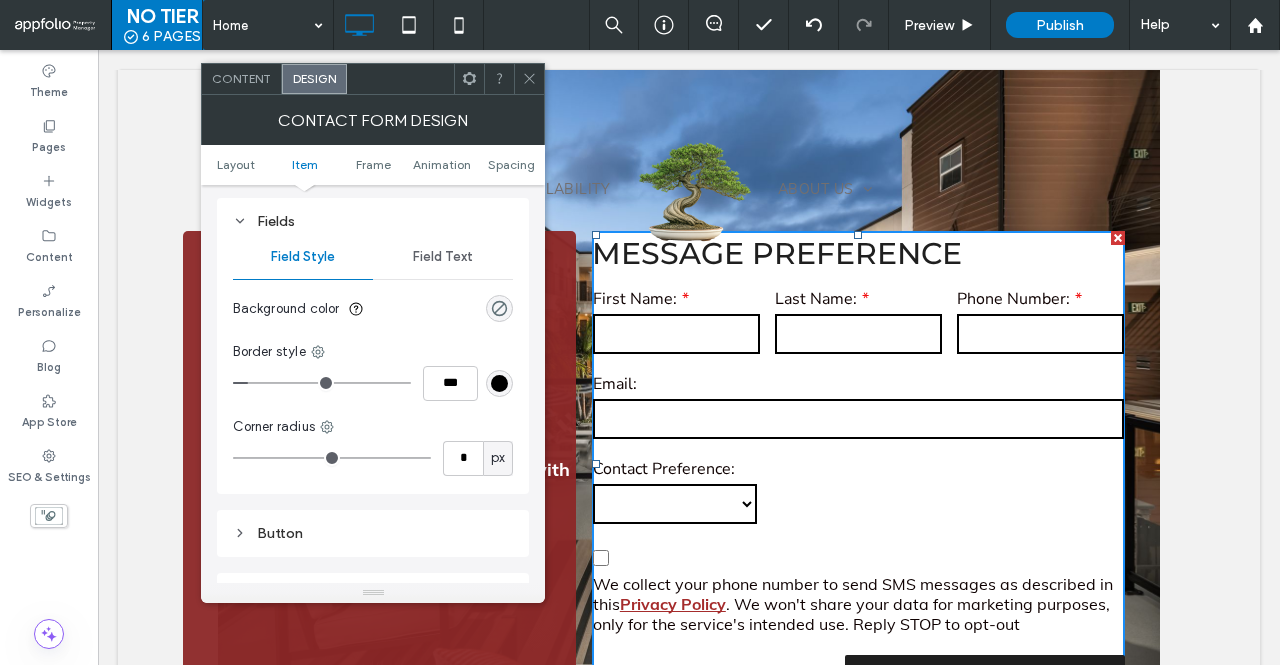 click on "Fields" at bounding box center (373, 221) 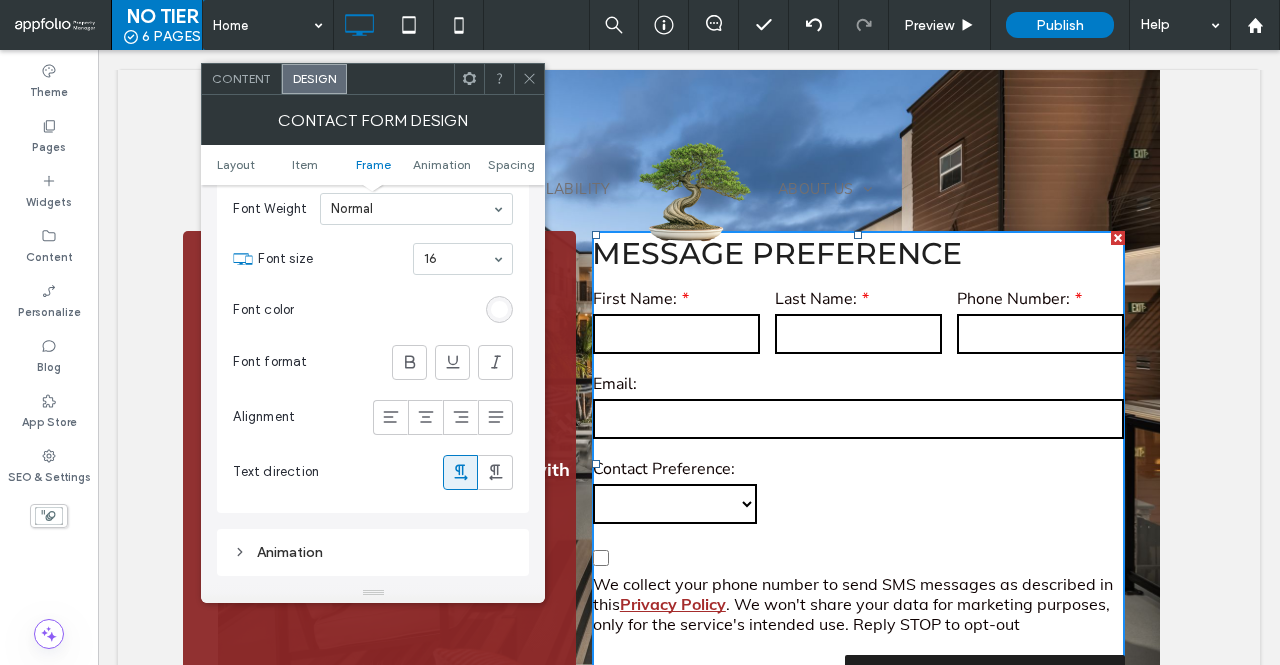 scroll, scrollTop: 815, scrollLeft: 0, axis: vertical 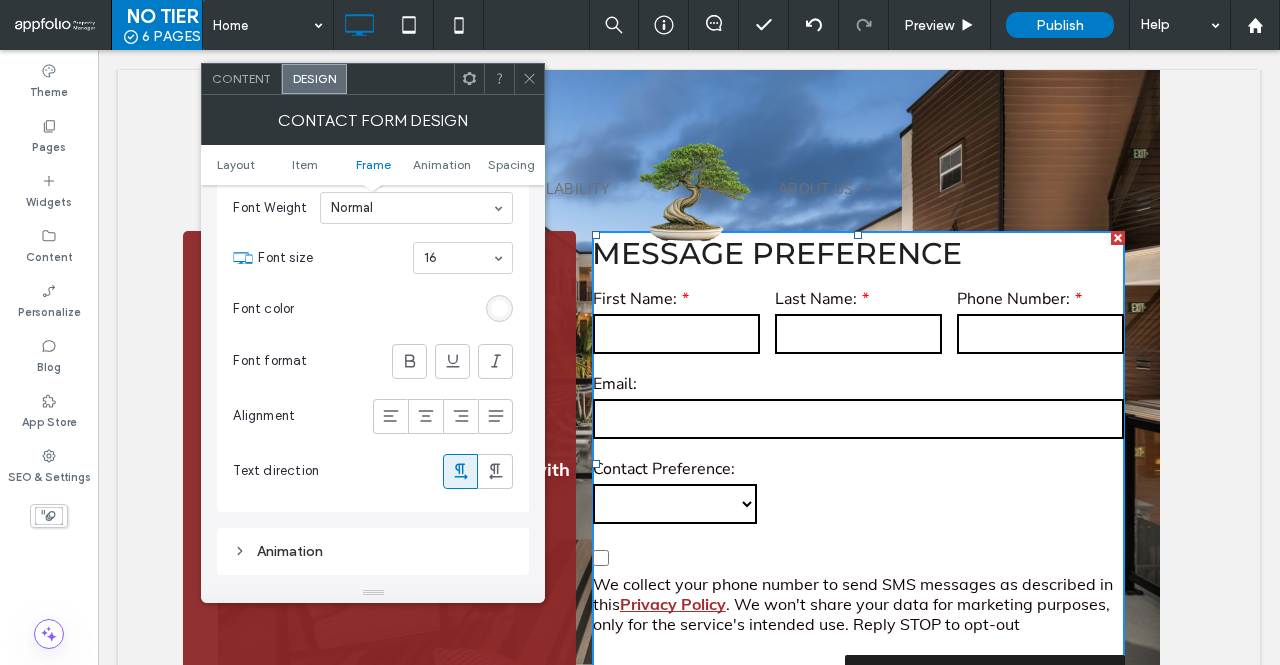 click at bounding box center (390, 416) 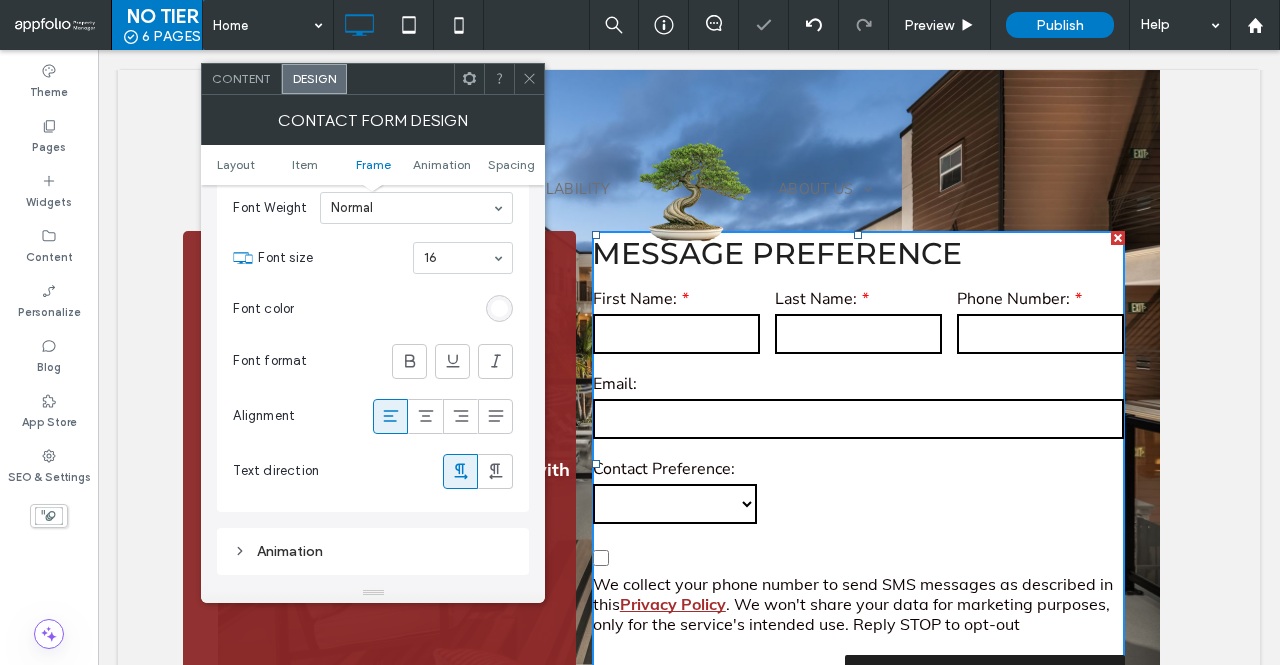 click at bounding box center (425, 416) 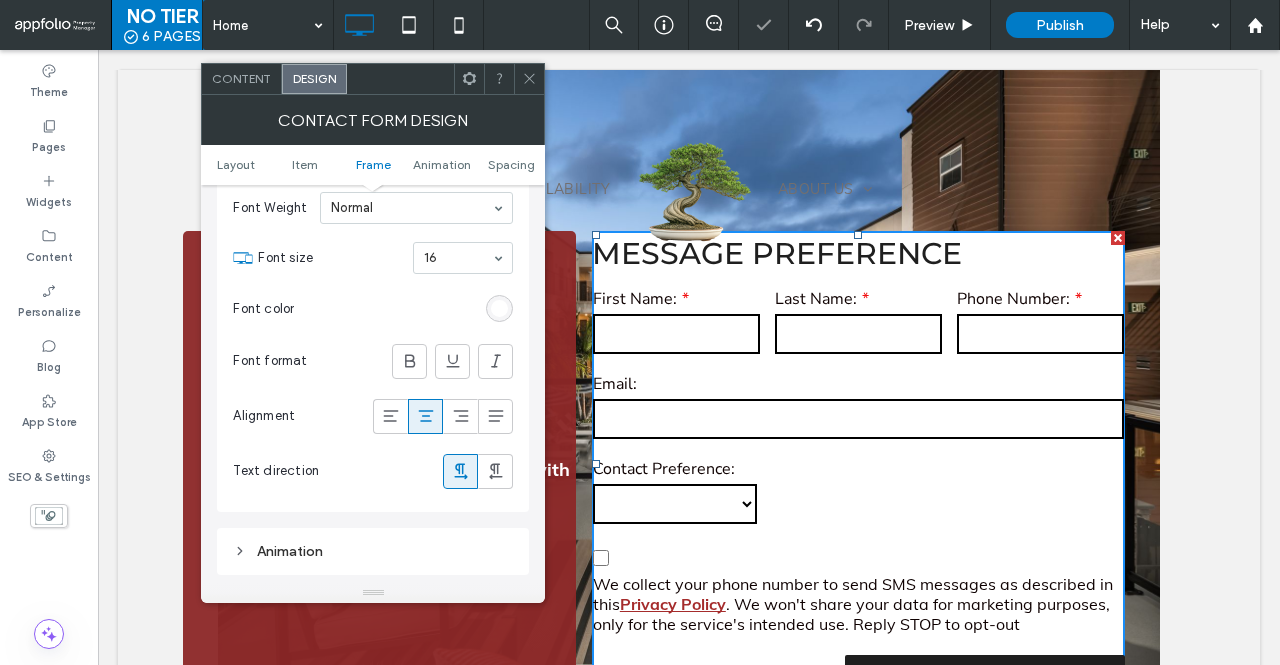 click at bounding box center [425, 416] 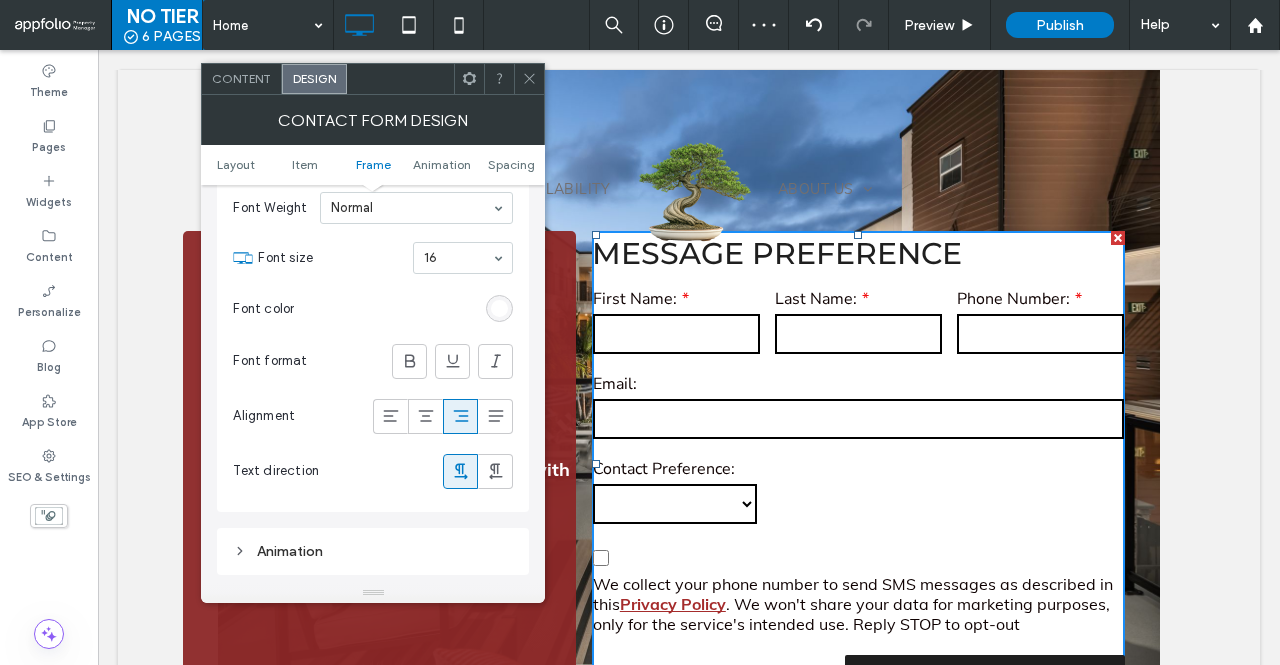 click 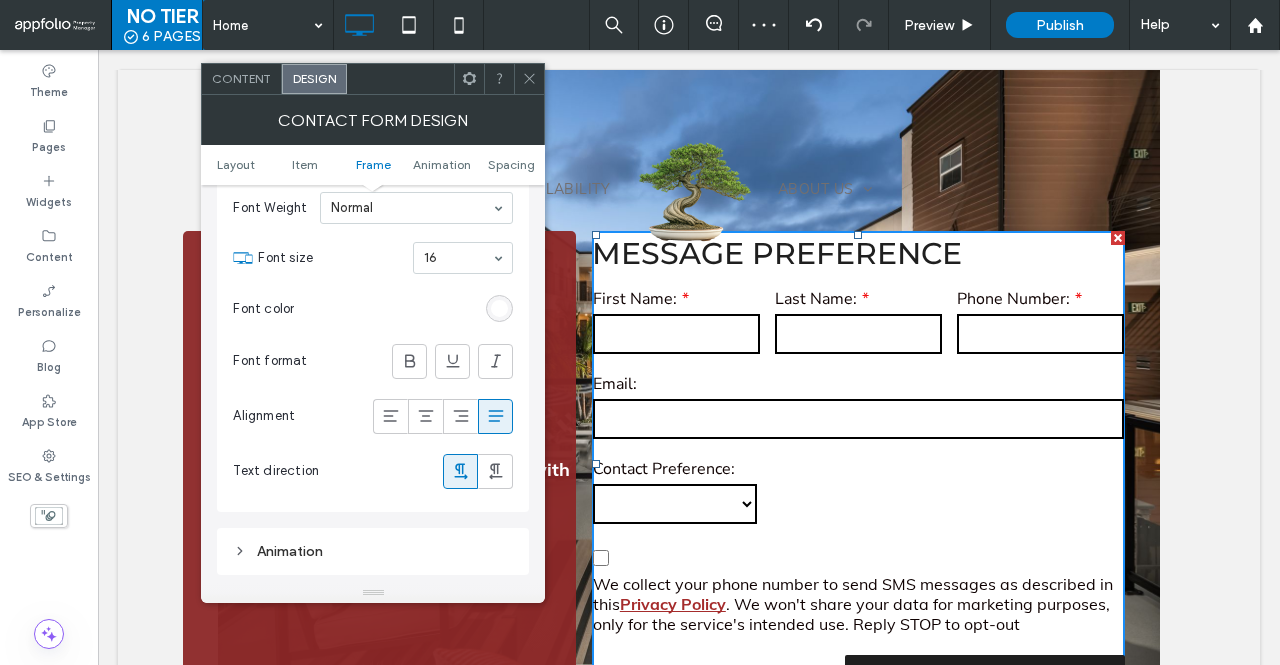 click 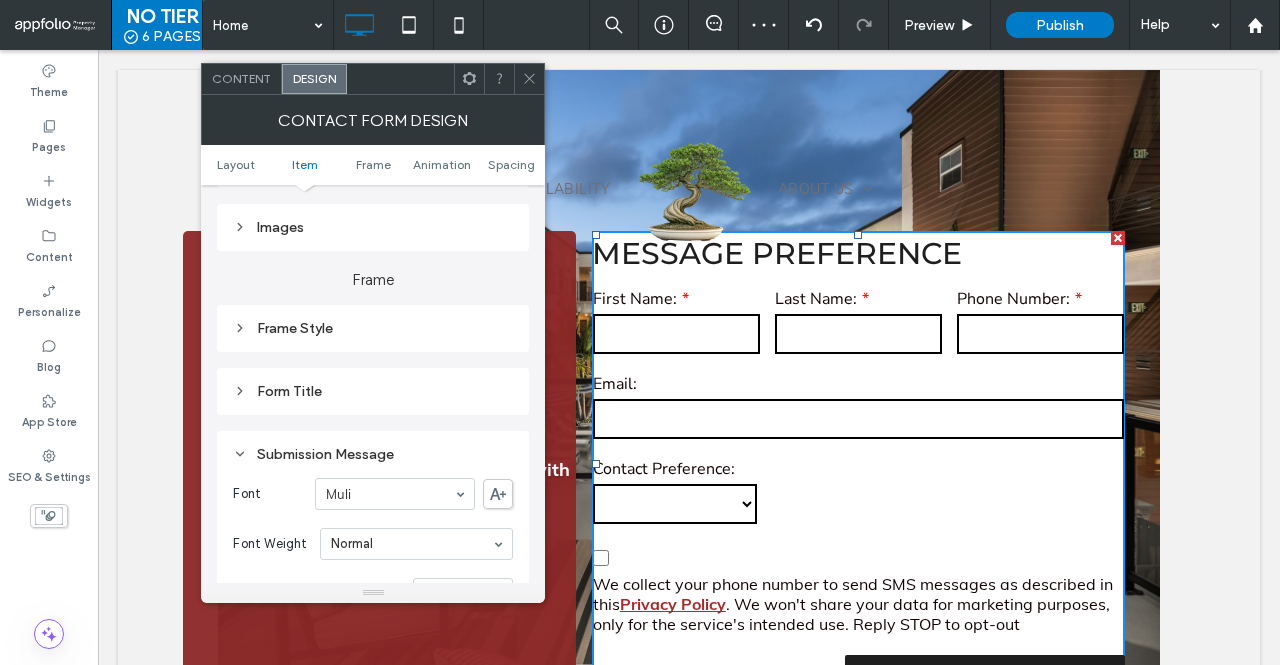 scroll, scrollTop: 451, scrollLeft: 0, axis: vertical 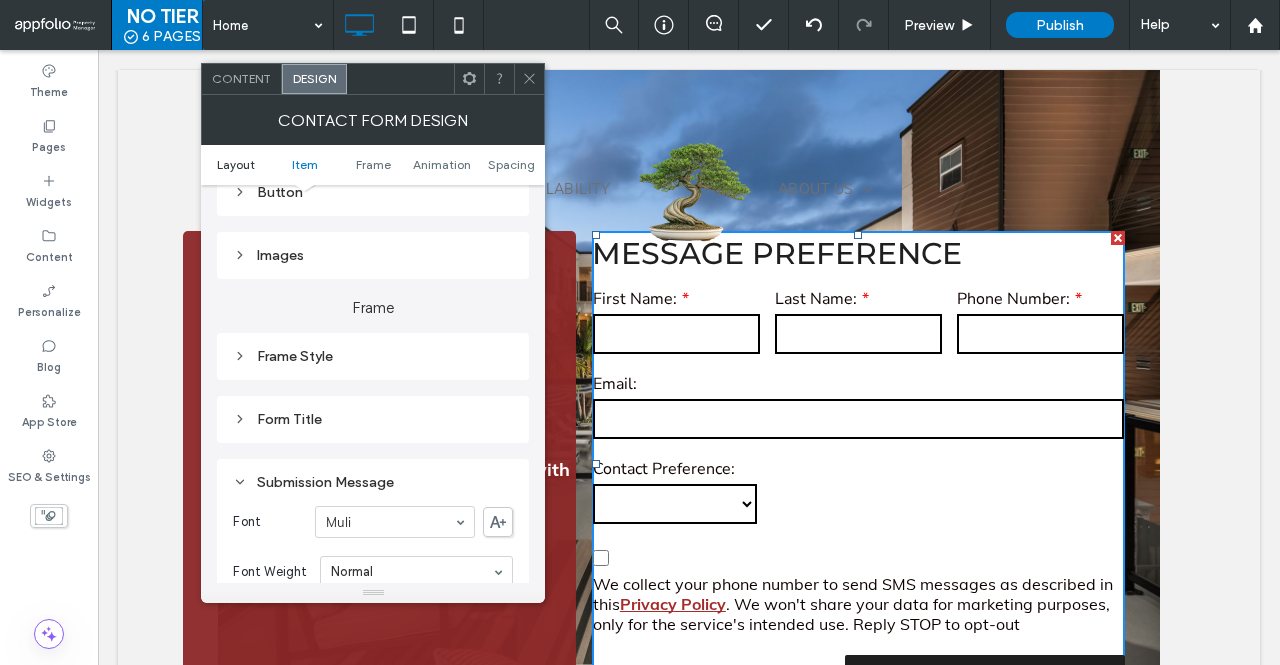 click on "Layout" at bounding box center [236, 164] 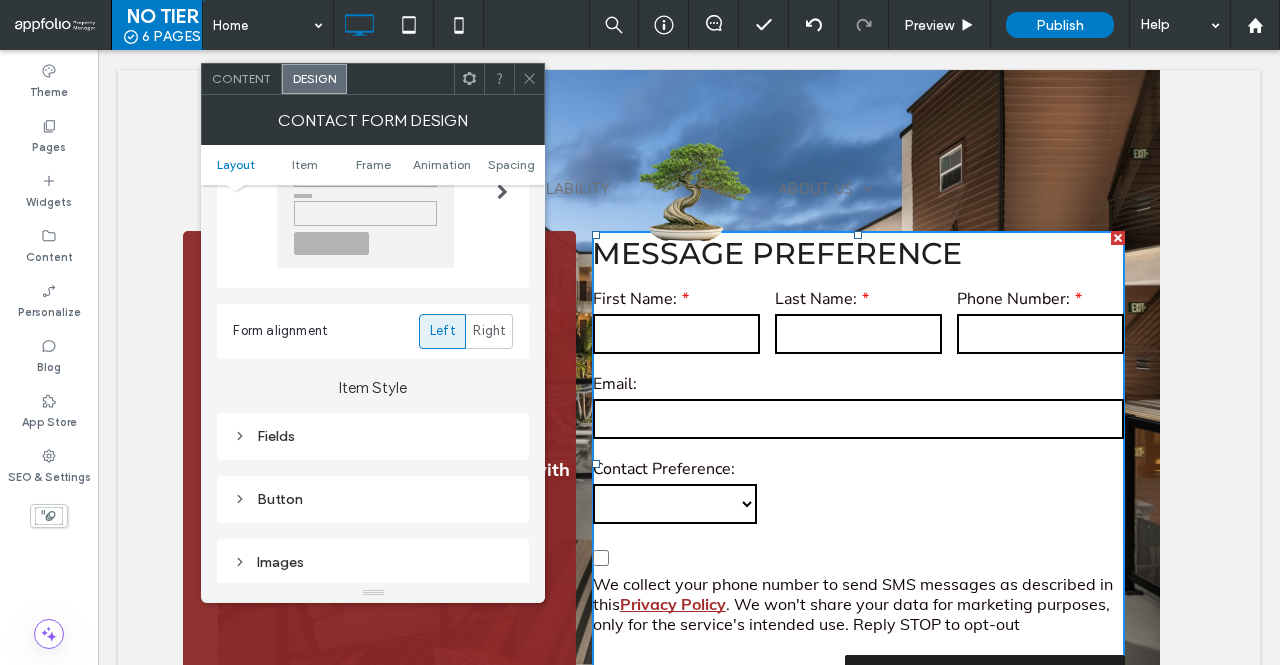 scroll, scrollTop: 145, scrollLeft: 0, axis: vertical 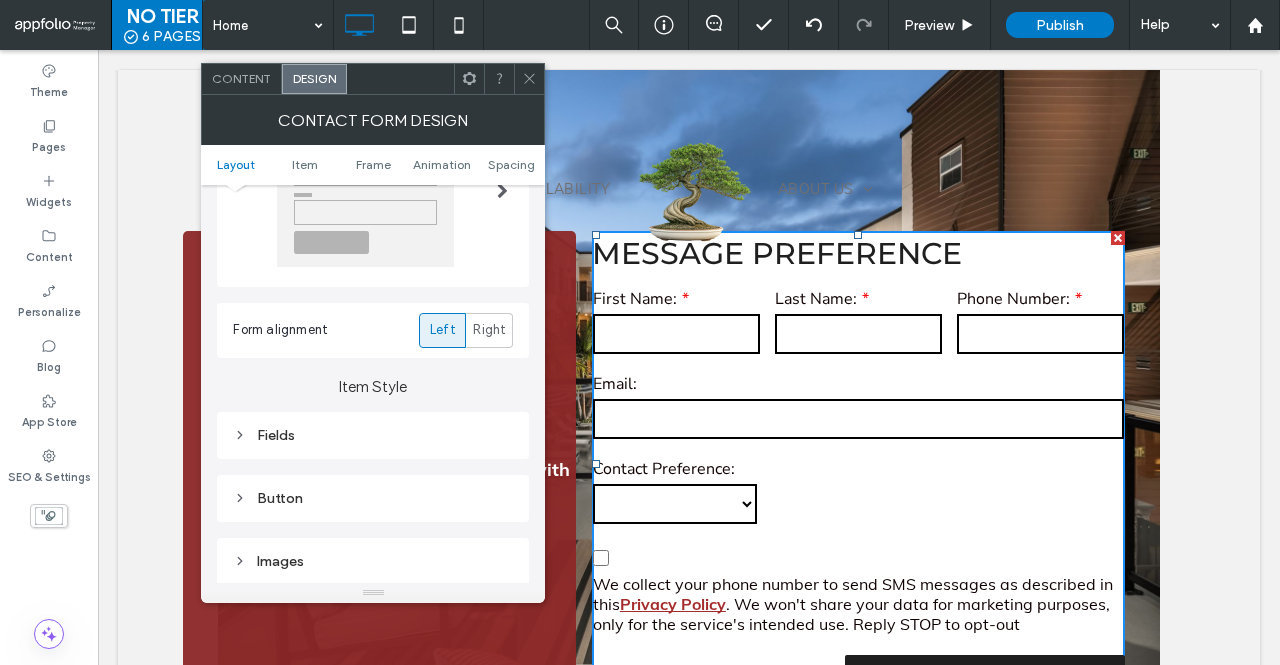 click on "Content" at bounding box center [241, 78] 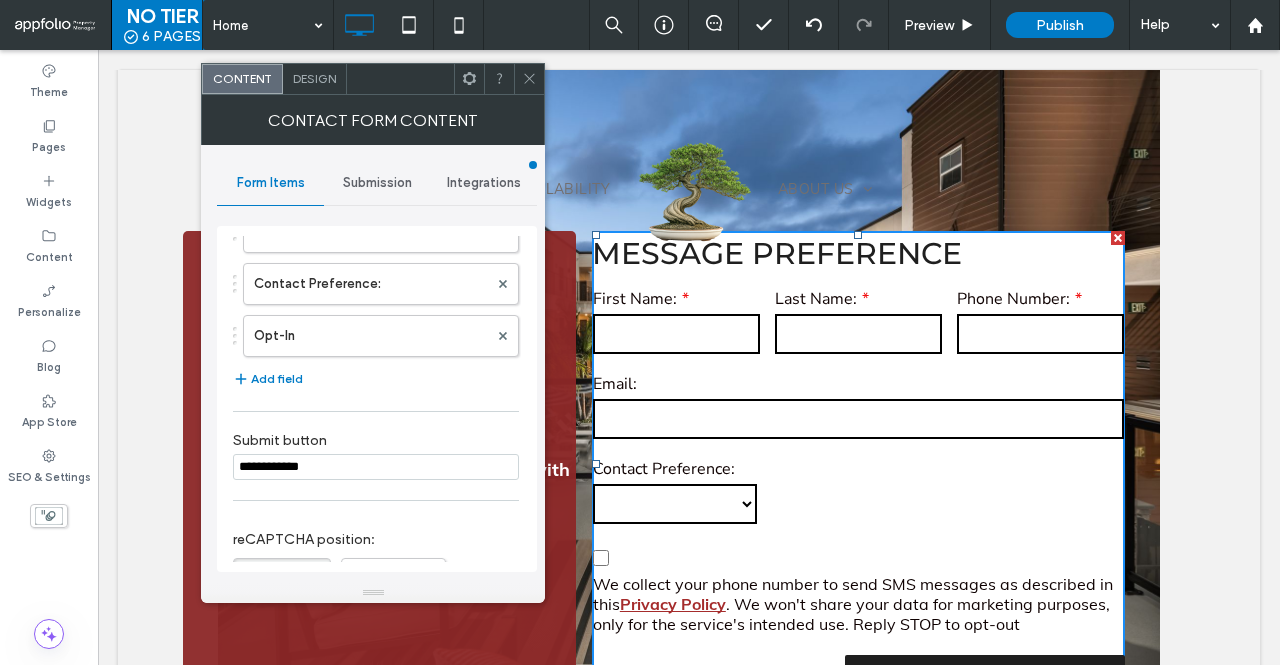 scroll, scrollTop: 266, scrollLeft: 0, axis: vertical 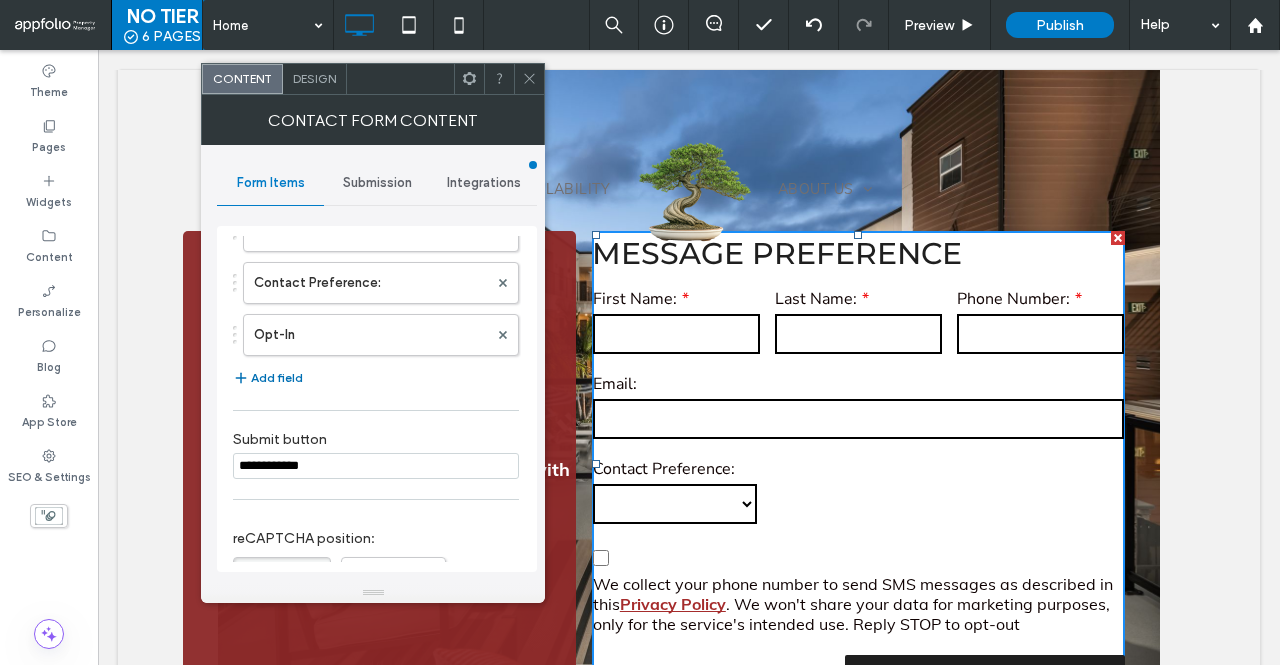 click on "Add field" at bounding box center [268, 378] 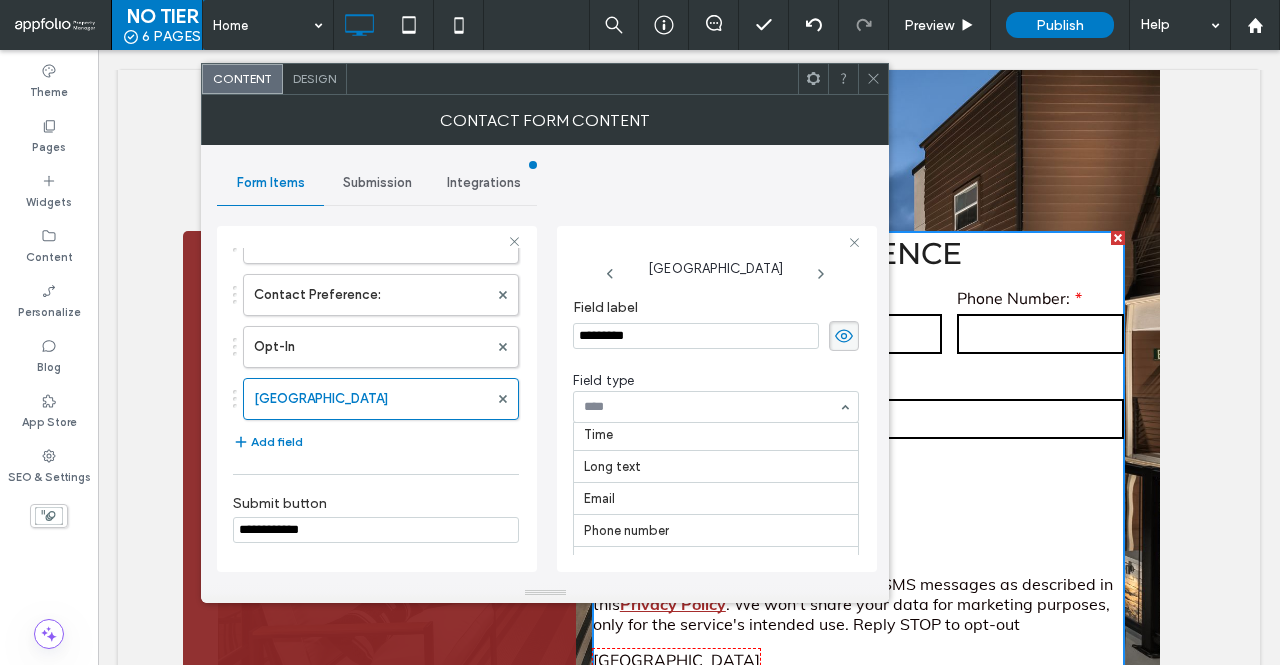 scroll, scrollTop: 226, scrollLeft: 0, axis: vertical 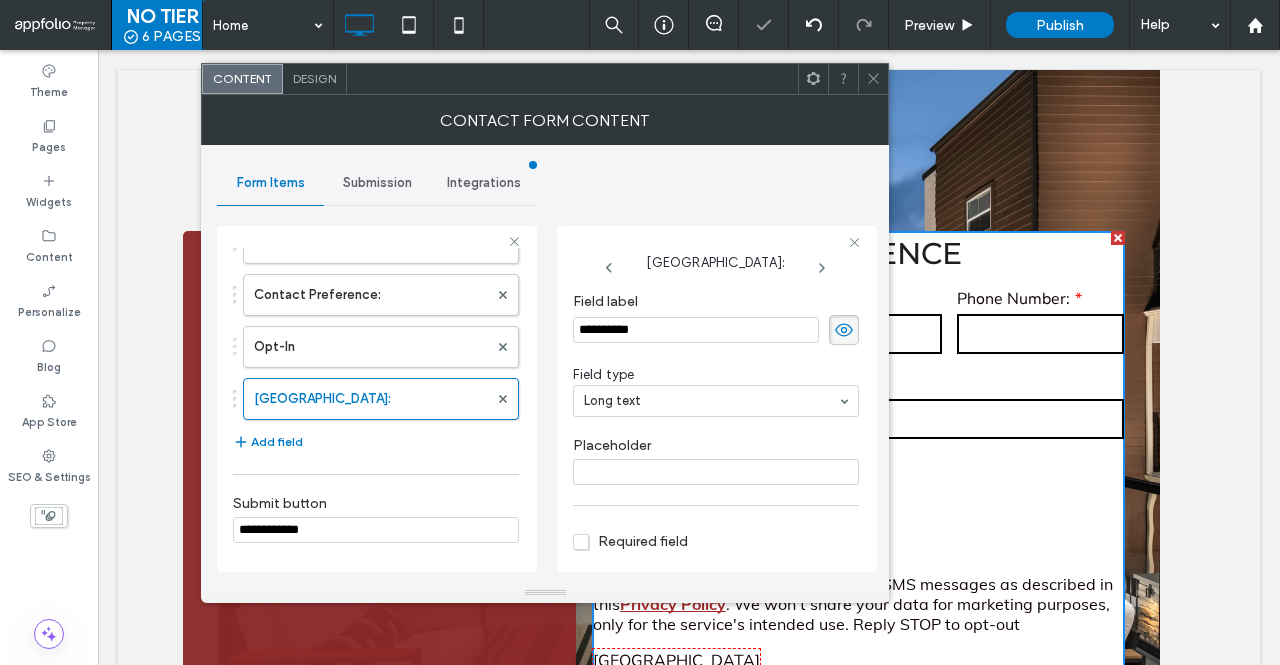 click on "**********" at bounding box center [696, 330] 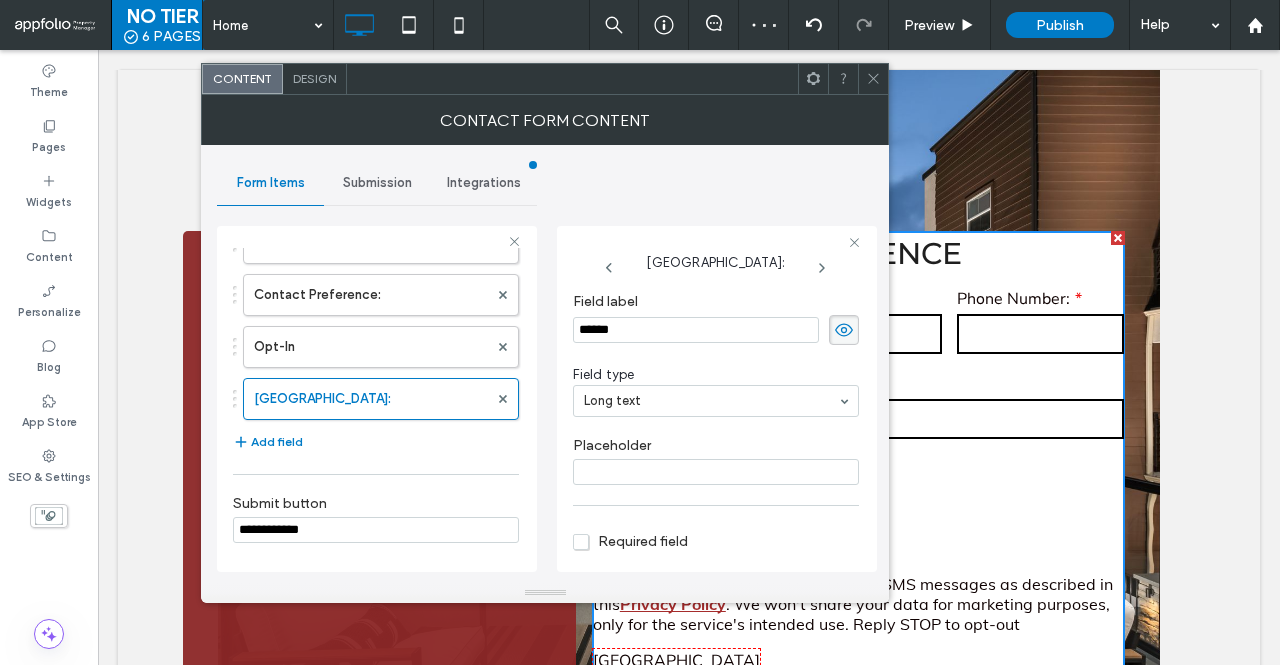type on "*******" 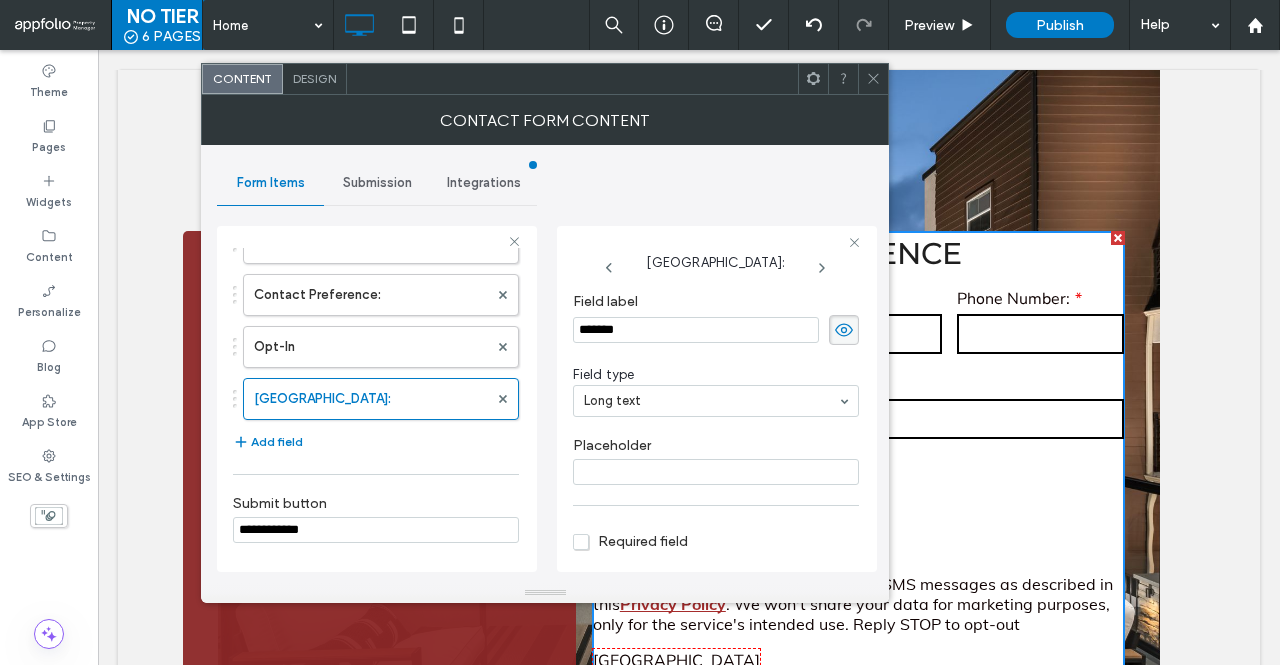 scroll, scrollTop: 121, scrollLeft: 0, axis: vertical 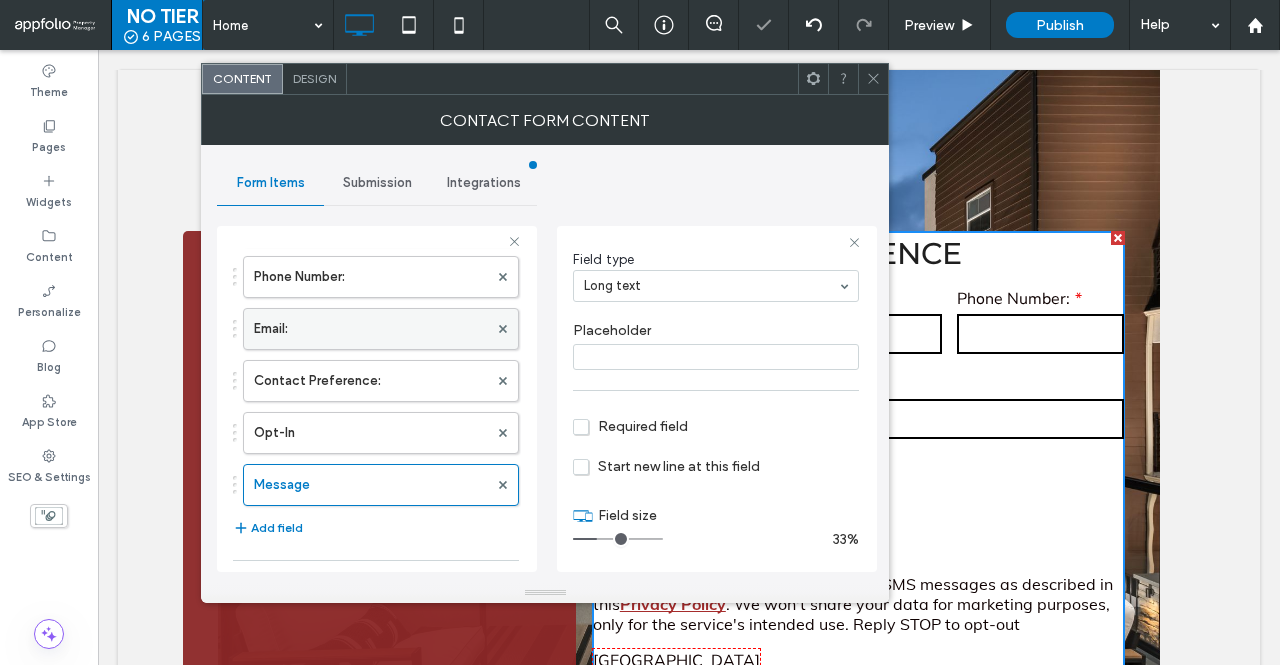 click on "Email:" at bounding box center (371, 329) 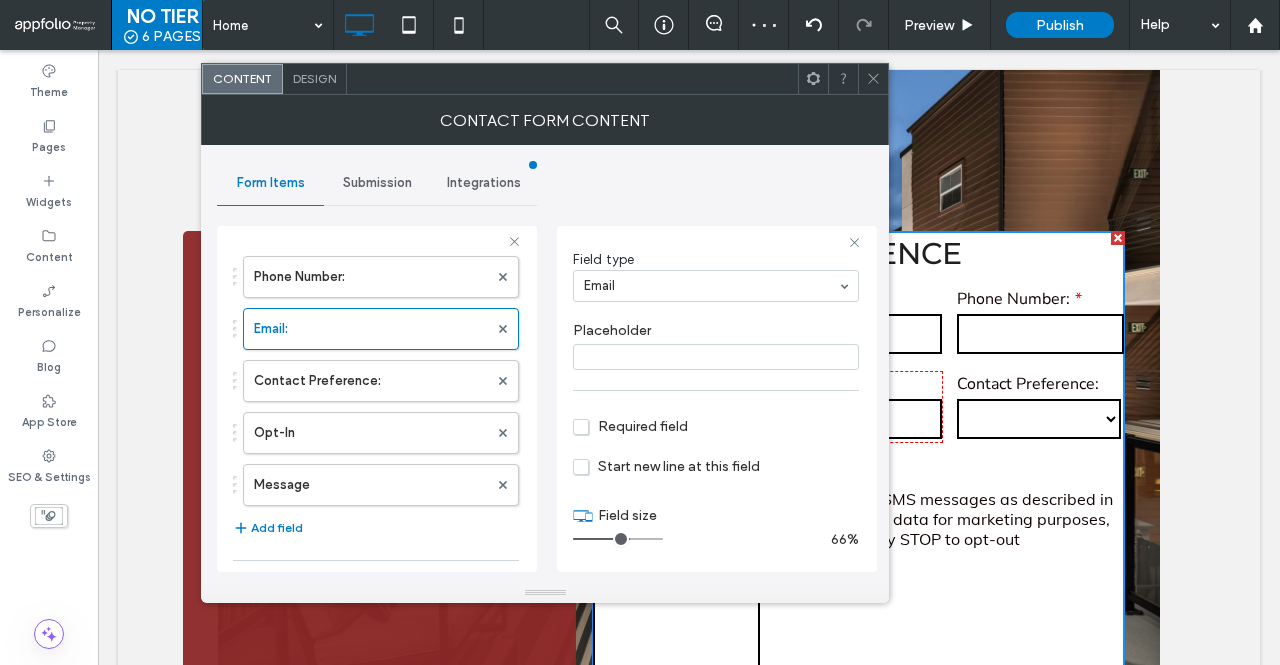 drag, startPoint x: 645, startPoint y: 531, endPoint x: 628, endPoint y: 537, distance: 18.027756 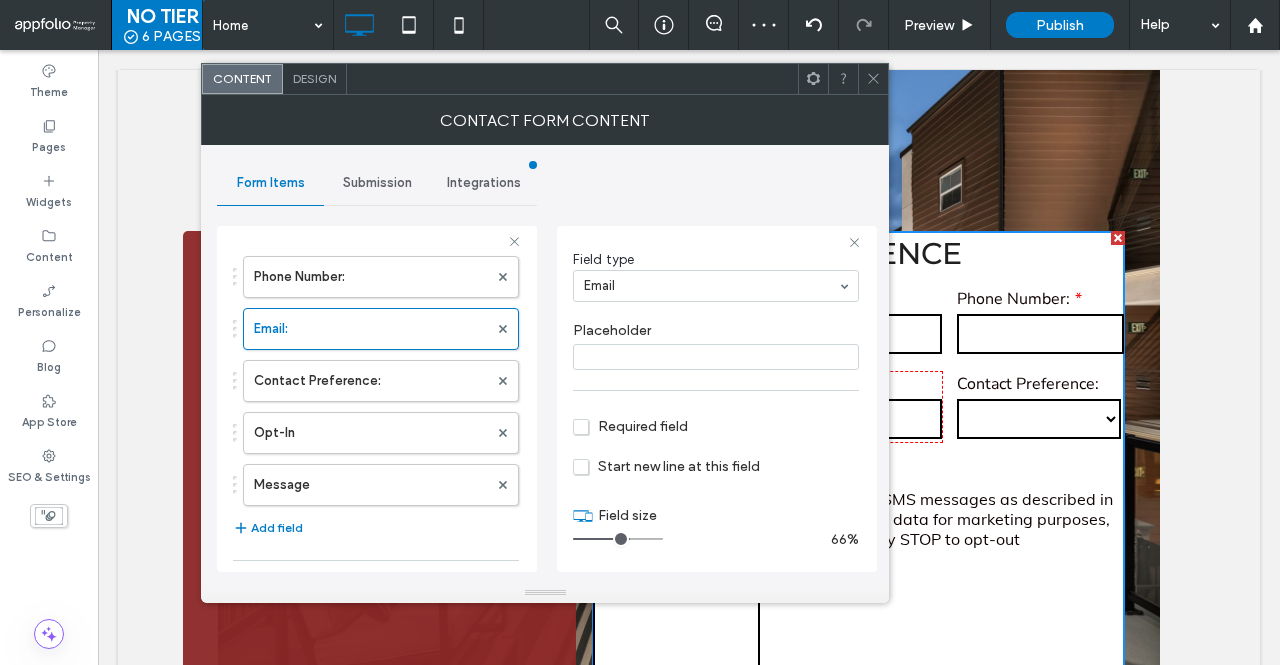 type on "*" 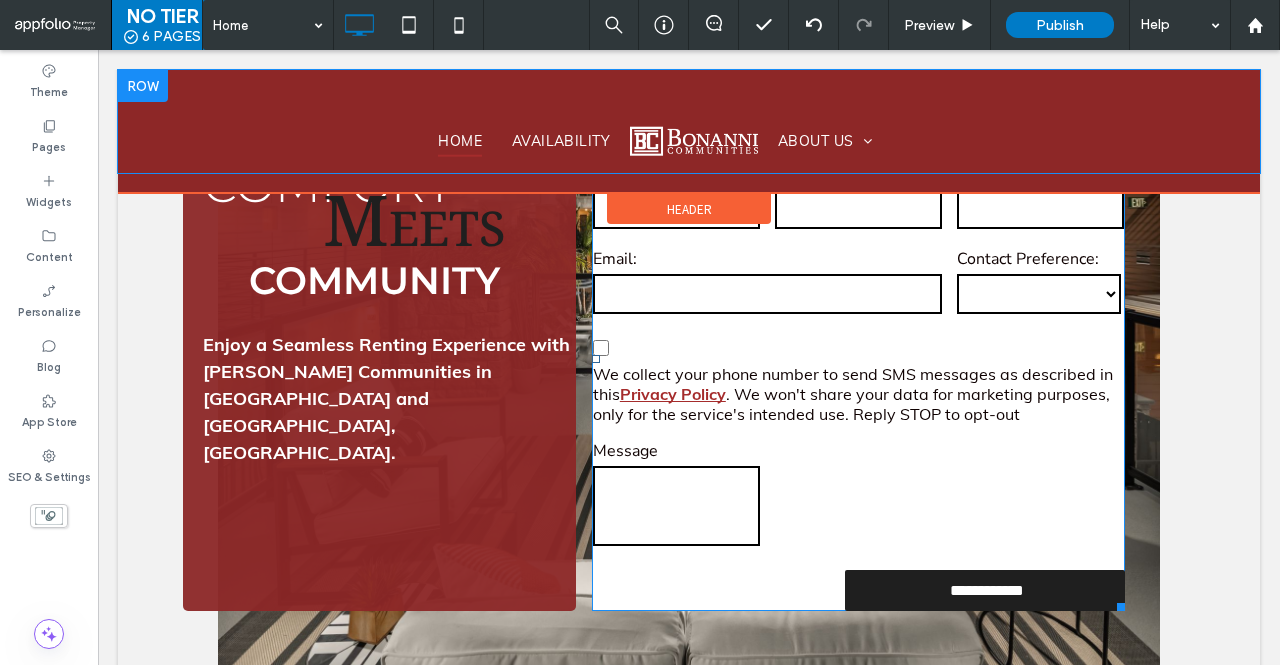 scroll, scrollTop: 336, scrollLeft: 0, axis: vertical 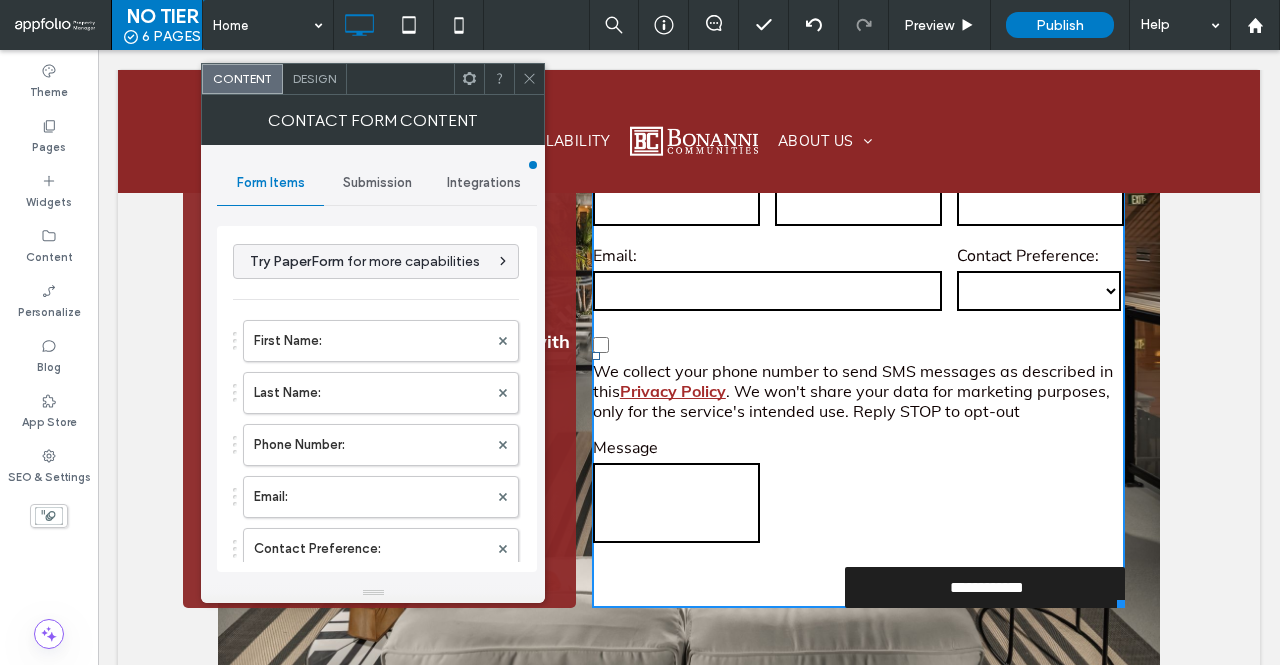 click at bounding box center (596, 356) 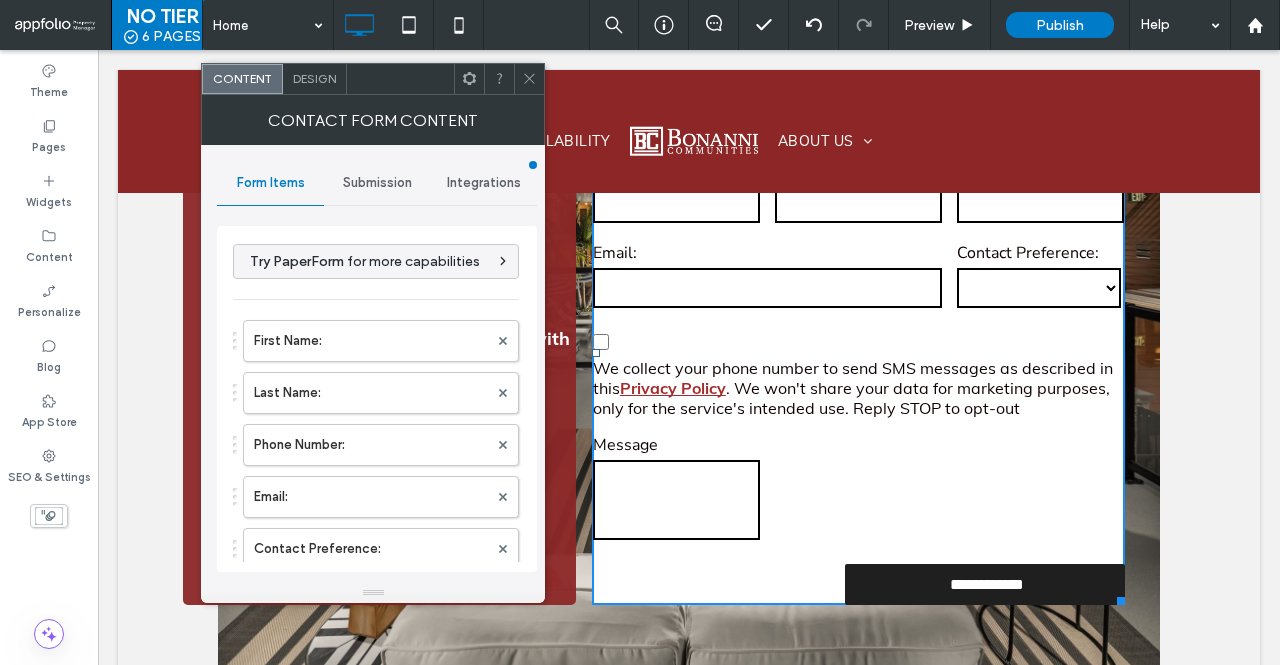 scroll, scrollTop: 340, scrollLeft: 0, axis: vertical 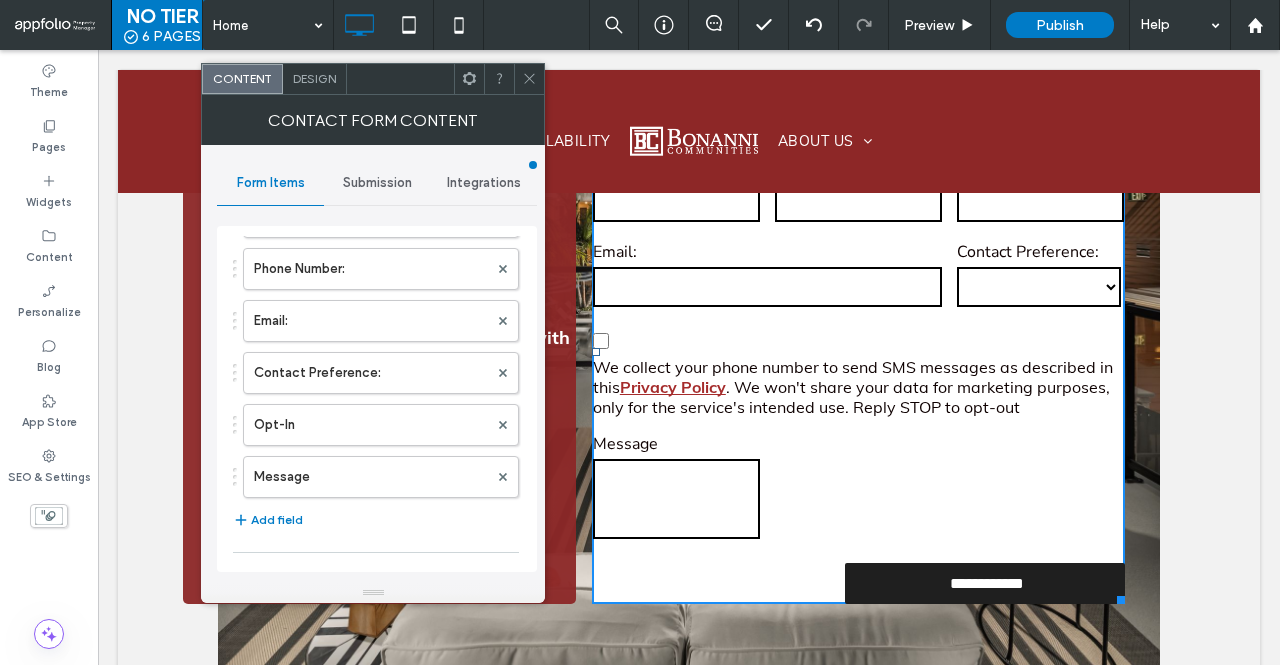click on "First Name: Last Name: Phone Number: Email: Contact Preference: Opt-In Message" at bounding box center (376, 316) 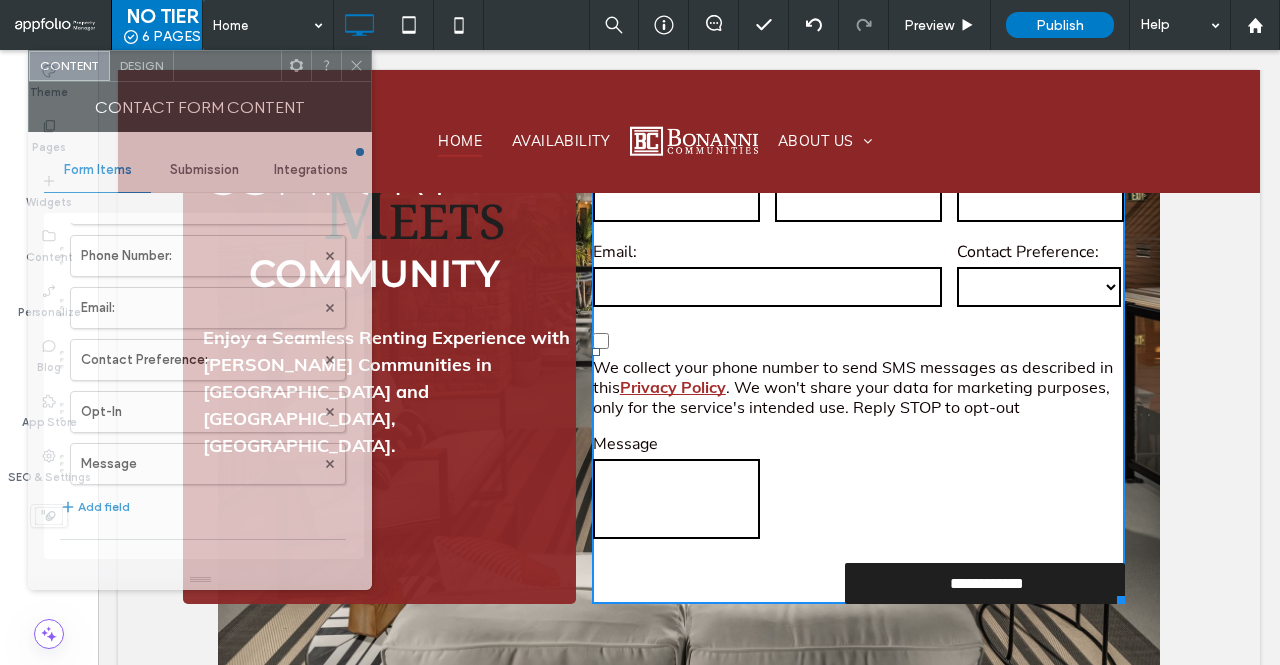 drag, startPoint x: 382, startPoint y: 82, endPoint x: 208, endPoint y: 69, distance: 174.48495 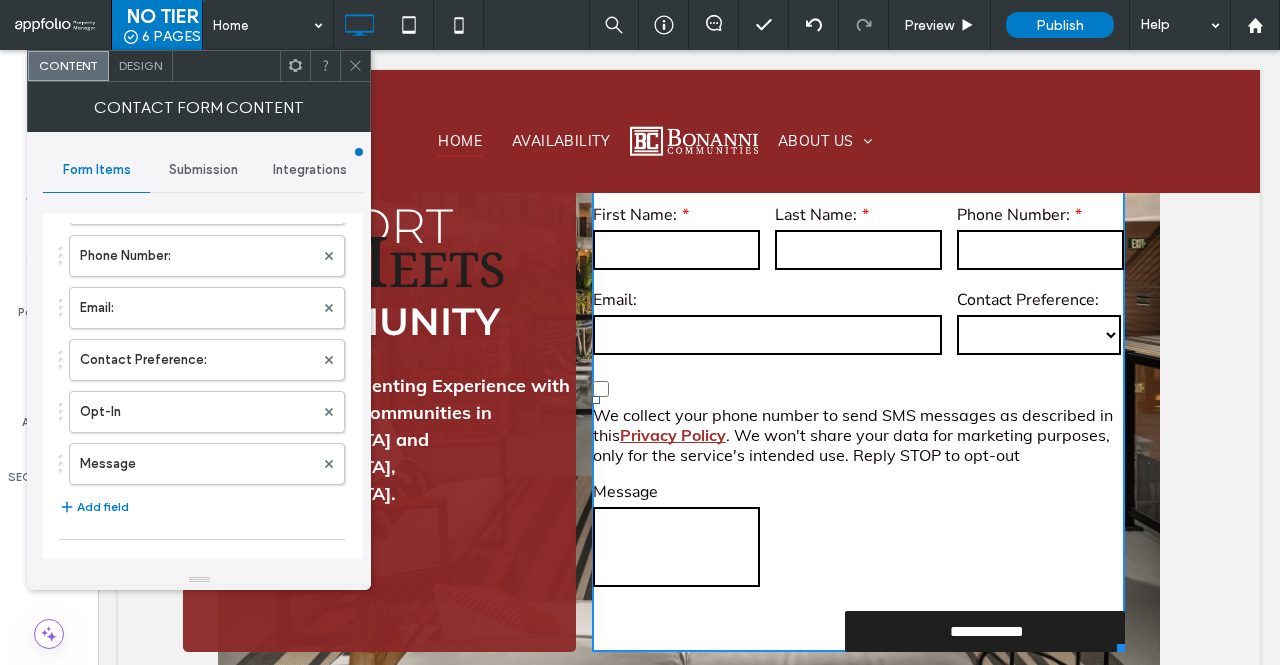 scroll, scrollTop: 291, scrollLeft: 0, axis: vertical 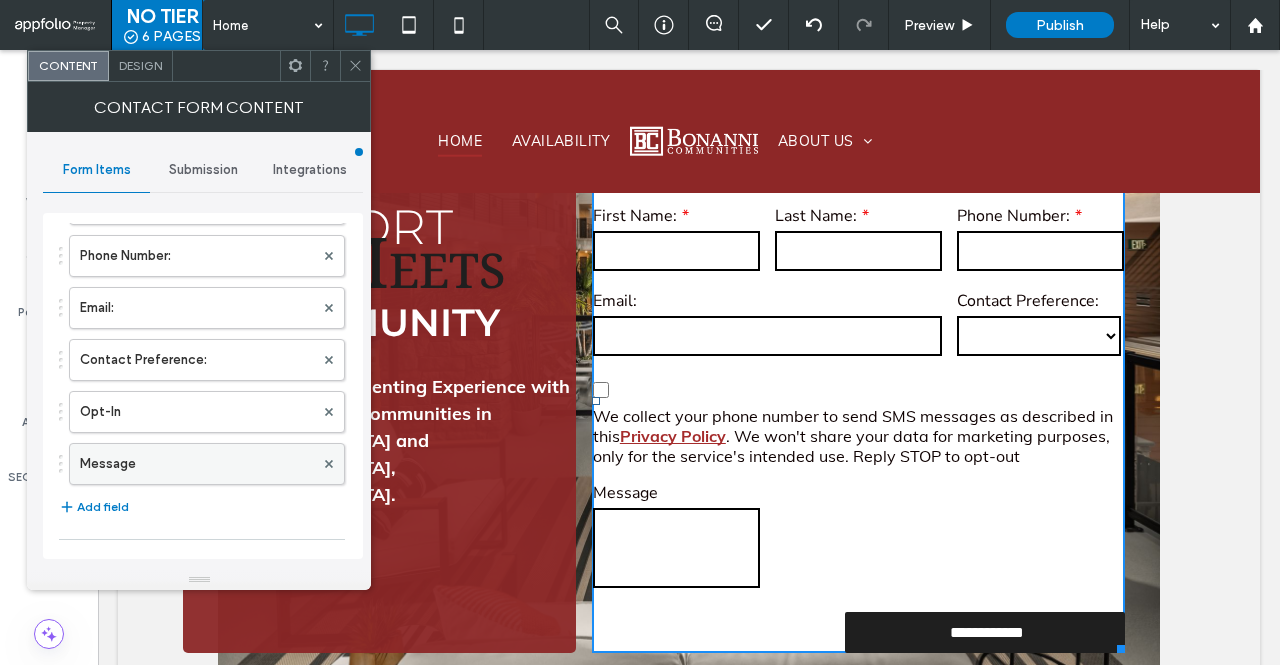click on "Message" at bounding box center (197, 464) 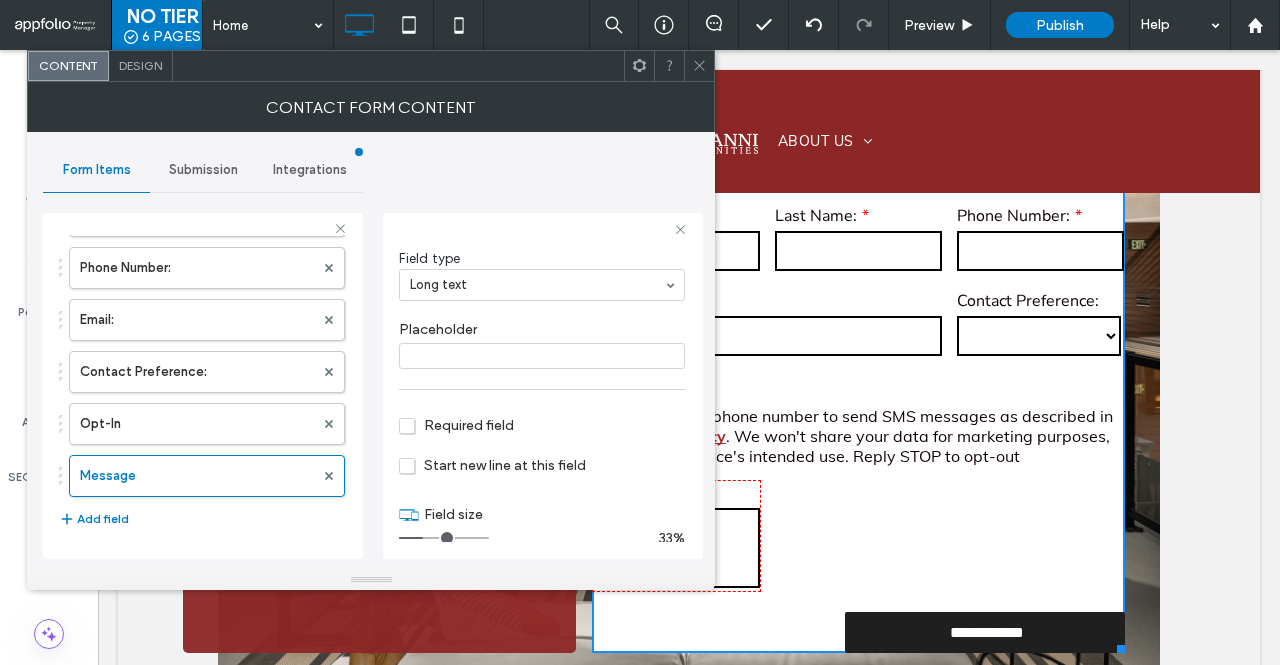 scroll, scrollTop: 121, scrollLeft: 0, axis: vertical 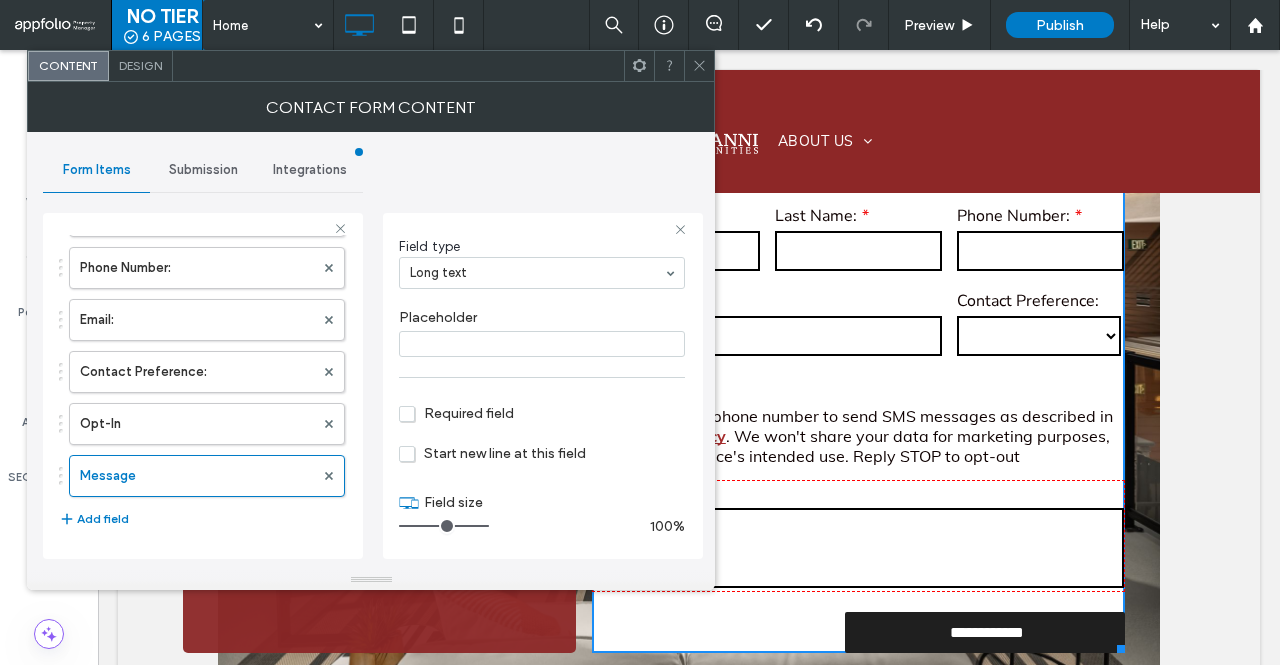 drag, startPoint x: 430, startPoint y: 522, endPoint x: 486, endPoint y: 521, distance: 56.008926 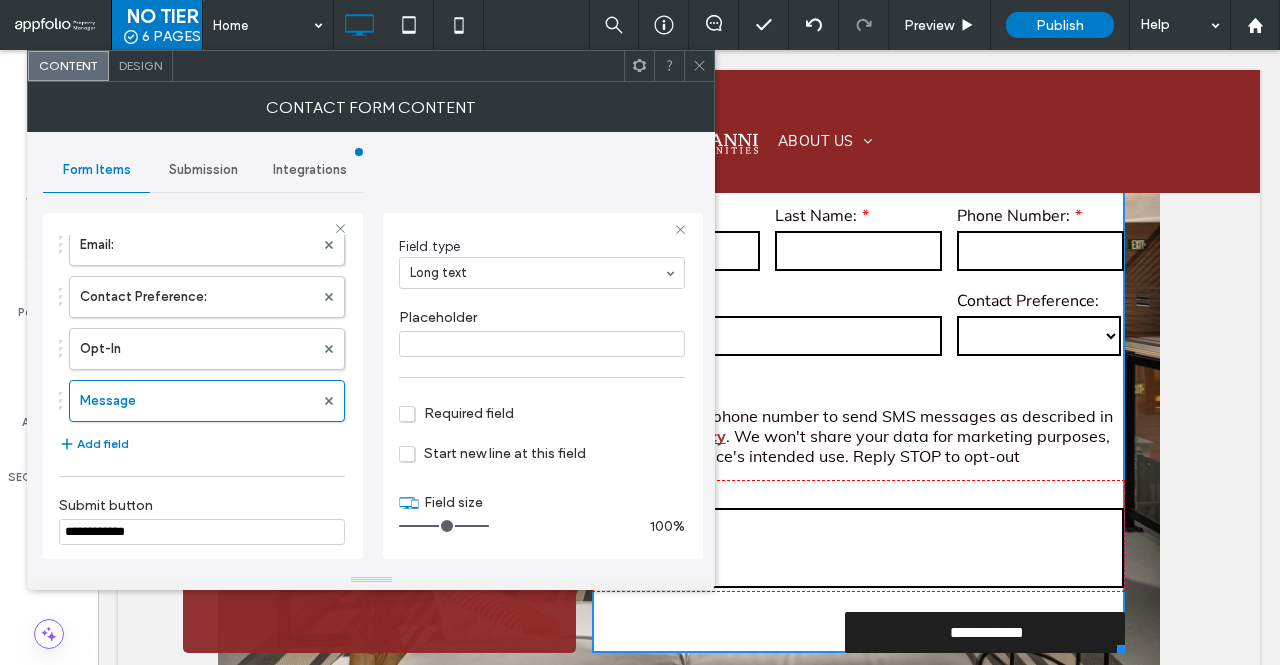 scroll, scrollTop: 250, scrollLeft: 0, axis: vertical 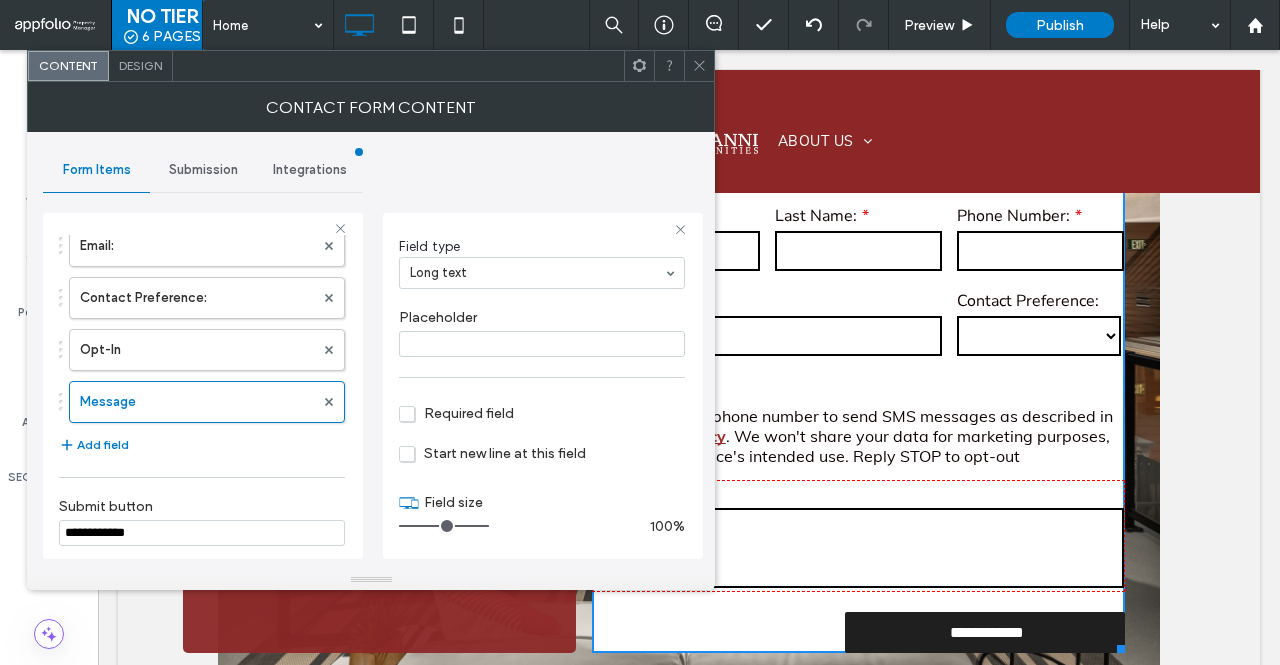 click on "Submission" at bounding box center [203, 170] 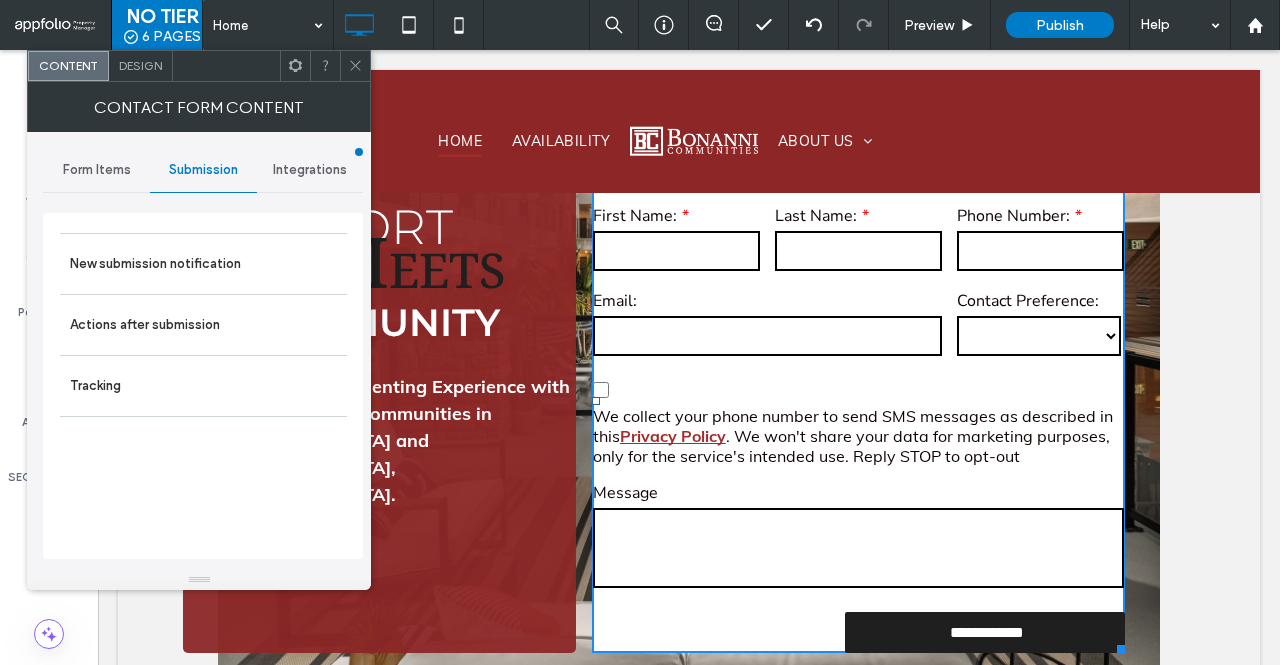 click on "Design" at bounding box center (140, 65) 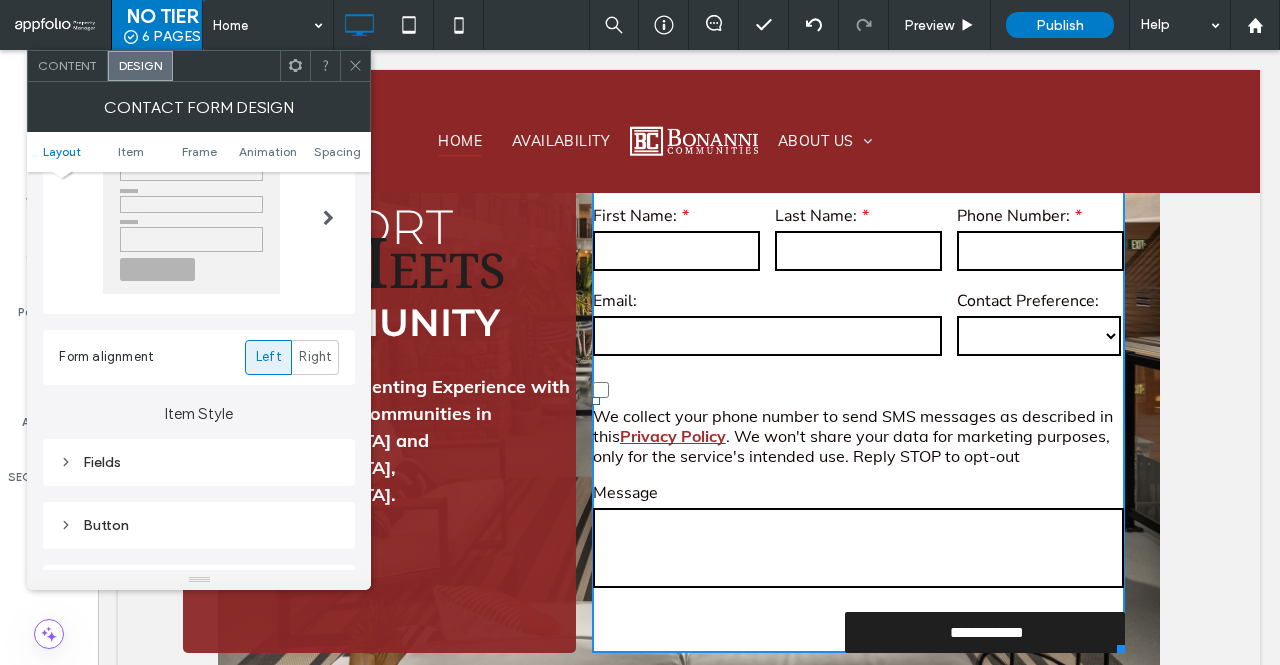 scroll, scrollTop: 106, scrollLeft: 0, axis: vertical 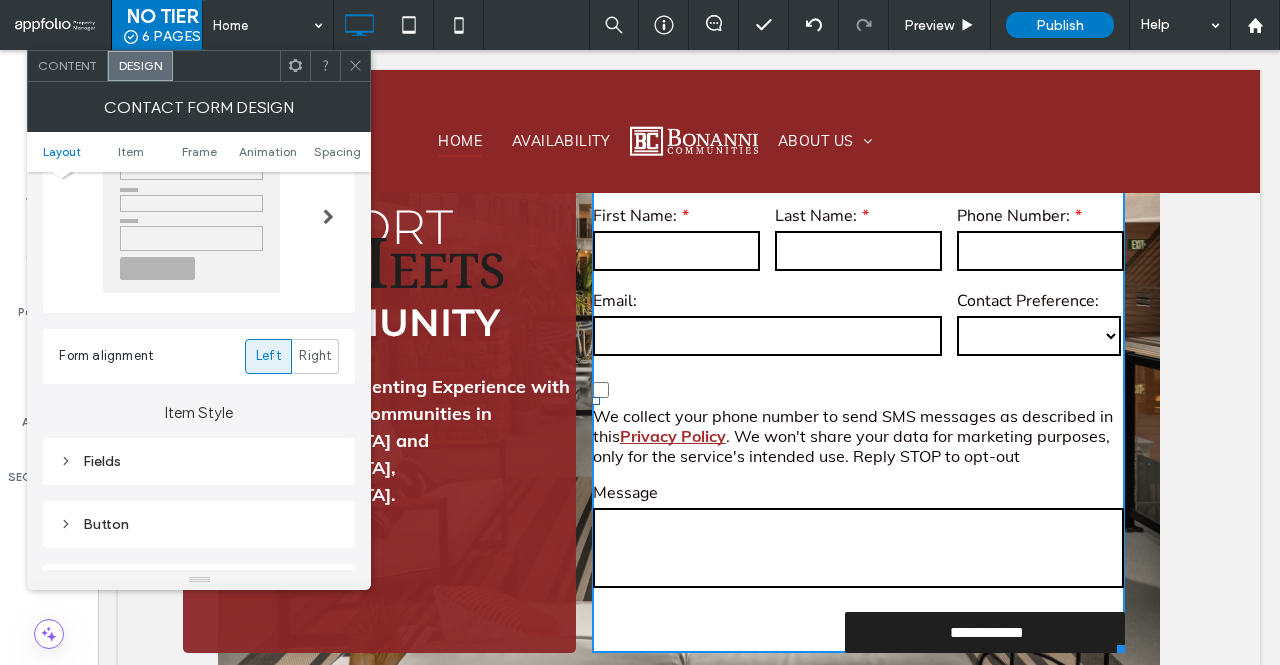 click on "Layout Item Frame Animation Spacing" at bounding box center (199, 152) 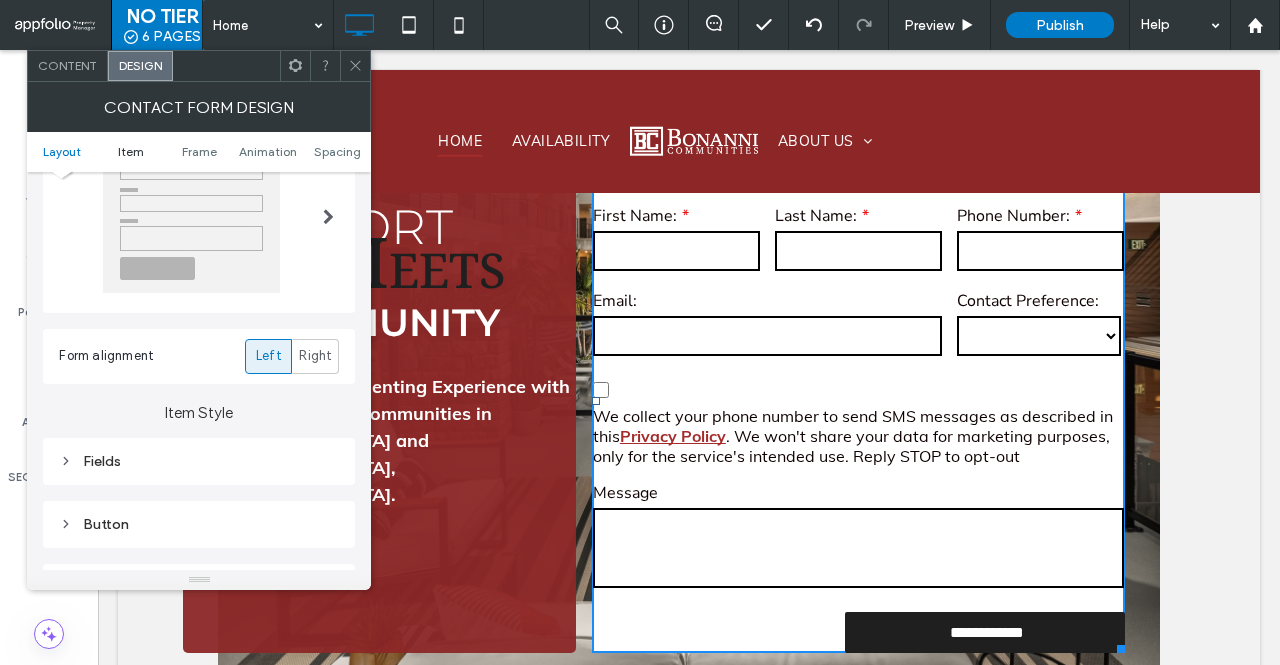 drag, startPoint x: 132, startPoint y: 143, endPoint x: 111, endPoint y: 153, distance: 23.259407 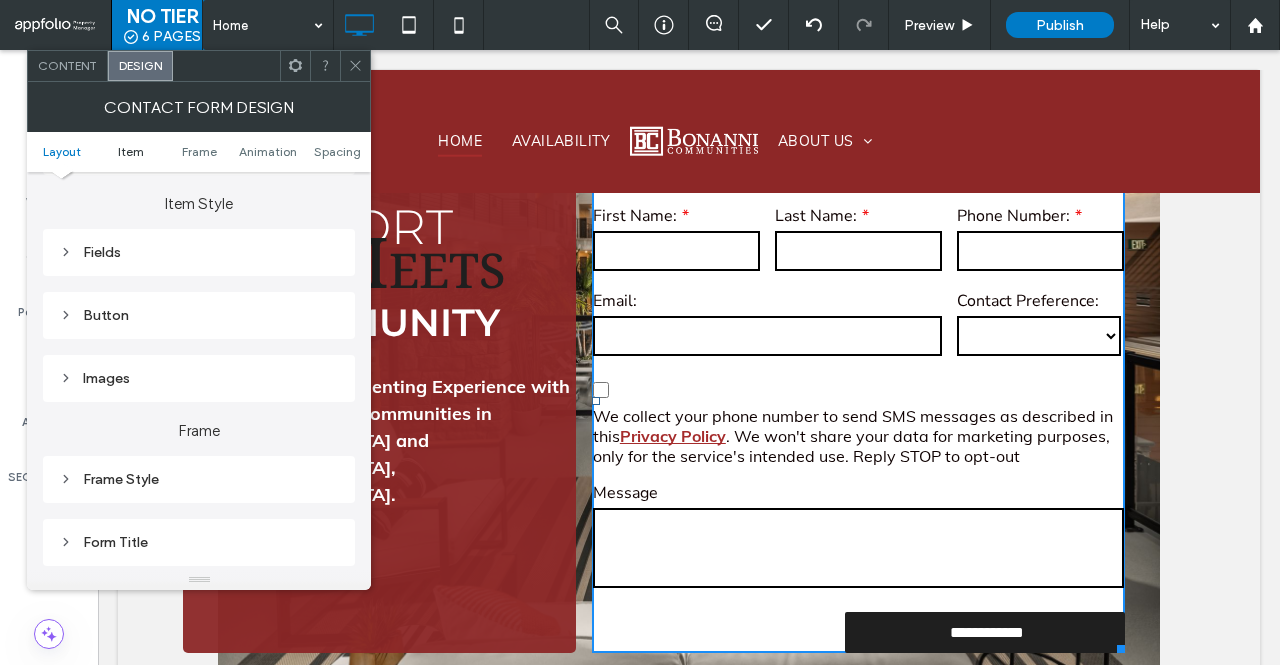 click on "Item" at bounding box center (130, 151) 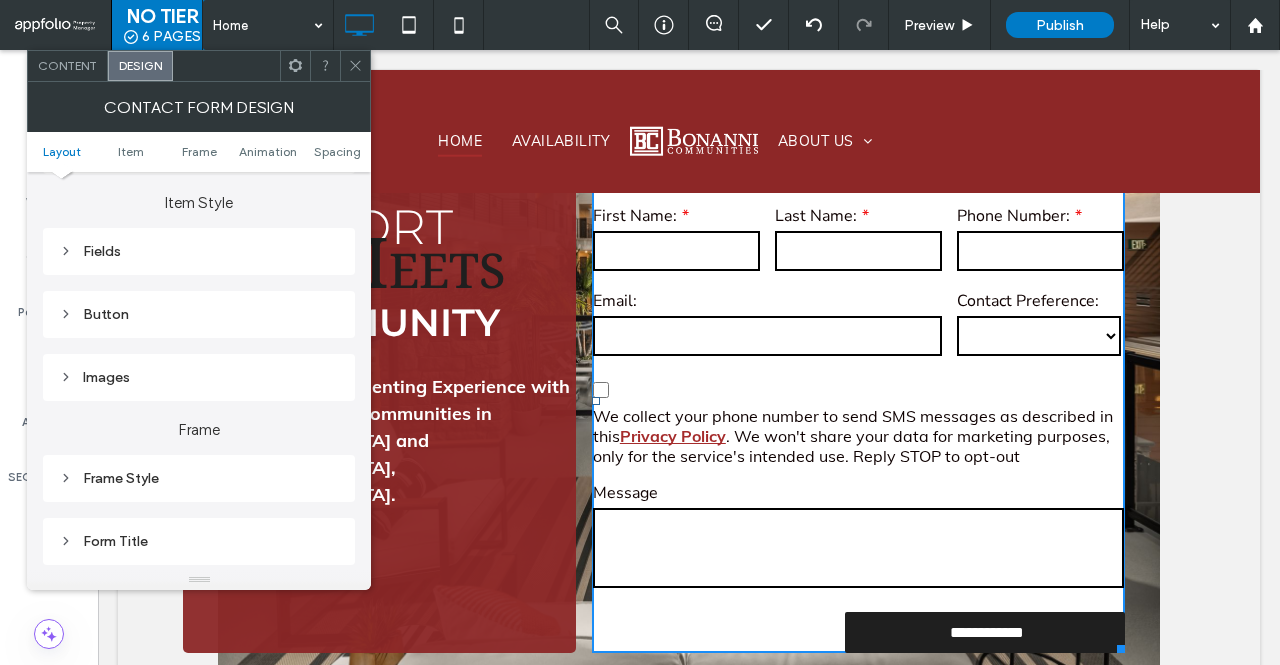 scroll, scrollTop: 318, scrollLeft: 0, axis: vertical 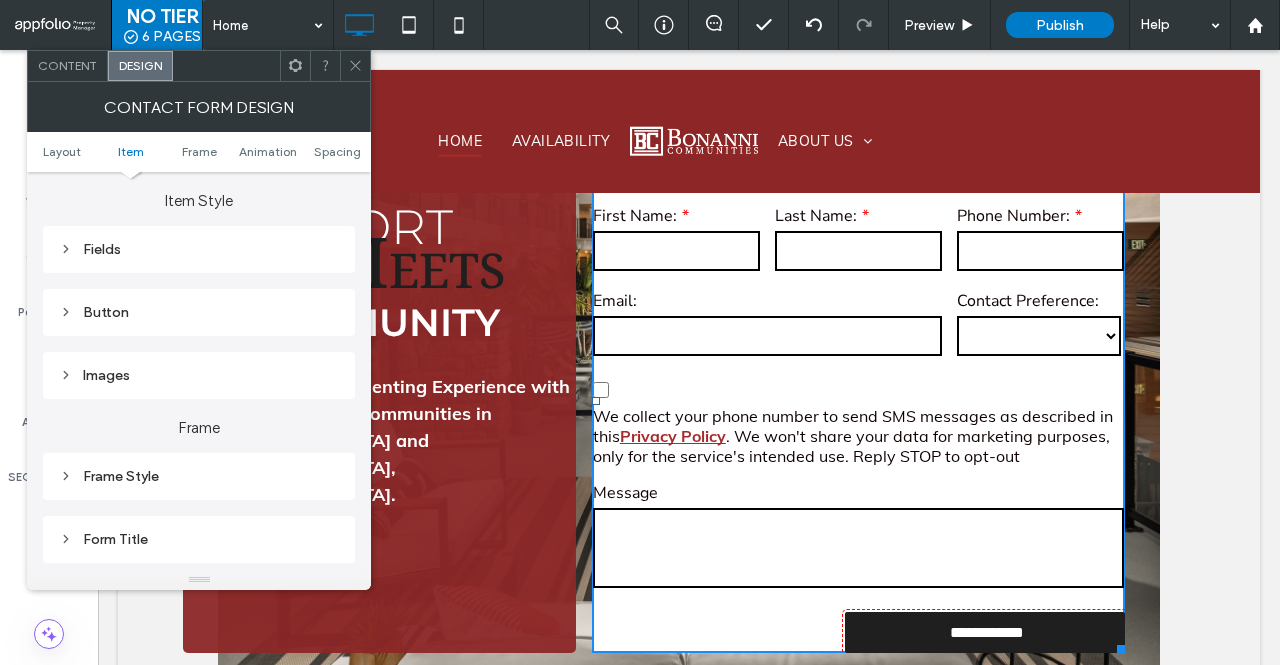 click on "Button" at bounding box center (199, 312) 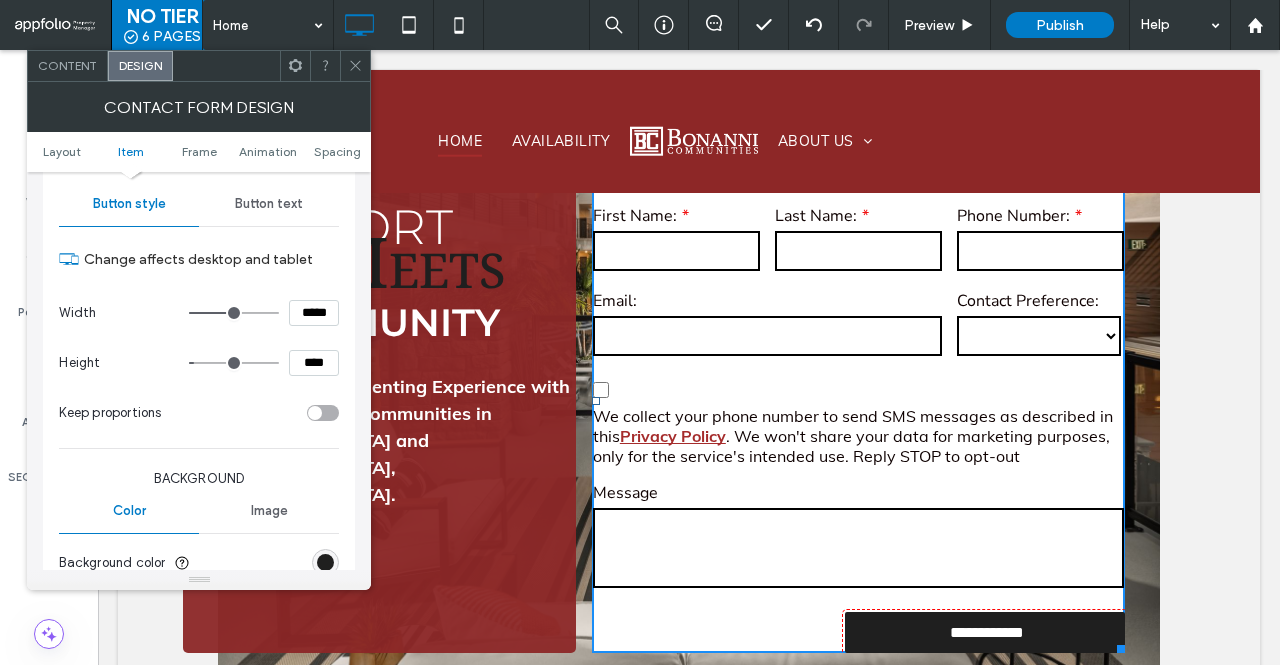 scroll, scrollTop: 468, scrollLeft: 0, axis: vertical 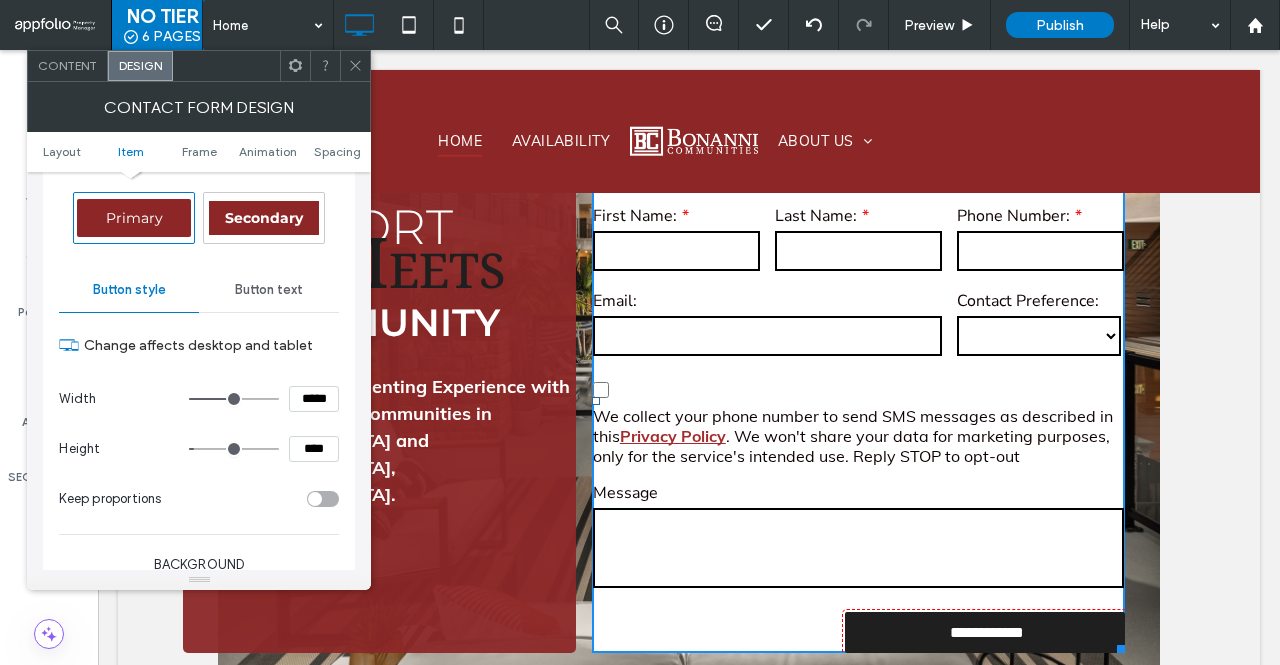 click on "Button text" at bounding box center (269, 290) 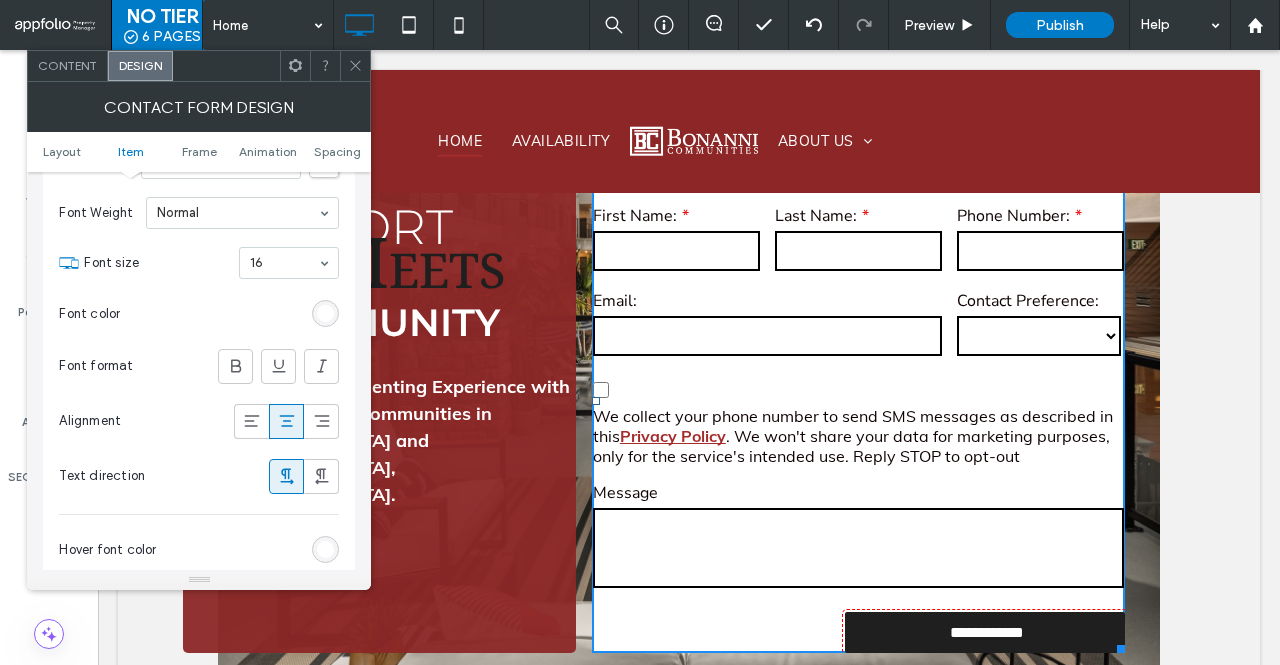scroll, scrollTop: 650, scrollLeft: 0, axis: vertical 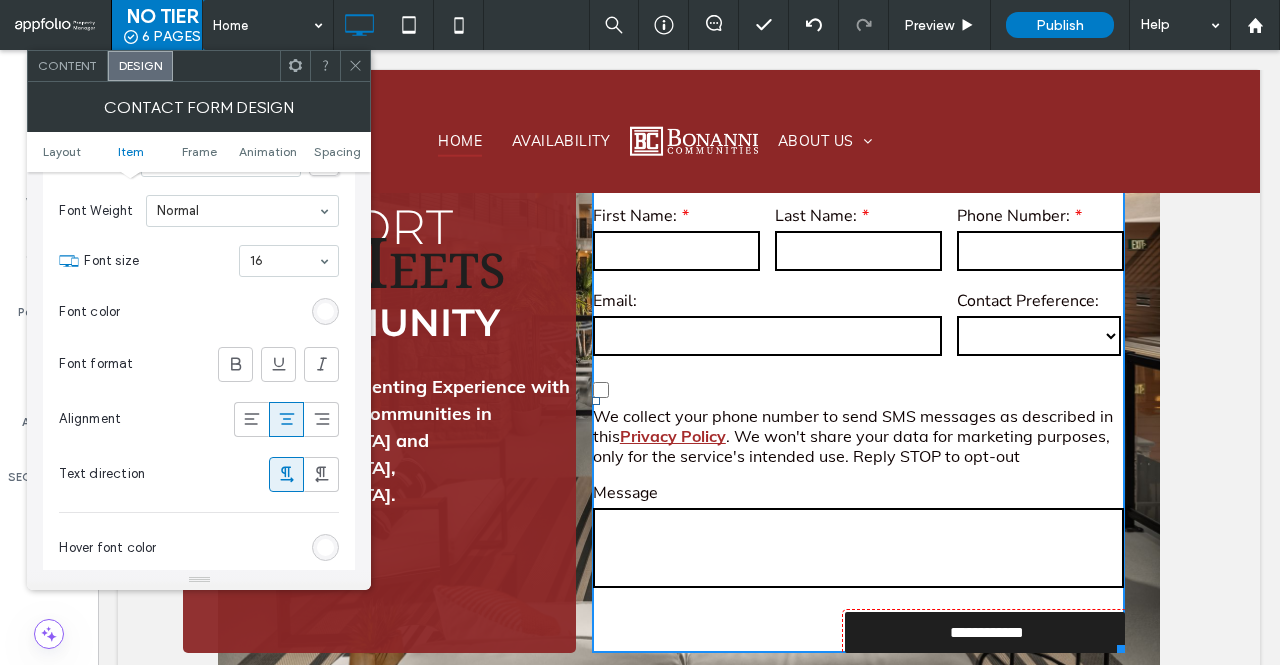 click 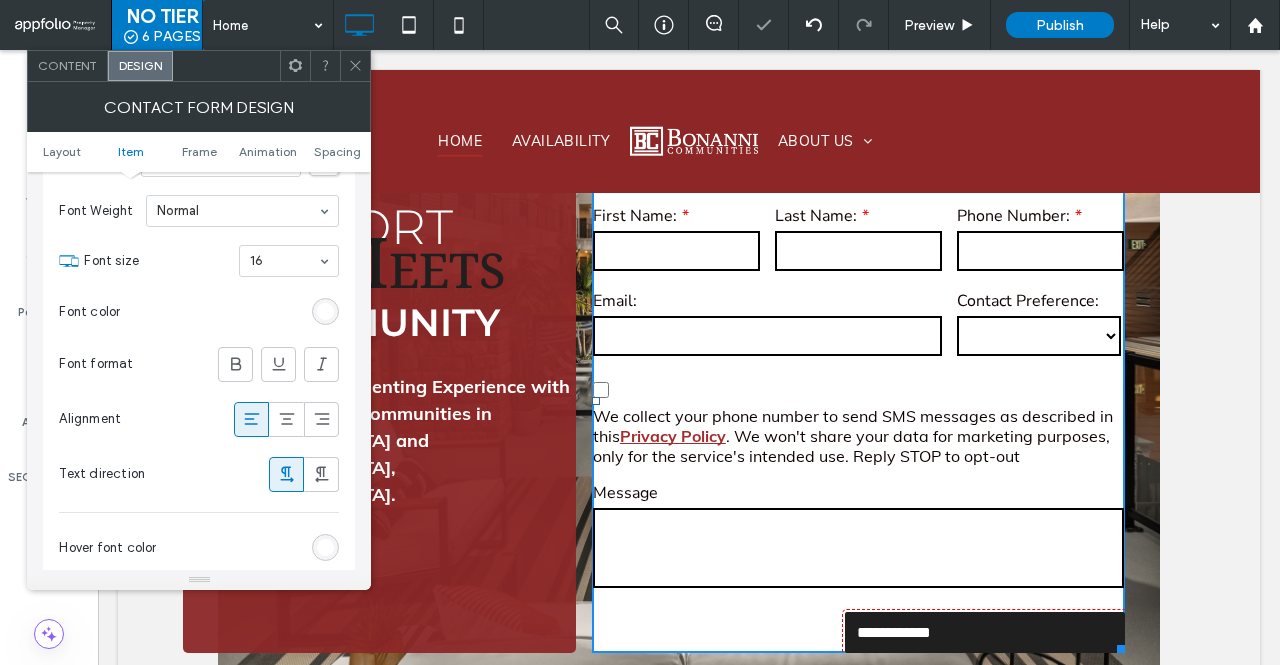 click at bounding box center [286, 419] 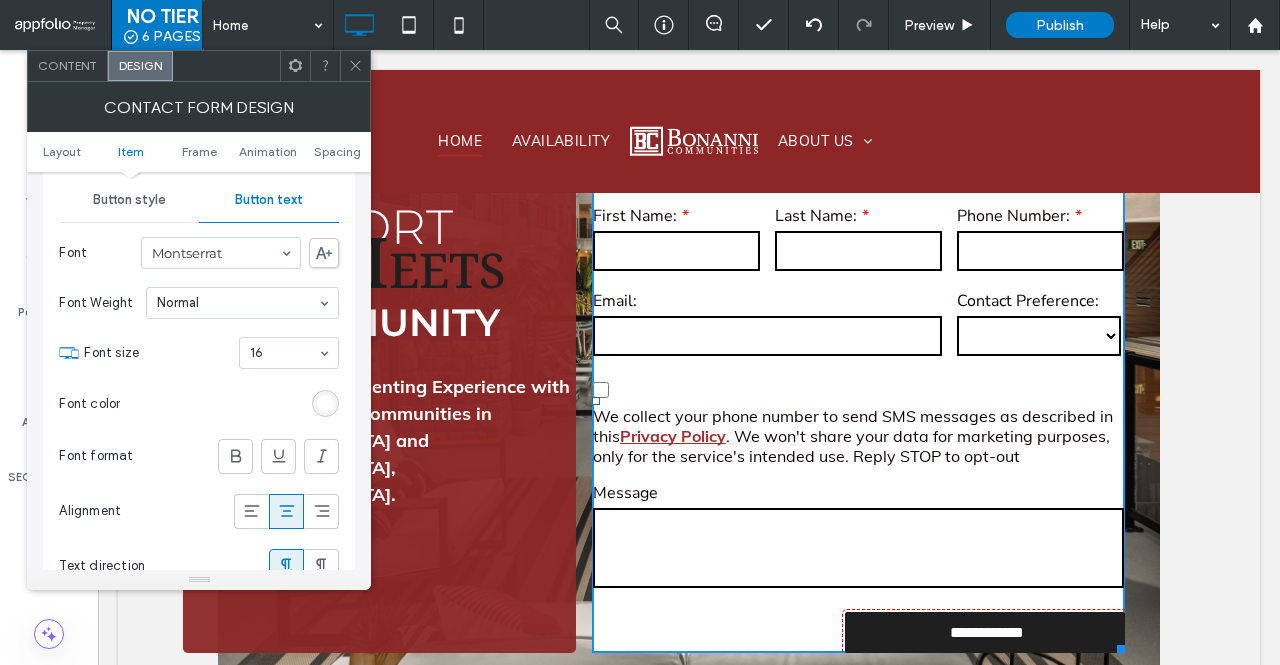 scroll, scrollTop: 526, scrollLeft: 0, axis: vertical 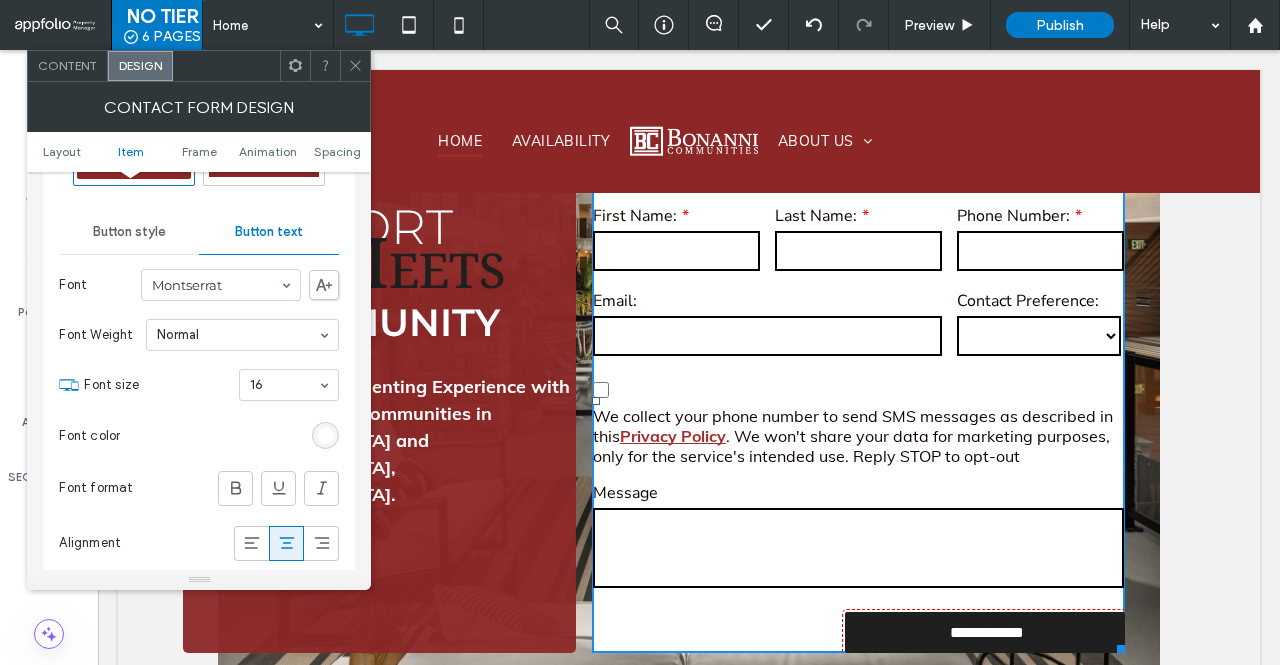click on "Button style" at bounding box center [129, 232] 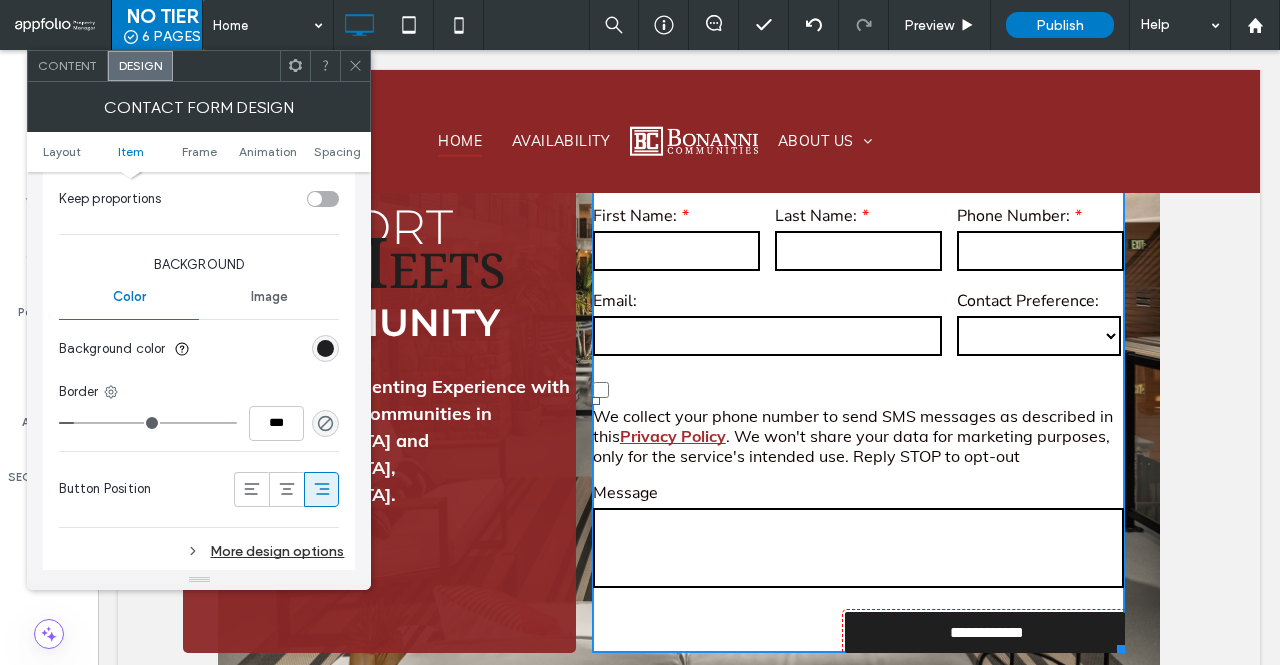 scroll, scrollTop: 866, scrollLeft: 0, axis: vertical 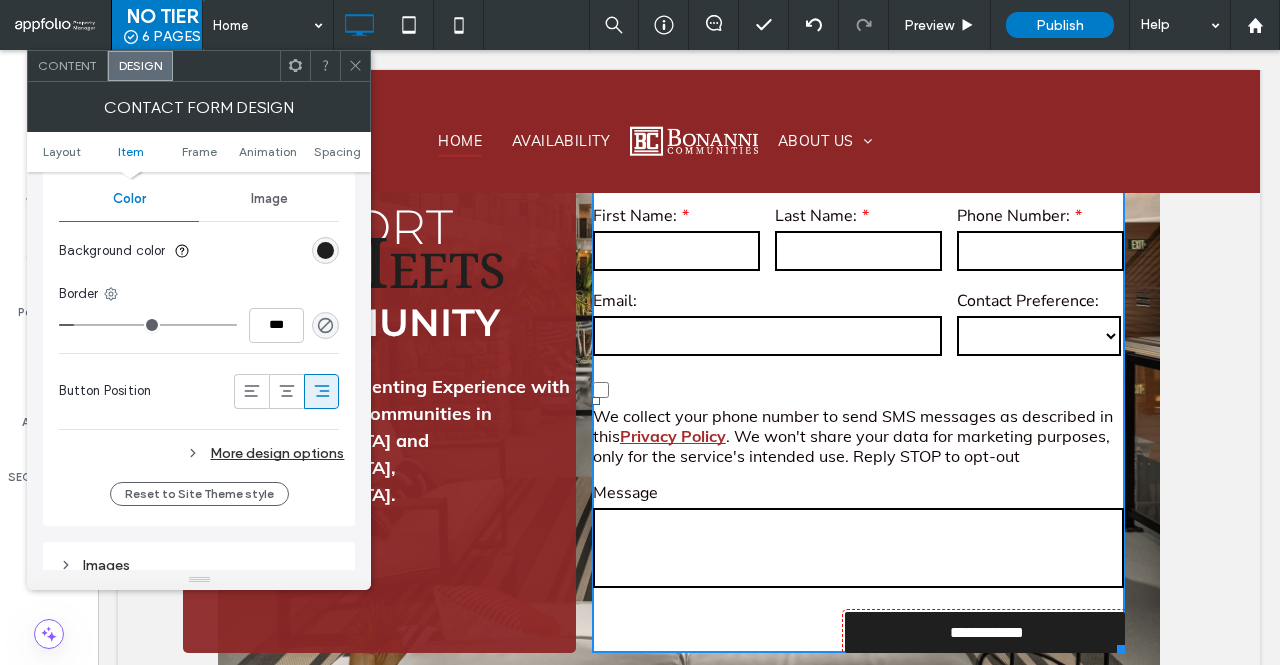 click on "More design options" at bounding box center (201, 453) 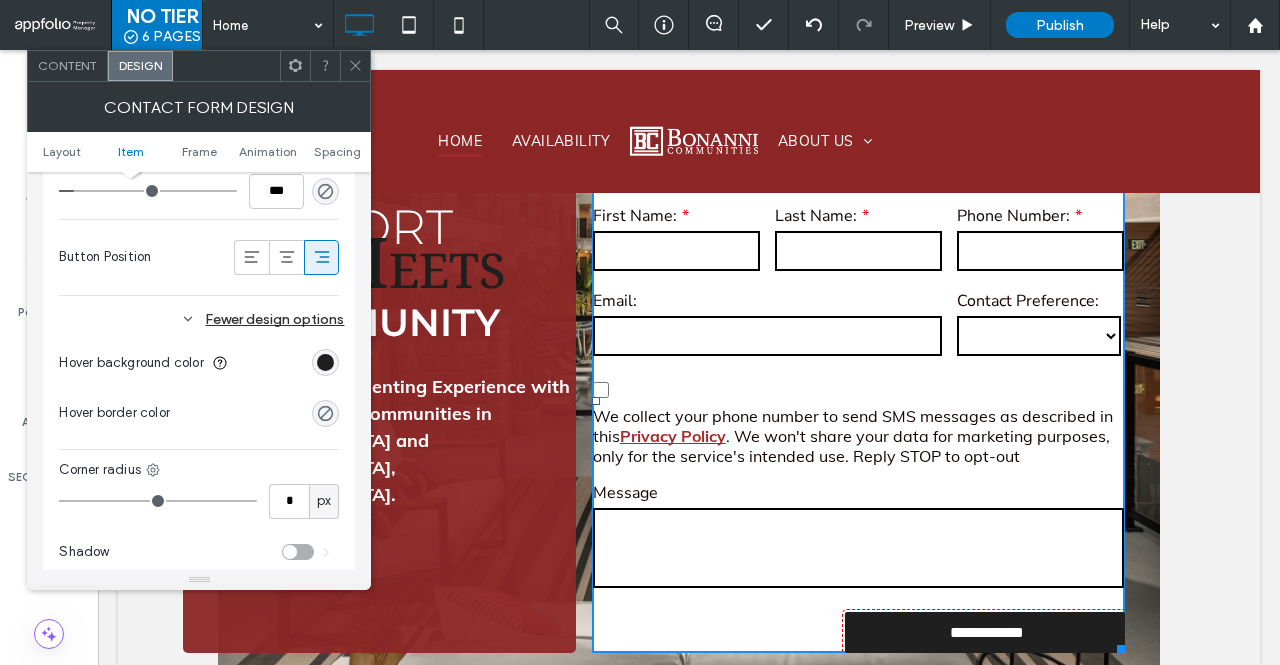 scroll, scrollTop: 1008, scrollLeft: 0, axis: vertical 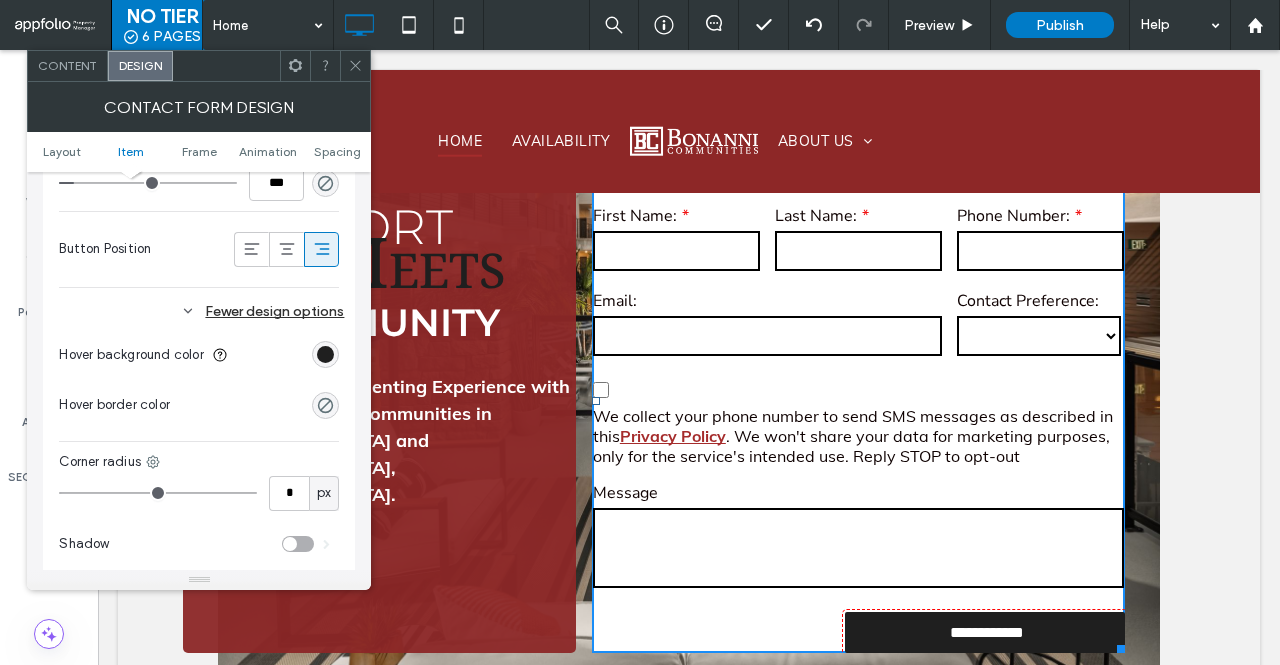click on "Fewer design options" at bounding box center (201, 311) 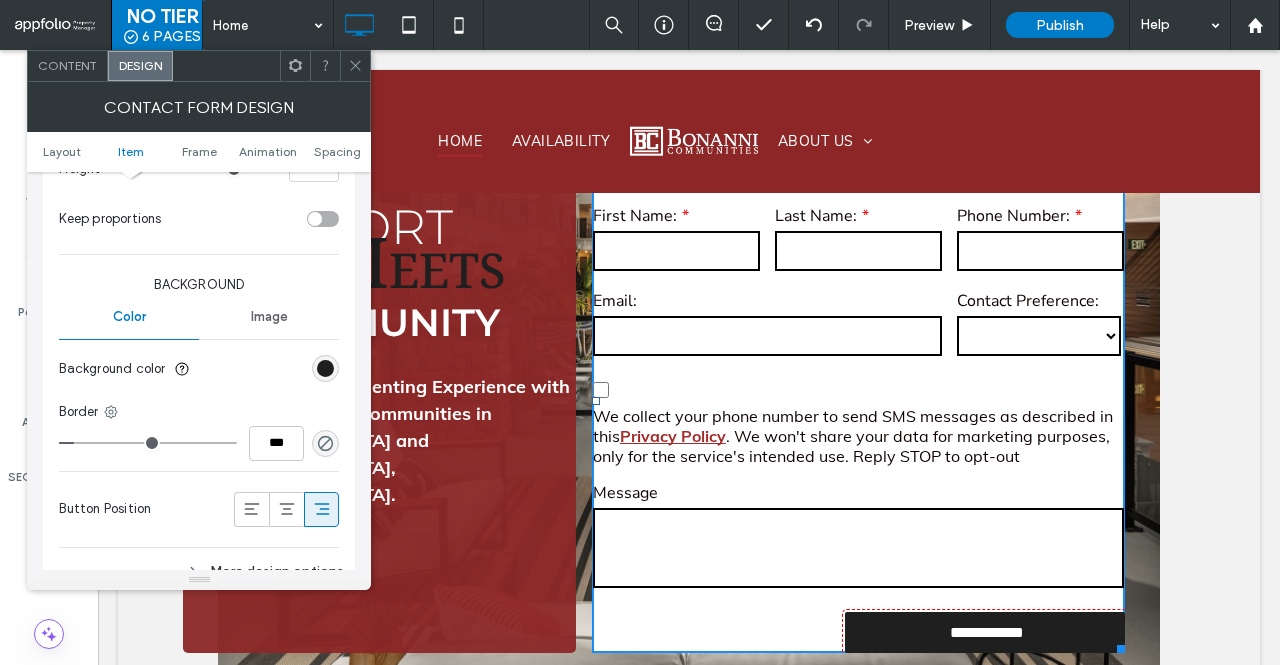 scroll, scrollTop: 746, scrollLeft: 0, axis: vertical 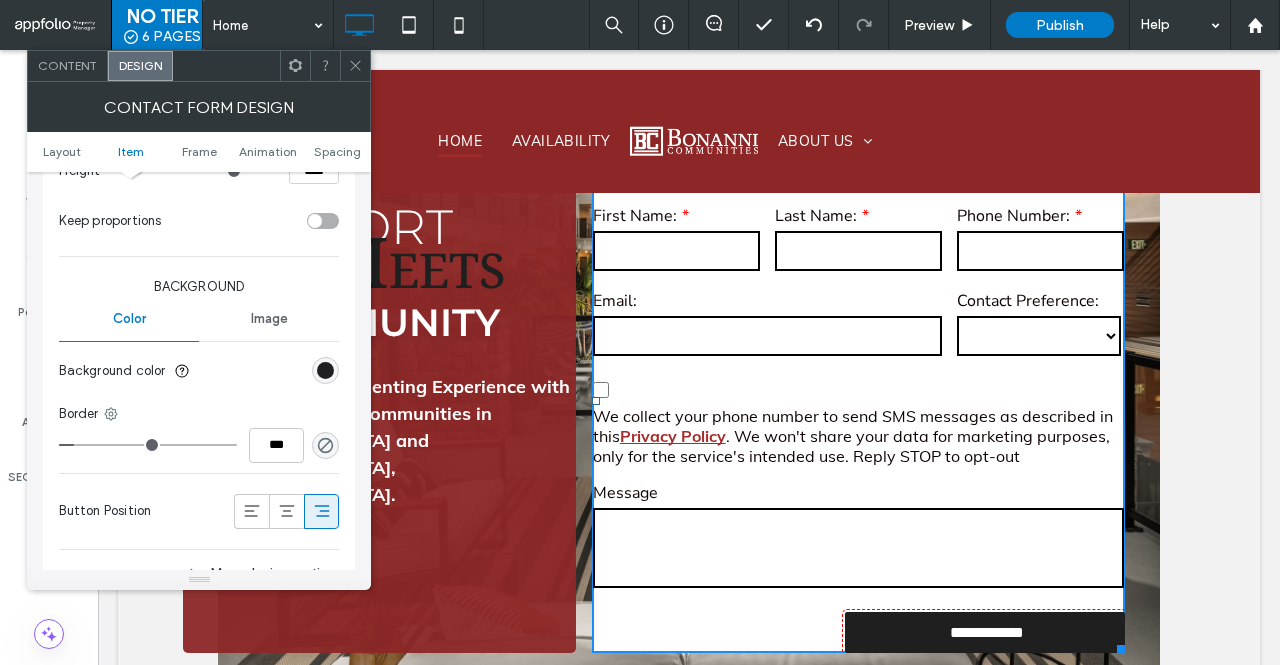 click on "Image" at bounding box center [269, 319] 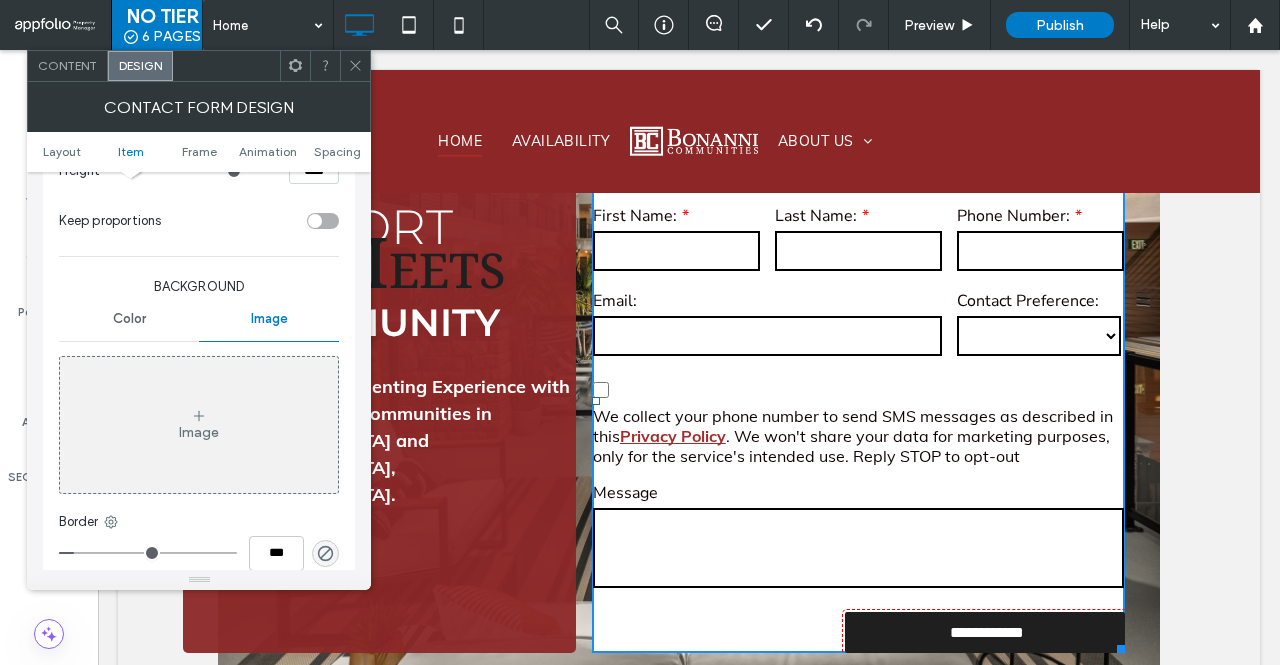 click on "Color" at bounding box center [129, 319] 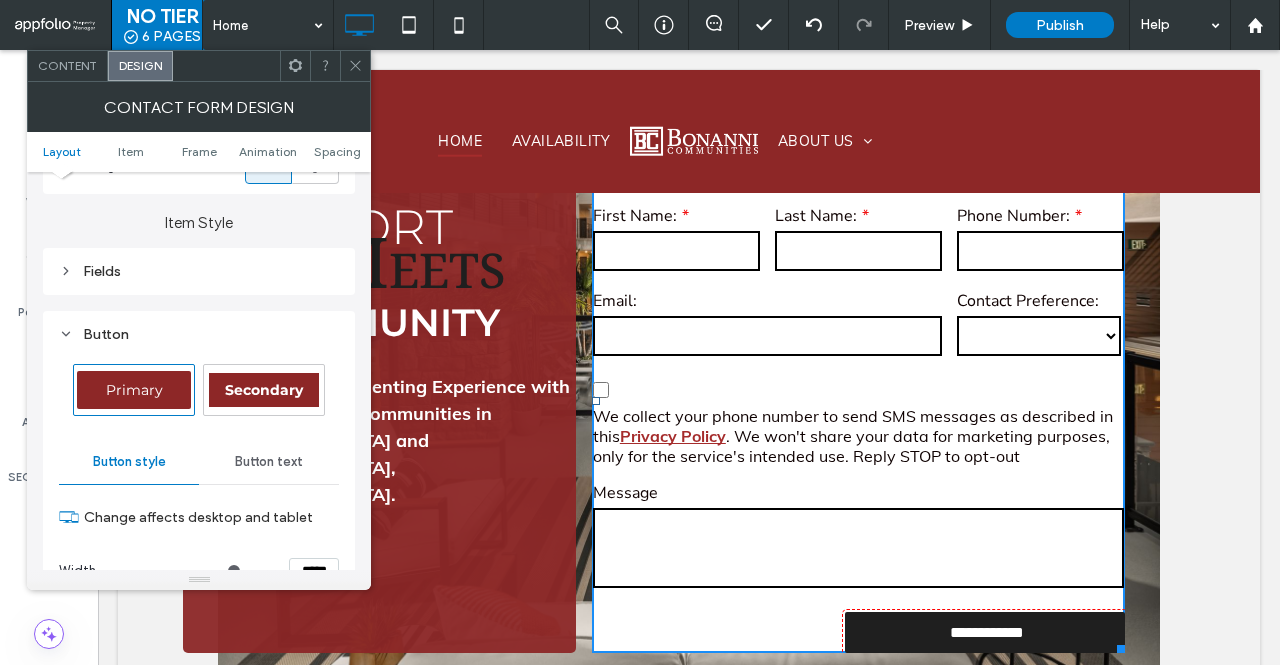 scroll, scrollTop: 296, scrollLeft: 0, axis: vertical 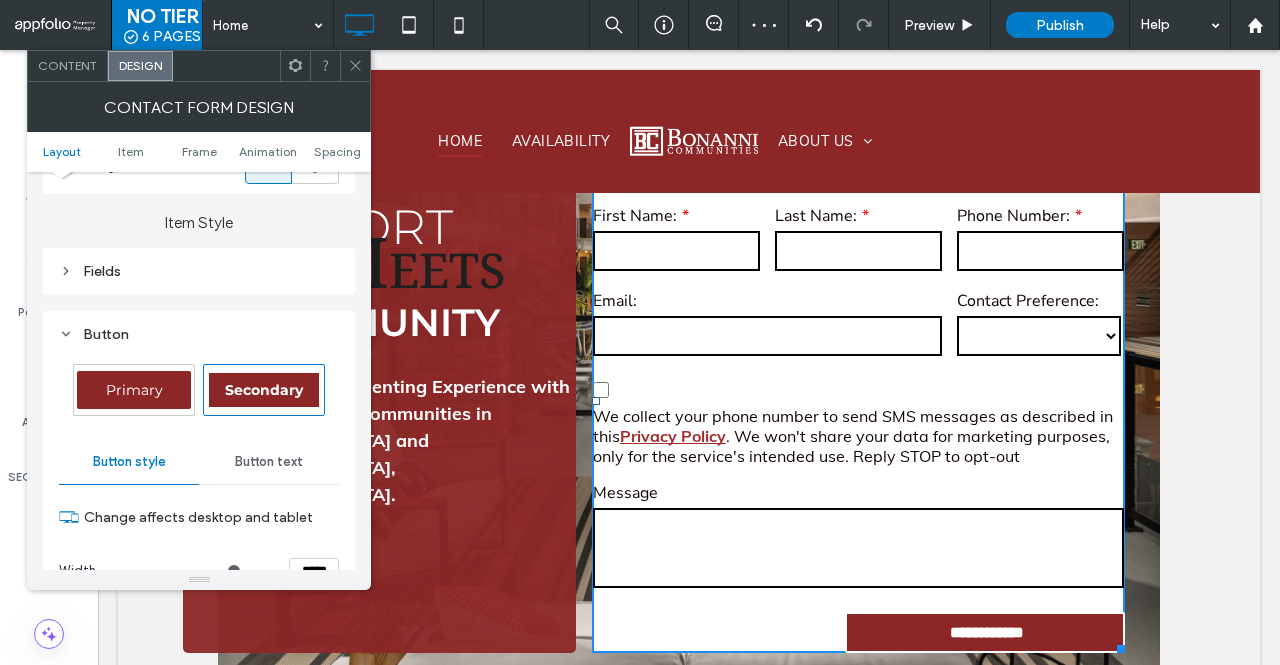 click on "Primary" at bounding box center (134, 390) 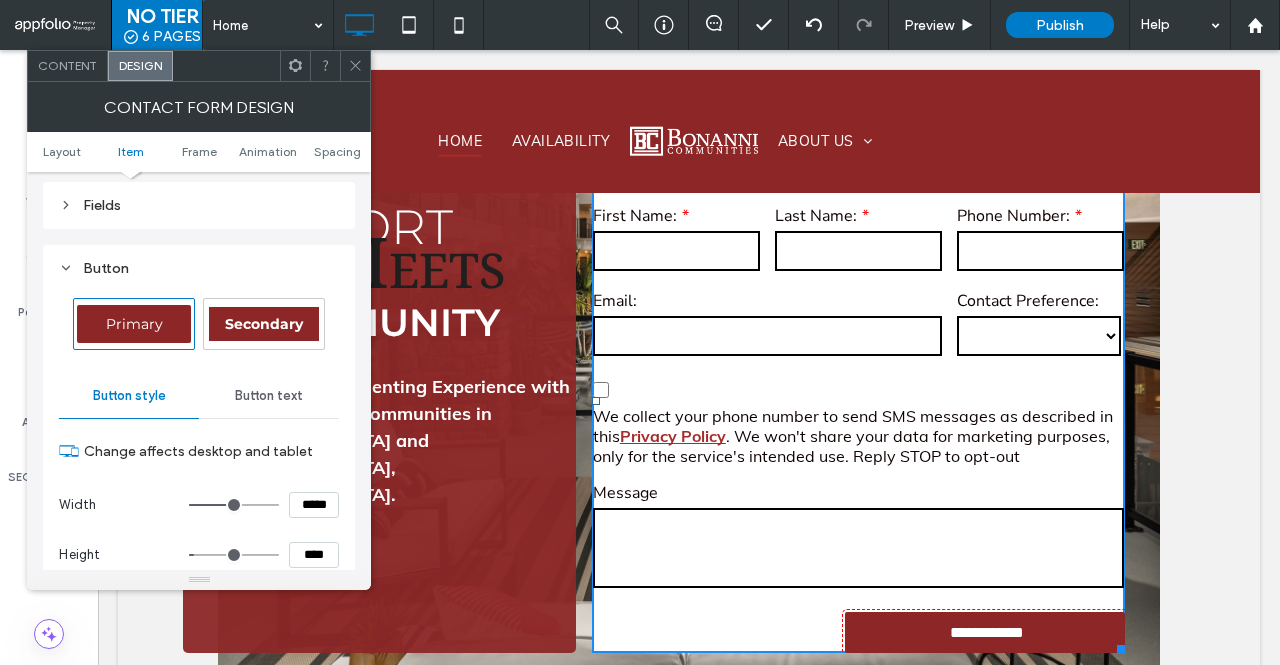 scroll, scrollTop: 354, scrollLeft: 0, axis: vertical 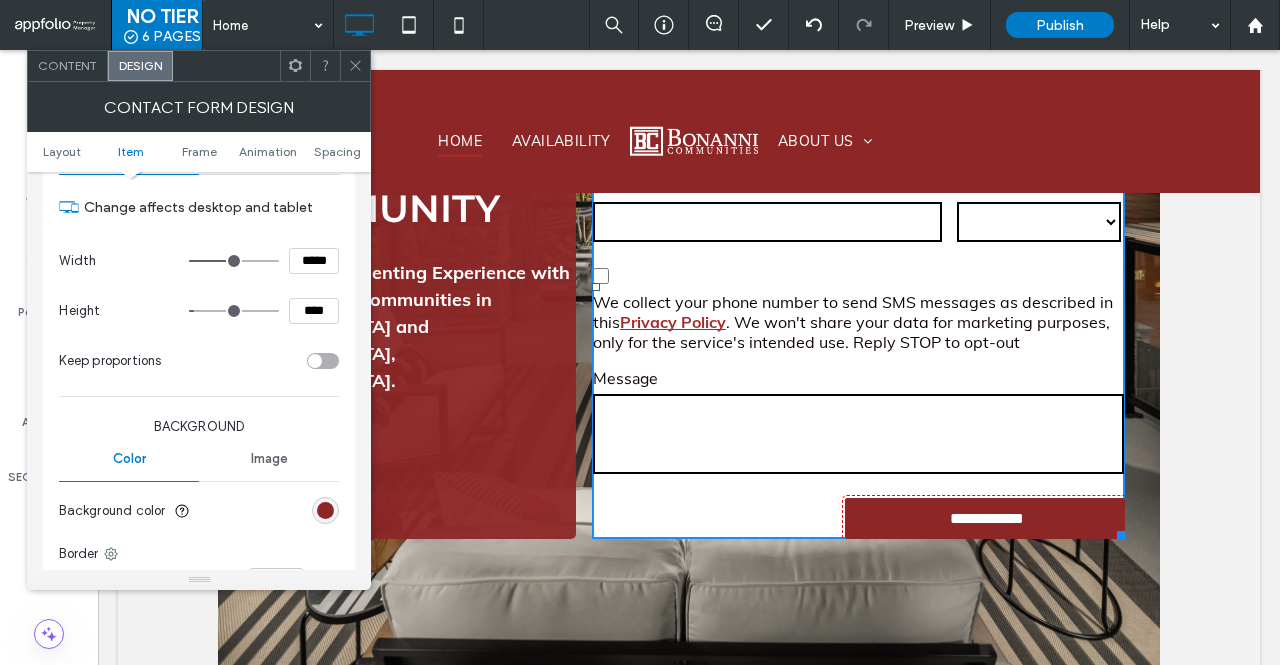 click at bounding box center (323, 361) 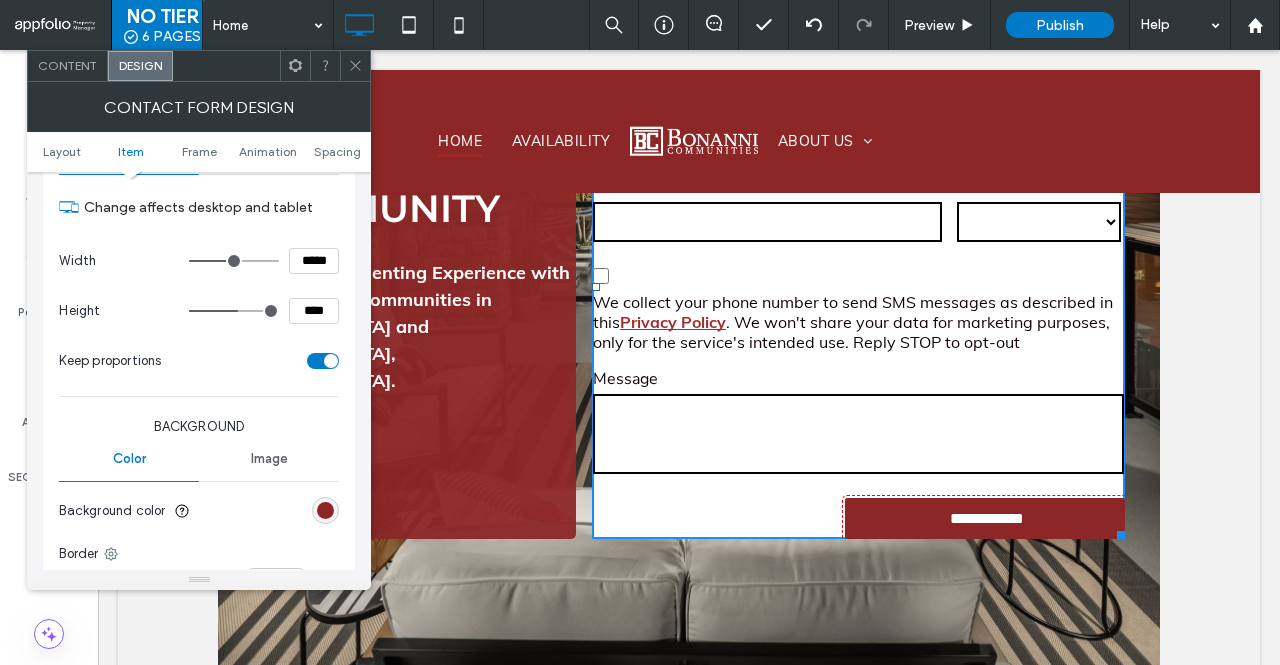 click at bounding box center [323, 361] 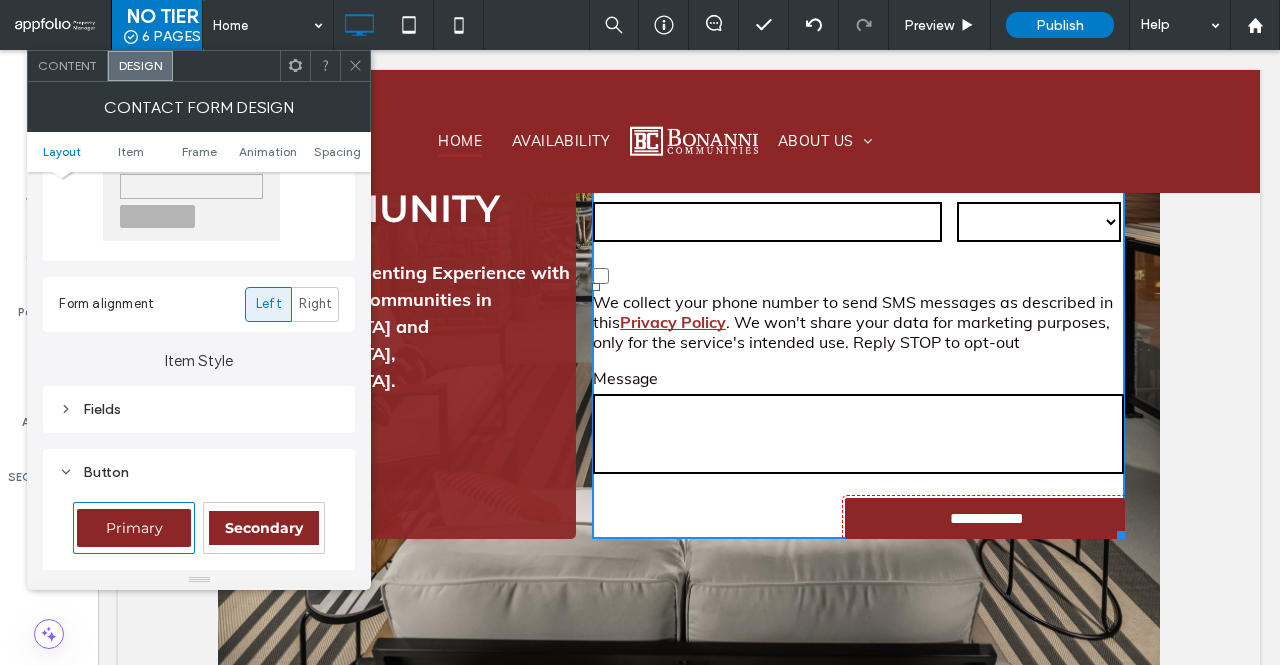 scroll, scrollTop: 156, scrollLeft: 0, axis: vertical 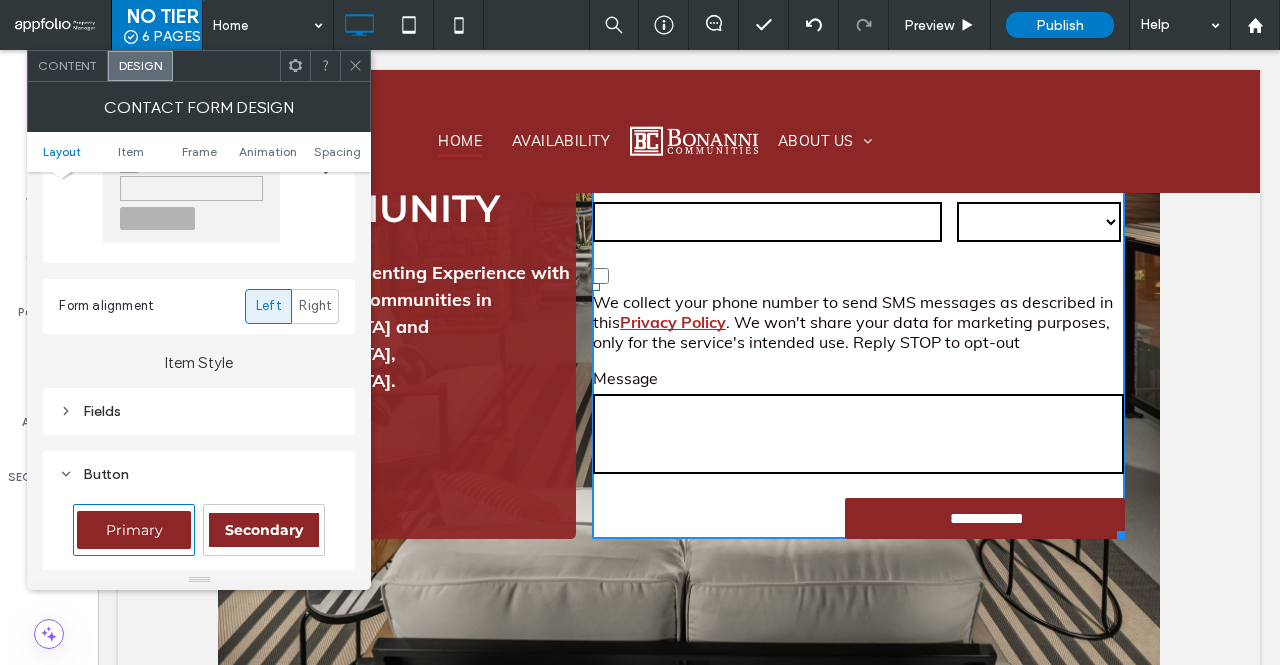 click on "Right" at bounding box center [315, 306] 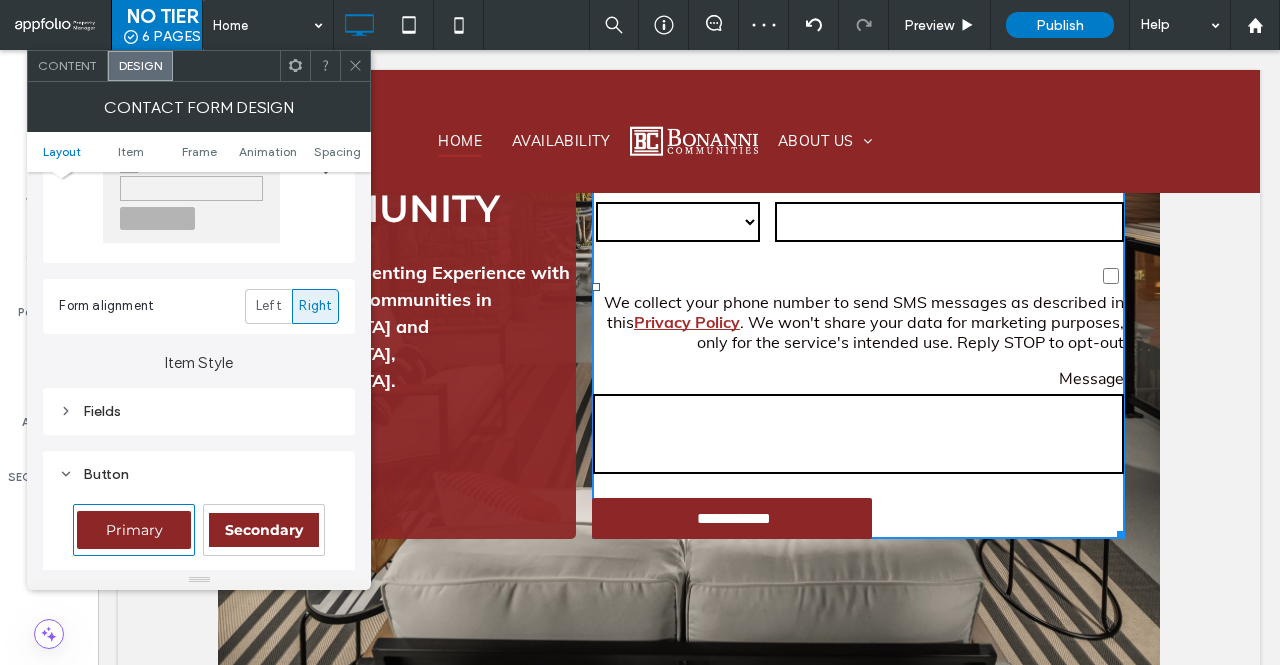 click on "Left" at bounding box center [269, 306] 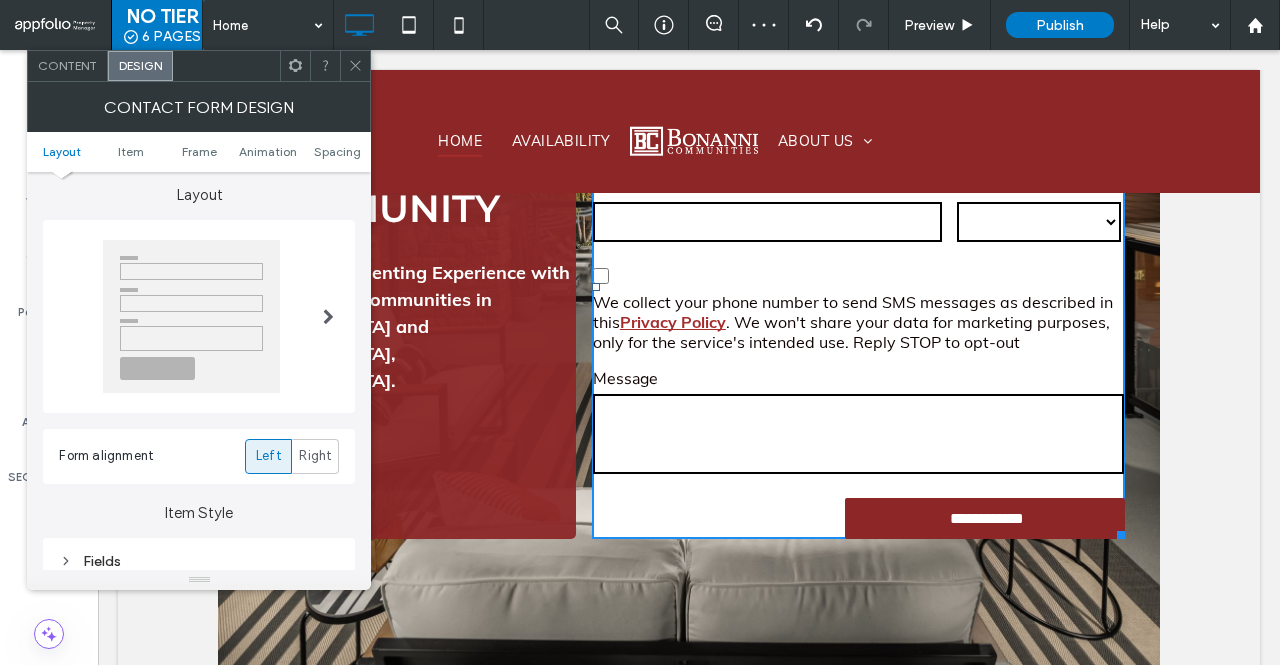 scroll, scrollTop: 0, scrollLeft: 0, axis: both 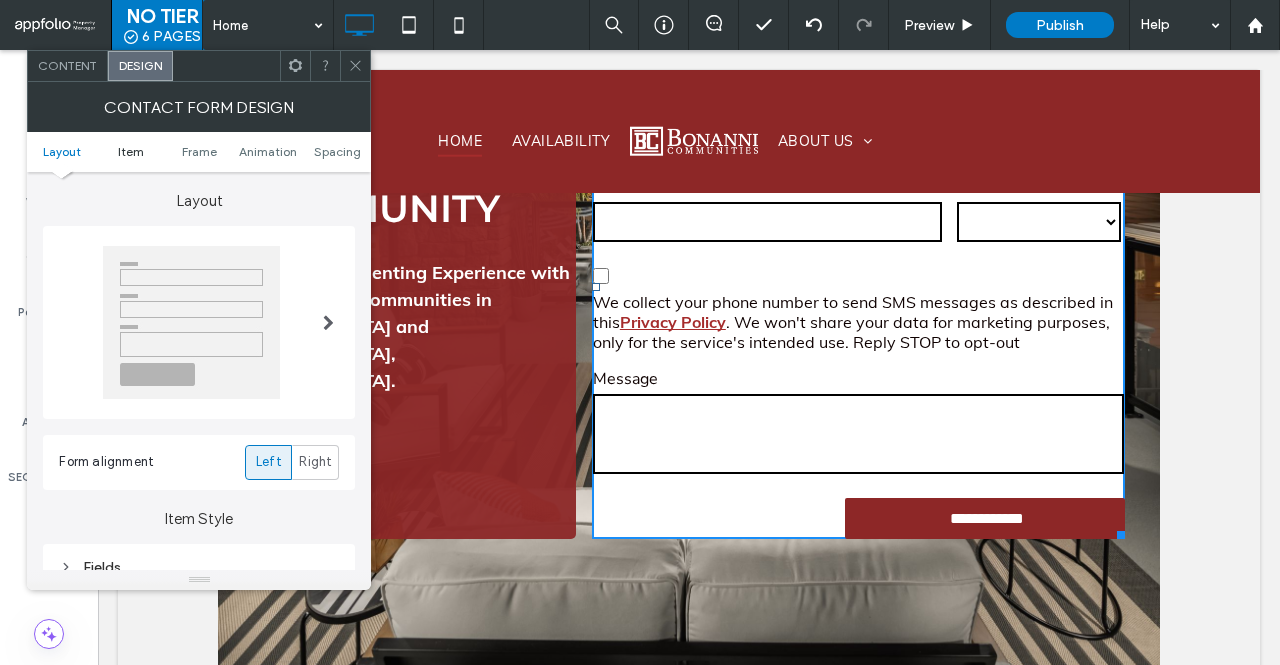 click on "Item" at bounding box center (131, 151) 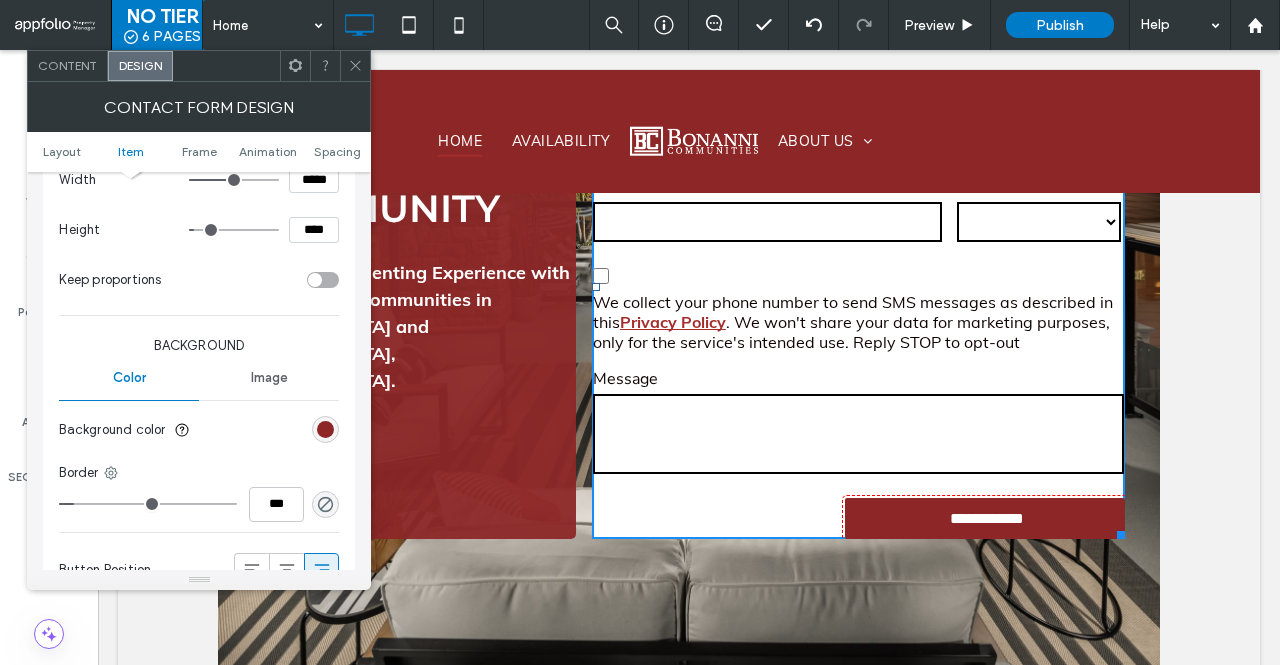 scroll, scrollTop: 689, scrollLeft: 0, axis: vertical 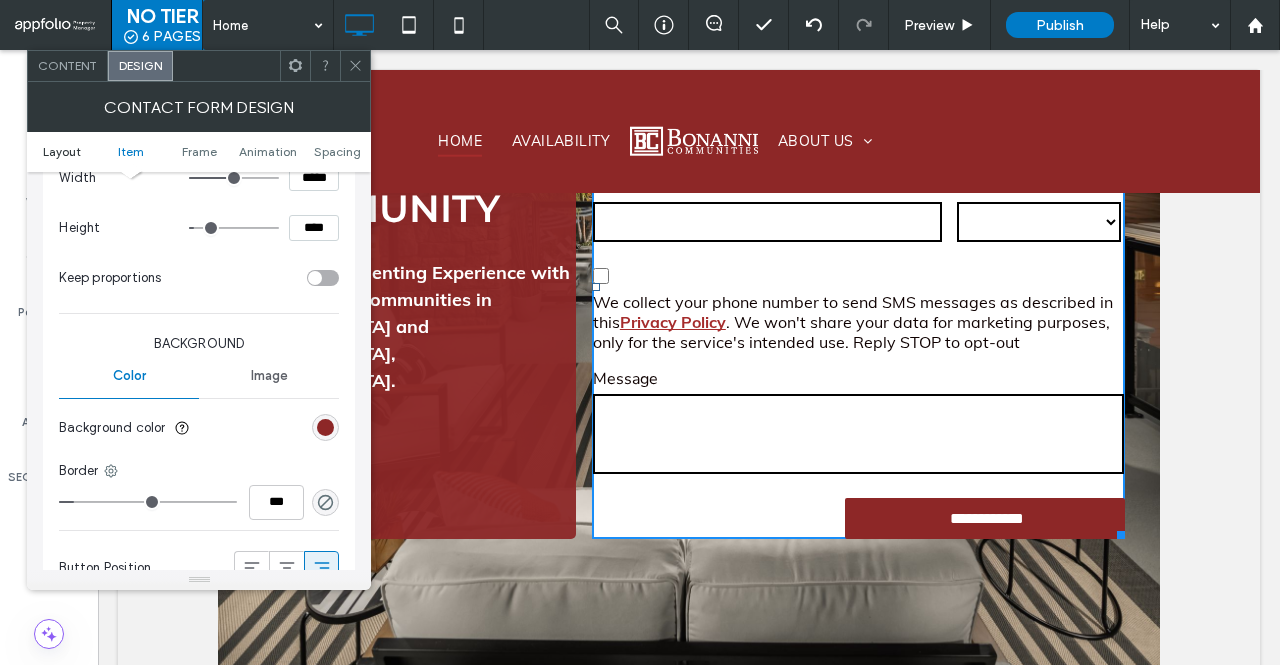 click on "Layout" at bounding box center [62, 151] 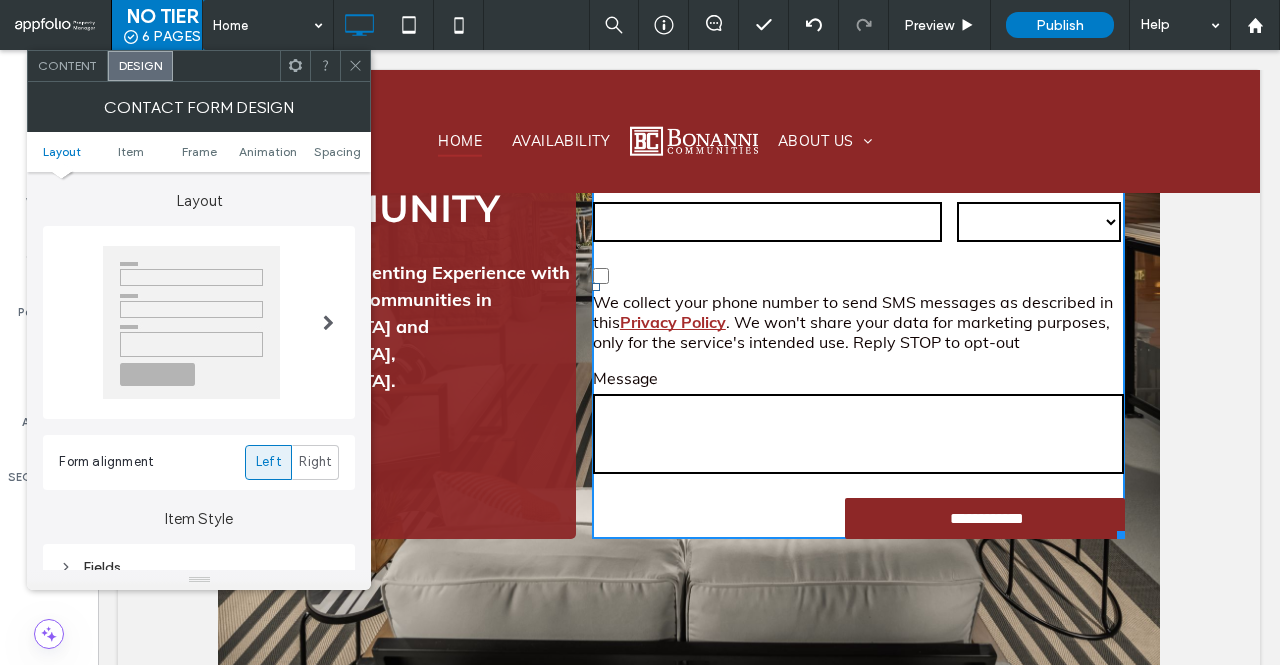 scroll, scrollTop: 0, scrollLeft: 0, axis: both 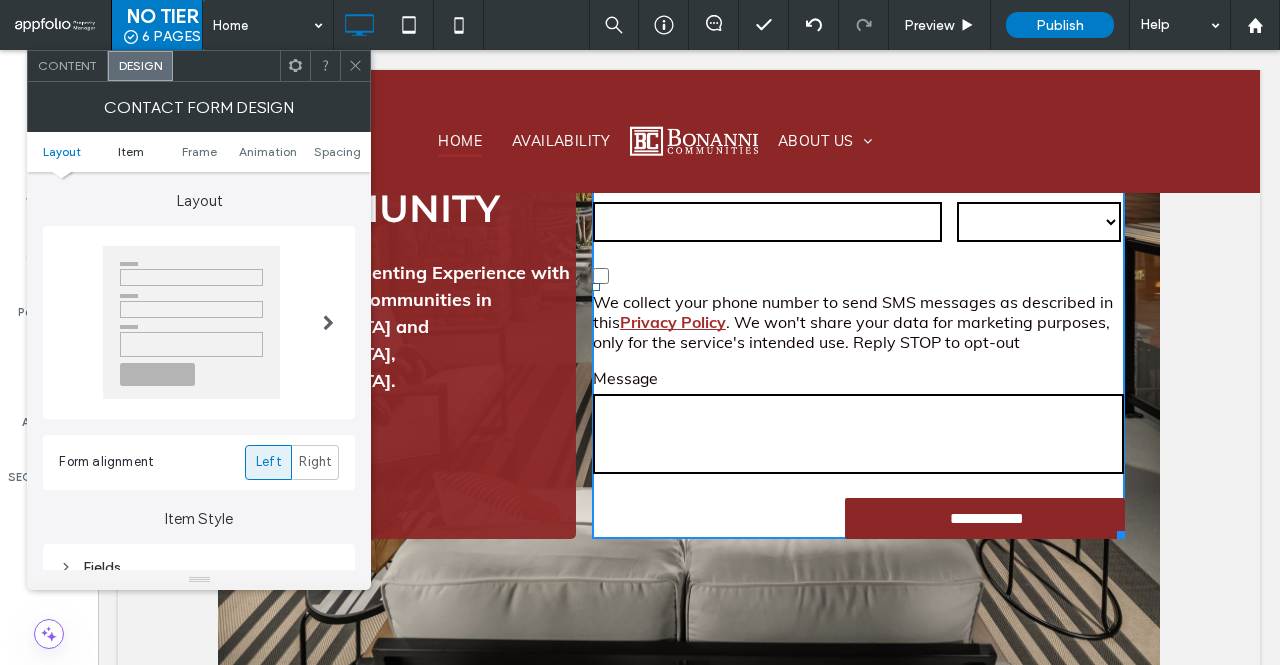 click on "Item" at bounding box center (130, 151) 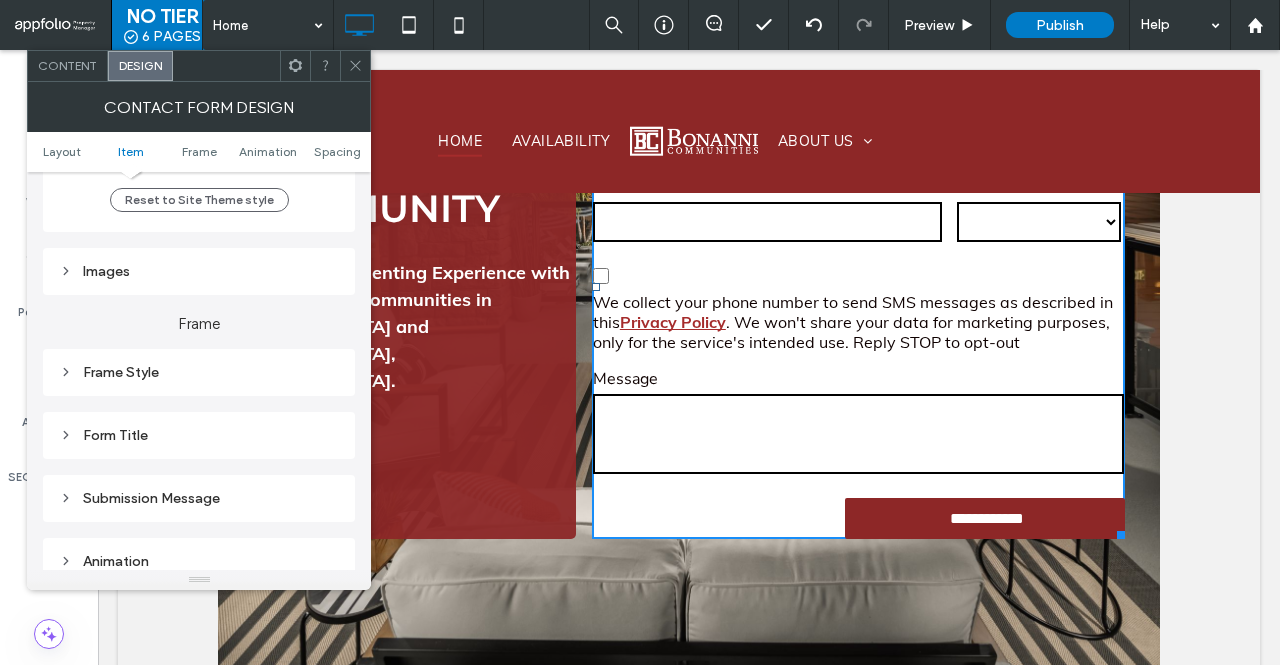 scroll, scrollTop: 1161, scrollLeft: 0, axis: vertical 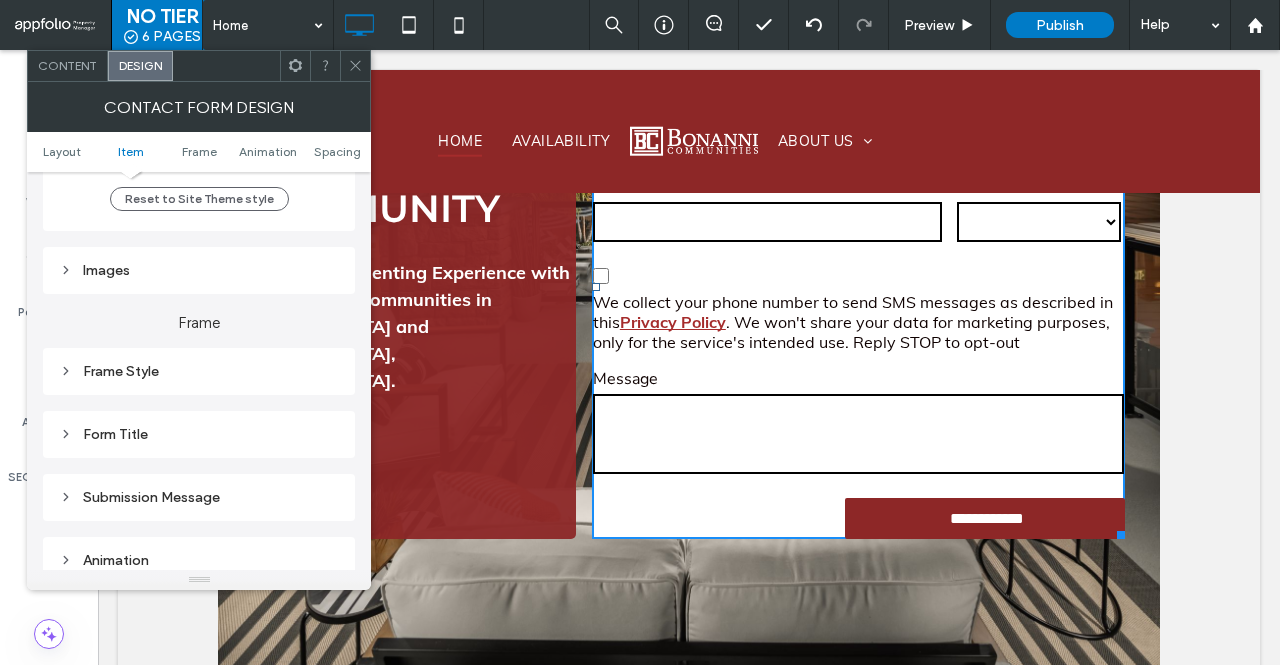 click on "Frame Style" at bounding box center (199, 371) 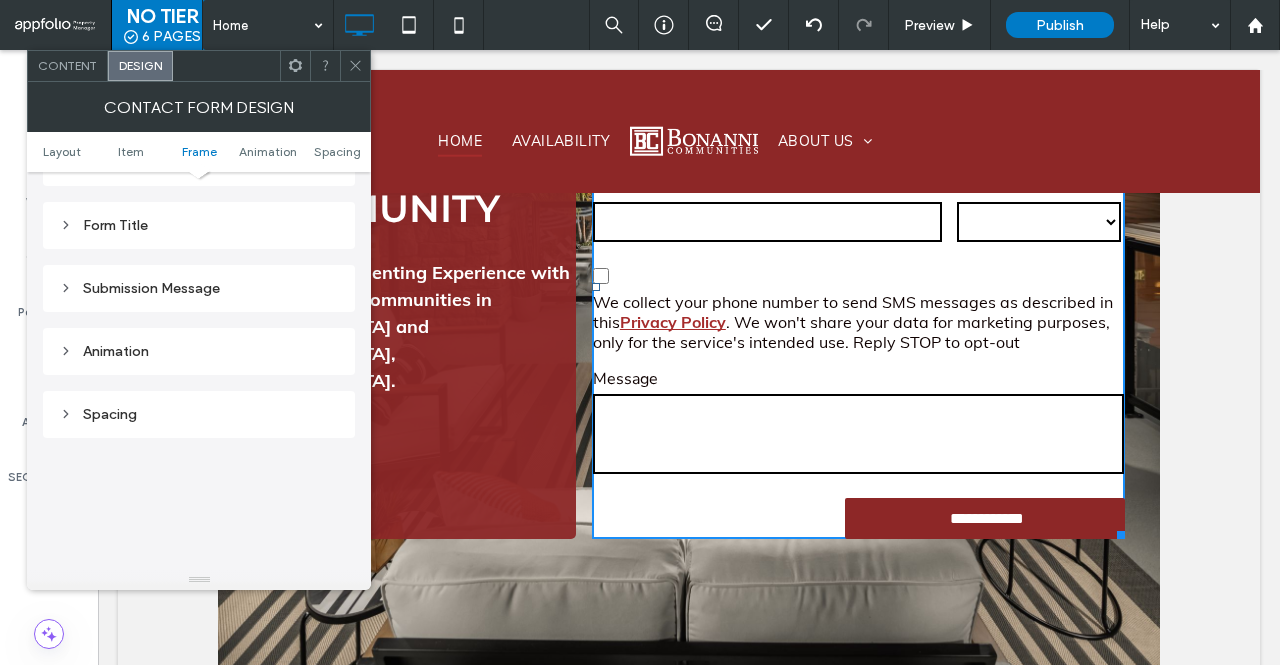 scroll, scrollTop: 1703, scrollLeft: 0, axis: vertical 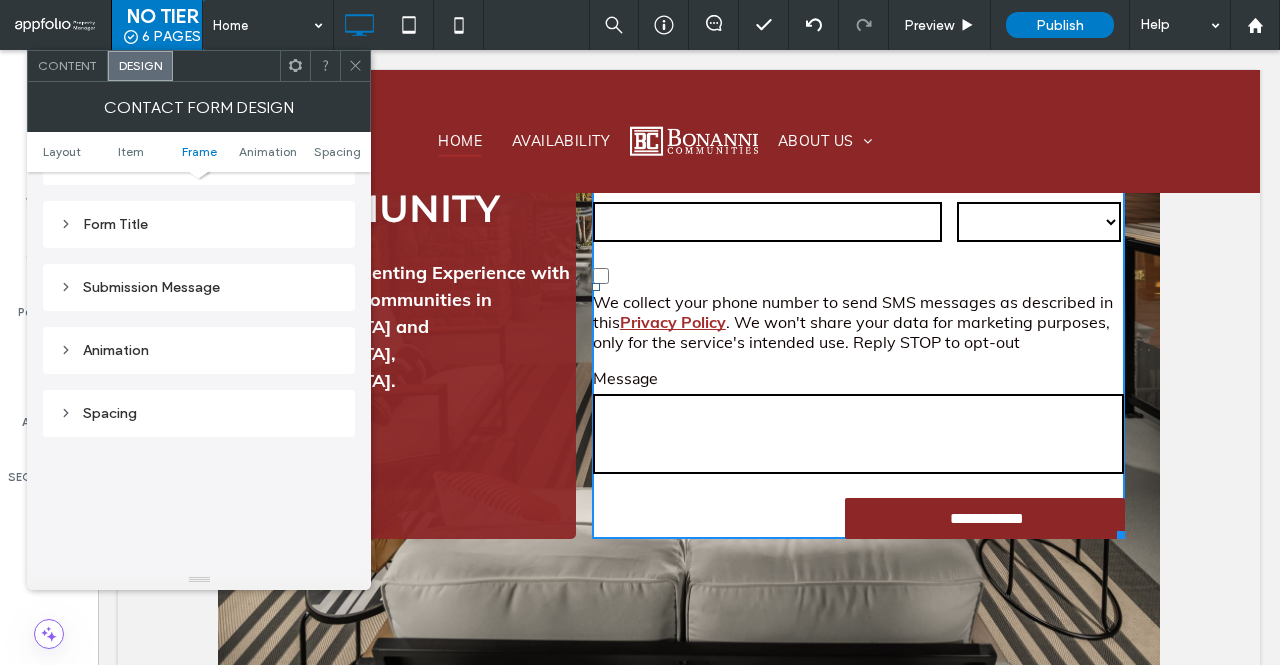 click on "Submission Message" at bounding box center (199, 287) 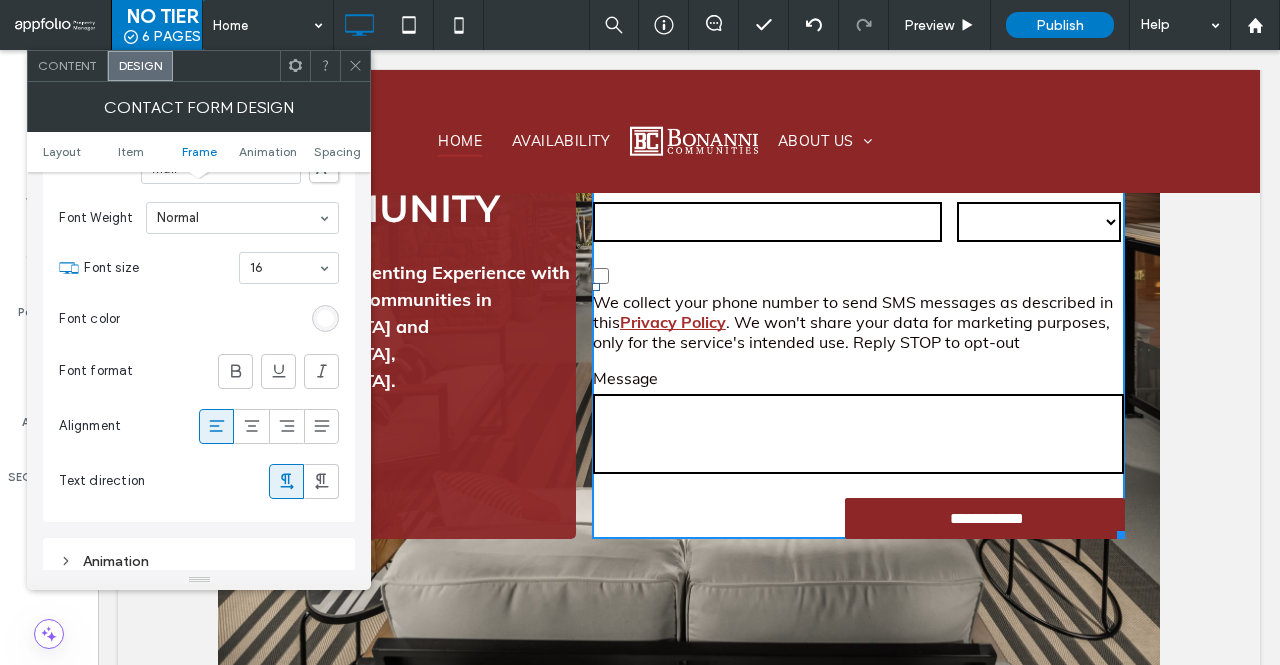scroll, scrollTop: 1863, scrollLeft: 0, axis: vertical 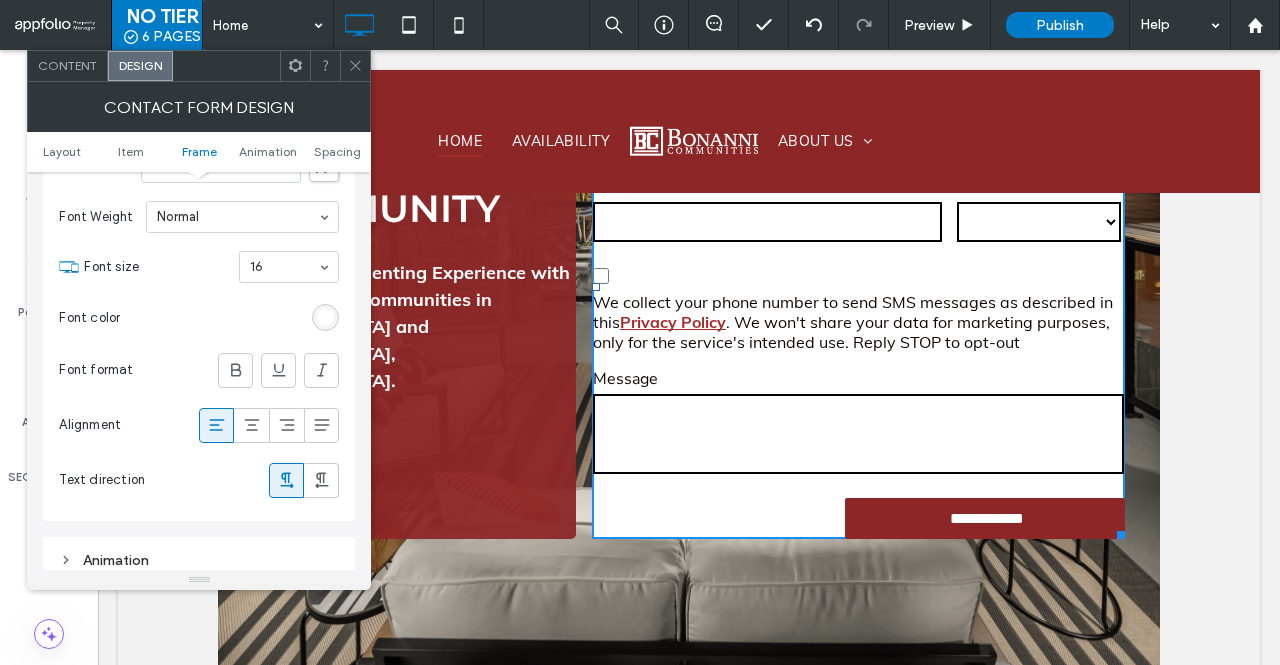 click 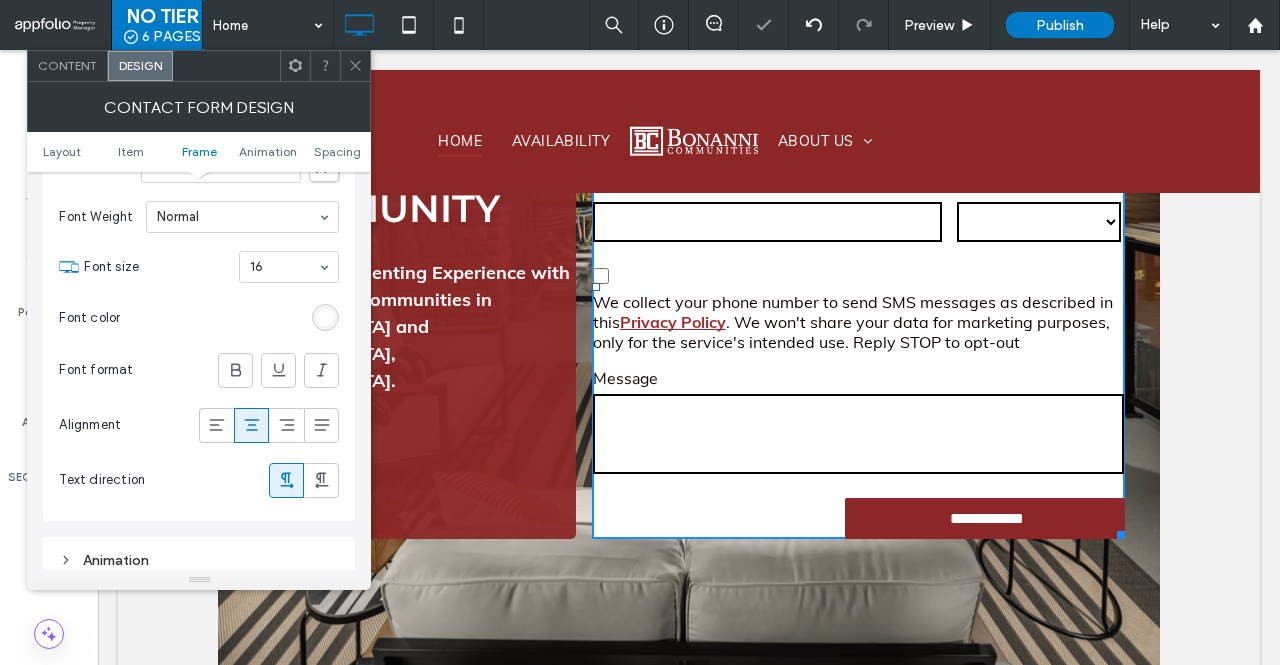 click at bounding box center [216, 425] 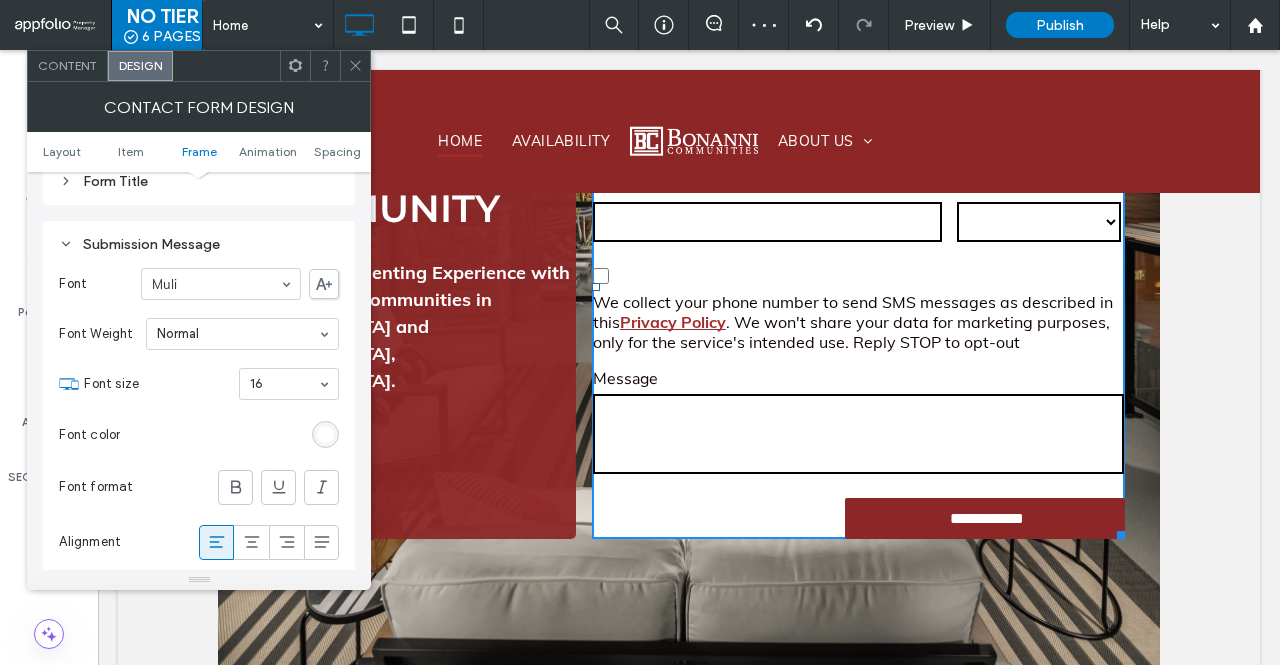 scroll, scrollTop: 1745, scrollLeft: 0, axis: vertical 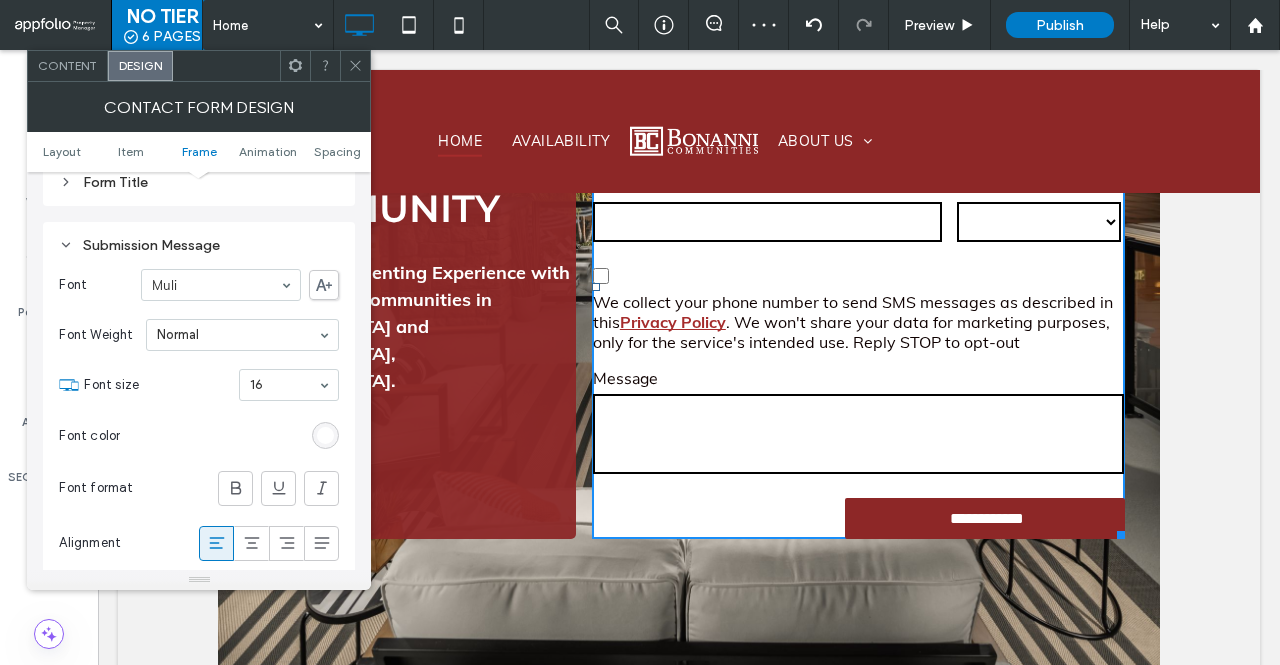 click at bounding box center [355, 66] 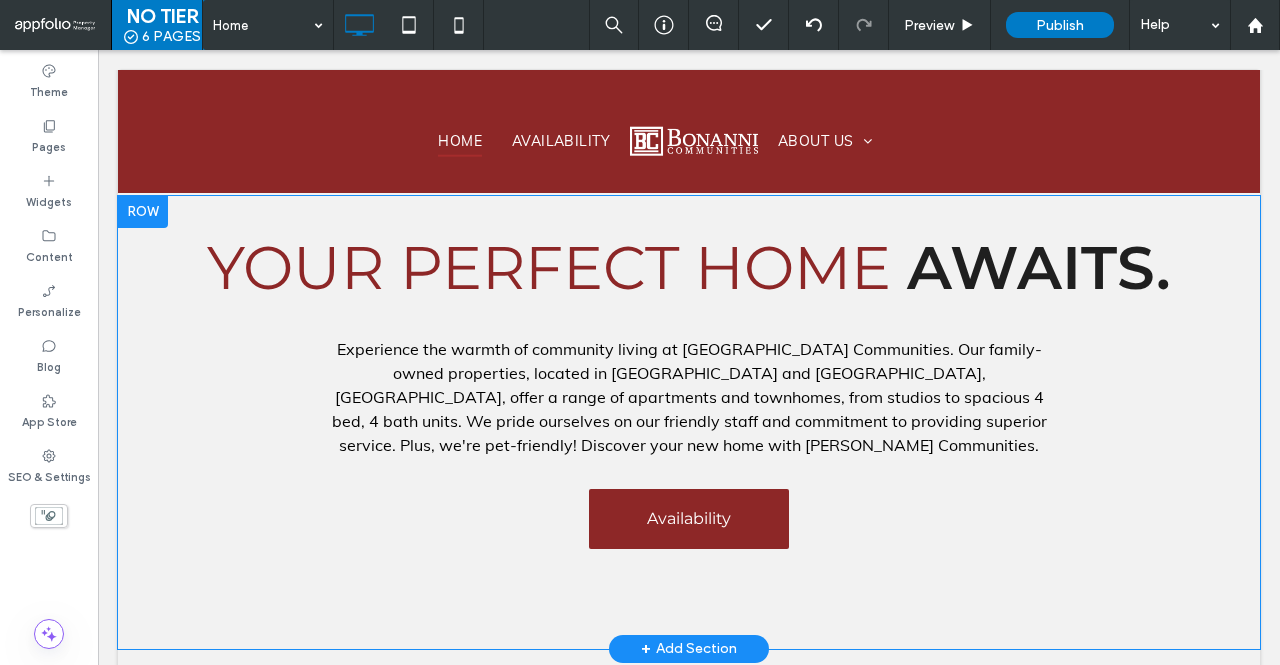 scroll, scrollTop: 980, scrollLeft: 0, axis: vertical 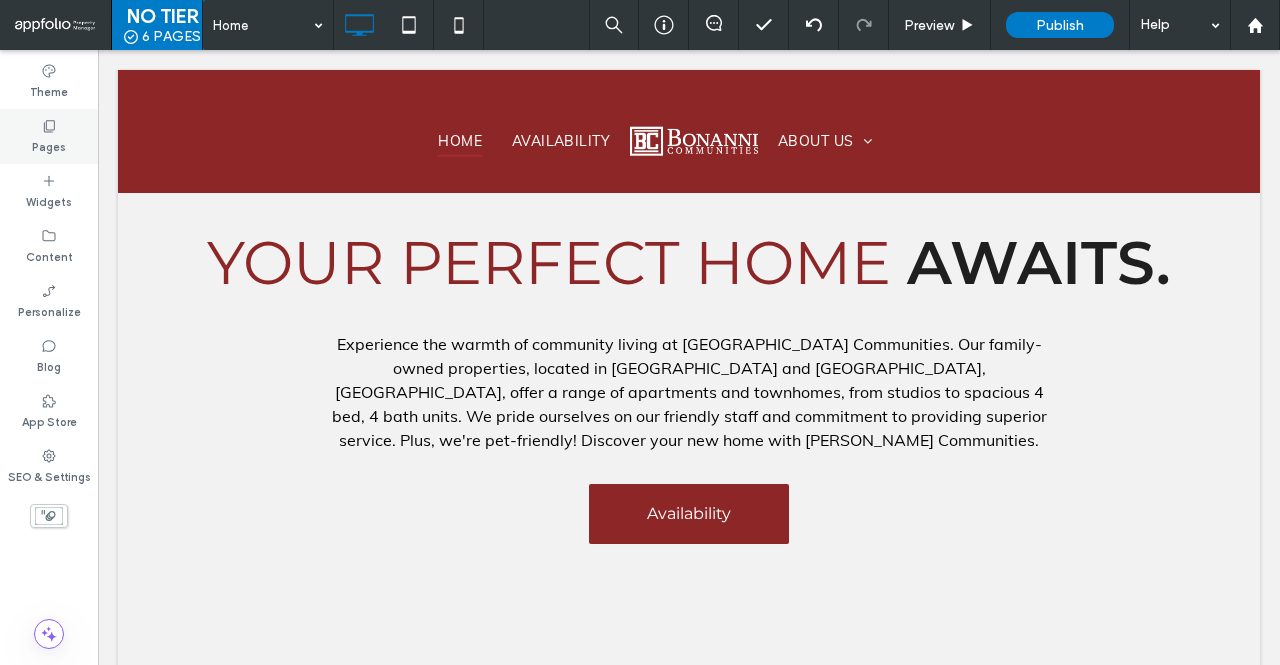 click on "Pages" at bounding box center [49, 136] 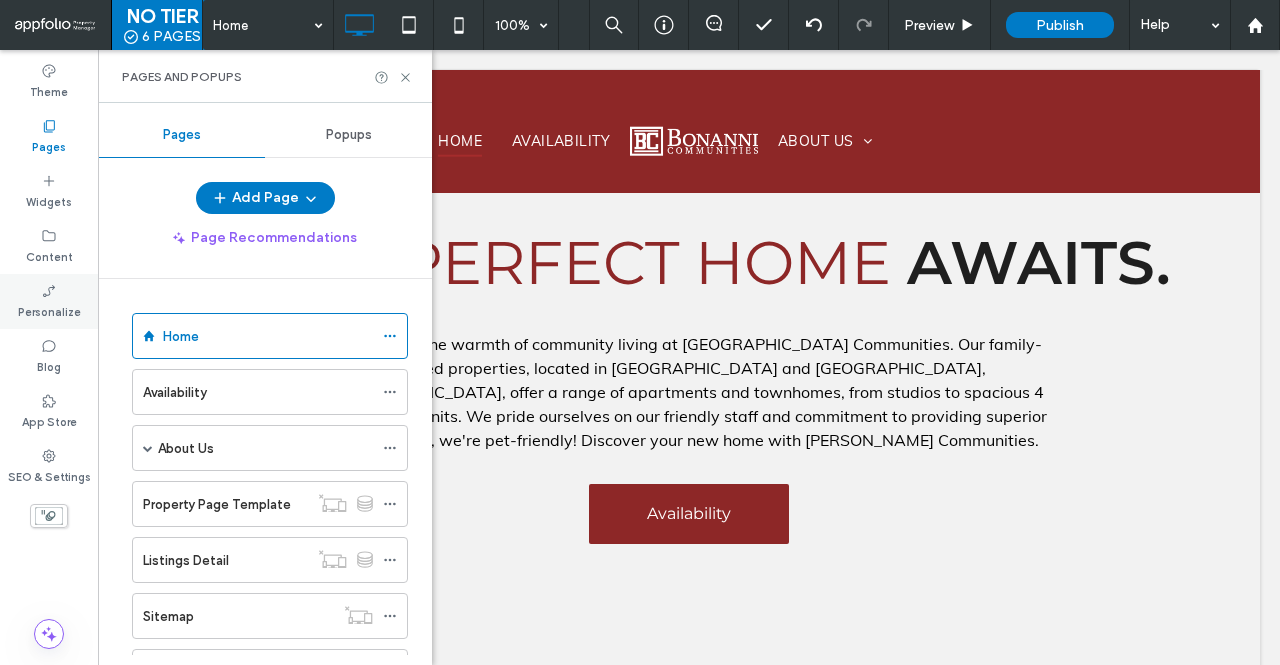 click on "Personalize" at bounding box center [49, 310] 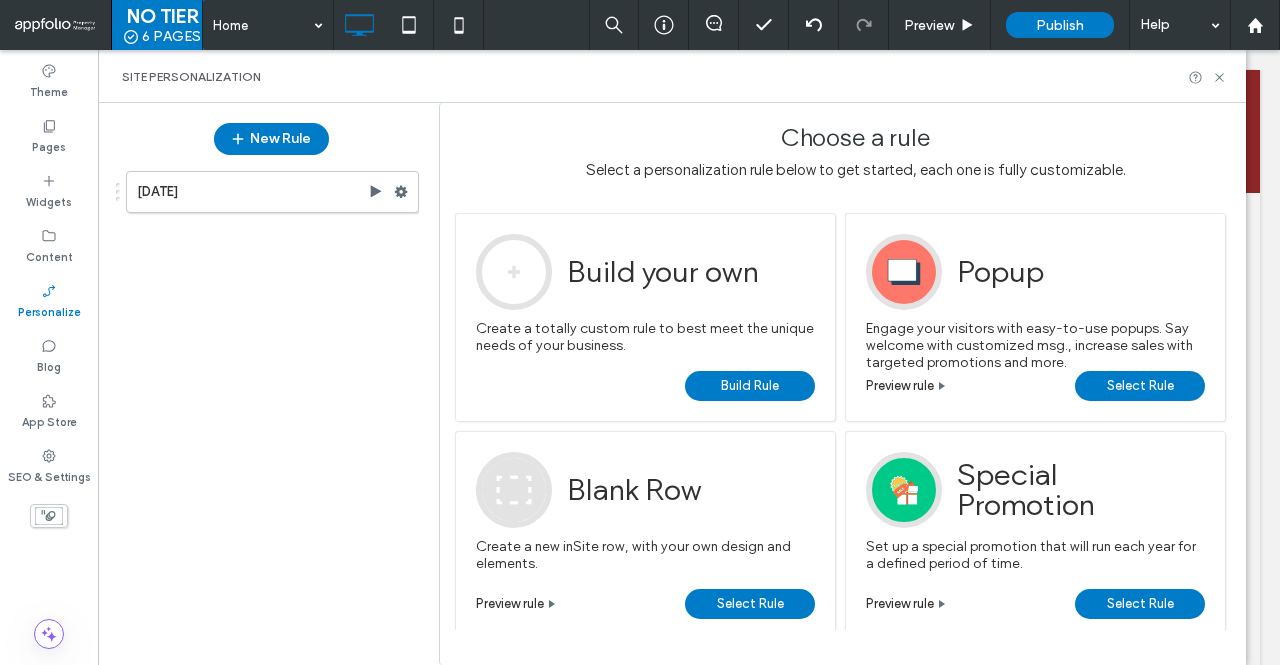 click on "August 5th" at bounding box center (252, 192) 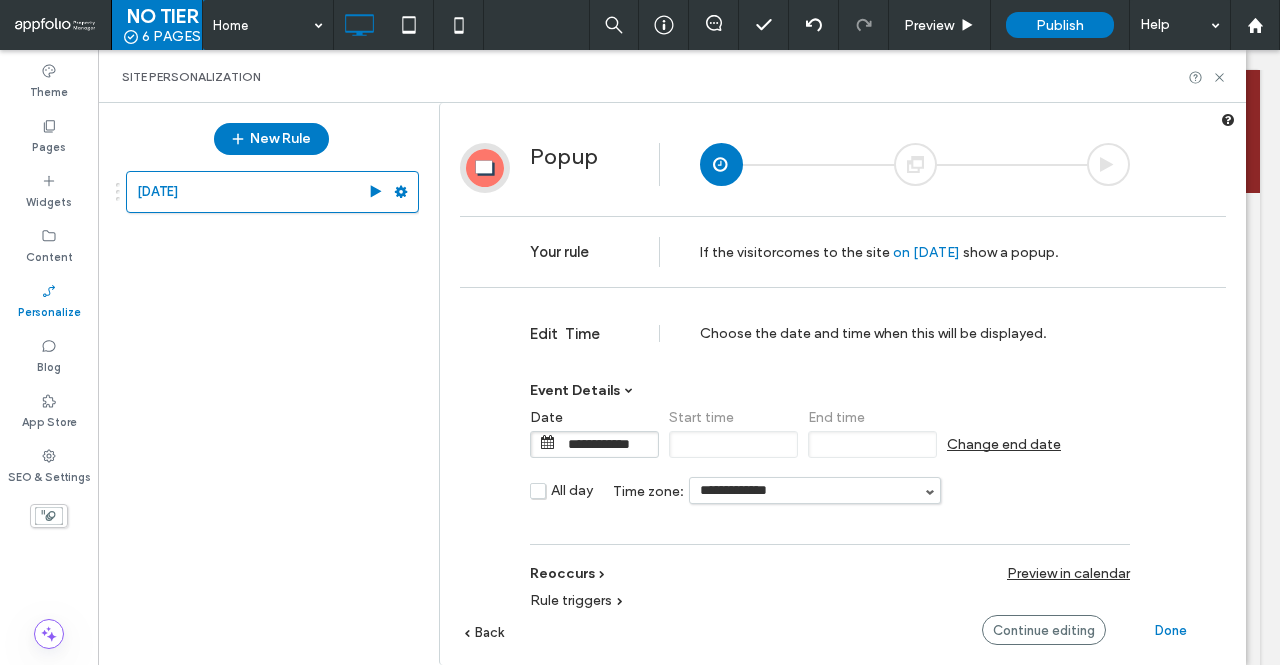 click on "Change end date" at bounding box center [1004, 444] 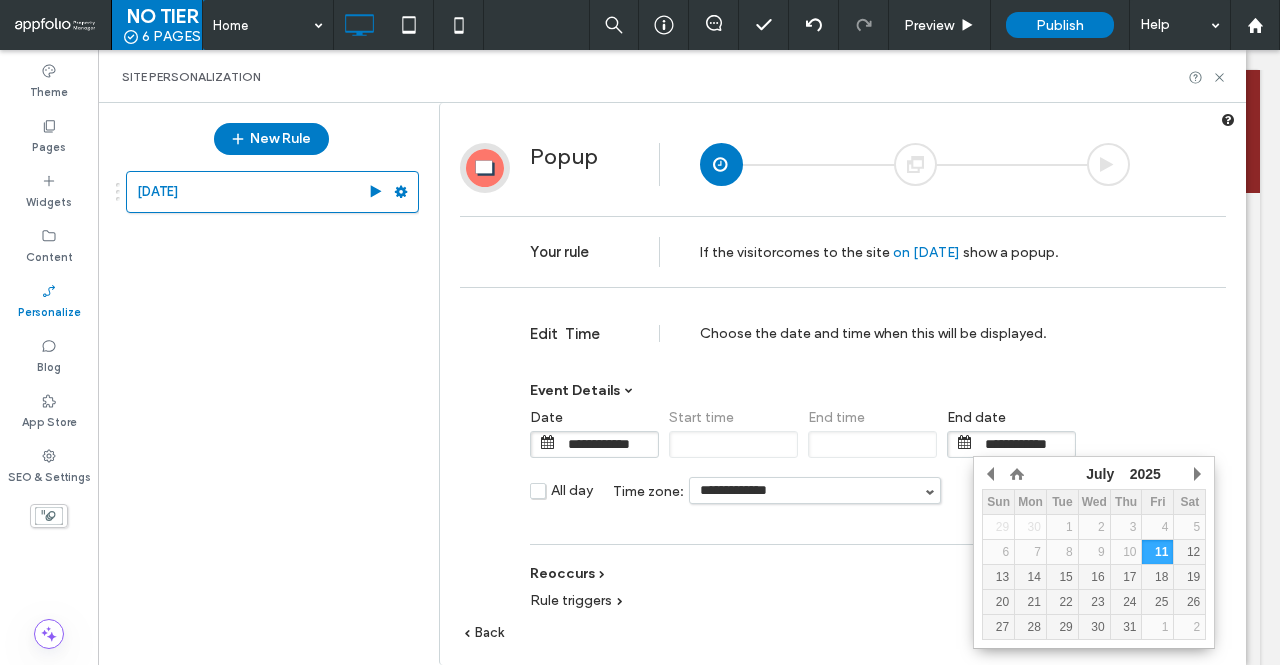 click on "**********" at bounding box center (1025, 444) 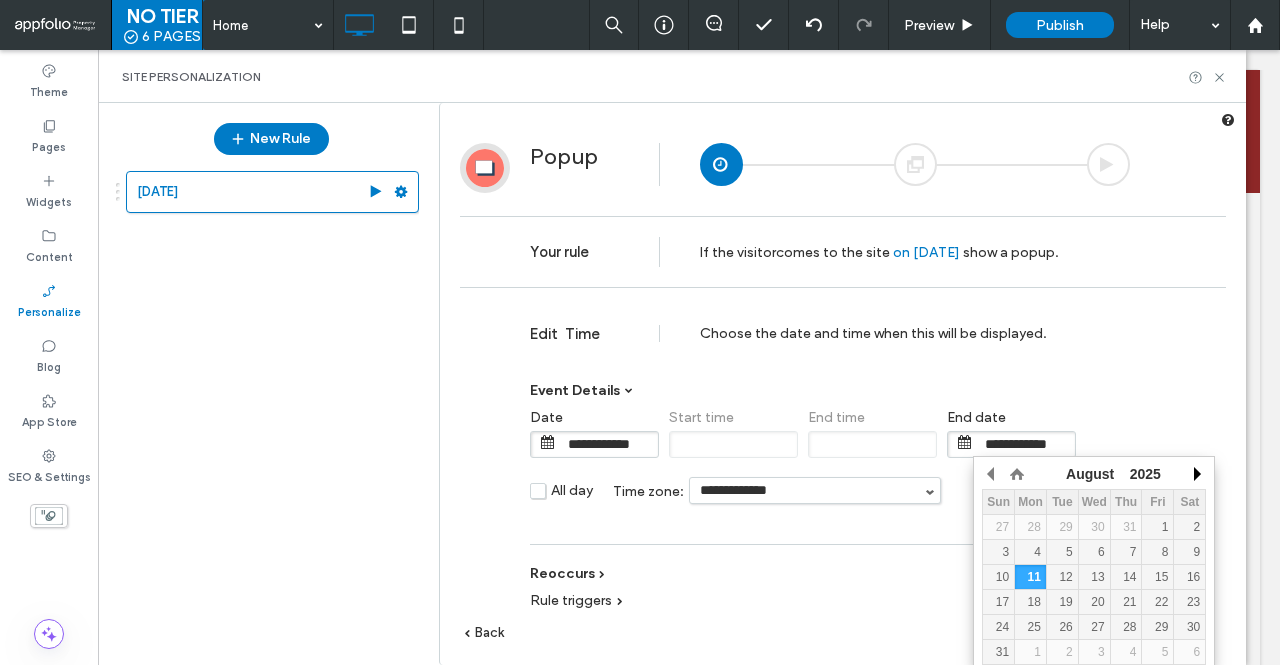 click at bounding box center (1196, 474) 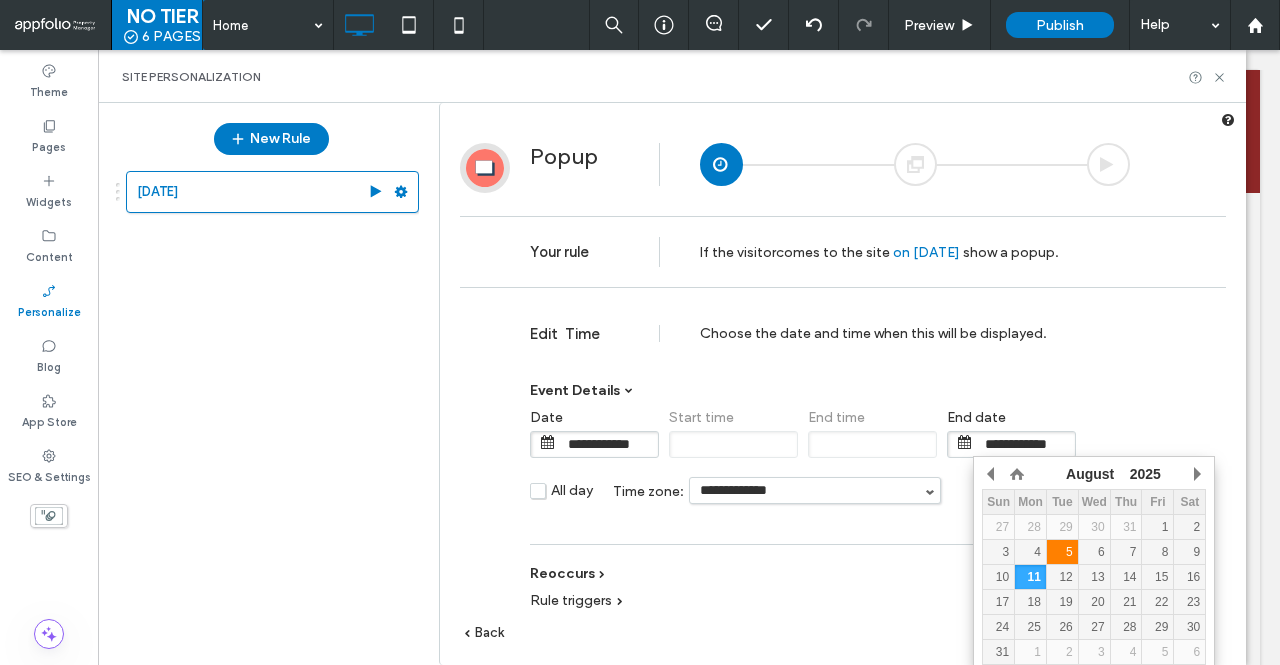click on "5" at bounding box center [1062, 552] 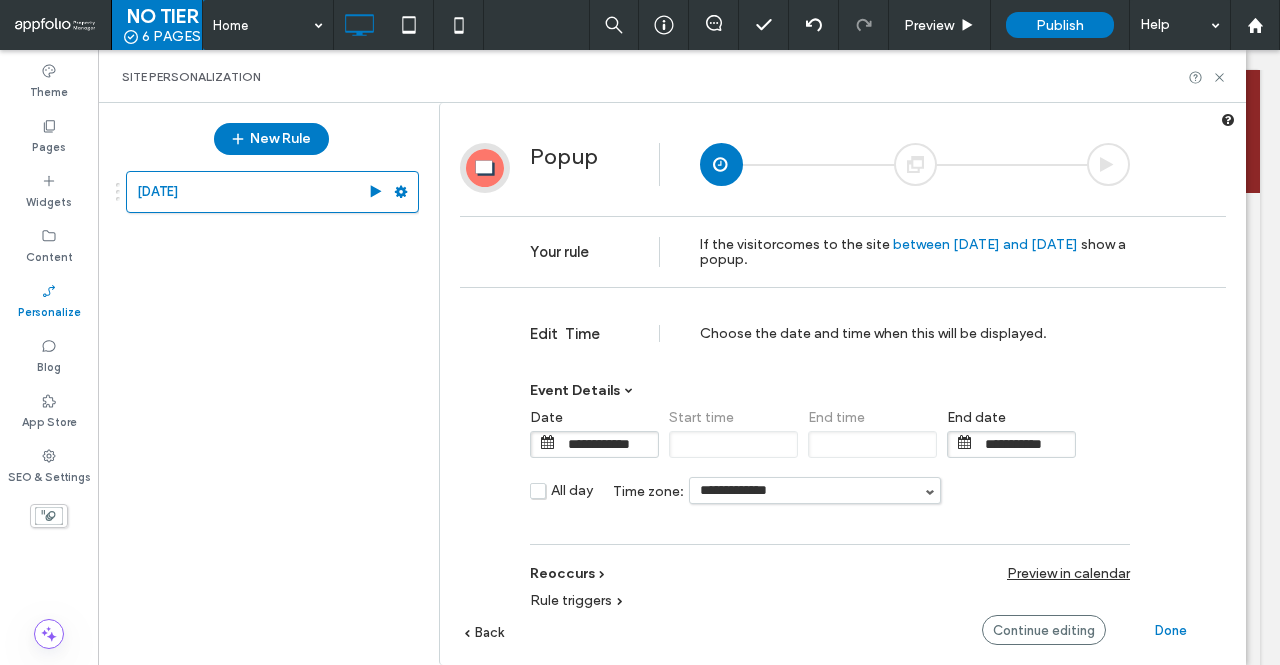 click on "Done" at bounding box center (1171, 630) 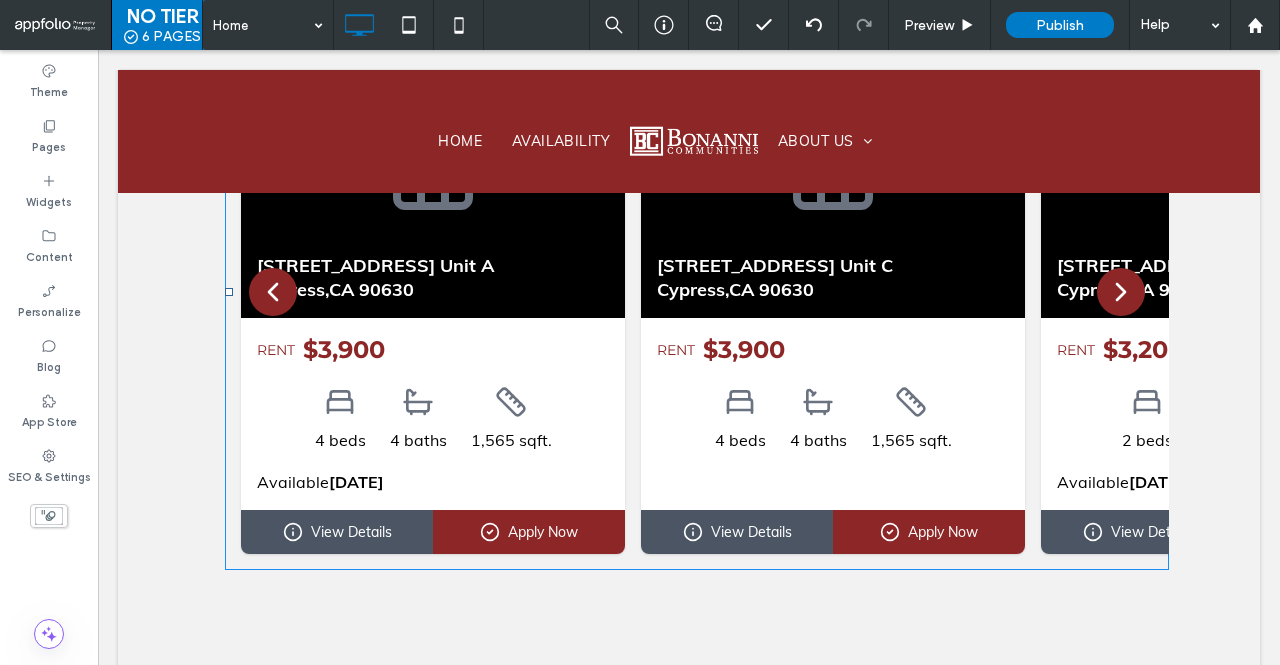 scroll, scrollTop: 2356, scrollLeft: 0, axis: vertical 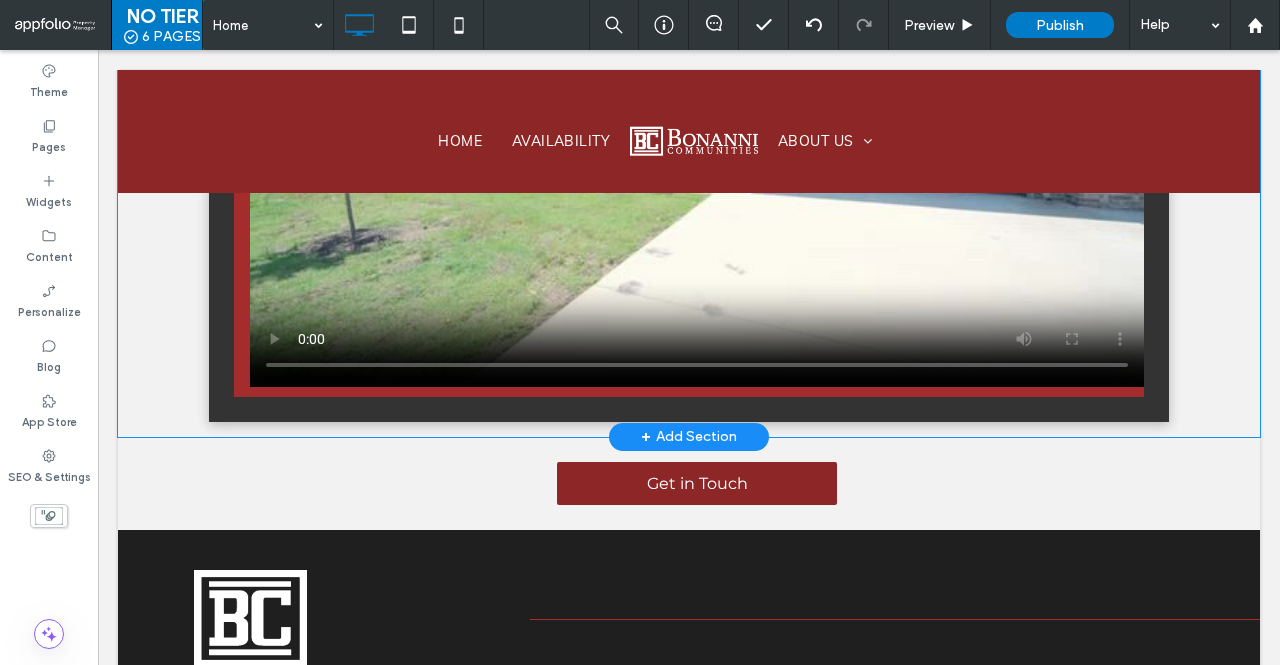 click on "Click To Paste" at bounding box center (689, 140) 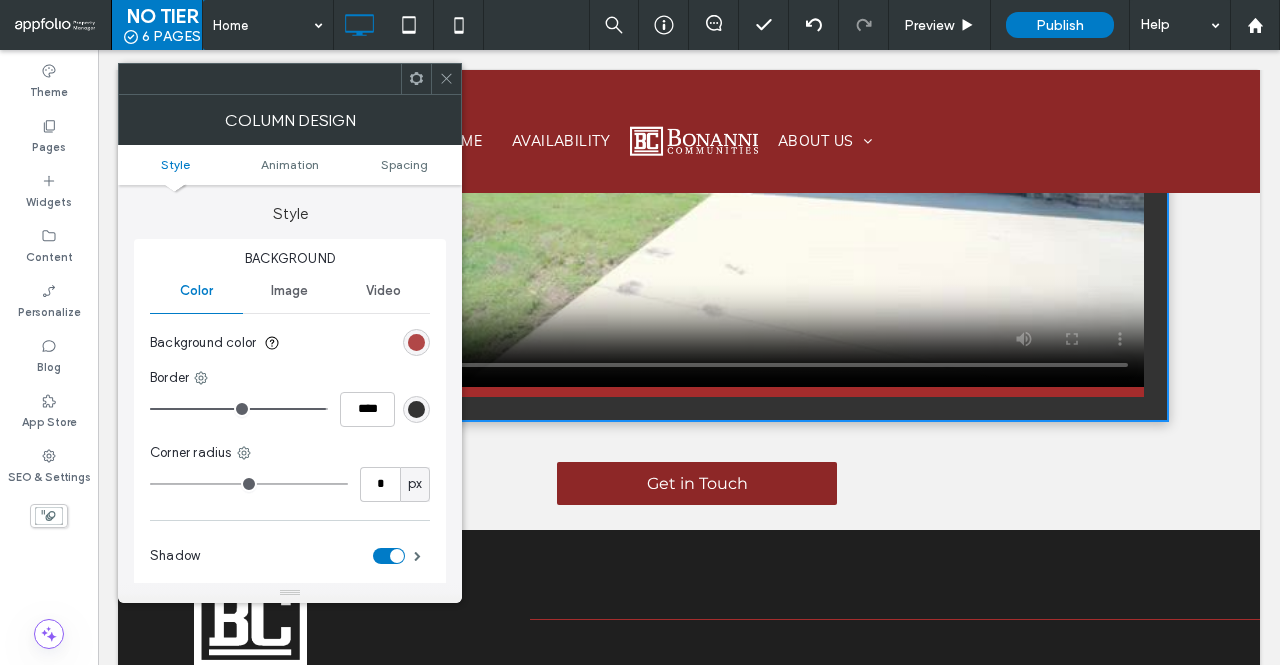 click at bounding box center (416, 342) 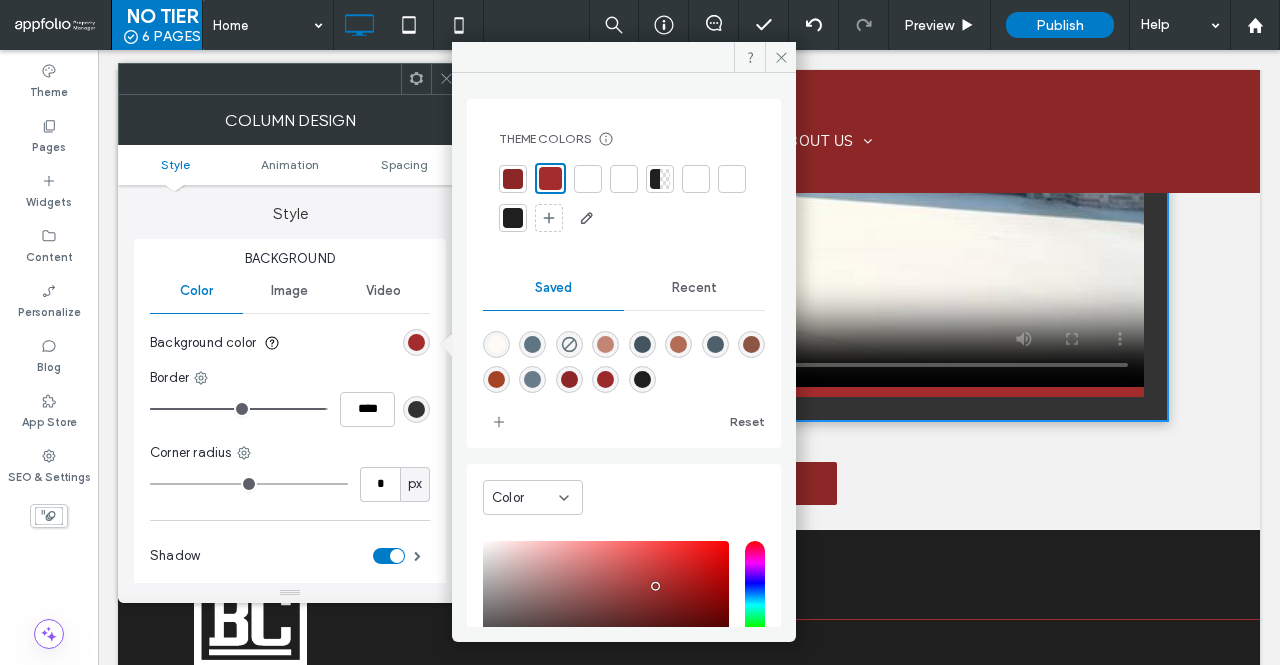 click at bounding box center (732, 179) 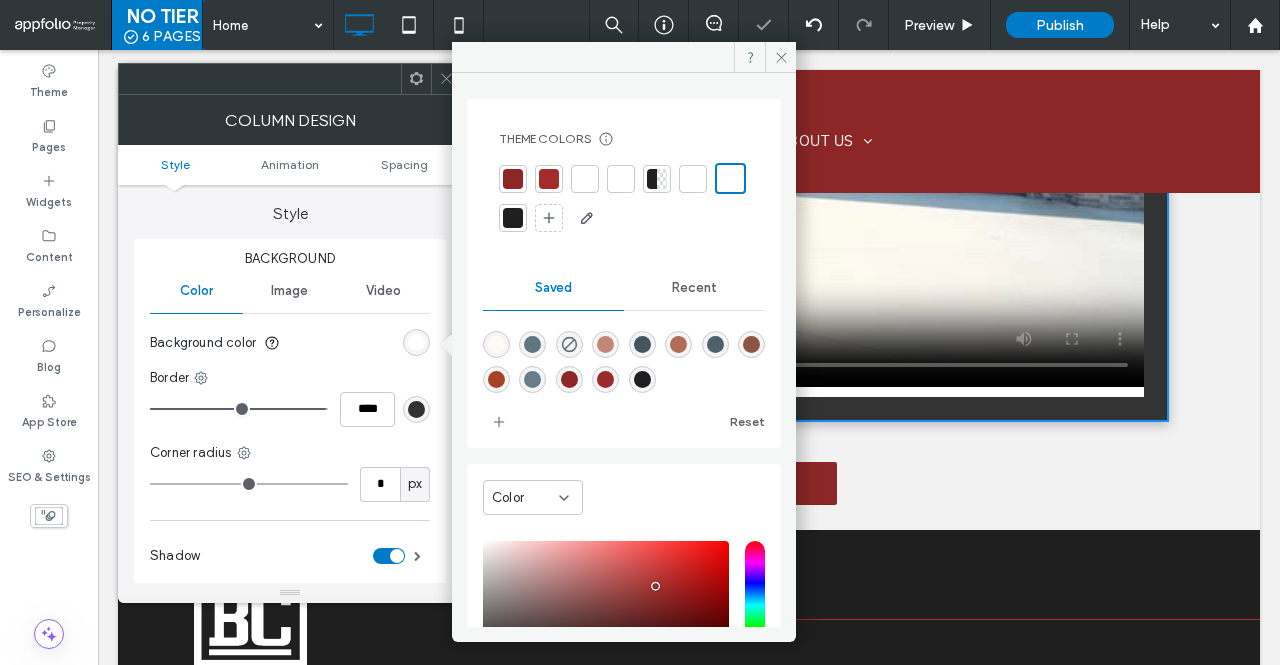 click on "Background color" at bounding box center (290, 343) 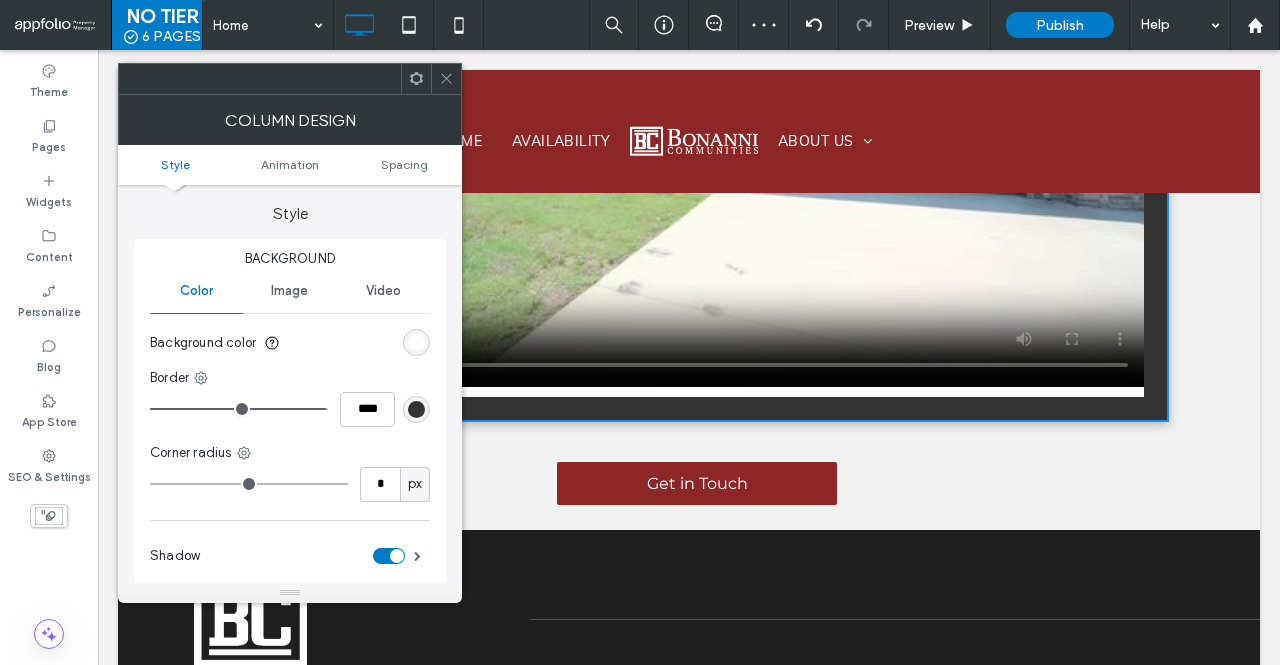 type on "**" 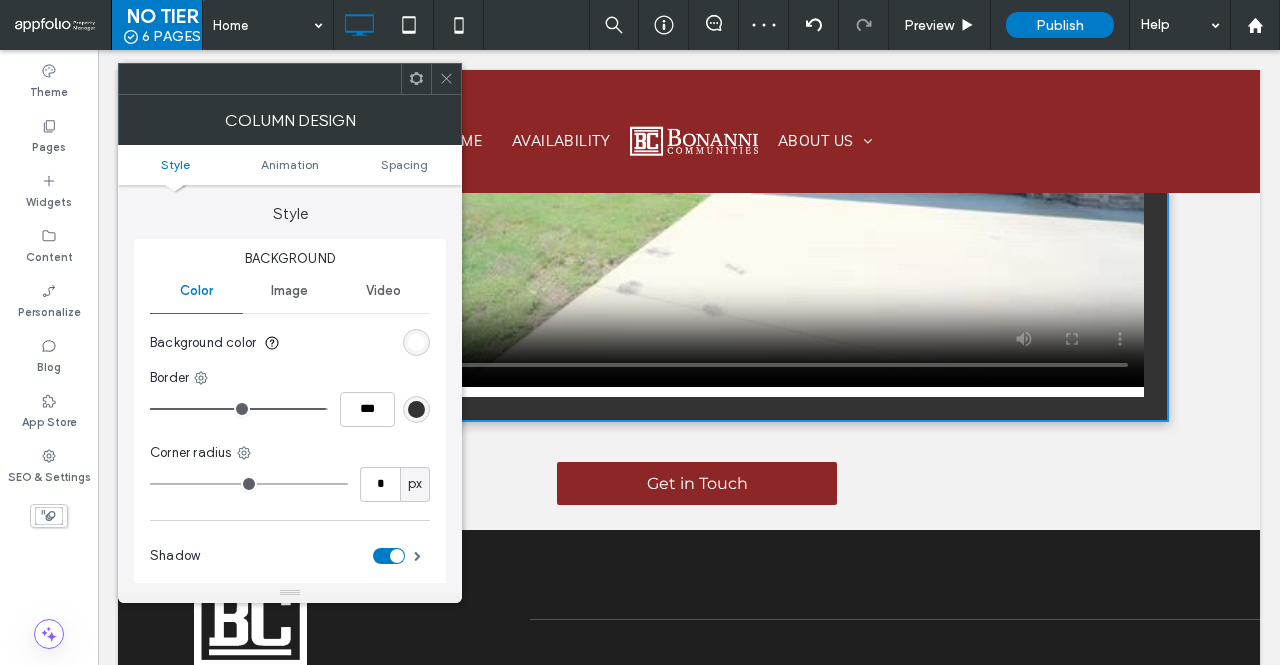 type on "*" 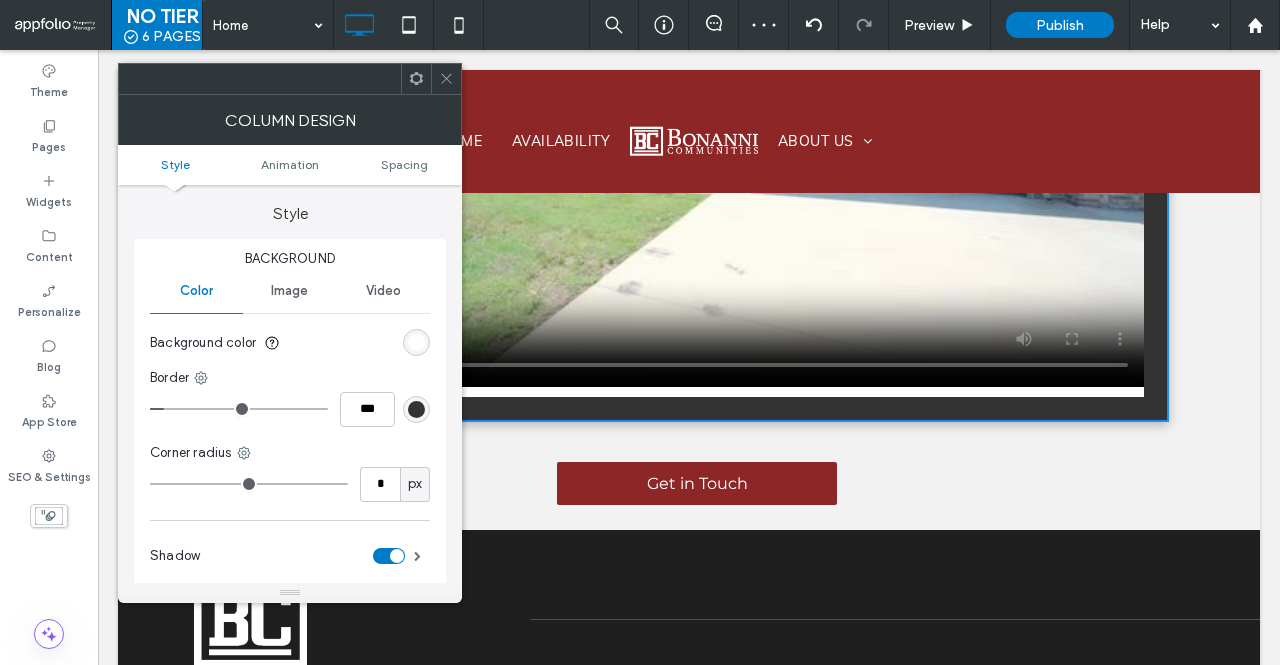 type on "*" 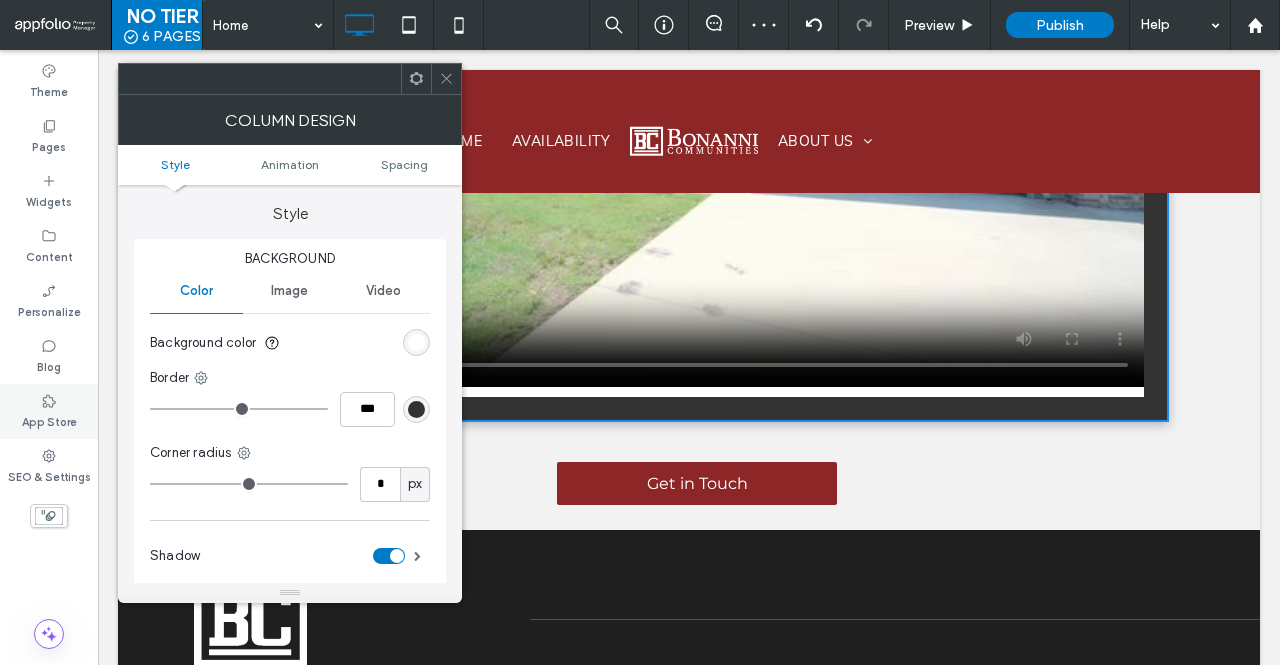 drag, startPoint x: 314, startPoint y: 409, endPoint x: 61, endPoint y: 425, distance: 253.50542 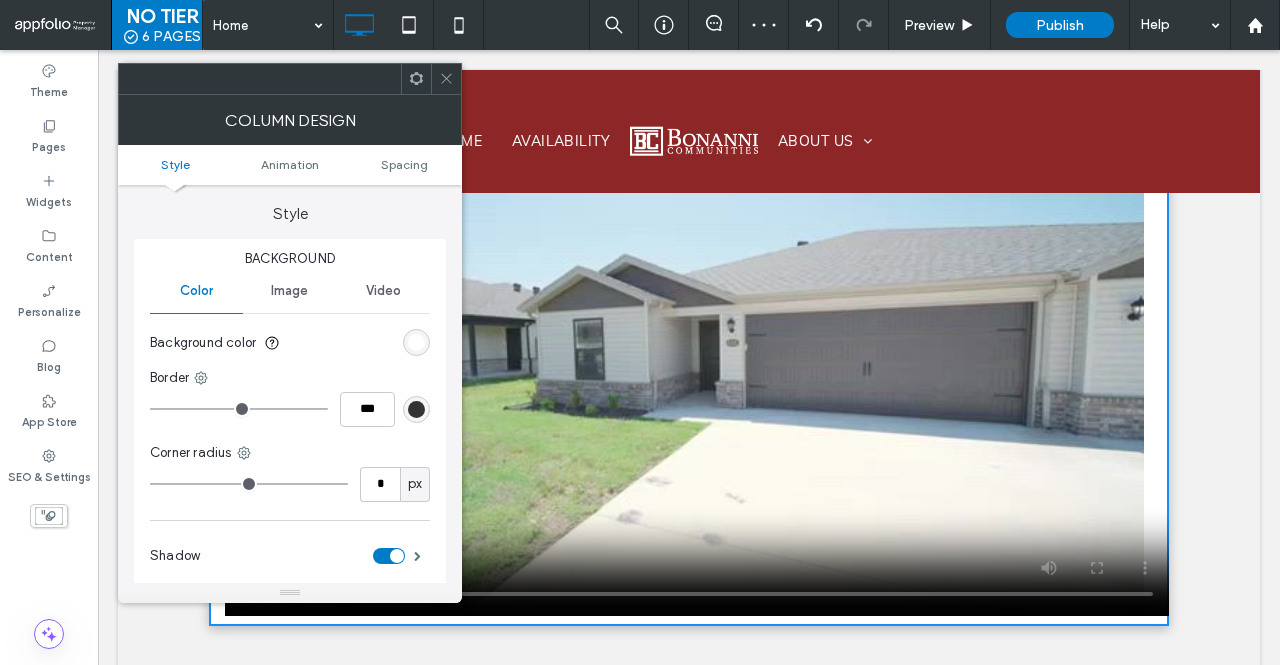 scroll, scrollTop: 5711, scrollLeft: 0, axis: vertical 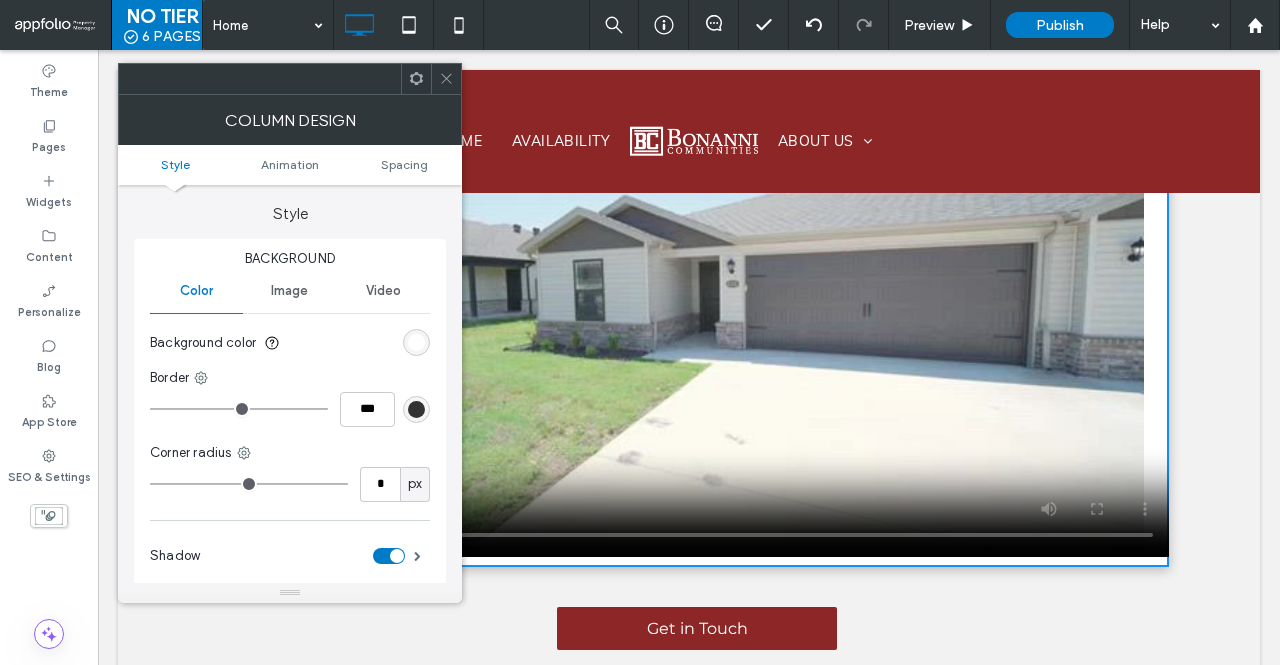 type on "*" 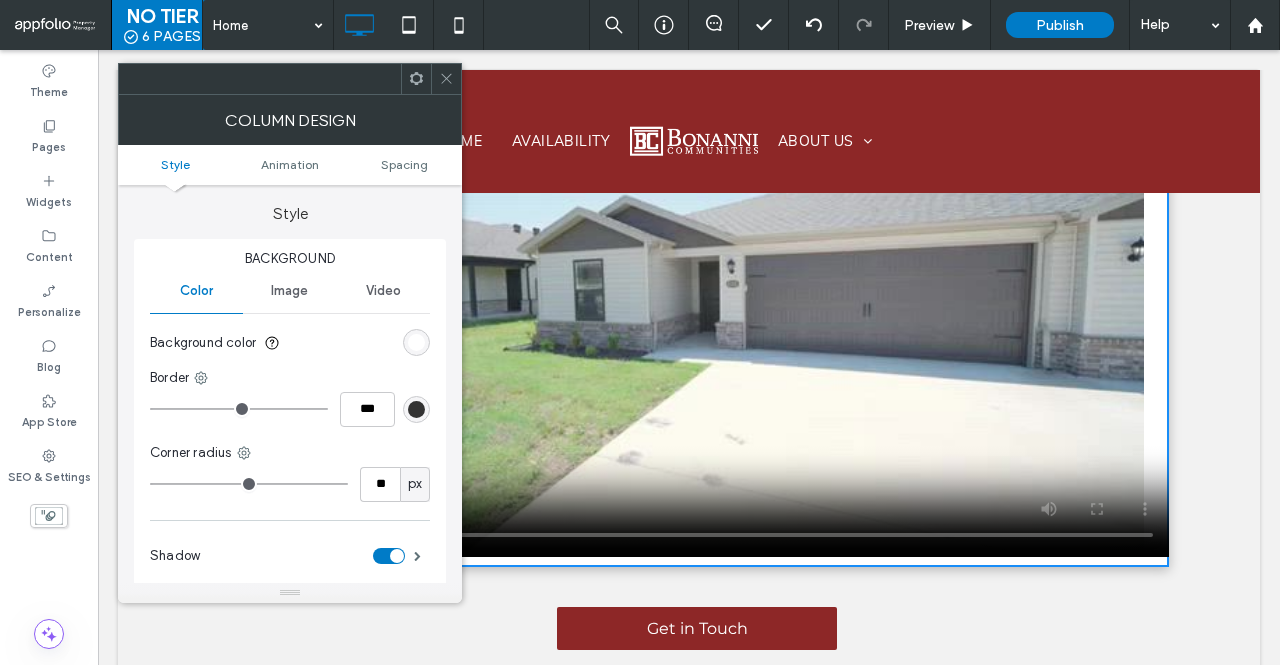 type on "**" 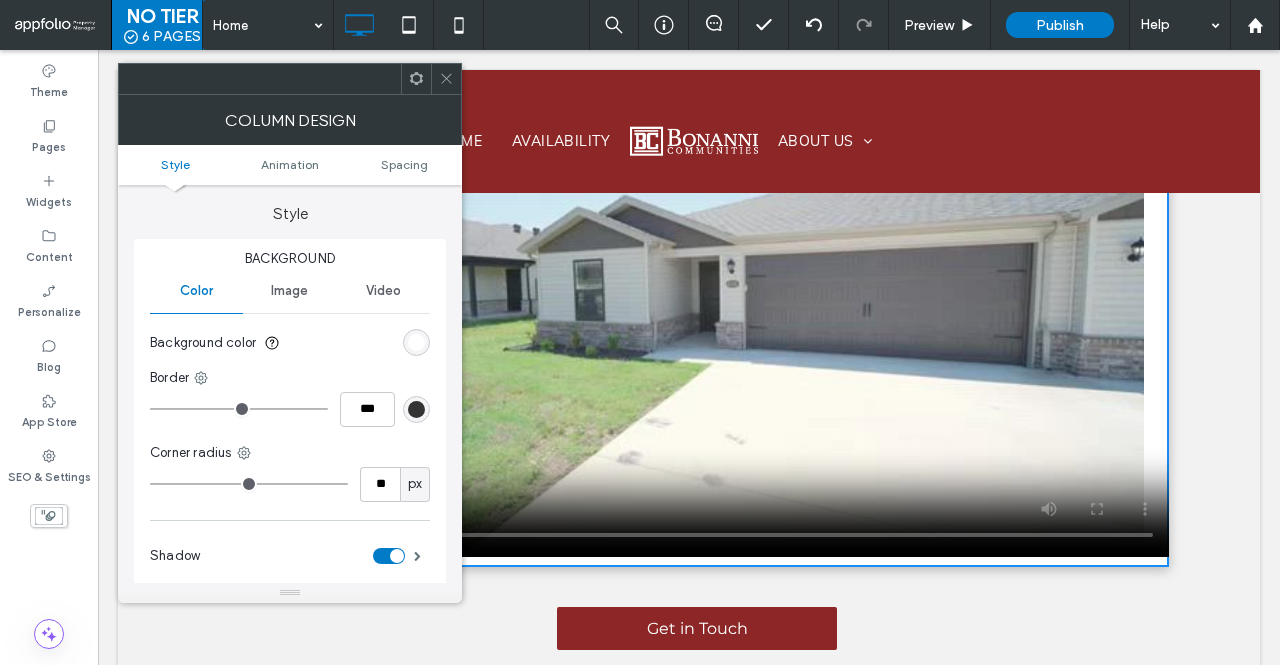 type on "**" 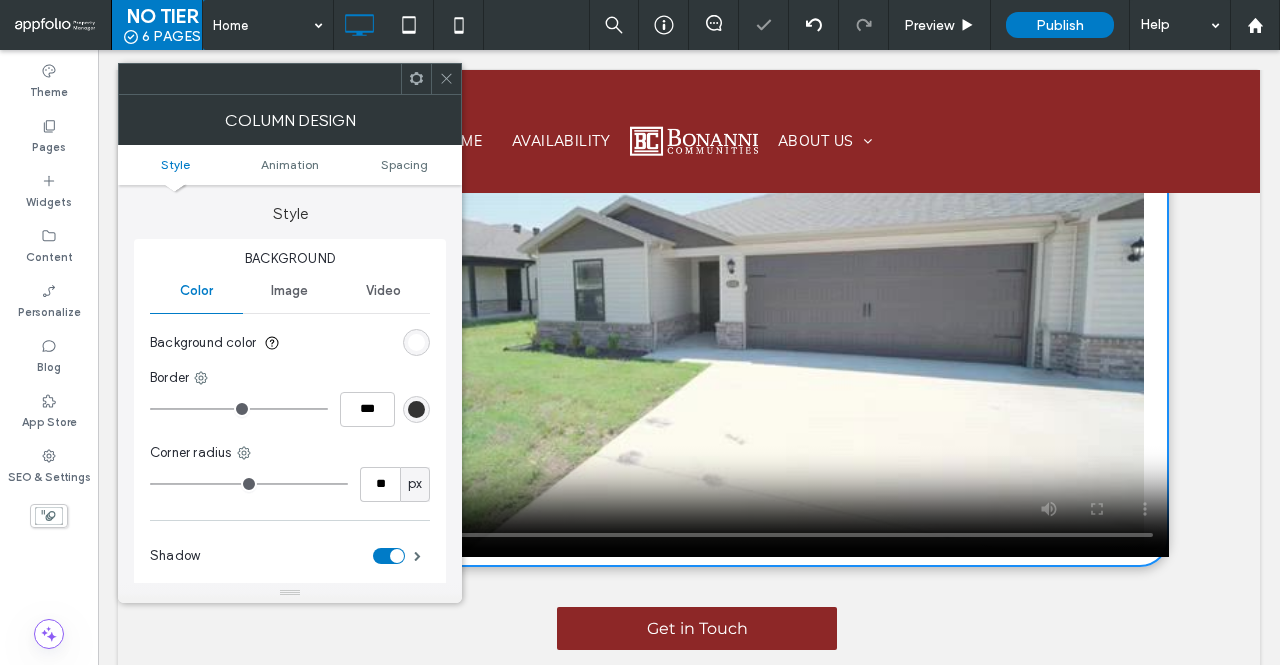type on "**" 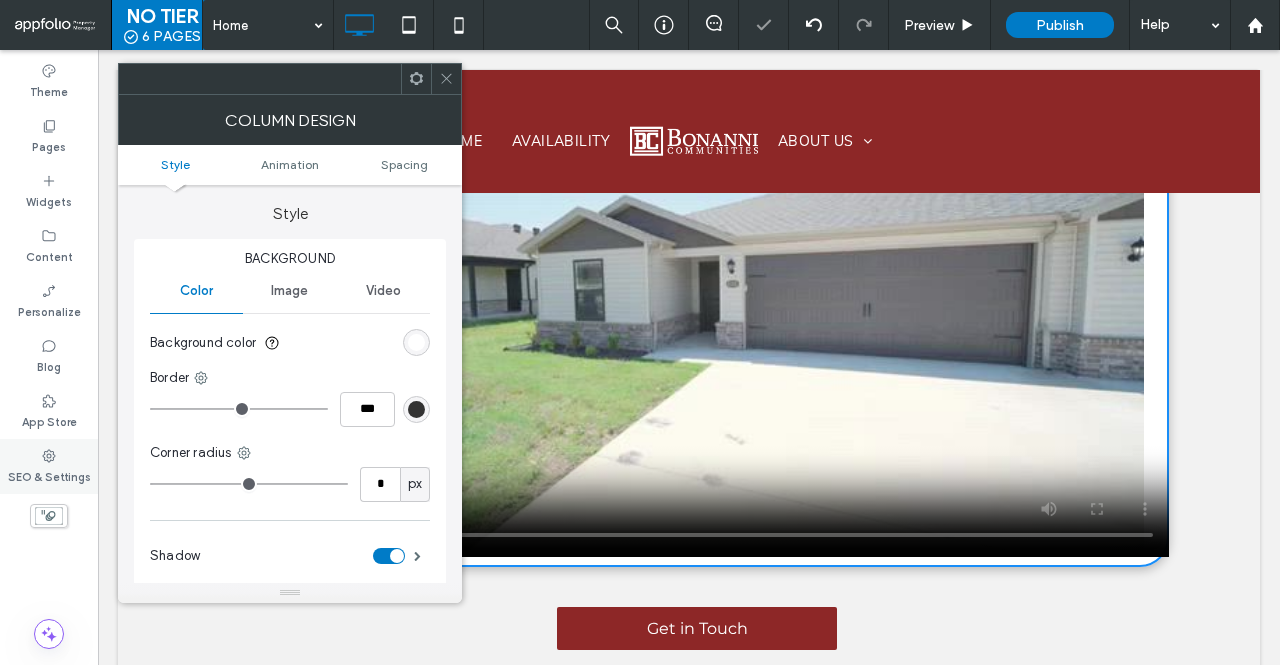 drag, startPoint x: 210, startPoint y: 483, endPoint x: 82, endPoint y: 488, distance: 128.09763 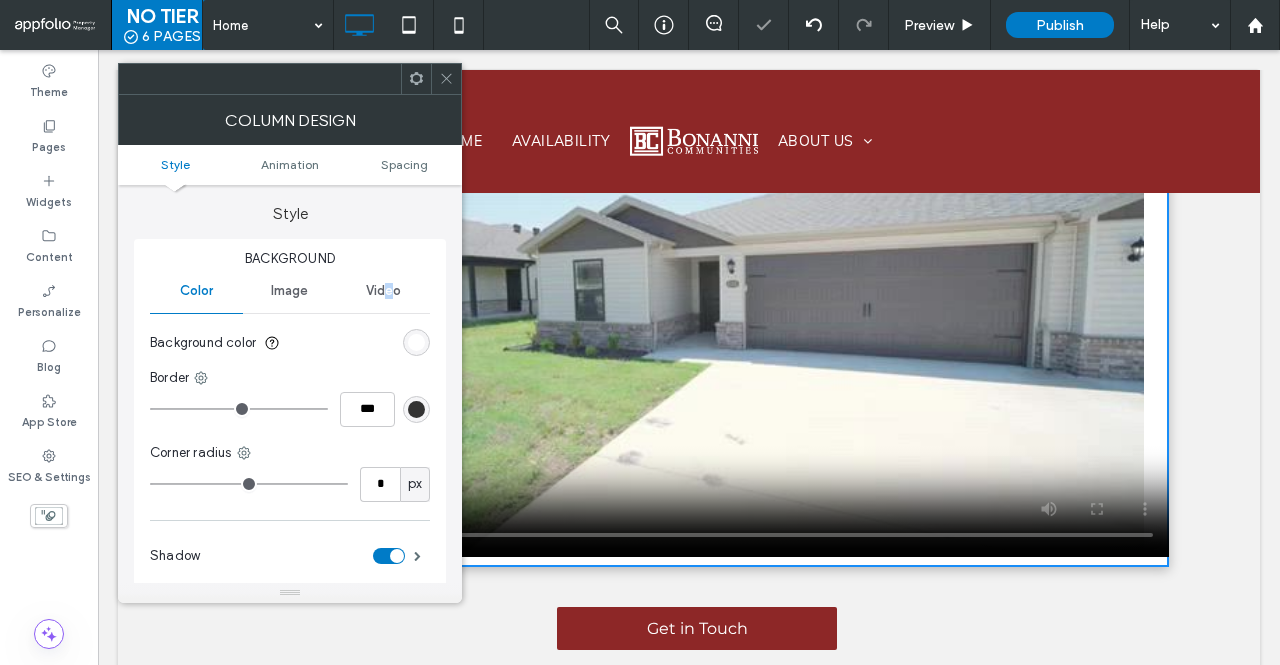 click on "Video" at bounding box center [383, 291] 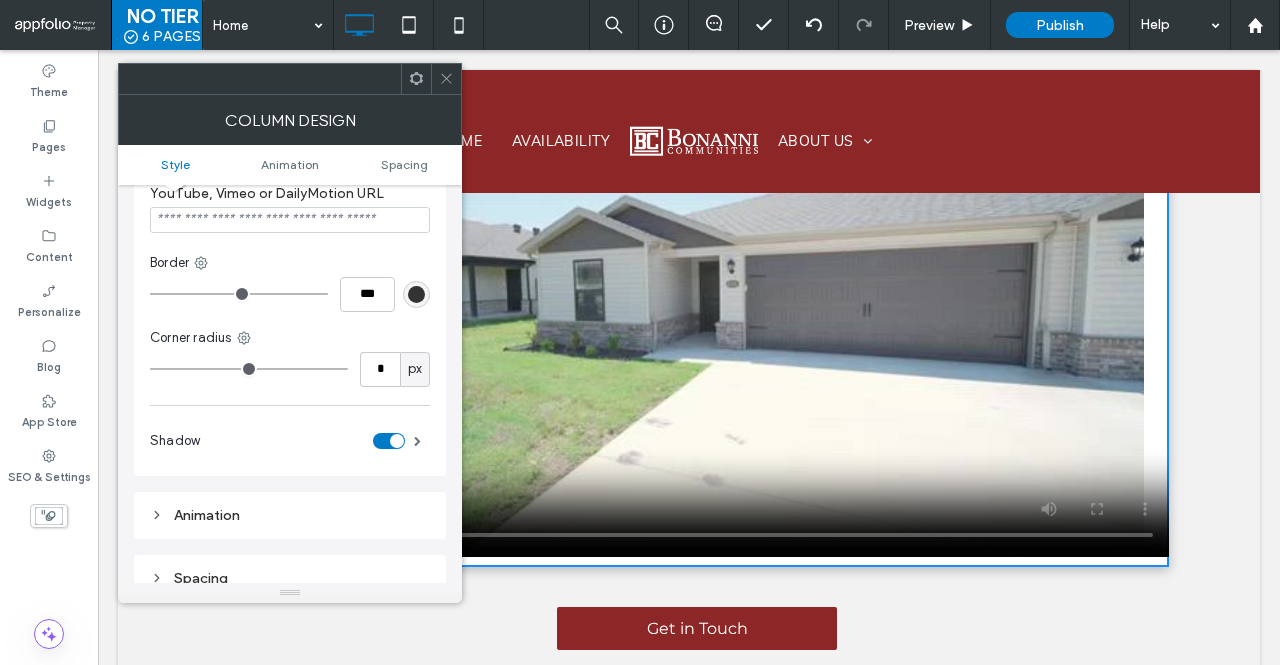 scroll, scrollTop: 117, scrollLeft: 0, axis: vertical 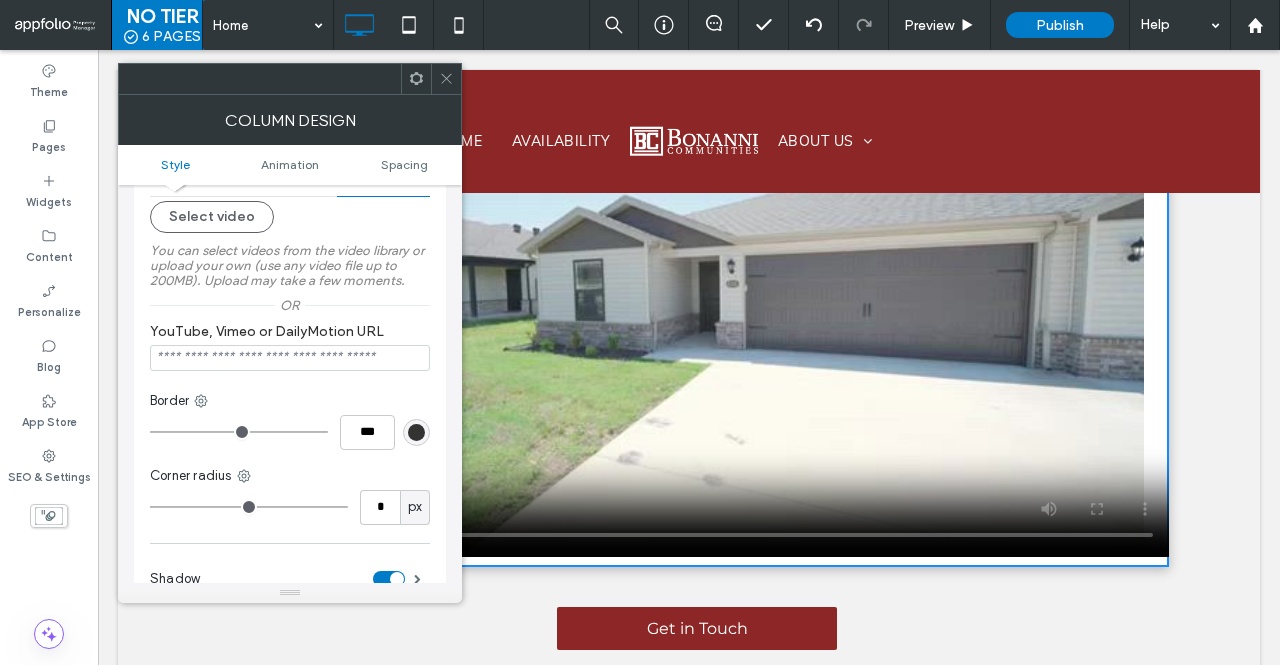 type on "*" 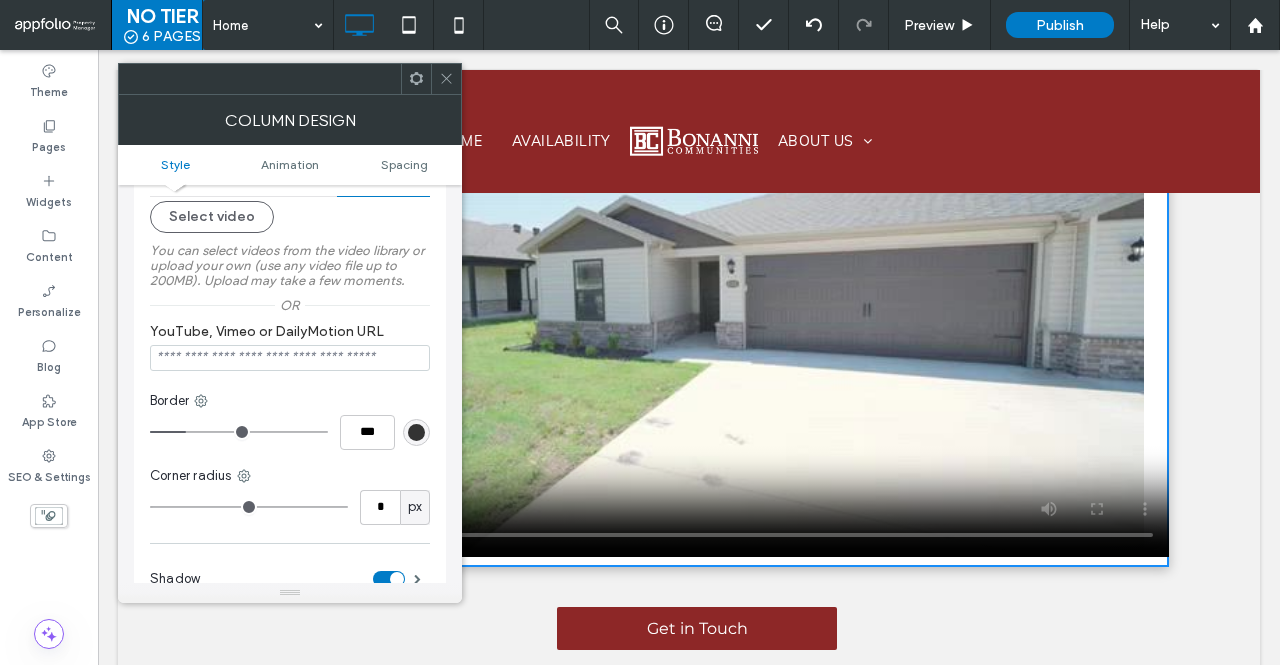 type on "*" 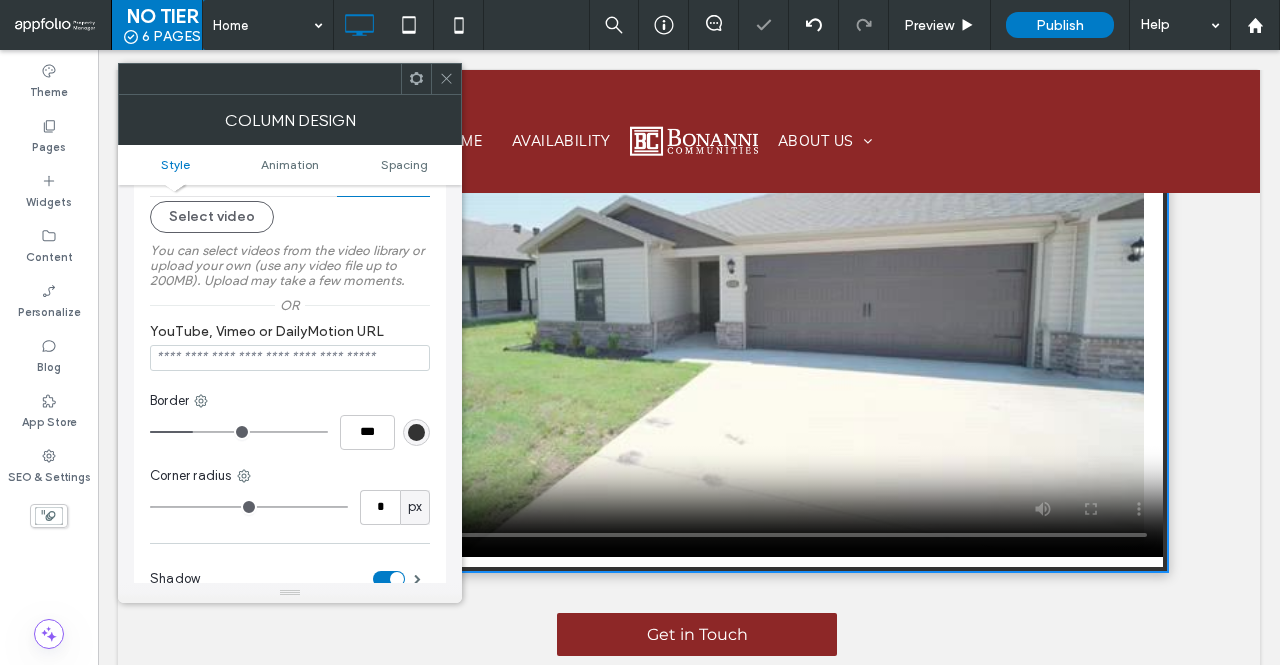 type on "*" 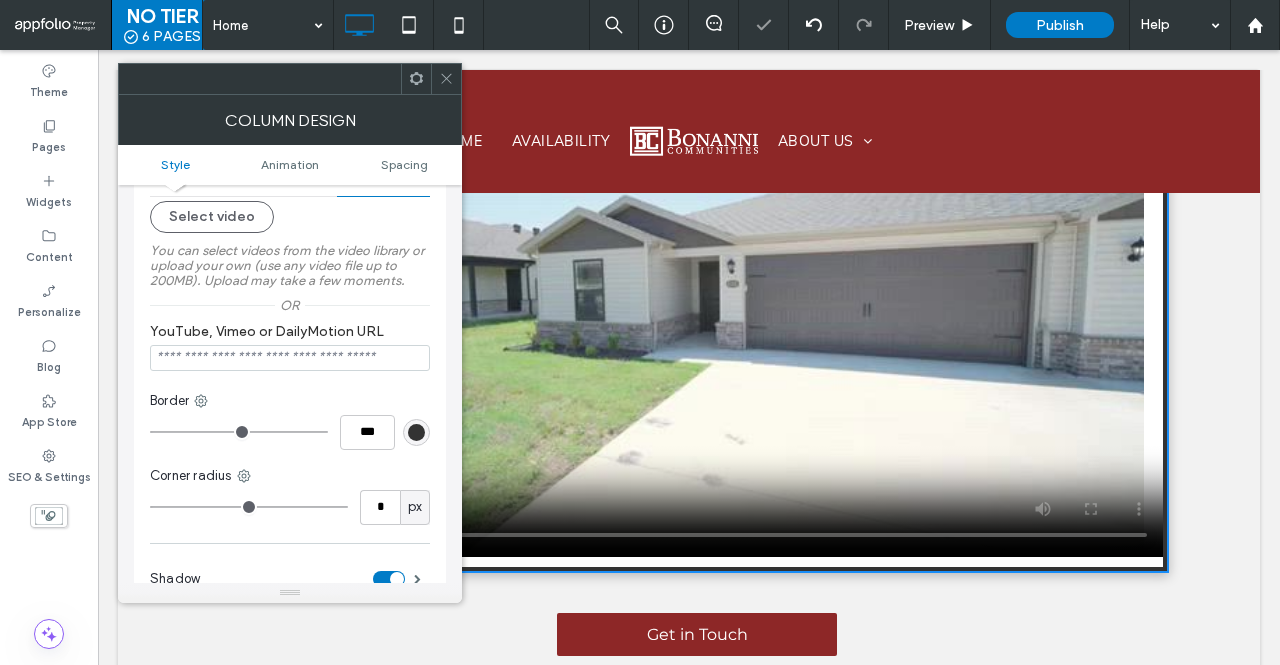 drag, startPoint x: 199, startPoint y: 436, endPoint x: 56, endPoint y: 465, distance: 145.91093 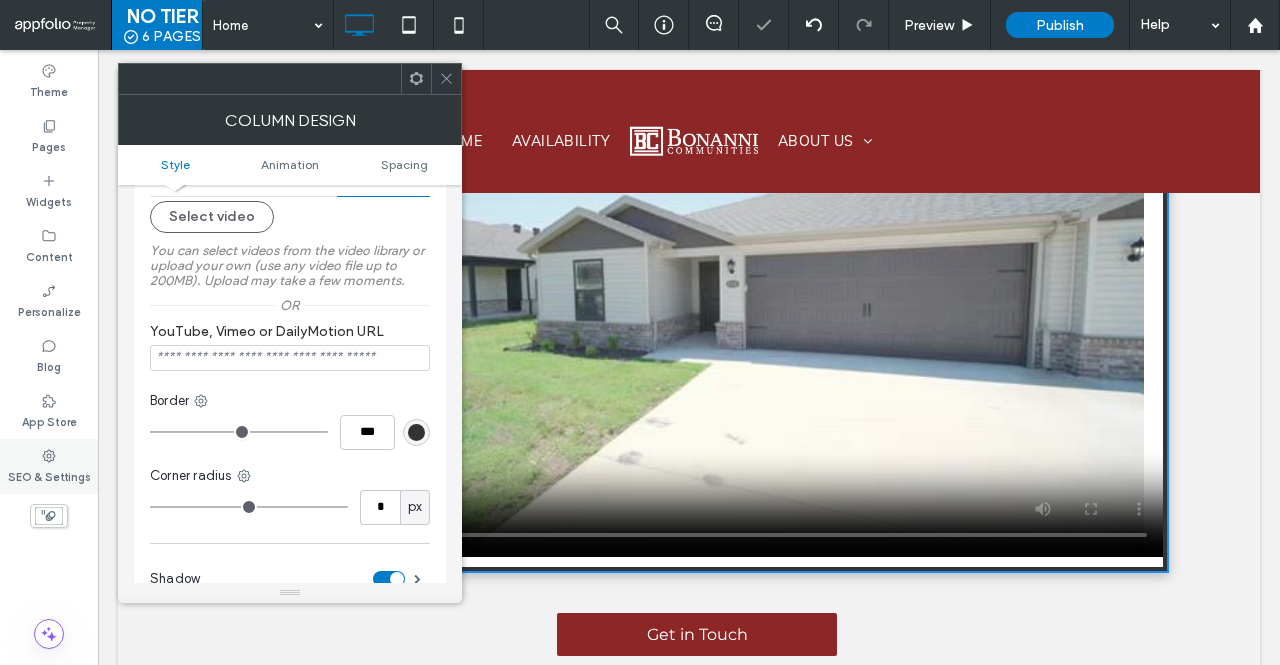 scroll, scrollTop: 5711, scrollLeft: 0, axis: vertical 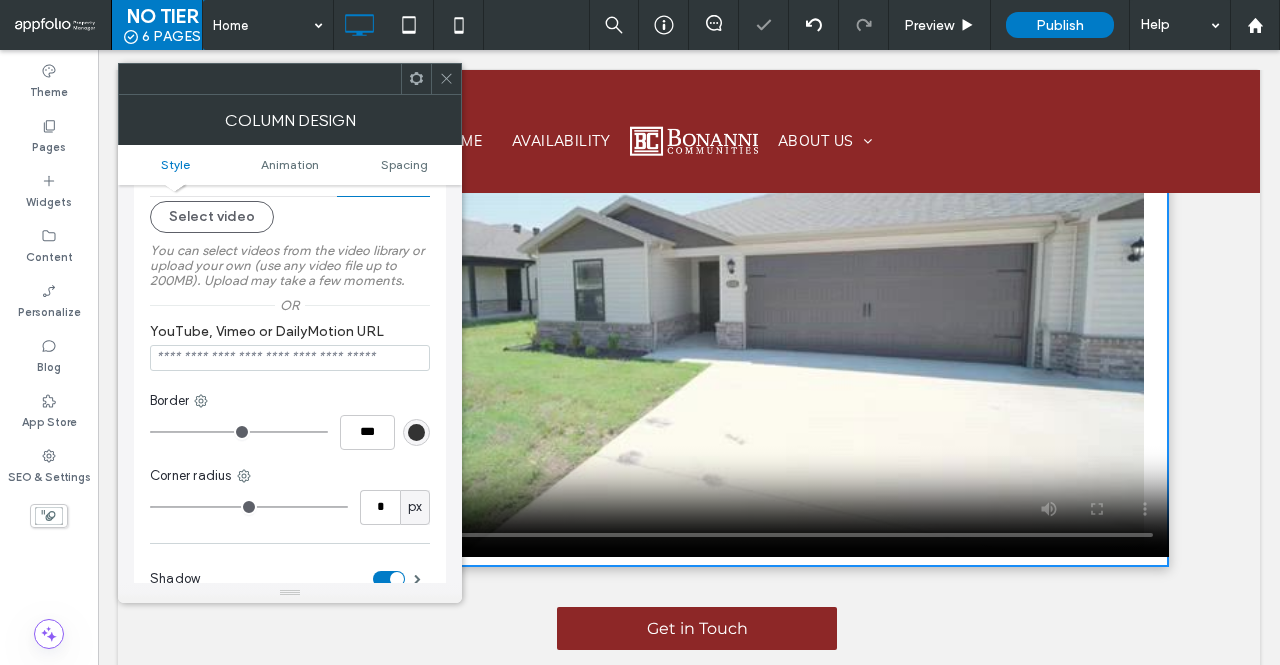 type on "*" 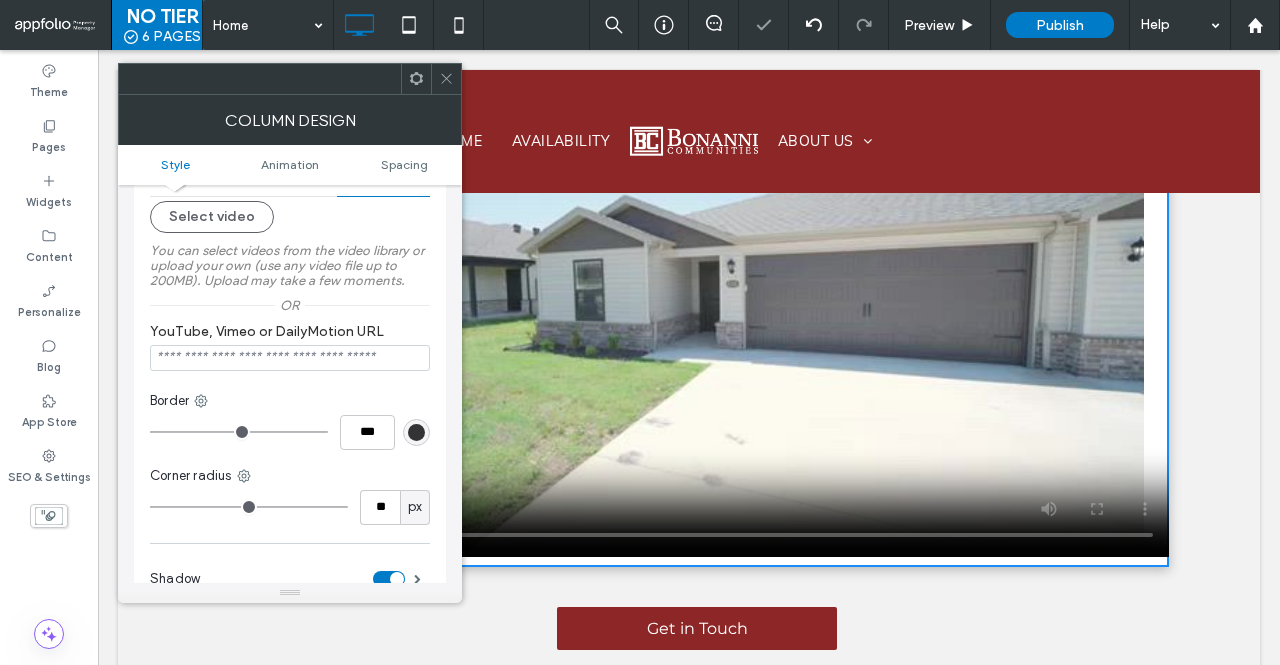 type on "**" 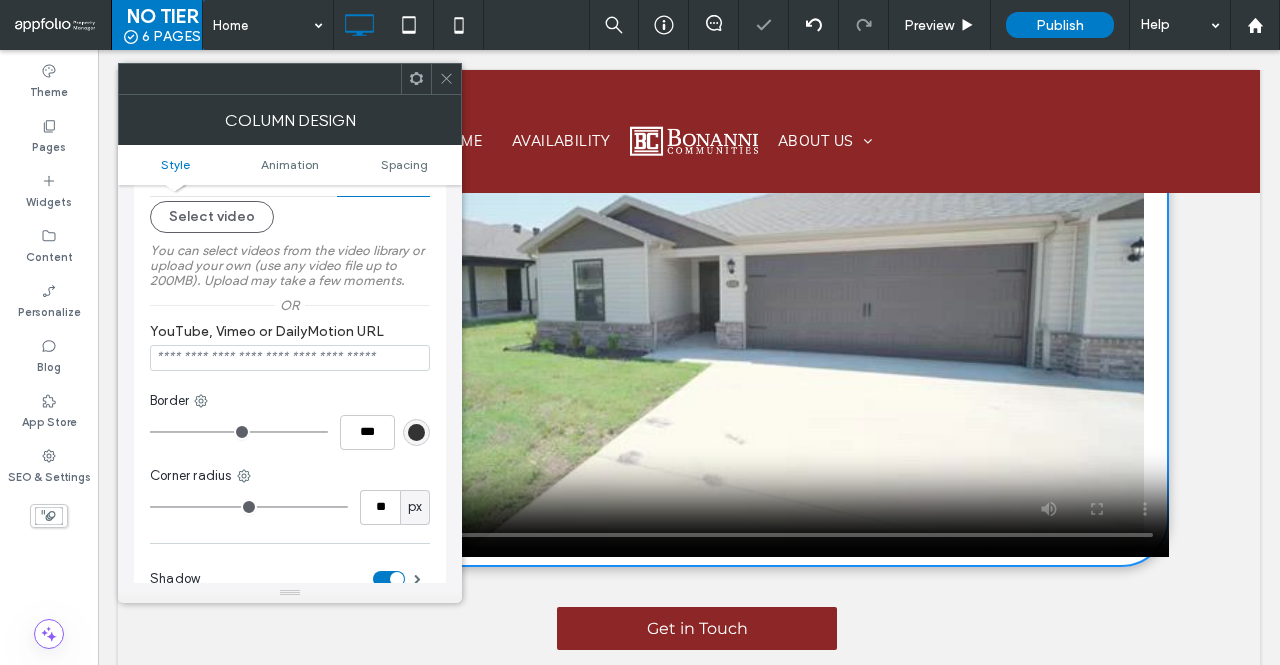 type on "**" 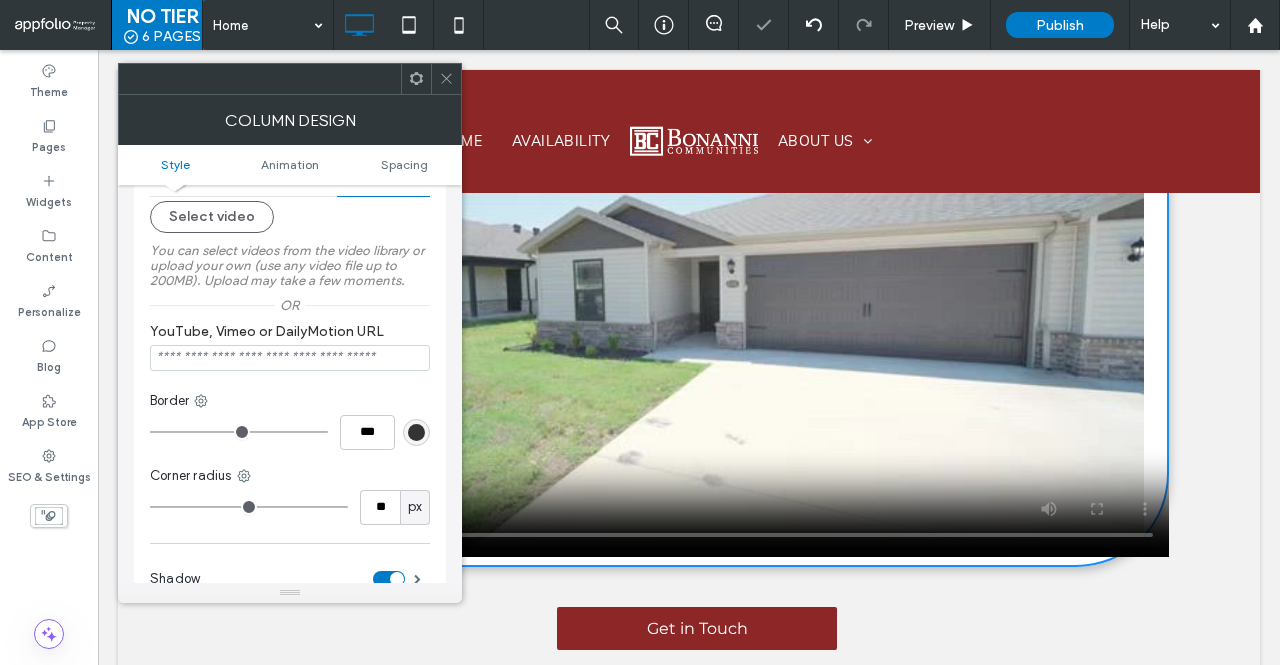 type on "**" 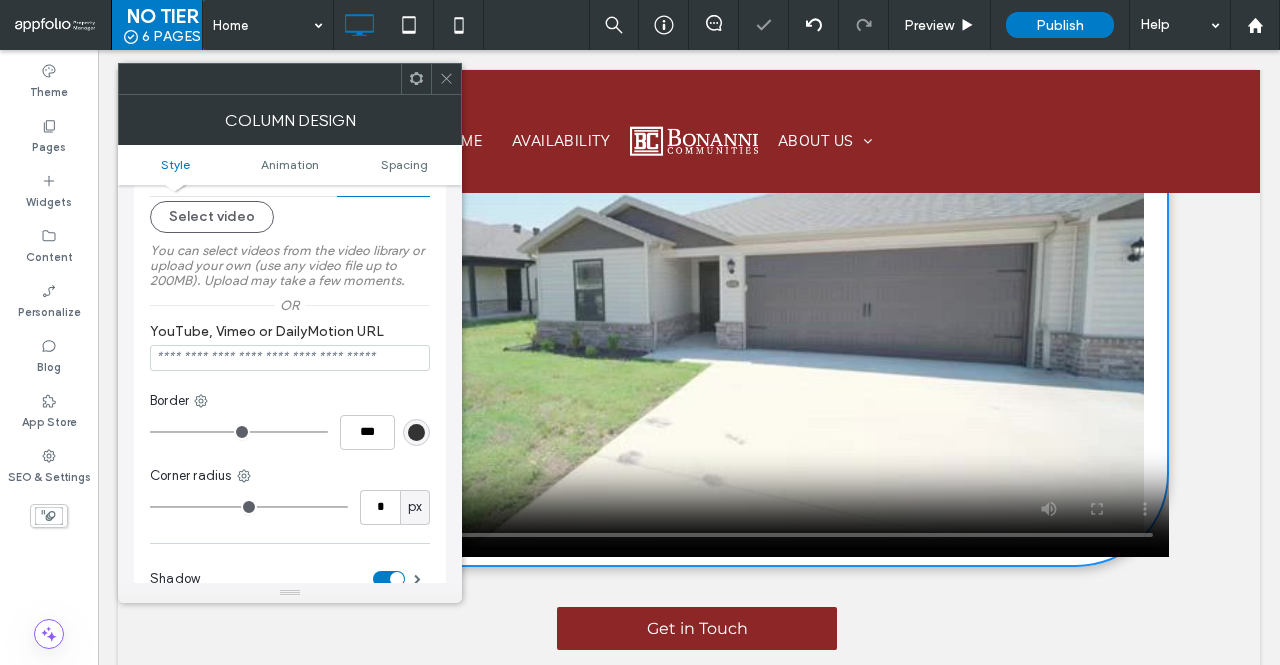 type on "*" 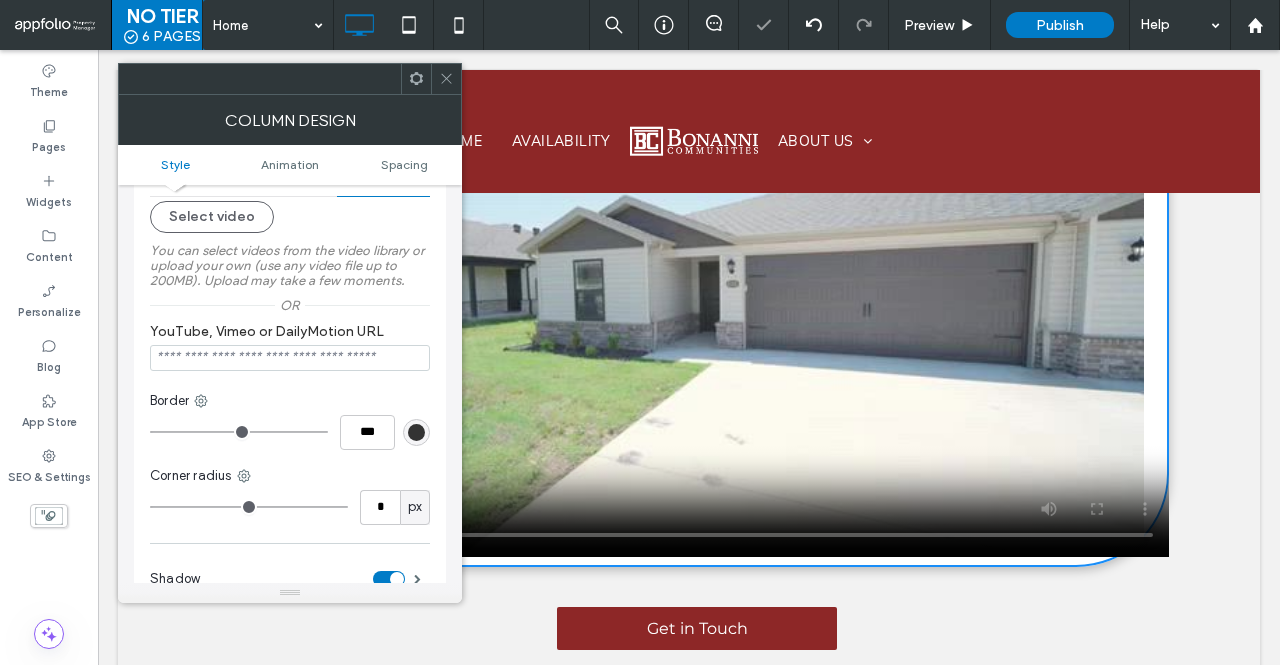 drag, startPoint x: 327, startPoint y: 506, endPoint x: 96, endPoint y: 524, distance: 231.70024 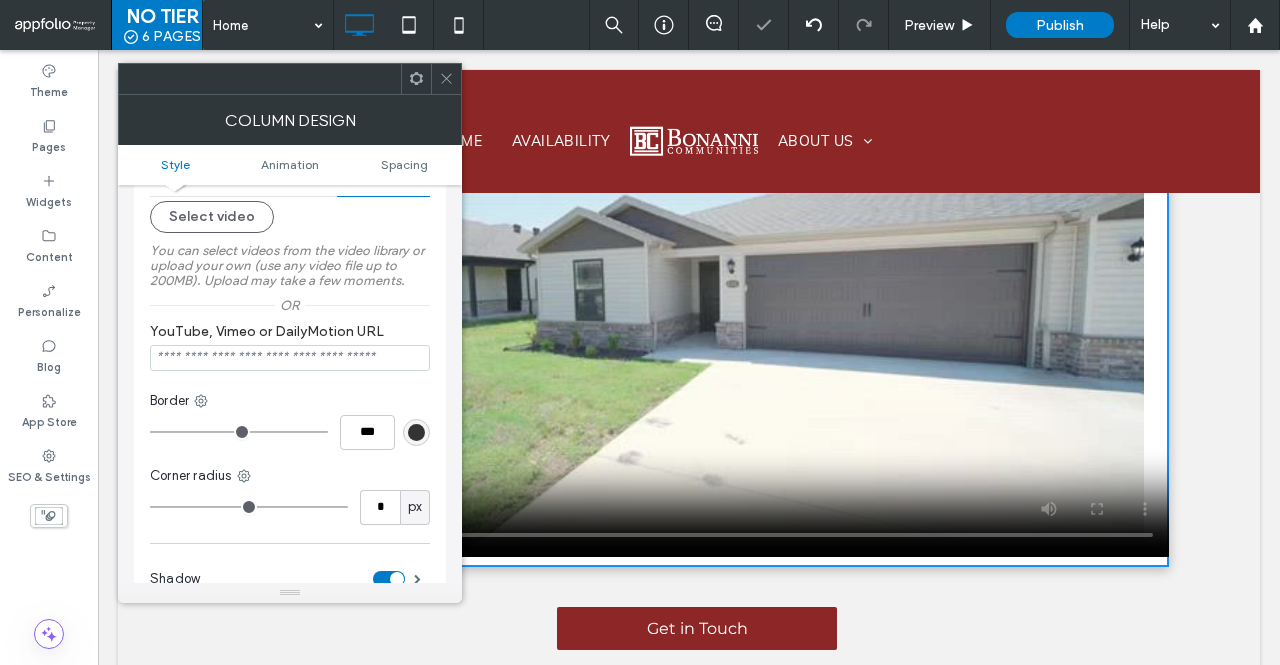 scroll, scrollTop: 0, scrollLeft: 0, axis: both 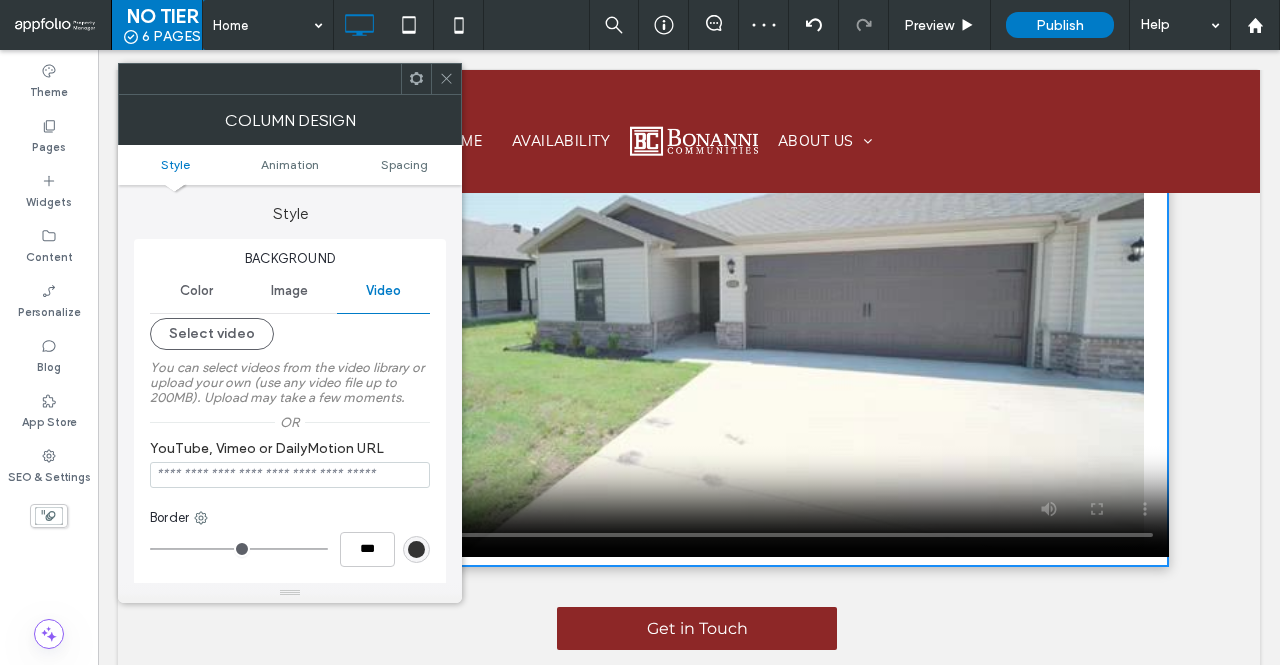 click on "Color" at bounding box center [196, 291] 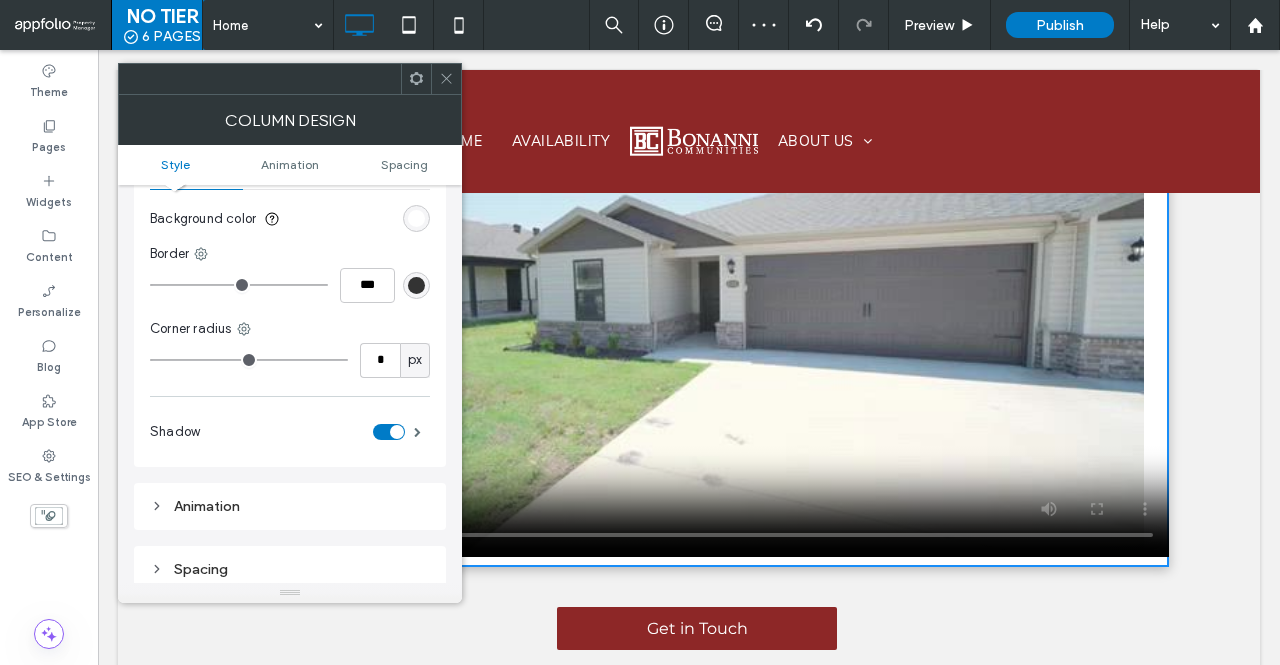scroll, scrollTop: 0, scrollLeft: 0, axis: both 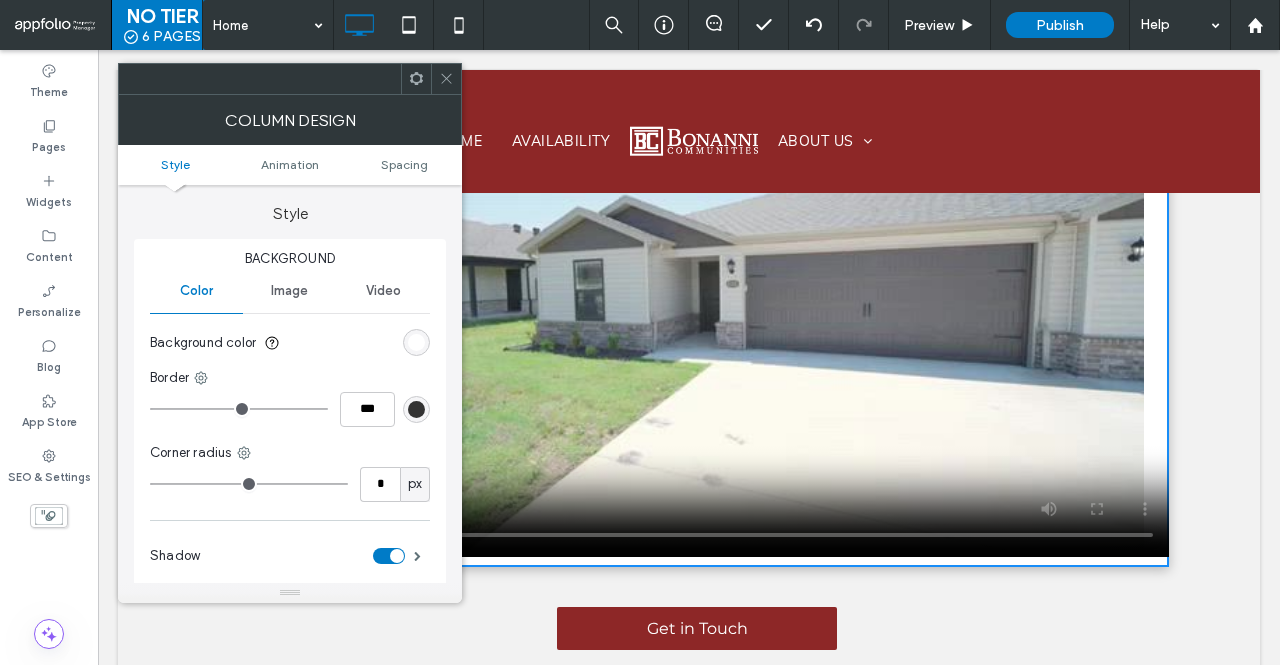 click on "Image" at bounding box center (289, 291) 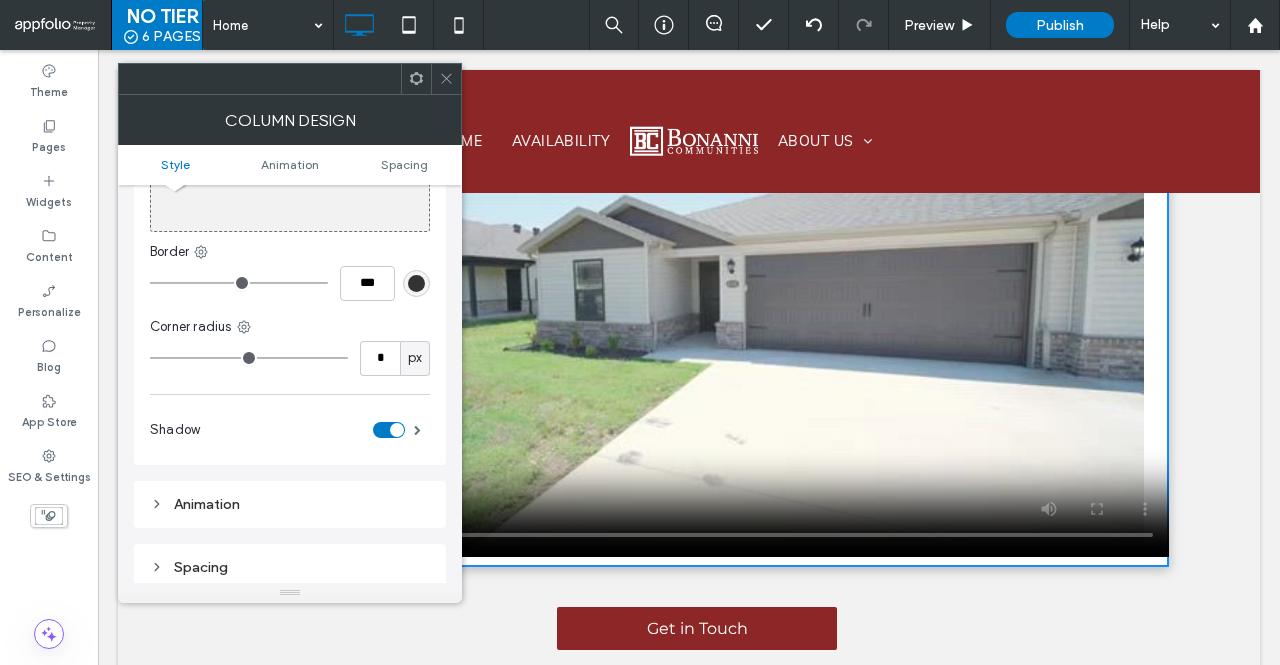 scroll, scrollTop: 0, scrollLeft: 0, axis: both 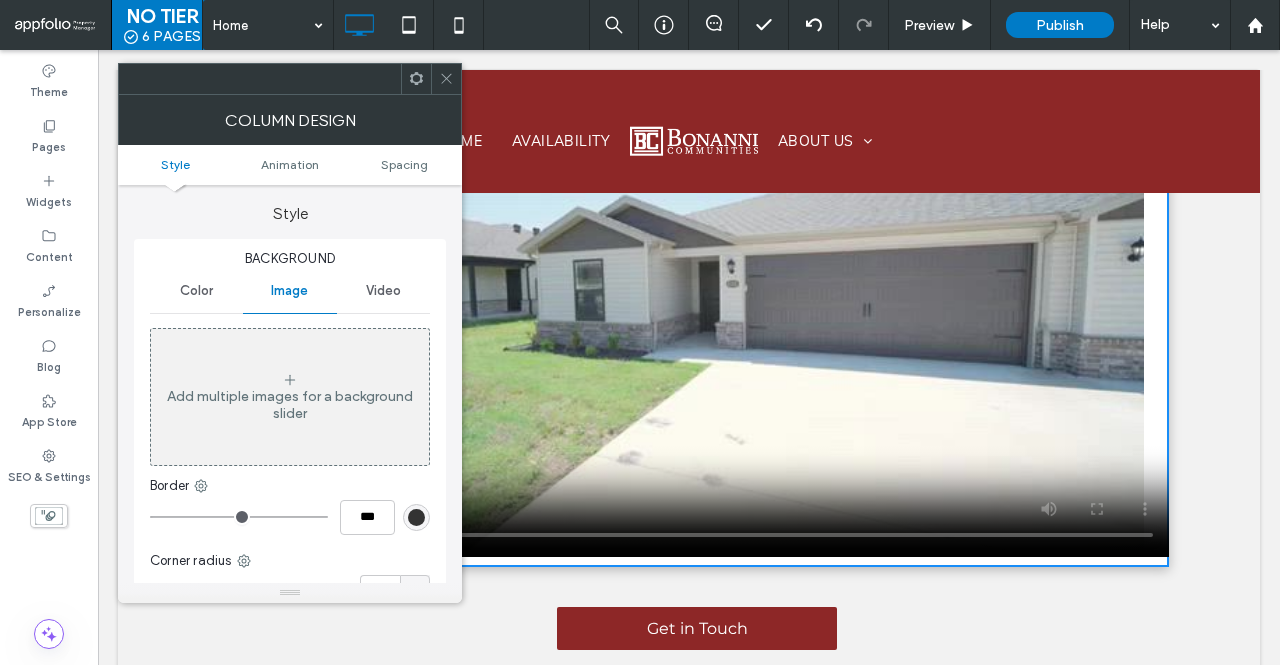 click on "Color" at bounding box center [196, 291] 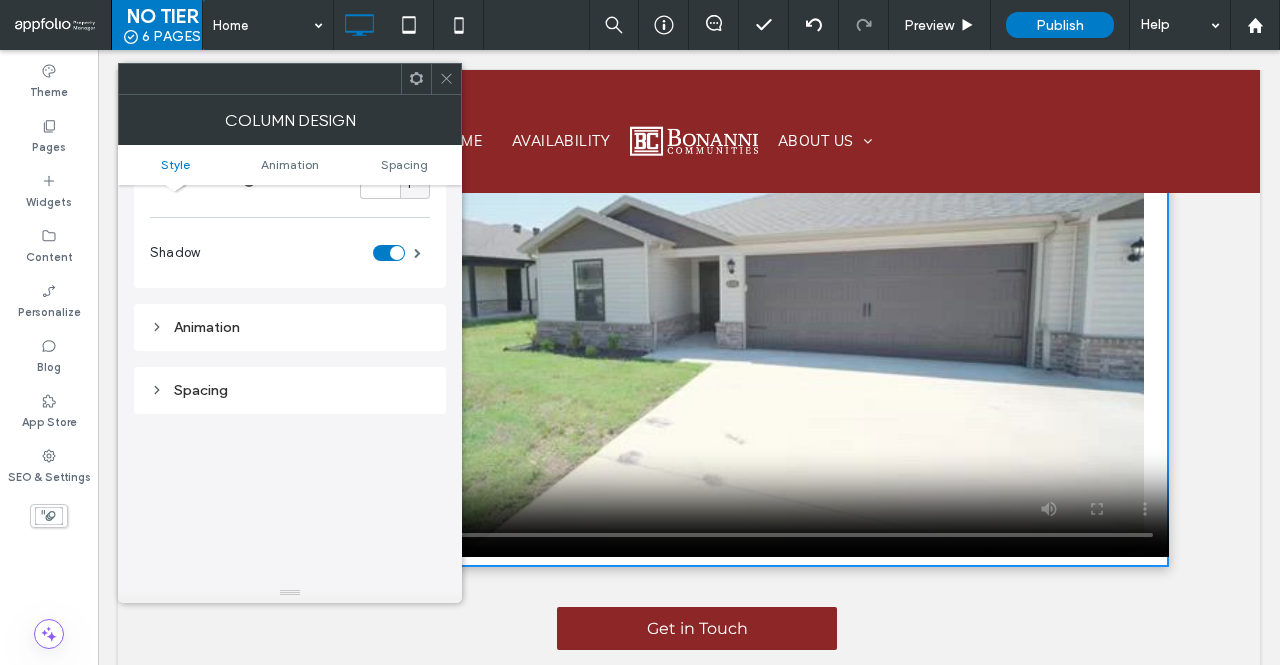 scroll, scrollTop: 309, scrollLeft: 0, axis: vertical 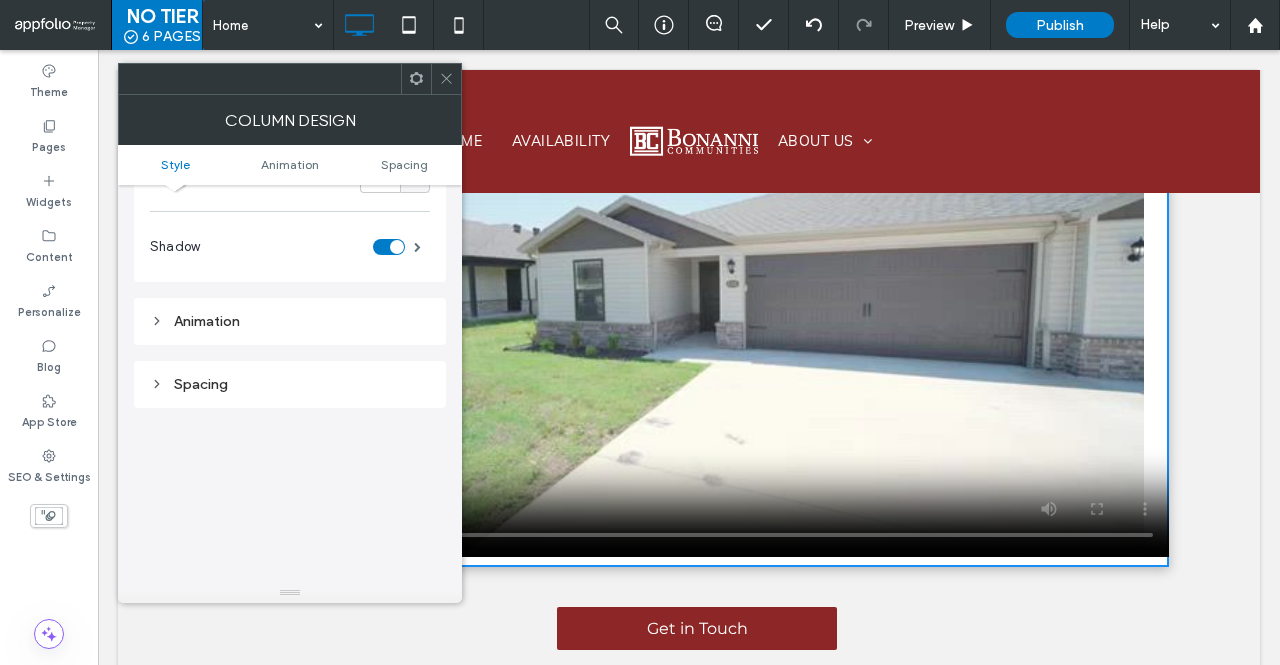 click on "Spacing" at bounding box center [290, 384] 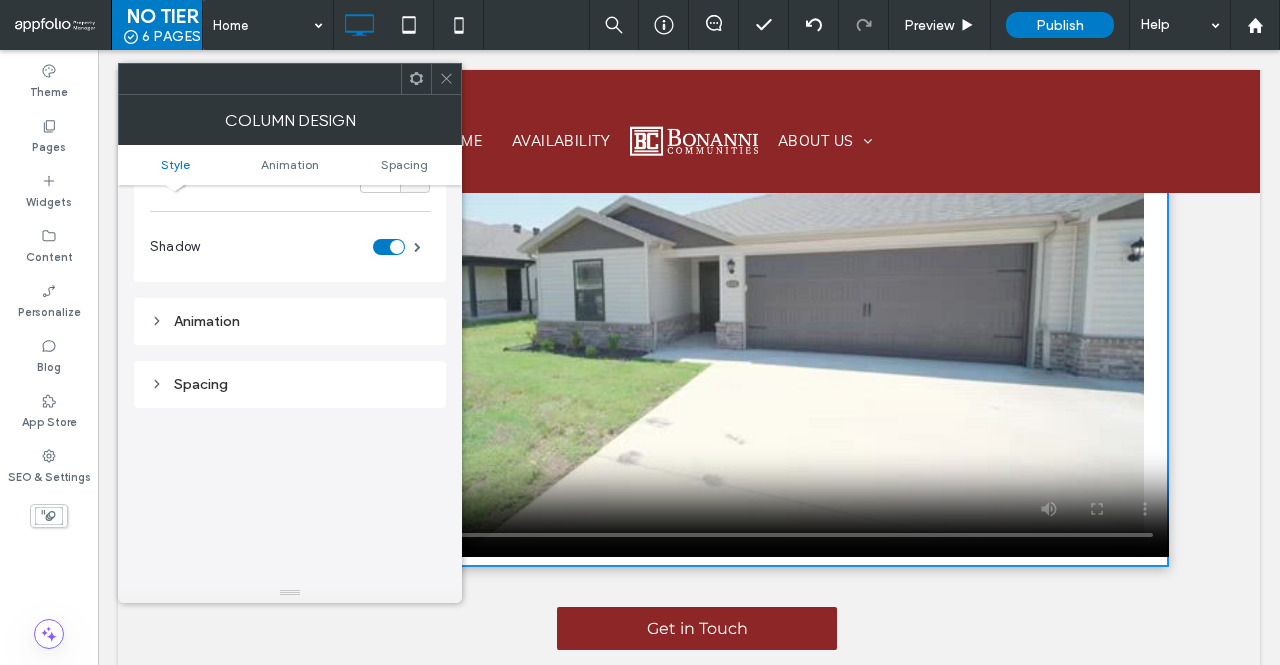 drag, startPoint x: 250, startPoint y: 382, endPoint x: 245, endPoint y: 371, distance: 12.083046 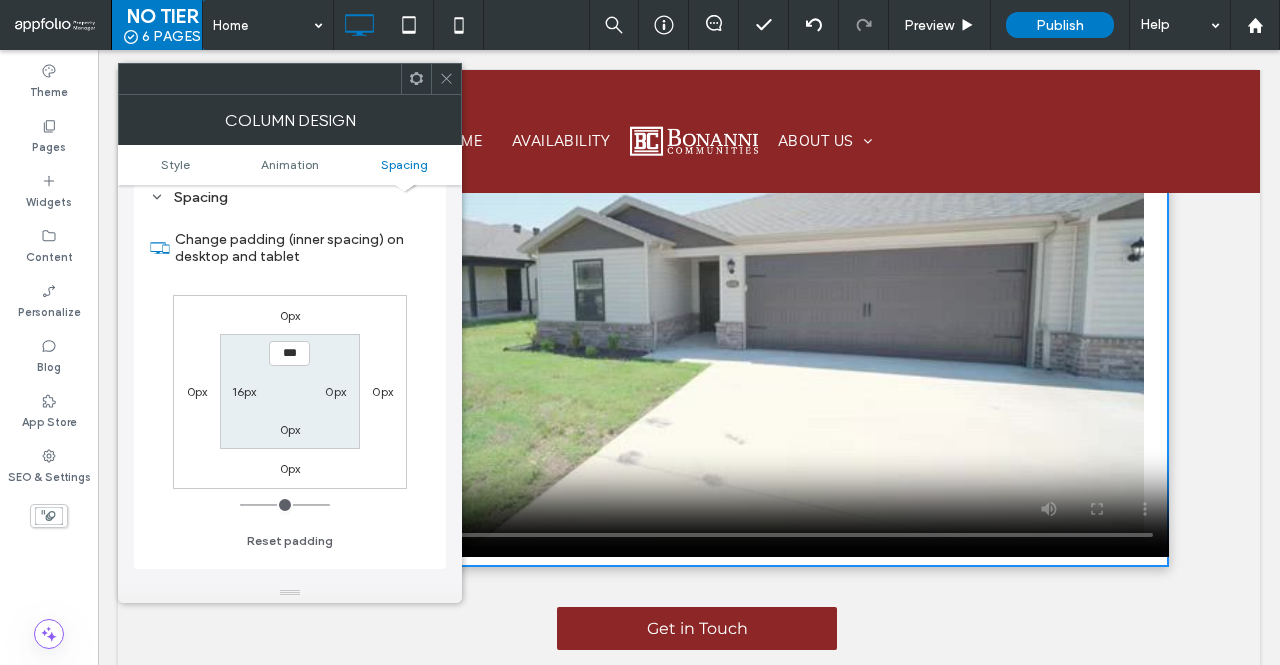scroll, scrollTop: 497, scrollLeft: 0, axis: vertical 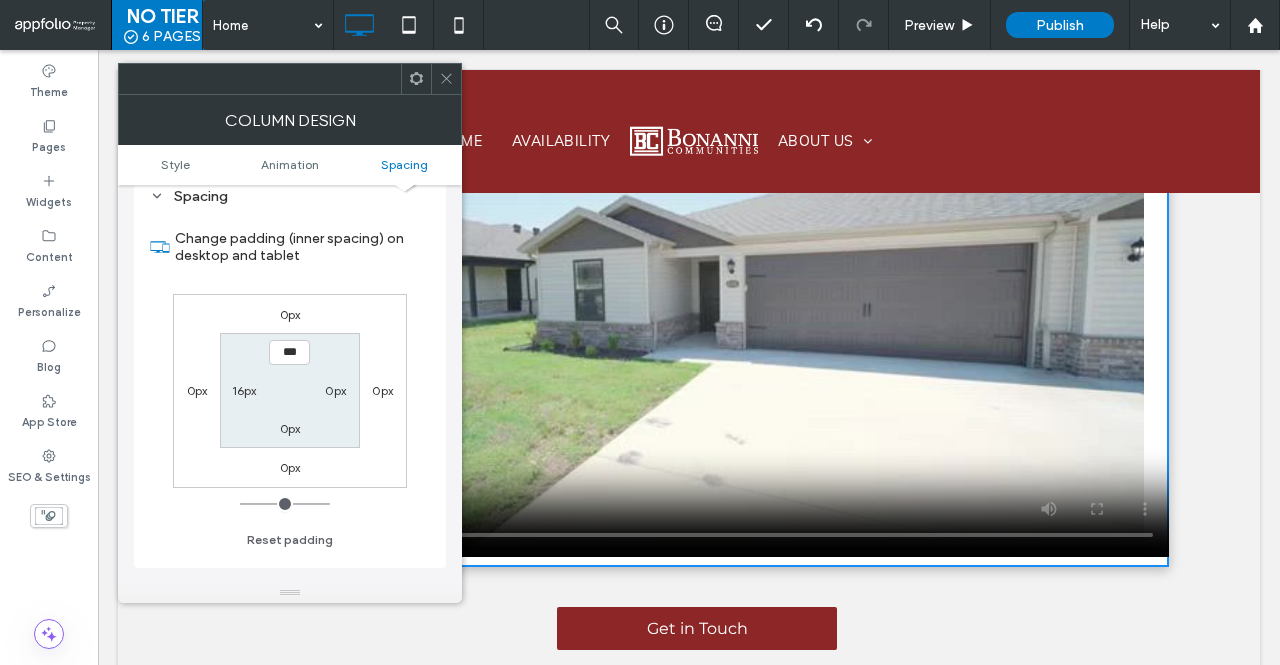 click on "16px" at bounding box center (244, 390) 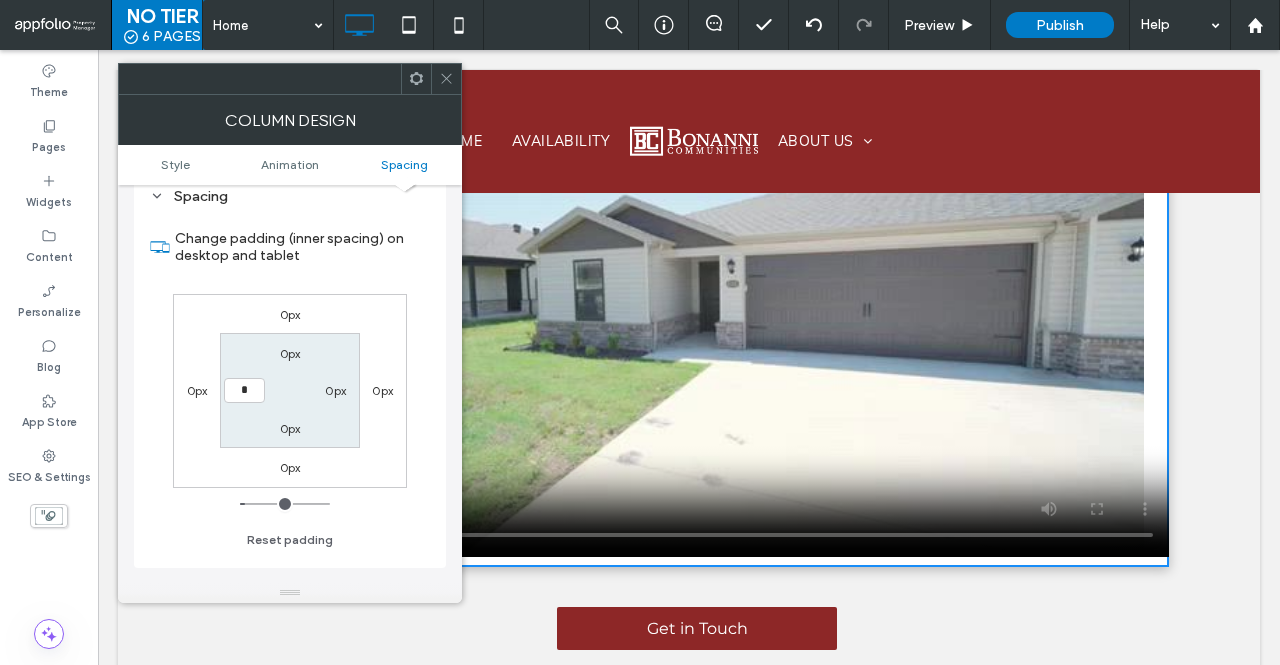 type on "*" 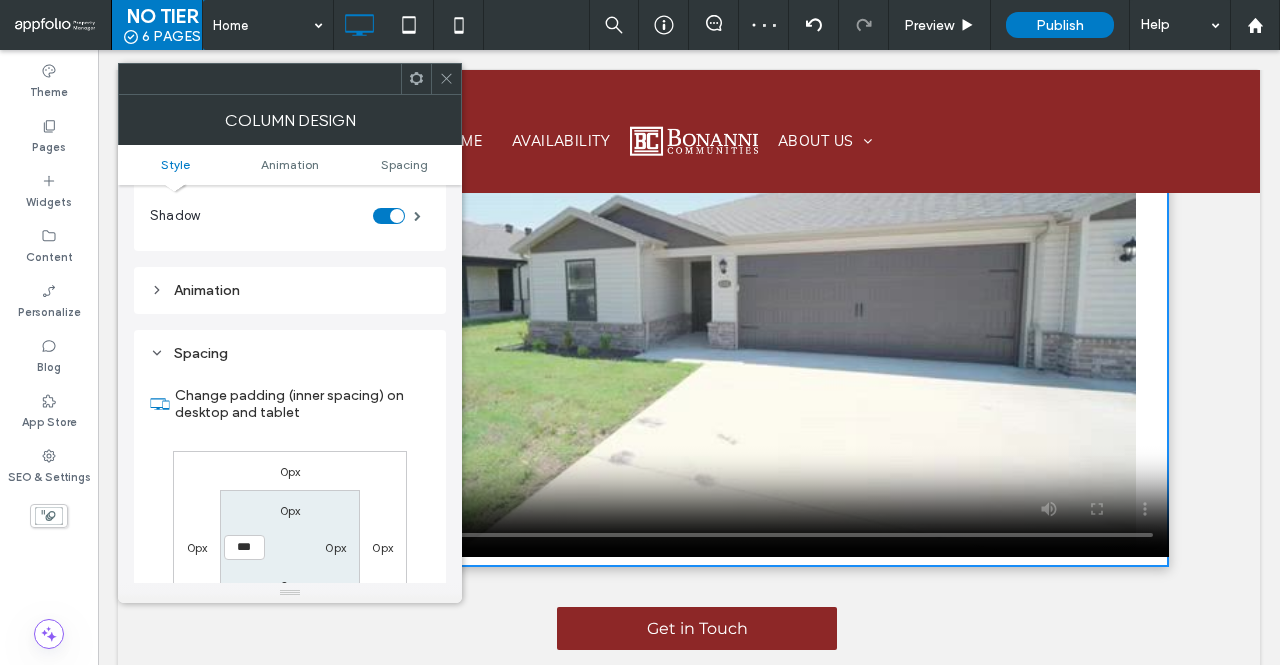 scroll, scrollTop: 337, scrollLeft: 0, axis: vertical 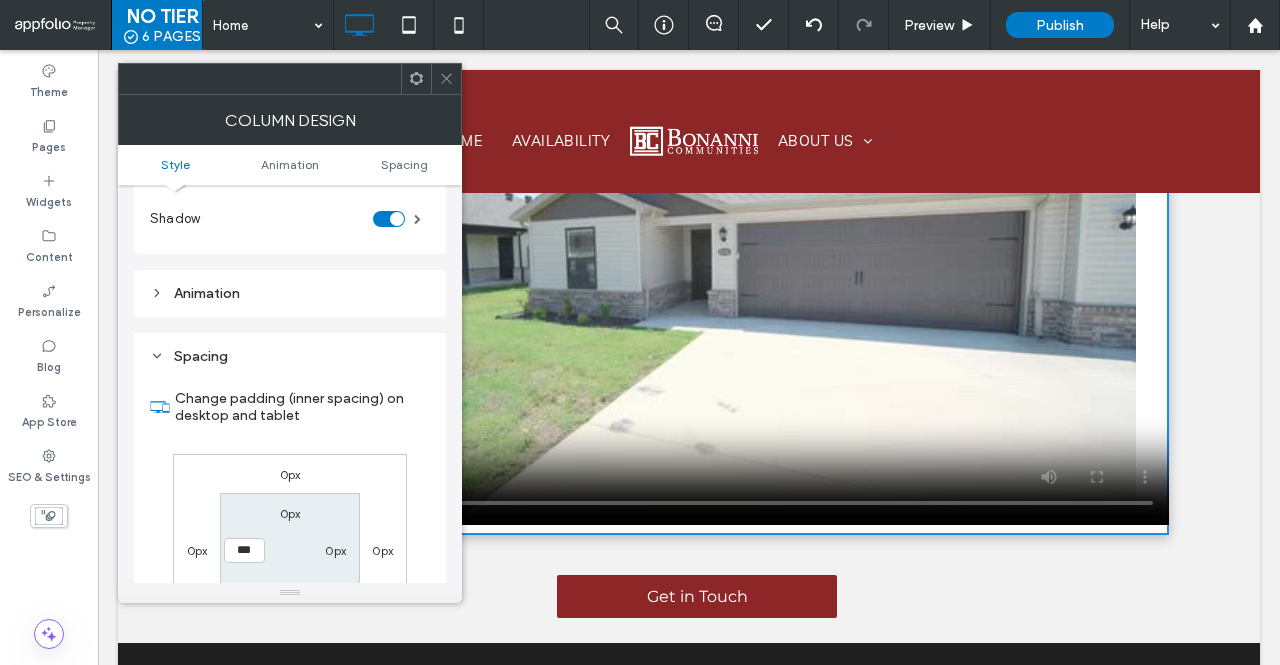 click 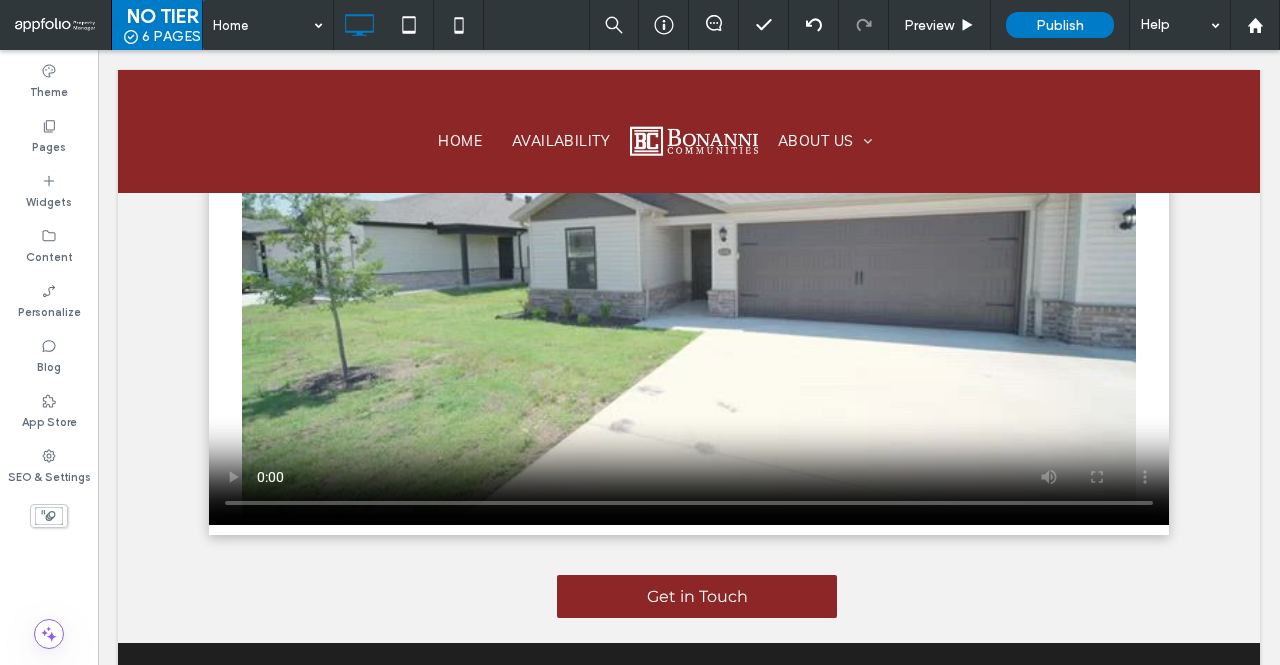 click at bounding box center [689, 131] 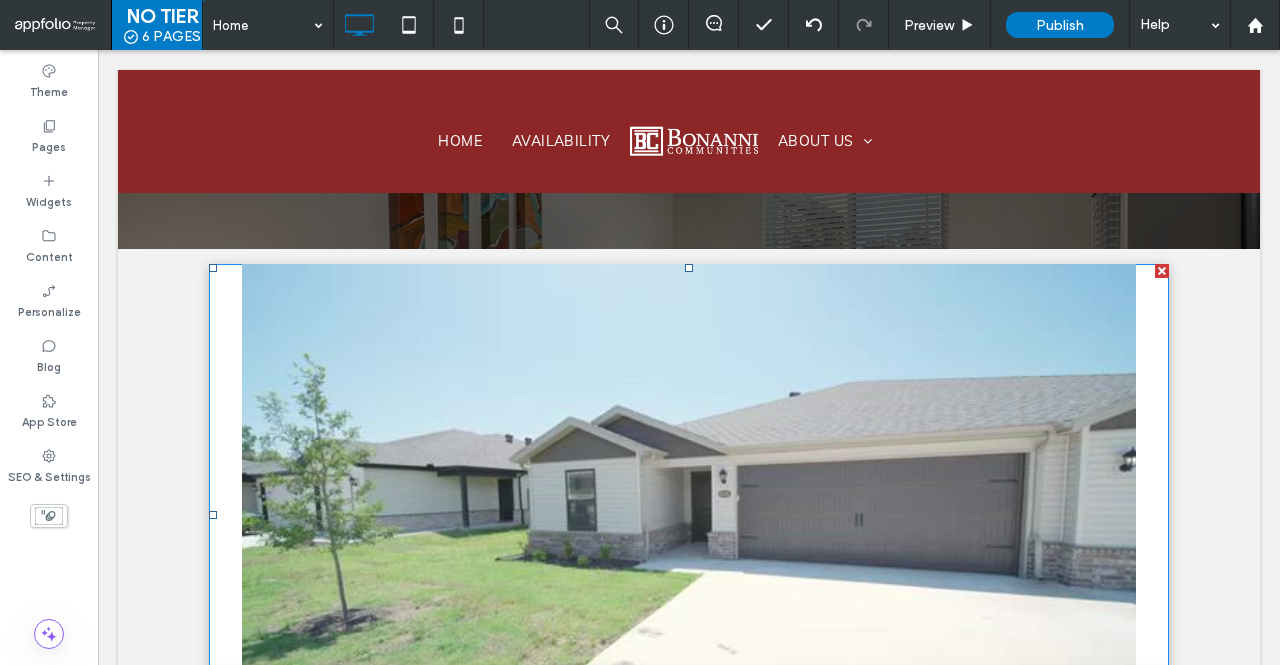 scroll, scrollTop: 5502, scrollLeft: 0, axis: vertical 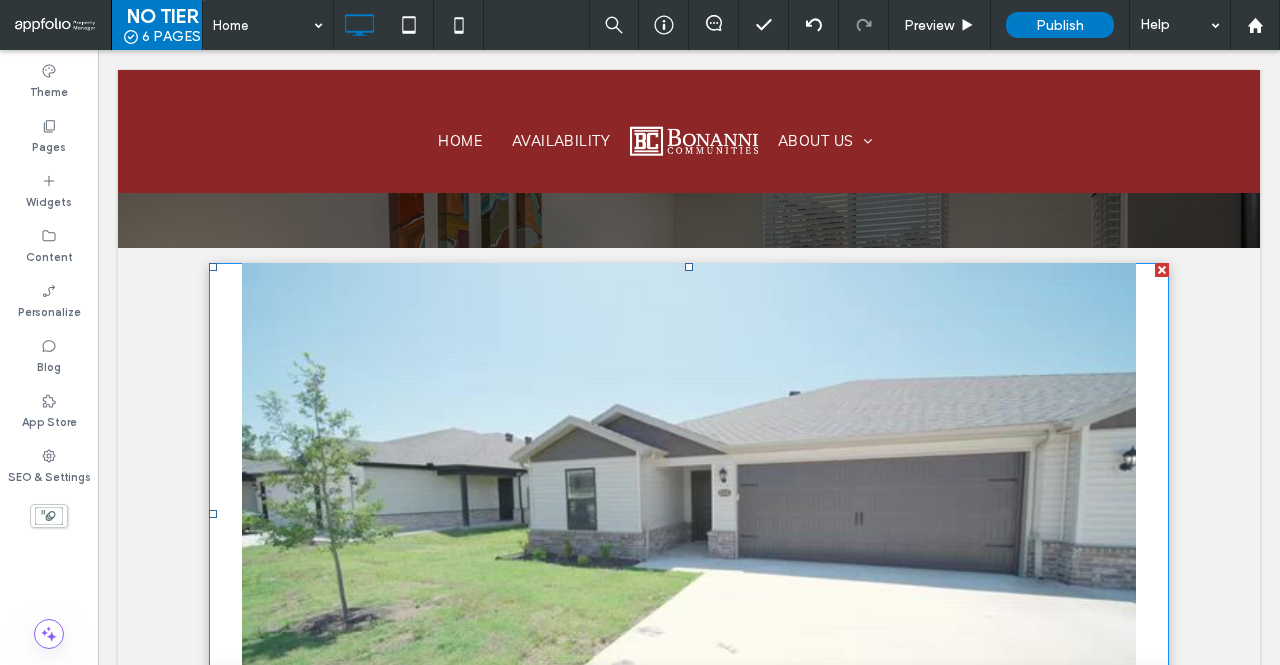 click at bounding box center [209, 263] 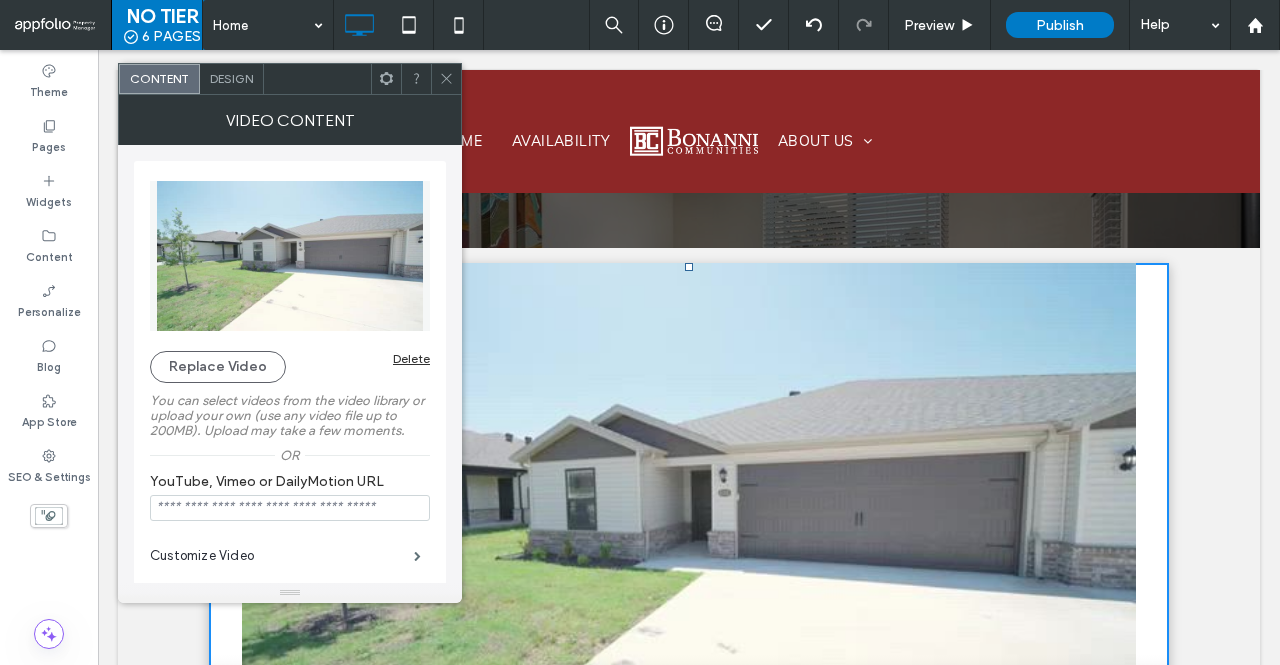 drag, startPoint x: 682, startPoint y: 263, endPoint x: 792, endPoint y: 263, distance: 110 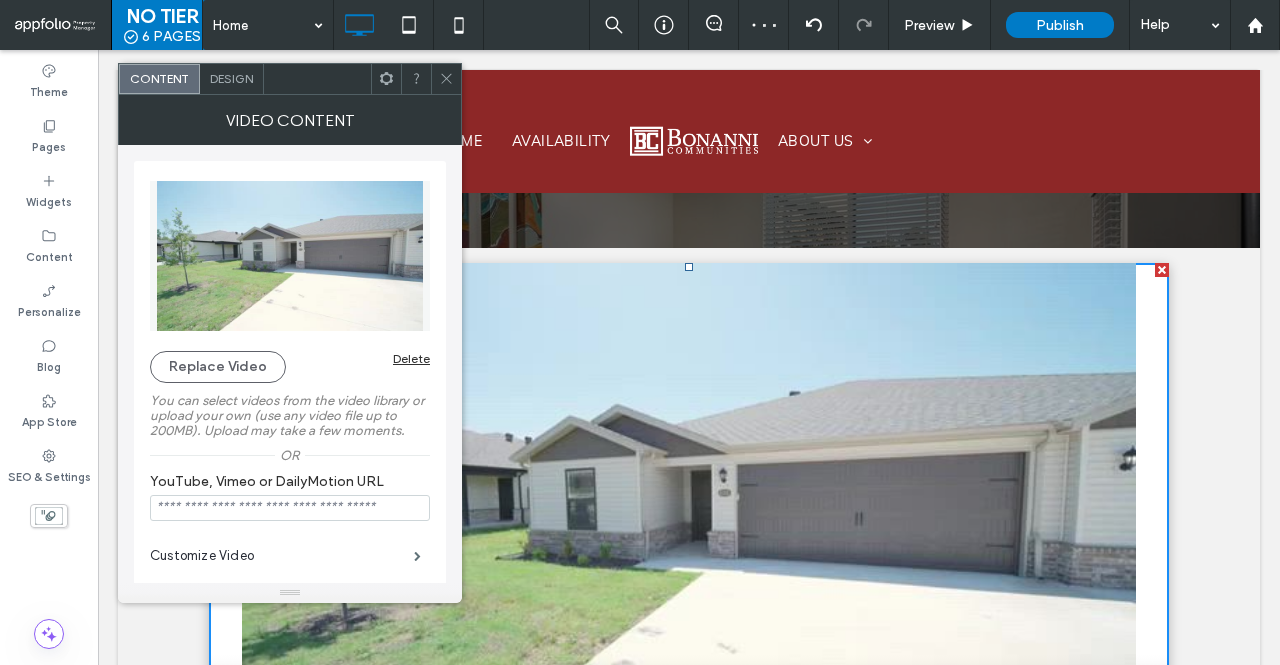 click 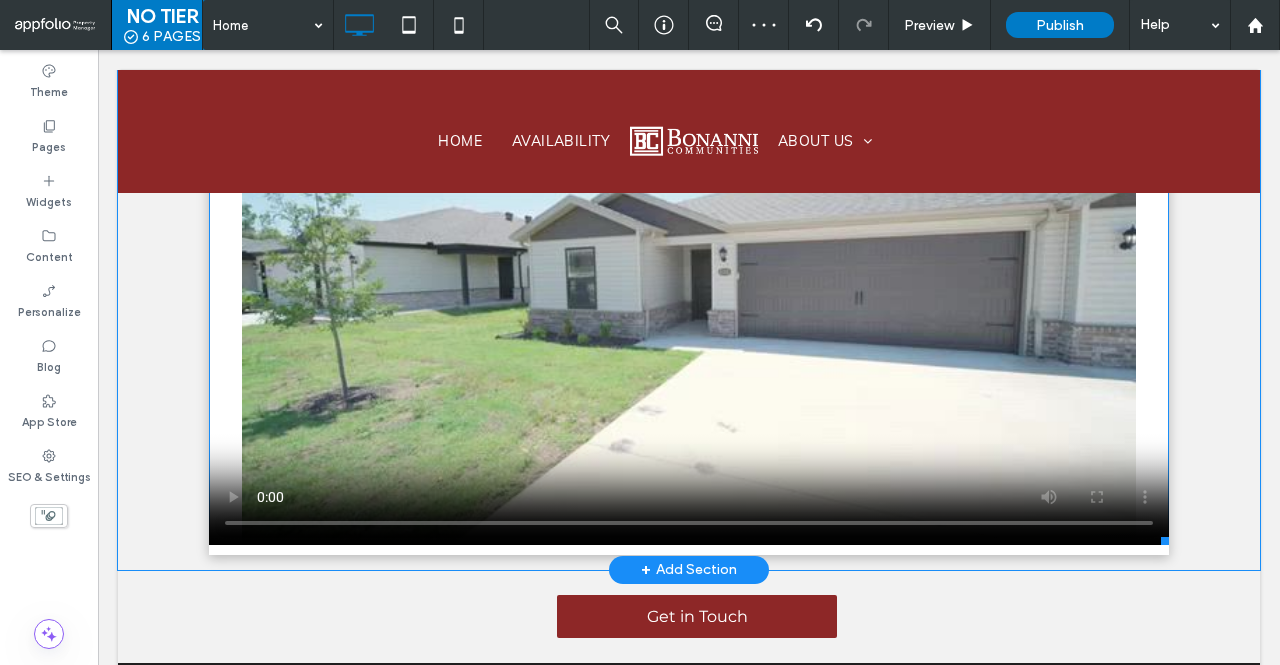 scroll, scrollTop: 5761, scrollLeft: 0, axis: vertical 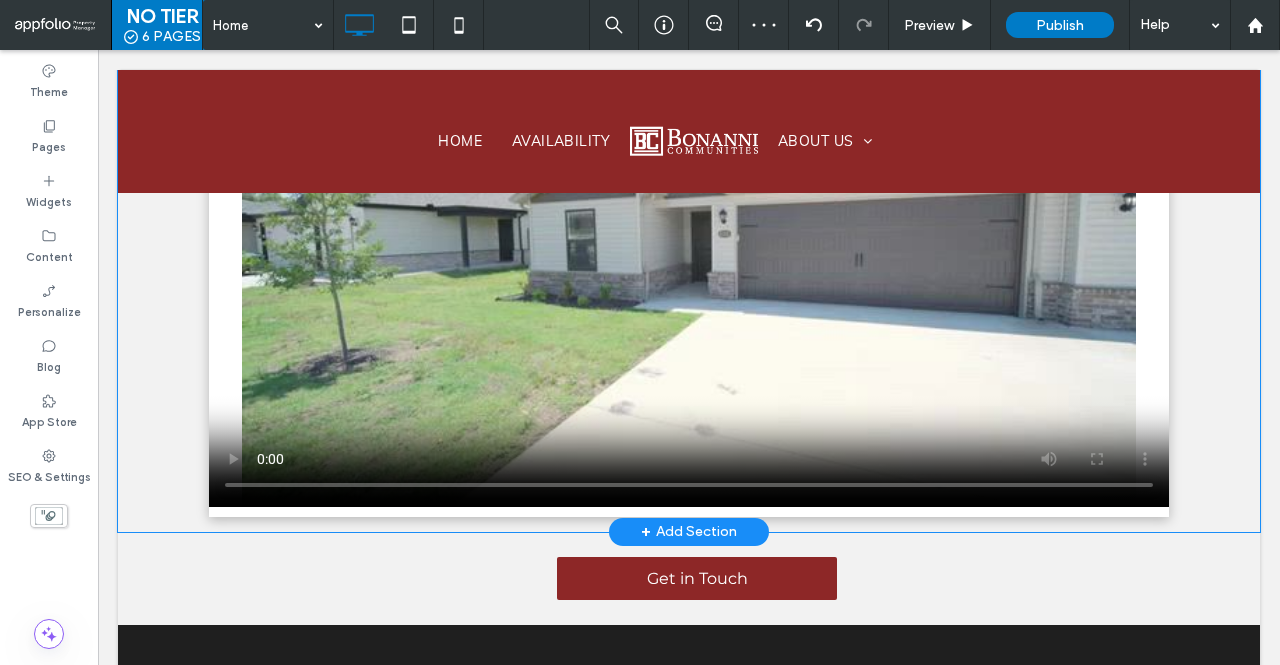 click on "Click To Paste
Row + Add Section" at bounding box center [689, 260] 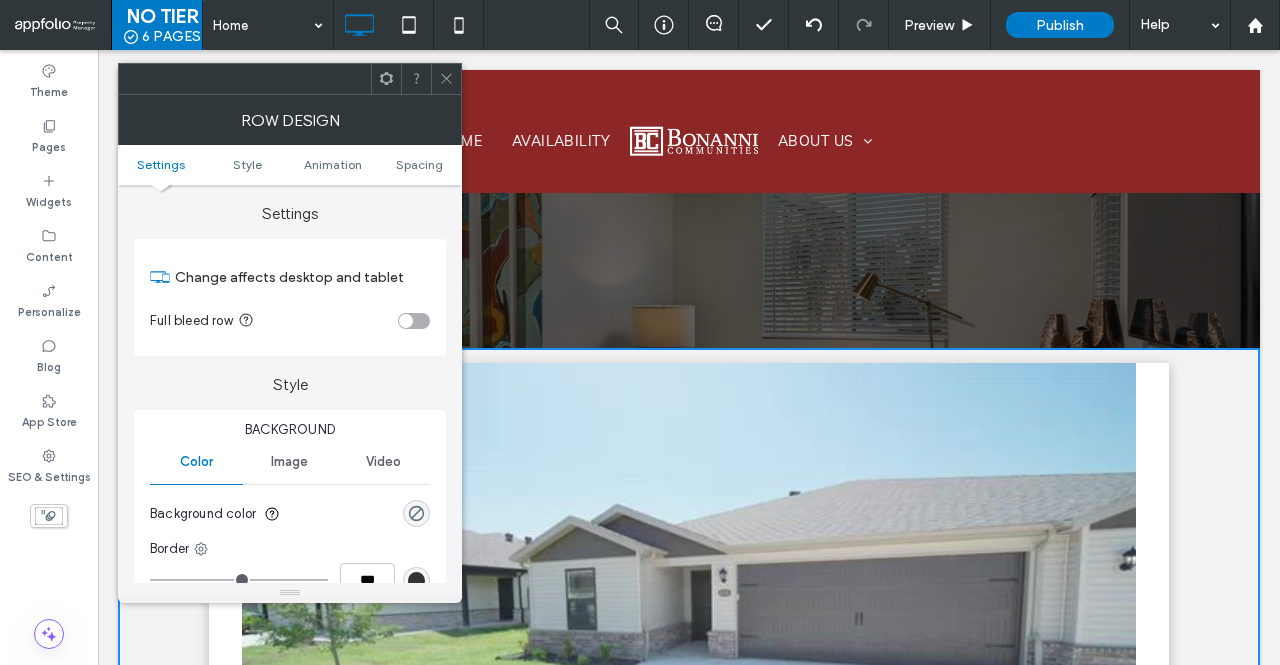 scroll, scrollTop: 5395, scrollLeft: 0, axis: vertical 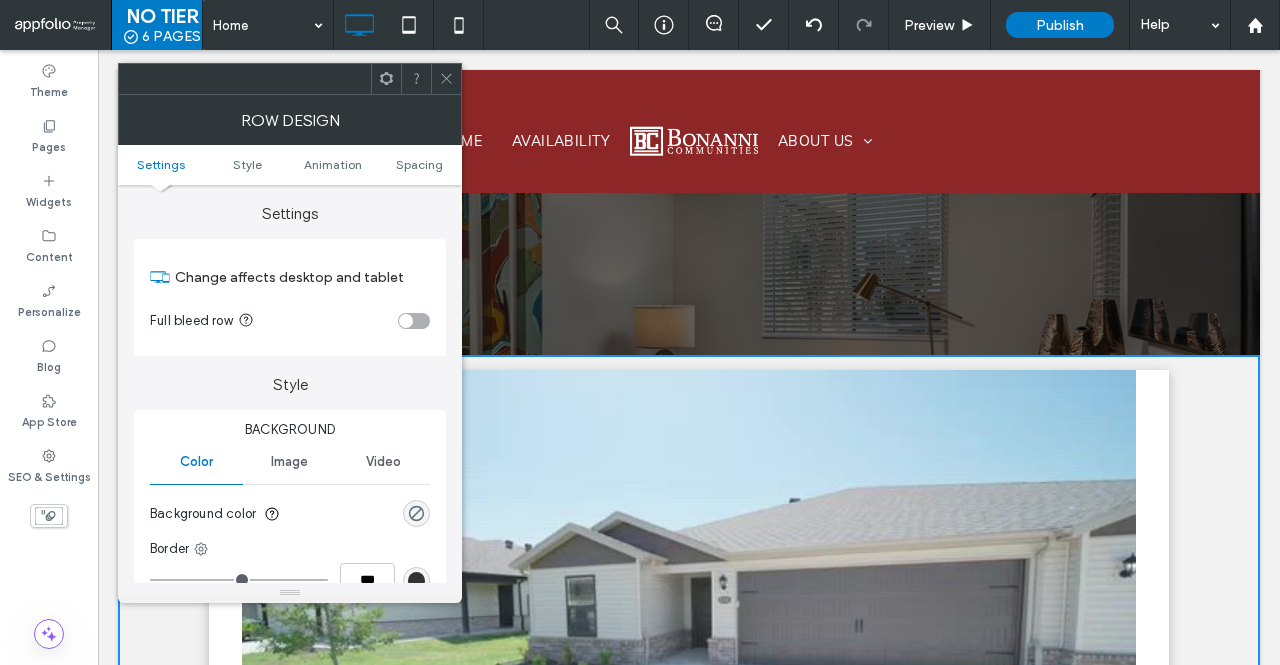click at bounding box center [689, 621] 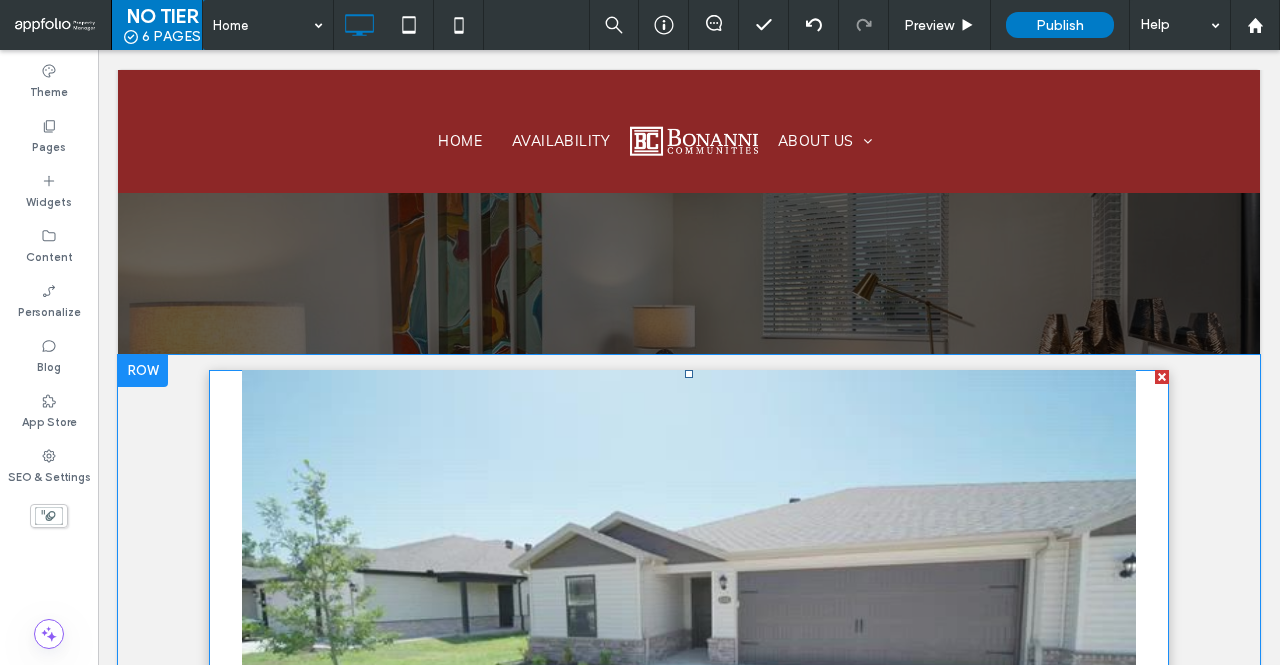 drag, startPoint x: 612, startPoint y: 561, endPoint x: 614, endPoint y: 537, distance: 24.083189 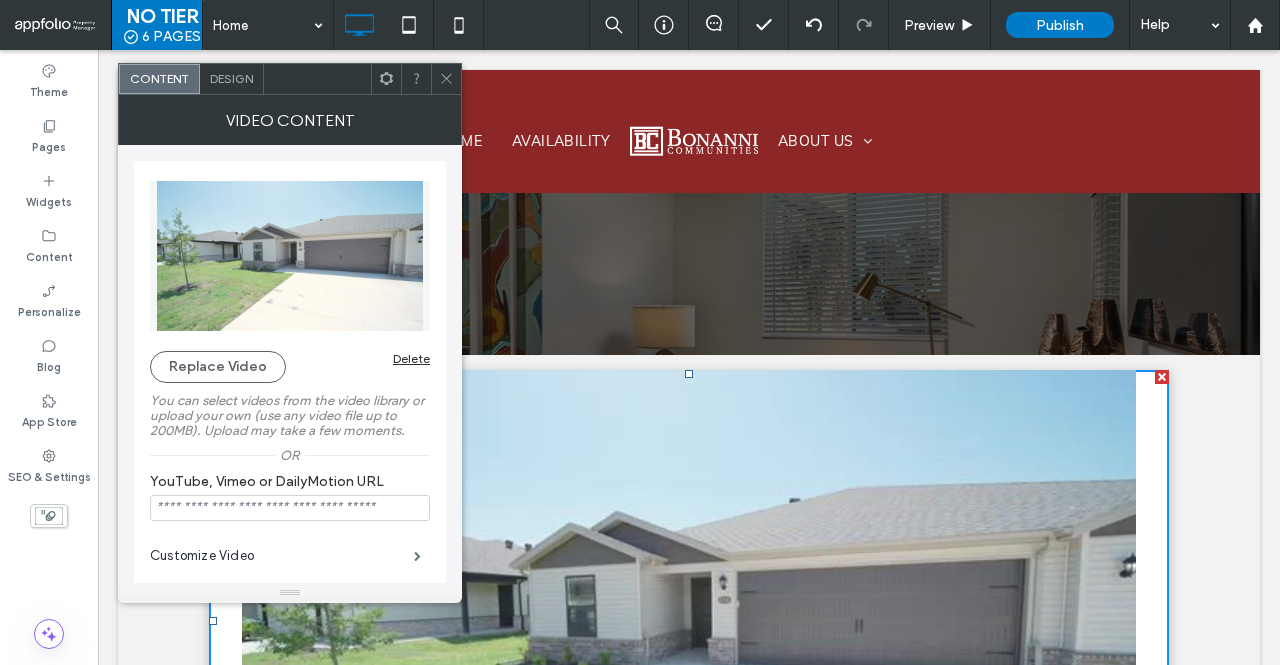 drag, startPoint x: 590, startPoint y: 394, endPoint x: 641, endPoint y: 280, distance: 124.88795 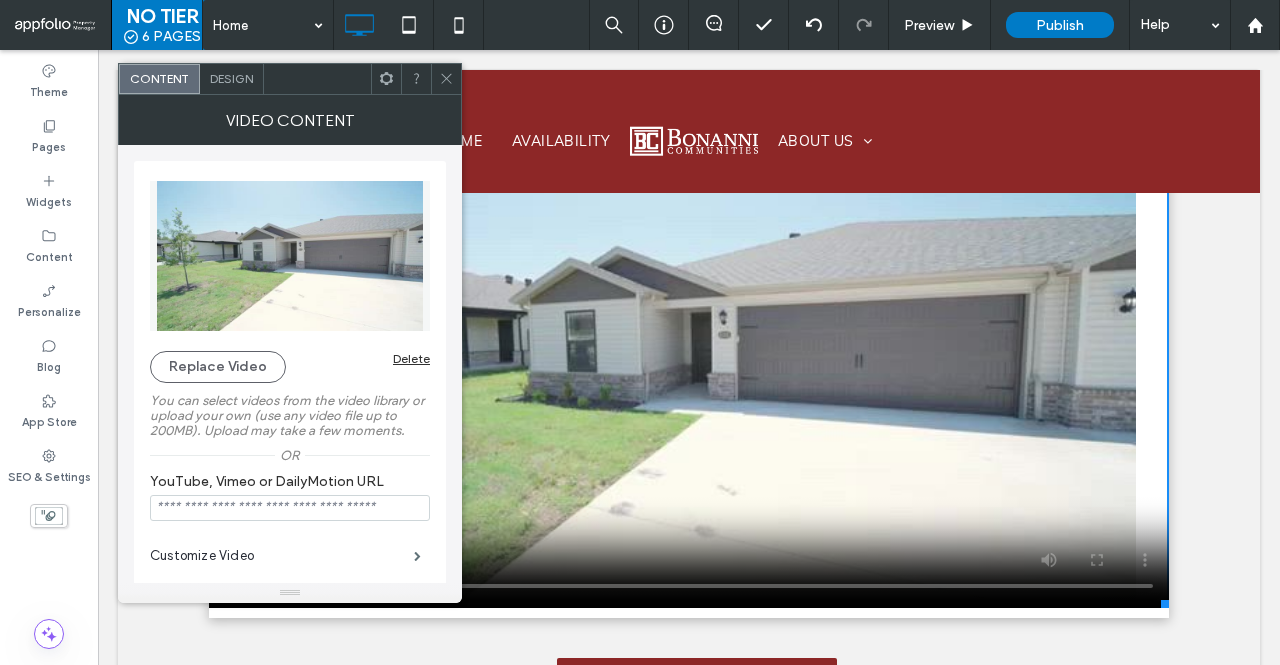 scroll, scrollTop: 5647, scrollLeft: 0, axis: vertical 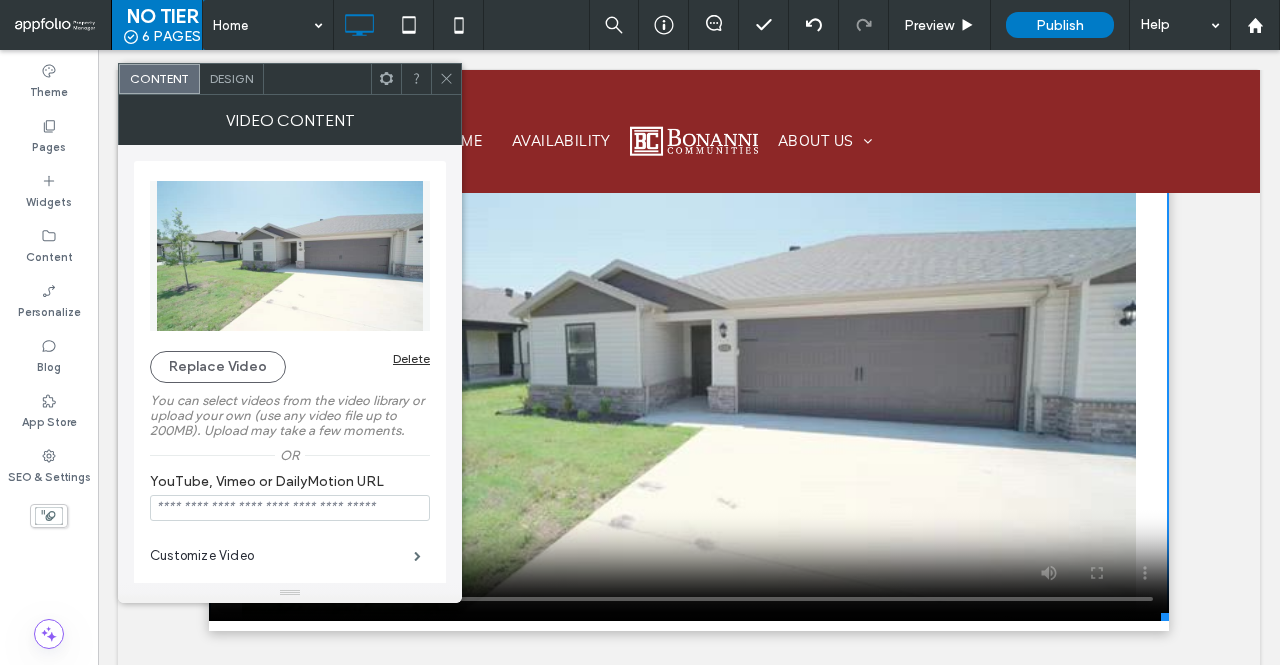 click on "Click To Paste" at bounding box center [689, 374] 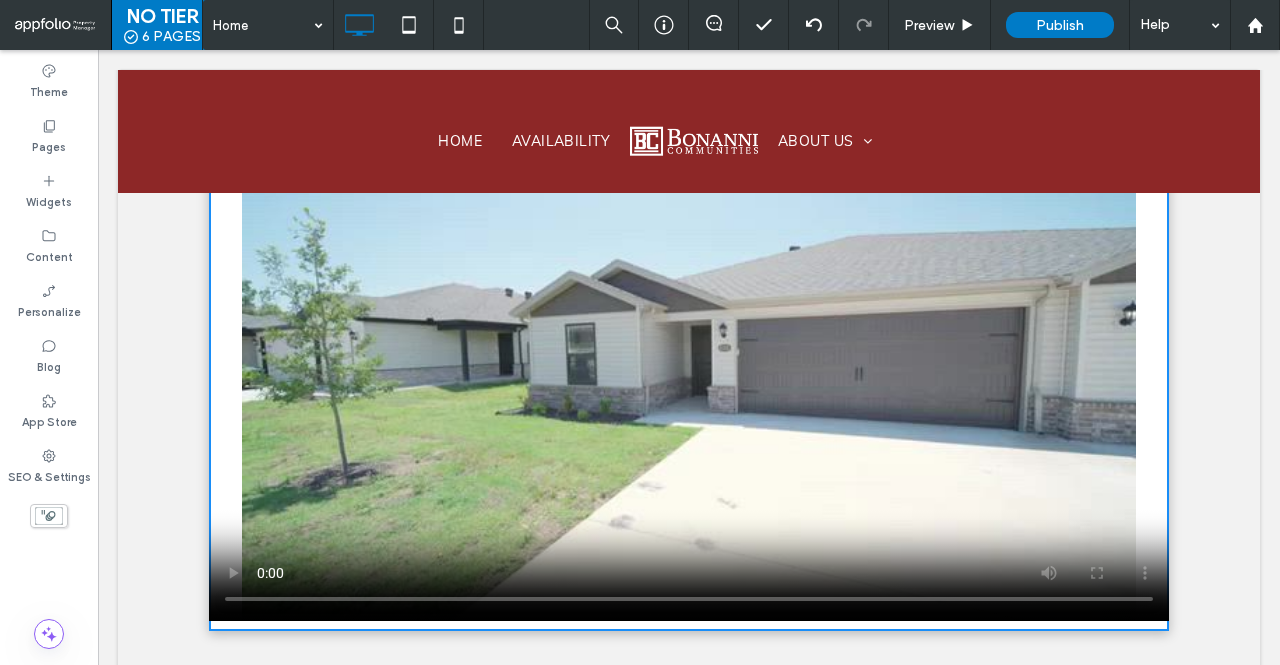 click on "Click To Paste" at bounding box center [689, 374] 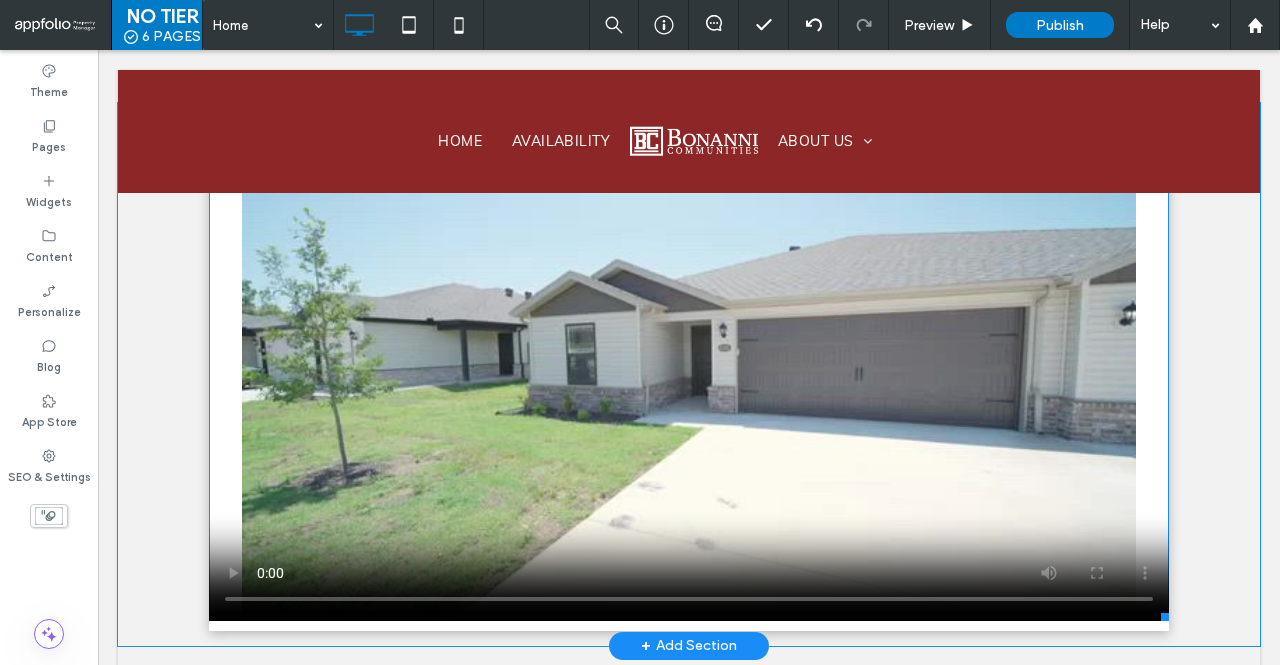click at bounding box center (689, 369) 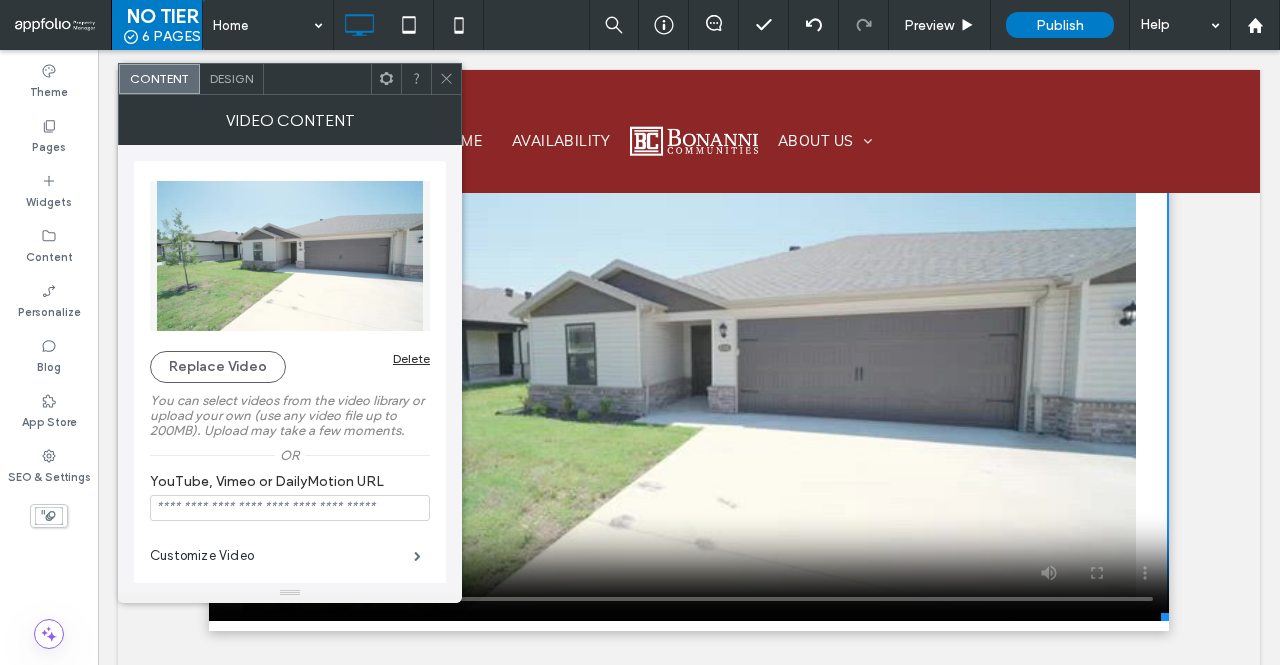 click 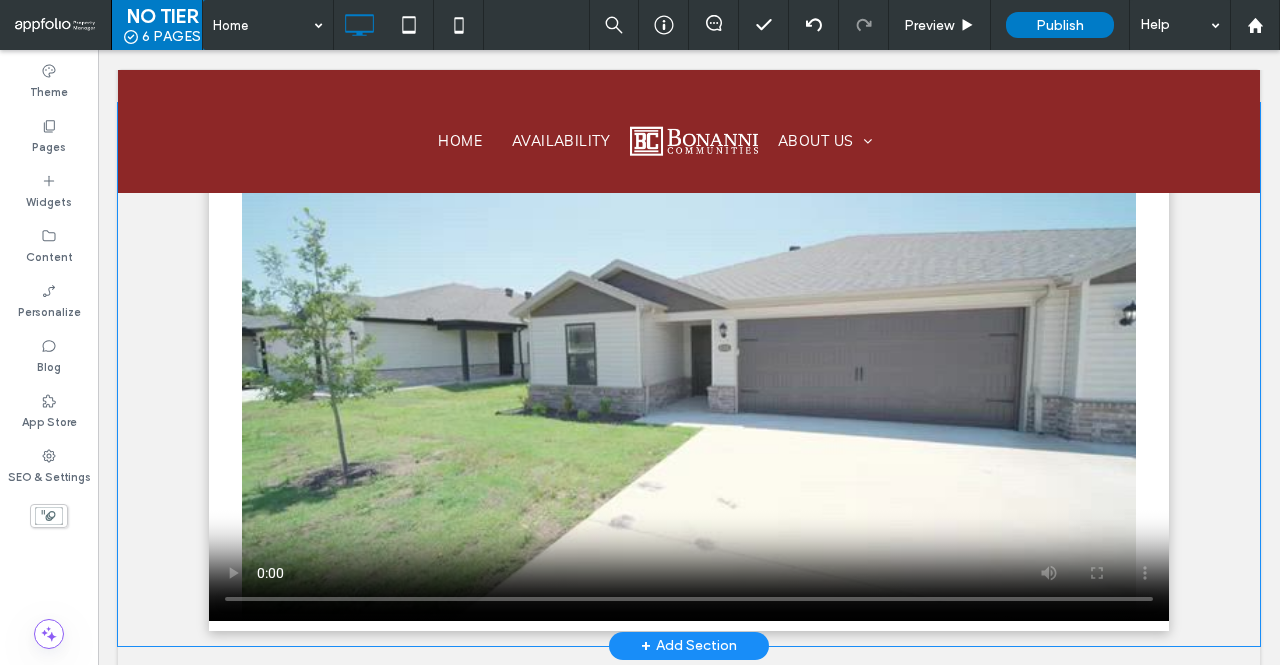 click on "Click To Paste" at bounding box center (689, 374) 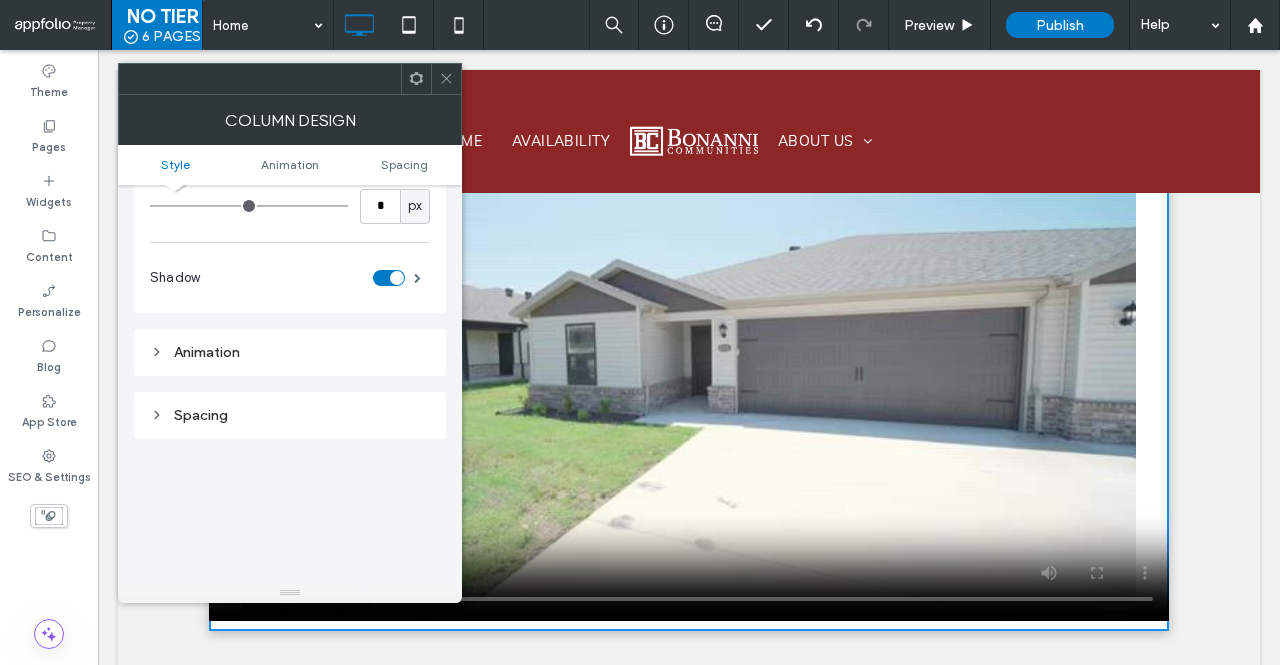 scroll, scrollTop: 281, scrollLeft: 0, axis: vertical 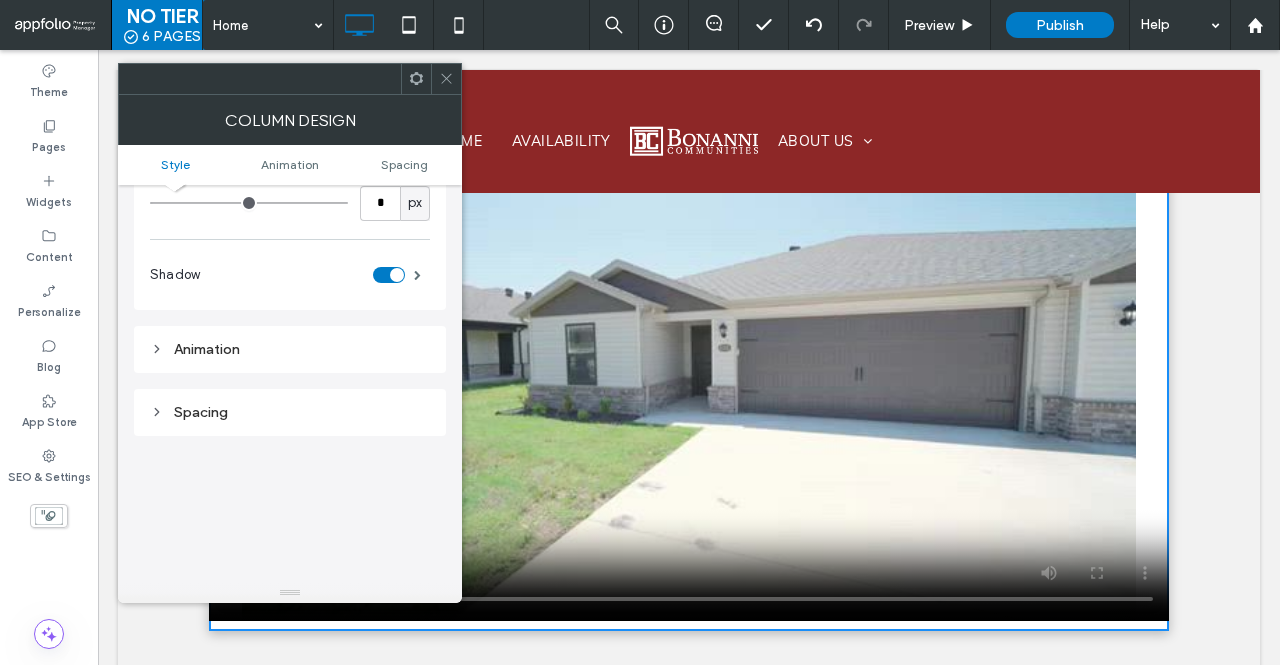 click at bounding box center (397, 275) 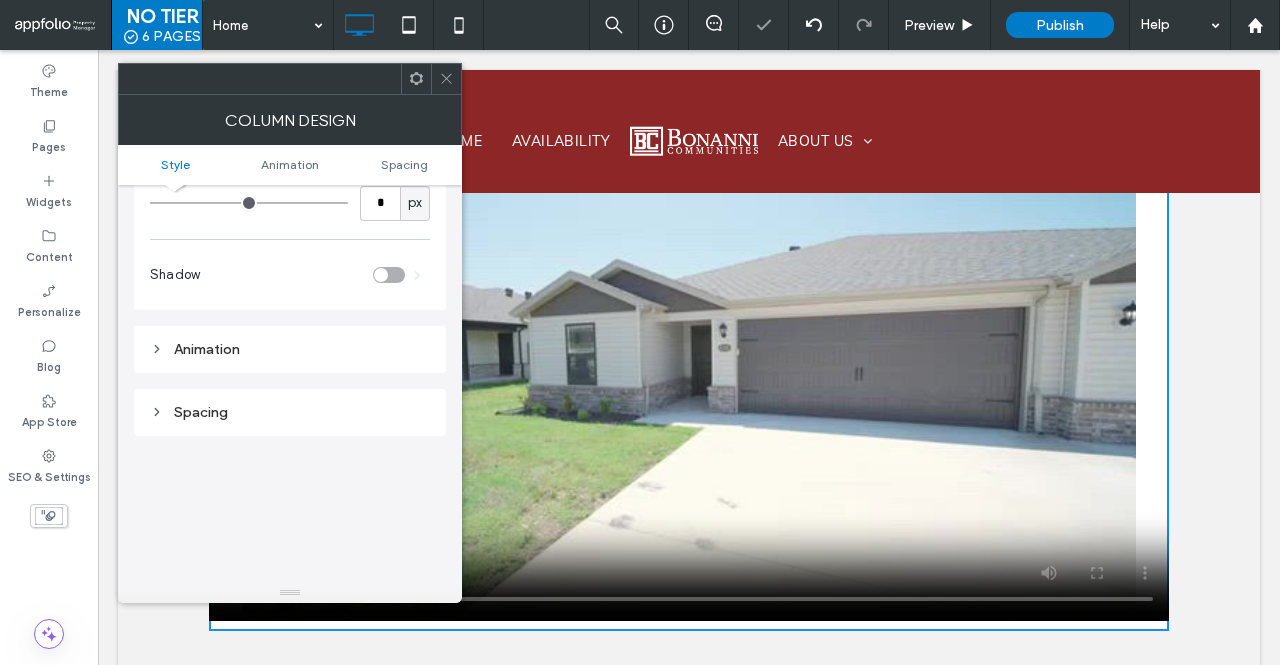 click at bounding box center [389, 275] 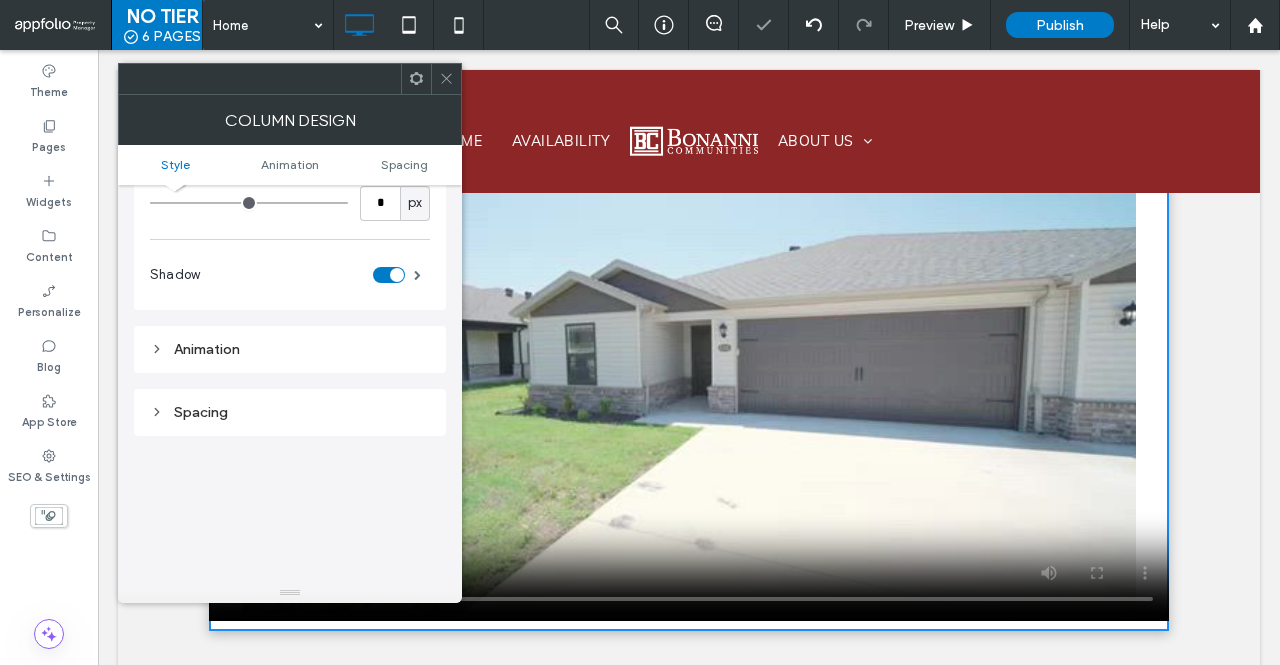click at bounding box center (397, 275) 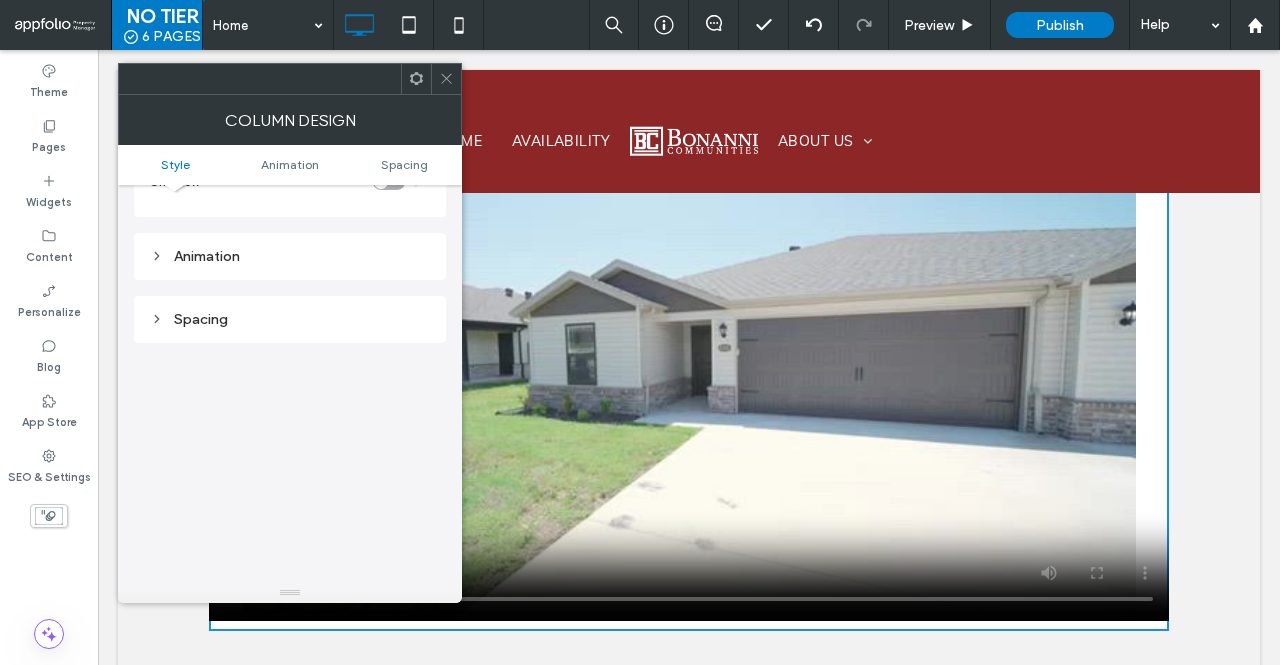 scroll, scrollTop: 379, scrollLeft: 0, axis: vertical 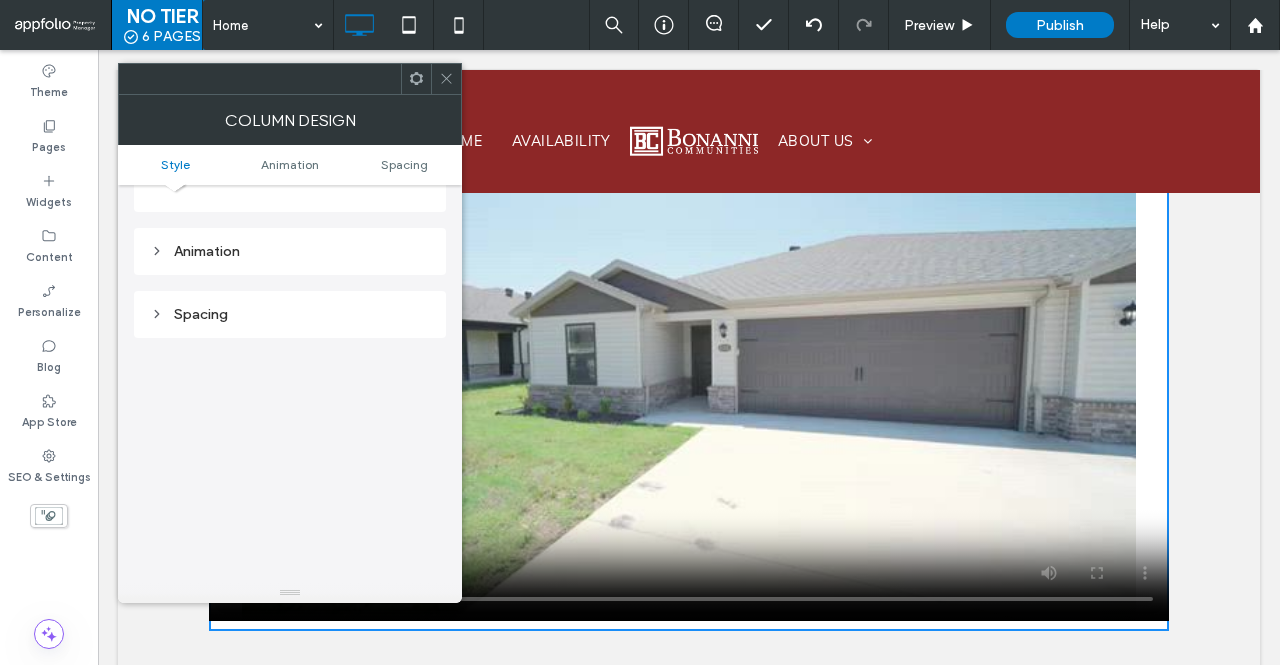 click on "Animation" at bounding box center [290, 251] 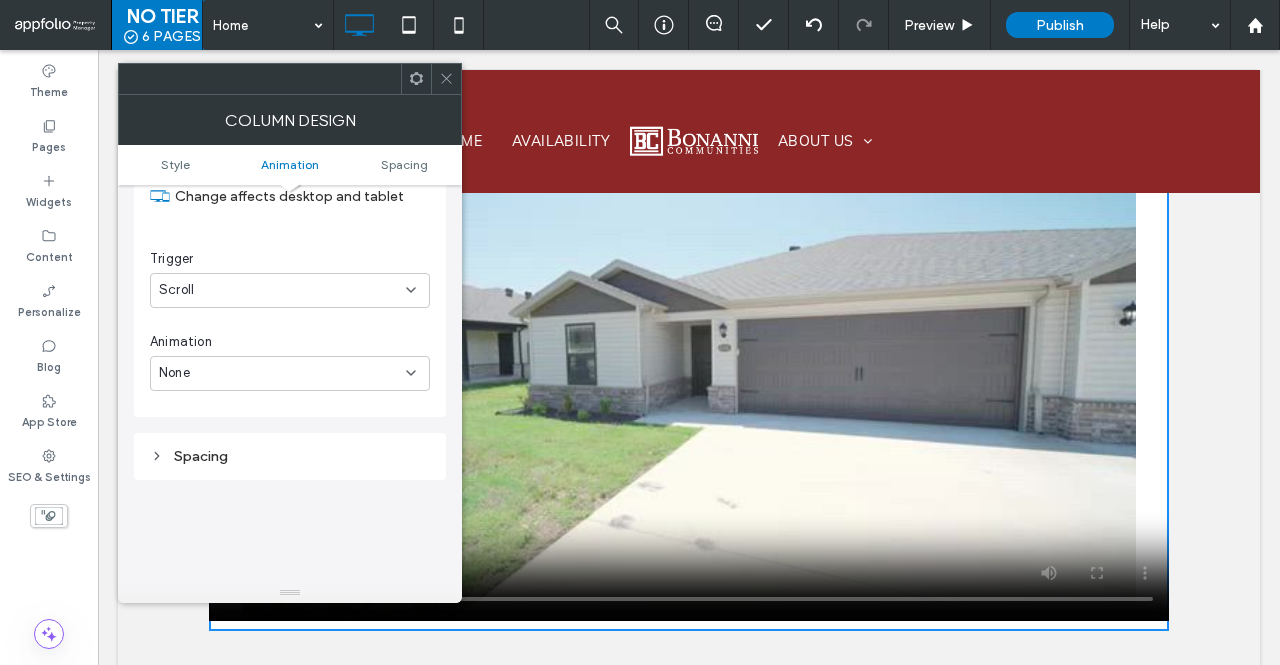 scroll, scrollTop: 477, scrollLeft: 0, axis: vertical 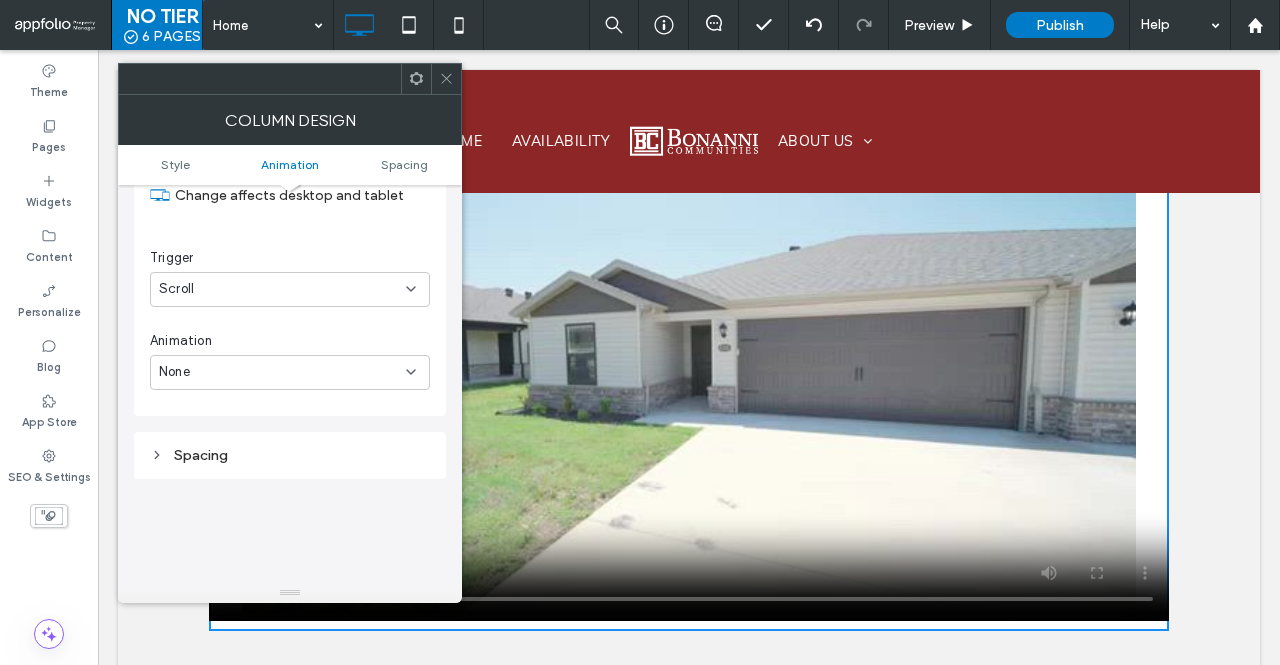 click on "Spacing" at bounding box center (290, 455) 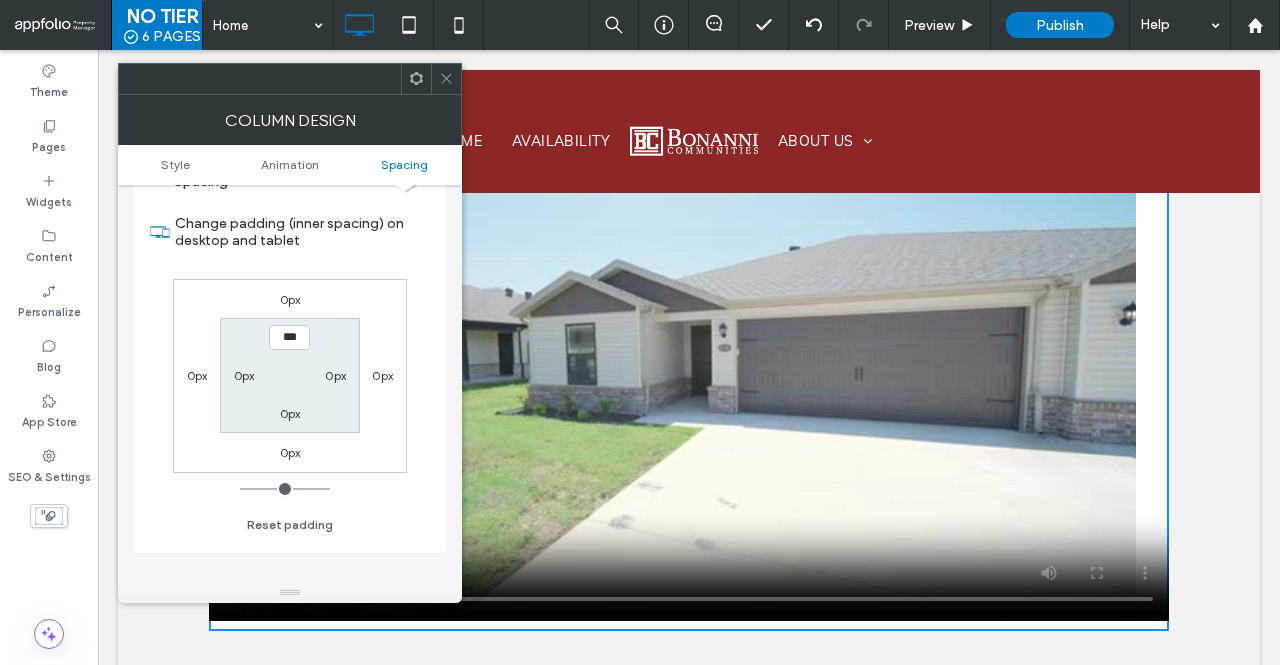 scroll, scrollTop: 835, scrollLeft: 0, axis: vertical 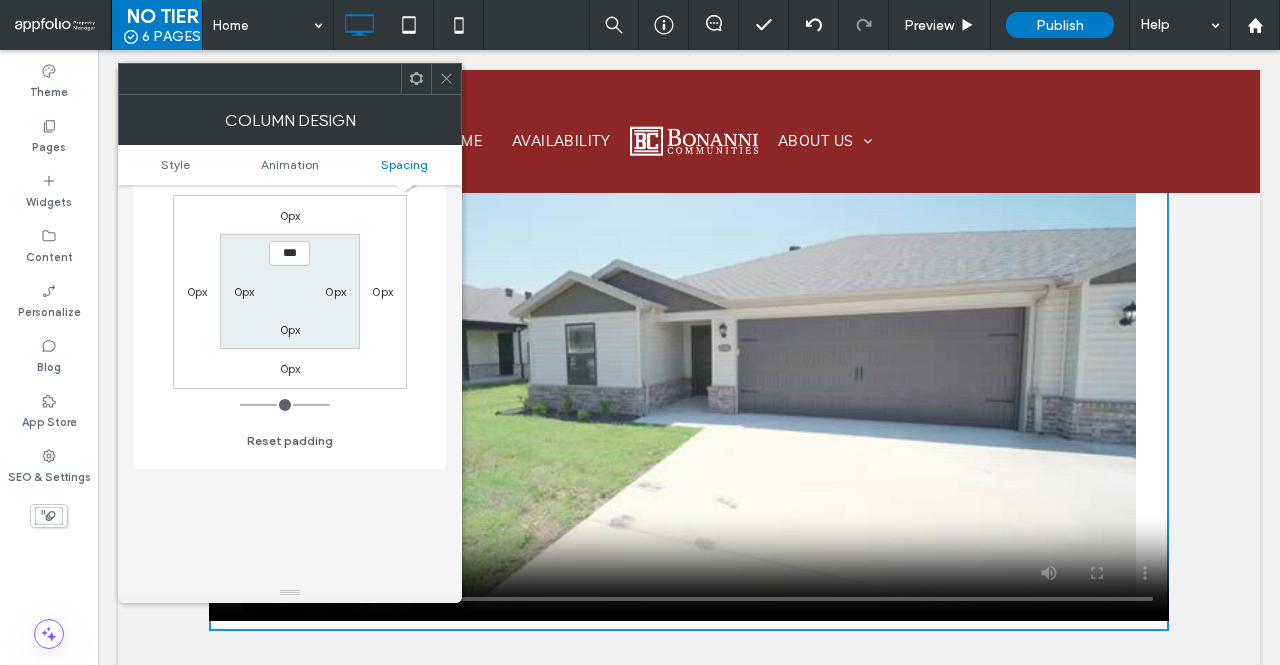 click 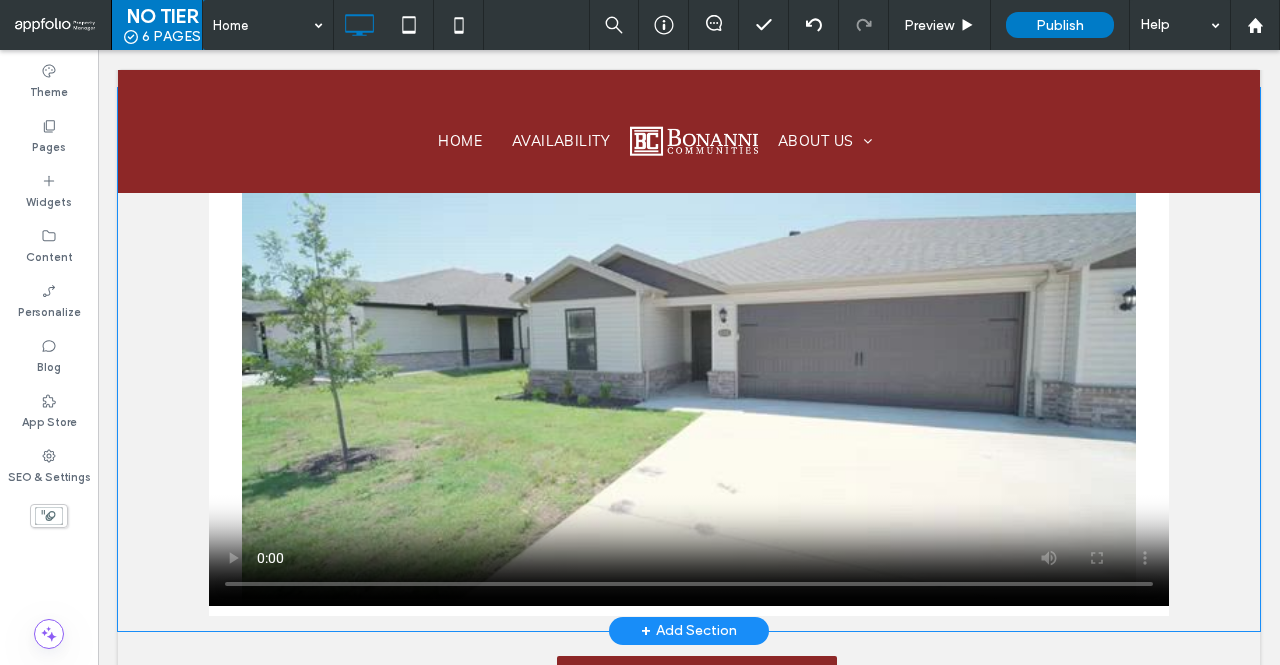 scroll, scrollTop: 5775, scrollLeft: 0, axis: vertical 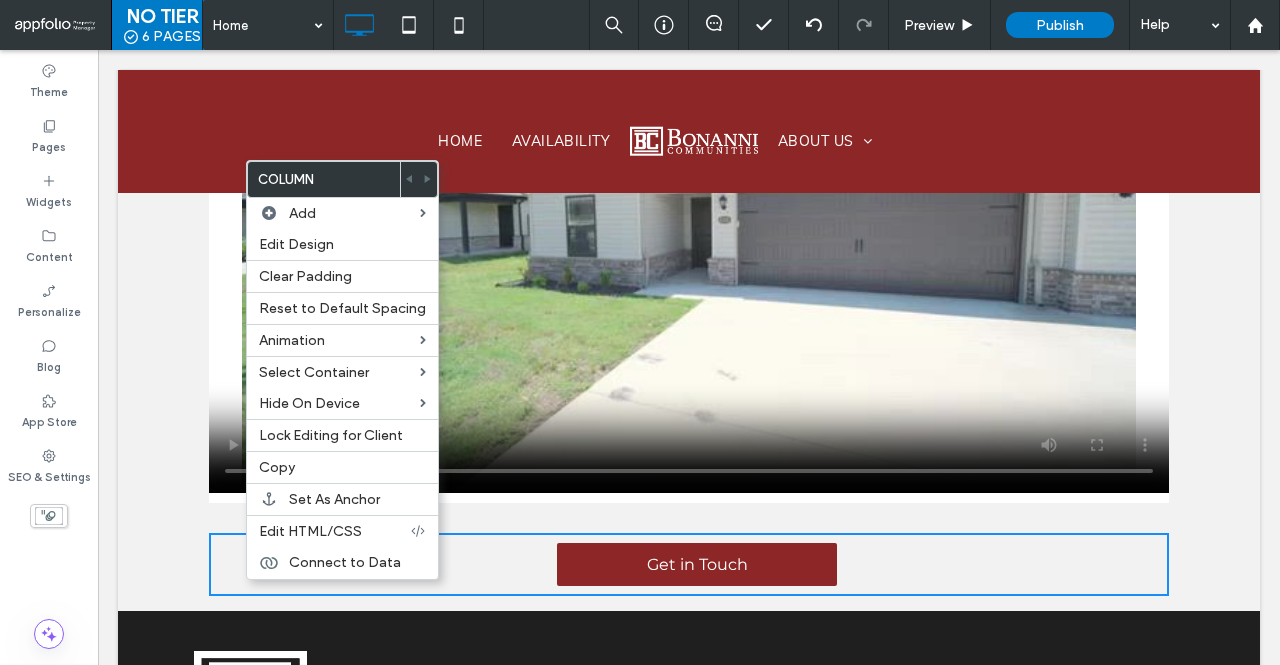 click on "Get in Touch
Click To Paste
Row + Add Section" at bounding box center (689, 564) 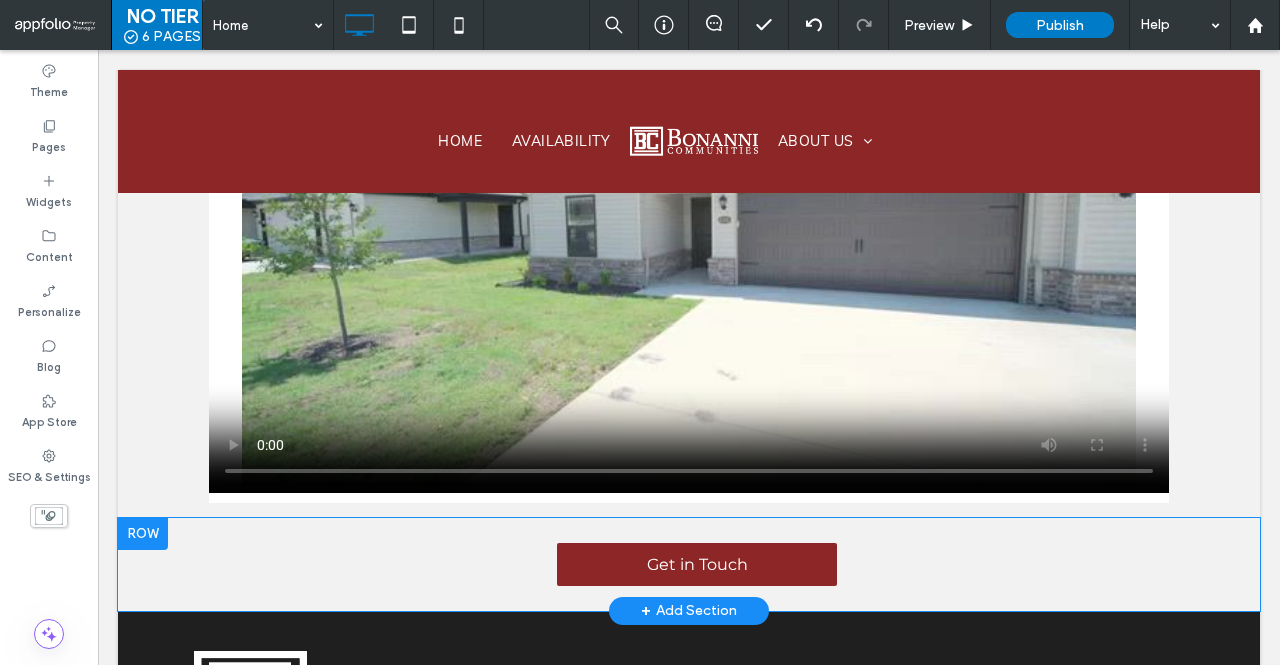 click at bounding box center [143, 534] 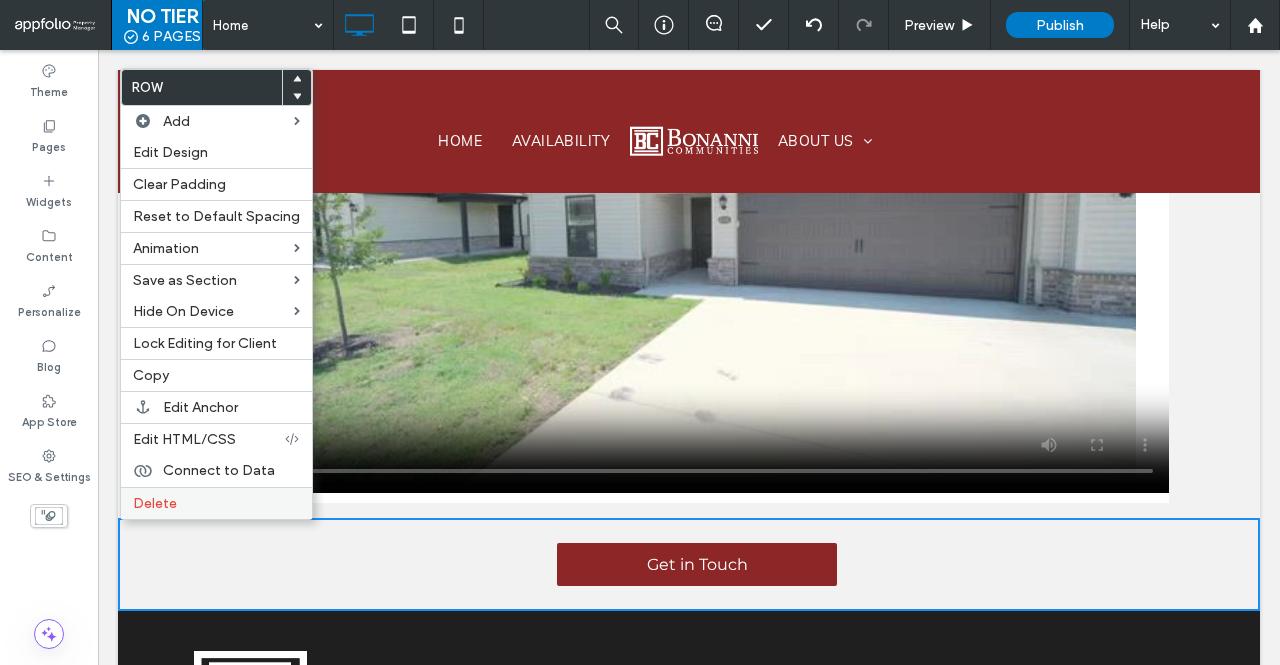 click on "Delete" at bounding box center [216, 503] 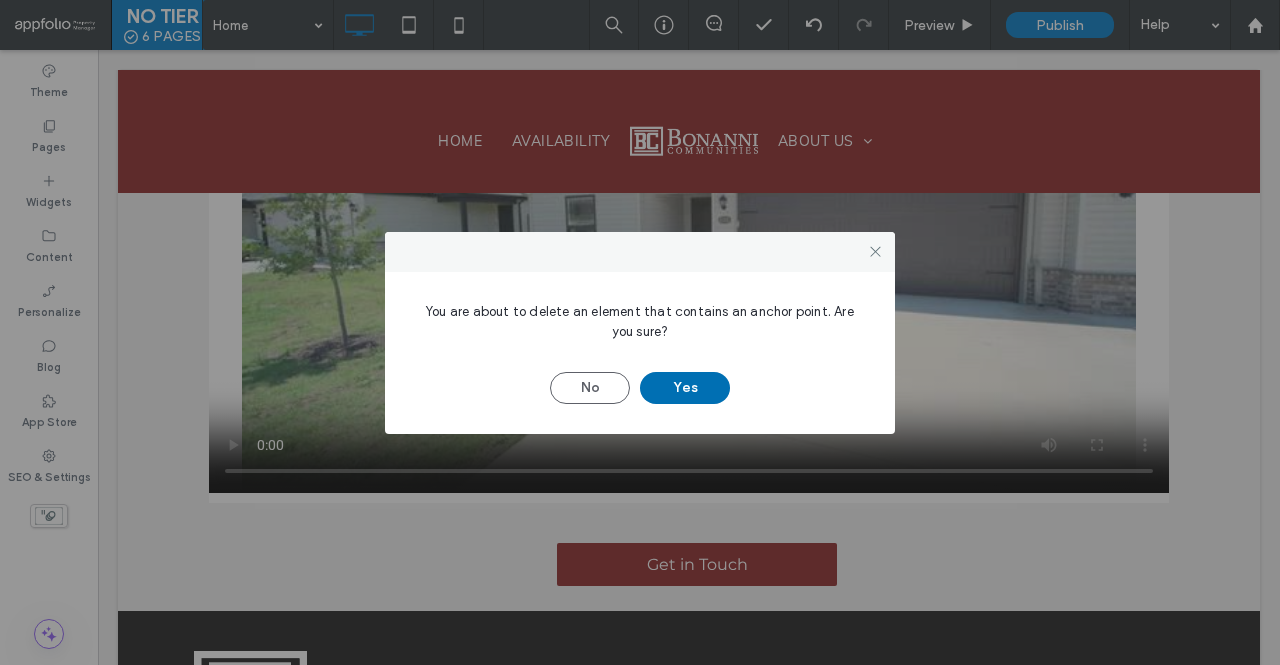 click on "Yes" at bounding box center (685, 388) 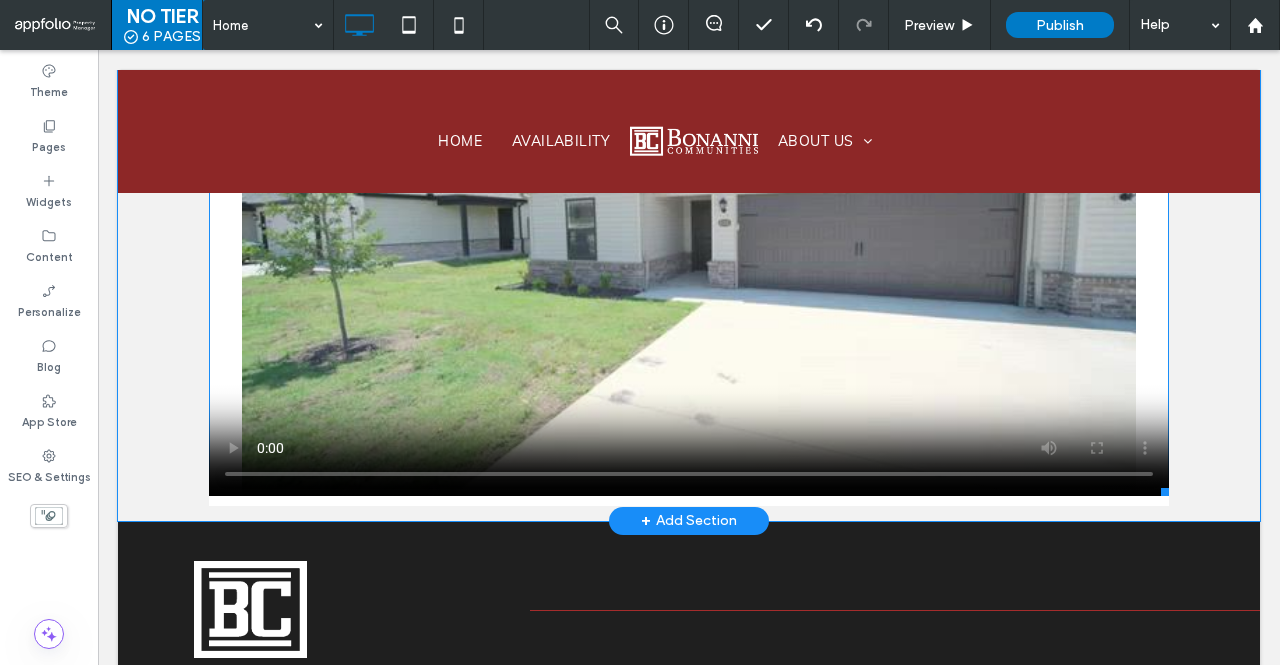 scroll, scrollTop: 5775, scrollLeft: 0, axis: vertical 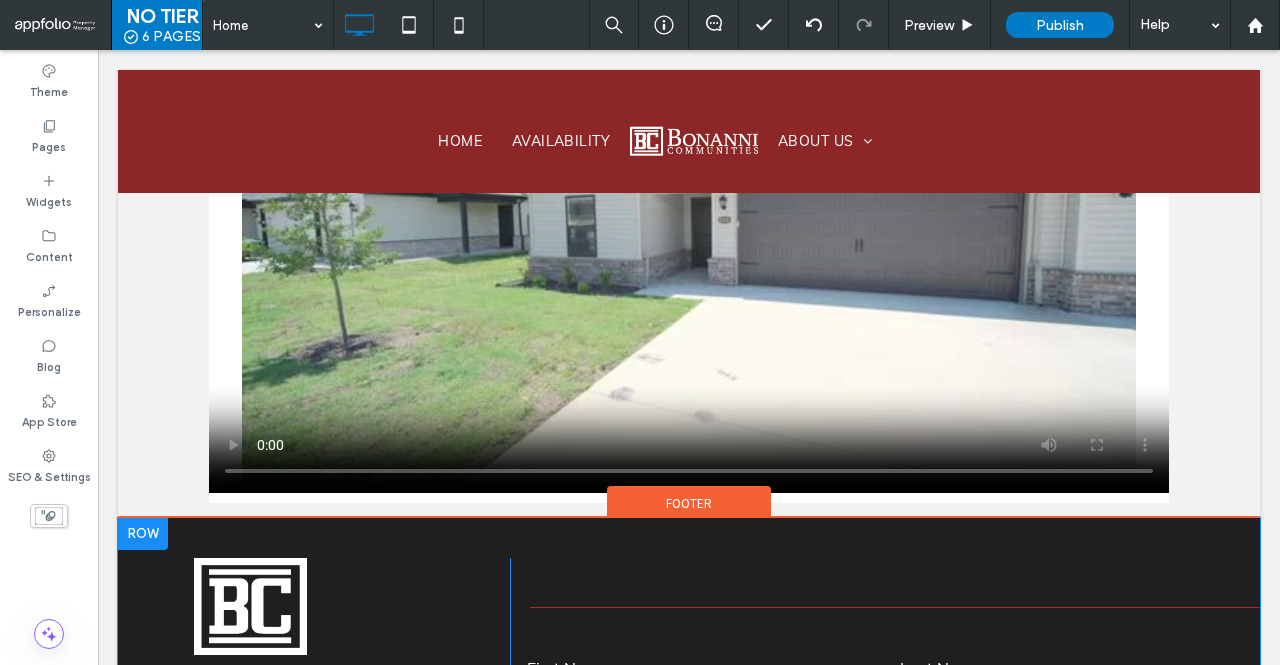 drag, startPoint x: 635, startPoint y: 531, endPoint x: 636, endPoint y: 521, distance: 10.049875 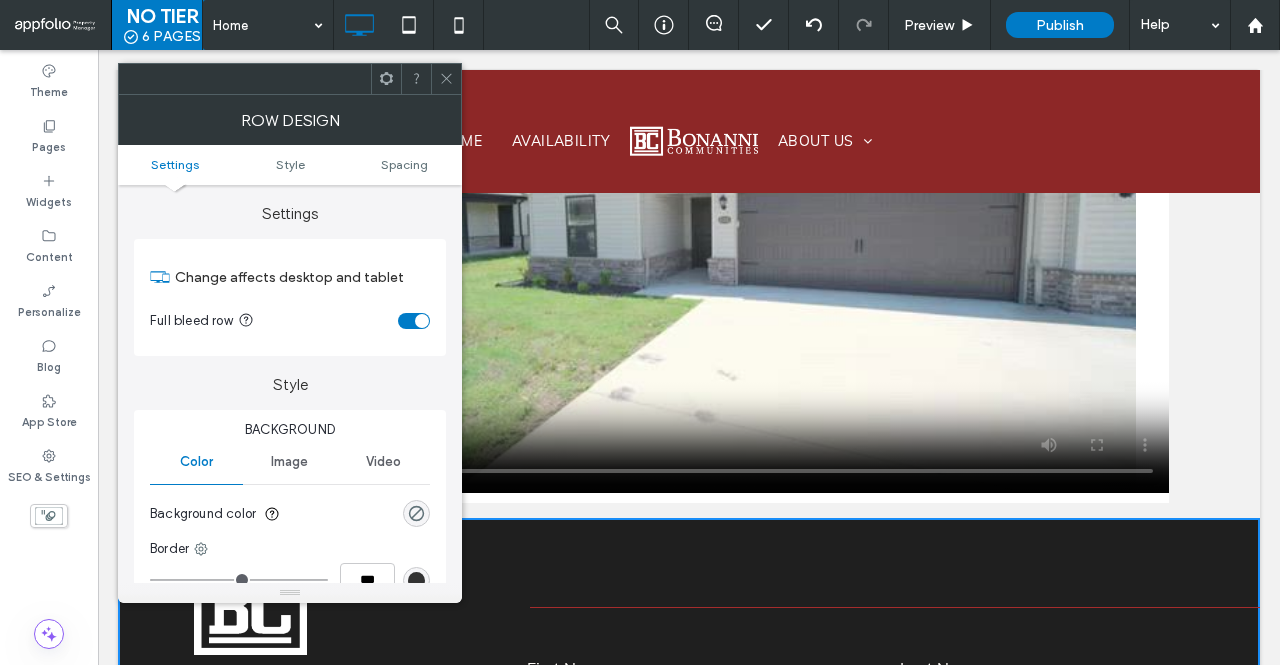 click 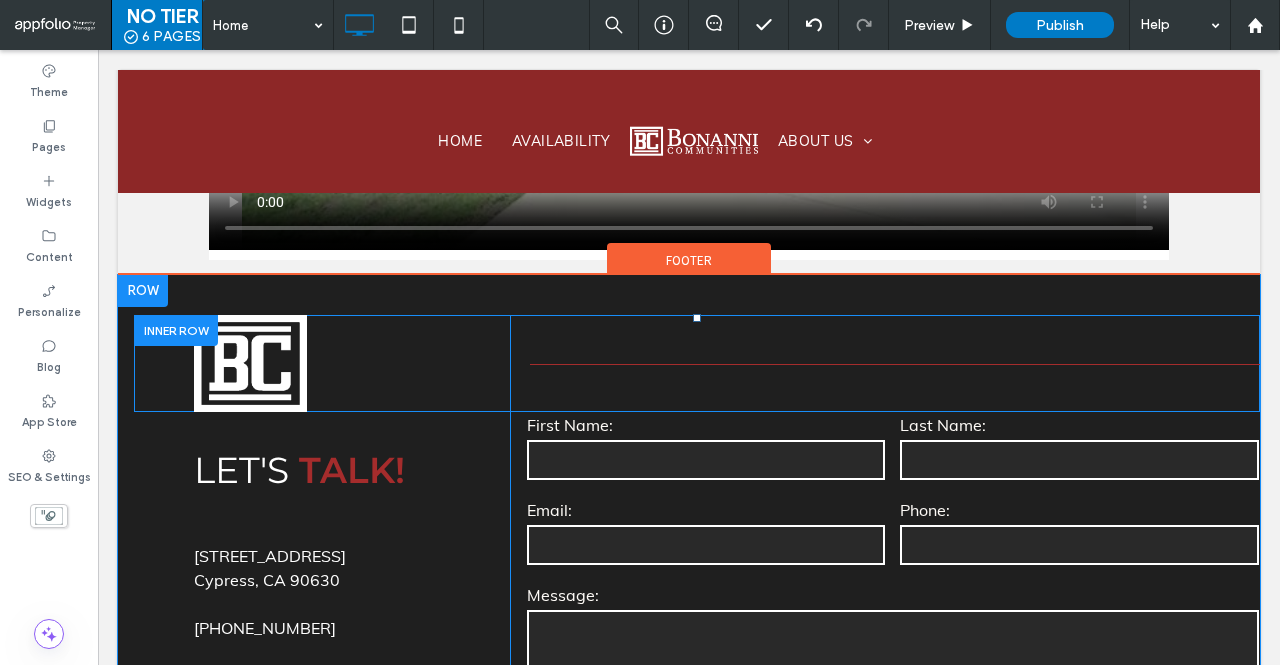 scroll, scrollTop: 6017, scrollLeft: 0, axis: vertical 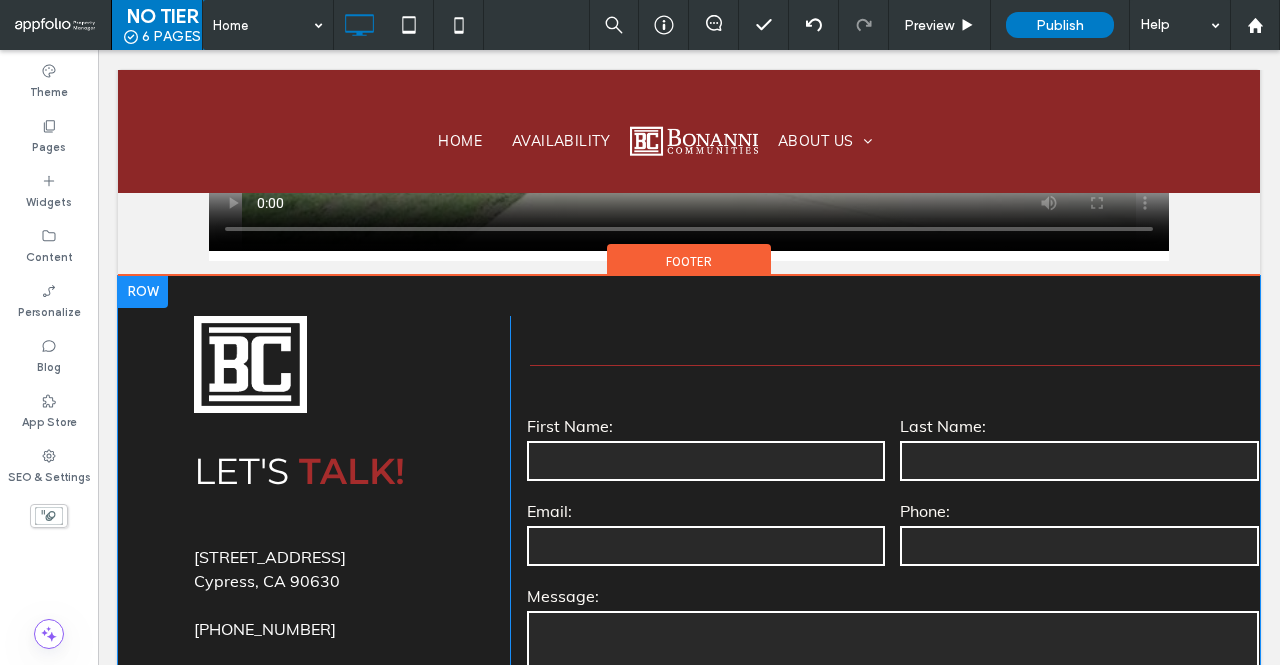 click on "**********" at bounding box center (689, 619) 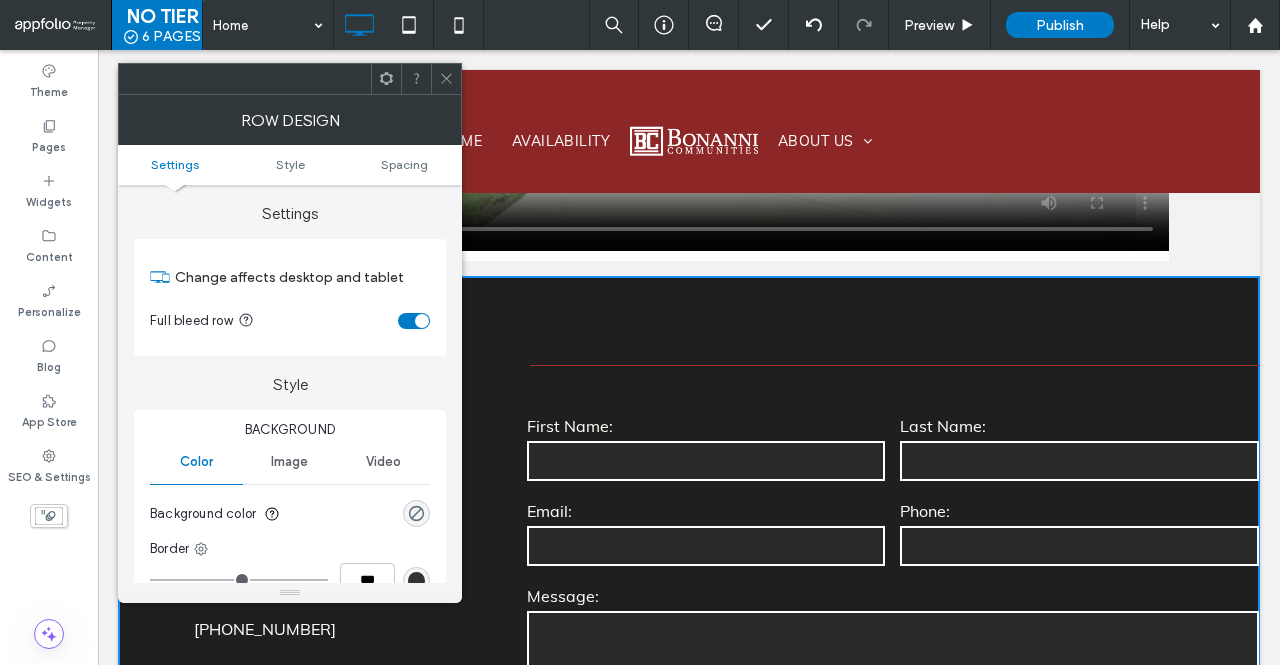click at bounding box center [446, 79] 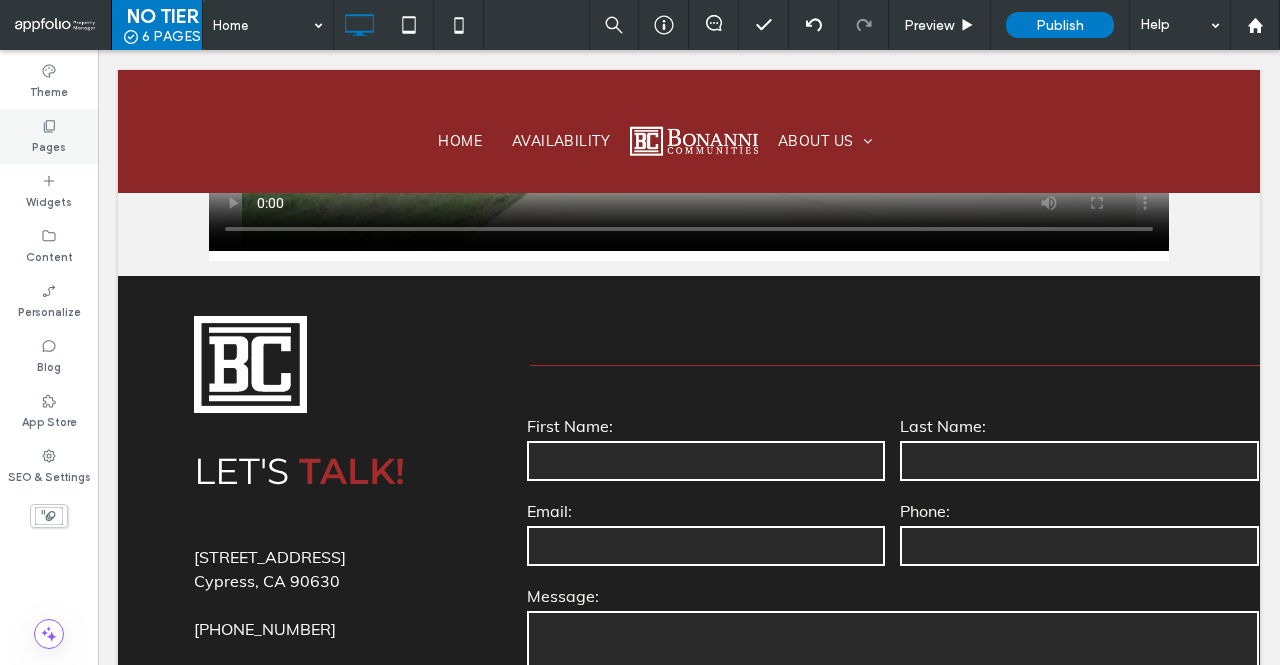 click on "Pages" at bounding box center [49, 145] 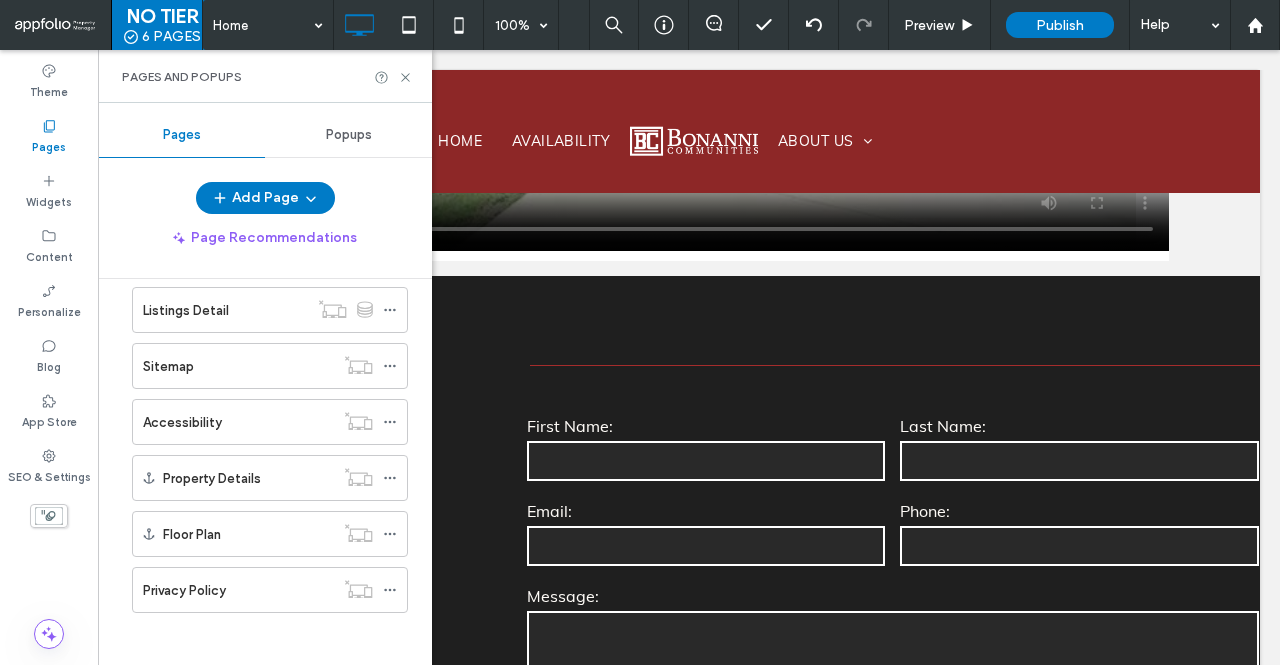 scroll, scrollTop: 1, scrollLeft: 0, axis: vertical 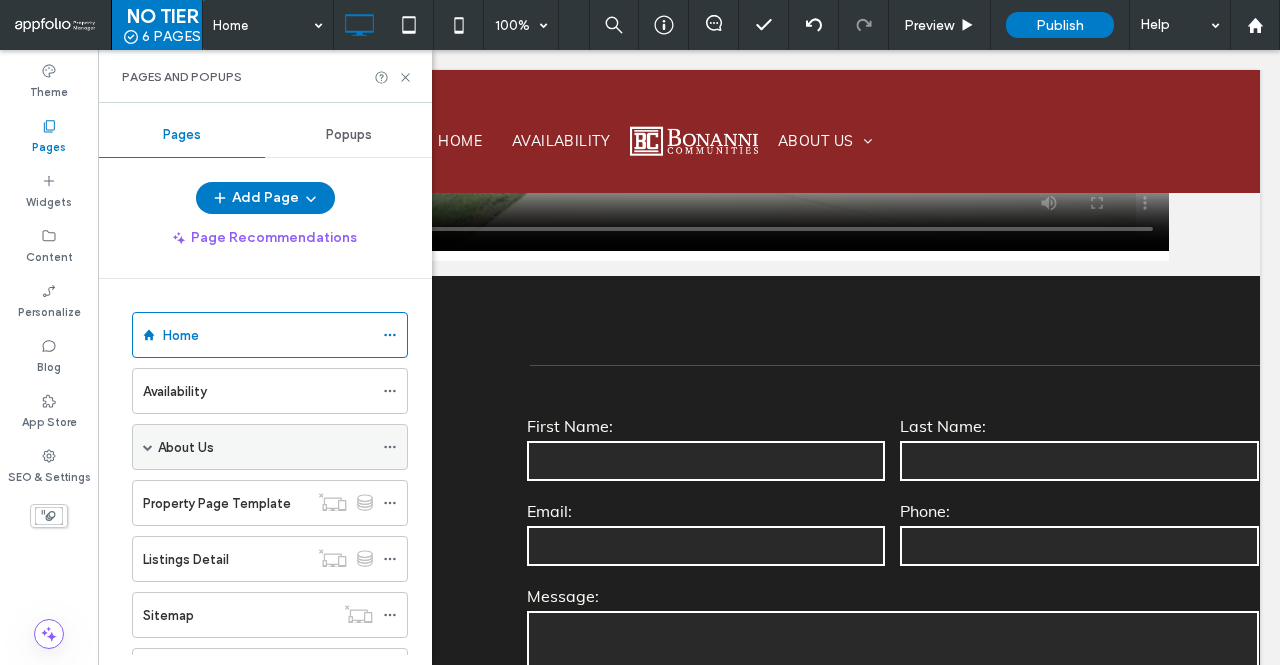 click on "About Us" at bounding box center (265, 447) 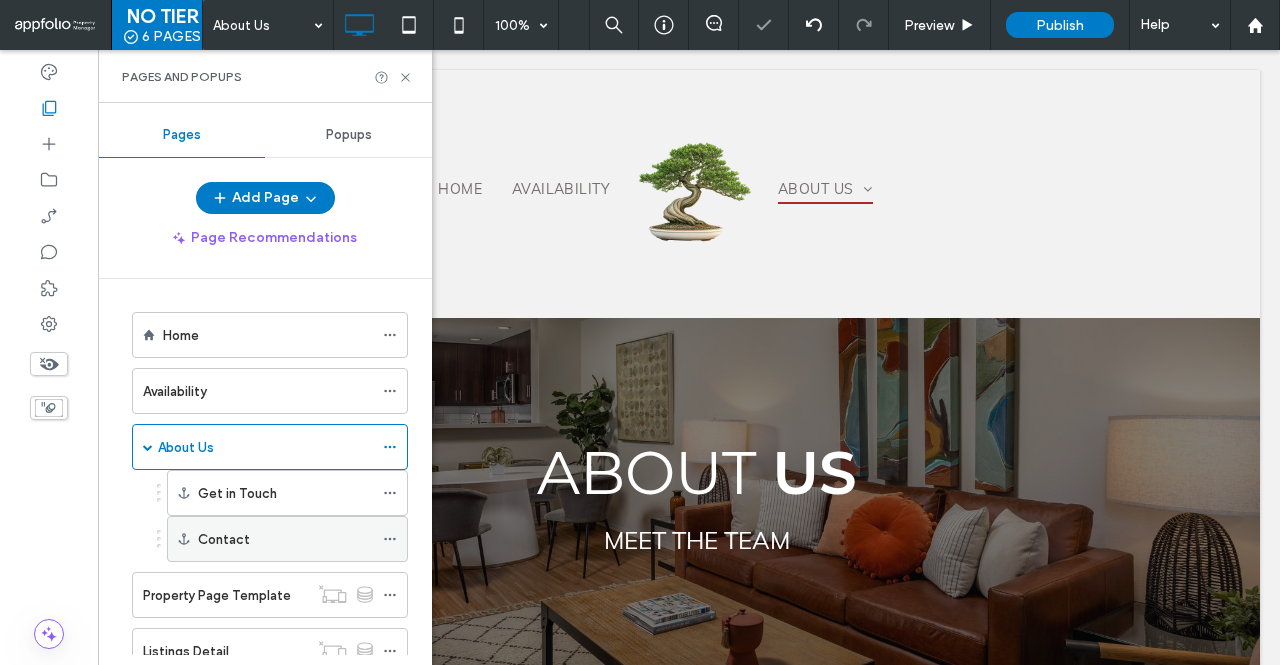 scroll, scrollTop: 0, scrollLeft: 0, axis: both 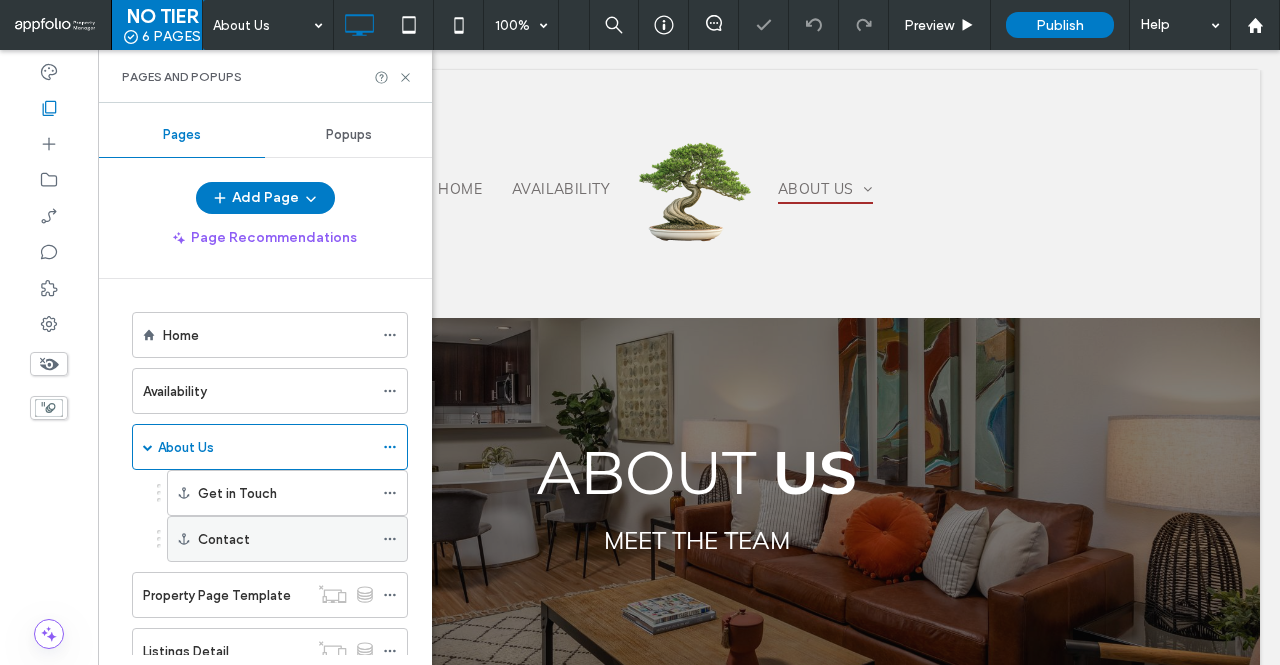 click on "Contact" at bounding box center [224, 539] 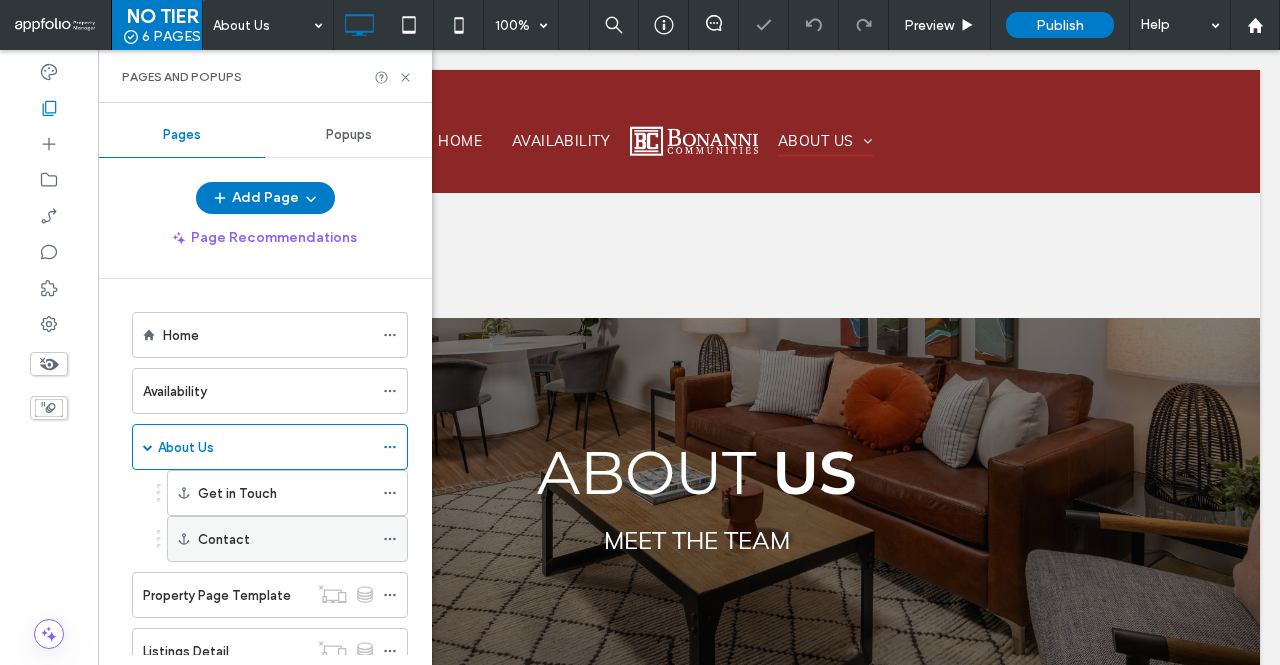 scroll, scrollTop: 1432, scrollLeft: 0, axis: vertical 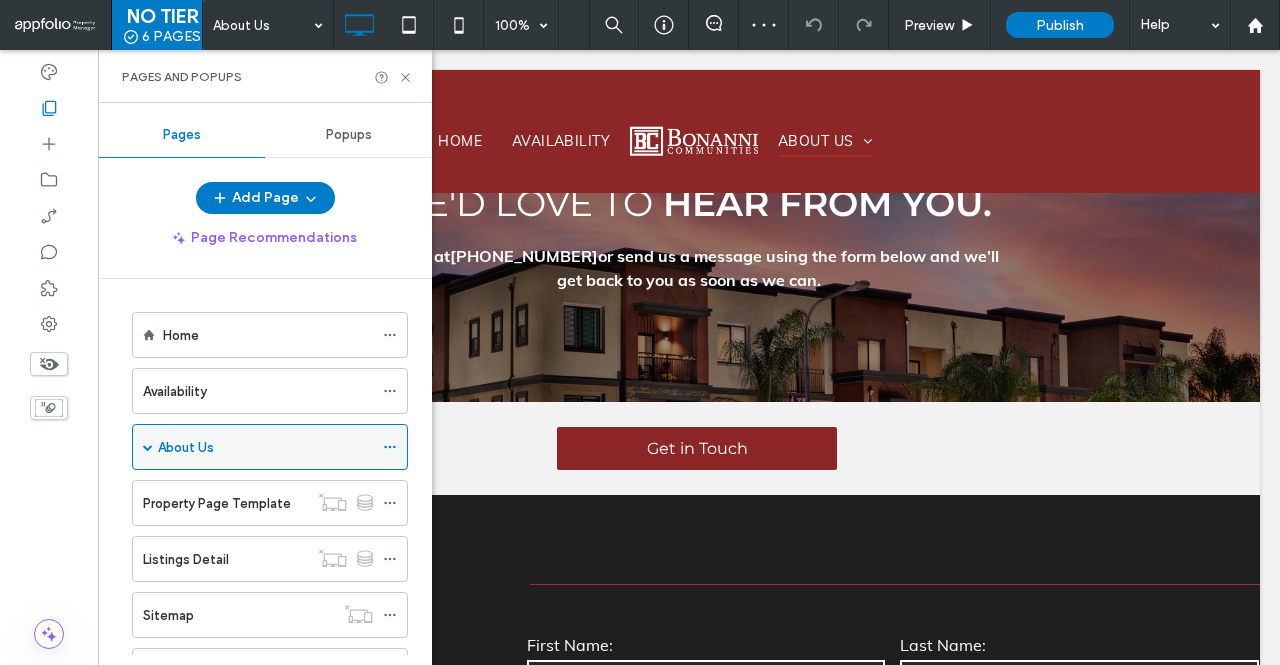click at bounding box center (148, 447) 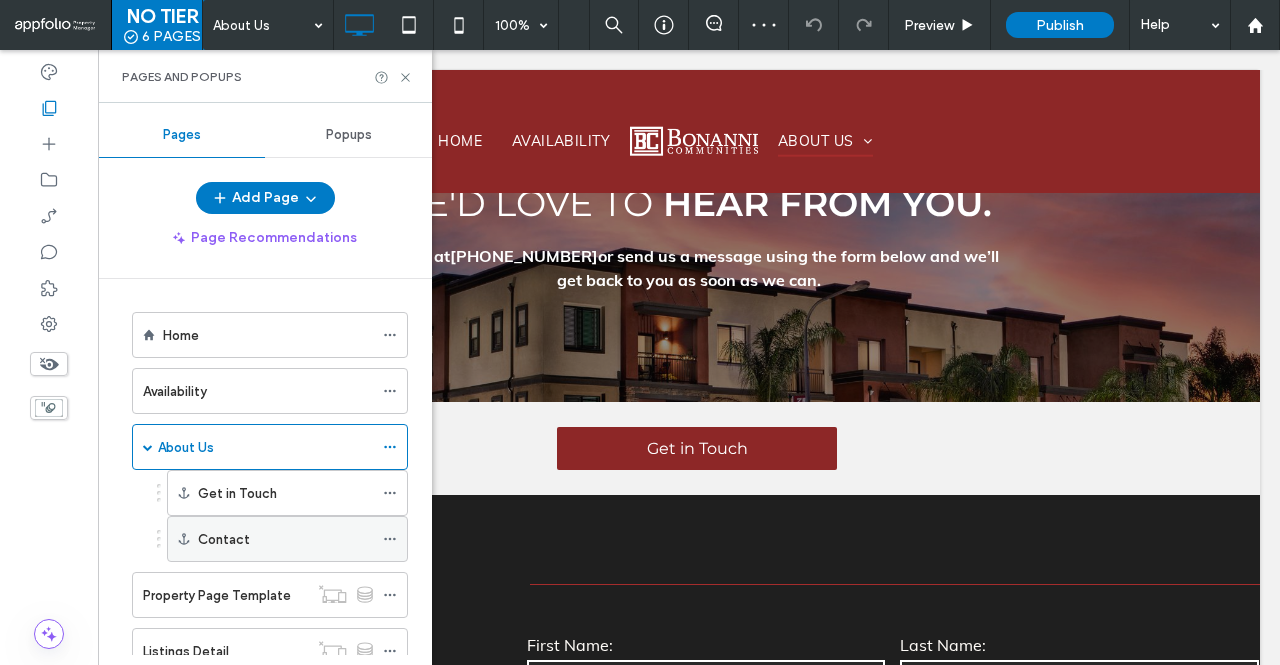 click on "Contact" at bounding box center (285, 539) 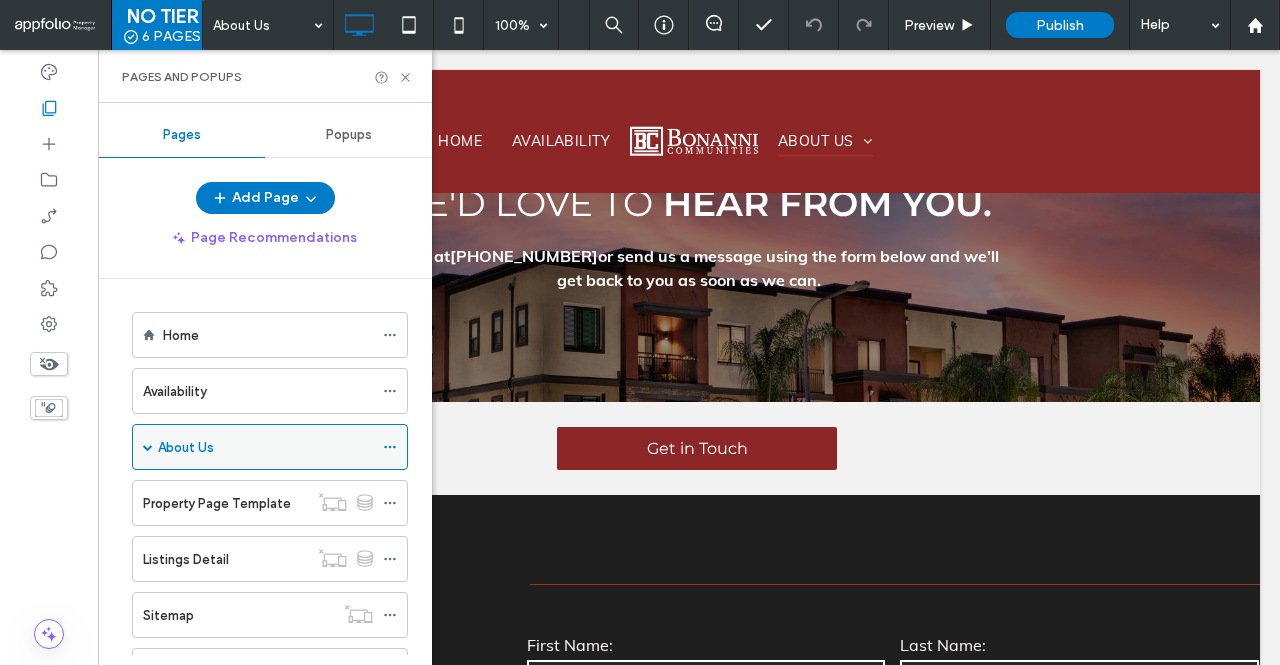 click at bounding box center (148, 447) 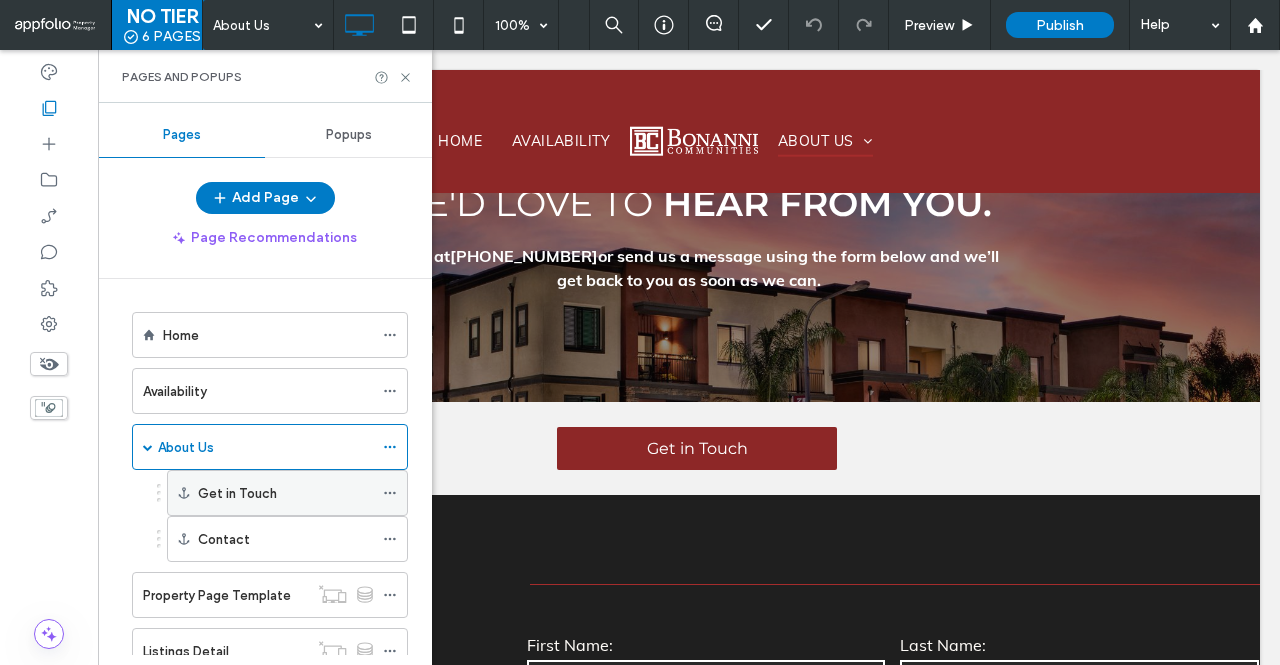 click on "Get in Touch" at bounding box center (237, 493) 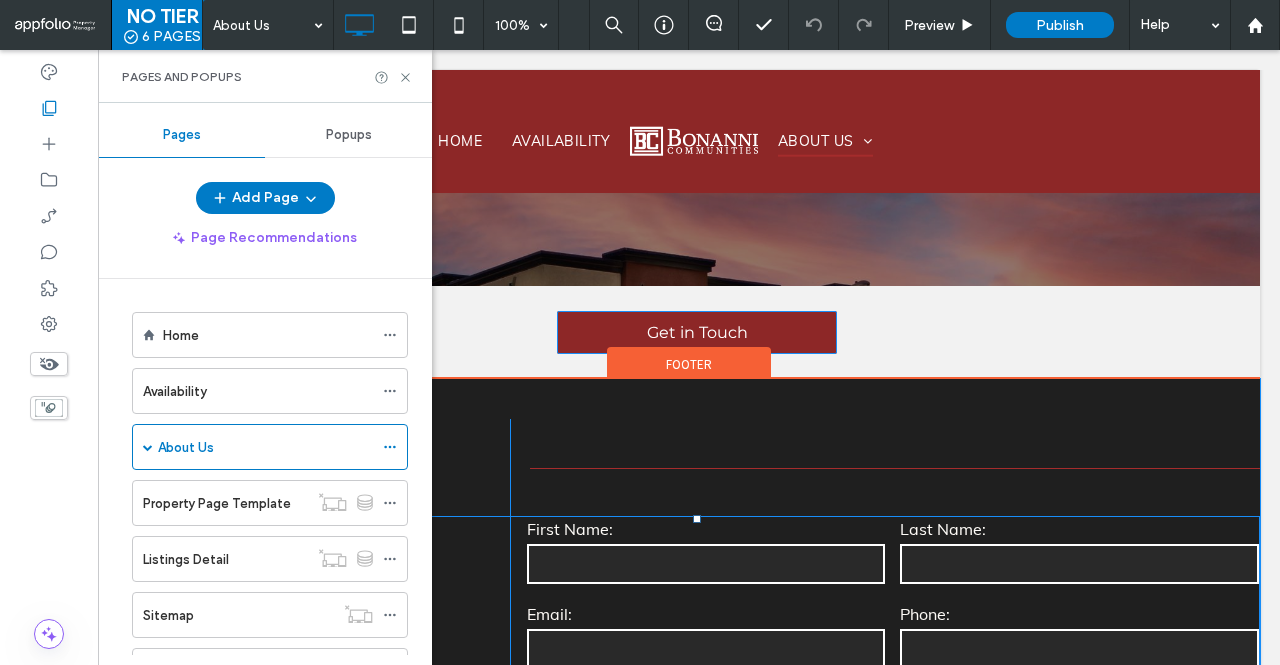 scroll, scrollTop: 1585, scrollLeft: 0, axis: vertical 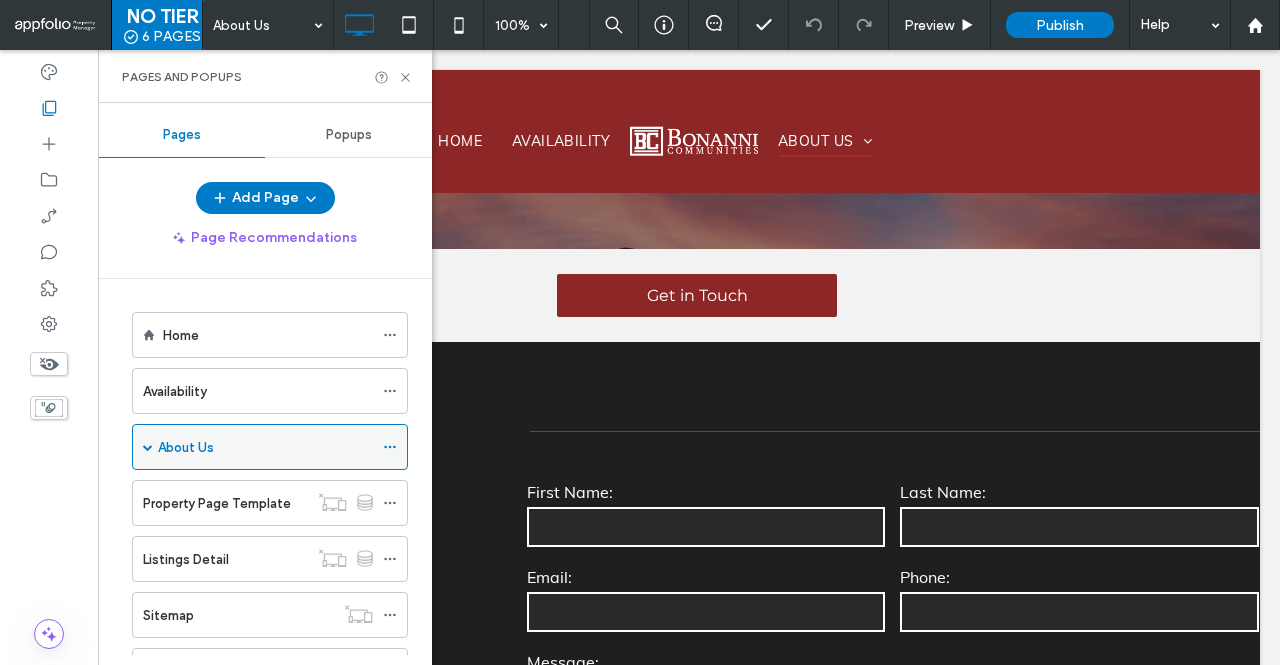 click on "About Us" at bounding box center (270, 447) 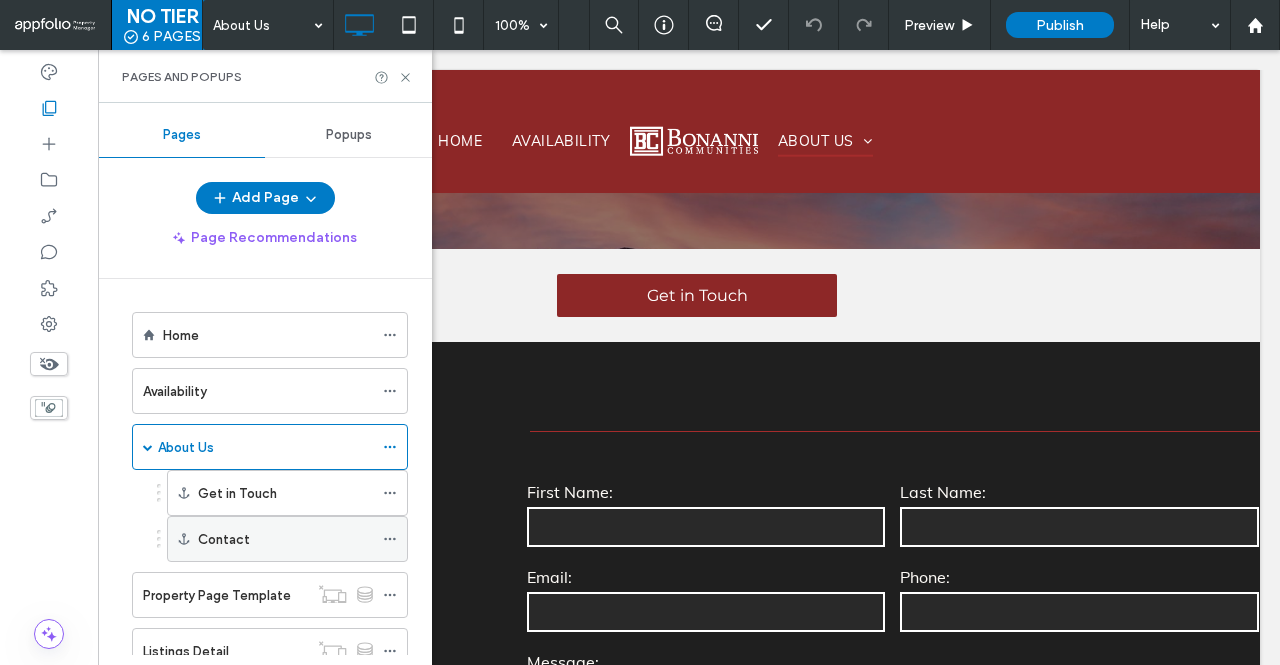 click on "Contact" at bounding box center [285, 539] 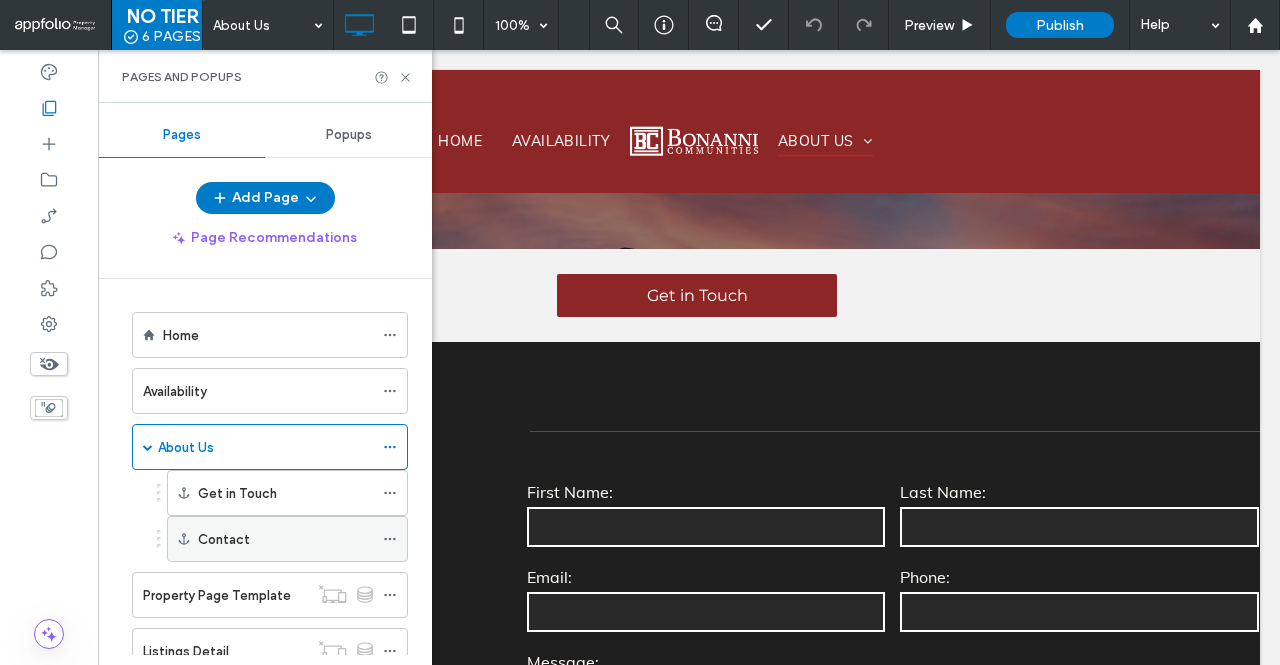 scroll, scrollTop: 1432, scrollLeft: 0, axis: vertical 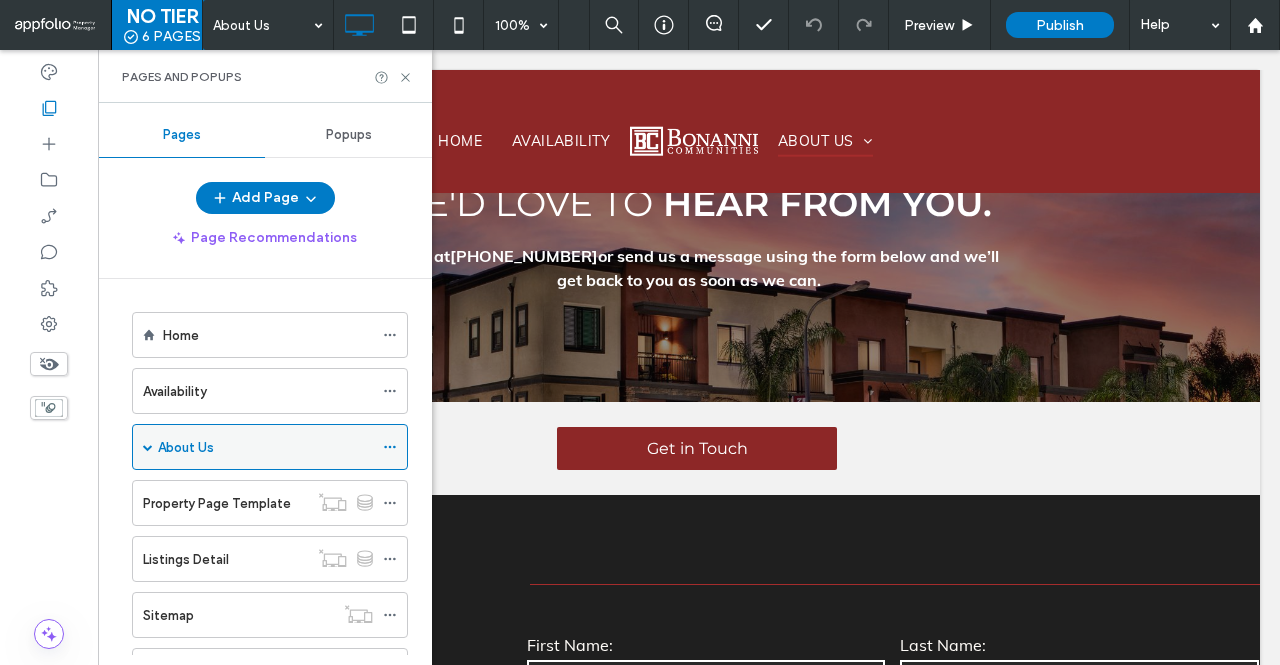 click at bounding box center (148, 447) 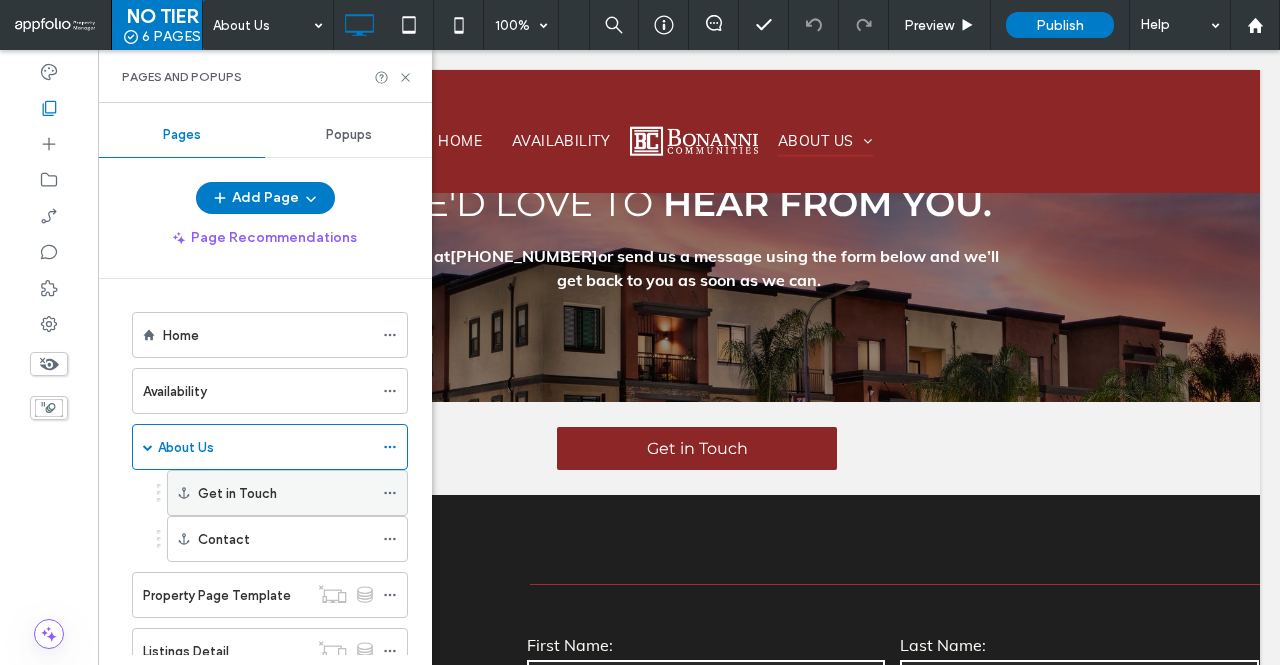 click on "Get in Touch" at bounding box center [237, 493] 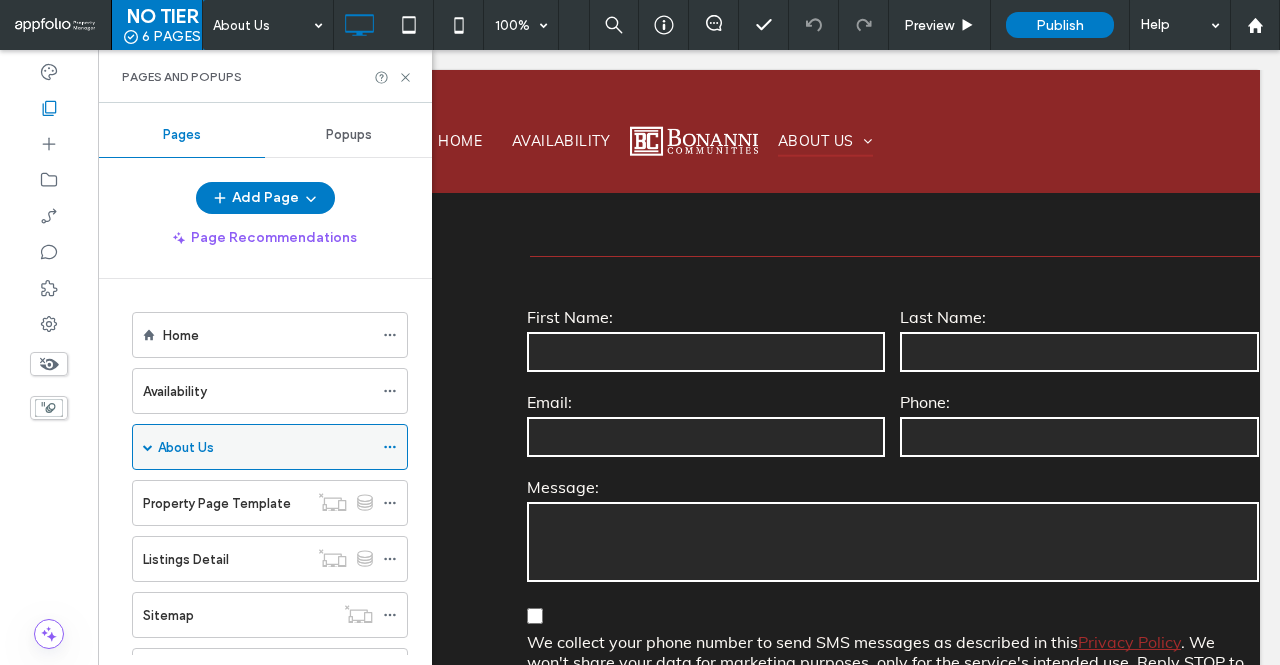 click at bounding box center [148, 447] 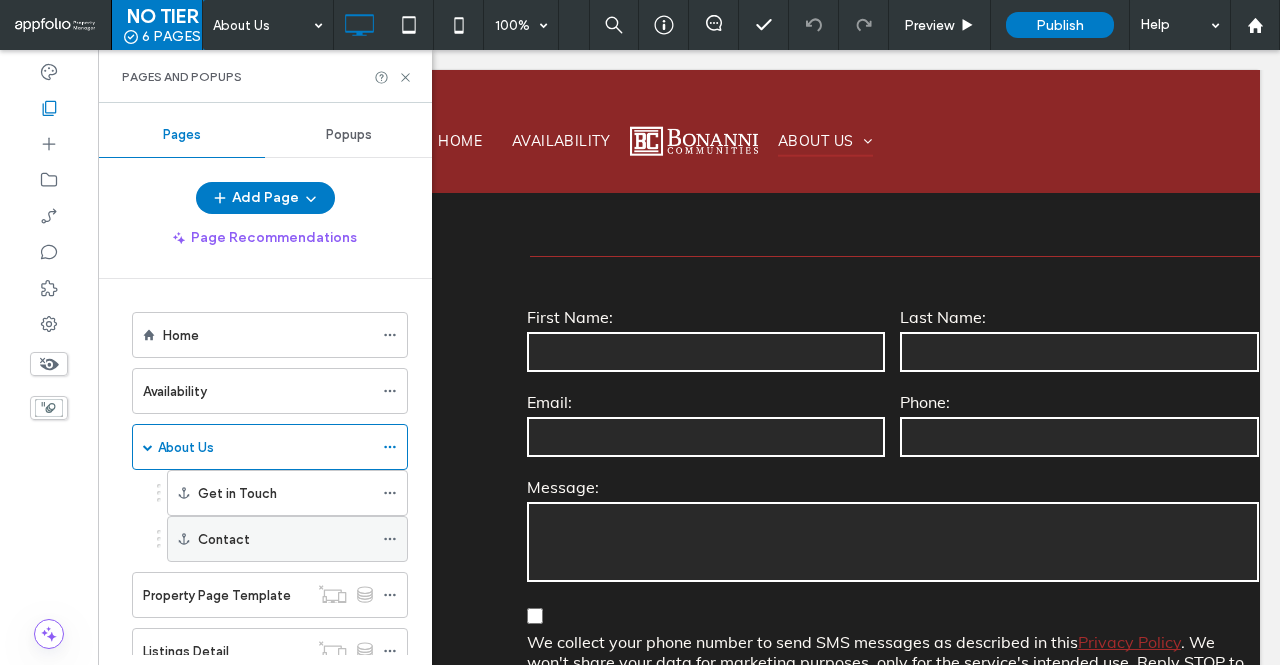 click 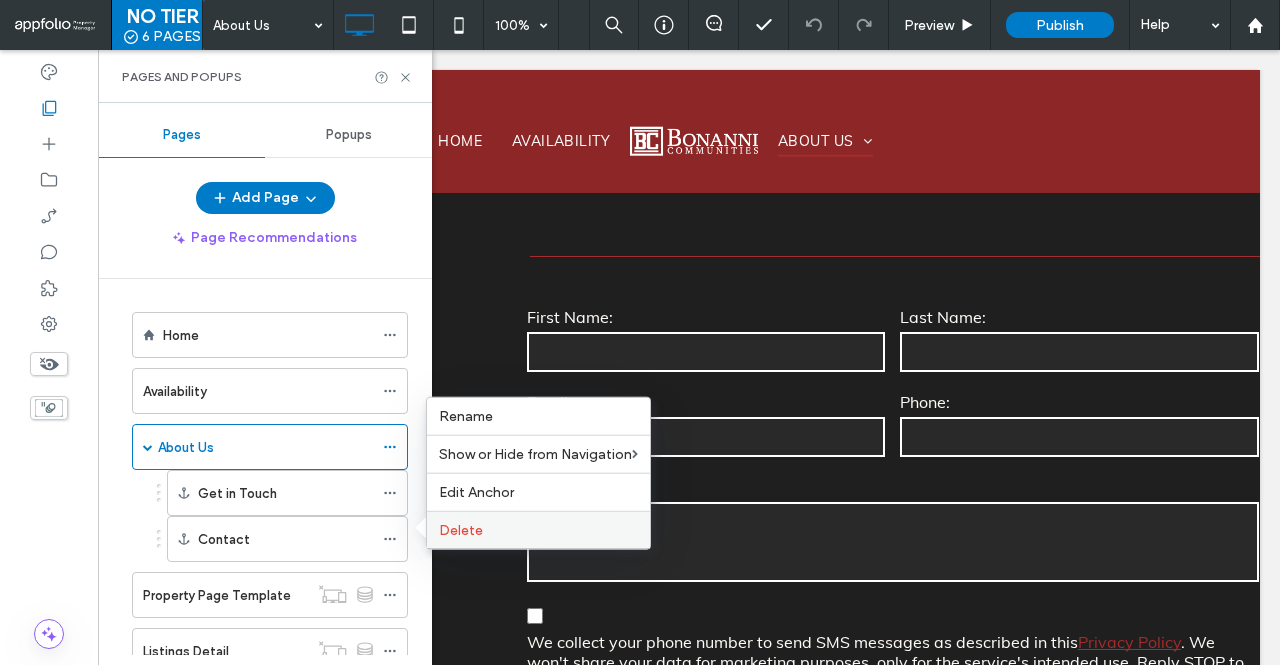 click on "Delete" at bounding box center (461, 530) 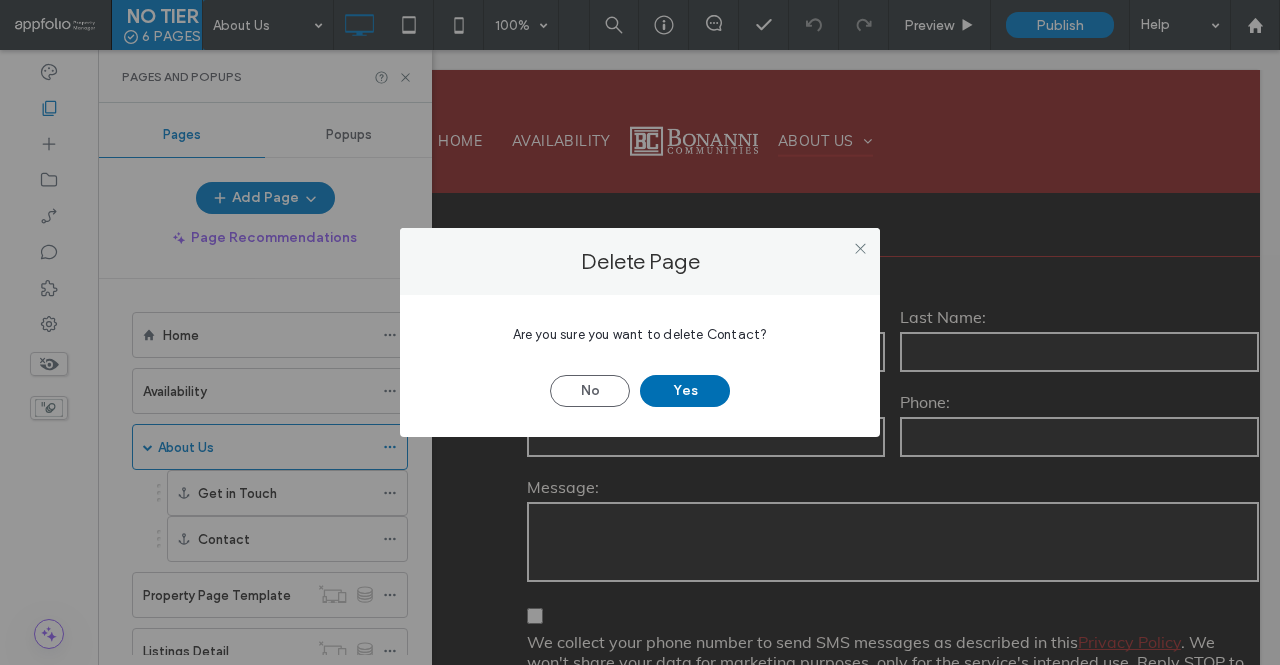 click on "Yes" at bounding box center (685, 391) 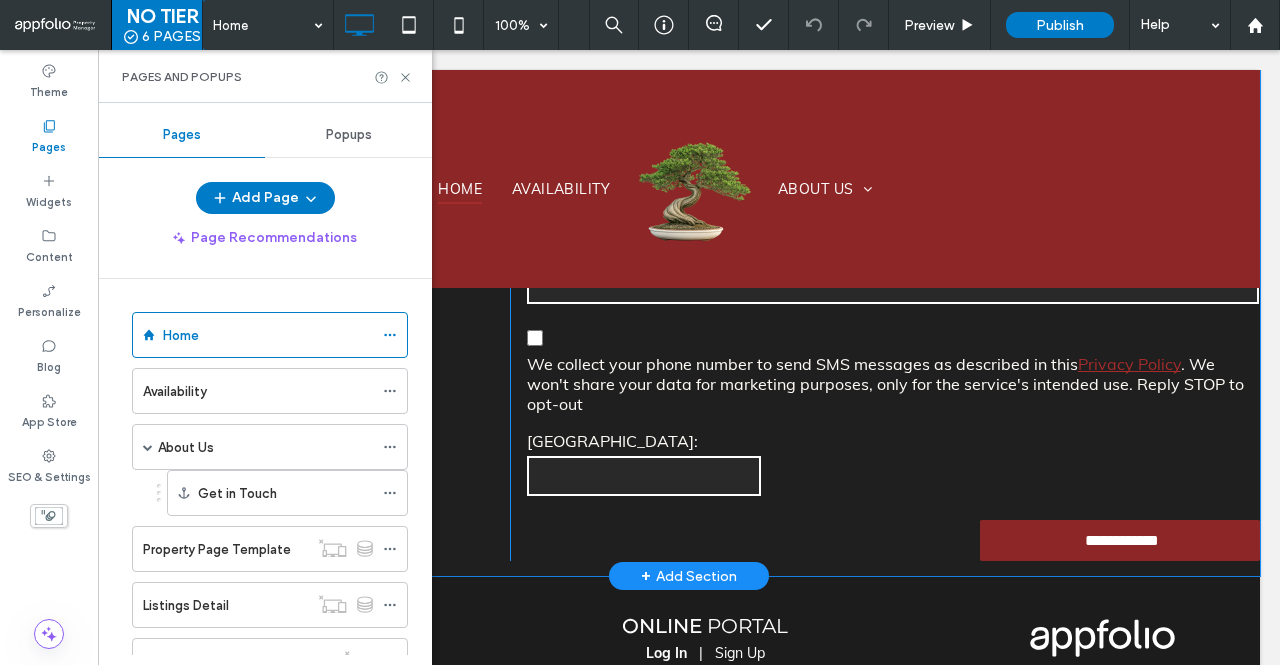 scroll, scrollTop: 6404, scrollLeft: 0, axis: vertical 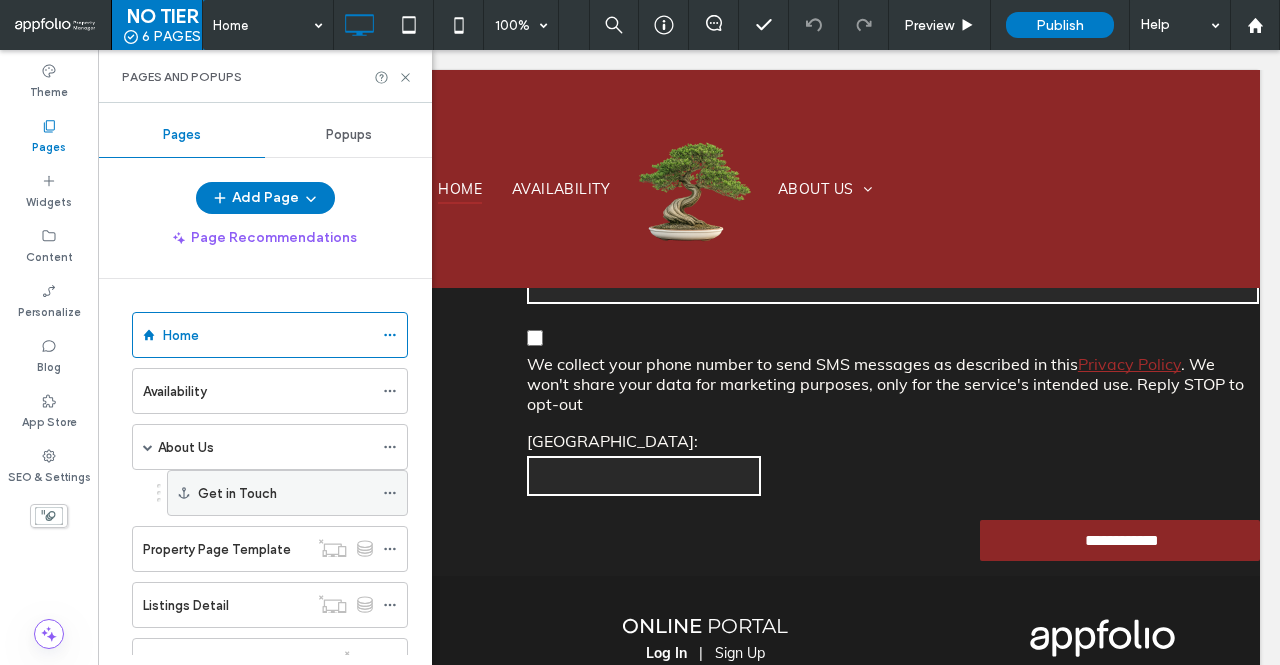 click on "Get in Touch" at bounding box center [285, 493] 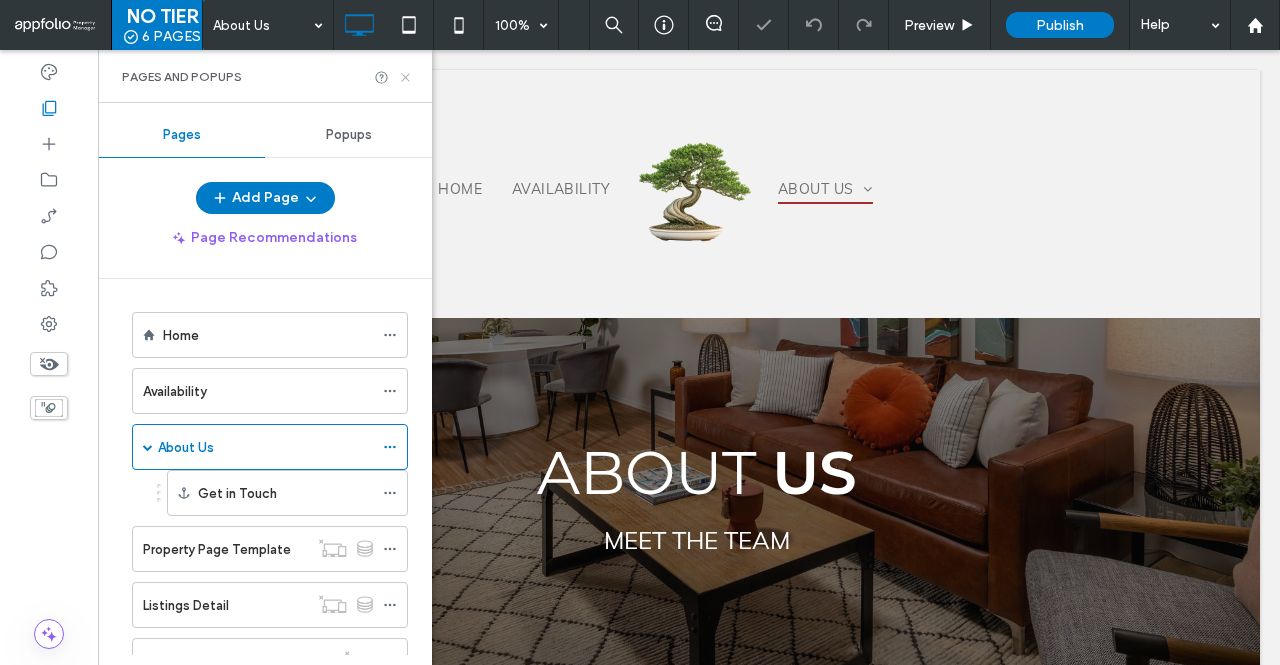 scroll, scrollTop: 1522, scrollLeft: 0, axis: vertical 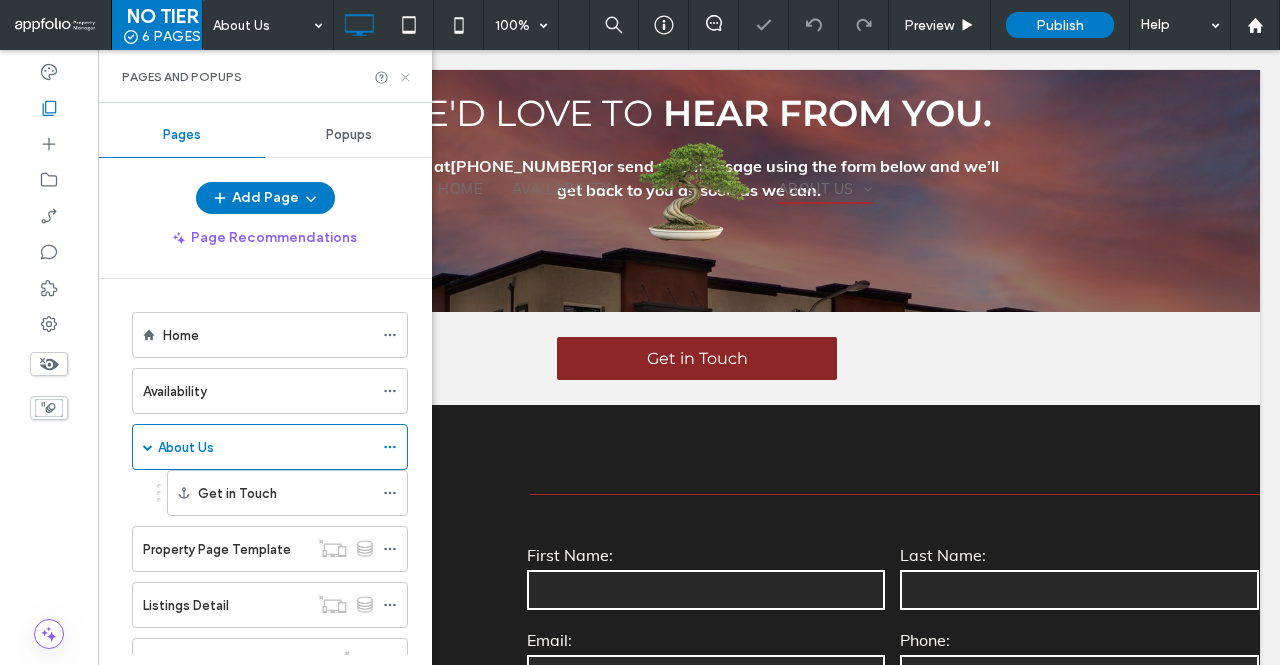 click 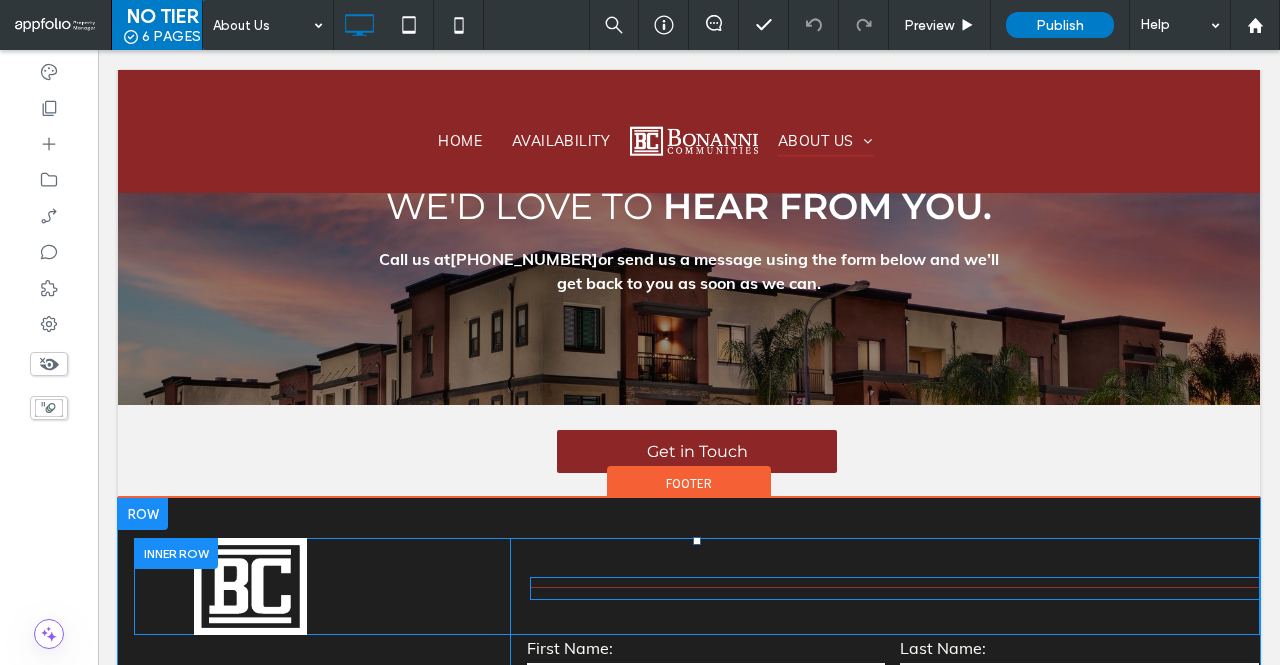 scroll, scrollTop: 1427, scrollLeft: 0, axis: vertical 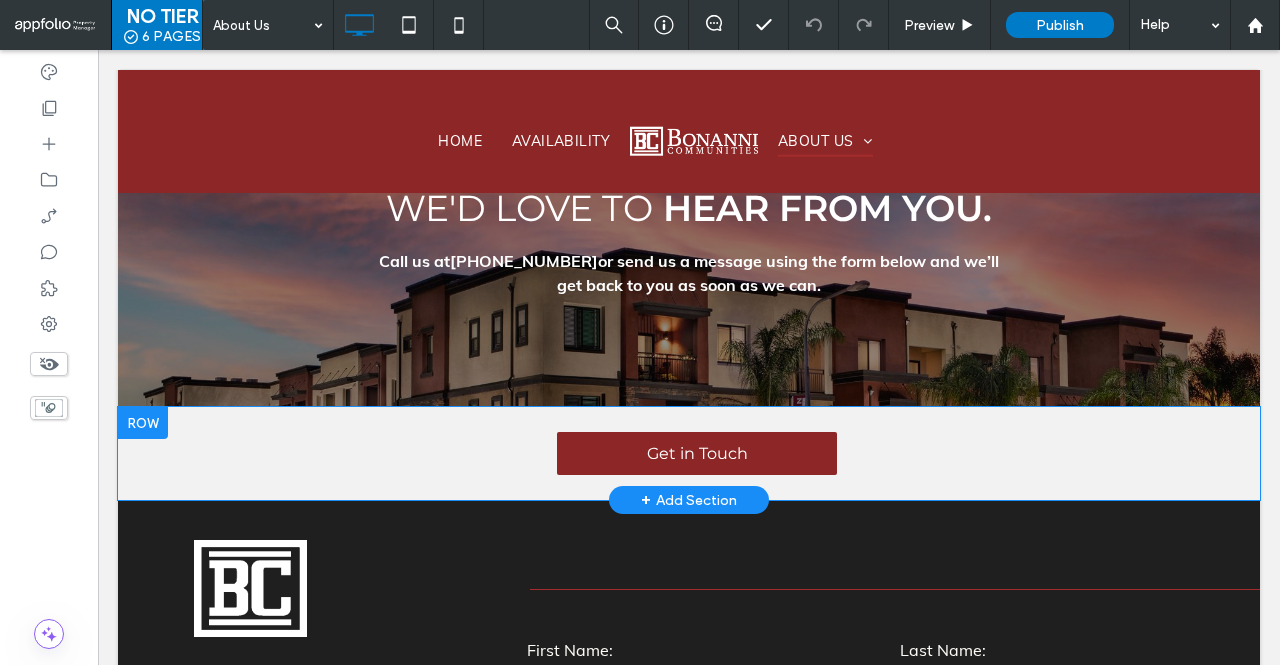 click at bounding box center [143, 423] 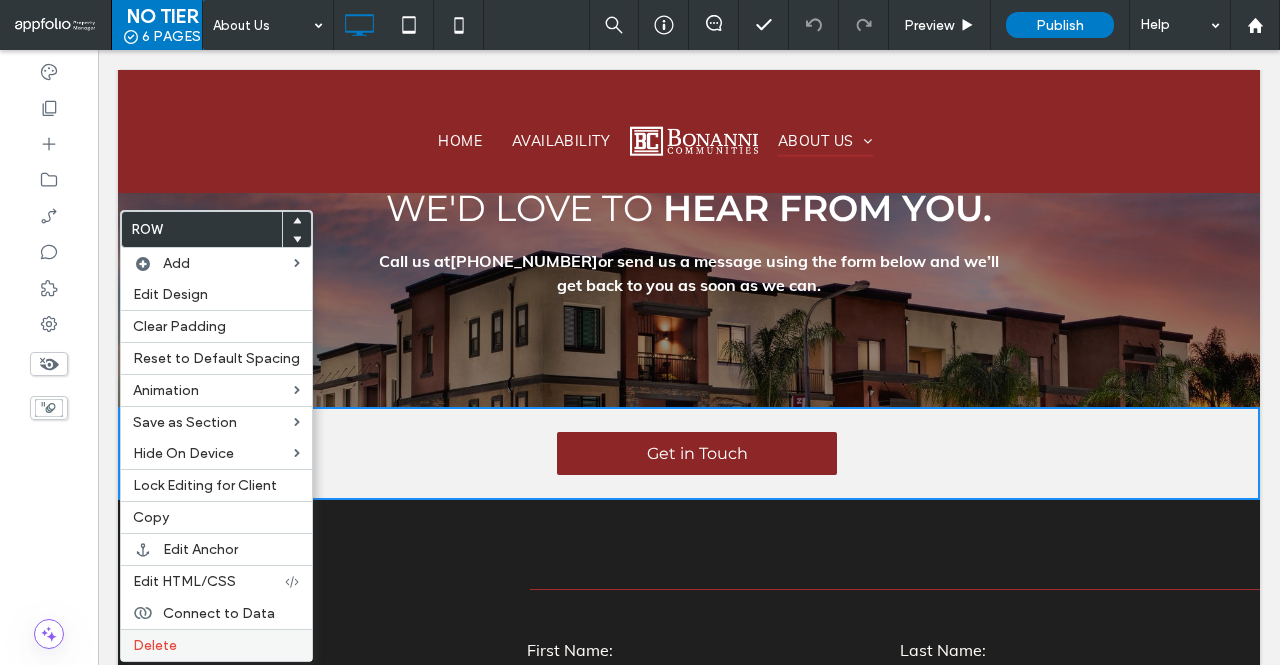 click on "Delete" at bounding box center (155, 645) 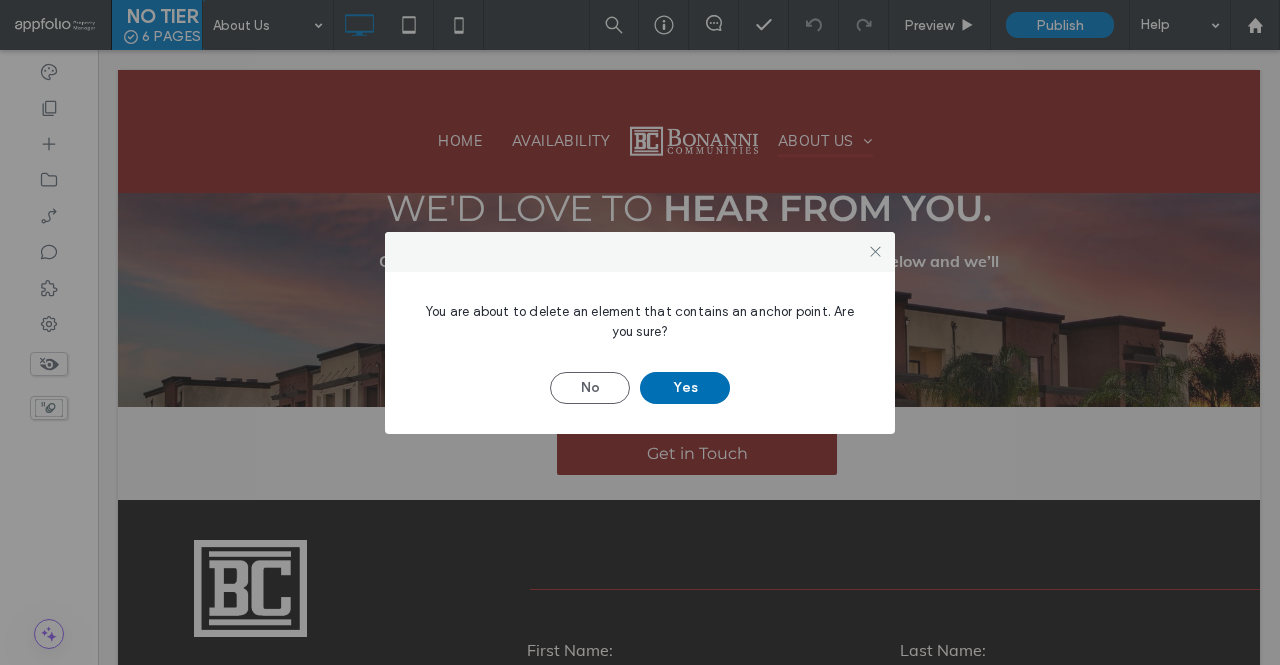 click on "Yes" at bounding box center (685, 388) 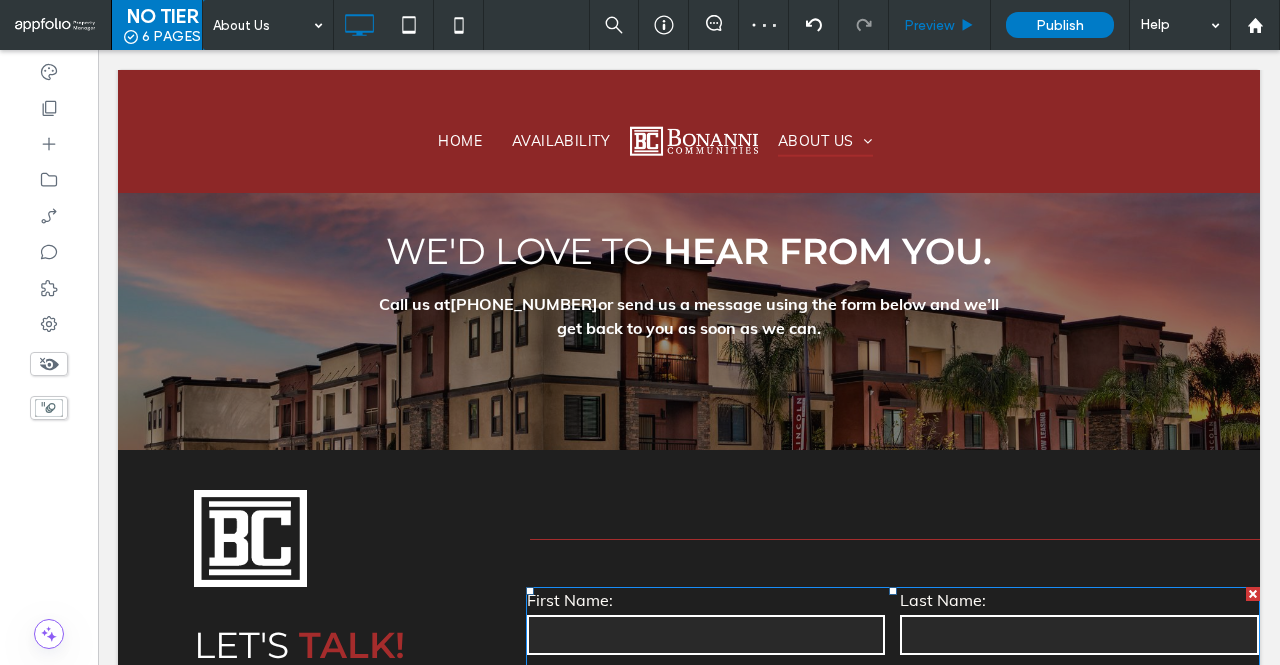 scroll, scrollTop: 1368, scrollLeft: 0, axis: vertical 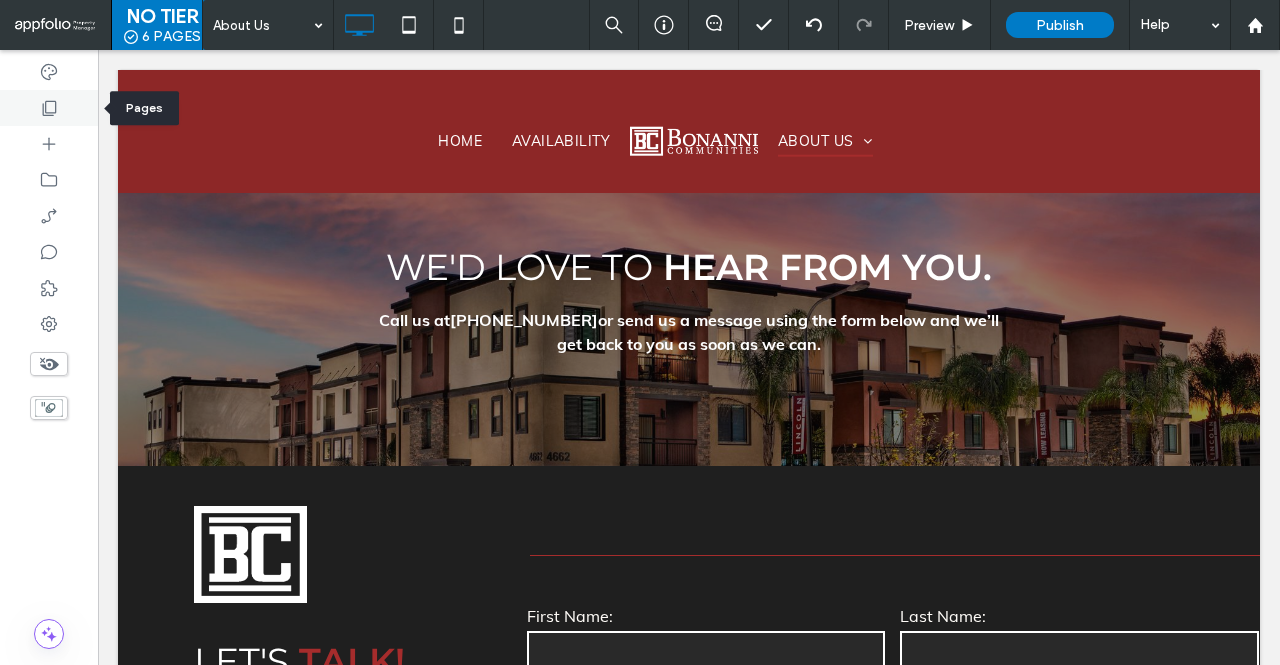 click at bounding box center (49, 108) 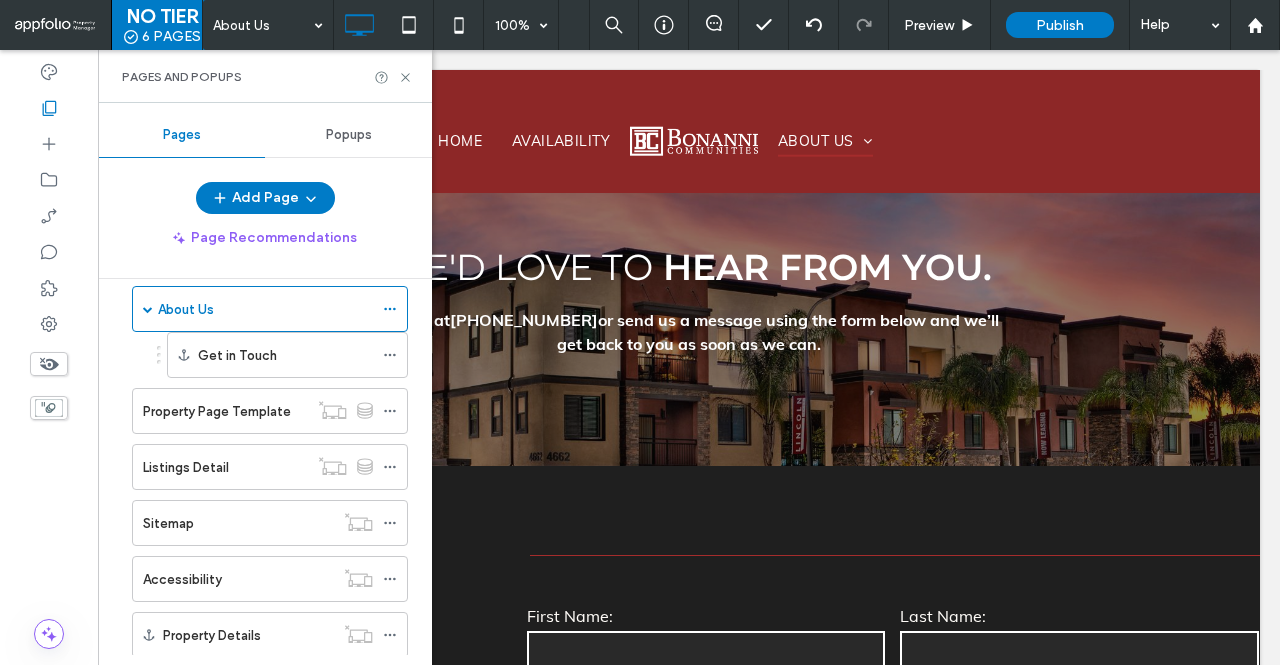 scroll, scrollTop: 0, scrollLeft: 0, axis: both 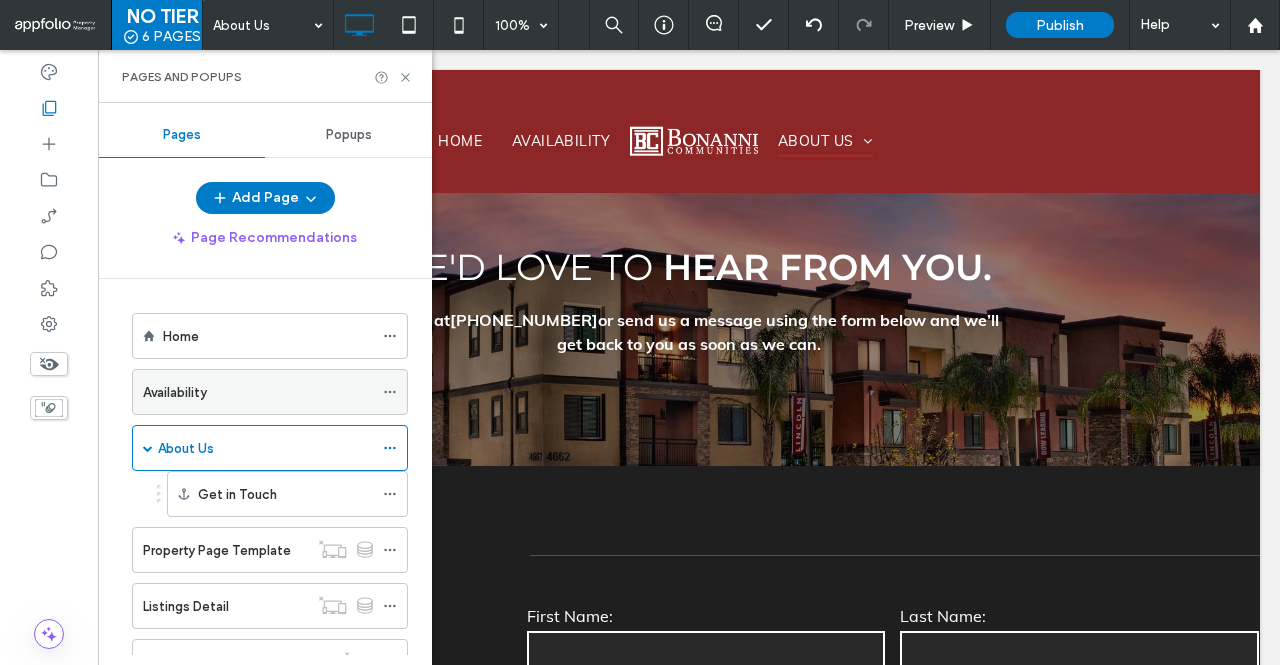 click on "Availability" at bounding box center (175, 392) 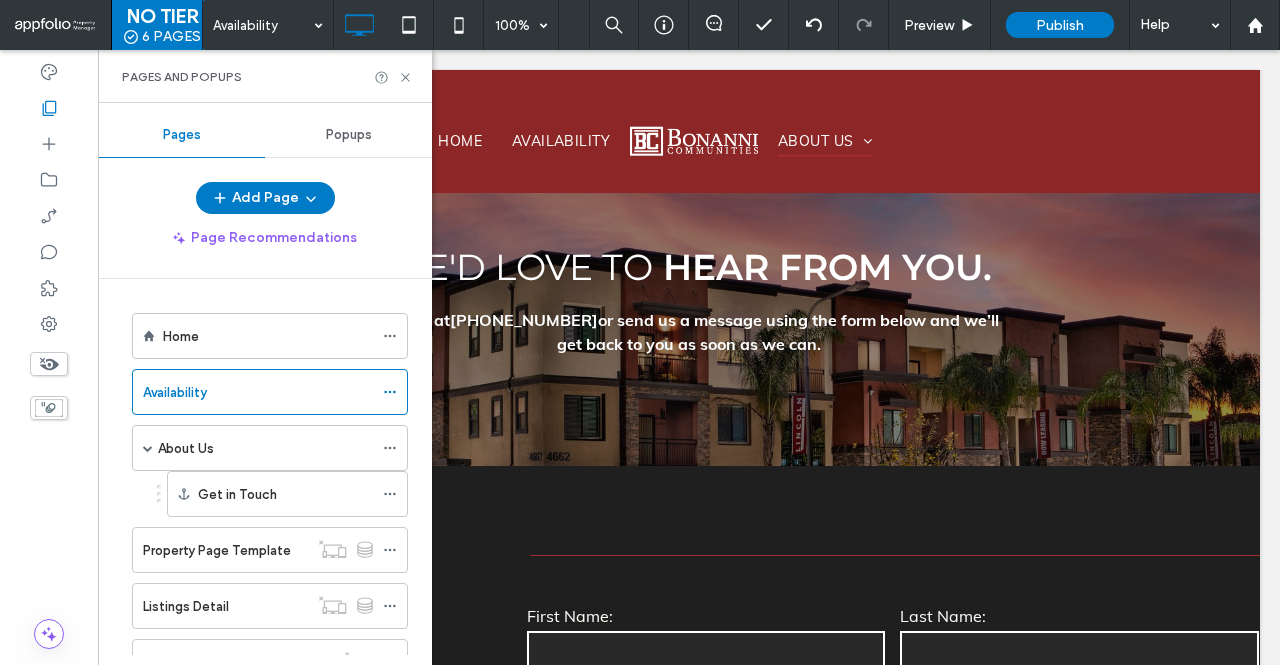 click on "NO TIER
6 PAGES
Availability 100% Preview Publish Help
Site Comments Team & Clients Automate new comments Instantly notify your team when someone adds or updates a comment on a site. See Zap Examples
Pages and Popups Pages Popups Add Page Page Recommendations Home Availability About Us Get in Touch Property Page Template Listings Detail Sitemap Accessibility Property Details Floor Plan Privacy Policy
Unhide?
Yes
Unhide?
Yes" at bounding box center [640, 332] 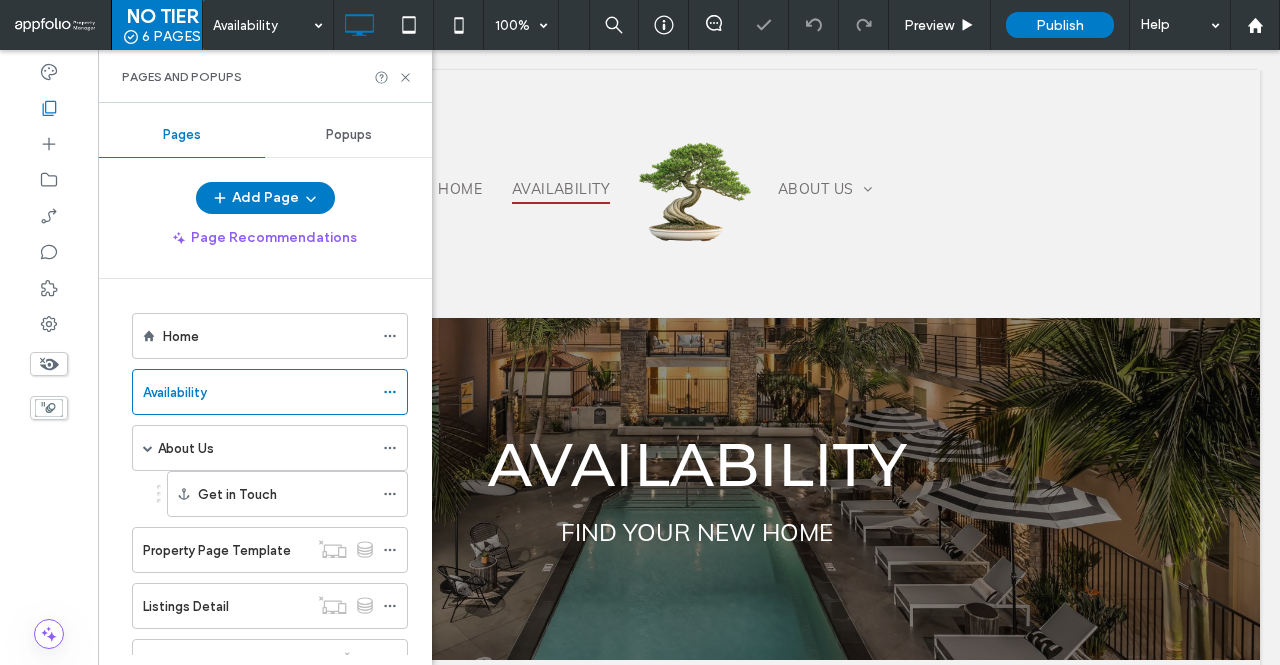 scroll, scrollTop: 0, scrollLeft: 0, axis: both 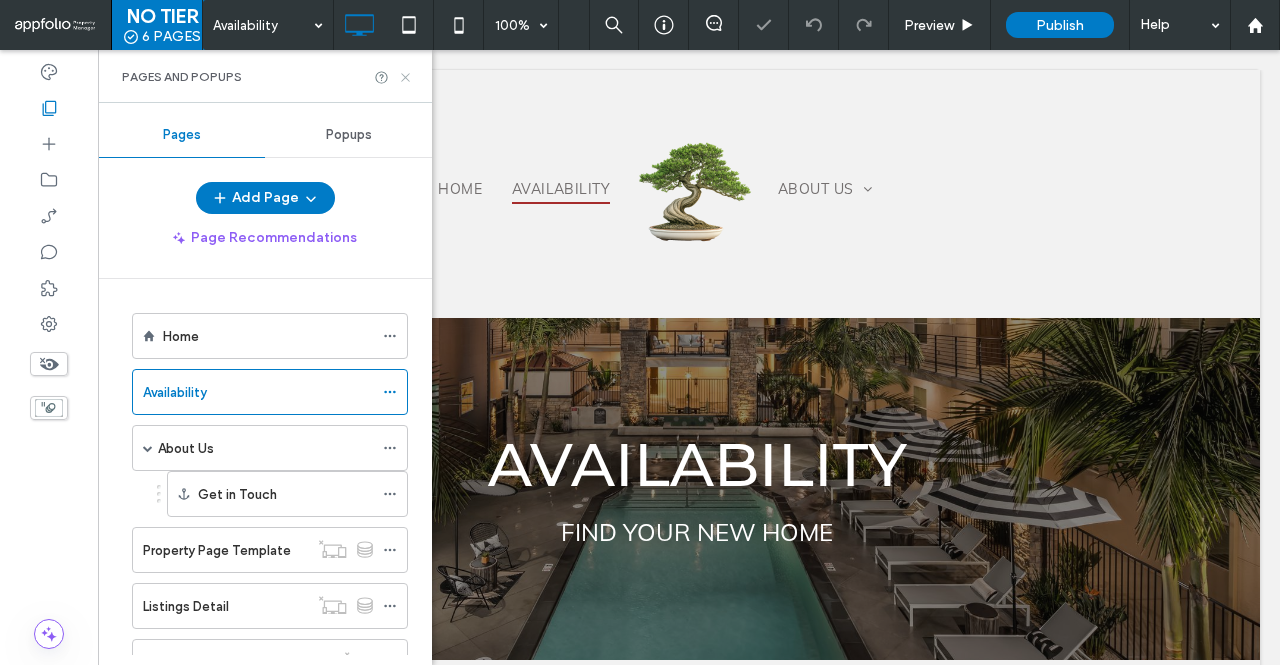 click 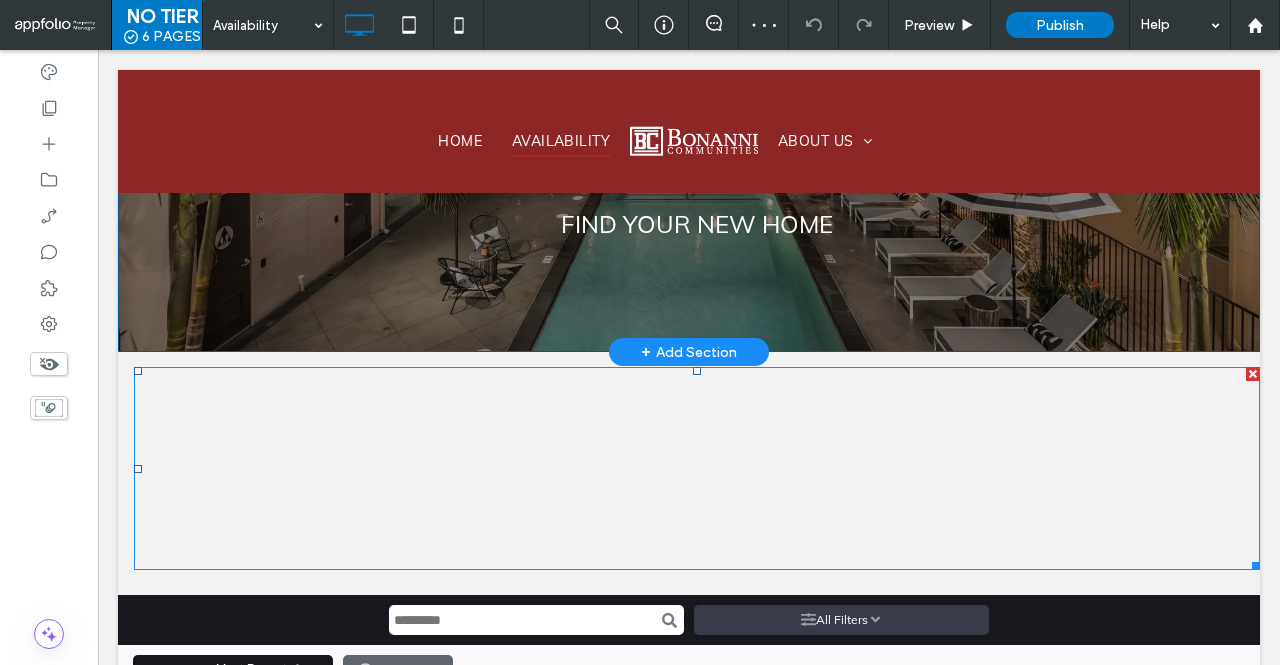 scroll, scrollTop: 307, scrollLeft: 0, axis: vertical 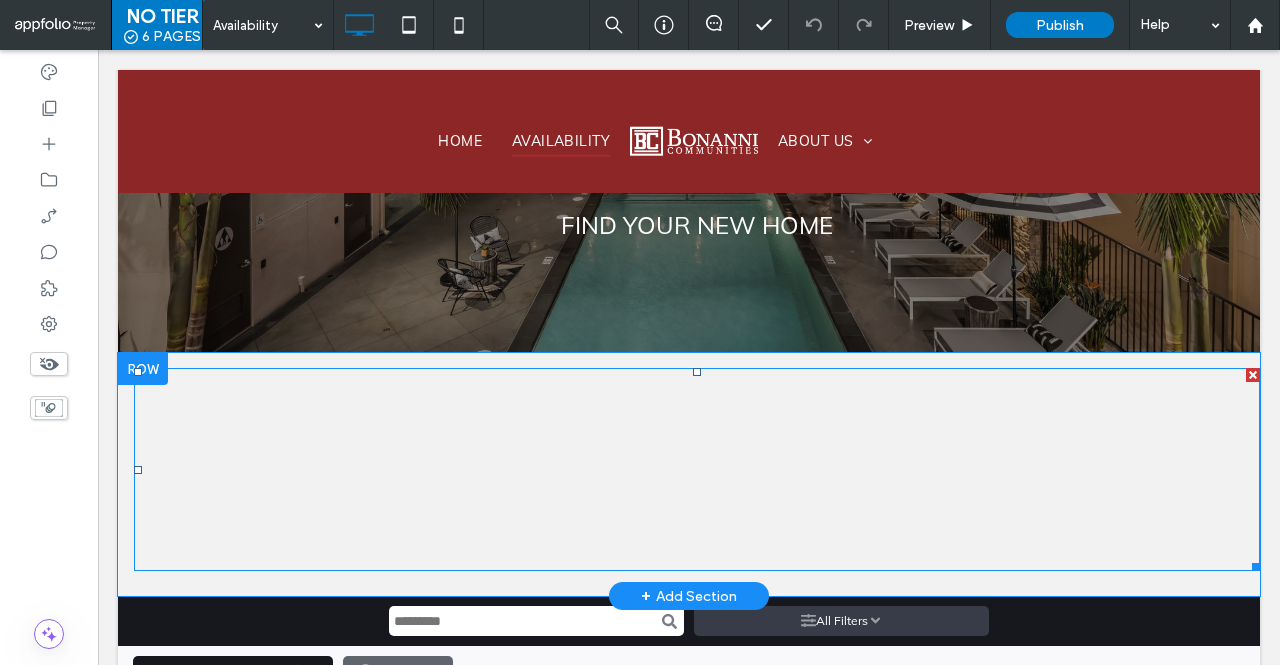 click at bounding box center [697, 469] 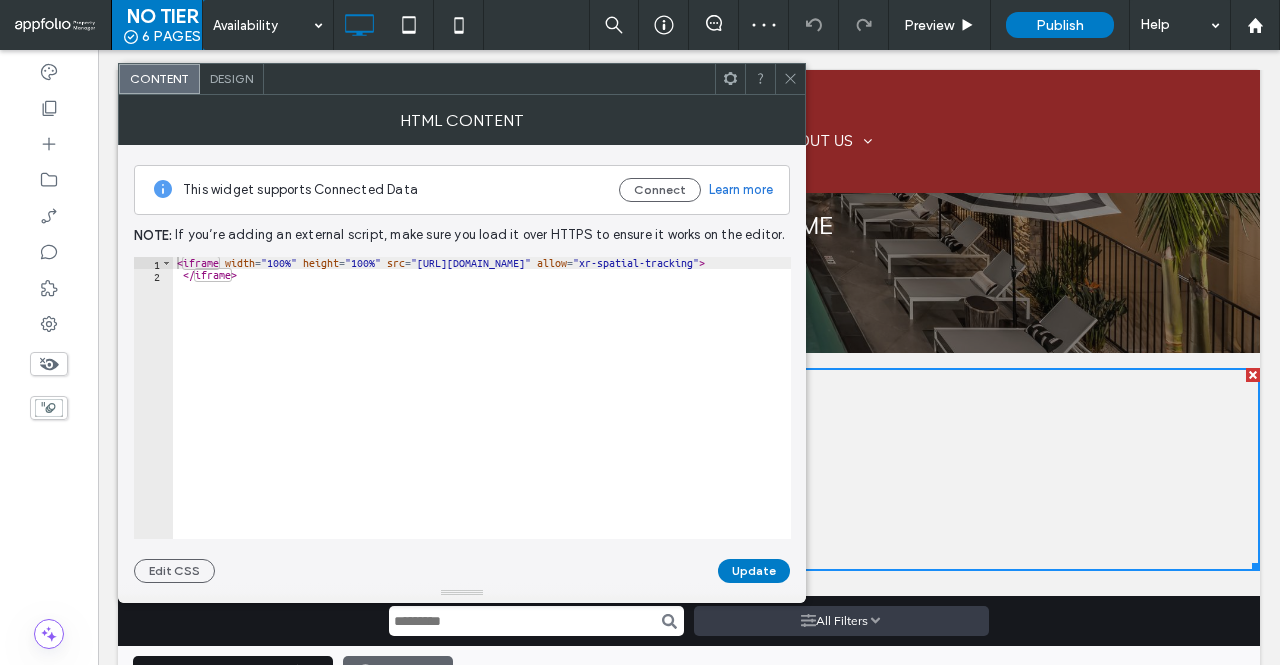 click at bounding box center [790, 79] 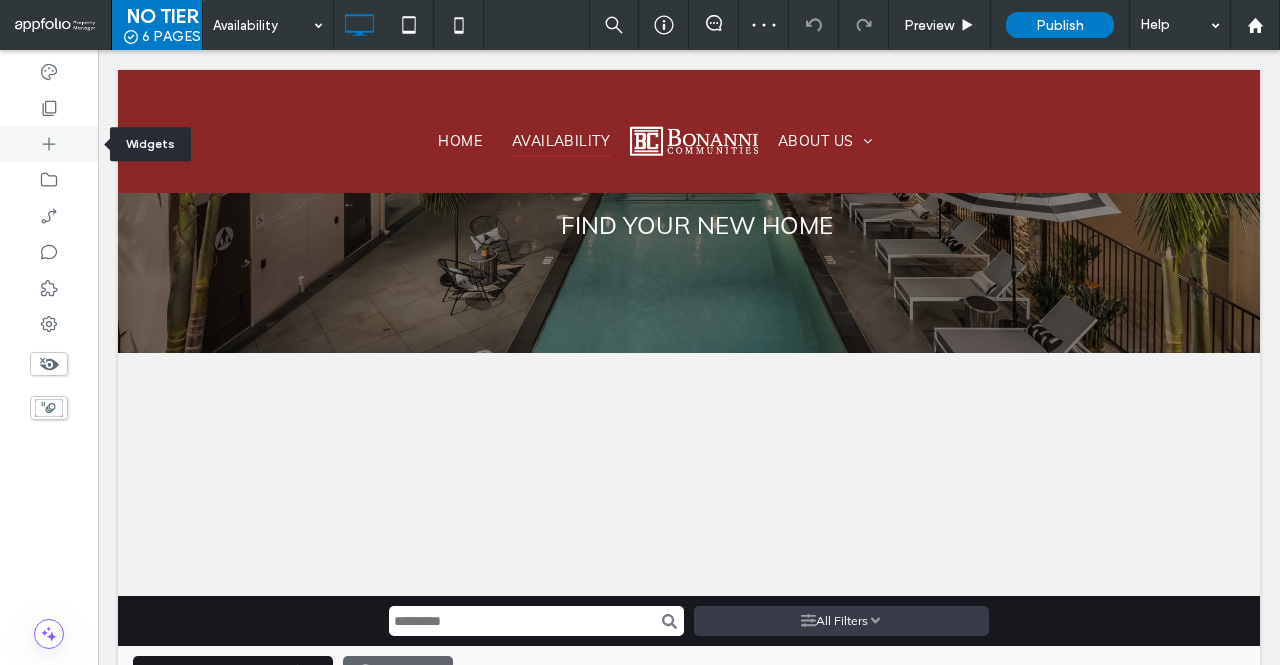 click 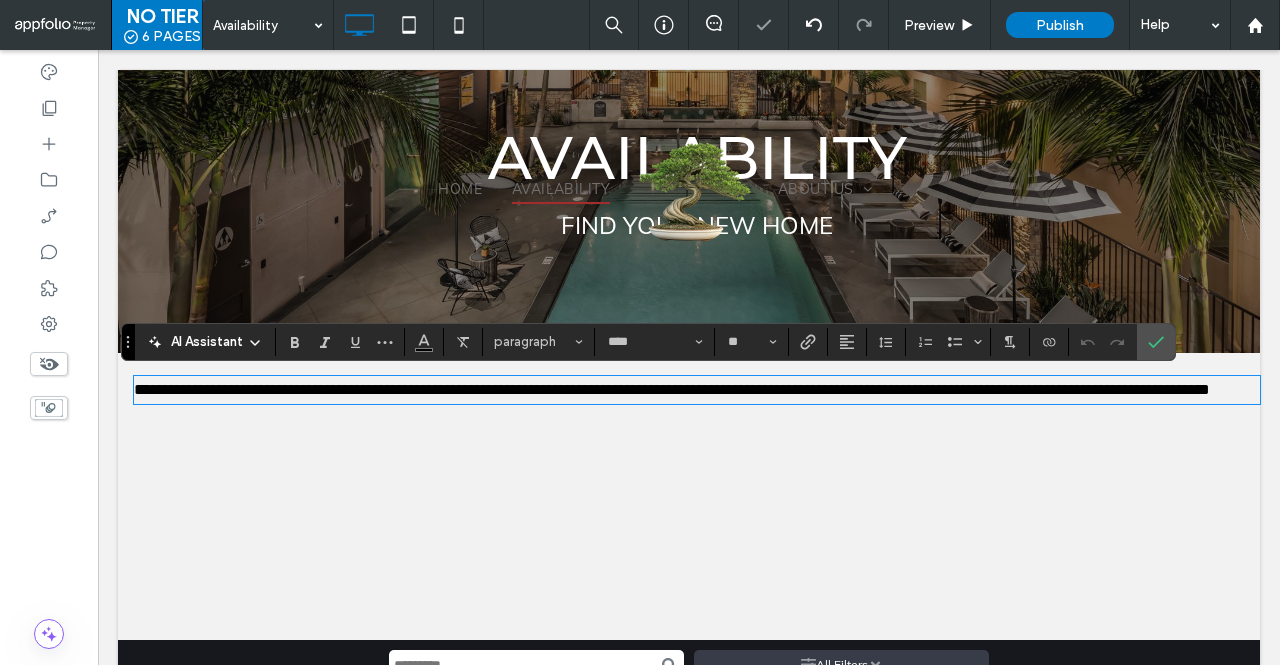 type on "****" 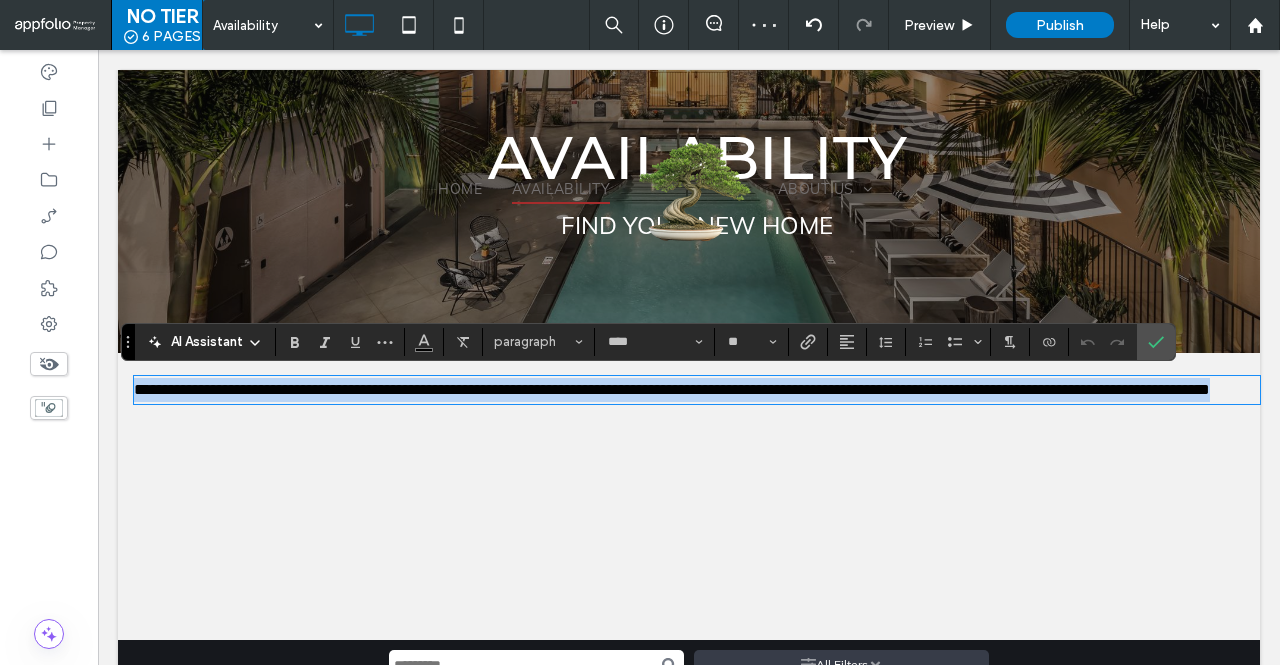type 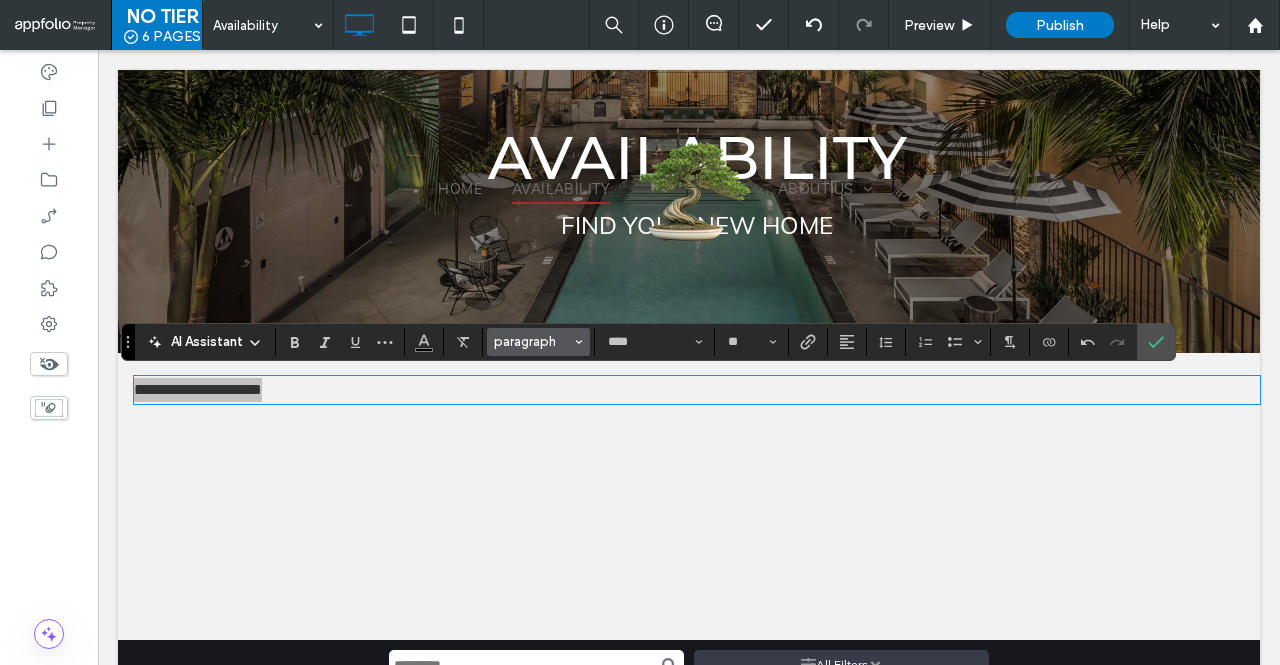 type 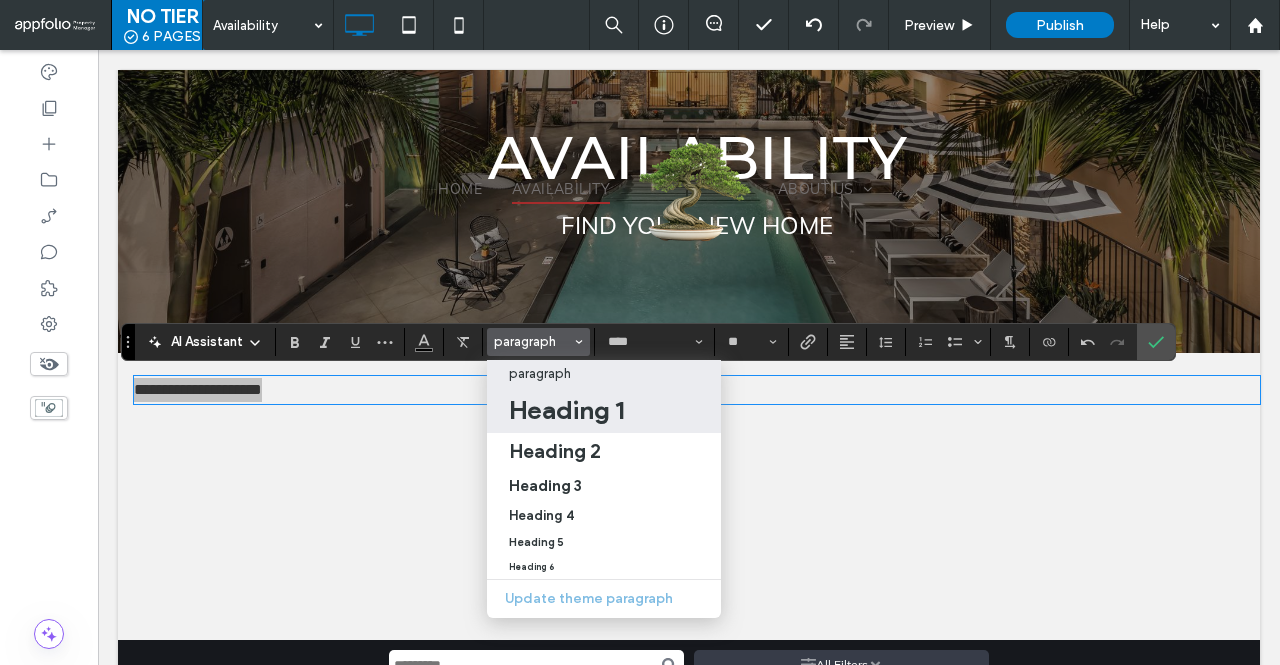 click on "Heading 1" at bounding box center [566, 410] 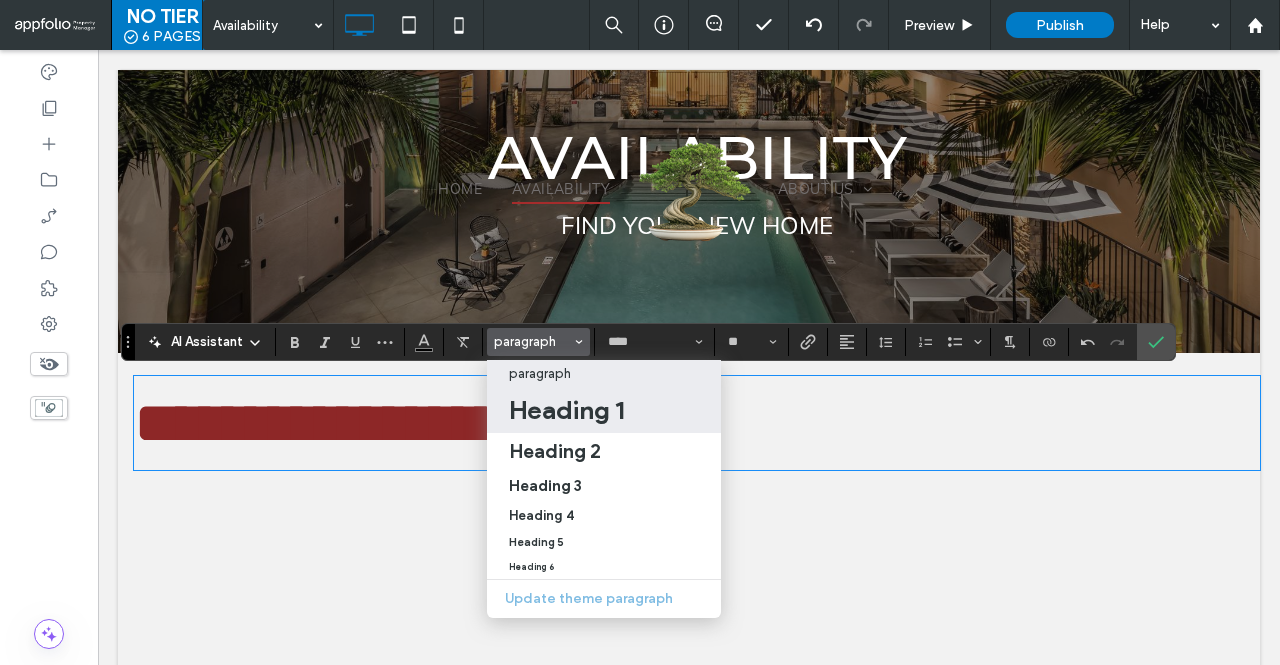 type on "**********" 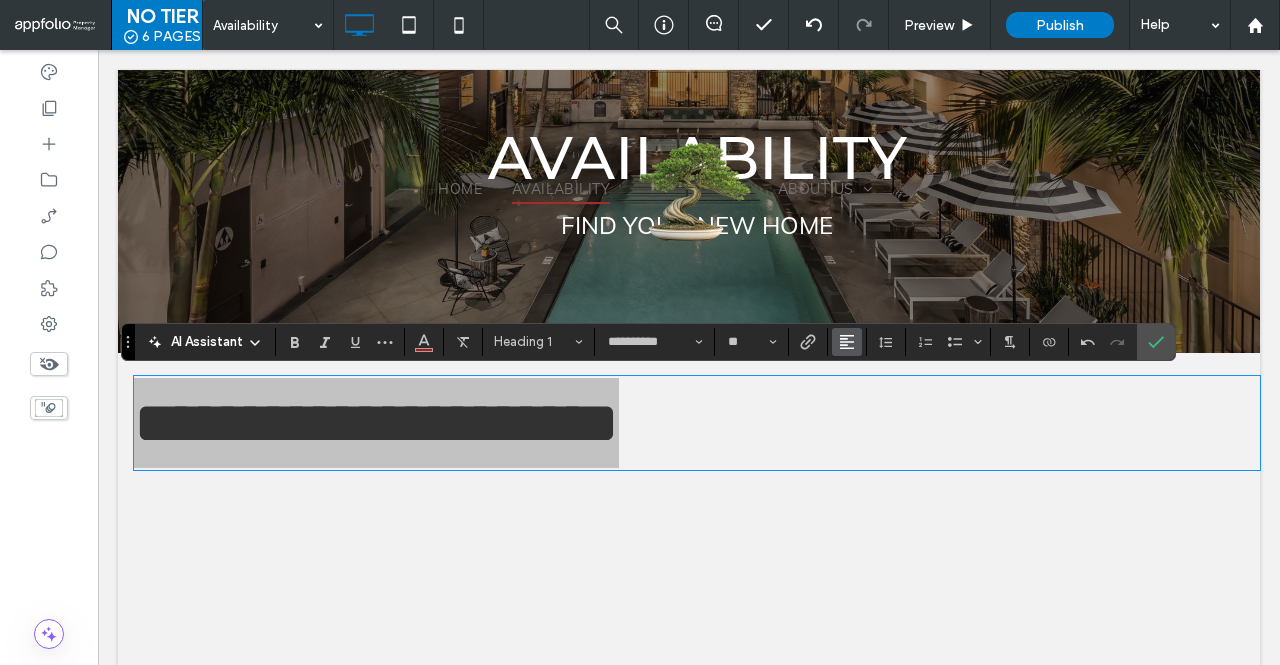 click 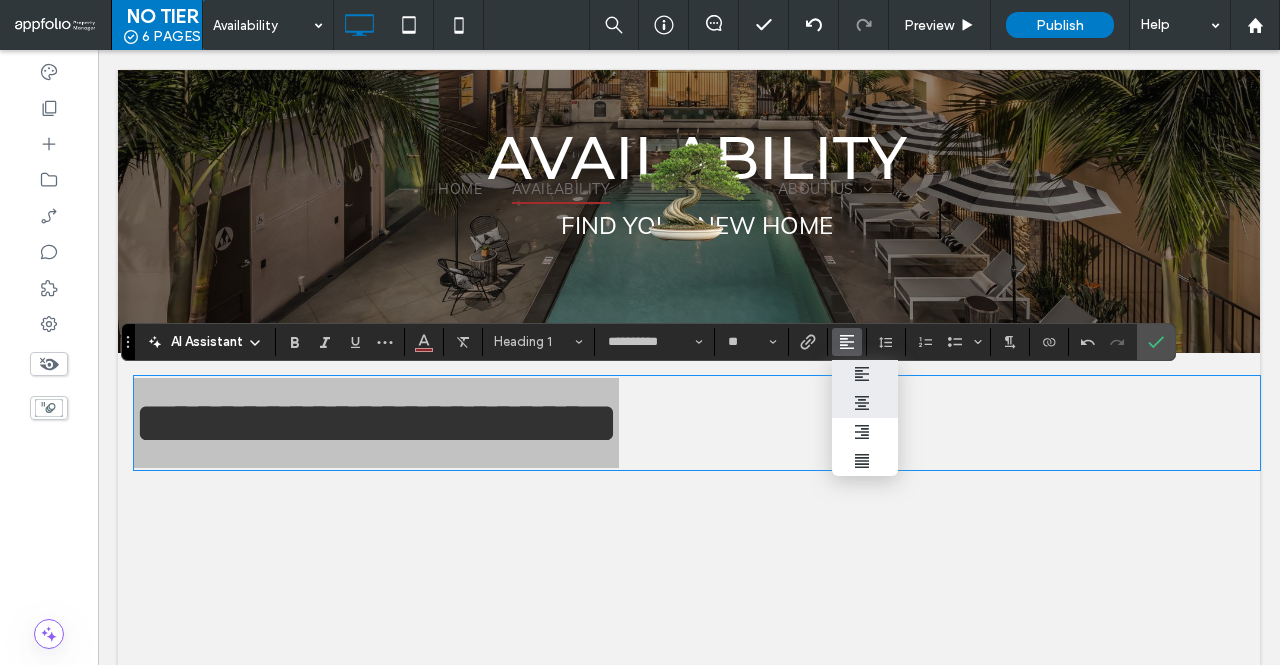 click 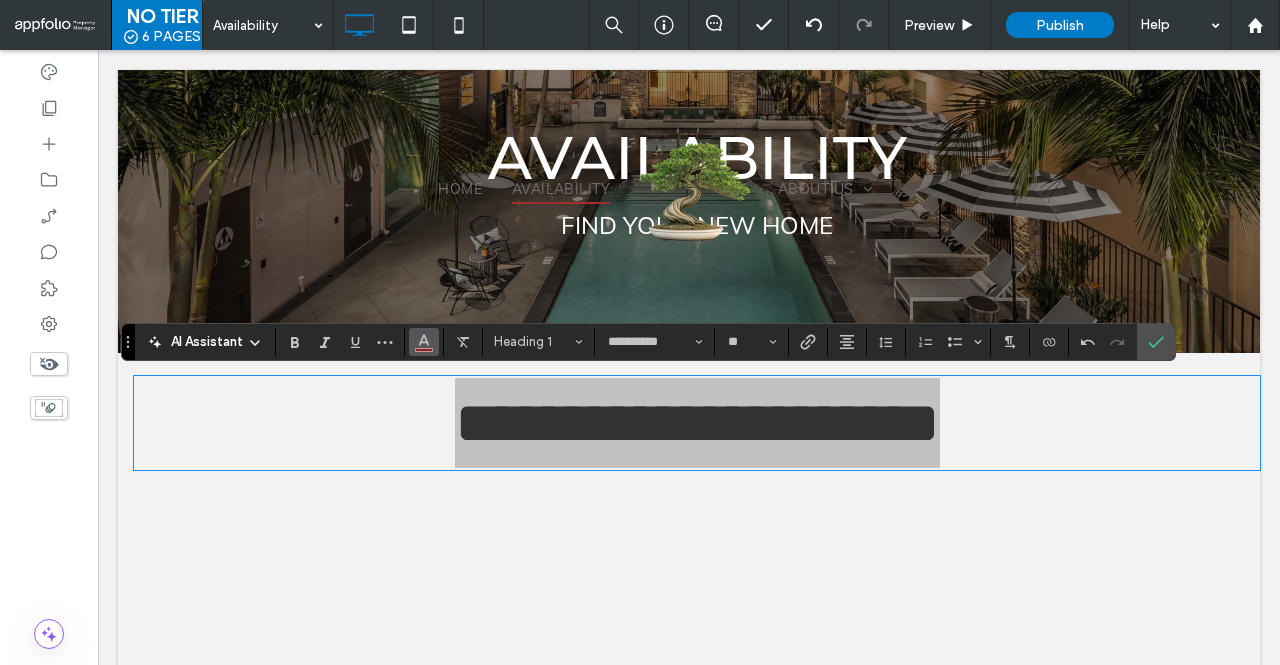 click at bounding box center [424, 342] 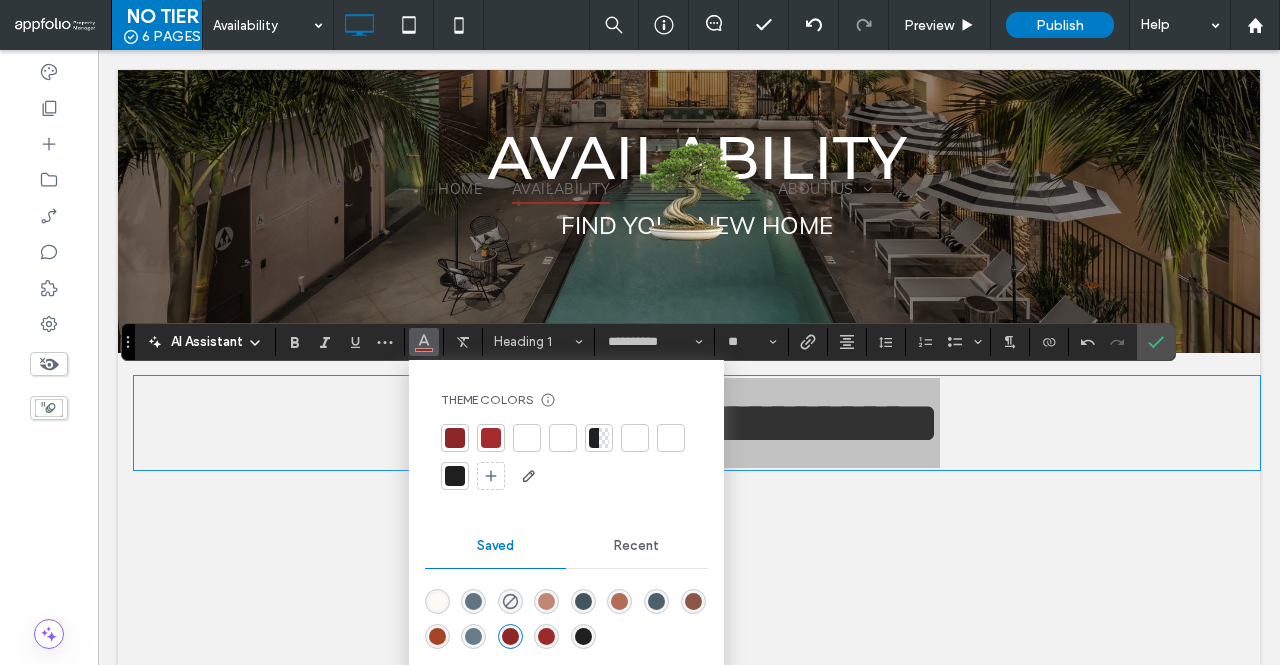 click at bounding box center [491, 438] 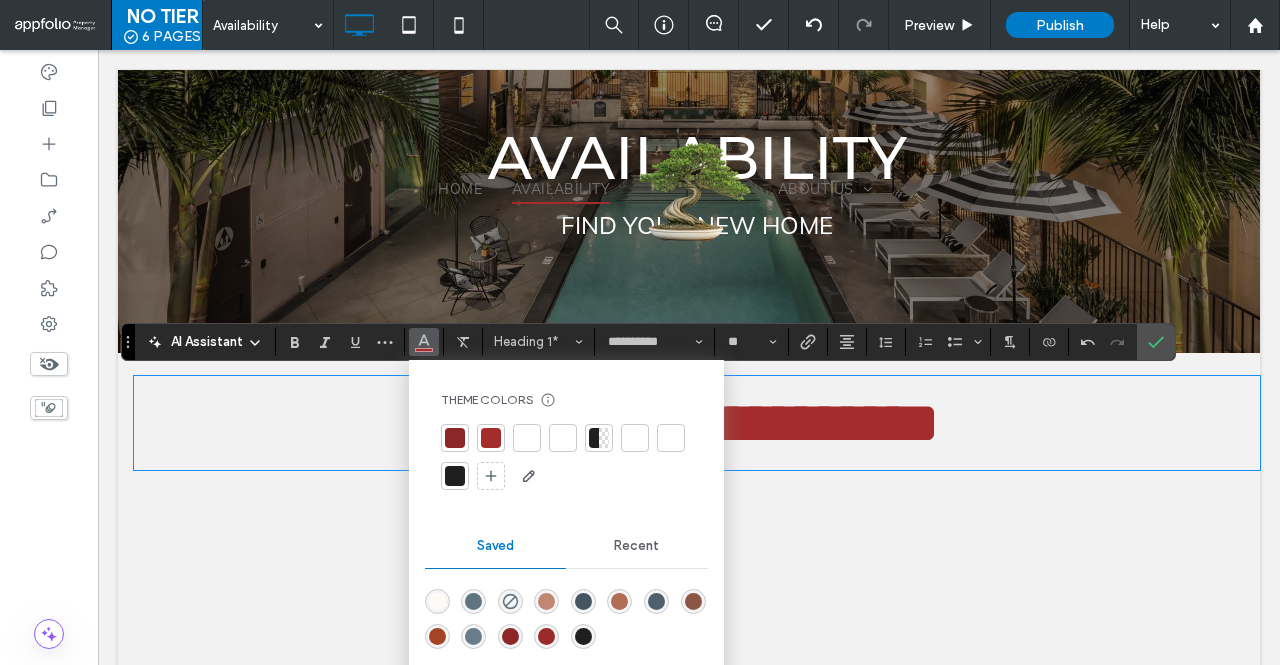 click at bounding box center (697, 579) 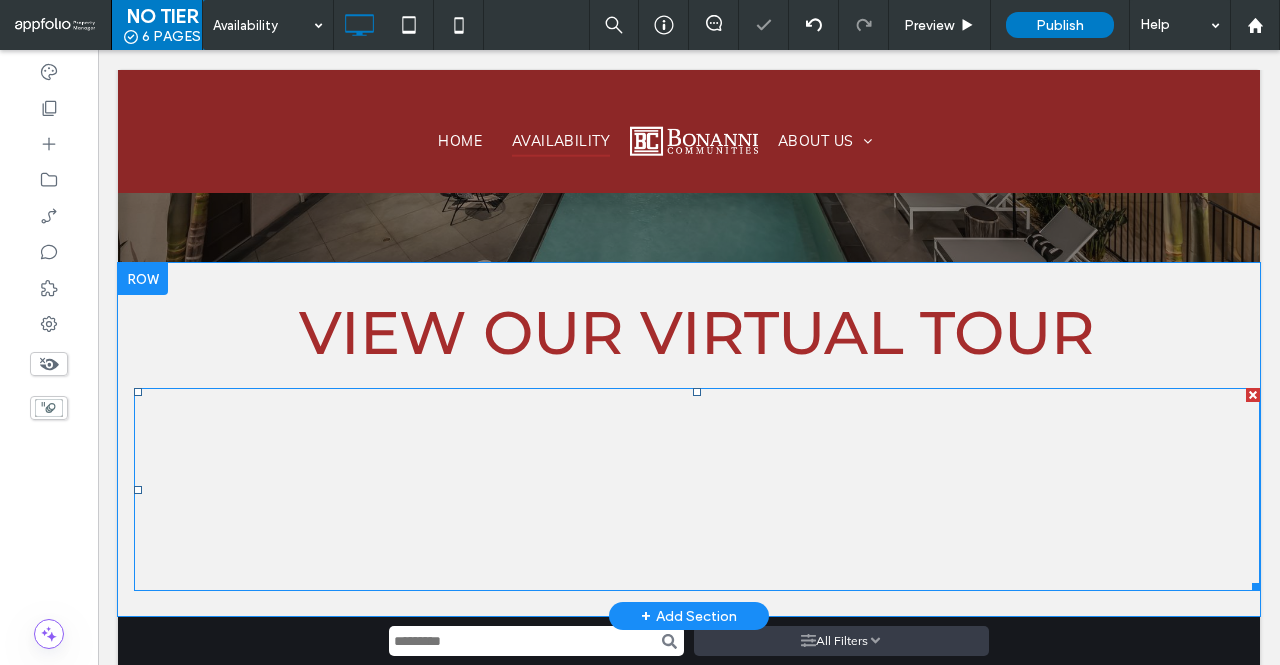 scroll, scrollTop: 410, scrollLeft: 0, axis: vertical 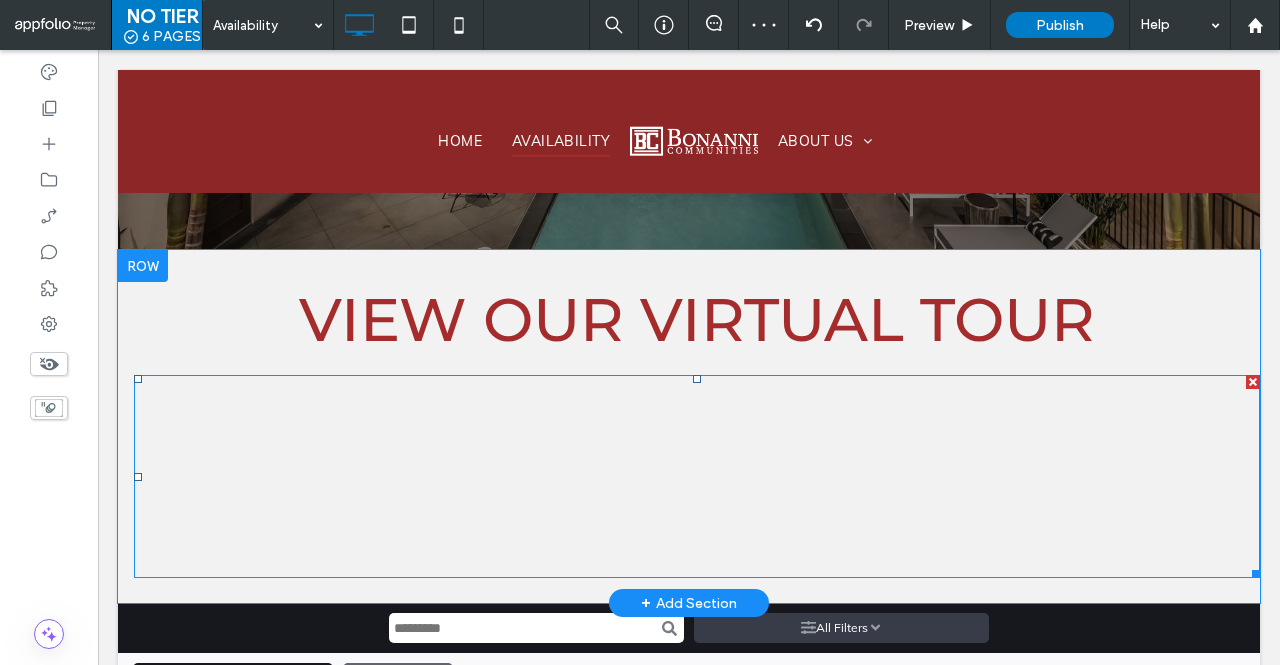 click at bounding box center (697, 379) 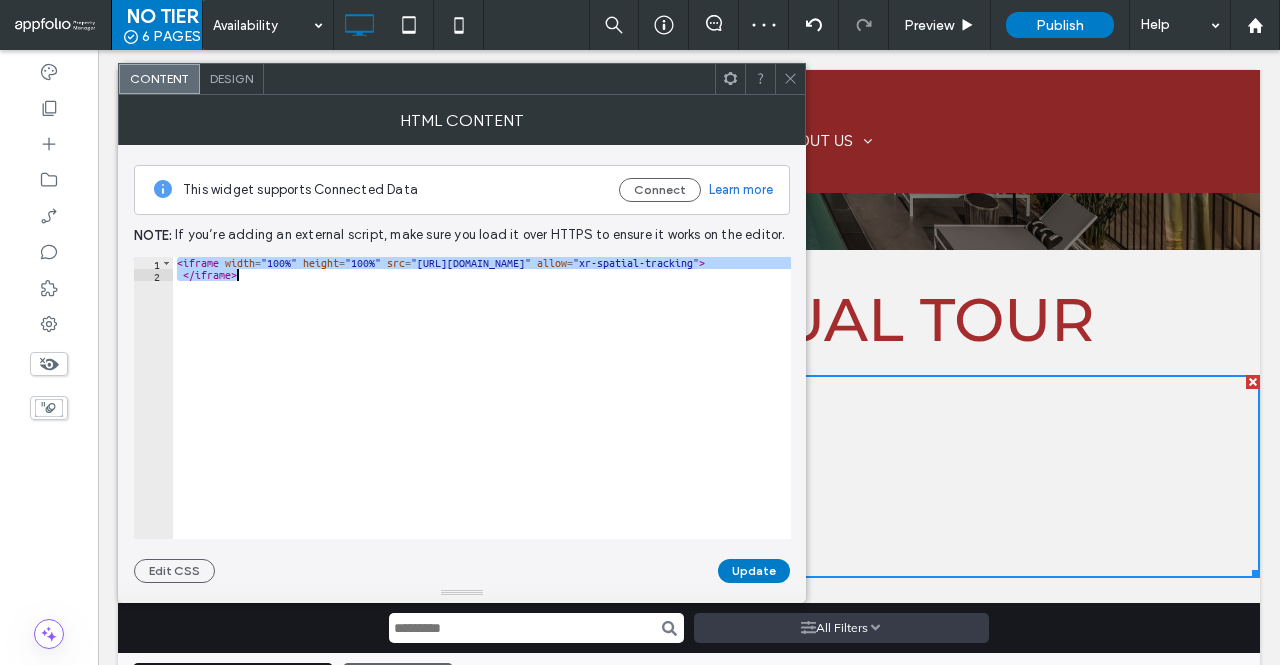 click on "< iframe   width = "100%"   height = "100%"   src = "https://my.matterport.com/show/?m=8yMRAq2BX6C"   allow = "xr-spatial-tracking" >   </ iframe >" at bounding box center [522, 410] 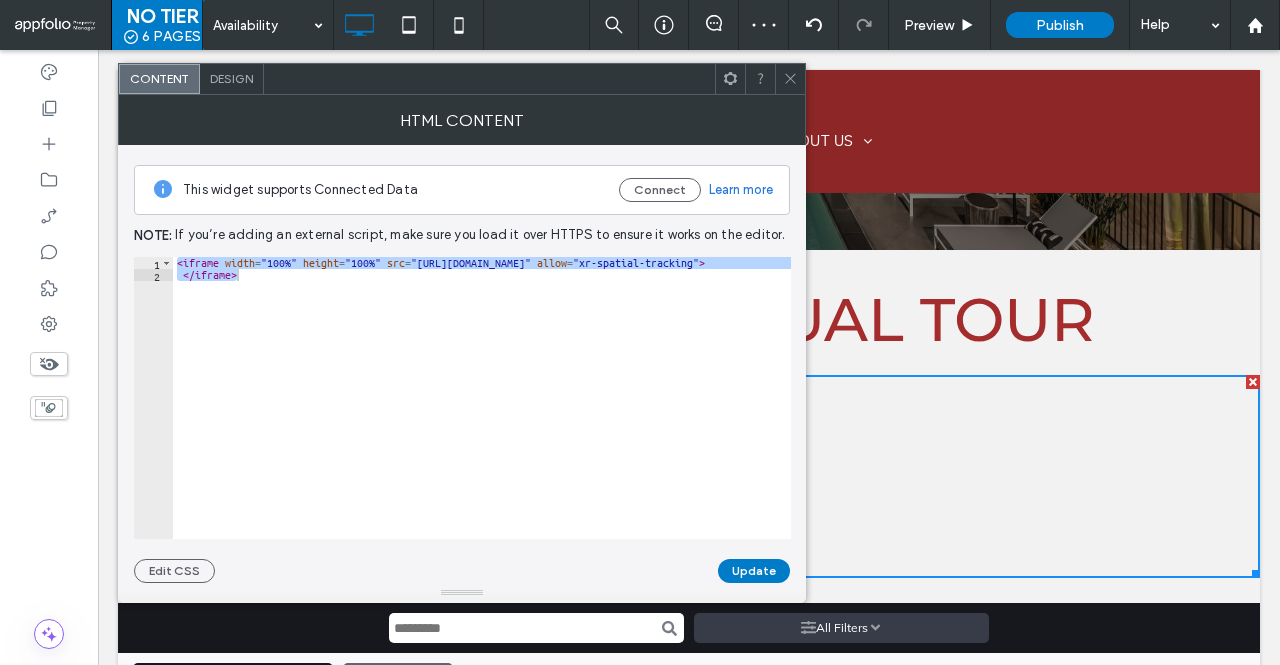 click on "Design" at bounding box center [231, 78] 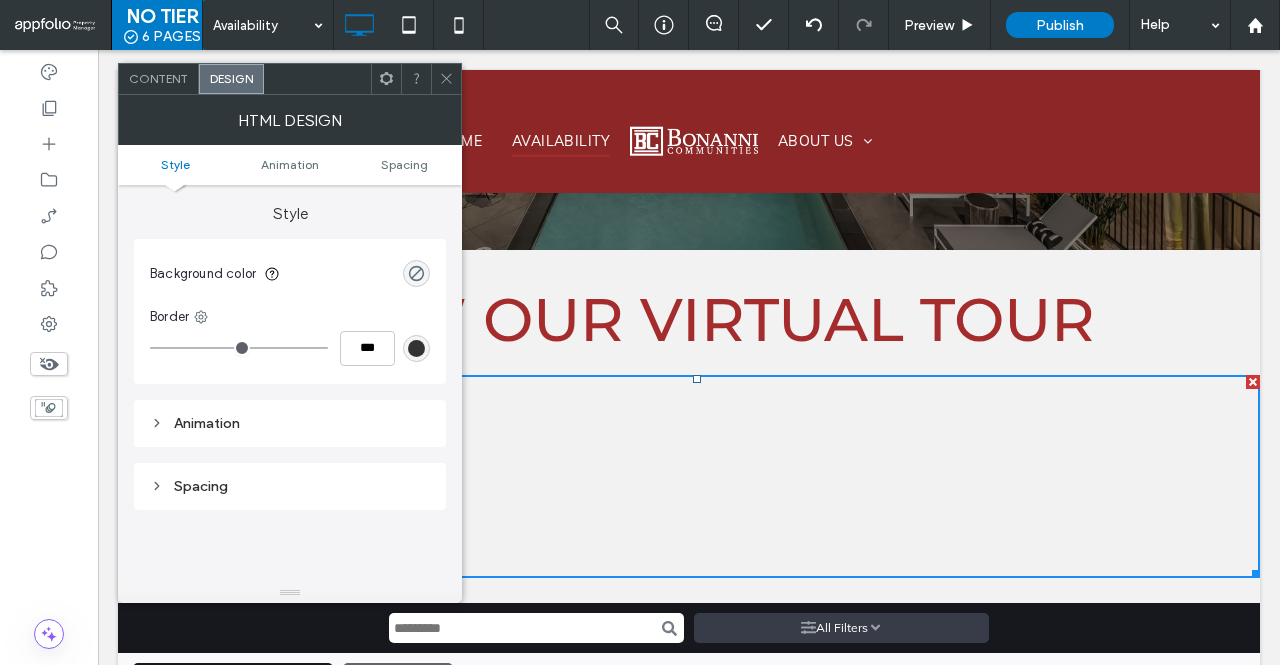 type on "*" 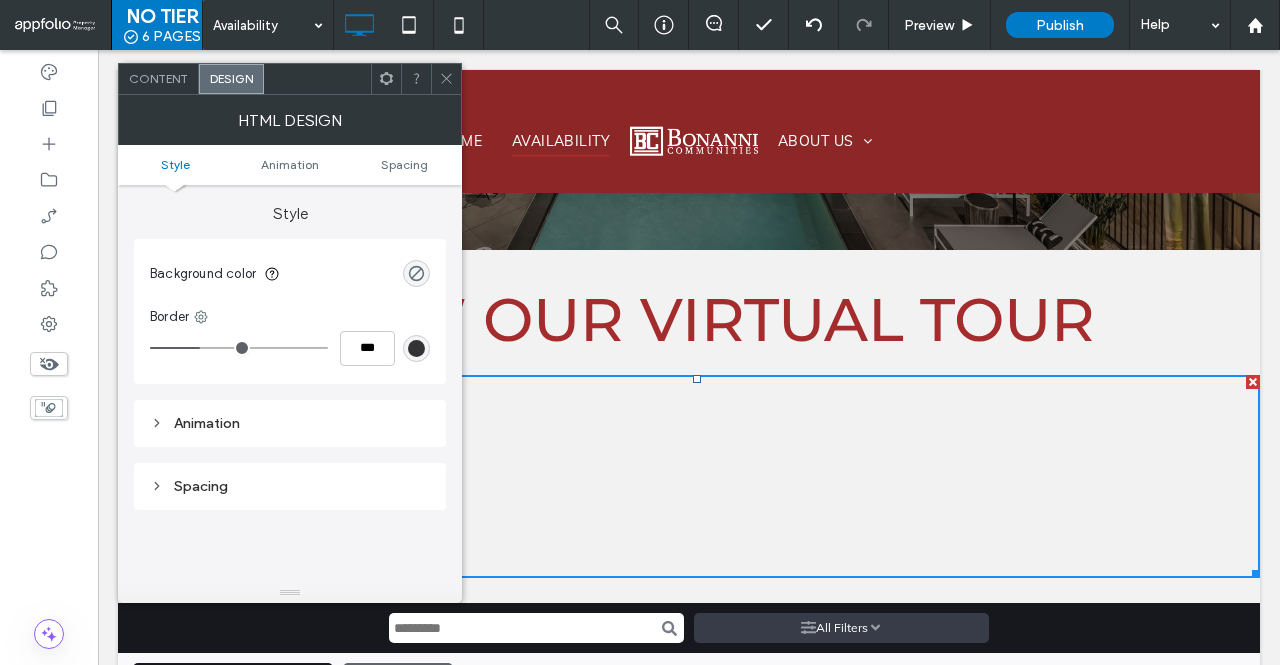 type on "***" 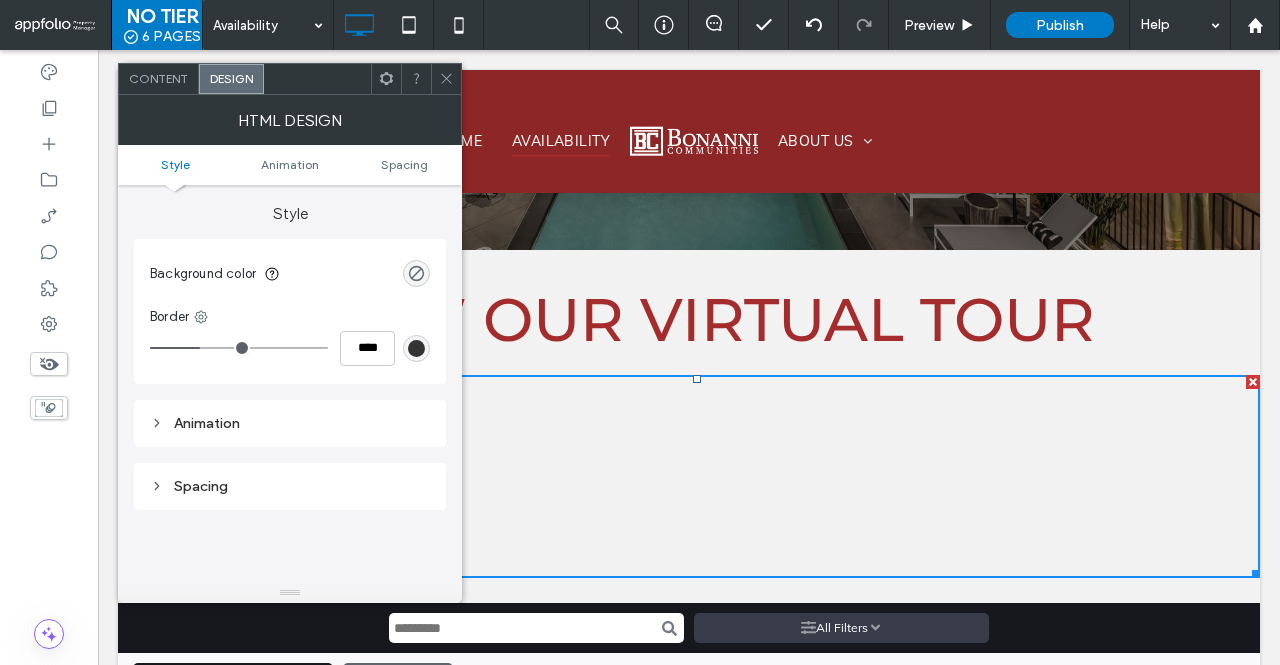 drag, startPoint x: 162, startPoint y: 347, endPoint x: 222, endPoint y: 345, distance: 60.033325 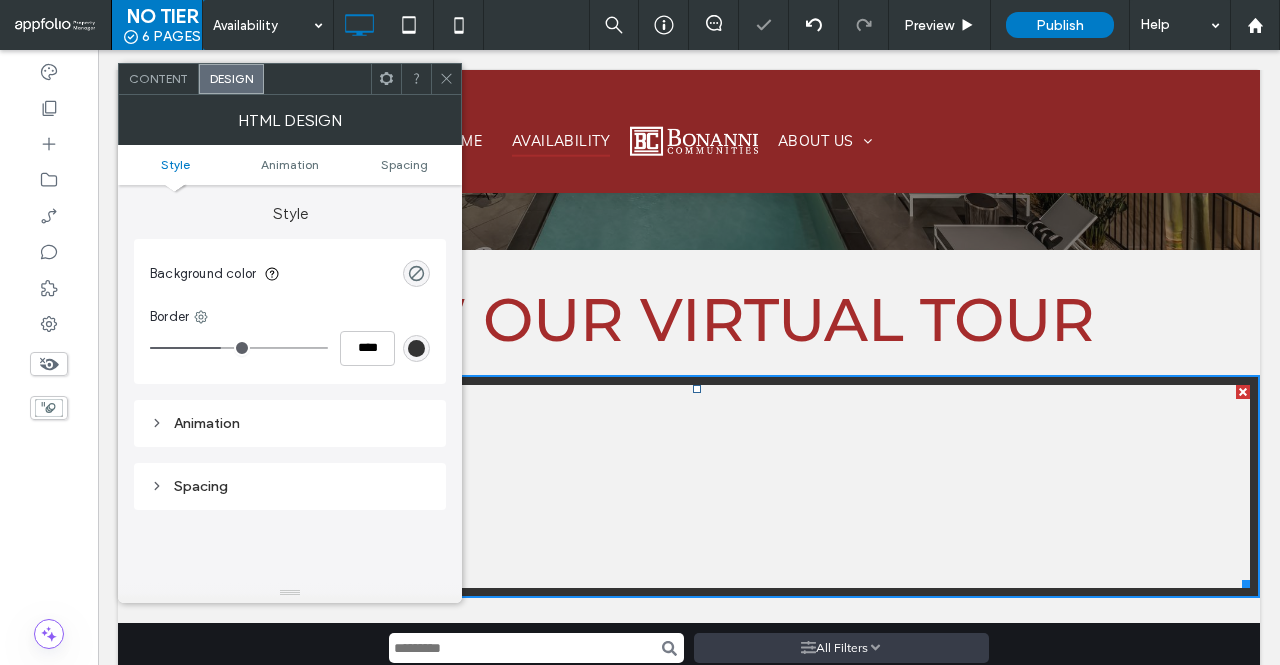 type on "*" 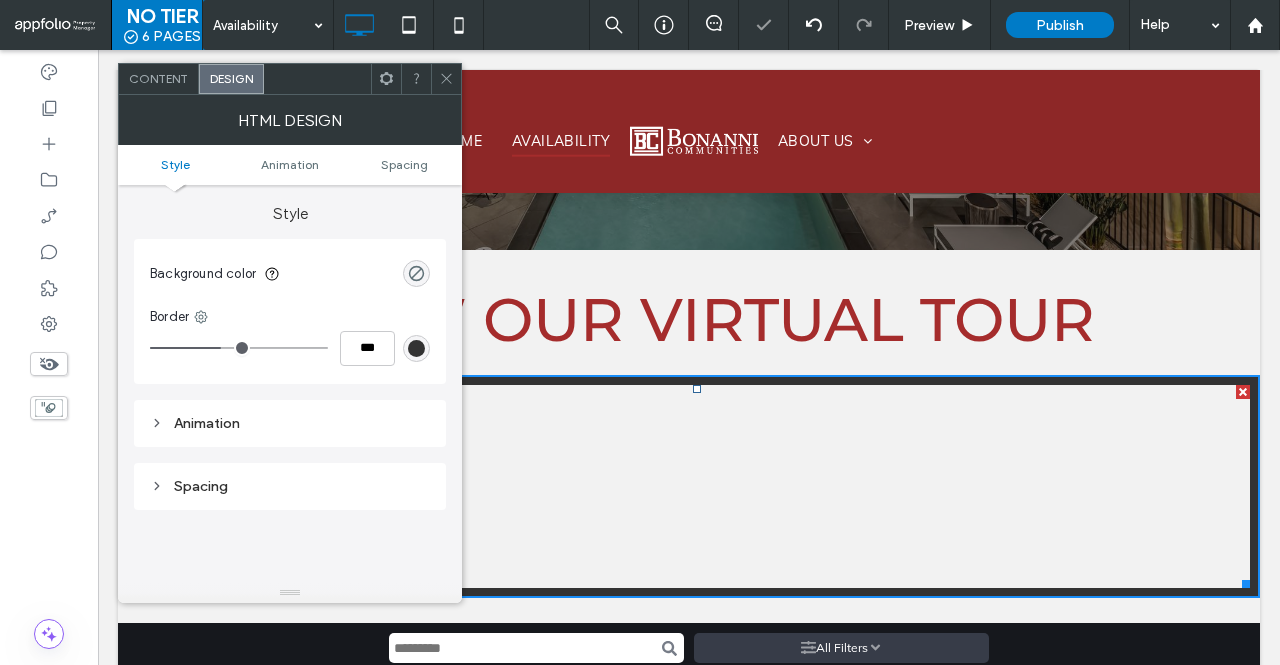 type on "*" 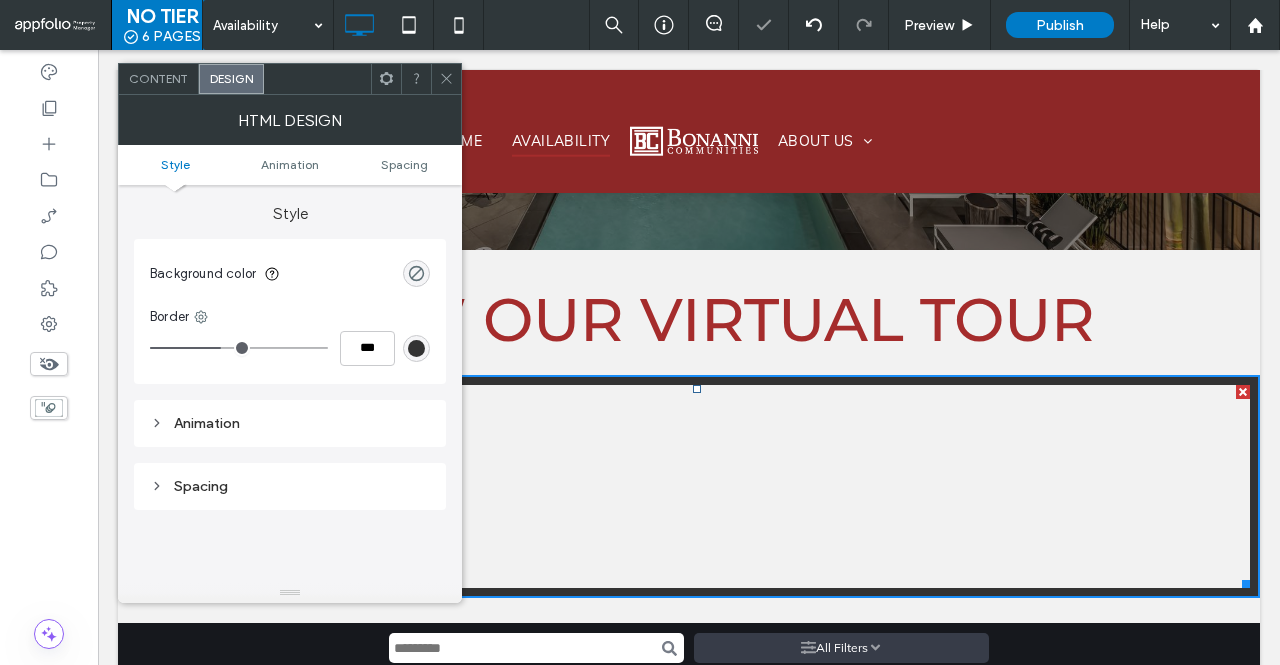 type on "***" 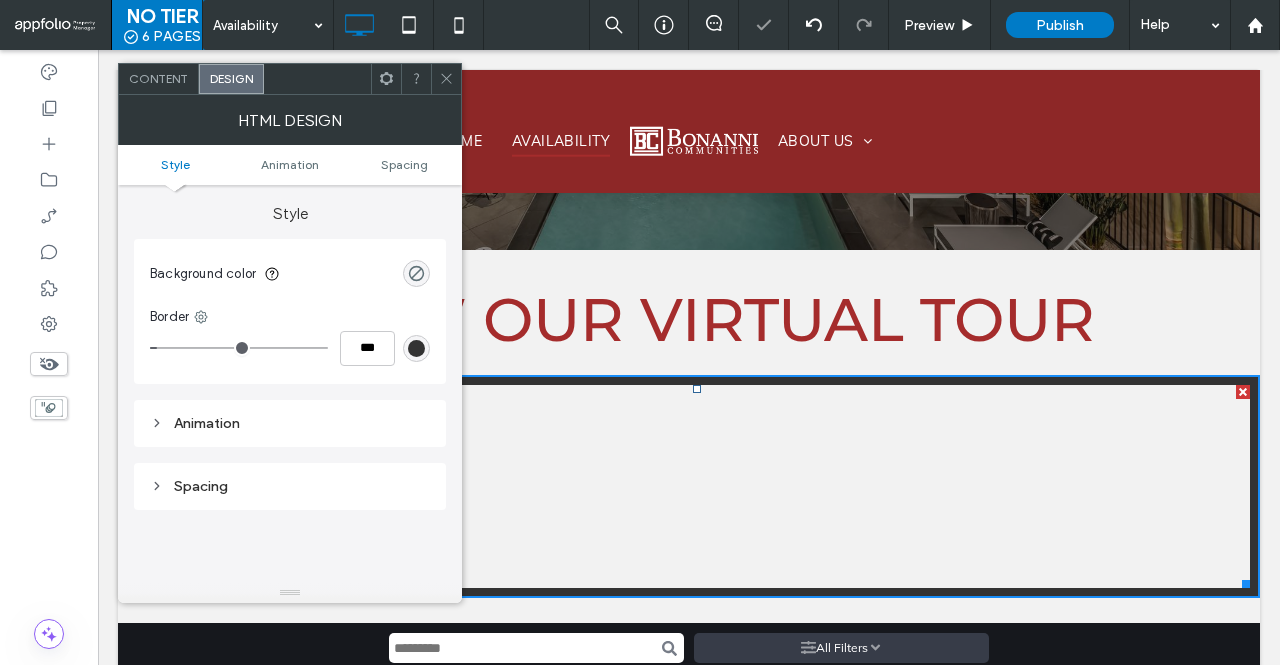 type on "*" 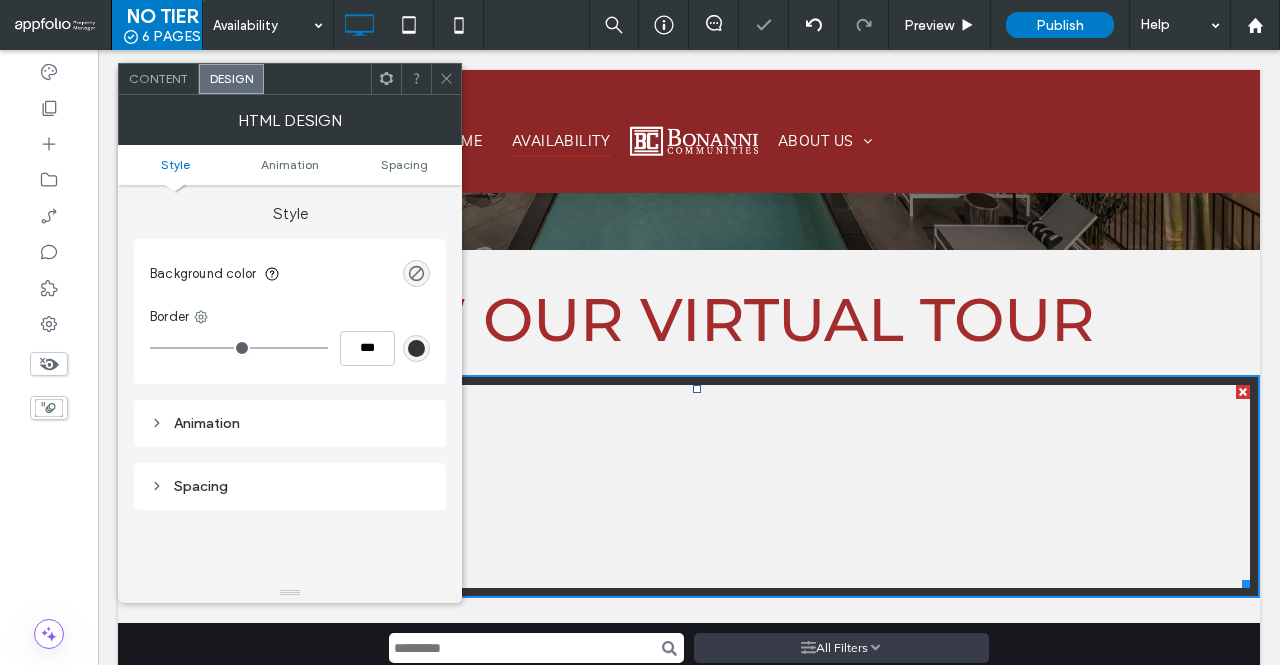drag, startPoint x: 223, startPoint y: 345, endPoint x: 108, endPoint y: 336, distance: 115.35164 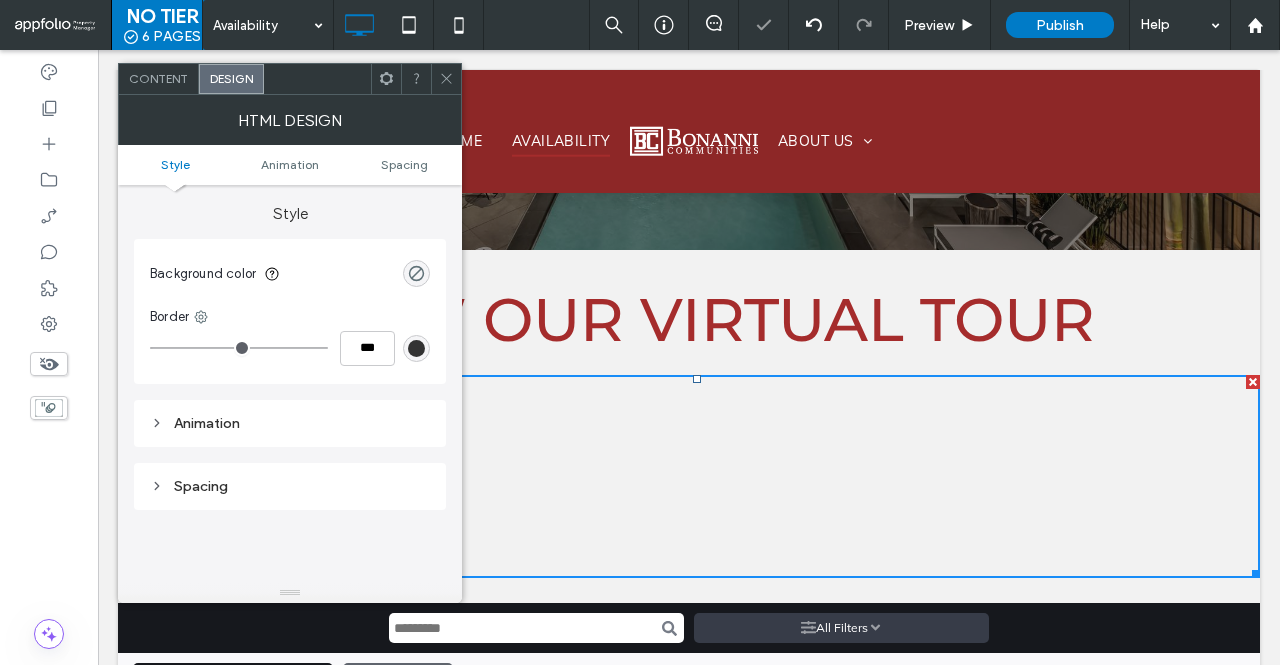 click on "Spacing" at bounding box center [290, 486] 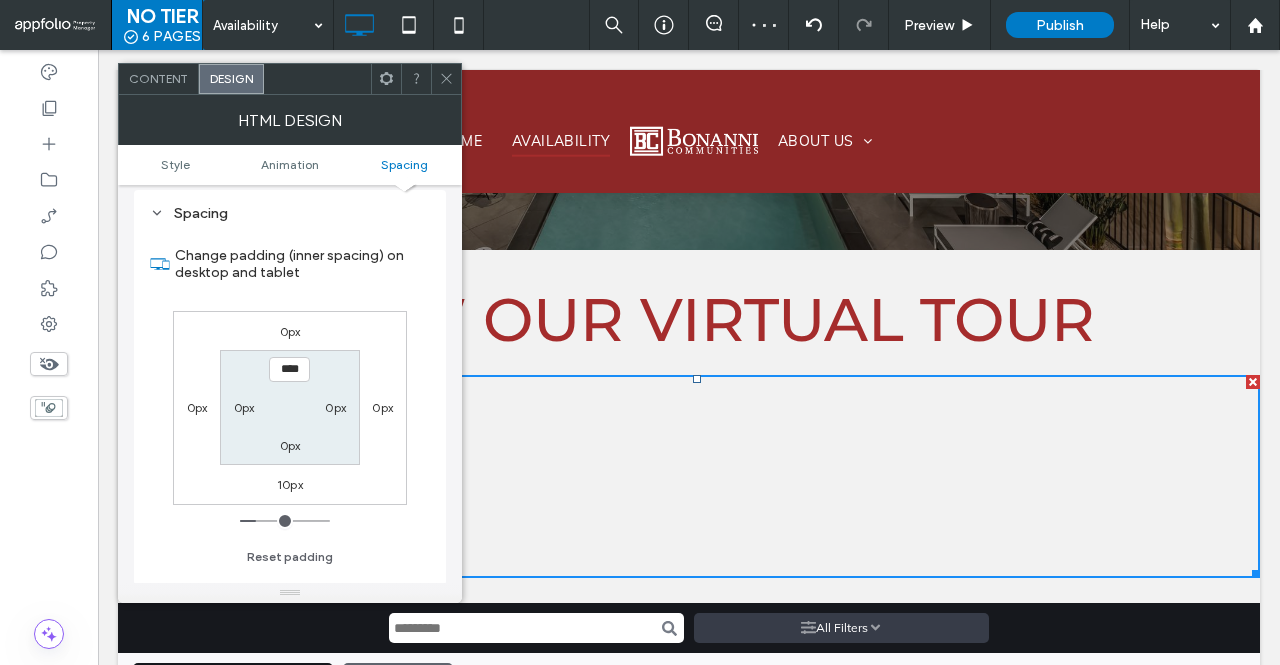 scroll, scrollTop: 274, scrollLeft: 0, axis: vertical 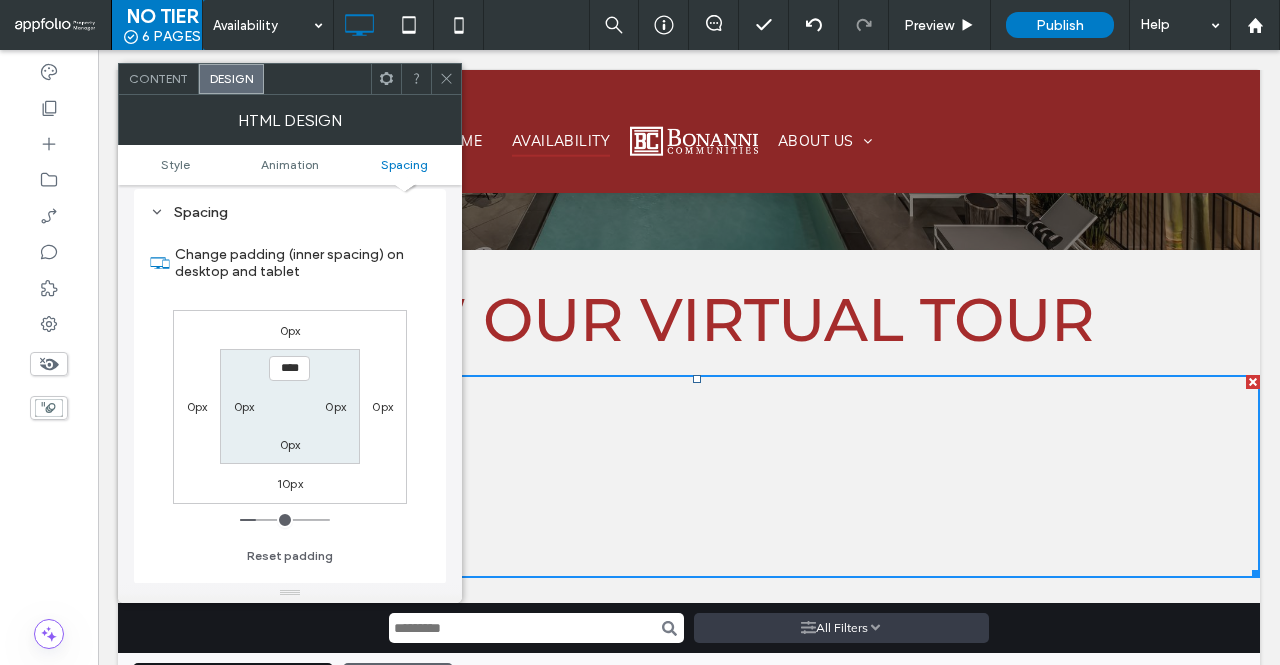 type on "**" 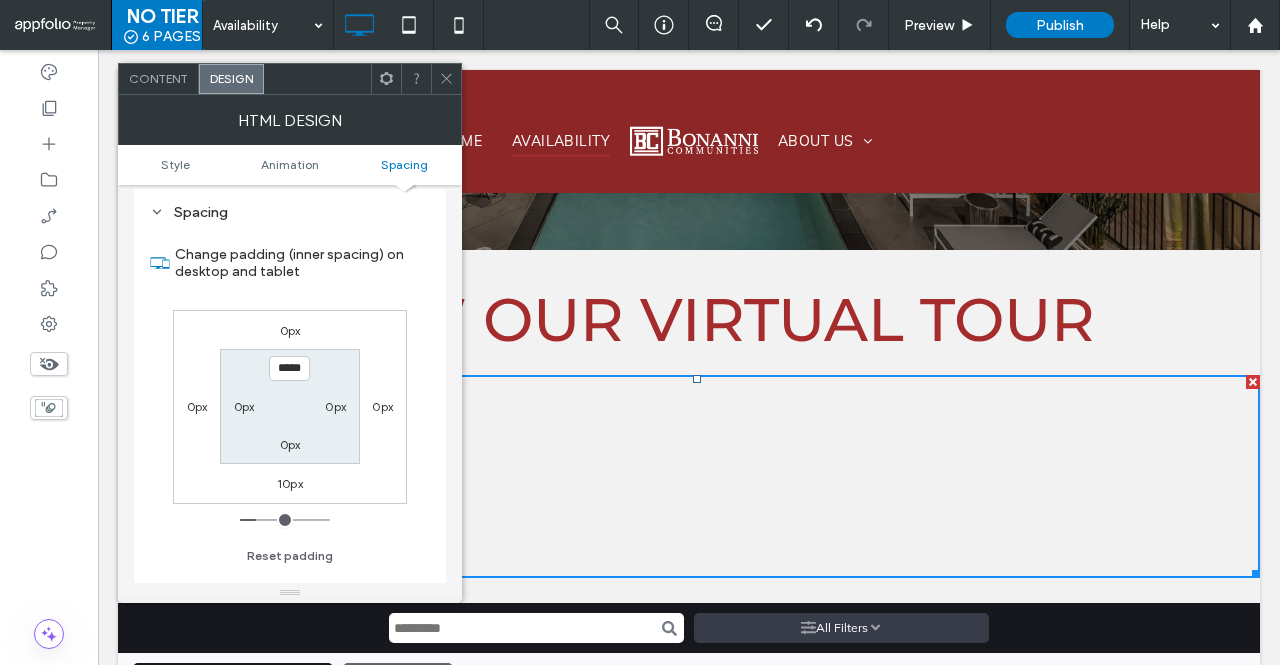 type on "*****" 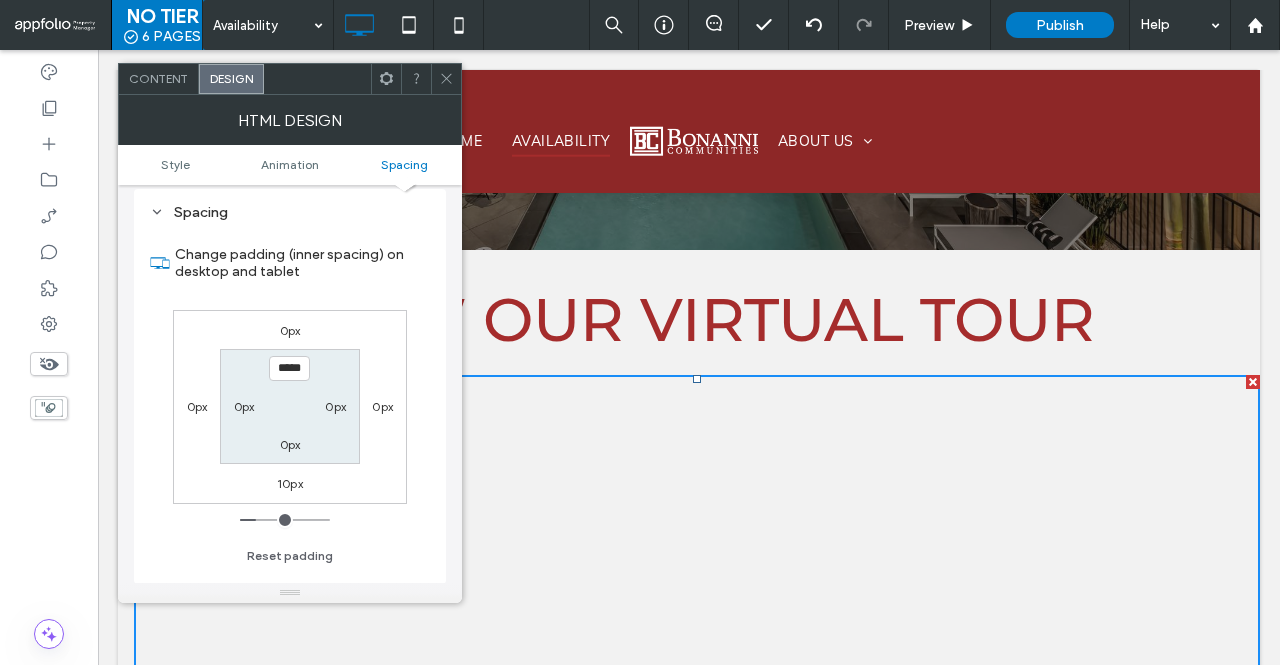 type on "***" 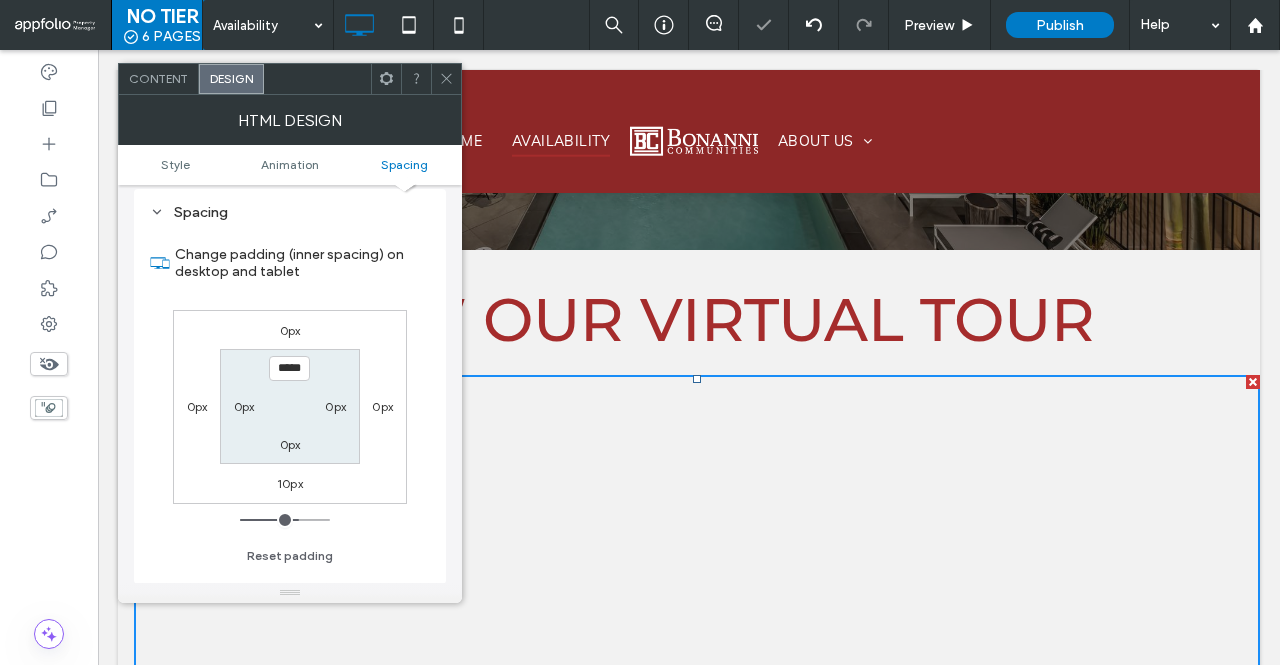type on "***" 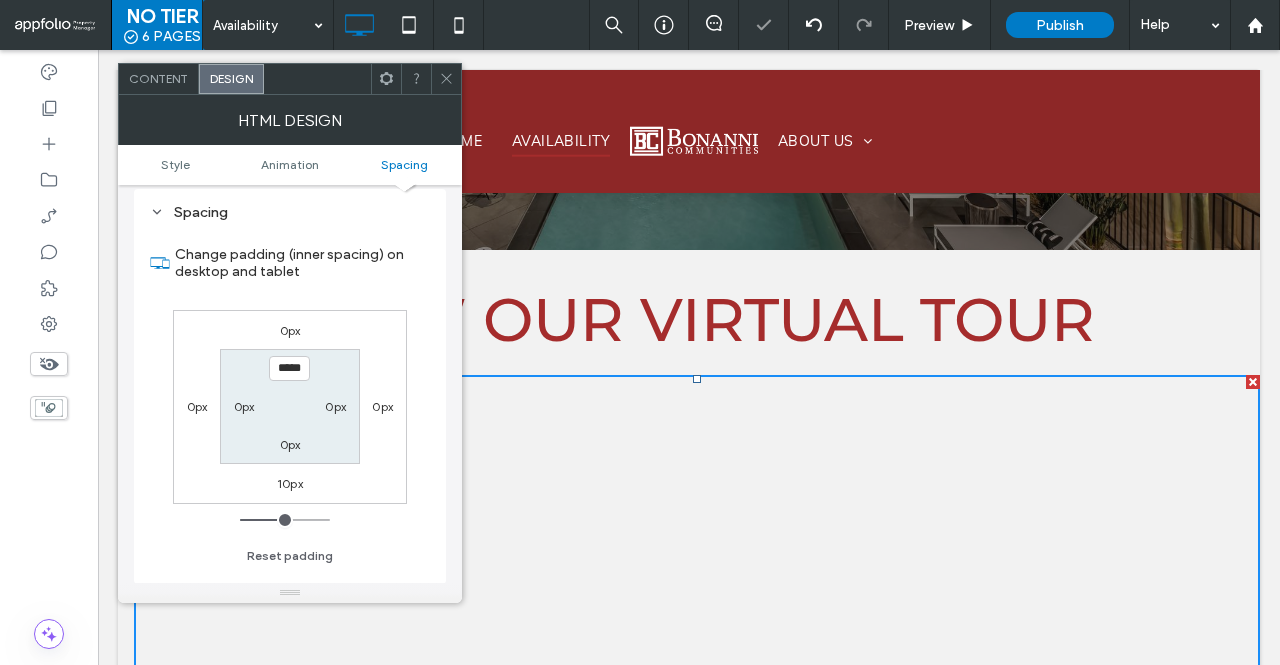 type on "*****" 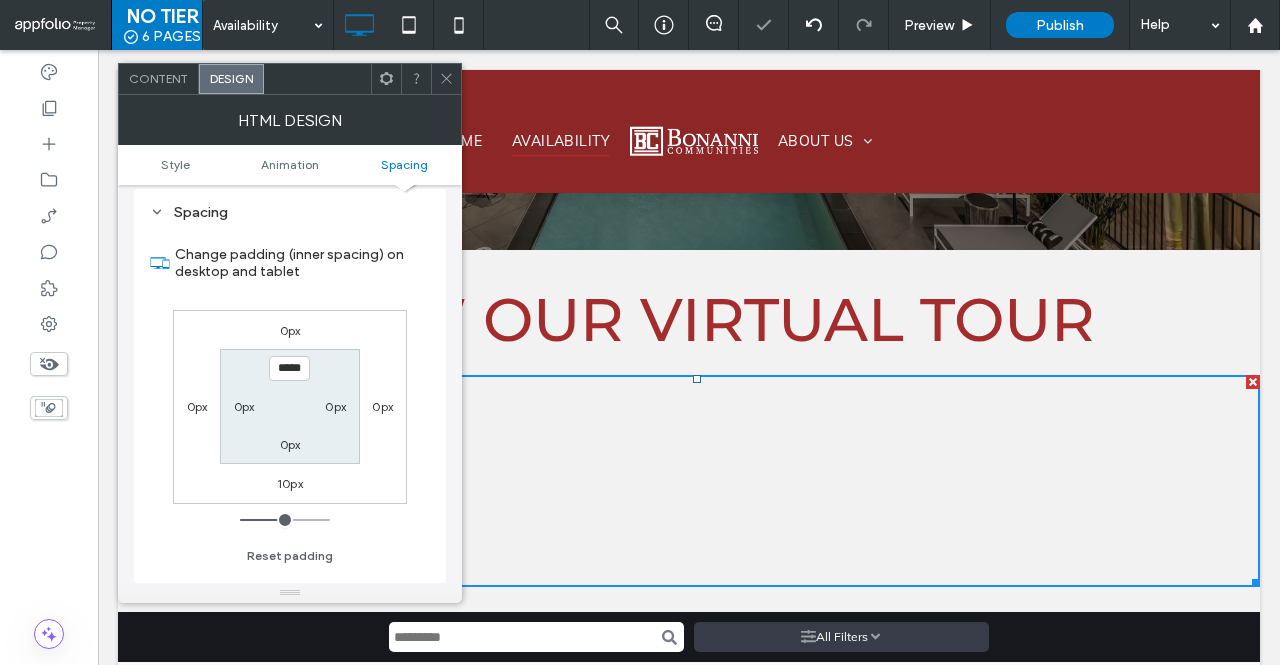 type on "****" 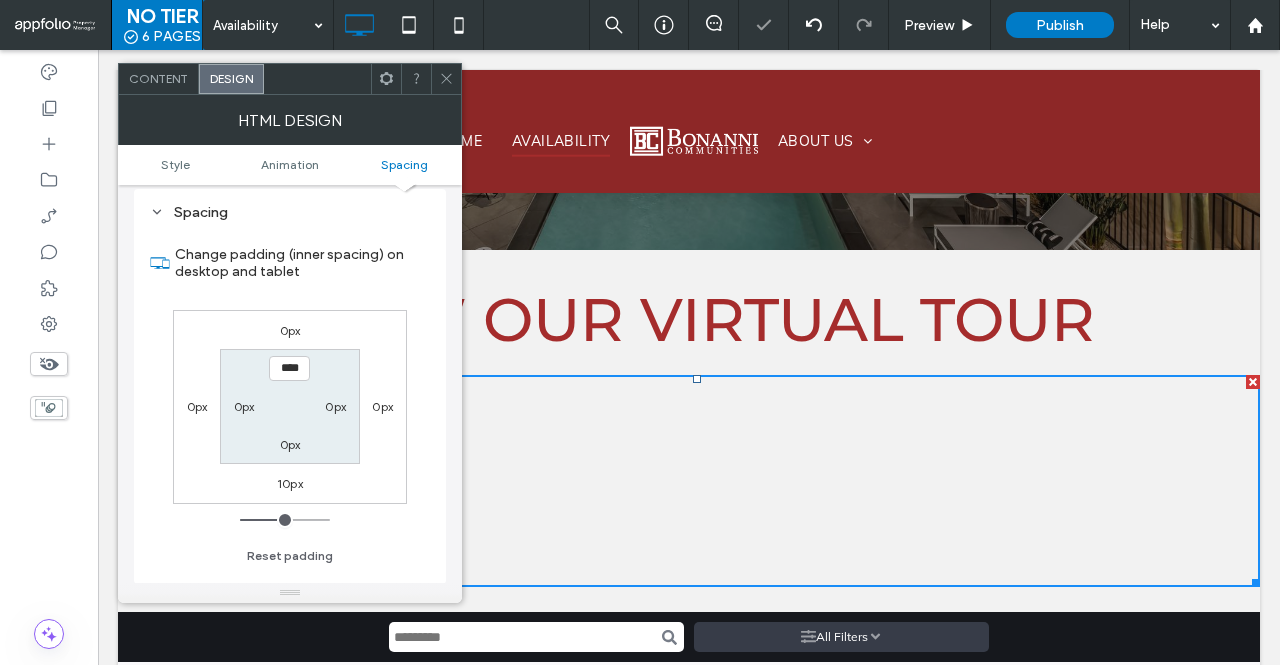type on "****" 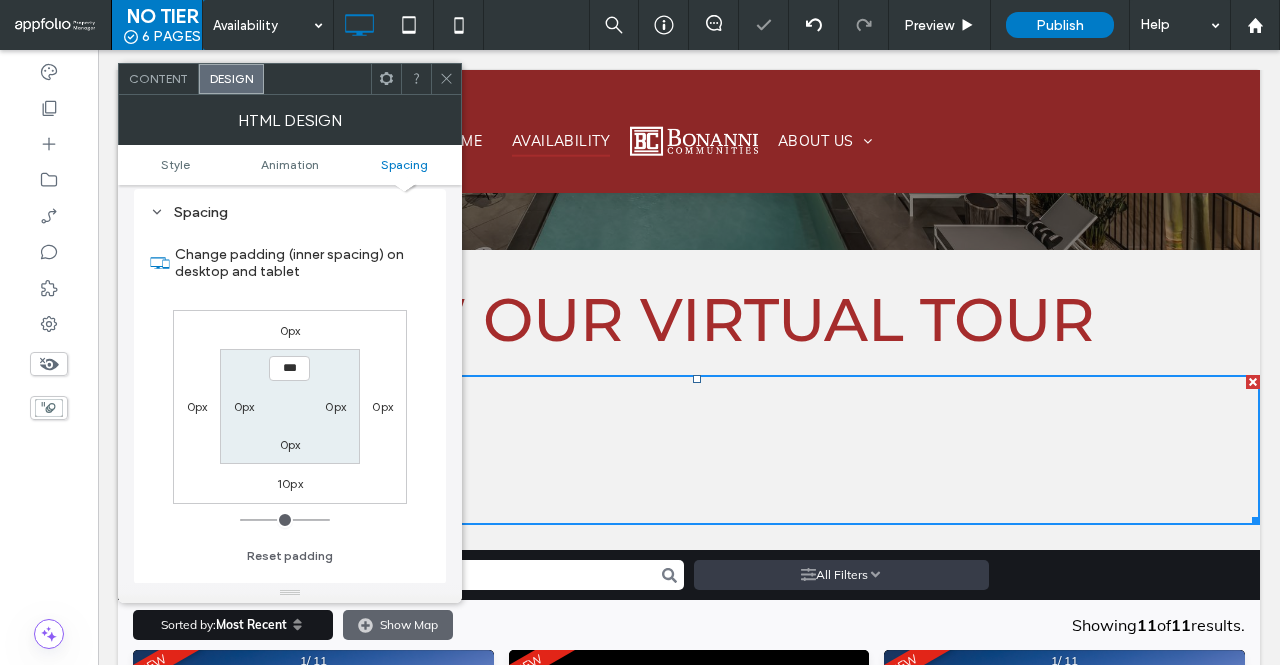 drag, startPoint x: 296, startPoint y: 513, endPoint x: 208, endPoint y: 511, distance: 88.02273 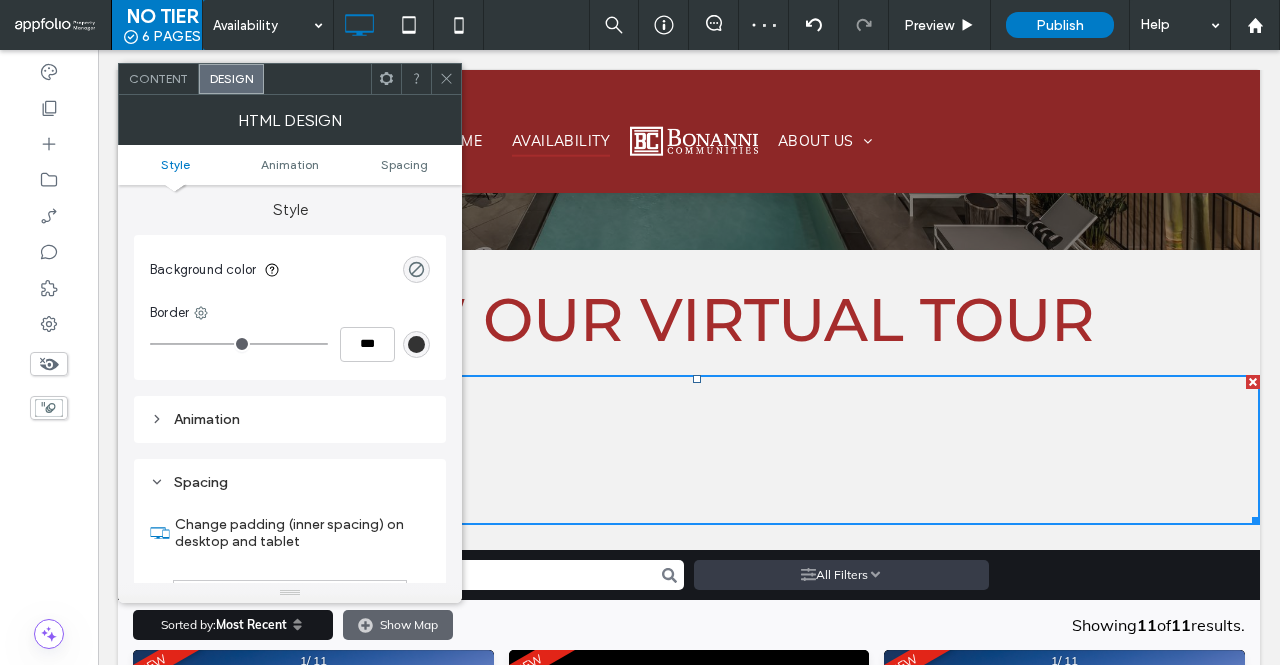 scroll, scrollTop: 0, scrollLeft: 0, axis: both 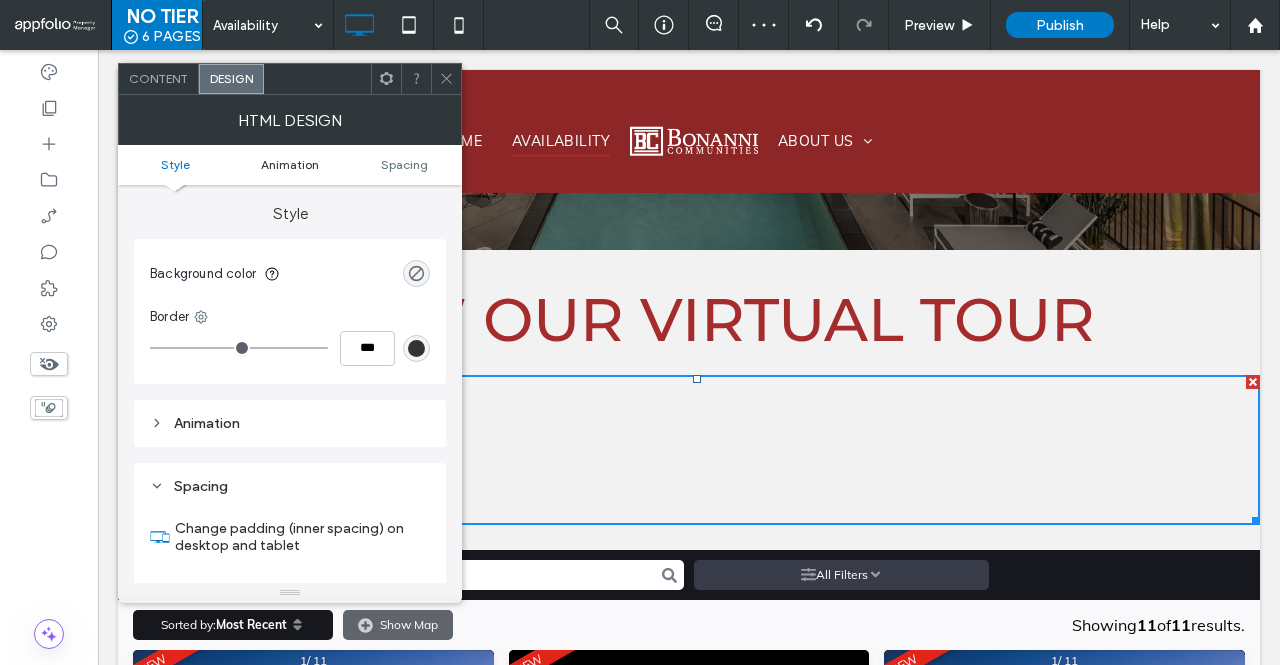 click on "Animation" at bounding box center [290, 164] 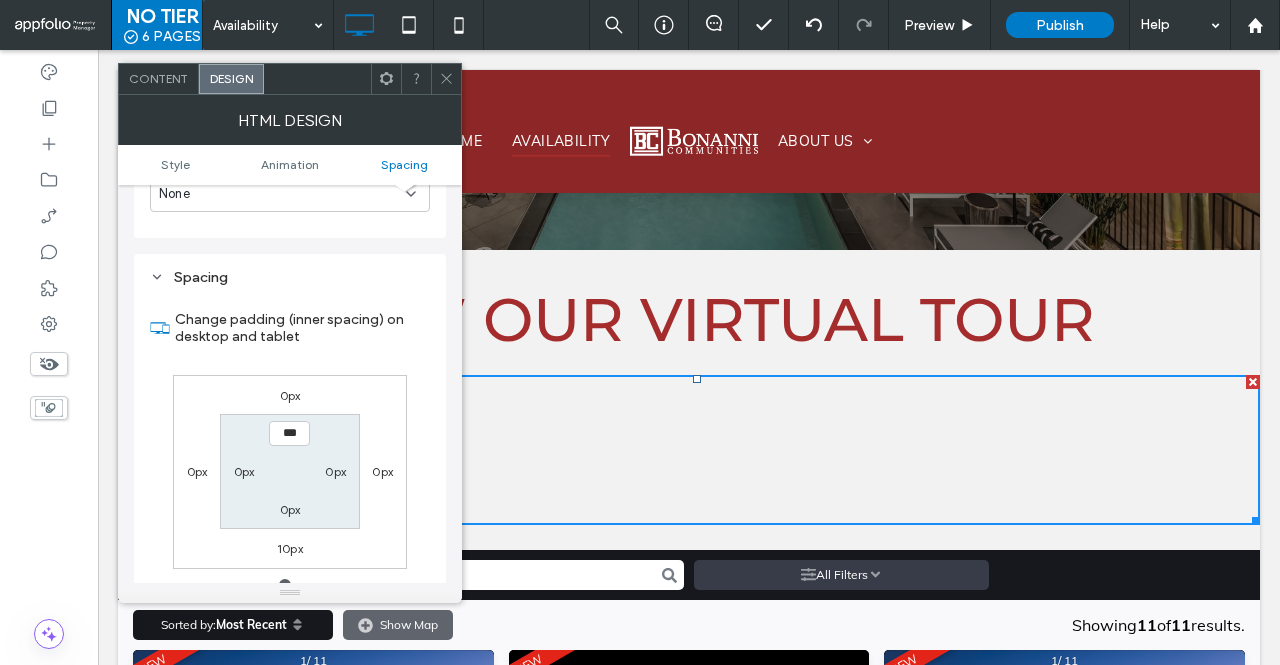 scroll, scrollTop: 577, scrollLeft: 0, axis: vertical 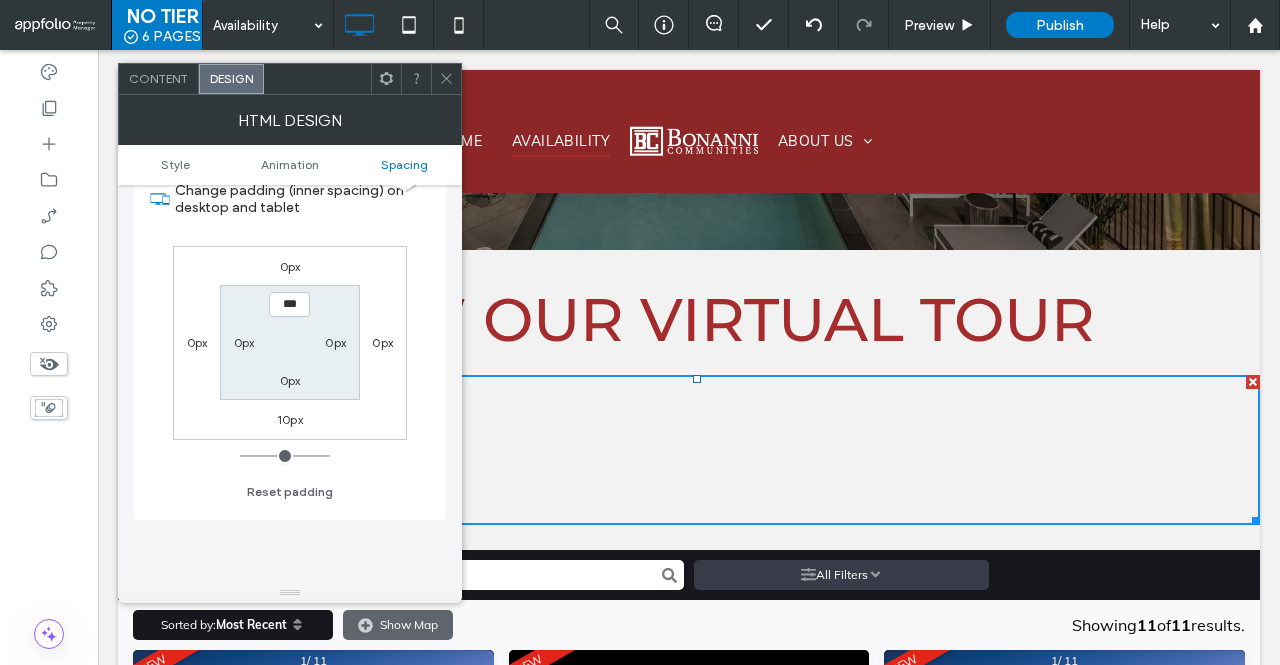 click on "Style Animation Spacing" at bounding box center (290, 165) 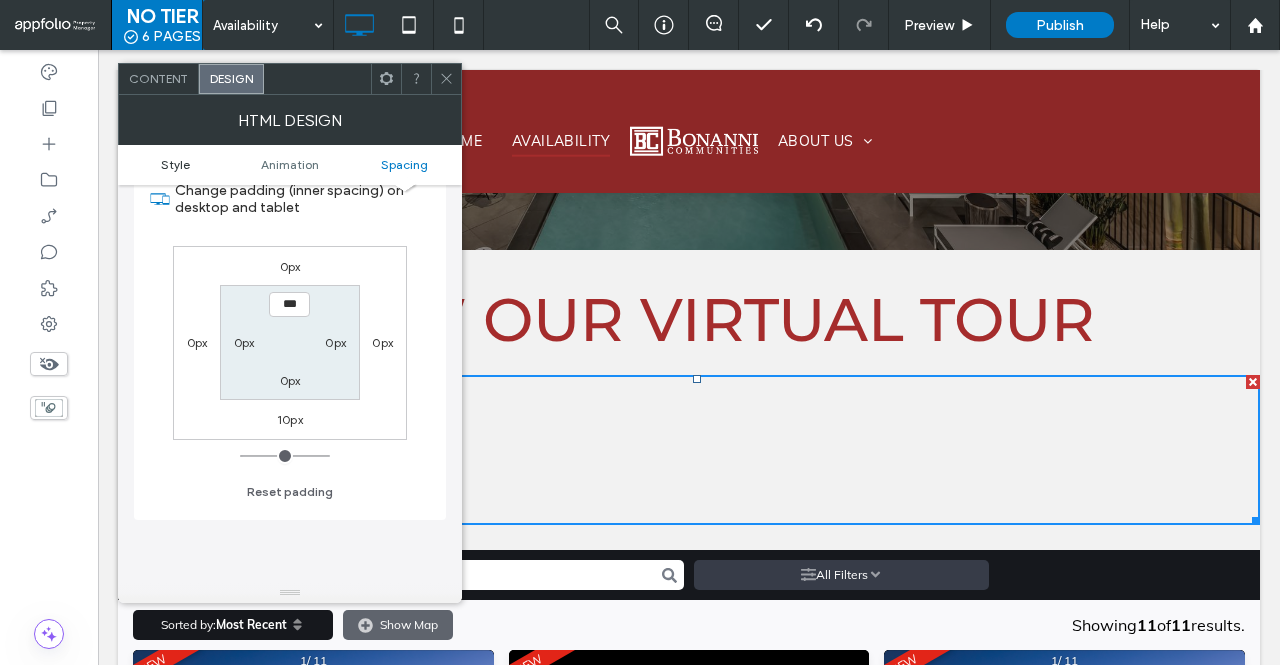 click on "Style" at bounding box center [175, 164] 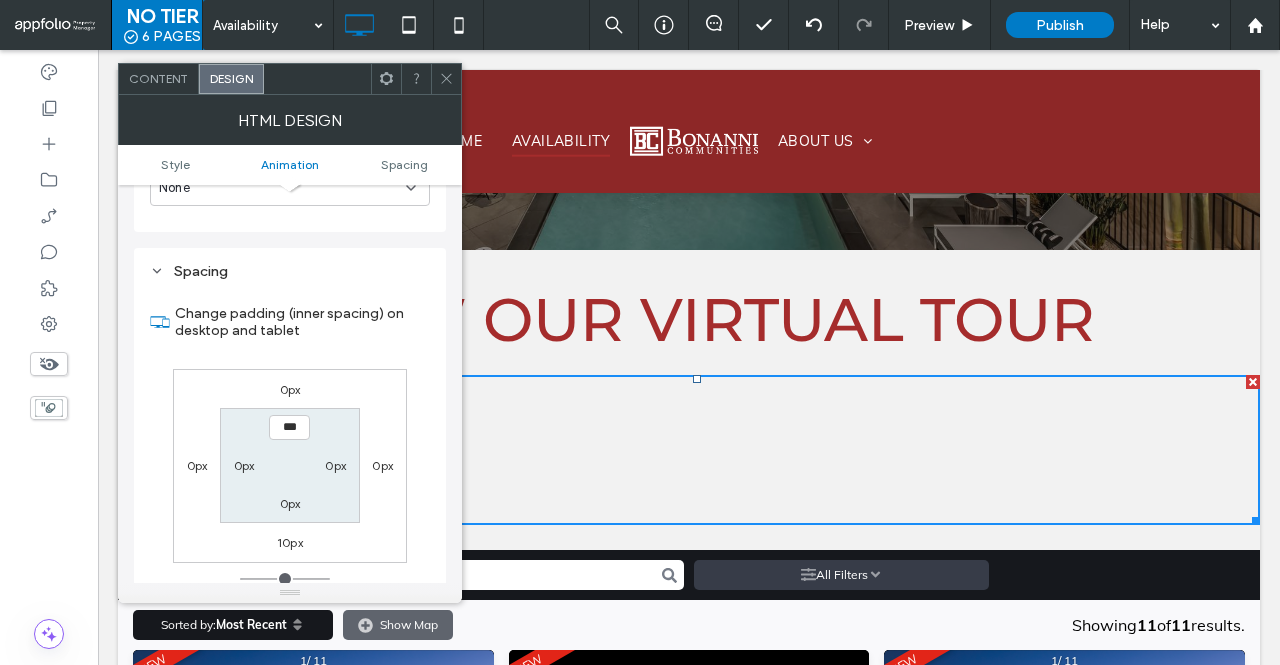 scroll, scrollTop: 455, scrollLeft: 0, axis: vertical 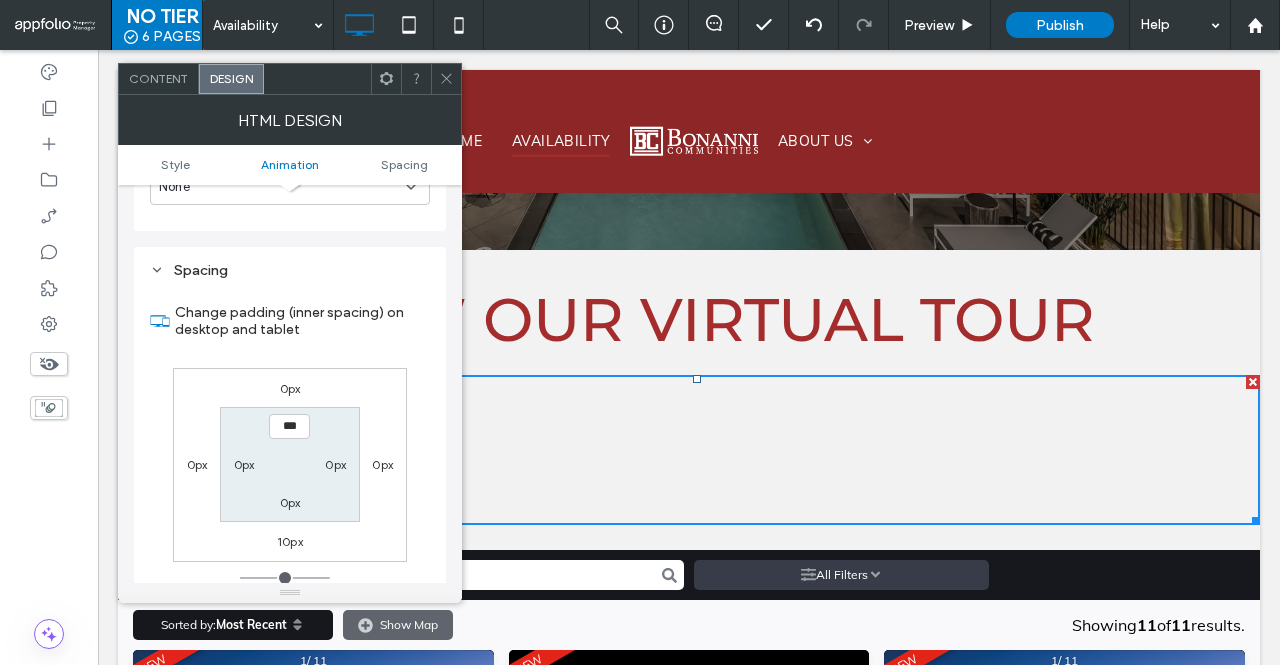 click 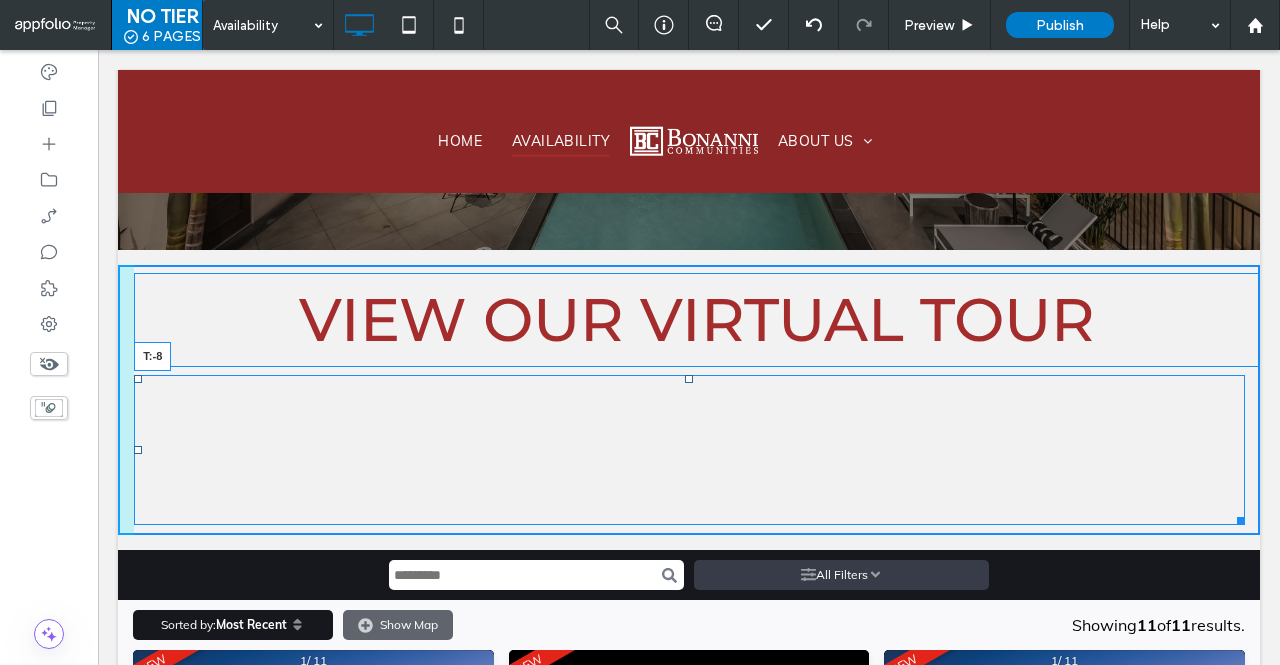 drag, startPoint x: 691, startPoint y: 379, endPoint x: 686, endPoint y: 307, distance: 72.1734 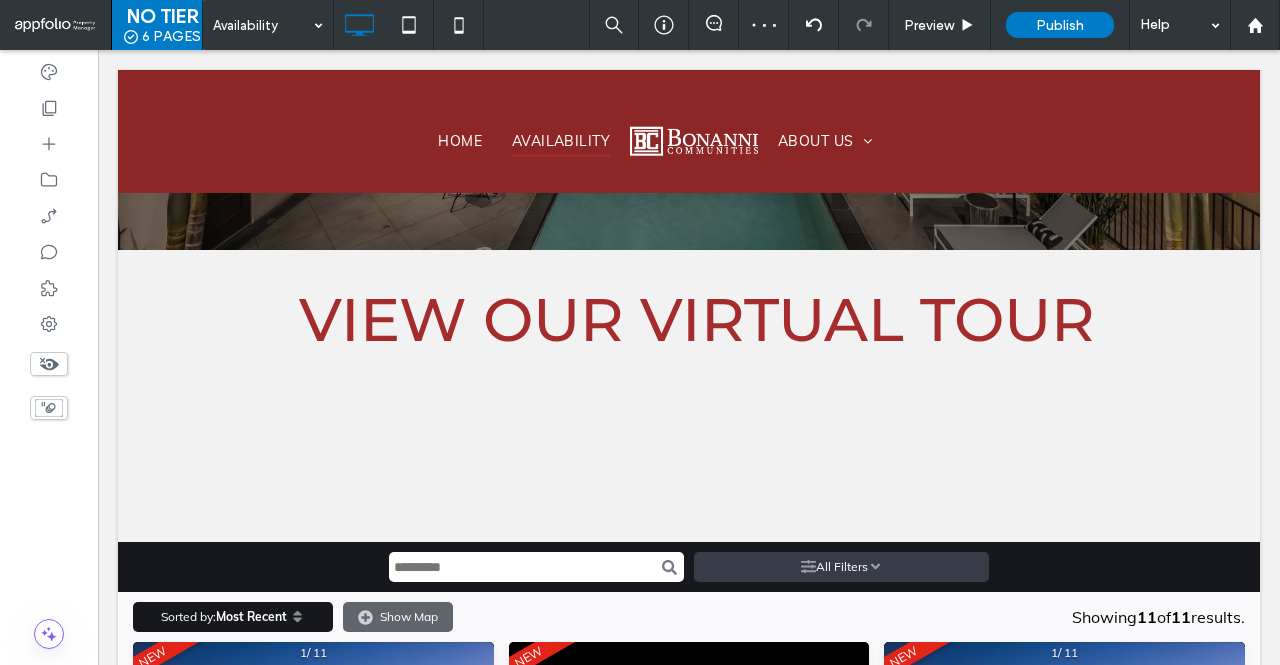 click on "Click To Paste
Row
Home
Availability
About Us
Get in Touch
Click To Paste
Row
Click To Paste
Row
Menu
Click To Paste
Click To Paste
Click To Paste
Header
Home
Availability
About Us
Get in Touch
Click To Paste
Header
Availability
Find Your New Home
Click To Paste
Row + Add Section
VIEW OUR VIRTUAL TOUR
Click To Paste
Row + Add Section
Start search
All Filters
Type
Residential
Commercial" at bounding box center (689, 1536) 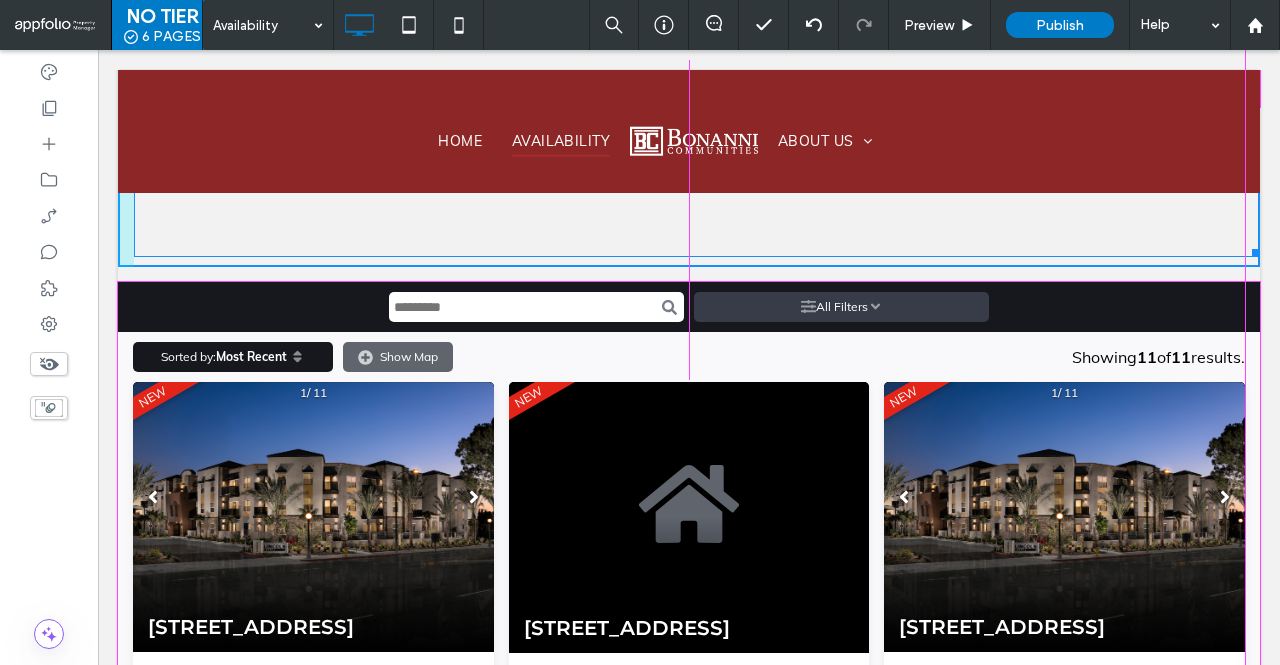 scroll, scrollTop: 750, scrollLeft: 0, axis: vertical 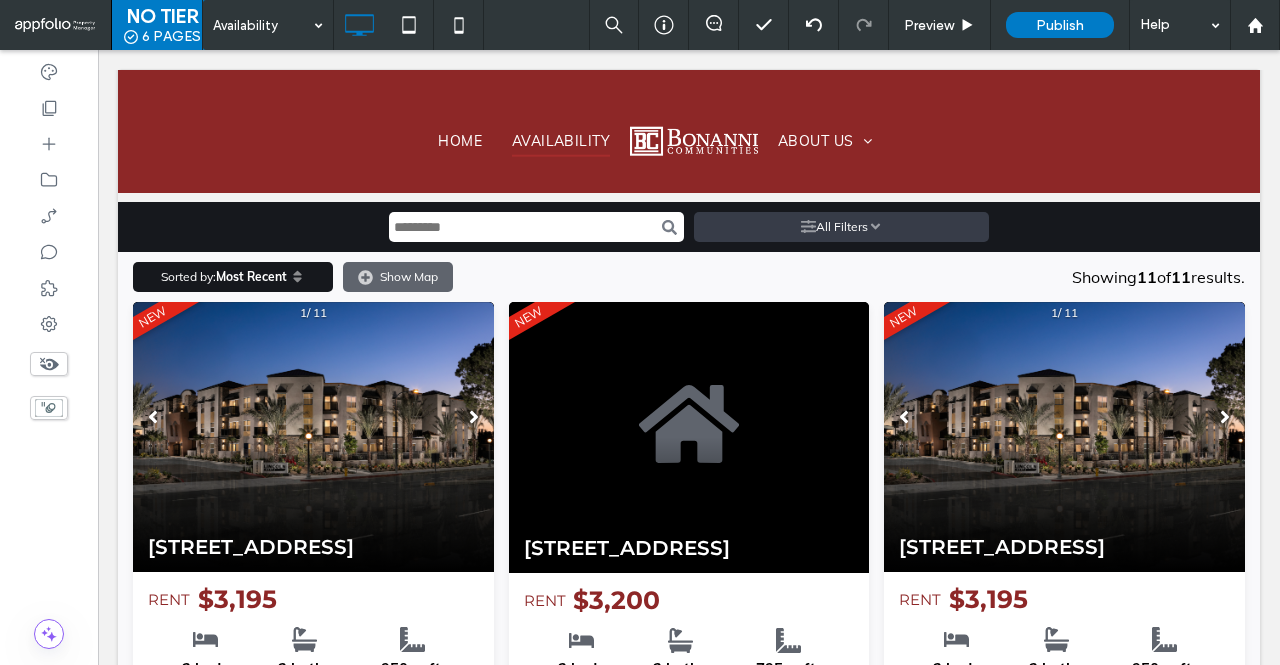 drag, startPoint x: 1237, startPoint y: 509, endPoint x: 1328, endPoint y: 656, distance: 172.88725 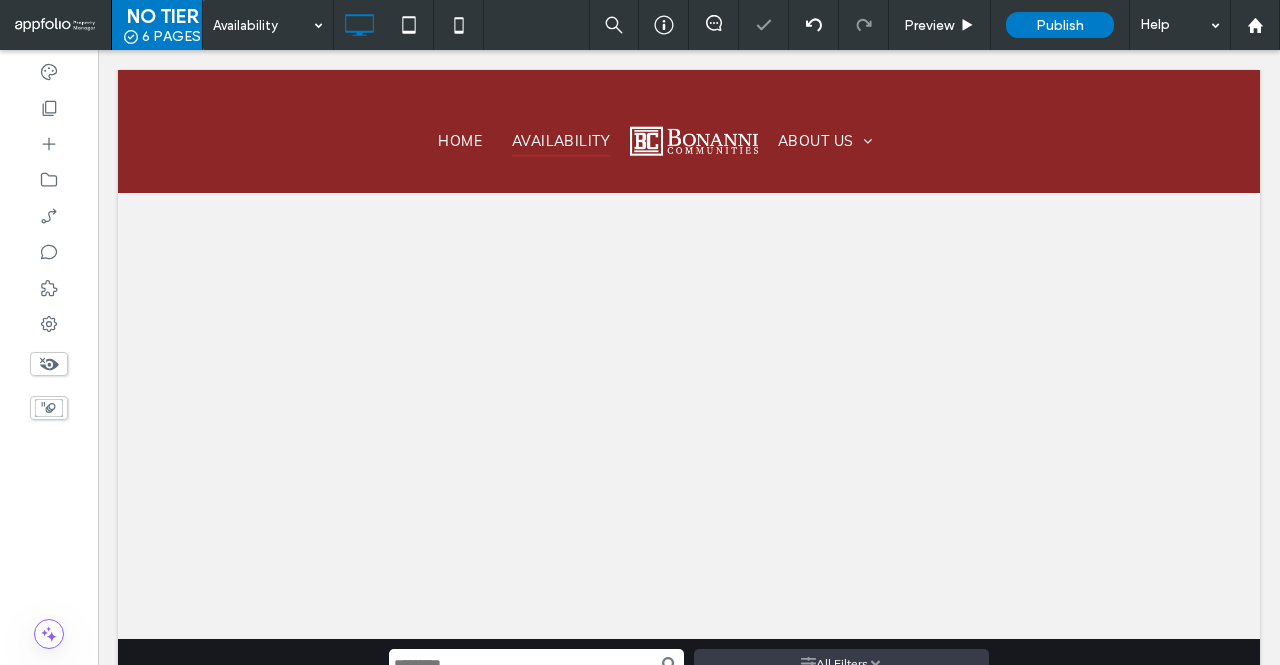 click on "Click To Paste
Row
Home
Availability
About Us
Get in Touch
Click To Paste
Row
Click To Paste
Row
Menu
Click To Paste
Click To Paste
Click To Paste
Header
Home
Availability
About Us
Get in Touch
Click To Paste
Header
Availability
Find Your New Home
Click To Paste
Row + Add Section
VIEW OUR VIRTUAL TOUR
Click To Paste
Row + Add Section
Start search
All Filters
Type
Residential
Commercial" at bounding box center [689, 1415] 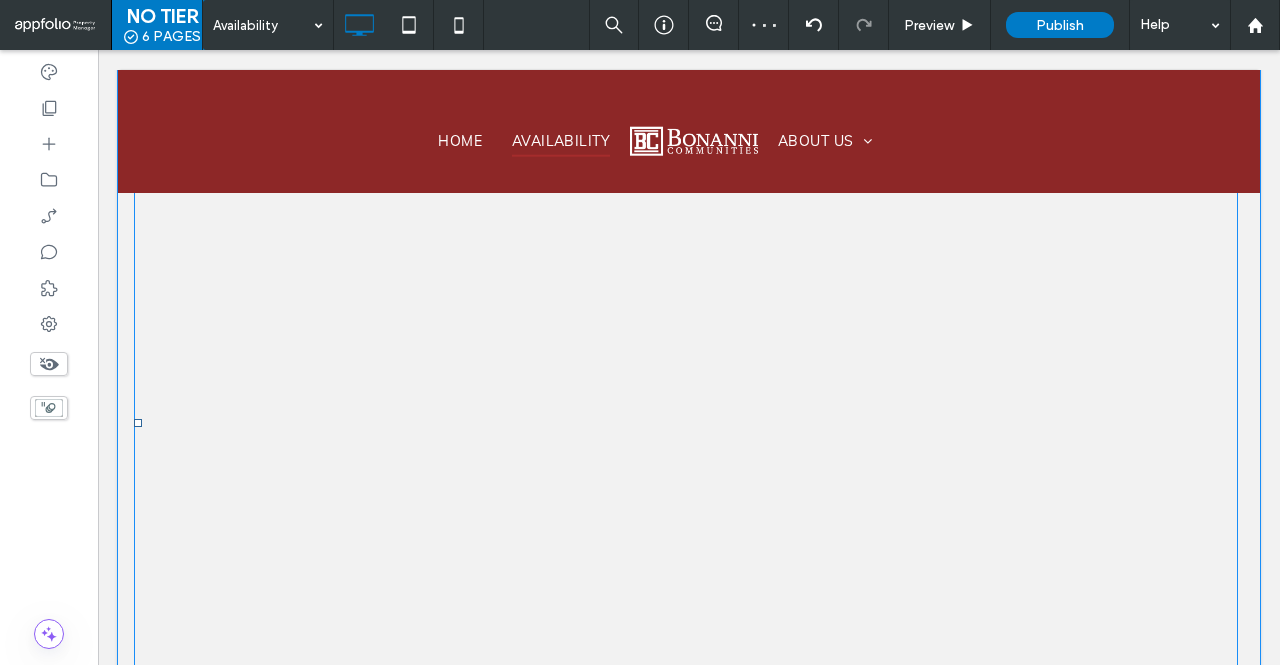 scroll, scrollTop: 665, scrollLeft: 0, axis: vertical 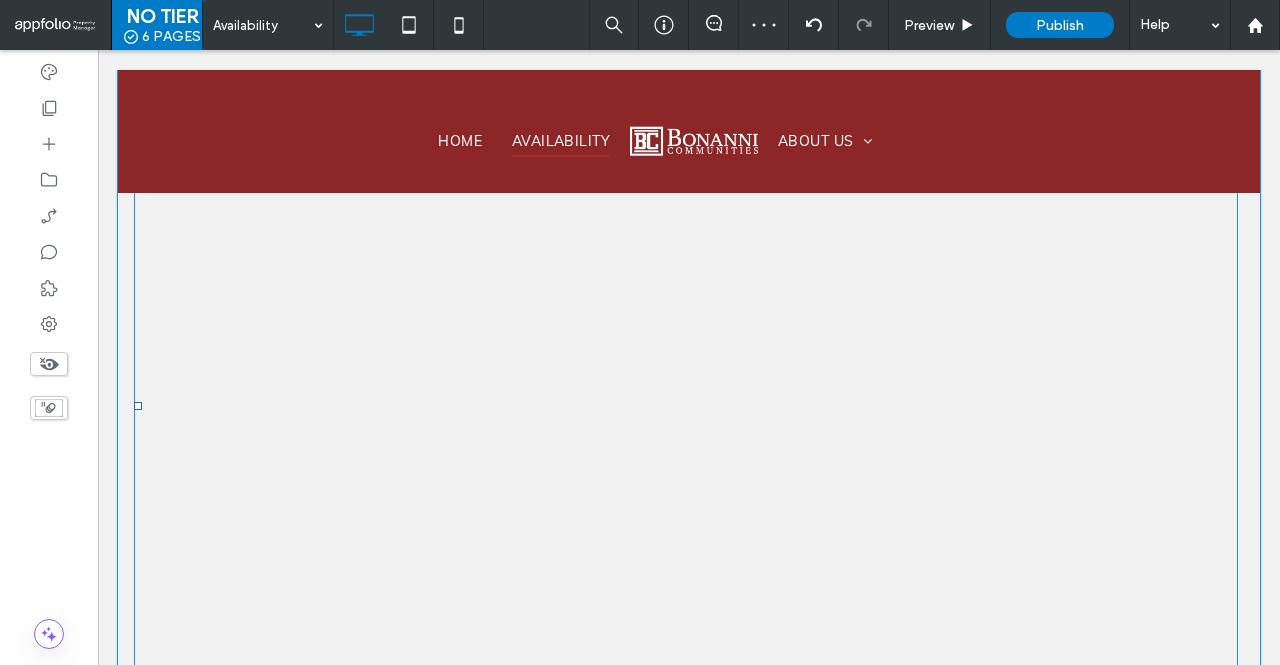 click at bounding box center [685, 405] 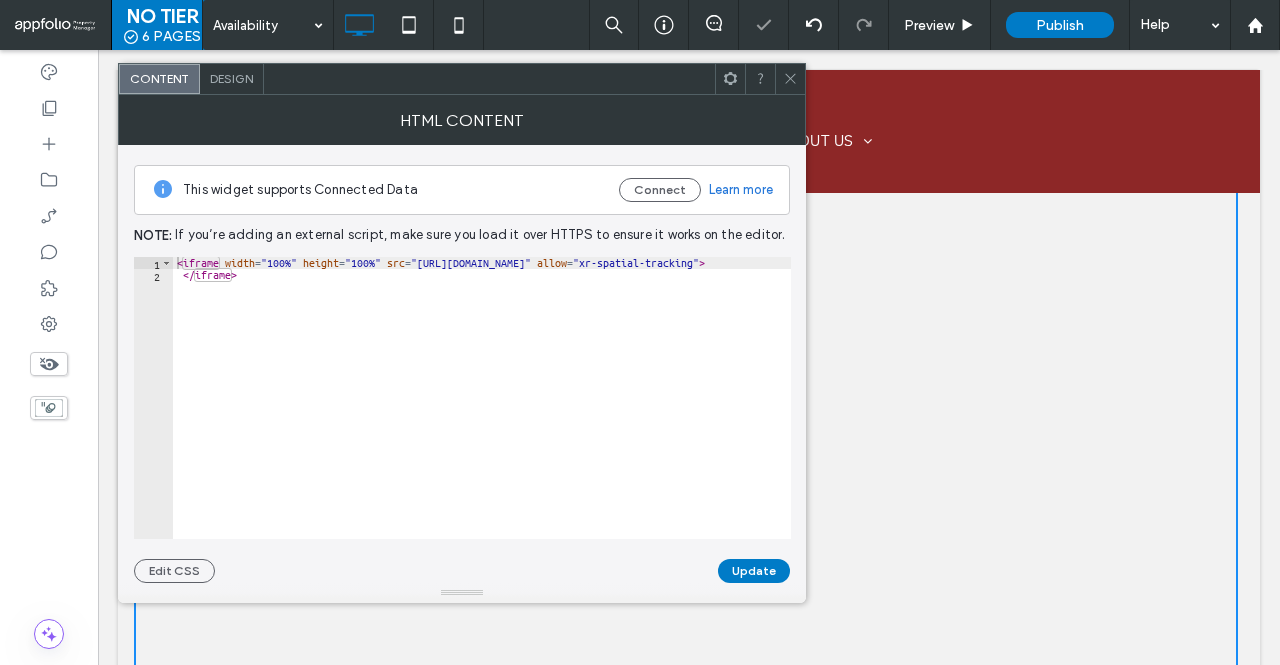 click 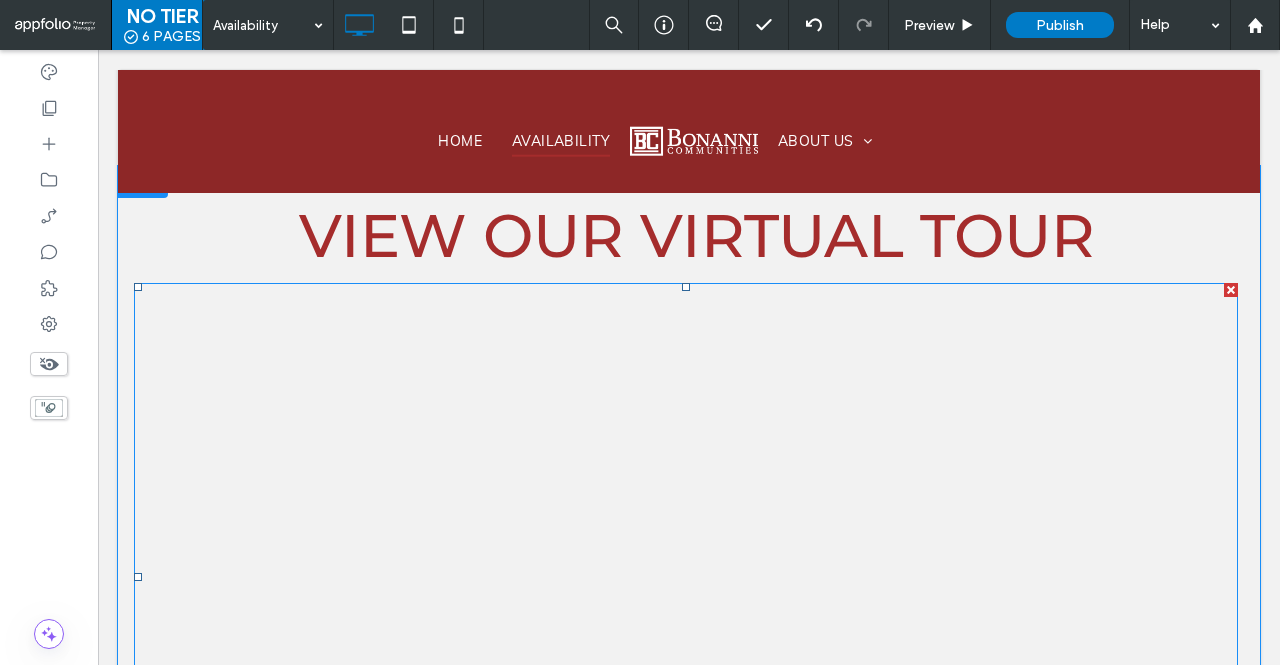 scroll, scrollTop: 0, scrollLeft: 0, axis: both 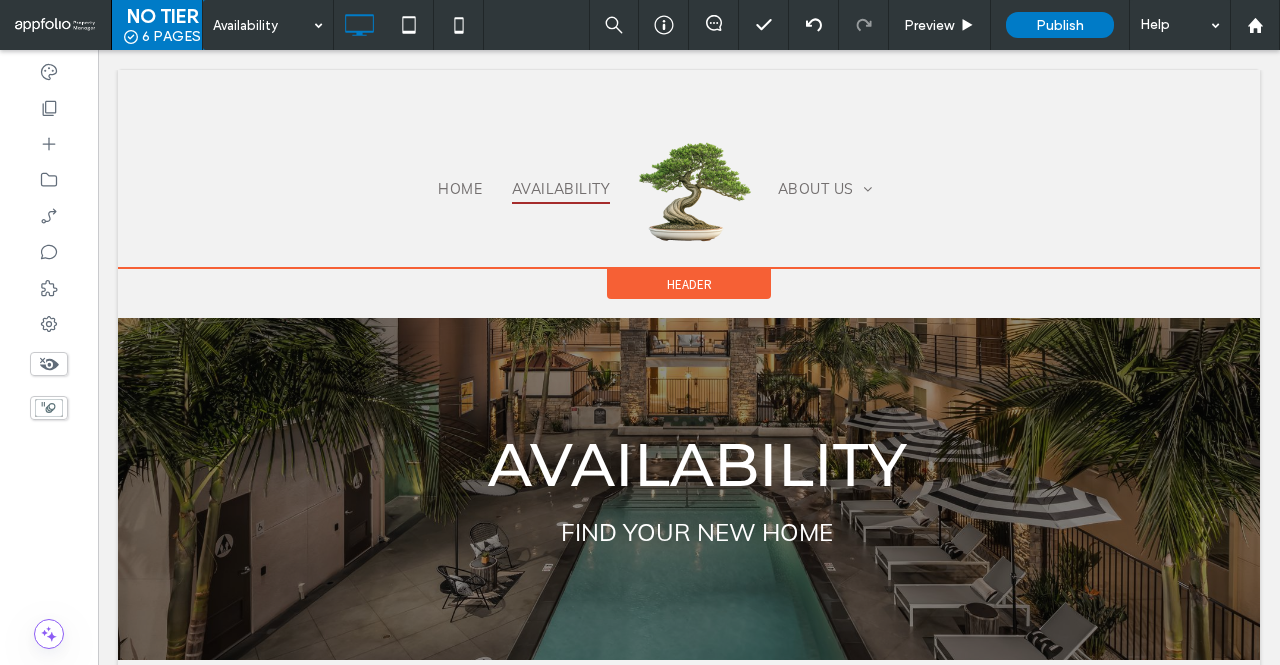 click on "Header" at bounding box center [689, 284] 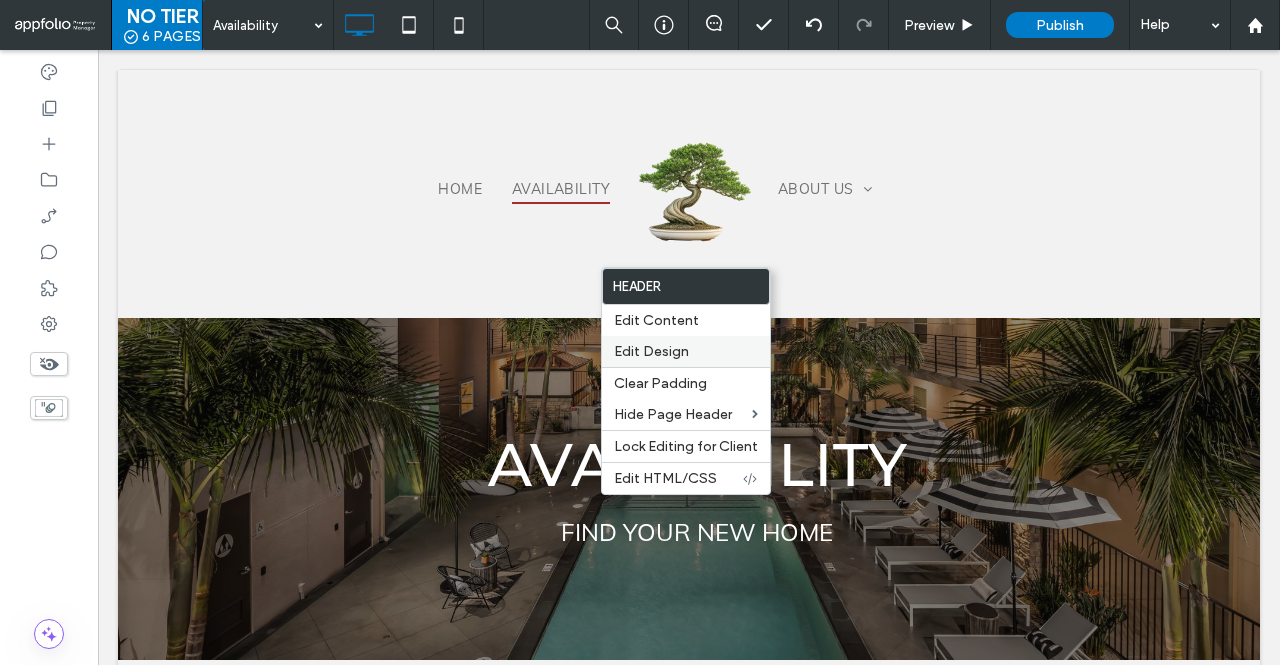 click on "Edit Design" at bounding box center (651, 351) 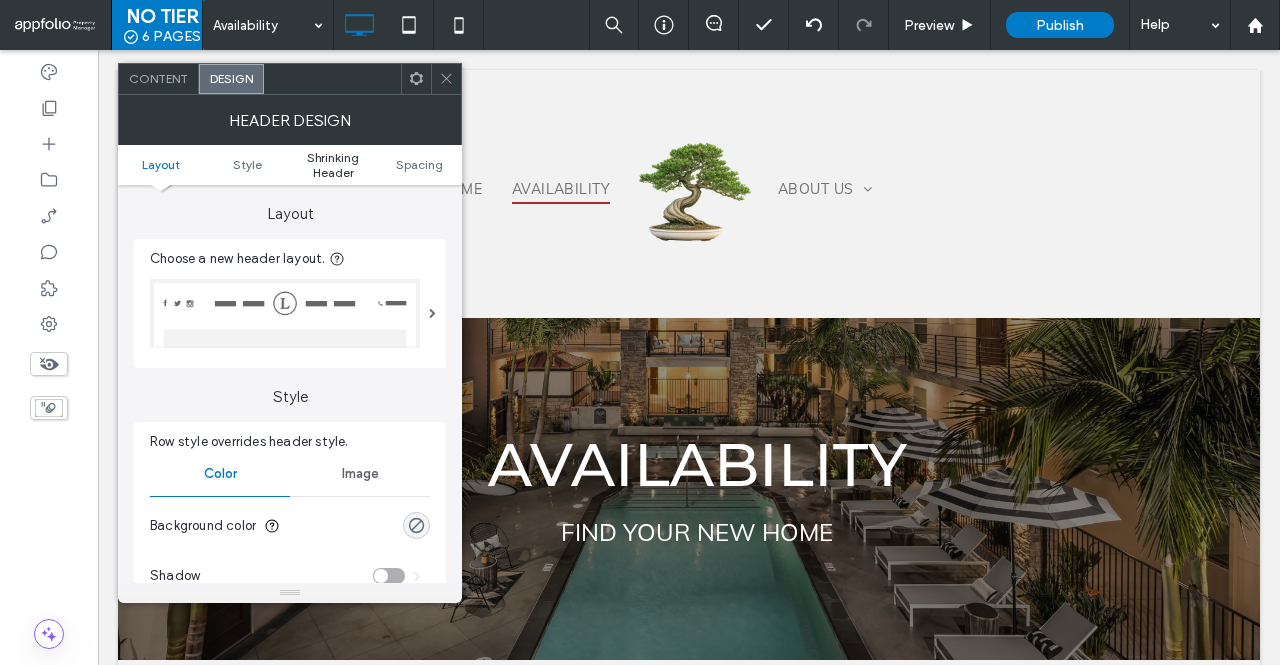 click on "Shrinking Header" at bounding box center [333, 165] 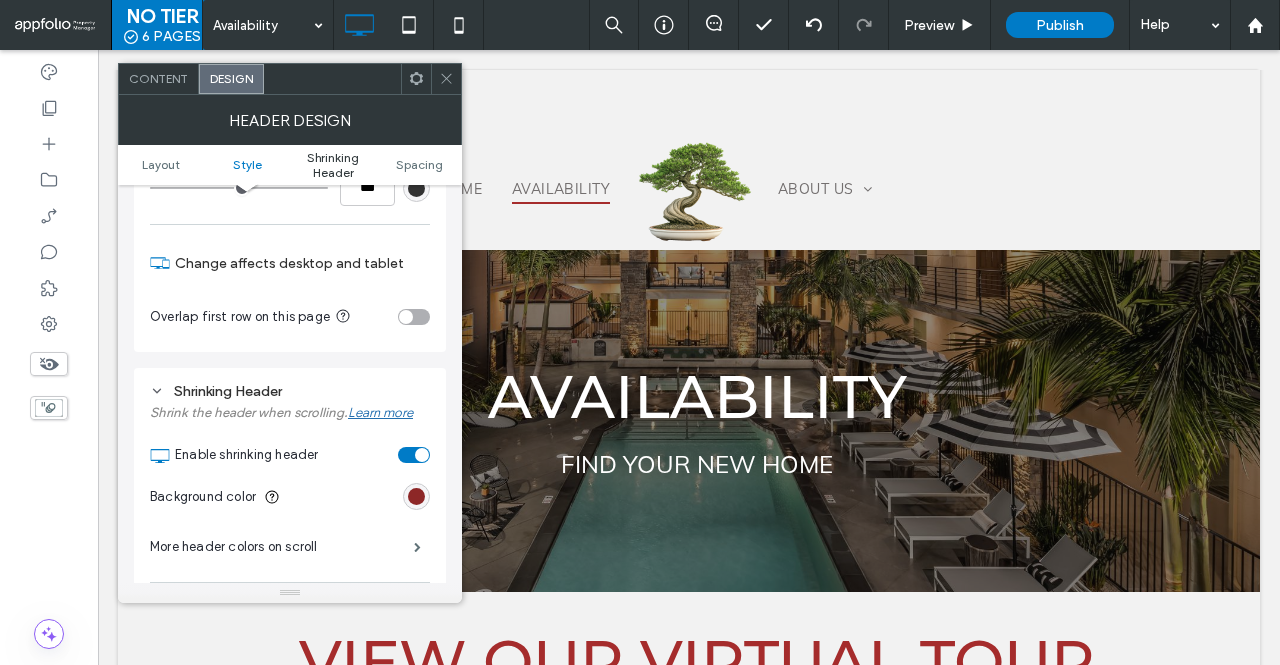 scroll, scrollTop: 621, scrollLeft: 0, axis: vertical 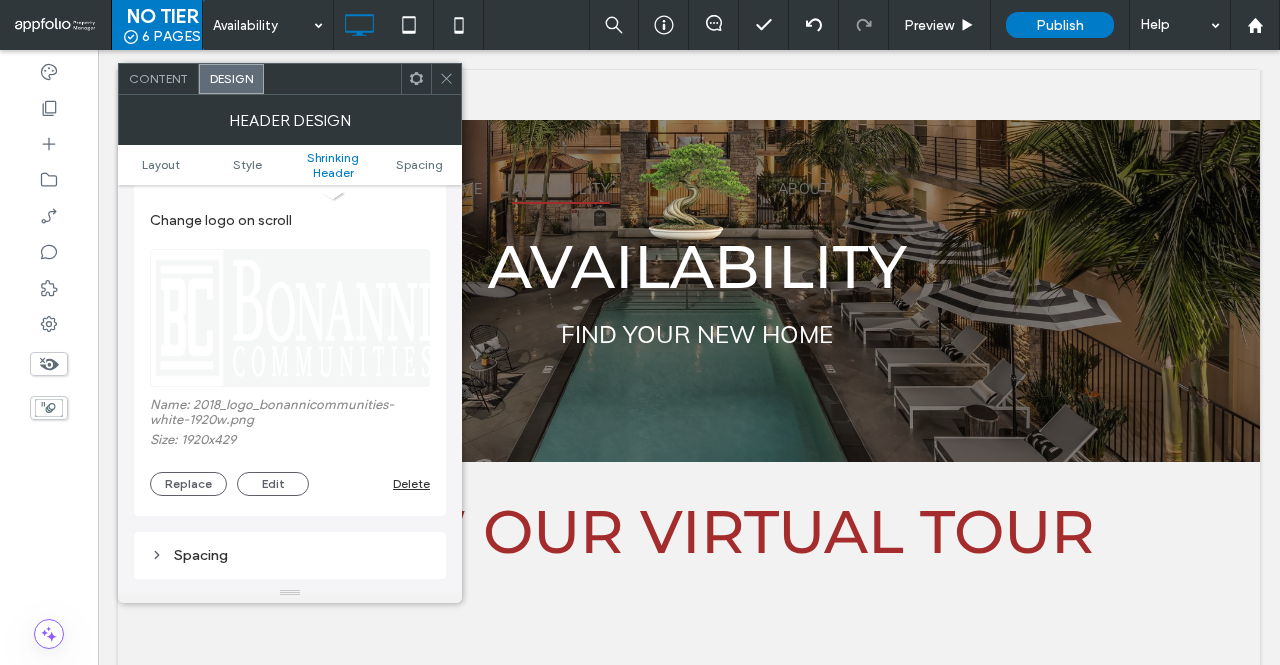 click on "Layout Style Shrinking Header Spacing" at bounding box center (290, 165) 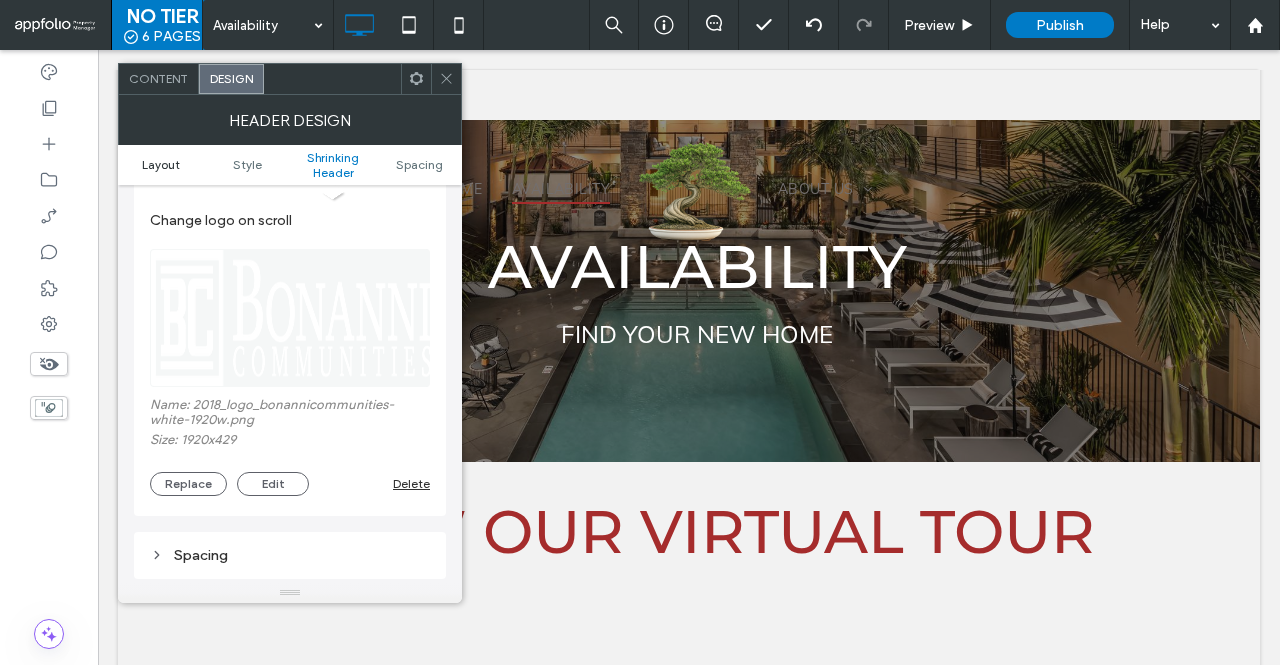 click on "Layout" at bounding box center (161, 164) 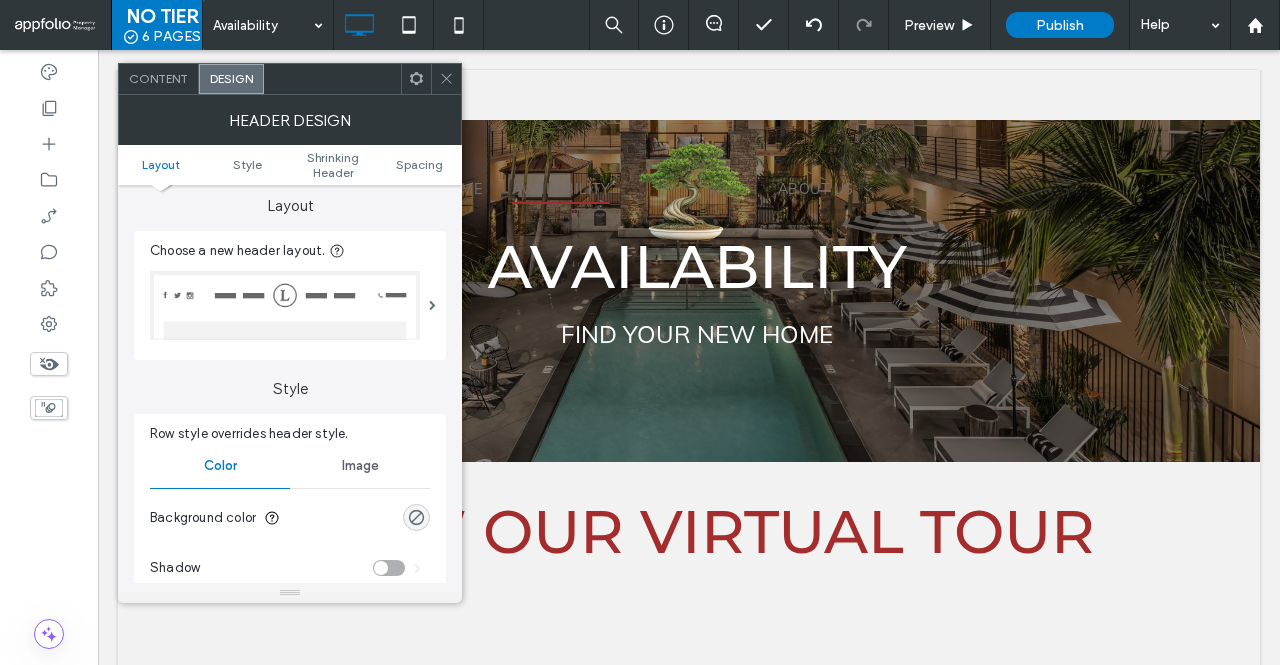 scroll, scrollTop: 0, scrollLeft: 0, axis: both 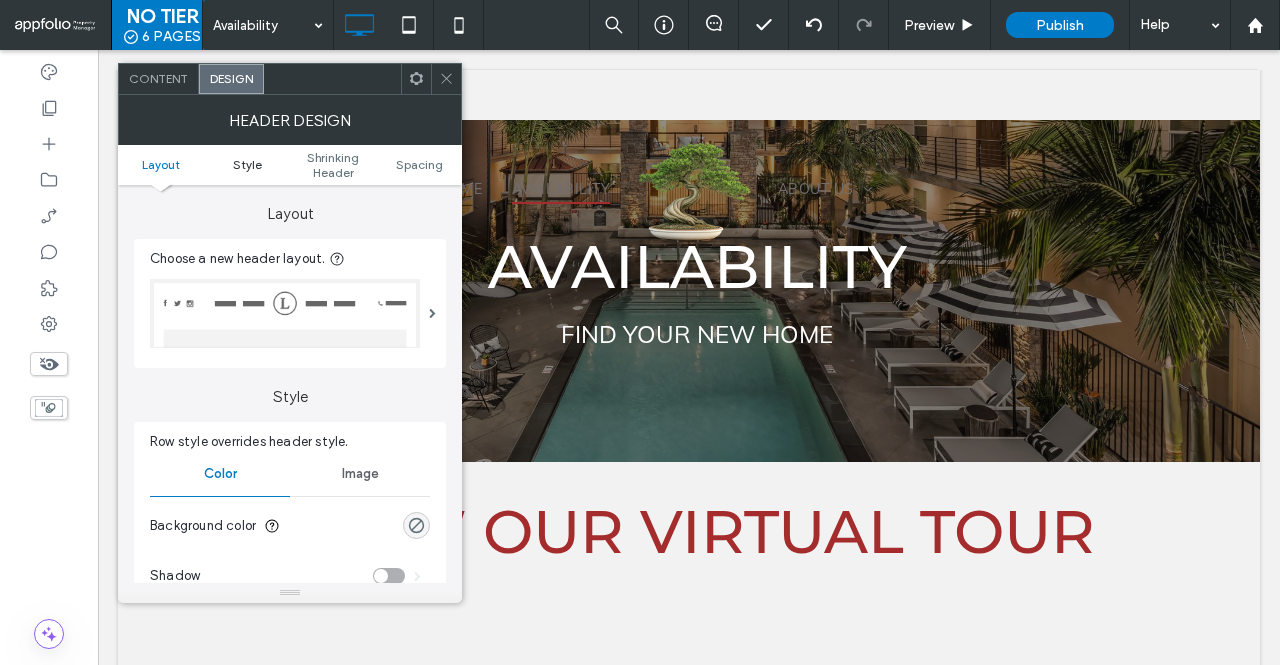 click on "Style" at bounding box center (247, 164) 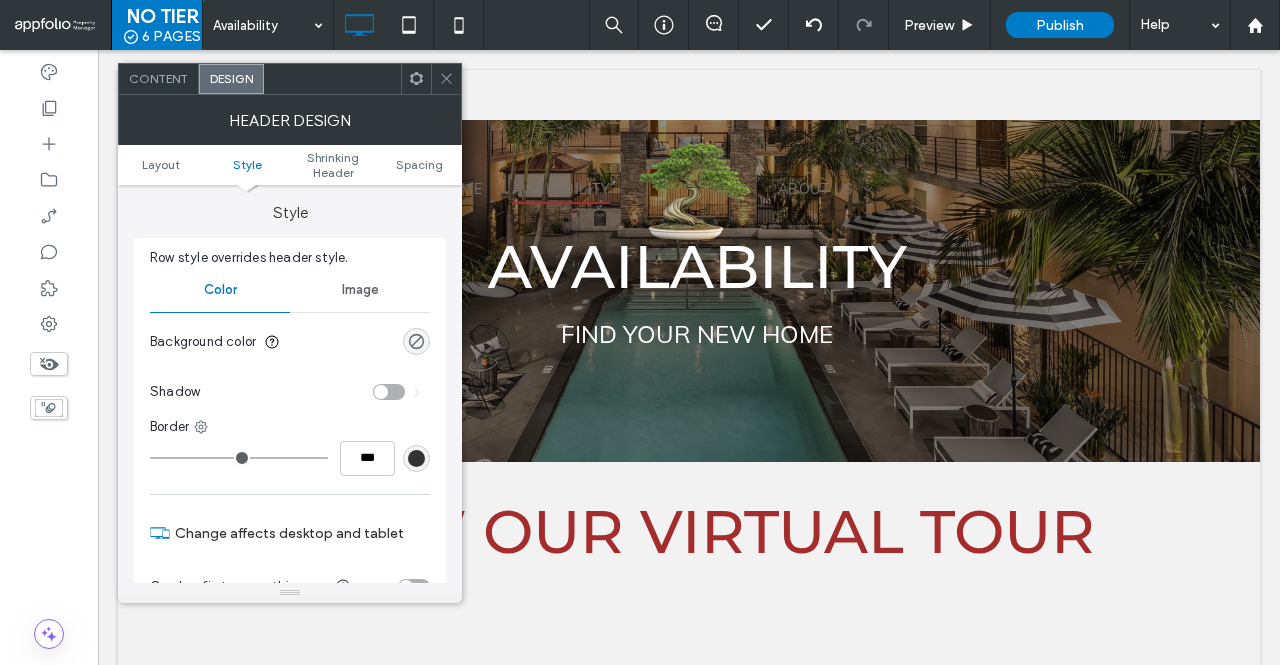 scroll, scrollTop: 0, scrollLeft: 0, axis: both 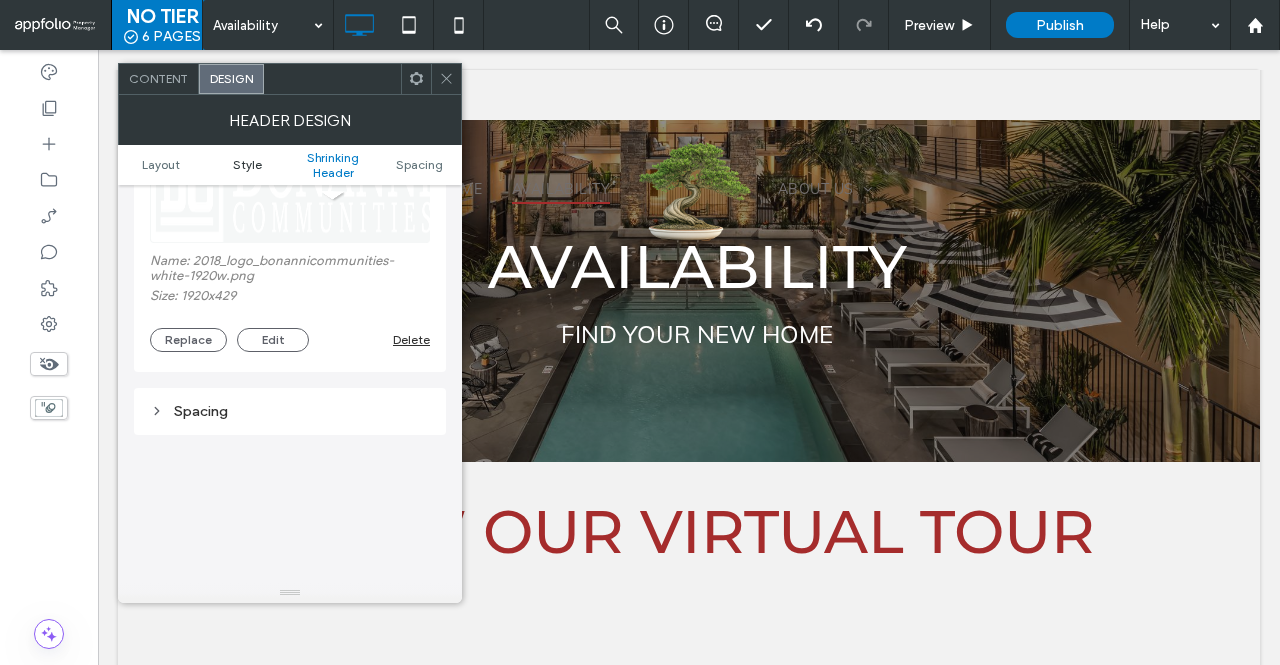 click on "Style" at bounding box center [247, 164] 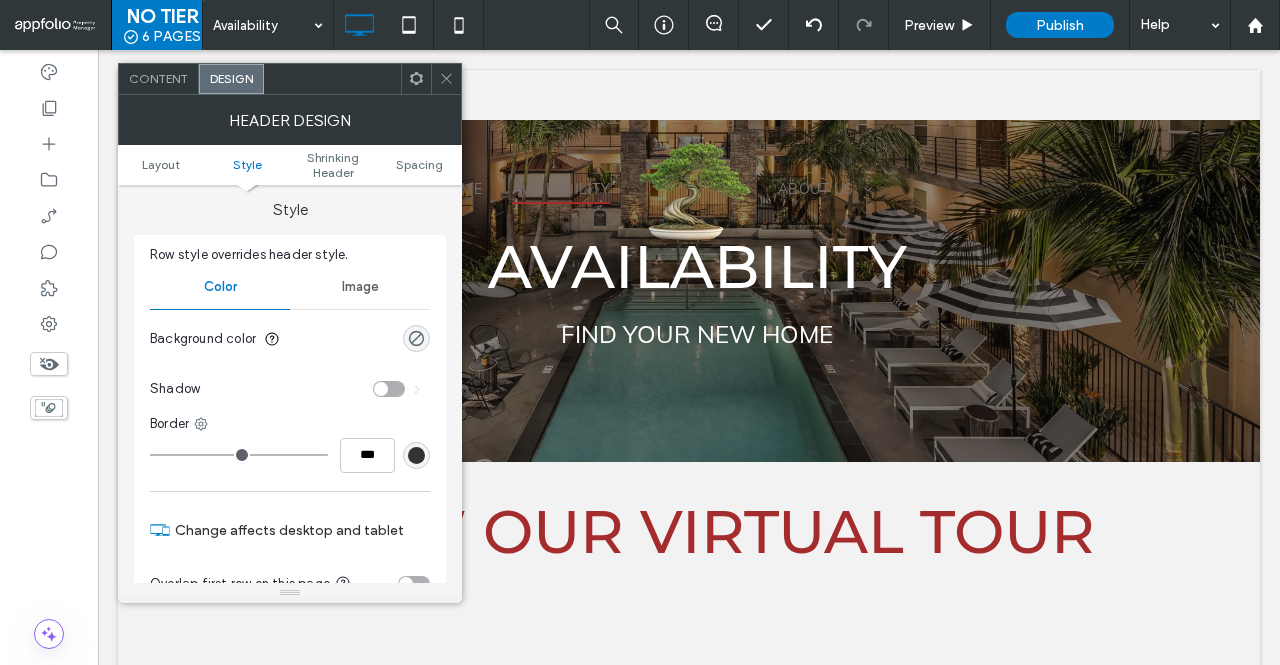 scroll, scrollTop: 184, scrollLeft: 0, axis: vertical 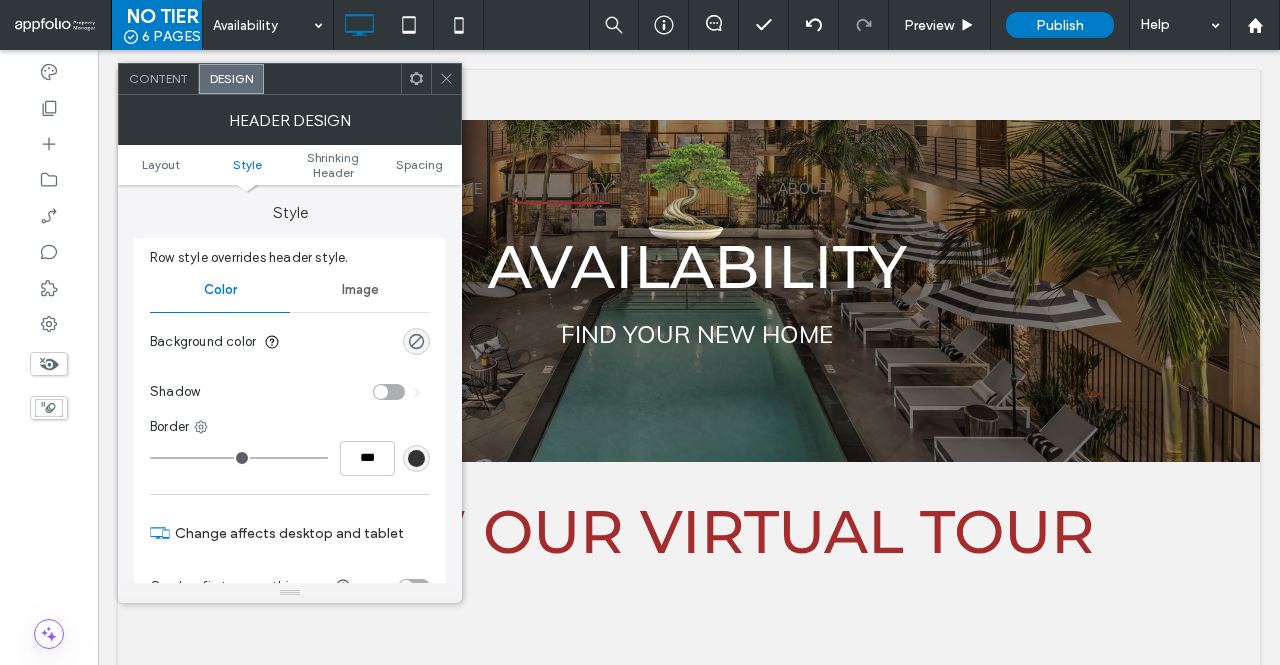 click on "Header Design" at bounding box center (290, 120) 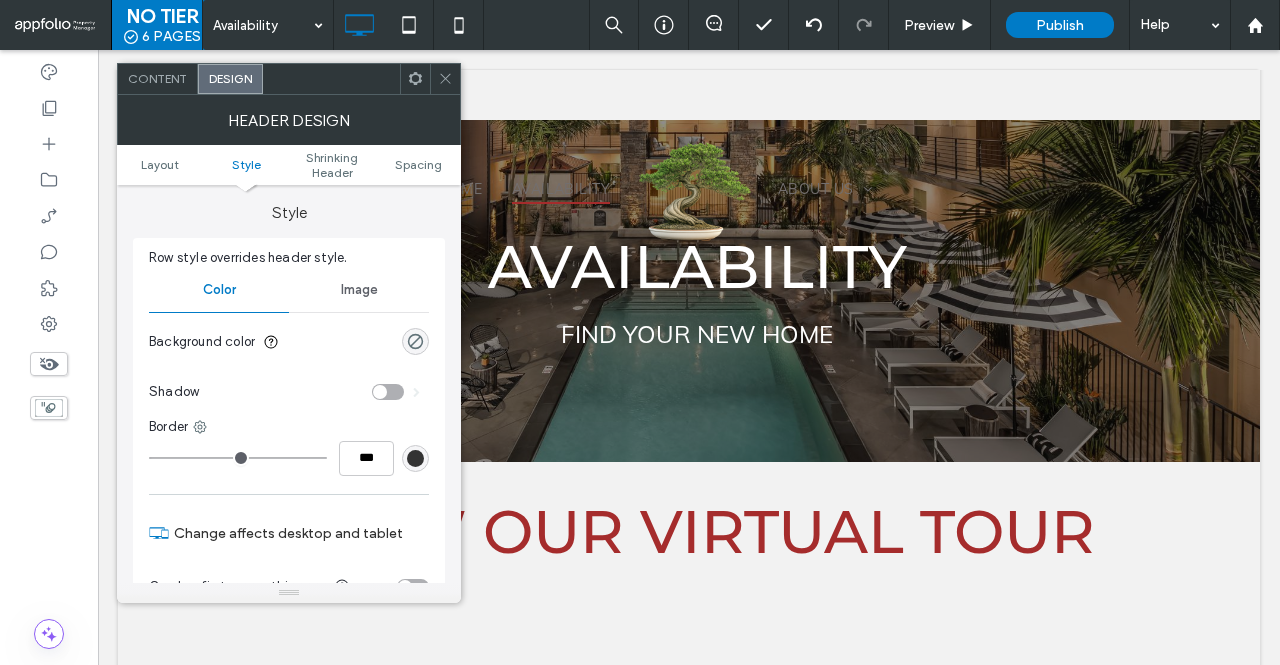 click on "Header Design" at bounding box center [289, 120] 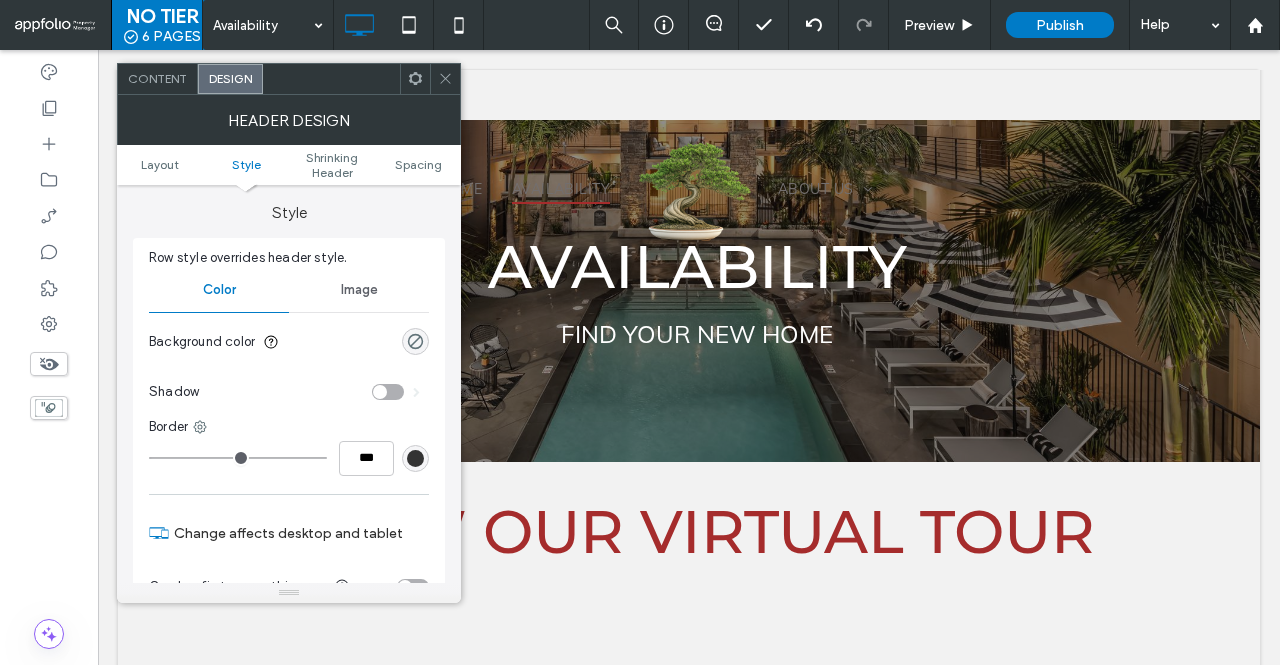 click on "Content" at bounding box center [157, 78] 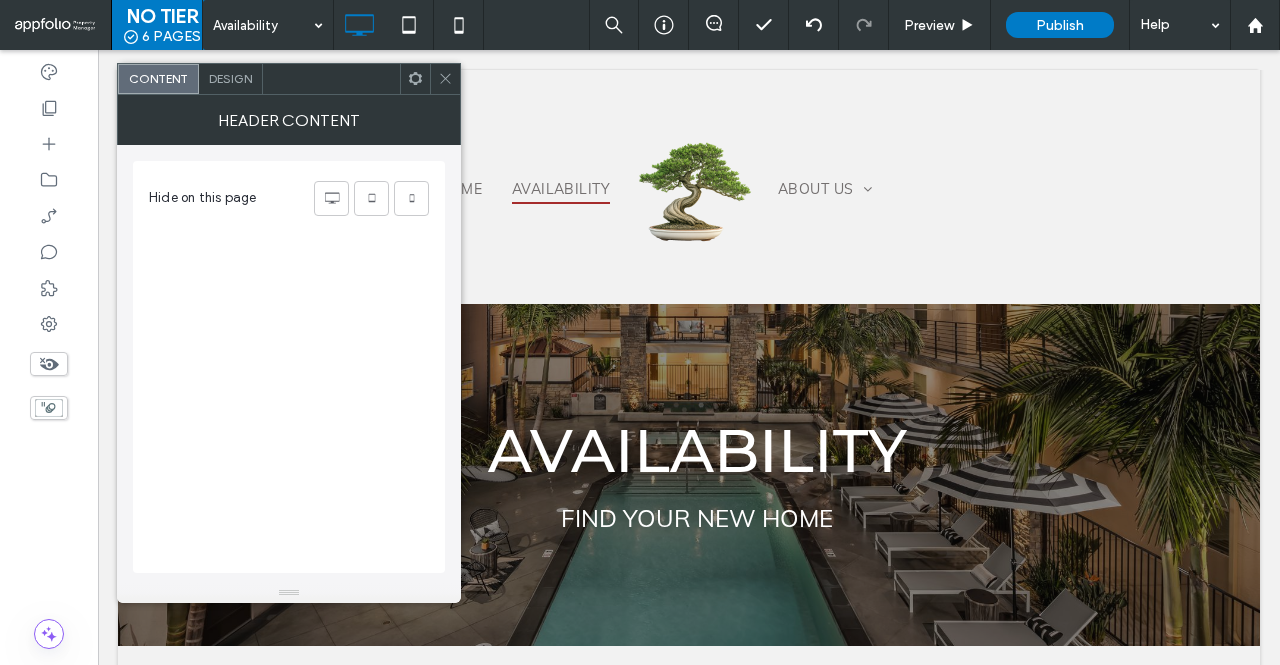 scroll, scrollTop: 0, scrollLeft: 0, axis: both 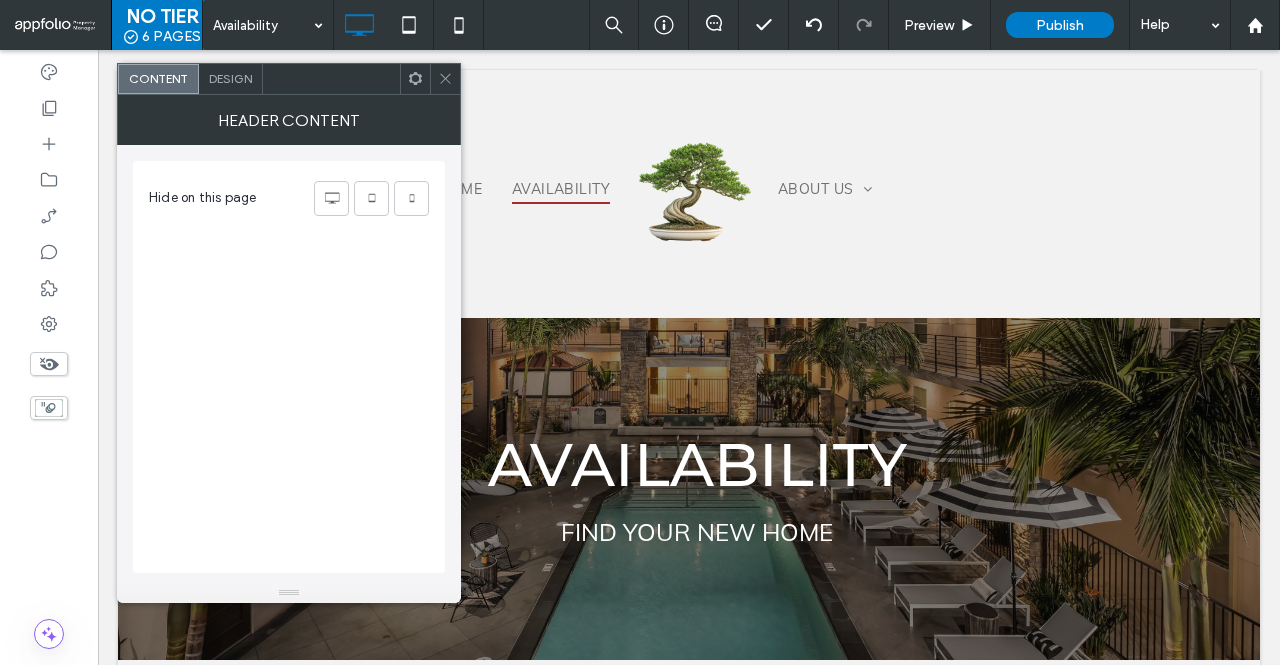 click 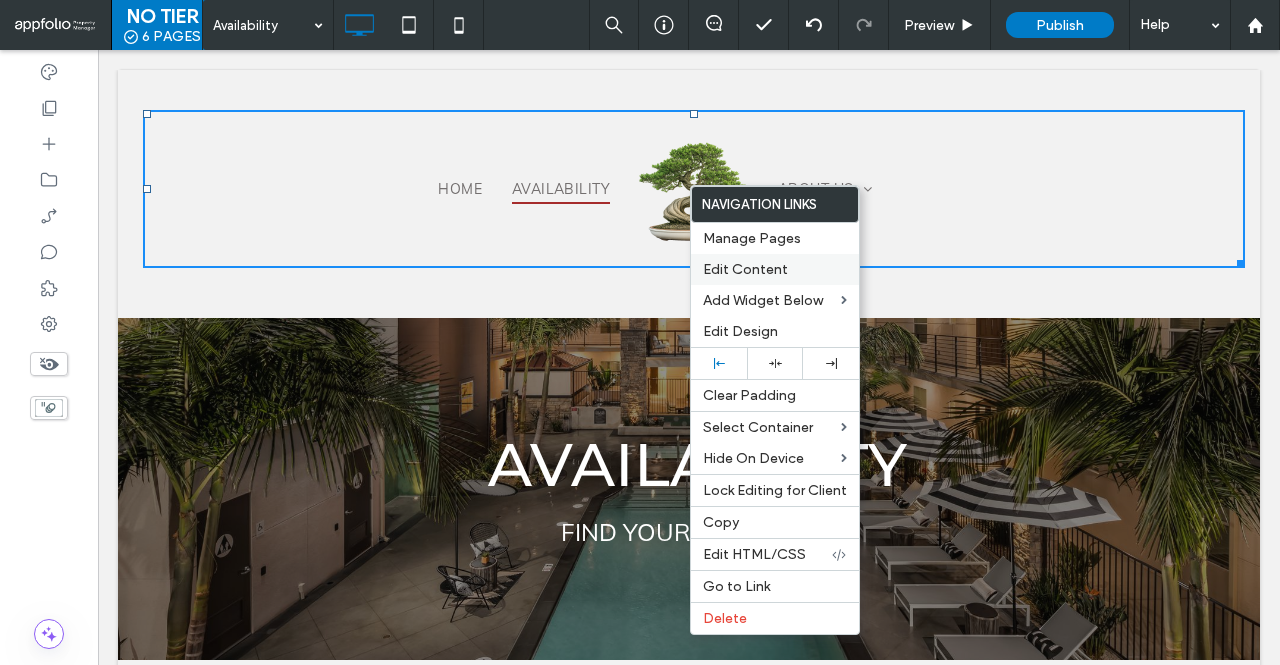 click on "Edit Content" at bounding box center (745, 269) 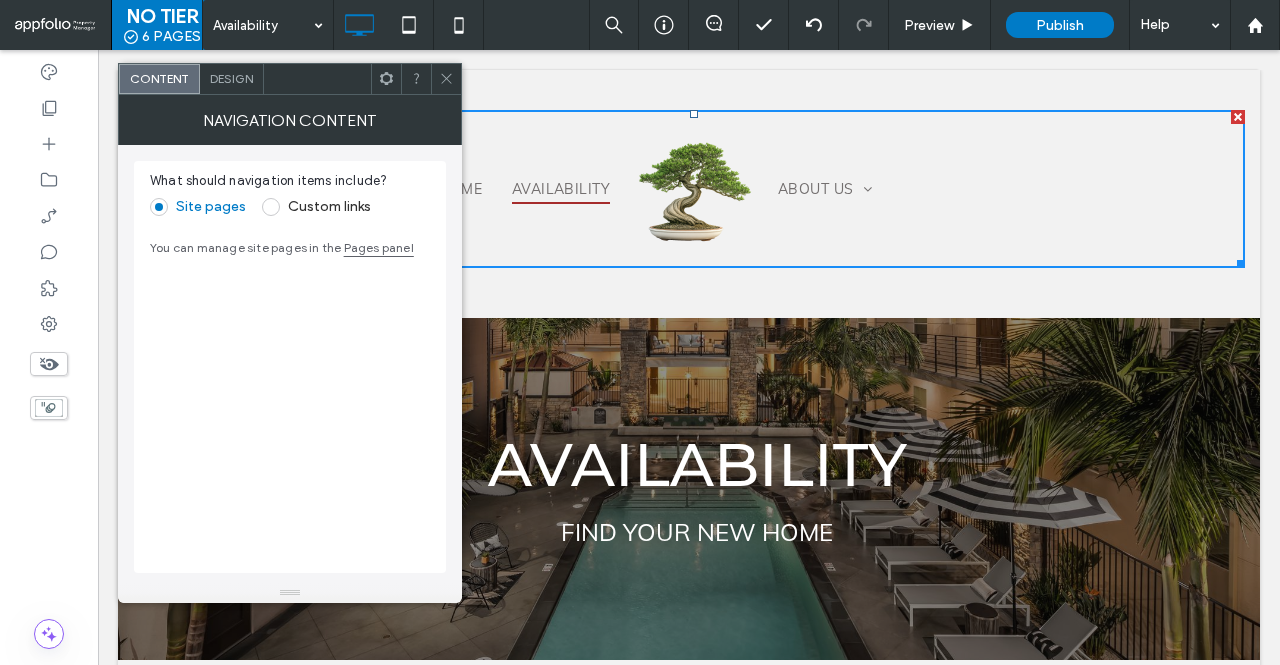 click on "Design" at bounding box center (231, 78) 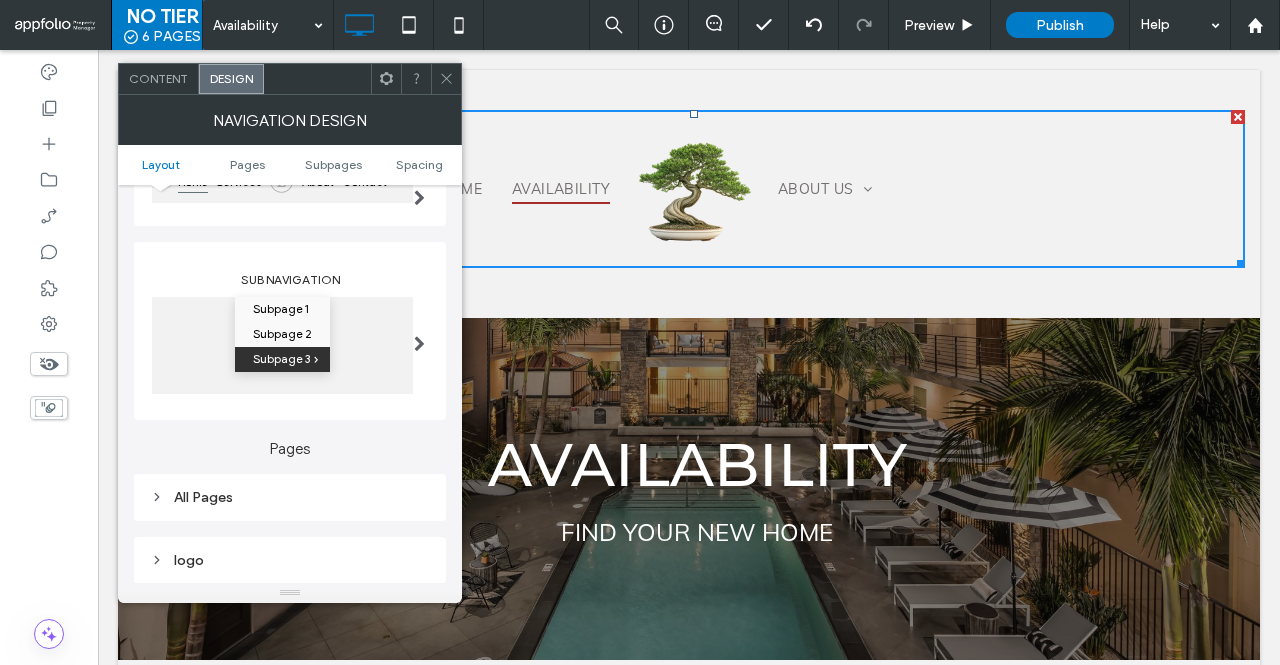 scroll, scrollTop: 385, scrollLeft: 0, axis: vertical 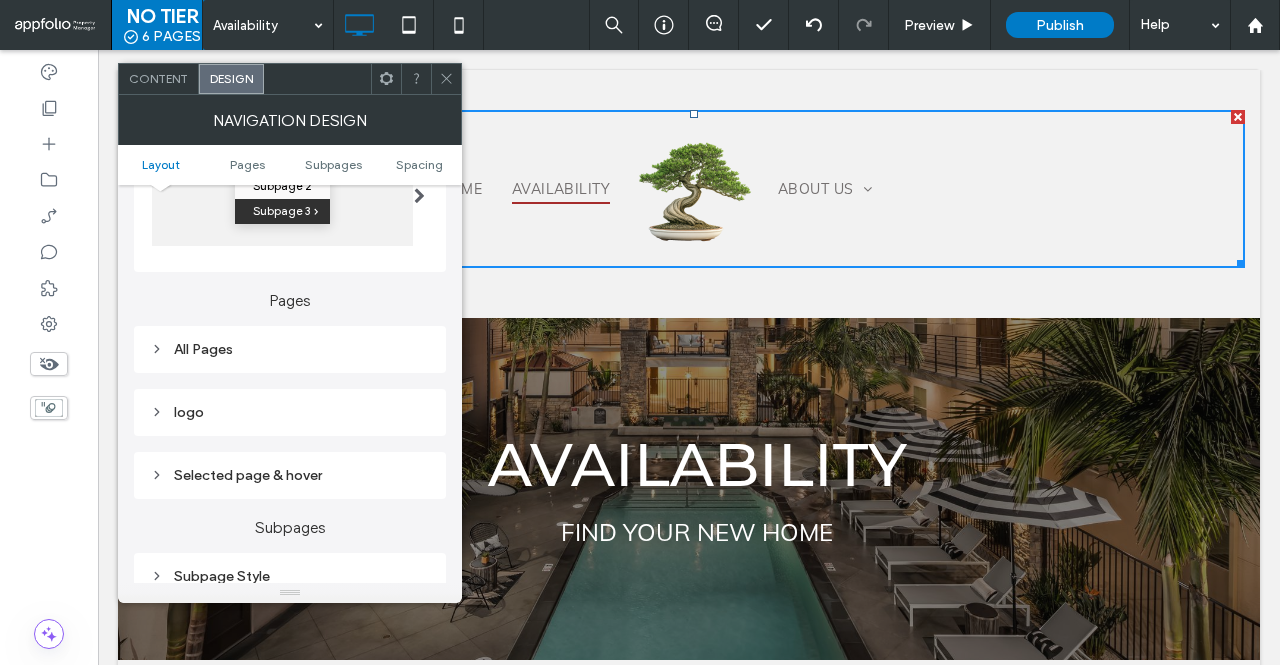 click on "All Pages" at bounding box center [290, 349] 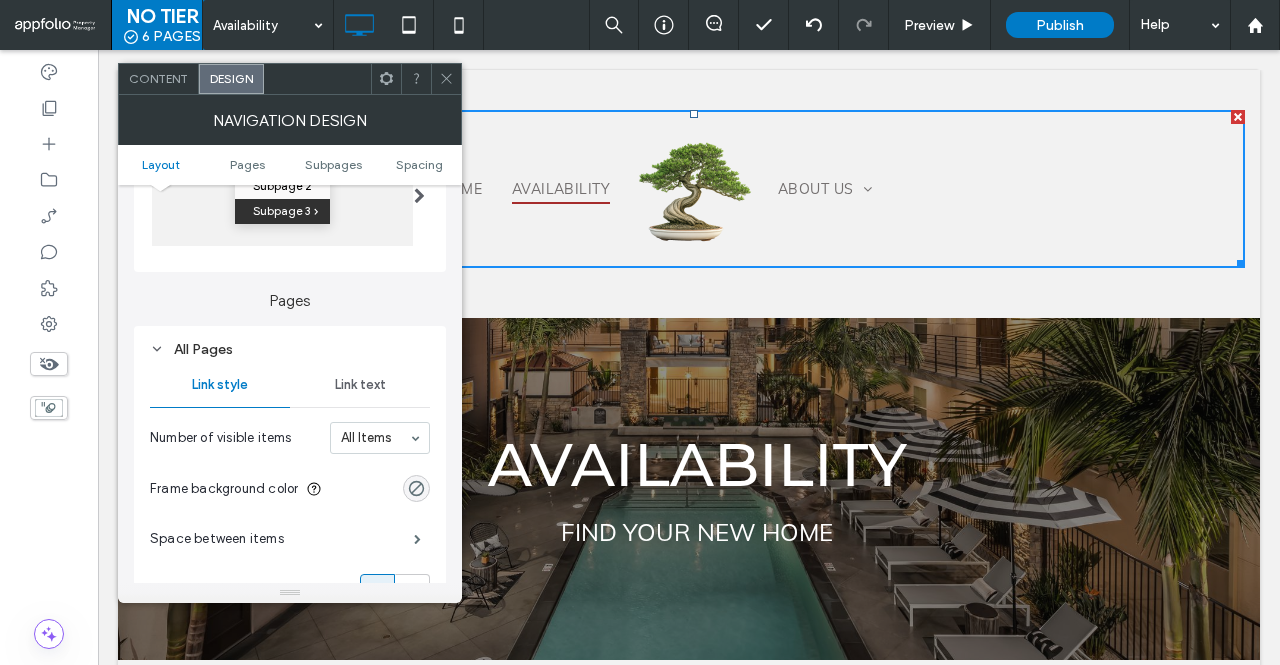 click on "All Pages" at bounding box center [290, 349] 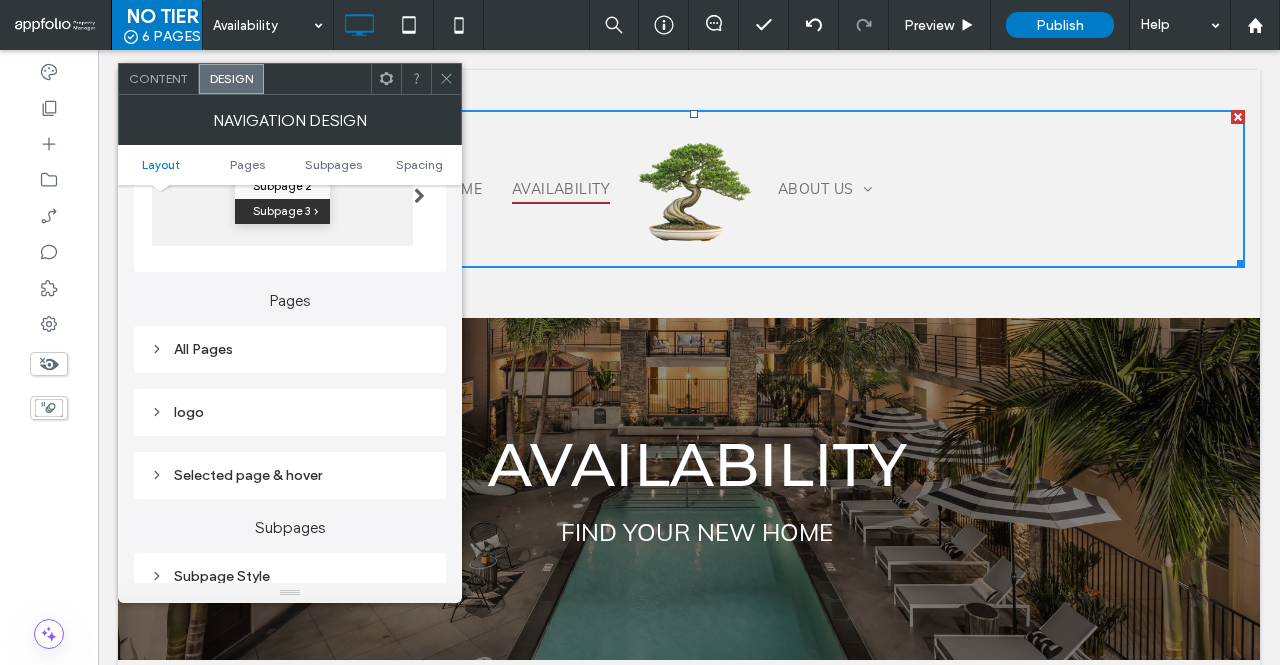 click on "logo" at bounding box center (290, 412) 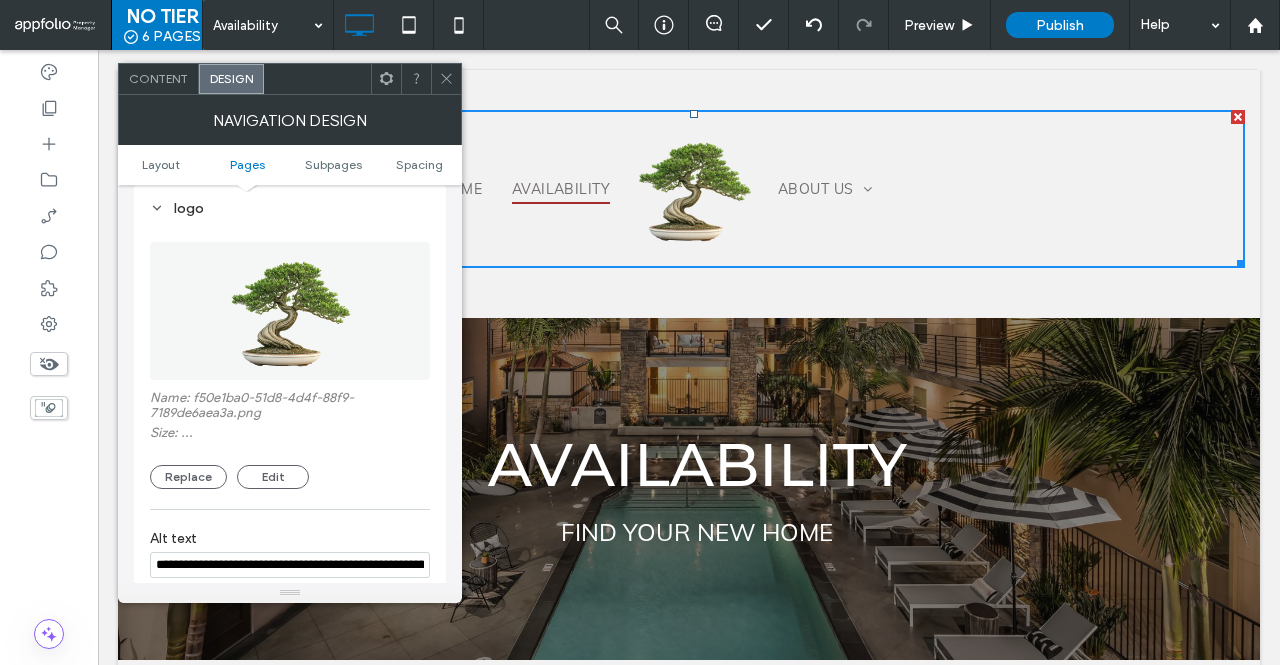 scroll, scrollTop: 590, scrollLeft: 0, axis: vertical 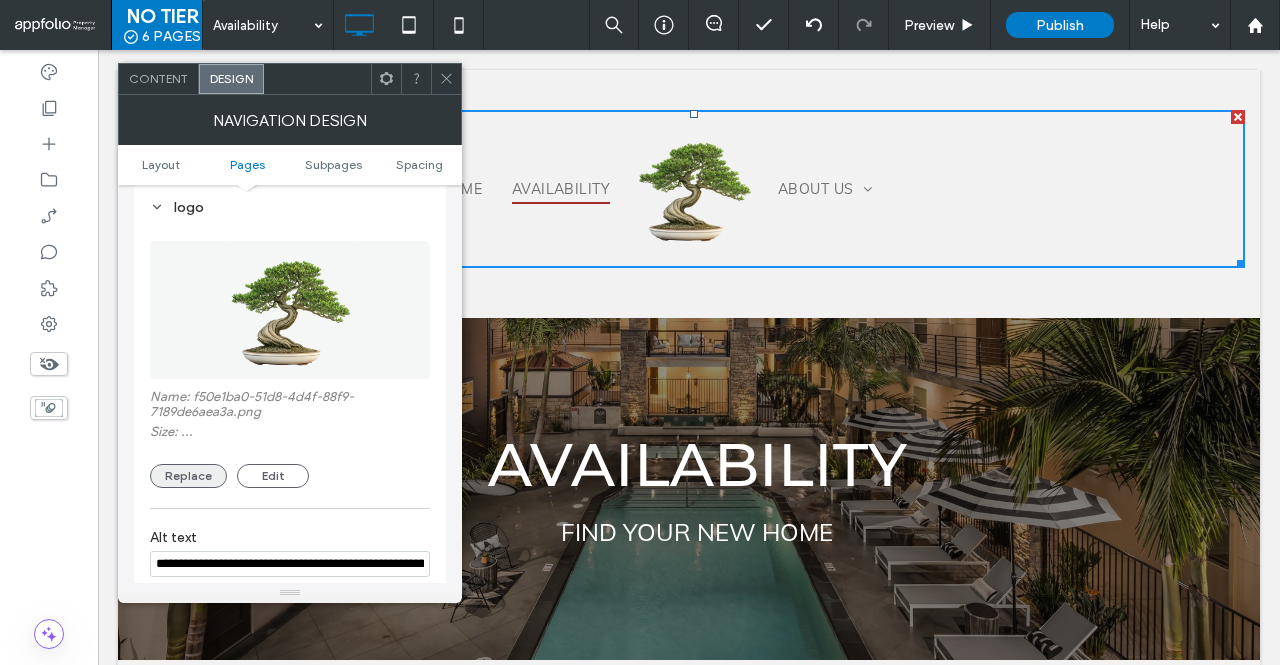 click on "Replace" at bounding box center [188, 476] 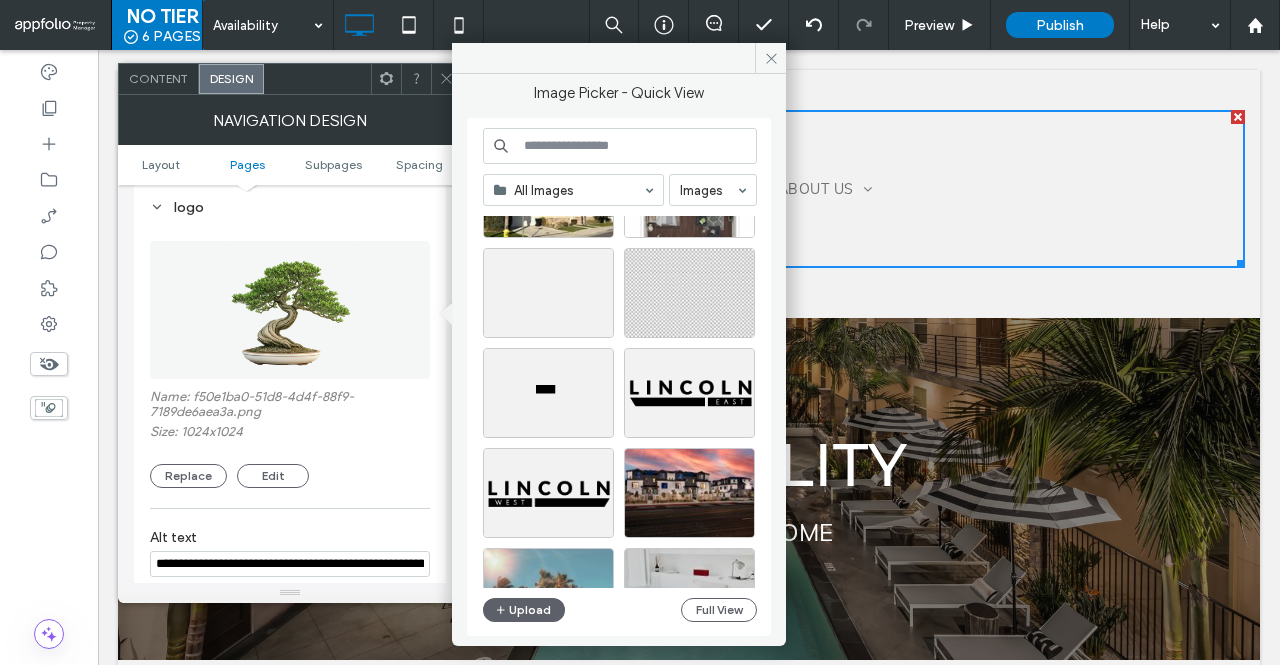 scroll, scrollTop: 998, scrollLeft: 0, axis: vertical 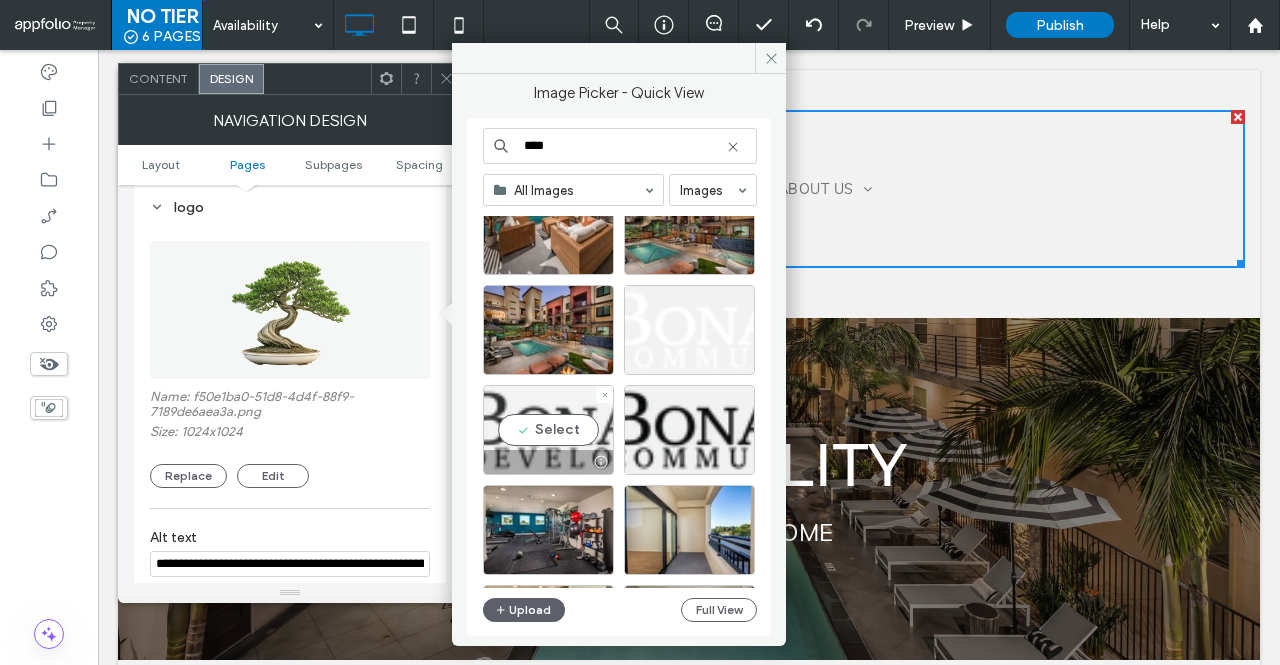 click on "Select" at bounding box center (548, 430) 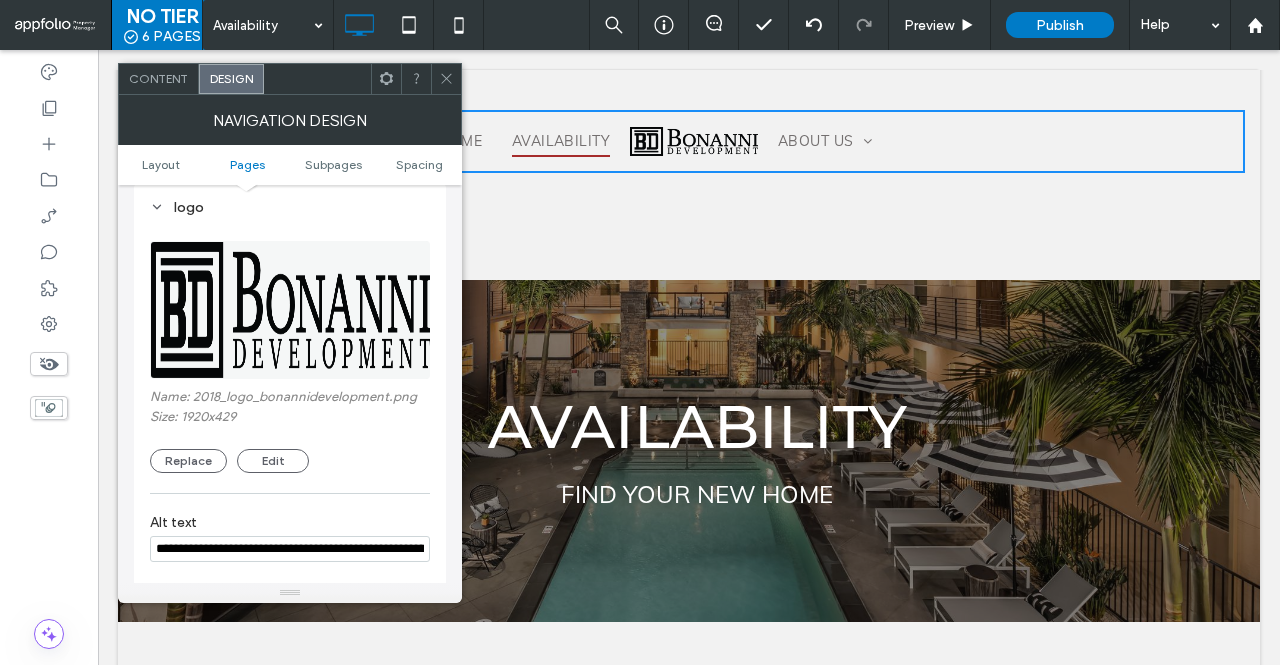 scroll, scrollTop: 26, scrollLeft: 0, axis: vertical 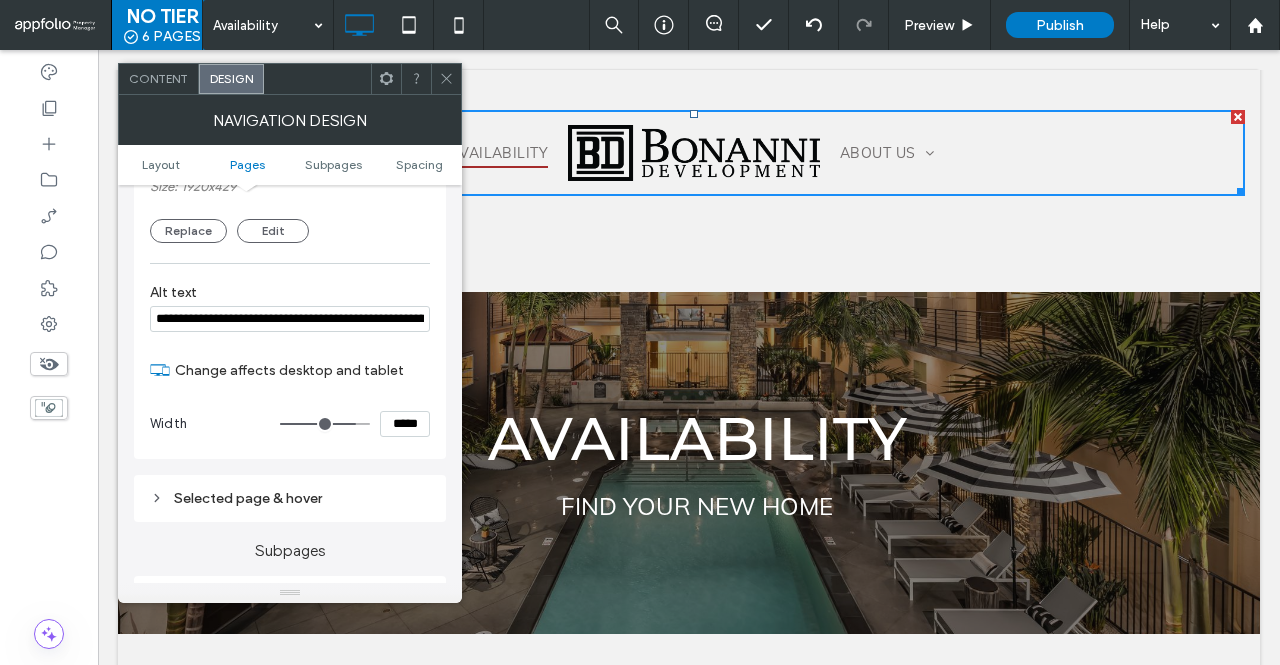 drag, startPoint x: 320, startPoint y: 423, endPoint x: 350, endPoint y: 431, distance: 31.04835 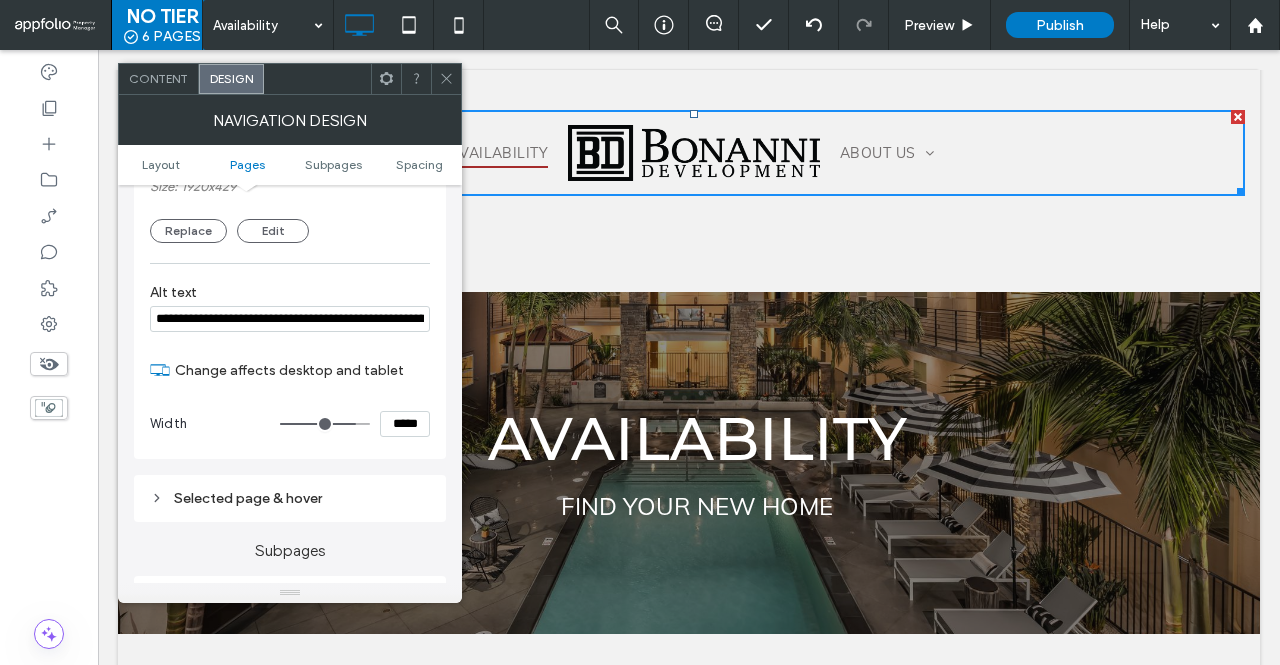 click at bounding box center (325, 424) 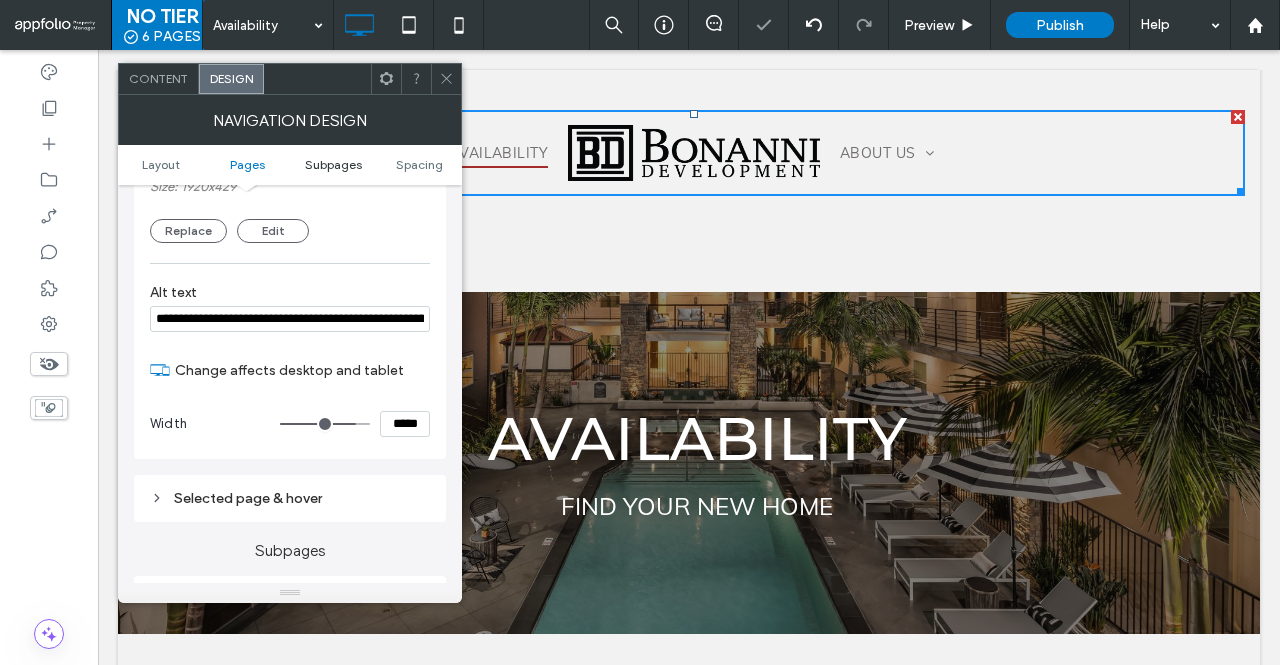 click on "Subpages" at bounding box center [333, 164] 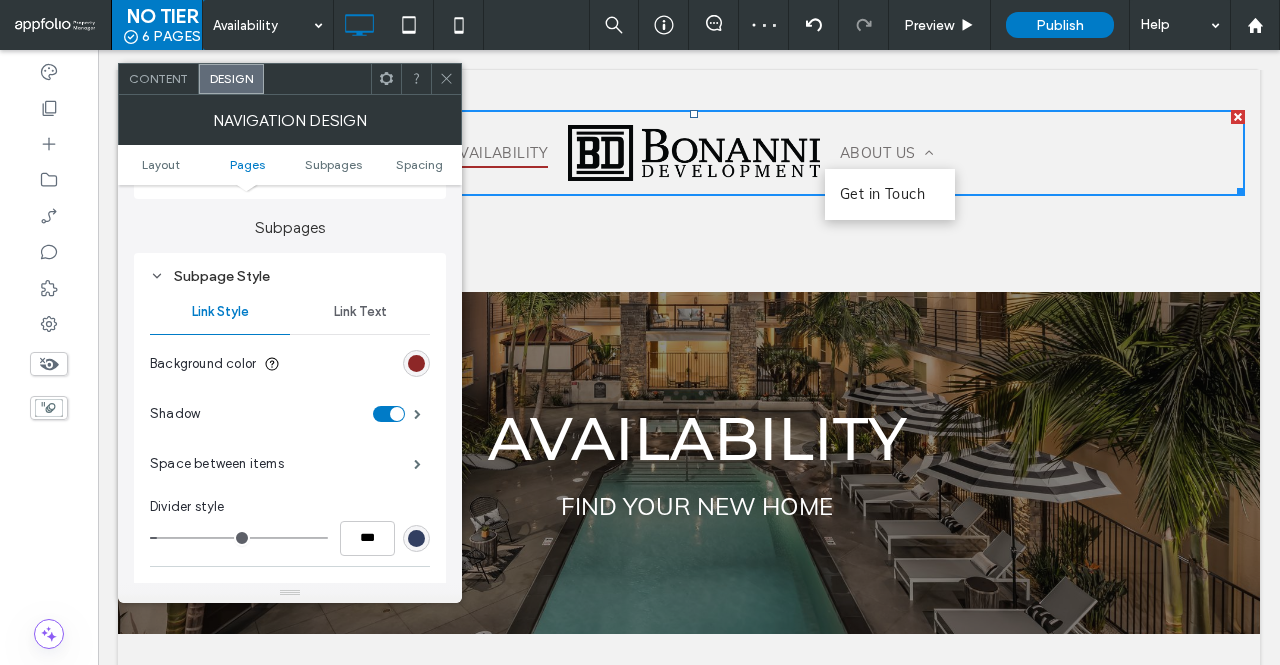 scroll, scrollTop: 1161, scrollLeft: 0, axis: vertical 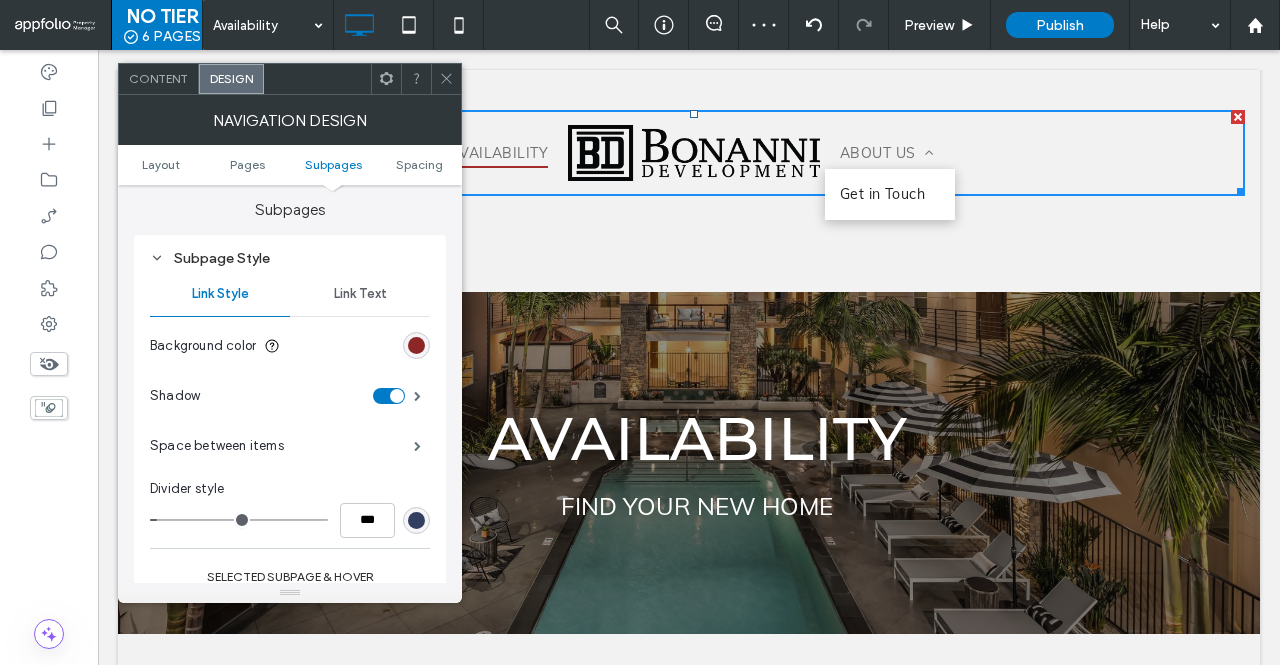 click 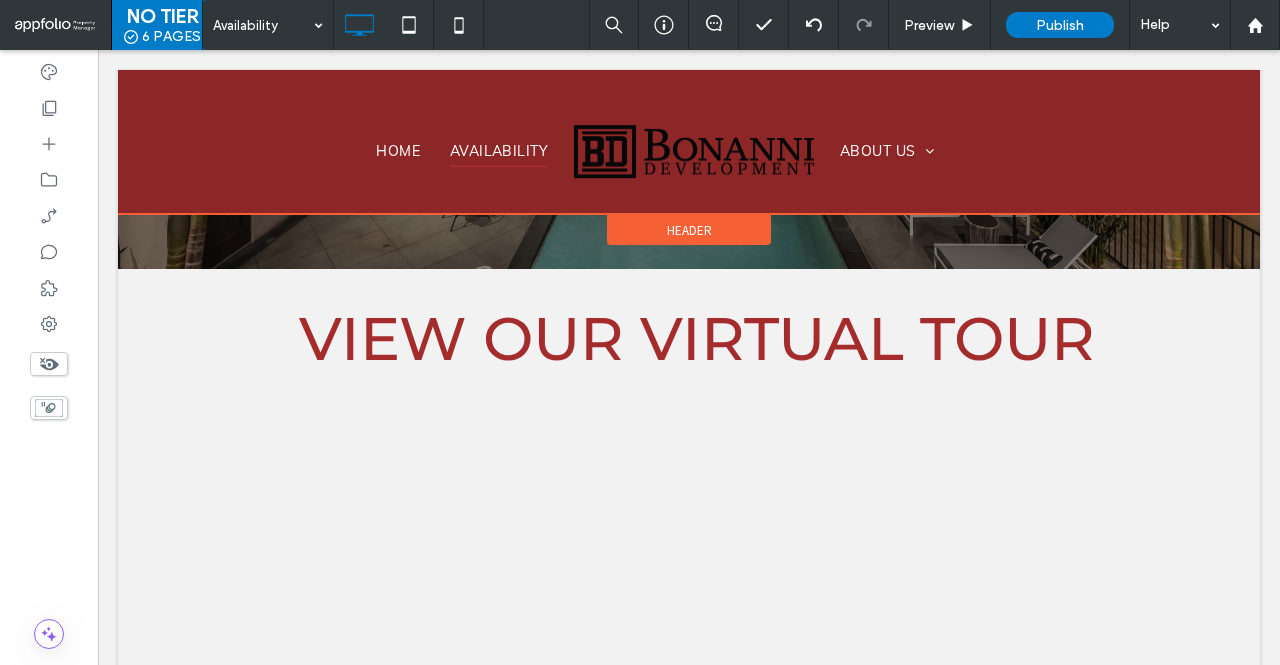 scroll, scrollTop: 384, scrollLeft: 0, axis: vertical 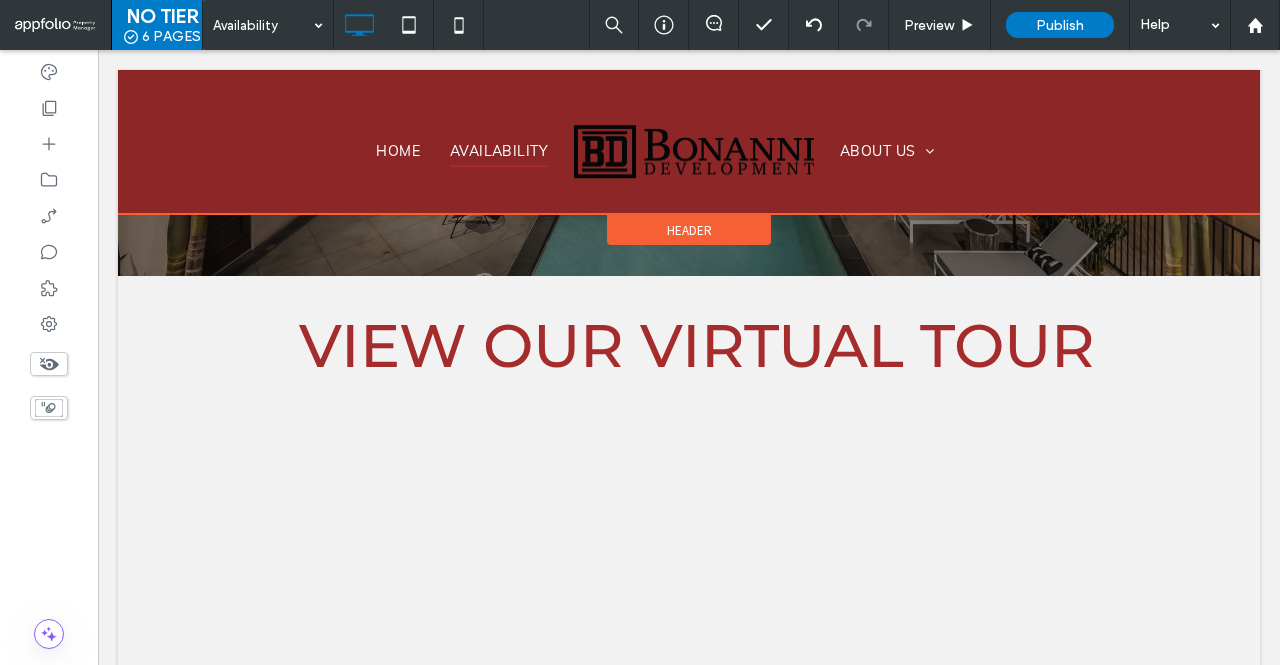 click on "Header" at bounding box center (689, 230) 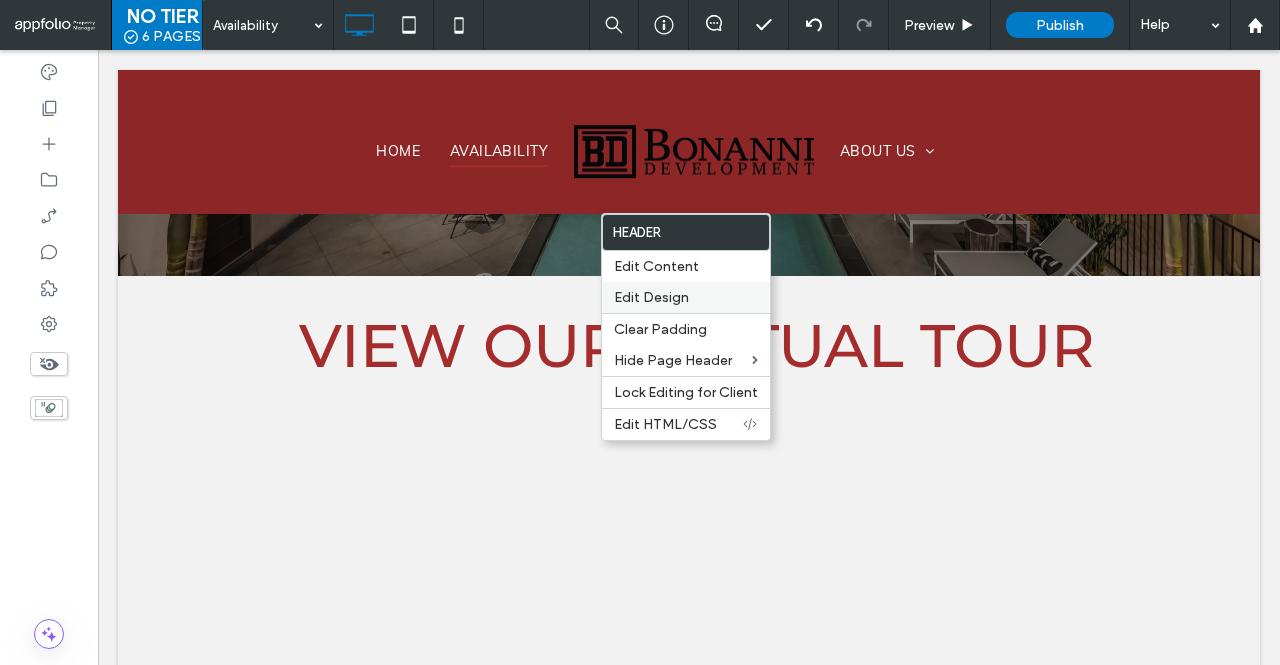 click on "Edit Design" at bounding box center (651, 297) 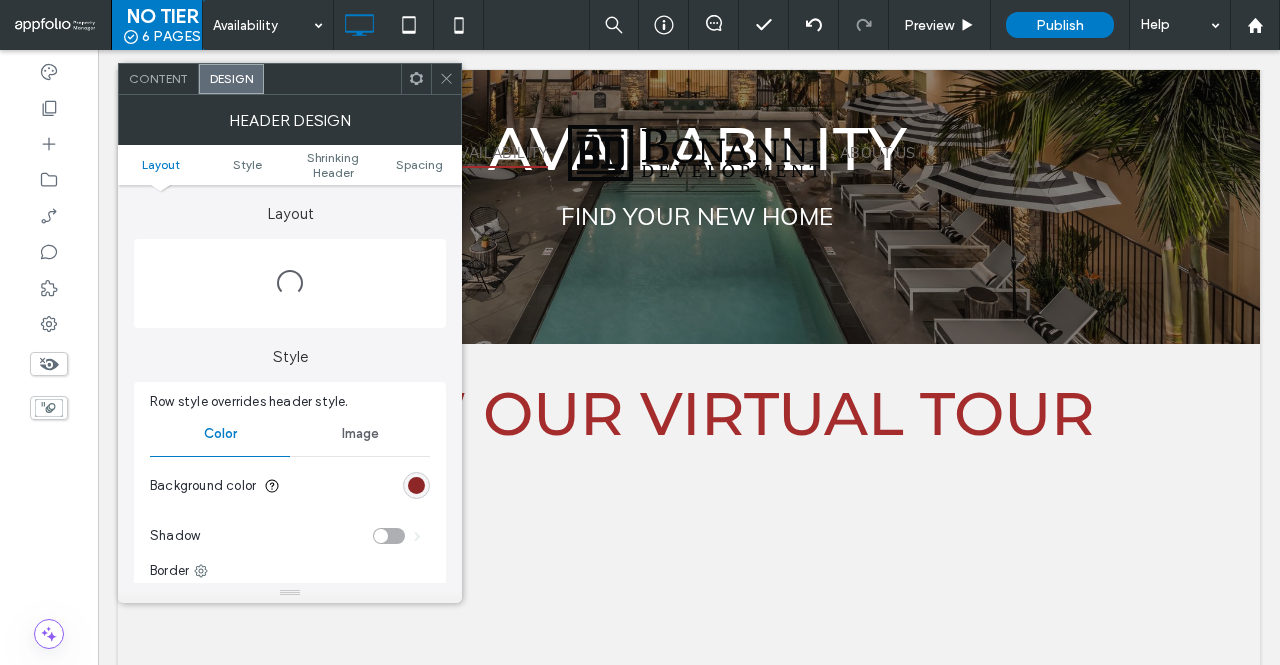 scroll, scrollTop: 0, scrollLeft: 0, axis: both 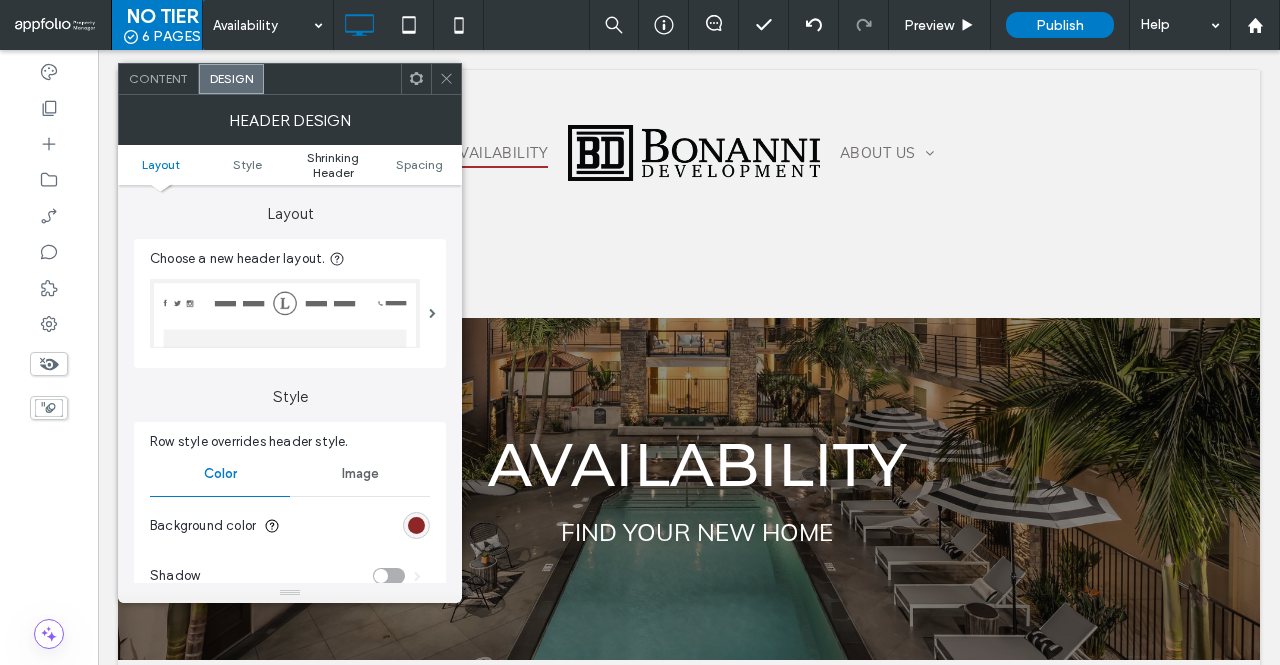 click on "Shrinking Header" at bounding box center [333, 165] 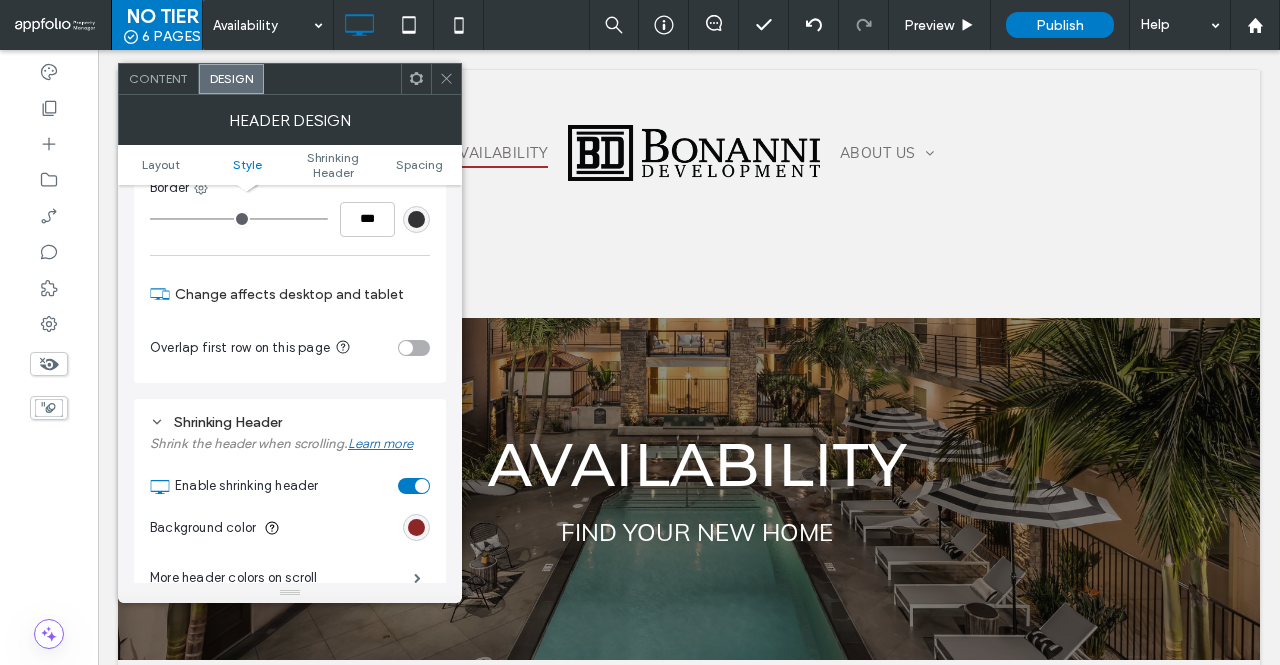 scroll, scrollTop: 68, scrollLeft: 0, axis: vertical 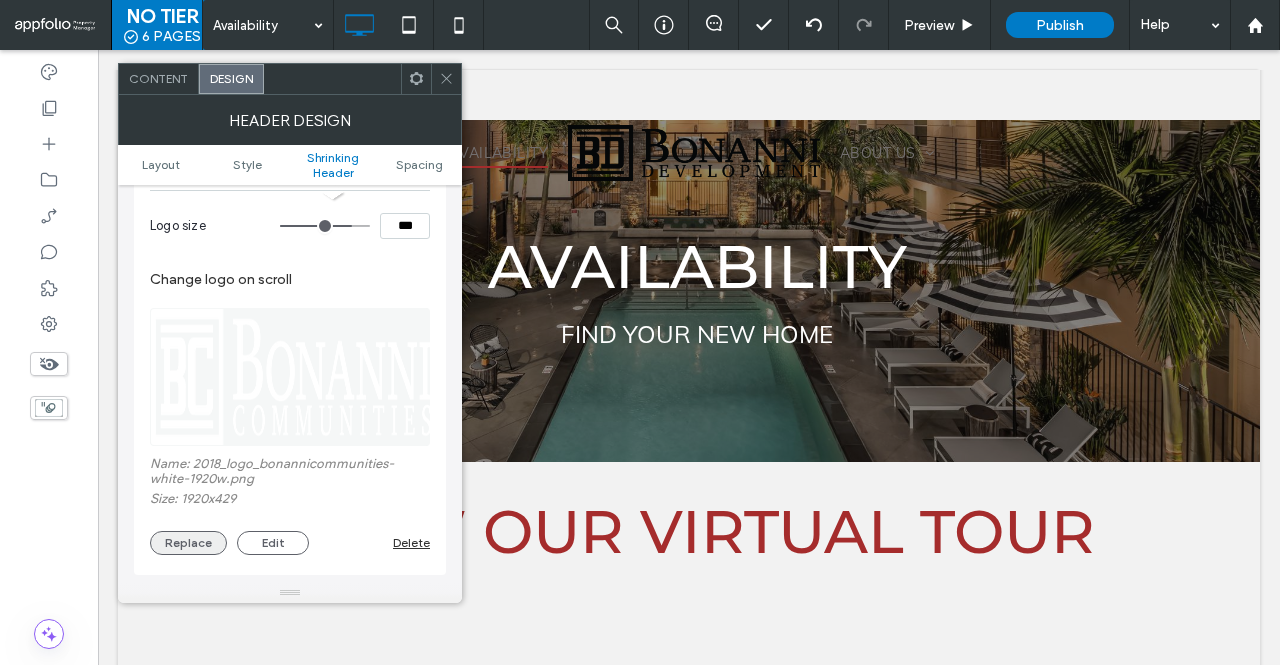 click on "Replace" at bounding box center [188, 543] 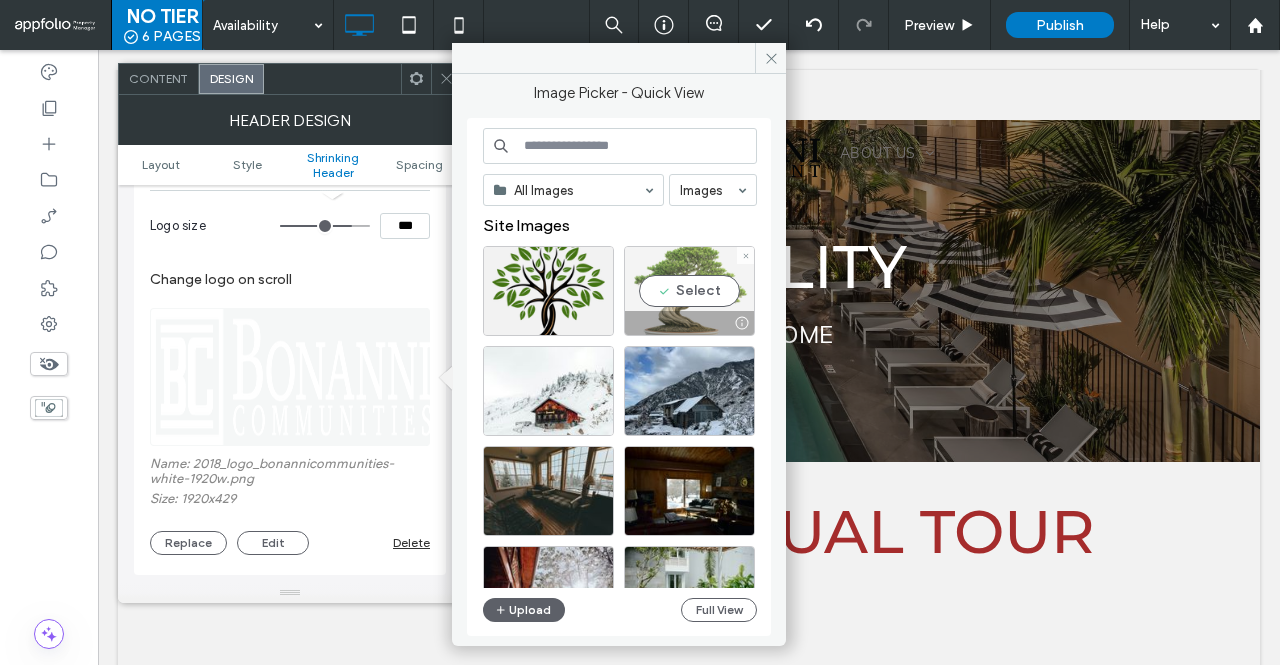 click on "Select" at bounding box center (689, 291) 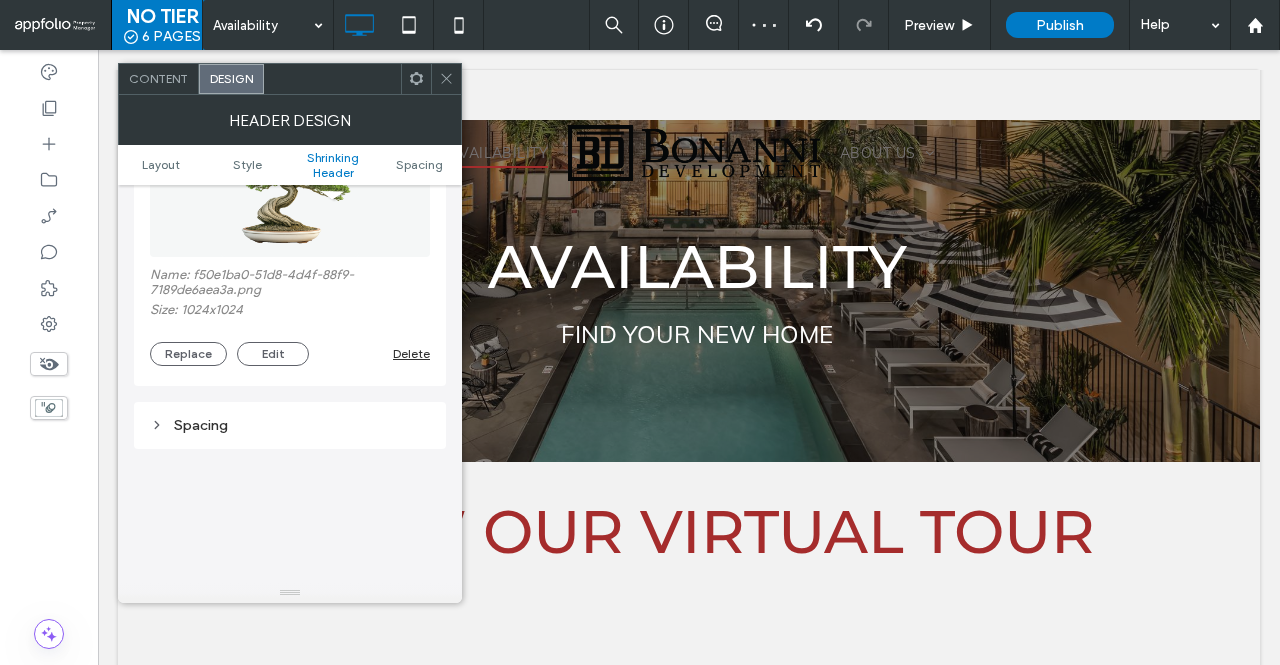 scroll, scrollTop: 1215, scrollLeft: 0, axis: vertical 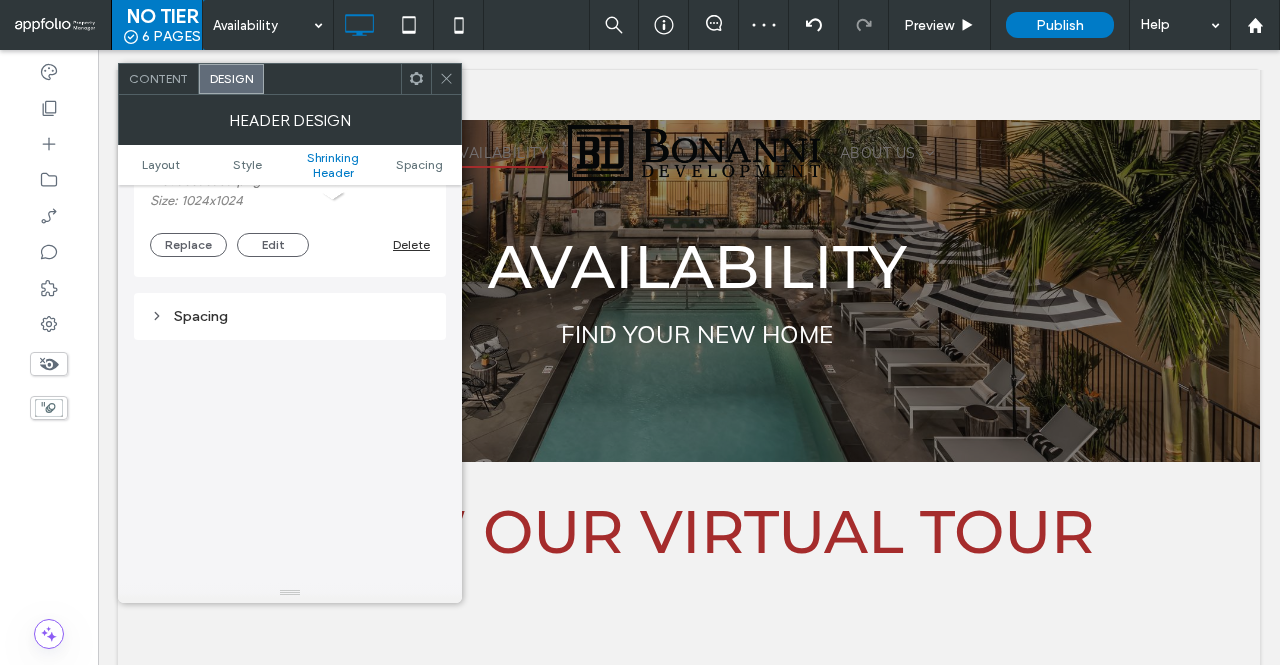 click 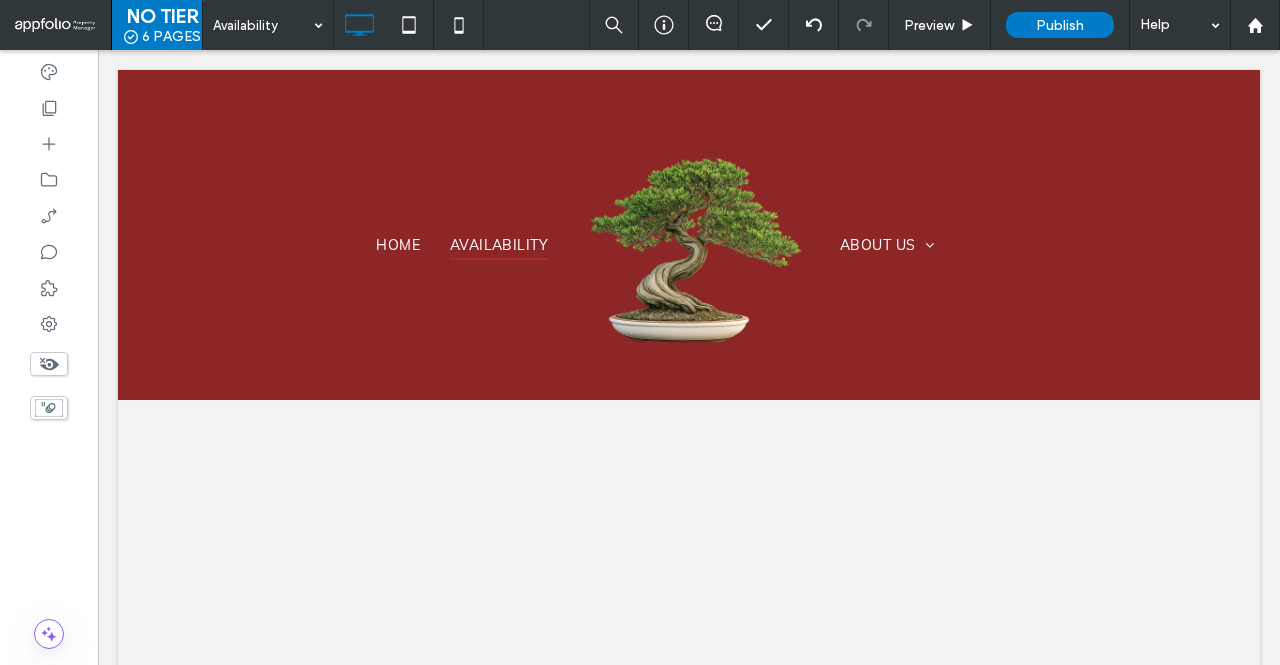 scroll, scrollTop: 634, scrollLeft: 0, axis: vertical 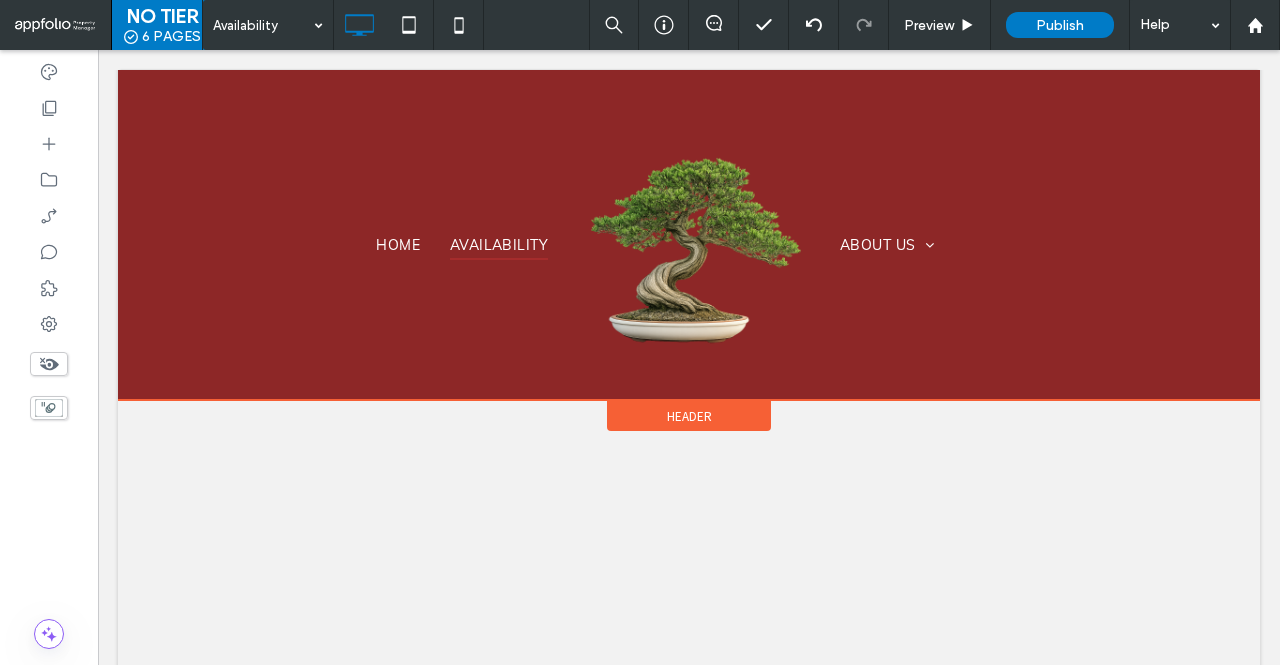 drag, startPoint x: 660, startPoint y: 280, endPoint x: 624, endPoint y: 392, distance: 117.64353 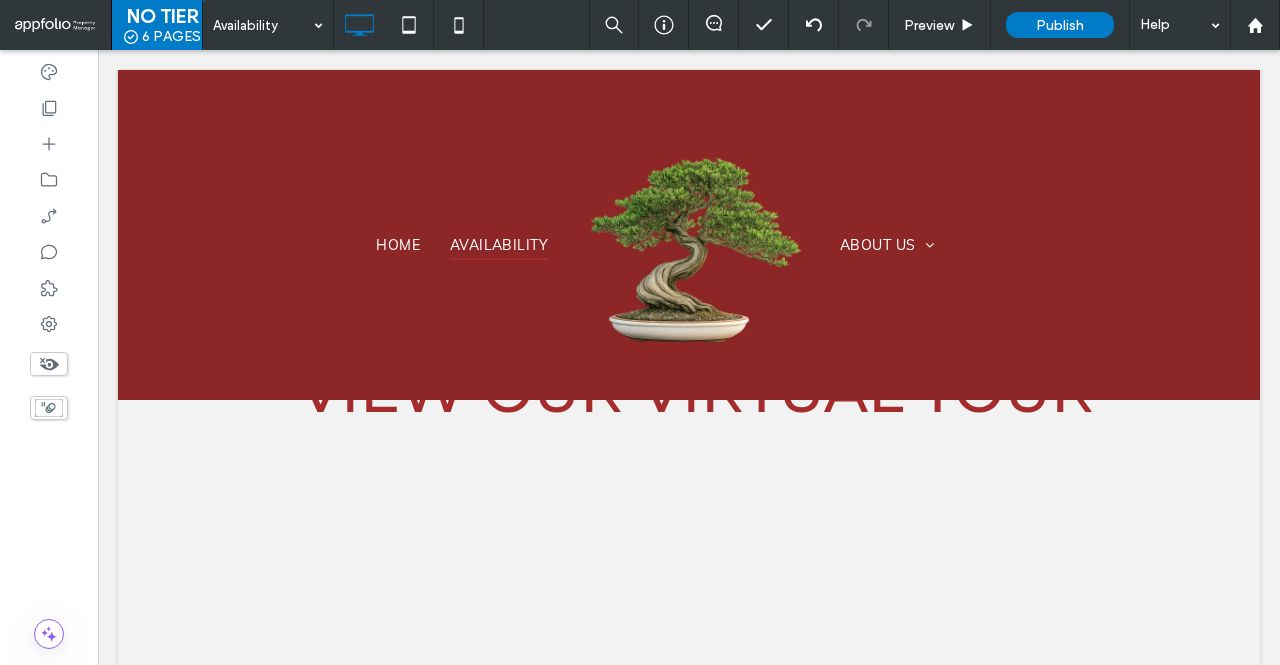scroll, scrollTop: 352, scrollLeft: 0, axis: vertical 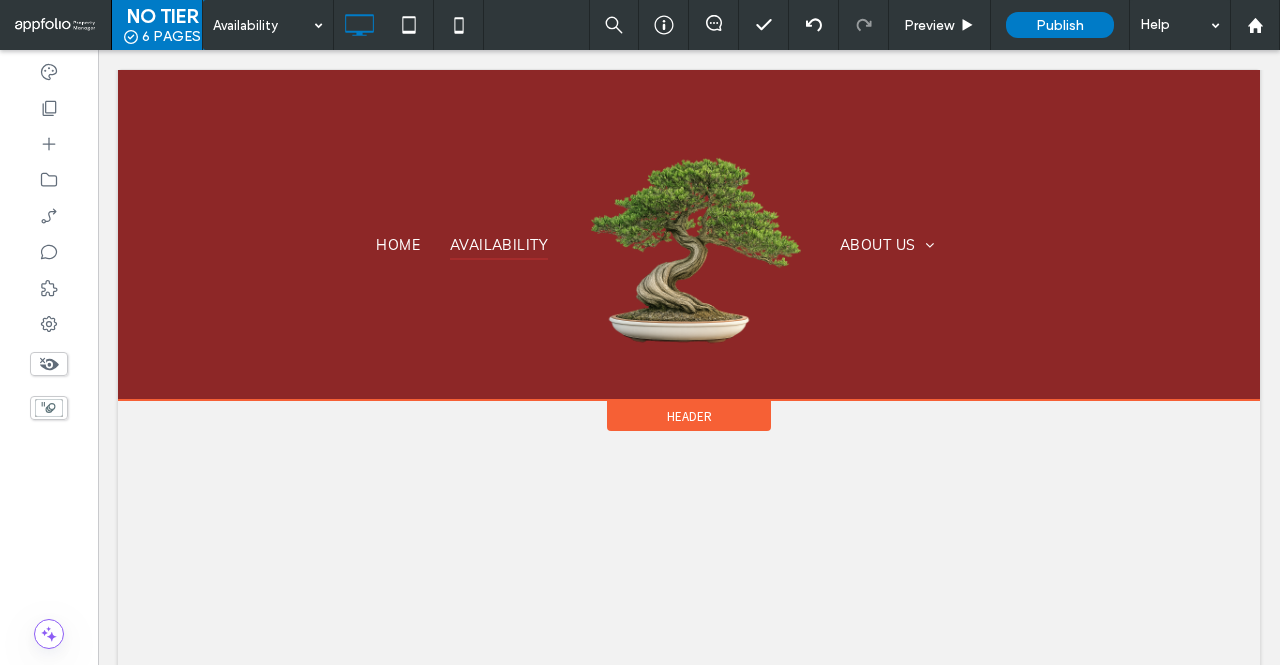 click on "Header" at bounding box center (689, 416) 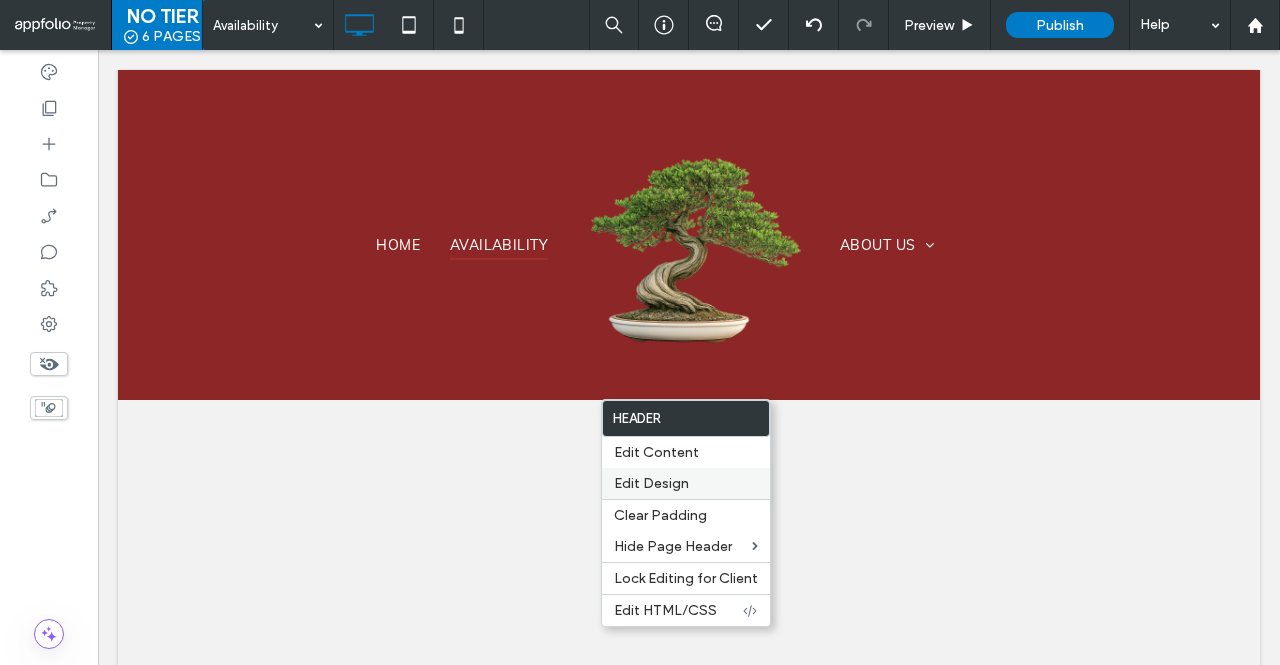 click on "Edit Design" at bounding box center [651, 483] 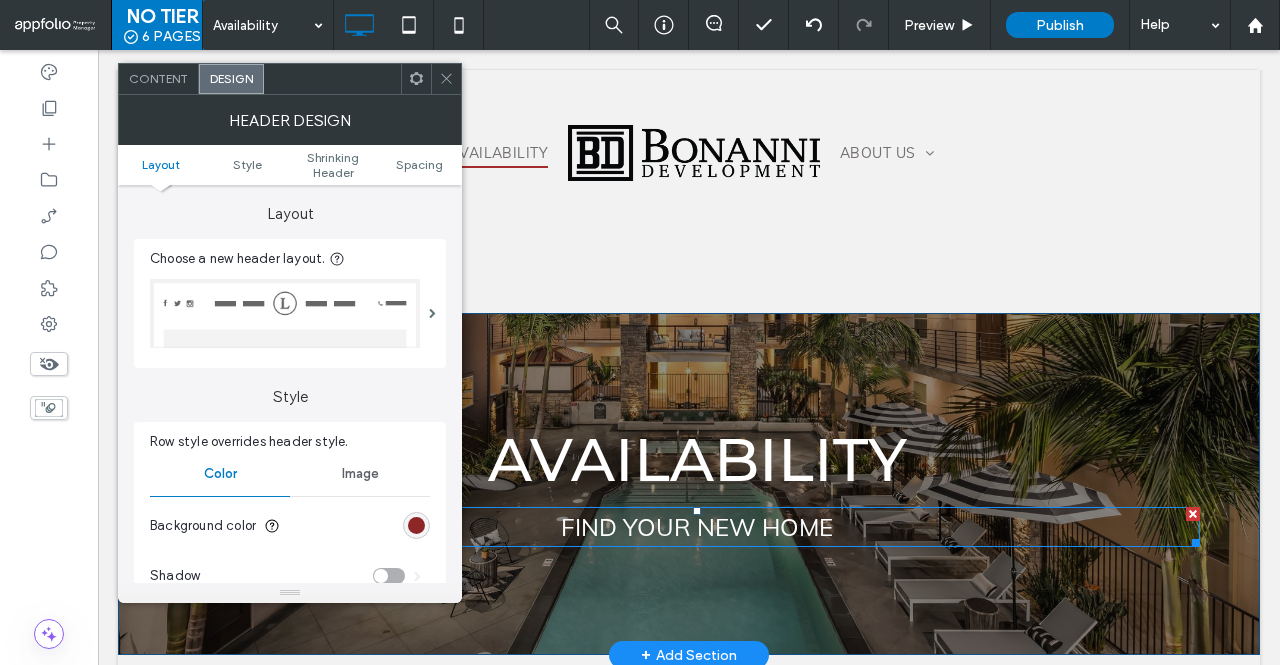 scroll, scrollTop: 0, scrollLeft: 0, axis: both 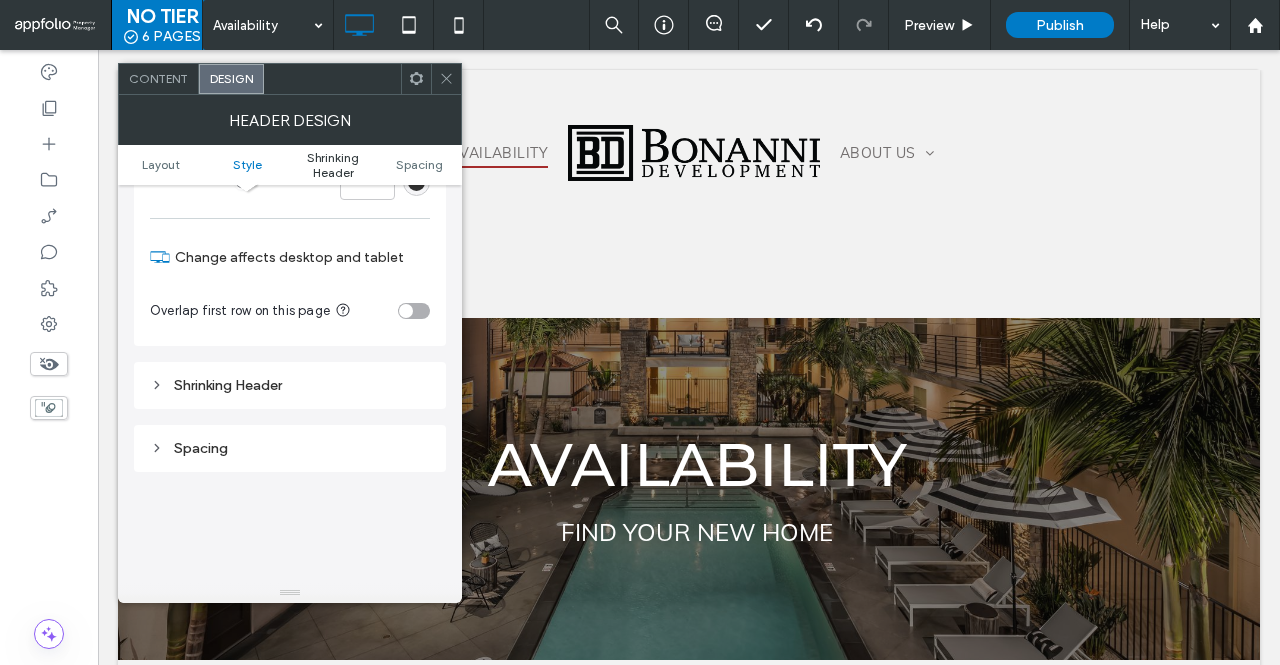 click on "Shrinking Header" at bounding box center [333, 165] 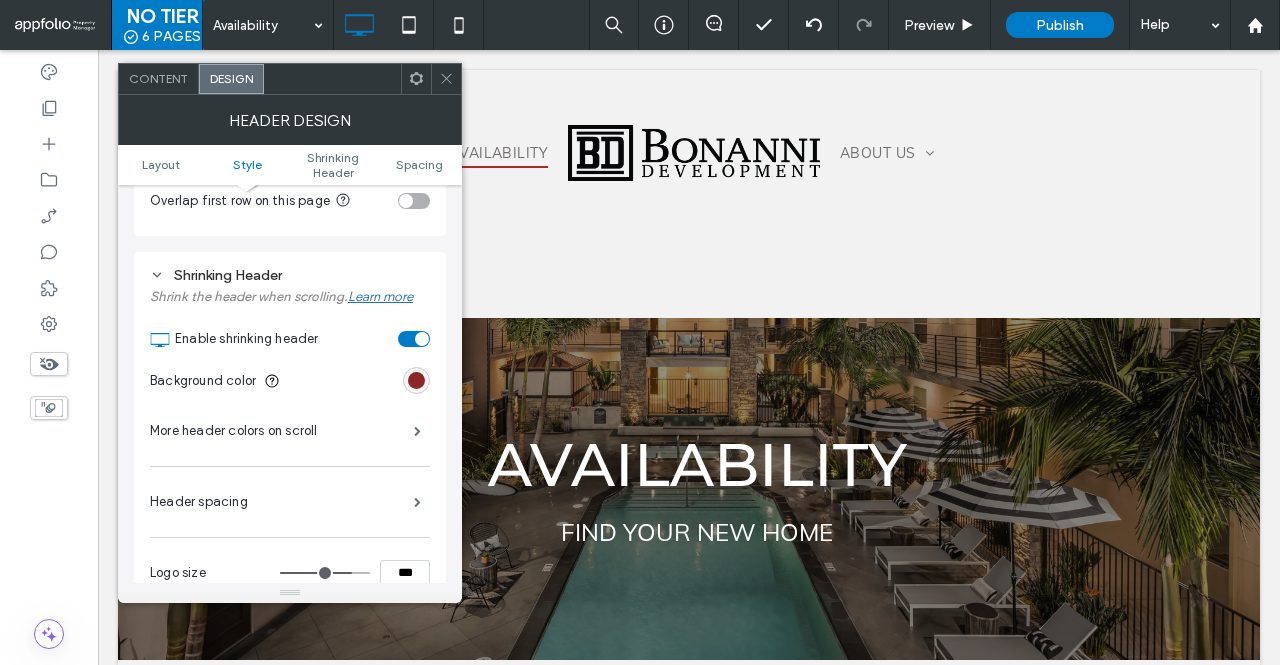 scroll, scrollTop: 184, scrollLeft: 0, axis: vertical 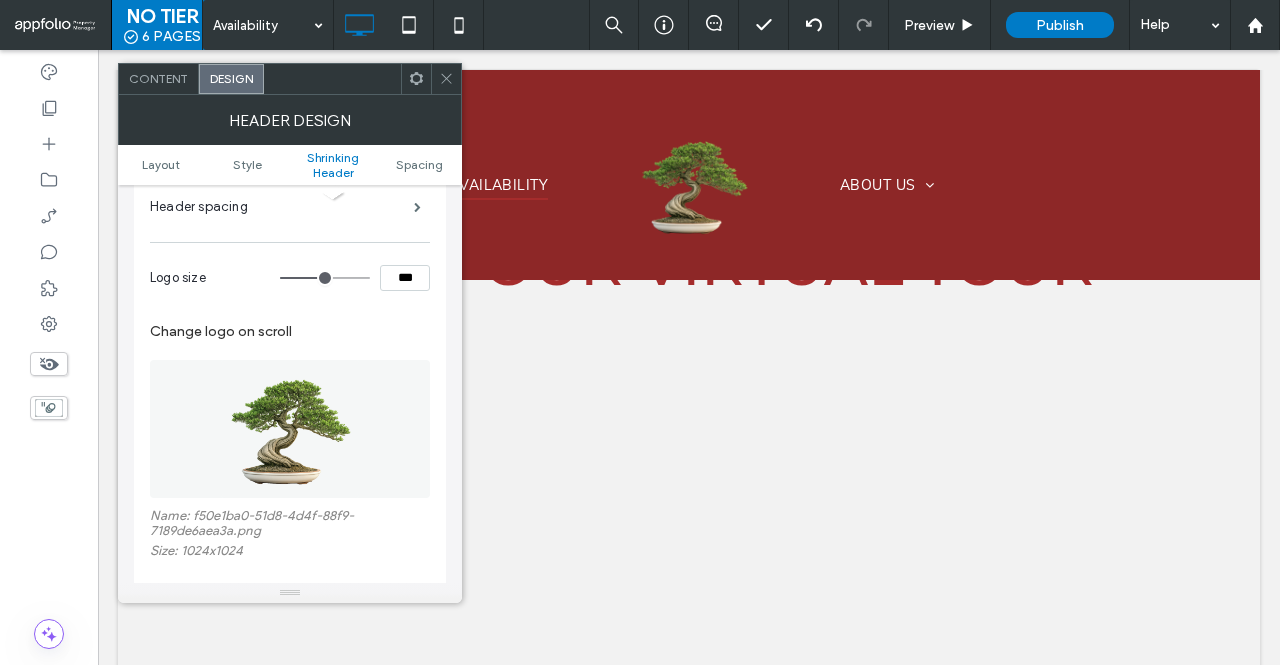drag, startPoint x: 347, startPoint y: 275, endPoint x: 325, endPoint y: 278, distance: 22.203604 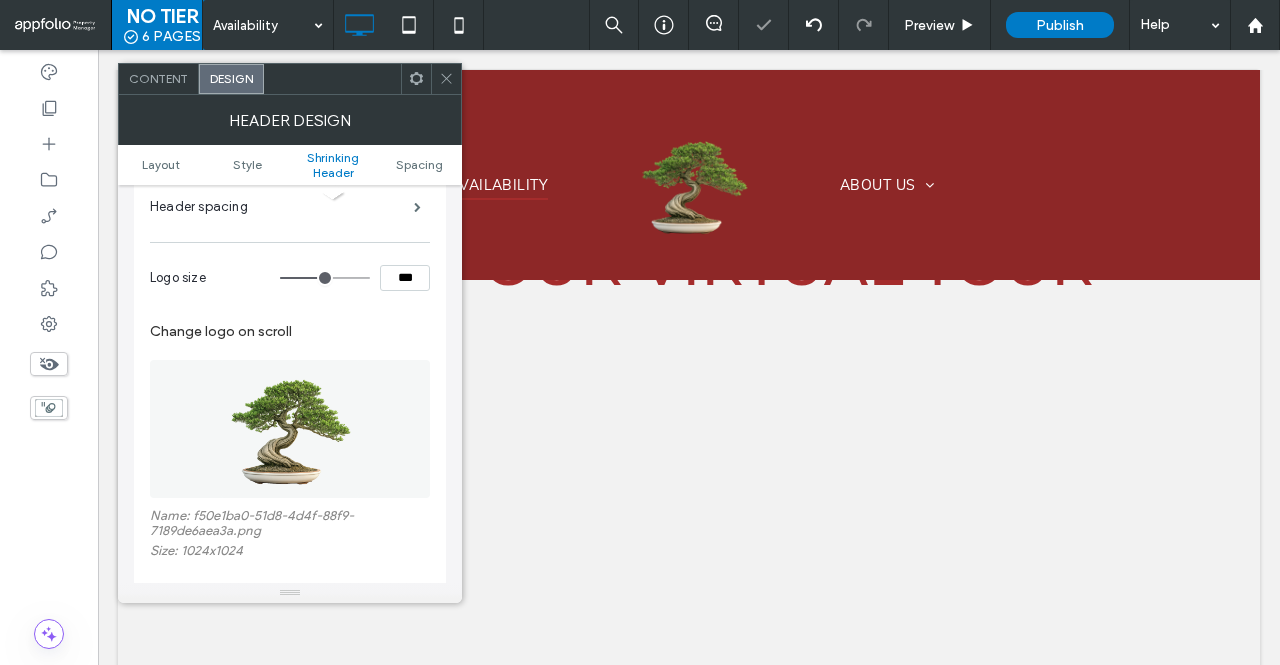 click at bounding box center (446, 79) 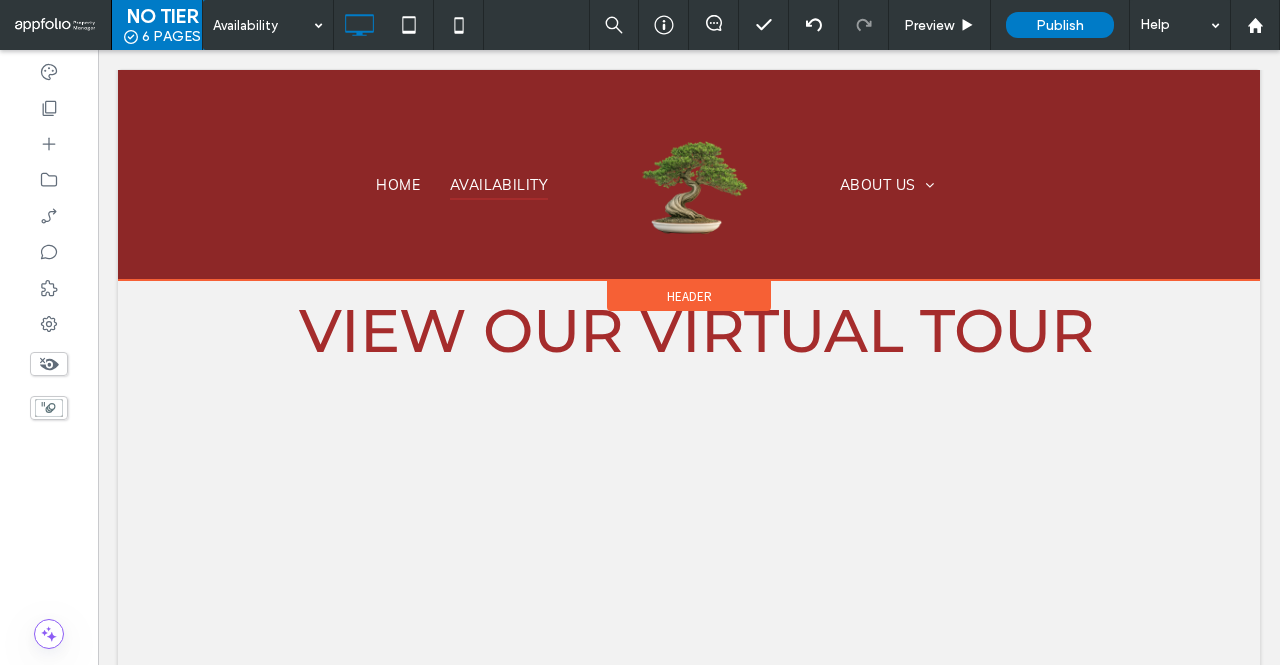 click on "Header" at bounding box center (689, 296) 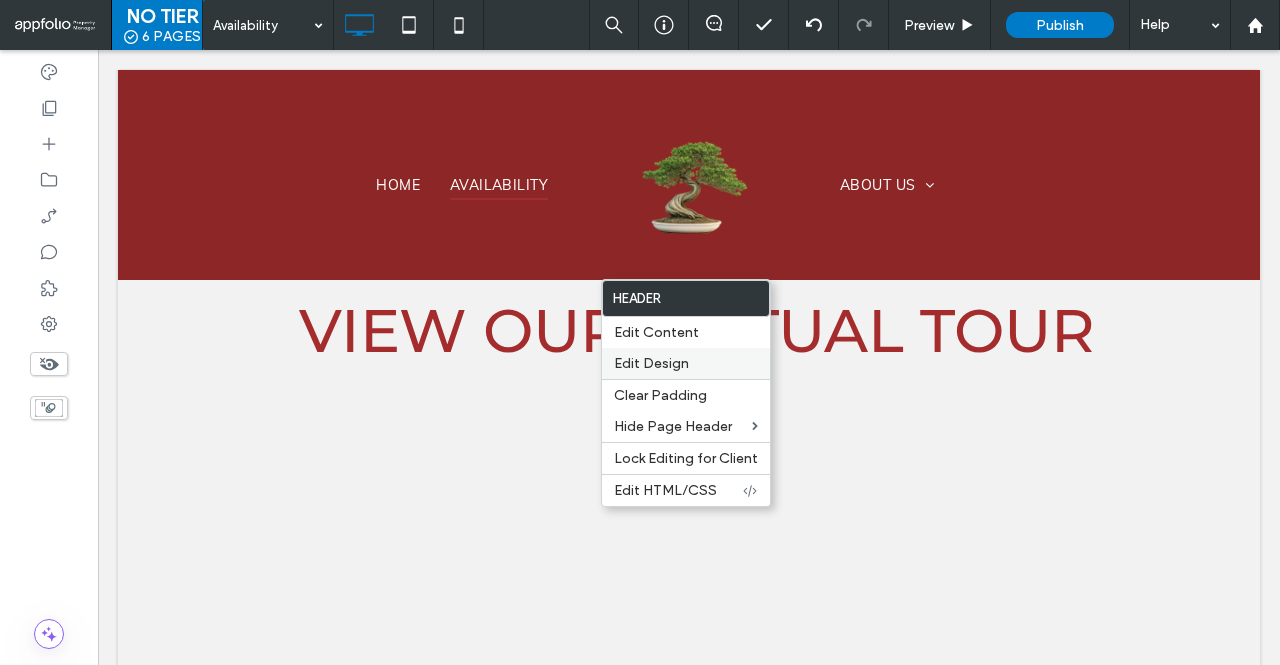 click on "Edit Design" at bounding box center (686, 363) 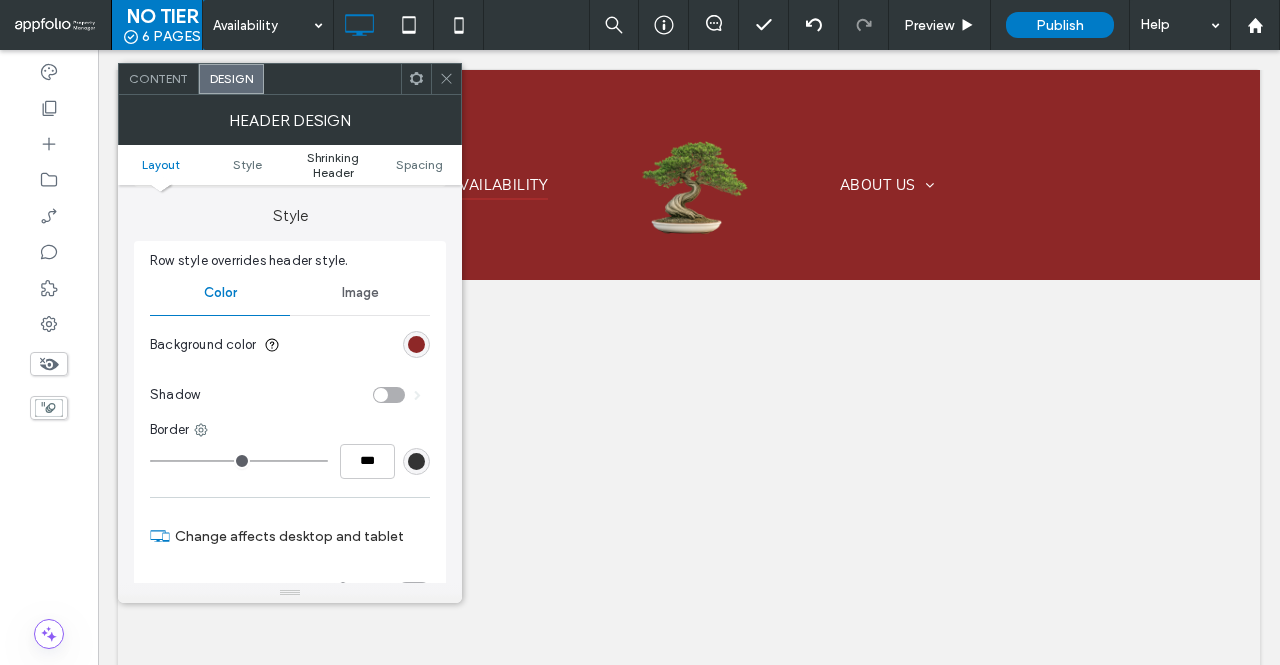 click on "Shrinking Header" at bounding box center [333, 165] 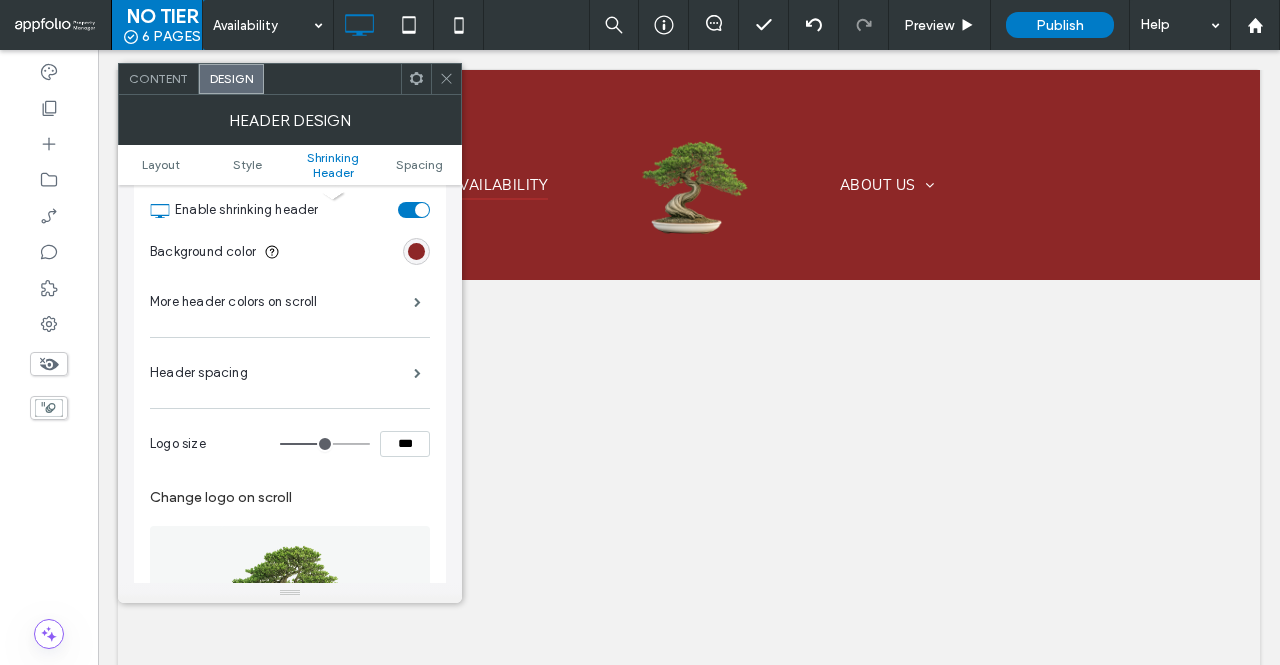 click on "Header spacing" at bounding box center [290, 373] 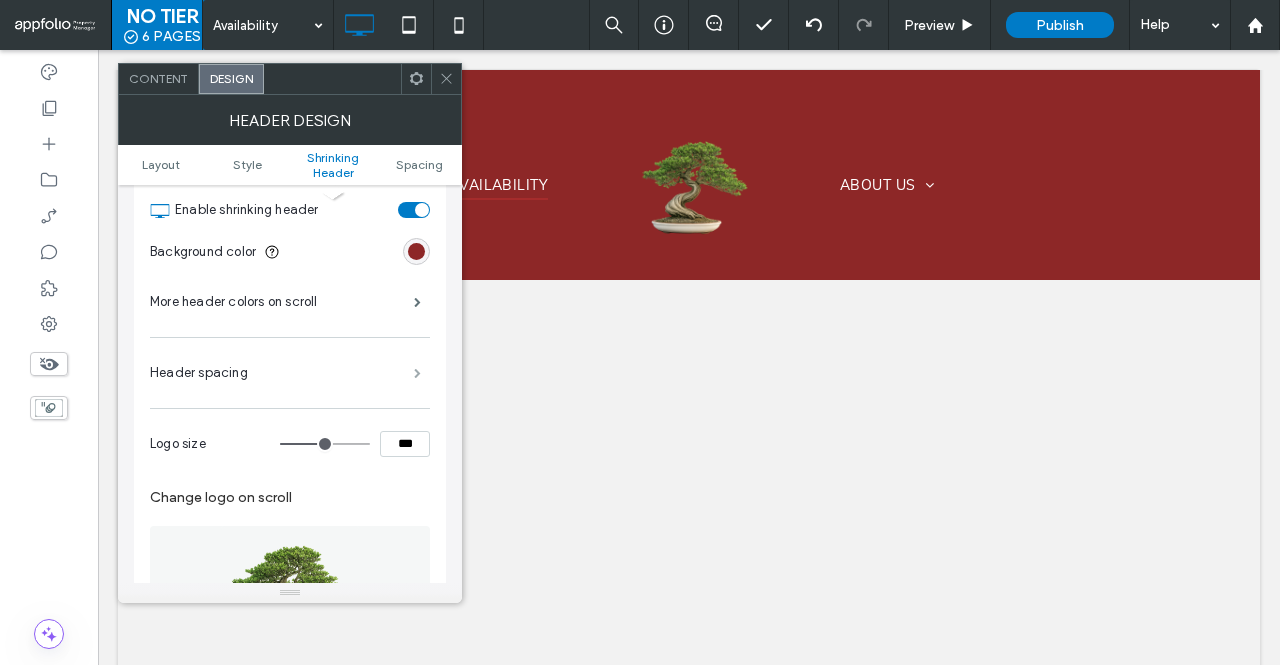 click at bounding box center (417, 373) 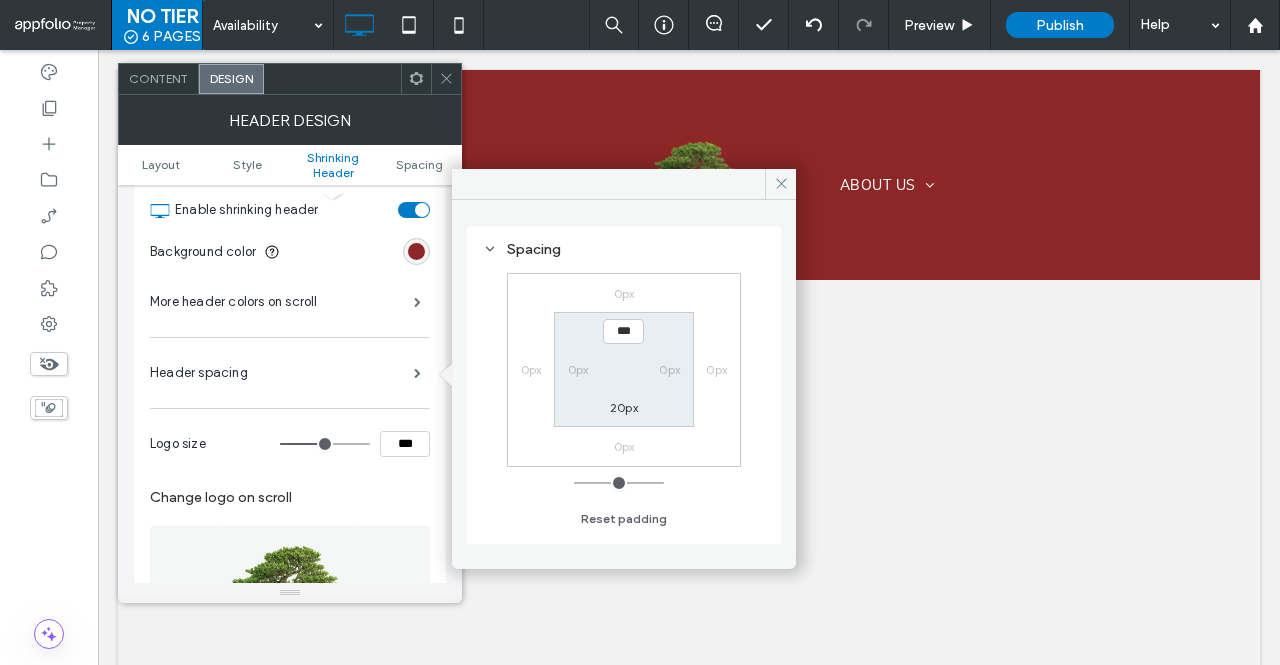 drag, startPoint x: 587, startPoint y: 482, endPoint x: 482, endPoint y: 461, distance: 107.07941 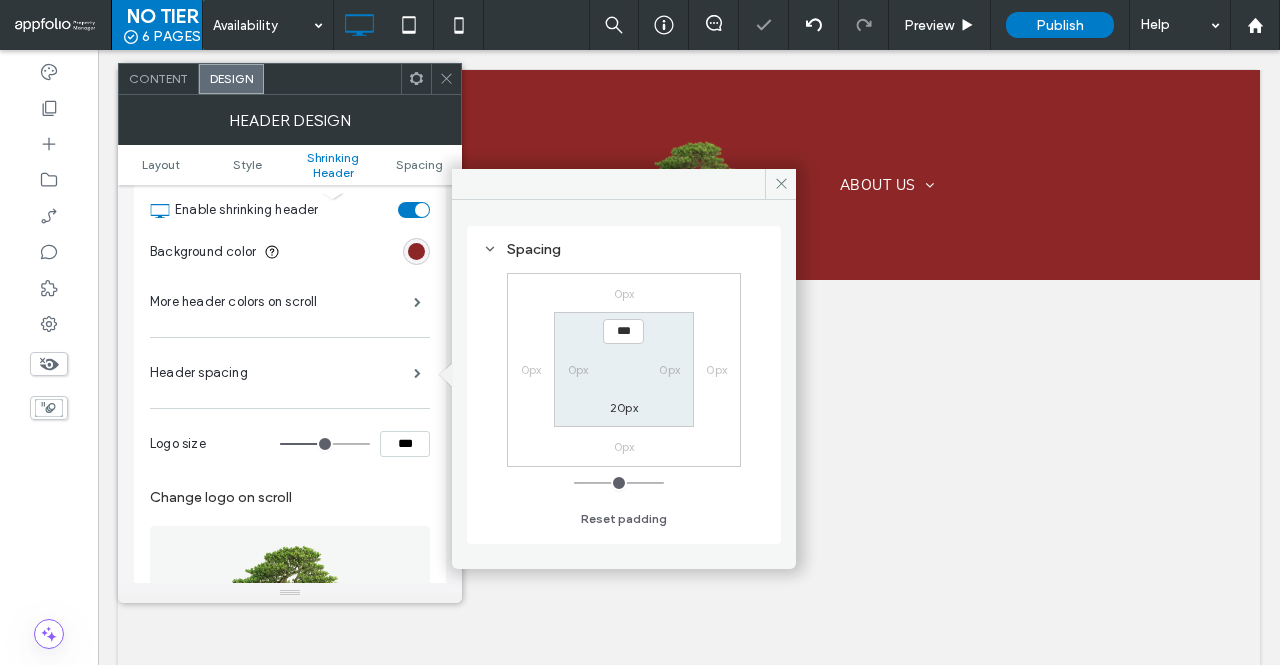 click on "20px" at bounding box center [624, 407] 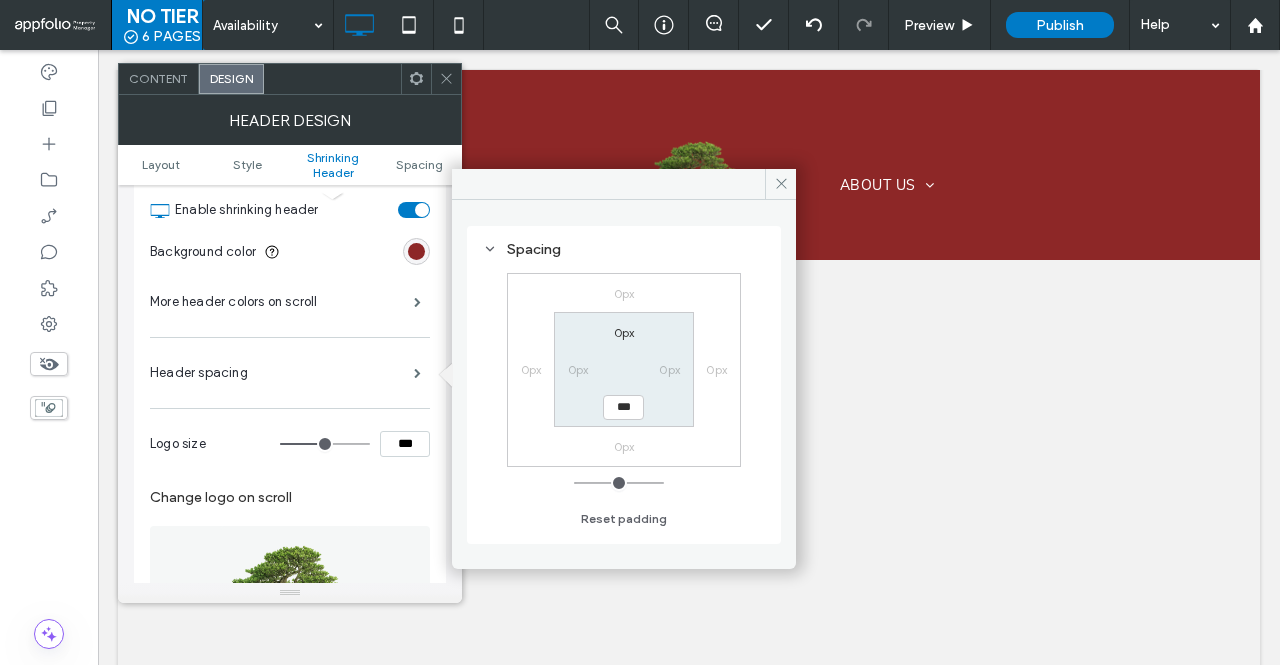 click on "Change logo on scroll Name: f50e1ba0-51d8-4d4f-88f9-7189de6aea3a.png Size: 1024x1024 Replace Edit Delete" at bounding box center [290, 626] 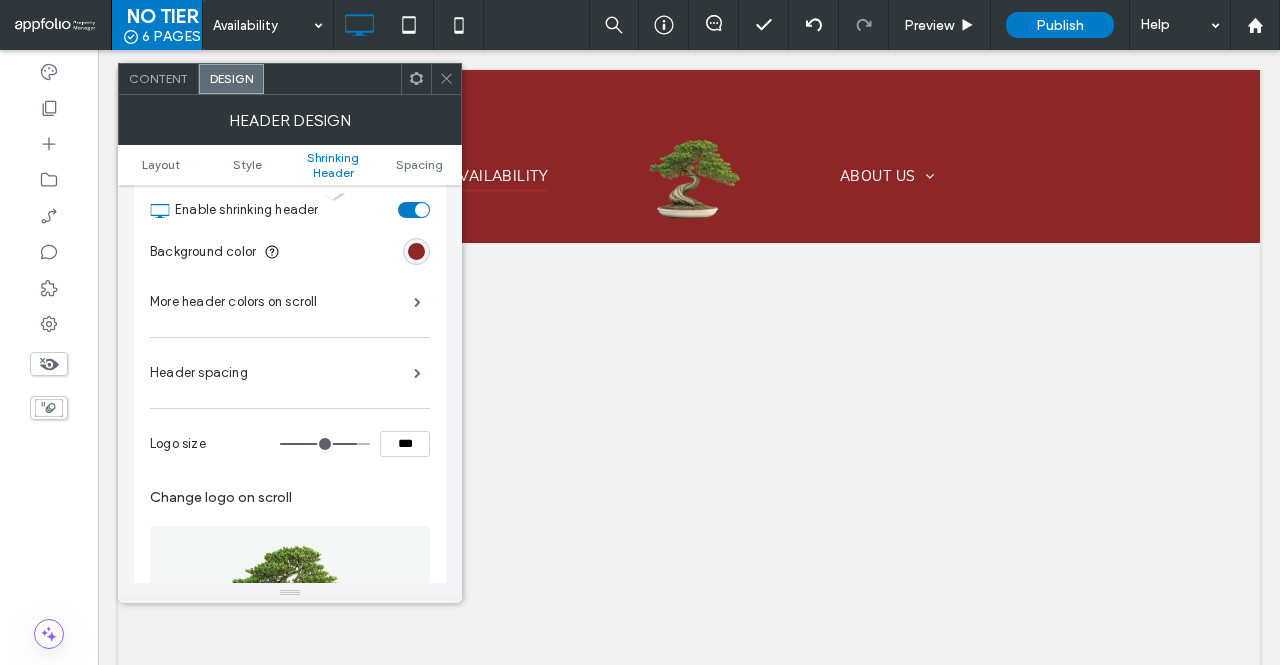 drag, startPoint x: 320, startPoint y: 439, endPoint x: 352, endPoint y: 444, distance: 32.38827 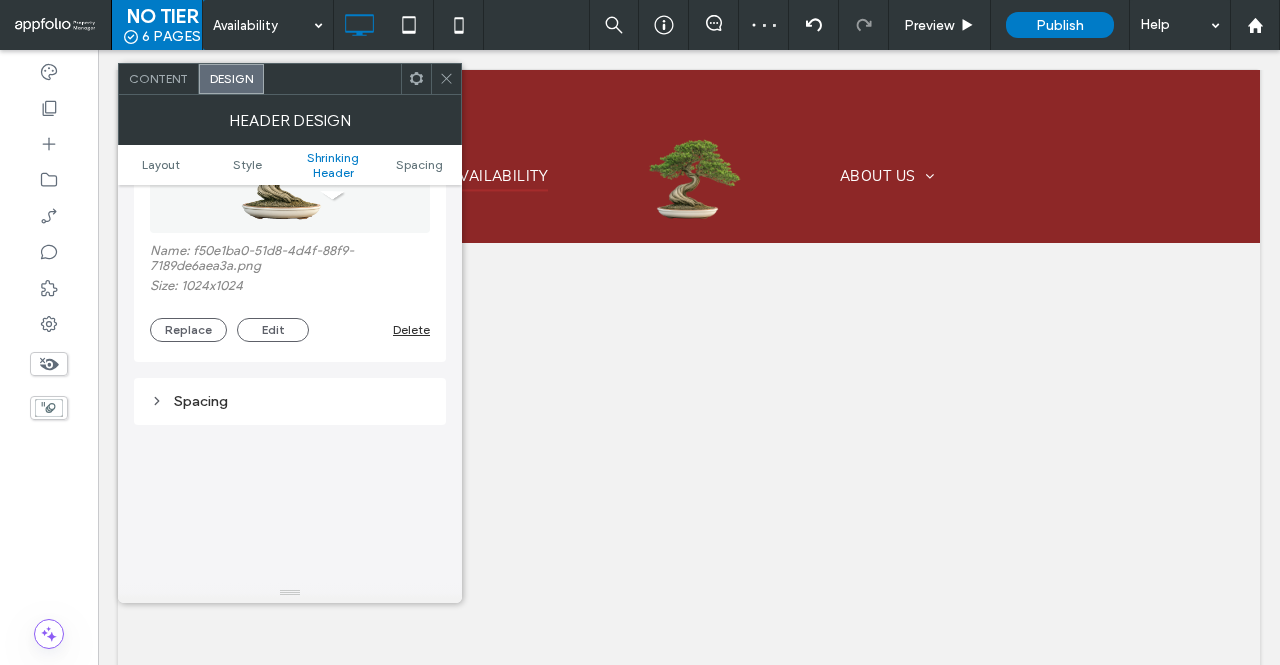 scroll, scrollTop: 1224, scrollLeft: 0, axis: vertical 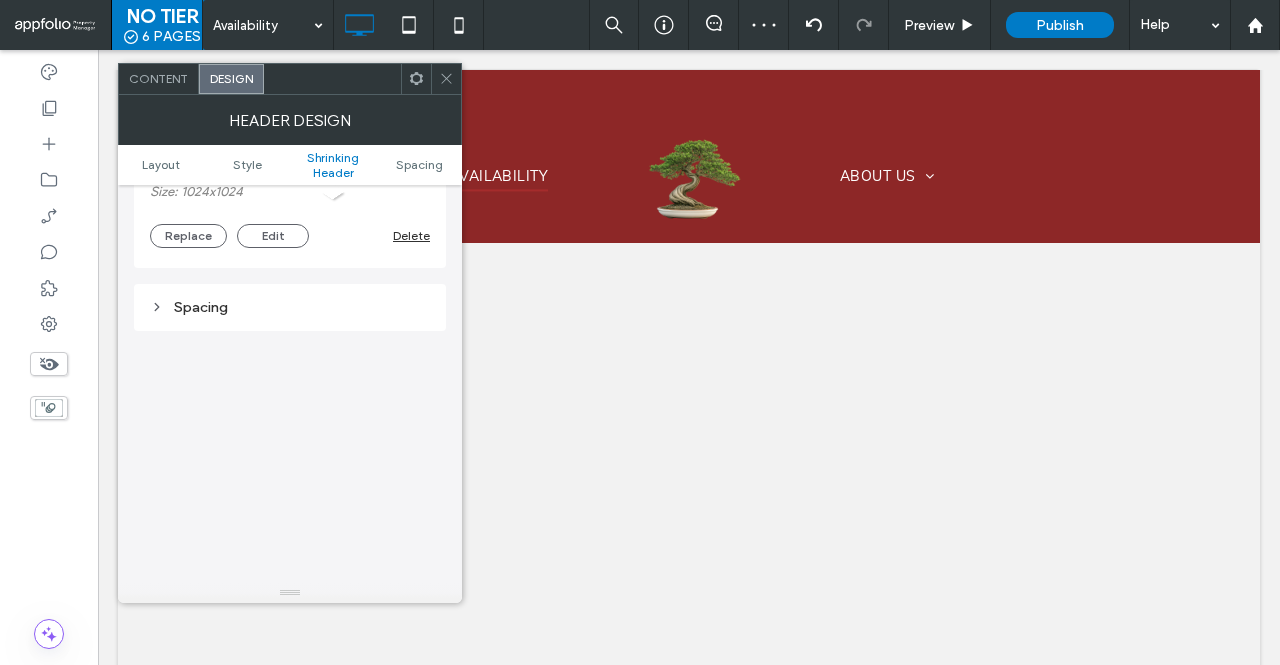 click on "Spacing" at bounding box center (290, 307) 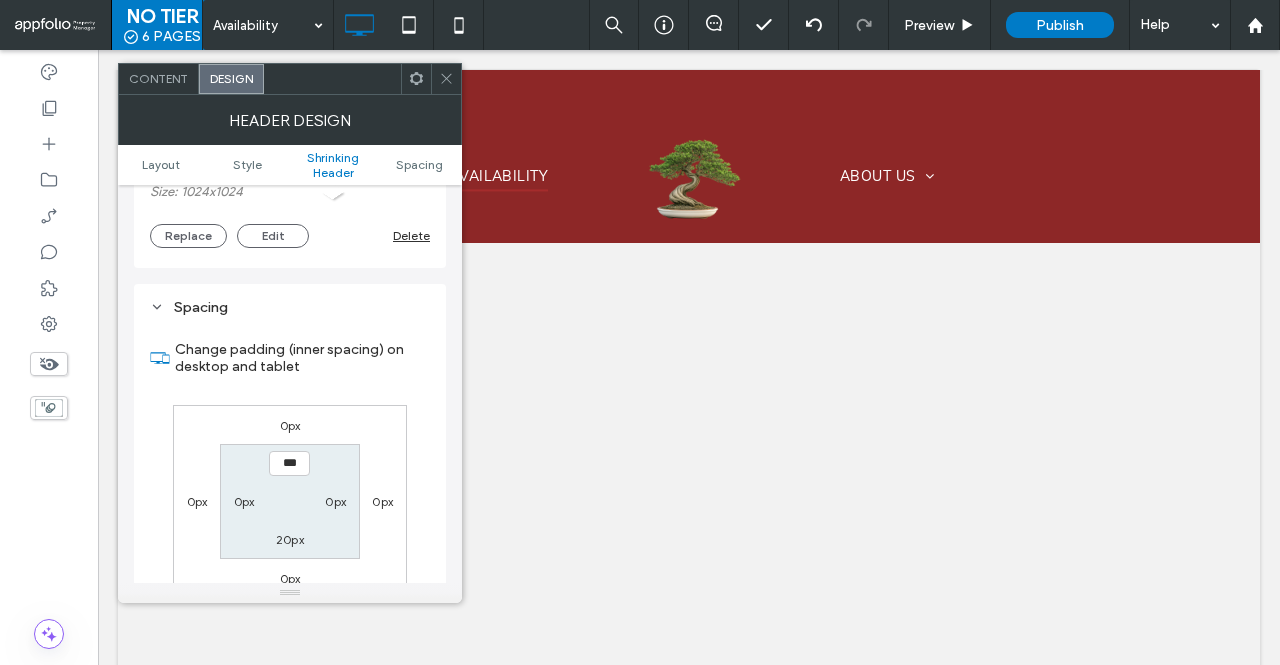 scroll, scrollTop: 1280, scrollLeft: 0, axis: vertical 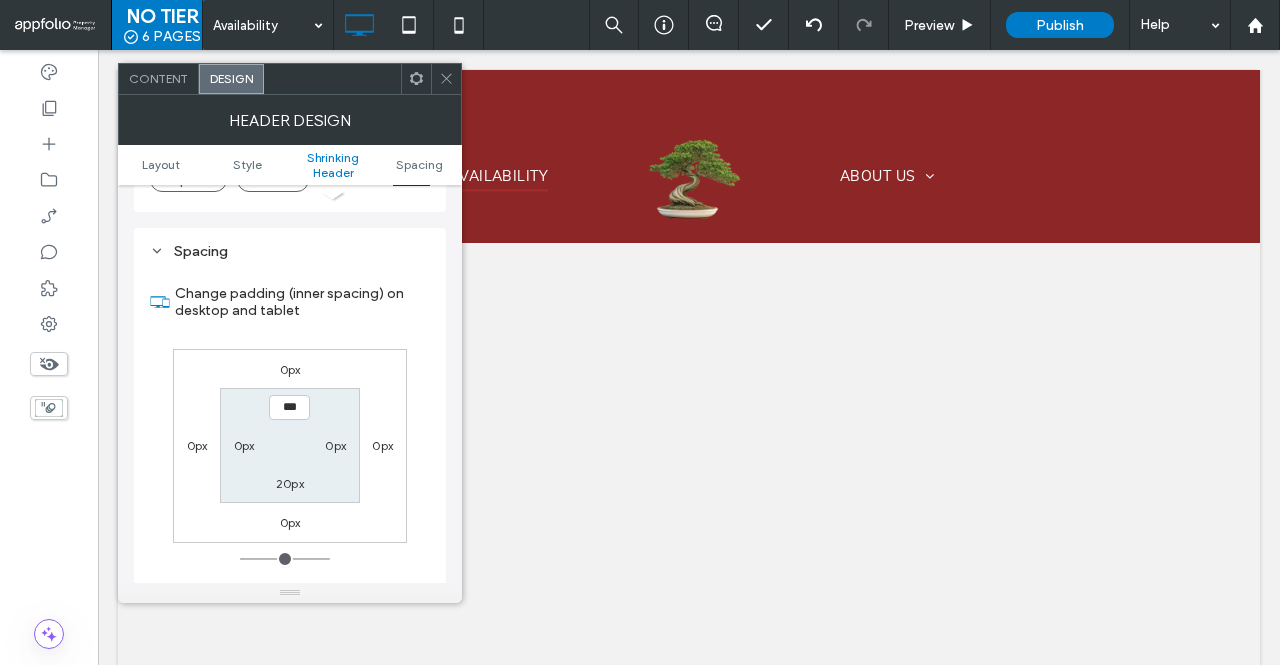 click on "20px" at bounding box center [290, 483] 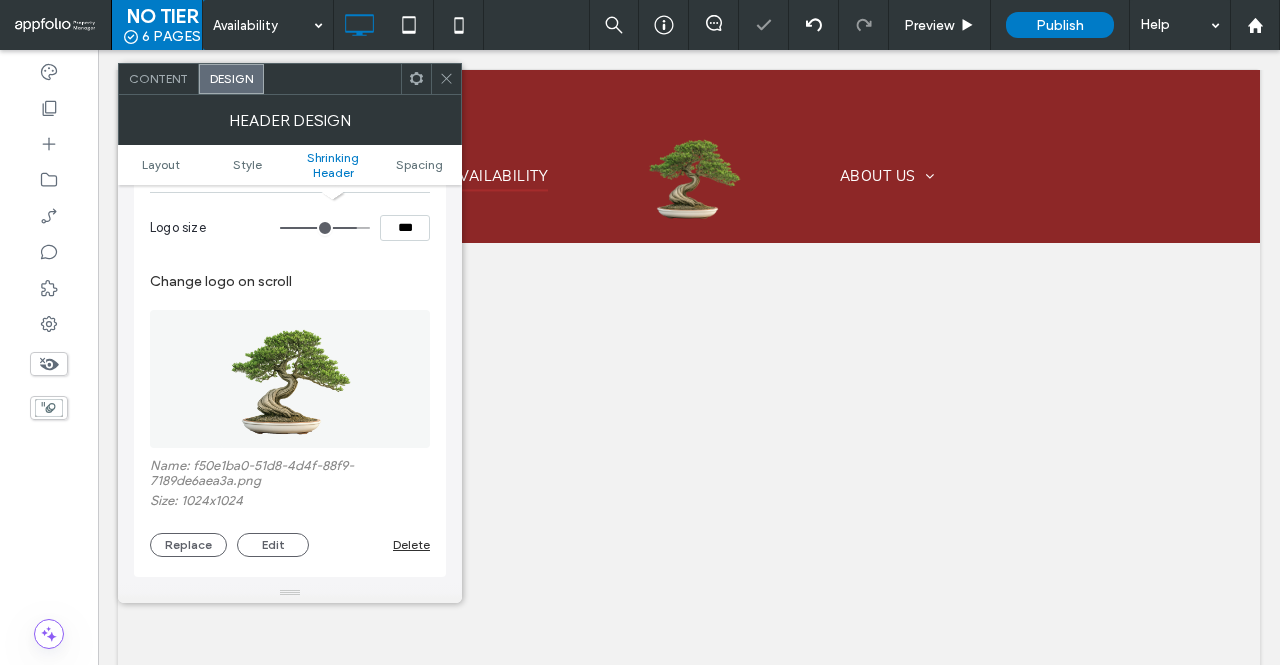scroll, scrollTop: 887, scrollLeft: 0, axis: vertical 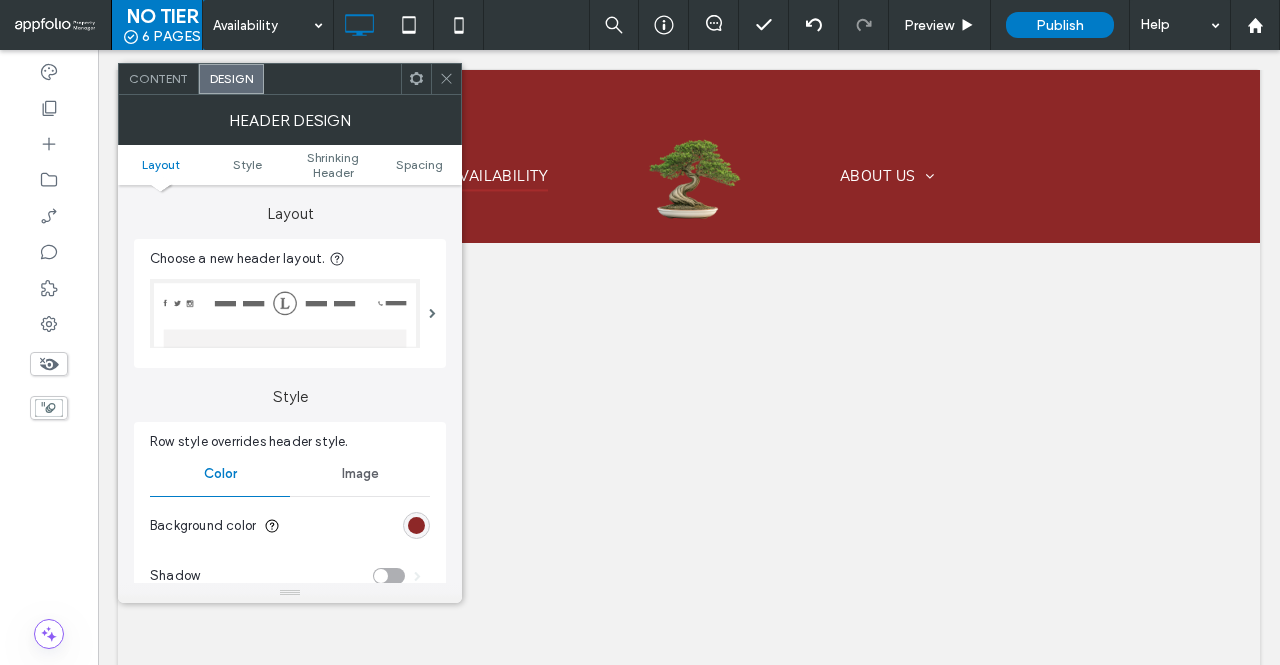 click at bounding box center (446, 79) 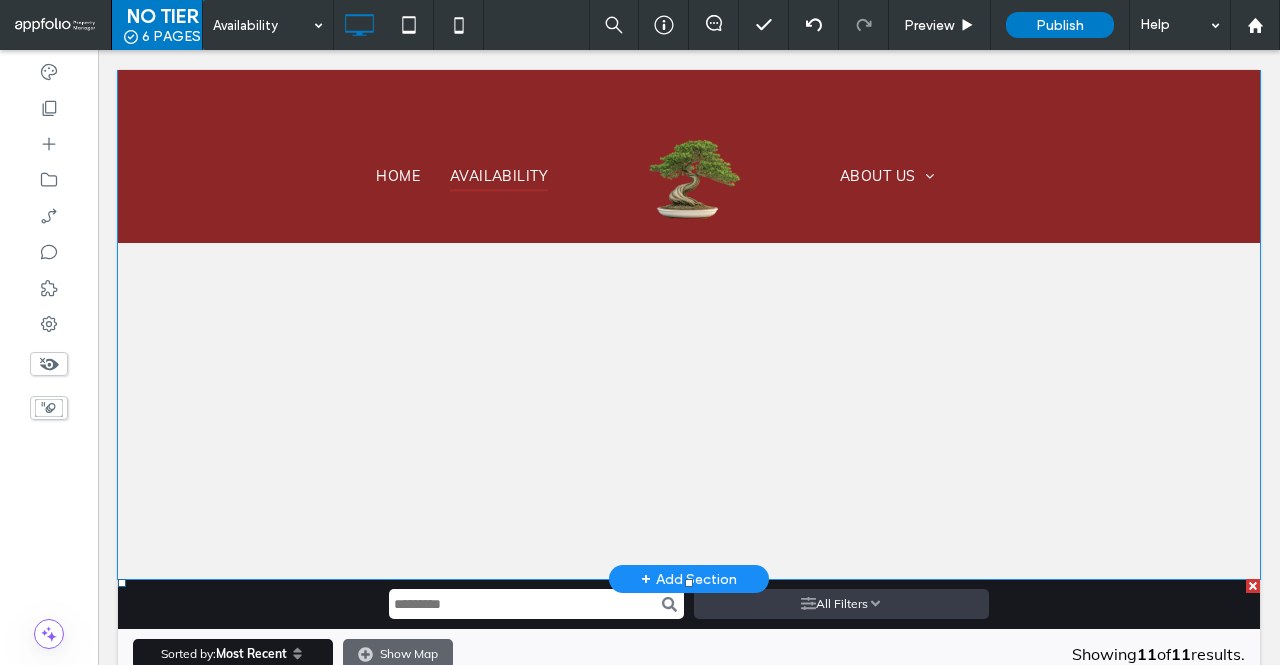 scroll, scrollTop: 0, scrollLeft: 0, axis: both 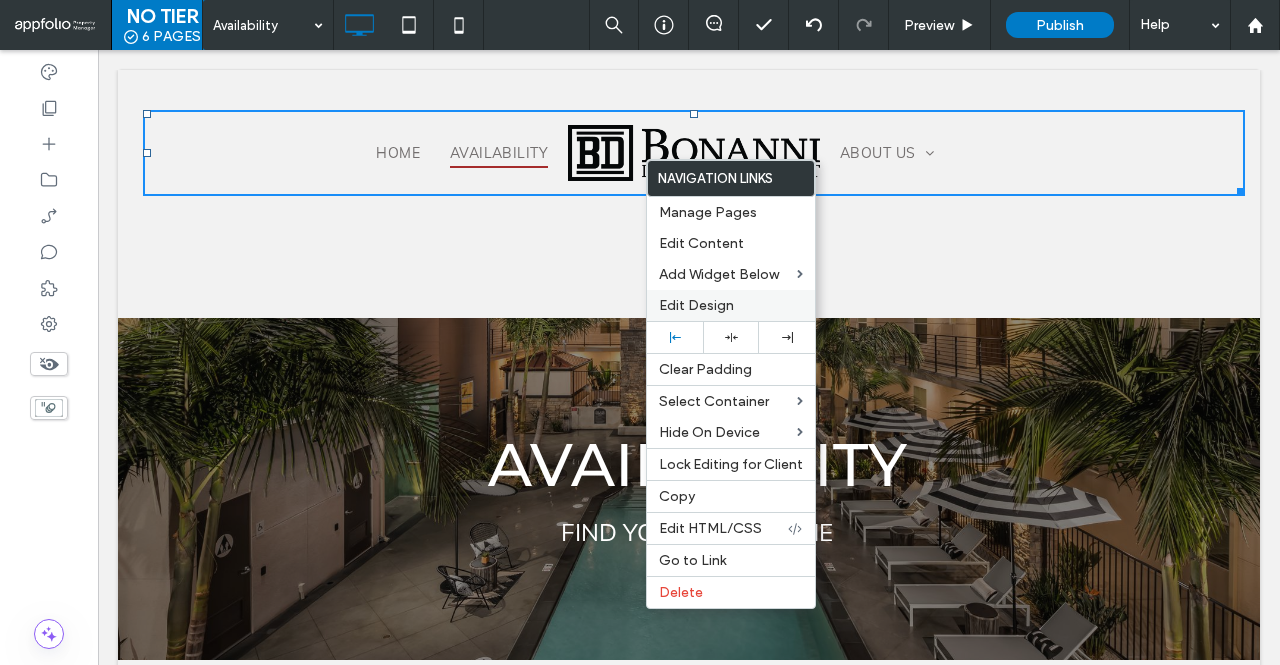 click on "Edit Design" at bounding box center [731, 305] 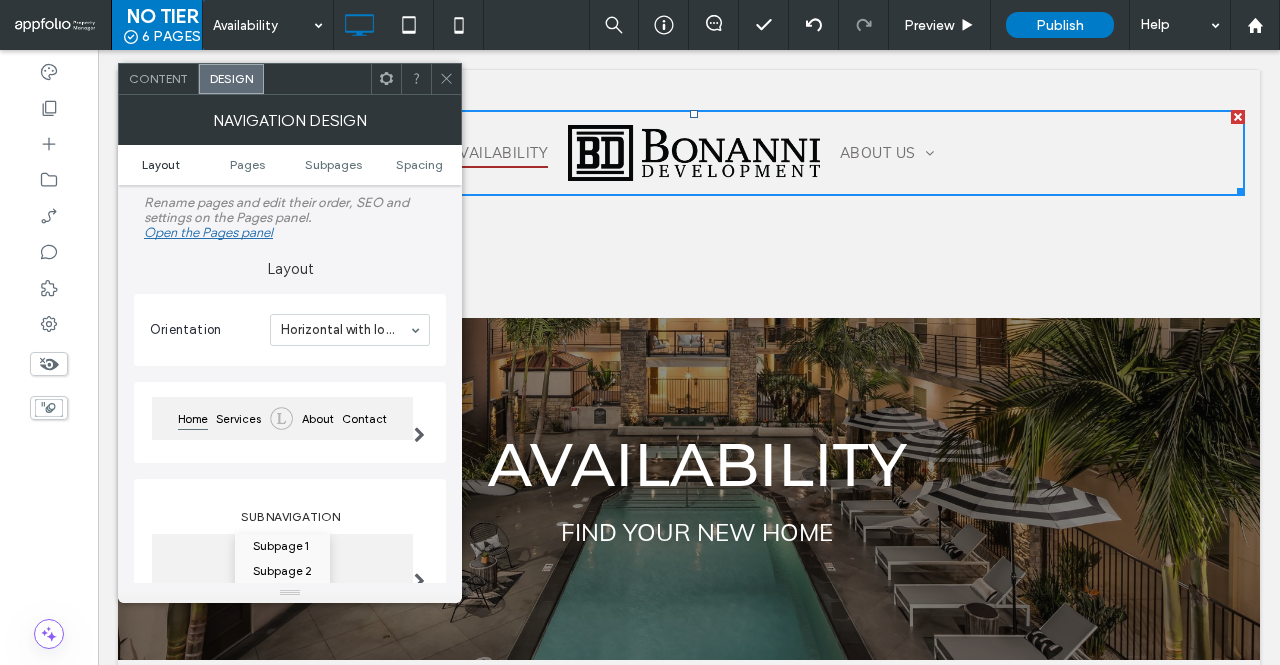 click on "Layout" at bounding box center [161, 164] 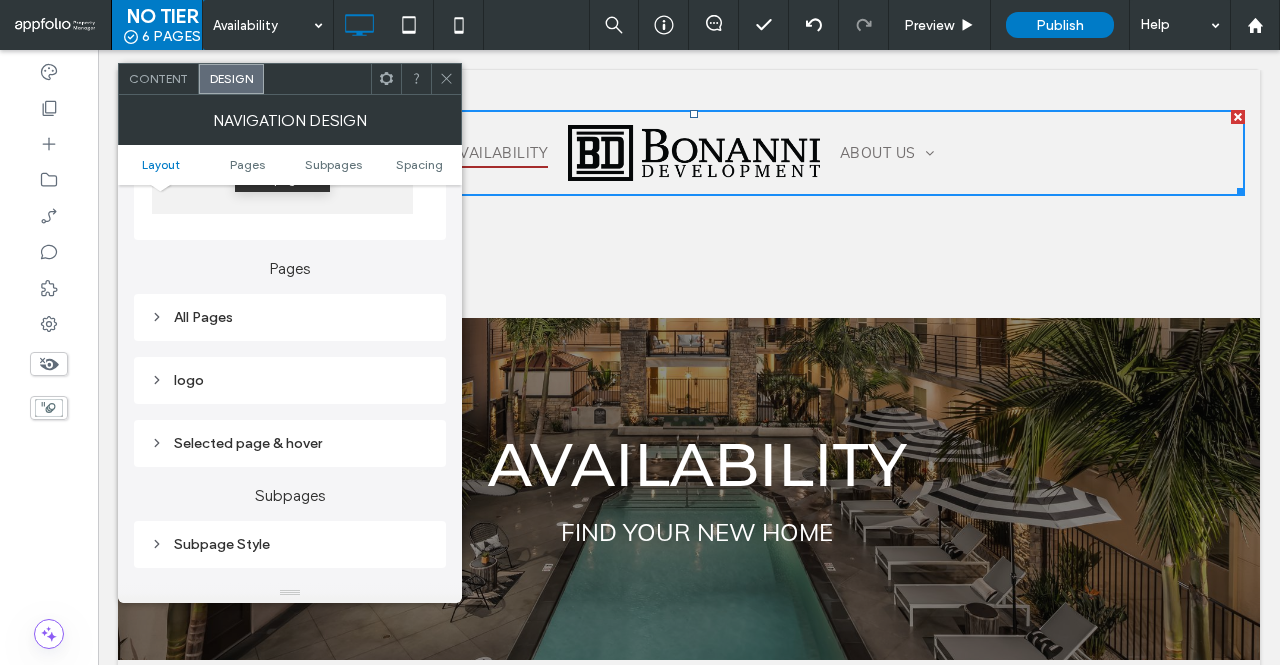 scroll, scrollTop: 419, scrollLeft: 0, axis: vertical 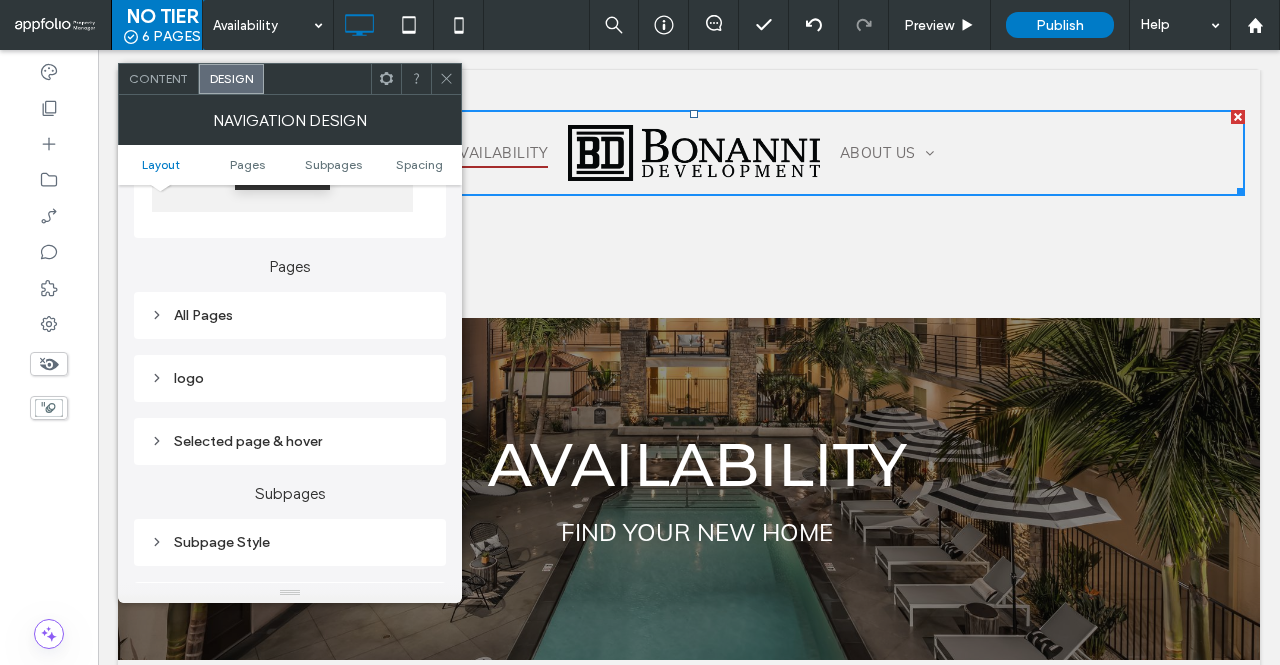 click on "logo" at bounding box center [290, 378] 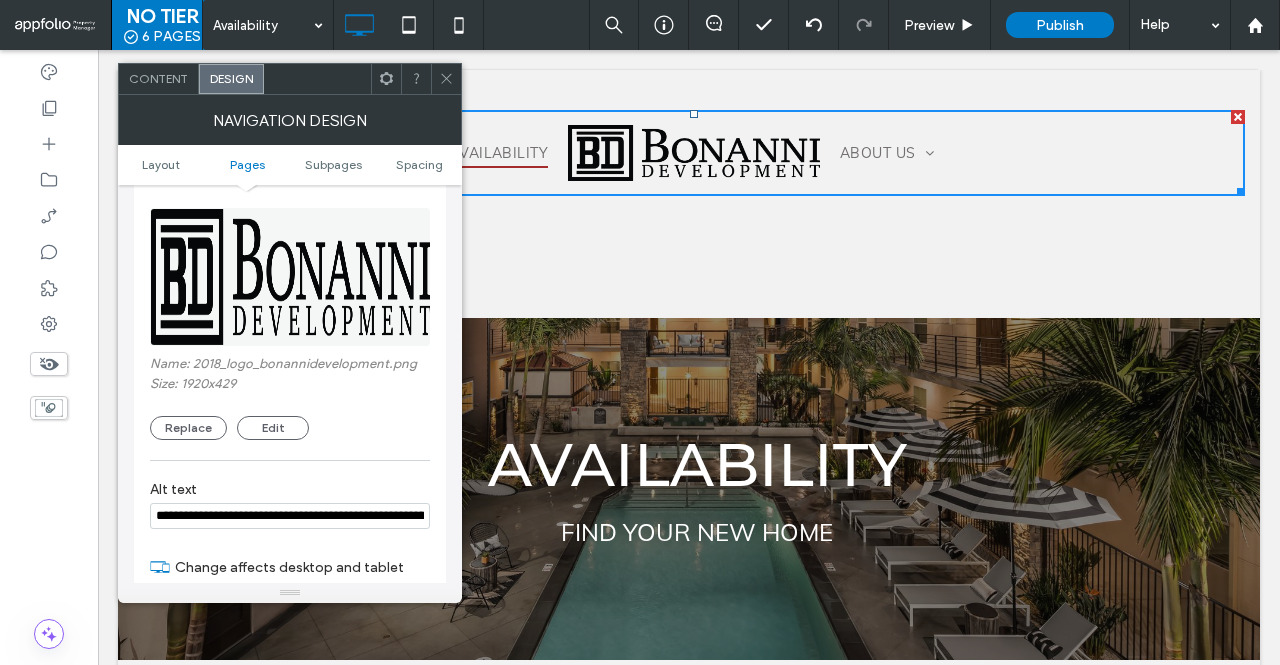 scroll, scrollTop: 791, scrollLeft: 0, axis: vertical 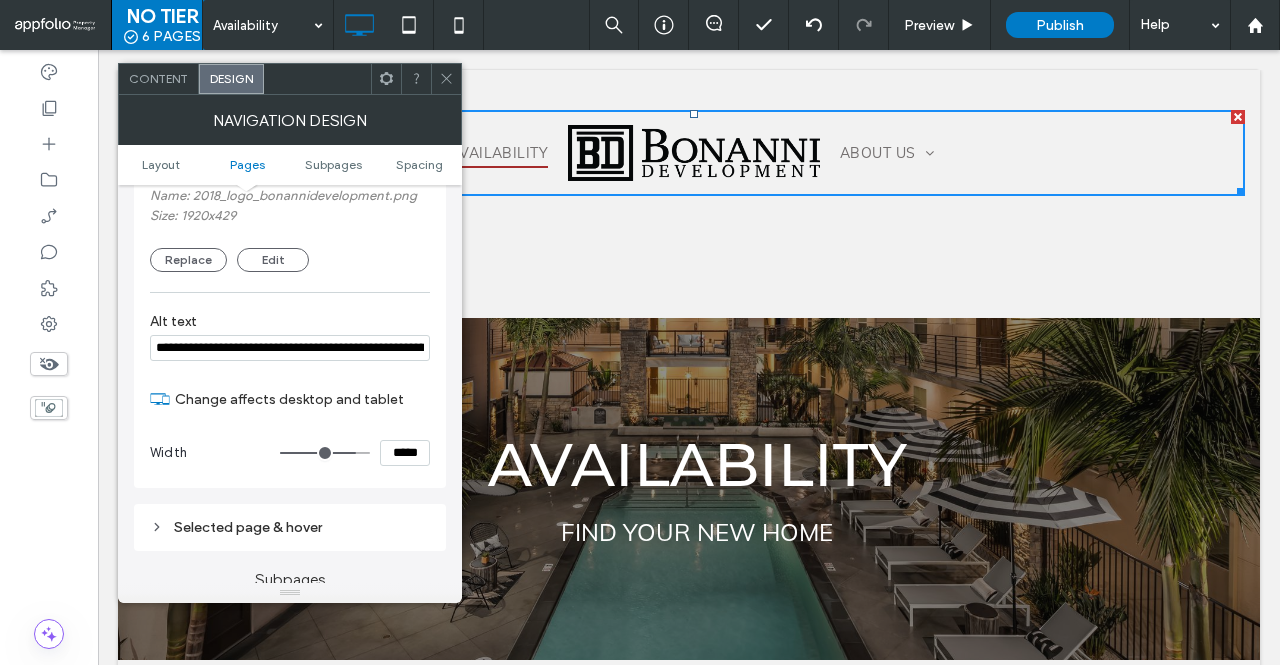 type on "***" 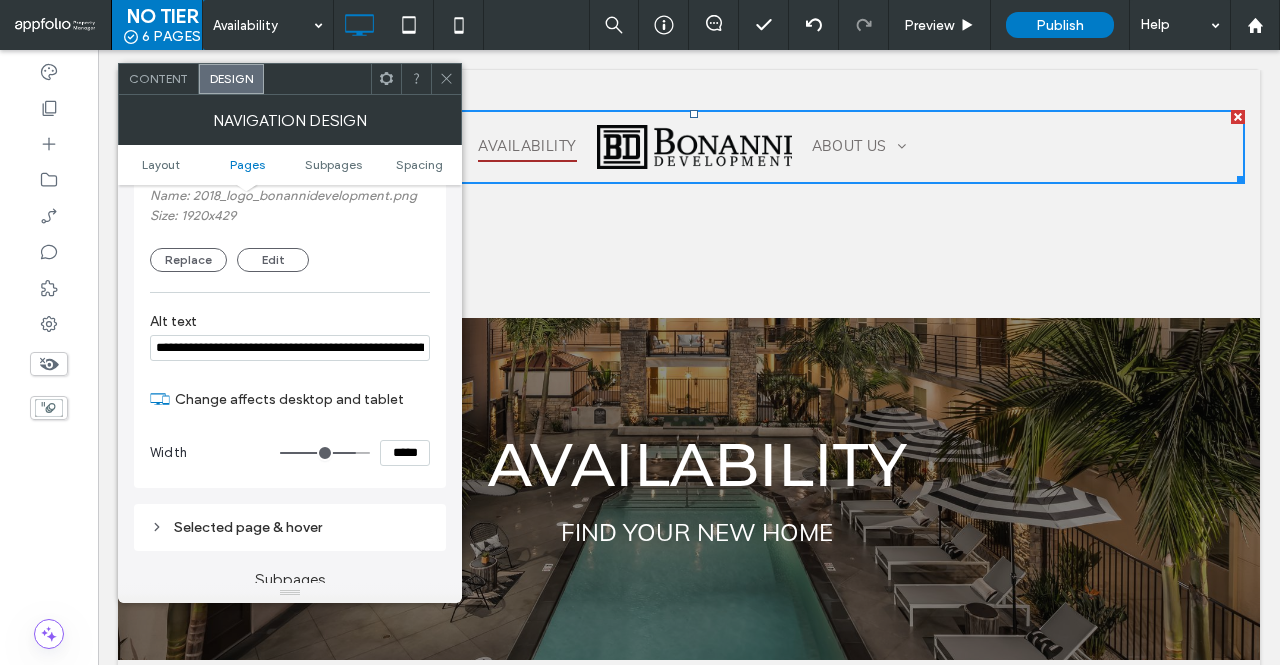 type on "***" 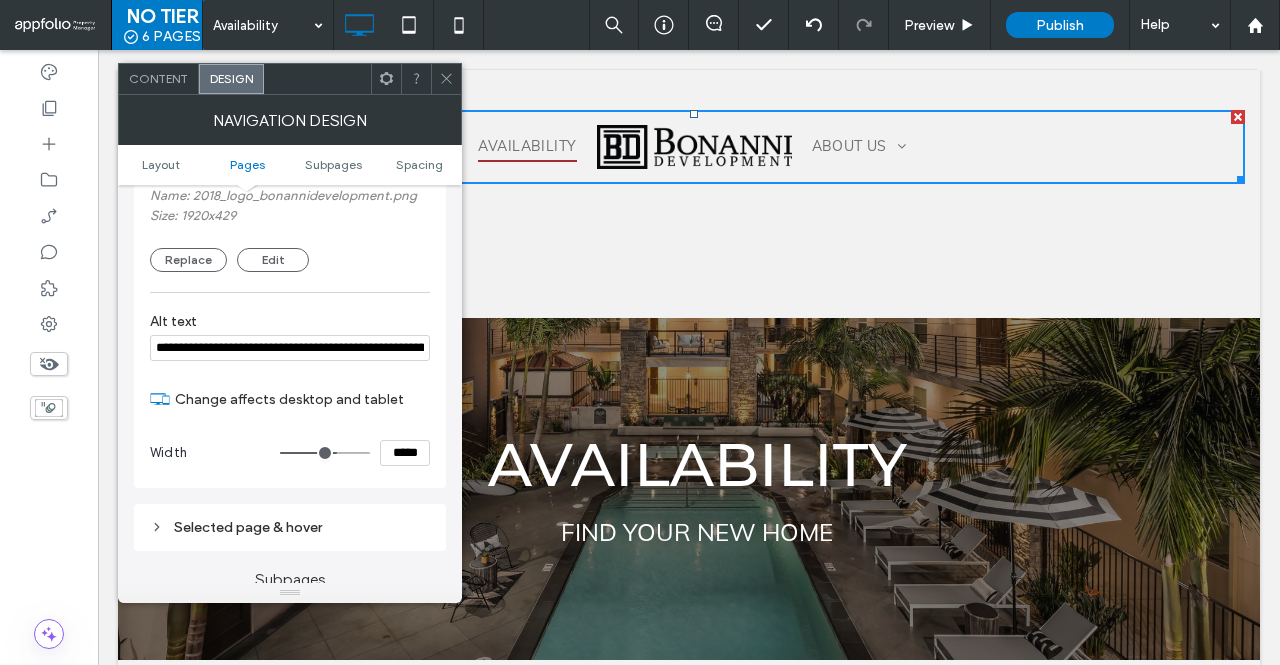 type on "***" 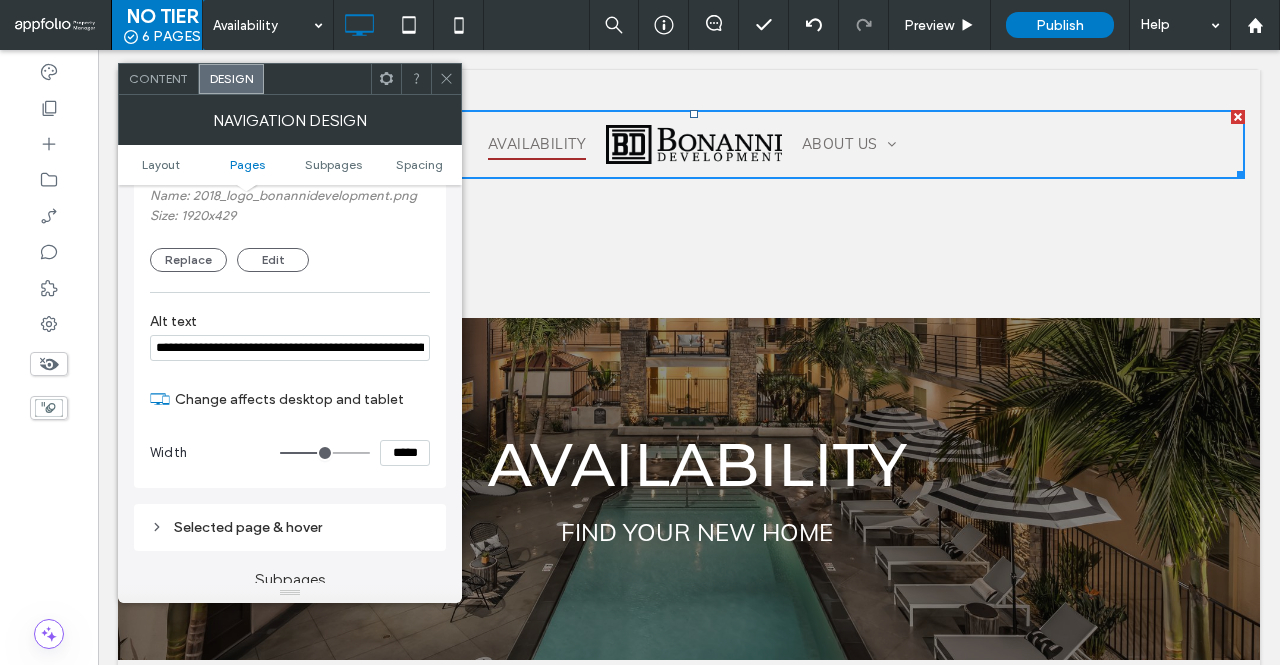 drag, startPoint x: 344, startPoint y: 457, endPoint x: 331, endPoint y: 456, distance: 13.038404 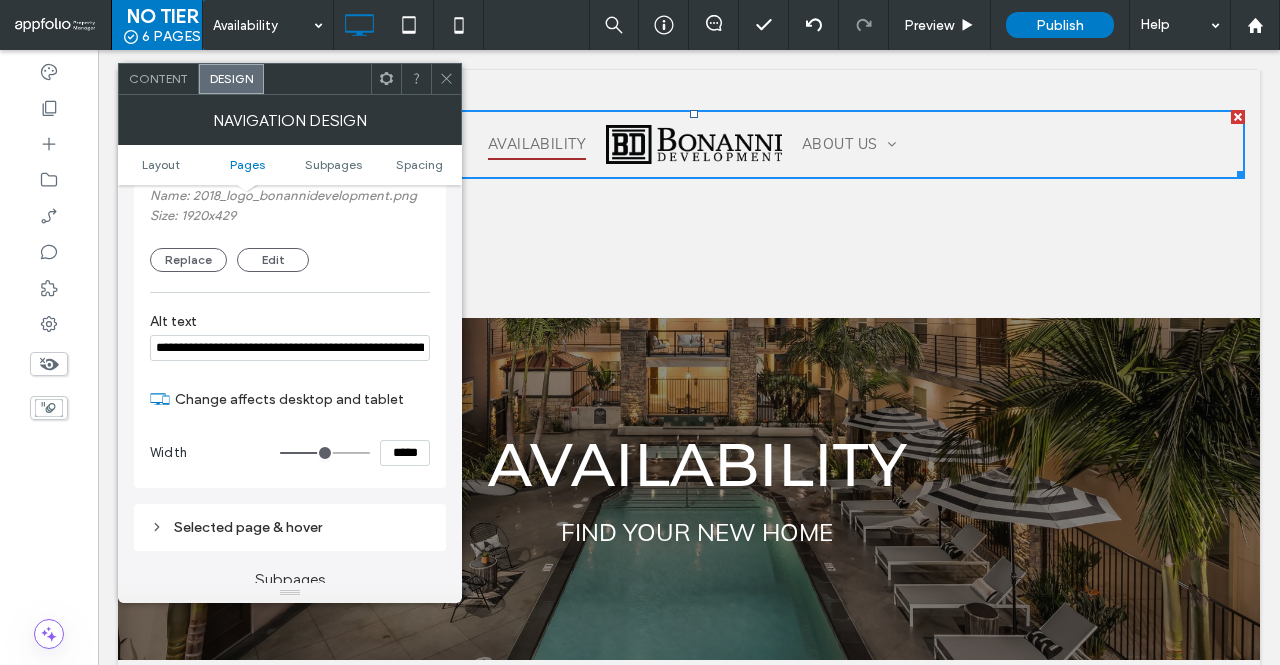 type on "***" 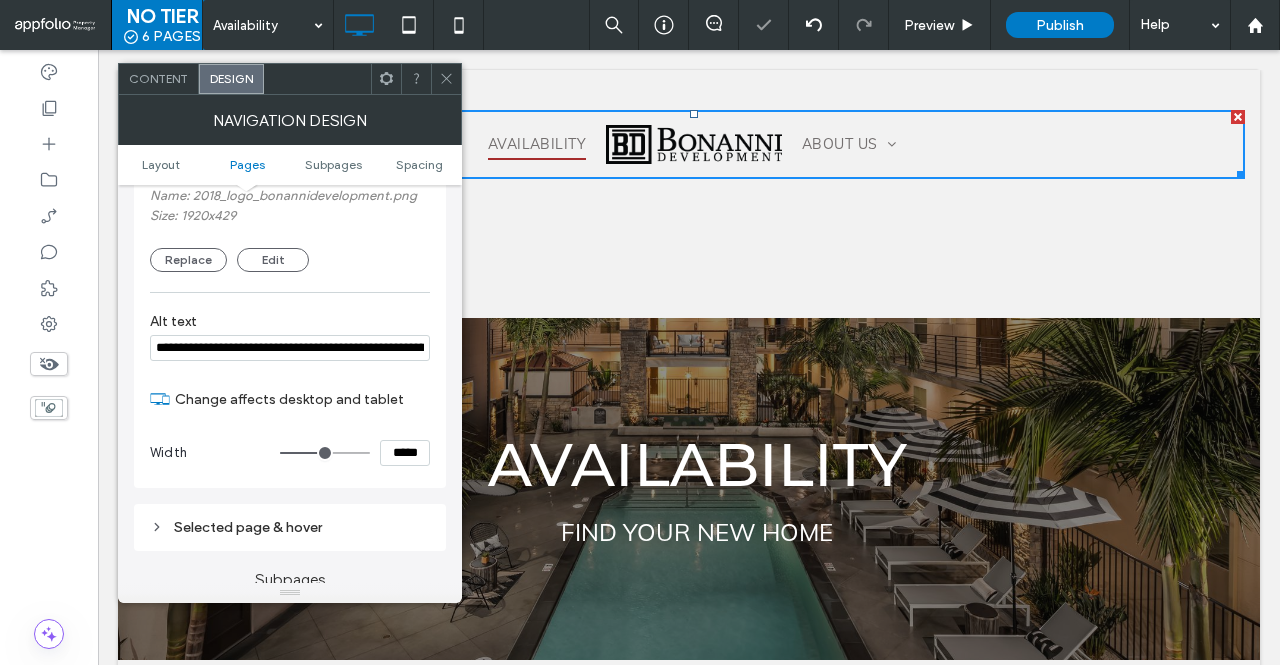 click at bounding box center (446, 79) 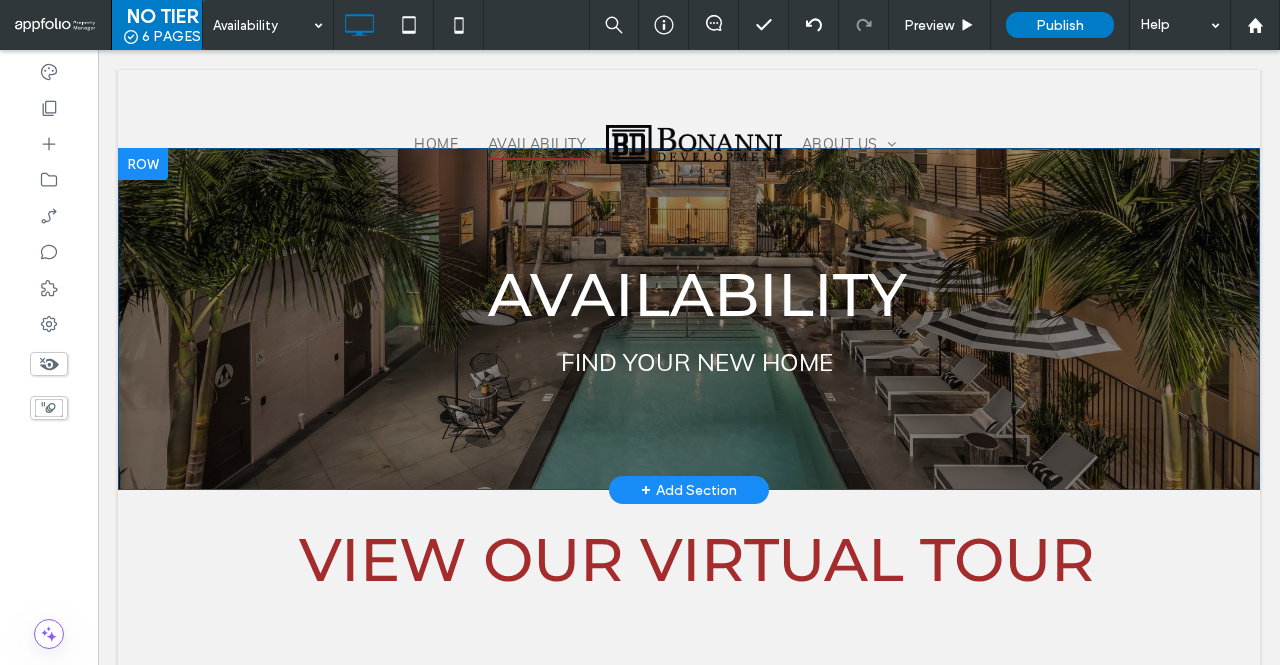 scroll, scrollTop: 0, scrollLeft: 0, axis: both 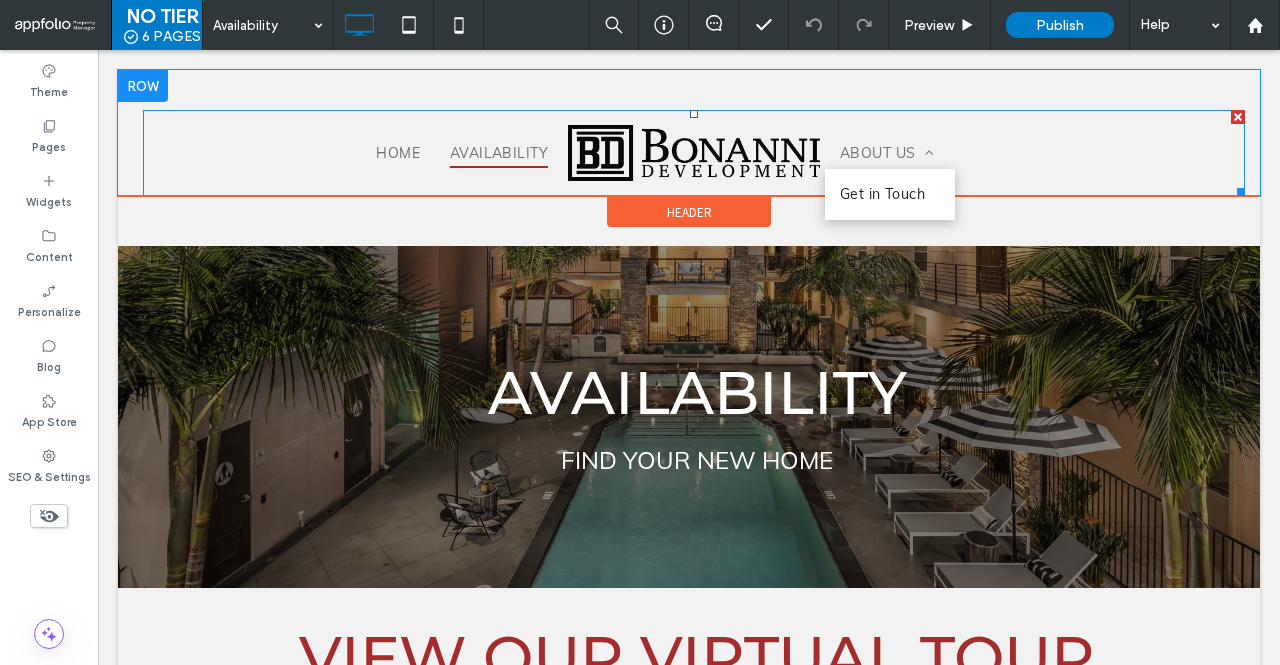 click on "Get in Touch" at bounding box center [882, 194] 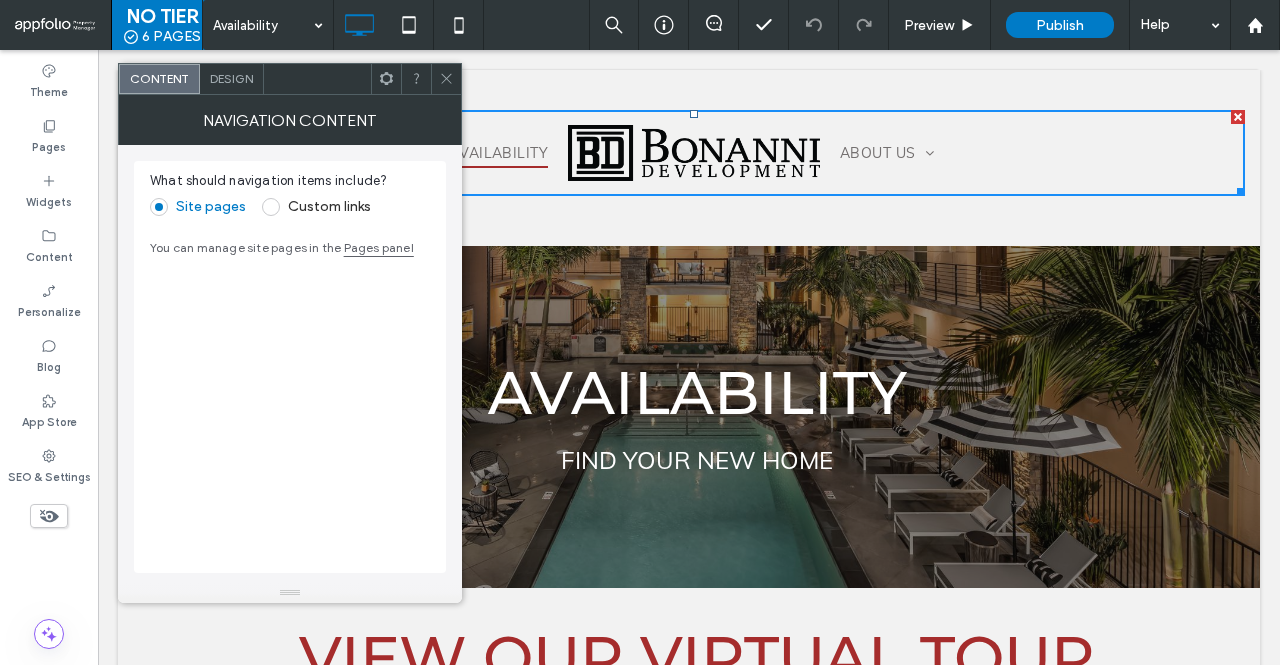 click 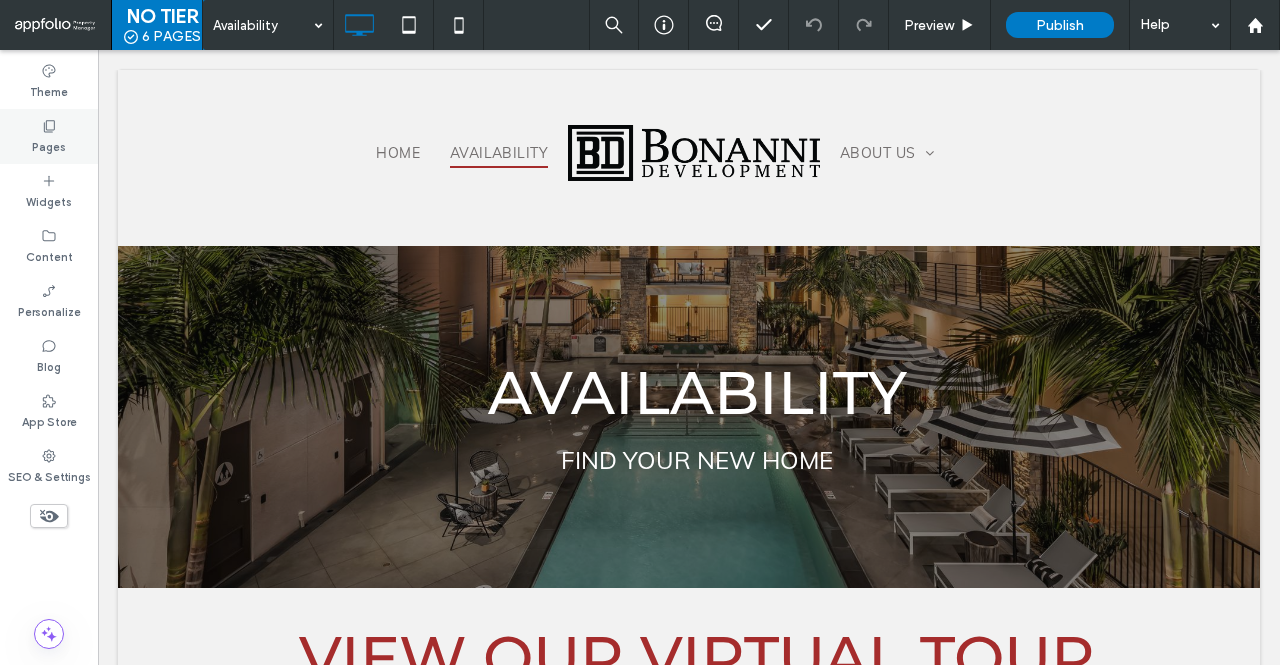 click 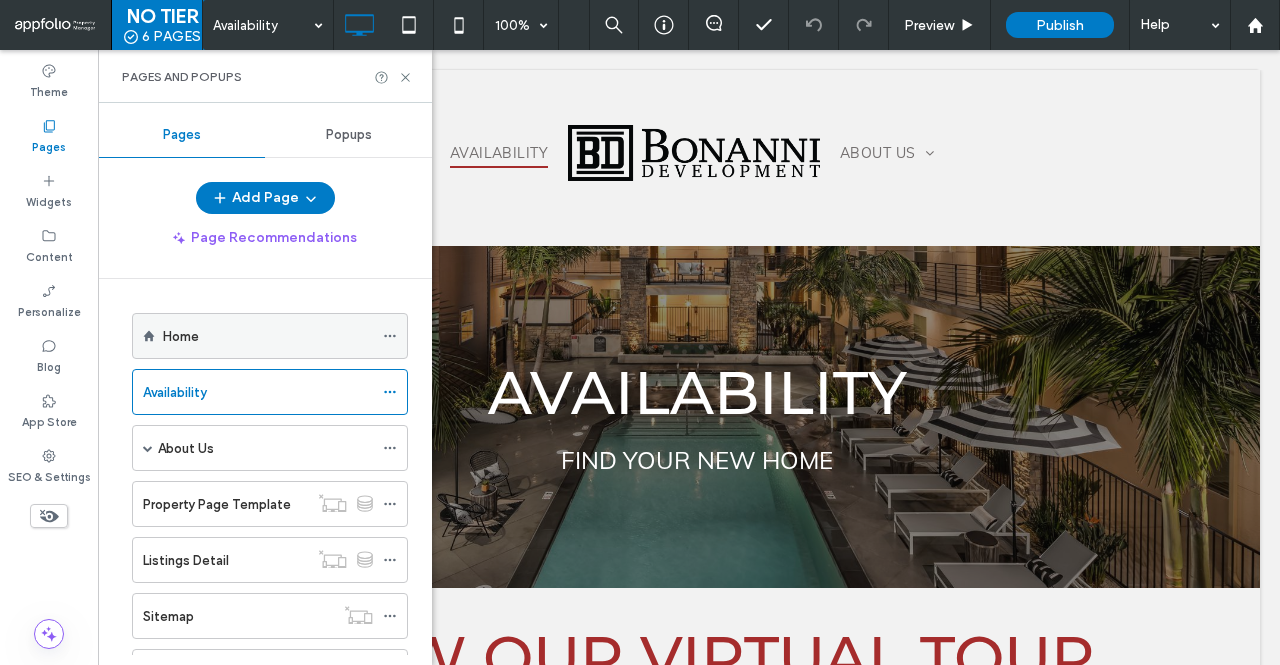 click on "Home" at bounding box center (181, 336) 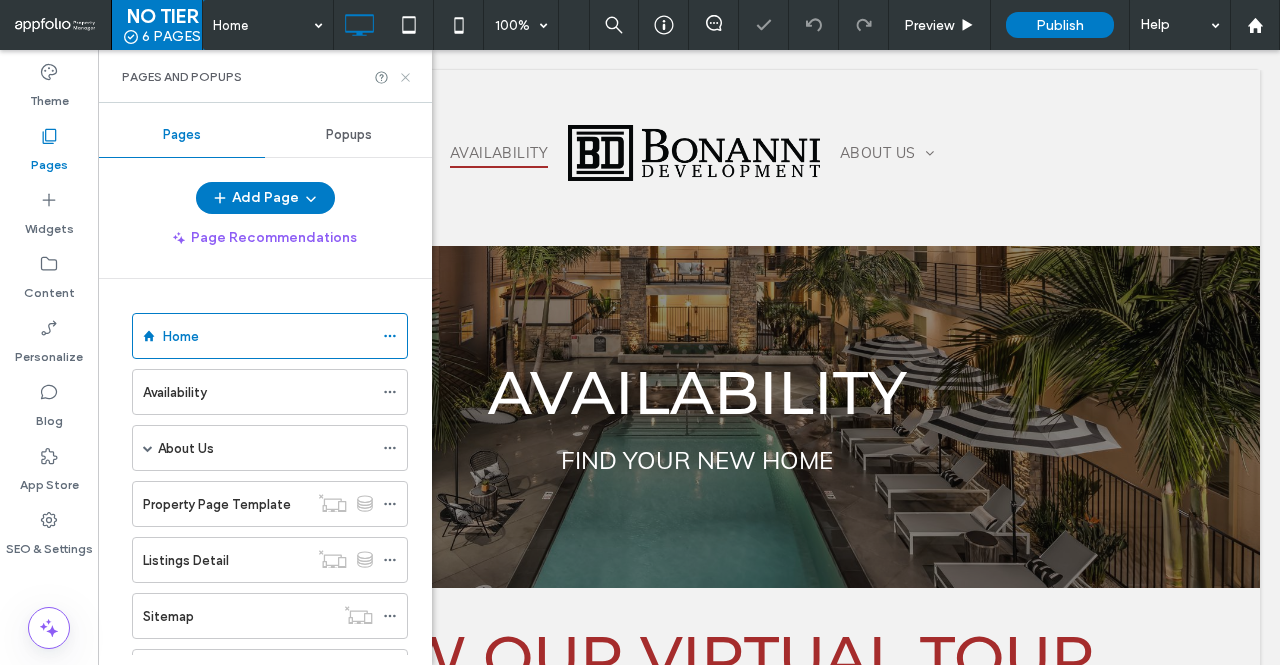 click 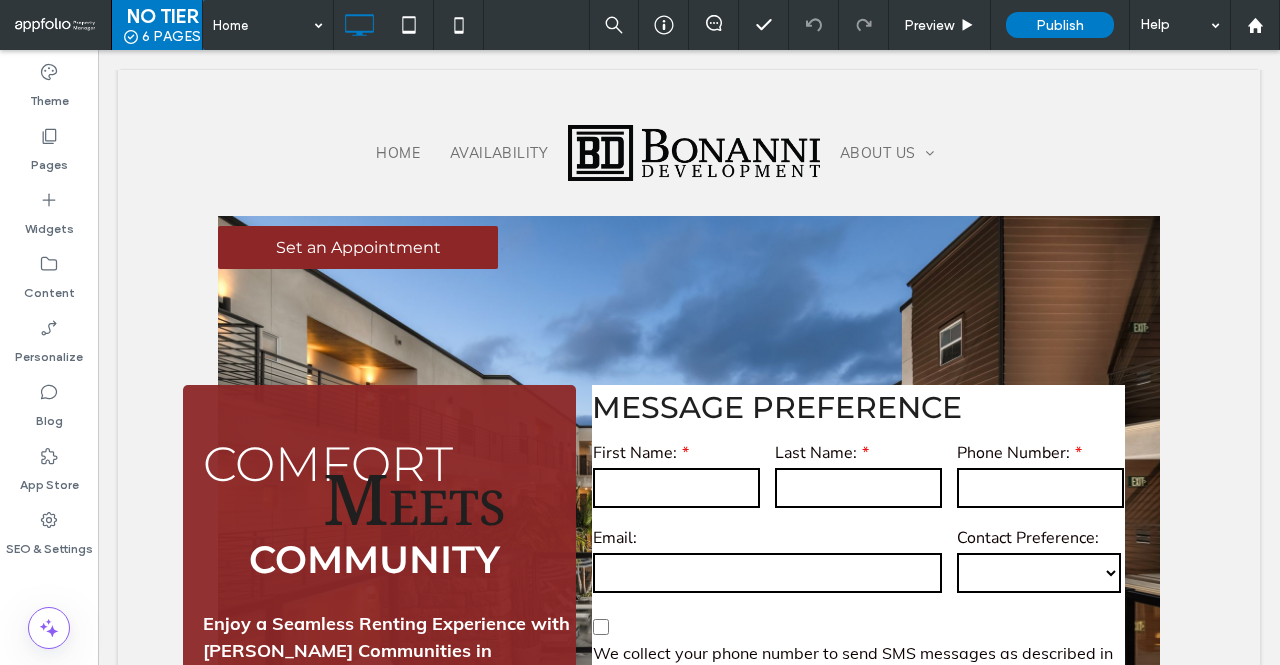 scroll, scrollTop: 0, scrollLeft: 0, axis: both 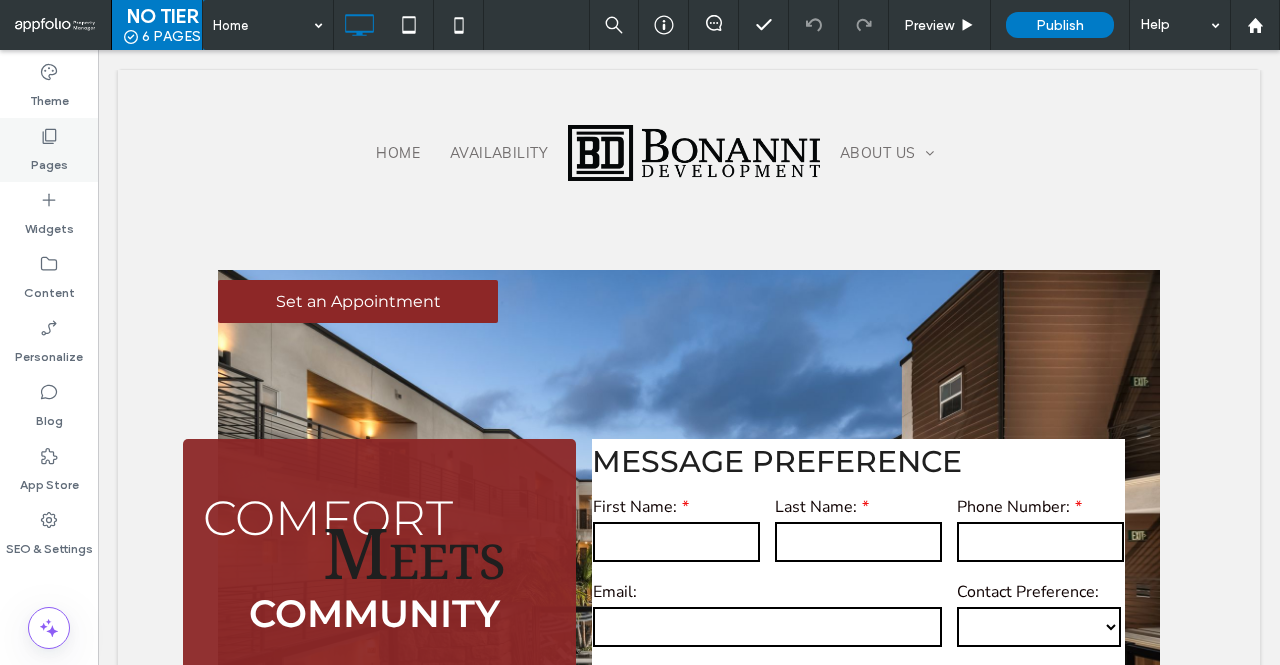 click on "Pages" at bounding box center (49, 150) 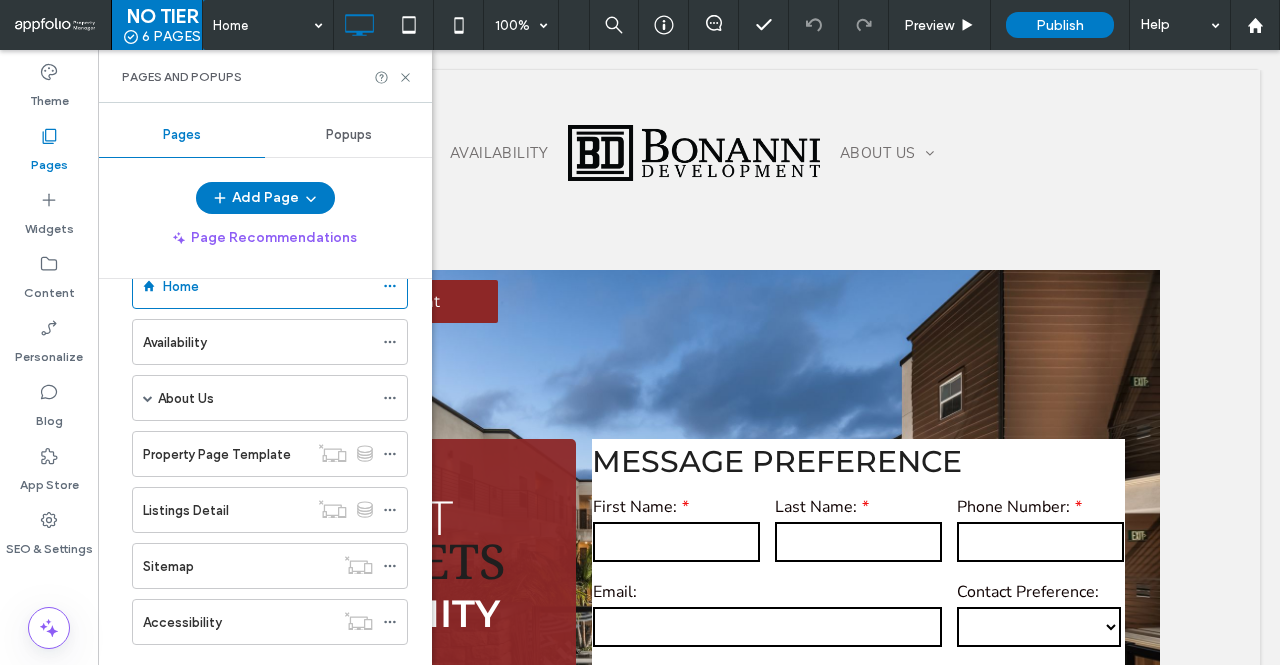 scroll, scrollTop: 60, scrollLeft: 0, axis: vertical 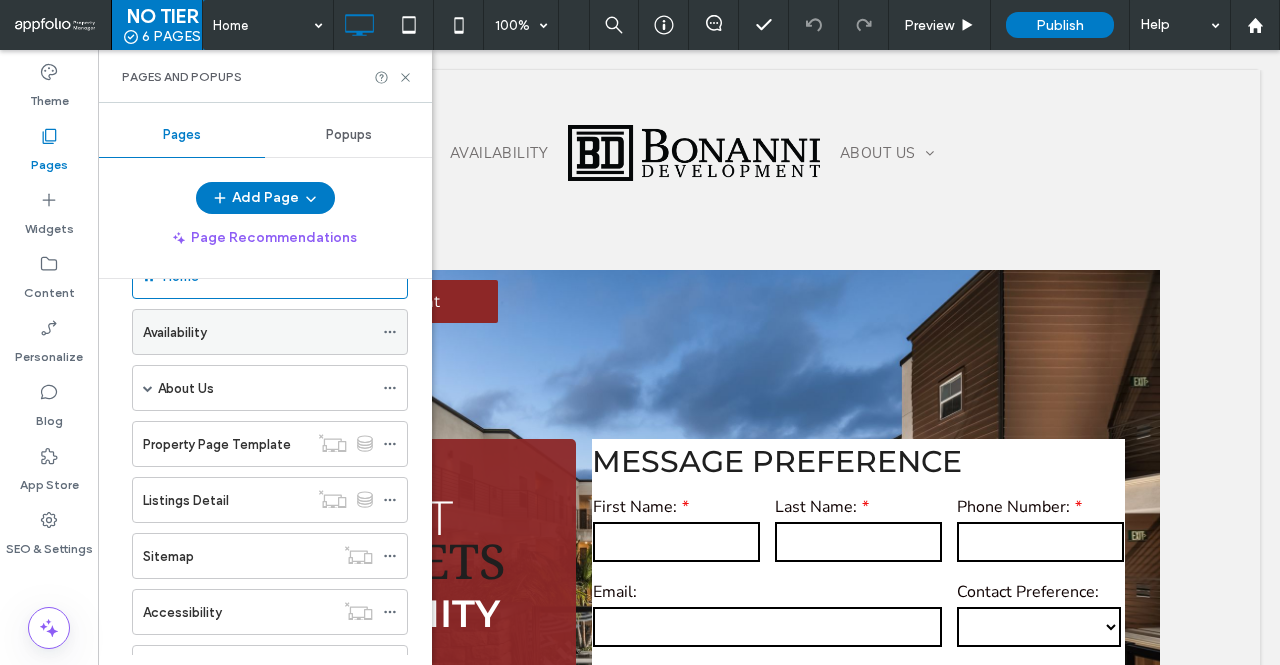 click on "Availability" at bounding box center (258, 332) 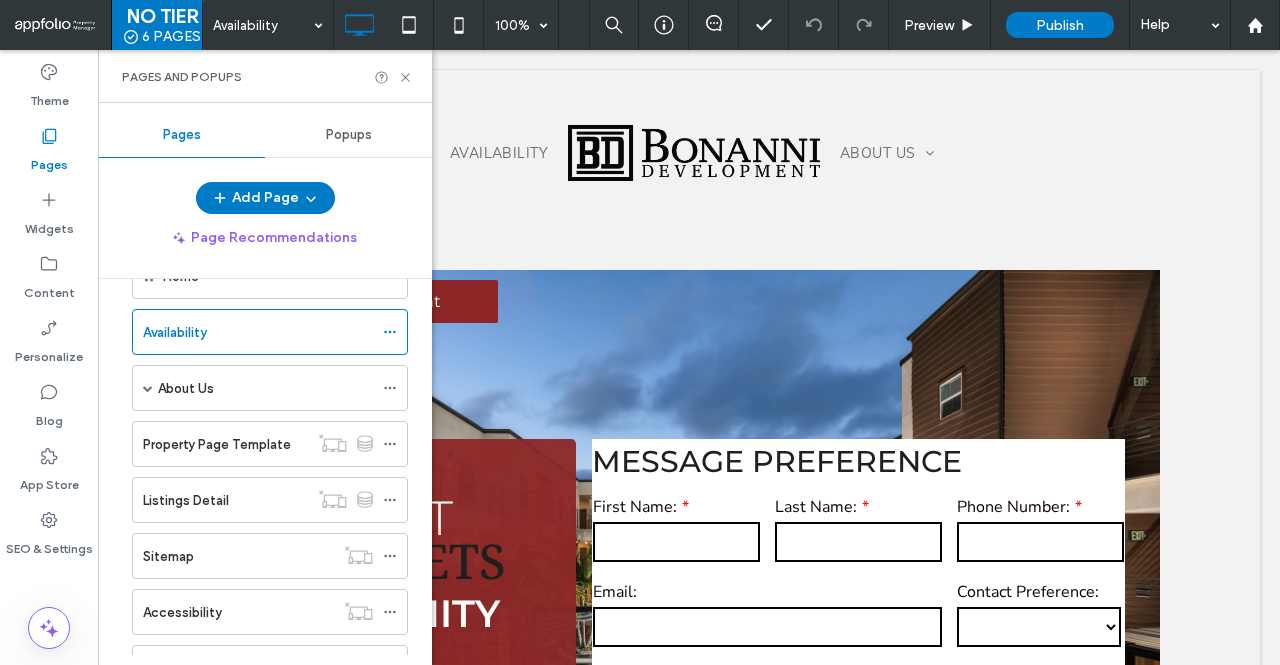 click 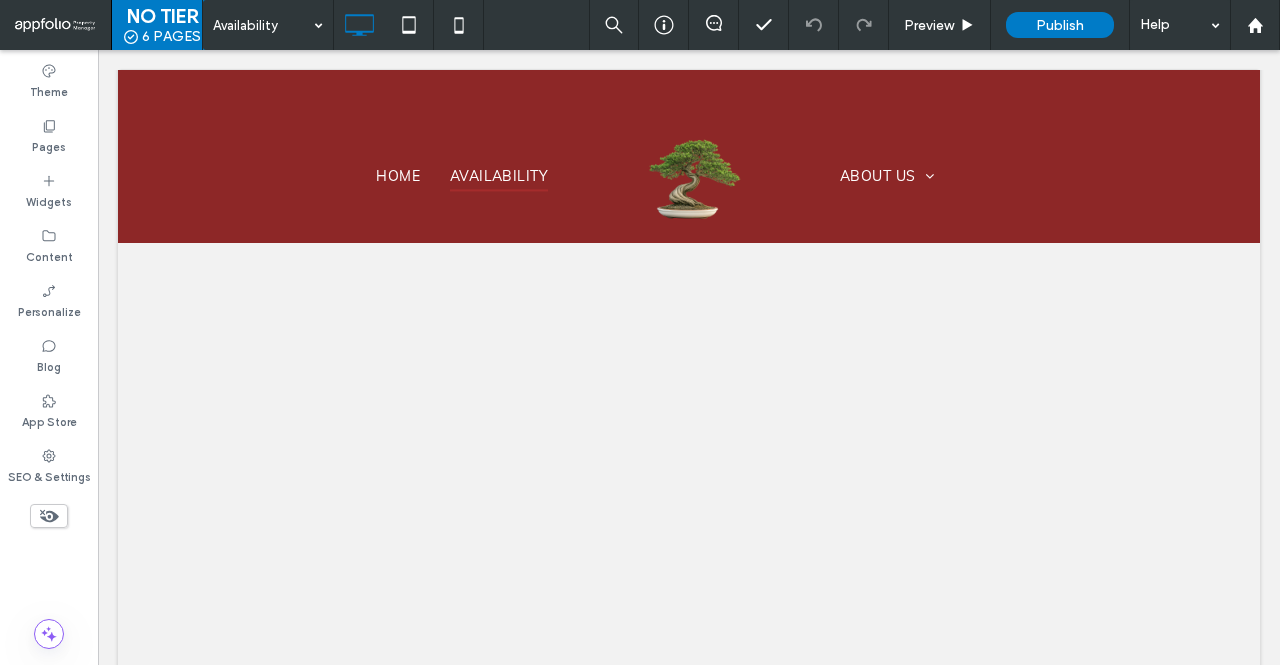 scroll, scrollTop: 530, scrollLeft: 0, axis: vertical 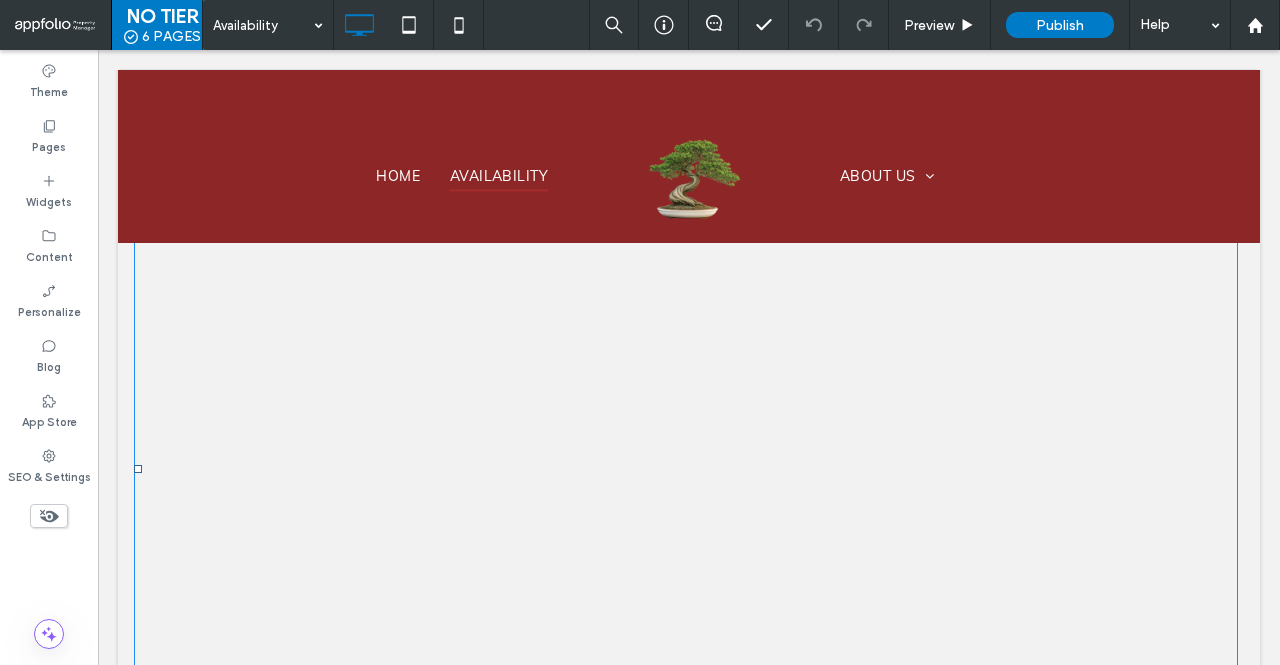 click at bounding box center [134, 175] 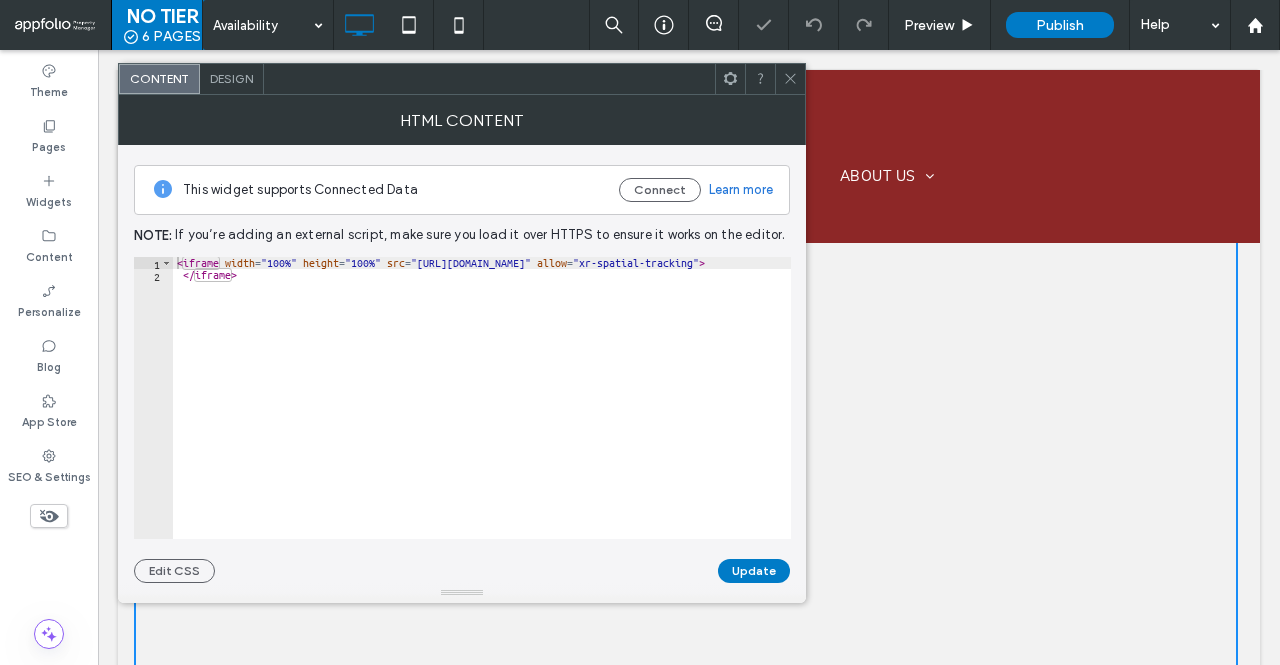 click at bounding box center [790, 79] 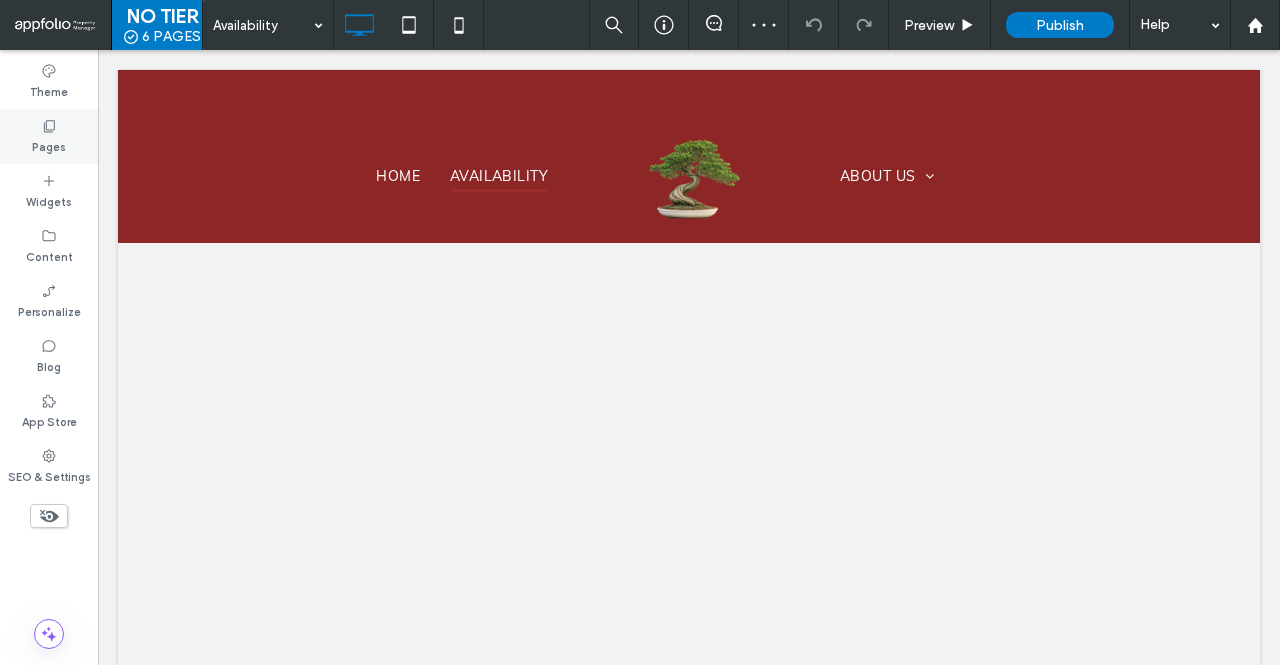 click on "Pages" at bounding box center (49, 136) 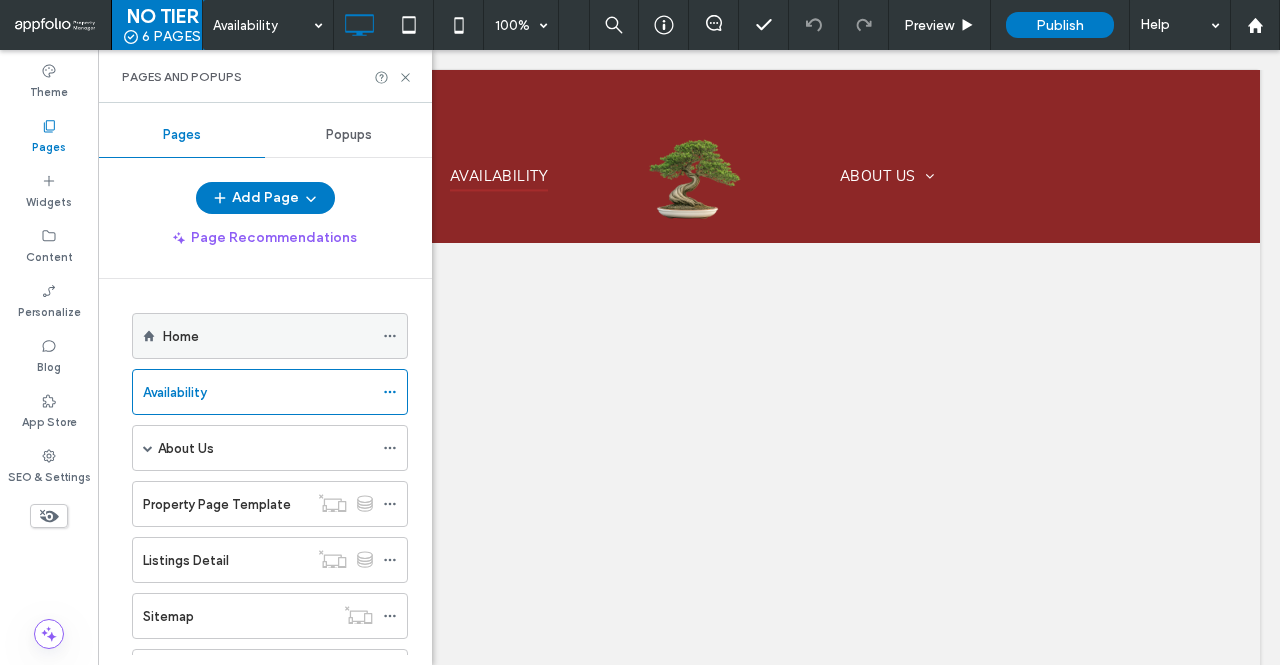 click on "Home" at bounding box center [268, 336] 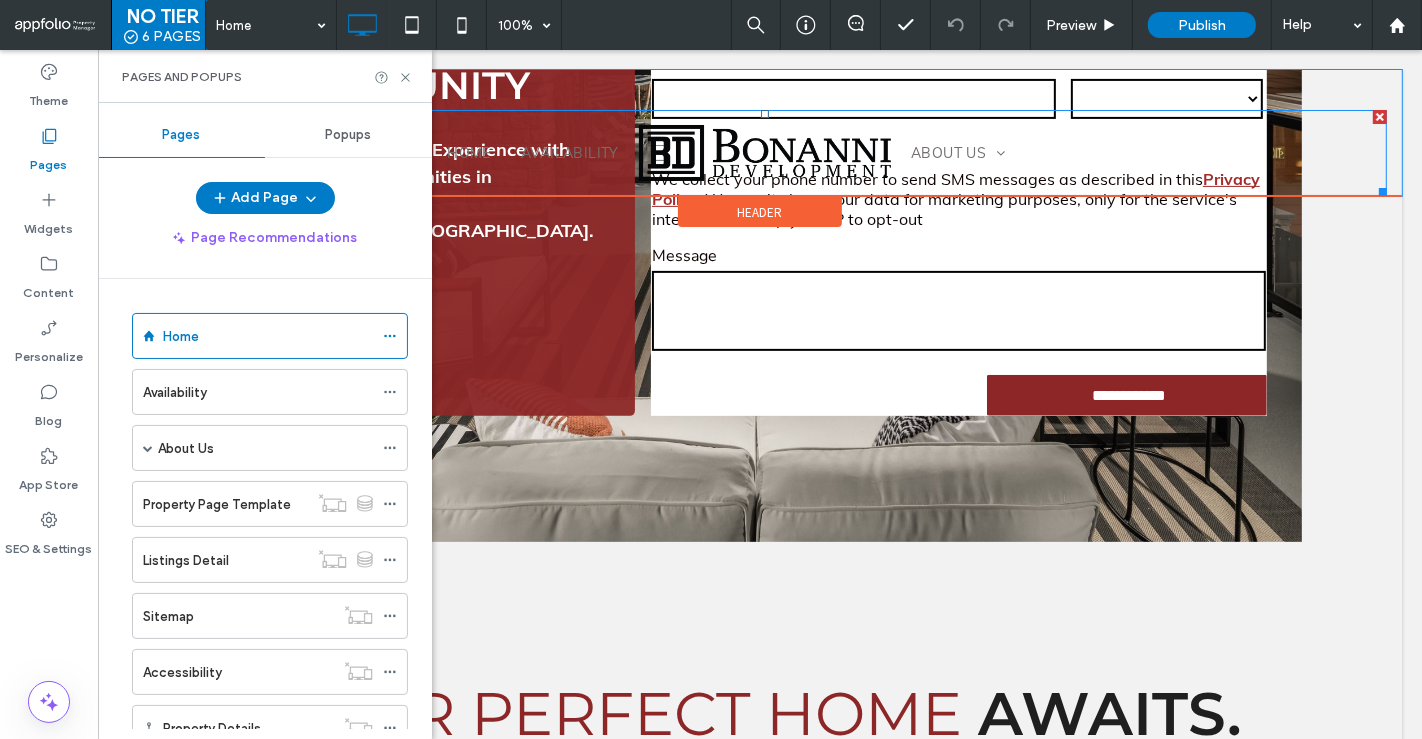 scroll, scrollTop: 0, scrollLeft: 0, axis: both 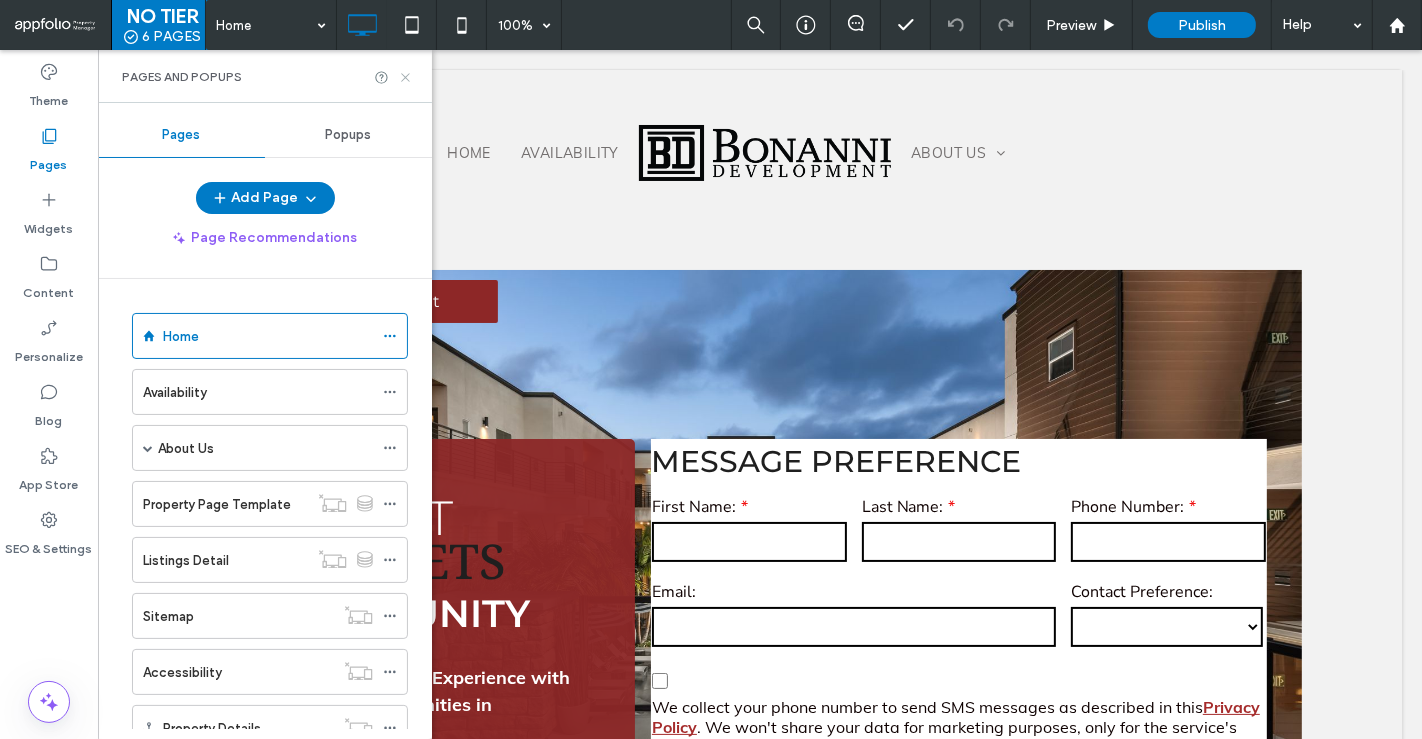 click 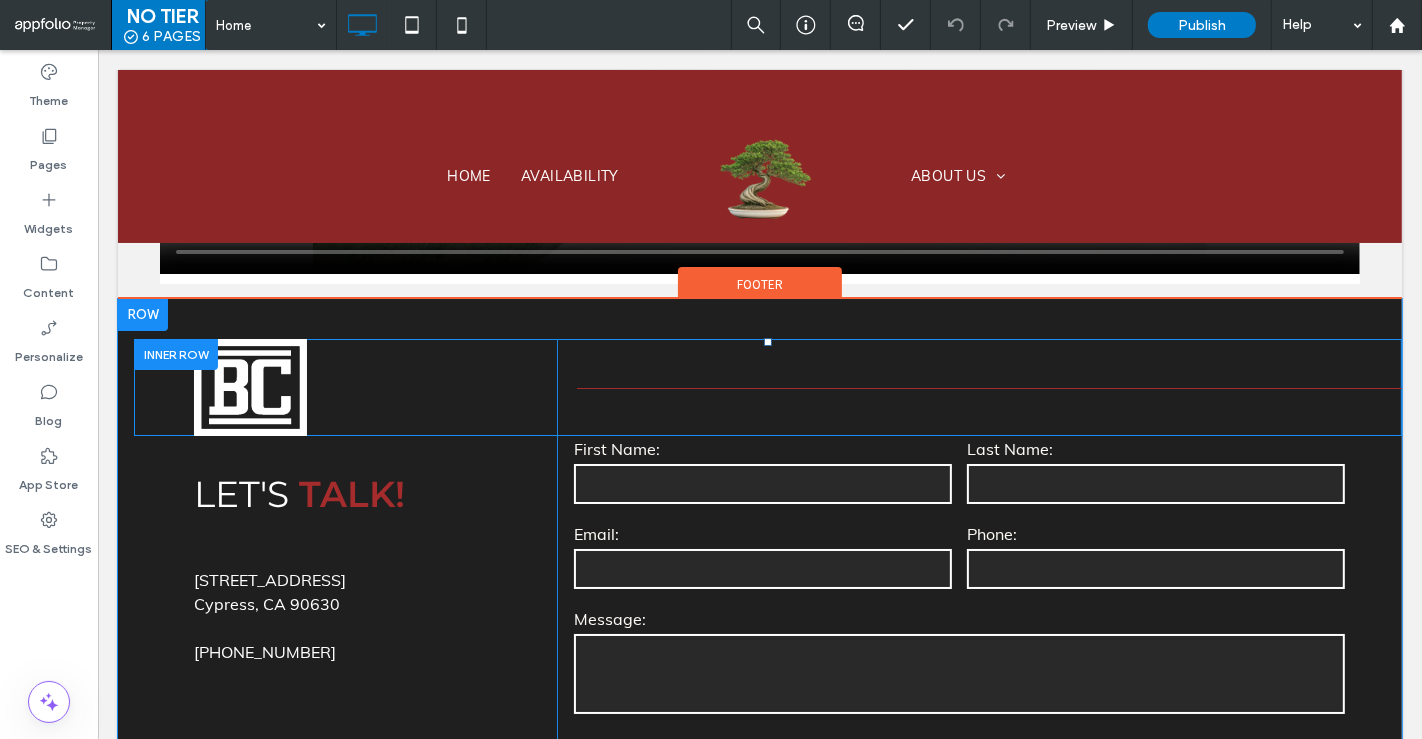 scroll, scrollTop: 6045, scrollLeft: 0, axis: vertical 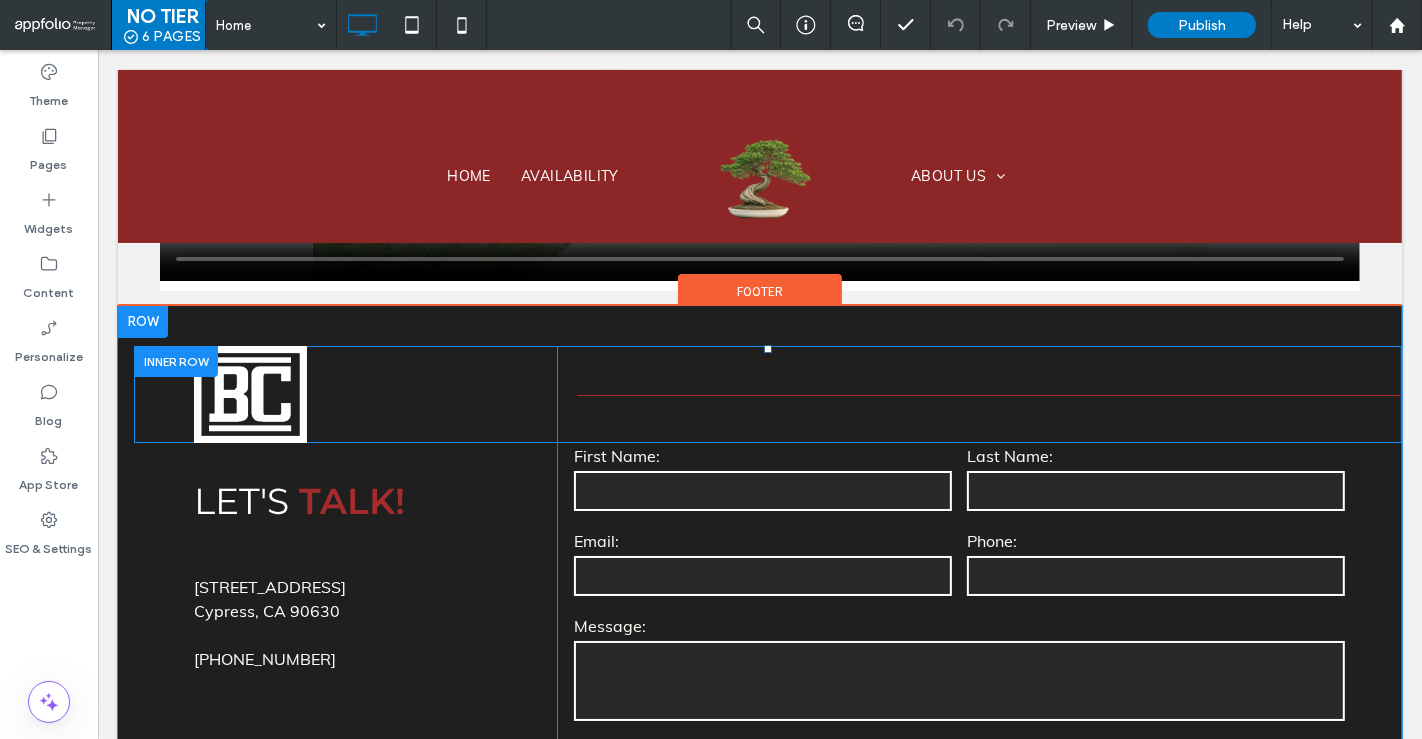 click on "Click To Paste" at bounding box center (978, 394) 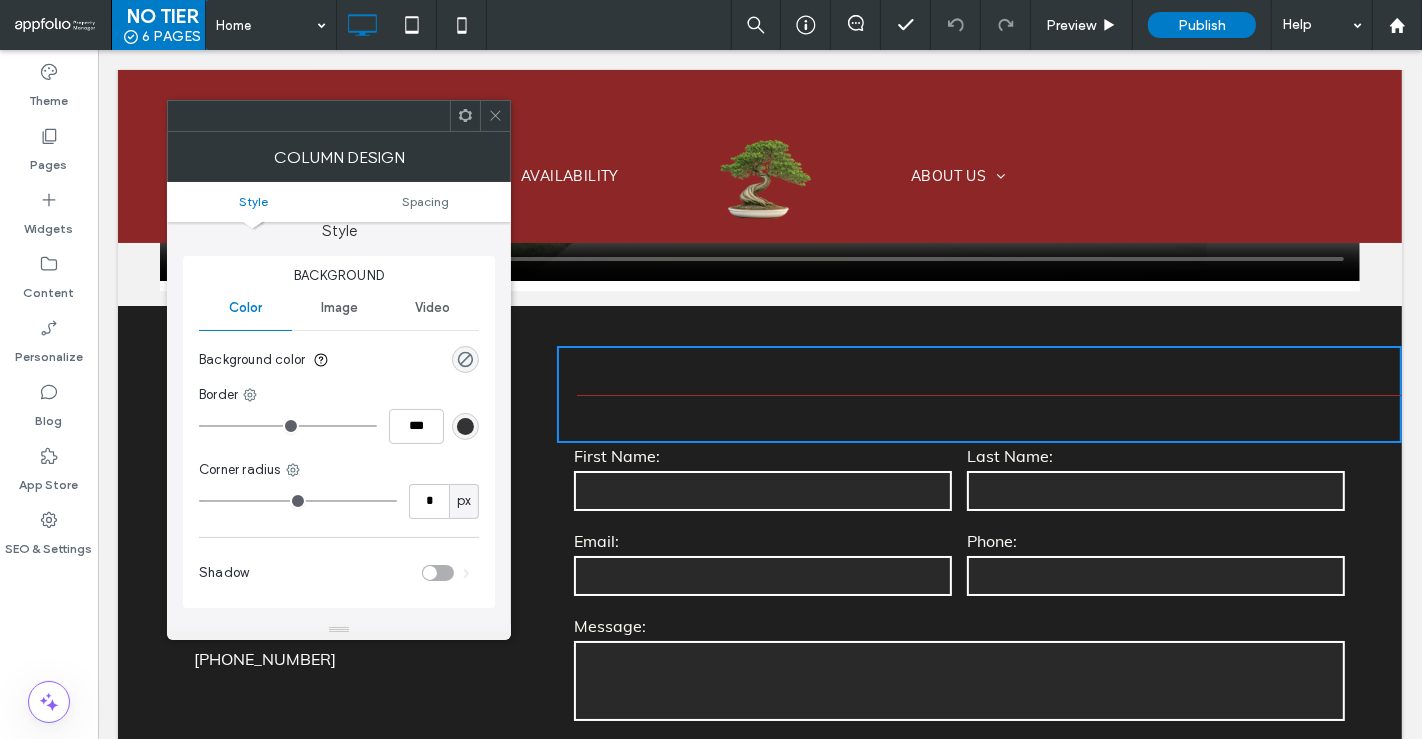 scroll, scrollTop: 17, scrollLeft: 0, axis: vertical 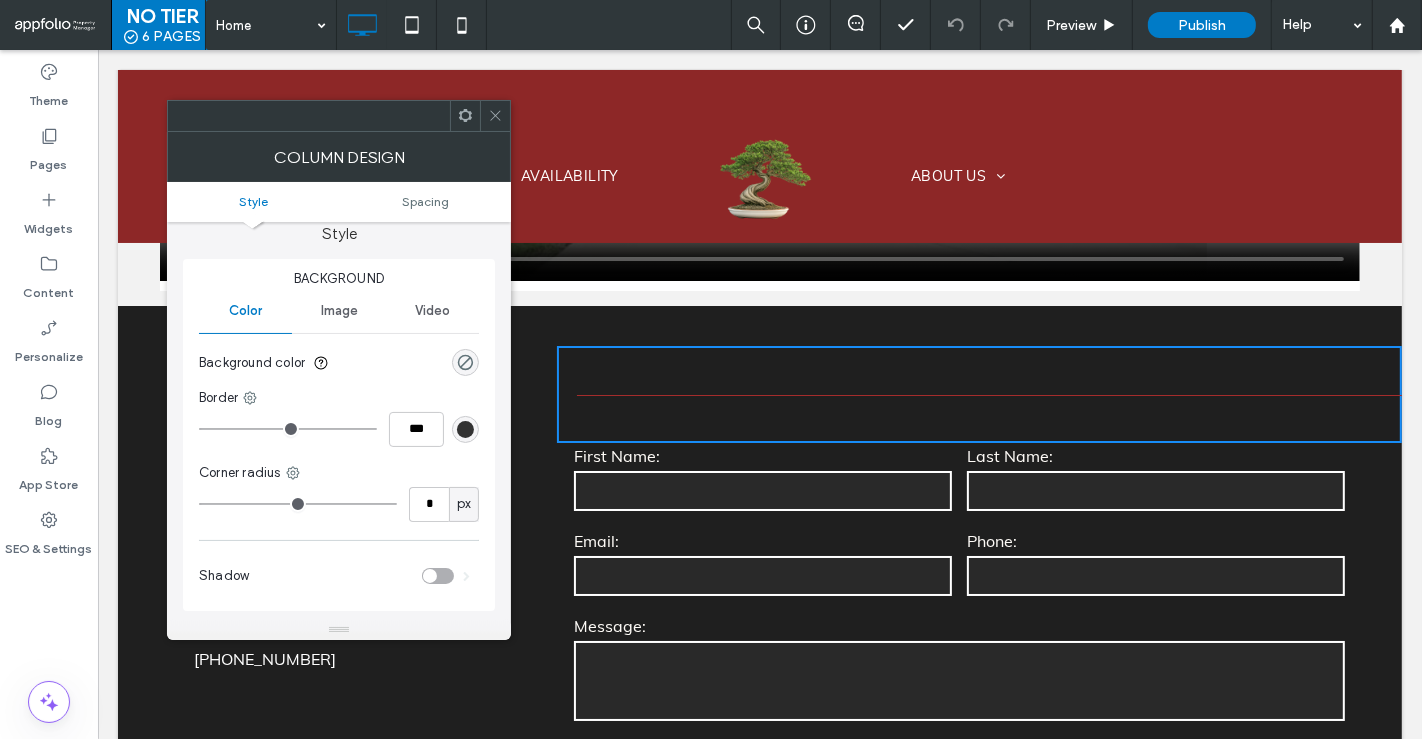 click on "Image" at bounding box center [338, 311] 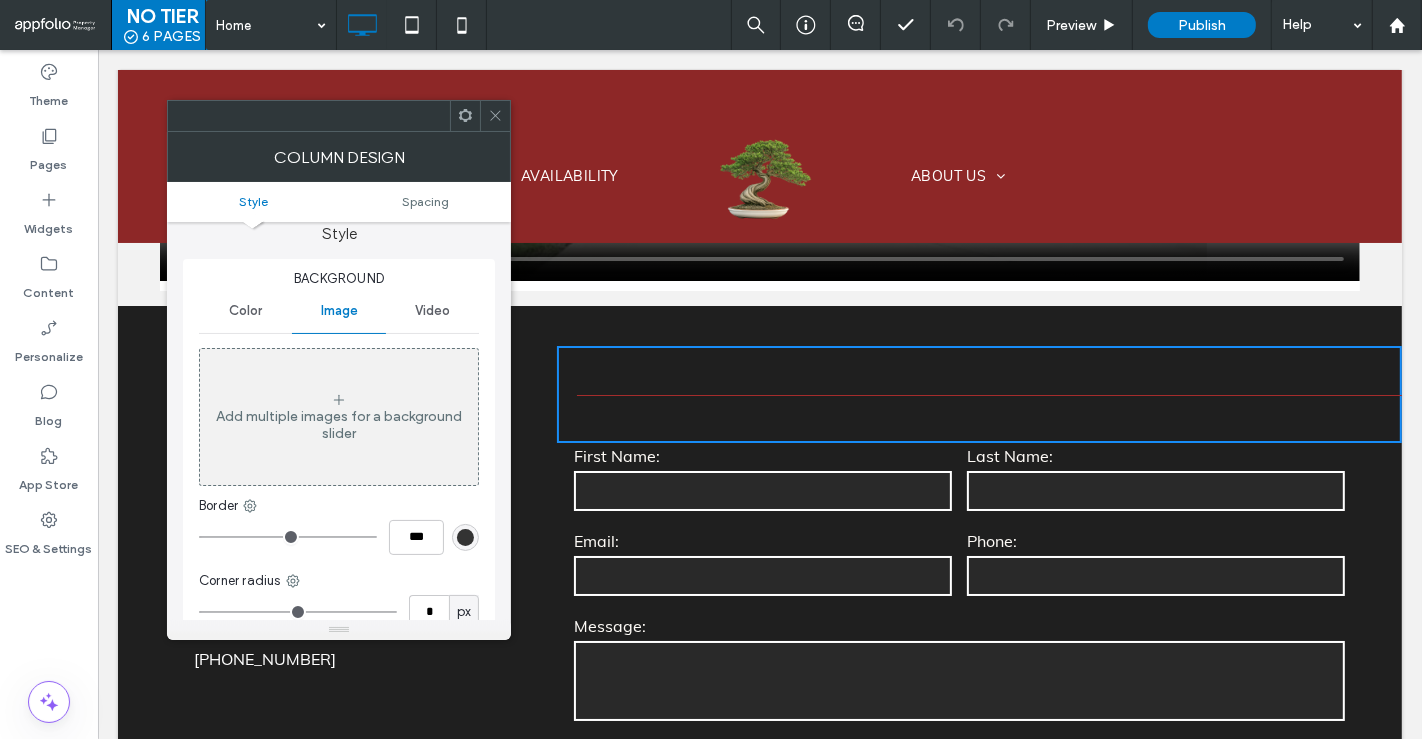 click on "Video" at bounding box center [432, 311] 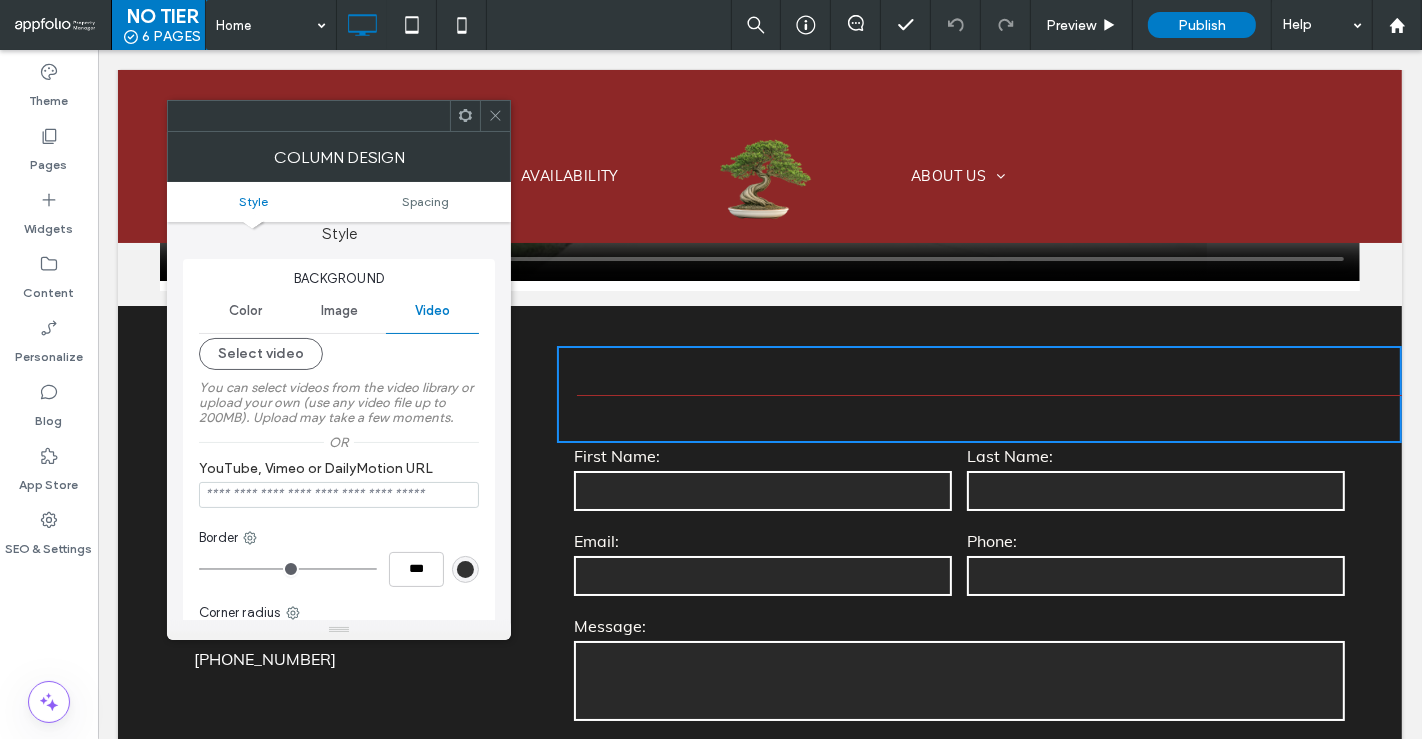 click on "Color" at bounding box center (245, 311) 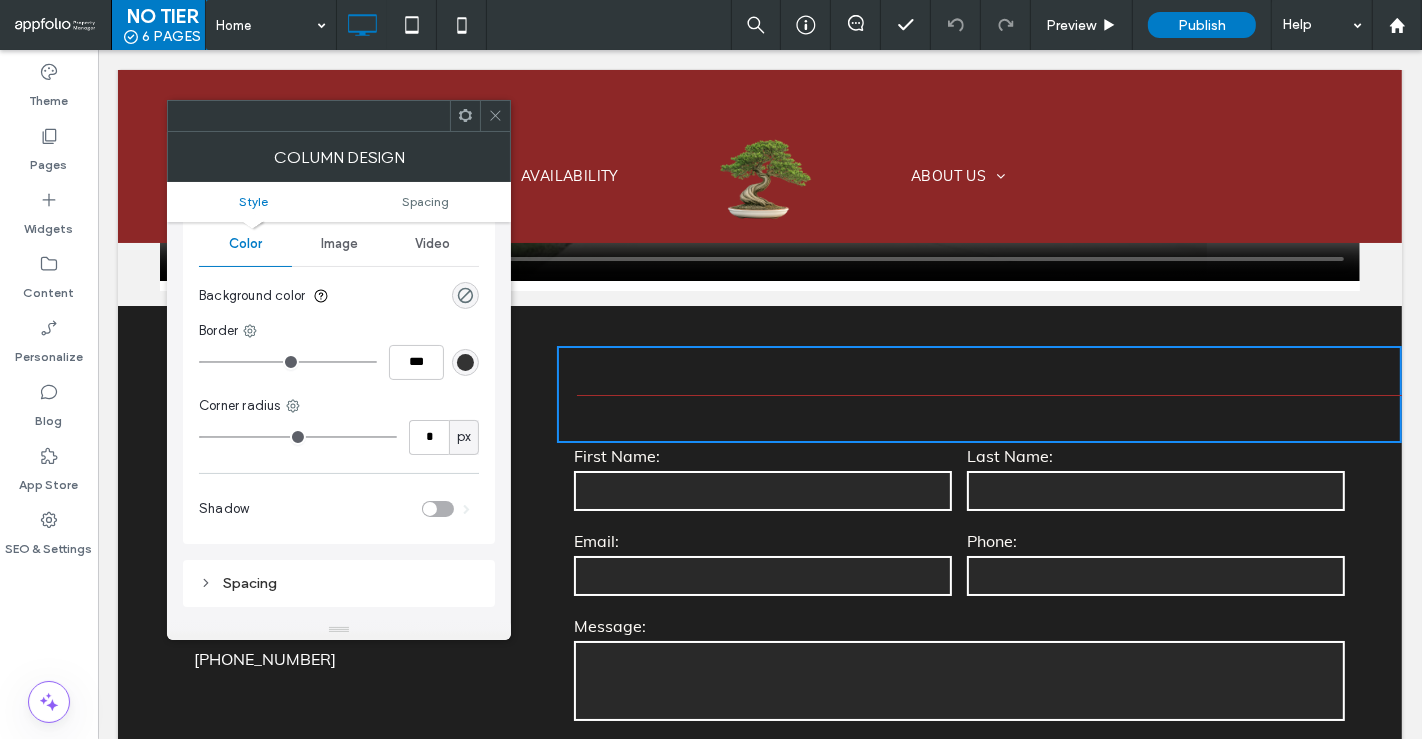 scroll, scrollTop: 64, scrollLeft: 0, axis: vertical 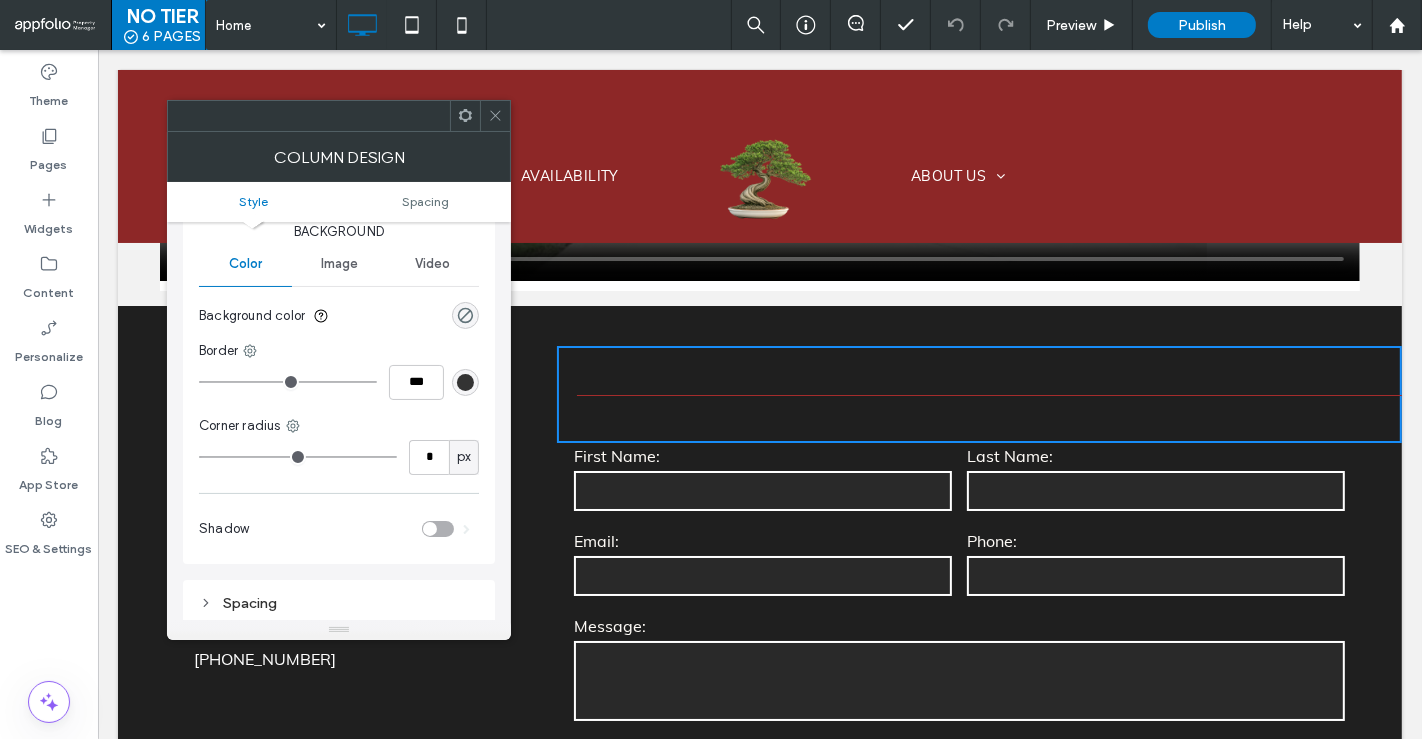 click 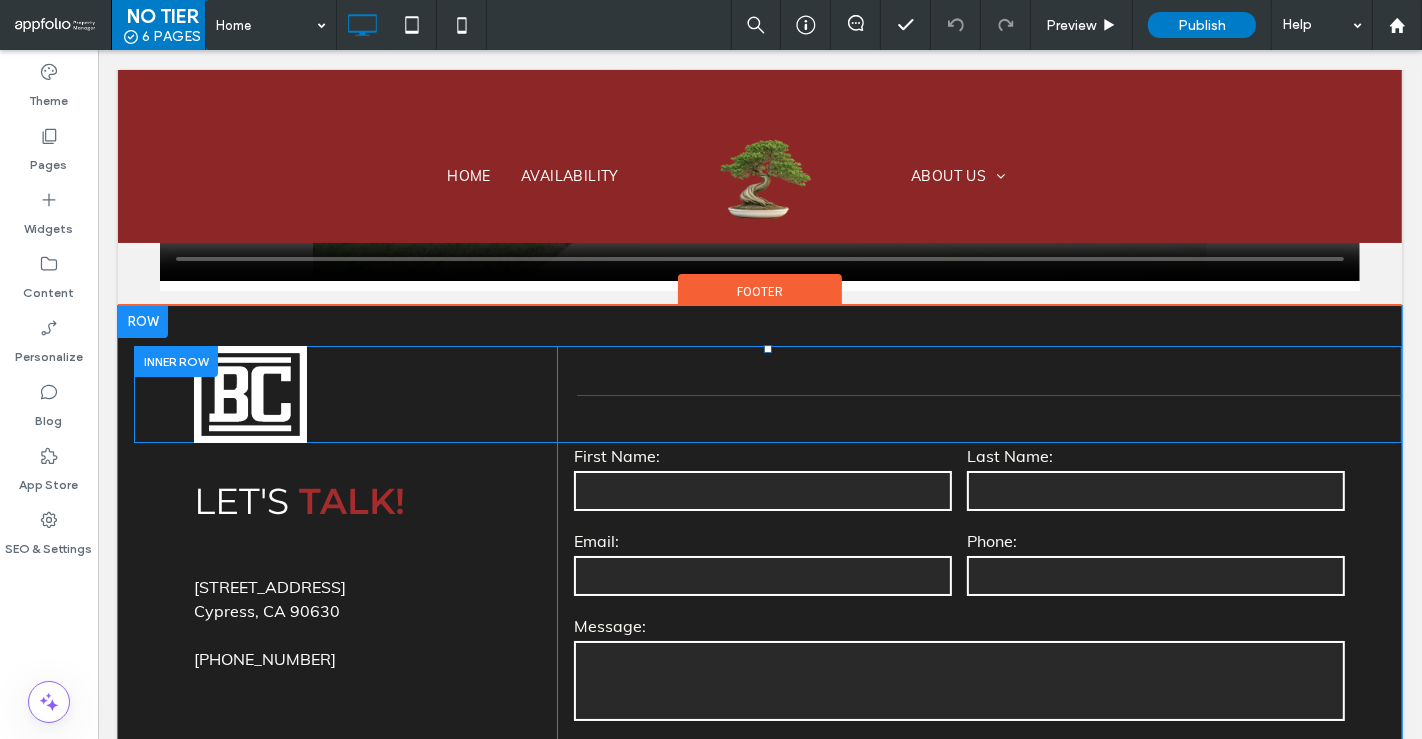 click on "Click To Paste" at bounding box center (978, 394) 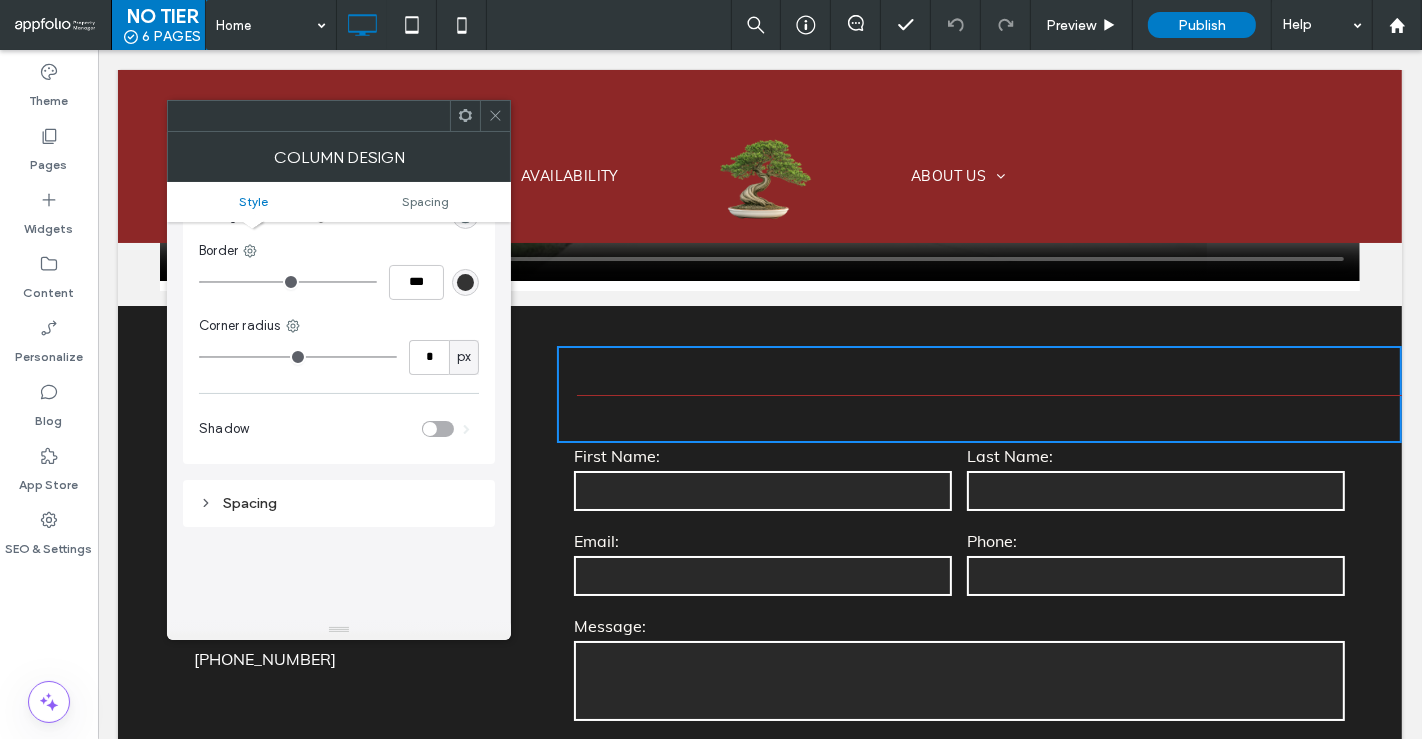scroll, scrollTop: 192, scrollLeft: 0, axis: vertical 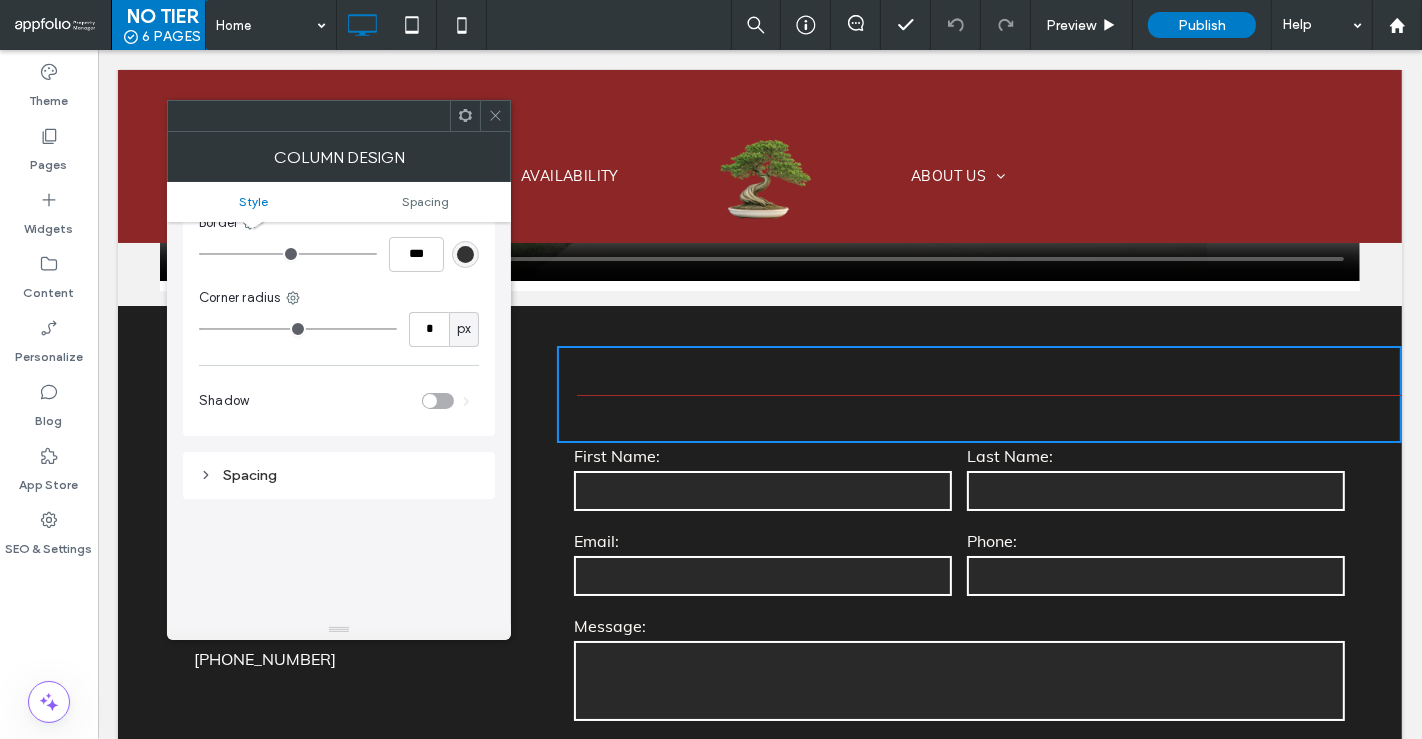 click at bounding box center [495, 116] 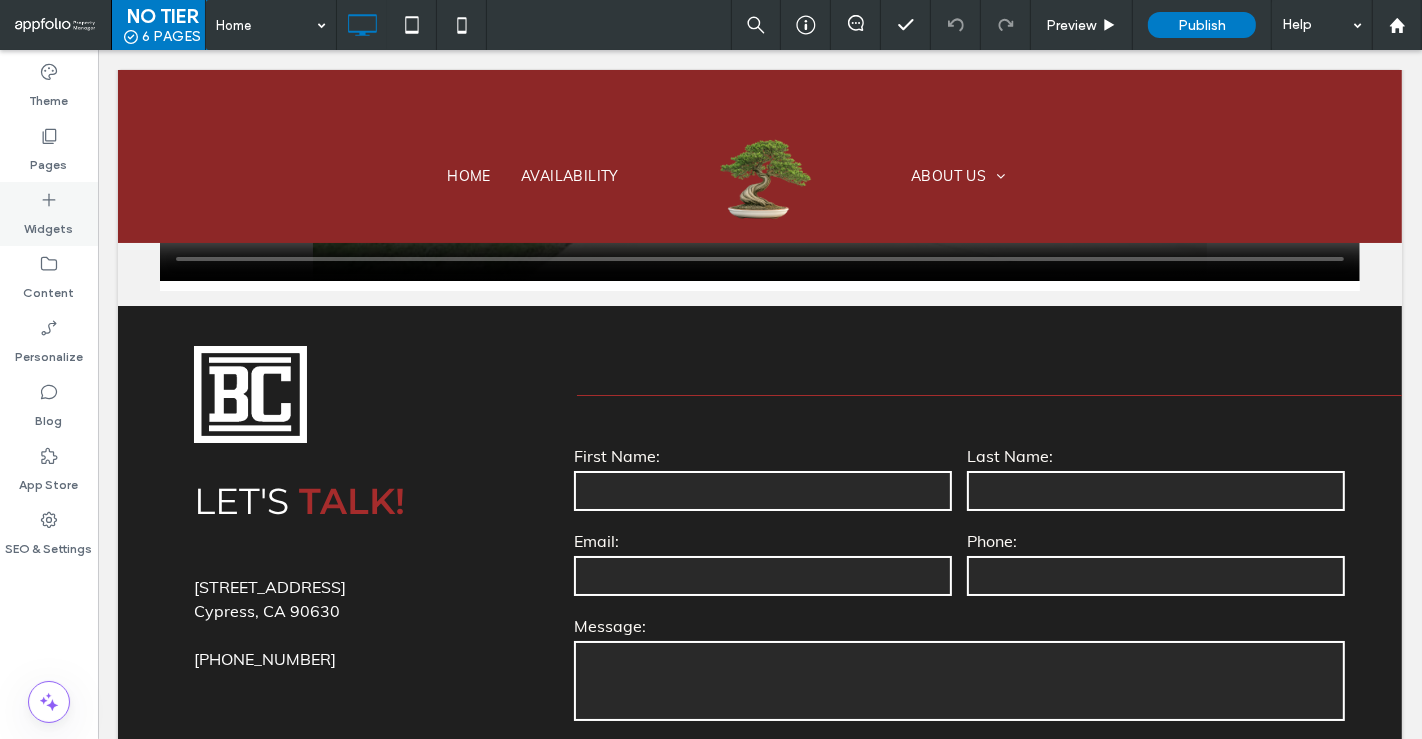 click on "Widgets" at bounding box center (49, 214) 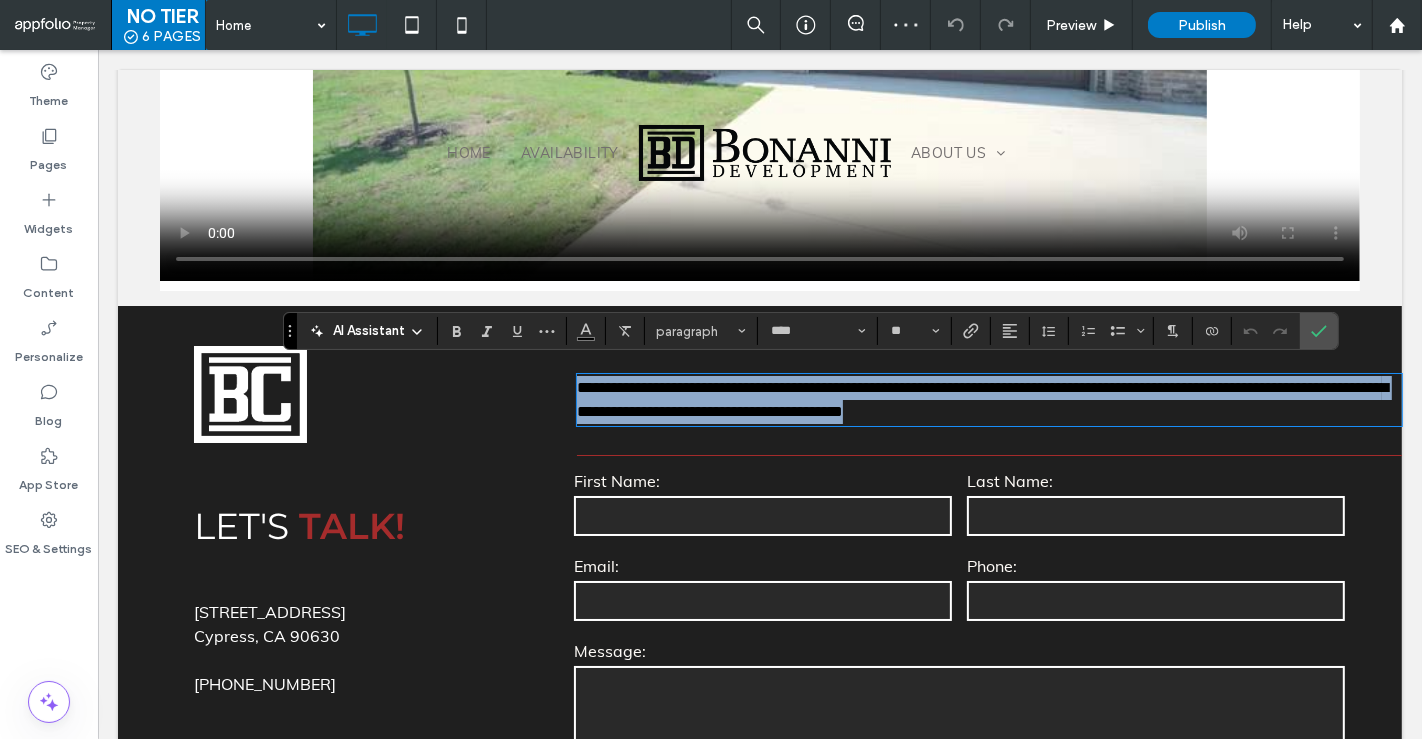 type 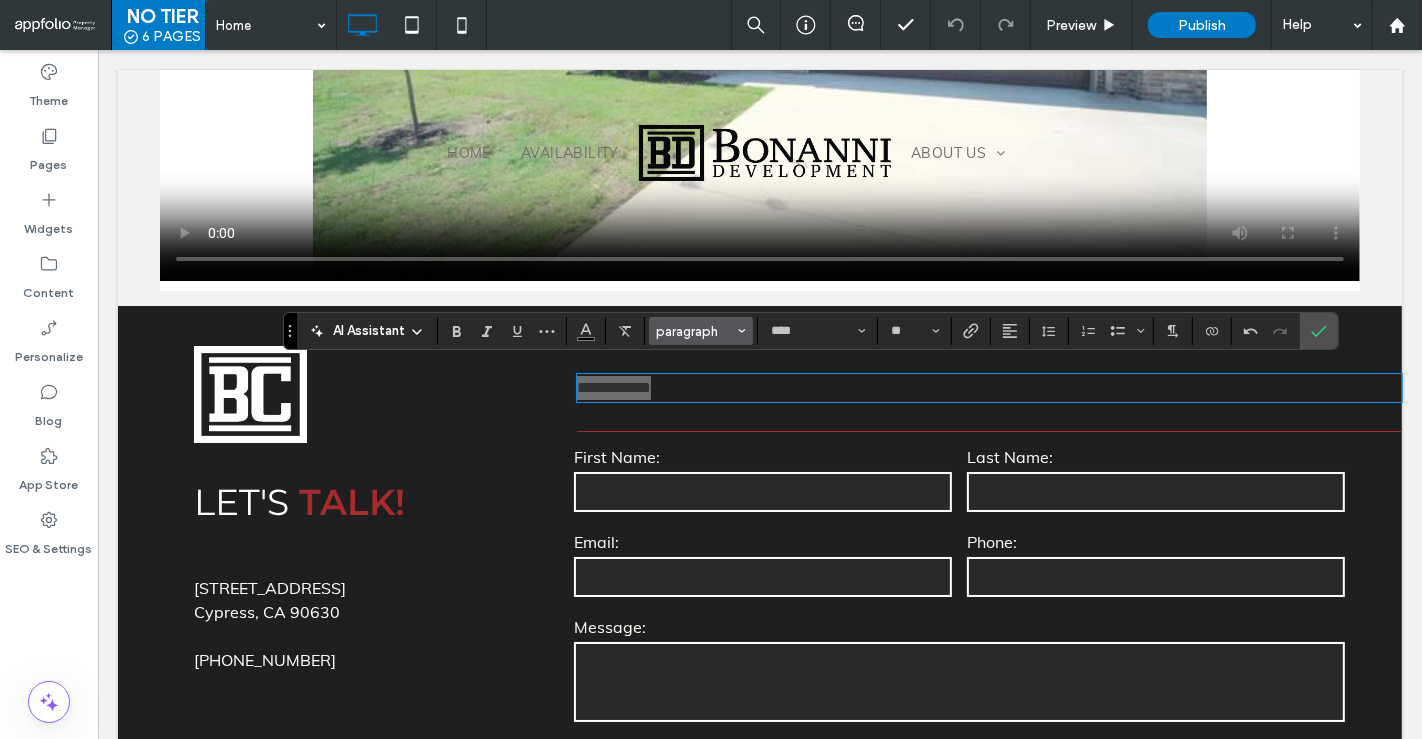 click on "paragraph" at bounding box center (695, 331) 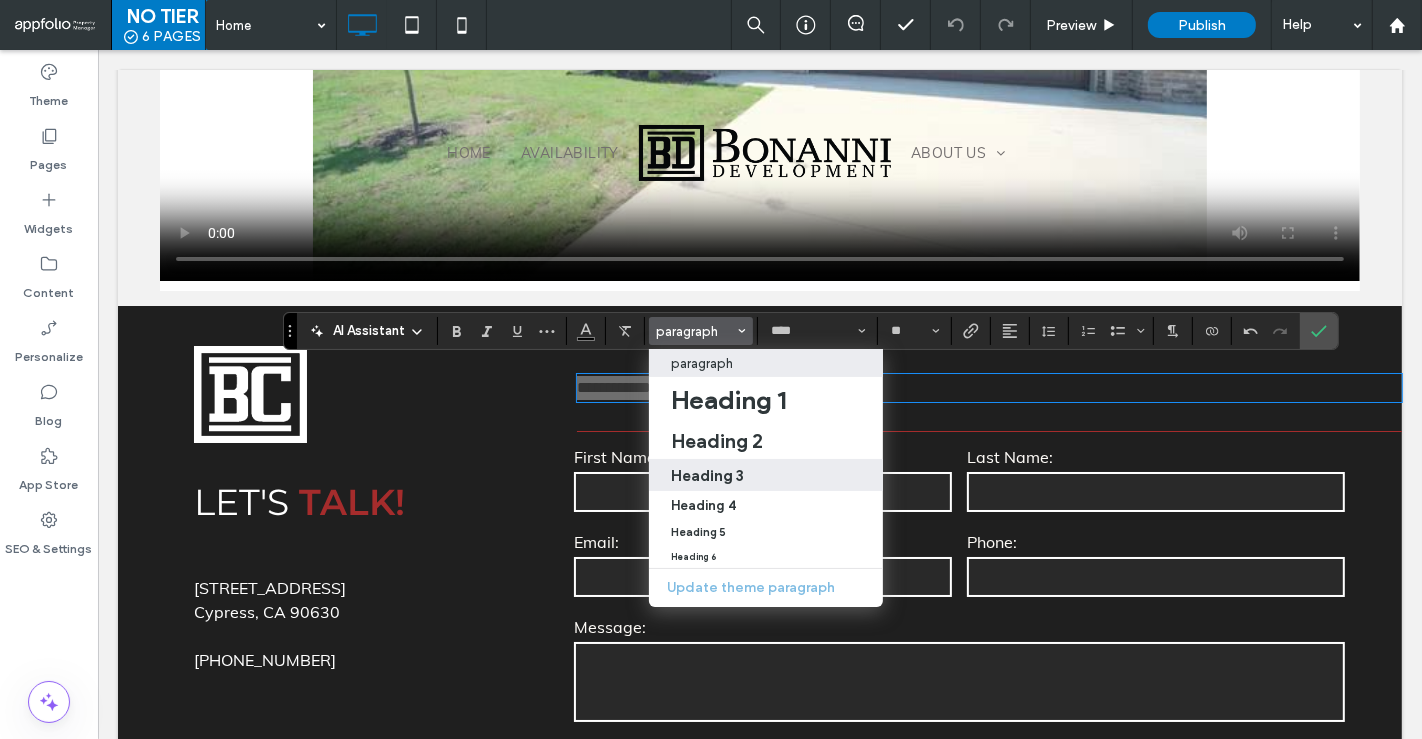 click on "Heading 3" at bounding box center (766, 475) 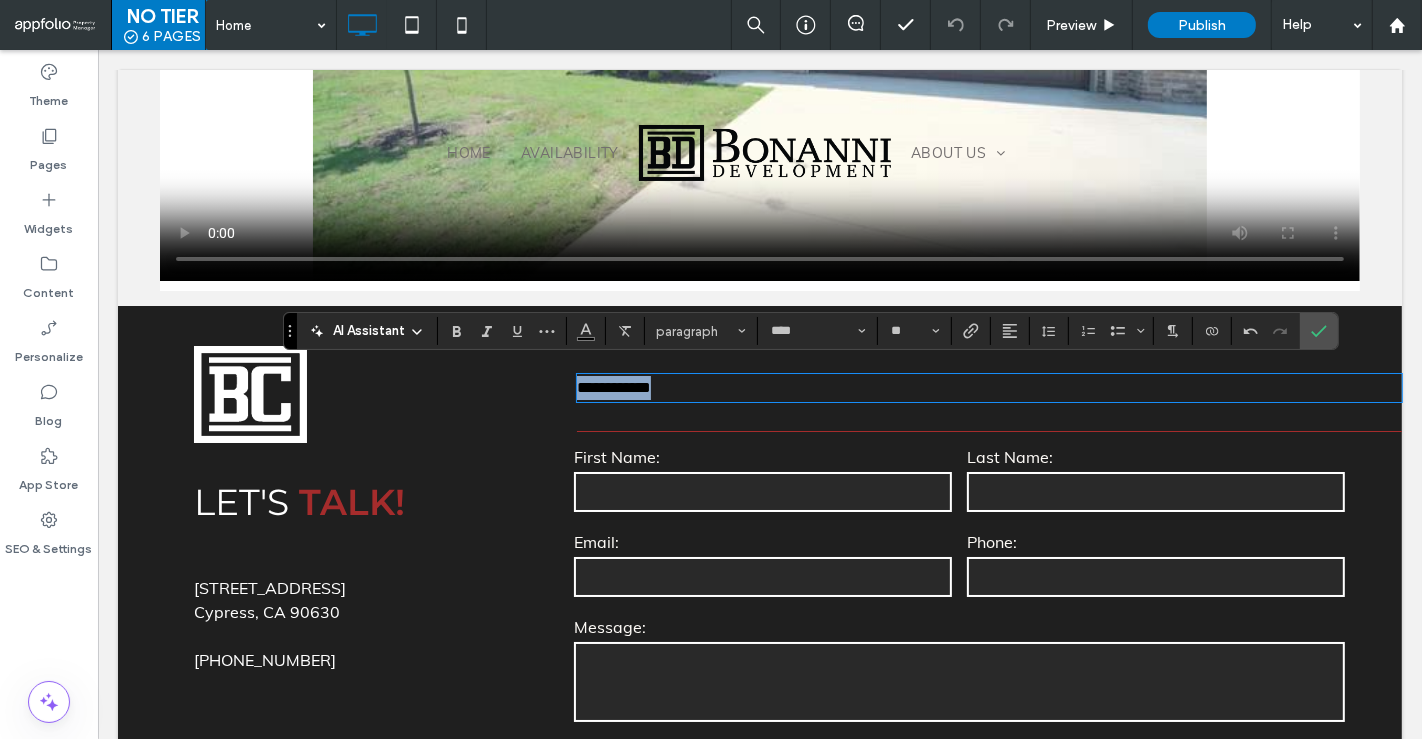 type on "**********" 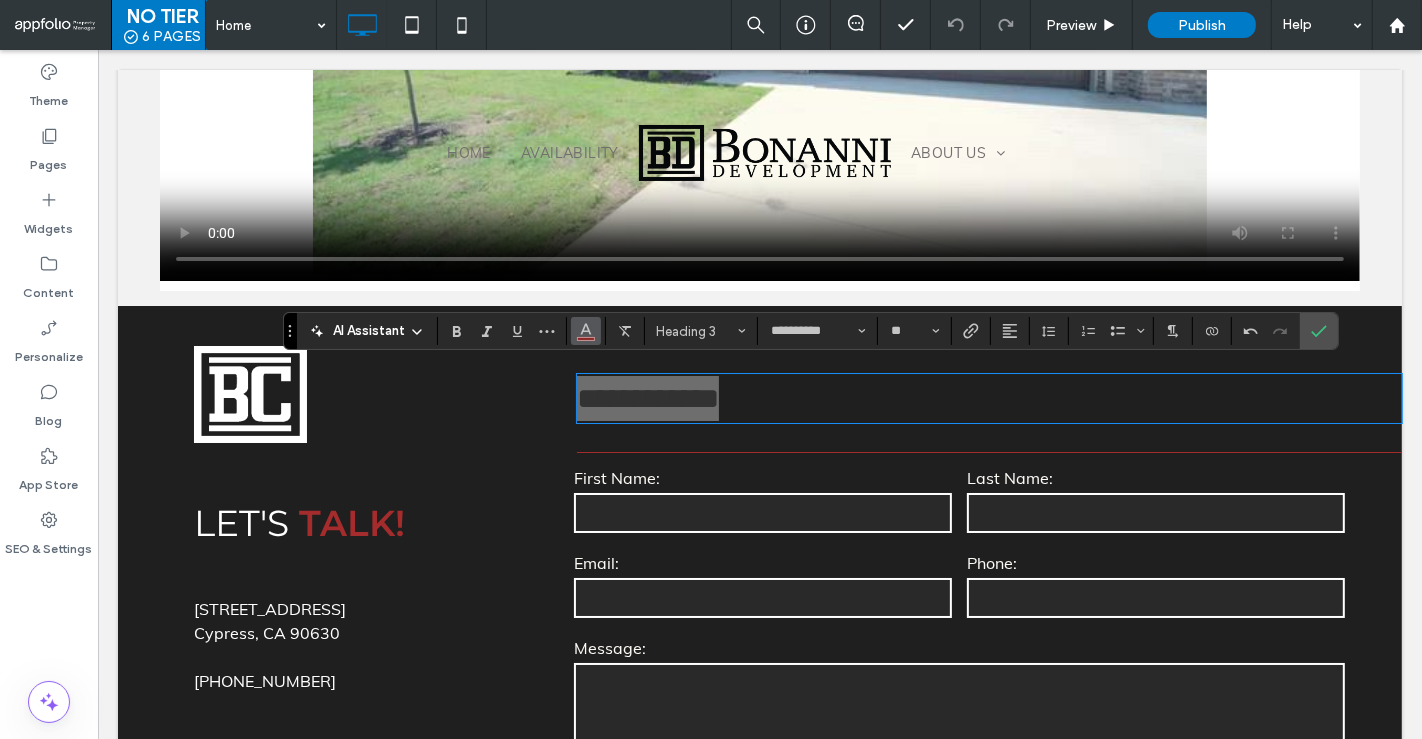 click at bounding box center (586, 331) 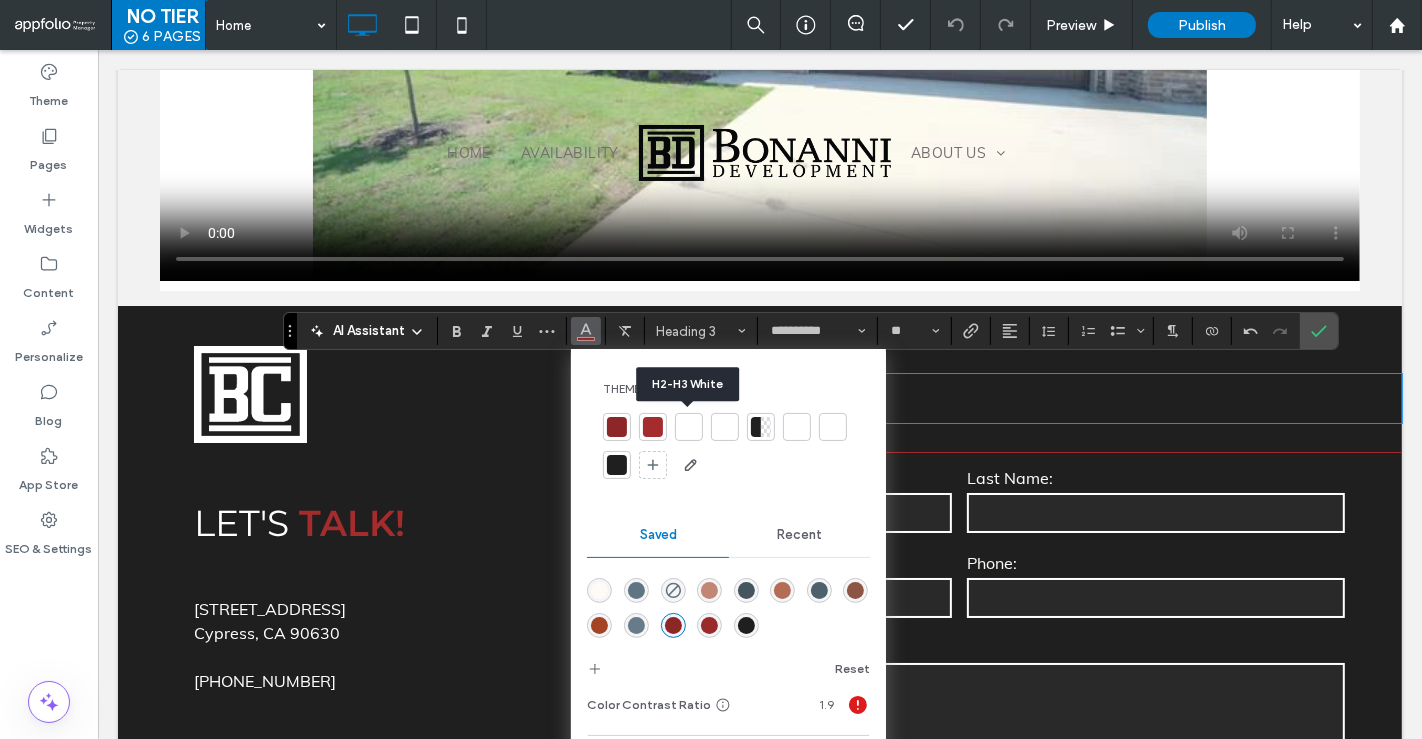 click at bounding box center [689, 427] 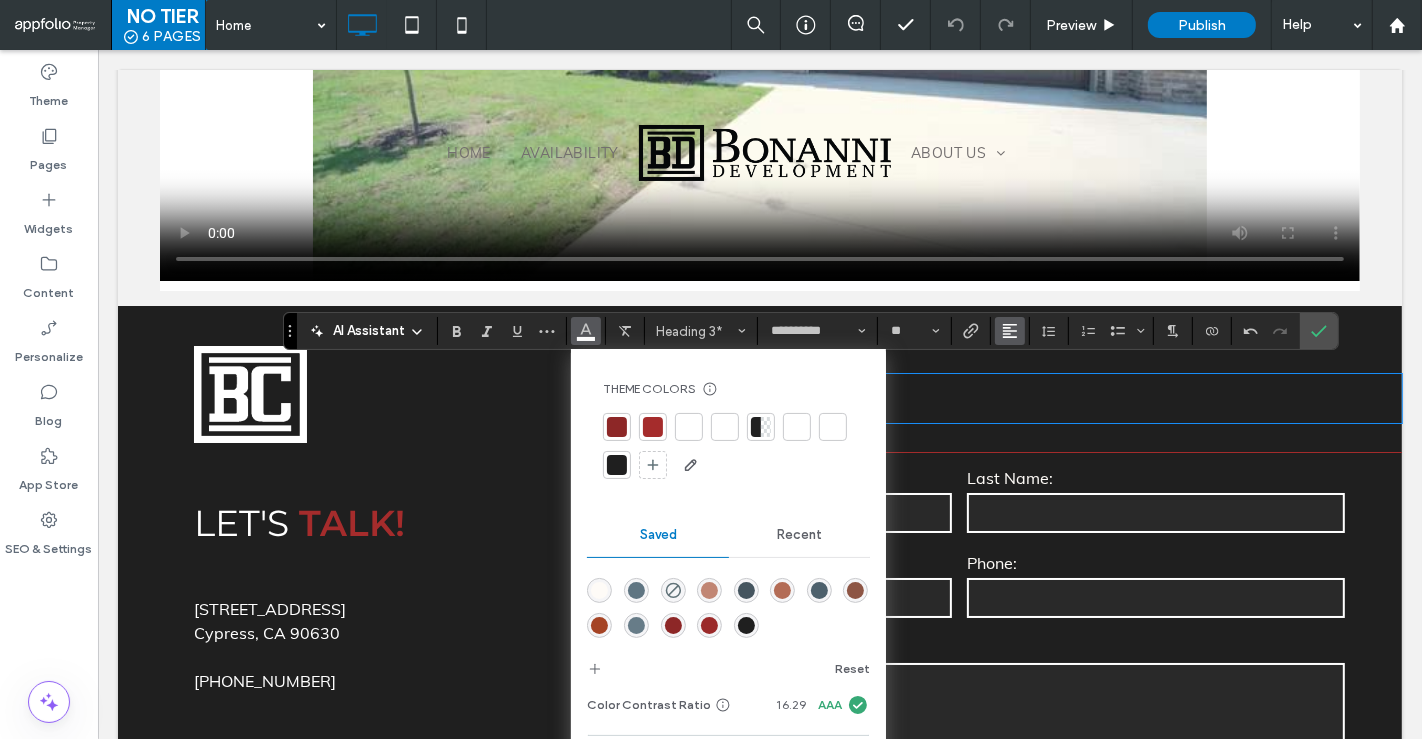click at bounding box center [1010, 331] 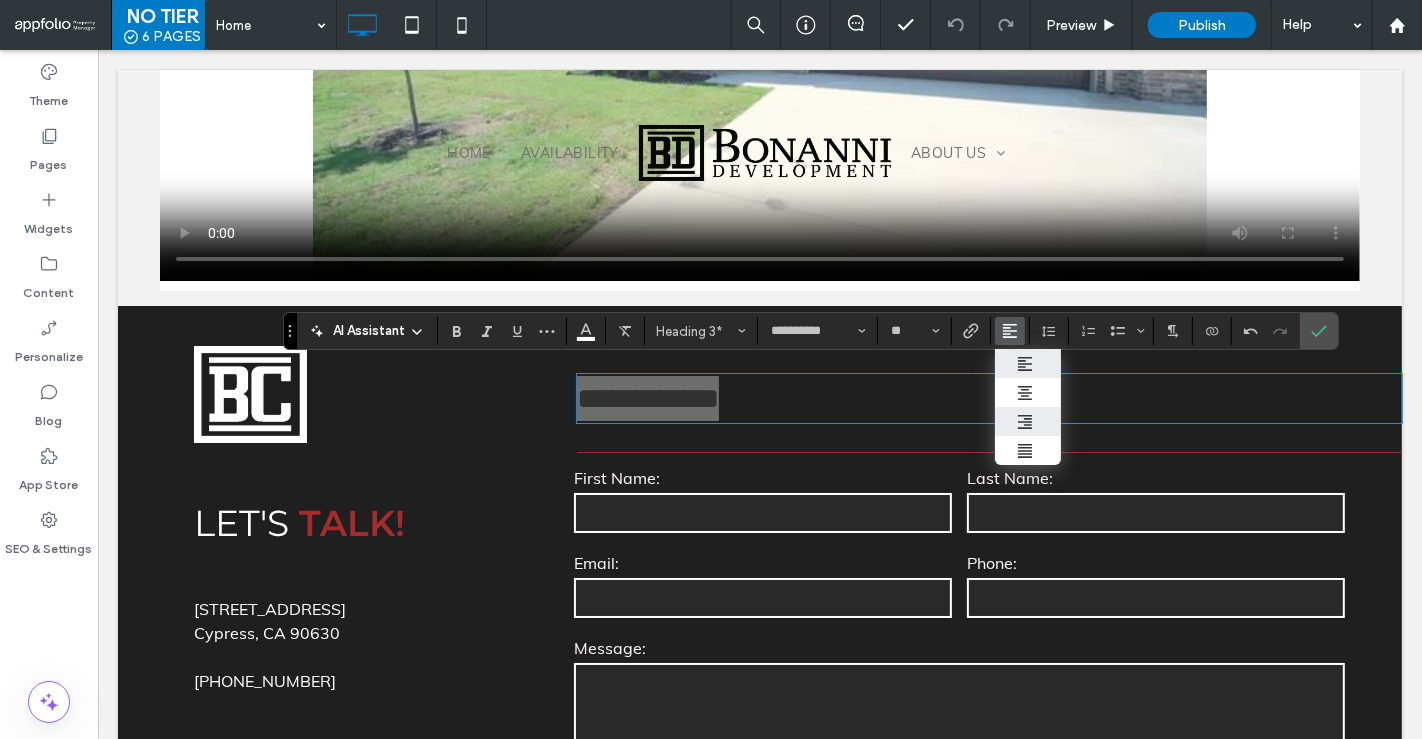 click at bounding box center [1028, 422] 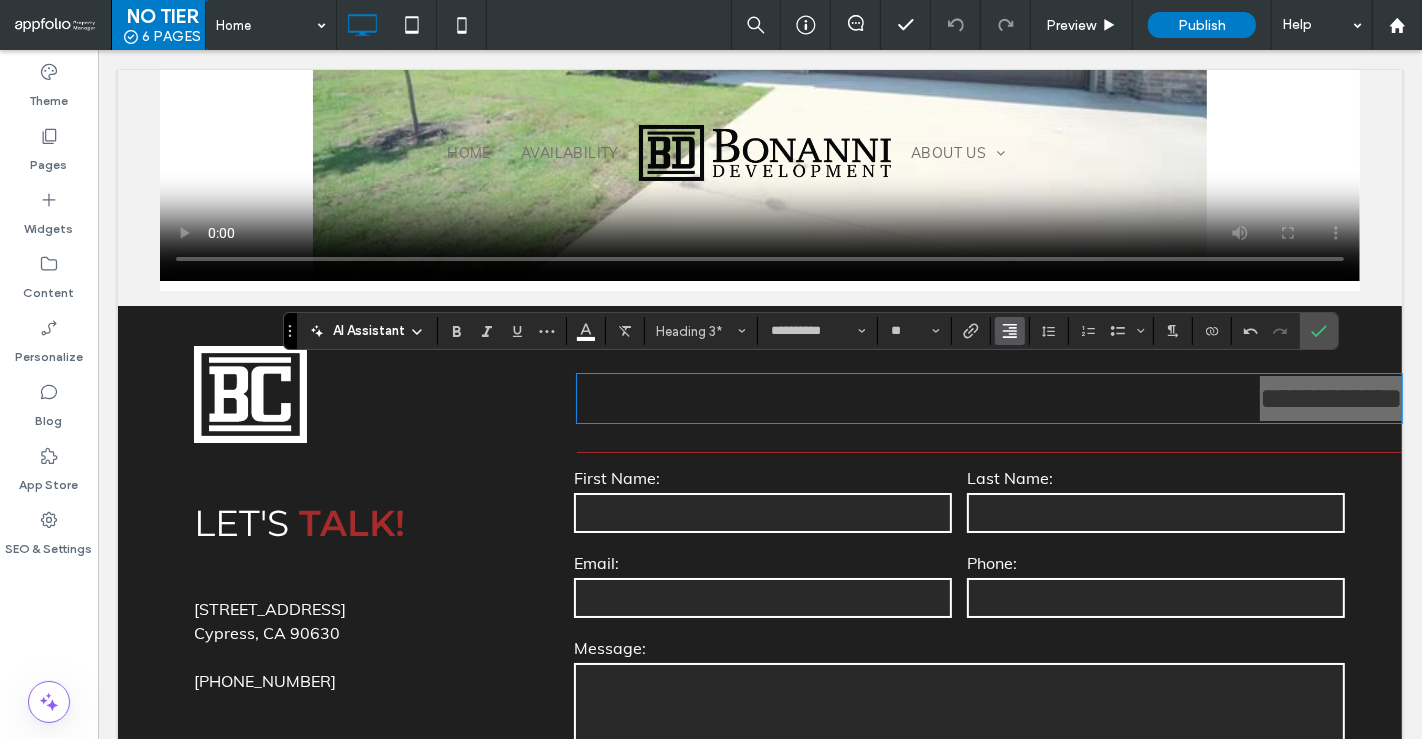 click 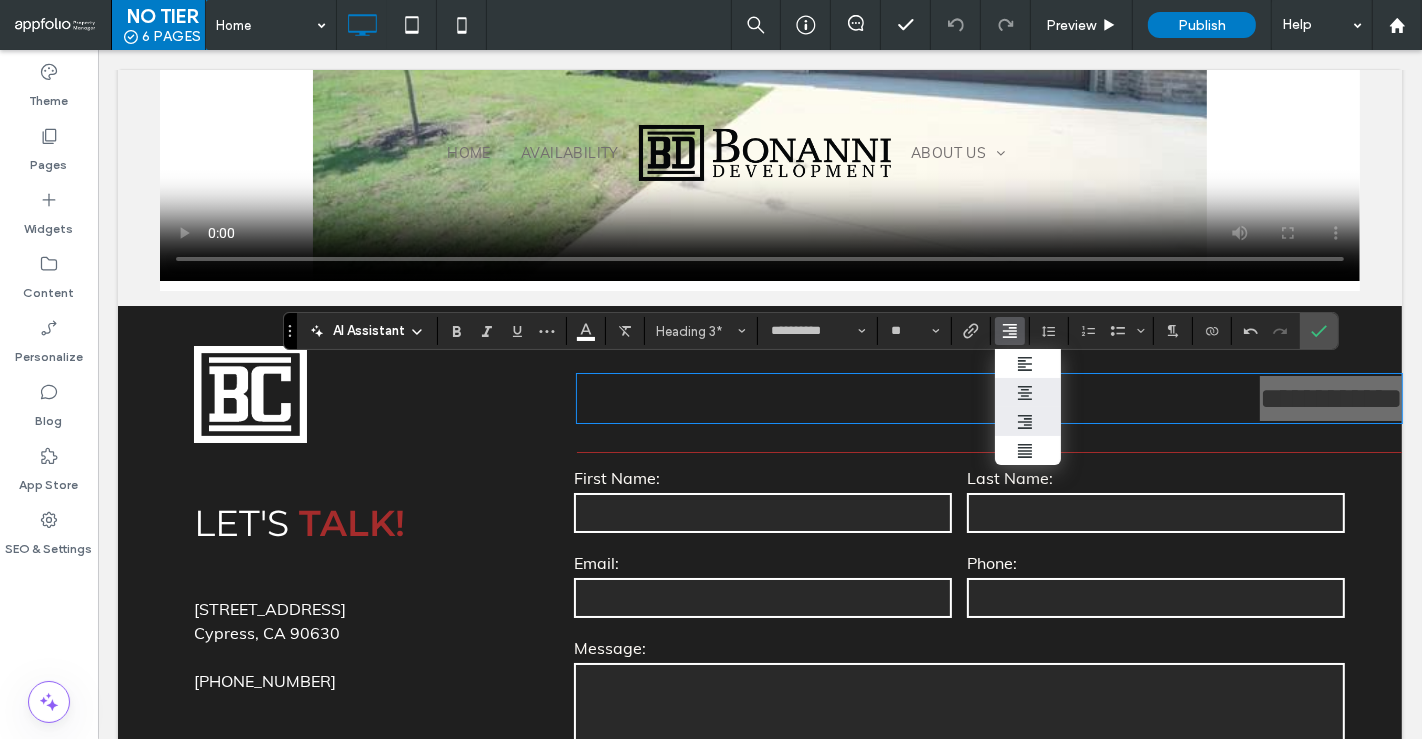 click at bounding box center (1028, 392) 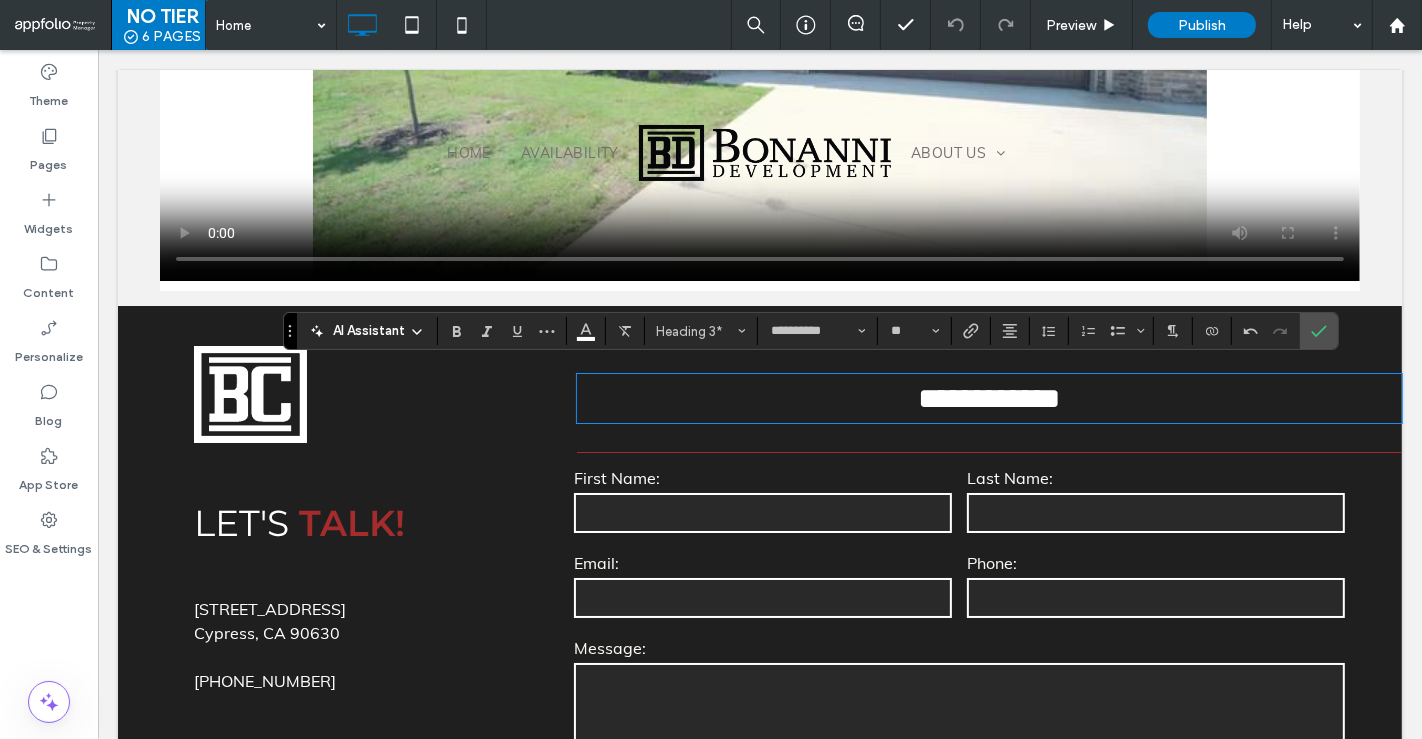 click on "Click To Paste
Row
Home
Availability
About Us
Get in Touch
Click To Paste
Row
Click To Paste
Row
Menu
Click To Paste
Click To Paste
Click To Paste
Header
Home
Availability
About Us
Get in Touch
Click To Paste
Header
Set an Appointment
Comfort
M EETS
Community
Enjoy a Seamless Renting Experience with Bonanni Communities in Huntington Beach and Cypress, CA.
Click To Paste
Message Preference
First Name:
Last Name:
Phone Number:
Email:" at bounding box center [759, -2419] 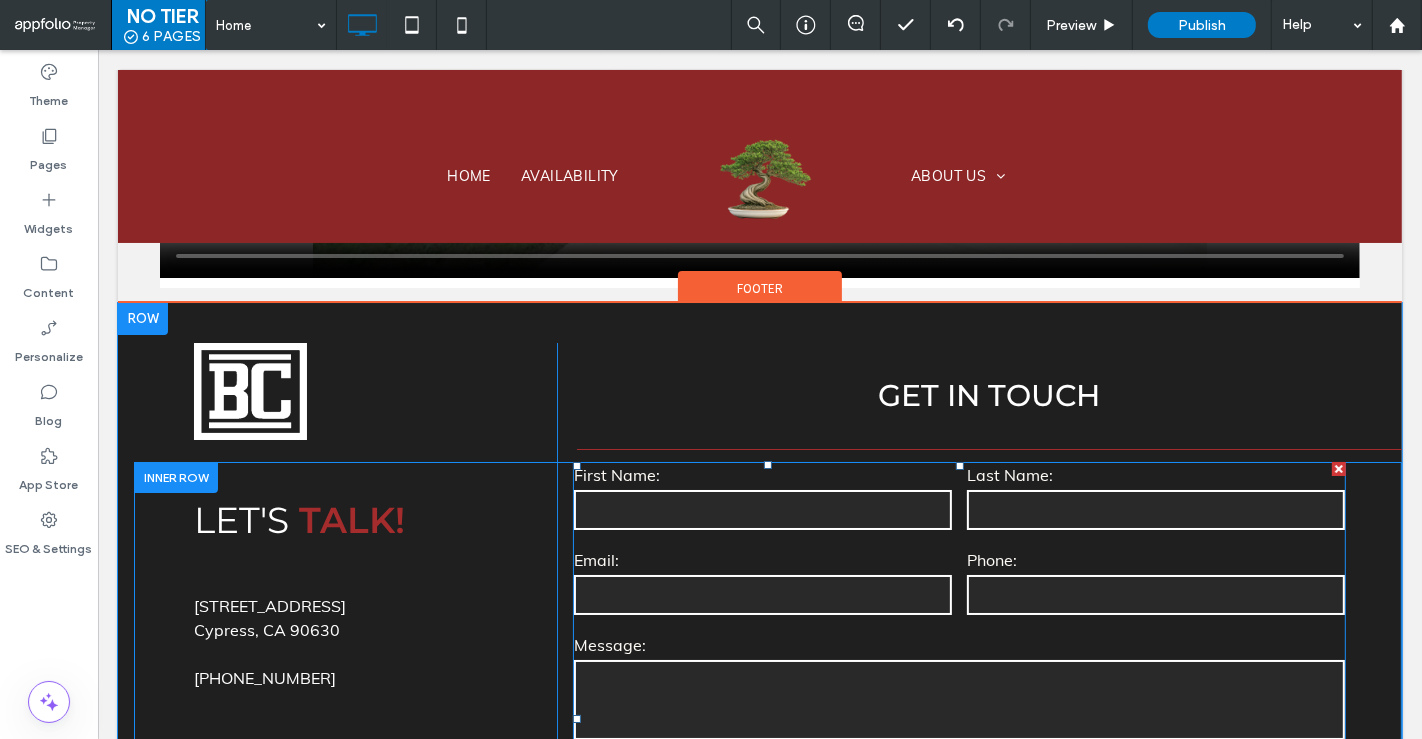 scroll, scrollTop: 6023, scrollLeft: 0, axis: vertical 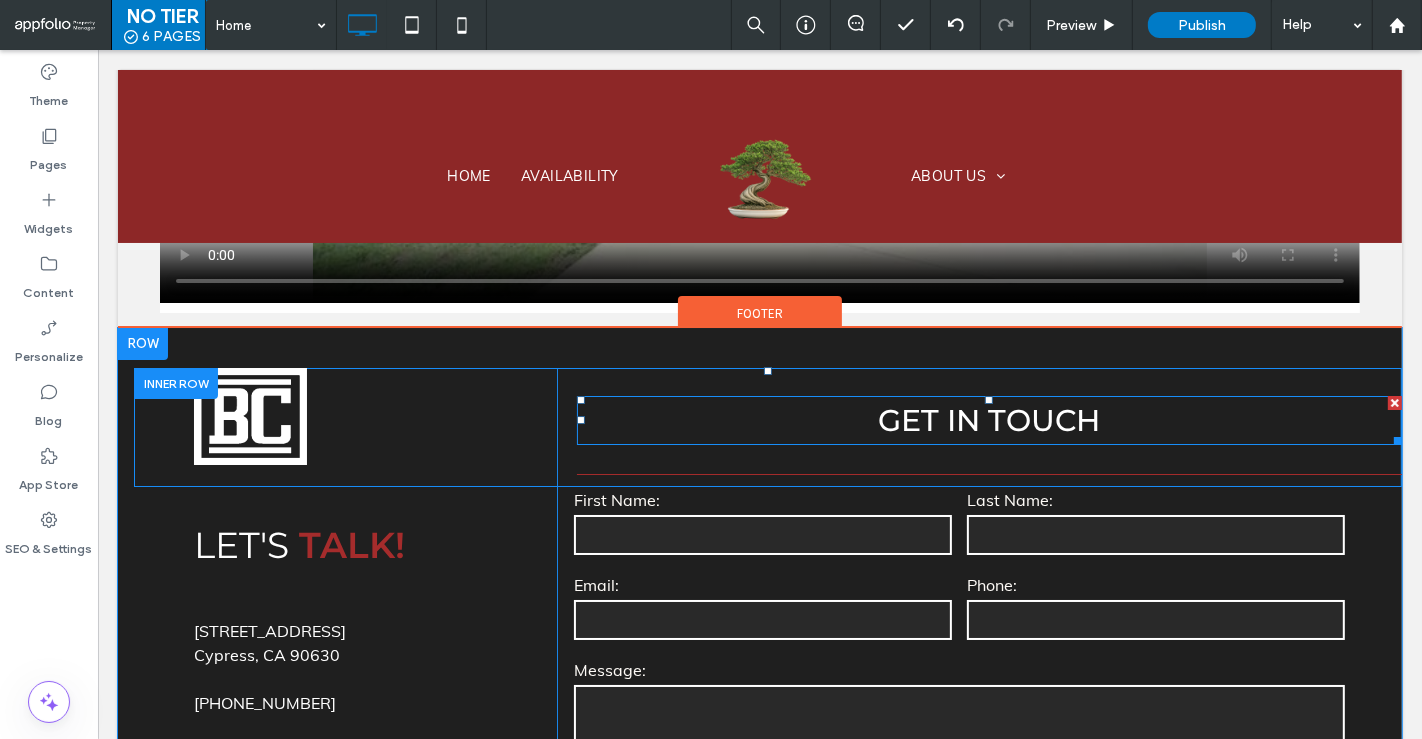 click on "GET IN TOUCH" at bounding box center [988, 420] 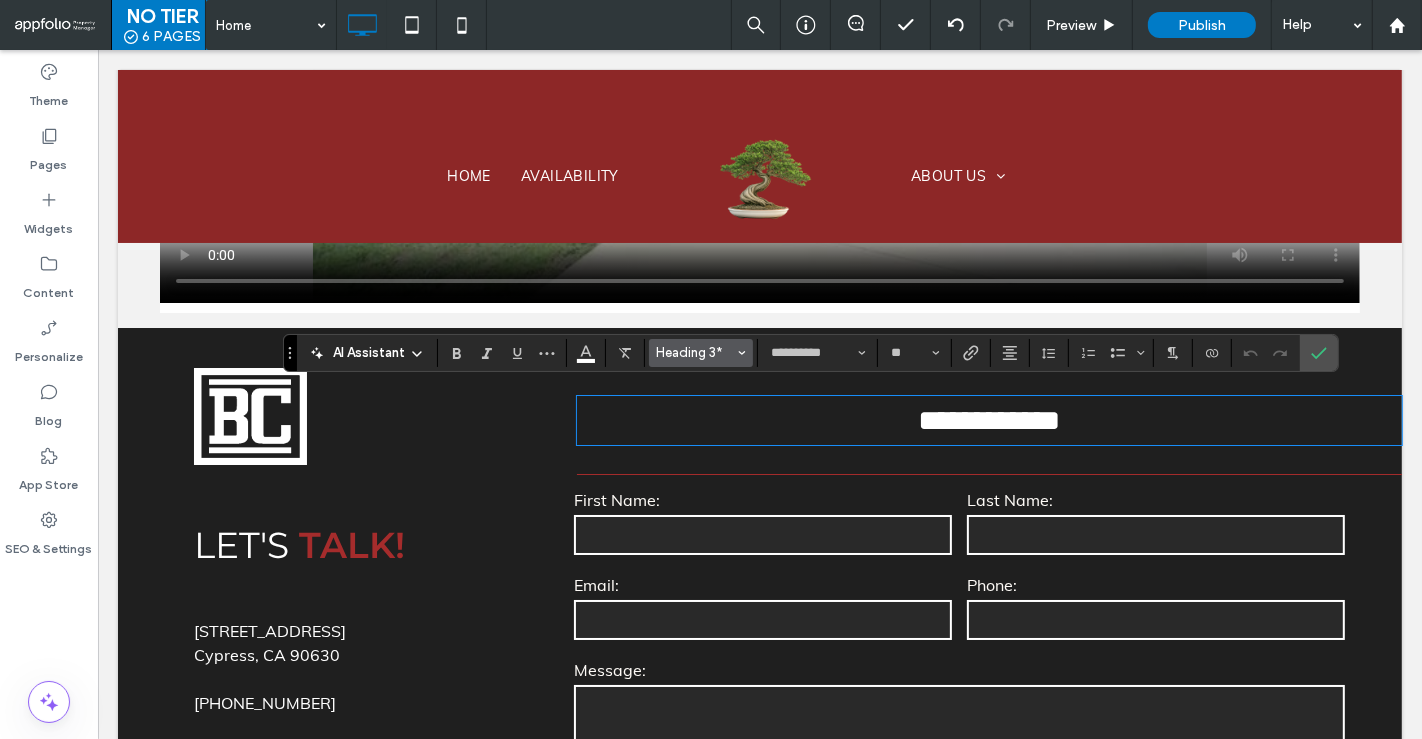 click on "Heading 3*" at bounding box center [695, 352] 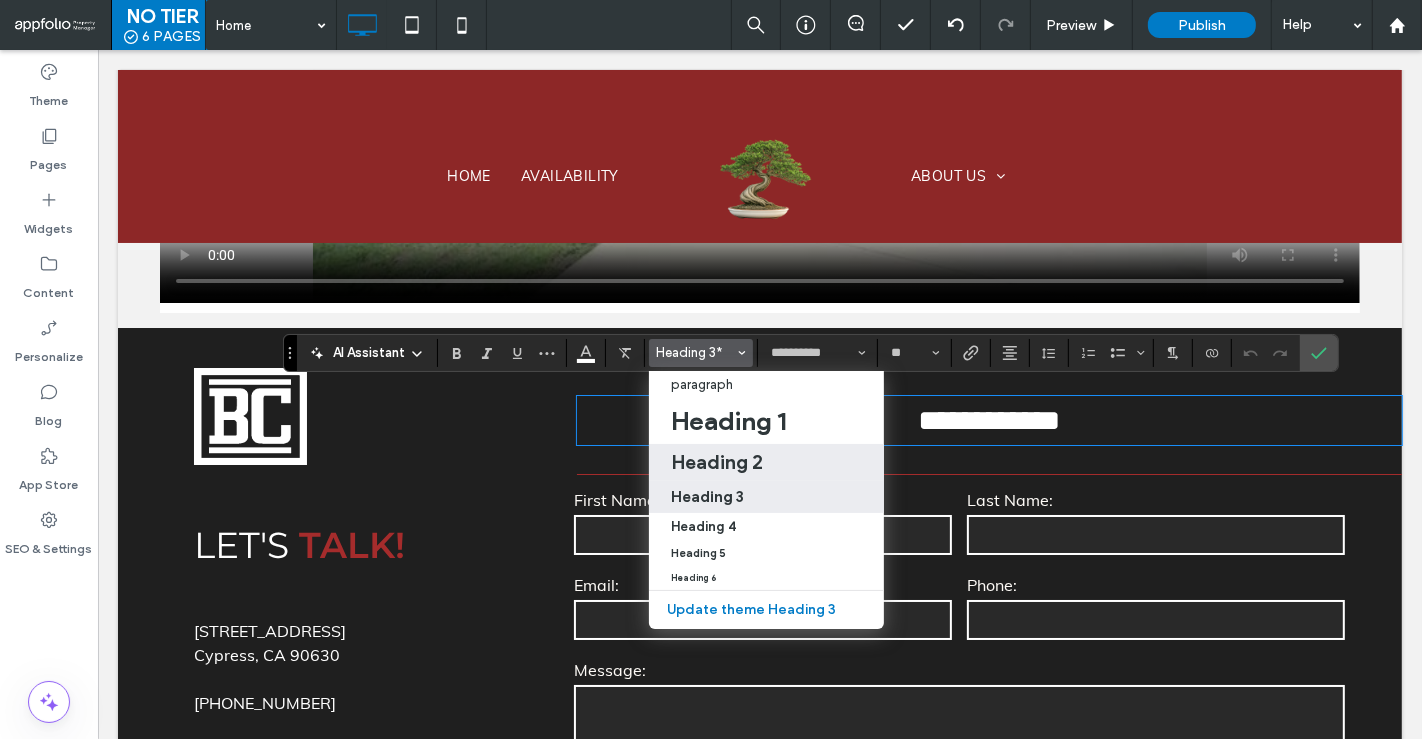 click on "Heading 2" at bounding box center [718, 462] 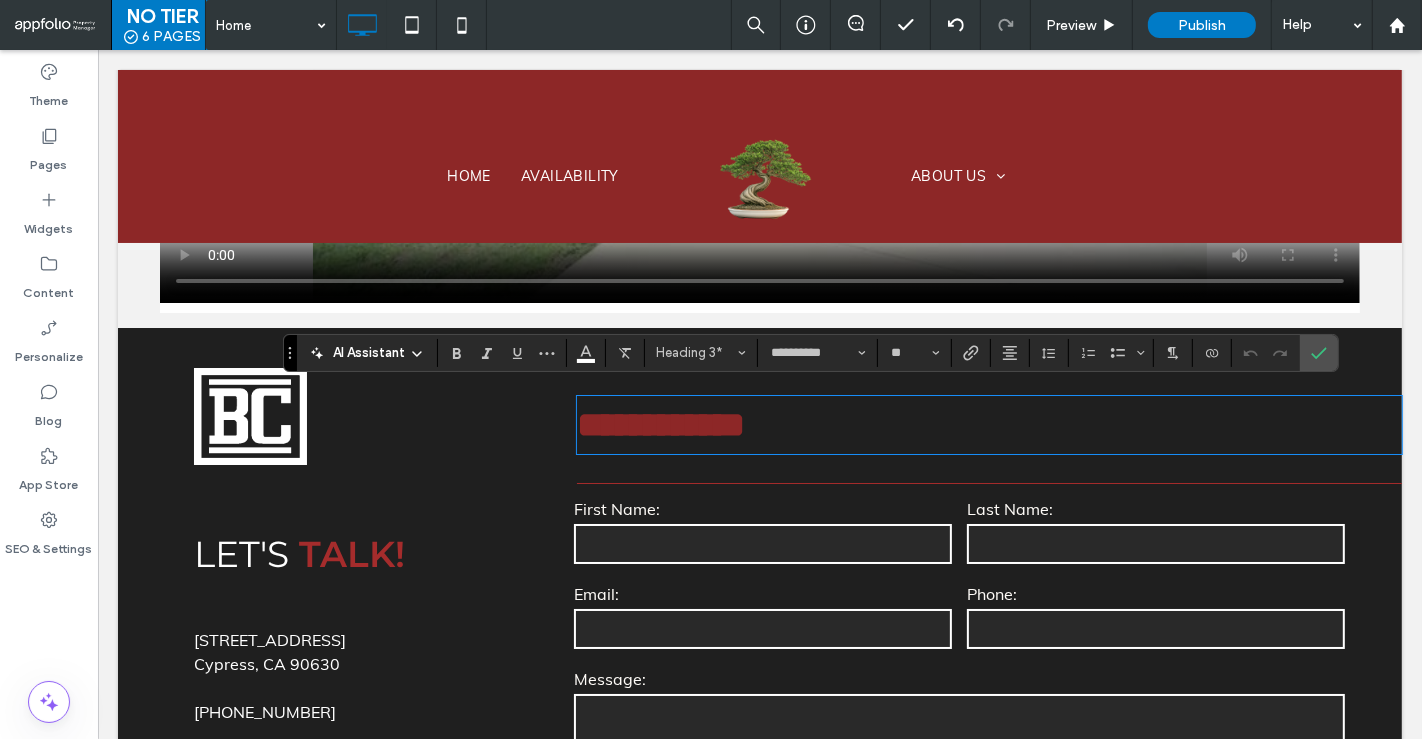 type on "**" 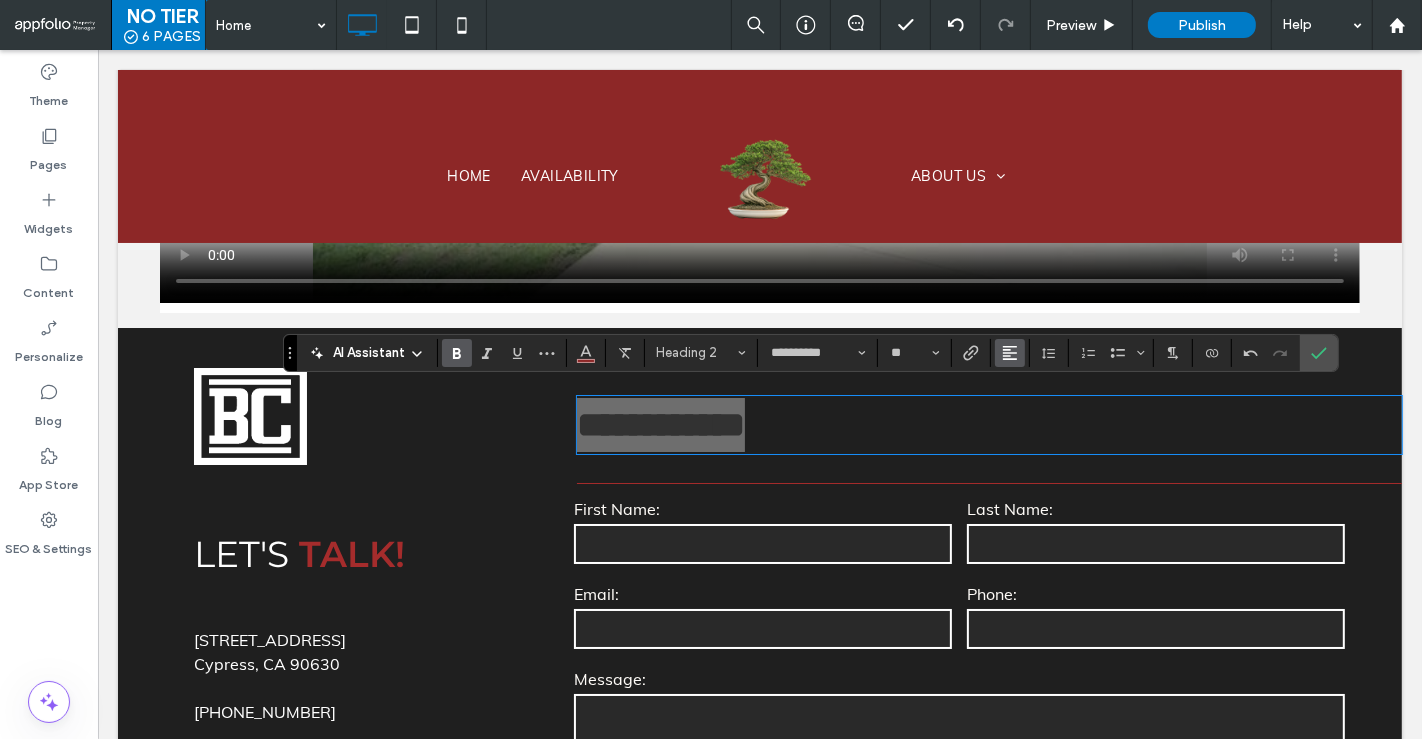 click at bounding box center (1010, 353) 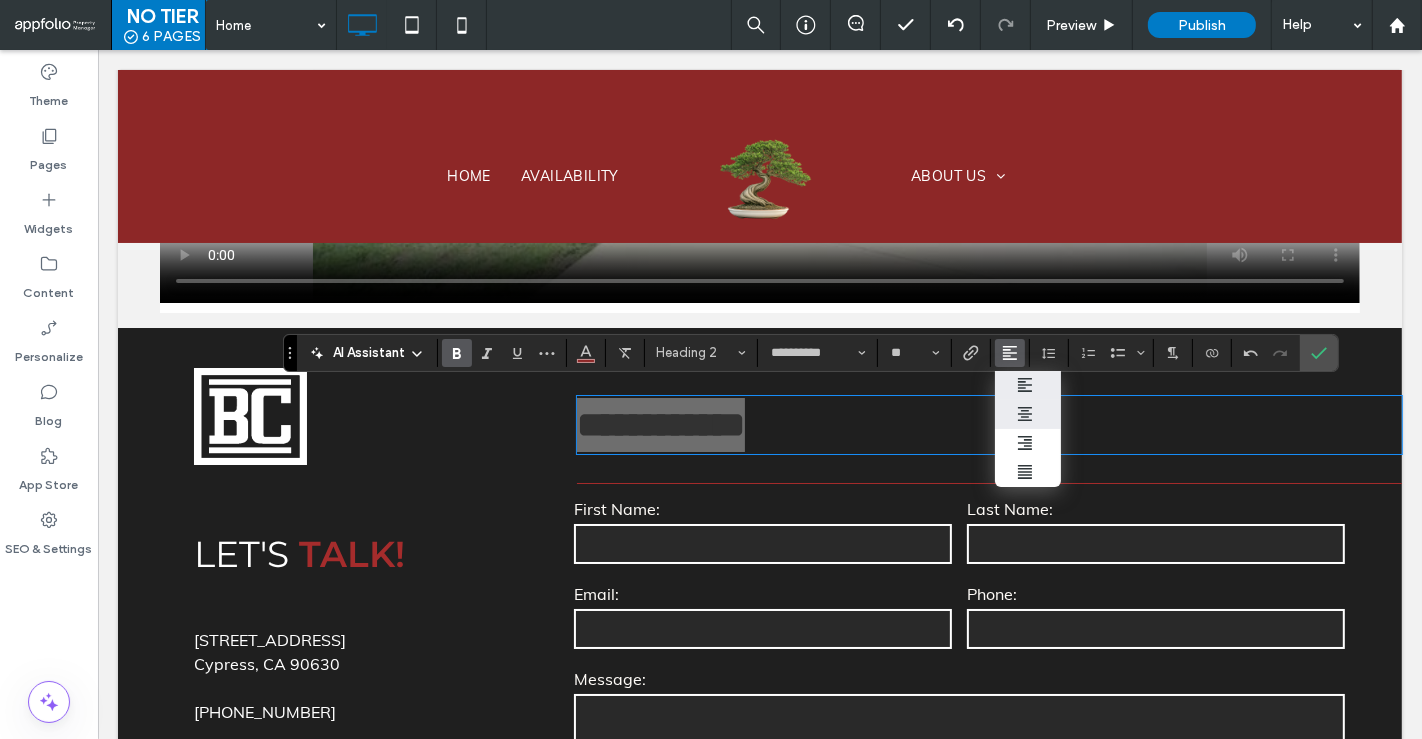 click at bounding box center [1028, 414] 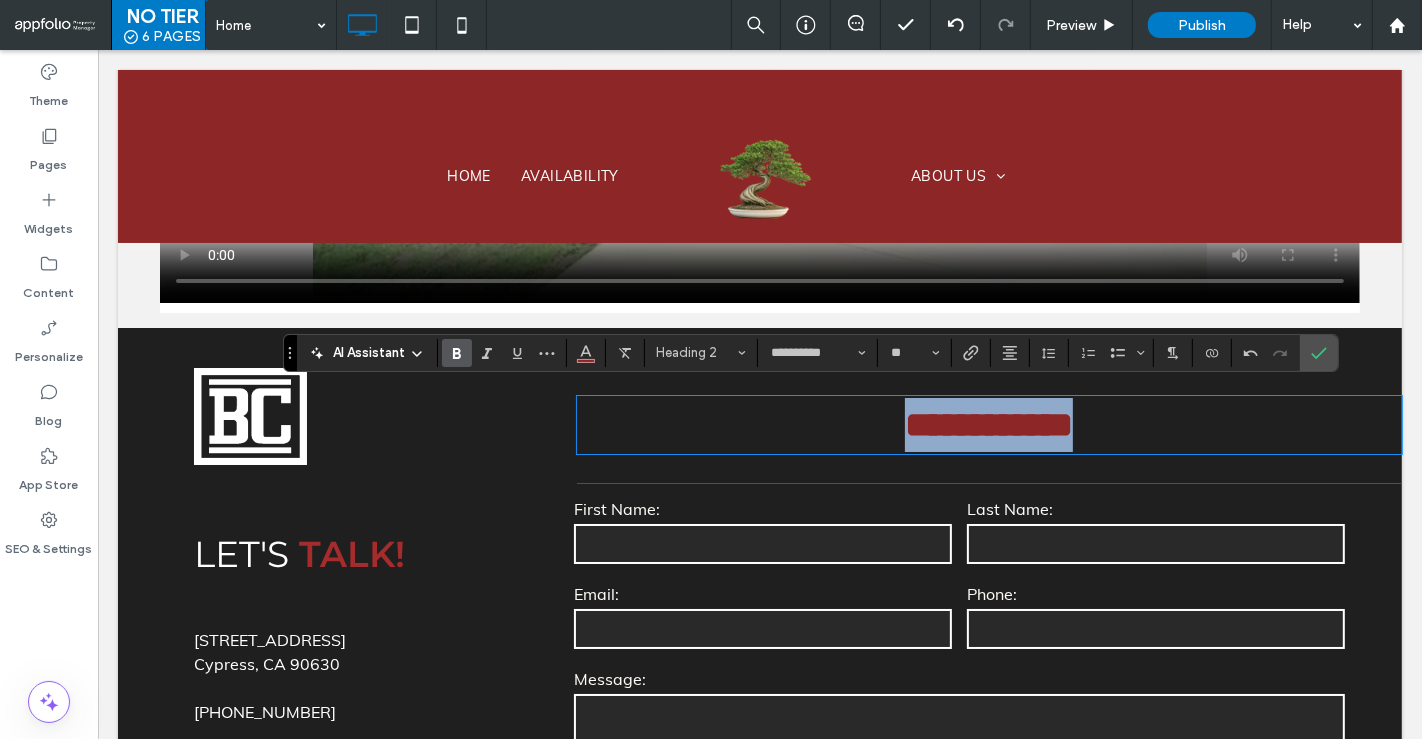 scroll, scrollTop: 5420, scrollLeft: 0, axis: vertical 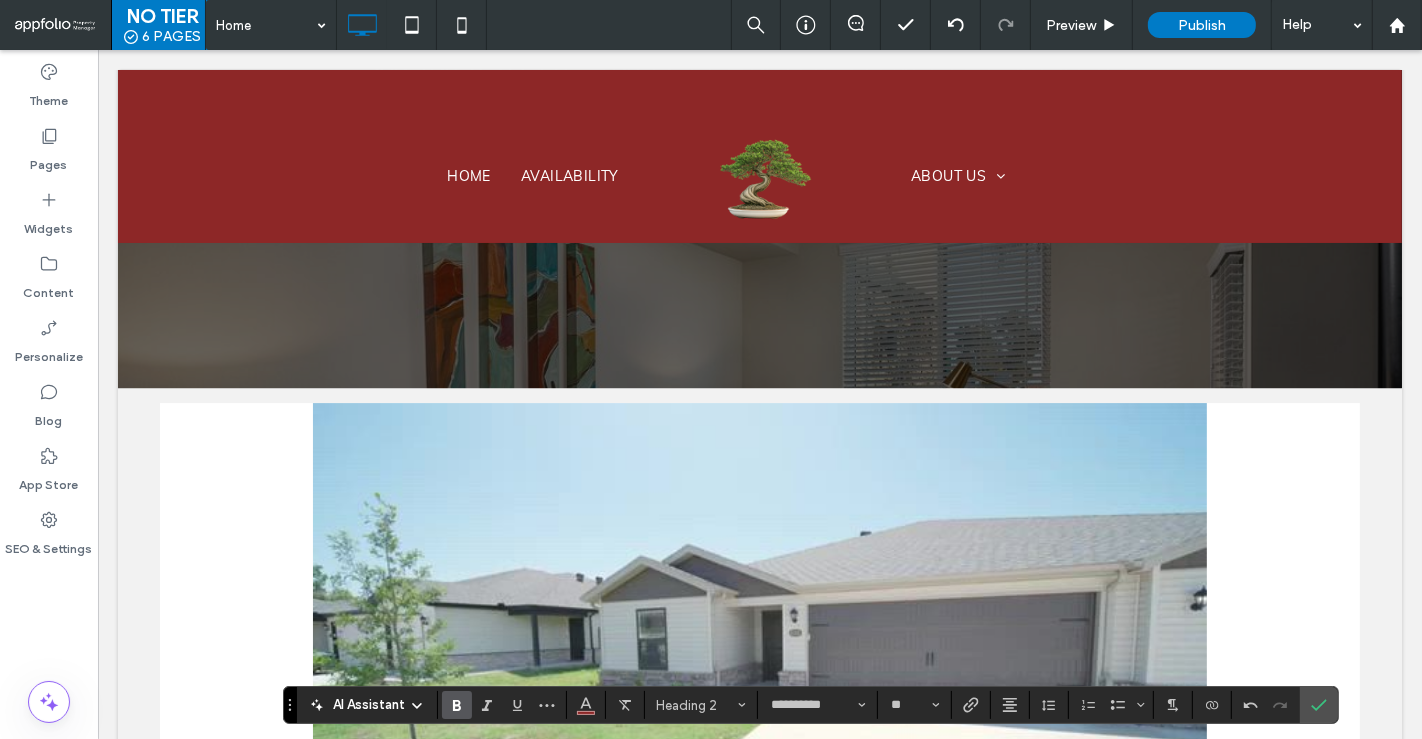 click on "Click To Paste
Row
Home
Availability
About Us
Get in Touch
Click To Paste
Row
Click To Paste
Row
Menu
Click To Paste
Click To Paste
Click To Paste
Header
Home
Availability
About Us
Get in Touch
Click To Paste
Header
Set an Appointment
Comfort
M EETS
Community
Enjoy a Seamless Renting Experience with Bonanni Communities in Huntington Beach and Cypress, CA.
Click To Paste
Message Preference
First Name:
Last Name:
Phone Number:
Email:" at bounding box center (759, -1789) 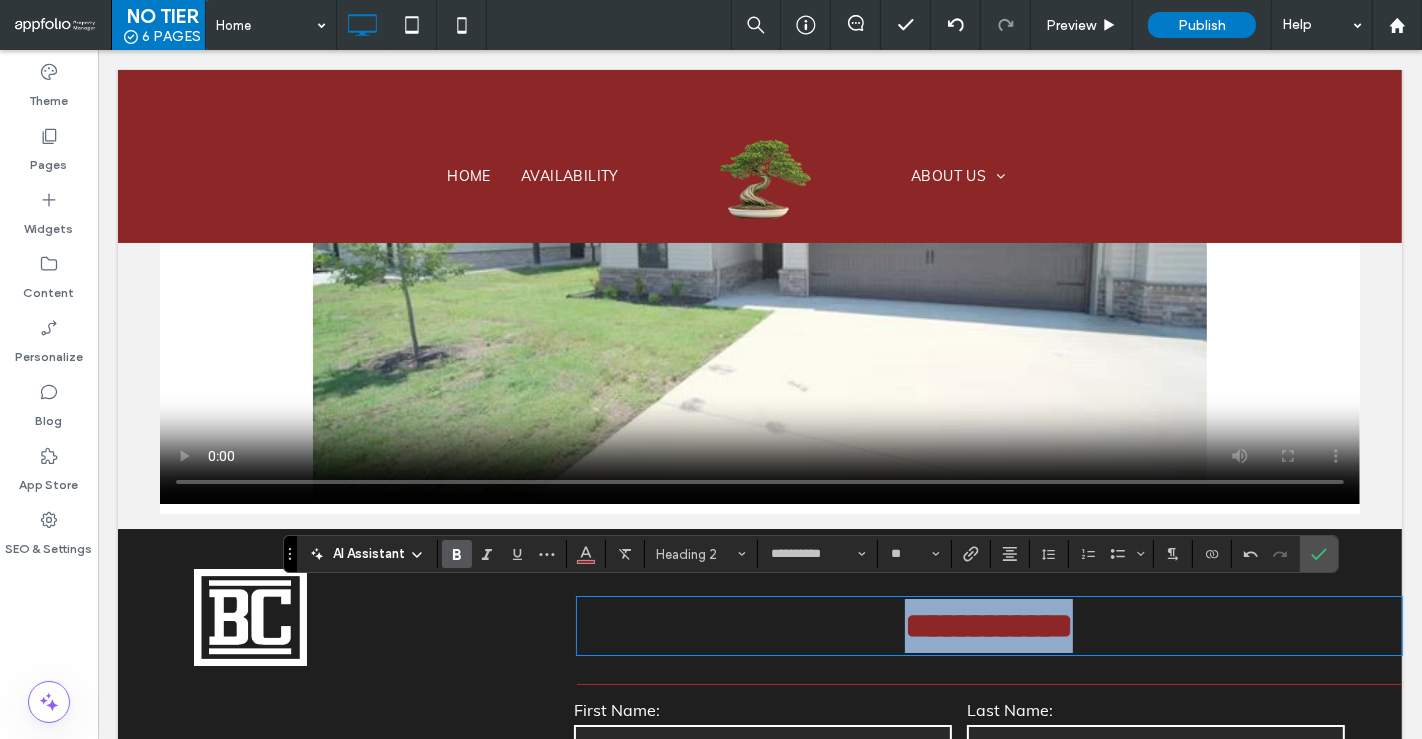 scroll, scrollTop: 5822, scrollLeft: 0, axis: vertical 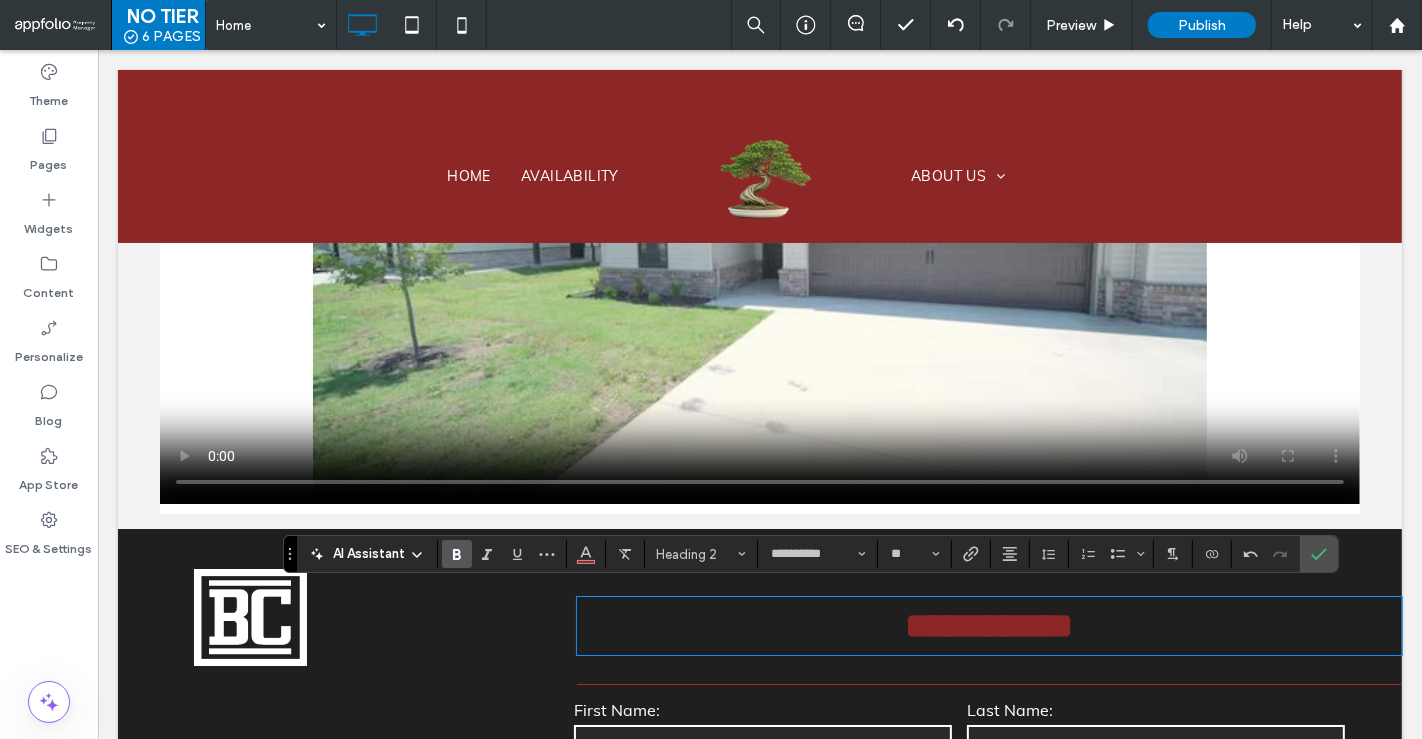 click on "Click To Paste
Row
Home
Availability
About Us
Get in Touch
Click To Paste
Row
Click To Paste
Row
Menu
Click To Paste
Click To Paste
Click To Paste
Header
Home
Availability
About Us
Get in Touch
Click To Paste
Header
Set an Appointment
Comfort
M EETS
Community
Enjoy a Seamless Renting Experience with Bonanni Communities in Huntington Beach and Cypress, CA.
Click To Paste
Message Preference
First Name:
Last Name:
Phone Number:
Email:" at bounding box center (759, -2191) 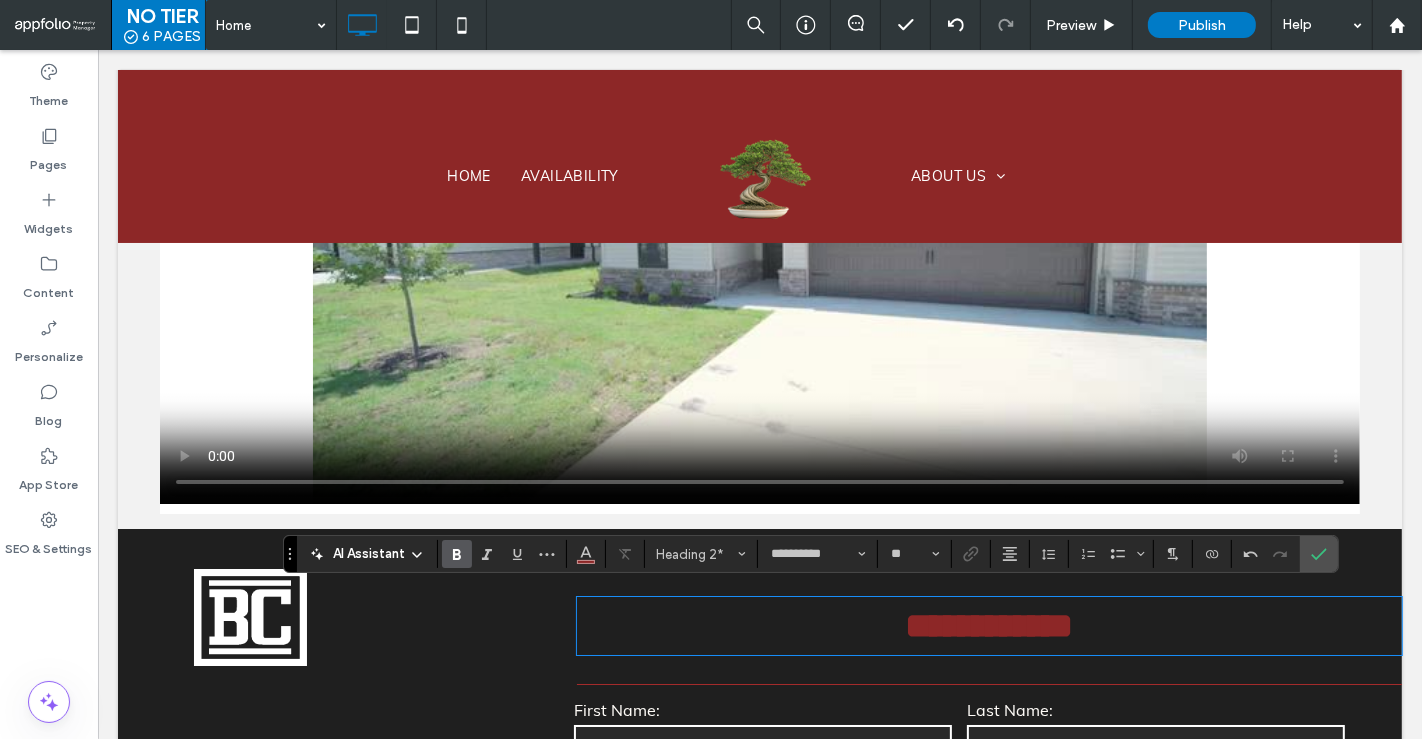 click on "**********" at bounding box center [988, 626] 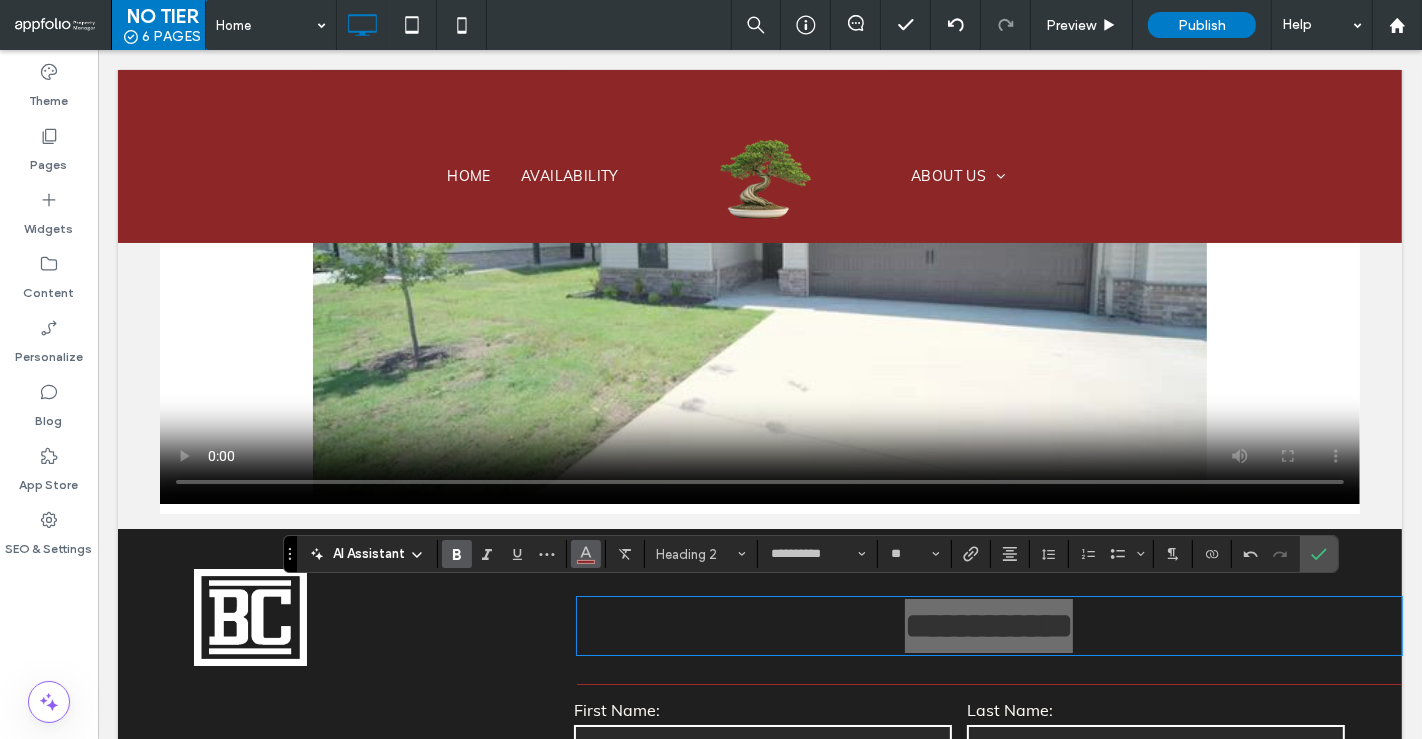 click 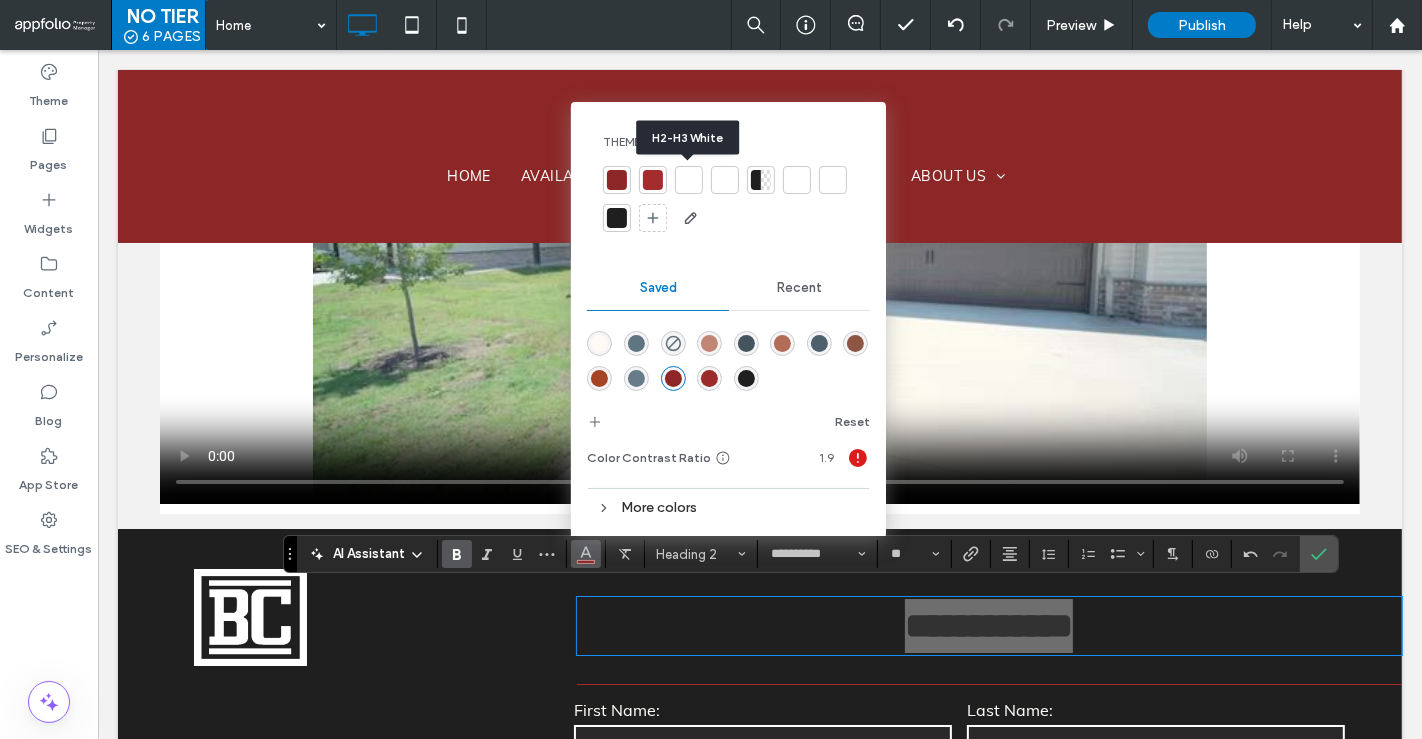 click at bounding box center [689, 180] 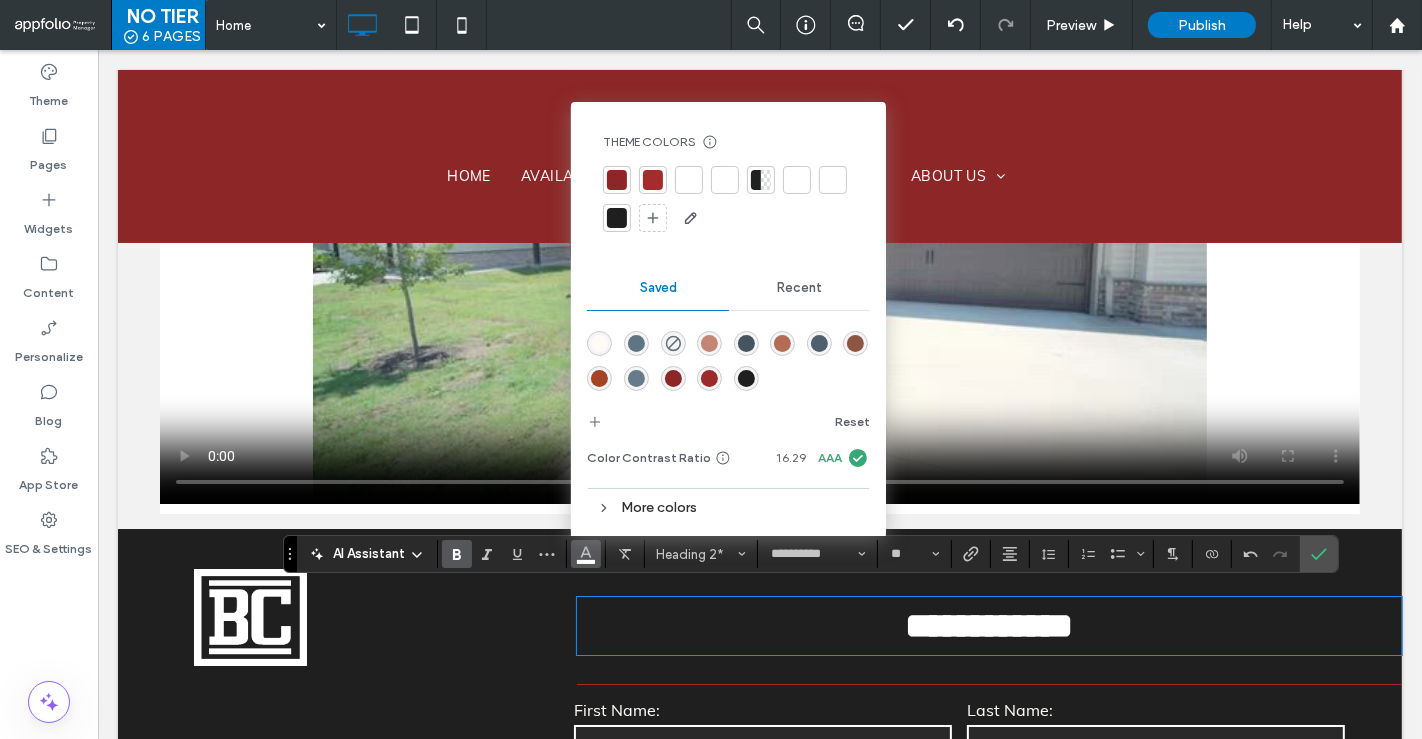 click on "Click To Paste
Row
Home
Availability
About Us
Get in Touch
Click To Paste
Row
Click To Paste
Row
Menu
Click To Paste
Click To Paste
Click To Paste
Header
Home
Availability
About Us
Get in Touch
Click To Paste
Header
Set an Appointment
Comfort
M EETS
Community
Enjoy a Seamless Renting Experience with Bonanni Communities in Huntington Beach and Cypress, CA.
Click To Paste
Message Preference
First Name:
Last Name:
Phone Number:
Email:" at bounding box center (759, -2191) 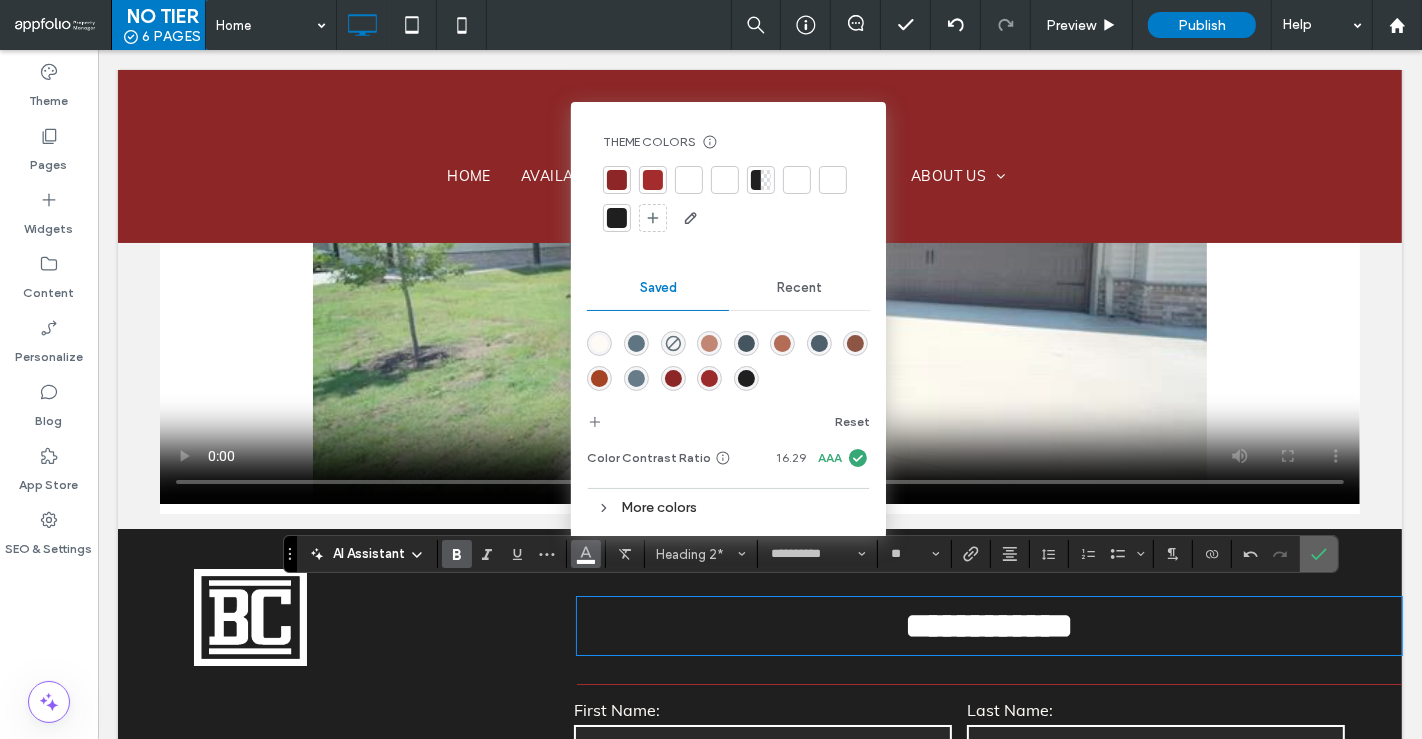 click 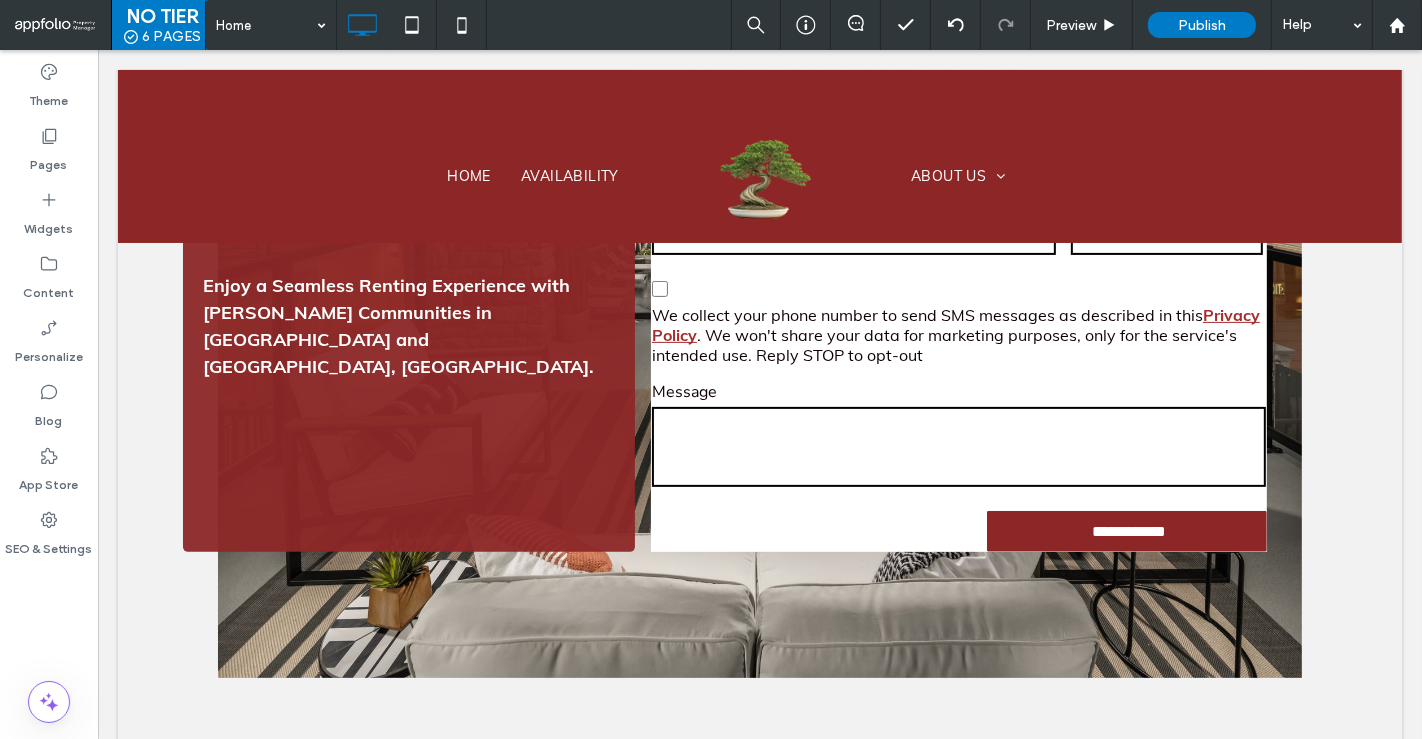 scroll, scrollTop: 399, scrollLeft: 0, axis: vertical 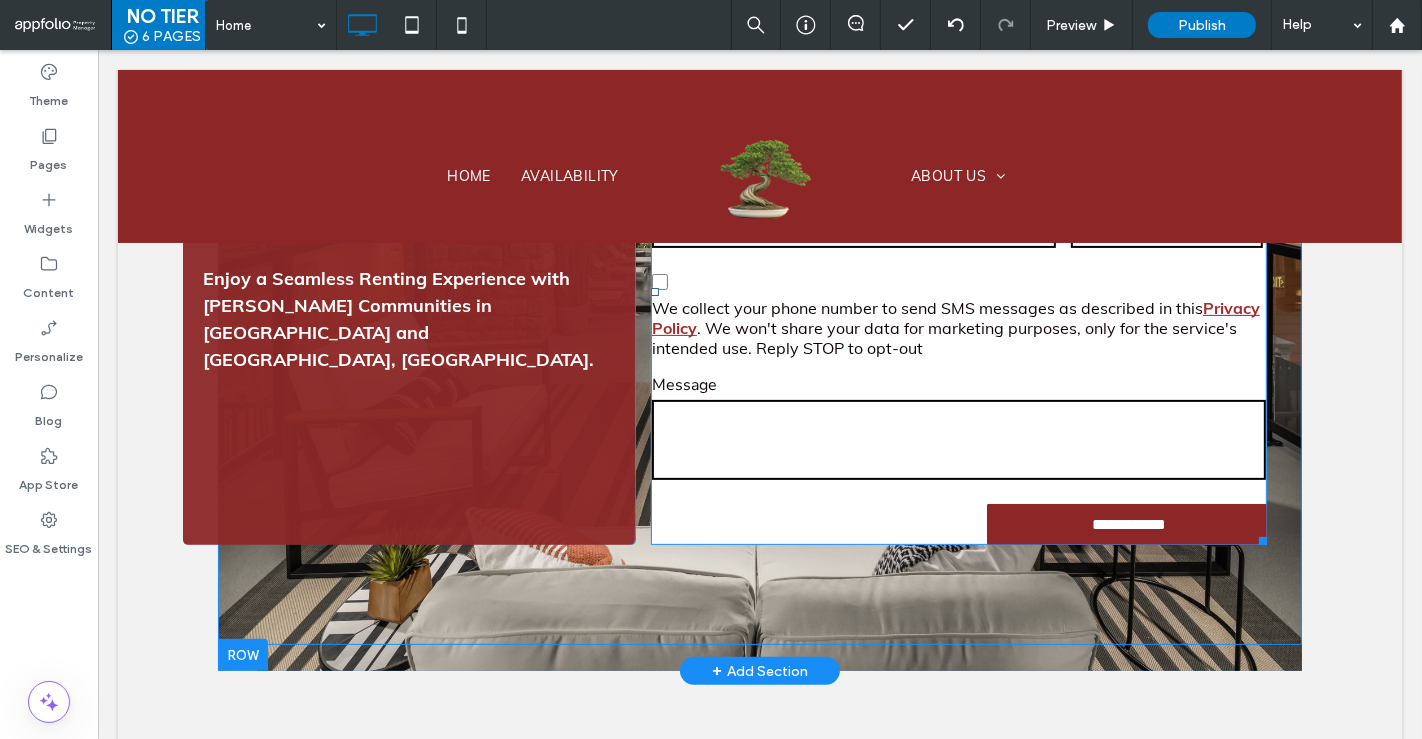click on "Opt-In
We collect your phone number to send SMS messages as described in this  Privacy Policy . We won't share your data for marketing purposes, only for the service's intended use. Reply STOP to opt-out" at bounding box center (957, 312) 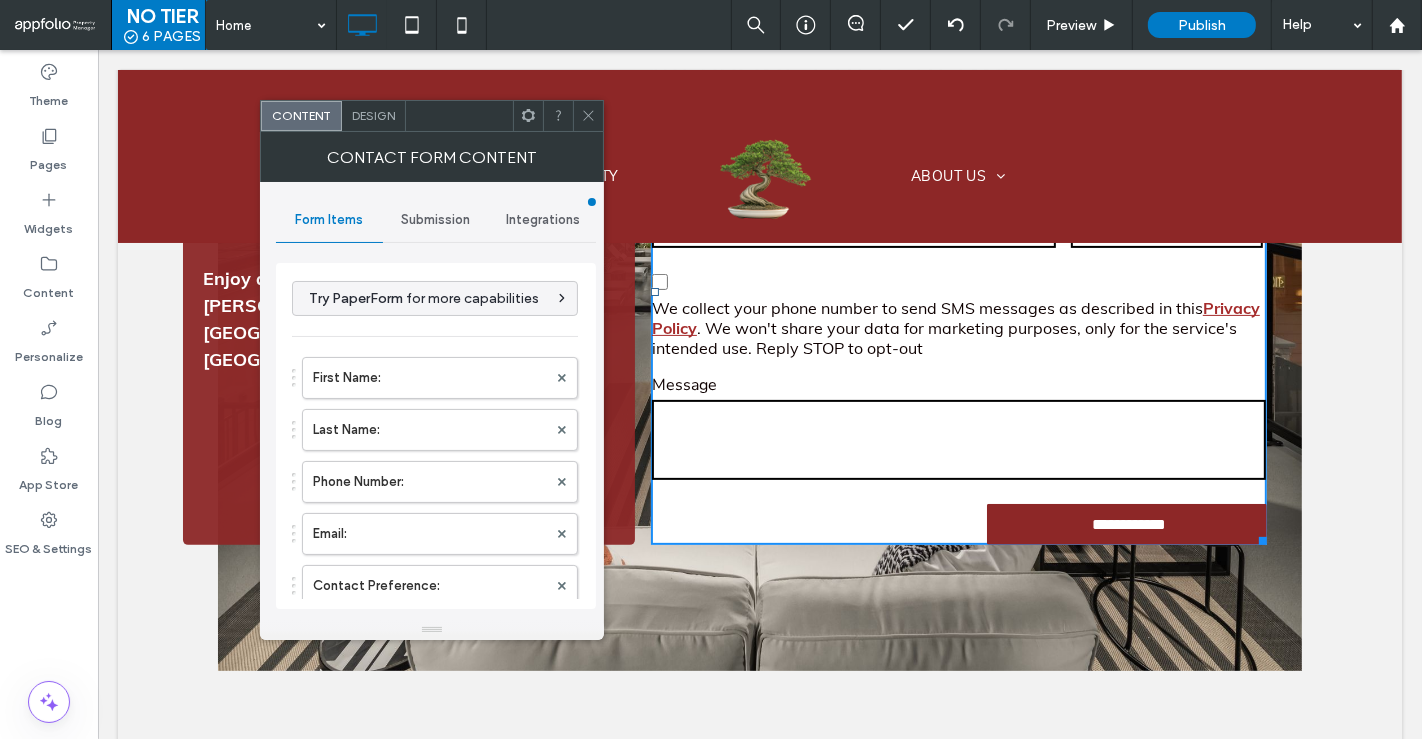 type on "**********" 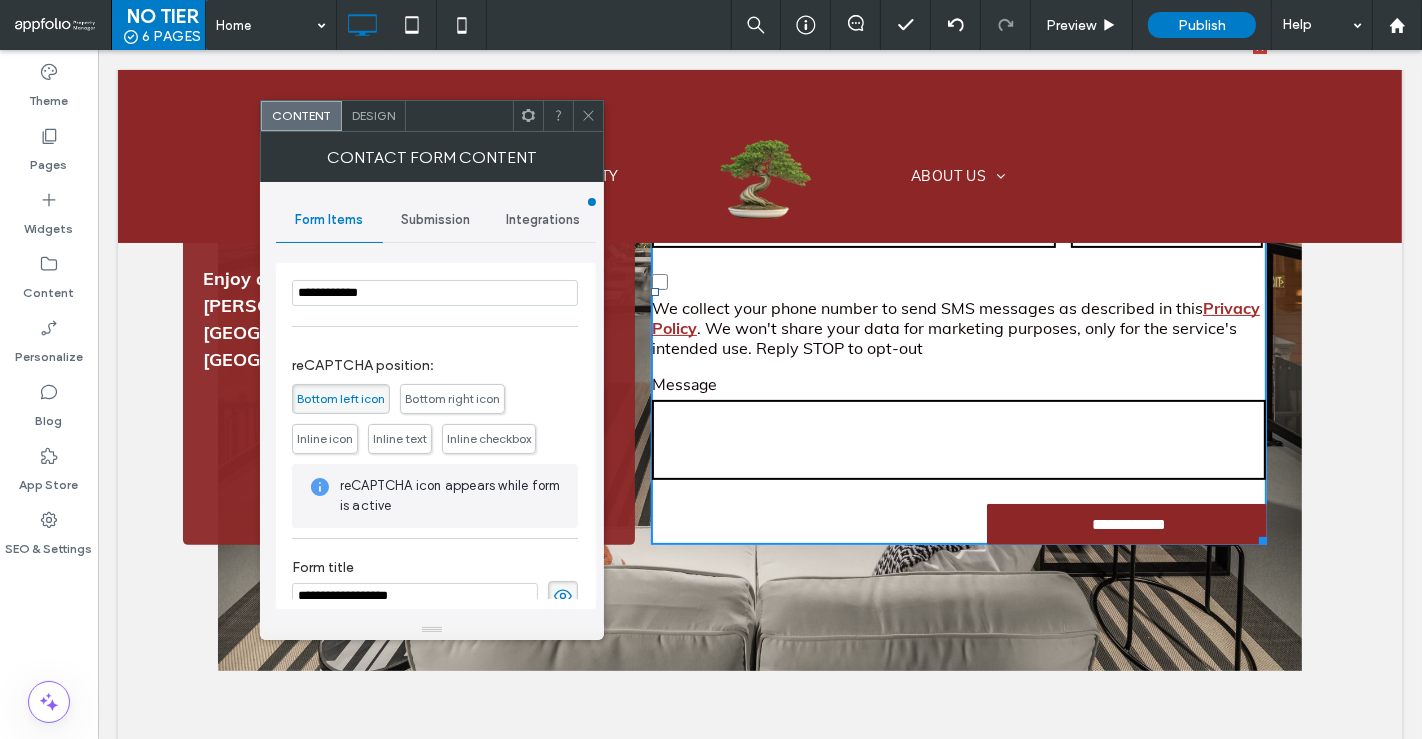 scroll, scrollTop: 546, scrollLeft: 0, axis: vertical 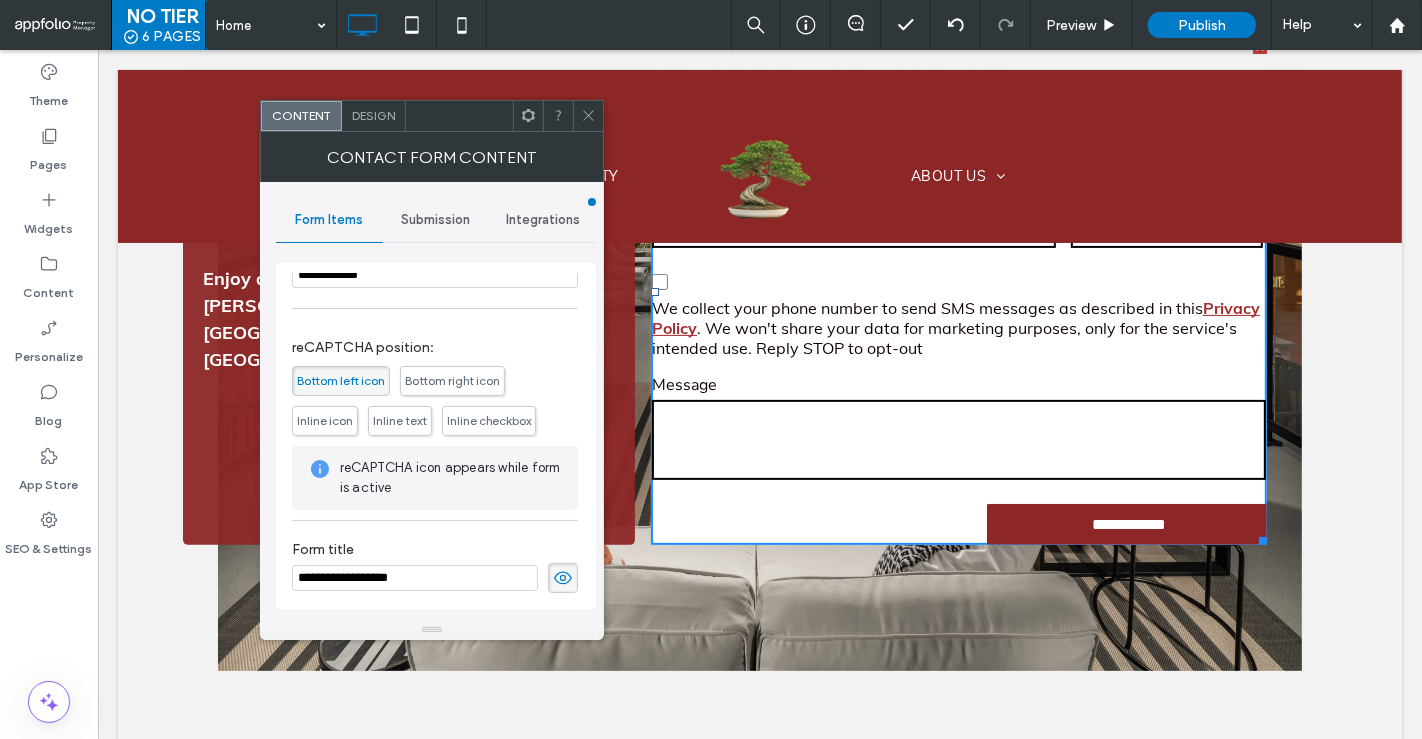 click on "Submission" at bounding box center (435, 220) 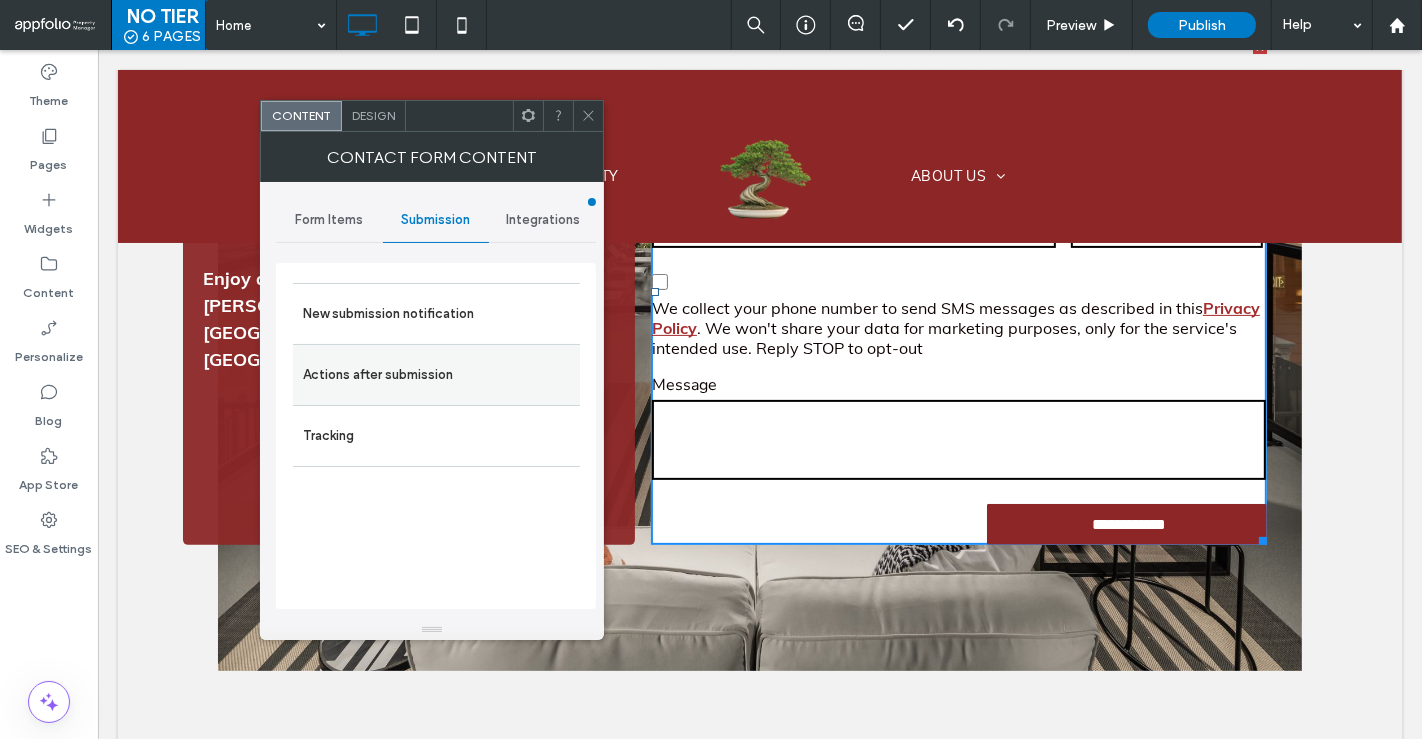 click on "Actions after submission" at bounding box center (436, 375) 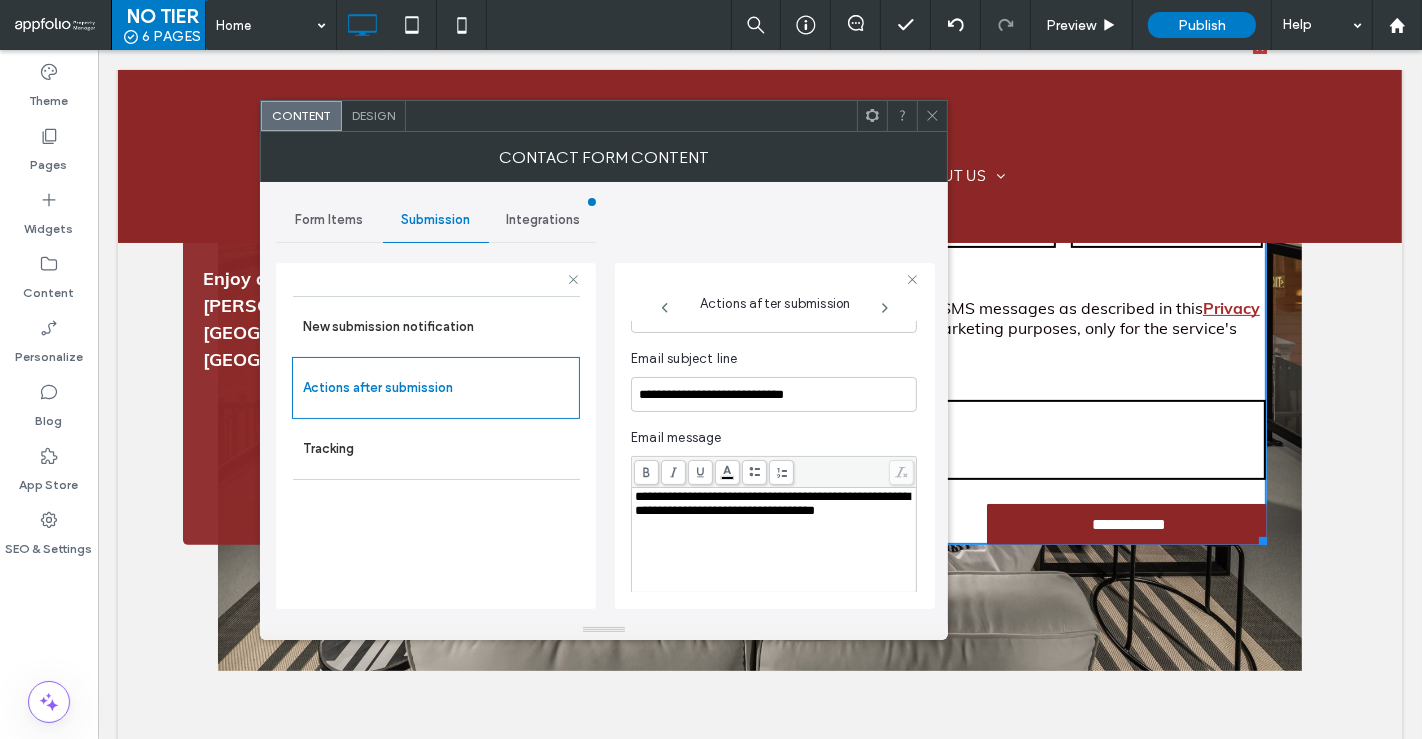 scroll, scrollTop: 737, scrollLeft: 0, axis: vertical 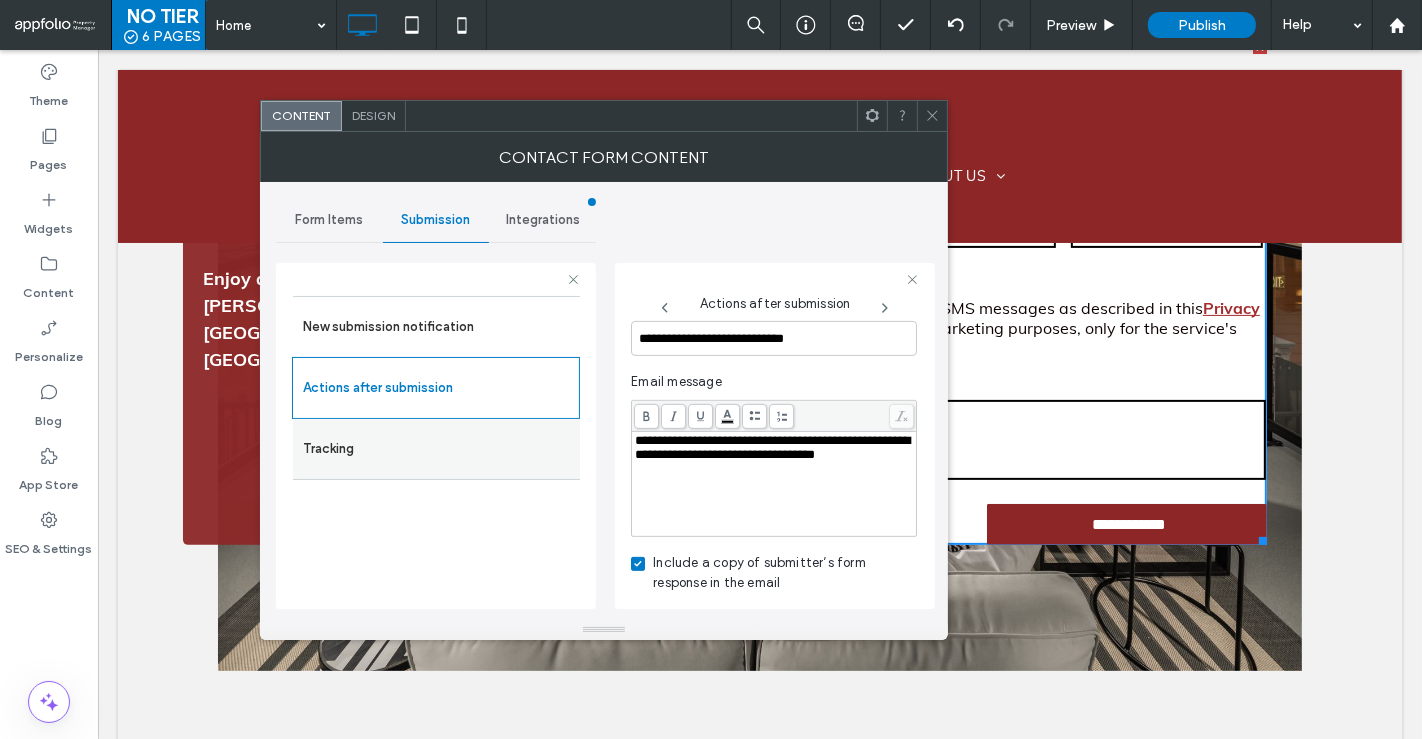 click on "Tracking" at bounding box center [436, 449] 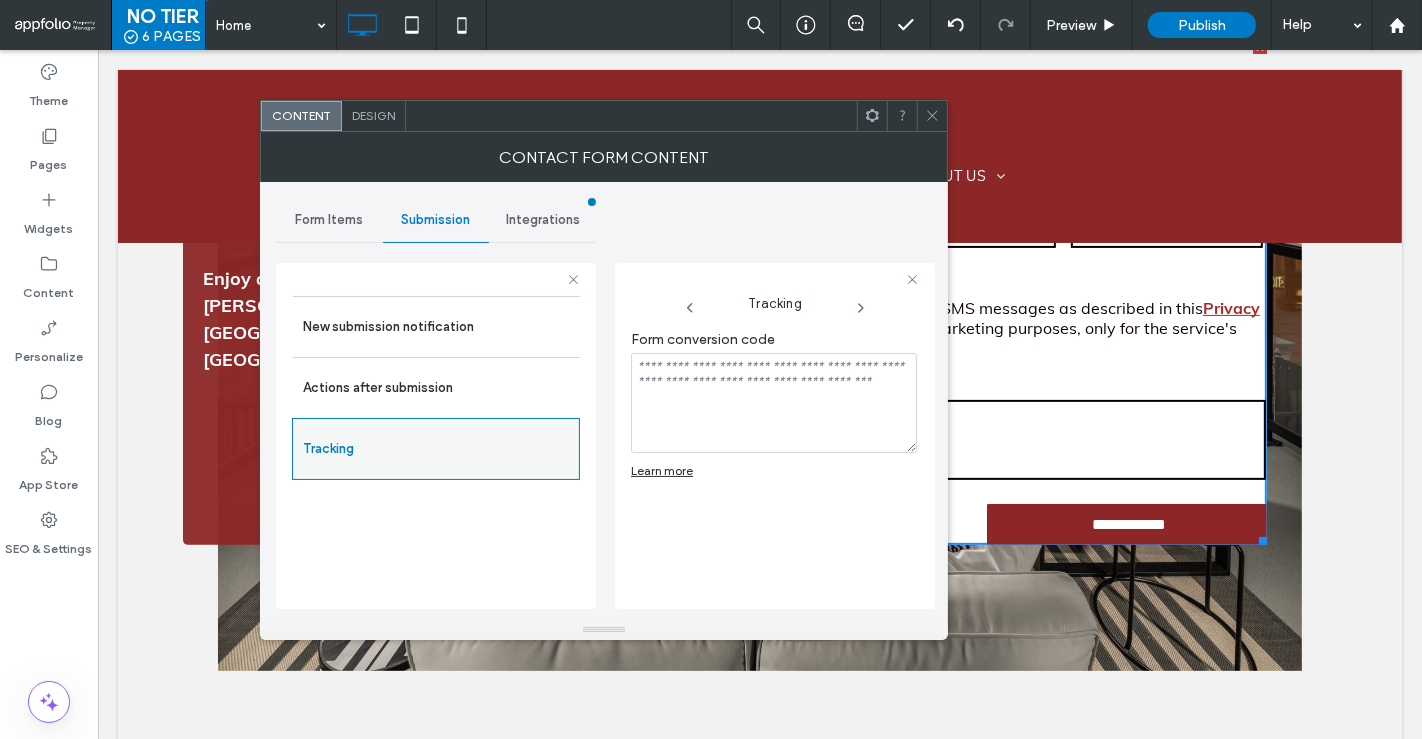 scroll, scrollTop: 0, scrollLeft: 0, axis: both 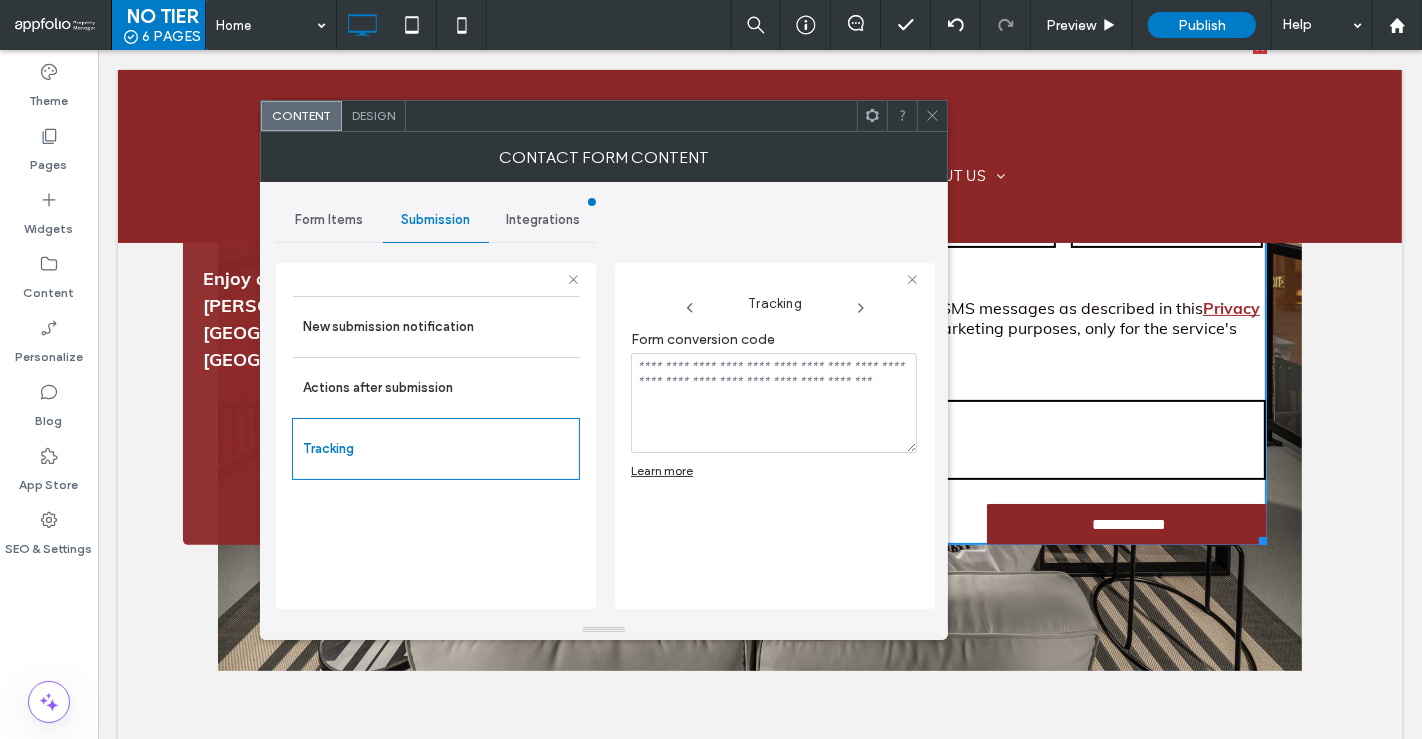 click on "Design" at bounding box center (374, 116) 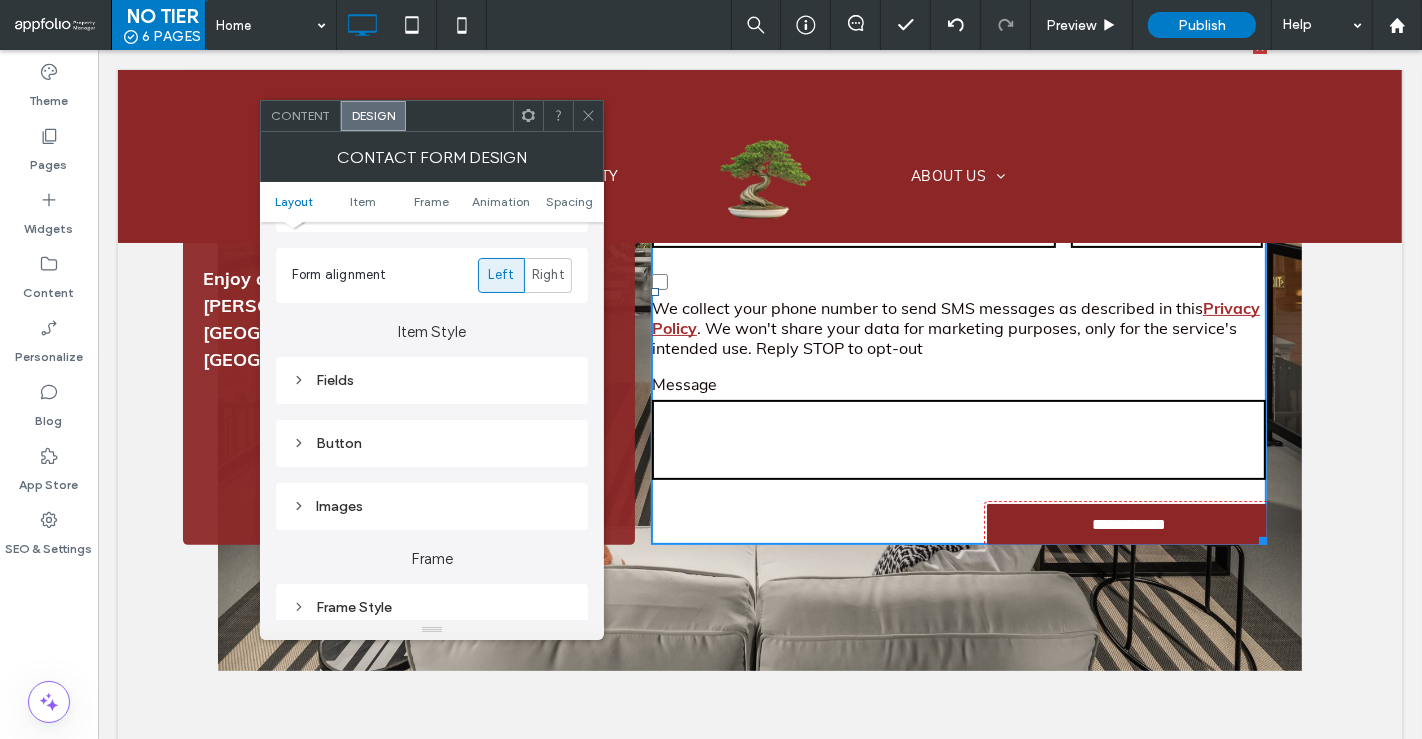 scroll, scrollTop: 239, scrollLeft: 0, axis: vertical 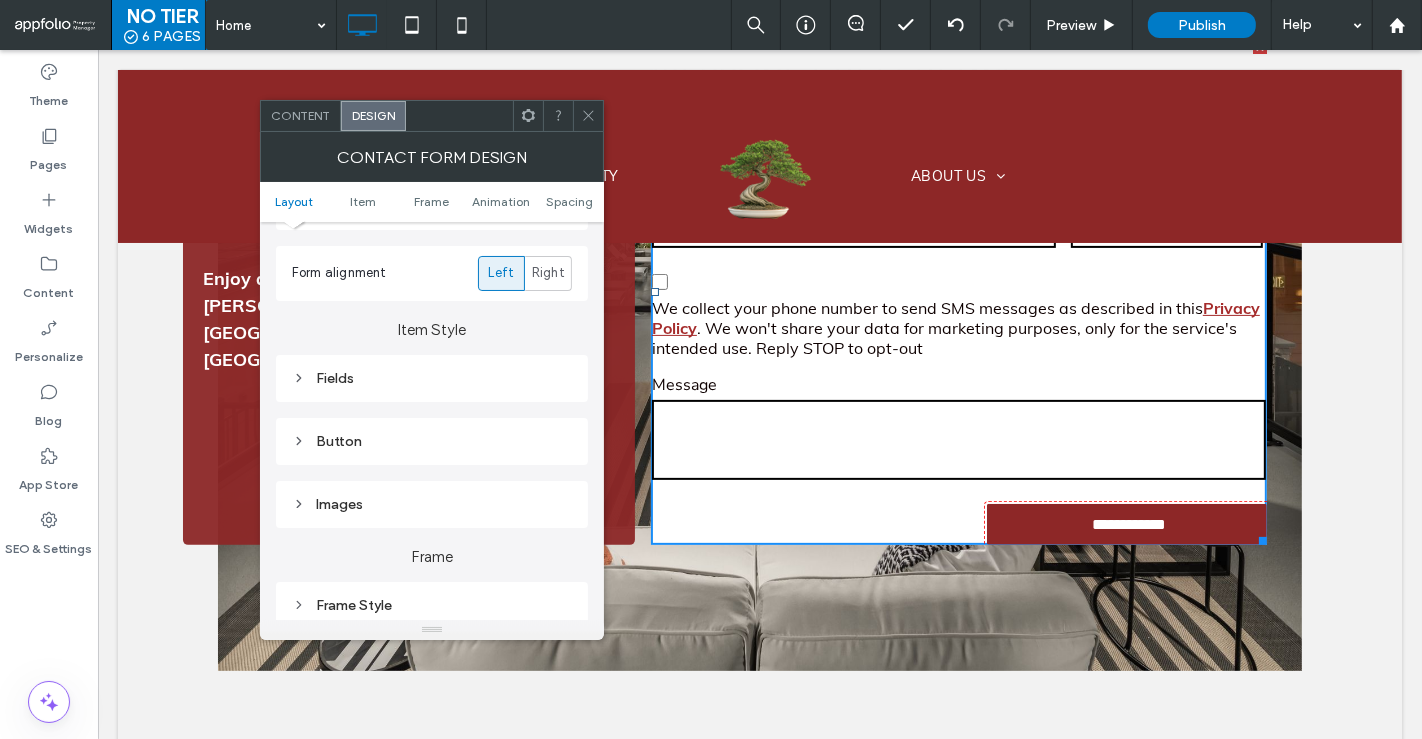 click on "Button" at bounding box center (432, 441) 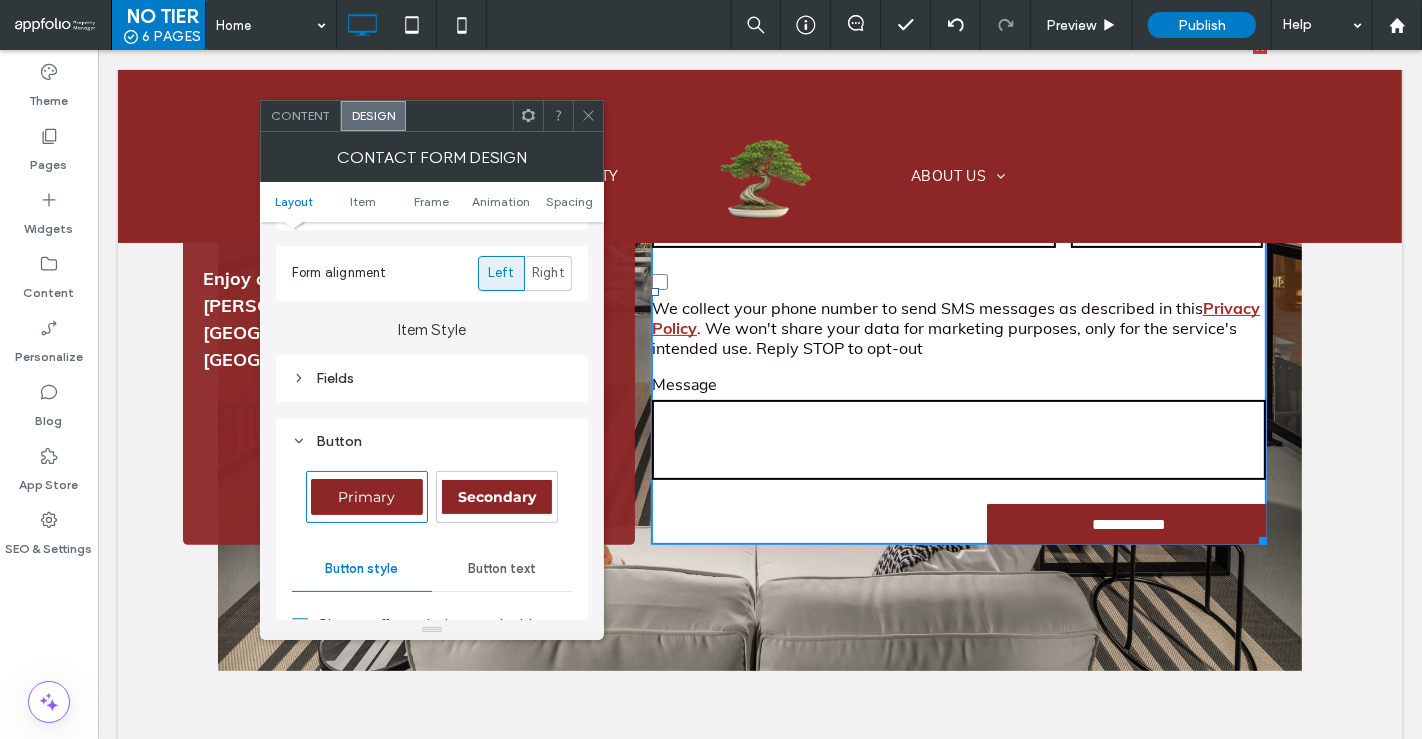 click at bounding box center [588, 116] 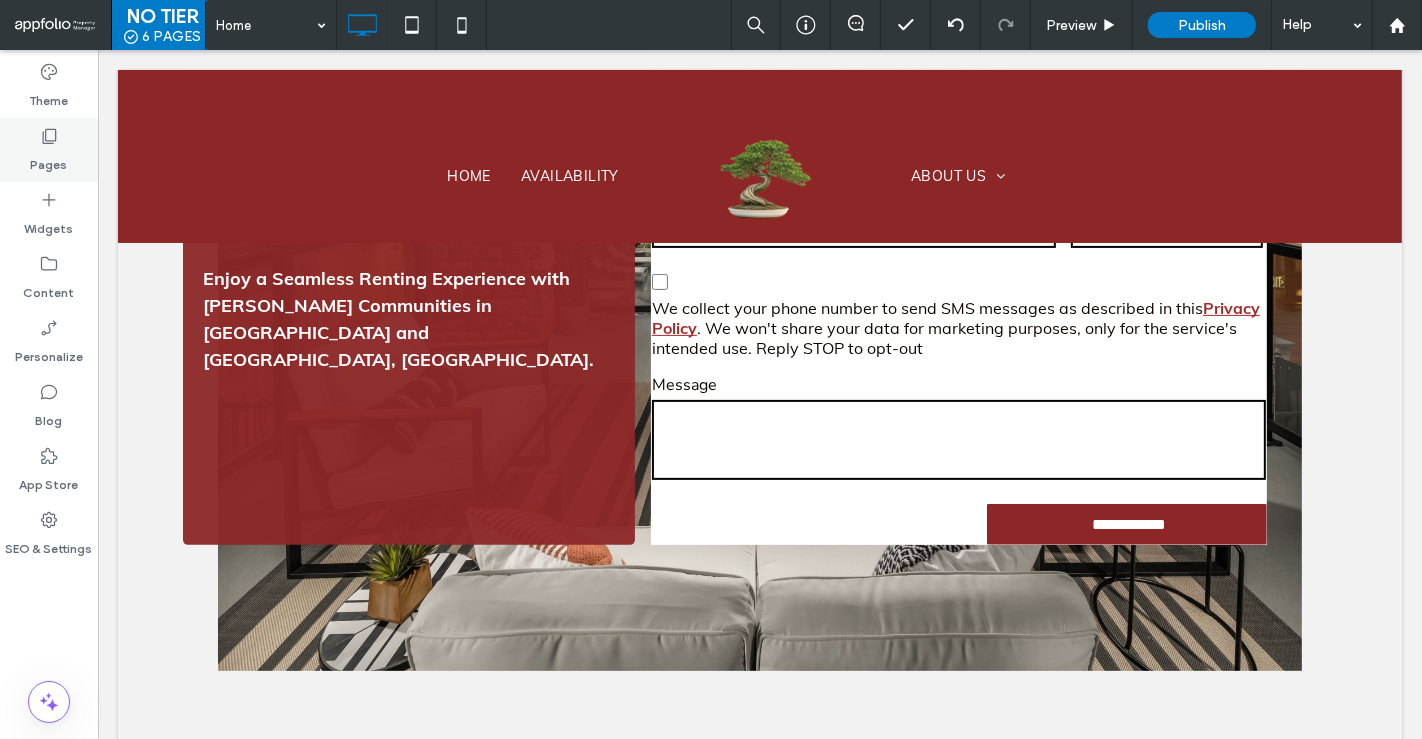 click on "Pages" at bounding box center (49, 150) 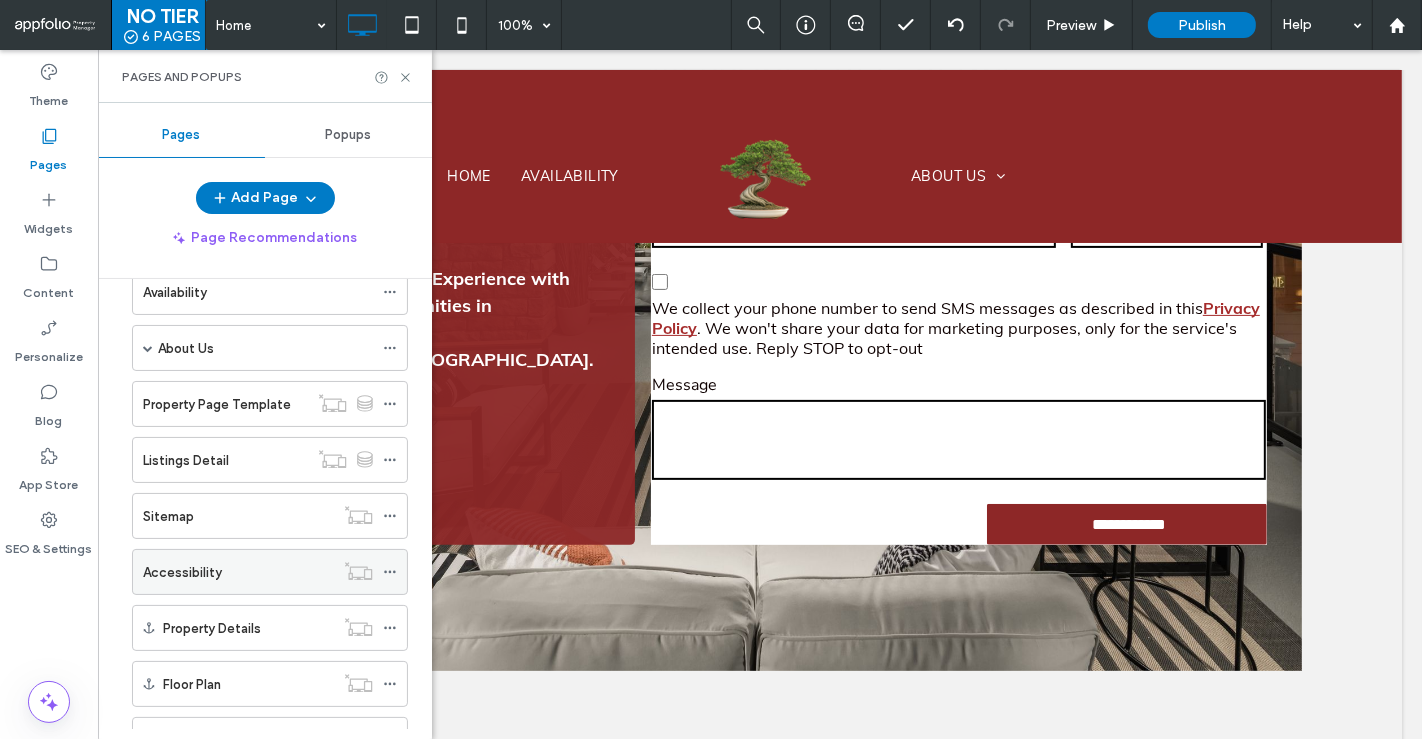 scroll, scrollTop: 102, scrollLeft: 0, axis: vertical 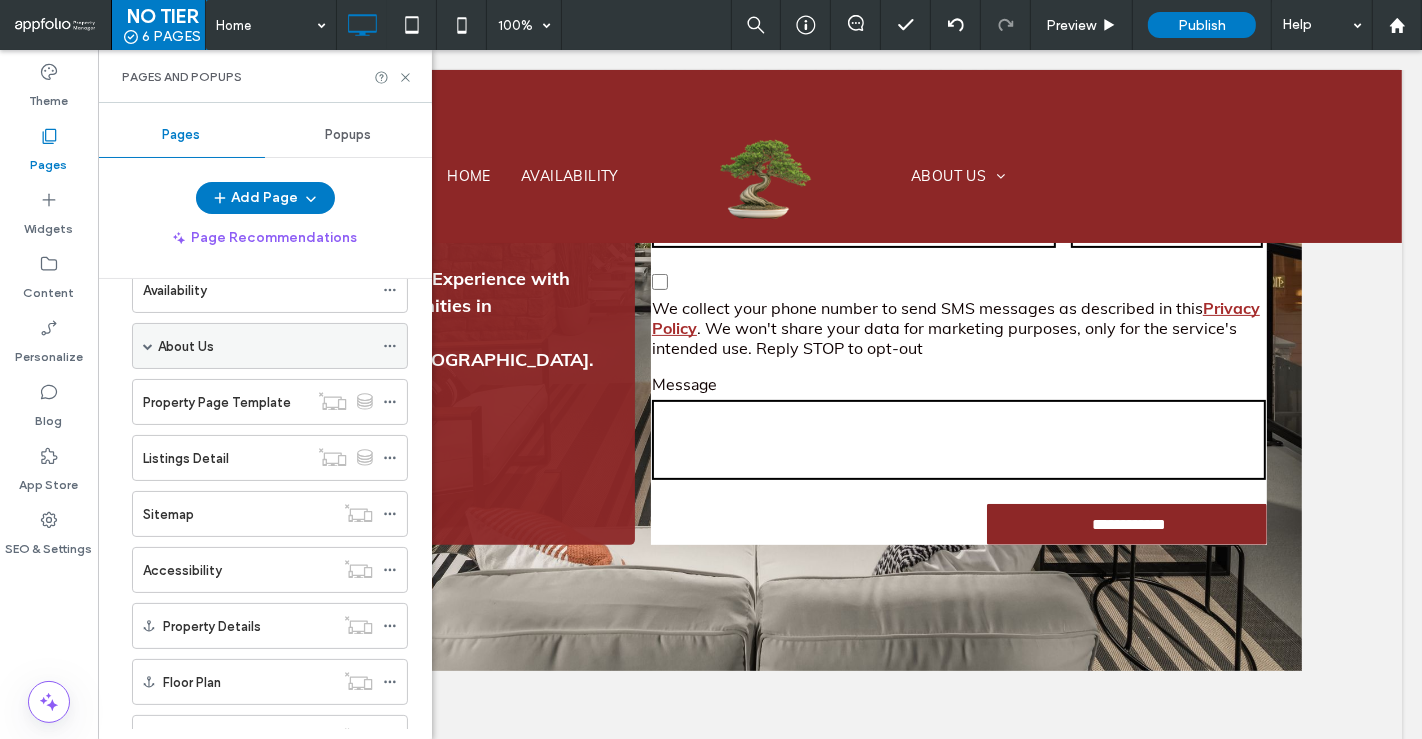 click on "About Us" at bounding box center (265, 346) 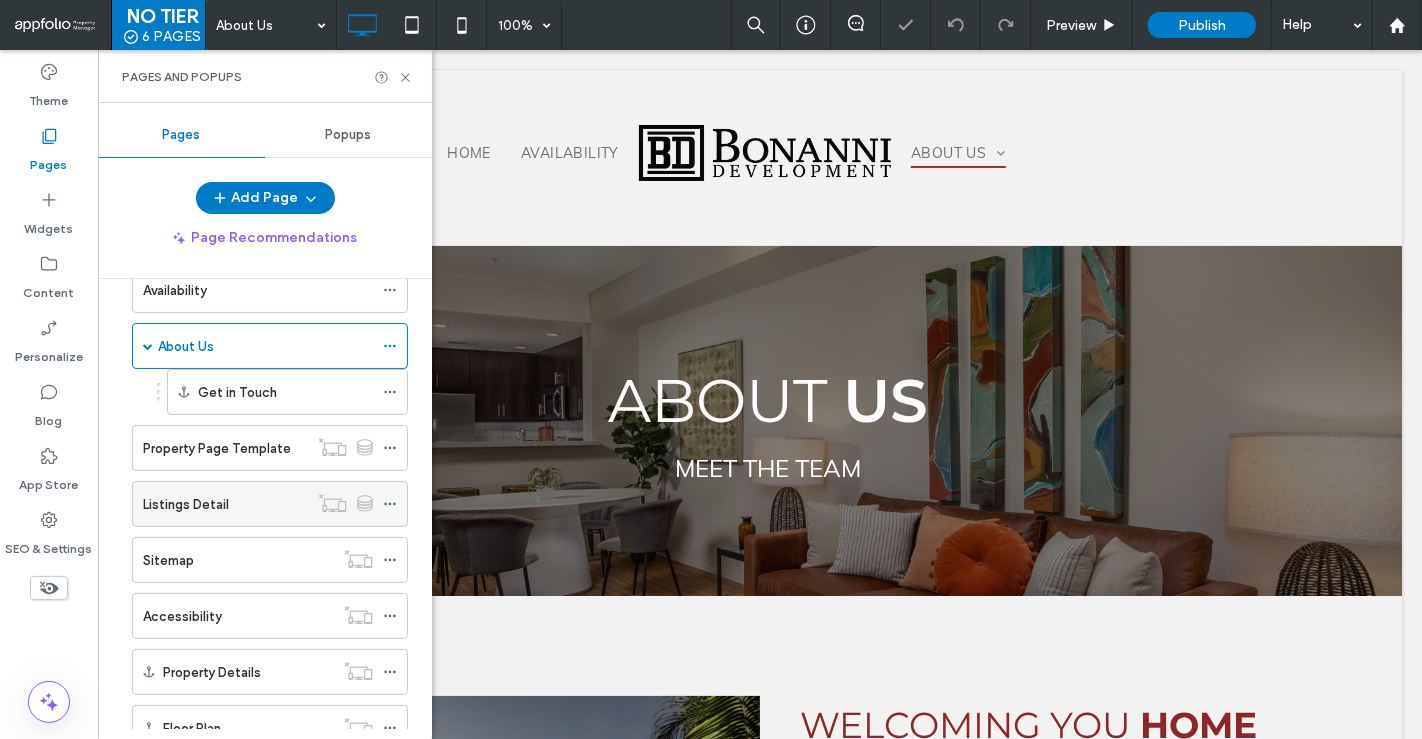 scroll, scrollTop: 0, scrollLeft: 0, axis: both 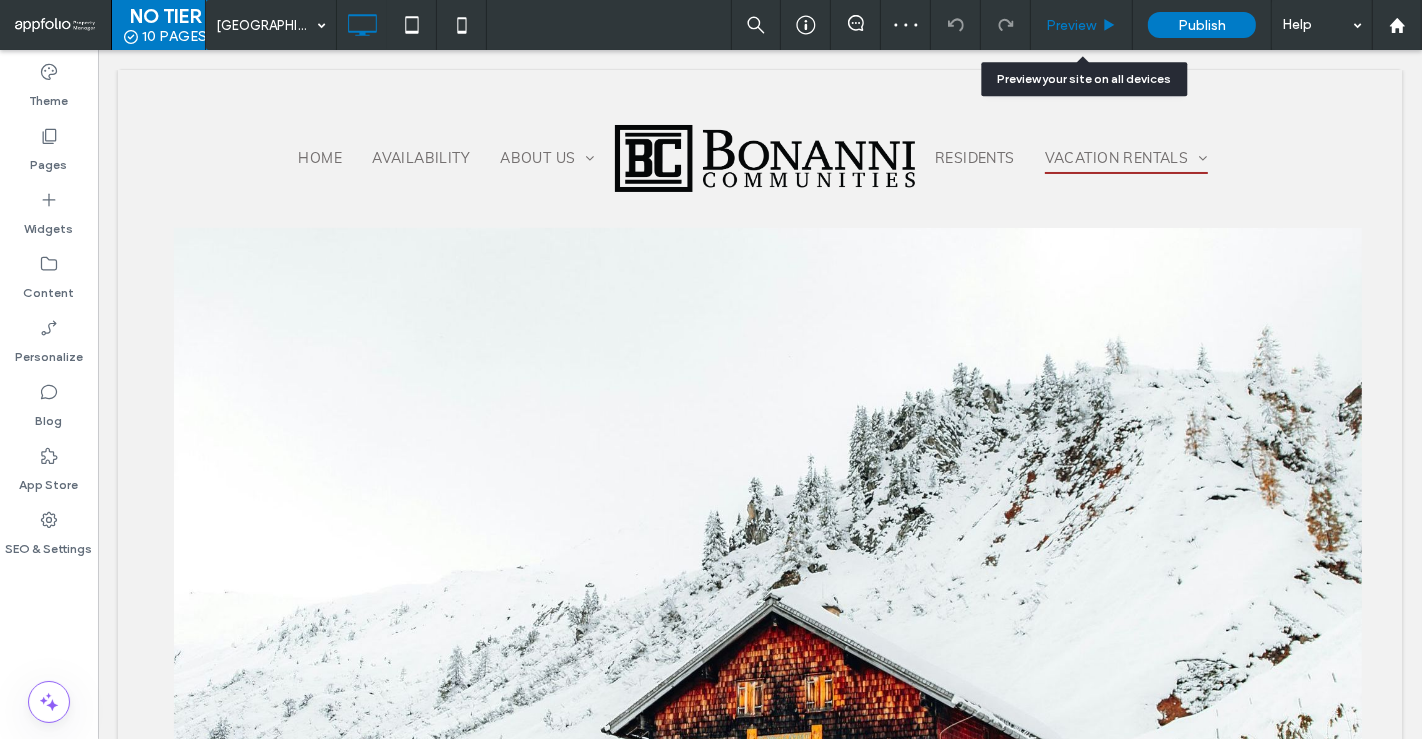click on "Preview" at bounding box center [1071, 25] 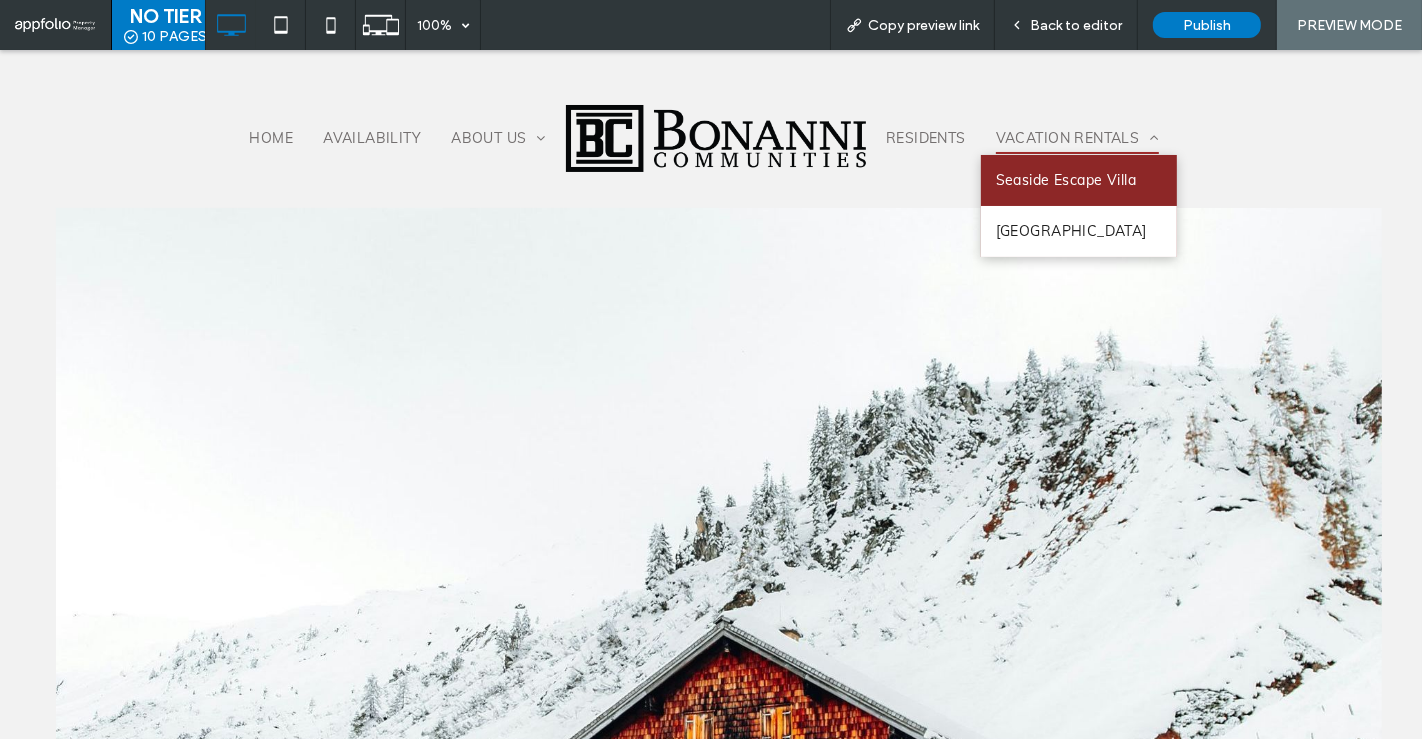 click on "[GEOGRAPHIC_DATA]" at bounding box center (1071, 231) 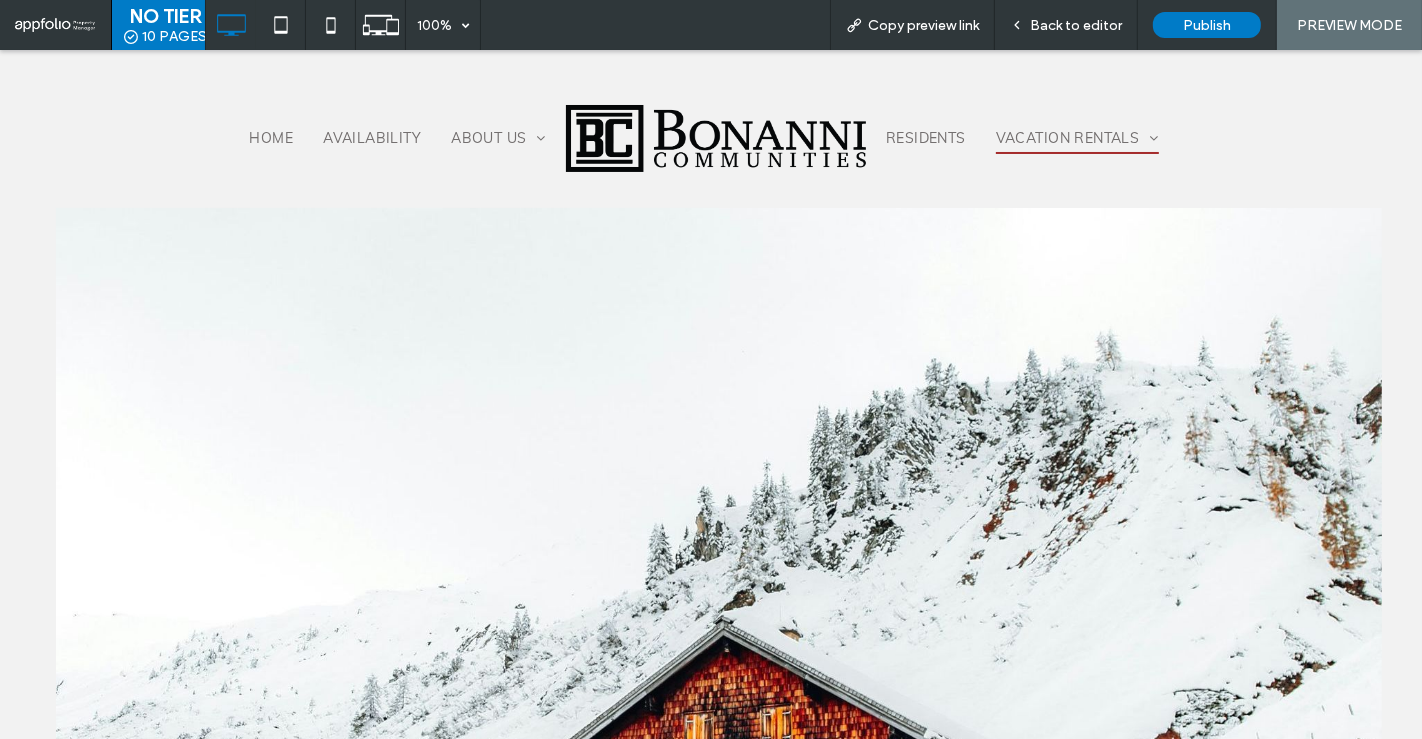 scroll, scrollTop: 0, scrollLeft: 0, axis: both 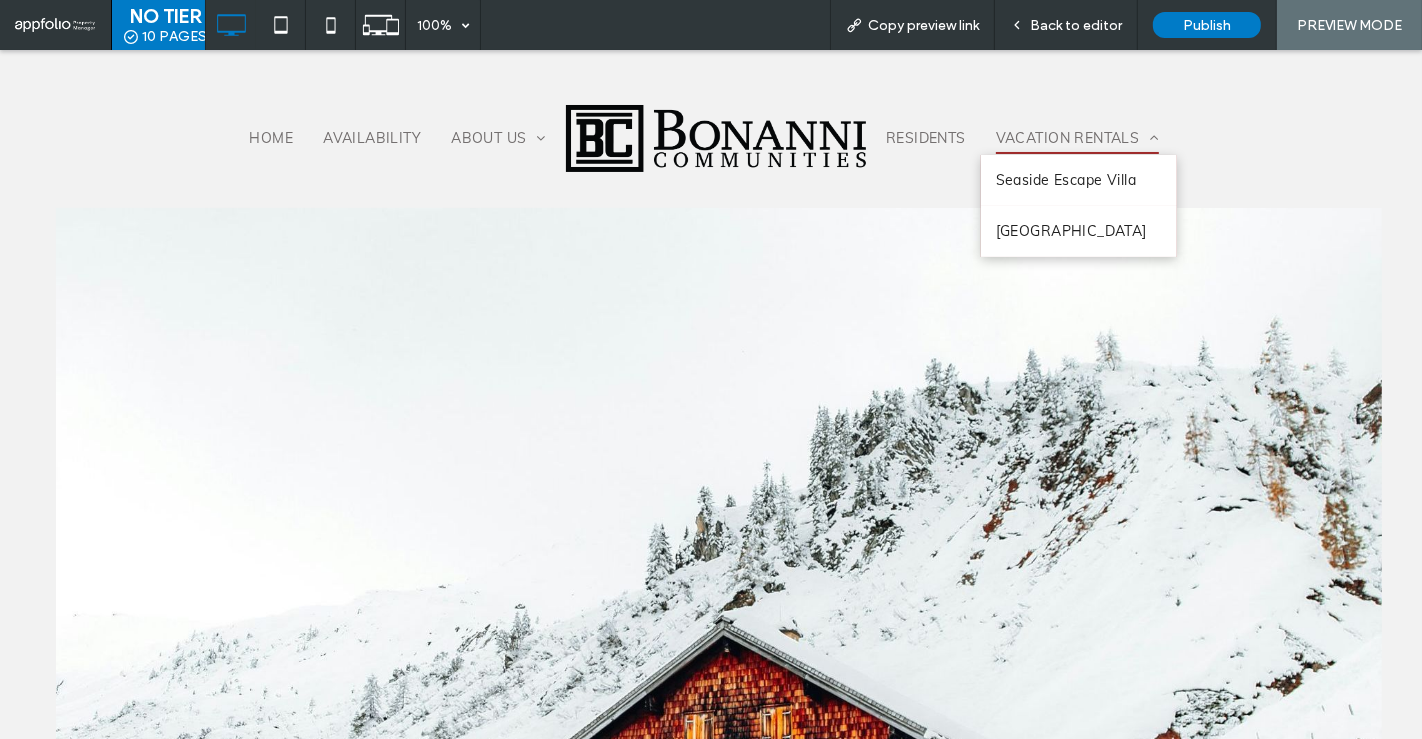 click on "Seaside Escape Villa" at bounding box center [1066, 180] 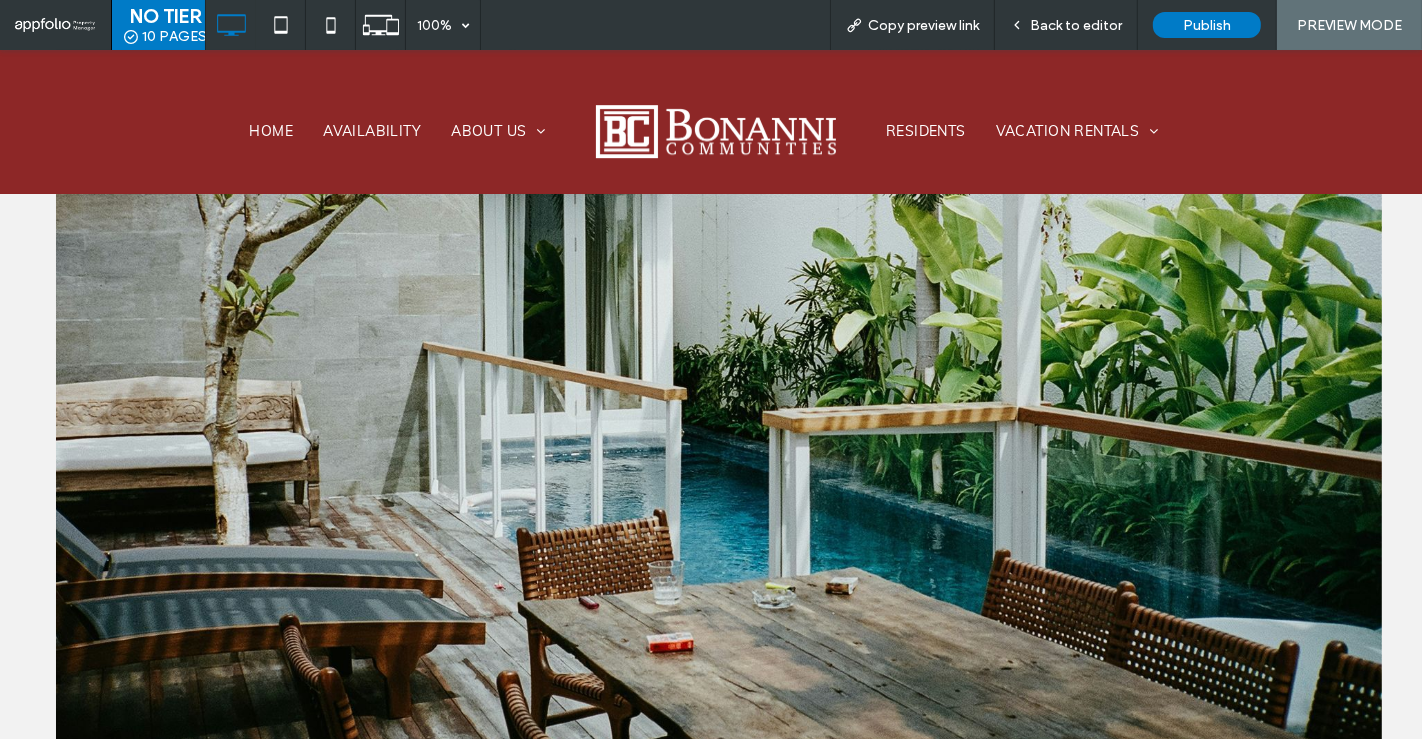 scroll, scrollTop: 0, scrollLeft: 0, axis: both 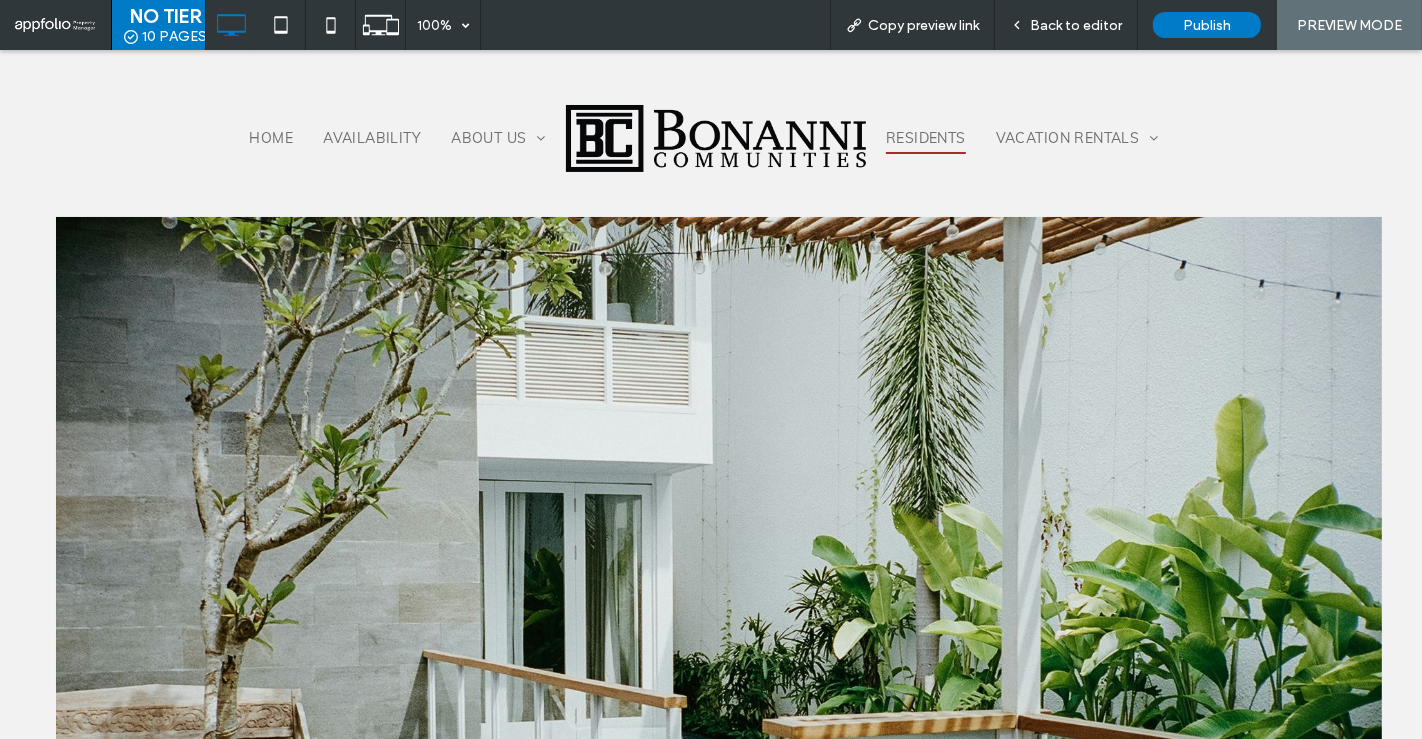 click on "Residents" at bounding box center (926, 138) 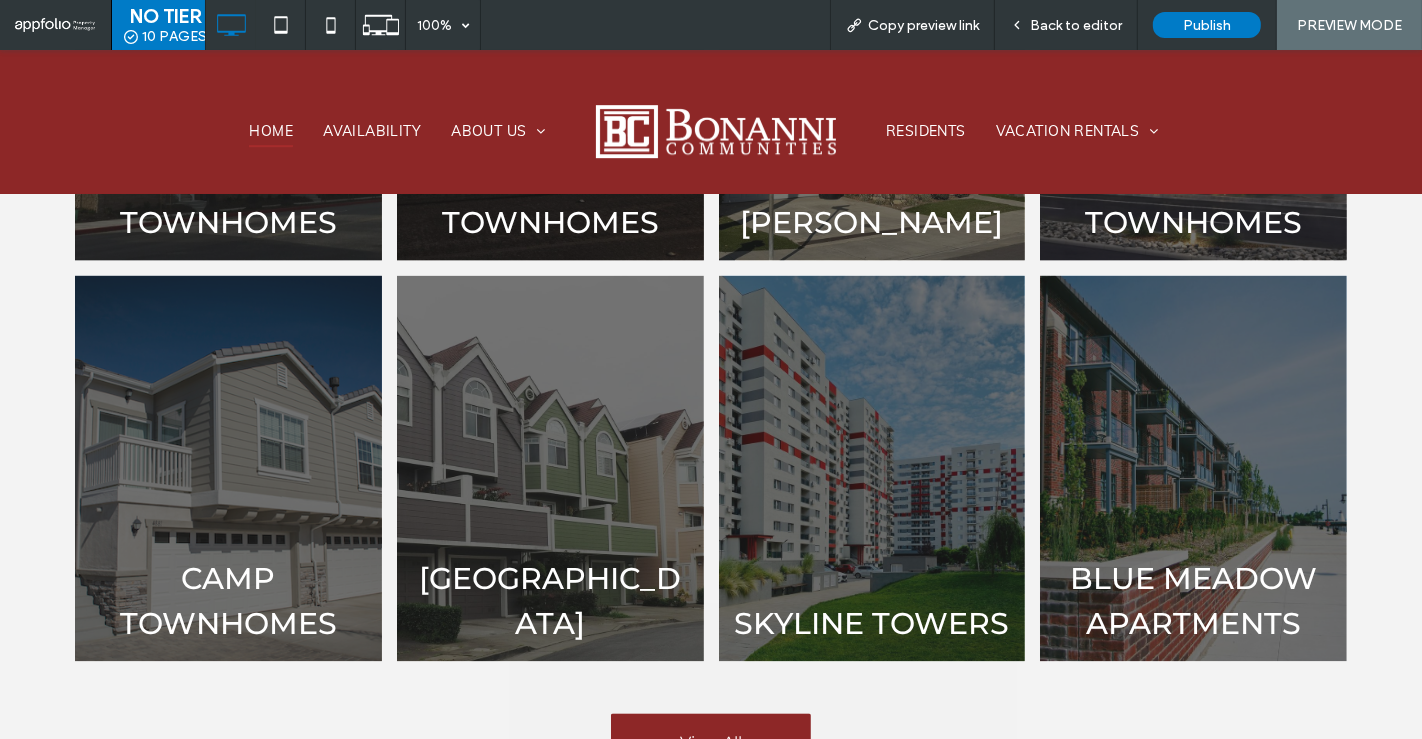 scroll, scrollTop: 3257, scrollLeft: 0, axis: vertical 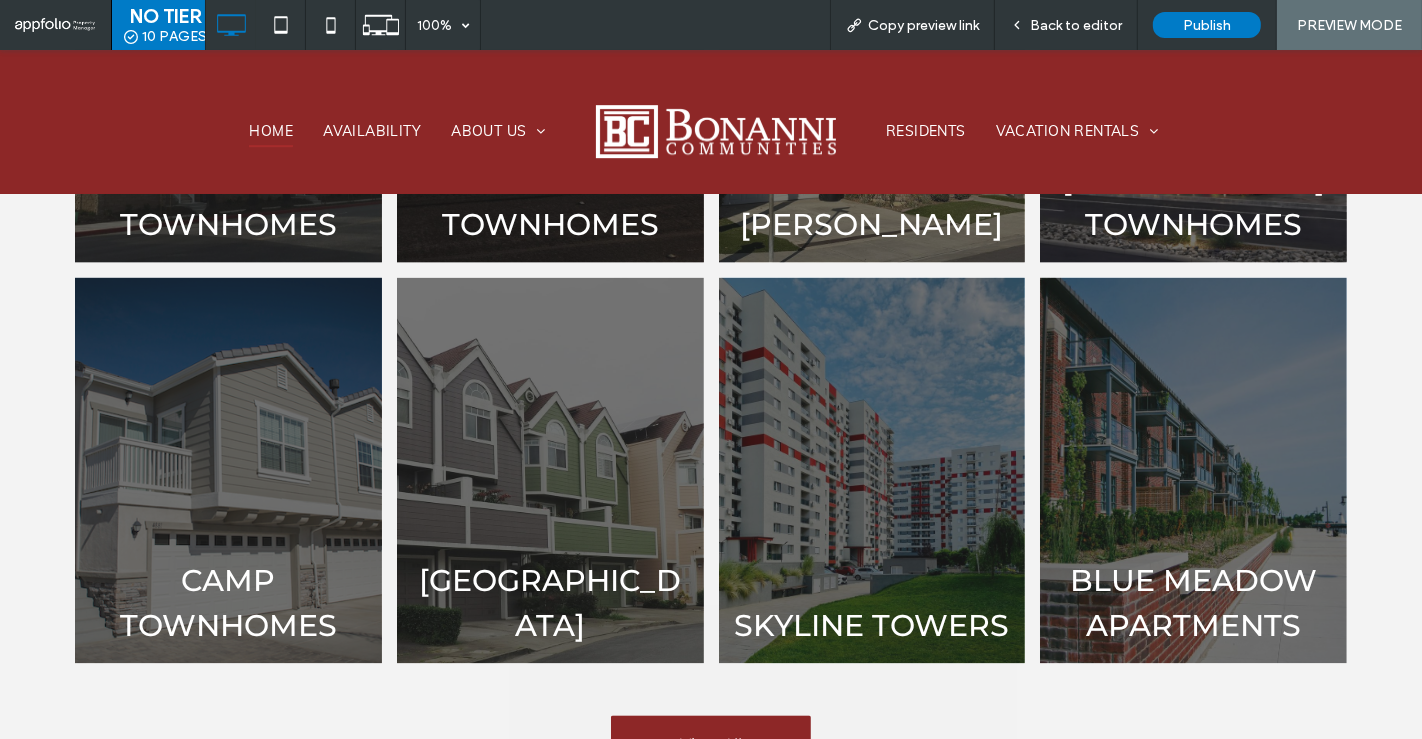 click at bounding box center (872, 470) 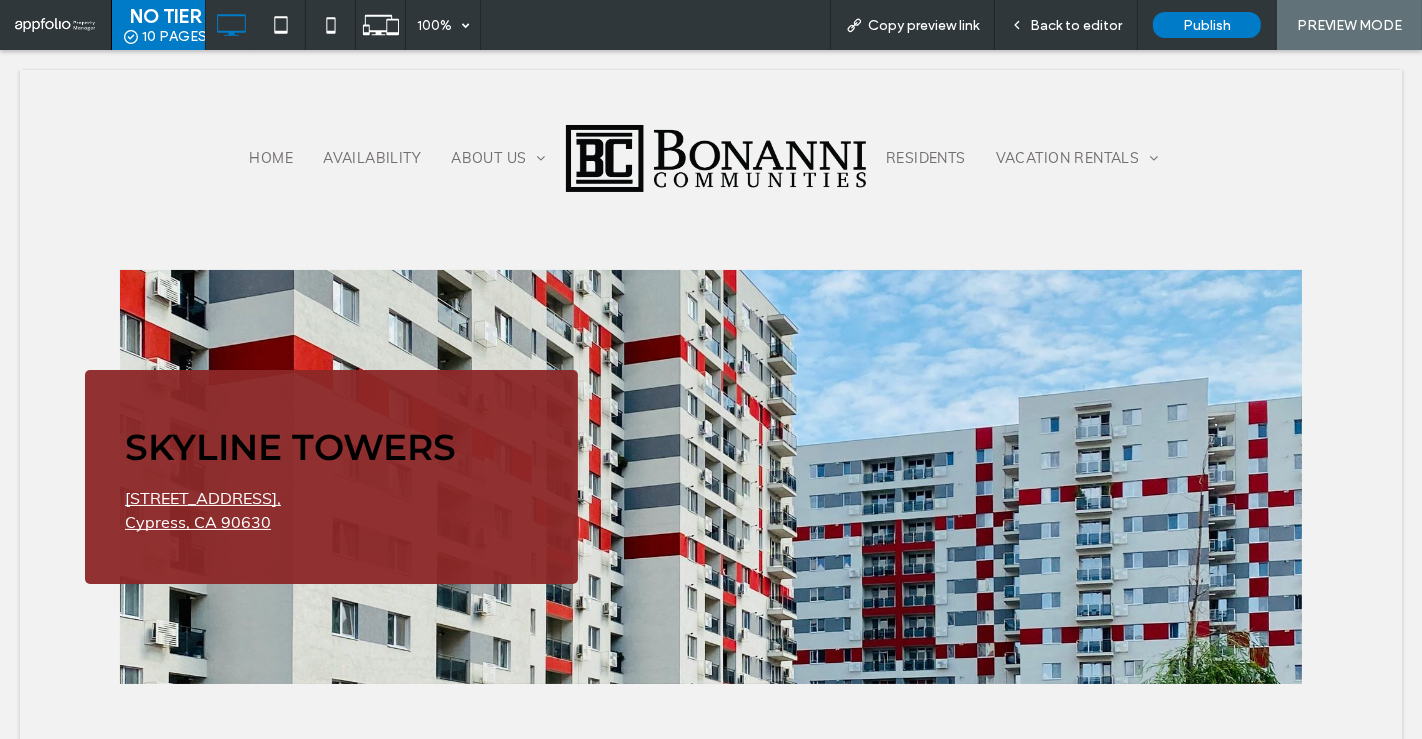 scroll, scrollTop: 0, scrollLeft: 0, axis: both 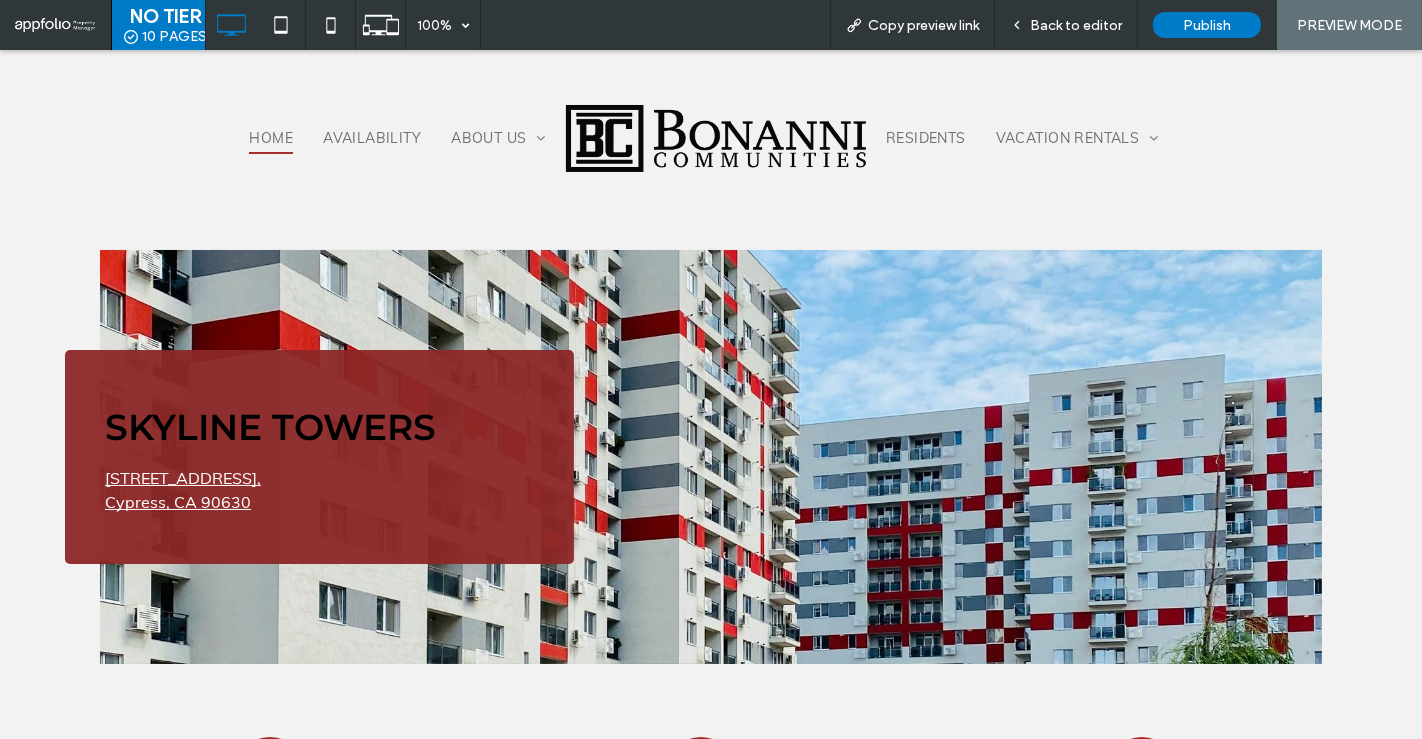 click on "Home" at bounding box center [271, 138] 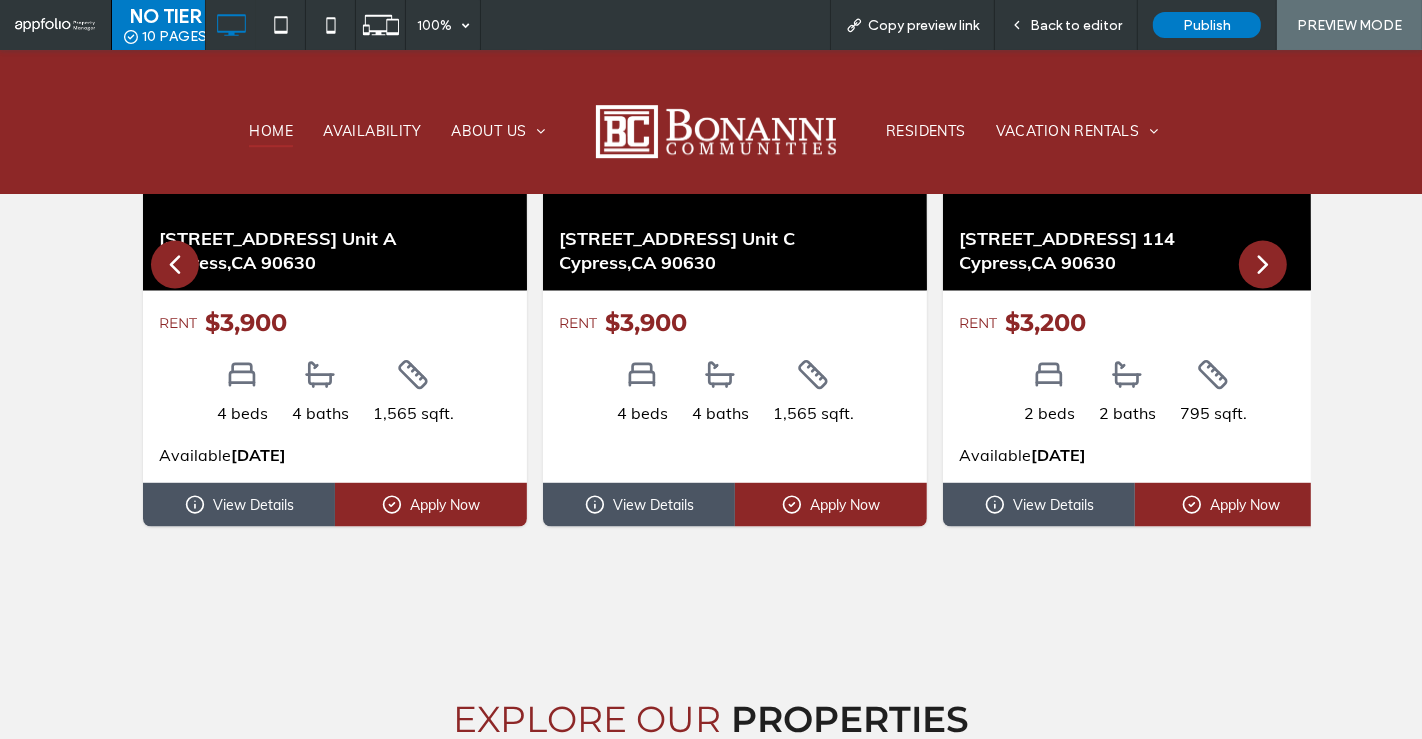 scroll, scrollTop: 2408, scrollLeft: 0, axis: vertical 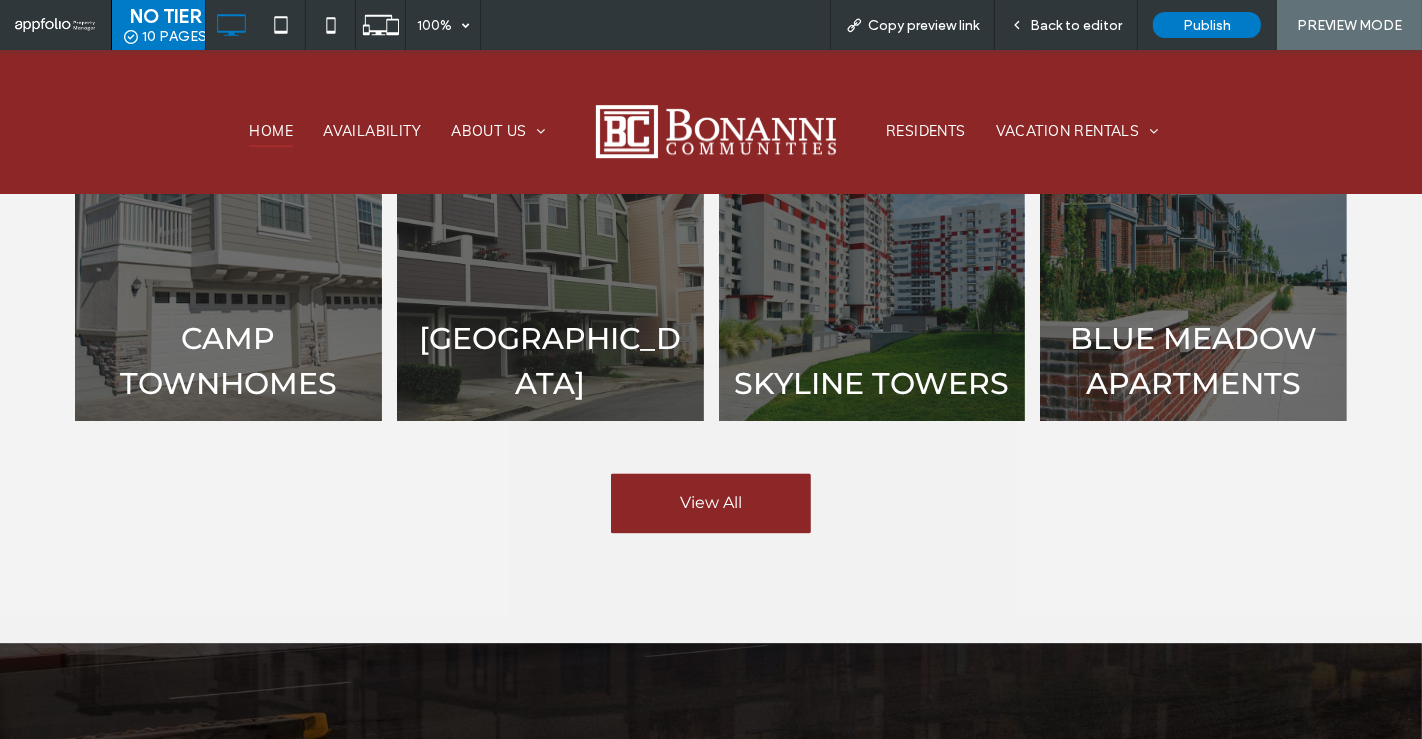 click at bounding box center [1193, 228] 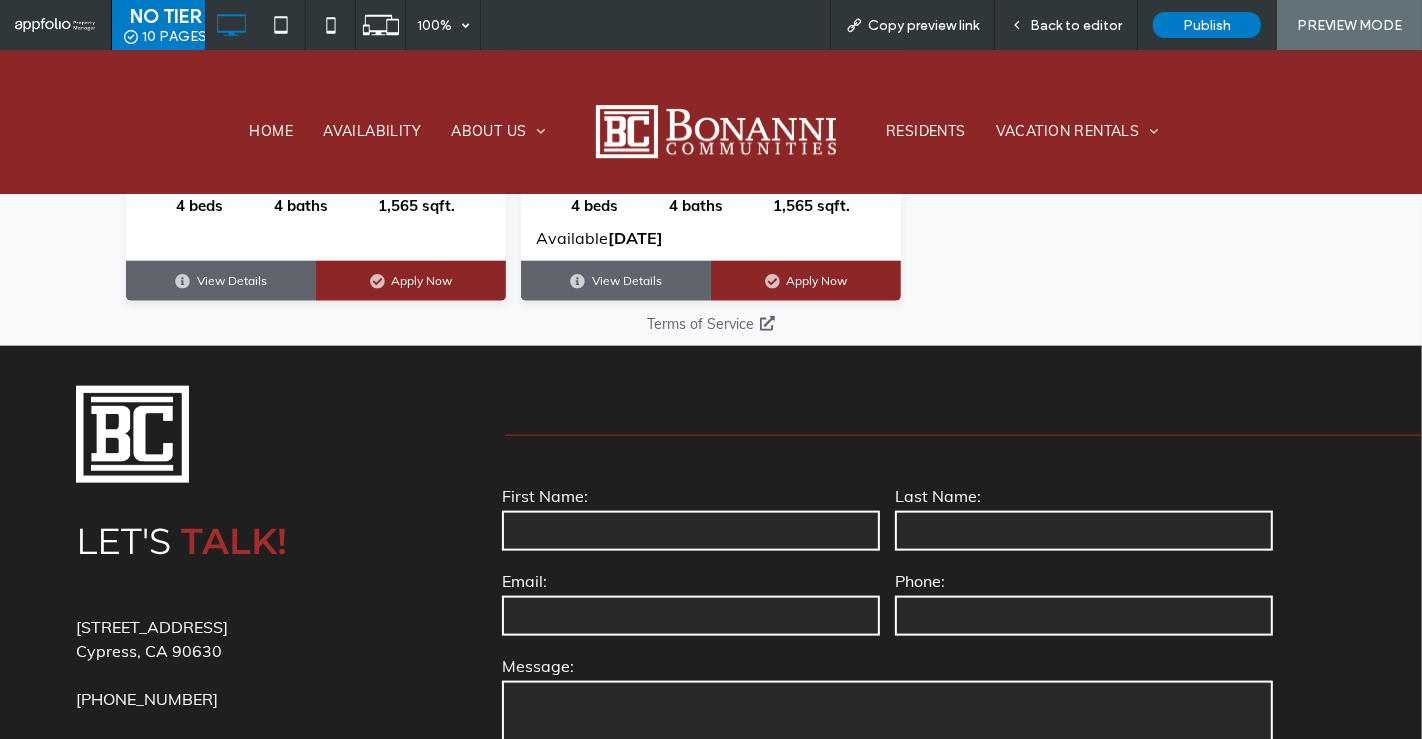 scroll, scrollTop: 2301, scrollLeft: 0, axis: vertical 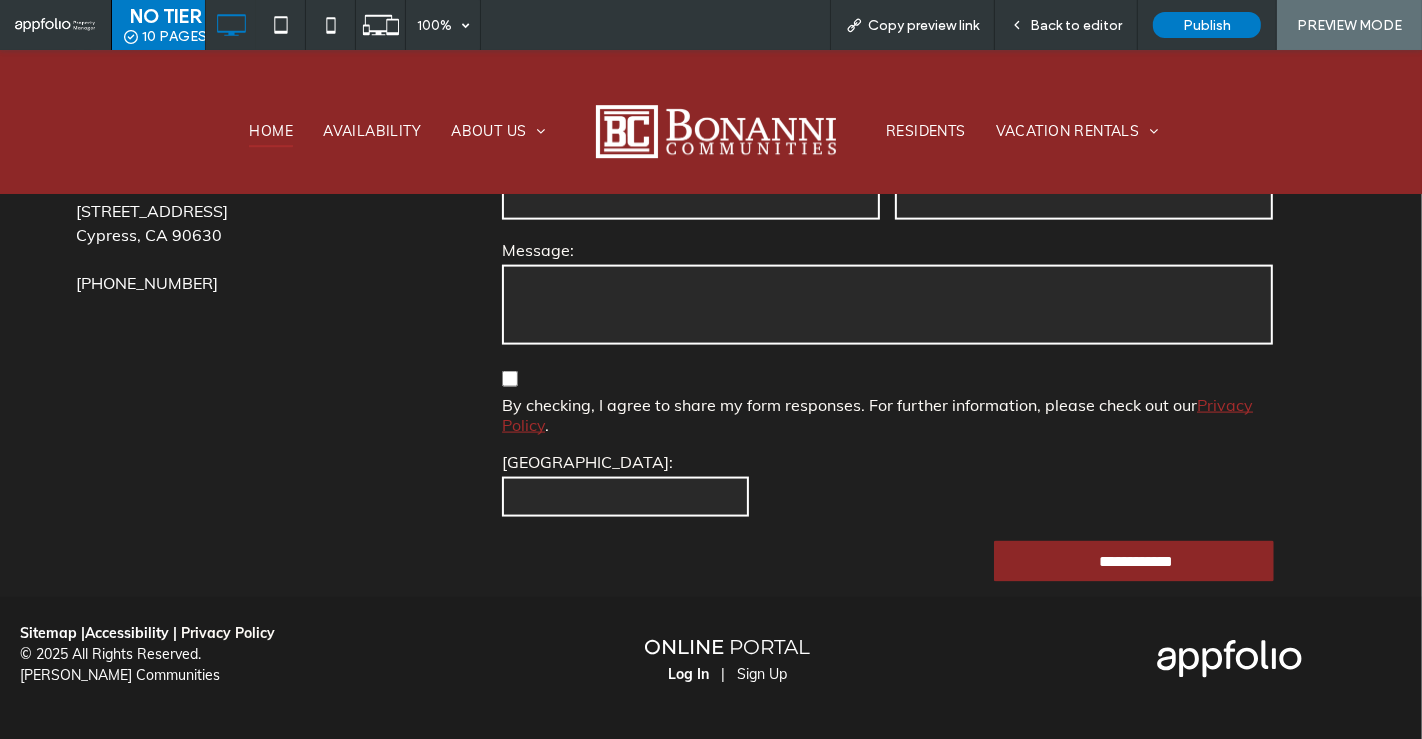 click on "Home" at bounding box center [271, 132] 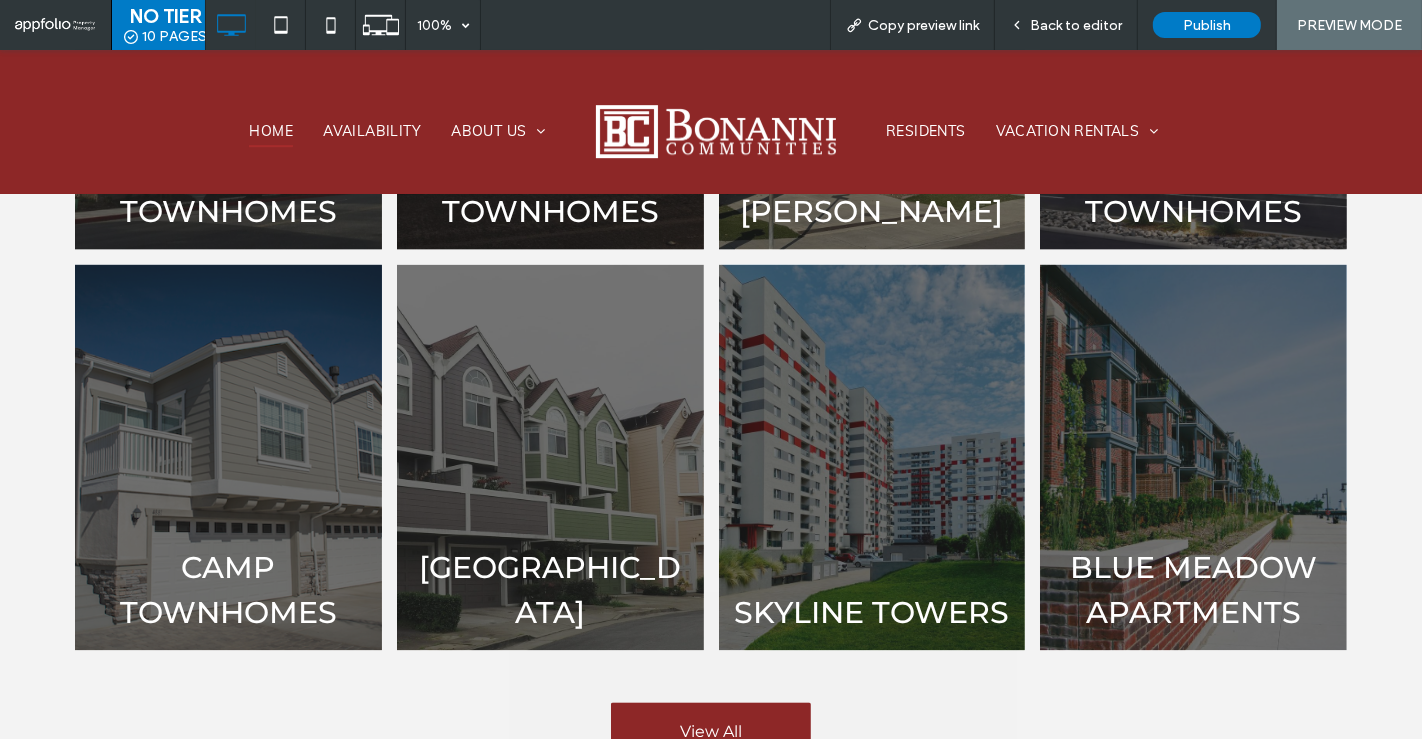 scroll, scrollTop: 3268, scrollLeft: 0, axis: vertical 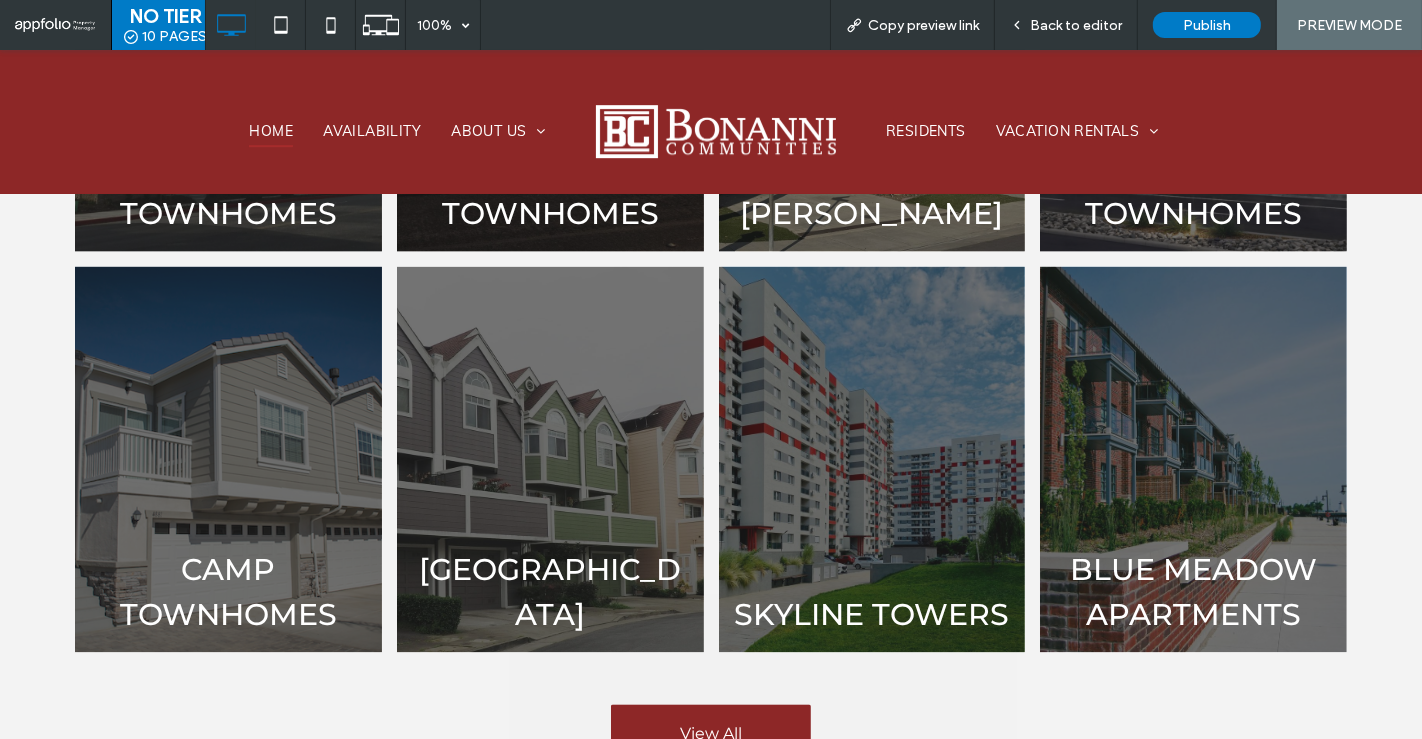 click at bounding box center [550, 459] 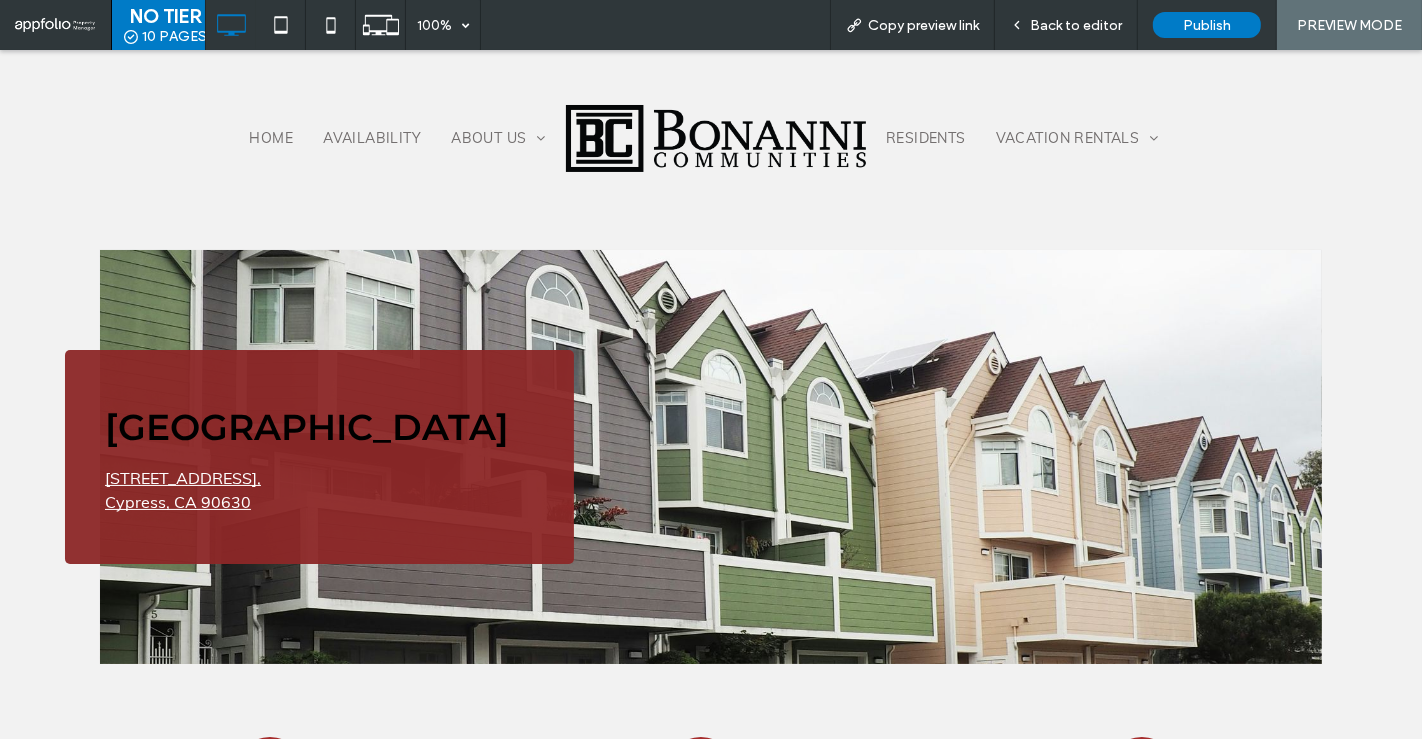 scroll, scrollTop: 108, scrollLeft: 0, axis: vertical 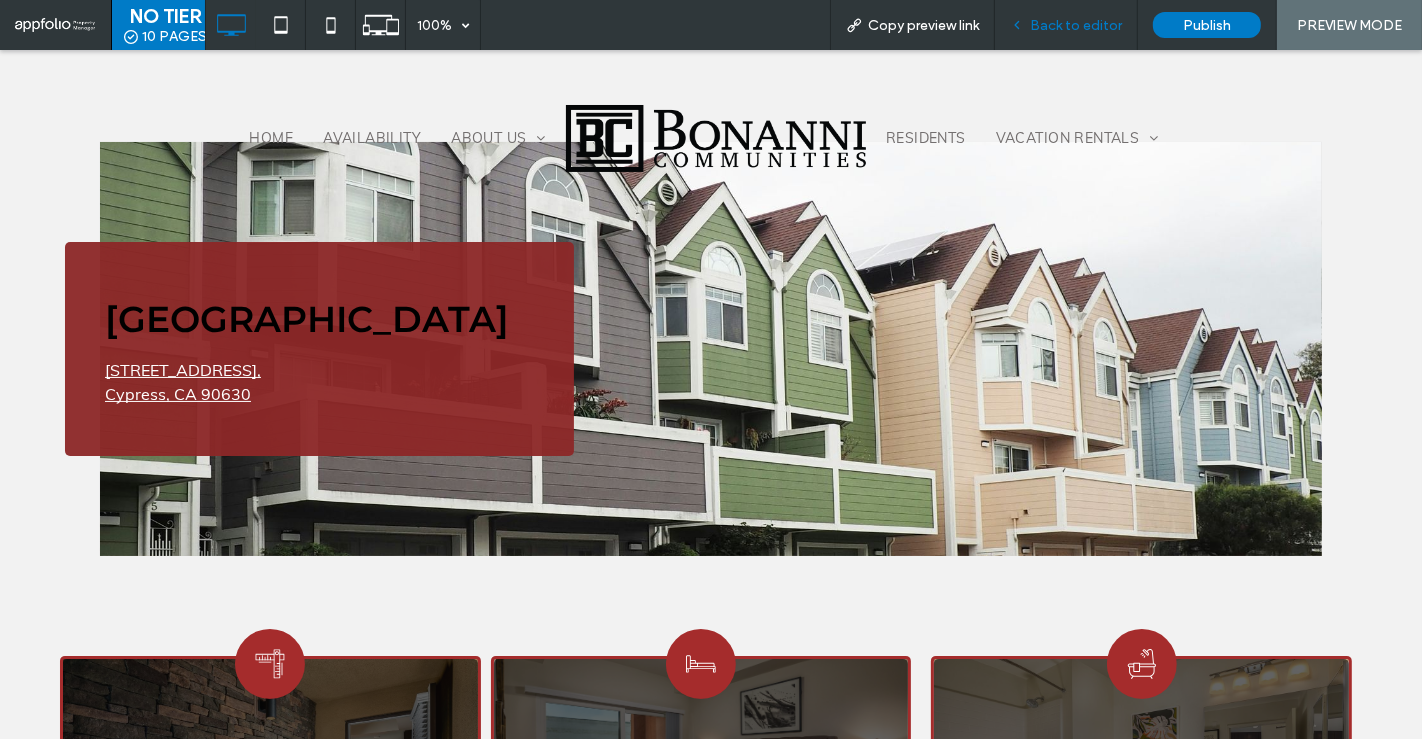 click on "Back to editor" at bounding box center (1076, 25) 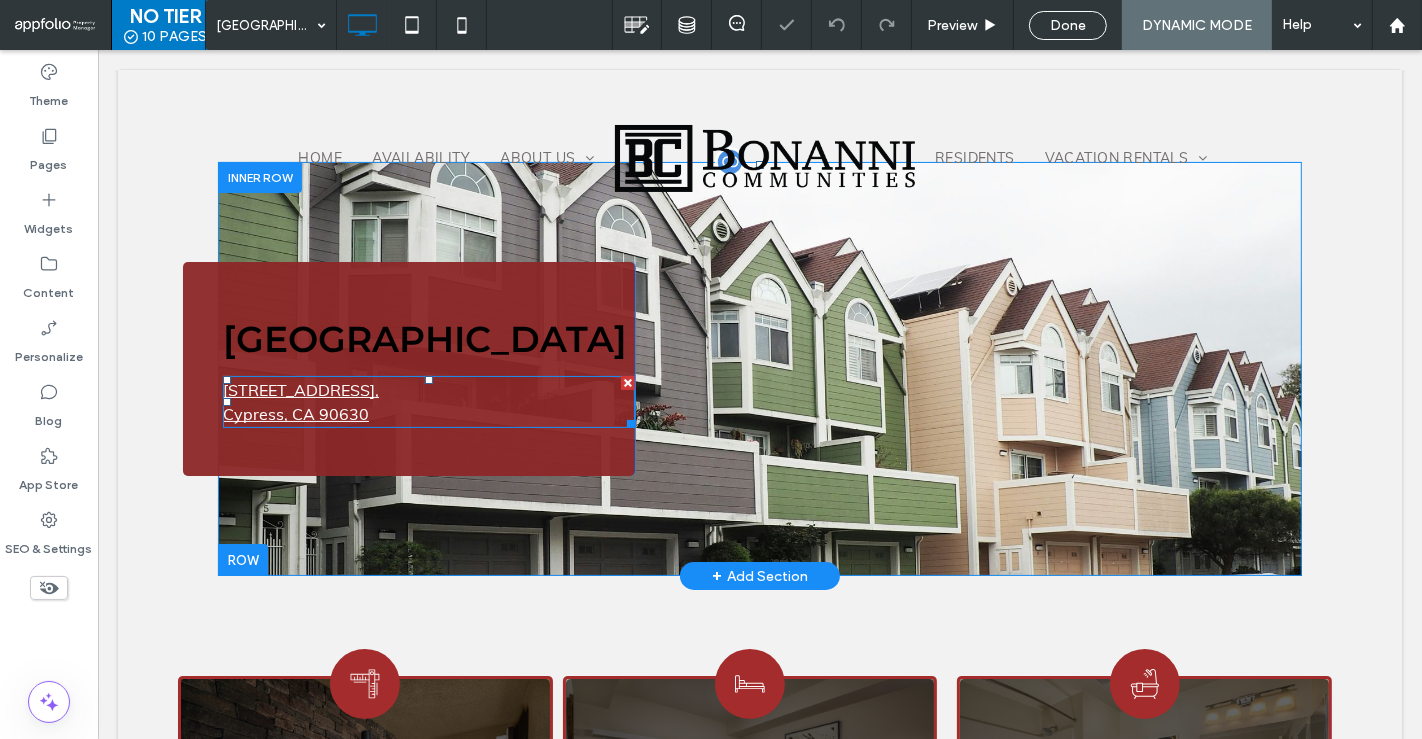 click on "Cypress, CA 90630" at bounding box center (428, 414) 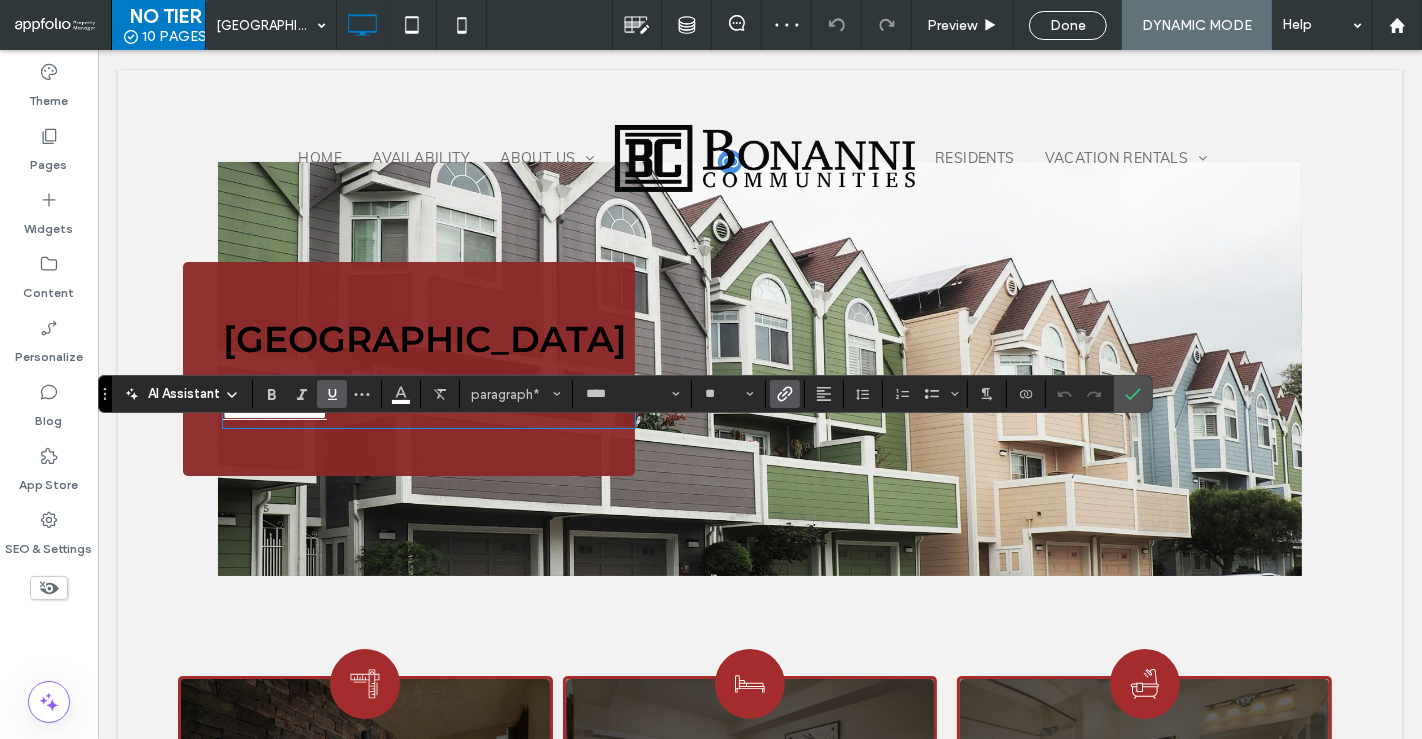 click on "**********" at bounding box center [408, 369] 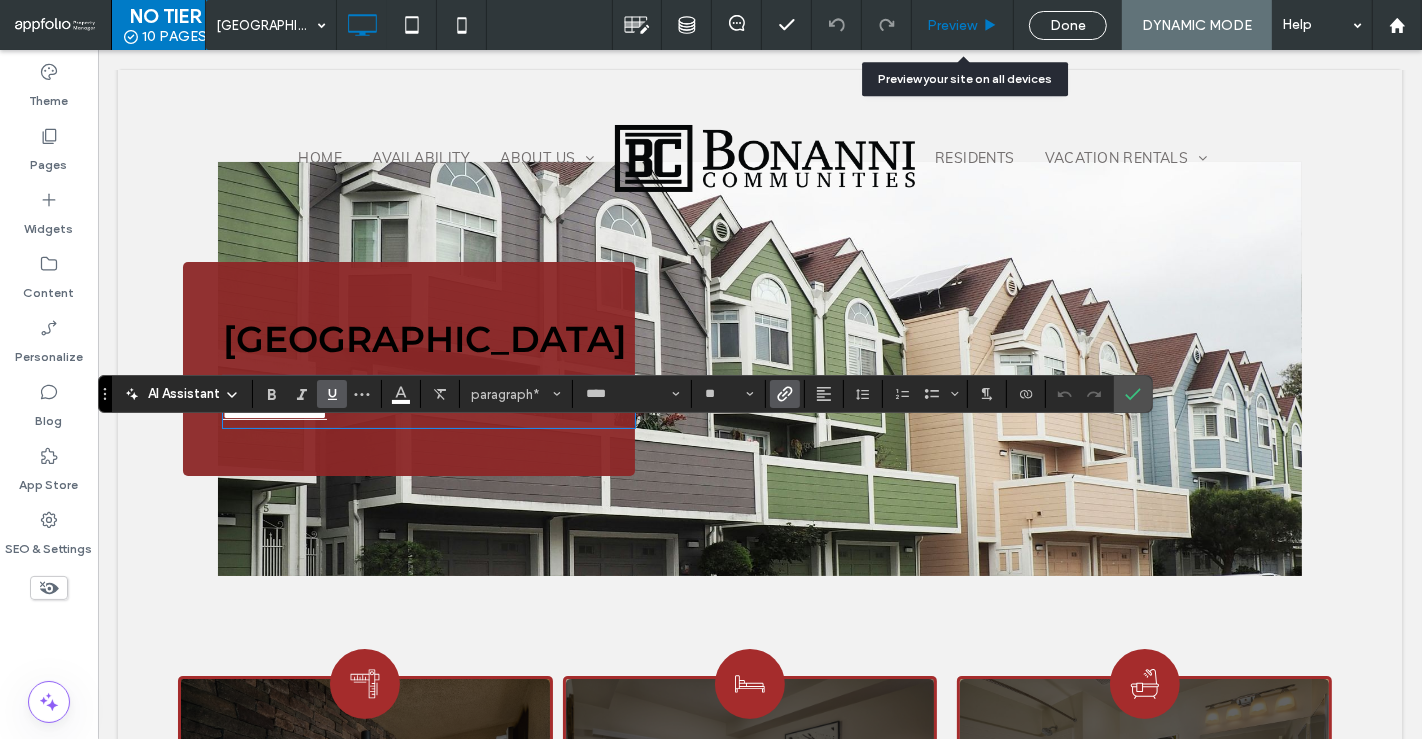 click on "Preview" at bounding box center (963, 25) 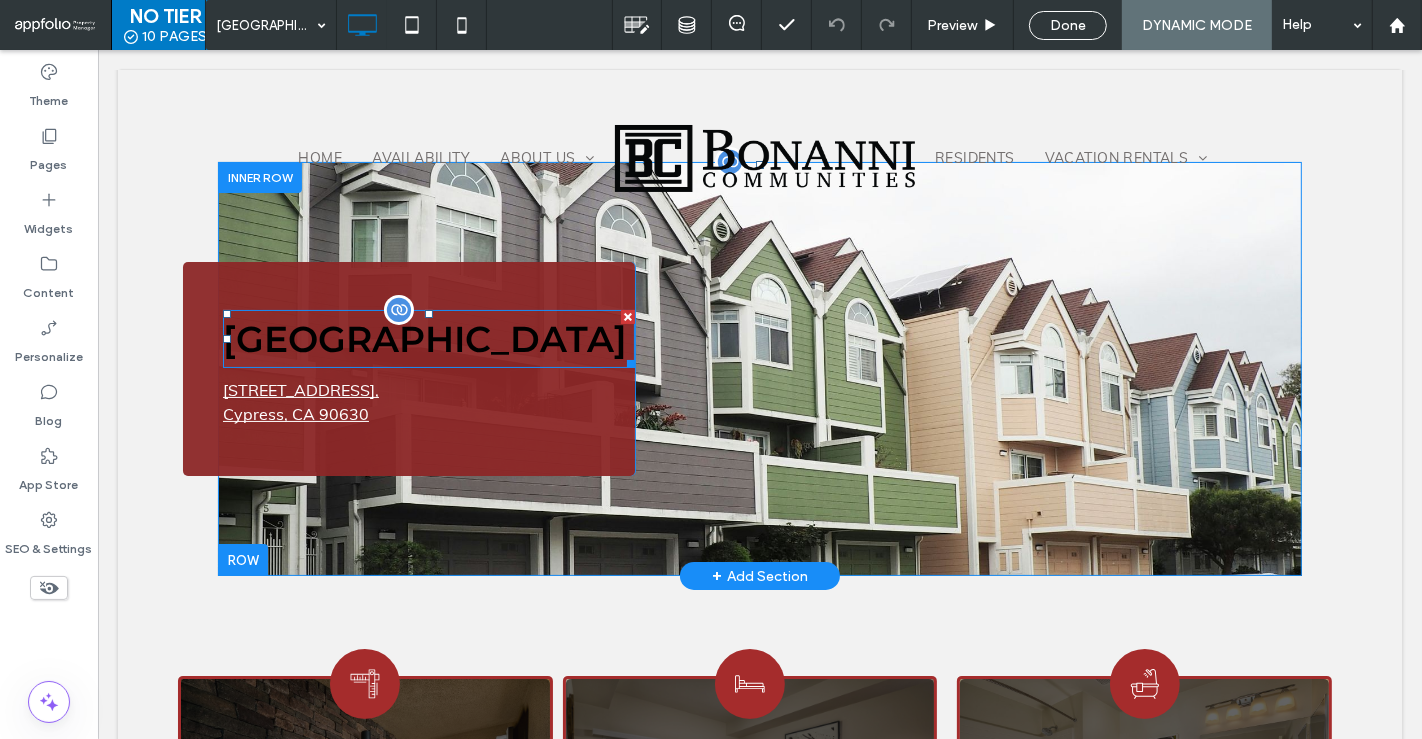 click at bounding box center [398, 310] 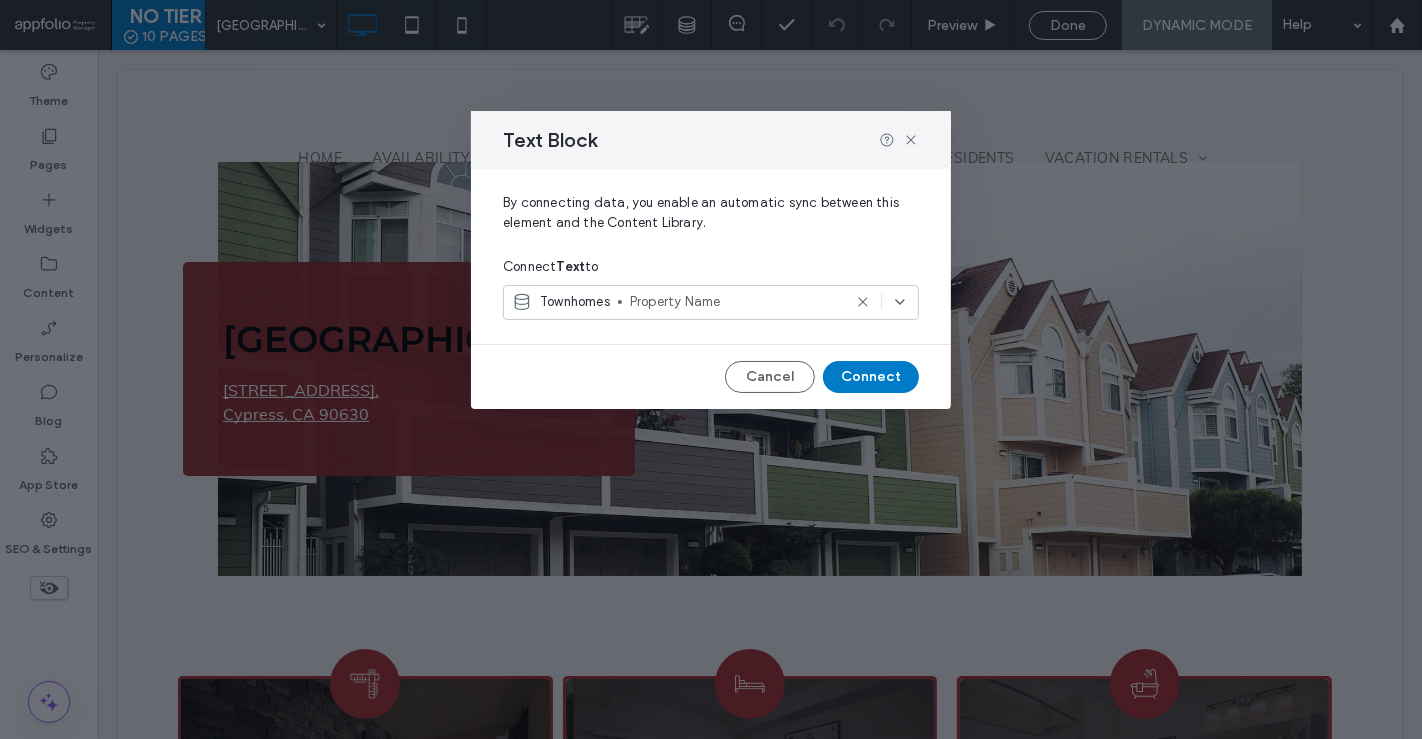click on "Property Name" at bounding box center (735, 302) 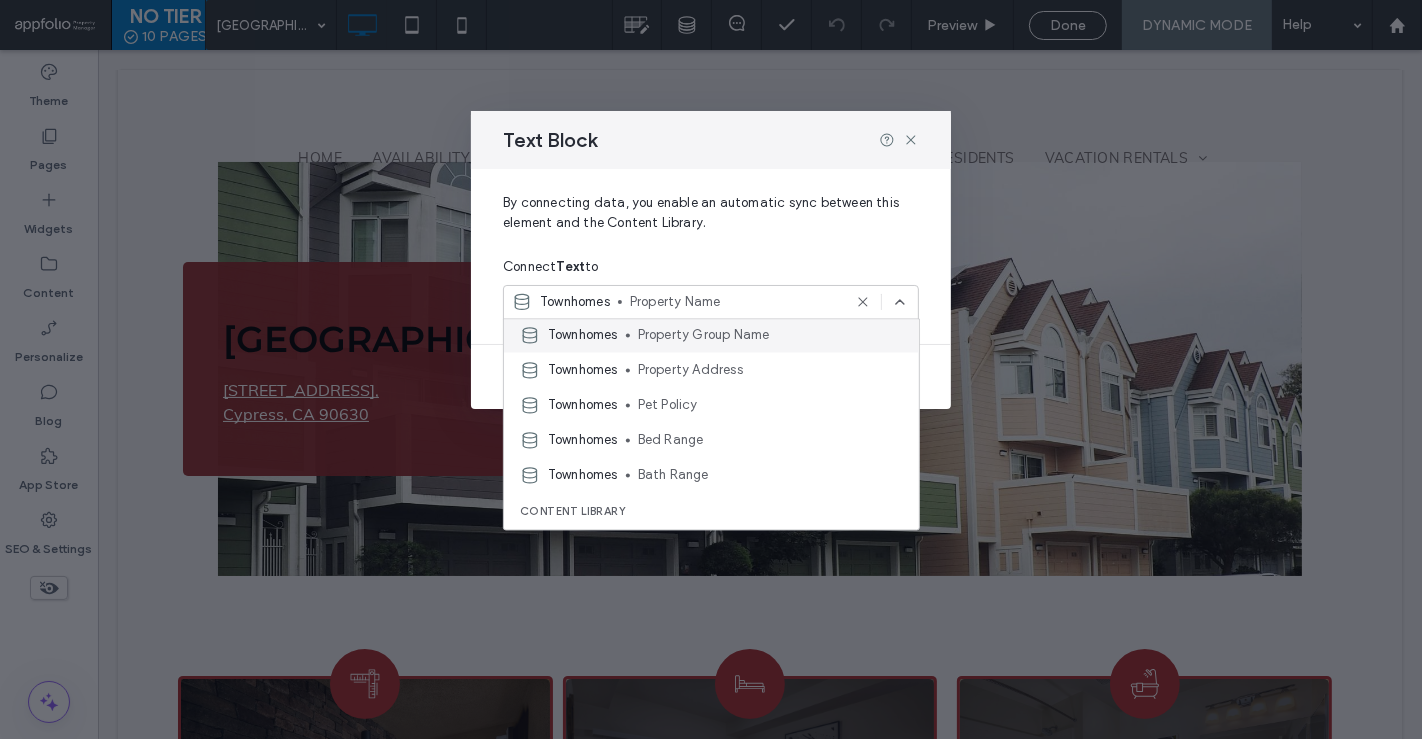 scroll, scrollTop: 143, scrollLeft: 0, axis: vertical 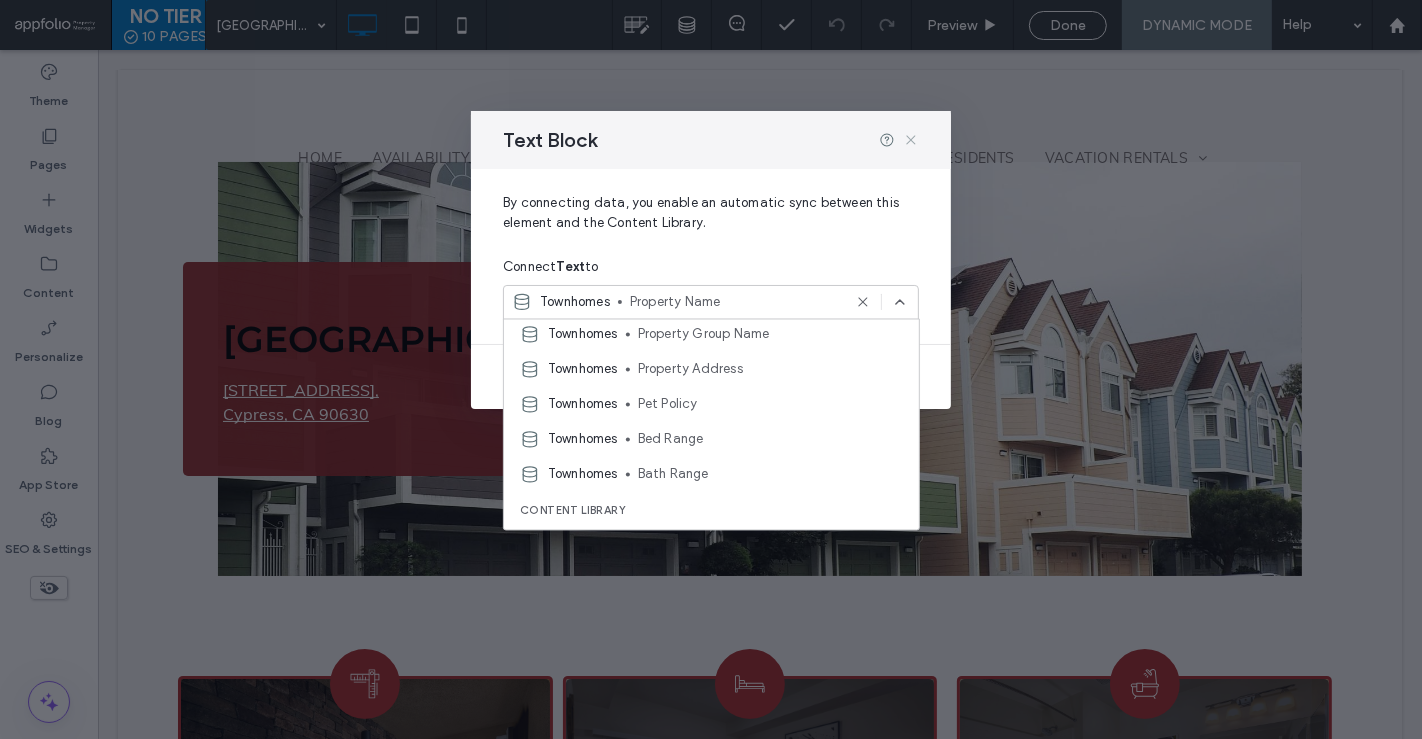 click 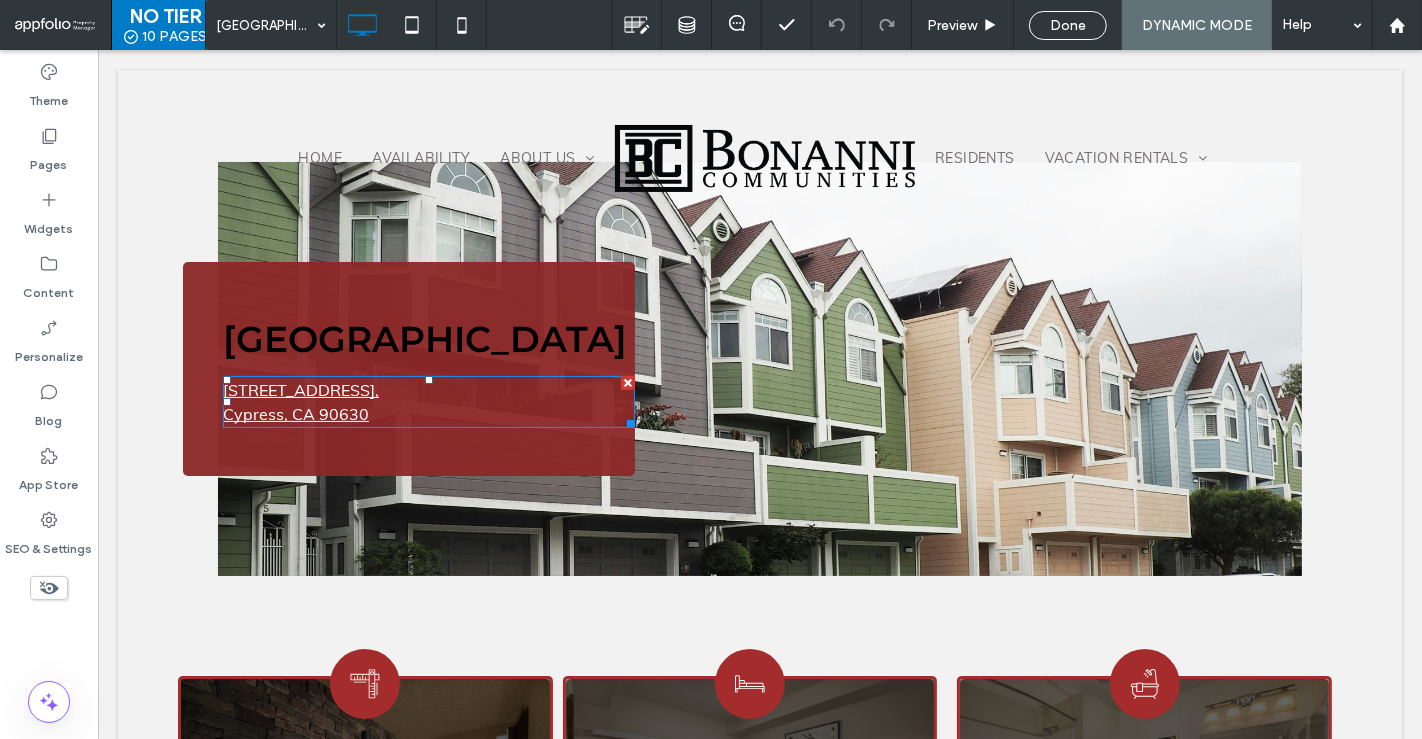 click on "[STREET_ADDRESS]" at bounding box center (428, 402) 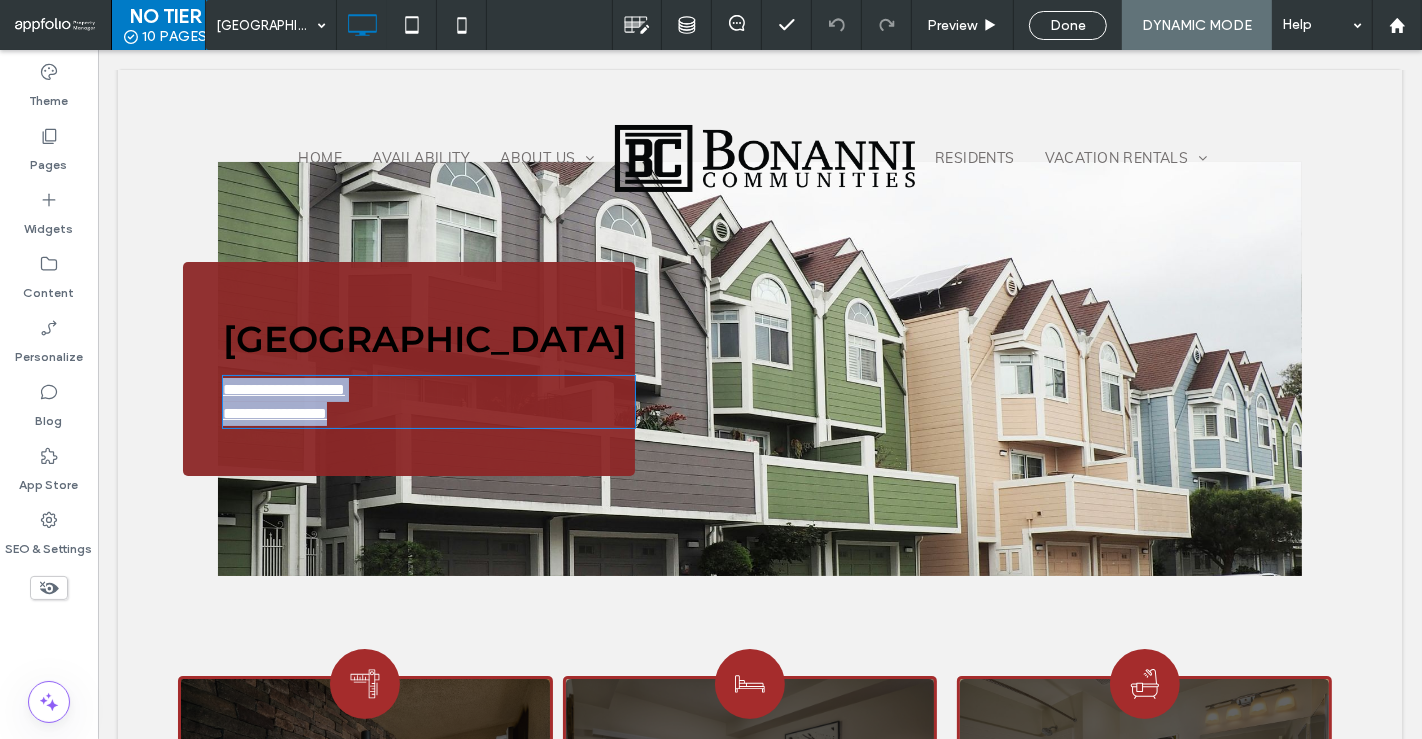 type on "****" 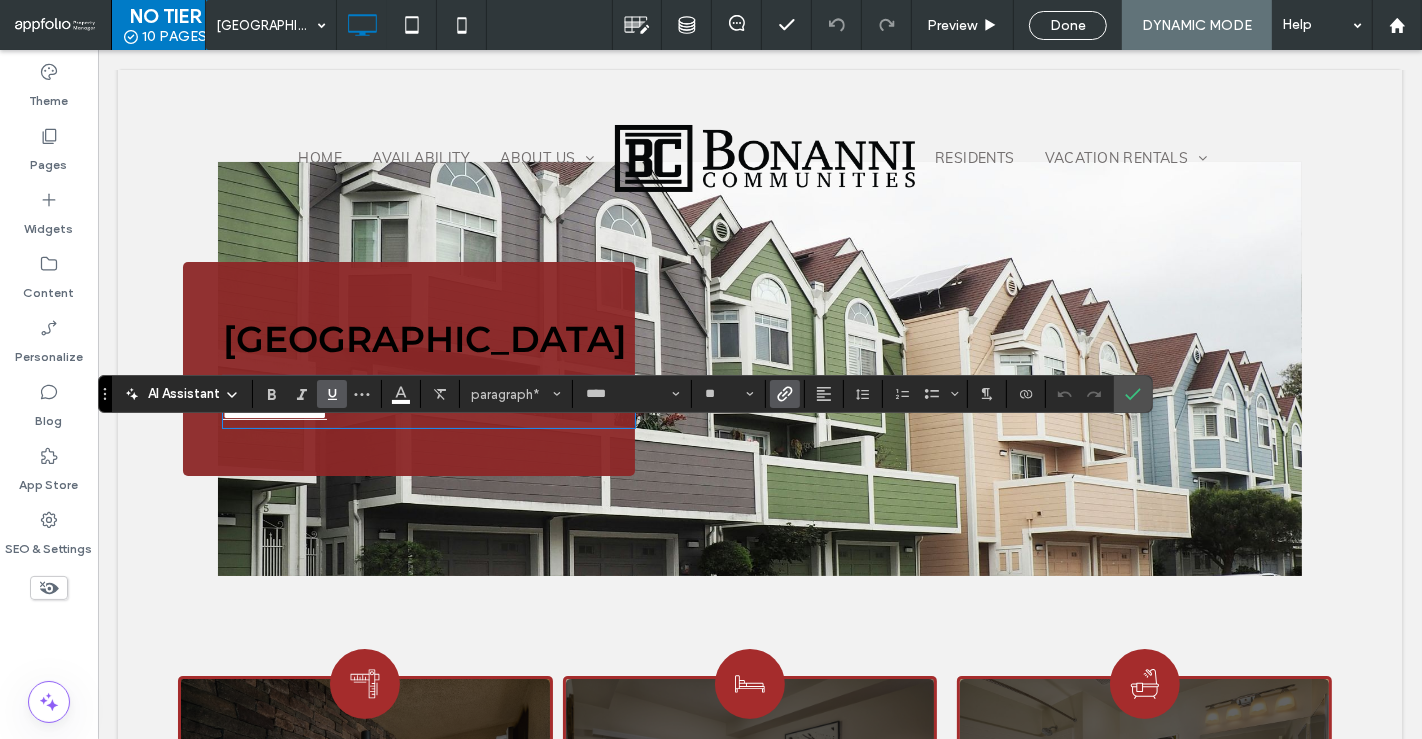 click on "**********" at bounding box center [408, 369] 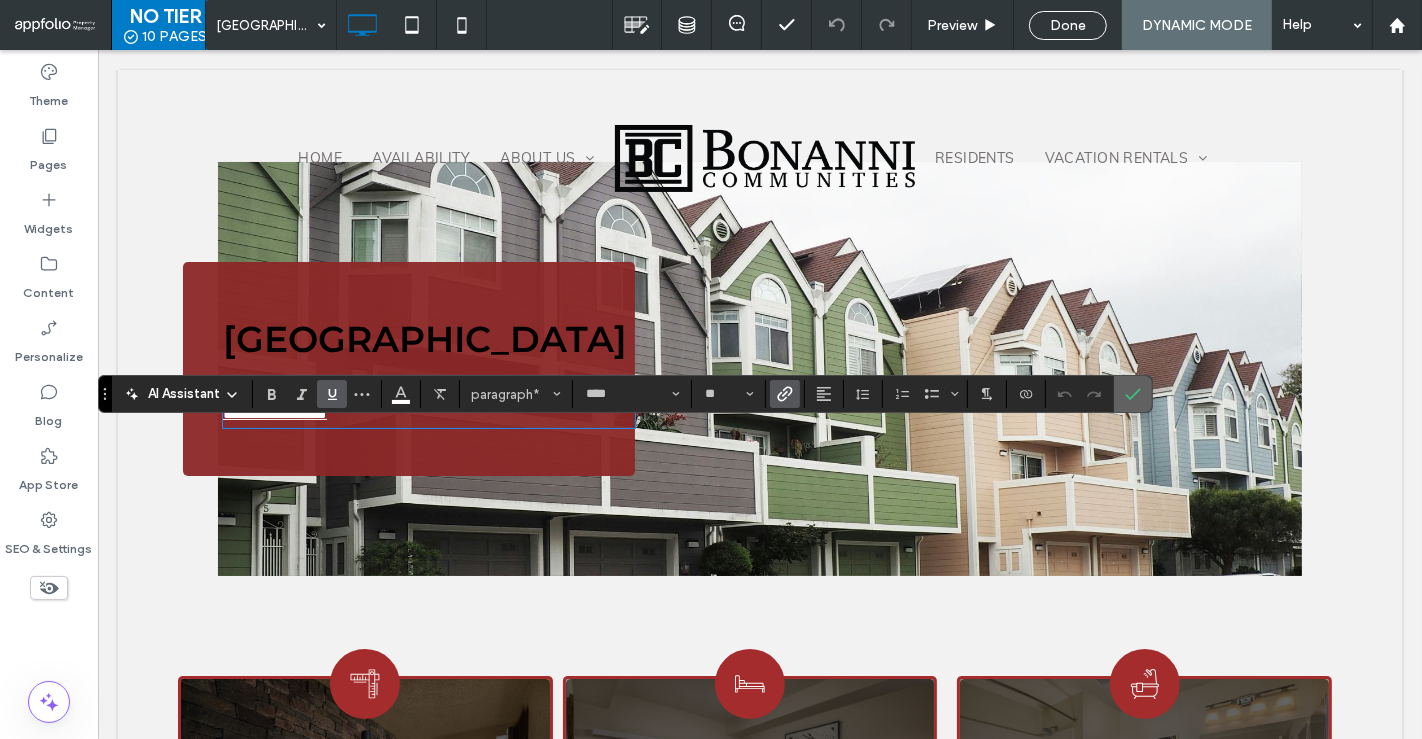 click 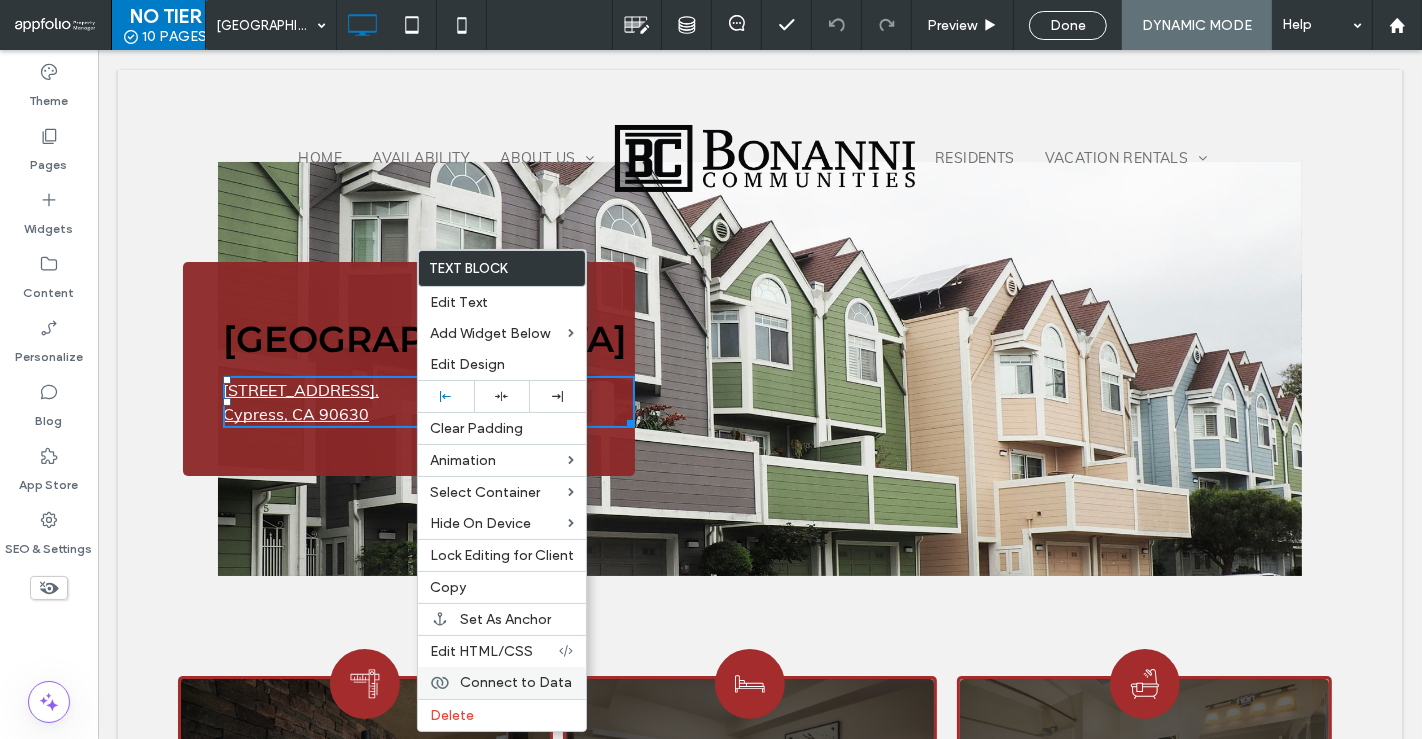 click on "Connect to Data" at bounding box center (516, 682) 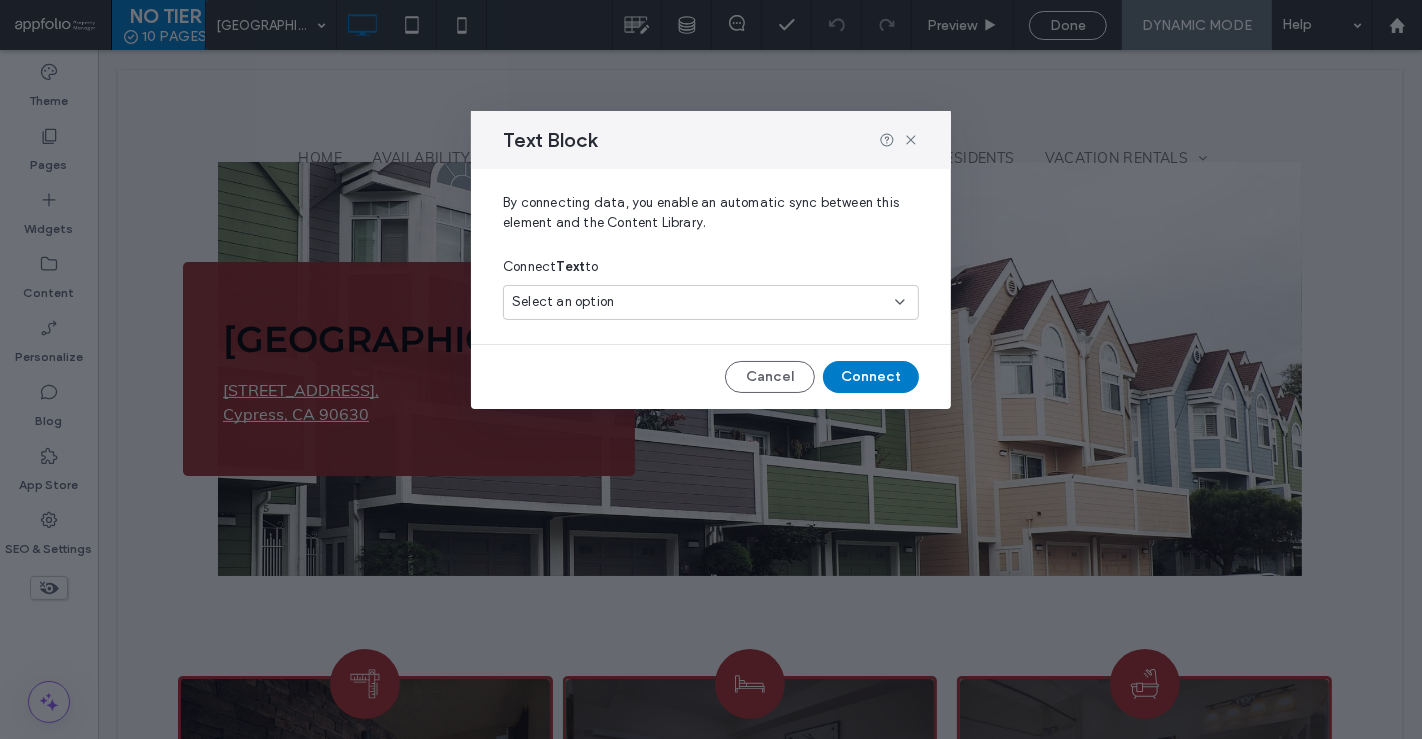 click on "Select an option" at bounding box center (699, 302) 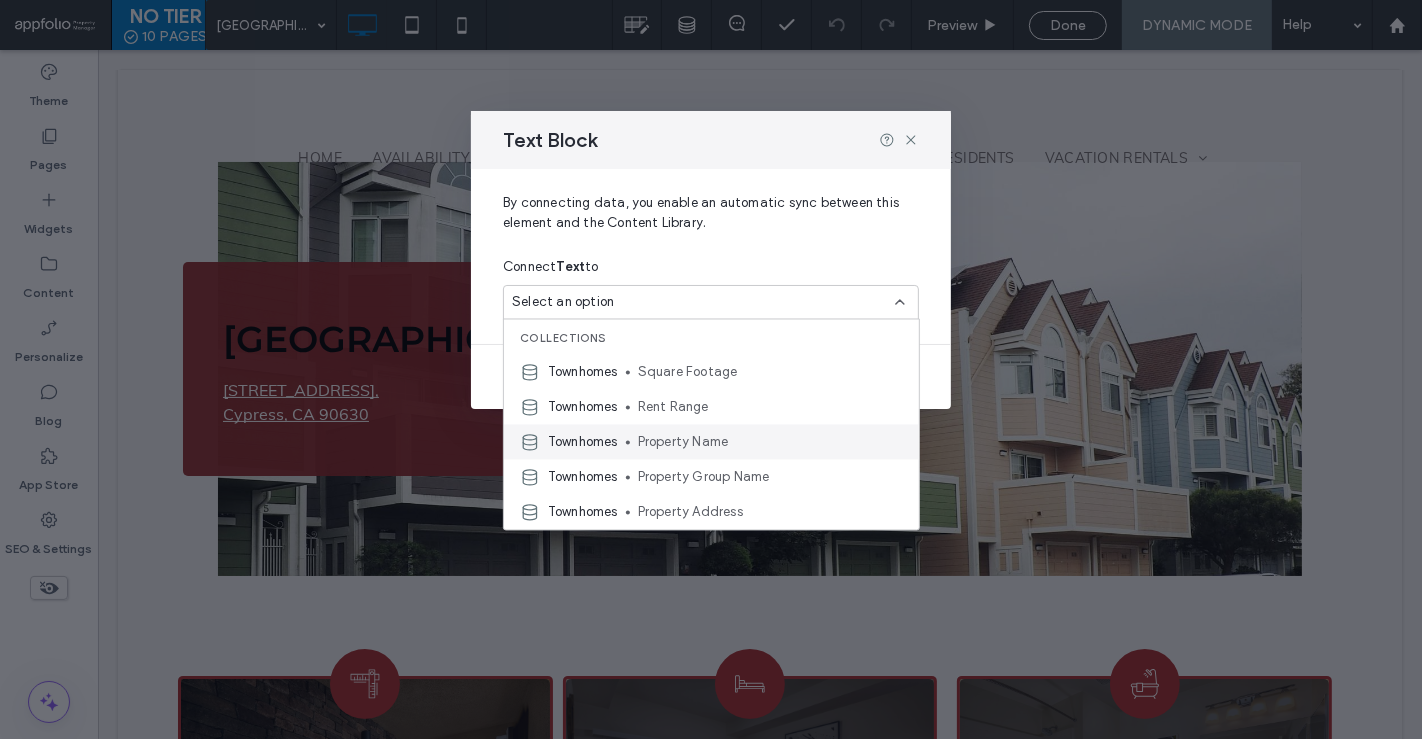 scroll, scrollTop: 51, scrollLeft: 0, axis: vertical 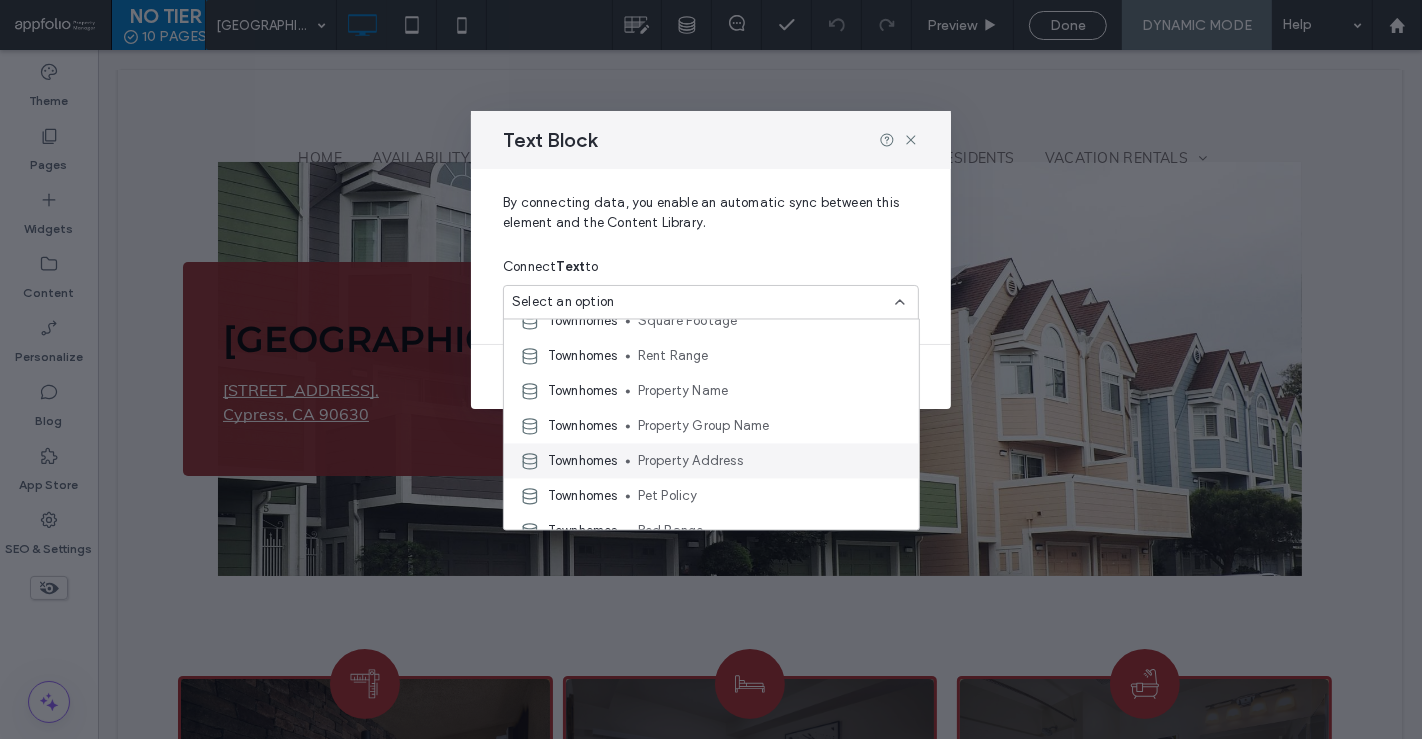 click on "Property Address" at bounding box center (770, 461) 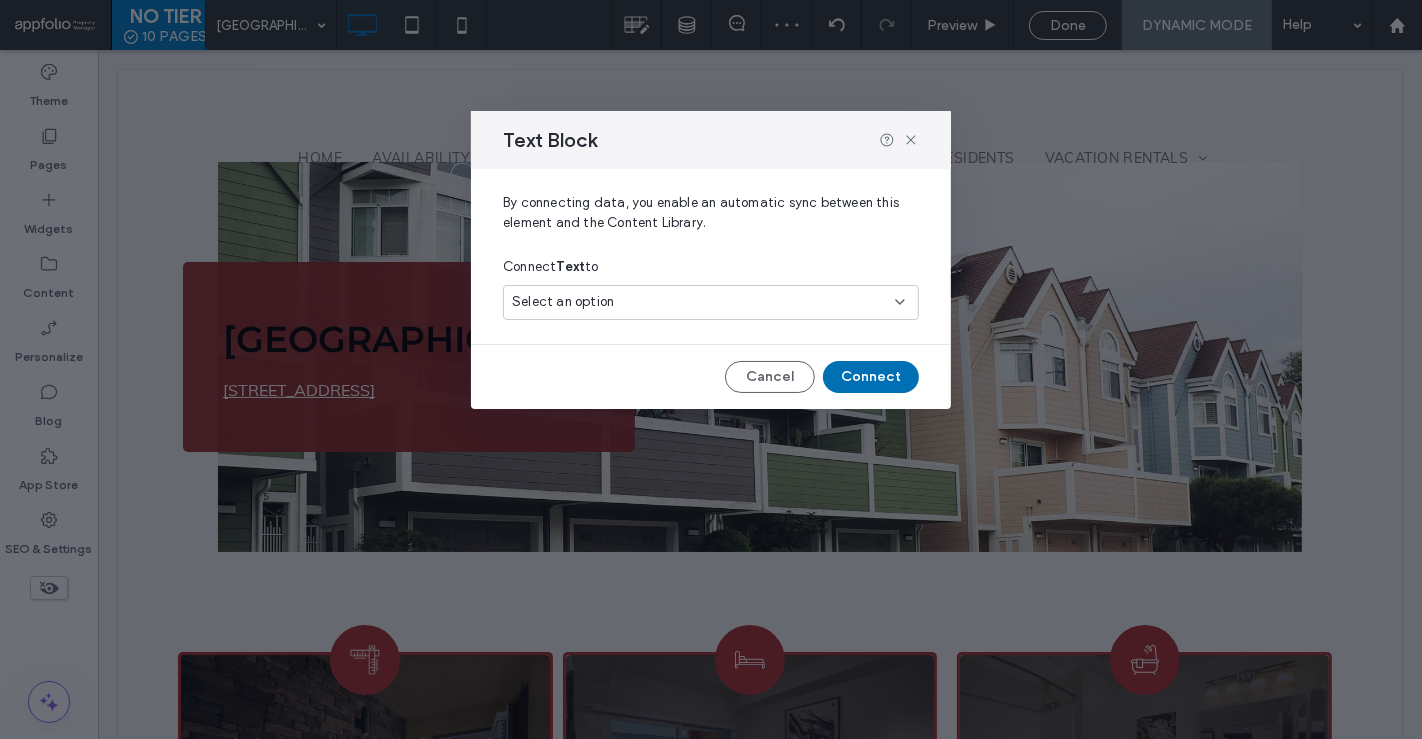 click on "Connect" at bounding box center [871, 377] 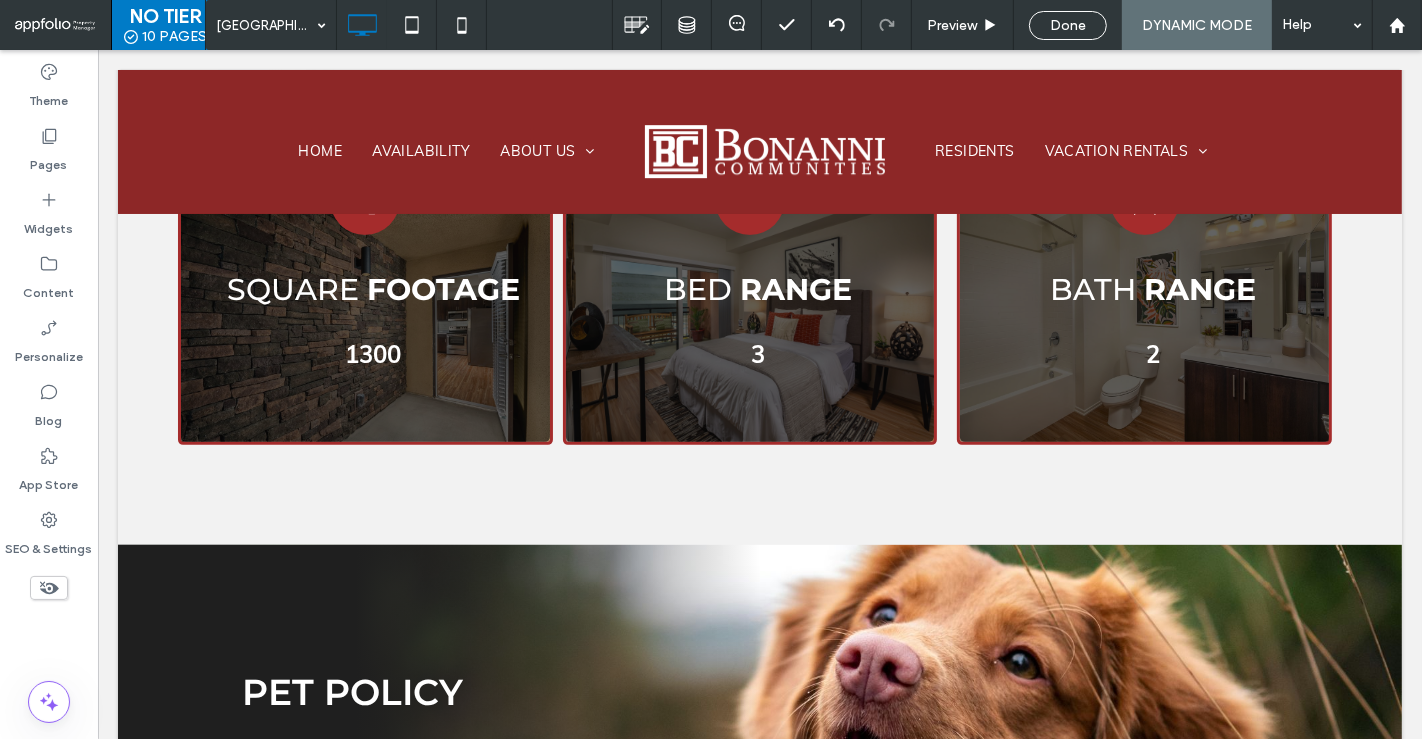 scroll, scrollTop: 570, scrollLeft: 0, axis: vertical 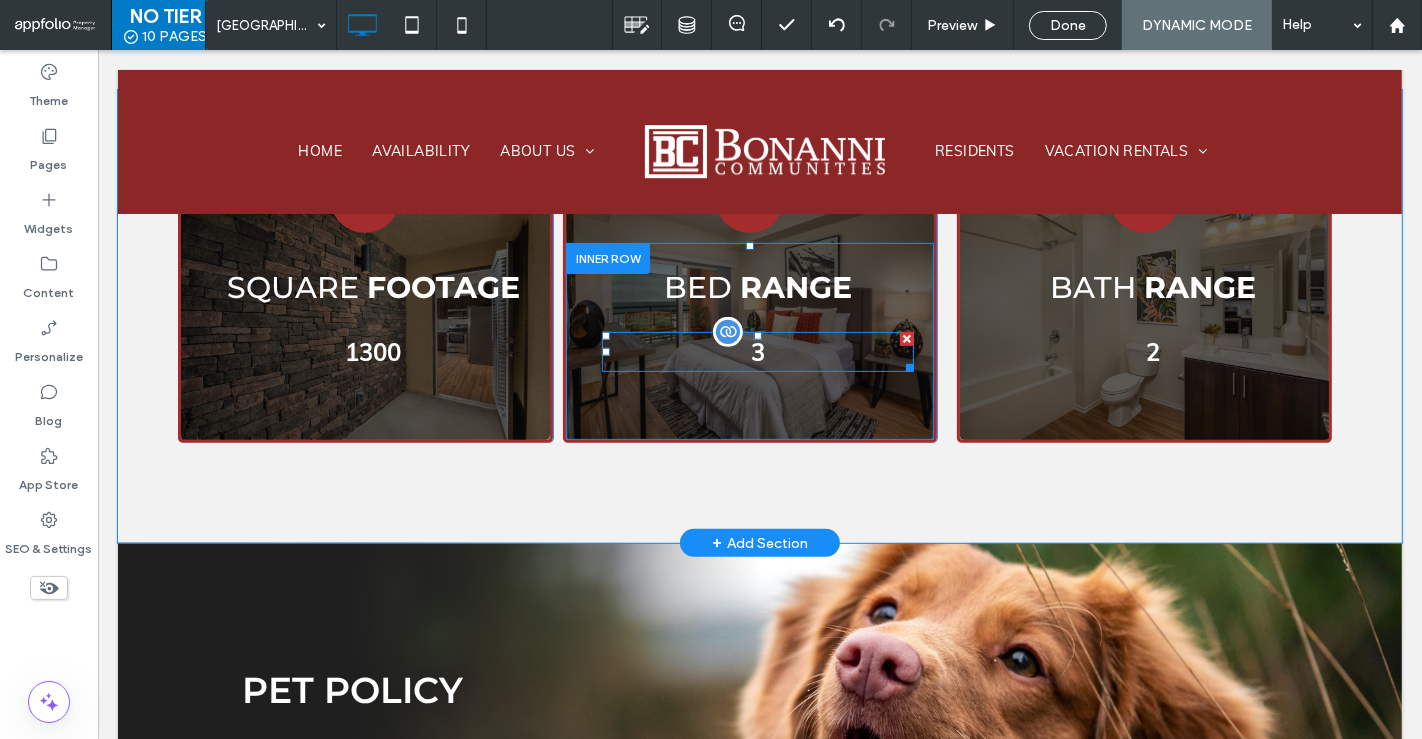 click at bounding box center [727, 332] 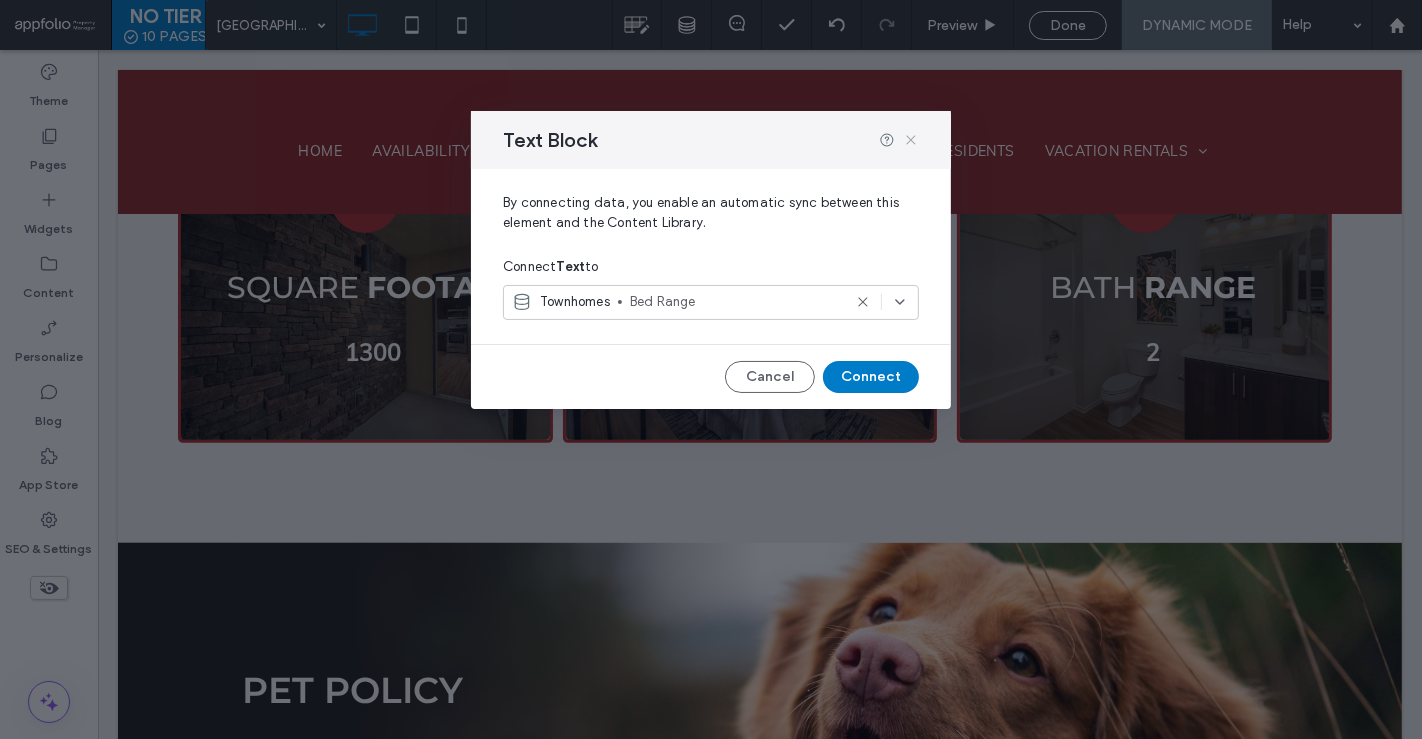 click 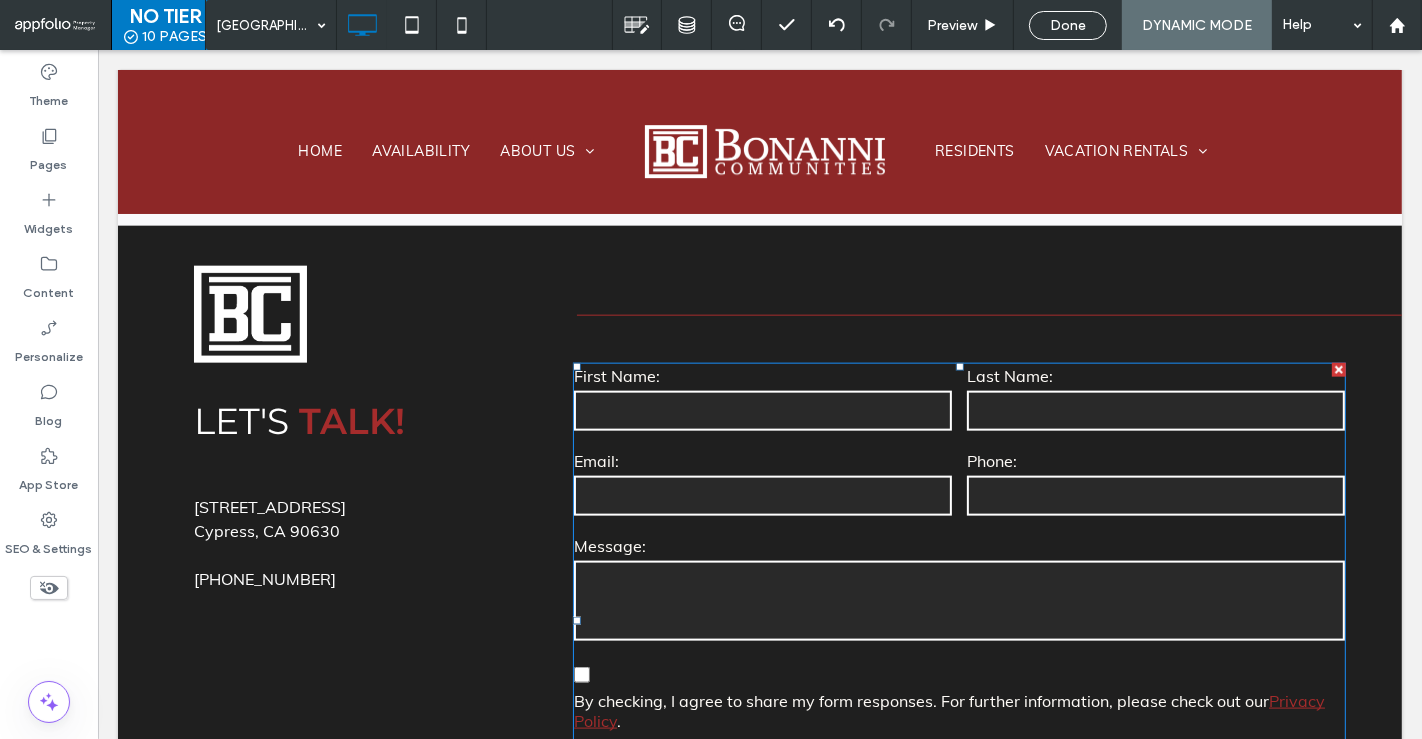 scroll, scrollTop: 1913, scrollLeft: 0, axis: vertical 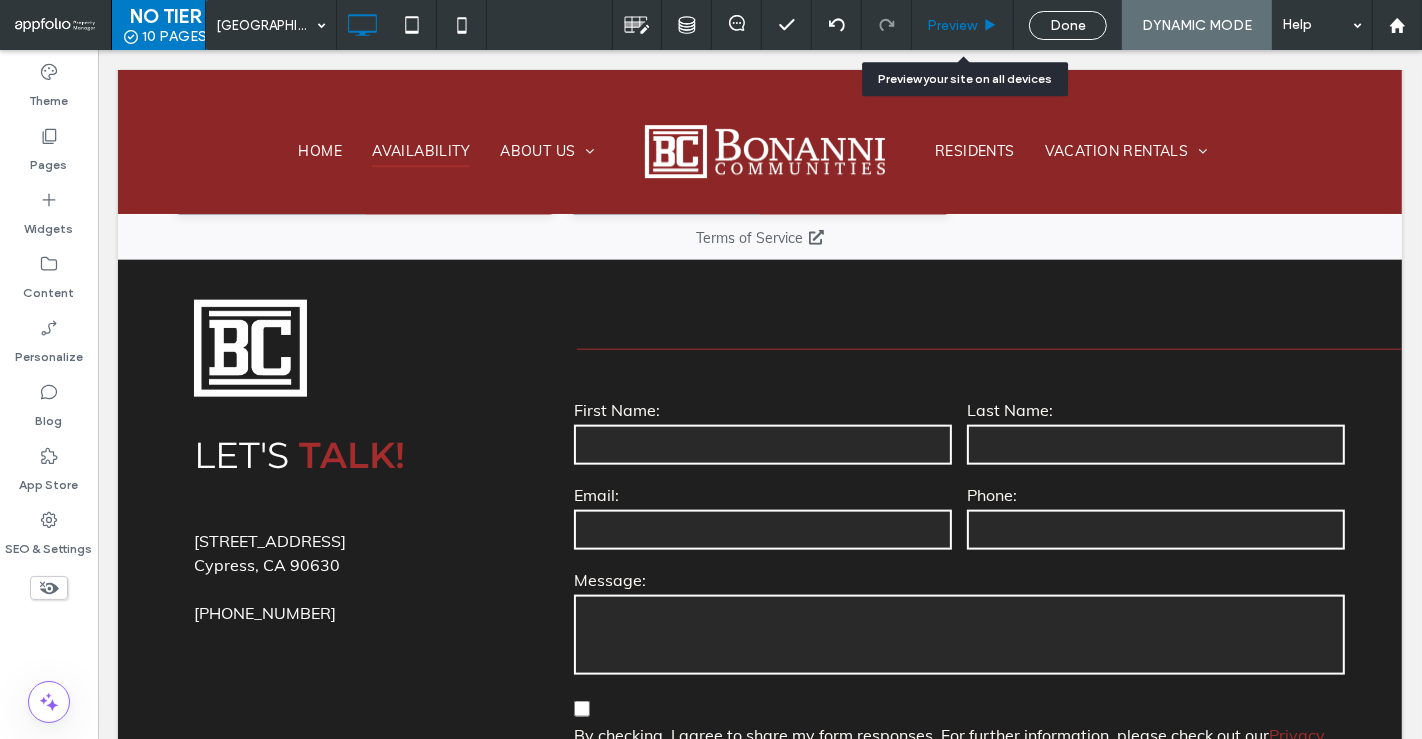 click 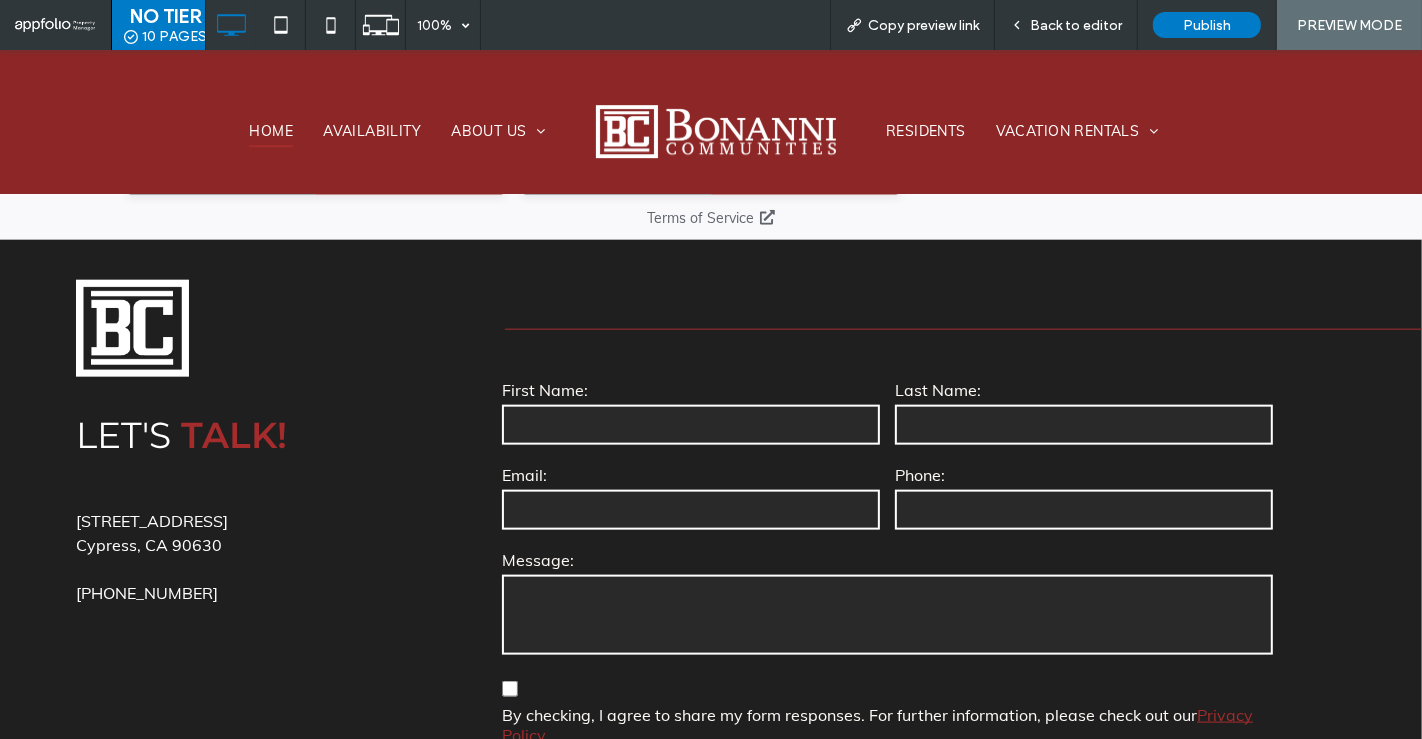 click on "Home" at bounding box center (271, 132) 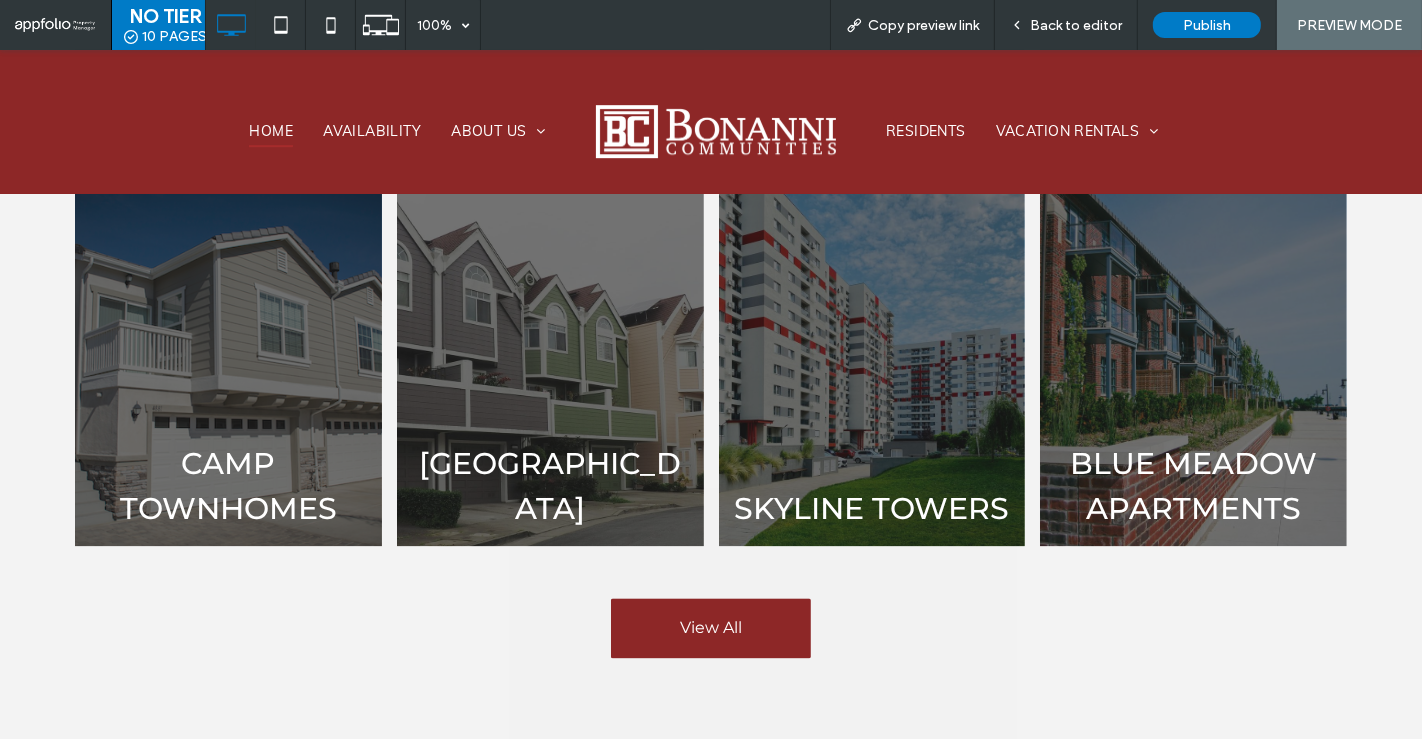 scroll, scrollTop: 3377, scrollLeft: 0, axis: vertical 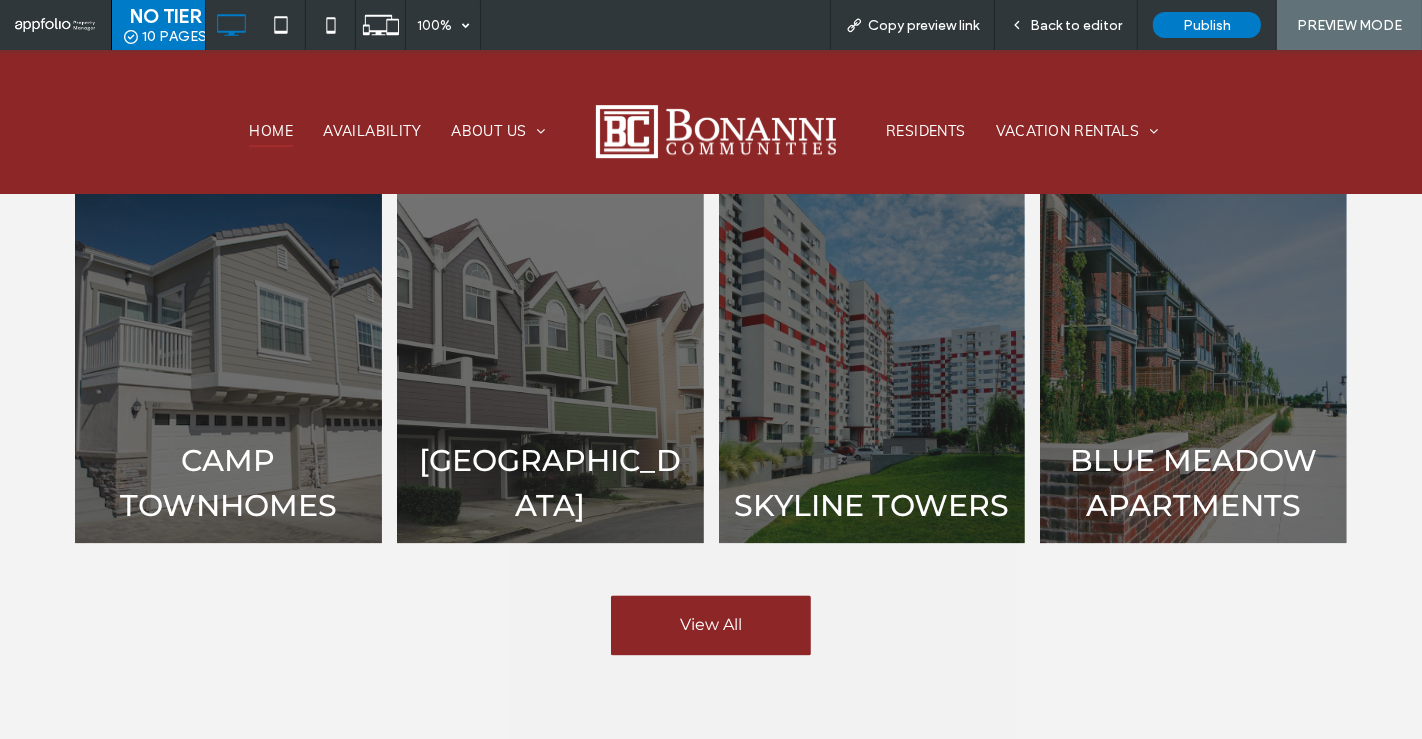 click at bounding box center (872, 350) 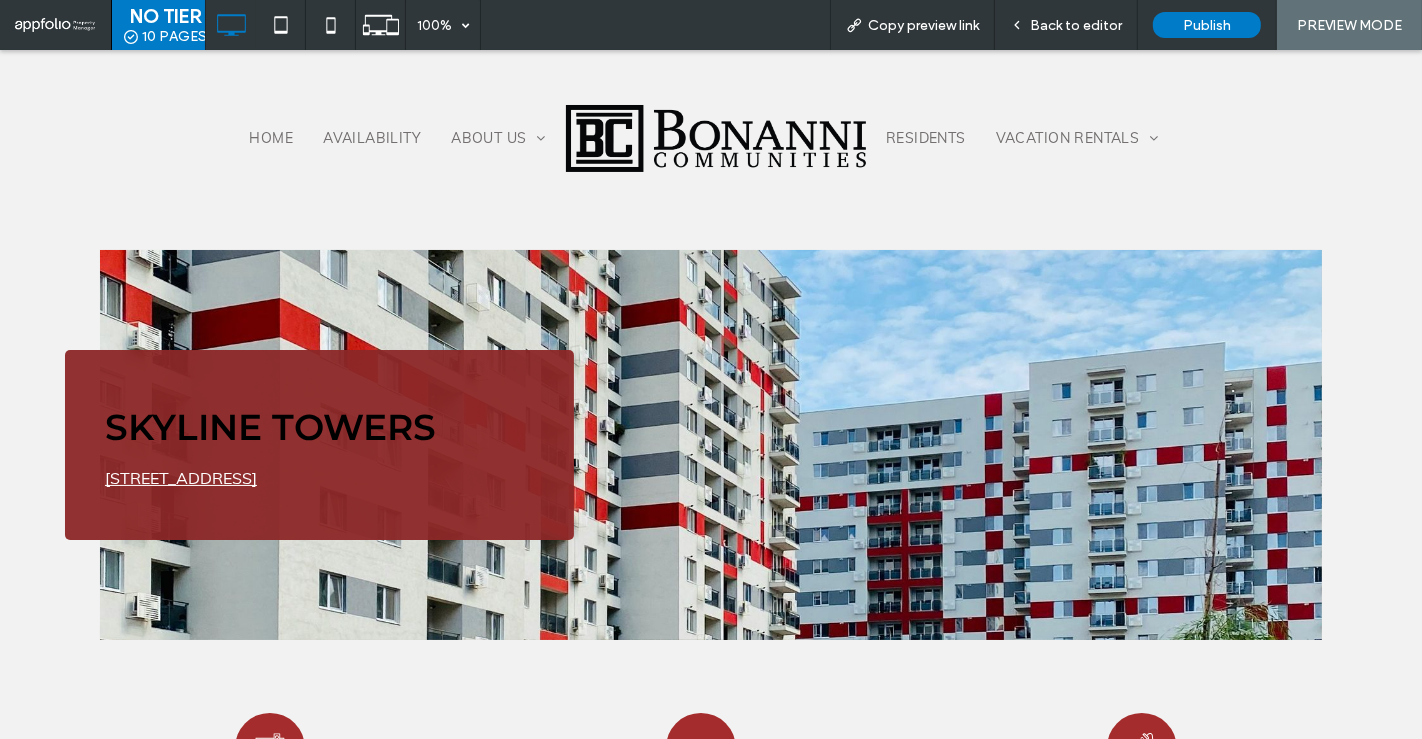 scroll, scrollTop: 0, scrollLeft: 0, axis: both 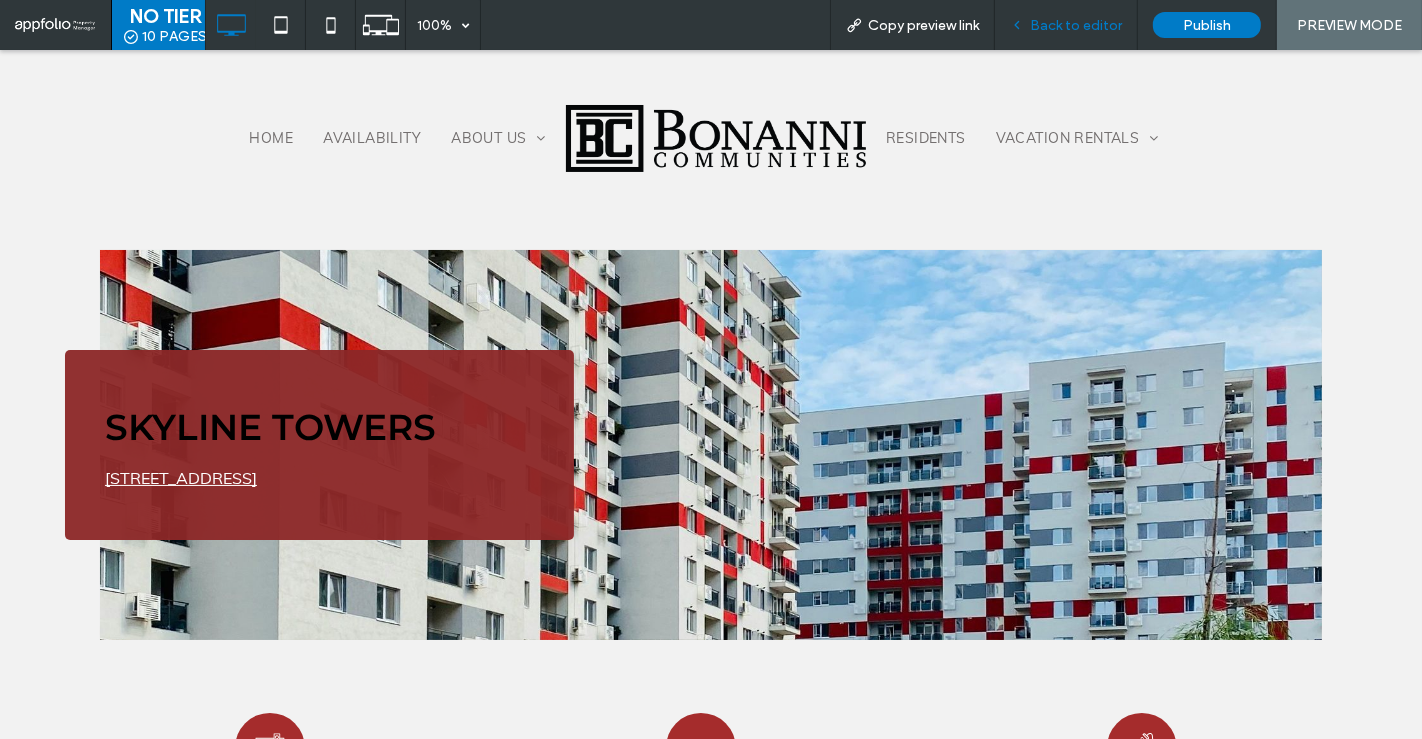 click on "Back to editor" at bounding box center (1076, 25) 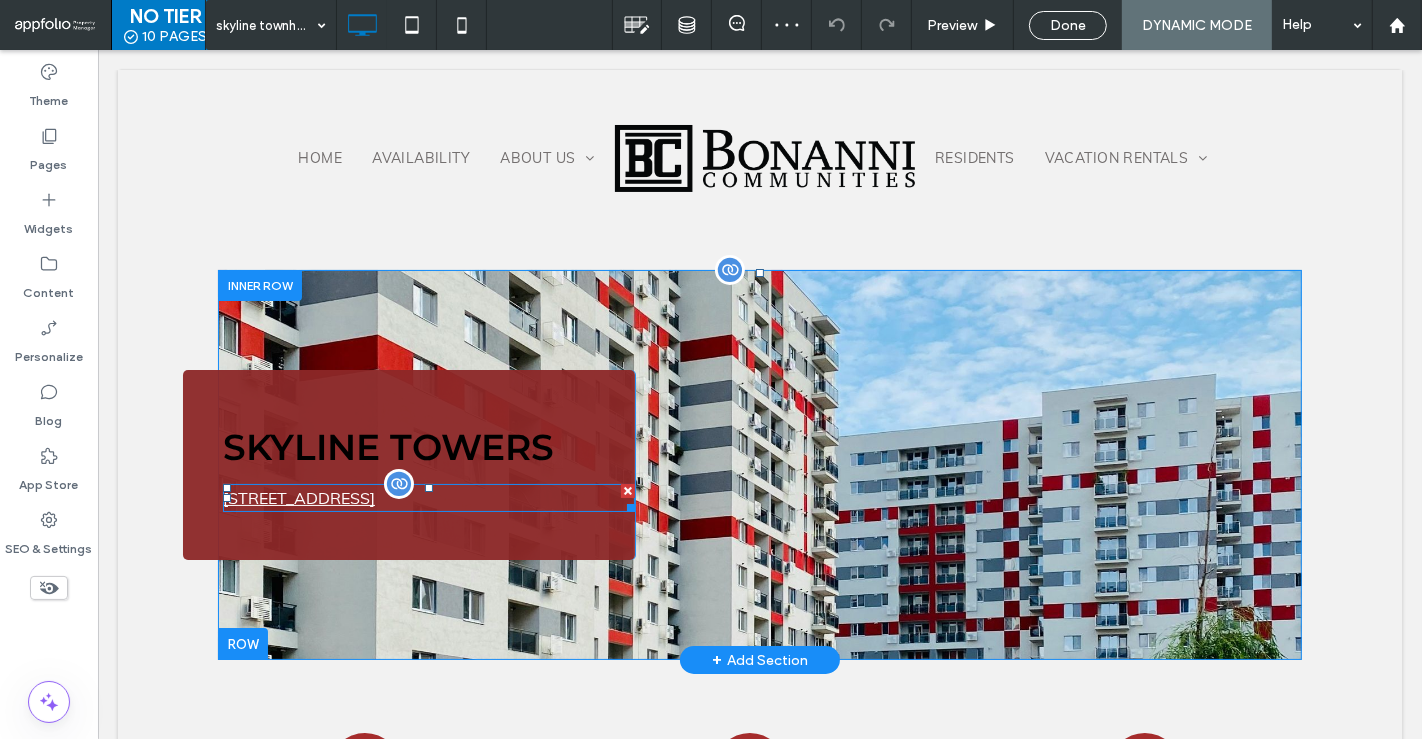 click at bounding box center (398, 484) 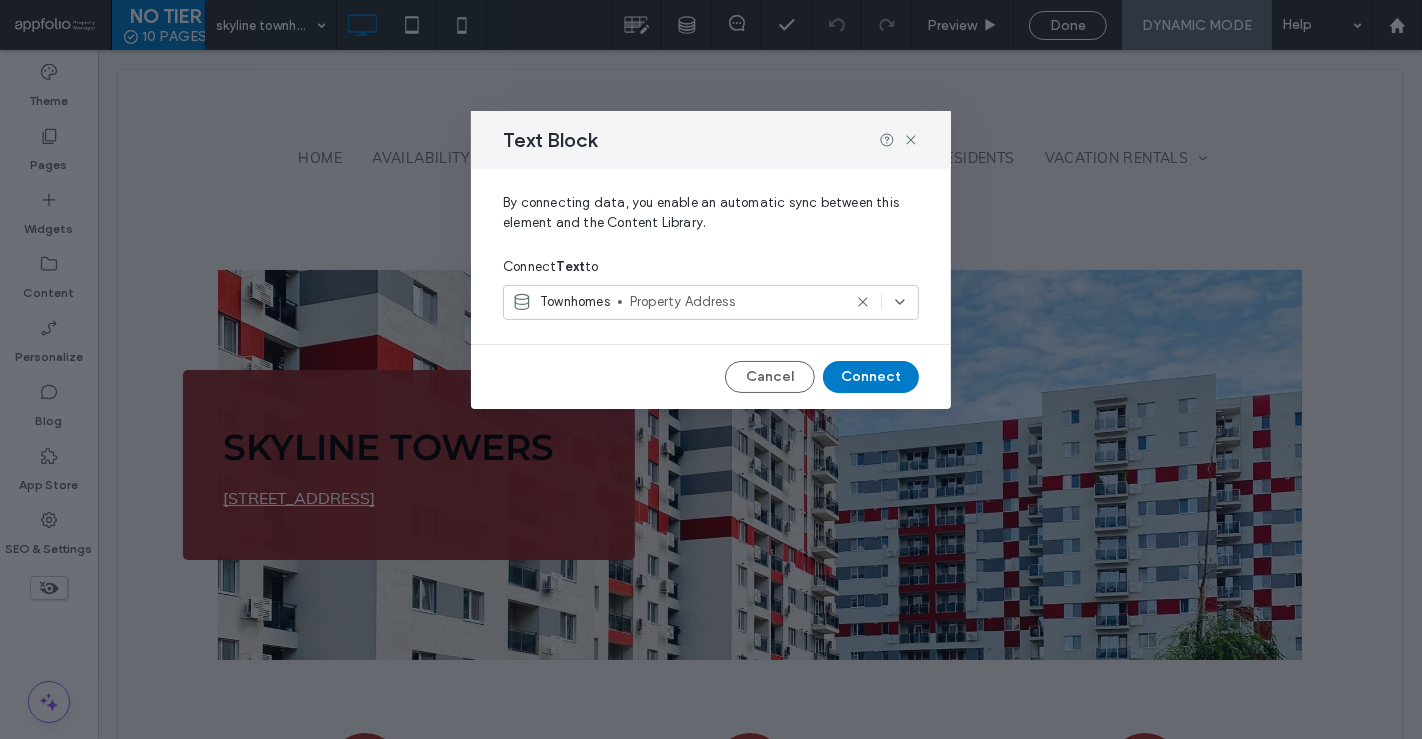 click on "Text Block" at bounding box center (711, 140) 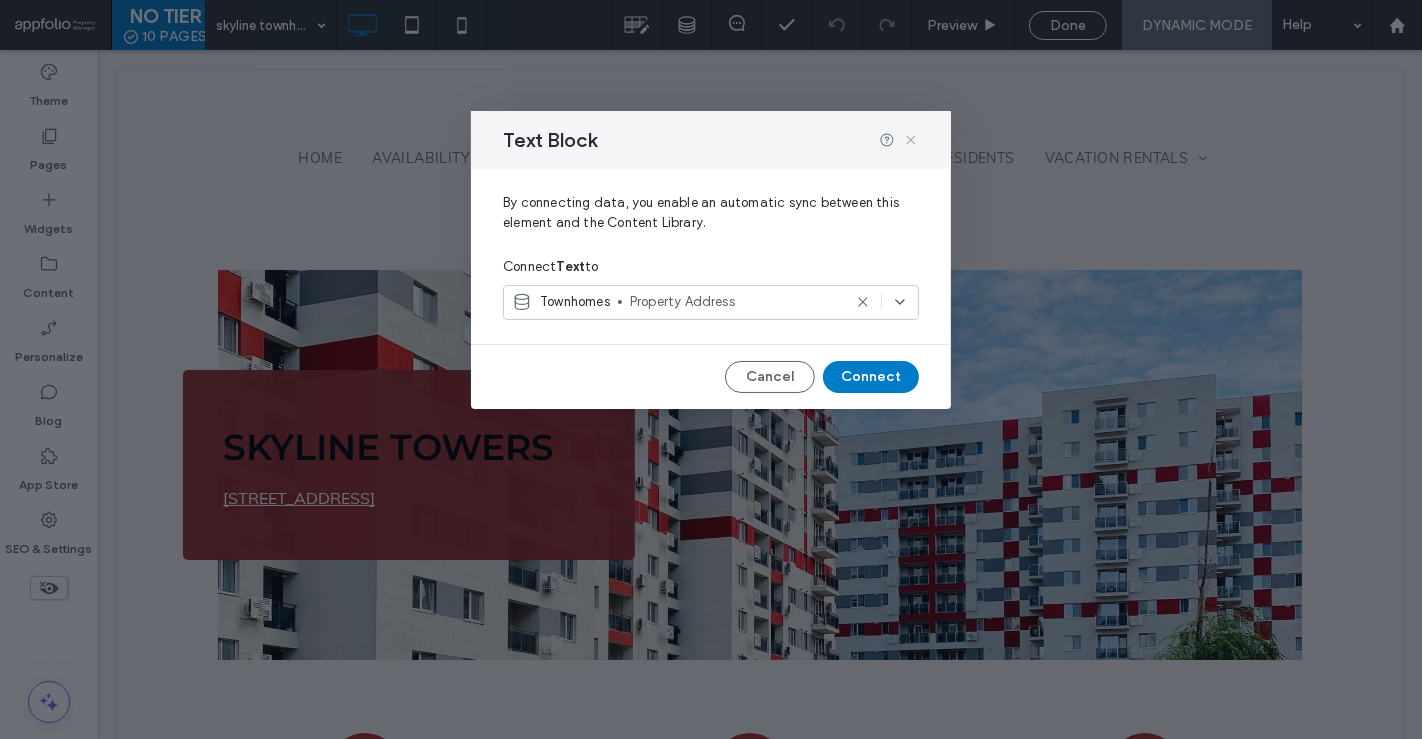 click 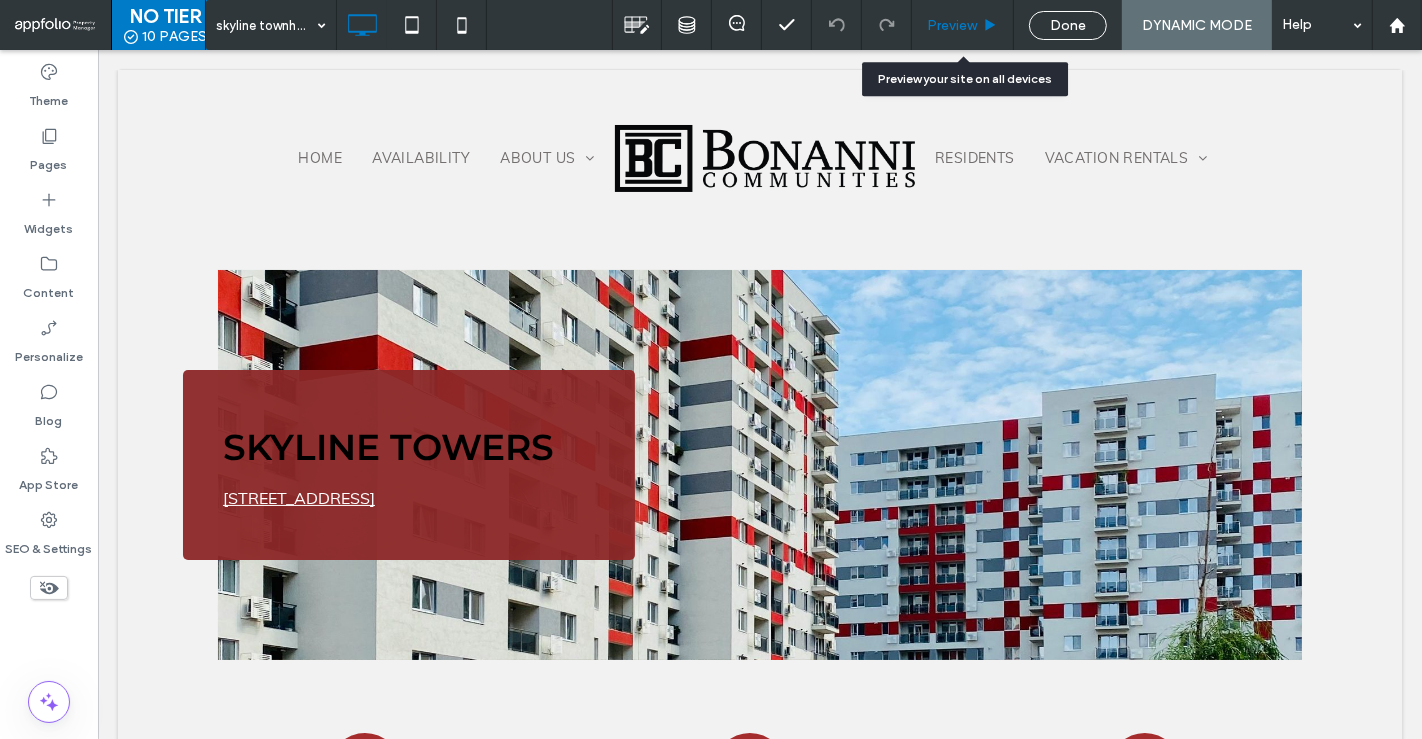 click 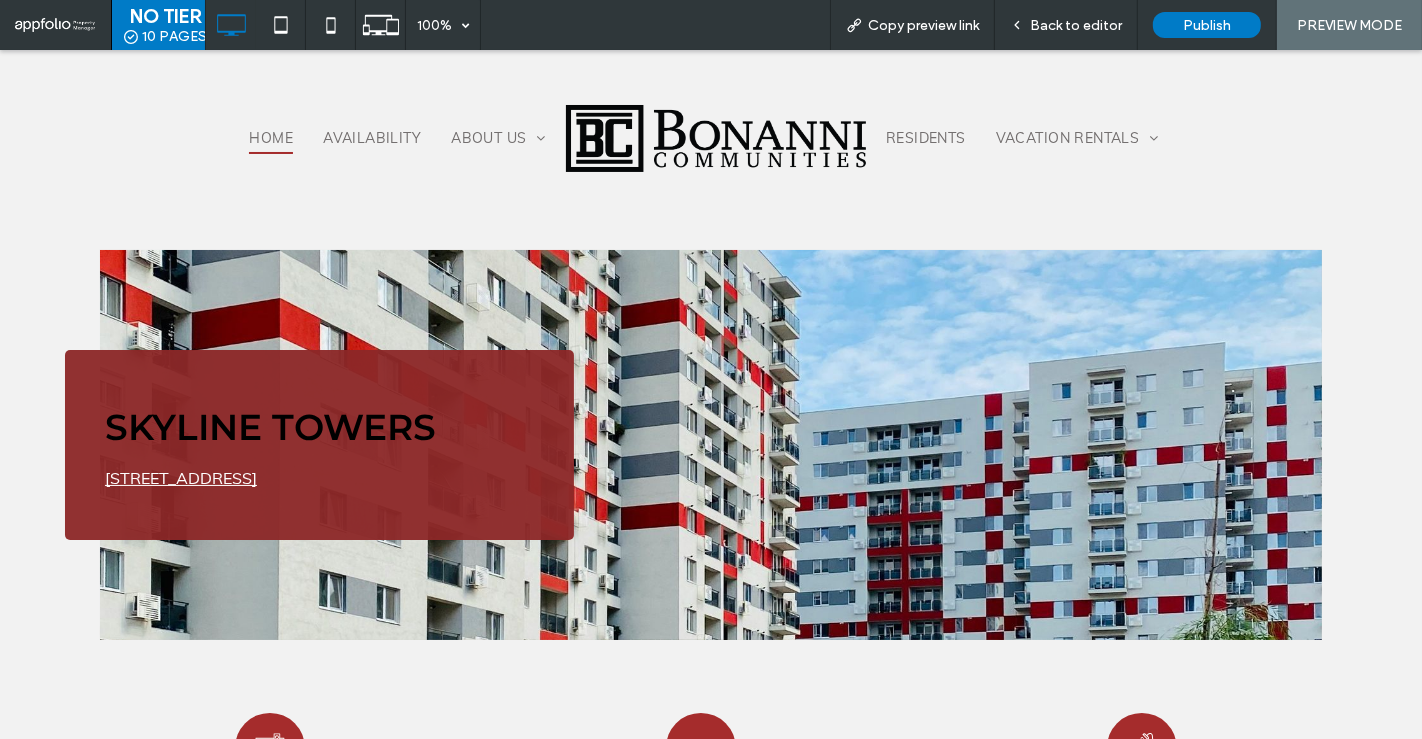 click on "Home" at bounding box center (271, 138) 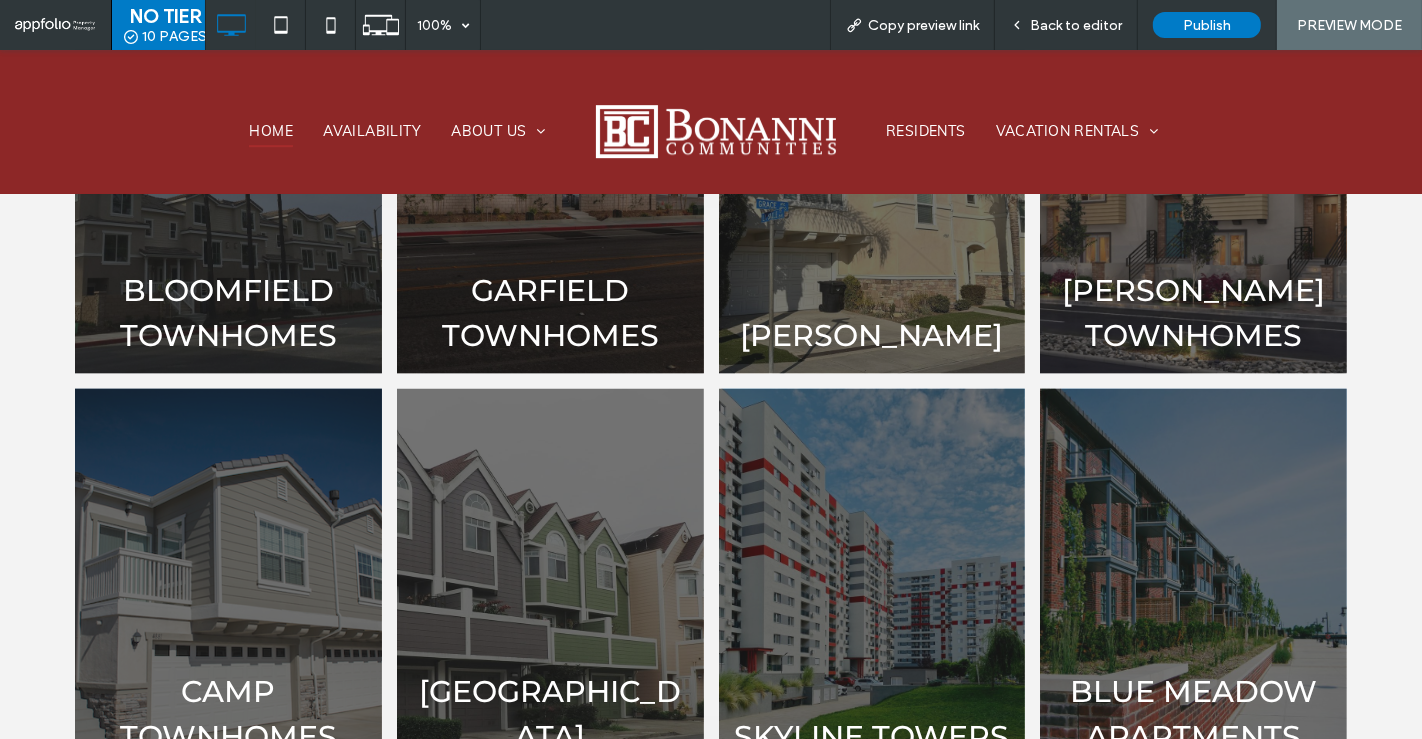 scroll, scrollTop: 3292, scrollLeft: 0, axis: vertical 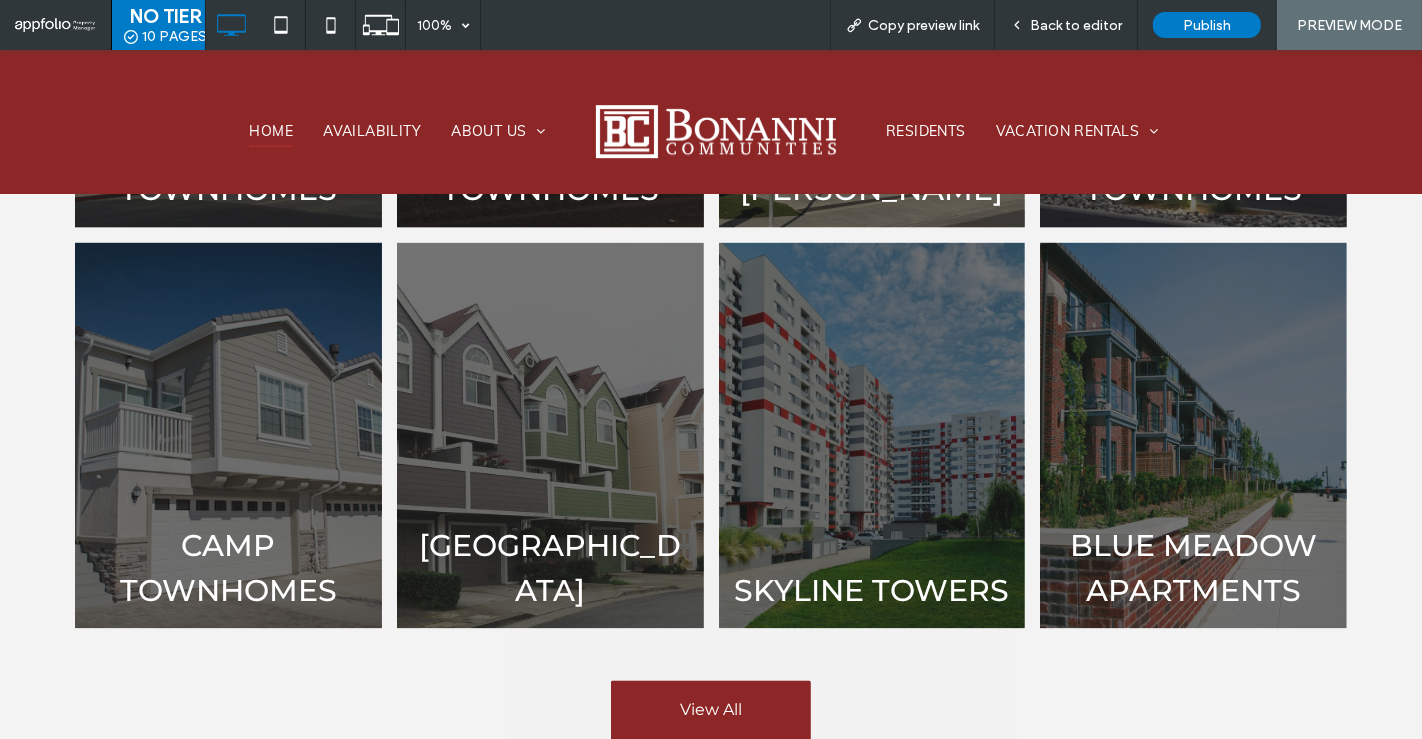 click at bounding box center (1193, 435) 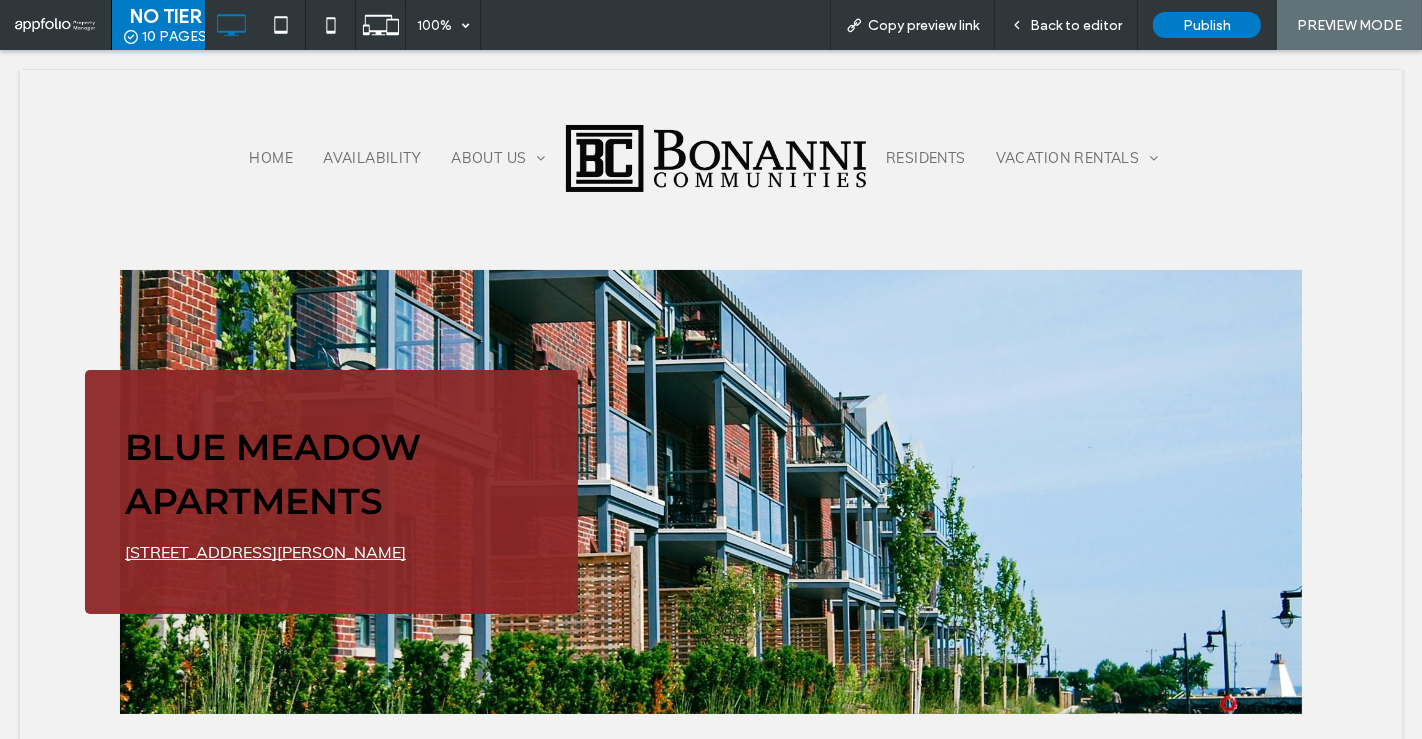 scroll, scrollTop: 0, scrollLeft: 0, axis: both 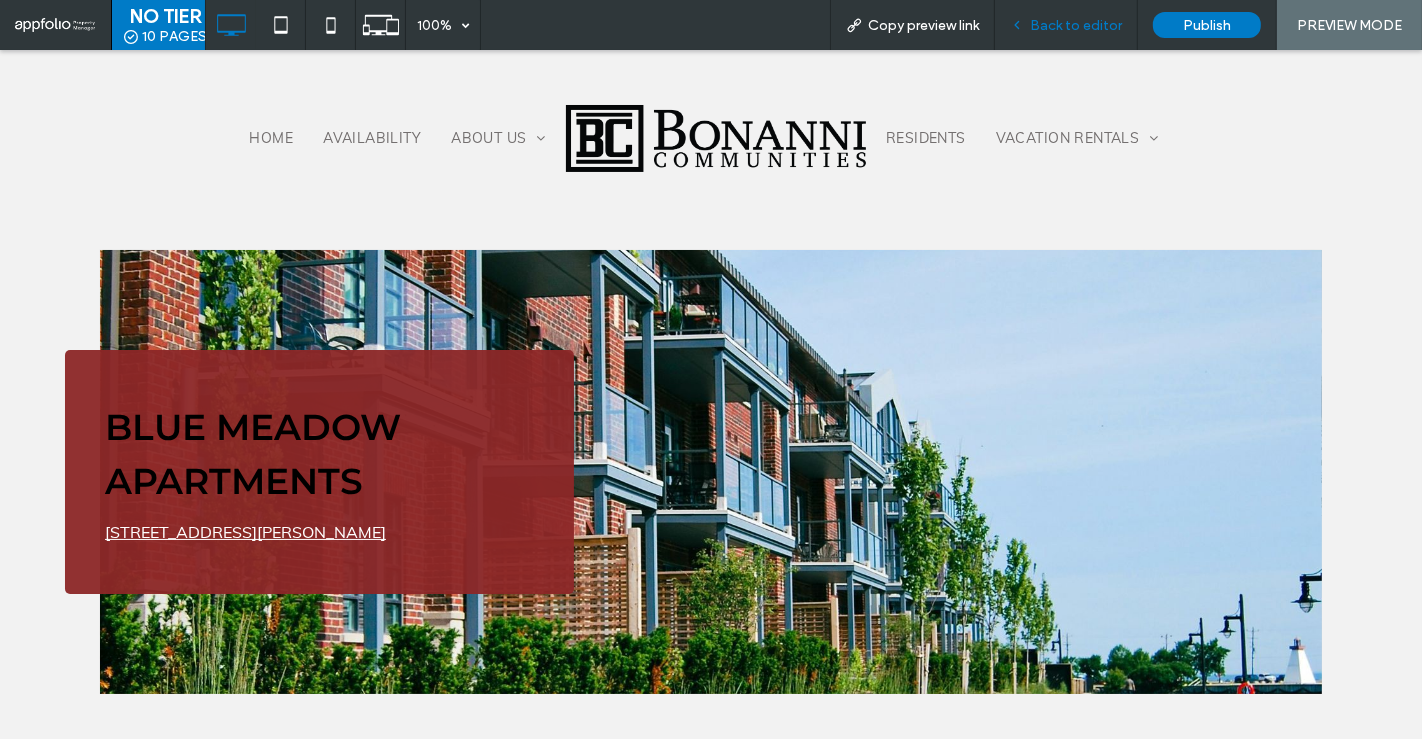 click on "Back to editor" at bounding box center (1066, 25) 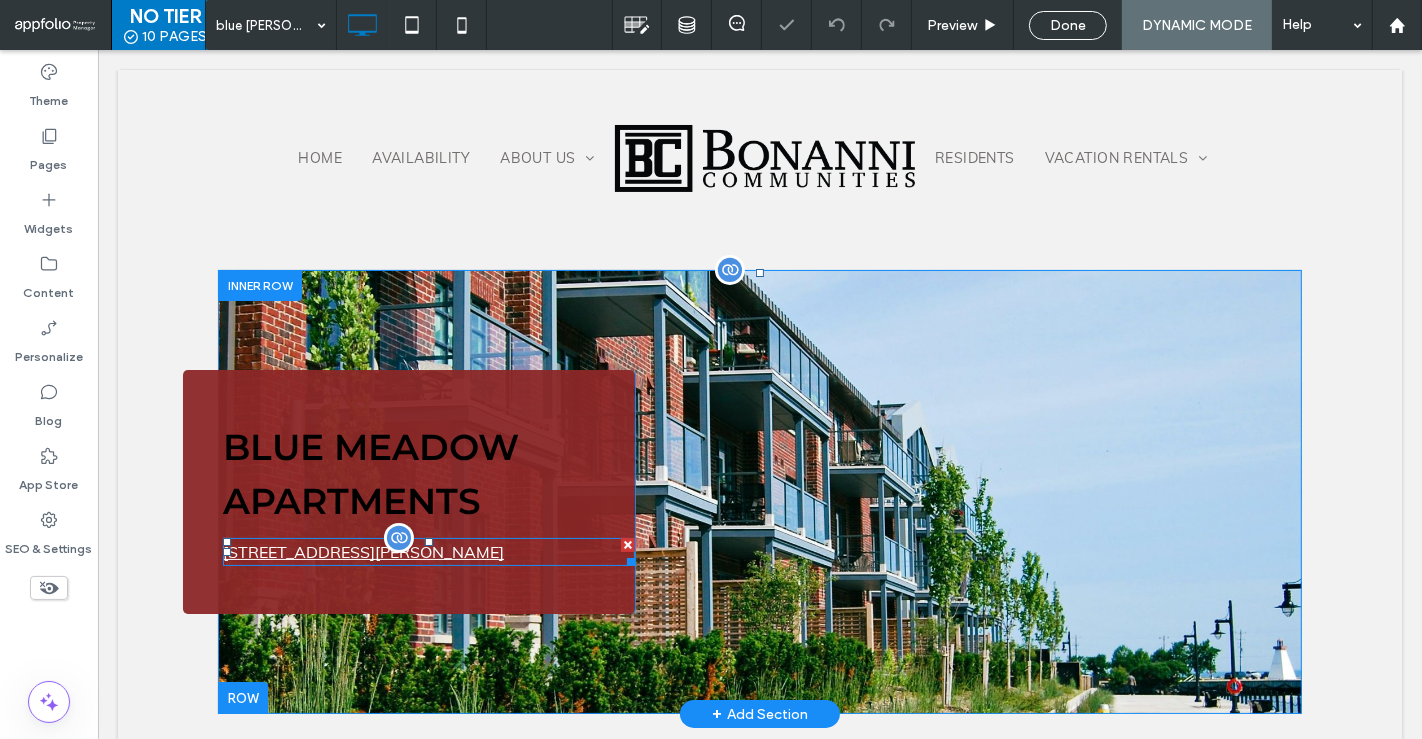 click at bounding box center [398, 538] 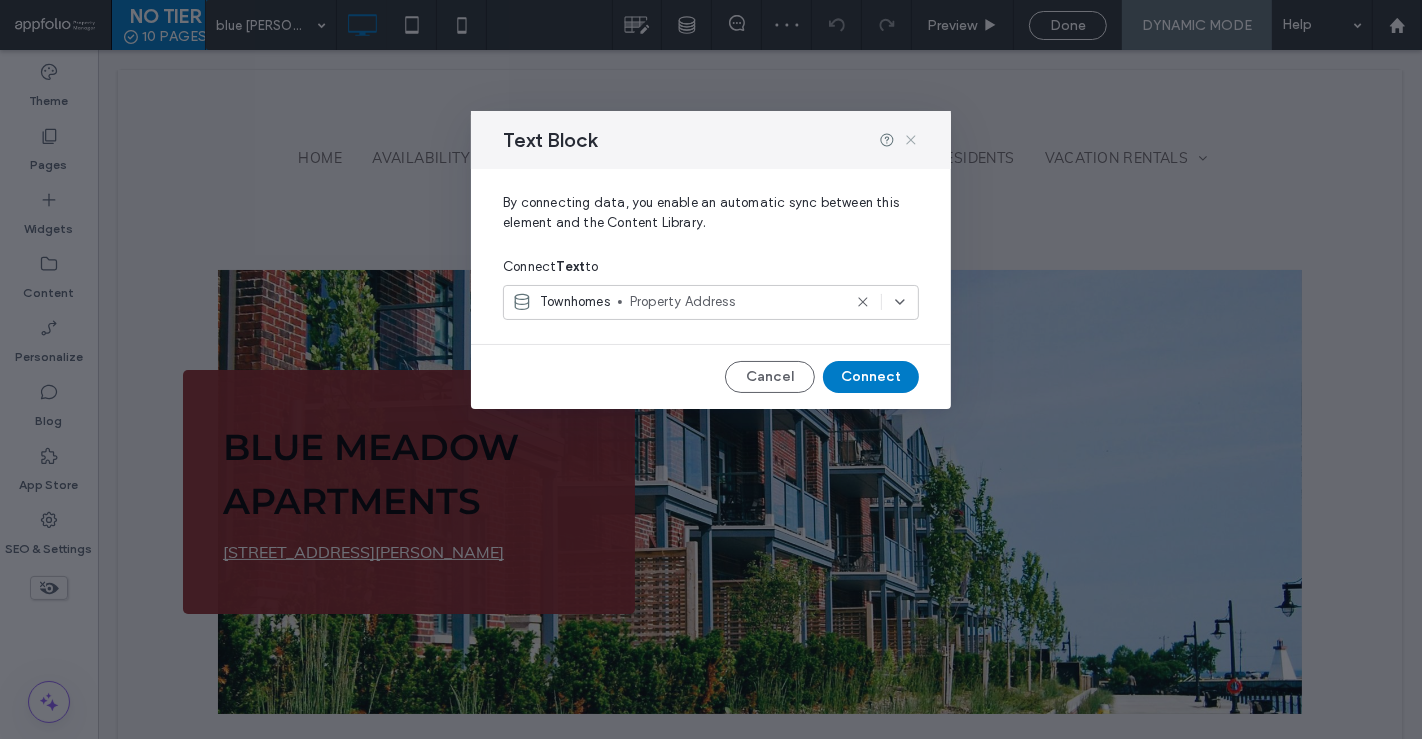 click 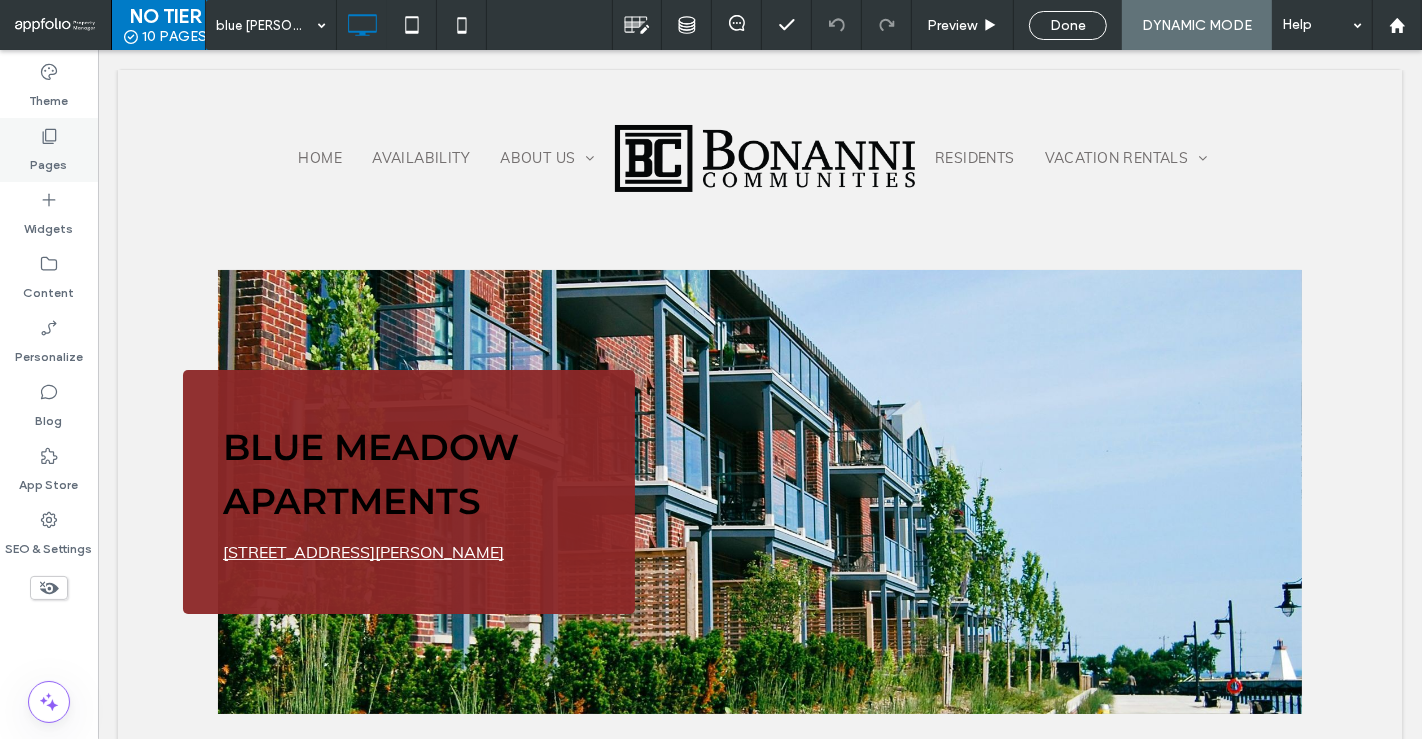 click on "Pages" at bounding box center (49, 150) 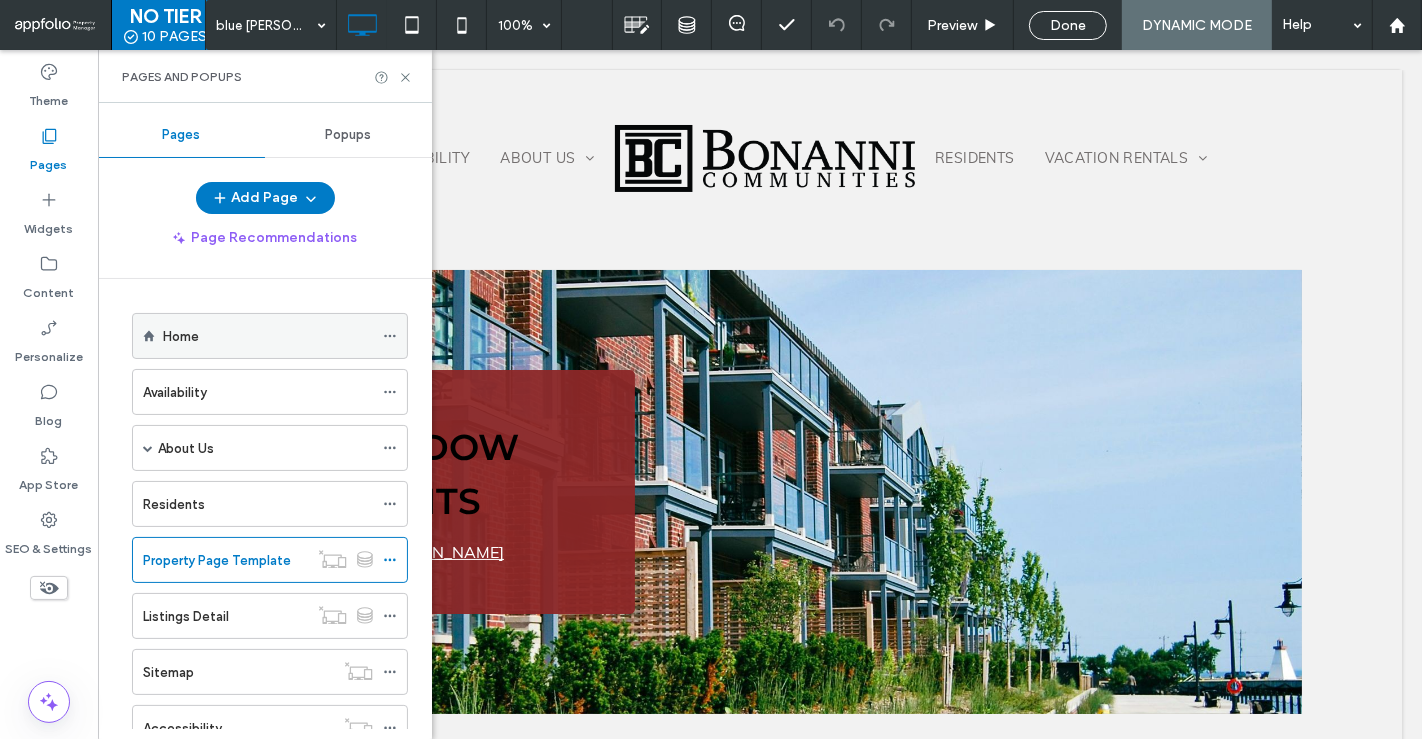 click on "Home" at bounding box center (268, 336) 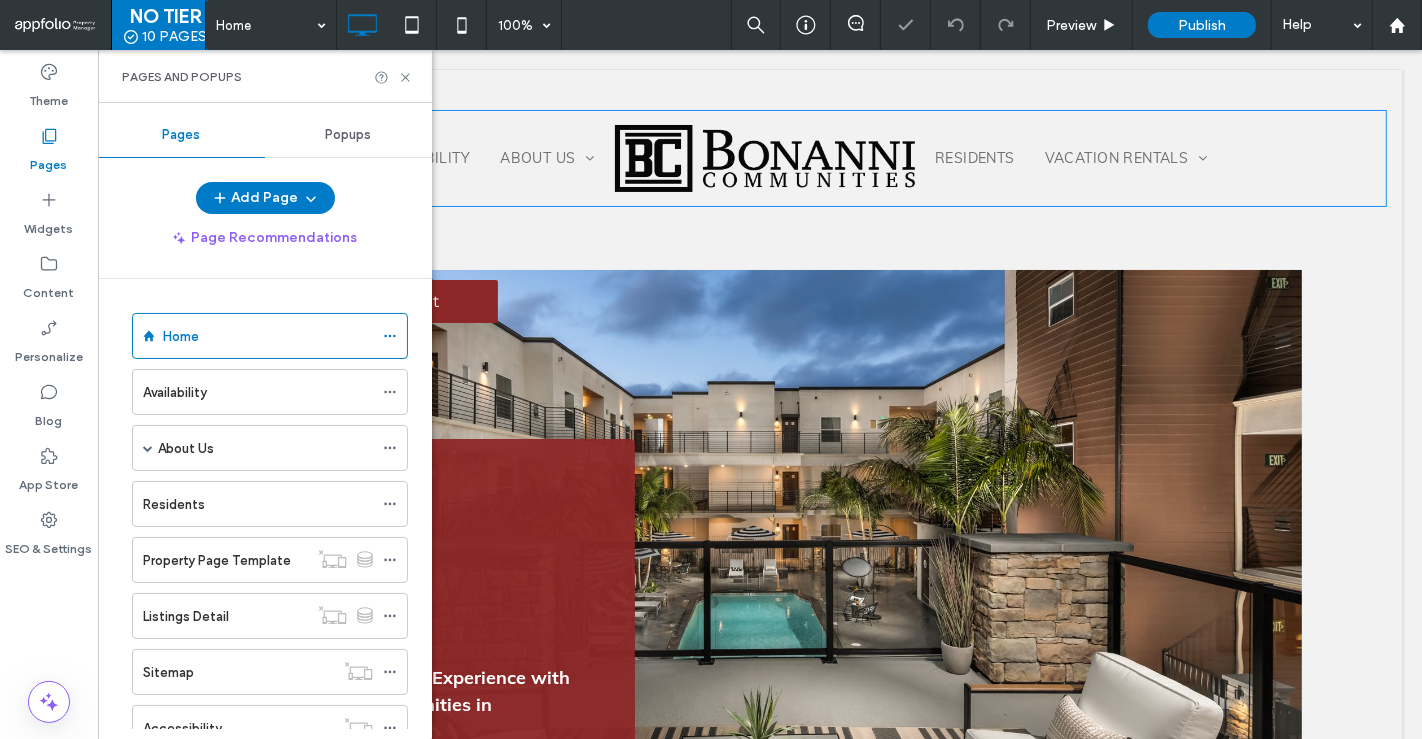 scroll, scrollTop: 0, scrollLeft: 0, axis: both 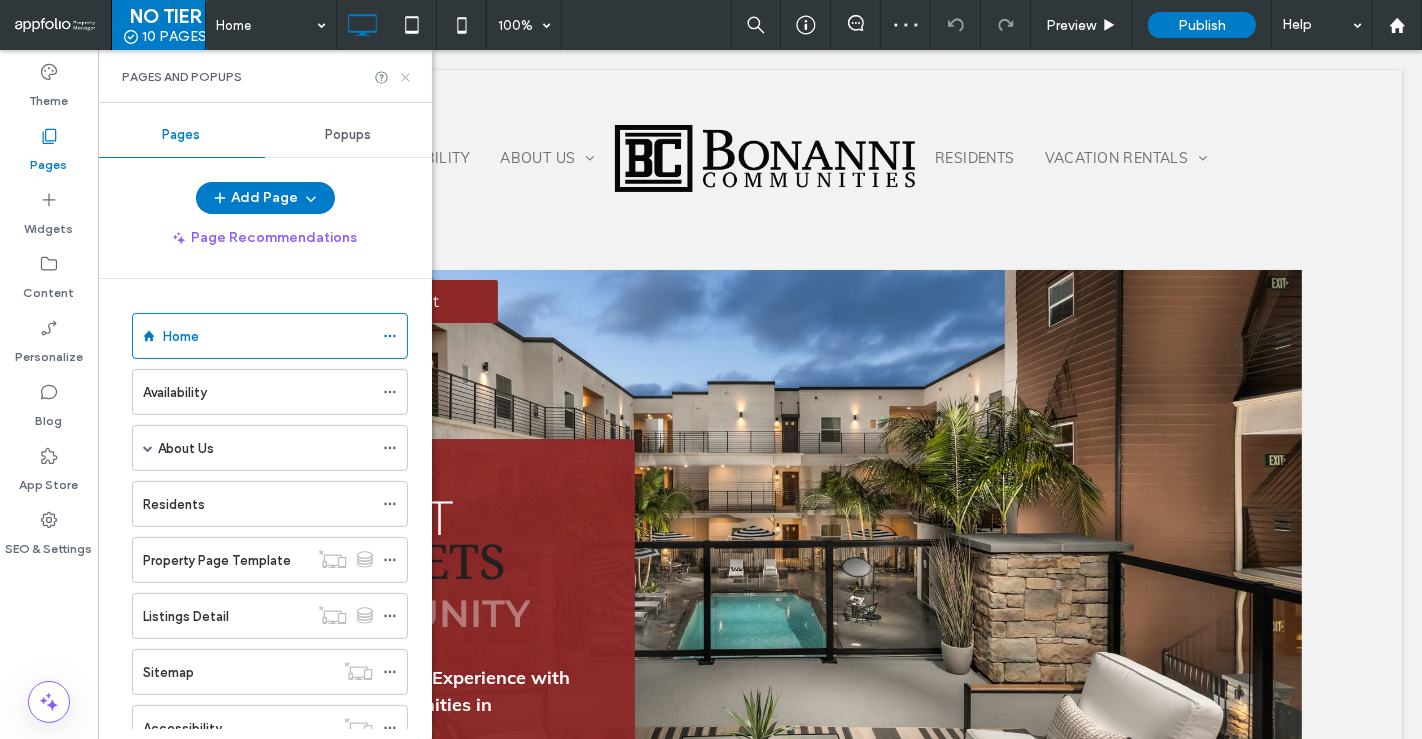 click 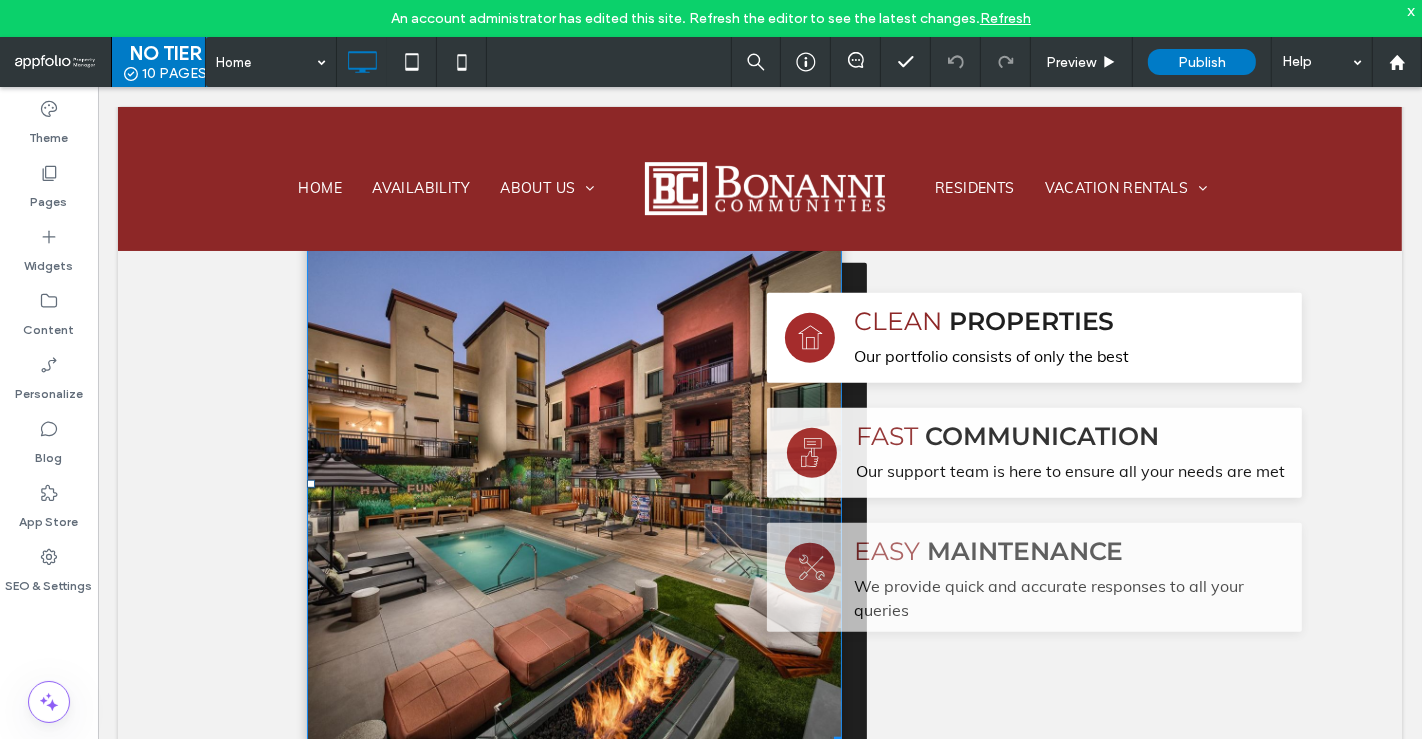 scroll, scrollTop: 1294, scrollLeft: 0, axis: vertical 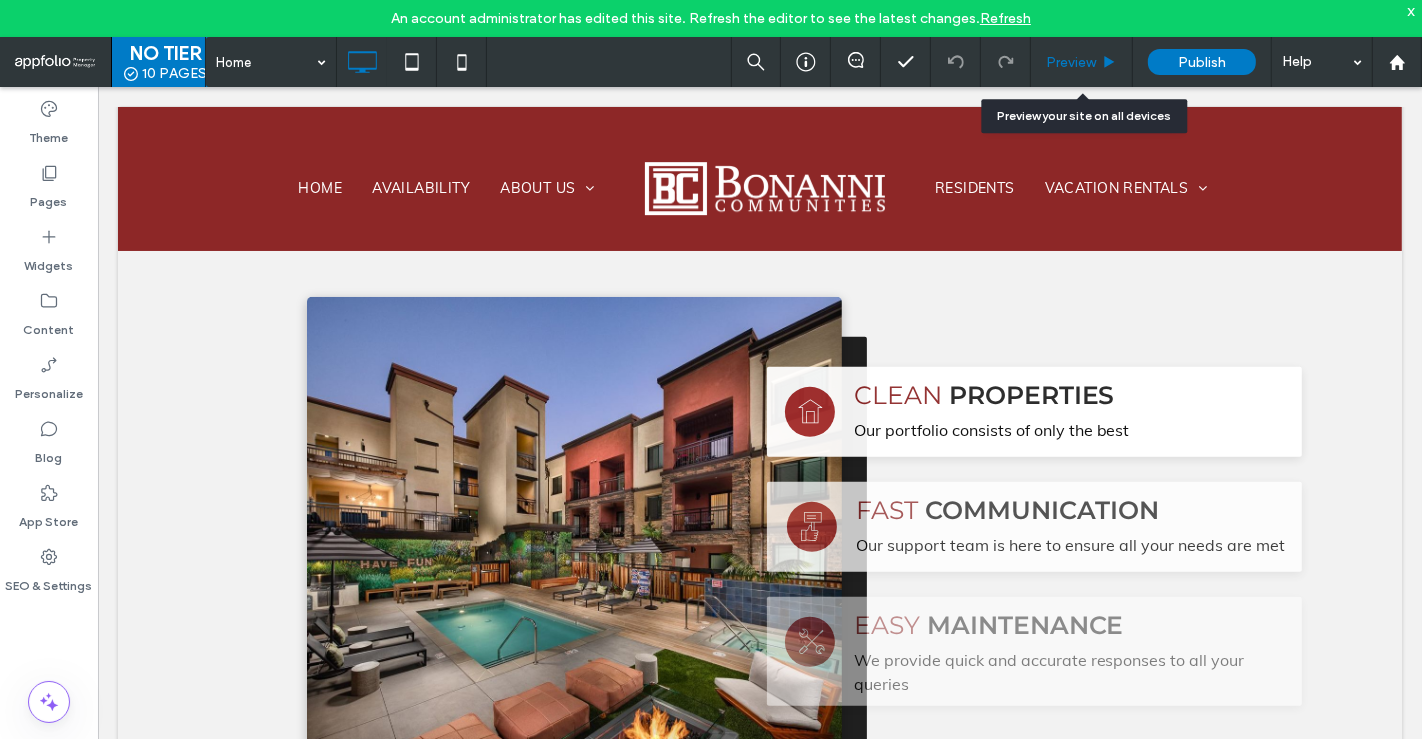 click on "Preview" at bounding box center [1071, 62] 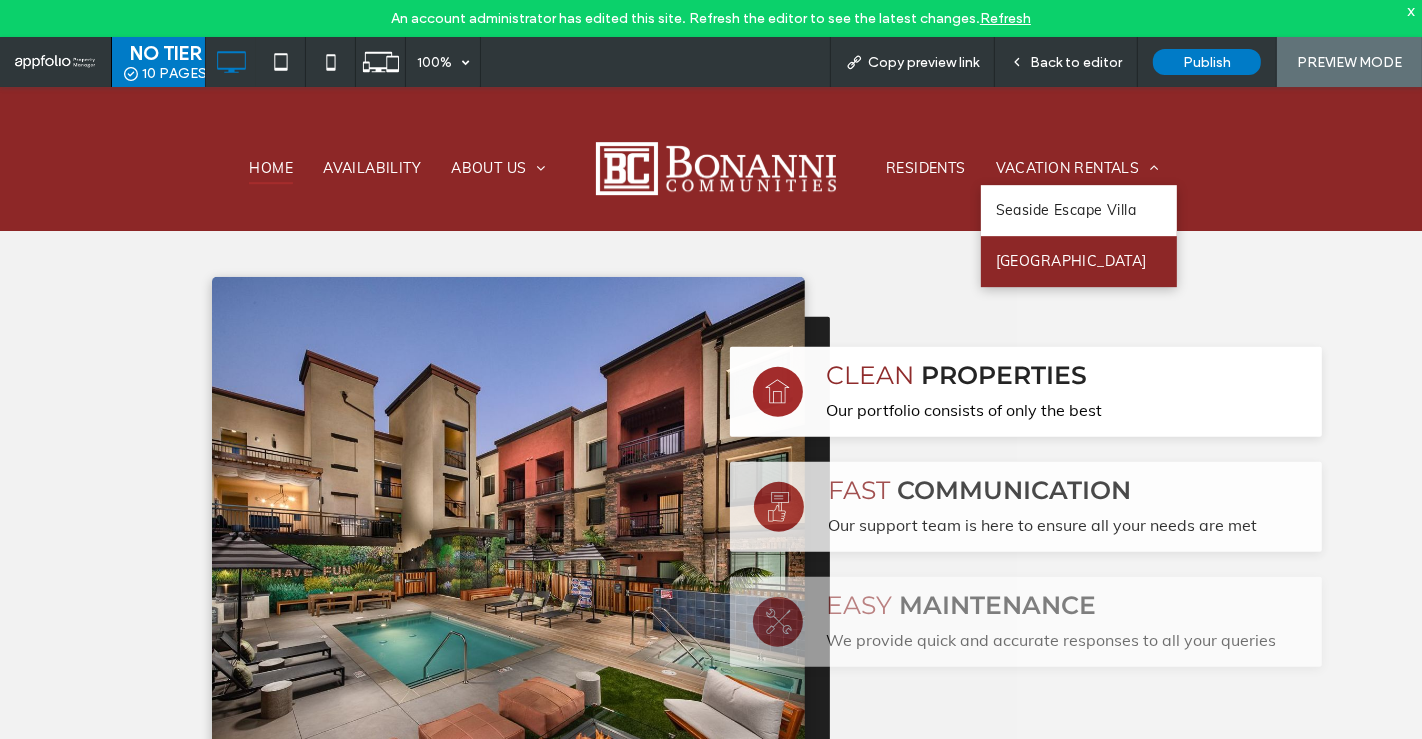 click on "Seaside Escape Villa" at bounding box center [1066, 209] 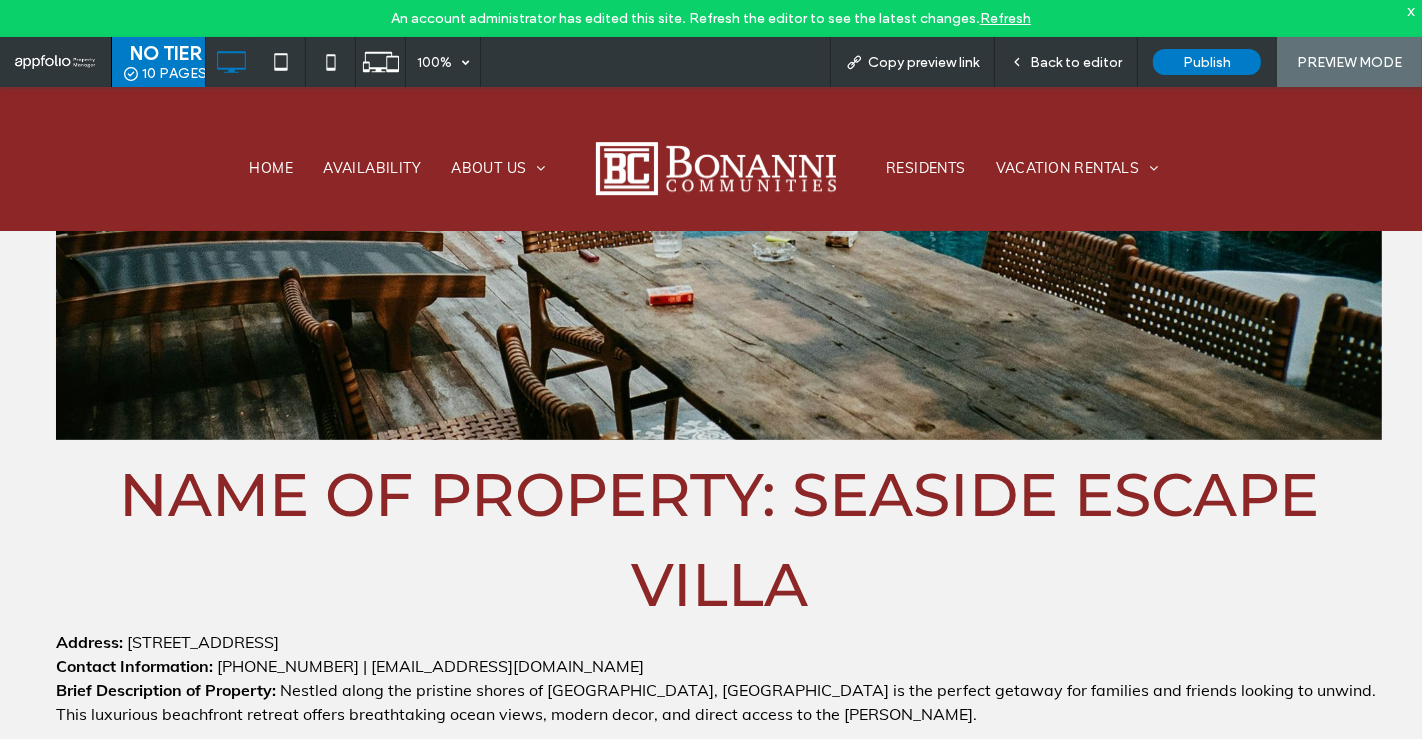 scroll, scrollTop: 799, scrollLeft: 0, axis: vertical 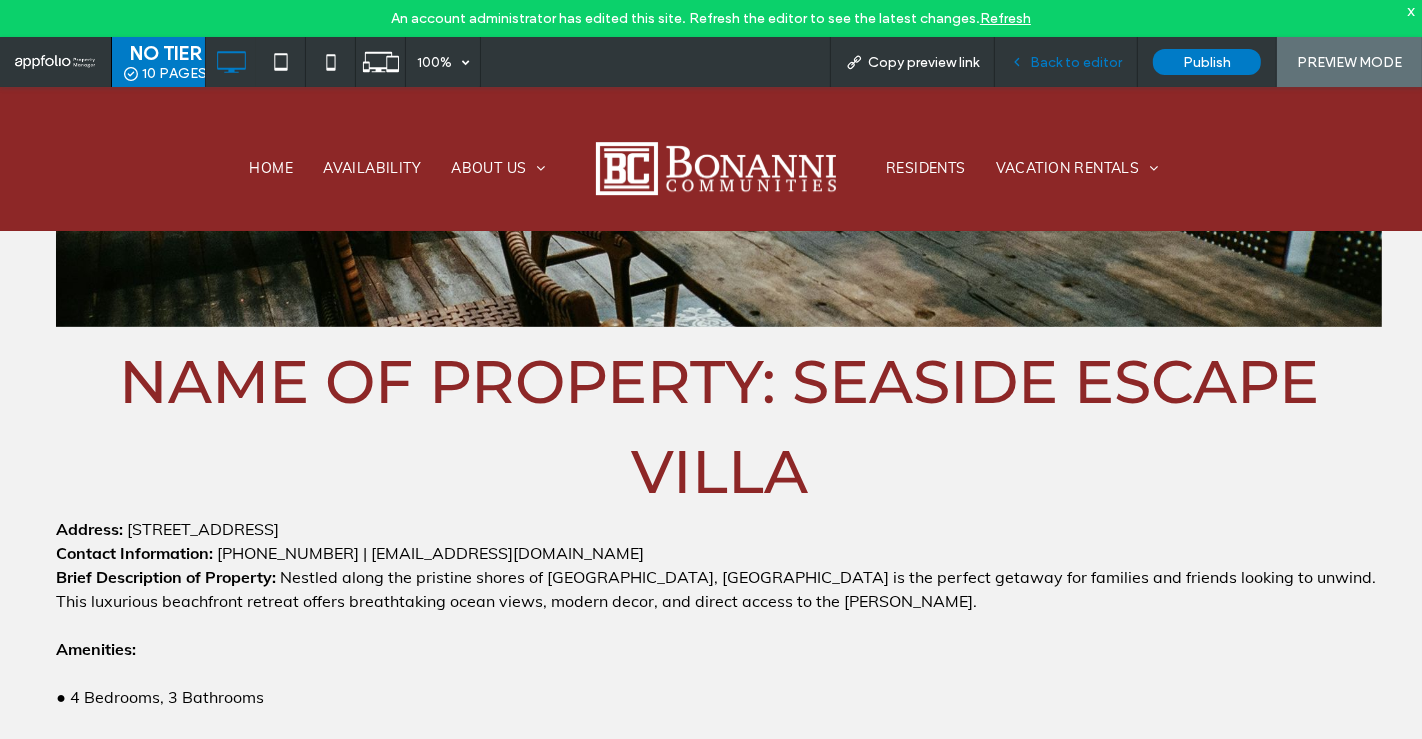 click on "Back to editor" at bounding box center (1076, 62) 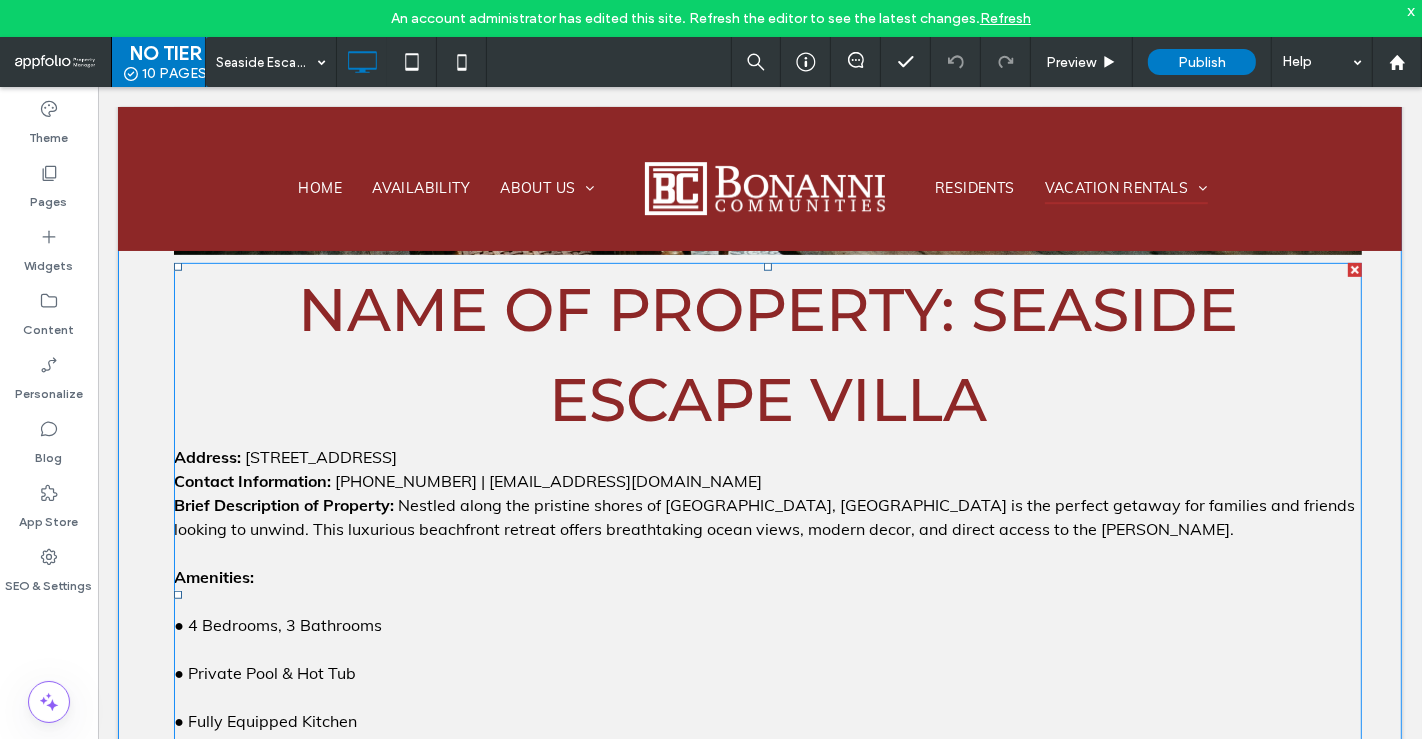 click on "Name of Property: Seaside Escape Villa" at bounding box center [767, 353] 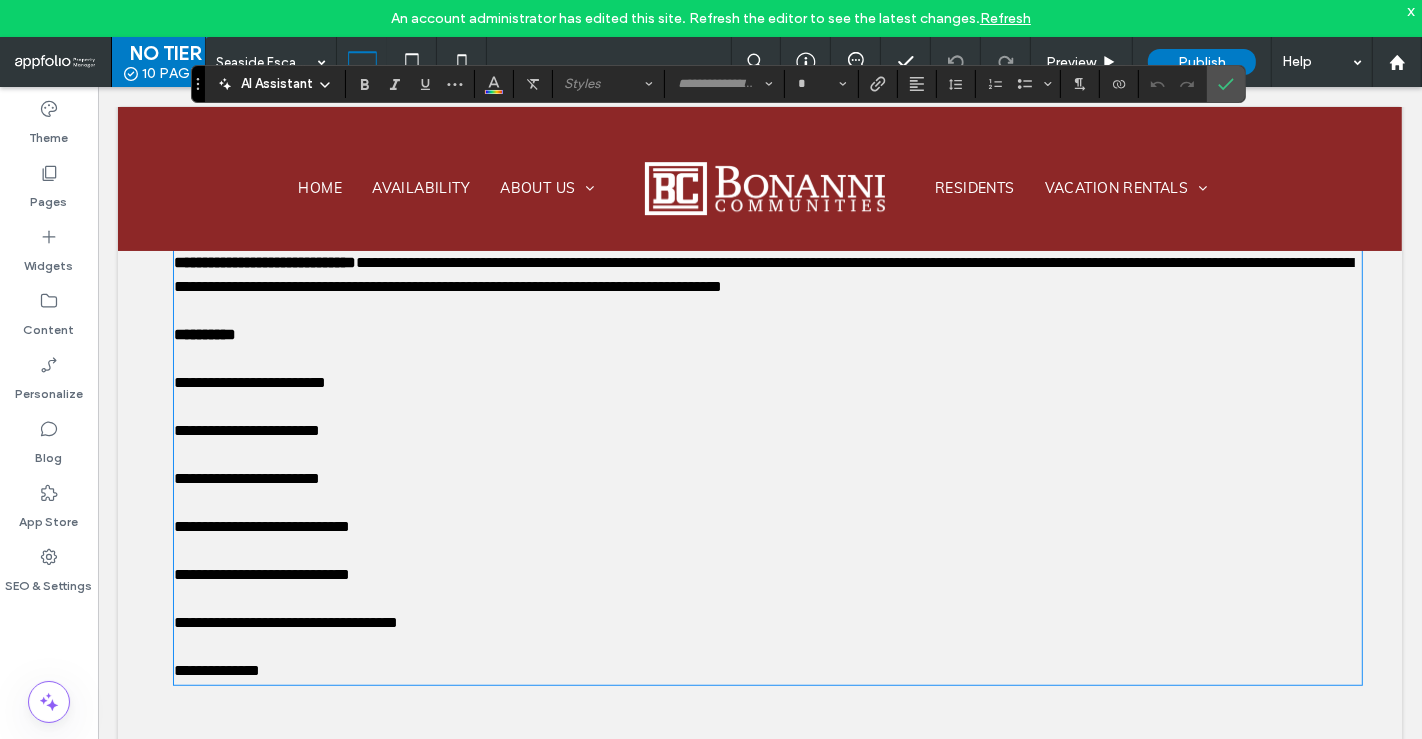 click at bounding box center (767, 358) 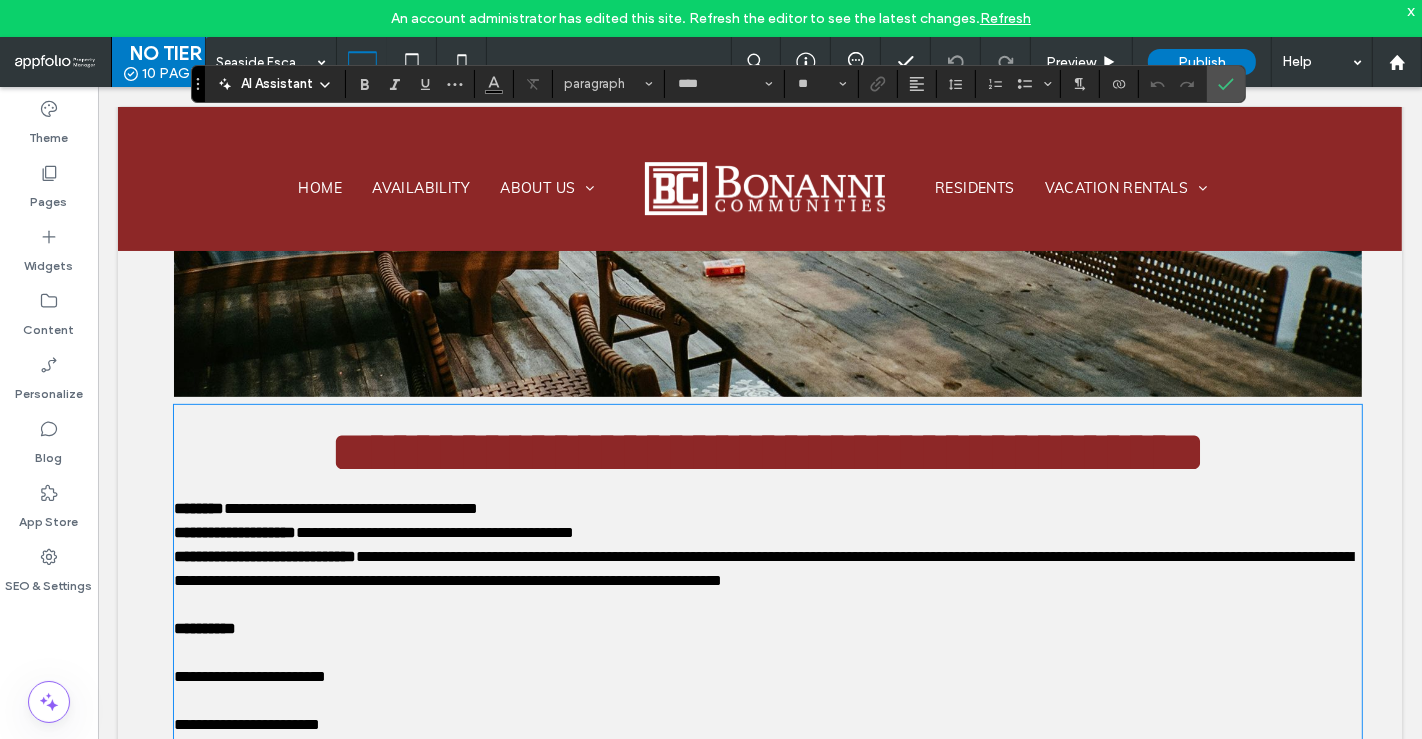 scroll, scrollTop: 645, scrollLeft: 0, axis: vertical 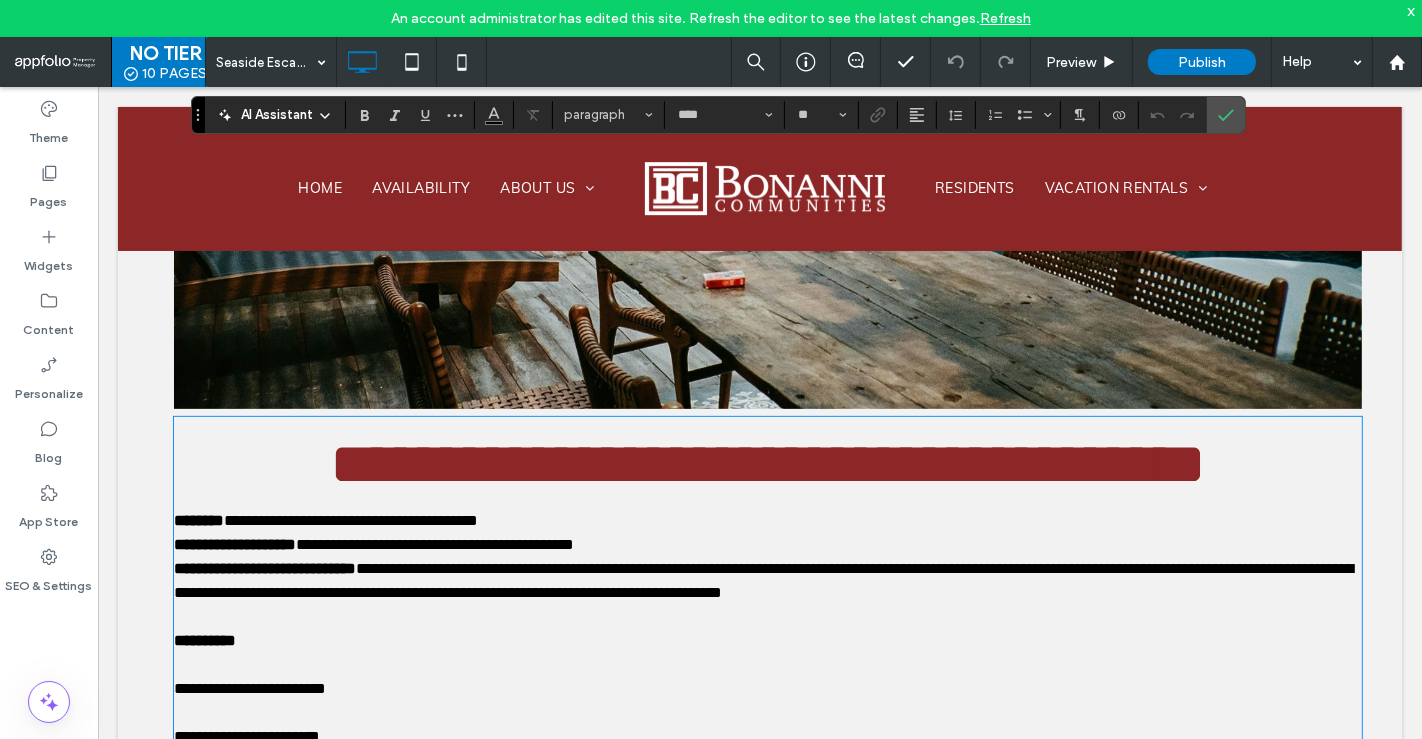 type on "**********" 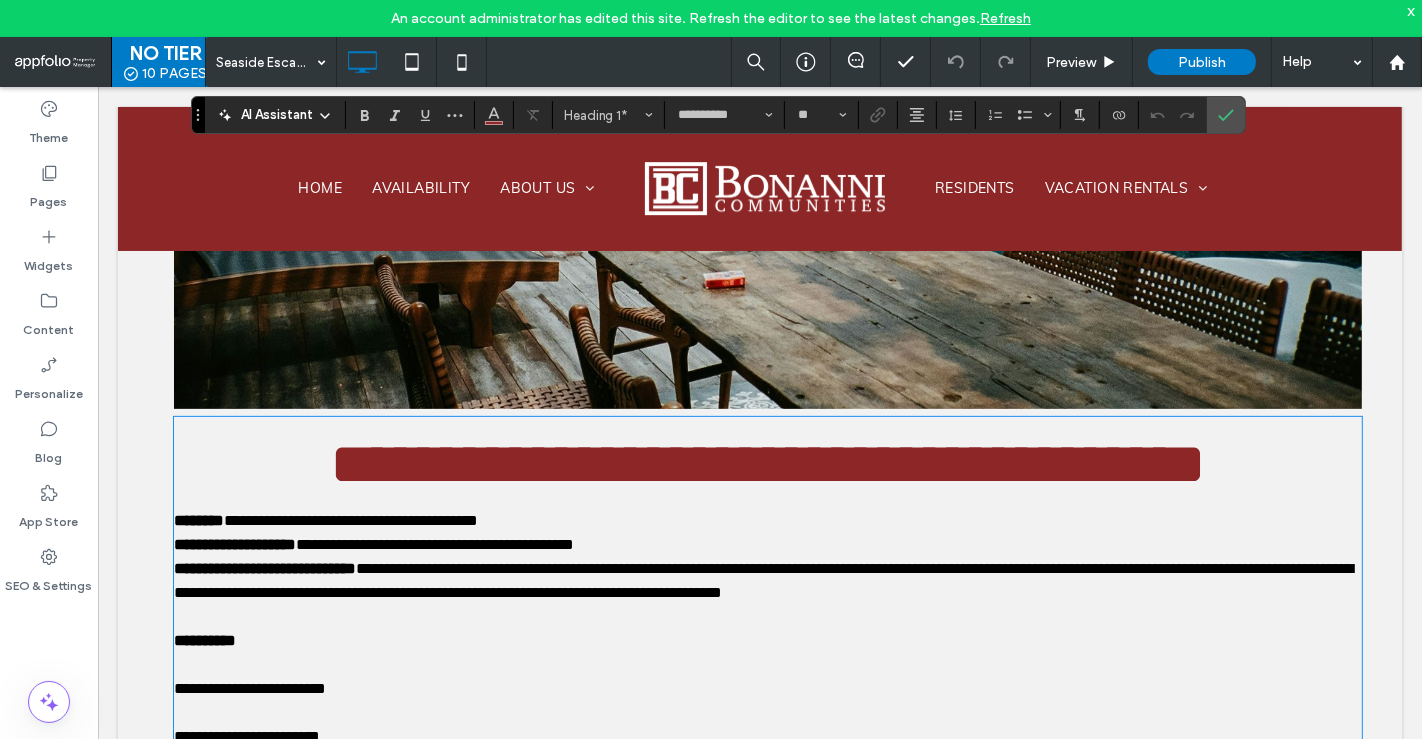 click on "**********" at bounding box center (767, 463) 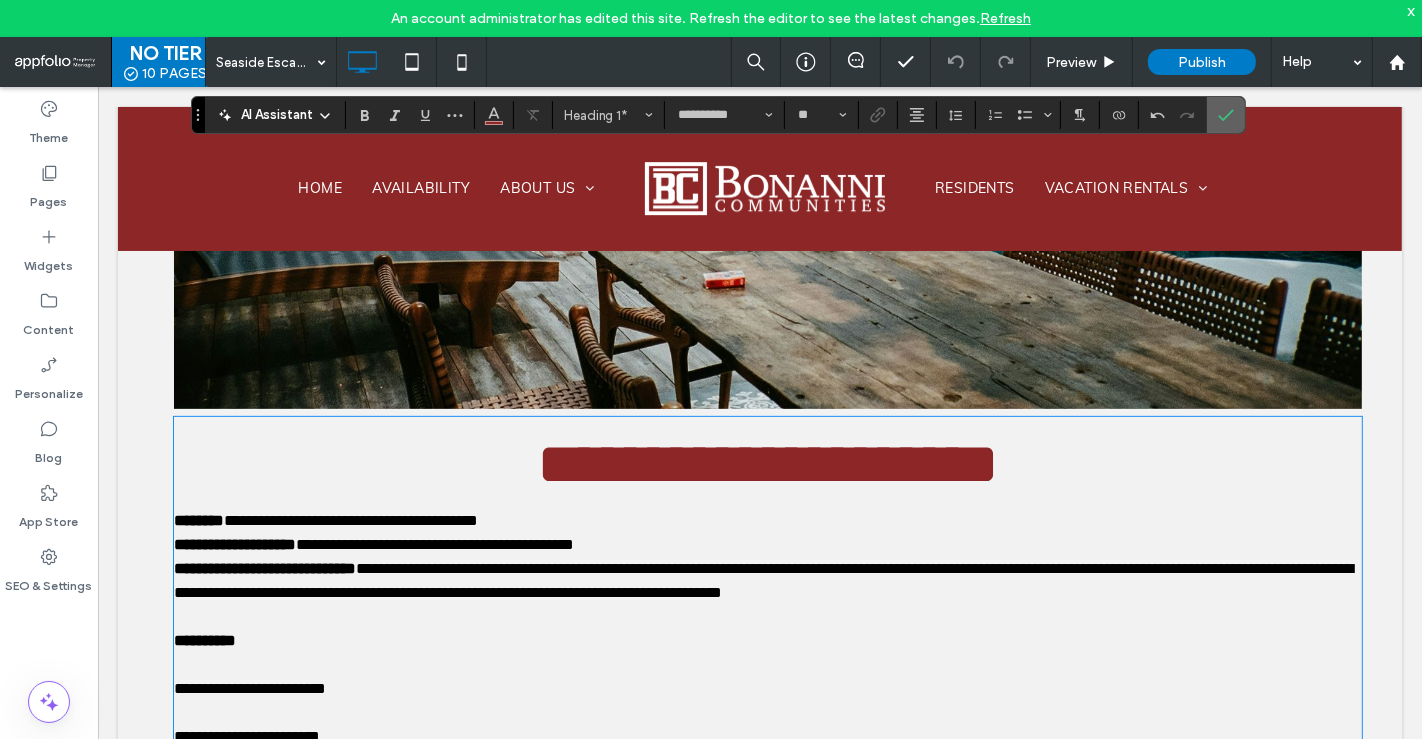 click at bounding box center (1222, 115) 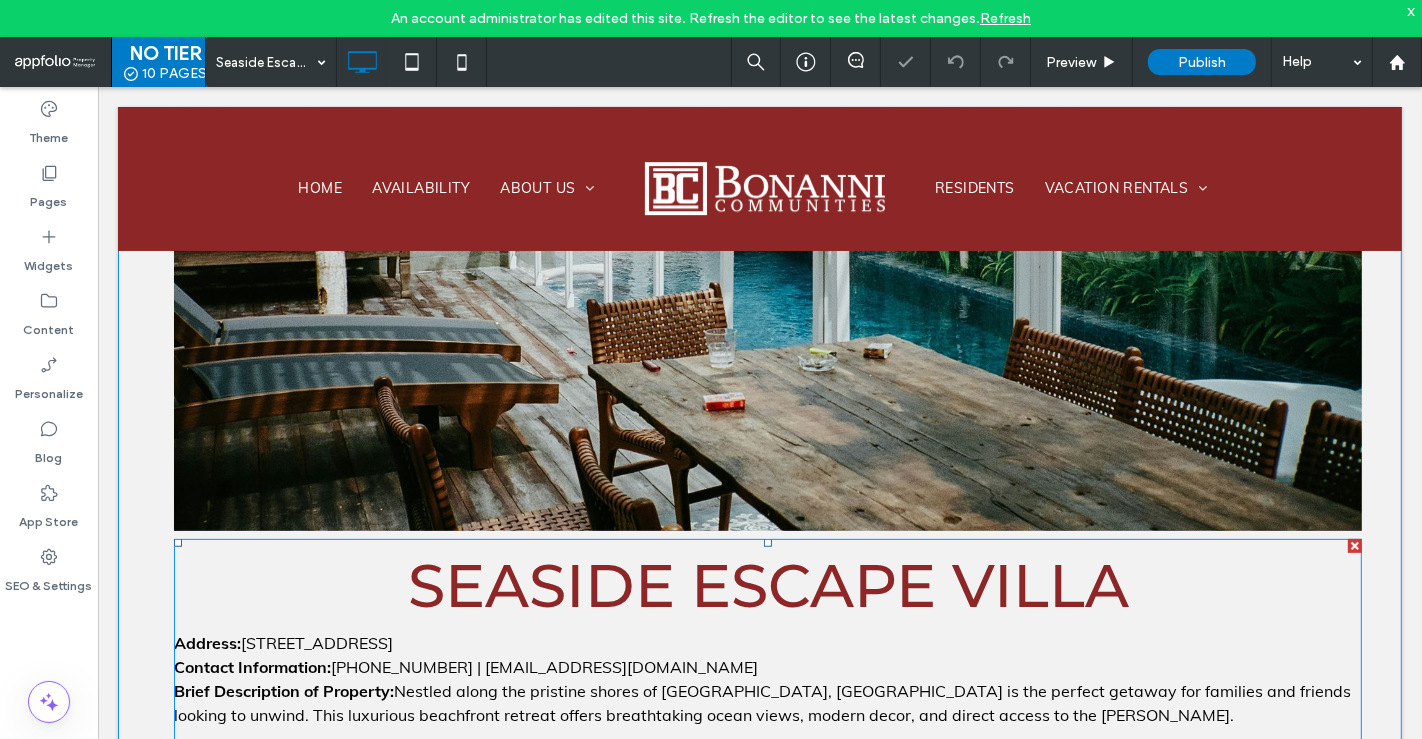 scroll, scrollTop: 522, scrollLeft: 0, axis: vertical 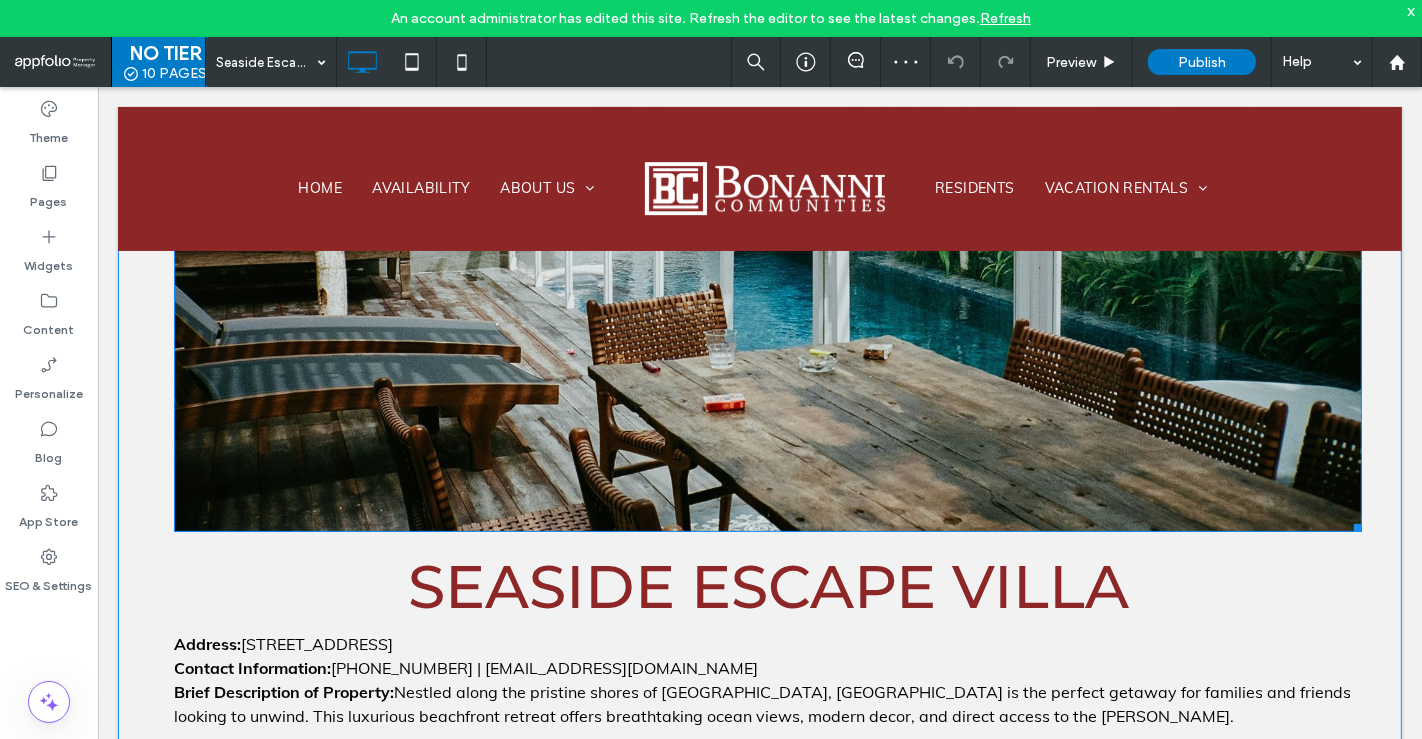 click at bounding box center (767, 138) 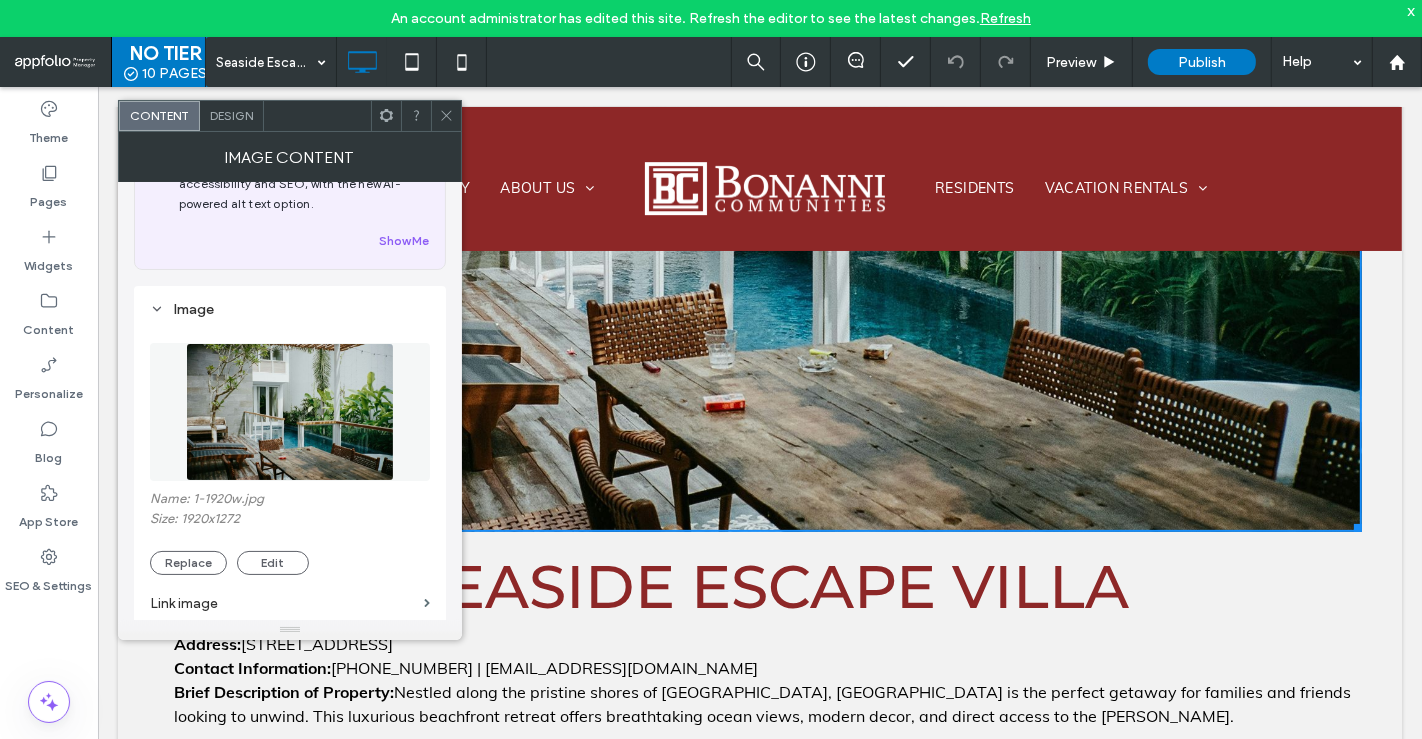 scroll, scrollTop: 159, scrollLeft: 0, axis: vertical 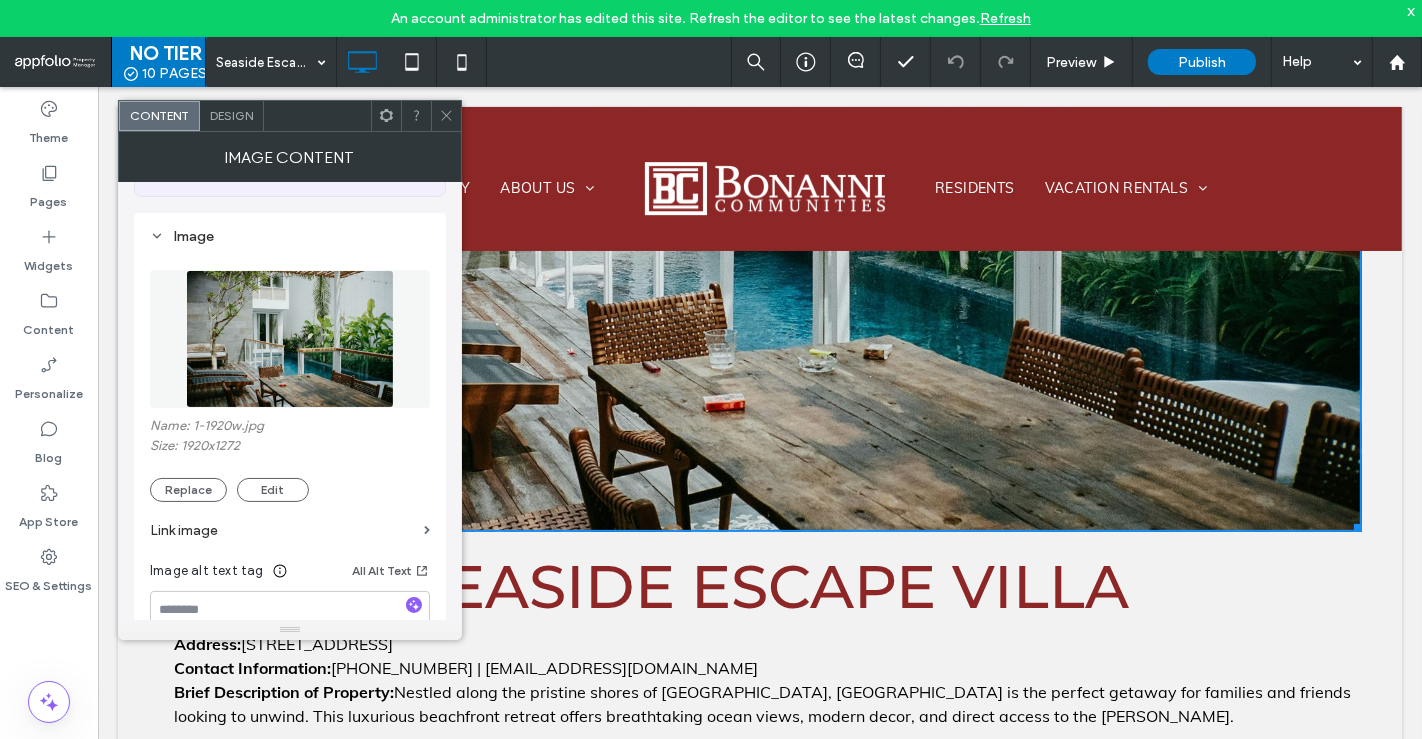 click at bounding box center (289, 339) 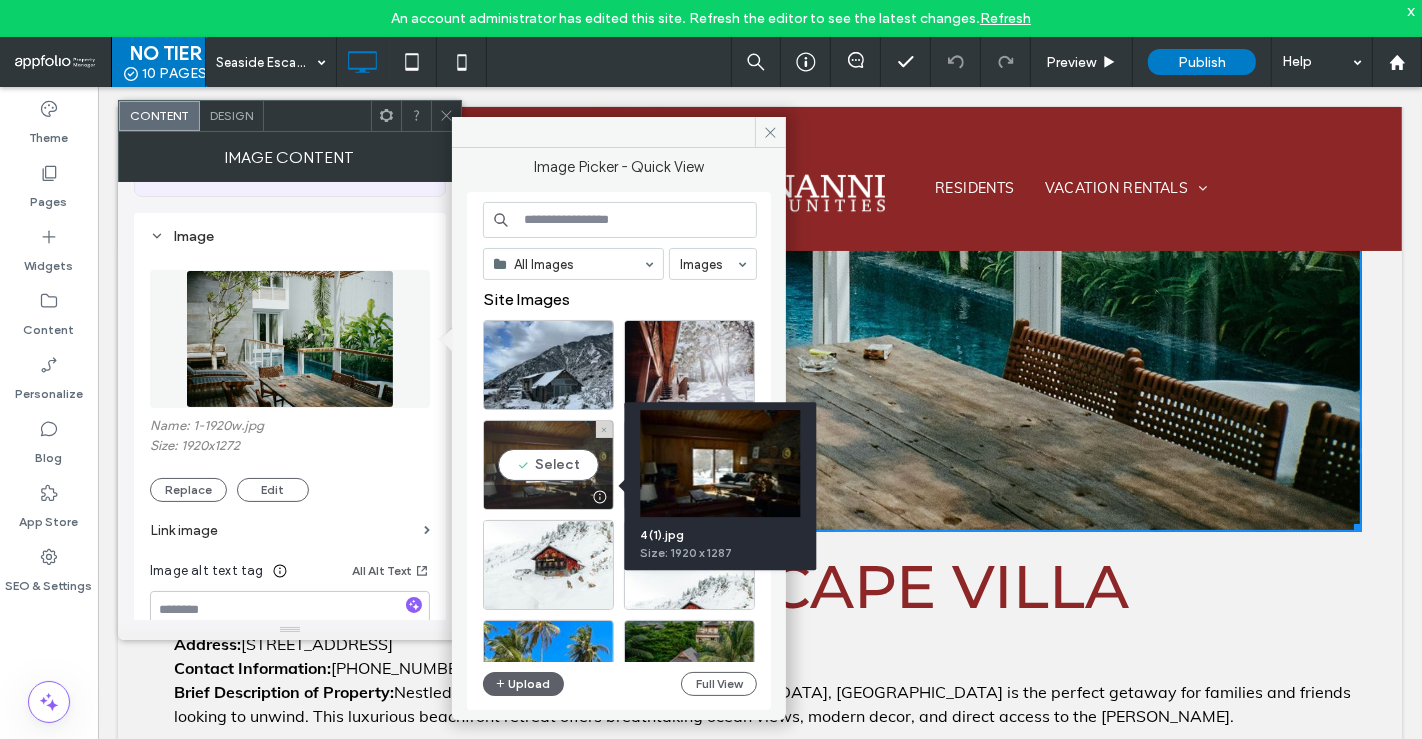 scroll, scrollTop: 186, scrollLeft: 0, axis: vertical 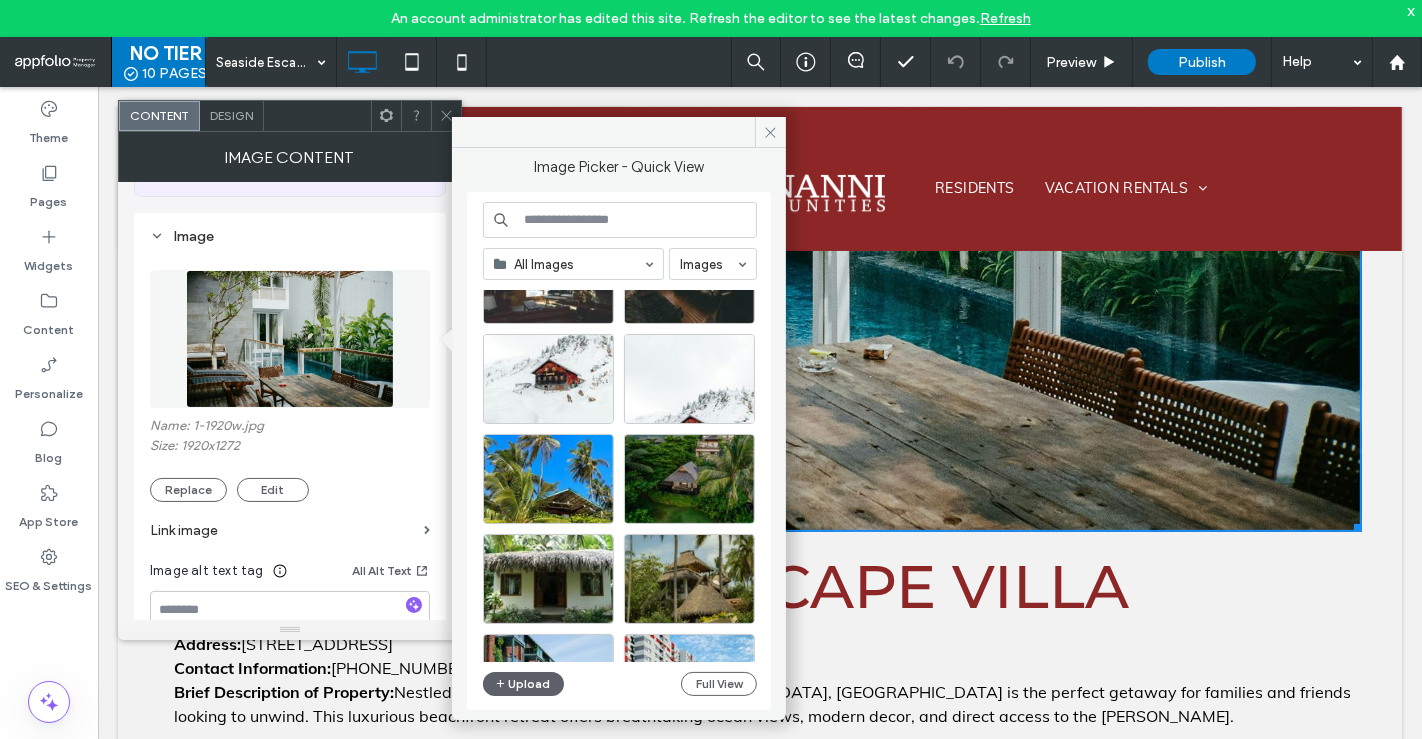 click at bounding box center (289, 339) 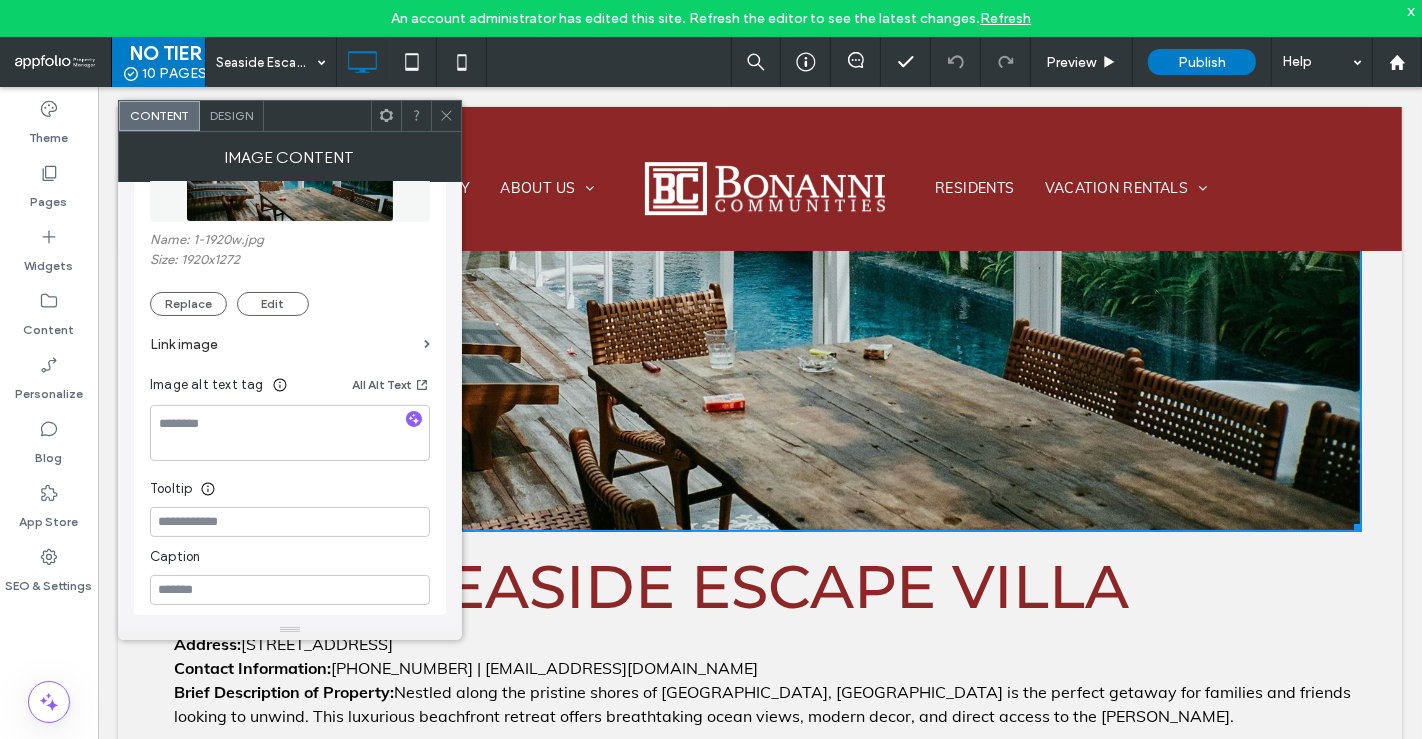 scroll, scrollTop: 399, scrollLeft: 0, axis: vertical 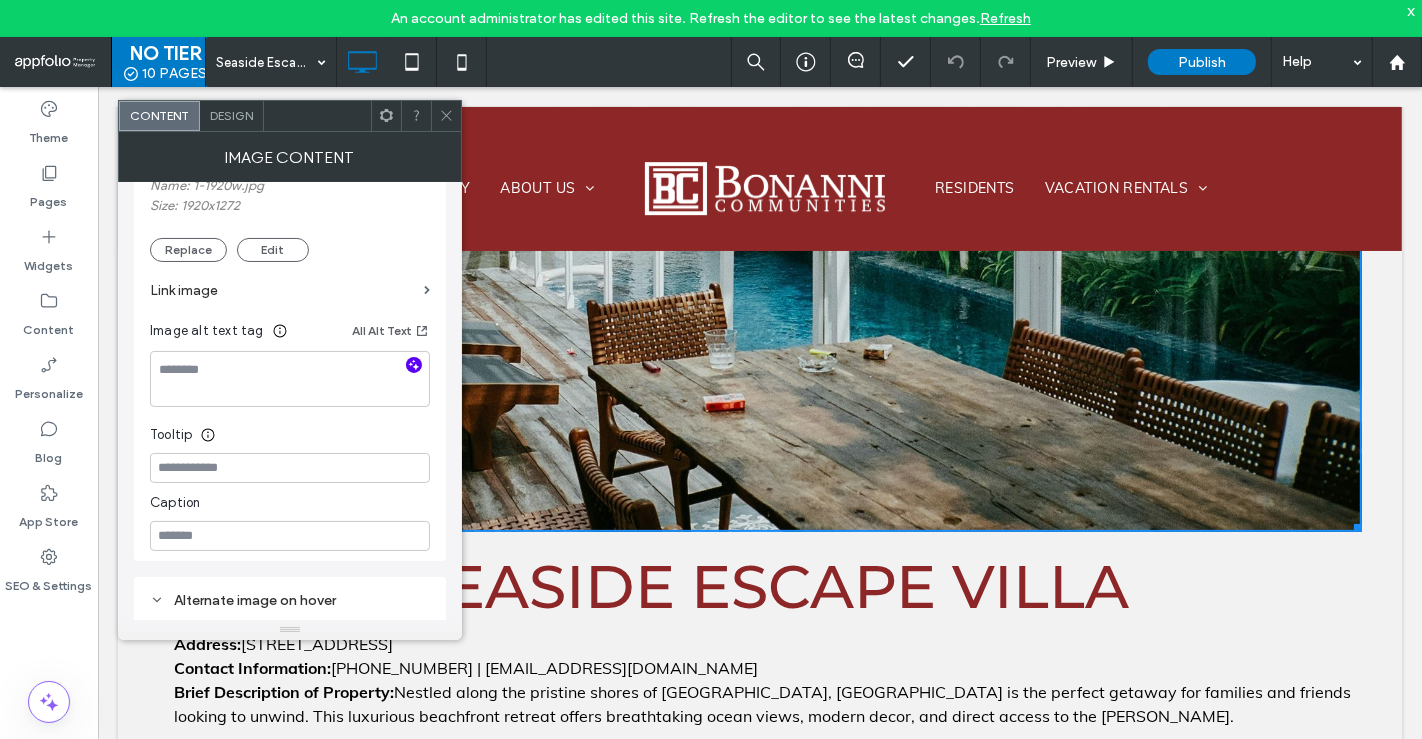 click 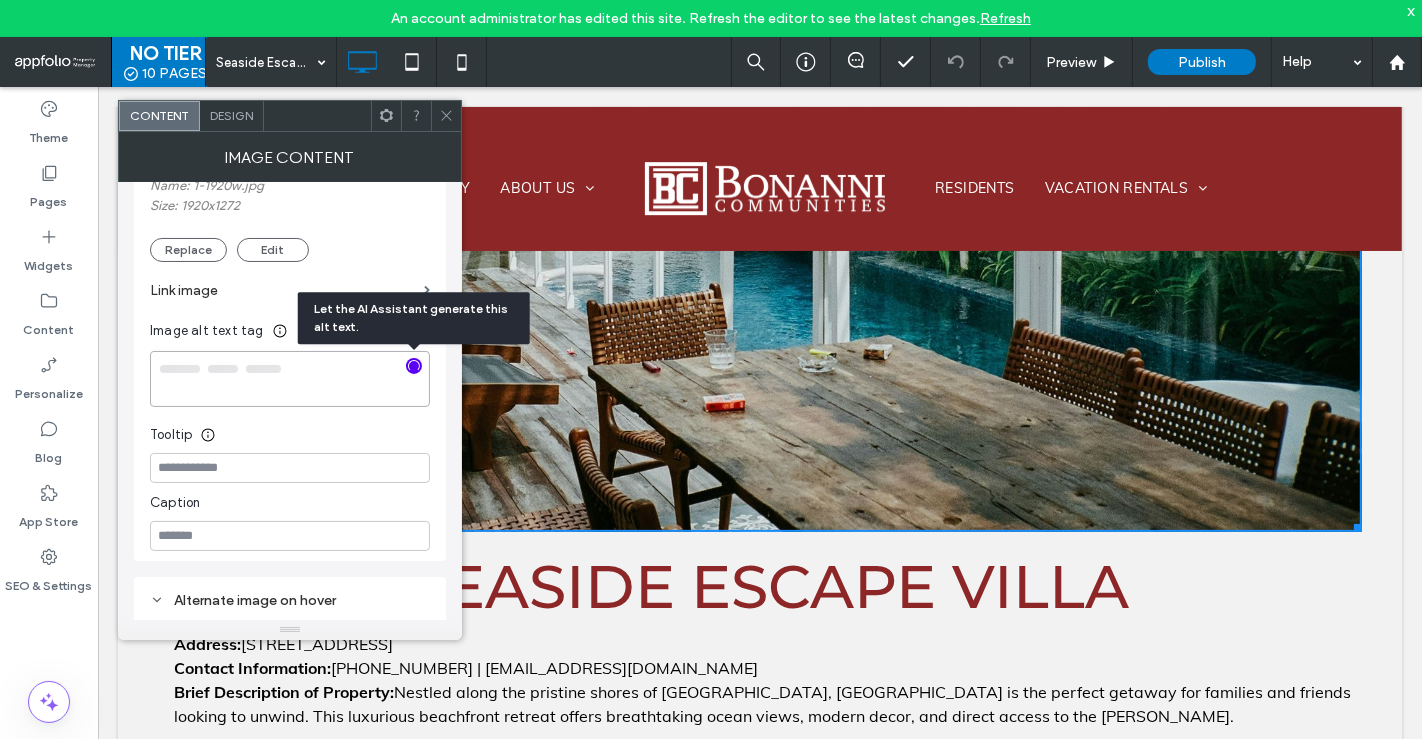 type on "**********" 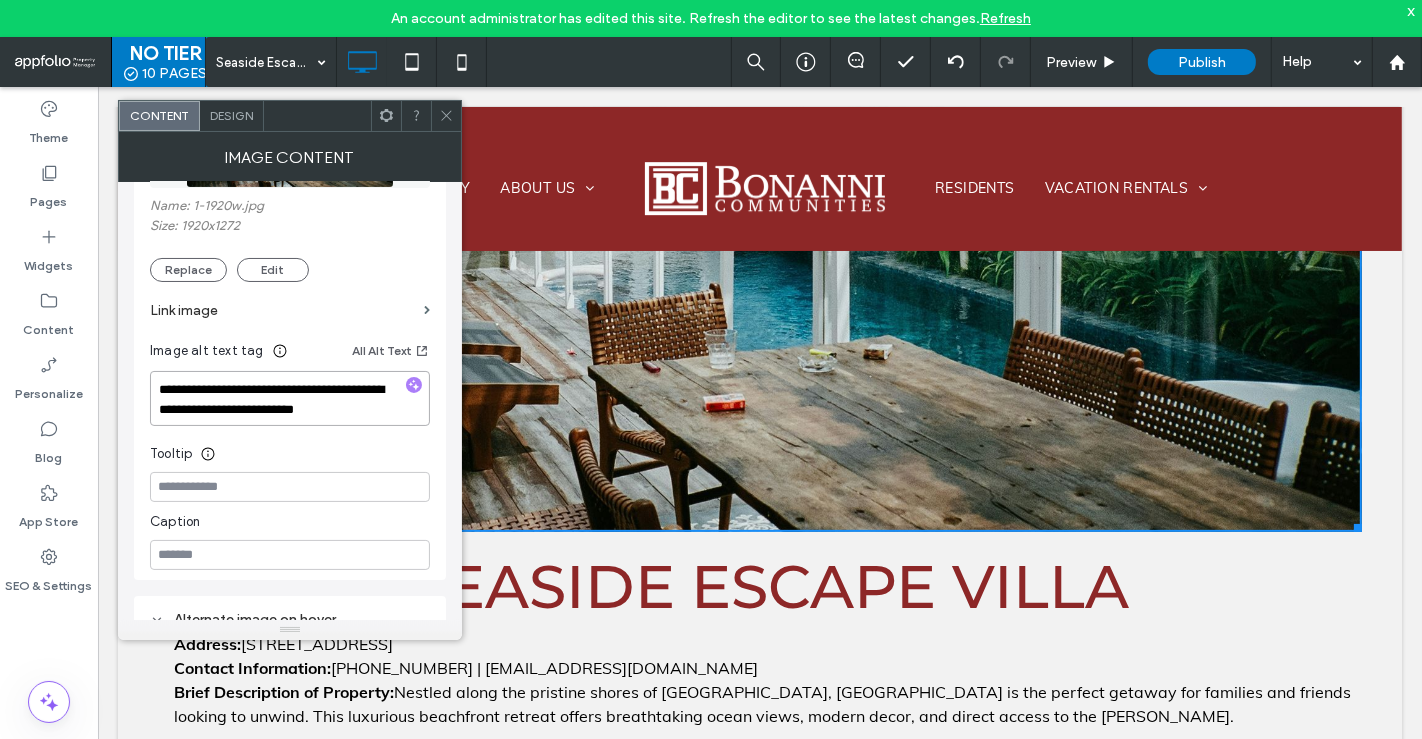 scroll, scrollTop: 302, scrollLeft: 0, axis: vertical 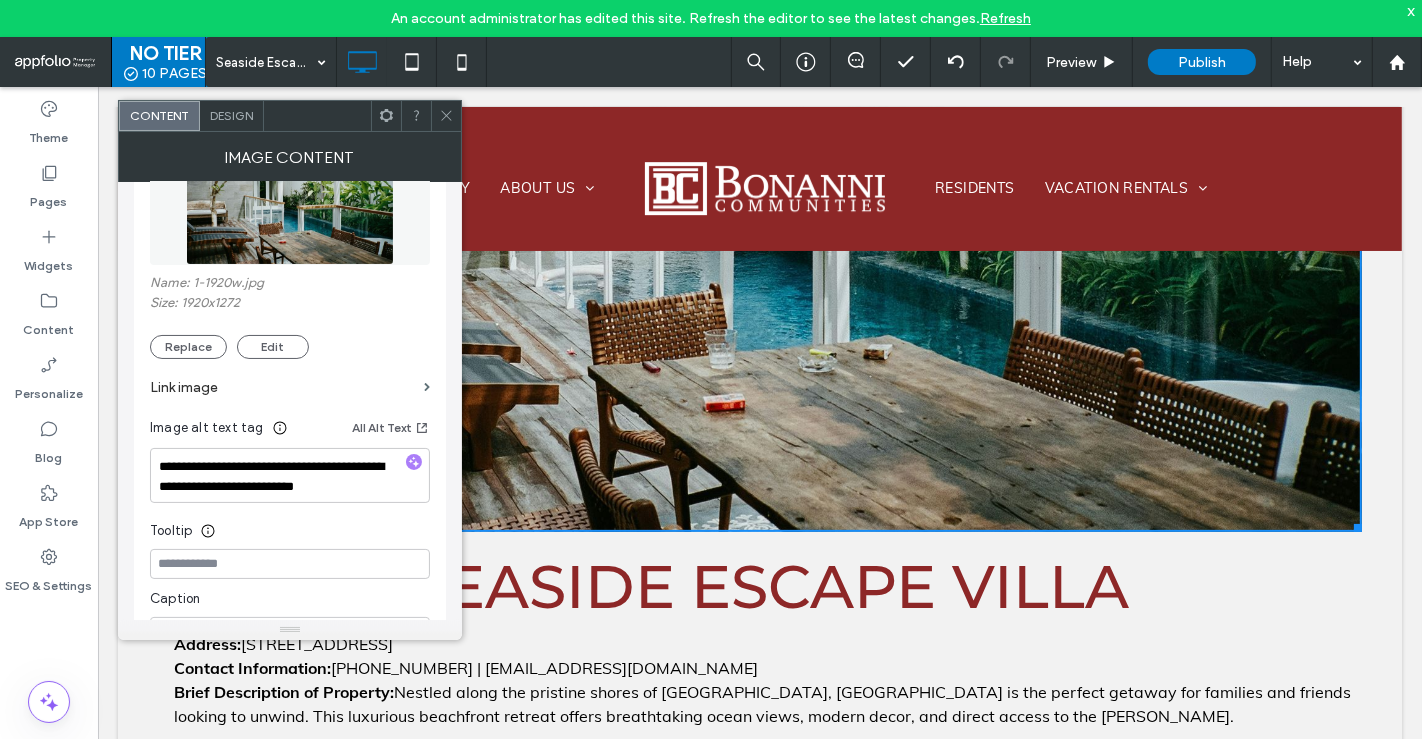 click 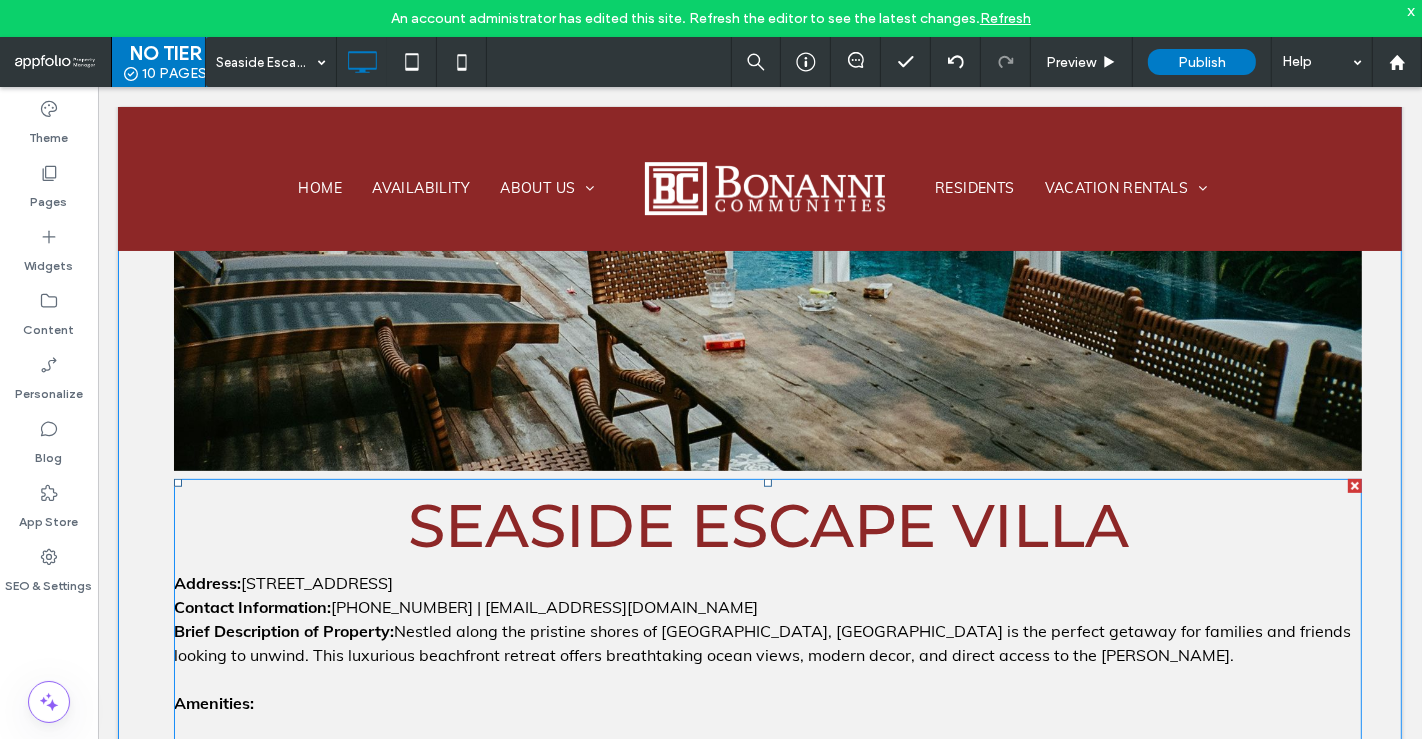 scroll, scrollTop: 633, scrollLeft: 0, axis: vertical 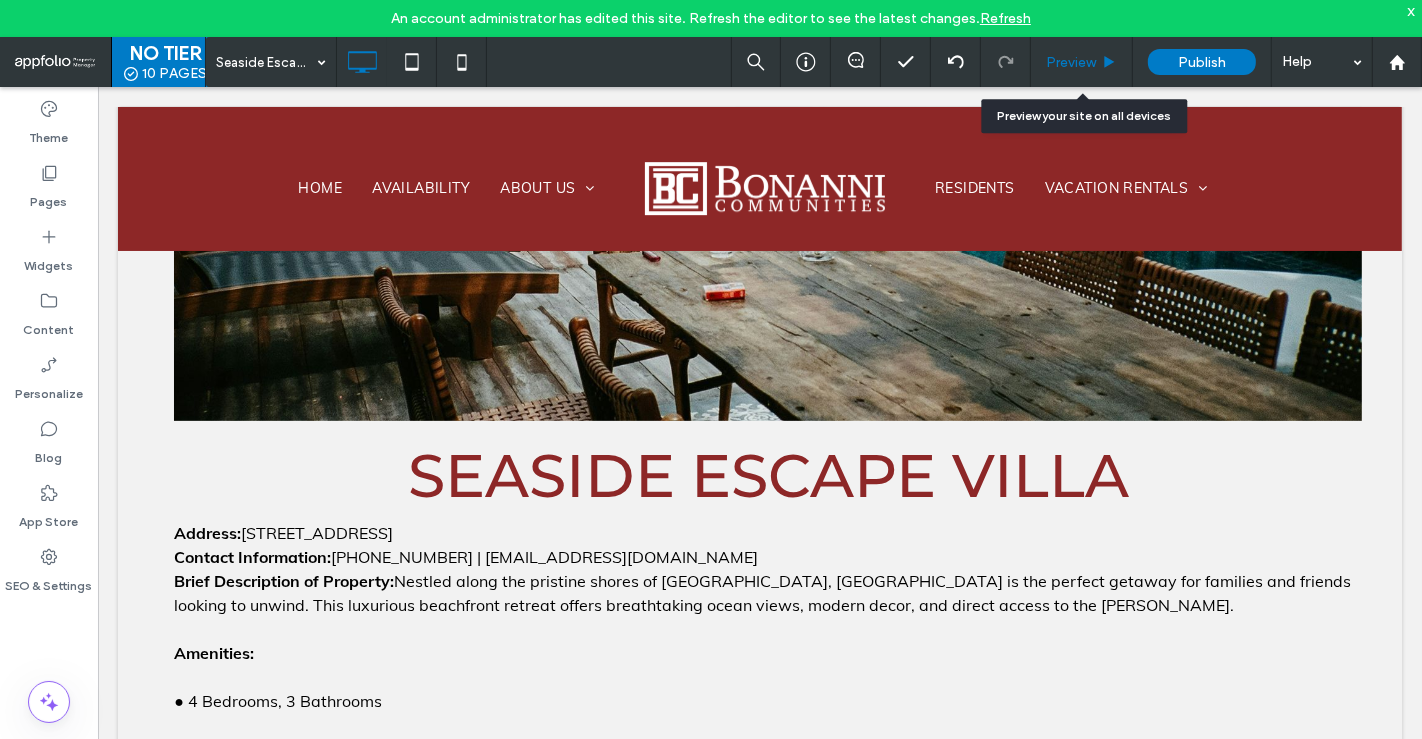 click on "Preview" at bounding box center (1082, 62) 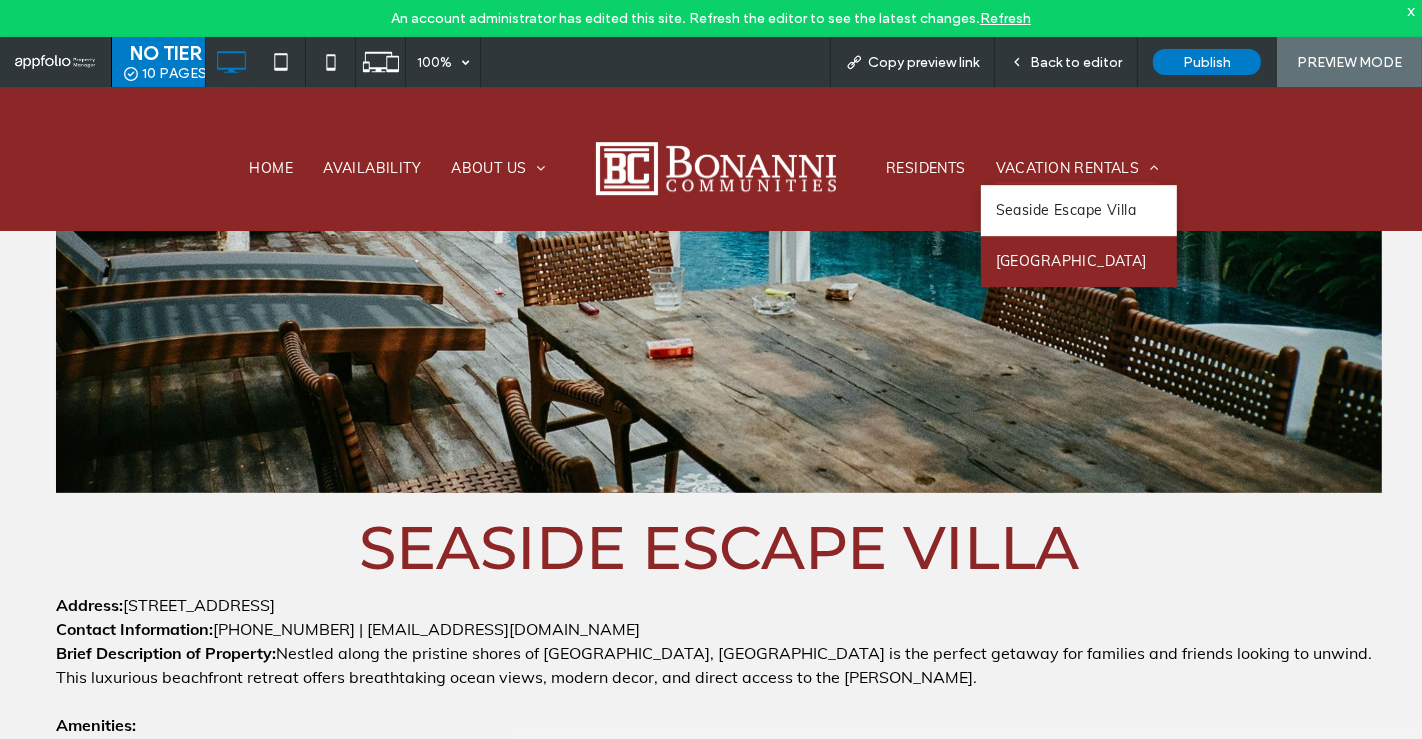 click on "Vacation Rentals" at bounding box center [1077, 168] 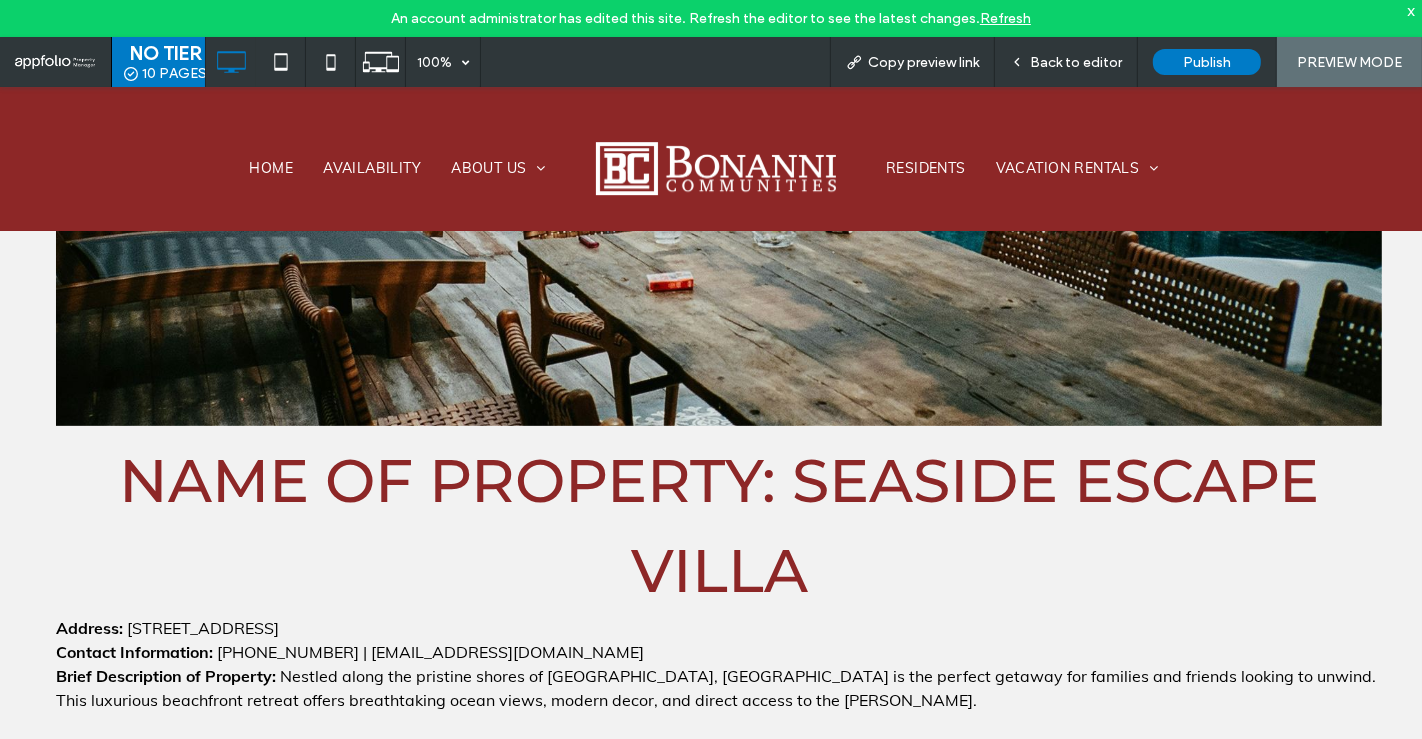 scroll, scrollTop: 701, scrollLeft: 0, axis: vertical 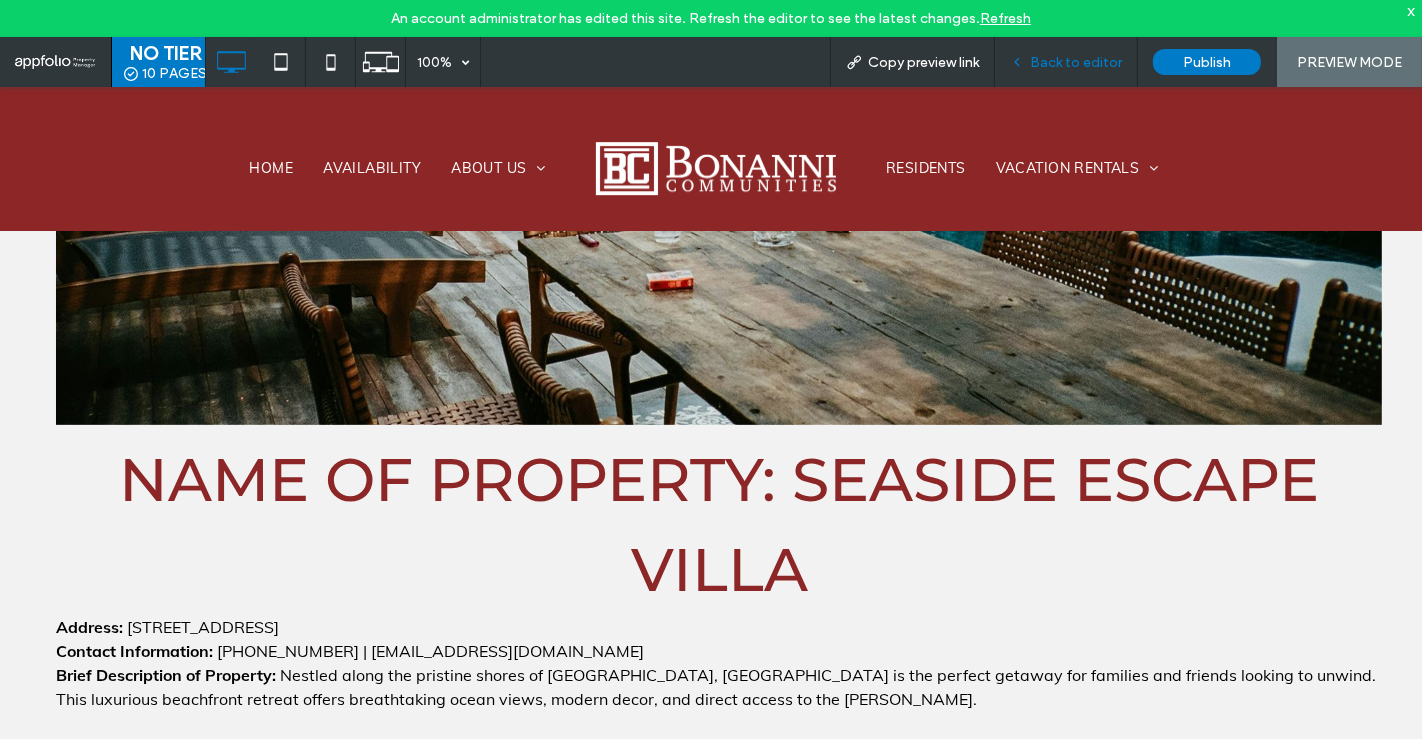 click on "Back to editor" at bounding box center (1066, 62) 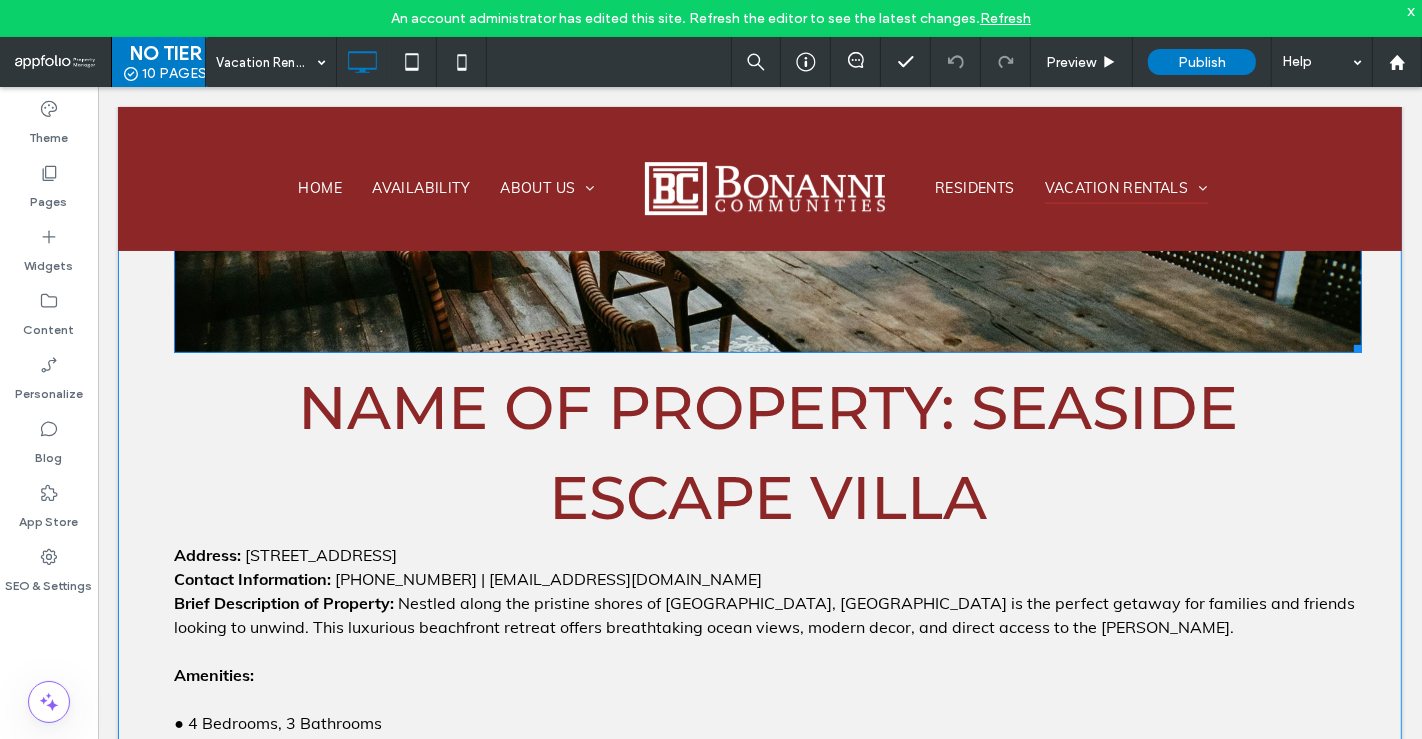click at bounding box center [767, -41] 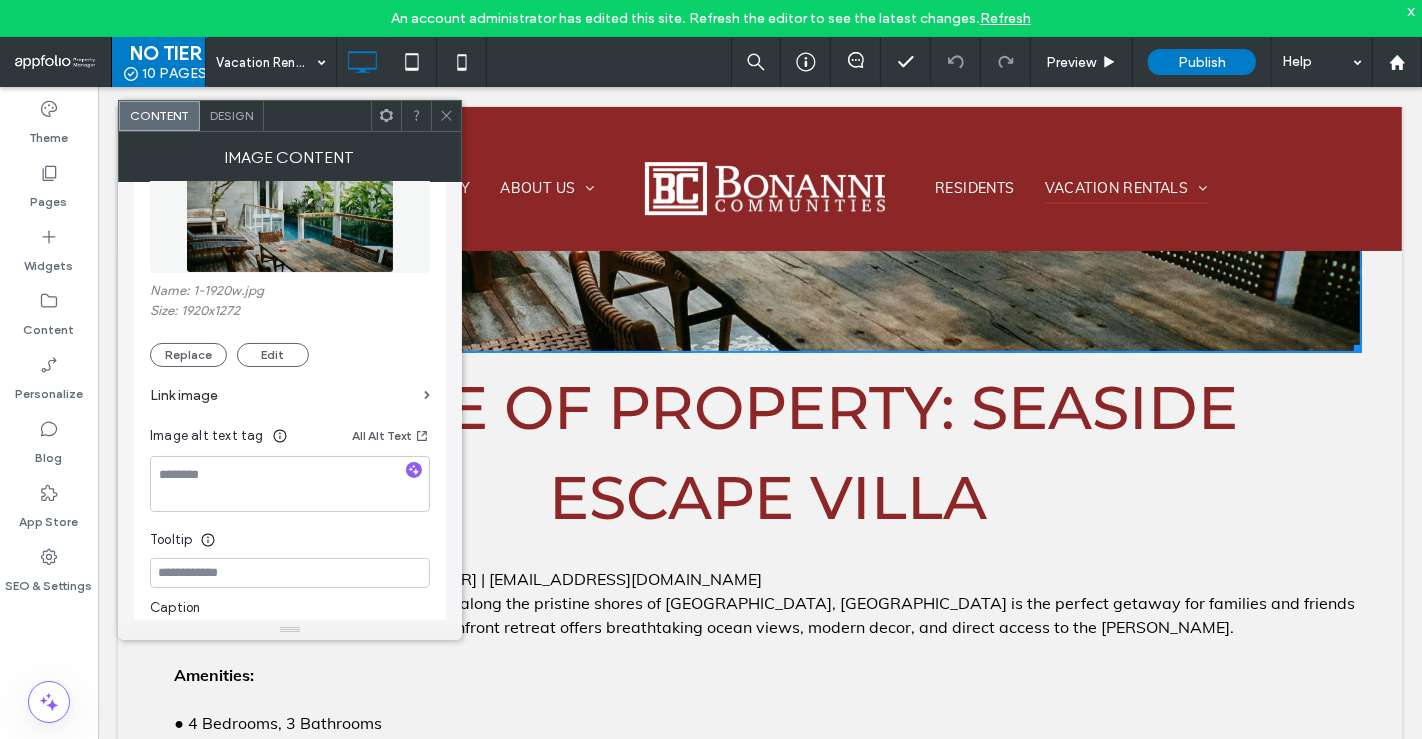 scroll, scrollTop: 304, scrollLeft: 0, axis: vertical 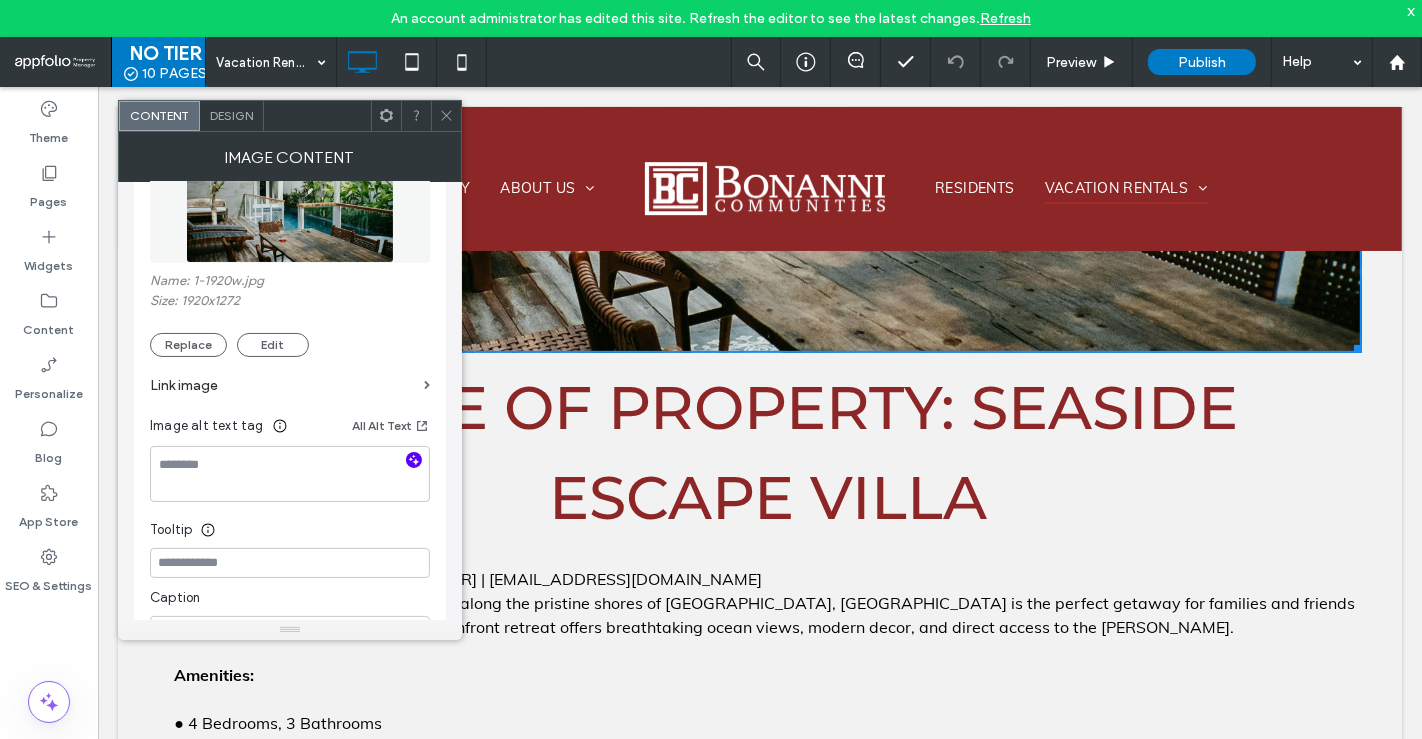 click 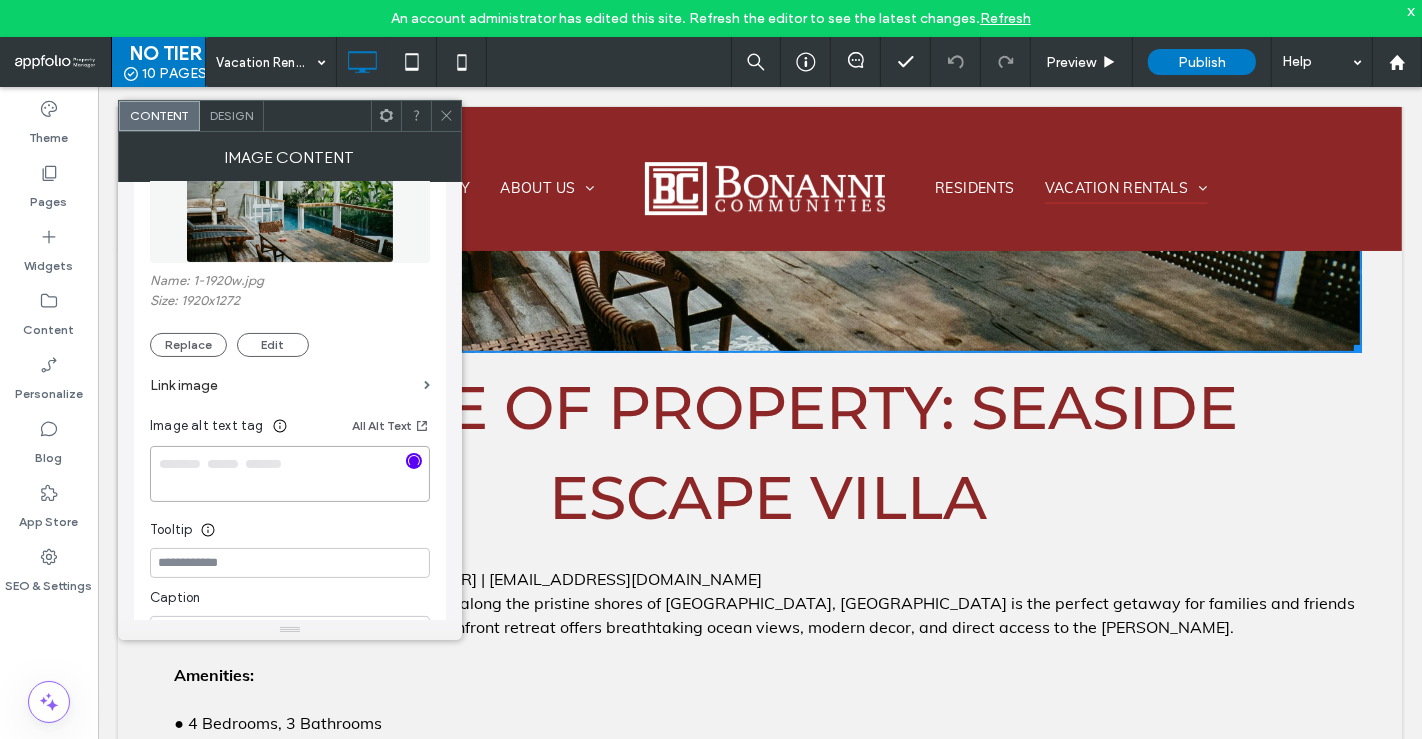 type on "**********" 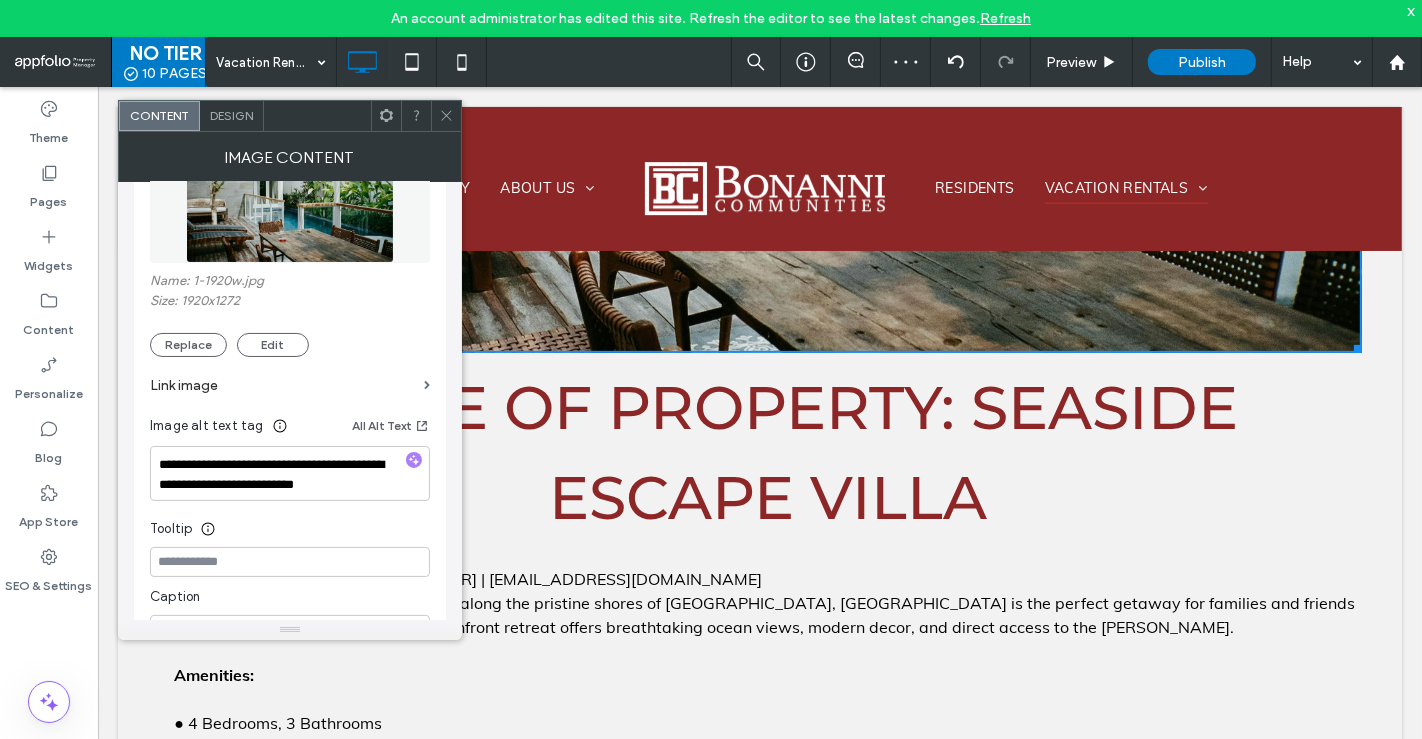 click on "Name of Property: Seaside Escape Villa" at bounding box center [767, 452] 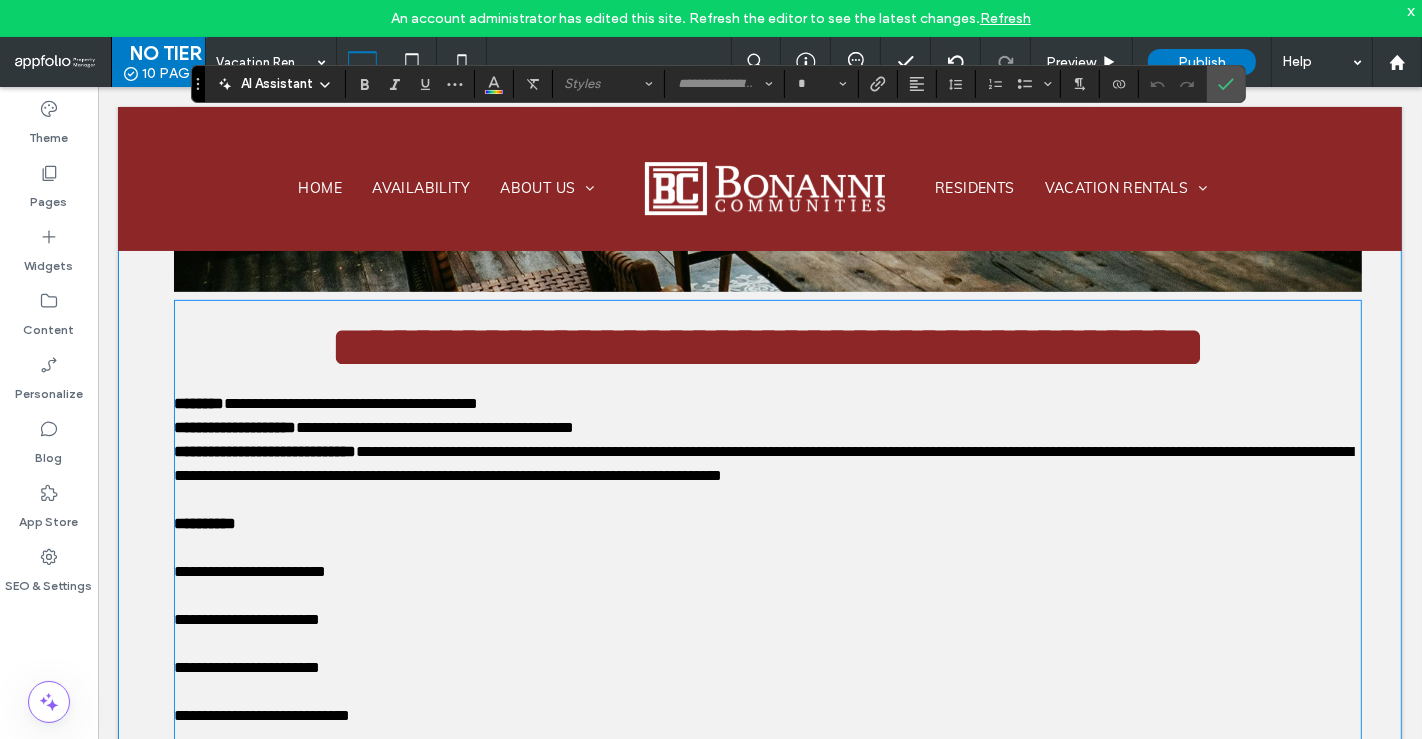 scroll, scrollTop: 758, scrollLeft: 0, axis: vertical 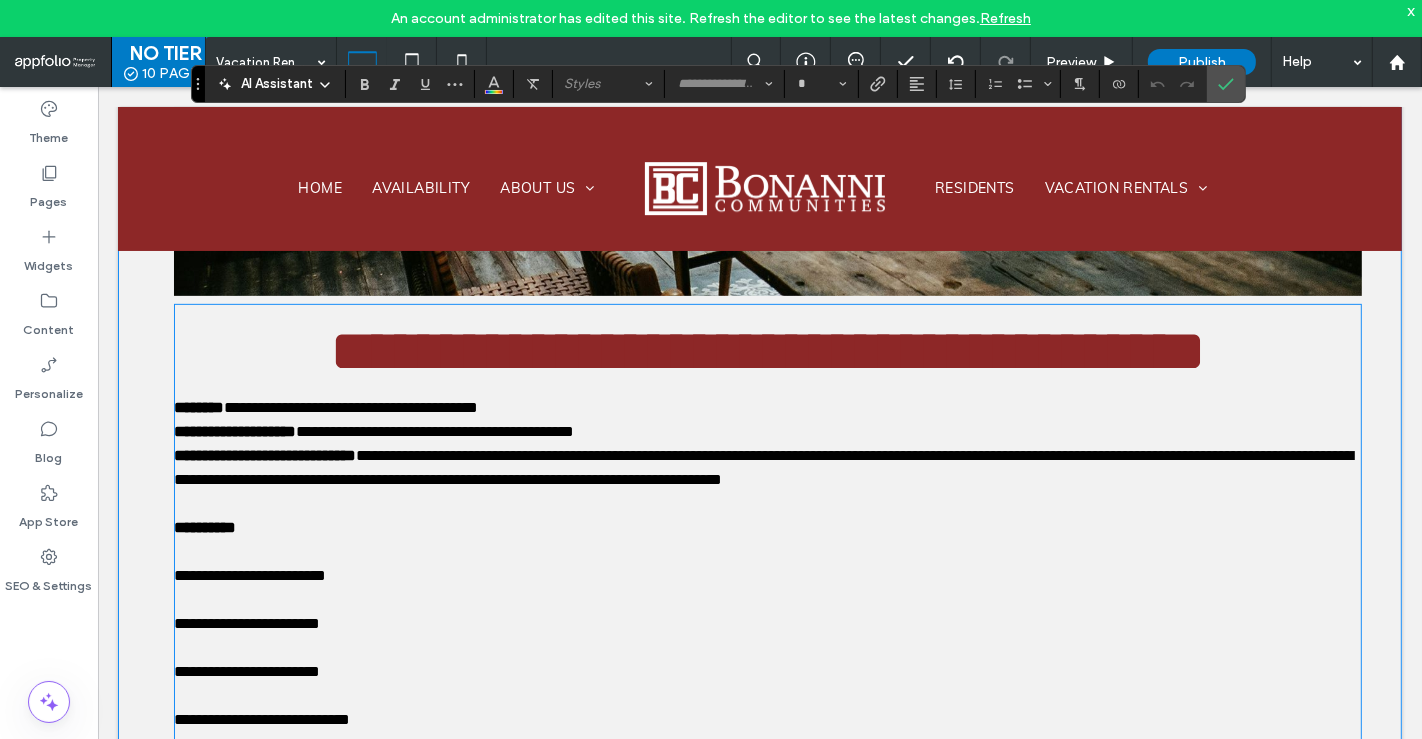 click on "**********" at bounding box center [767, 350] 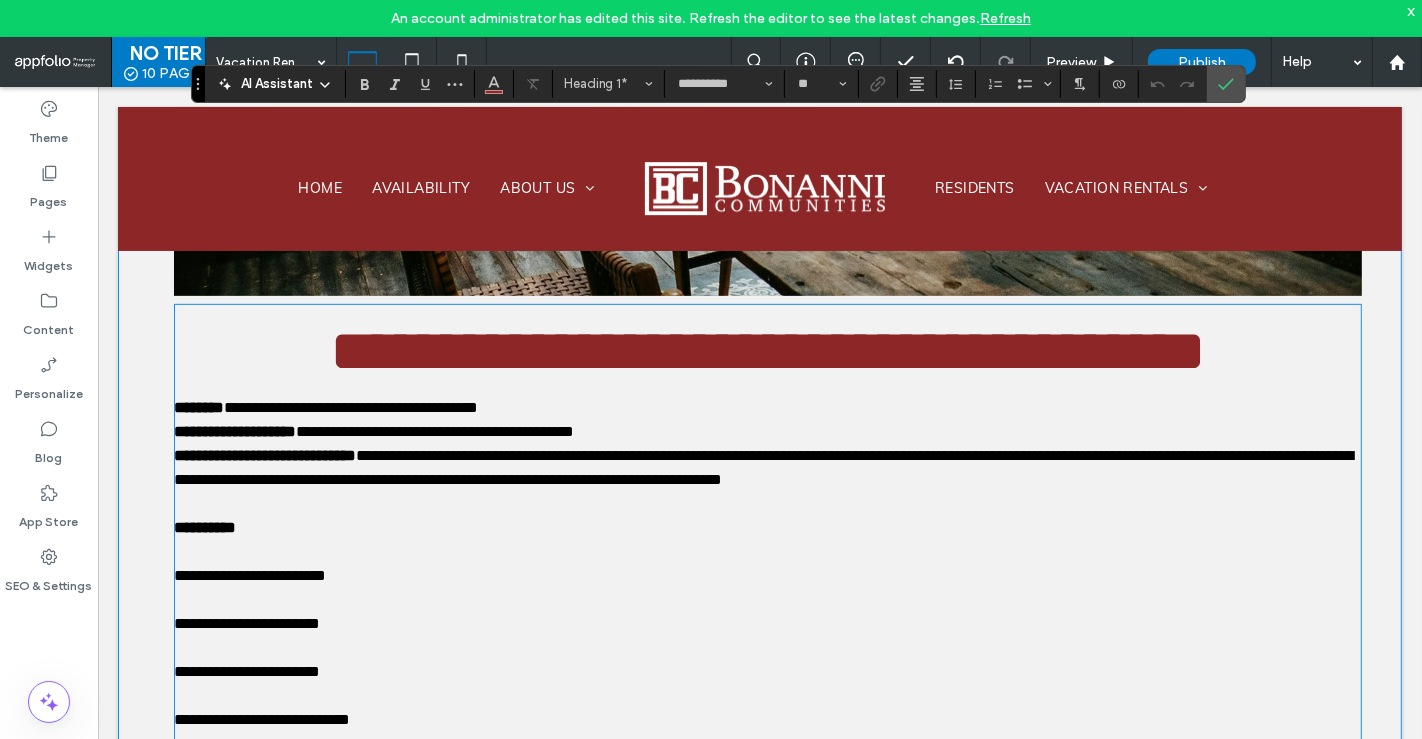 type 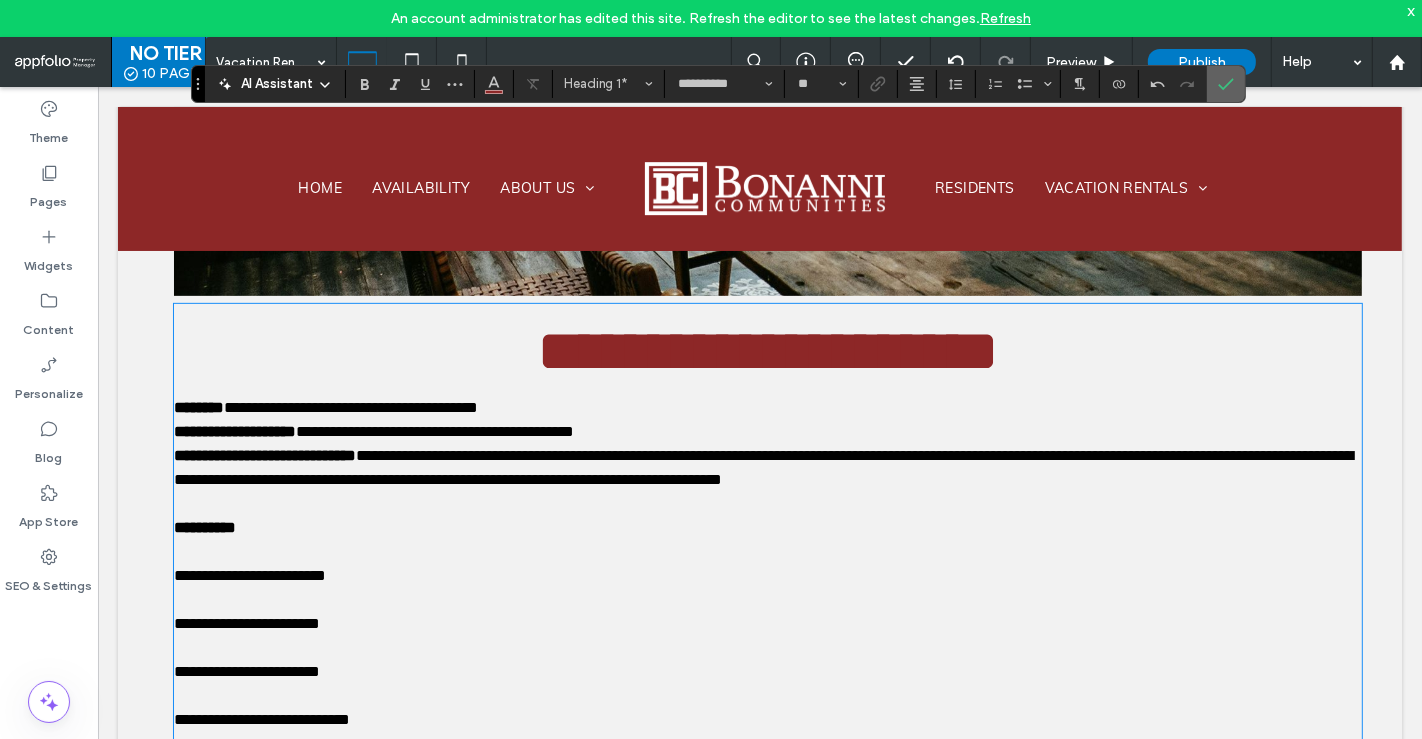 click at bounding box center (1226, 84) 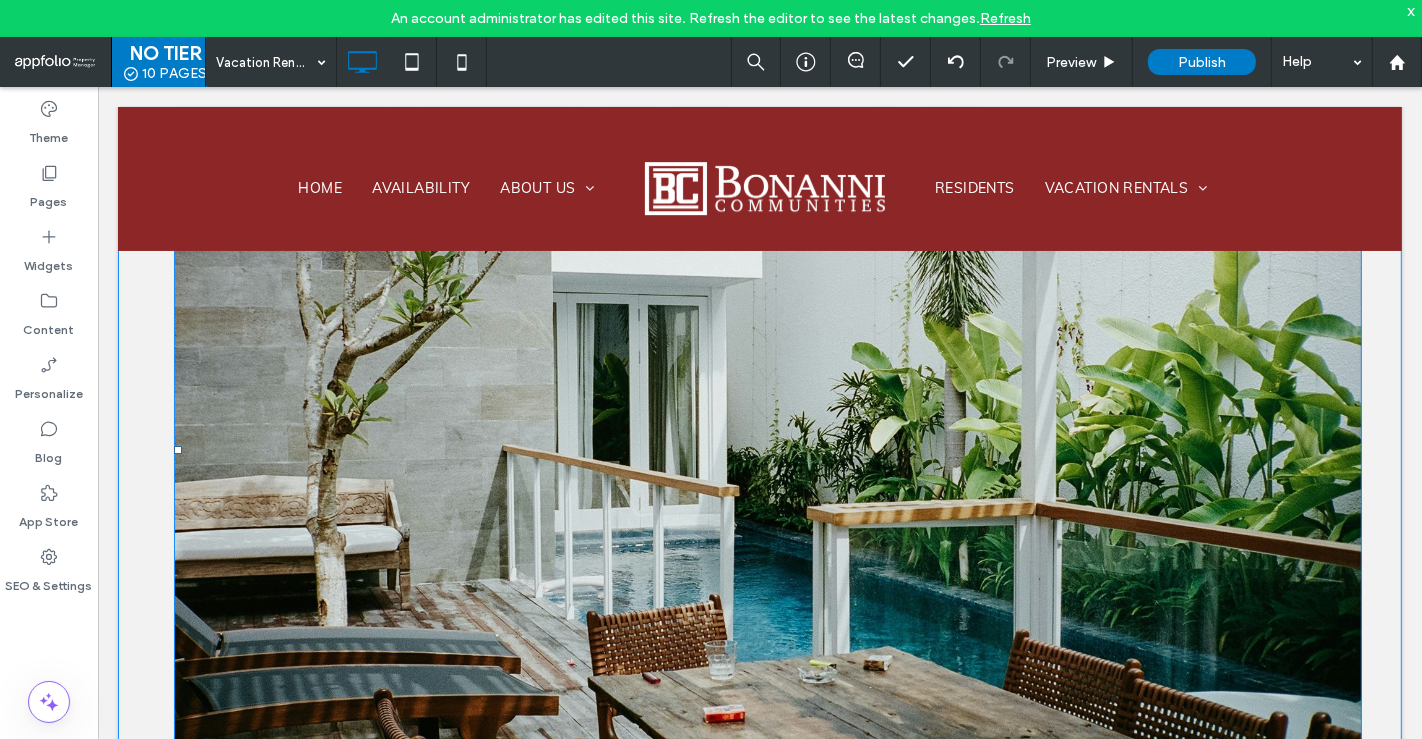scroll, scrollTop: 392, scrollLeft: 0, axis: vertical 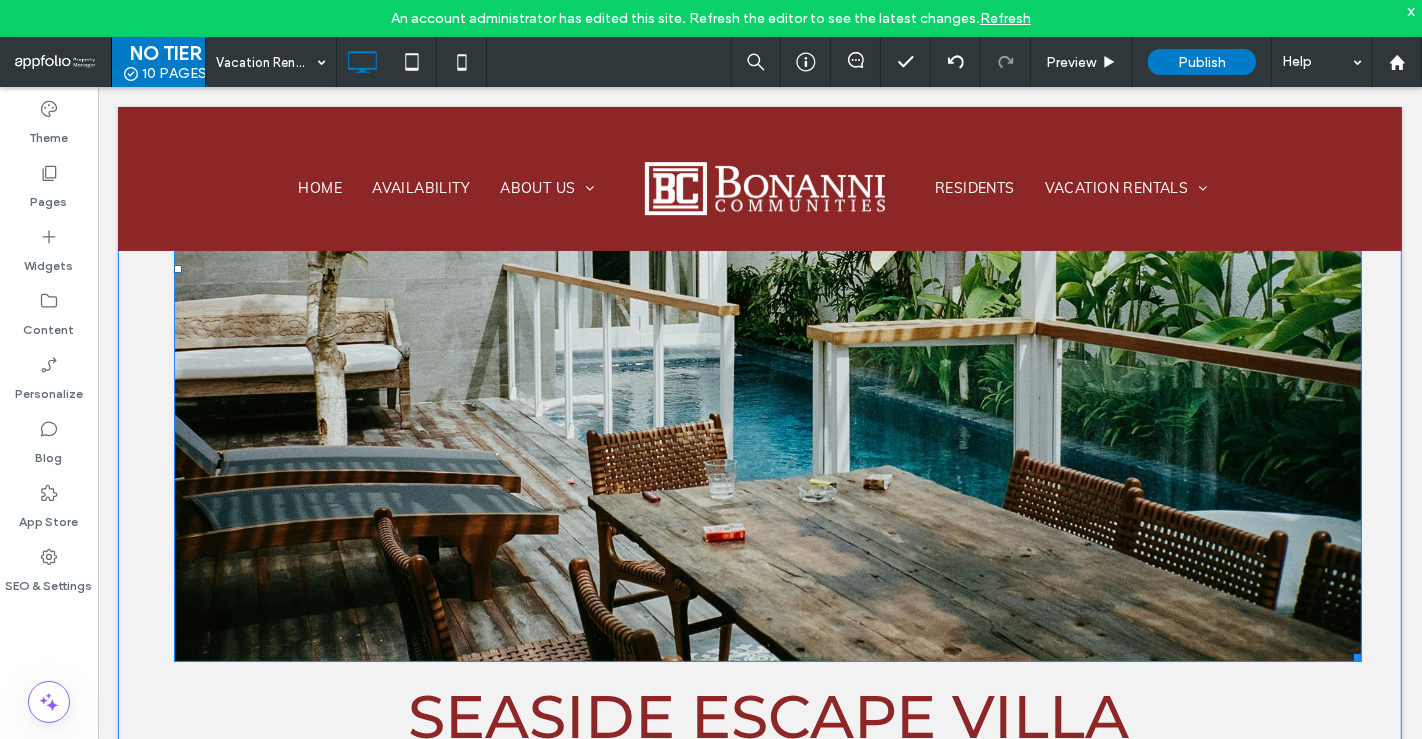 click at bounding box center (767, 268) 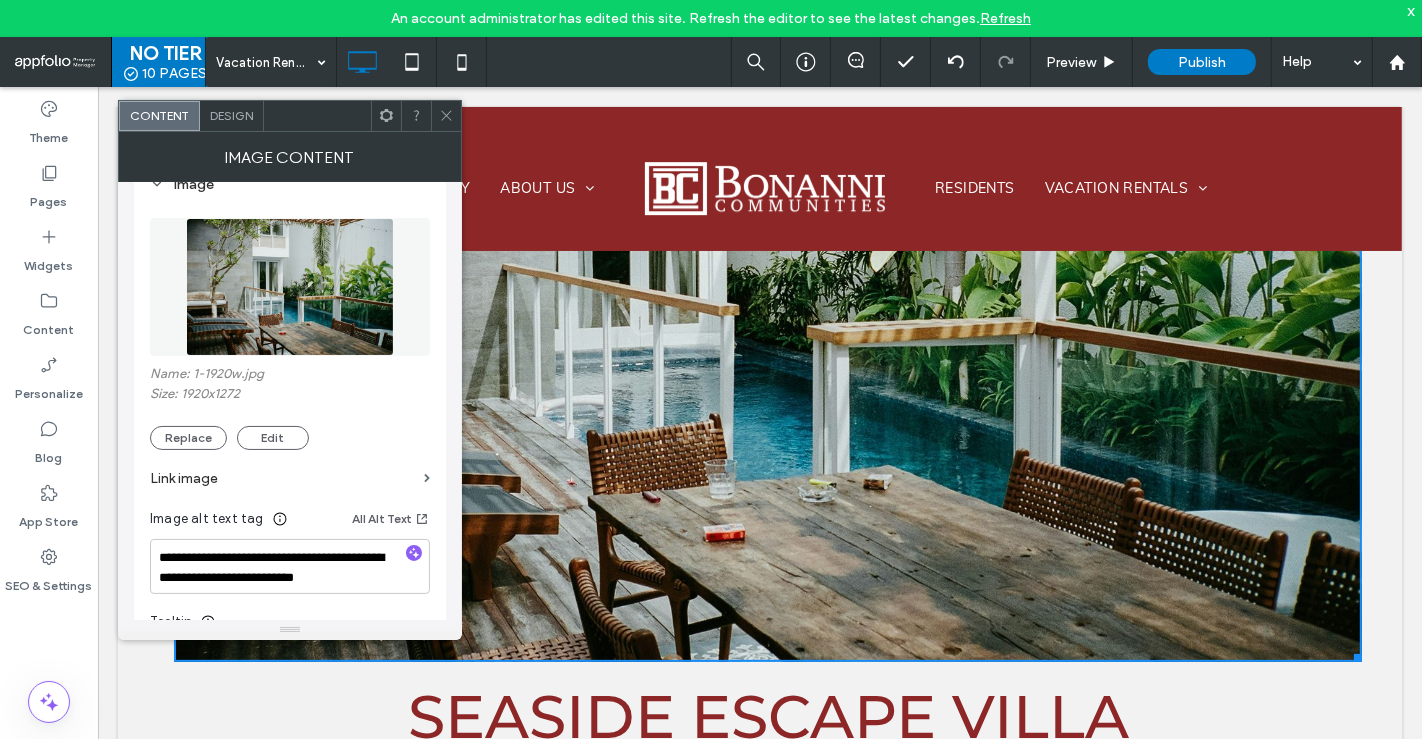 scroll, scrollTop: 213, scrollLeft: 0, axis: vertical 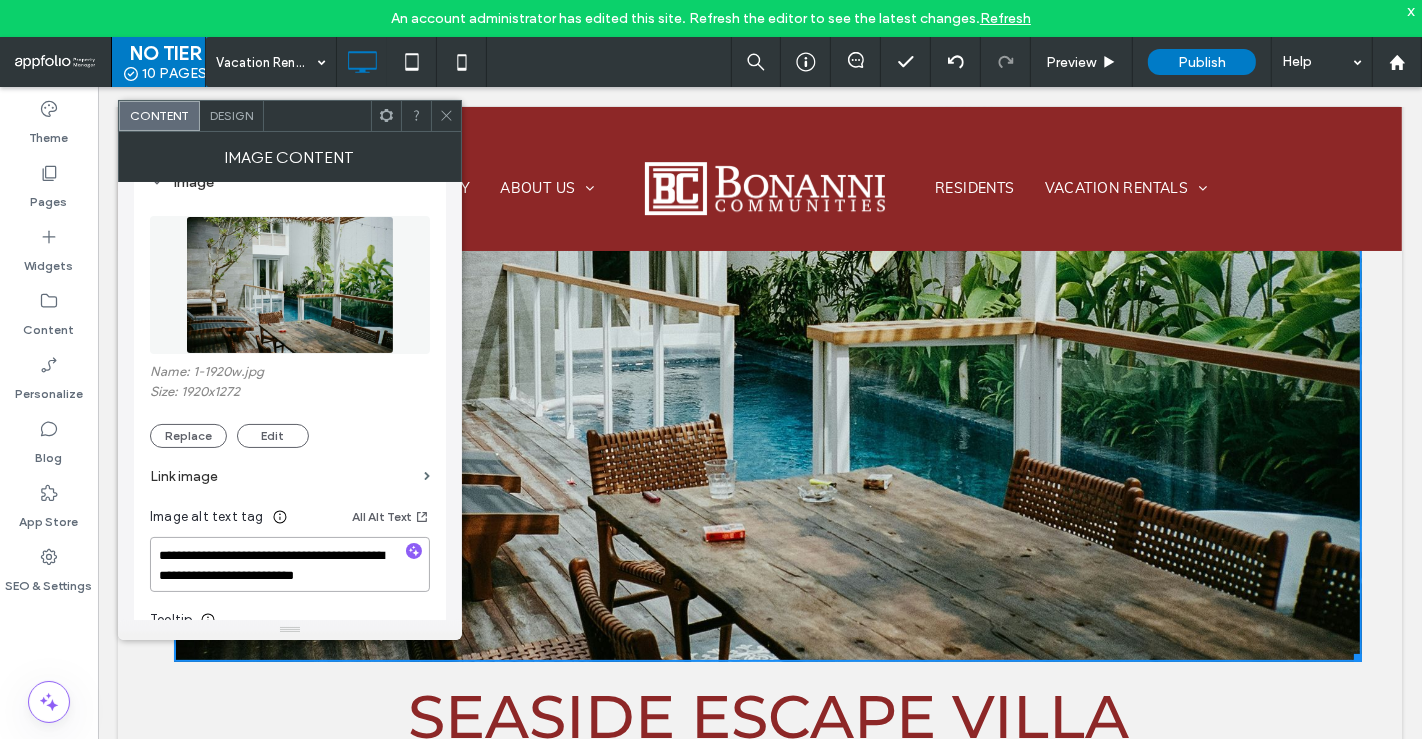 click on "**********" at bounding box center (290, 565) 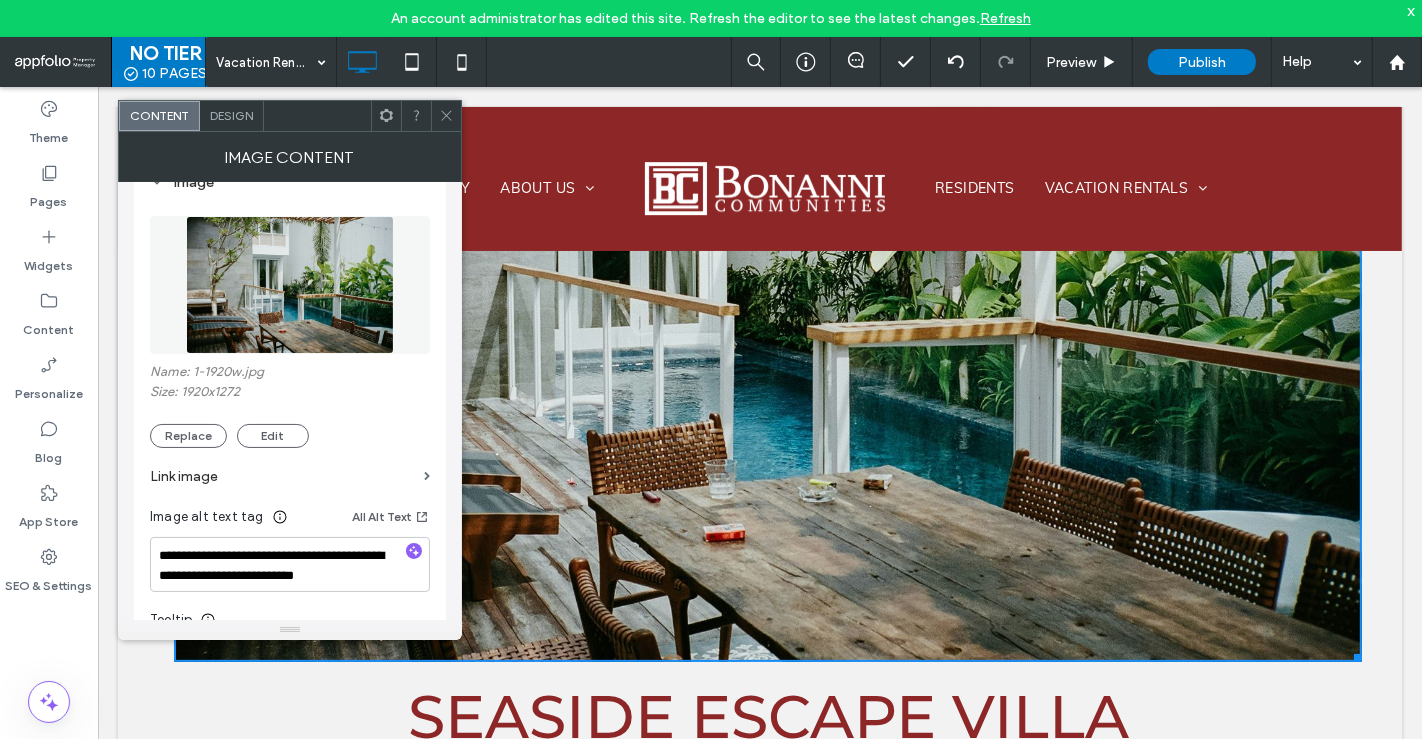click 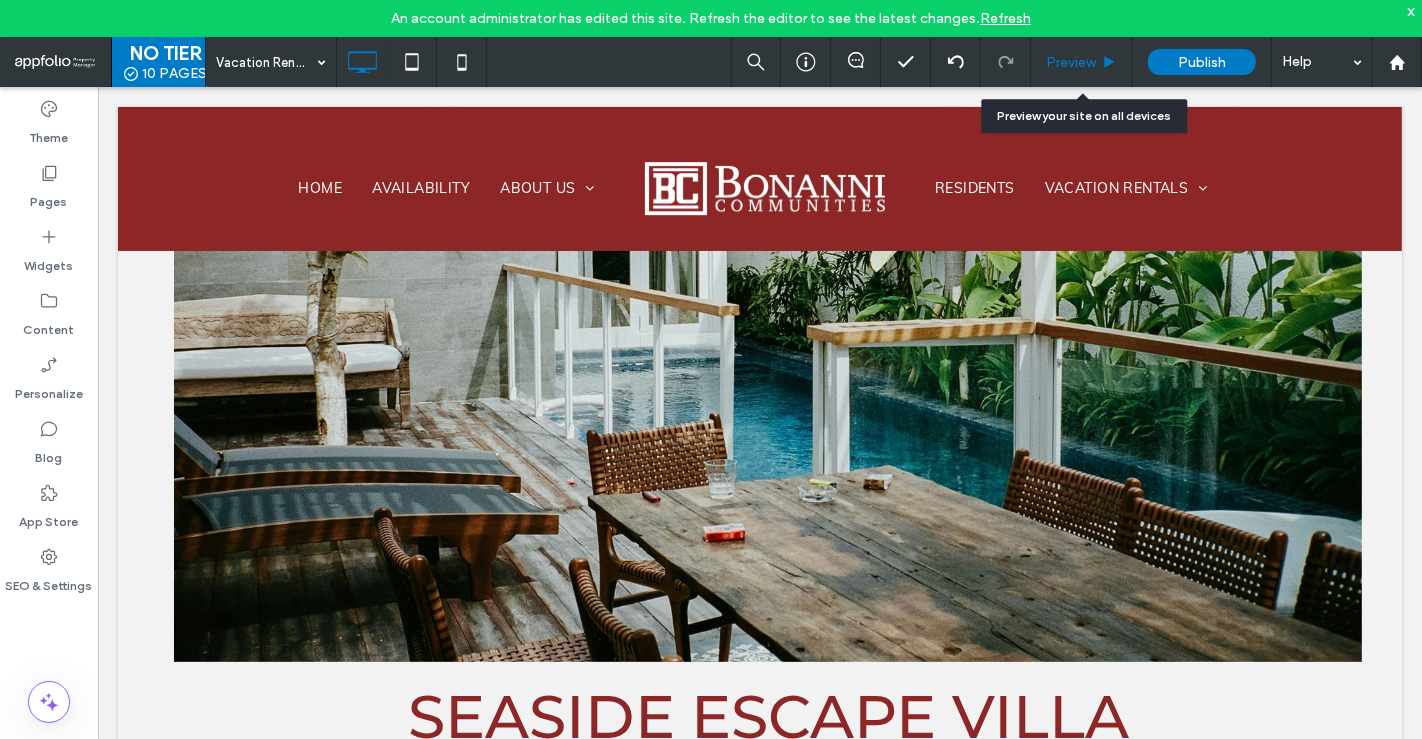 click on "Preview" at bounding box center [1071, 62] 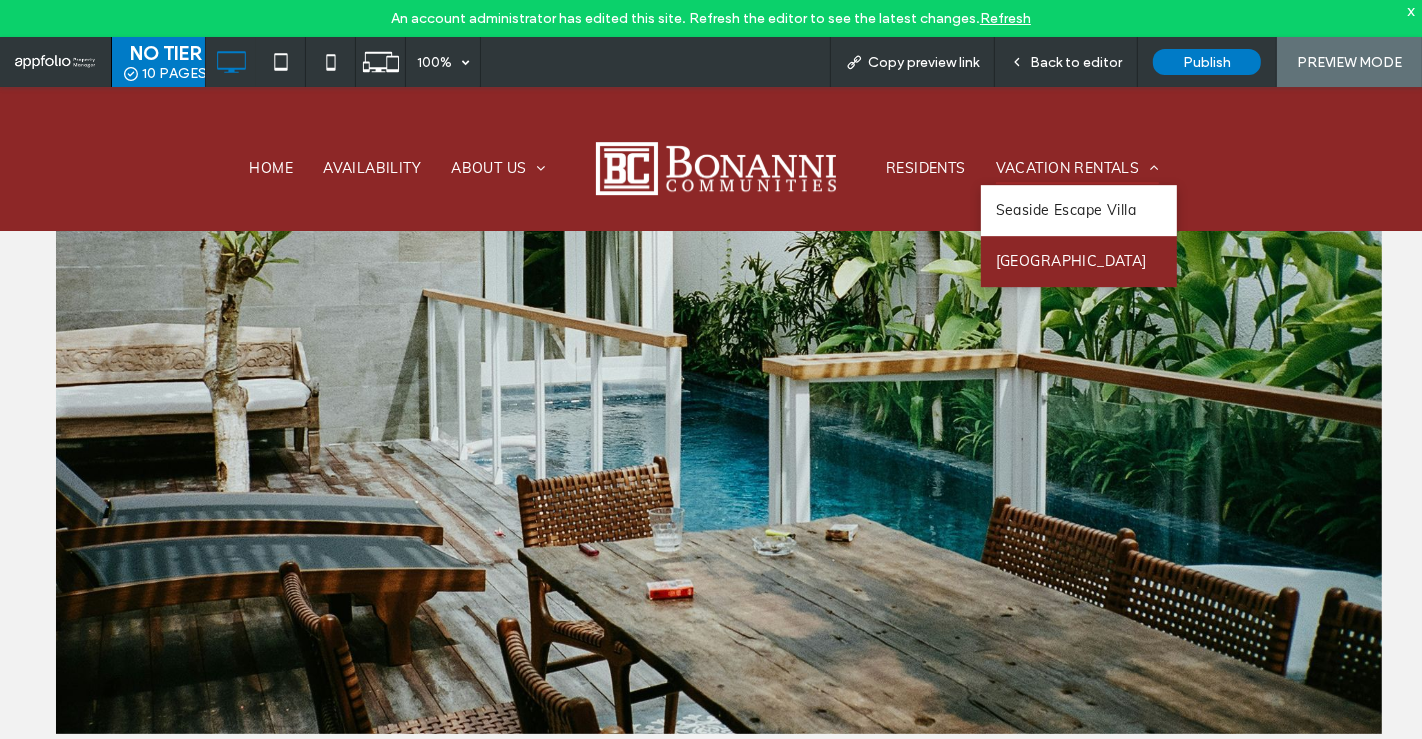 click on "Seaside Escape Villa" at bounding box center [1066, 209] 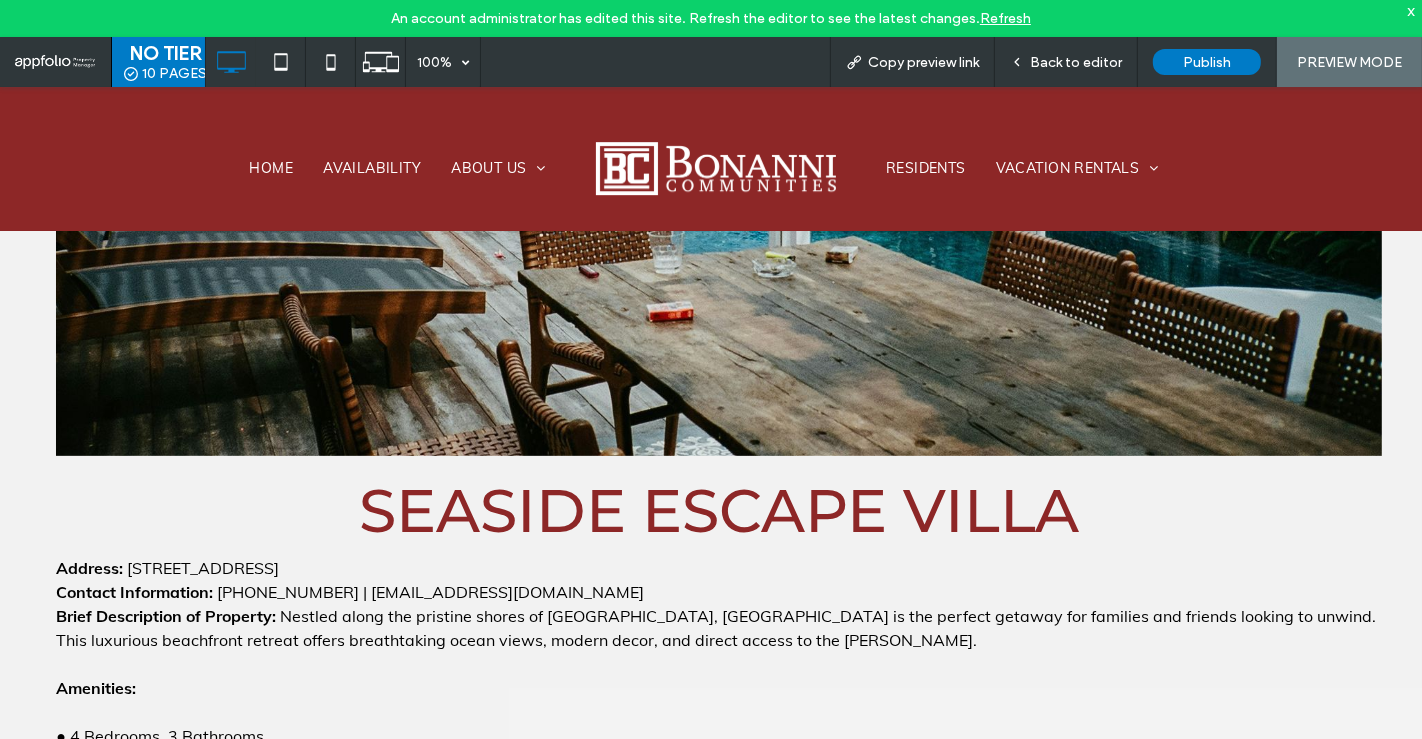 scroll, scrollTop: 521, scrollLeft: 0, axis: vertical 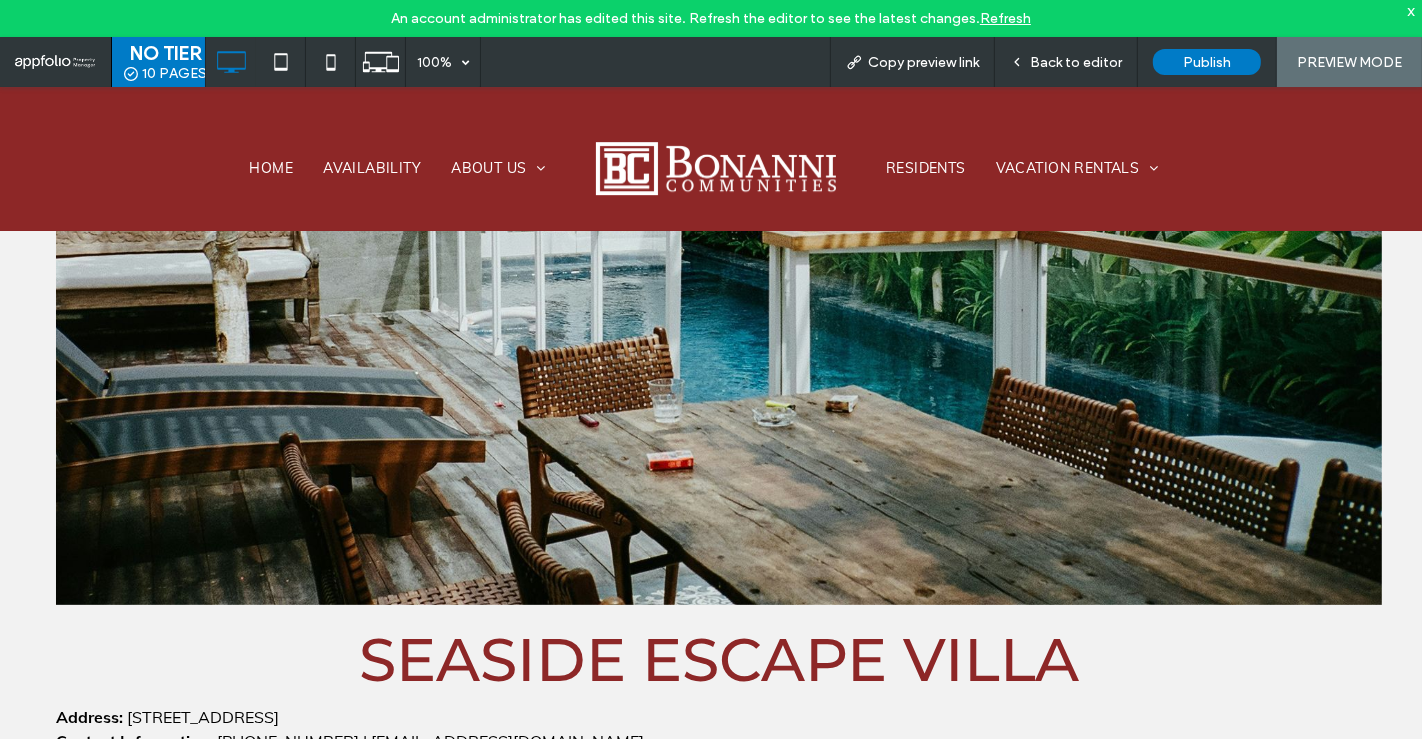 click at bounding box center (719, 165) 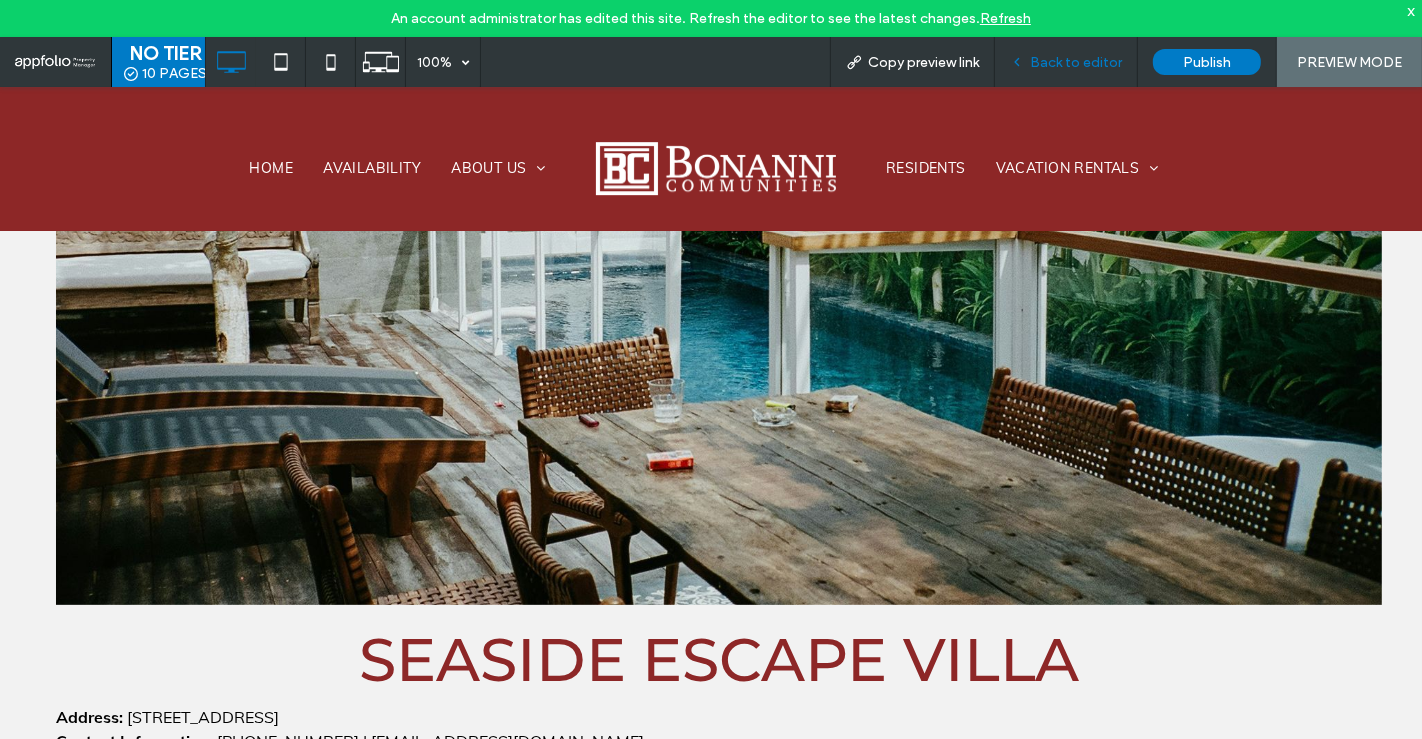 click on "Back to editor" at bounding box center (1066, 62) 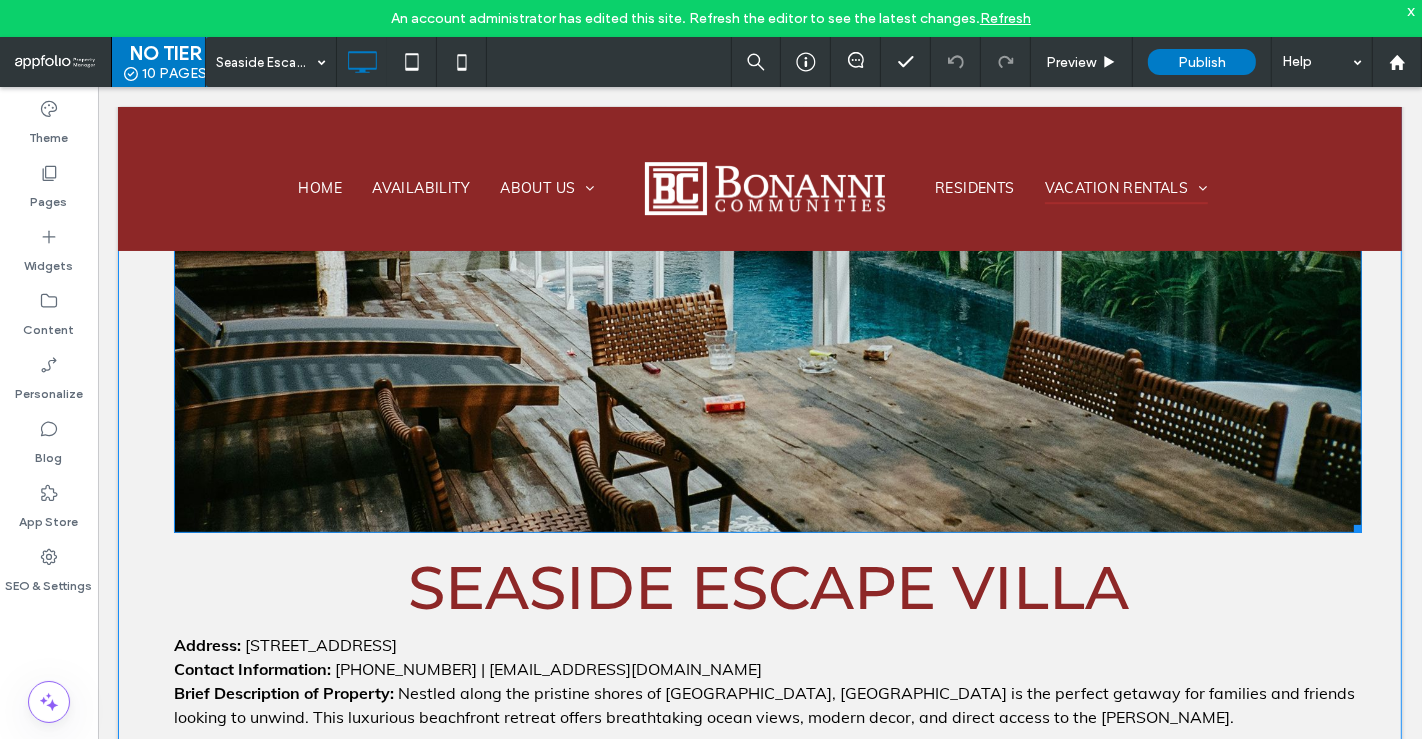 click at bounding box center [767, 139] 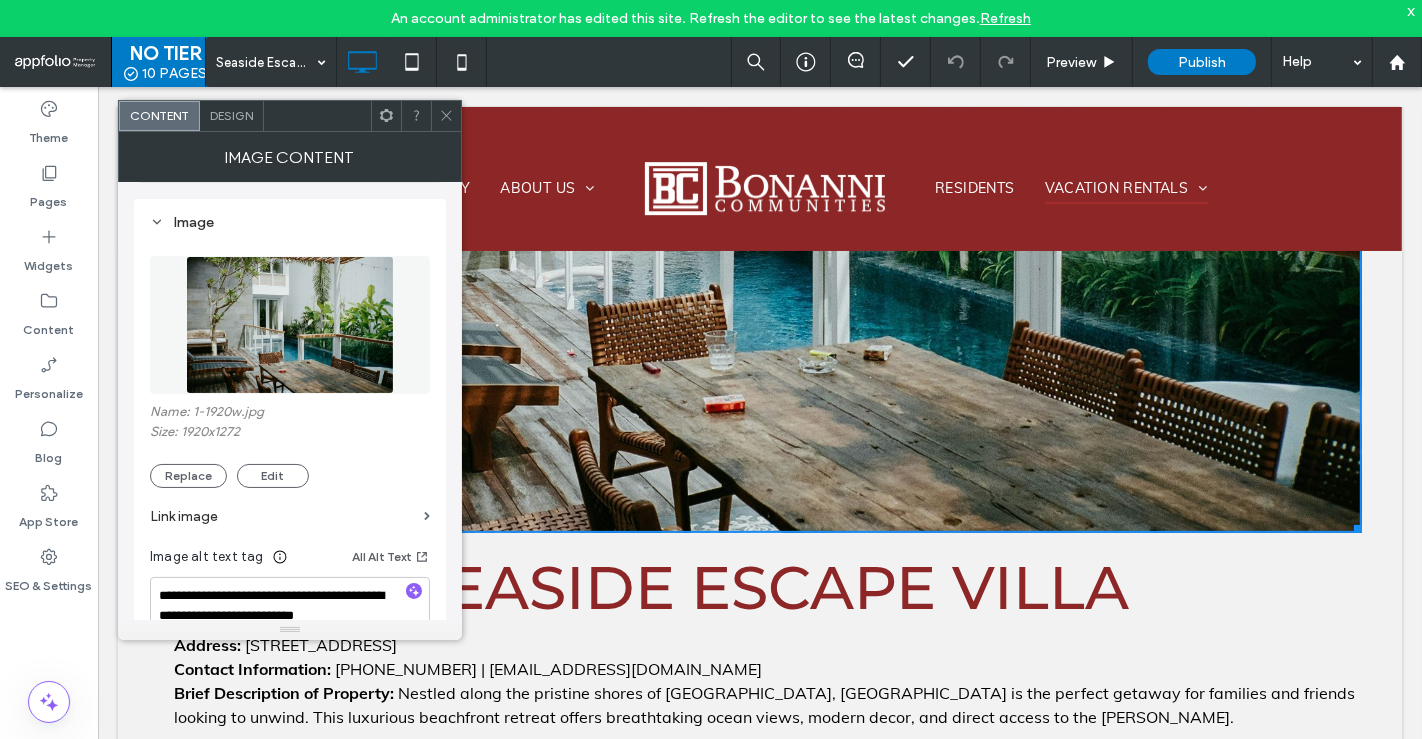 scroll, scrollTop: 255, scrollLeft: 0, axis: vertical 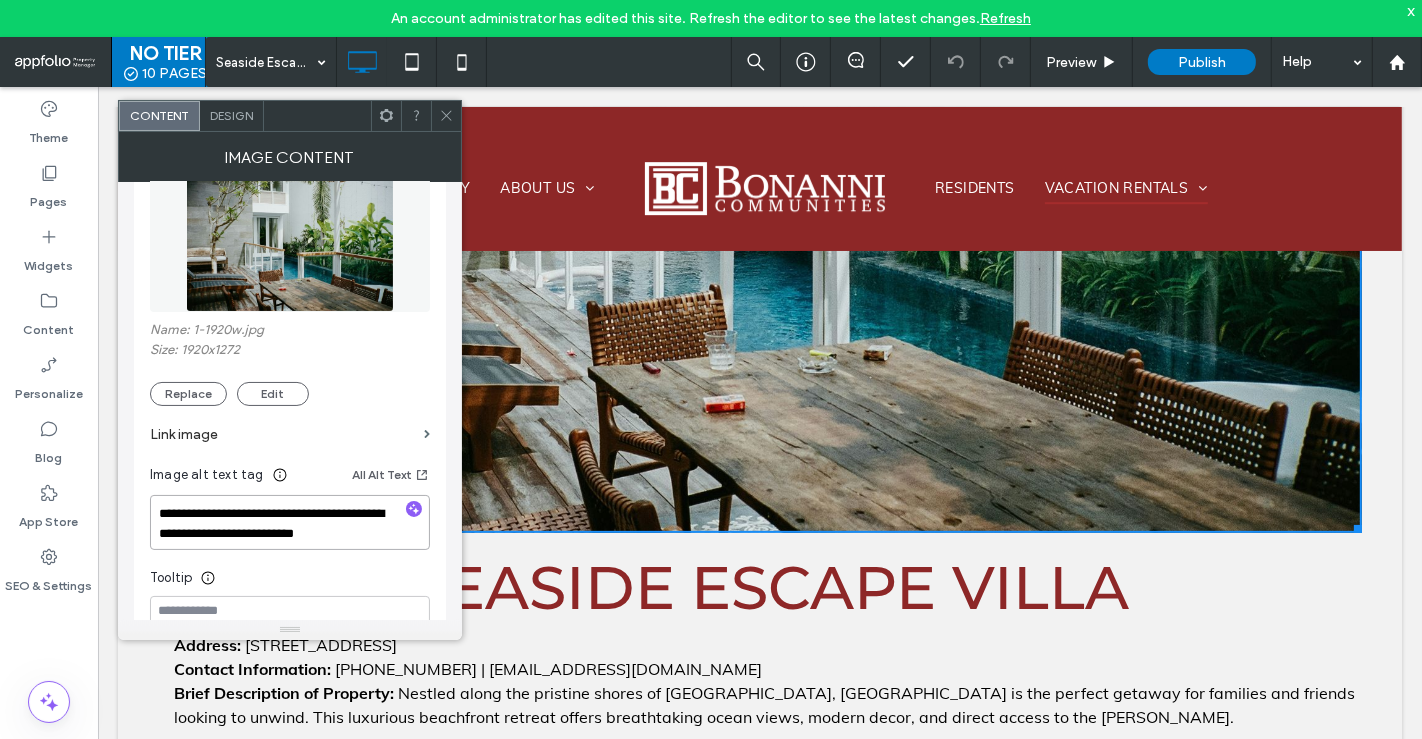 click on "**********" at bounding box center (290, 523) 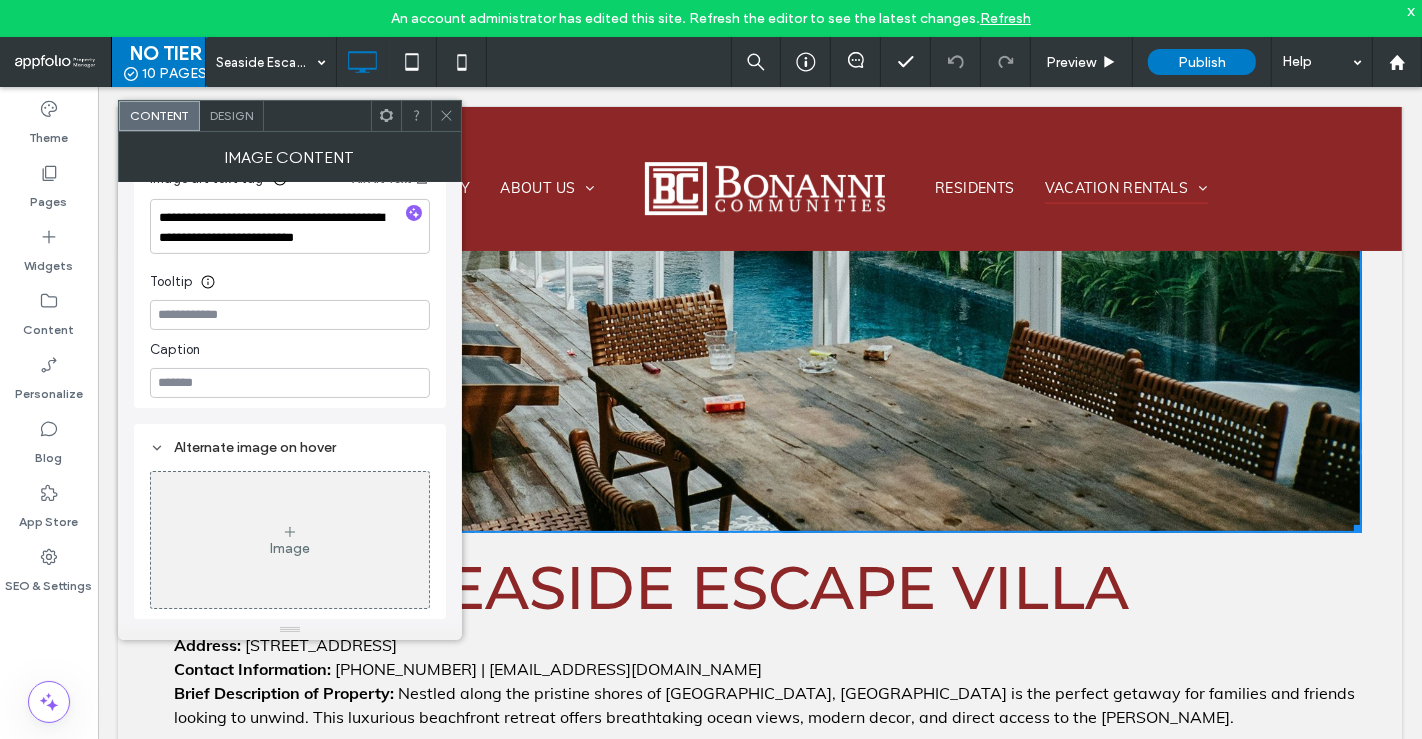 click 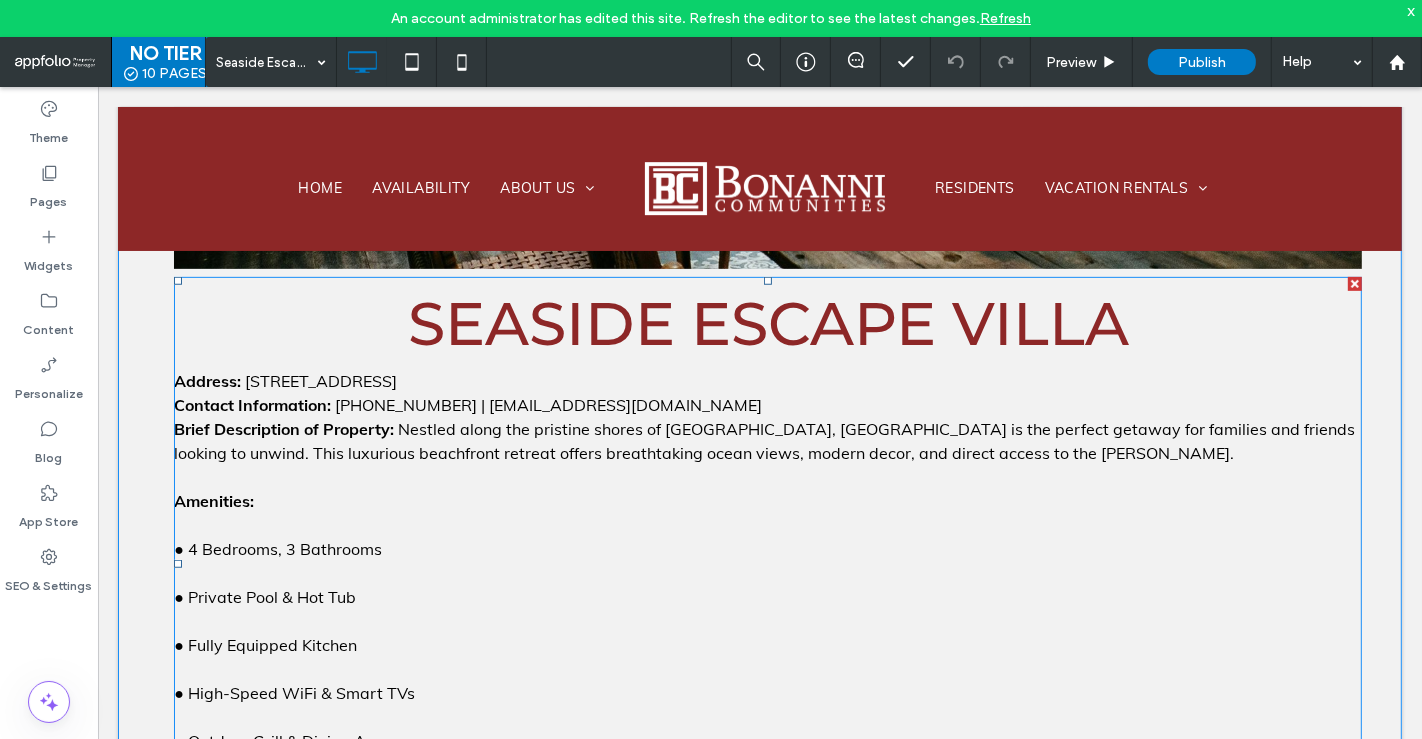 scroll, scrollTop: 825, scrollLeft: 0, axis: vertical 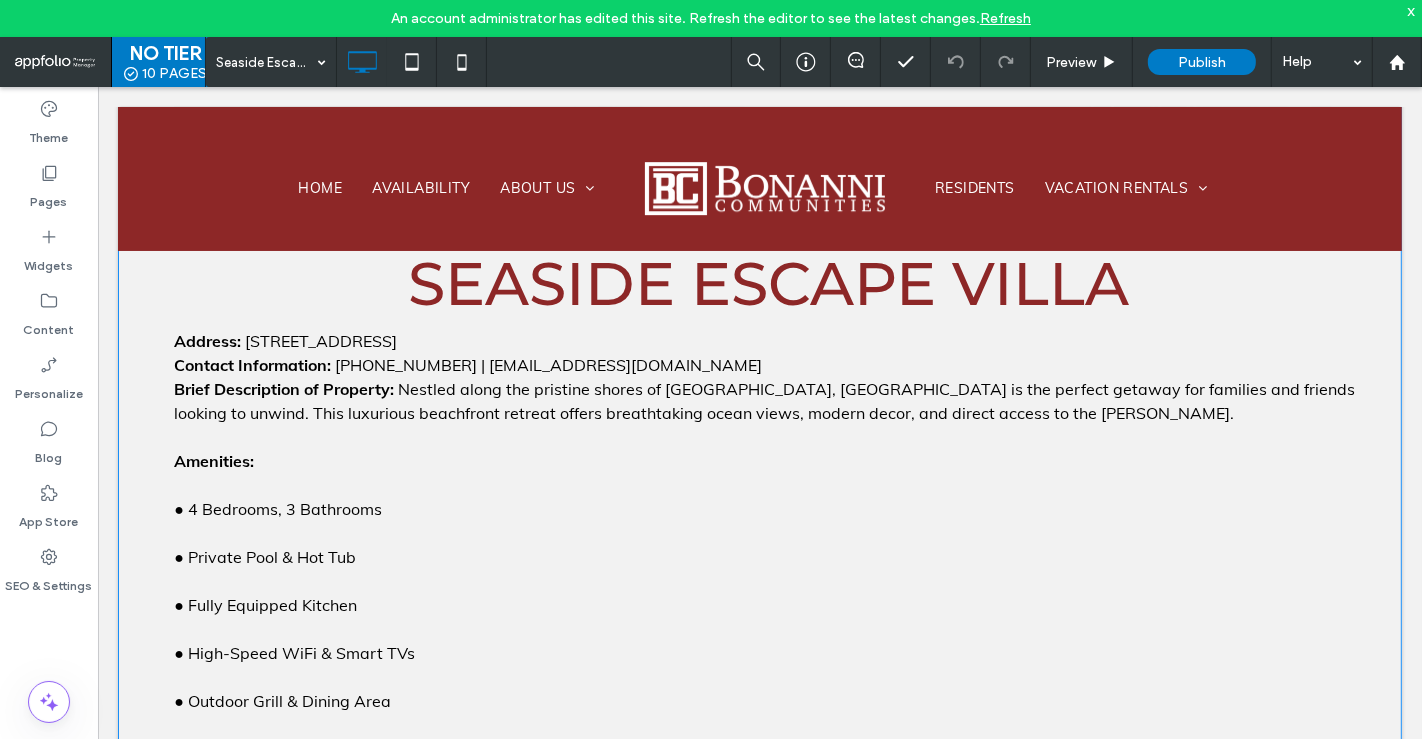 click on "Seaside Escape Villa
Address:   123 Oceanview Lane, Cape Haven, FL 32920
Contact Information:   (555) 987-6543 | info@seasideescapevilla.com
Brief Description of Property:   Nestled along the pristine shores of Cape Haven, Seaside Escape Villa is the perfect getaway for families and friends looking to unwind. This luxurious beachfront retreat offers breathtaking ocean views, modern decor, and direct access to the sandy shores. Amenities: ● 4 Bedrooms, 3 Bathrooms ● Private Pool & Hot Tub ● Fully Equipped Kitchen ● High-Speed WiFi & Smart TVs ● Outdoor Grill & Dining Area ● Beach Access & Complimentary Chairs ● Pet-Friendly
Click To Paste
Row + Add Section" at bounding box center (759, 130) 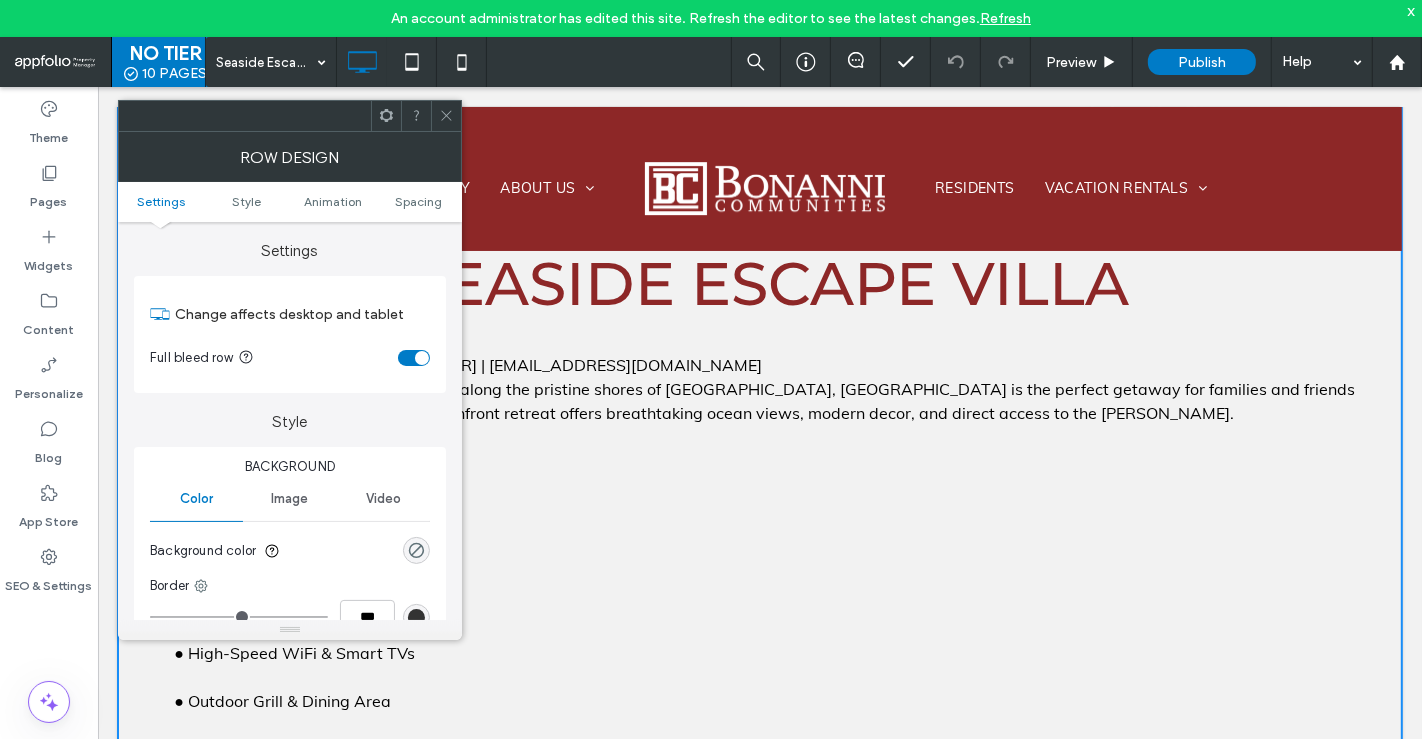 click on "Contact Information:   (555) 987-6543 | info@seasideescapevilla.com" at bounding box center [767, 364] 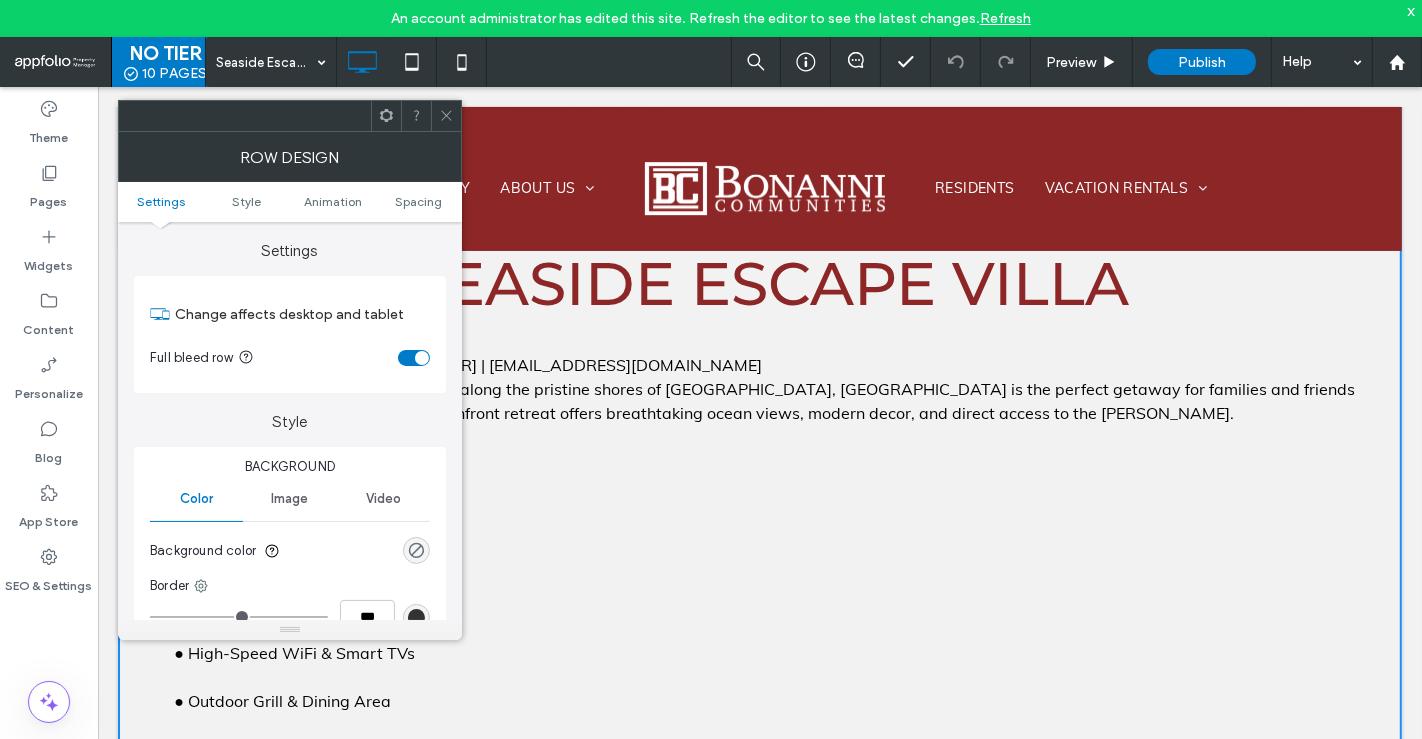 click 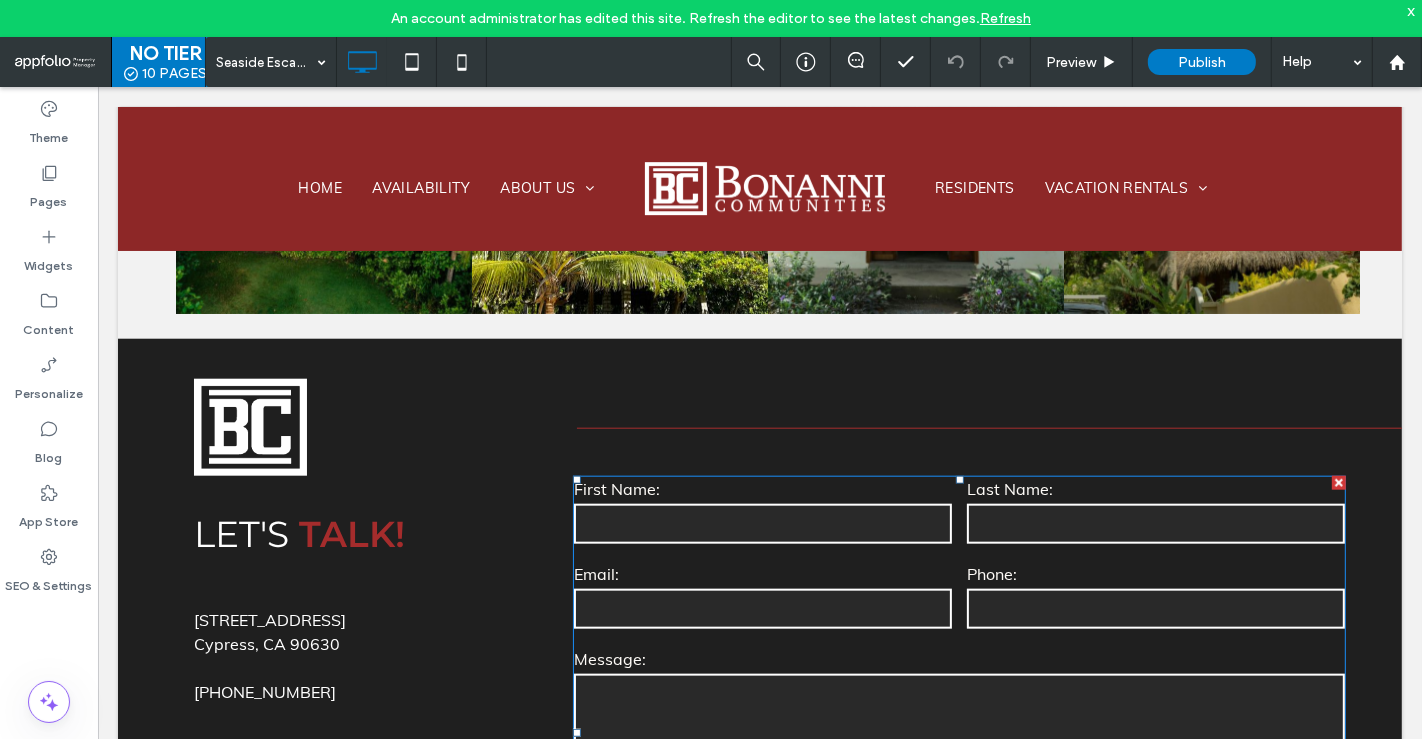 scroll, scrollTop: 2056, scrollLeft: 0, axis: vertical 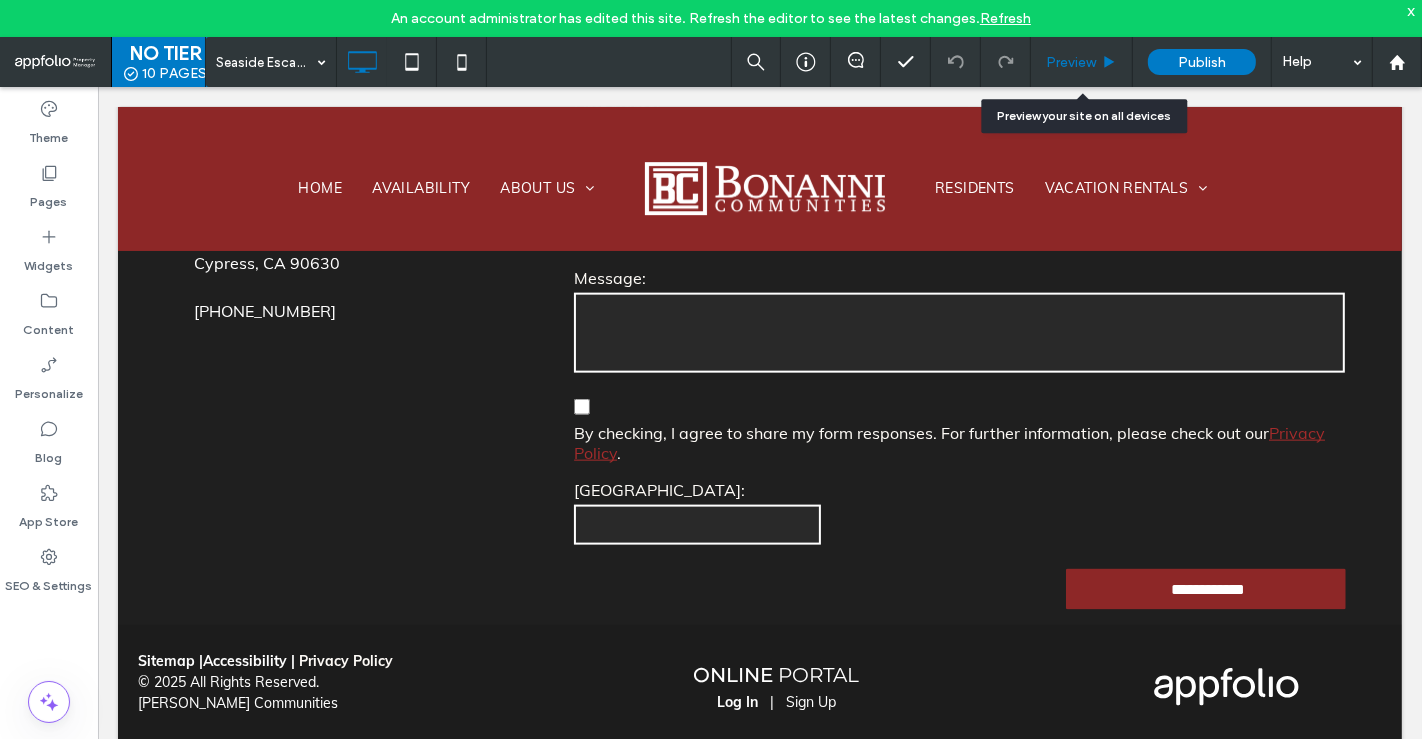 click on "Preview" at bounding box center (1081, 62) 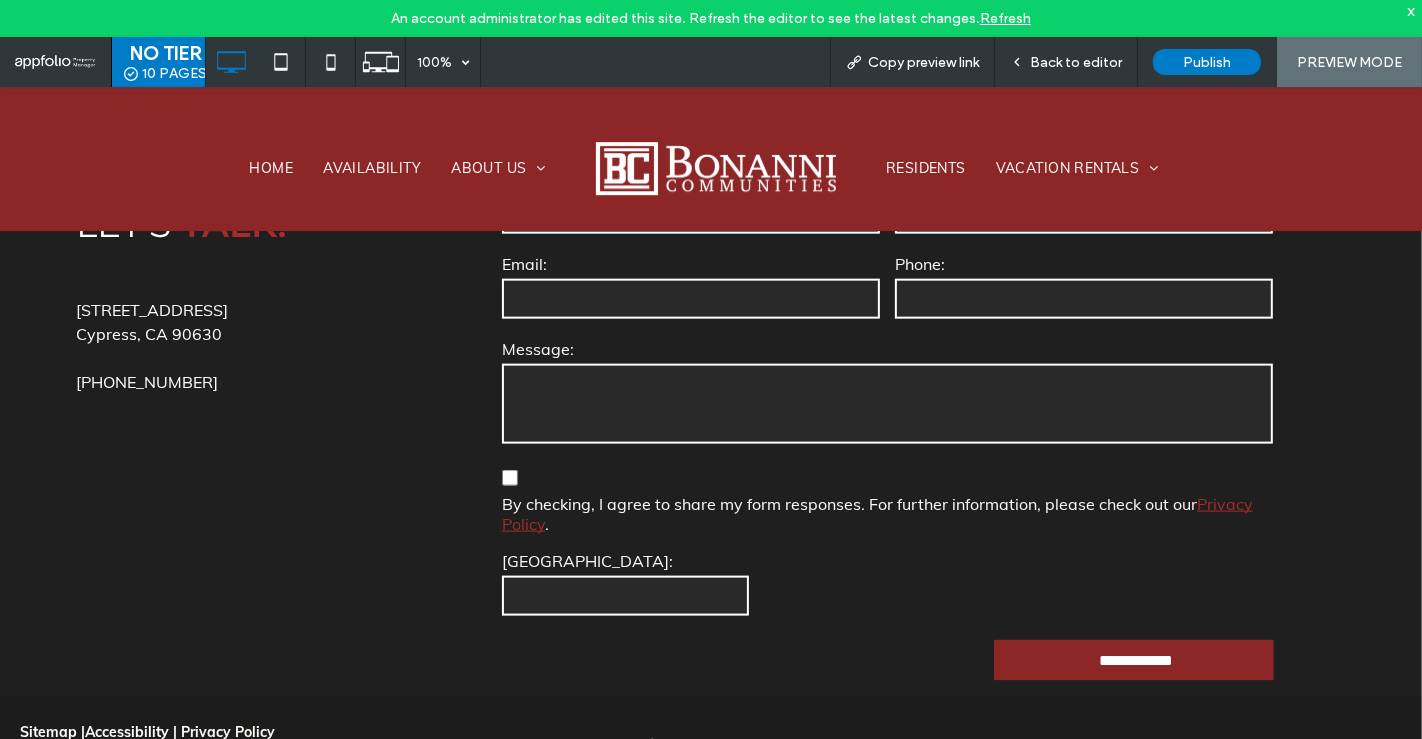 scroll, scrollTop: 2107, scrollLeft: 0, axis: vertical 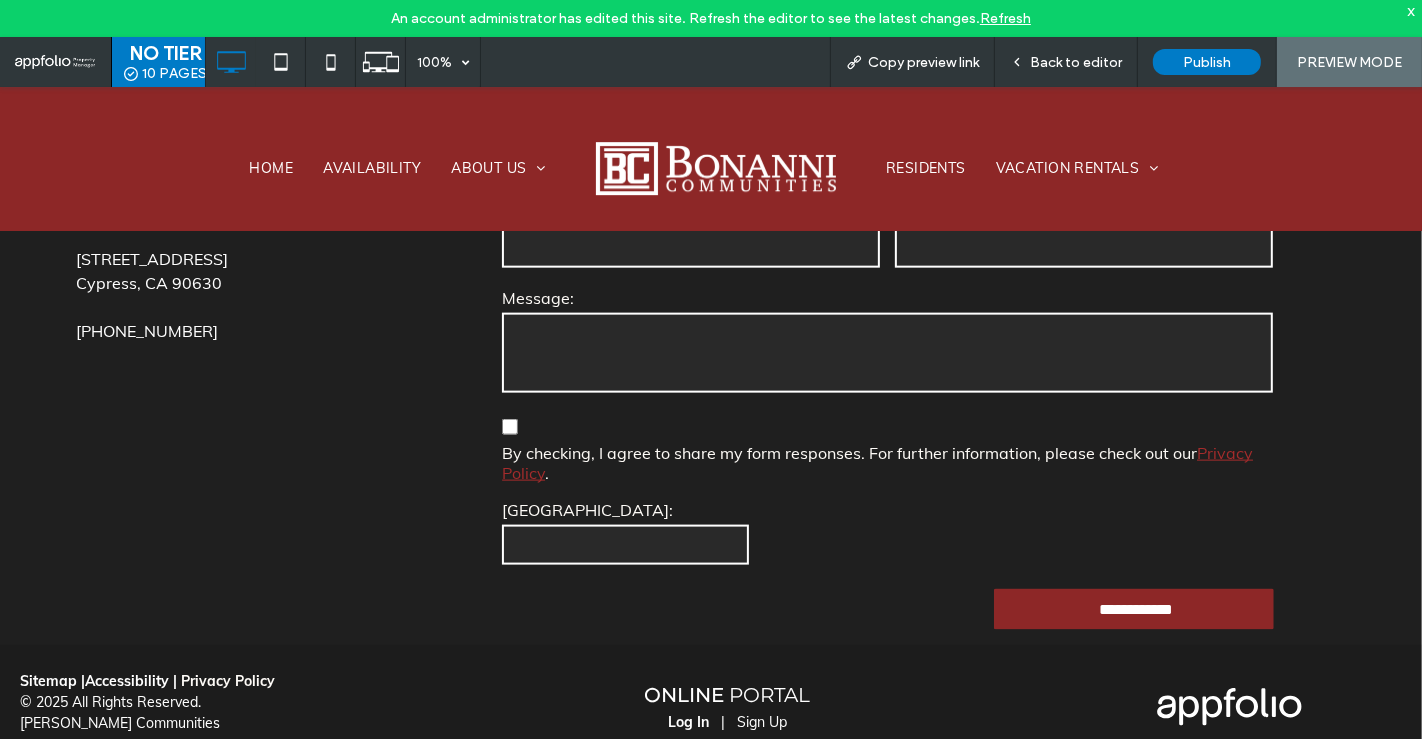 click on "Sitemap   |  Accessibility   |
Privacy Policy" at bounding box center [185, 680] 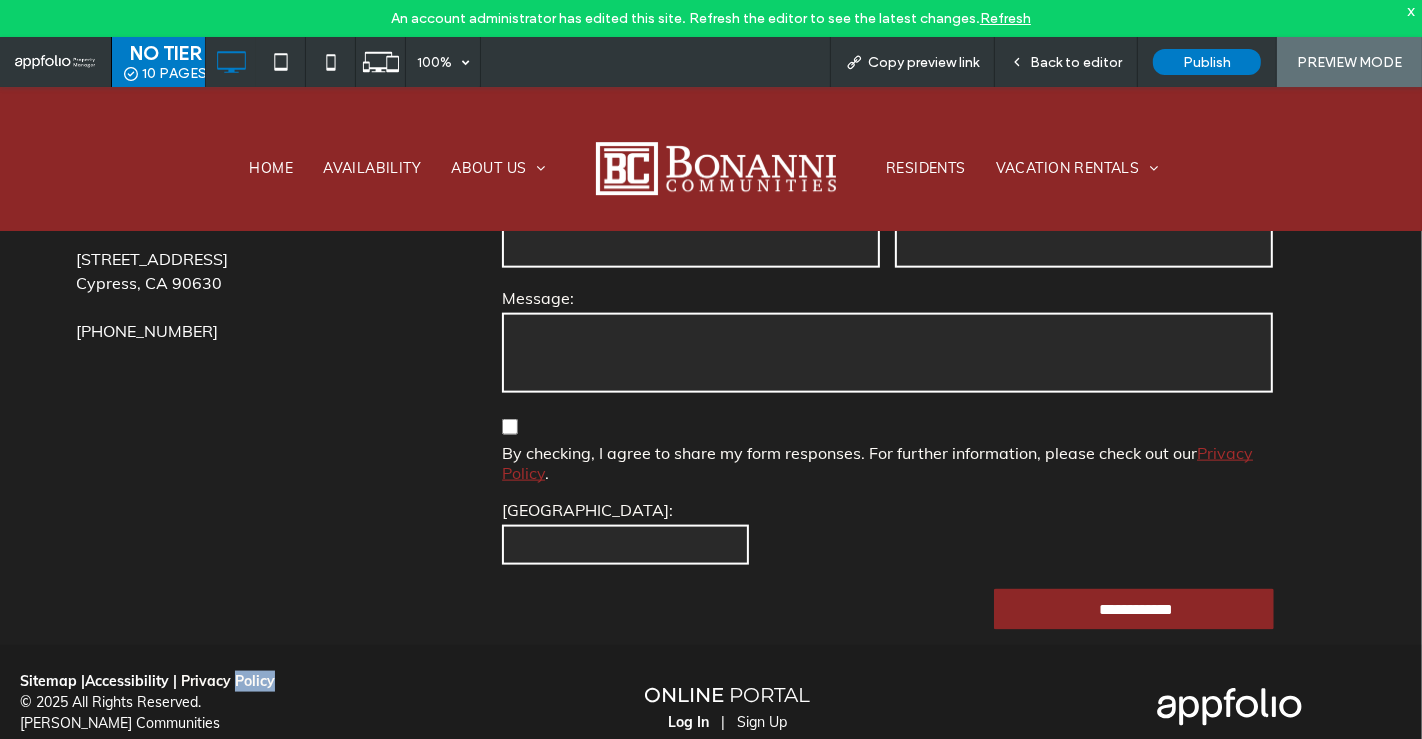 click on "Sitemap   |  Accessibility   |
Privacy Policy" at bounding box center [185, 680] 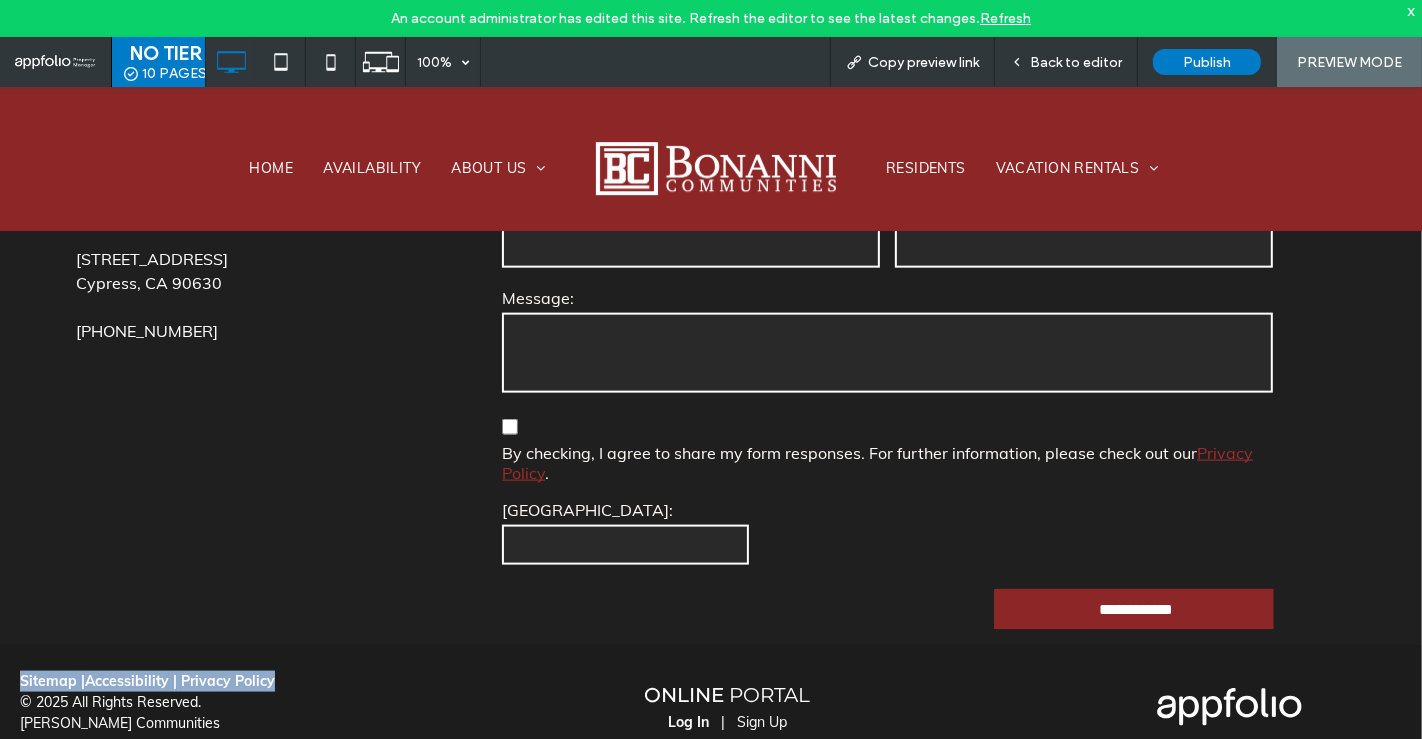 click on "Sitemap   |  Accessibility   |
Privacy Policy" at bounding box center (185, 680) 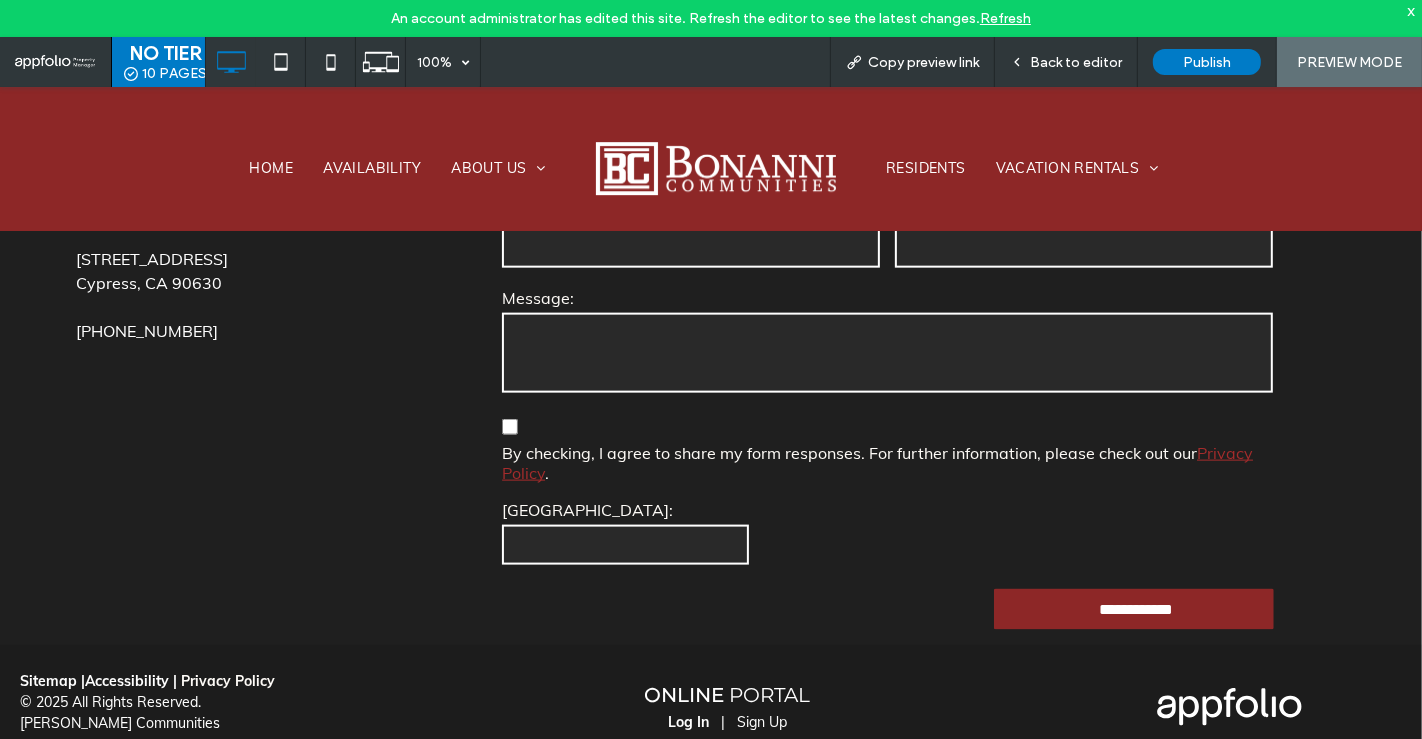 click on "©
2025
All Rights Reserved." at bounding box center [185, 701] 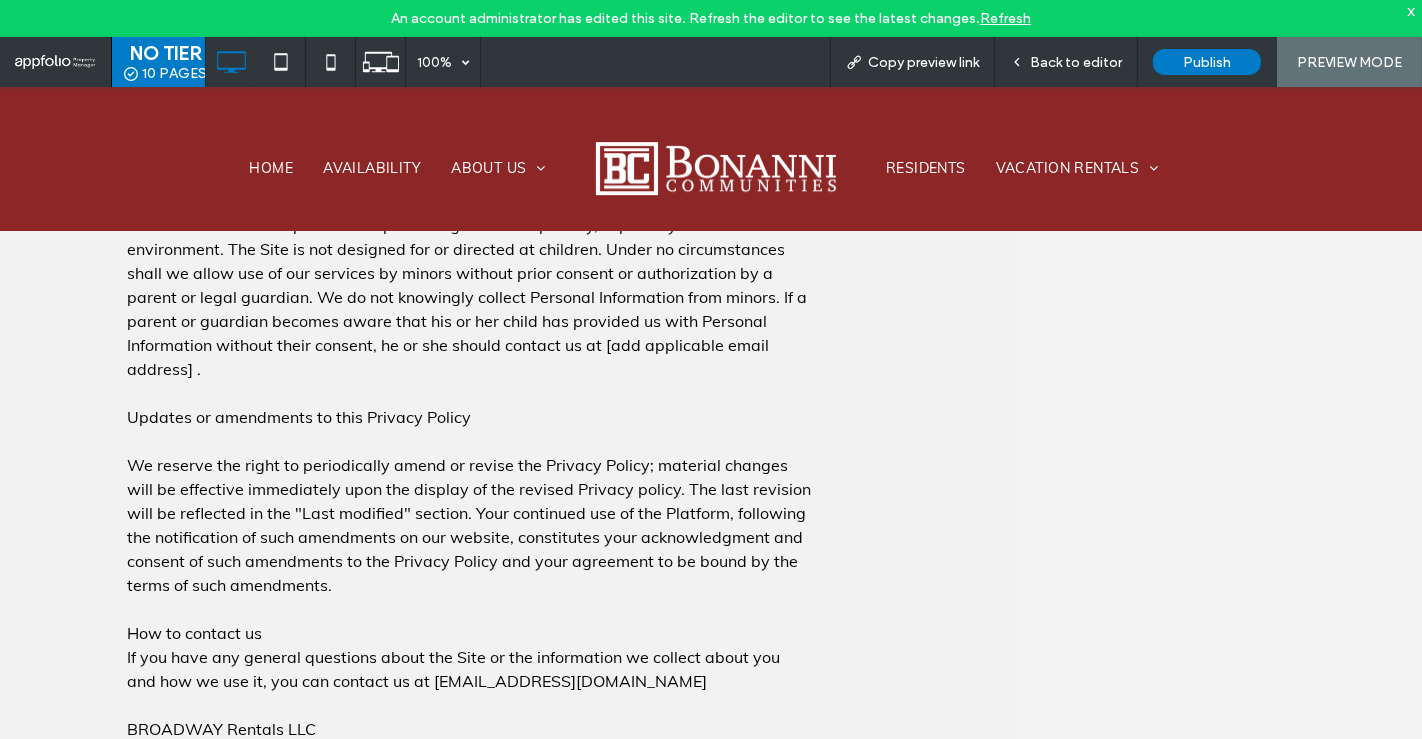 scroll, scrollTop: 5617, scrollLeft: 0, axis: vertical 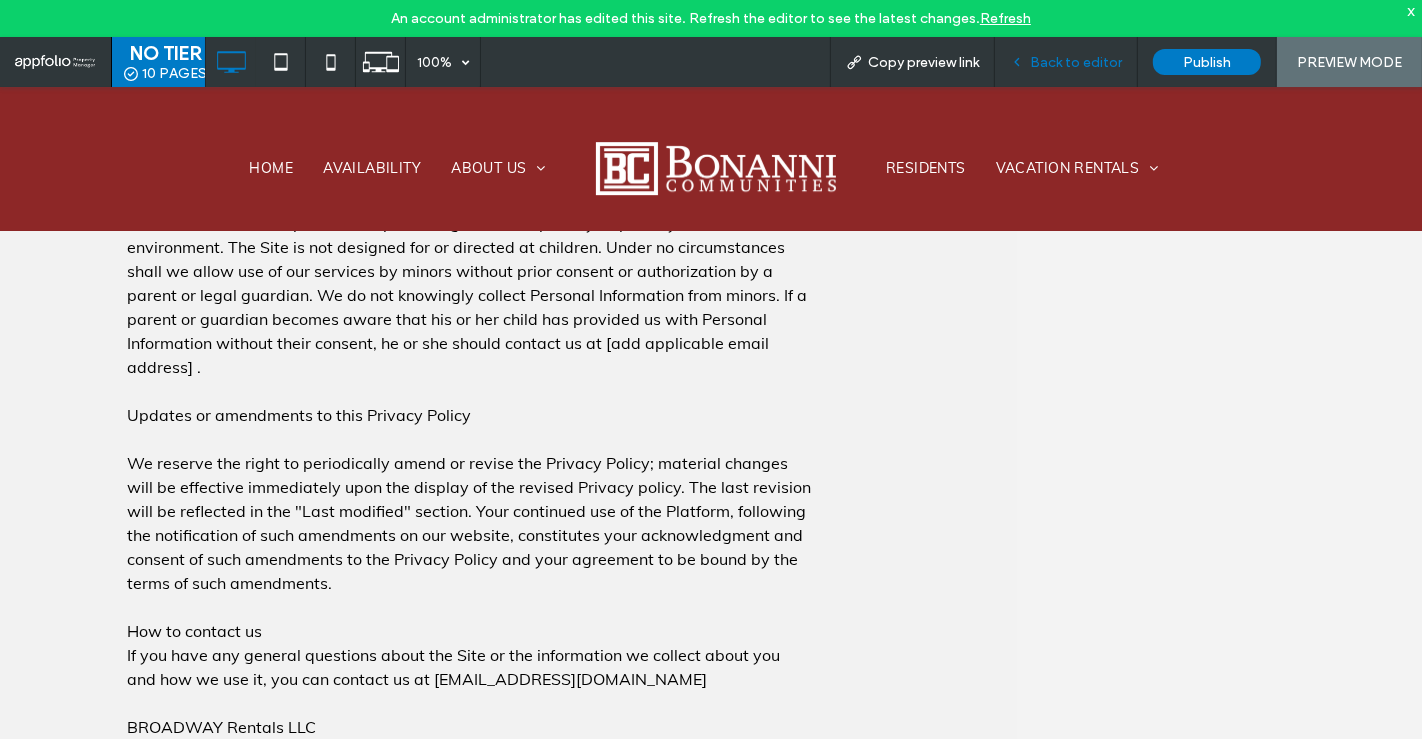 click on "Back to editor" at bounding box center [1076, 62] 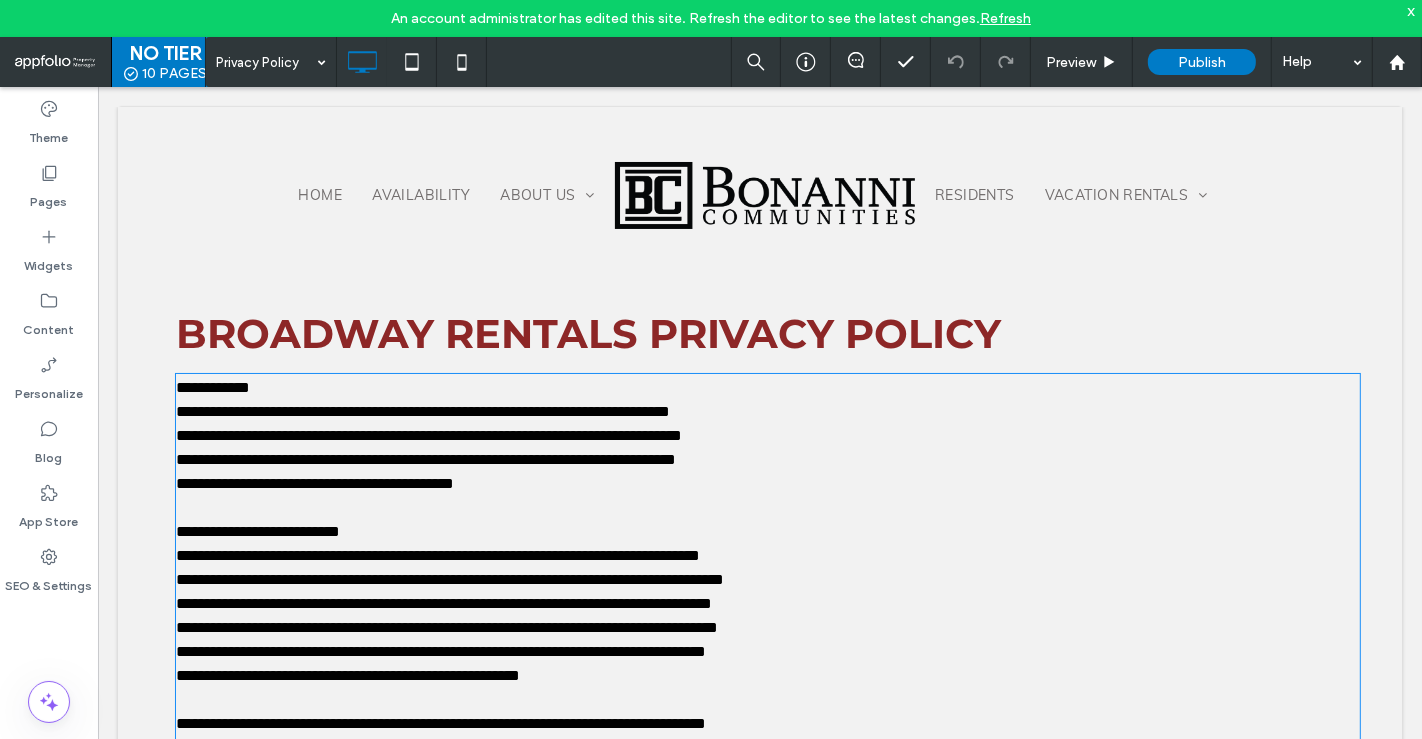 scroll, scrollTop: 0, scrollLeft: 0, axis: both 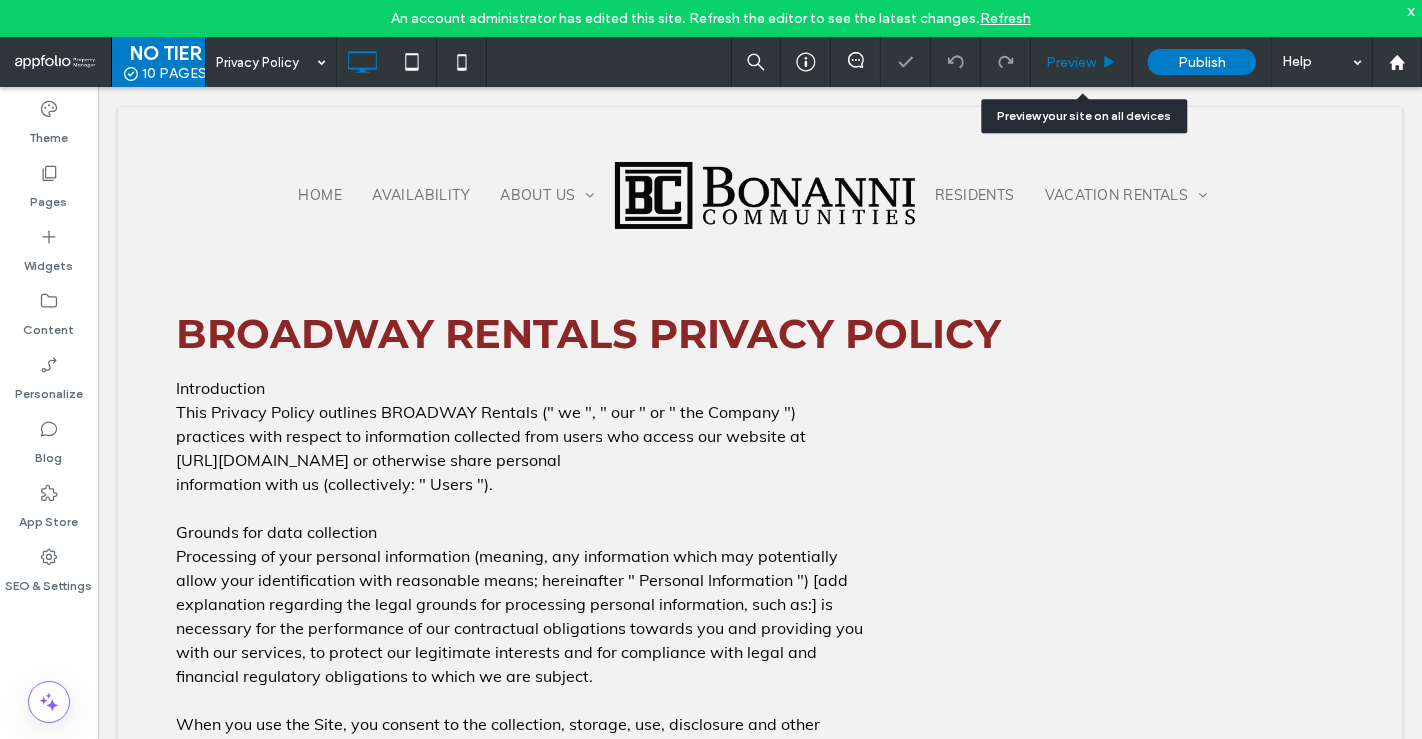 click on "Preview" at bounding box center [1071, 62] 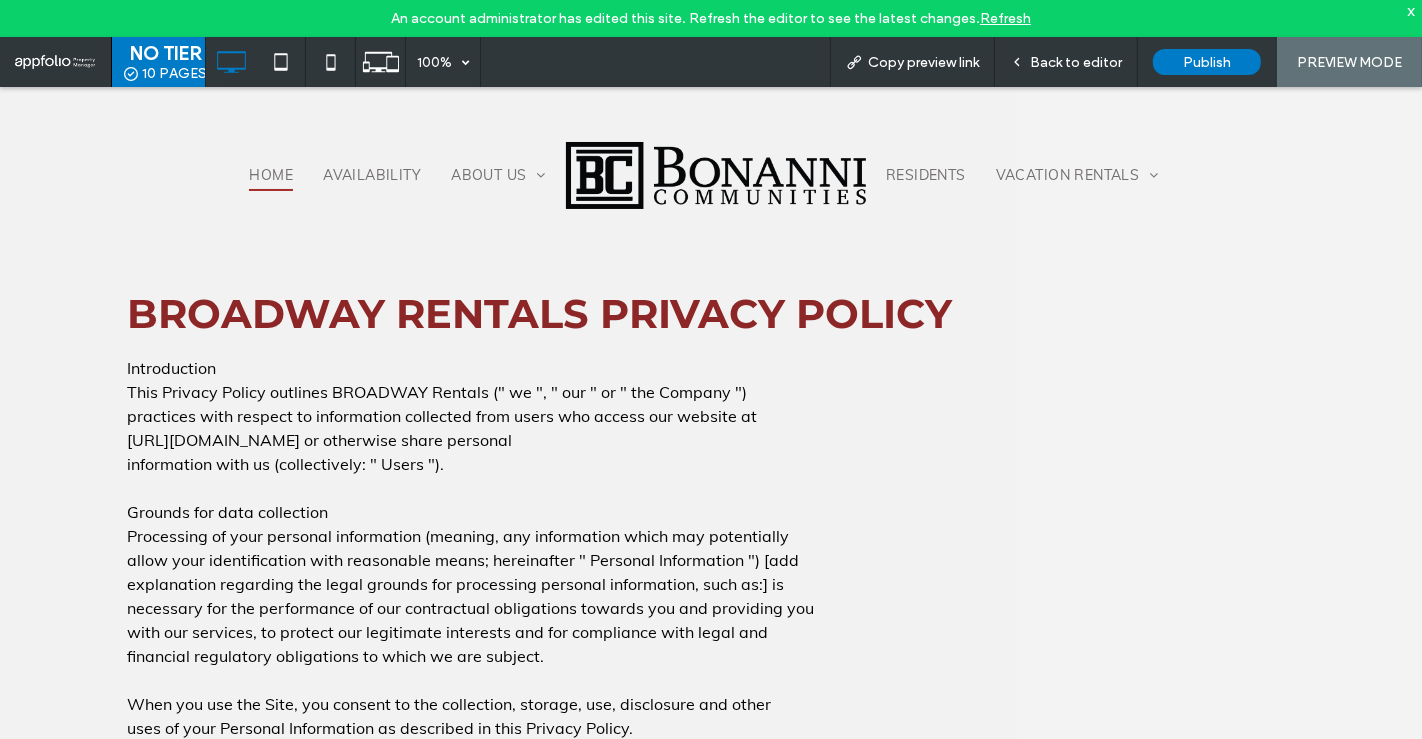 click on "Home" at bounding box center (271, 174) 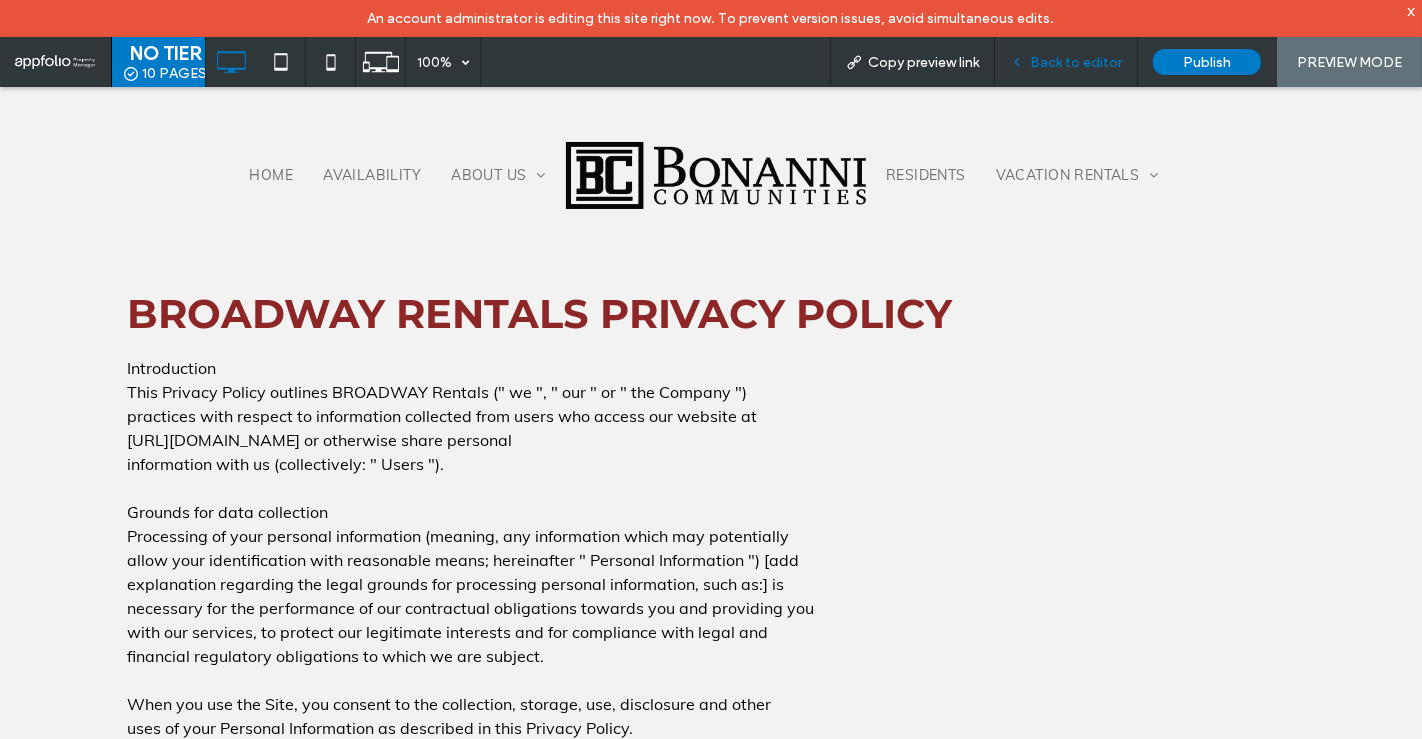 click on "Back to editor" at bounding box center (1076, 62) 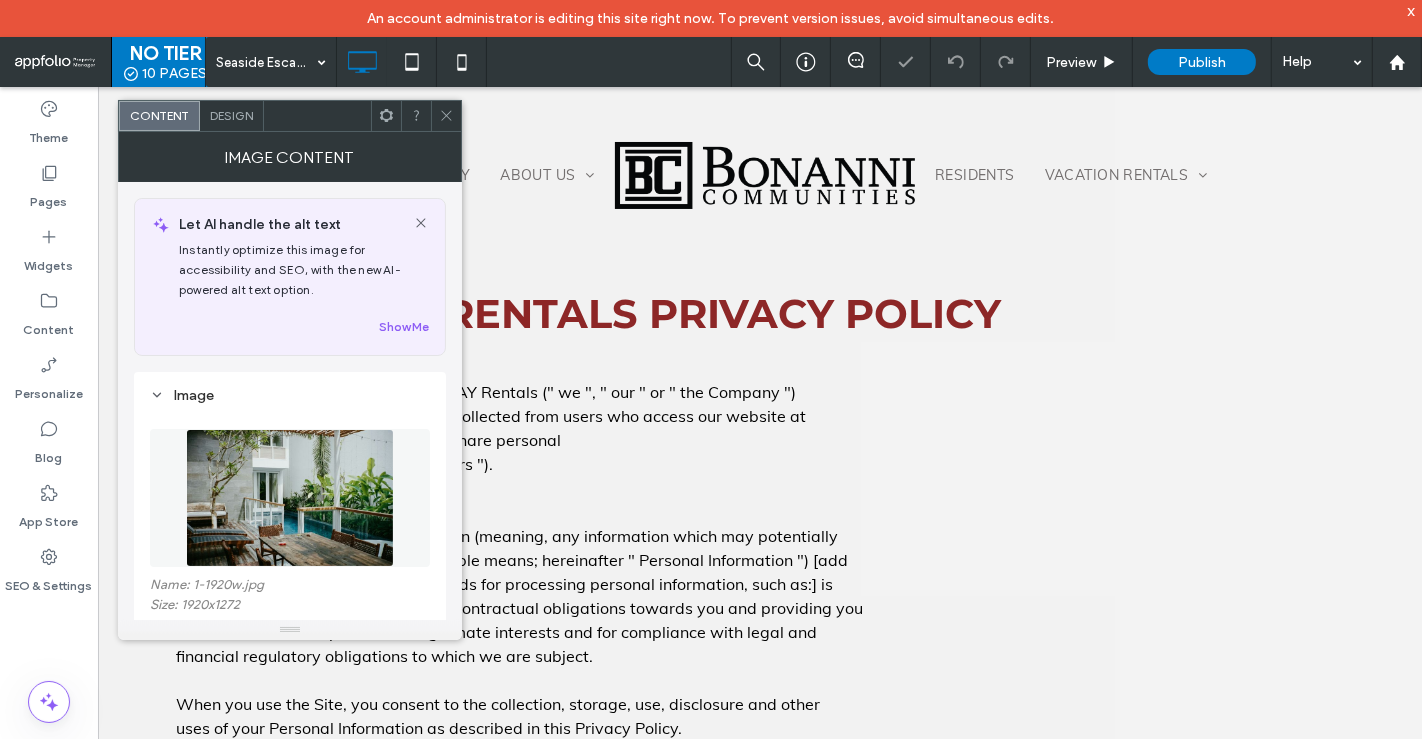 click on "Image Content" at bounding box center [290, 157] 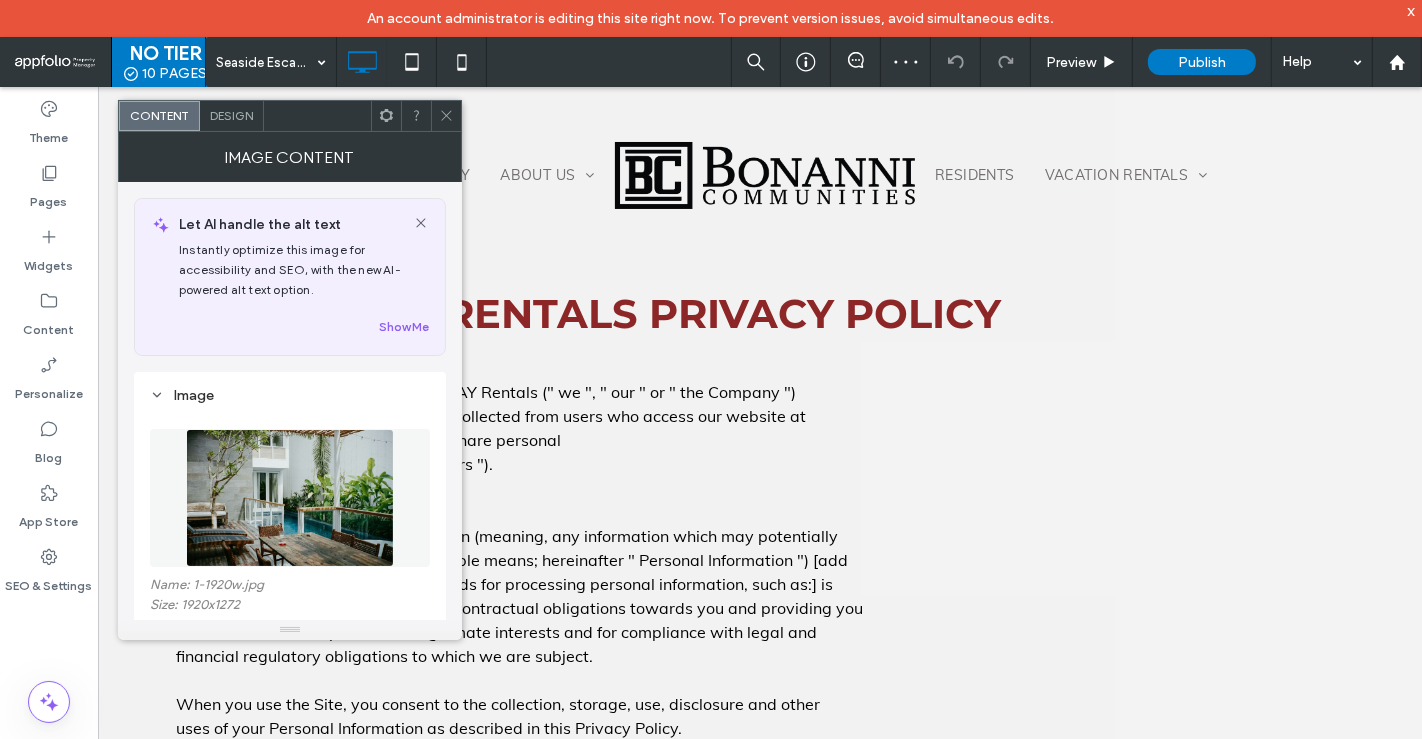 click at bounding box center [446, 116] 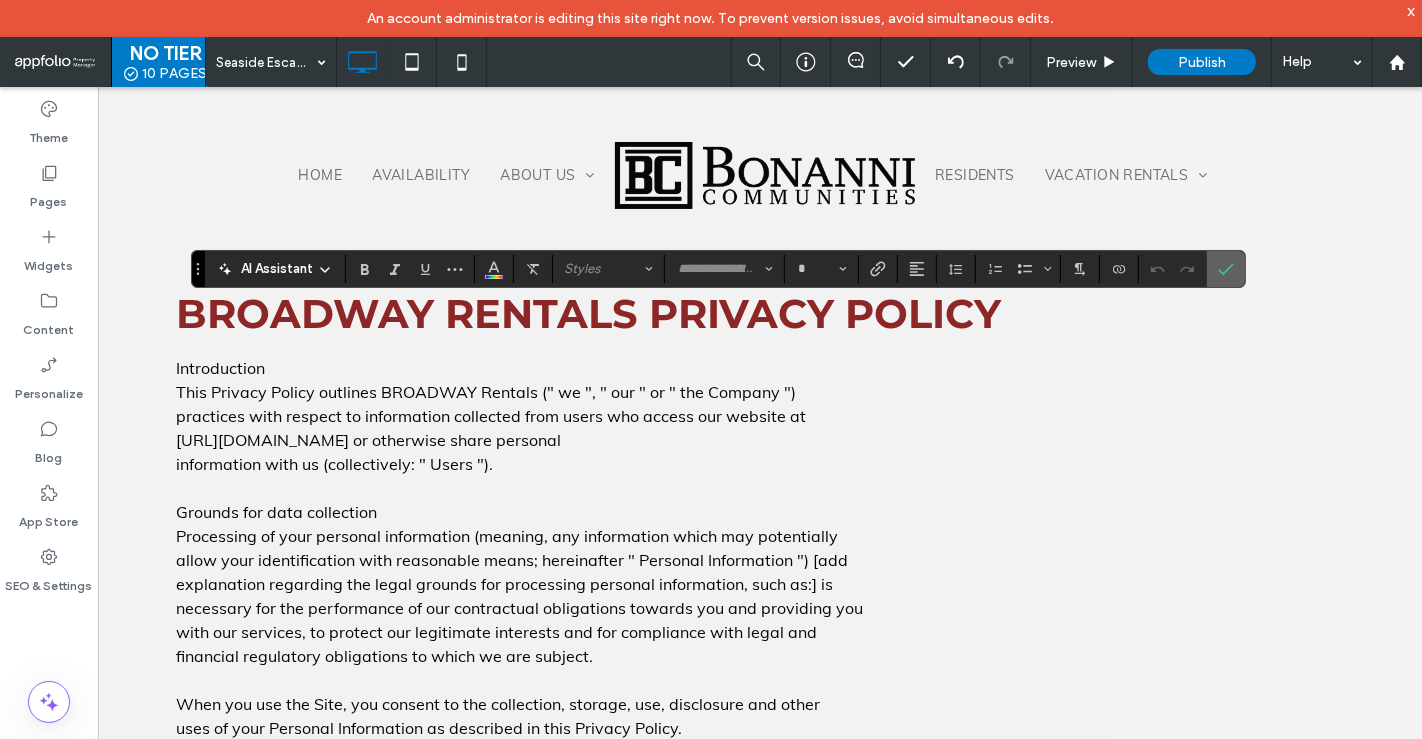 click at bounding box center [1226, 269] 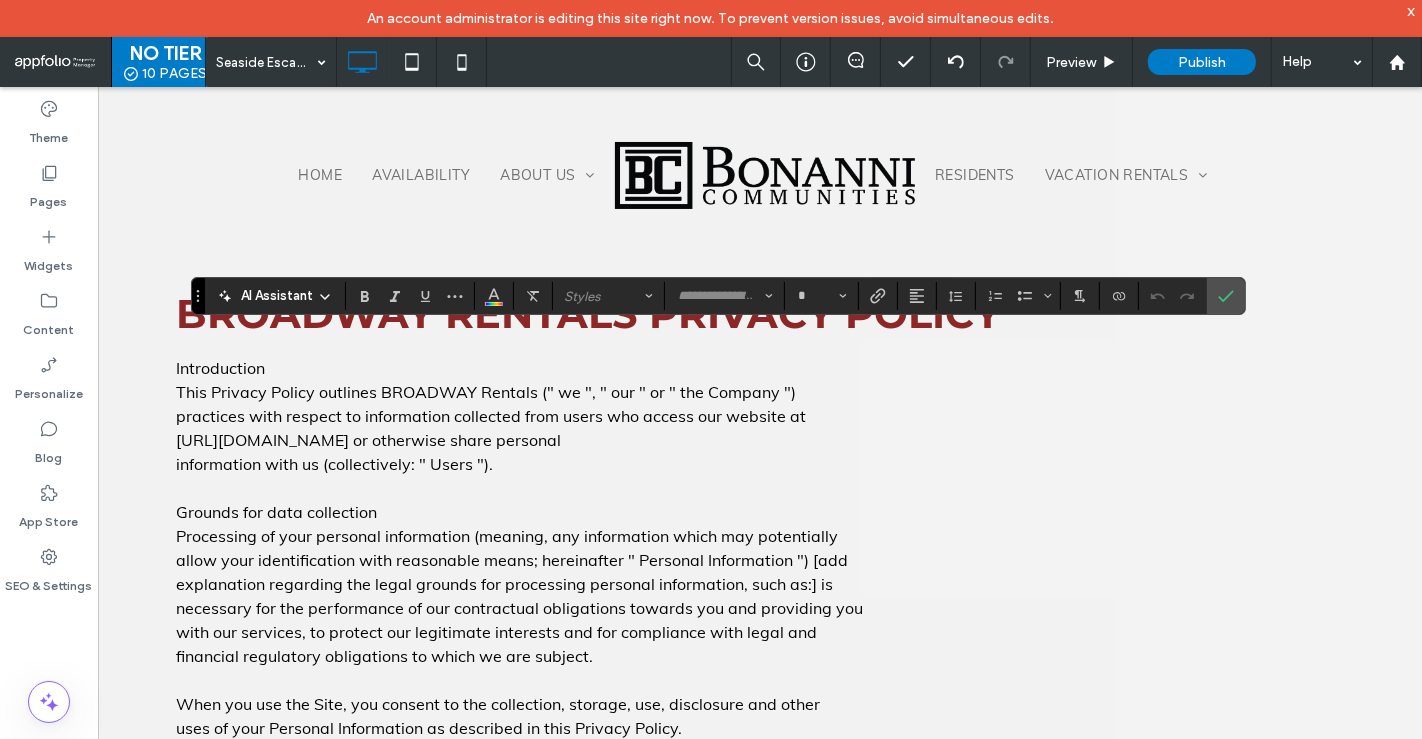 type on "****" 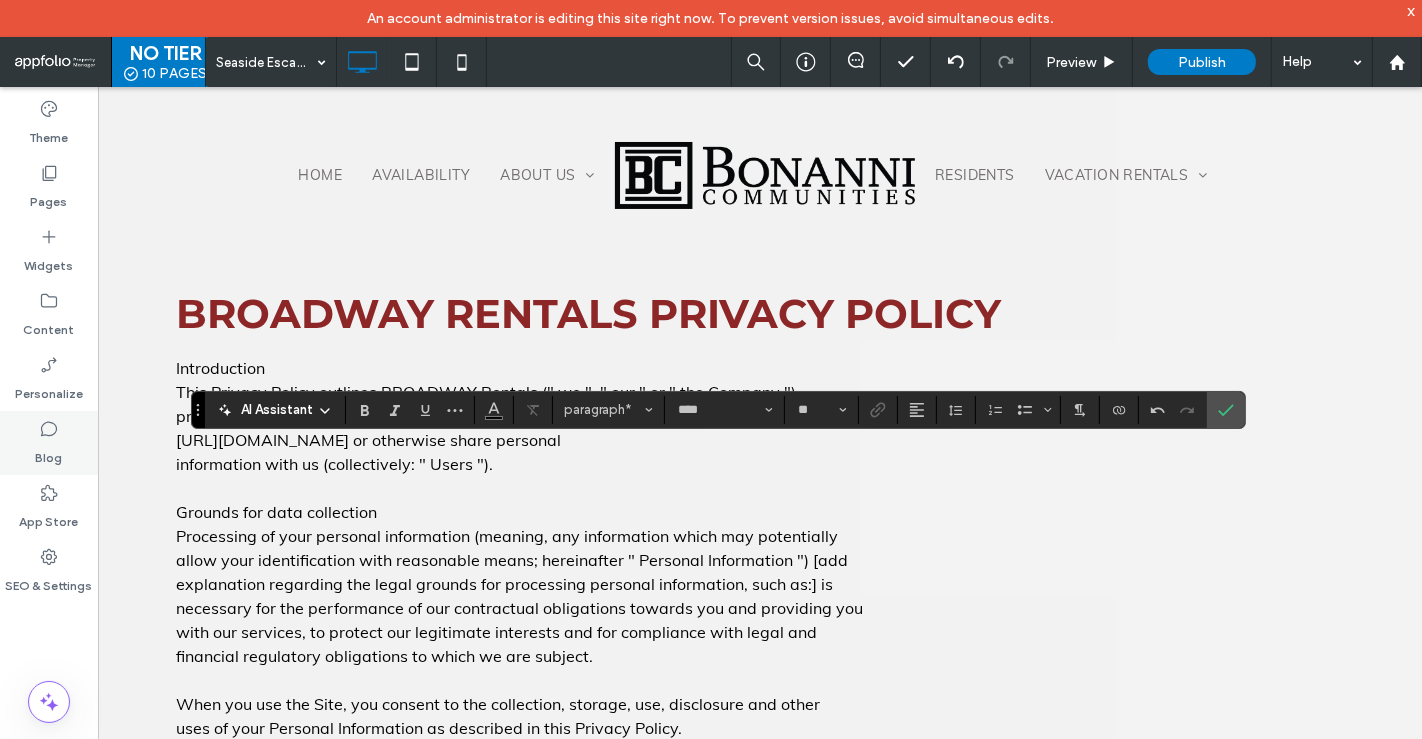 type on "**********" 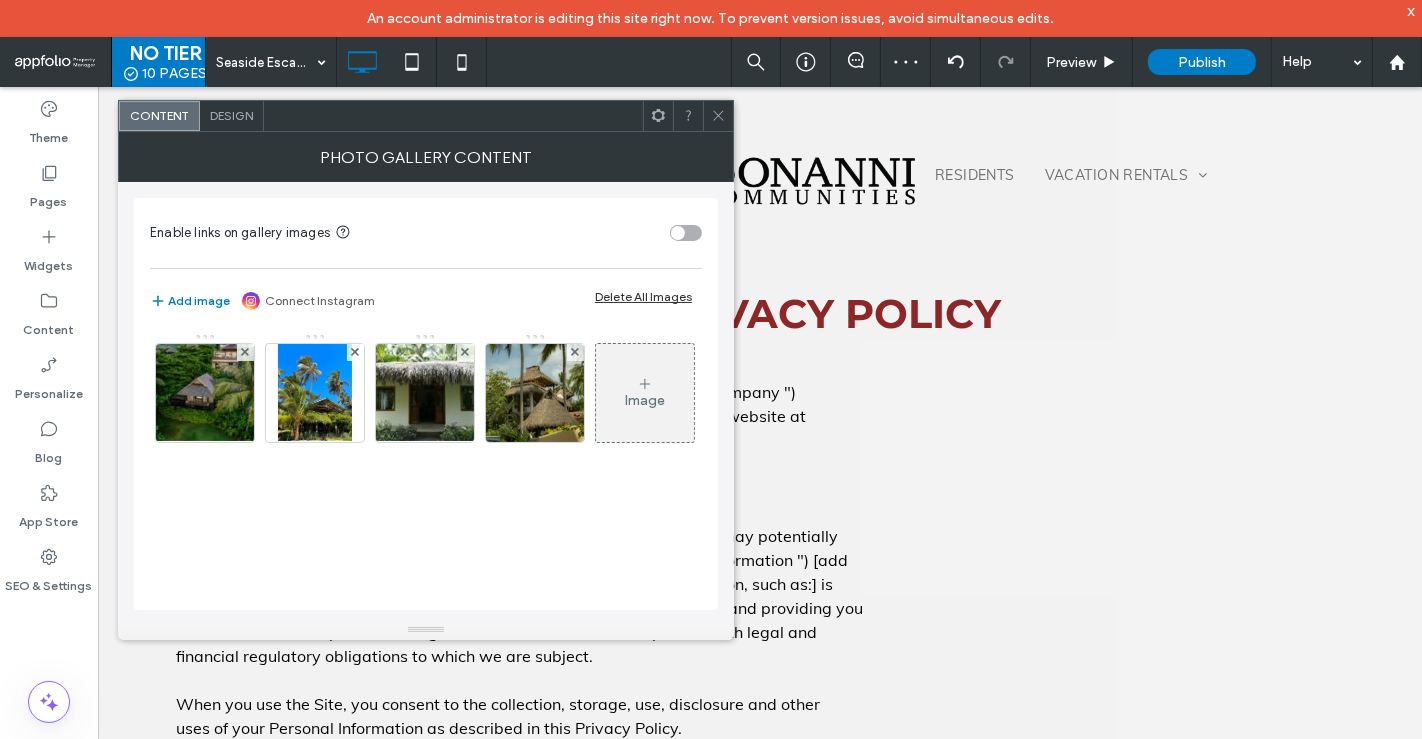 click 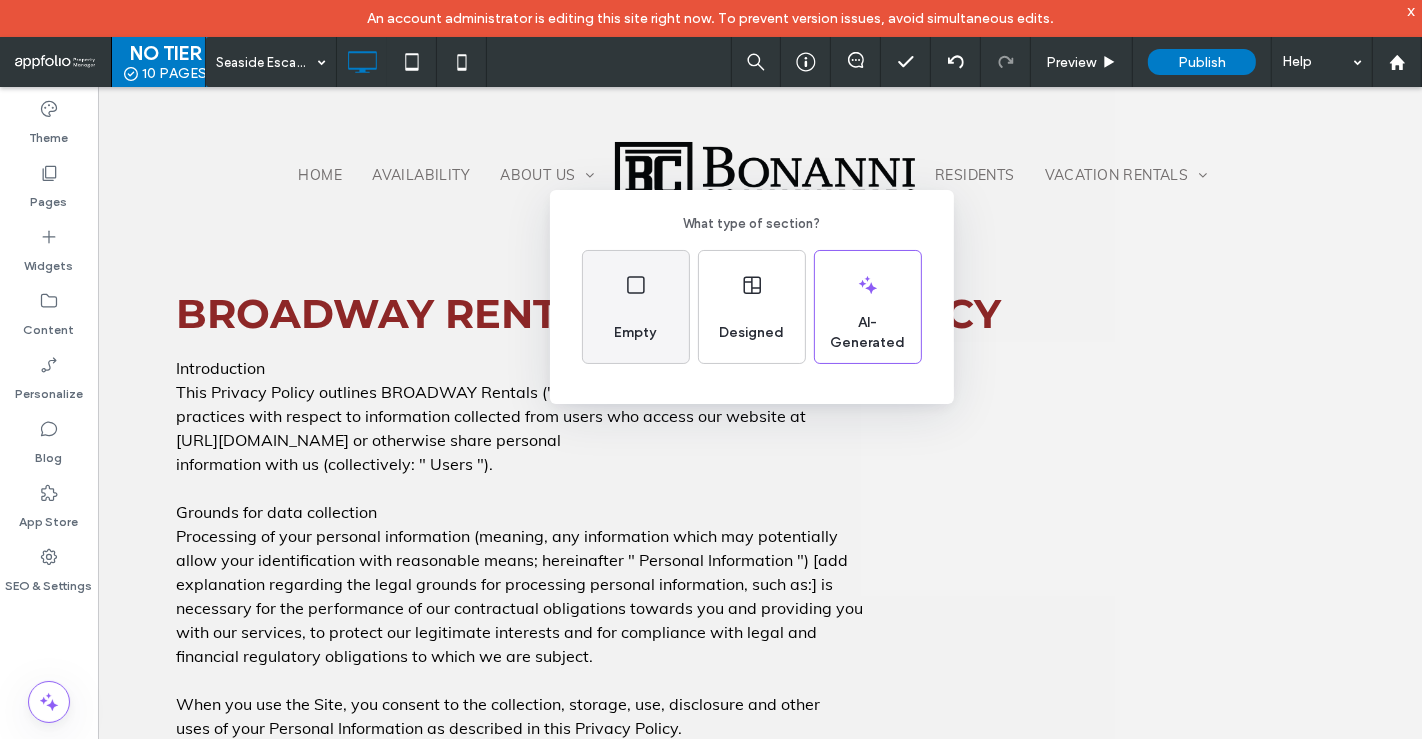 click on "Empty" at bounding box center (636, 333) 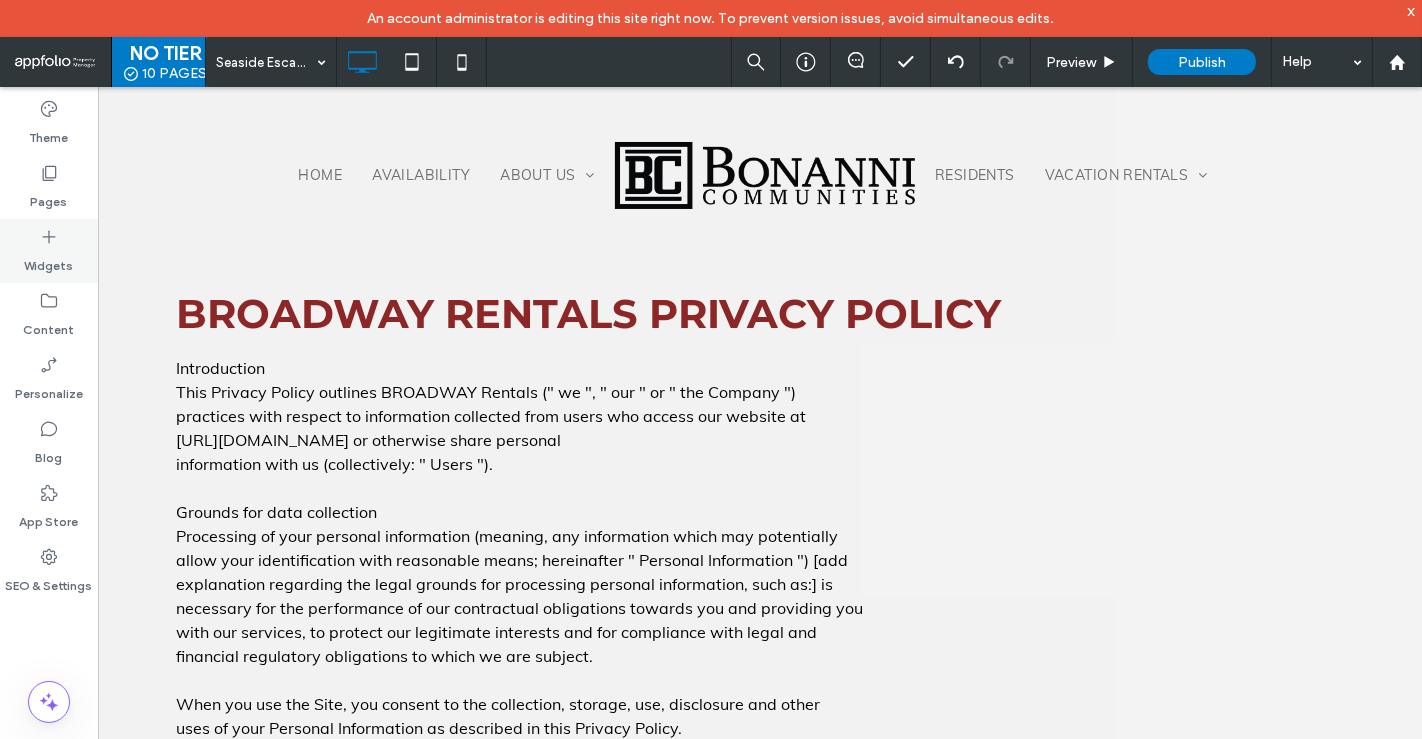 click on "Widgets" at bounding box center (49, 261) 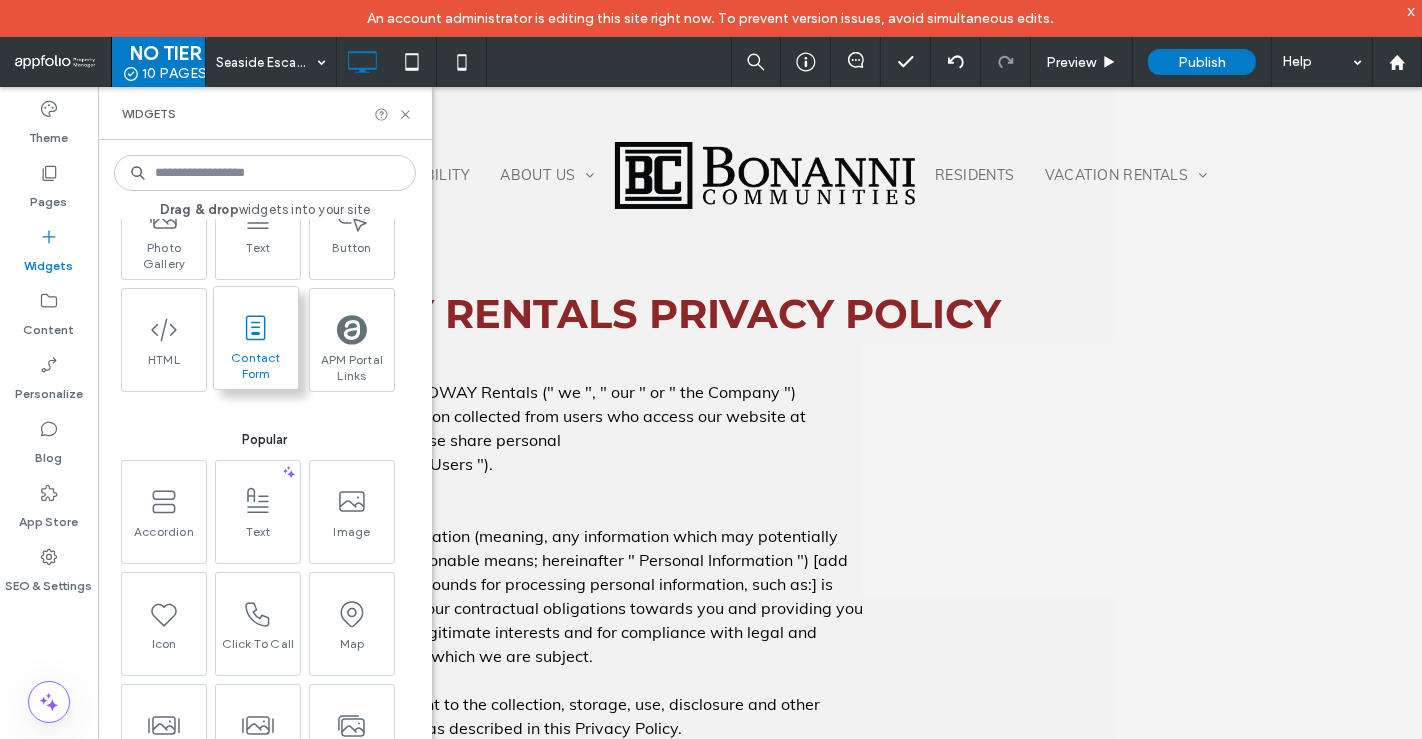 scroll, scrollTop: 94, scrollLeft: 0, axis: vertical 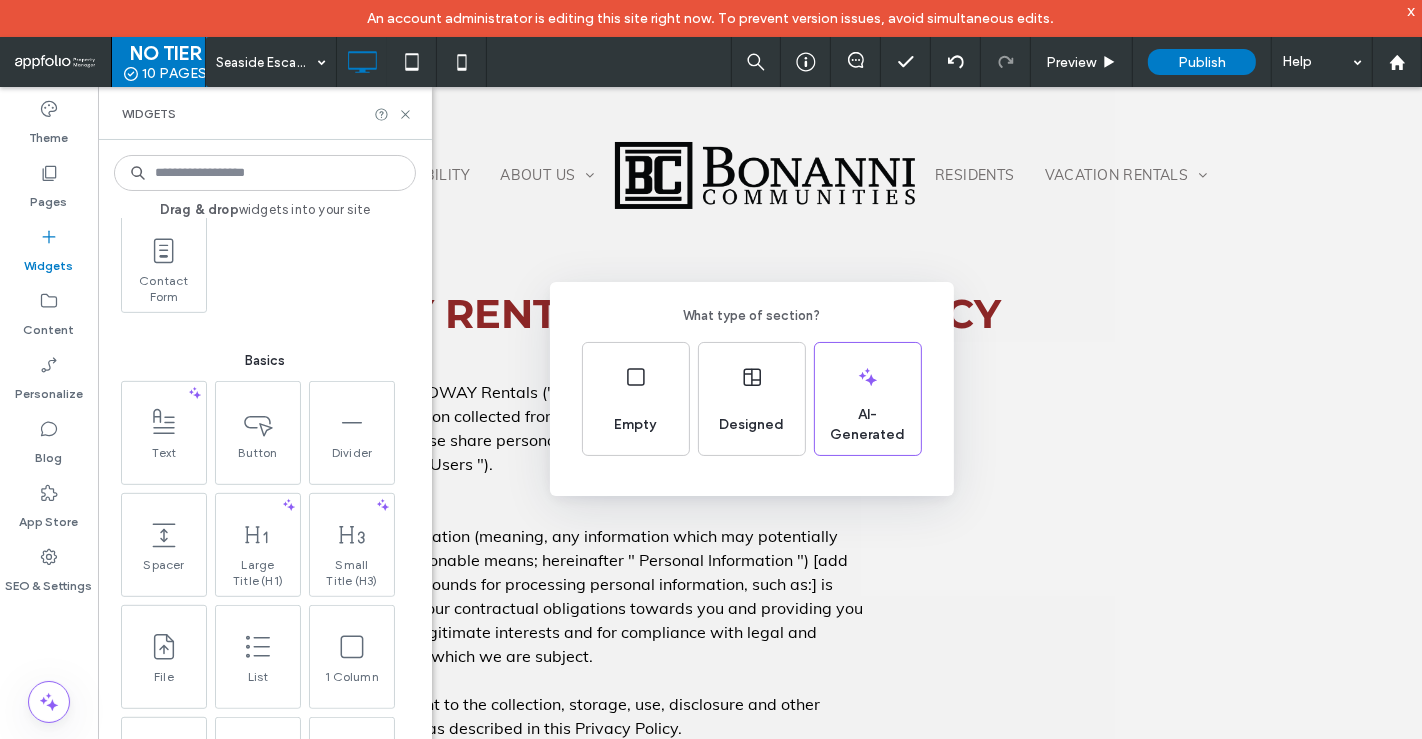 click on "What type of section? Empty Designed AI-Generated" at bounding box center (711, 418) 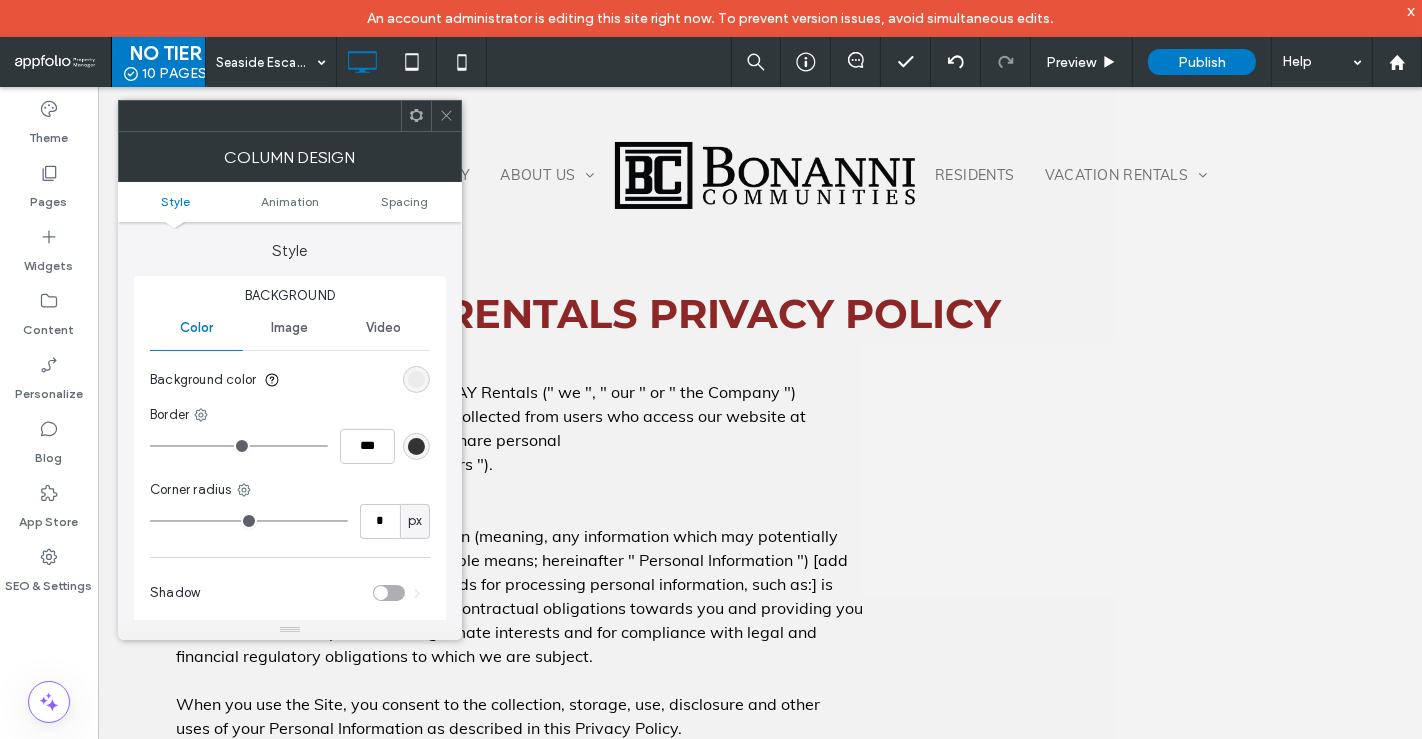 click at bounding box center (446, 116) 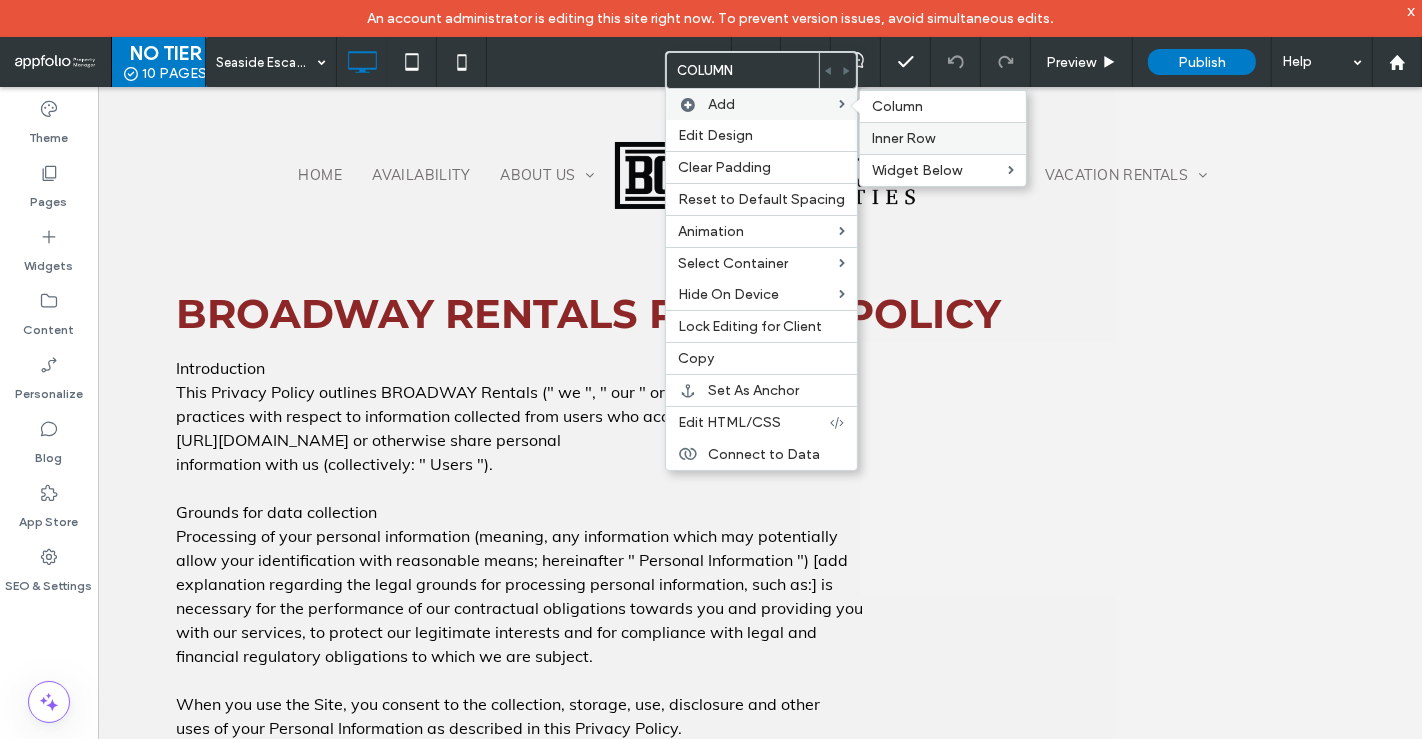 click on "Inner Row" at bounding box center (943, 138) 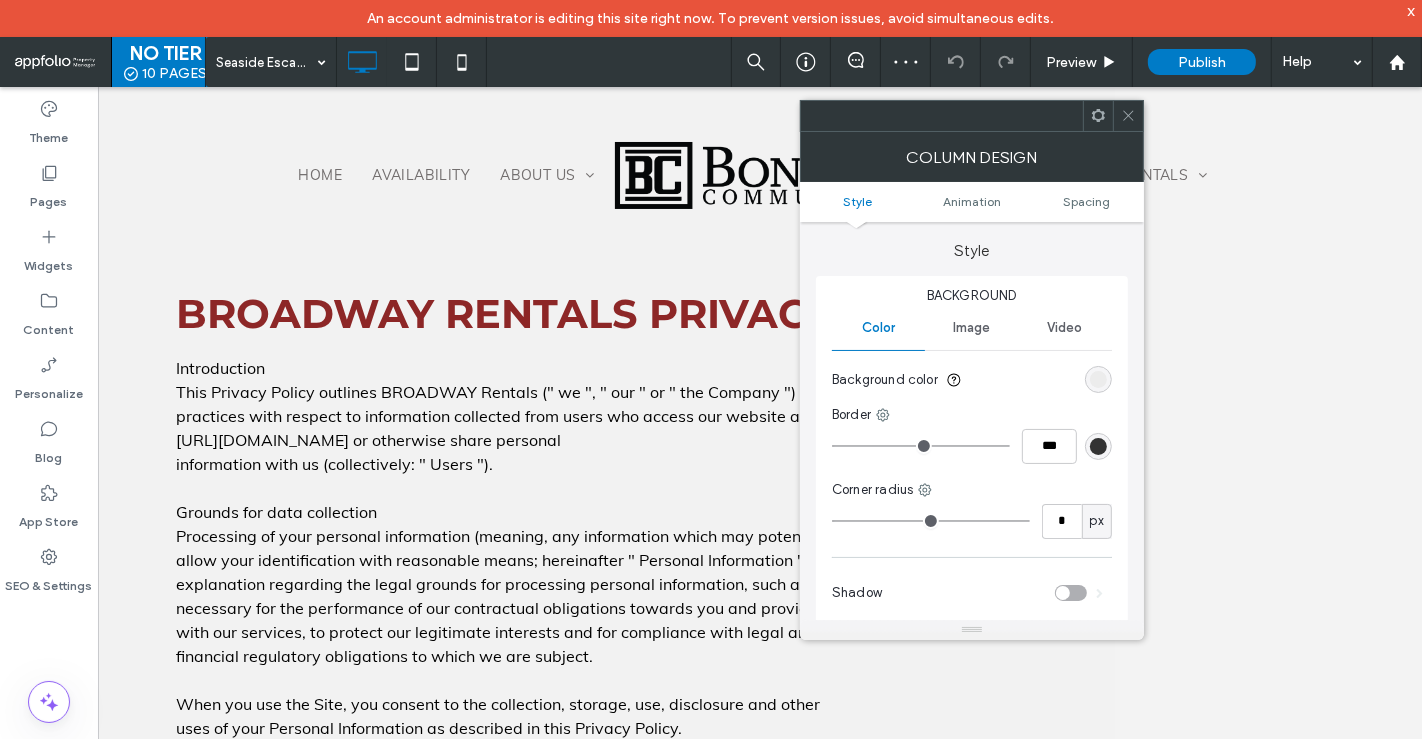 click 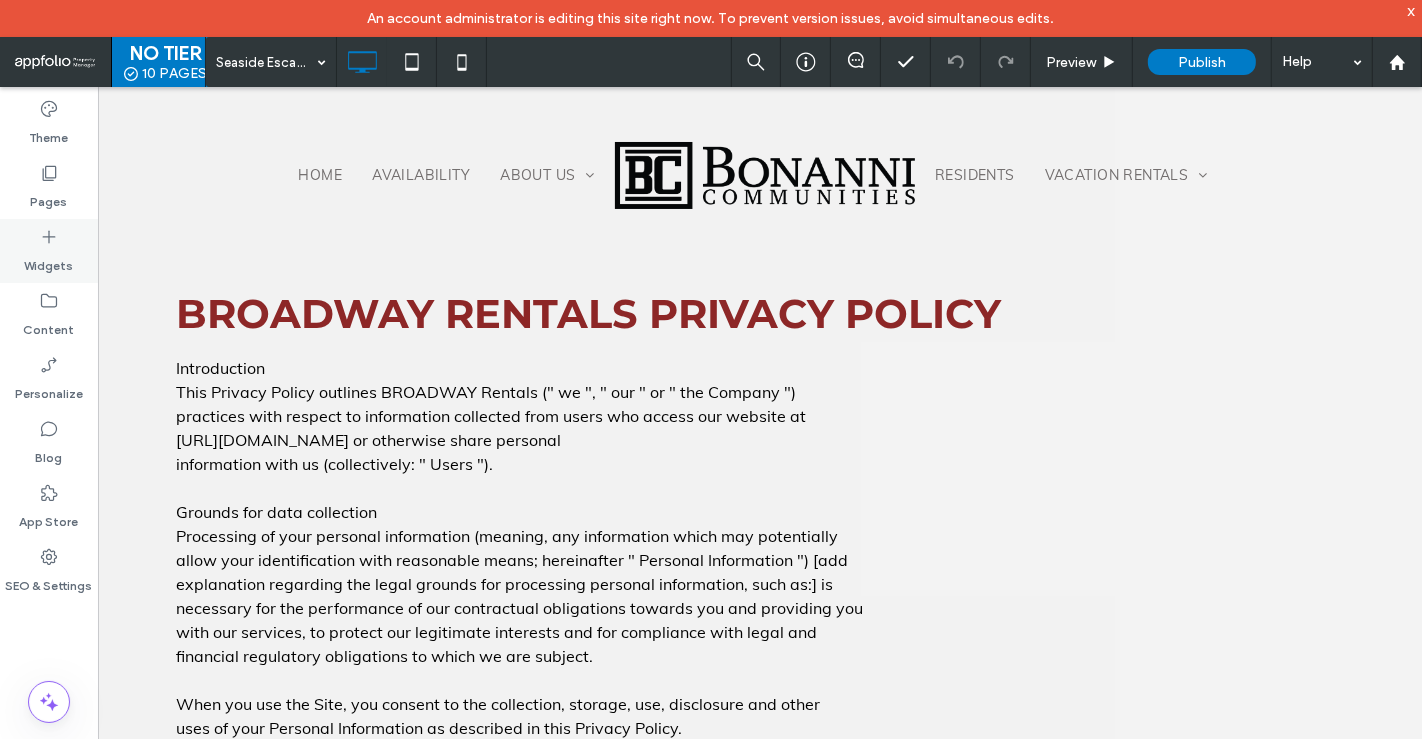 click 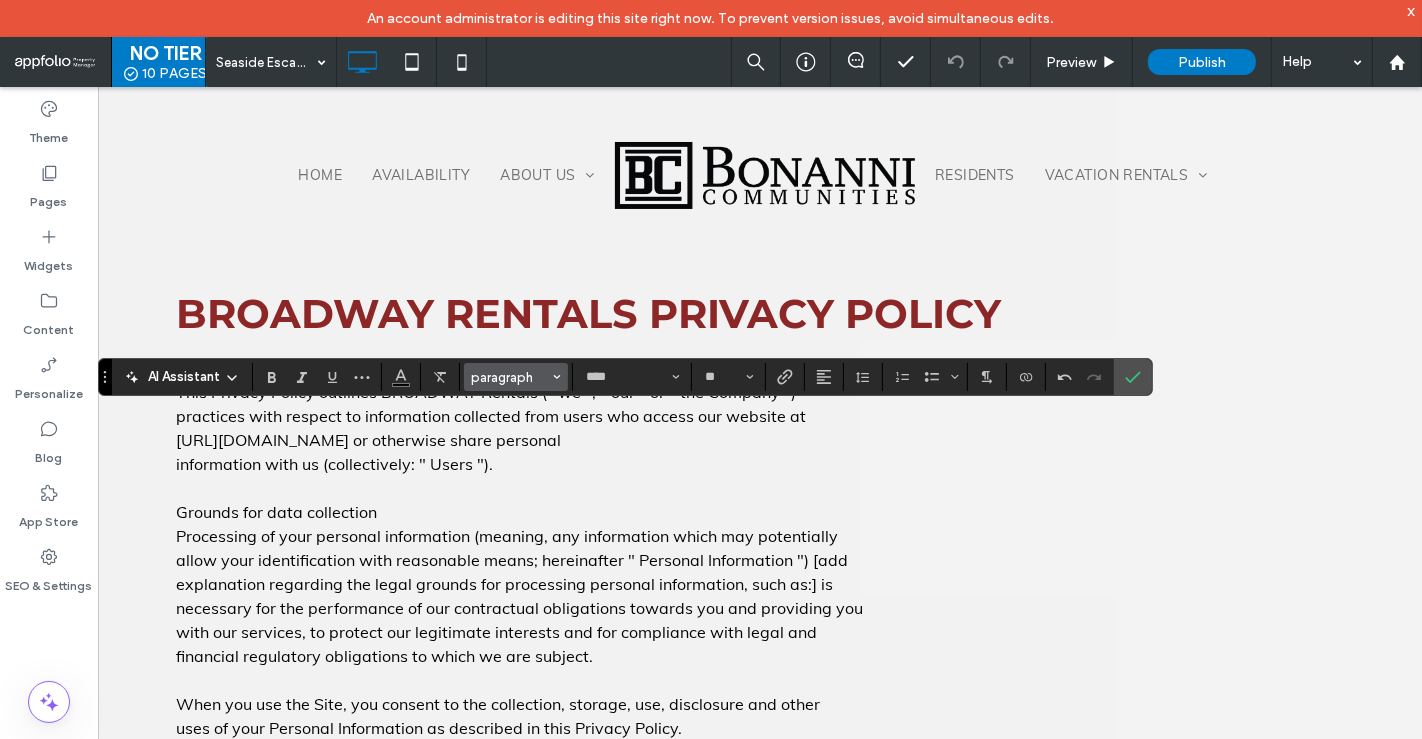 type 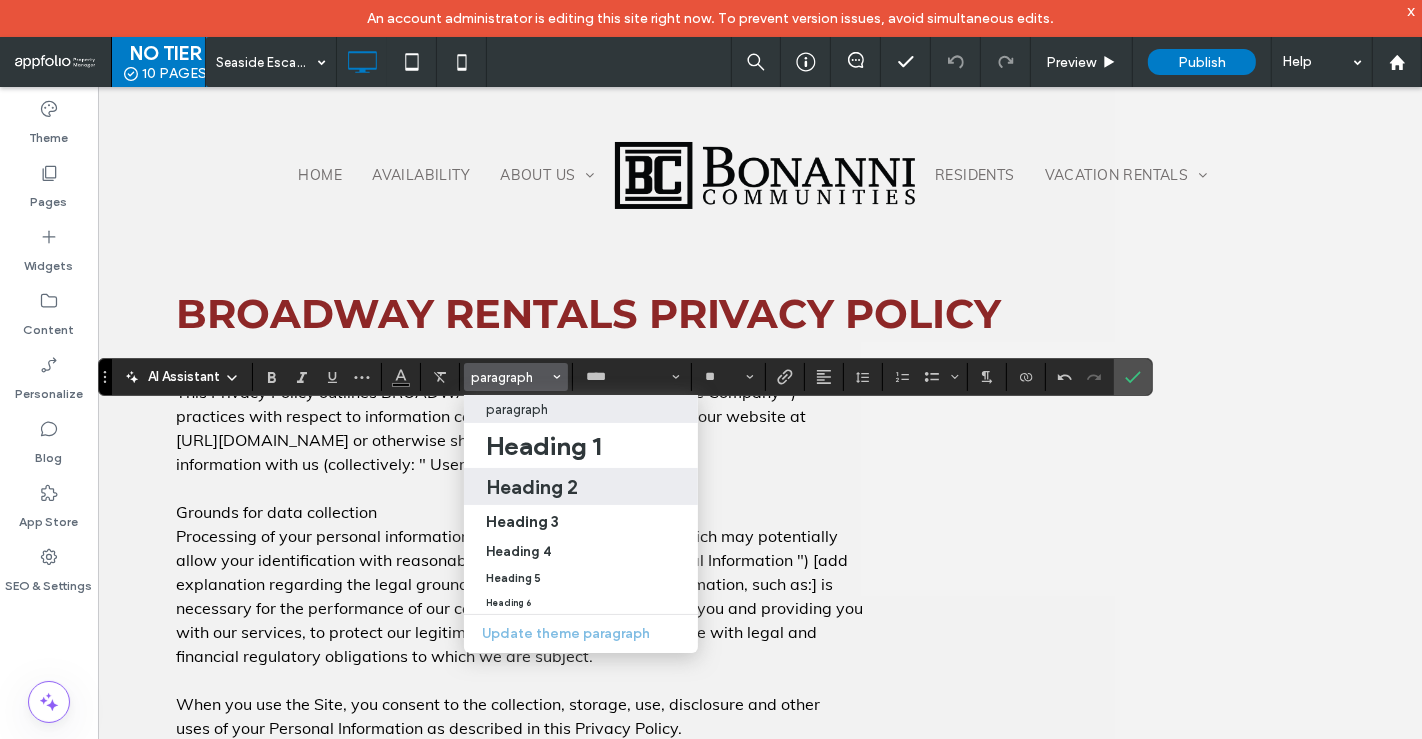 click on "Heading 2" at bounding box center (581, 487) 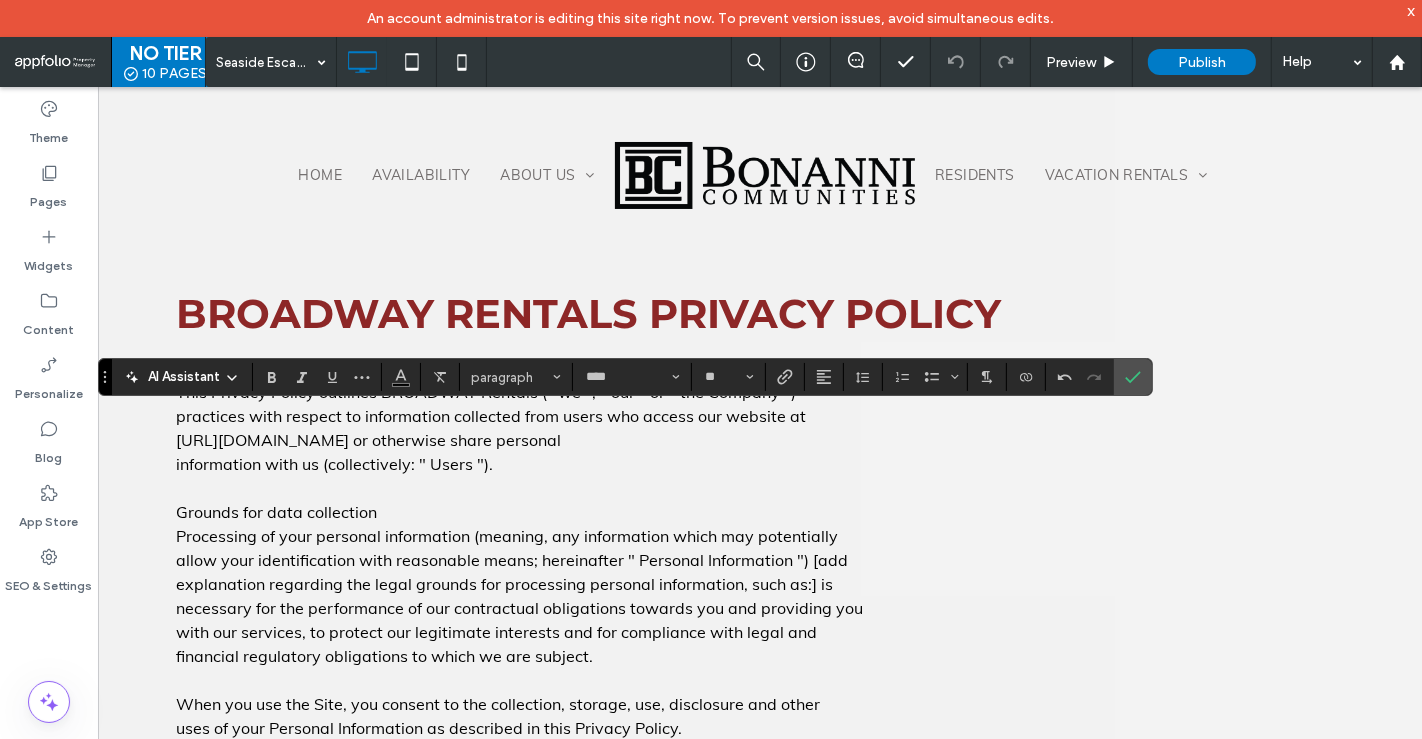type on "**********" 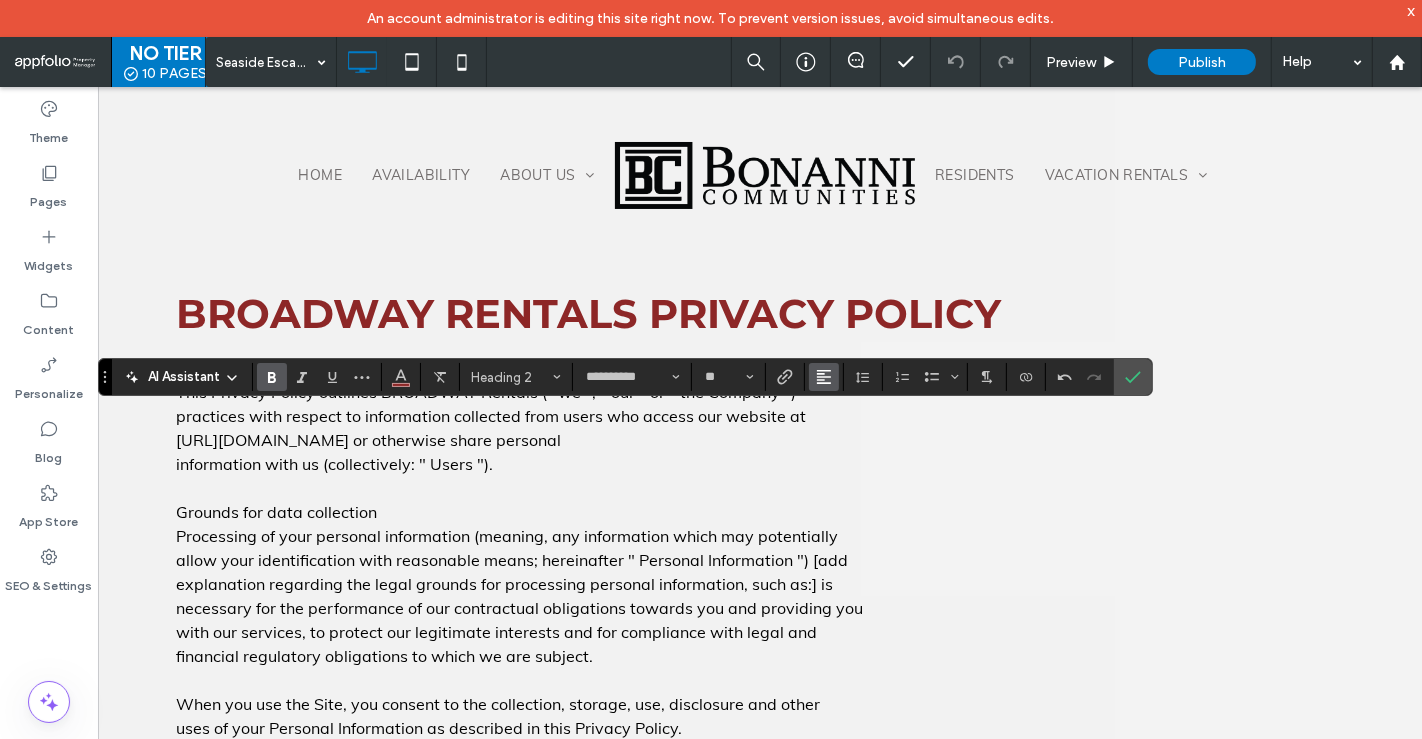 click 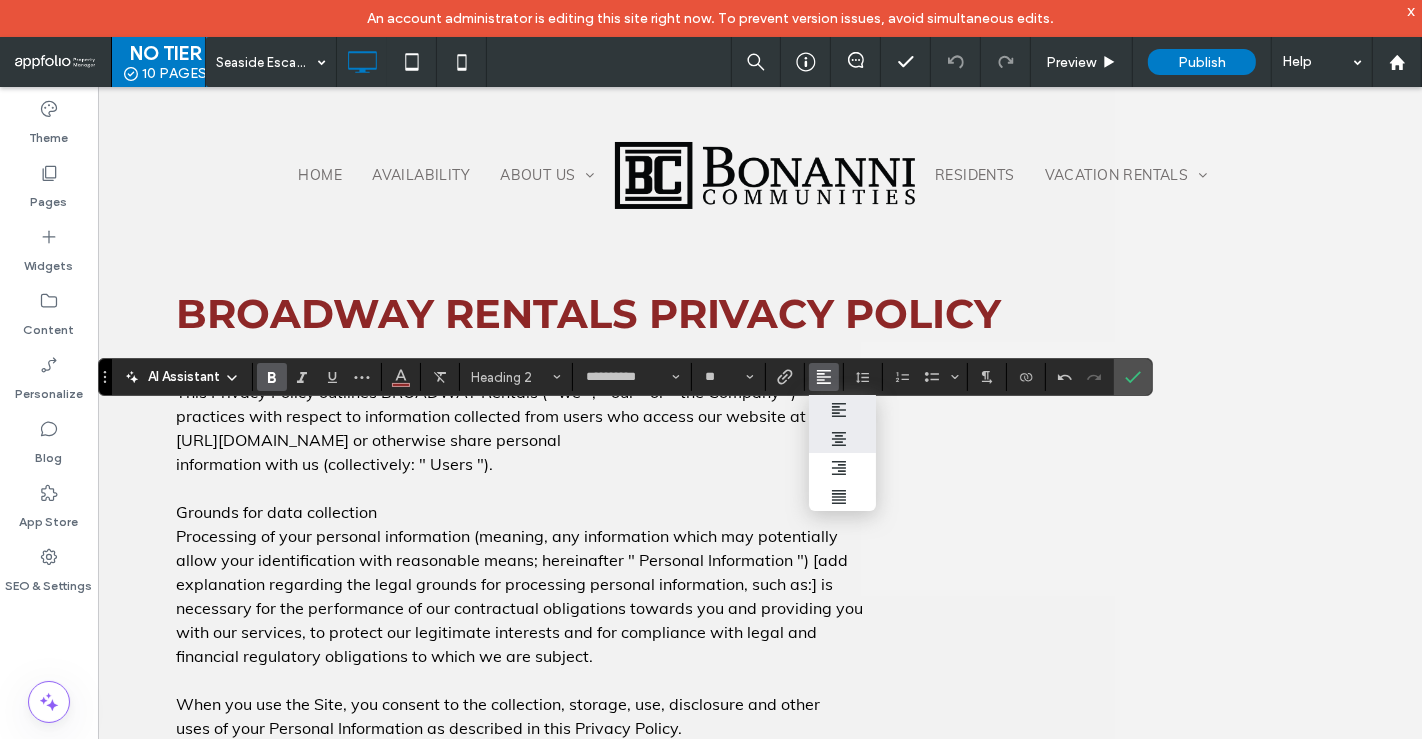 click 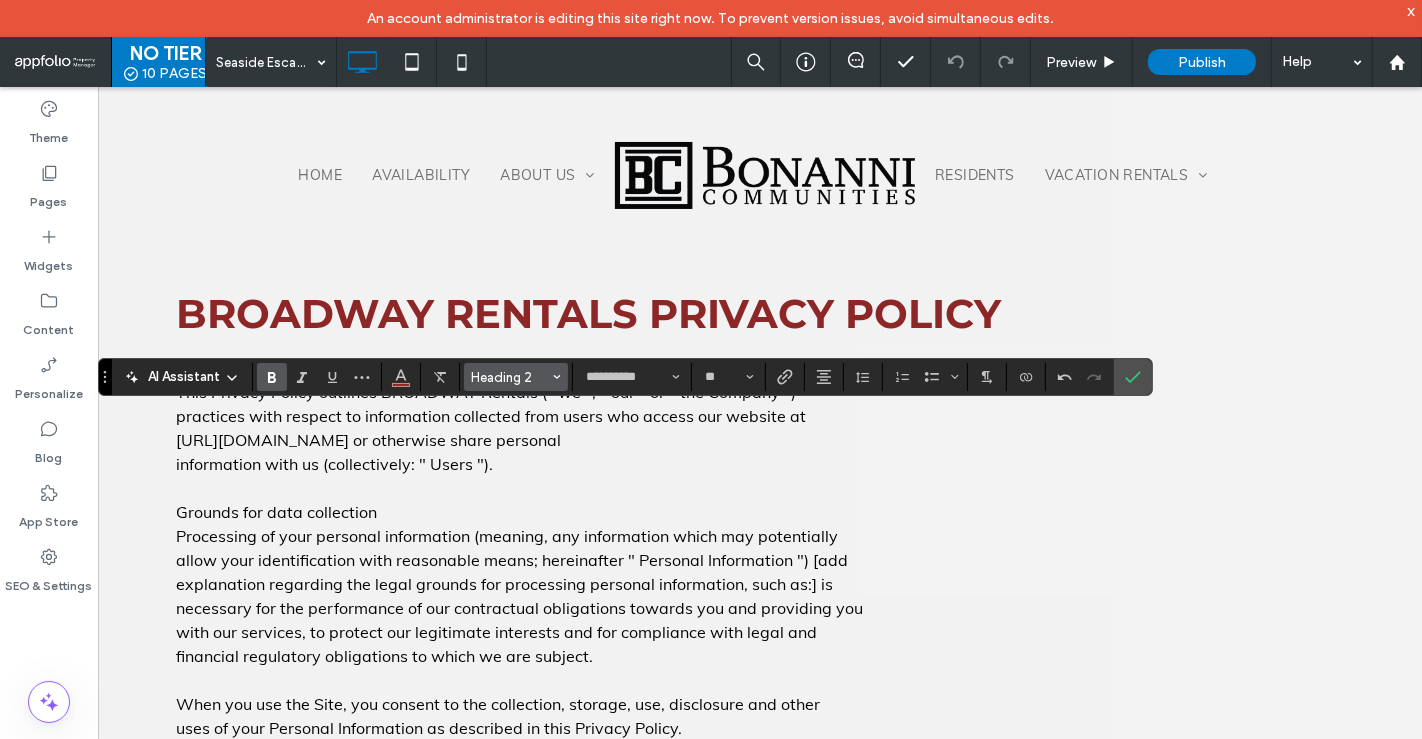 click on "Heading 2" at bounding box center [516, 377] 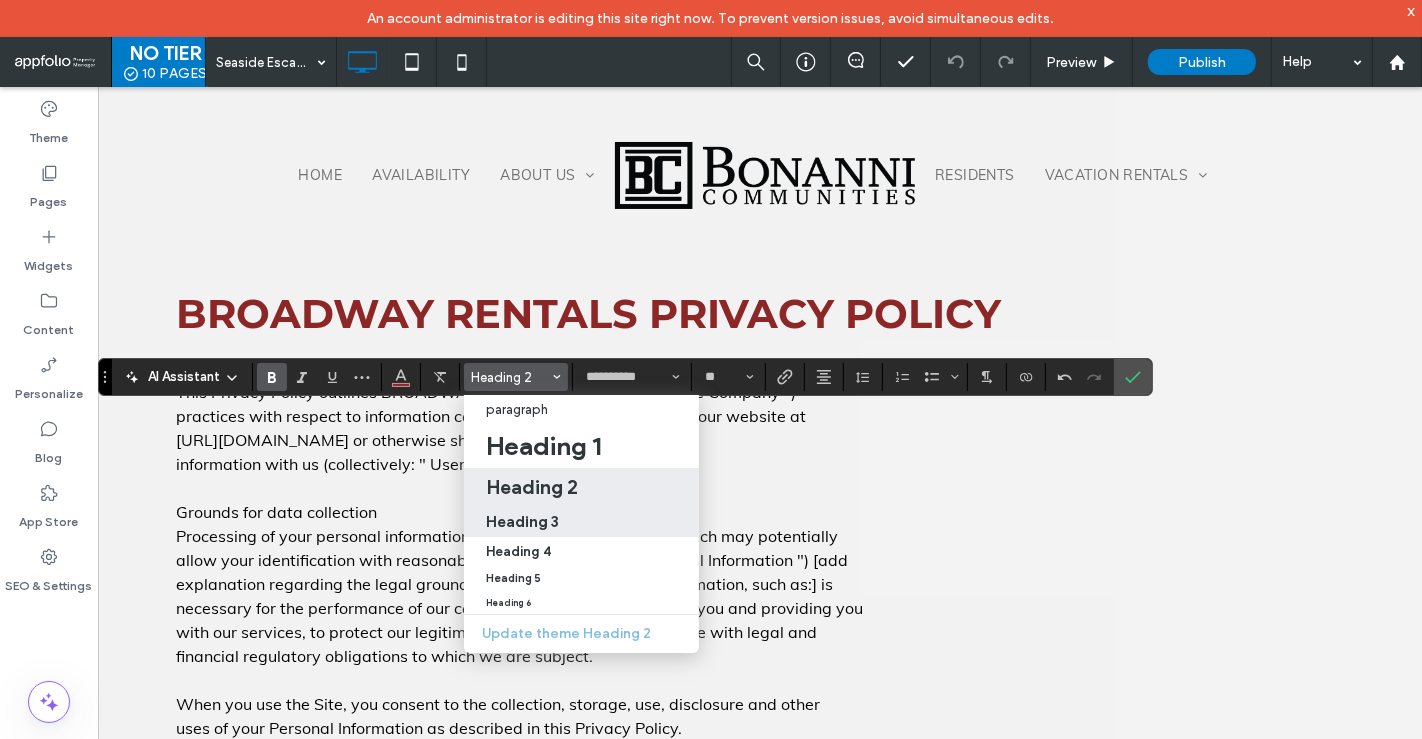 click on "Heading 3" at bounding box center [581, 521] 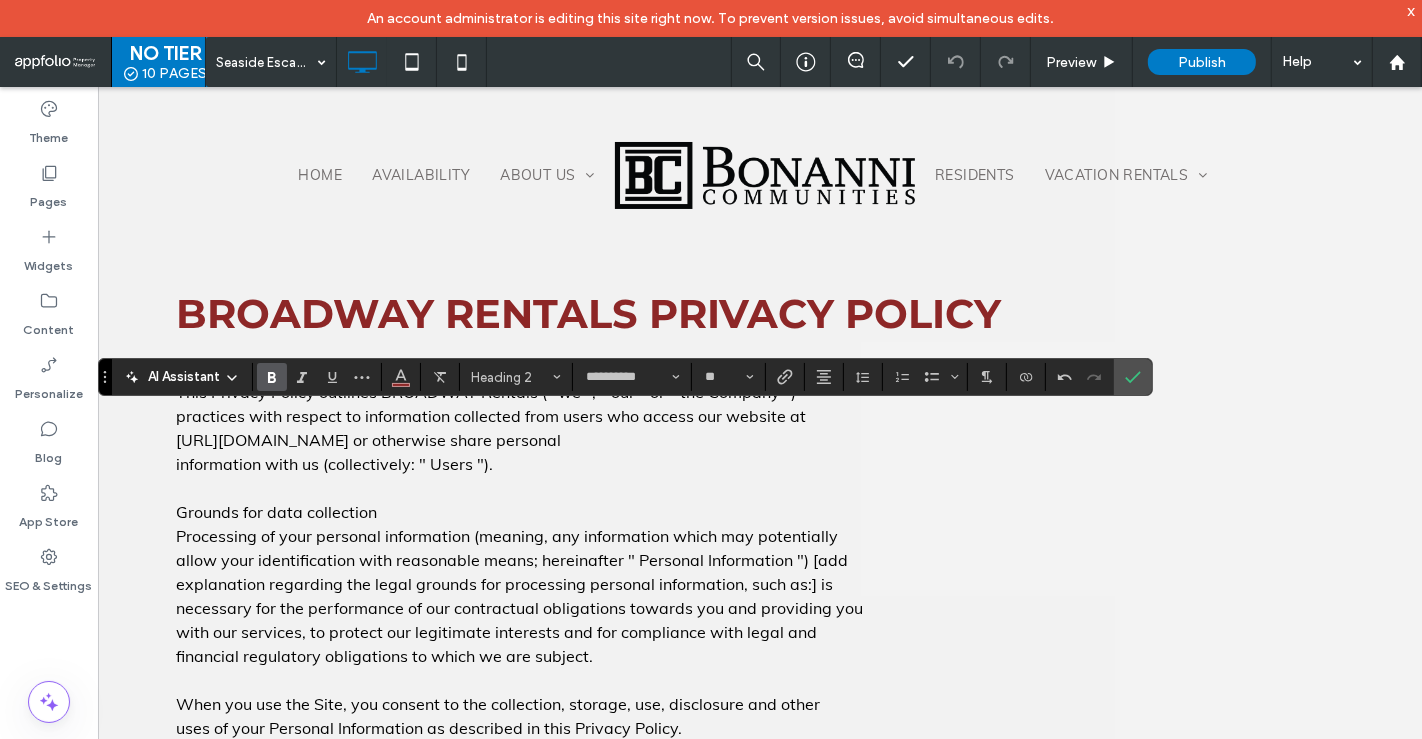 type on "**" 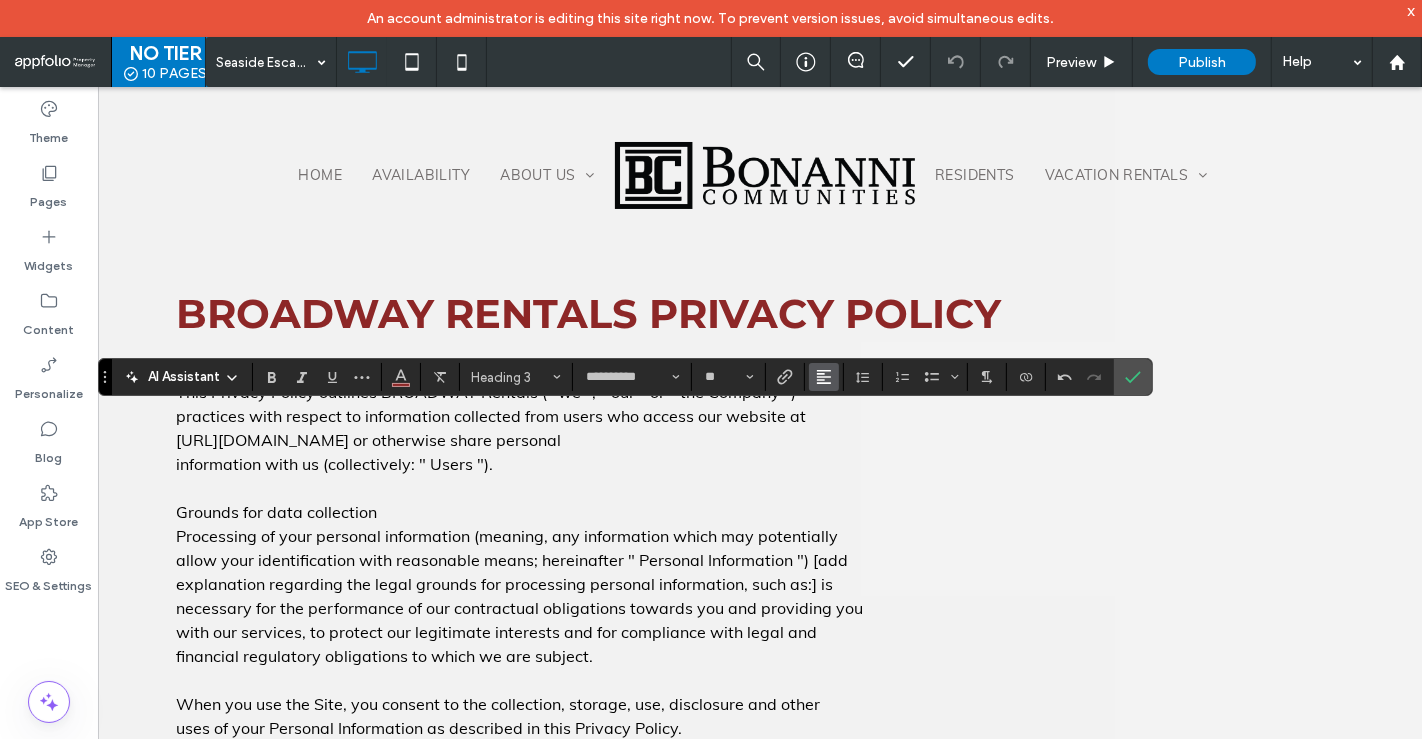 click 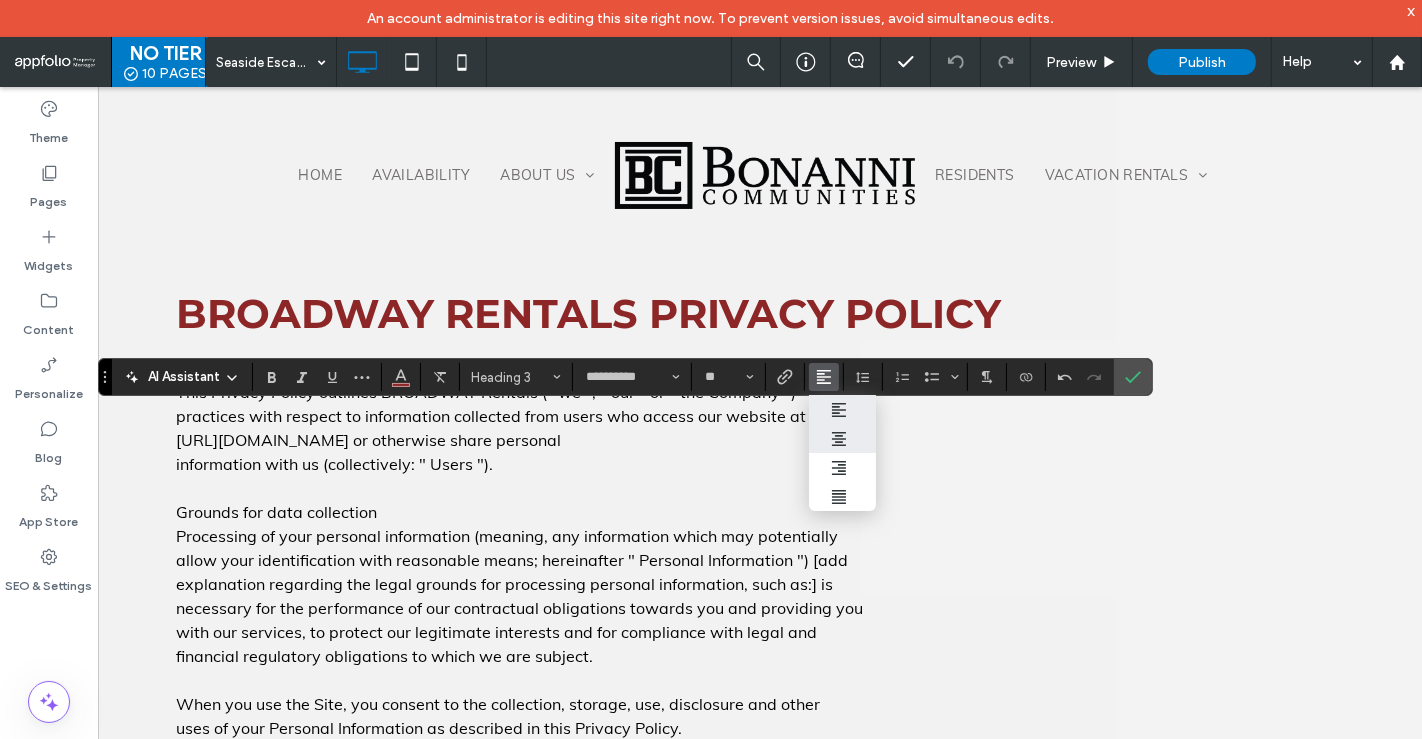 click 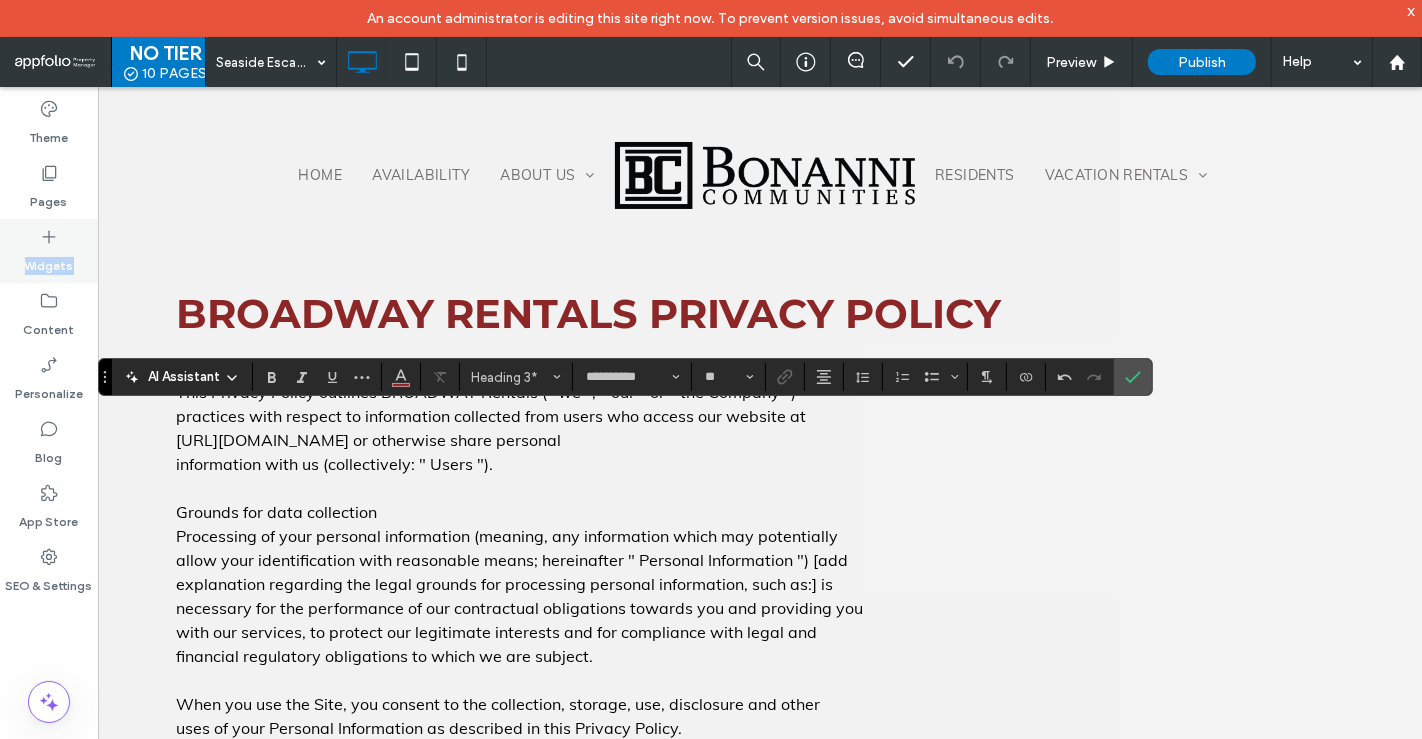 click on "Widgets" at bounding box center [49, 261] 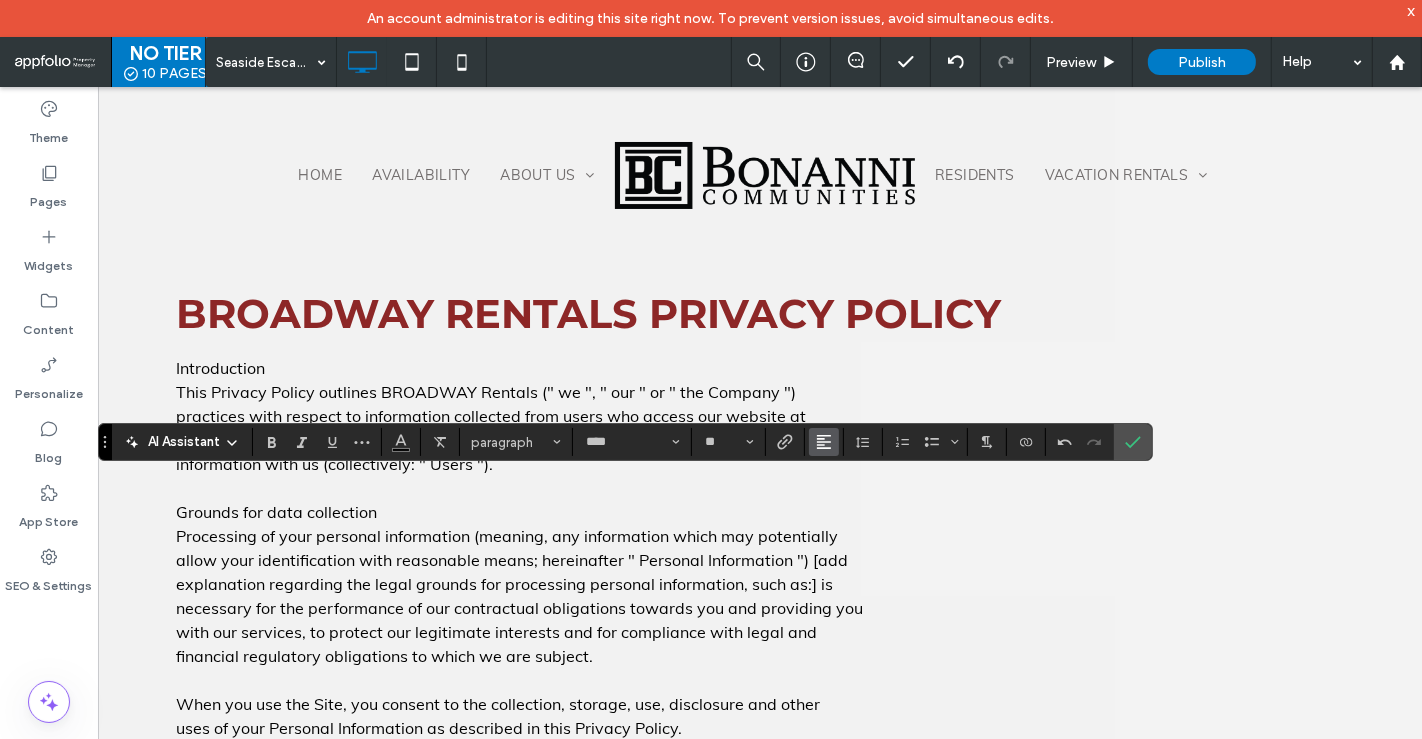 click at bounding box center (824, 442) 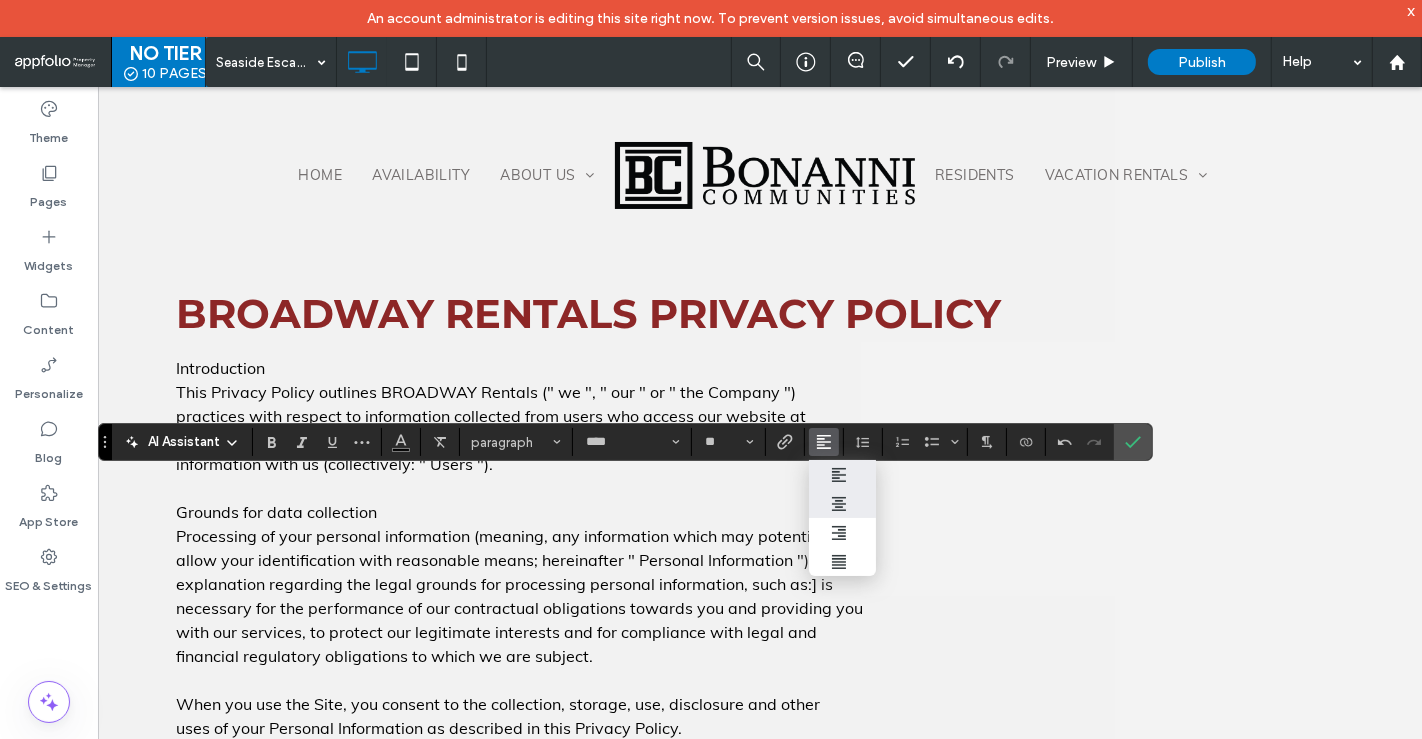 click 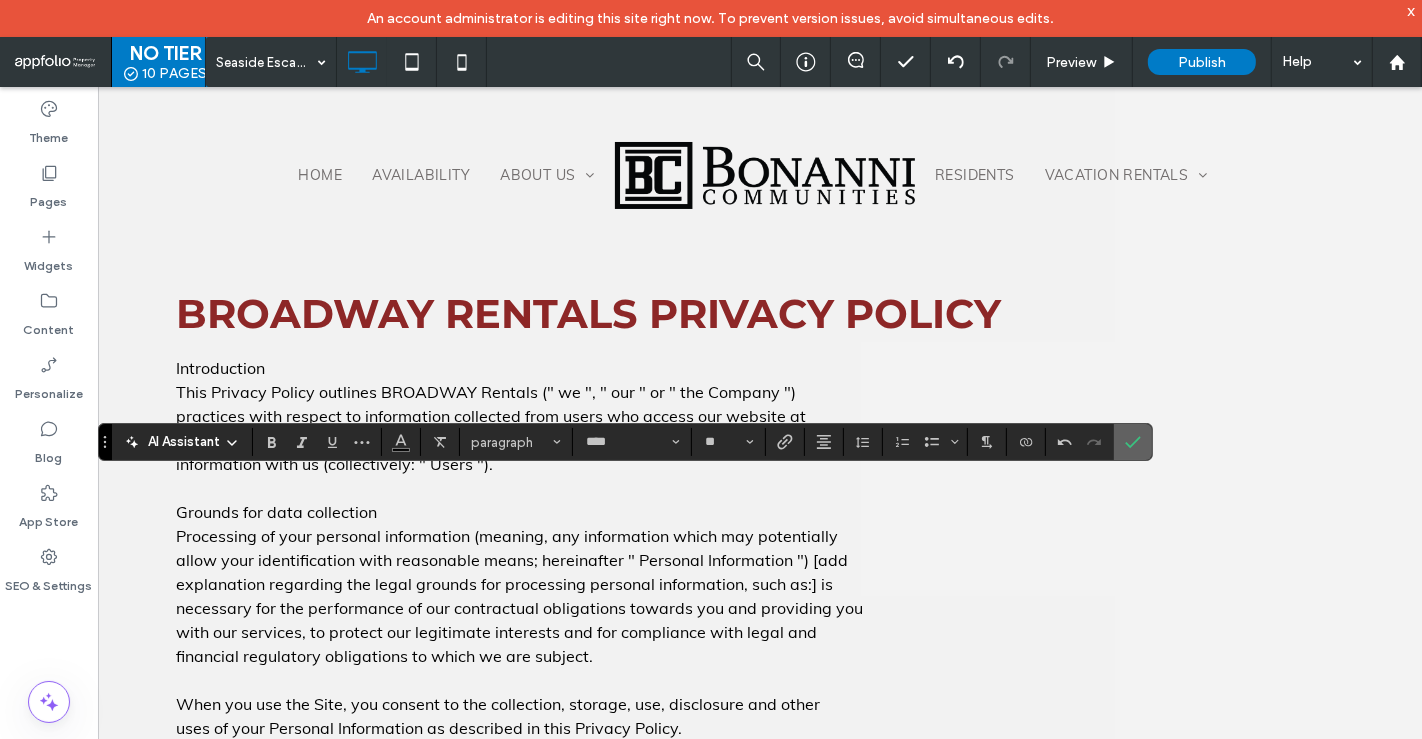 click 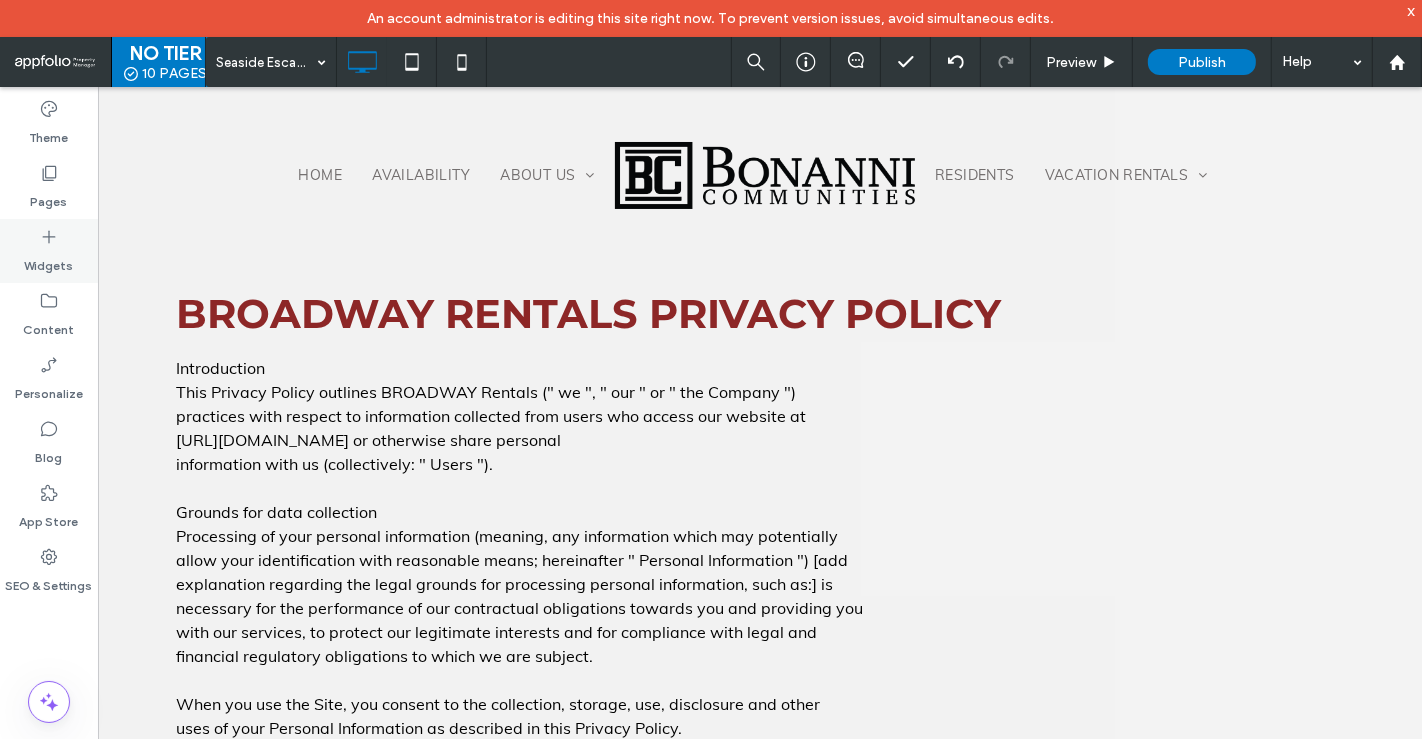 click on "Widgets" at bounding box center [49, 261] 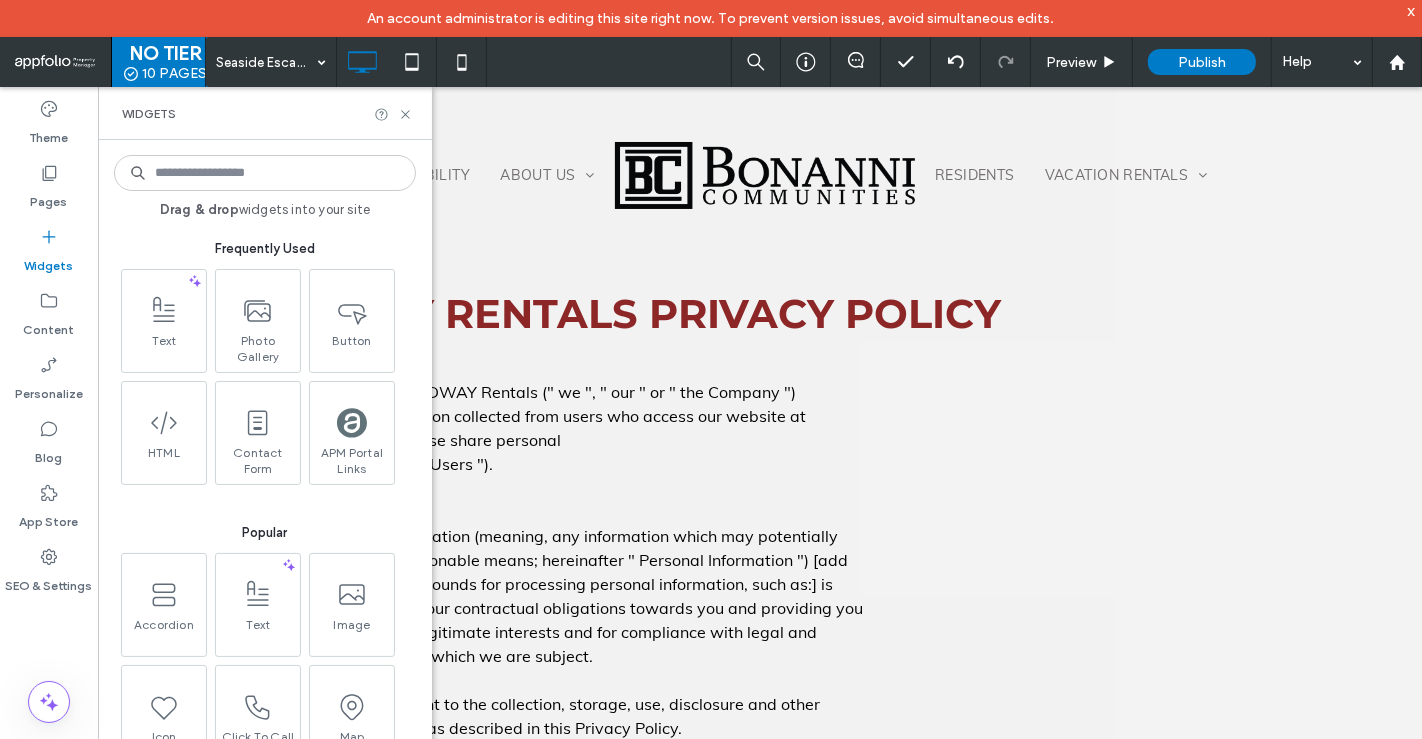 click on "Widgets" at bounding box center (49, 261) 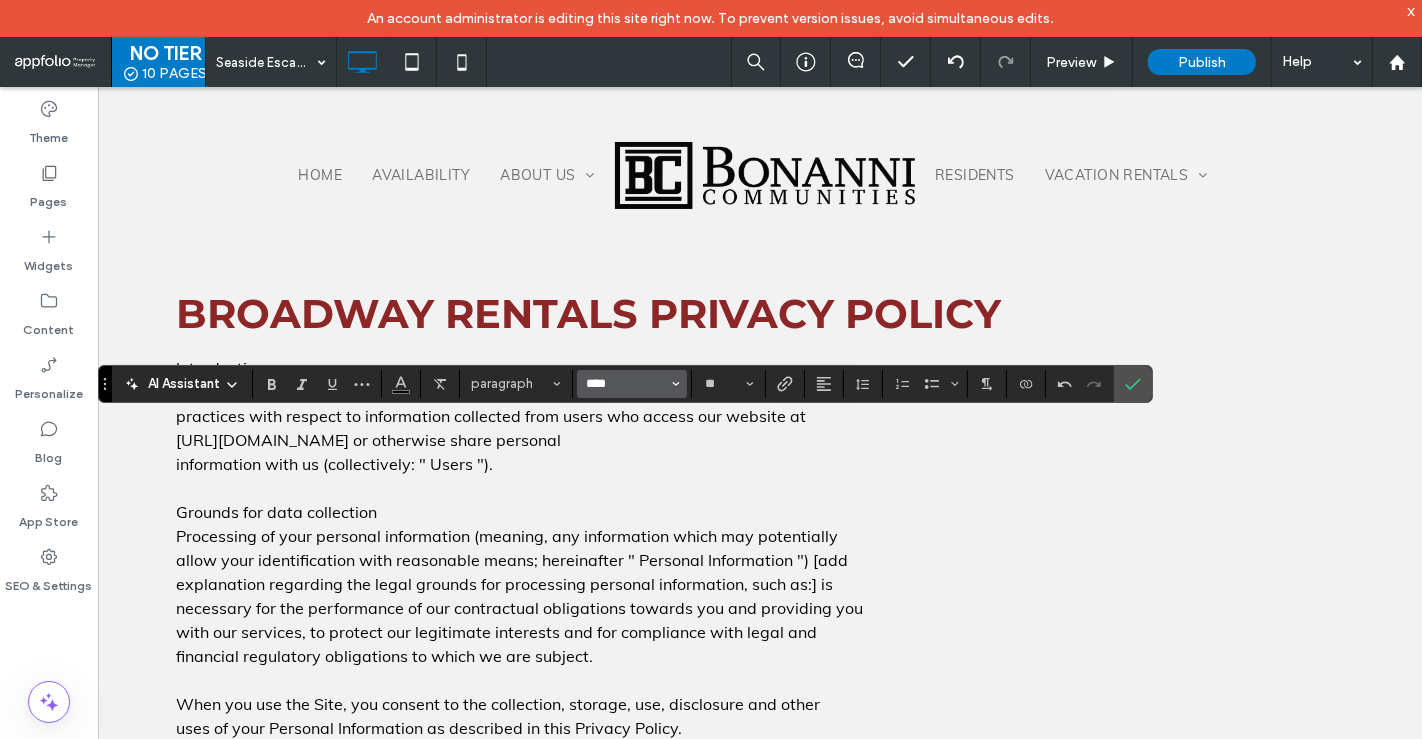 click on "****" at bounding box center (626, 384) 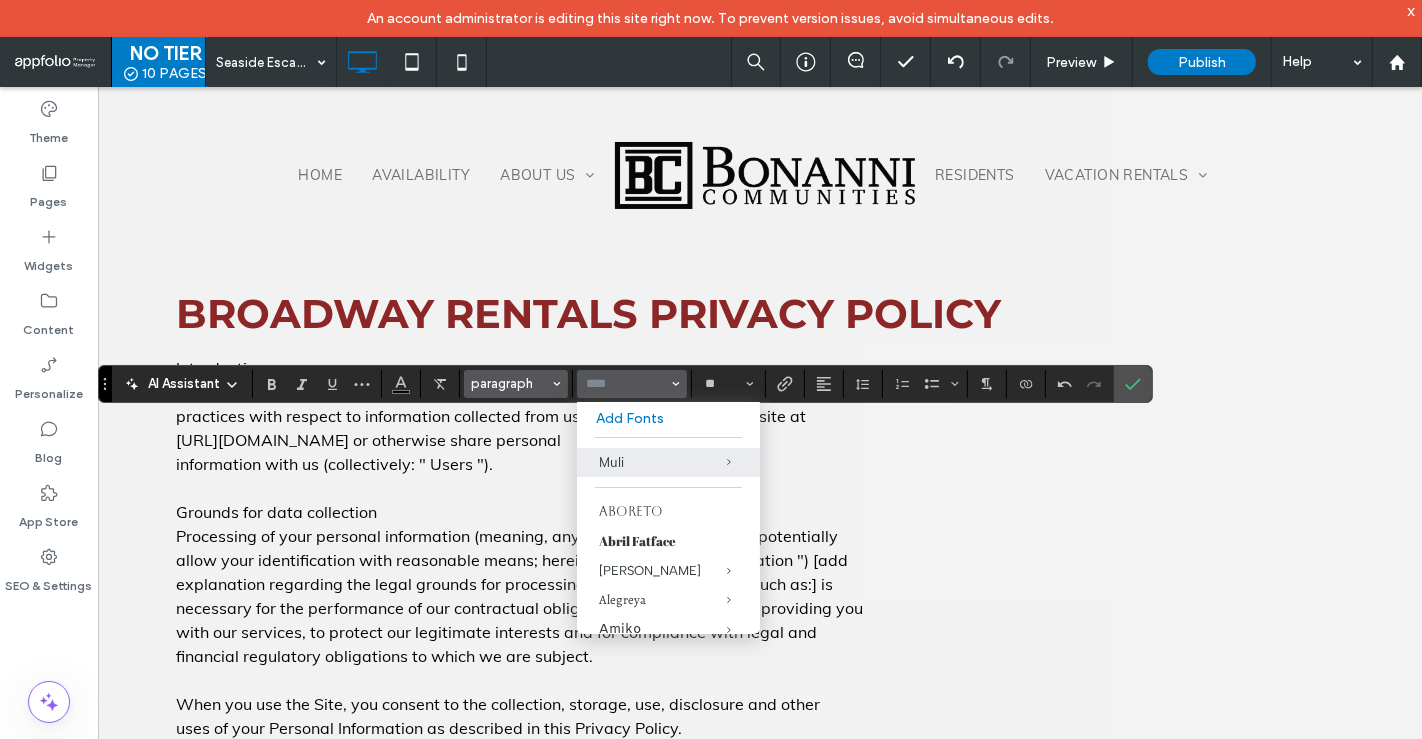 click on "paragraph" at bounding box center [510, 383] 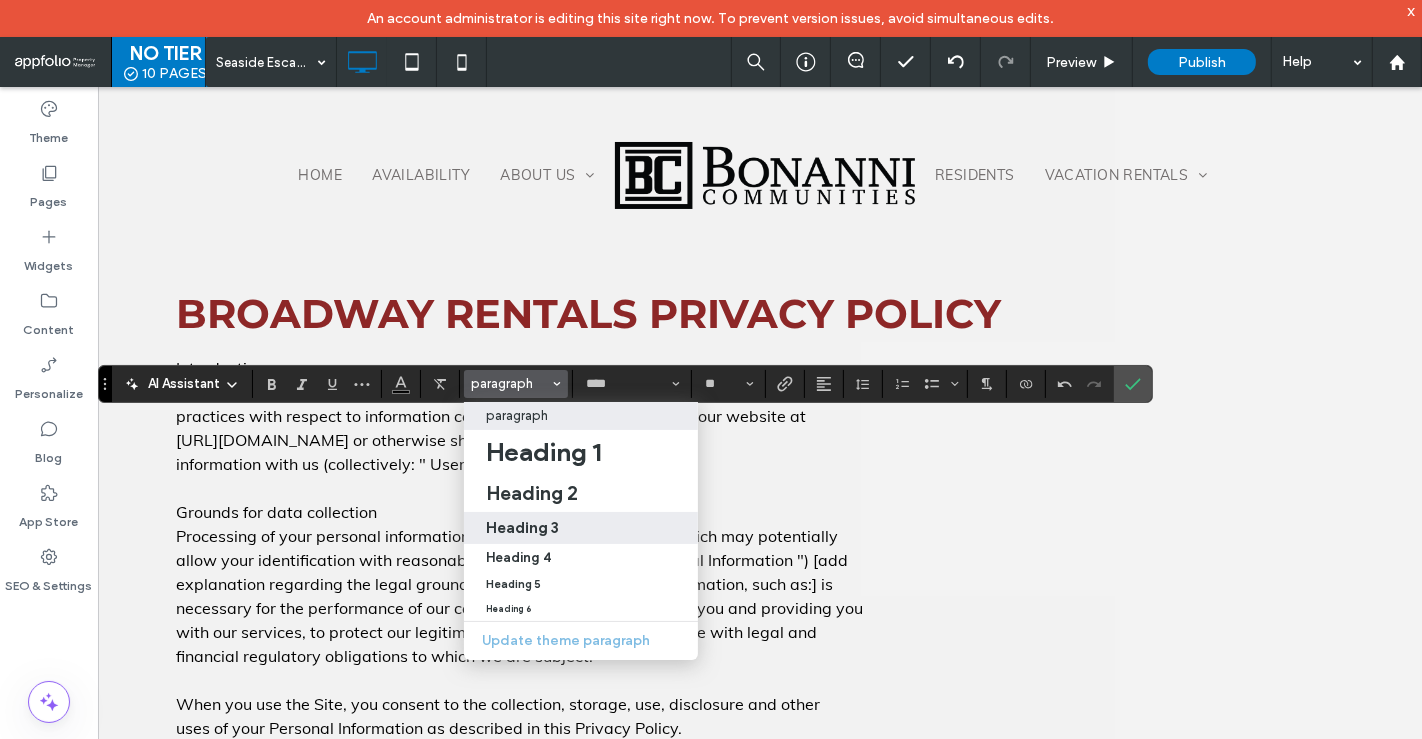 click on "Heading 3" at bounding box center (581, 528) 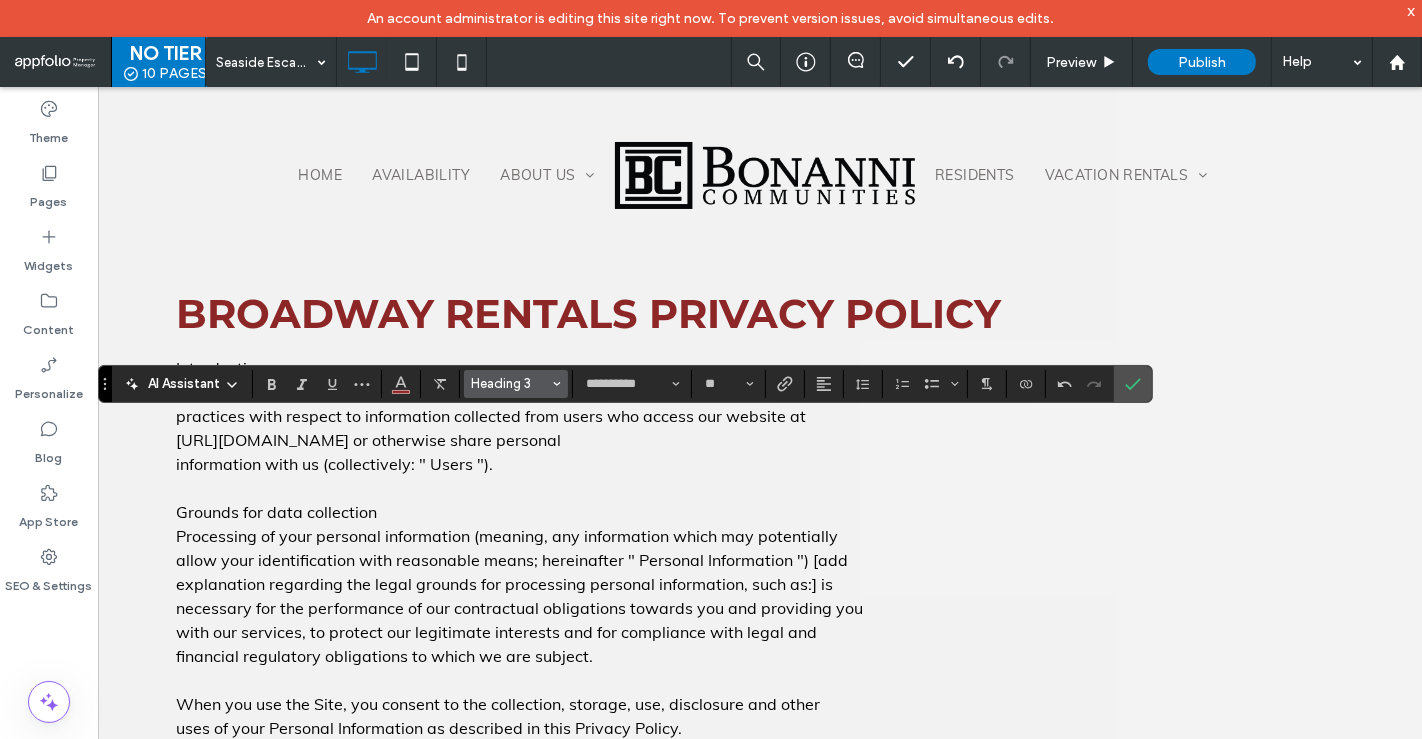 click on "Heading 3" at bounding box center [510, 383] 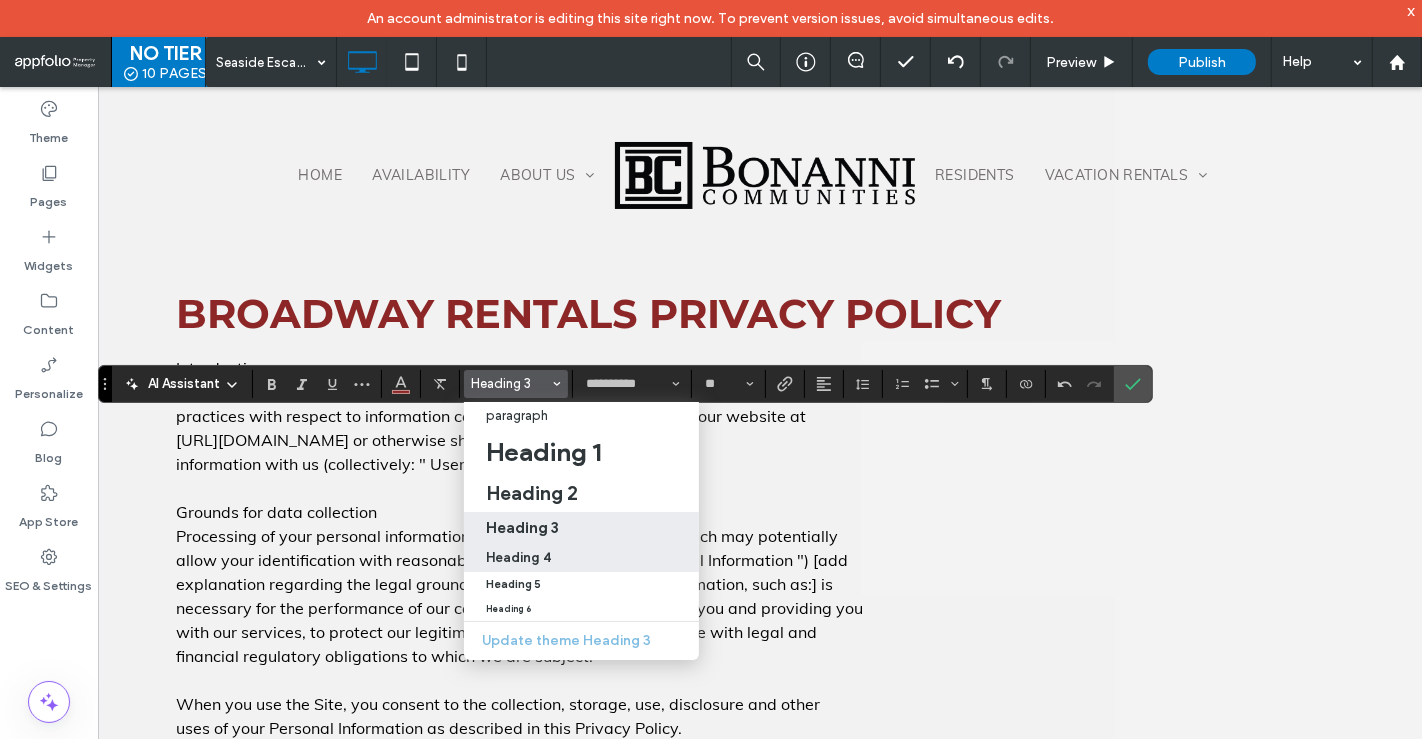 click on "Heading 4" at bounding box center (581, 558) 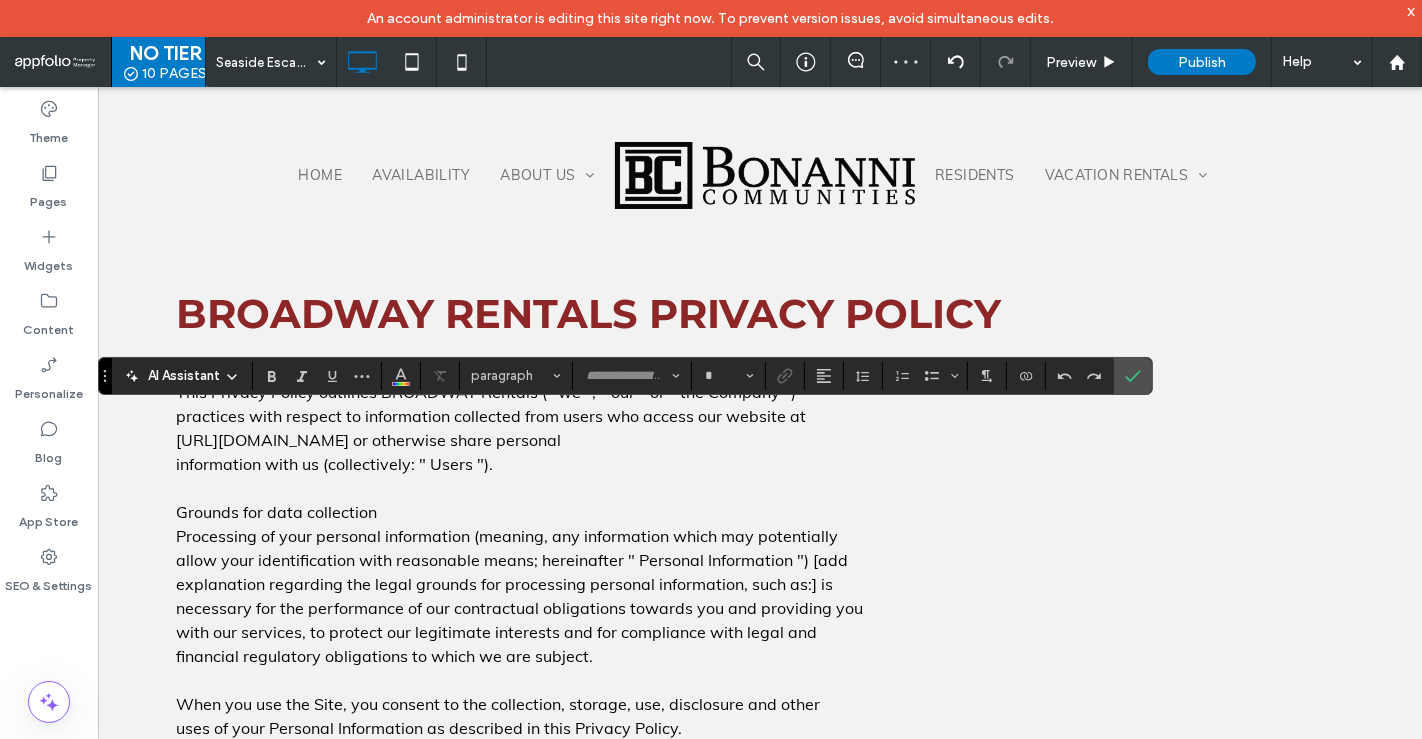 type on "****" 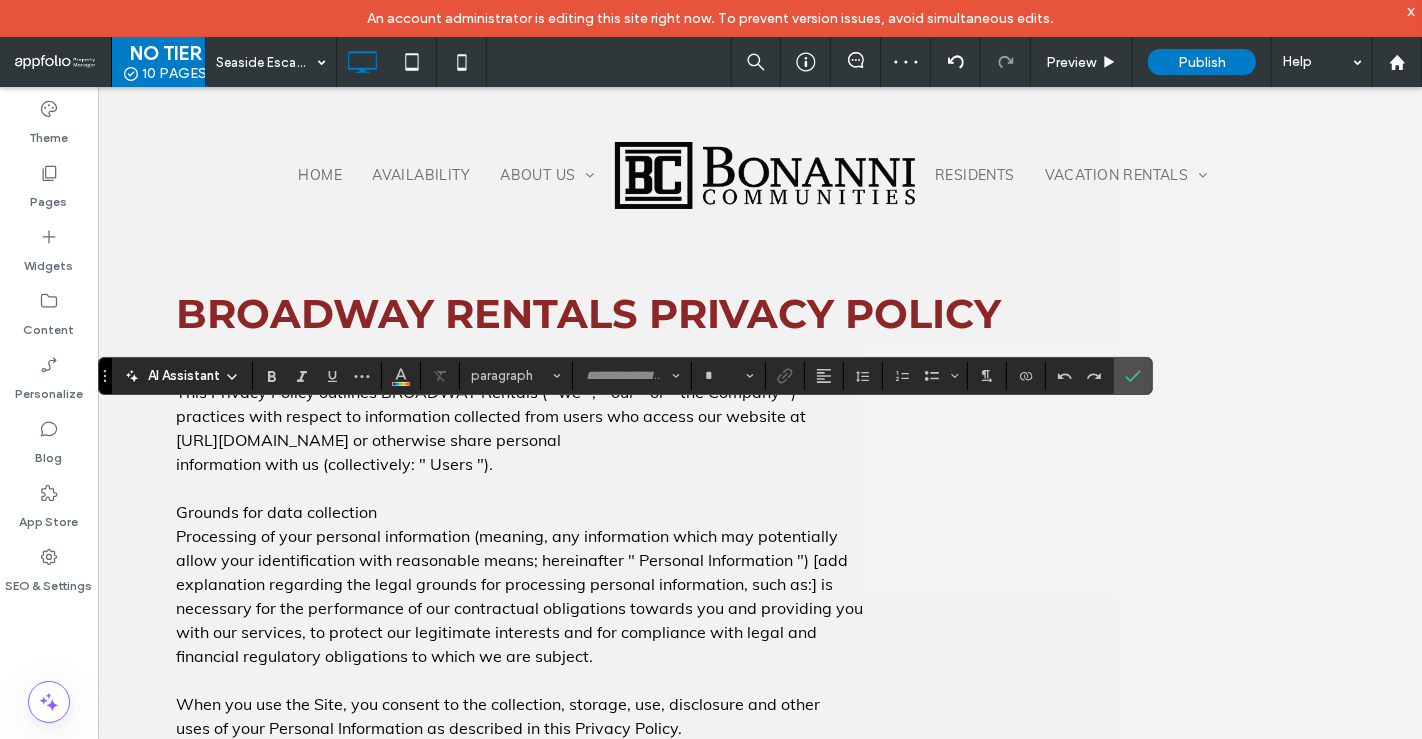 type on "**" 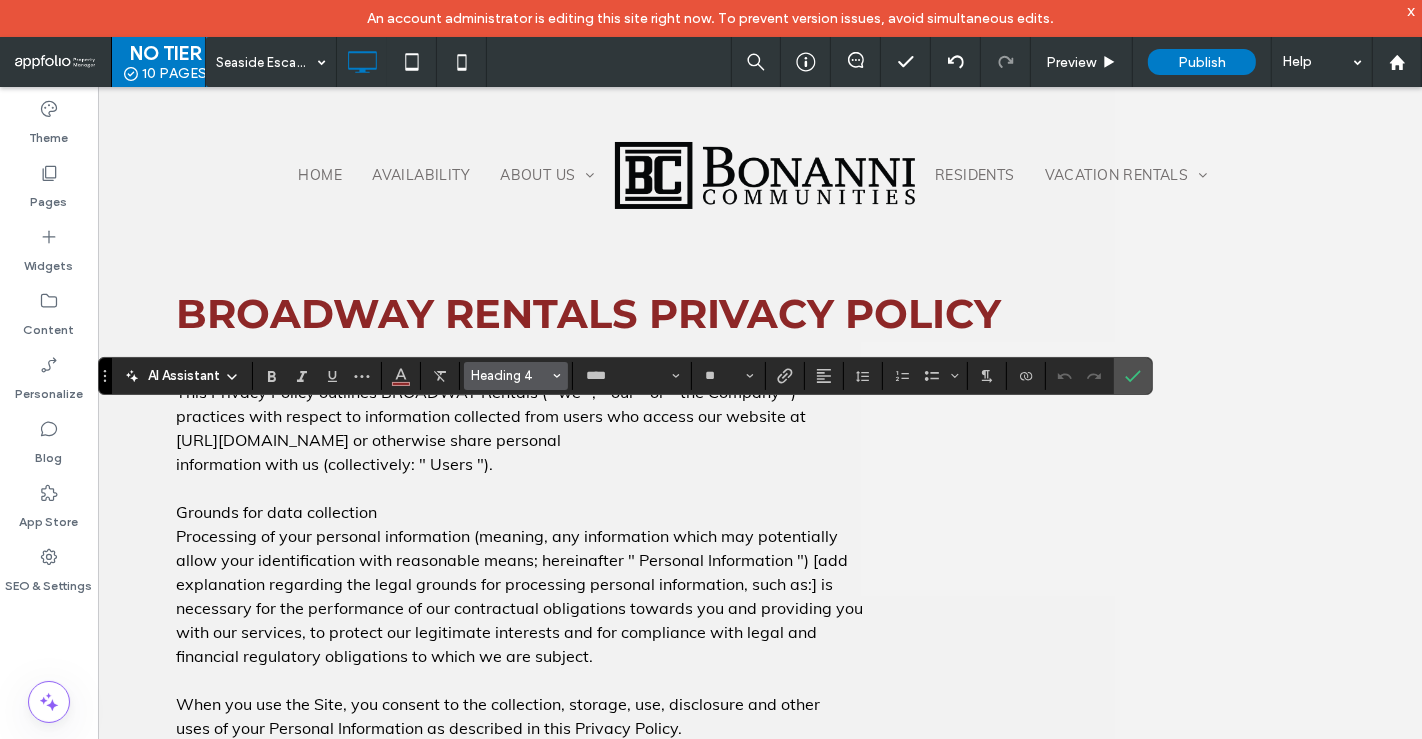 click on "Heading 4" at bounding box center [516, 376] 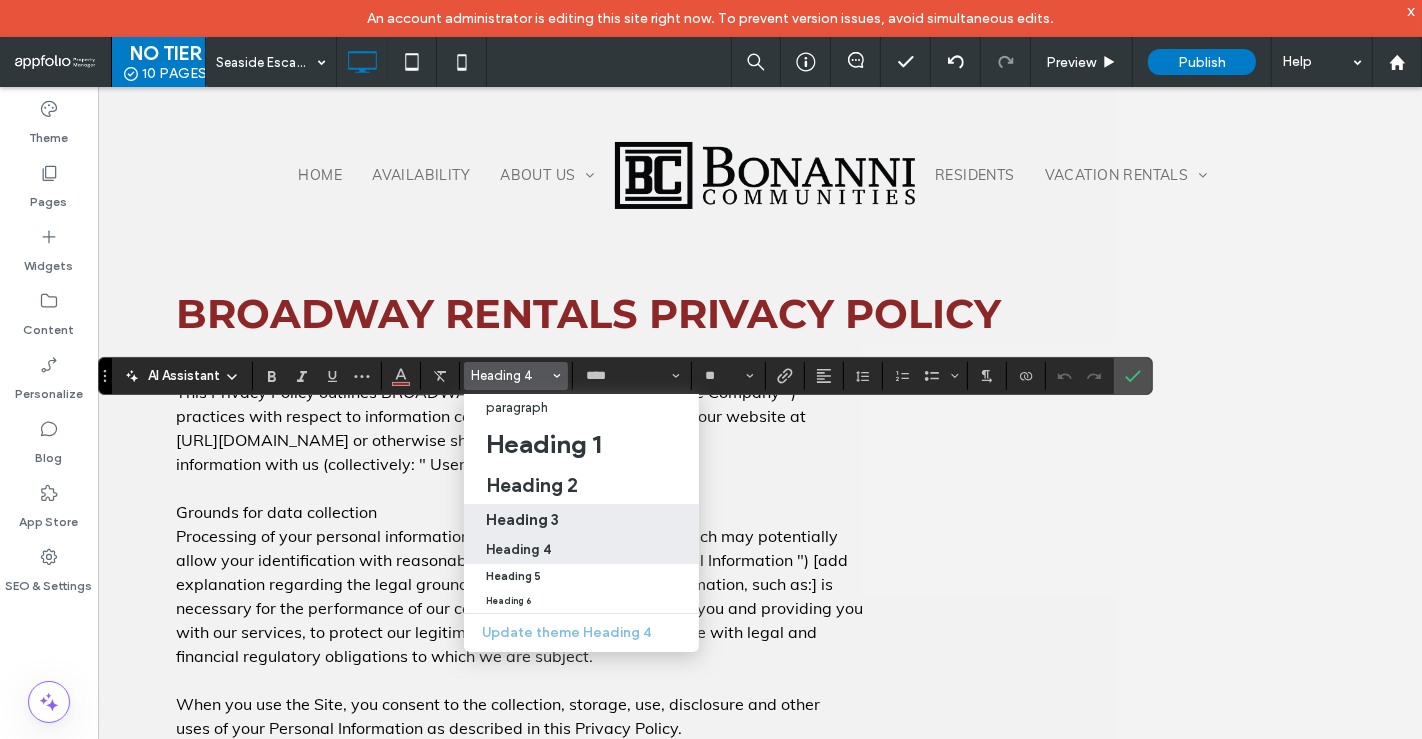 click on "Heading 3" at bounding box center (522, 519) 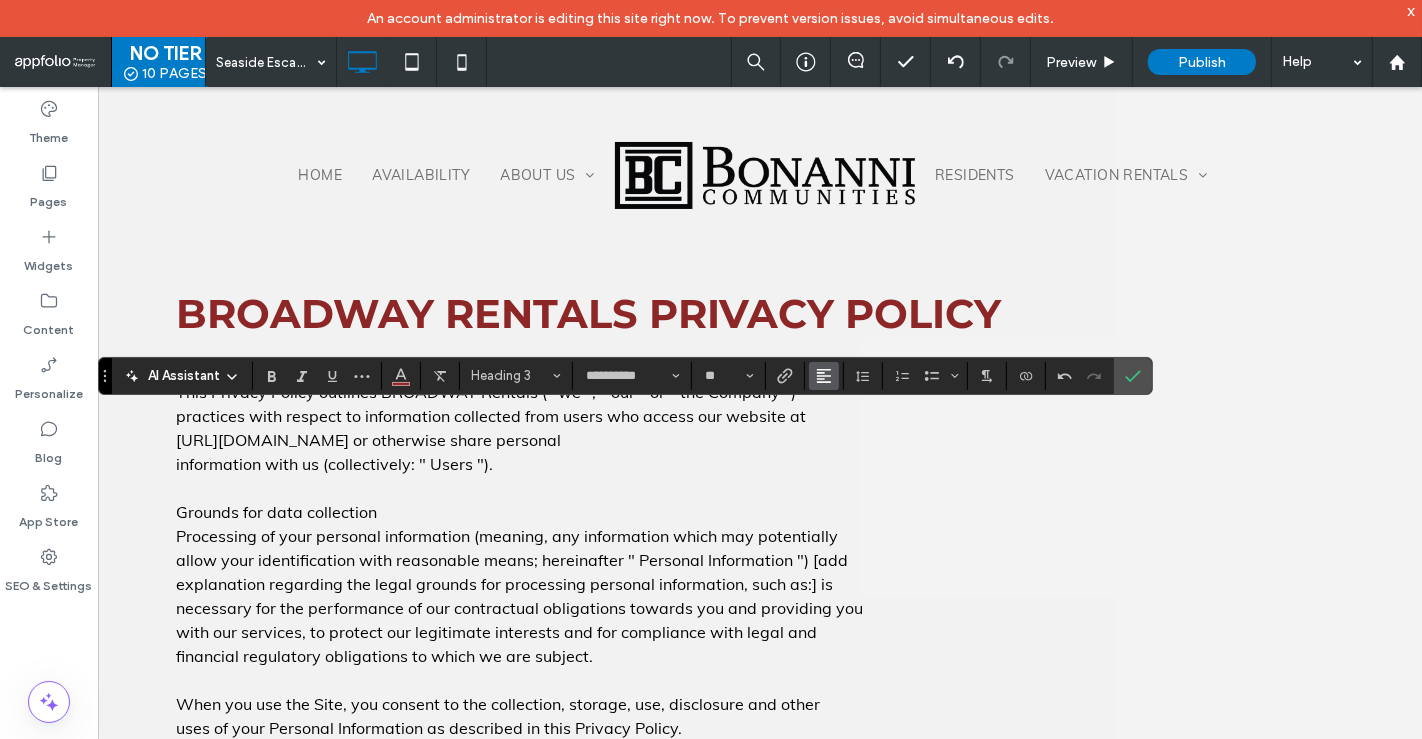 click 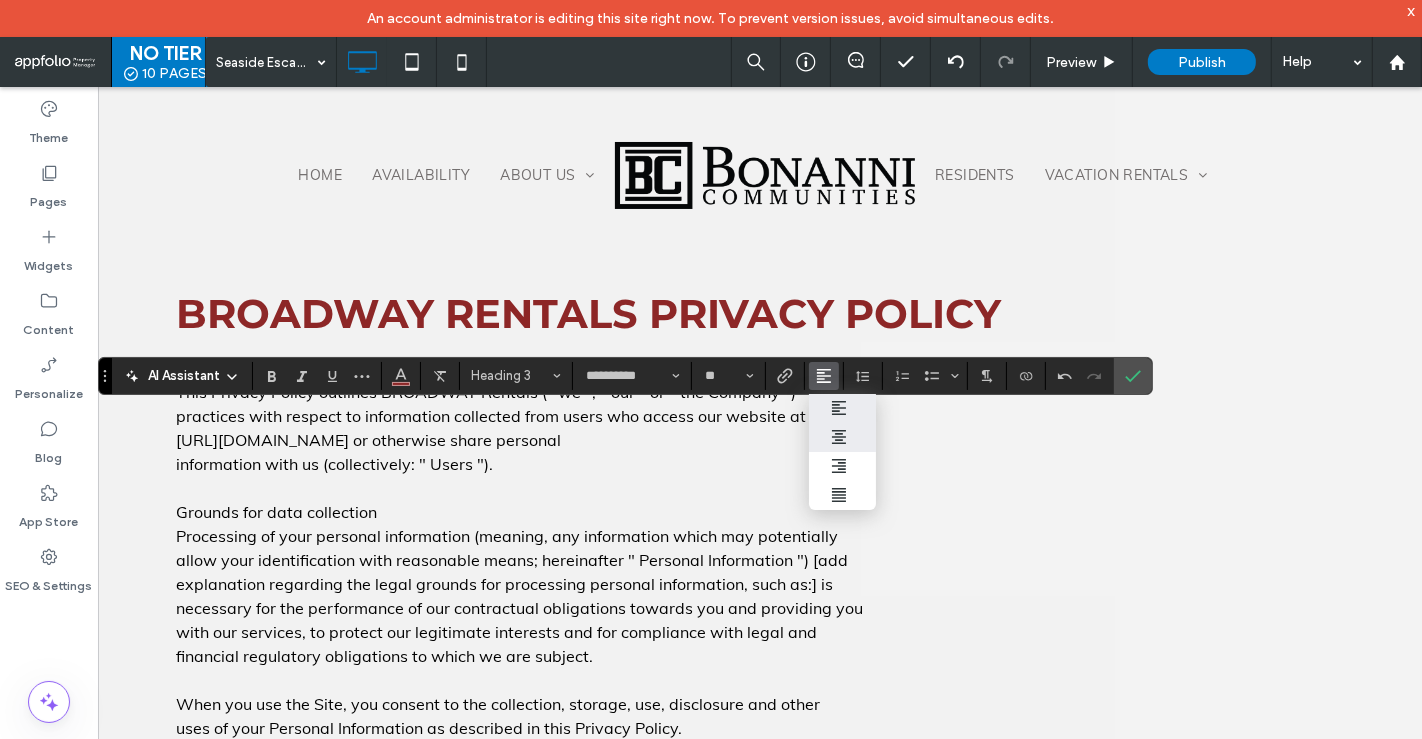 click 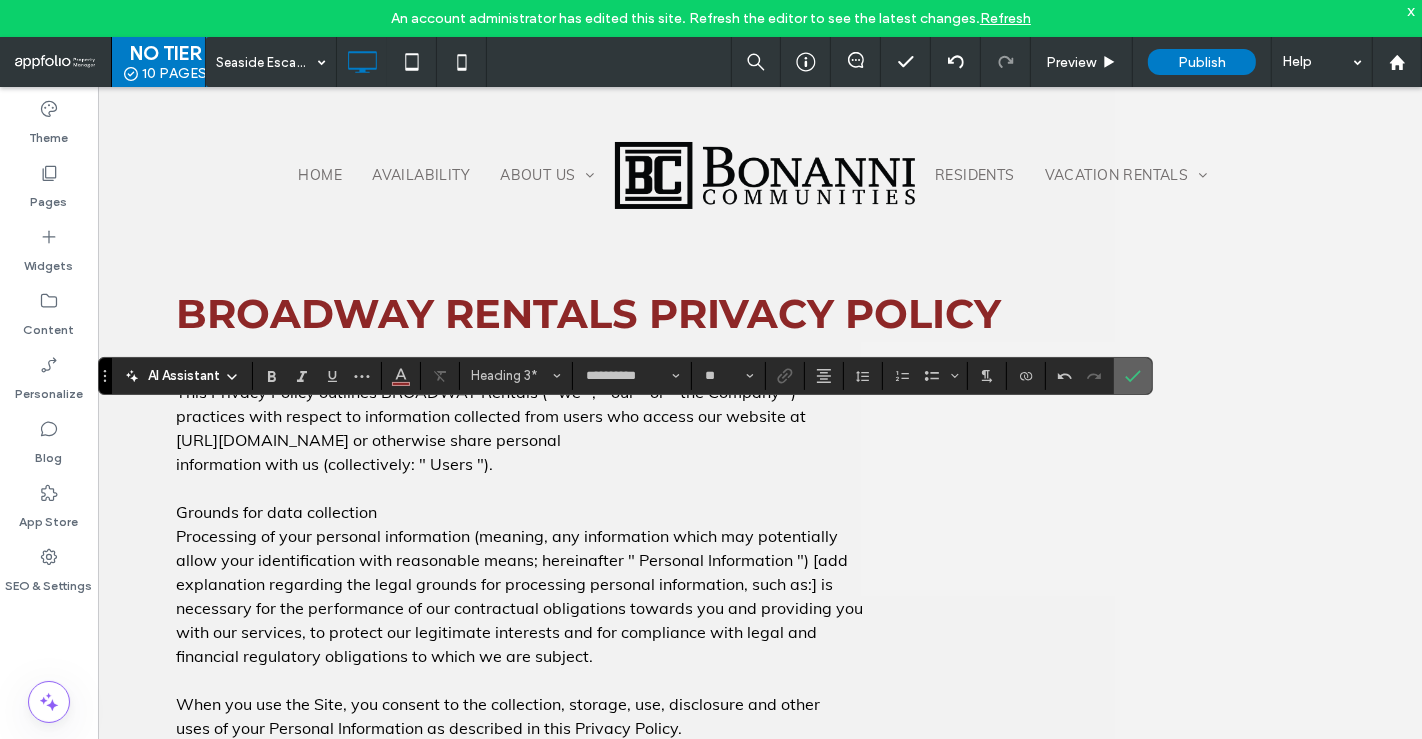 click 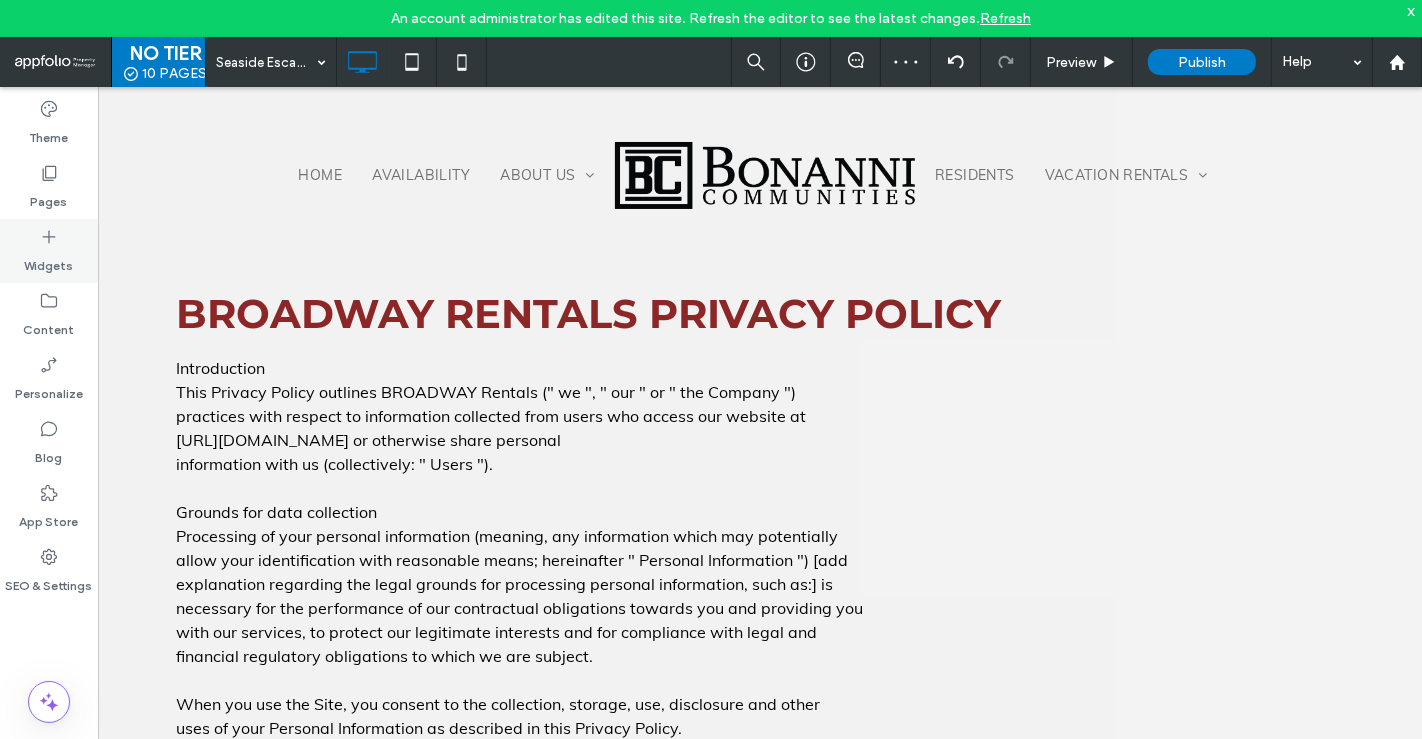 click on "Widgets" at bounding box center (49, 251) 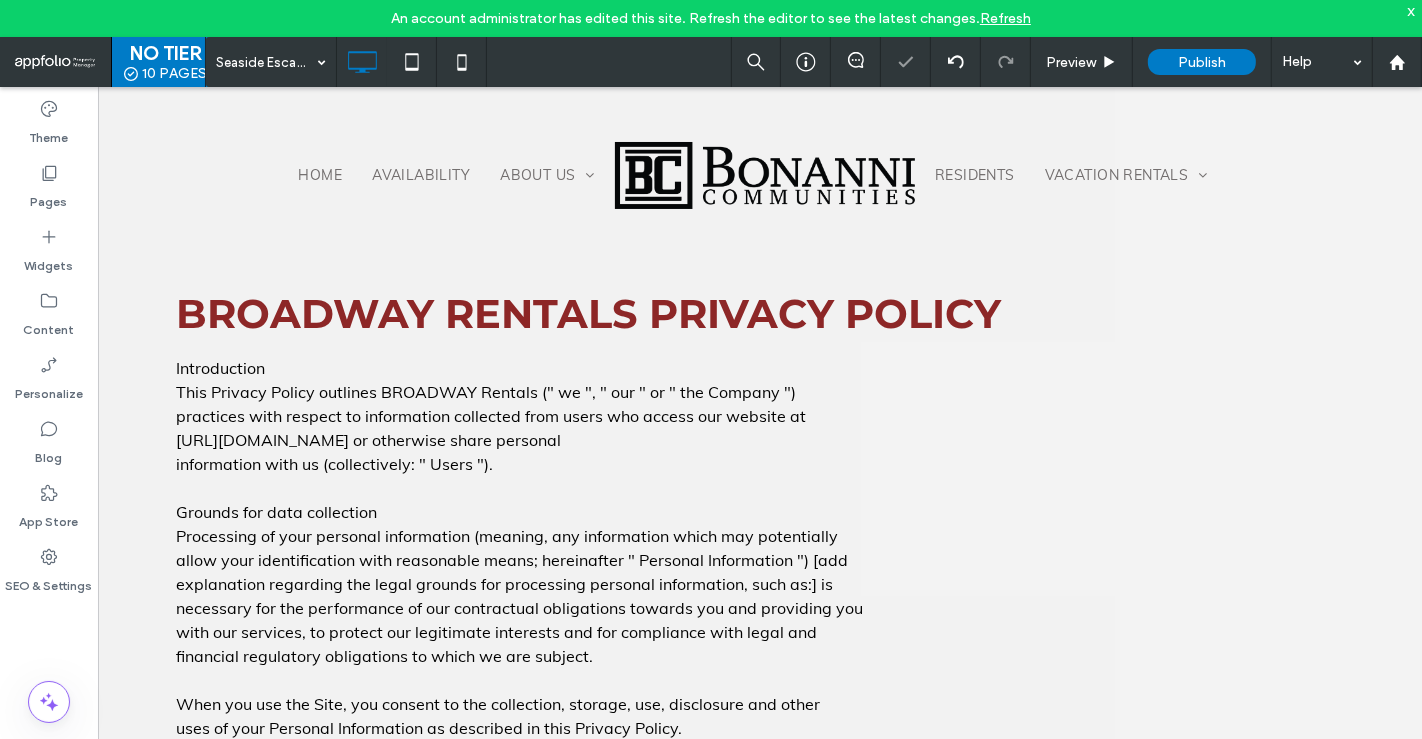 type on "****" 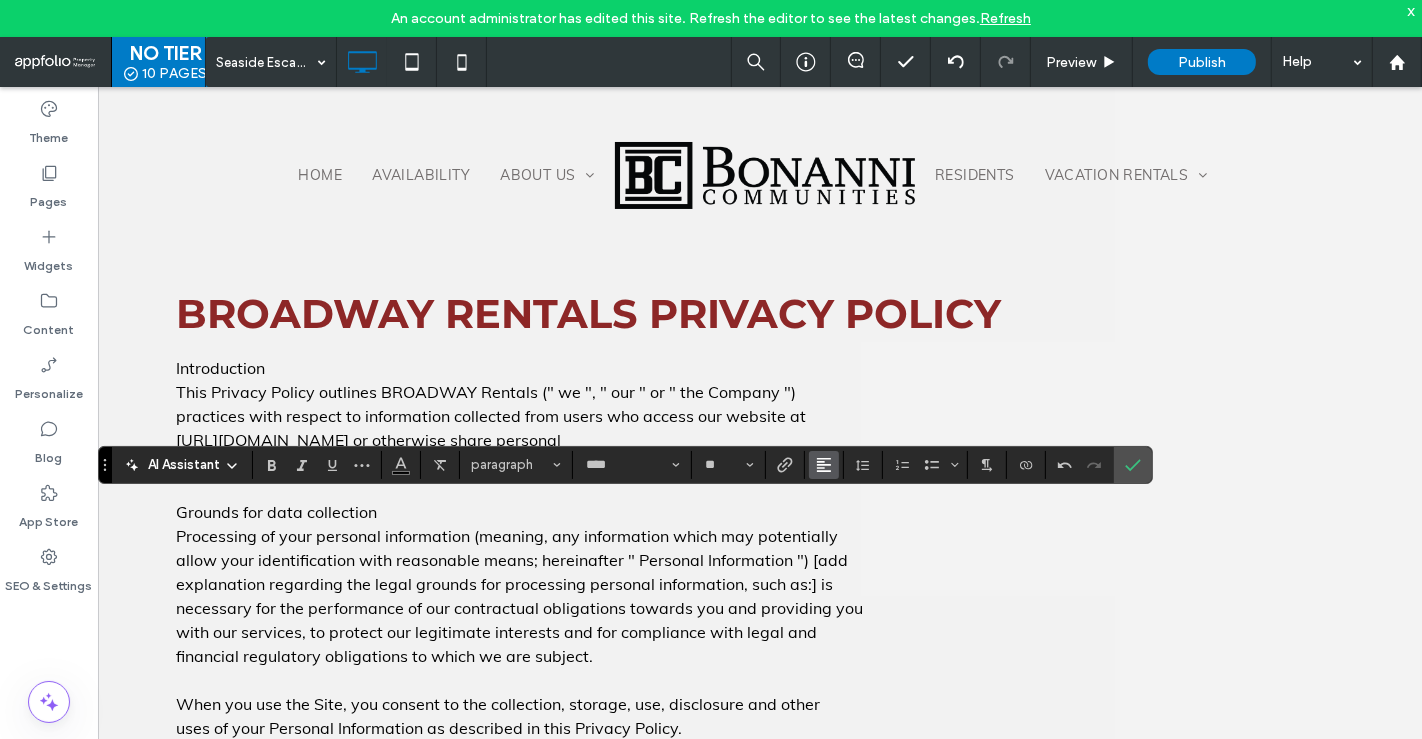 click 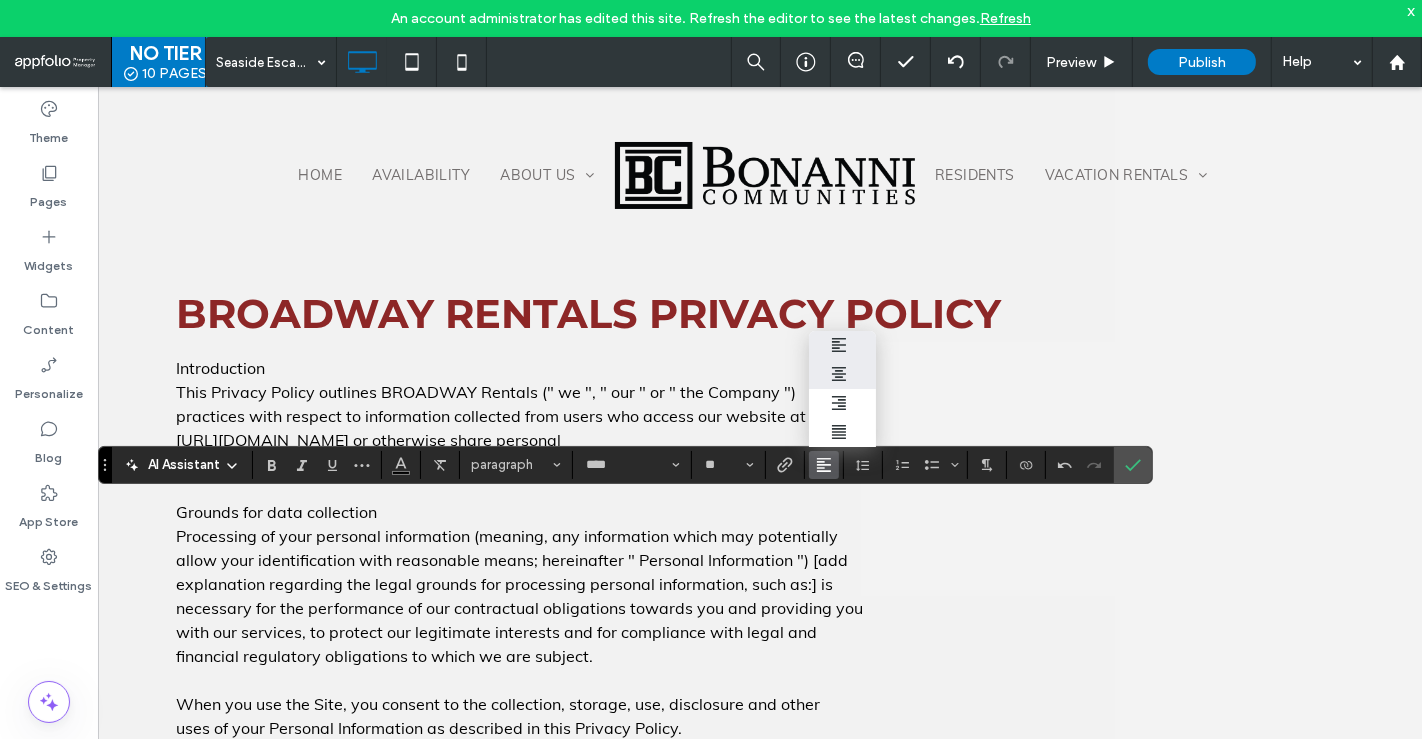 click 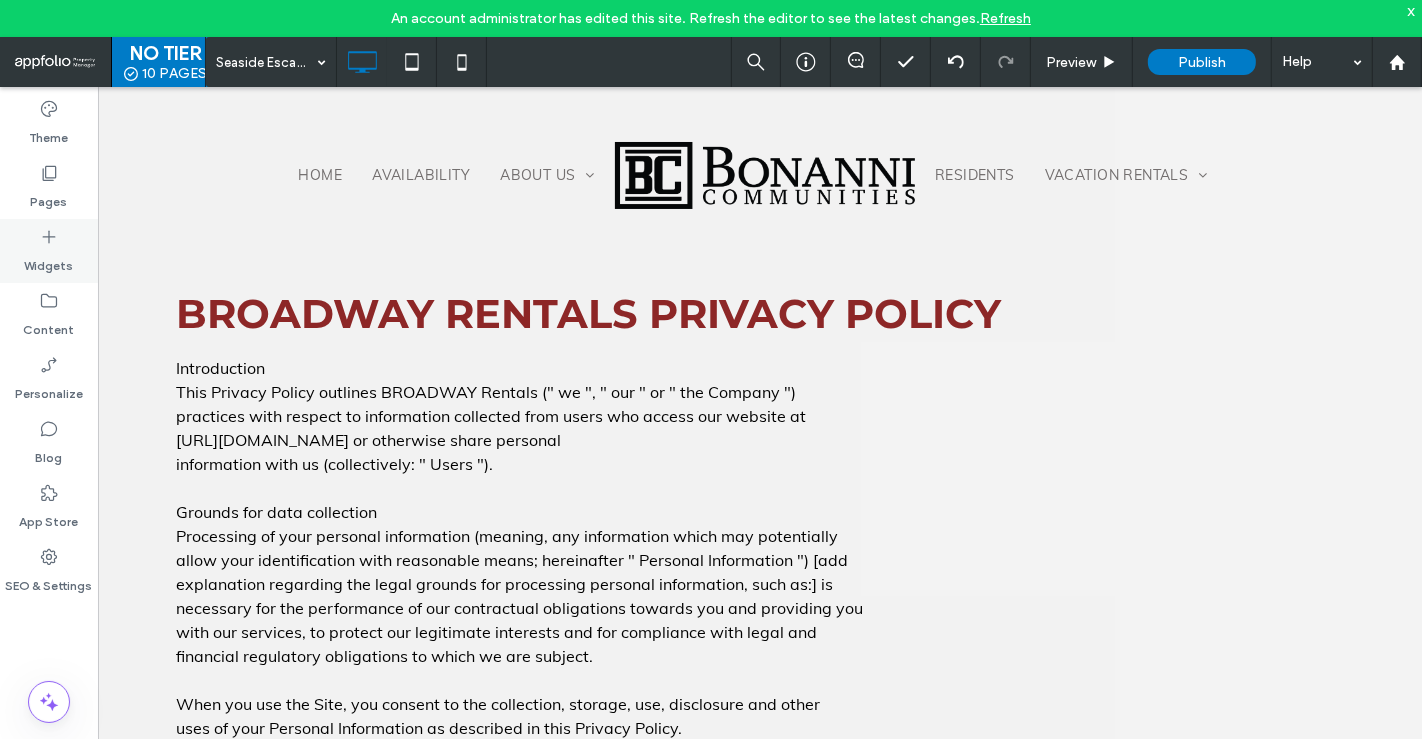 click on "Widgets" at bounding box center [49, 251] 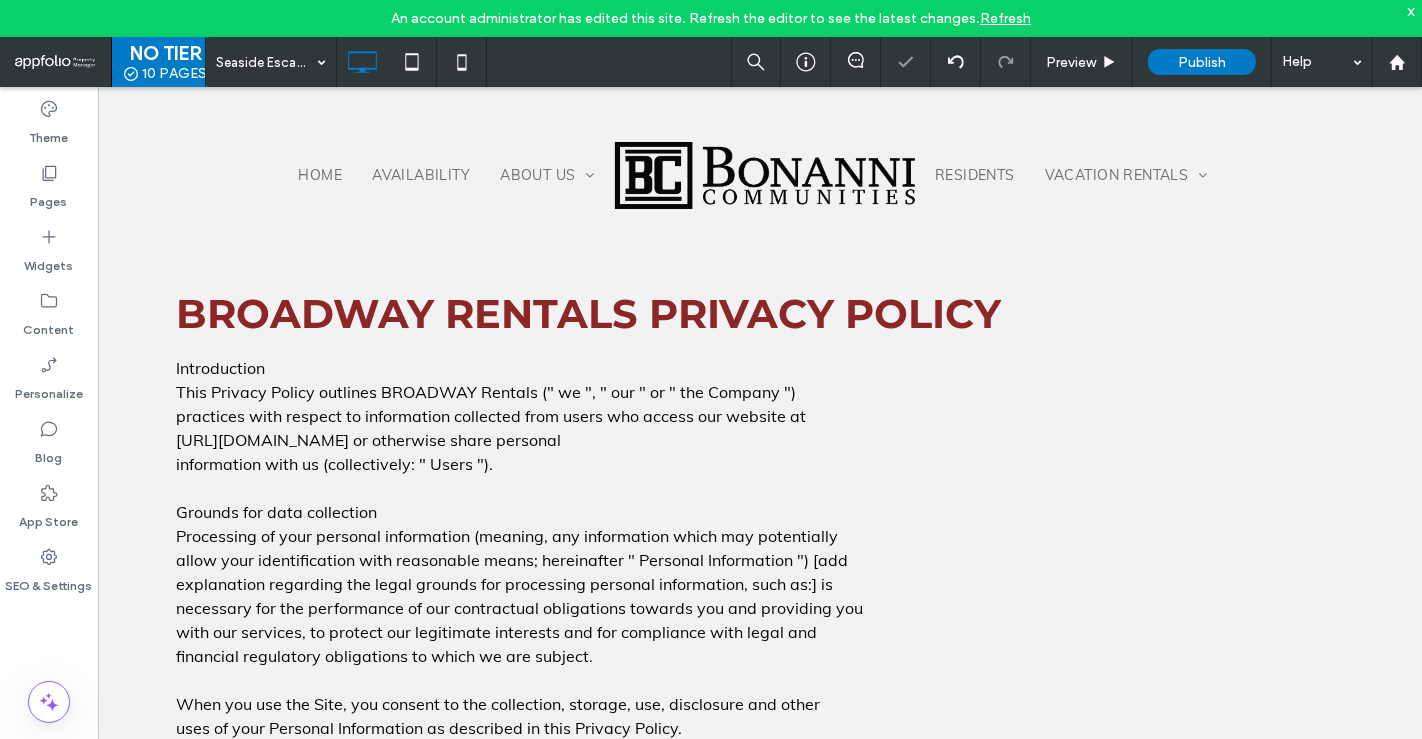 type on "****" 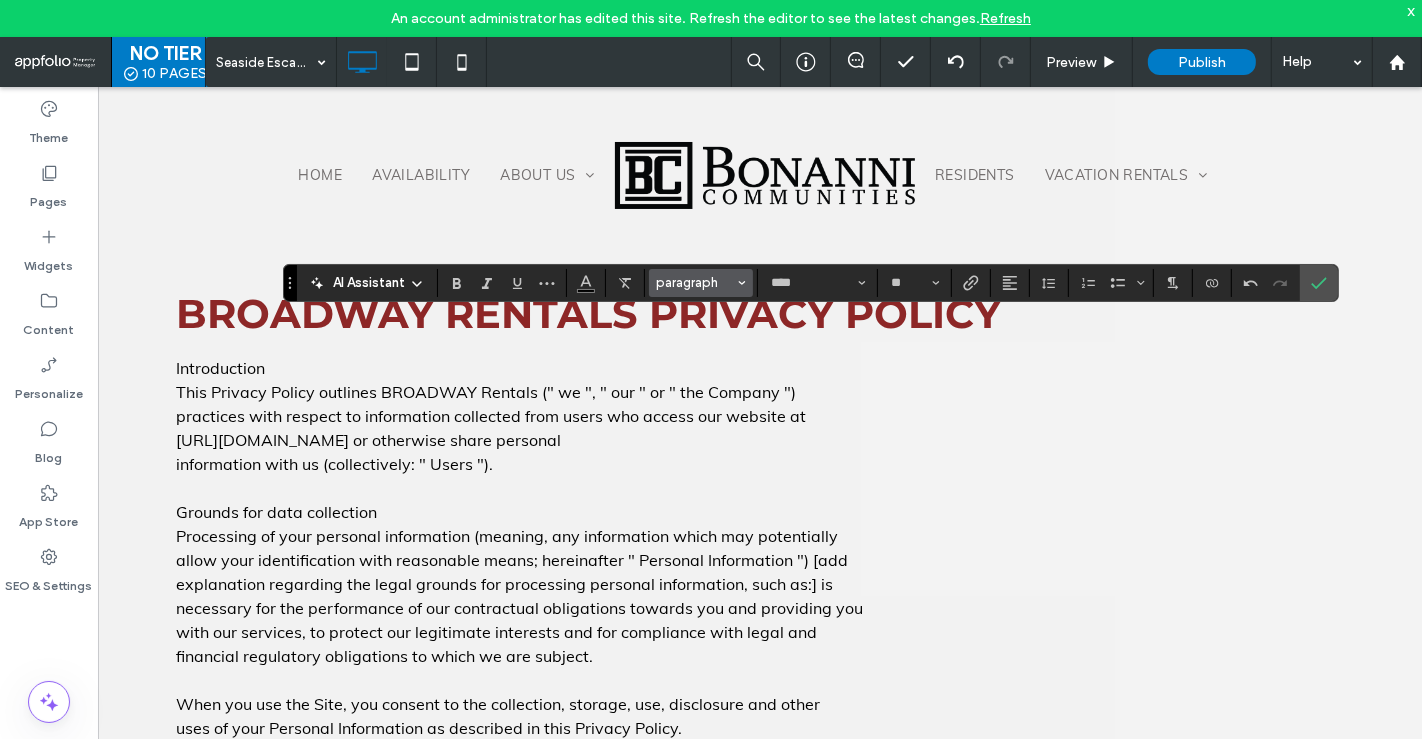 click on "paragraph" at bounding box center (695, 282) 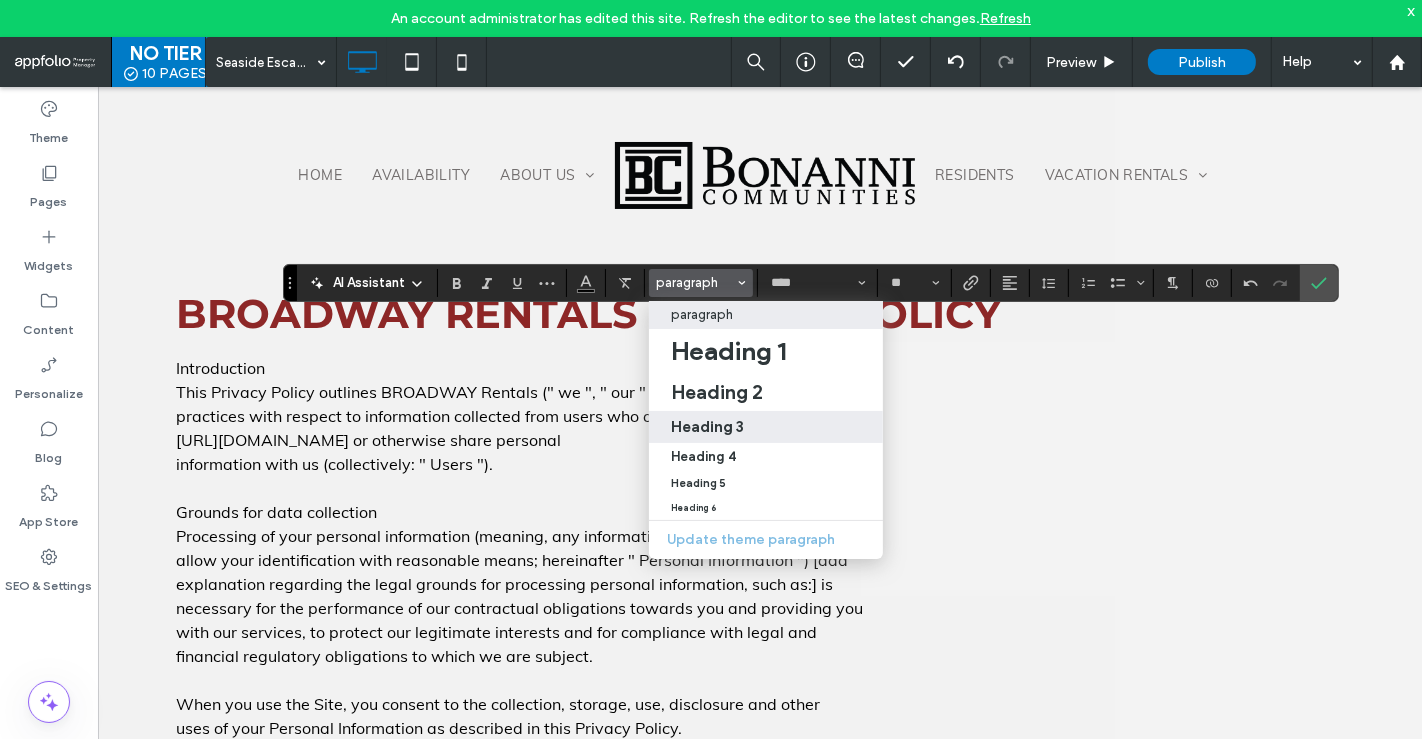 click on "Heading 3" at bounding box center (708, 426) 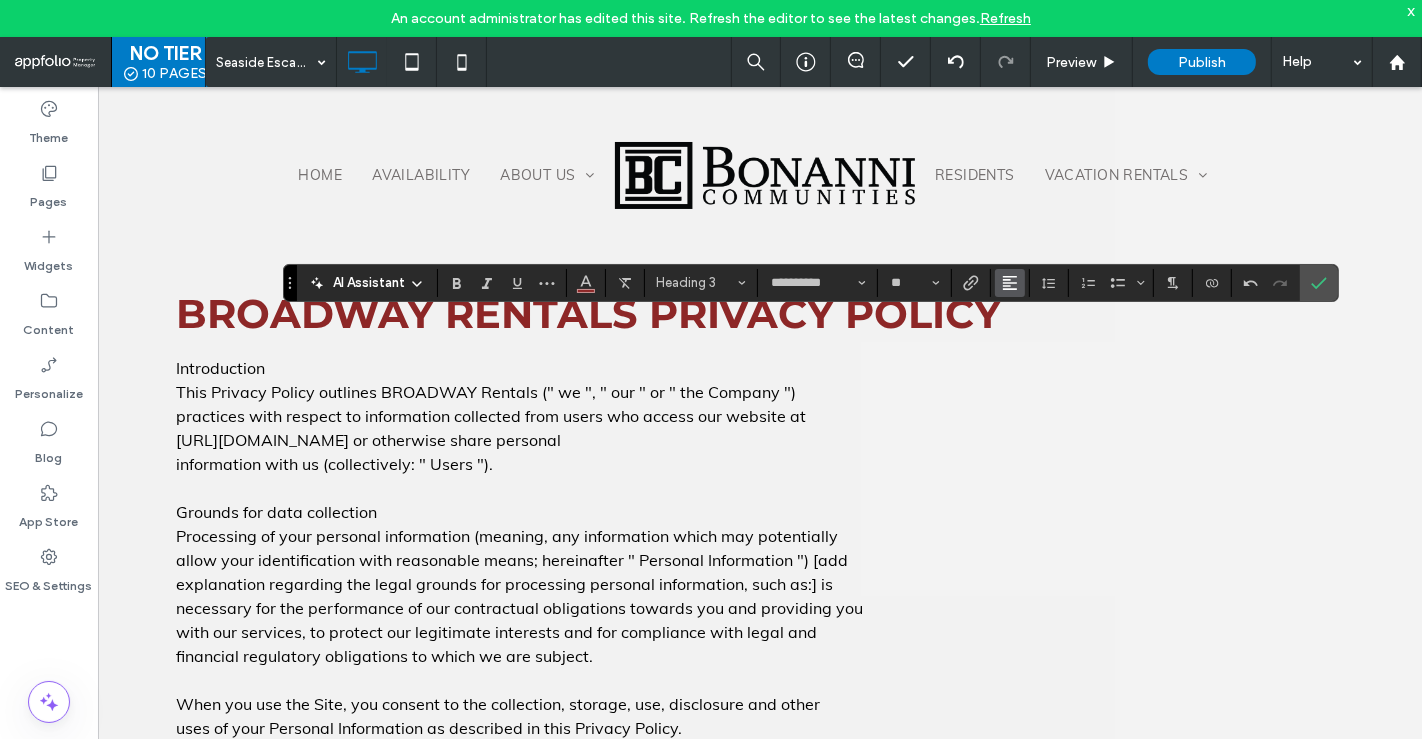 click at bounding box center (1010, 283) 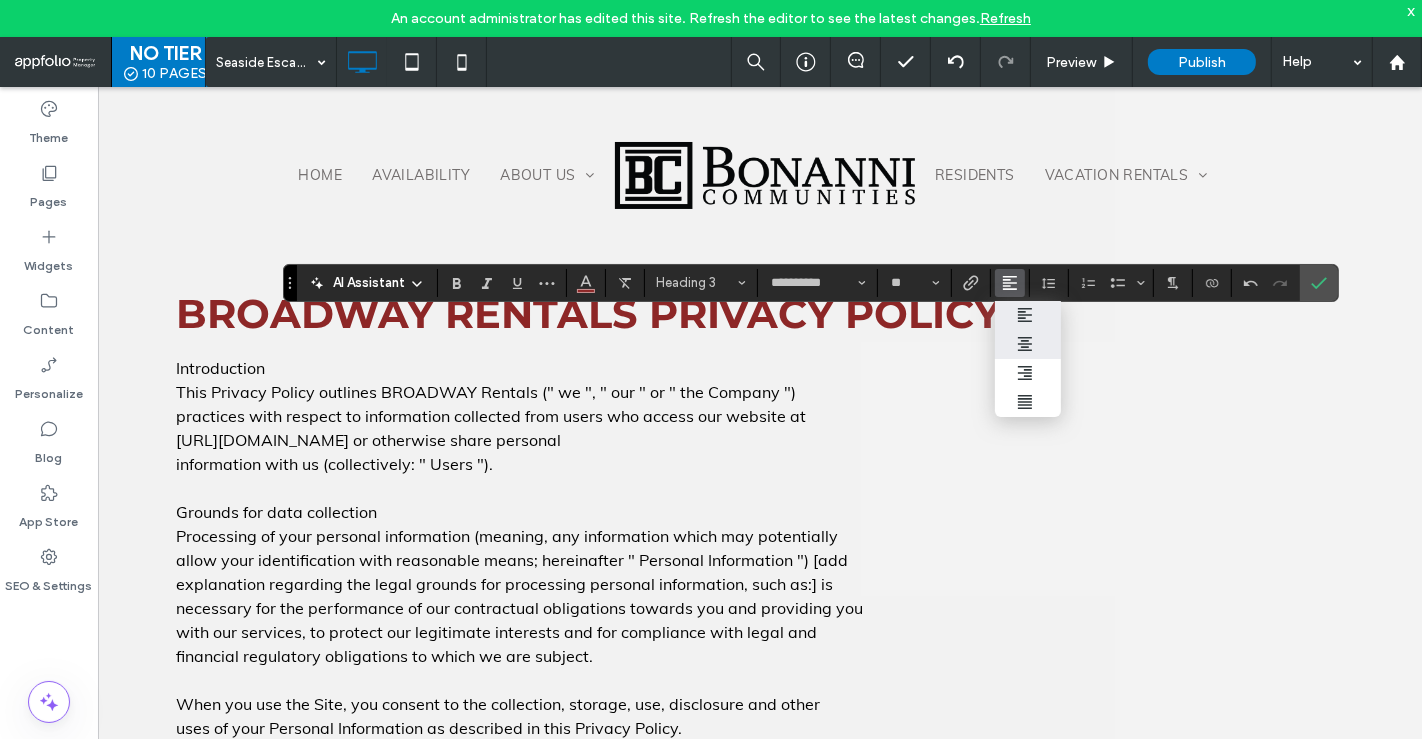 click at bounding box center (1006, 344) 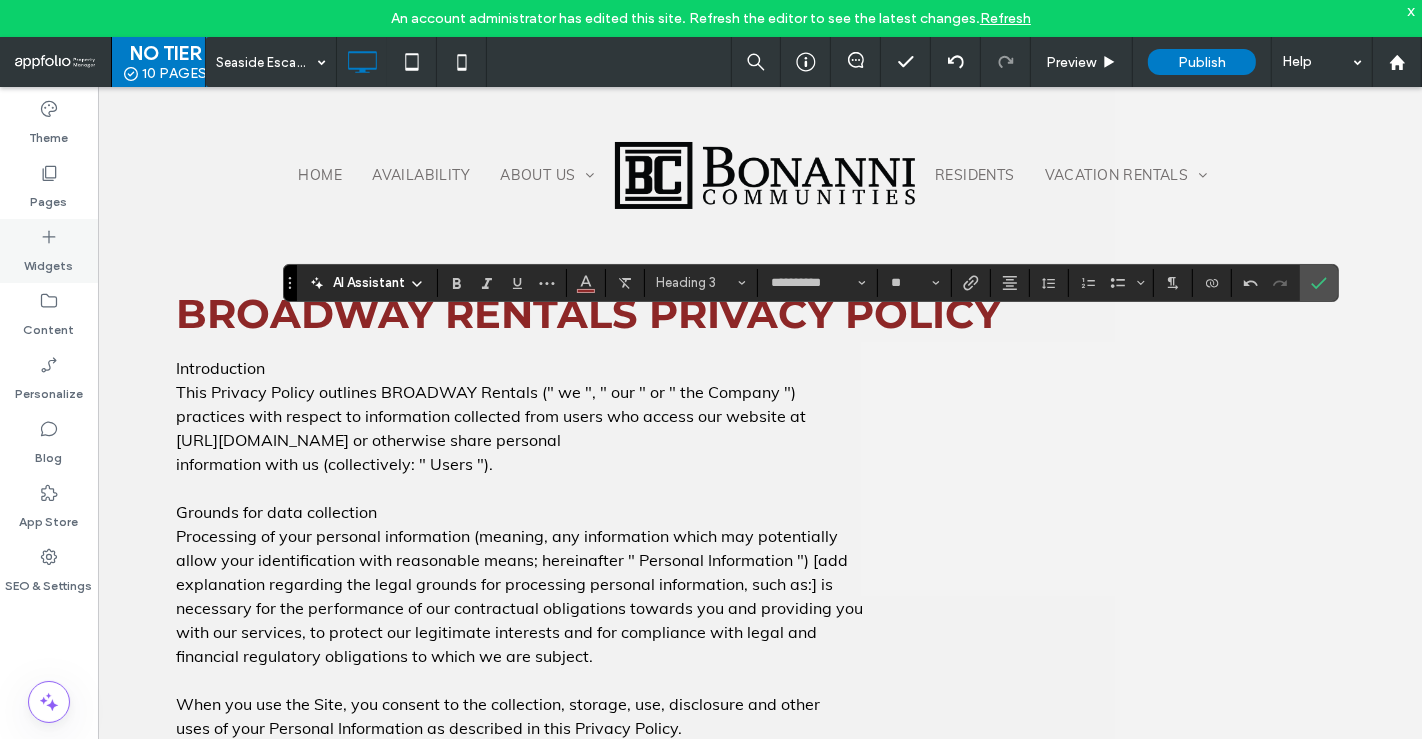 click on "Widgets" at bounding box center (49, 261) 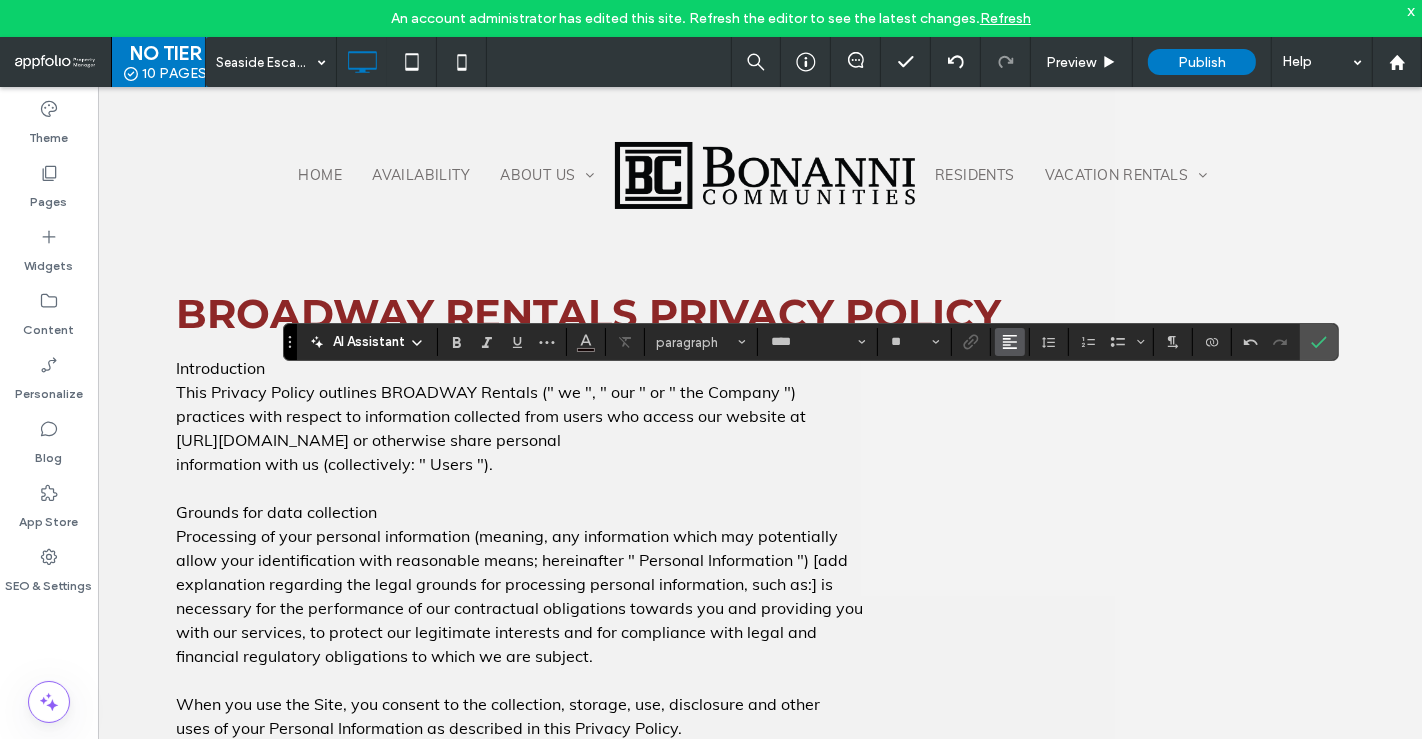 click at bounding box center [1010, 342] 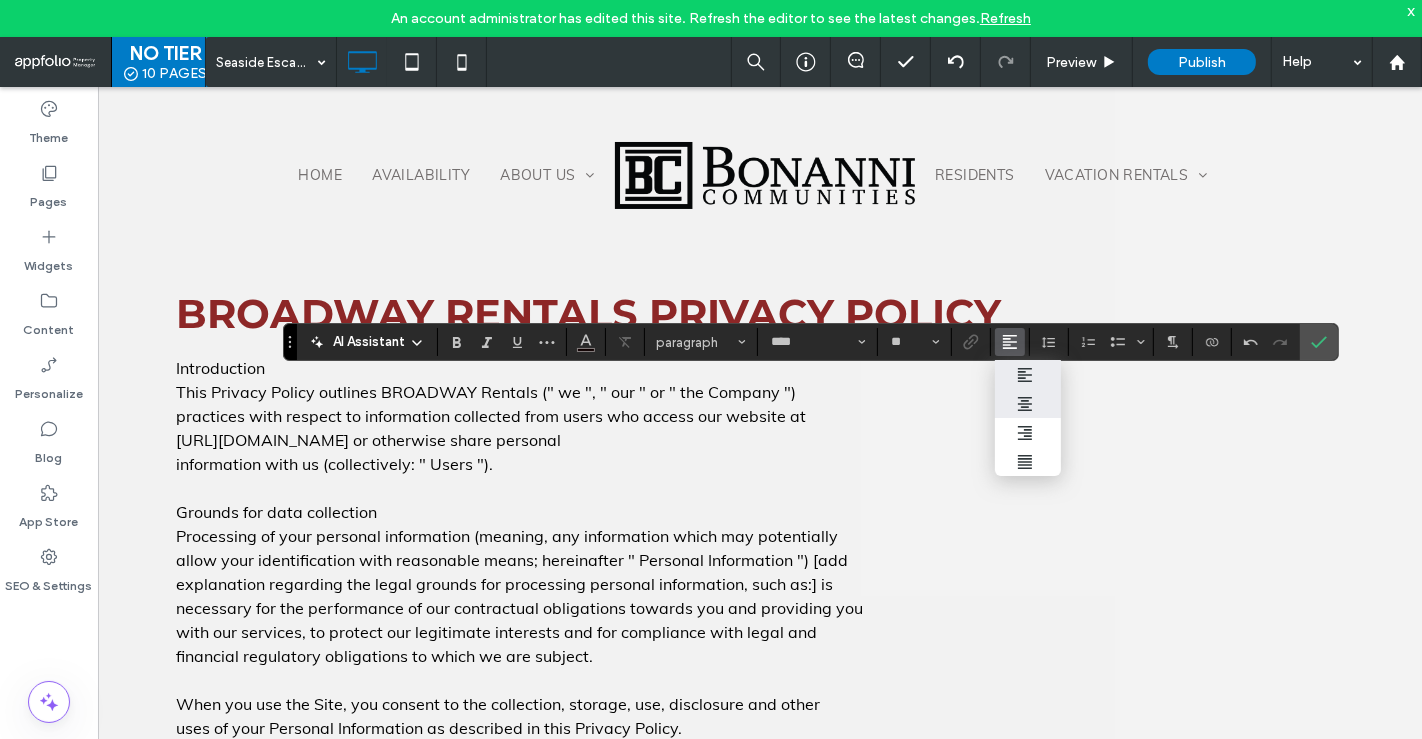click at bounding box center (1028, 403) 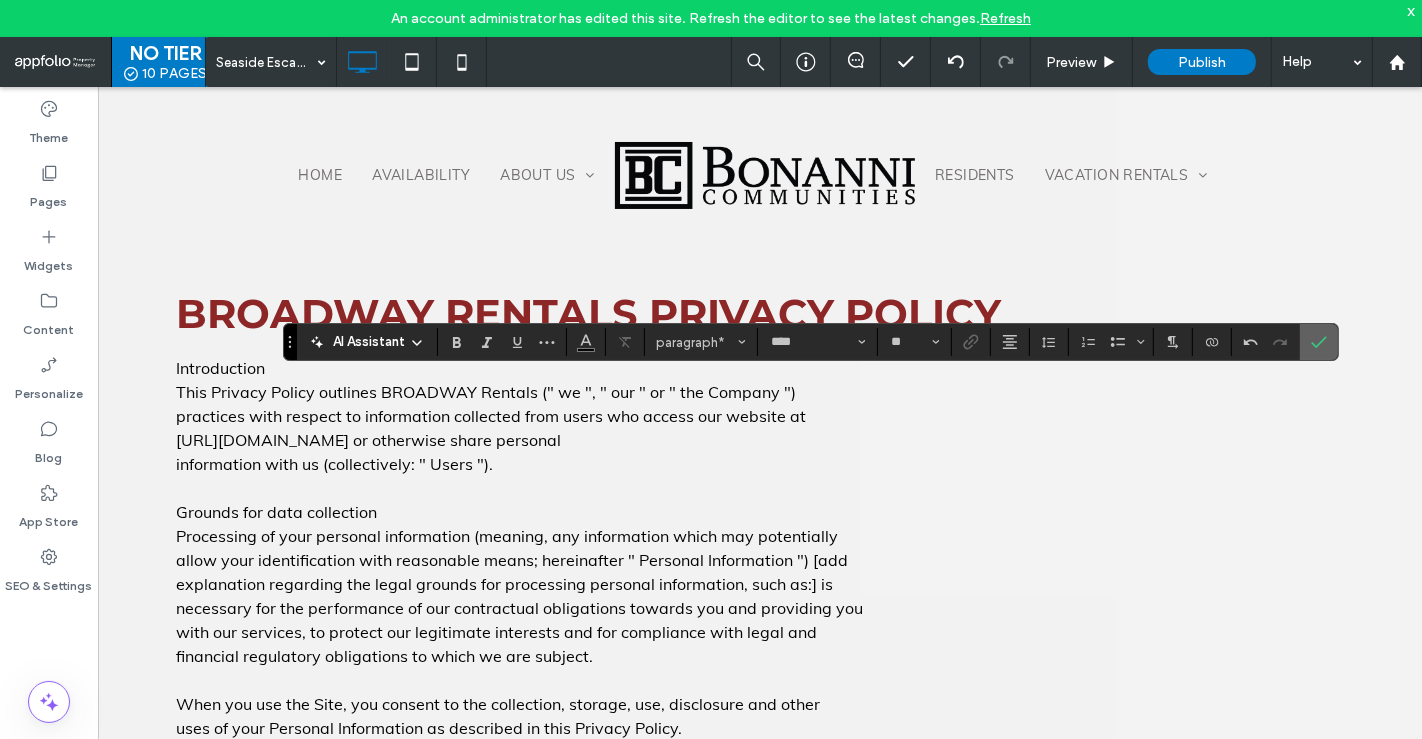 click at bounding box center [1319, 342] 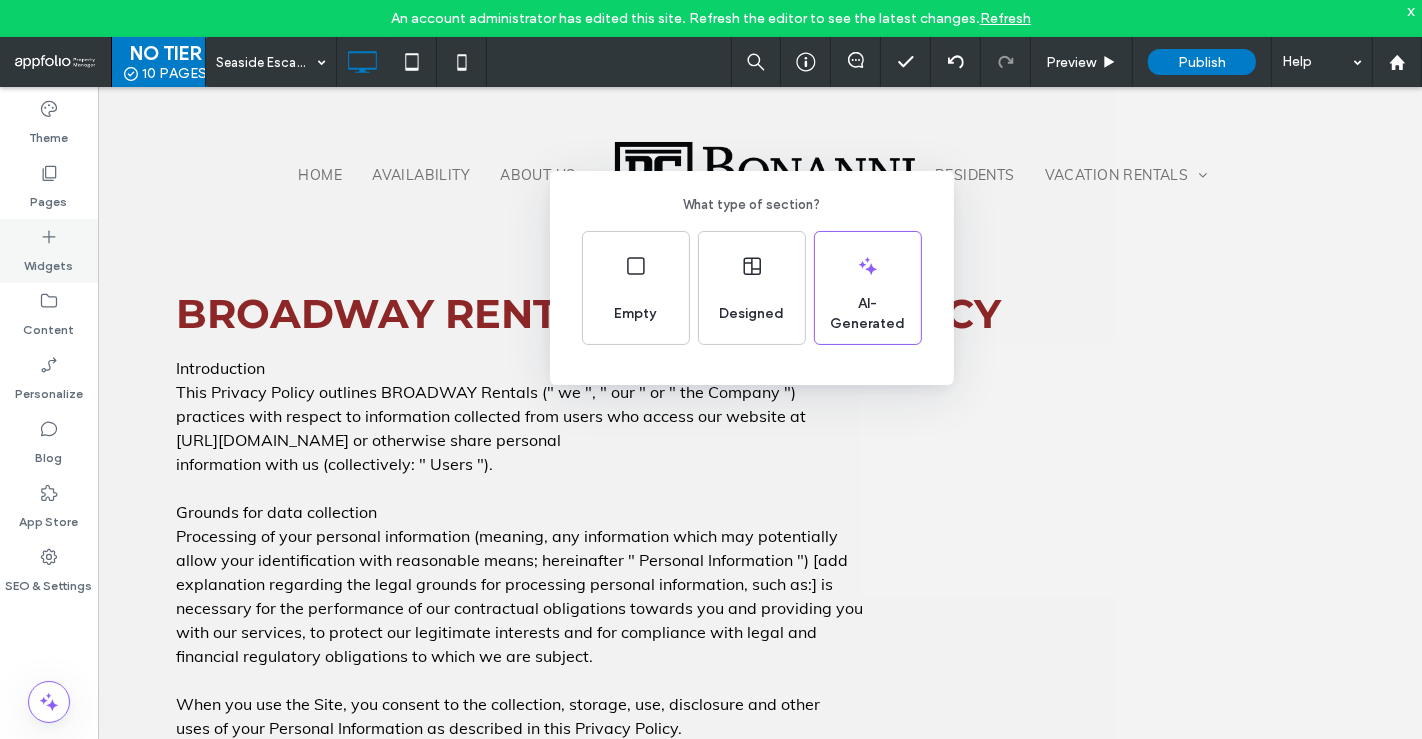 click on "What type of section? Empty Designed AI-Generated" at bounding box center [711, 418] 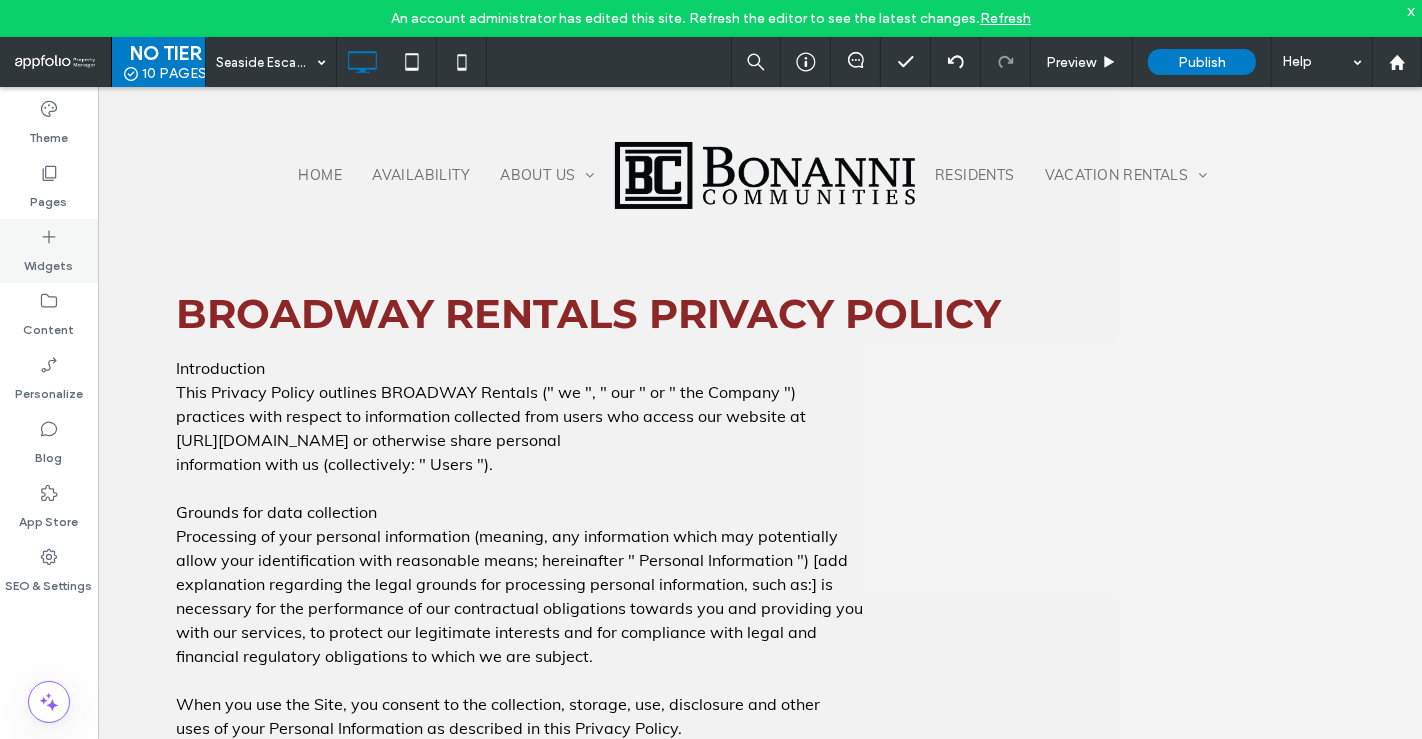 click on "Widgets" at bounding box center (49, 261) 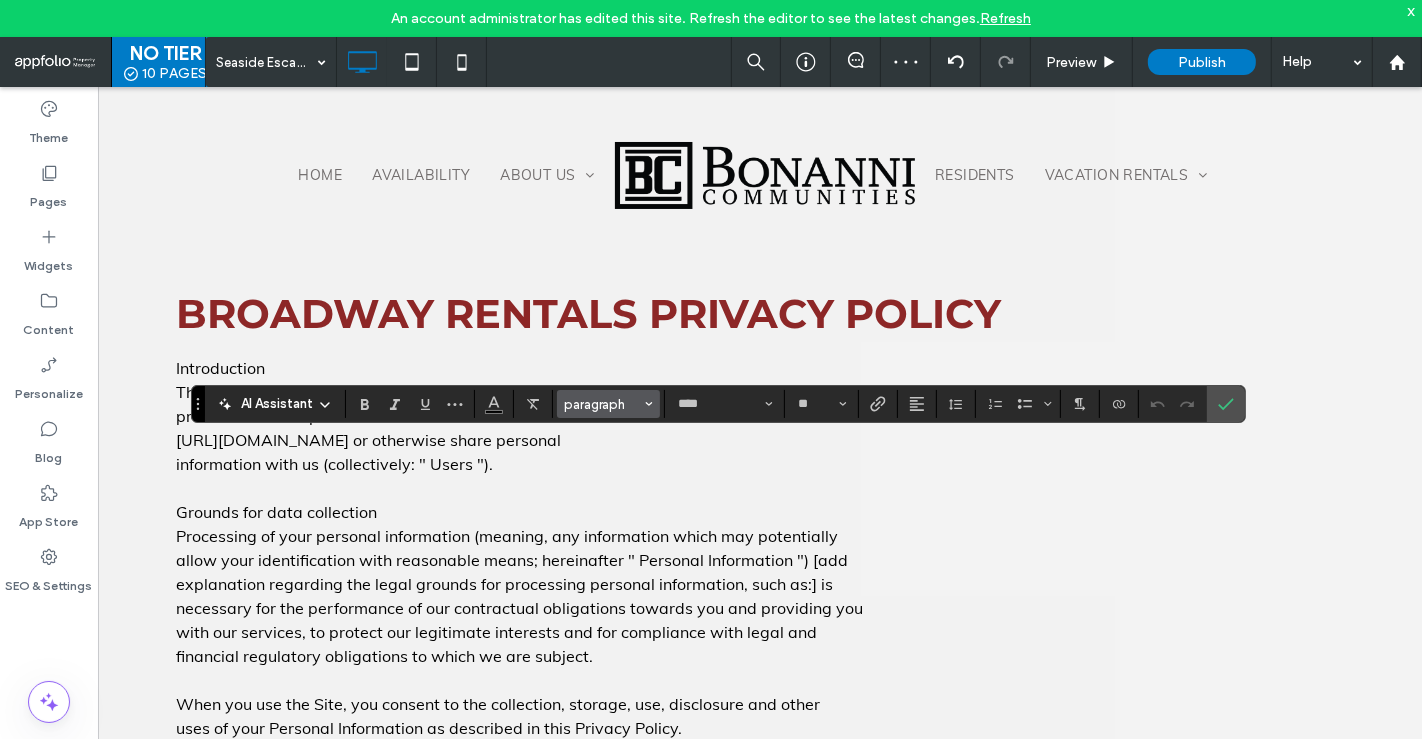 click on "paragraph" at bounding box center (603, 404) 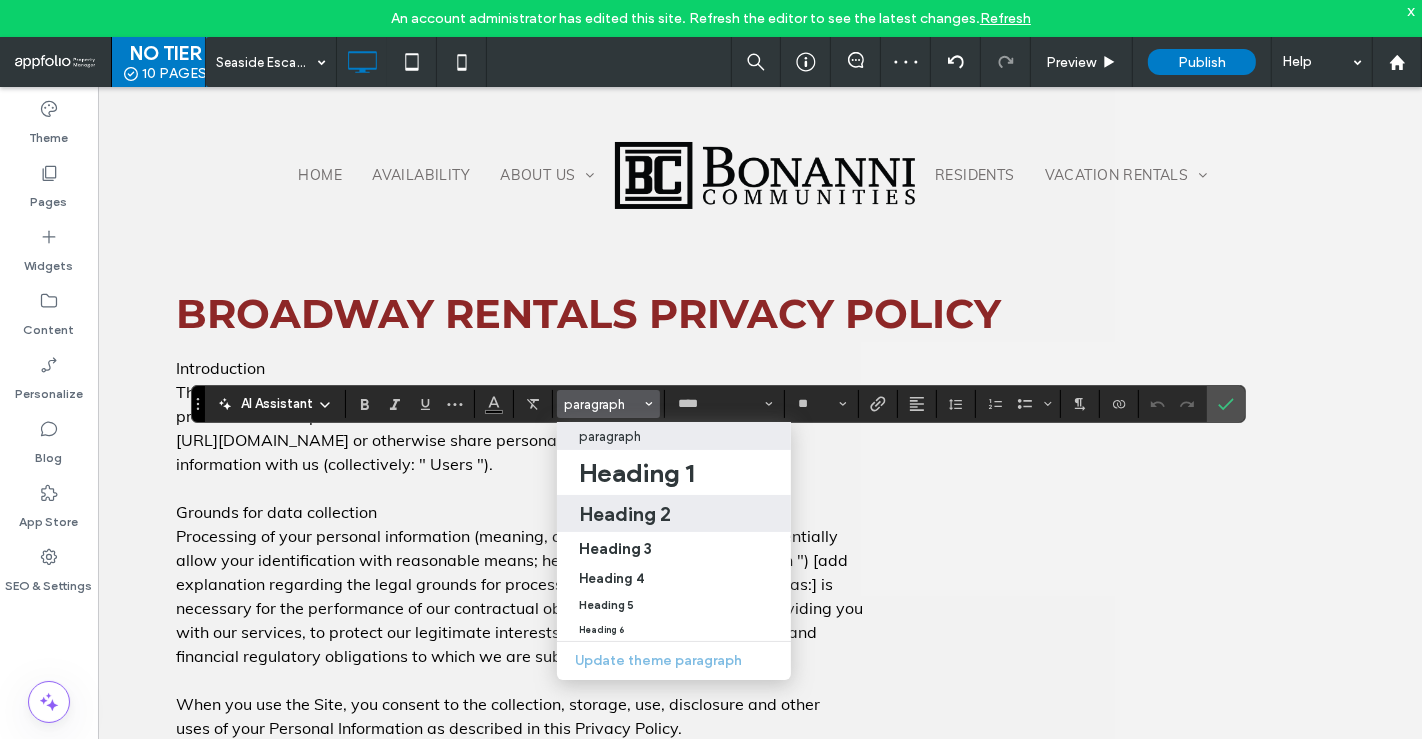 click on "Heading 2" at bounding box center [674, 514] 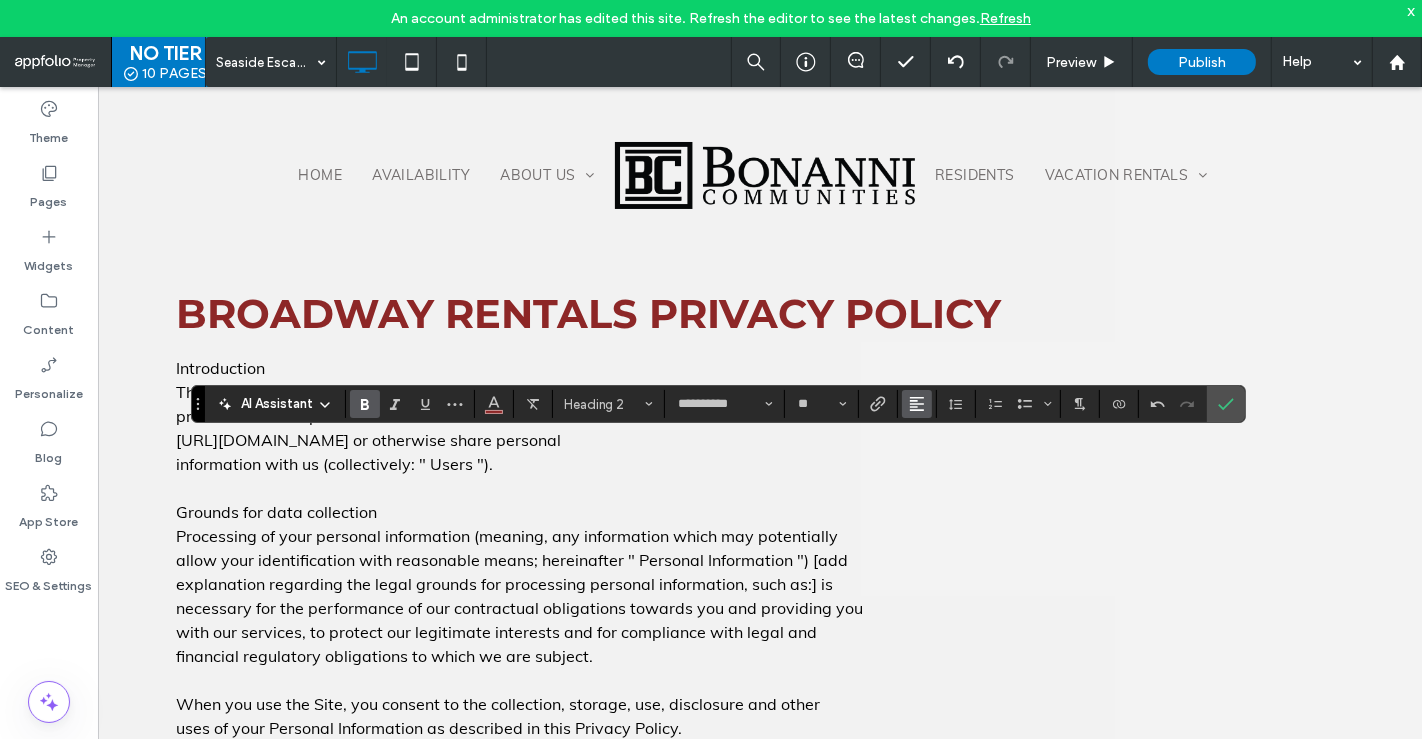 click 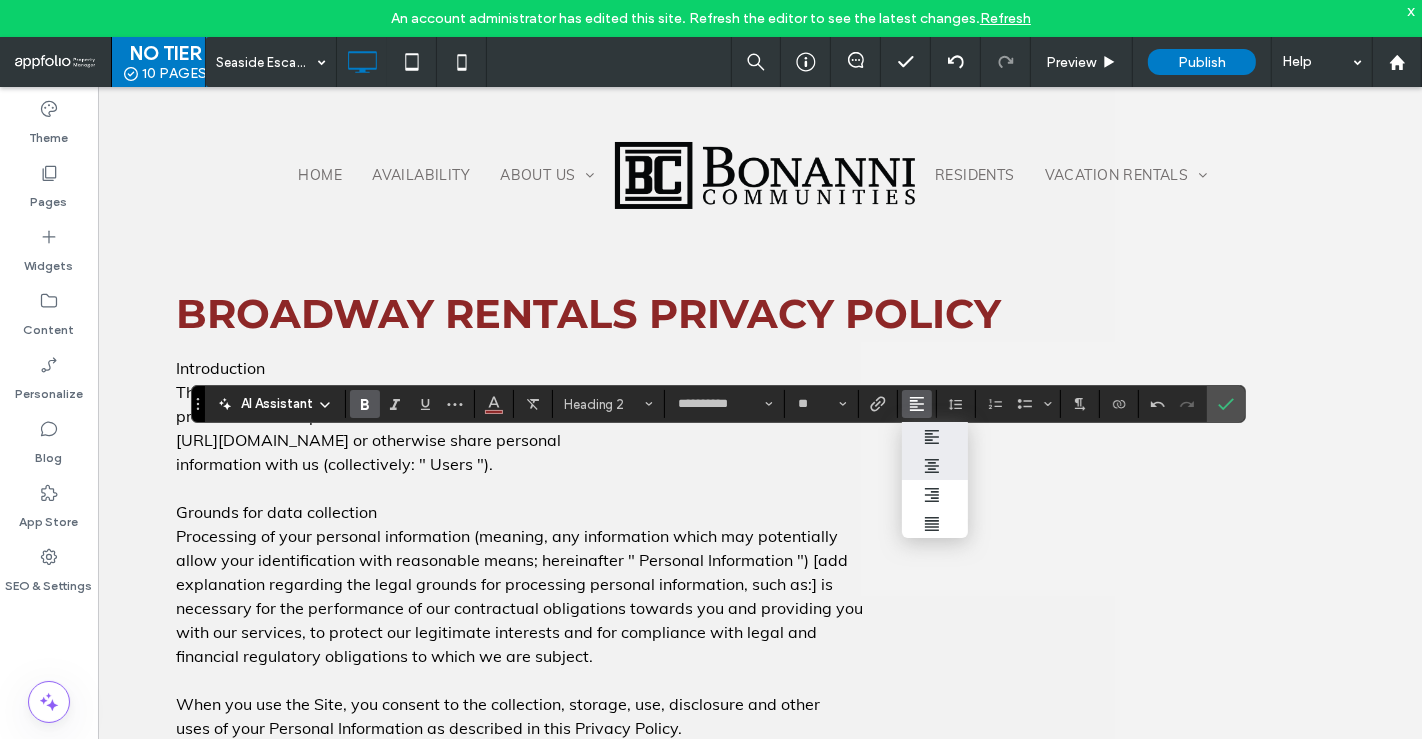 click at bounding box center (935, 466) 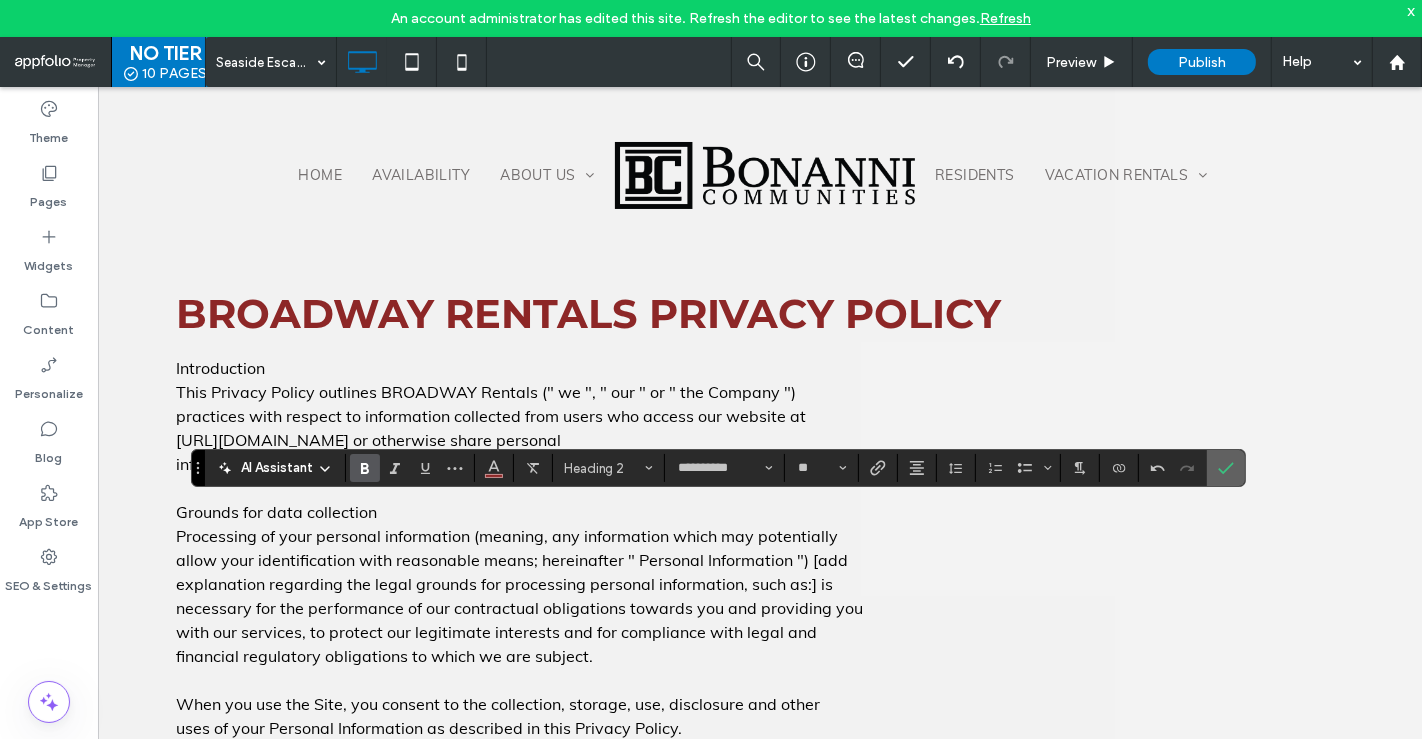 click 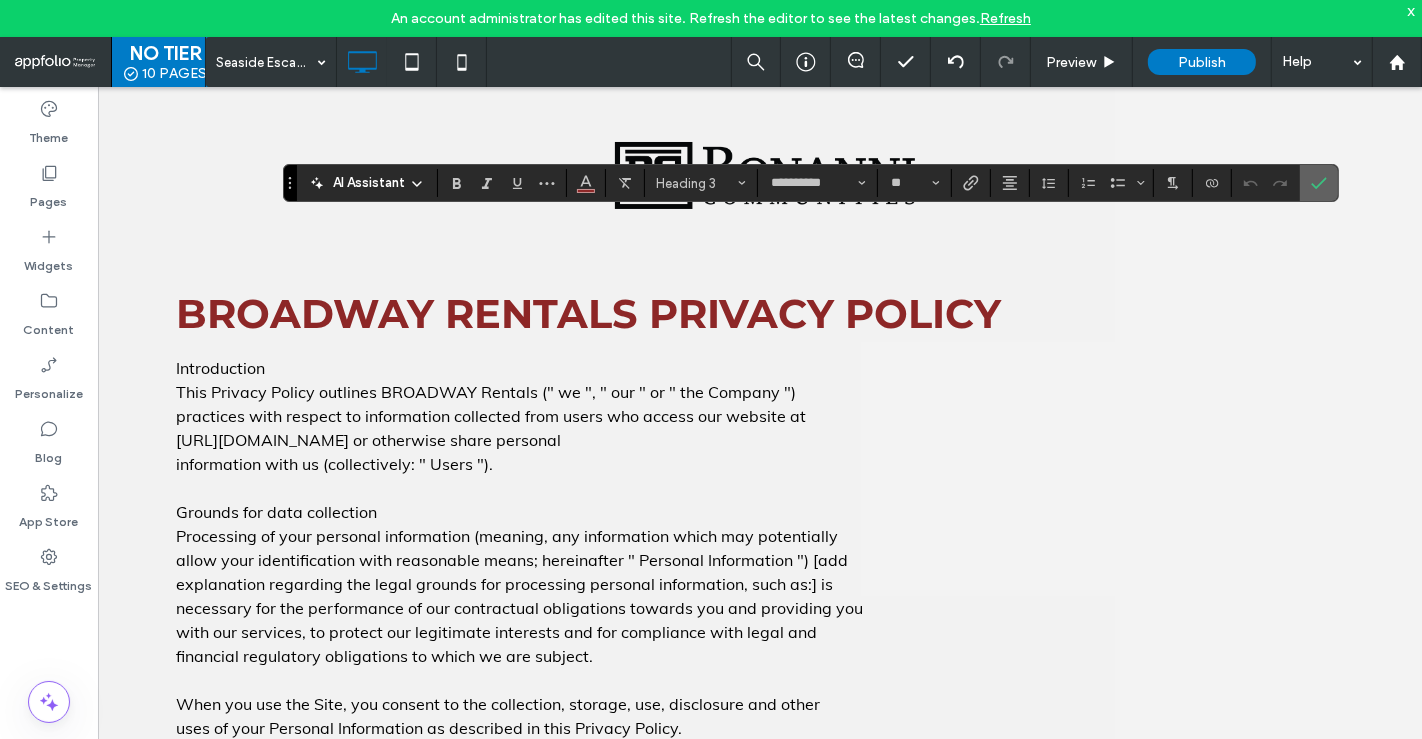 click 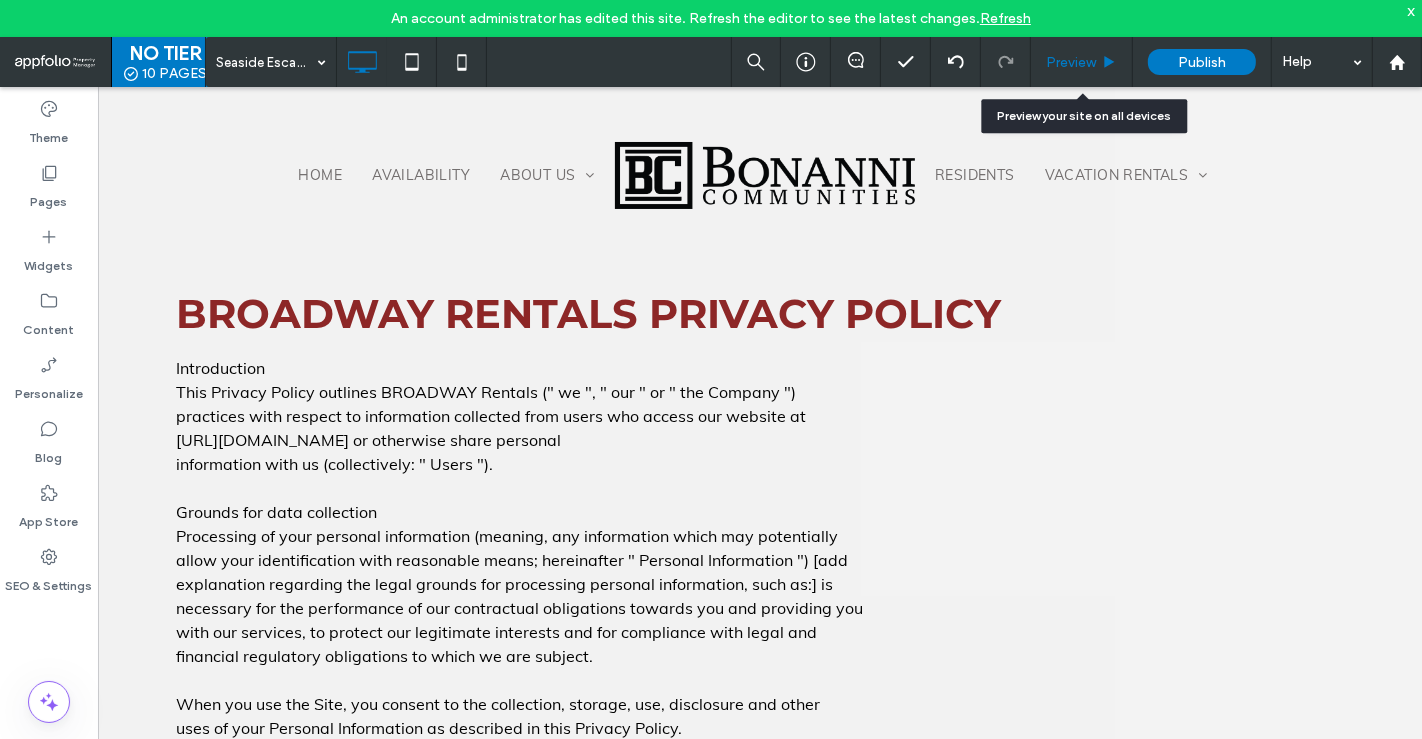 click on "Preview" at bounding box center (1082, 62) 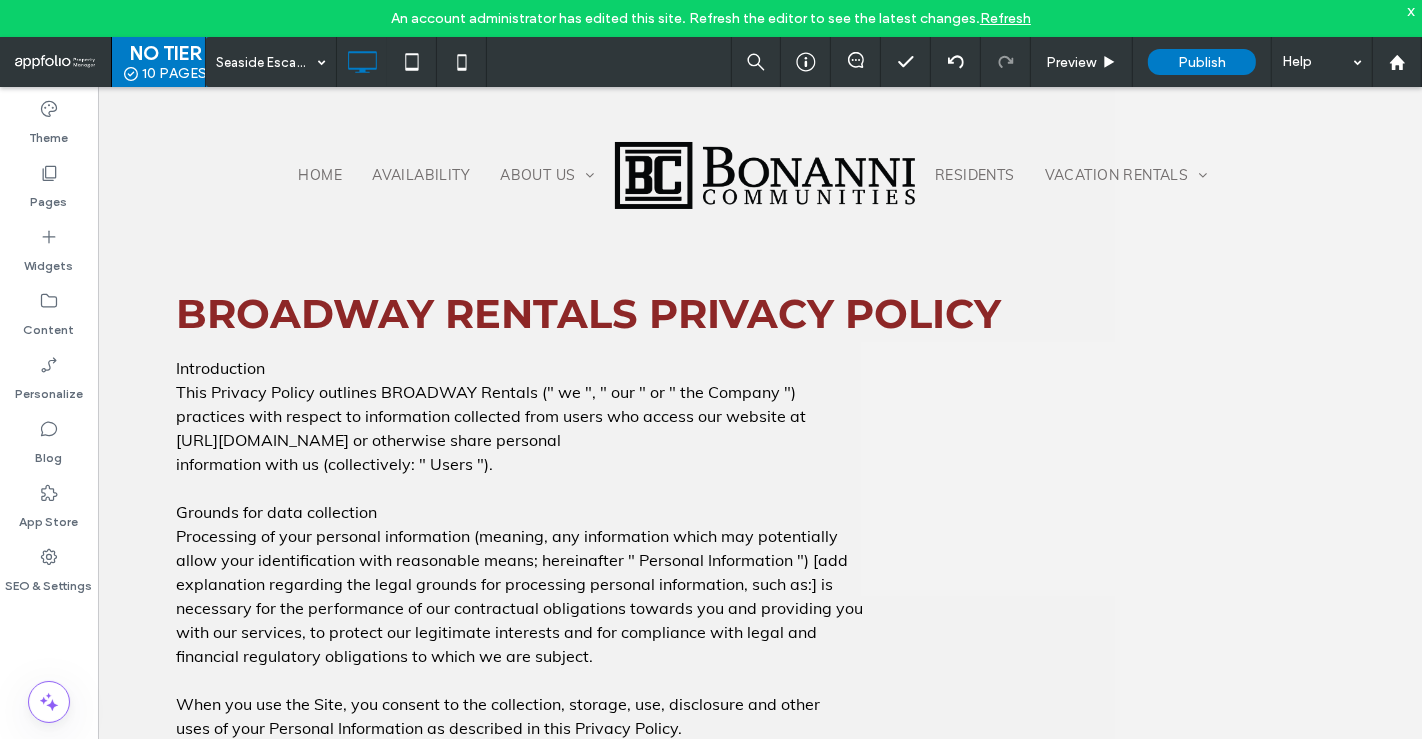 click on "Seaside Escape Villa Preview Publish Help" at bounding box center [813, 62] 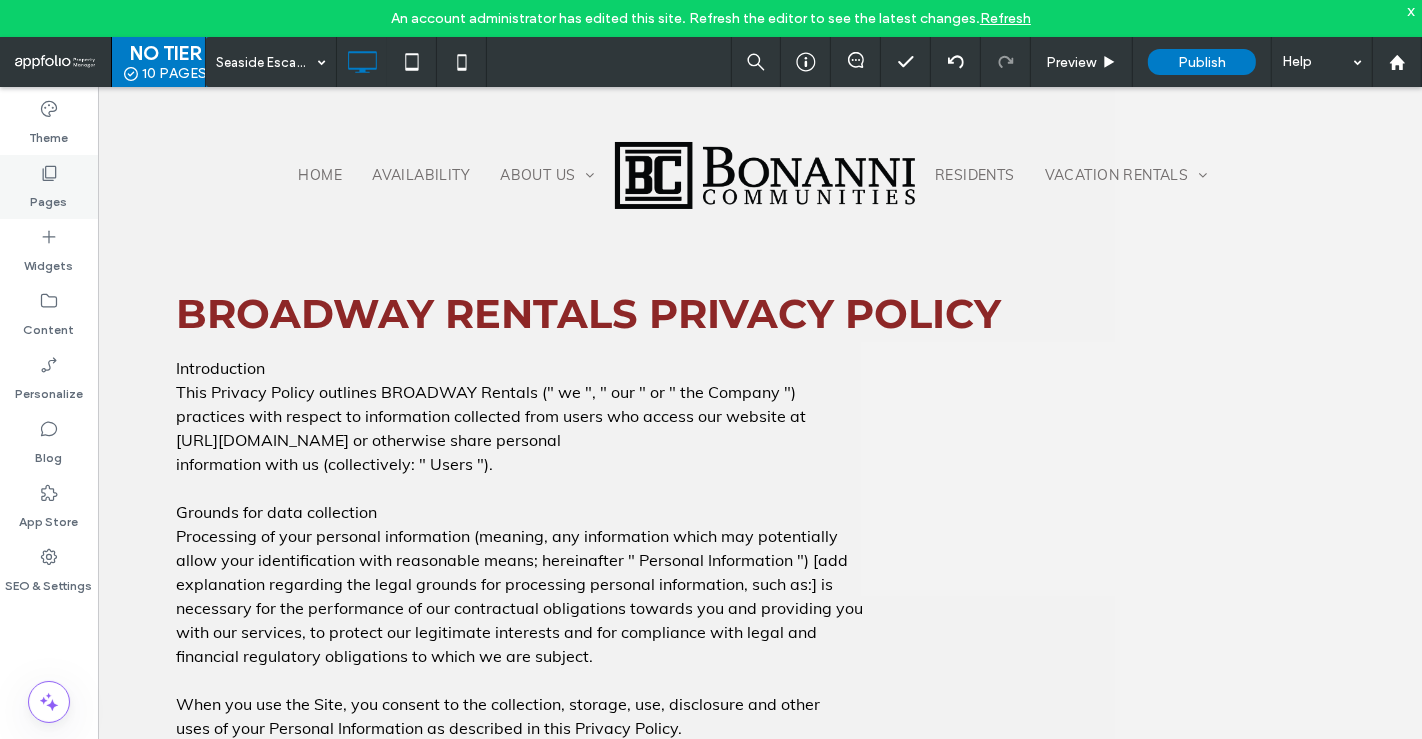 click on "Pages" at bounding box center (49, 197) 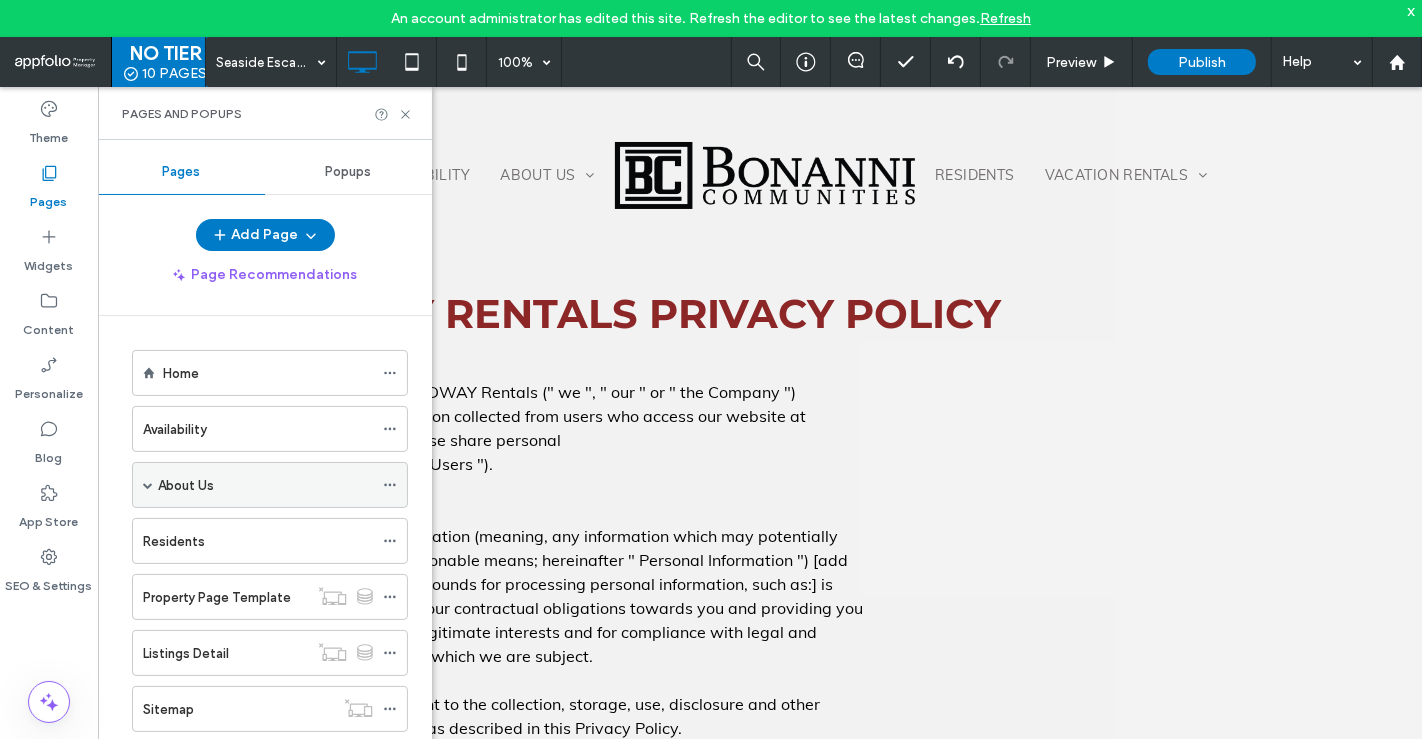 scroll, scrollTop: 434, scrollLeft: 0, axis: vertical 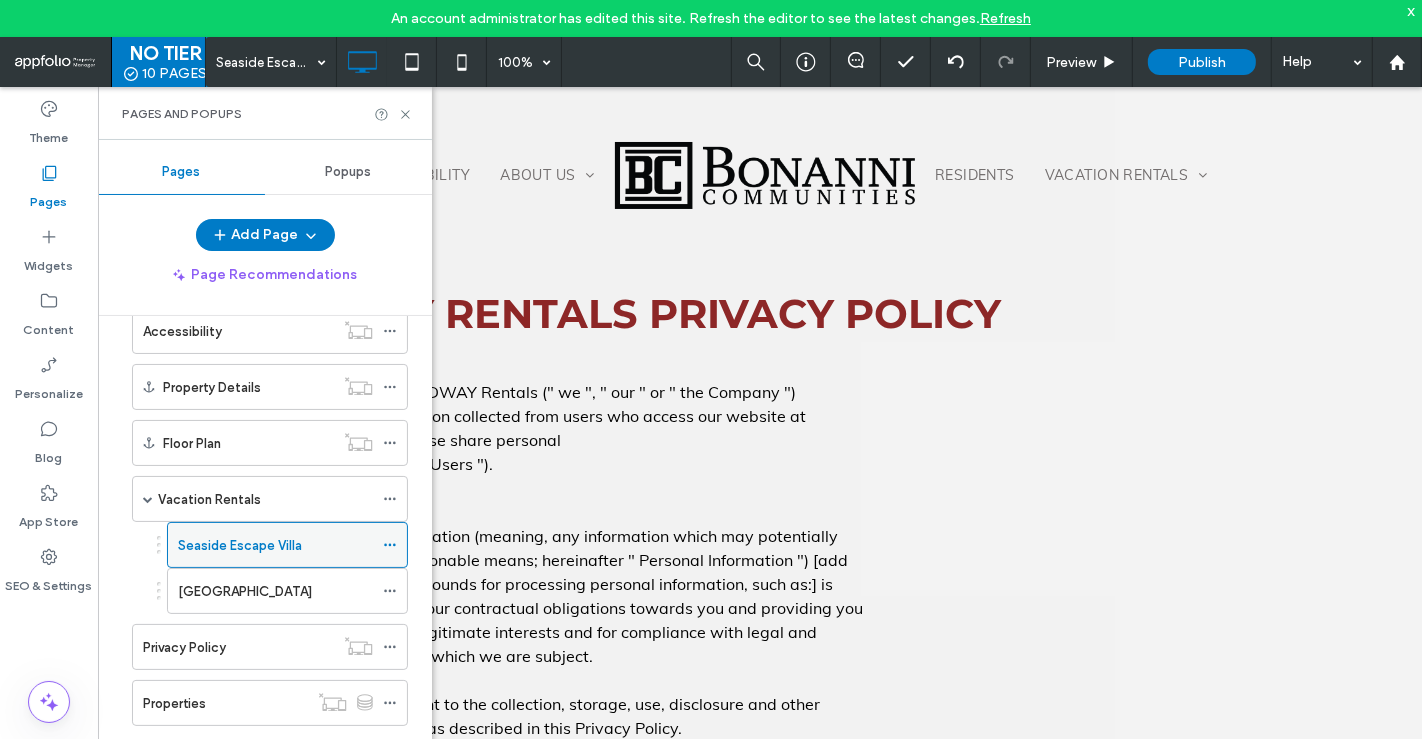click 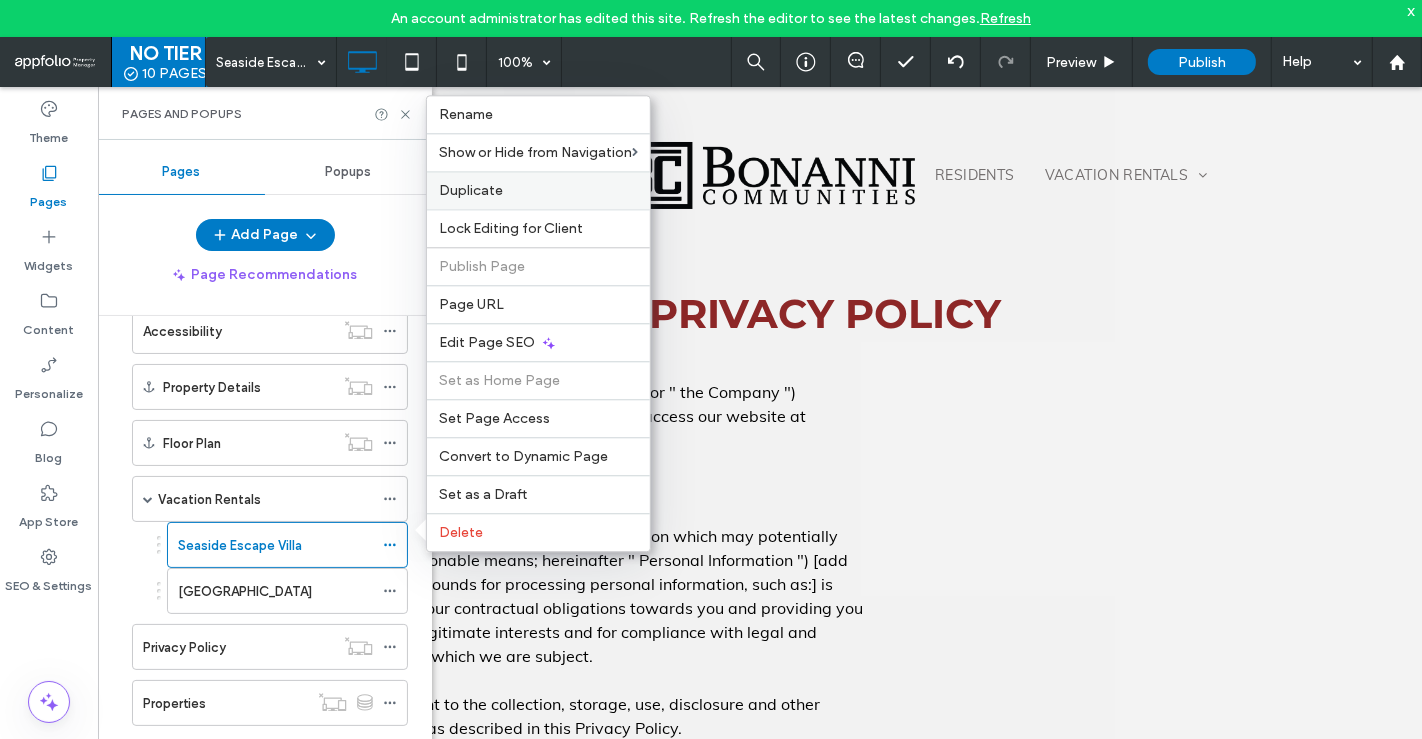 click on "Duplicate" at bounding box center (538, 190) 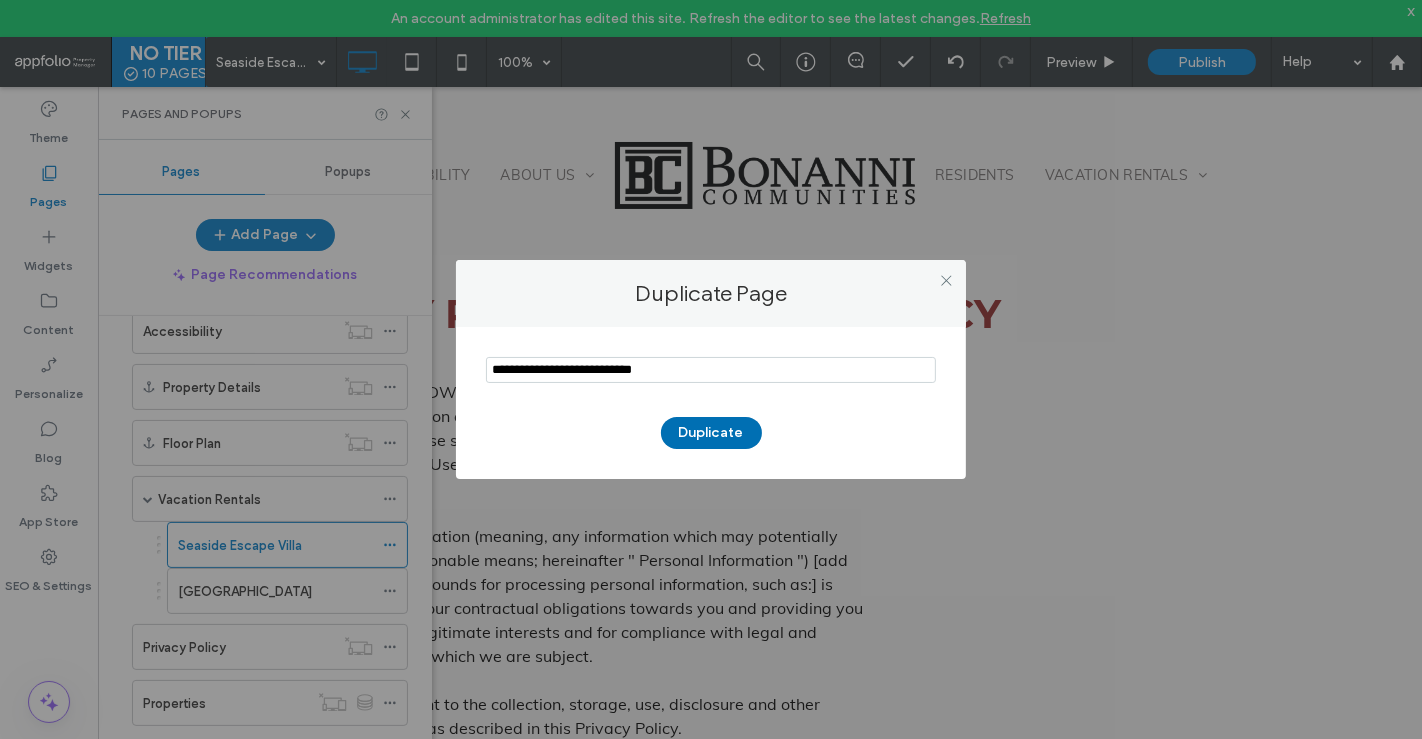 click on "Duplicate" at bounding box center [711, 433] 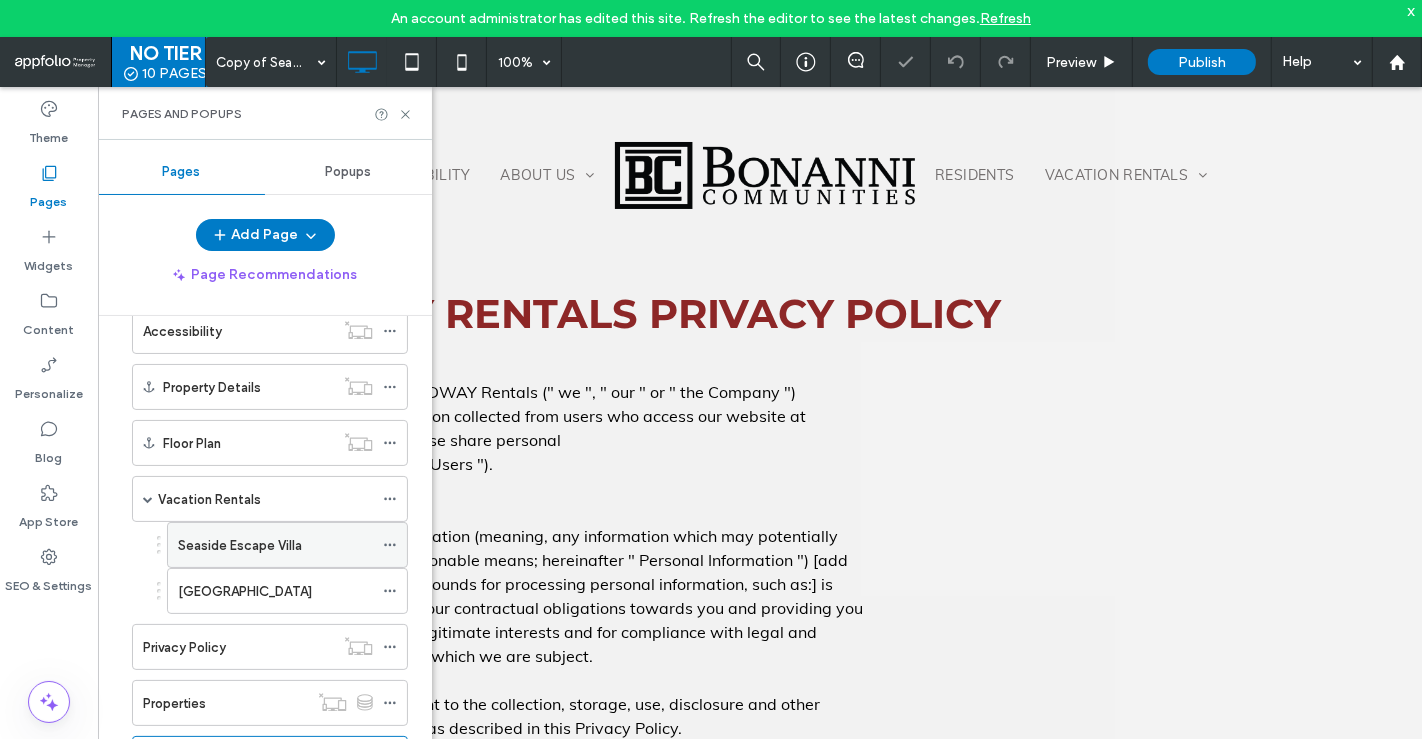 scroll, scrollTop: 490, scrollLeft: 0, axis: vertical 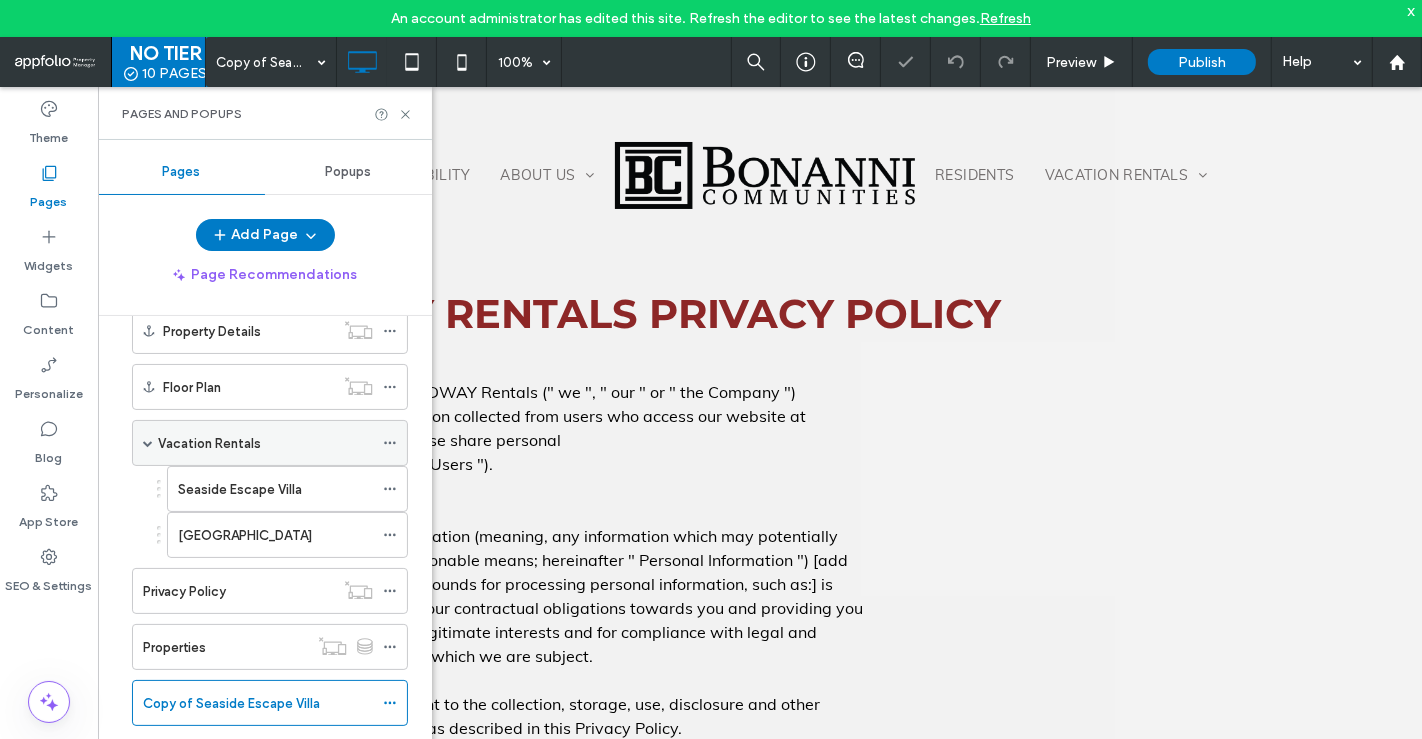 click 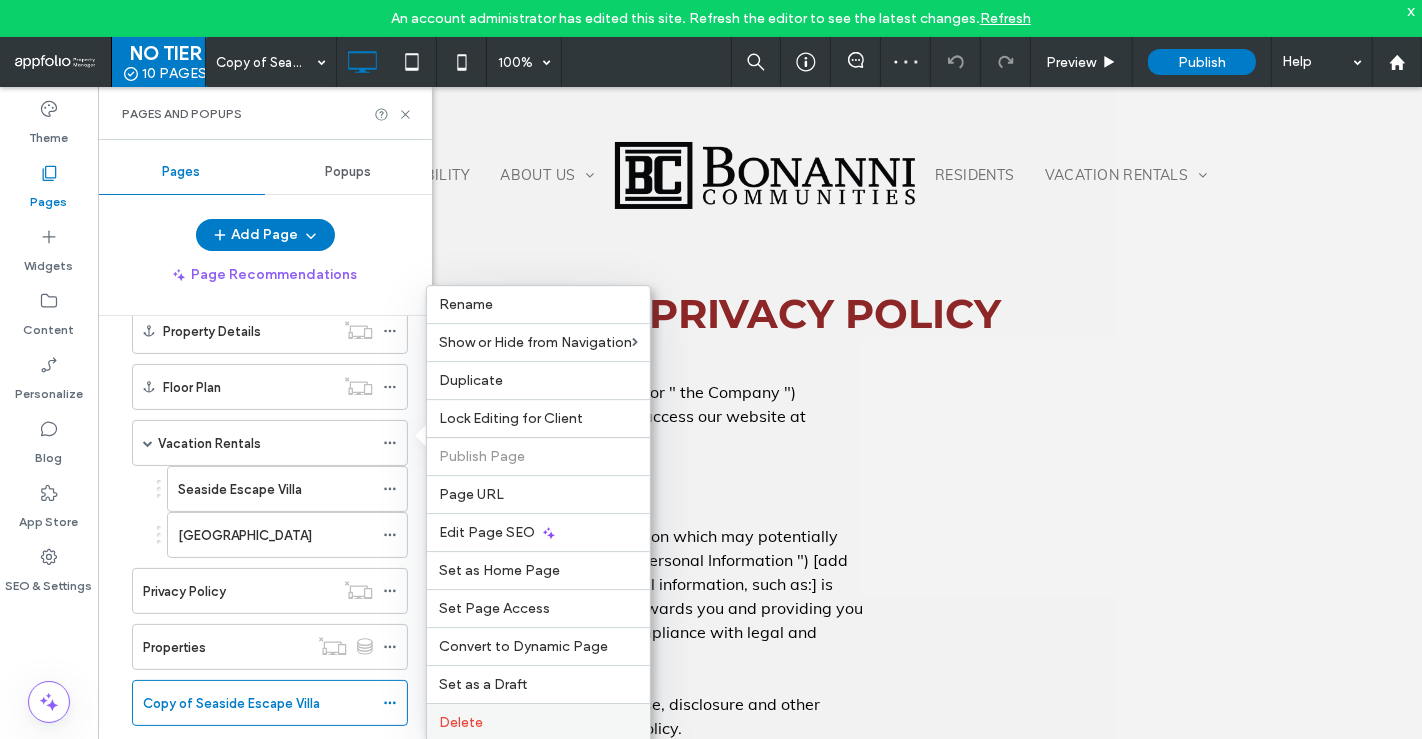 click on "Delete" at bounding box center [538, 722] 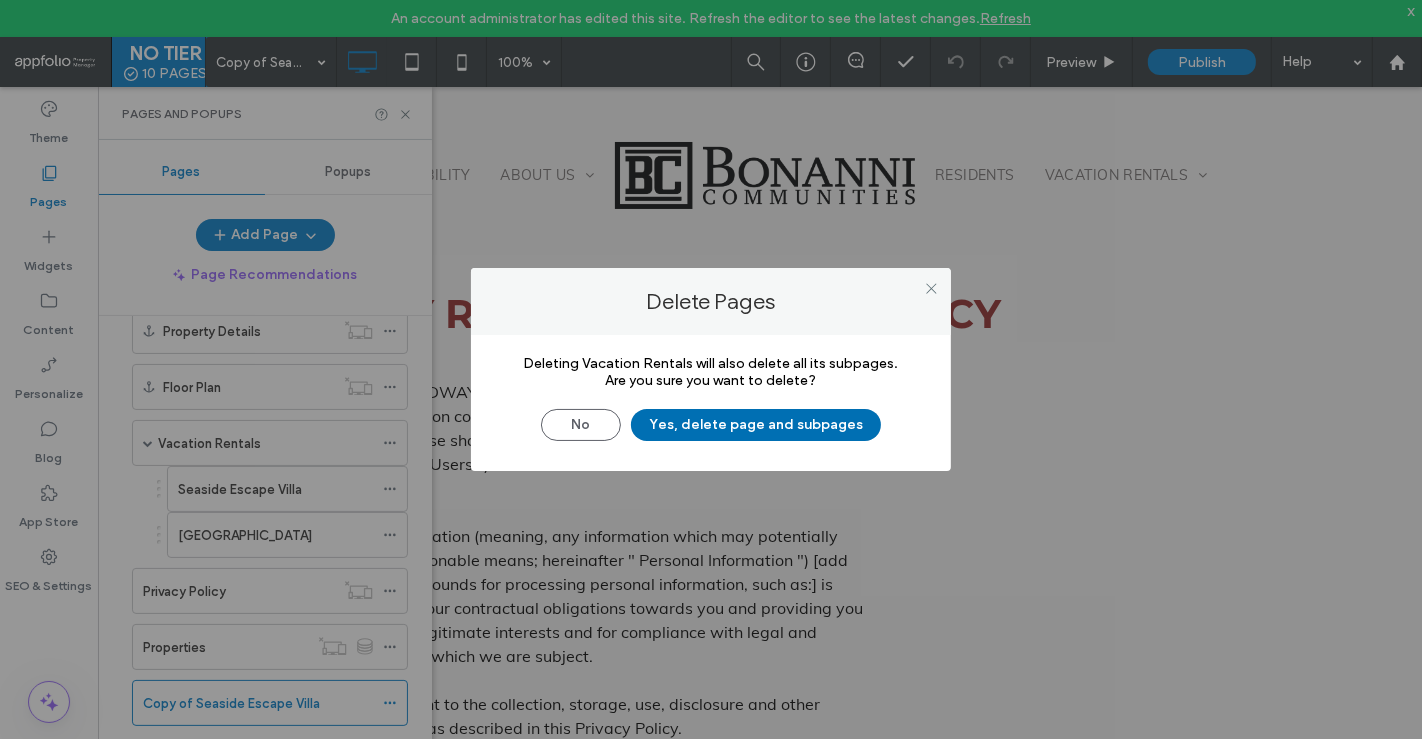 click on "Yes, delete page and subpages" at bounding box center (756, 425) 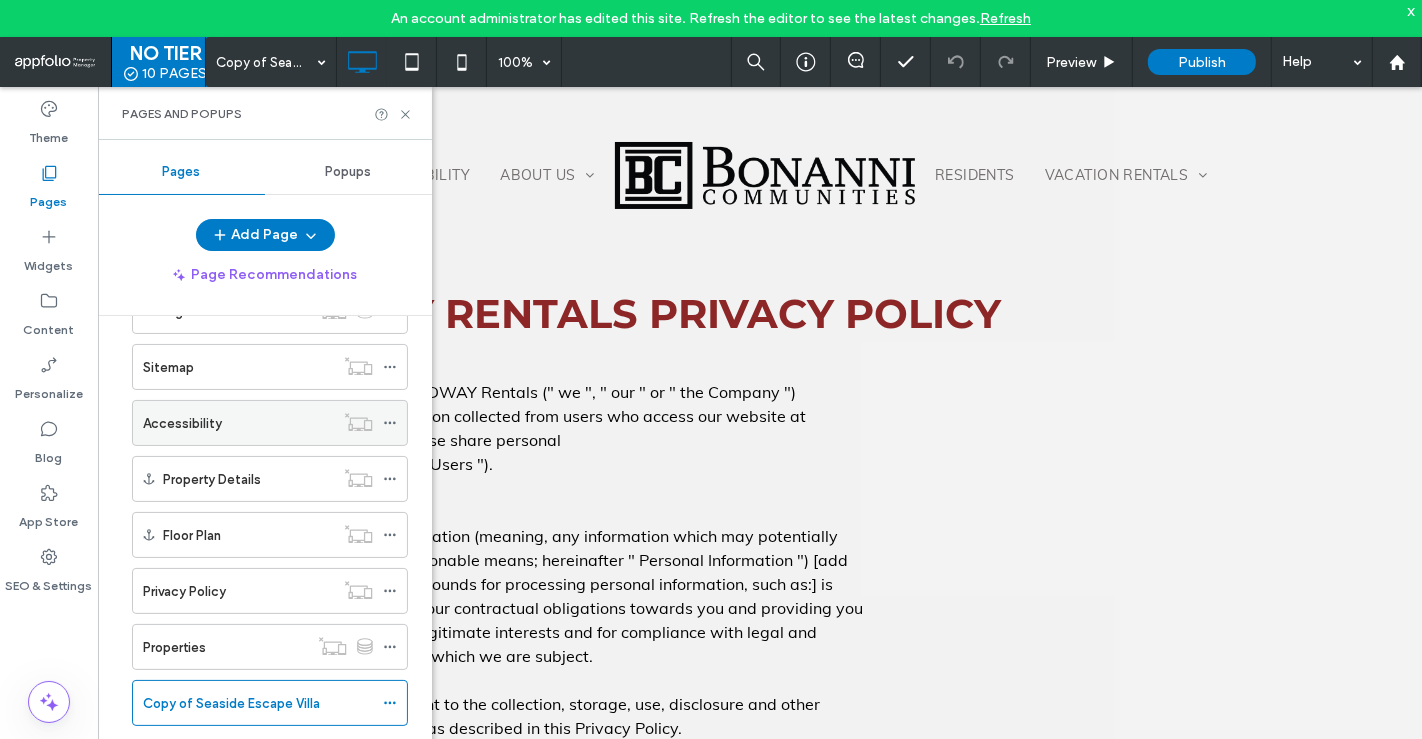 scroll, scrollTop: 343, scrollLeft: 0, axis: vertical 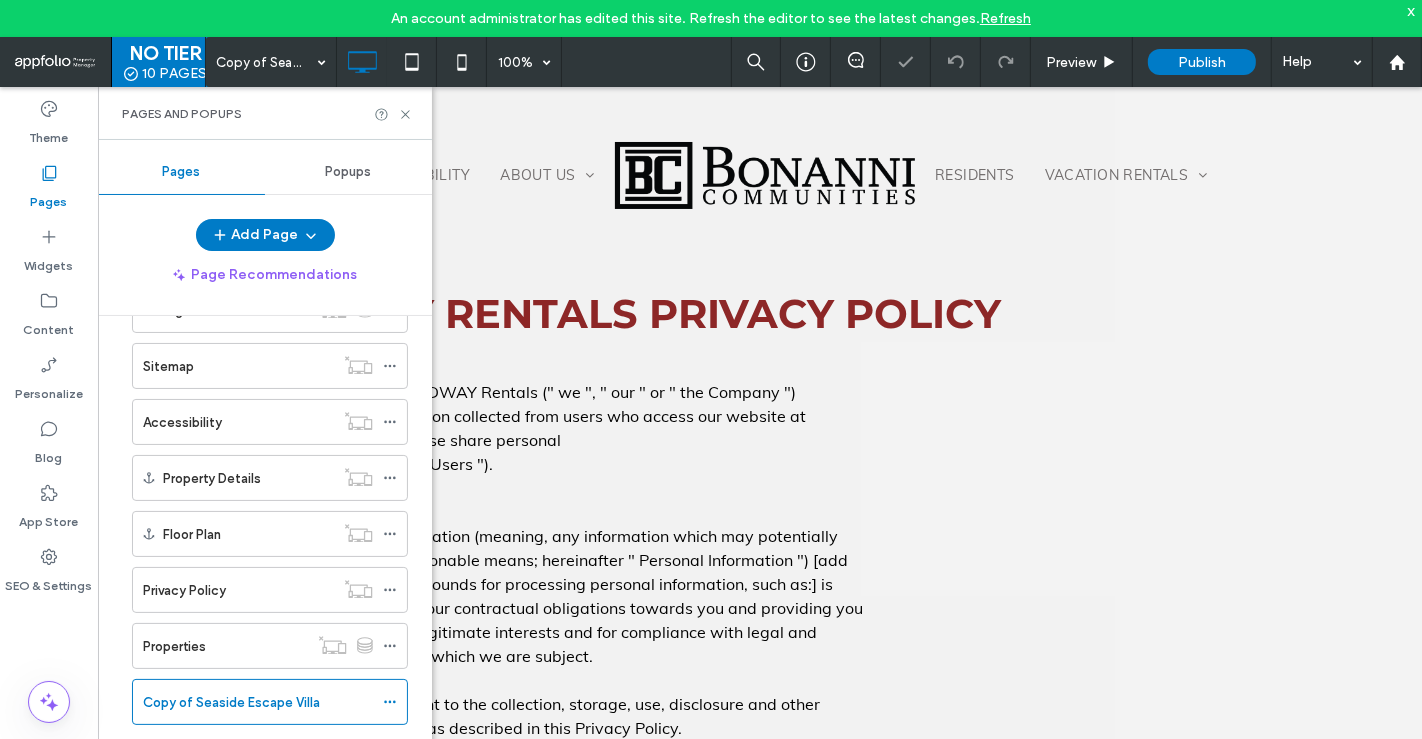 click on "Page Recommendations" at bounding box center (265, 275) 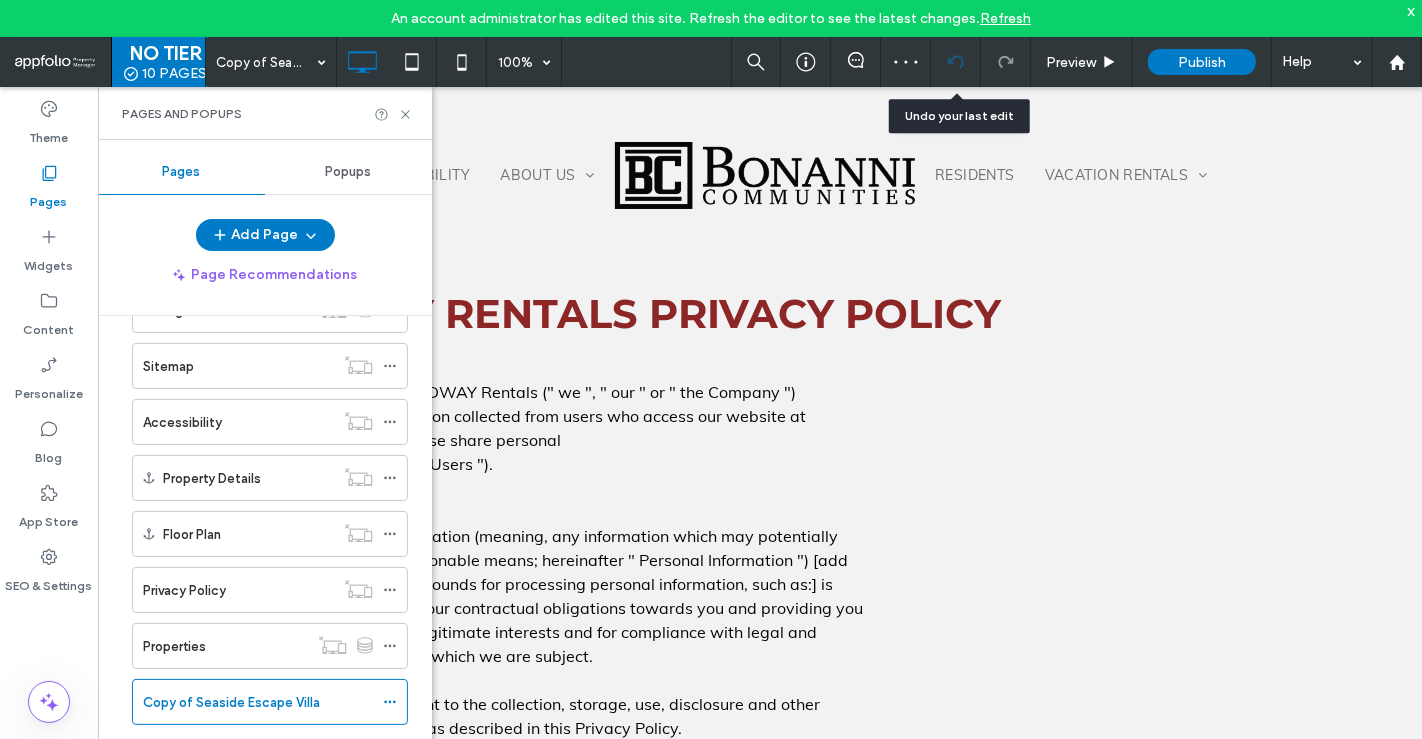 click at bounding box center [956, 62] 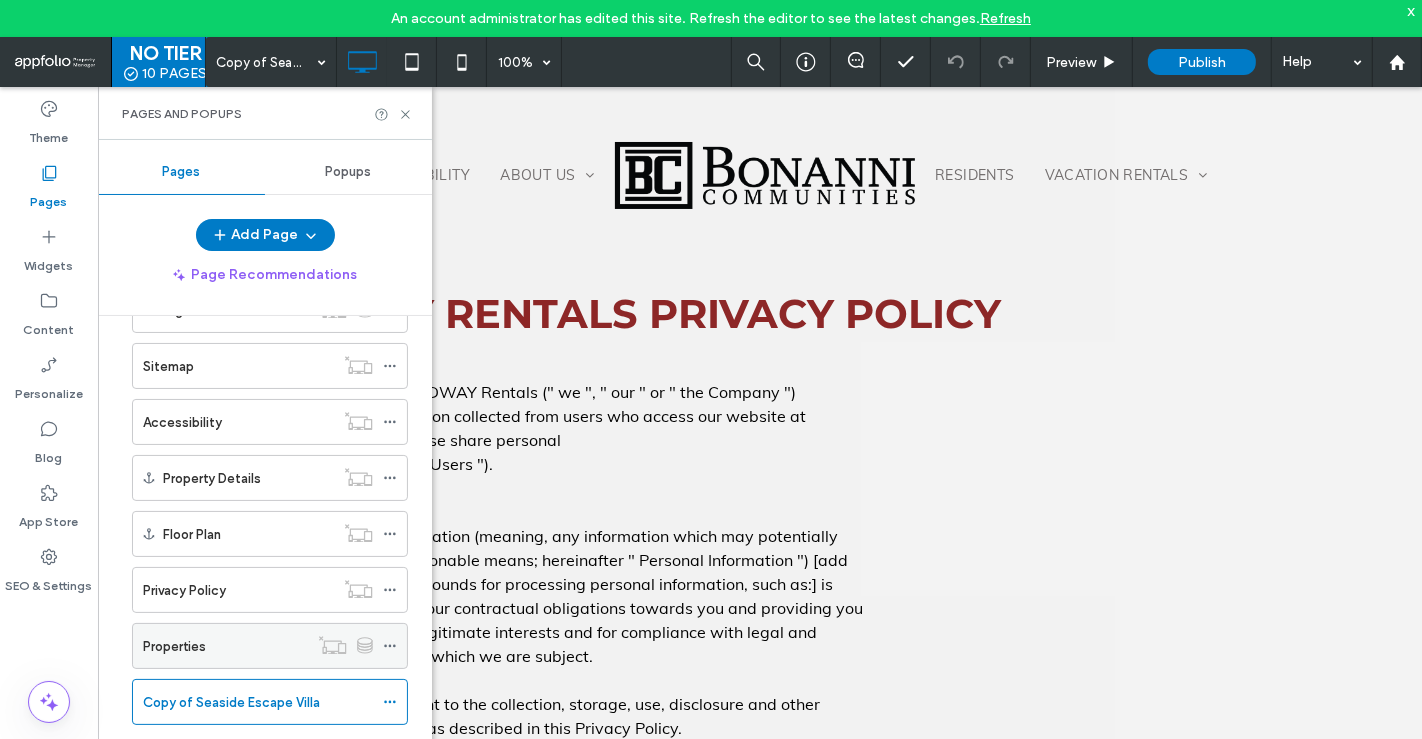 click on "Properties" at bounding box center (225, 646) 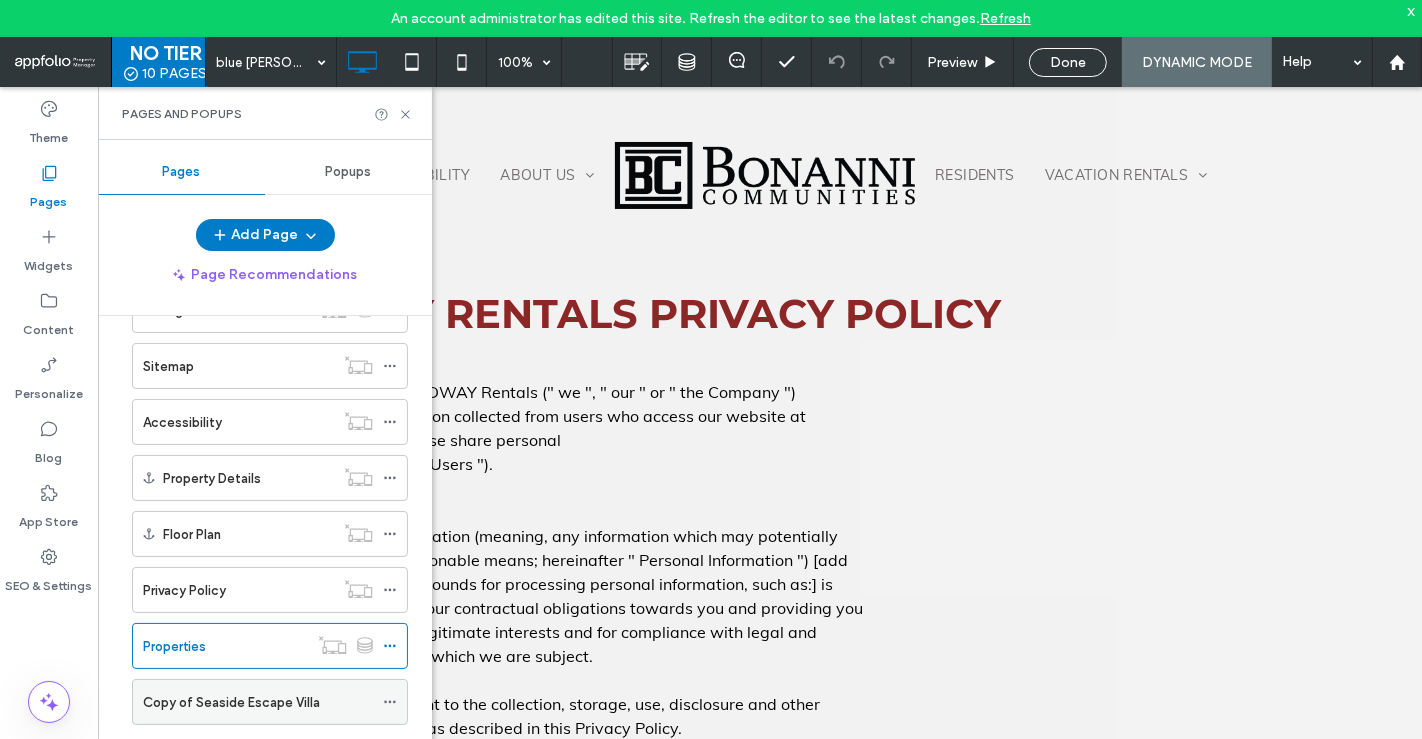 click on "Copy of Seaside Escape Villa" at bounding box center [231, 702] 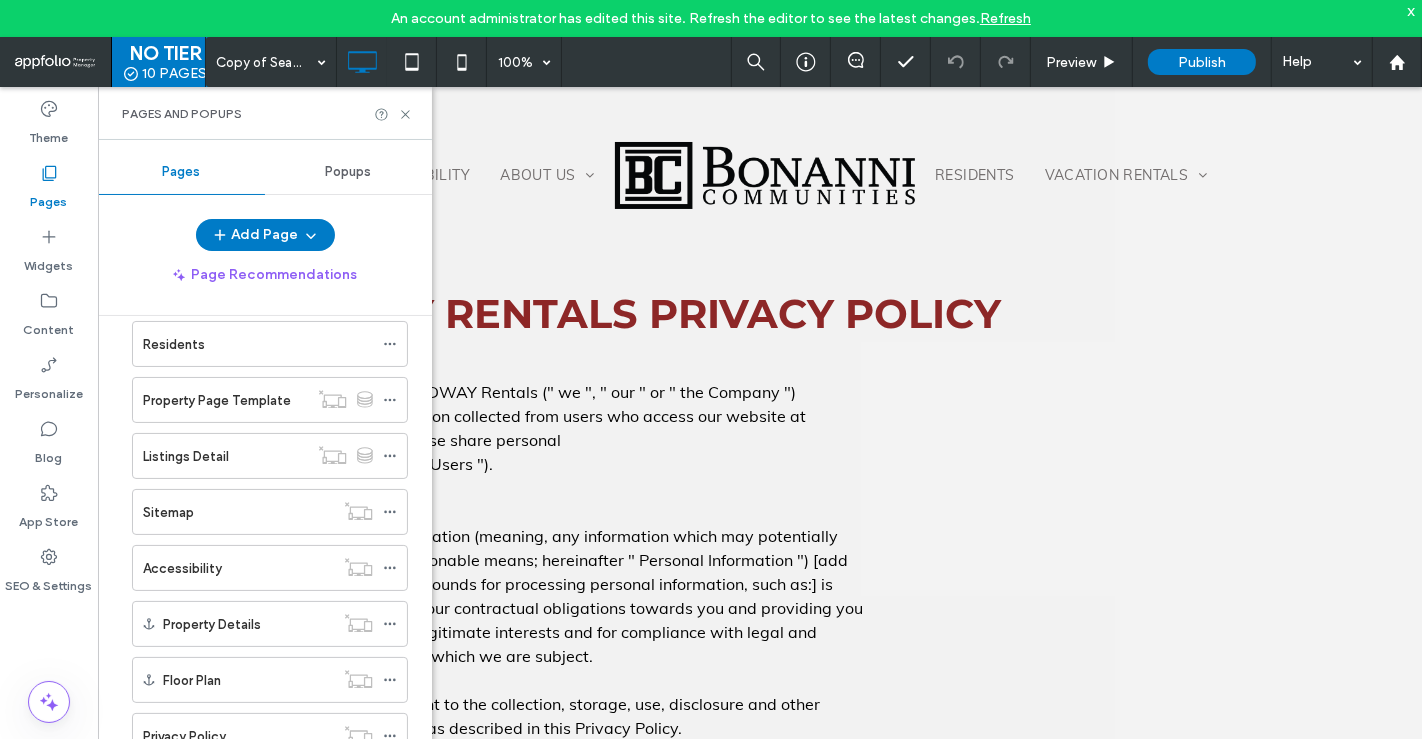 scroll, scrollTop: 343, scrollLeft: 0, axis: vertical 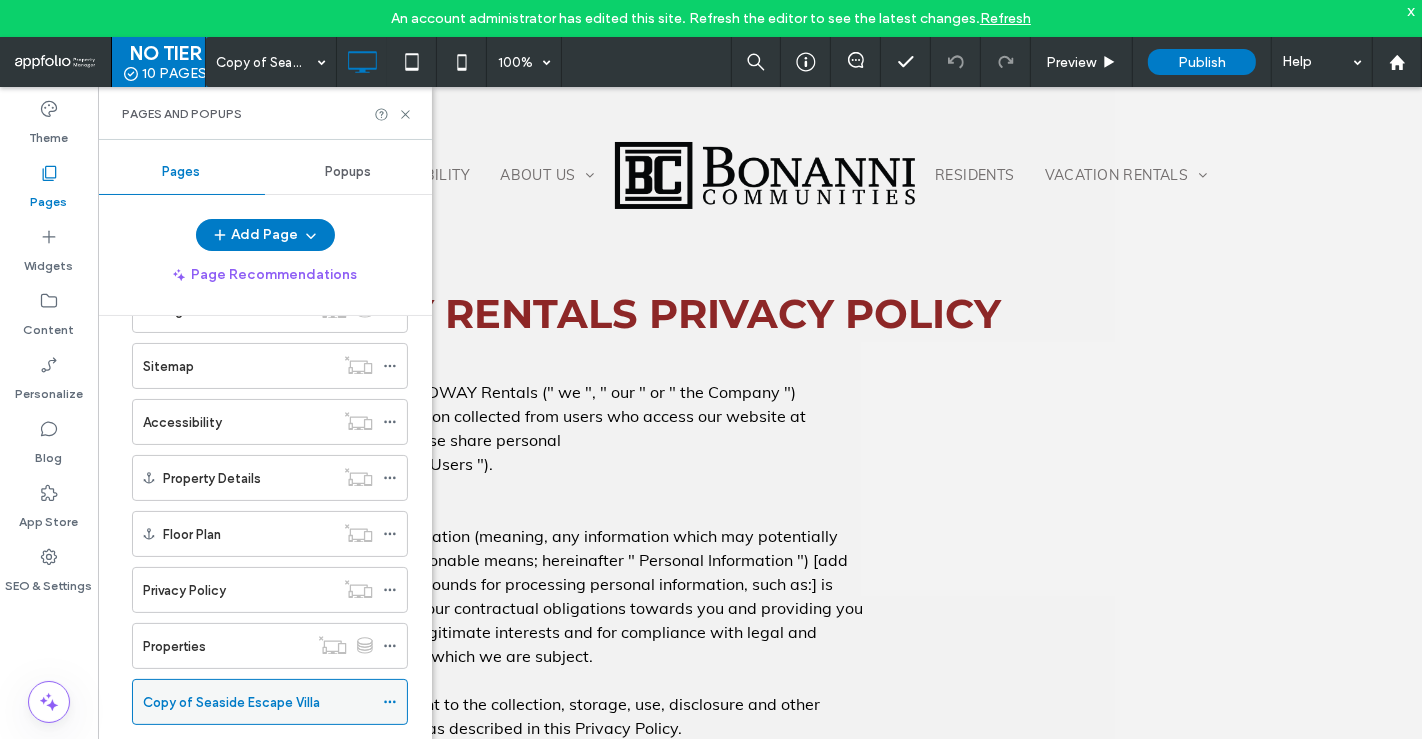 click 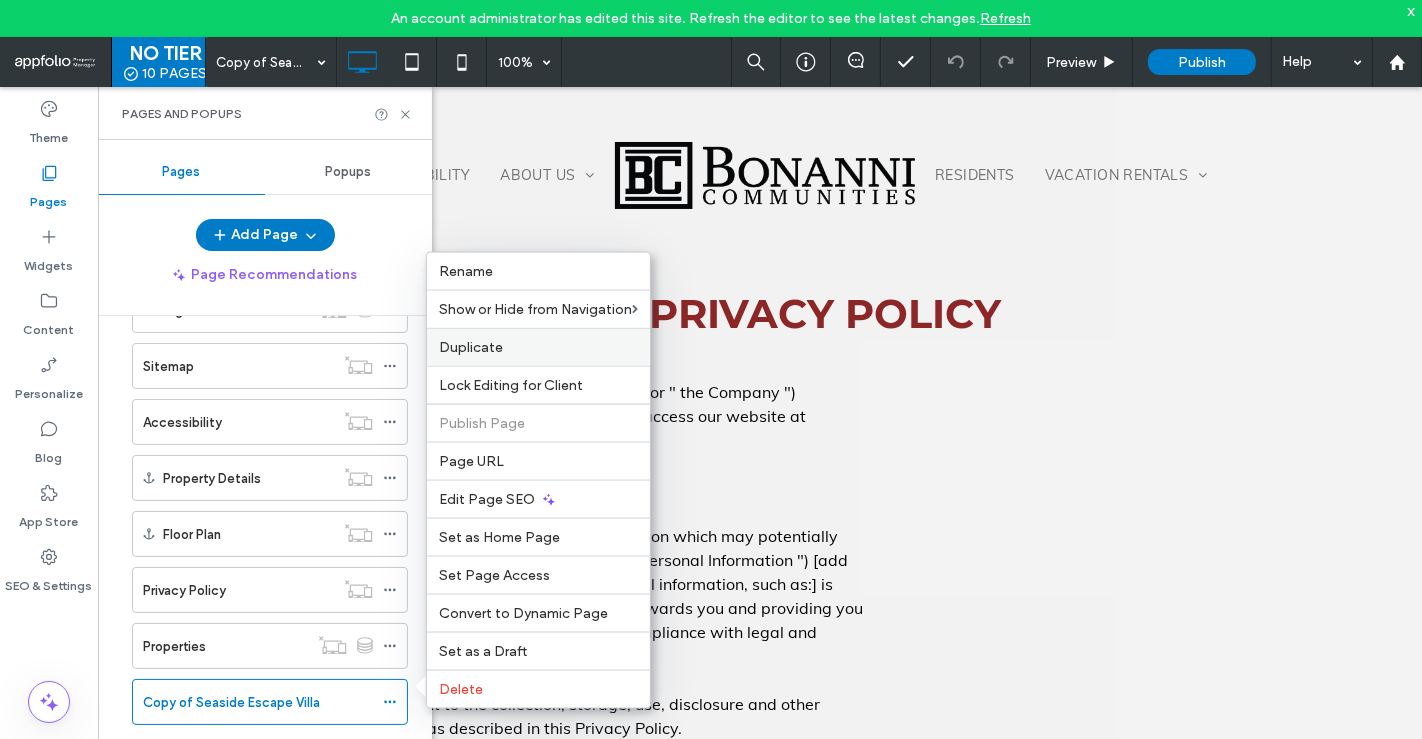 click on "Duplicate" at bounding box center [538, 347] 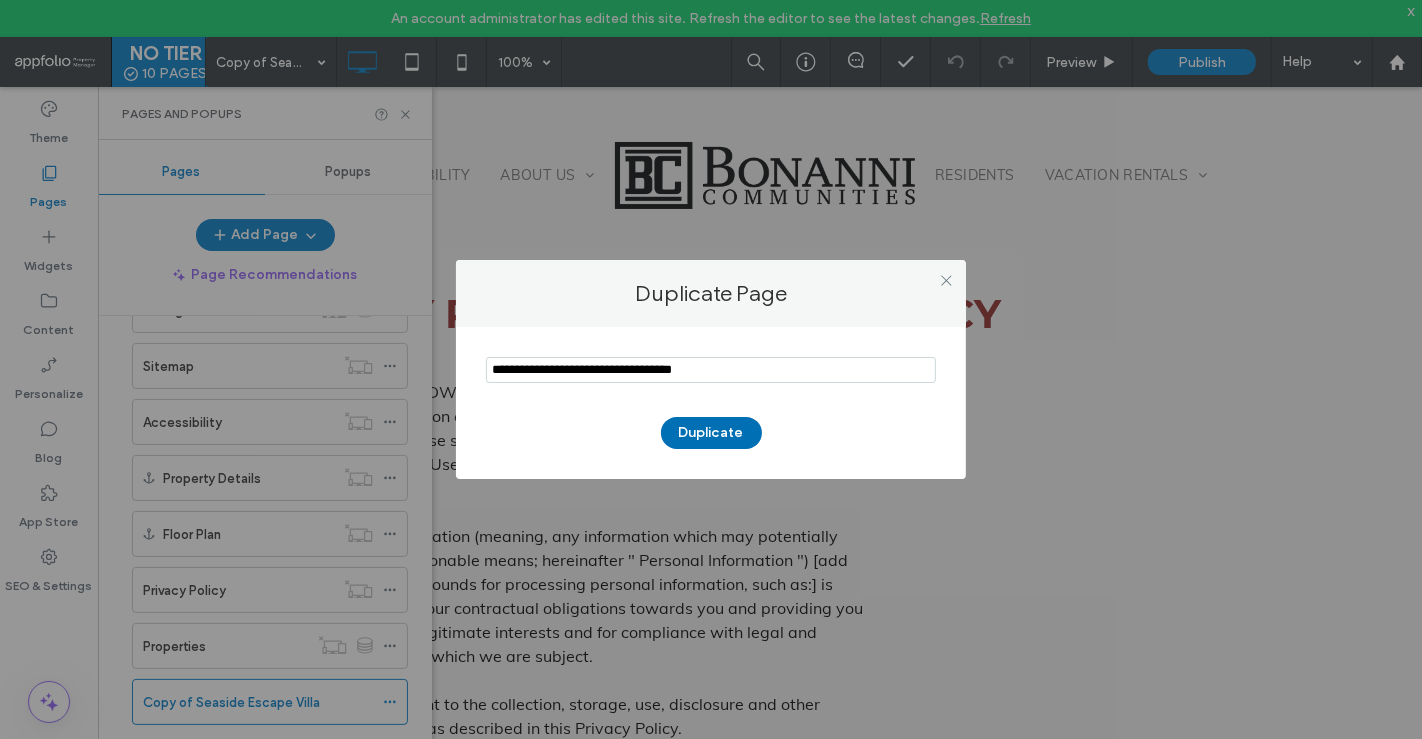 click on "Duplicate" at bounding box center [711, 433] 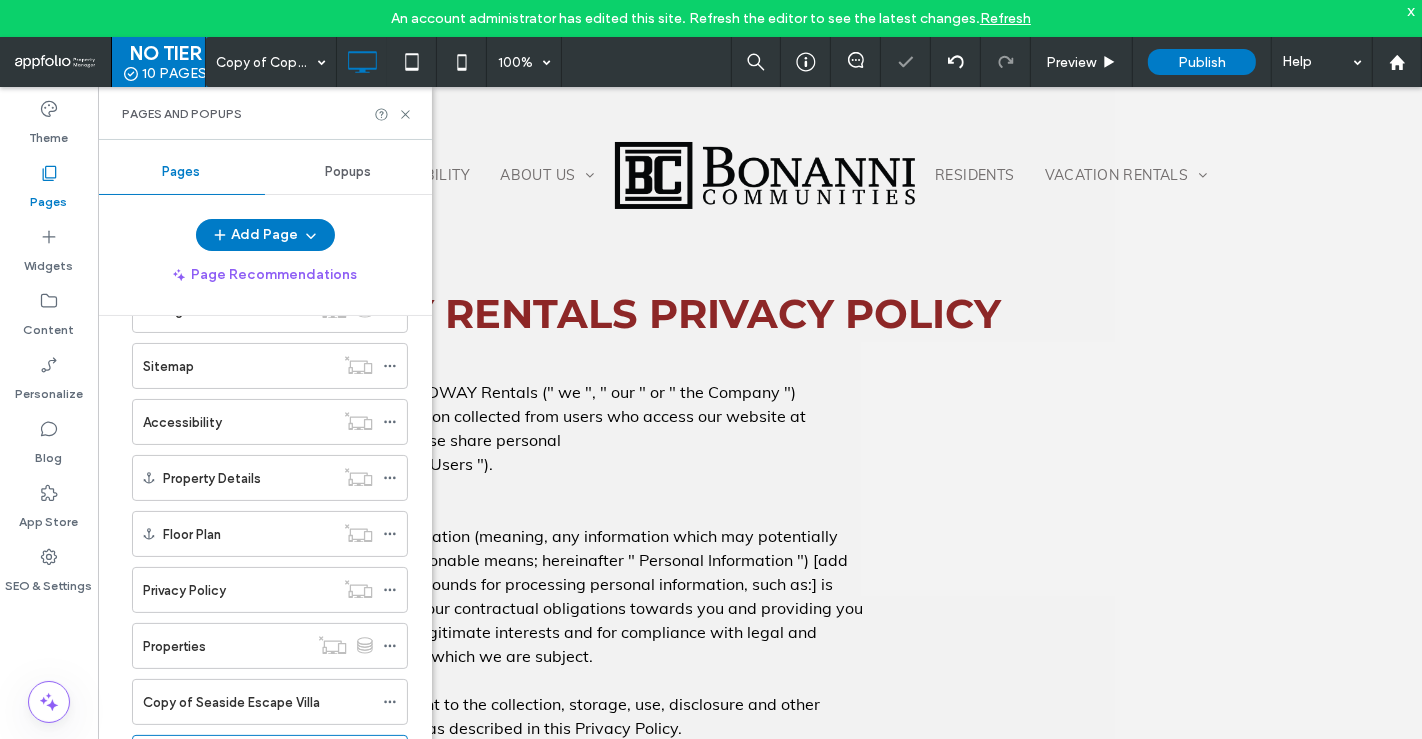 scroll, scrollTop: 399, scrollLeft: 0, axis: vertical 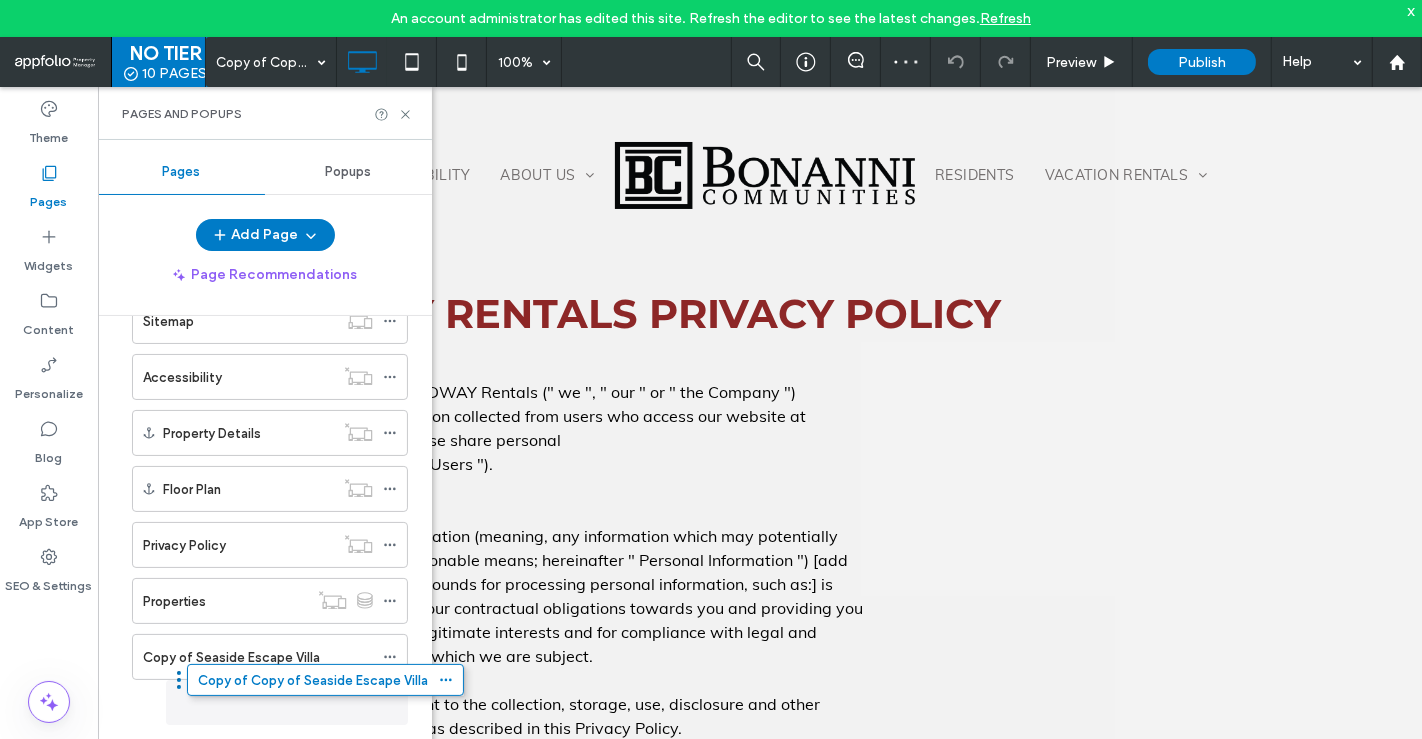 drag, startPoint x: 125, startPoint y: 695, endPoint x: 180, endPoint y: 689, distance: 55.326305 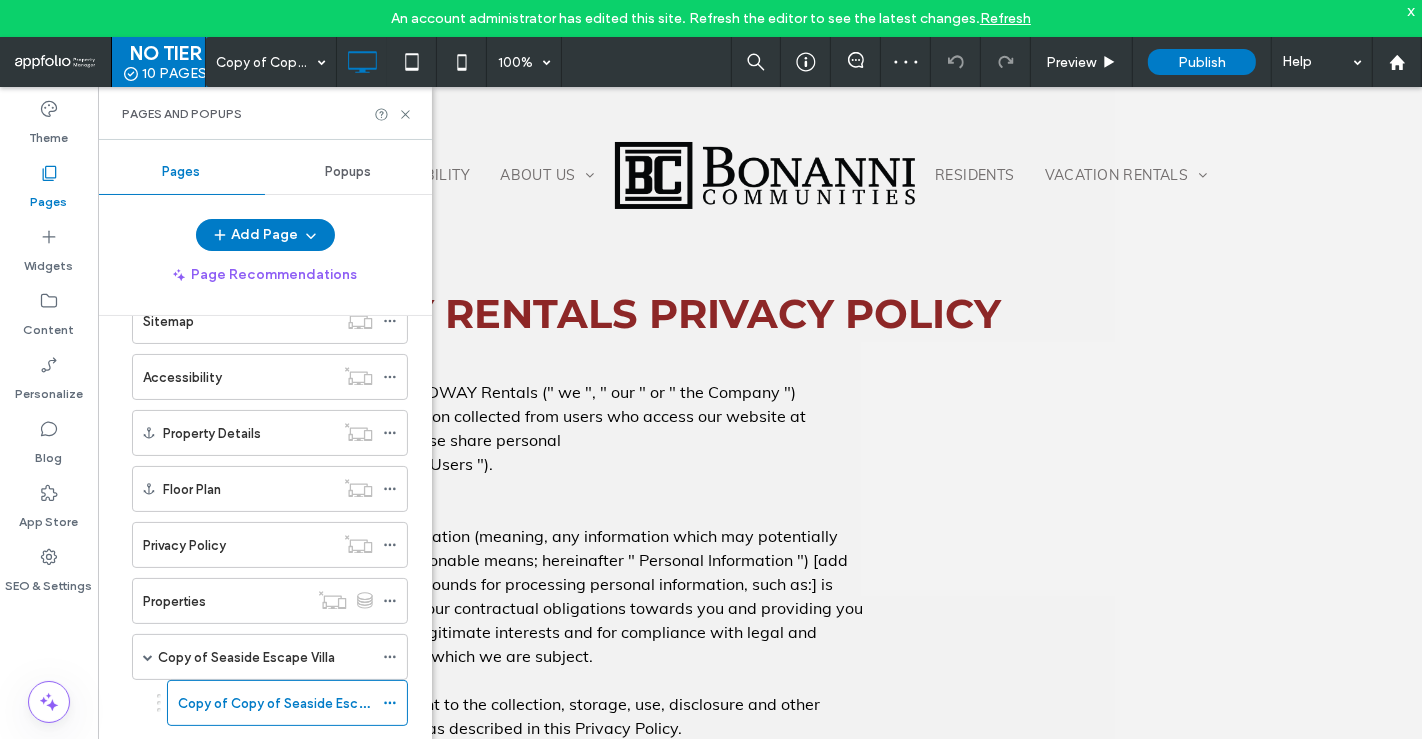 scroll, scrollTop: 389, scrollLeft: 0, axis: vertical 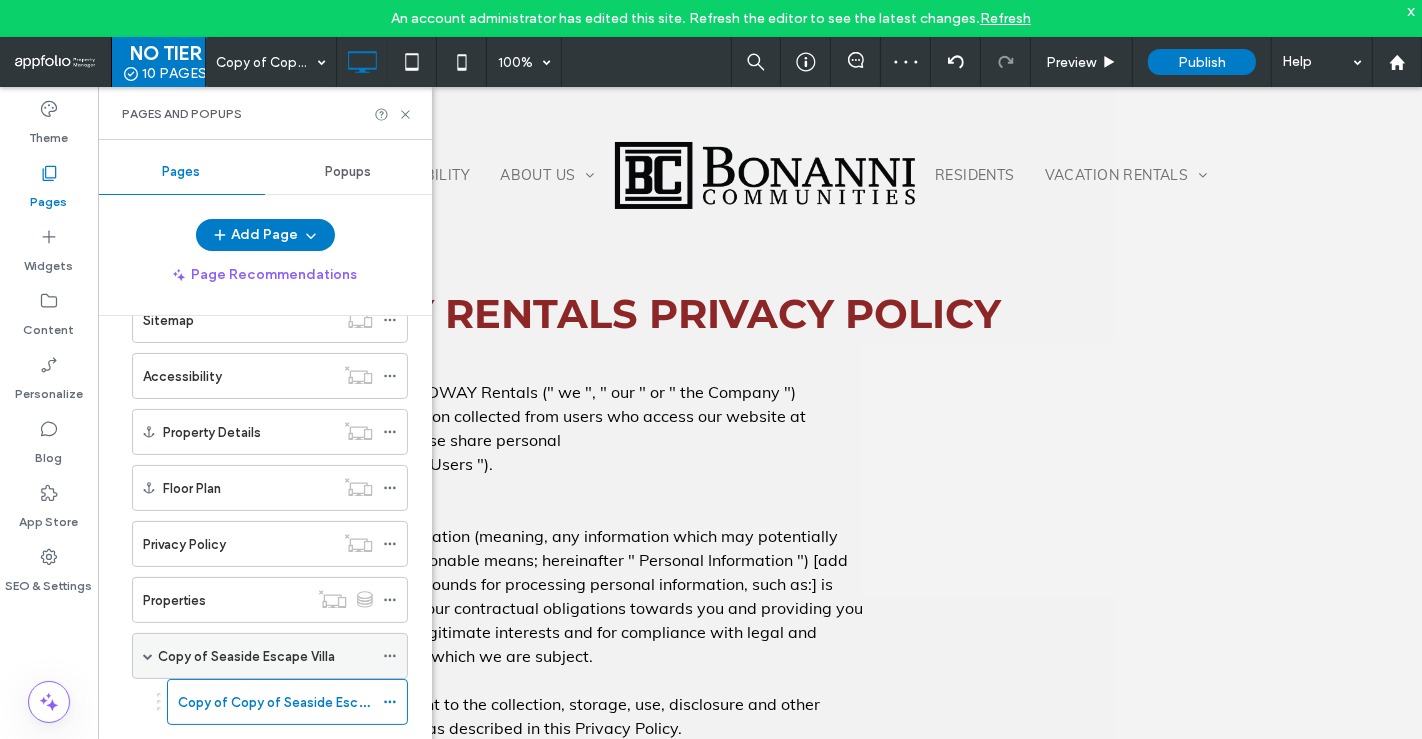 click 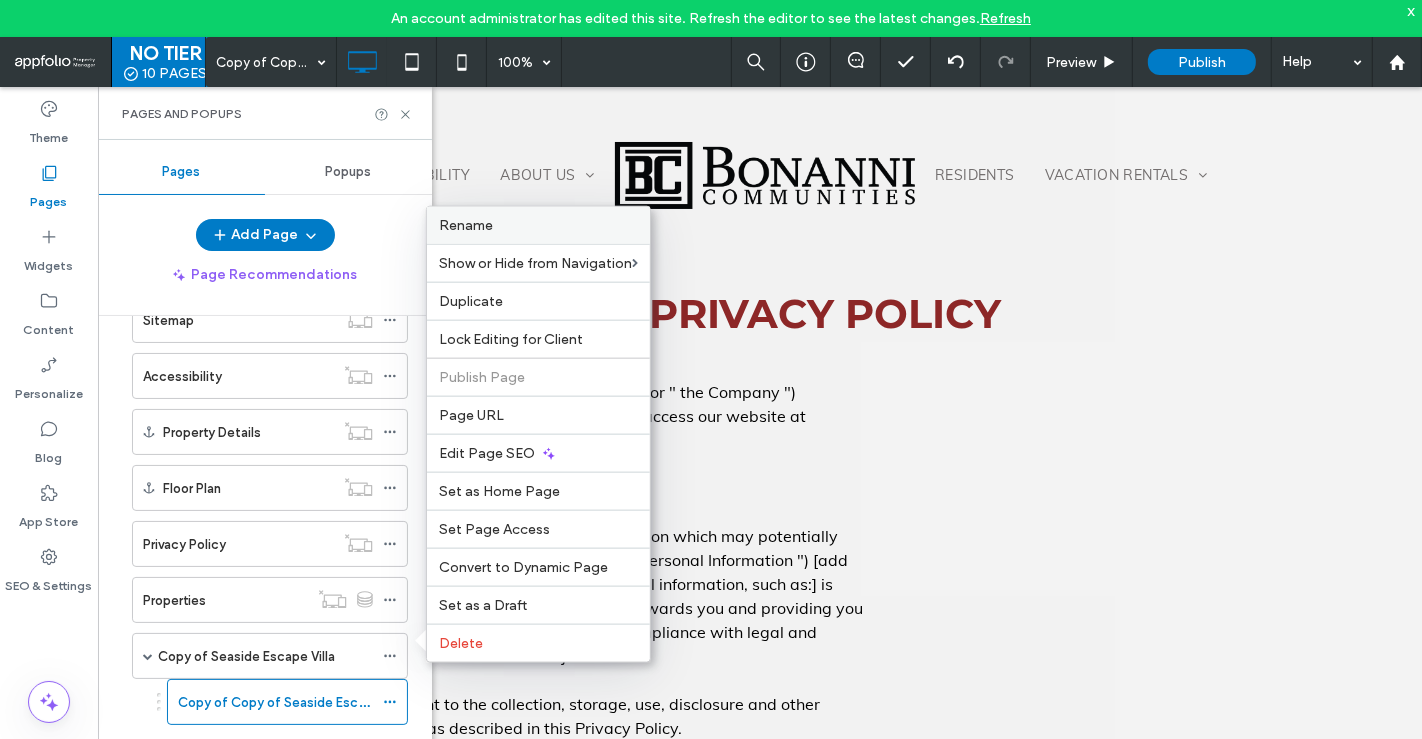 click on "Rename" at bounding box center (466, 225) 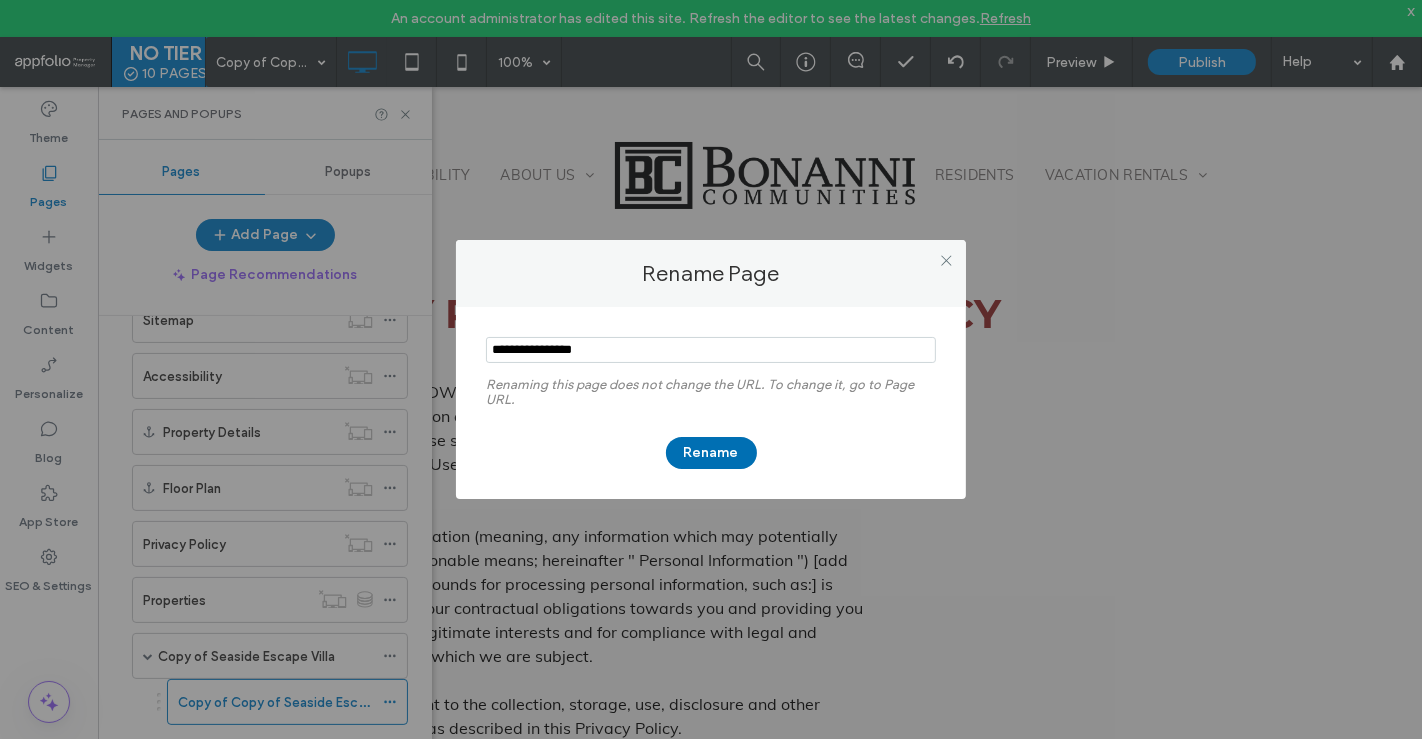 type on "**********" 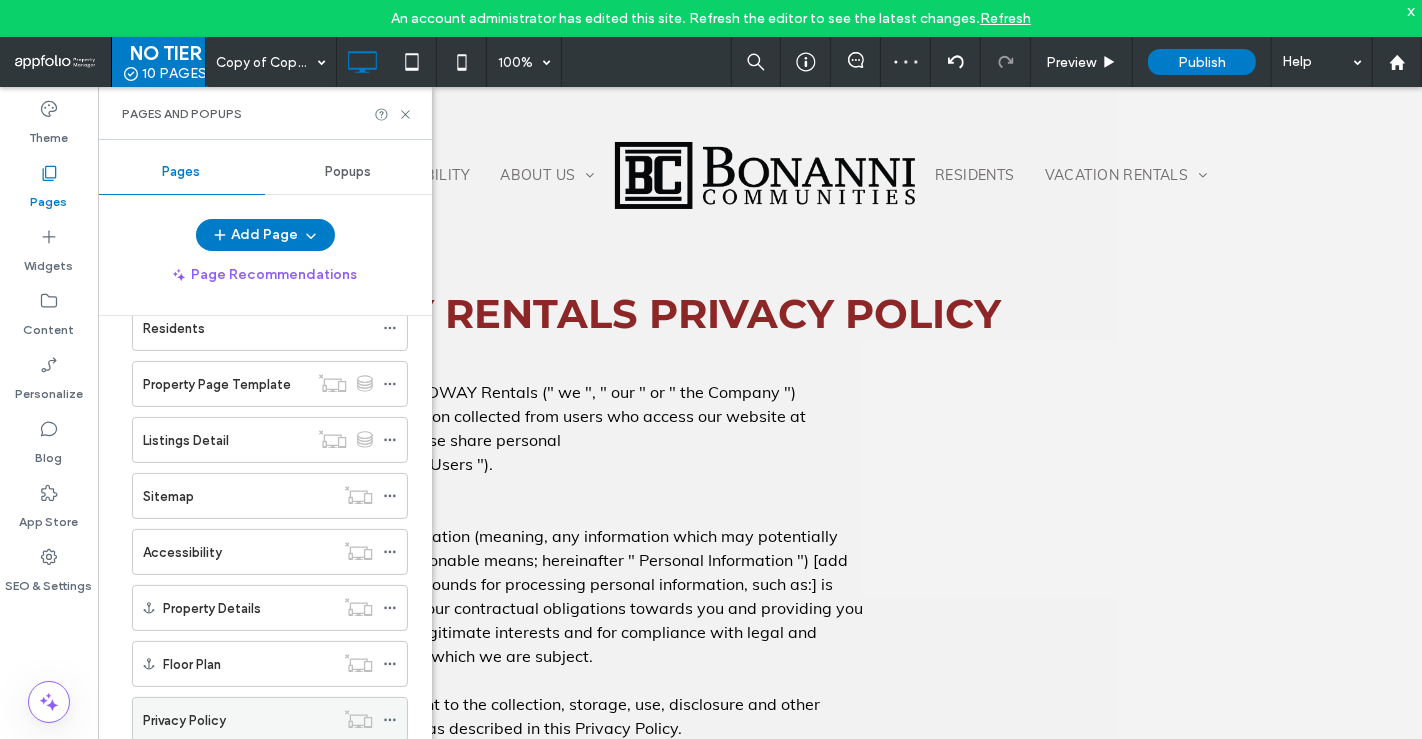 scroll, scrollTop: 389, scrollLeft: 0, axis: vertical 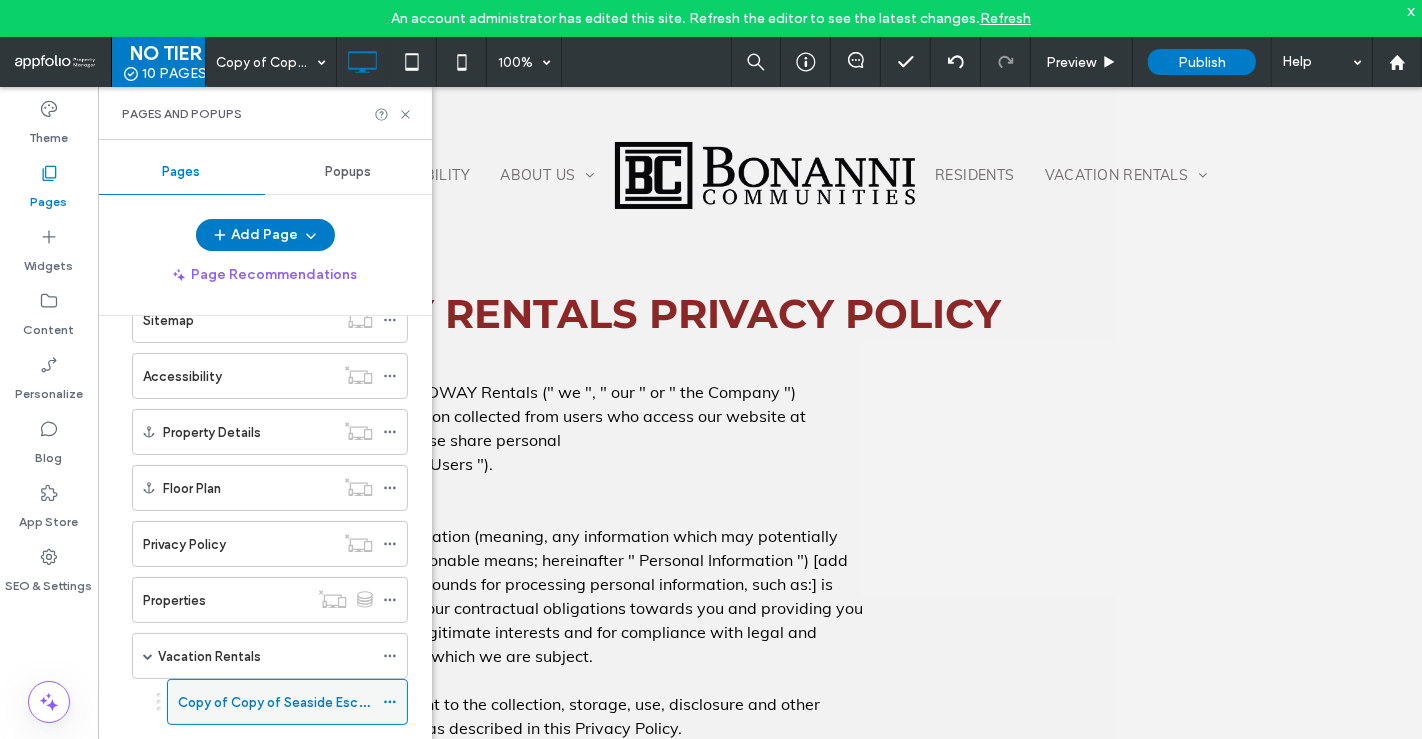click 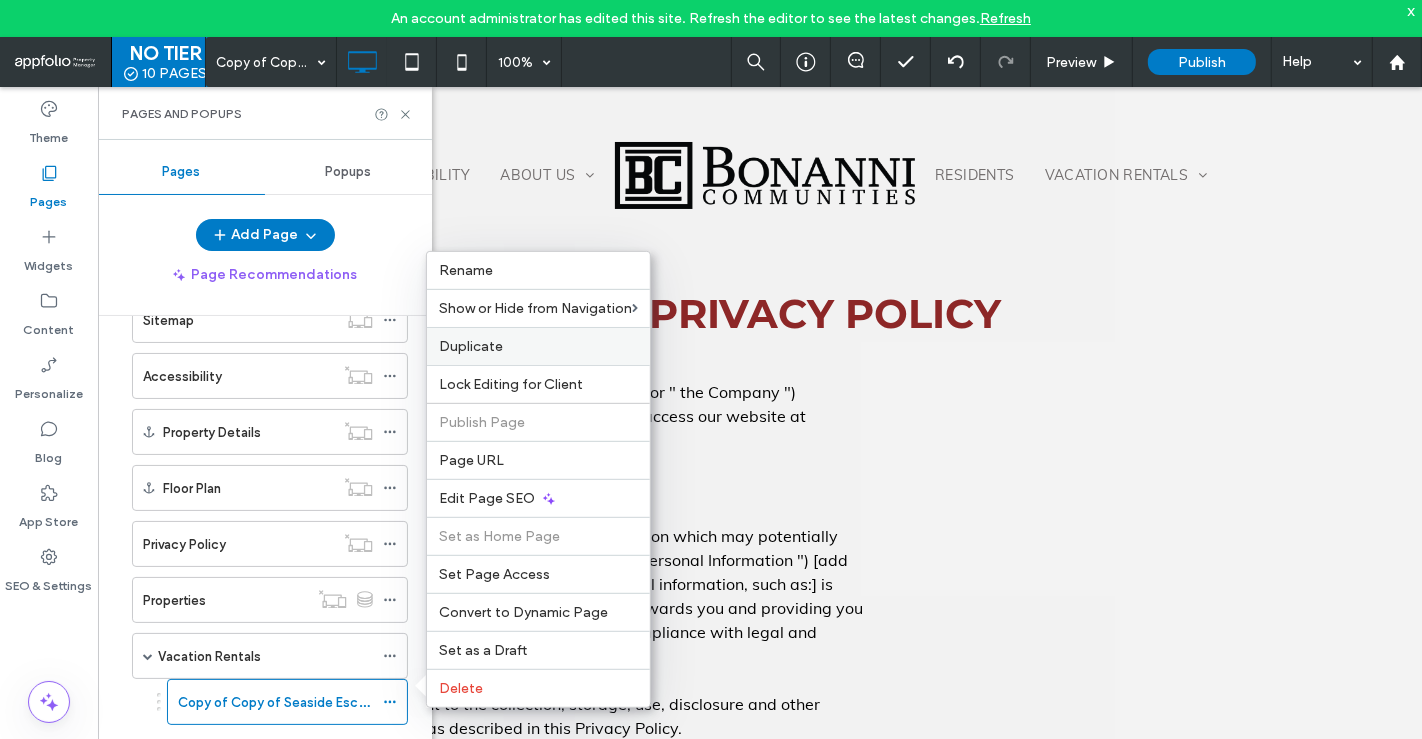 click on "Duplicate" at bounding box center [471, 346] 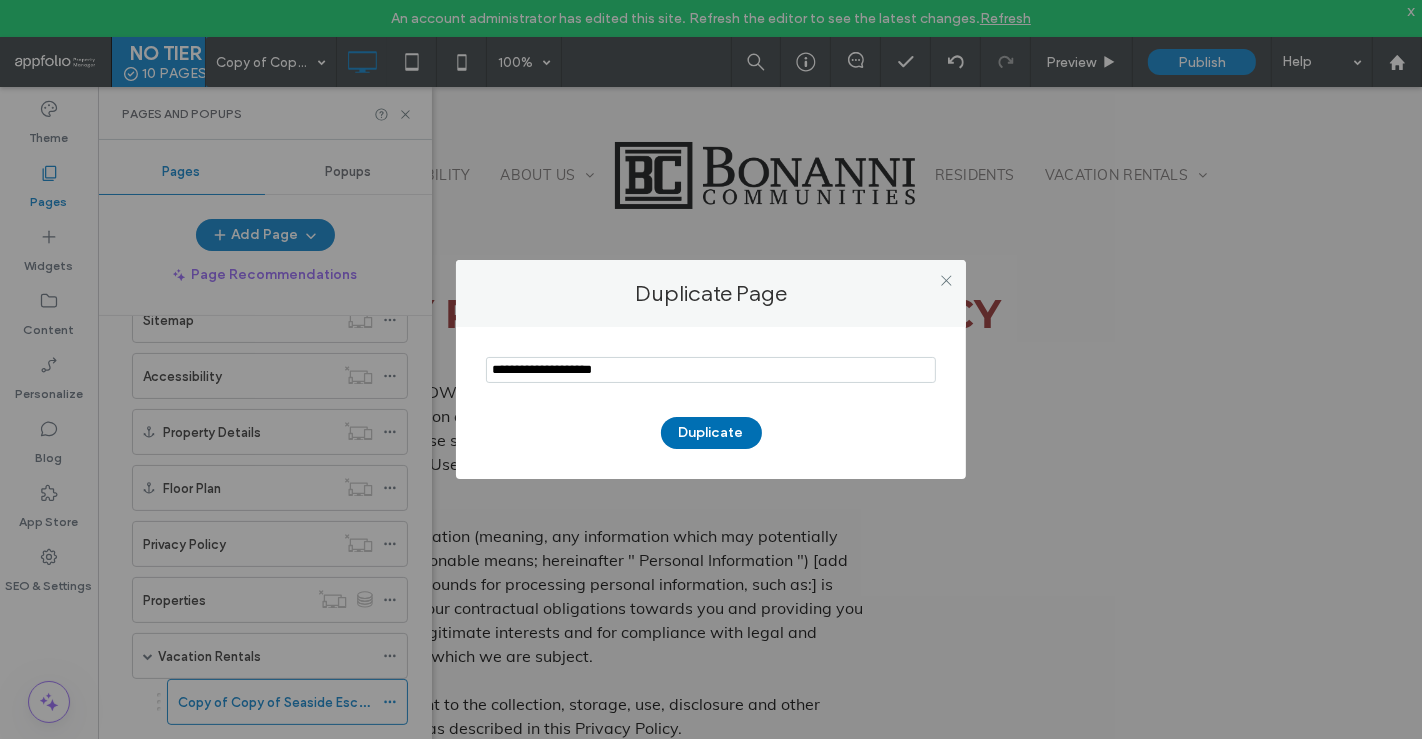 type on "**********" 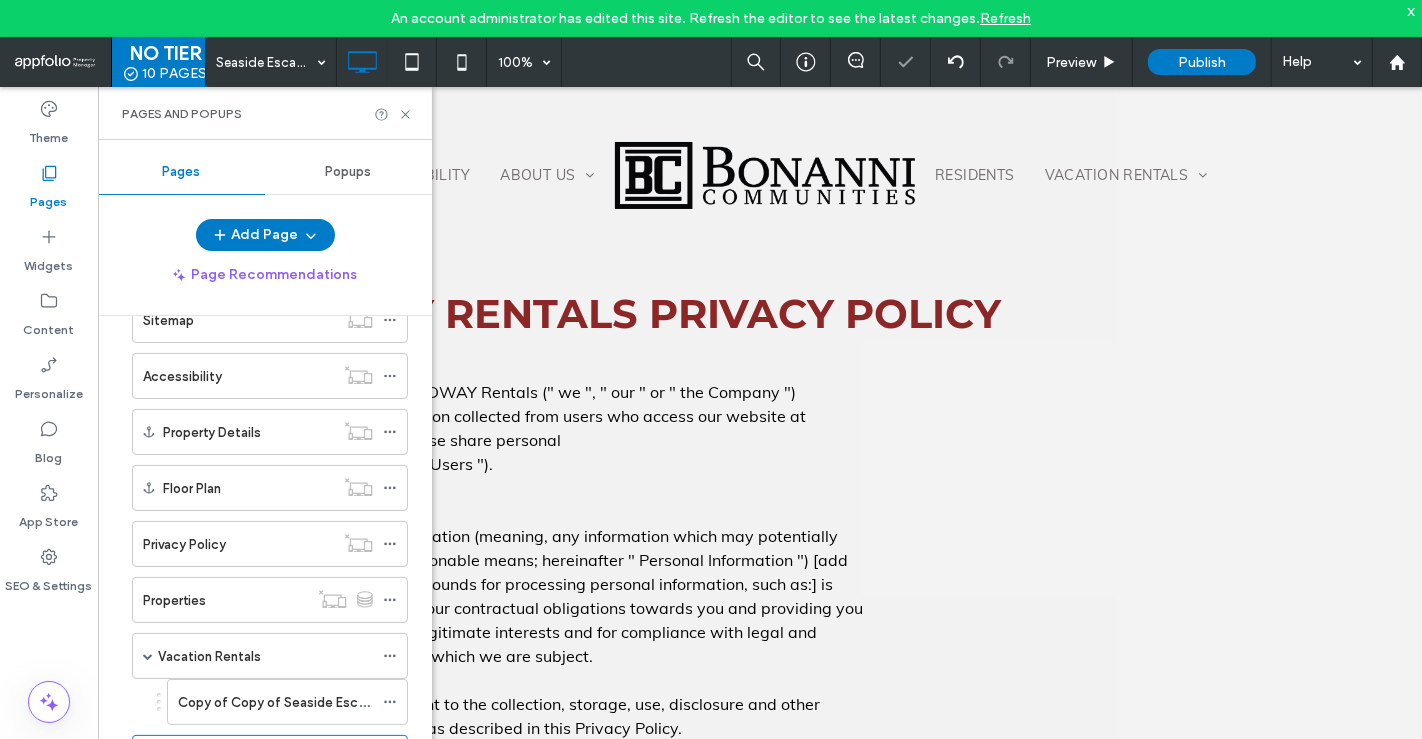 scroll, scrollTop: 445, scrollLeft: 0, axis: vertical 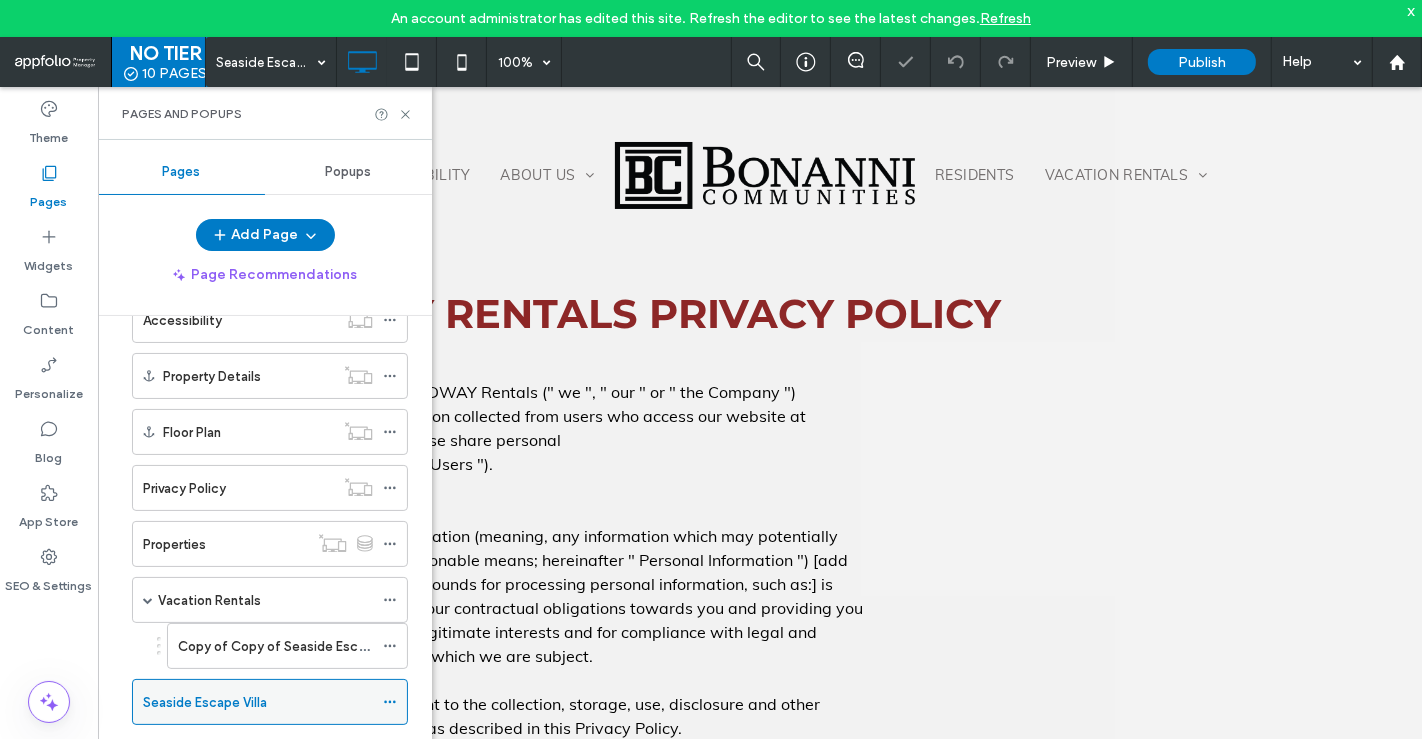 click 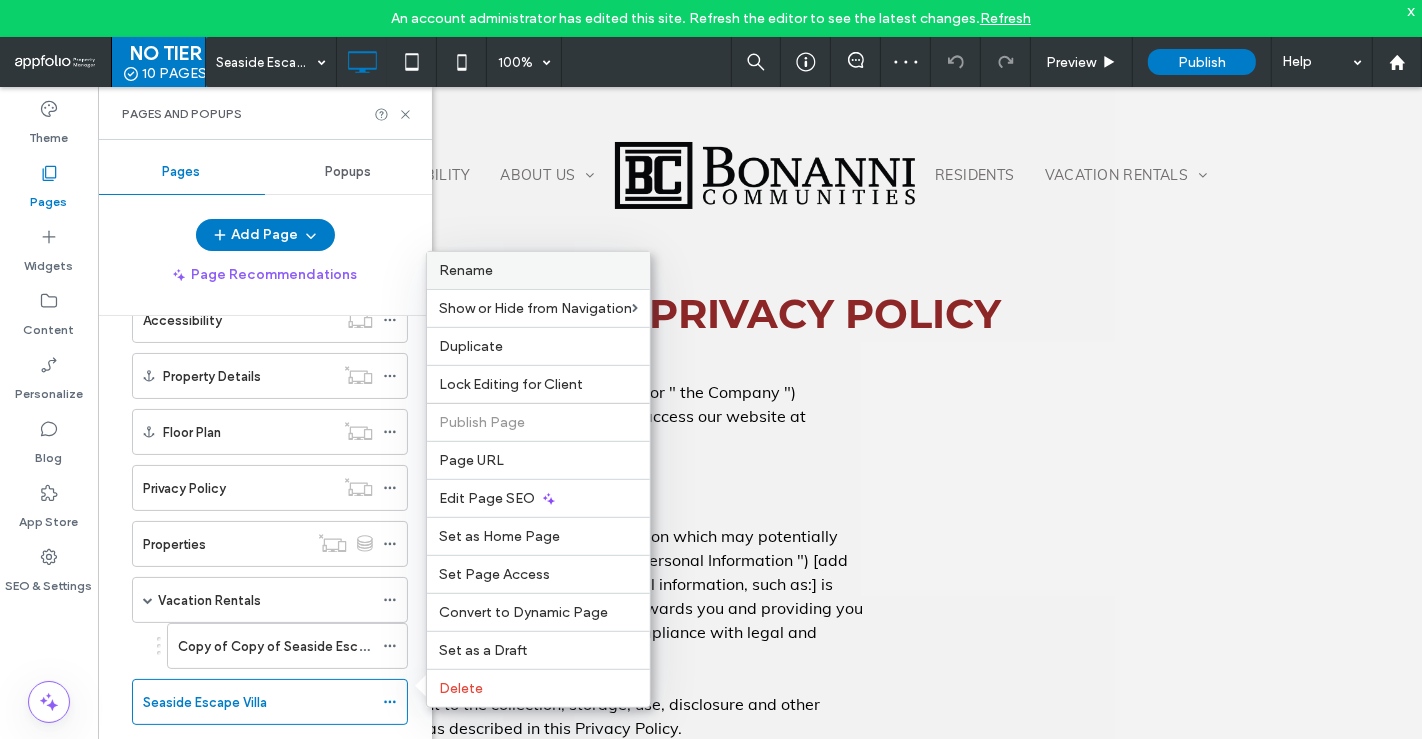 click on "Rename" at bounding box center (538, 270) 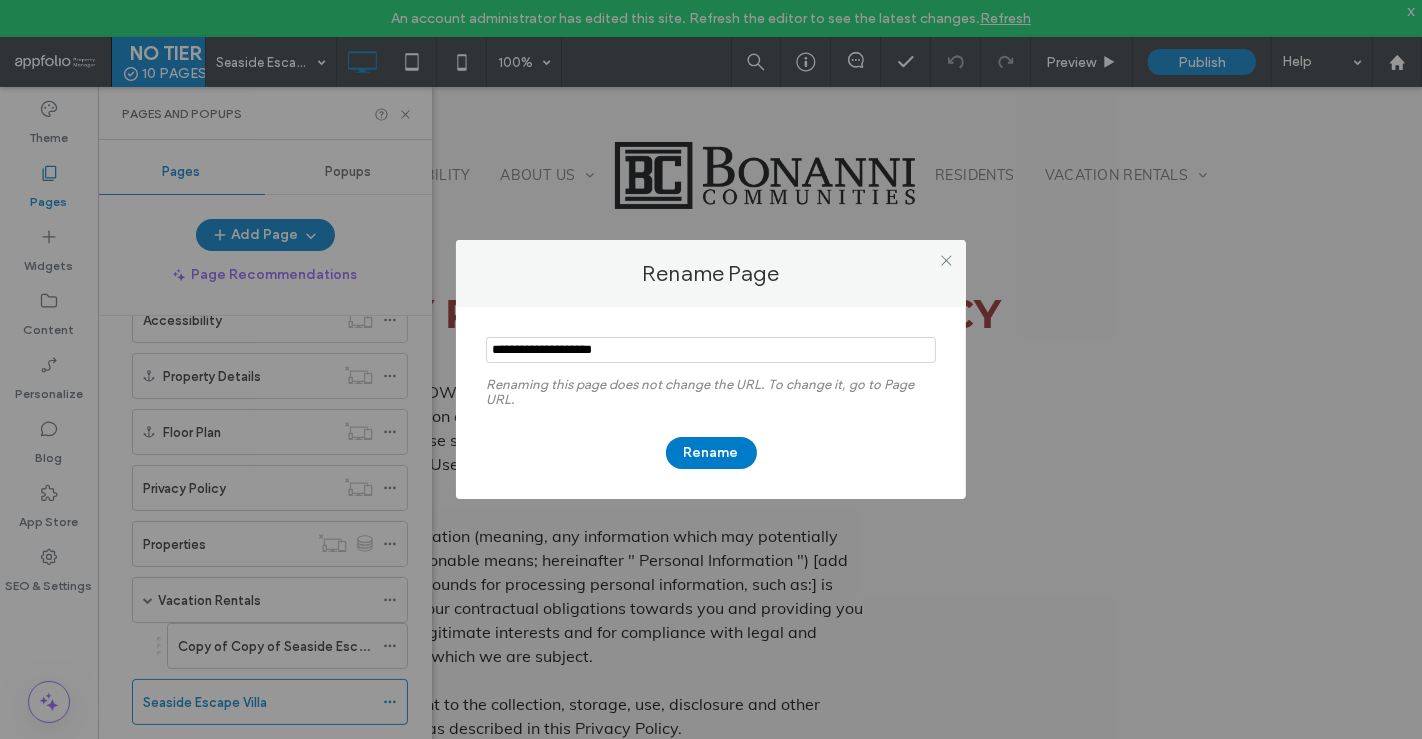 type on "**********" 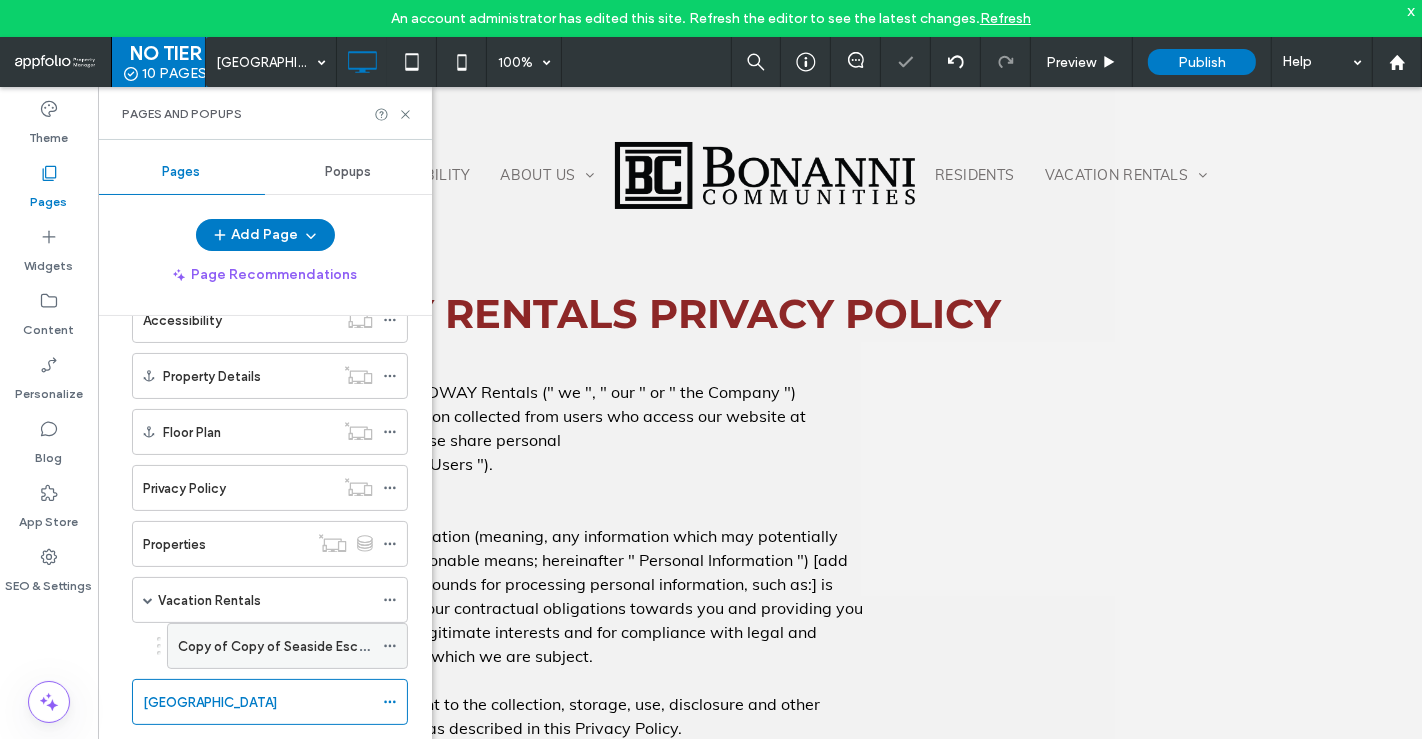 click 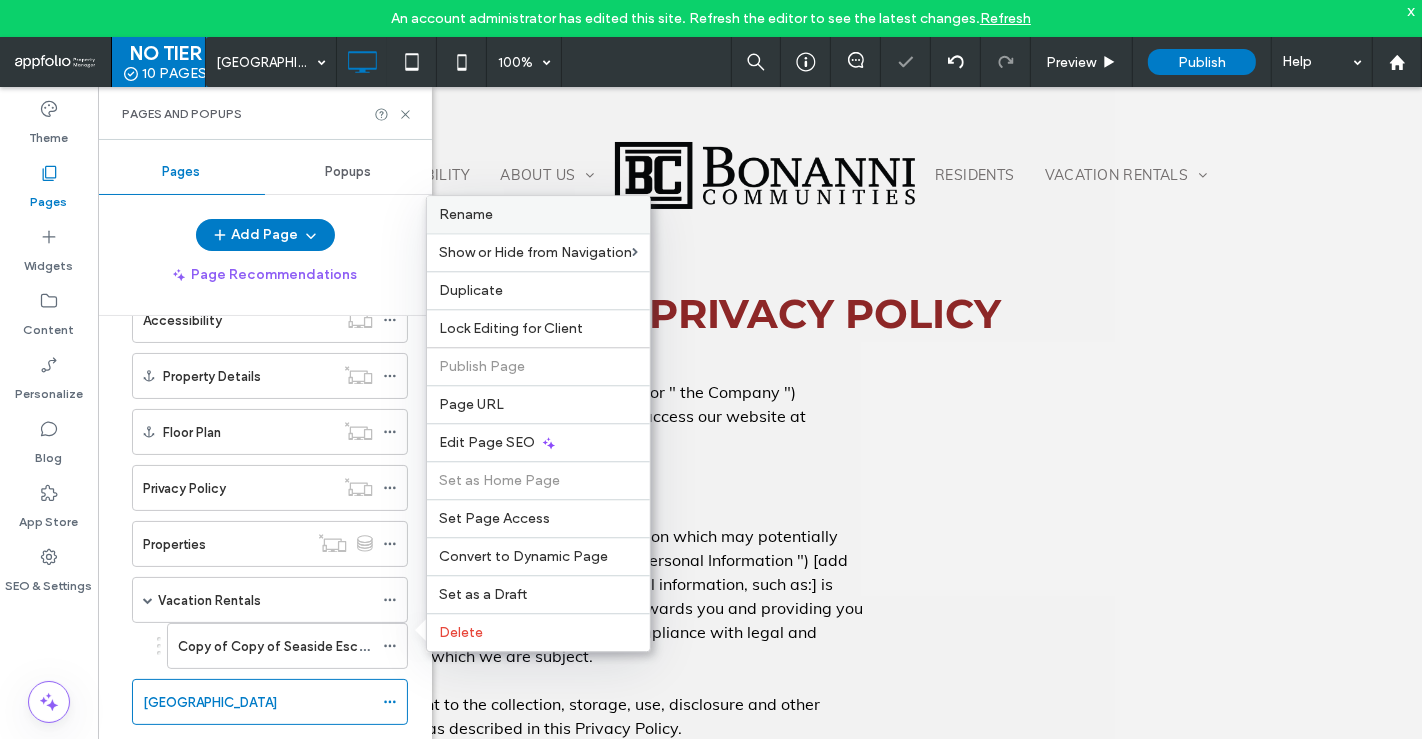 click on "Rename" at bounding box center (538, 214) 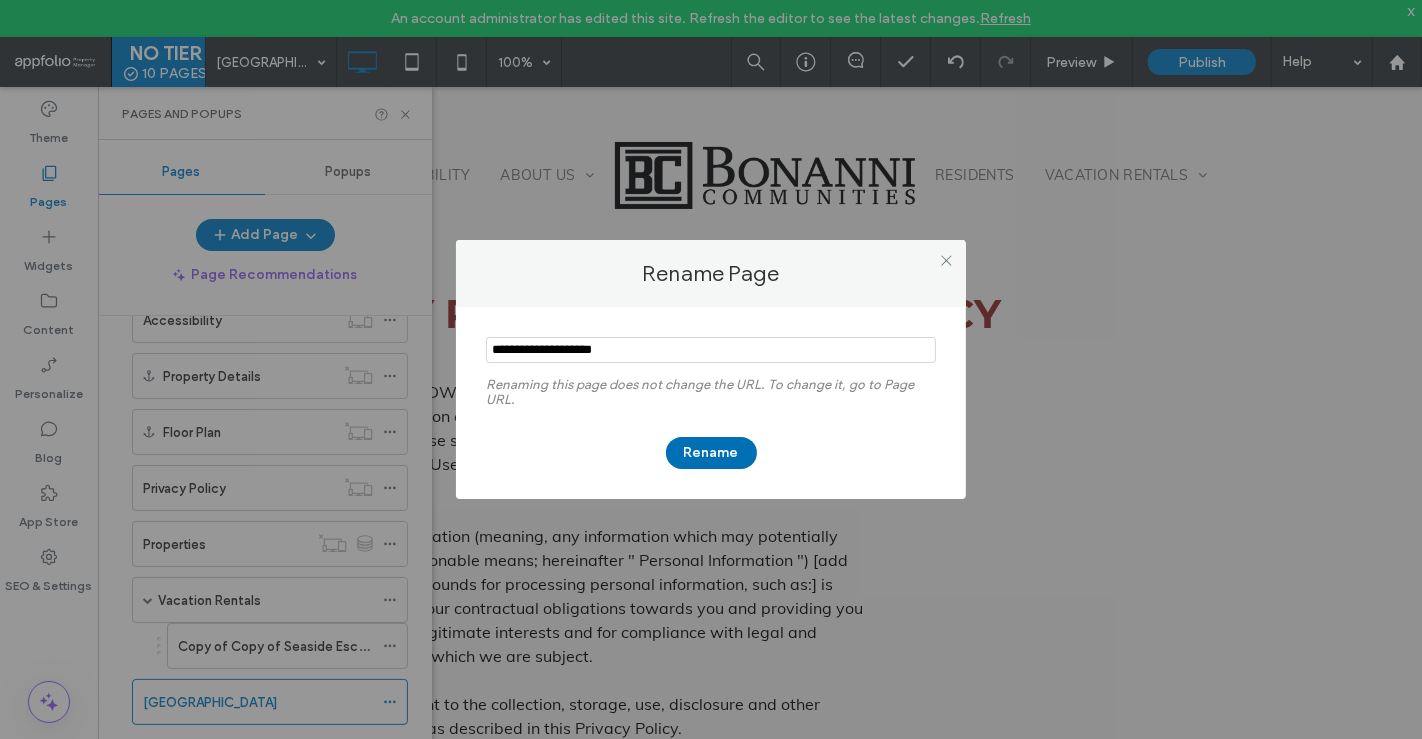 type on "**********" 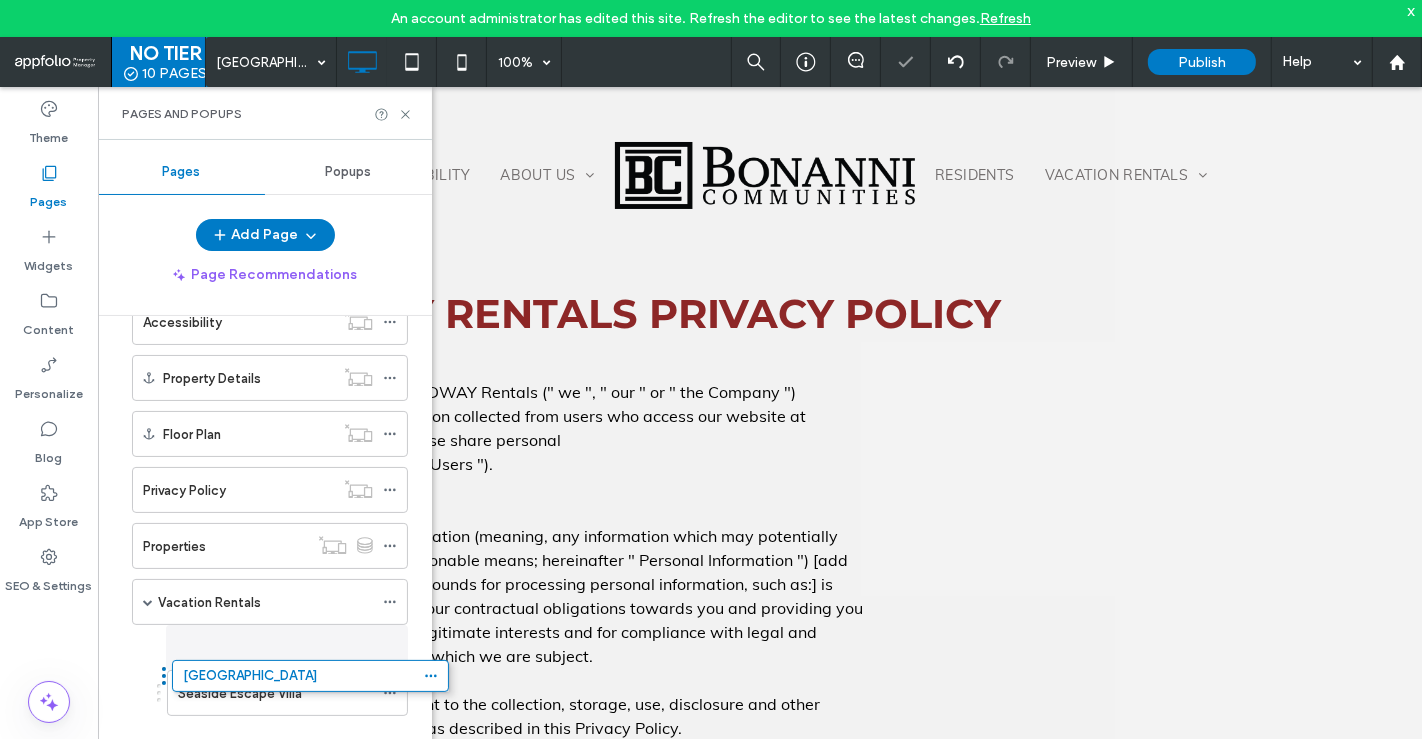 scroll, scrollTop: 434, scrollLeft: 0, axis: vertical 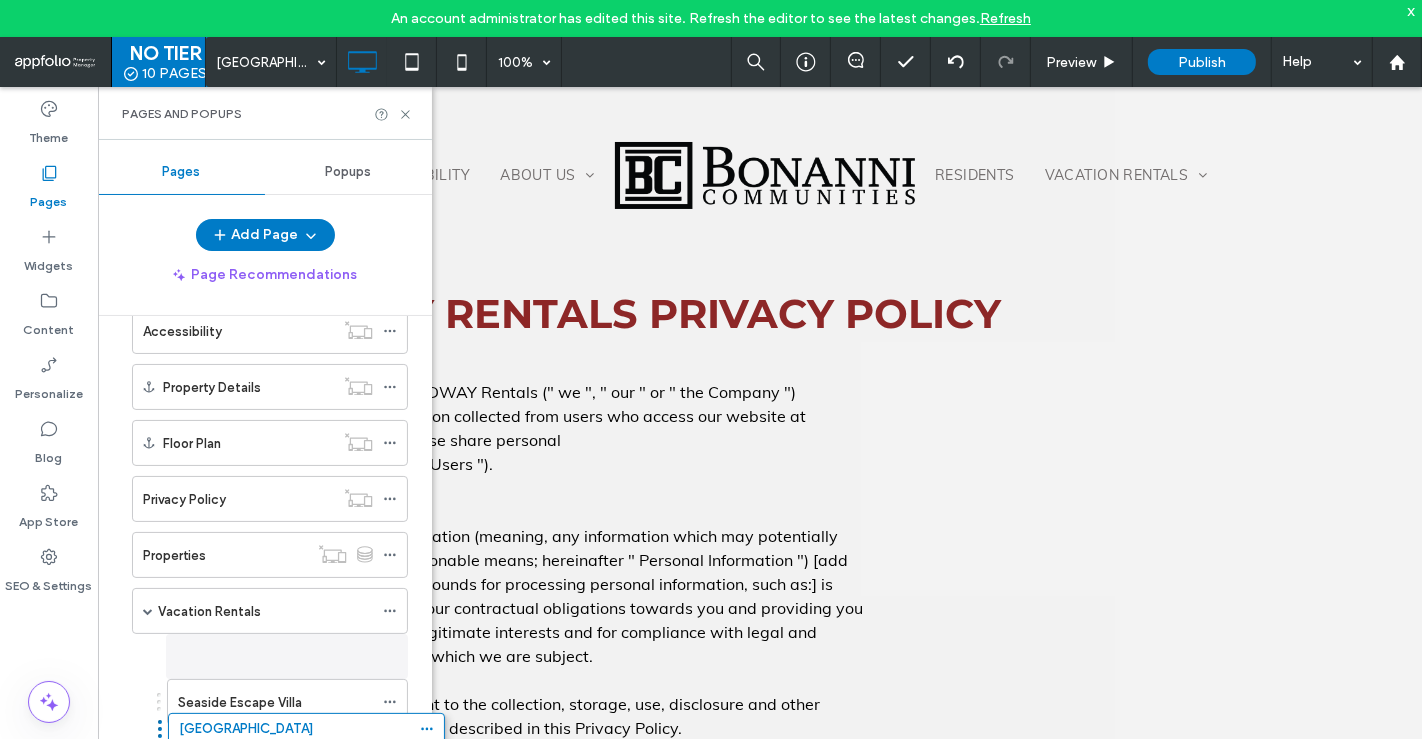 drag, startPoint x: 122, startPoint y: 694, endPoint x: 158, endPoint y: 735, distance: 54.56189 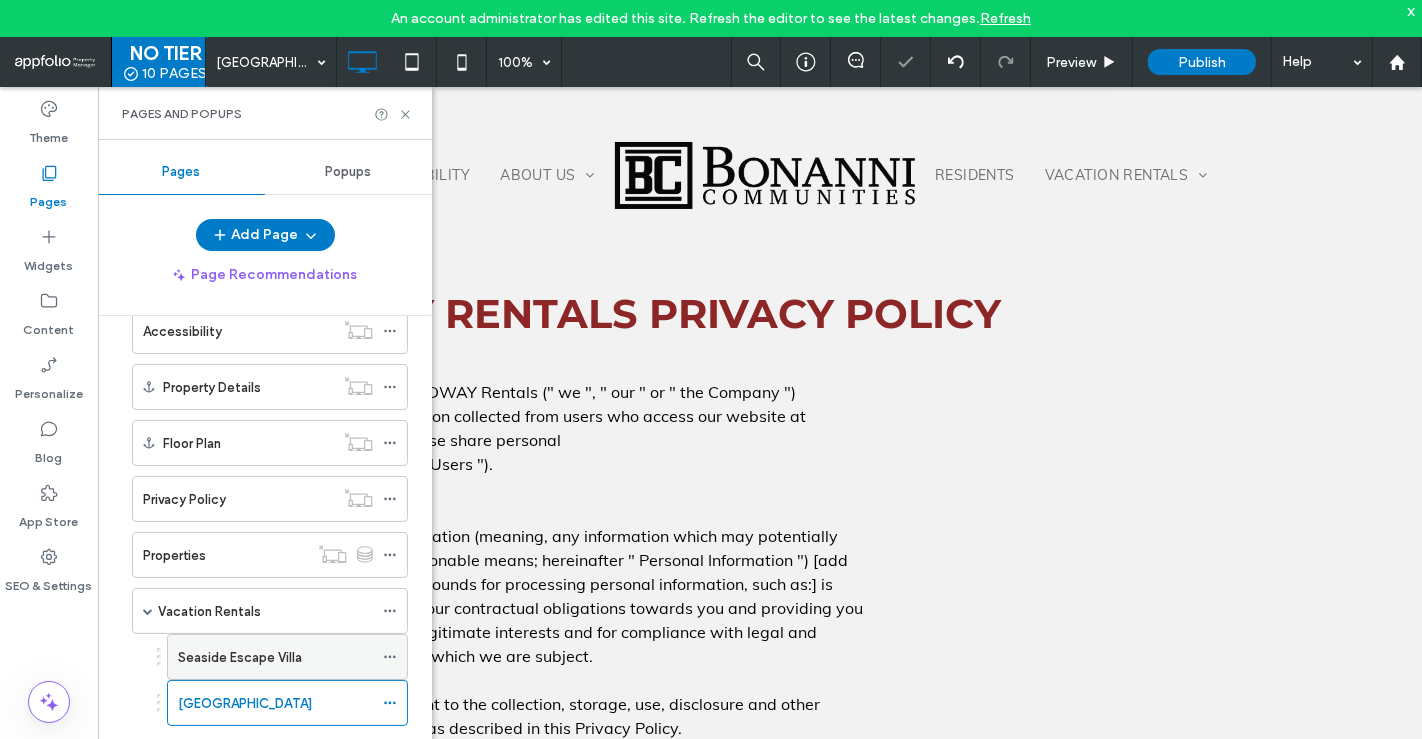 scroll, scrollTop: 434, scrollLeft: 0, axis: vertical 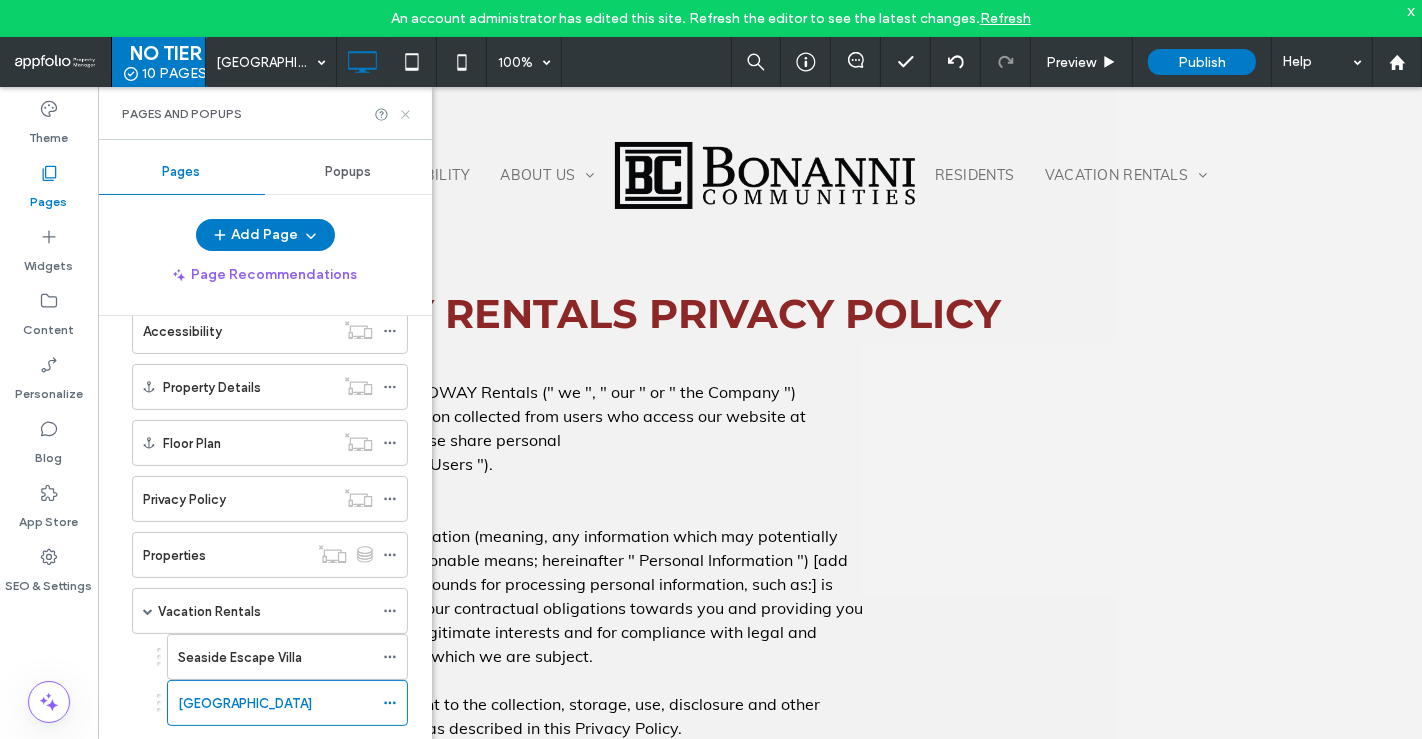 click 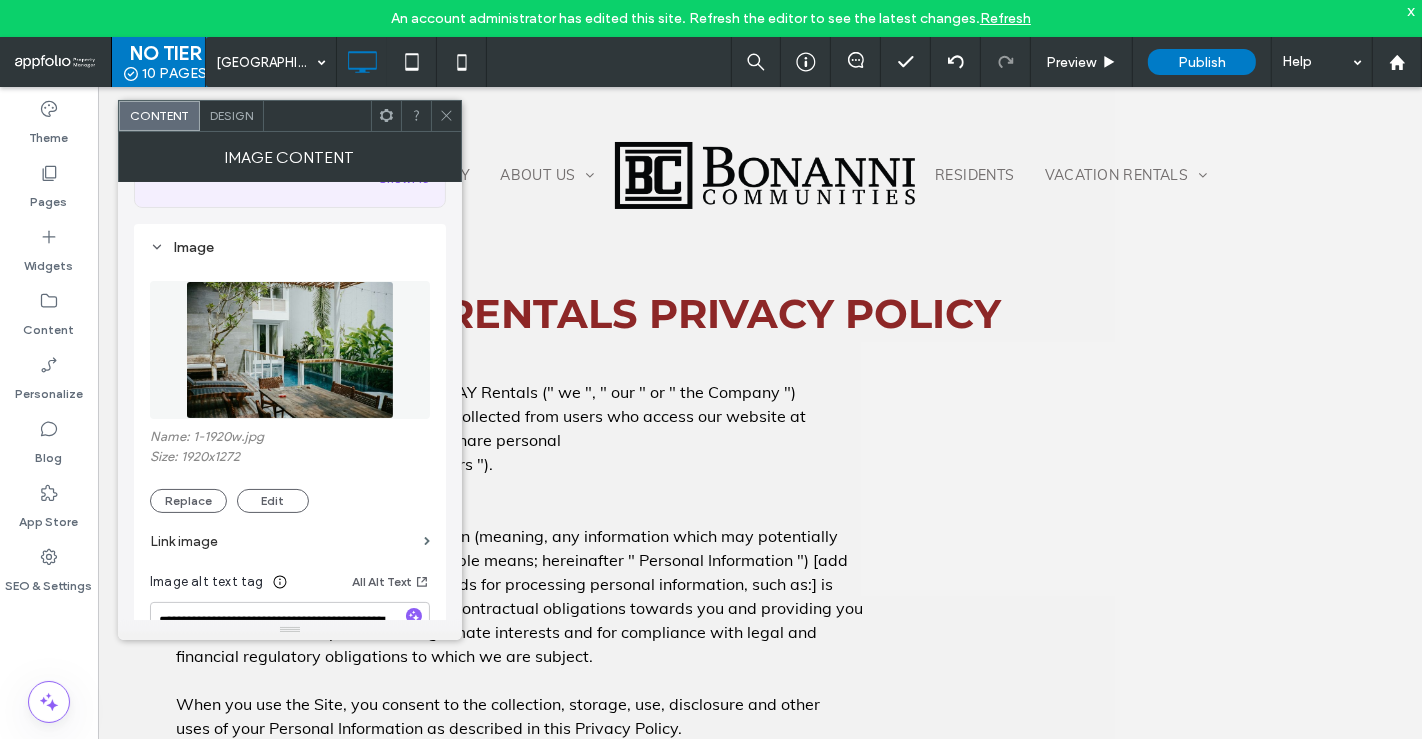 scroll, scrollTop: 168, scrollLeft: 0, axis: vertical 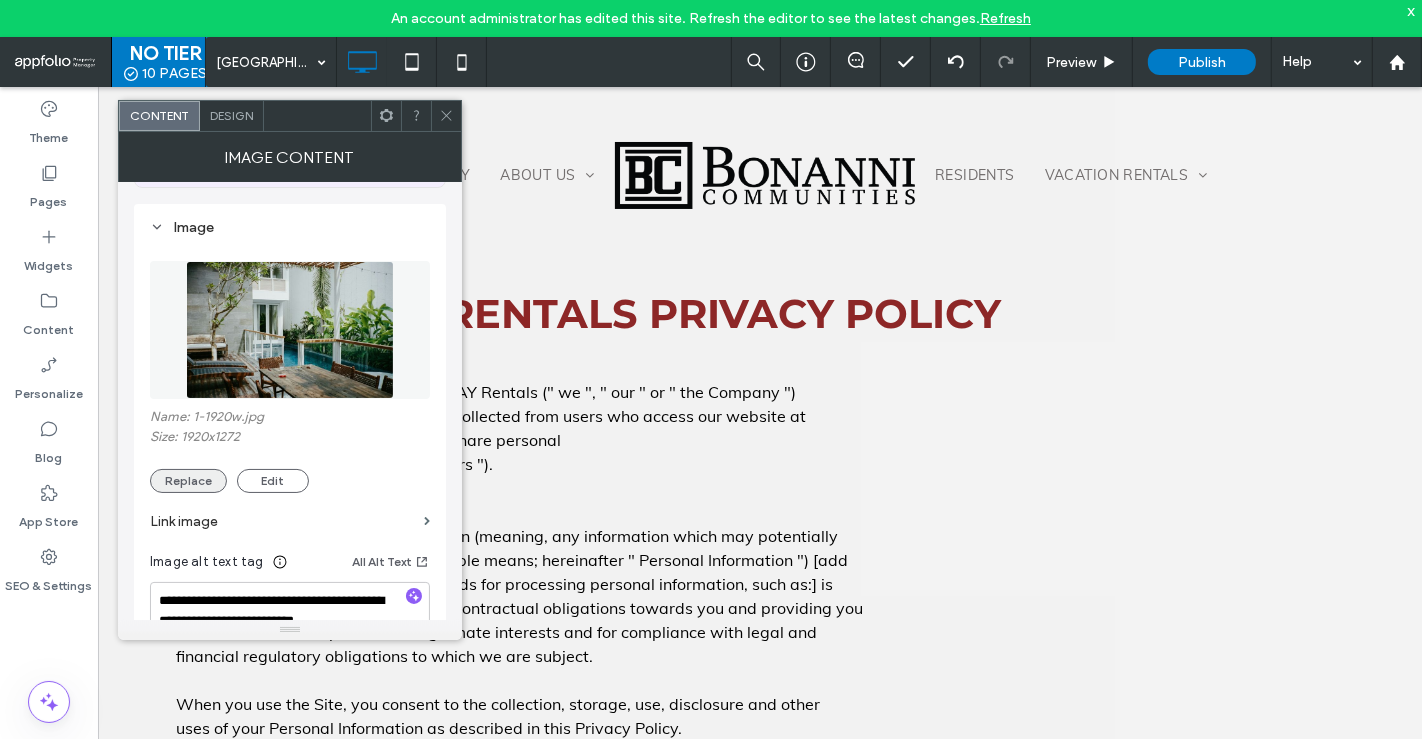 click on "Replace" at bounding box center (188, 481) 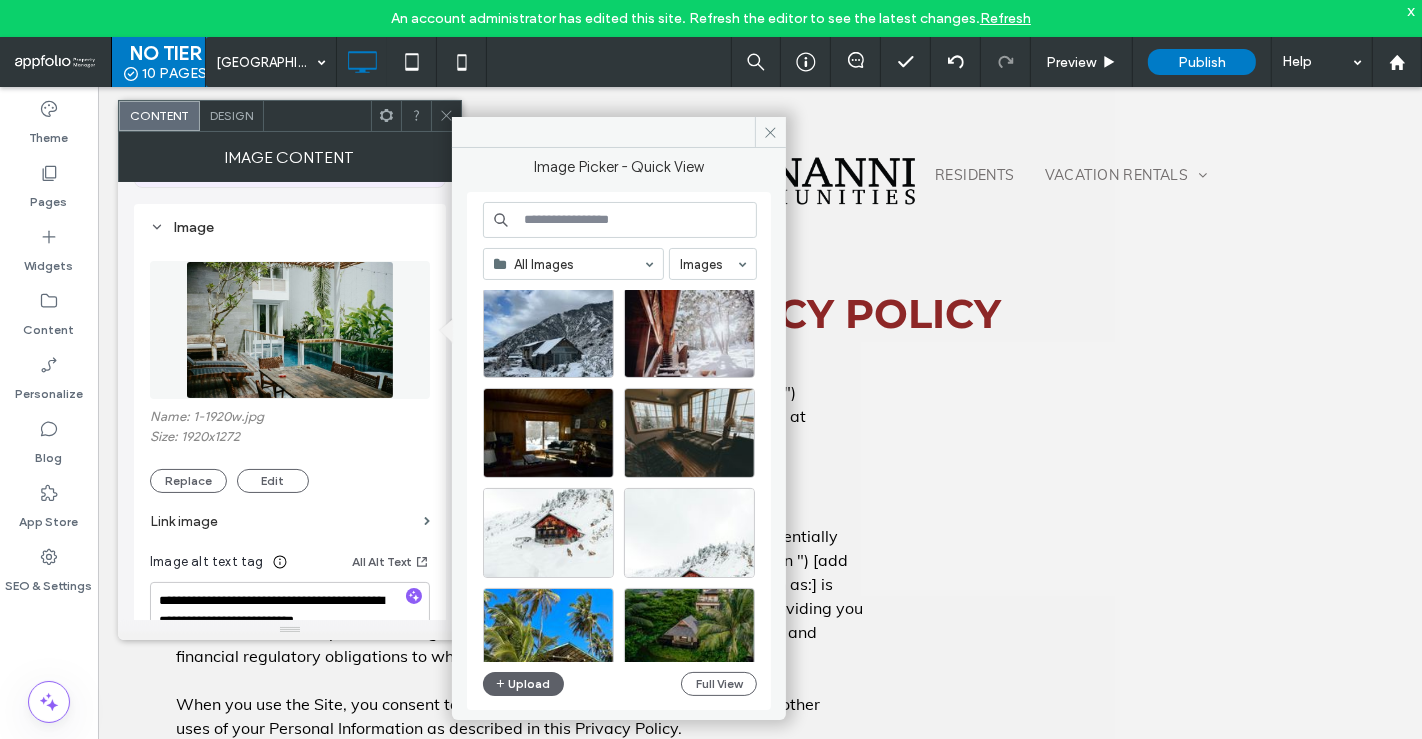 scroll, scrollTop: 0, scrollLeft: 0, axis: both 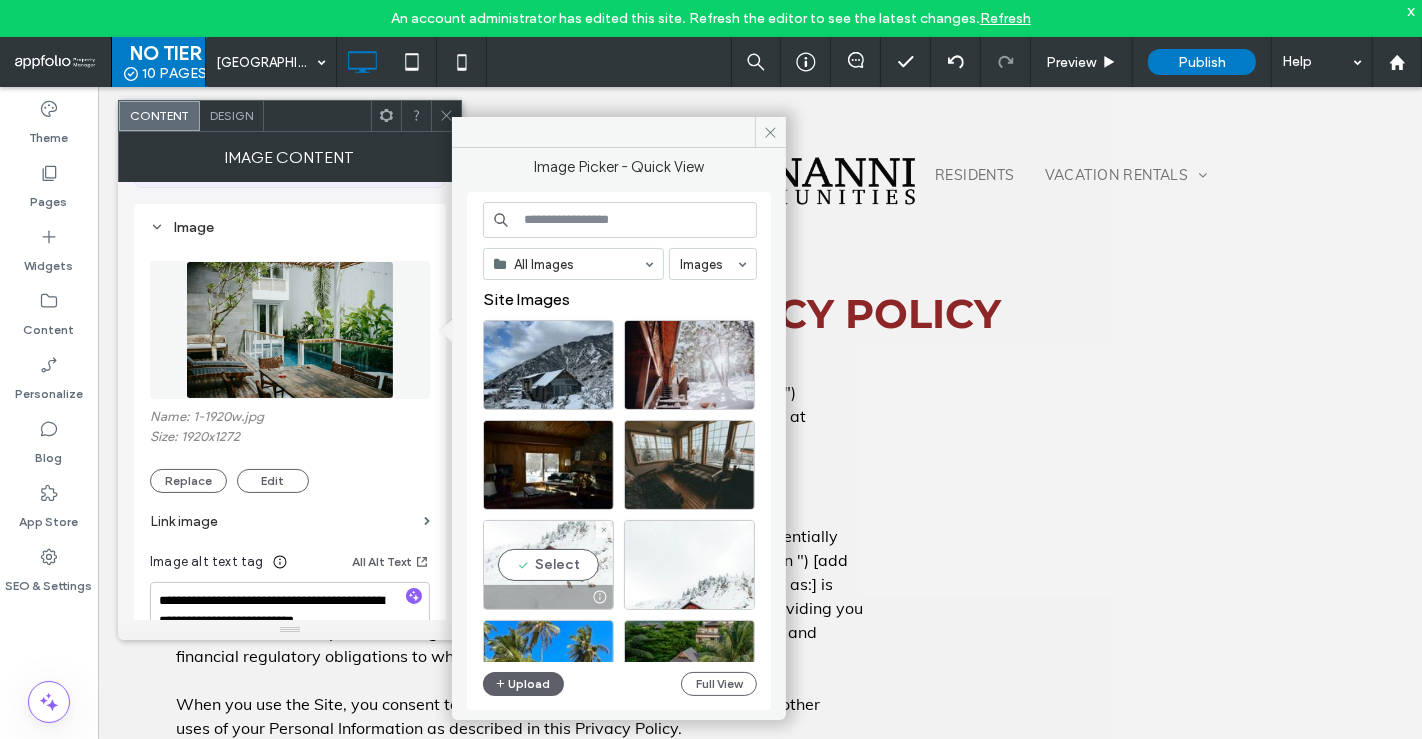 click on "Select" at bounding box center (548, 565) 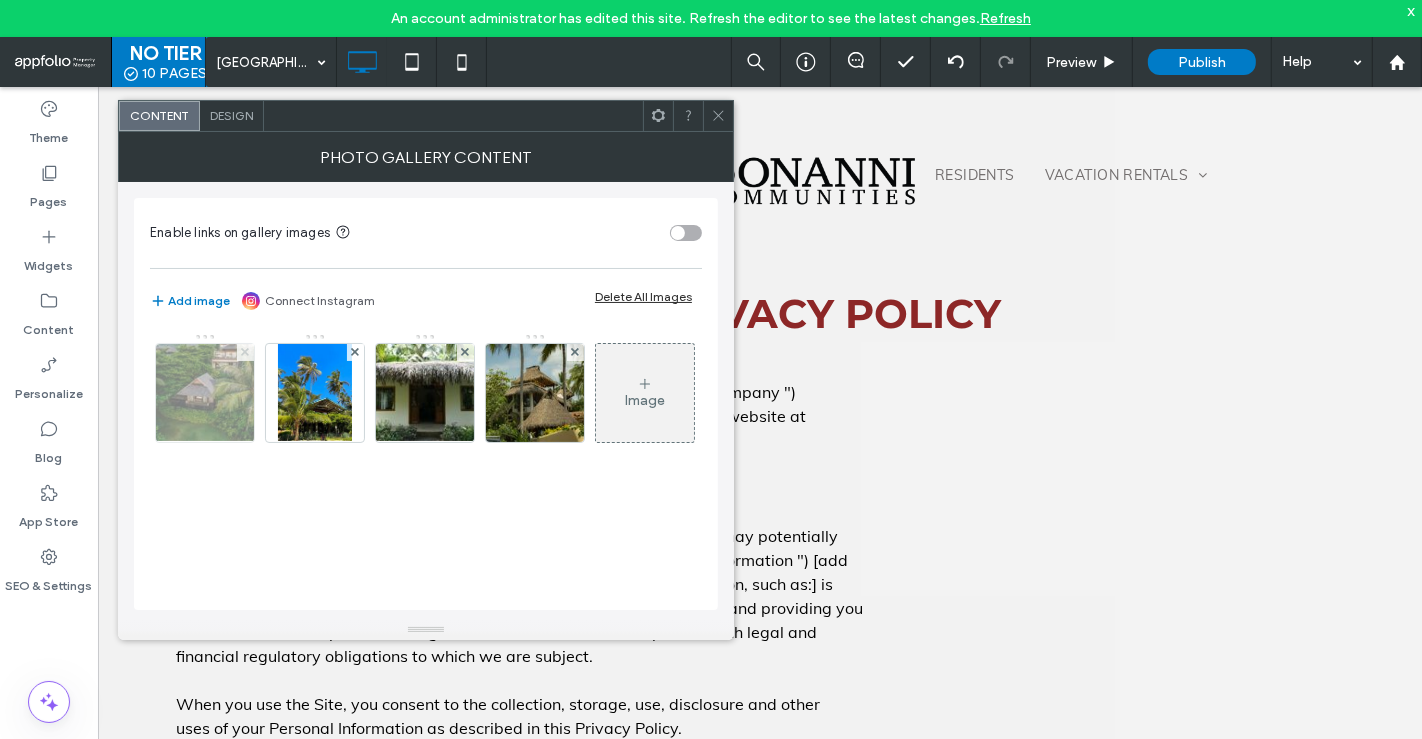 click 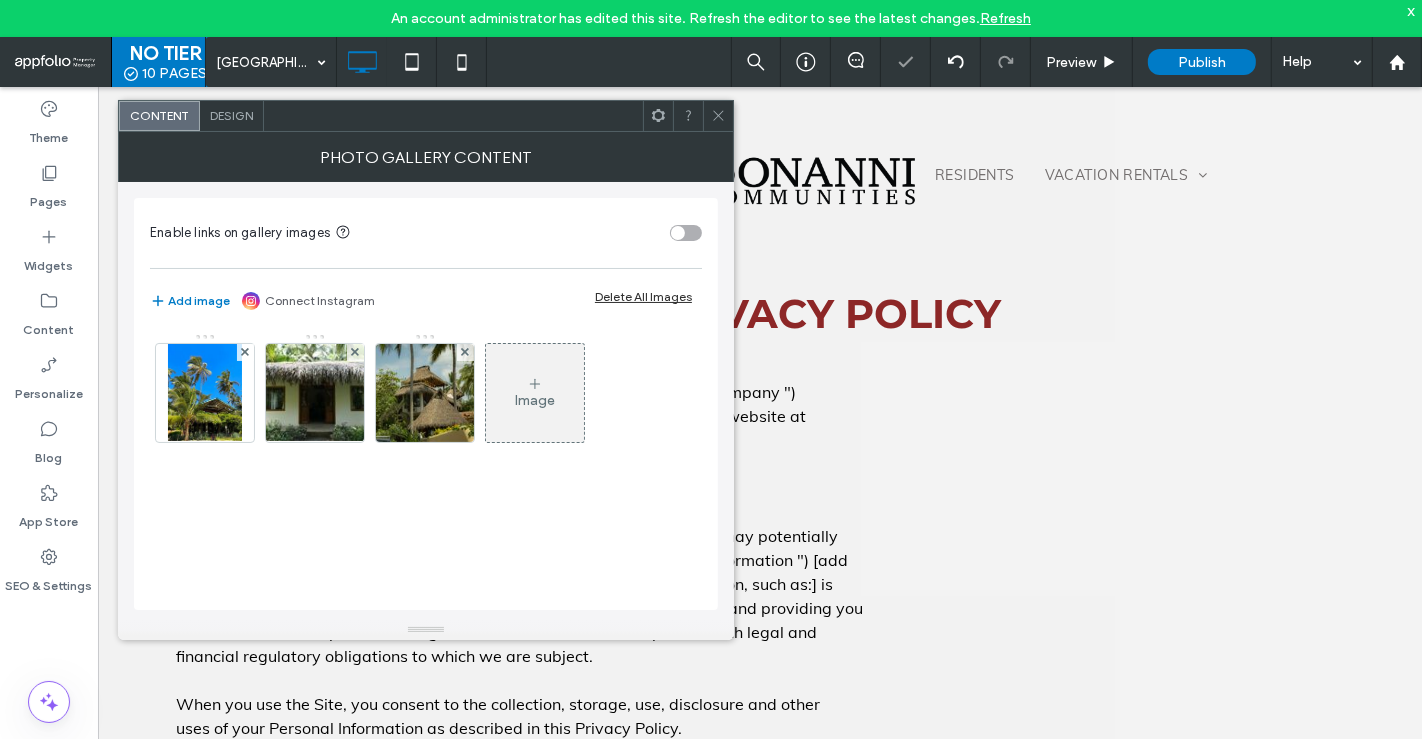 click 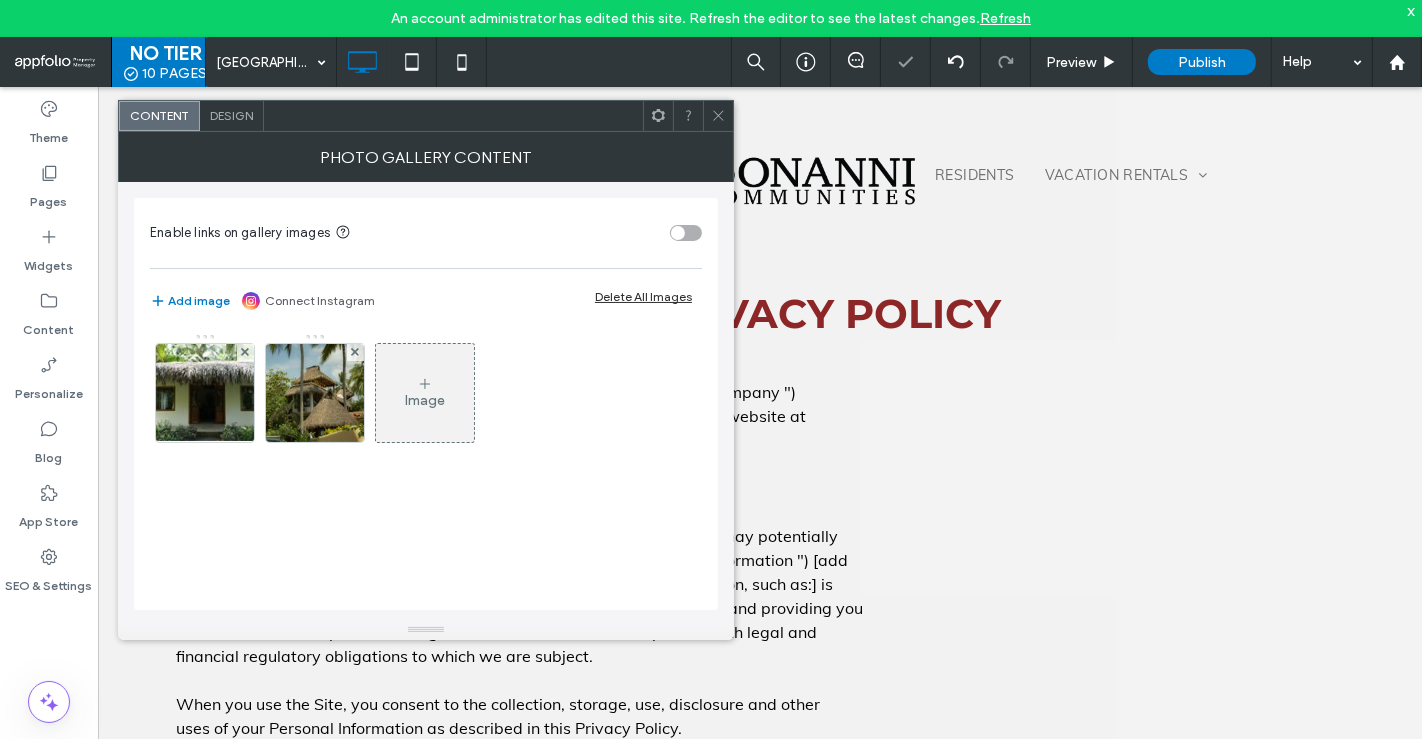 click 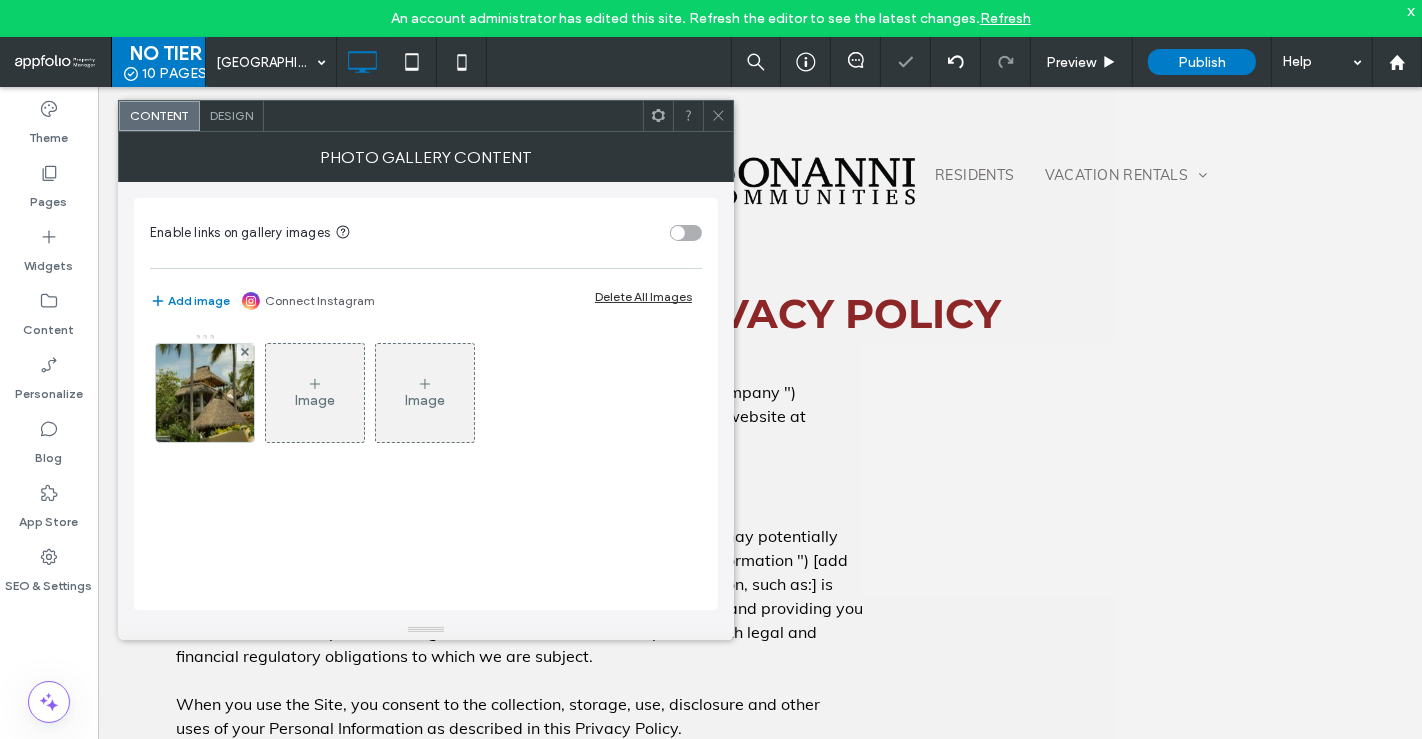 click 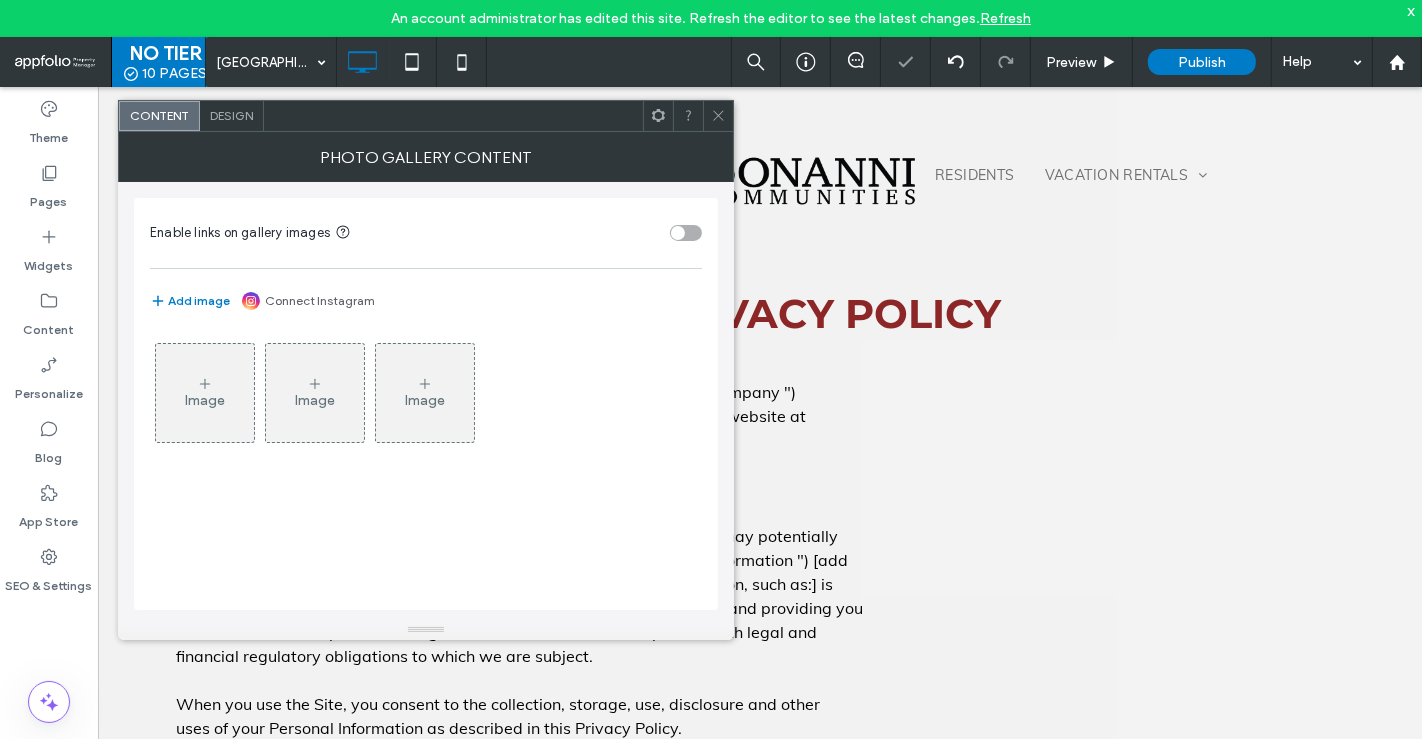 click on "Image" at bounding box center (205, 393) 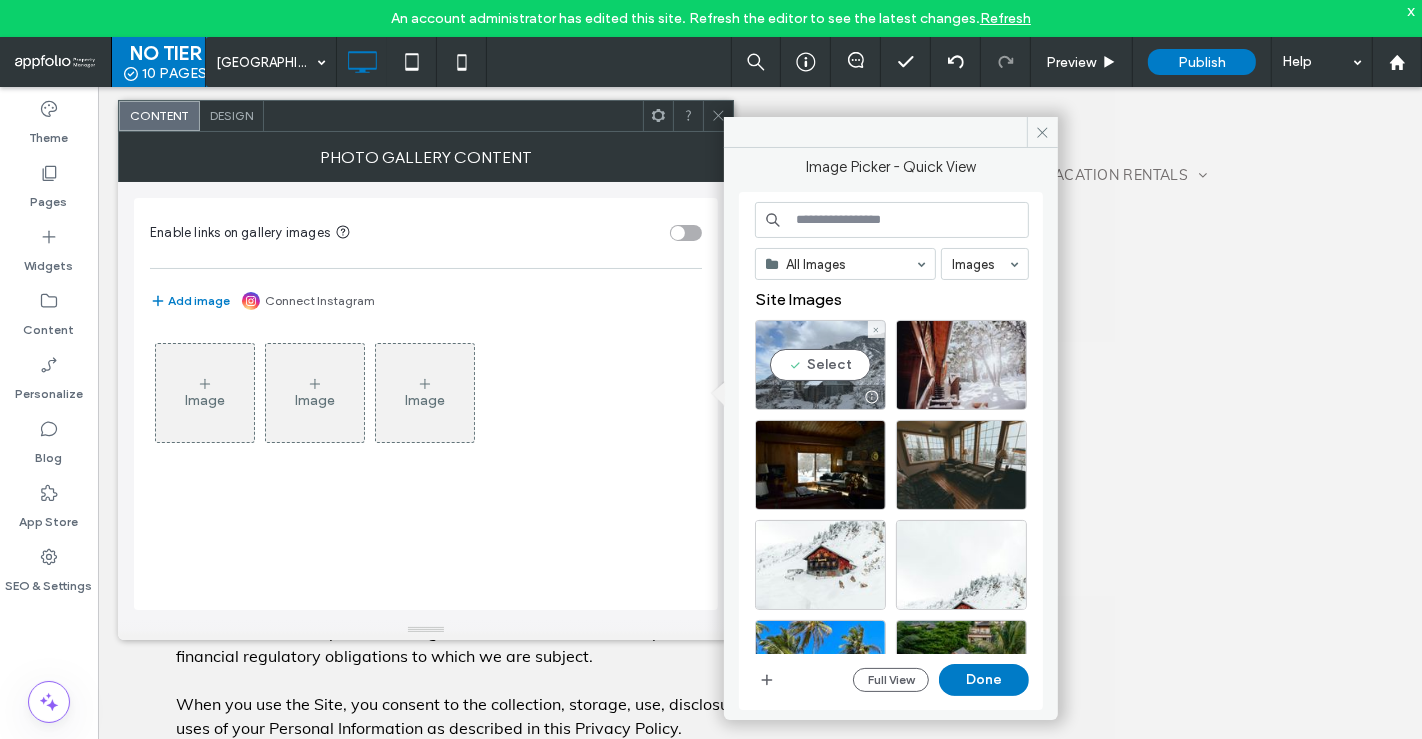 click on "Select" at bounding box center (820, 365) 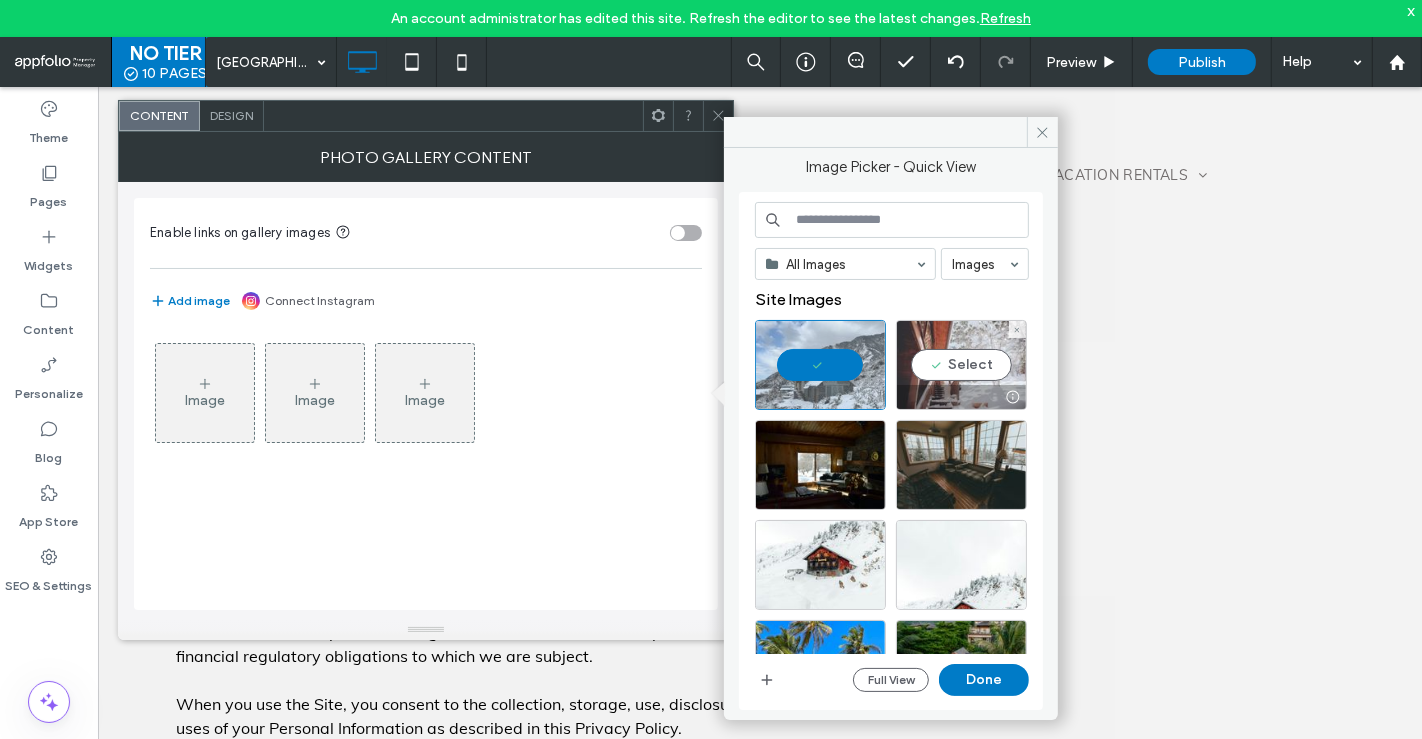 click on "Select" at bounding box center (961, 365) 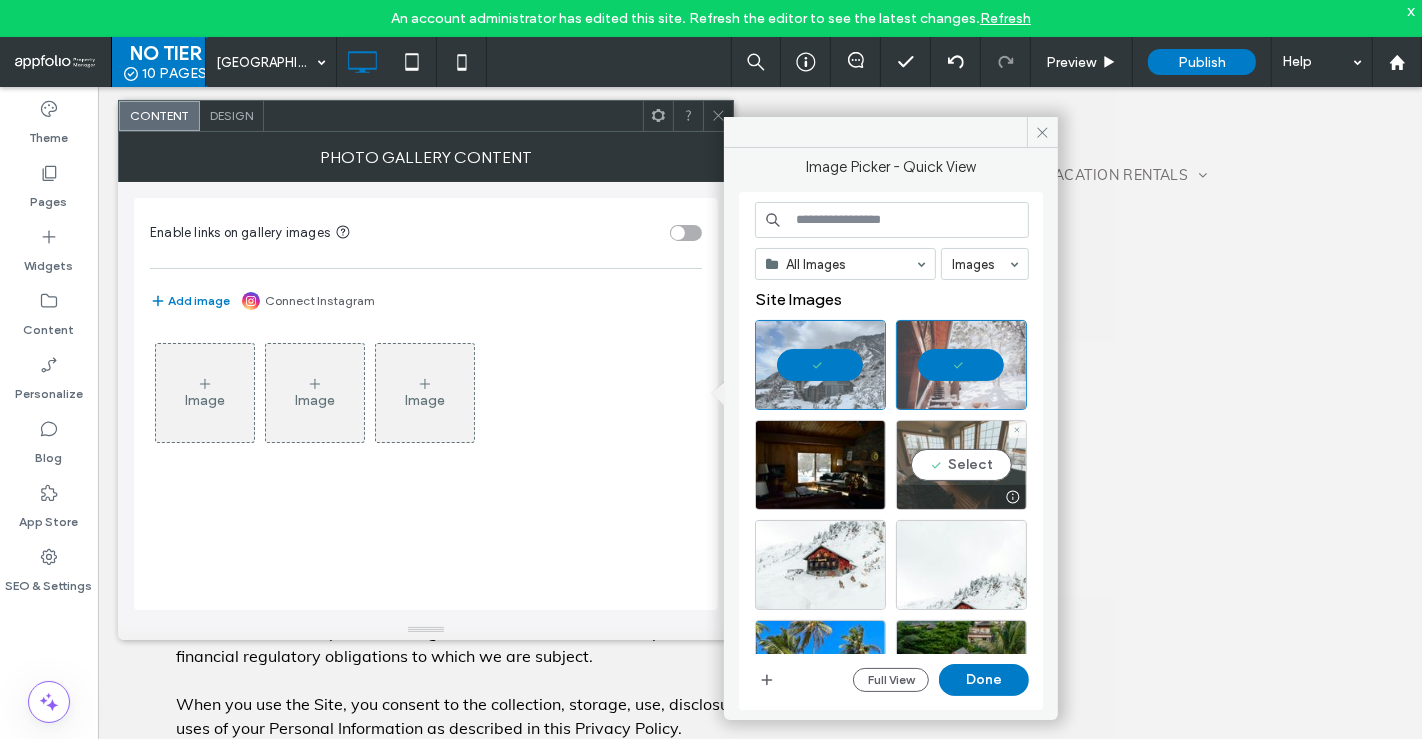 click on "Select" at bounding box center (961, 465) 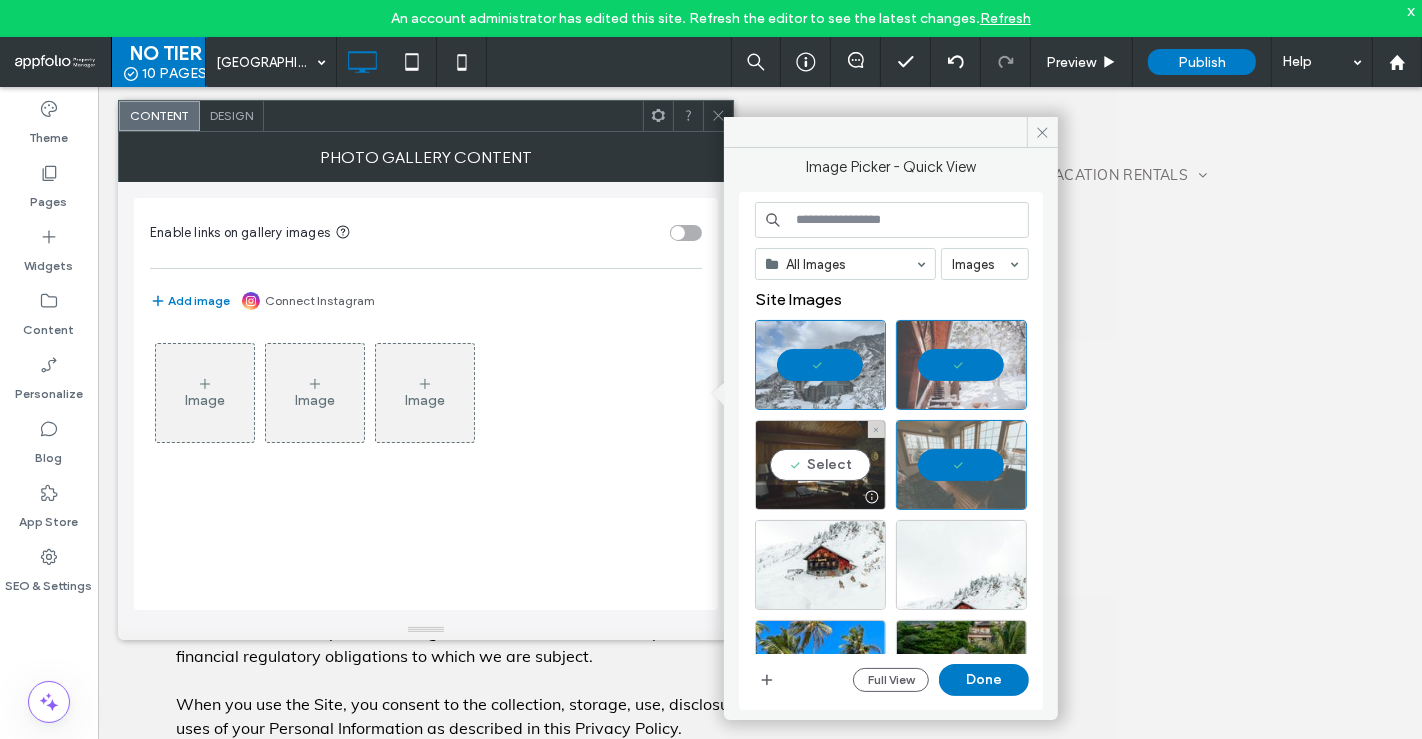 click on "Select" at bounding box center (820, 465) 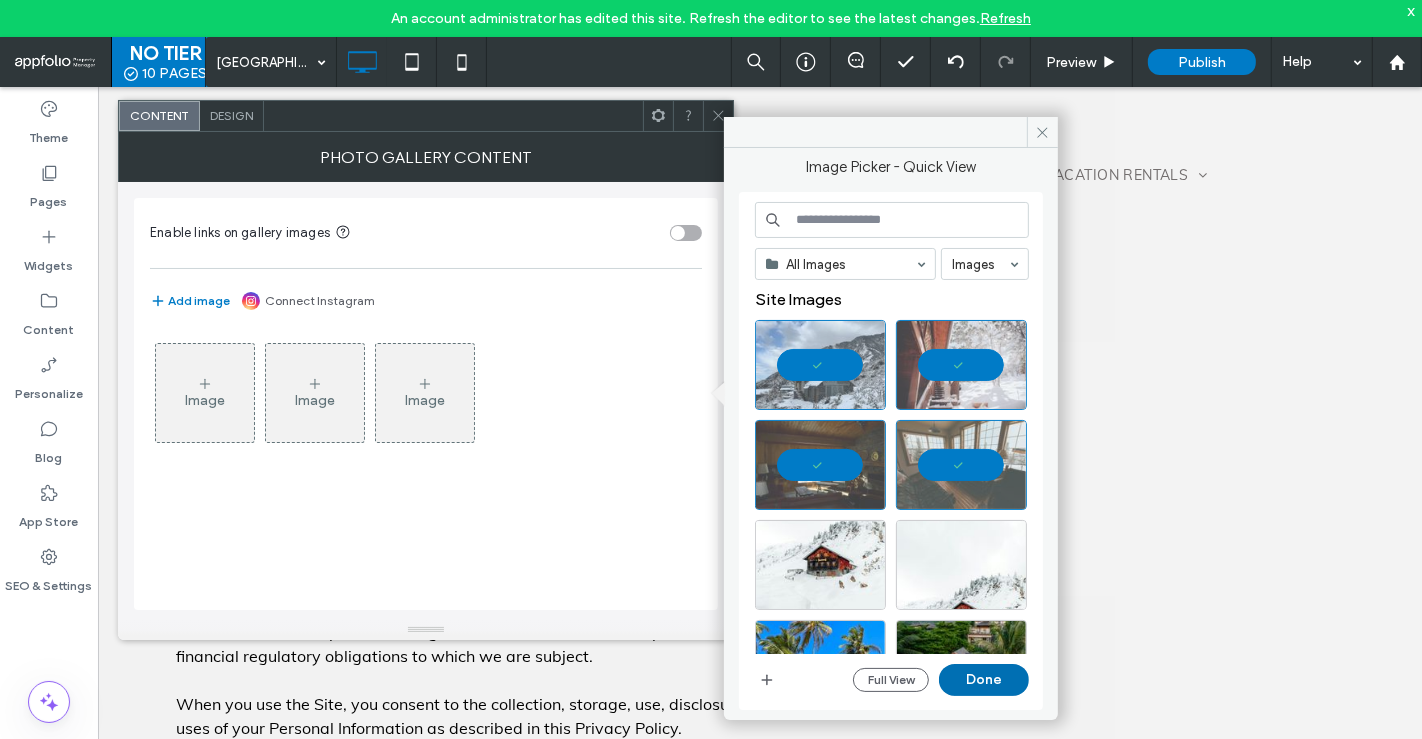 click on "Done" at bounding box center [984, 680] 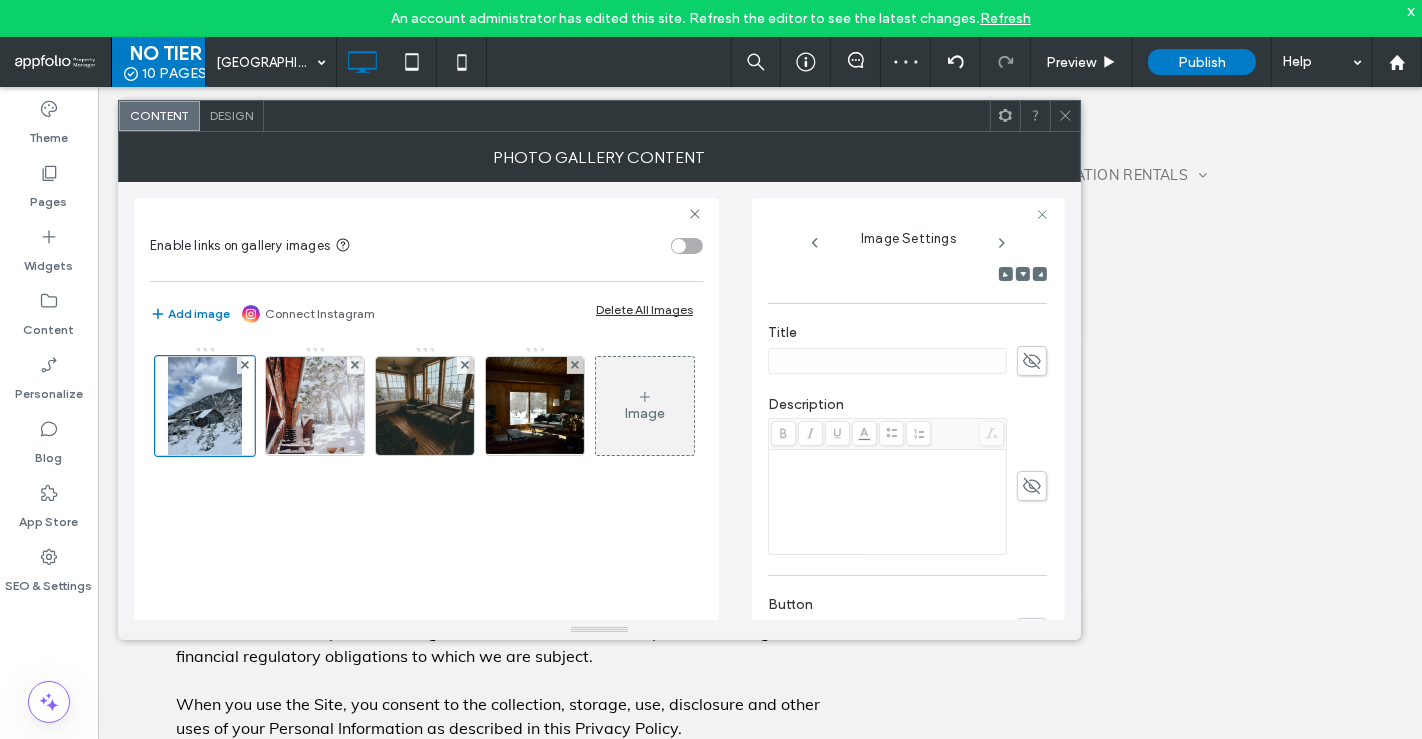 scroll, scrollTop: 501, scrollLeft: 0, axis: vertical 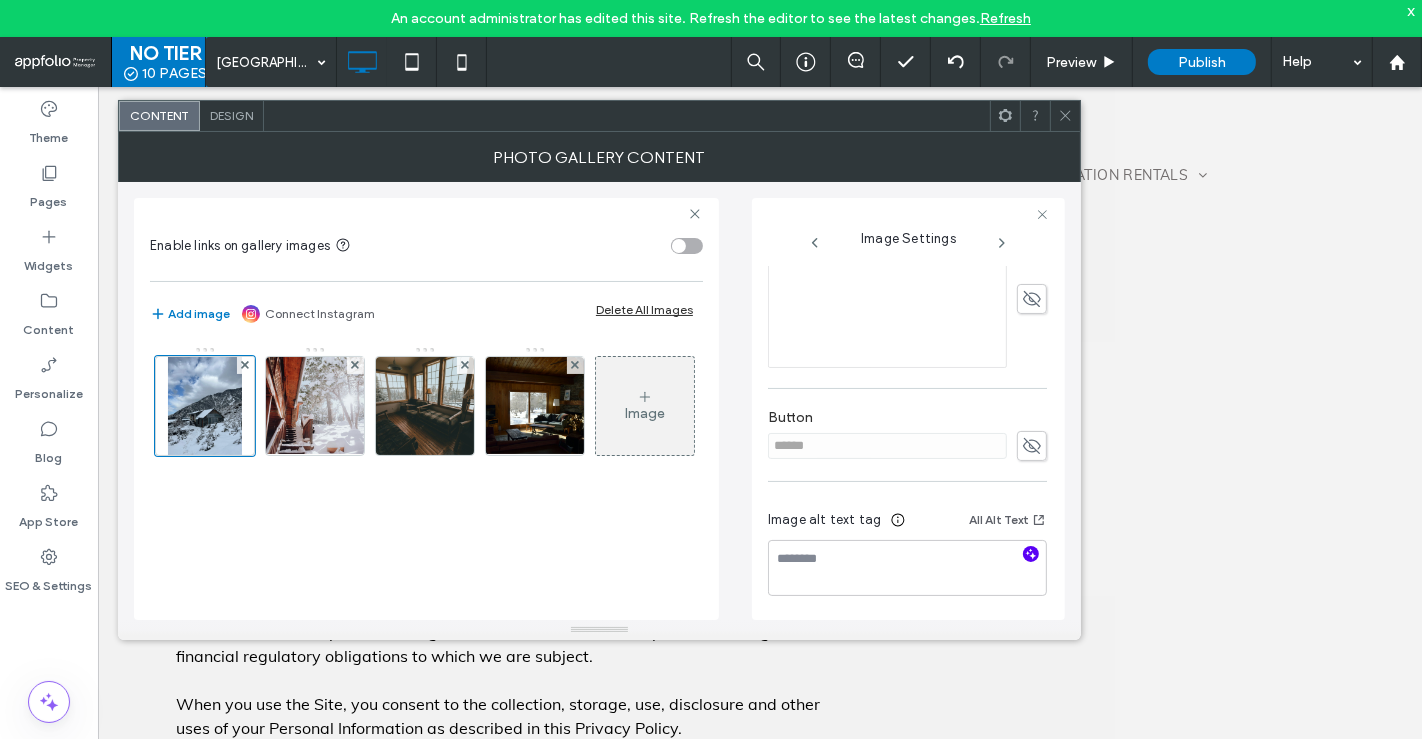 click at bounding box center [1031, 554] 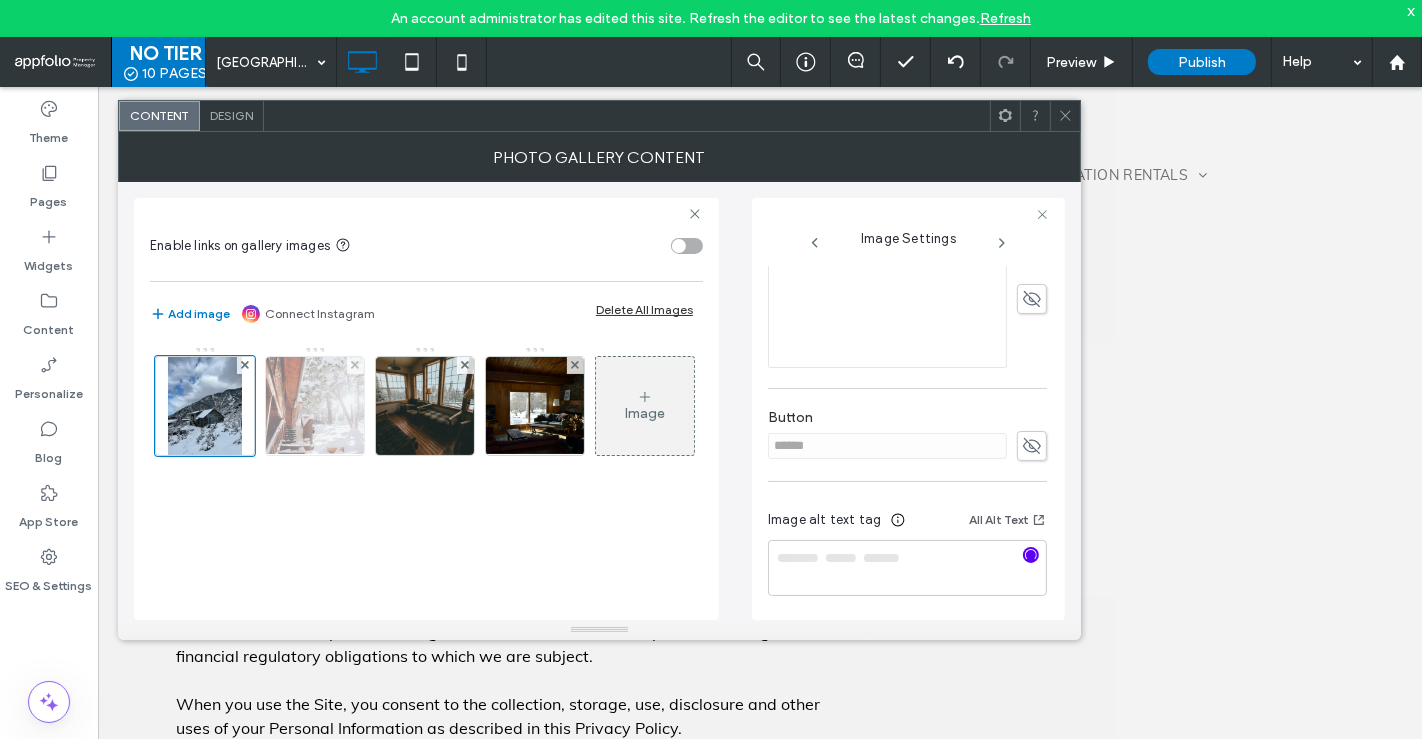 type on "**********" 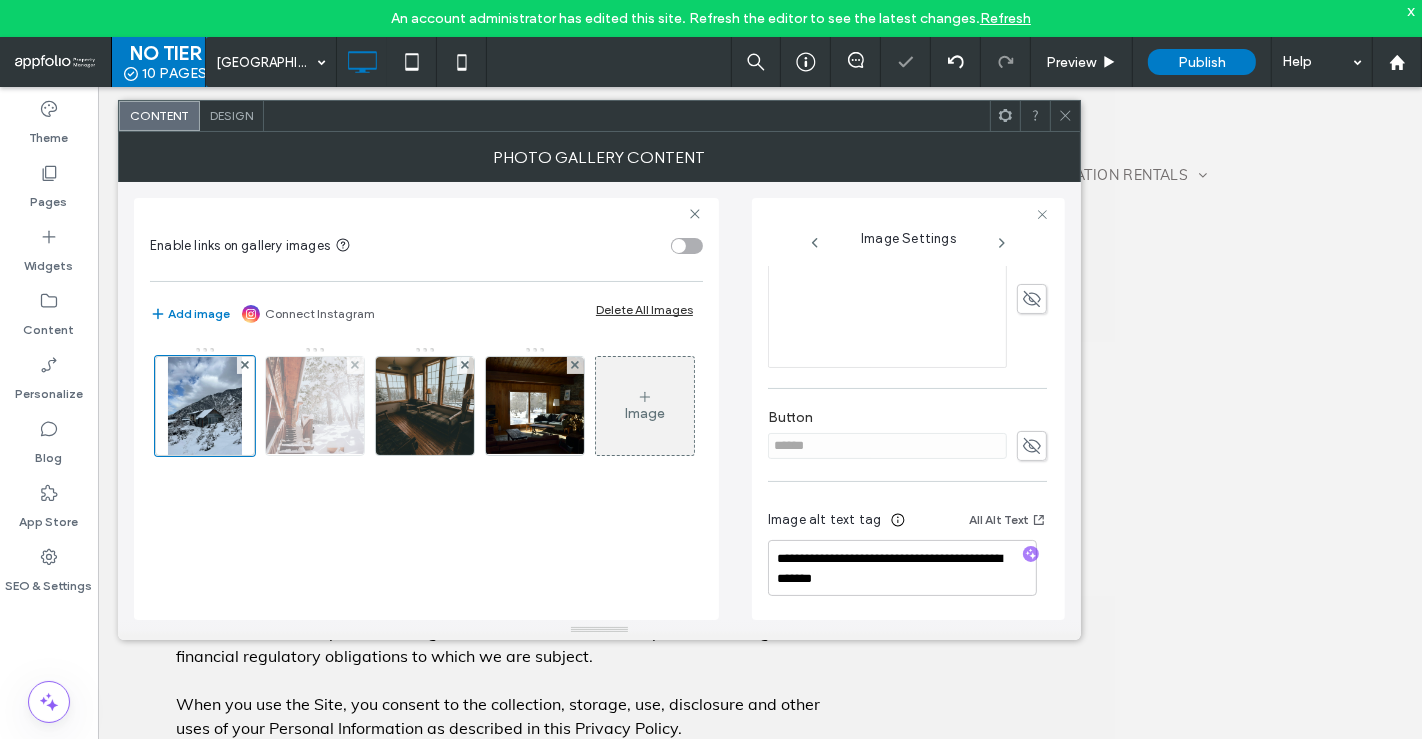 click at bounding box center [315, 406] 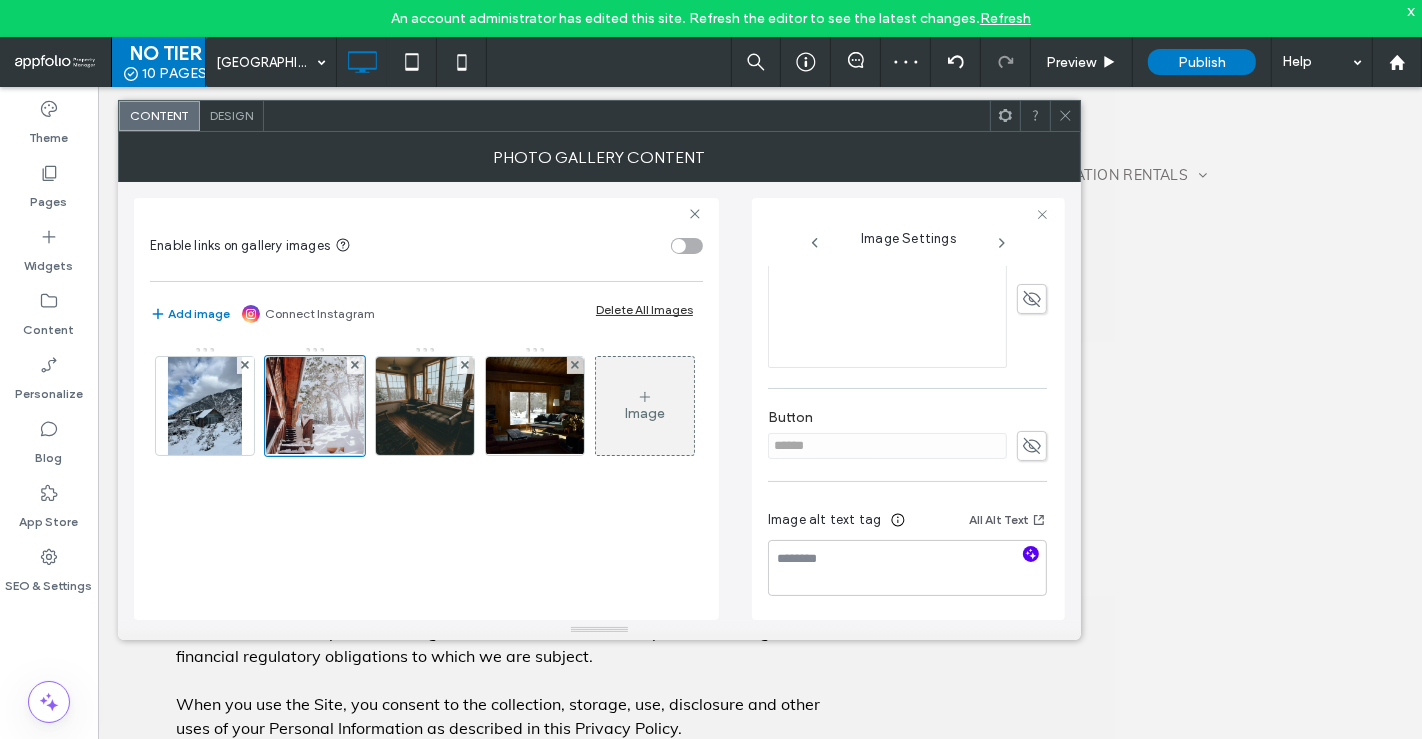 click 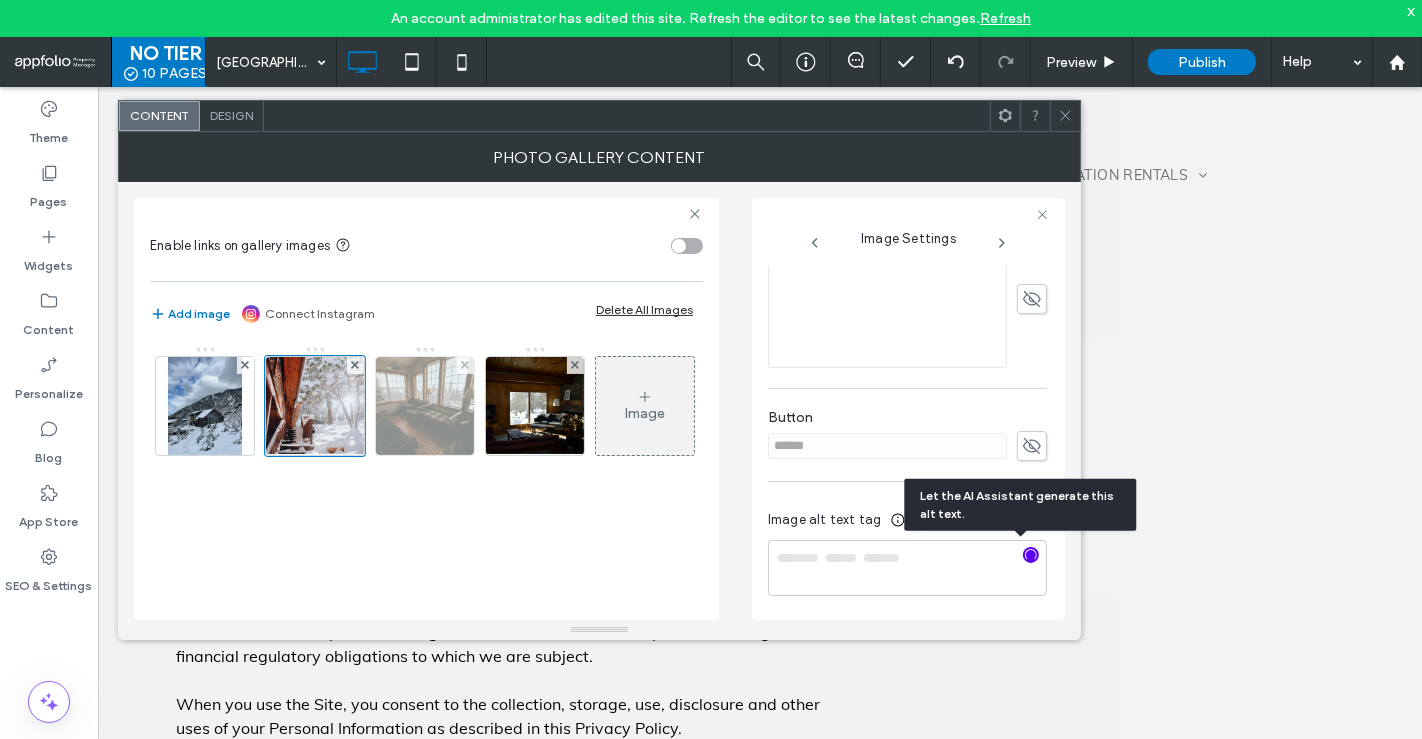 type on "**********" 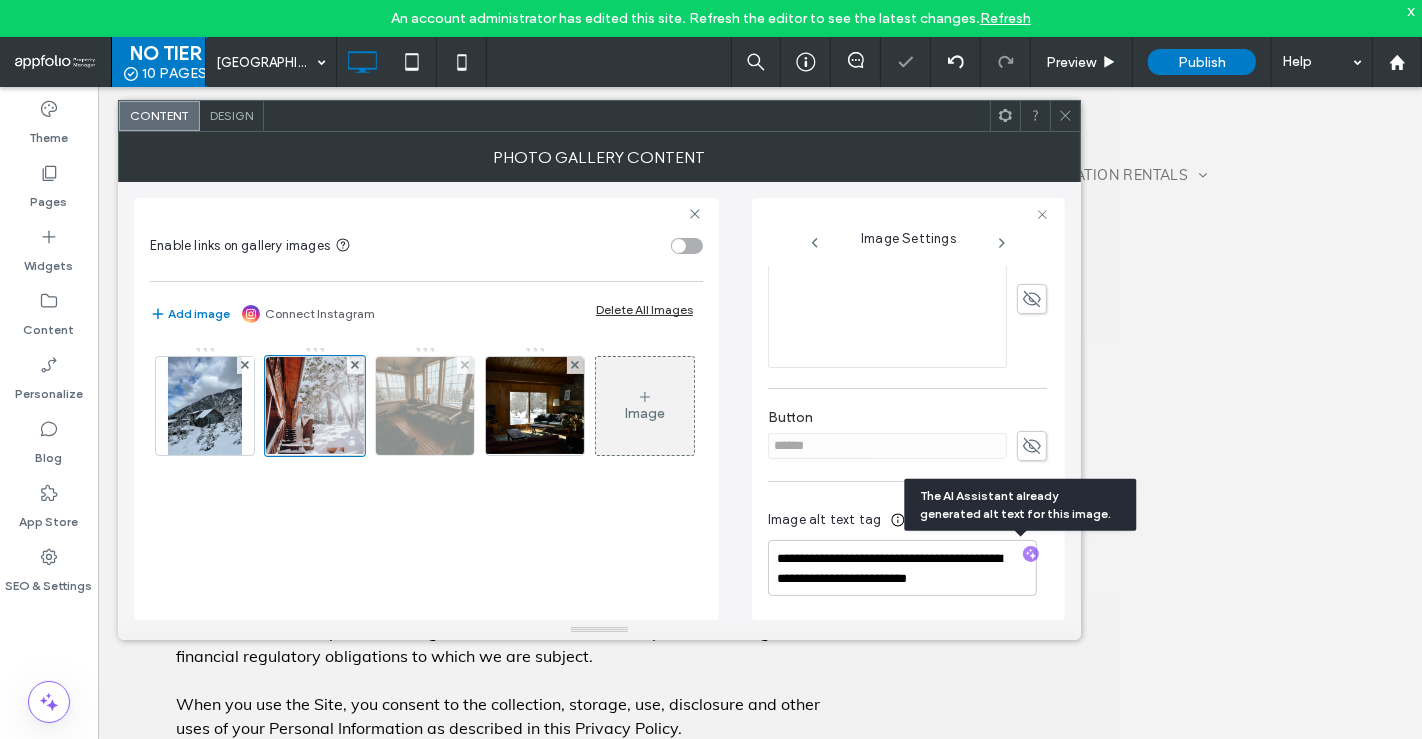 click at bounding box center [424, 406] 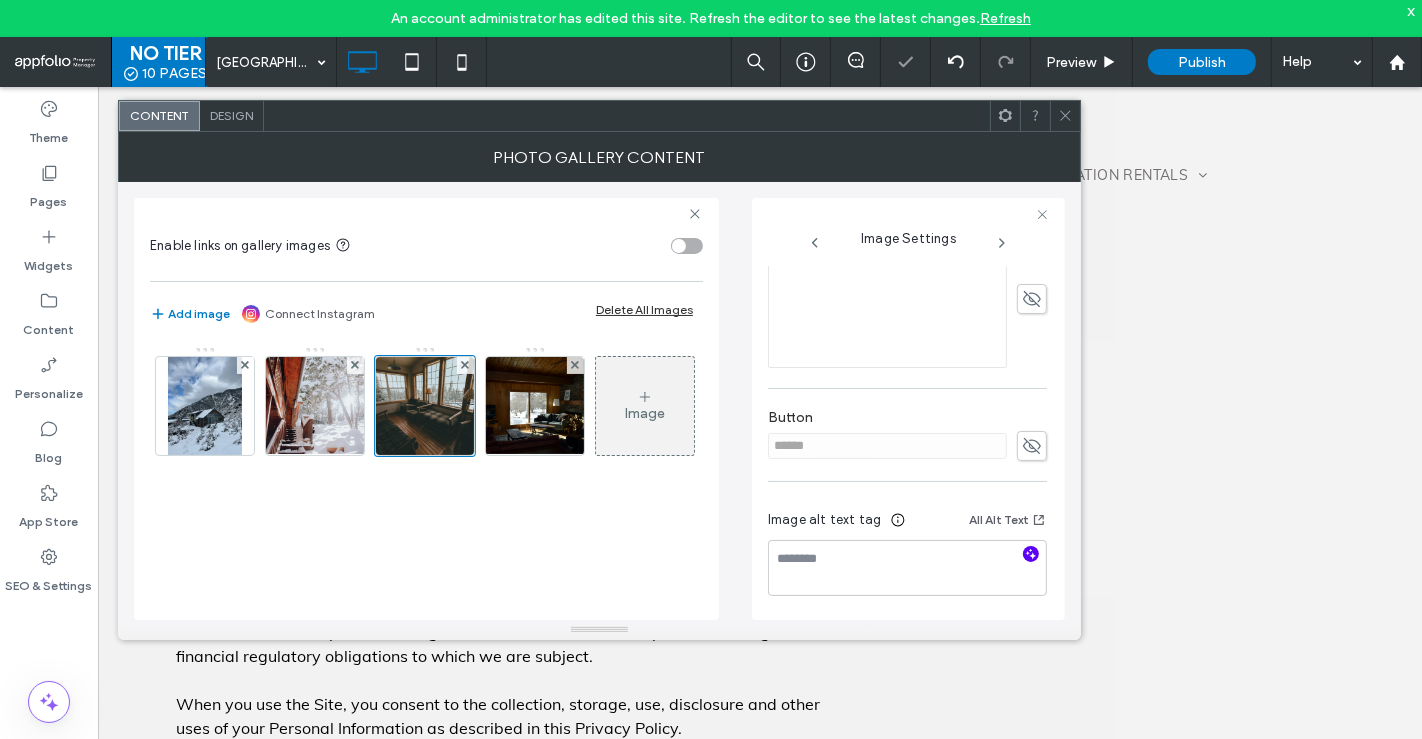 click 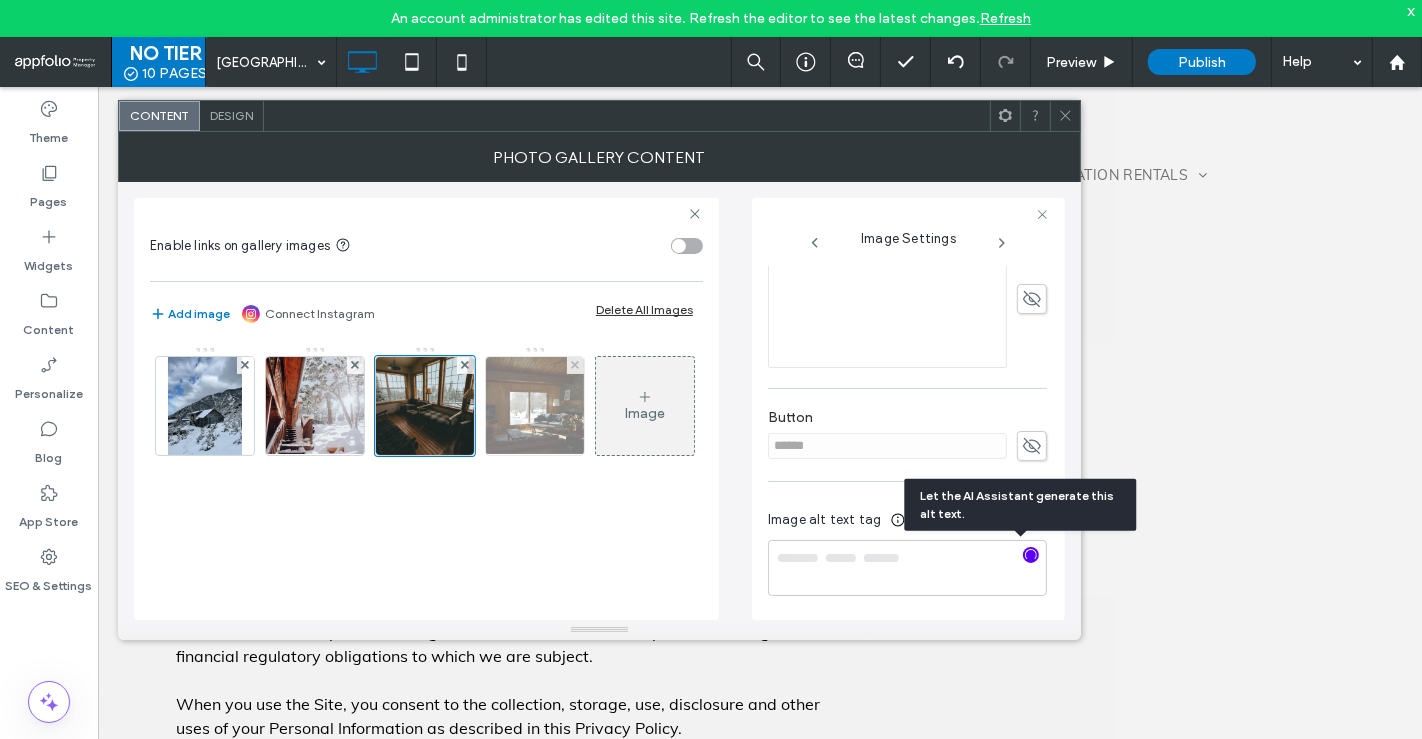 type on "**********" 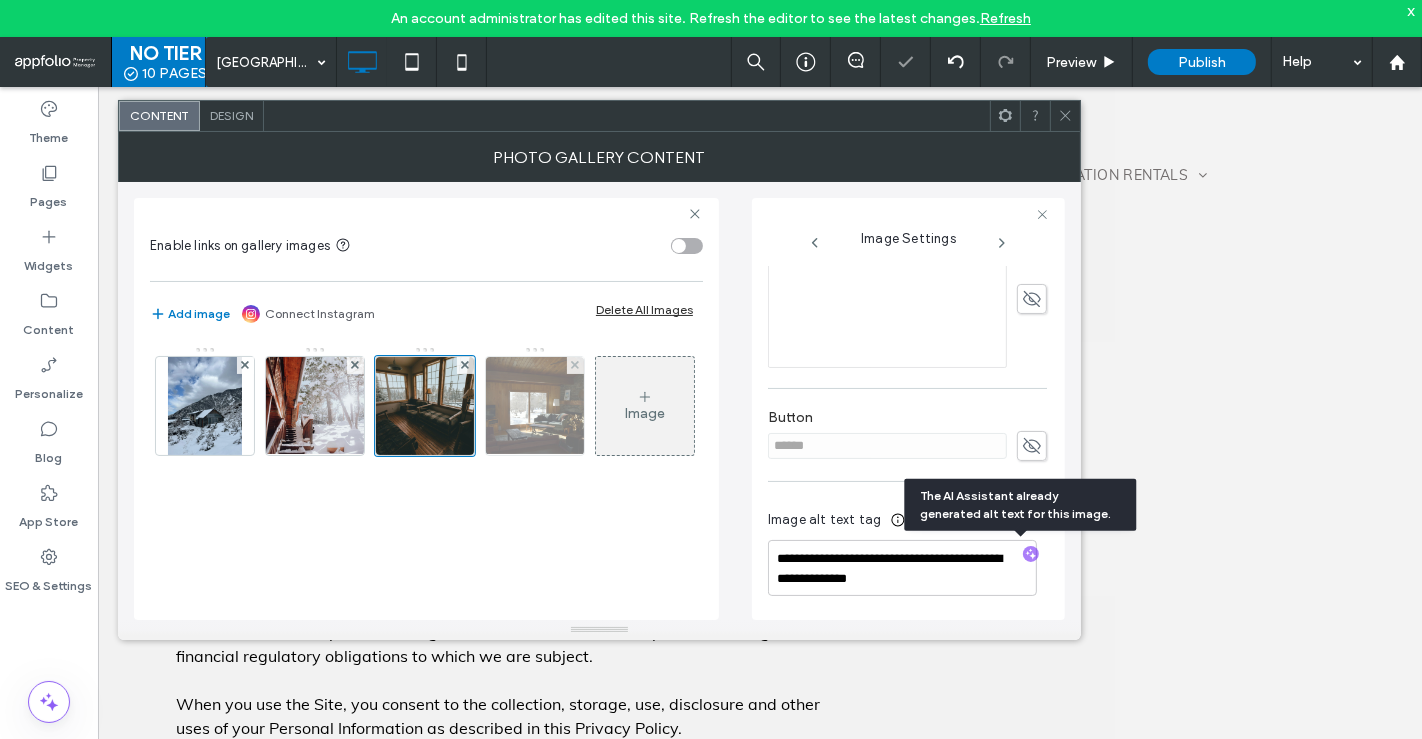 click at bounding box center (535, 406) 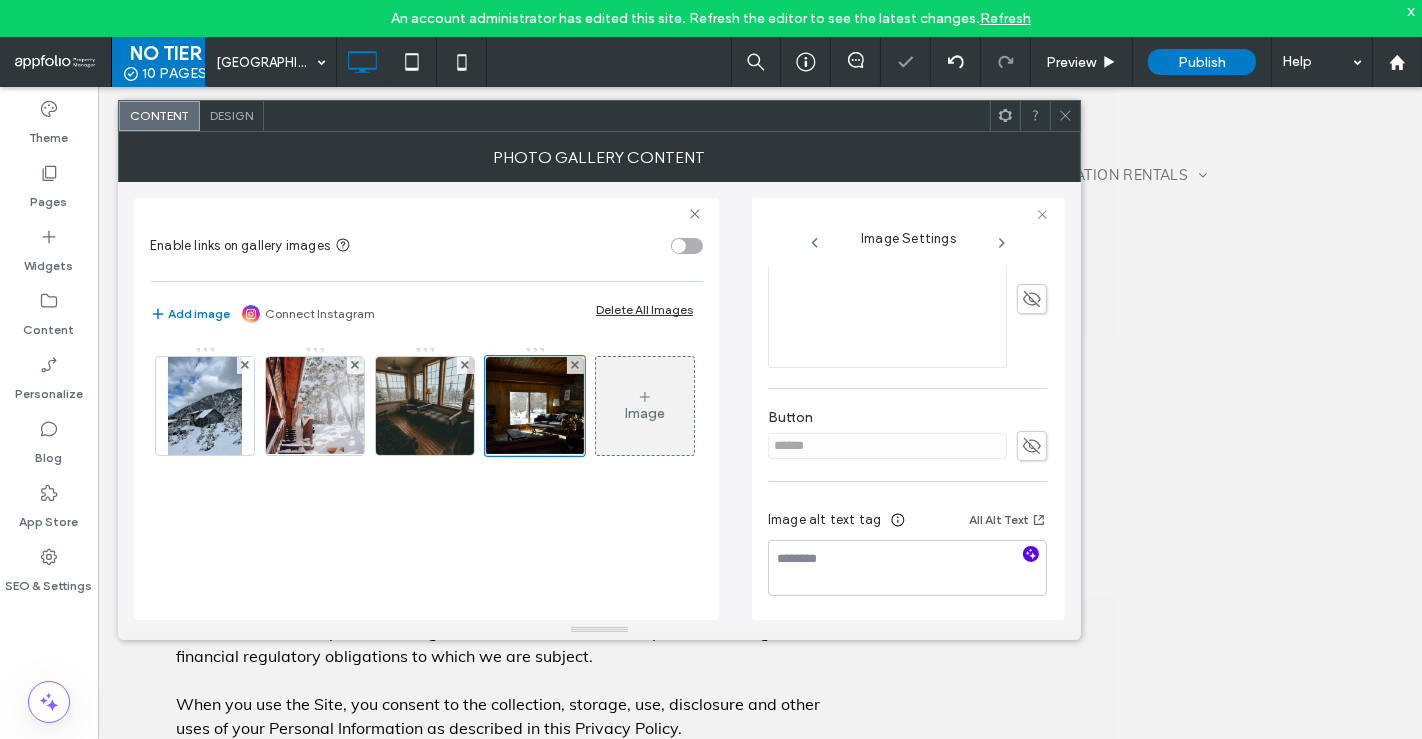 click 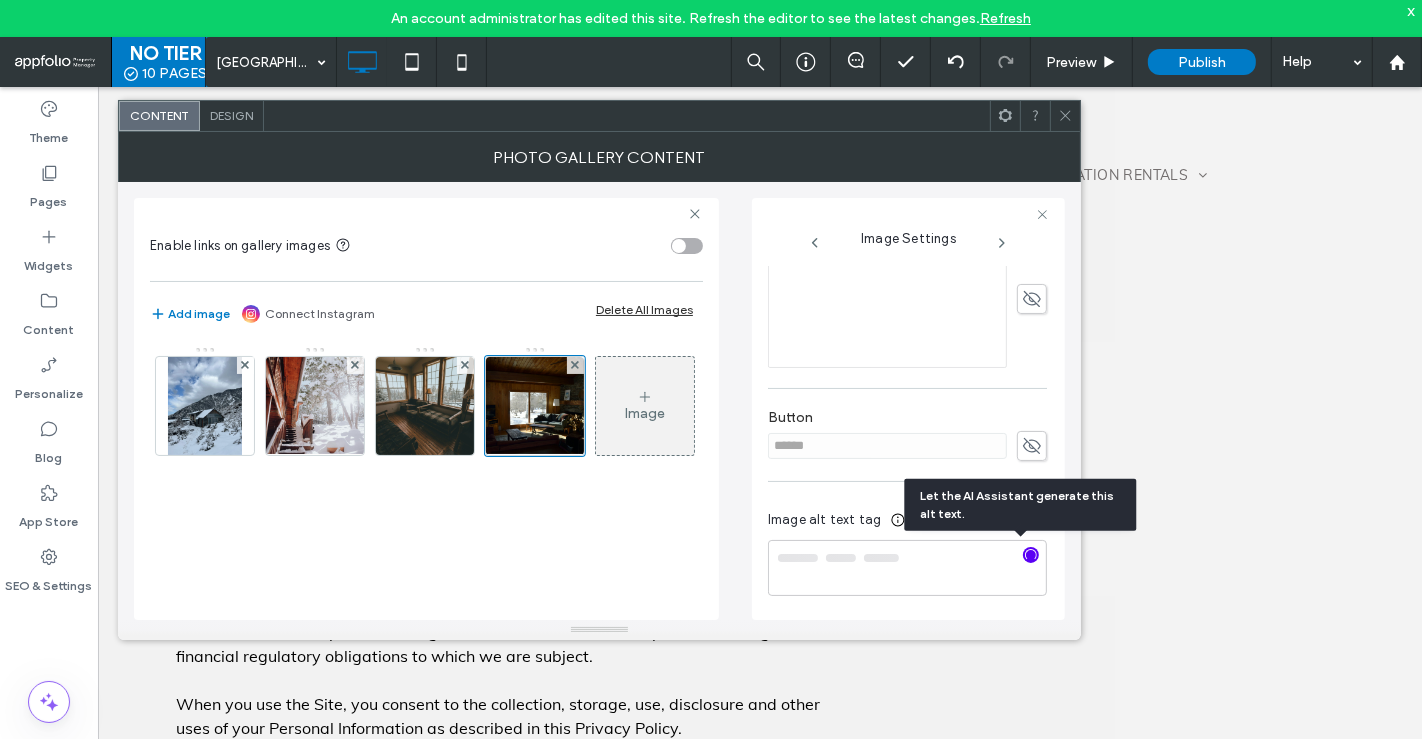 type on "**********" 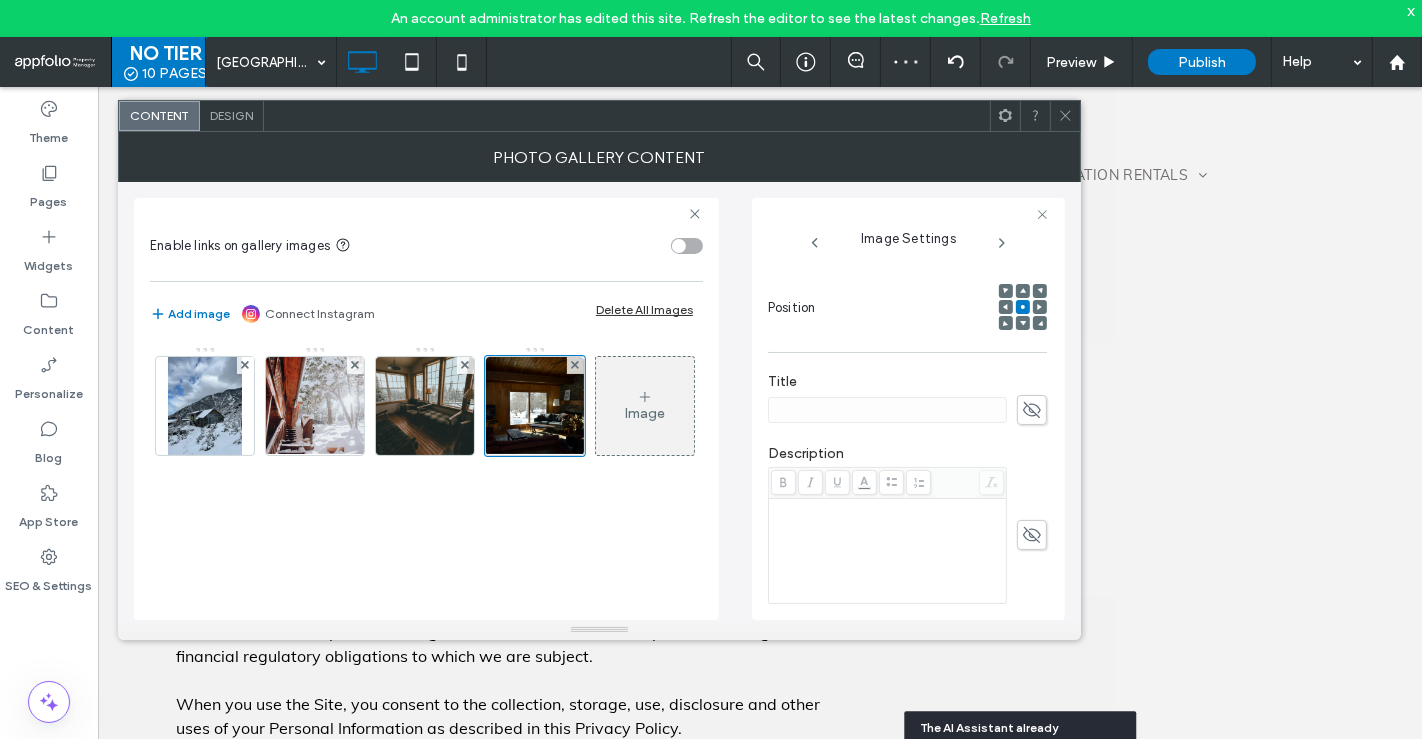 scroll, scrollTop: 268, scrollLeft: 0, axis: vertical 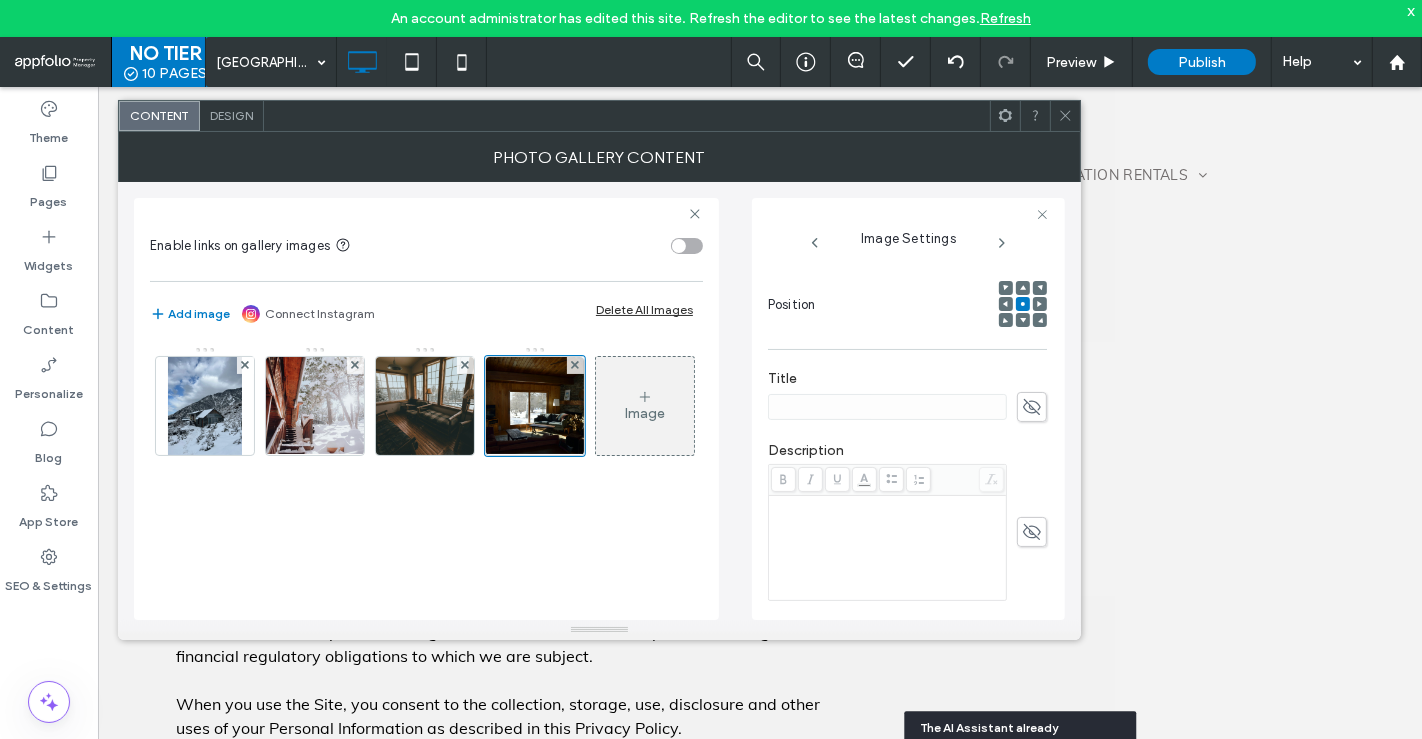 click 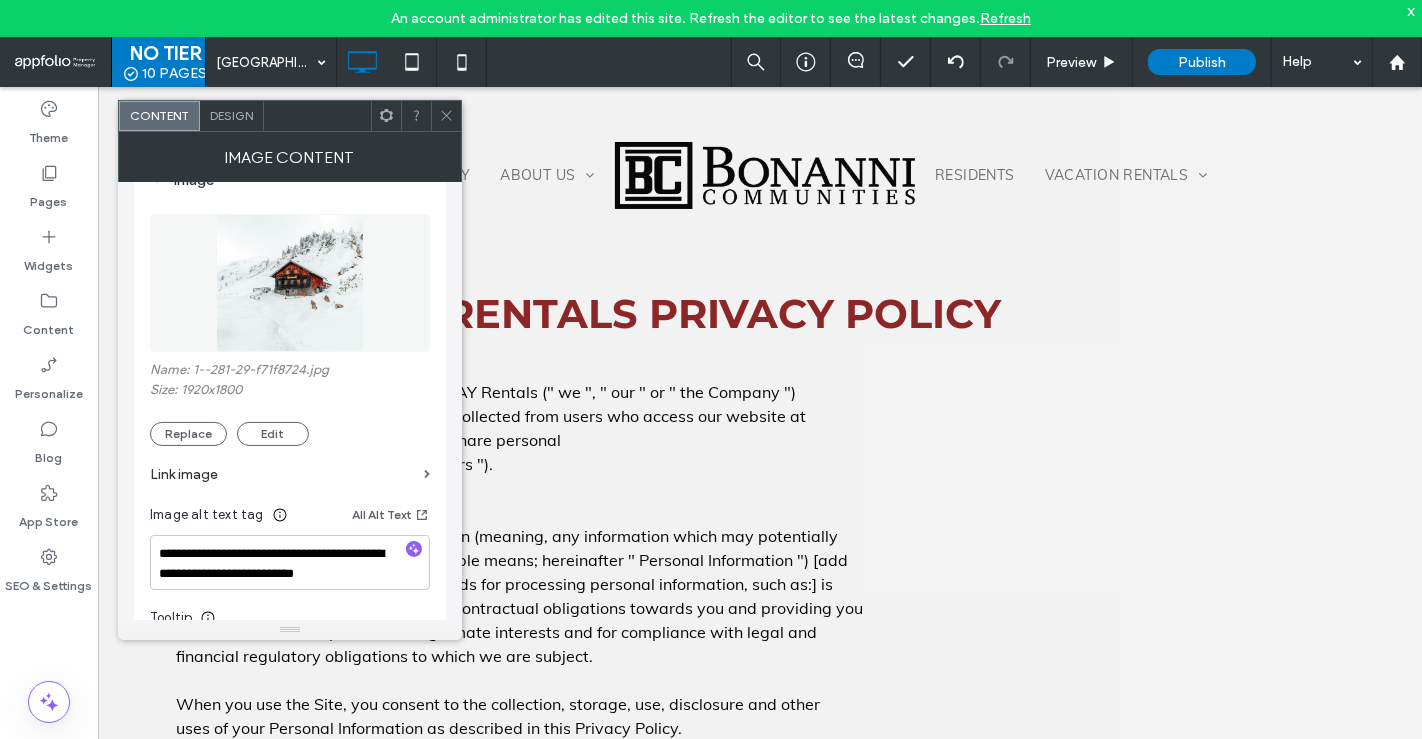 scroll, scrollTop: 297, scrollLeft: 0, axis: vertical 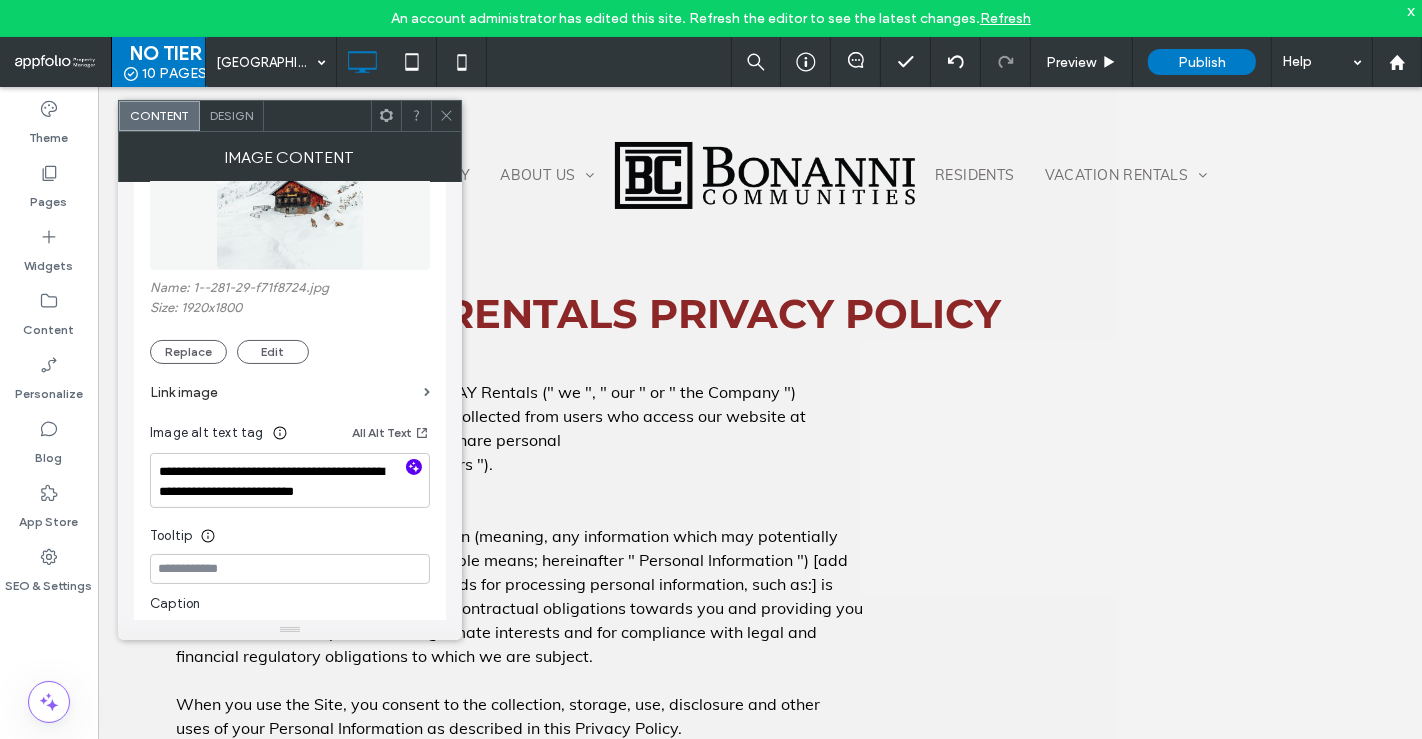 click 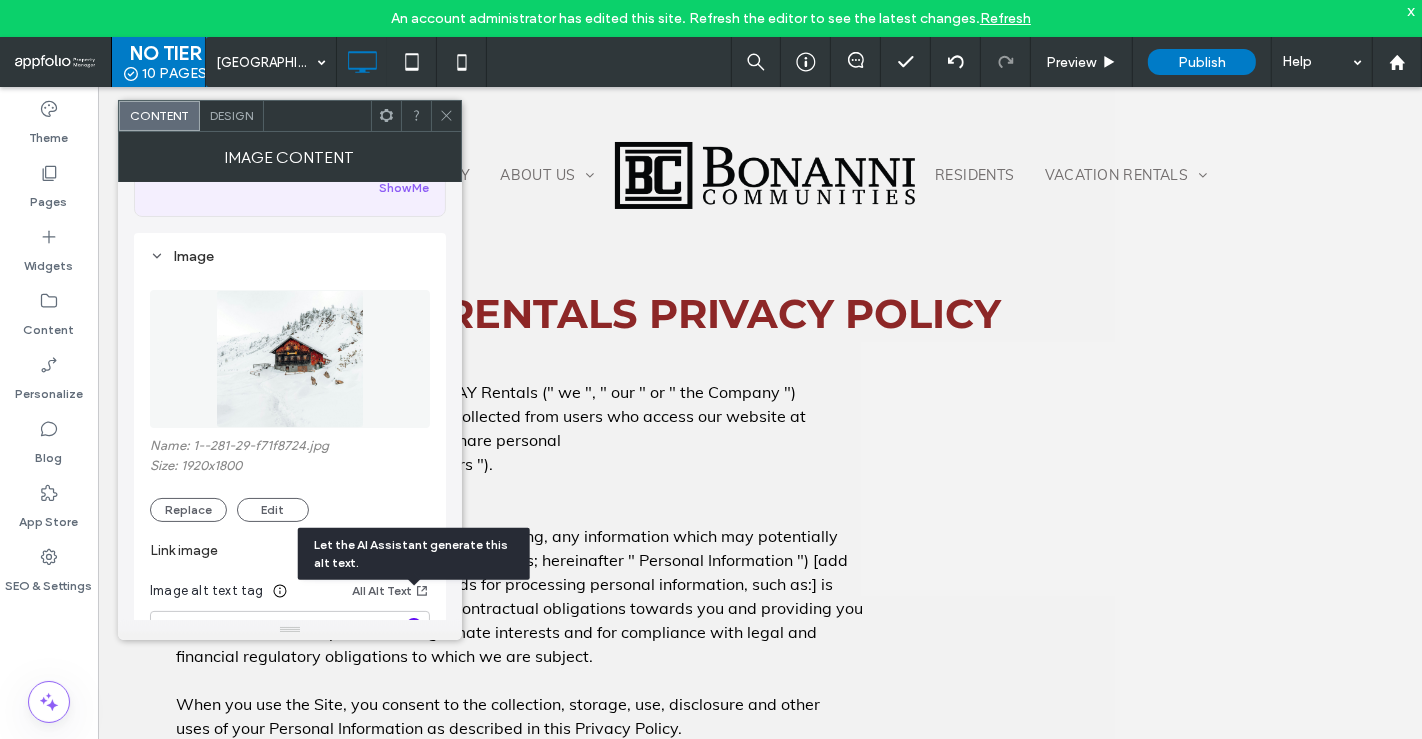 scroll, scrollTop: 239, scrollLeft: 0, axis: vertical 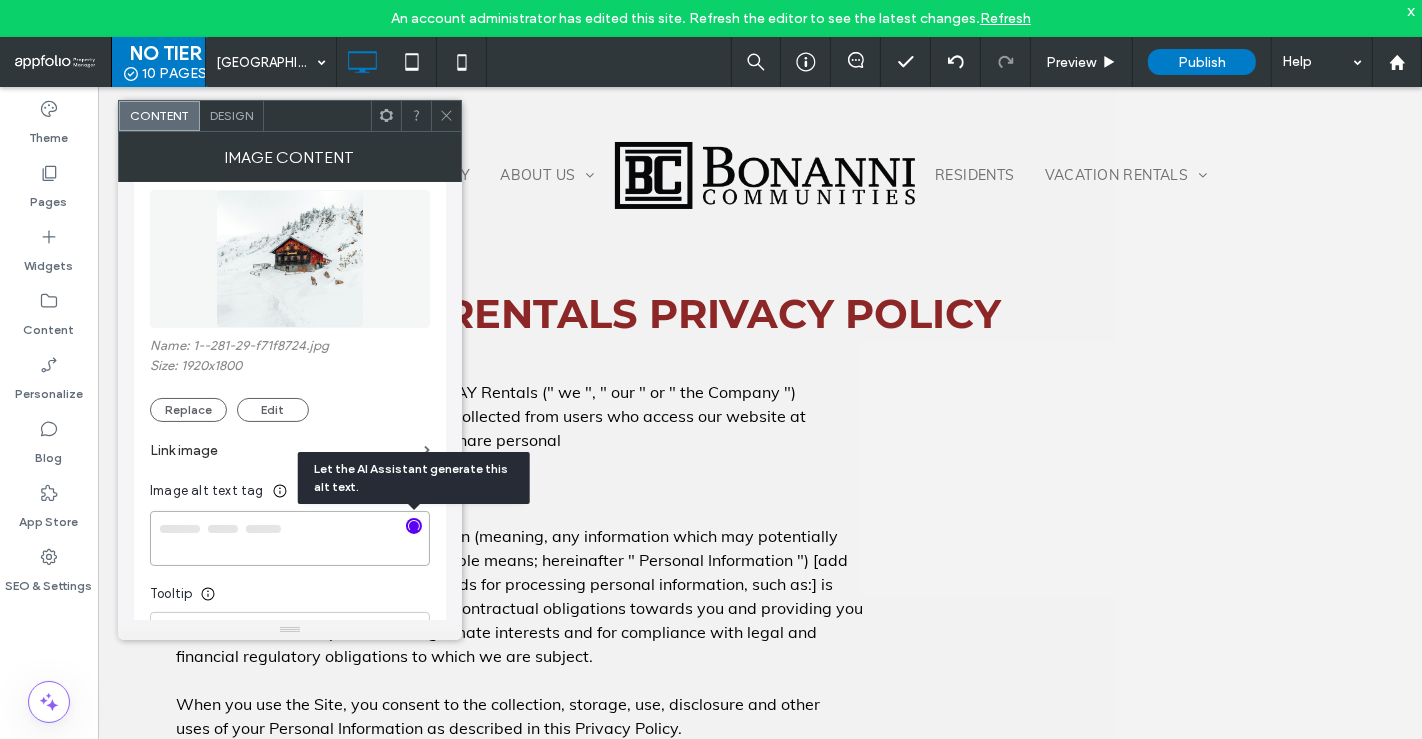 type on "**********" 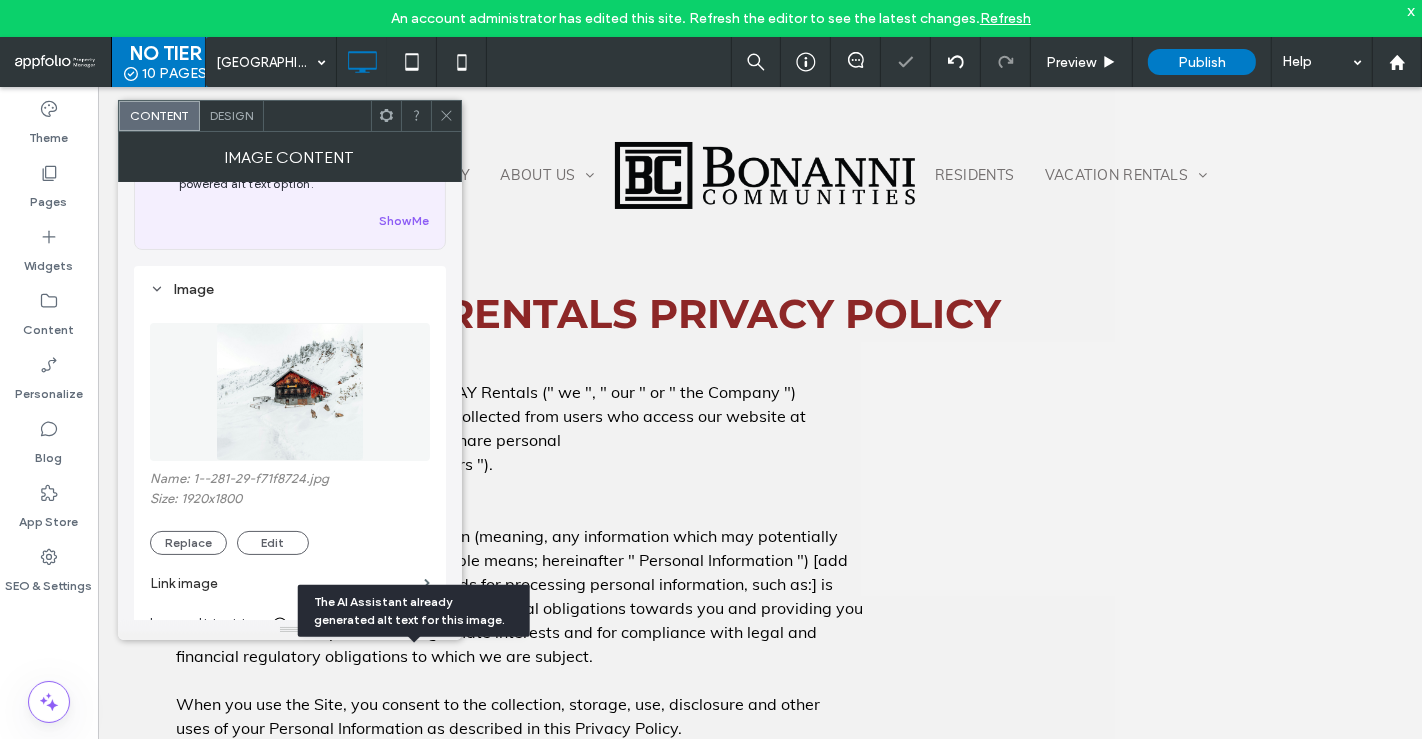 scroll, scrollTop: 105, scrollLeft: 0, axis: vertical 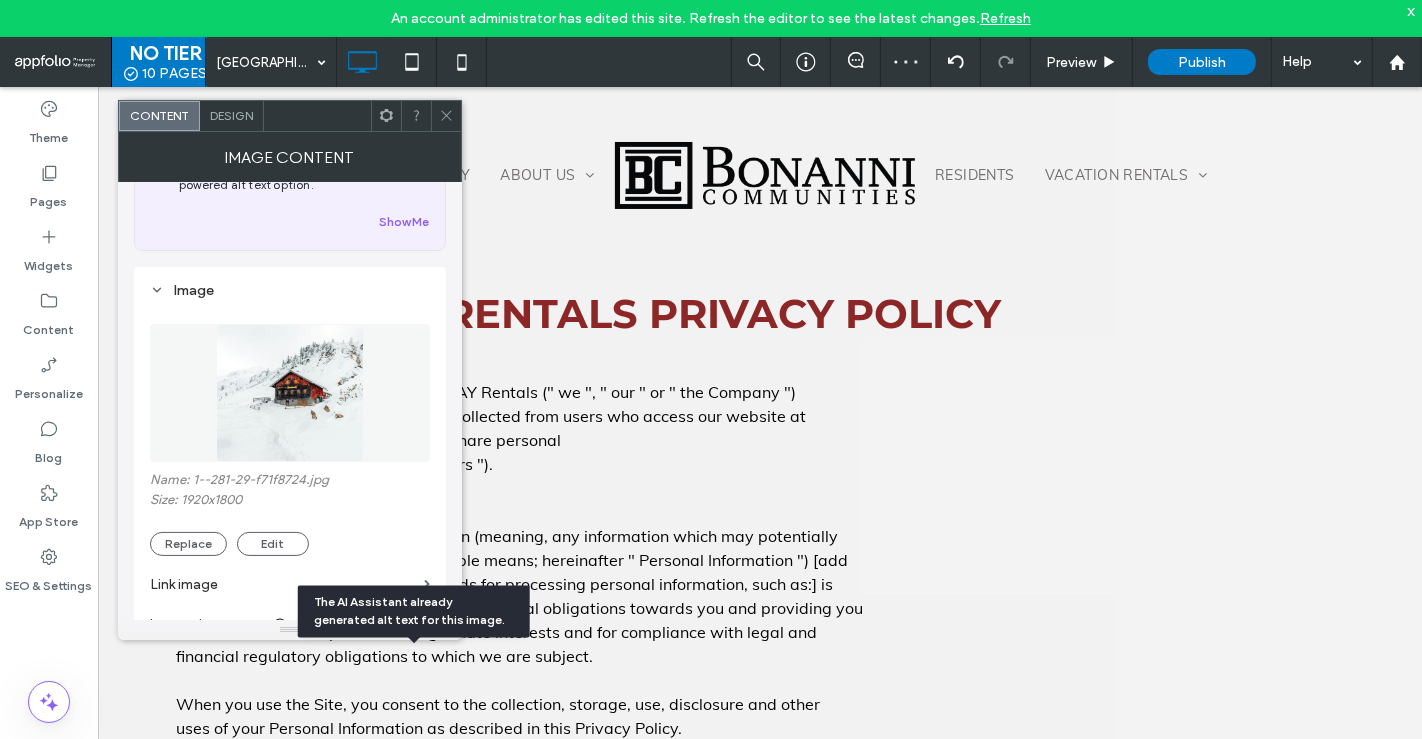 click on "Image Content" at bounding box center [290, 157] 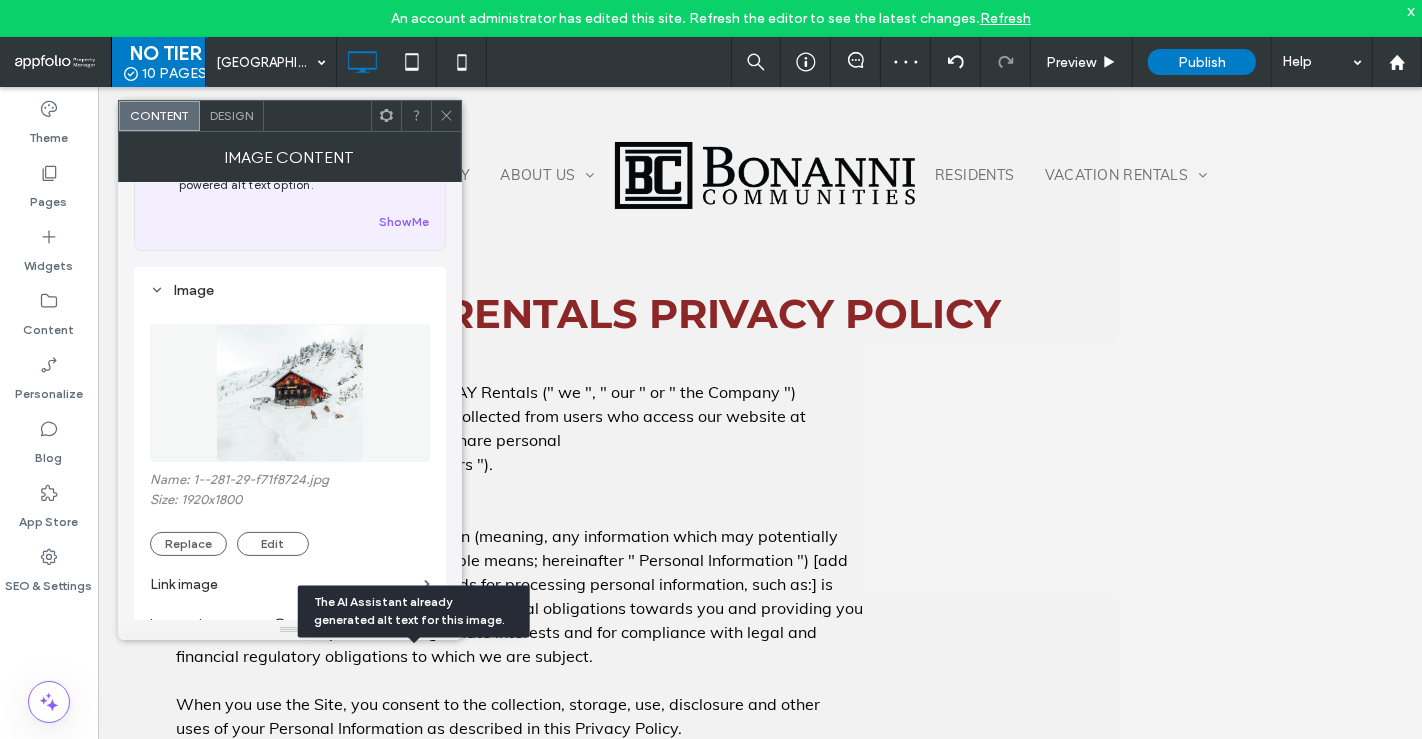click at bounding box center [446, 116] 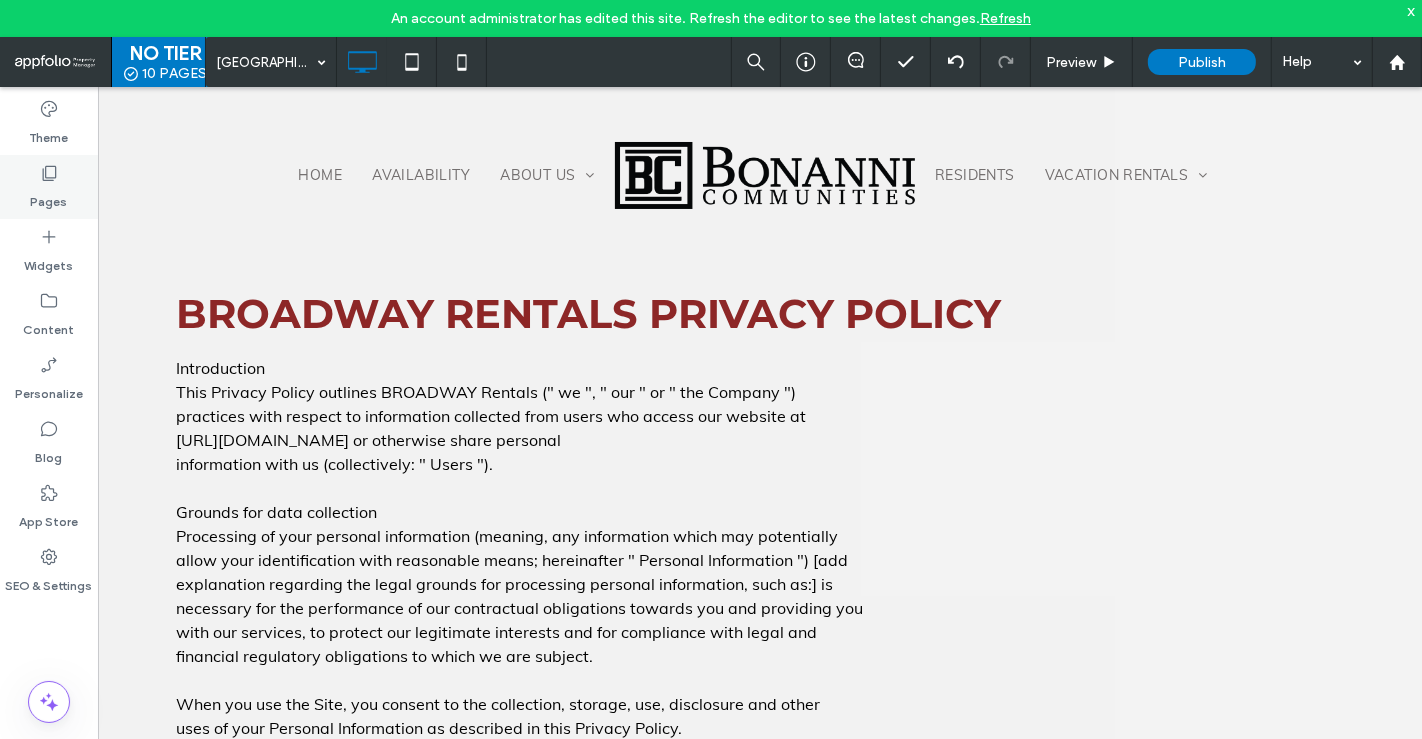 click on "Pages" at bounding box center (49, 197) 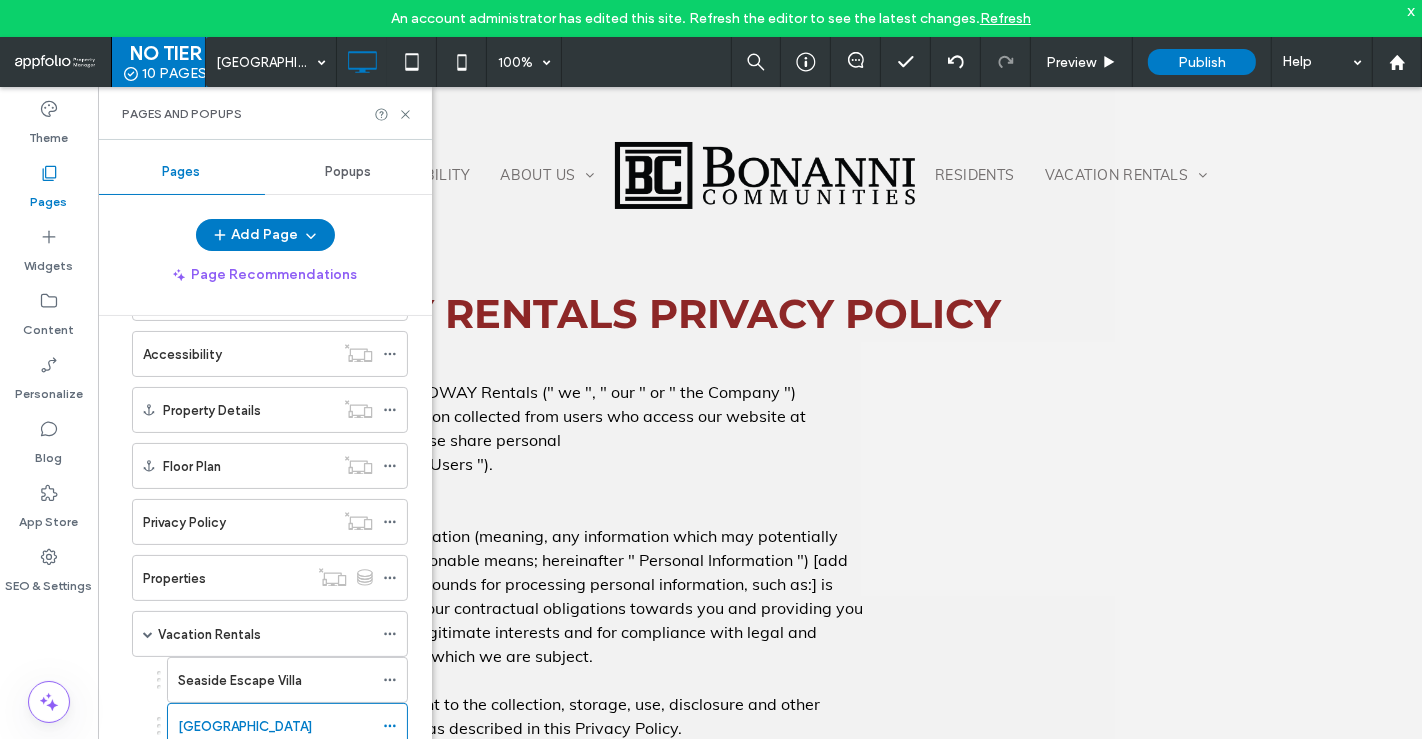 scroll, scrollTop: 434, scrollLeft: 0, axis: vertical 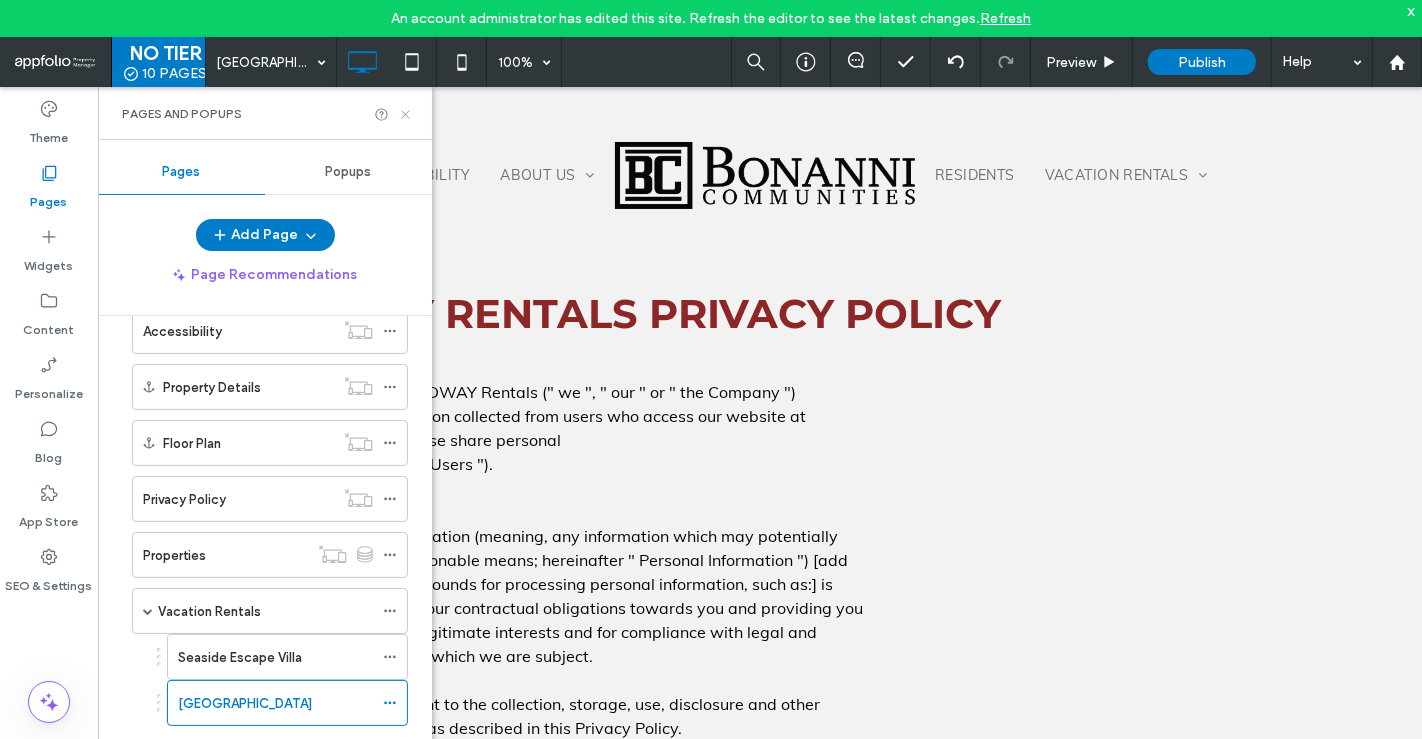 click 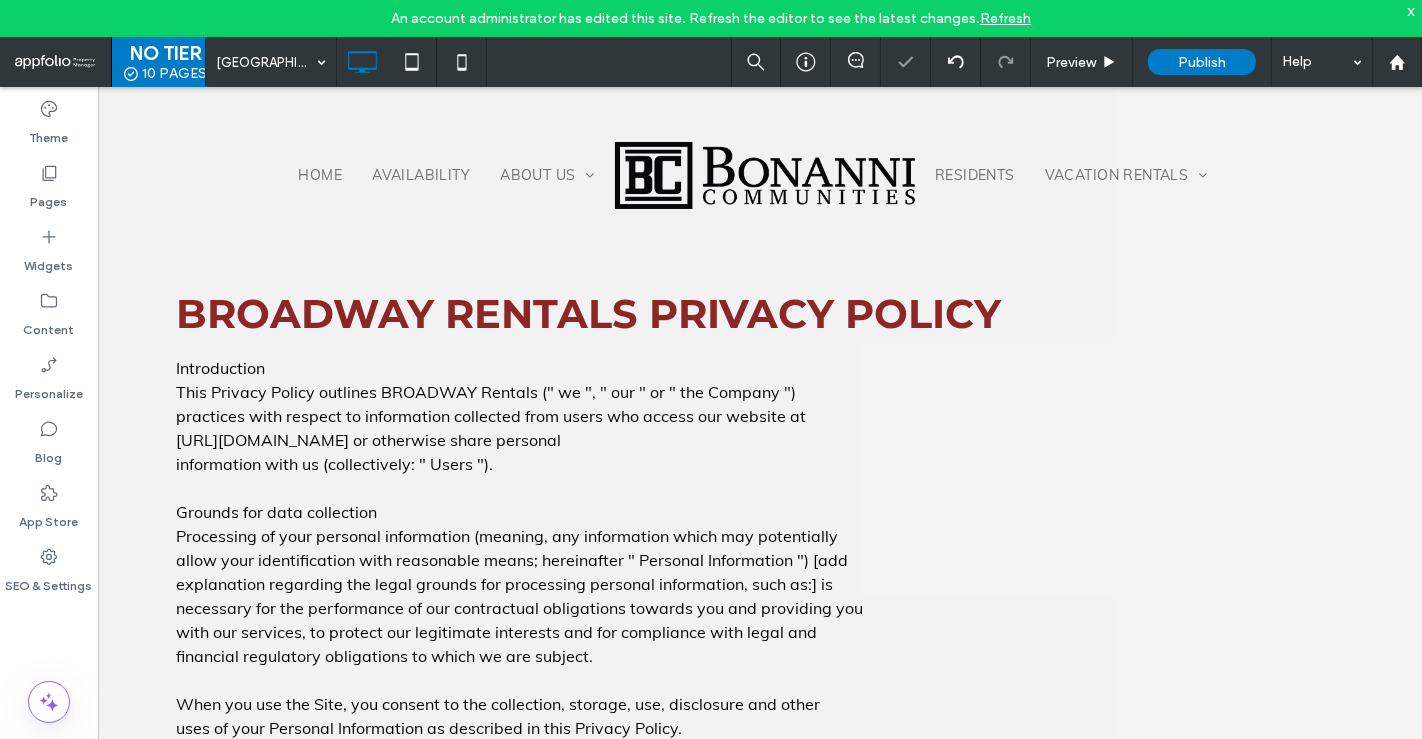 type on "****" 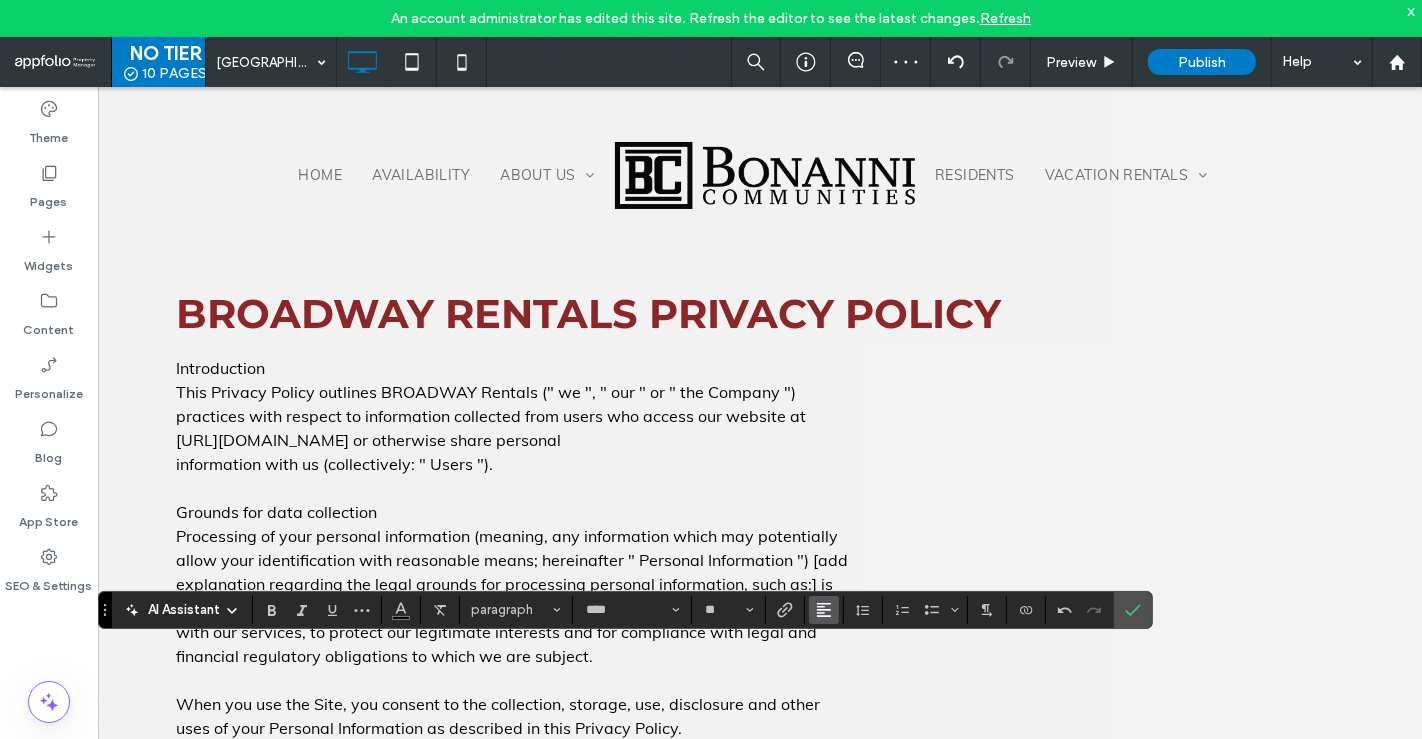 click at bounding box center (824, 610) 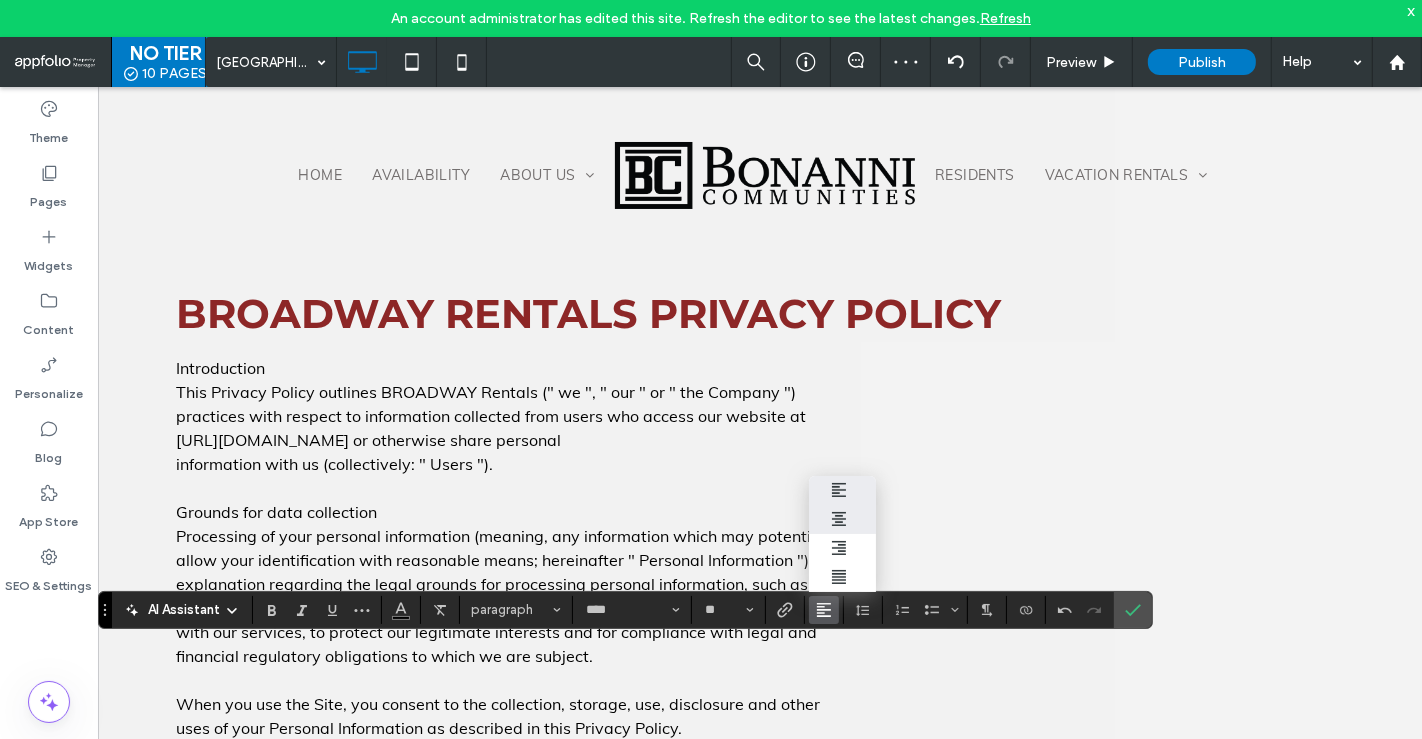 click 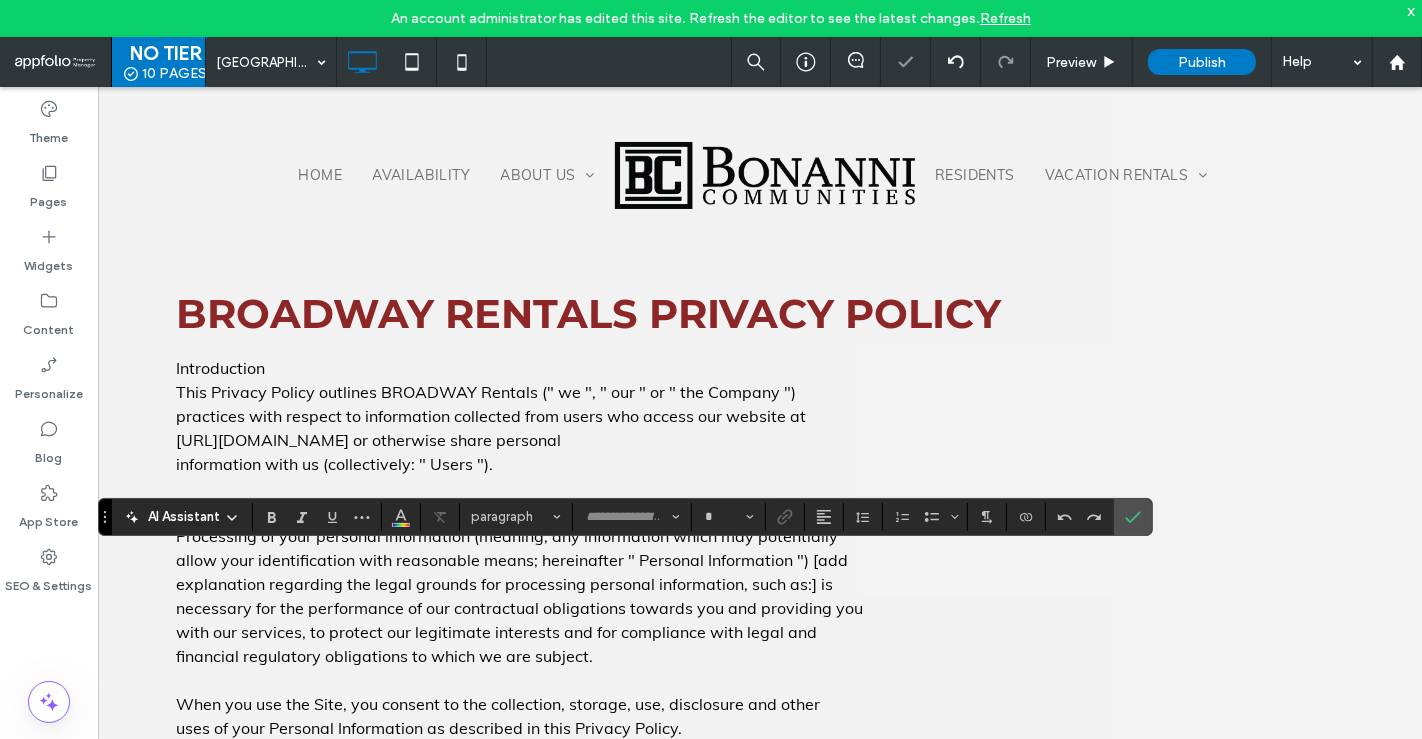 type on "****" 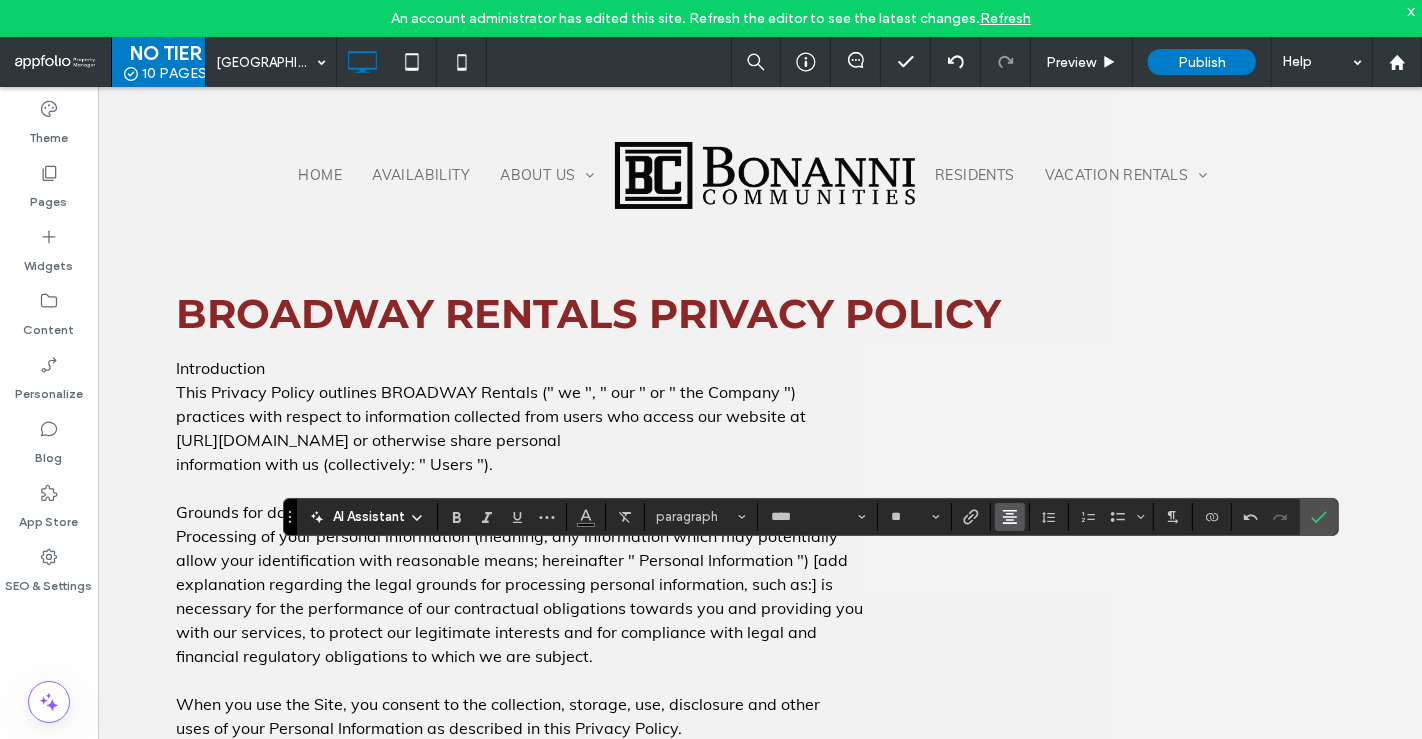 click 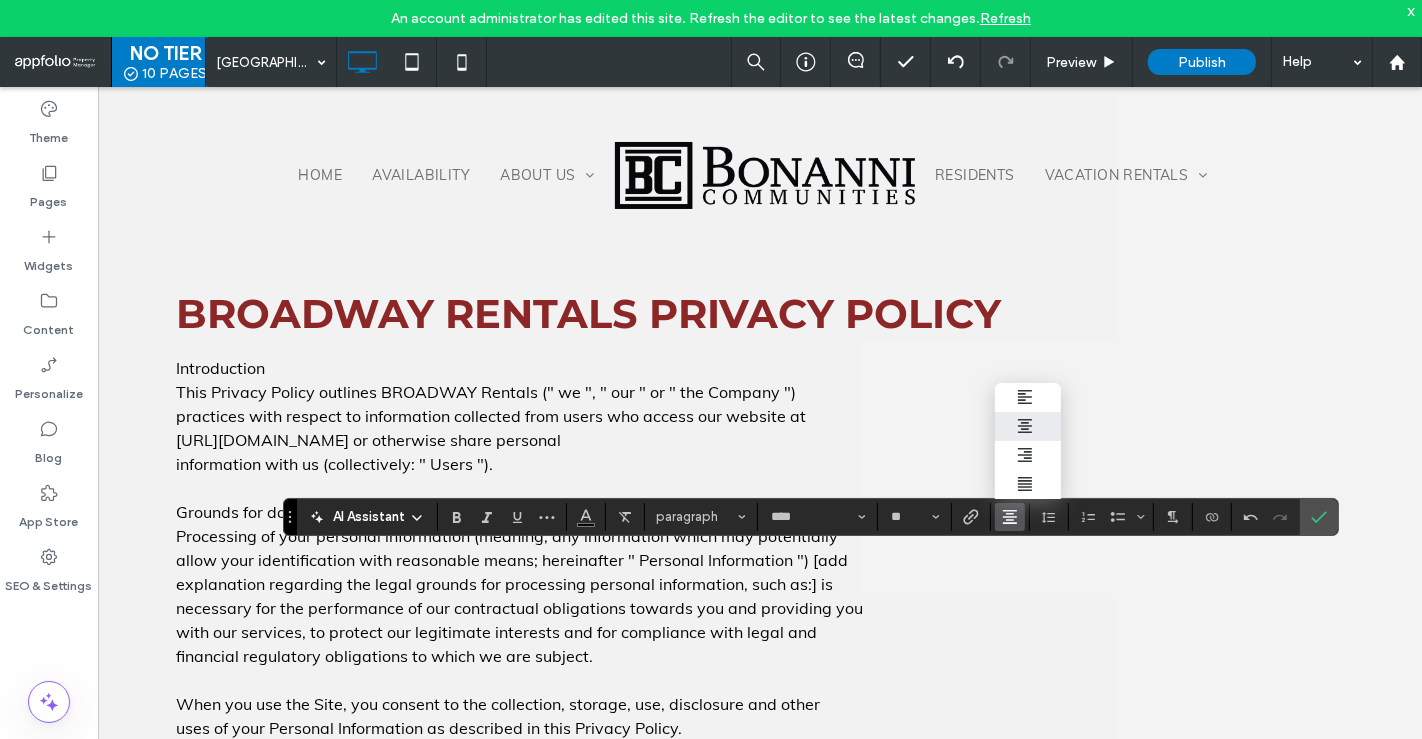 click at bounding box center [1028, 426] 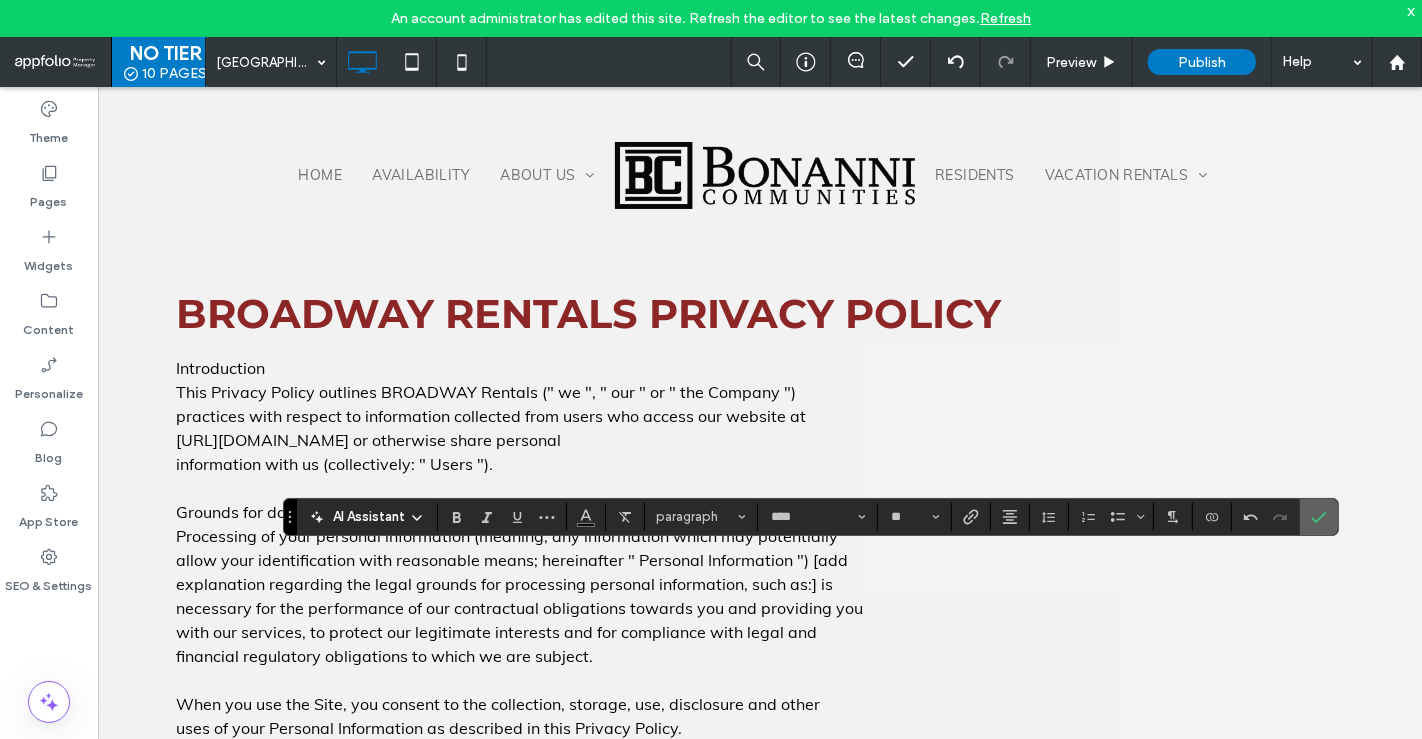 click 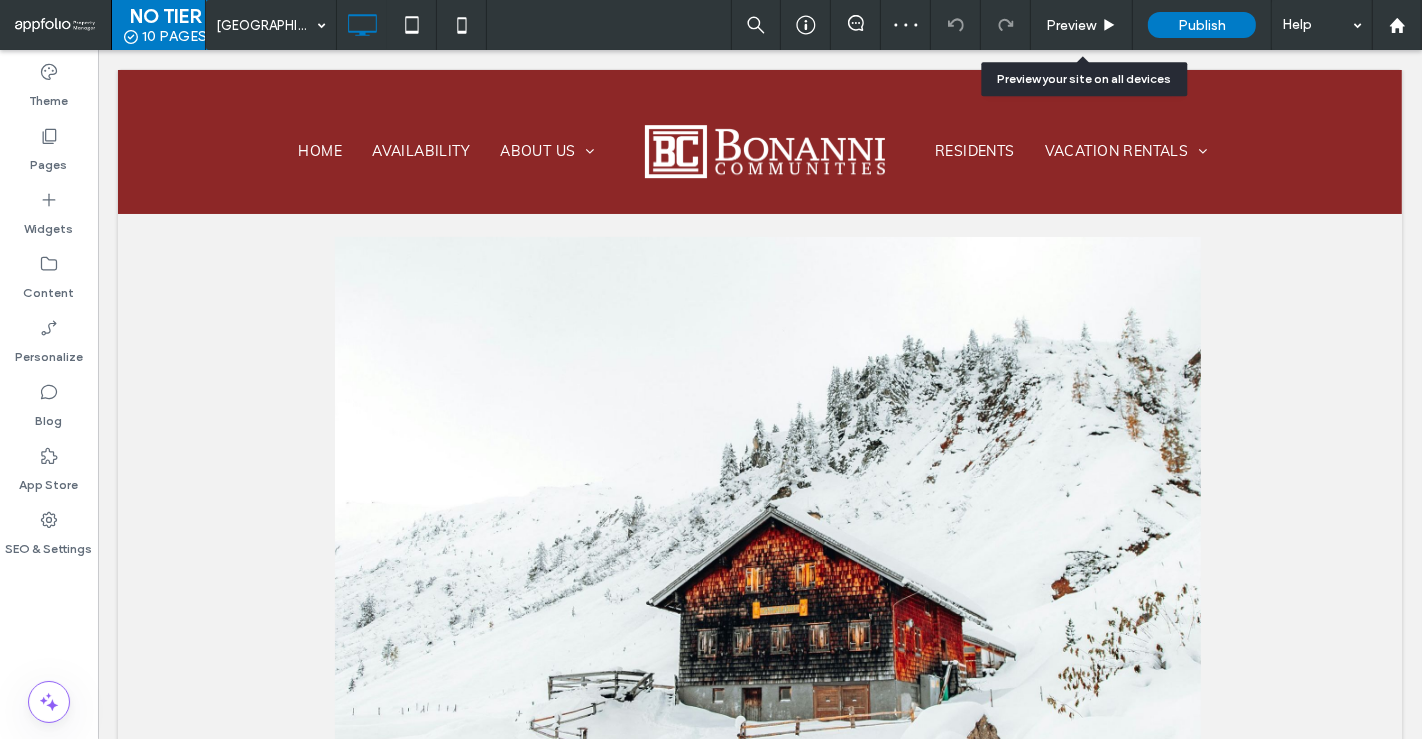 scroll, scrollTop: 1588, scrollLeft: 0, axis: vertical 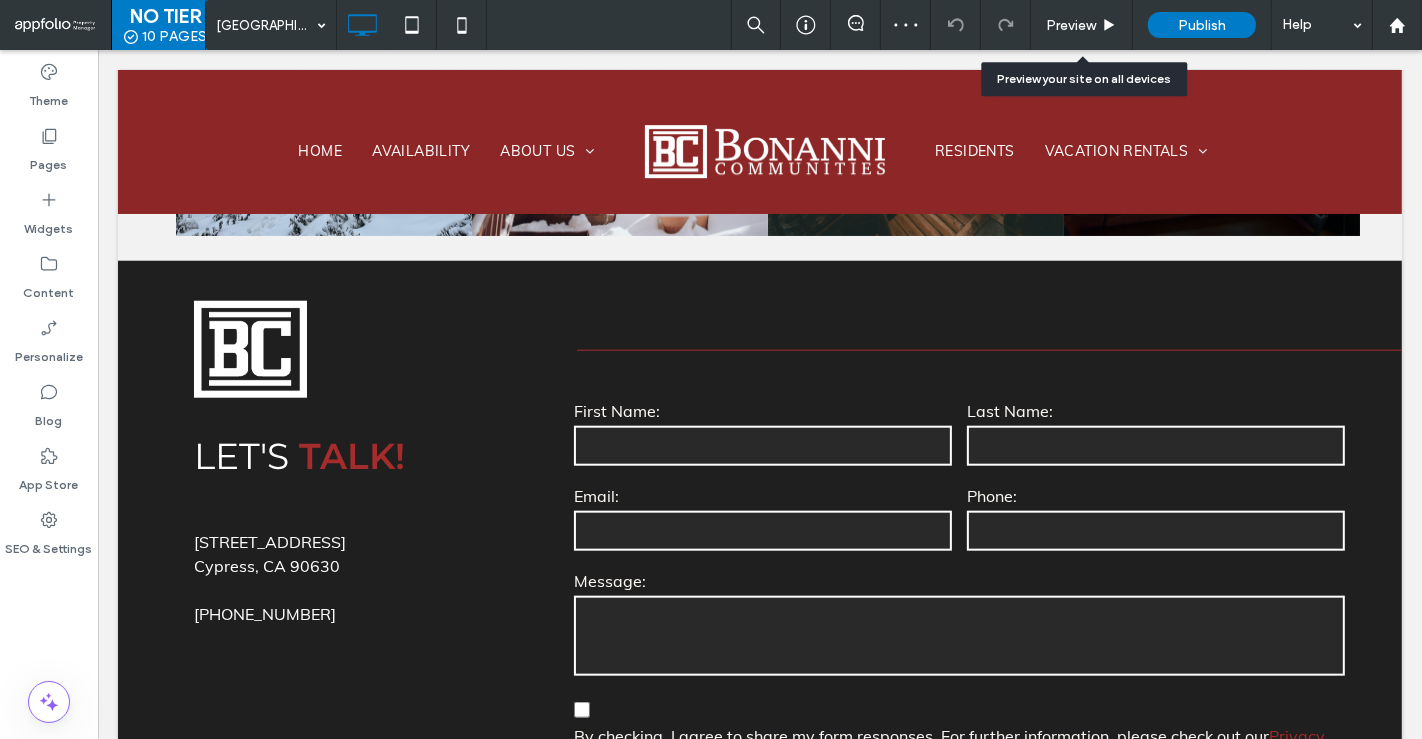 click on "Preview" at bounding box center (1071, 25) 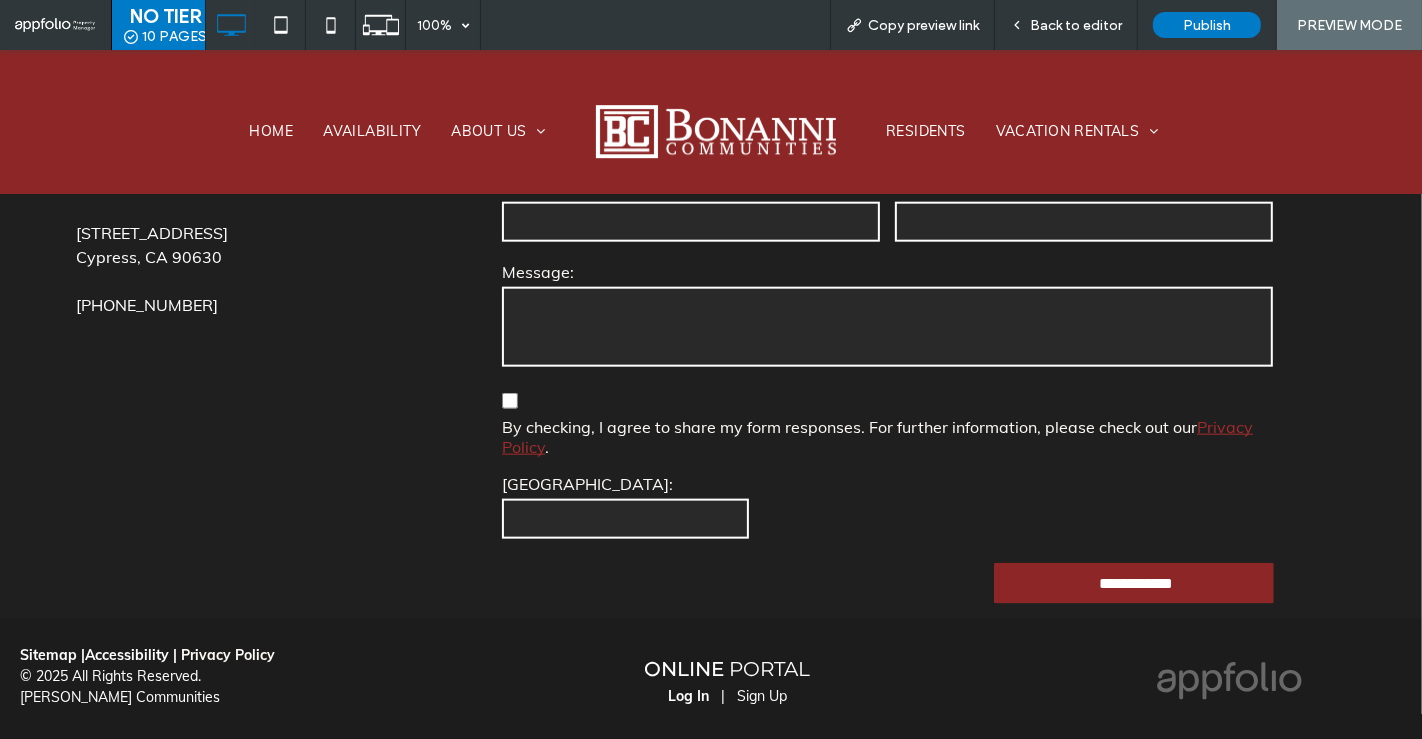 scroll, scrollTop: 1875, scrollLeft: 0, axis: vertical 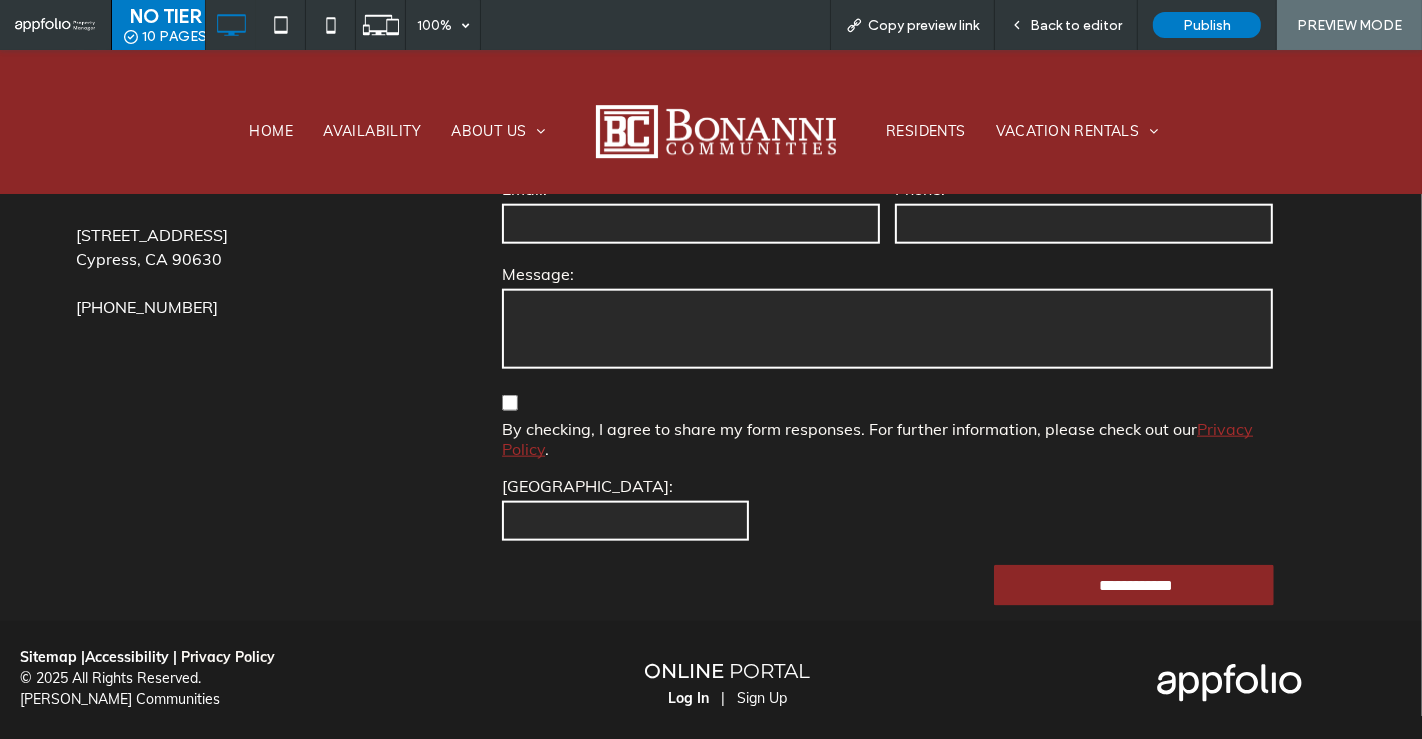 click on "Privacy Policy" at bounding box center [228, 657] 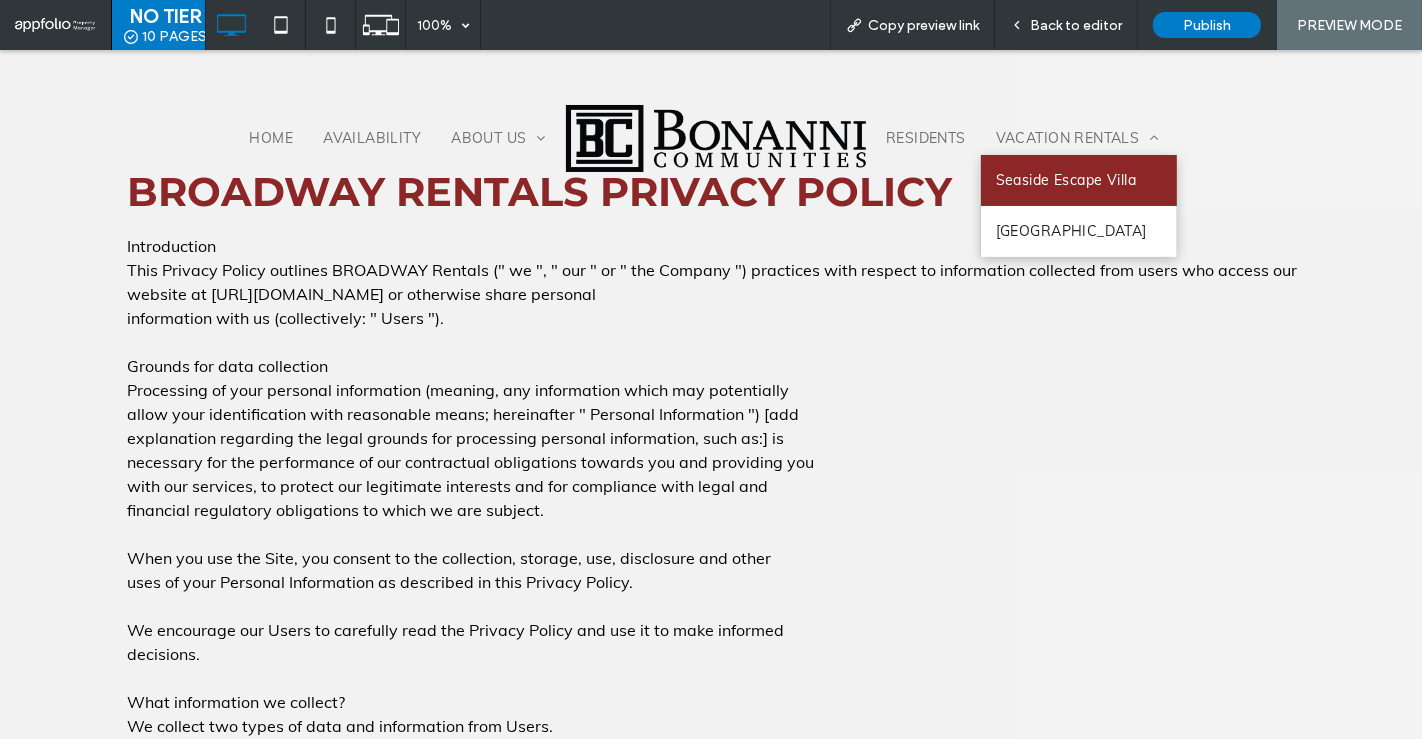 scroll, scrollTop: 93, scrollLeft: 0, axis: vertical 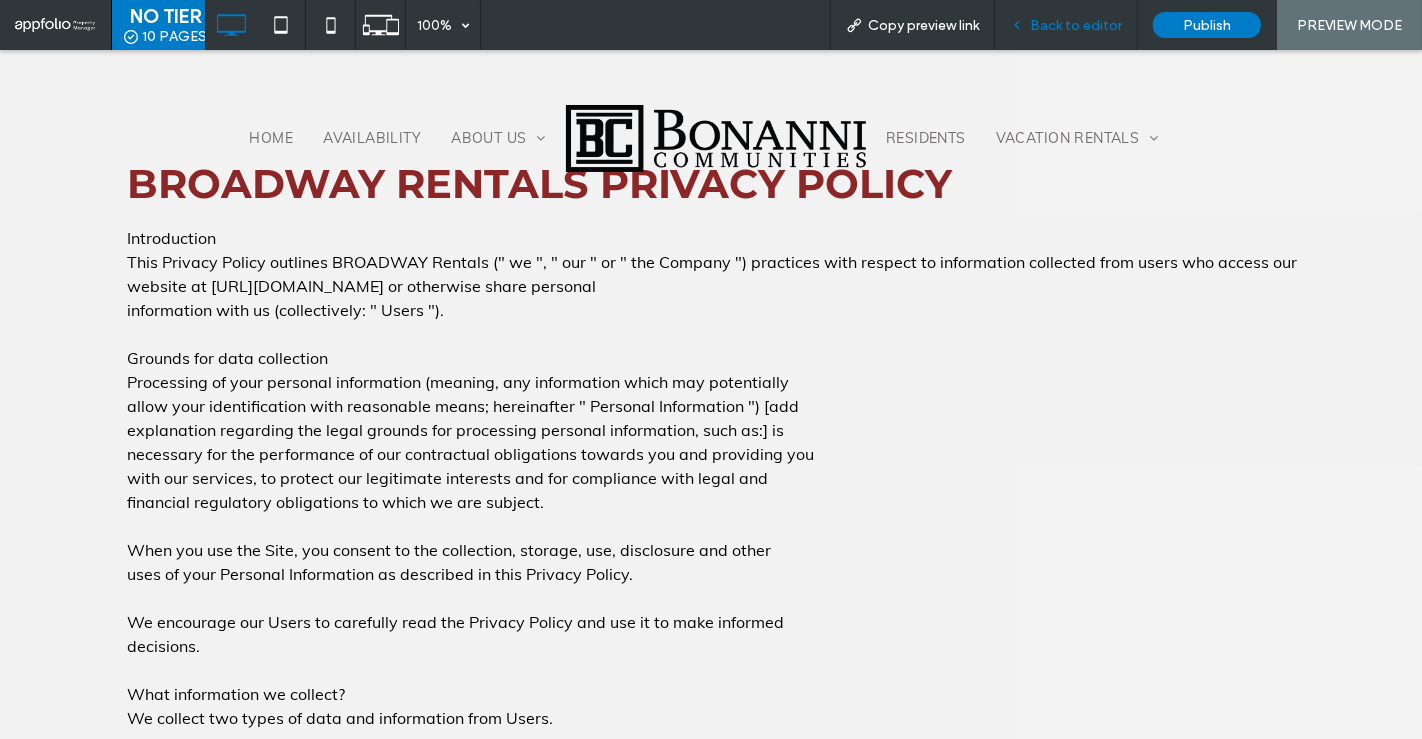 click on "Back to editor" at bounding box center [1066, 25] 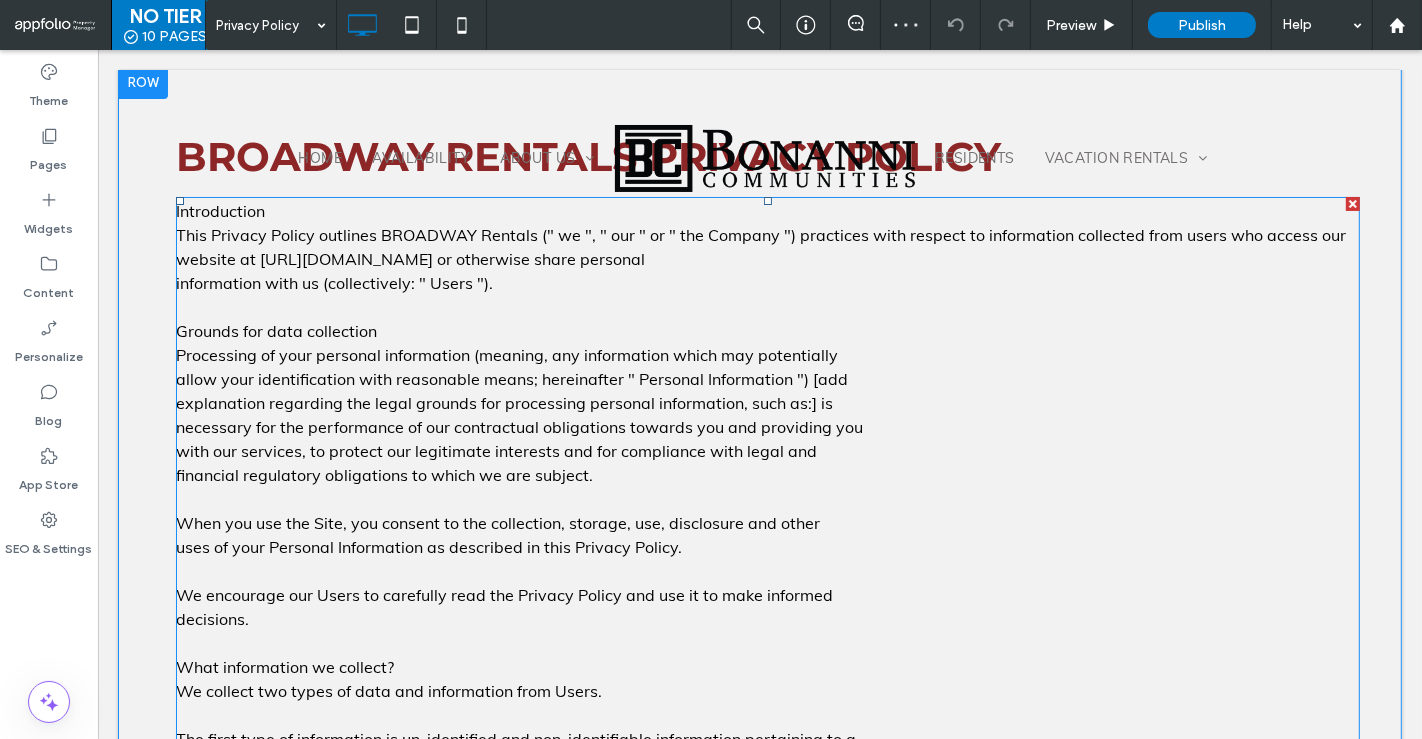 scroll, scrollTop: 93, scrollLeft: 0, axis: vertical 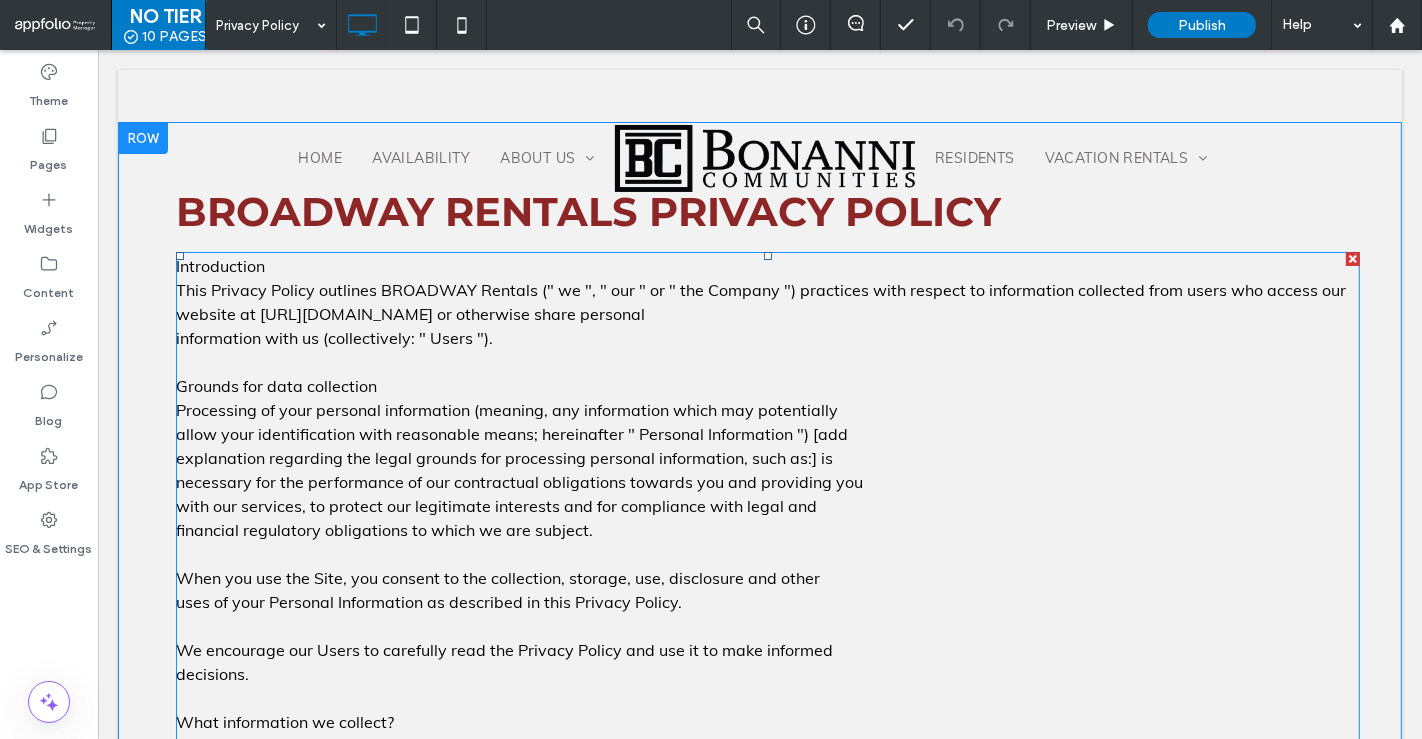 click on "Processing of your personal information (meaning, any information which may potentially" at bounding box center (506, 410) 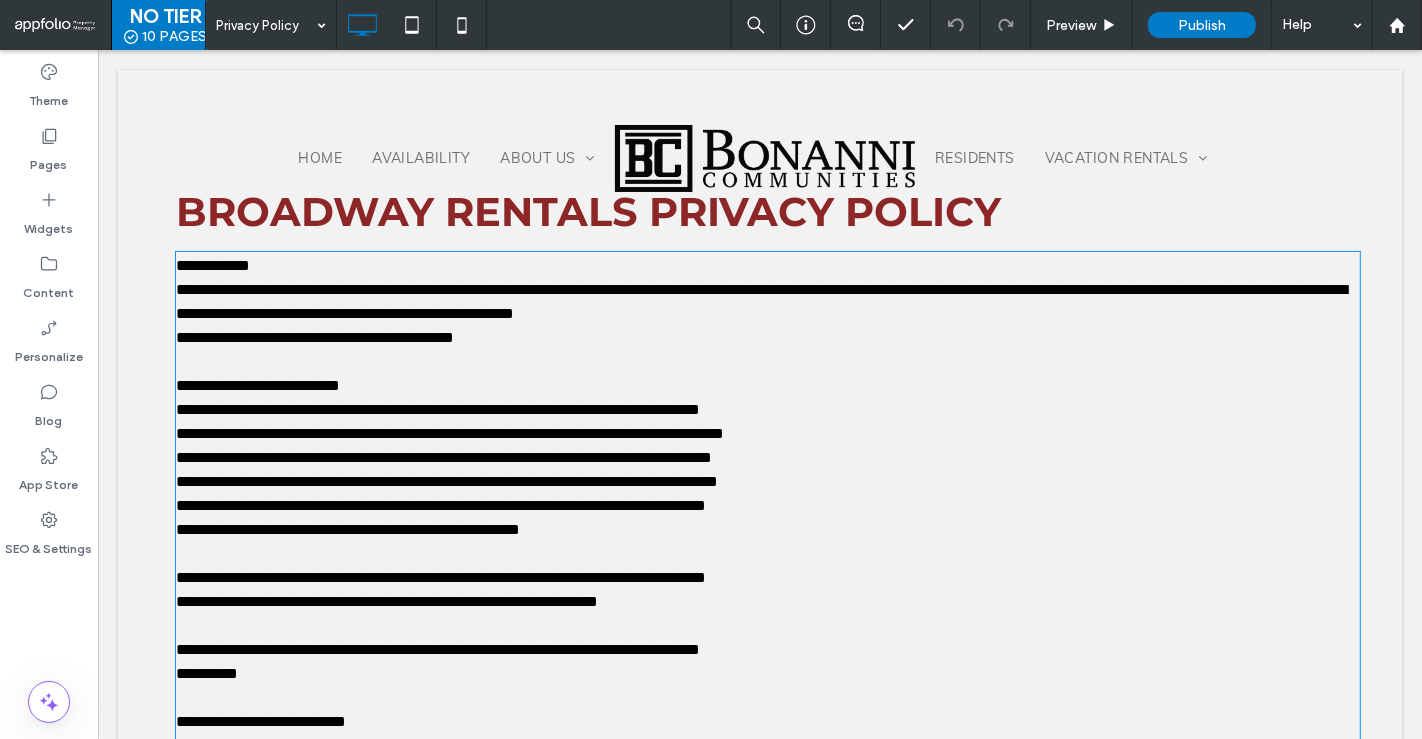 type on "****" 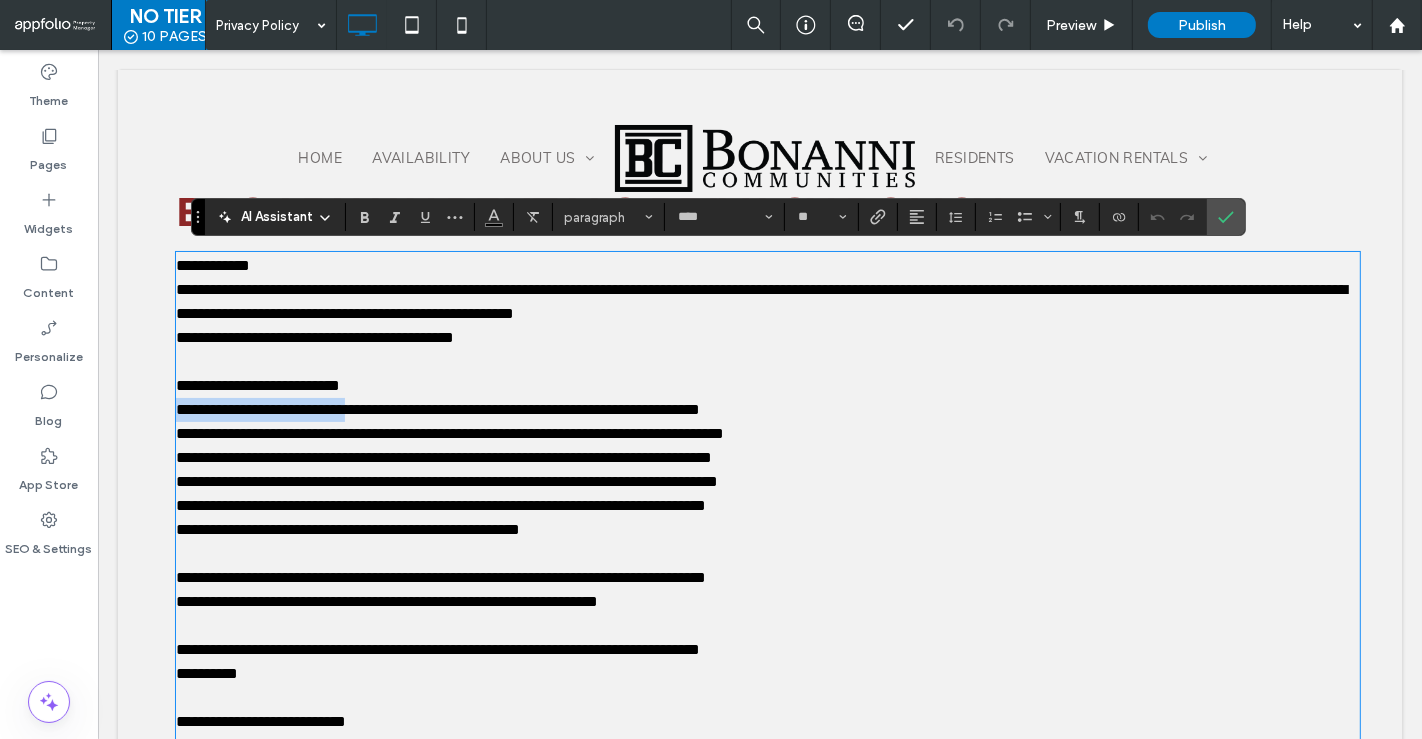 drag, startPoint x: 374, startPoint y: 398, endPoint x: 416, endPoint y: 386, distance: 43.68066 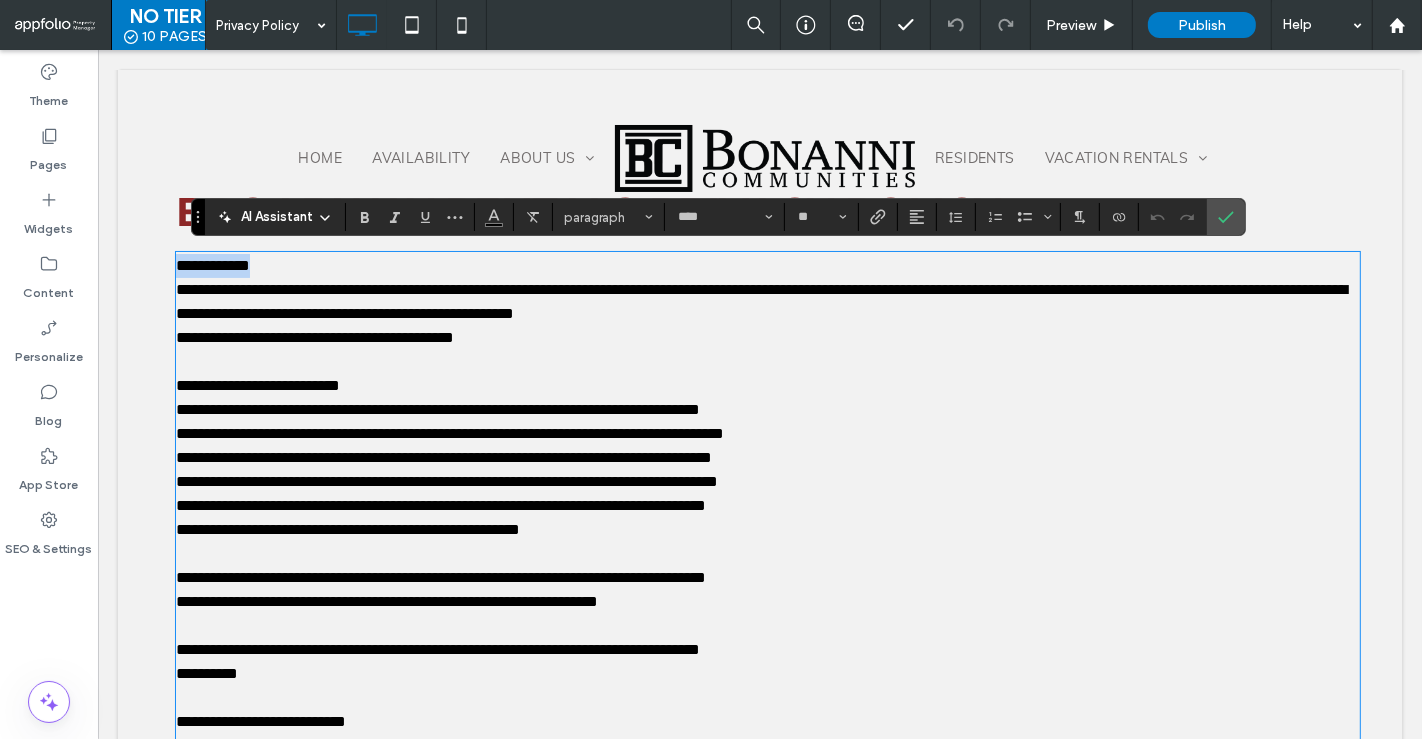 drag, startPoint x: 269, startPoint y: 264, endPoint x: 167, endPoint y: 267, distance: 102.044106 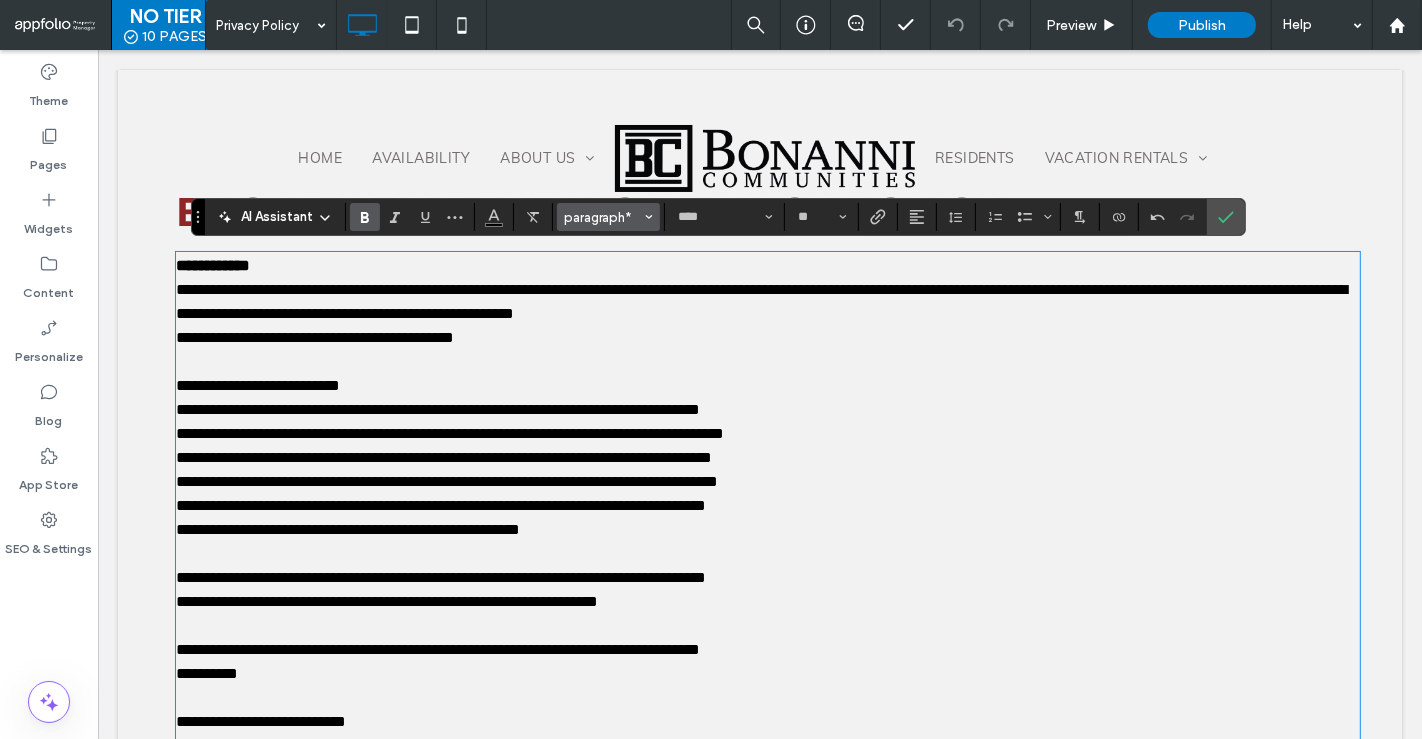 click at bounding box center (649, 217) 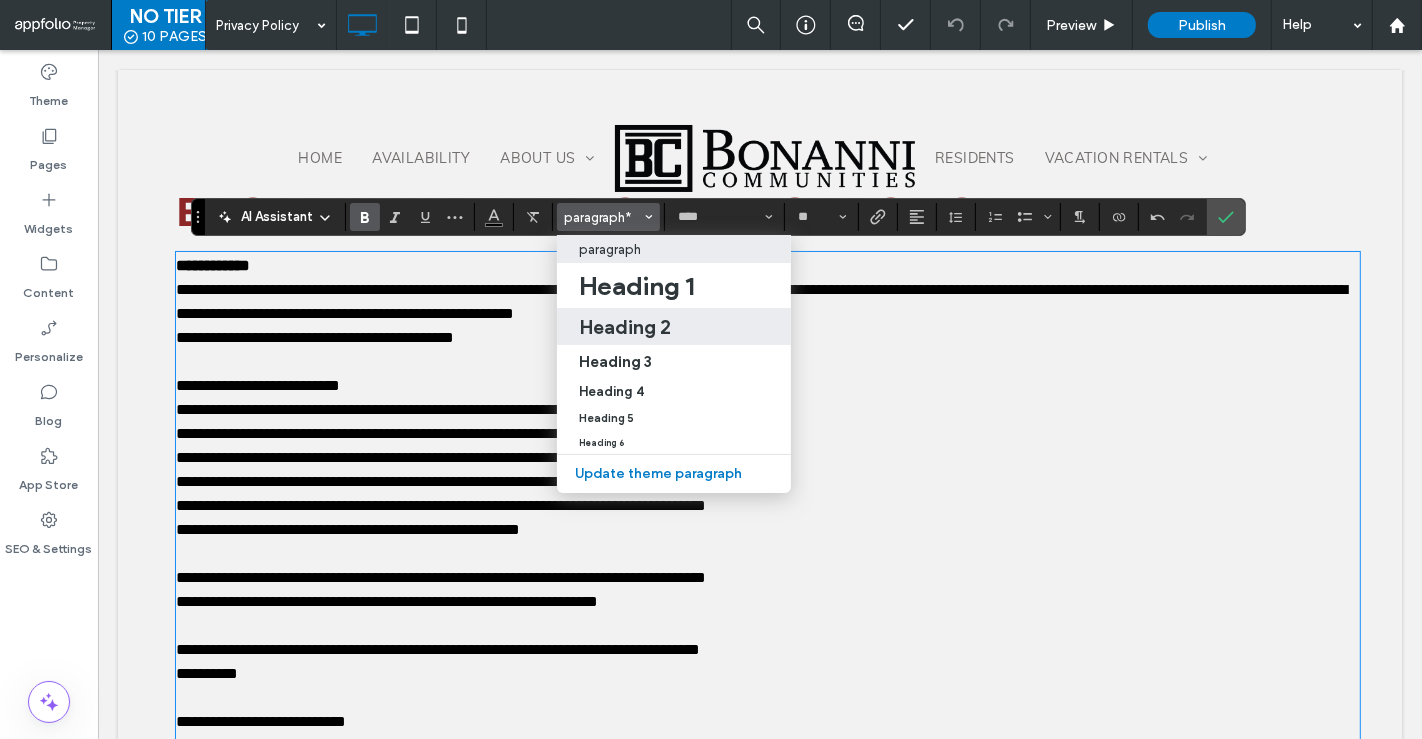 click on "Heading 2" at bounding box center [625, 327] 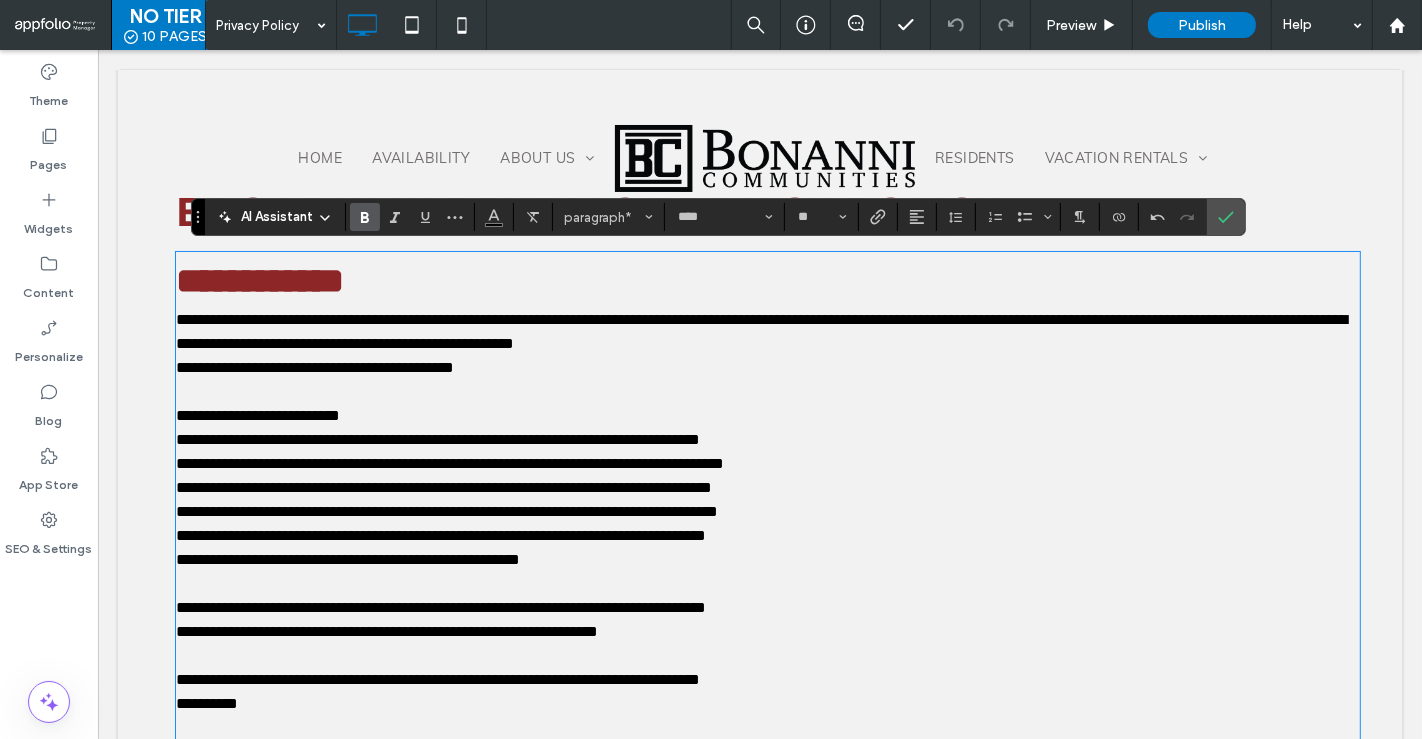 type on "**********" 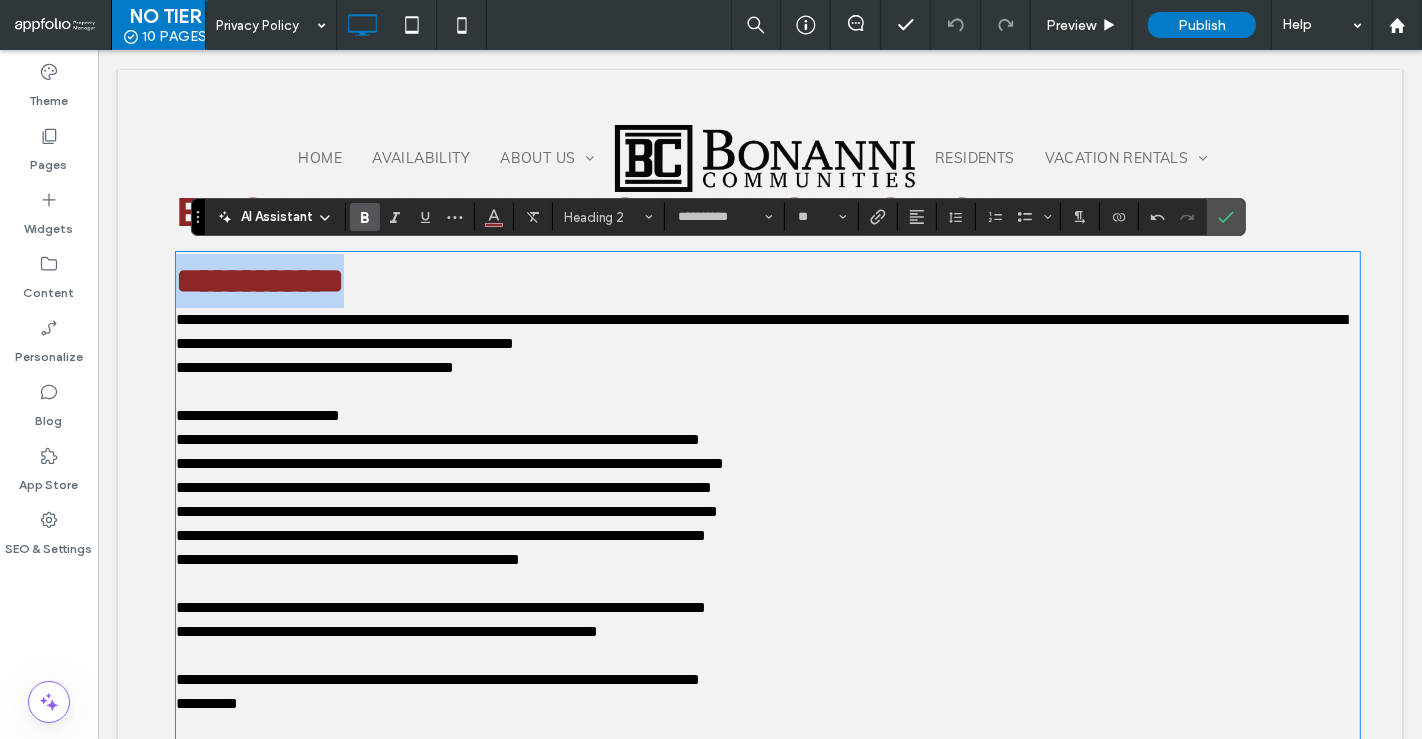 type on "****" 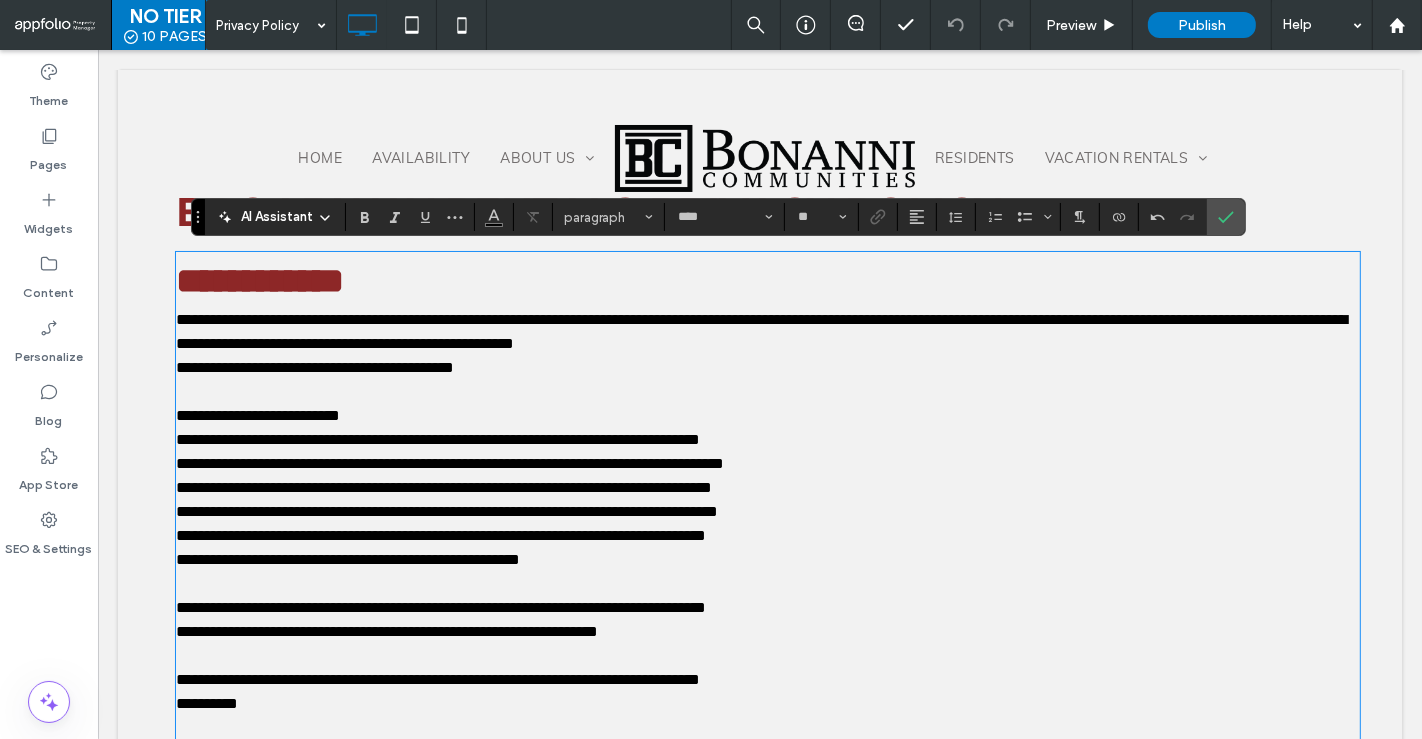 click at bounding box center (767, 392) 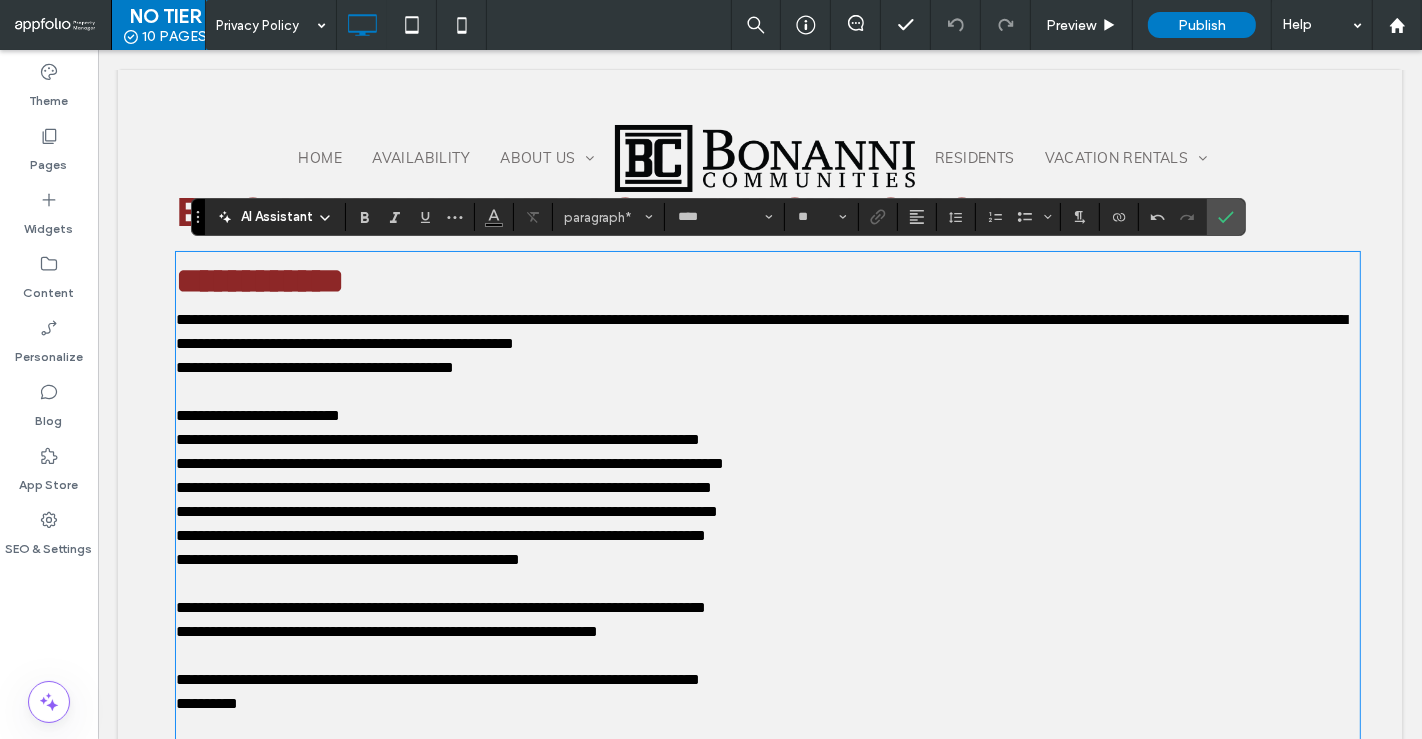 click on "**********" at bounding box center (767, 416) 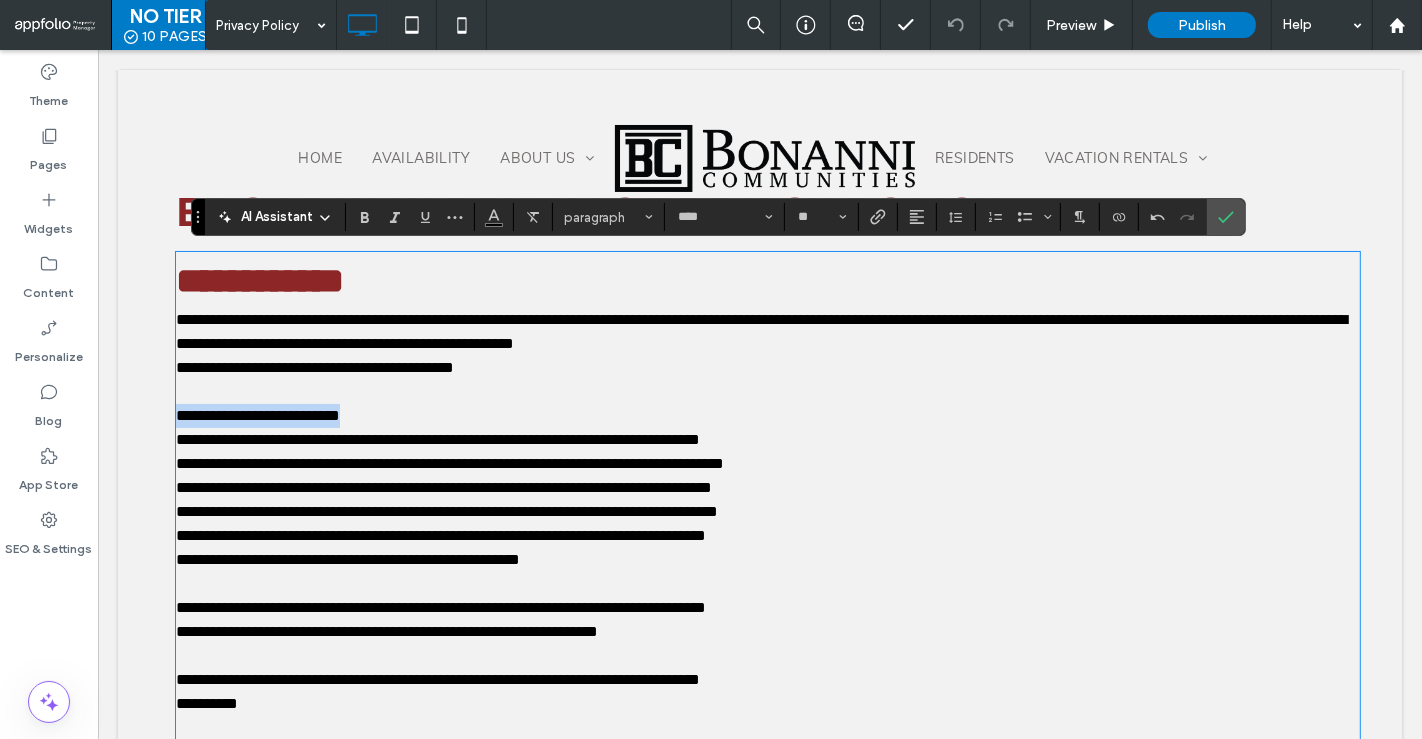 click on "**********" at bounding box center [767, 416] 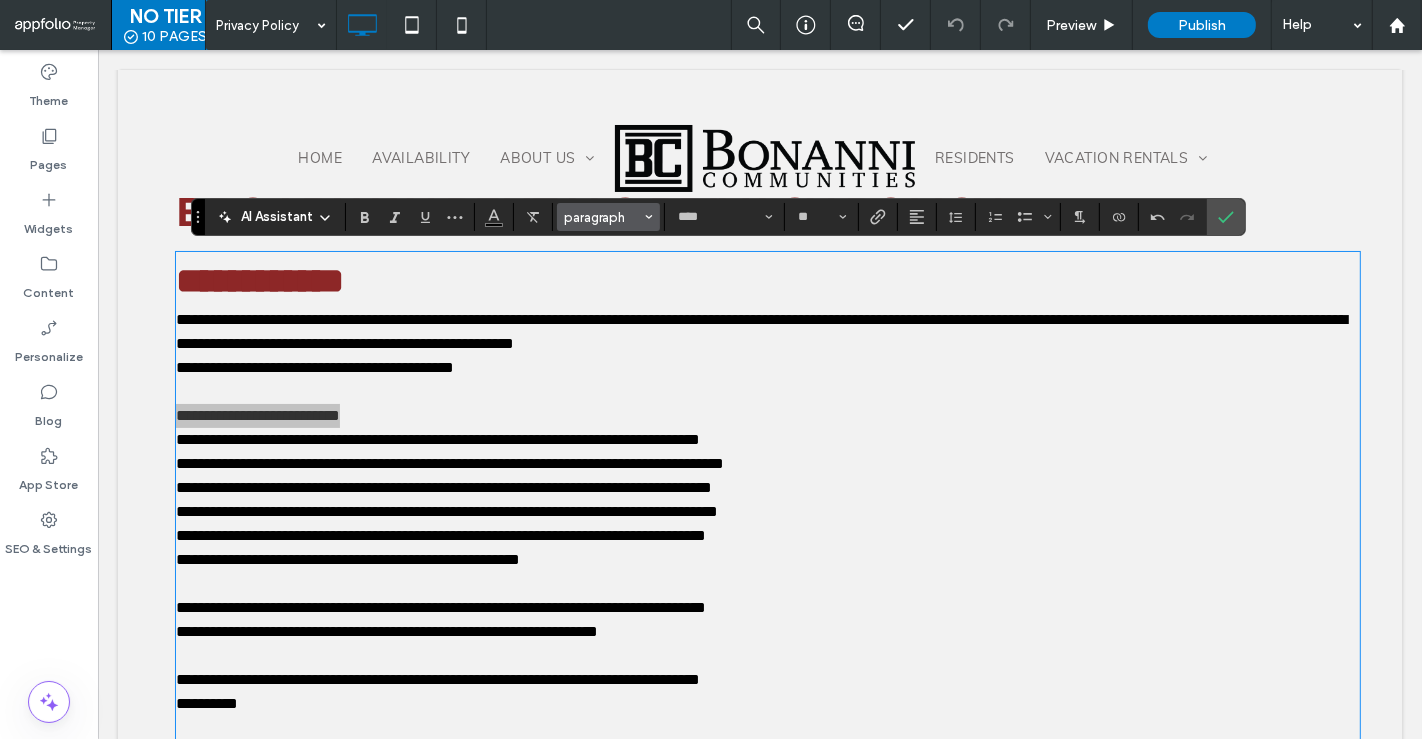 click on "paragraph" at bounding box center [603, 217] 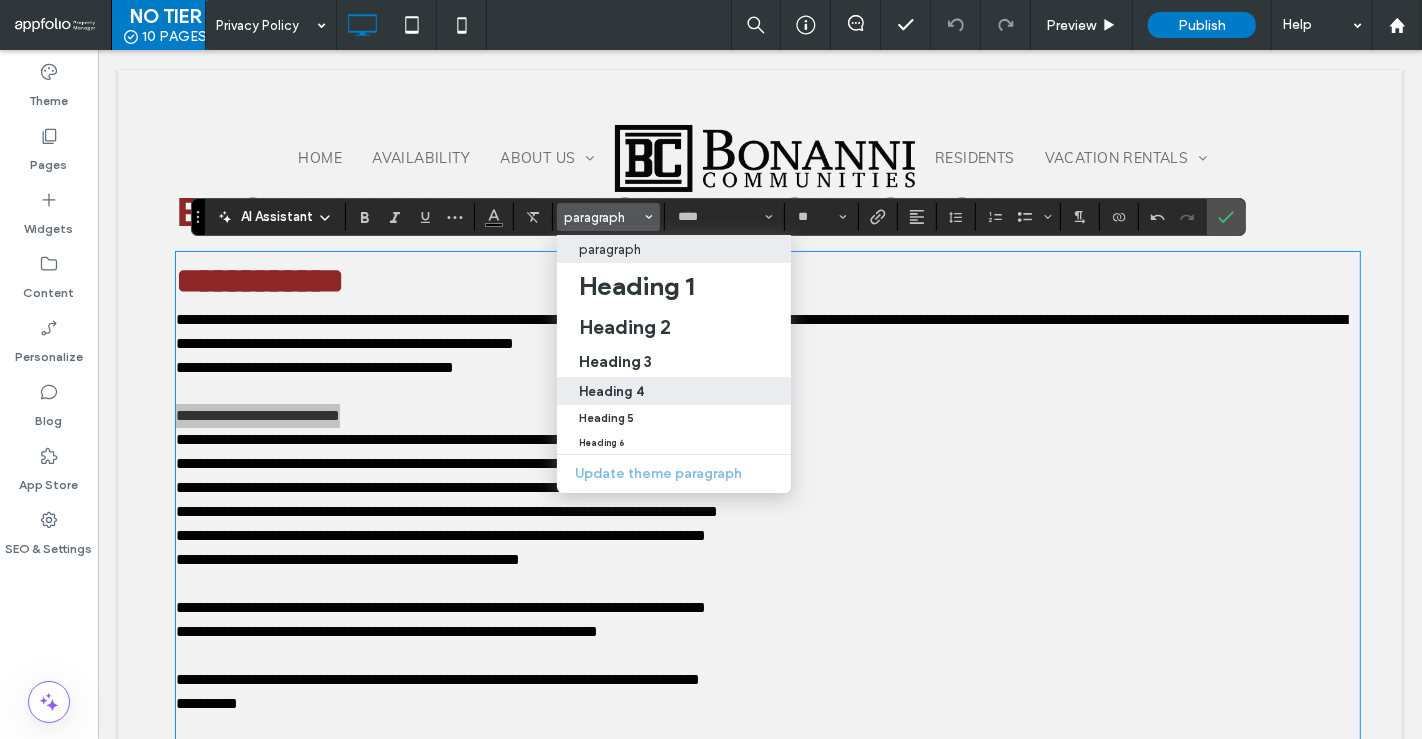 click on "Heading 4" at bounding box center (674, 391) 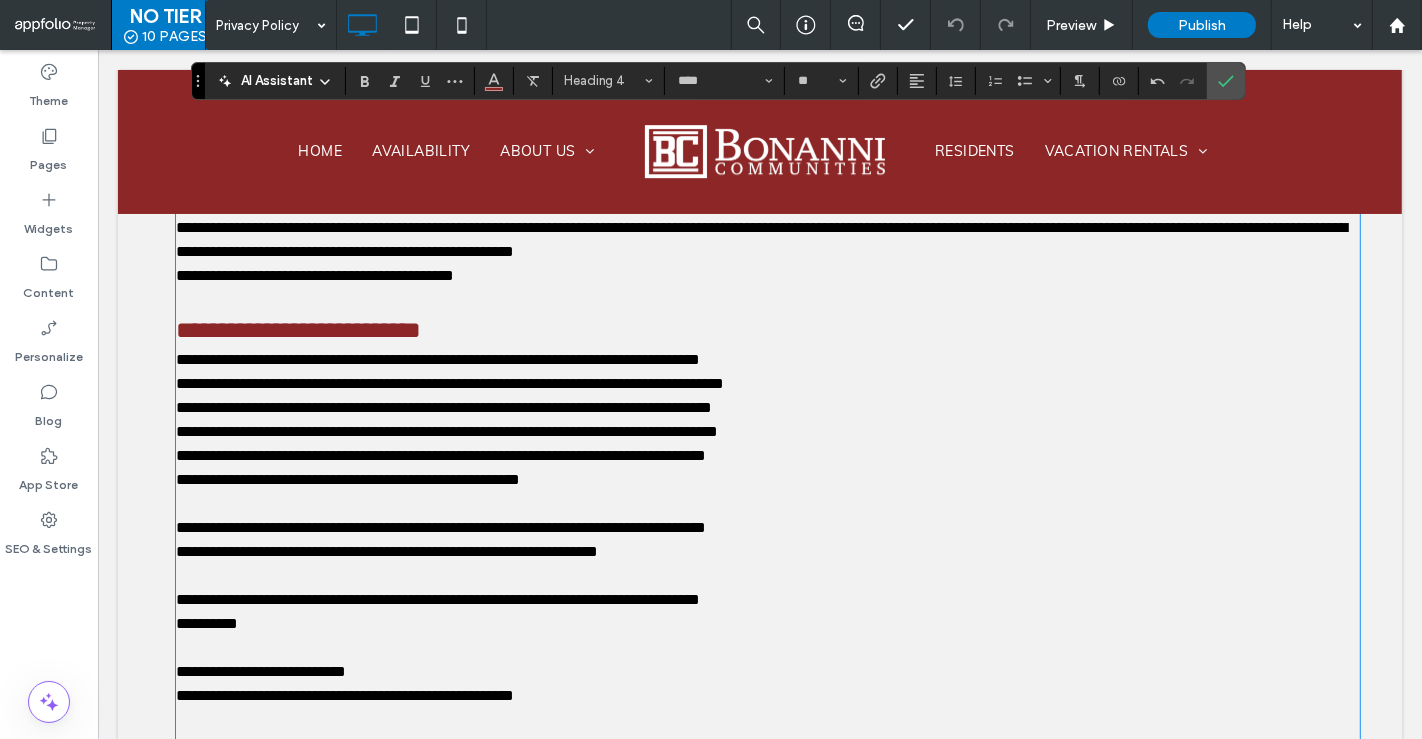 scroll, scrollTop: 184, scrollLeft: 0, axis: vertical 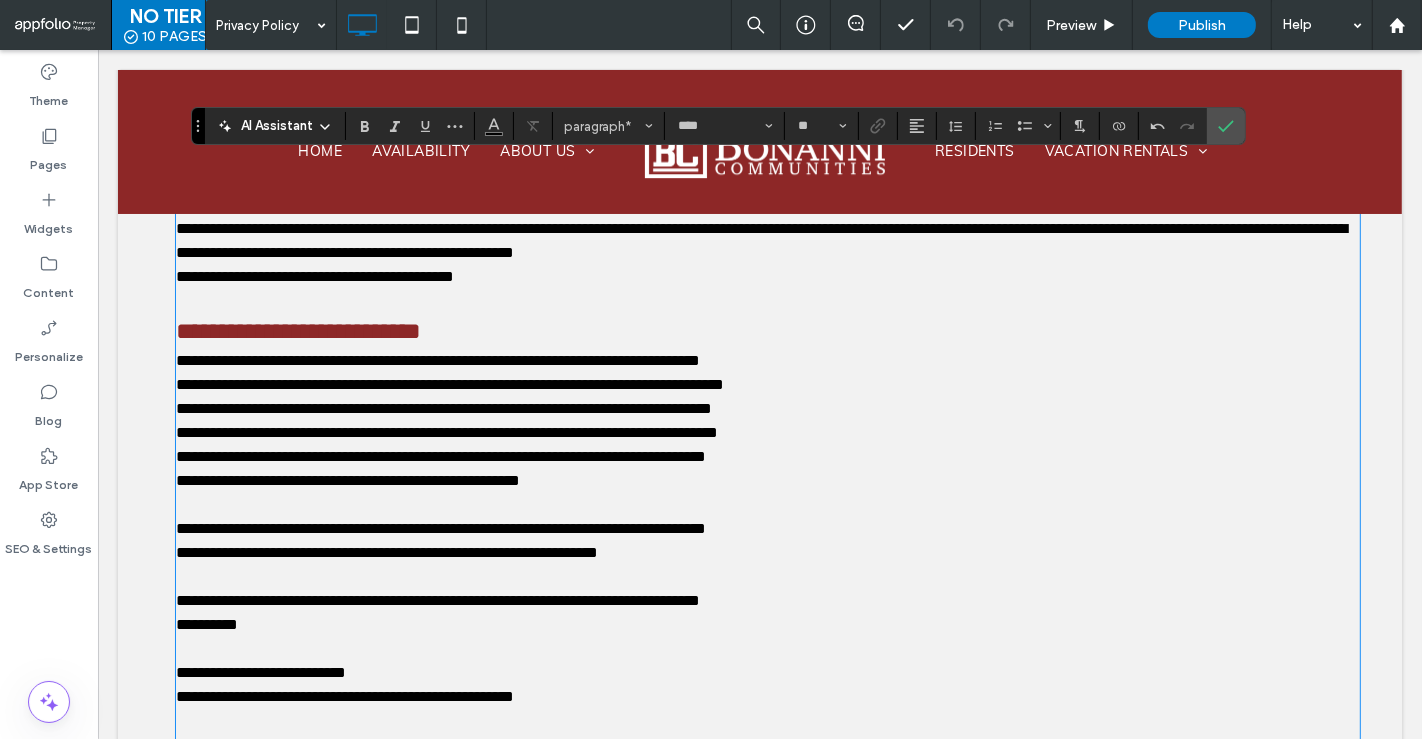 click on "**********" at bounding box center [446, 432] 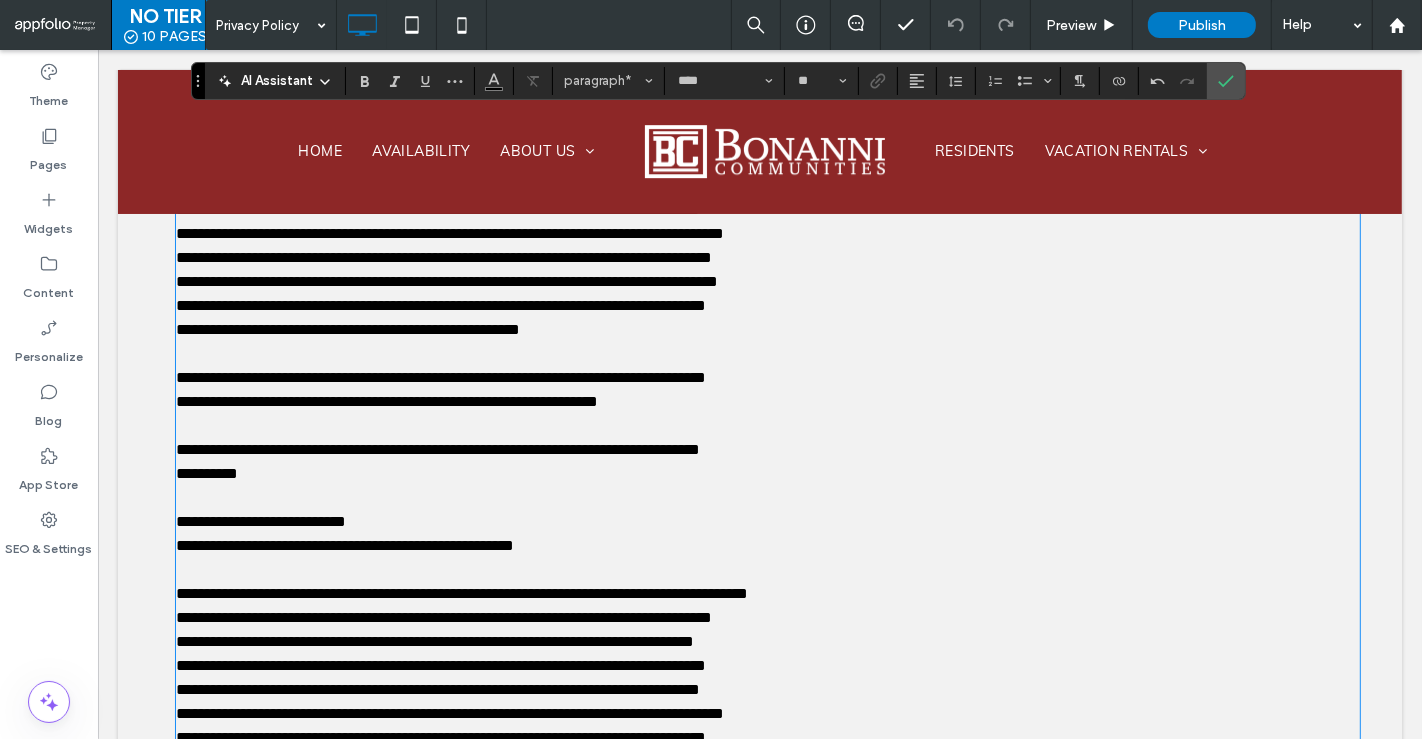 scroll, scrollTop: 377, scrollLeft: 0, axis: vertical 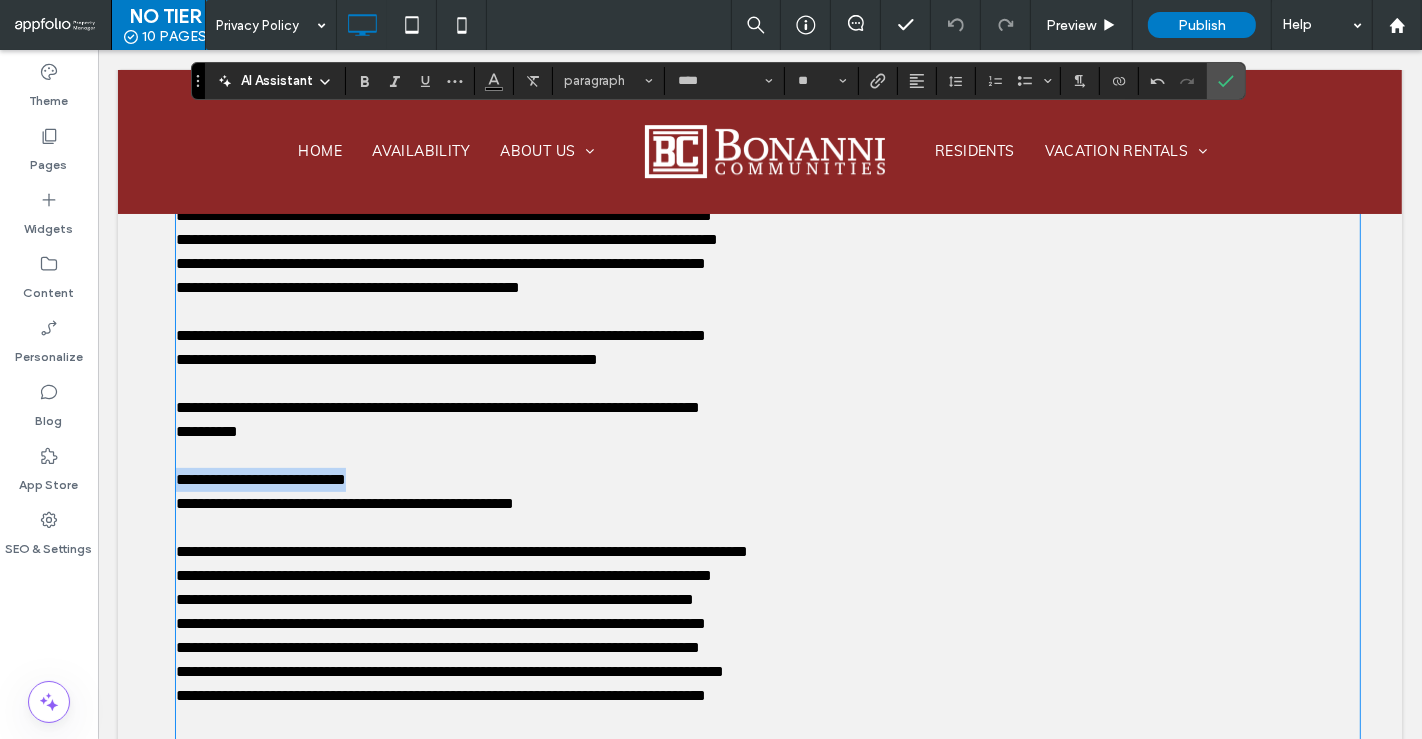 drag, startPoint x: 399, startPoint y: 478, endPoint x: 170, endPoint y: 484, distance: 229.07858 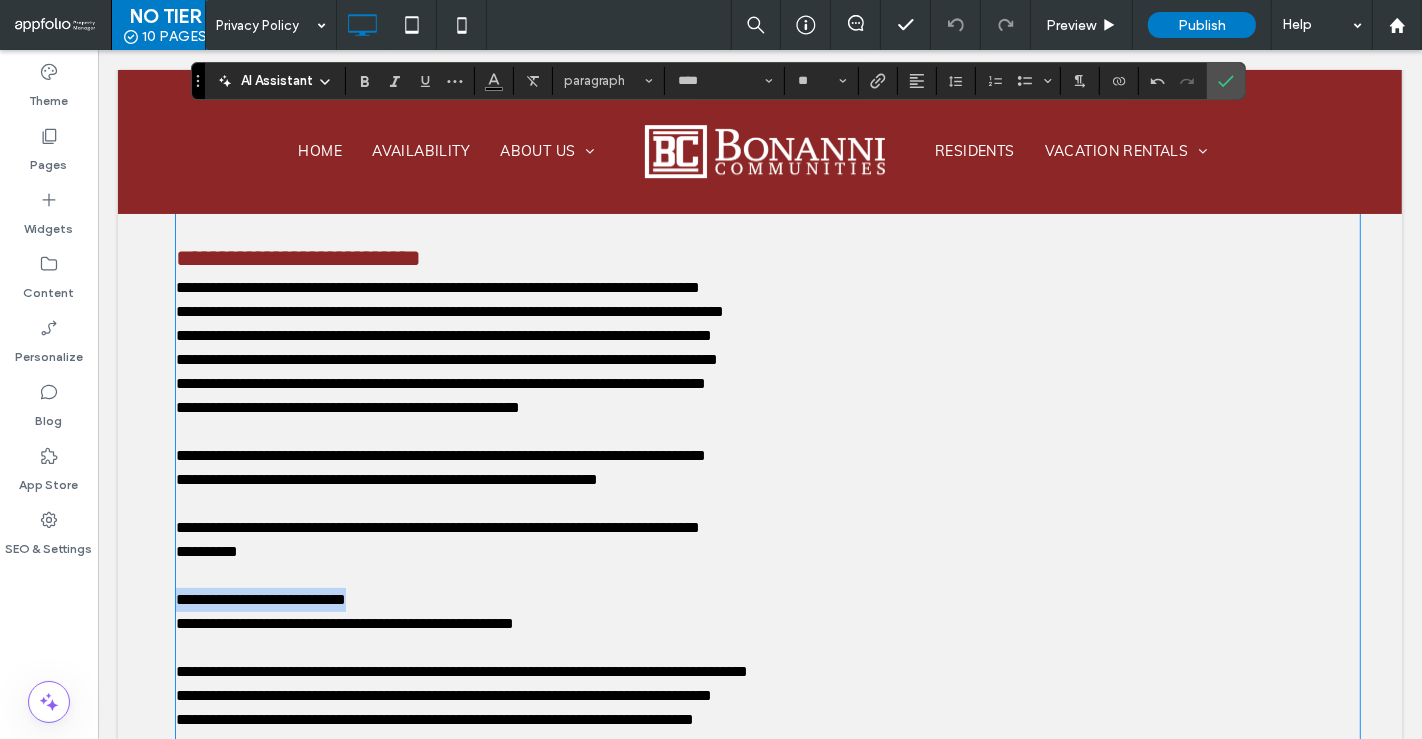 scroll, scrollTop: 257, scrollLeft: 0, axis: vertical 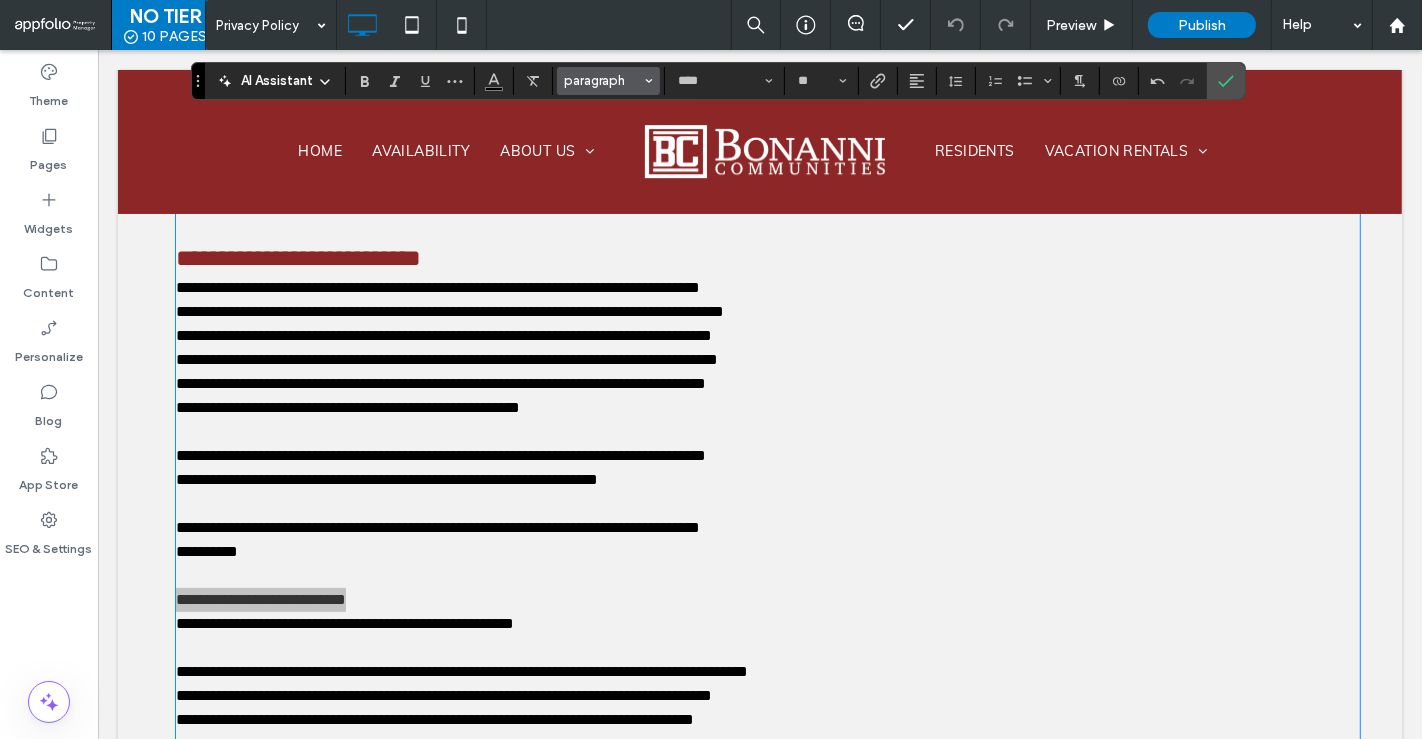 click on "paragraph" at bounding box center [609, 81] 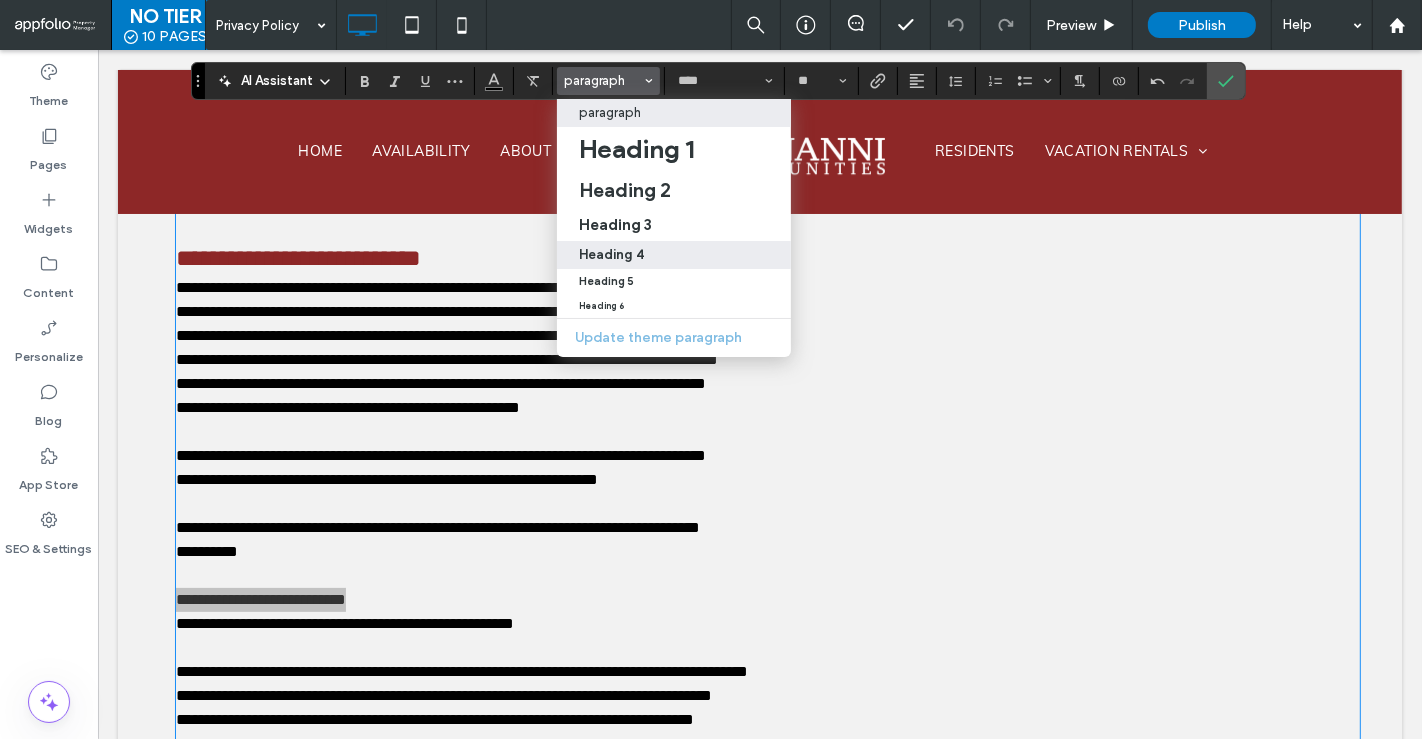 click on "Heading 4" at bounding box center [674, 254] 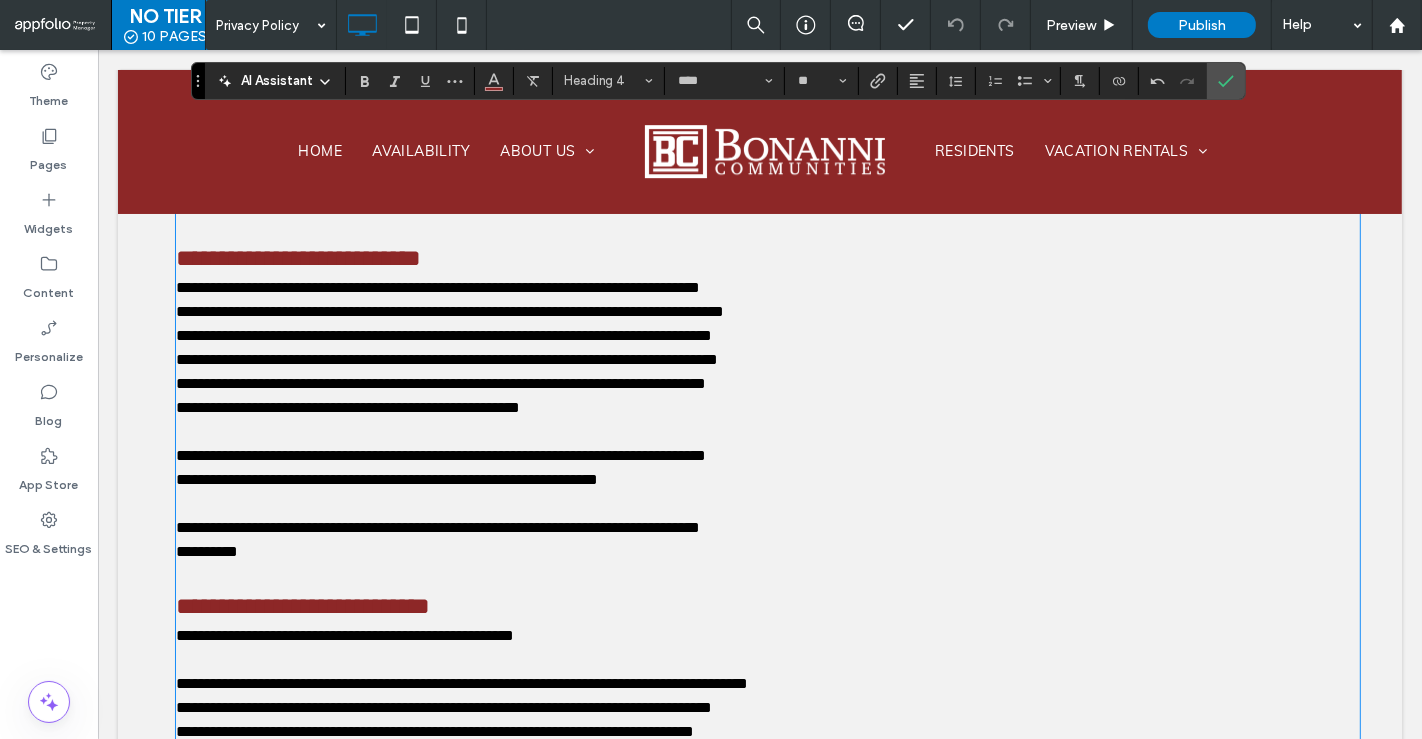 type on "**" 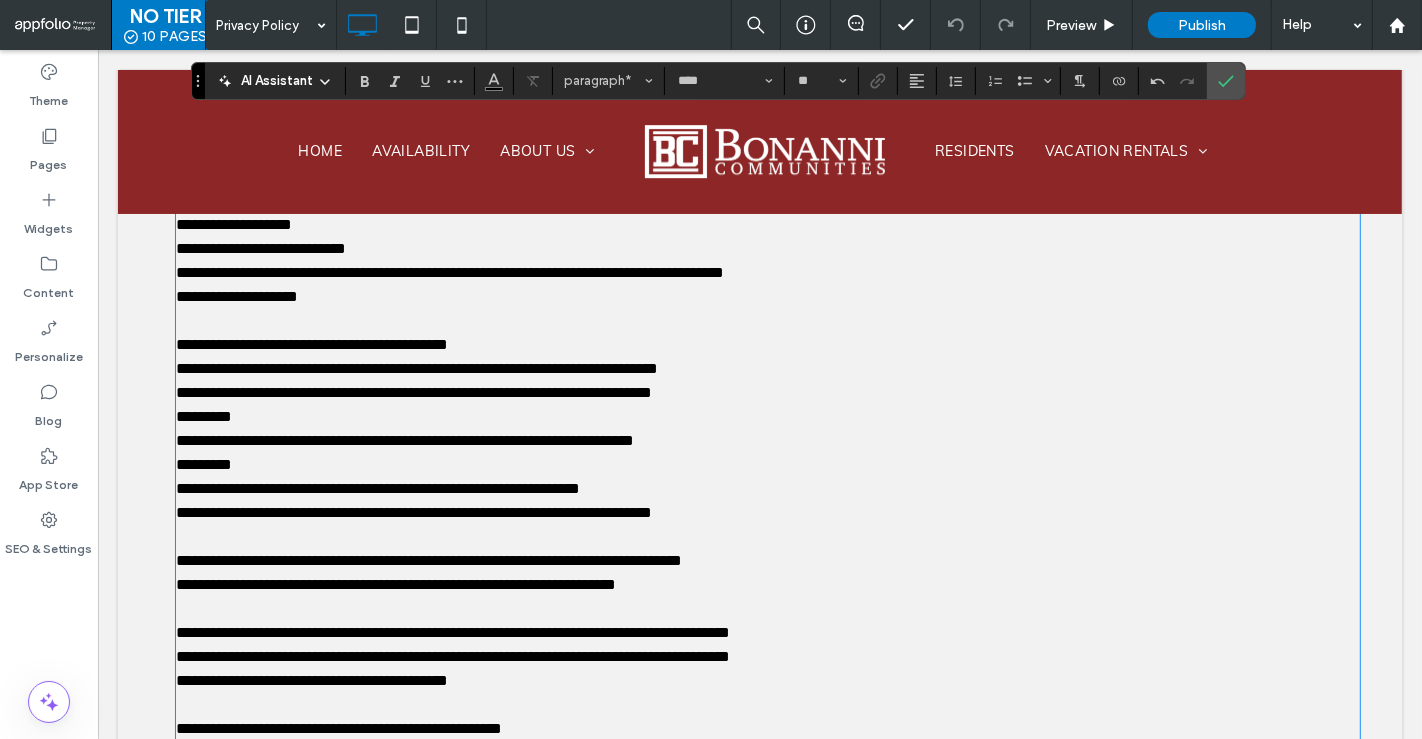 scroll, scrollTop: 1363, scrollLeft: 0, axis: vertical 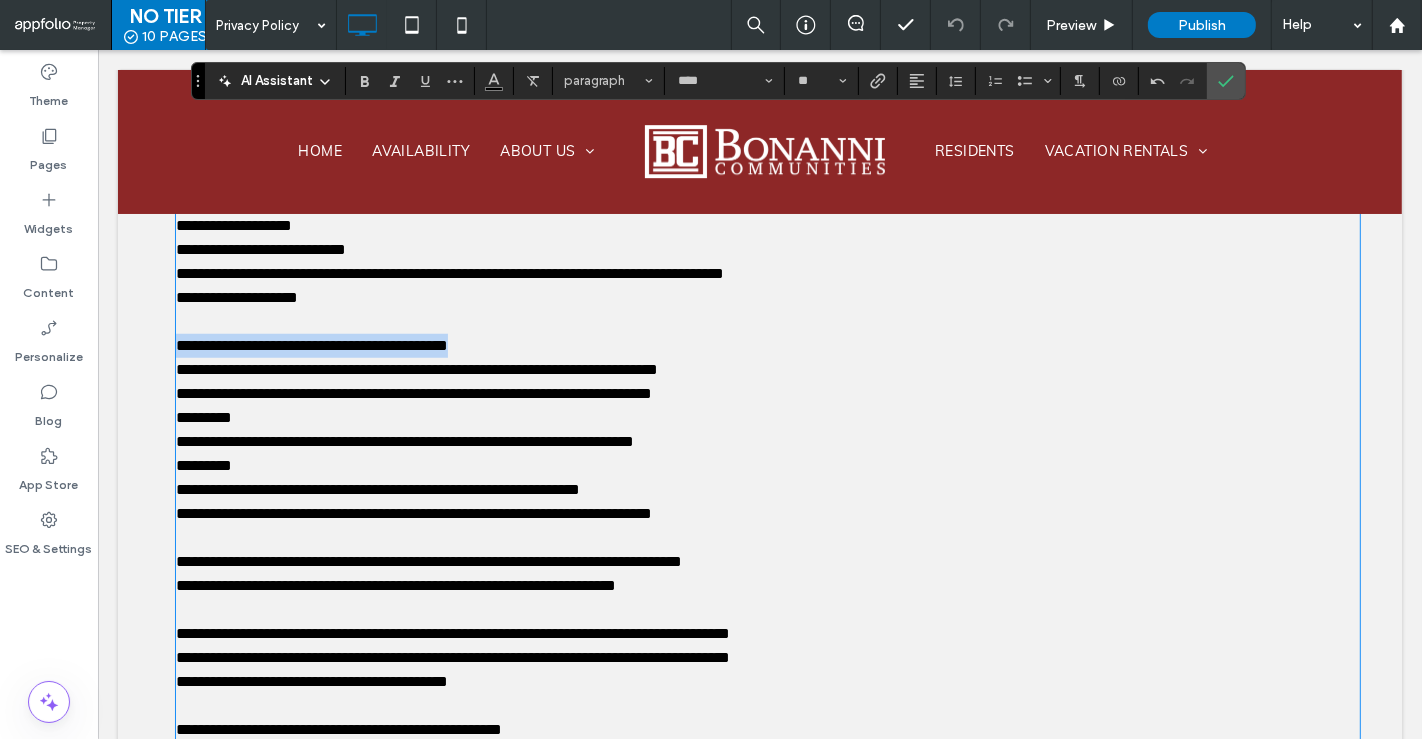 drag, startPoint x: 513, startPoint y: 348, endPoint x: 173, endPoint y: 338, distance: 340.14703 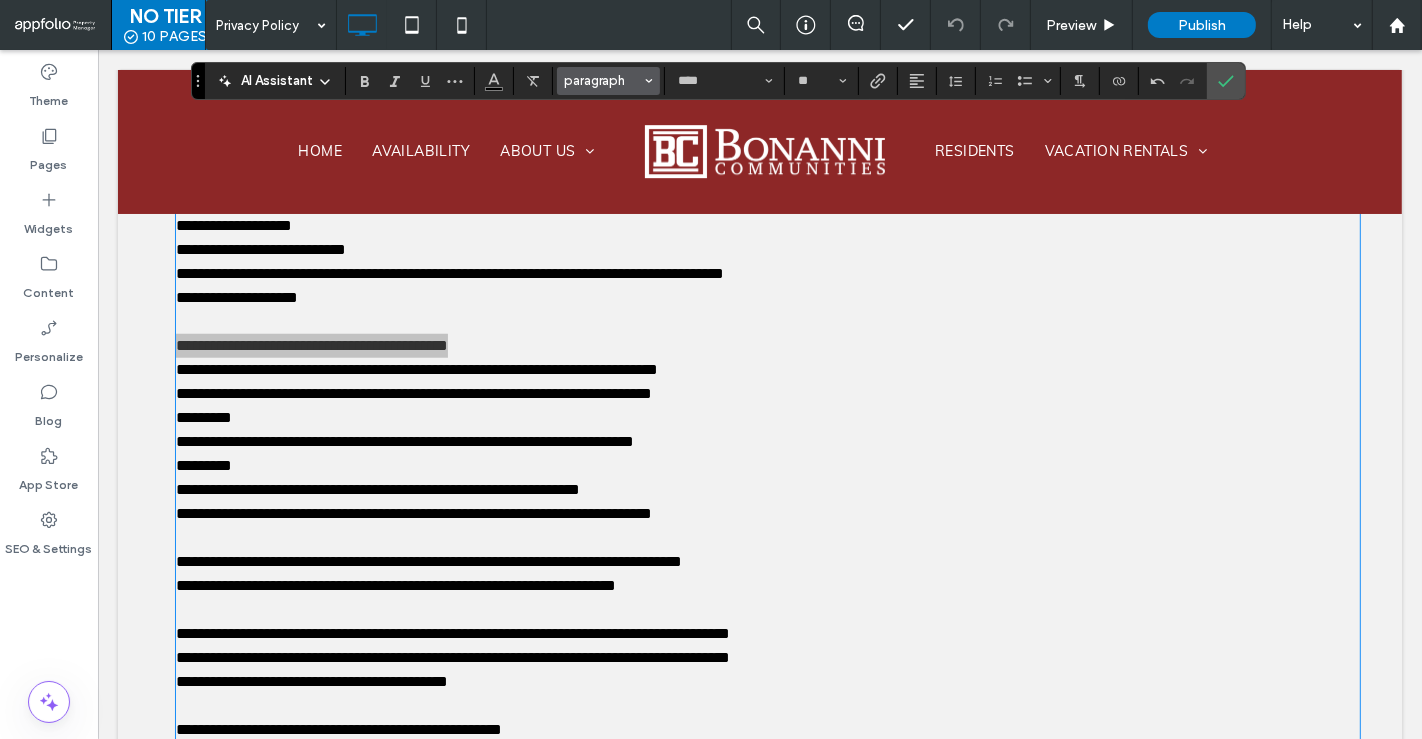 click on "paragraph" at bounding box center (603, 80) 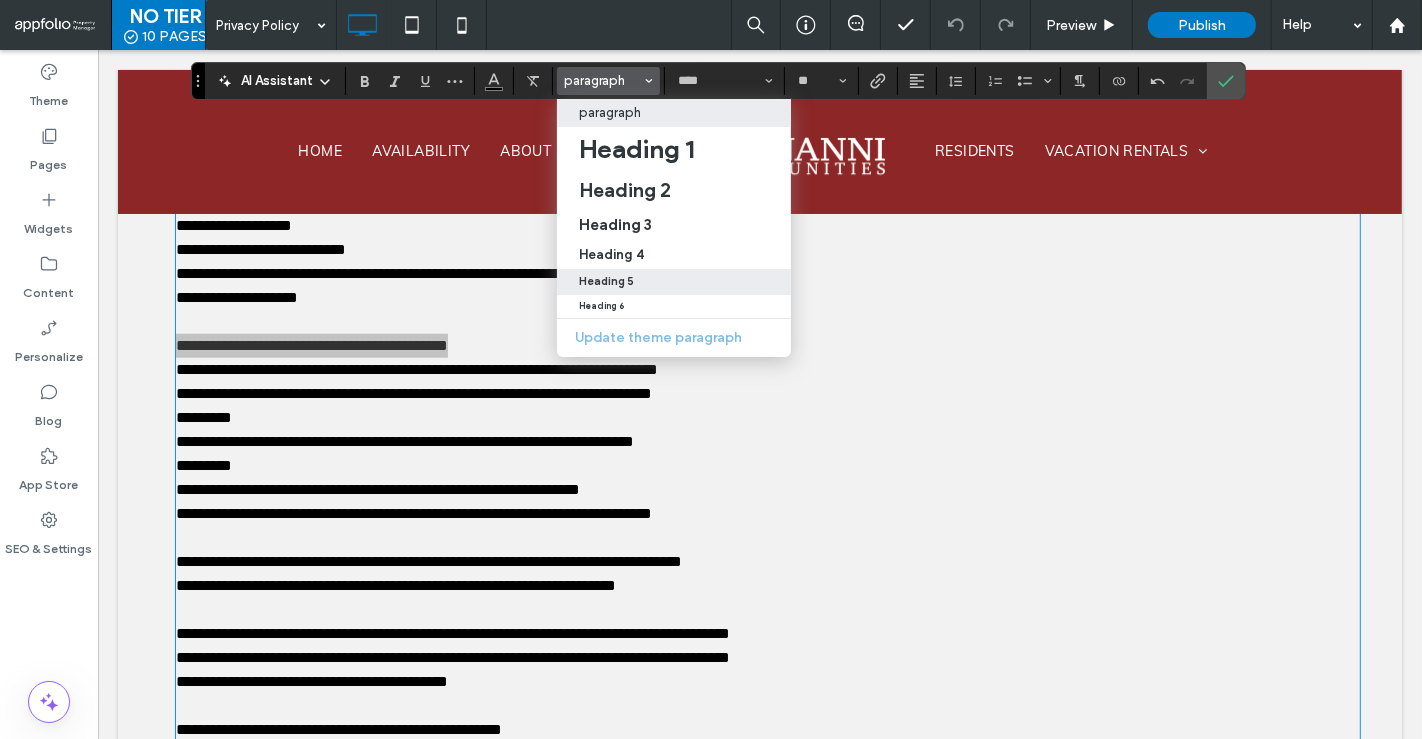 click on "Heading 5" at bounding box center [674, 281] 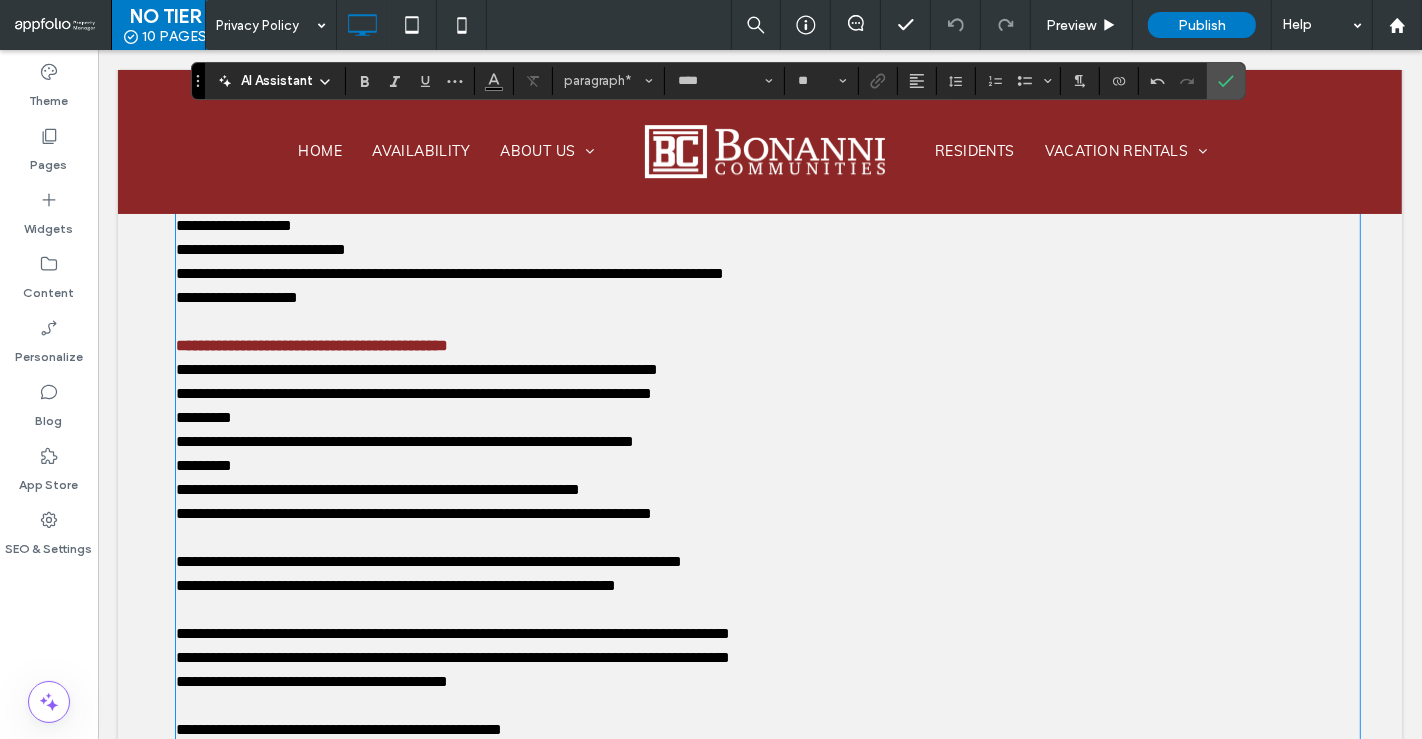 click on "**********" at bounding box center [767, 370] 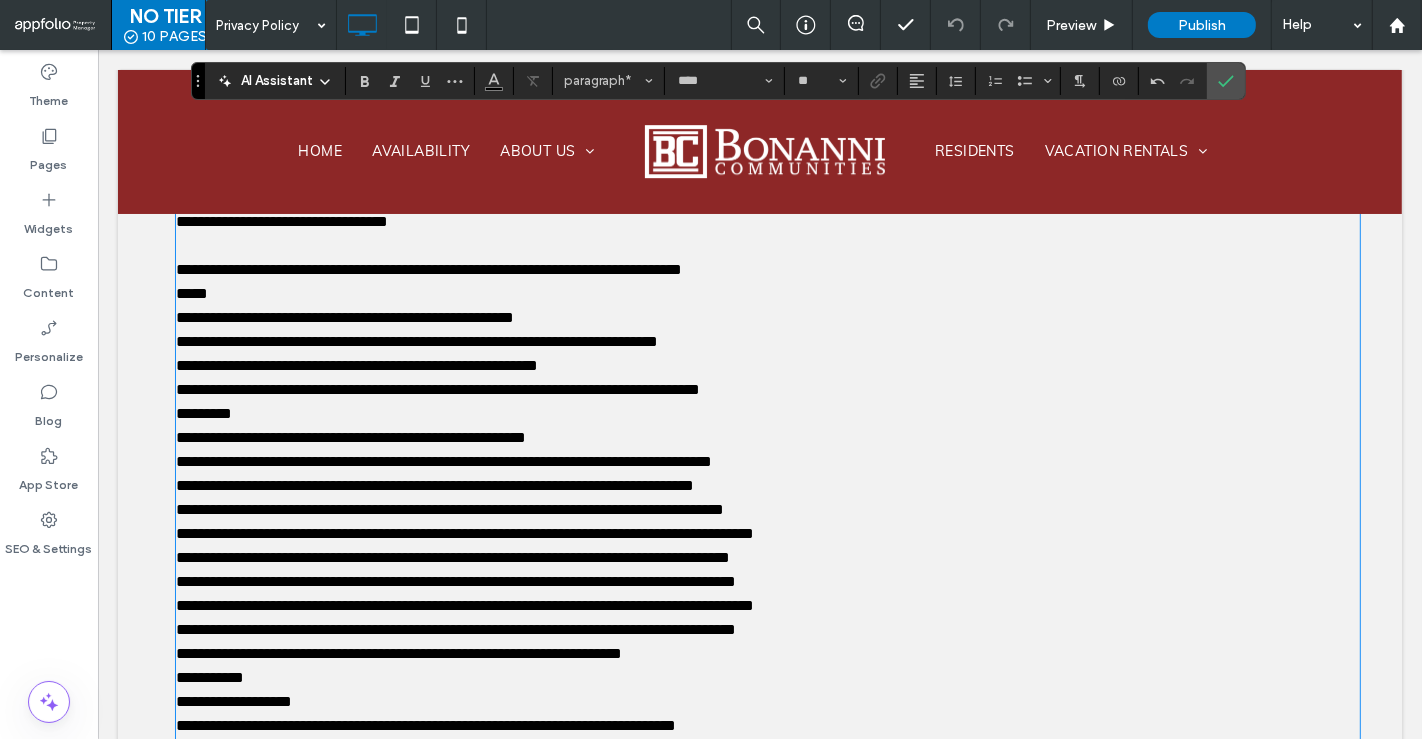 scroll, scrollTop: 1952, scrollLeft: 0, axis: vertical 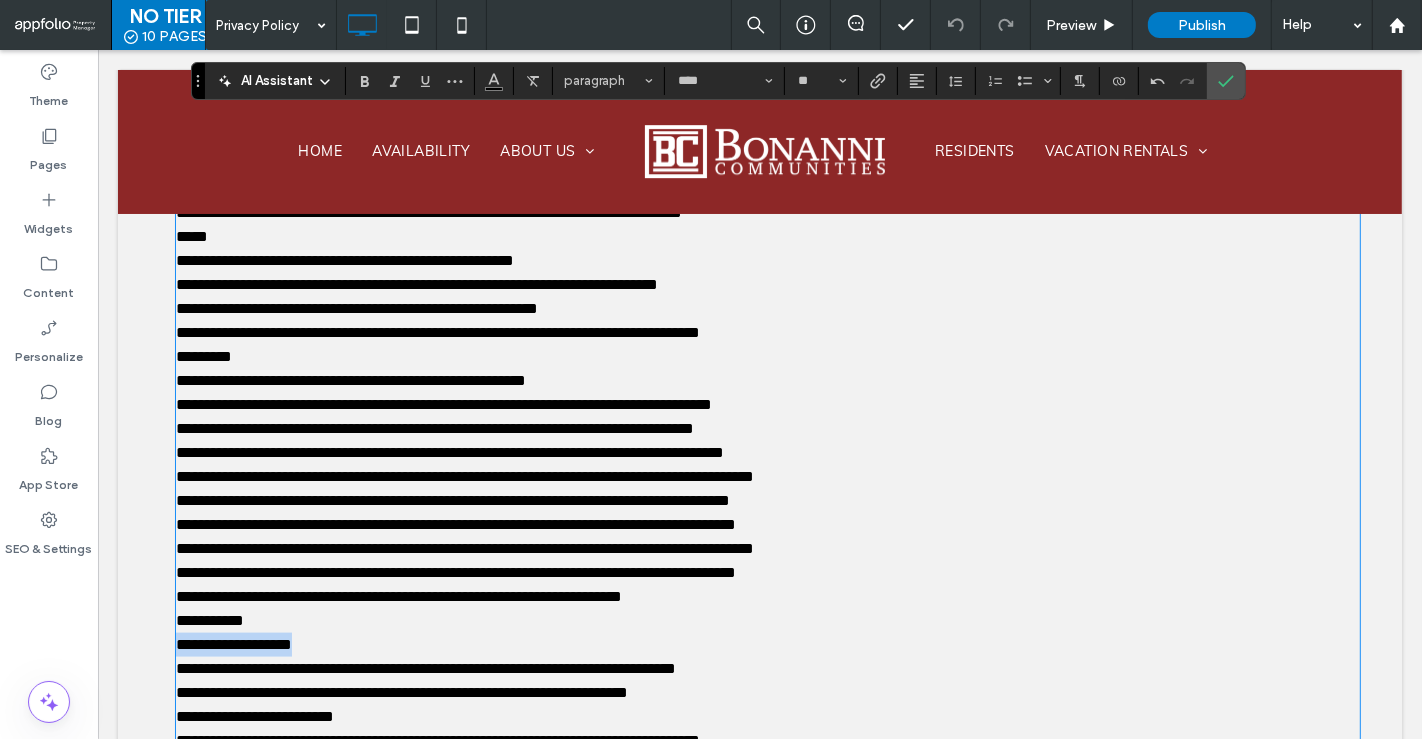drag, startPoint x: 326, startPoint y: 641, endPoint x: 157, endPoint y: 635, distance: 169.10648 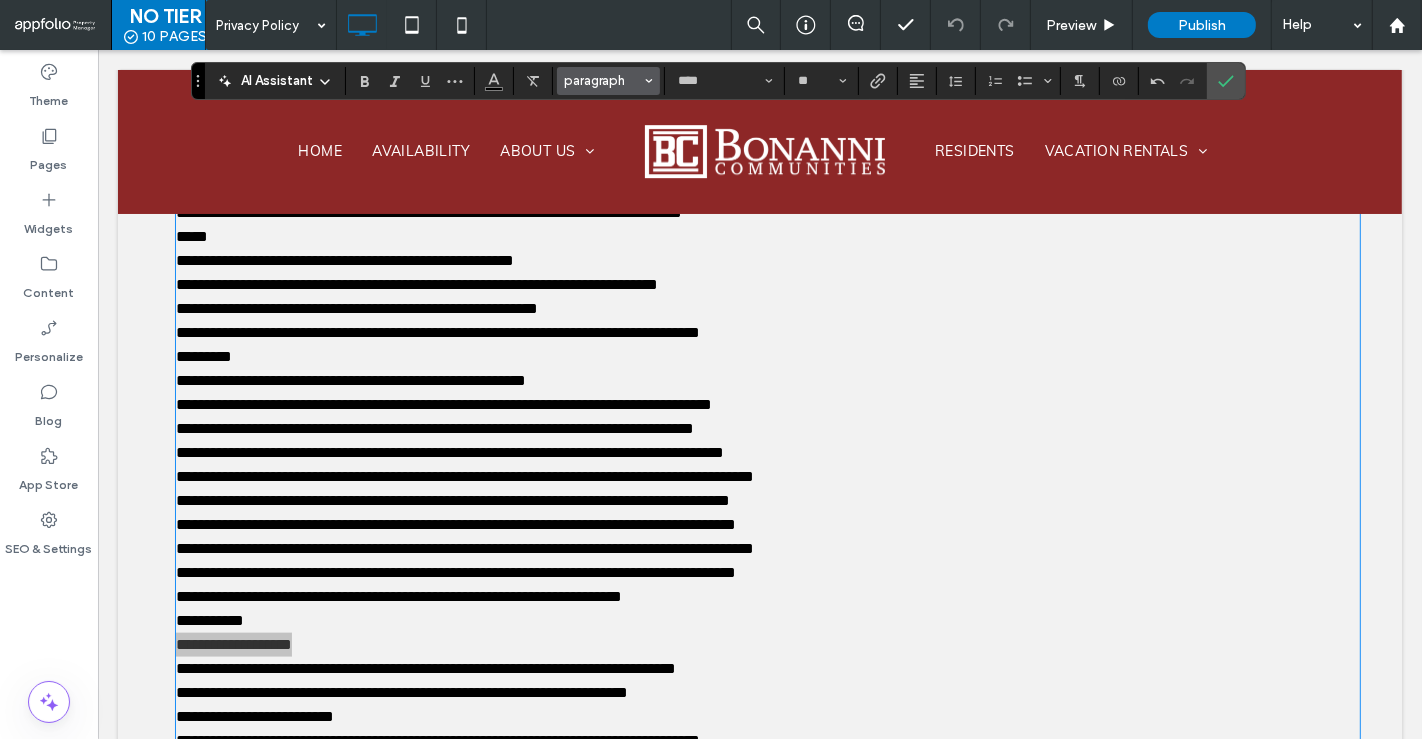 click on "paragraph" at bounding box center [603, 80] 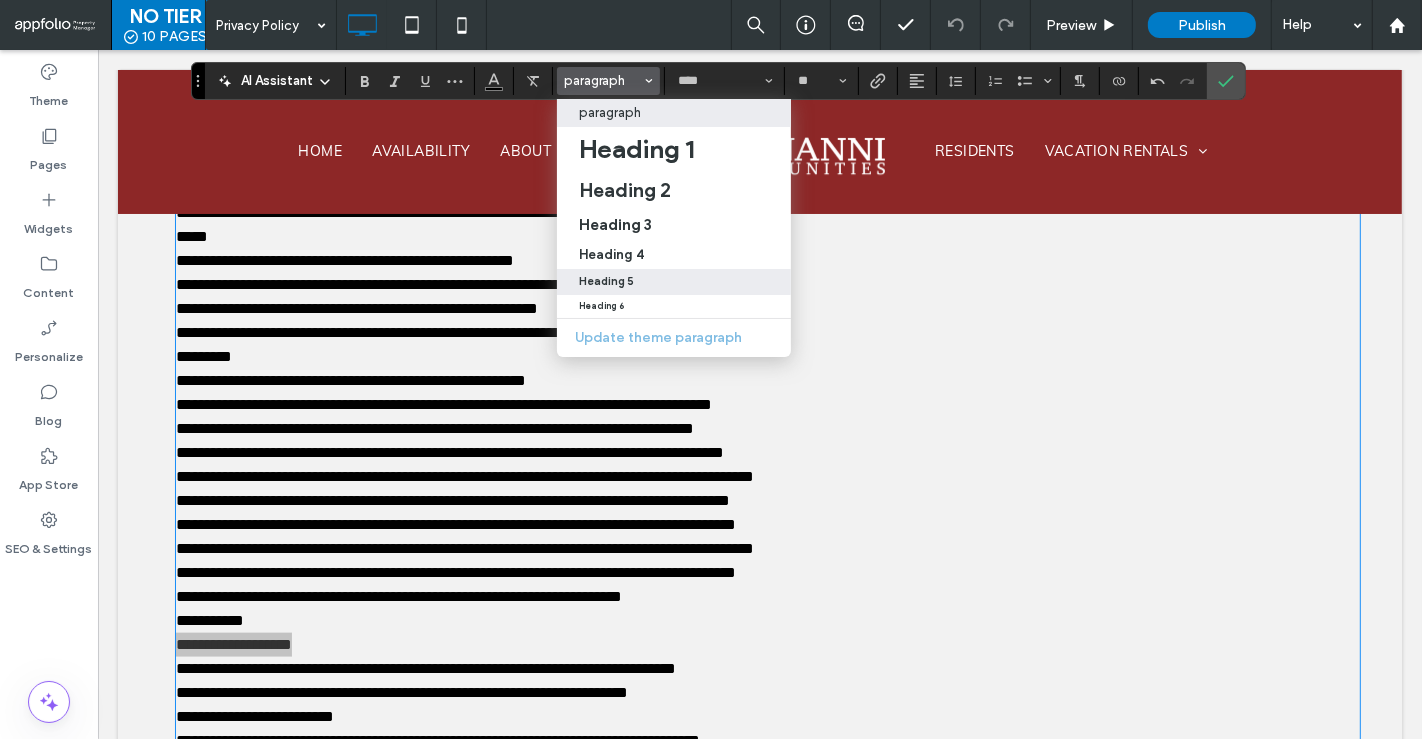drag, startPoint x: 638, startPoint y: 270, endPoint x: 539, endPoint y: 220, distance: 110.909874 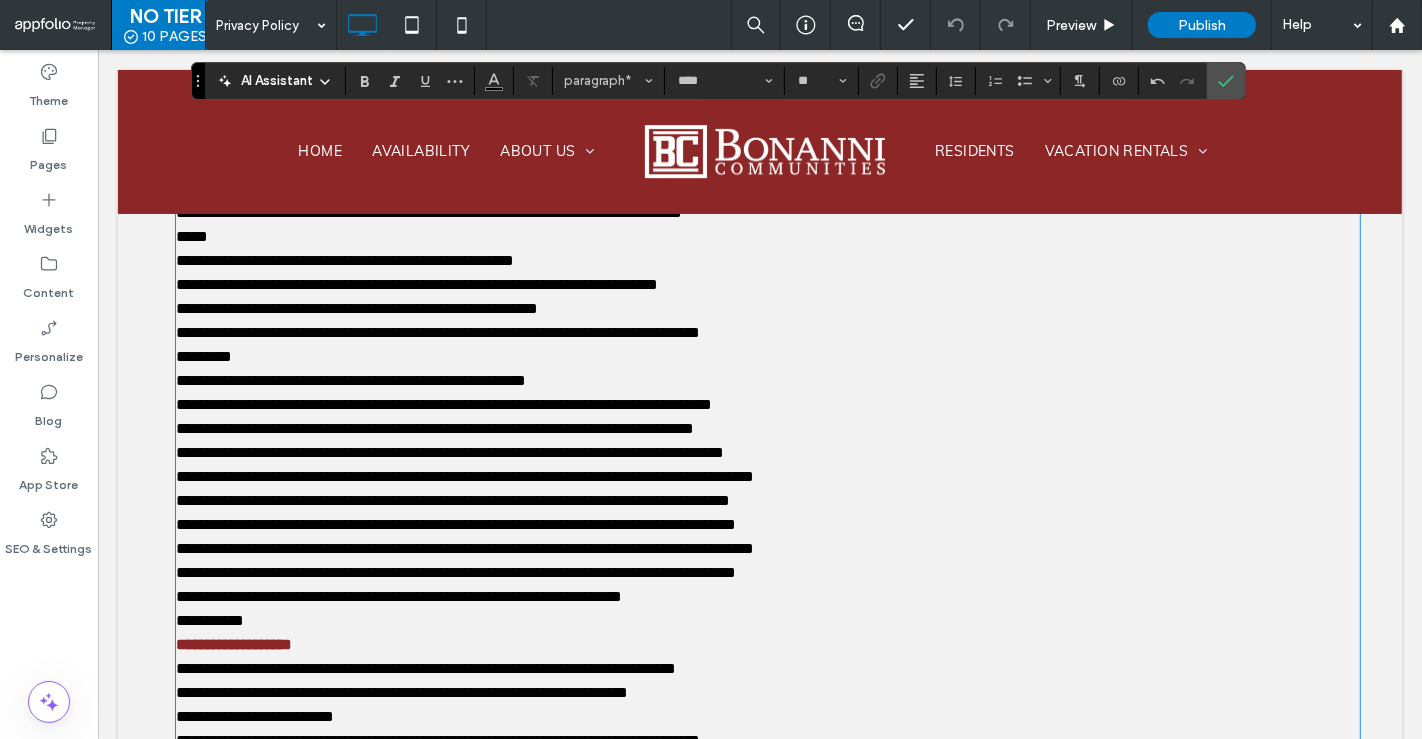 click on "**********" at bounding box center [455, 524] 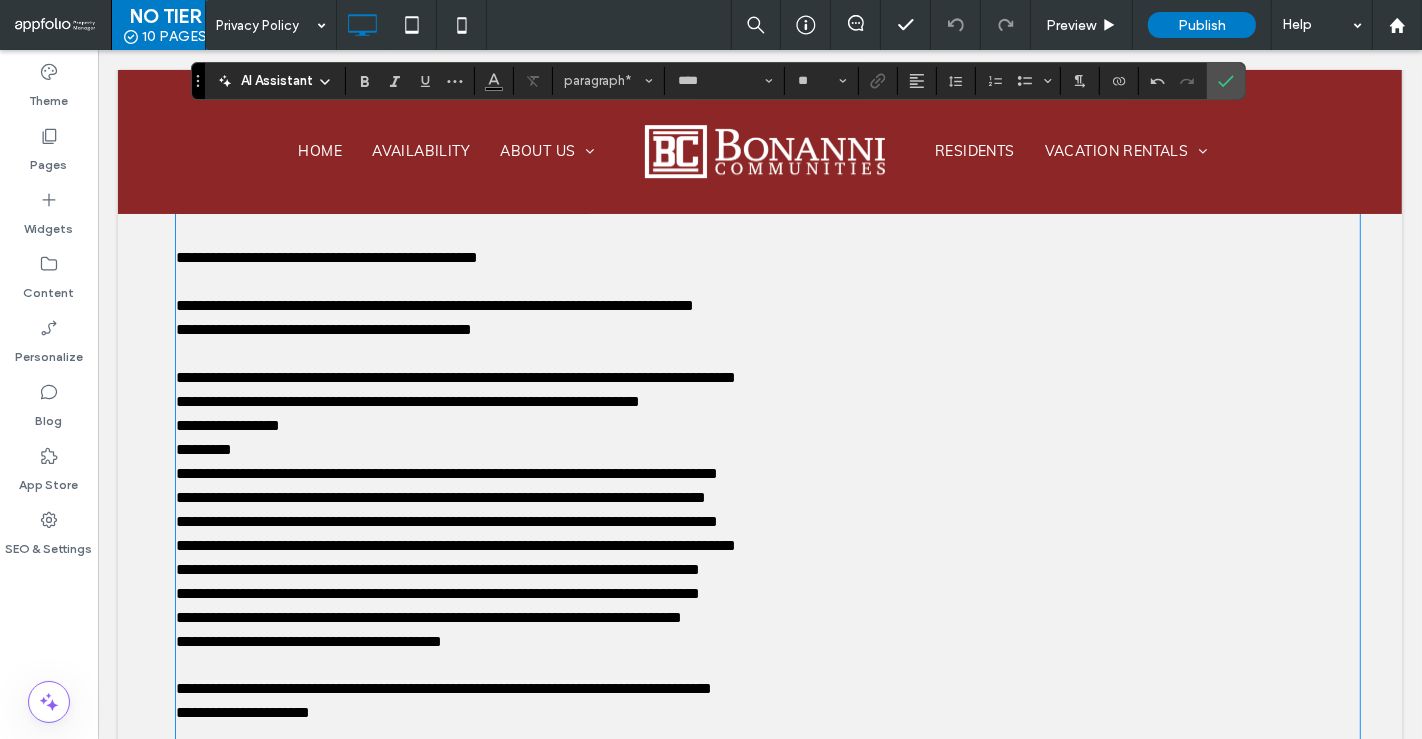 scroll, scrollTop: 2604, scrollLeft: 0, axis: vertical 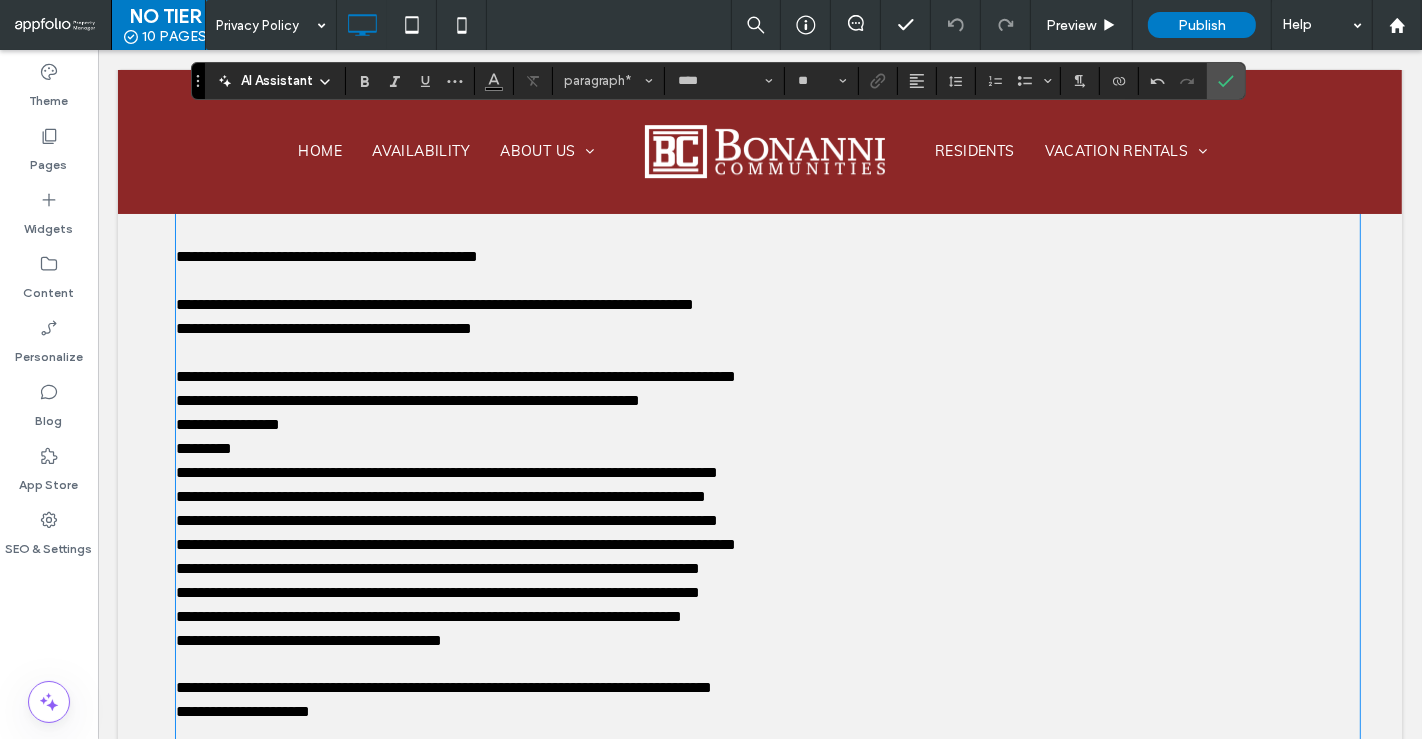 click on "**********" at bounding box center (446, 472) 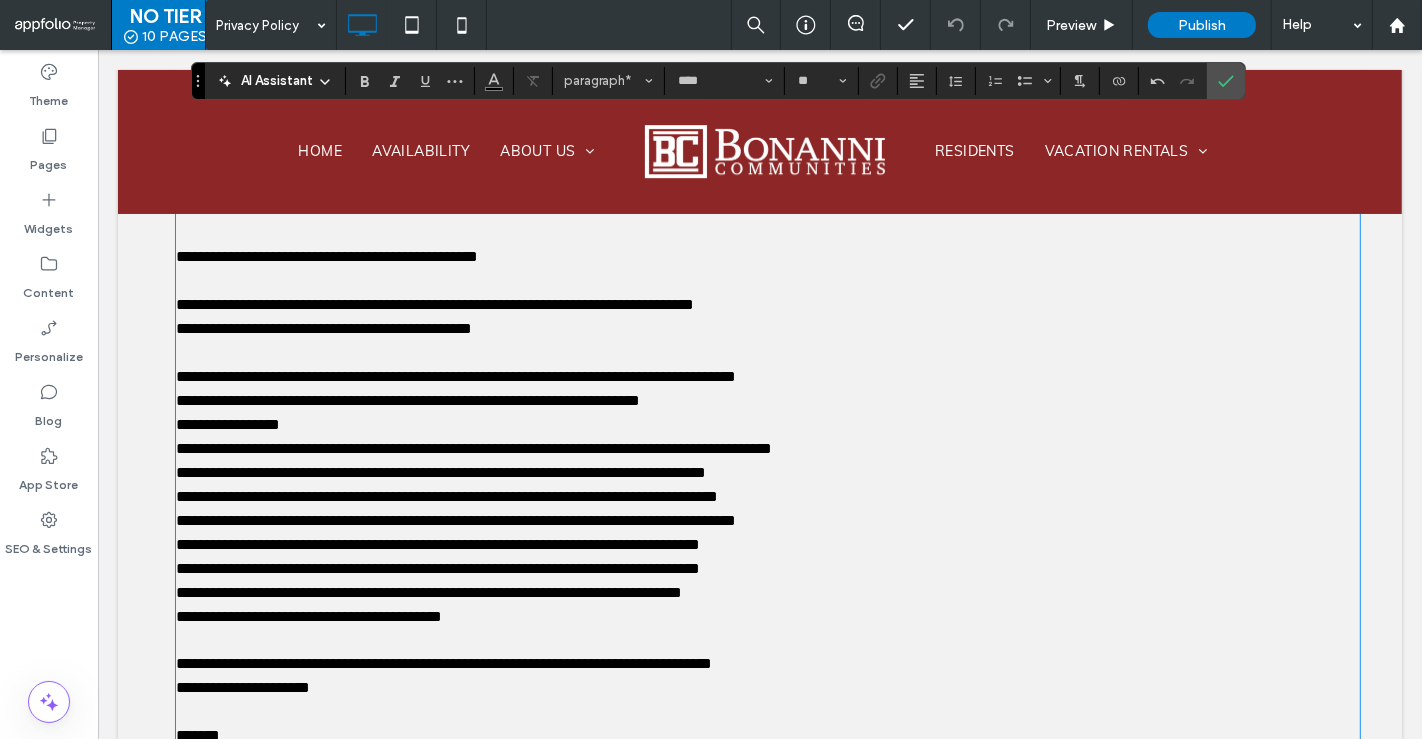 type 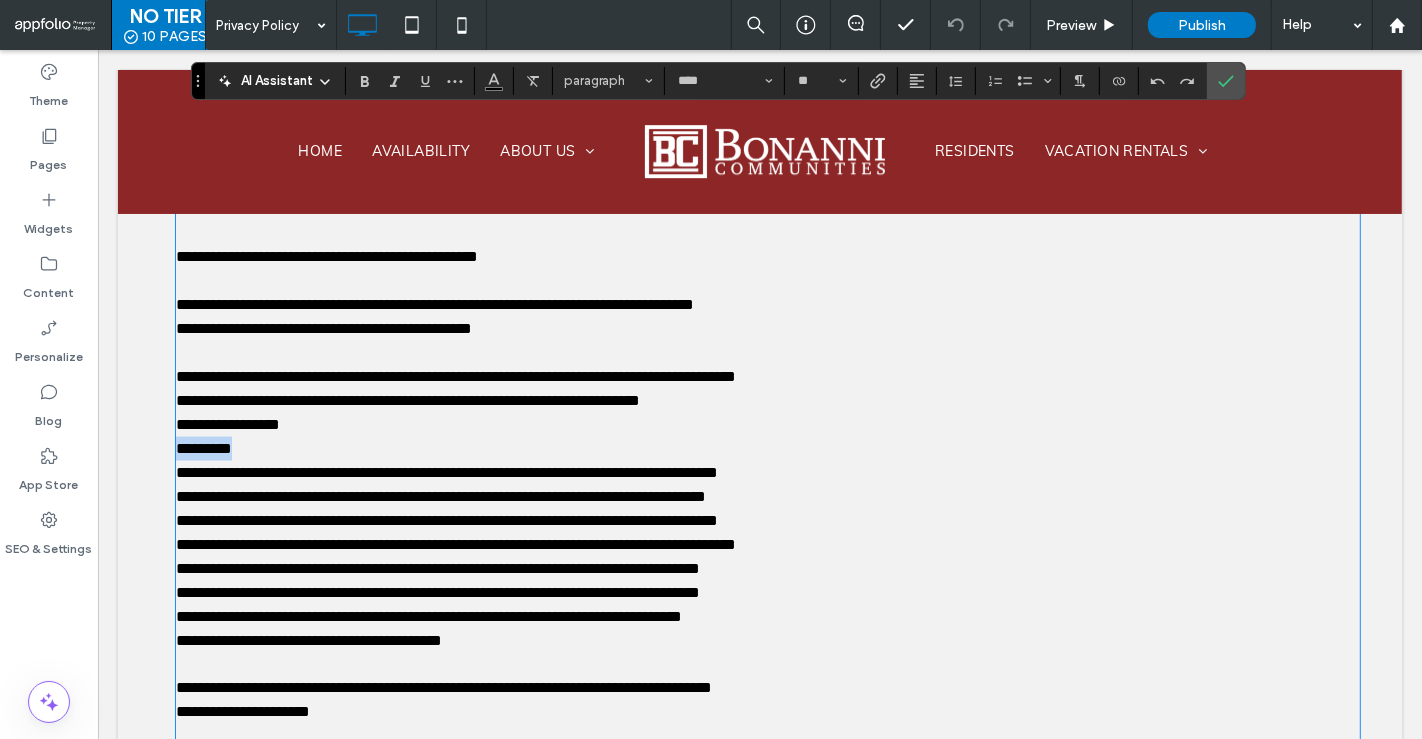 drag, startPoint x: 247, startPoint y: 452, endPoint x: 150, endPoint y: 440, distance: 97.73945 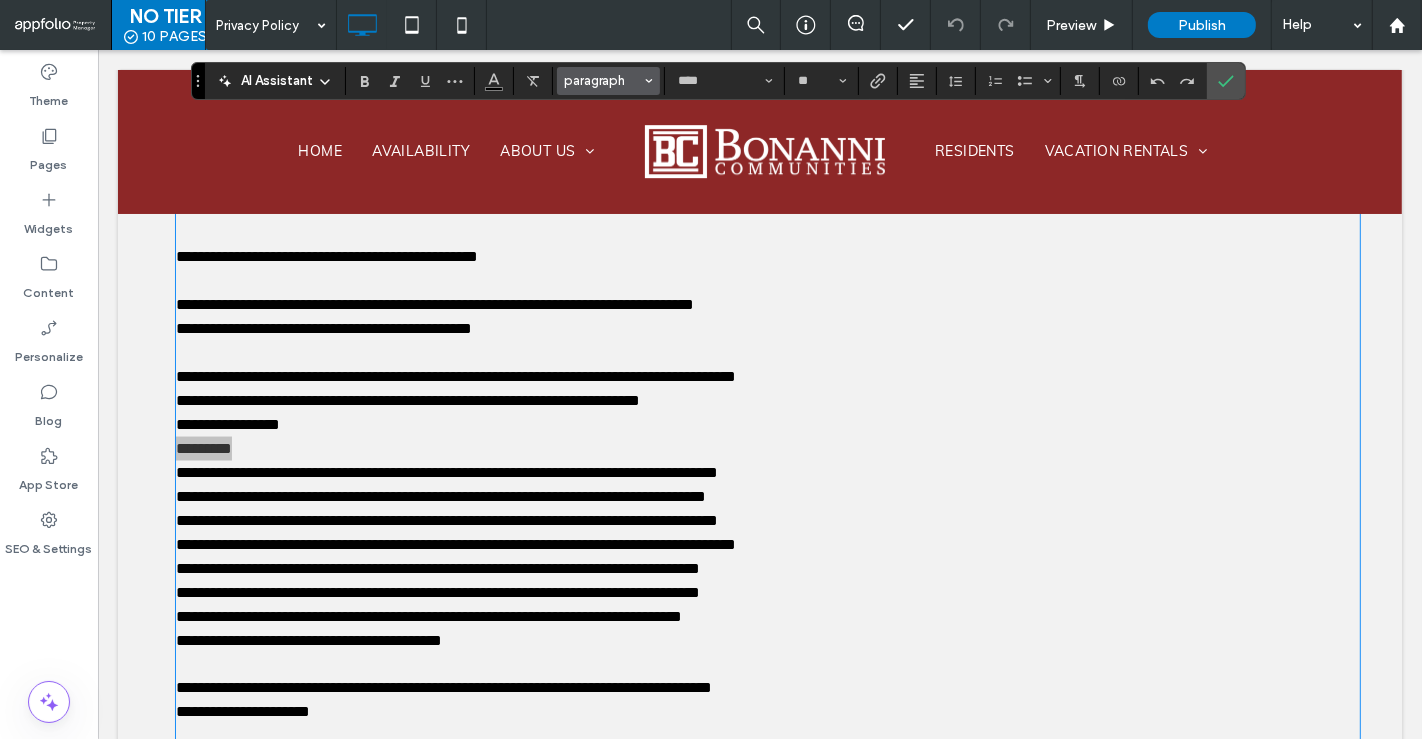 click on "paragraph" at bounding box center [603, 80] 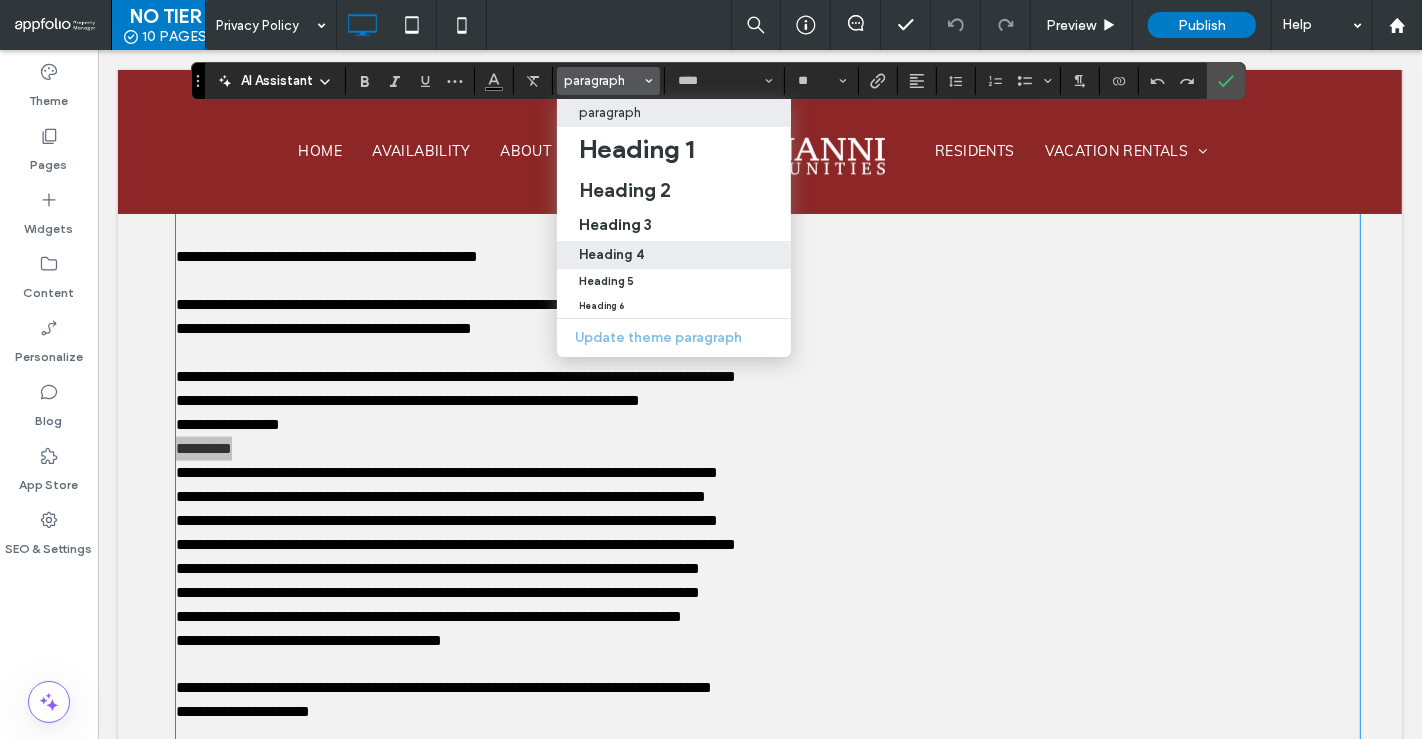 click on "Heading 4" at bounding box center (674, 254) 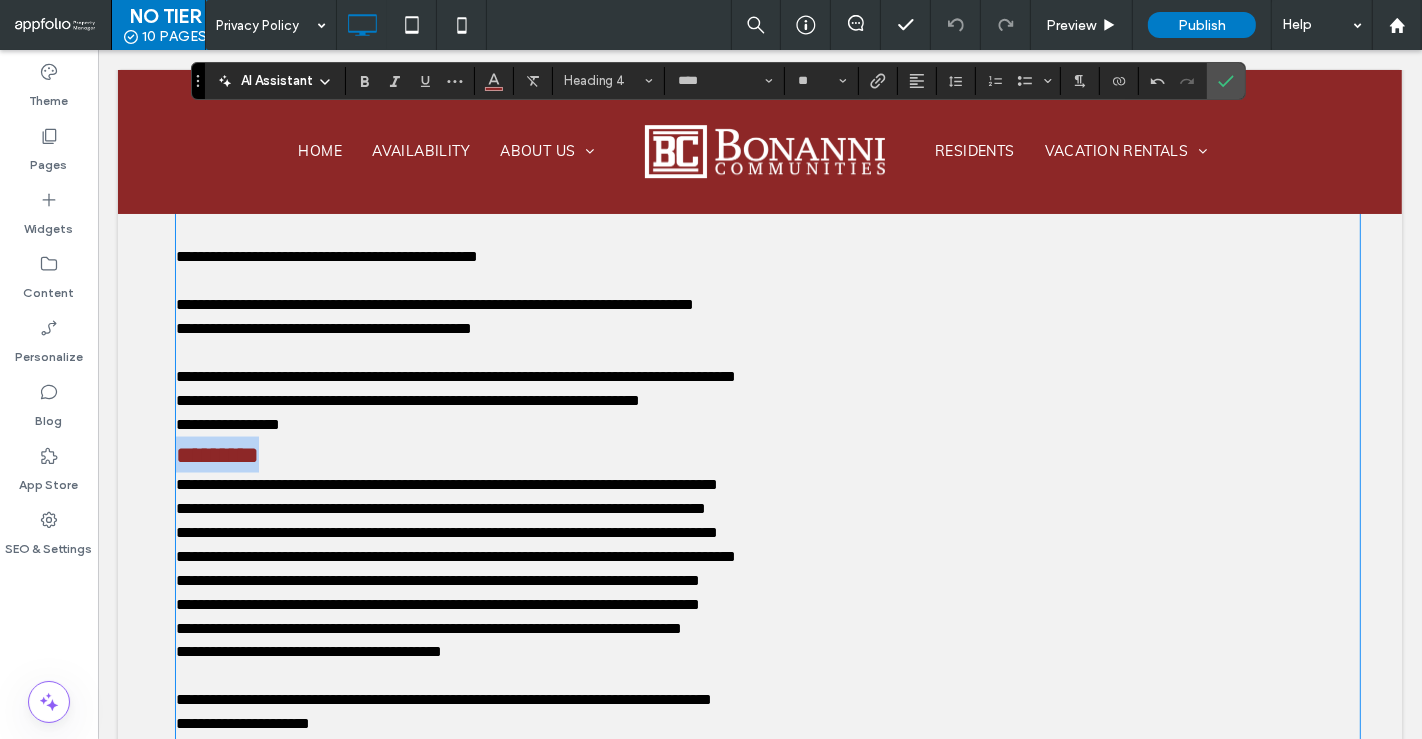 click on "*********" at bounding box center [767, 455] 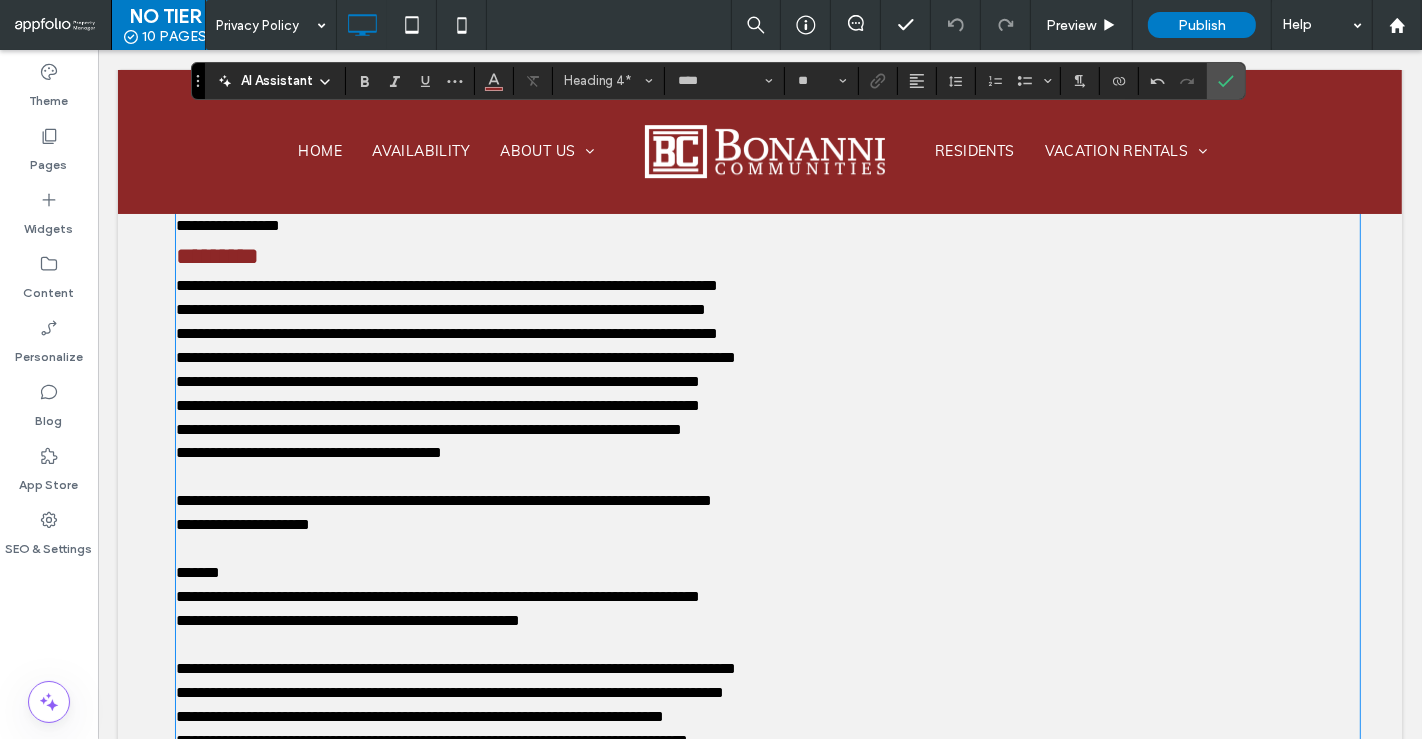 scroll, scrollTop: 2810, scrollLeft: 0, axis: vertical 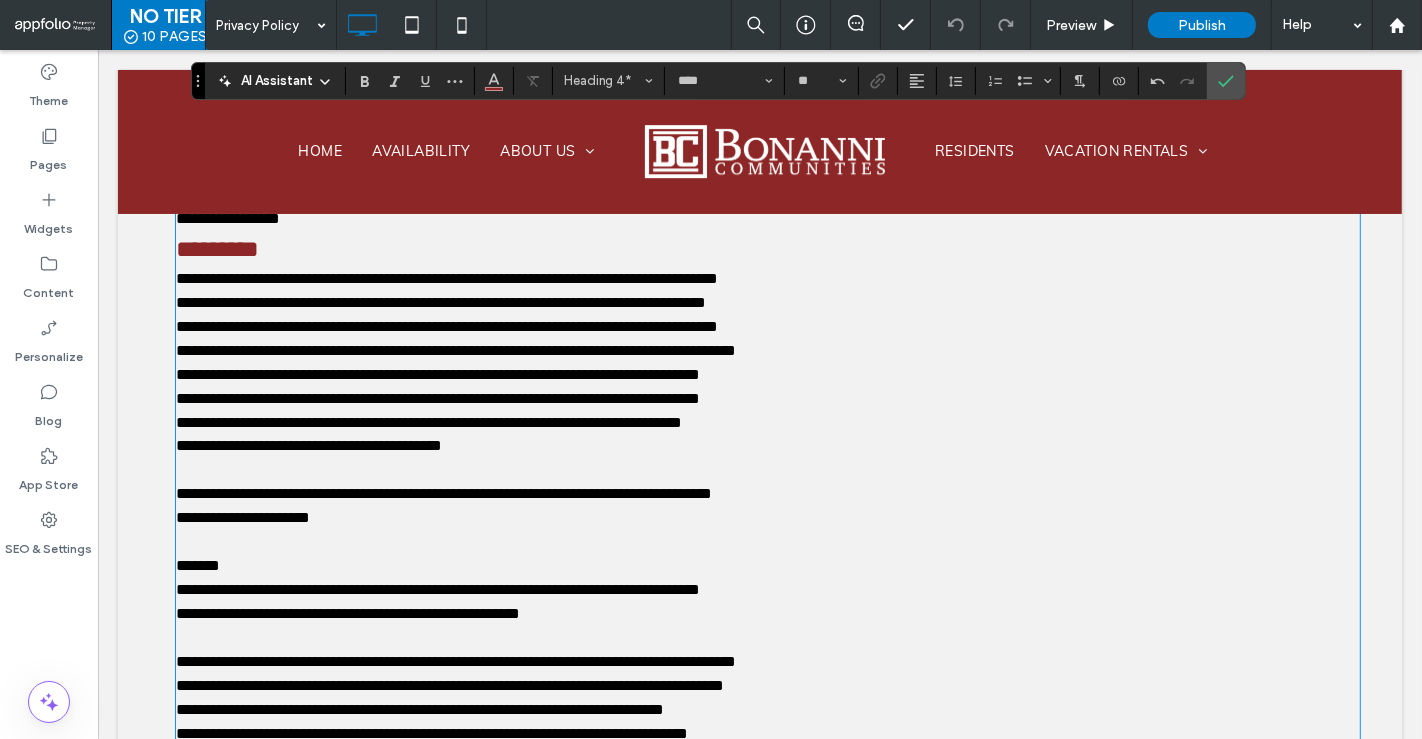 click on "*******" at bounding box center [767, 567] 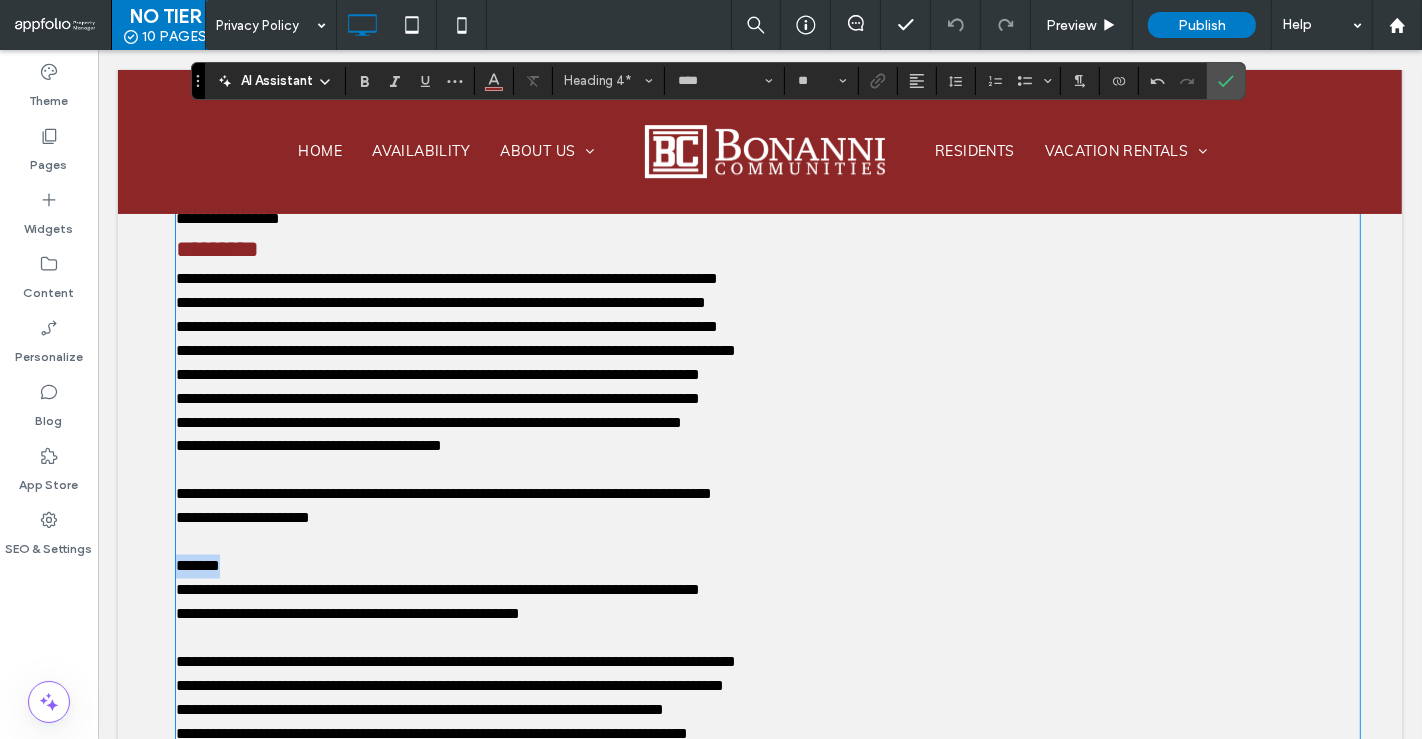 click on "*******" at bounding box center [767, 567] 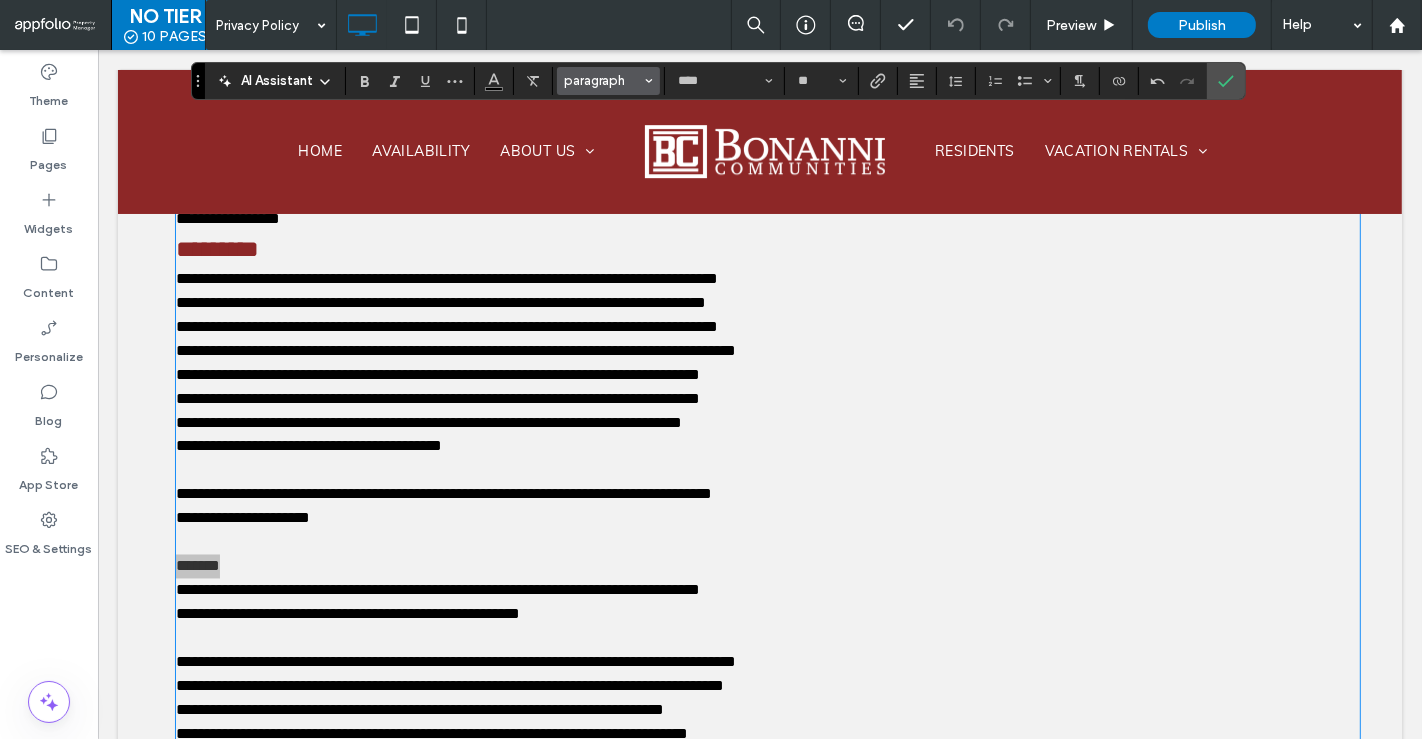 click on "paragraph" at bounding box center [603, 80] 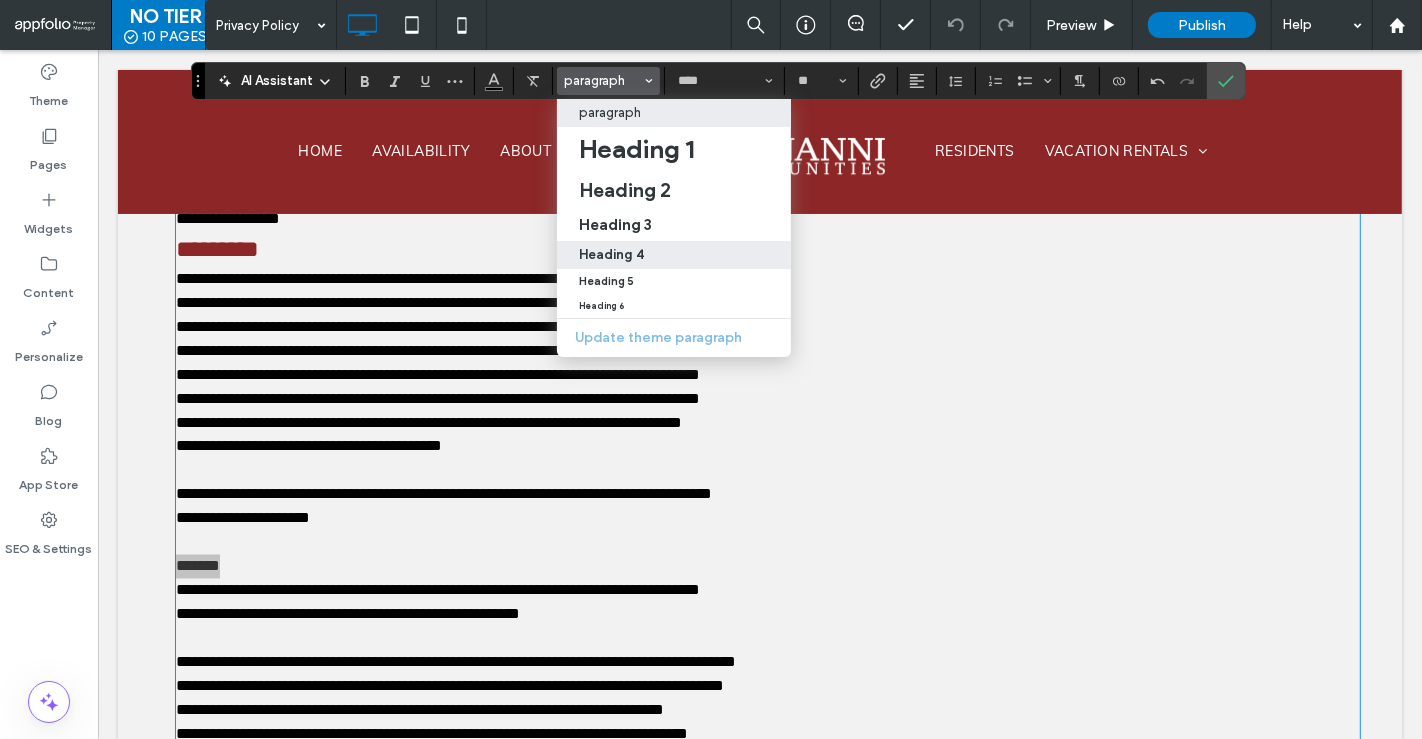 click on "Heading 4" at bounding box center (611, 254) 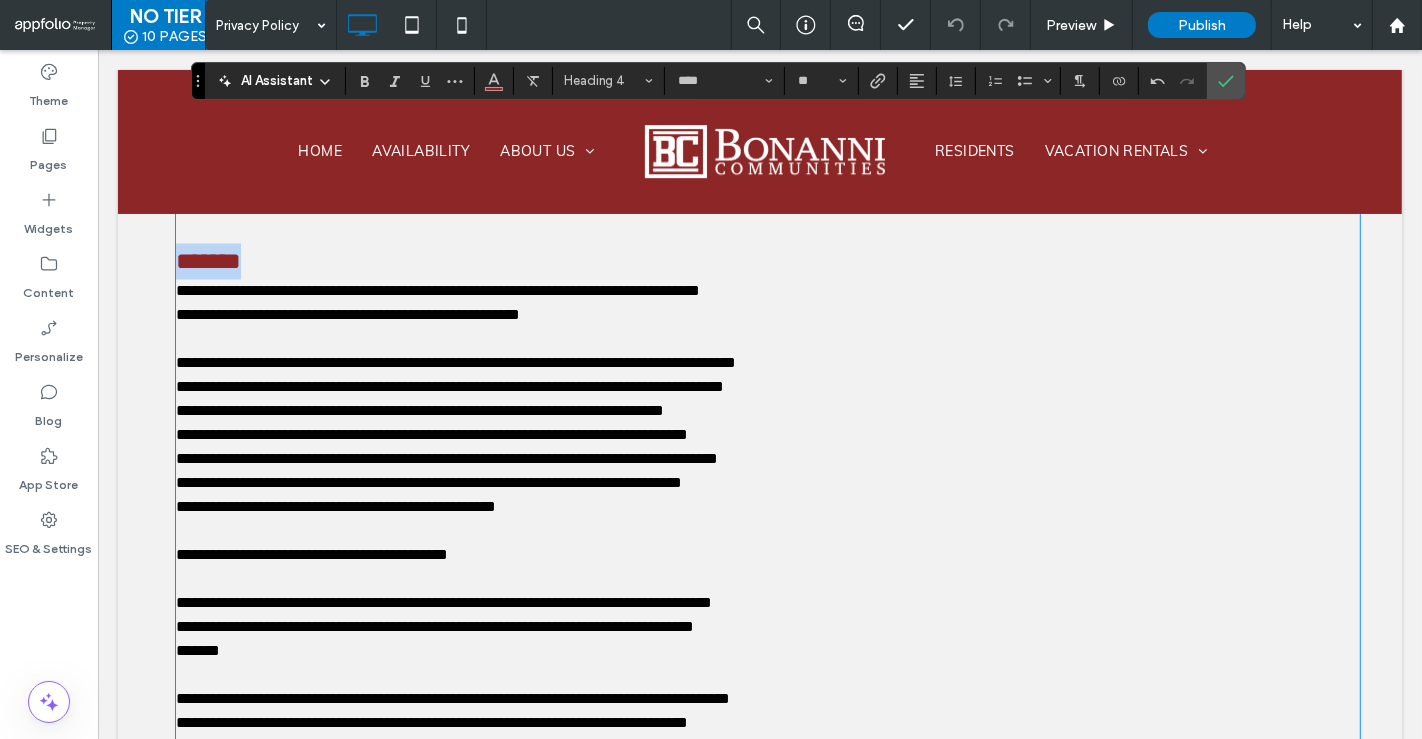 scroll, scrollTop: 3205, scrollLeft: 0, axis: vertical 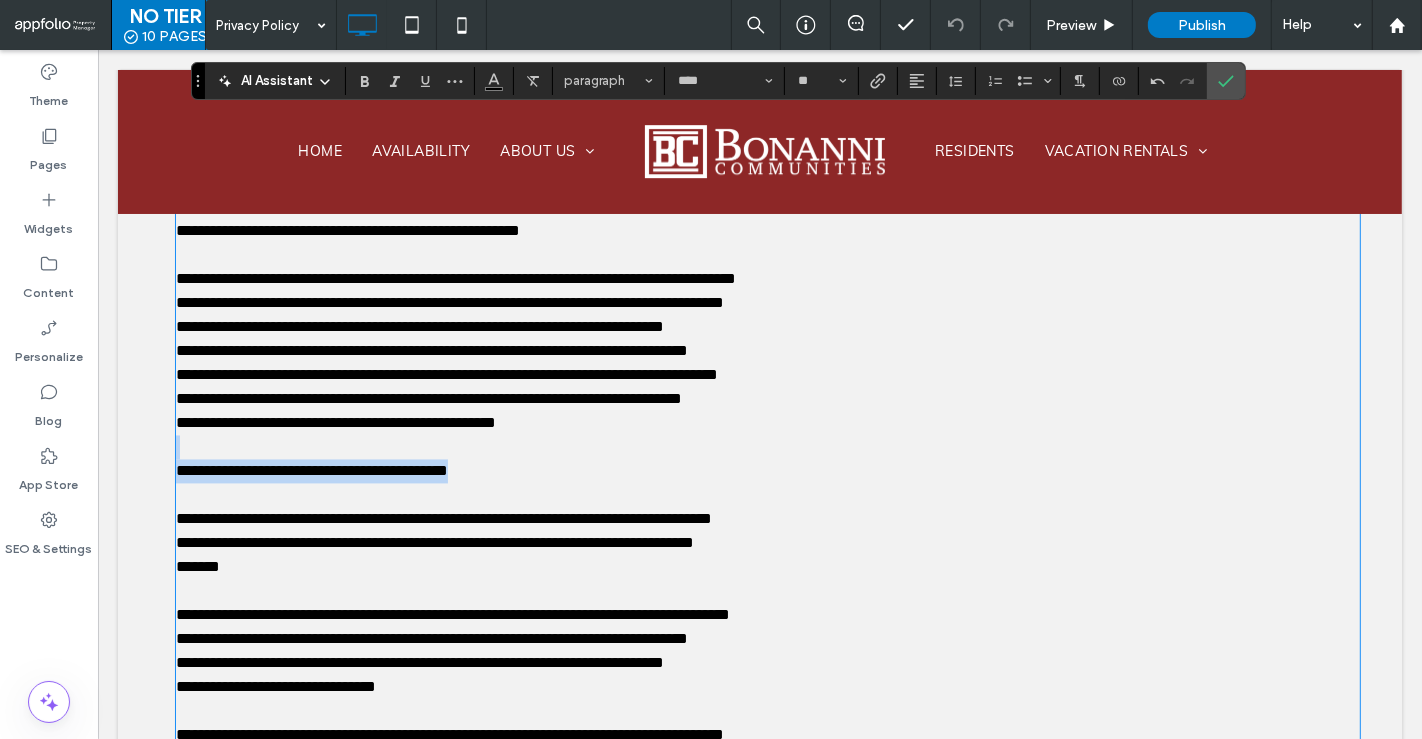 drag, startPoint x: 529, startPoint y: 467, endPoint x: 381, endPoint y: 496, distance: 150.81445 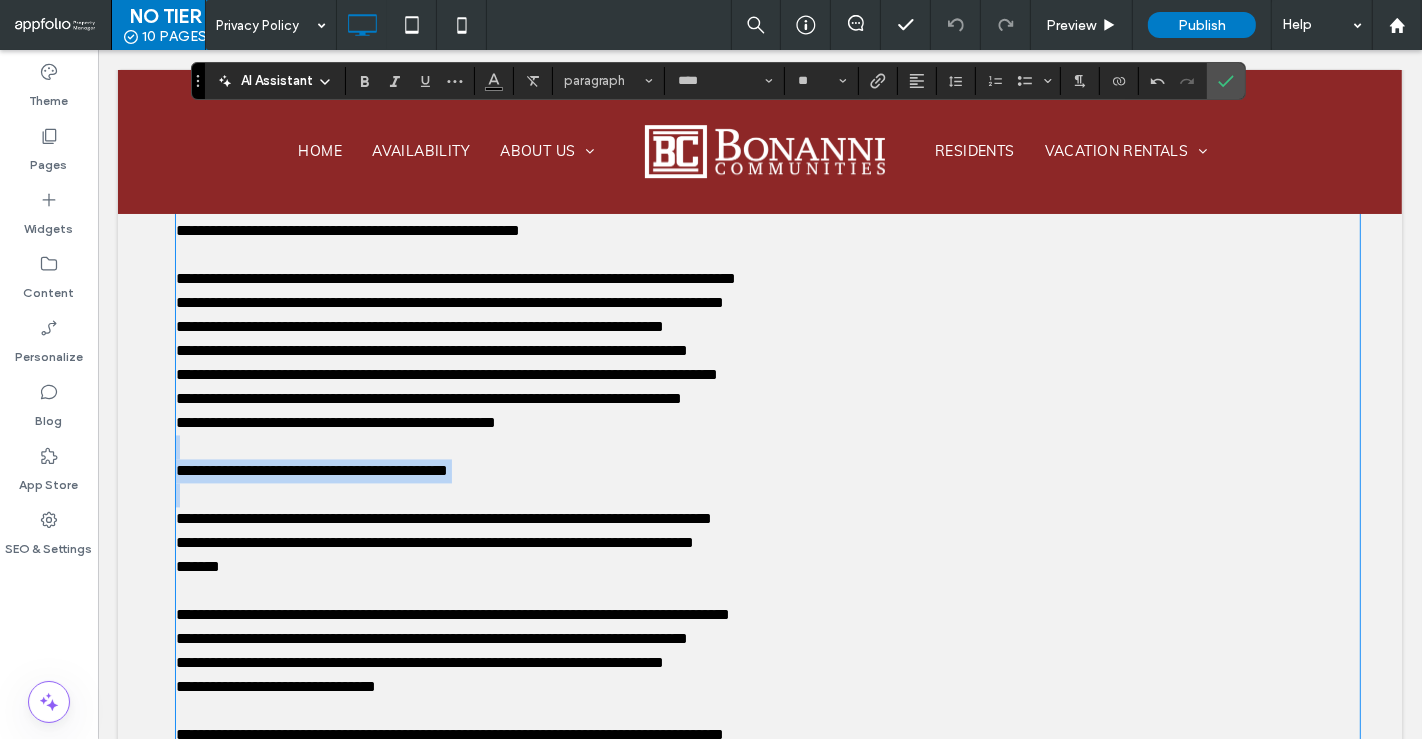 click at bounding box center (767, 496) 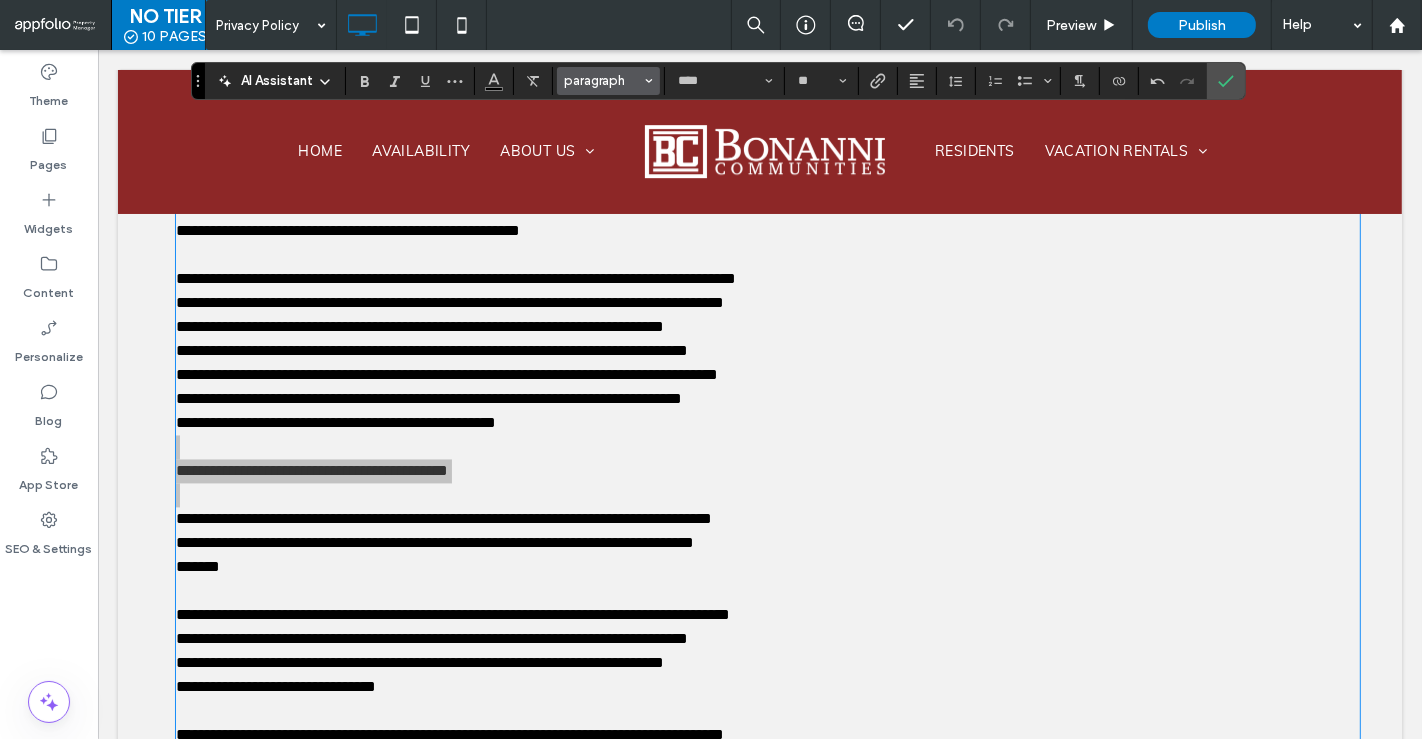 click at bounding box center [649, 81] 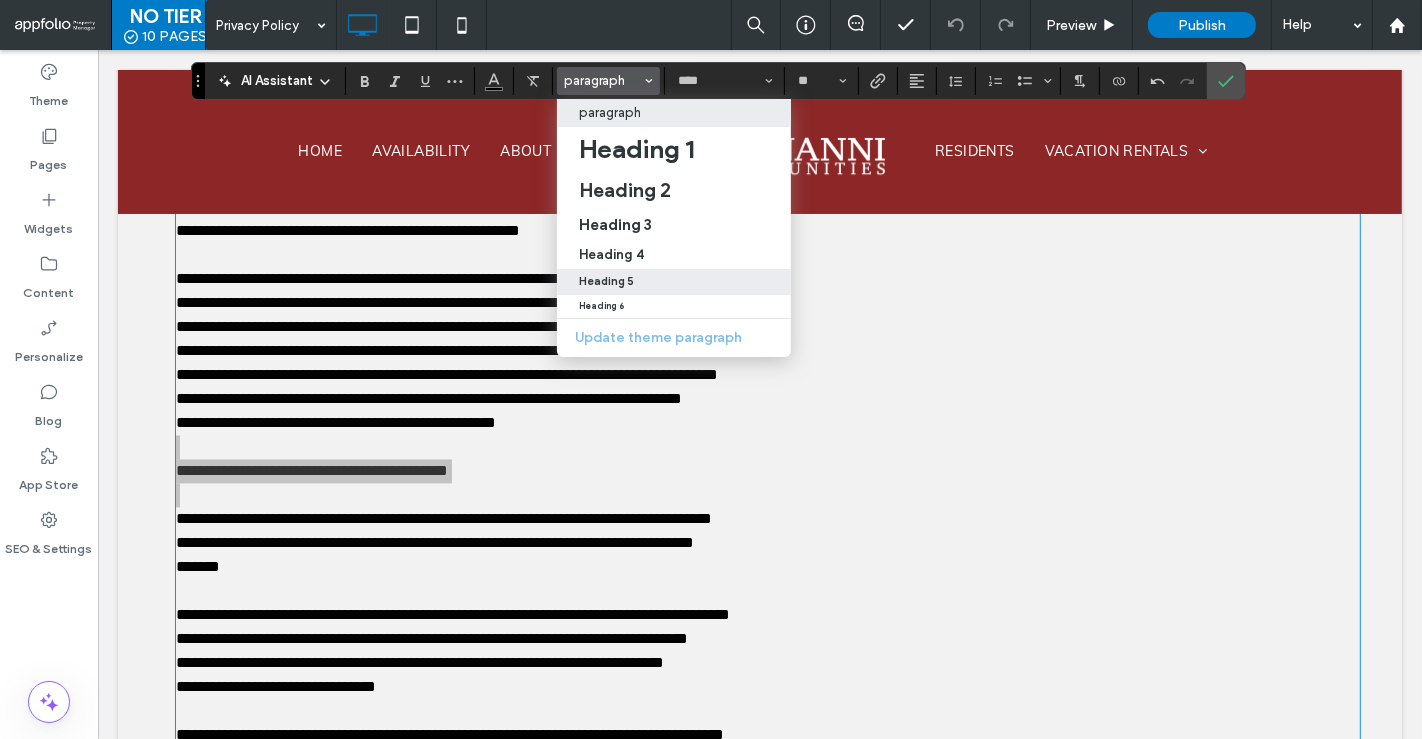 click on "Heading 5" at bounding box center [674, 282] 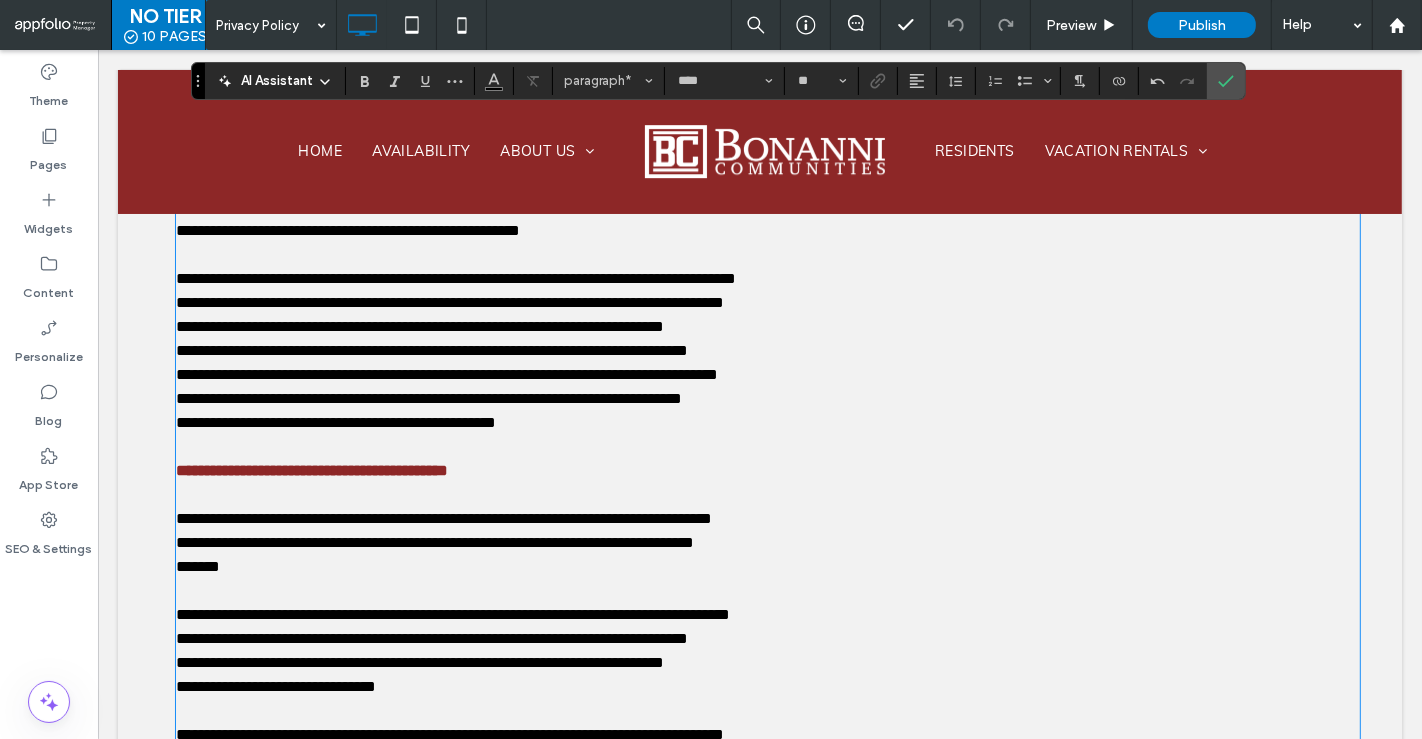 click on "**********" at bounding box center (767, 424) 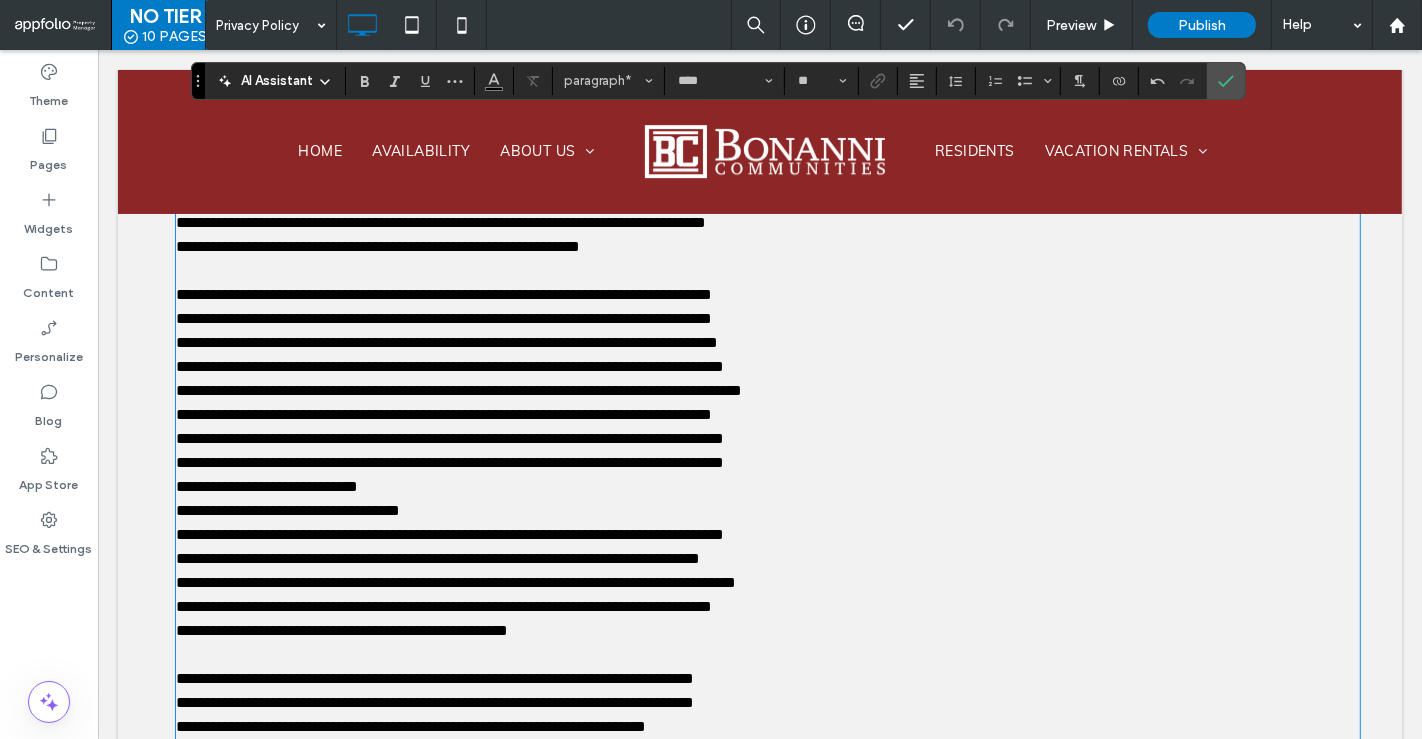 scroll, scrollTop: 3931, scrollLeft: 0, axis: vertical 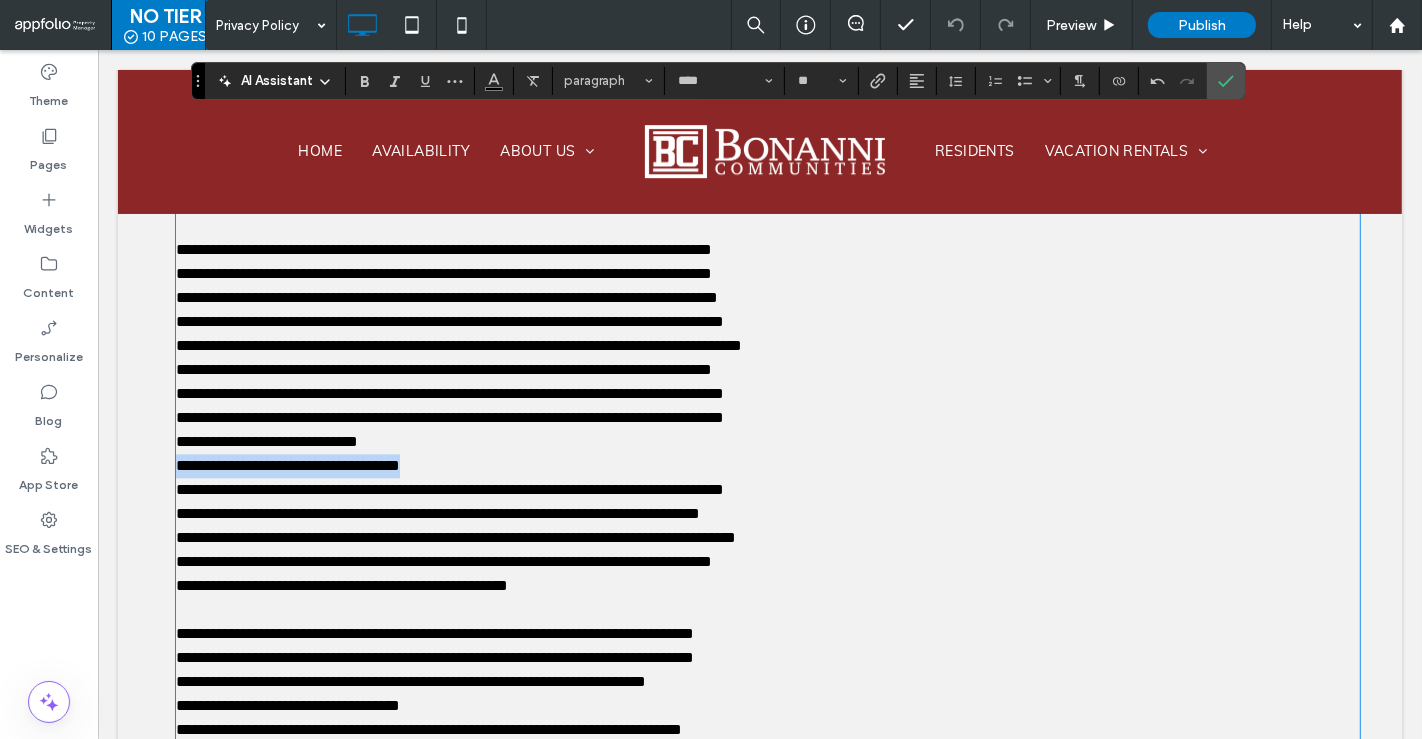 drag, startPoint x: 443, startPoint y: 471, endPoint x: 156, endPoint y: 466, distance: 287.04355 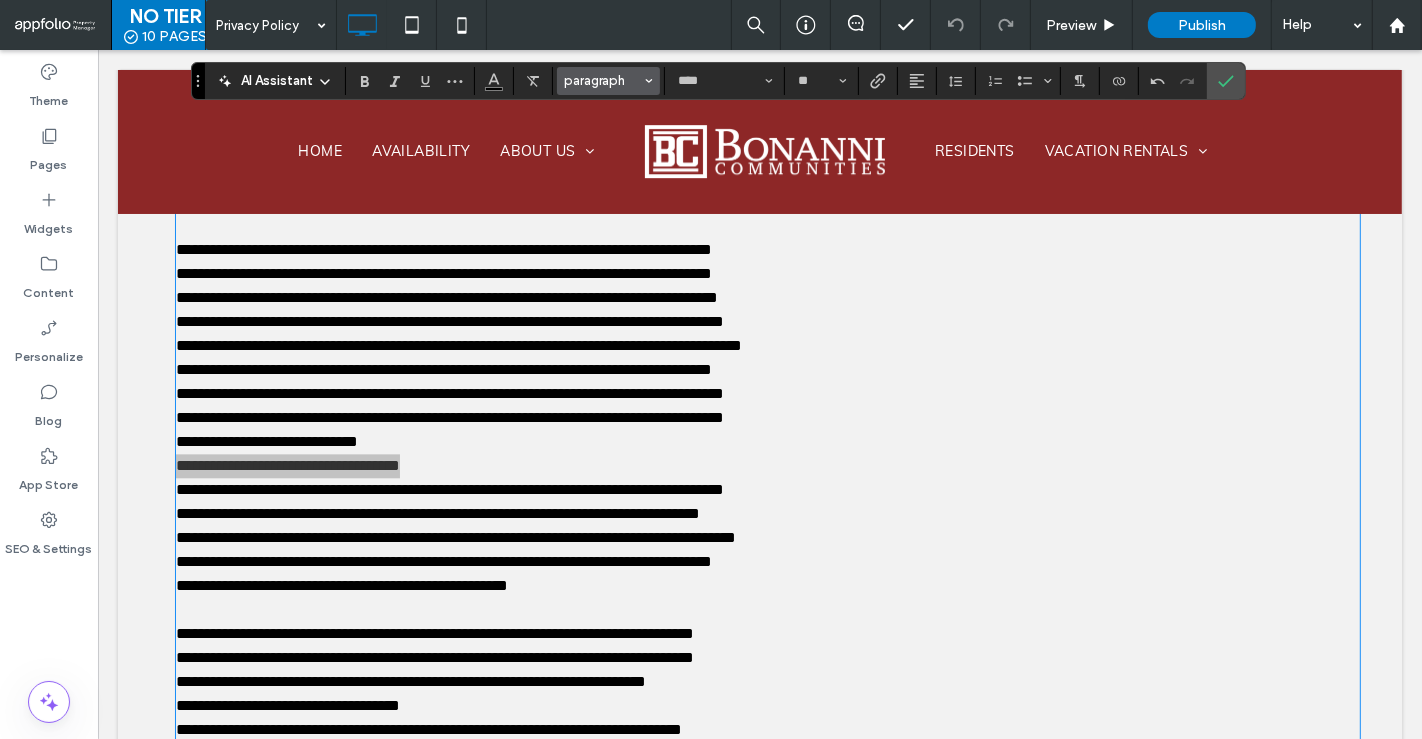 click at bounding box center [649, 81] 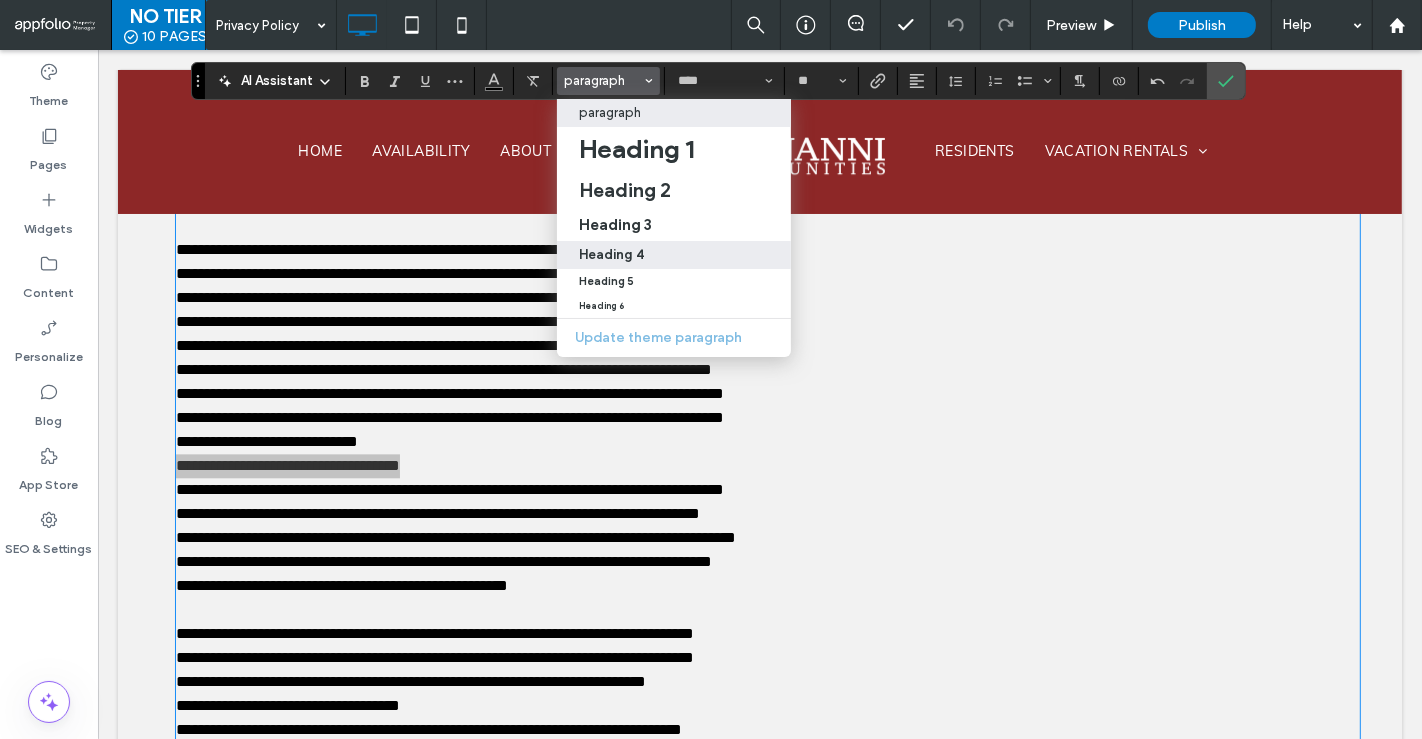 click on "Heading 4" at bounding box center [611, 254] 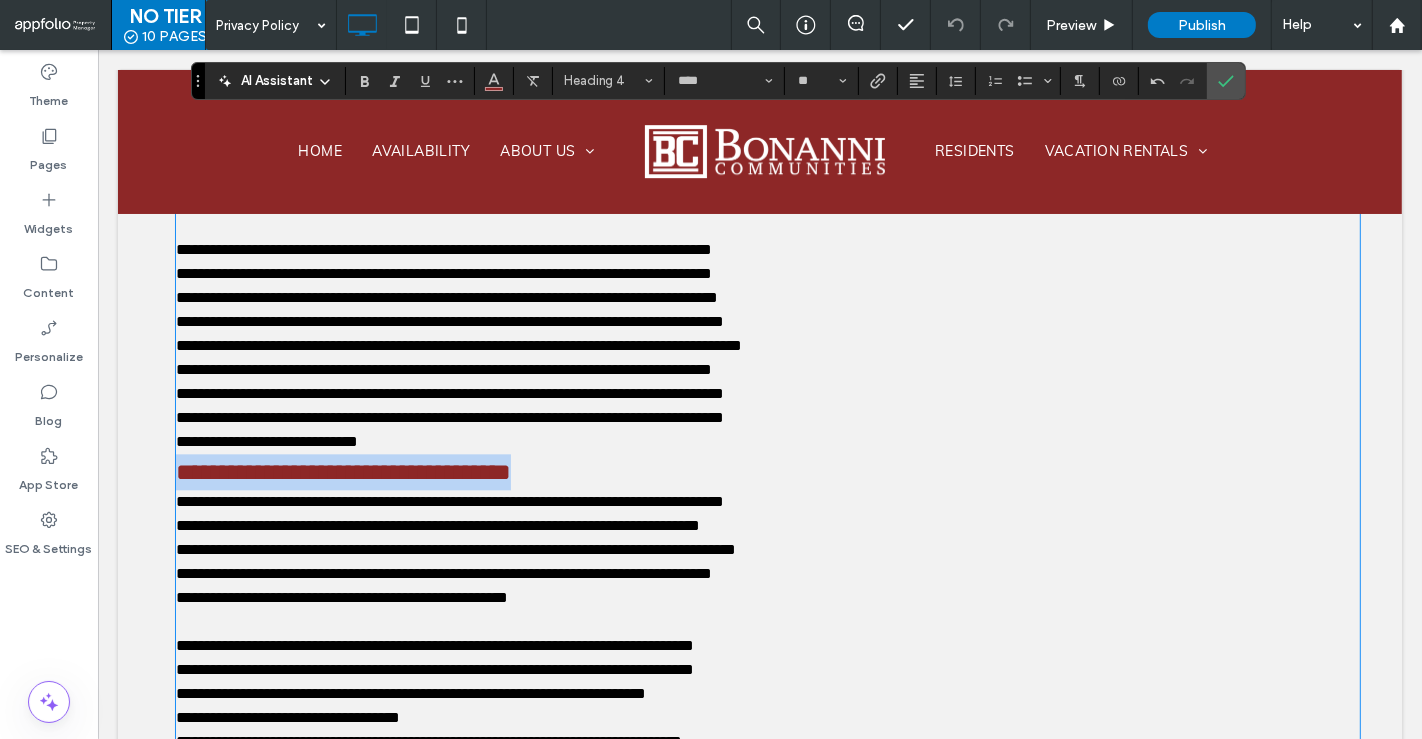 click on "**********" at bounding box center (342, 472) 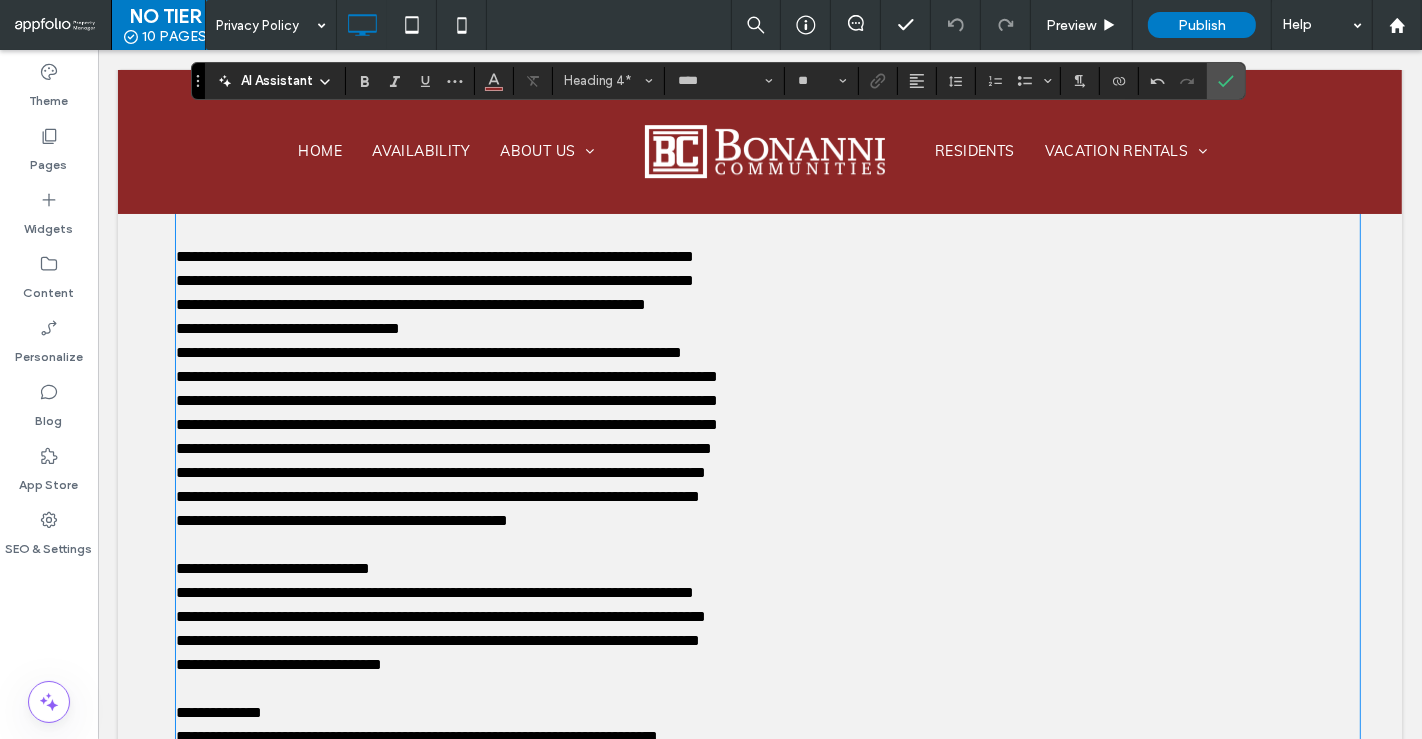 scroll, scrollTop: 4321, scrollLeft: 0, axis: vertical 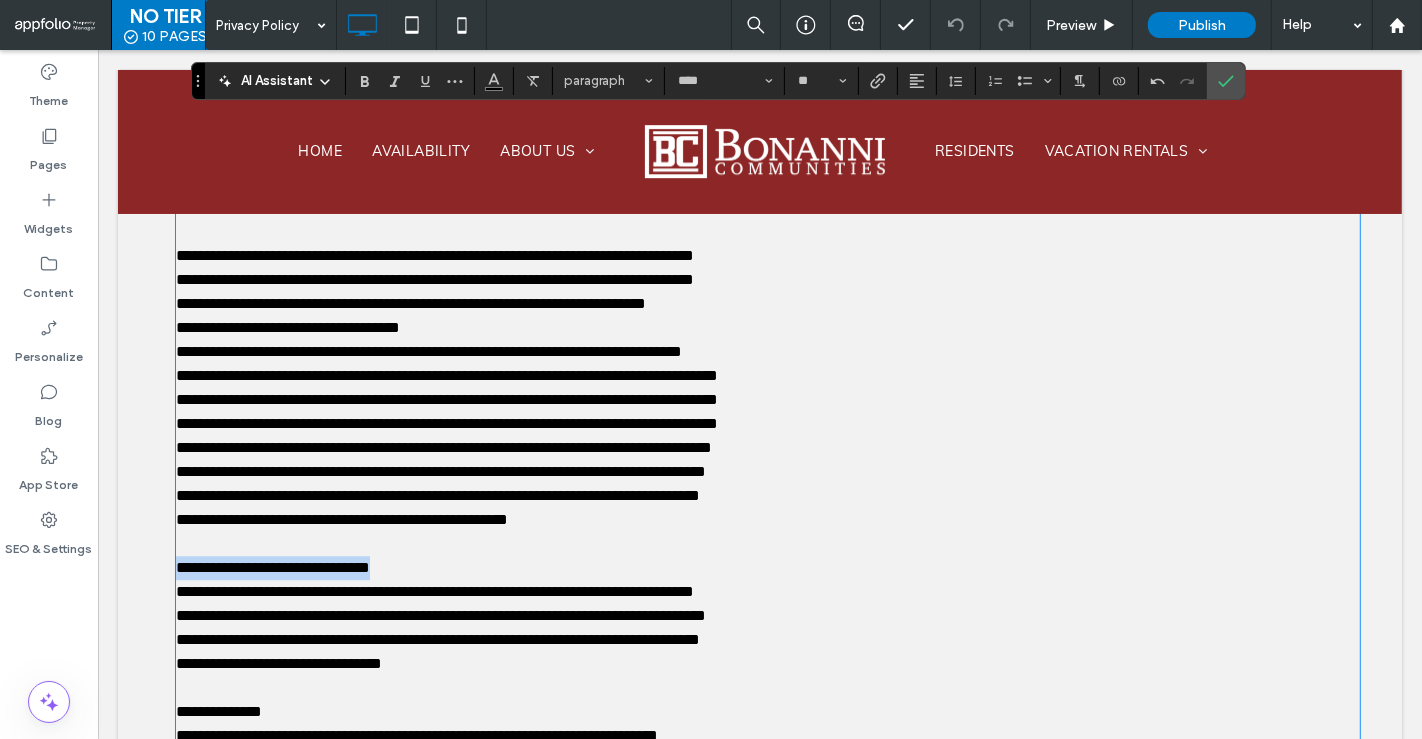drag, startPoint x: 418, startPoint y: 557, endPoint x: 163, endPoint y: 568, distance: 255.23715 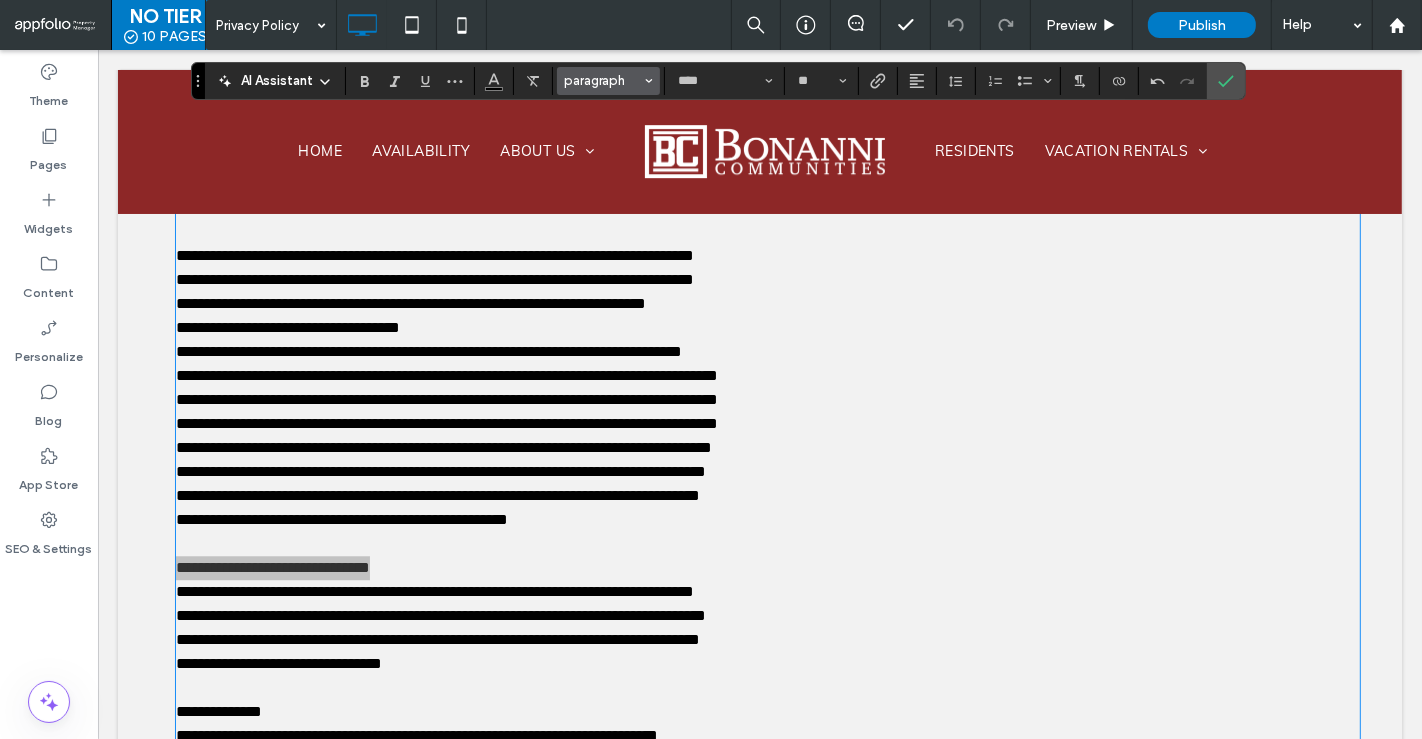 click on "paragraph" at bounding box center [609, 81] 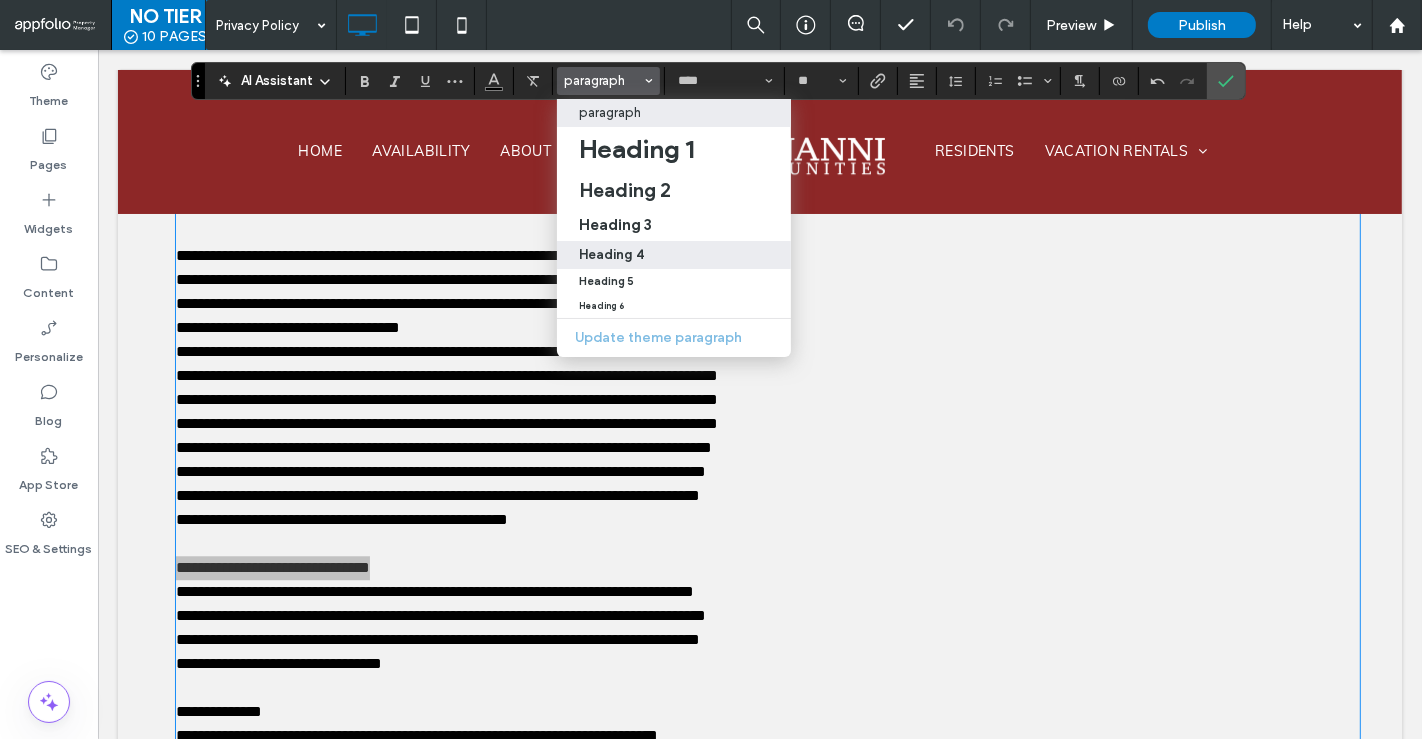 click on "Heading 4" at bounding box center [674, 254] 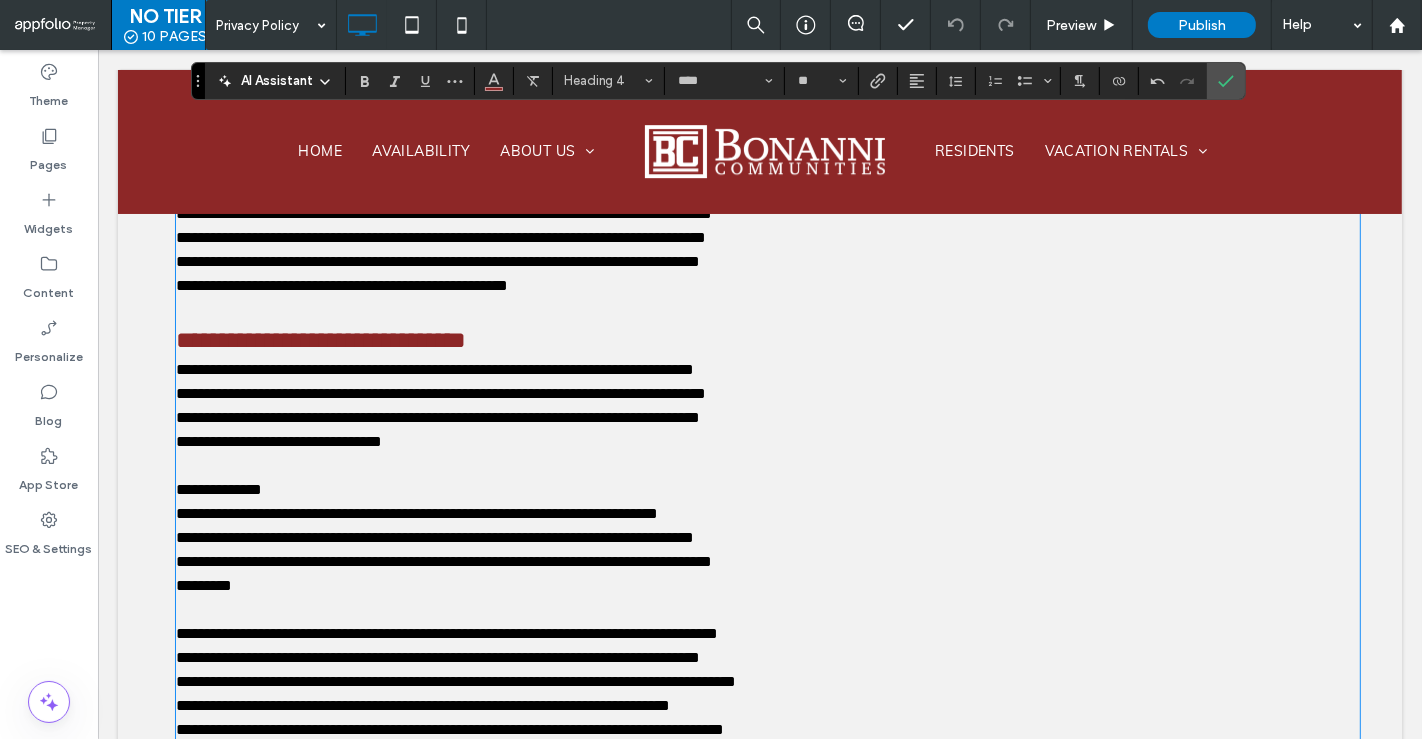 scroll, scrollTop: 4557, scrollLeft: 0, axis: vertical 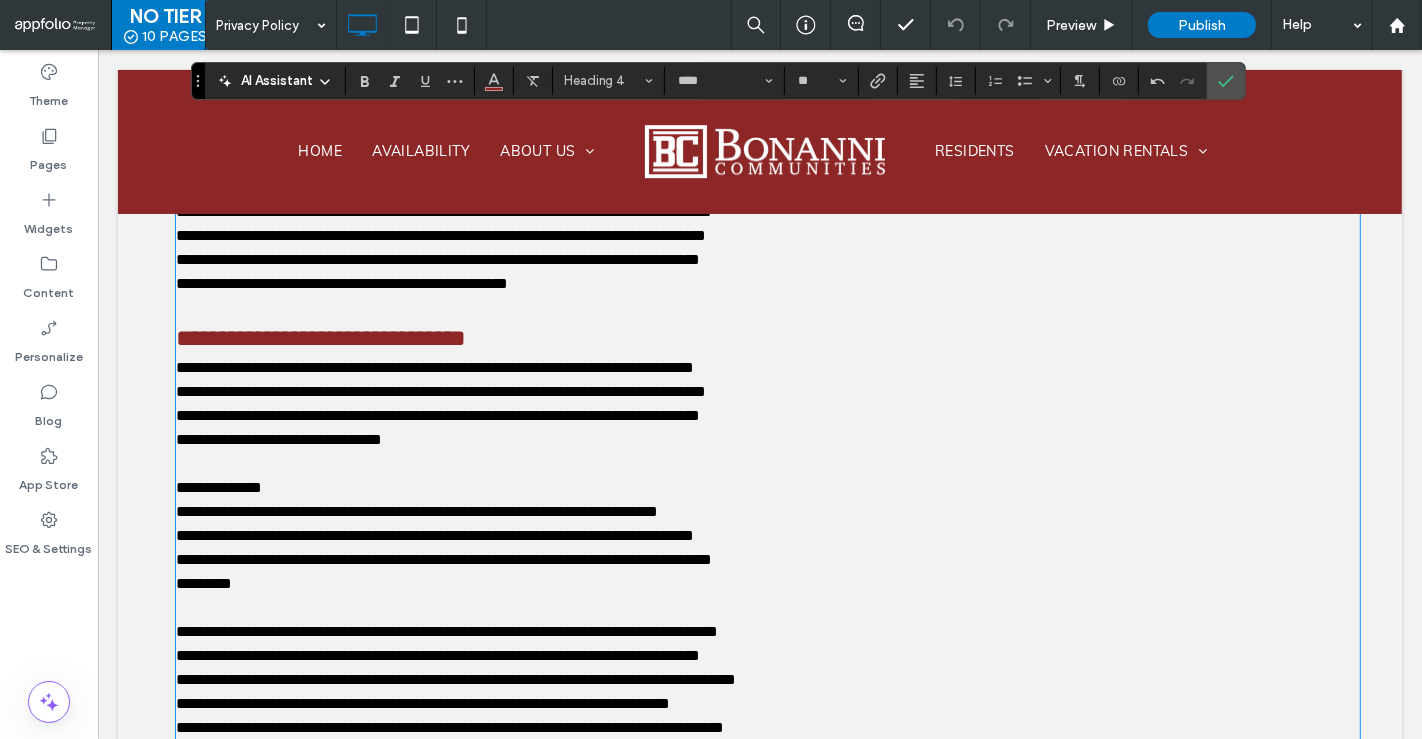 click on "**********" at bounding box center (218, 487) 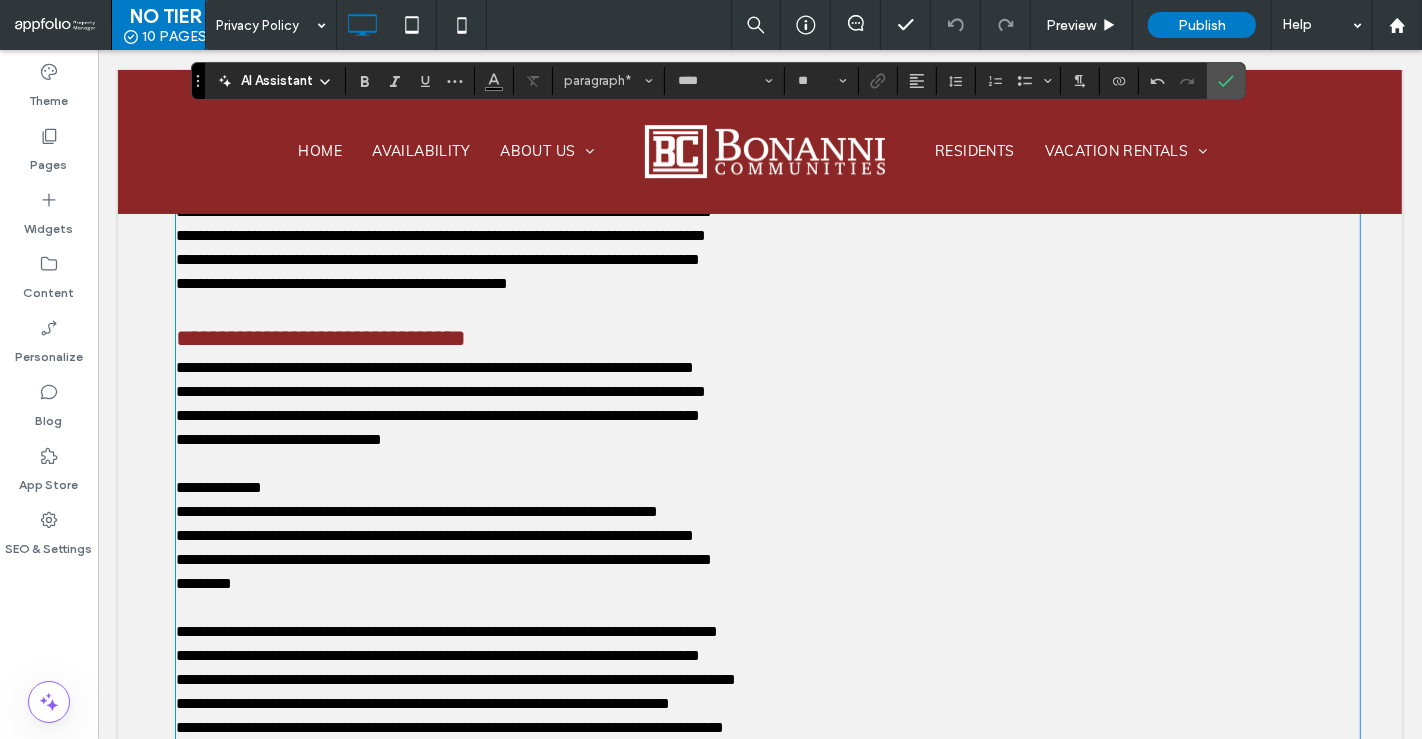 click on "**********" at bounding box center (218, 487) 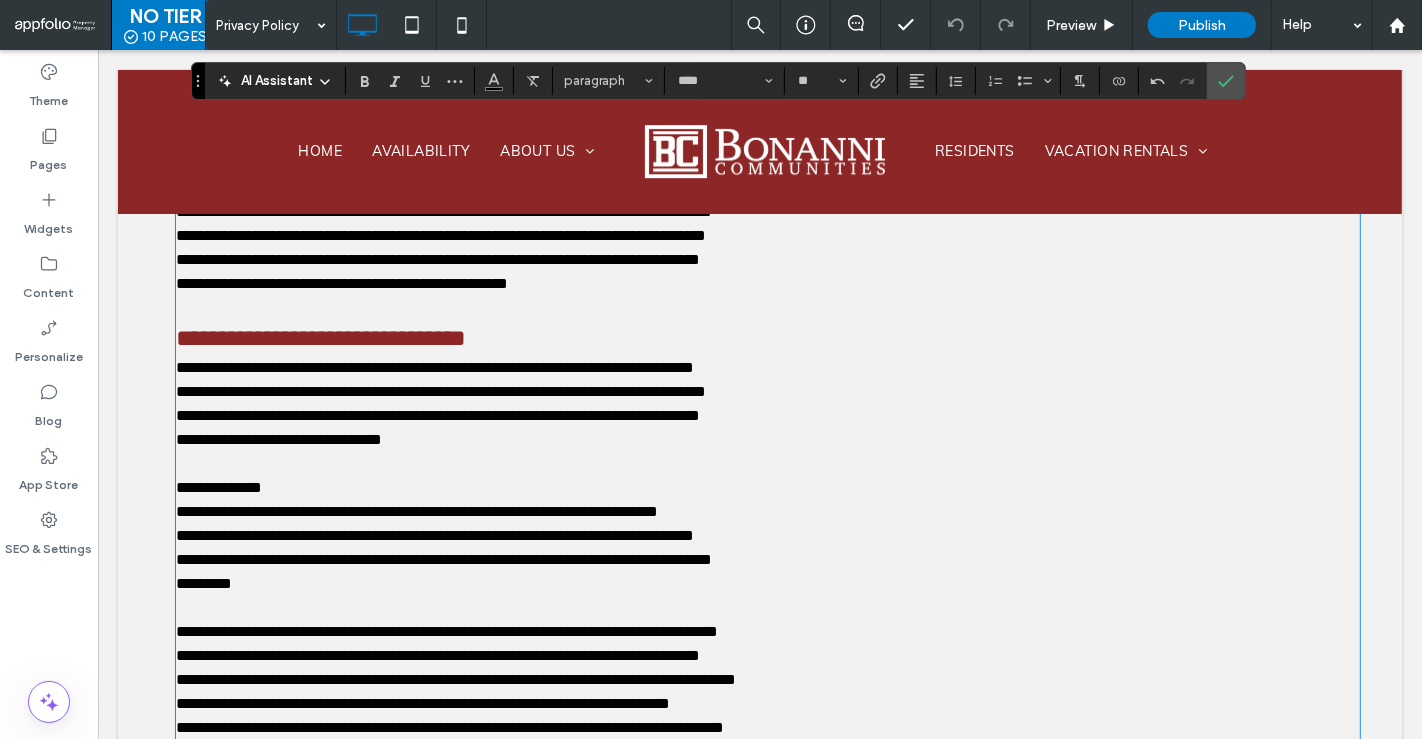 click on "**********" at bounding box center [218, 487] 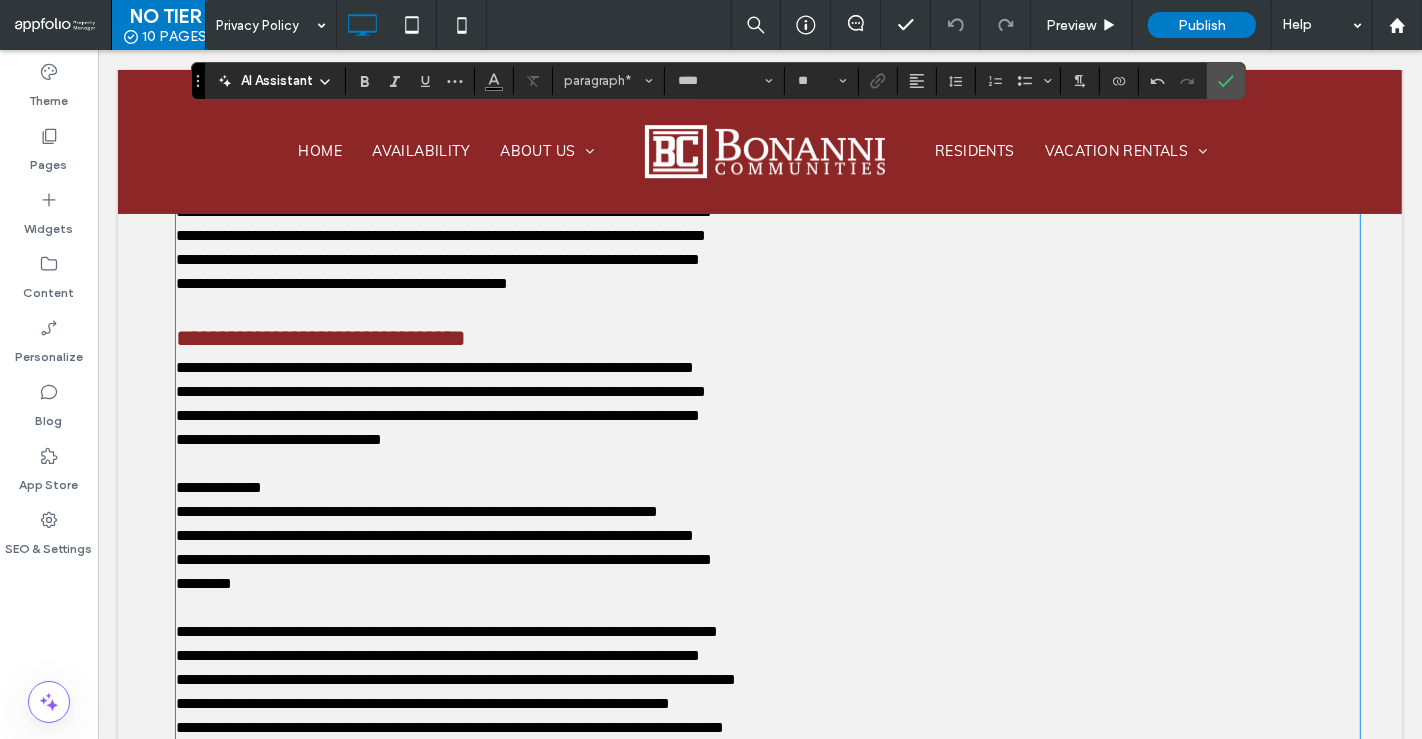 click on "**********" at bounding box center [218, 487] 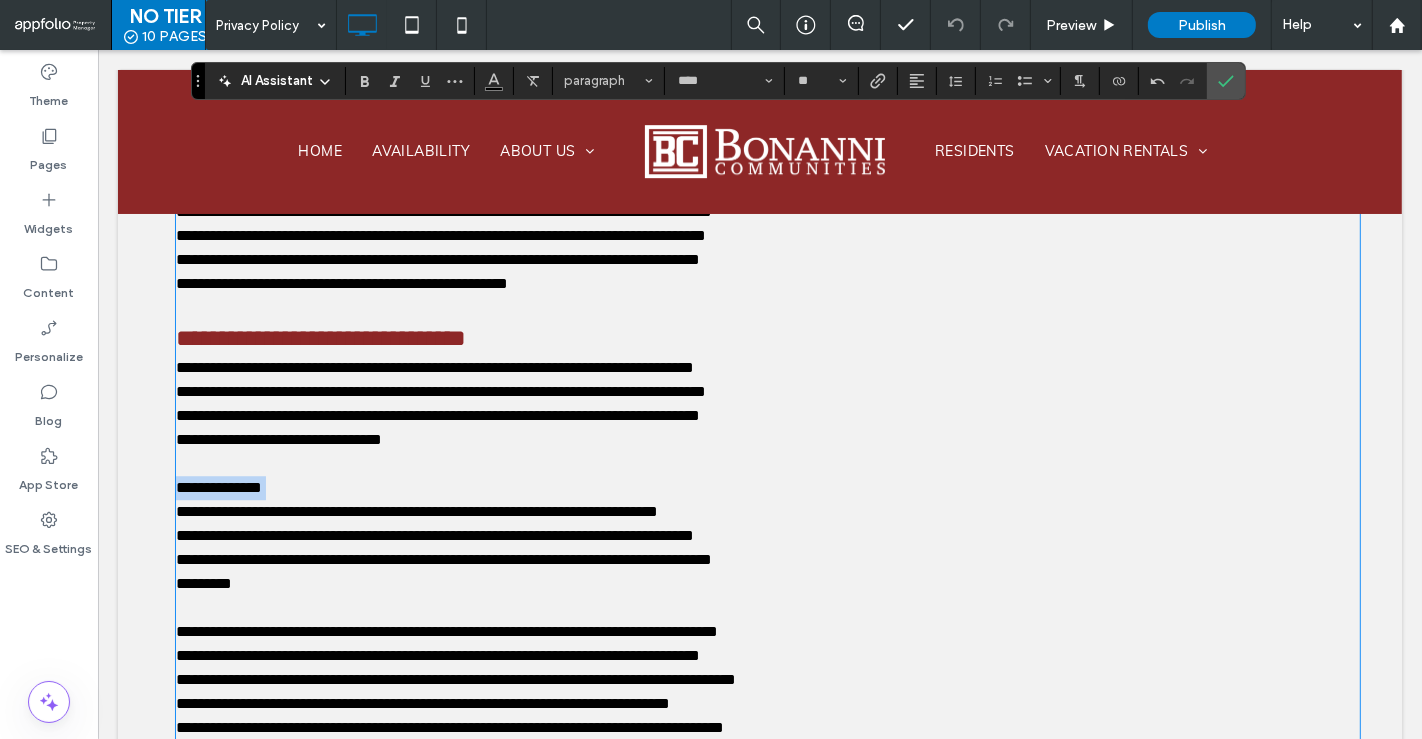 click on "**********" at bounding box center (218, 487) 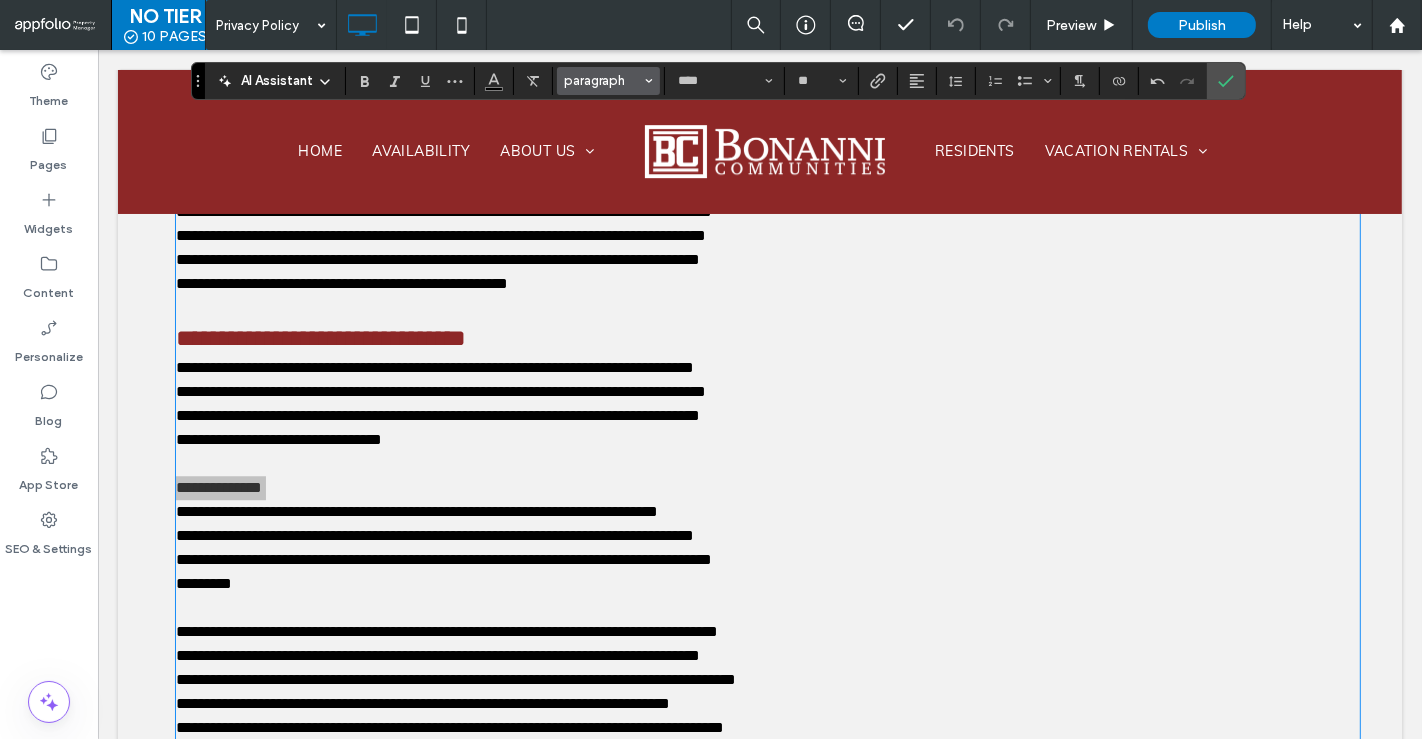 click on "paragraph" at bounding box center [603, 80] 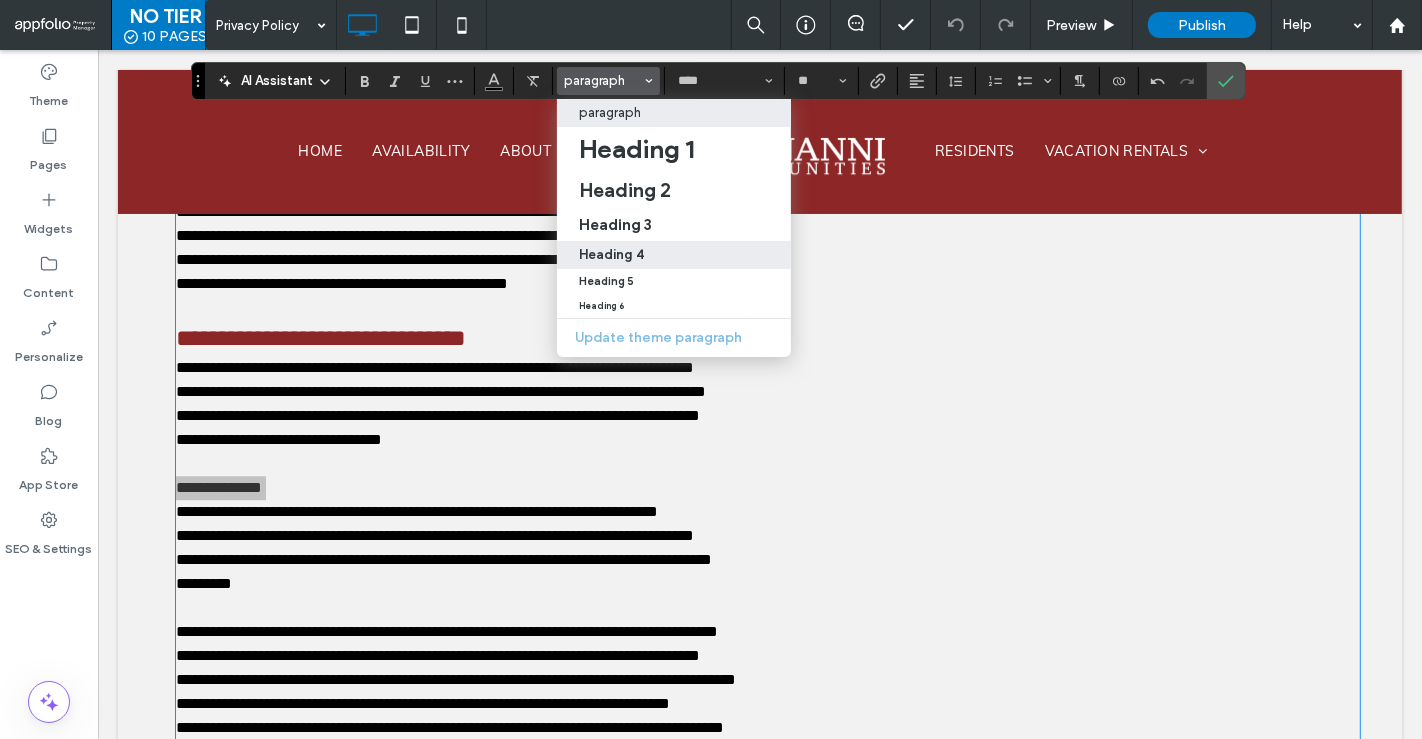 drag, startPoint x: 649, startPoint y: 257, endPoint x: 552, endPoint y: 206, distance: 109.59015 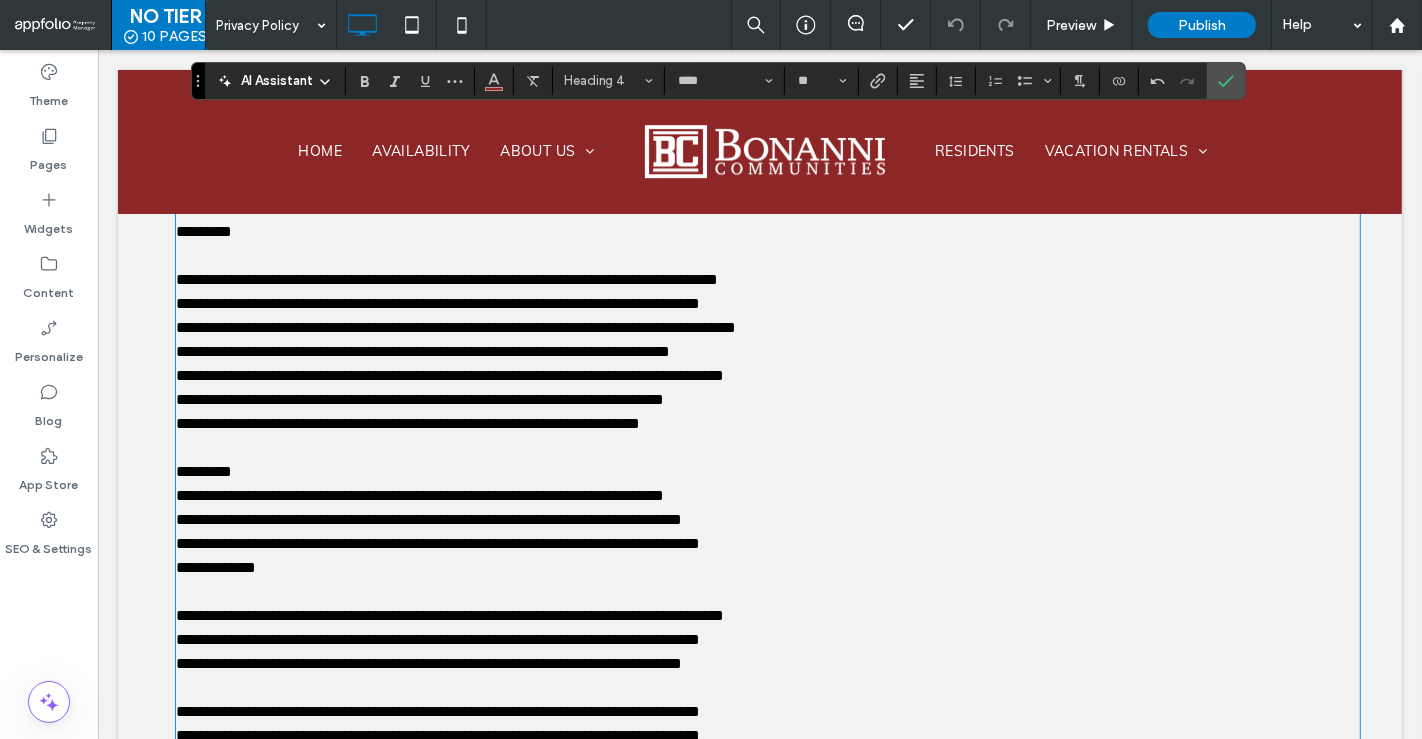 scroll, scrollTop: 4922, scrollLeft: 0, axis: vertical 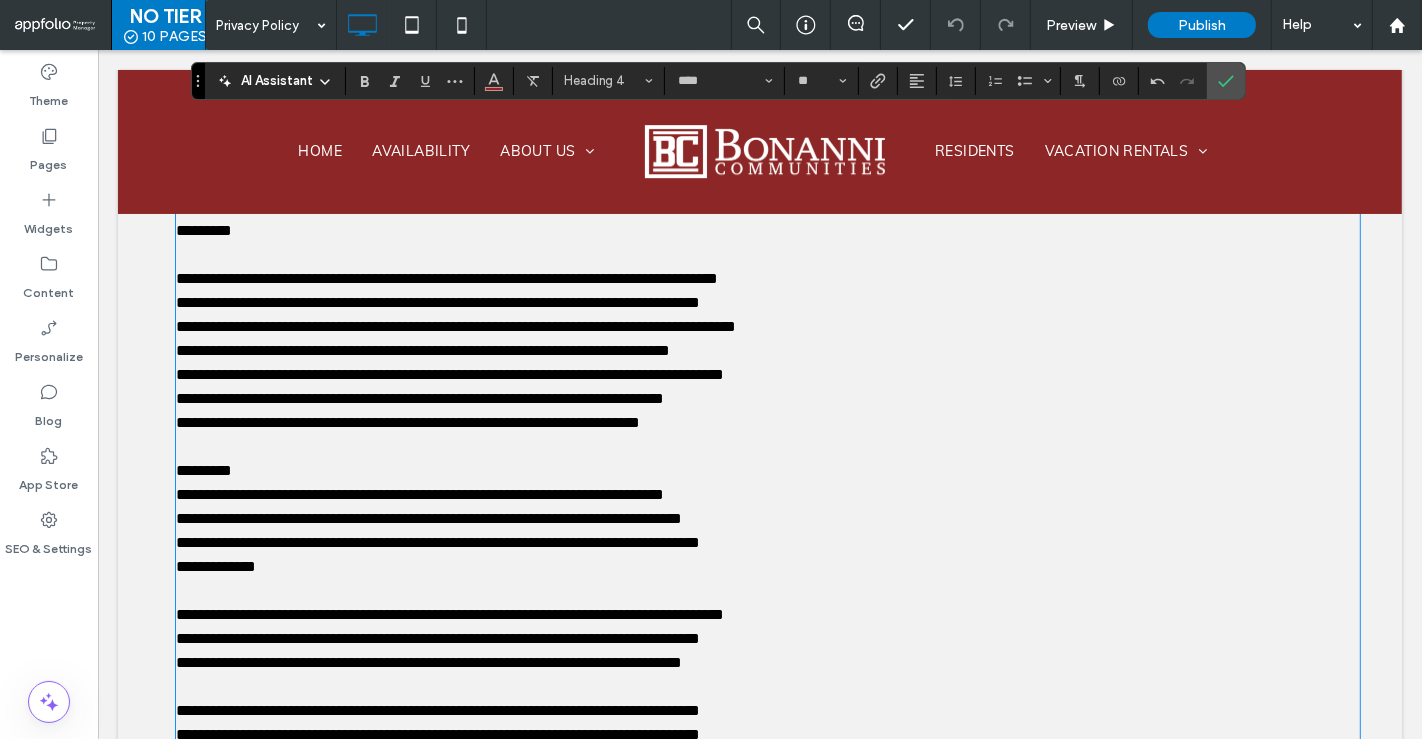click on "*********" at bounding box center [767, 471] 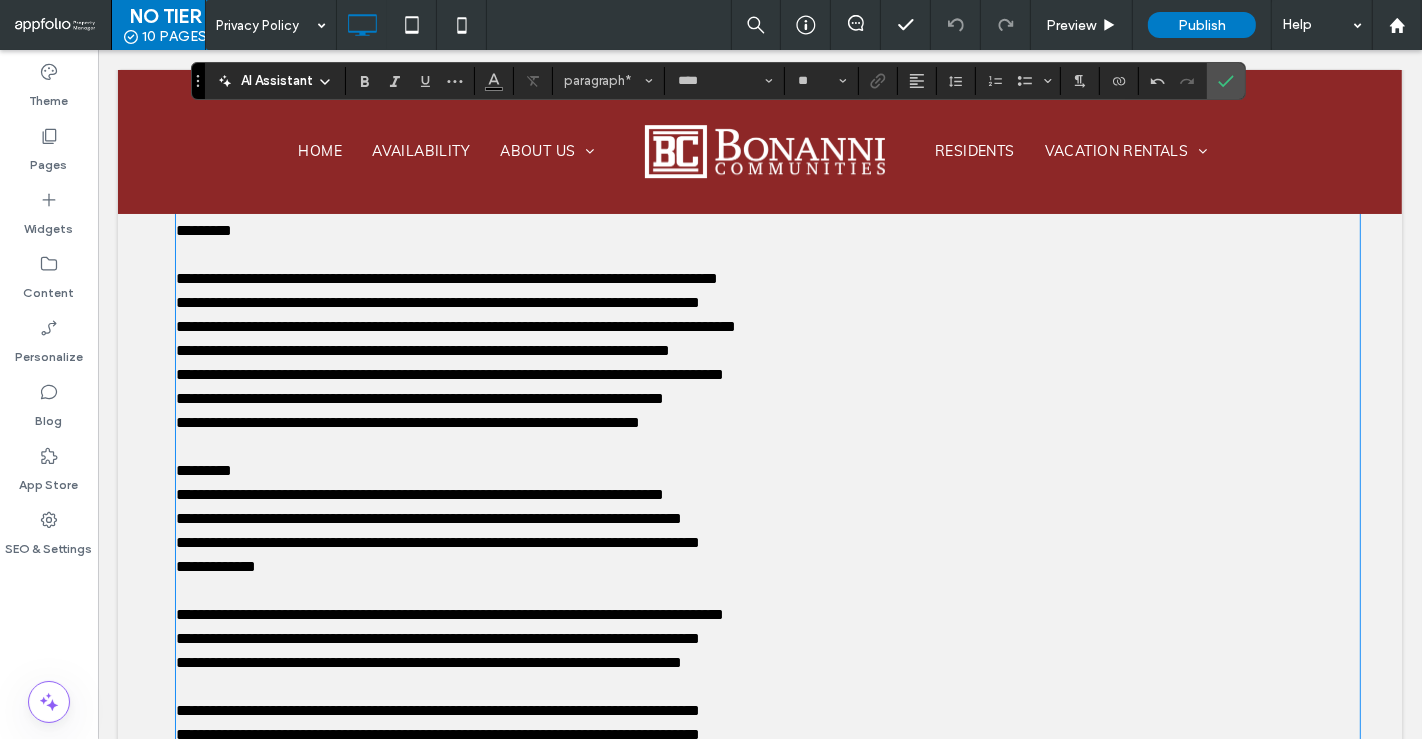 click on "*********" at bounding box center (203, 470) 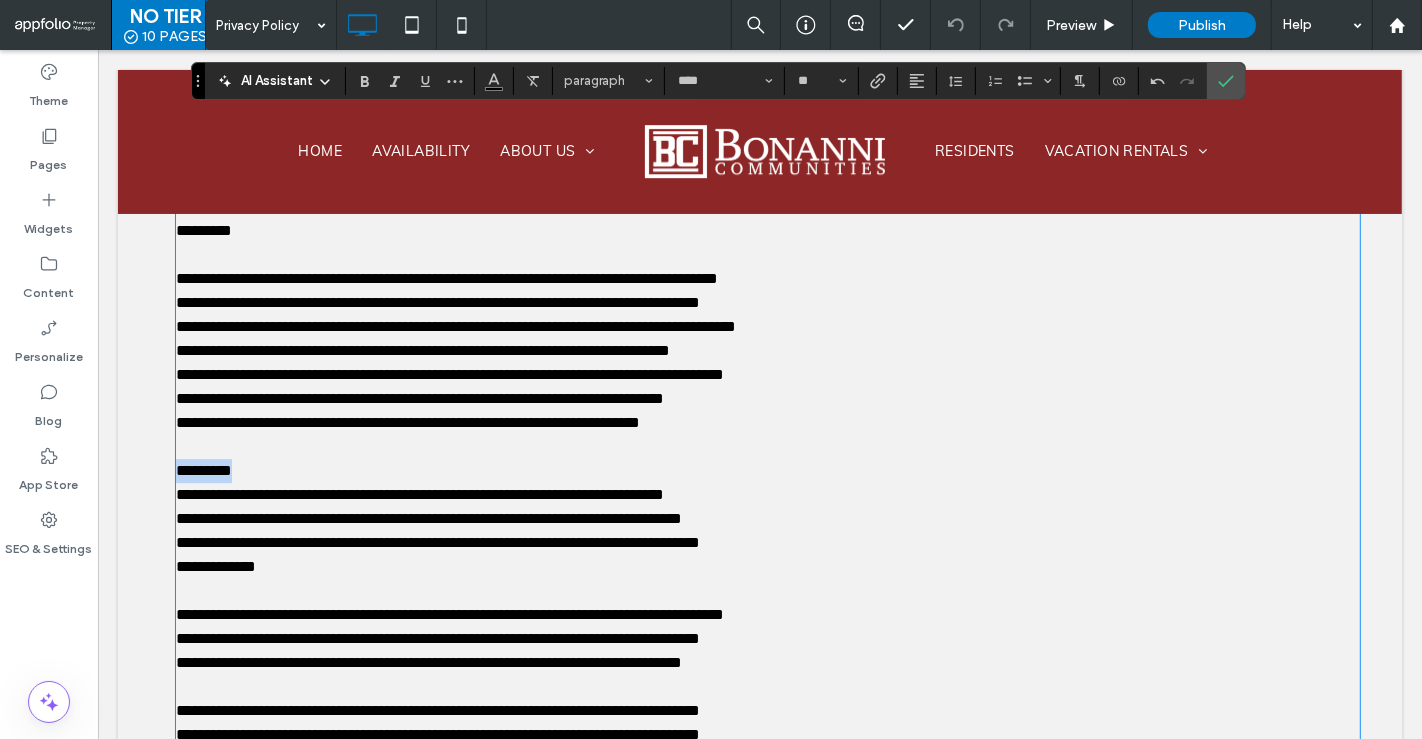 click on "*********" at bounding box center (203, 470) 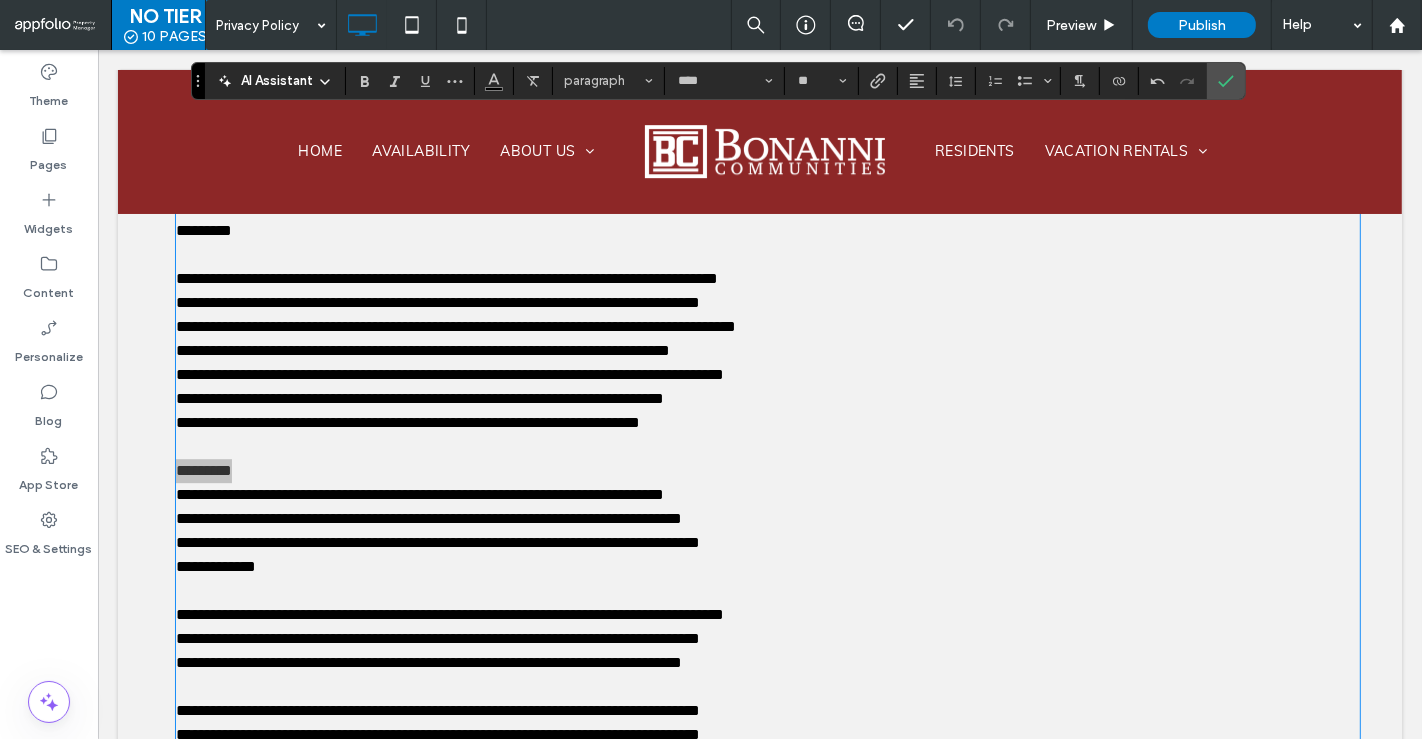 click on "AI Assistant paragraph **** **" at bounding box center (718, 81) 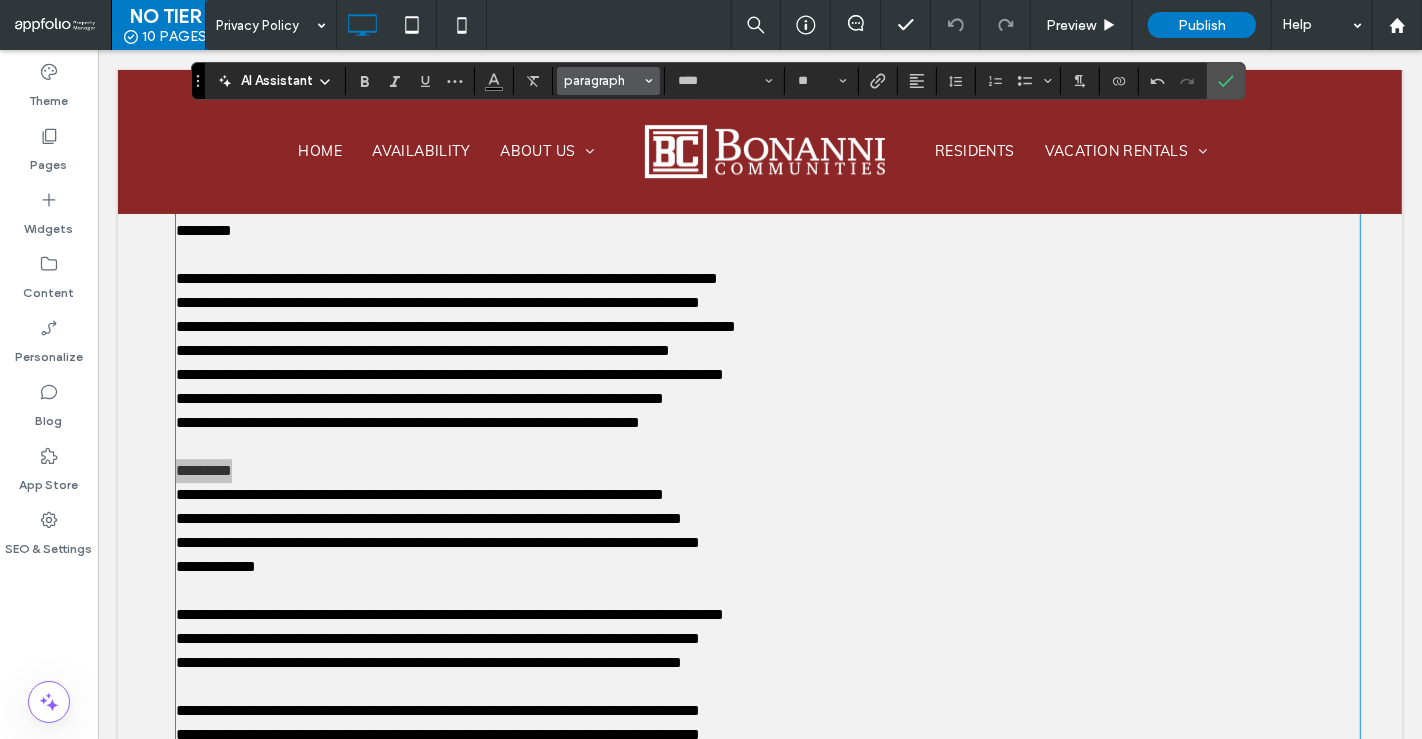 click on "paragraph" at bounding box center (609, 81) 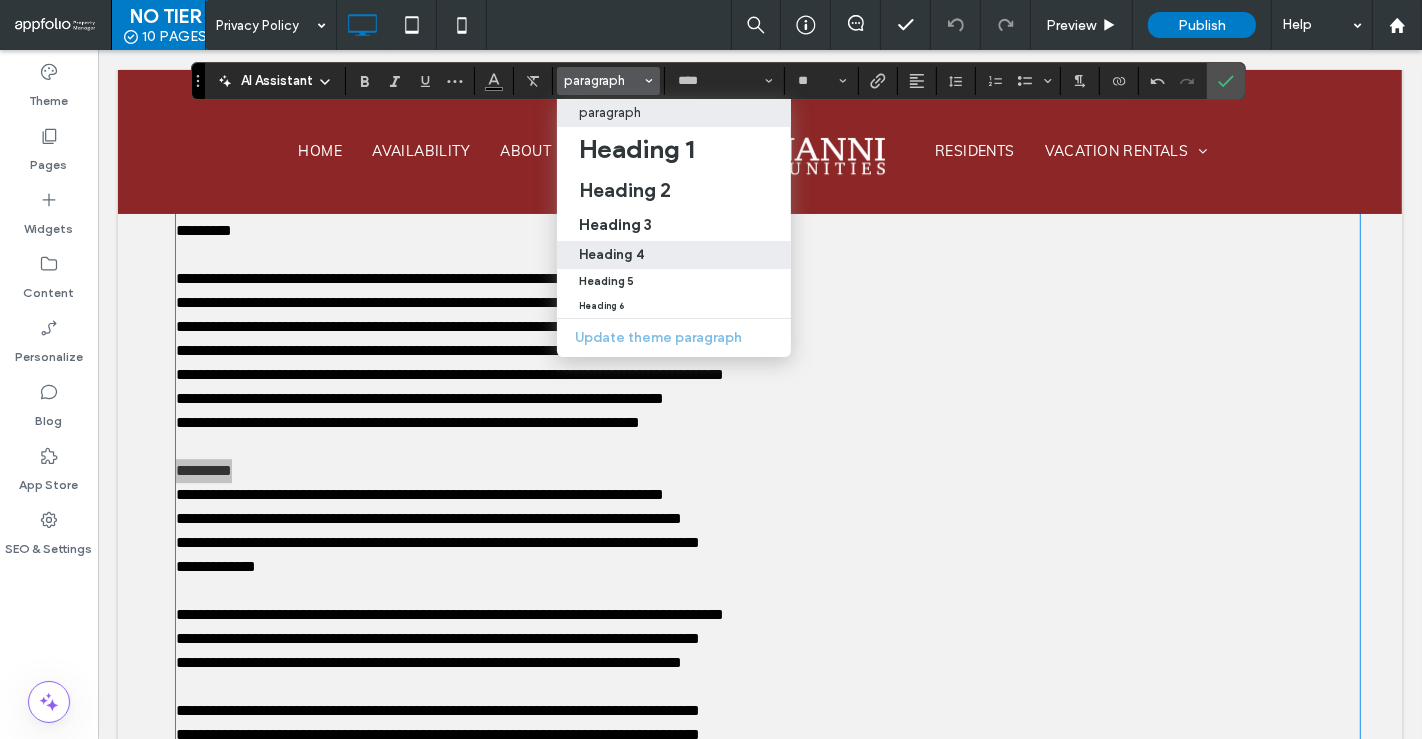 click on "Heading 4" at bounding box center (674, 254) 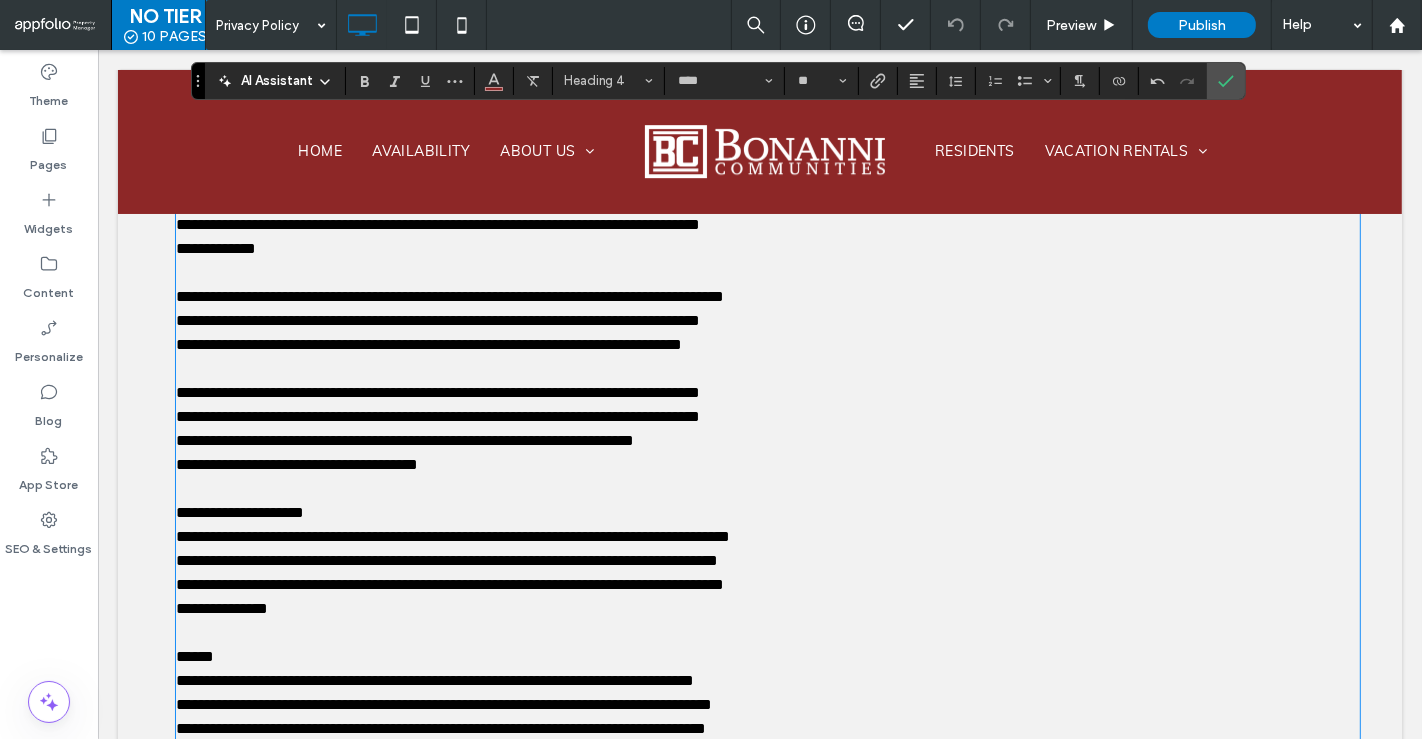 scroll, scrollTop: 5253, scrollLeft: 0, axis: vertical 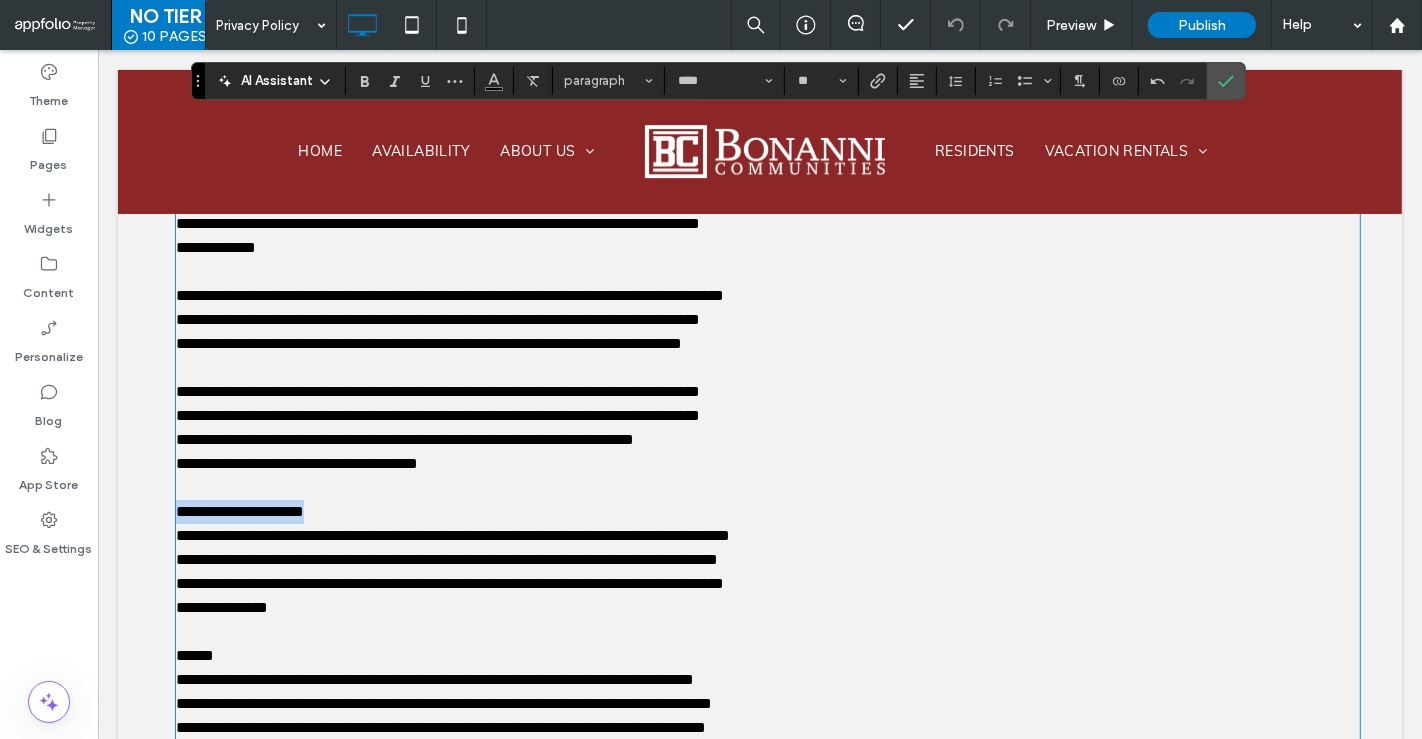 drag, startPoint x: 335, startPoint y: 508, endPoint x: 164, endPoint y: 519, distance: 171.35344 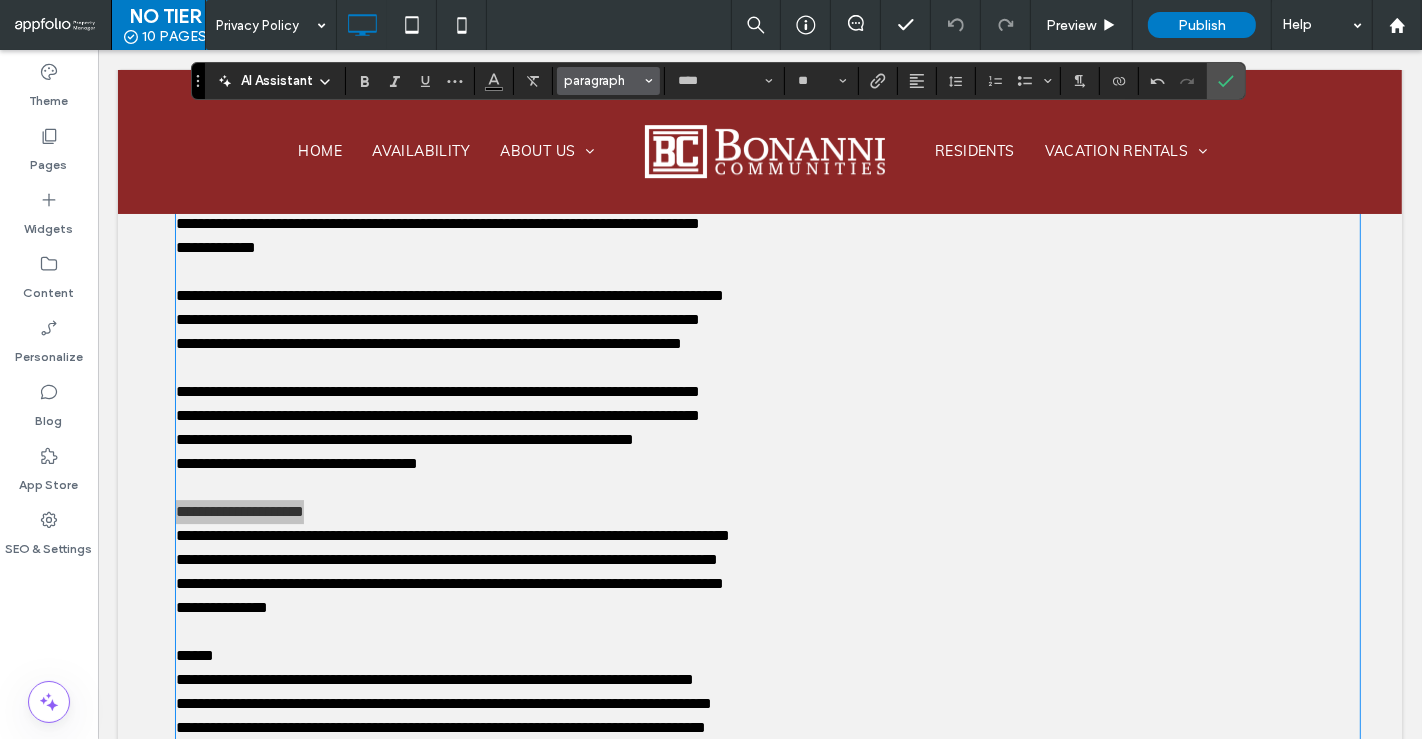 click on "paragraph" at bounding box center [603, 80] 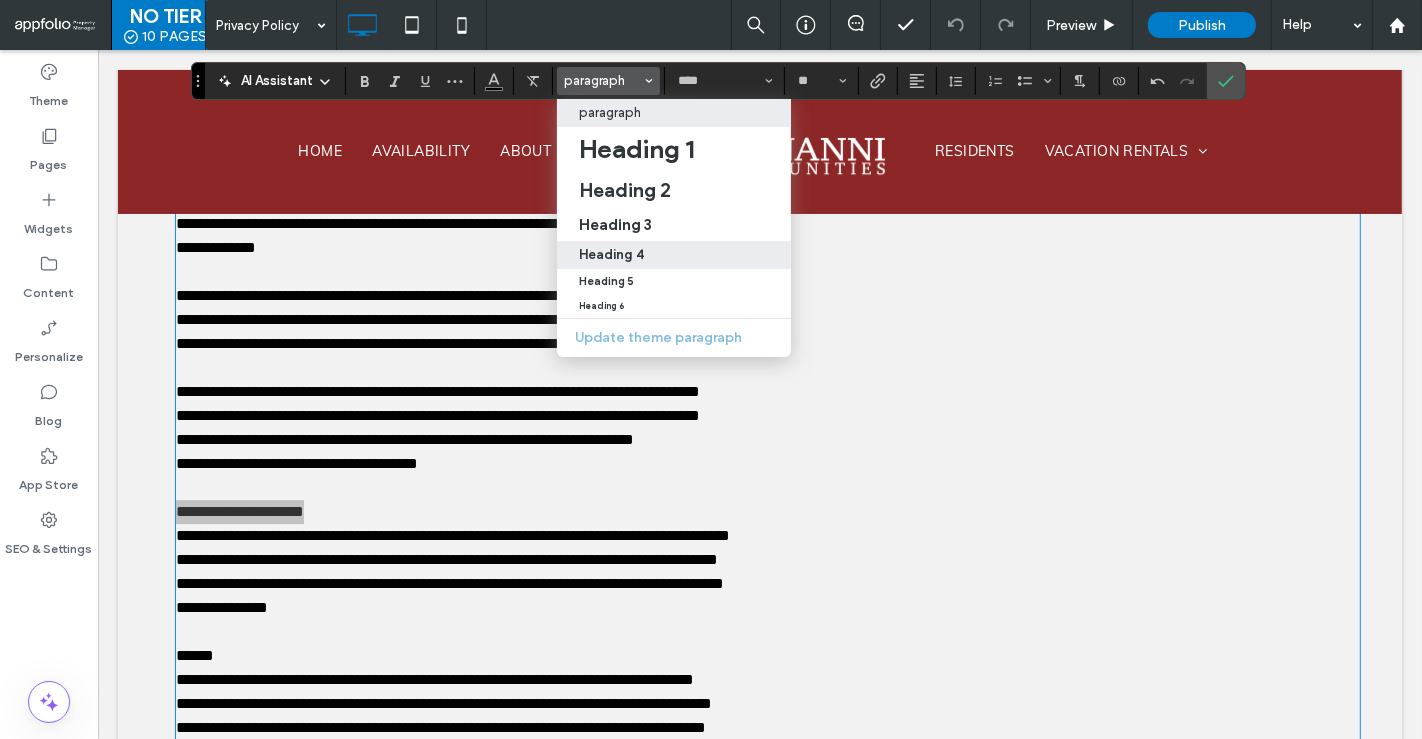click on "Heading 4" at bounding box center (674, 254) 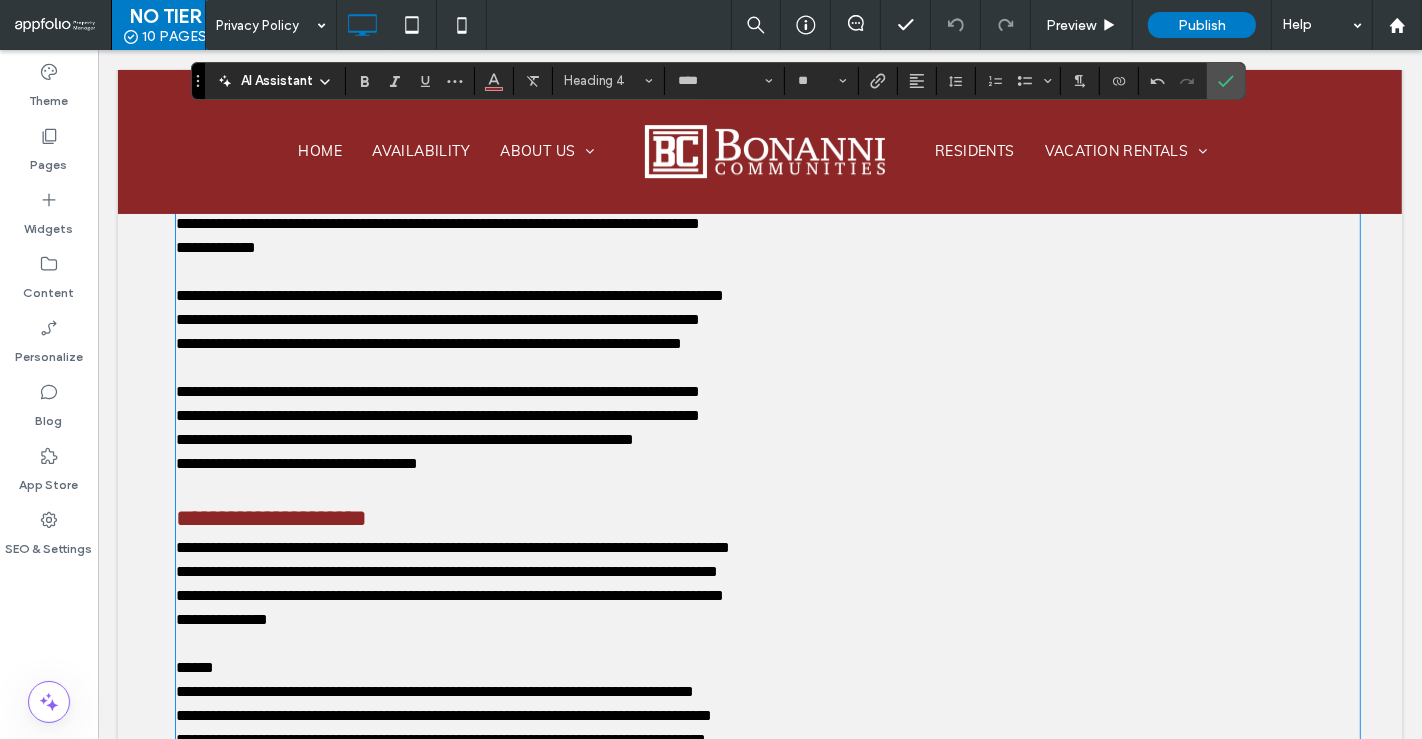 click on "**********" at bounding box center [434, 691] 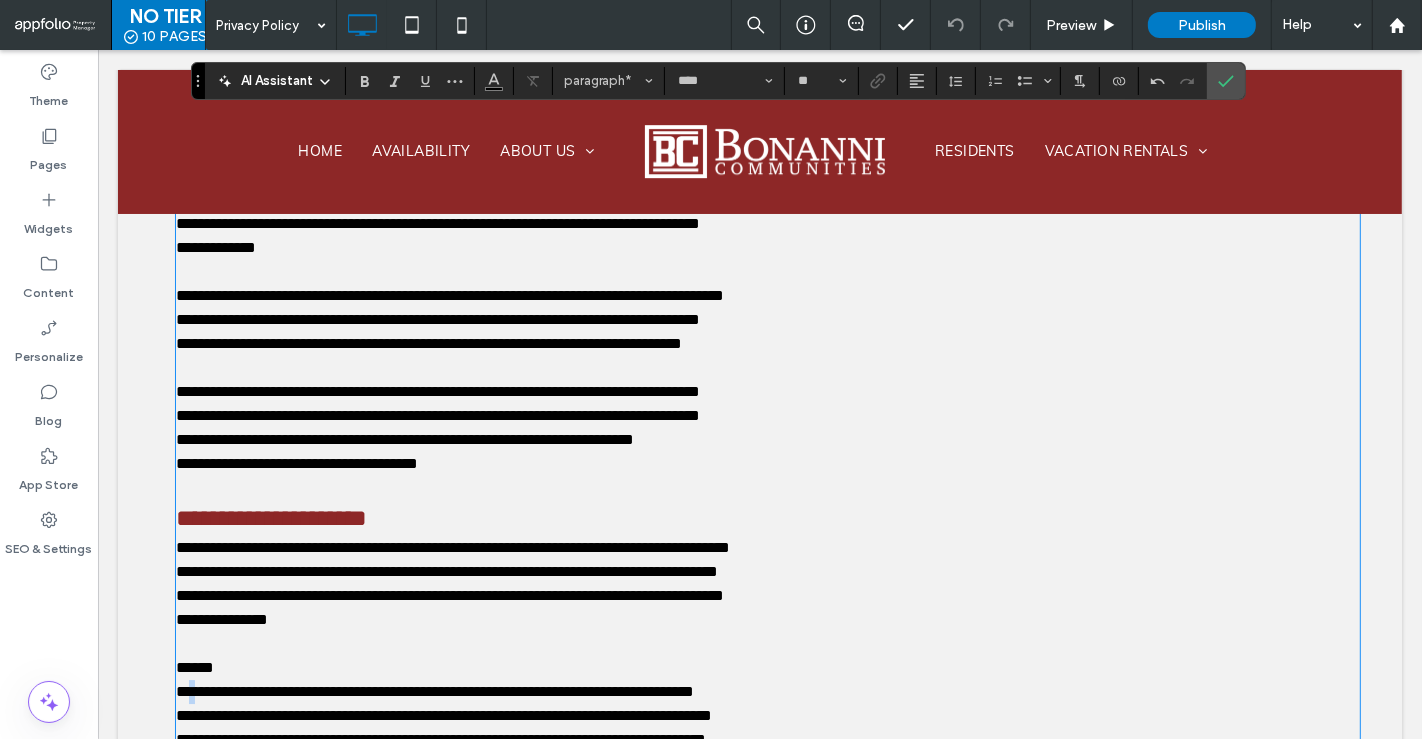 click on "**********" at bounding box center (434, 691) 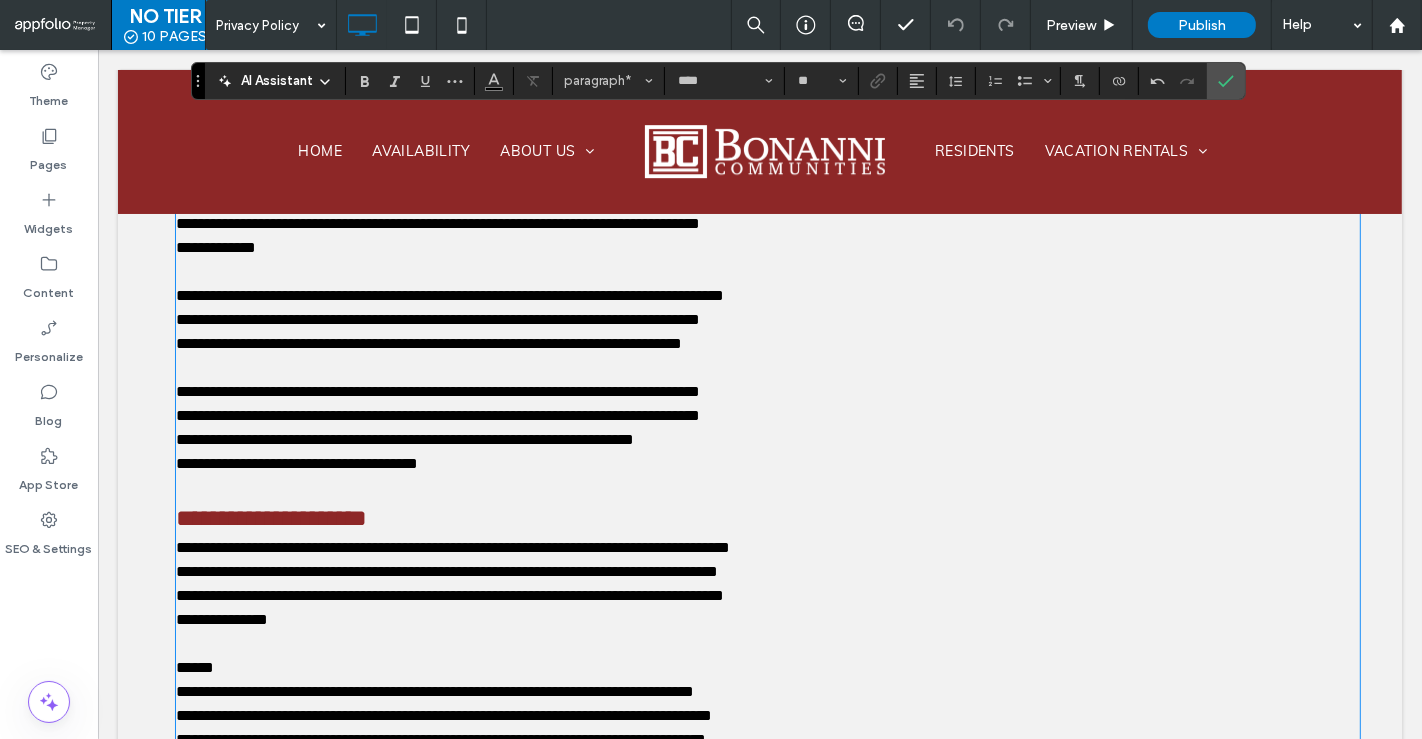 click on "******" at bounding box center (194, 667) 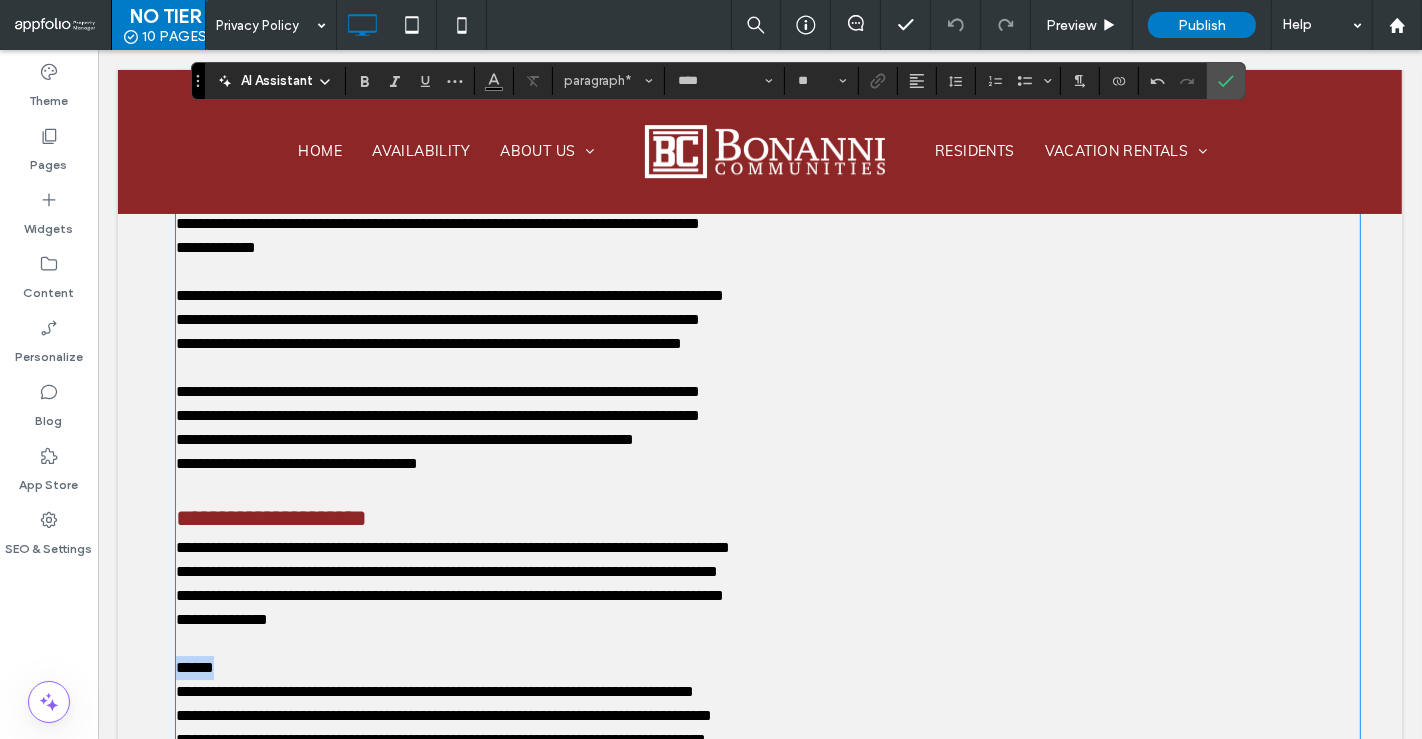 click on "******" at bounding box center (194, 667) 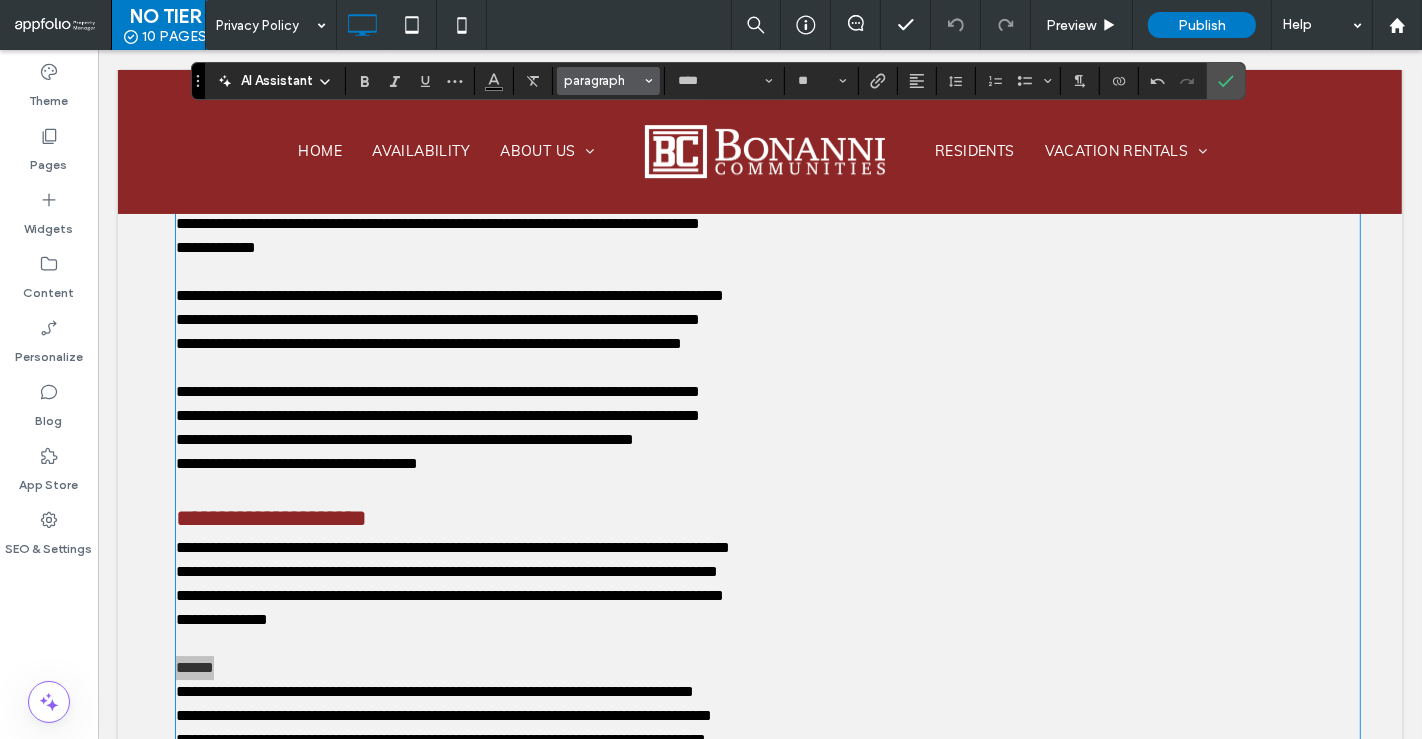 click on "paragraph" at bounding box center [603, 80] 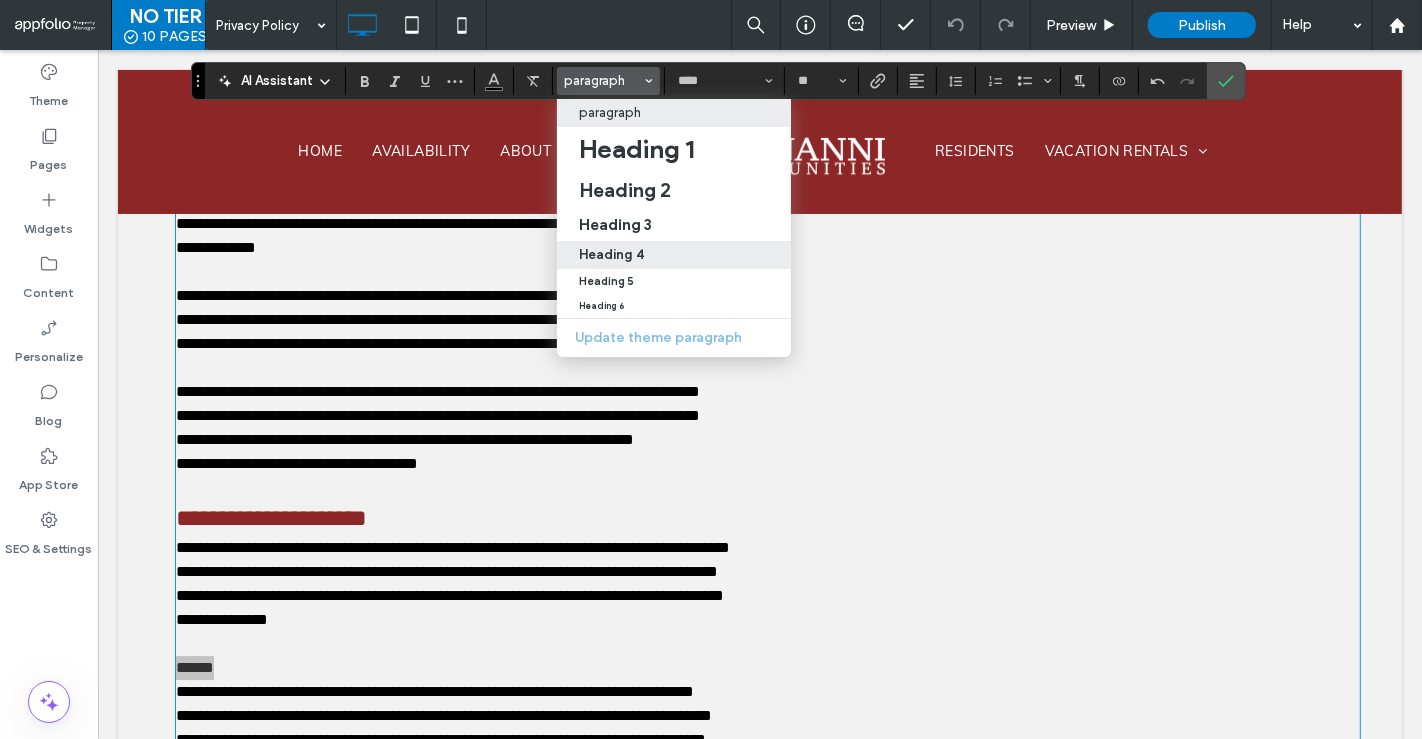 click on "Heading 4" at bounding box center [674, 255] 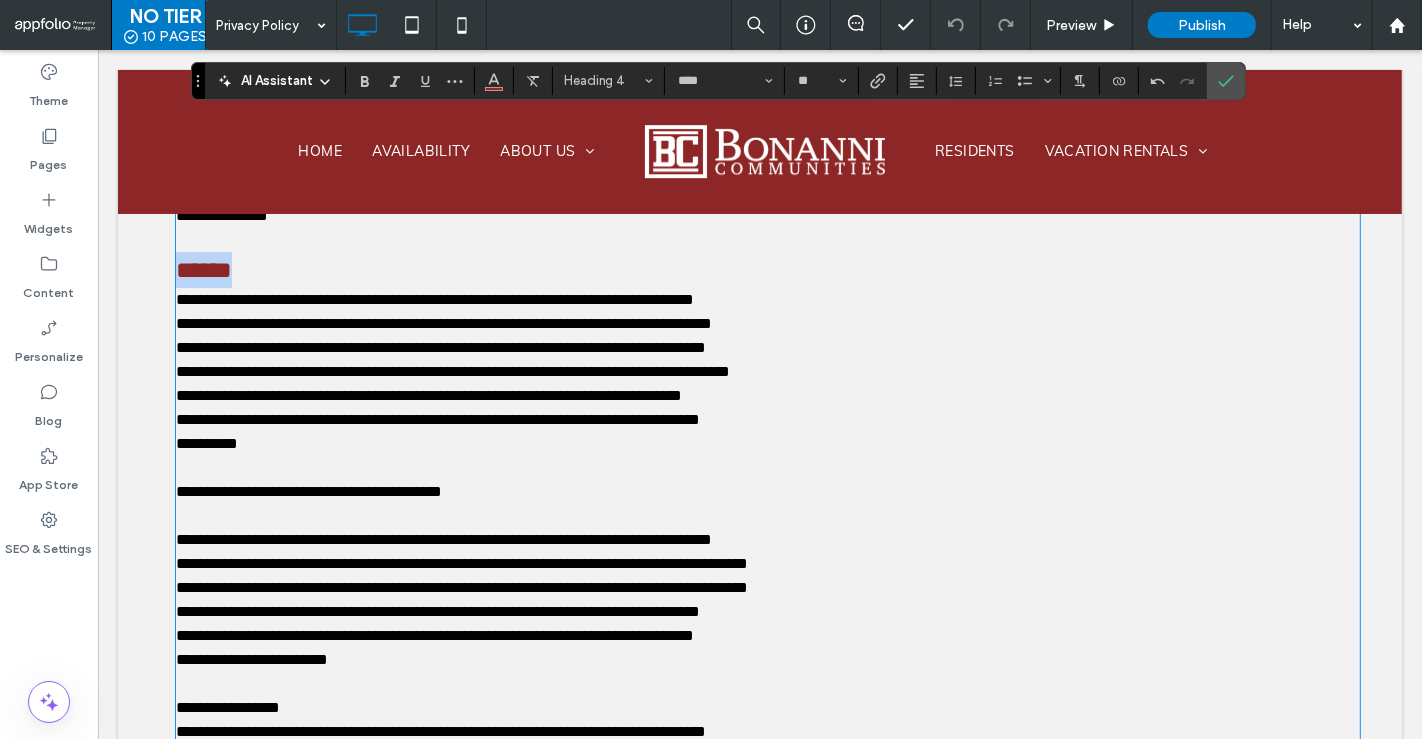 scroll, scrollTop: 5664, scrollLeft: 0, axis: vertical 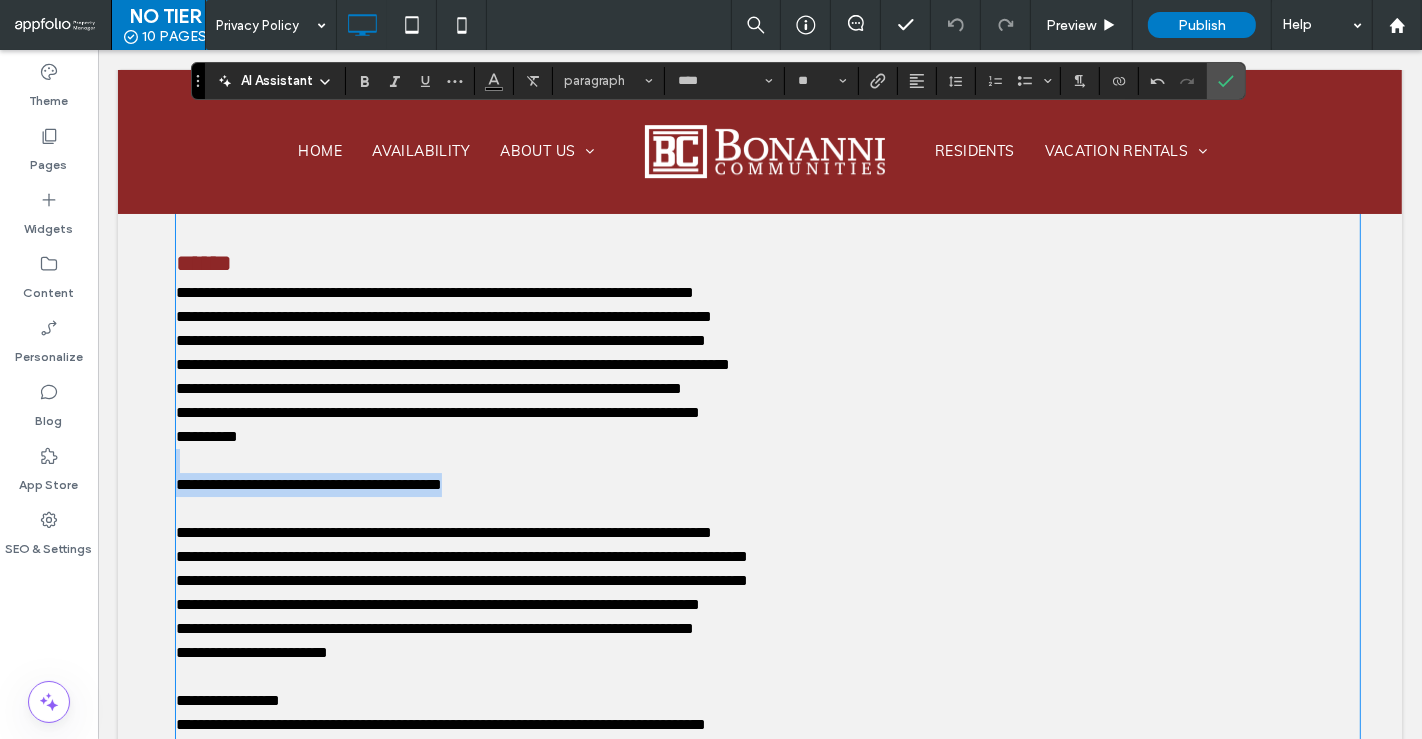click on "**********" at bounding box center (767, 485) 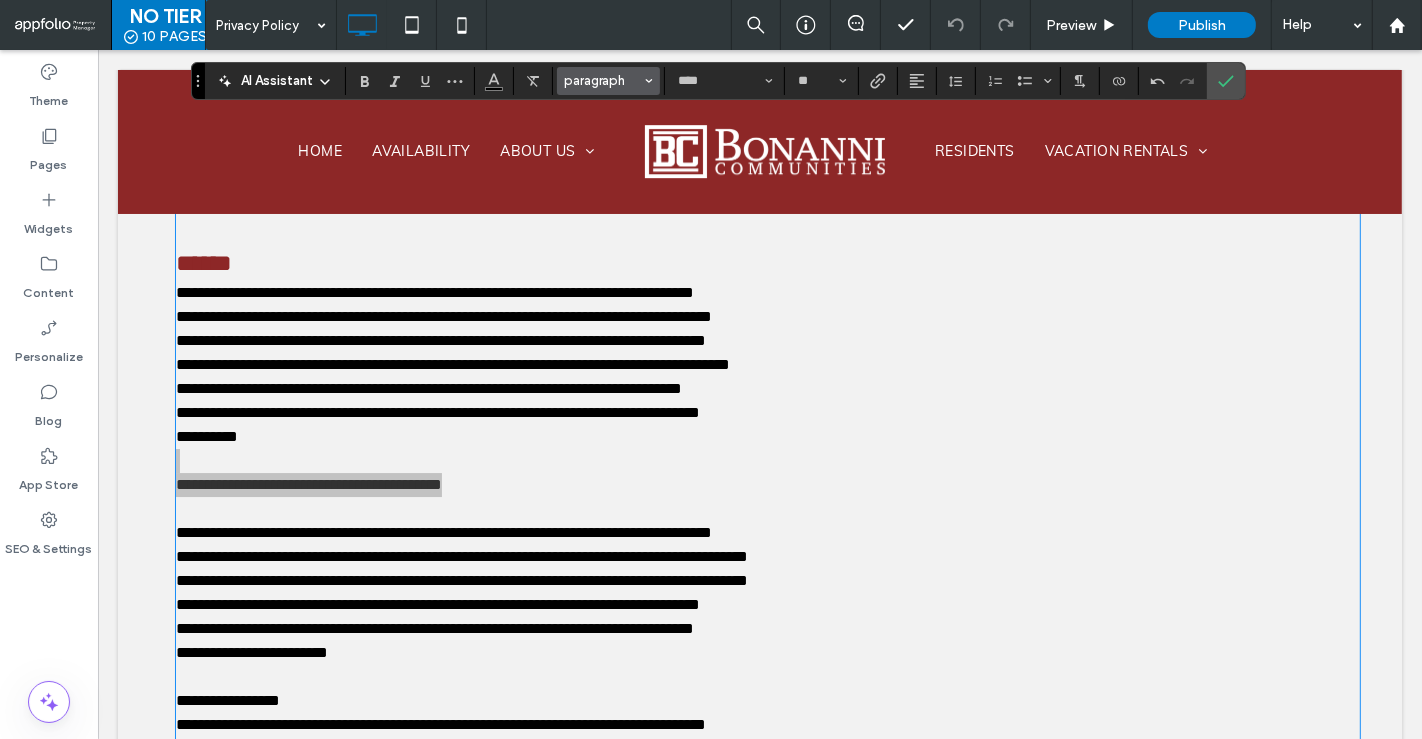 click on "paragraph" at bounding box center (603, 80) 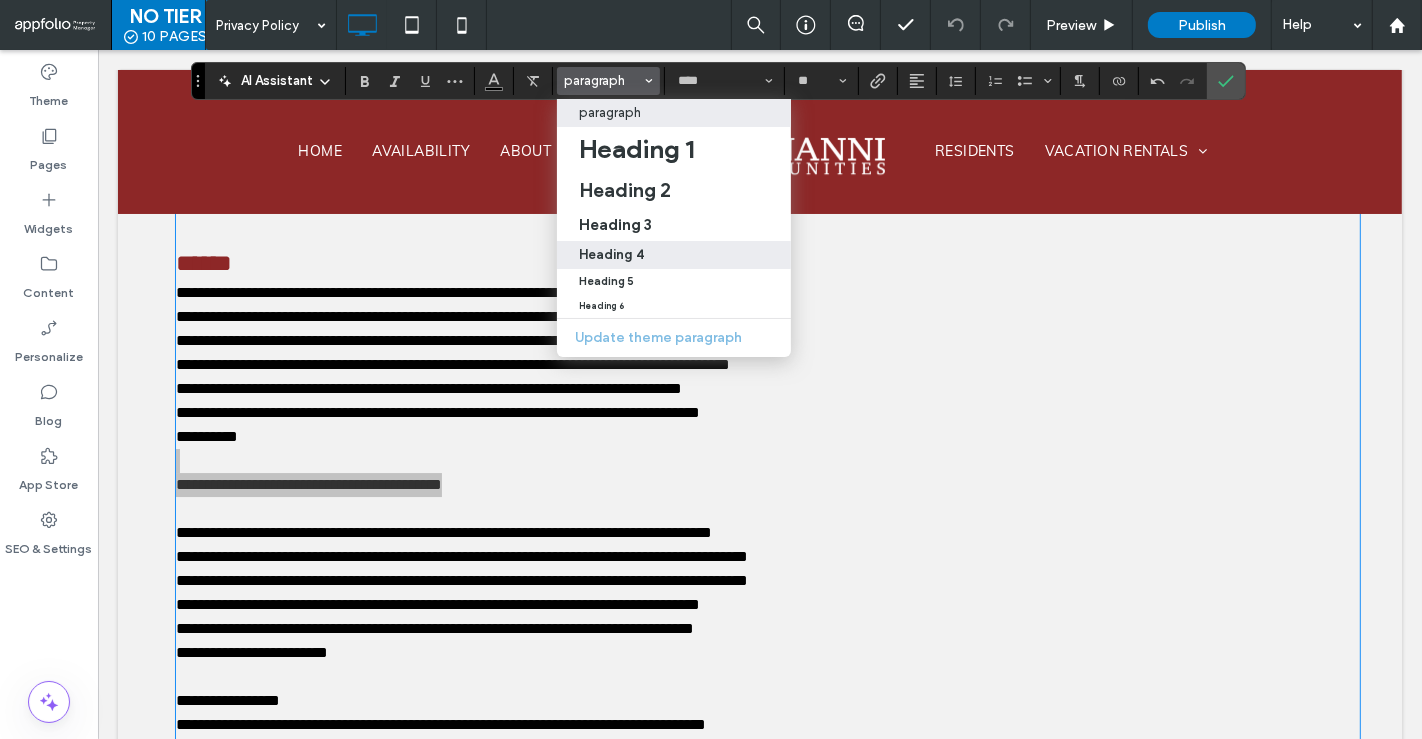 click on "Heading 4" at bounding box center (611, 254) 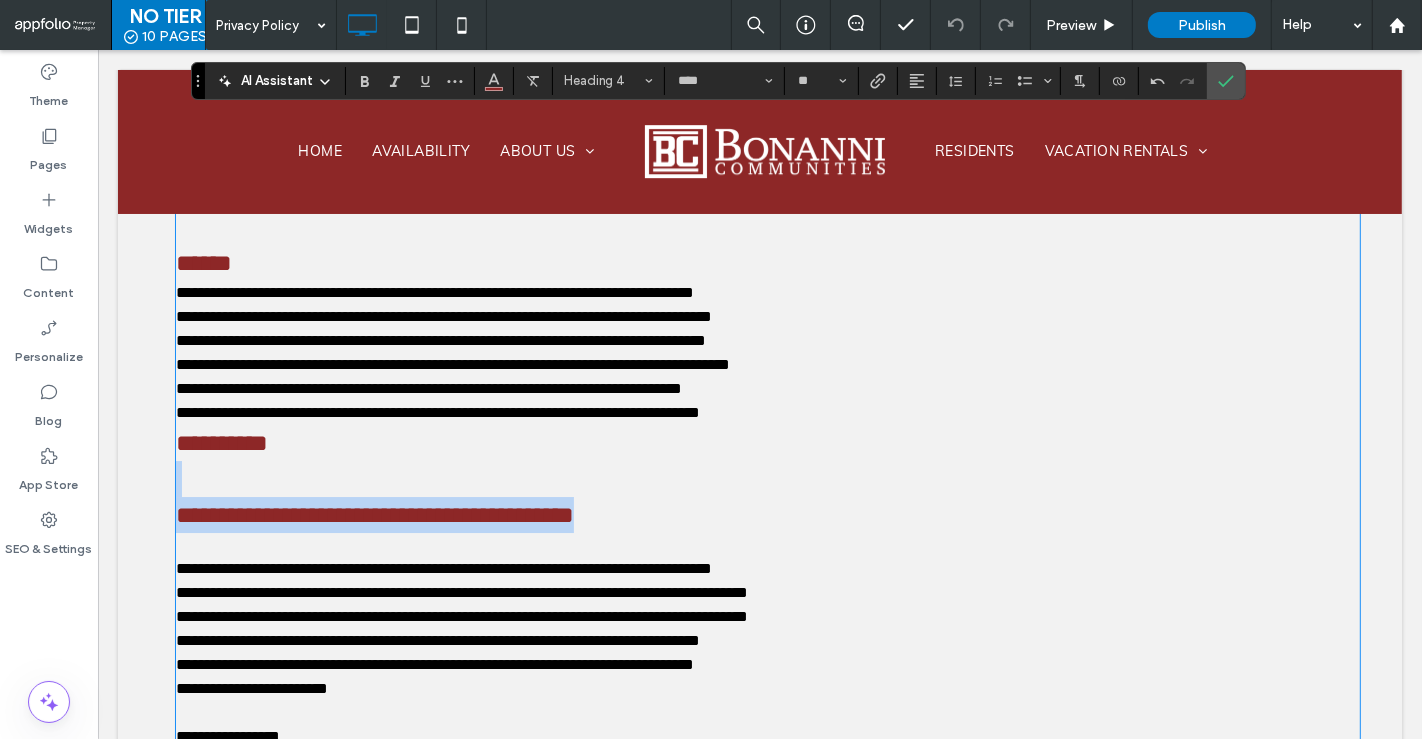 scroll, scrollTop: 5746, scrollLeft: 0, axis: vertical 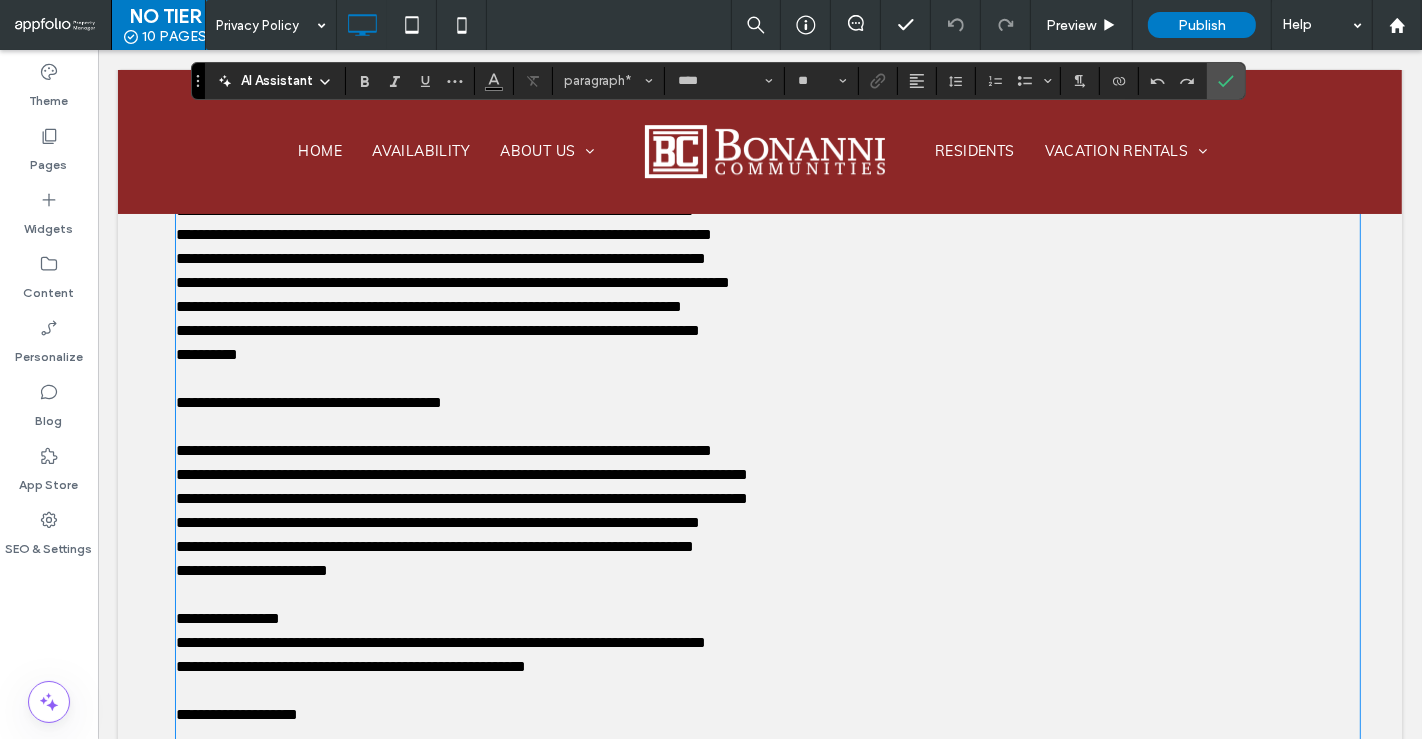 click at bounding box center [767, 379] 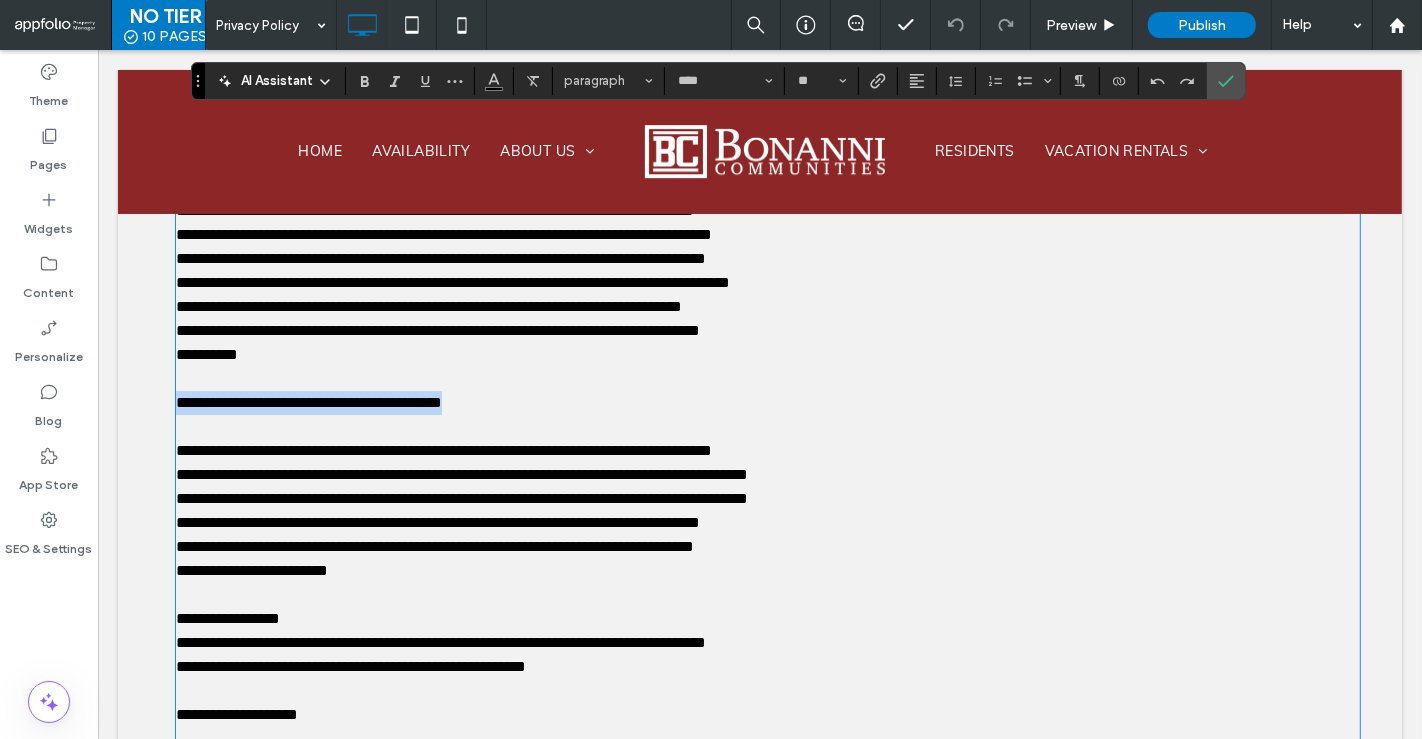 drag, startPoint x: 516, startPoint y: 397, endPoint x: 166, endPoint y: 404, distance: 350.07 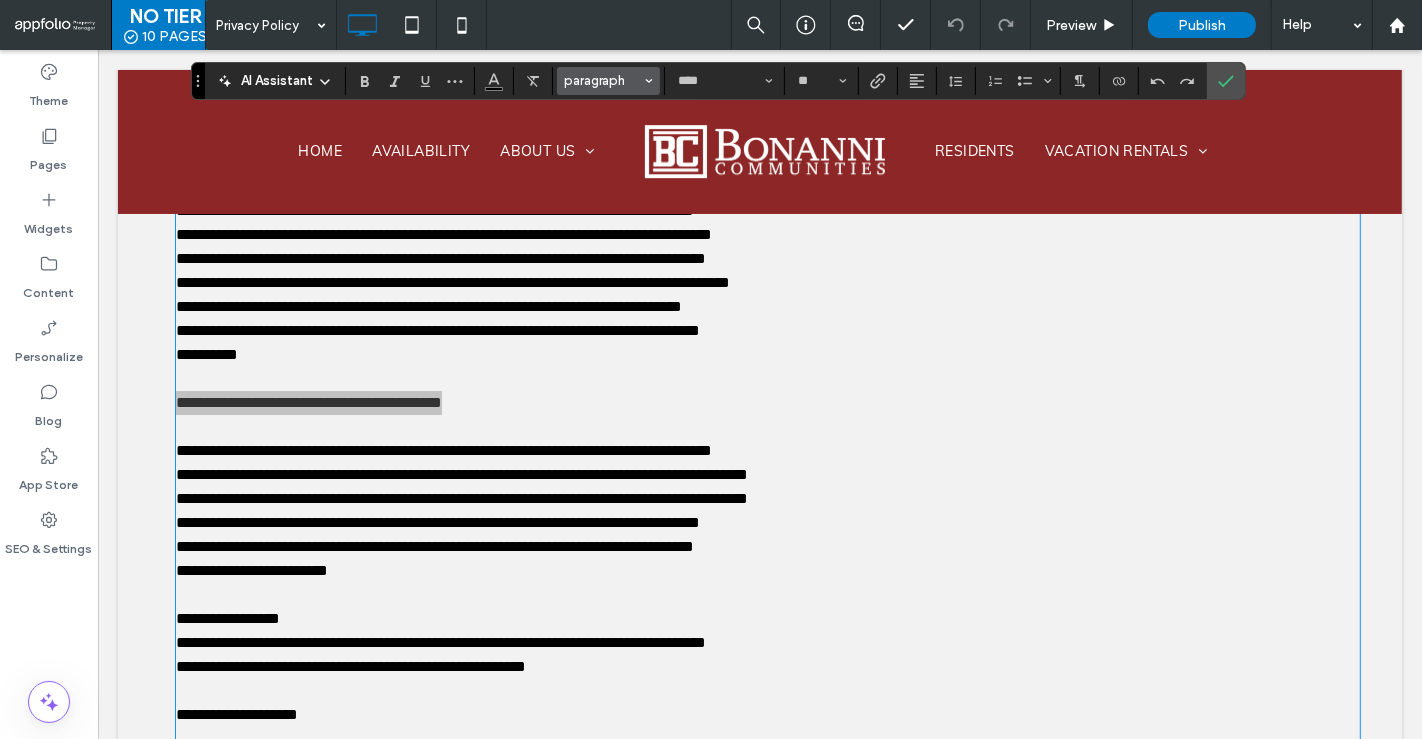 click on "paragraph" at bounding box center [603, 80] 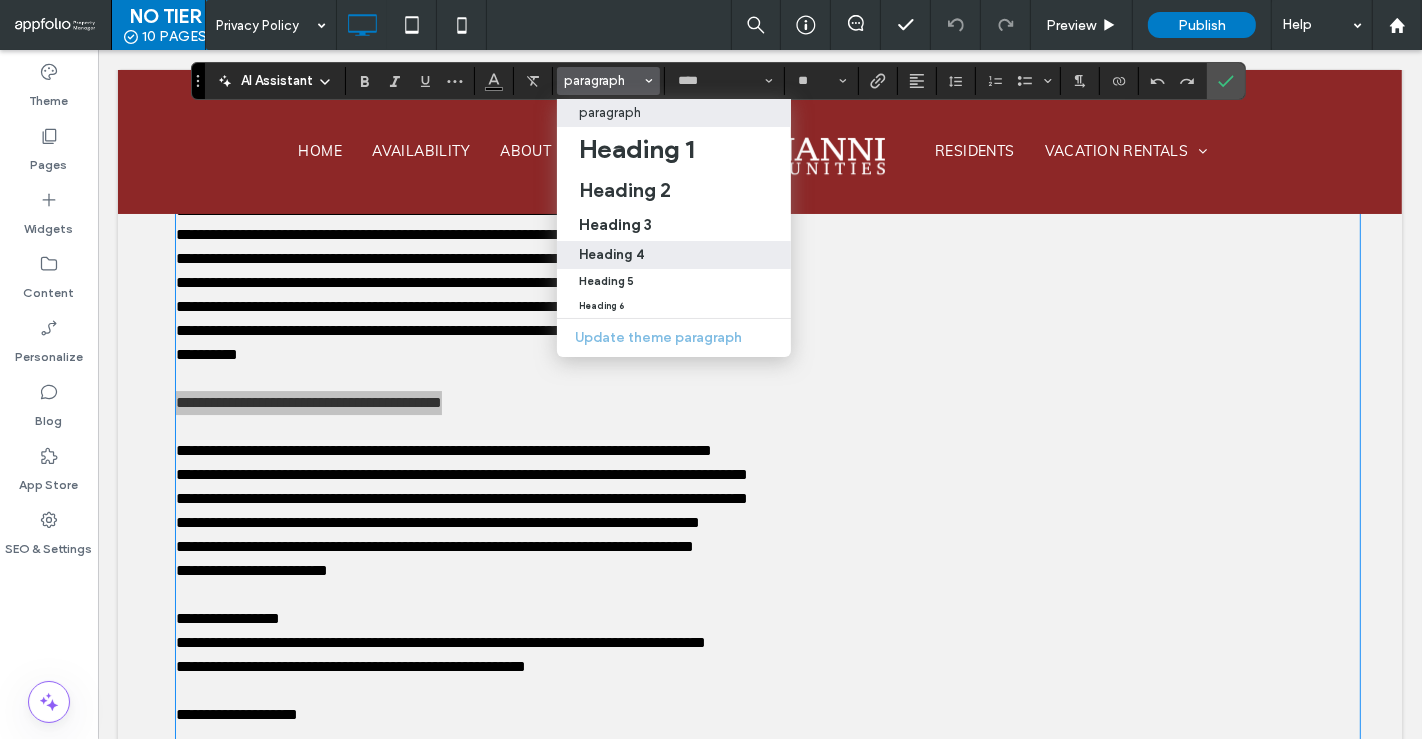click on "Heading 4" at bounding box center (611, 254) 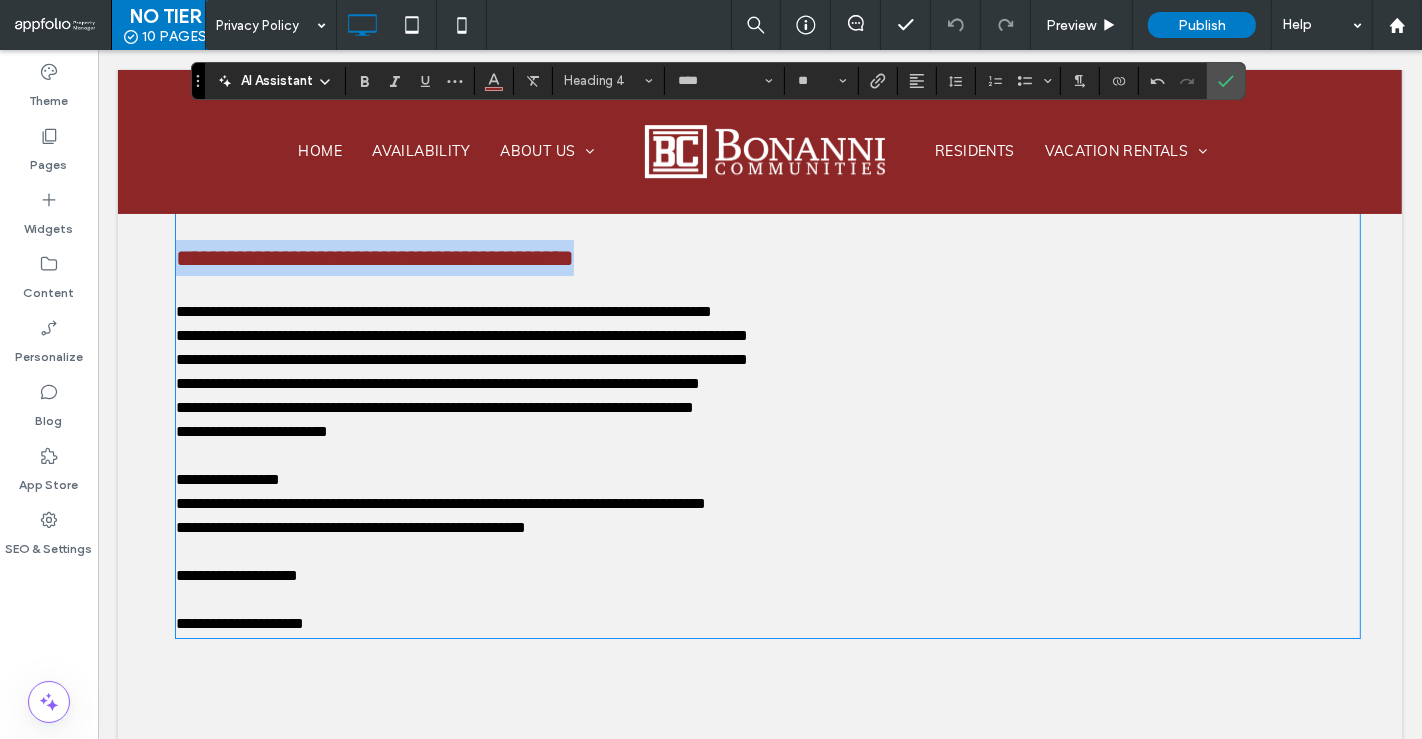 scroll, scrollTop: 5897, scrollLeft: 0, axis: vertical 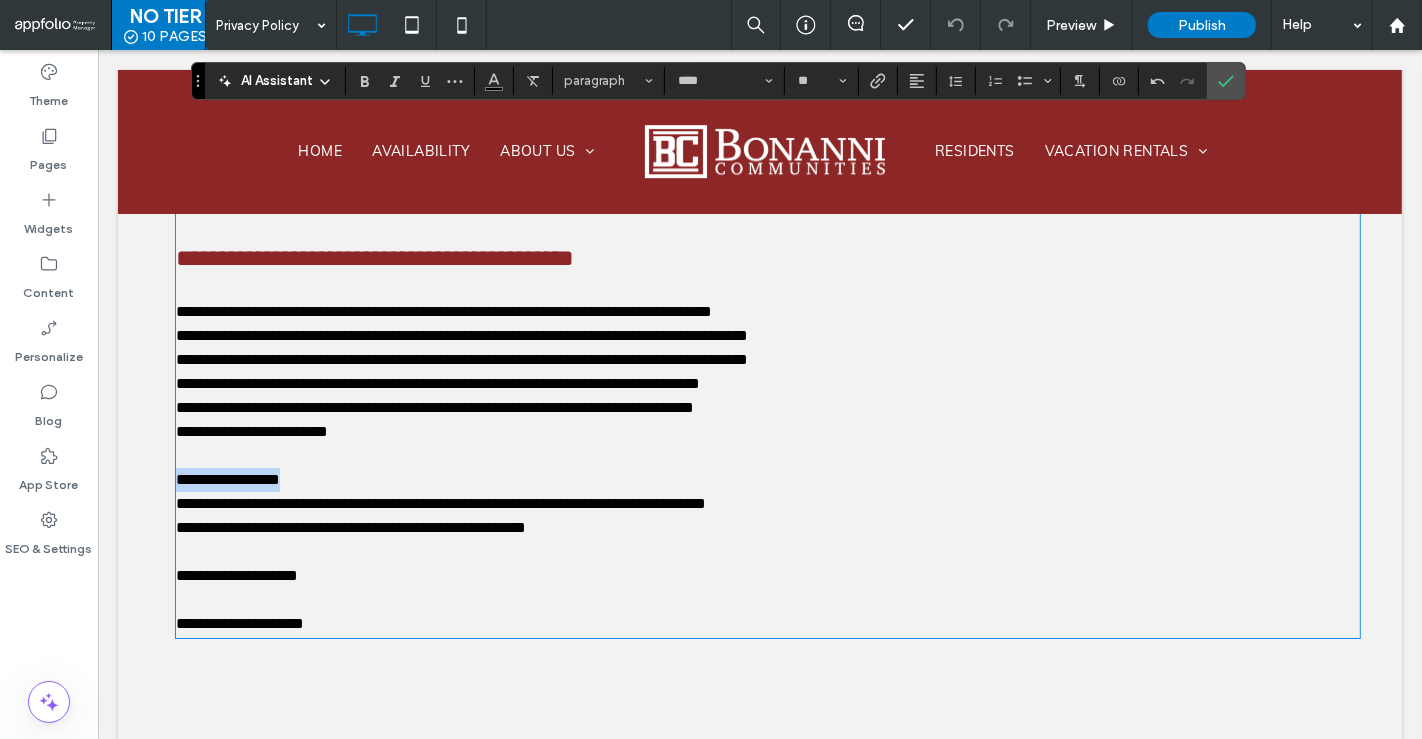 drag, startPoint x: 317, startPoint y: 477, endPoint x: 163, endPoint y: 486, distance: 154.26276 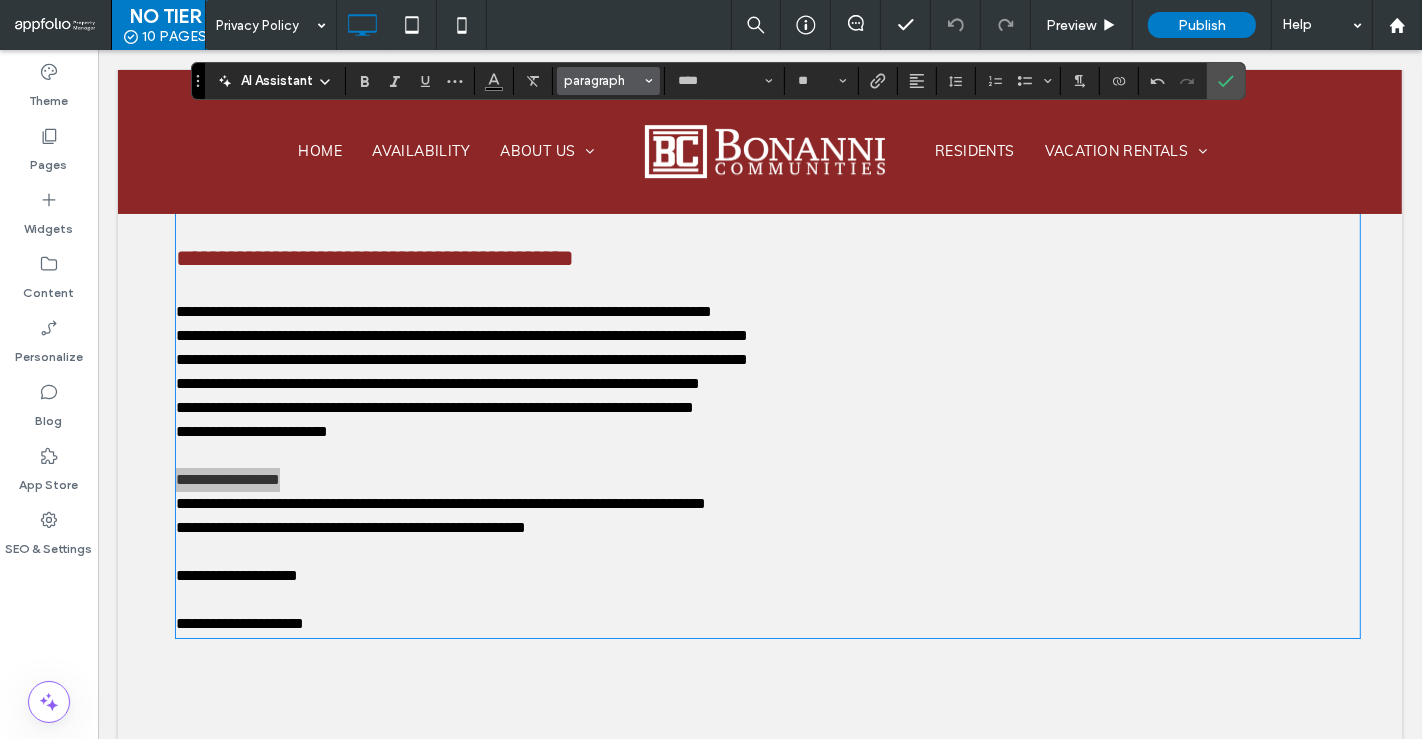 click on "paragraph" at bounding box center [603, 80] 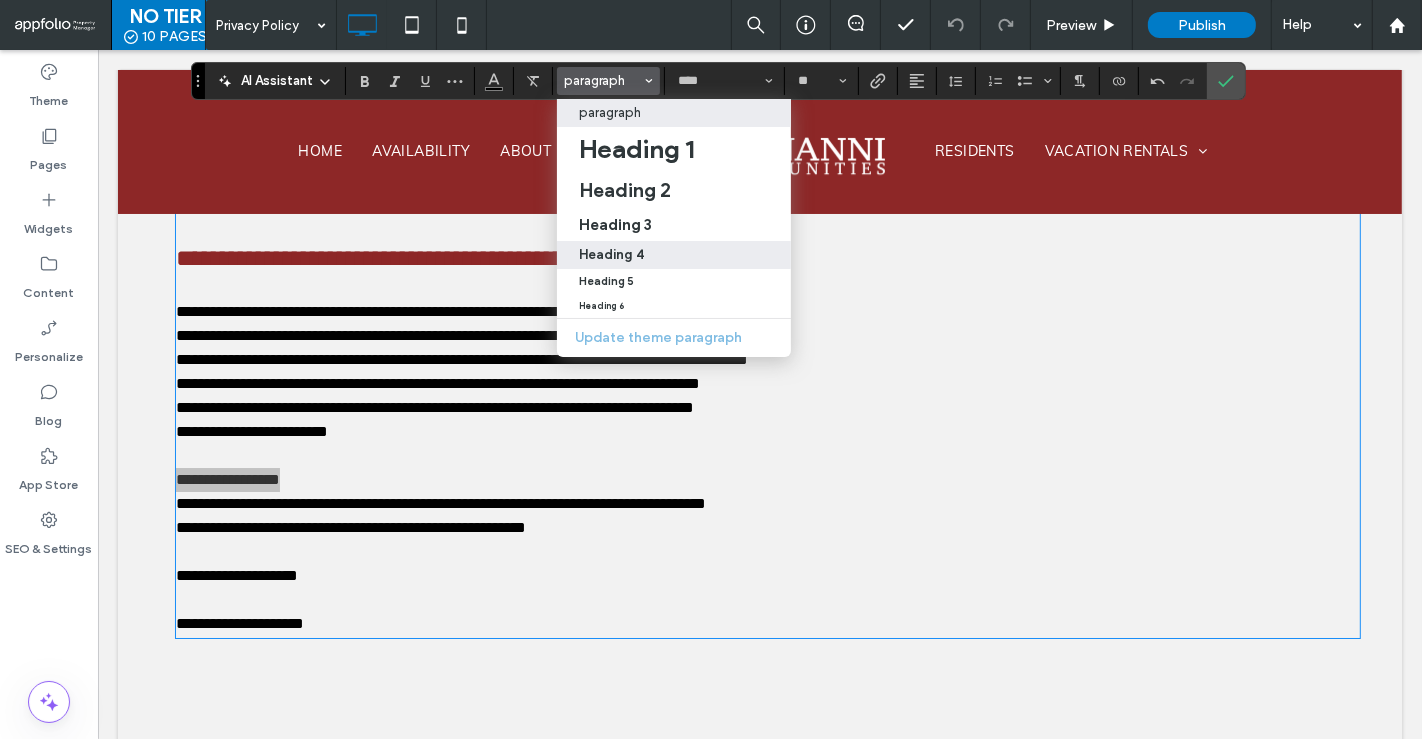 click on "Heading 4" at bounding box center (674, 255) 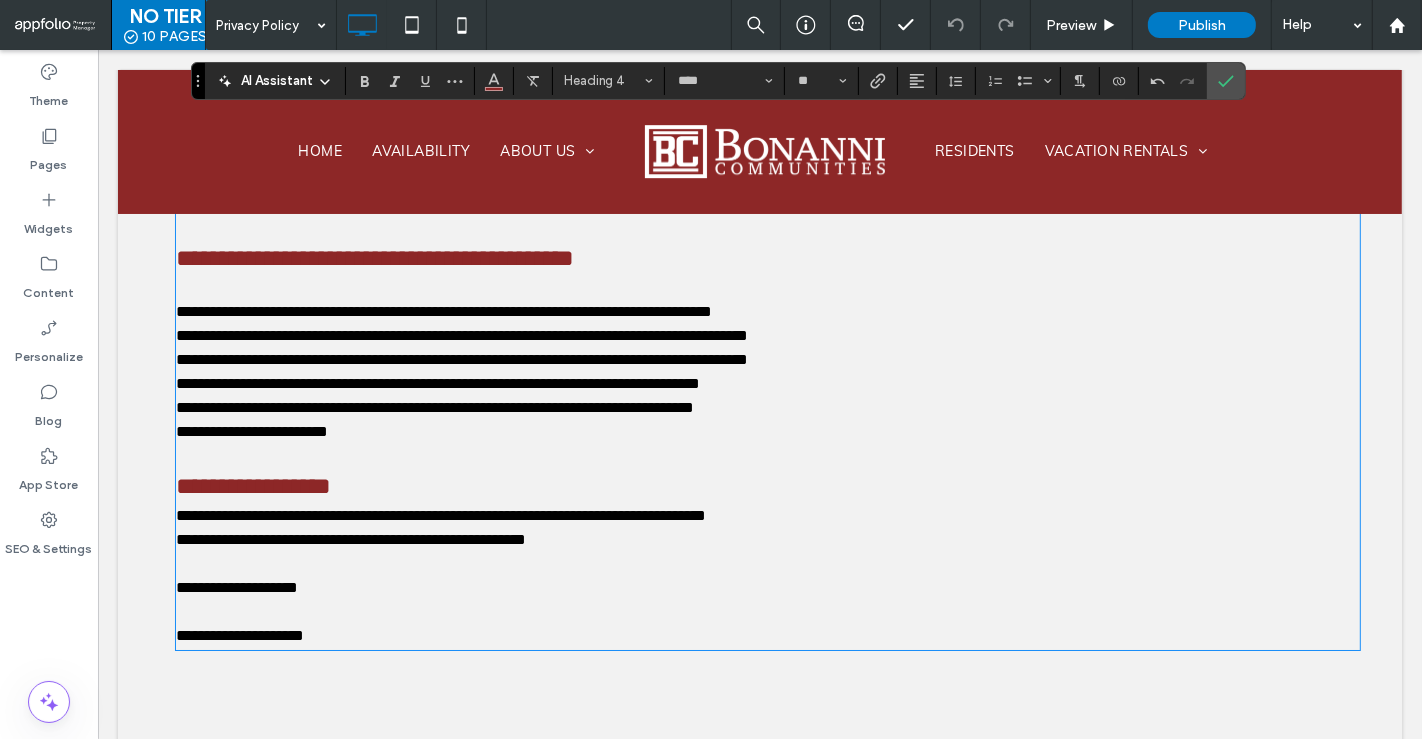 click on "**********" at bounding box center (767, 486) 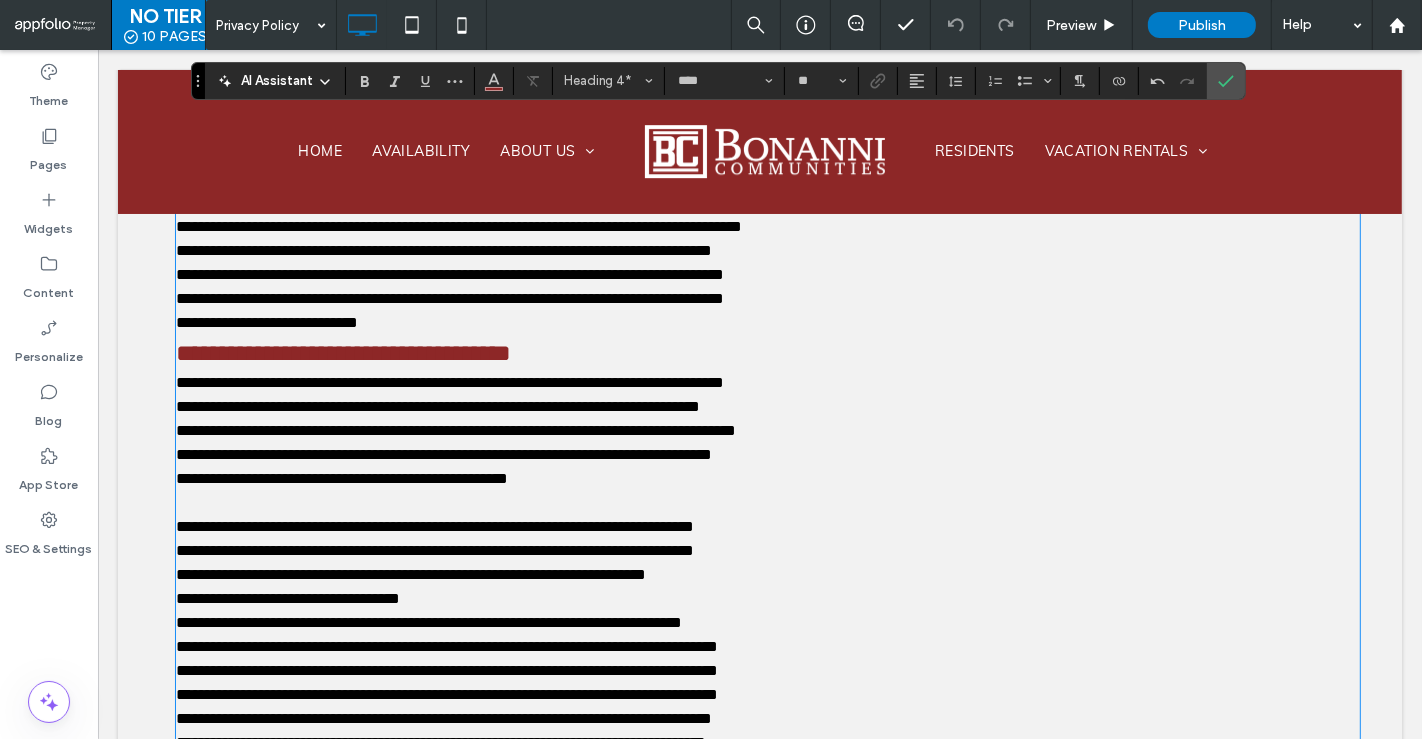 scroll, scrollTop: 4051, scrollLeft: 0, axis: vertical 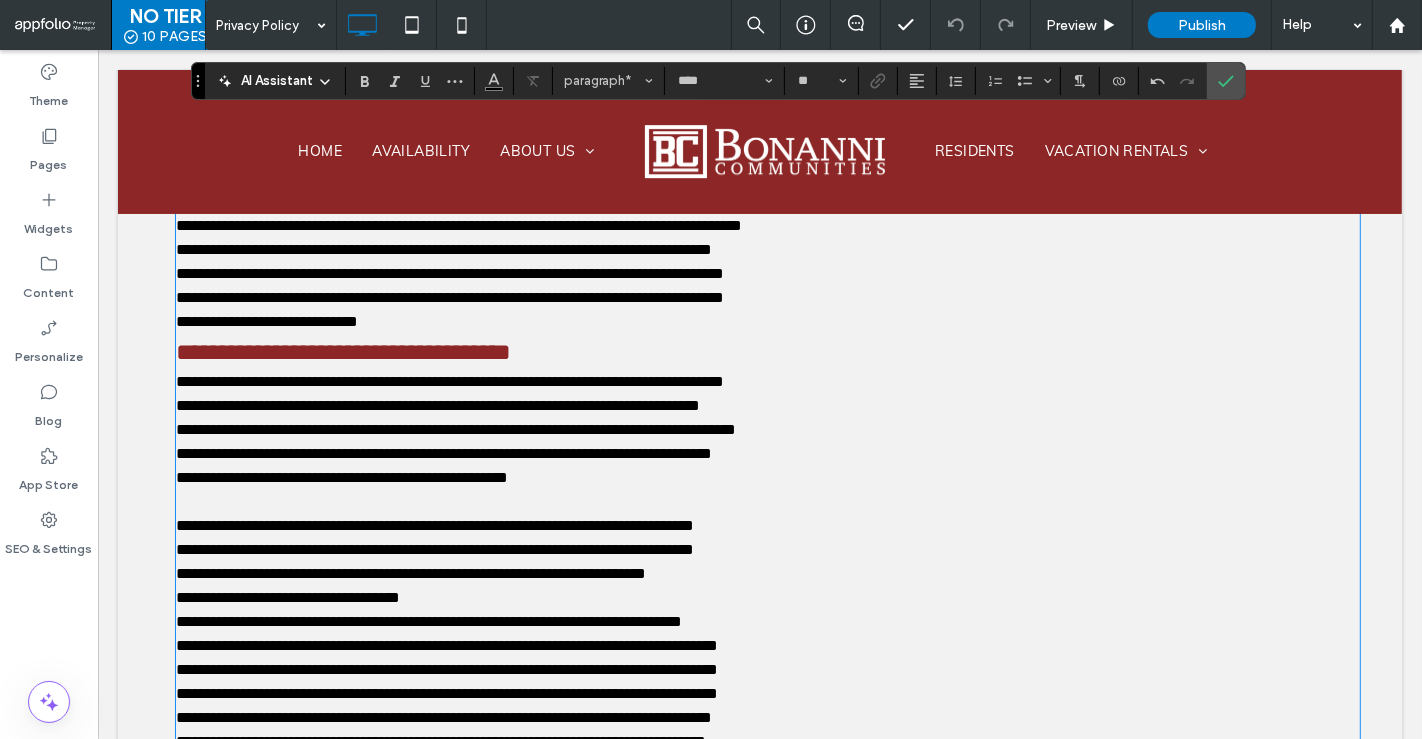 click on "**********" at bounding box center [434, 525] 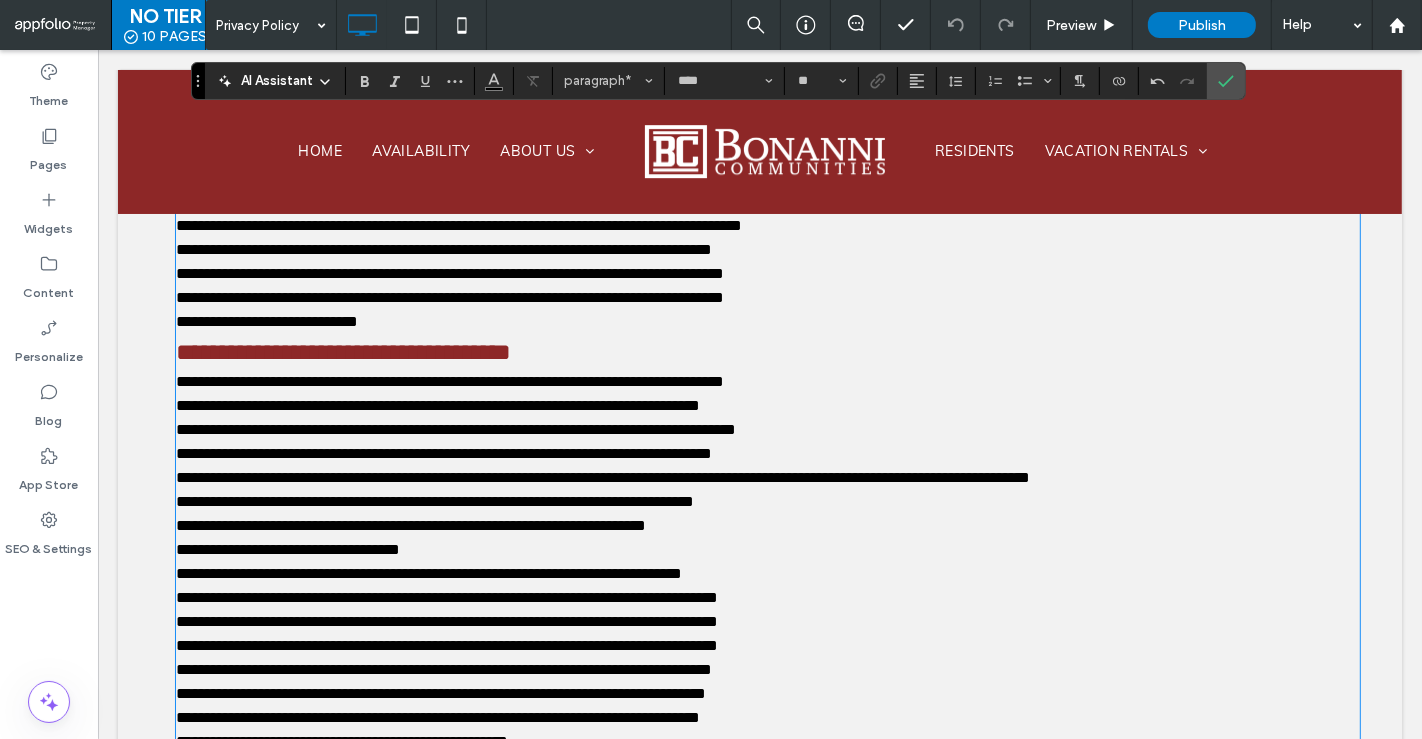 click on "**********" at bounding box center [428, 573] 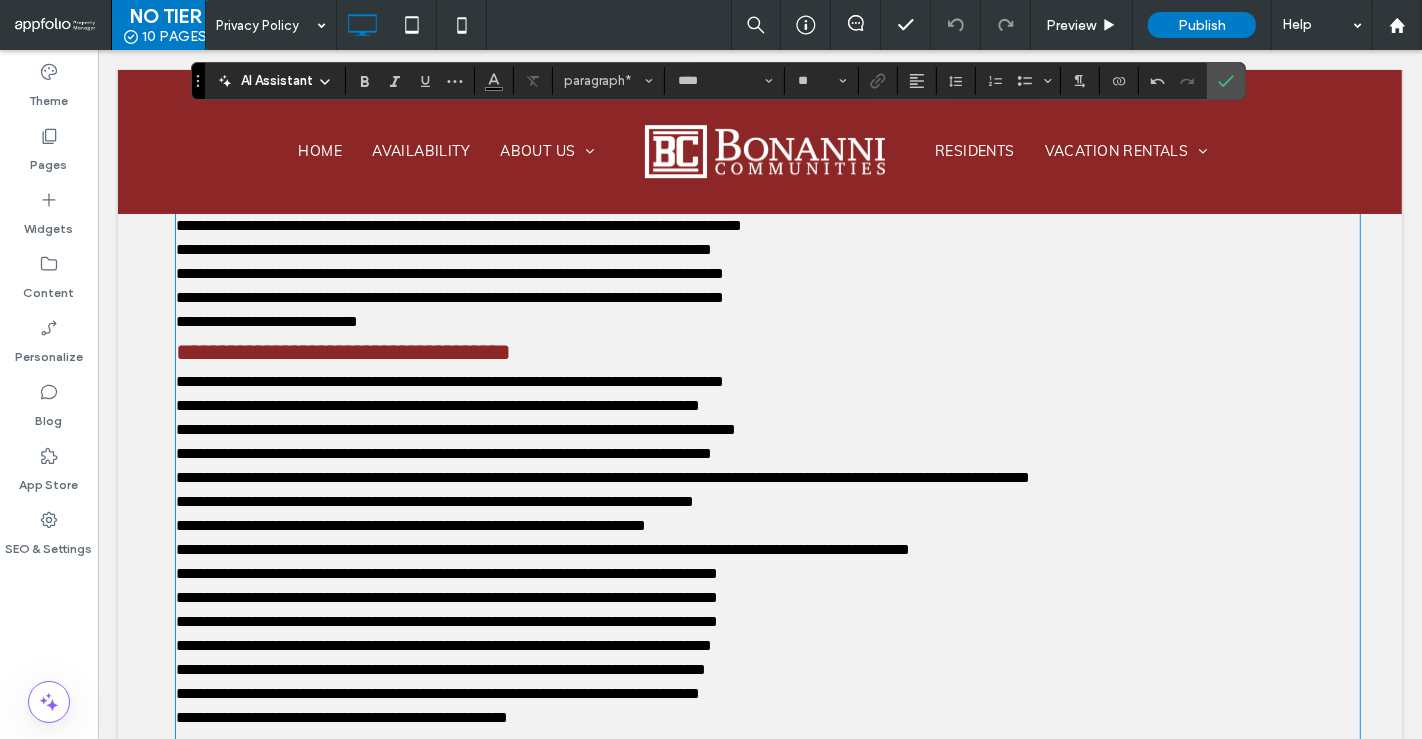 click on "**********" at bounding box center [446, 573] 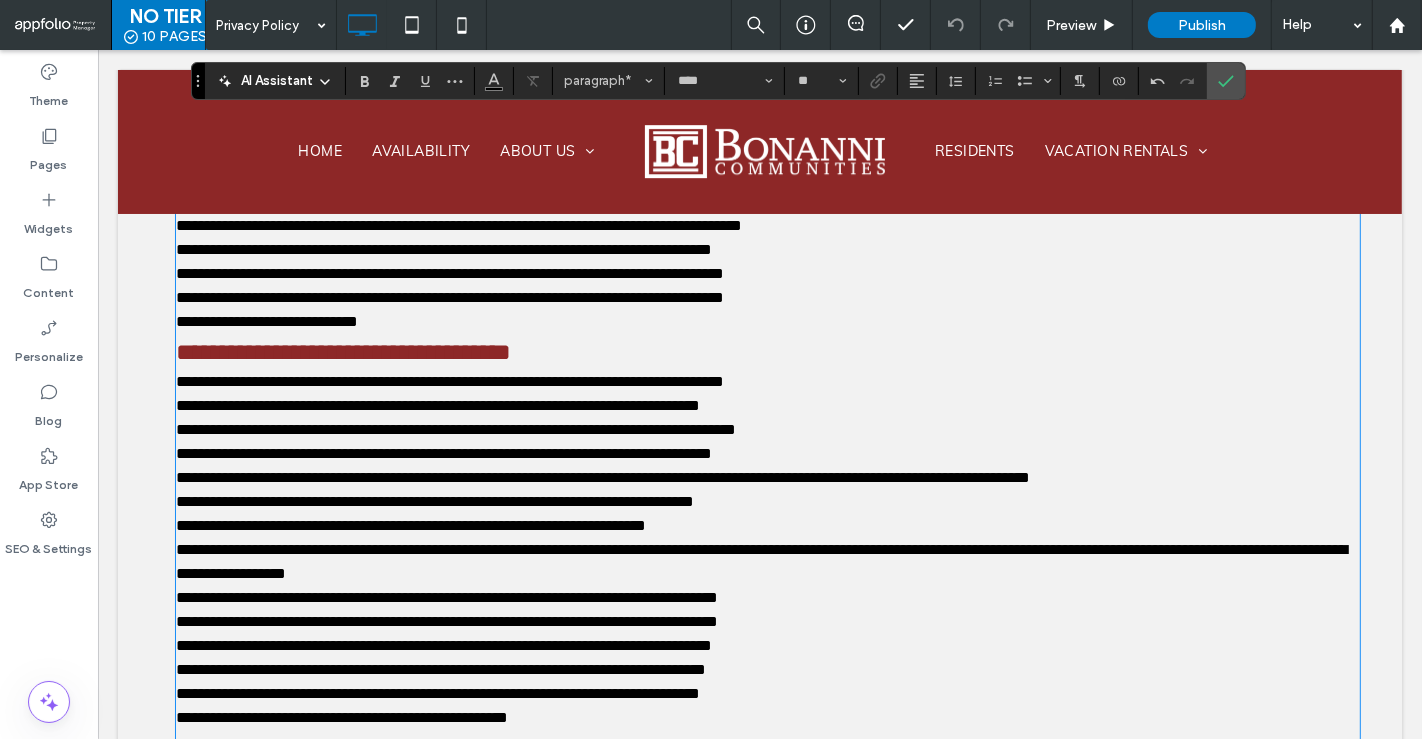 click on "**********" at bounding box center (410, 525) 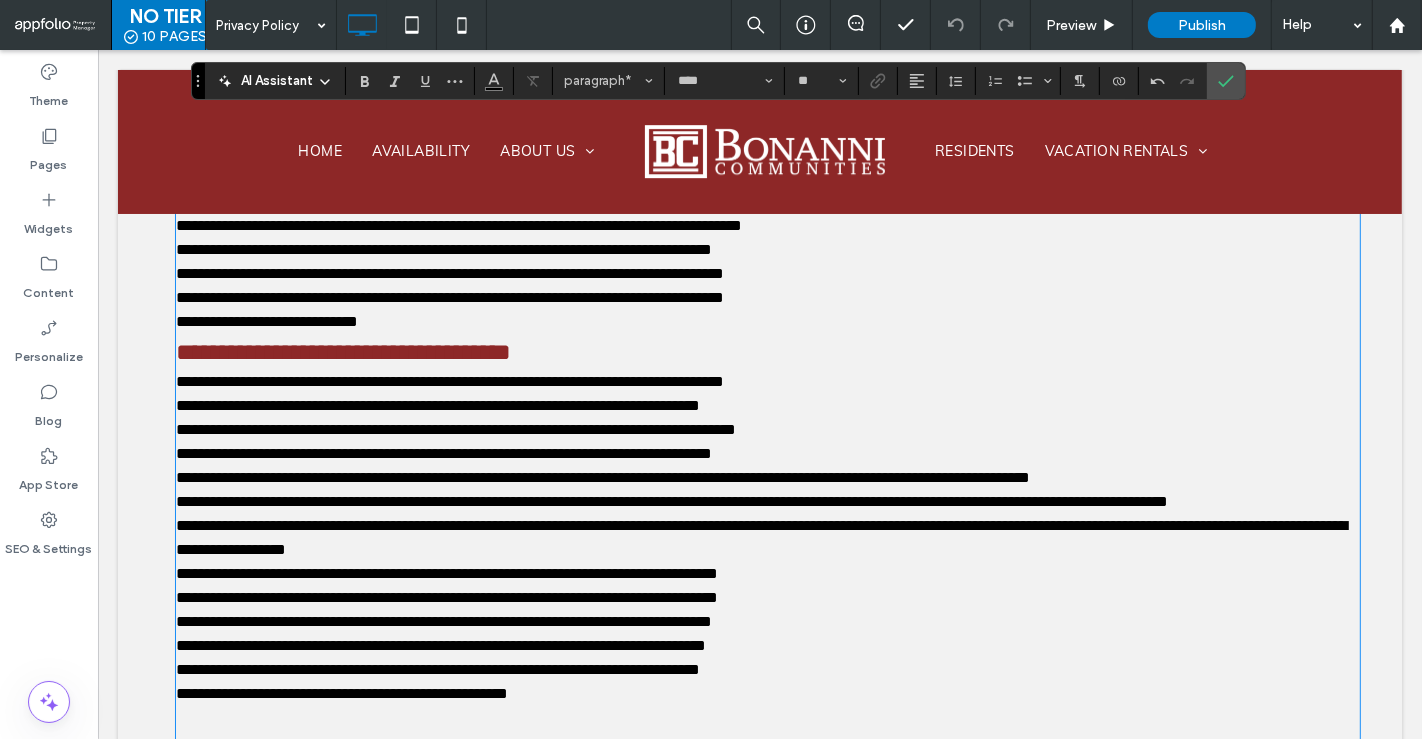click on "**********" at bounding box center (760, 537) 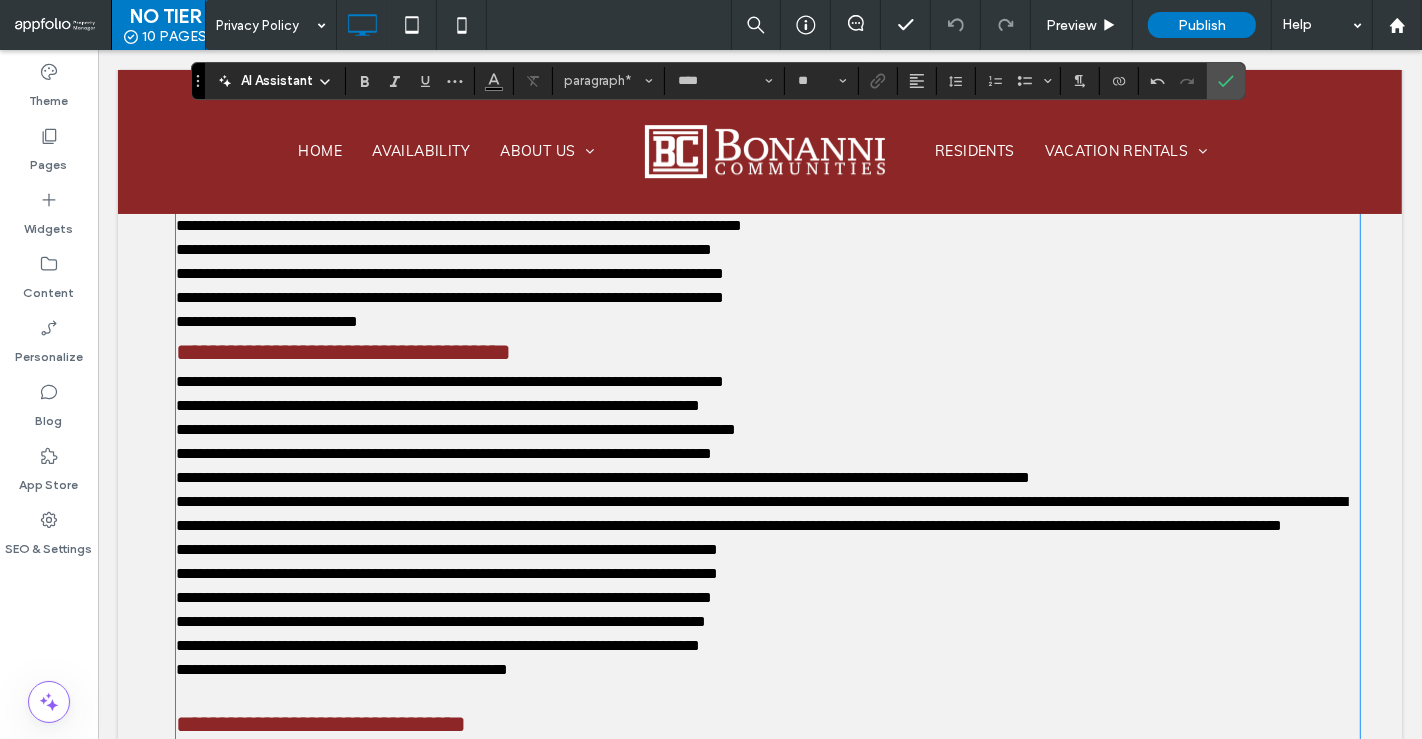 click on "**********" at bounding box center [446, 549] 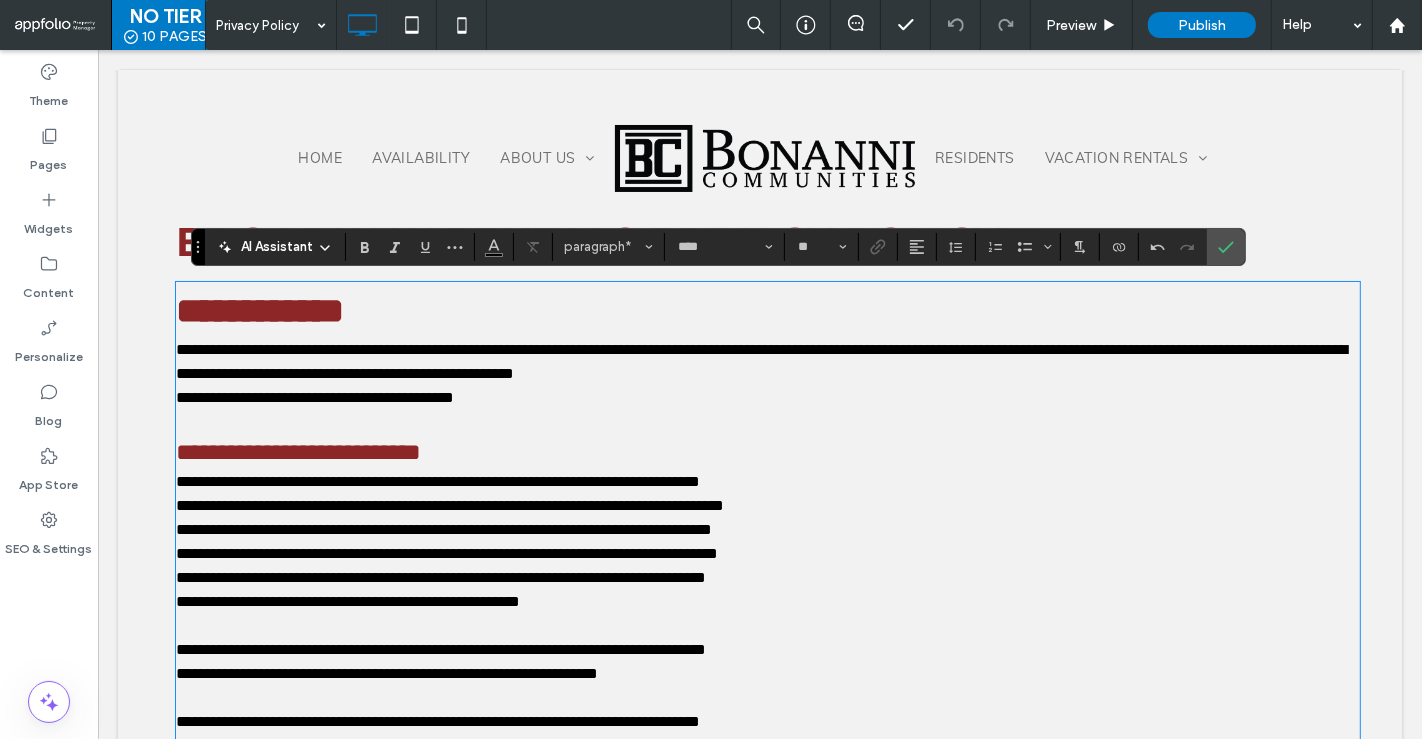 scroll, scrollTop: 53, scrollLeft: 0, axis: vertical 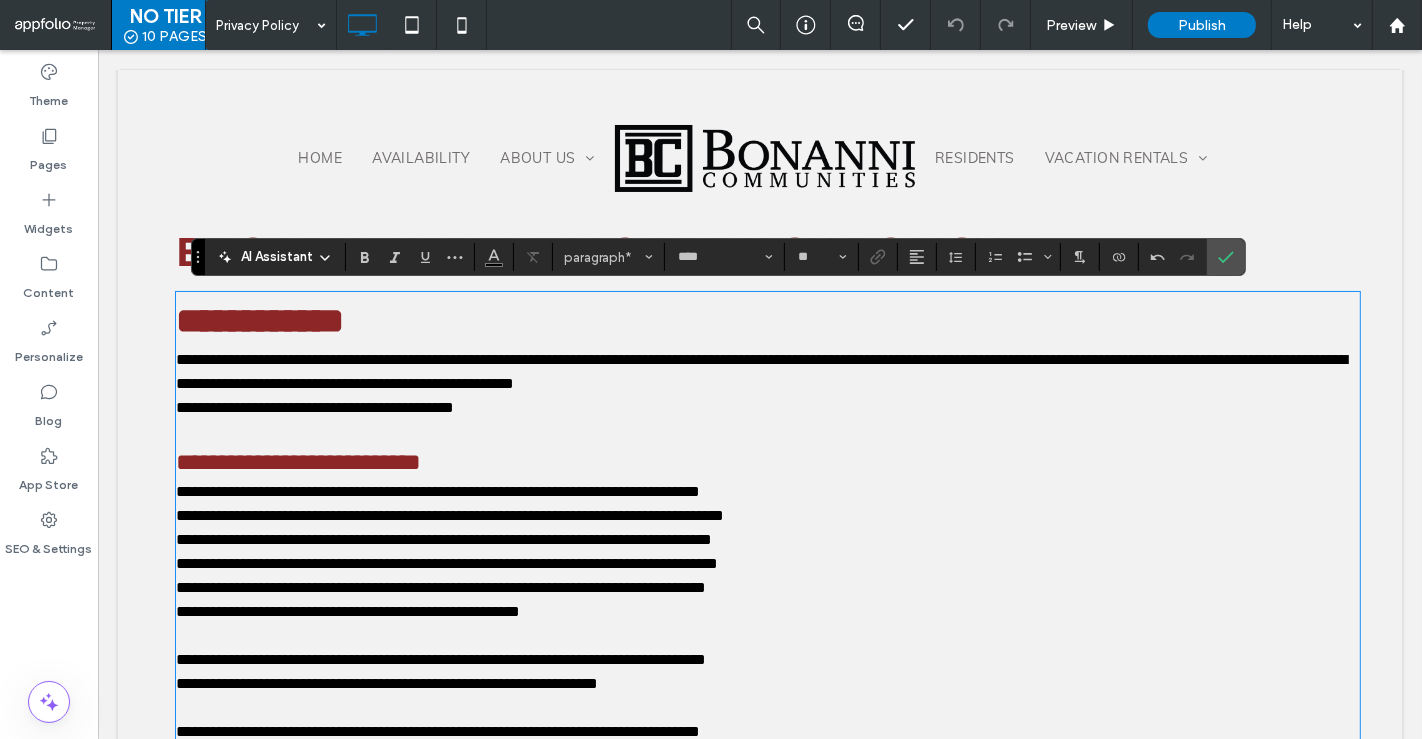 click on "**********" at bounding box center (449, 515) 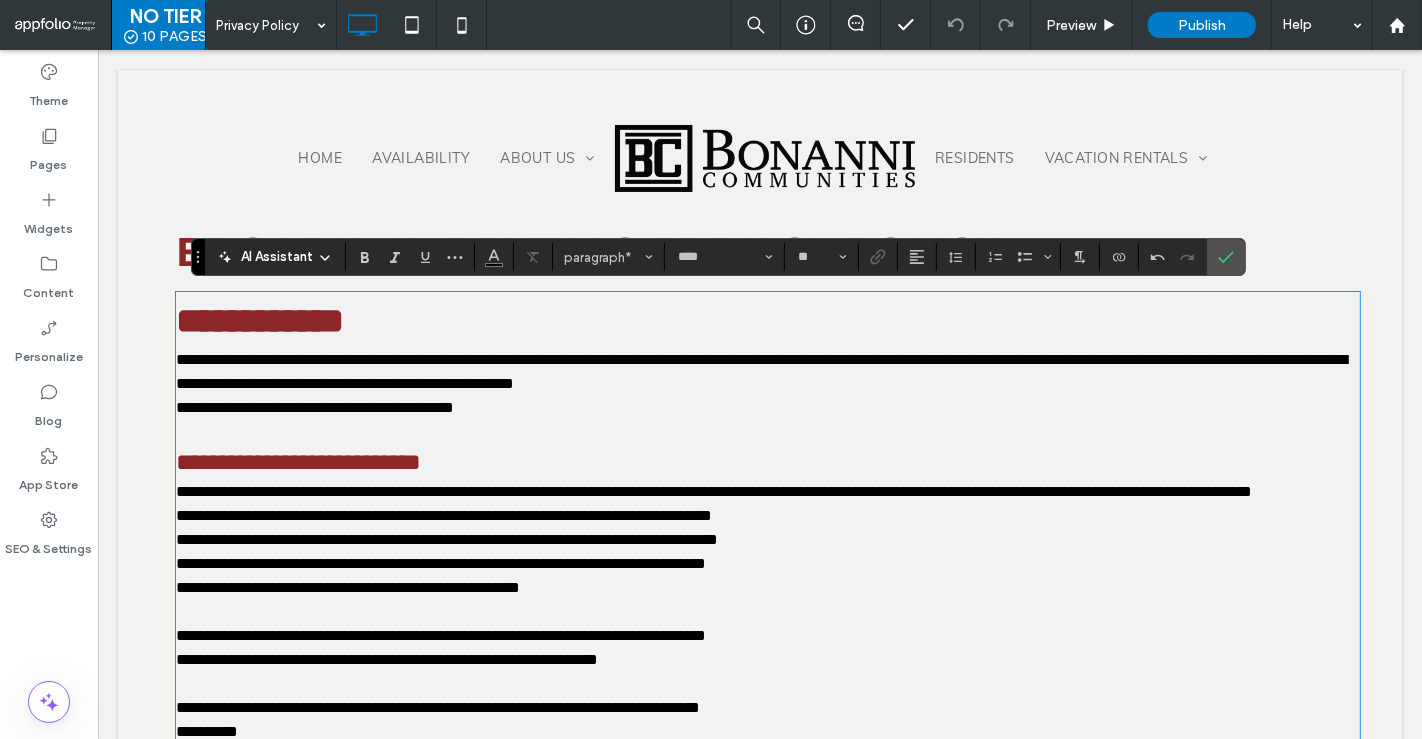 click on "**********" at bounding box center [443, 515] 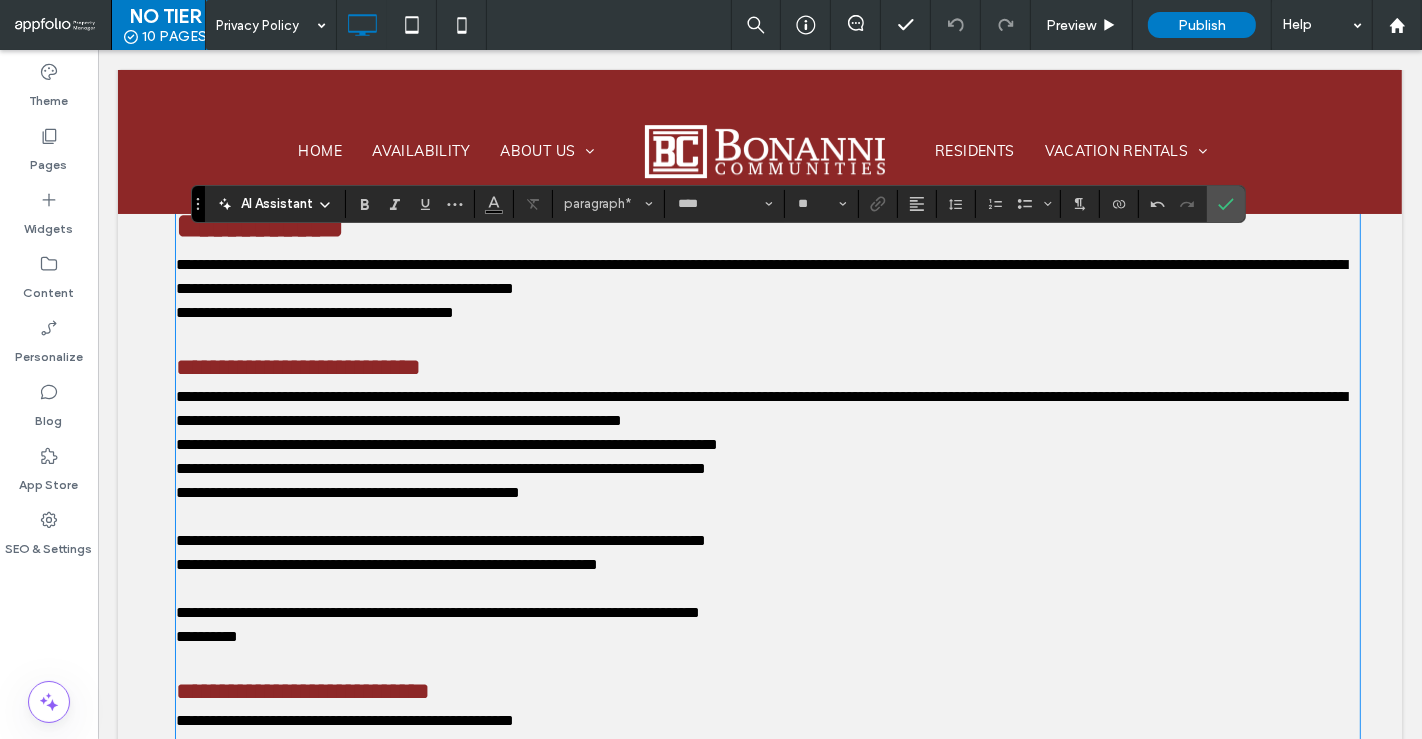 scroll, scrollTop: 151, scrollLeft: 0, axis: vertical 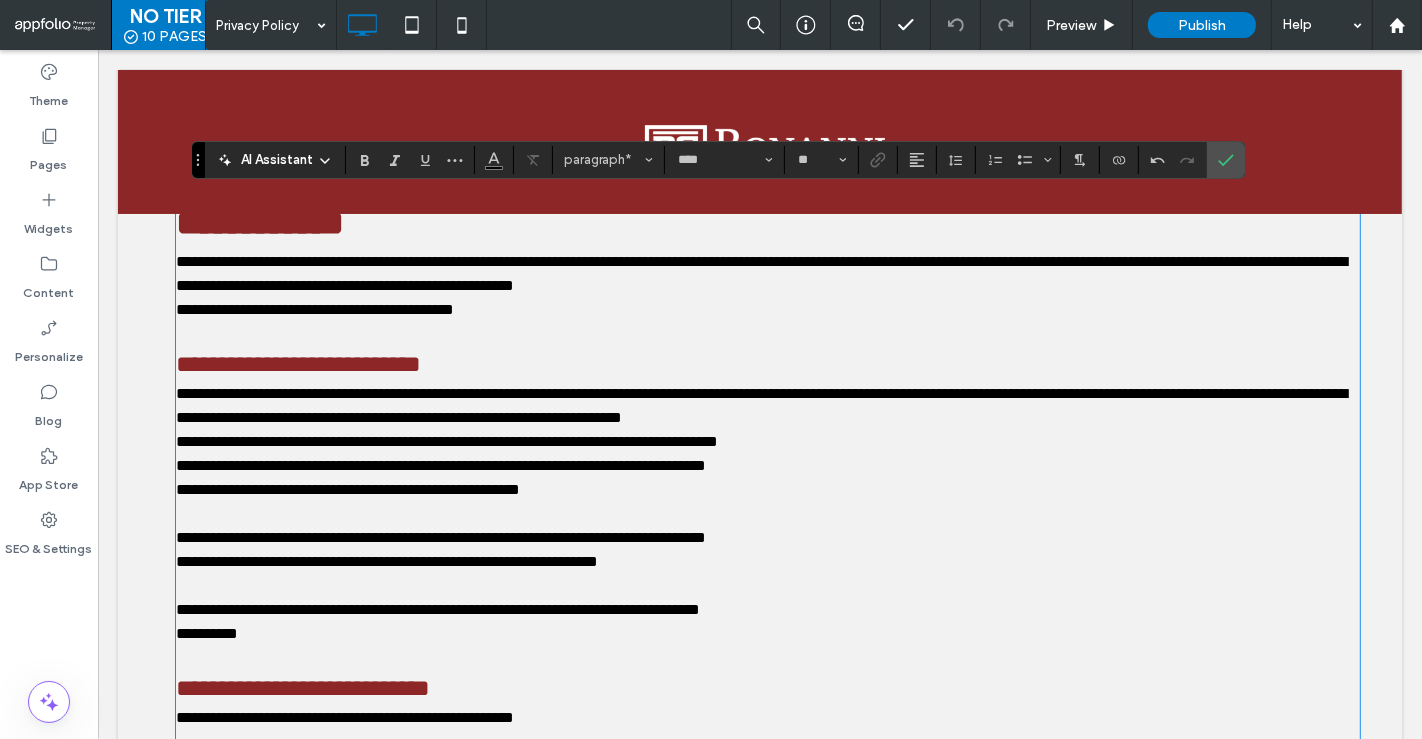 click on "**********" at bounding box center [446, 441] 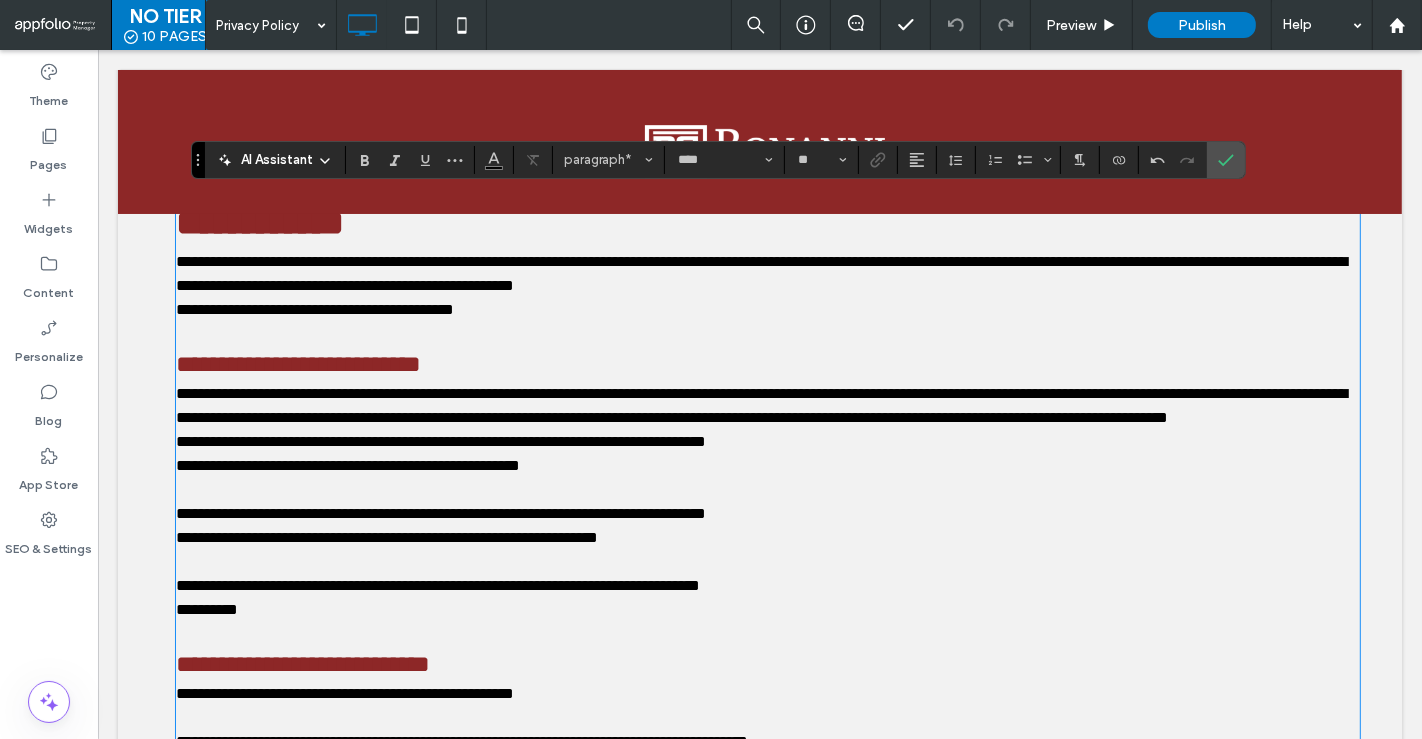 click on "**********" at bounding box center [440, 441] 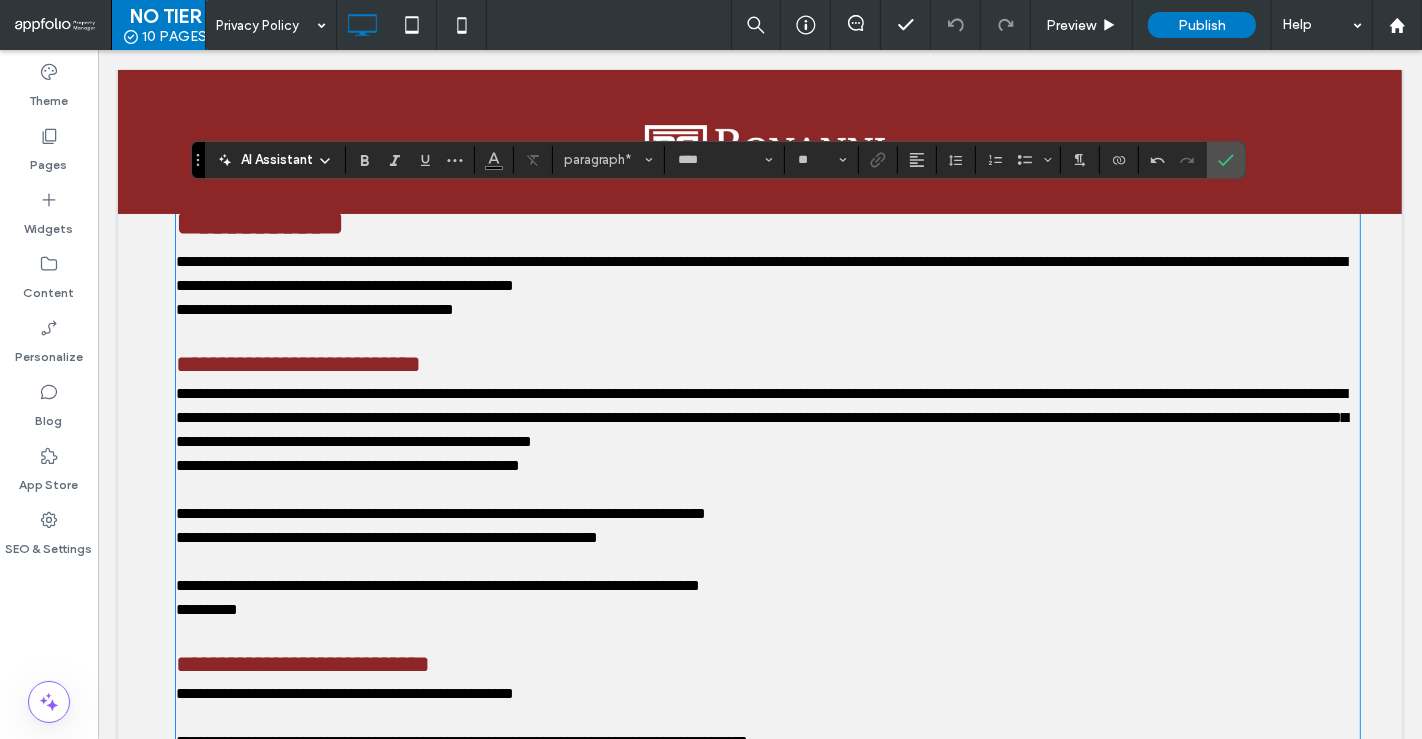 click on "**********" at bounding box center (440, 513) 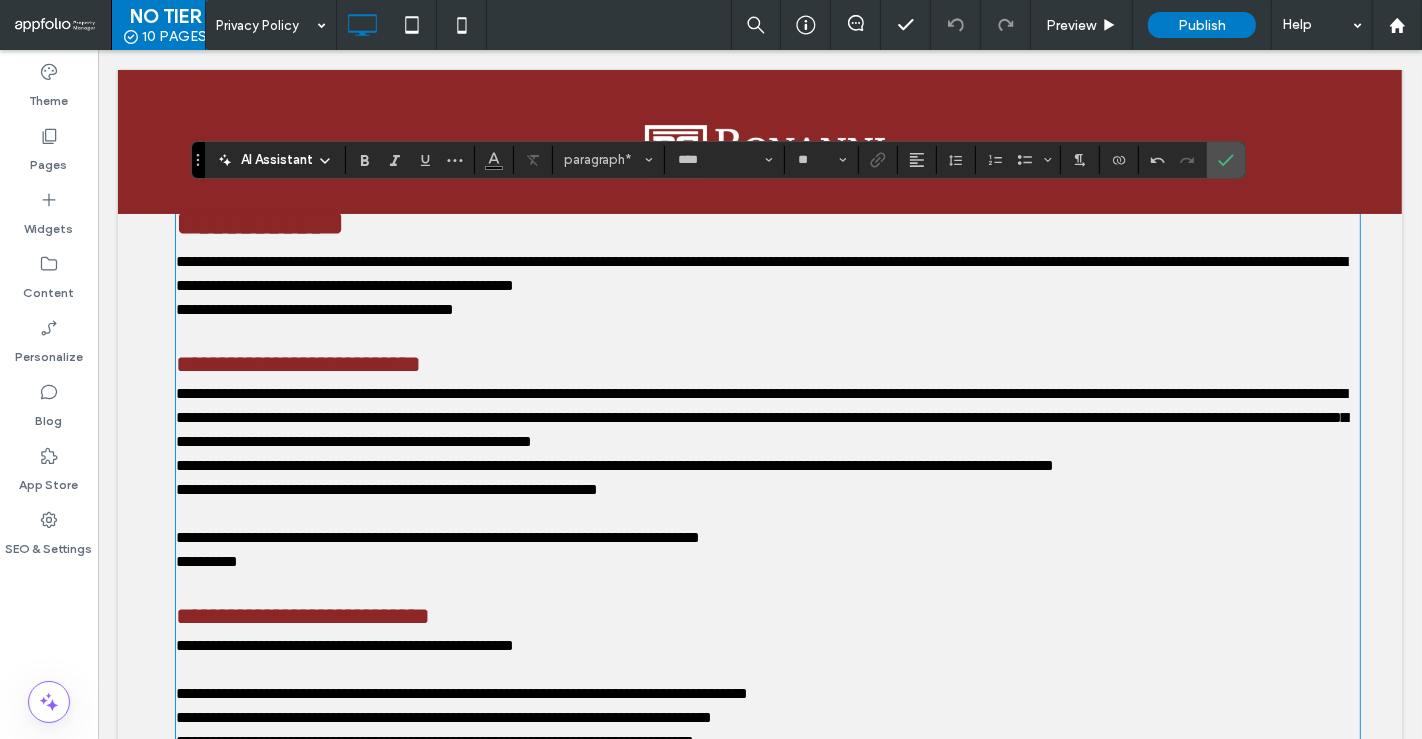 click on "**********" at bounding box center (437, 537) 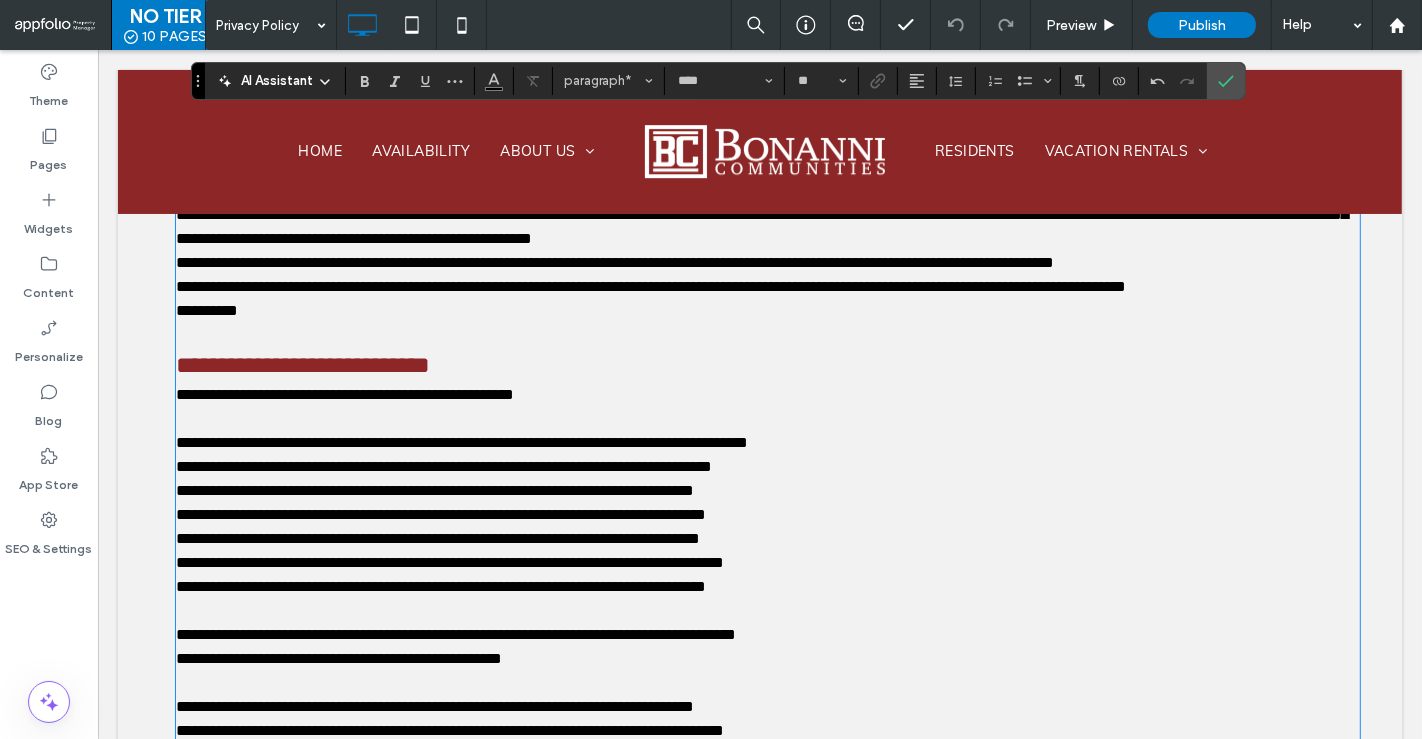 scroll, scrollTop: 355, scrollLeft: 0, axis: vertical 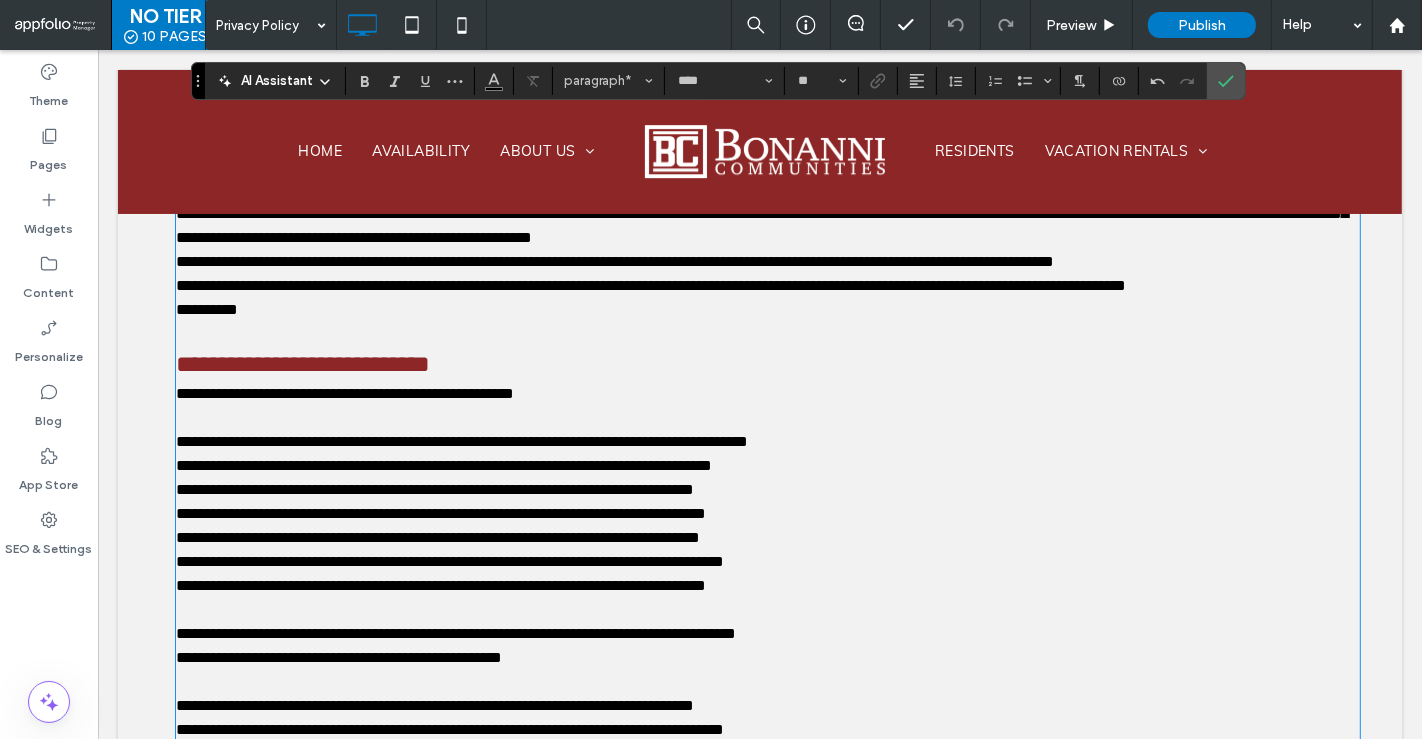 click on "**********" at bounding box center [443, 465] 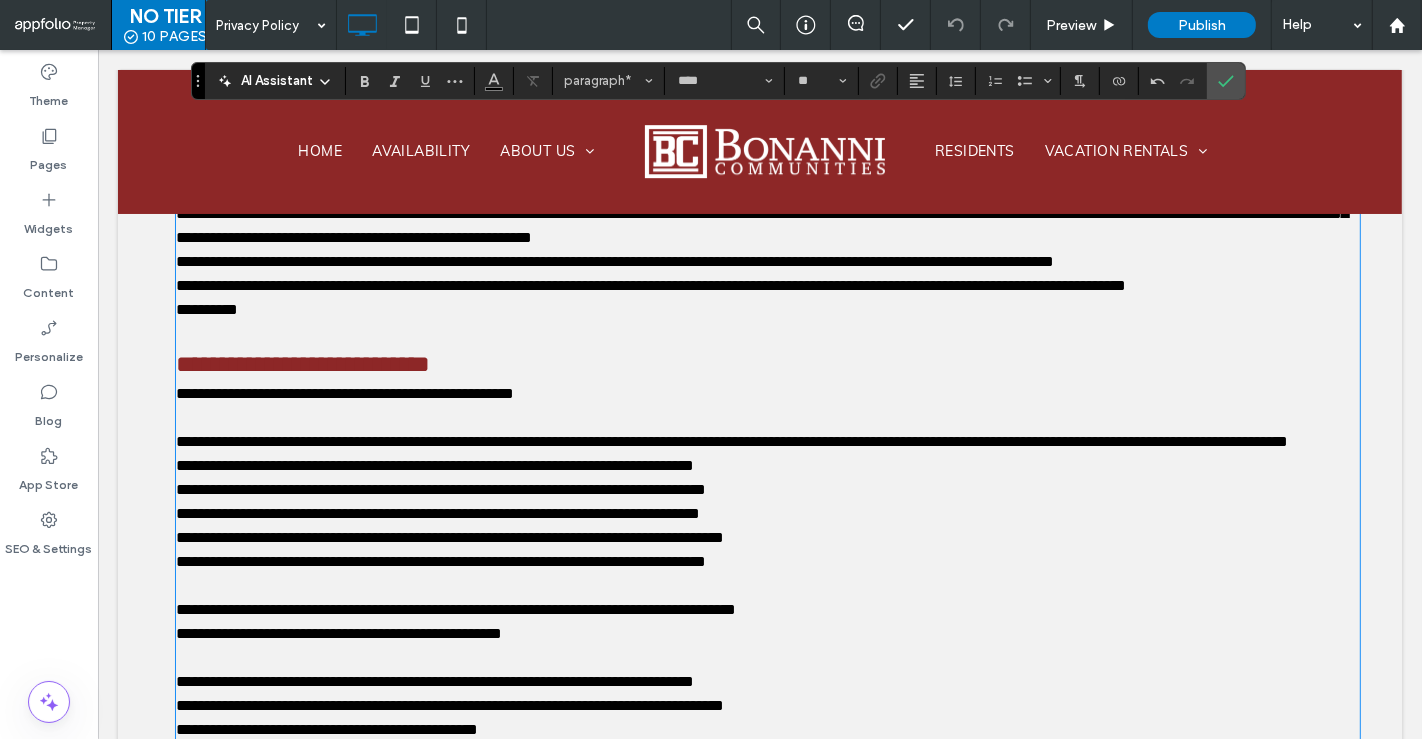 click on "**********" at bounding box center (434, 465) 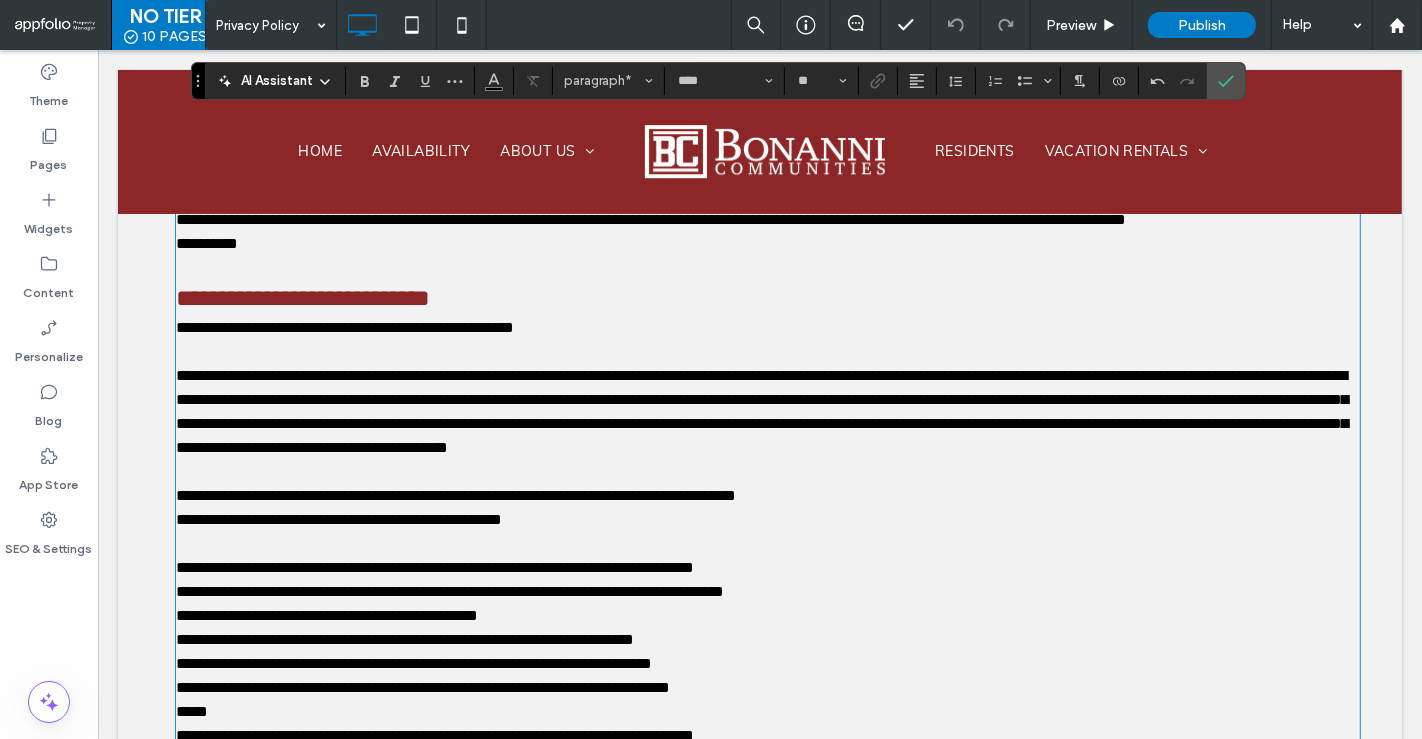 scroll, scrollTop: 444, scrollLeft: 0, axis: vertical 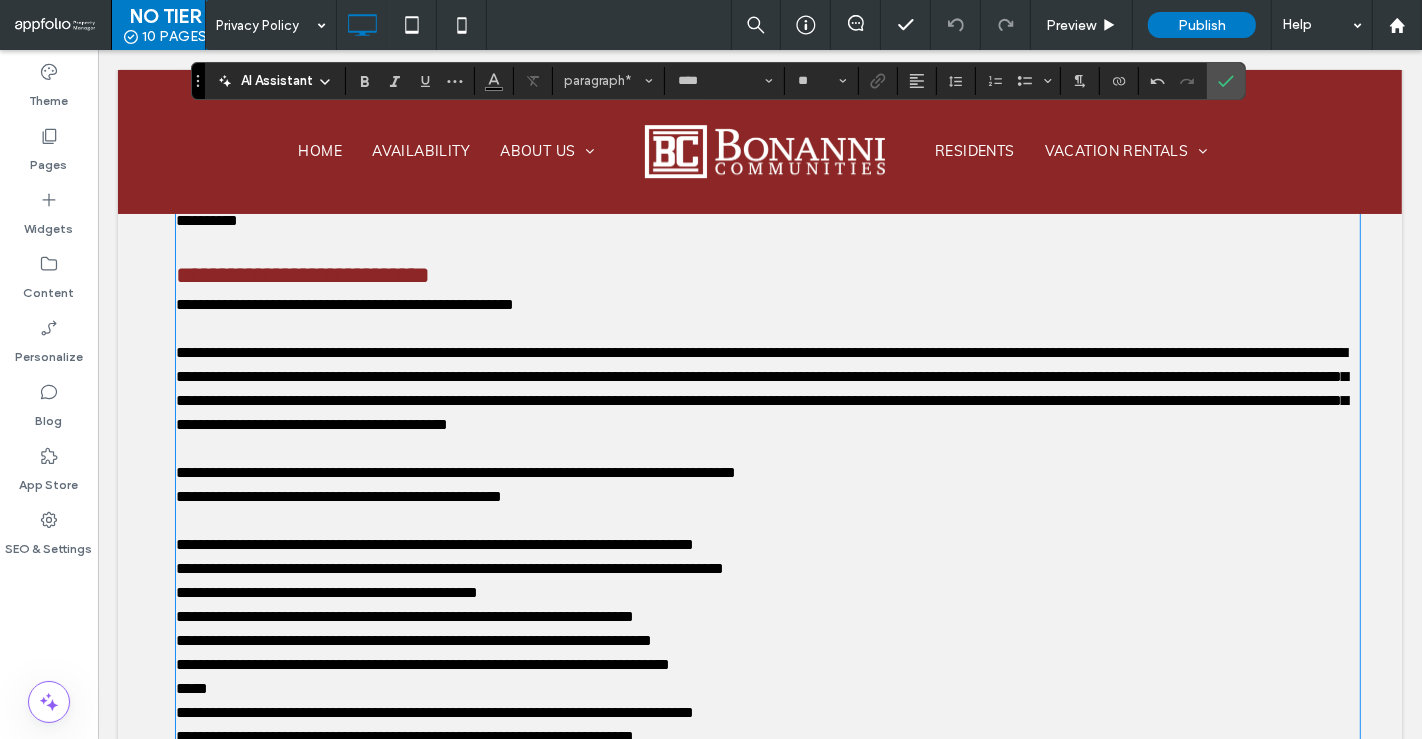 click on "**********" at bounding box center [455, 472] 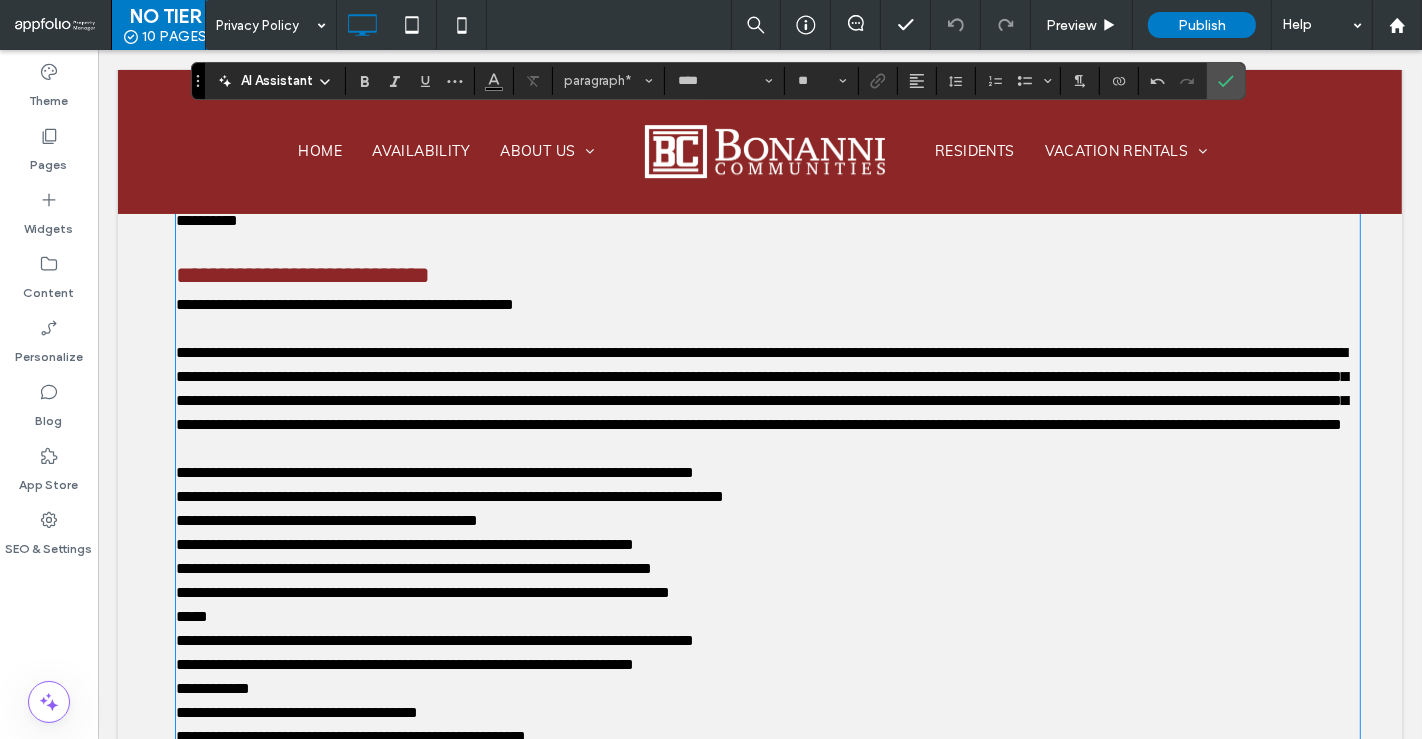 scroll, scrollTop: 482, scrollLeft: 0, axis: vertical 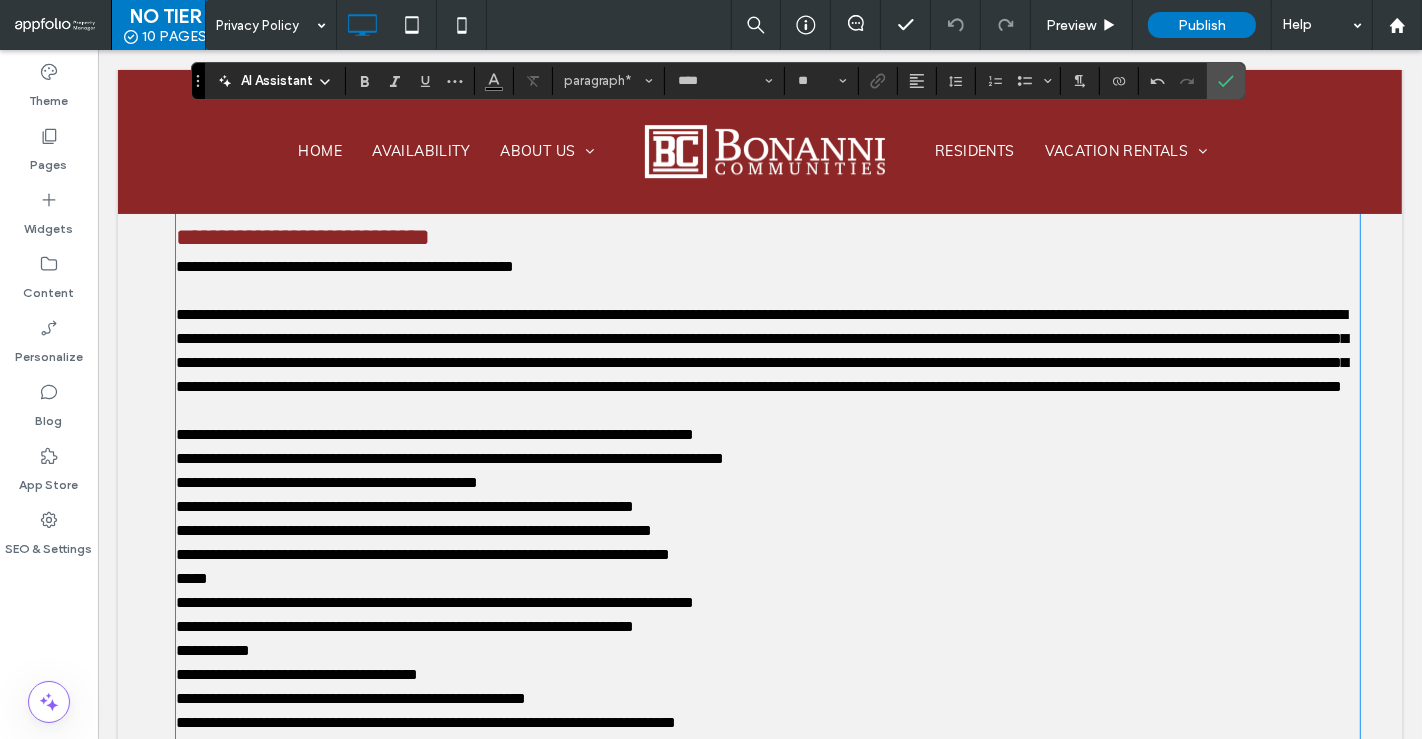 click on "**********" at bounding box center (449, 458) 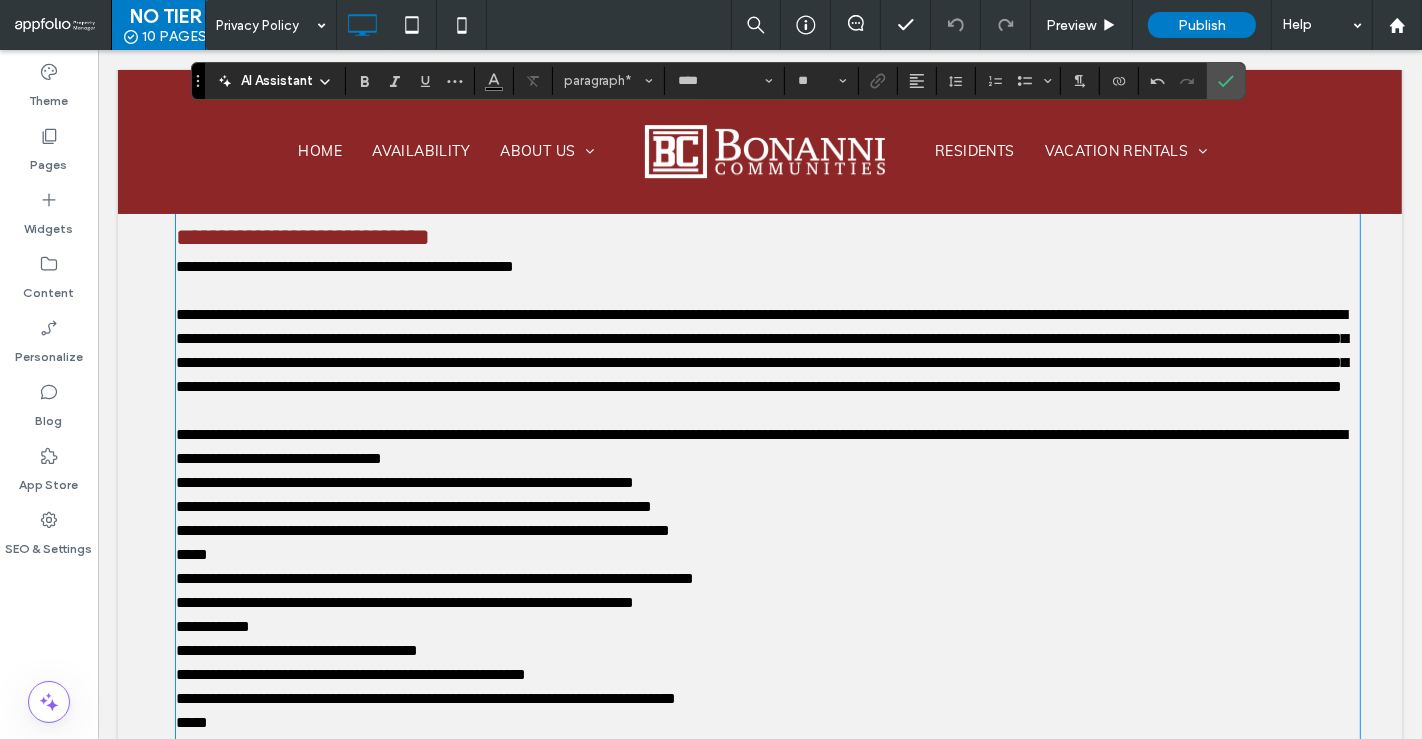 scroll, scrollTop: 559, scrollLeft: 0, axis: vertical 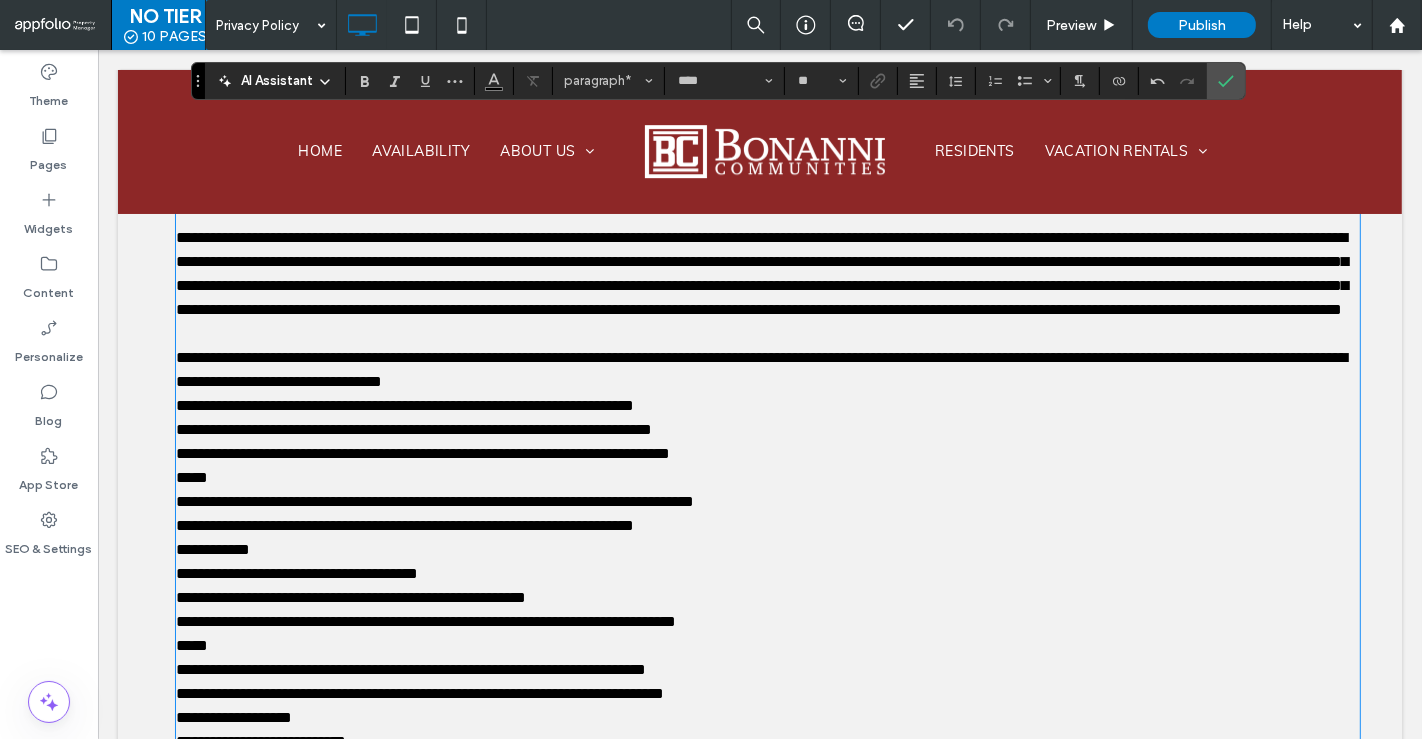 click on "**********" at bounding box center (413, 429) 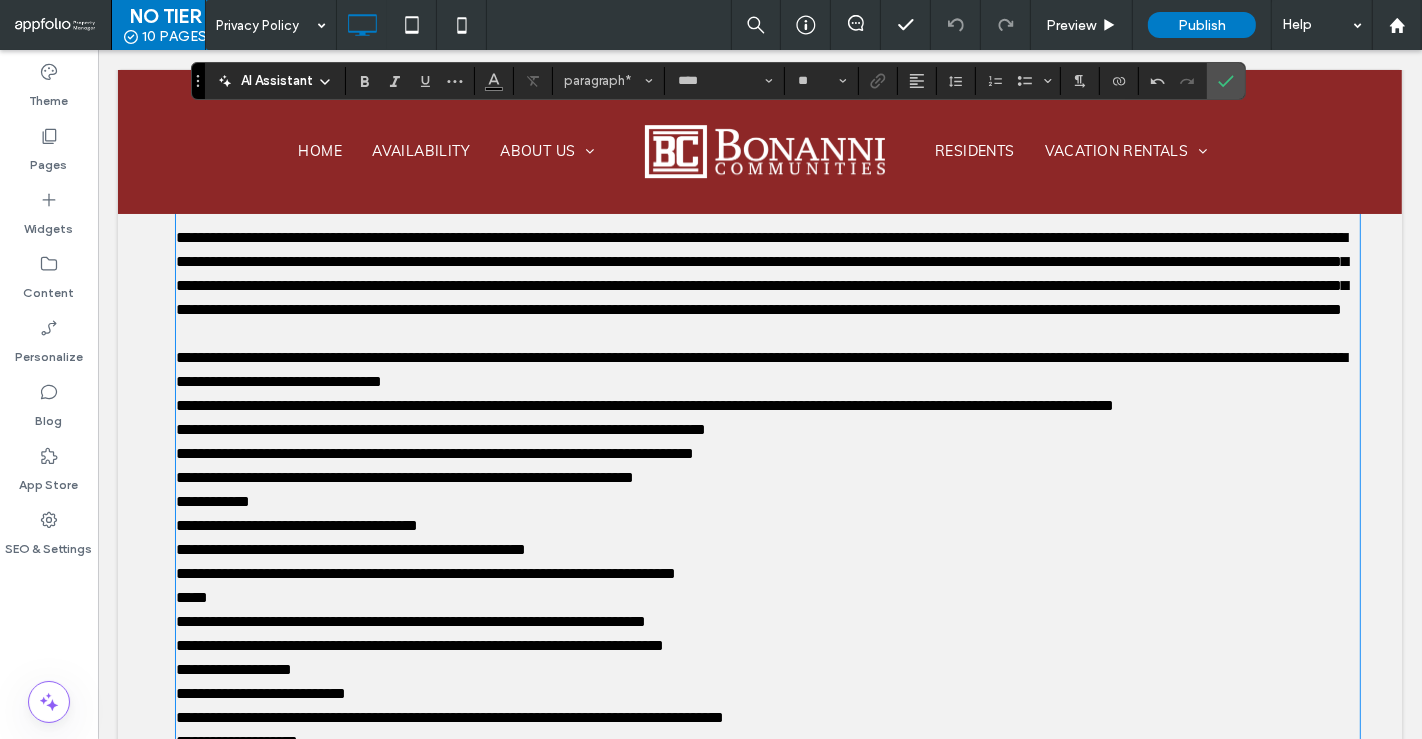 scroll, scrollTop: 605, scrollLeft: 0, axis: vertical 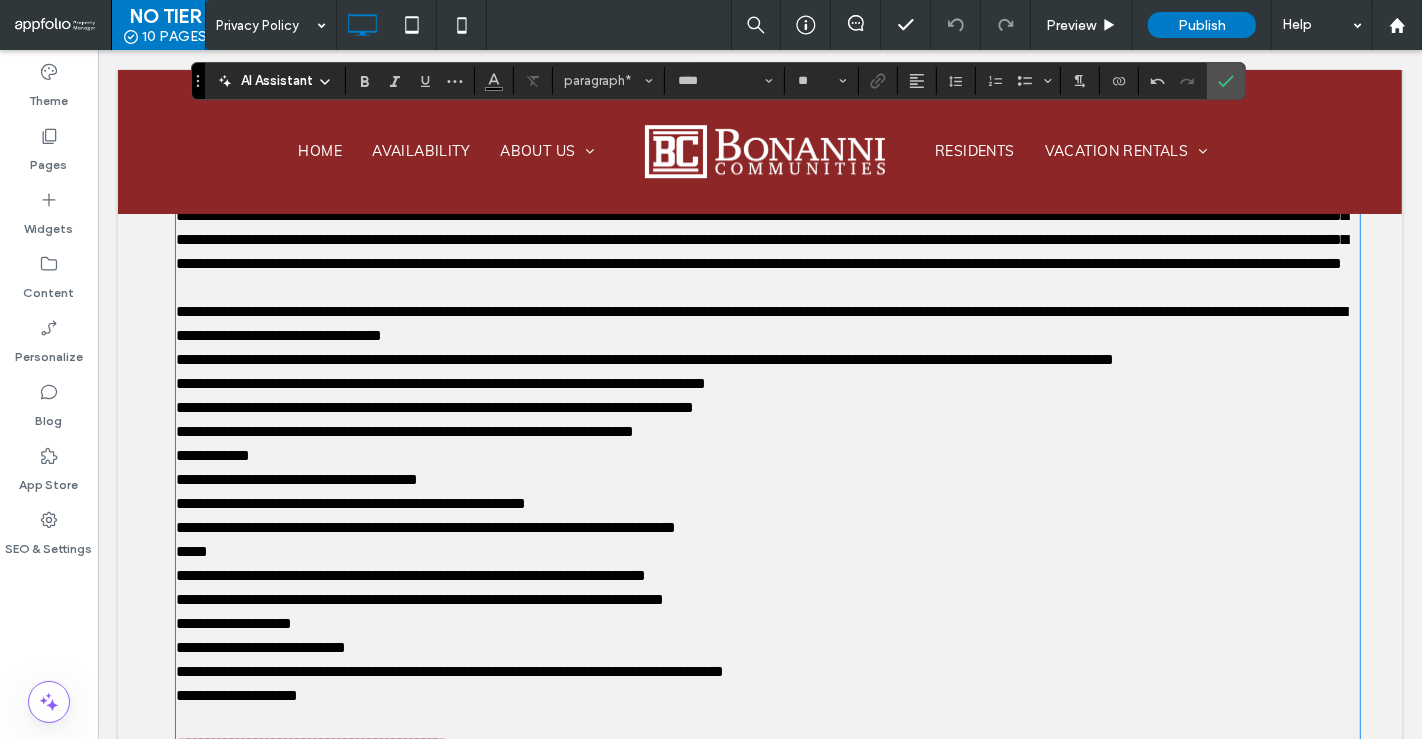 click on "**********" at bounding box center (404, 431) 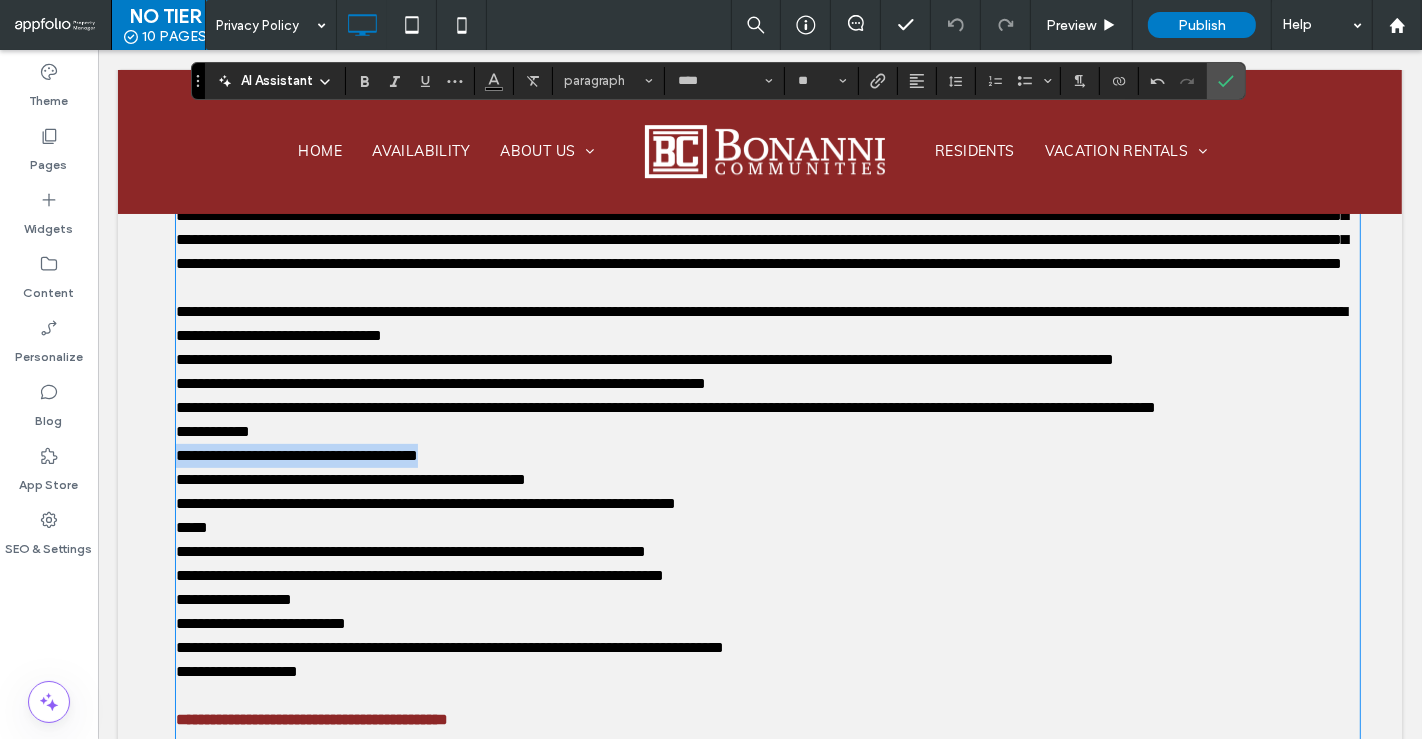 drag, startPoint x: 490, startPoint y: 478, endPoint x: 171, endPoint y: 481, distance: 319.0141 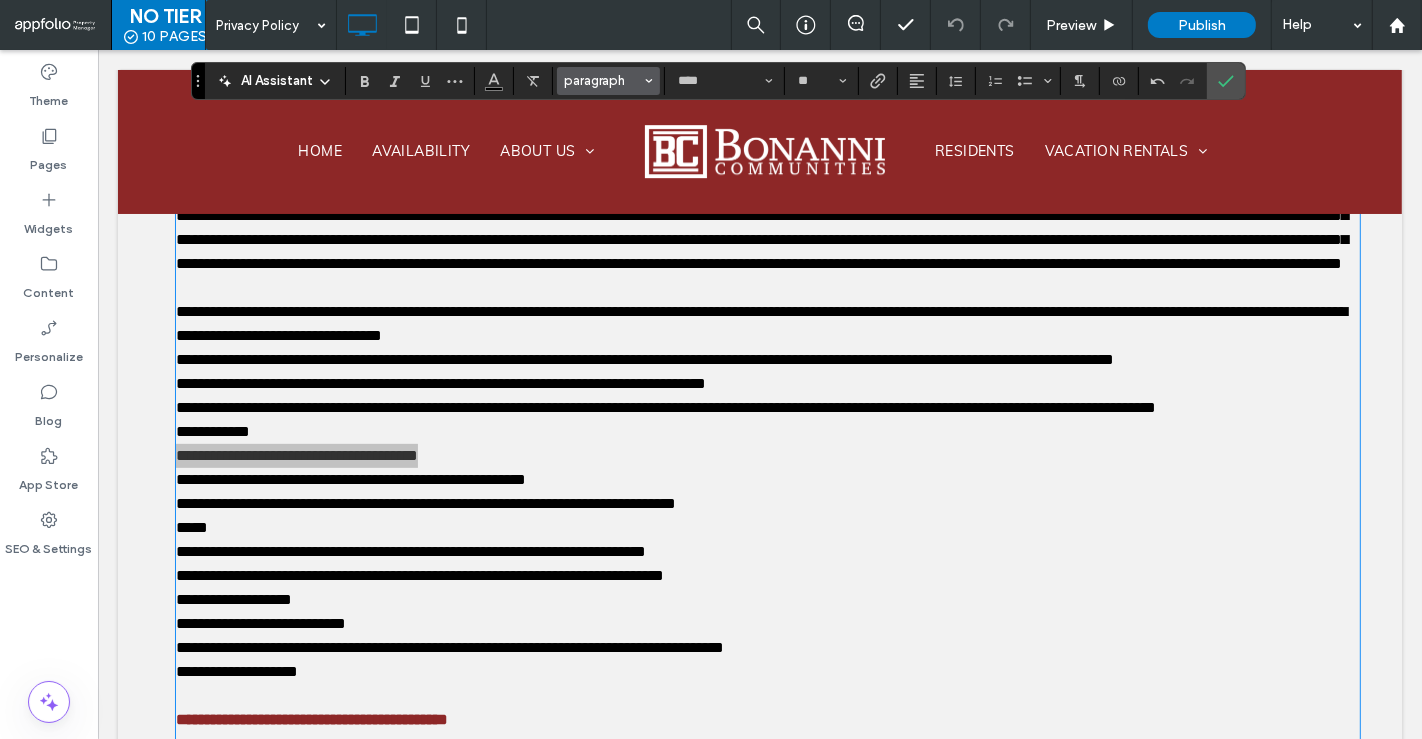 click on "paragraph" at bounding box center (603, 80) 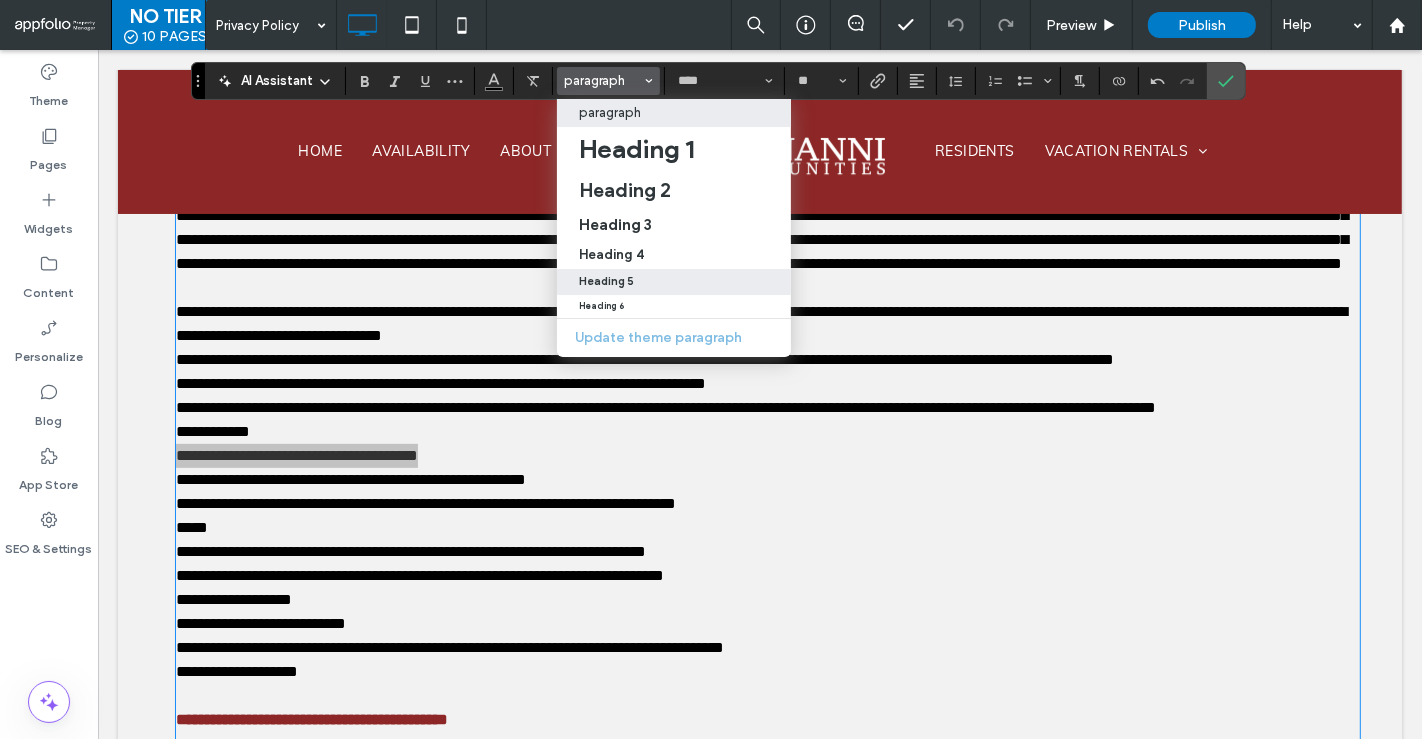 click on "Heading 5" at bounding box center (674, 281) 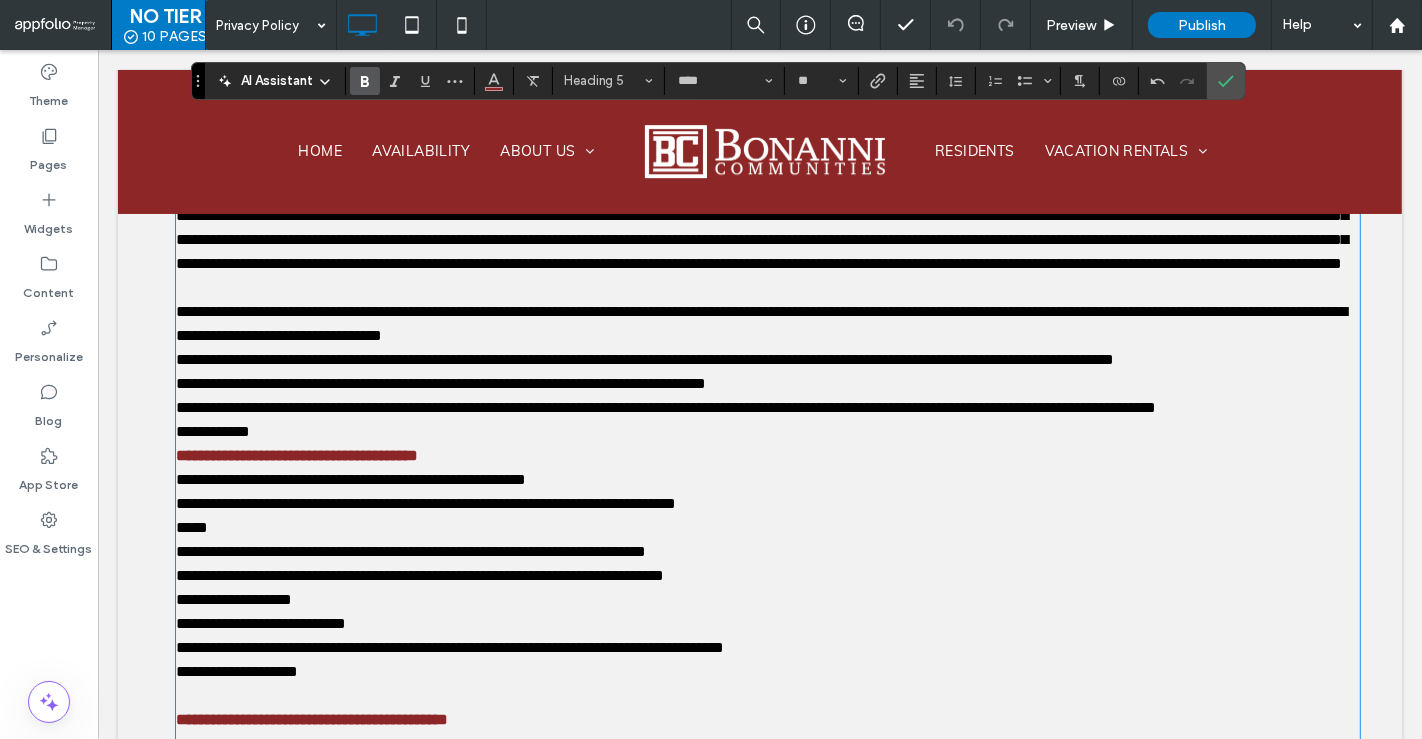 click on "**********" at bounding box center (767, 408) 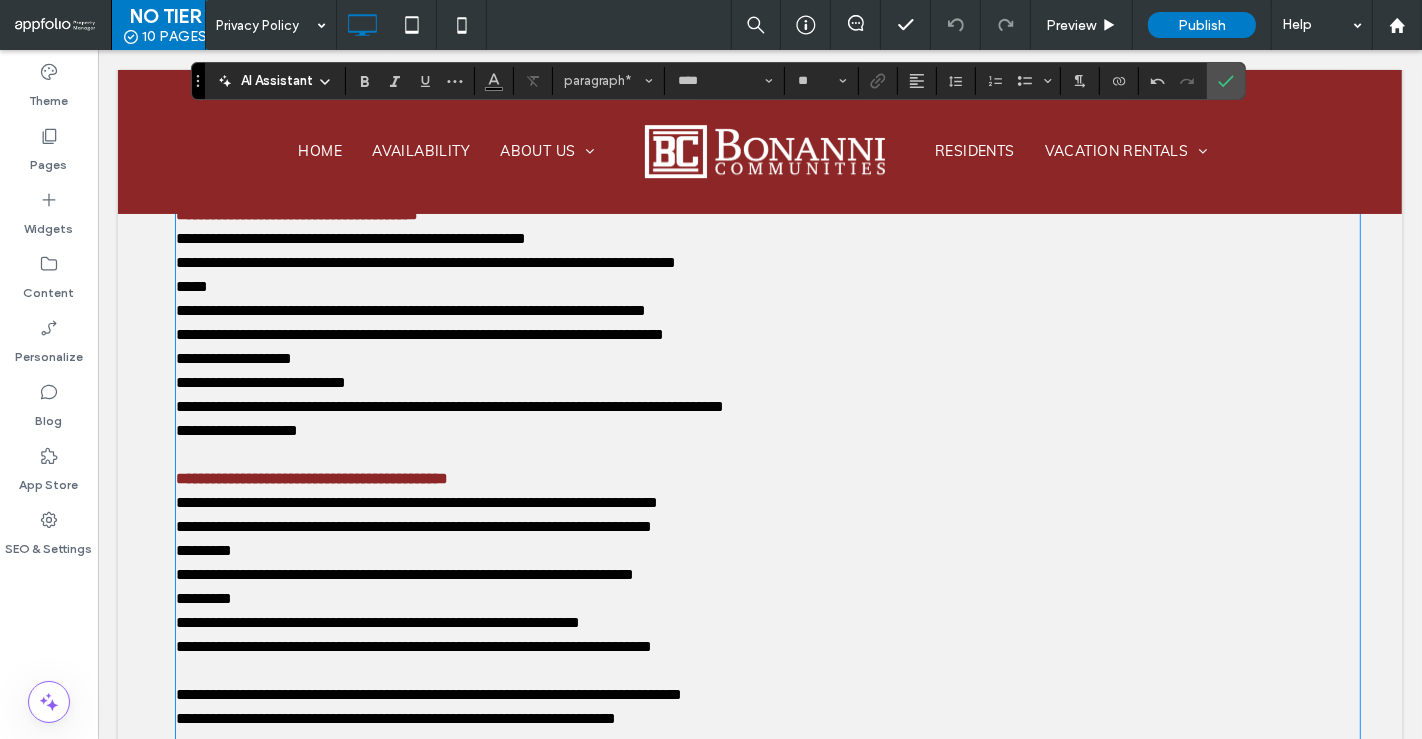 scroll, scrollTop: 848, scrollLeft: 0, axis: vertical 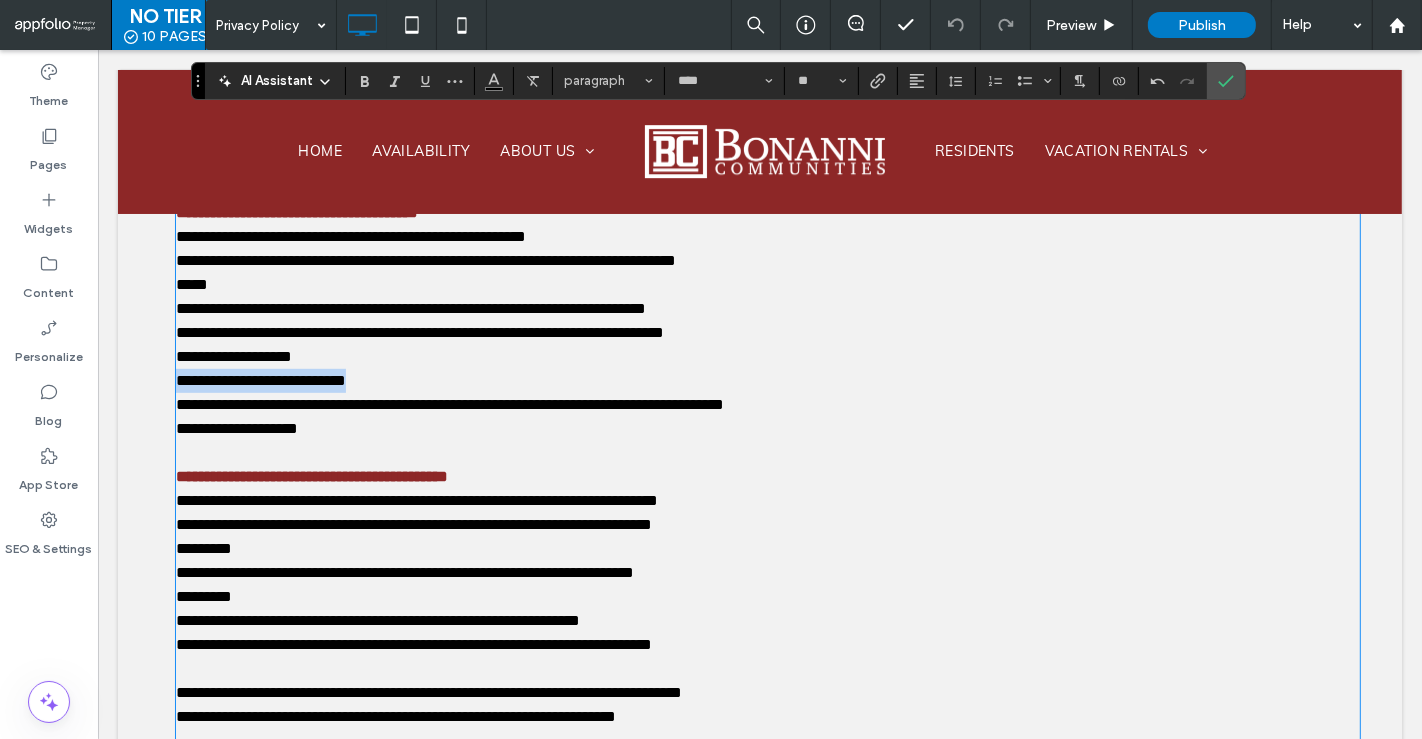 drag, startPoint x: 392, startPoint y: 407, endPoint x: 156, endPoint y: 398, distance: 236.17155 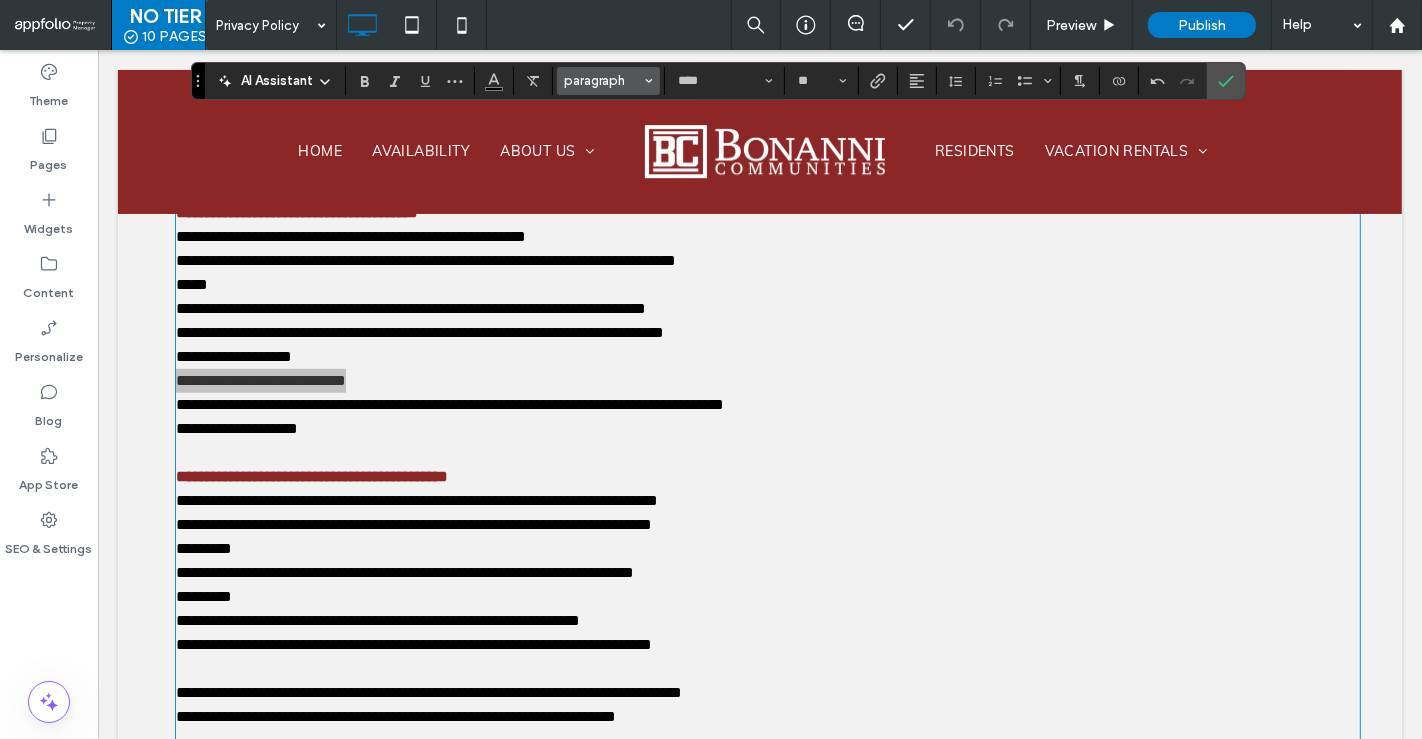click on "paragraph" at bounding box center (609, 81) 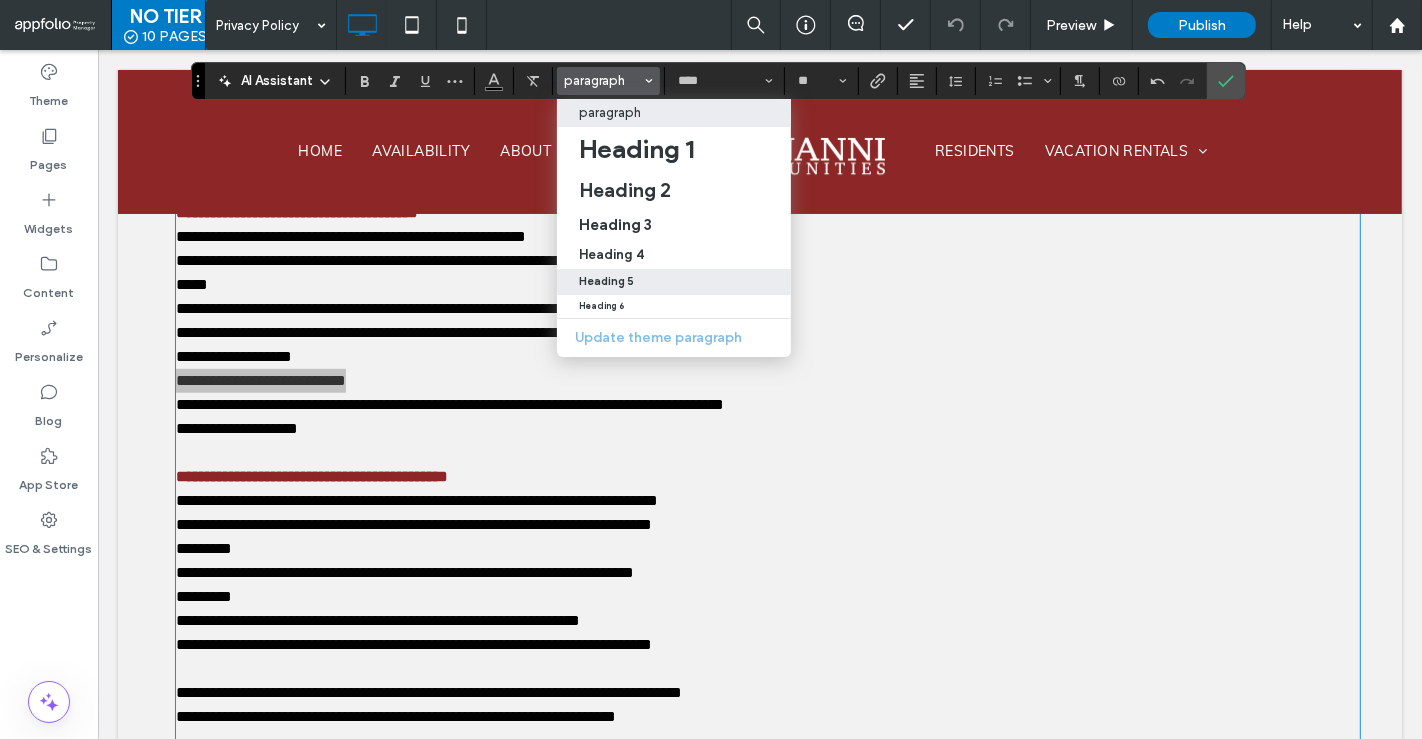 click on "Heading 5" at bounding box center (606, 281) 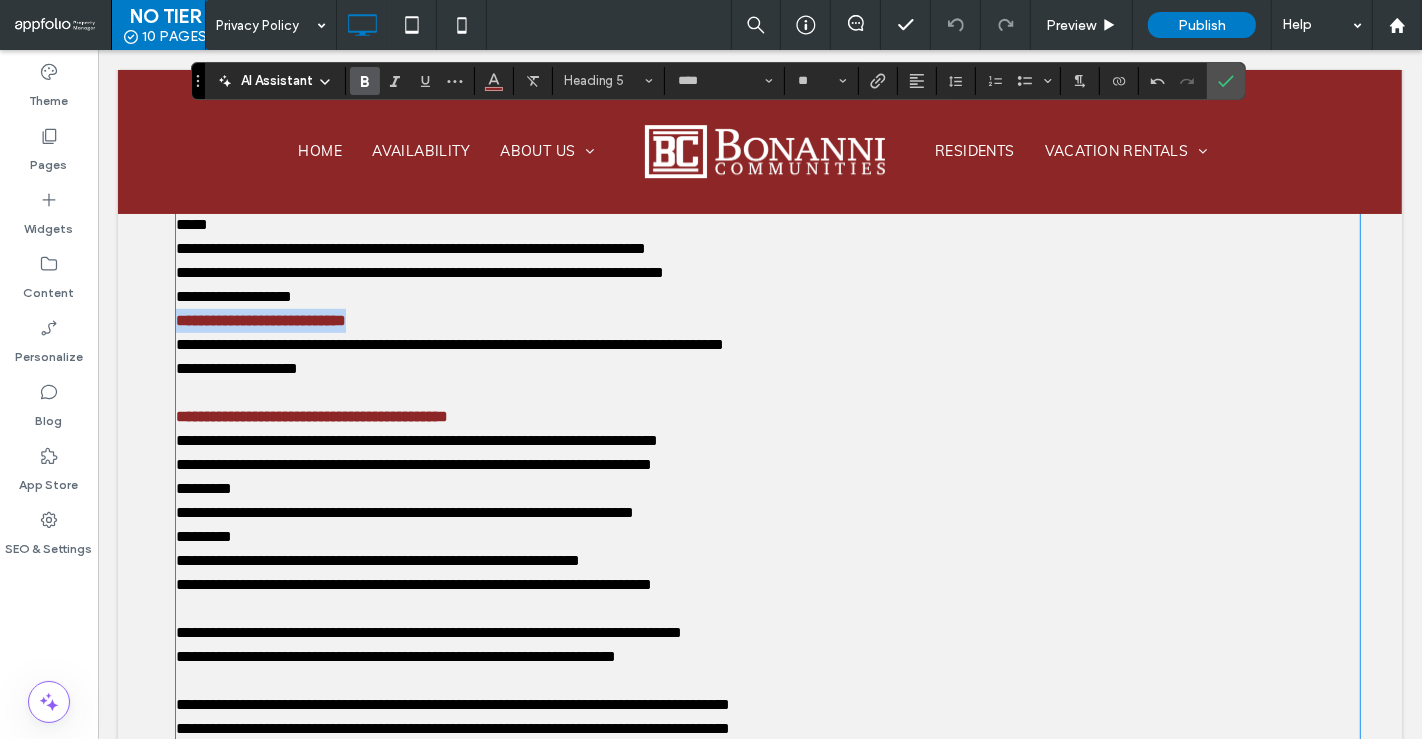 scroll, scrollTop: 910, scrollLeft: 0, axis: vertical 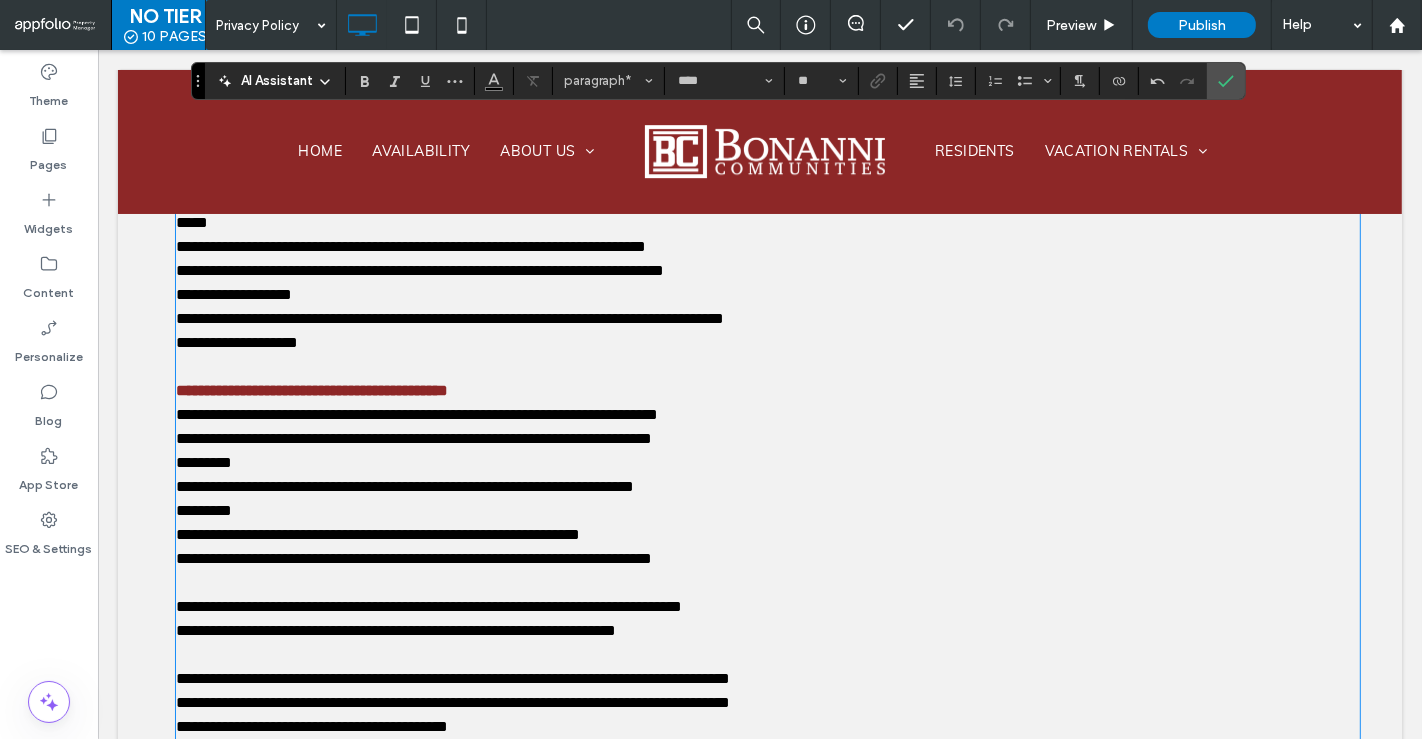 click on "**********" at bounding box center (449, 318) 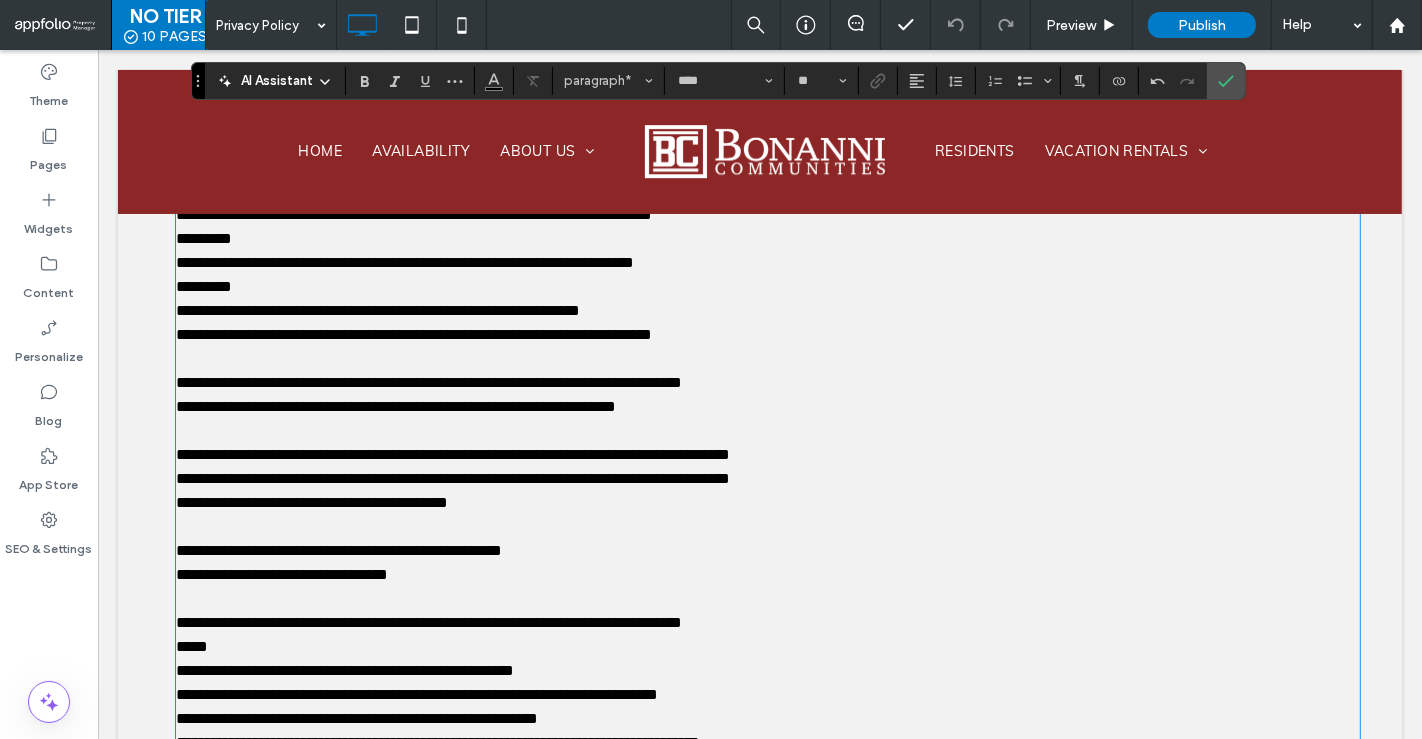 scroll, scrollTop: 1088, scrollLeft: 0, axis: vertical 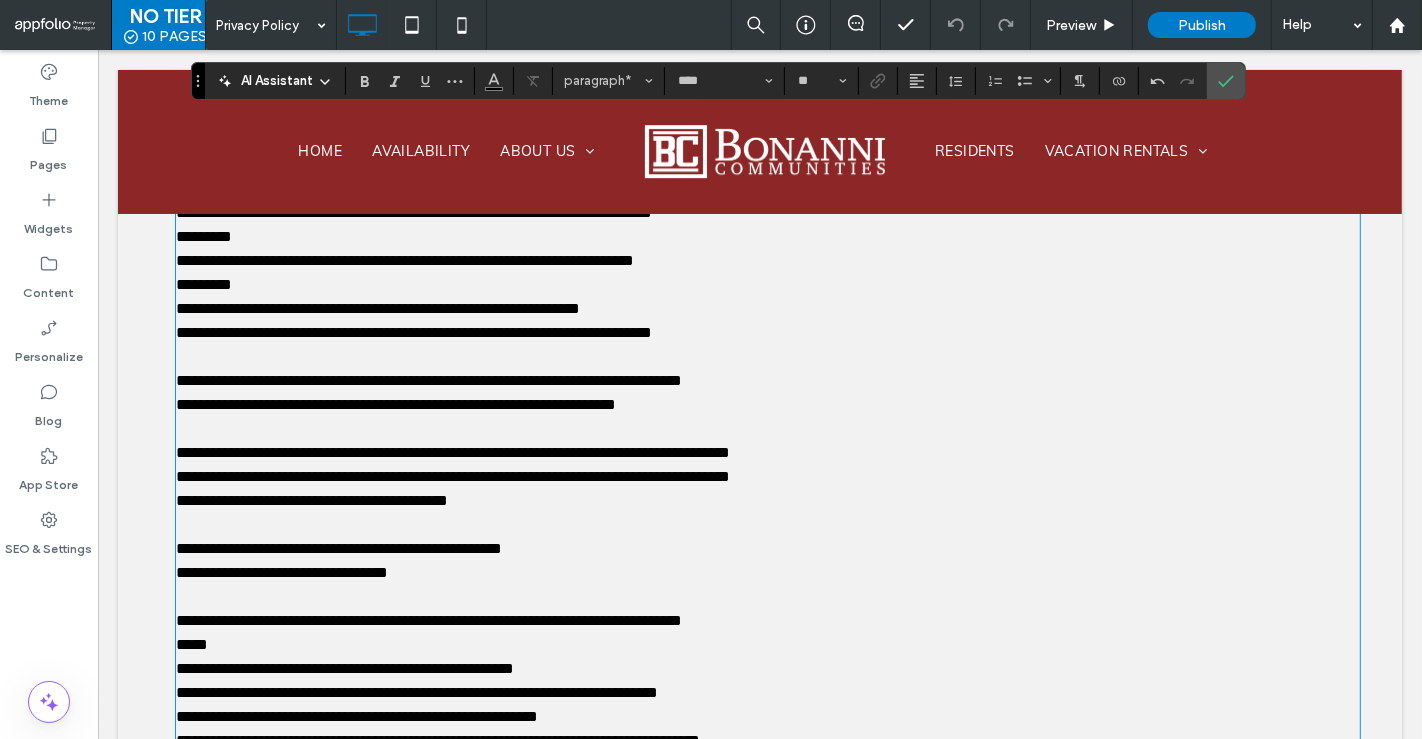 click on "**********" at bounding box center [395, 404] 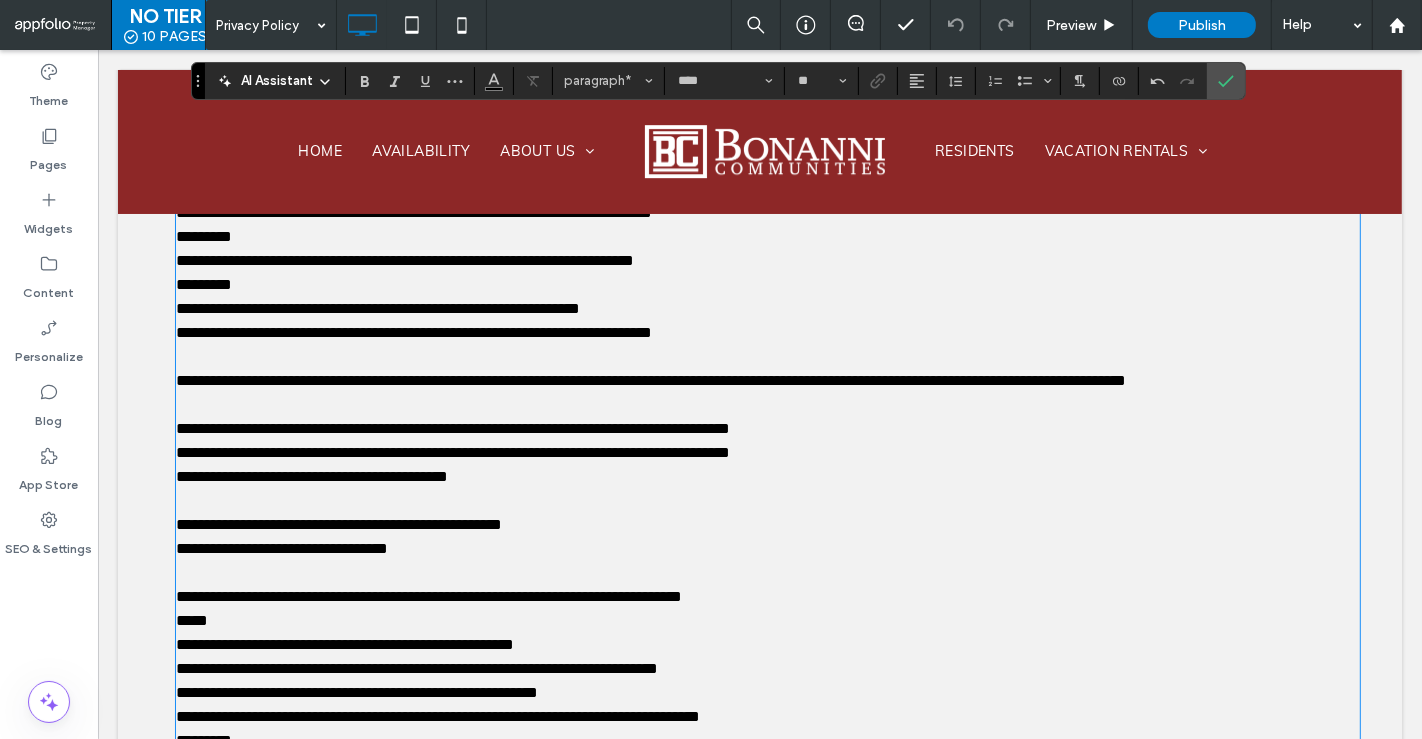 scroll, scrollTop: 1172, scrollLeft: 0, axis: vertical 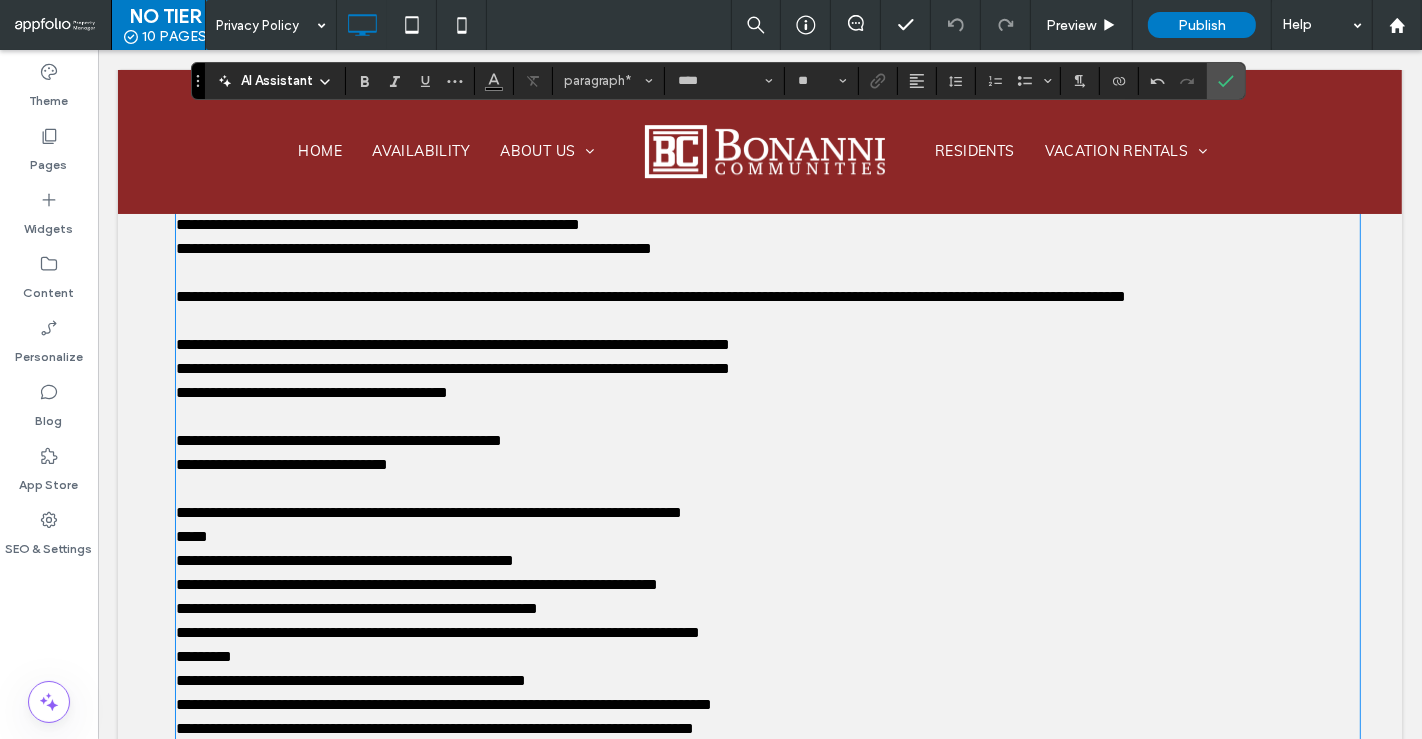 click on "**********" at bounding box center [452, 368] 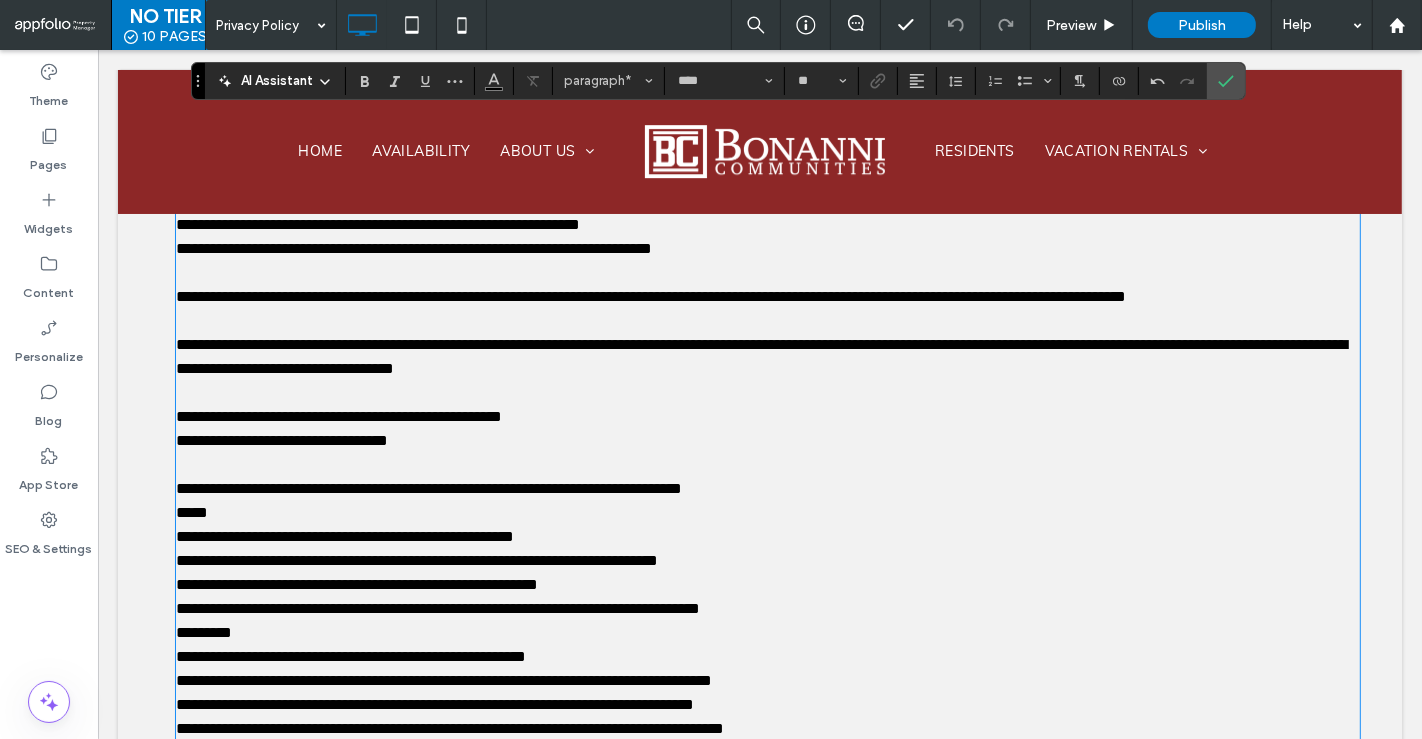 scroll, scrollTop: 1243, scrollLeft: 0, axis: vertical 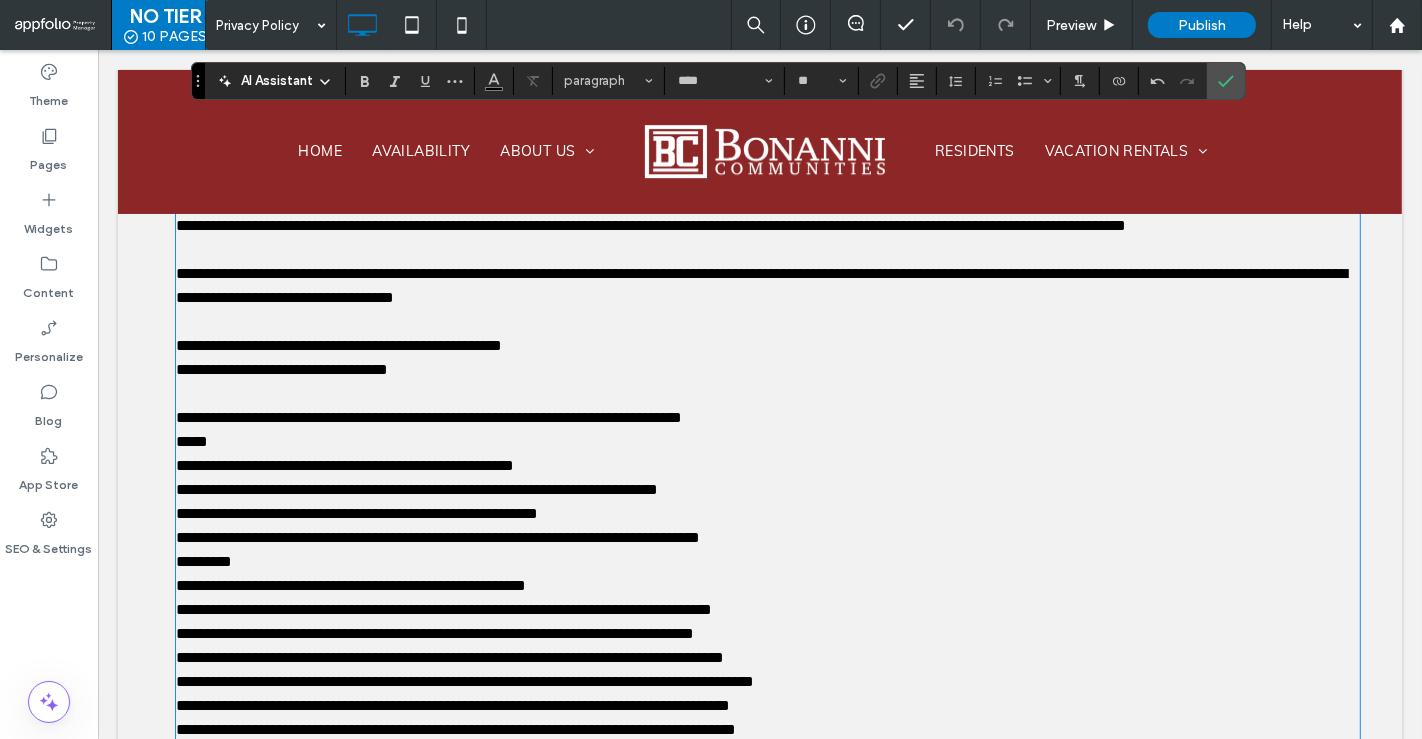 click at bounding box center [767, 394] 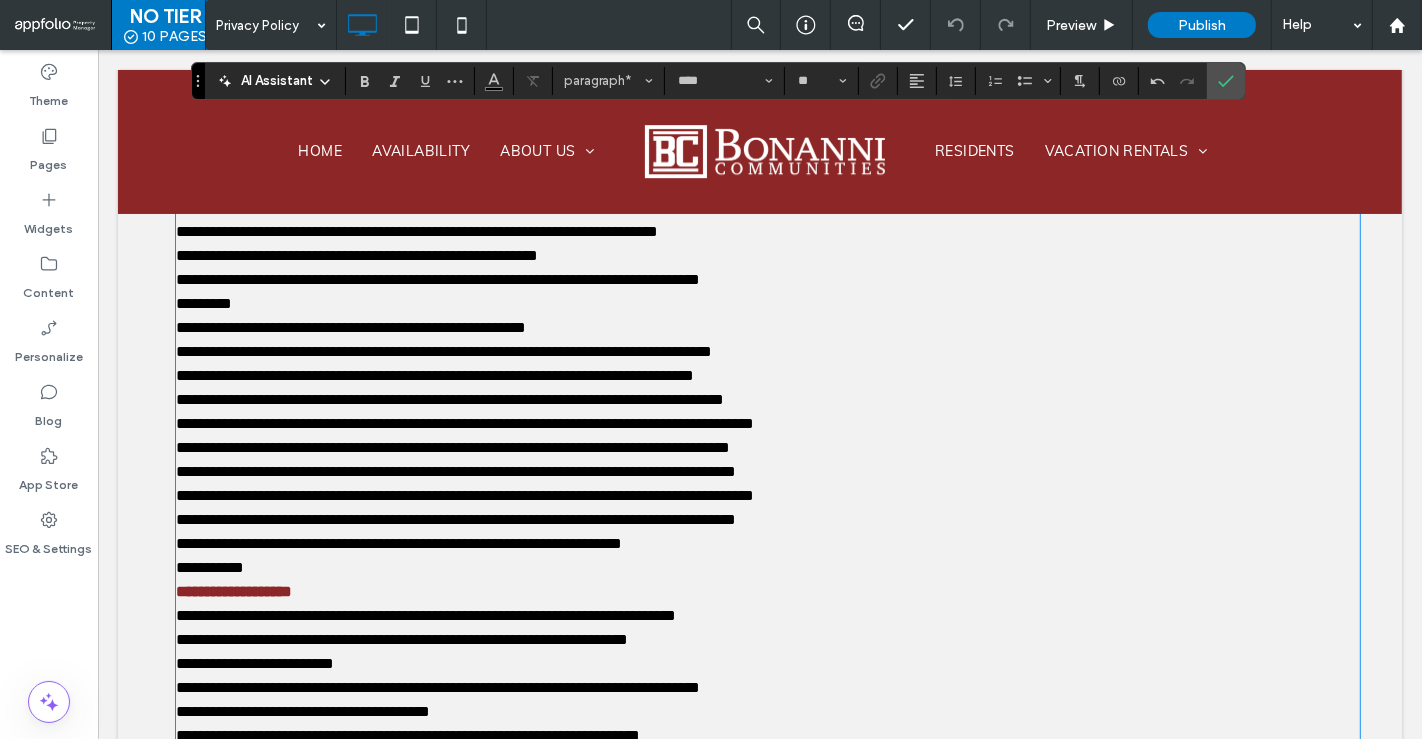 scroll, scrollTop: 1479, scrollLeft: 0, axis: vertical 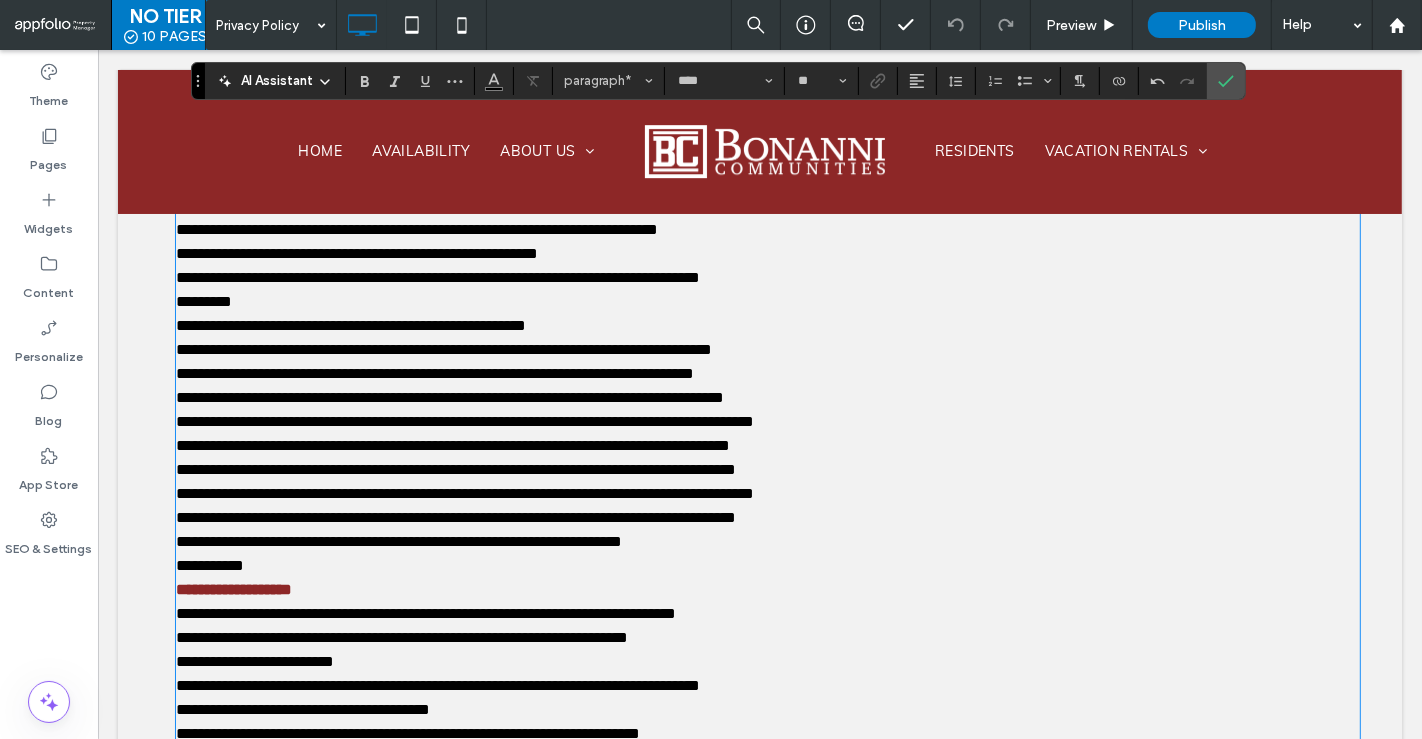 click on "**********" at bounding box center (443, 349) 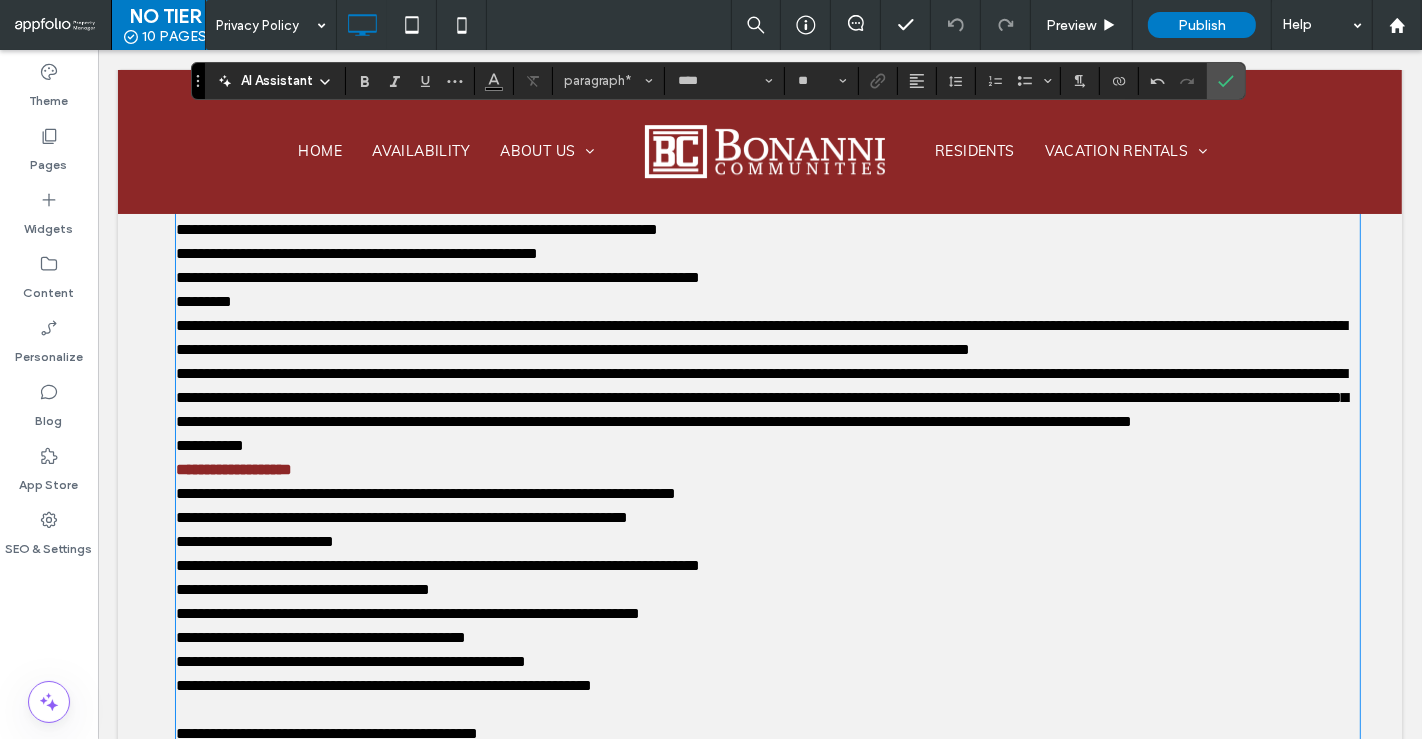 scroll, scrollTop: 1570, scrollLeft: 0, axis: vertical 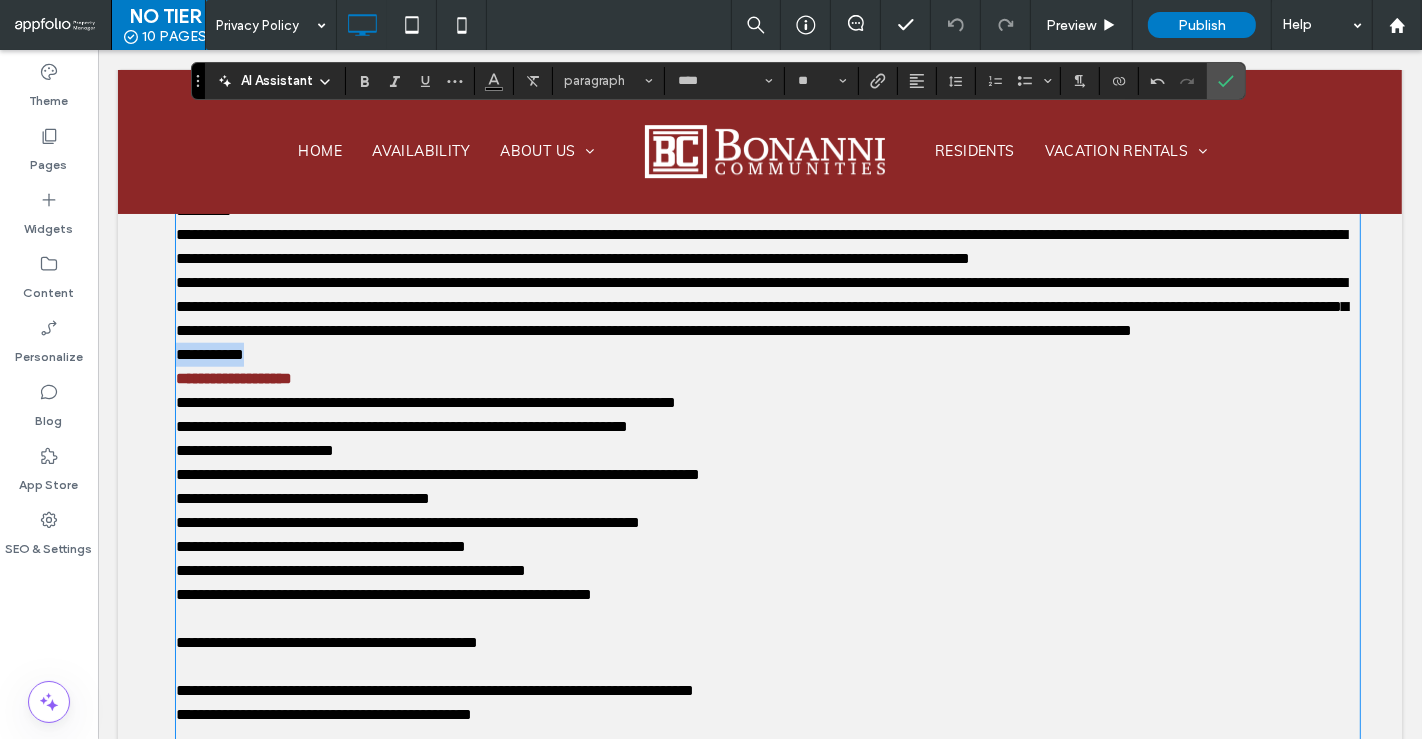 drag, startPoint x: 256, startPoint y: 404, endPoint x: 161, endPoint y: 406, distance: 95.02105 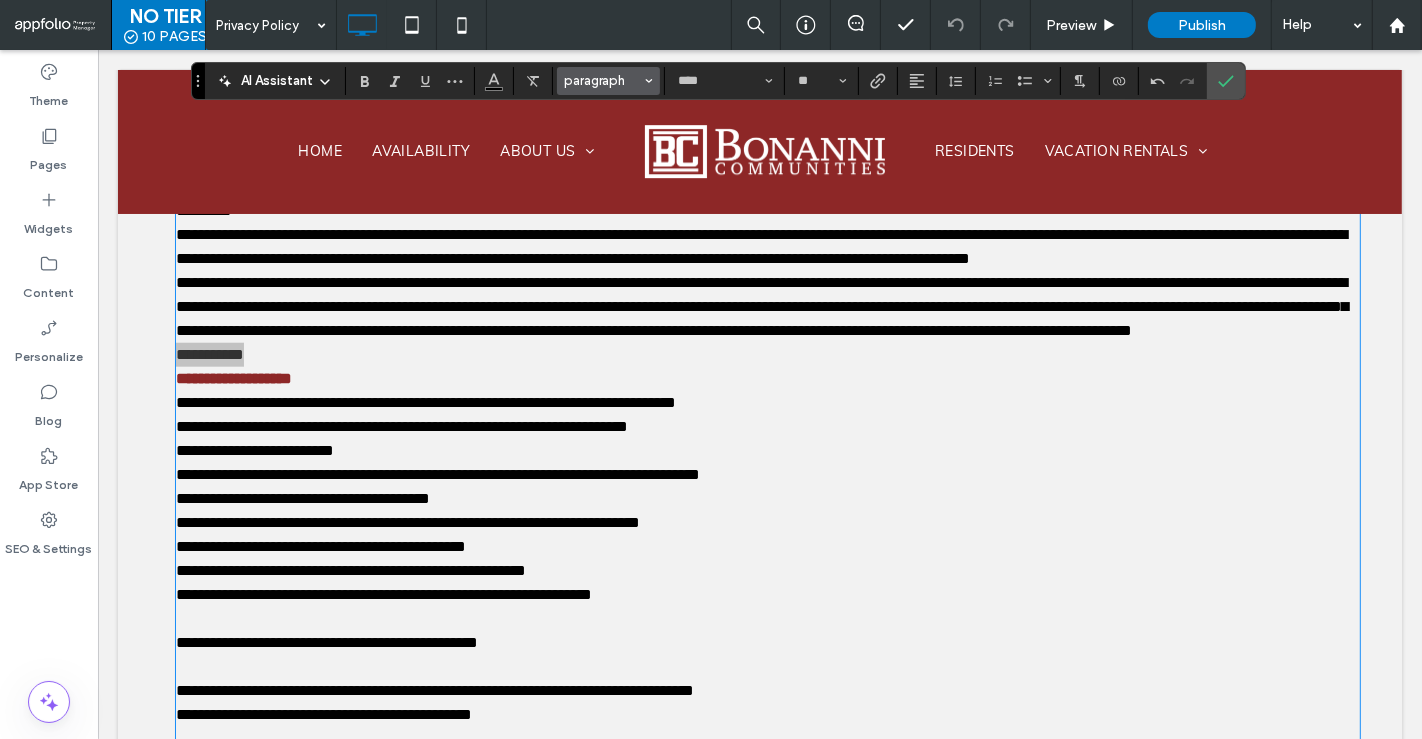 click on "paragraph" at bounding box center [603, 80] 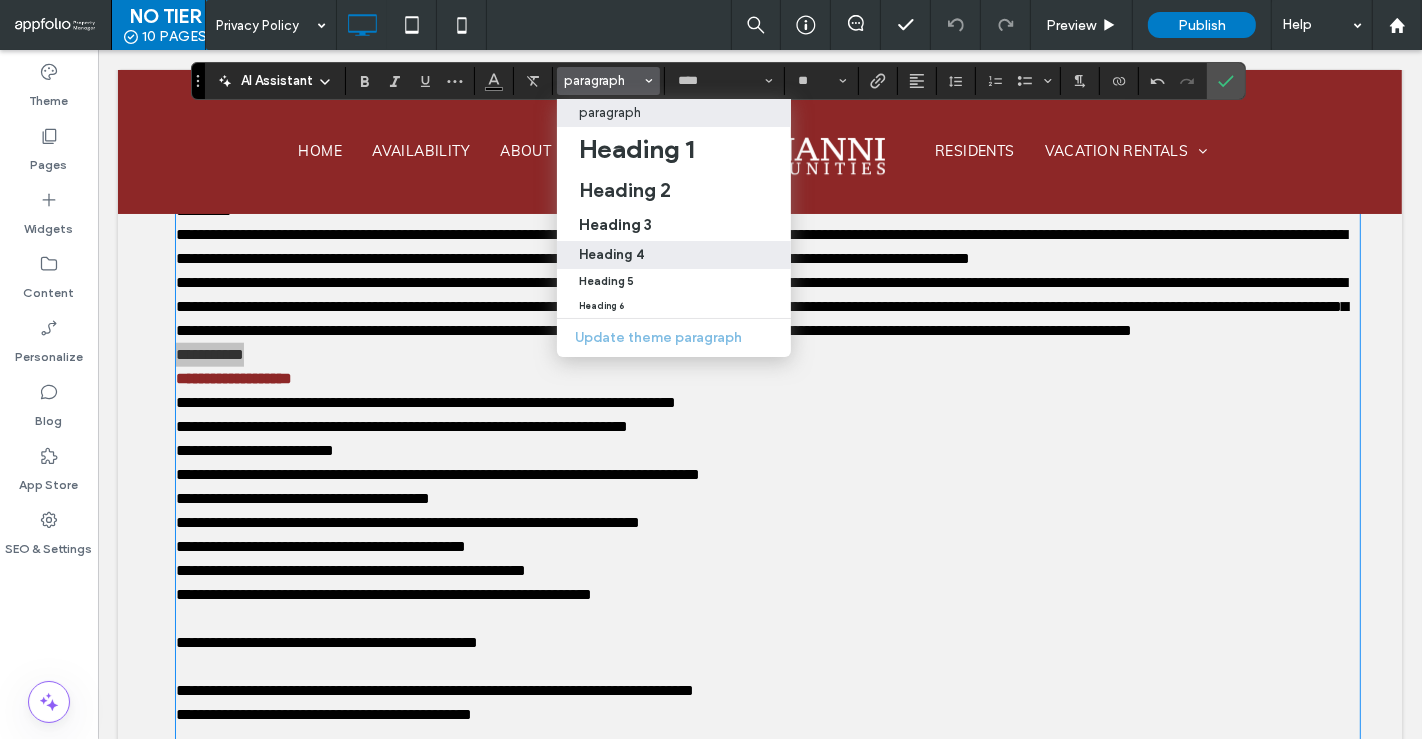 click on "Heading 4" at bounding box center [611, 254] 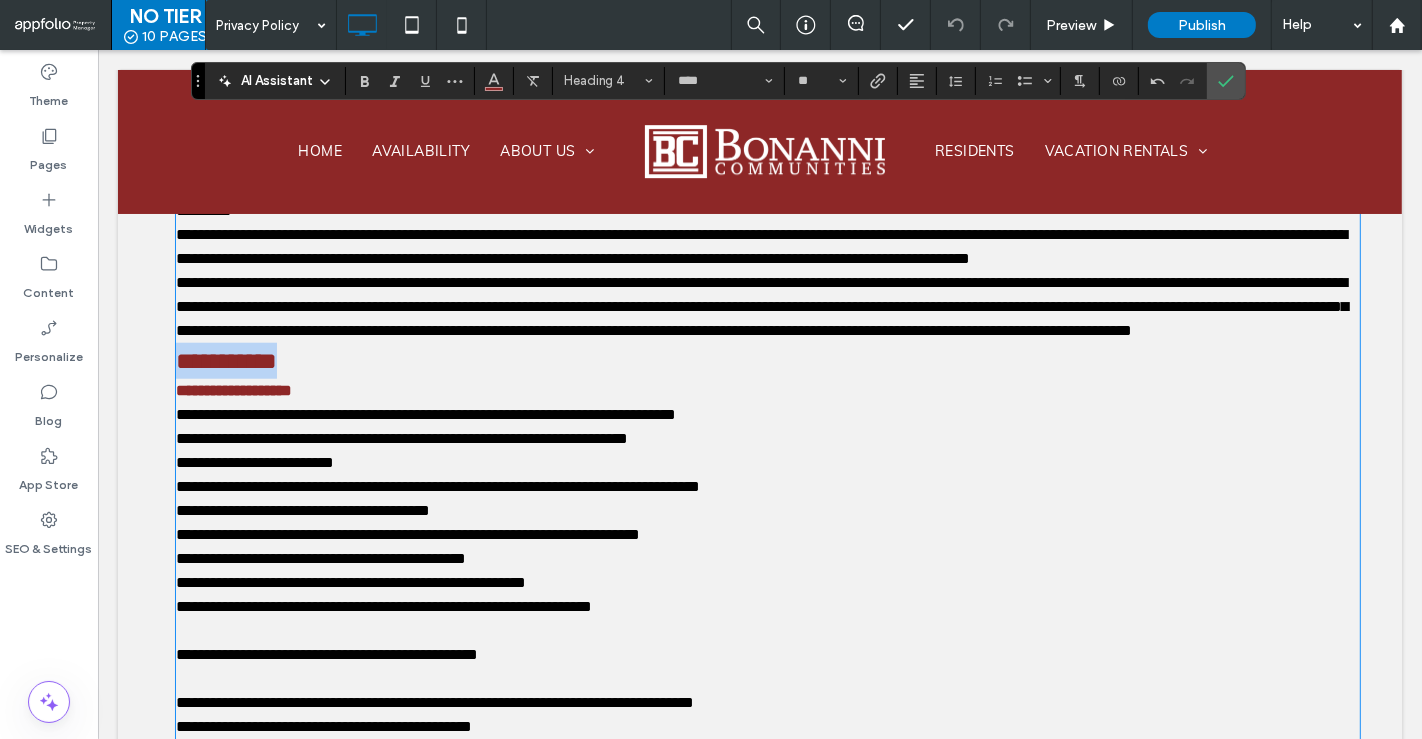 click on "**********" at bounding box center (767, 361) 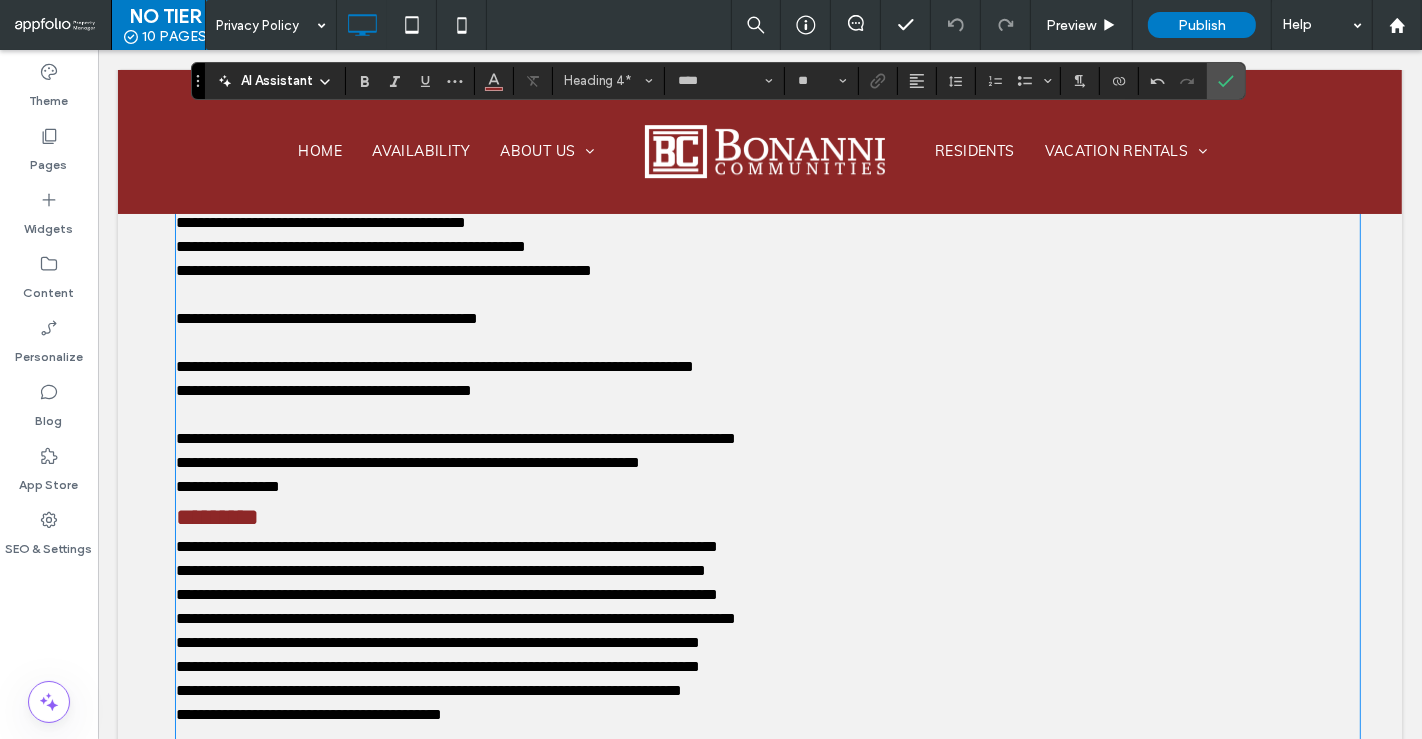 scroll, scrollTop: 1853, scrollLeft: 0, axis: vertical 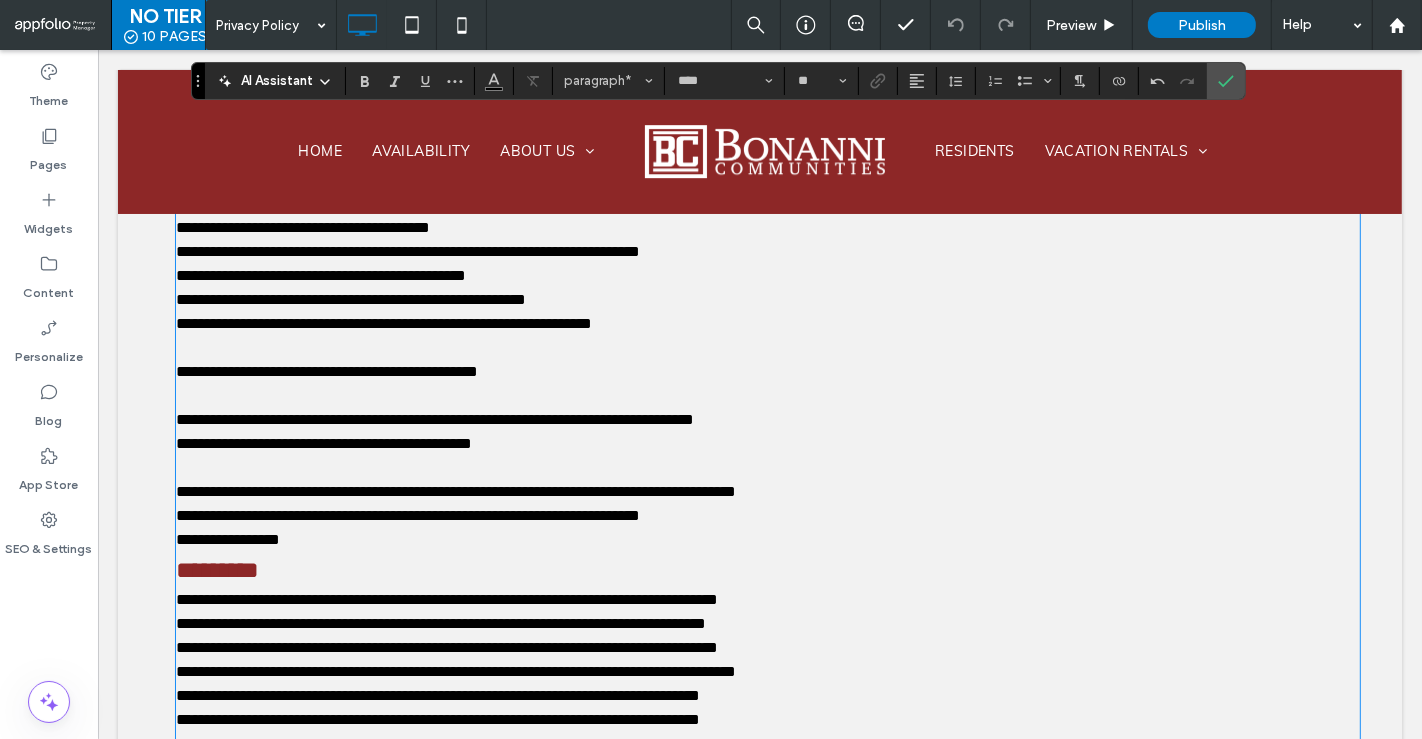click on "**********" at bounding box center [323, 443] 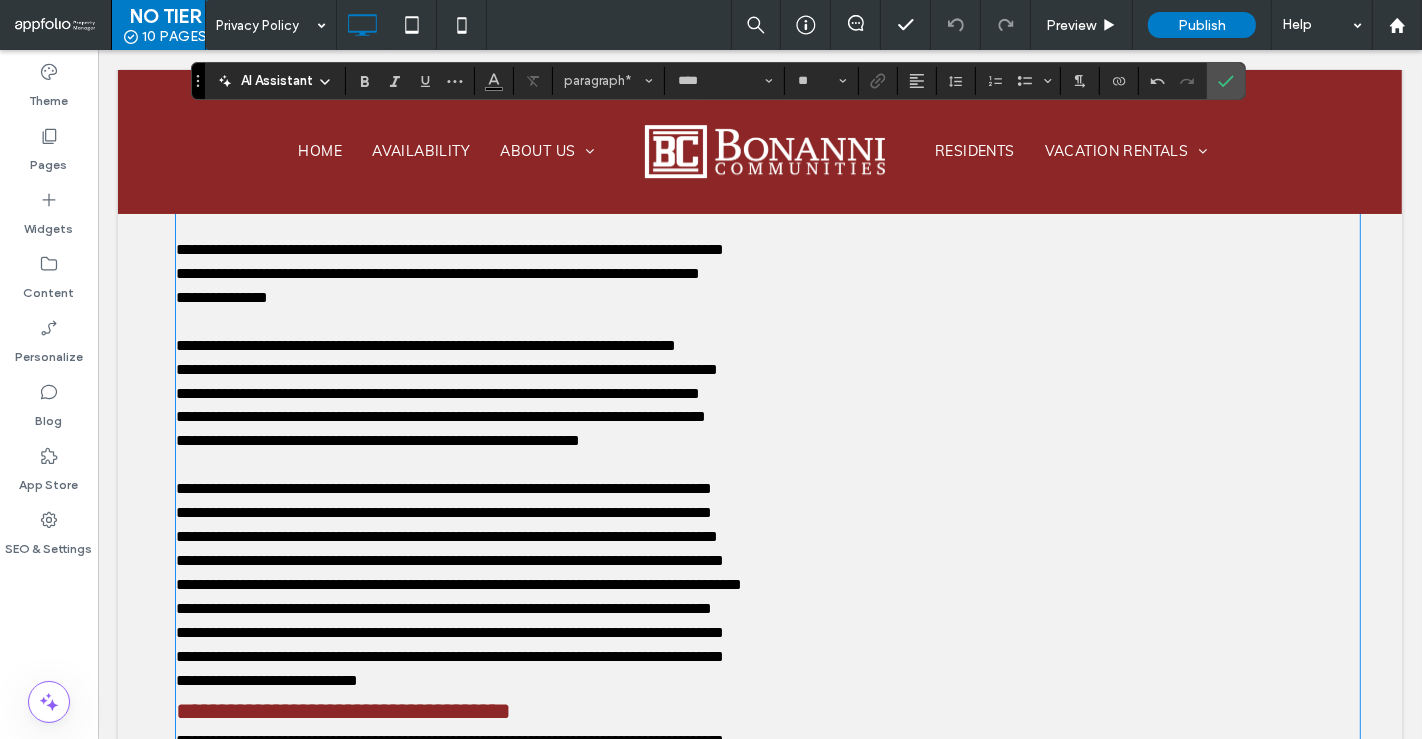 scroll, scrollTop: 2840, scrollLeft: 0, axis: vertical 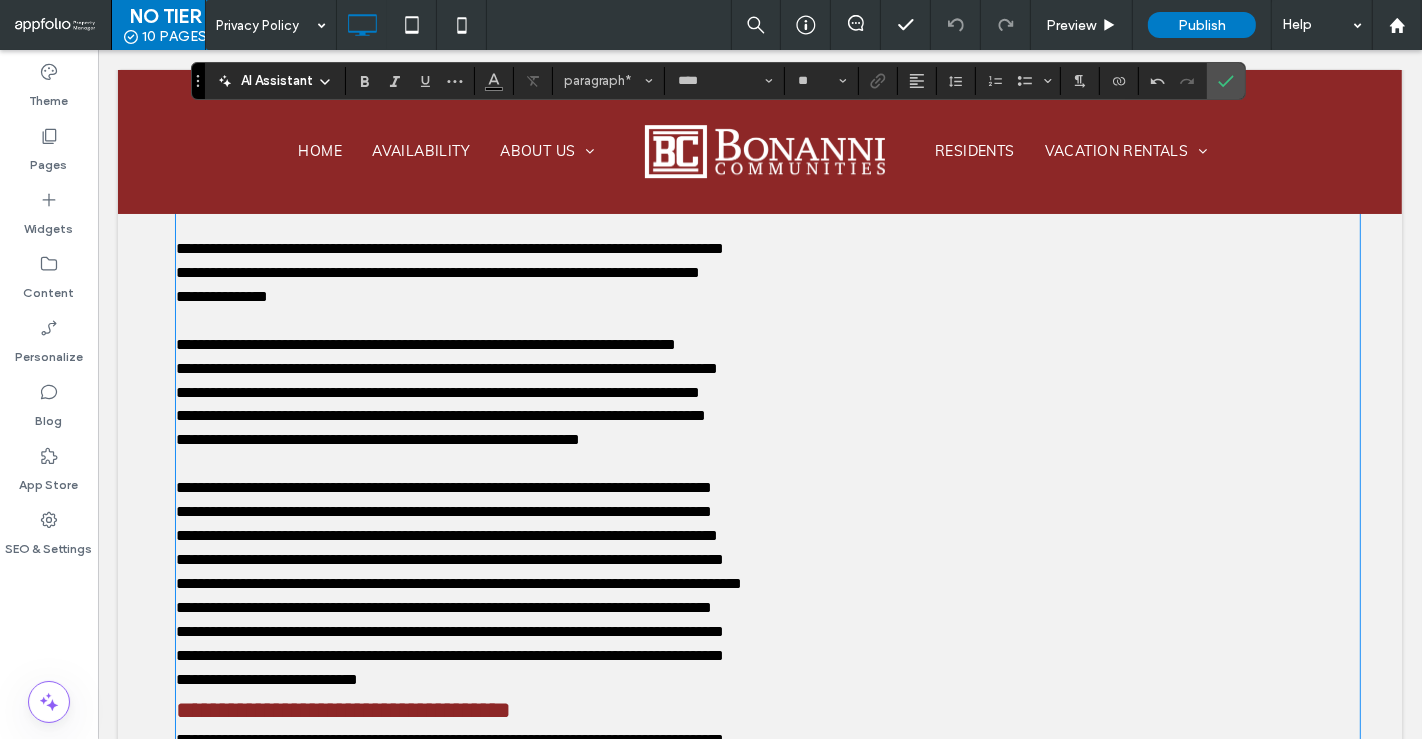 click on "**********" at bounding box center [446, 368] 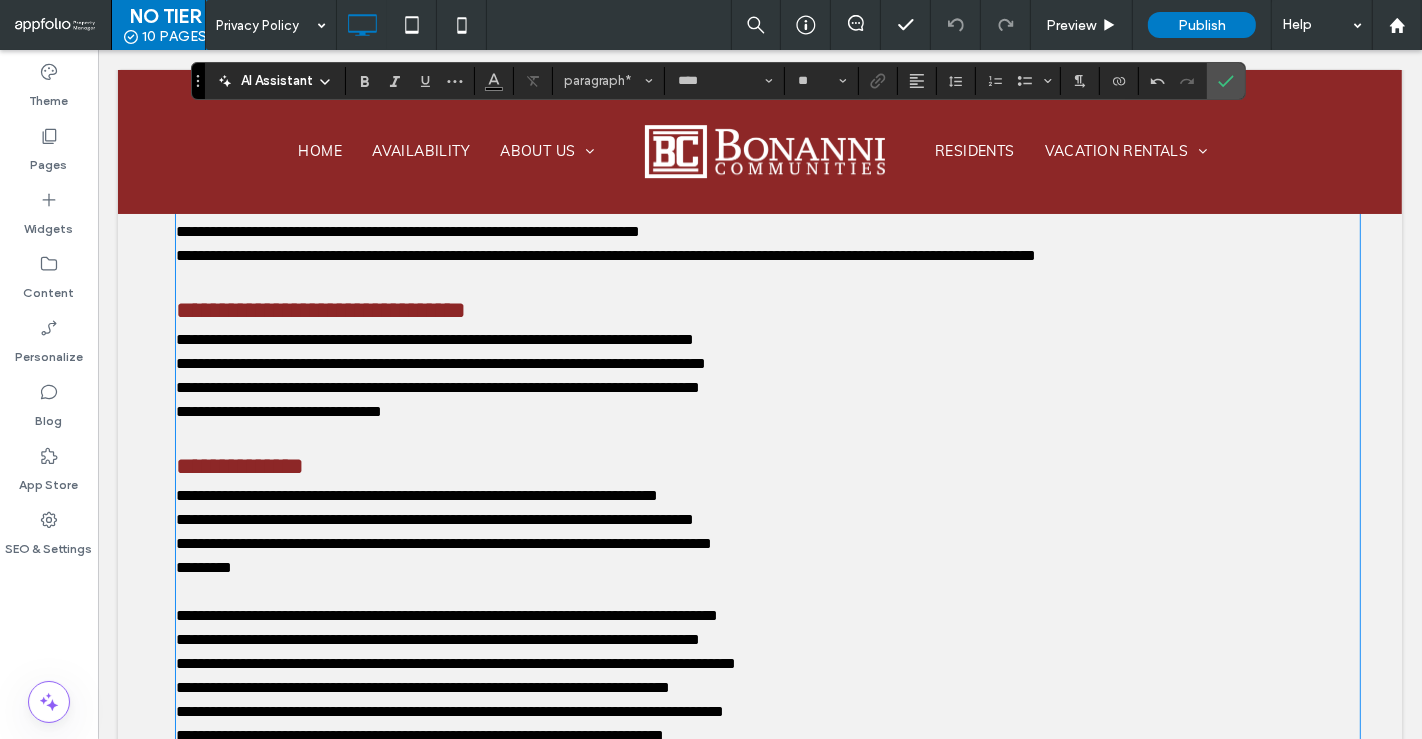 scroll, scrollTop: 3326, scrollLeft: 0, axis: vertical 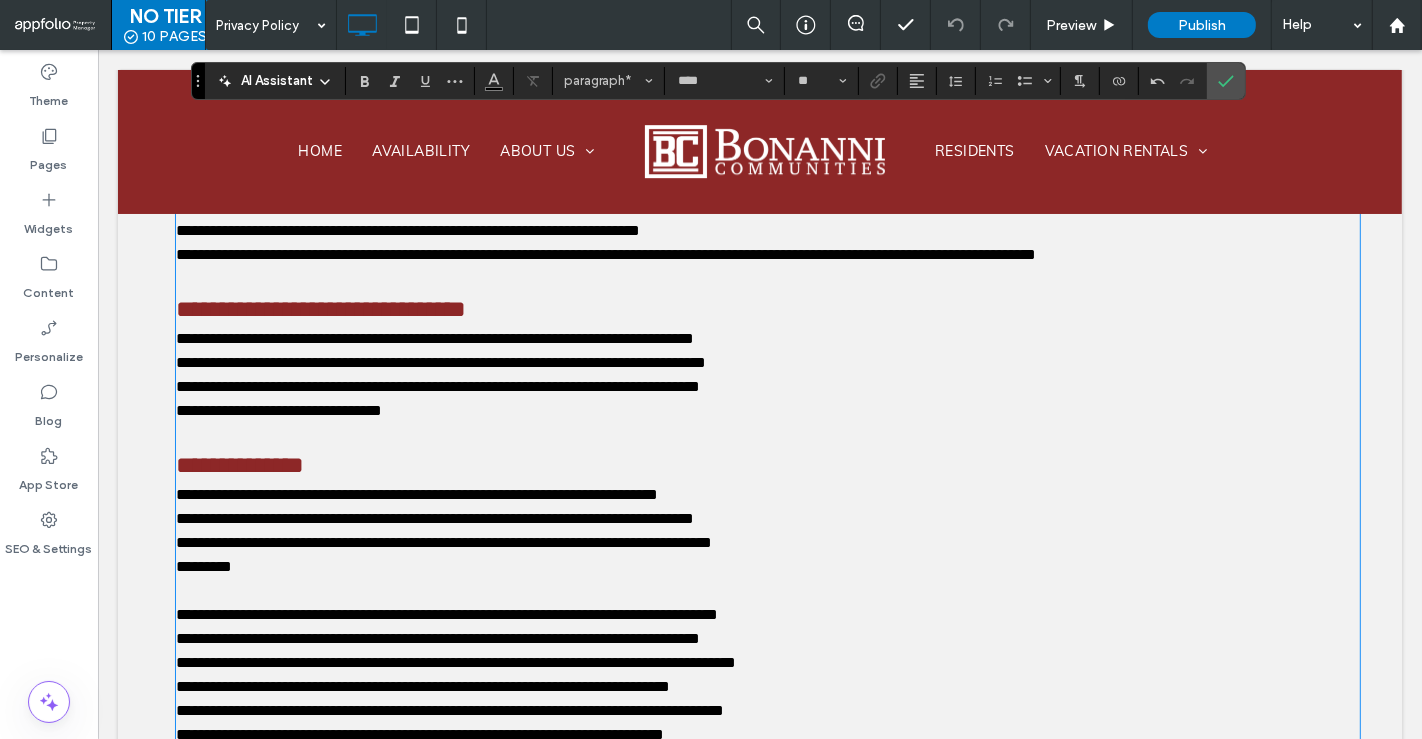click on "**********" at bounding box center [767, 363] 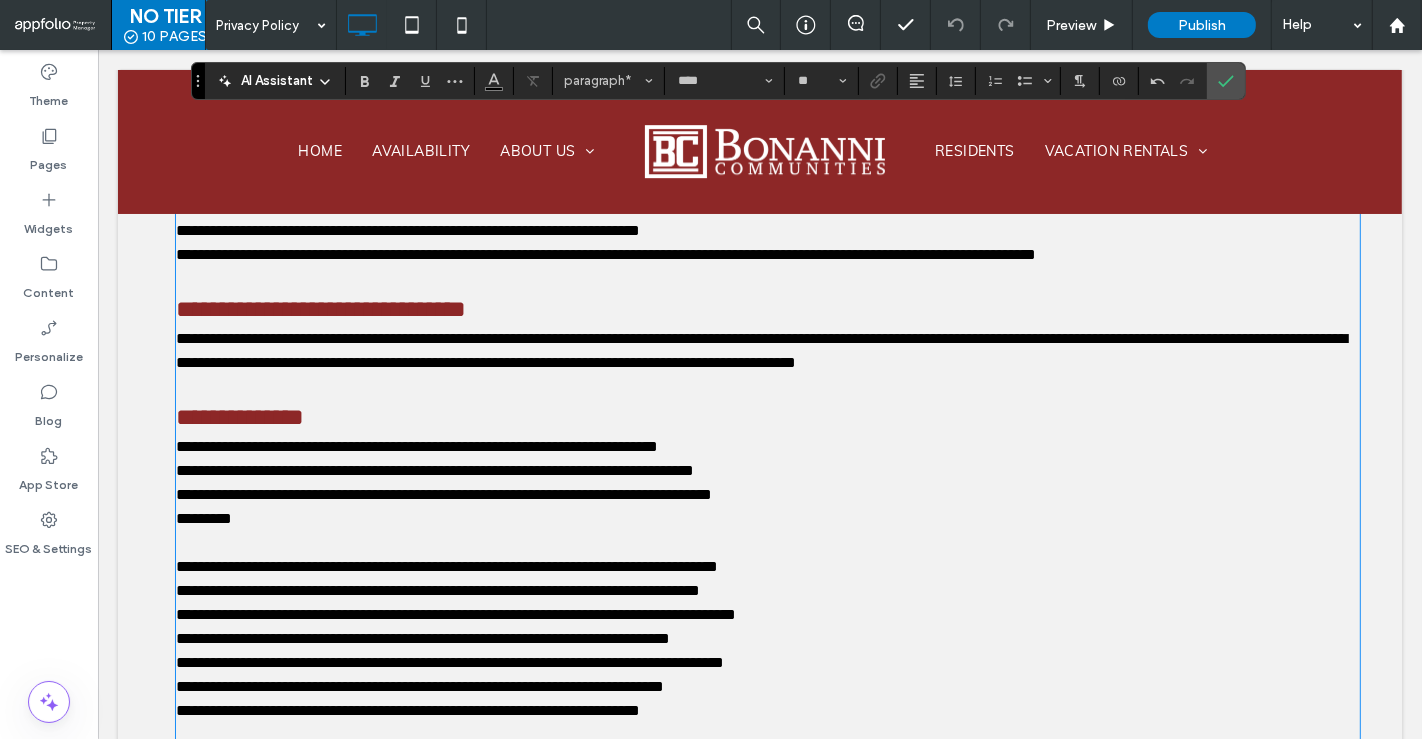 scroll, scrollTop: 3442, scrollLeft: 0, axis: vertical 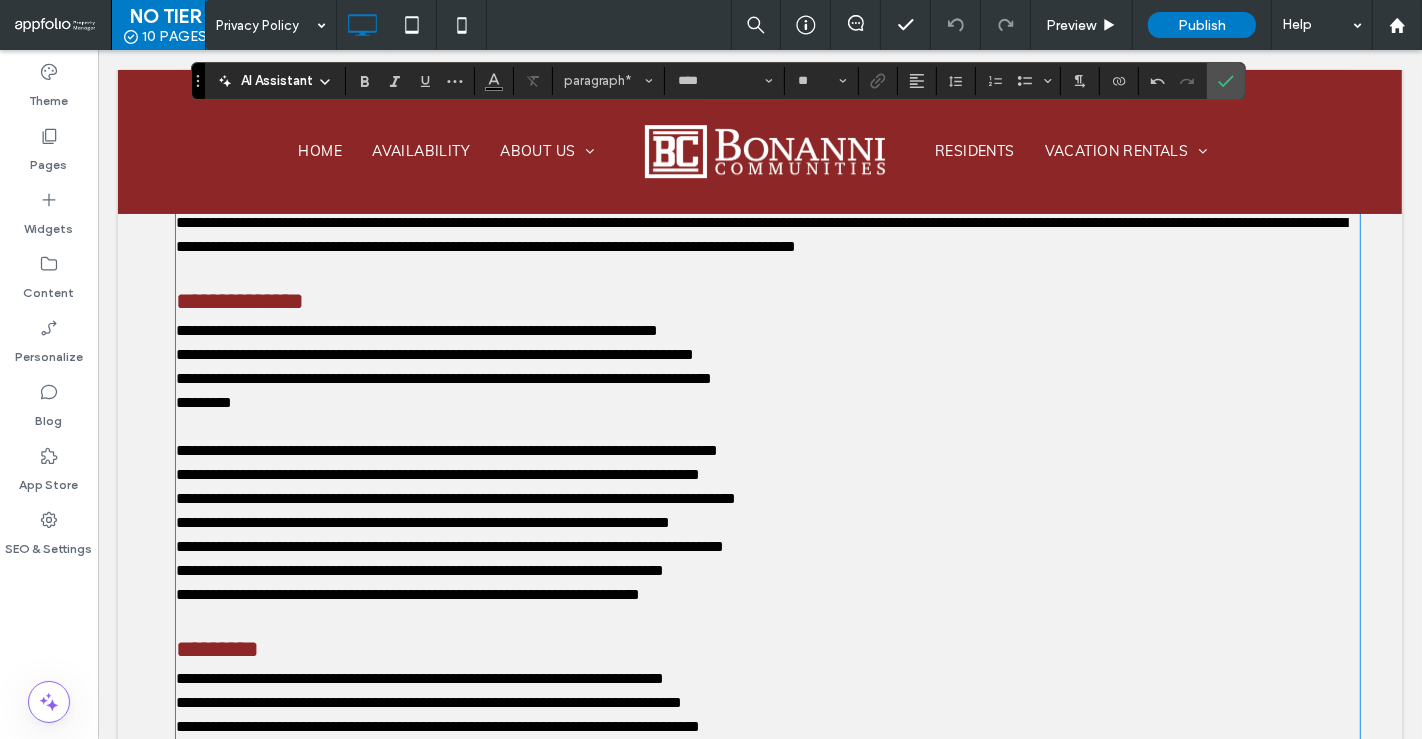 click on "**********" at bounding box center [434, 354] 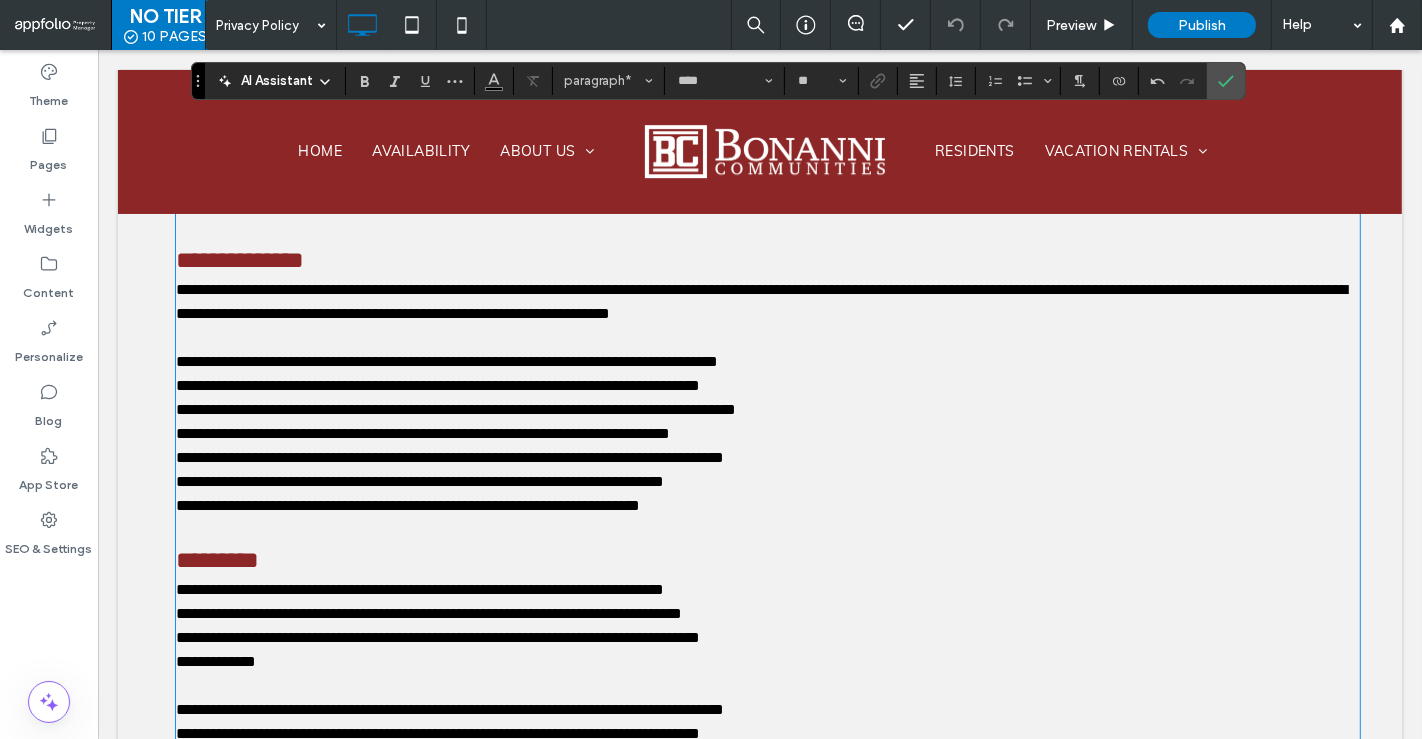scroll, scrollTop: 3508, scrollLeft: 0, axis: vertical 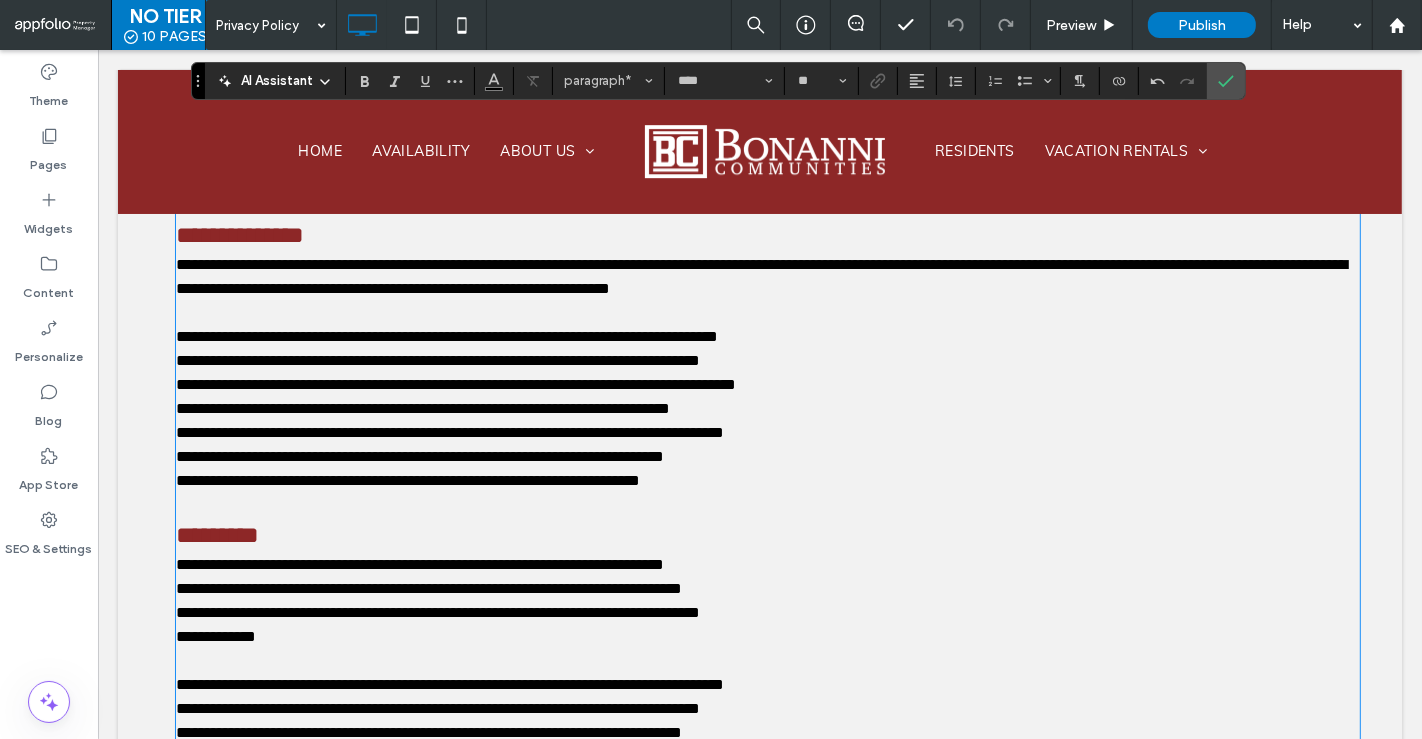 click on "**********" at bounding box center [437, 360] 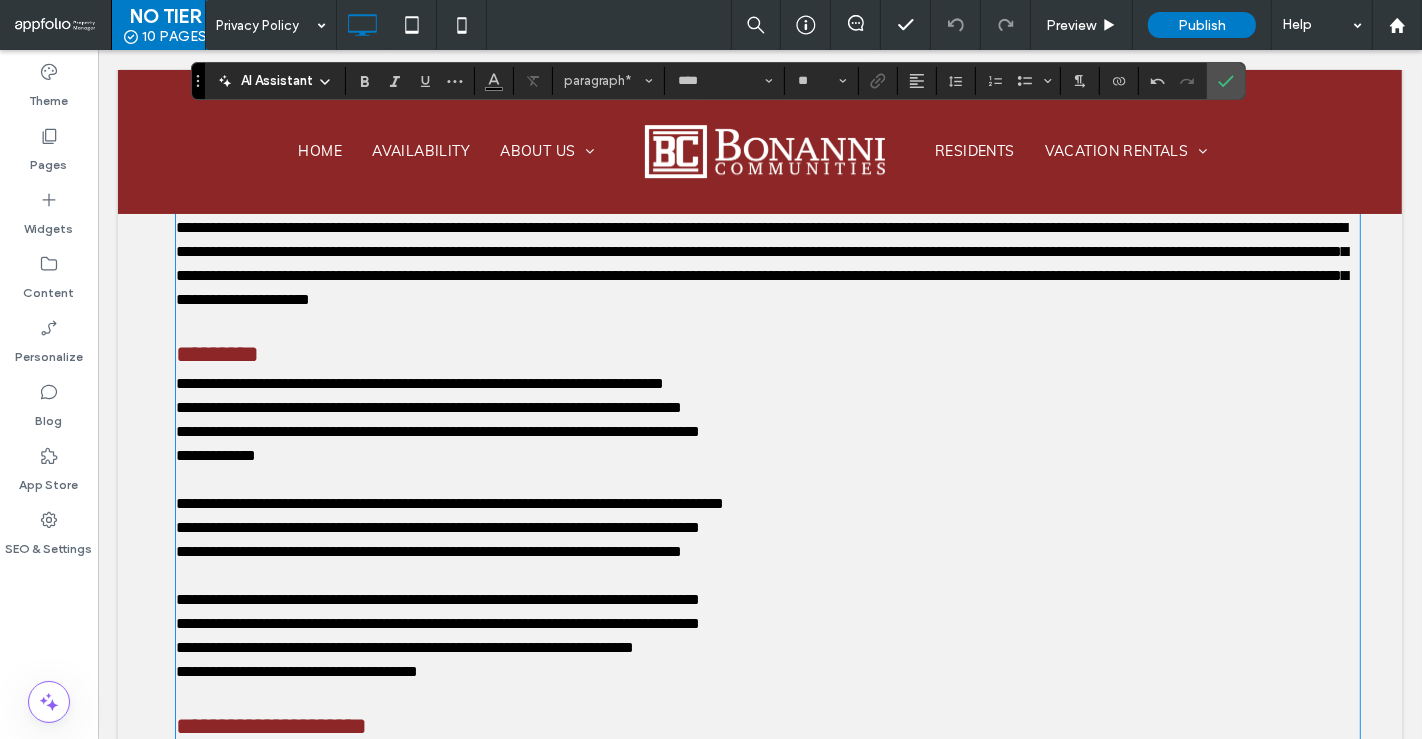 scroll, scrollTop: 3619, scrollLeft: 0, axis: vertical 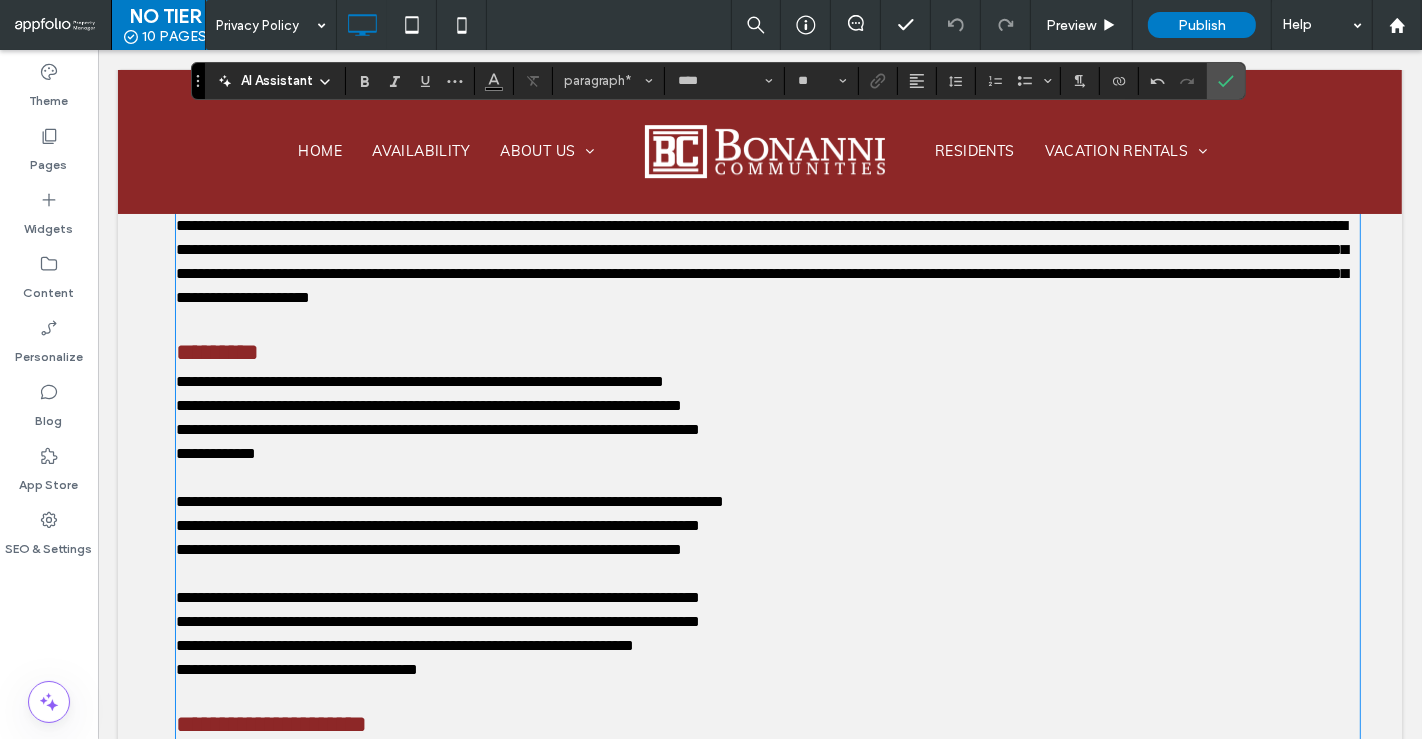 click on "**********" at bounding box center (428, 405) 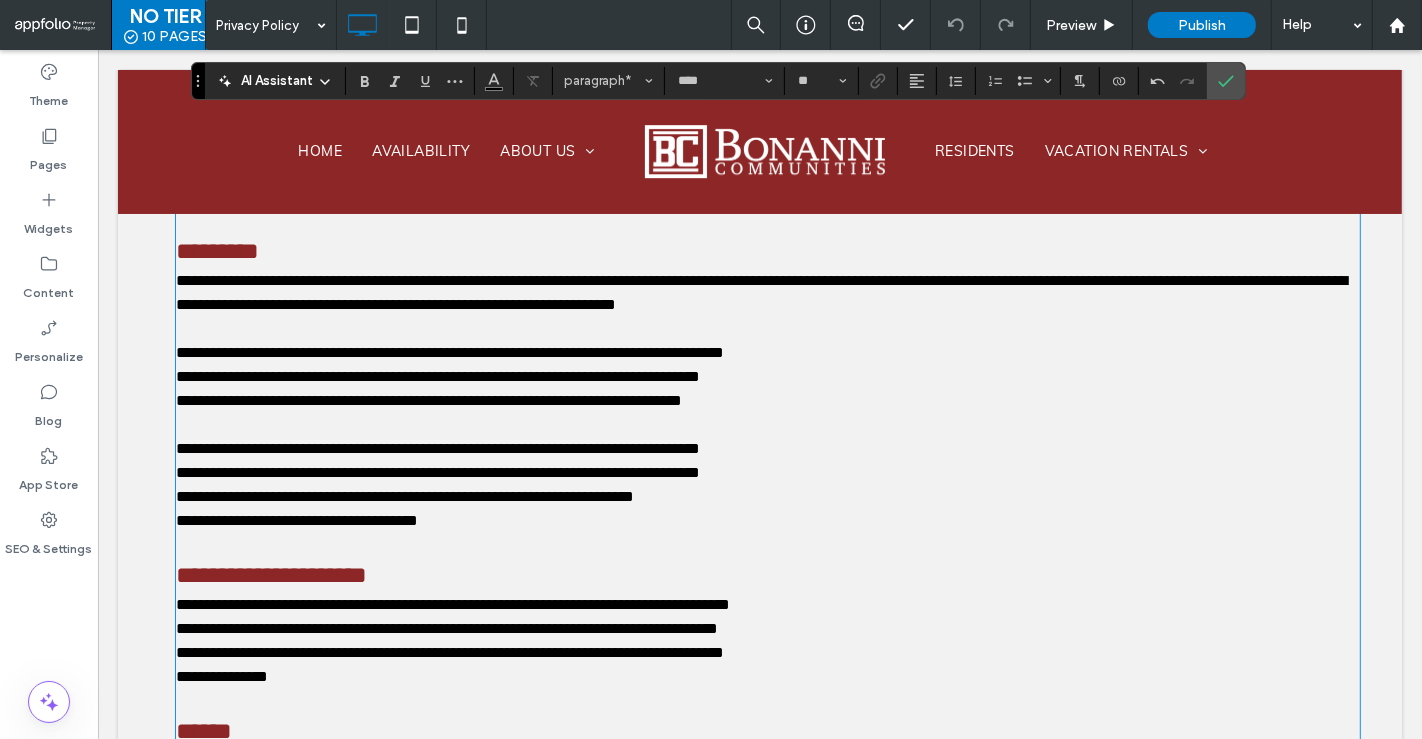 scroll, scrollTop: 3721, scrollLeft: 0, axis: vertical 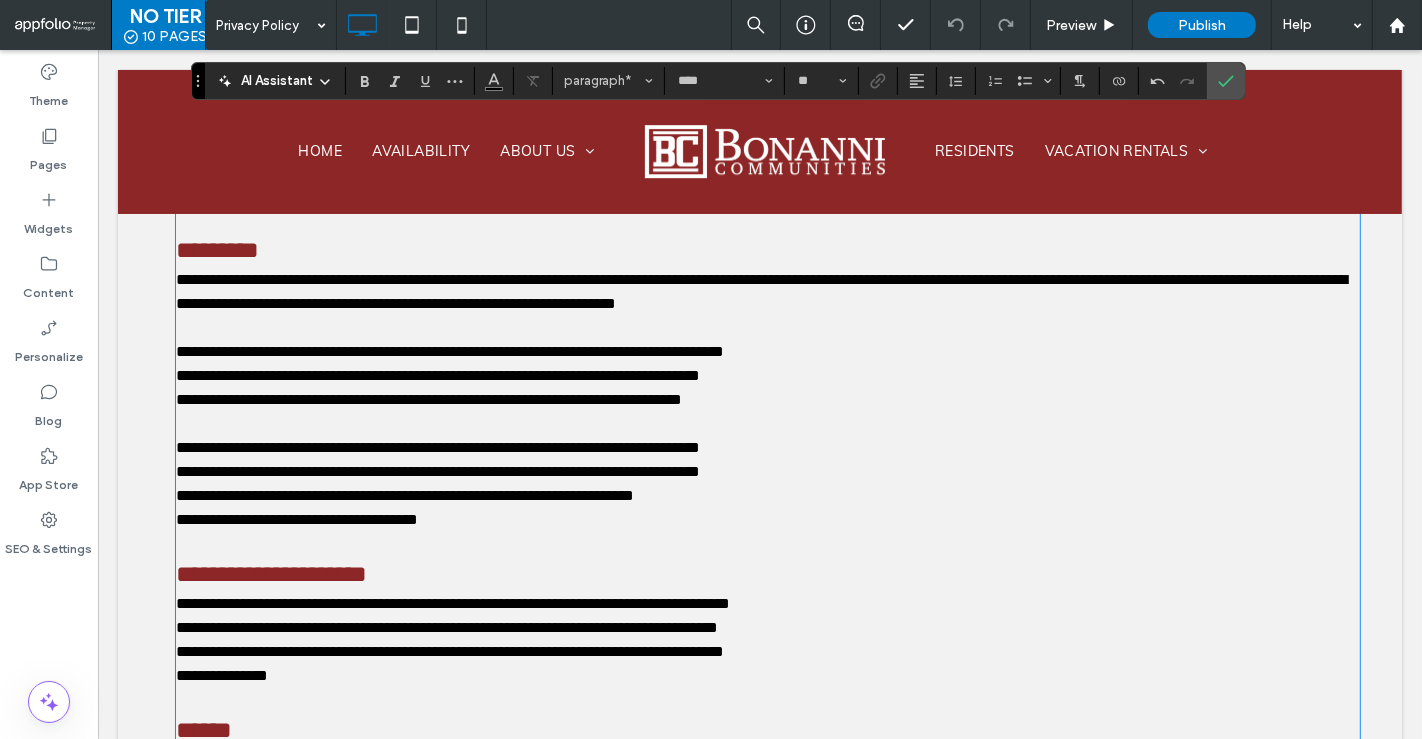 click on "**********" at bounding box center [767, 376] 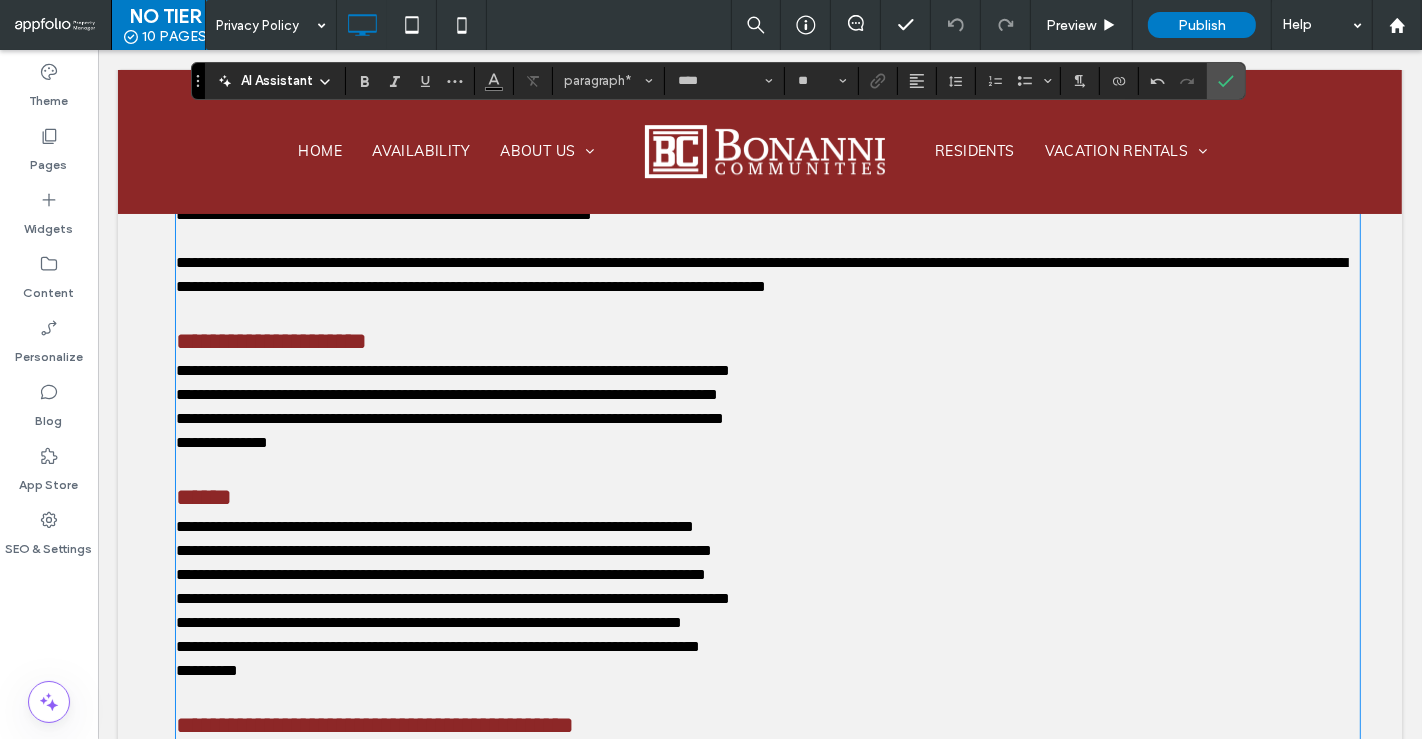 scroll, scrollTop: 3912, scrollLeft: 0, axis: vertical 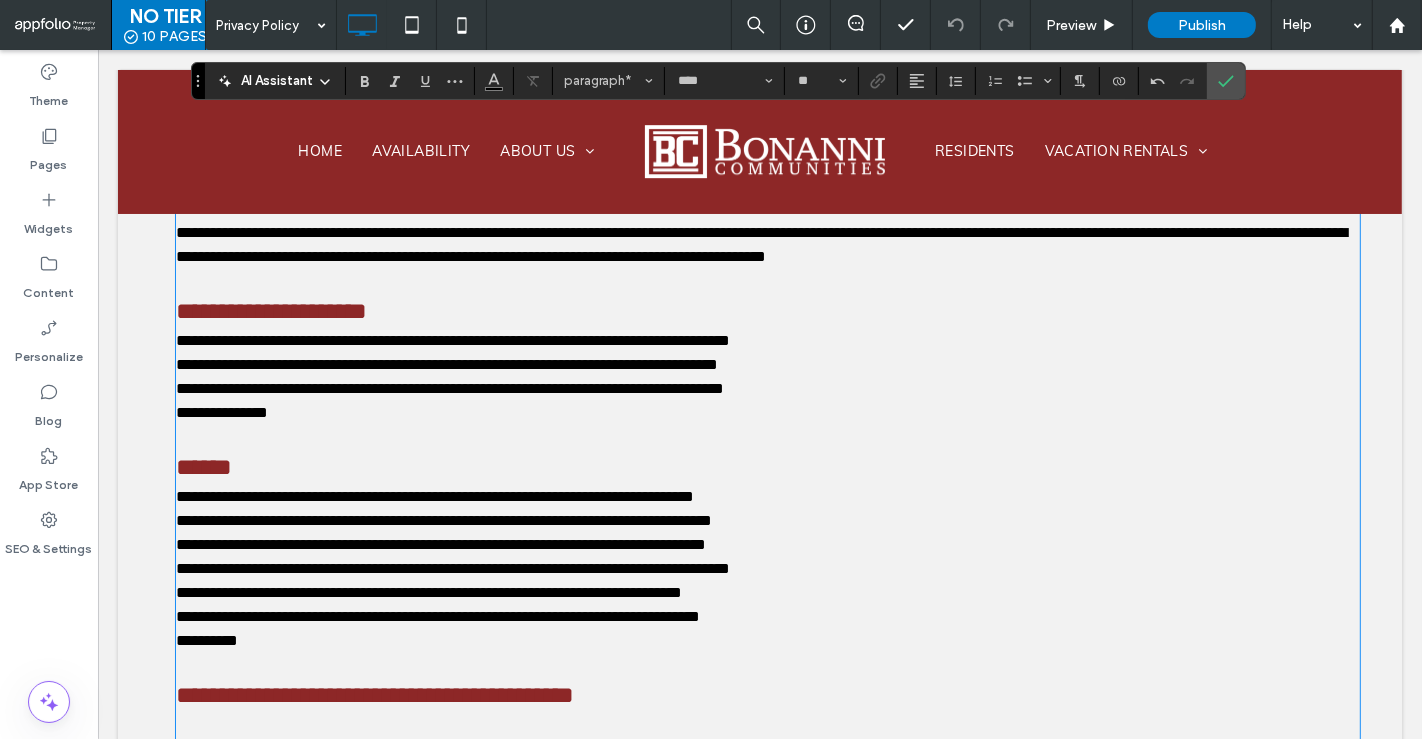 click on "**********" at bounding box center (449, 388) 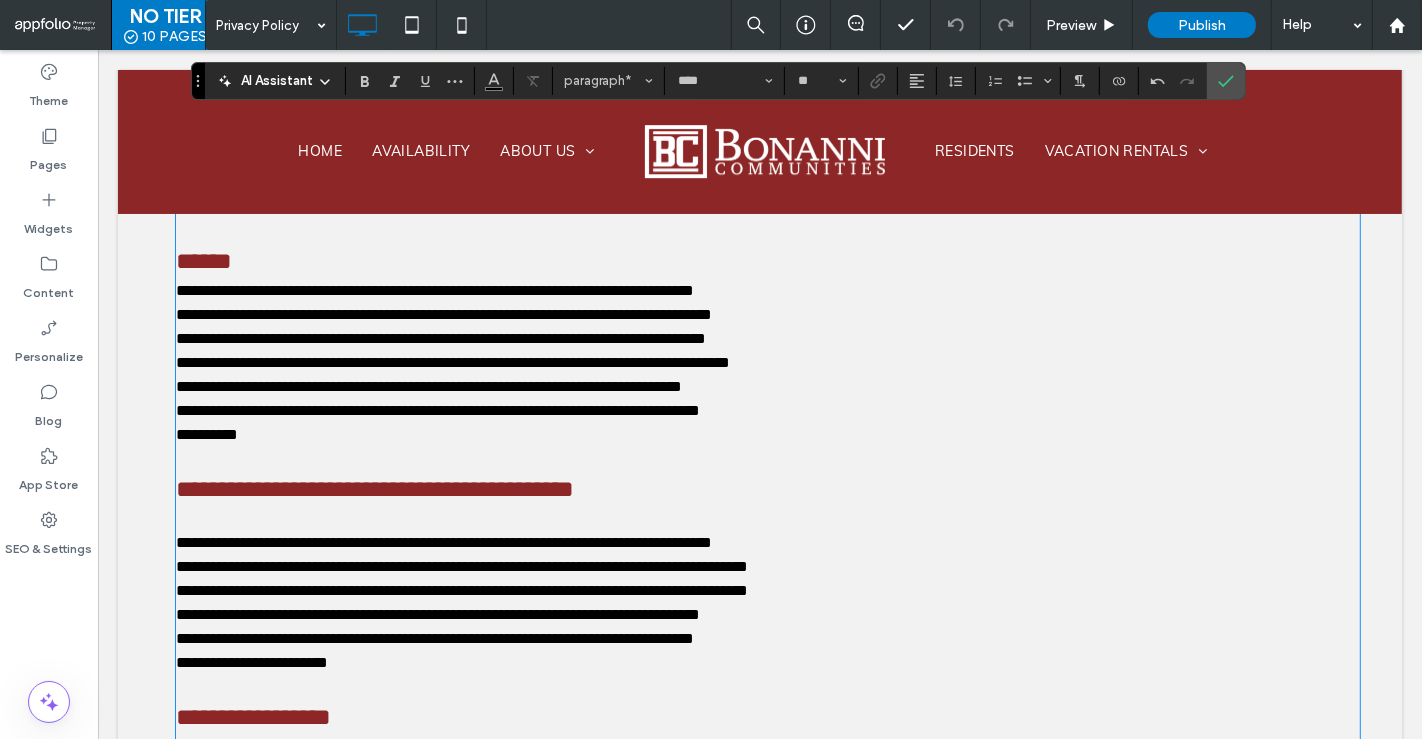 scroll, scrollTop: 4077, scrollLeft: 0, axis: vertical 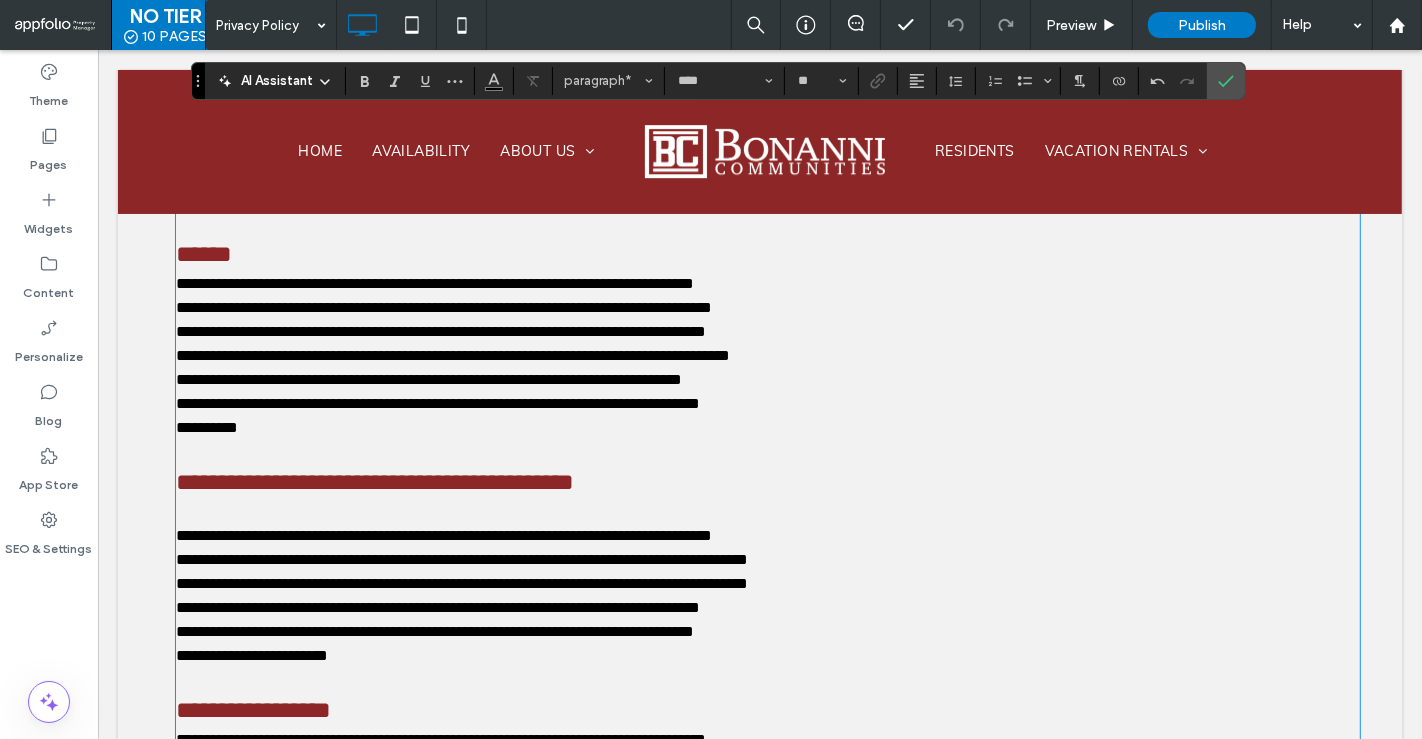 click on "**********" at bounding box center (767, 332) 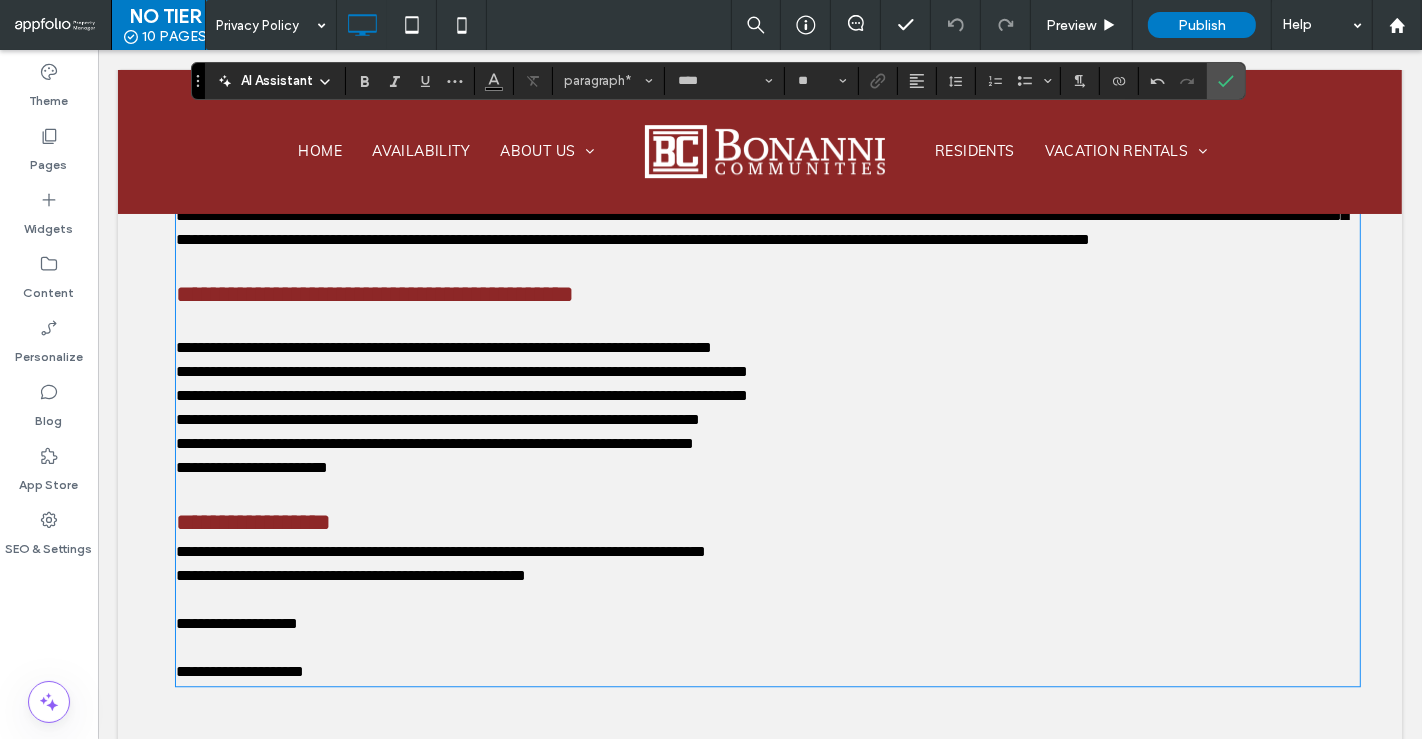 scroll, scrollTop: 4187, scrollLeft: 0, axis: vertical 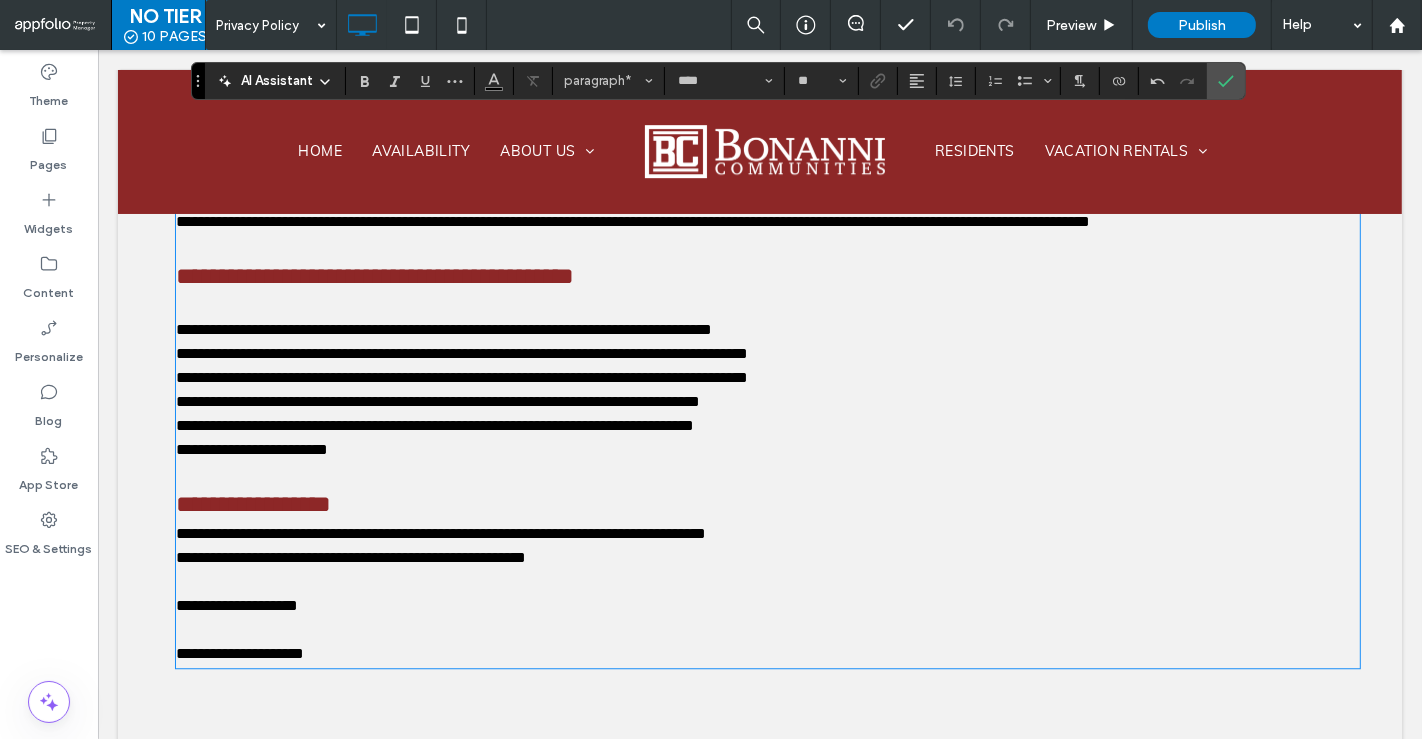 click on "**********" at bounding box center (461, 353) 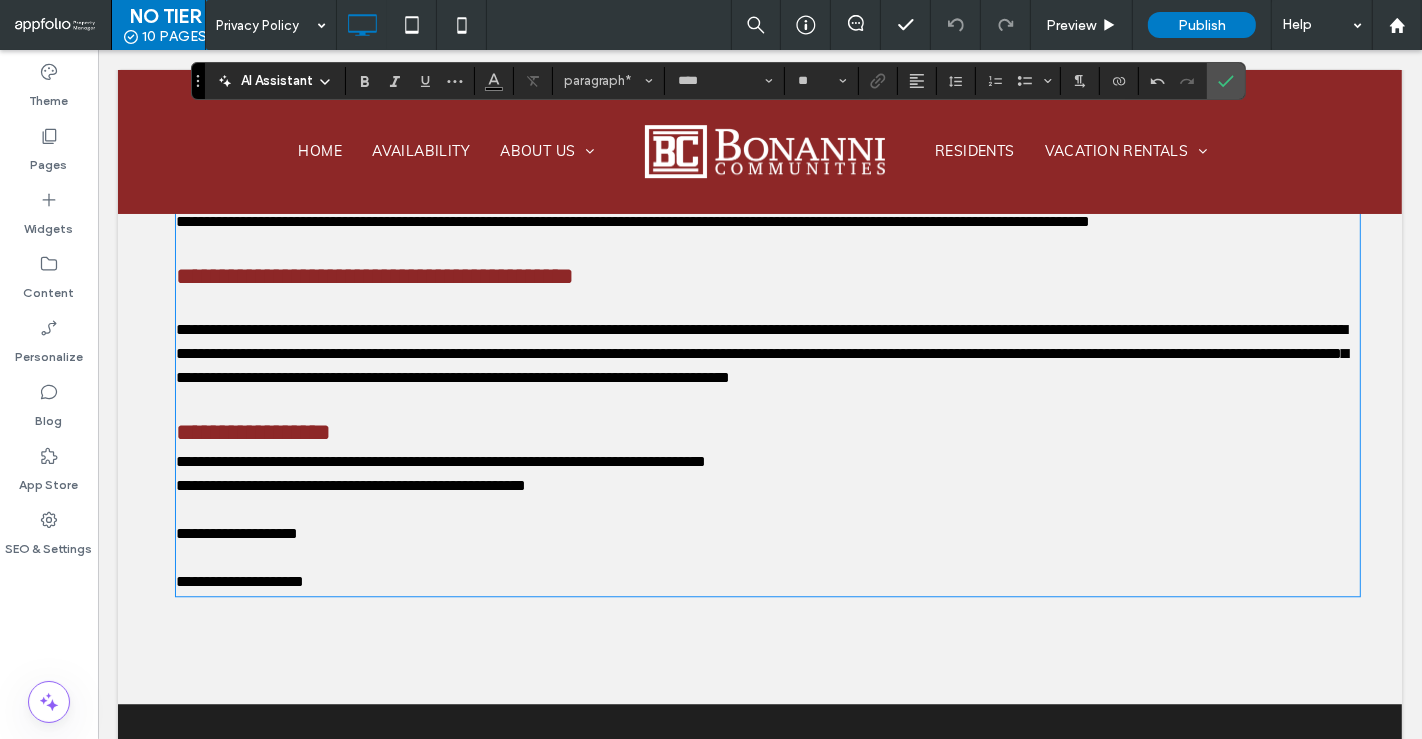 scroll, scrollTop: 4360, scrollLeft: 0, axis: vertical 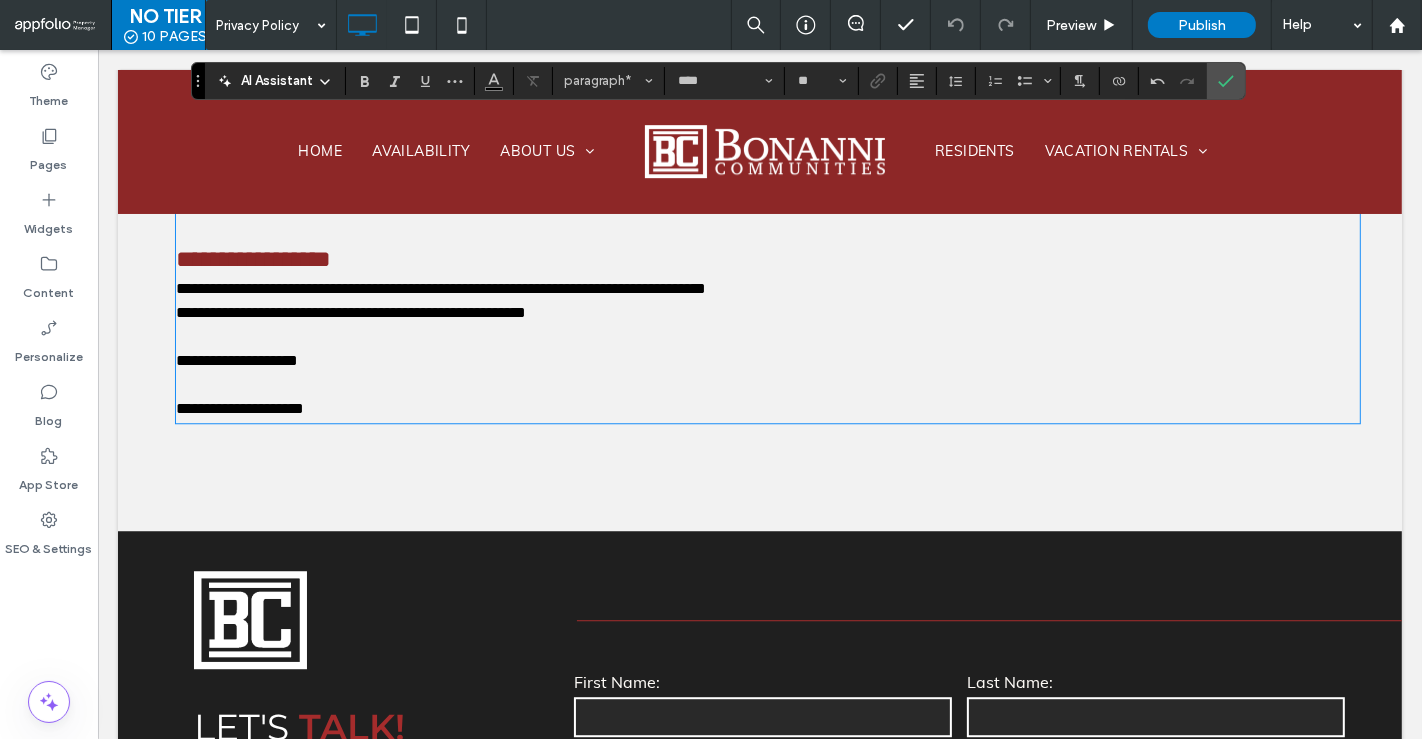 click on "**********" at bounding box center [252, 259] 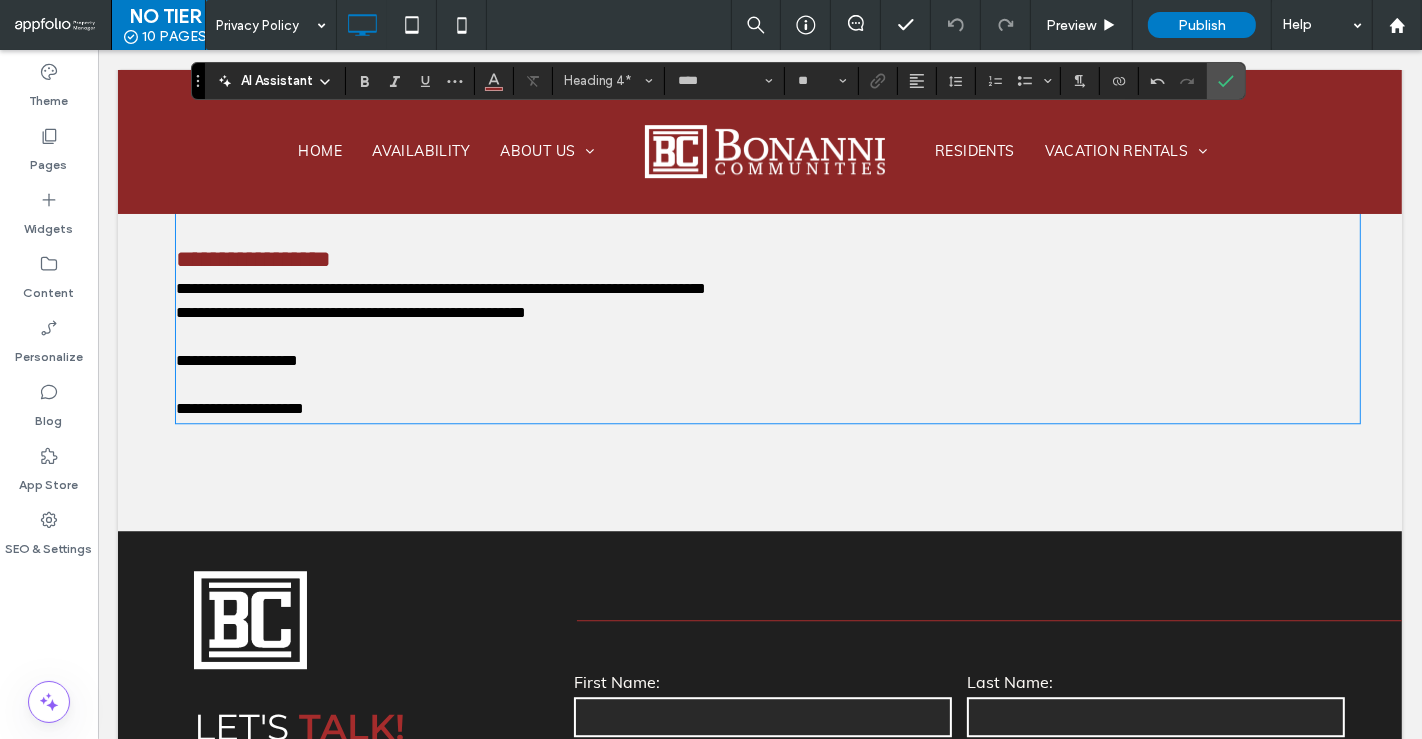 type on "**" 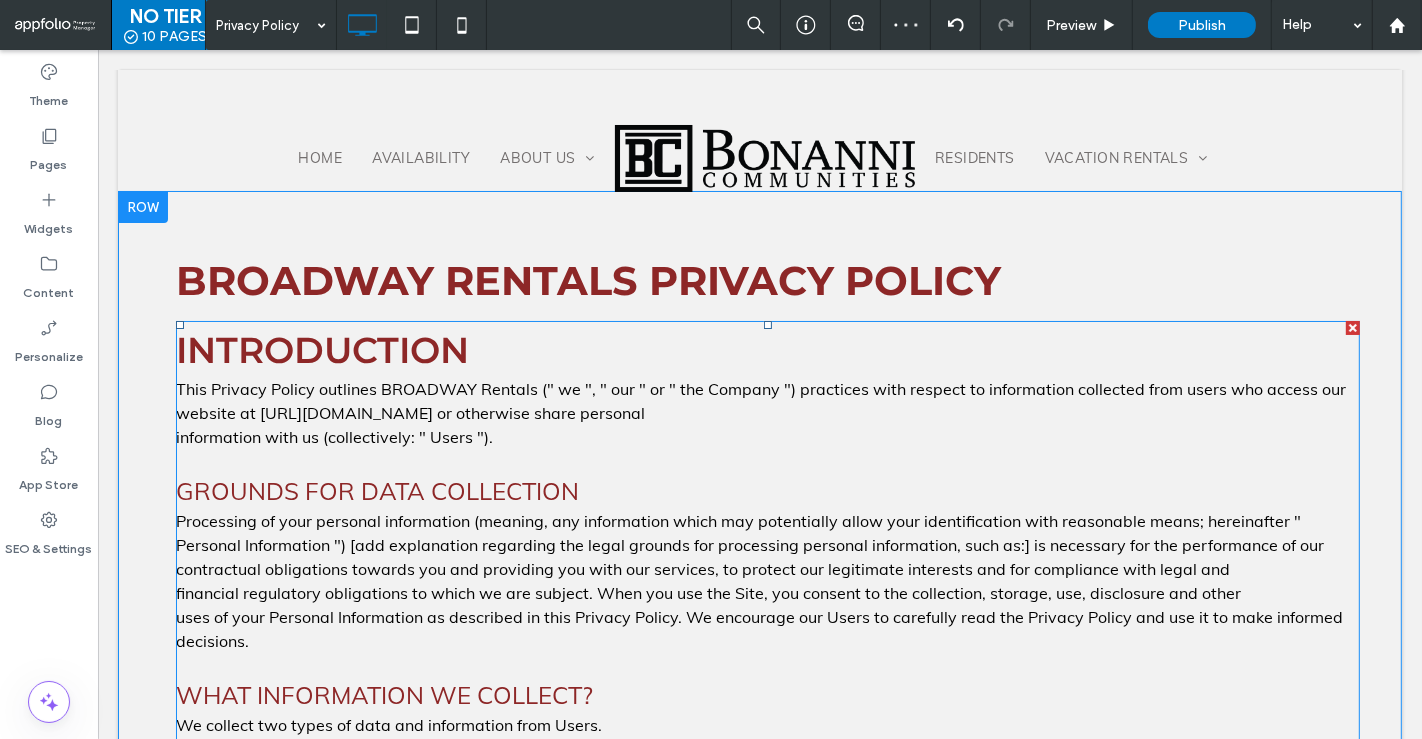 scroll, scrollTop: 20, scrollLeft: 0, axis: vertical 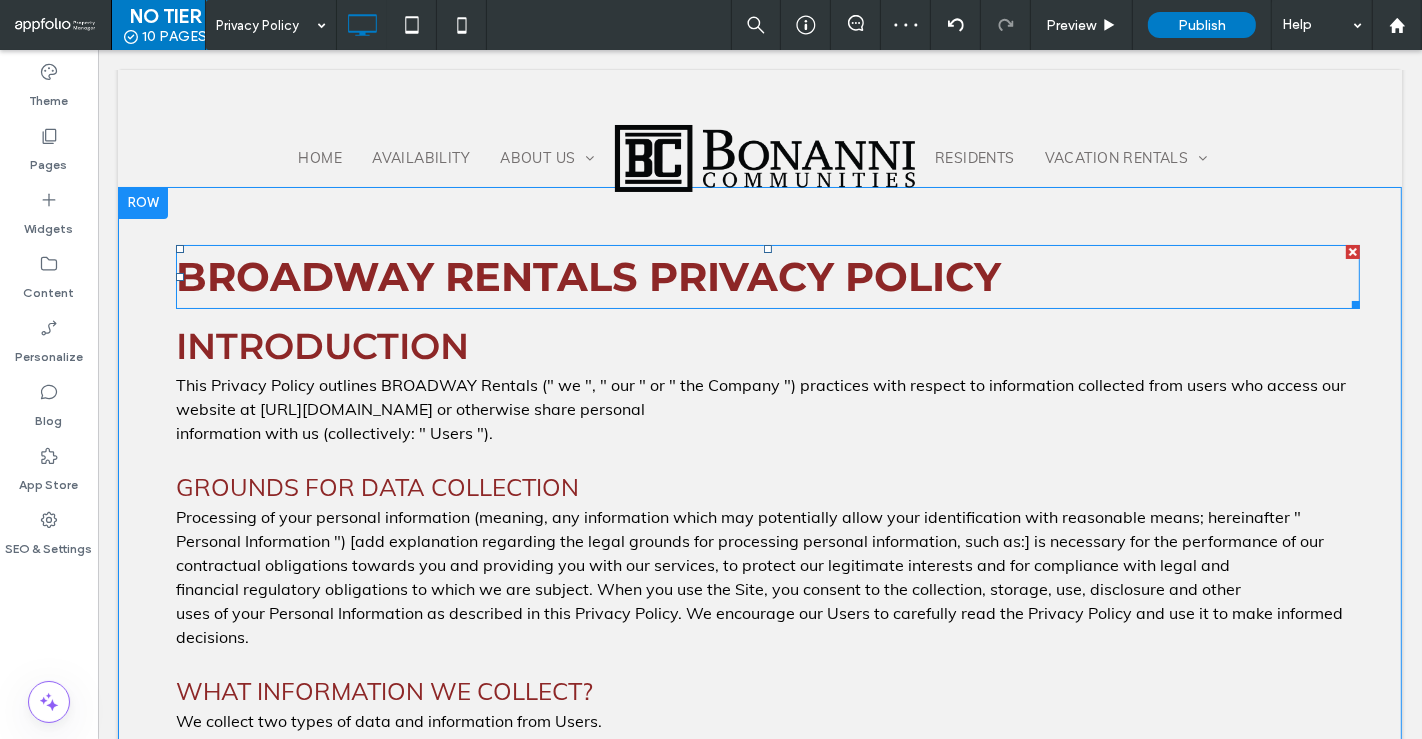 click on "BROADWAY Rentals Privacy Policy" at bounding box center (587, 276) 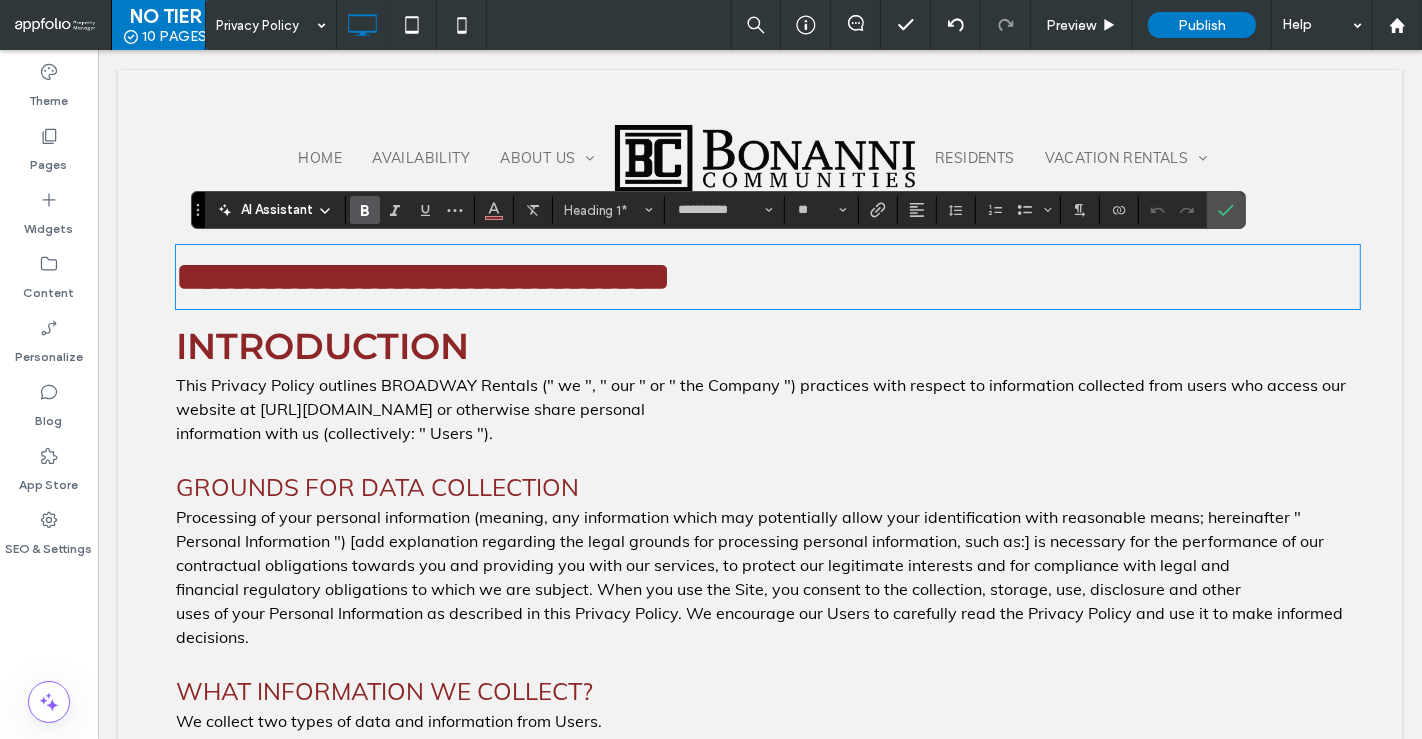 click on "Introduction" at bounding box center [767, 346] 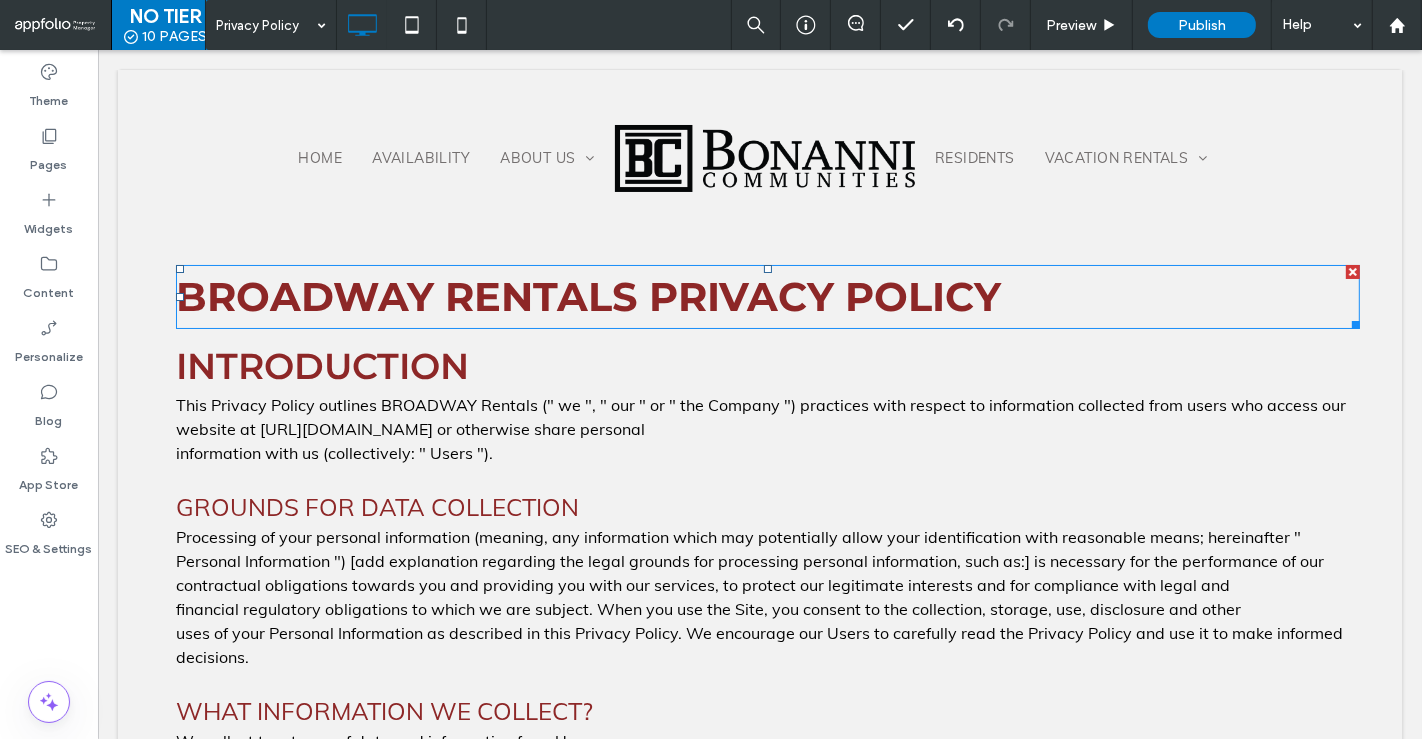 scroll, scrollTop: 97, scrollLeft: 0, axis: vertical 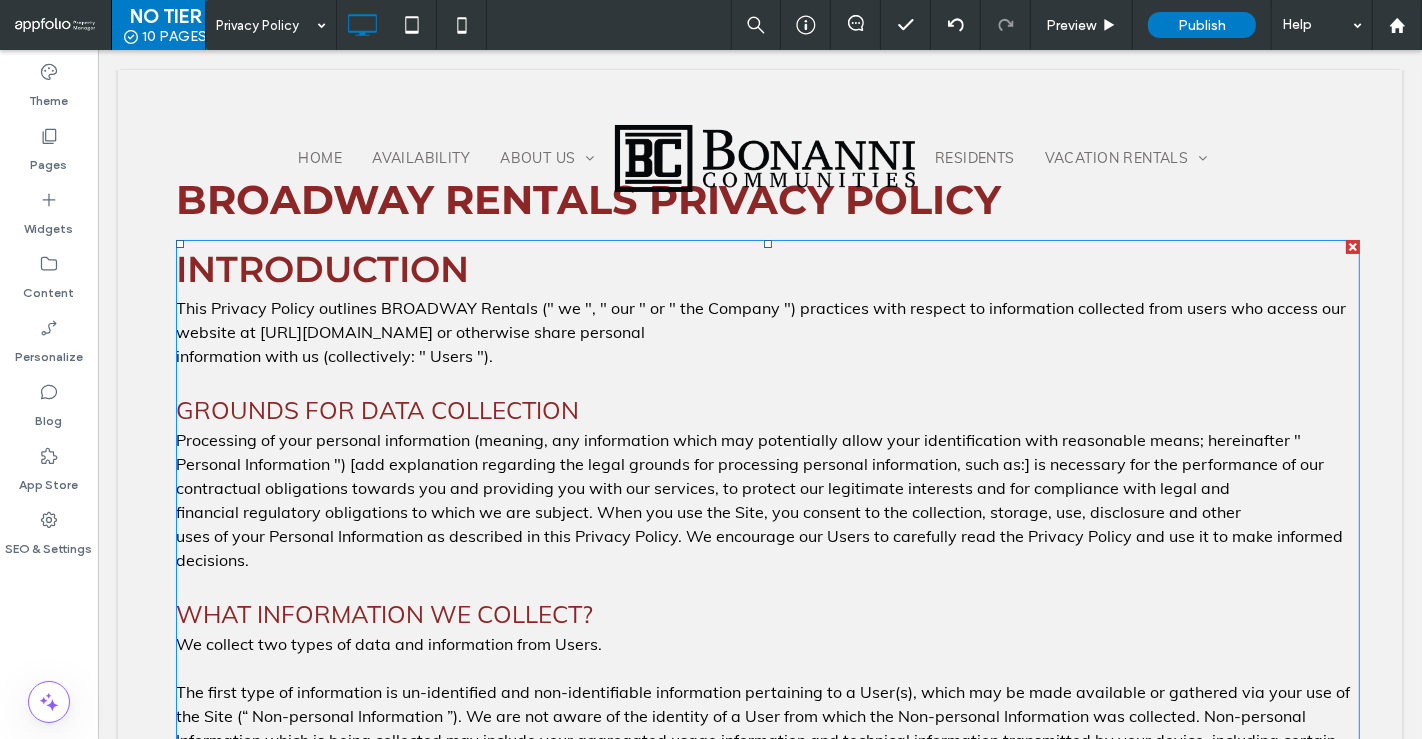 click on "Introduction" at bounding box center [767, 269] 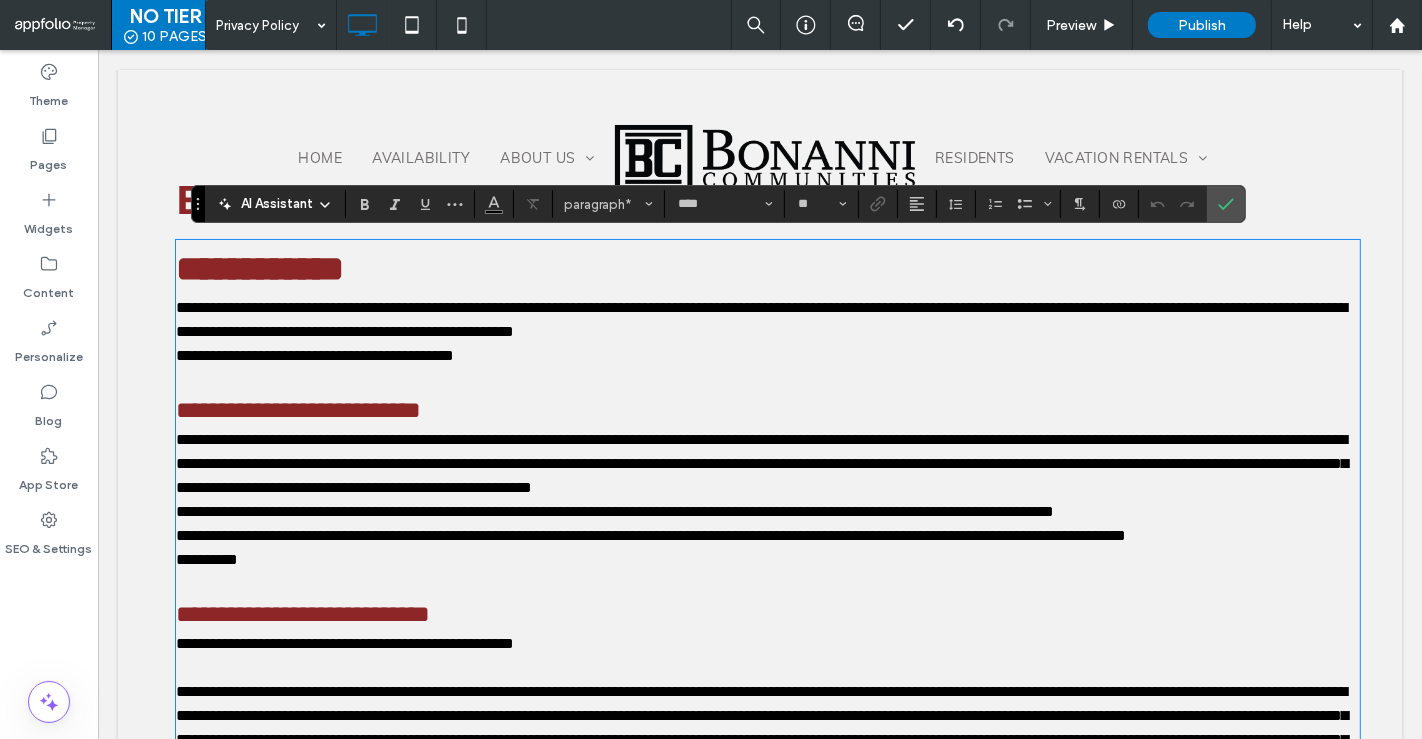 type on "**********" 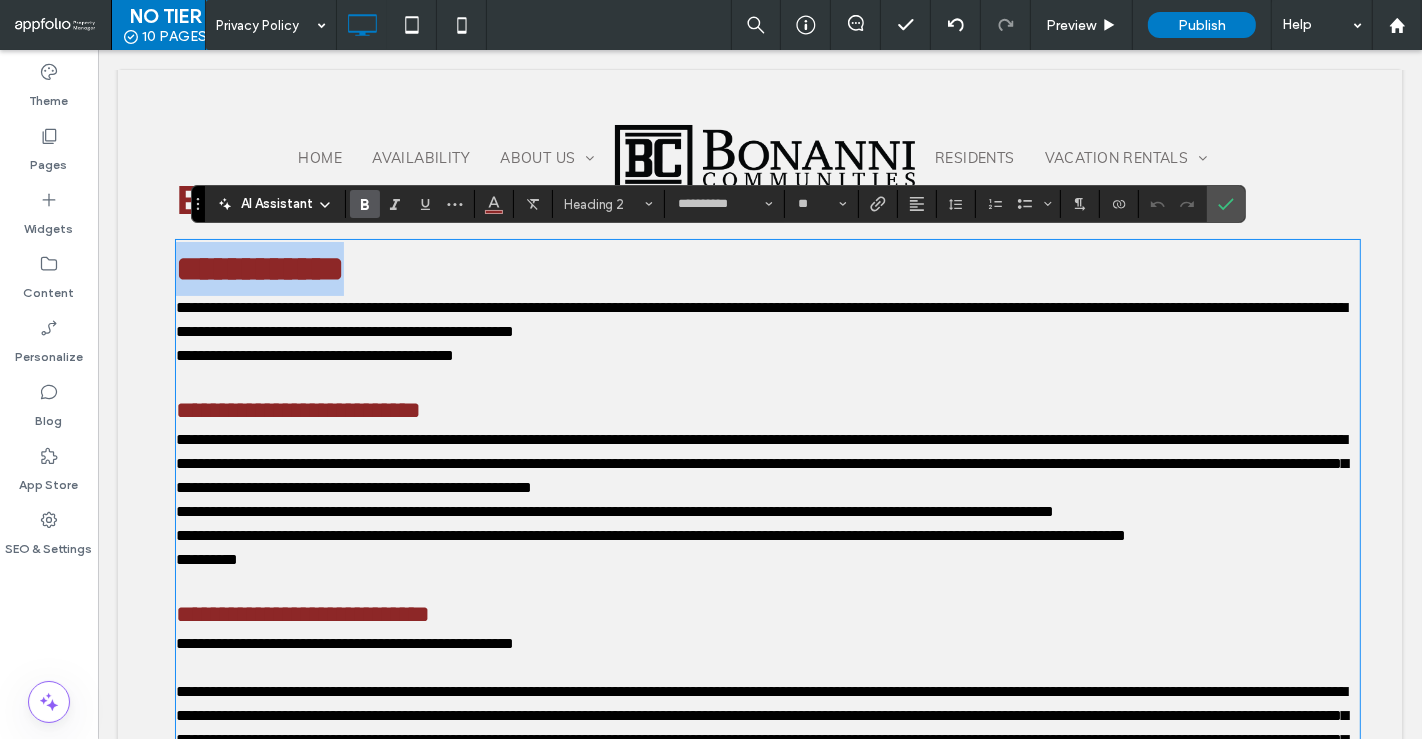 drag, startPoint x: 471, startPoint y: 278, endPoint x: 168, endPoint y: 267, distance: 303.19962 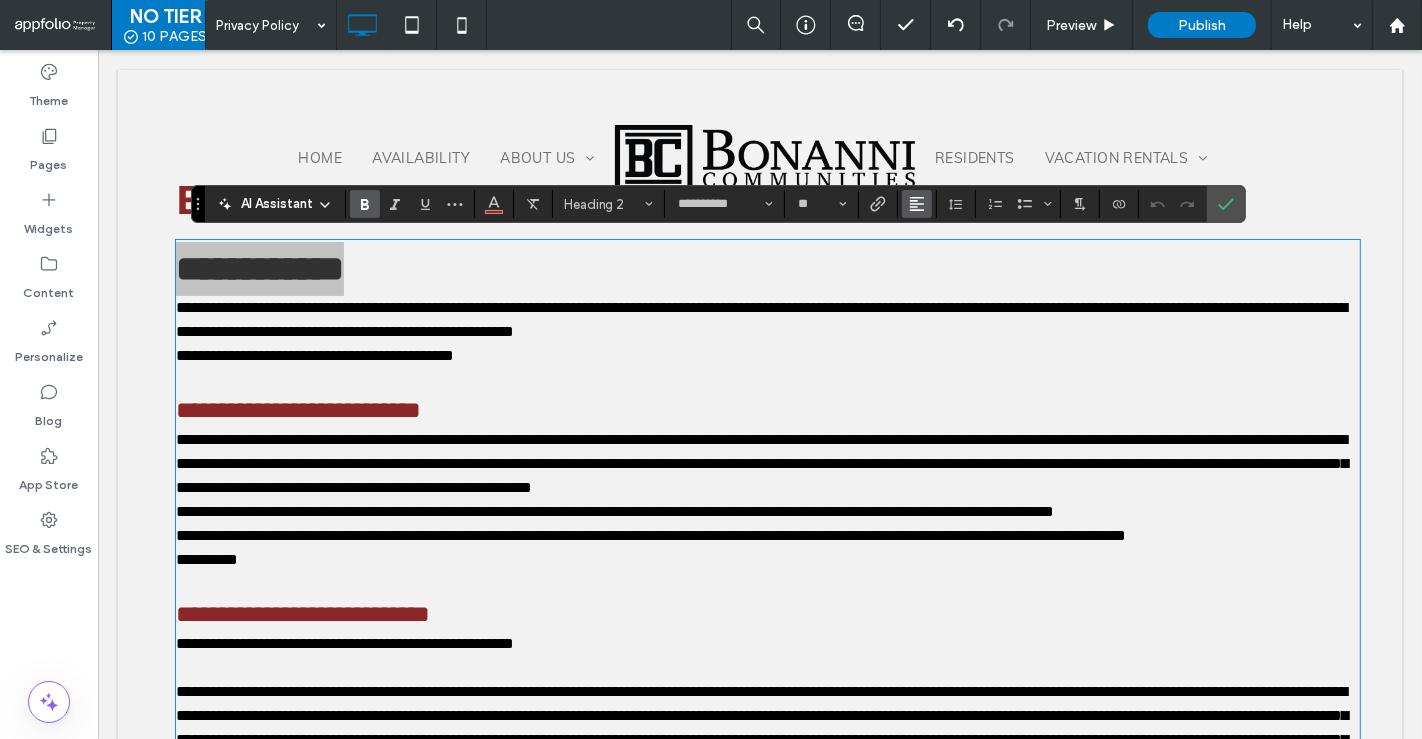 click 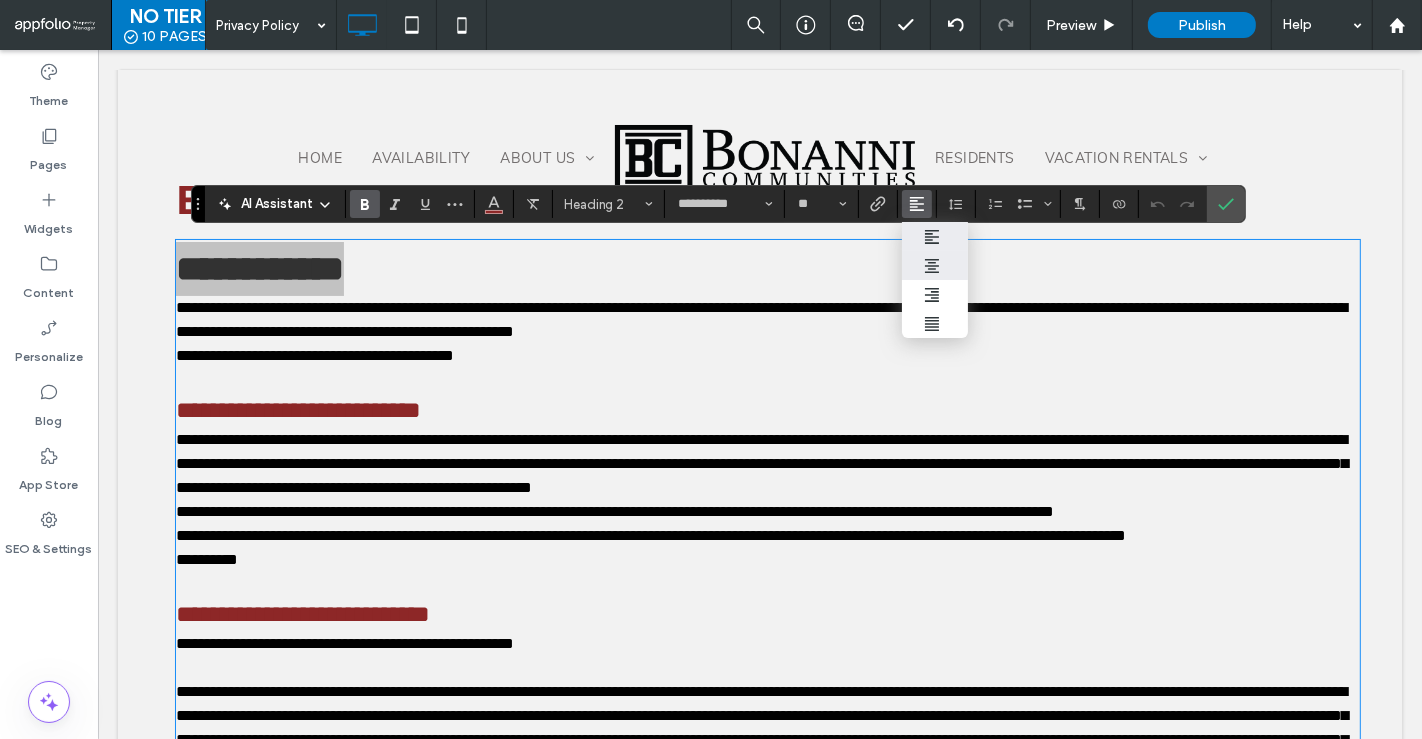 click 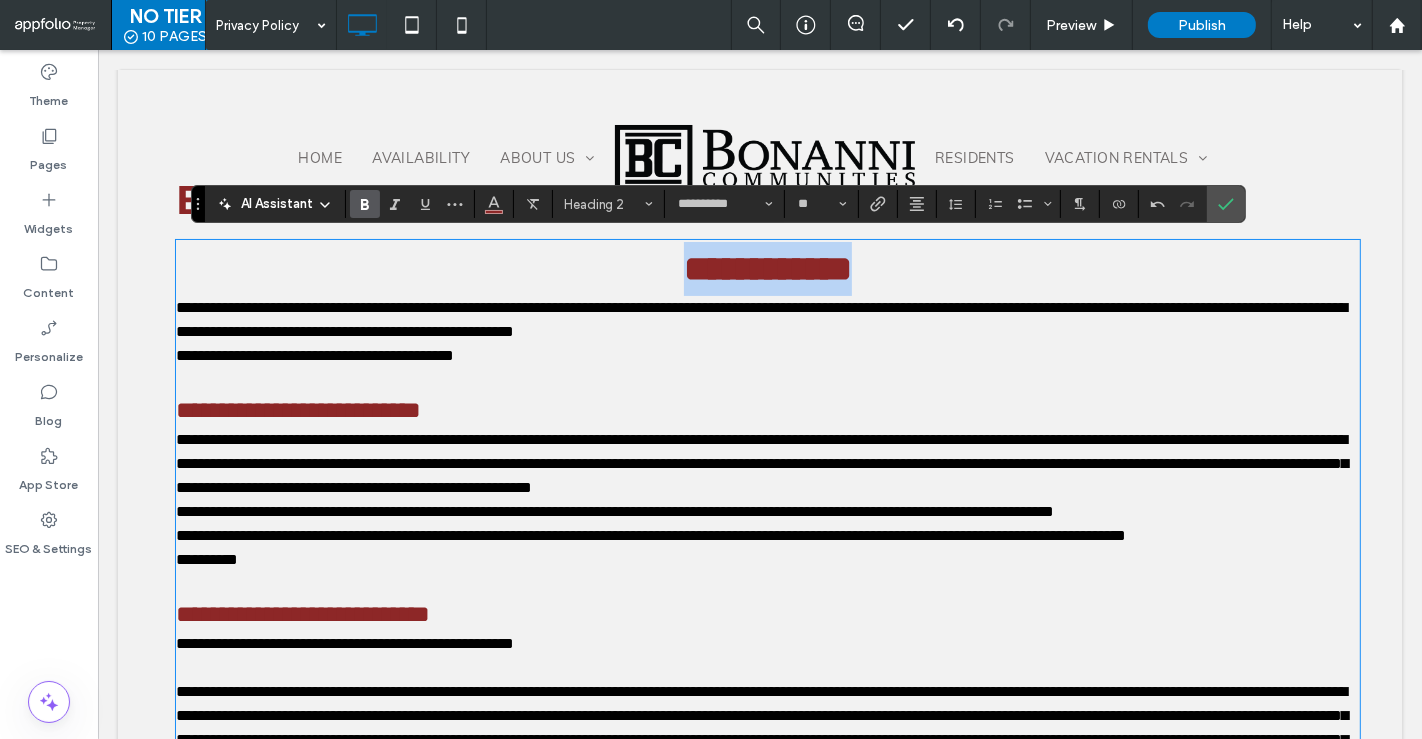 type on "****" 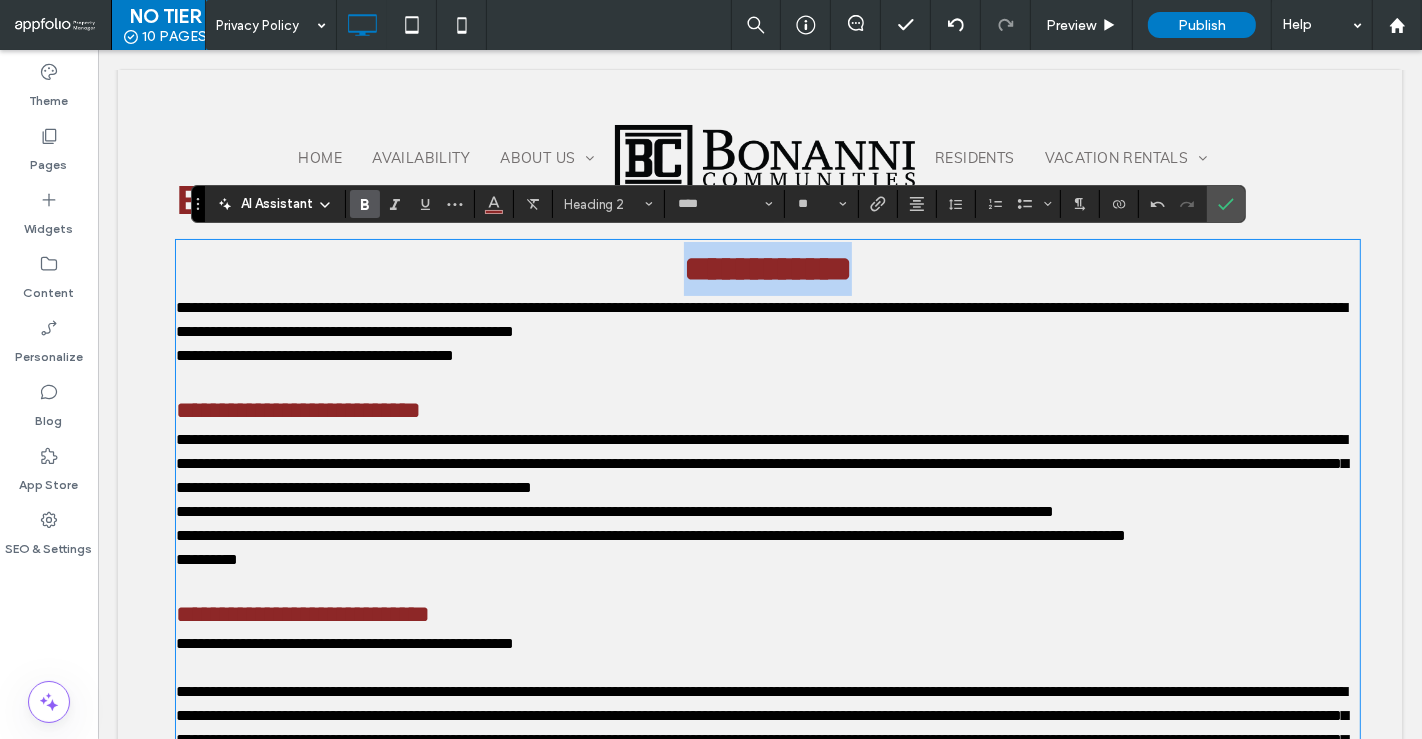 type on "**" 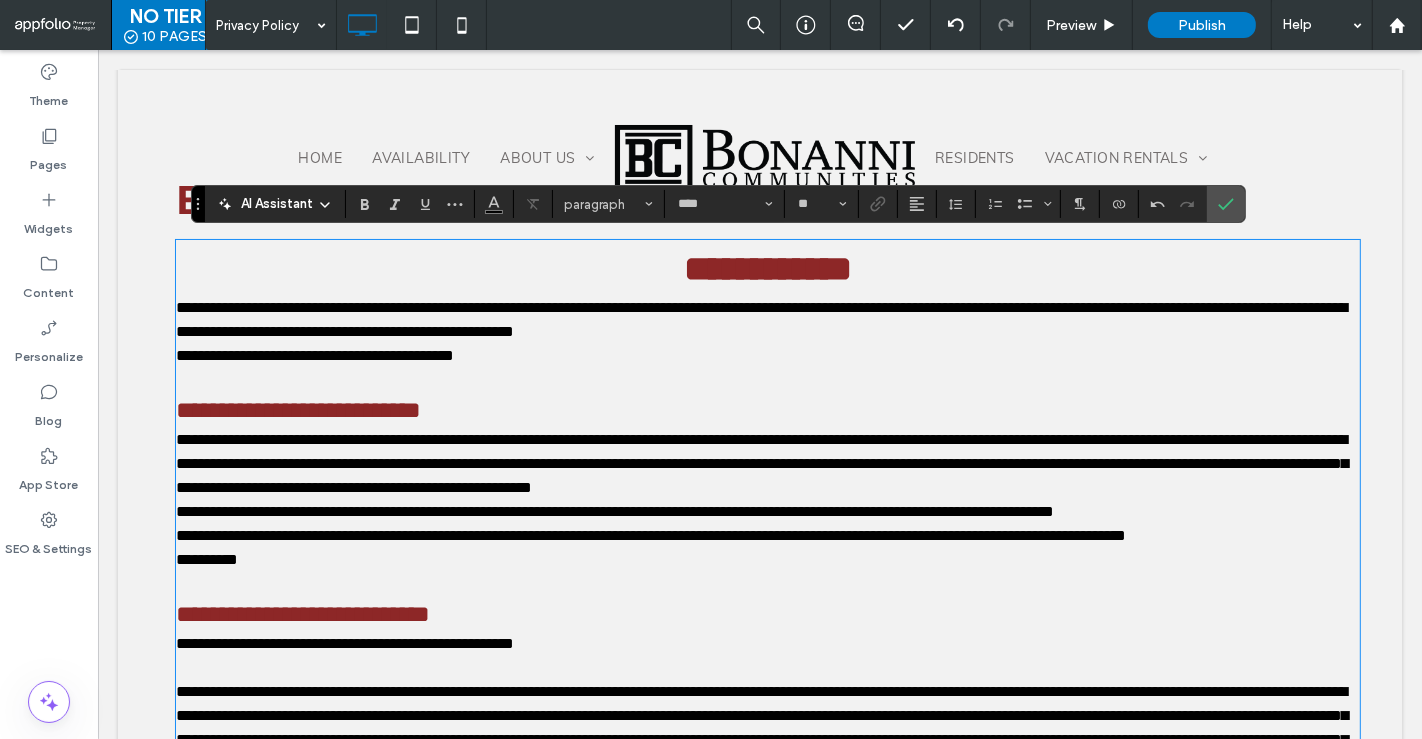 click at bounding box center [767, 380] 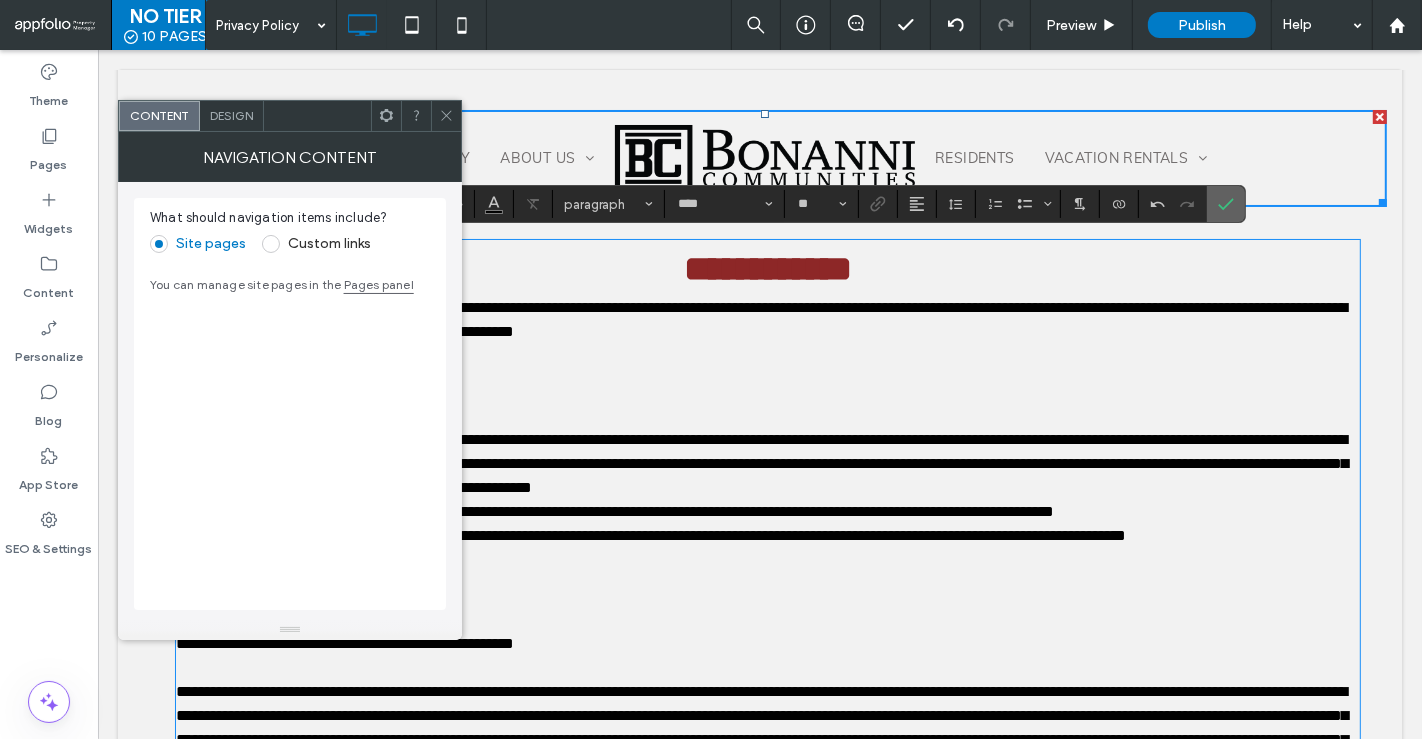 click at bounding box center [1226, 204] 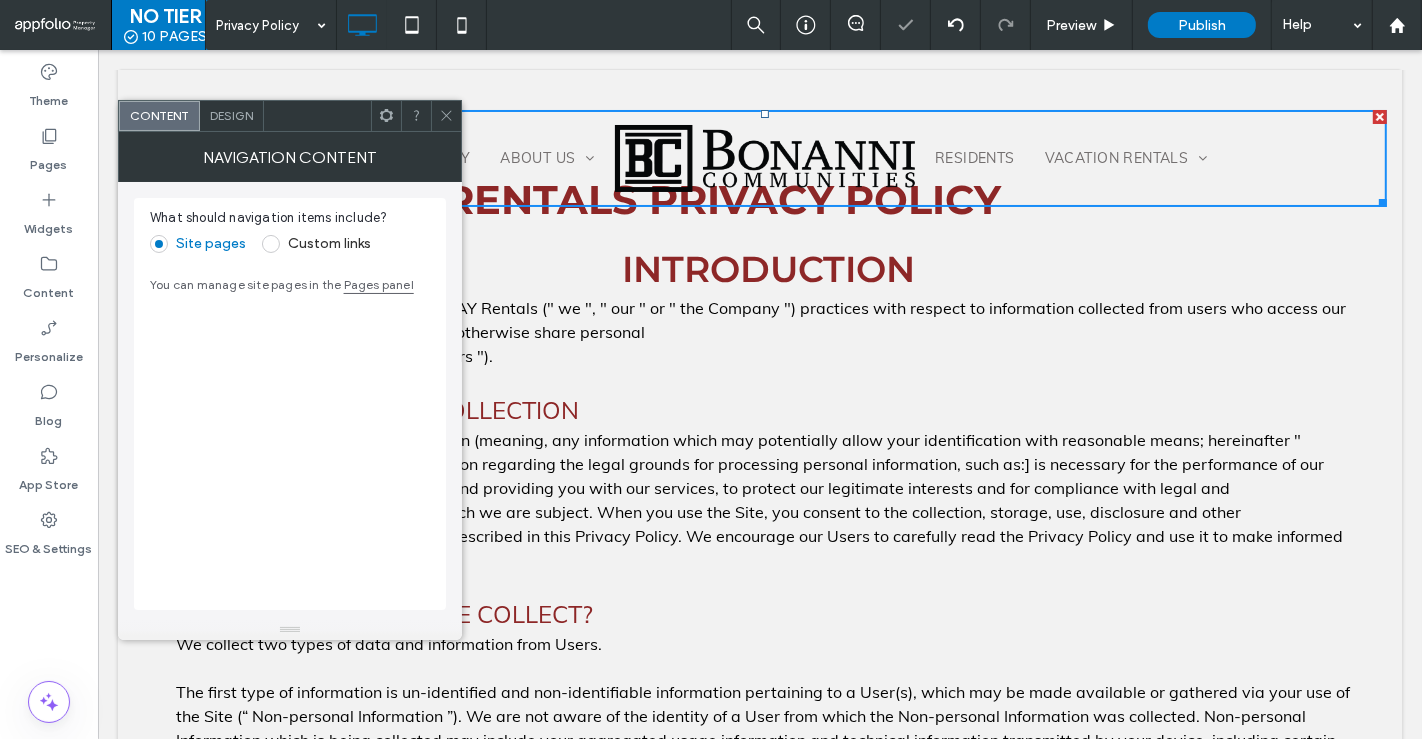 click at bounding box center [446, 116] 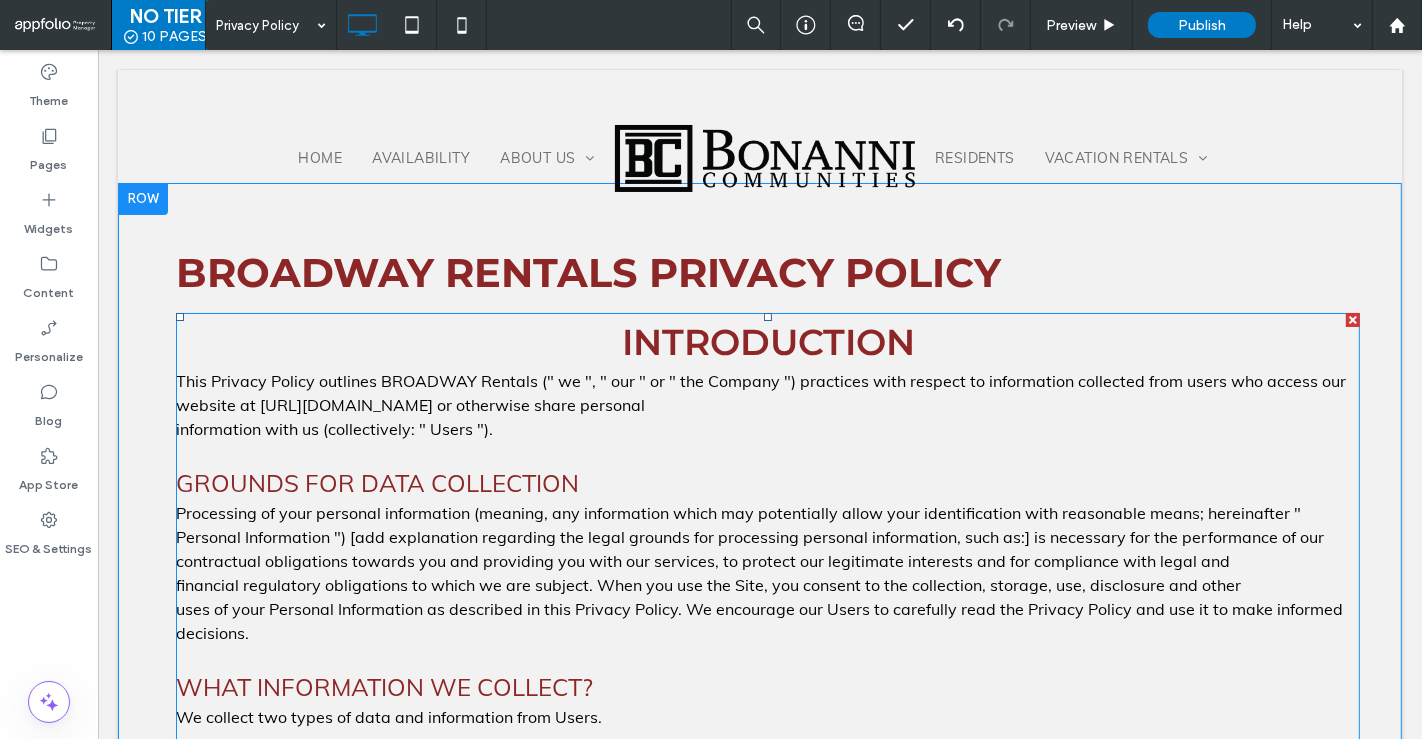 scroll, scrollTop: 23, scrollLeft: 0, axis: vertical 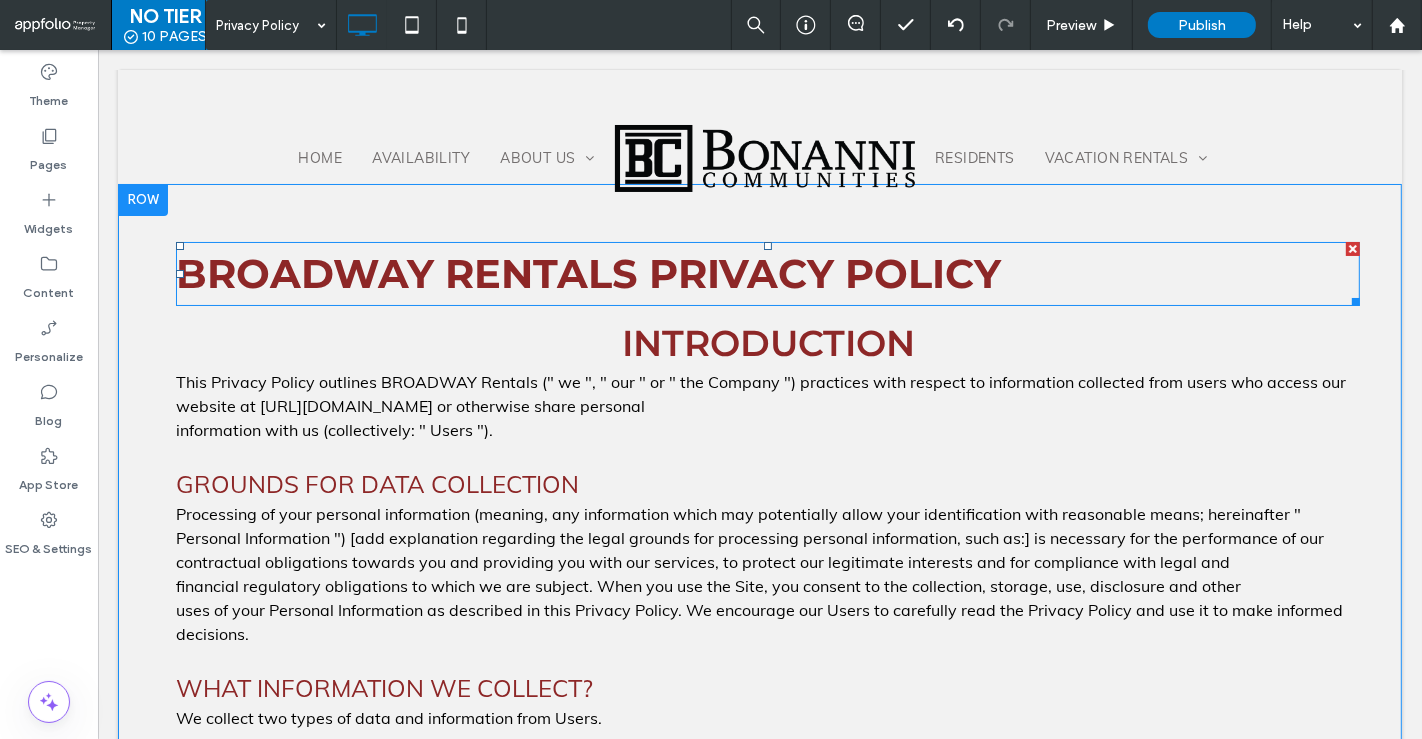click on "BROADWAY Rentals Privacy Policy" at bounding box center (587, 273) 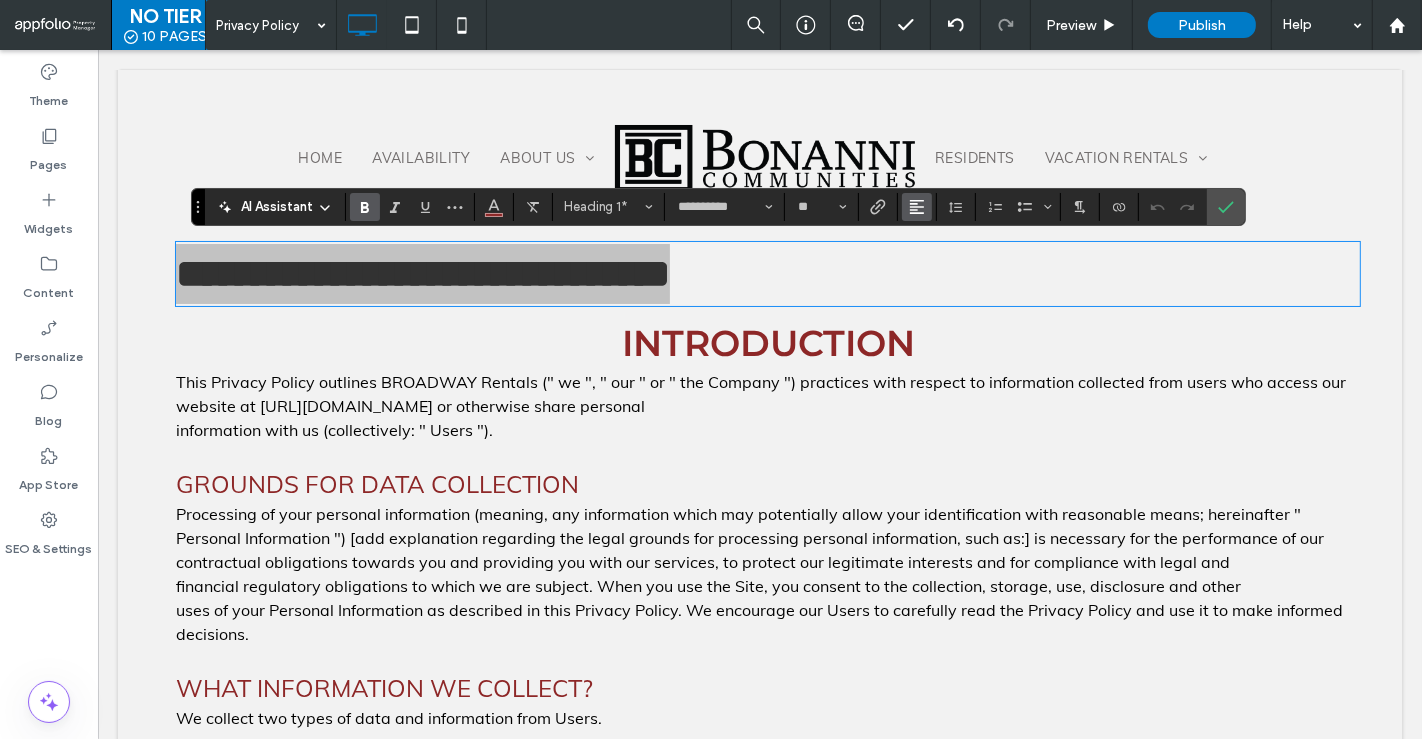 click at bounding box center [917, 207] 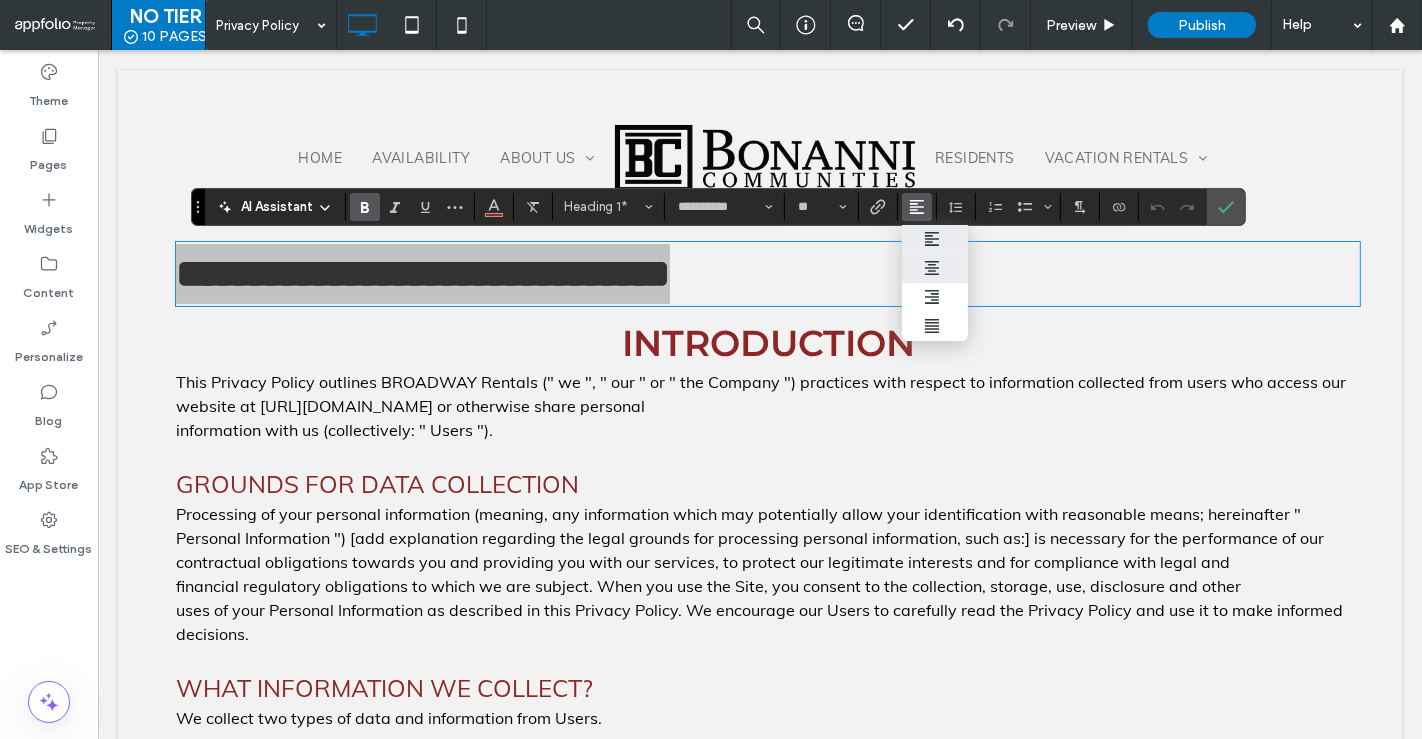 drag, startPoint x: 829, startPoint y: 221, endPoint x: 927, endPoint y: 272, distance: 110.47624 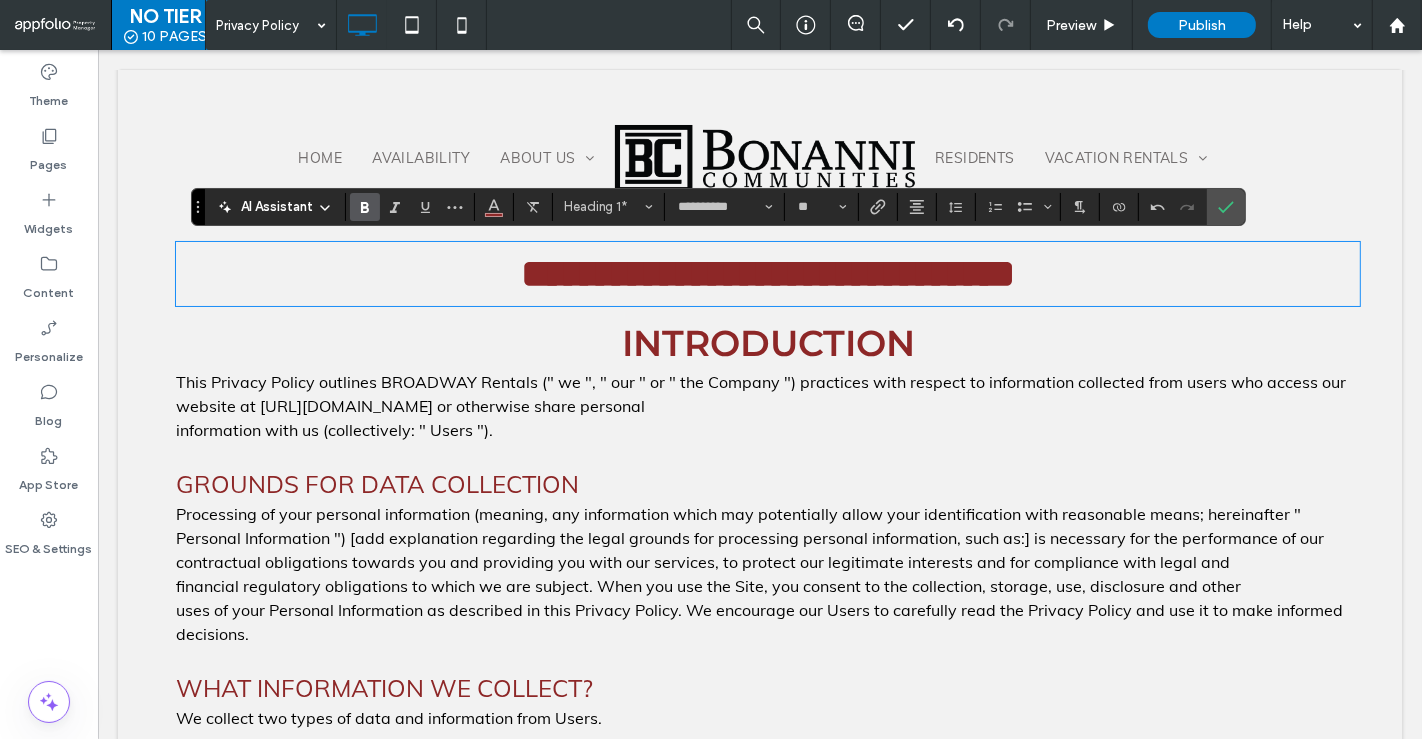 click on "Introduction" at bounding box center [767, 343] 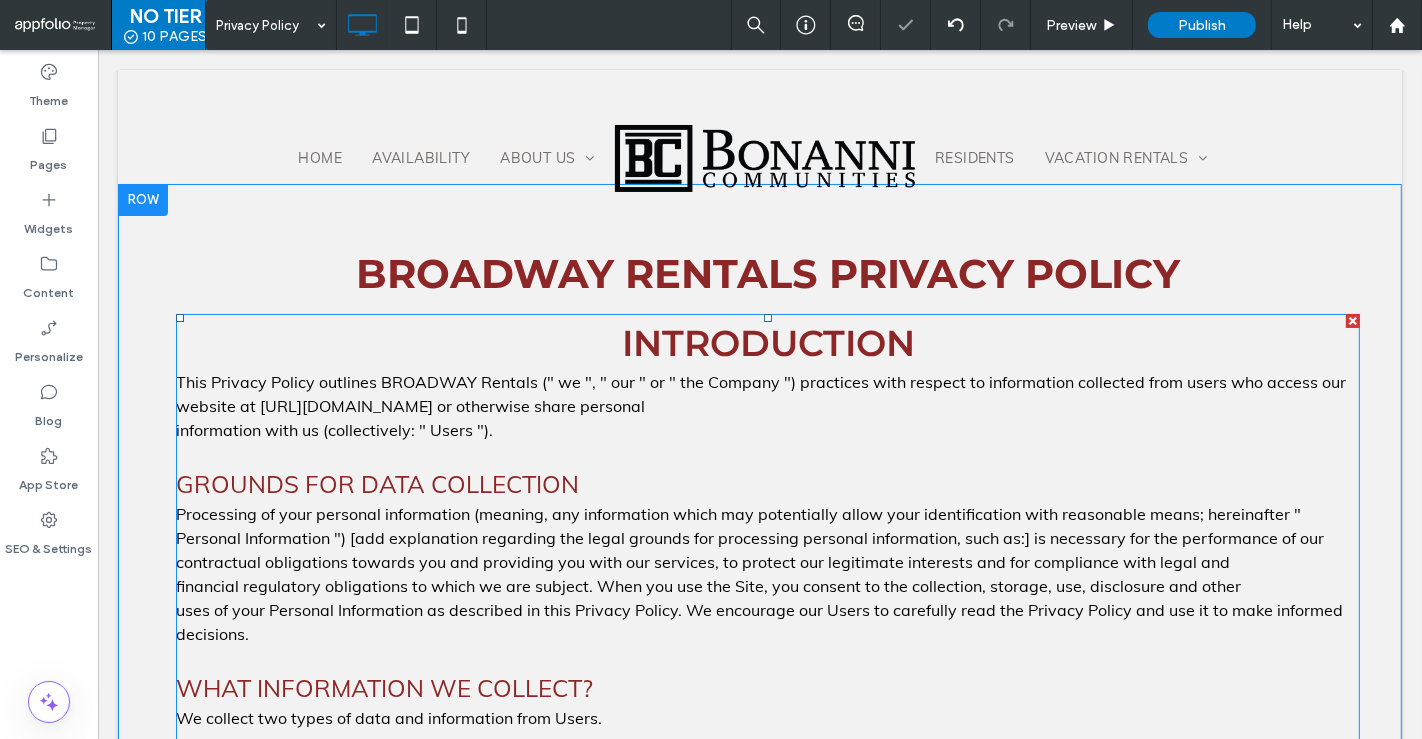 click on "Introduction" at bounding box center (767, 343) 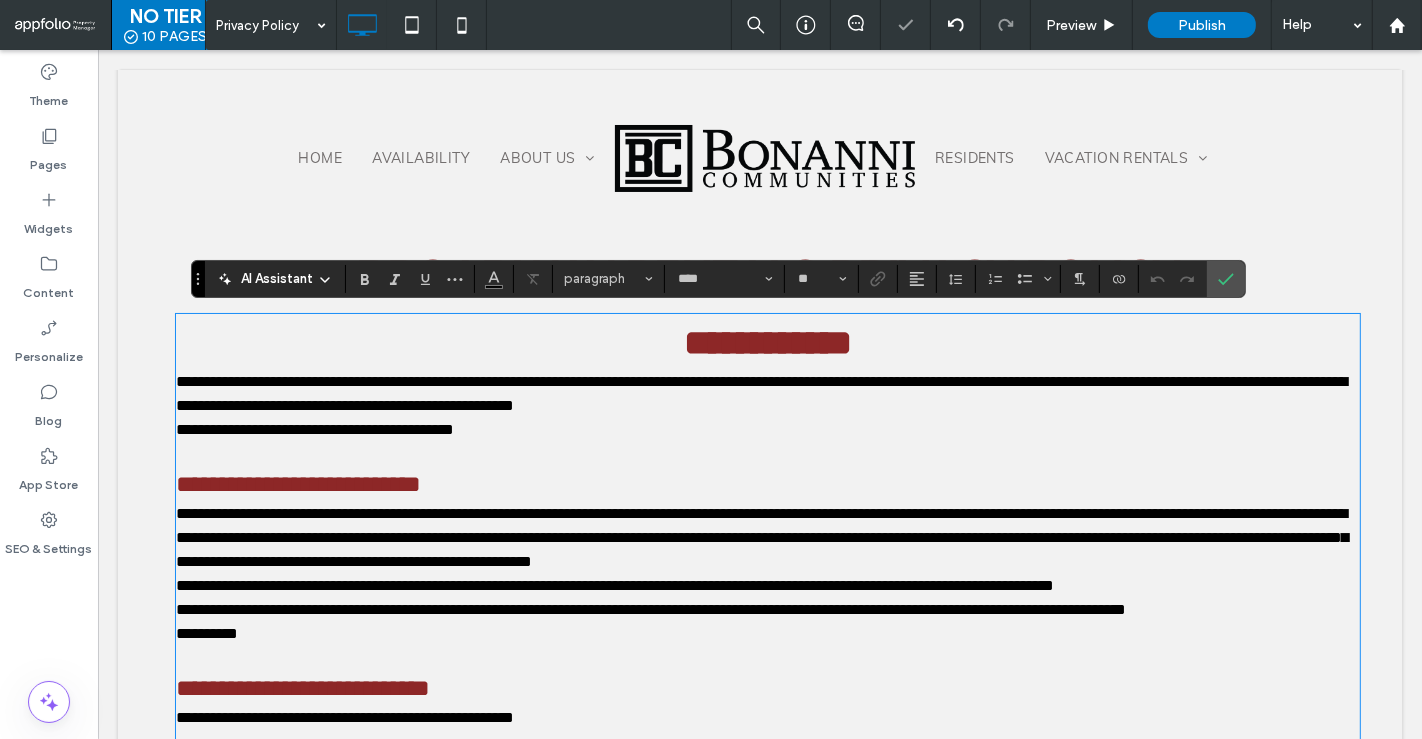 type on "**********" 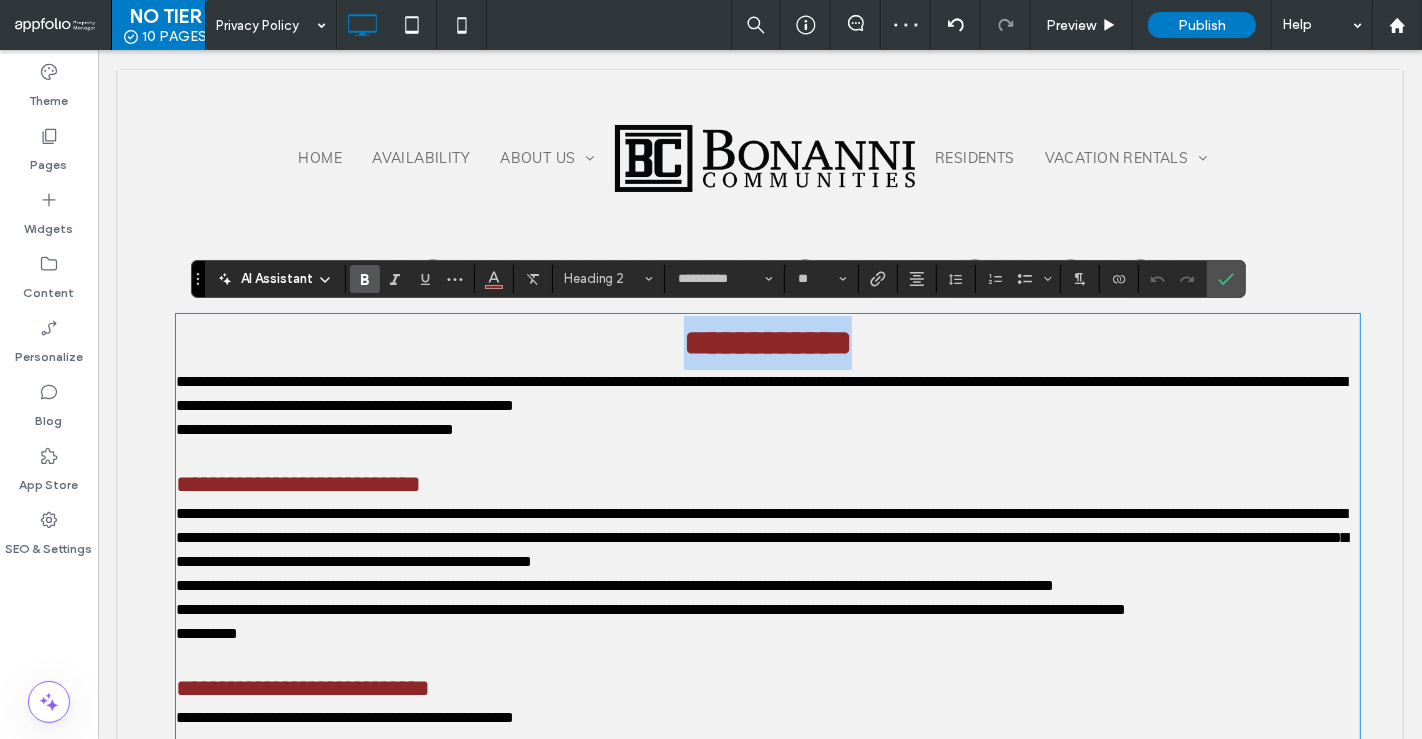 drag, startPoint x: 899, startPoint y: 332, endPoint x: 610, endPoint y: 330, distance: 289.00693 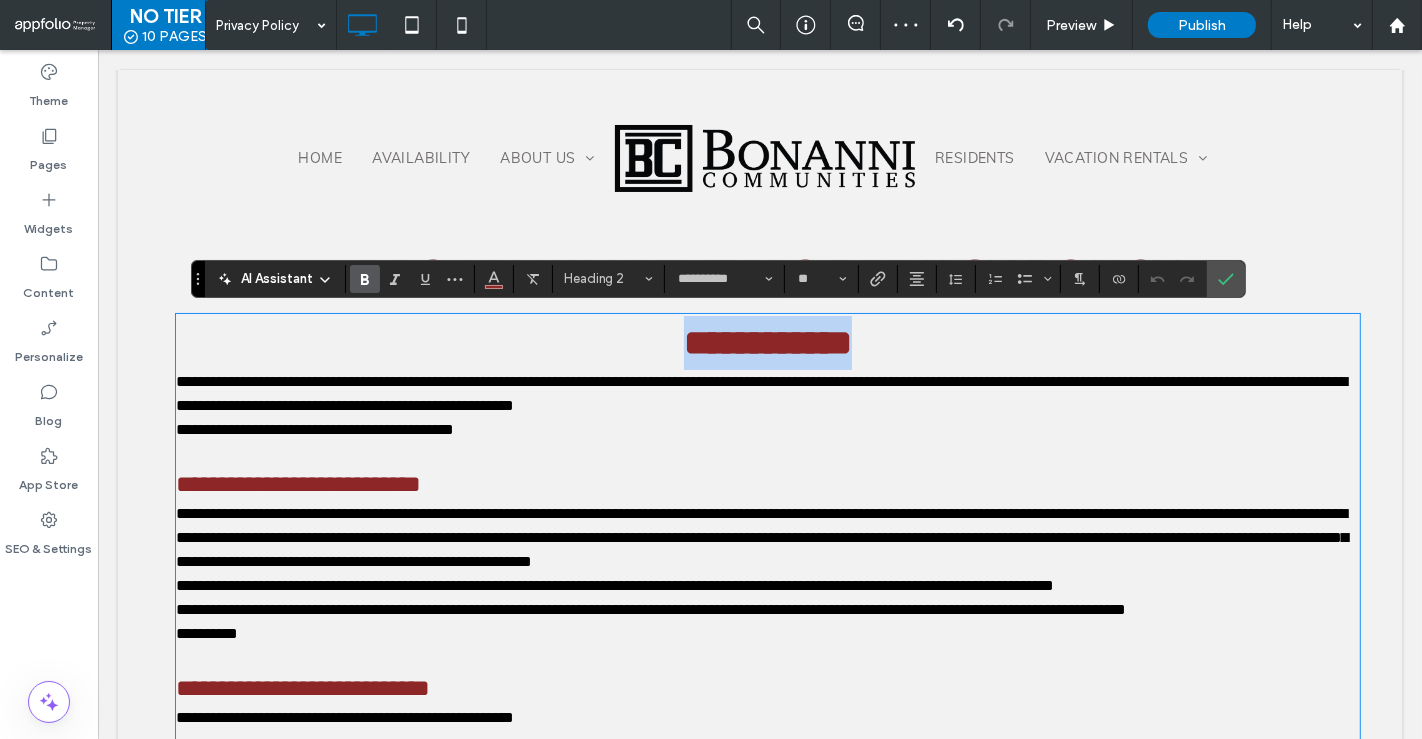 click on "**********" at bounding box center (767, 343) 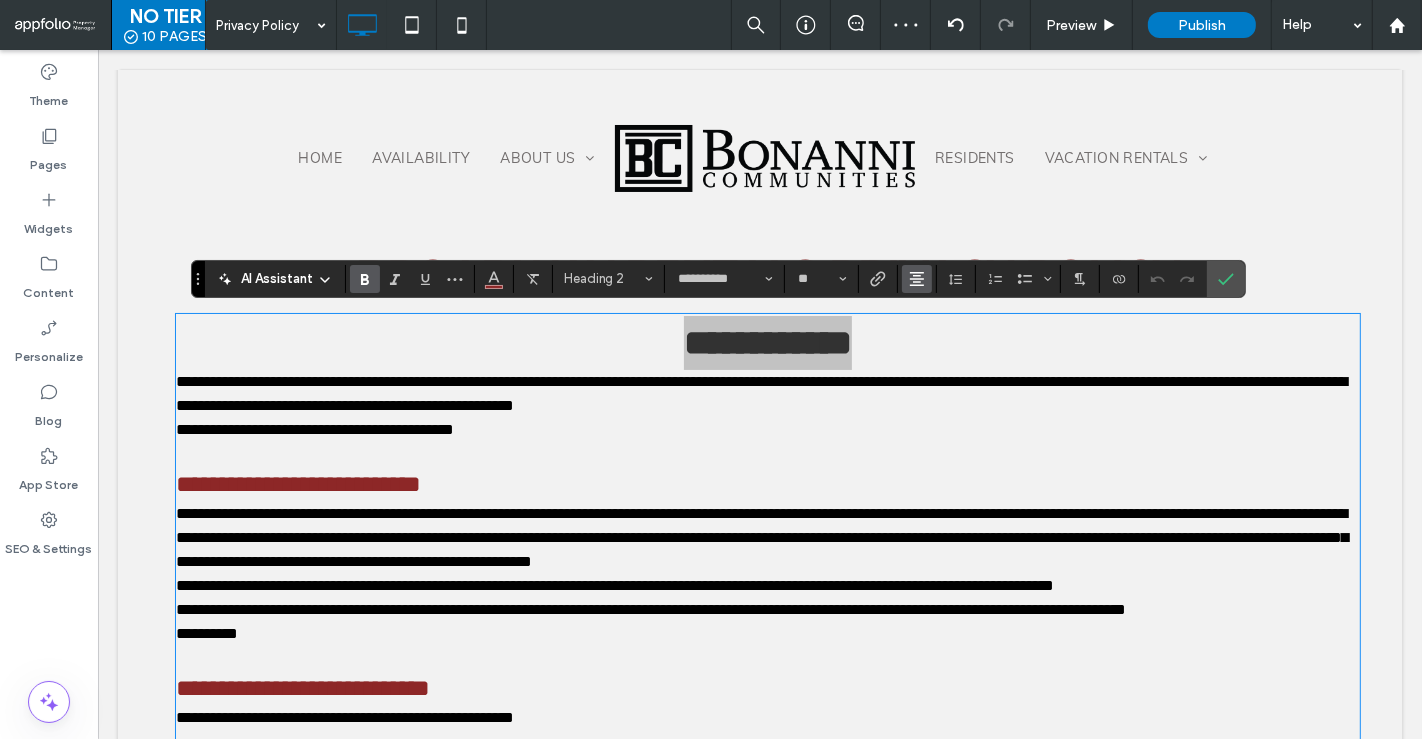 click 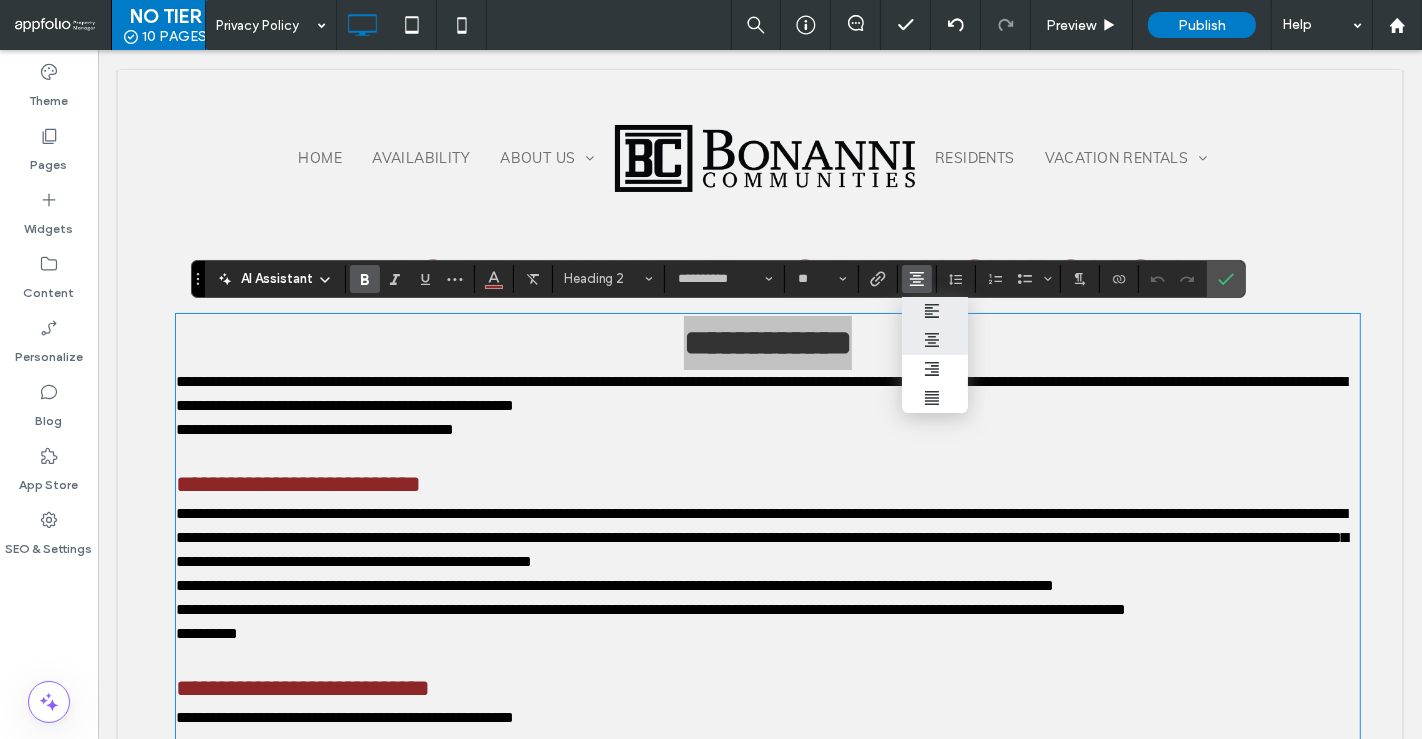click 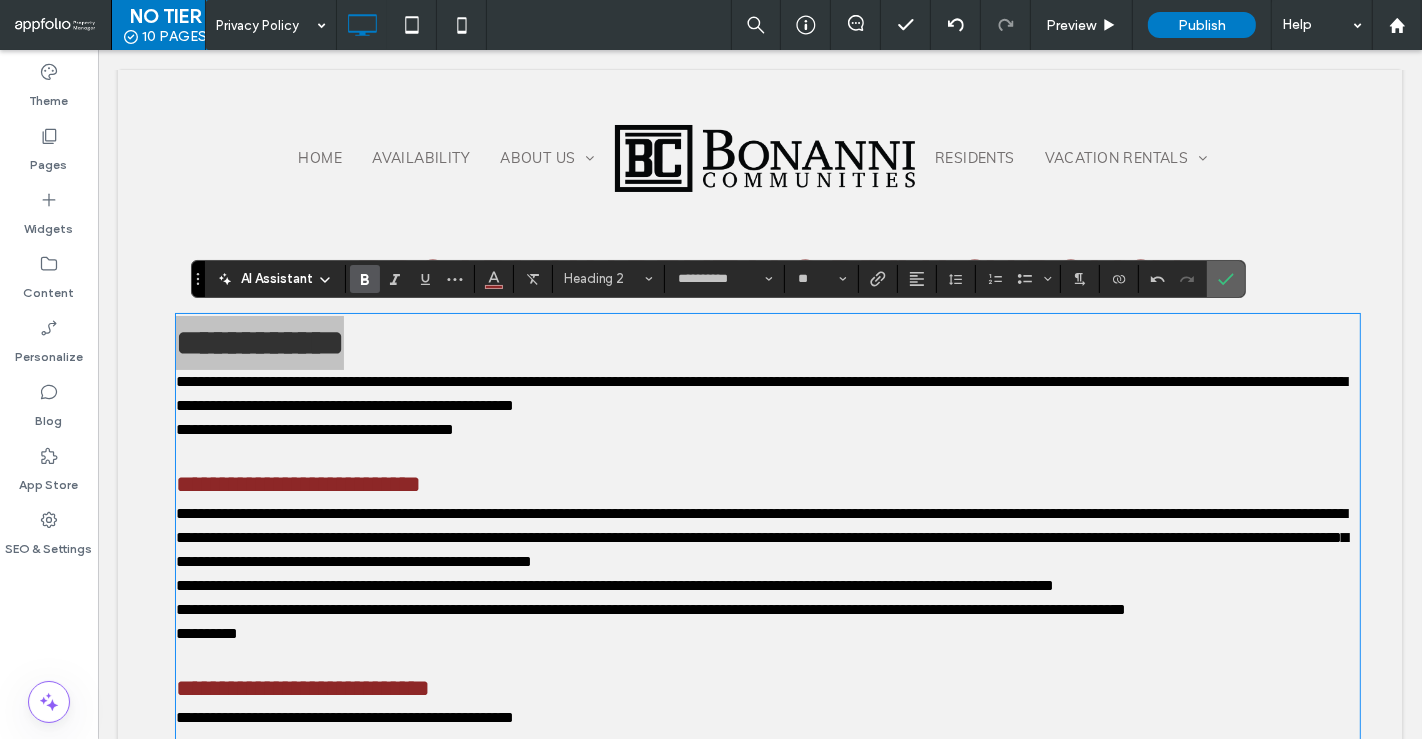 click 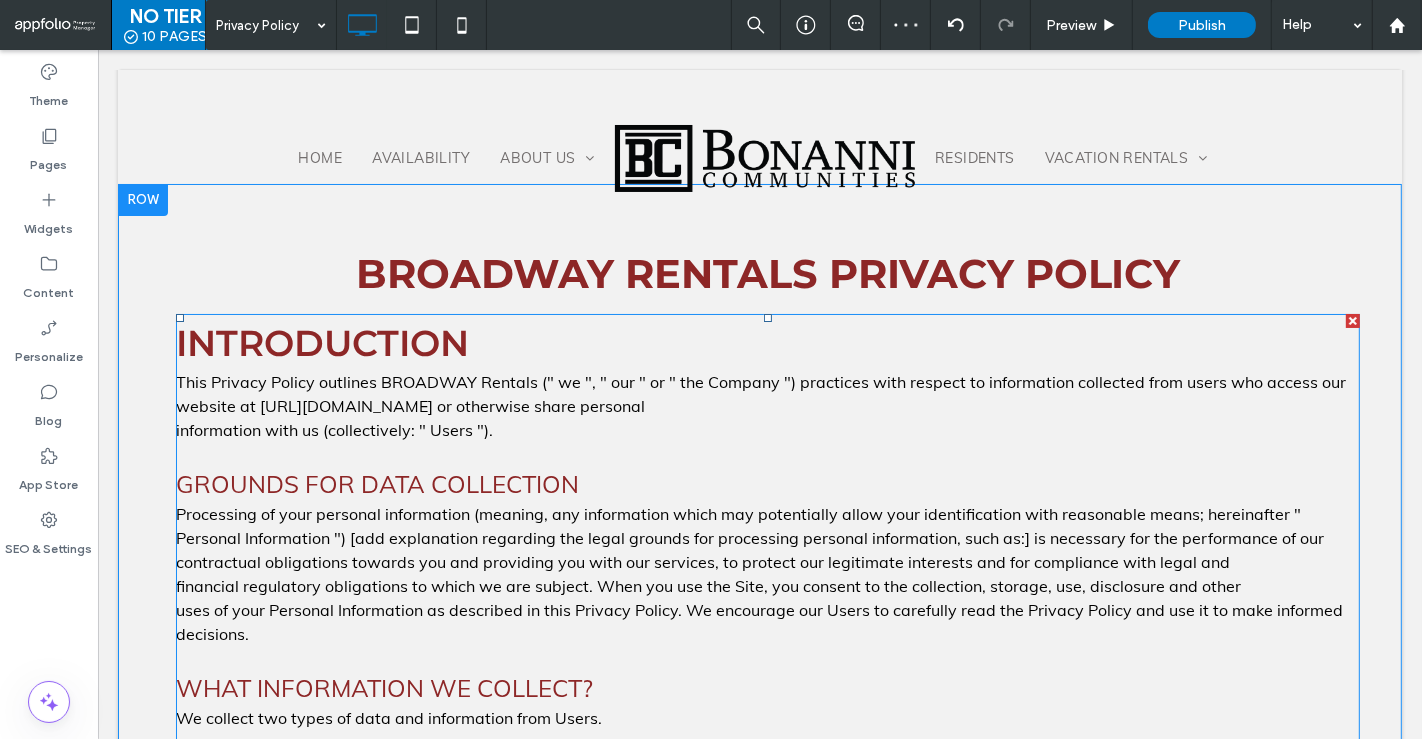 click on "Introduction" at bounding box center (321, 343) 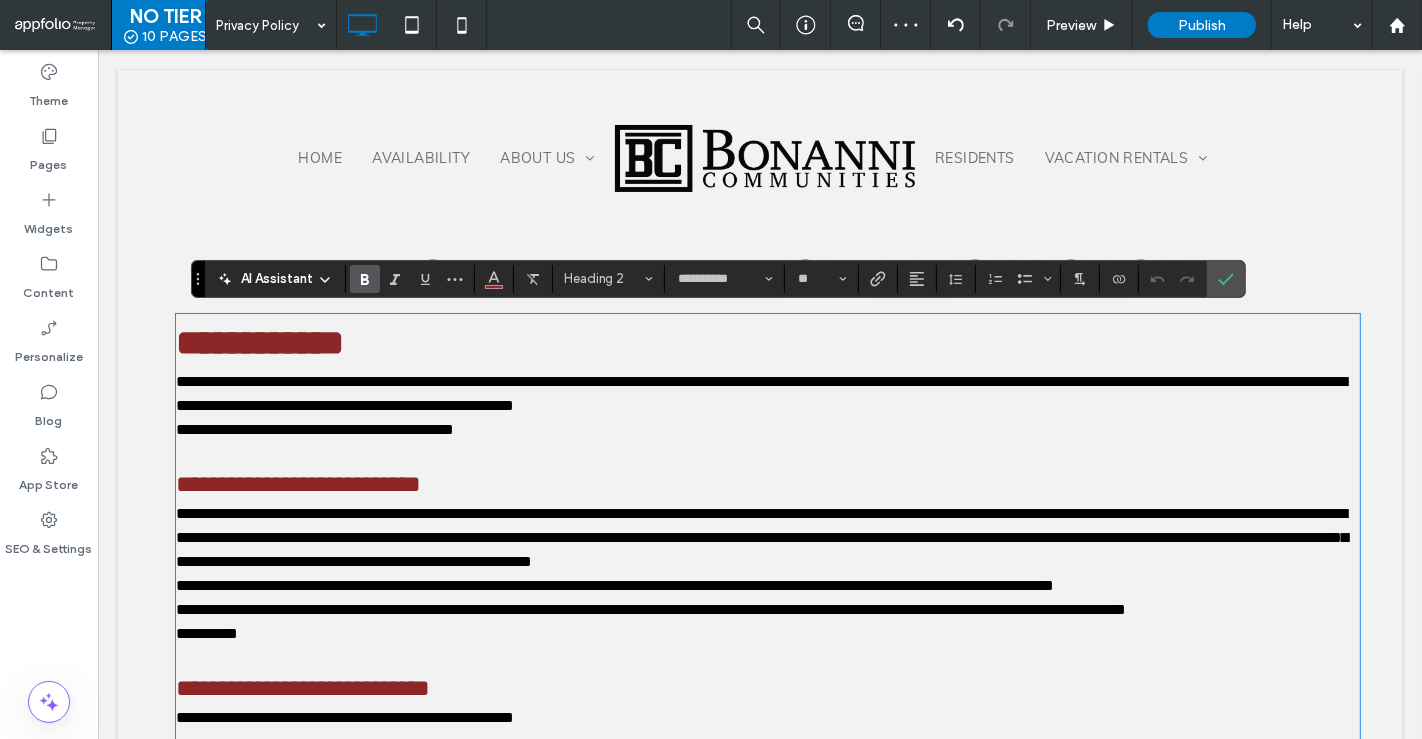 click on "**********" at bounding box center (259, 343) 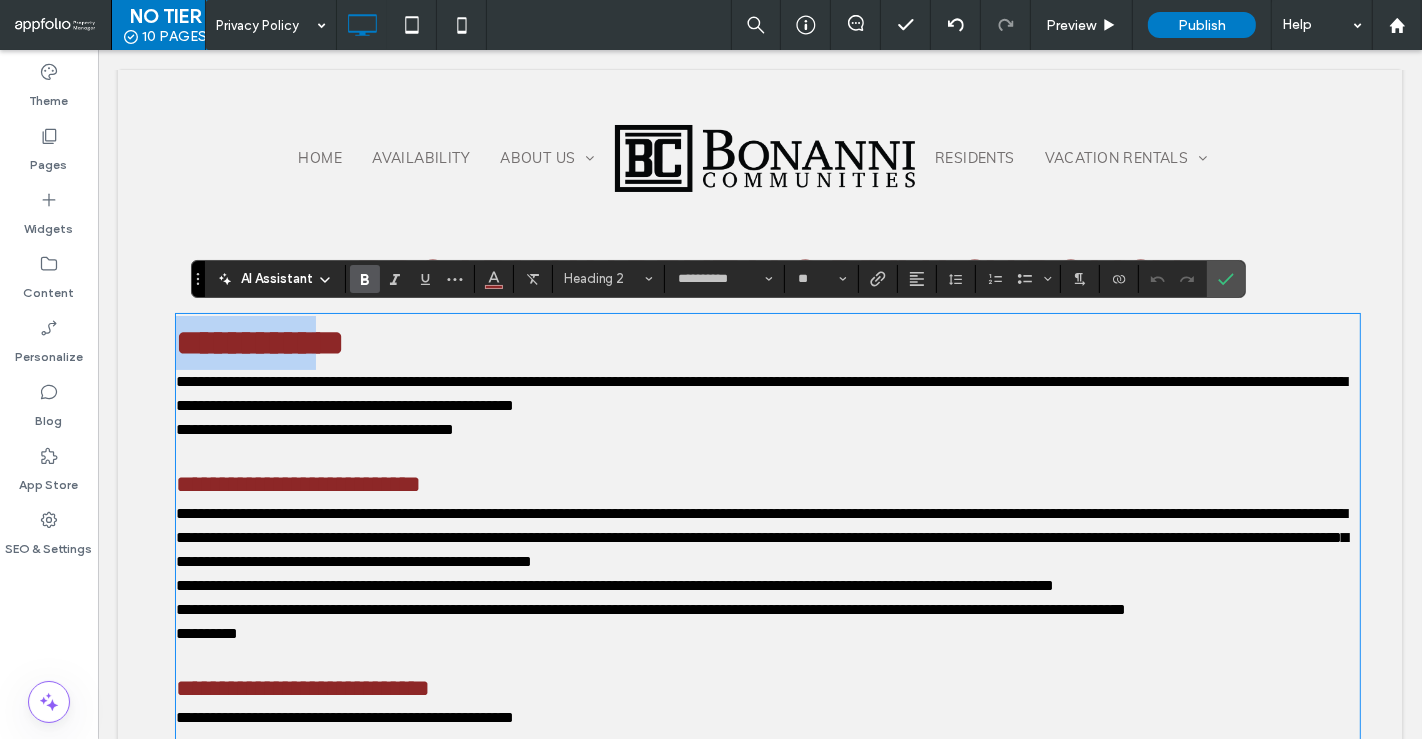 click on "**********" at bounding box center [259, 343] 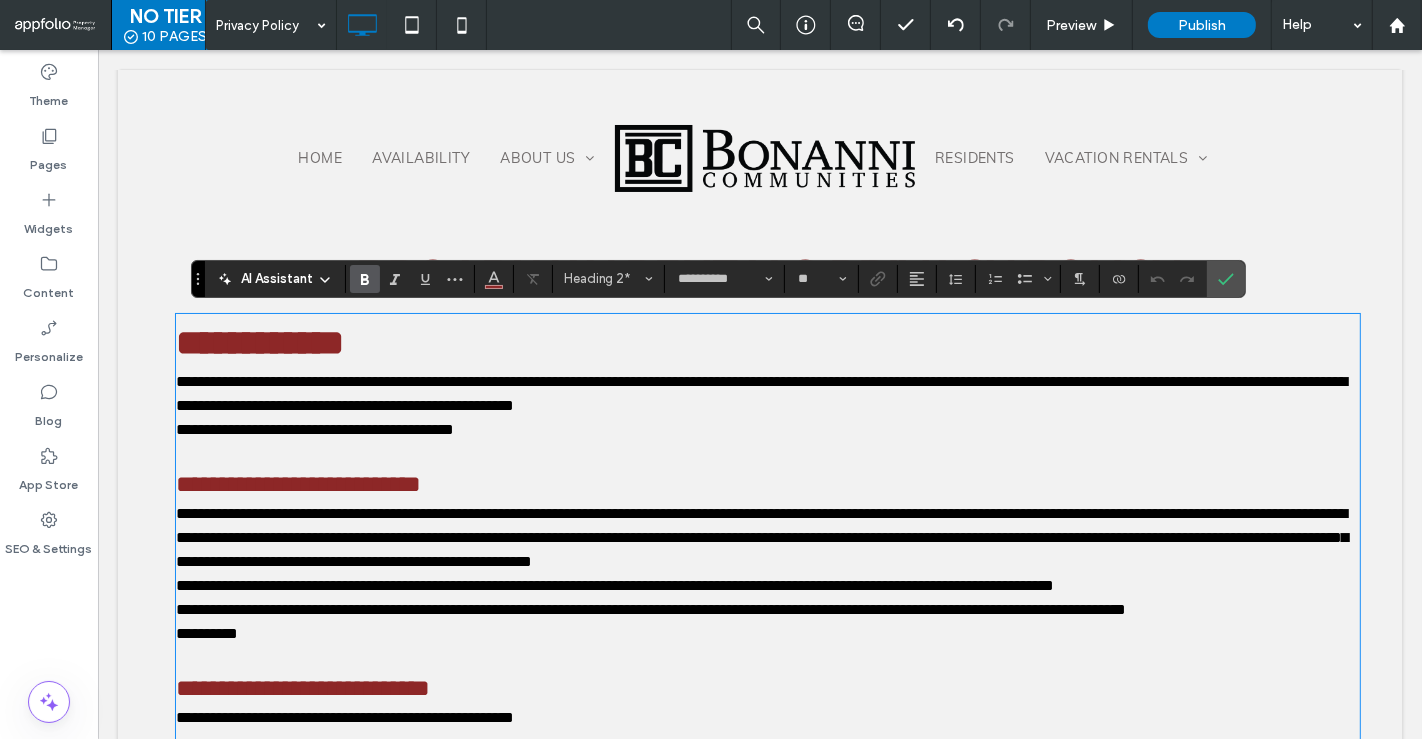 click on "**********" at bounding box center [259, 343] 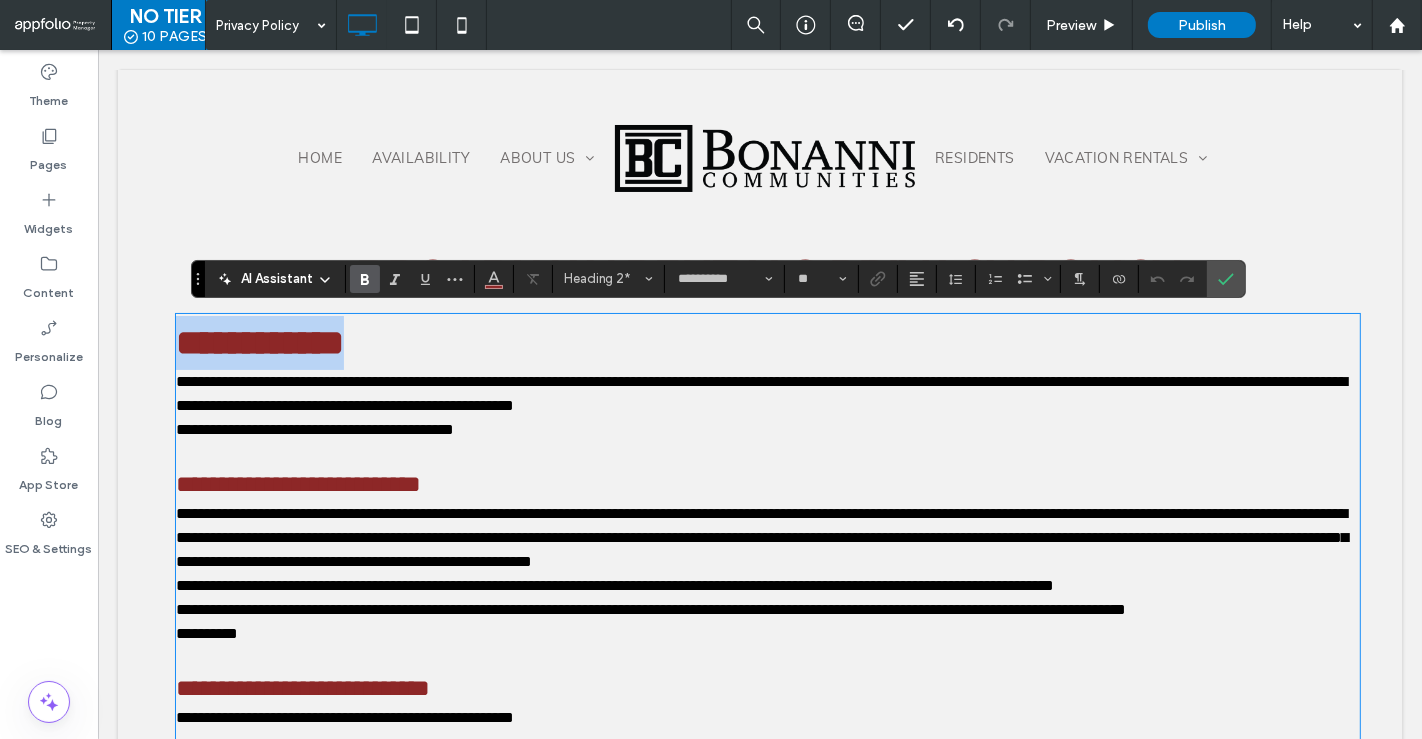 click on "**********" at bounding box center [259, 343] 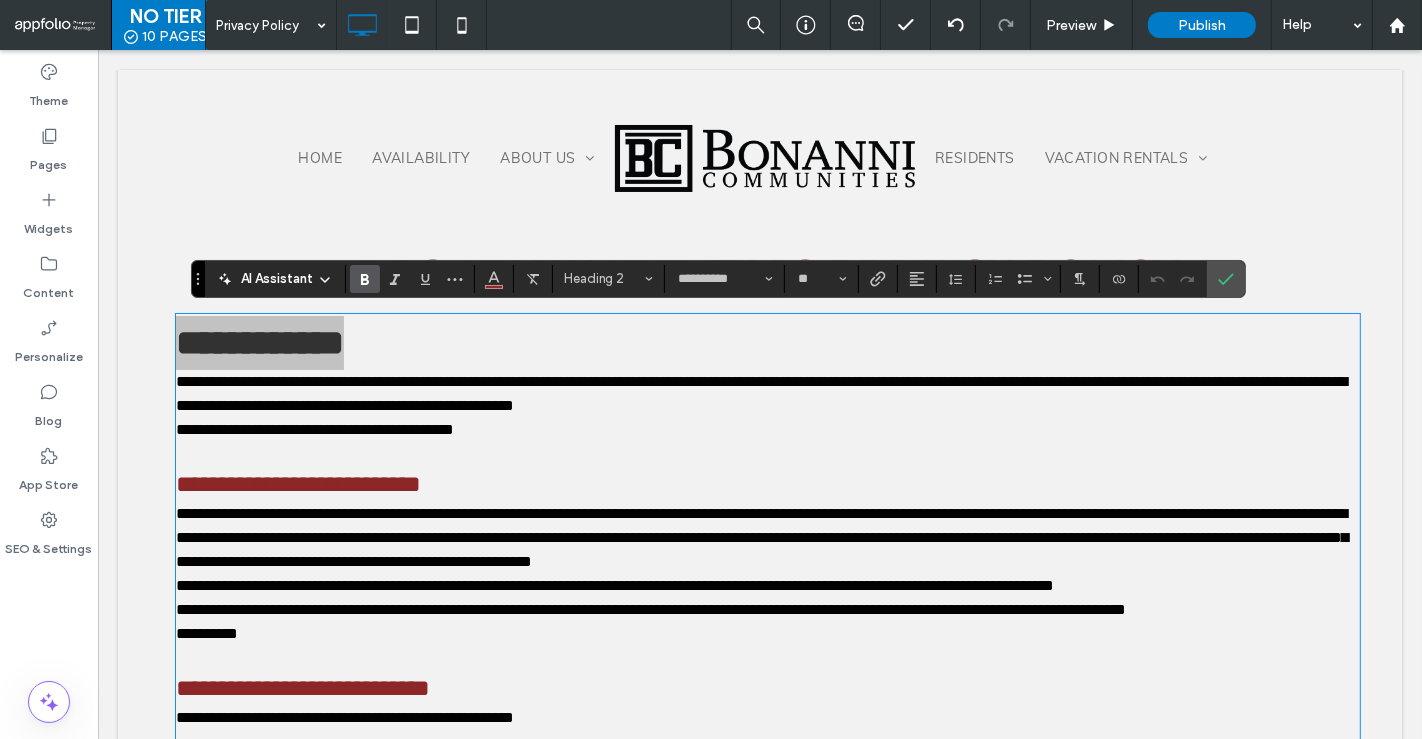 click at bounding box center [365, 279] 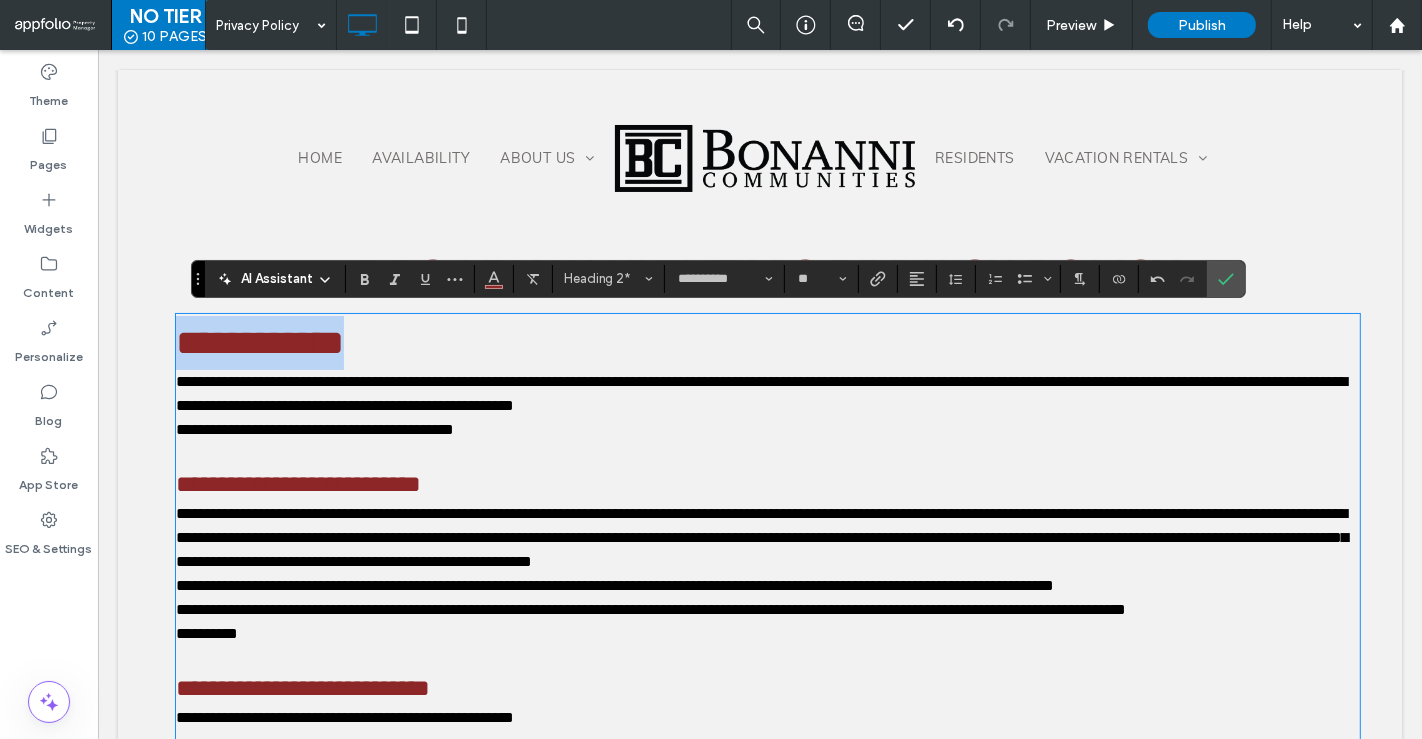 click on "**********" at bounding box center (767, 343) 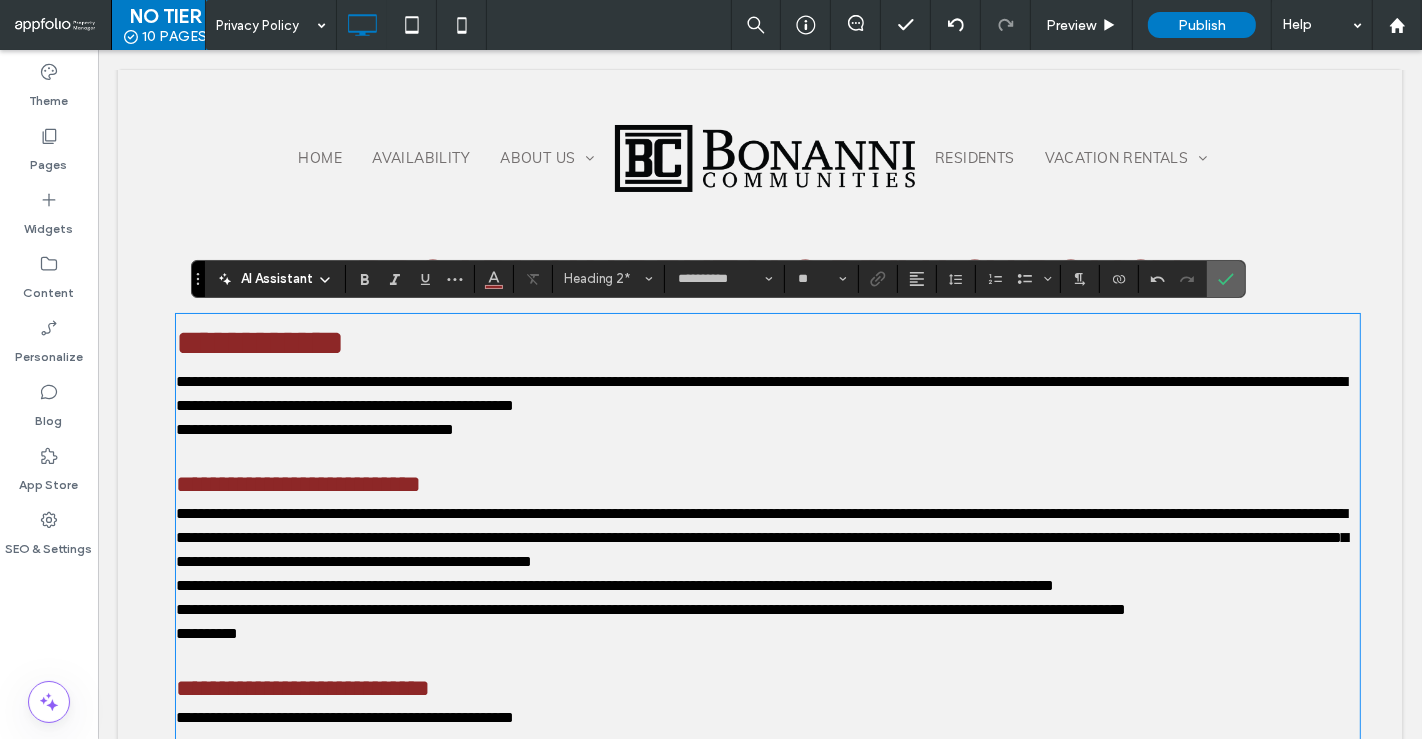 click at bounding box center [1222, 279] 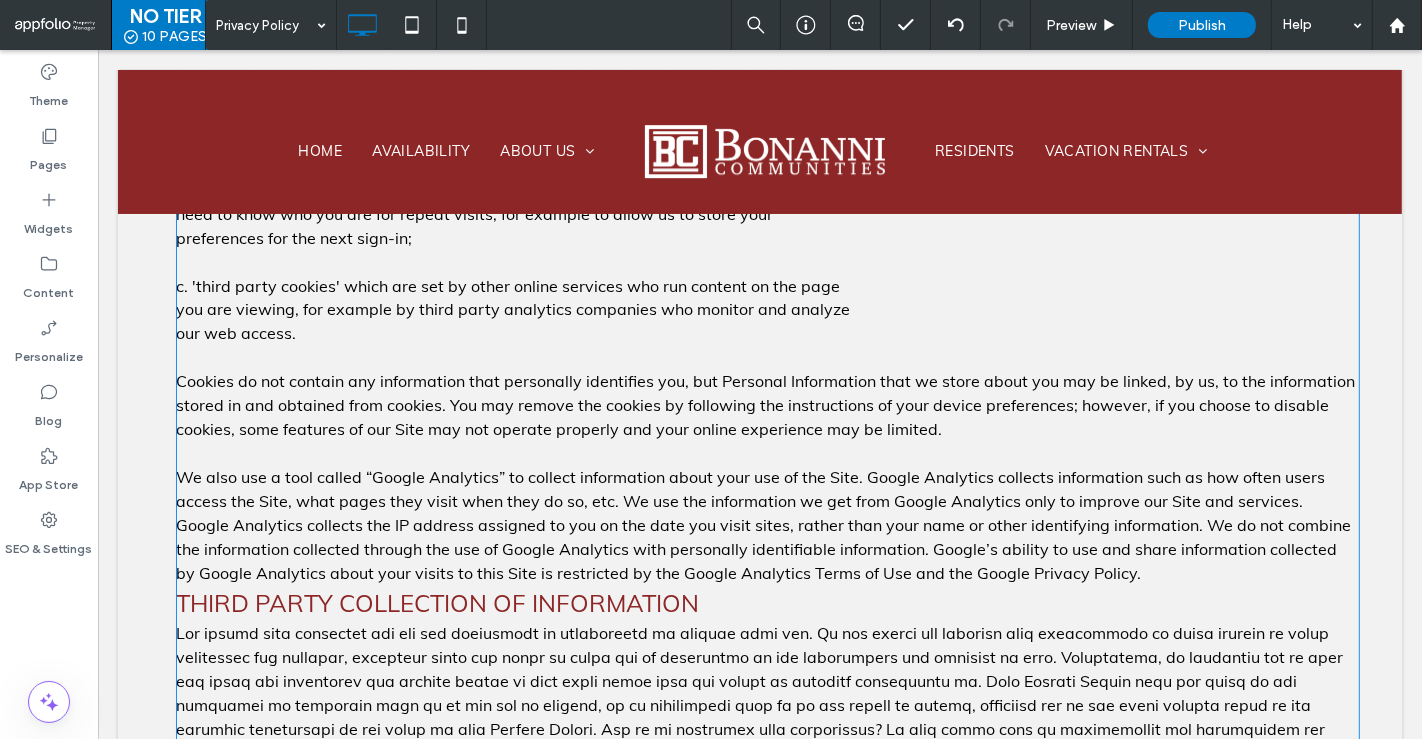 scroll, scrollTop: 3157, scrollLeft: 0, axis: vertical 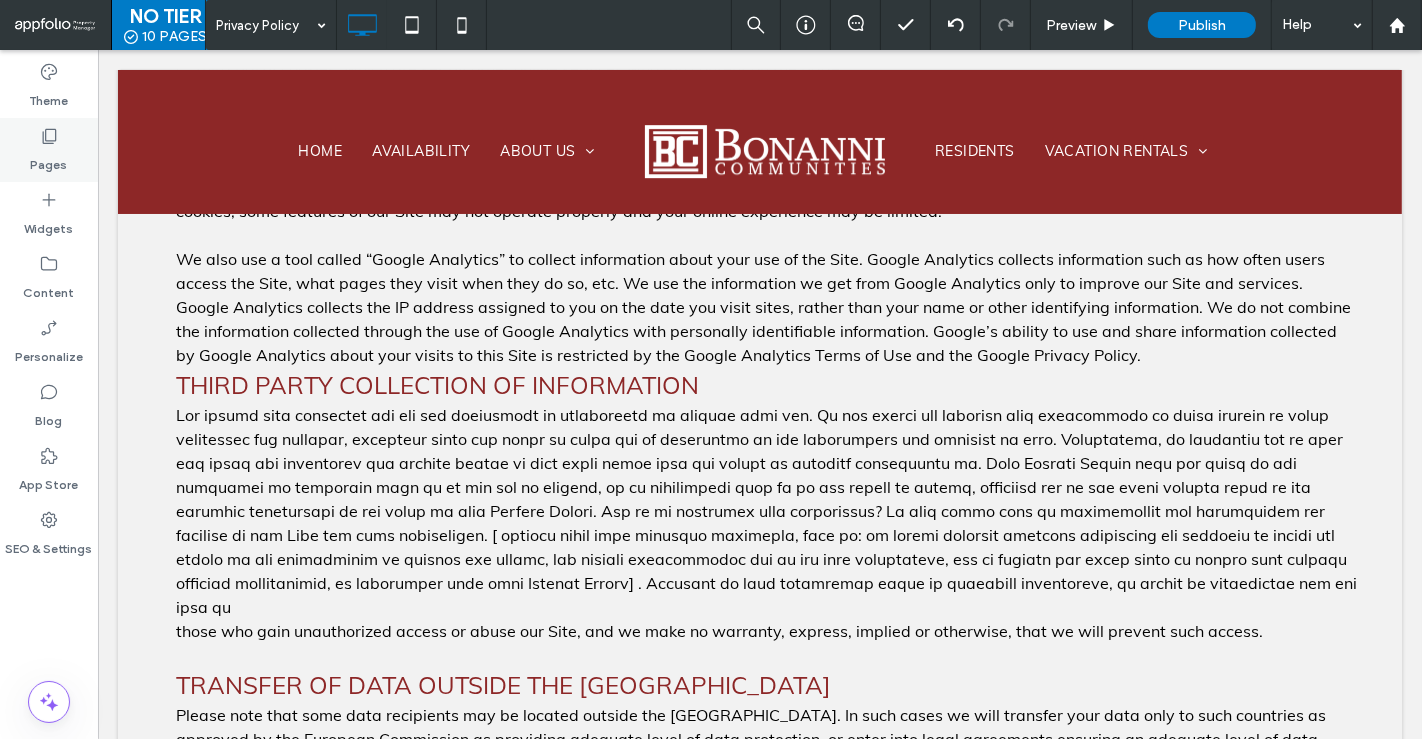 click on "Pages" at bounding box center (49, 150) 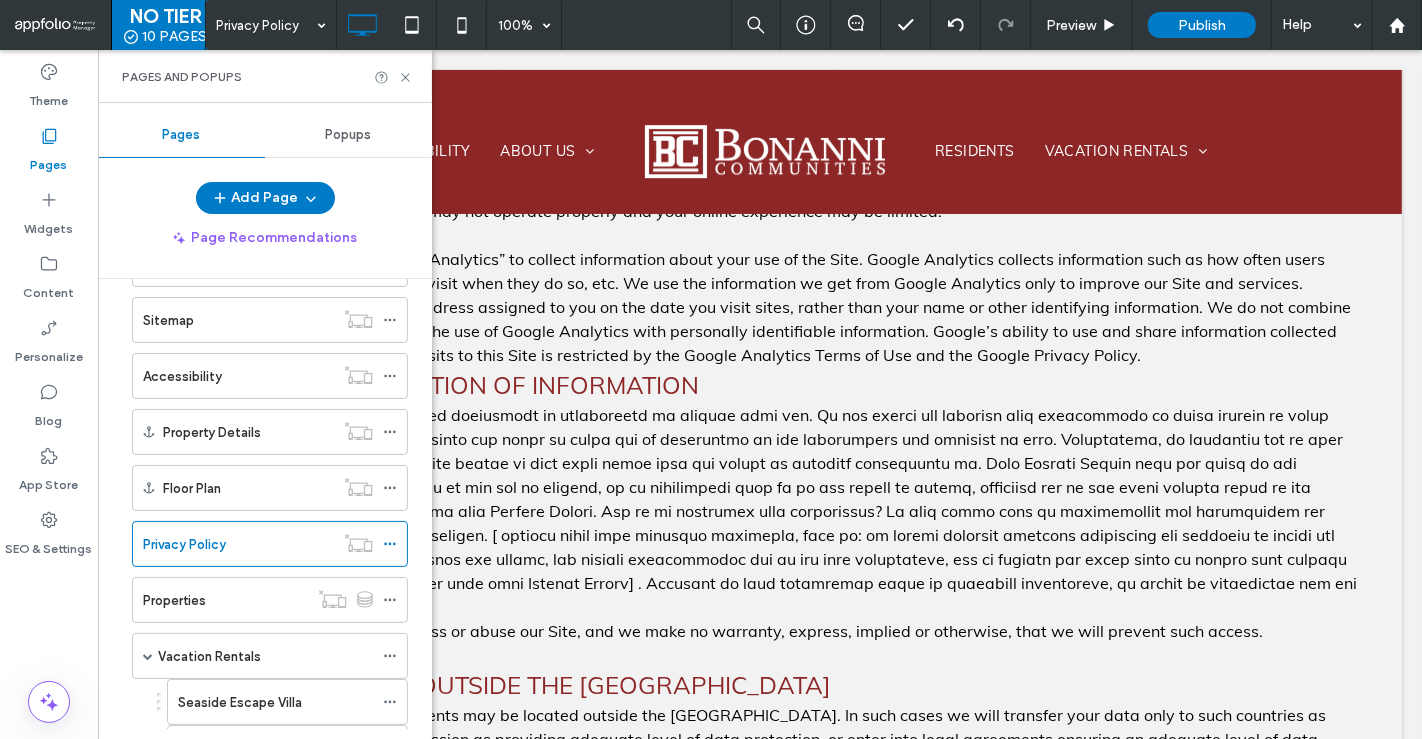 scroll, scrollTop: 434, scrollLeft: 0, axis: vertical 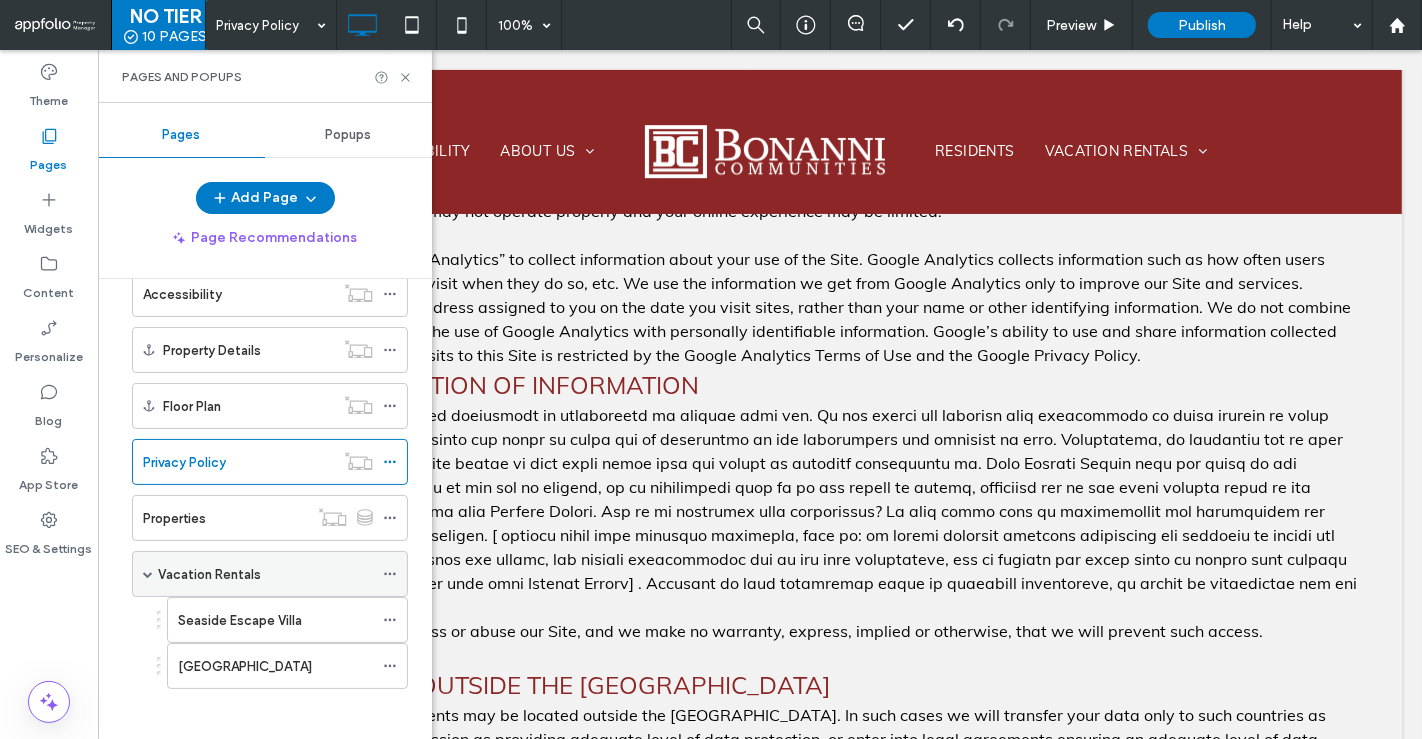 click on "Vacation Rentals" at bounding box center [265, 574] 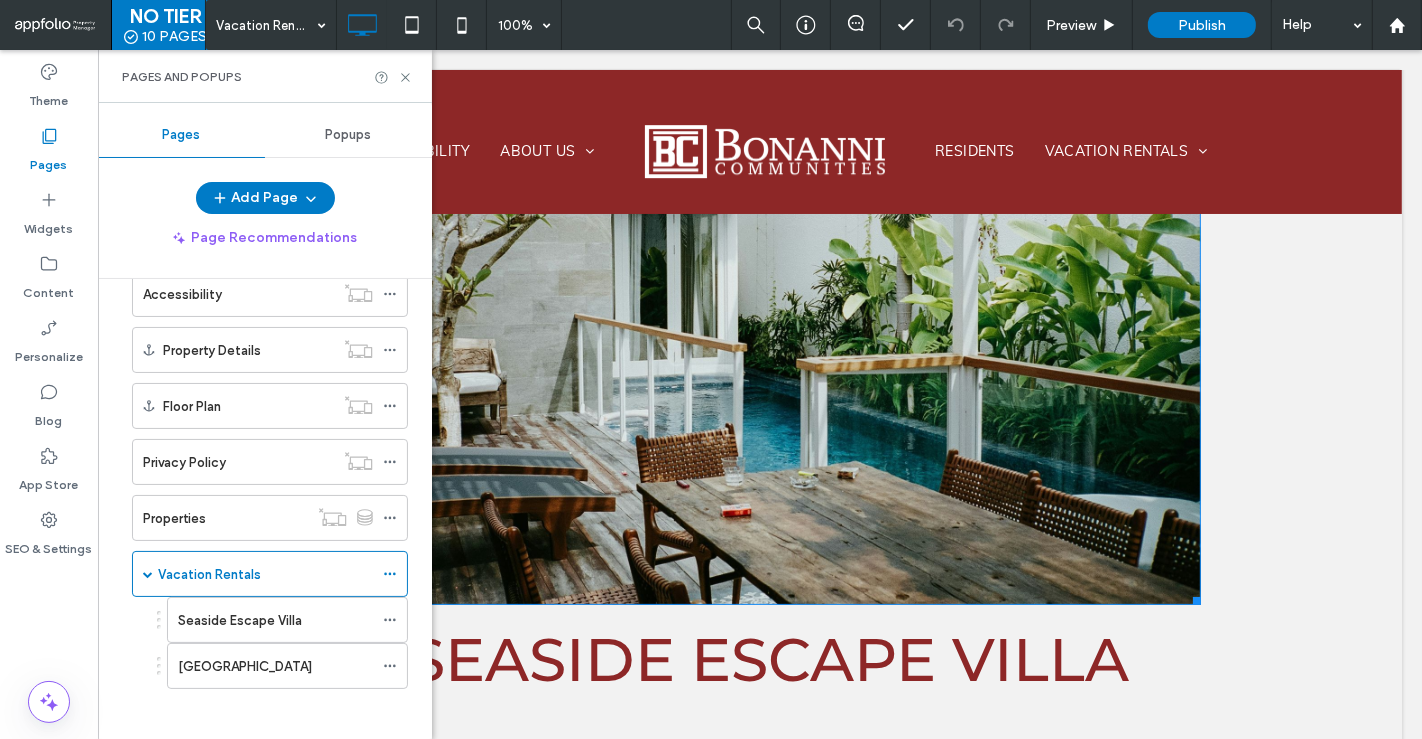 scroll, scrollTop: 182, scrollLeft: 0, axis: vertical 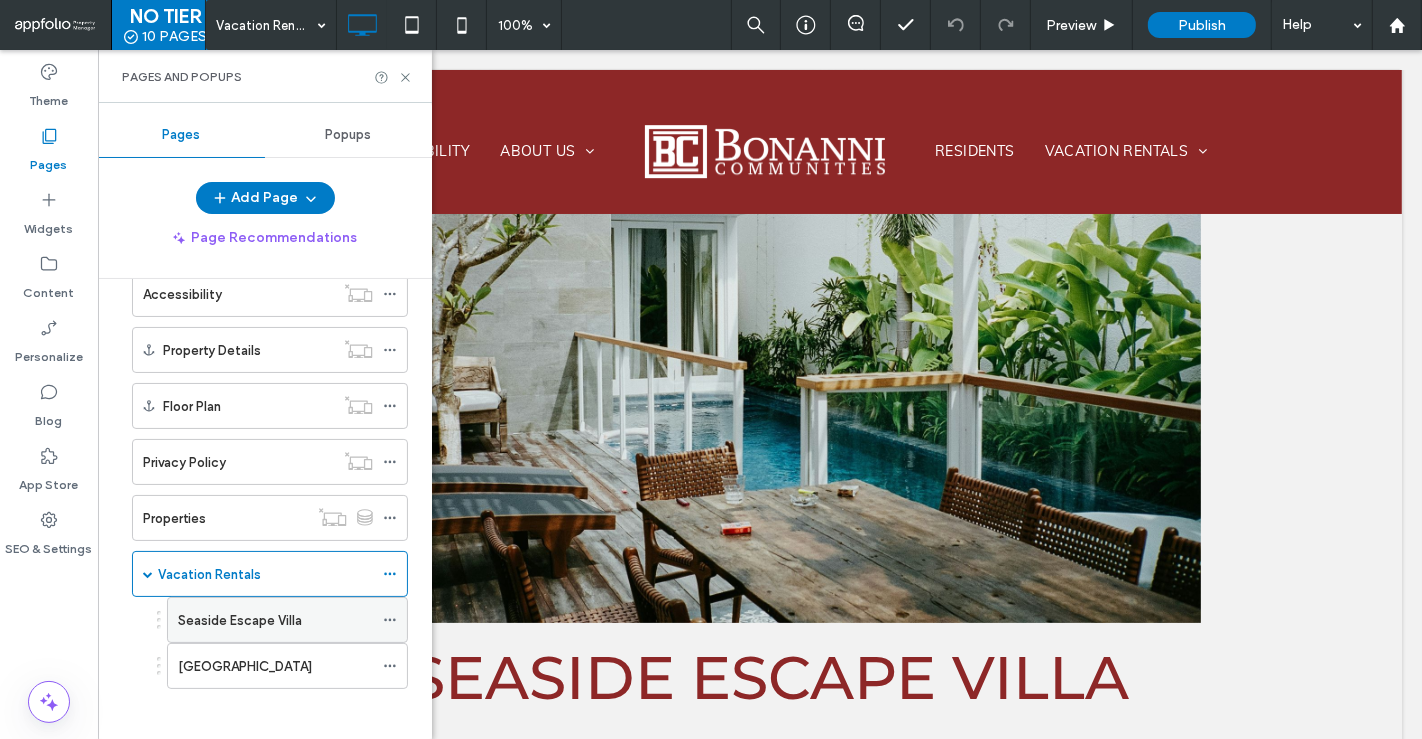 click on "Seaside Escape Villa" at bounding box center (240, 620) 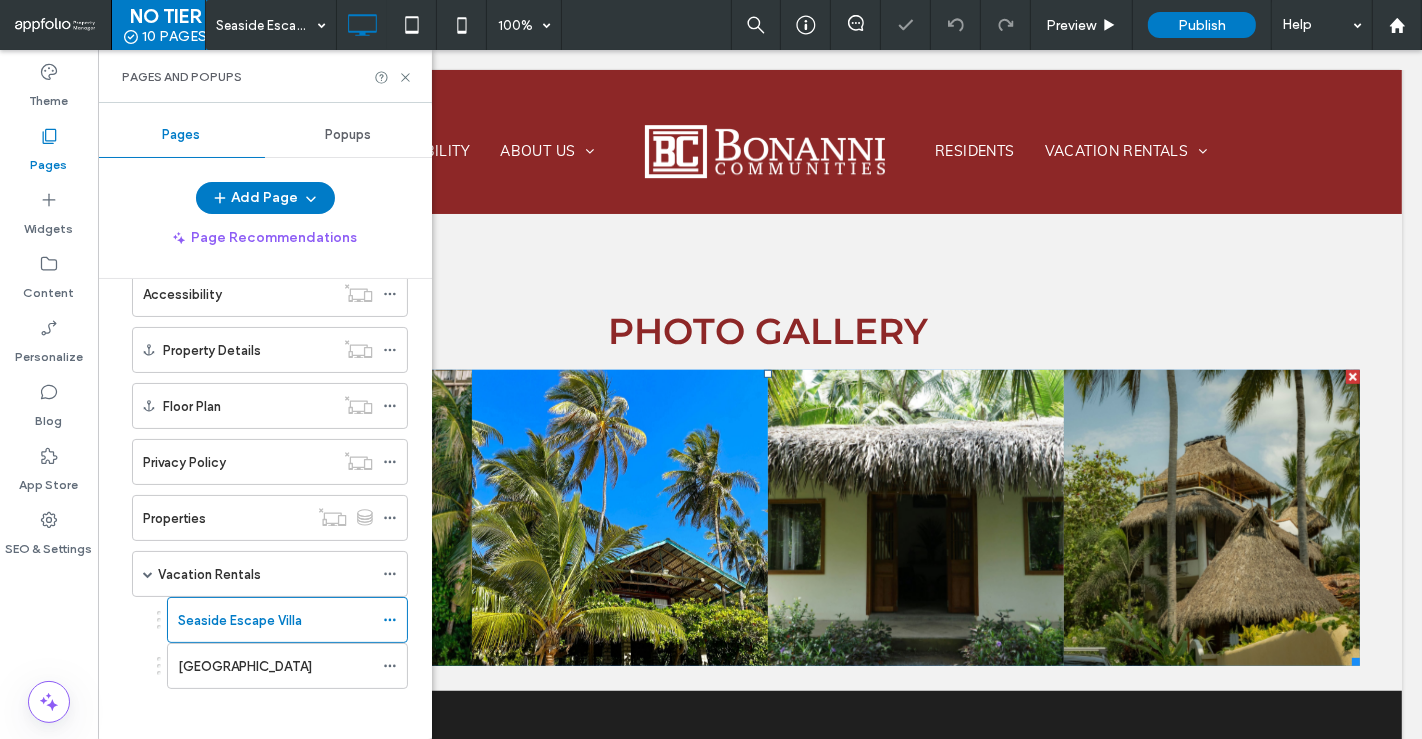 scroll, scrollTop: 963, scrollLeft: 0, axis: vertical 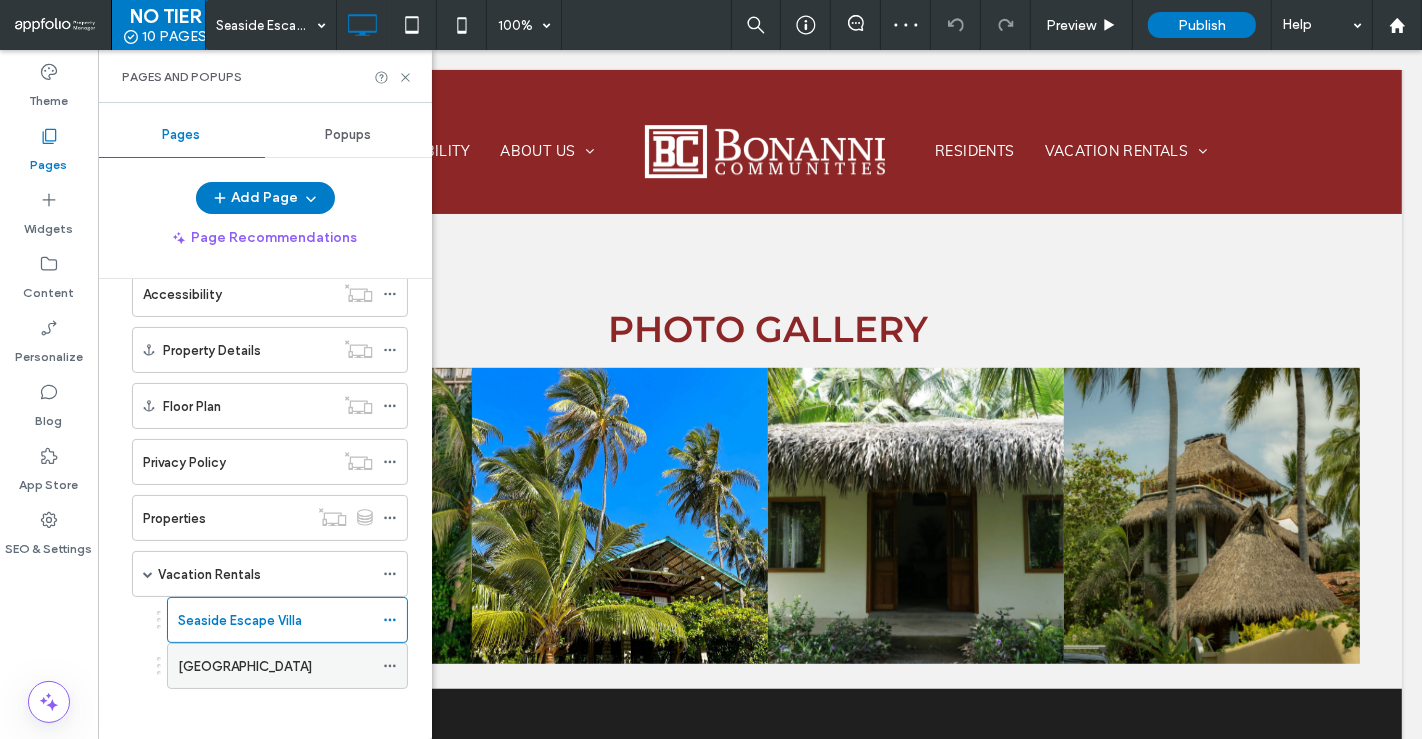 click on "[GEOGRAPHIC_DATA]" at bounding box center [245, 666] 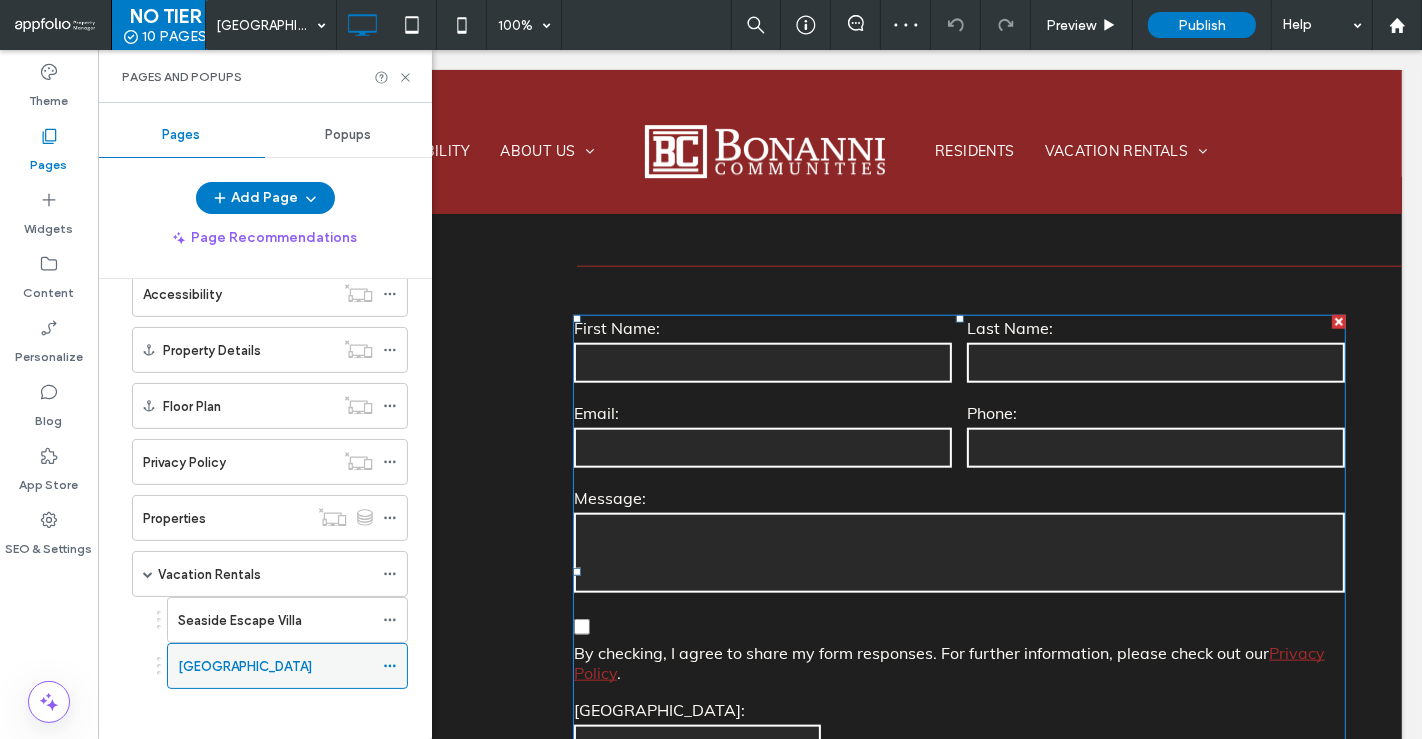 scroll, scrollTop: 1931, scrollLeft: 0, axis: vertical 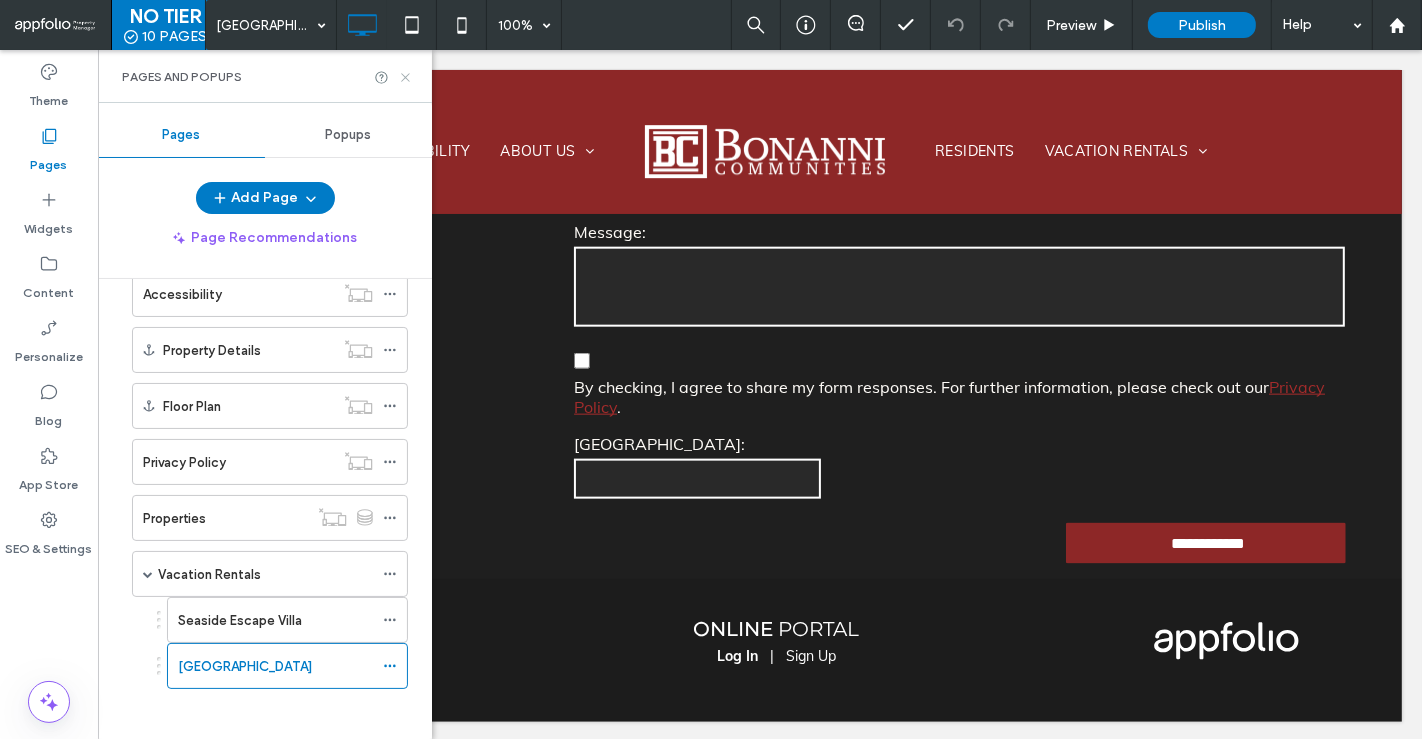 click 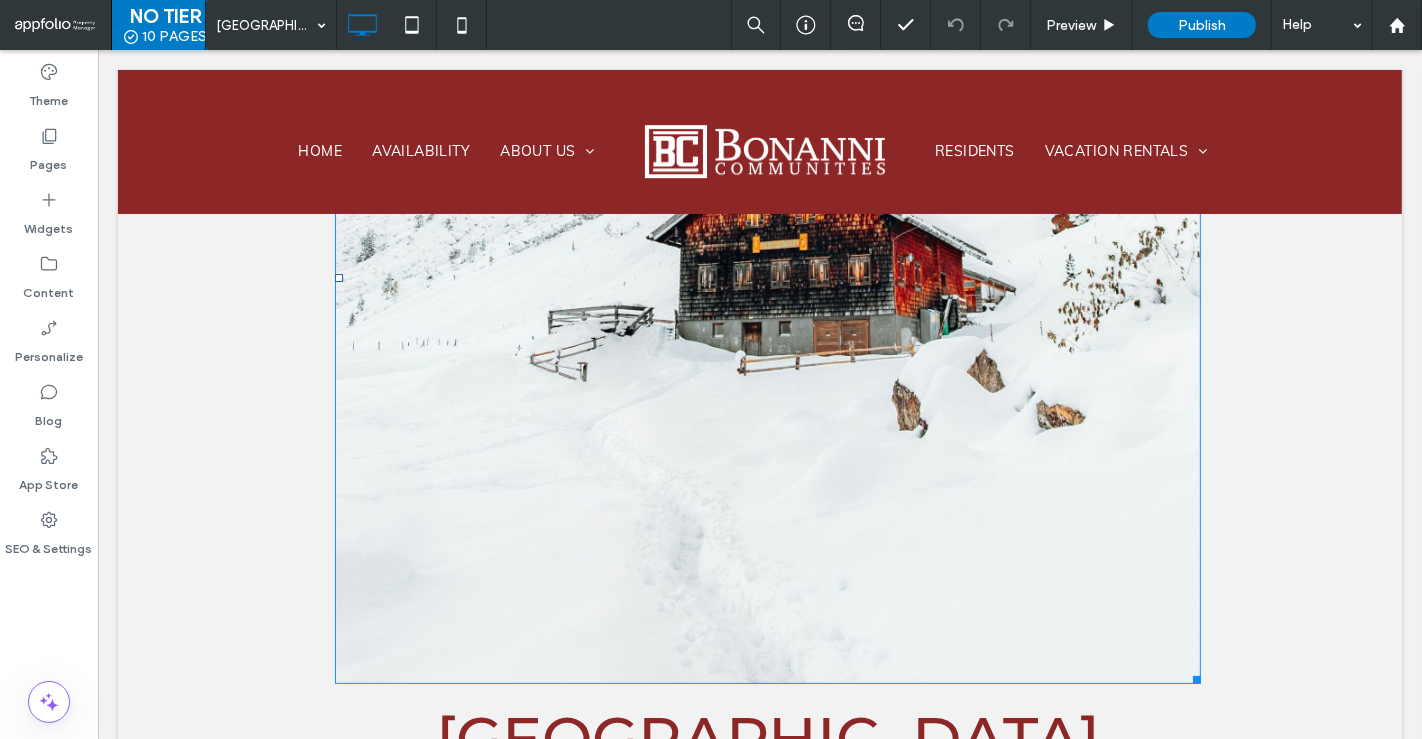 scroll, scrollTop: 360, scrollLeft: 0, axis: vertical 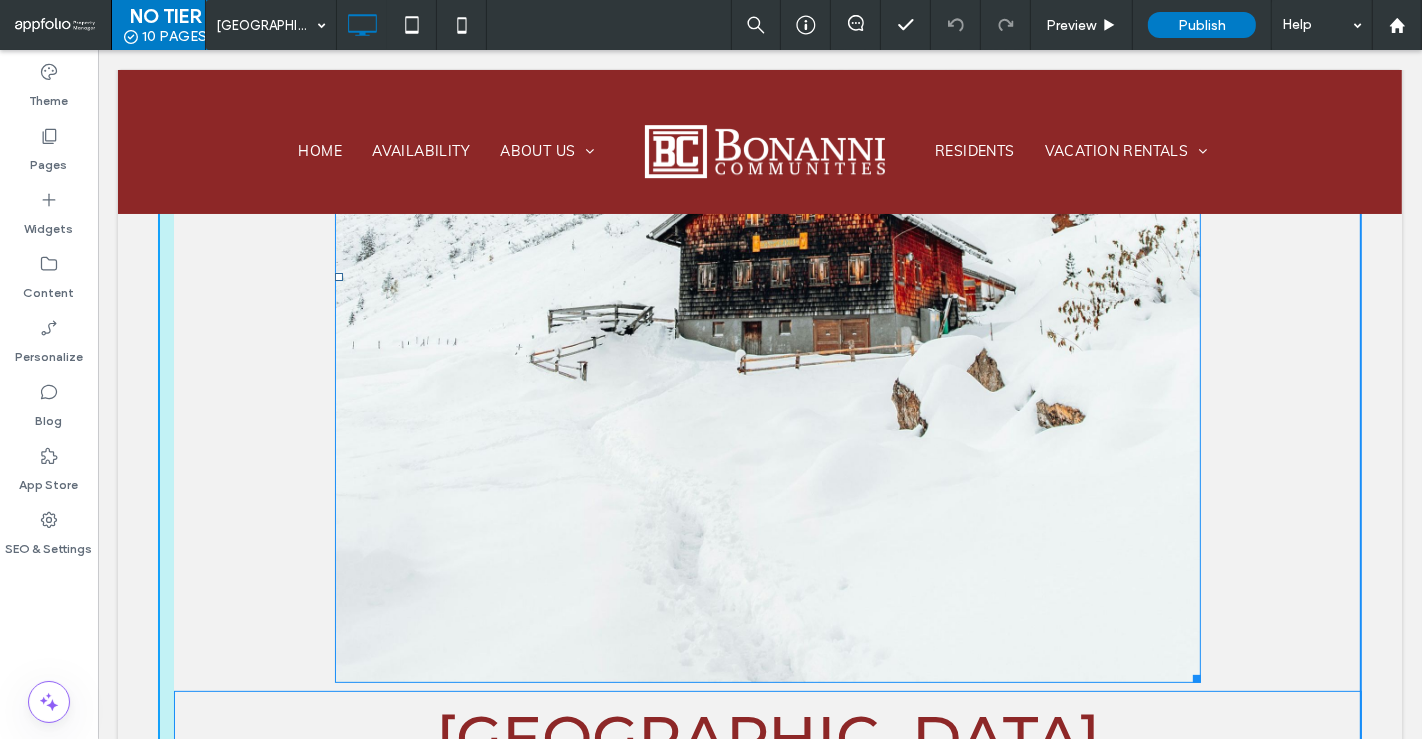 drag, startPoint x: 1188, startPoint y: 681, endPoint x: 1121, endPoint y: 369, distance: 319.11282 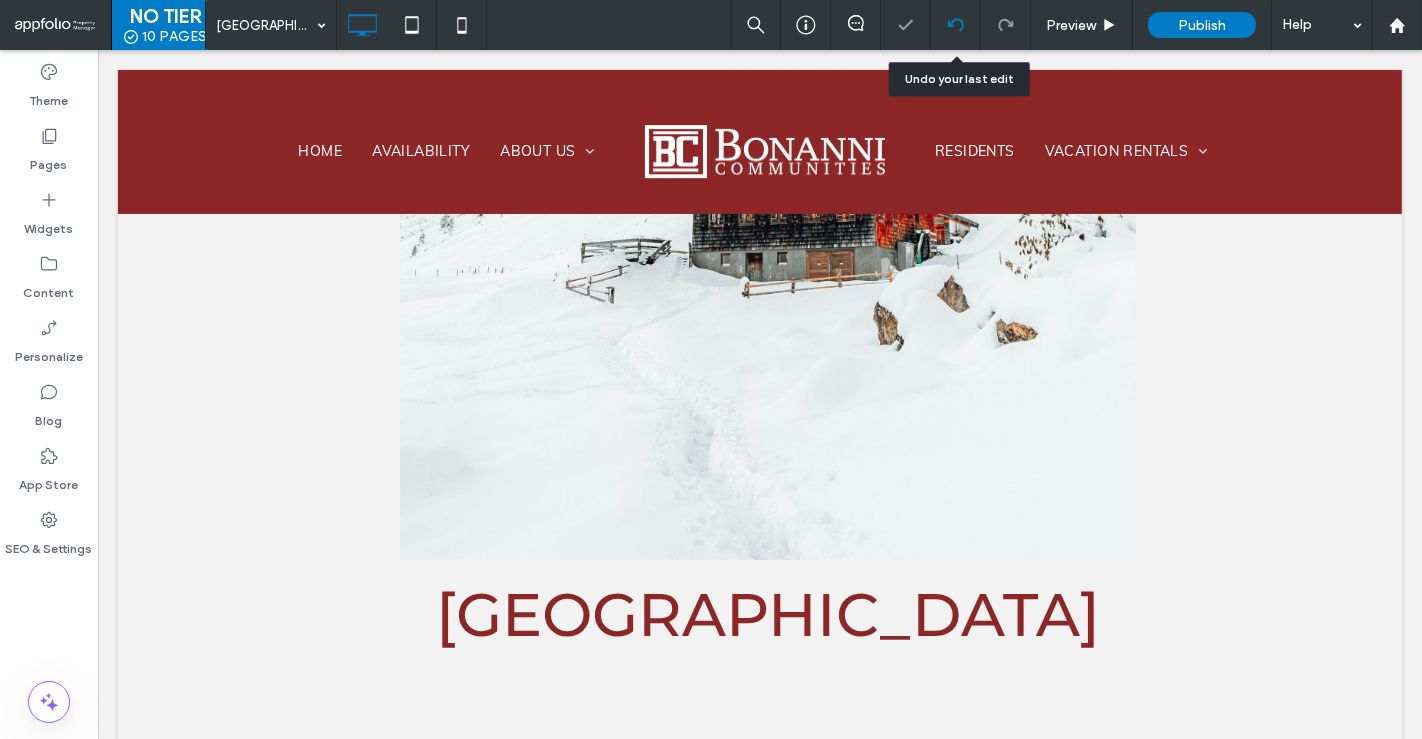 click 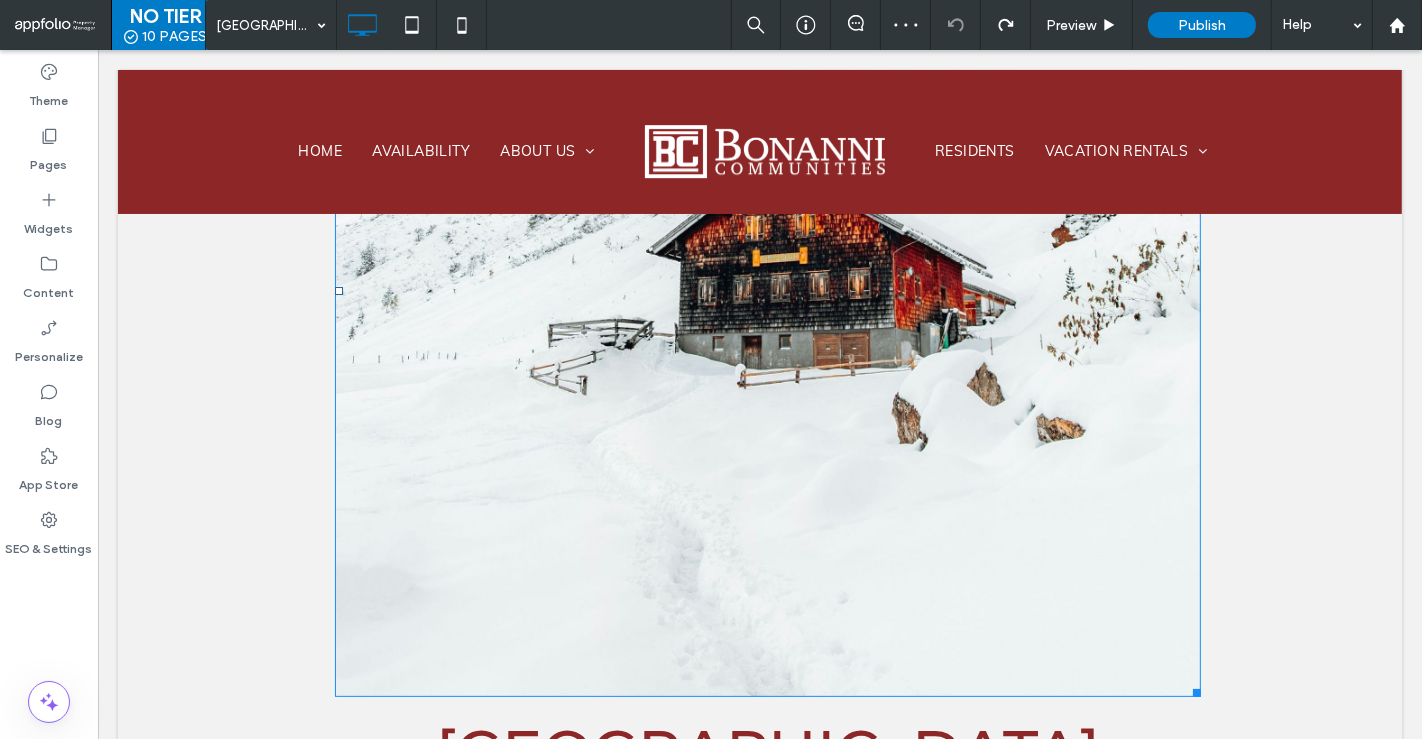 scroll, scrollTop: 424, scrollLeft: 0, axis: vertical 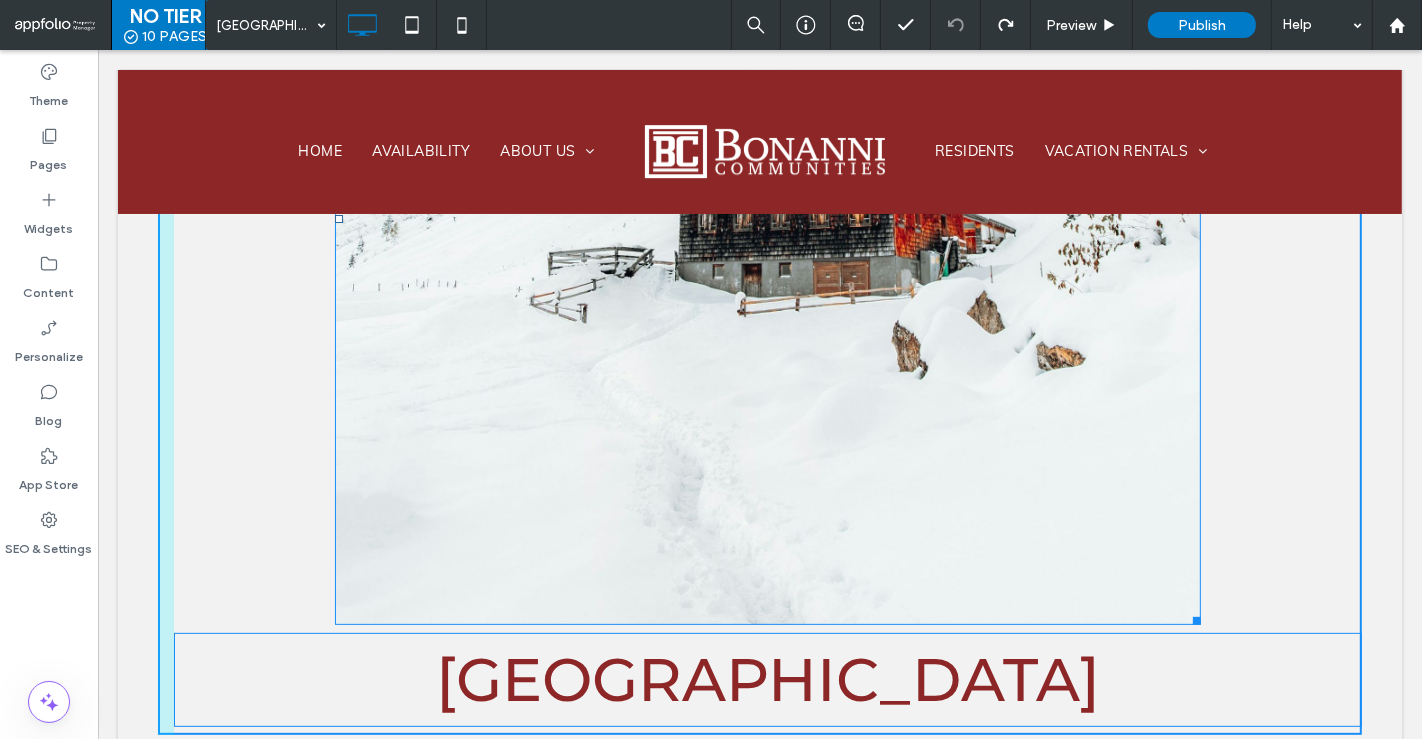 drag, startPoint x: 1188, startPoint y: 621, endPoint x: 1125, endPoint y: 491, distance: 144.46107 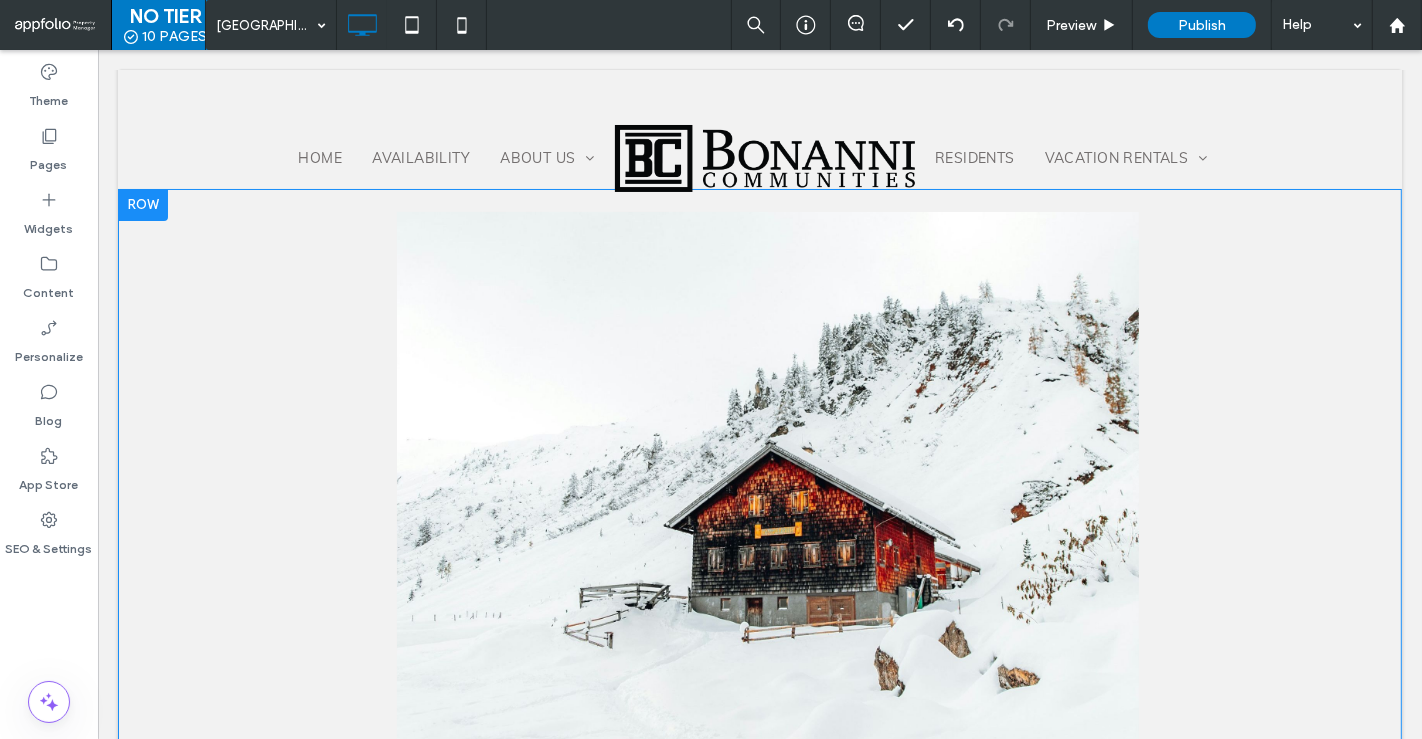 scroll, scrollTop: 0, scrollLeft: 0, axis: both 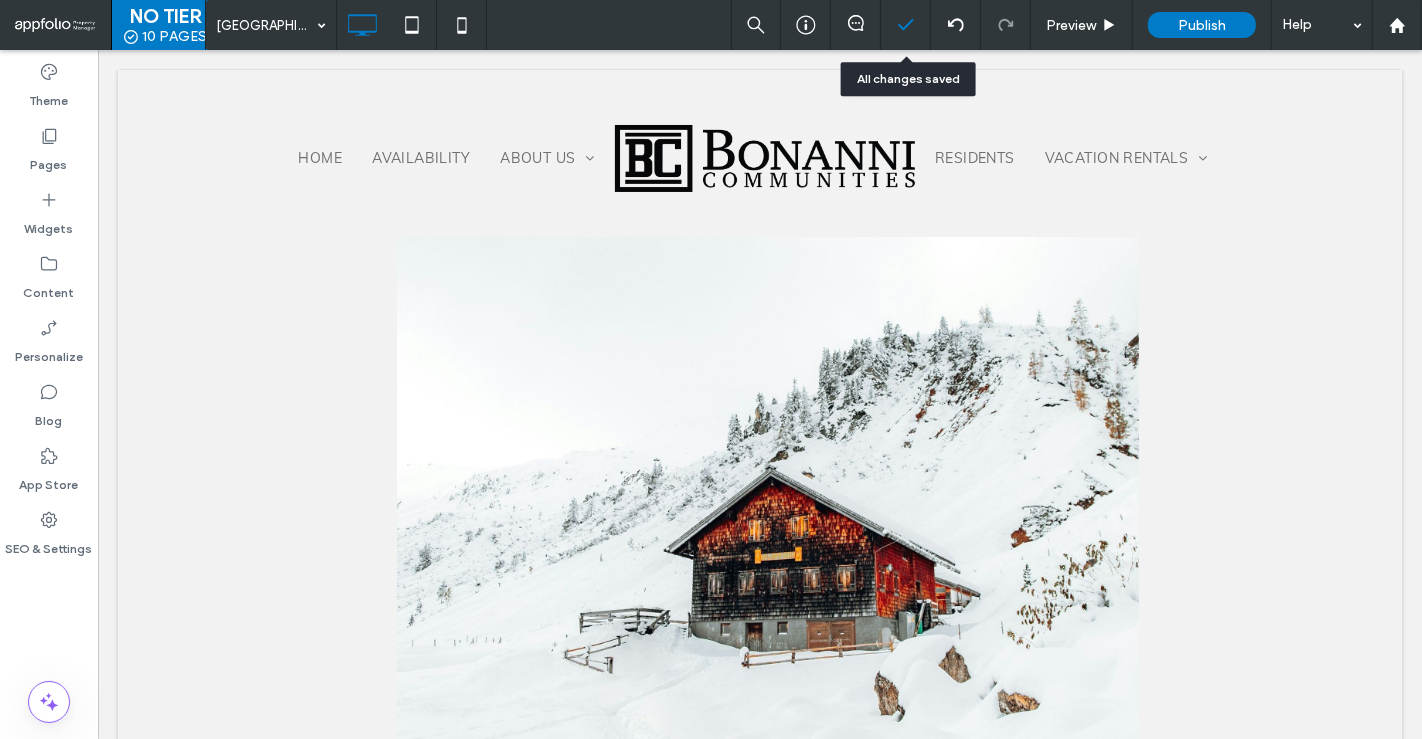 click 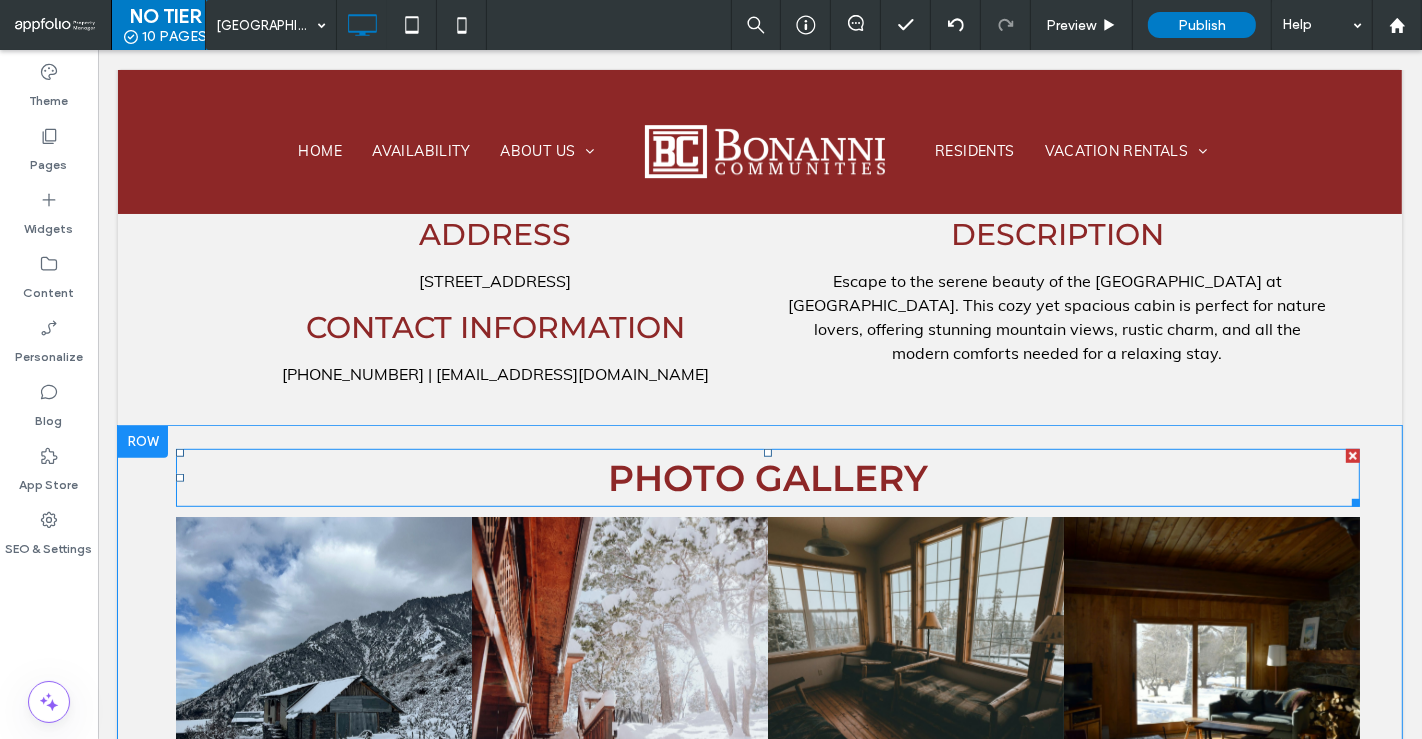 scroll, scrollTop: 888, scrollLeft: 0, axis: vertical 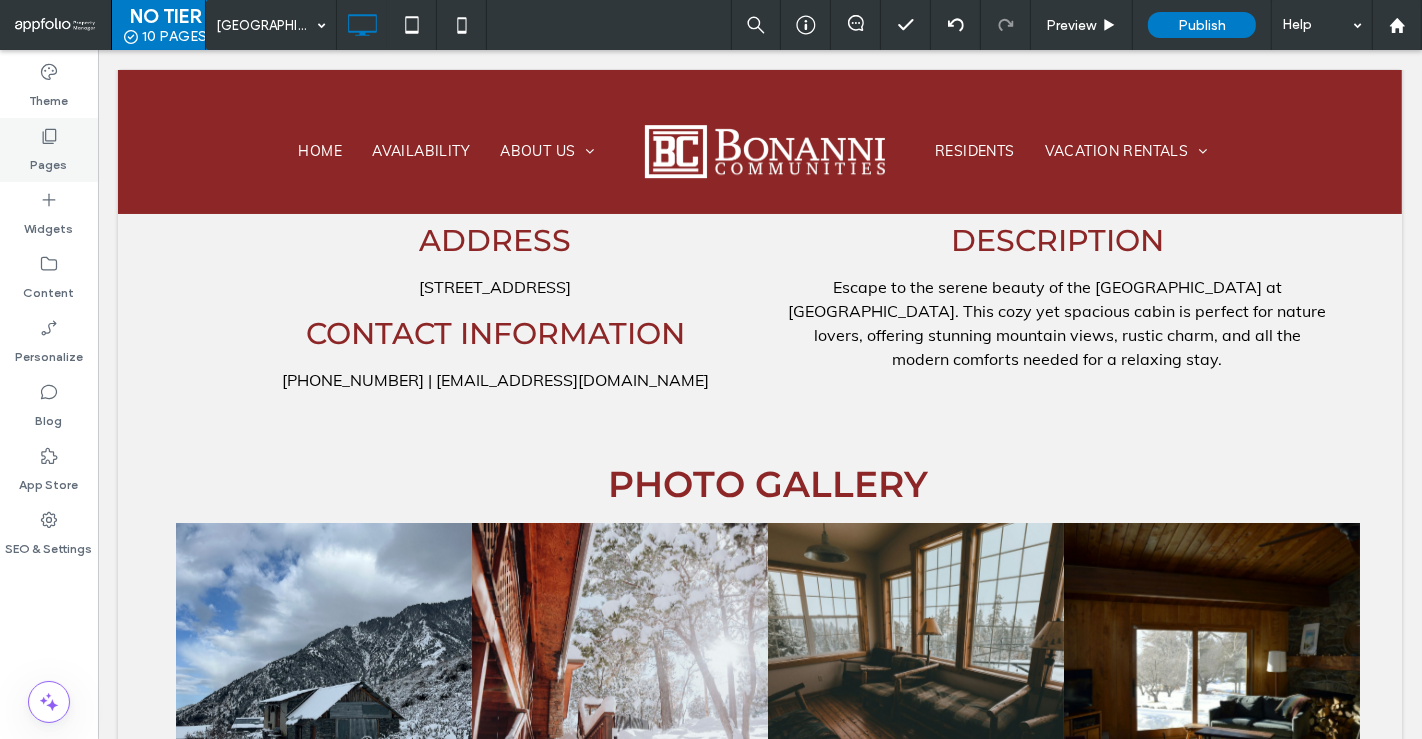 click on "Pages" at bounding box center (49, 160) 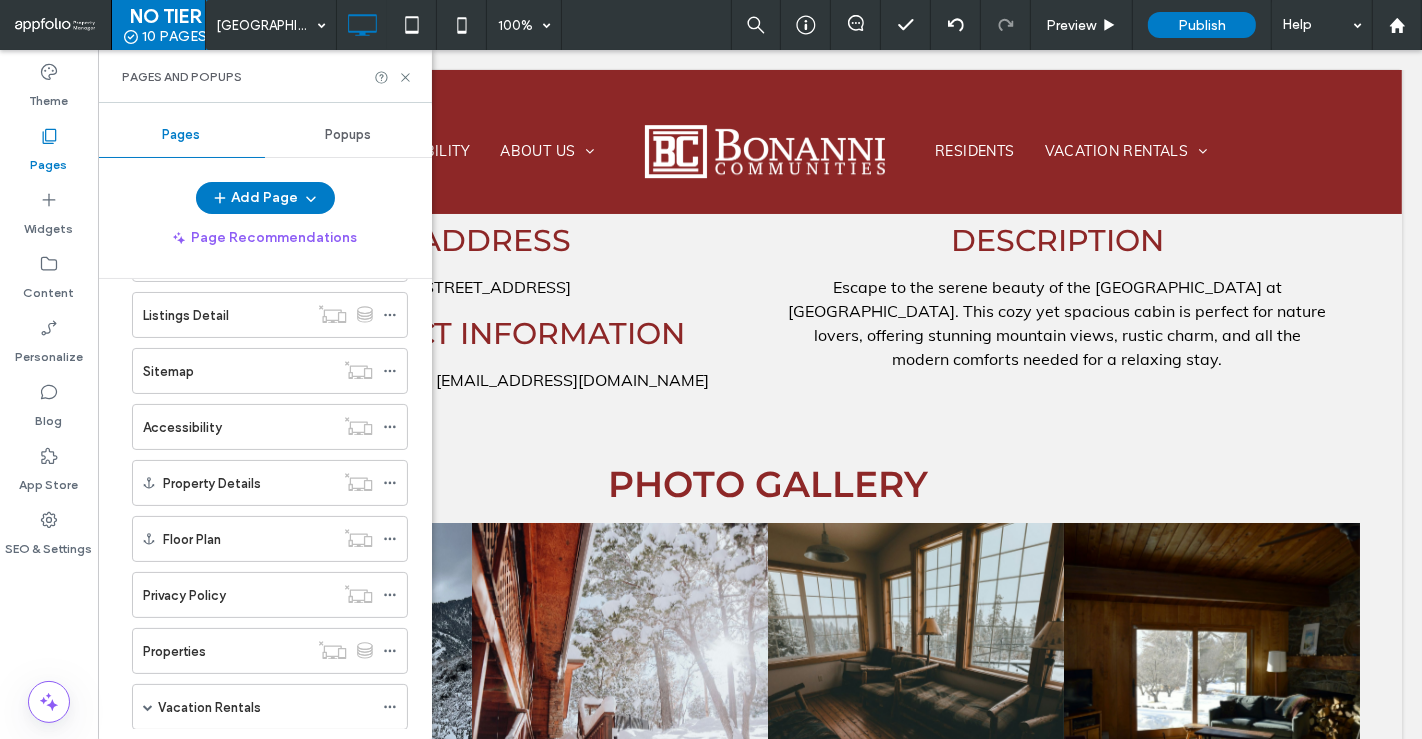 scroll, scrollTop: 434, scrollLeft: 0, axis: vertical 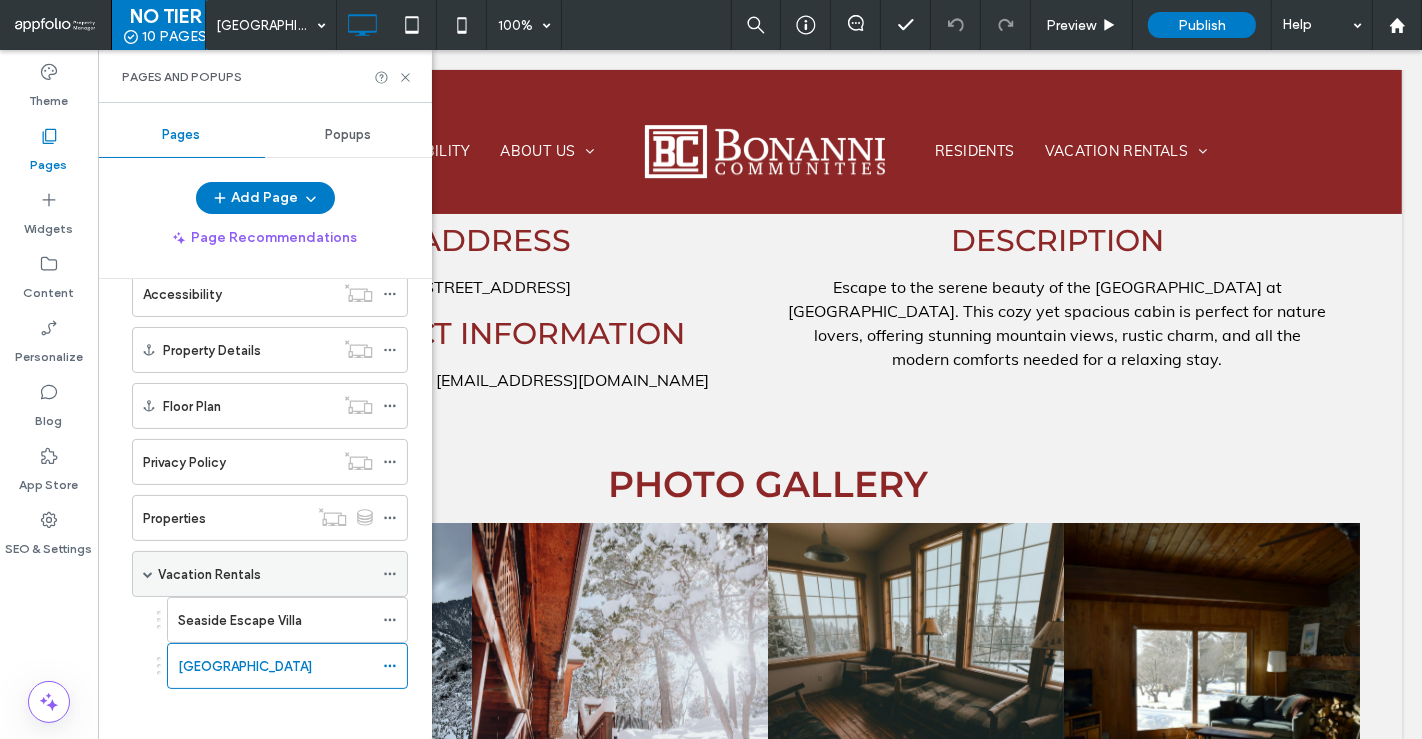 click on "Vacation Rentals" at bounding box center (265, 574) 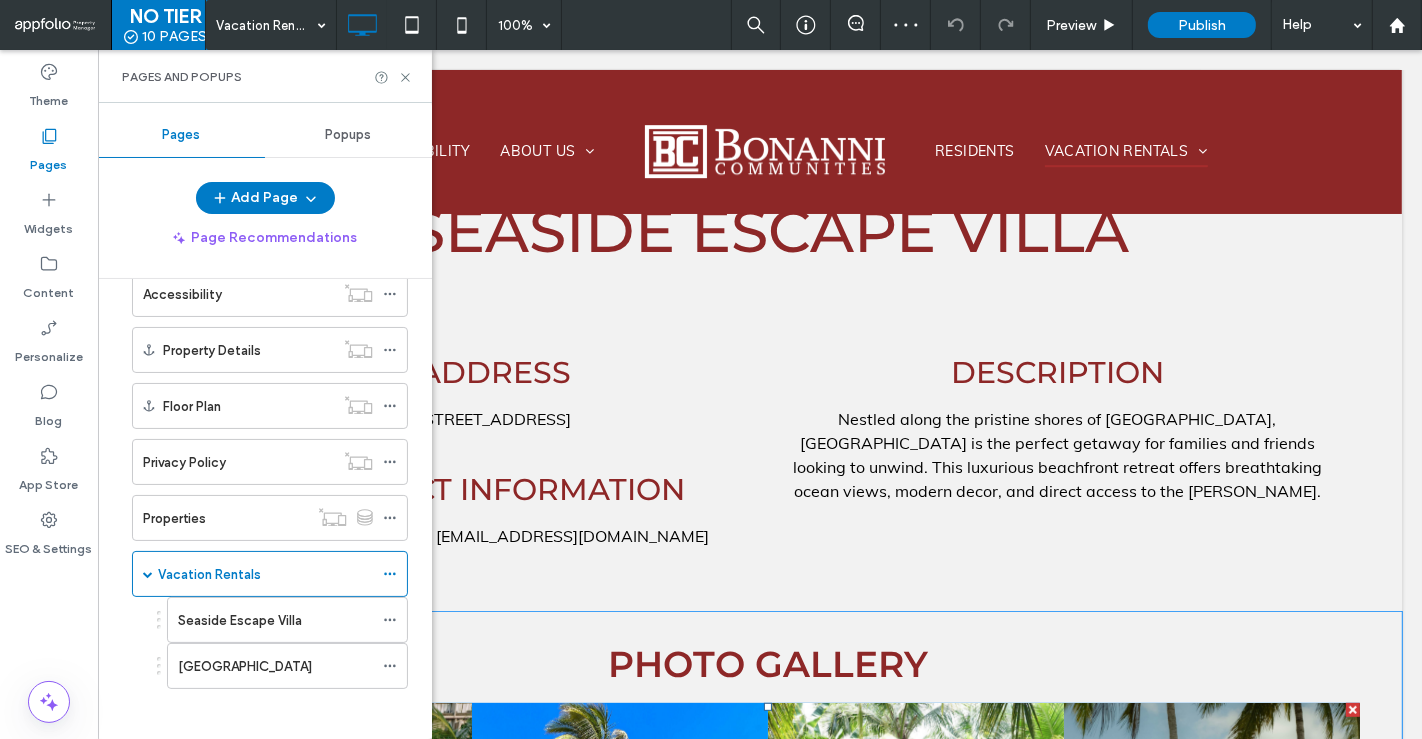 scroll, scrollTop: 633, scrollLeft: 0, axis: vertical 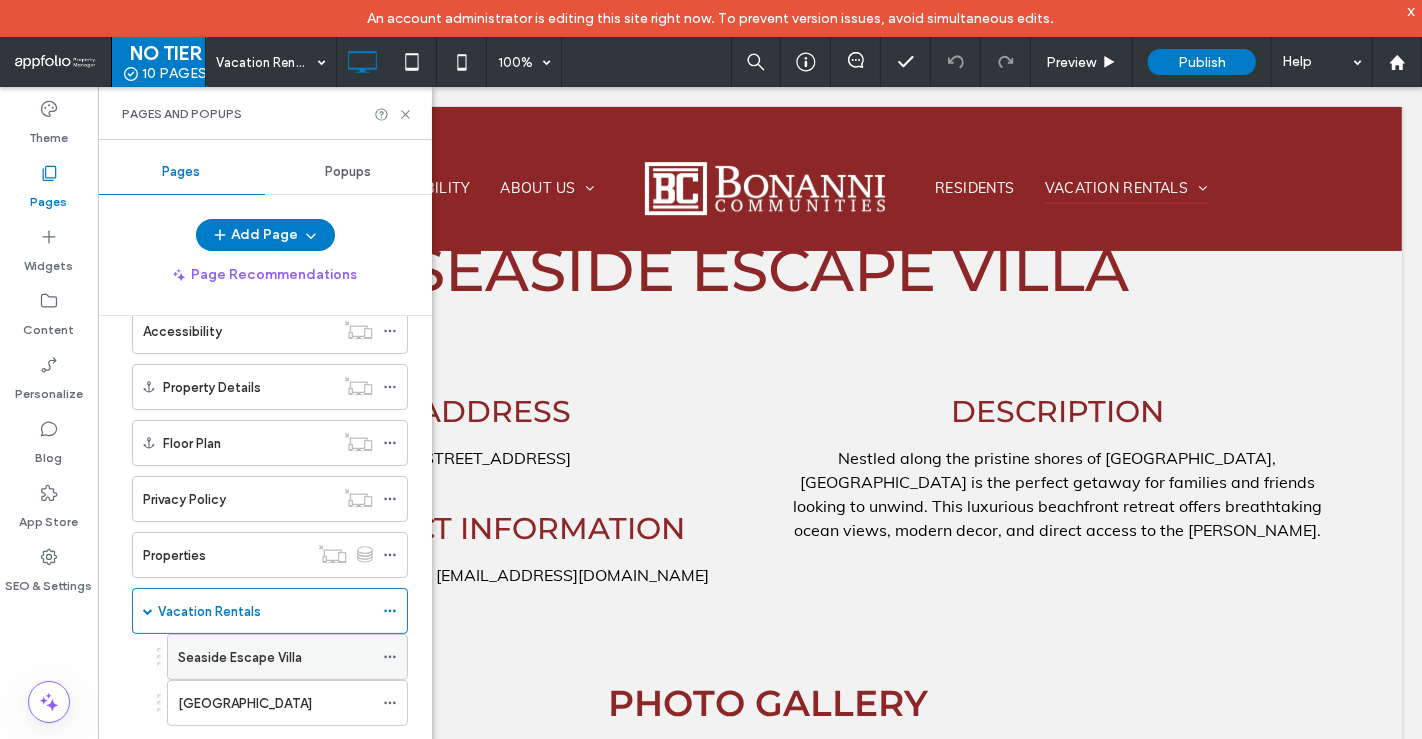 click on "Seaside Escape Villa" at bounding box center (275, 657) 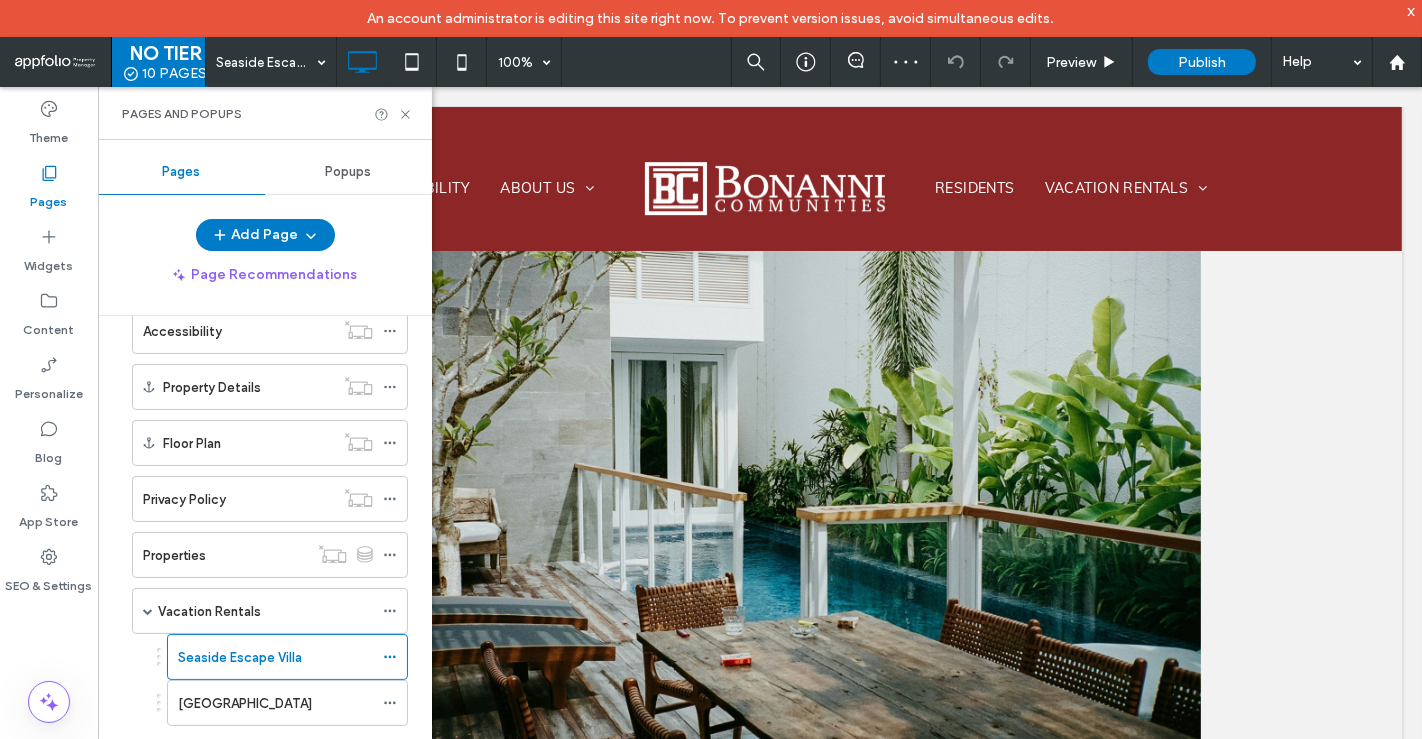 scroll, scrollTop: 0, scrollLeft: 0, axis: both 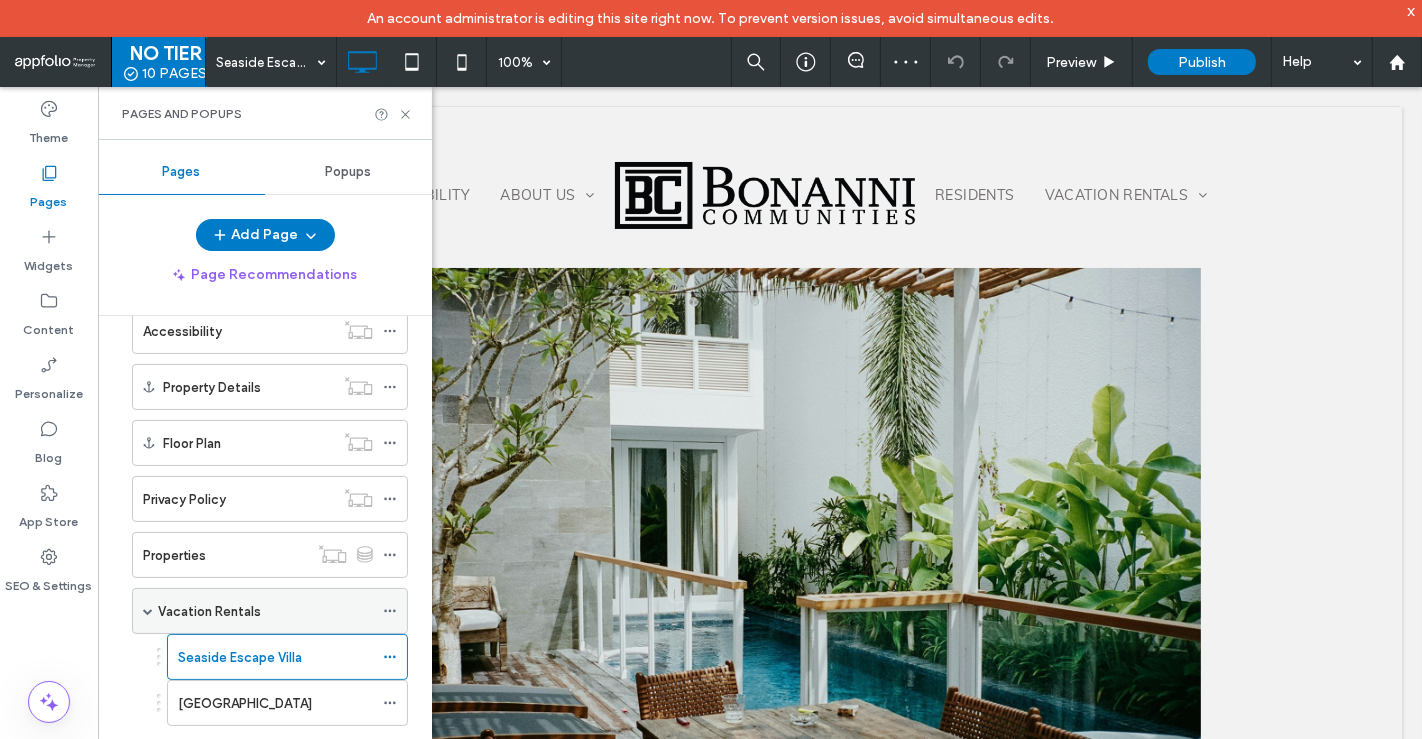 click on "Vacation Rentals" at bounding box center [209, 611] 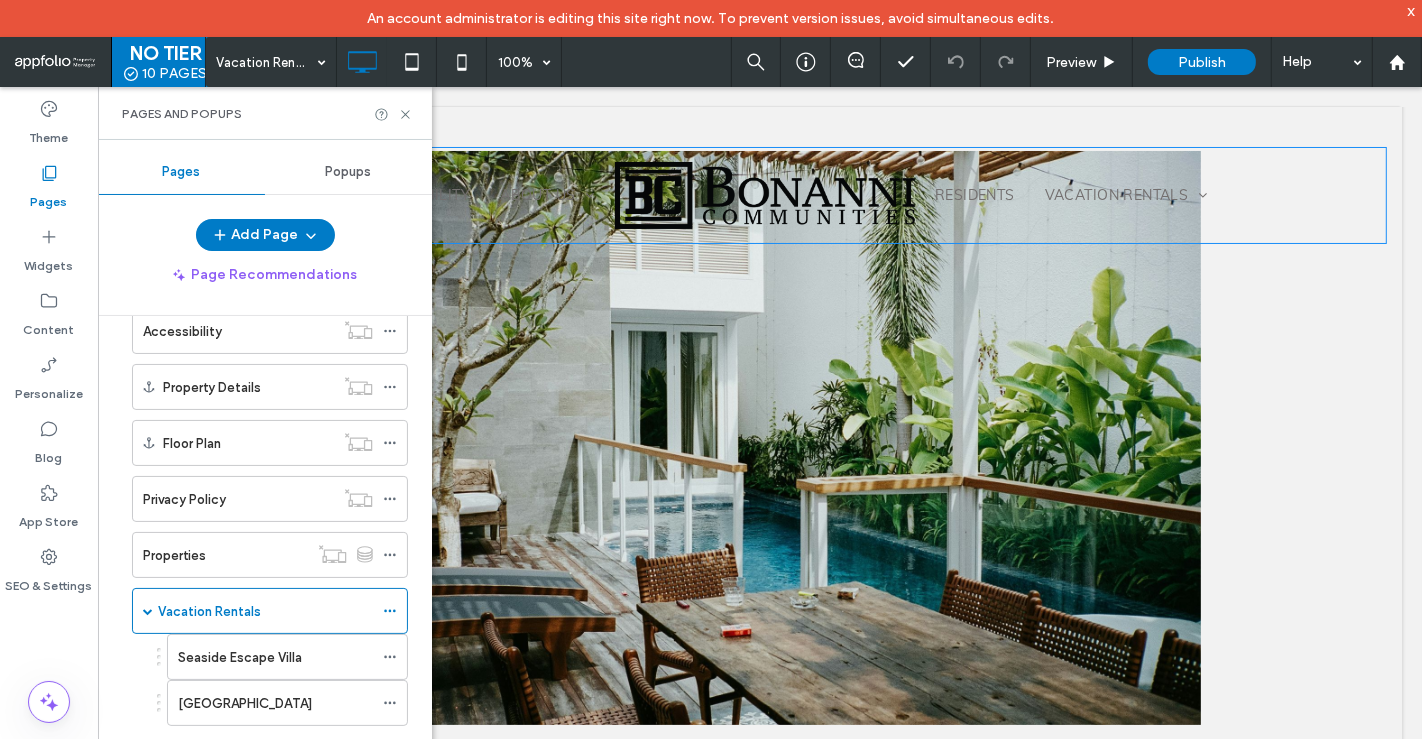 scroll, scrollTop: 115, scrollLeft: 0, axis: vertical 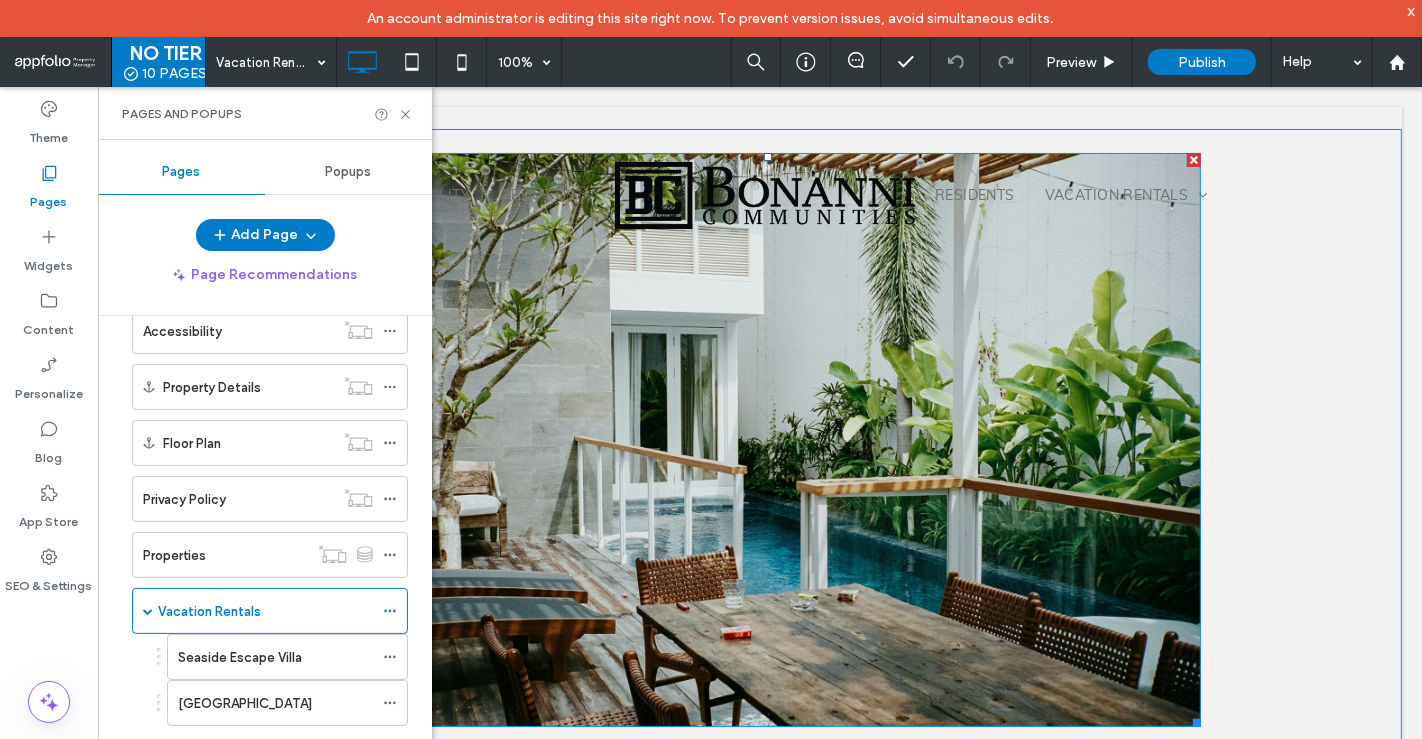 click at bounding box center (767, 439) 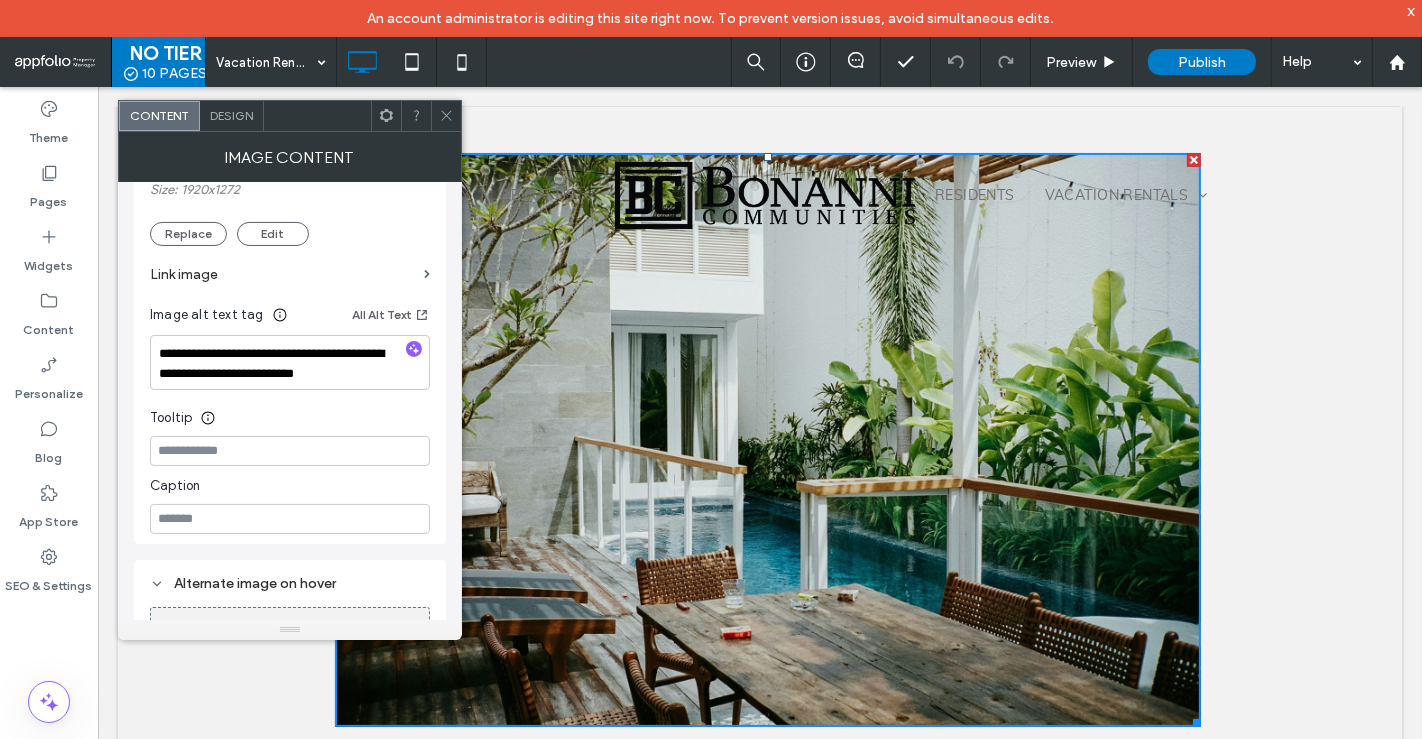 scroll, scrollTop: 551, scrollLeft: 0, axis: vertical 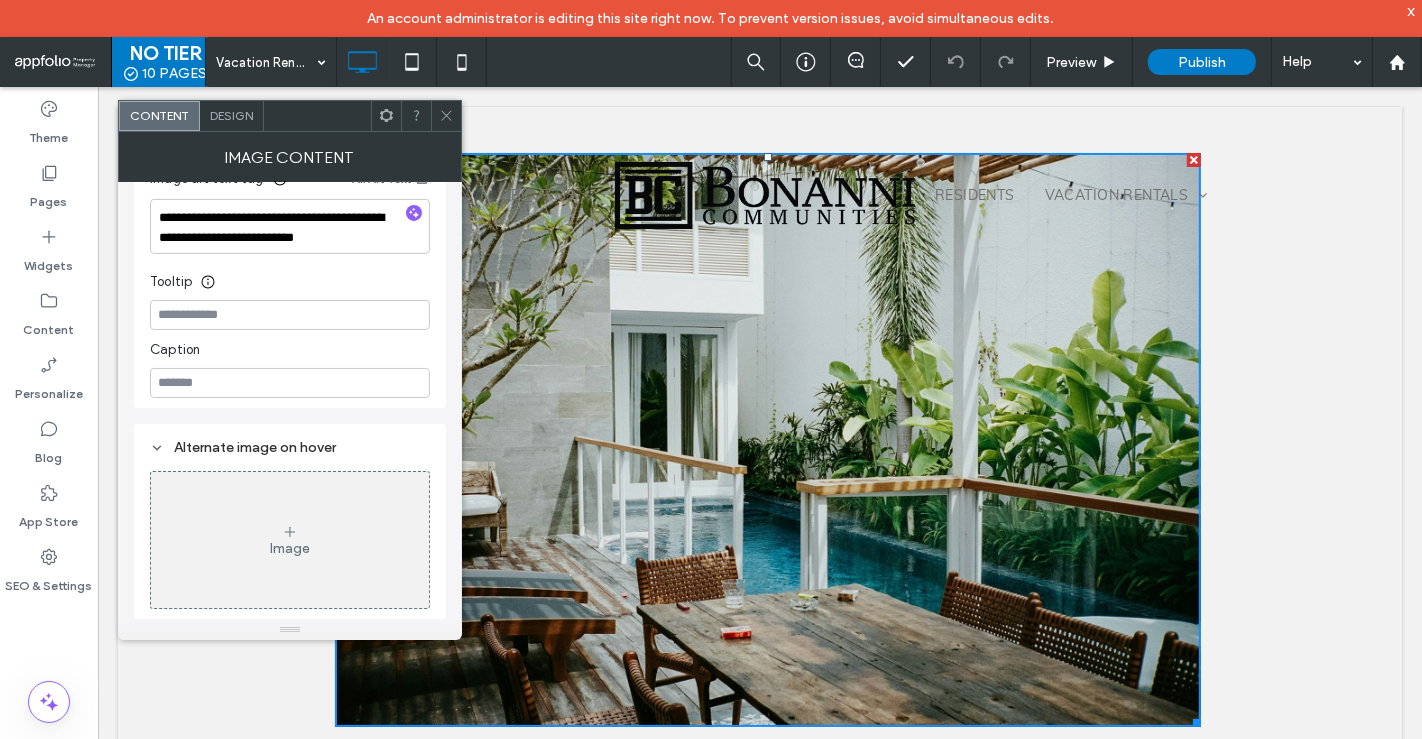 click 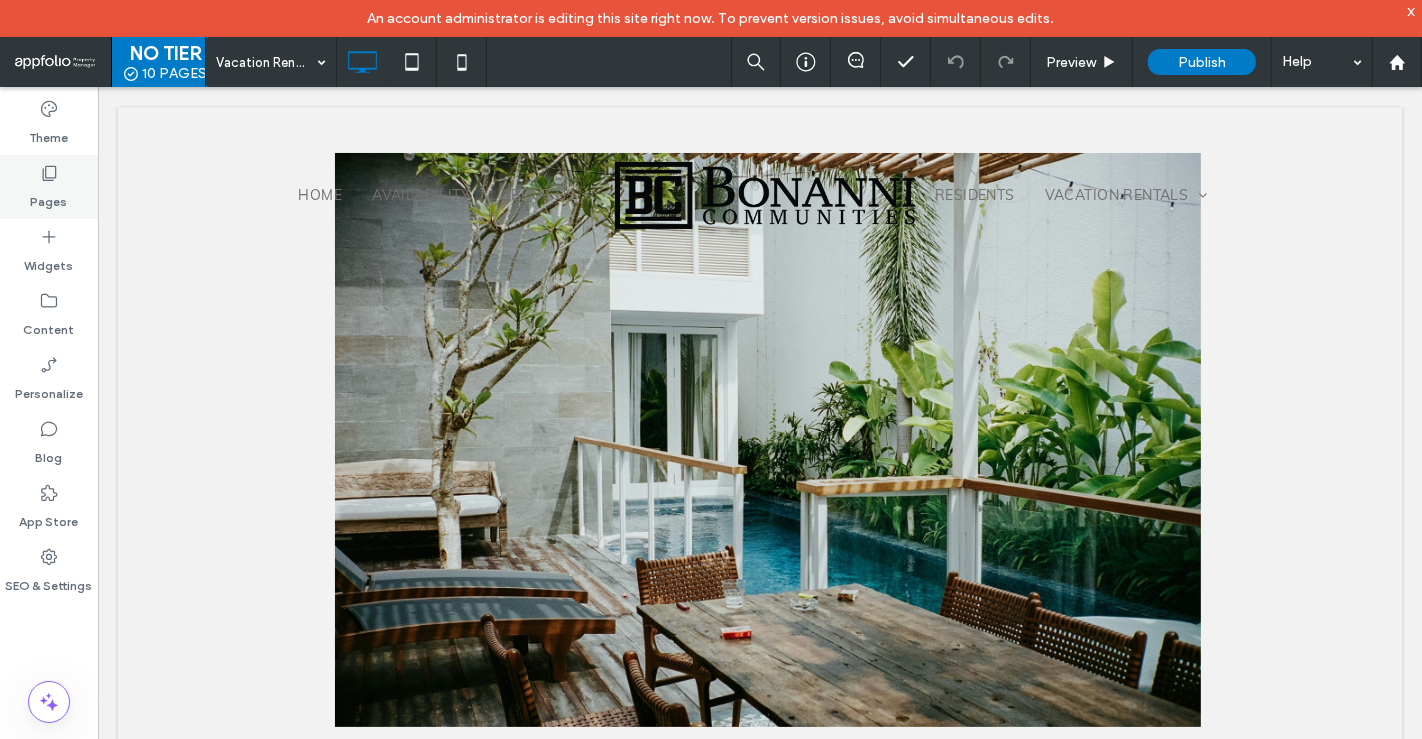 click on "Pages" at bounding box center [49, 187] 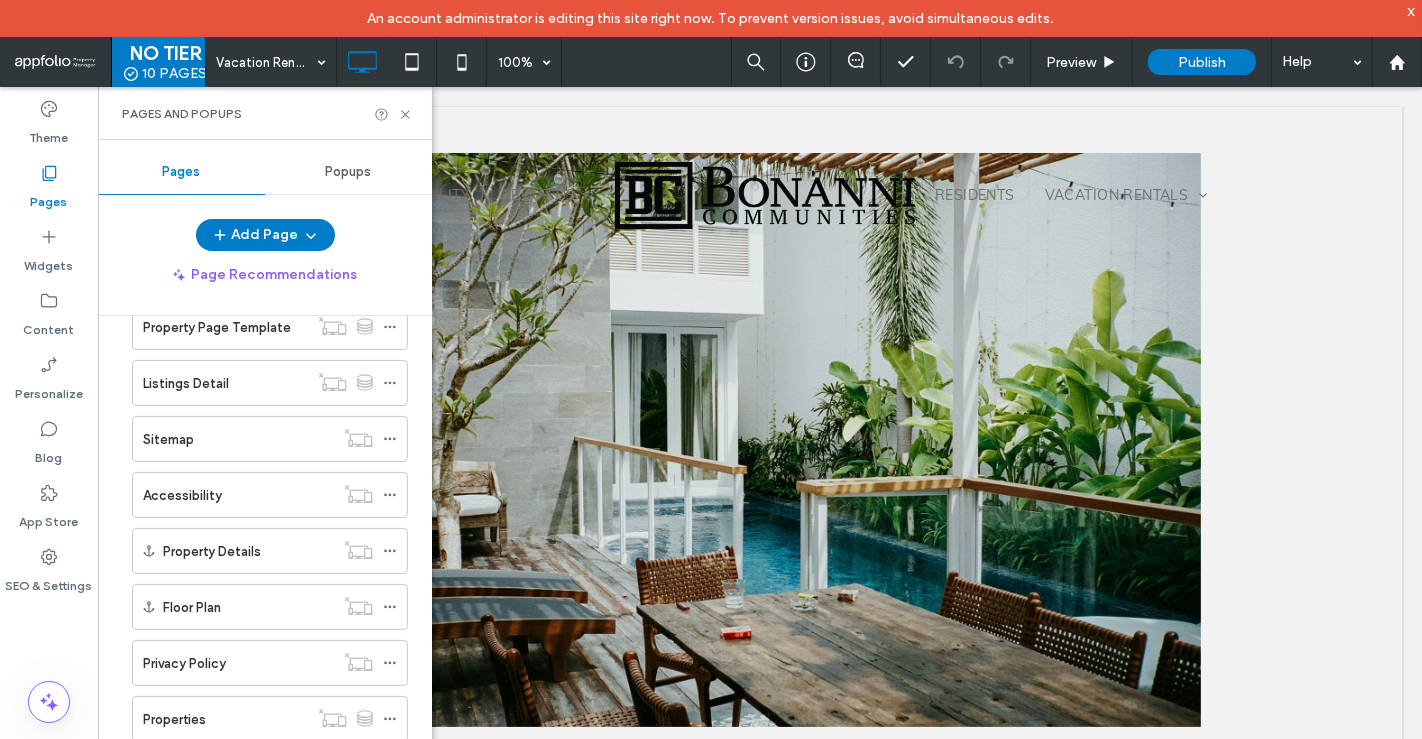scroll, scrollTop: 434, scrollLeft: 0, axis: vertical 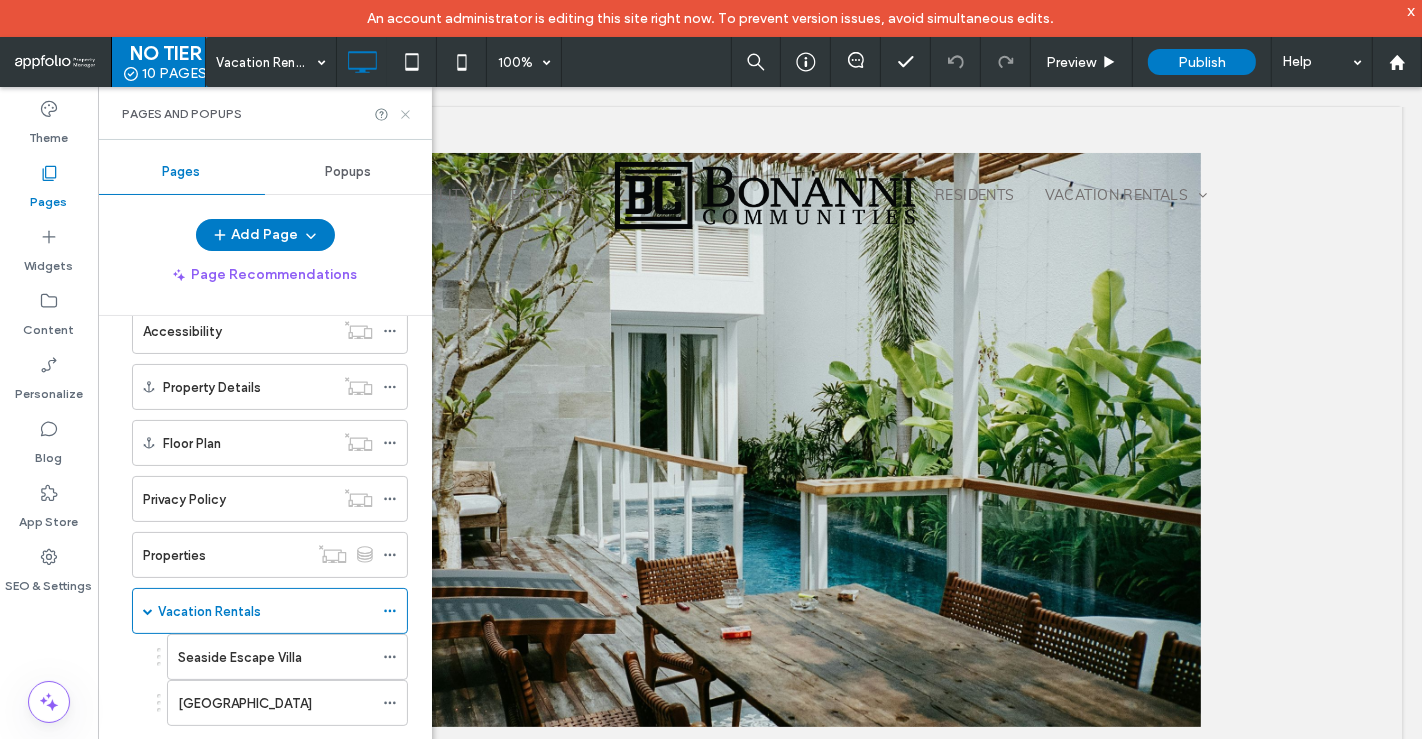 click 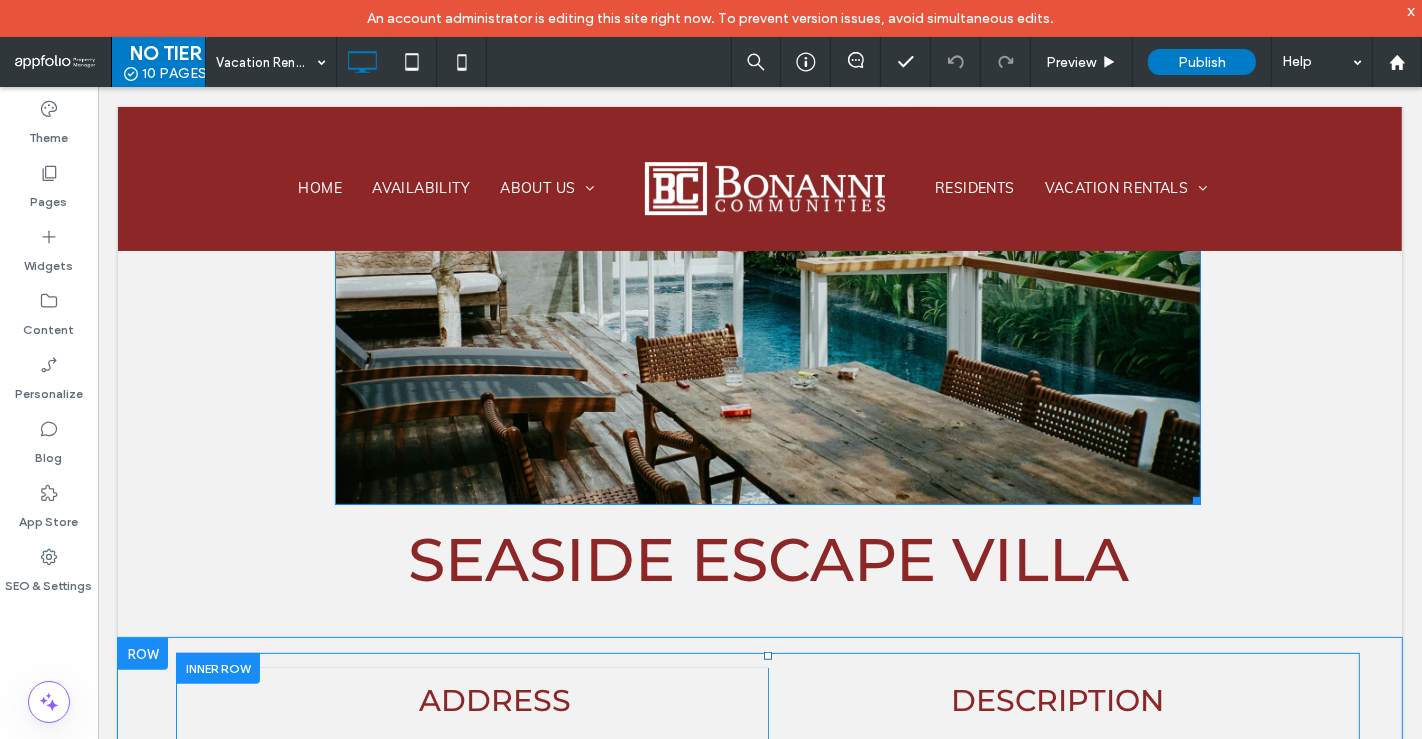 scroll, scrollTop: 0, scrollLeft: 0, axis: both 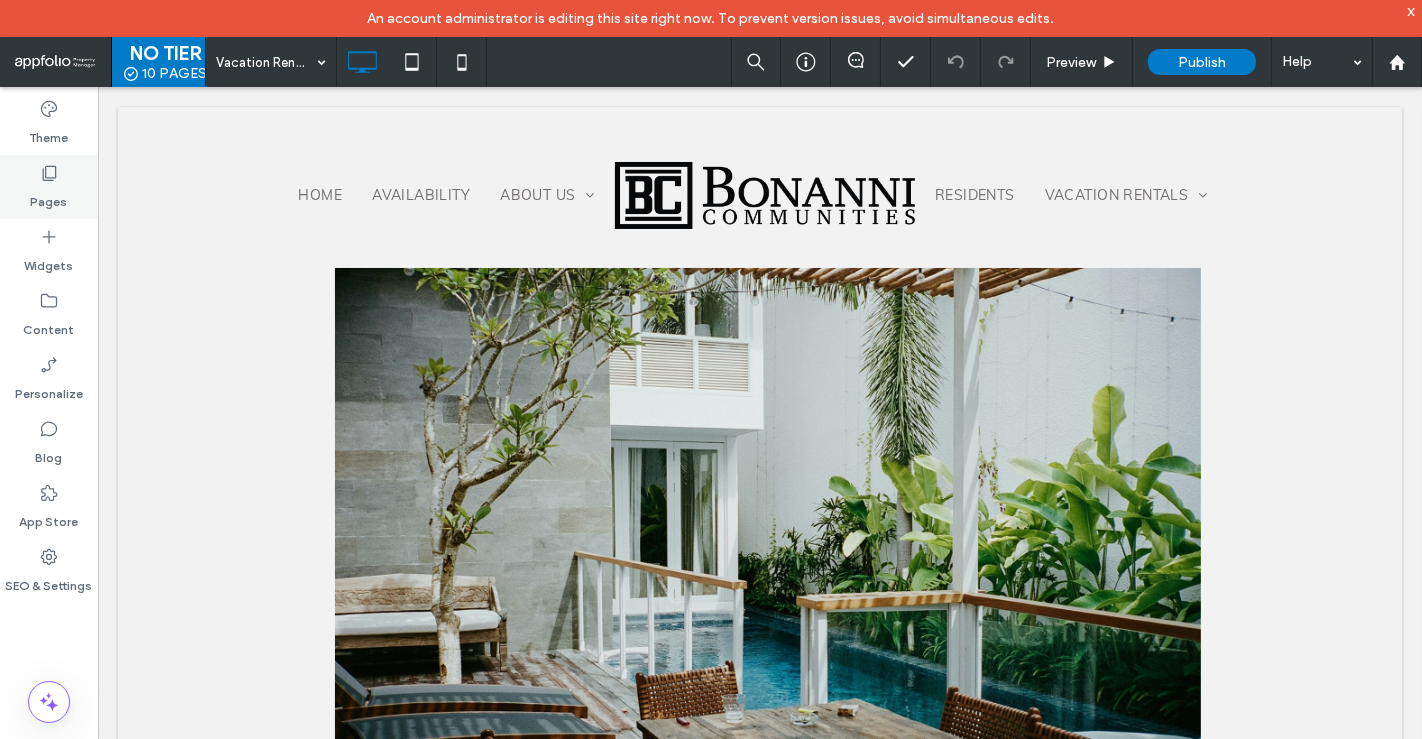 click on "Pages" at bounding box center [49, 187] 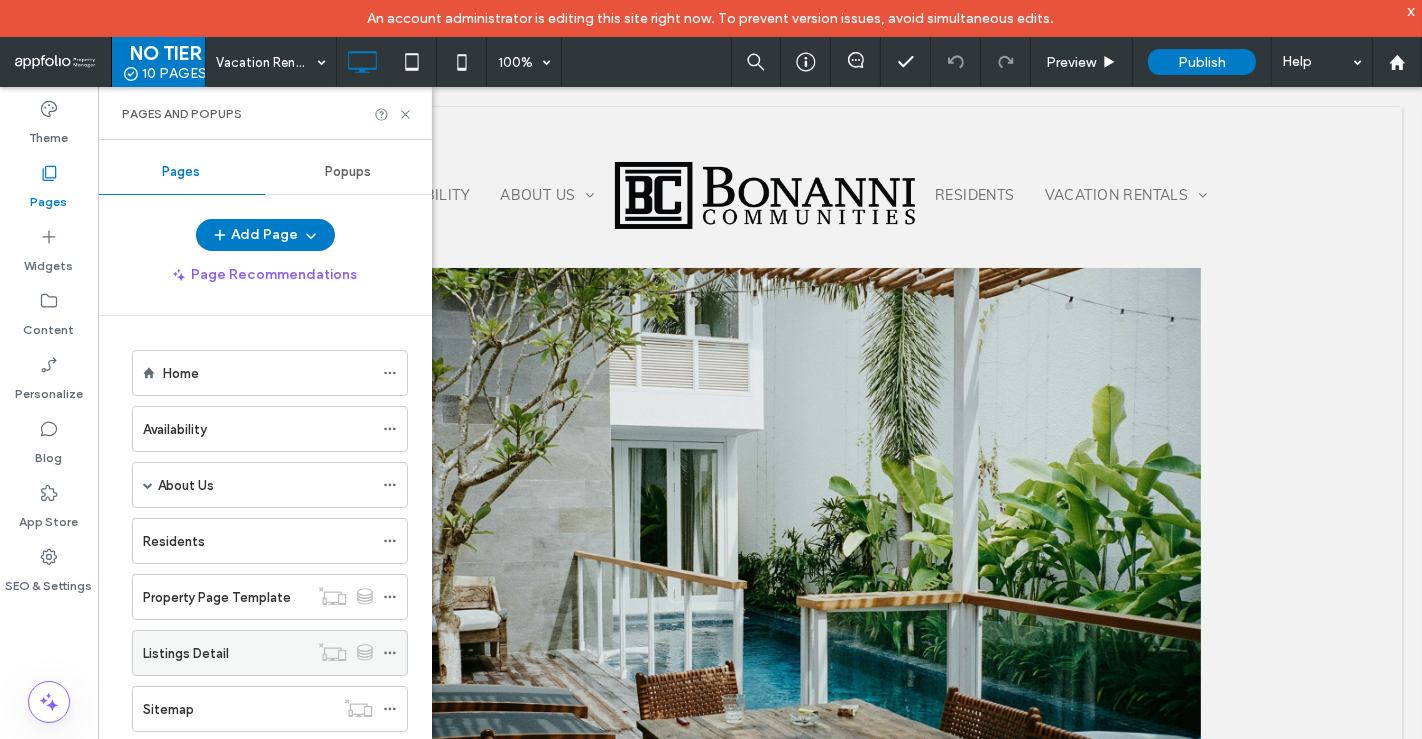 scroll, scrollTop: 415, scrollLeft: 0, axis: vertical 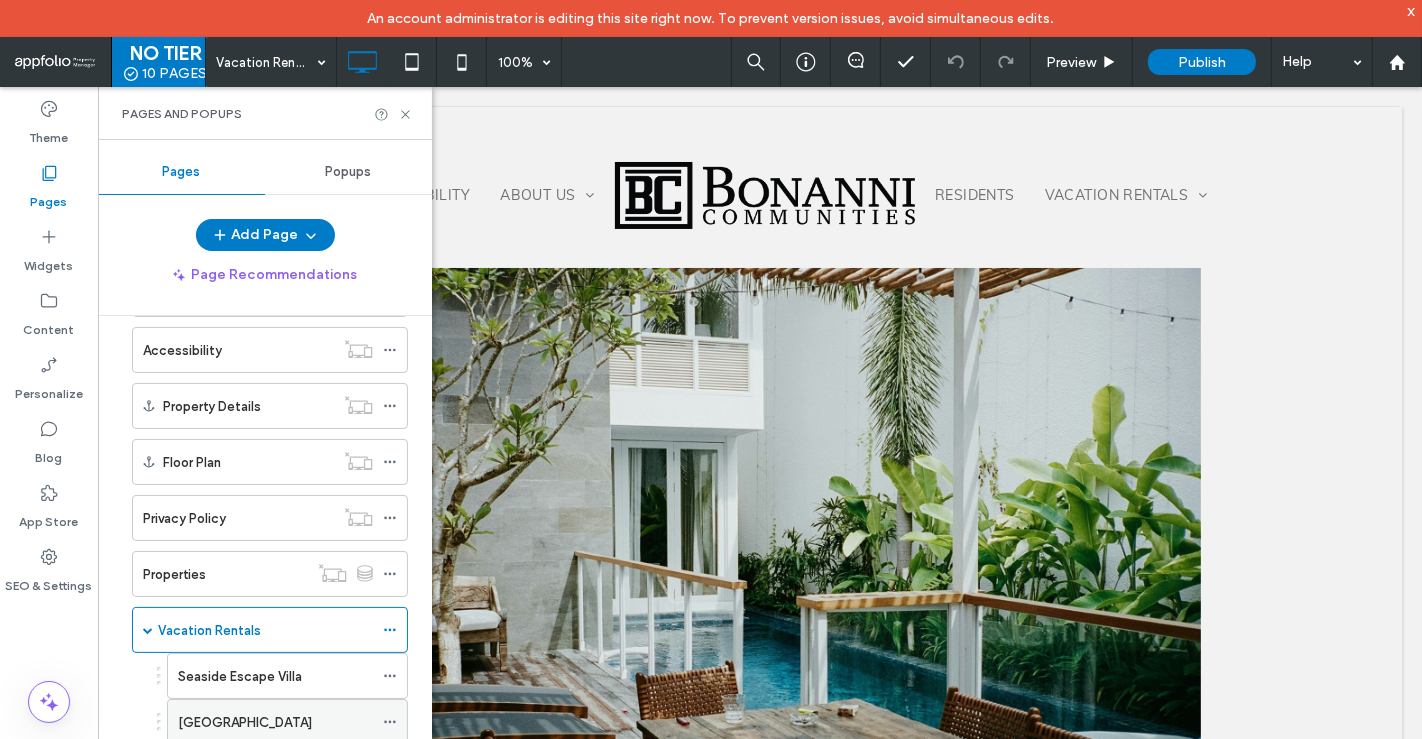 click on "[GEOGRAPHIC_DATA]" at bounding box center [275, 722] 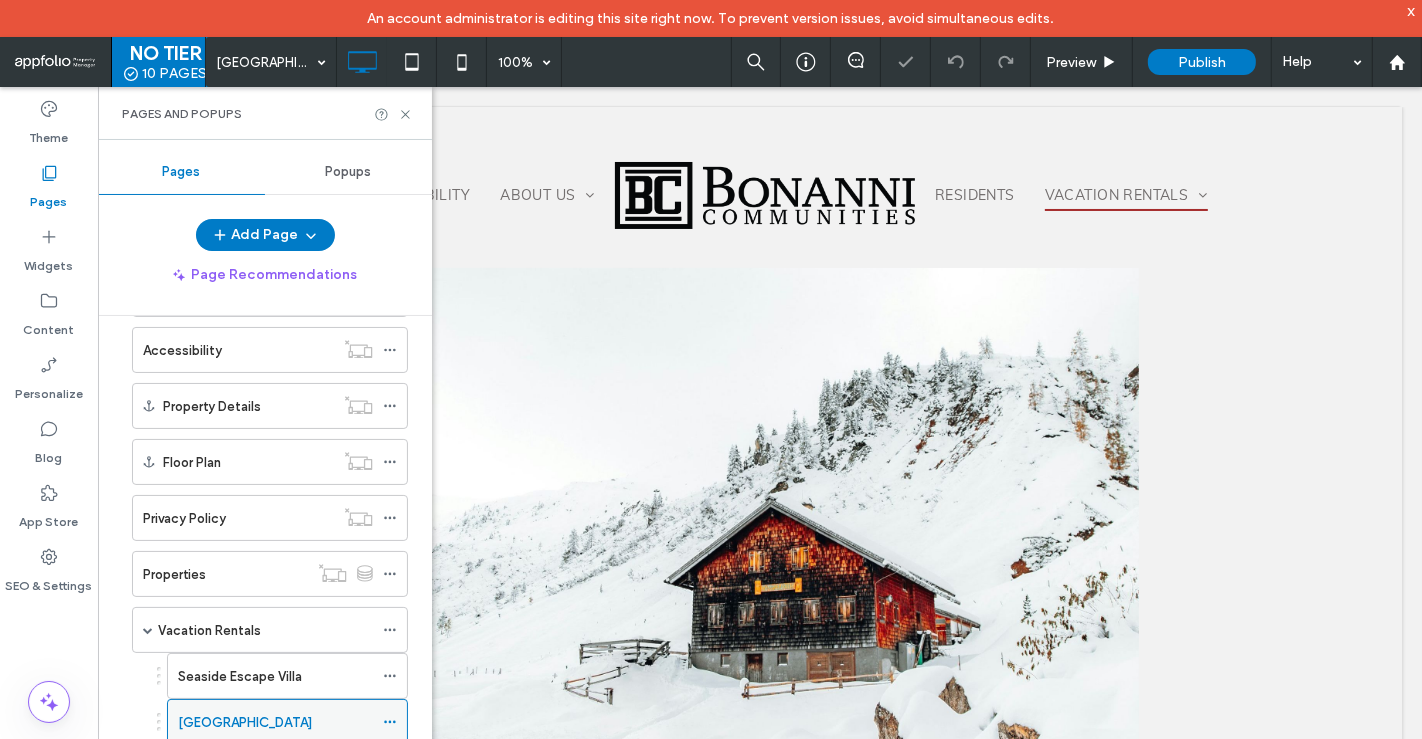 scroll, scrollTop: 0, scrollLeft: 0, axis: both 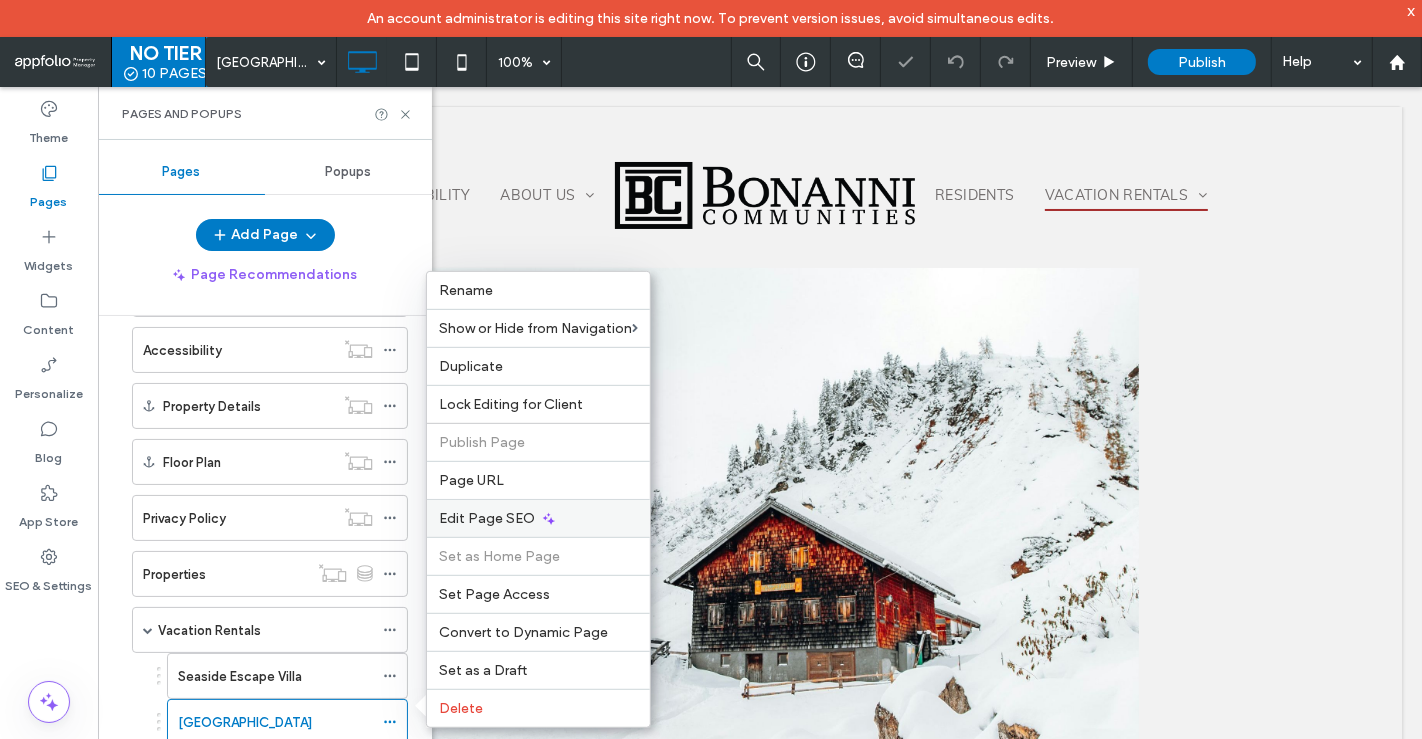 click on "Edit Page SEO" at bounding box center [538, 518] 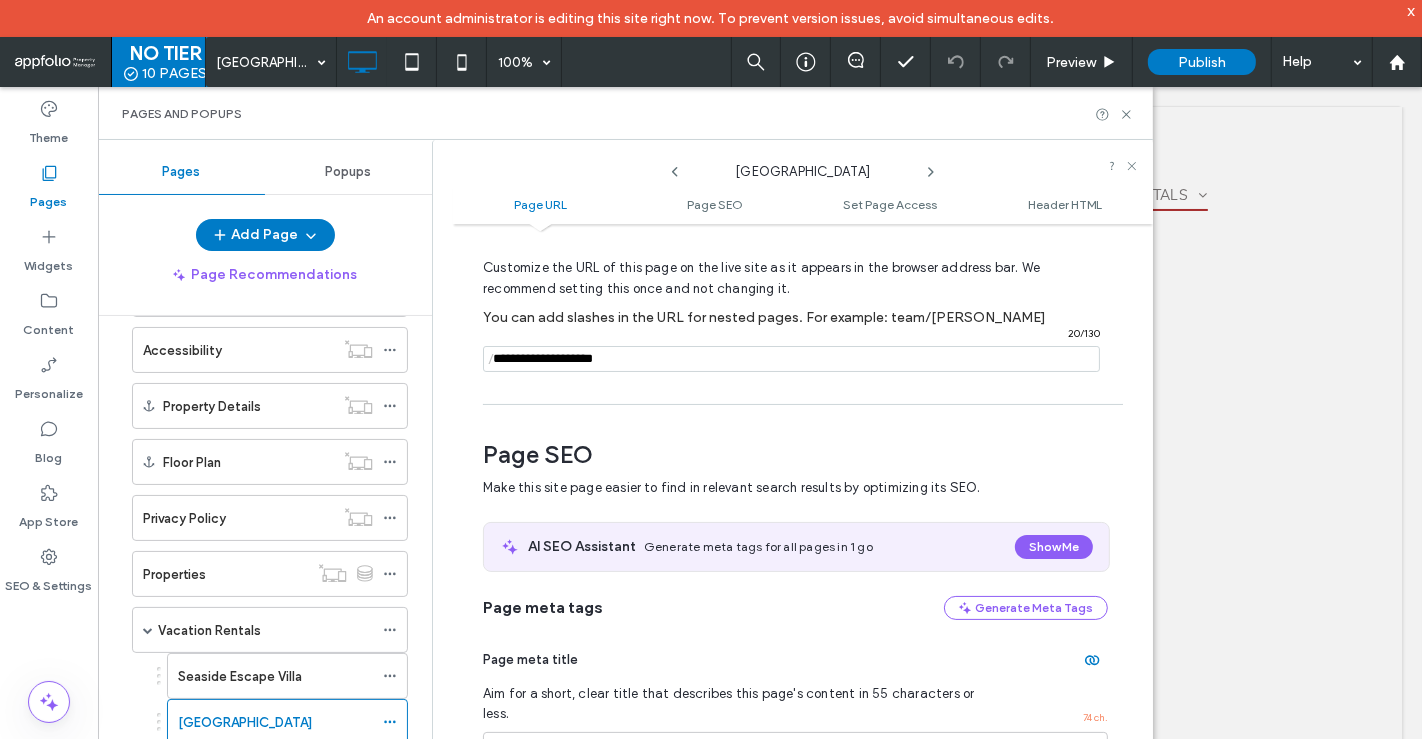 scroll, scrollTop: 160, scrollLeft: 0, axis: vertical 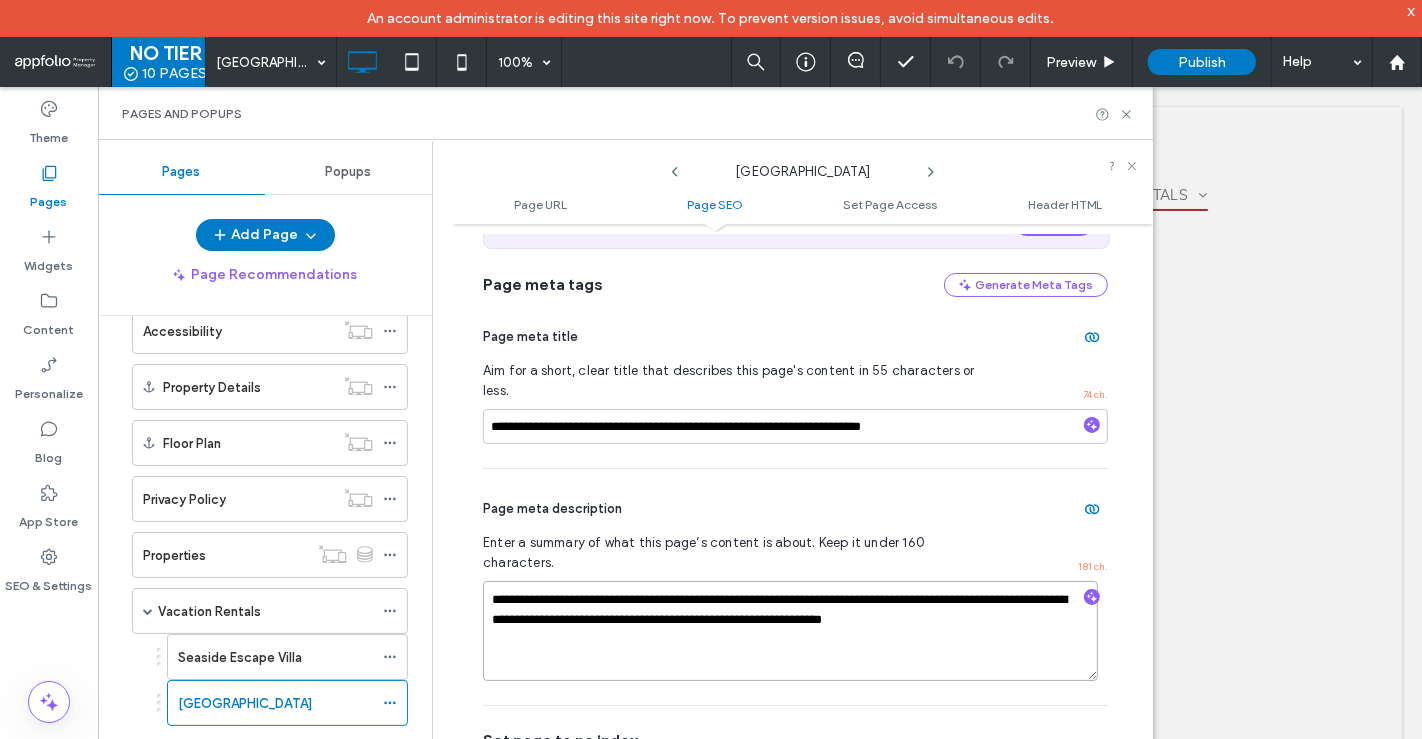 click on "**********" at bounding box center [790, 631] 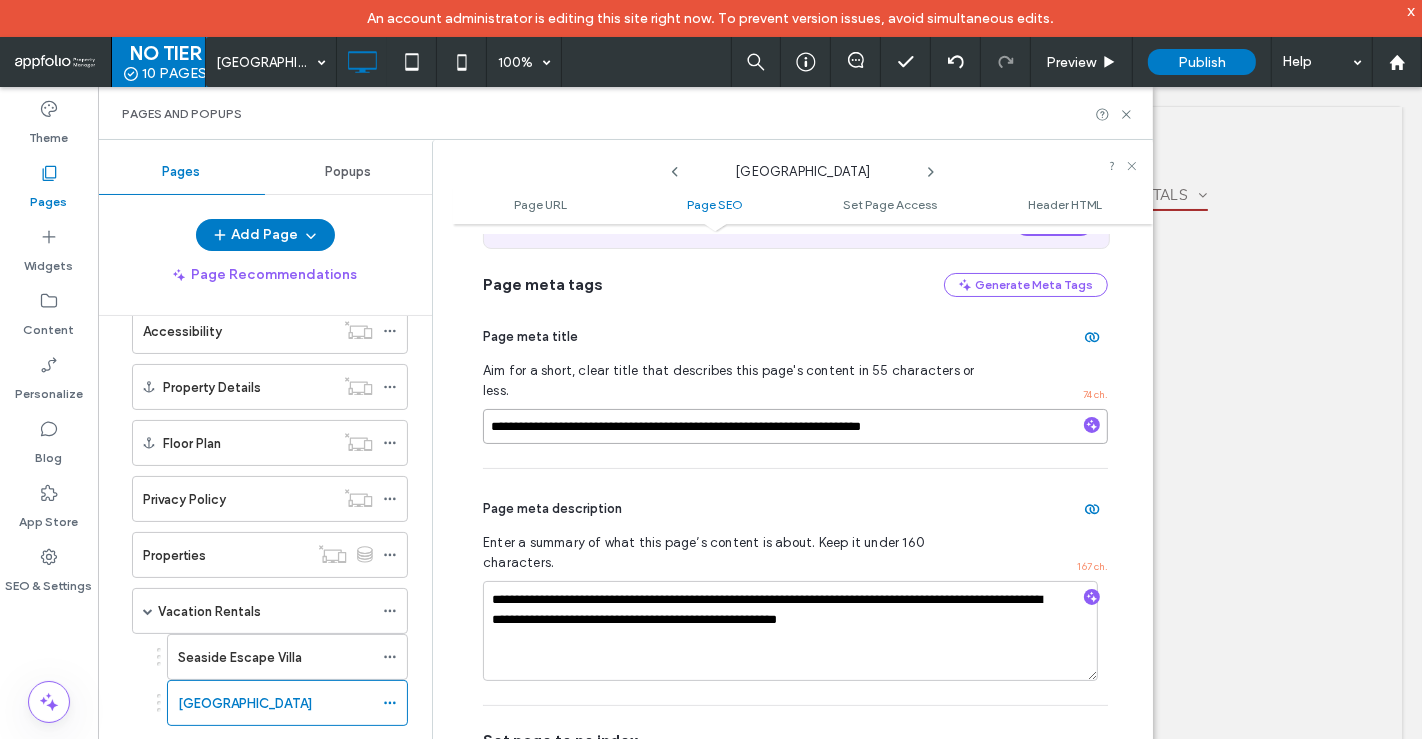 click on "**********" at bounding box center [795, 426] 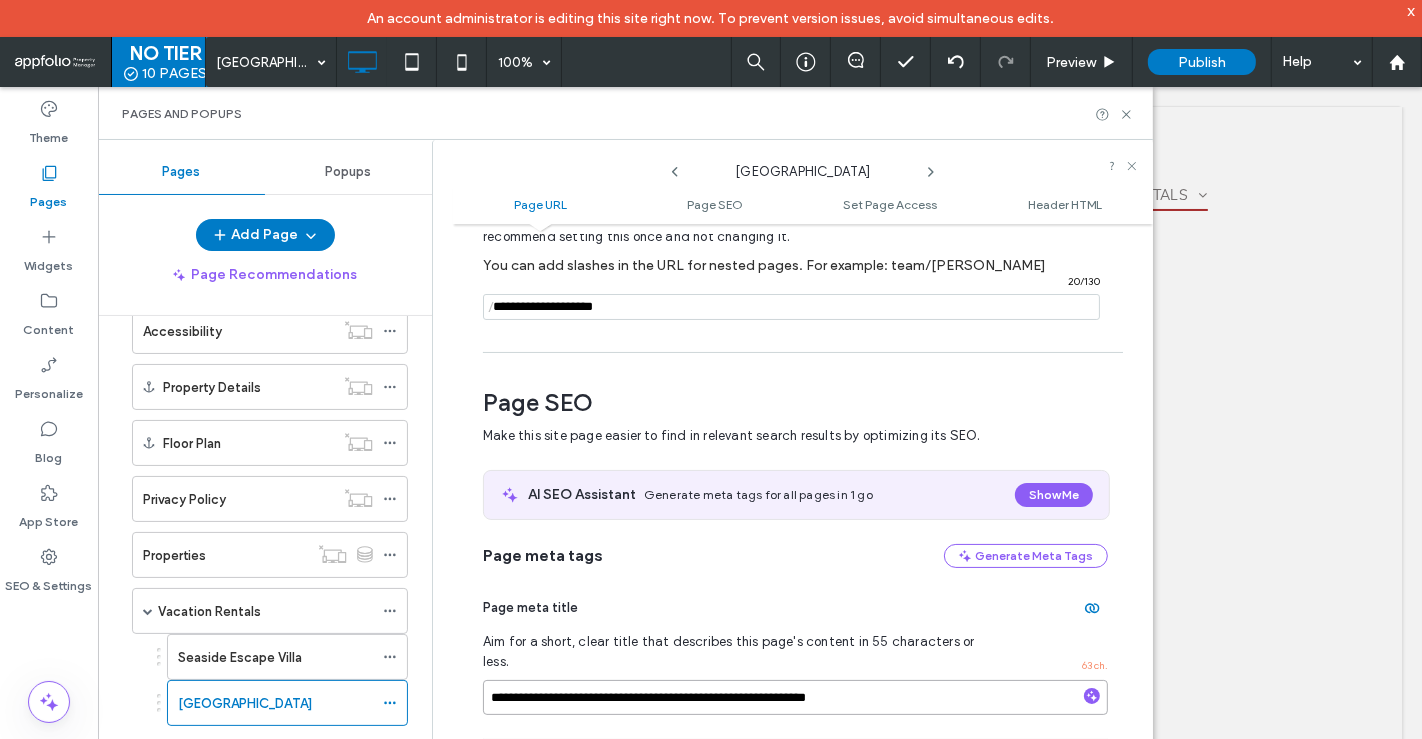 scroll, scrollTop: 50, scrollLeft: 0, axis: vertical 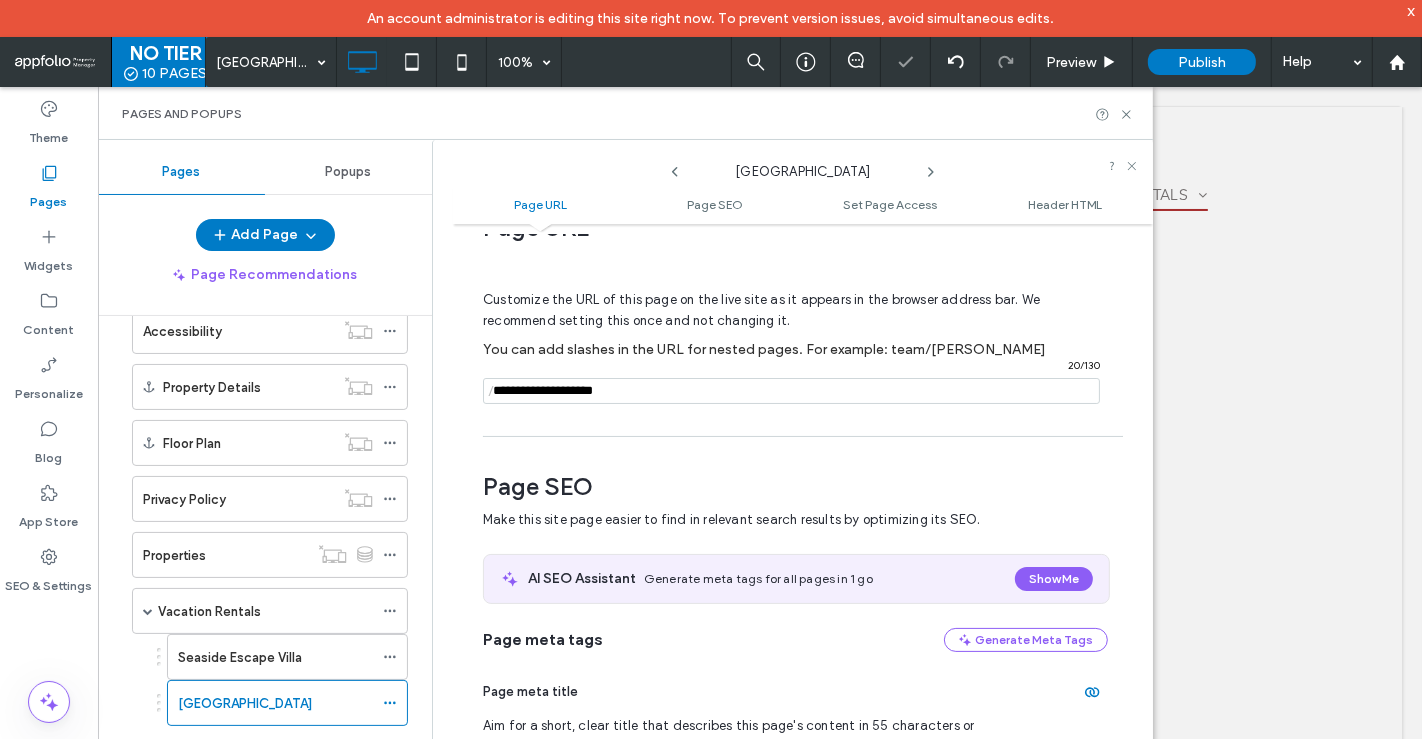 drag, startPoint x: 677, startPoint y: 399, endPoint x: 429, endPoint y: 381, distance: 248.65237 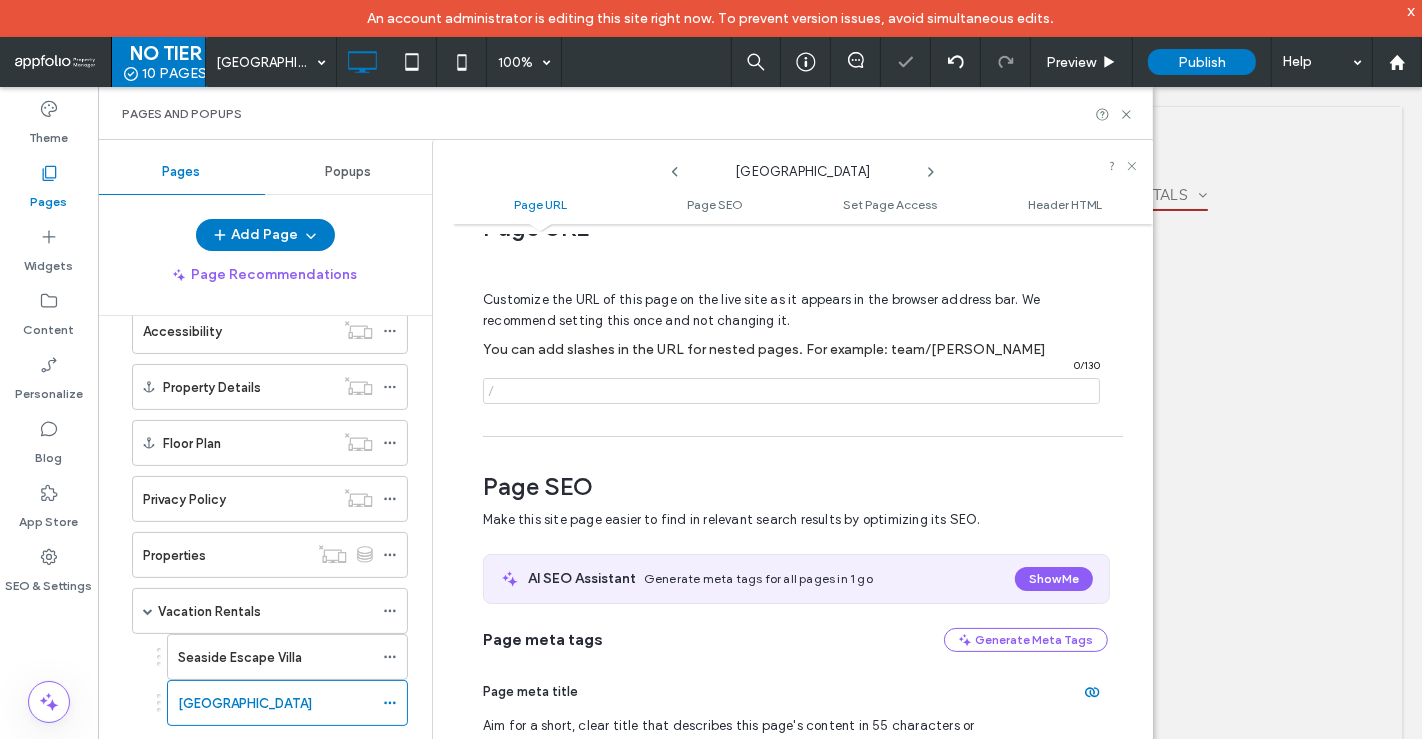 click at bounding box center (791, 391) 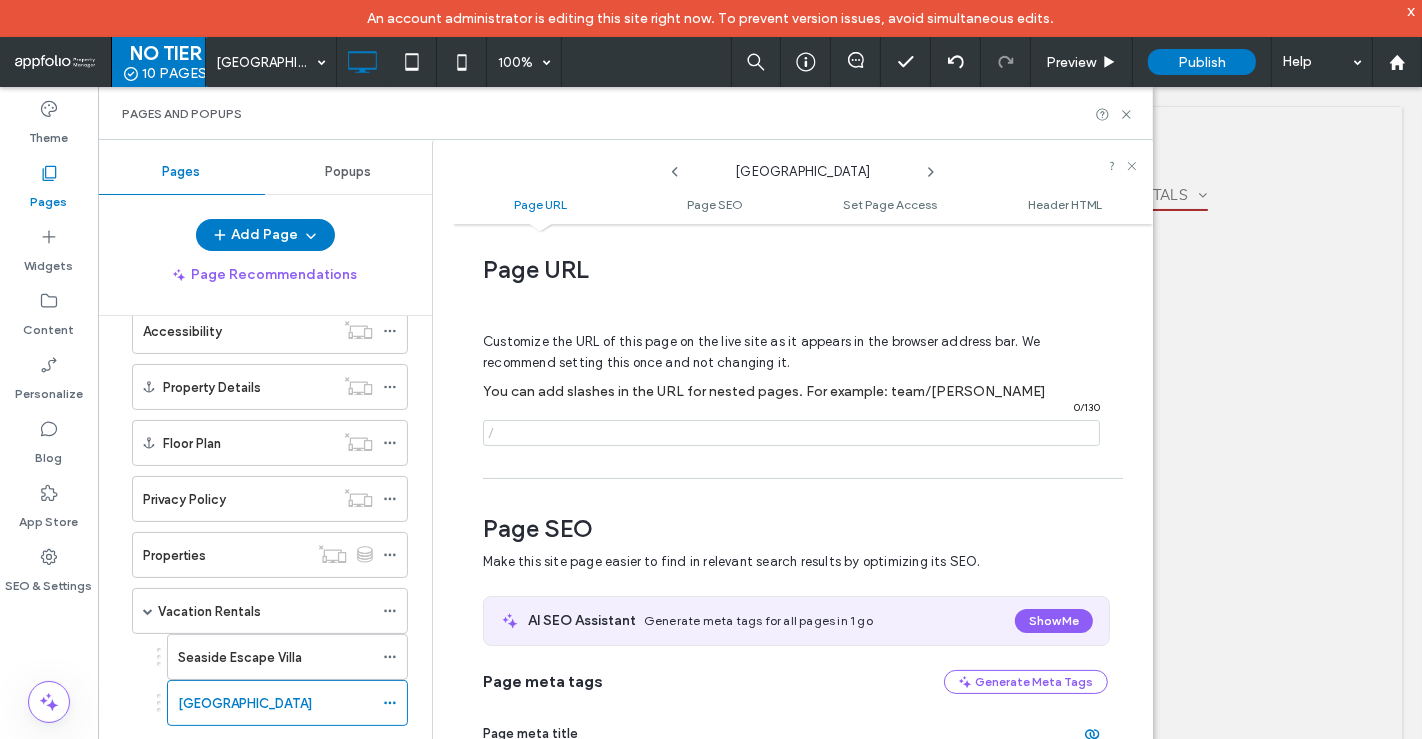 scroll, scrollTop: 6, scrollLeft: 0, axis: vertical 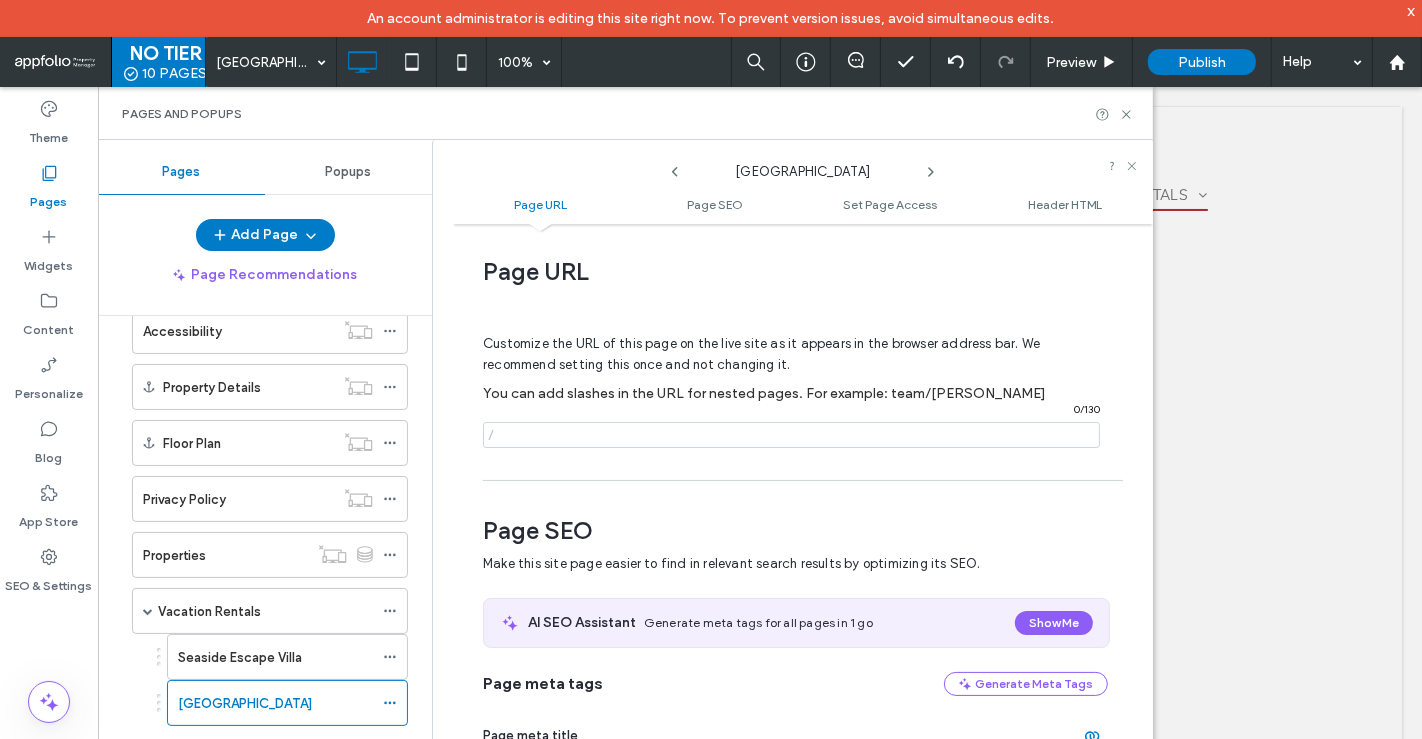 click at bounding box center [791, 435] 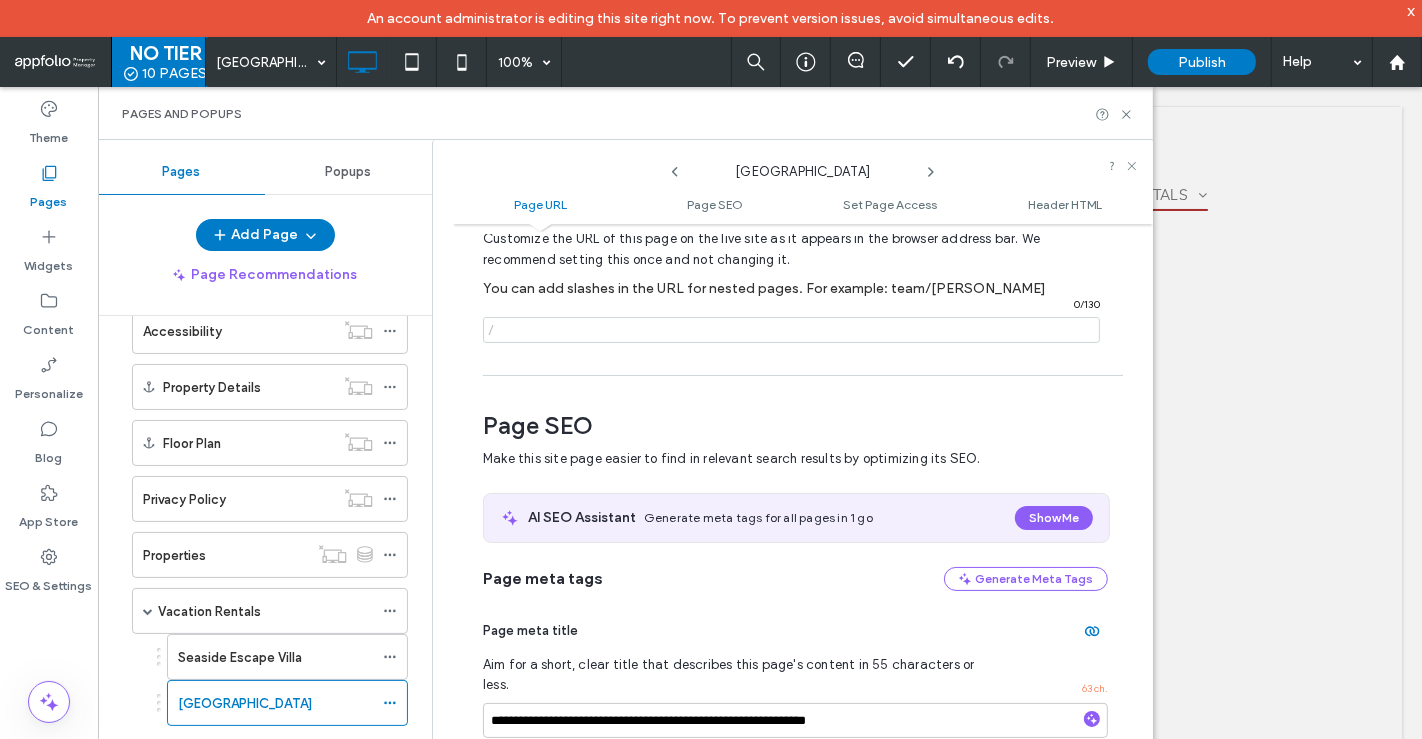 scroll, scrollTop: 0, scrollLeft: 0, axis: both 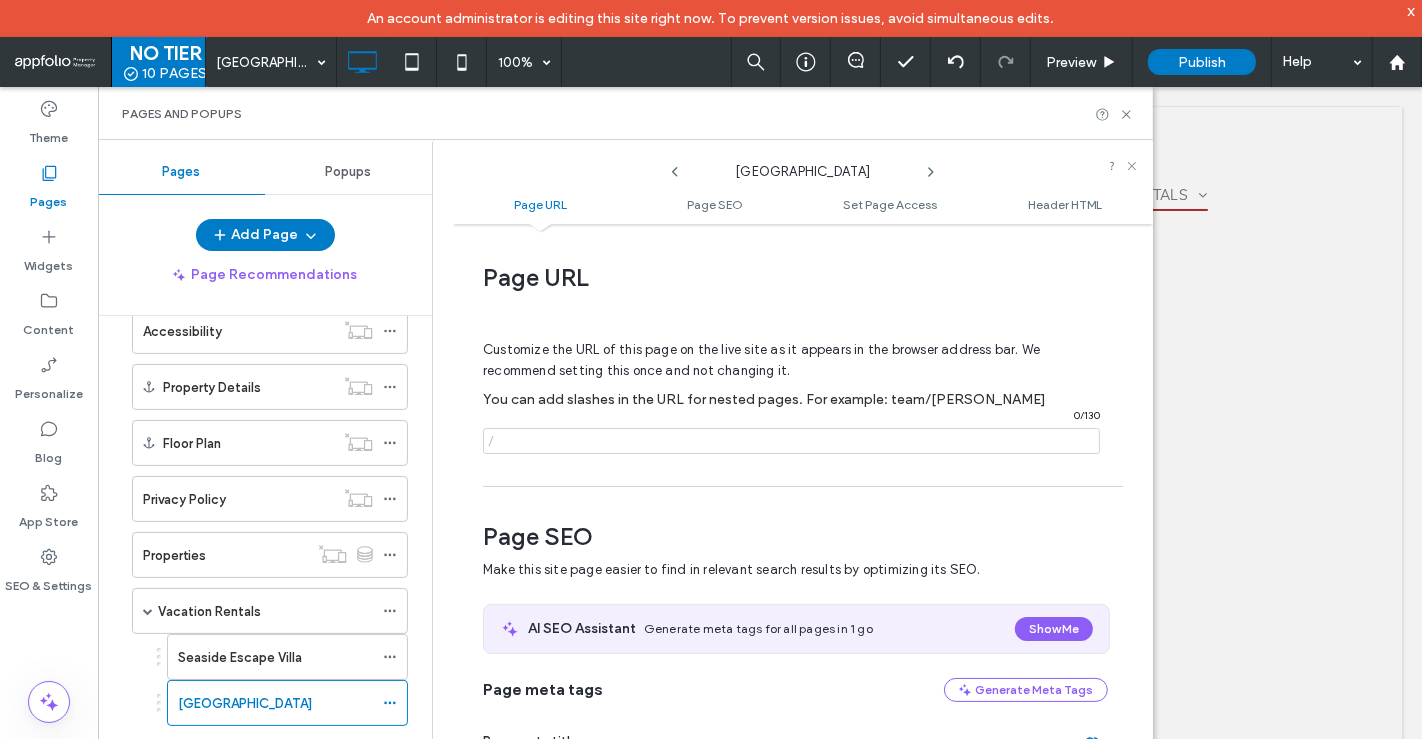 click at bounding box center (791, 441) 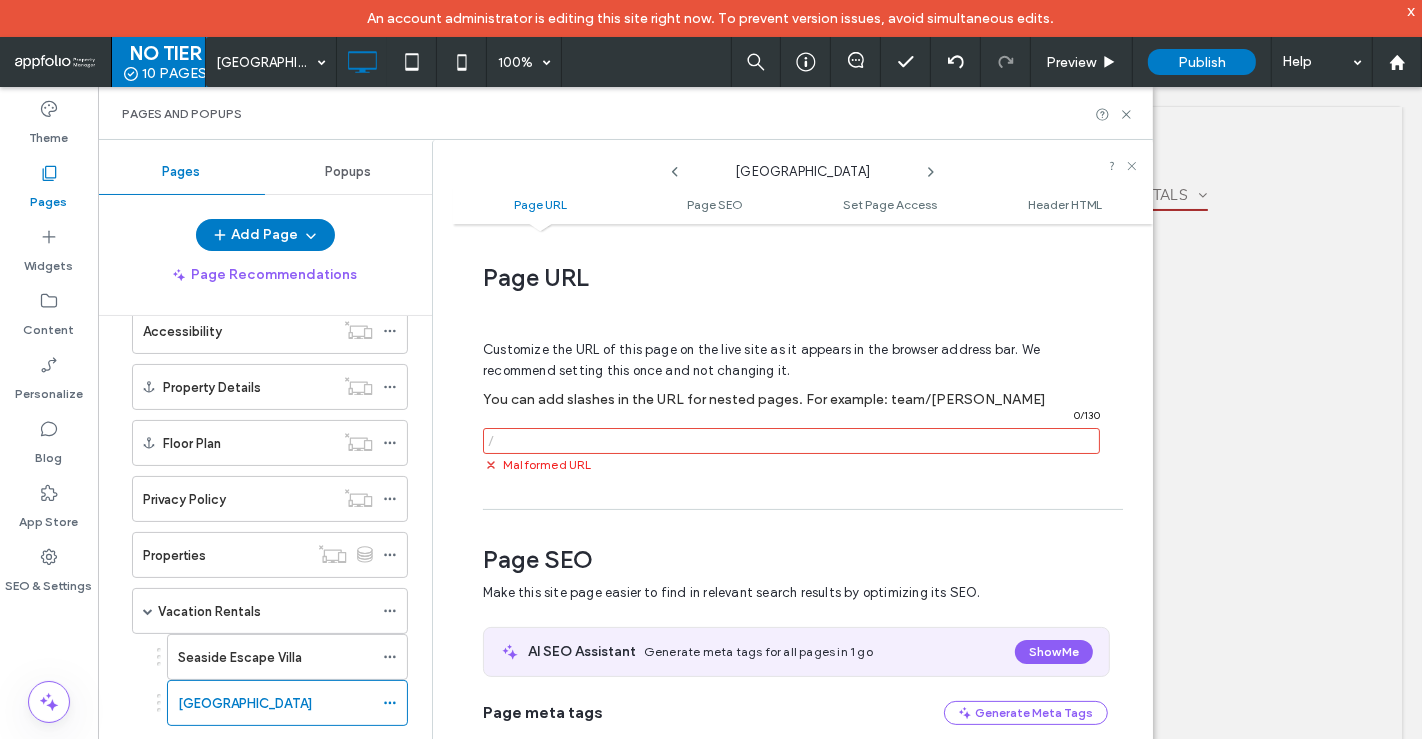 click at bounding box center (791, 441) 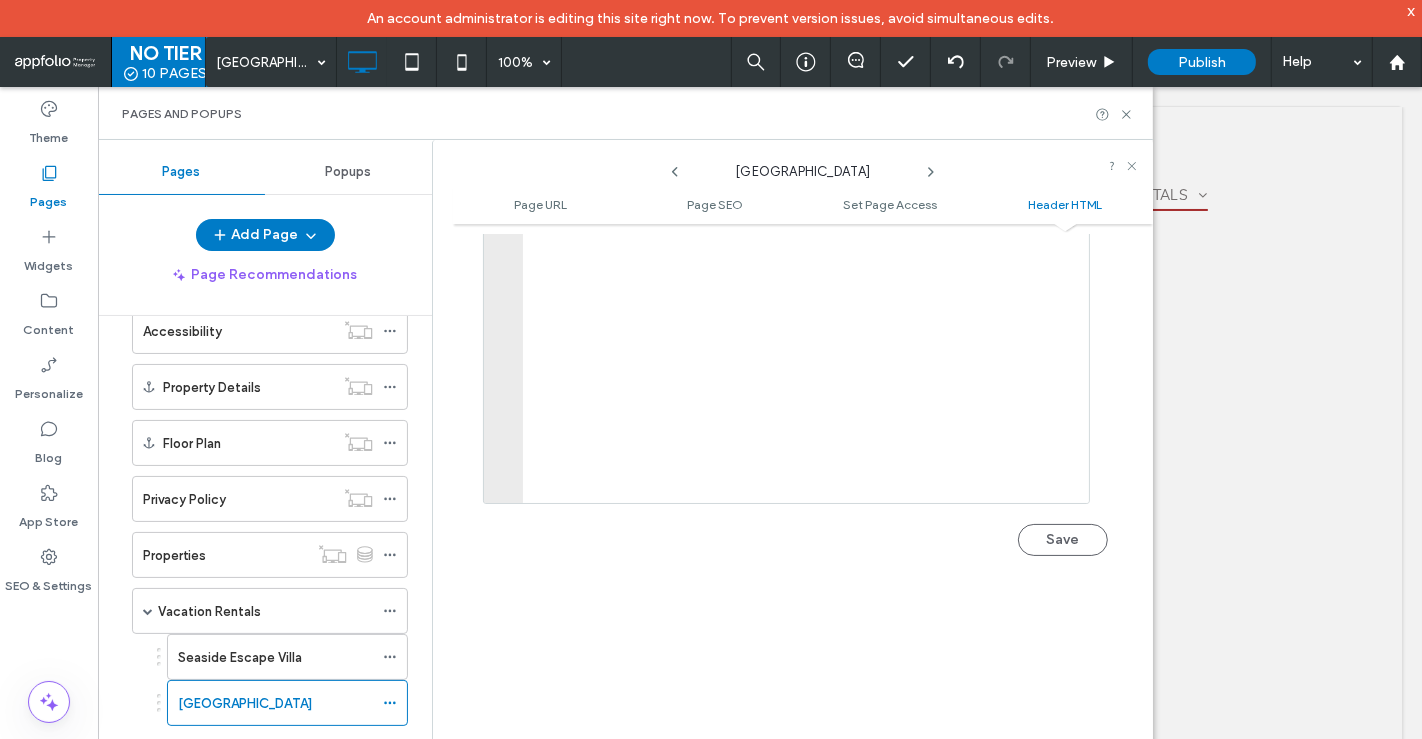 scroll, scrollTop: 2148, scrollLeft: 0, axis: vertical 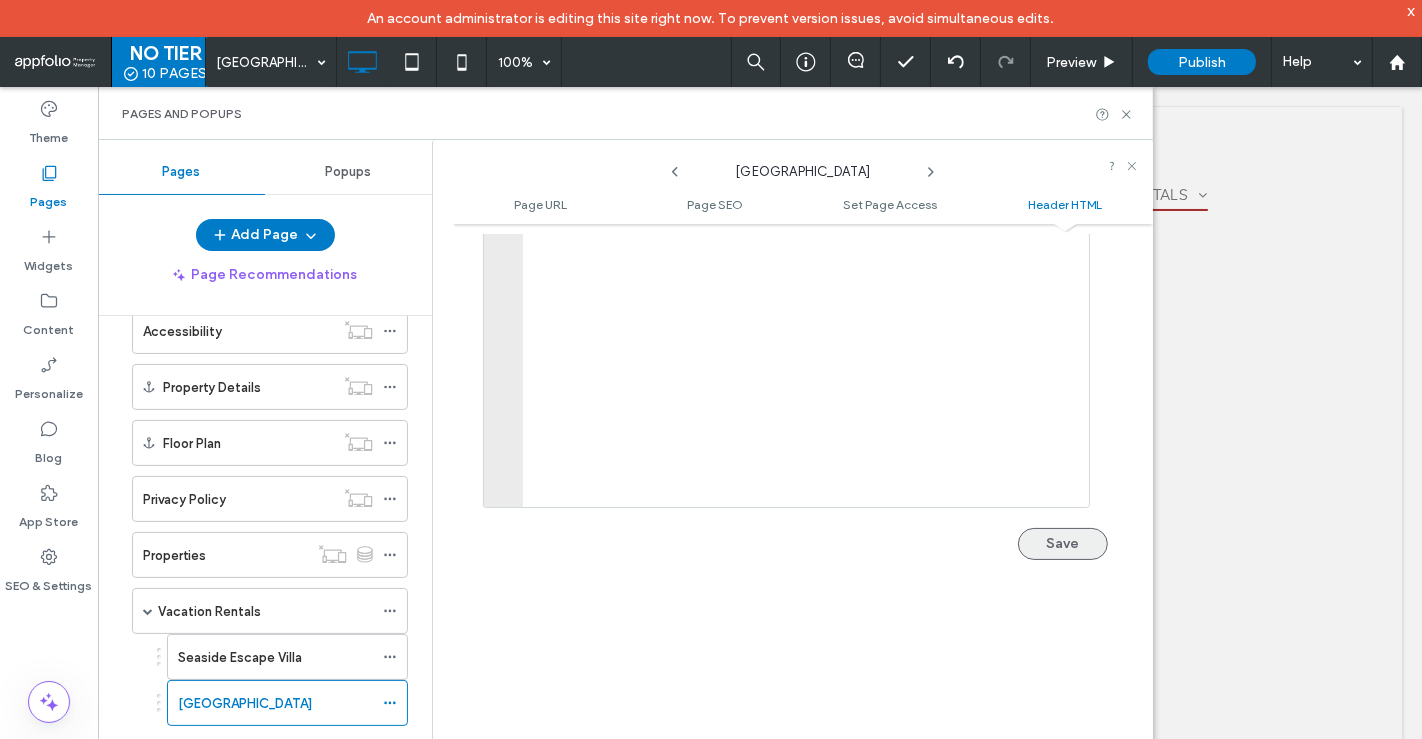 type on "**********" 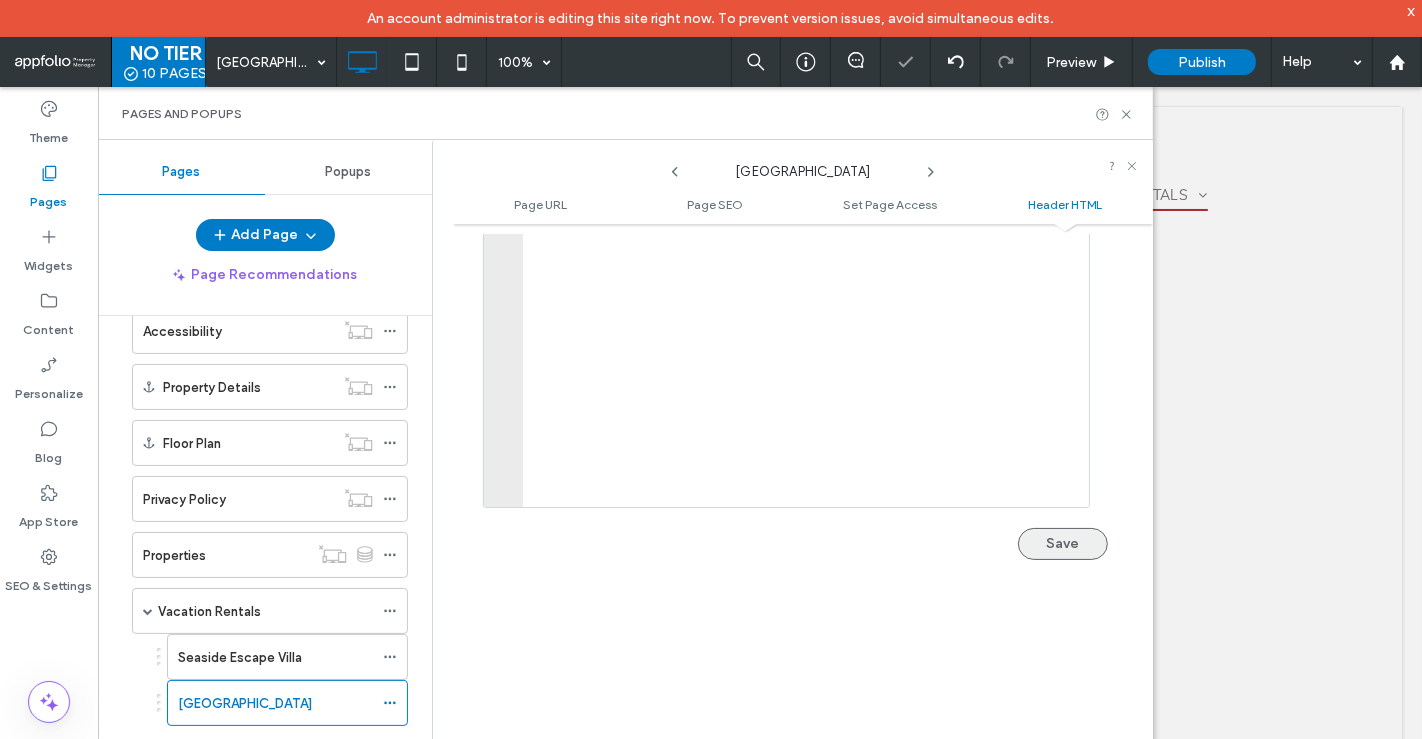 click on "Save" at bounding box center [1063, 544] 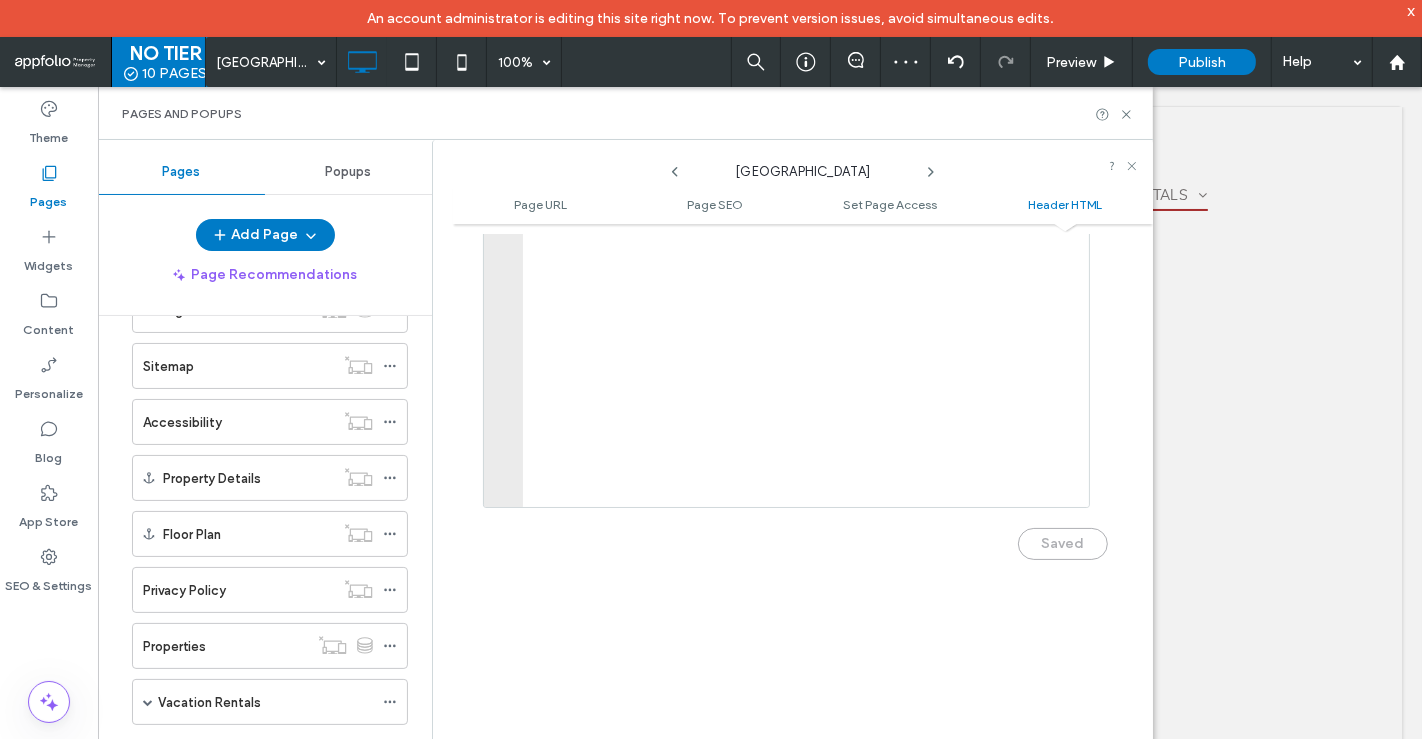 scroll, scrollTop: 434, scrollLeft: 0, axis: vertical 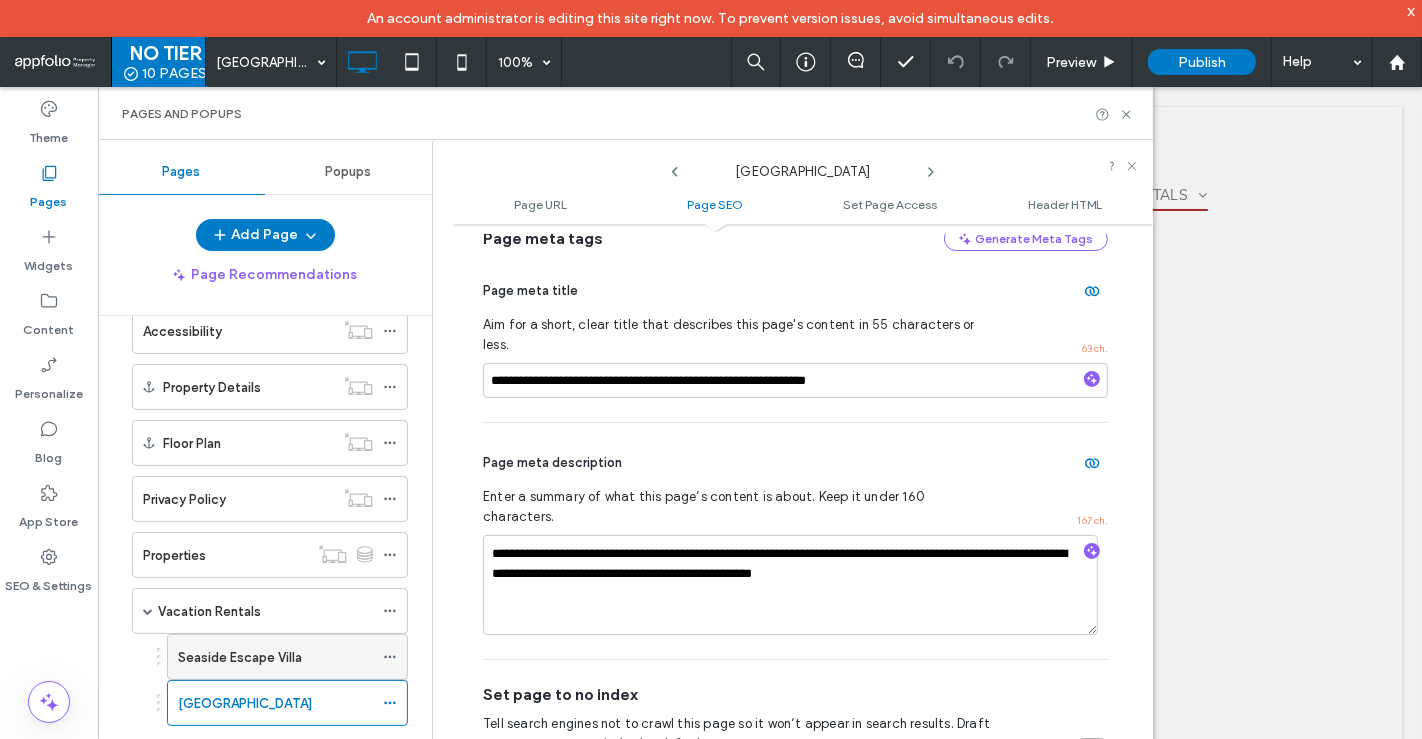 click 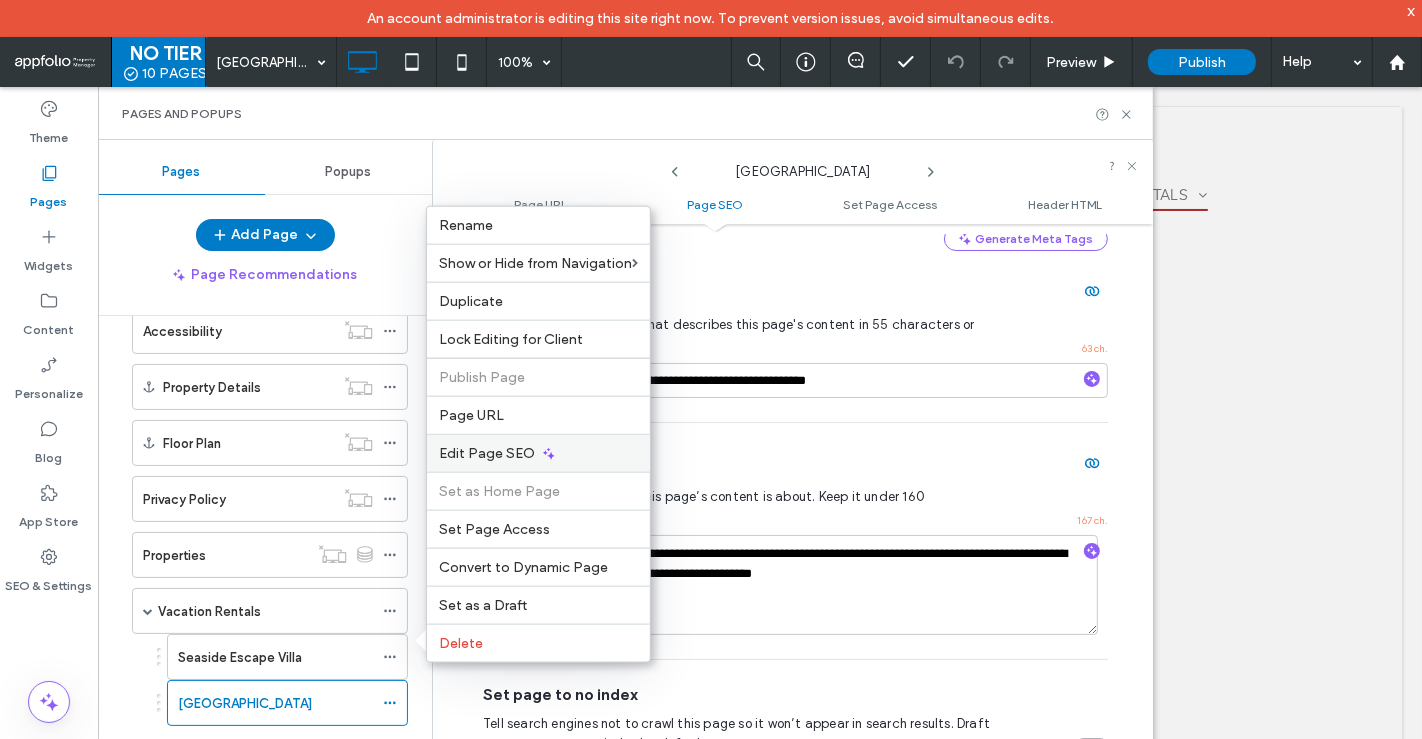click on "Edit Page SEO" at bounding box center (538, 453) 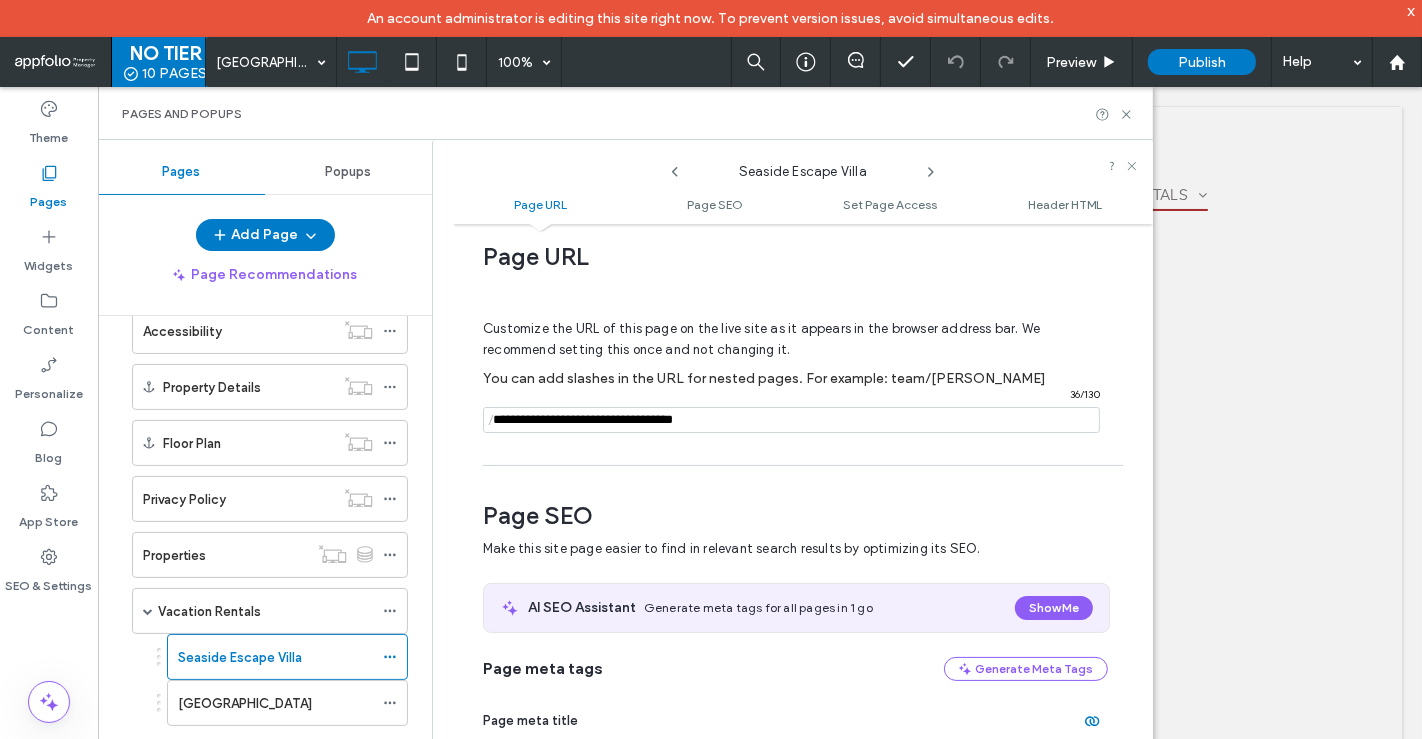 scroll, scrollTop: 20, scrollLeft: 0, axis: vertical 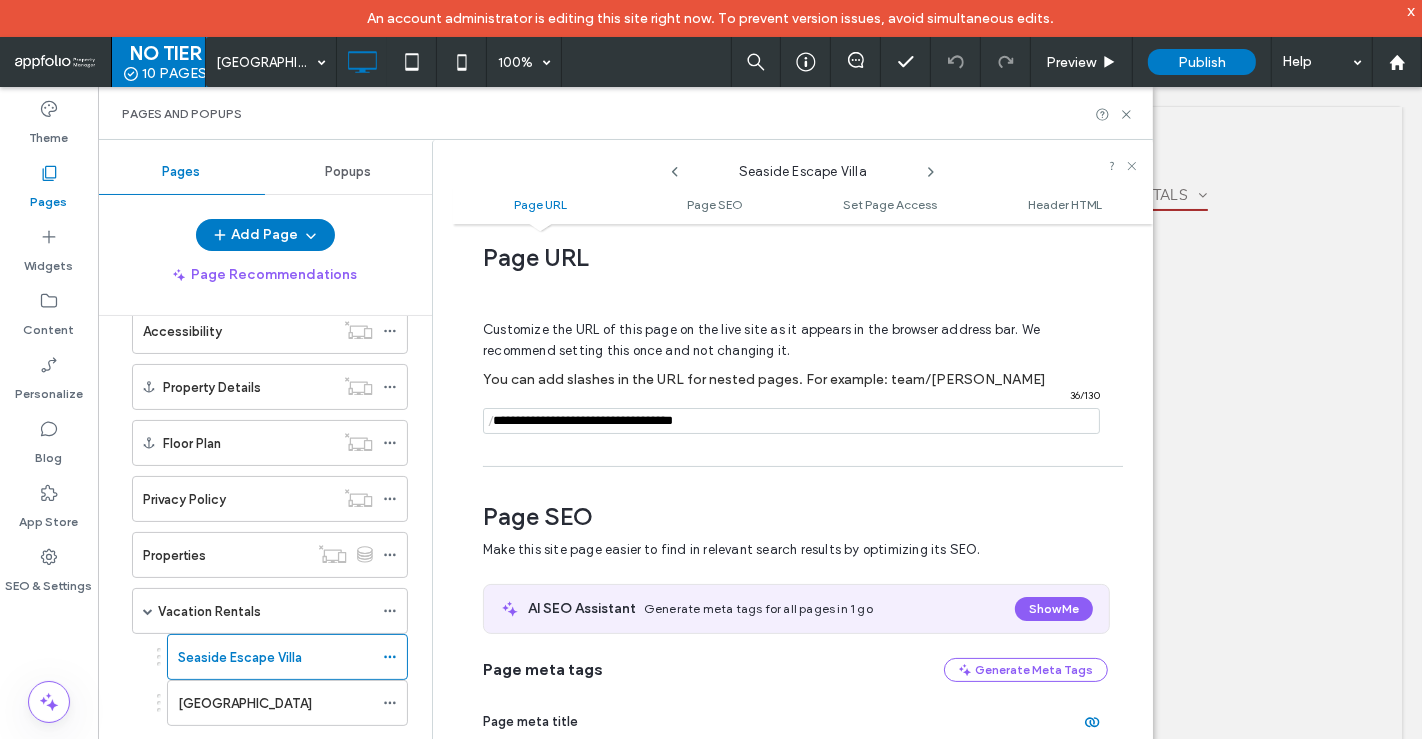 click at bounding box center [791, 421] 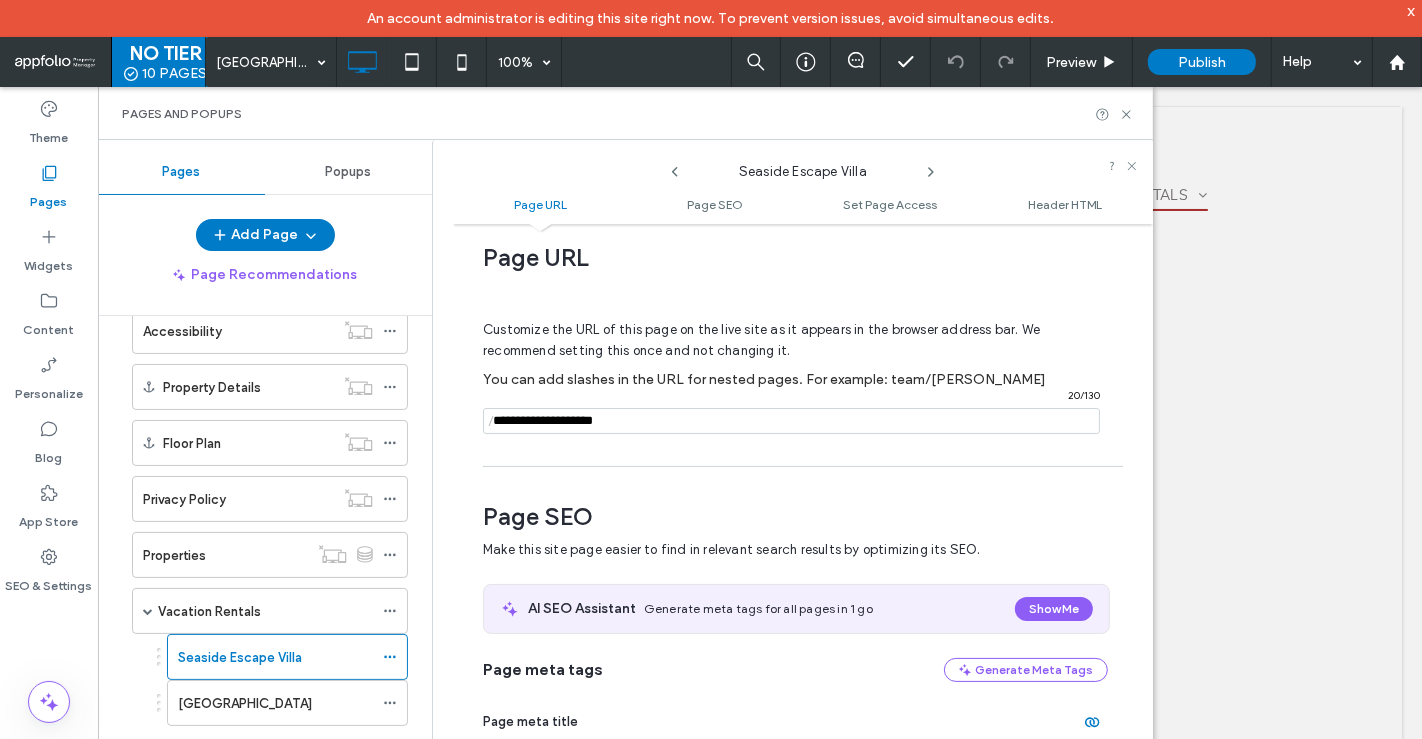 type on "**********" 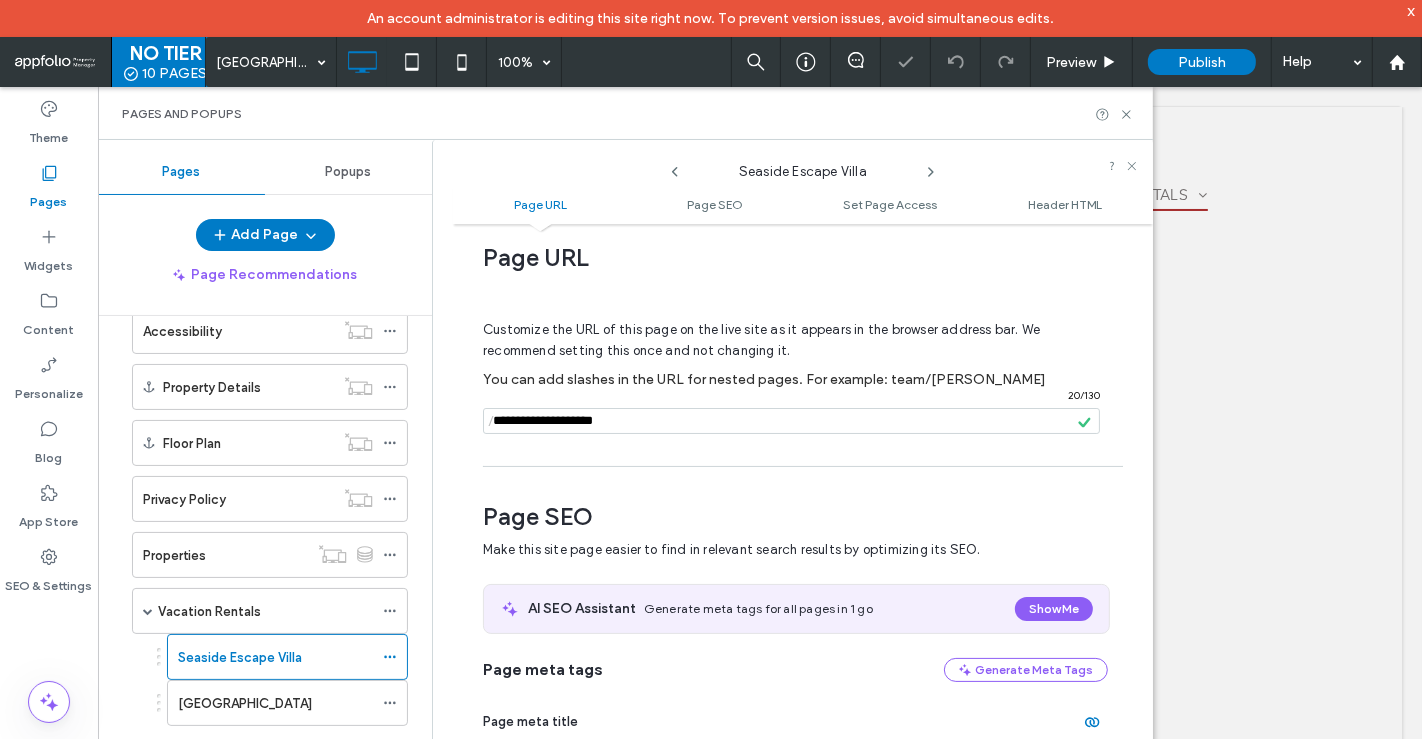 click on "Customize the URL of this page on the live site as it appears in the browser address bar. We recommend setting this once and not changing it. You can add slashes in the URL for nested pages. For example: team/john / 20 / 130" at bounding box center [795, 368] 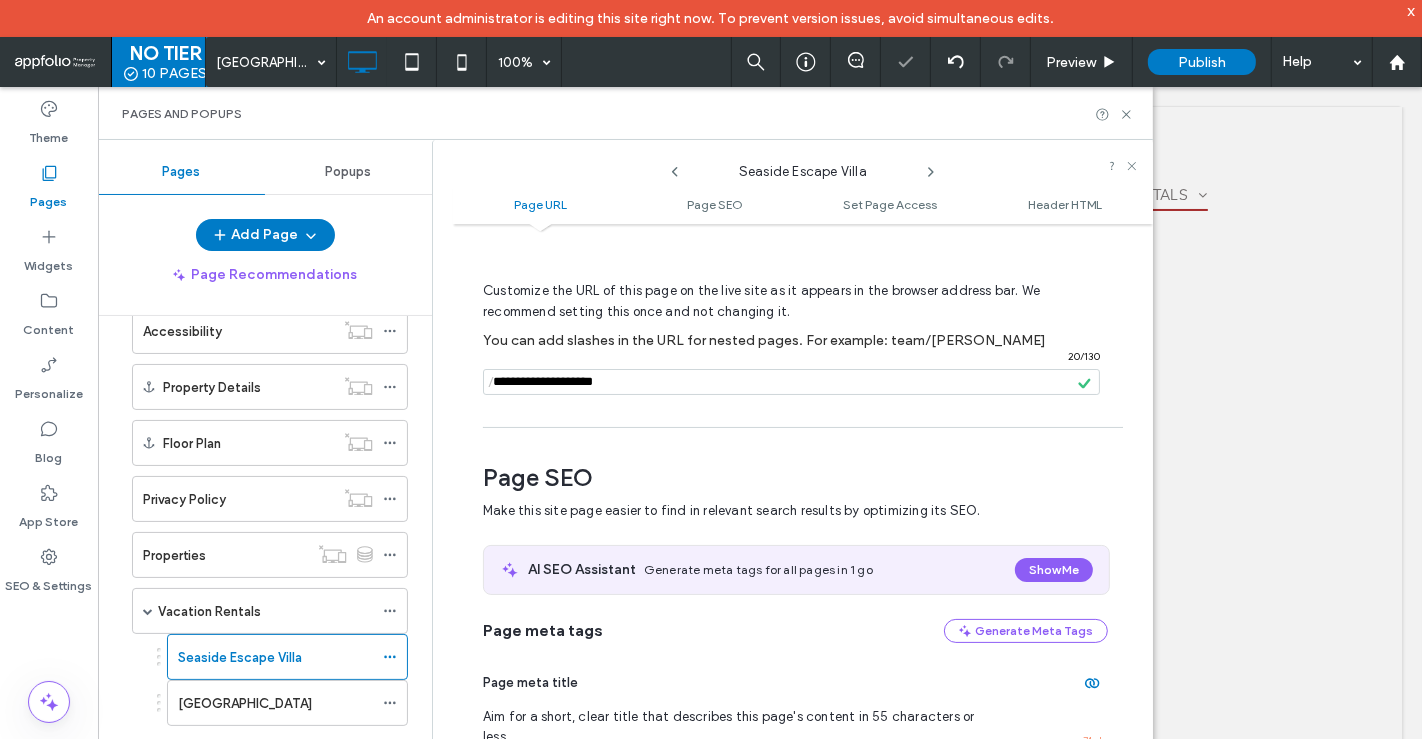 scroll, scrollTop: 60, scrollLeft: 0, axis: vertical 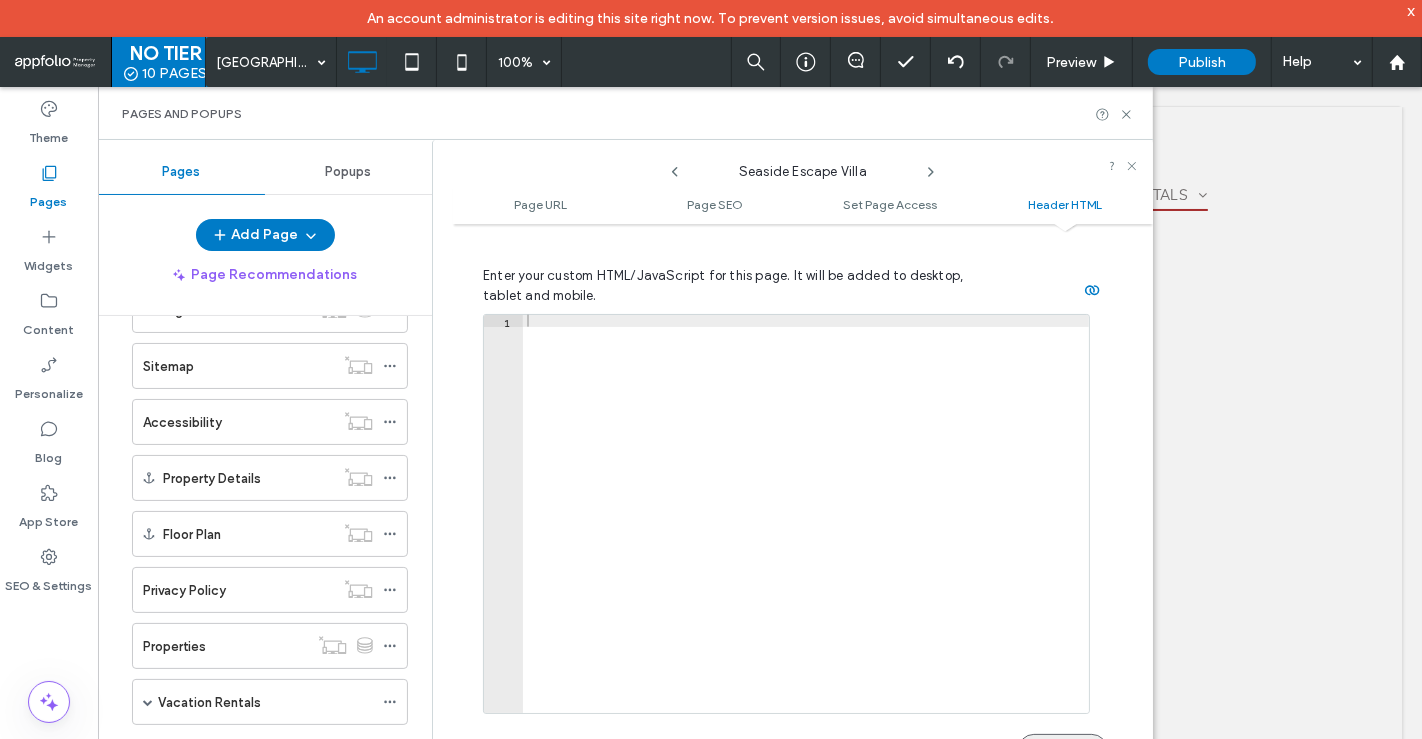 click on "Save" at bounding box center [1063, 750] 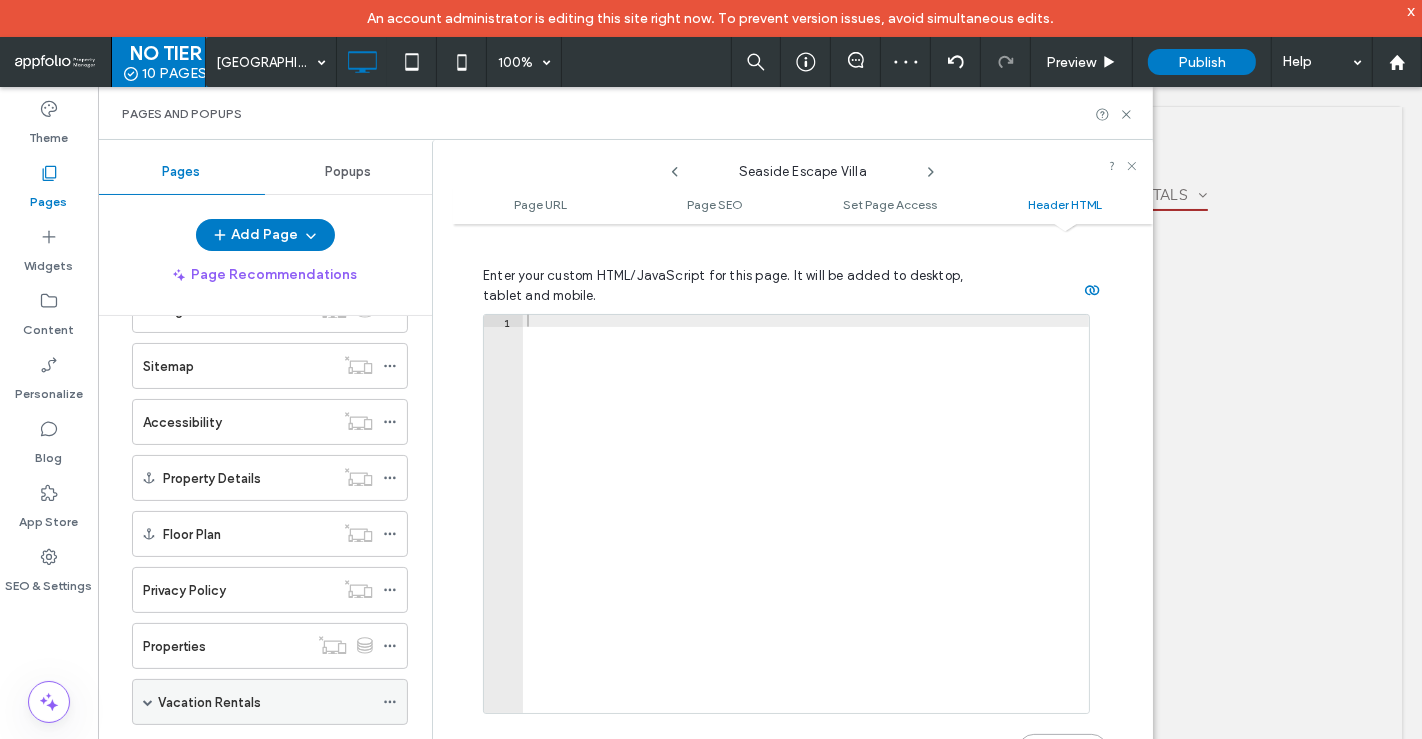 click at bounding box center [395, 702] 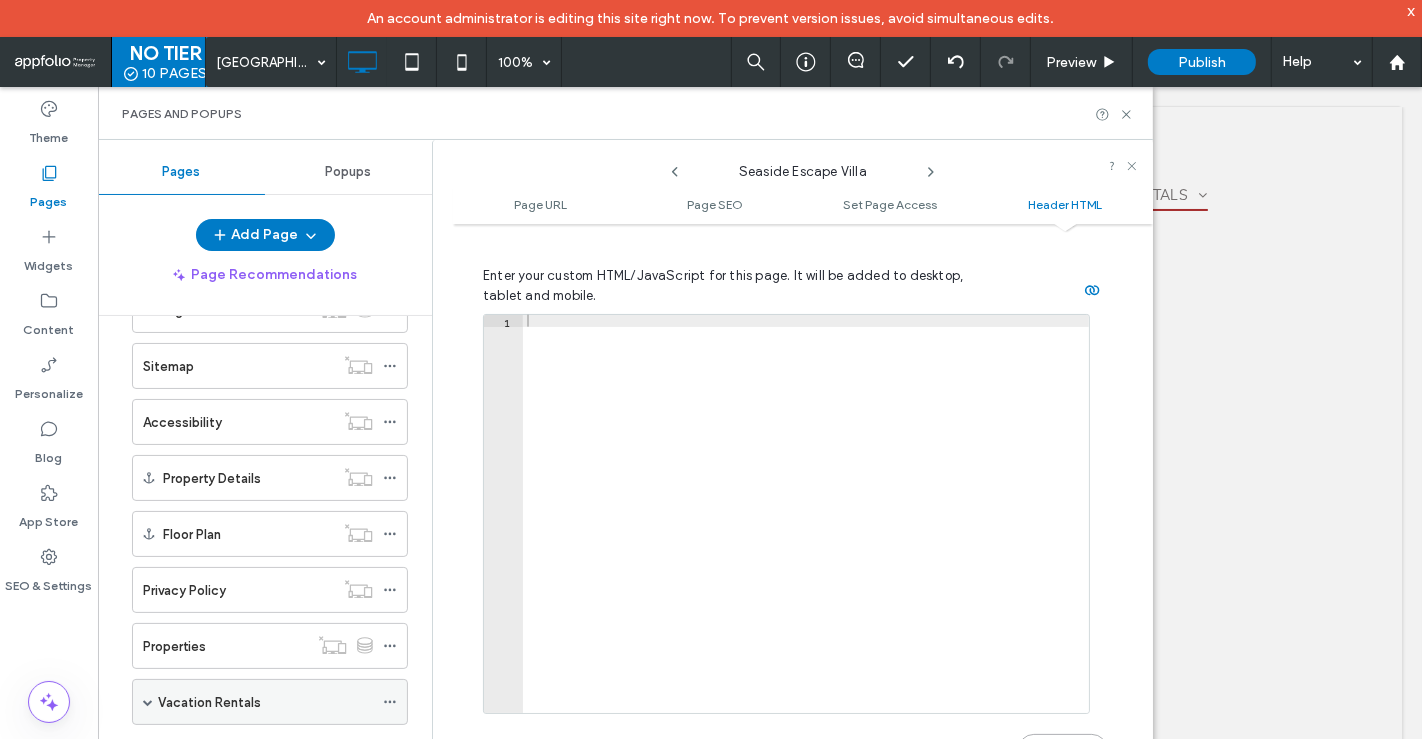 click 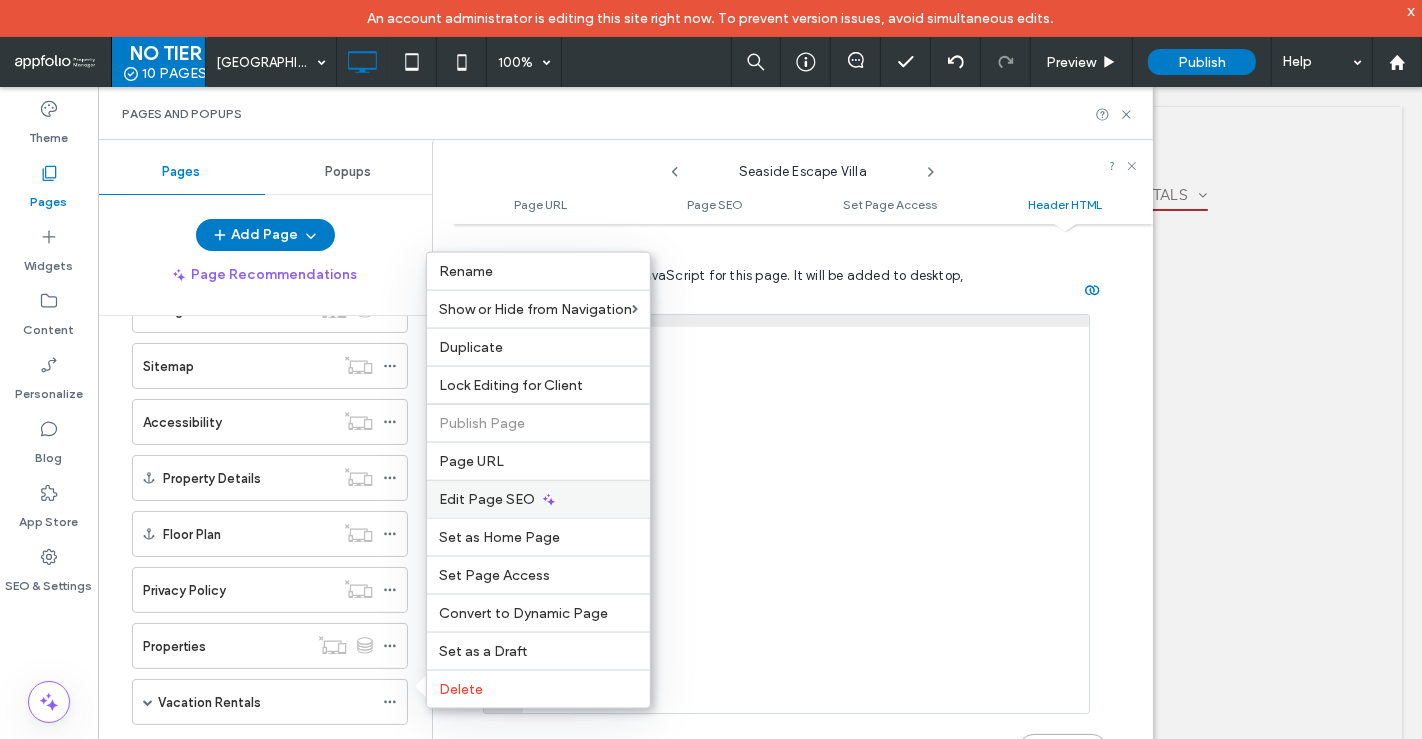 click on "Edit Page SEO" at bounding box center [538, 499] 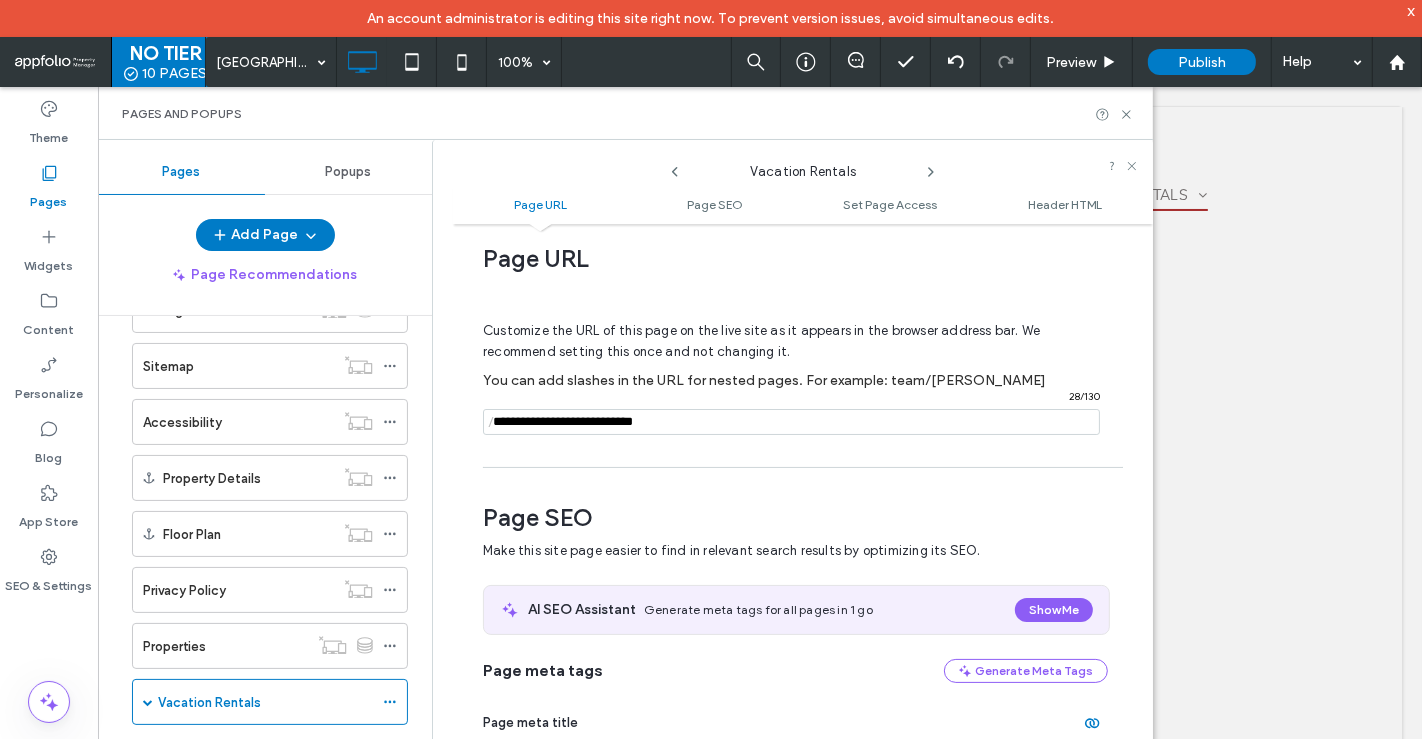 scroll, scrollTop: 0, scrollLeft: 0, axis: both 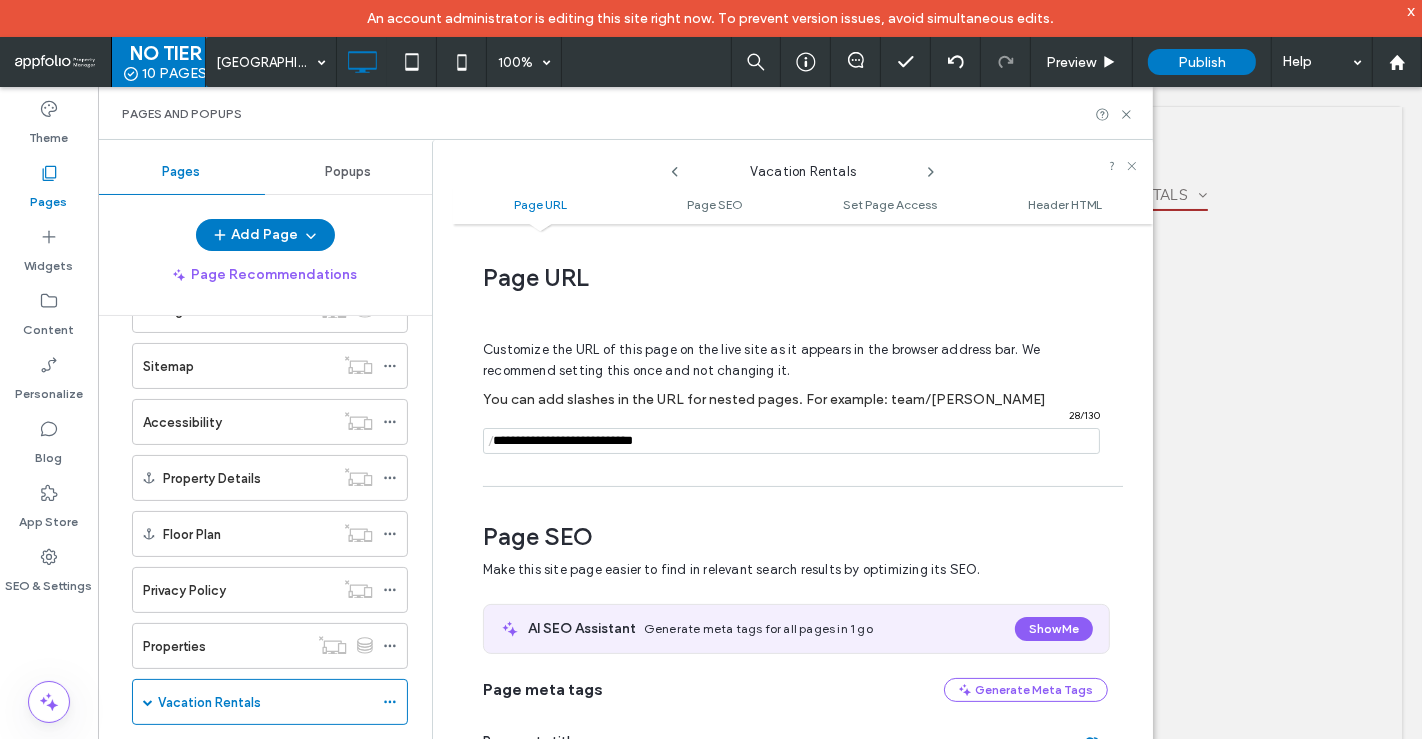 click at bounding box center [791, 441] 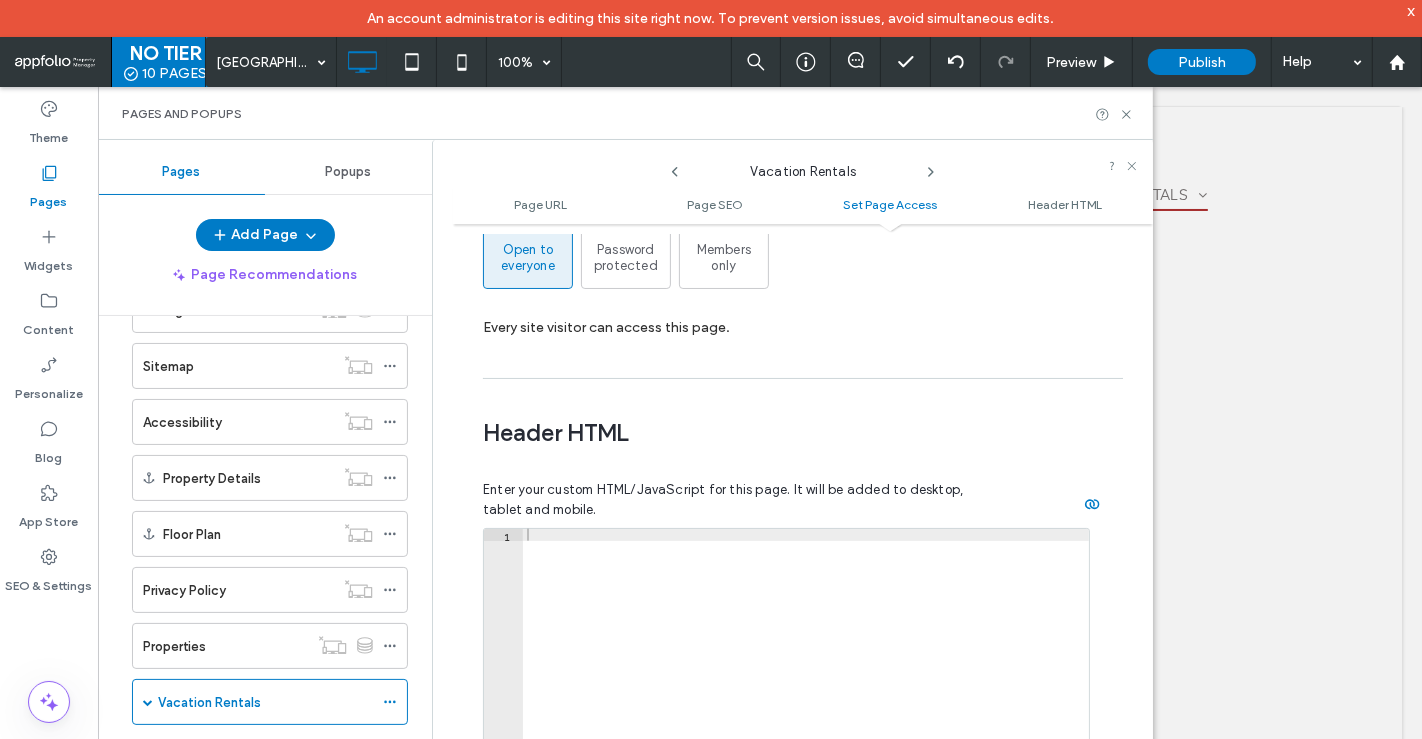 scroll, scrollTop: 1942, scrollLeft: 0, axis: vertical 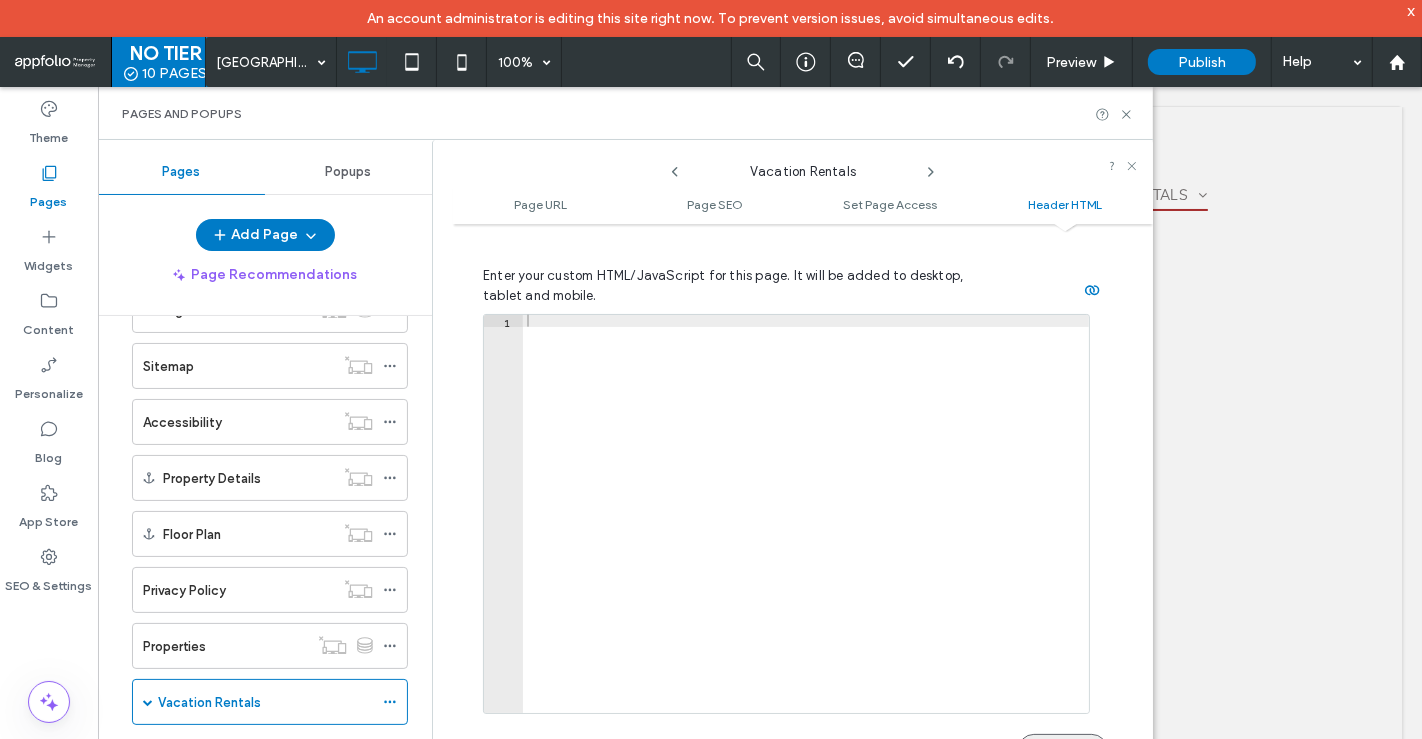type on "**********" 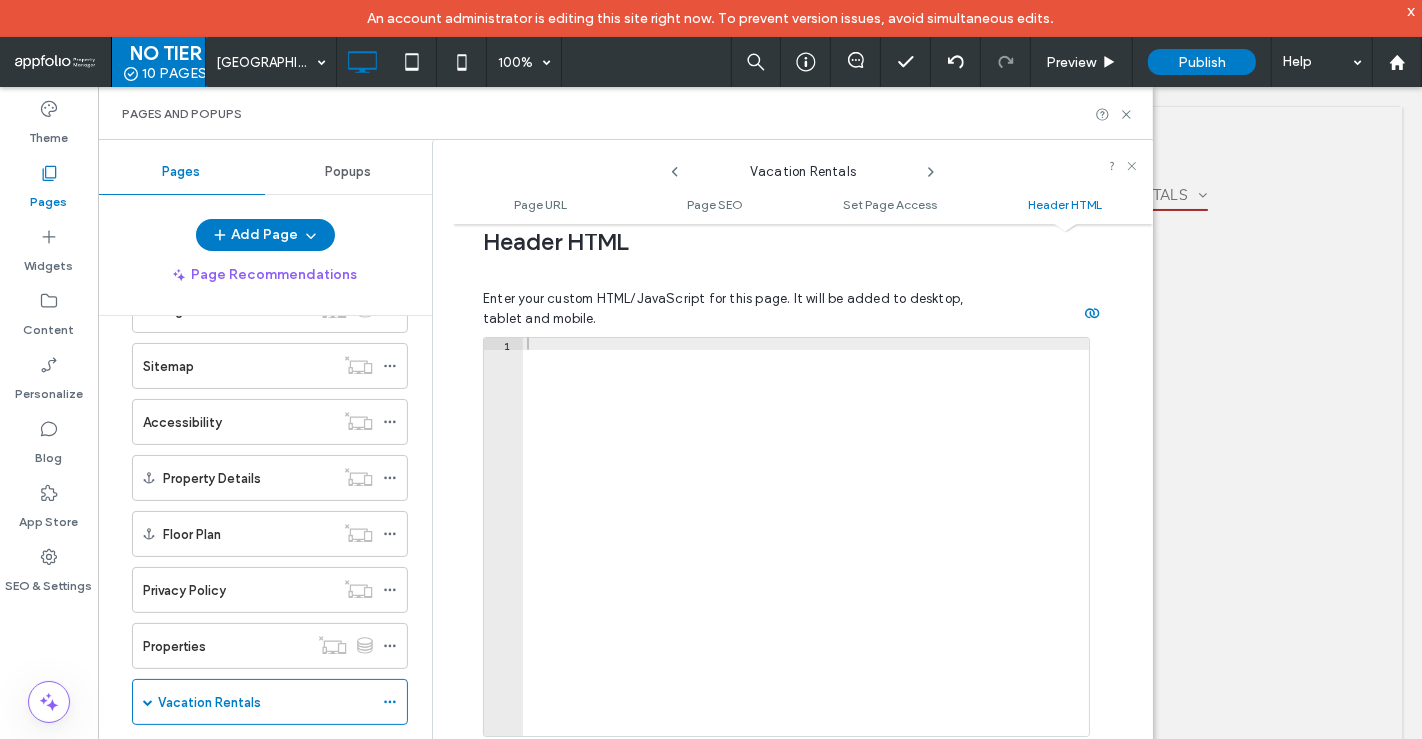 scroll, scrollTop: 1964, scrollLeft: 0, axis: vertical 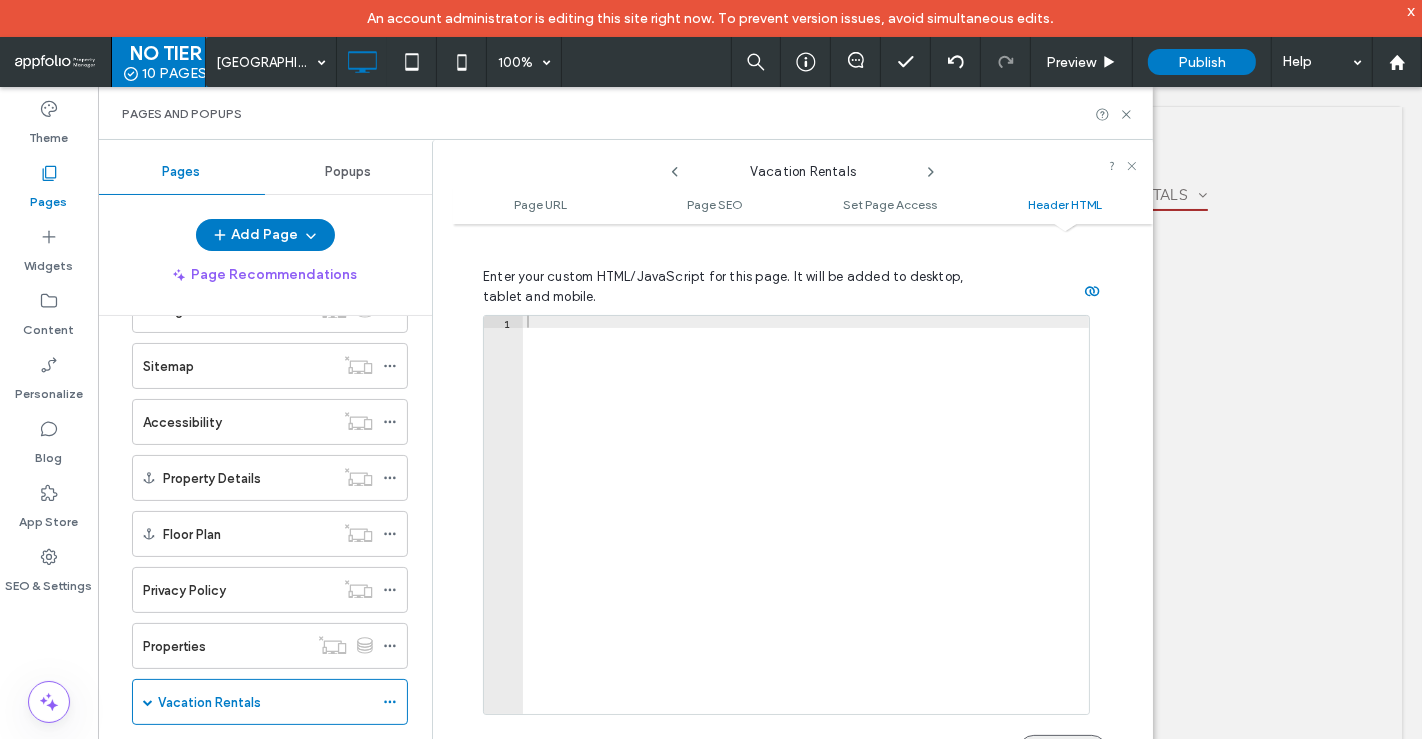 click on "Save" at bounding box center [1063, 751] 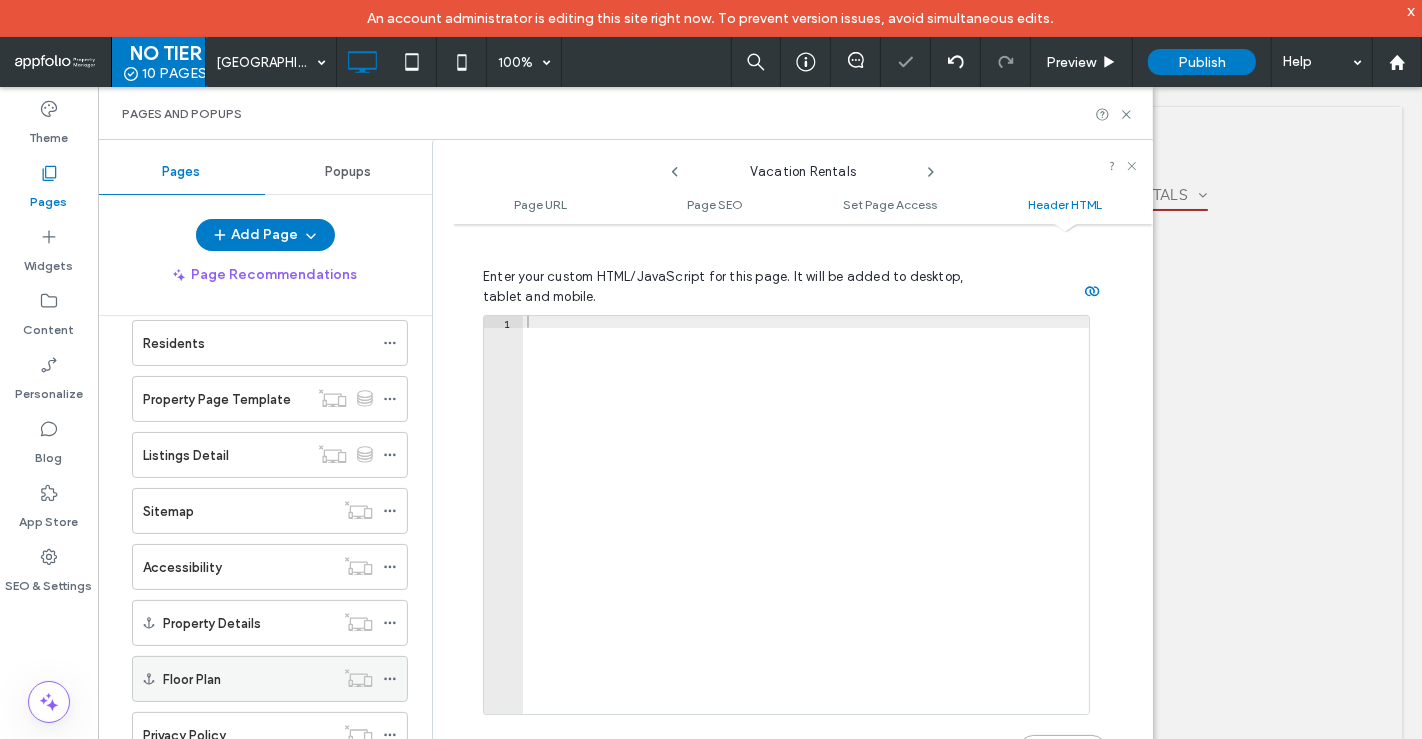 scroll, scrollTop: 343, scrollLeft: 0, axis: vertical 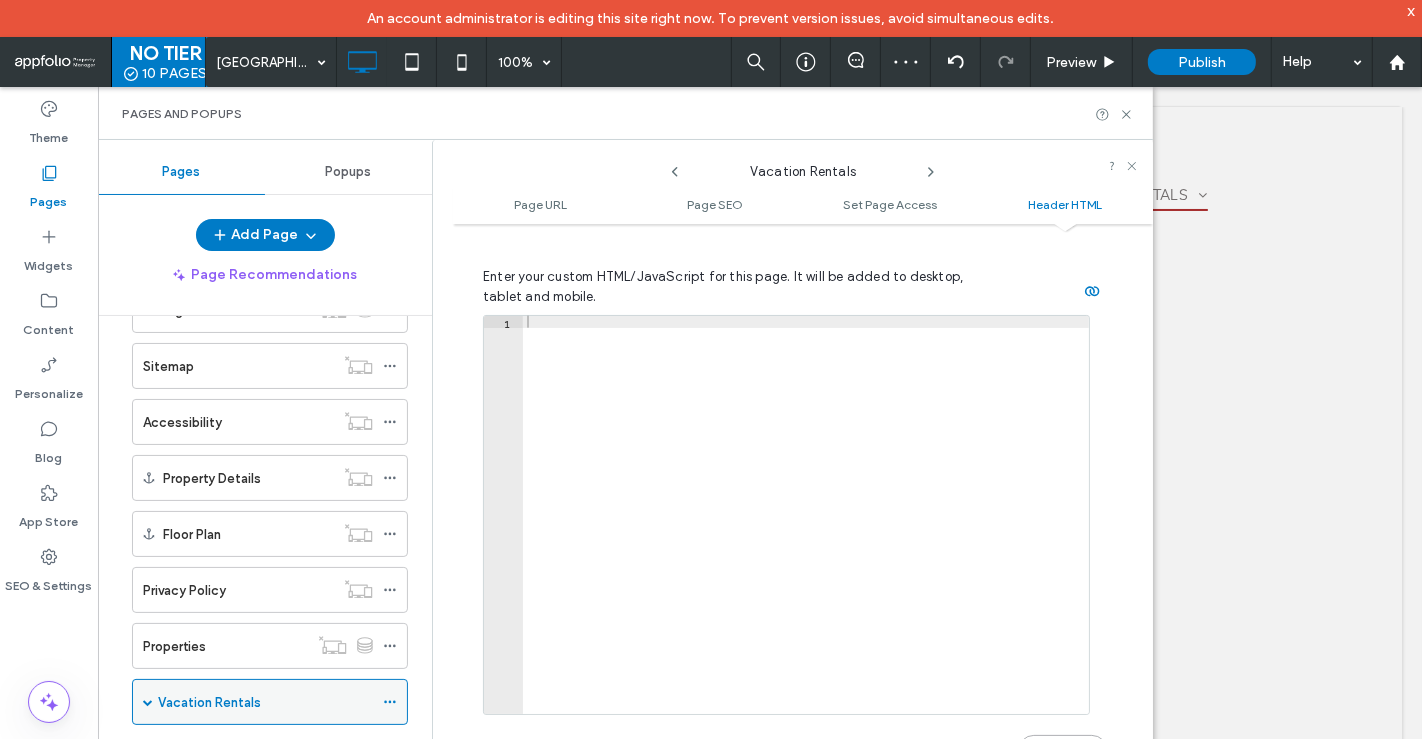 click on "Vacation Rentals" at bounding box center [270, 702] 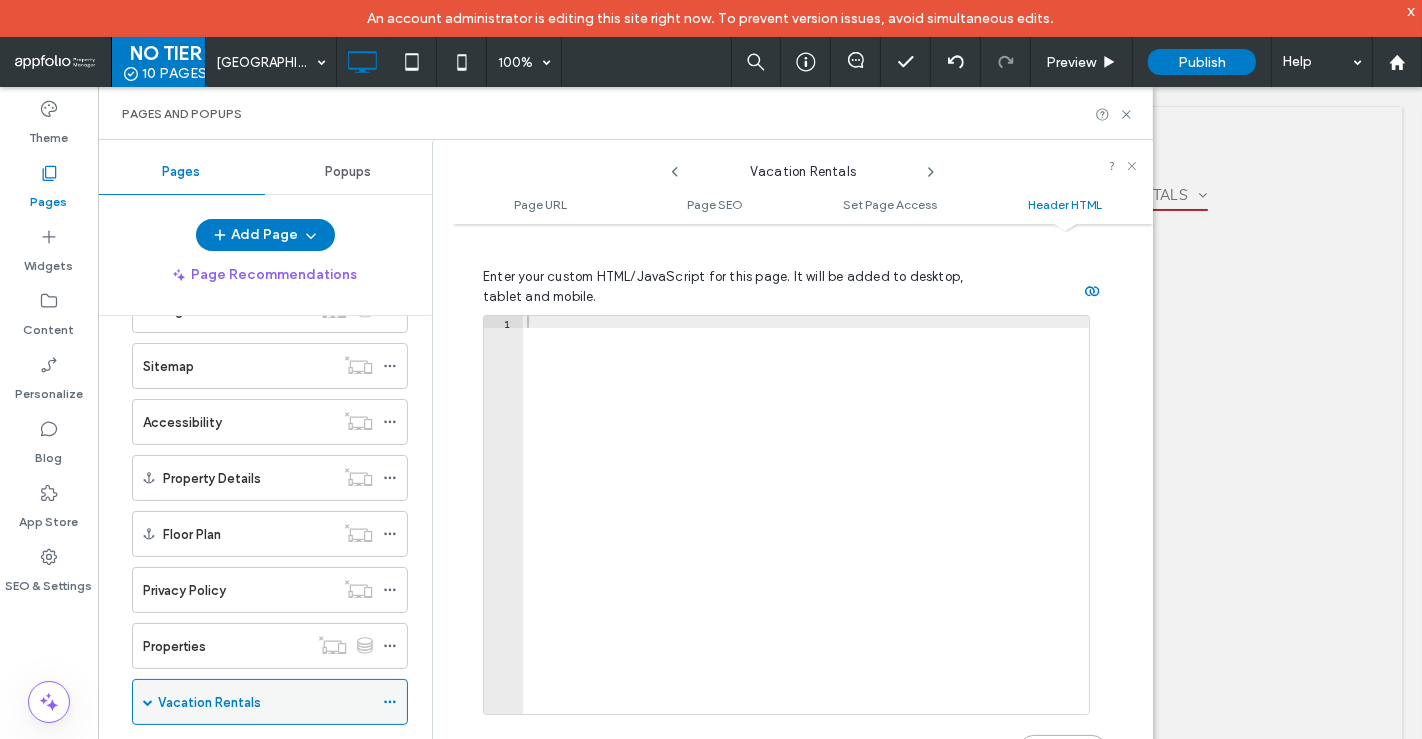 click at bounding box center (148, 702) 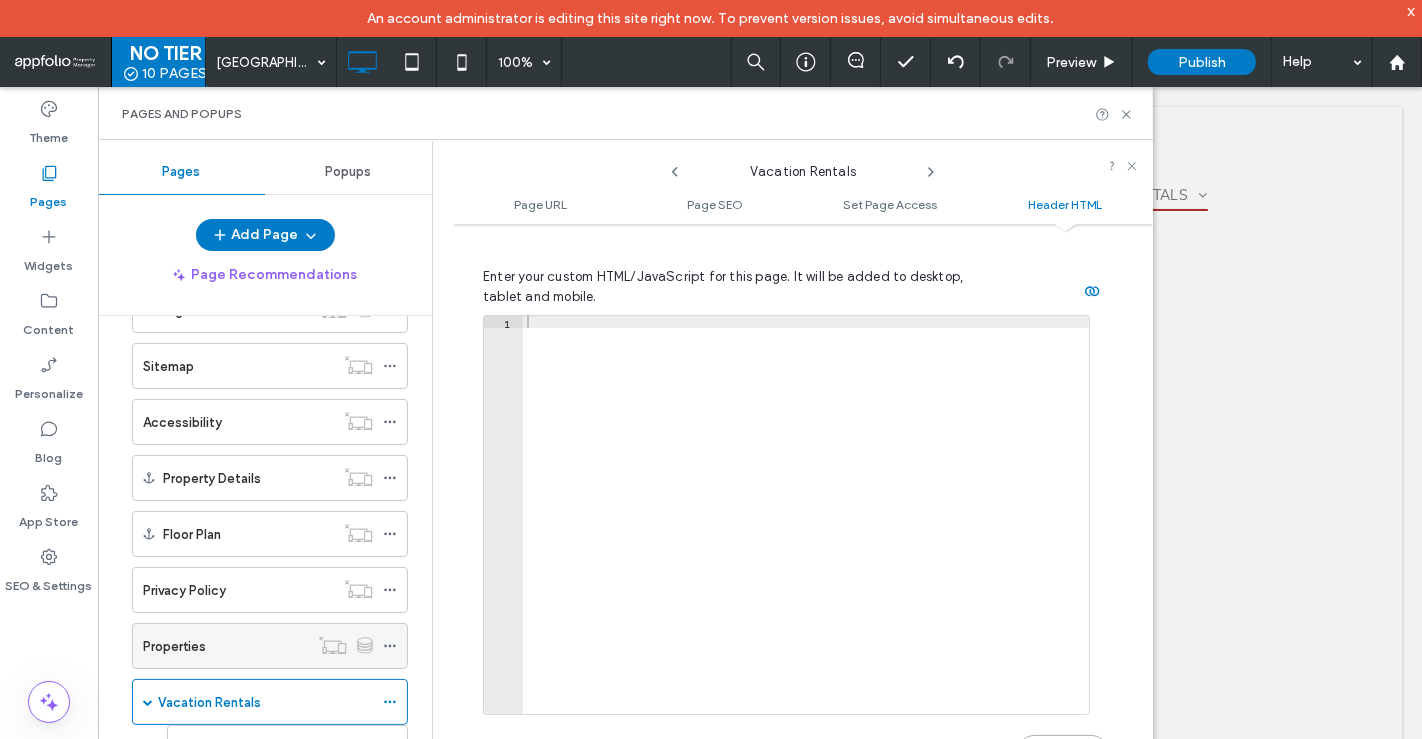 scroll, scrollTop: 434, scrollLeft: 0, axis: vertical 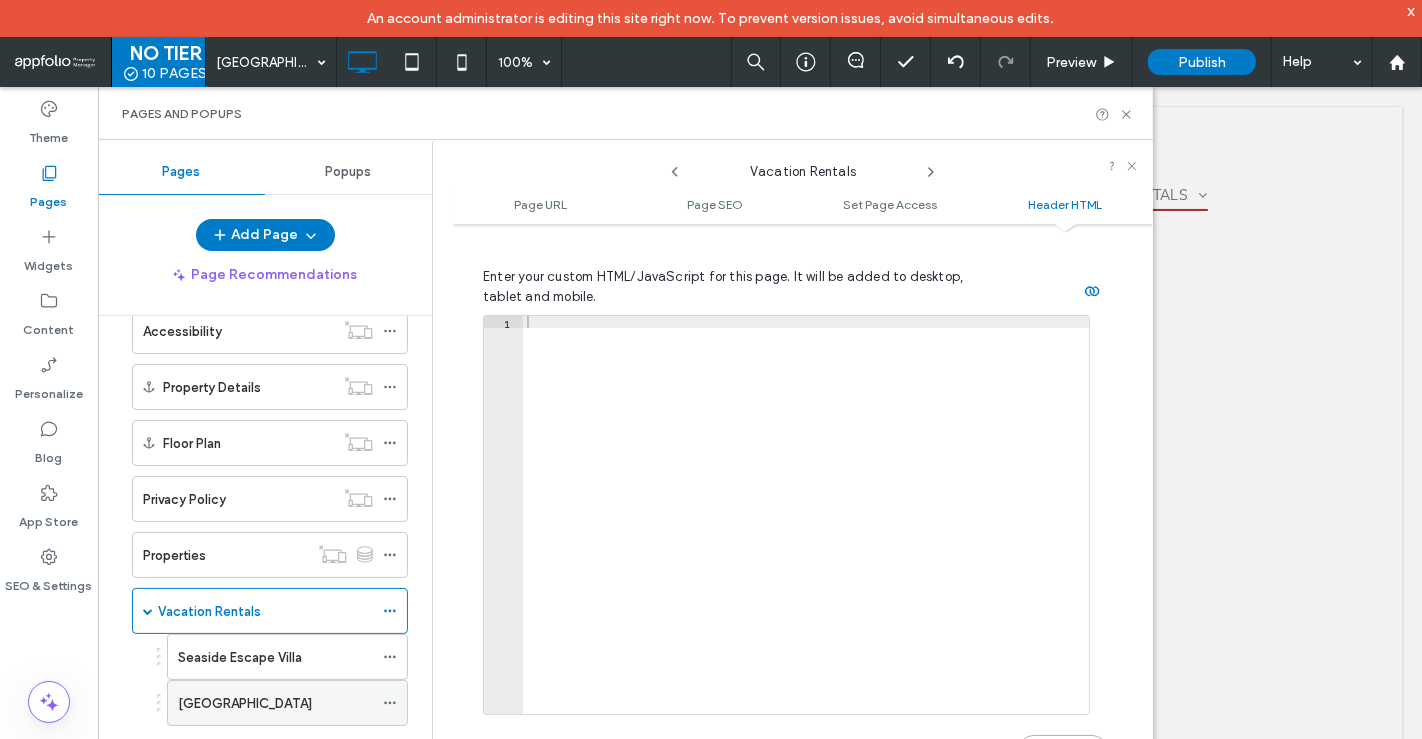 click on "[GEOGRAPHIC_DATA]" at bounding box center (245, 703) 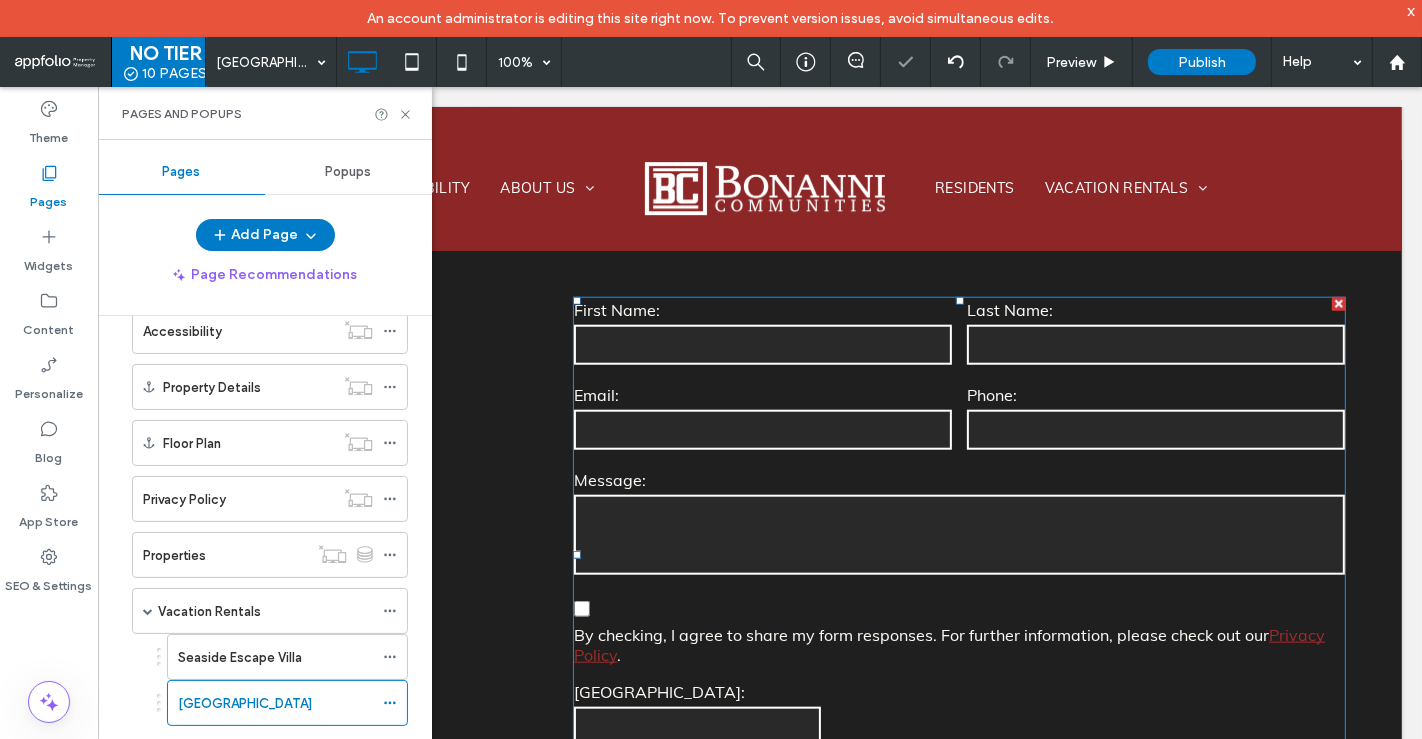 scroll, scrollTop: 1820, scrollLeft: 0, axis: vertical 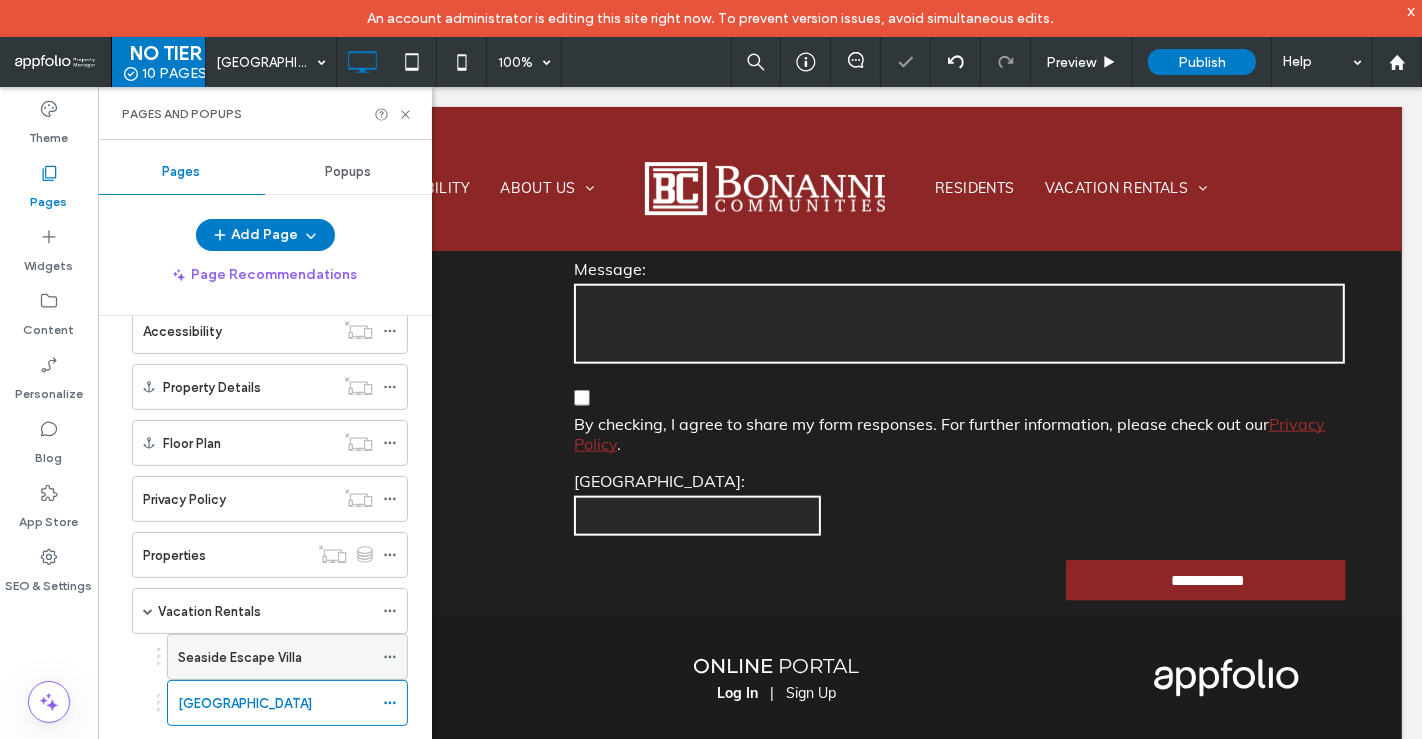 click on "Seaside Escape Villa" at bounding box center [240, 657] 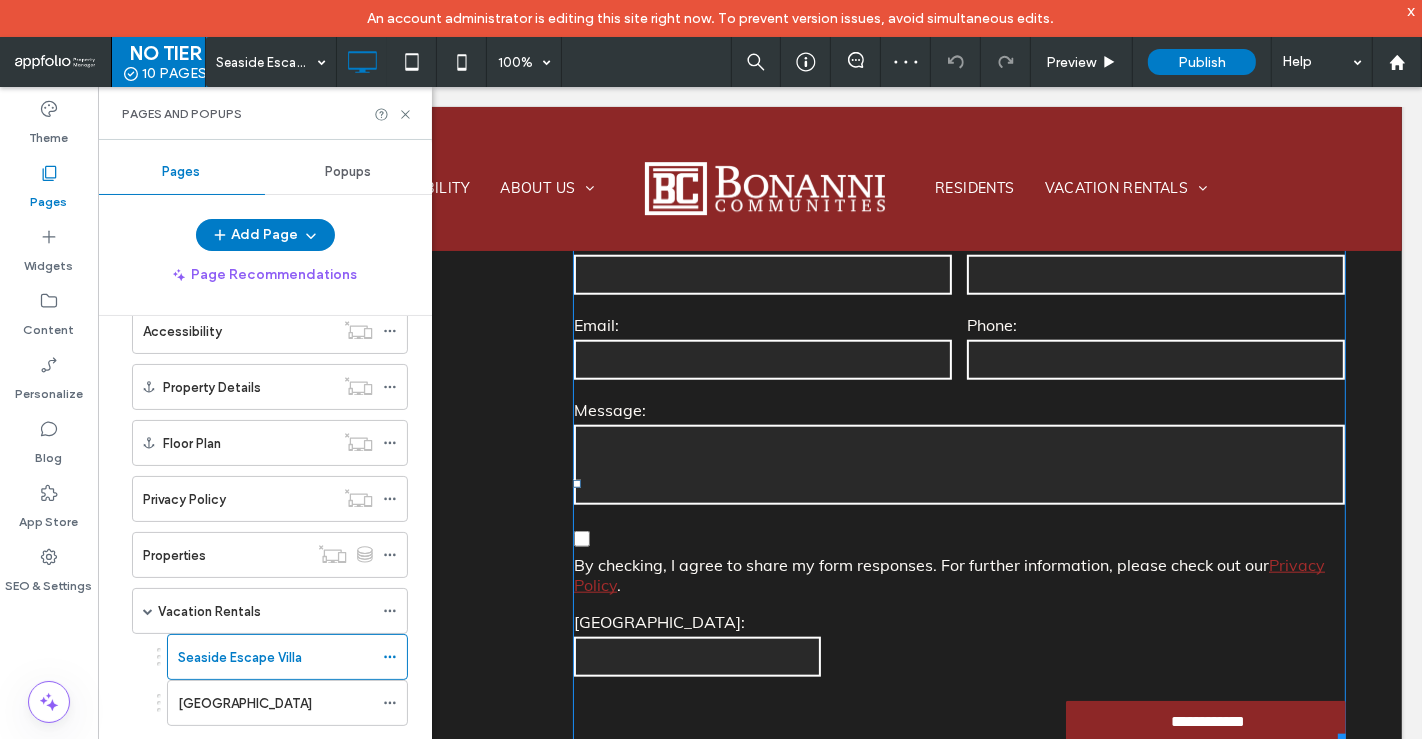 scroll, scrollTop: 1748, scrollLeft: 0, axis: vertical 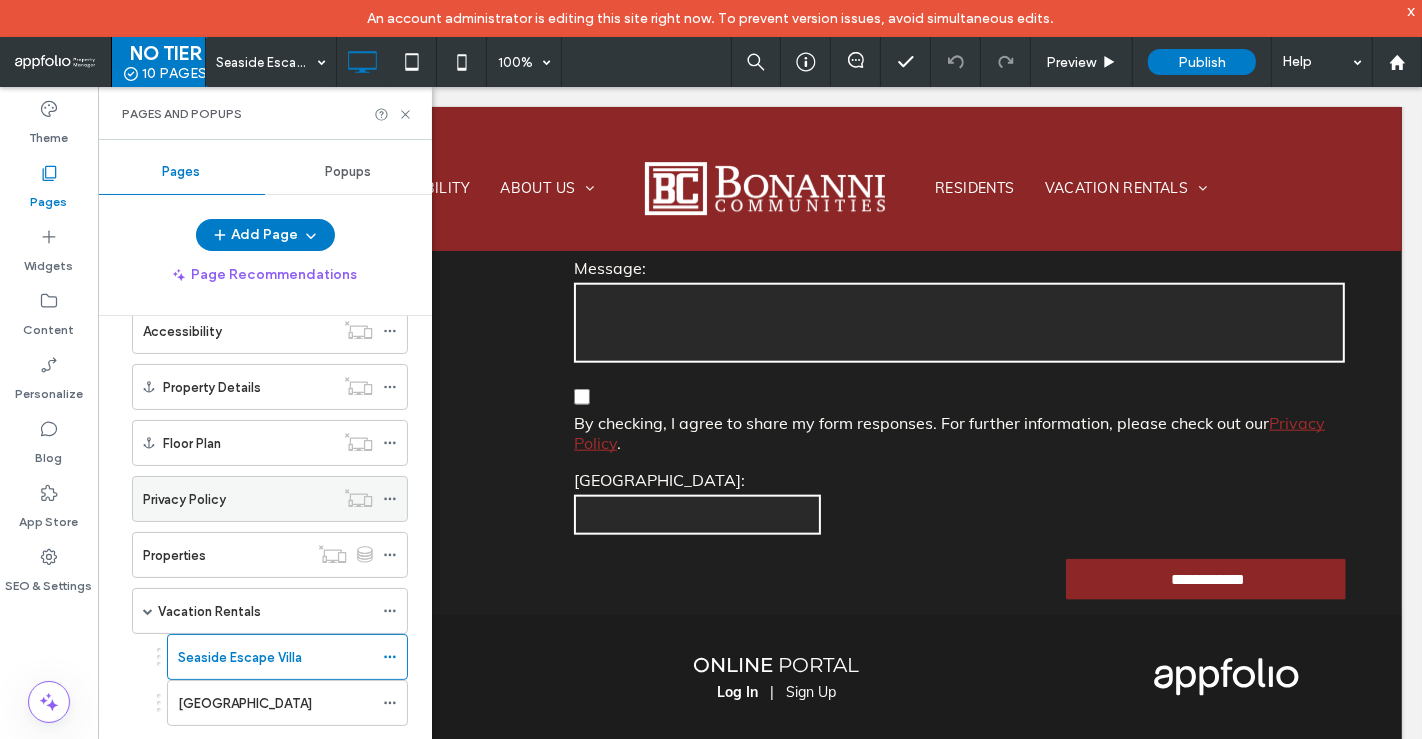 click 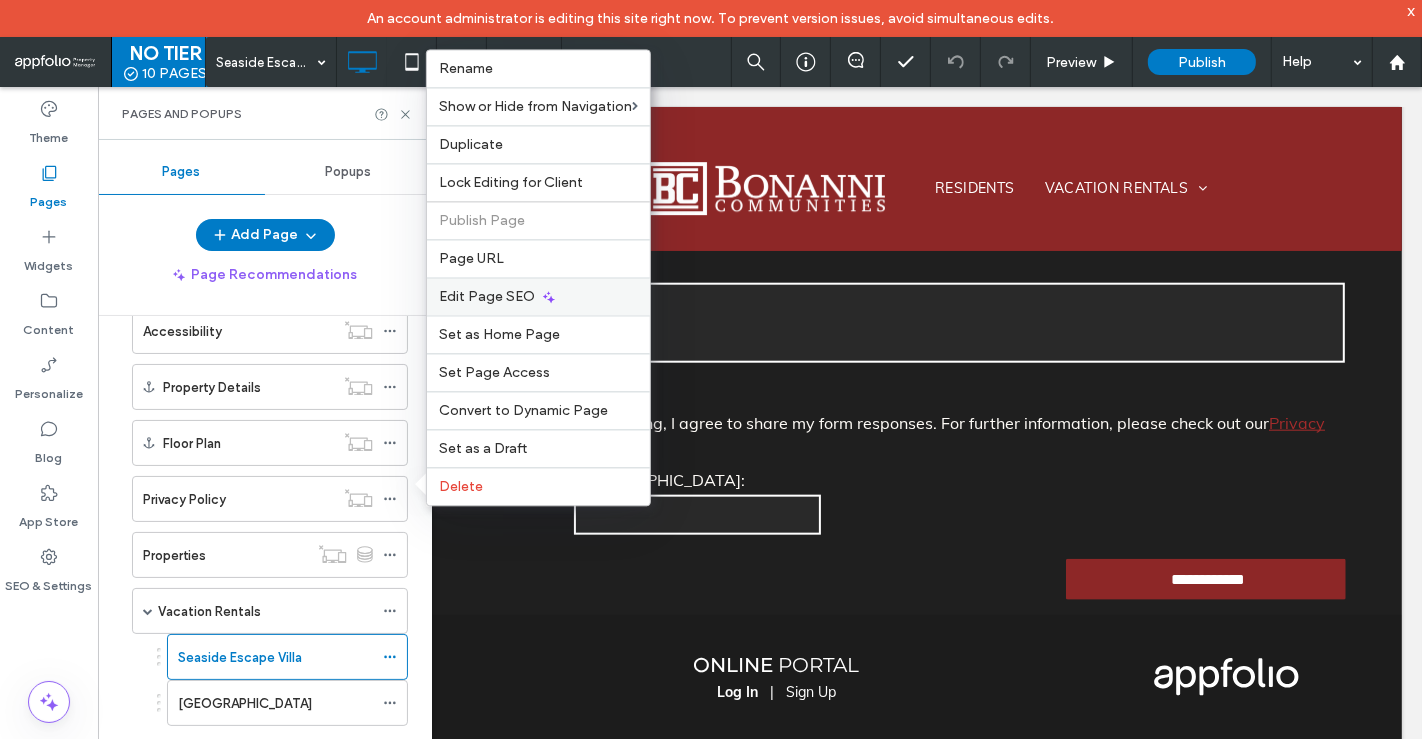 click on "Edit Page SEO" at bounding box center [538, 296] 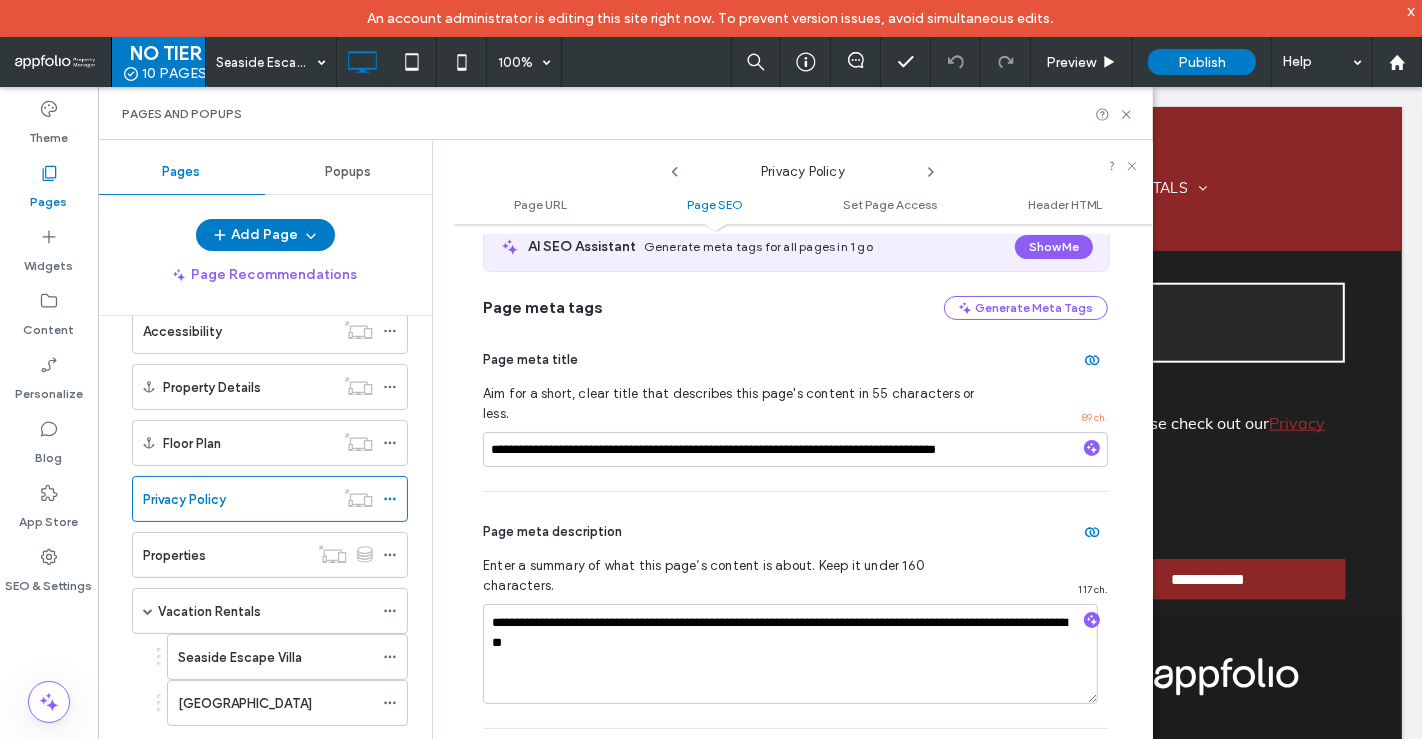 scroll, scrollTop: 380, scrollLeft: 0, axis: vertical 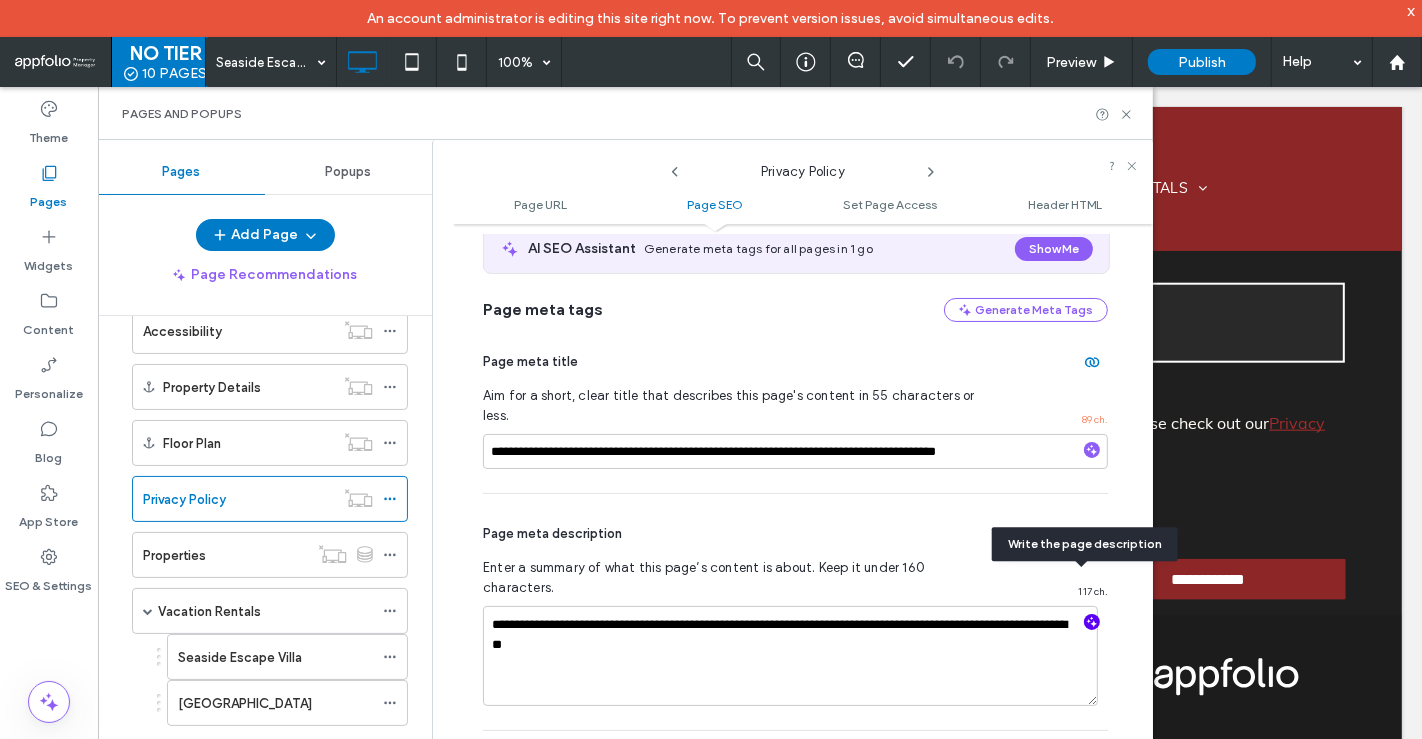 click 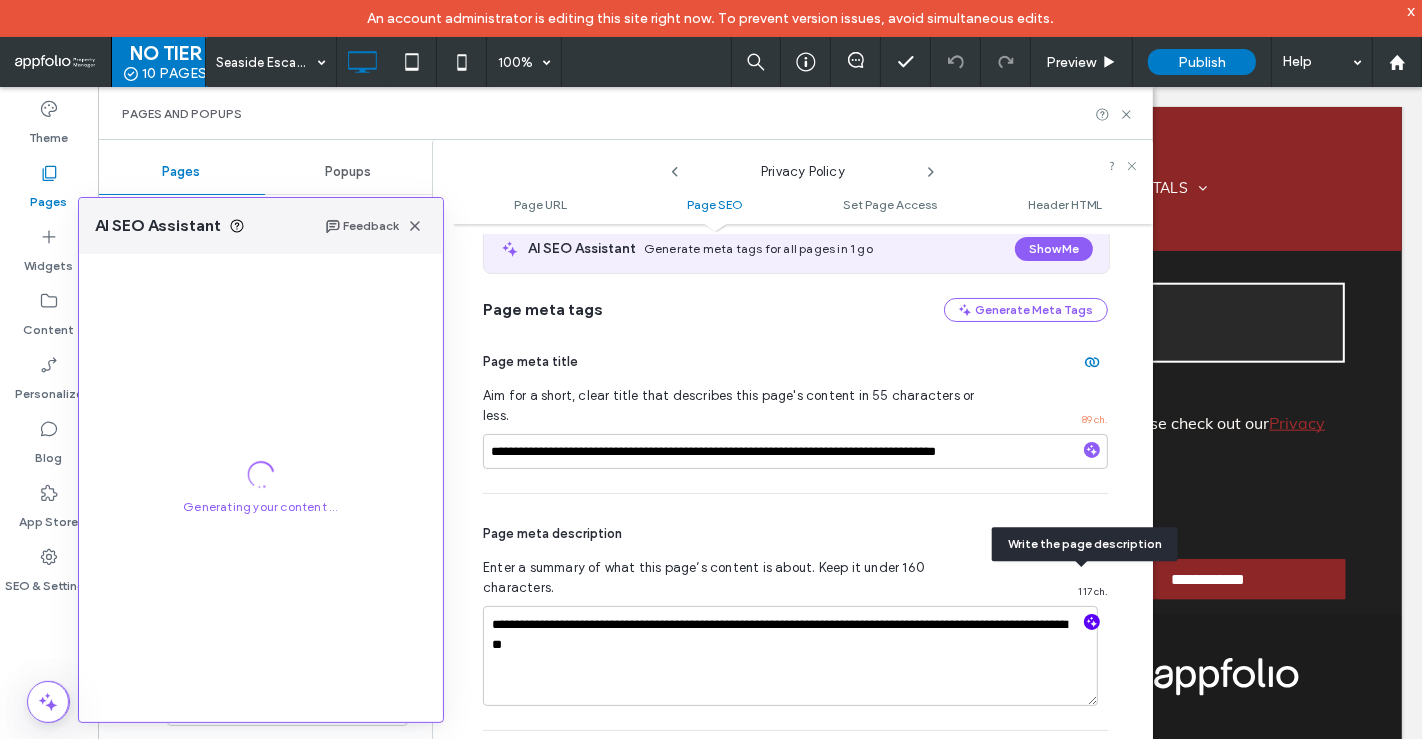 click 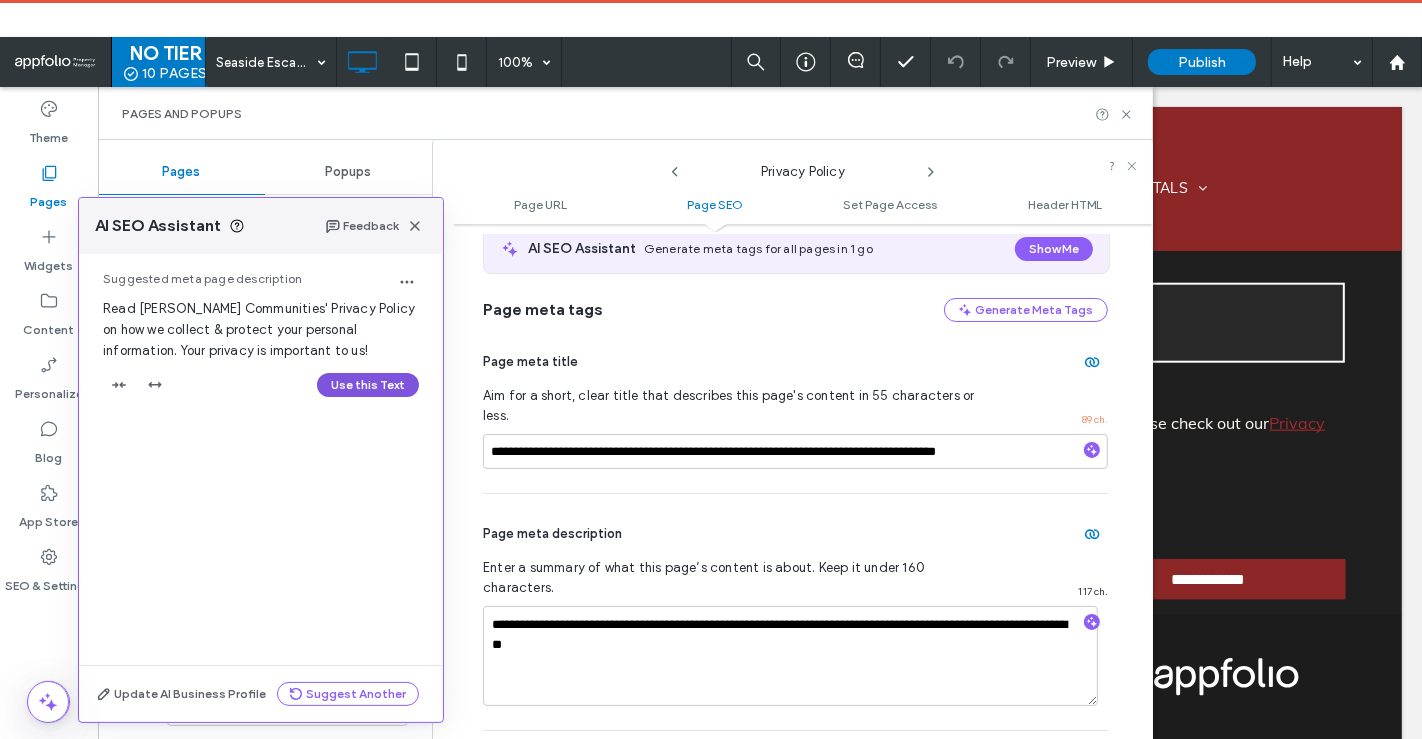 click on "Use this Text" at bounding box center (368, 385) 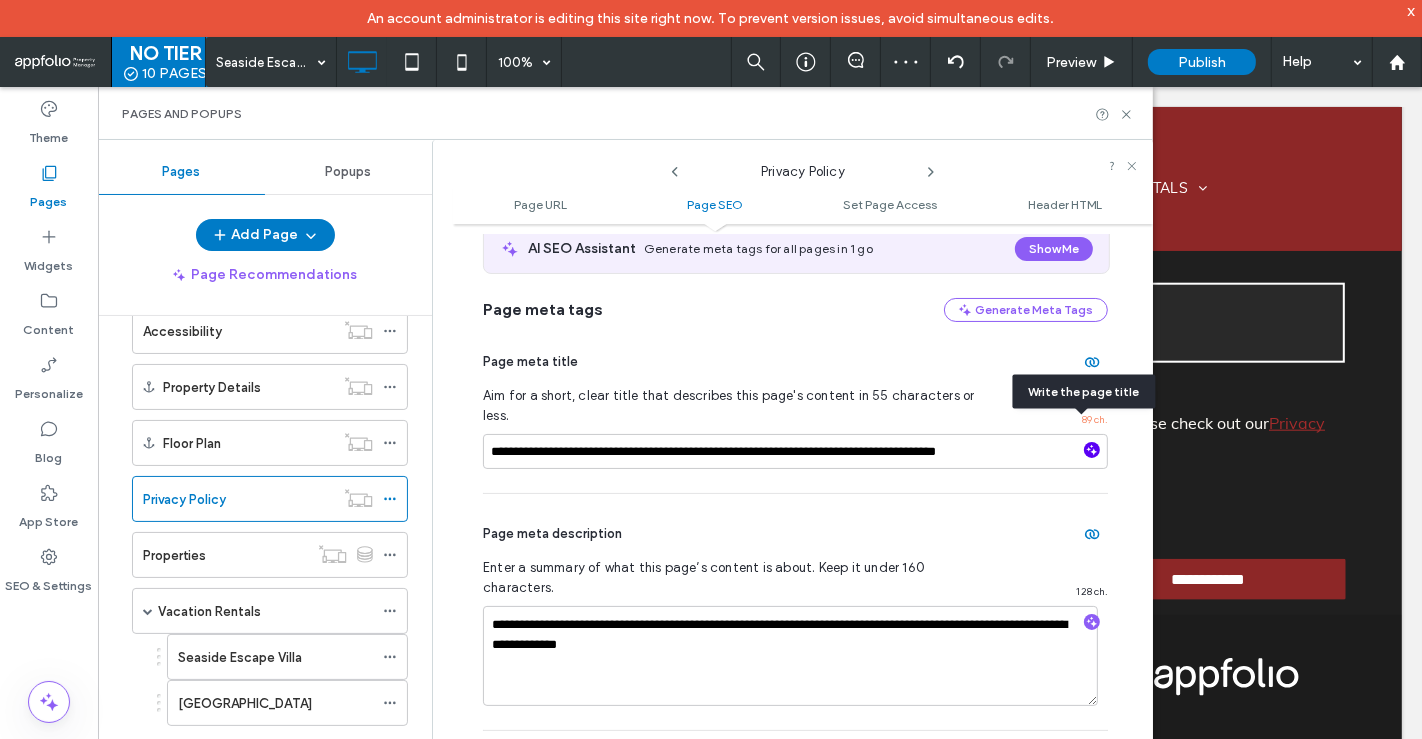 click 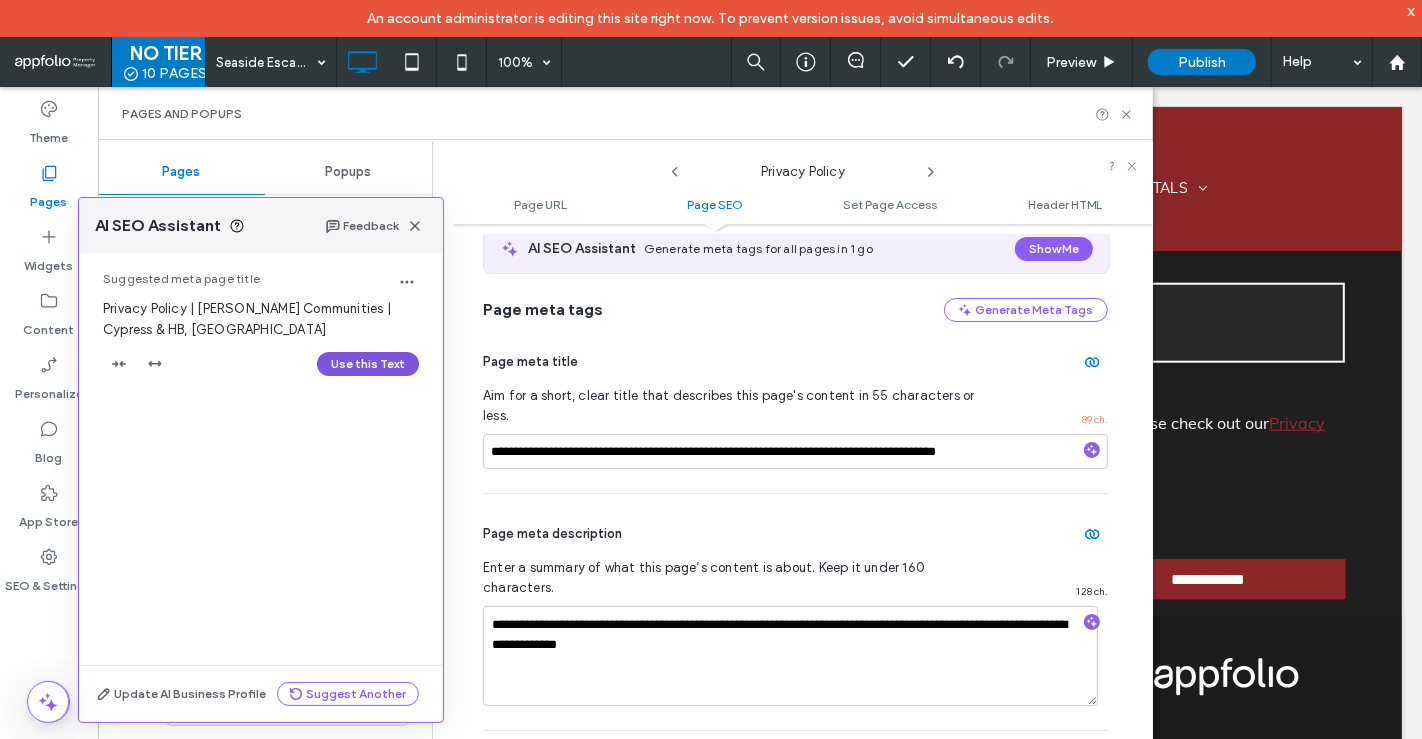 click on "Use this Text" at bounding box center [368, 364] 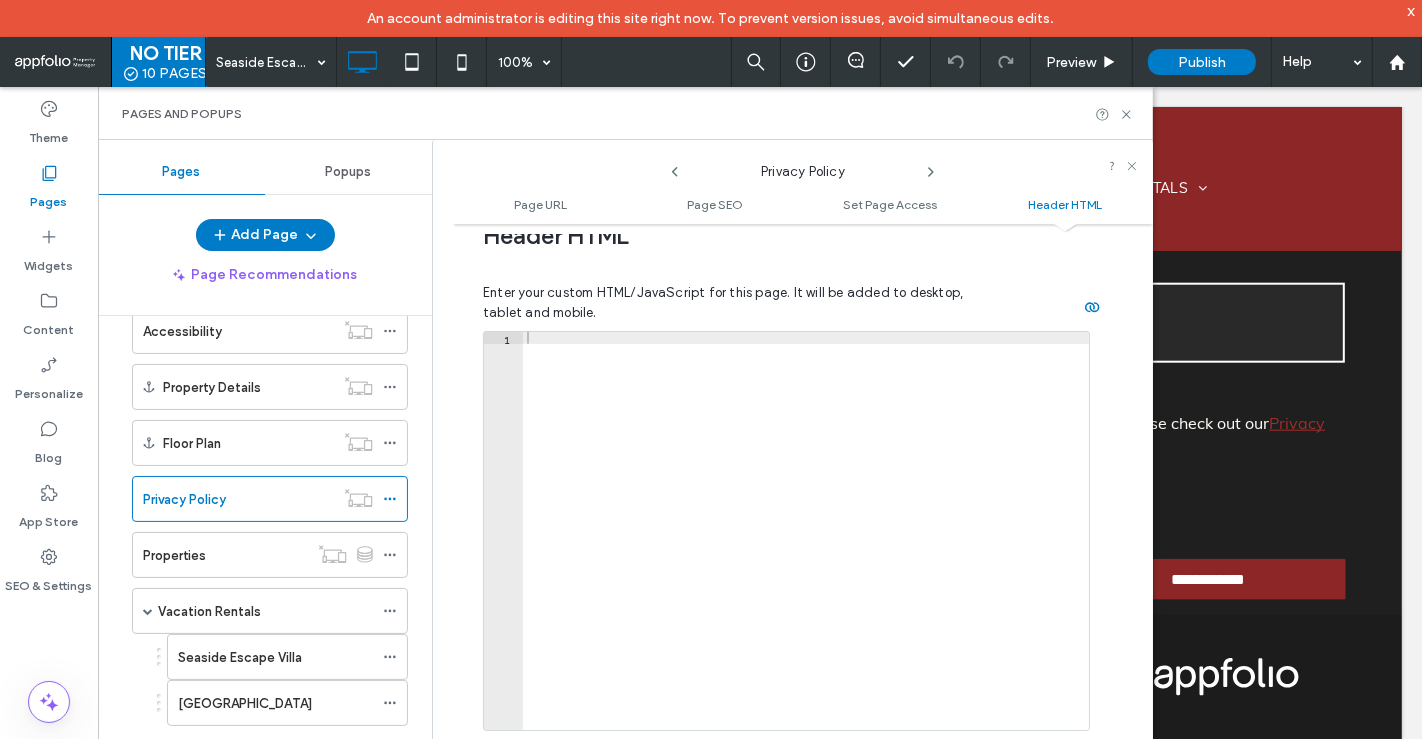 scroll, scrollTop: 1942, scrollLeft: 0, axis: vertical 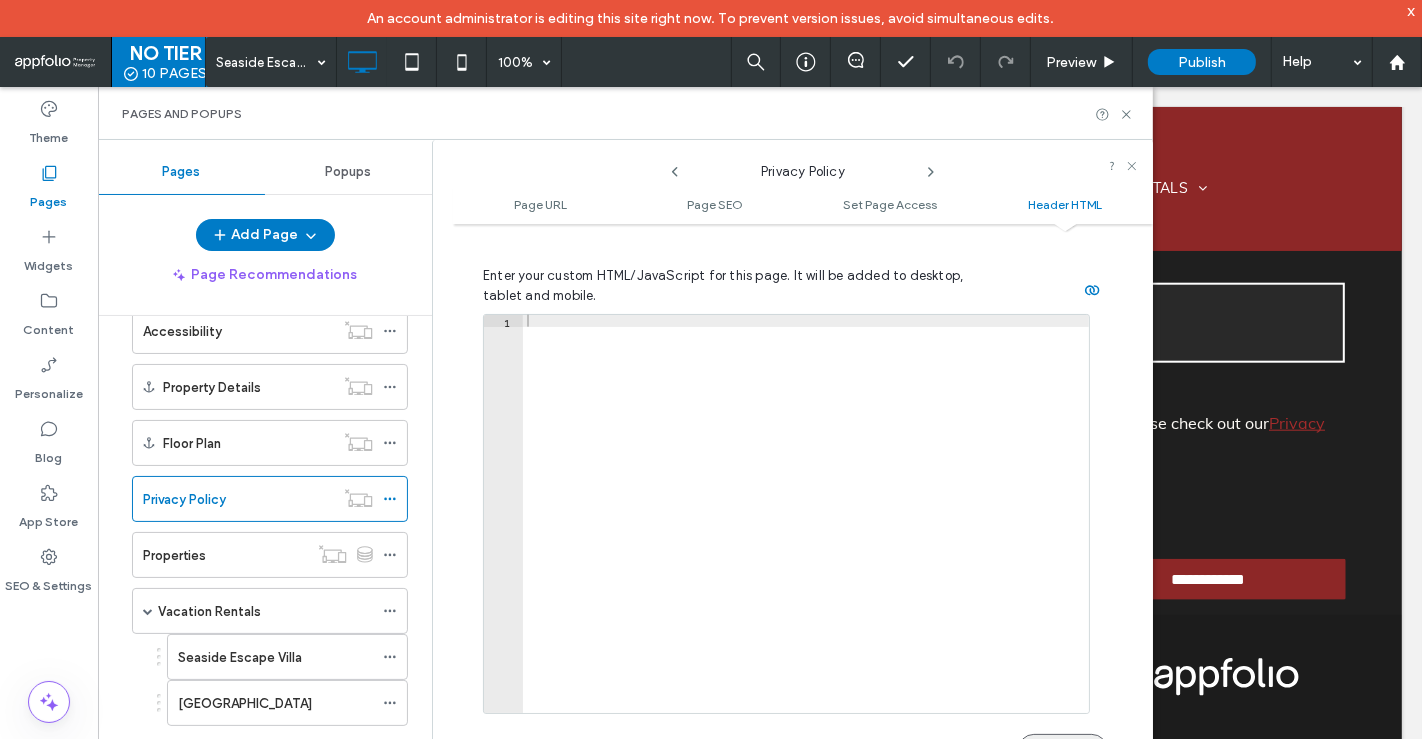click on "Save" at bounding box center (1063, 750) 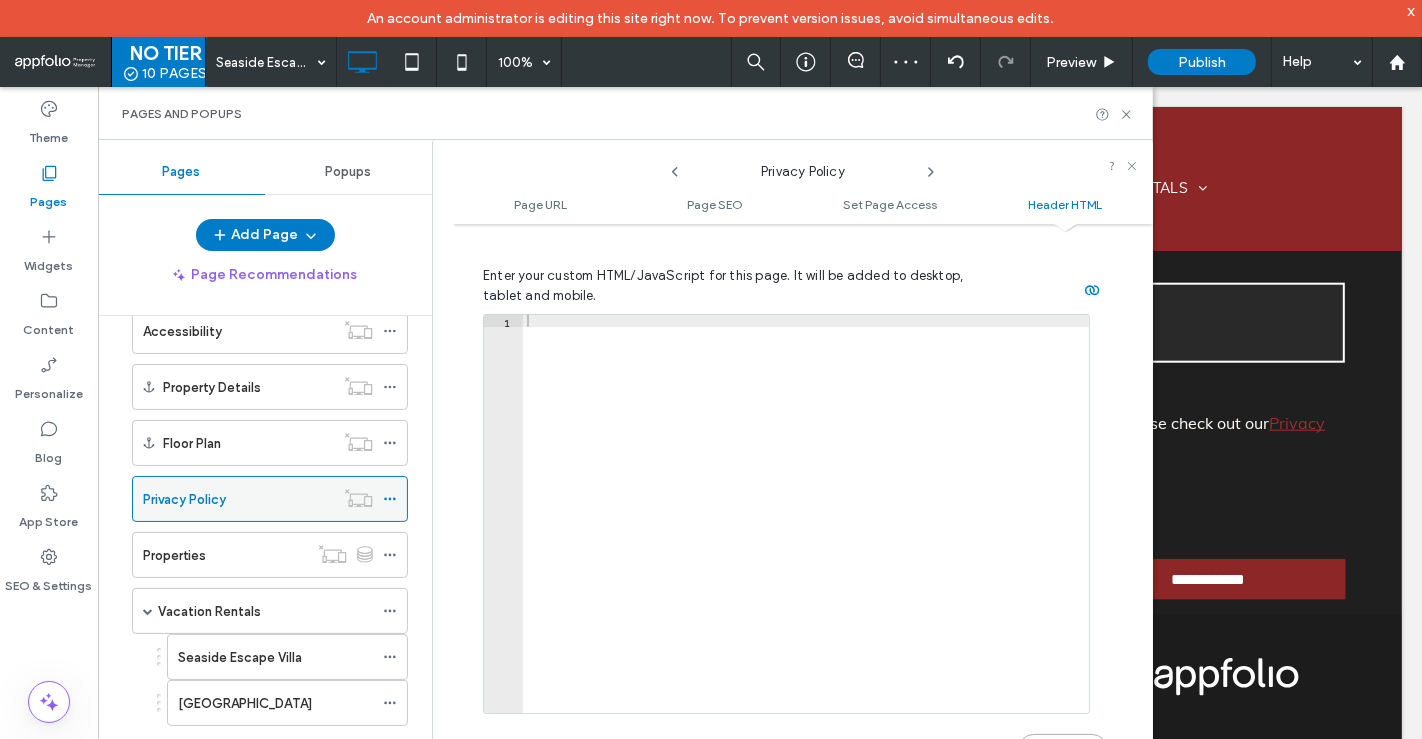 click on "Privacy Policy" at bounding box center (238, 499) 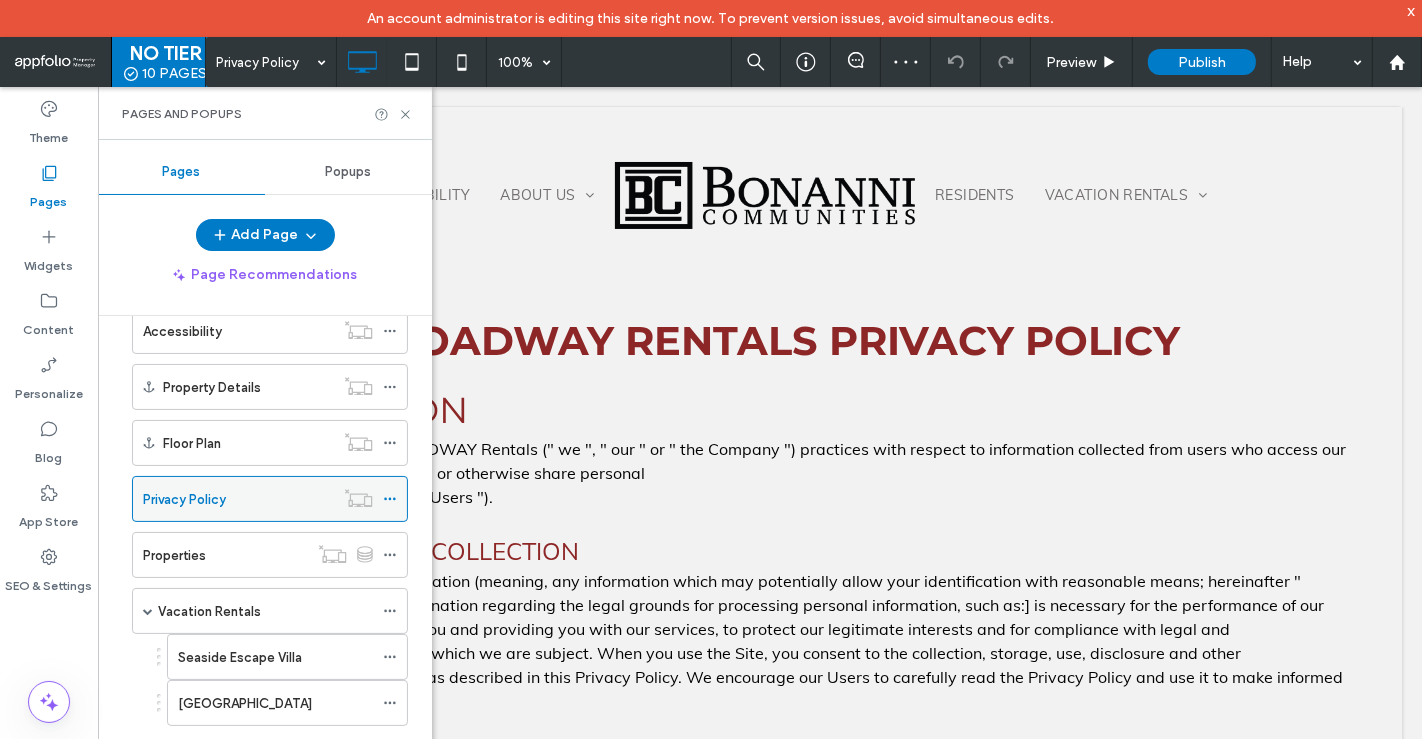 scroll, scrollTop: 0, scrollLeft: 0, axis: both 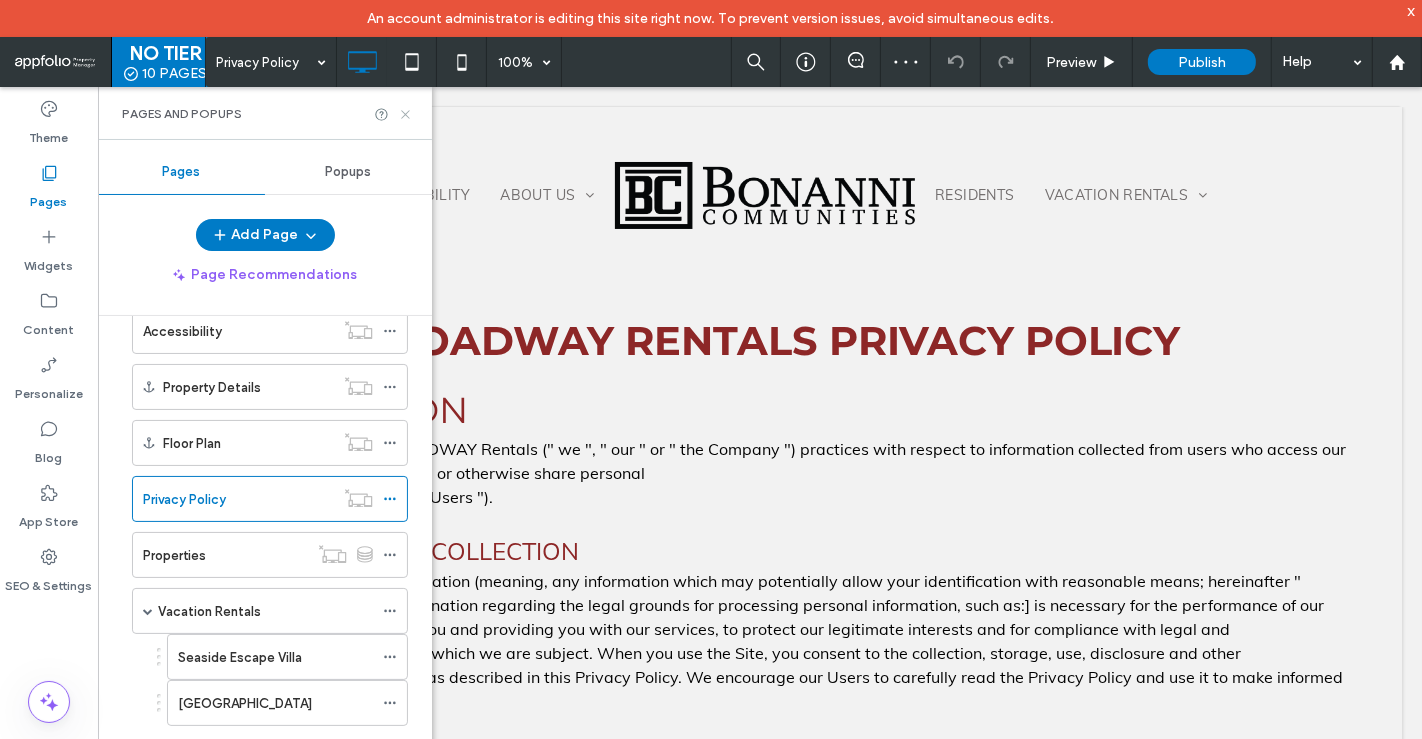 click 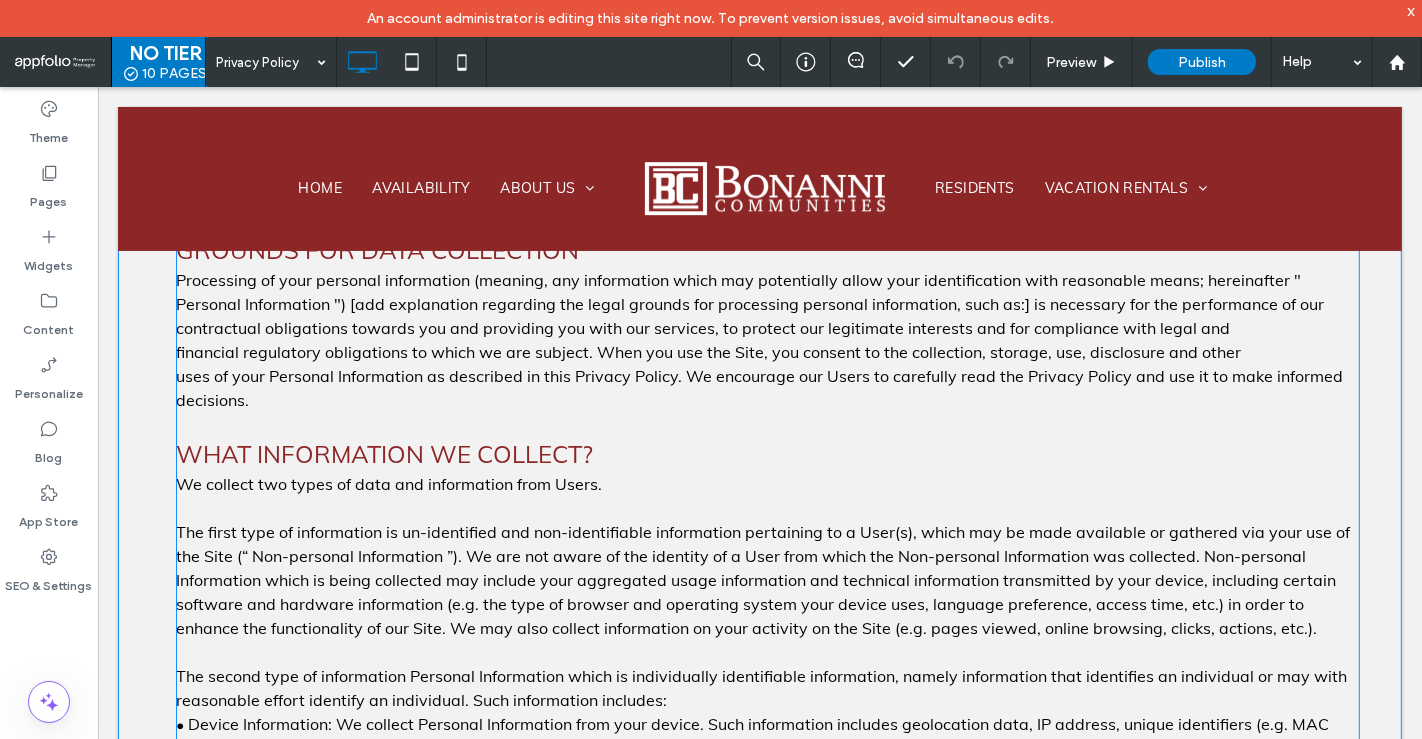 scroll, scrollTop: 293, scrollLeft: 0, axis: vertical 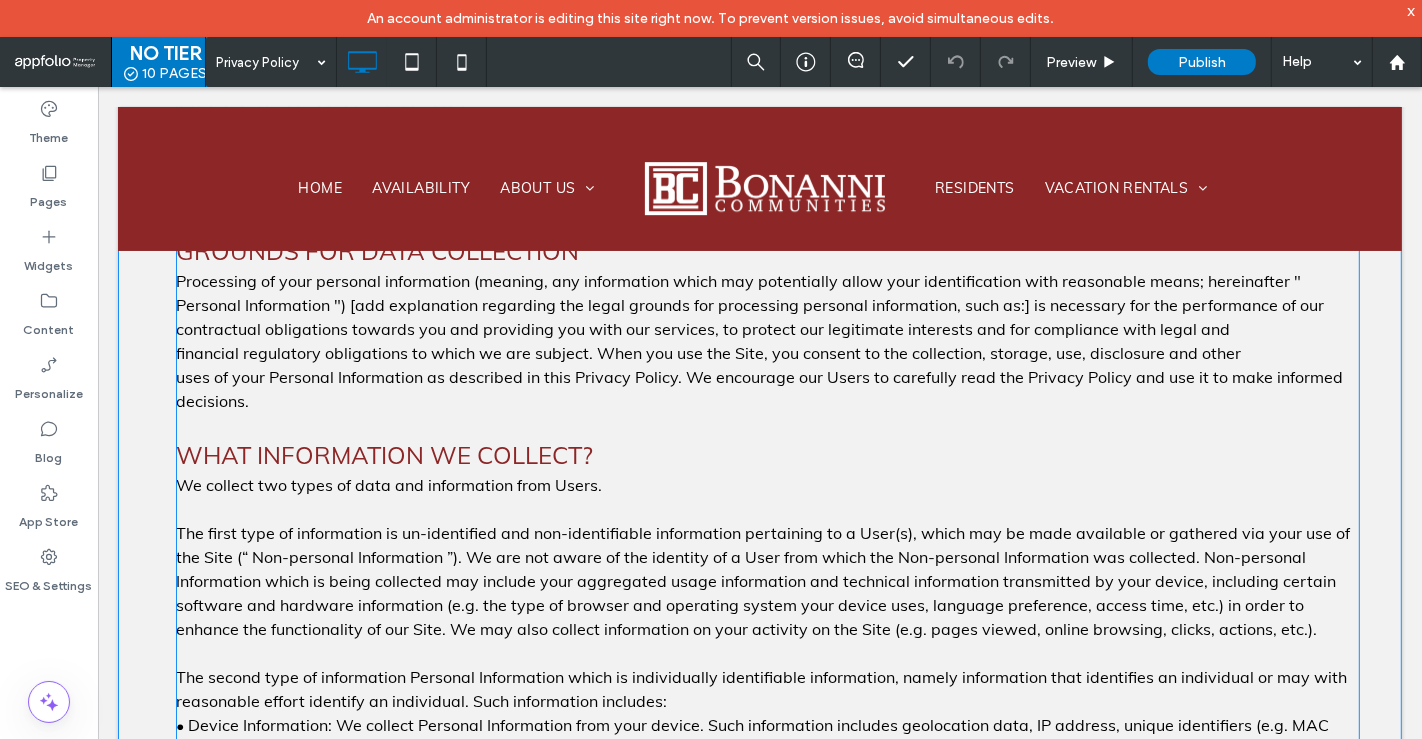 click on "The first type of information is un-identified and non-identifiable information pertaining to a User(s), which may be made available or gathered via your use of the Site (“ Non-personal Information ”). We are not aware of the identity of a User from which the Non-personal Information was collected. Non-personal Information which is being collected may include your aggregated usage information and technical information transmitted by your device, including certain software and hardware information (e.g. the type of browser and operating system your device uses, language preference, access time, etc.) in order to enhance the functionality of our Site. We may also collect information on your activity on the Site (e.g. pages viewed, online browsing, clicks, actions, etc.)." at bounding box center (762, 580) 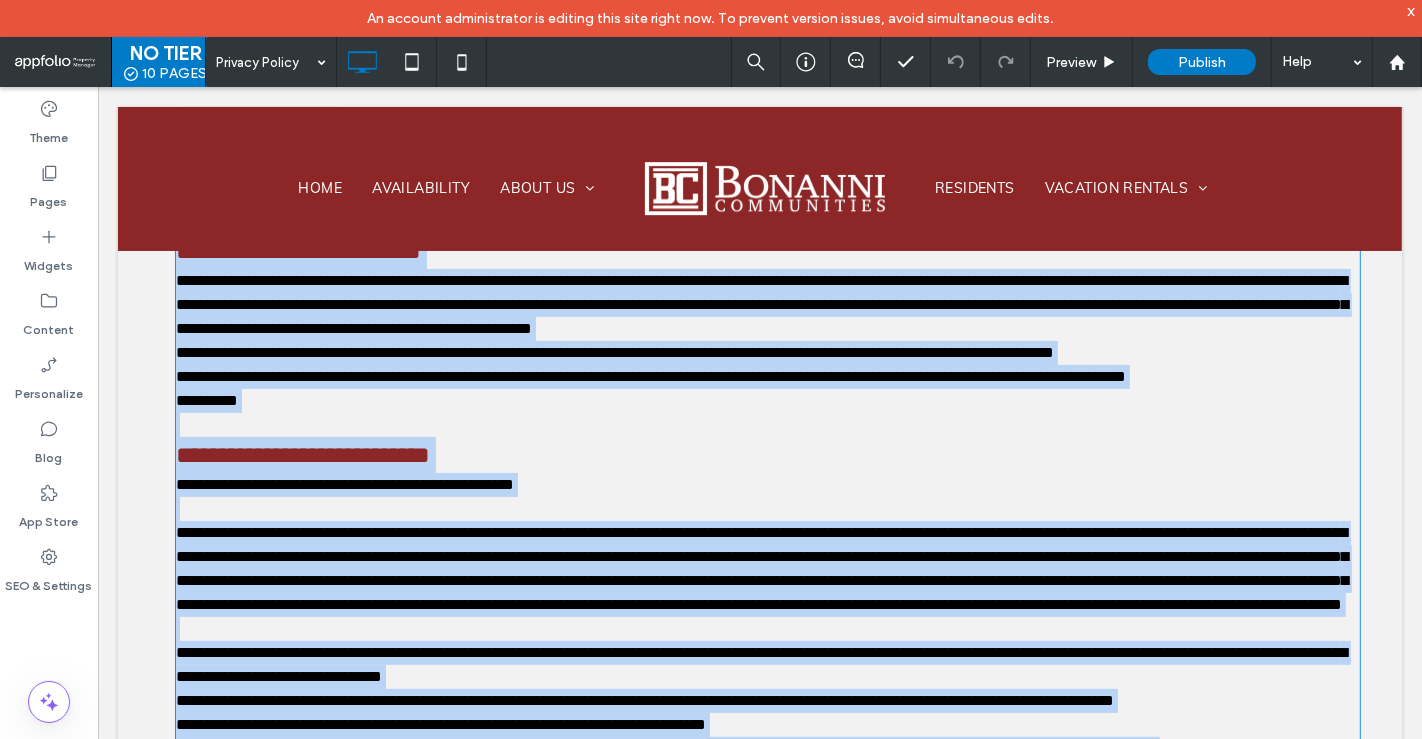 scroll, scrollTop: 292, scrollLeft: 0, axis: vertical 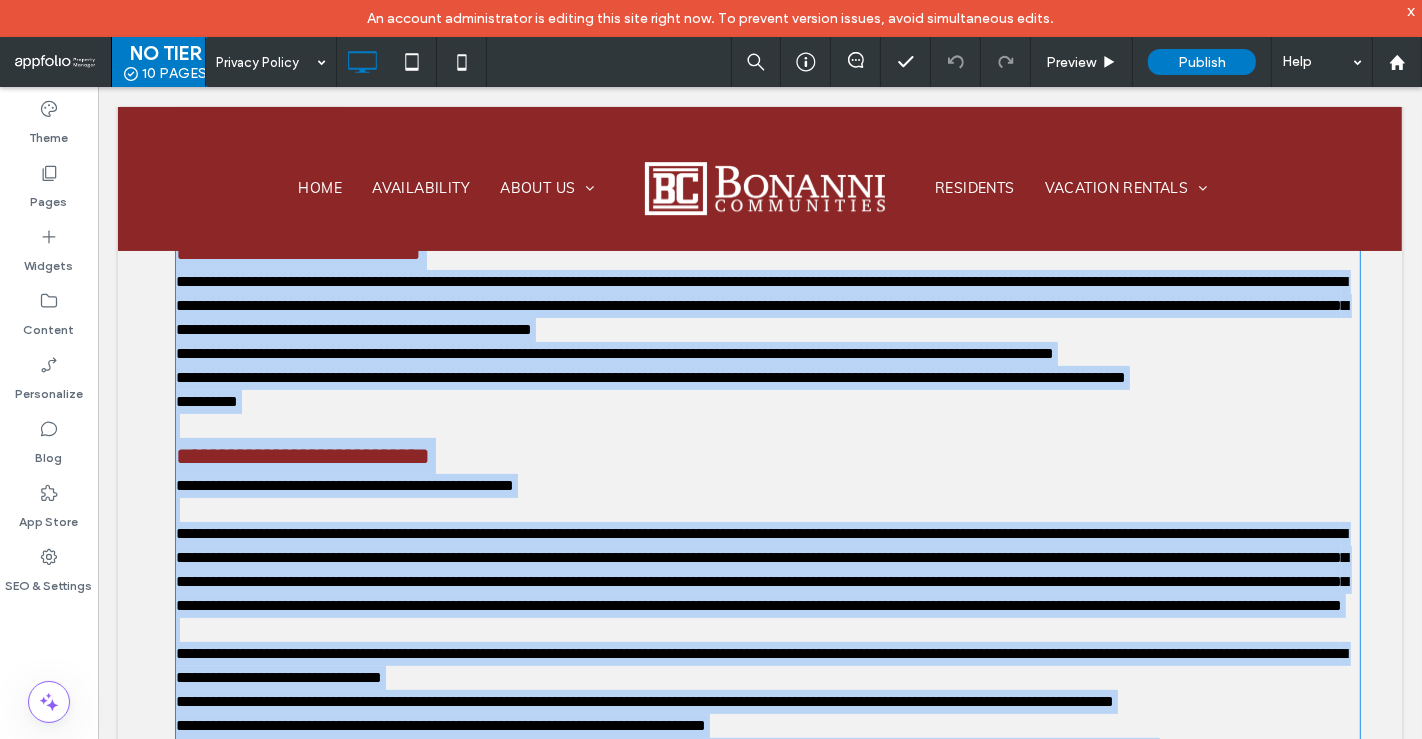 click on "**********" at bounding box center (767, 485) 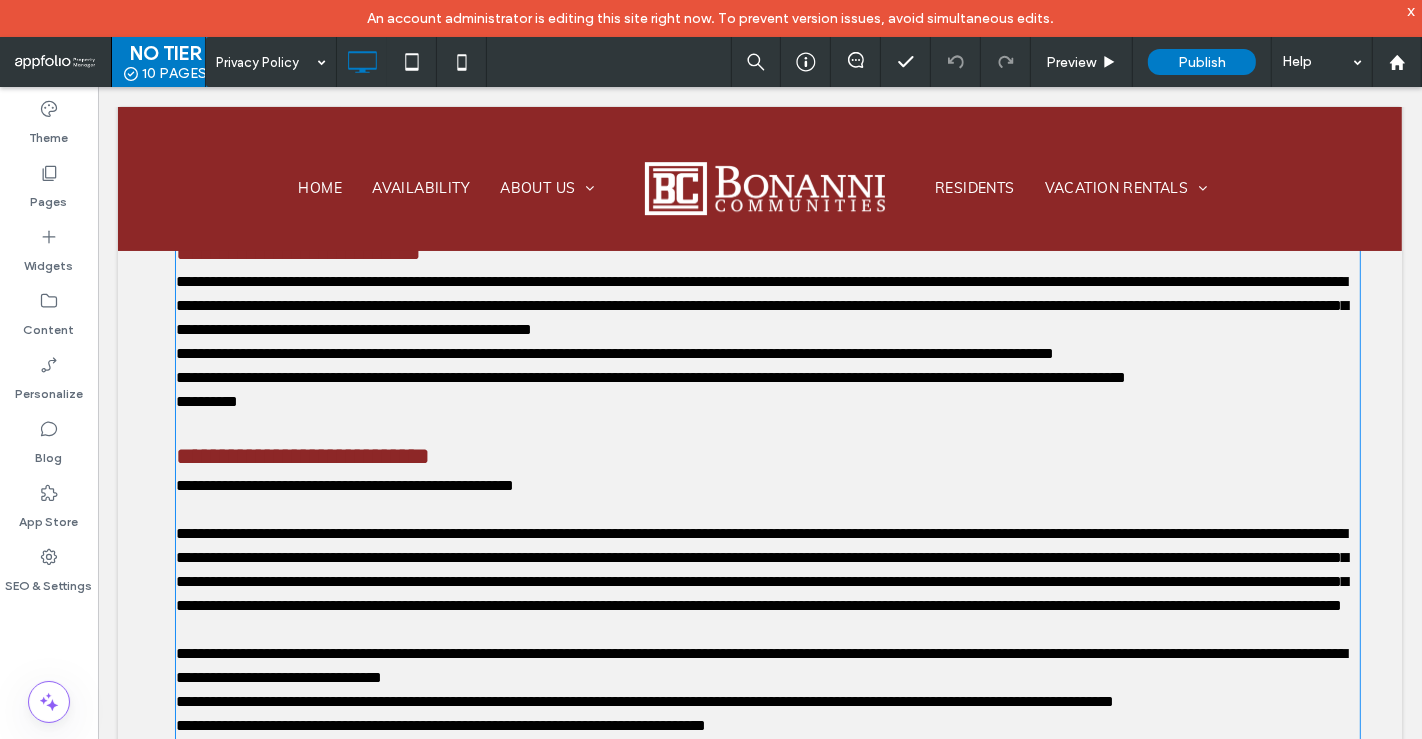 click on "**********" at bounding box center (767, 455) 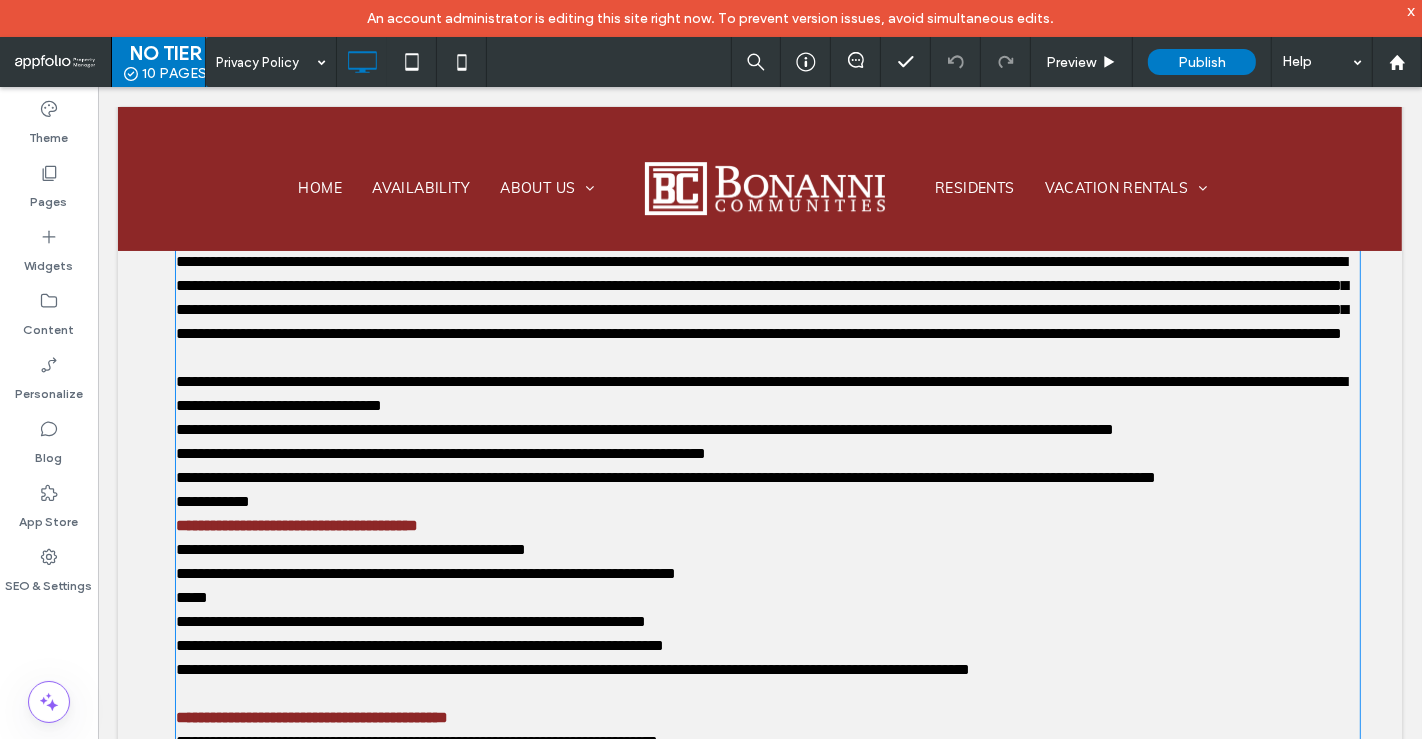 scroll, scrollTop: 601, scrollLeft: 0, axis: vertical 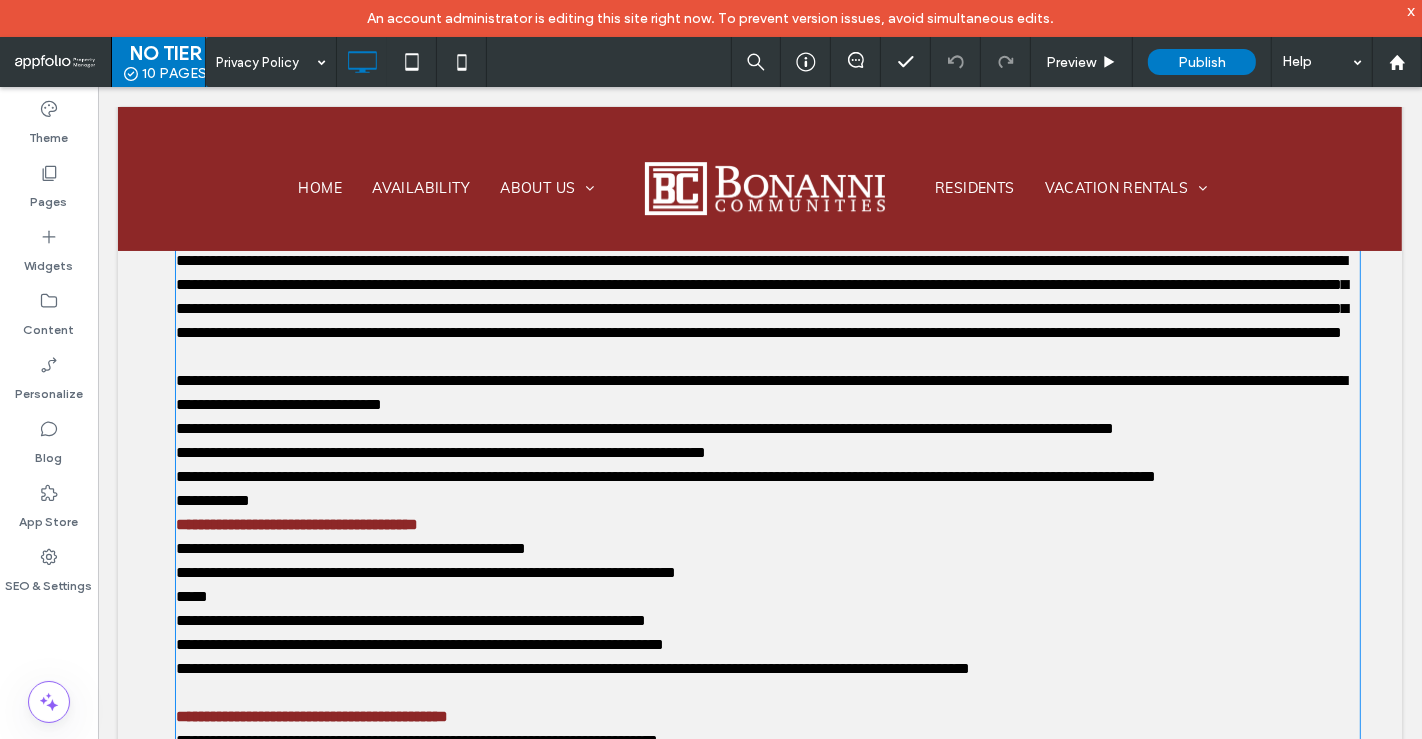 type on "**" 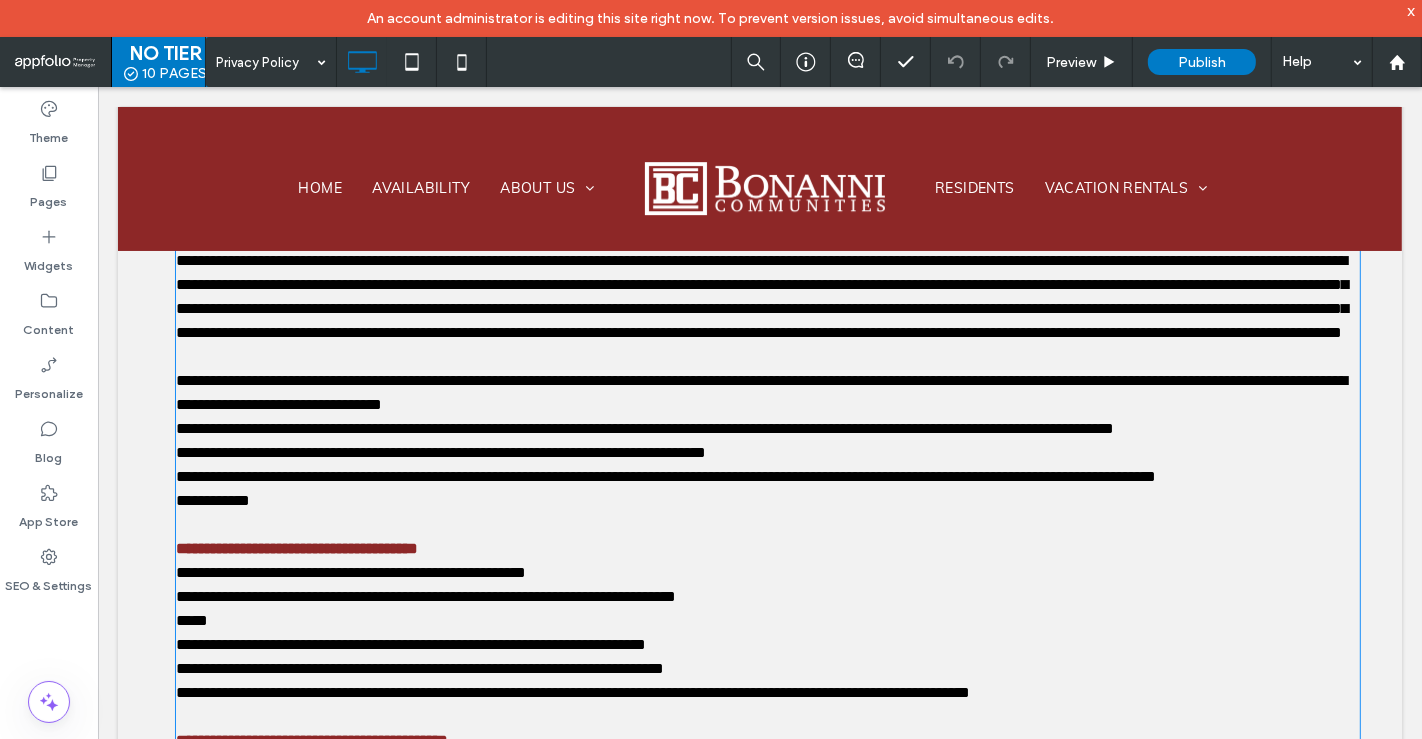 click on "**********" at bounding box center [767, 548] 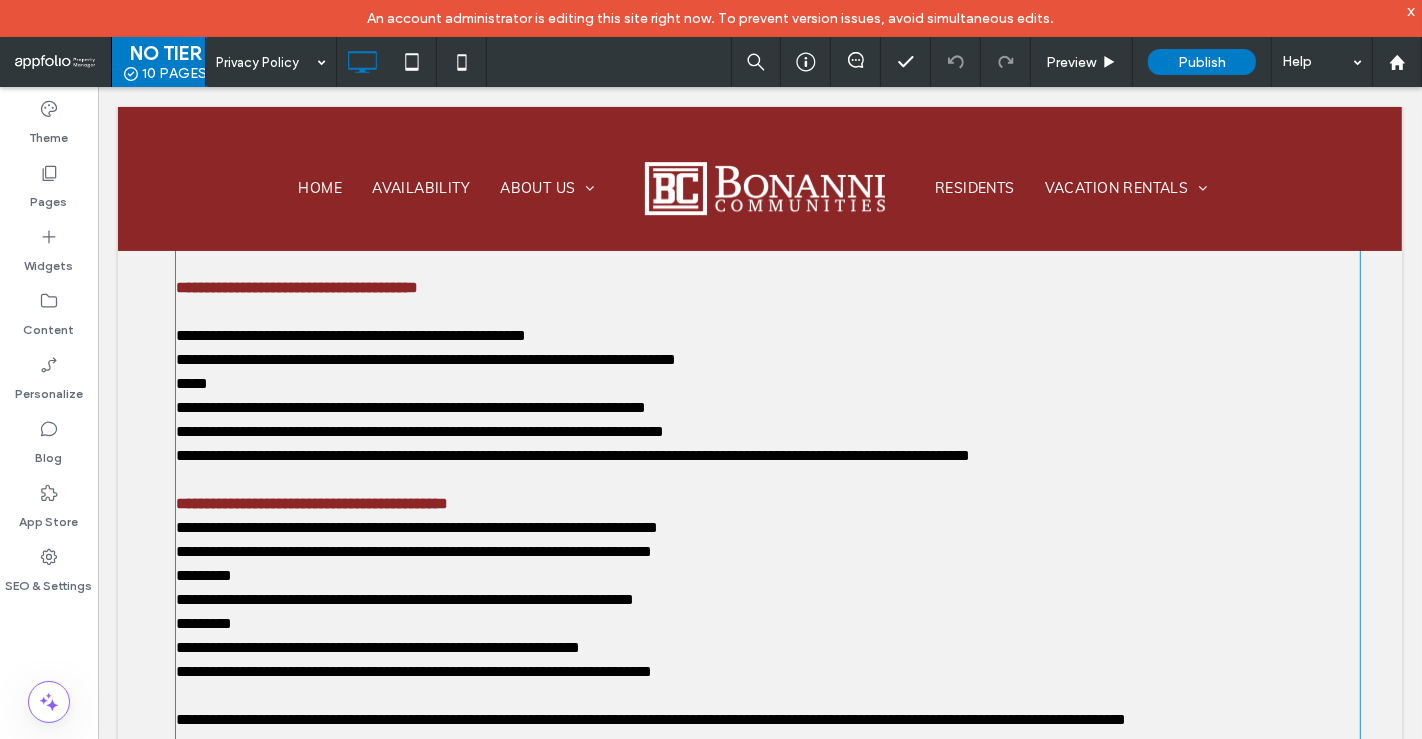scroll, scrollTop: 865, scrollLeft: 0, axis: vertical 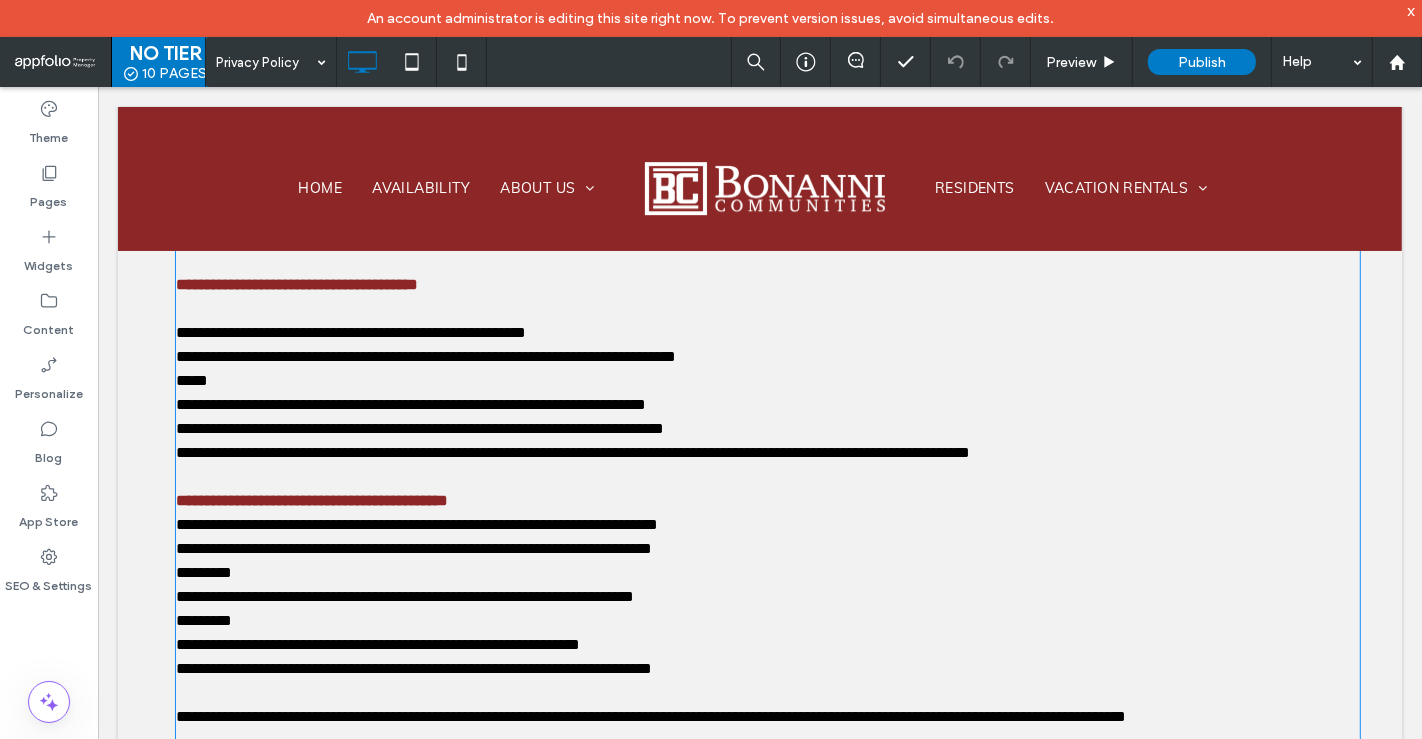 click on "**********" at bounding box center [767, 500] 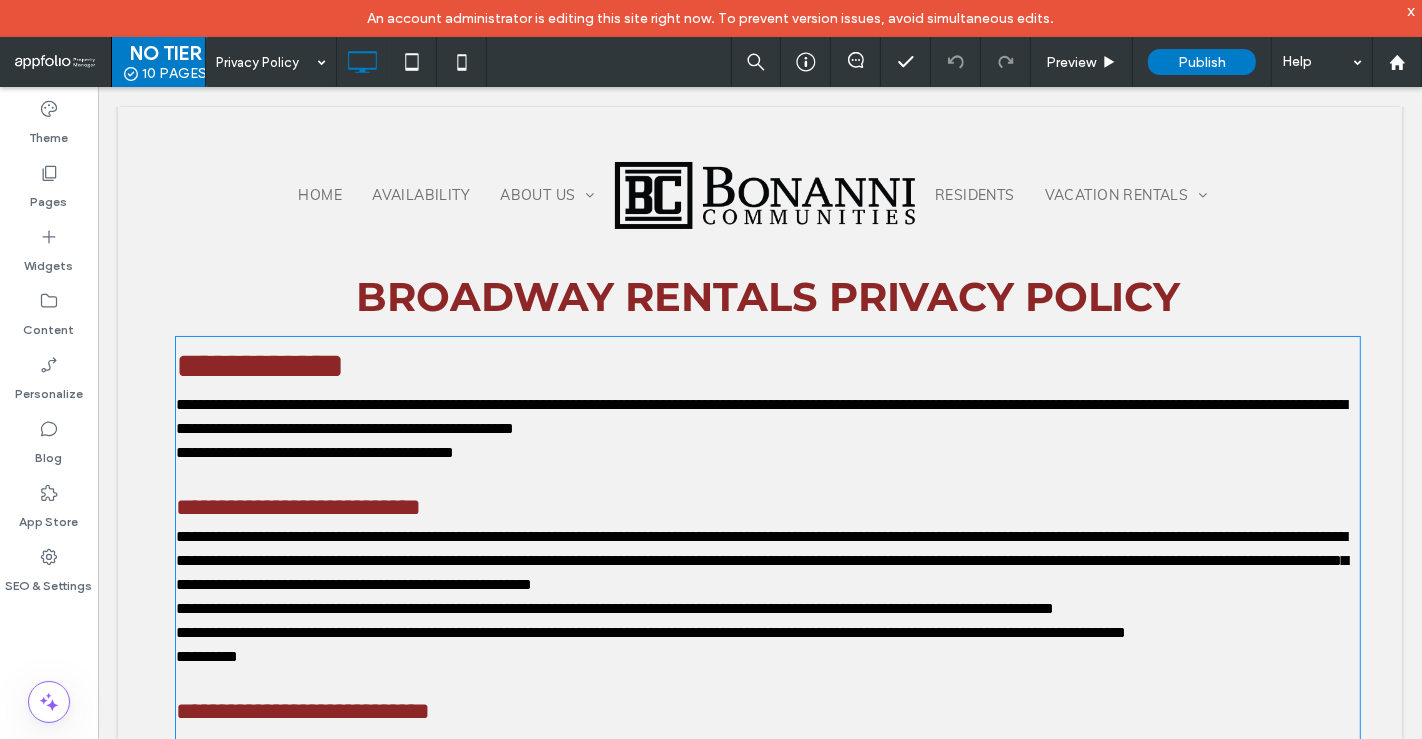 scroll, scrollTop: 0, scrollLeft: 0, axis: both 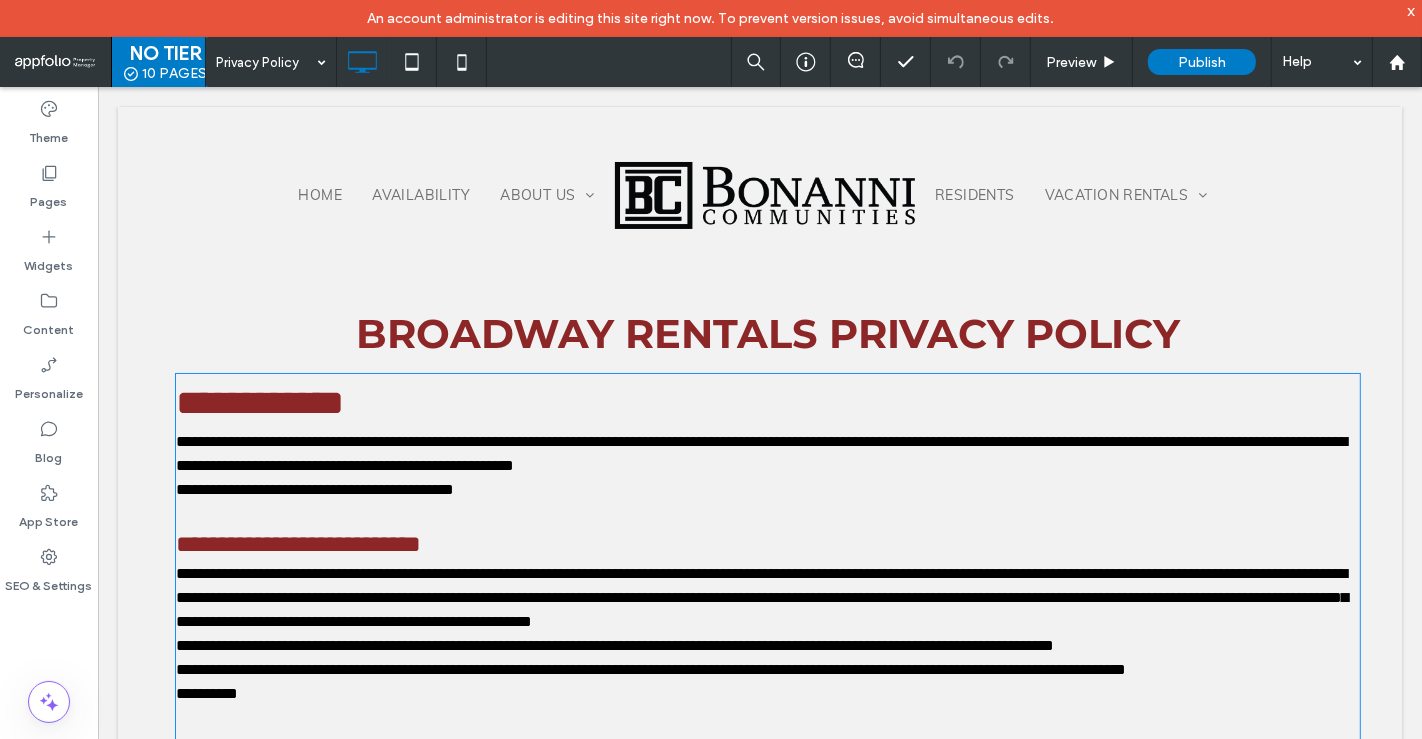 type on "**********" 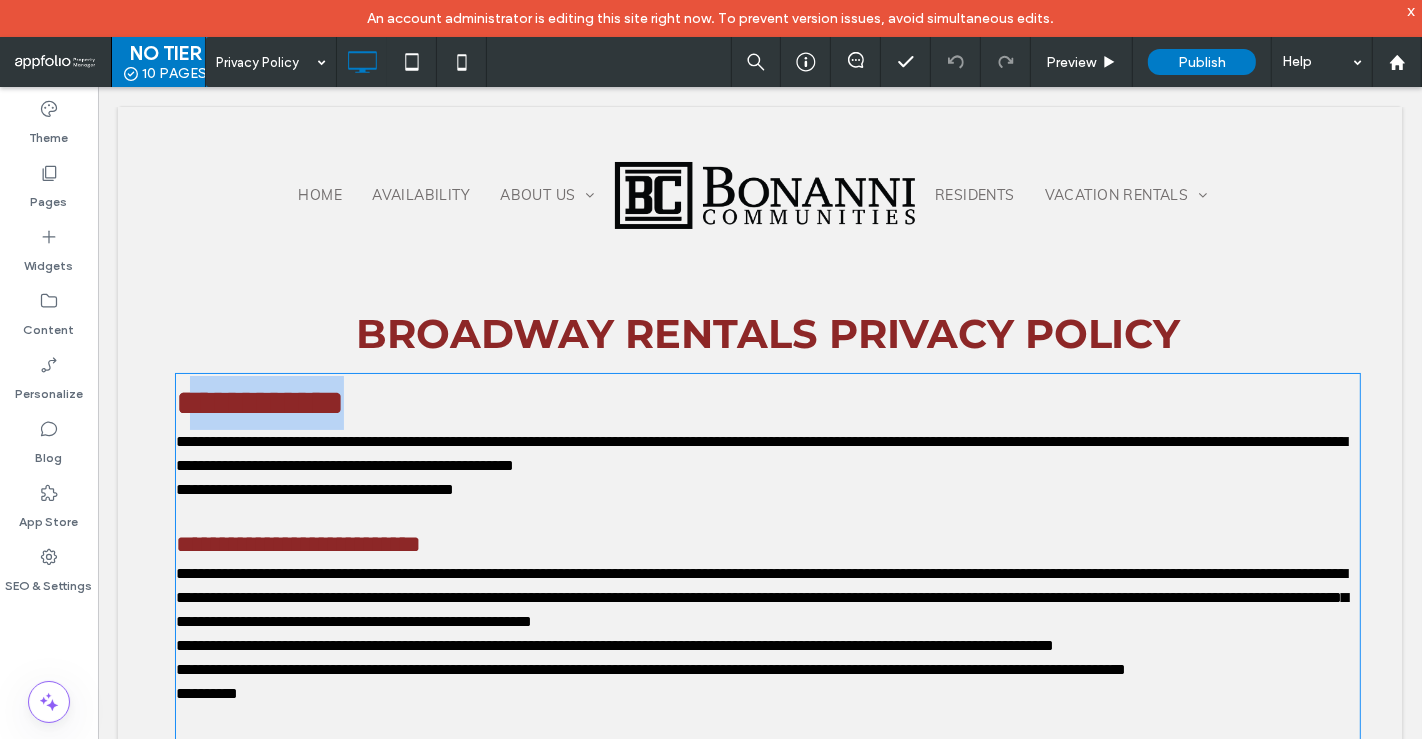 drag, startPoint x: 461, startPoint y: 400, endPoint x: 173, endPoint y: 377, distance: 288.91693 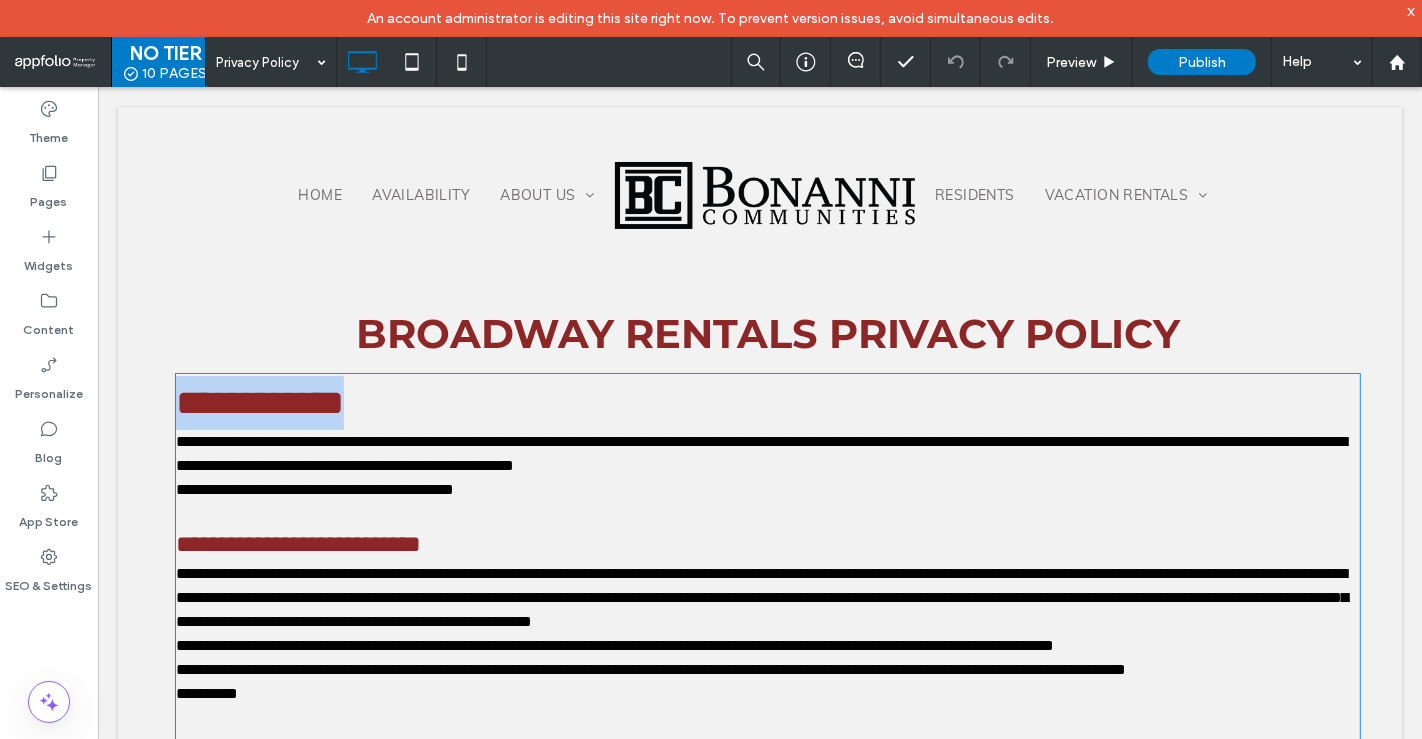 click on "**********" at bounding box center (259, 402) 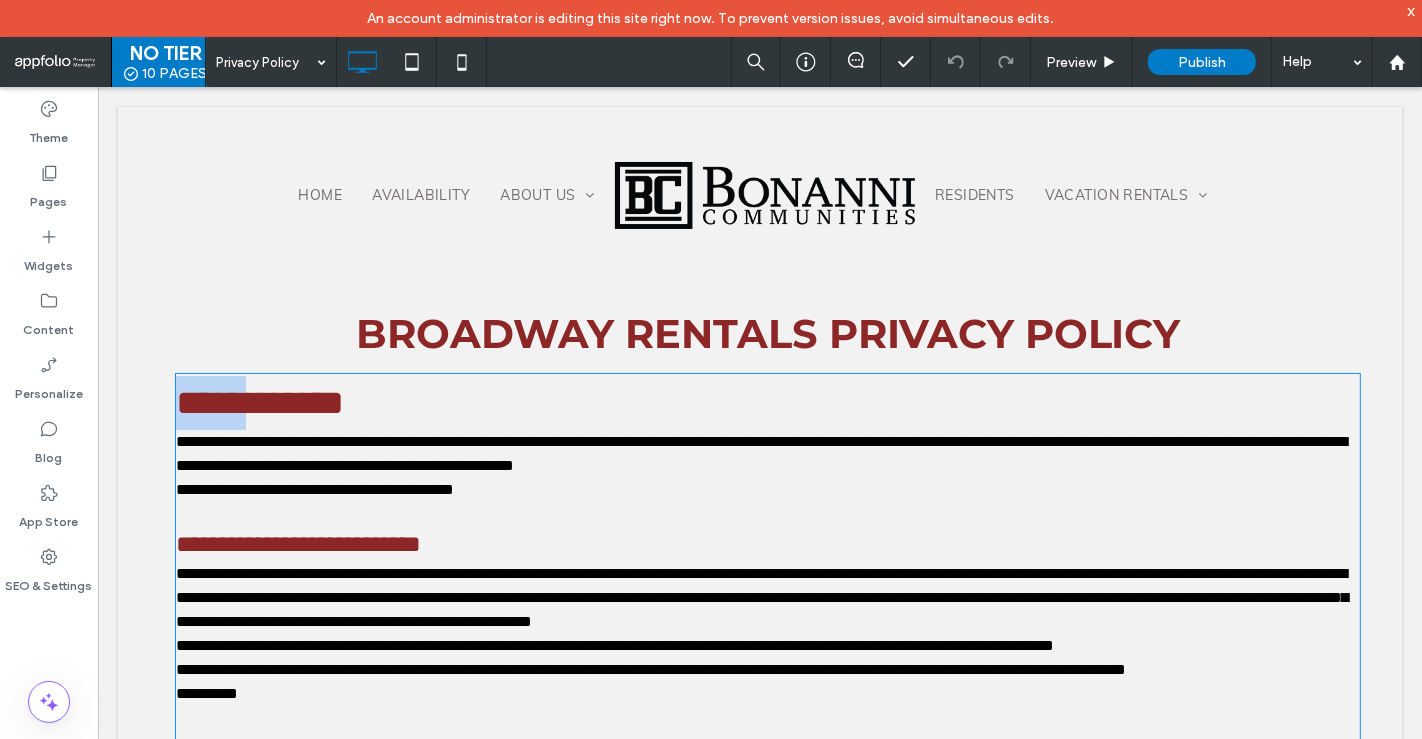 click on "**********" at bounding box center [259, 402] 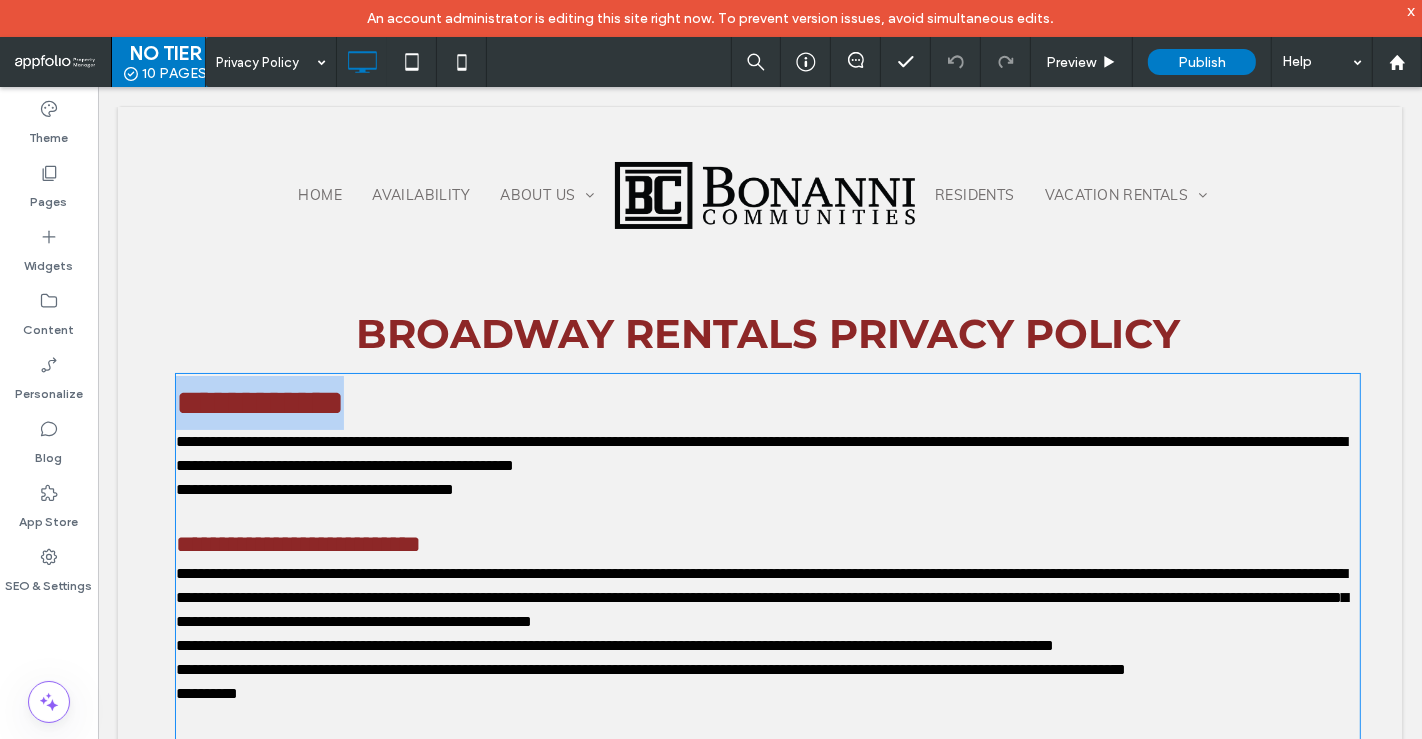 click on "**********" at bounding box center [259, 402] 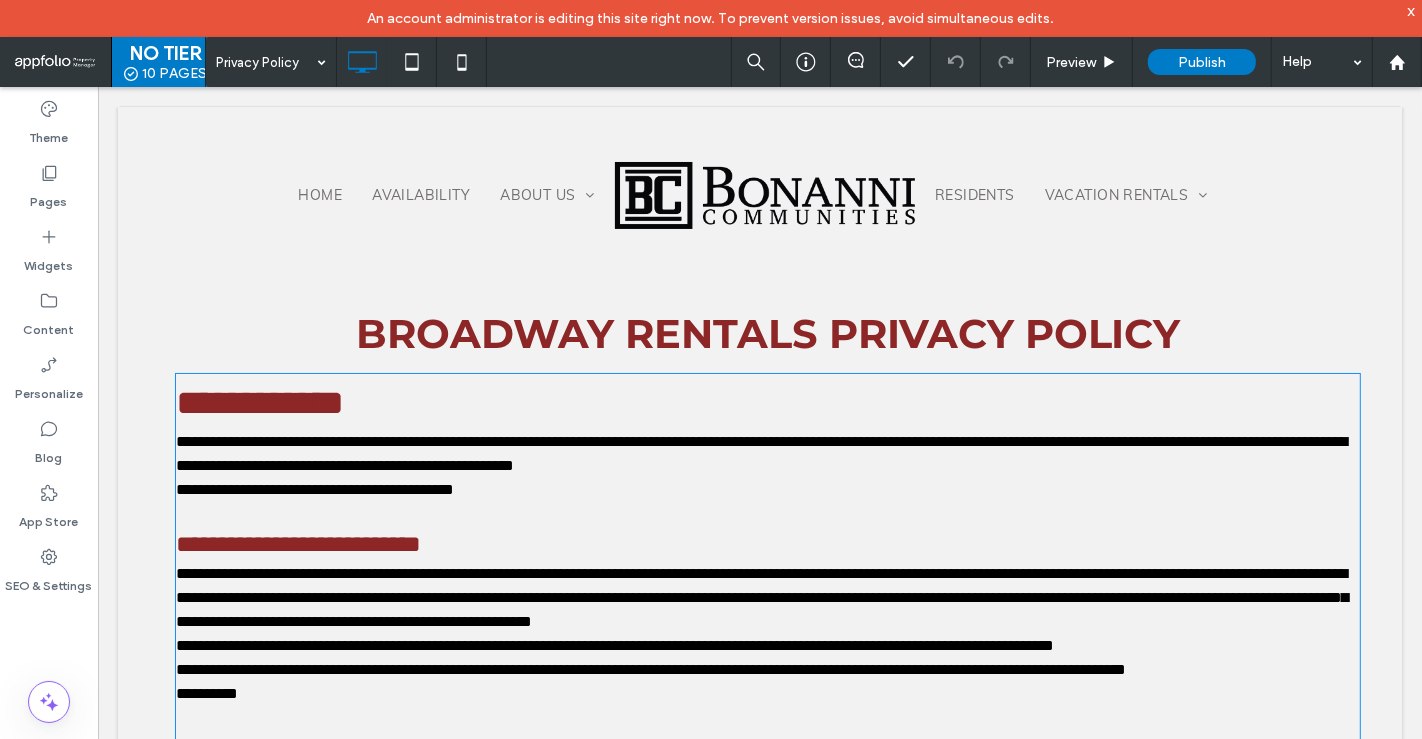 click on "**********" at bounding box center (760, 452) 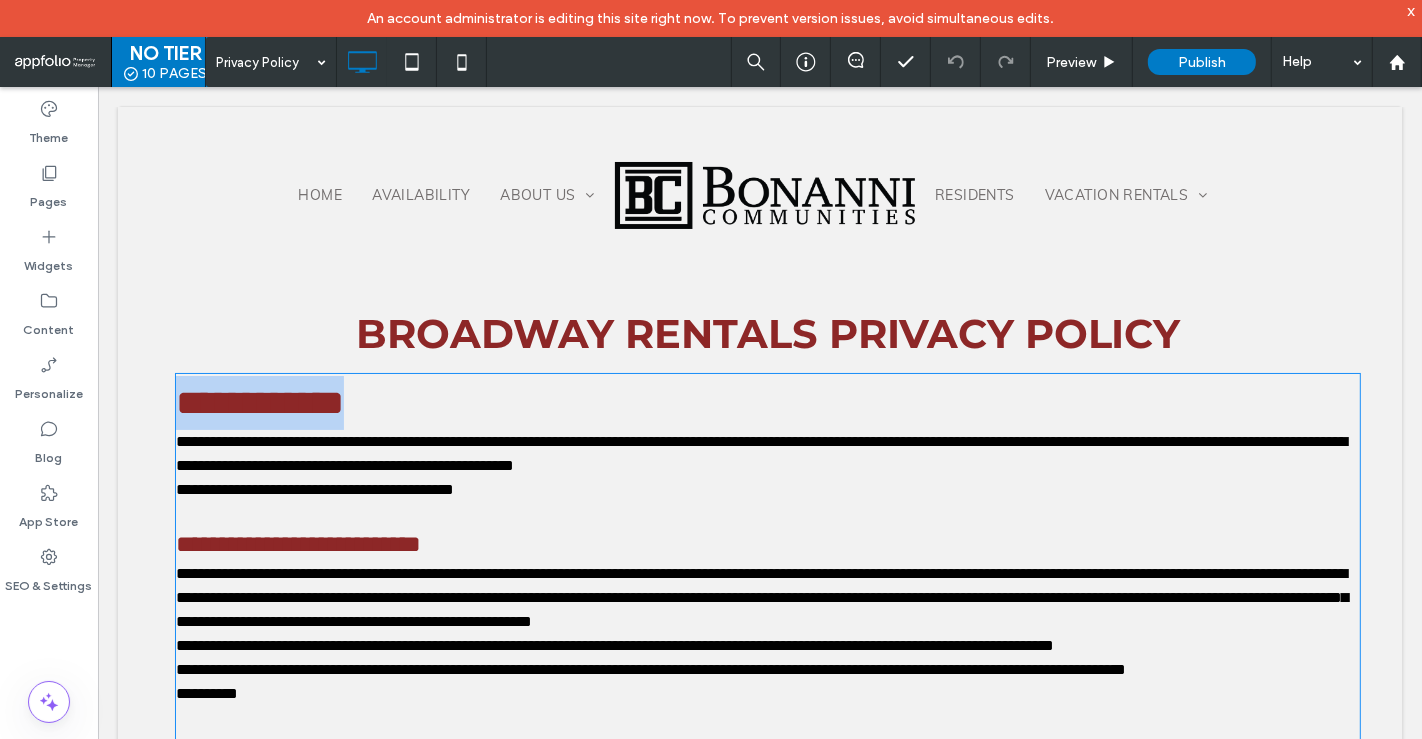 click on "**********" at bounding box center (259, 402) 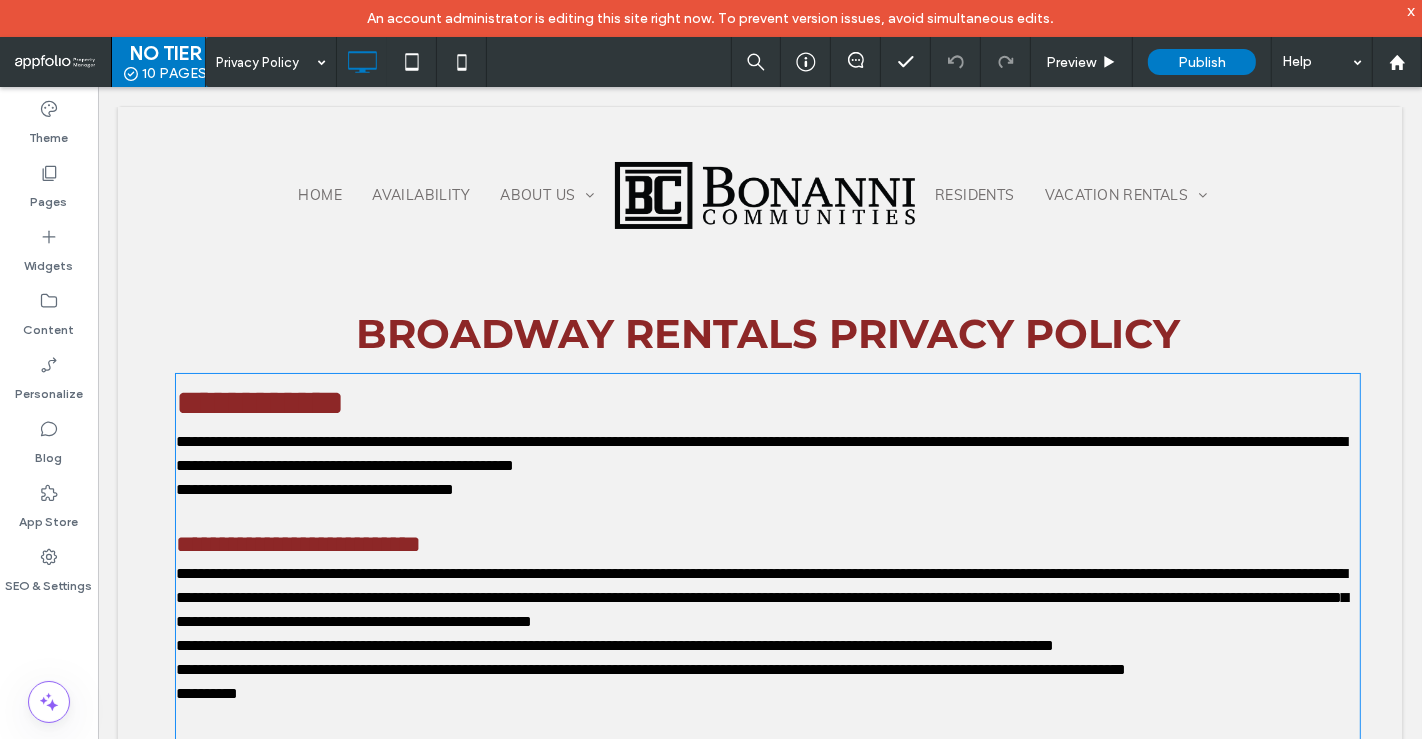 click on "BROADWAY Rentals Privacy Policy" at bounding box center (767, 332) 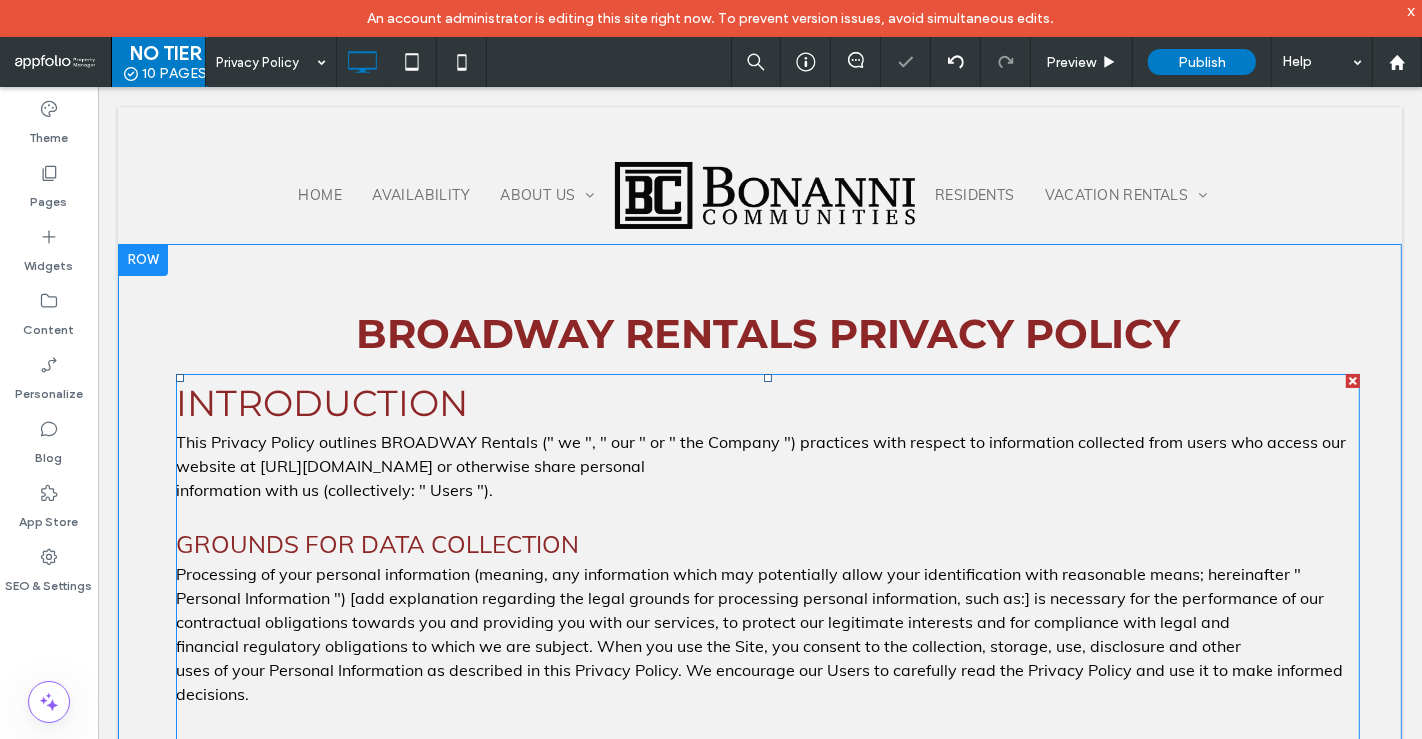 click on "Introduction" at bounding box center (321, 402) 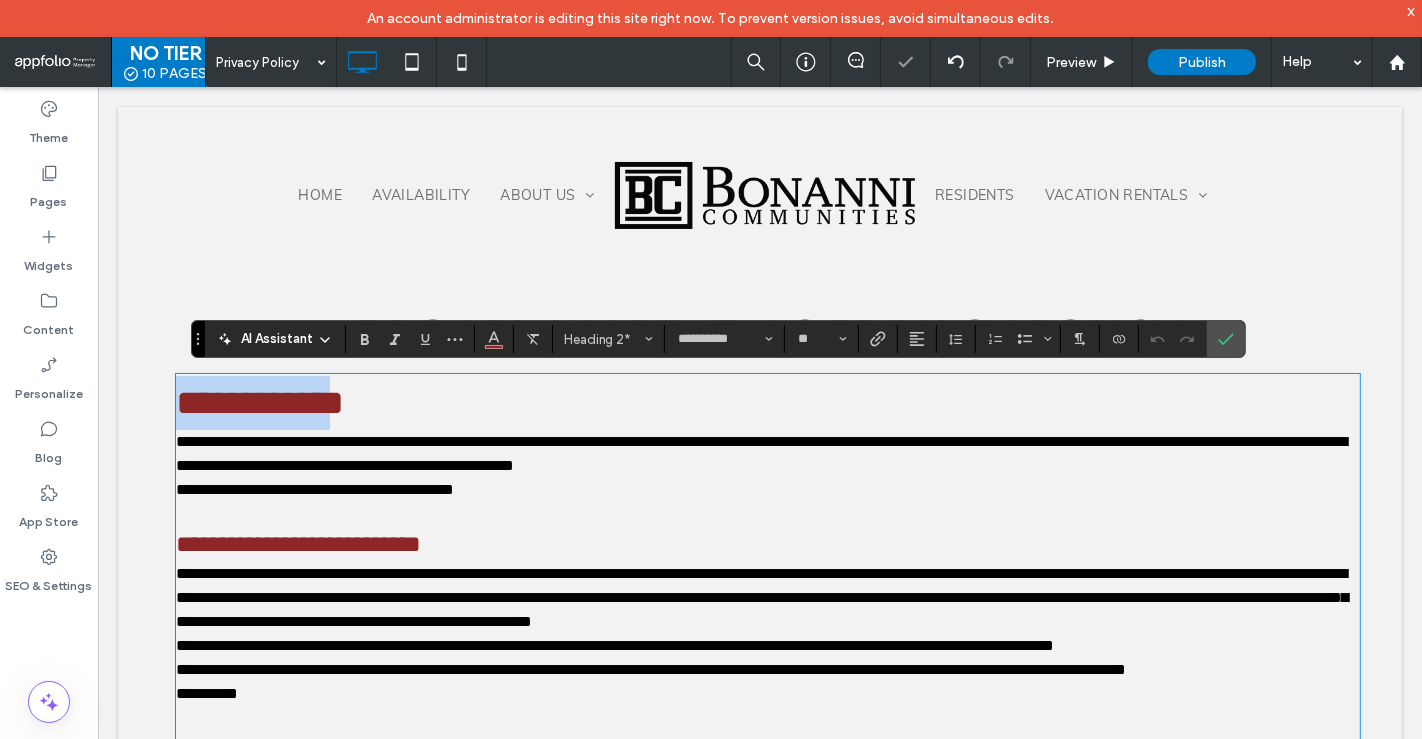click on "**********" at bounding box center [259, 402] 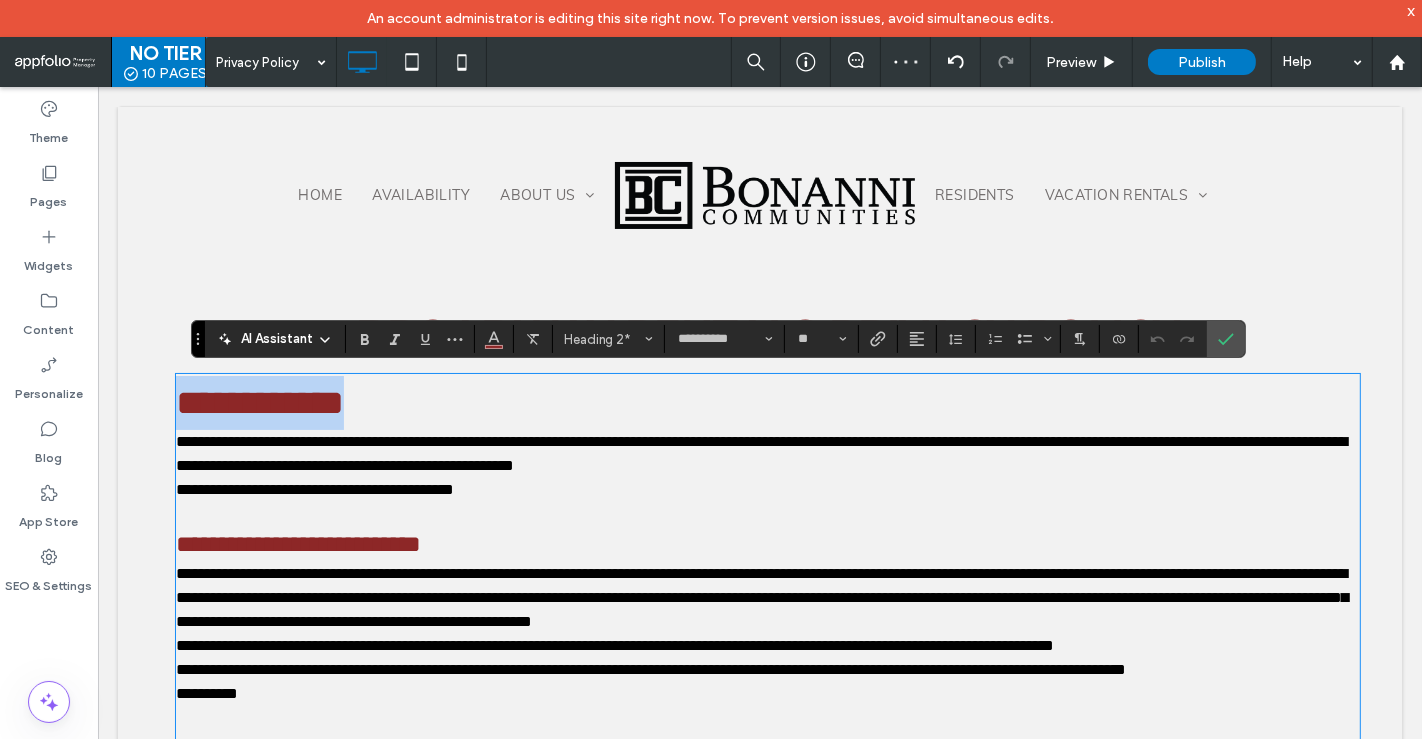click on "**********" at bounding box center [259, 402] 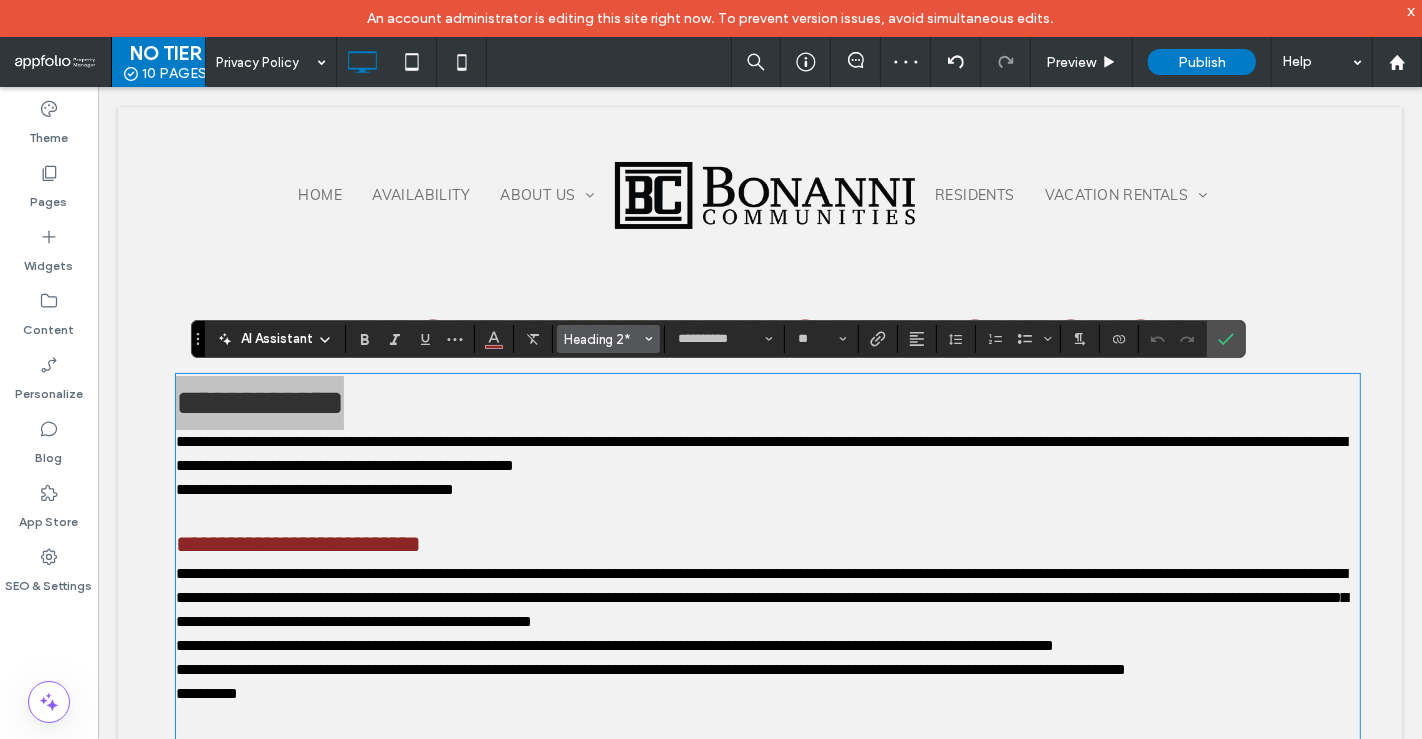 click on "Heading 2*" at bounding box center (603, 339) 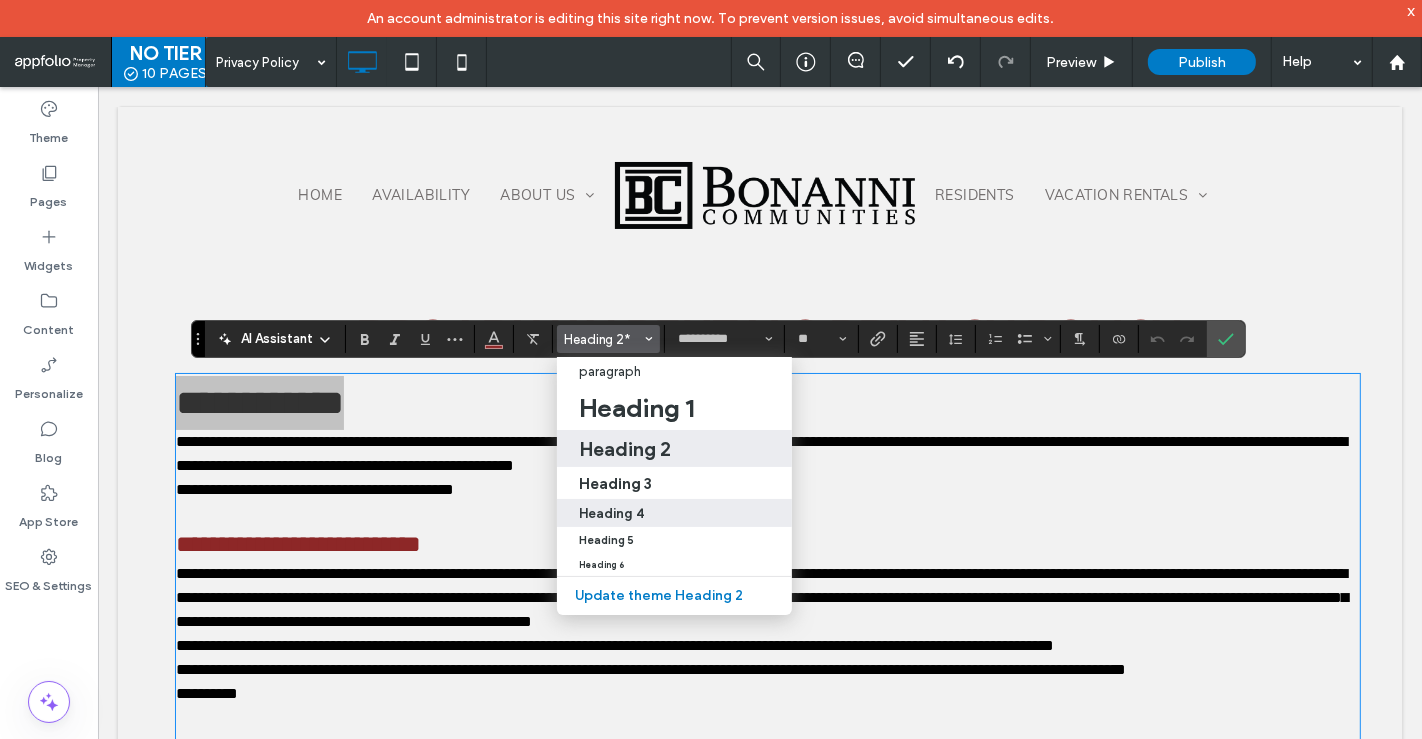 click on "Heading 4" at bounding box center (611, 513) 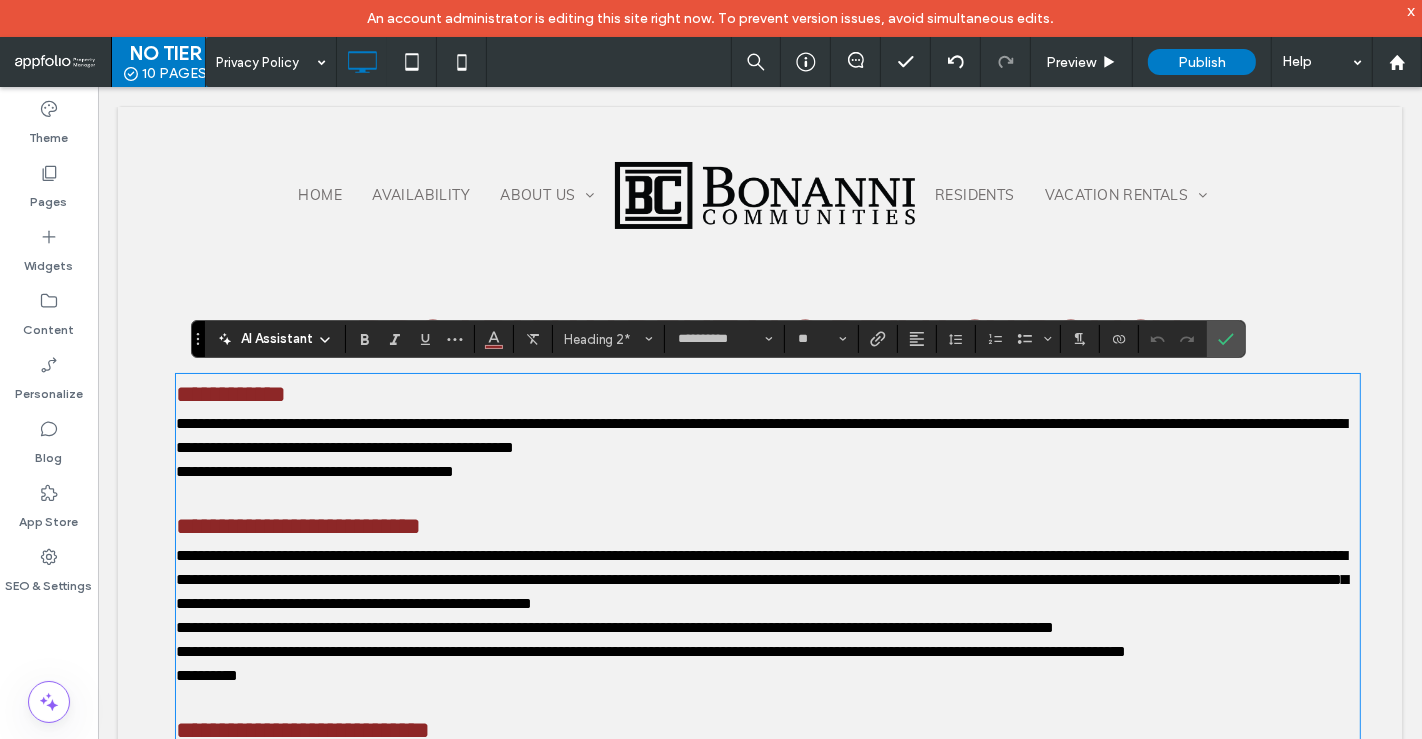 type on "****" 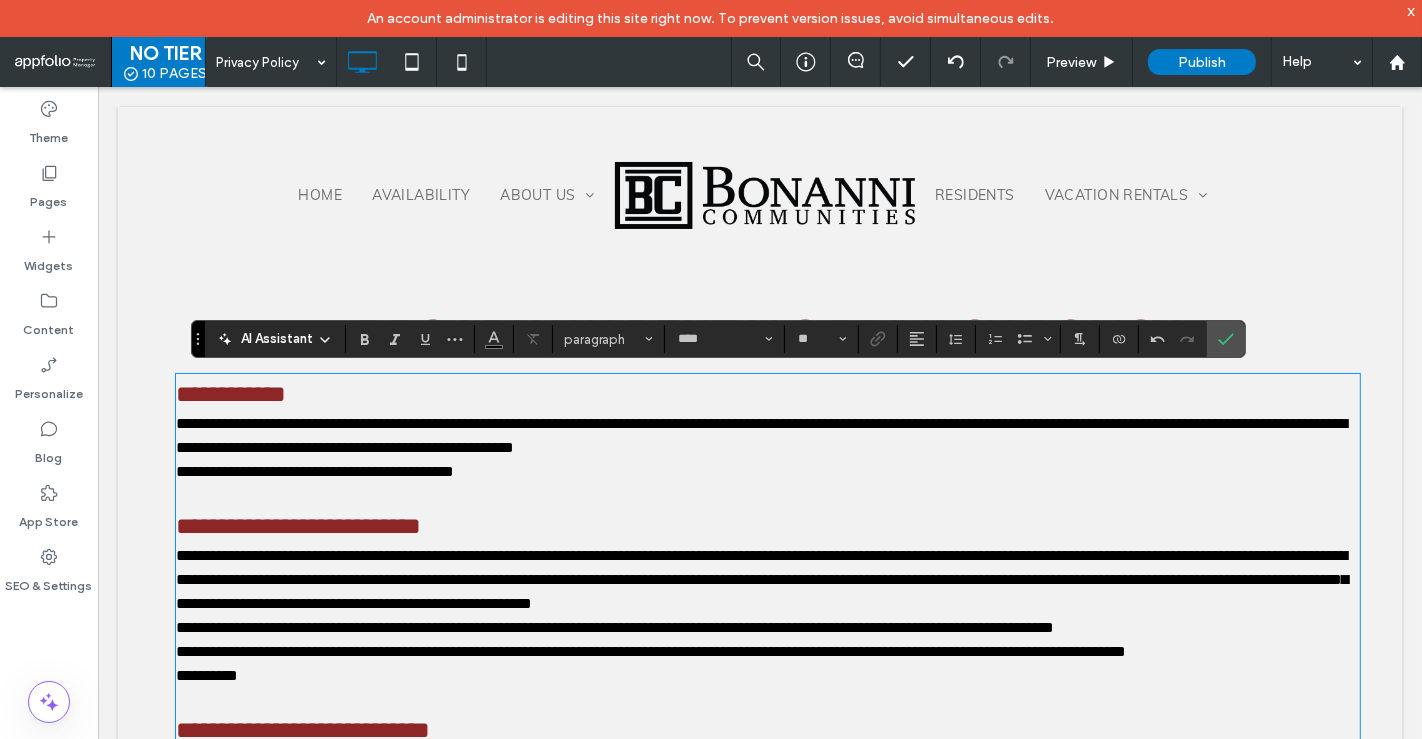 click at bounding box center (767, 495) 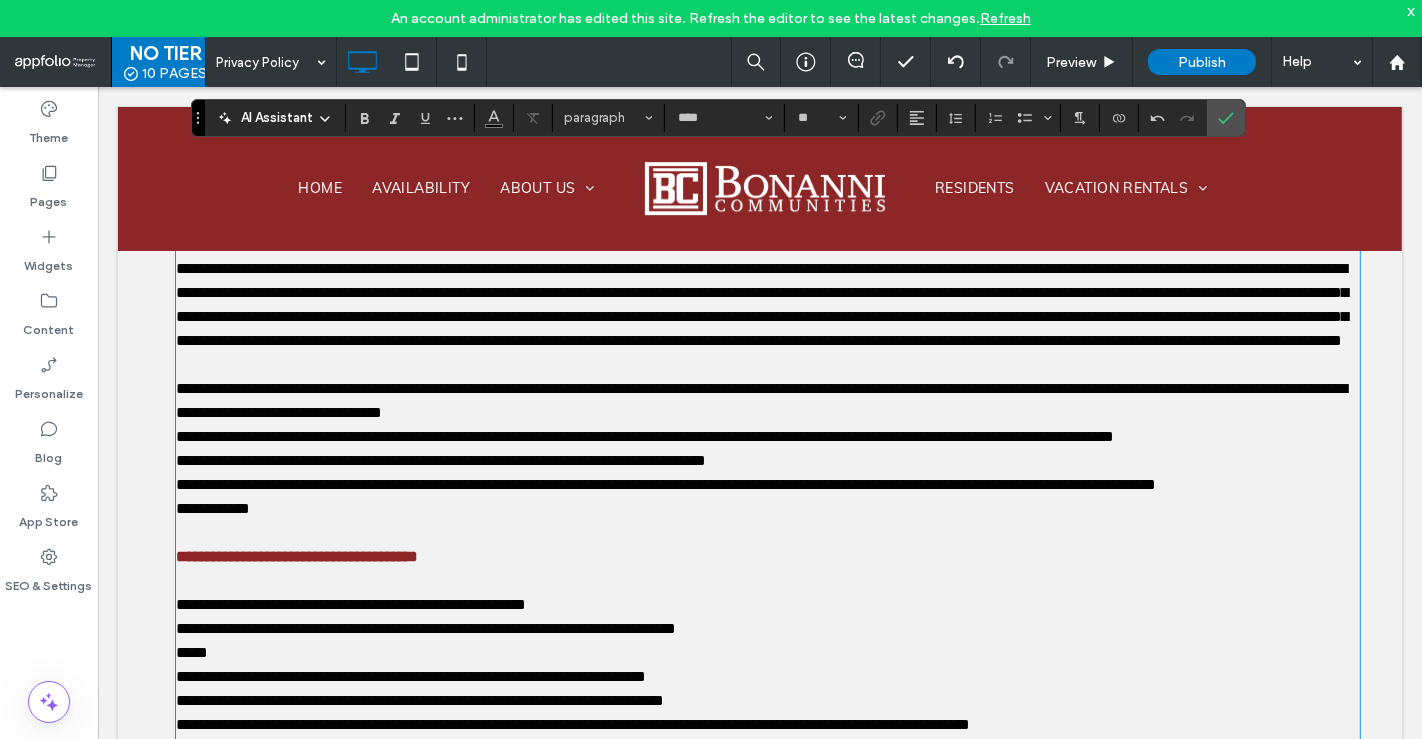scroll, scrollTop: 593, scrollLeft: 0, axis: vertical 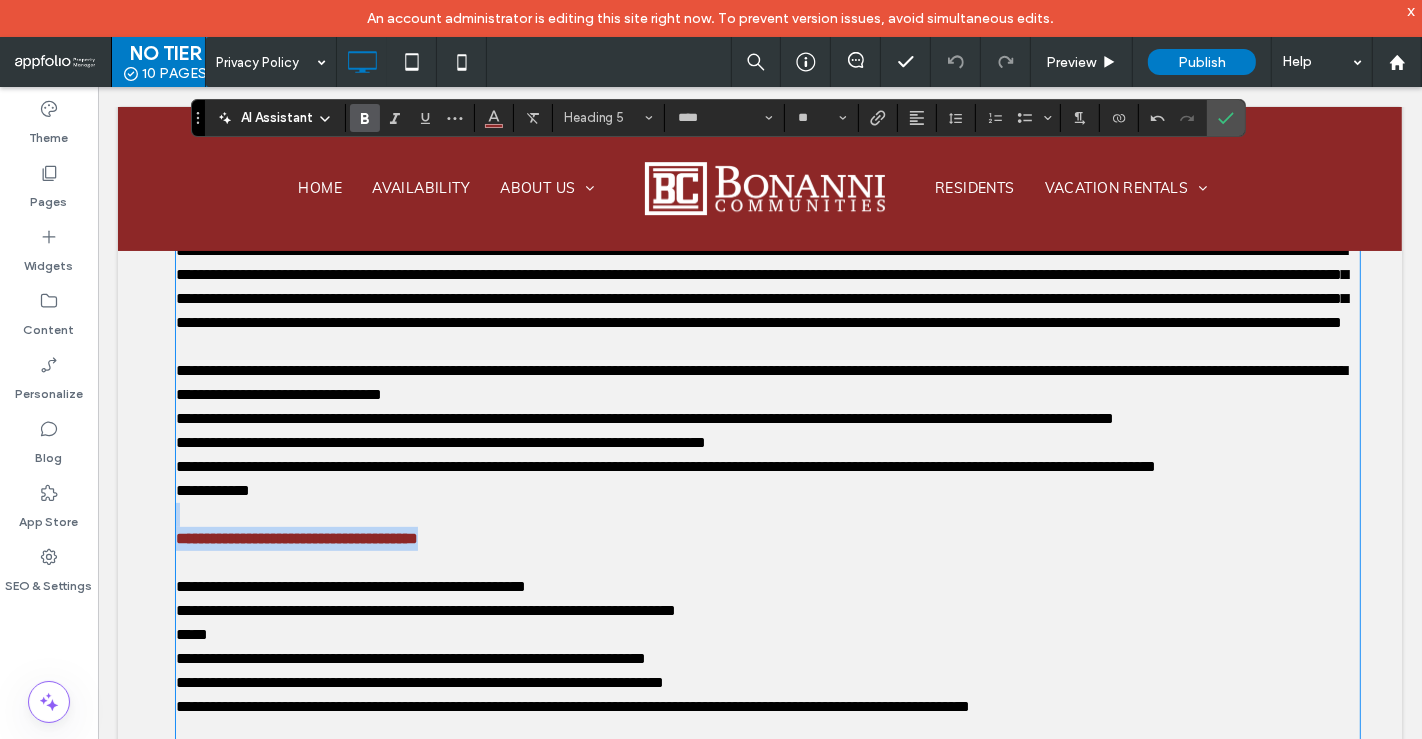 click on "**********" at bounding box center [767, 538] 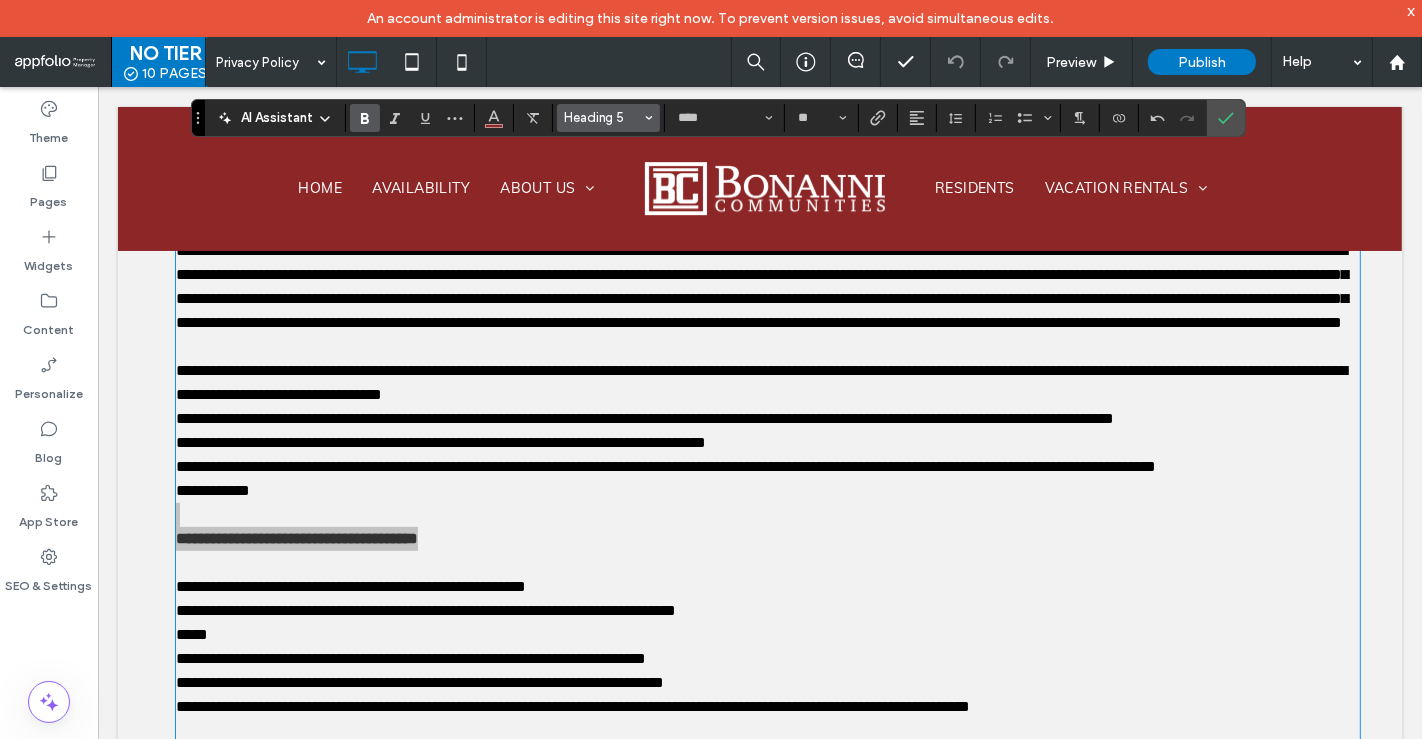 click on "Heading 5" at bounding box center [603, 117] 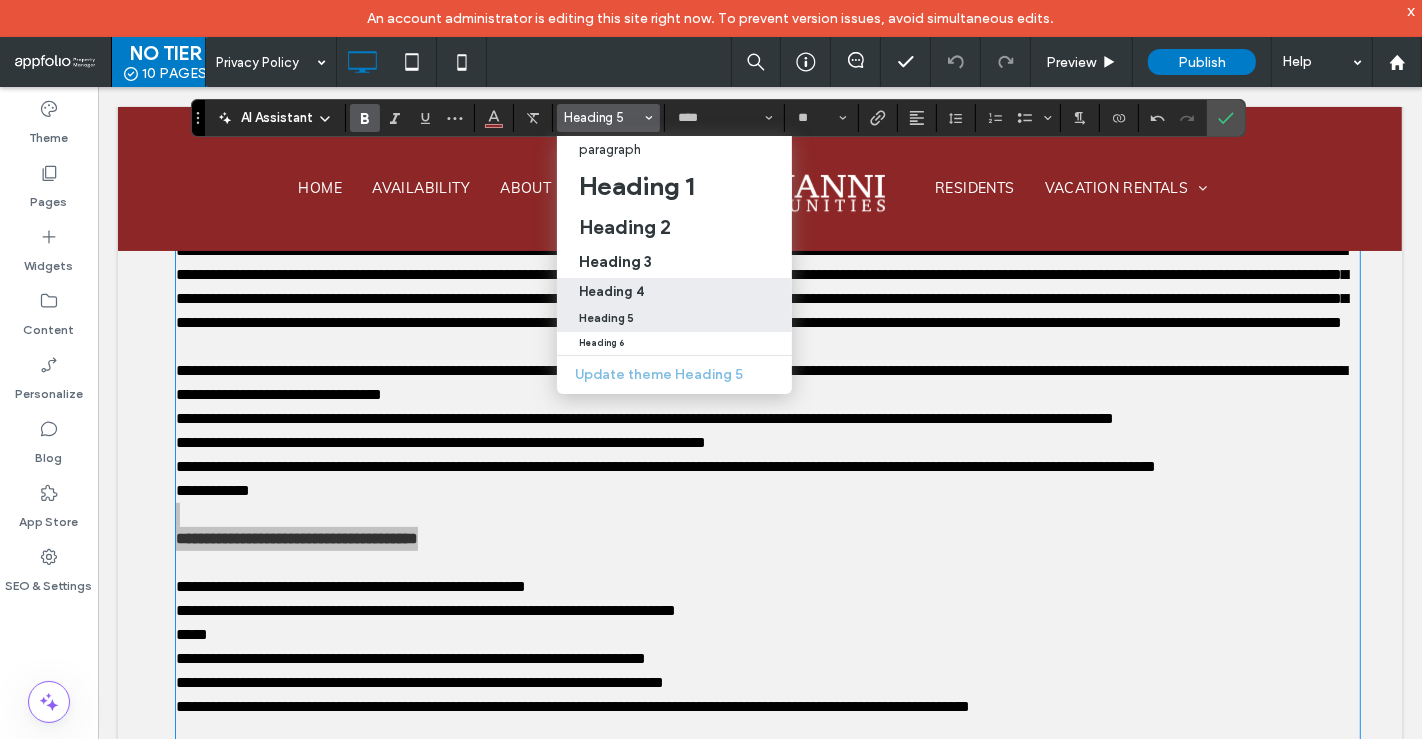 click on "Heading 4" at bounding box center [611, 291] 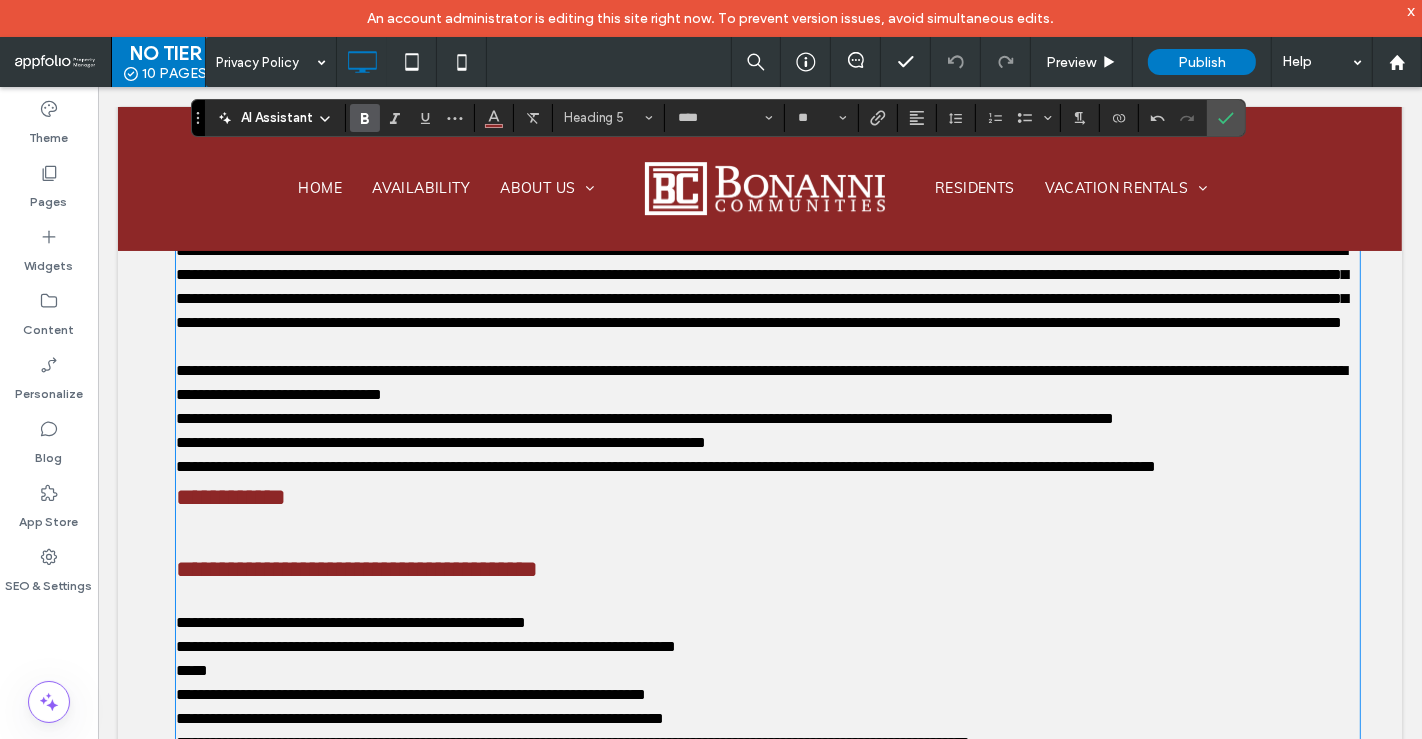 type on "**" 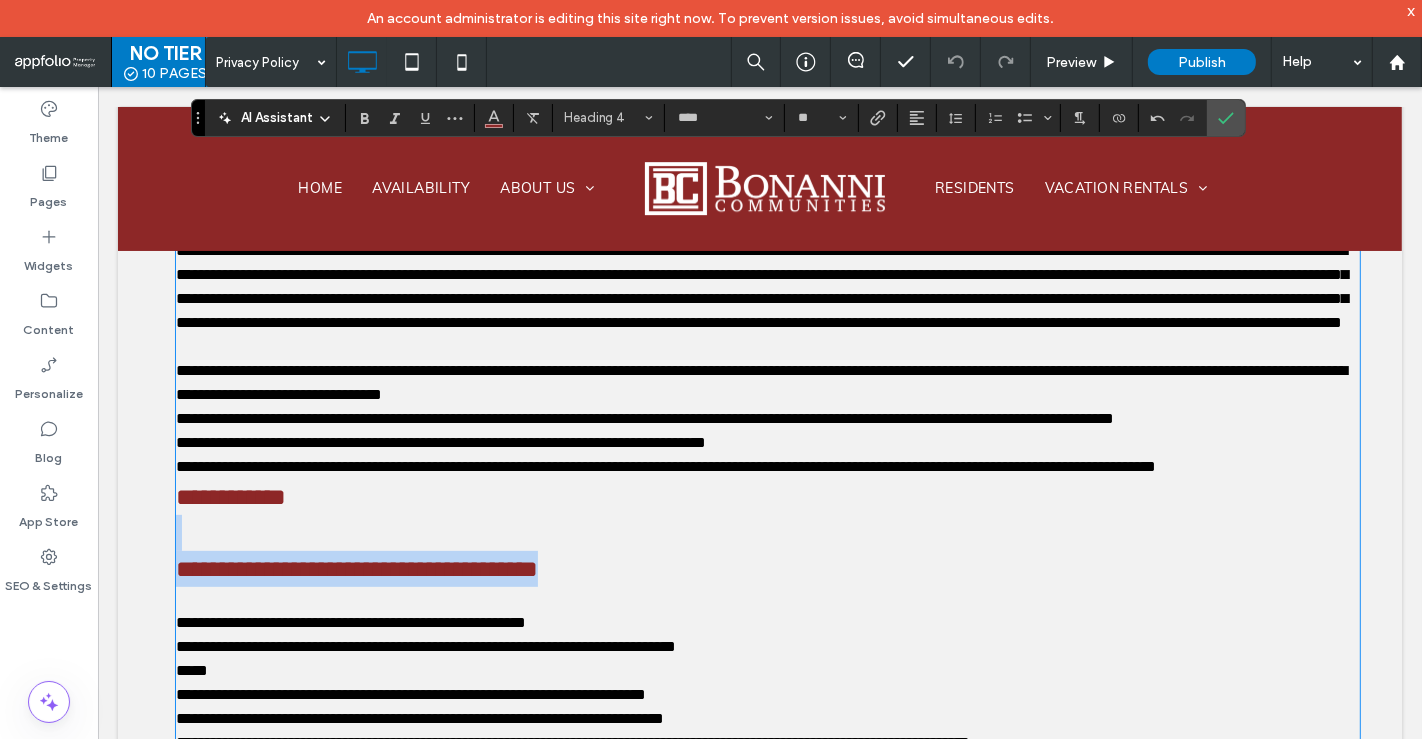 type 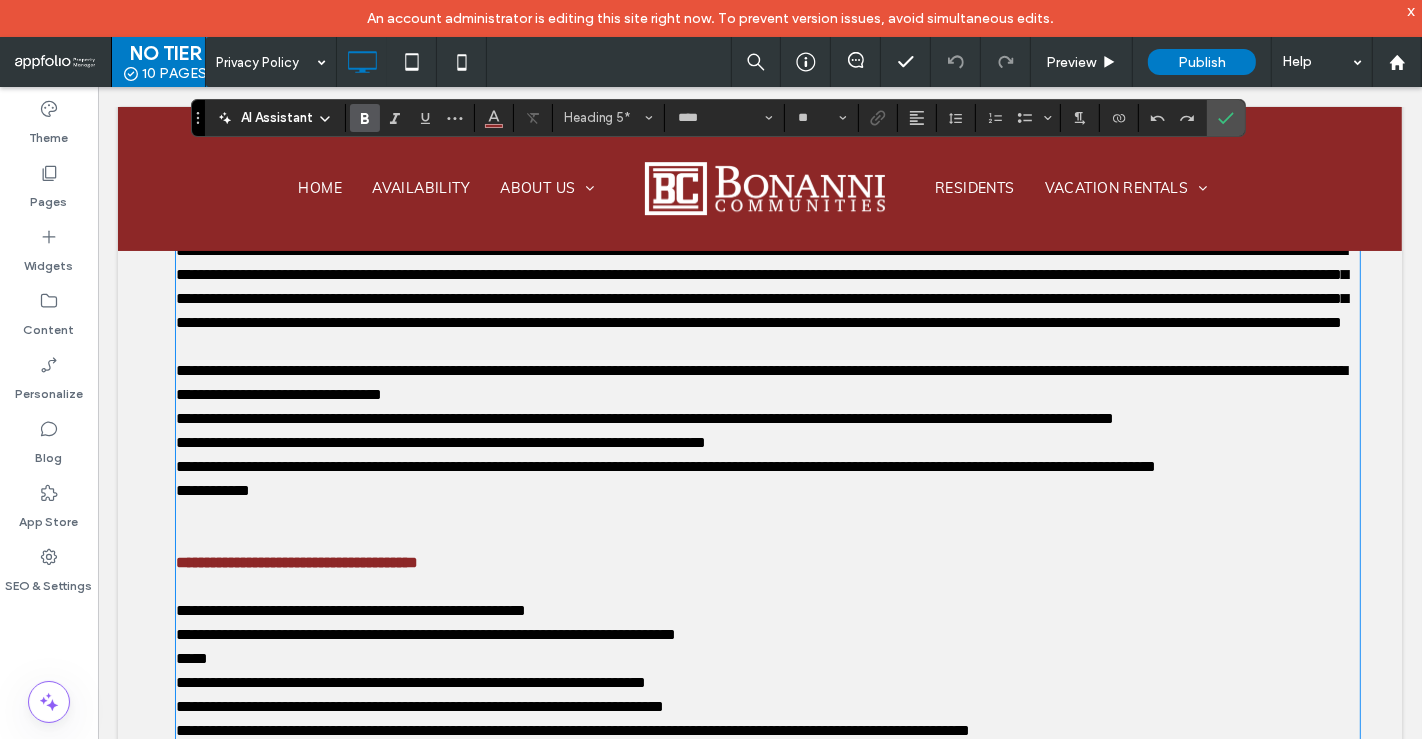 click on "**********" at bounding box center (767, 562) 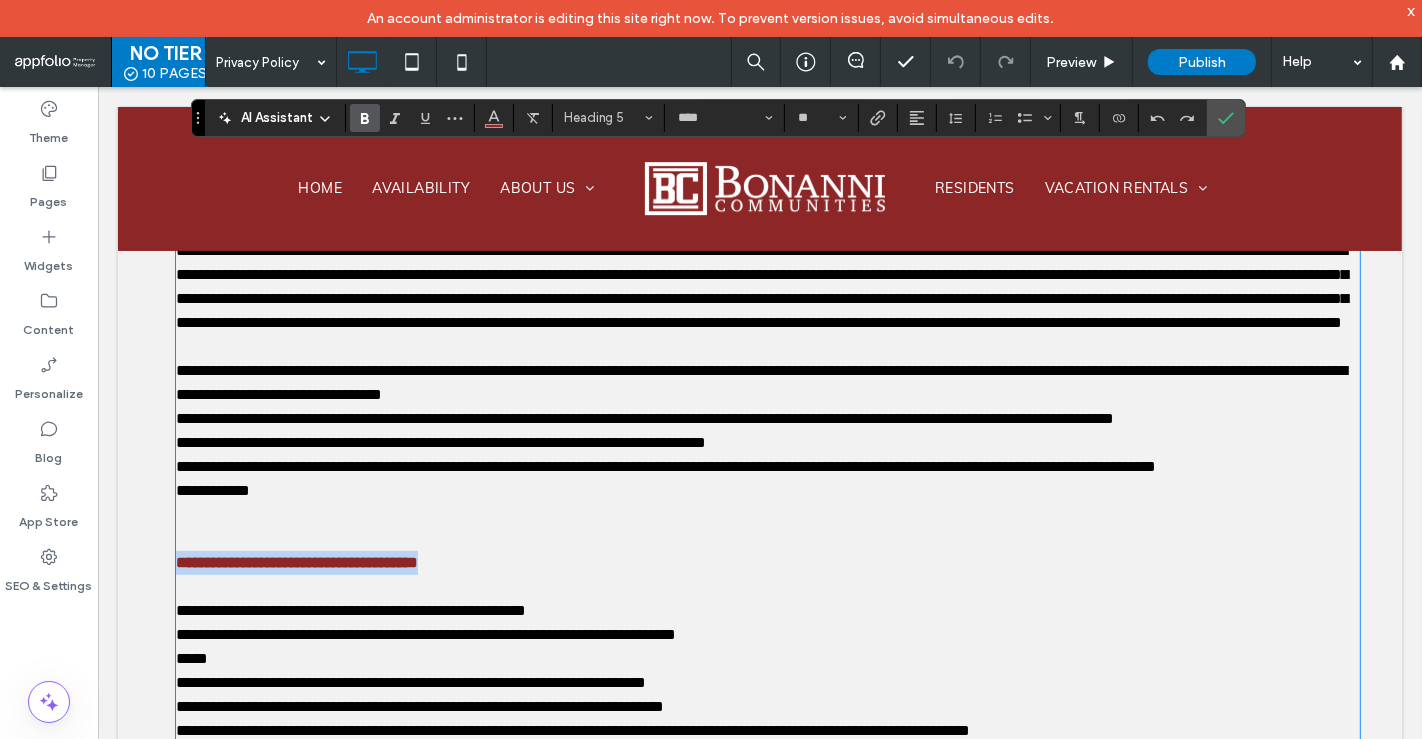 drag, startPoint x: 560, startPoint y: 578, endPoint x: 170, endPoint y: 593, distance: 390.28836 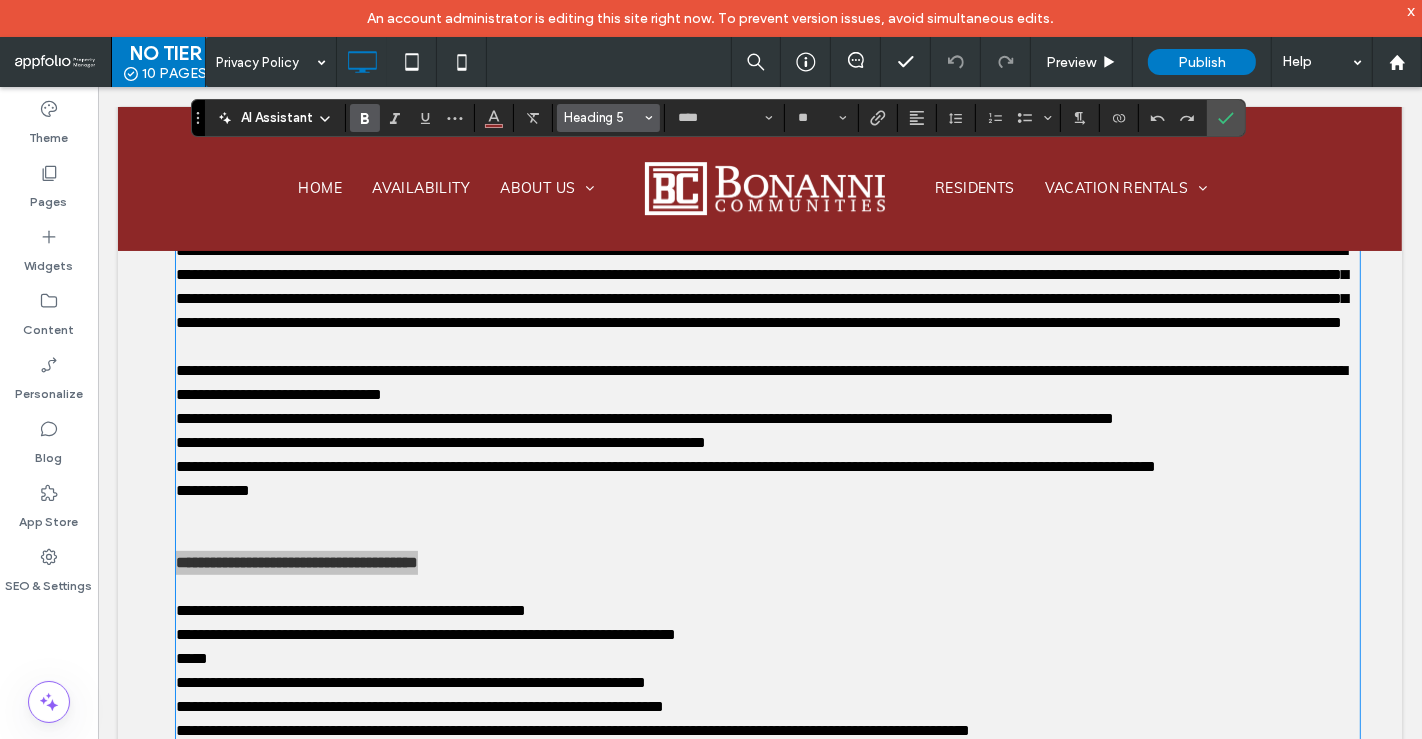 click on "Heading 5" at bounding box center [609, 118] 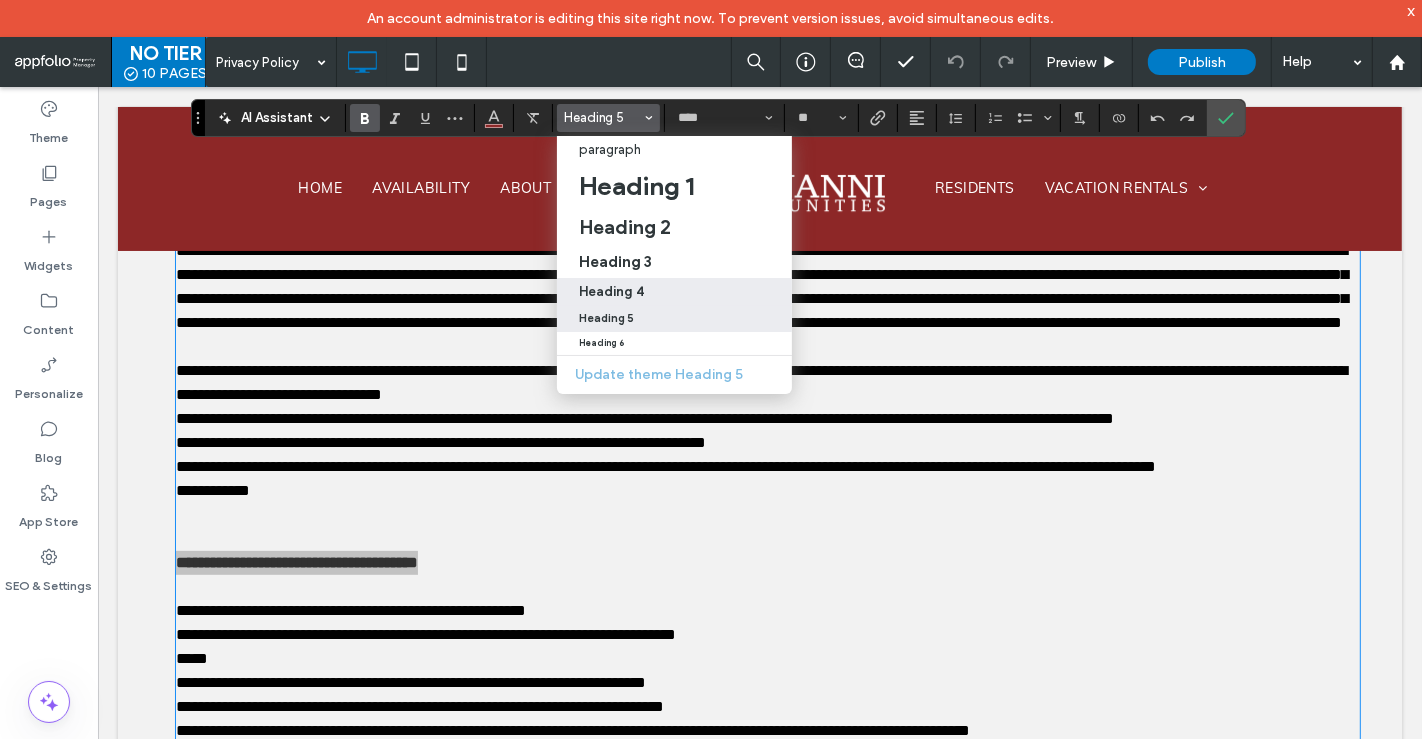 click on "Heading 4" at bounding box center (611, 291) 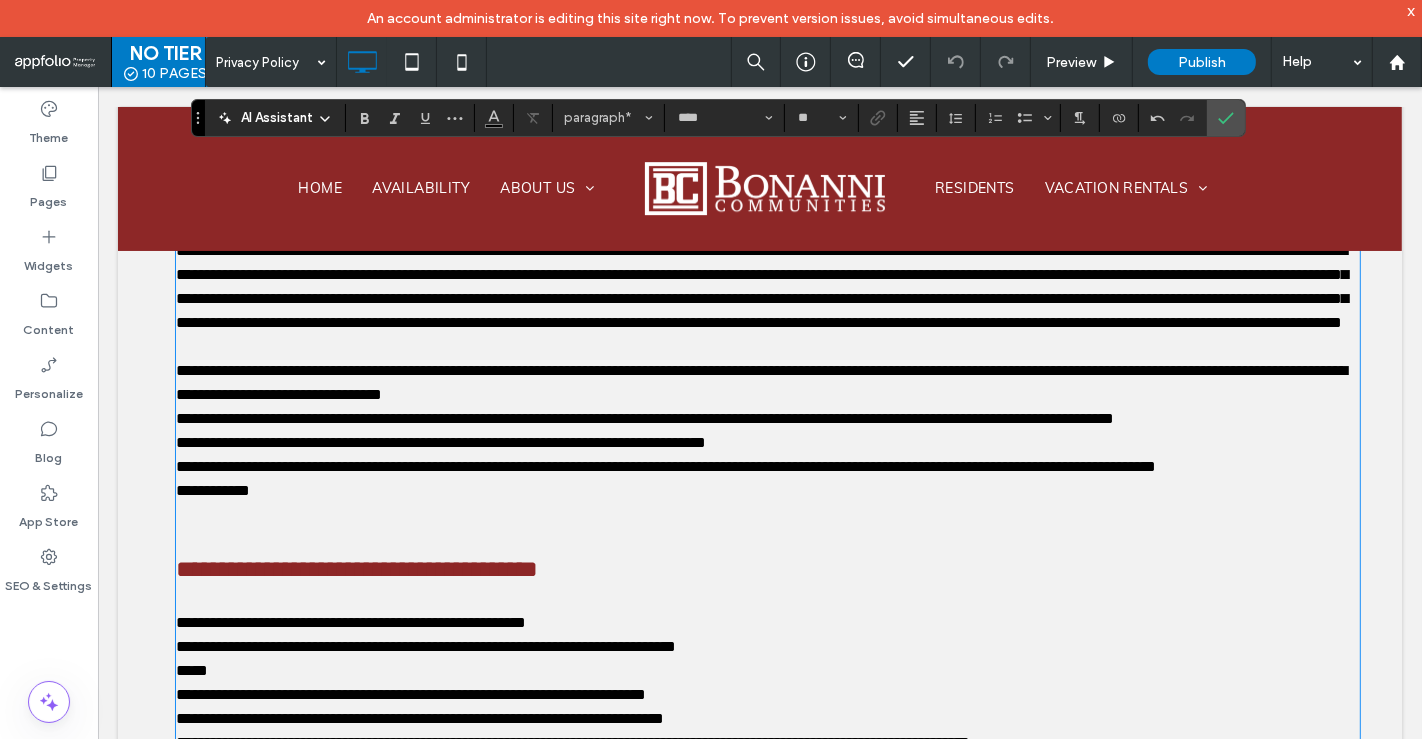 click on "﻿" at bounding box center (767, 538) 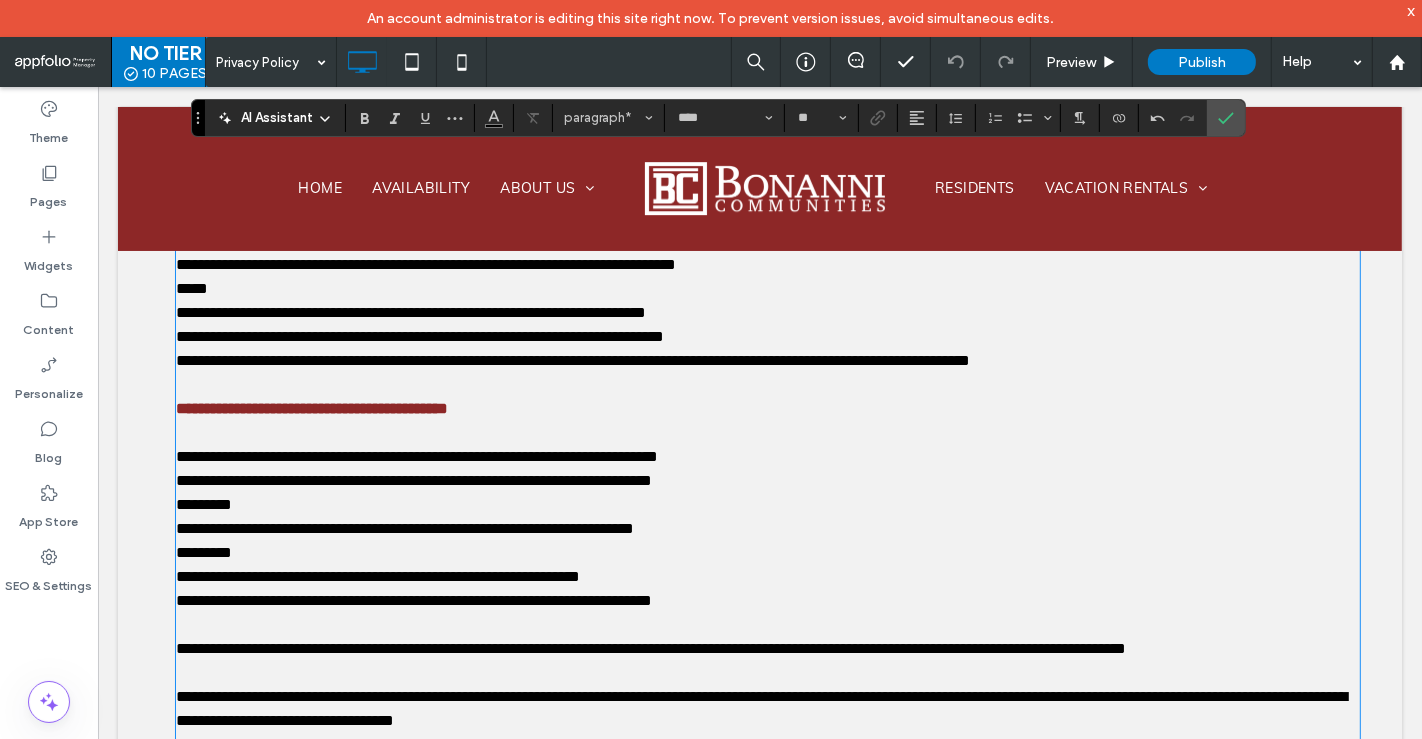 scroll, scrollTop: 952, scrollLeft: 0, axis: vertical 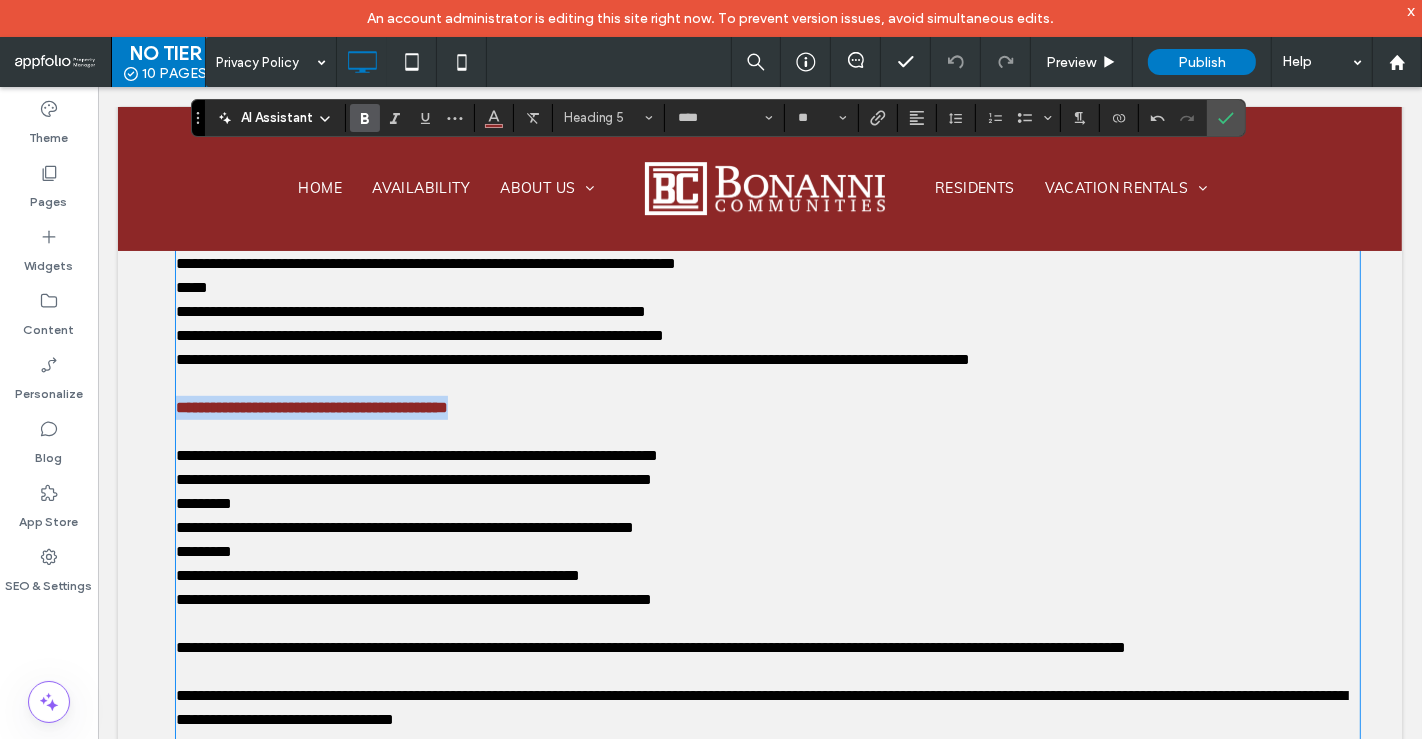 drag, startPoint x: 532, startPoint y: 431, endPoint x: 171, endPoint y: 437, distance: 361.04987 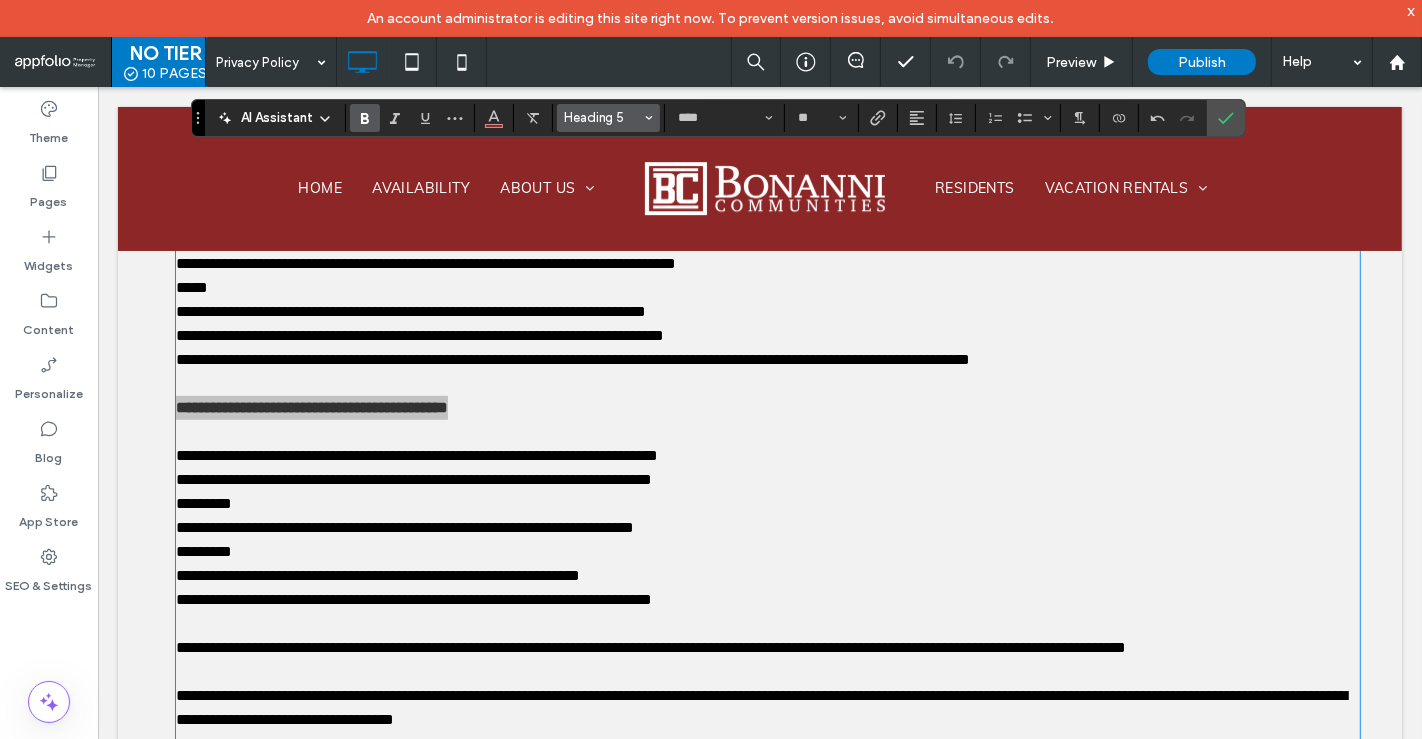 click on "Heading 5" at bounding box center [609, 118] 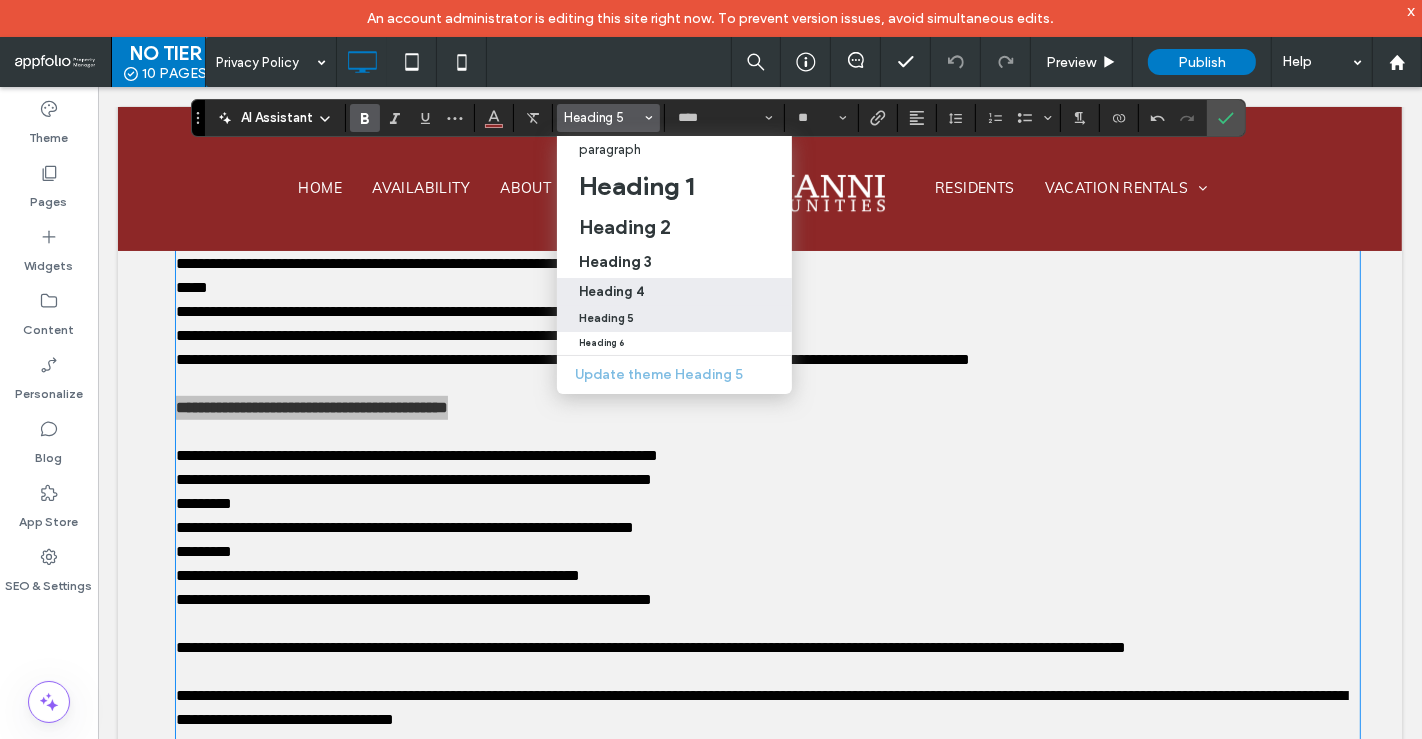 click on "Heading 4" at bounding box center (611, 291) 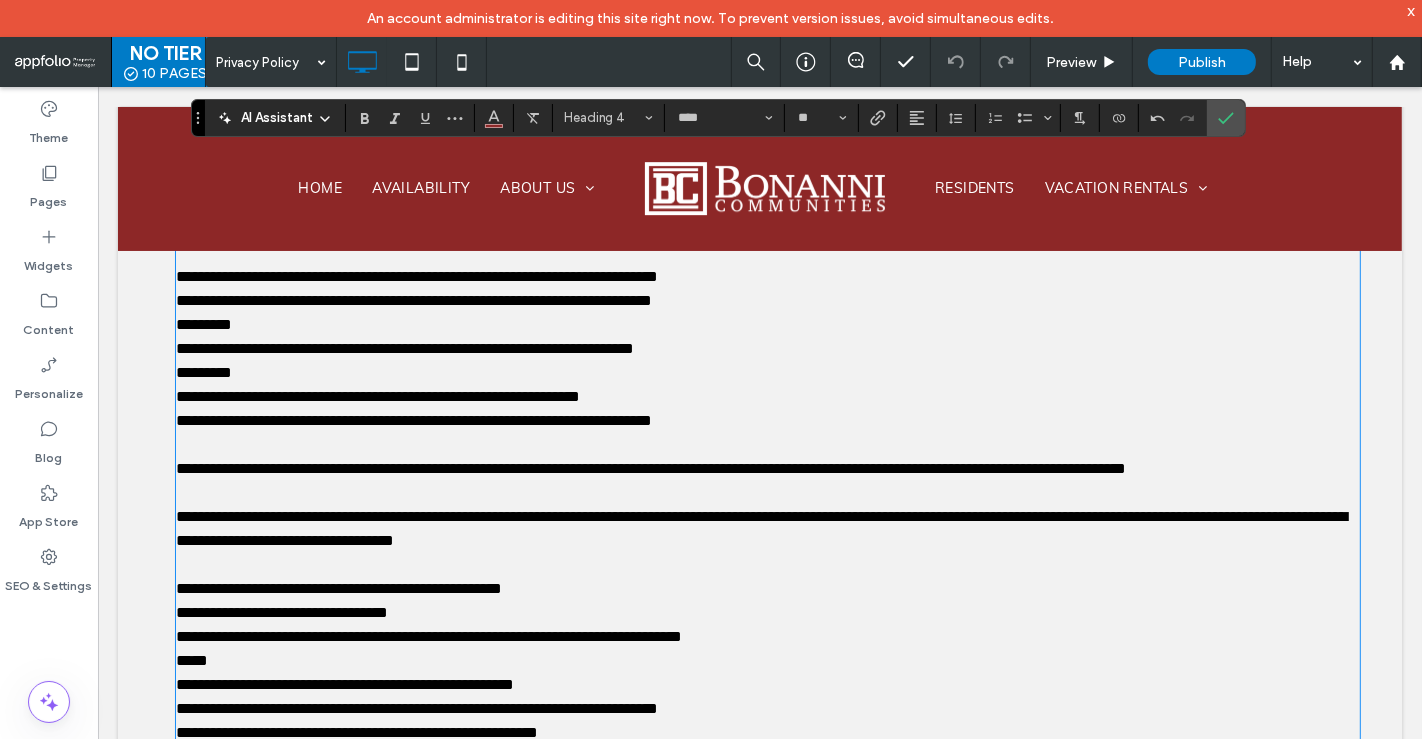 scroll, scrollTop: 1217, scrollLeft: 0, axis: vertical 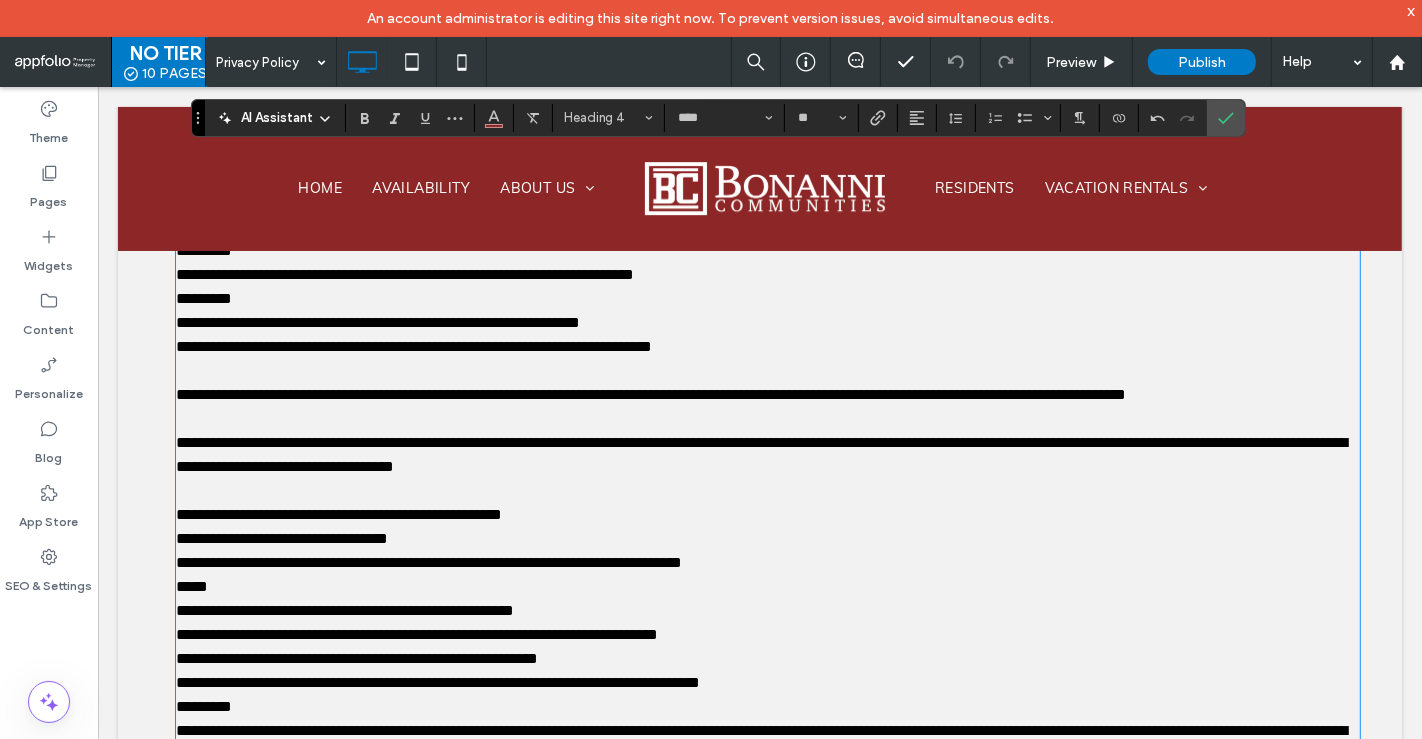 click on "*****" at bounding box center (191, 585) 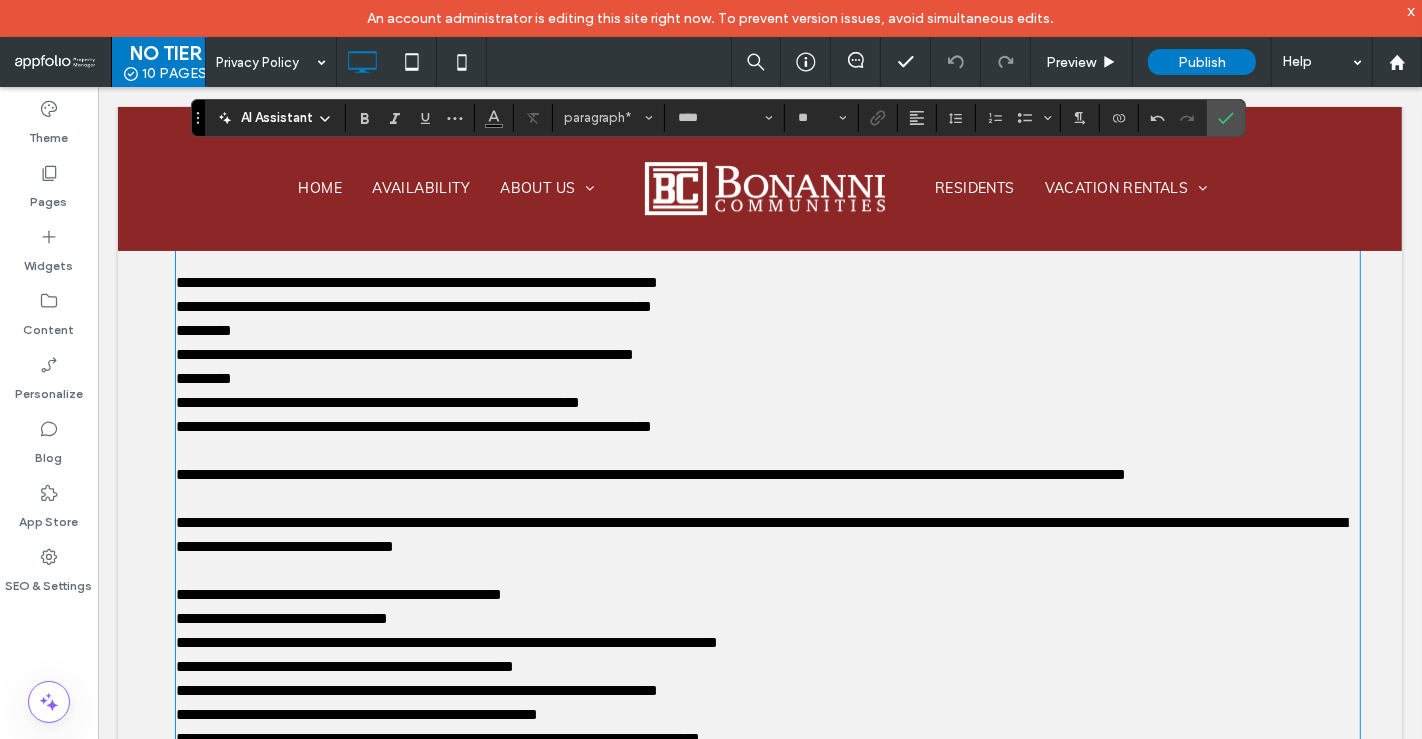 scroll, scrollTop: 1134, scrollLeft: 0, axis: vertical 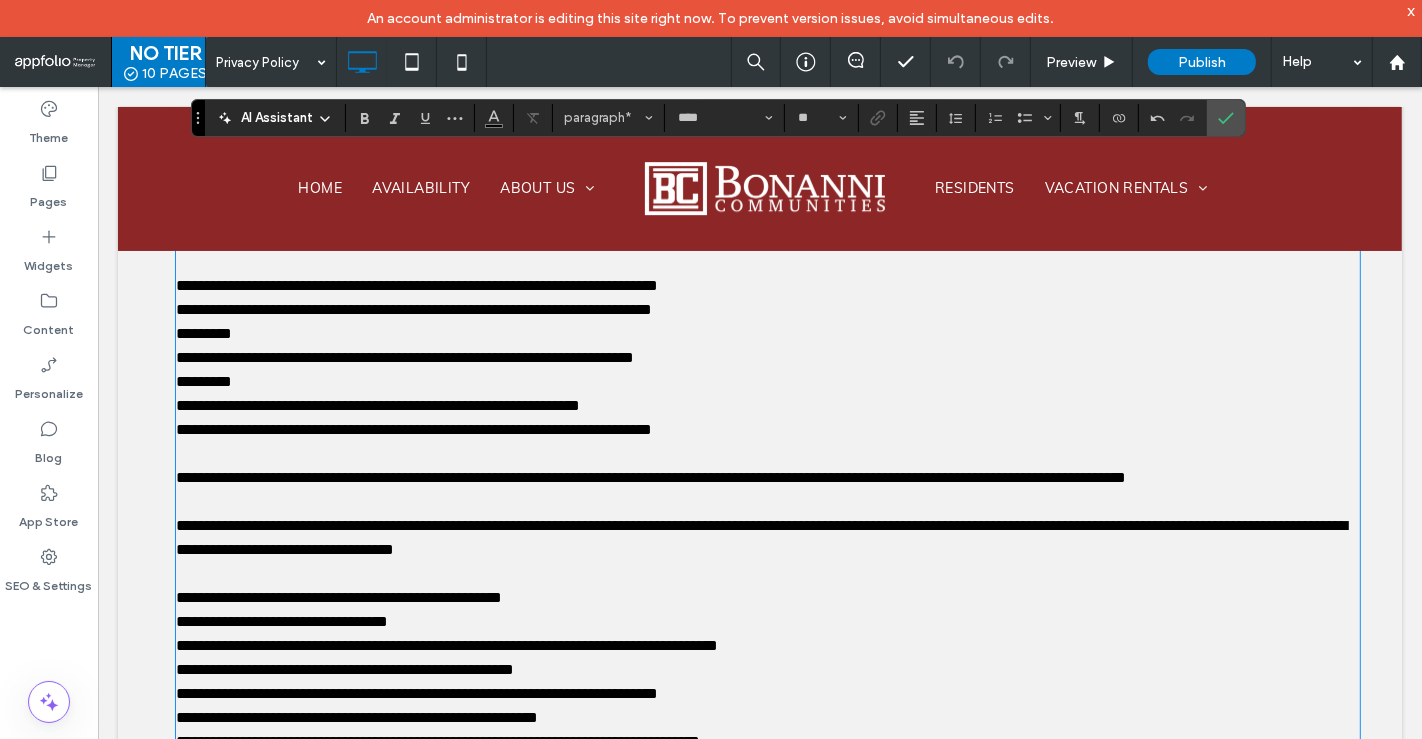 click on "**********" at bounding box center [281, 620] 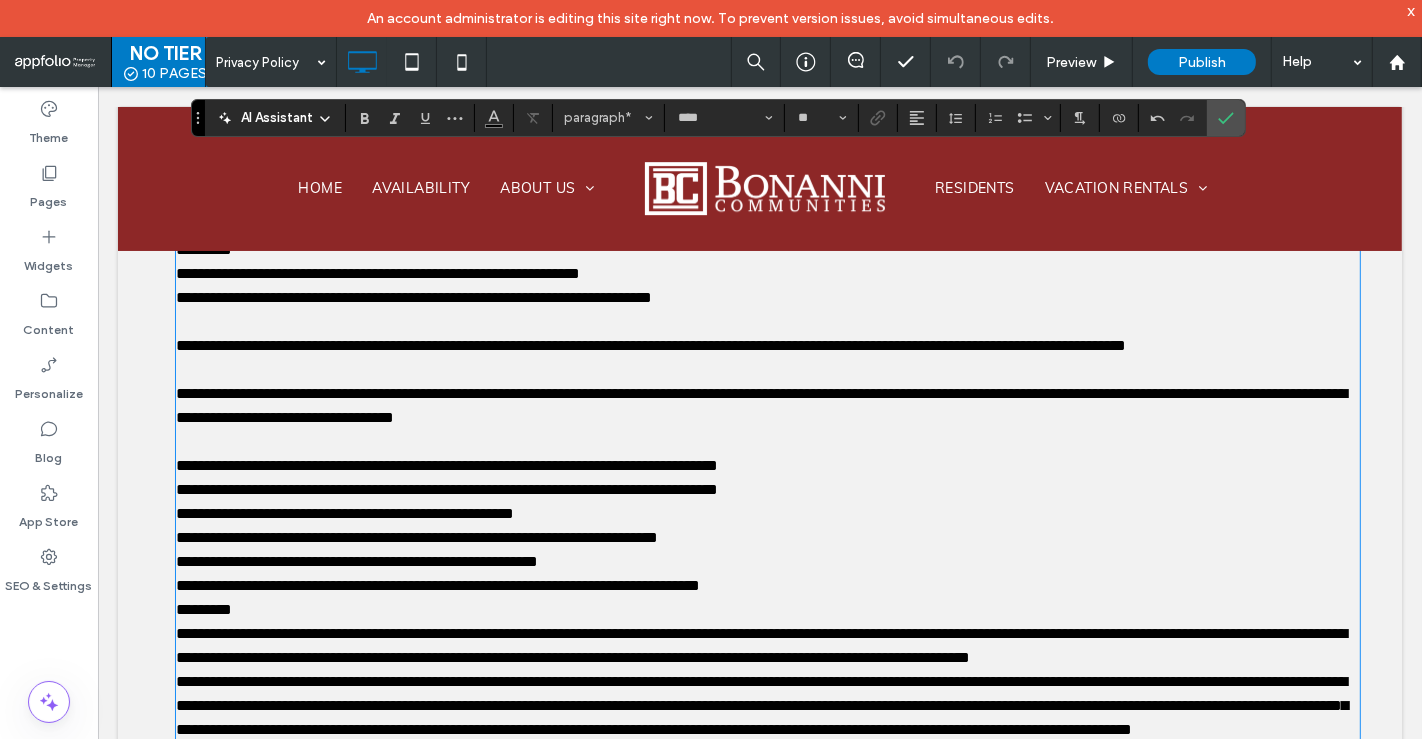 scroll, scrollTop: 1179, scrollLeft: 0, axis: vertical 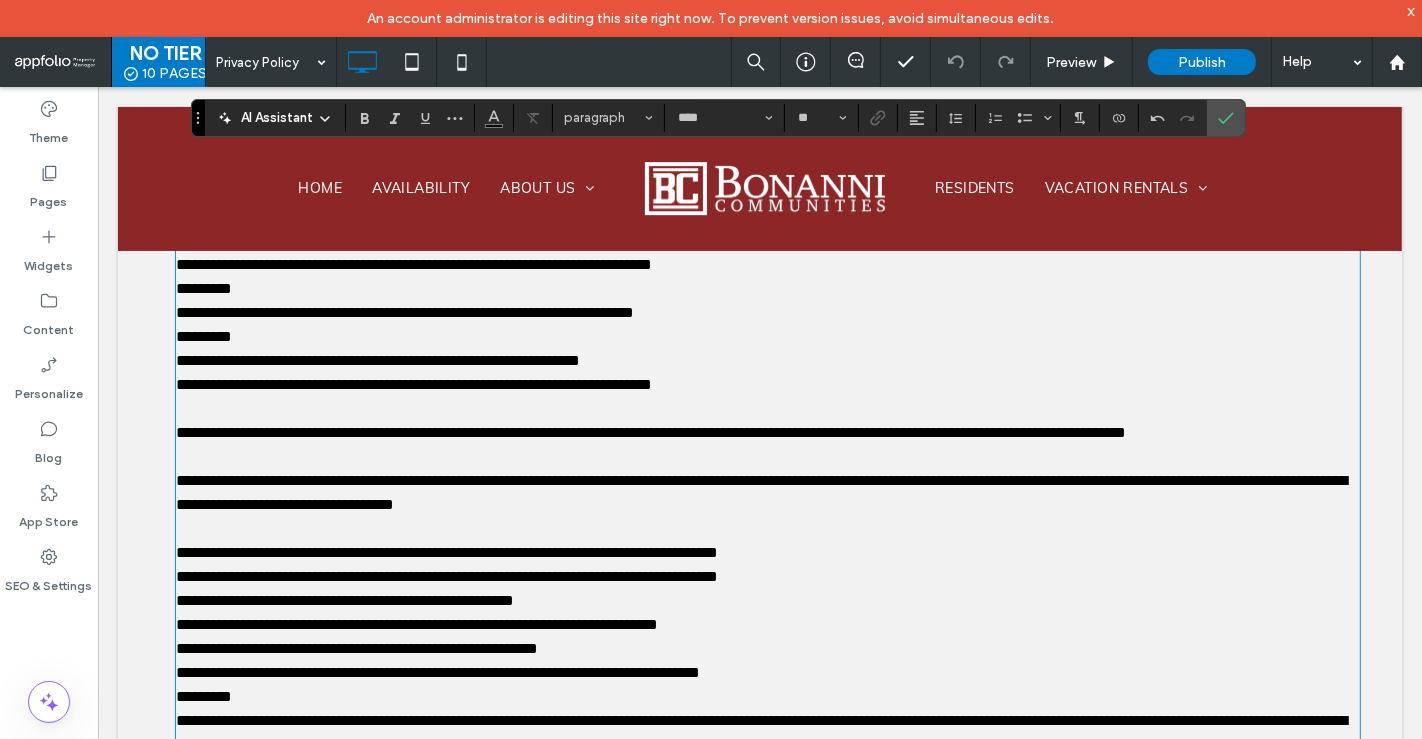 click at bounding box center [767, 456] 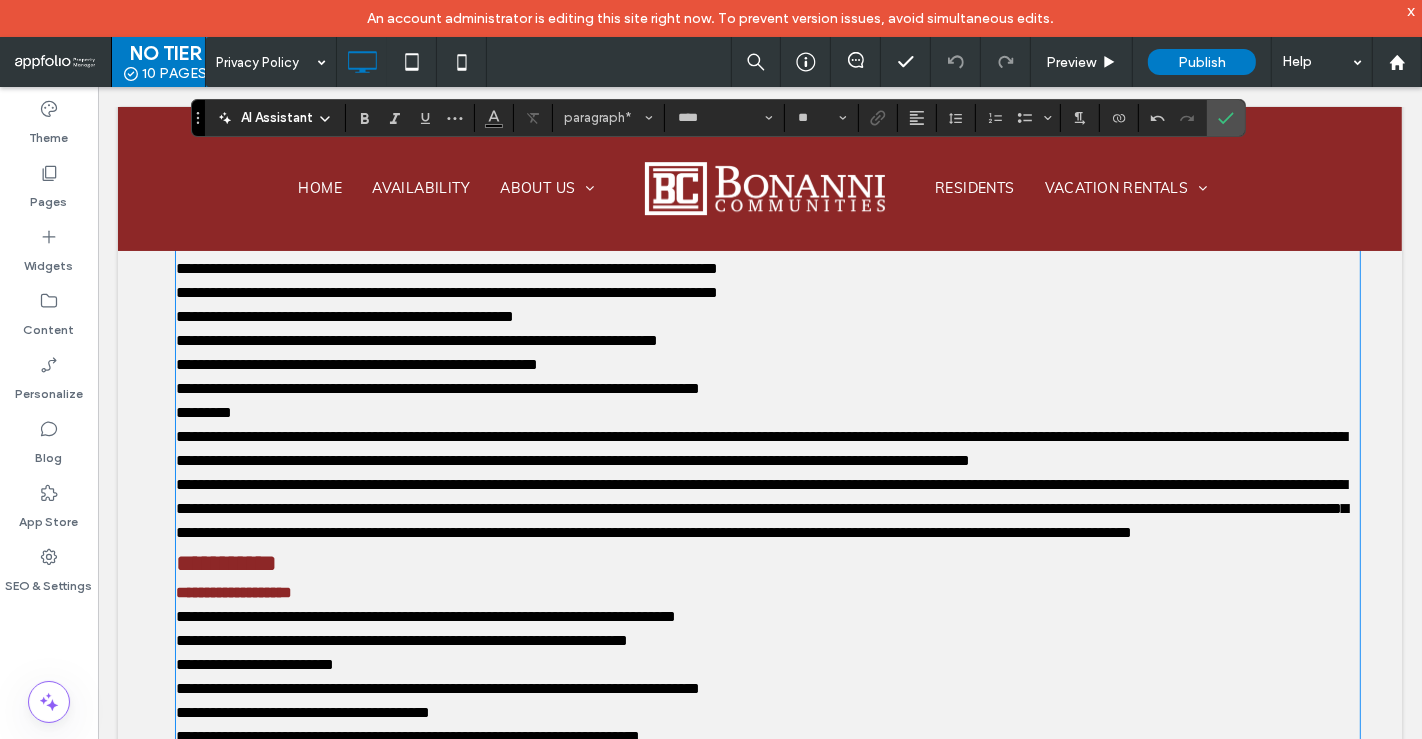 scroll, scrollTop: 1440, scrollLeft: 0, axis: vertical 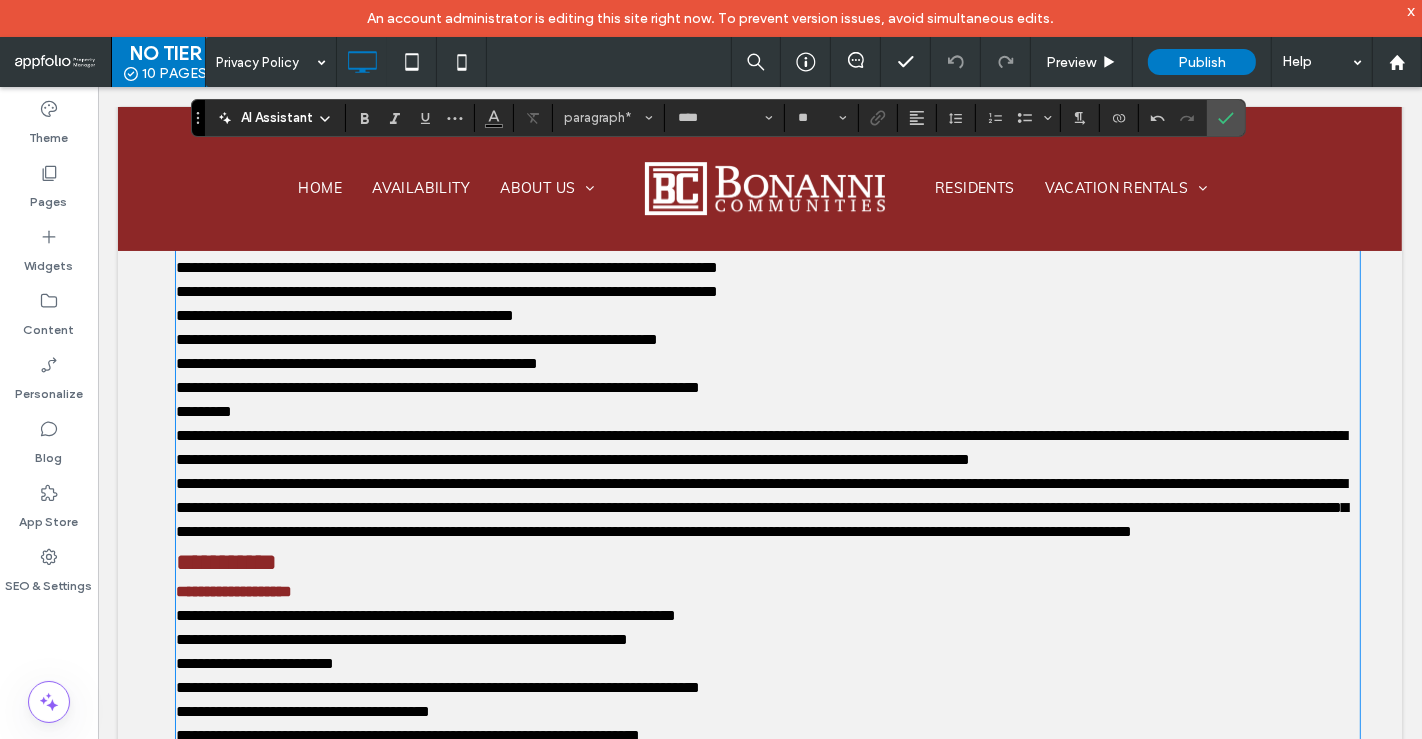click on "**********" at bounding box center (767, 507) 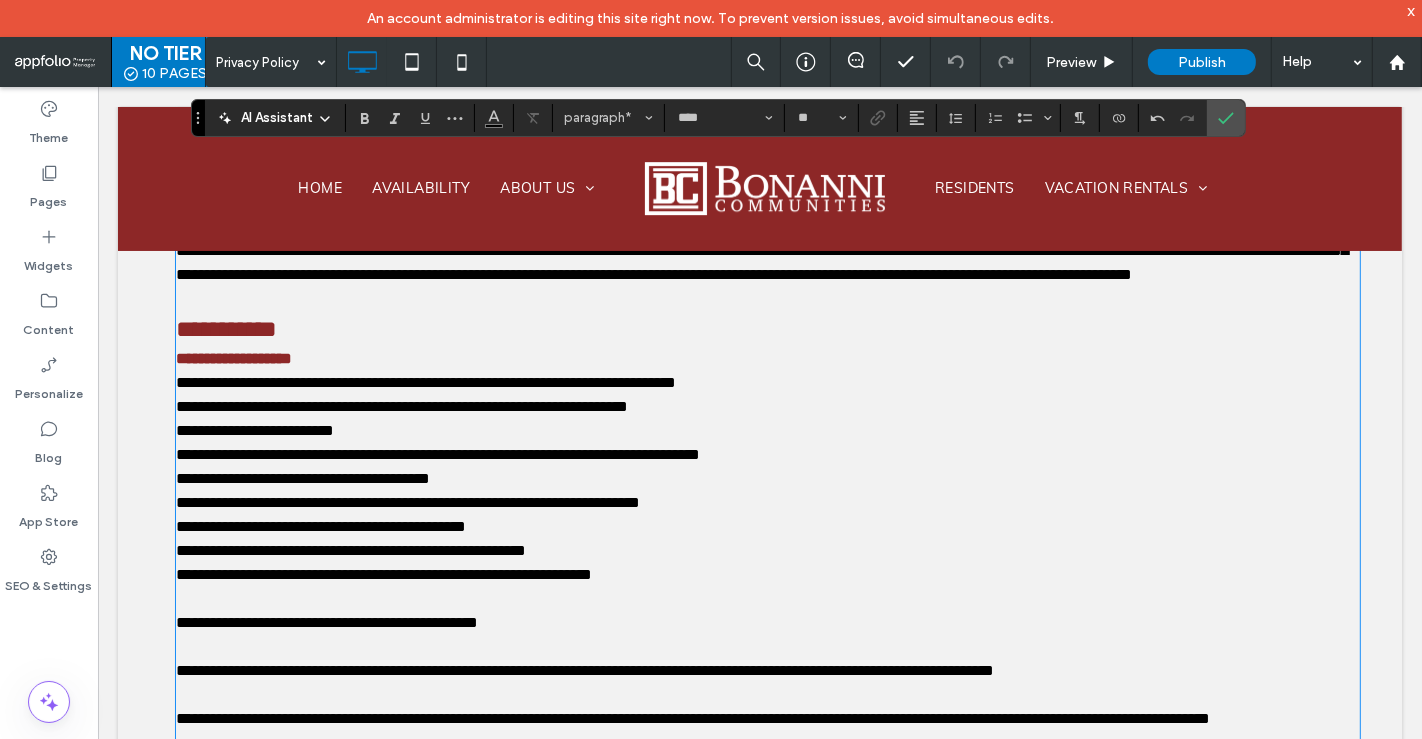 scroll, scrollTop: 1657, scrollLeft: 0, axis: vertical 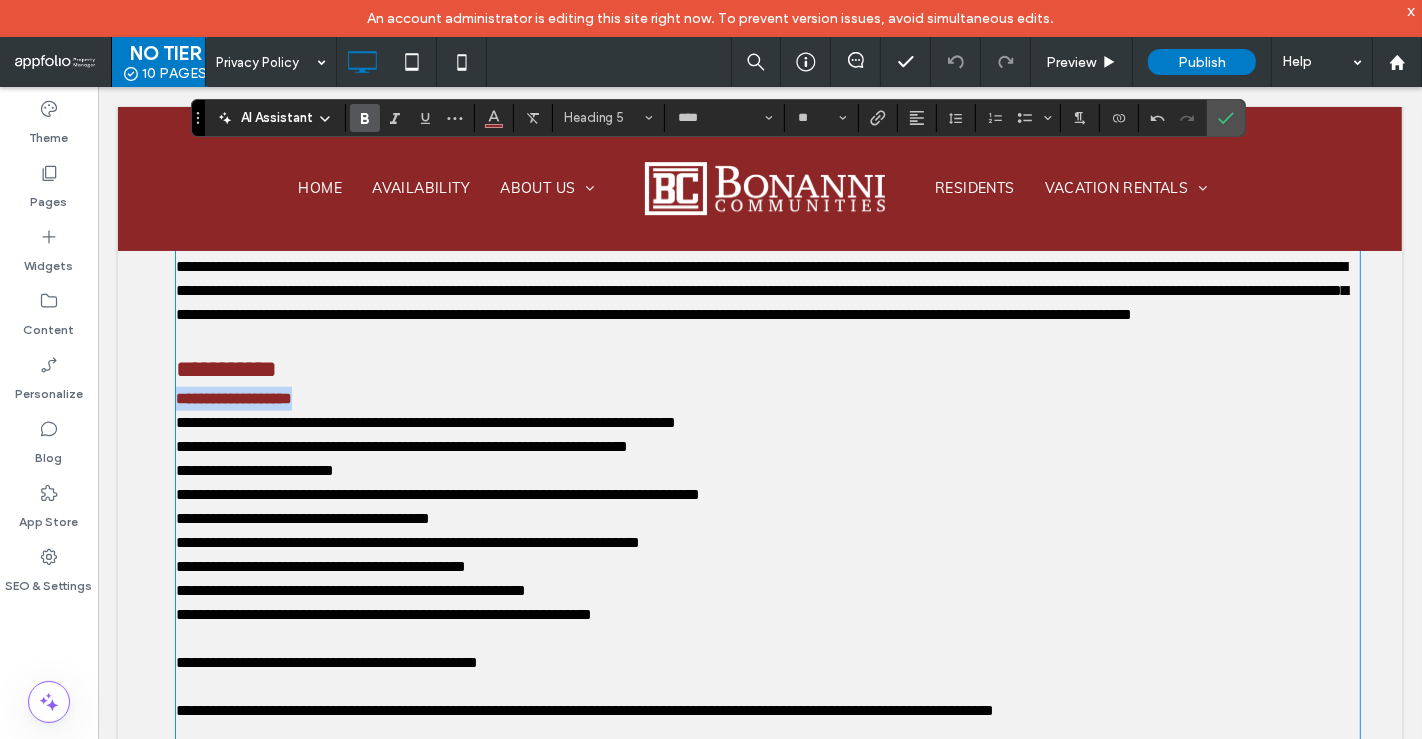 drag, startPoint x: 323, startPoint y: 451, endPoint x: 167, endPoint y: 448, distance: 156.02884 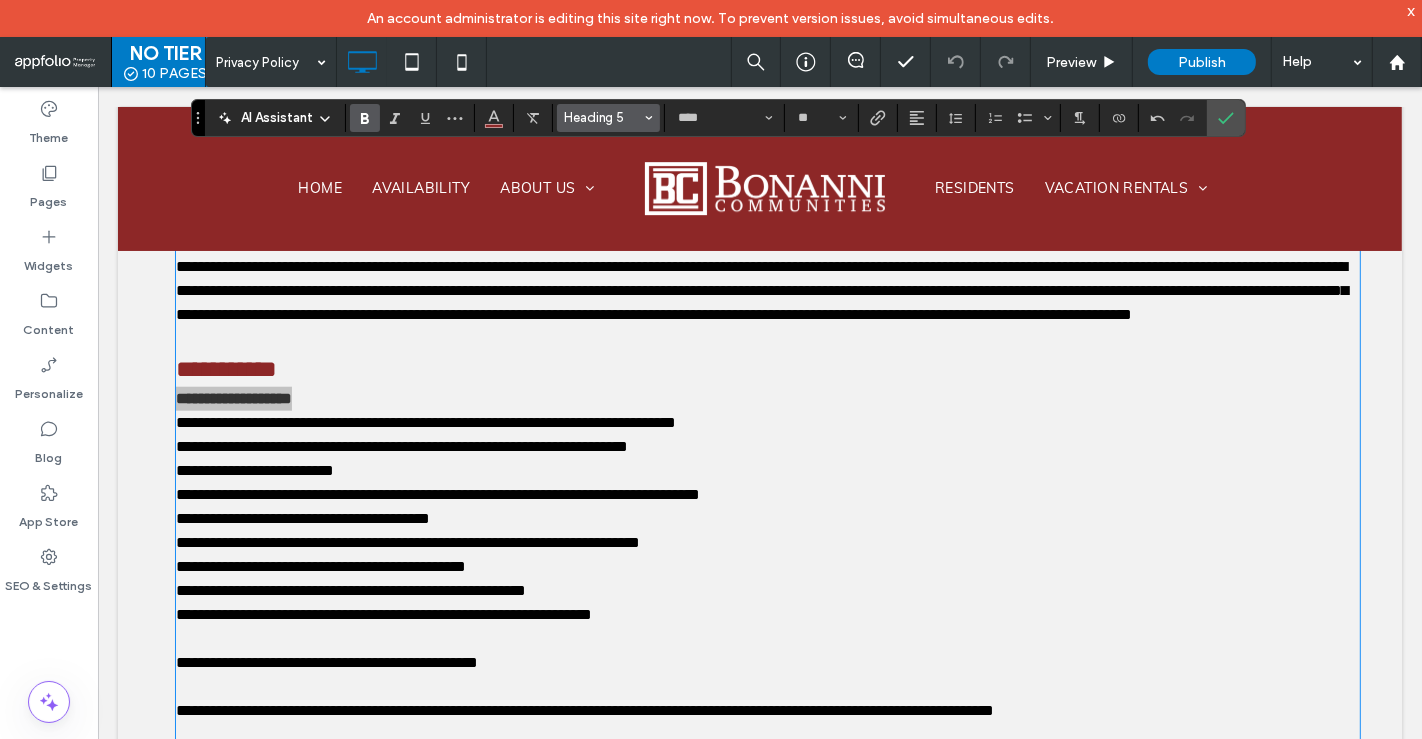click on "Heading 5" at bounding box center [603, 117] 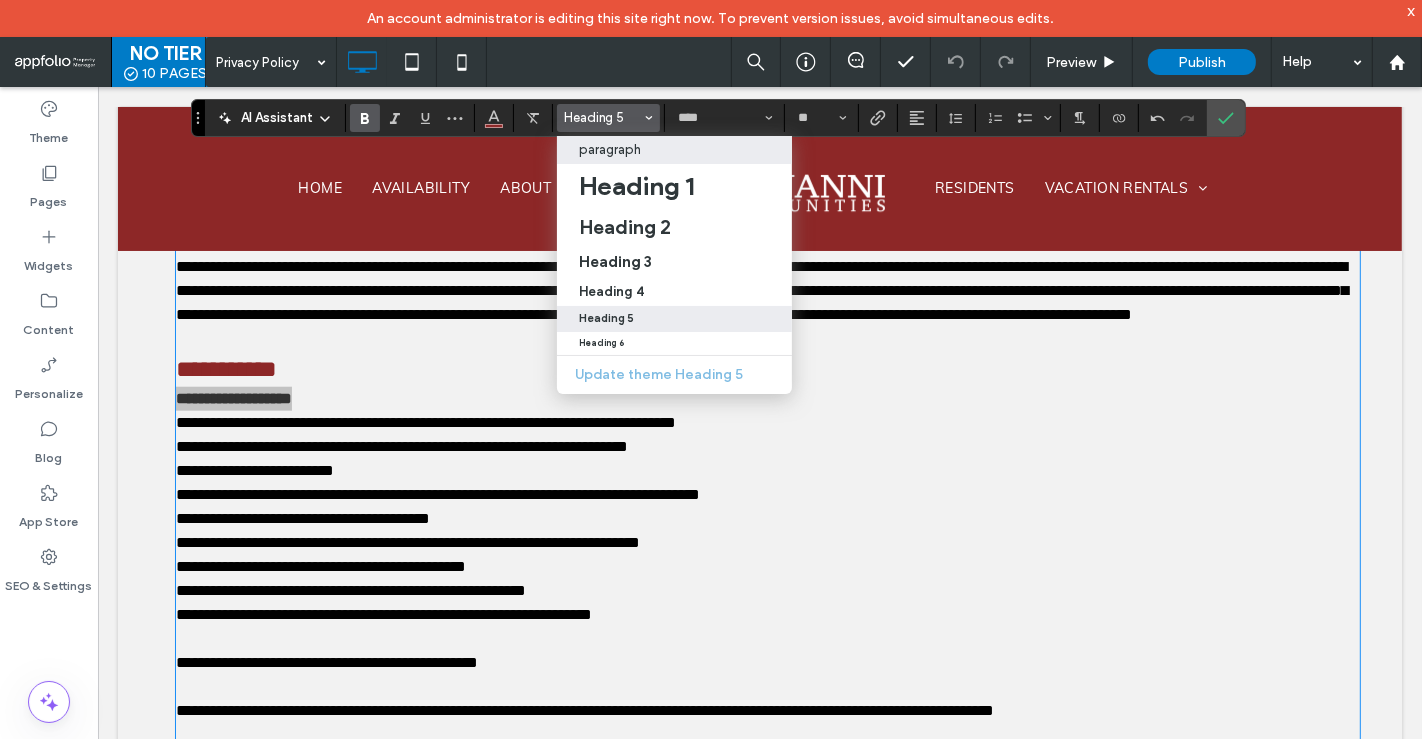 click on "paragraph" at bounding box center [674, 150] 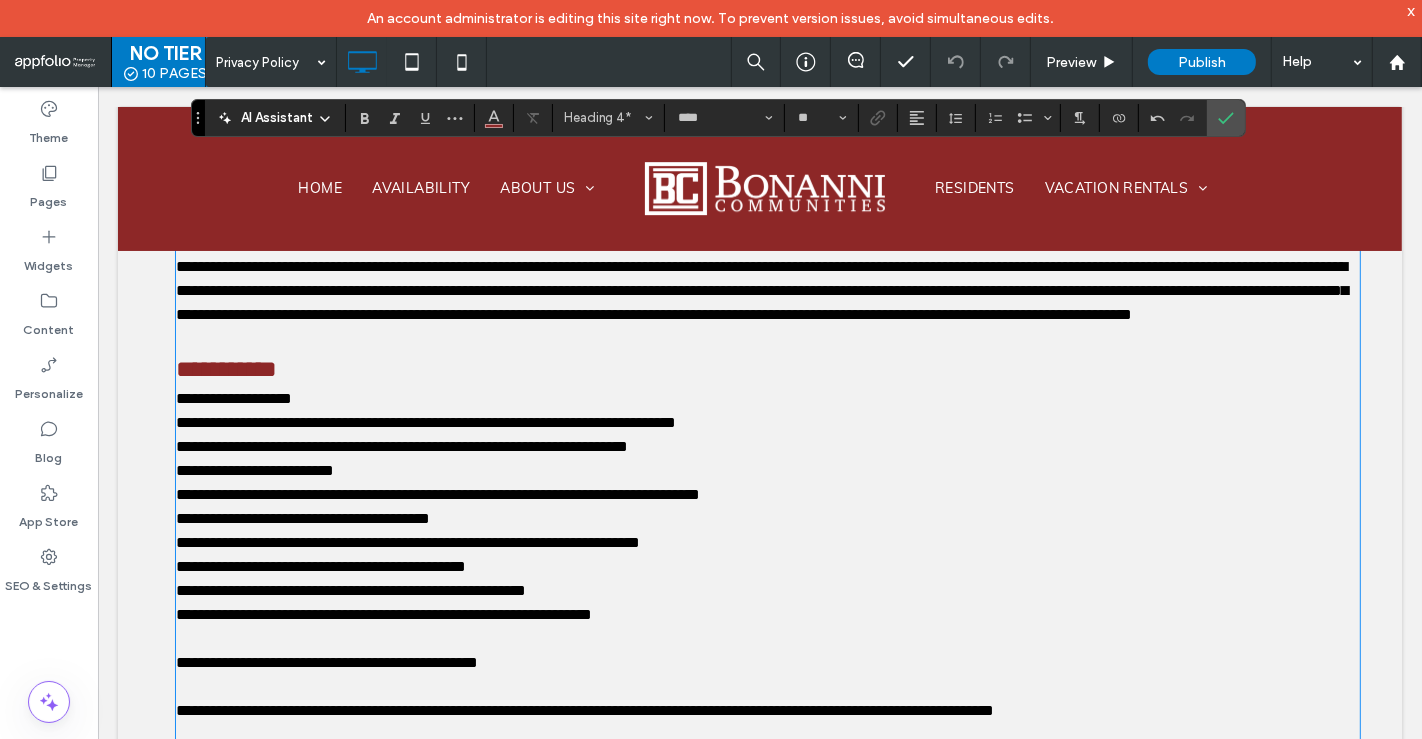 click on "**********" at bounding box center [767, 368] 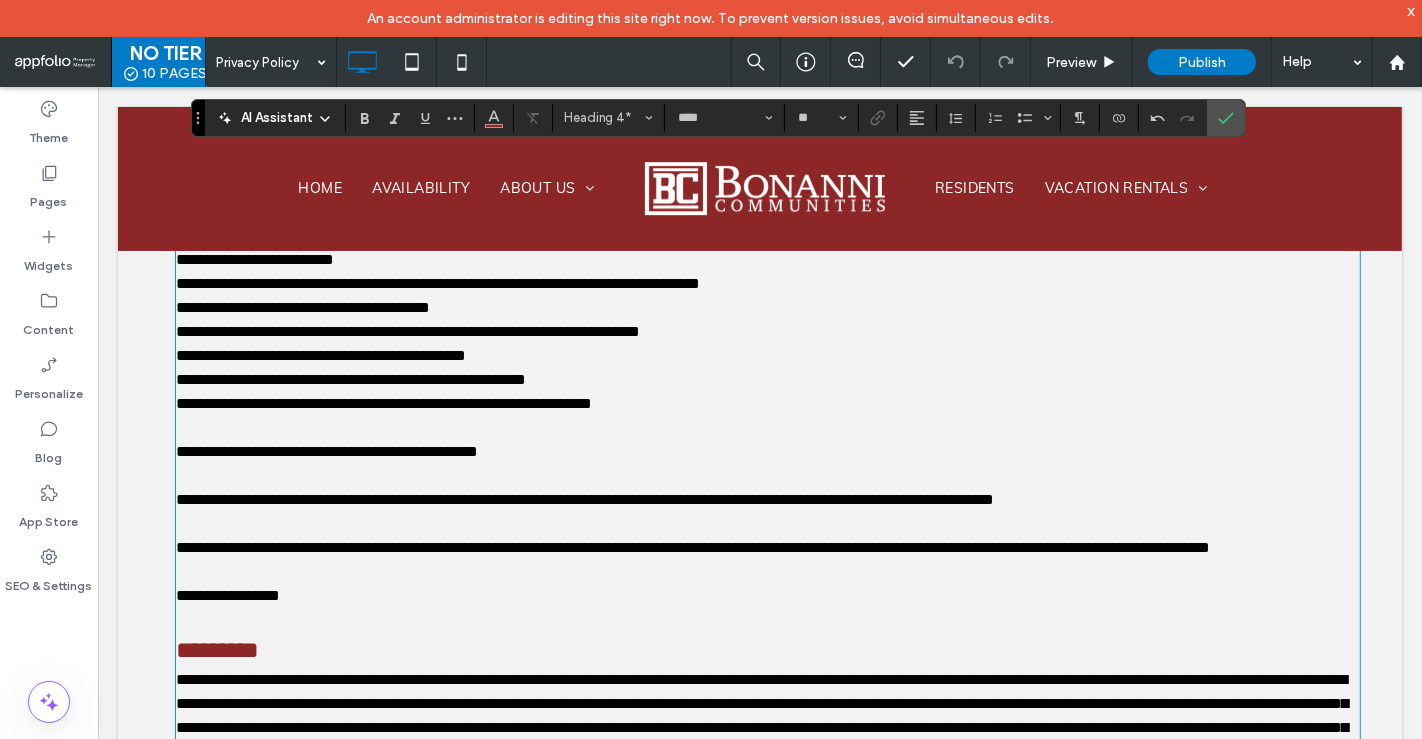 scroll, scrollTop: 1850, scrollLeft: 0, axis: vertical 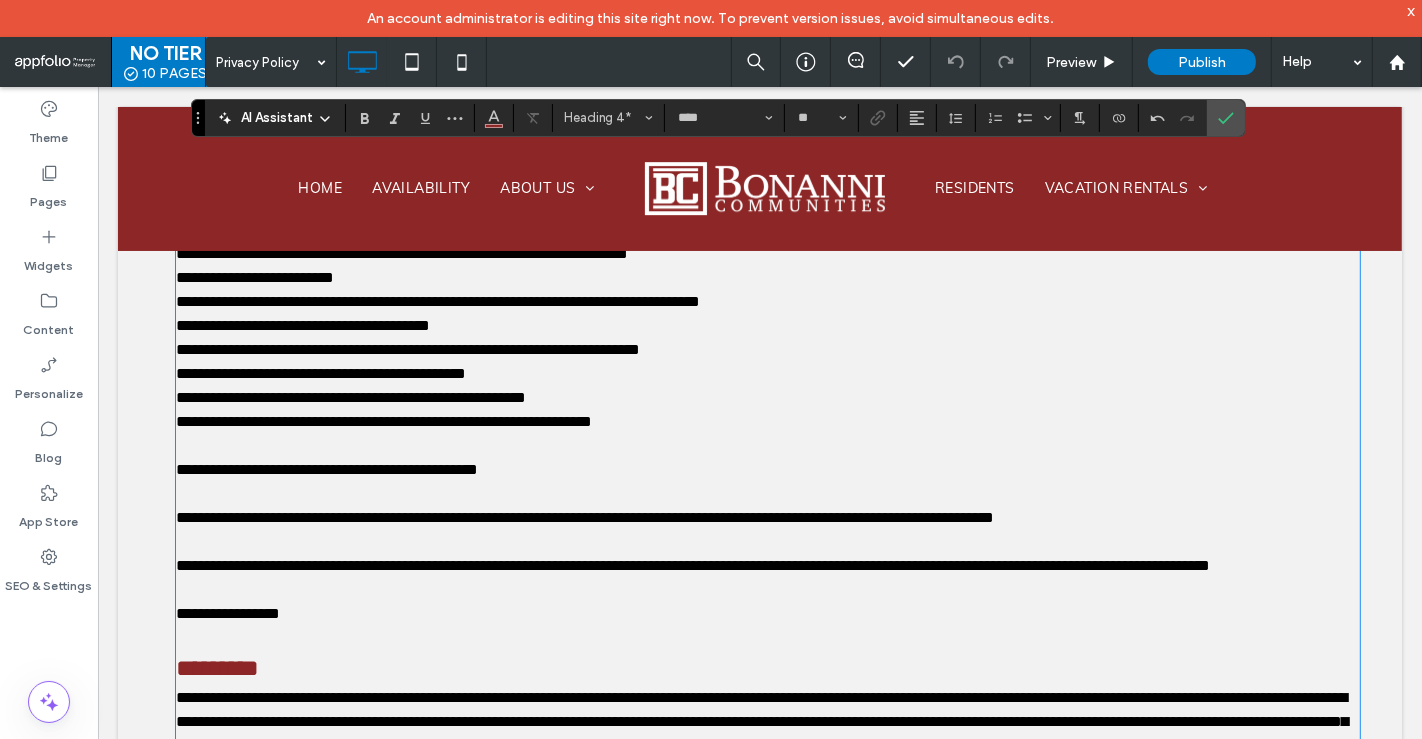 click on "**********" at bounding box center (692, 564) 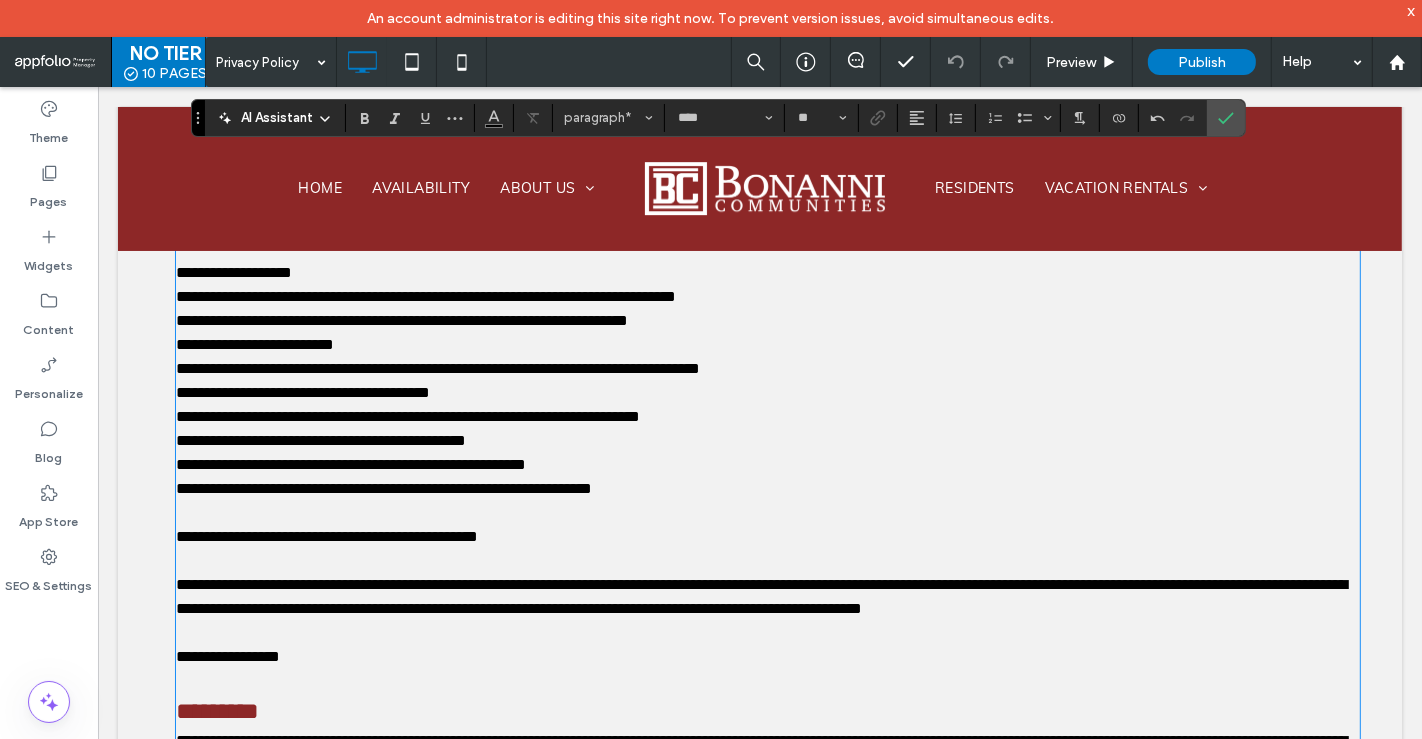 scroll, scrollTop: 1782, scrollLeft: 0, axis: vertical 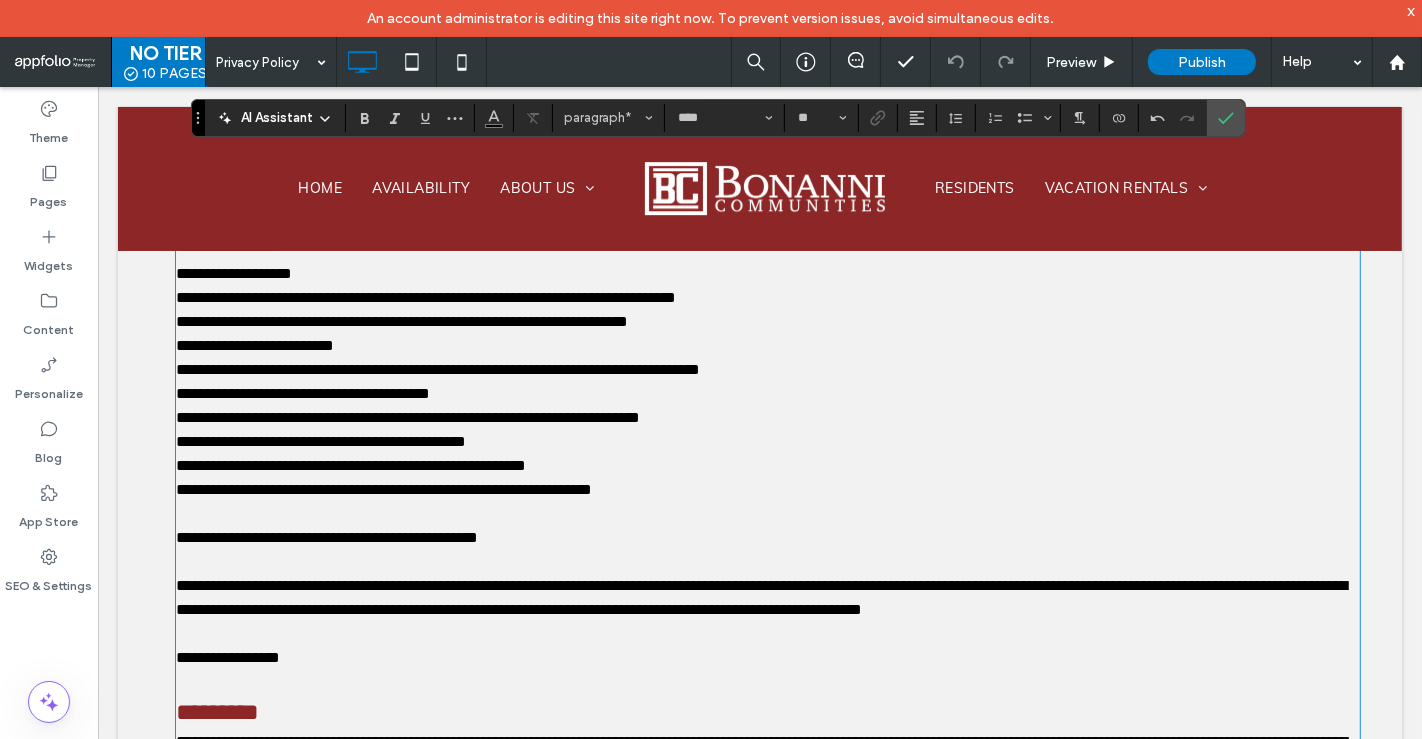 click at bounding box center (767, 513) 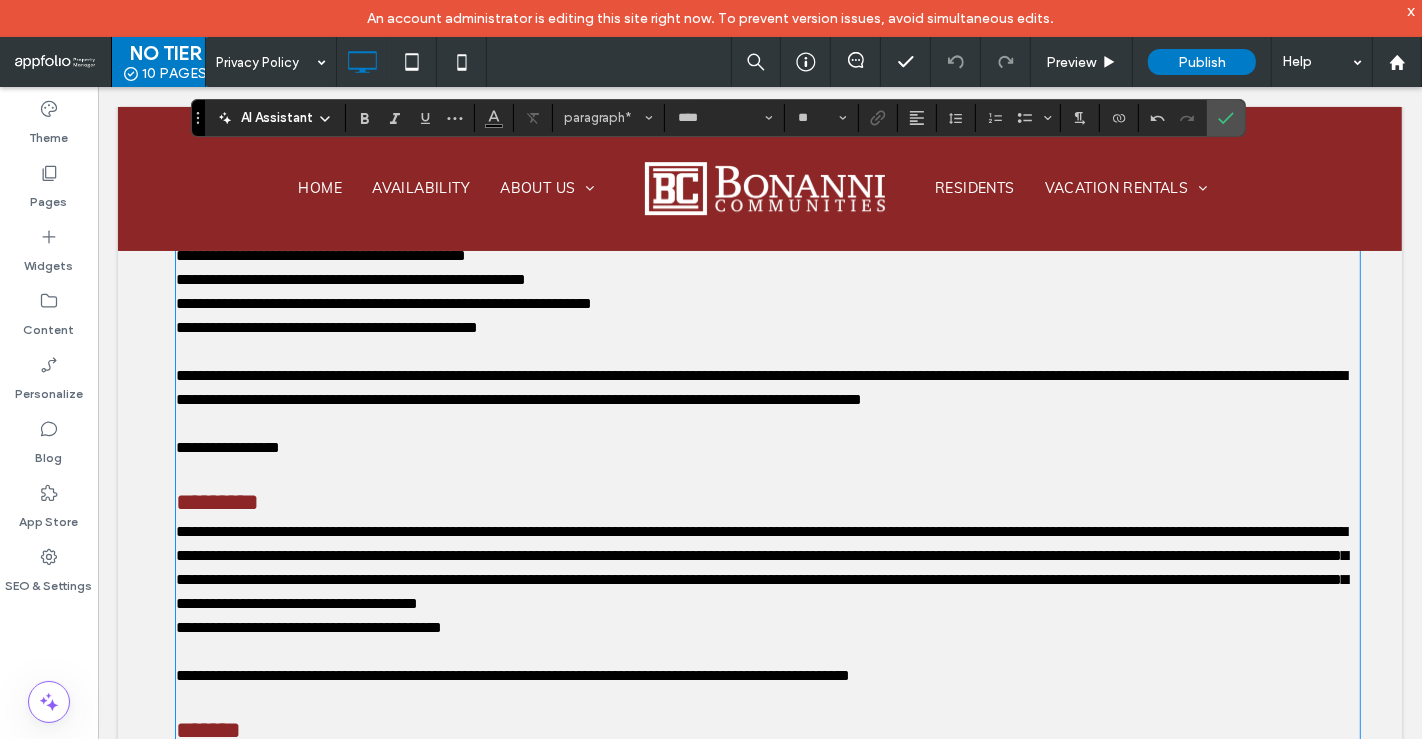 scroll, scrollTop: 2179, scrollLeft: 0, axis: vertical 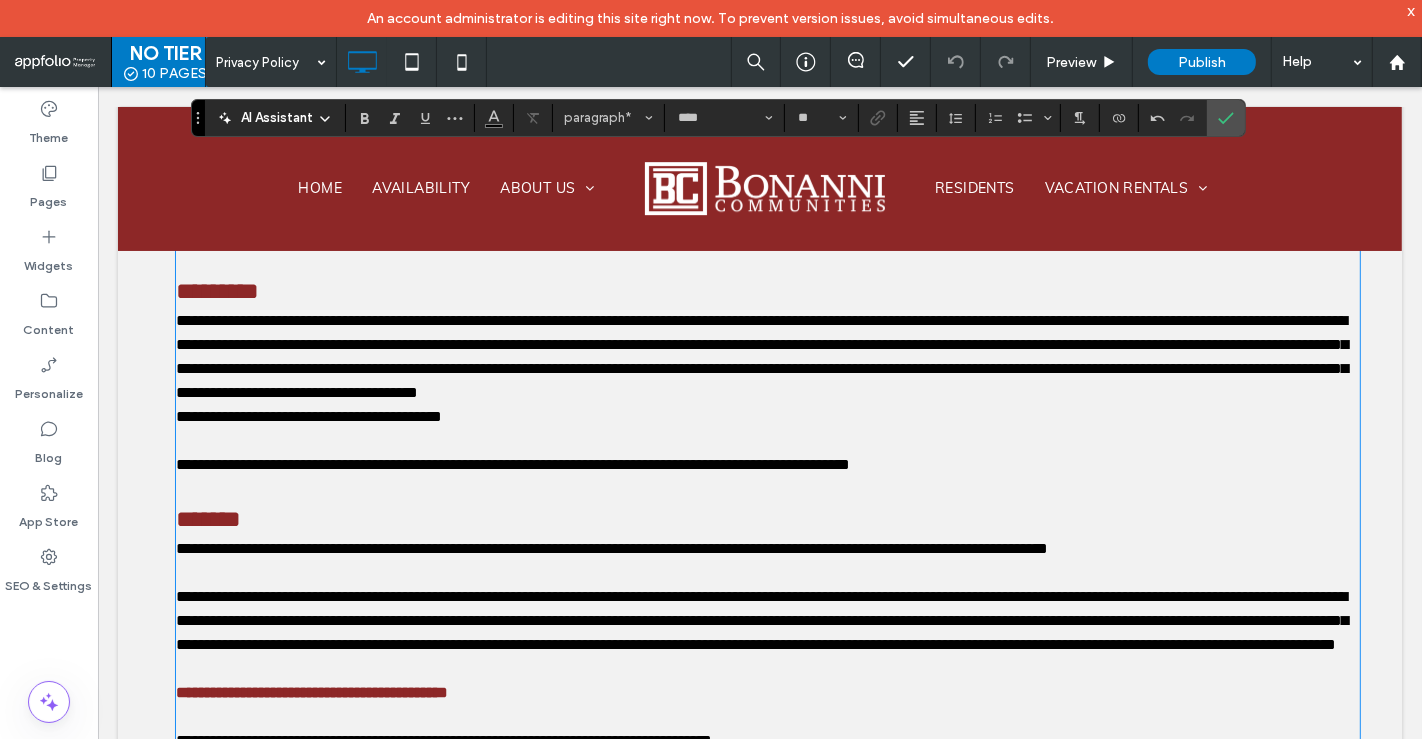 click on "**********" at bounding box center (512, 463) 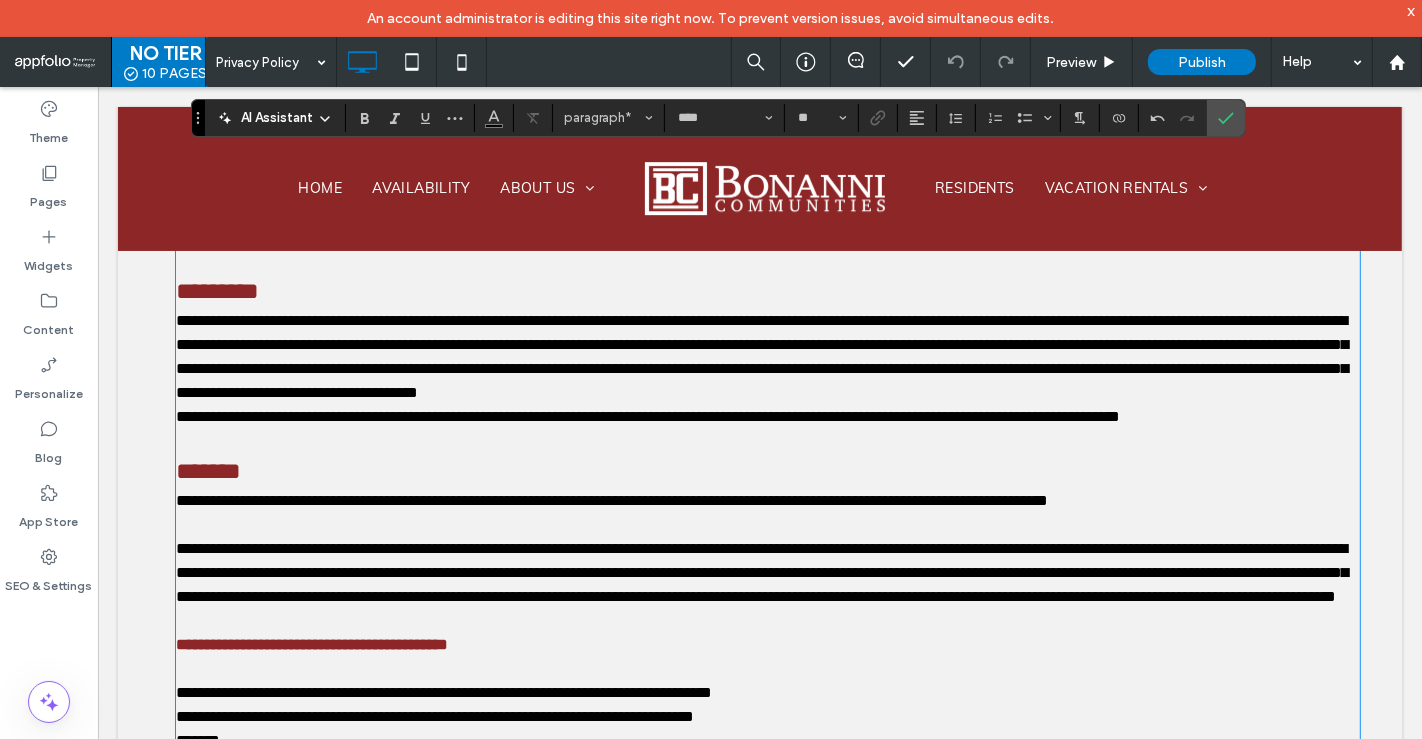 scroll, scrollTop: 2268, scrollLeft: 0, axis: vertical 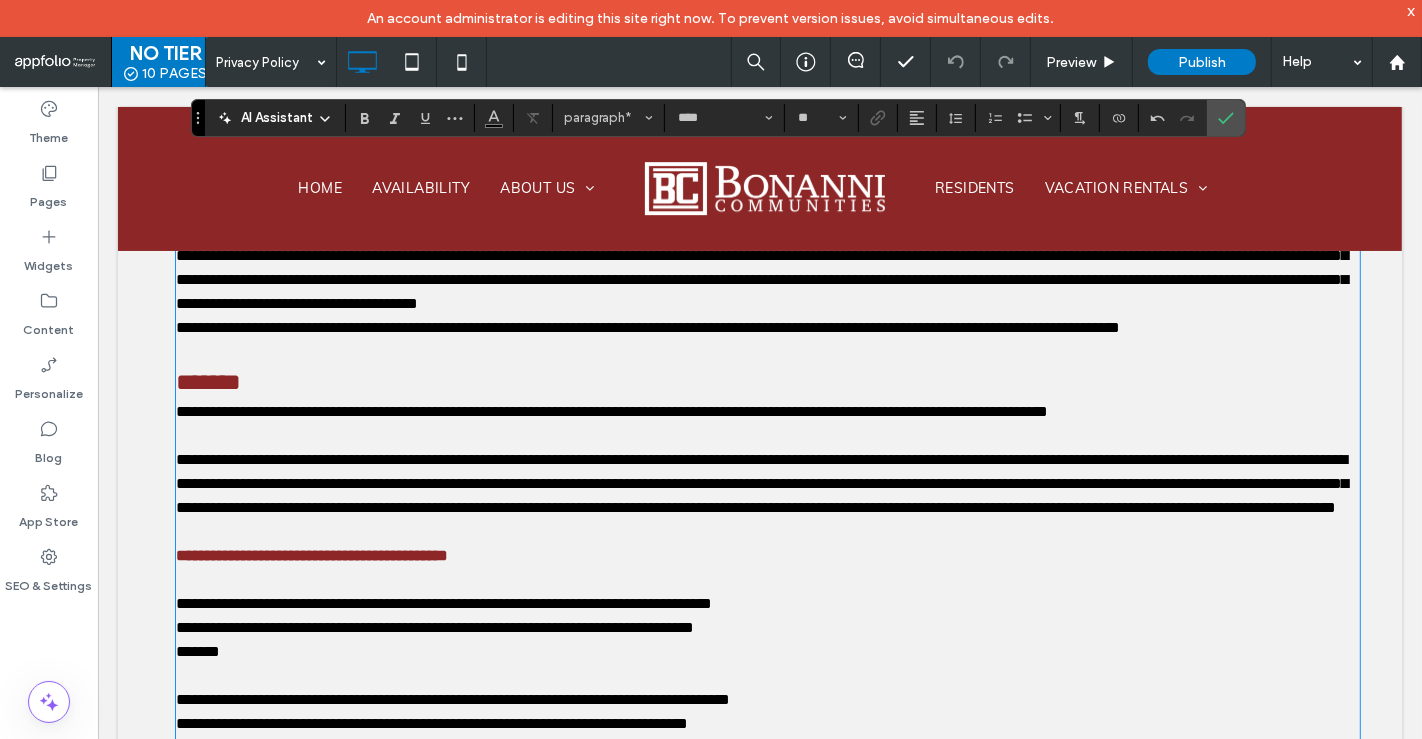 click on "**********" at bounding box center [761, 482] 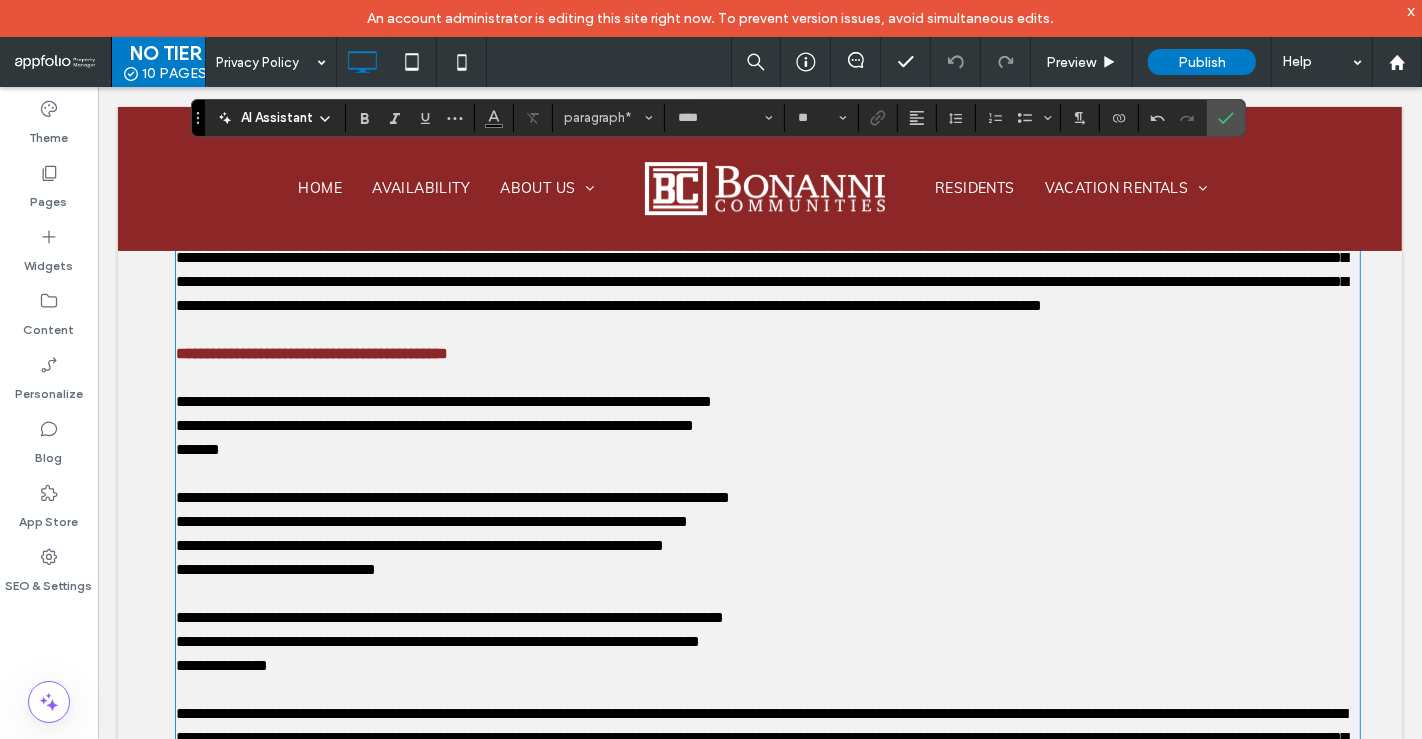 scroll, scrollTop: 2448, scrollLeft: 0, axis: vertical 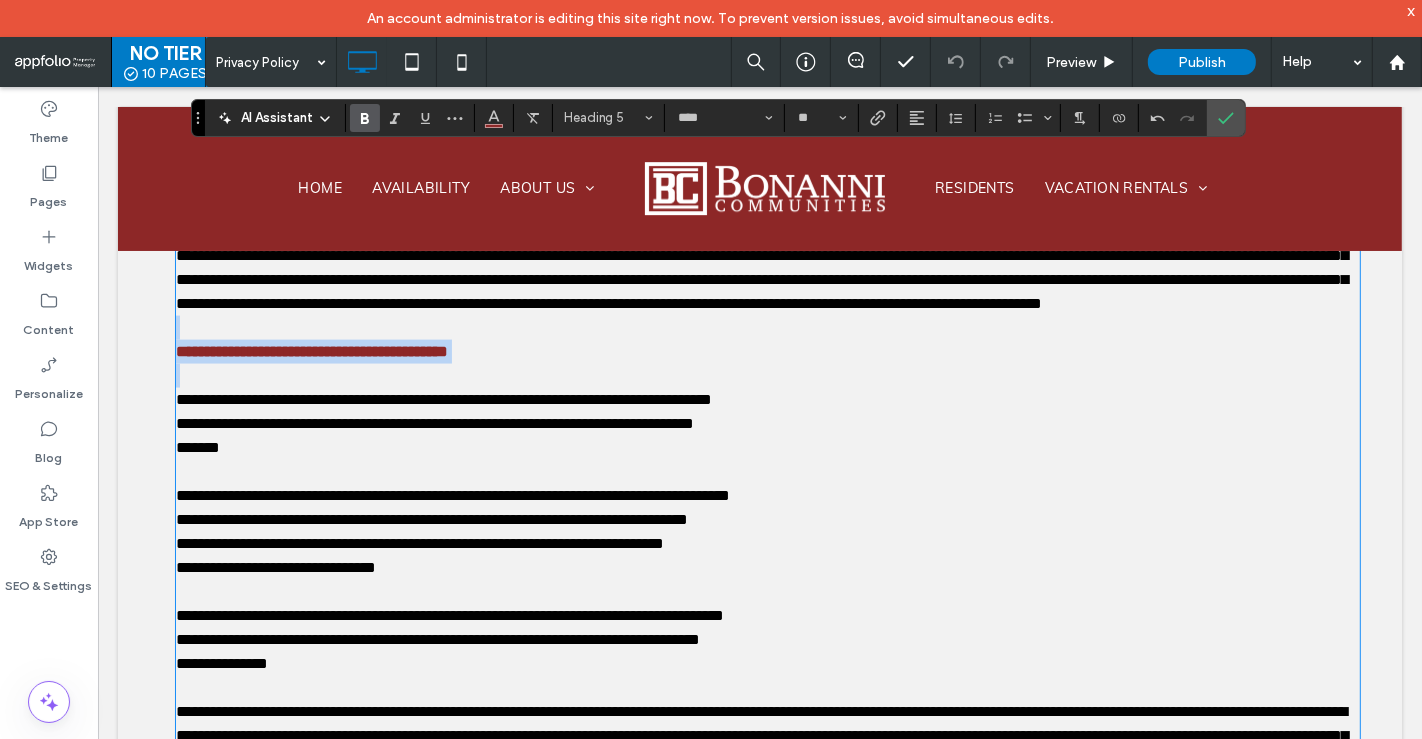 drag, startPoint x: 511, startPoint y: 417, endPoint x: 481, endPoint y: 438, distance: 36.619667 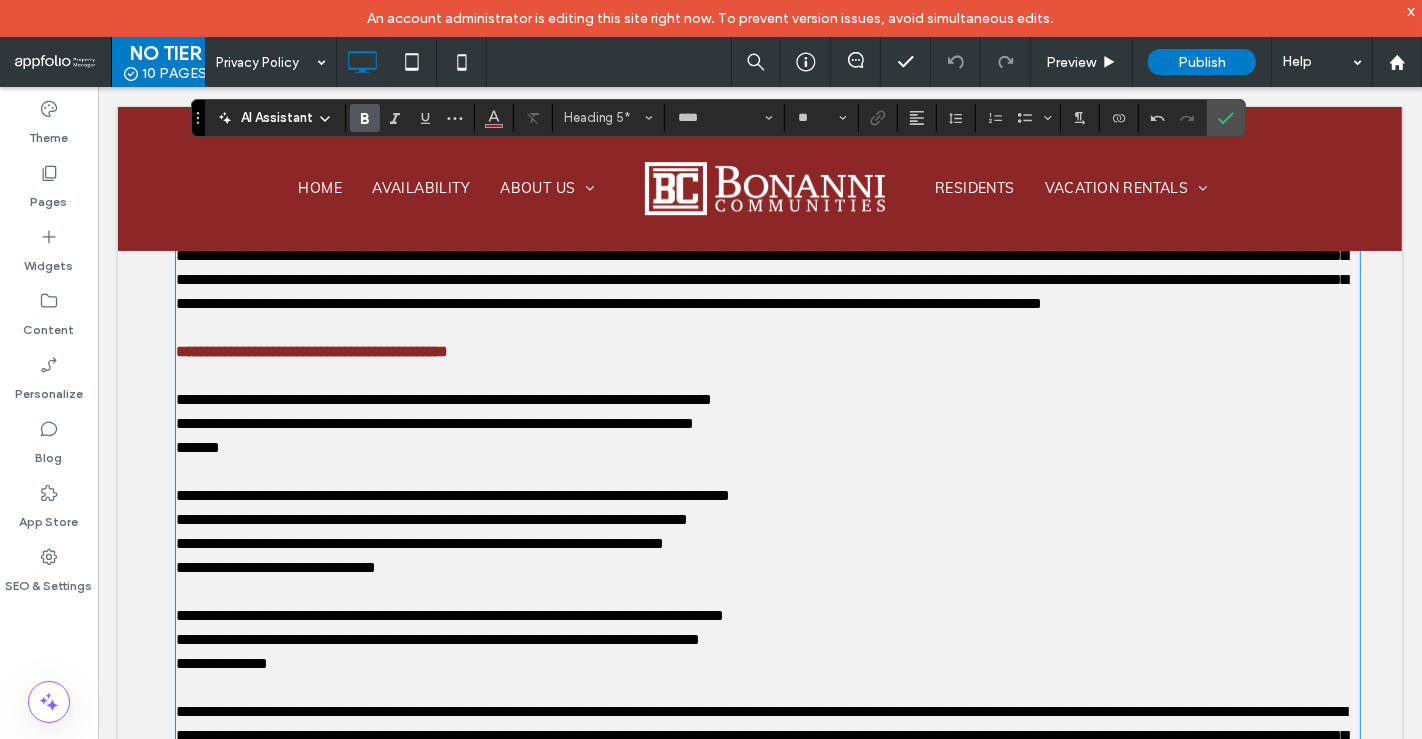 click on "**********" at bounding box center [311, 350] 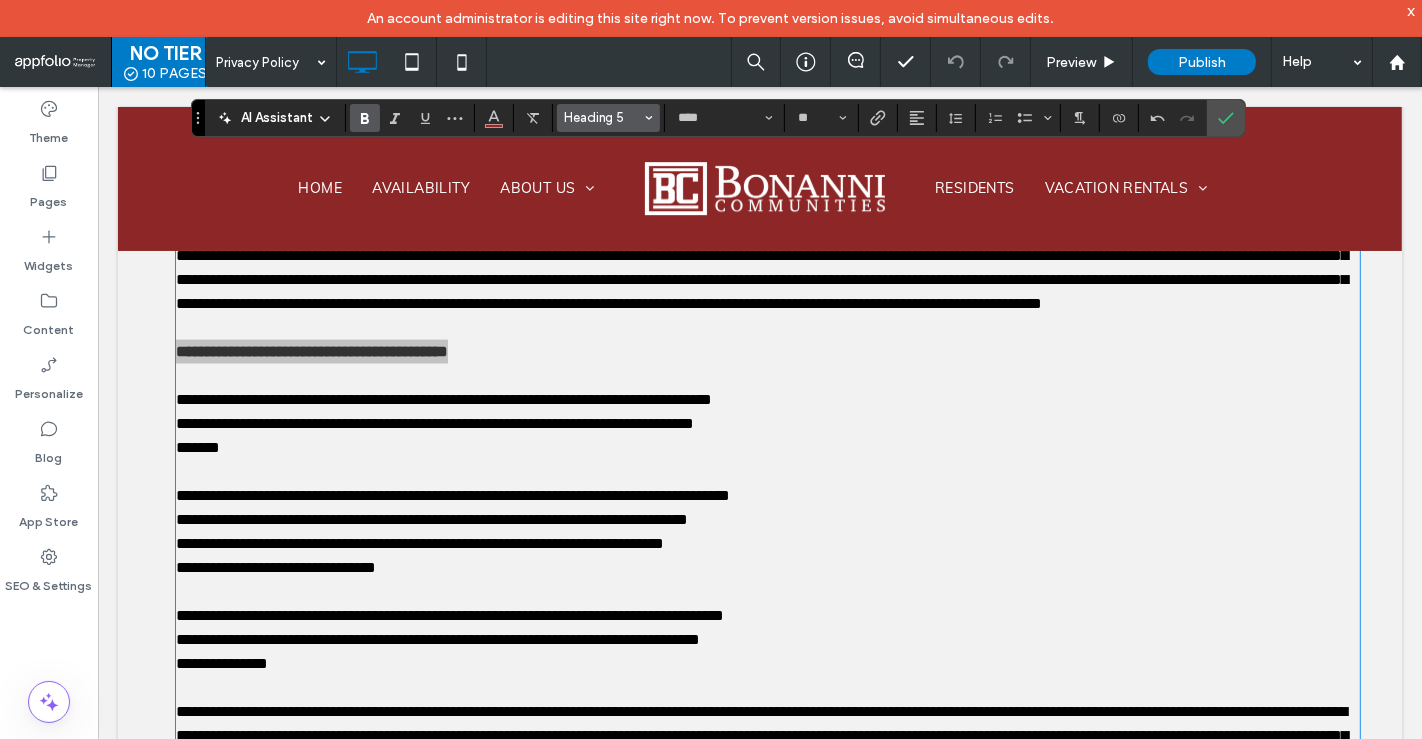 click at bounding box center [649, 118] 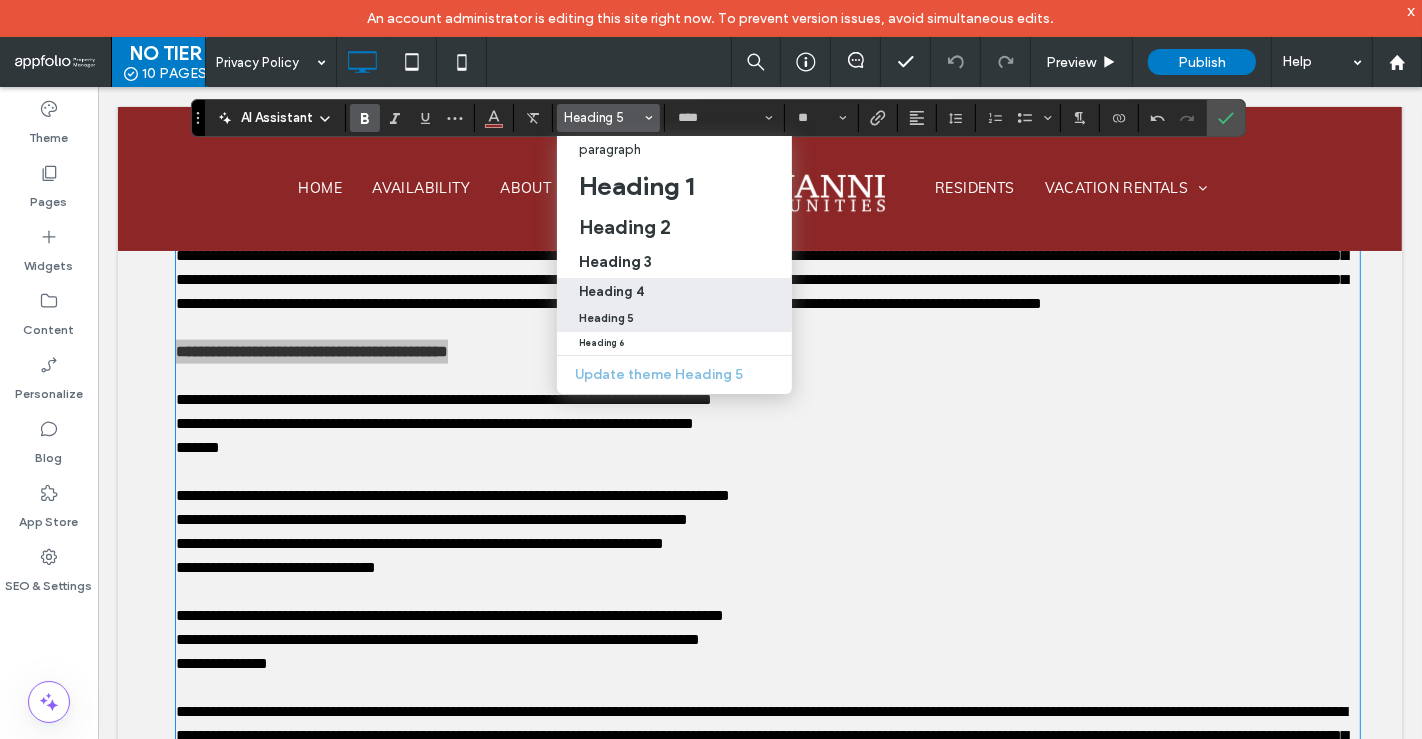 click on "Heading 4" at bounding box center (611, 291) 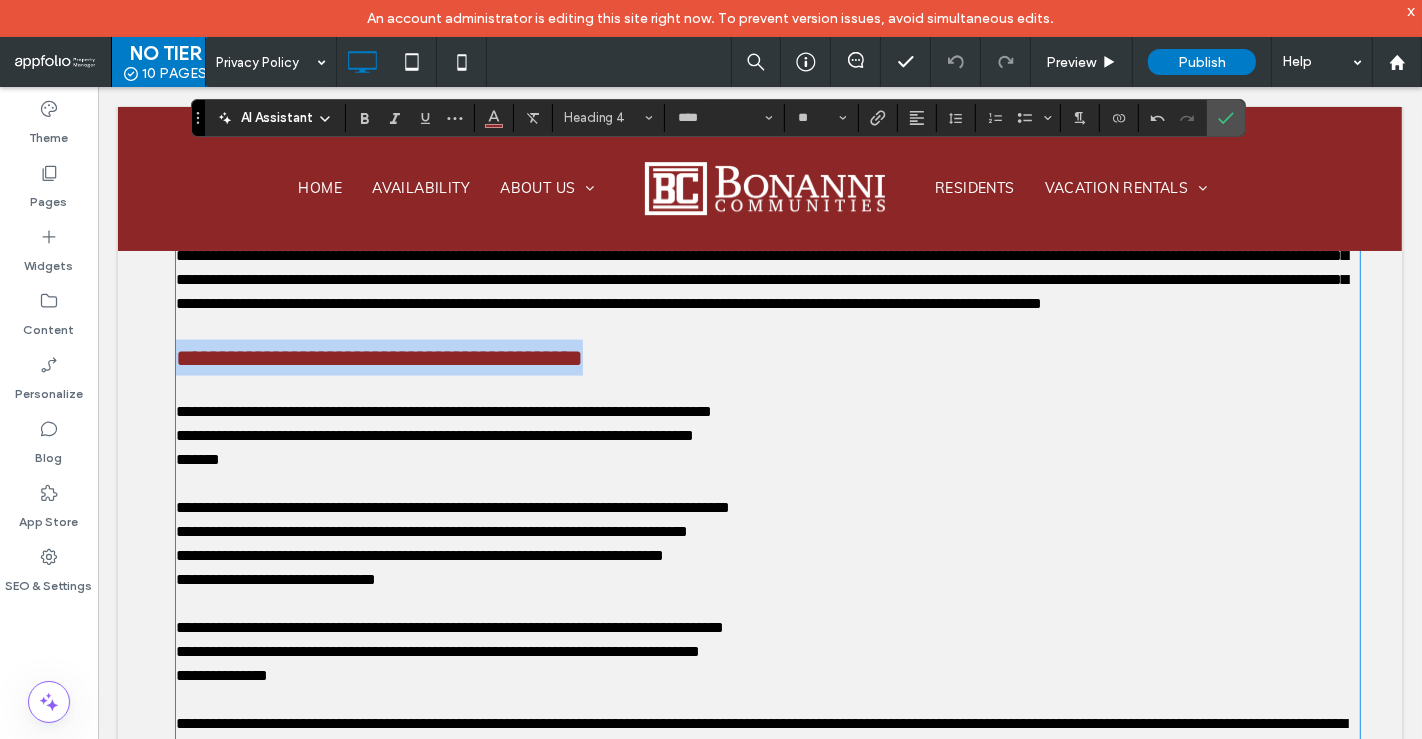 type on "**" 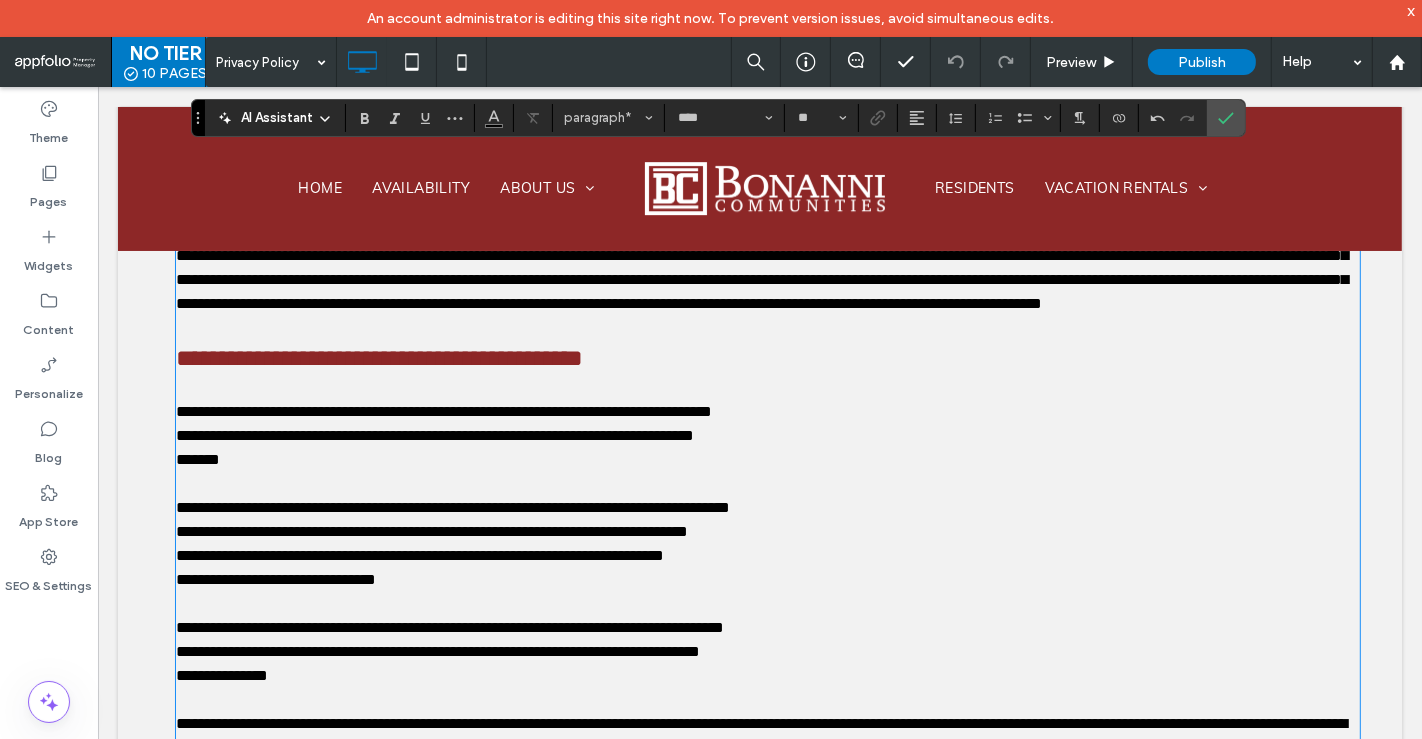 click on "**********" at bounding box center (443, 410) 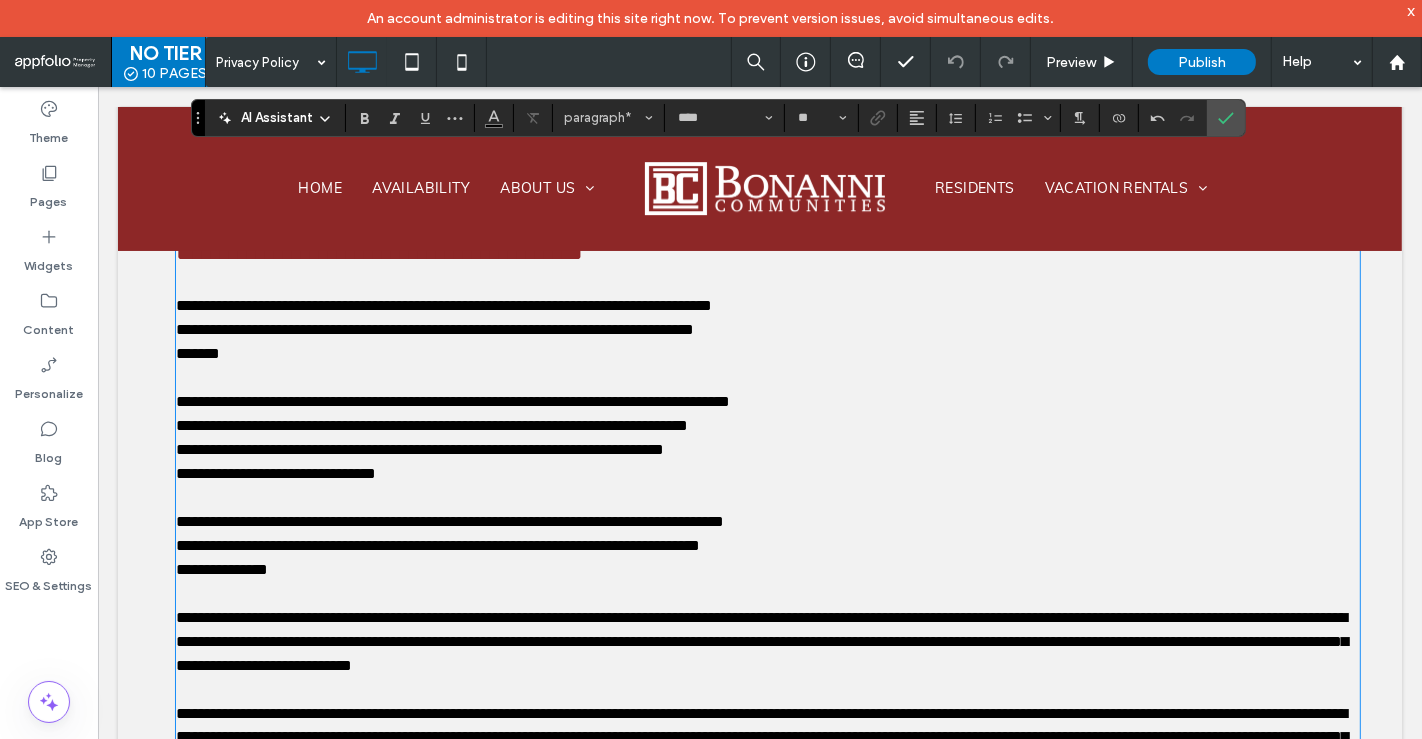scroll, scrollTop: 2500, scrollLeft: 0, axis: vertical 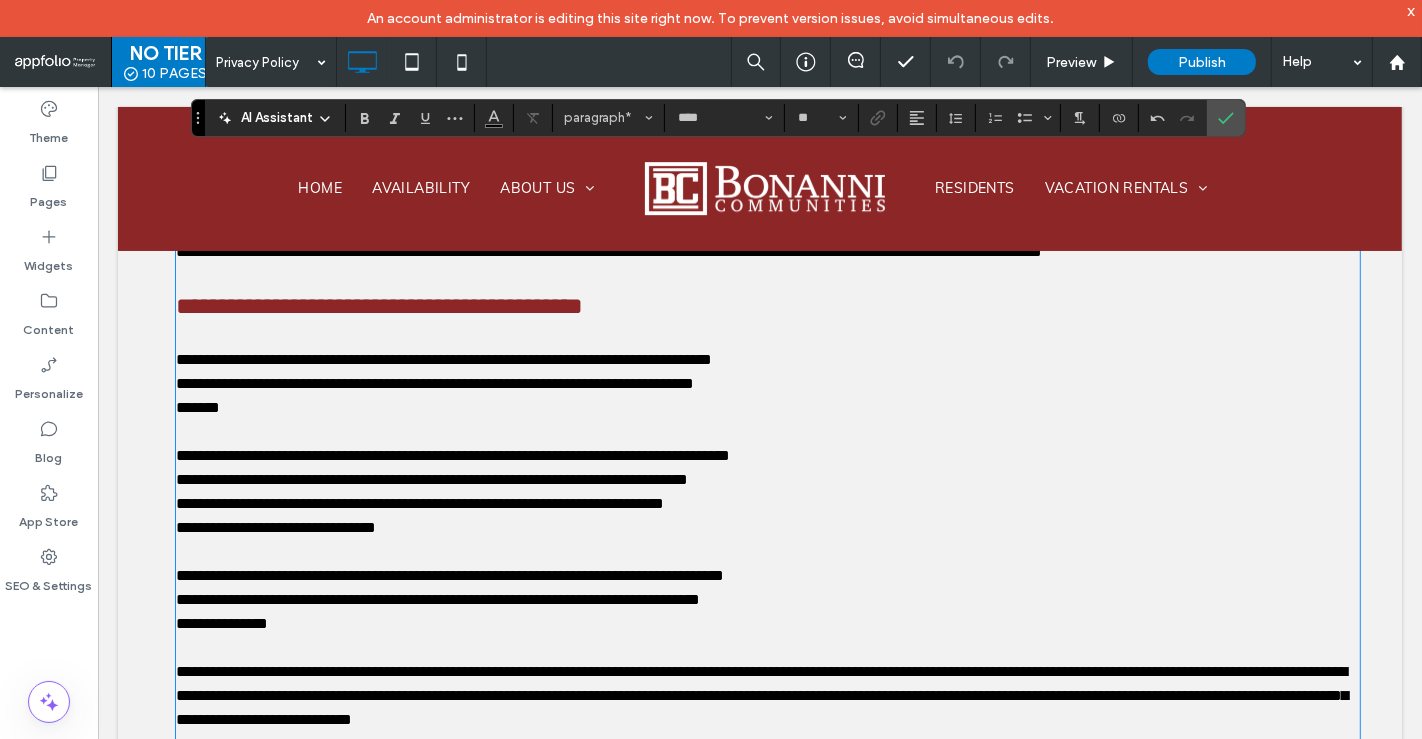 click on "**********" at bounding box center [434, 382] 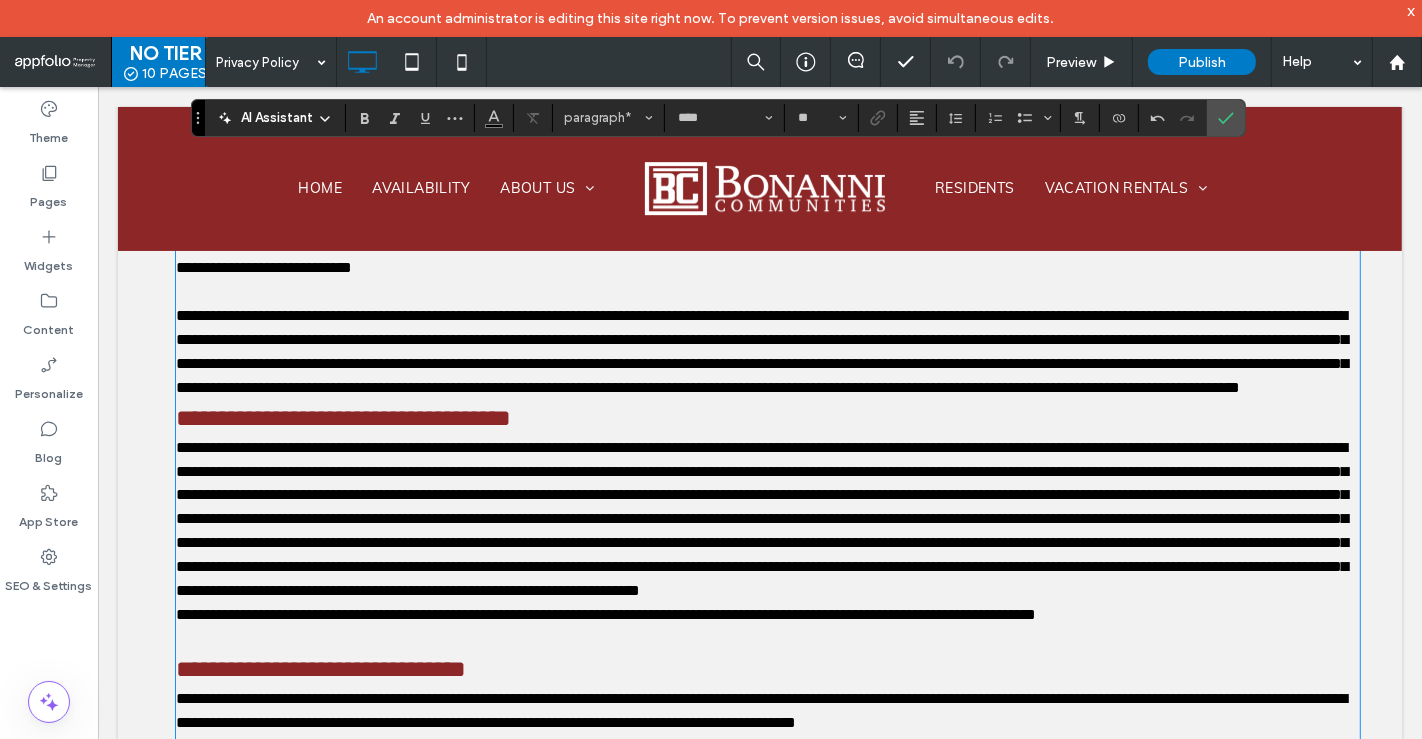 scroll, scrollTop: 2819, scrollLeft: 0, axis: vertical 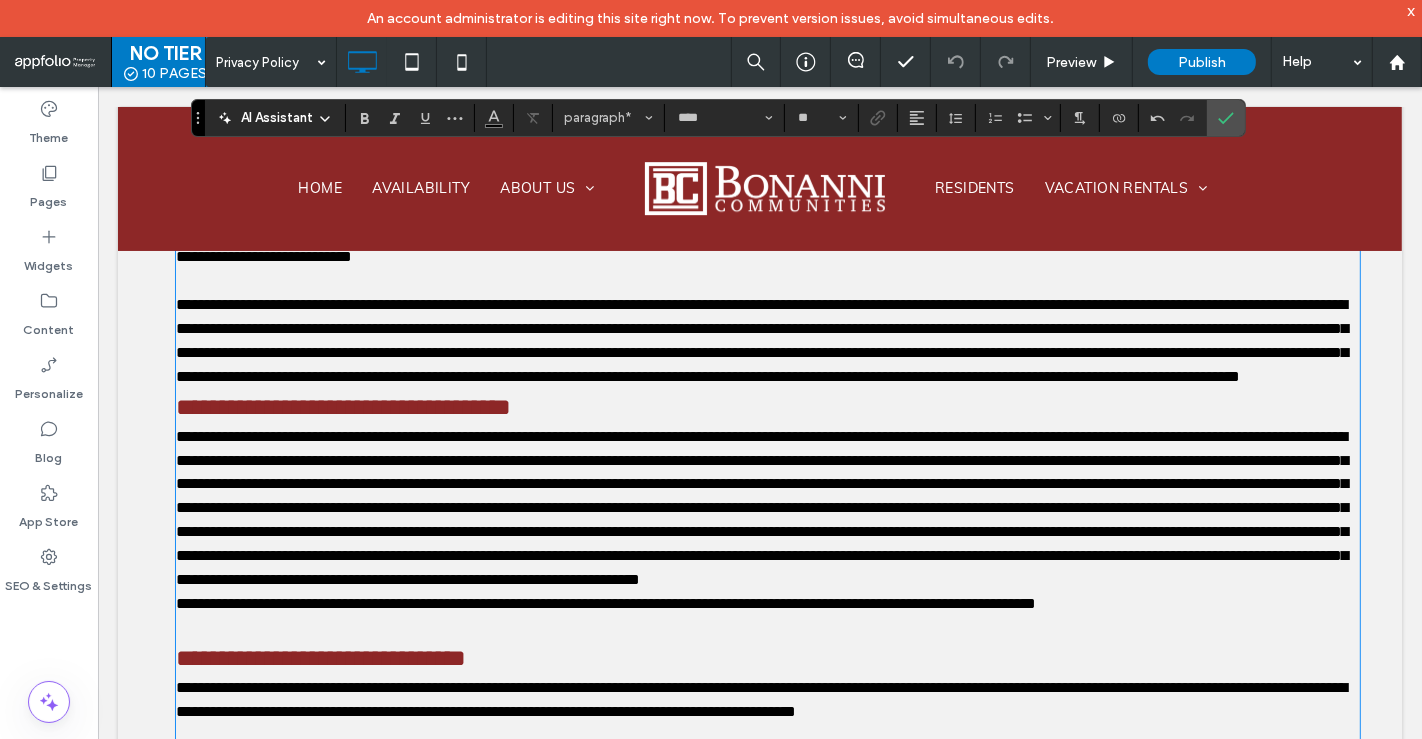 click on "**********" at bounding box center [767, 340] 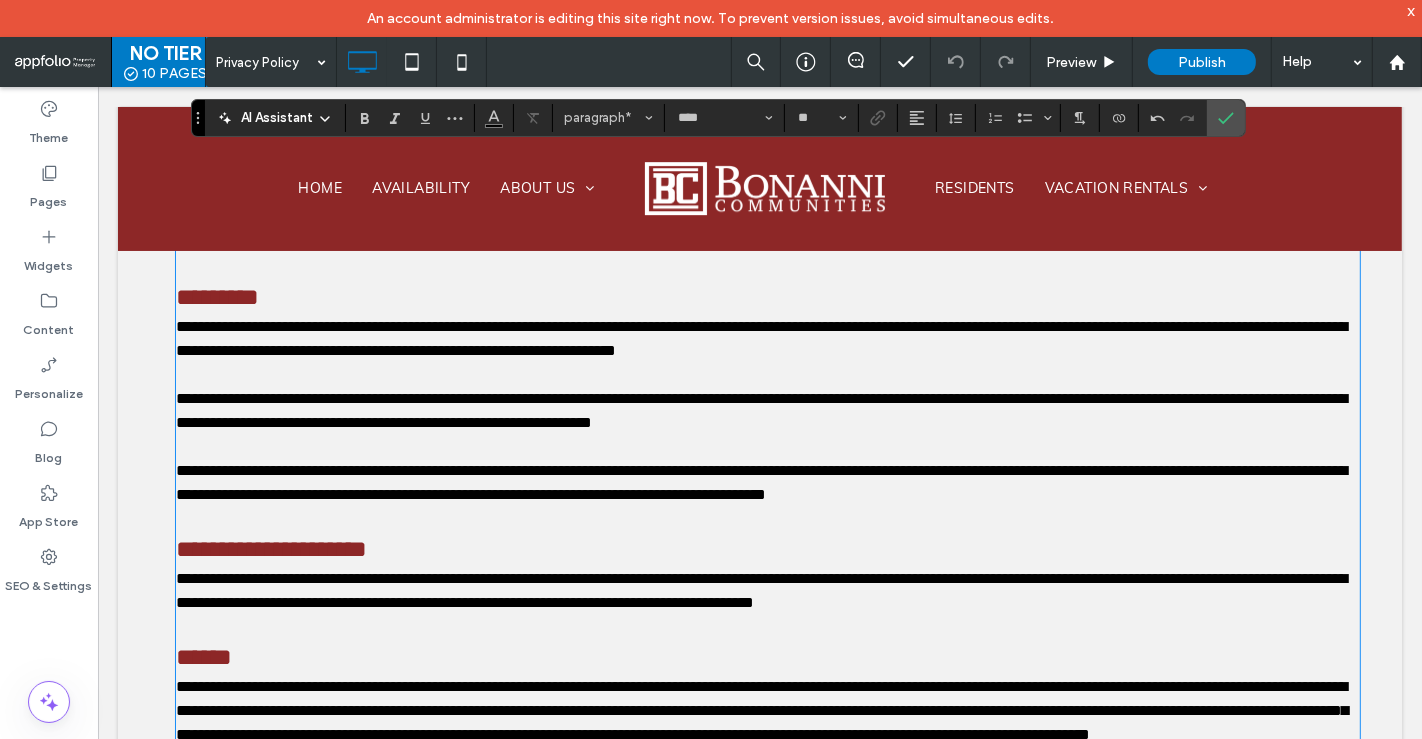scroll, scrollTop: 3544, scrollLeft: 0, axis: vertical 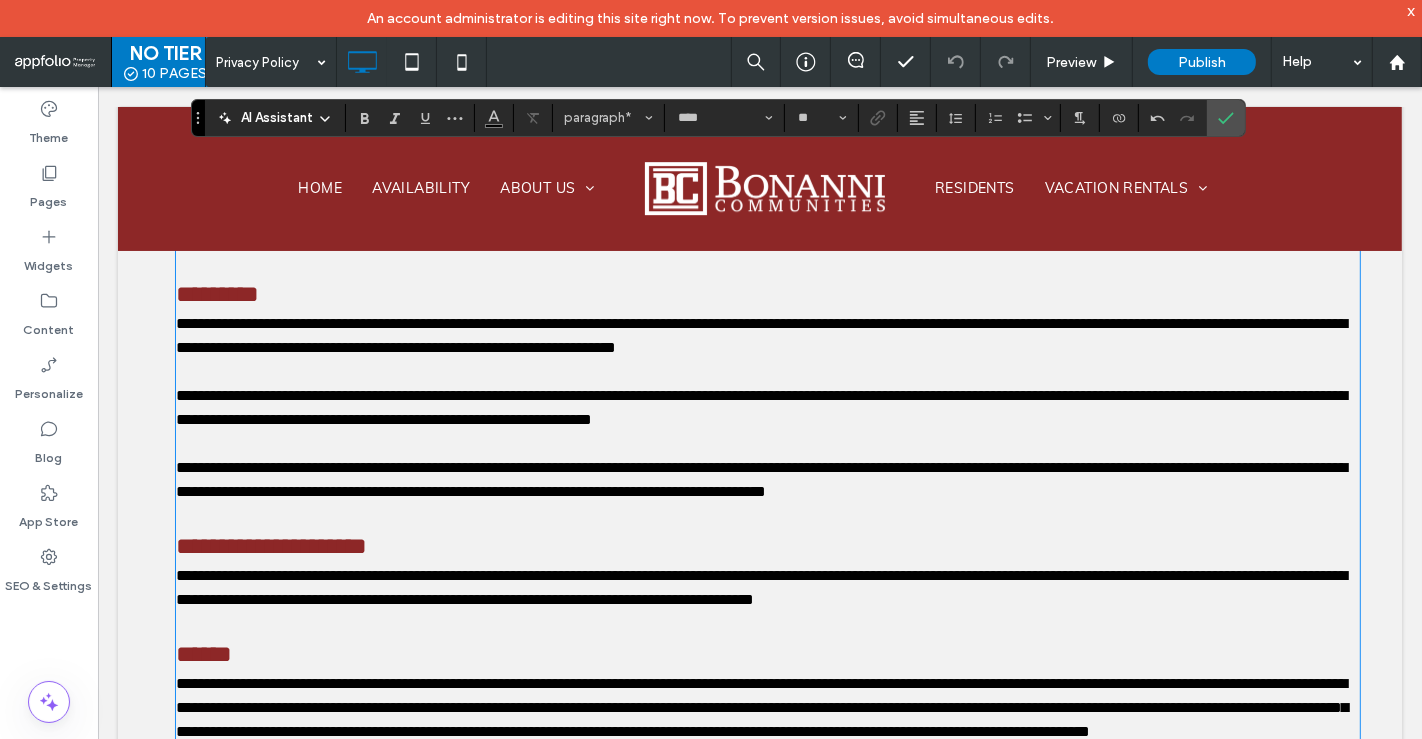 click on "**********" at bounding box center (760, 406) 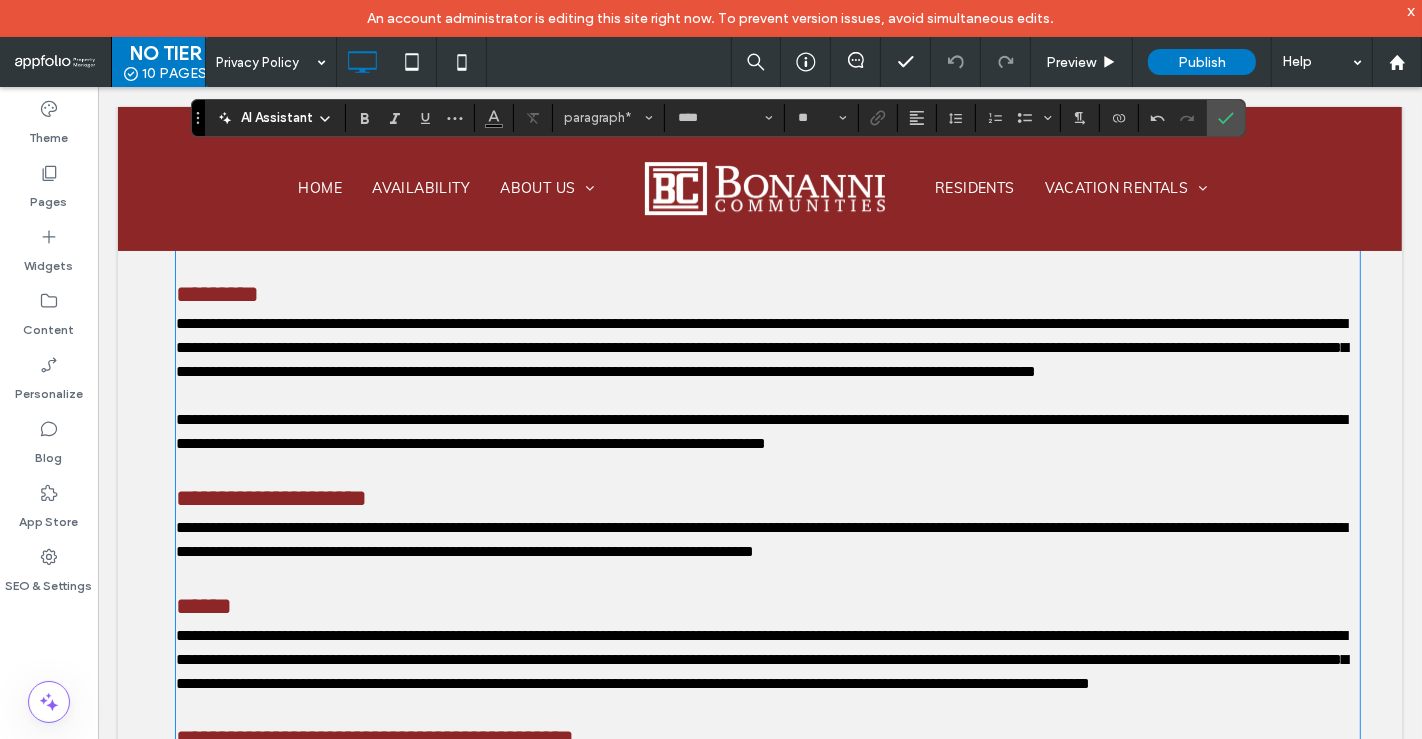 click on "**********" at bounding box center (760, 430) 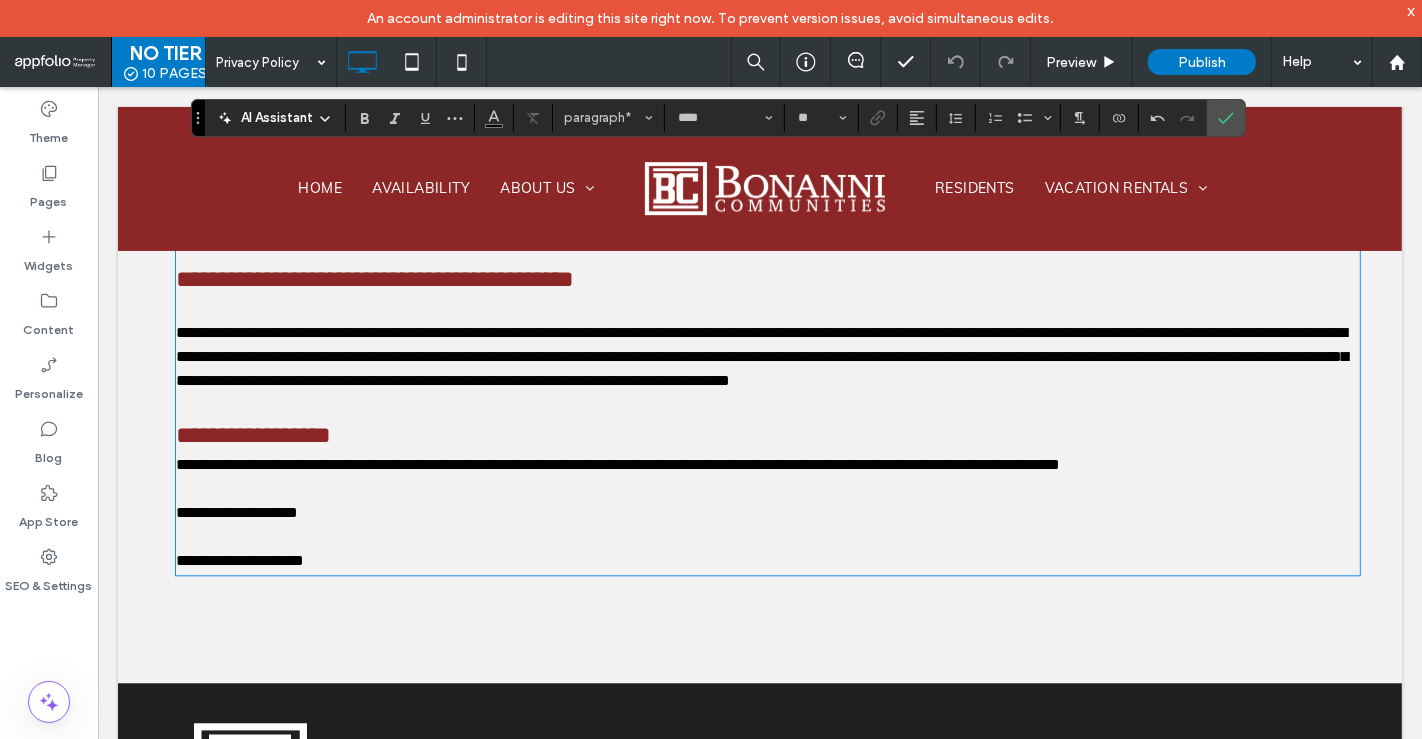 scroll, scrollTop: 3986, scrollLeft: 0, axis: vertical 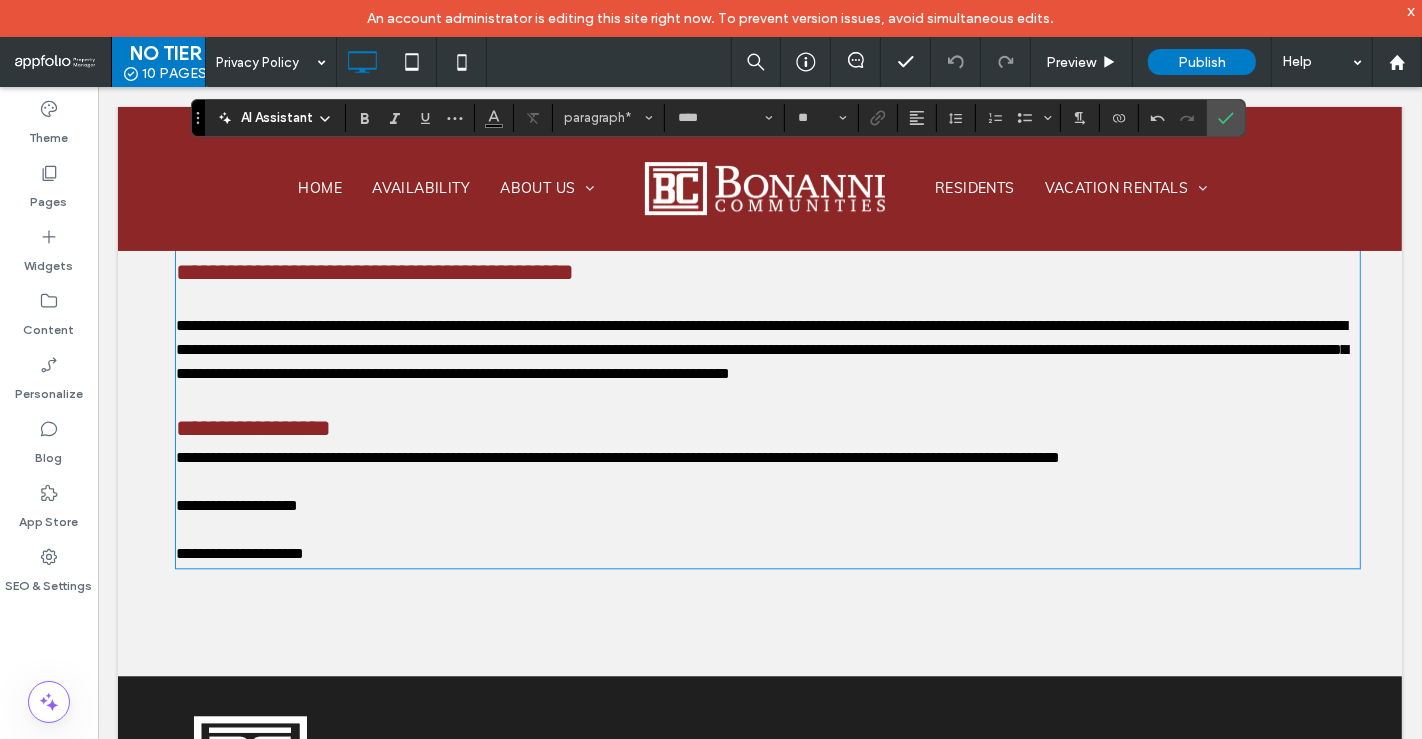 click on "**********" at bounding box center (761, 348) 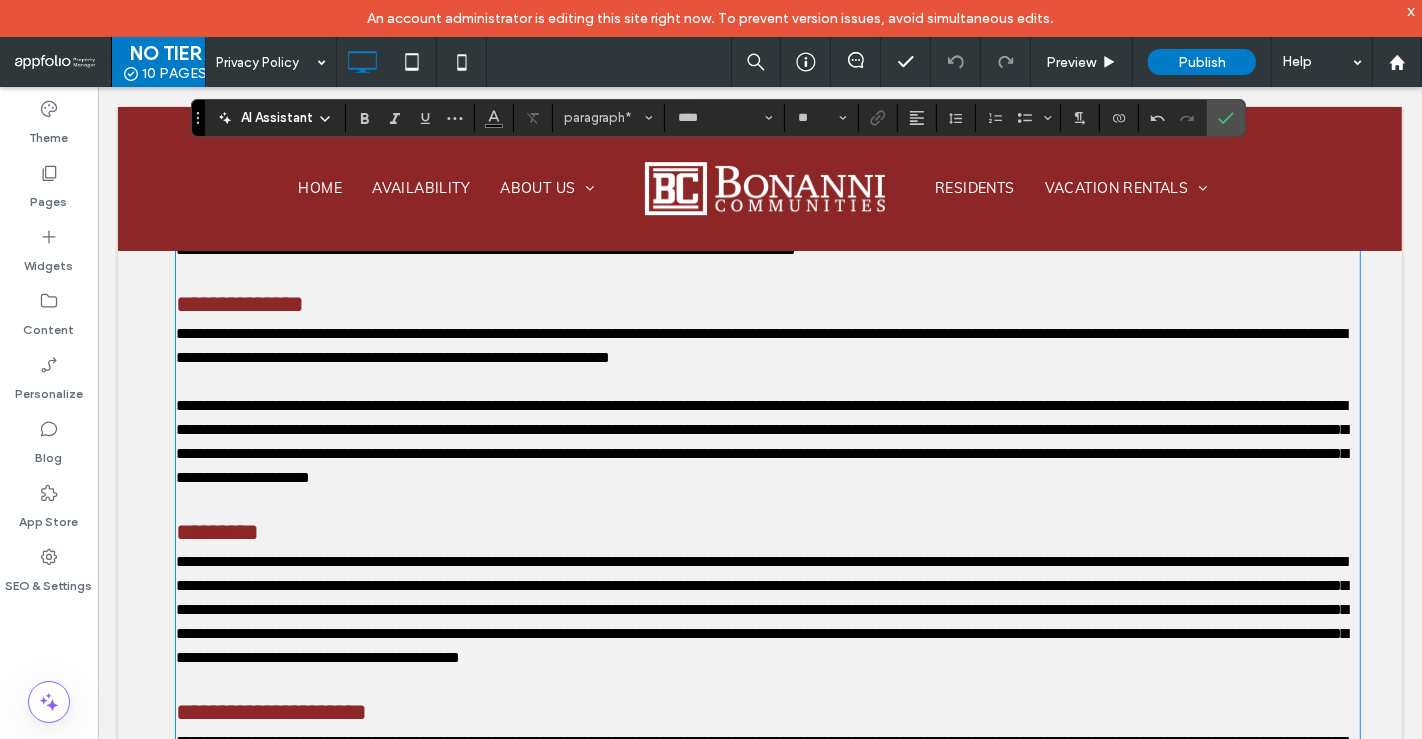 scroll, scrollTop: 3291, scrollLeft: 0, axis: vertical 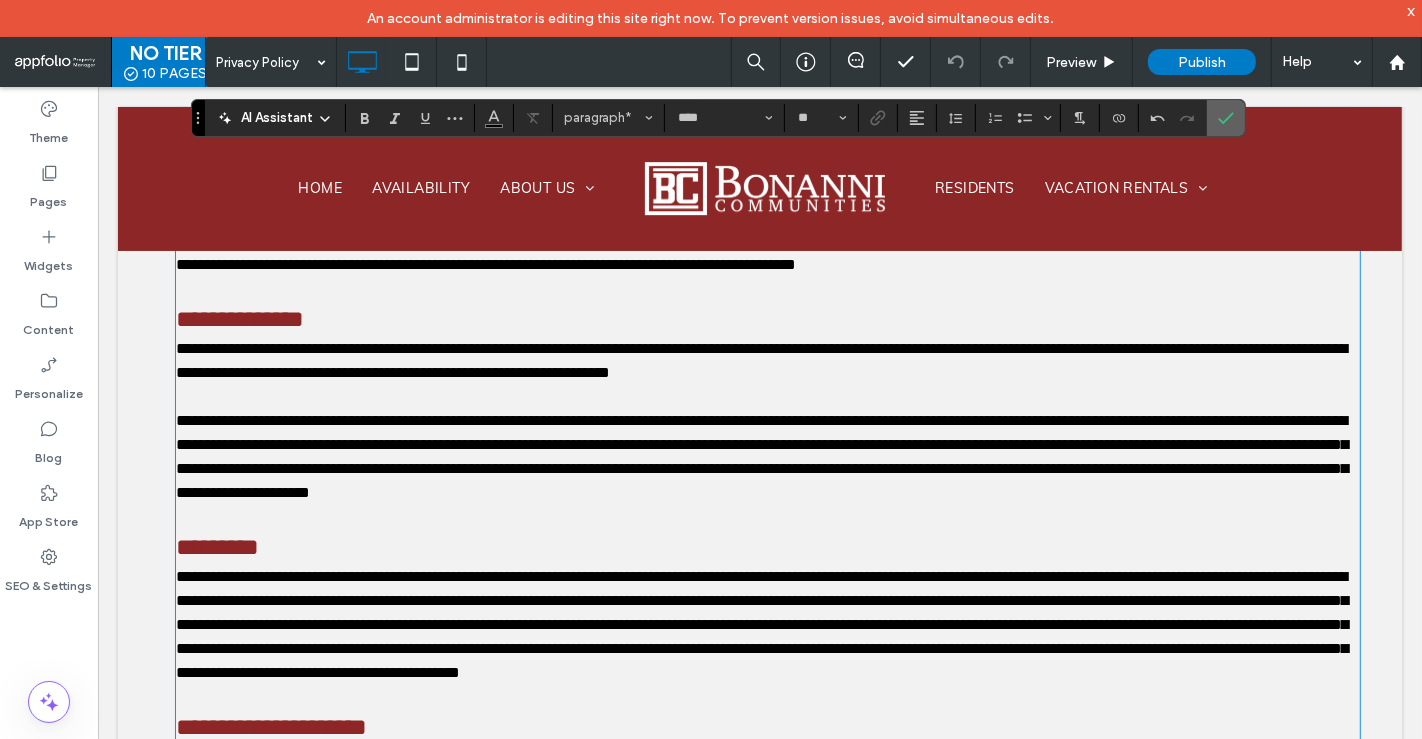 click 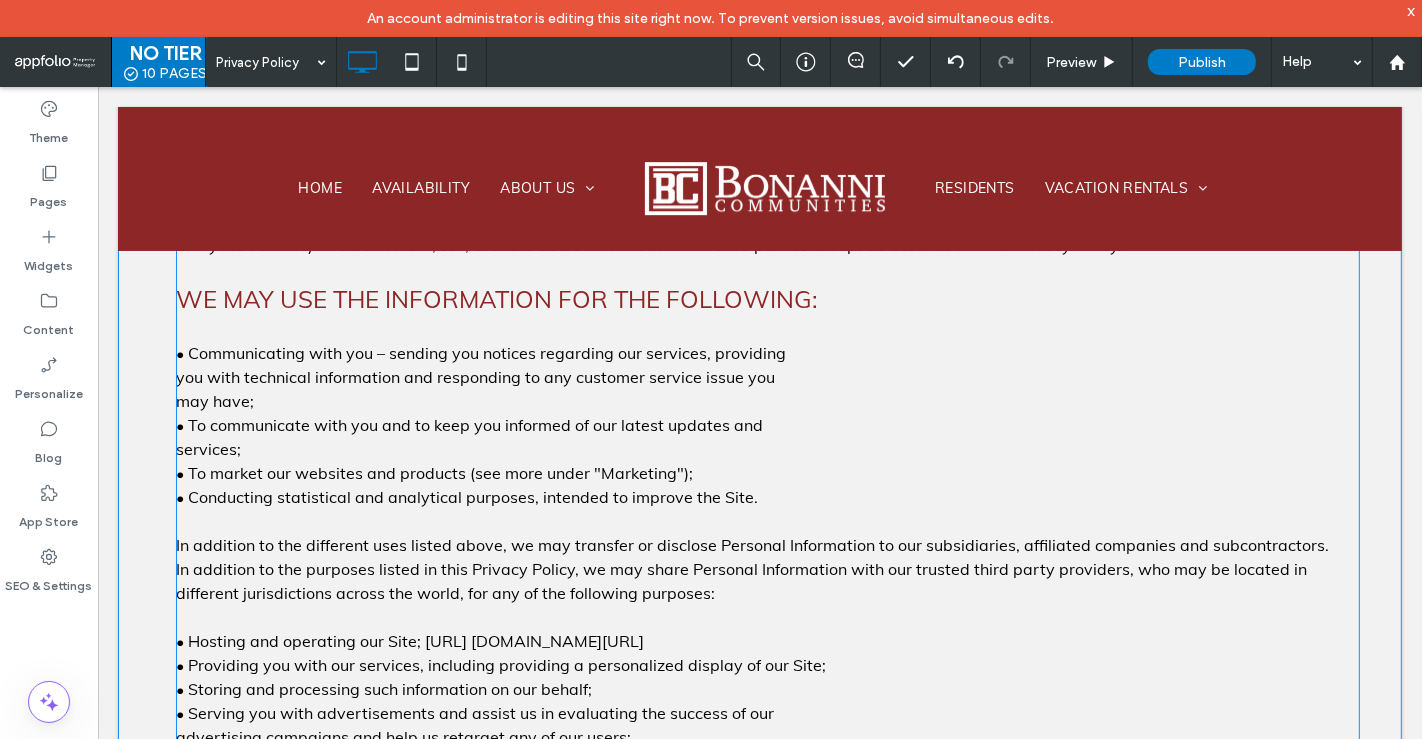 scroll, scrollTop: 1123, scrollLeft: 0, axis: vertical 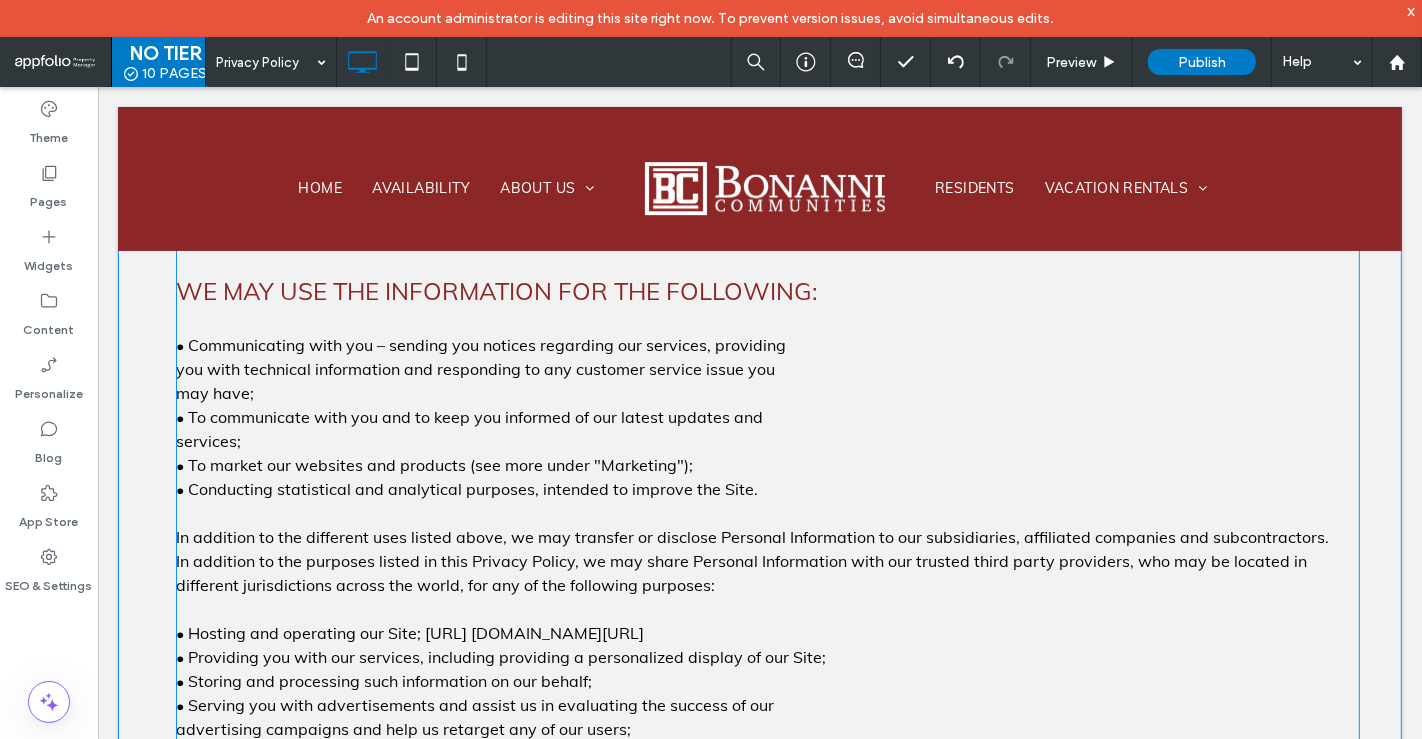 click on "• Hosting and operating our Site; http://vmo-services- training.demo.appfoliowebsites.com/" at bounding box center [409, 632] 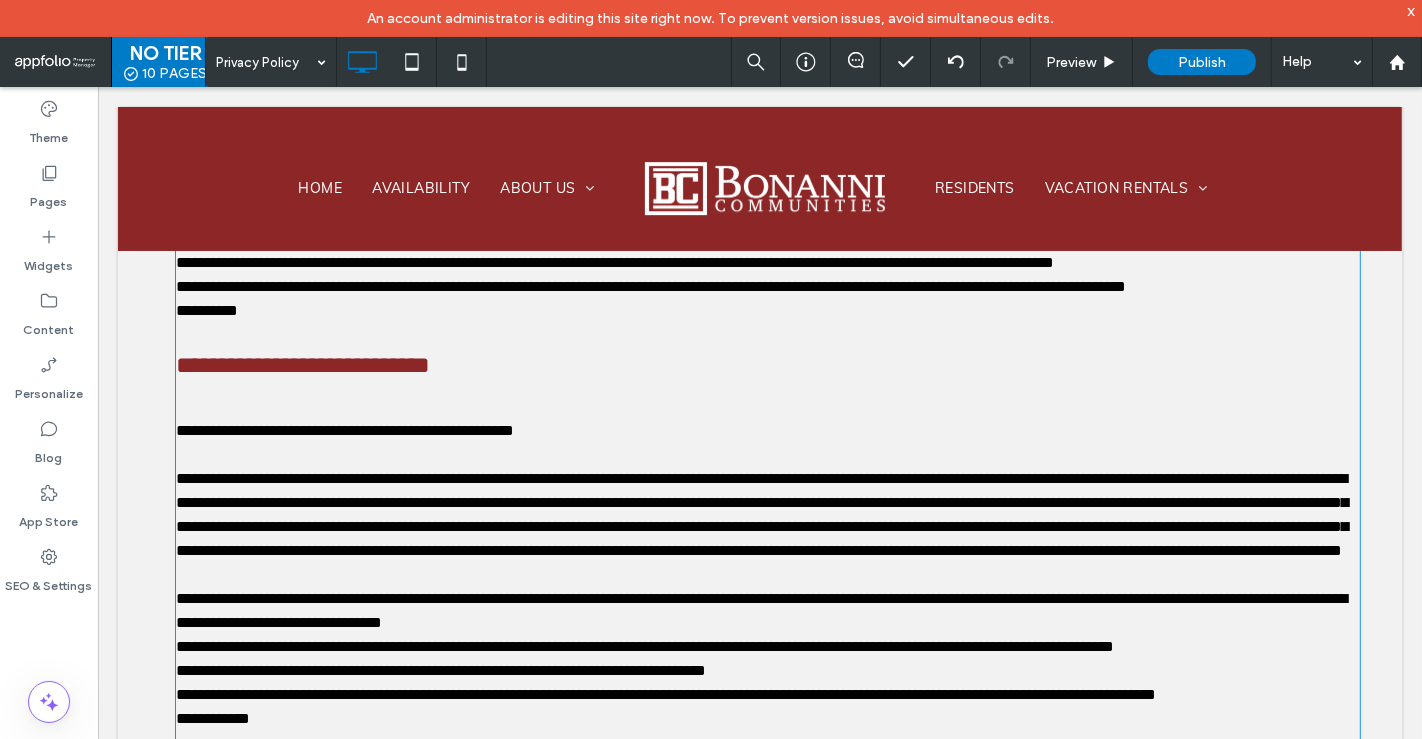 scroll, scrollTop: 367, scrollLeft: 0, axis: vertical 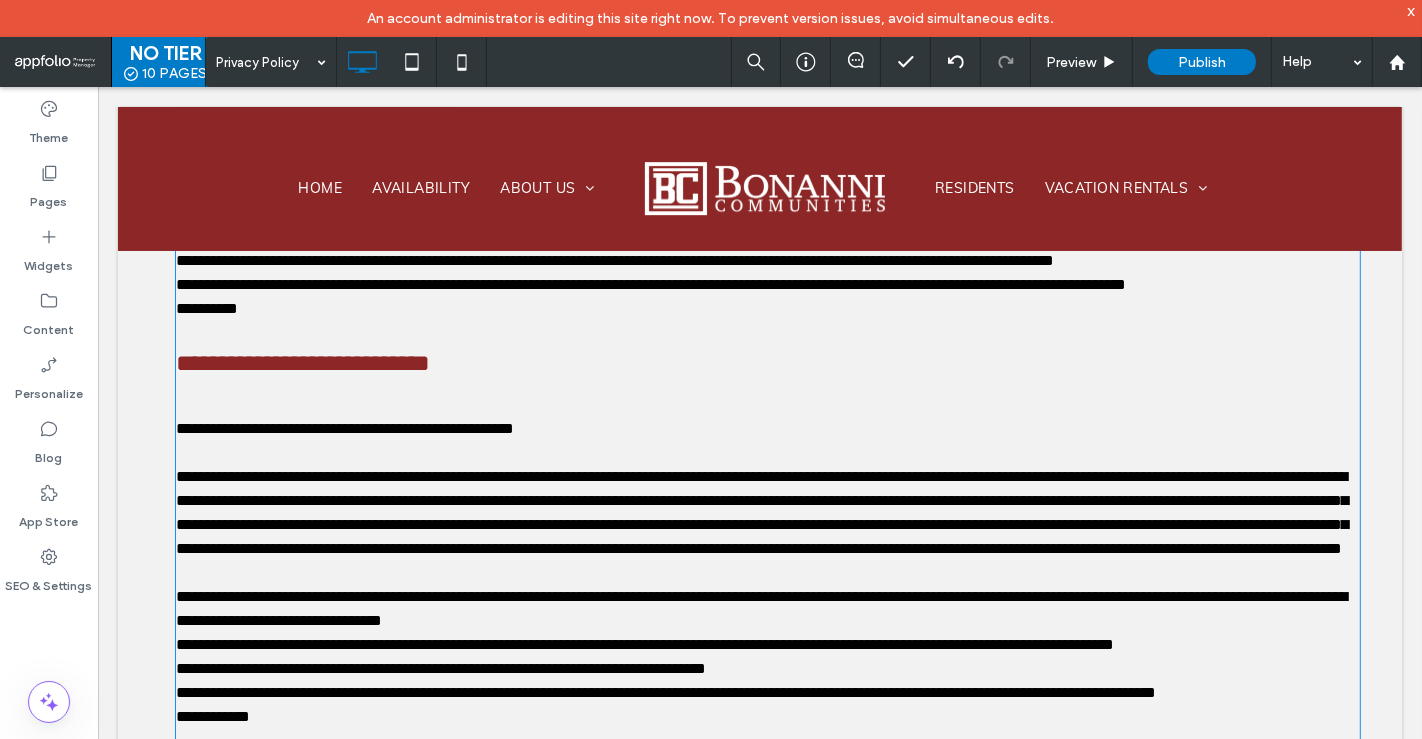 click on "**********" at bounding box center [344, 427] 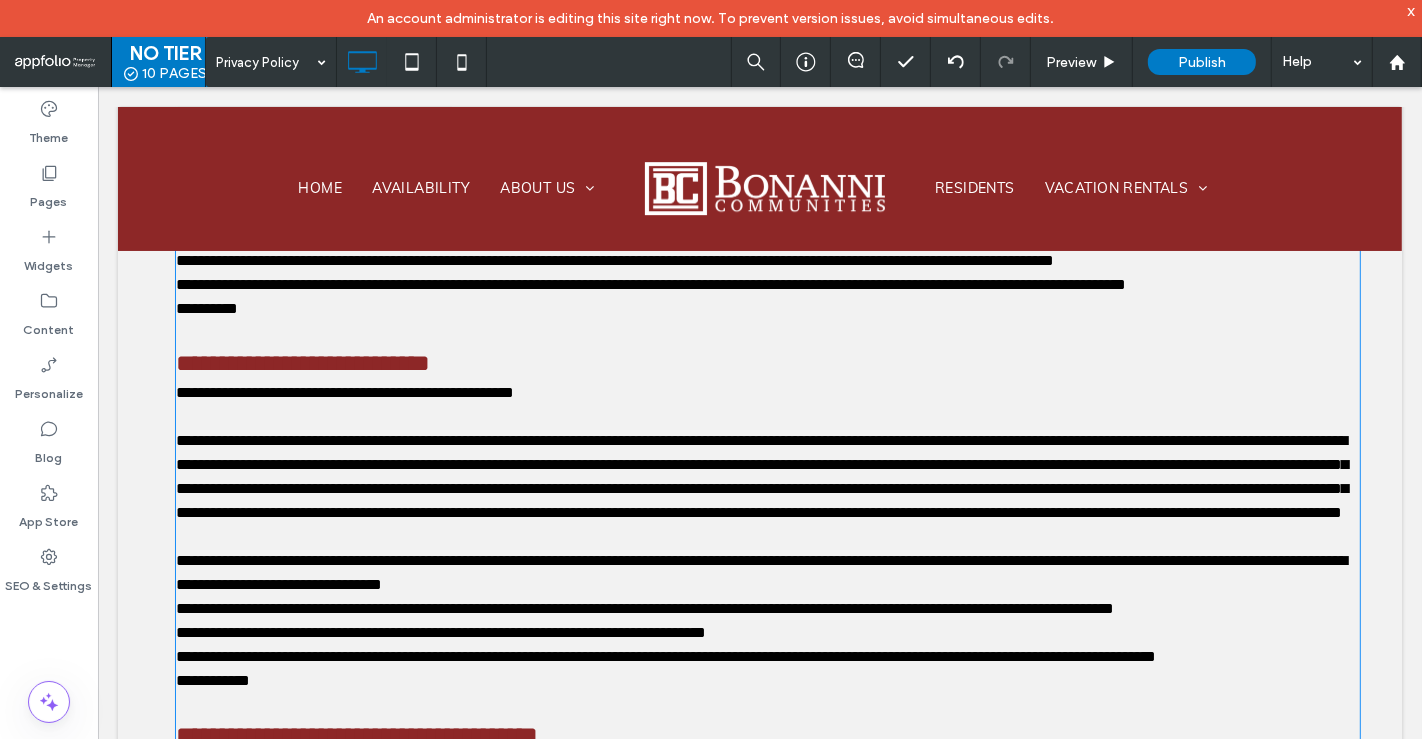 type on "**" 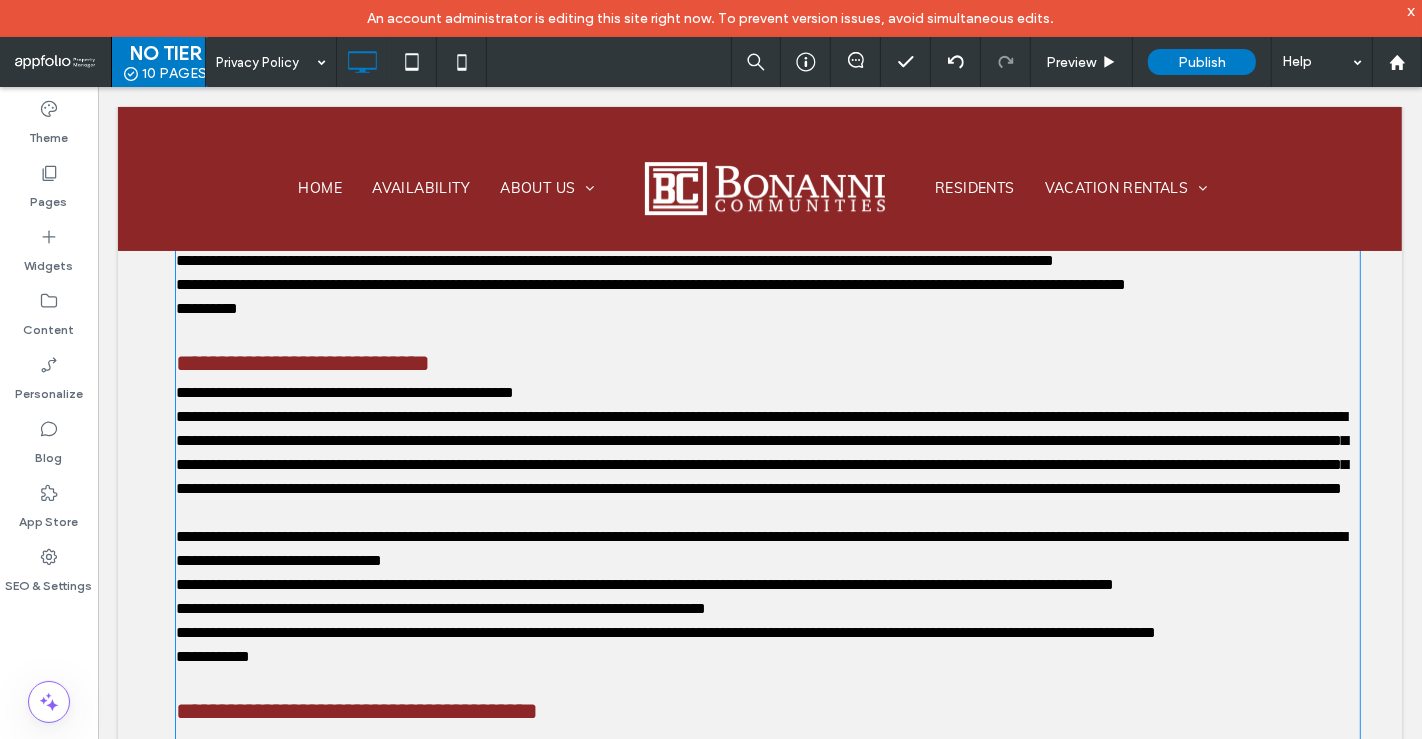 click on "**********" at bounding box center (760, 547) 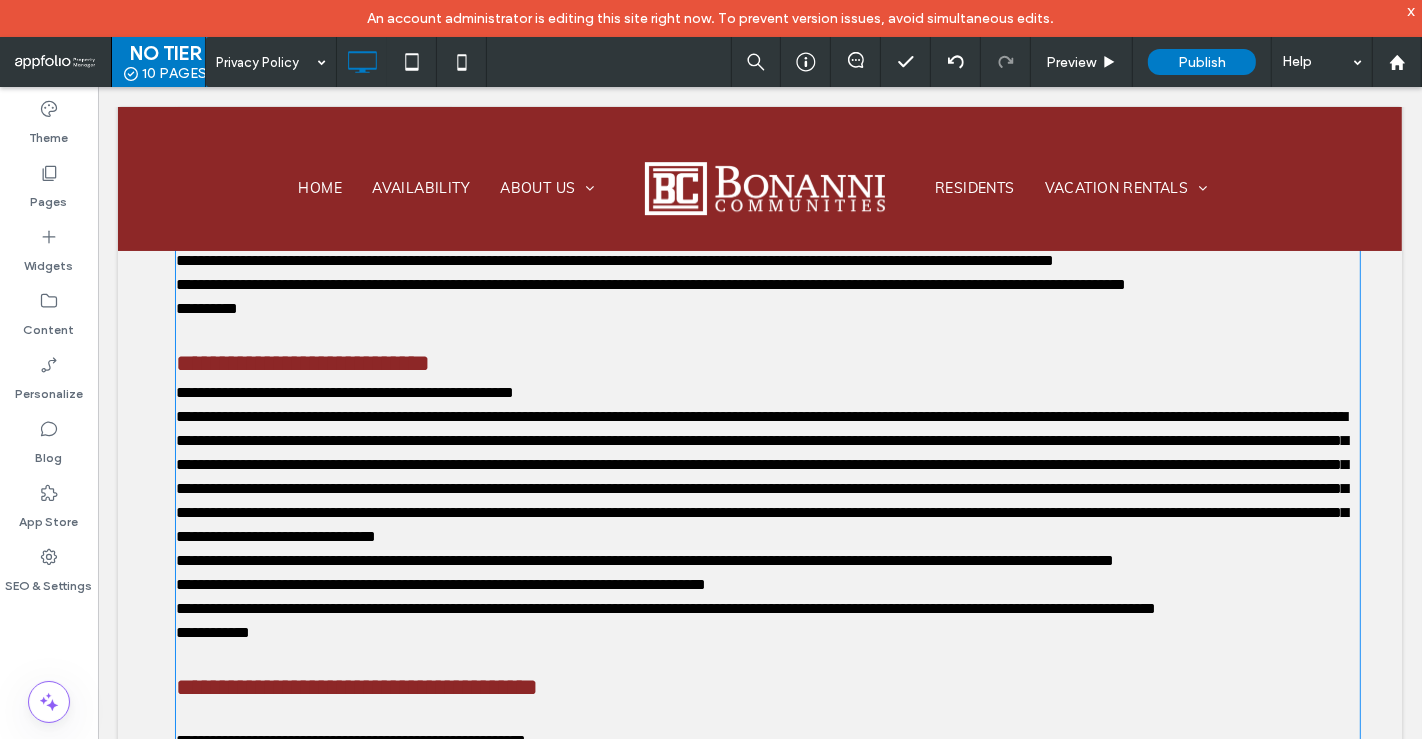 type 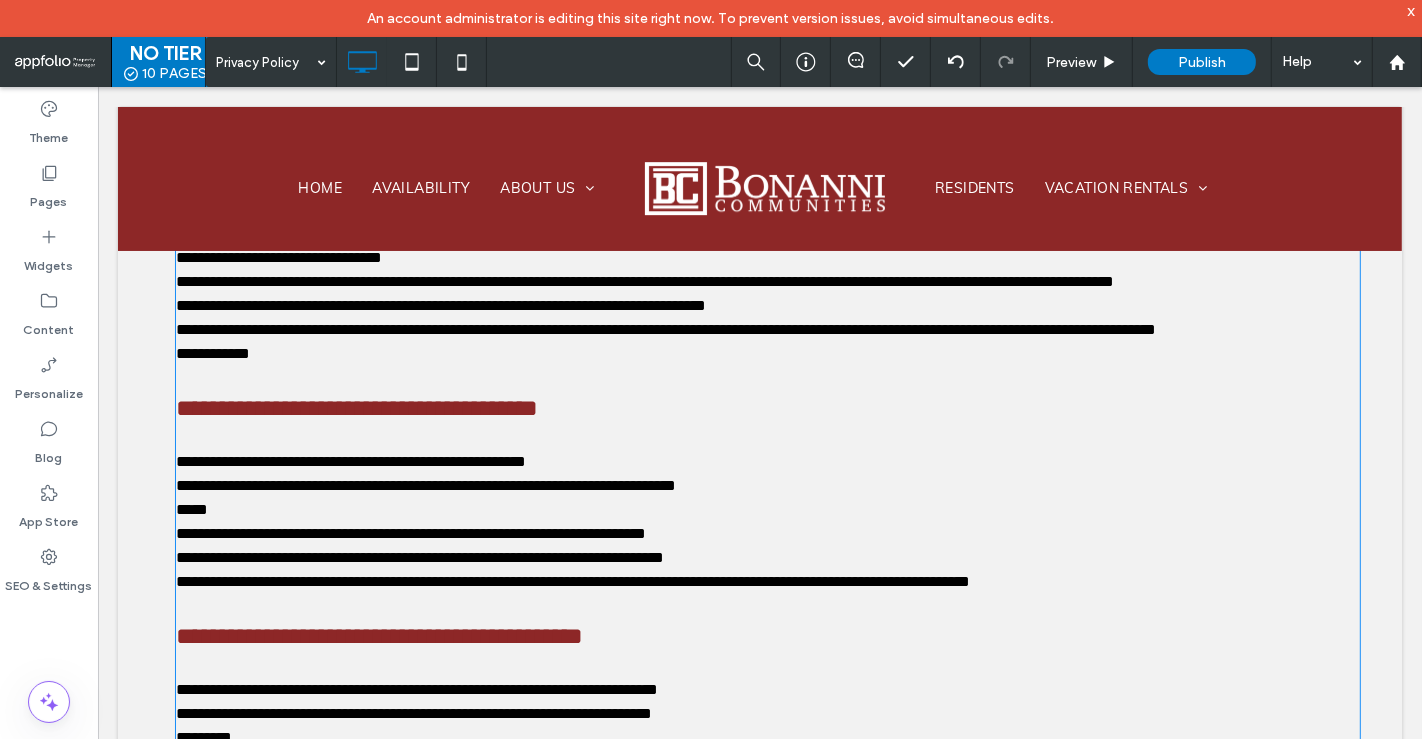 scroll, scrollTop: 677, scrollLeft: 0, axis: vertical 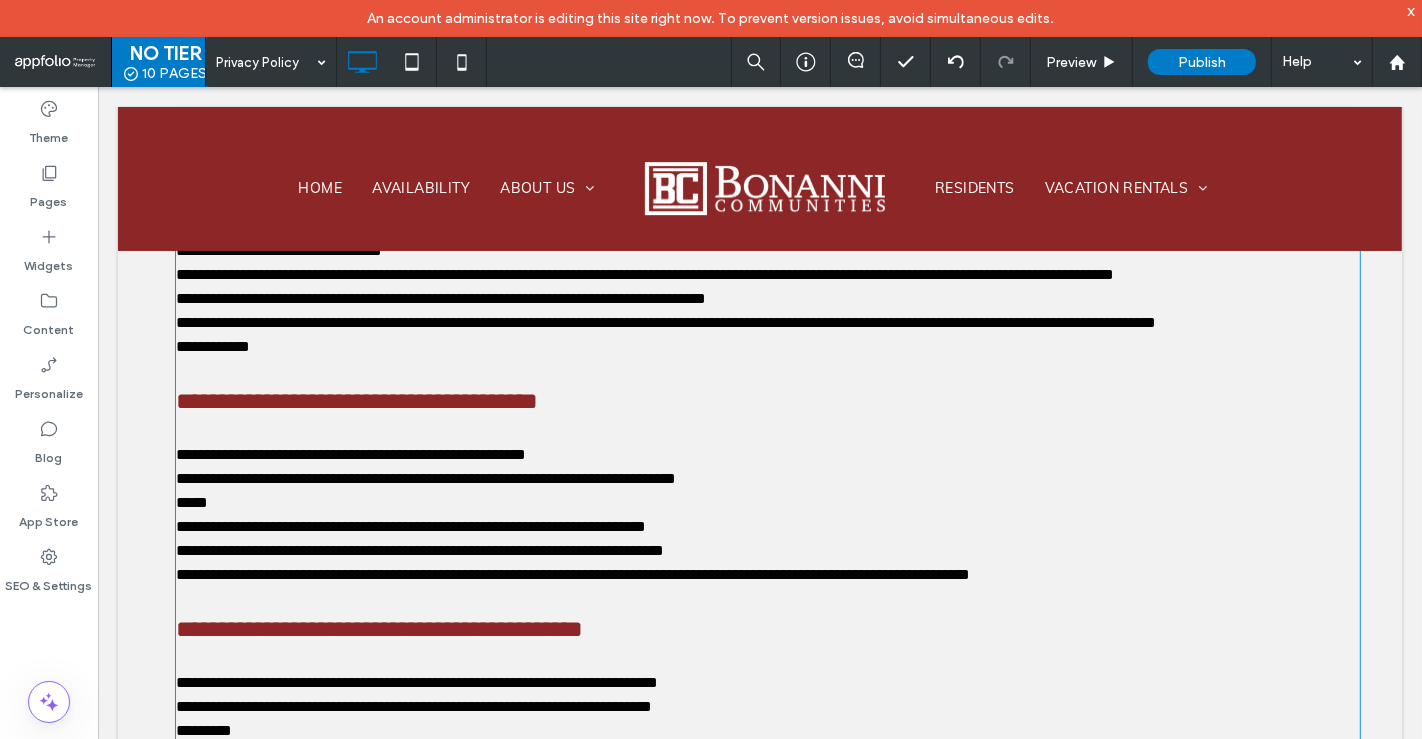 click at bounding box center (767, 430) 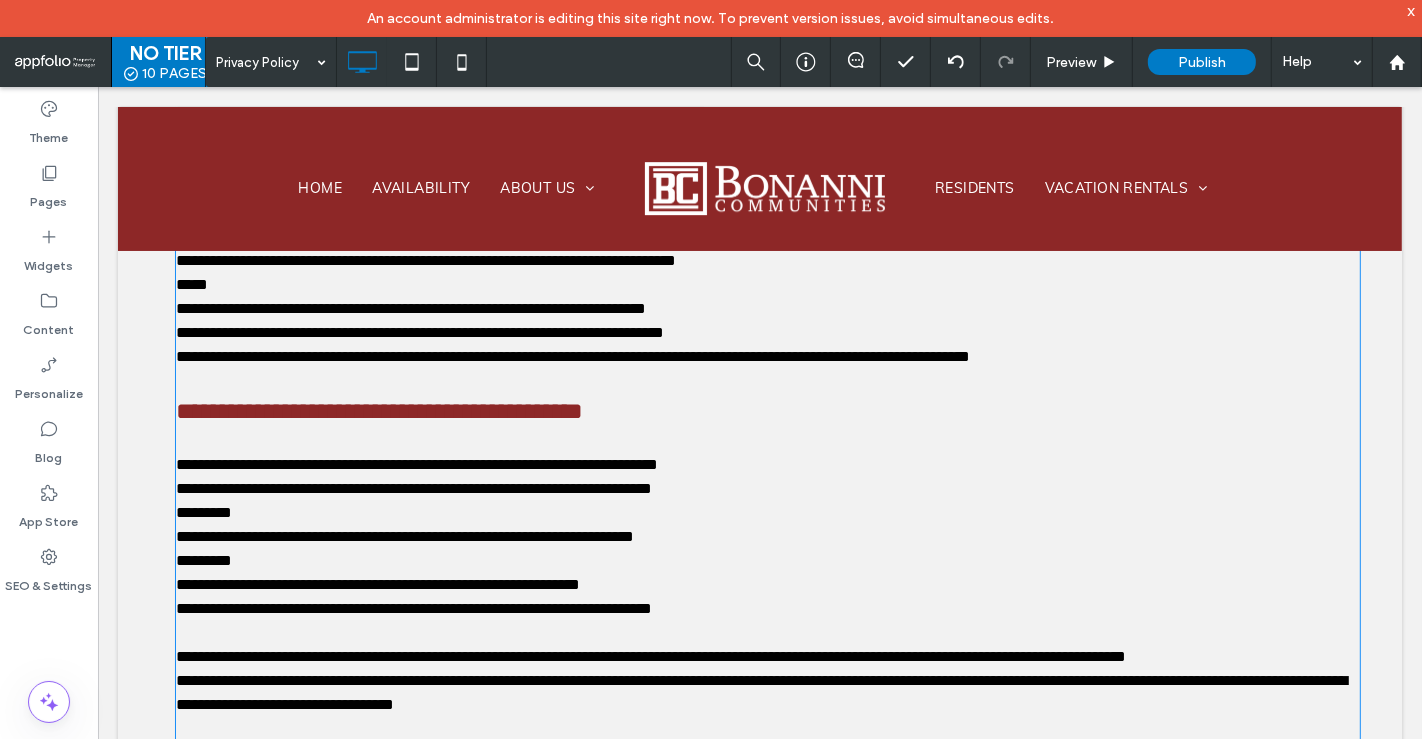 scroll, scrollTop: 872, scrollLeft: 0, axis: vertical 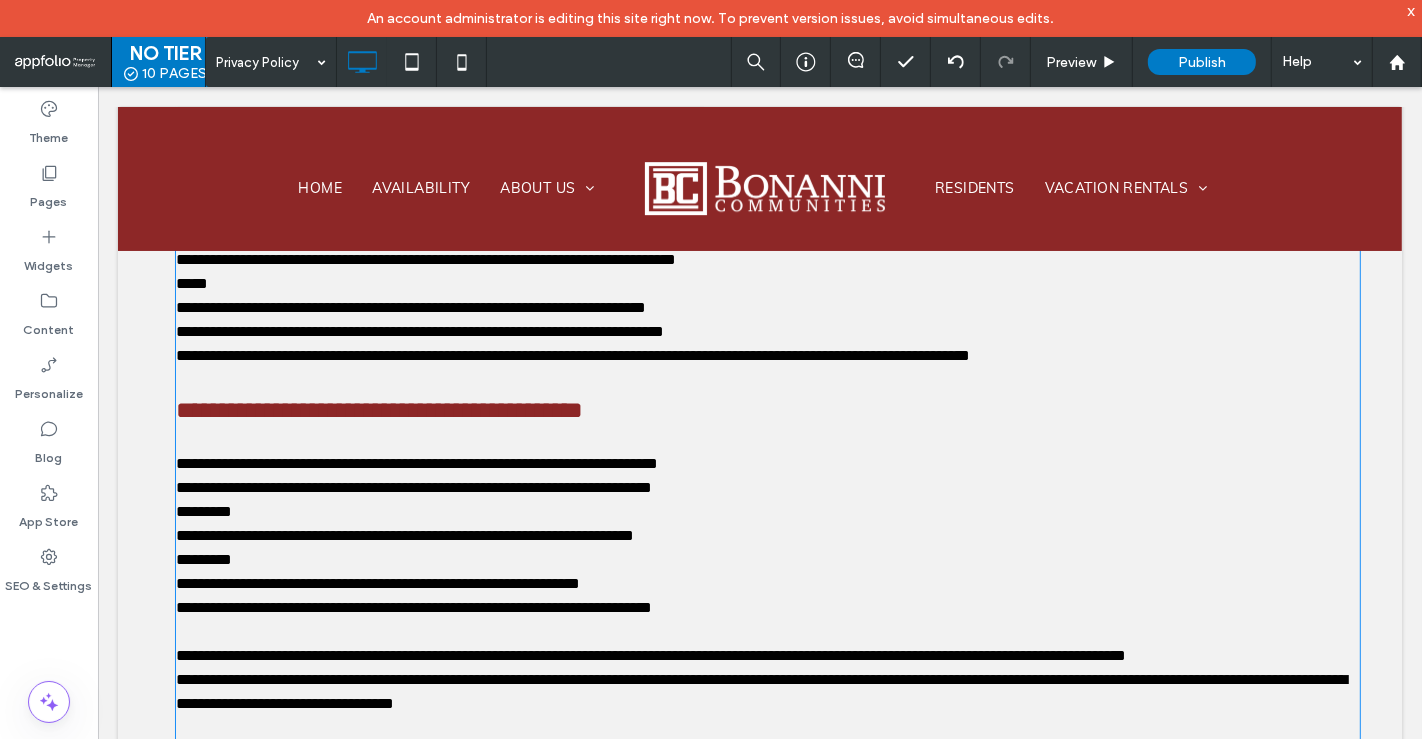 click at bounding box center [767, 439] 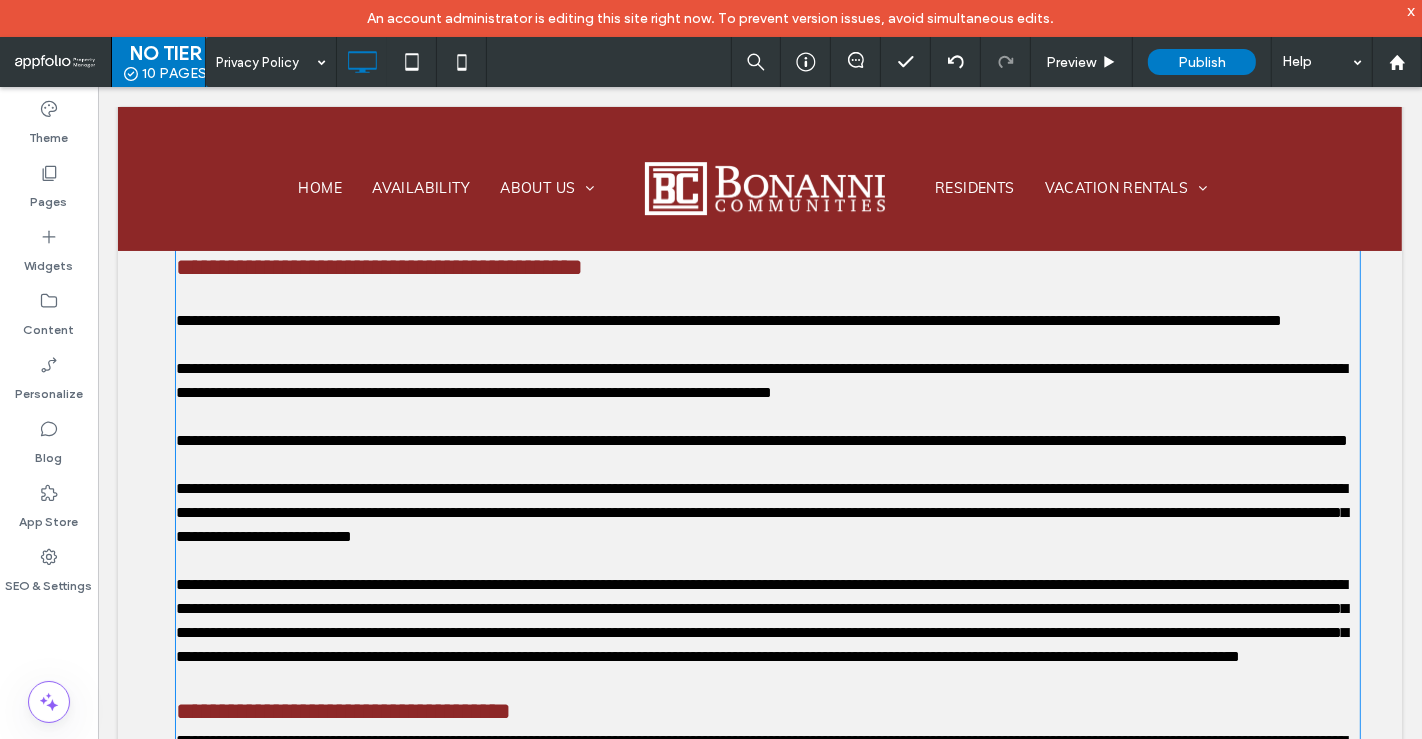 scroll, scrollTop: 2434, scrollLeft: 0, axis: vertical 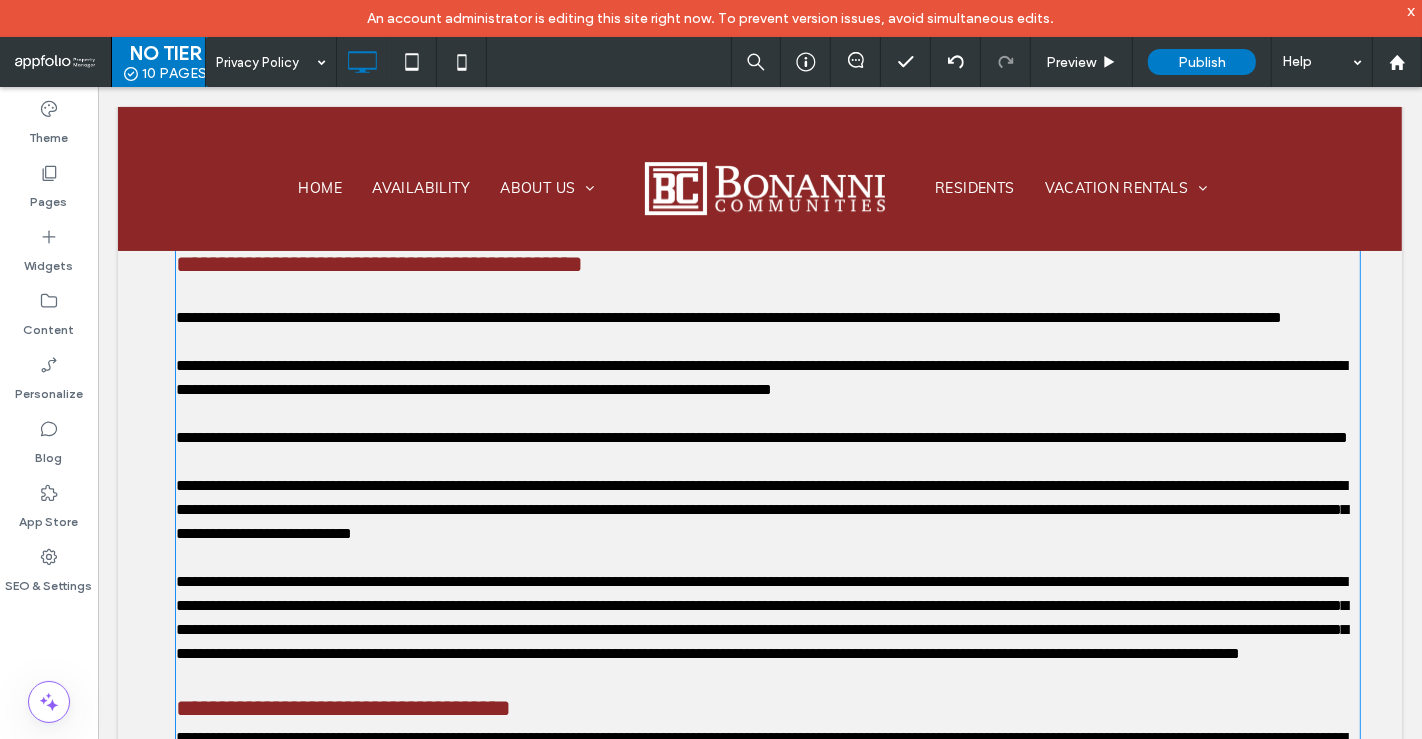 click on "**********" at bounding box center (767, 317) 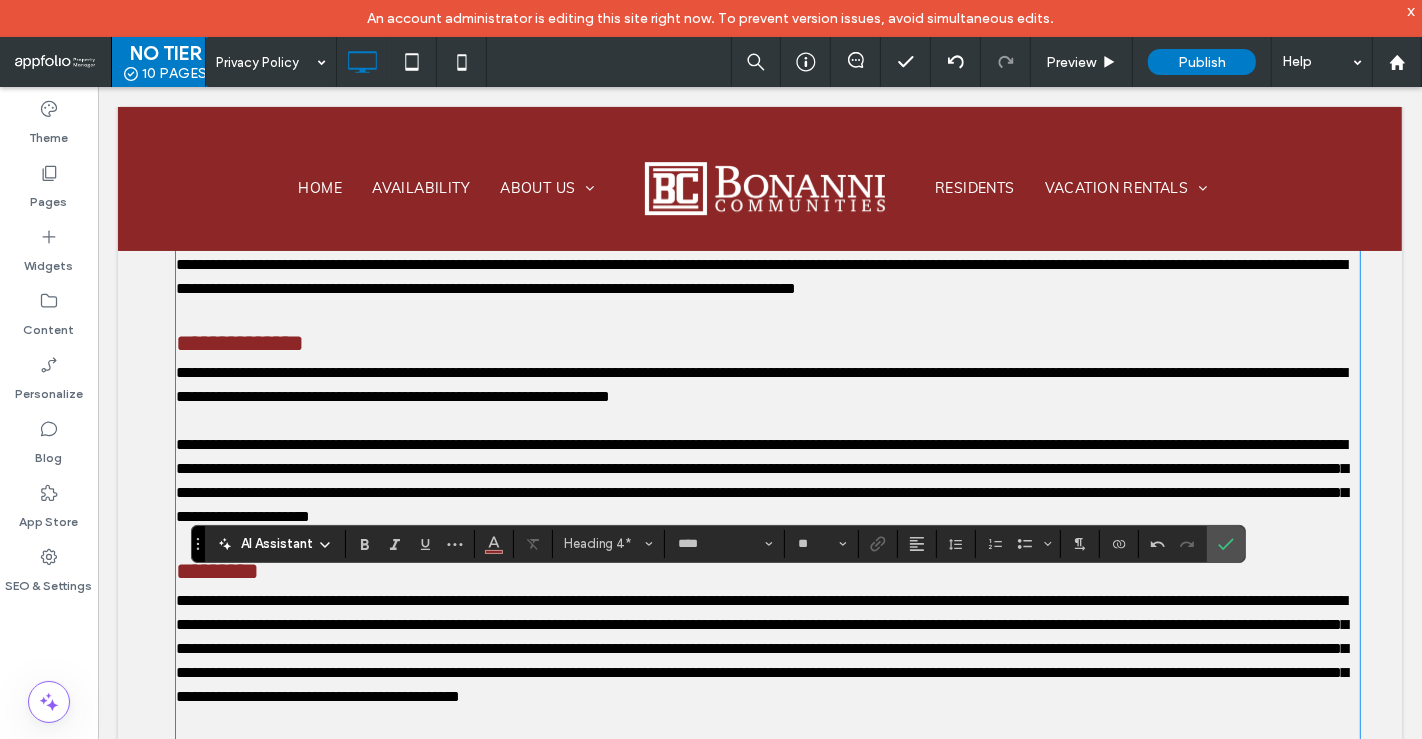 scroll, scrollTop: 3294, scrollLeft: 0, axis: vertical 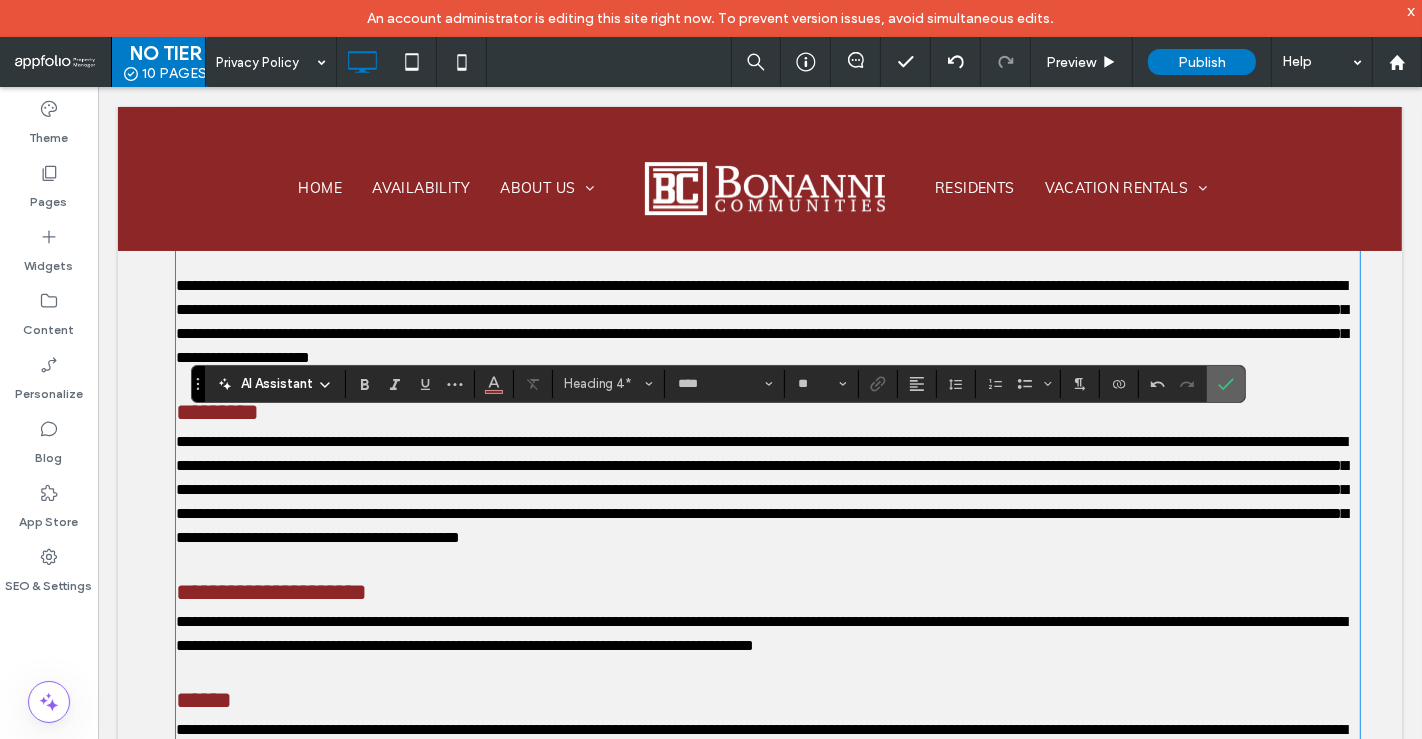 click 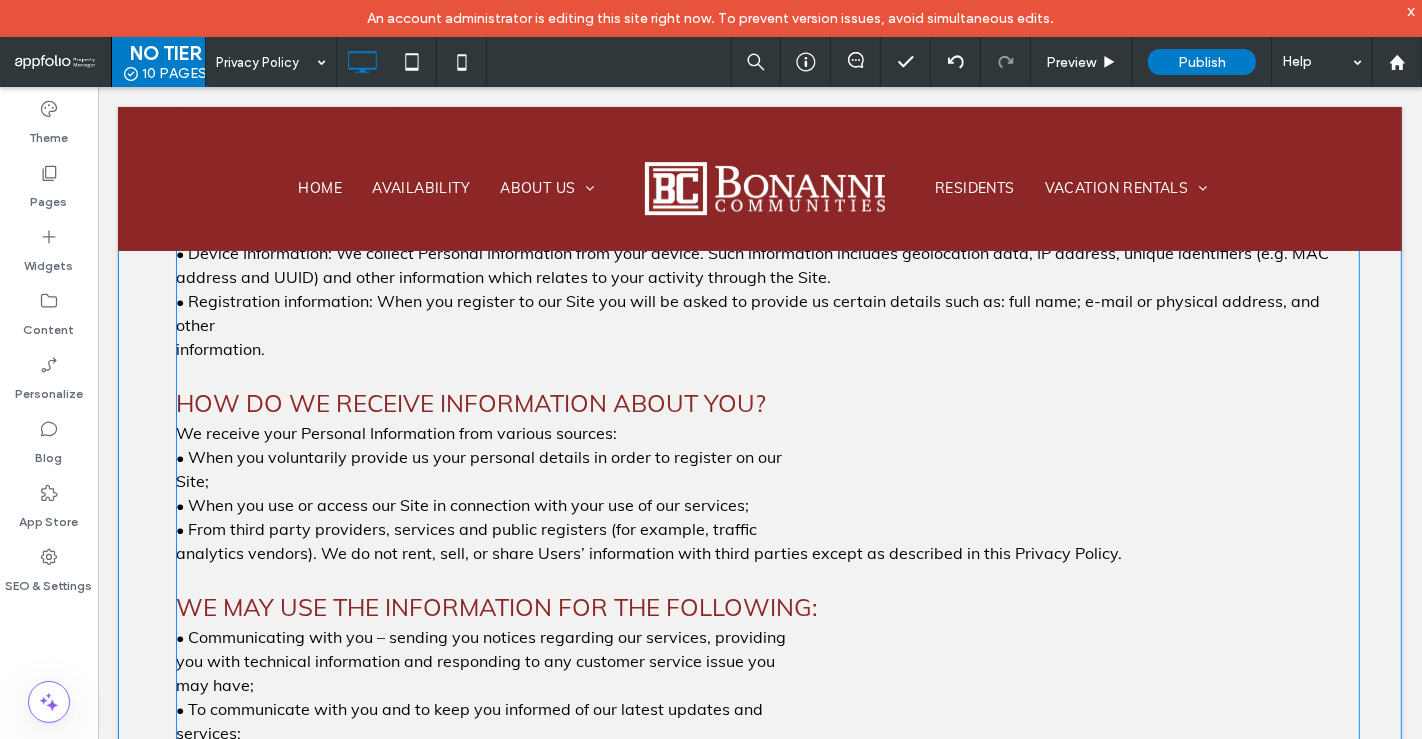 scroll, scrollTop: 882, scrollLeft: 0, axis: vertical 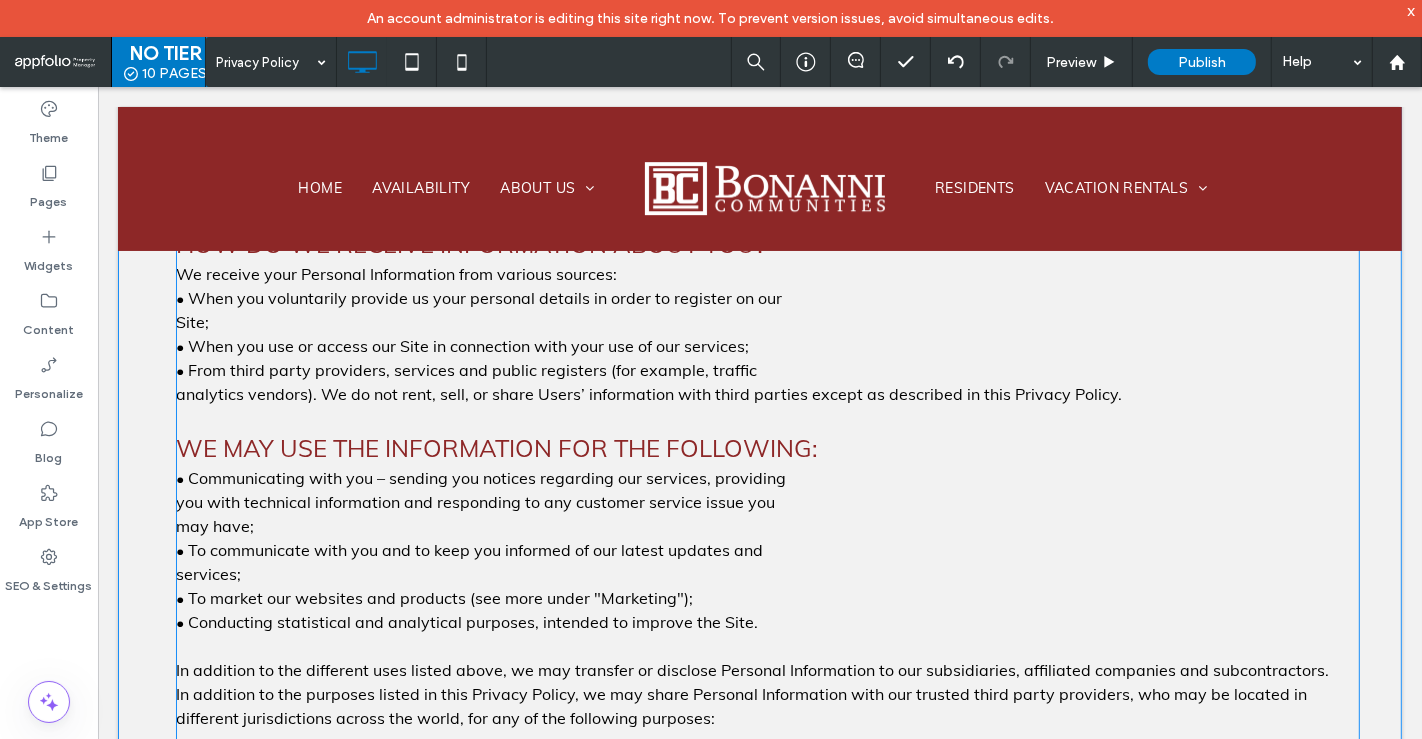 click on "may have;" at bounding box center (214, 525) 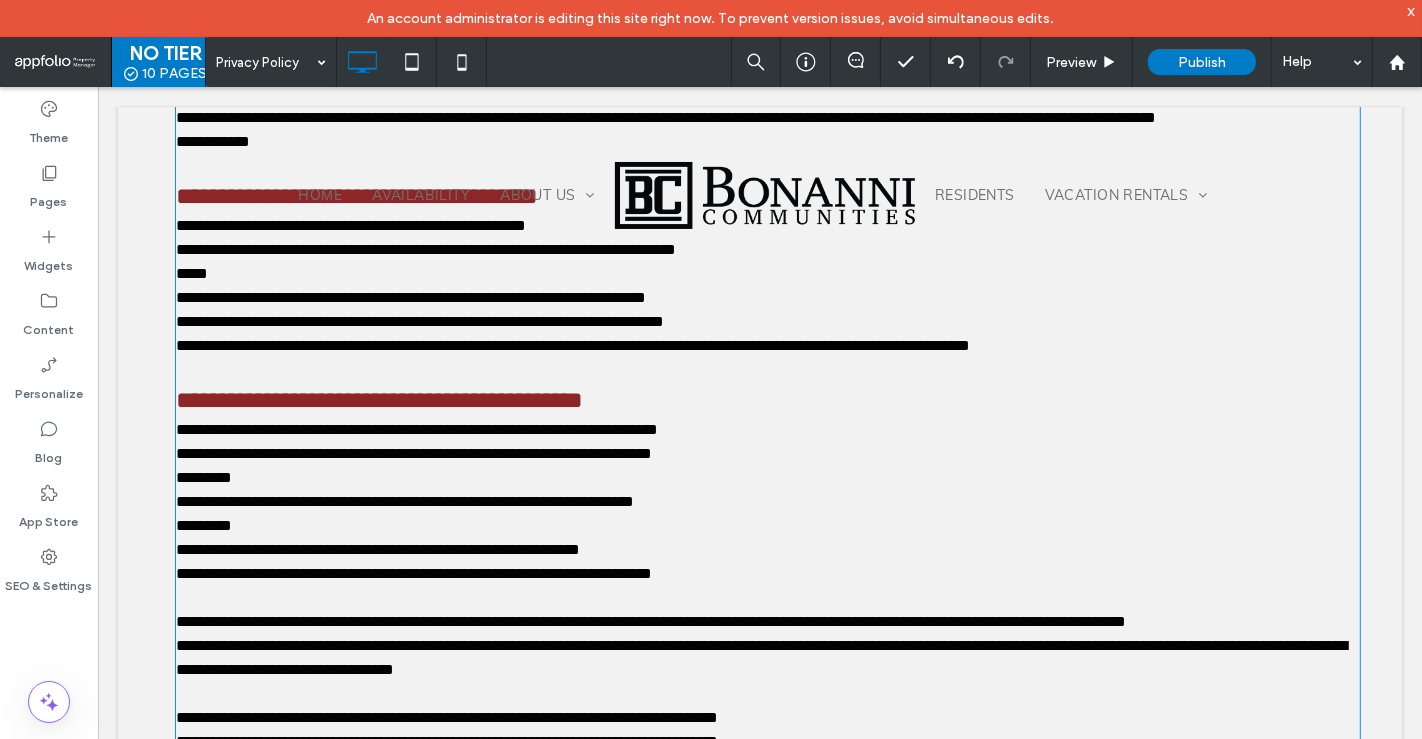 type on "****" 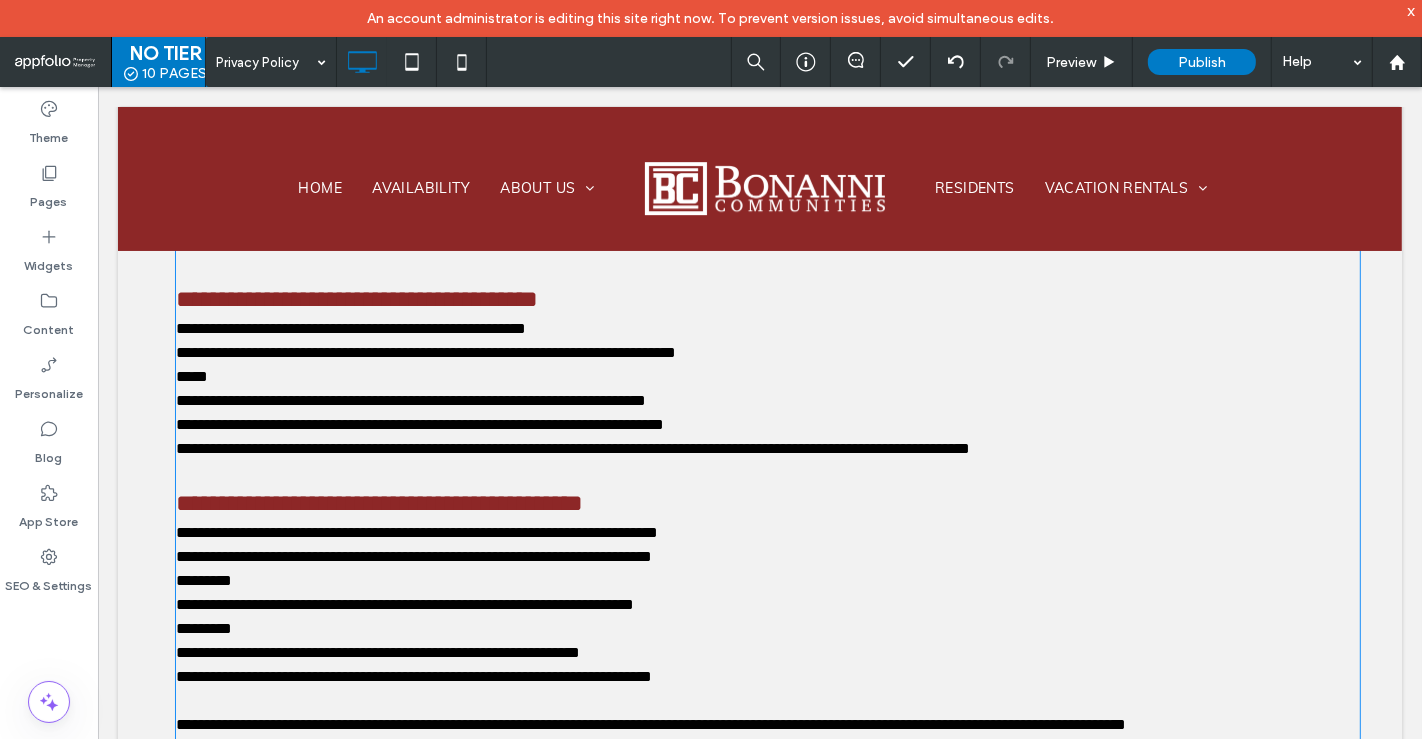 scroll, scrollTop: 780, scrollLeft: 0, axis: vertical 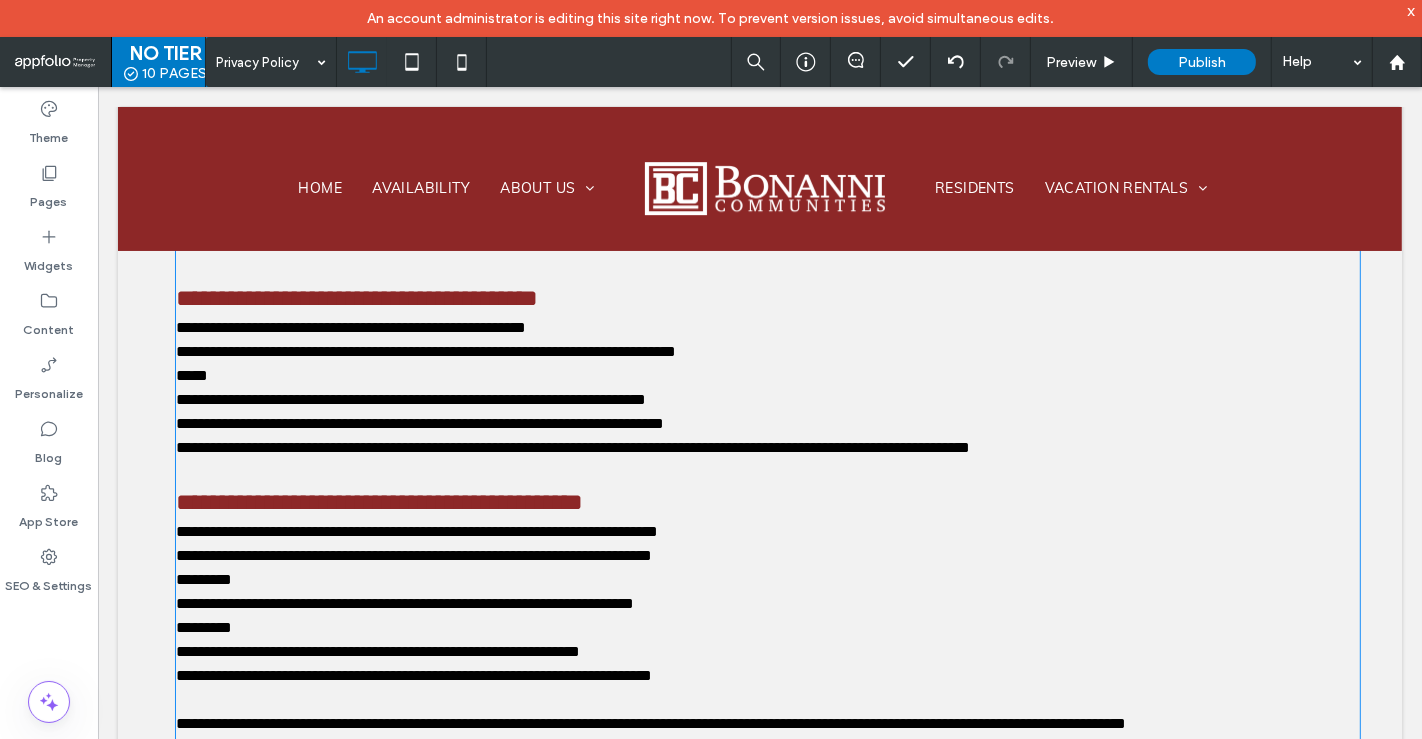 type on "**" 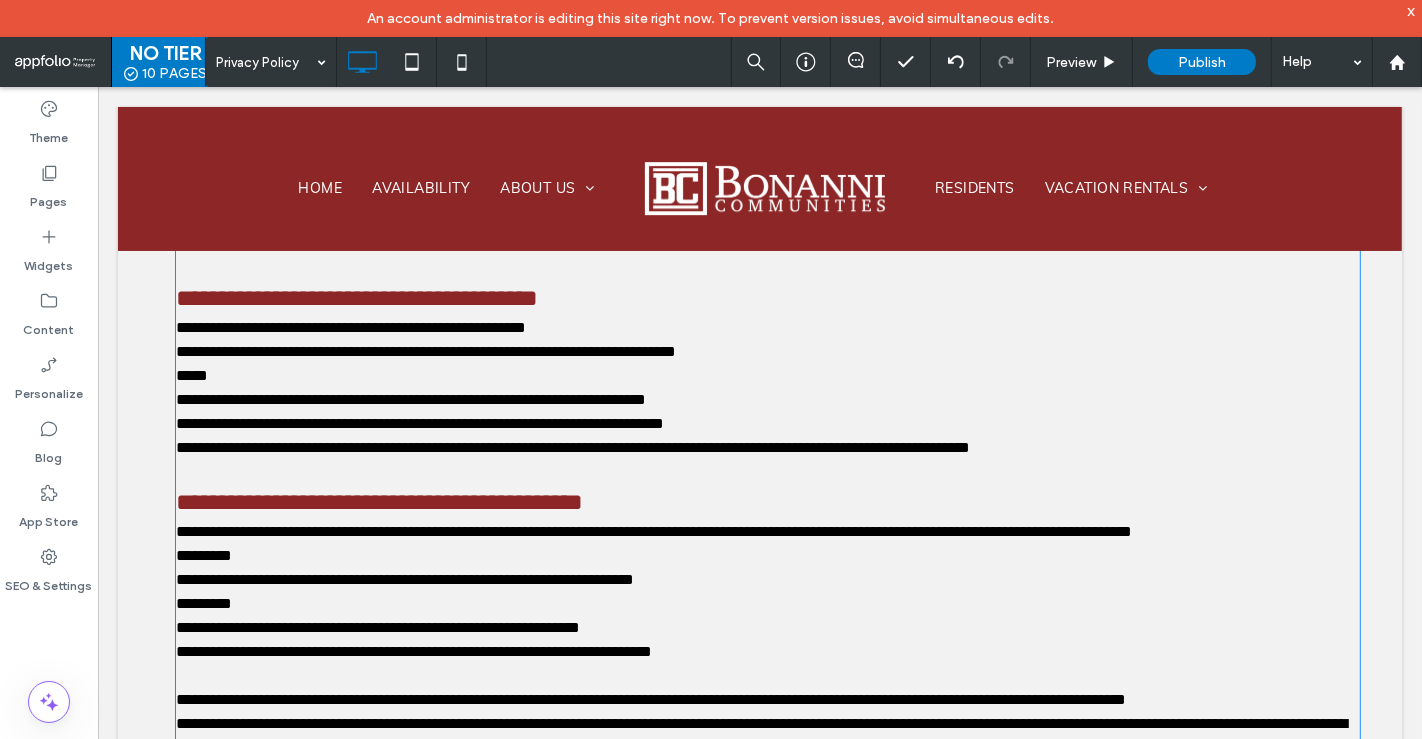 type 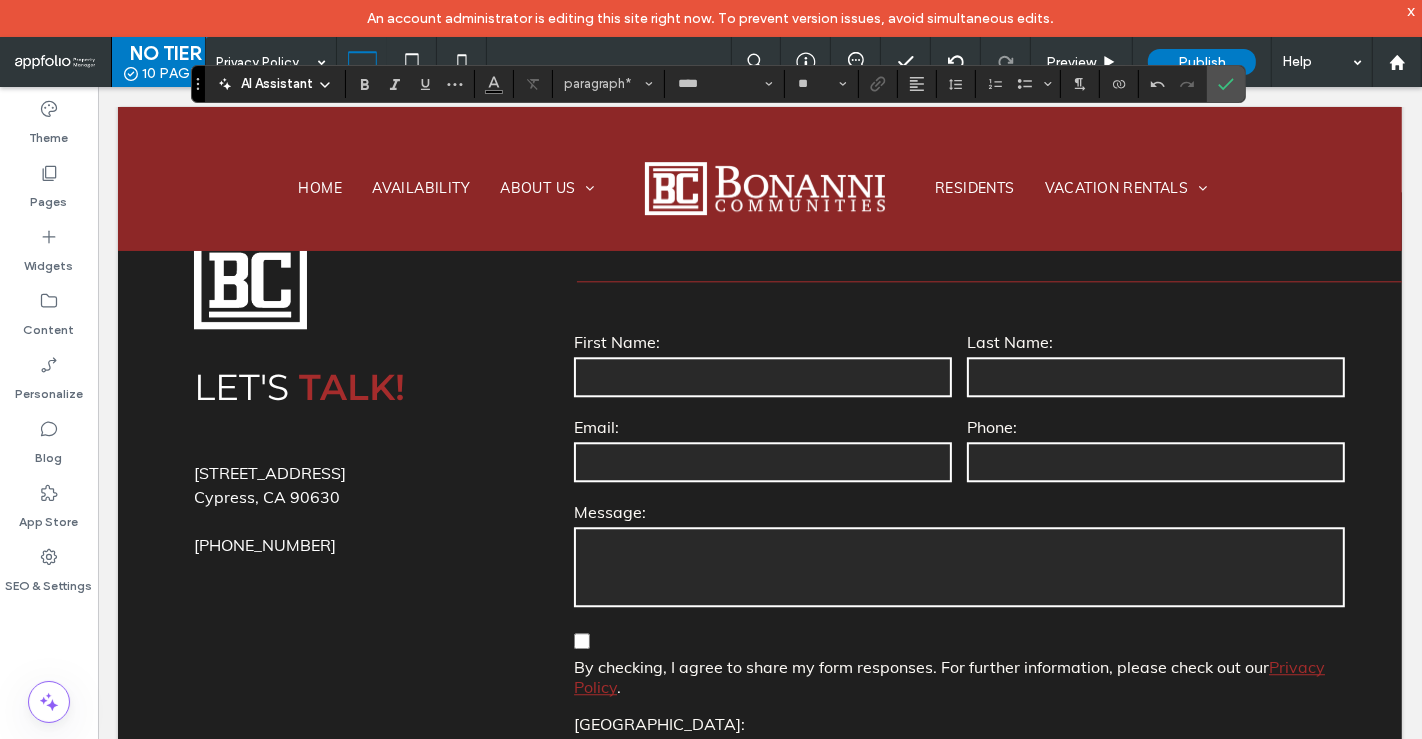 scroll, scrollTop: 4239, scrollLeft: 0, axis: vertical 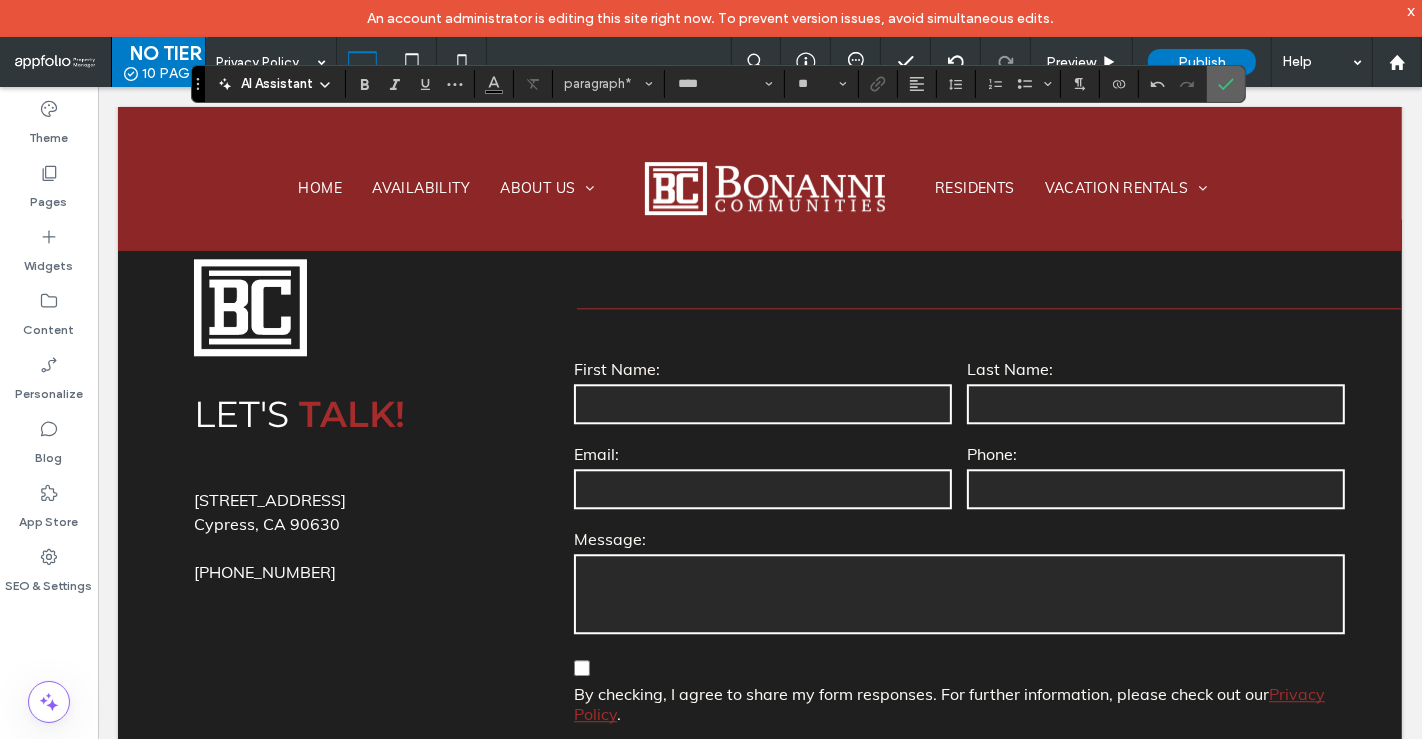 click 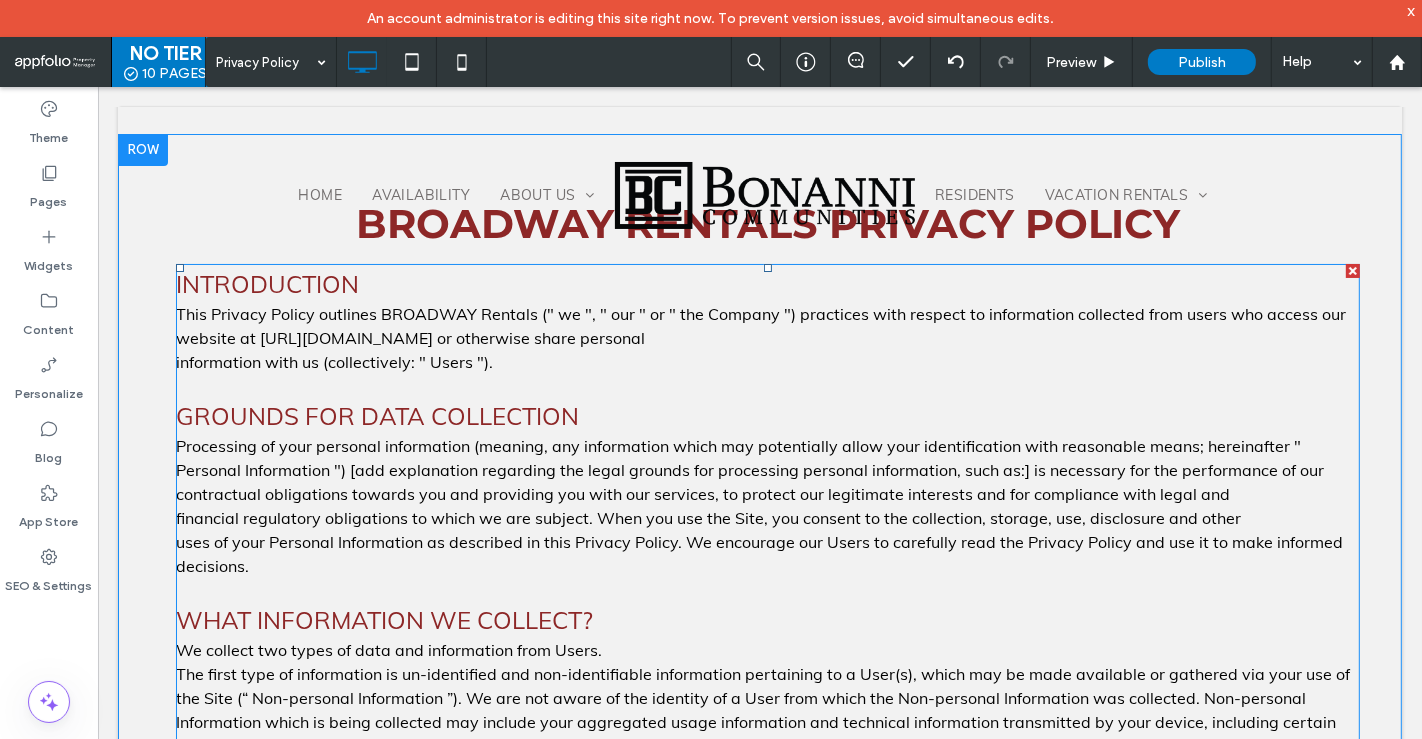 scroll, scrollTop: 0, scrollLeft: 0, axis: both 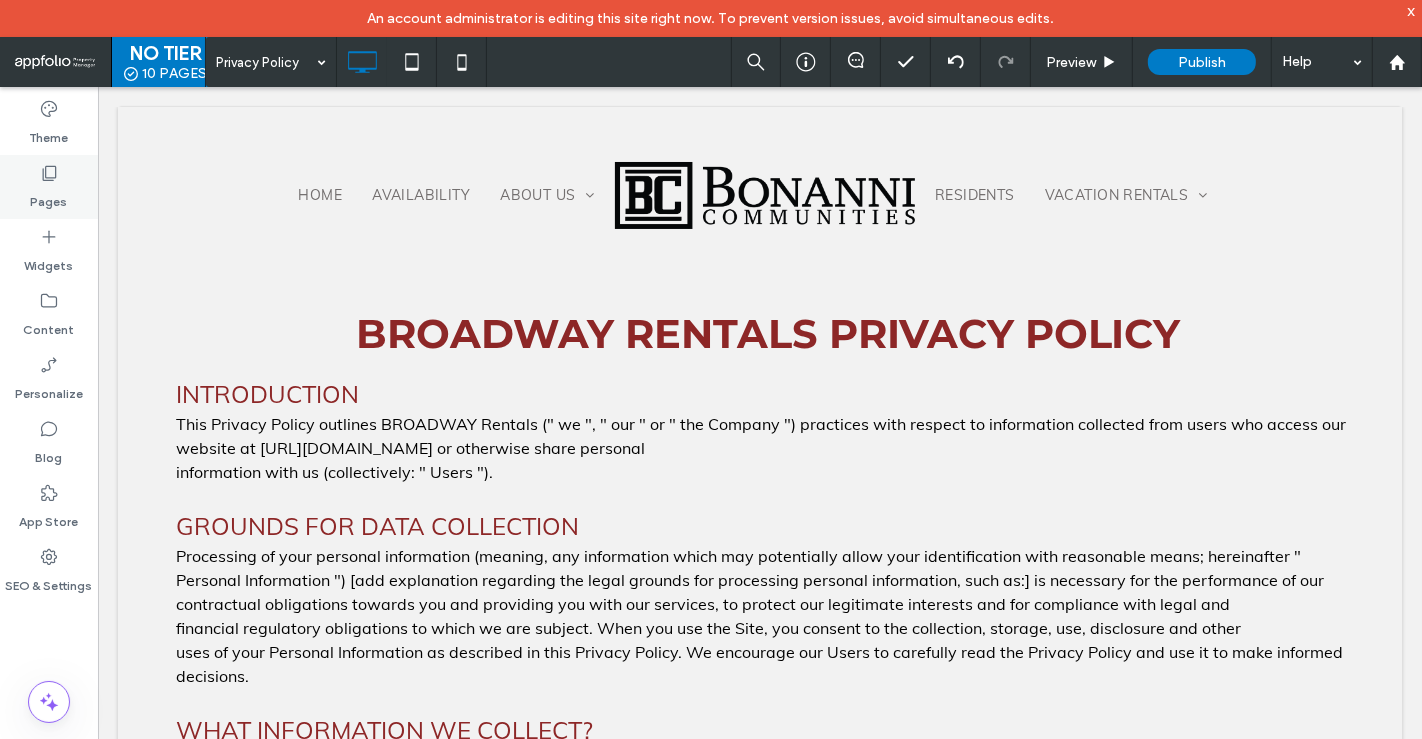 click on "Pages" at bounding box center [49, 187] 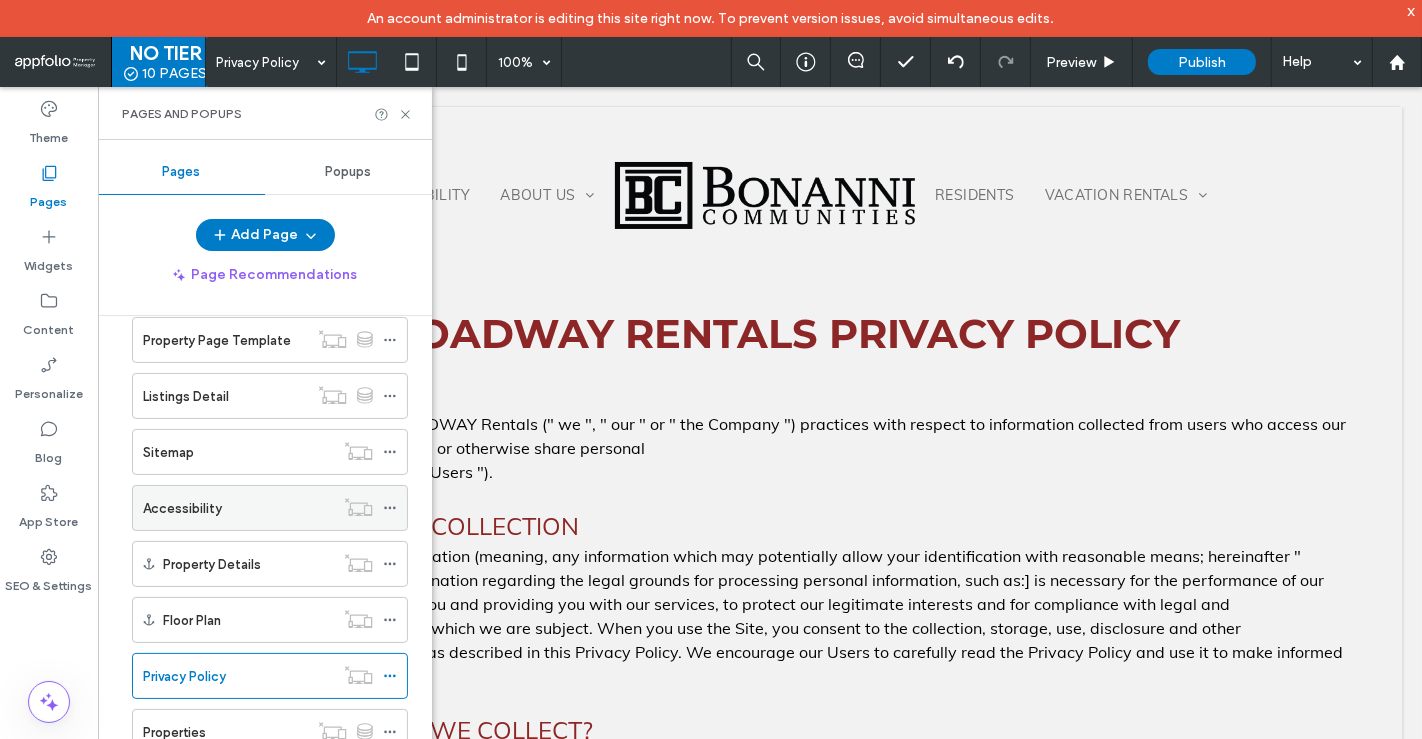 scroll, scrollTop: 434, scrollLeft: 0, axis: vertical 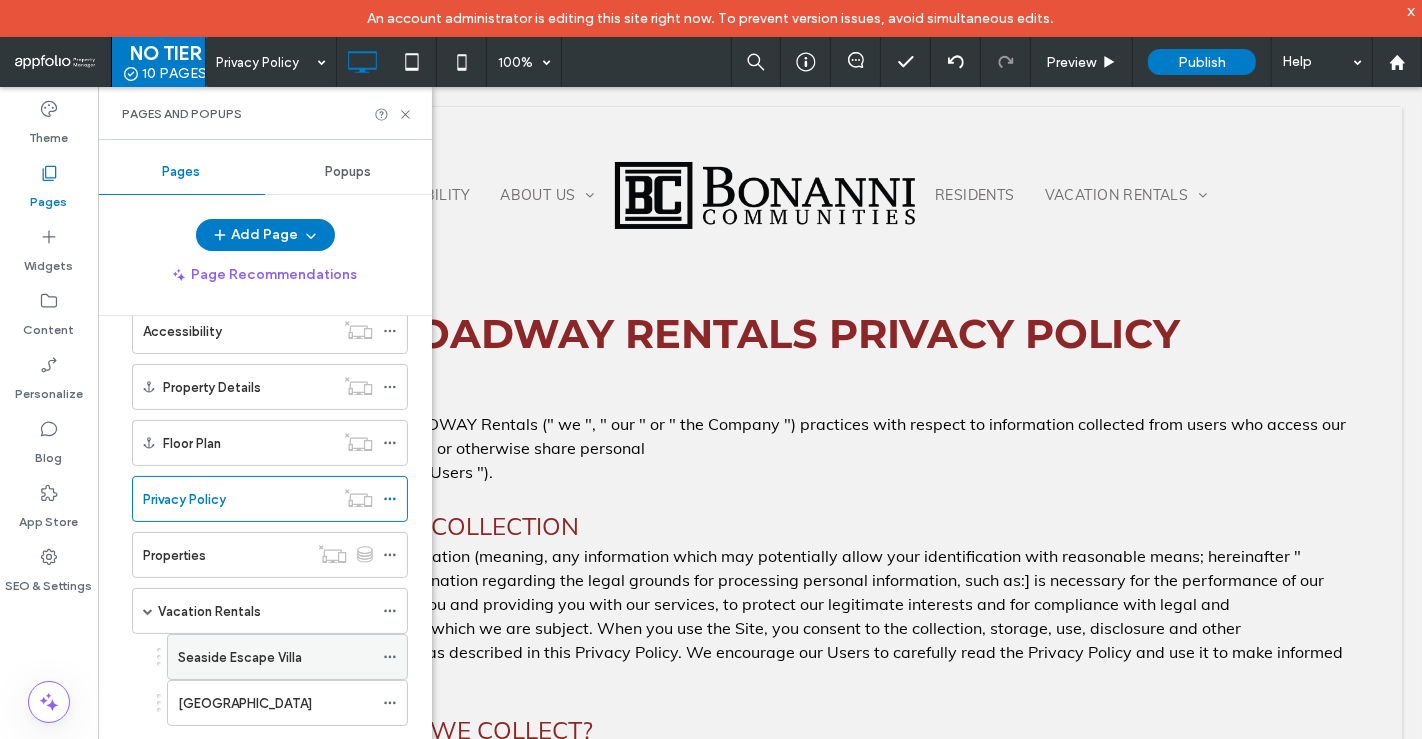 click on "Seaside Escape Villa" at bounding box center [275, 657] 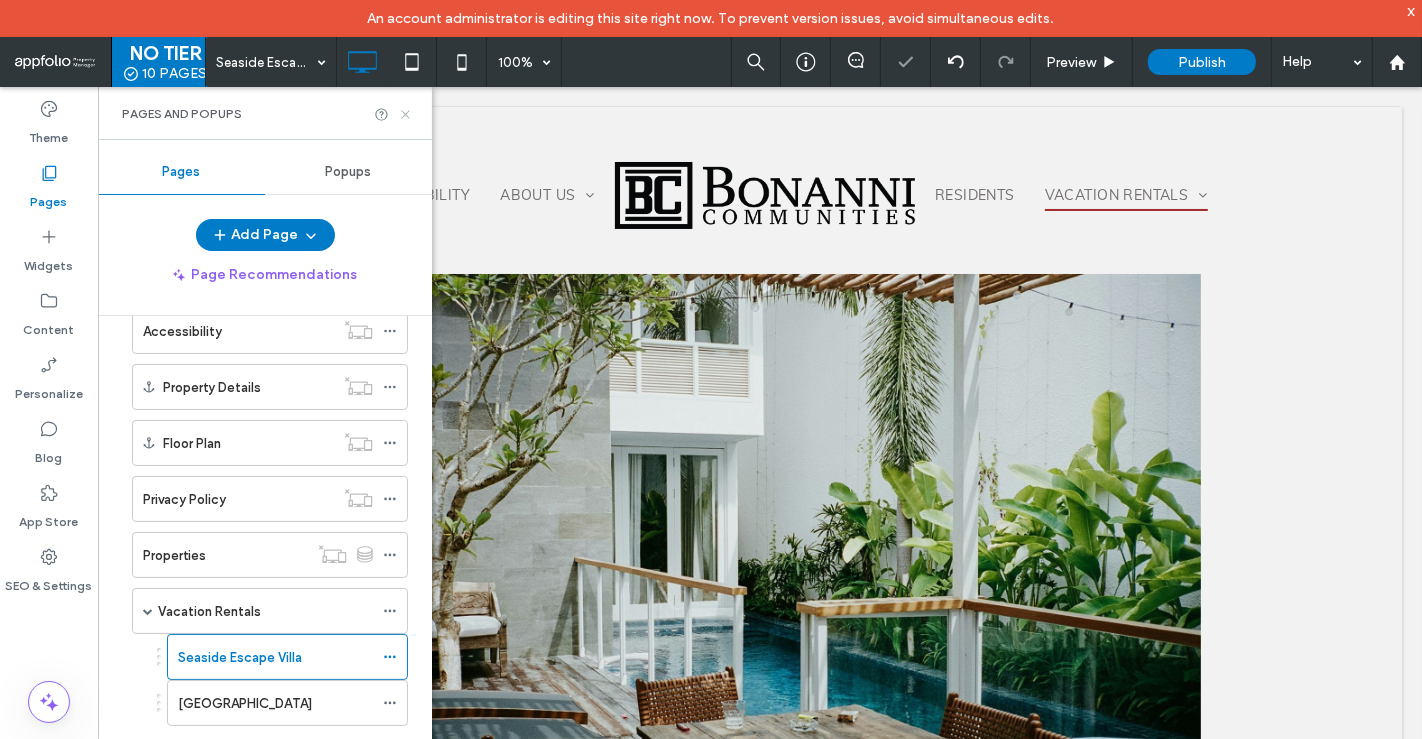 scroll, scrollTop: 0, scrollLeft: 0, axis: both 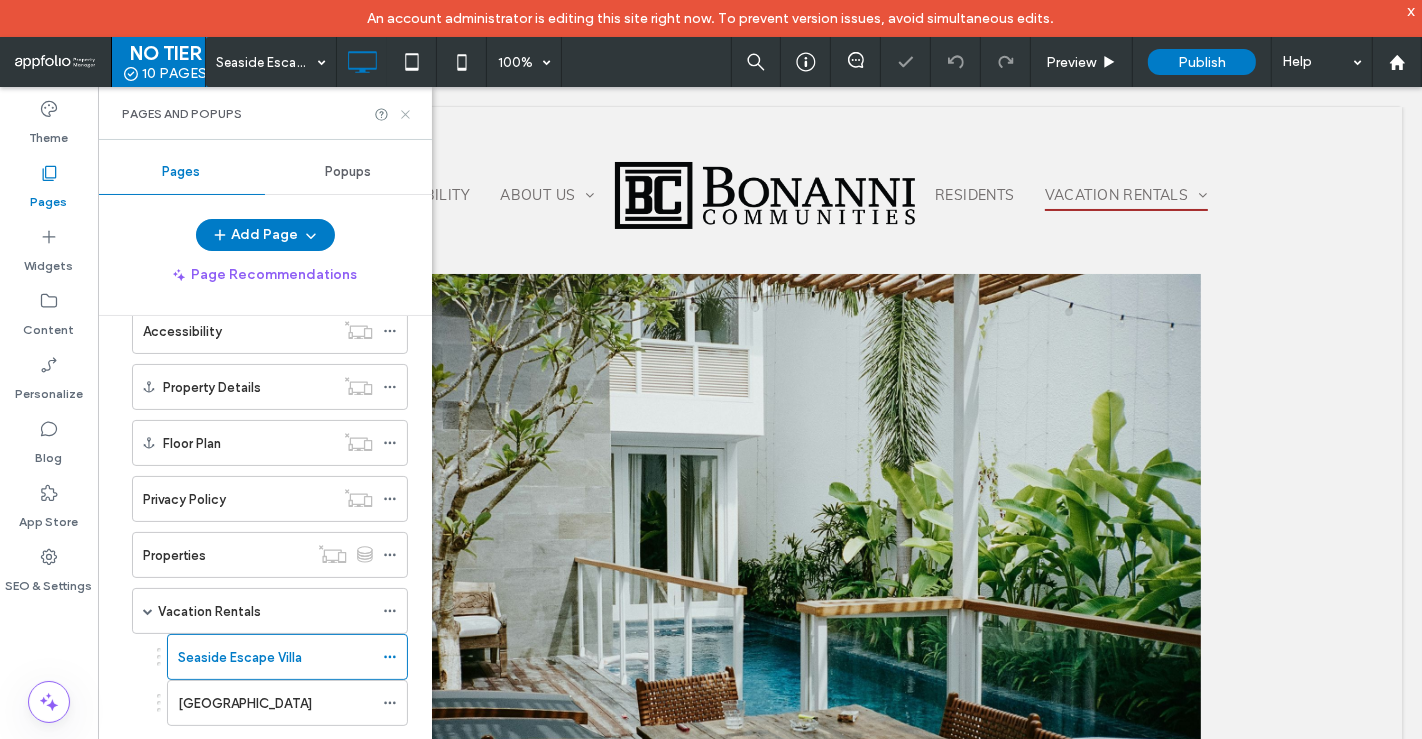 click 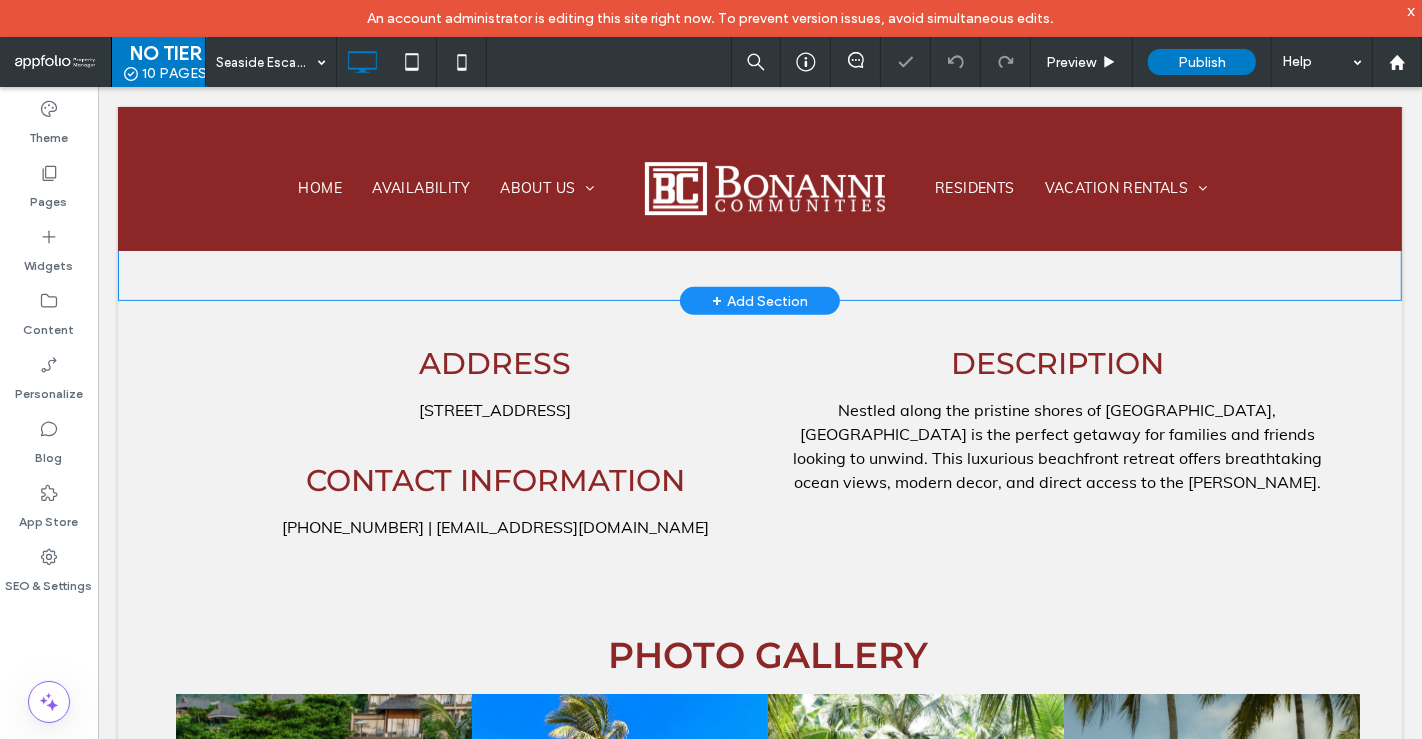 scroll, scrollTop: 675, scrollLeft: 0, axis: vertical 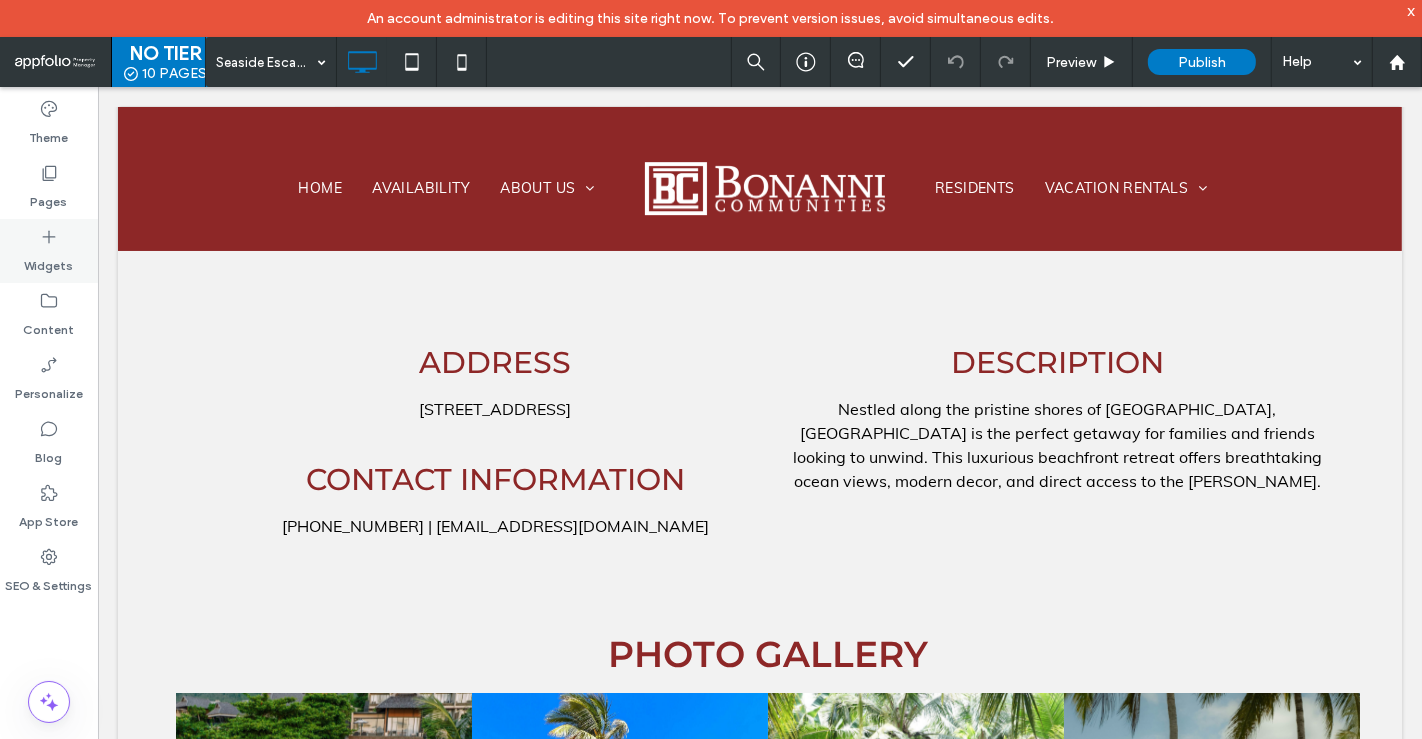 click on "Widgets" at bounding box center [49, 251] 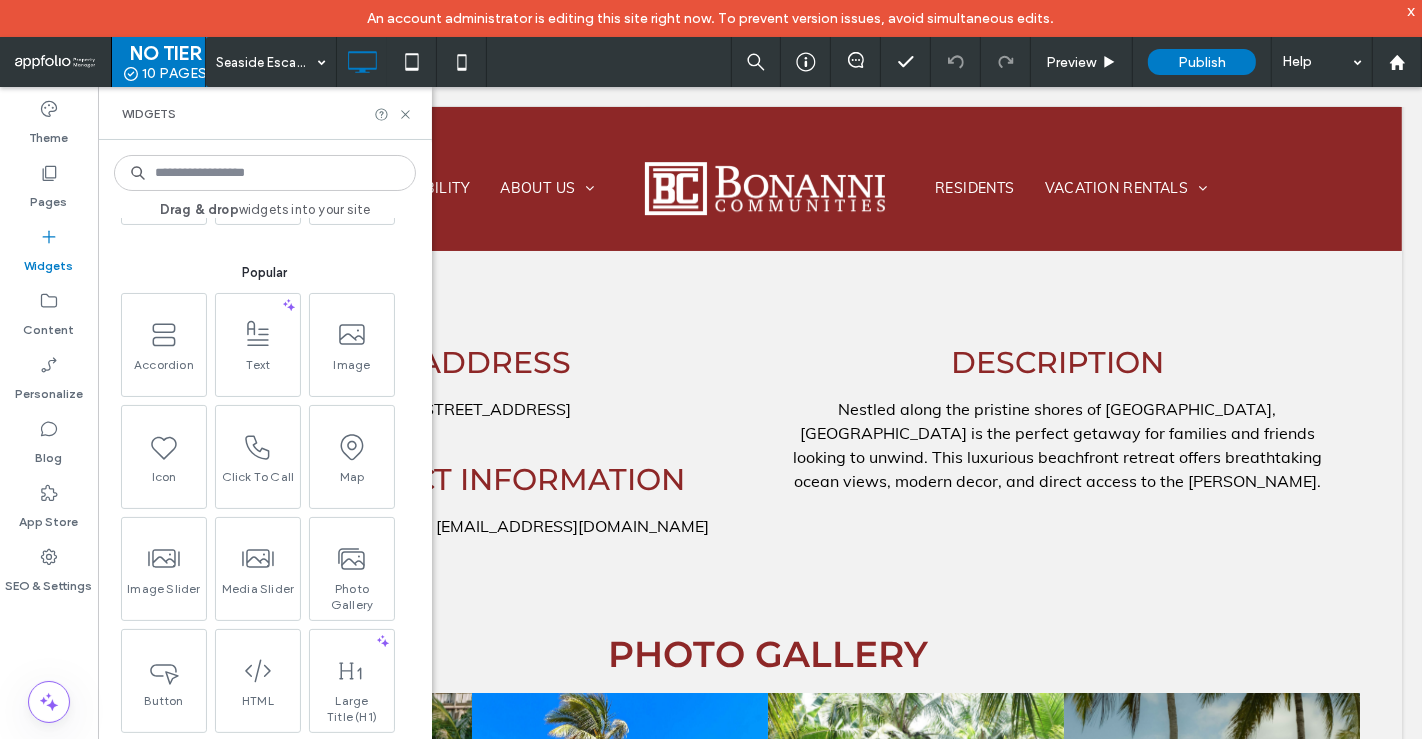 scroll, scrollTop: 364, scrollLeft: 0, axis: vertical 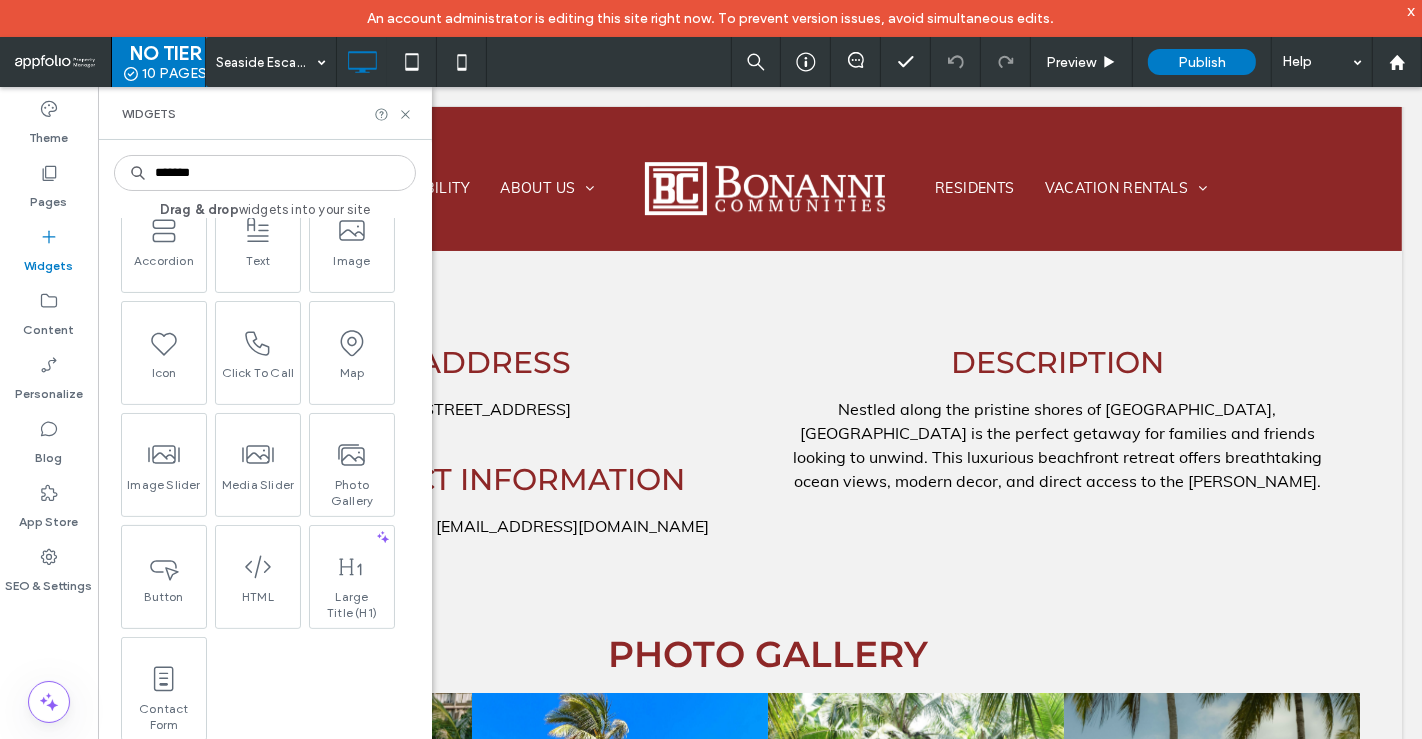 type on "*******" 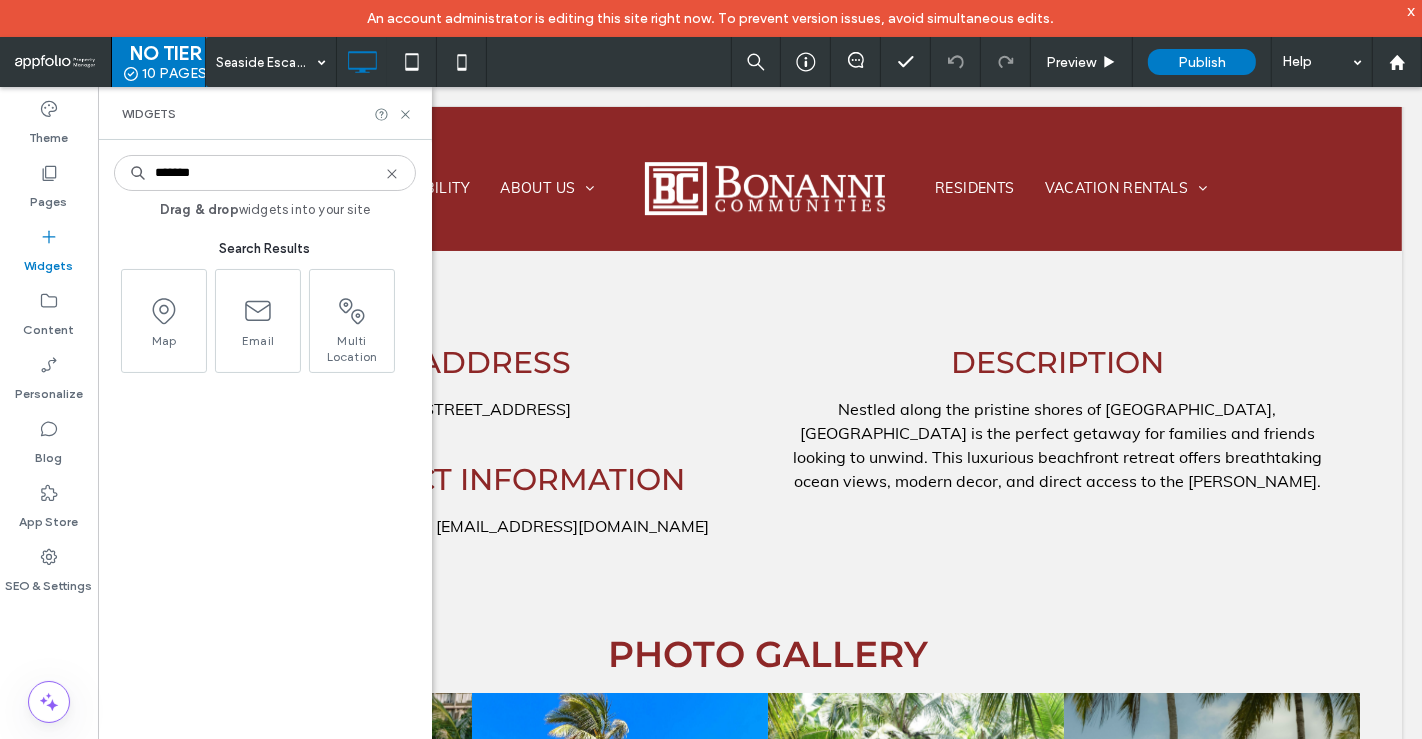 scroll, scrollTop: 0, scrollLeft: 0, axis: both 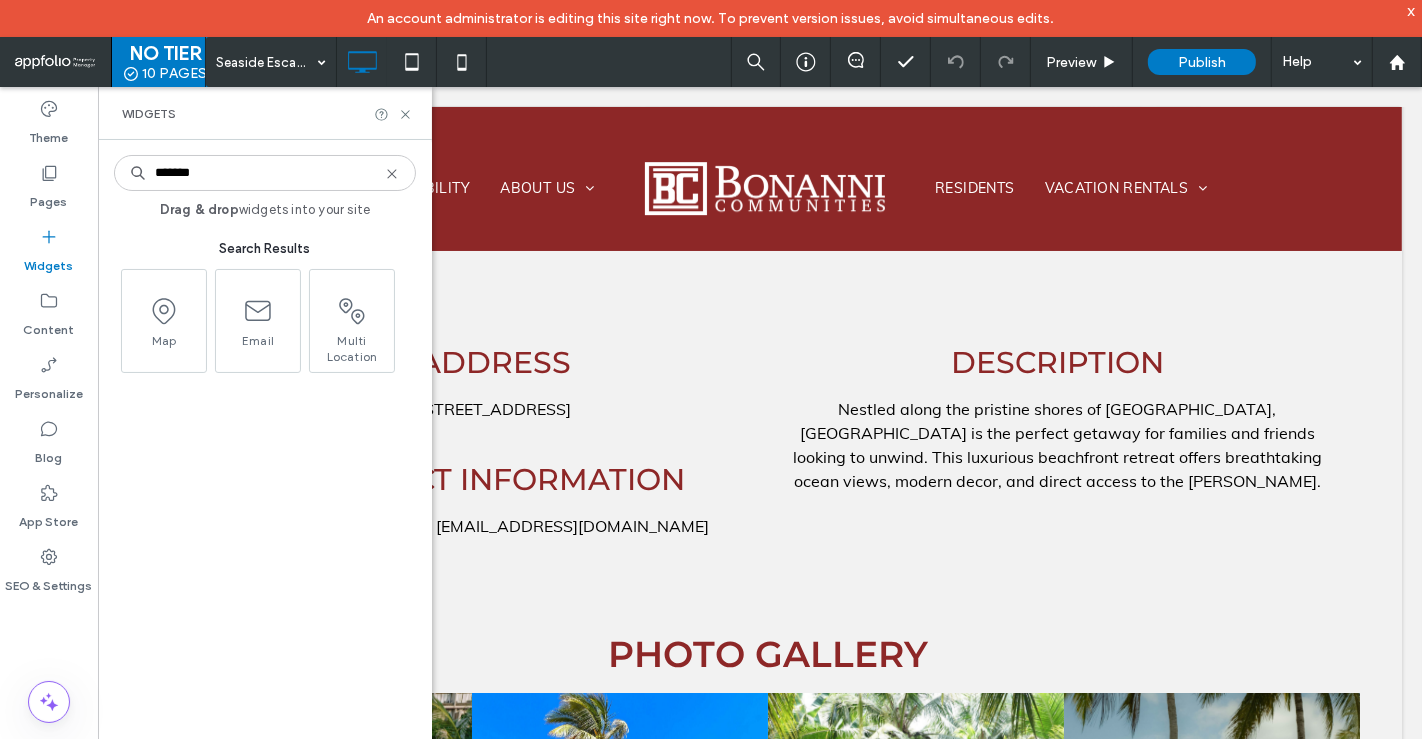 click 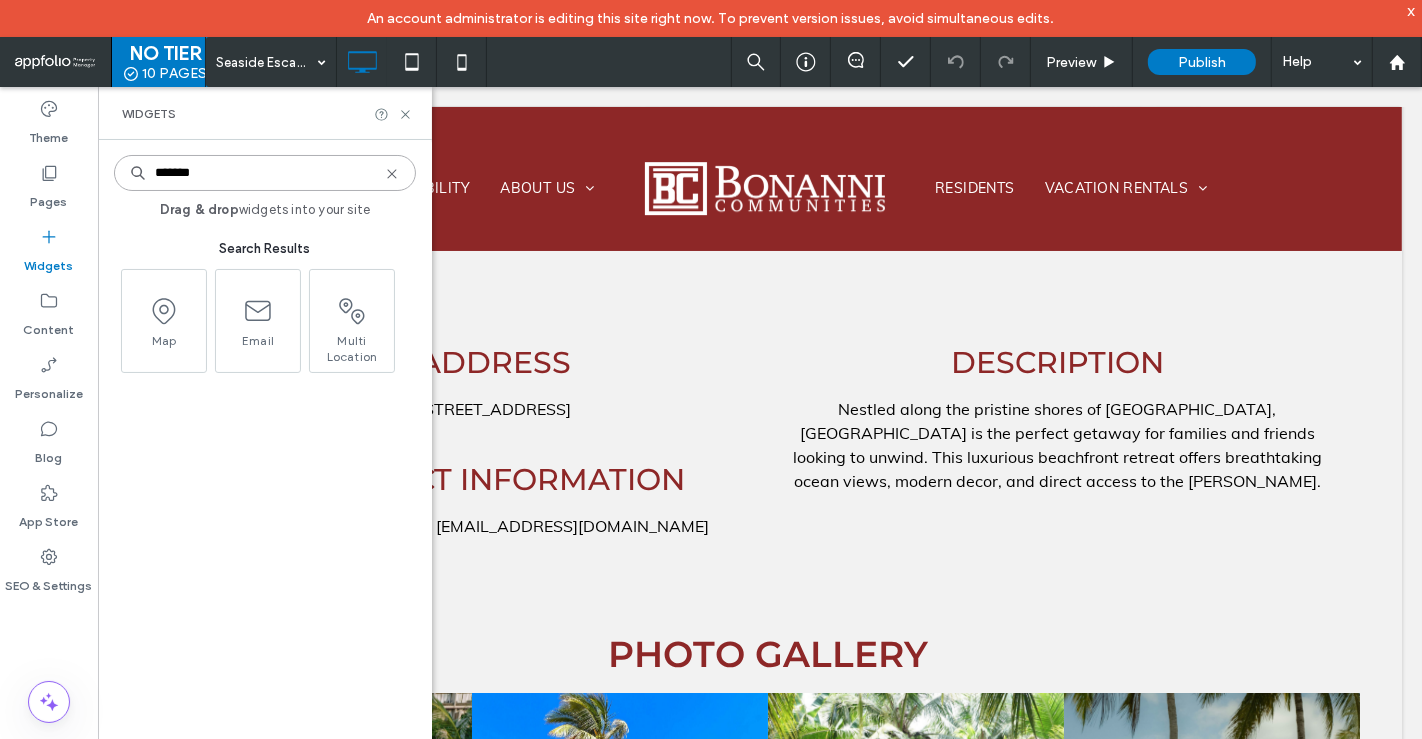 type 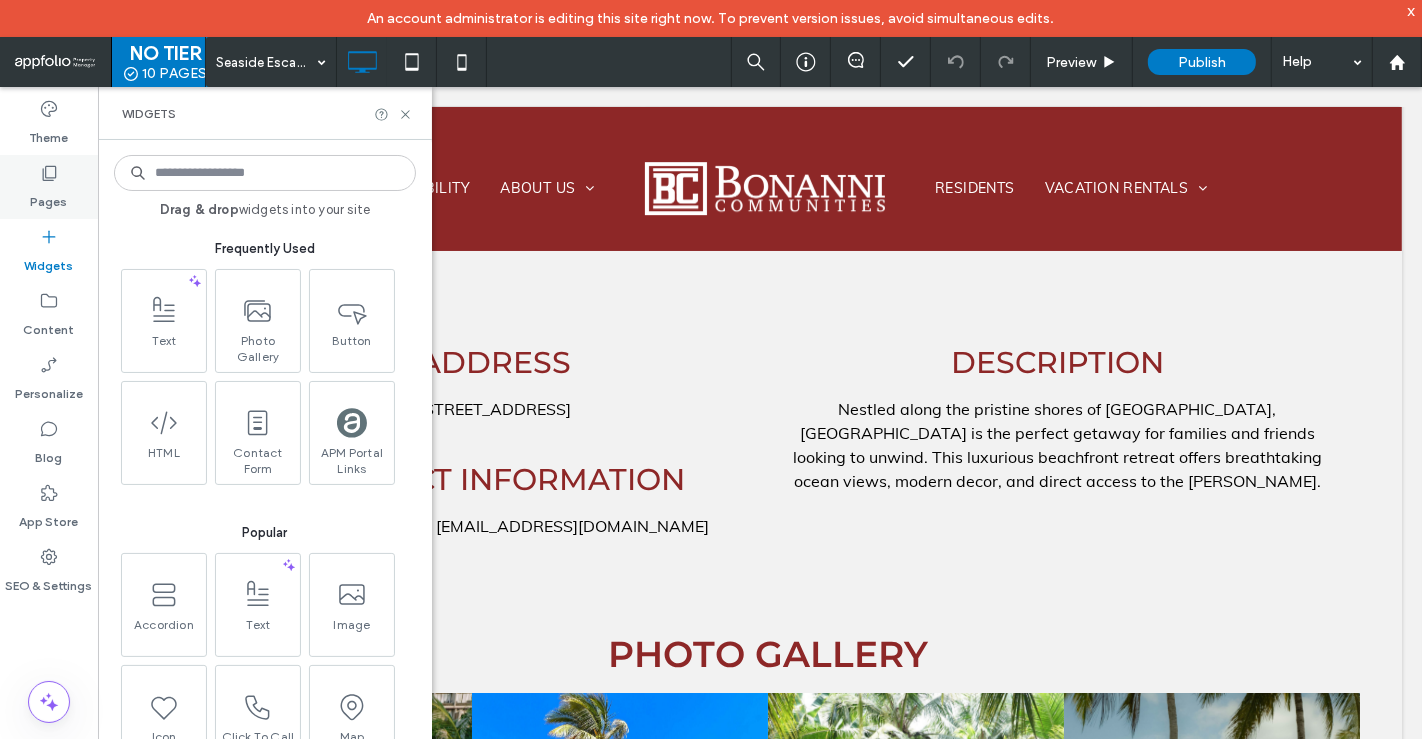click 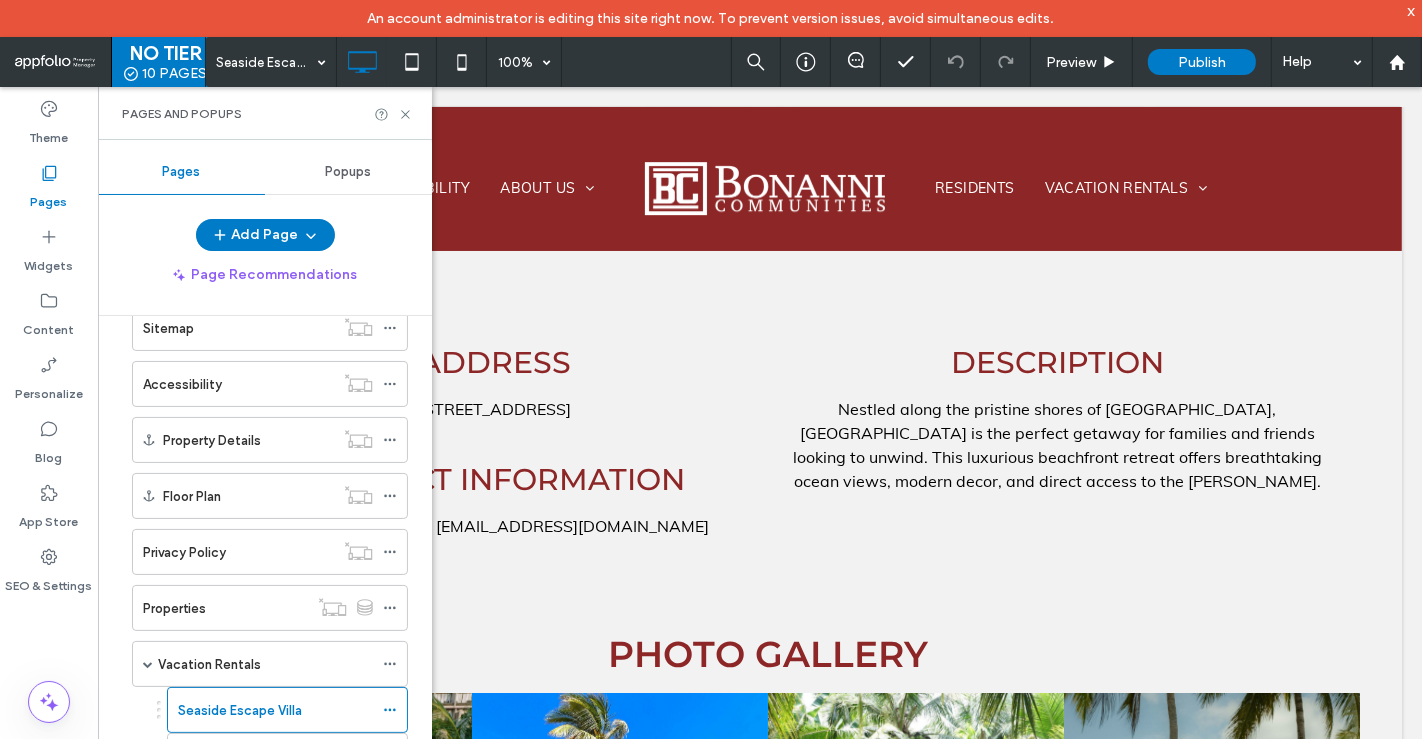 scroll, scrollTop: 434, scrollLeft: 0, axis: vertical 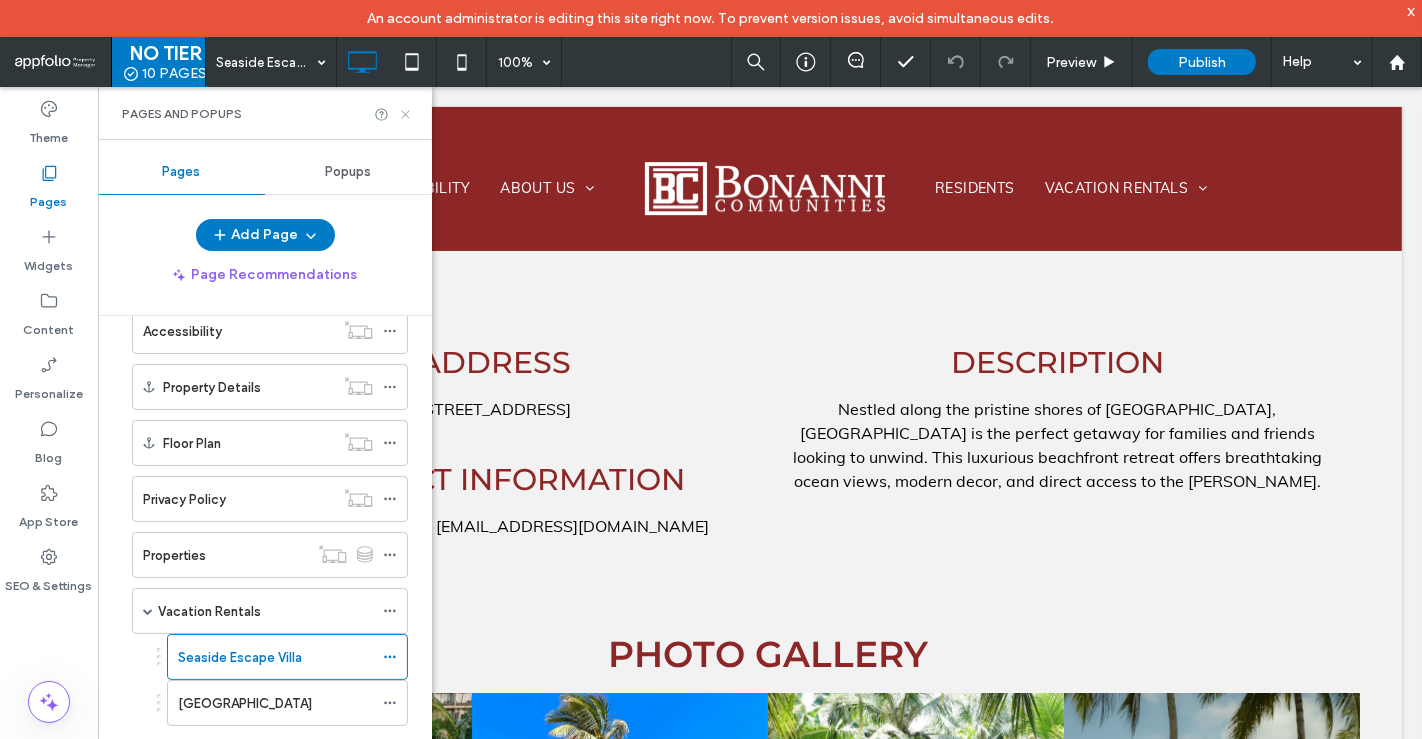 click 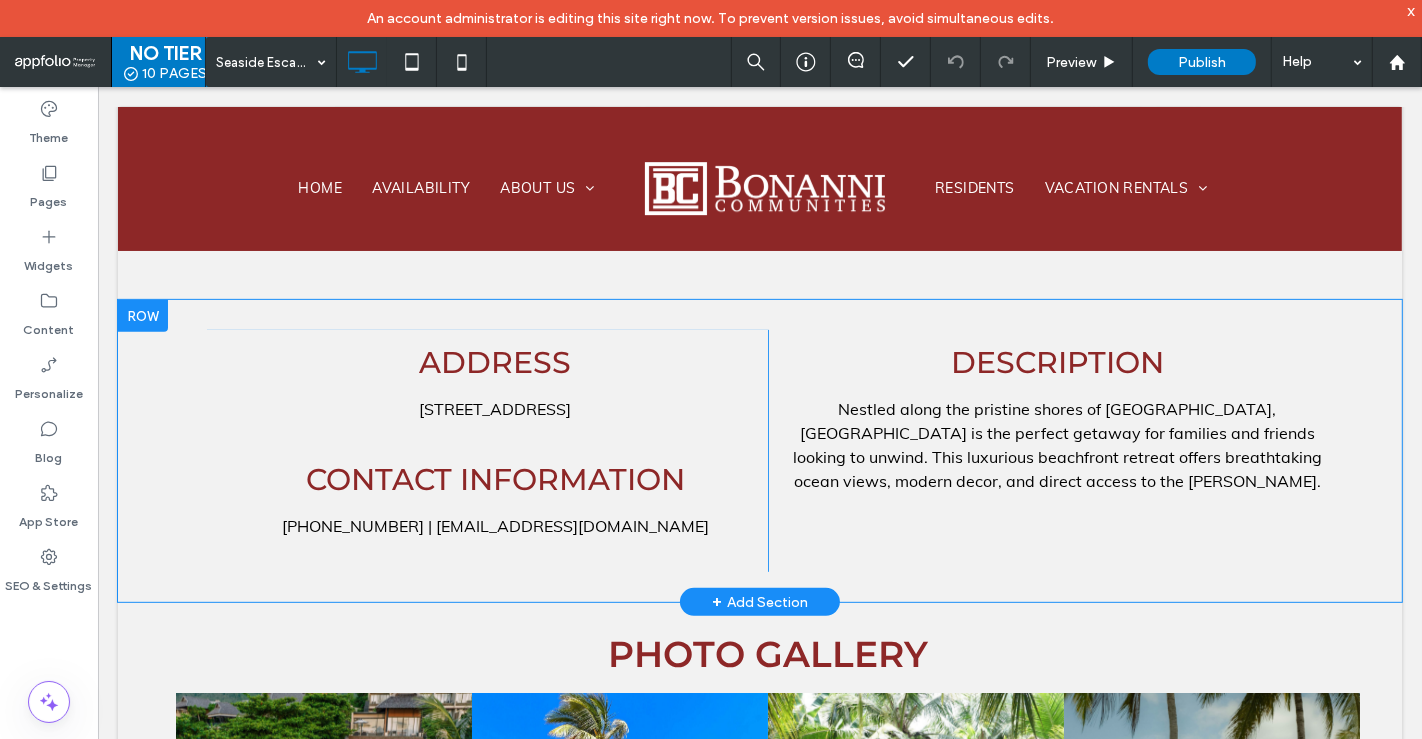 click on "ADDRESS ﻿
[STREET_ADDRESS]  ﻿
CONTACT INFORMATION
[PHONE_NUMBER] | [EMAIL_ADDRESS][DOMAIN_NAME]
Click To Paste
DESCRIPTION
Nestled along the pristine shores of [GEOGRAPHIC_DATA], [GEOGRAPHIC_DATA] is the perfect getaway for families and friends looking to unwind. This luxurious beachfront retreat offers breathtaking ocean views, modern decor, and direct access to the [PERSON_NAME].
Click To Paste
Click To Paste
Row + Add Section" at bounding box center [759, 450] 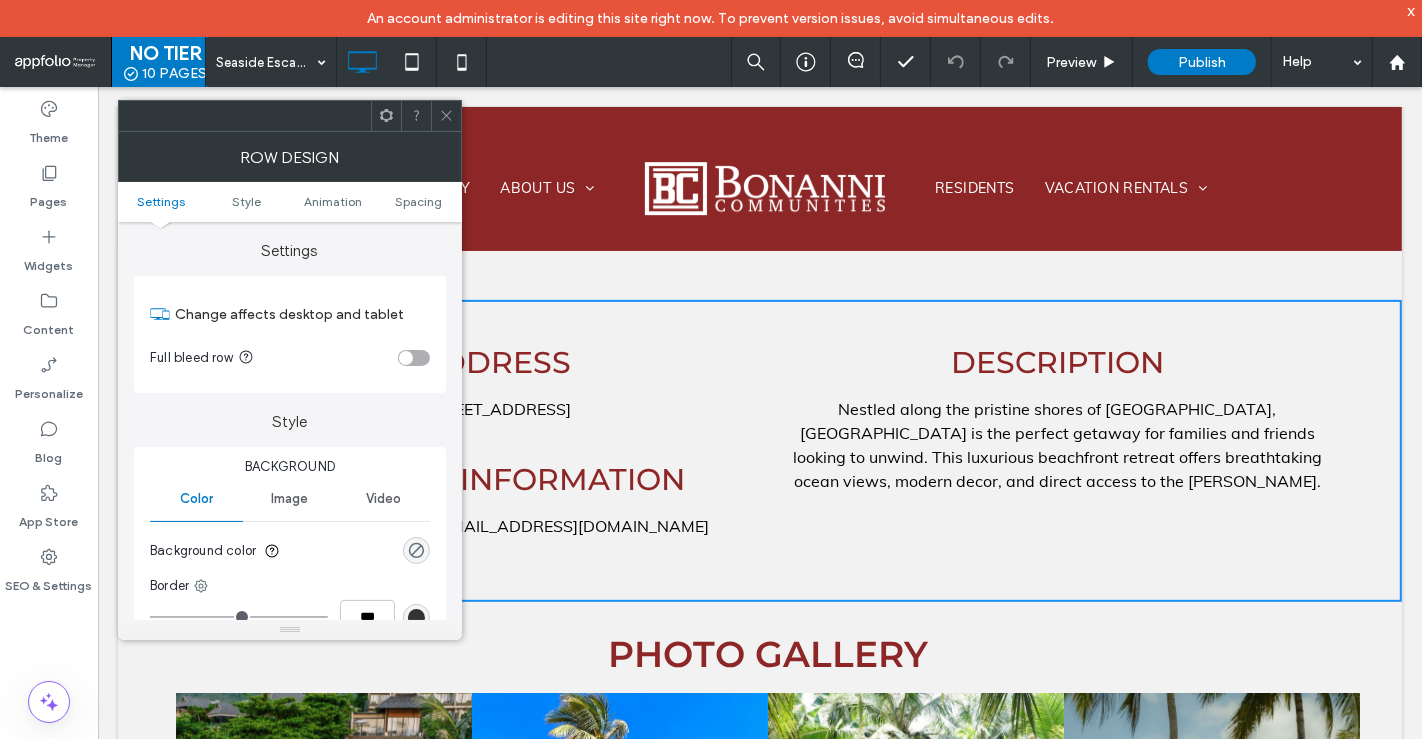 click on "ADDRESS ﻿" at bounding box center (495, 361) 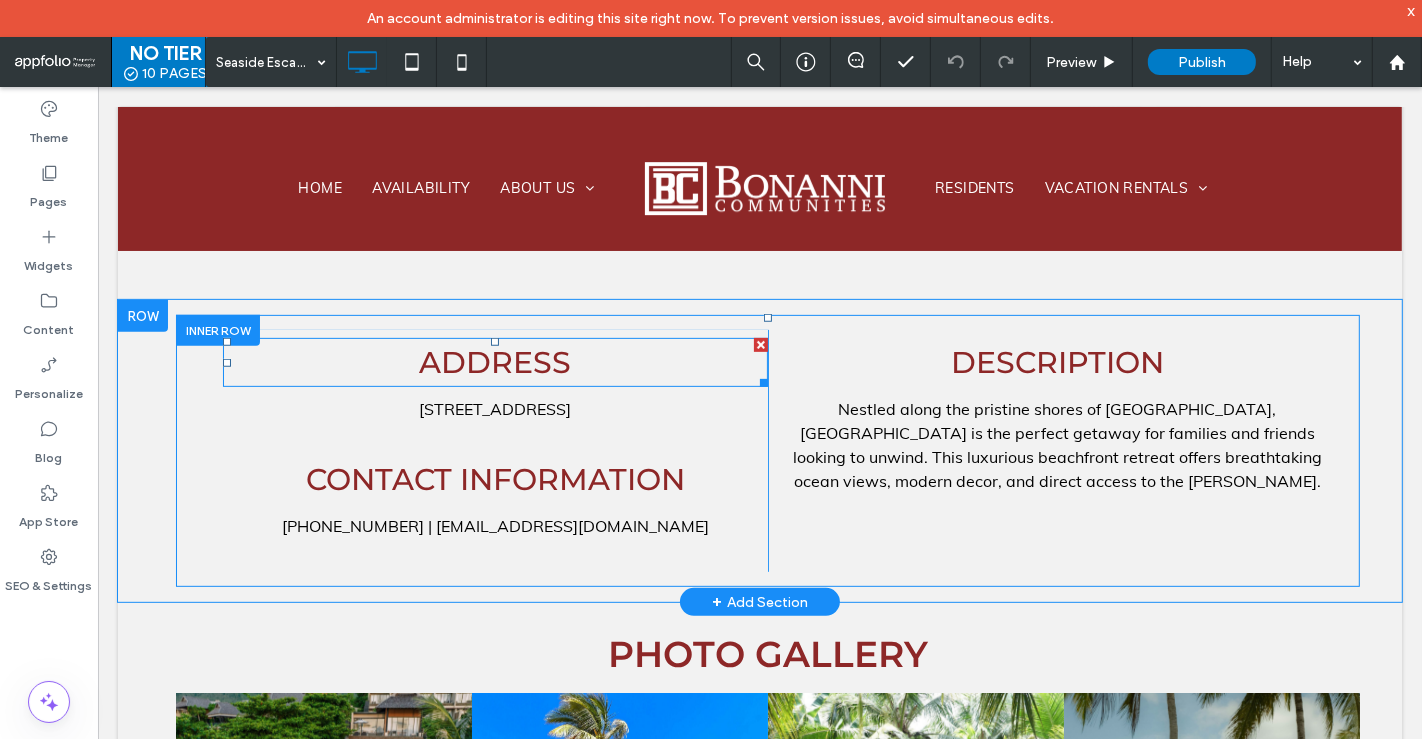 click on "ADDRESS ﻿" at bounding box center (494, 361) 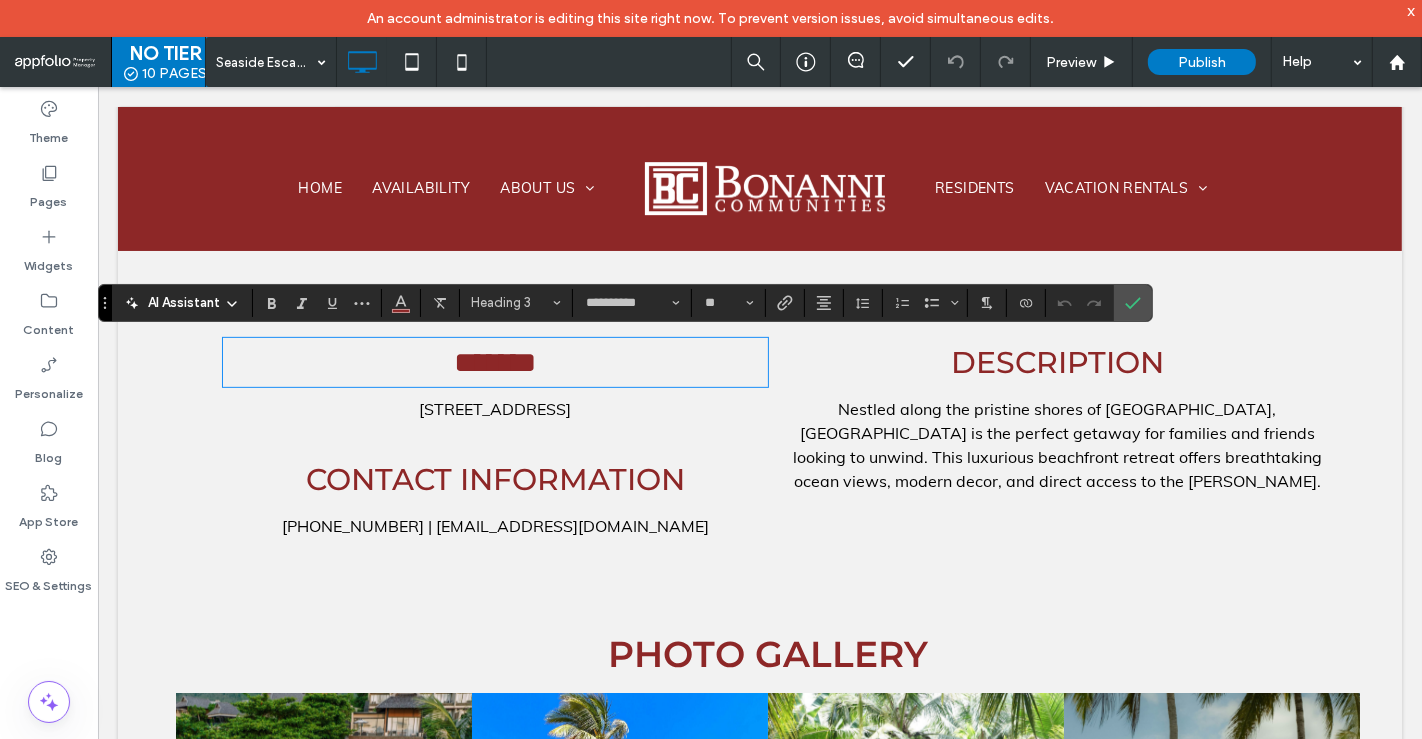 click on "*******" at bounding box center (494, 361) 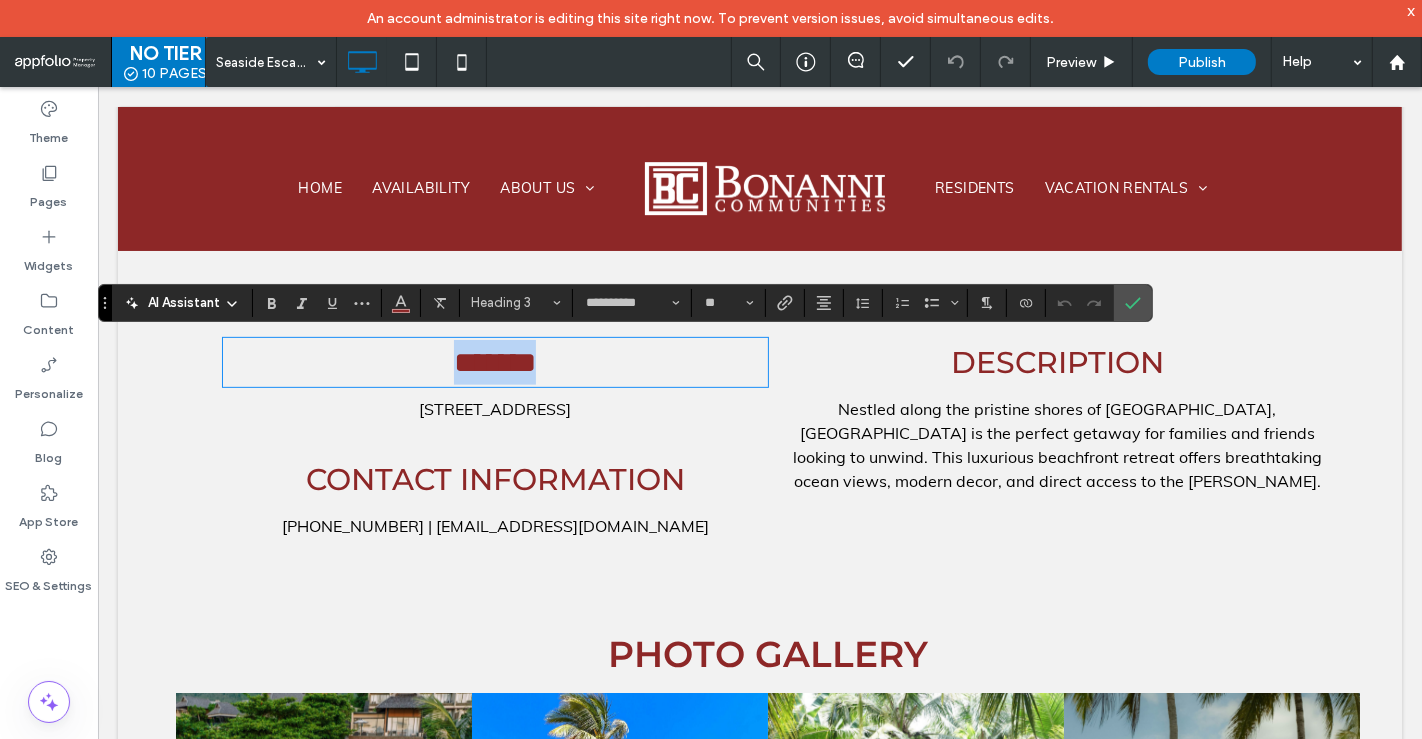 click on "*******" at bounding box center (494, 361) 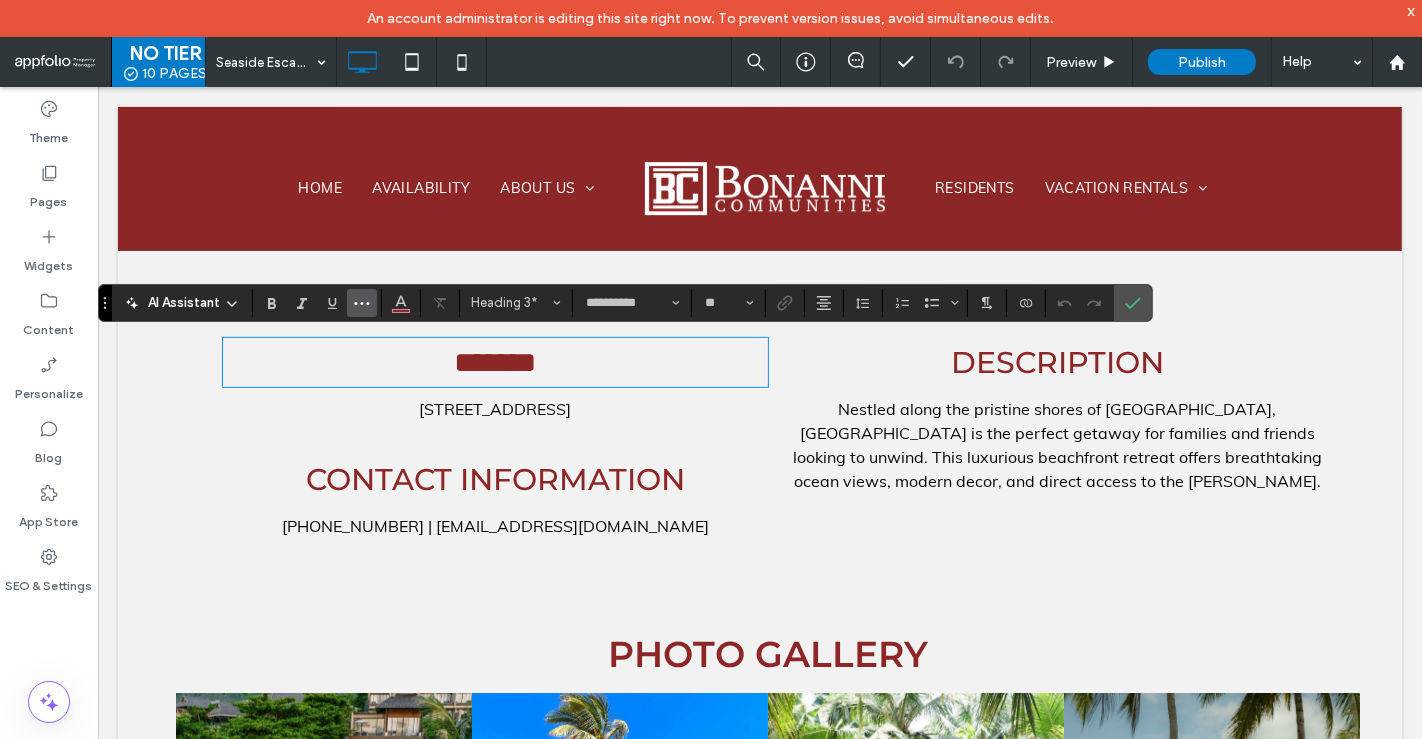 click 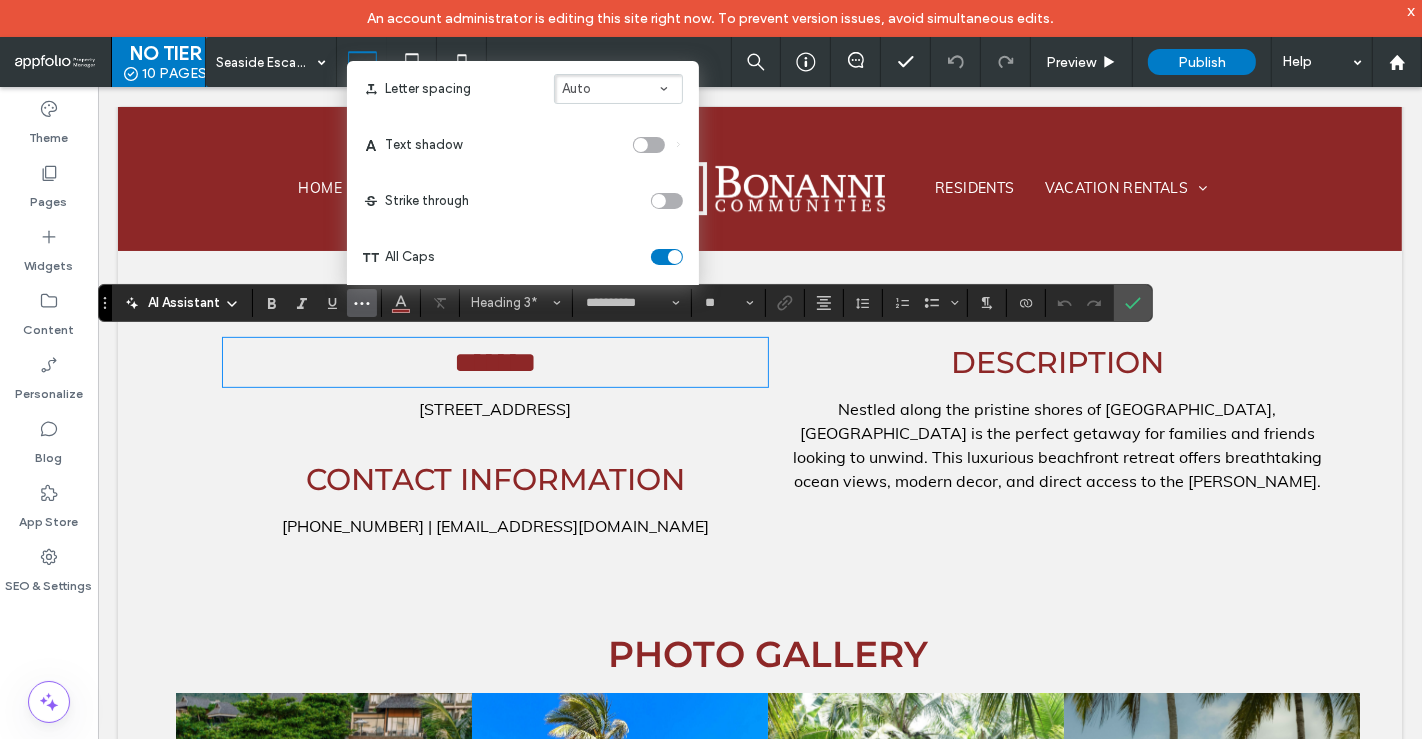 click 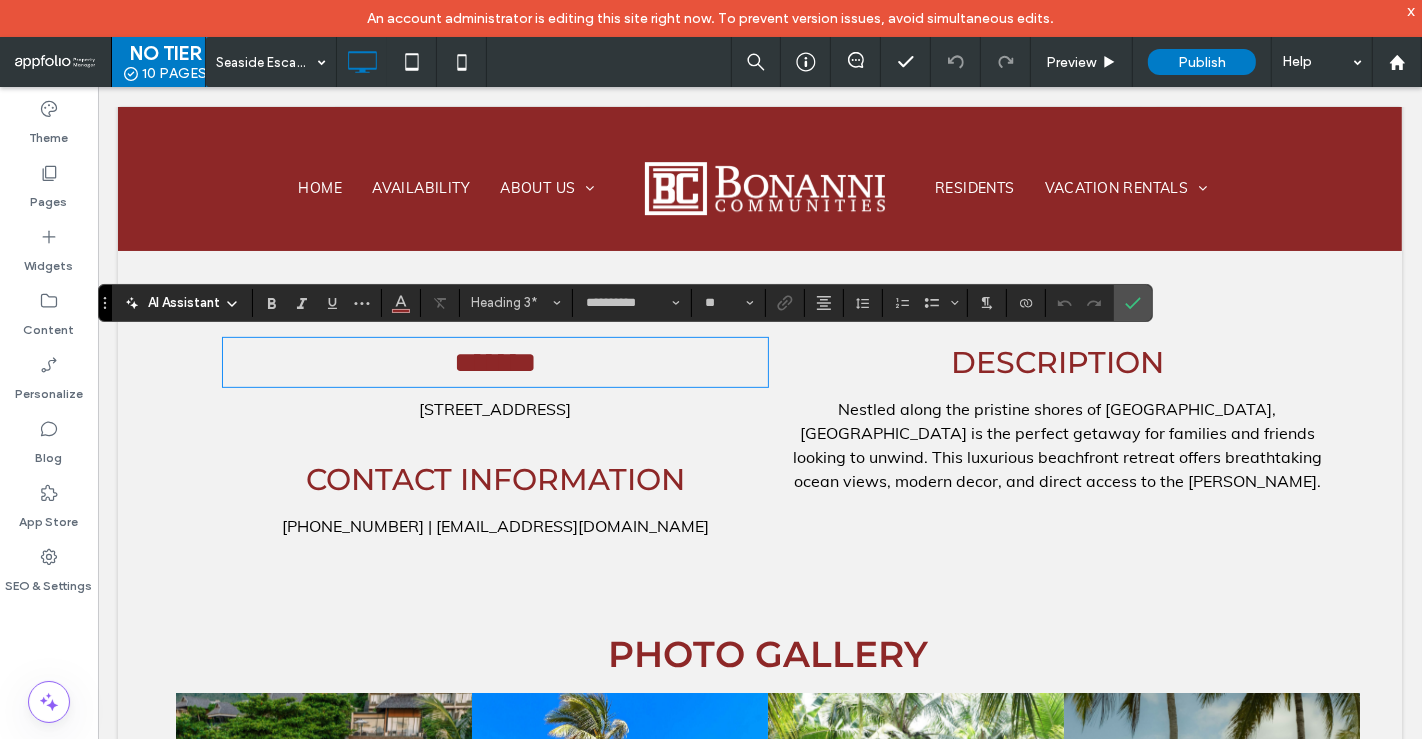 type 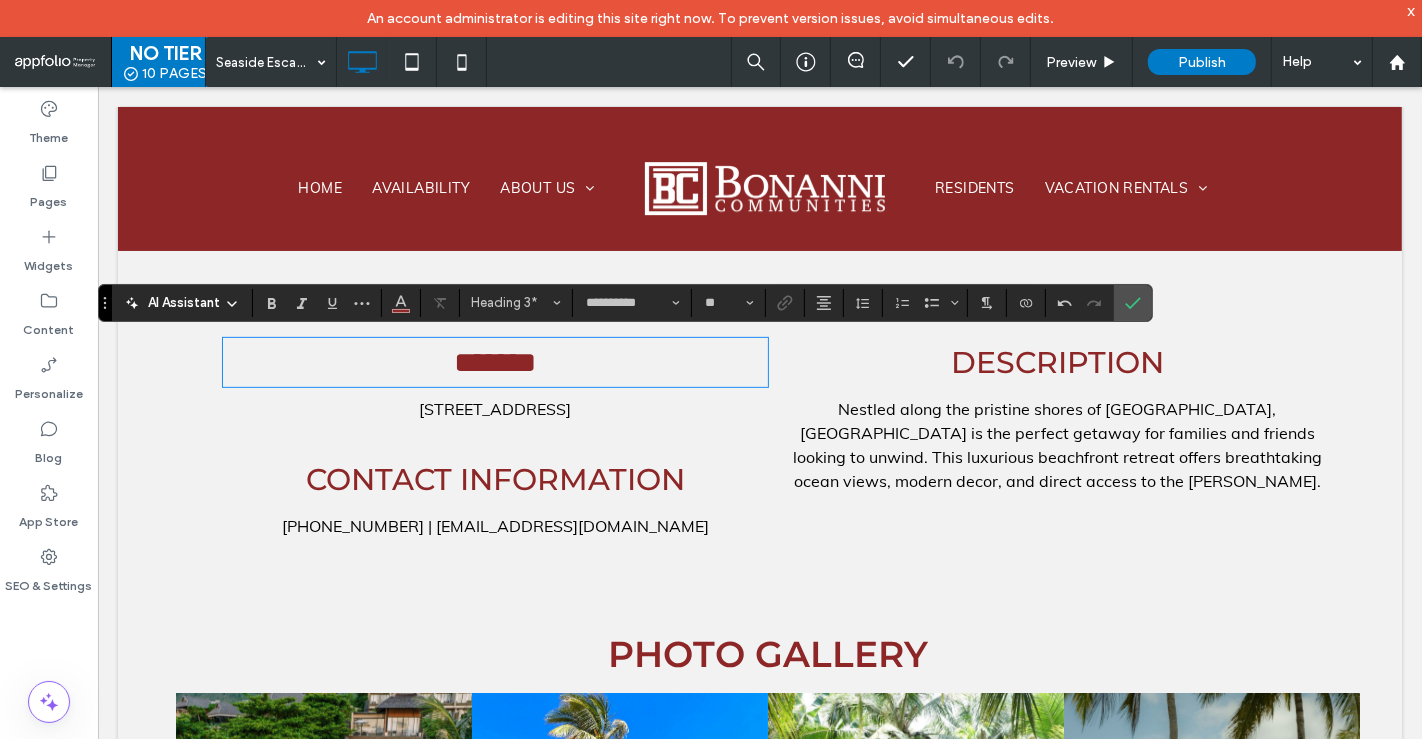 click on "*******" at bounding box center [495, 361] 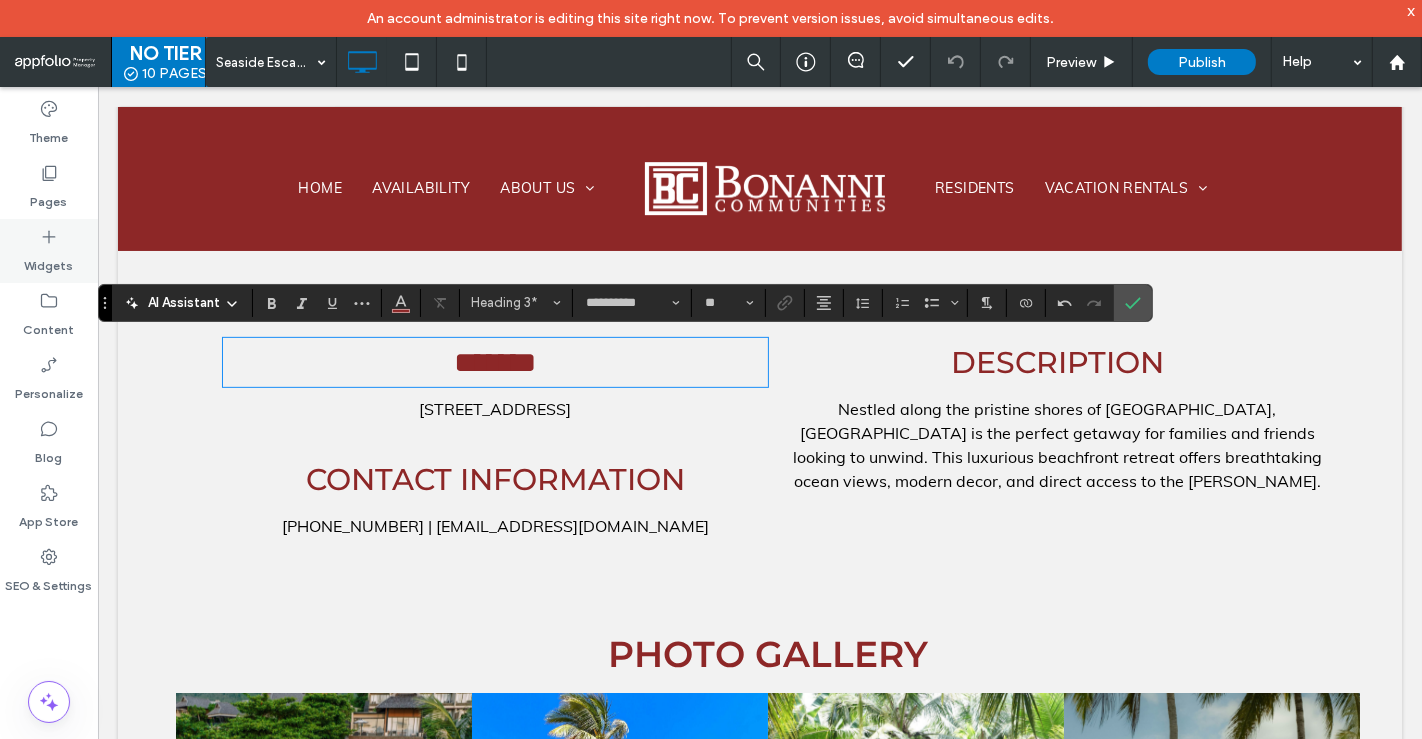click on "Widgets" at bounding box center (49, 261) 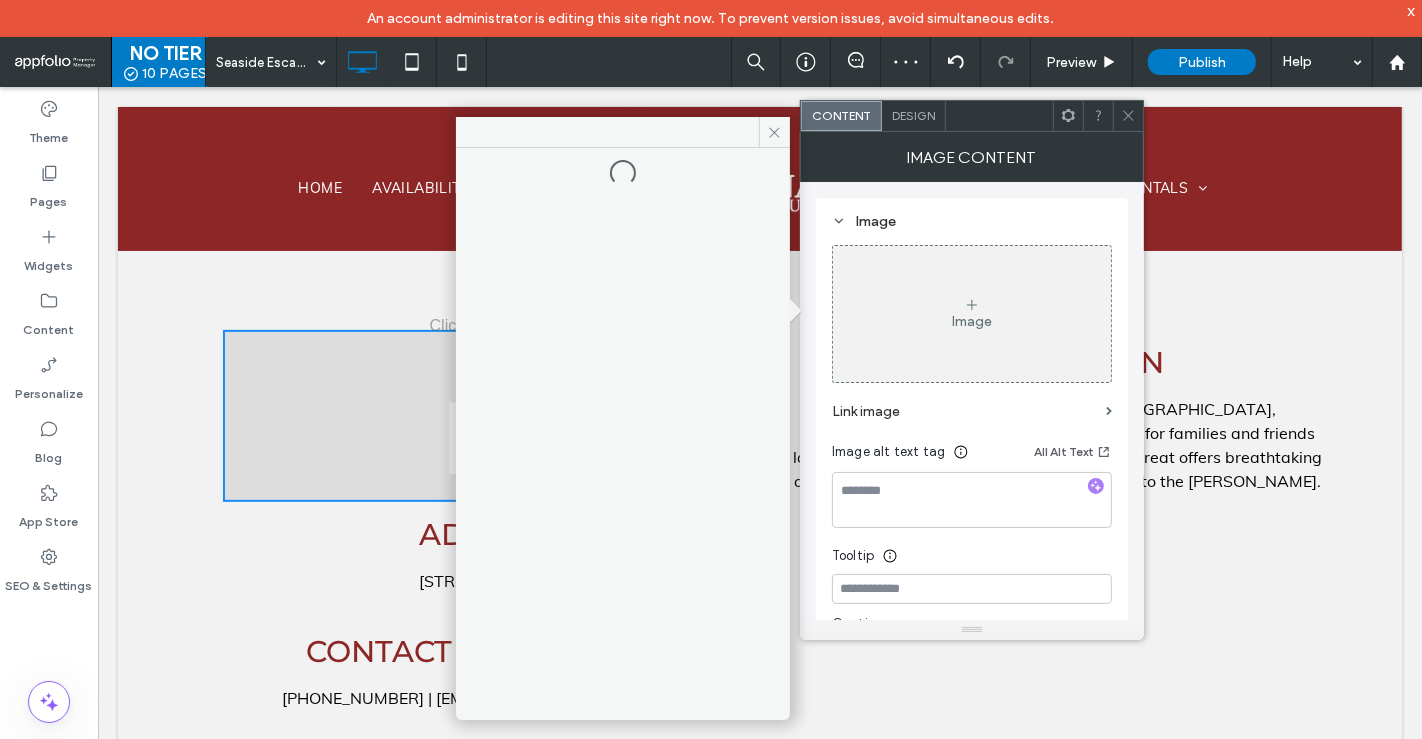 click on "Image" at bounding box center (972, 314) 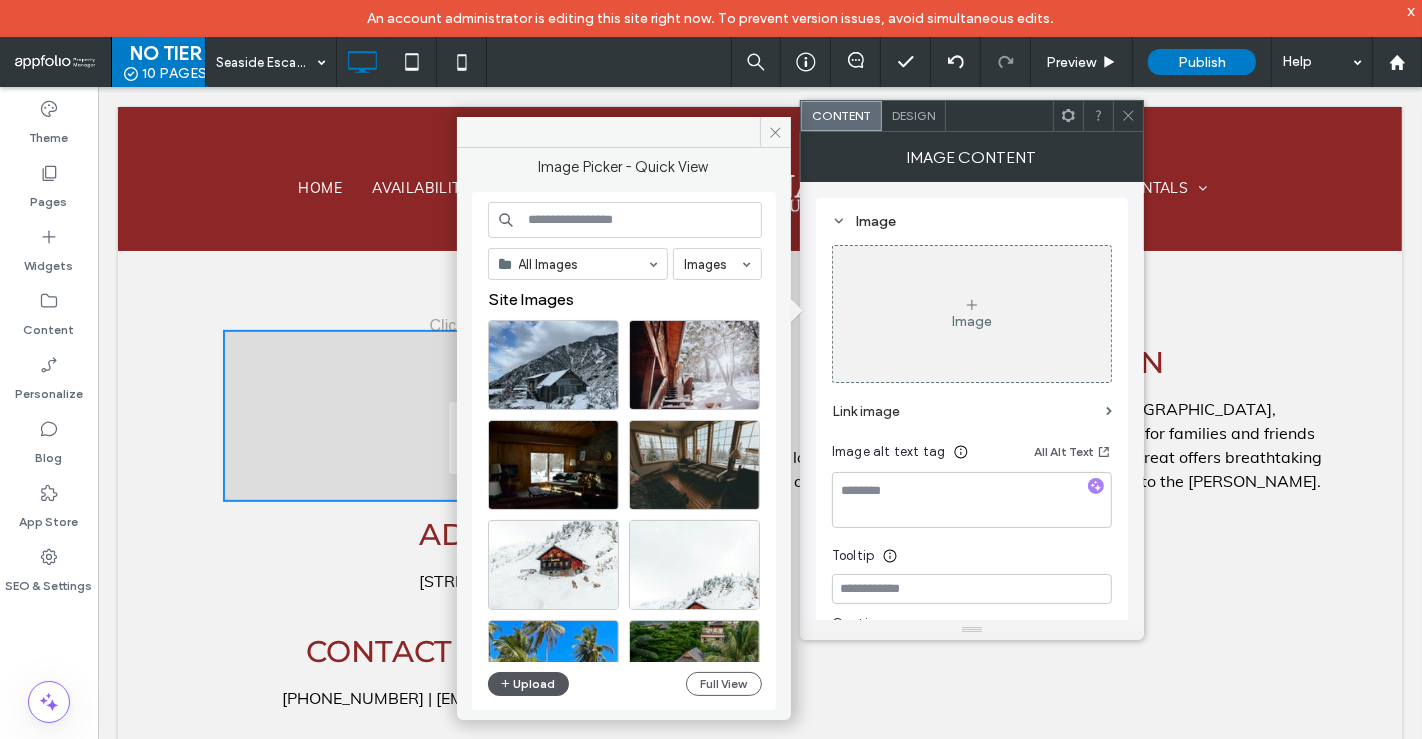 click on "Upload" at bounding box center [529, 684] 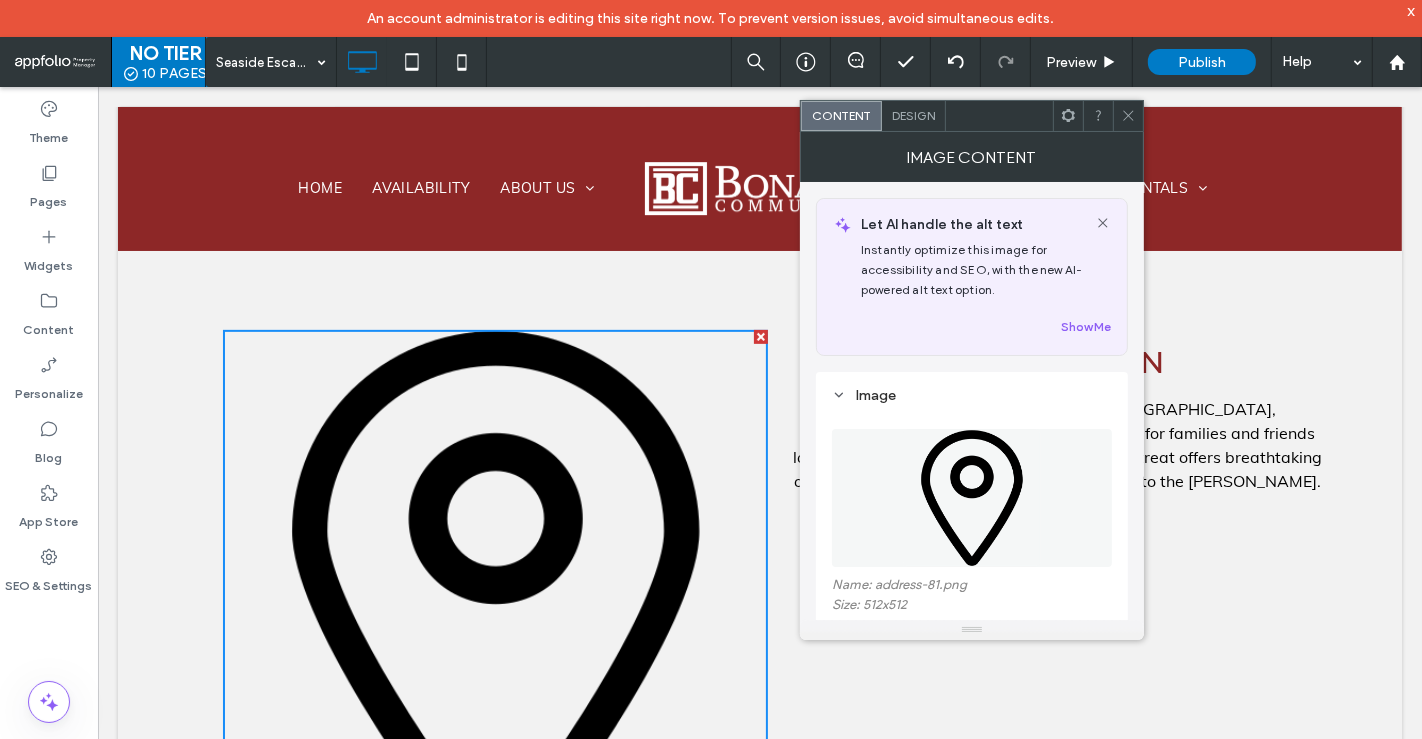 click 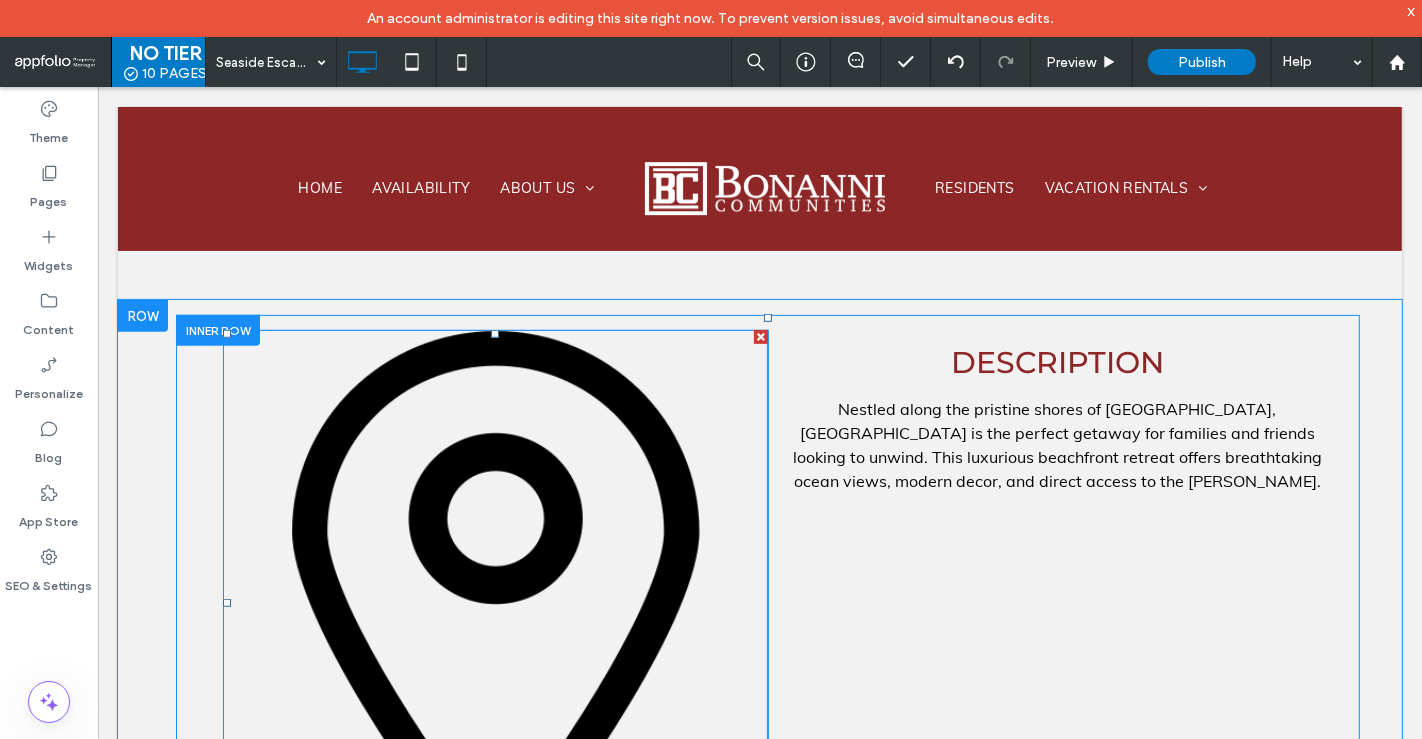 click at bounding box center (495, 602) 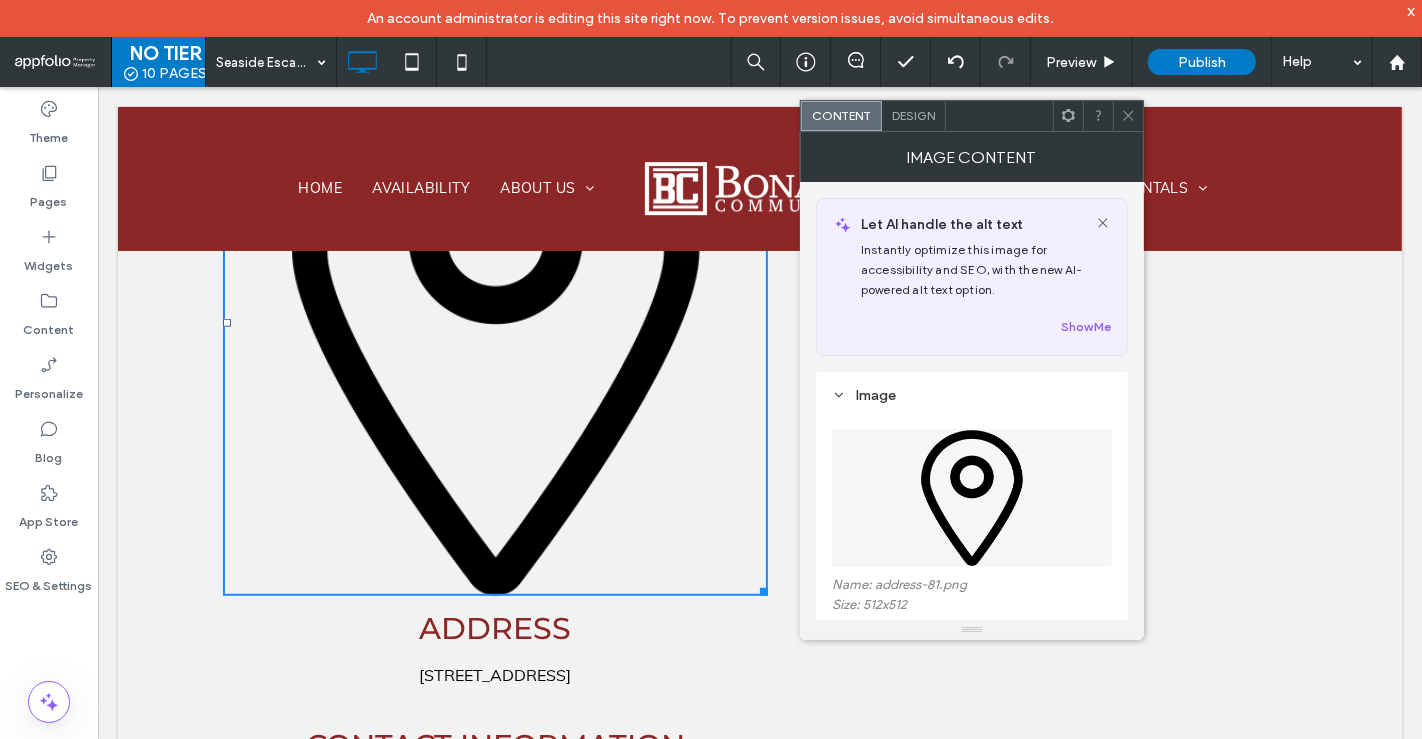 scroll, scrollTop: 977, scrollLeft: 0, axis: vertical 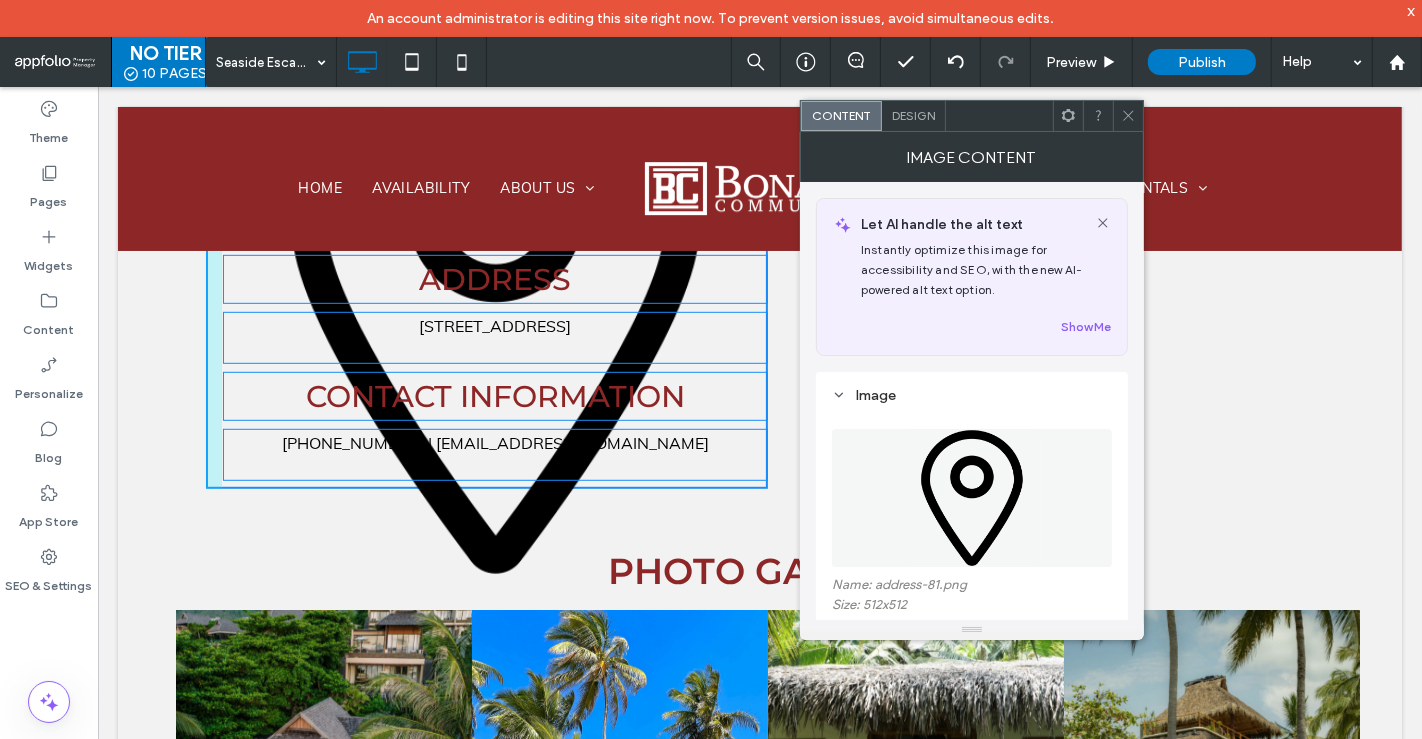 drag, startPoint x: 751, startPoint y: 569, endPoint x: 556, endPoint y: 355, distance: 289.51855 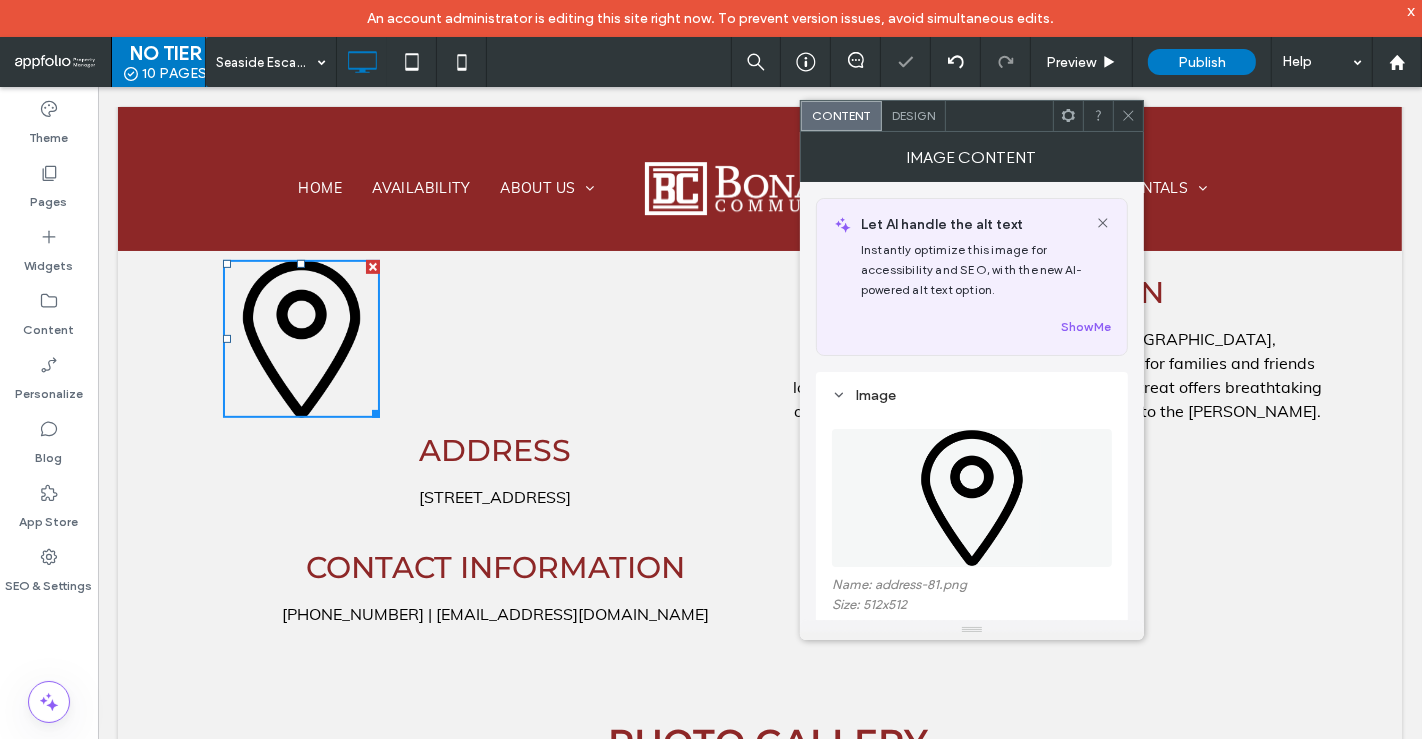 scroll, scrollTop: 714, scrollLeft: 0, axis: vertical 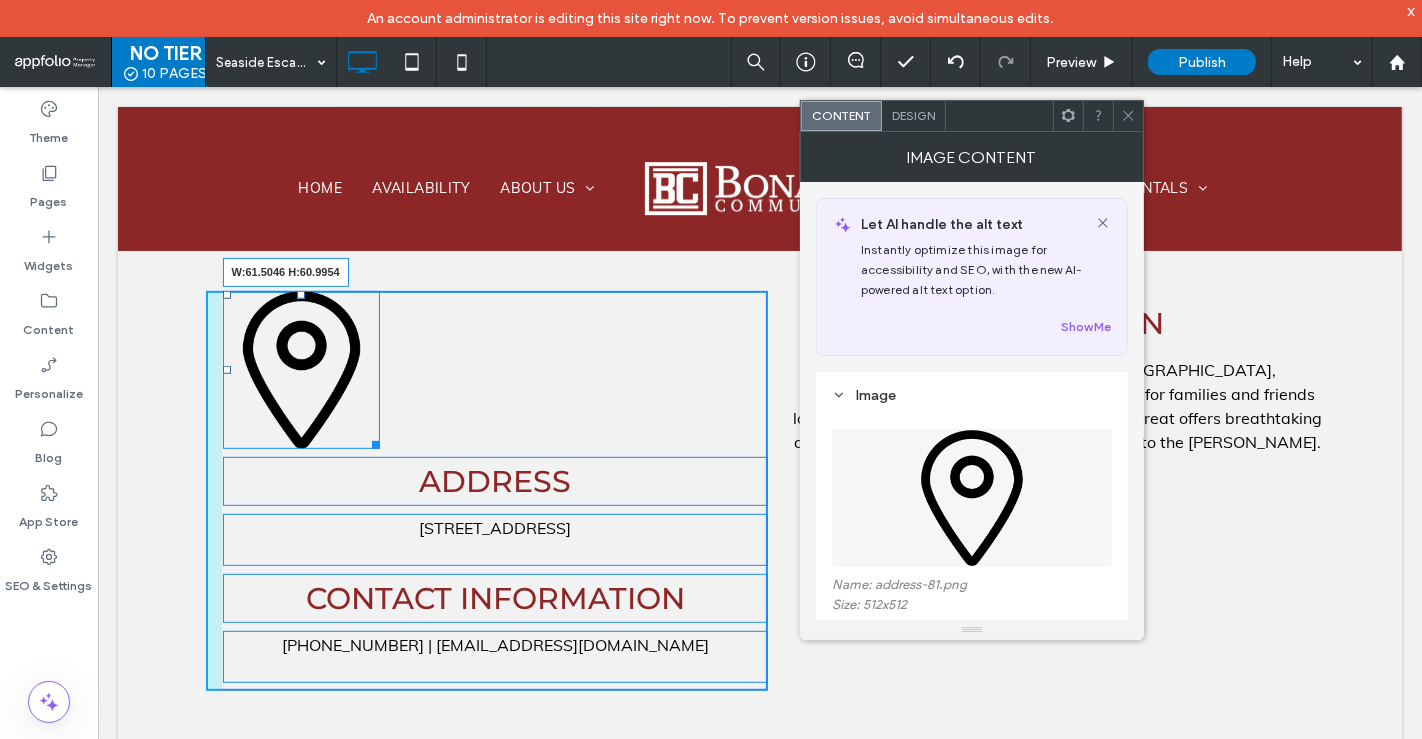 drag, startPoint x: 364, startPoint y: 445, endPoint x: 317, endPoint y: 391, distance: 71.5891 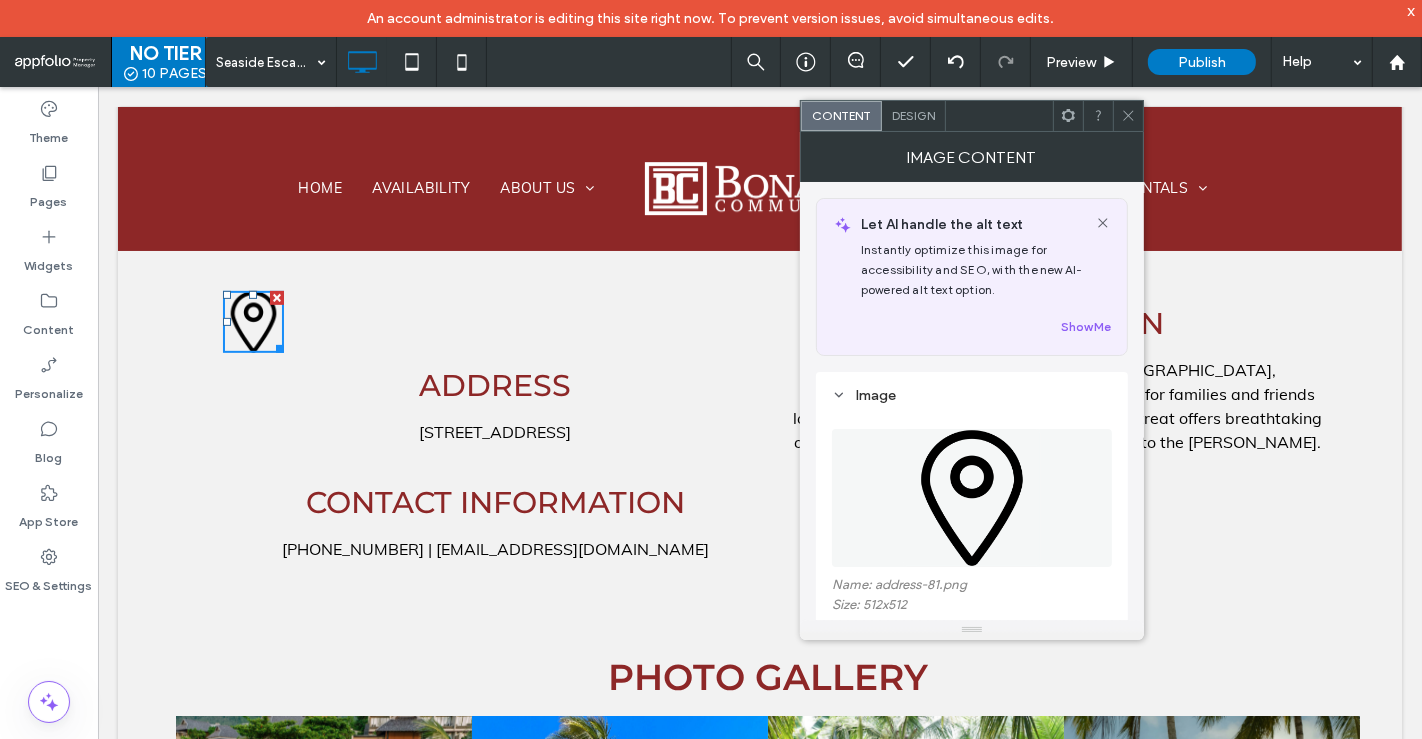 click 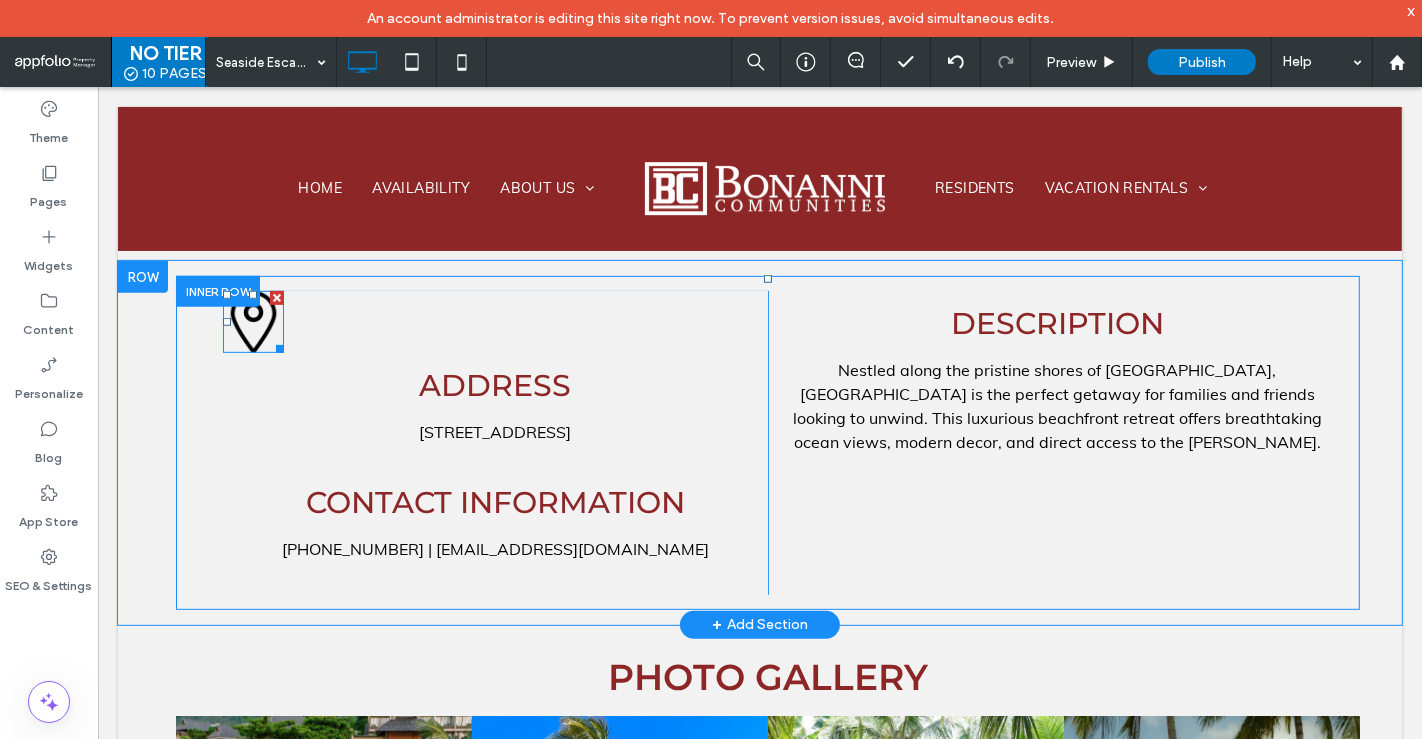 click at bounding box center [253, 321] 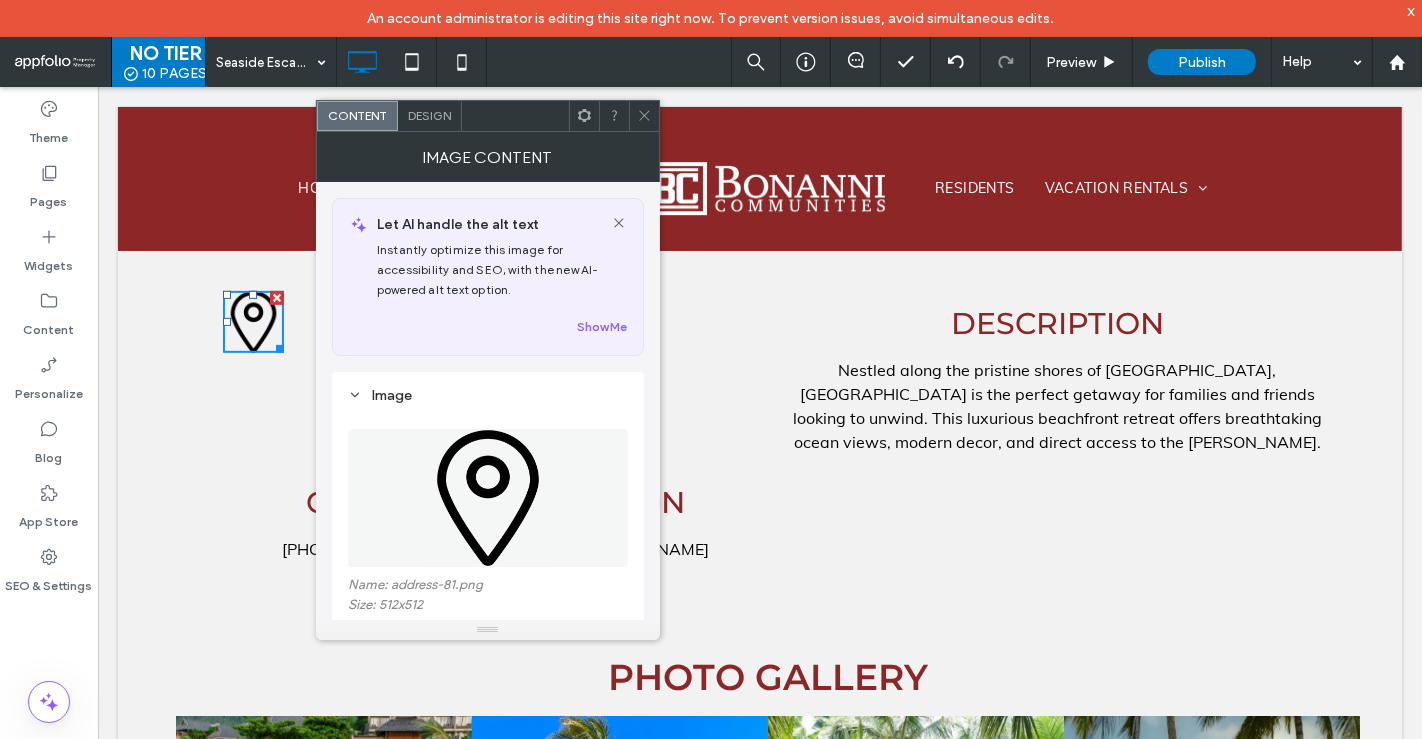 click at bounding box center (644, 116) 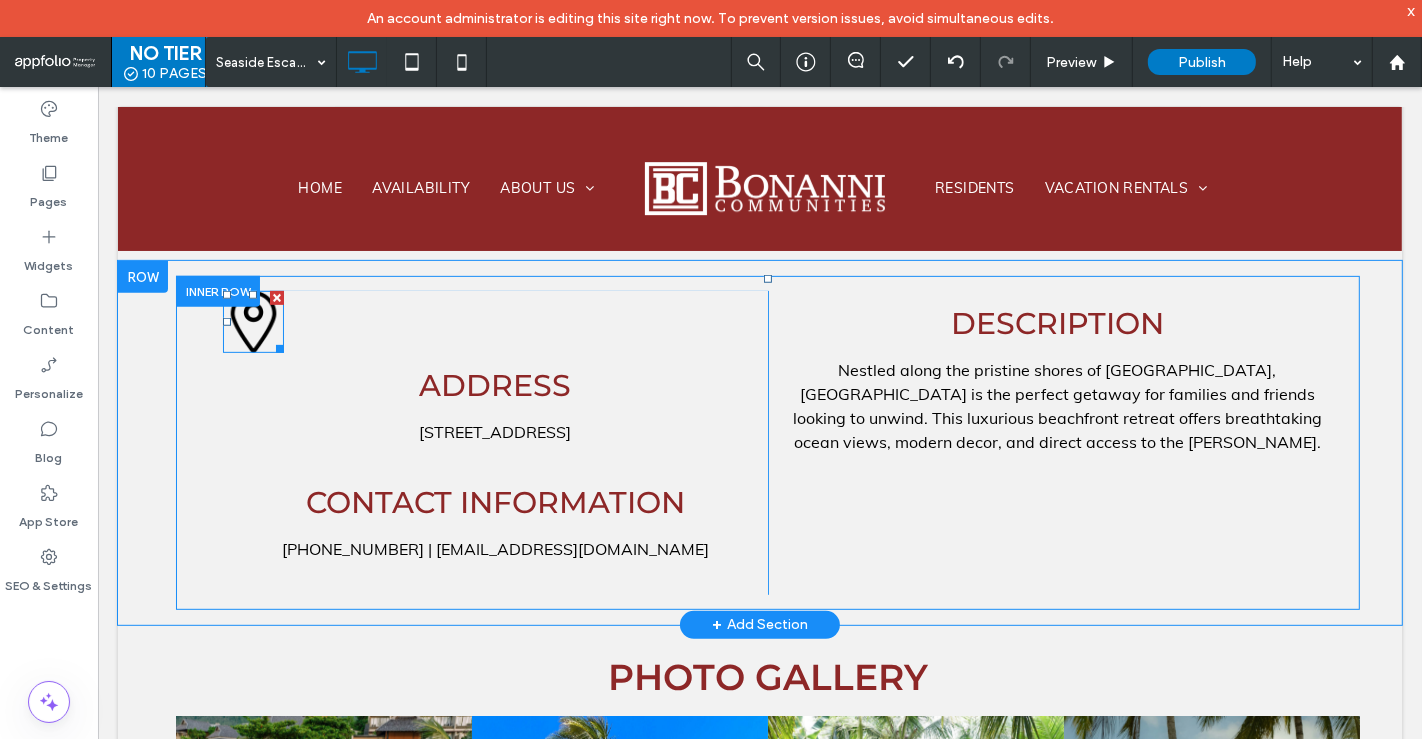 click at bounding box center (253, 321) 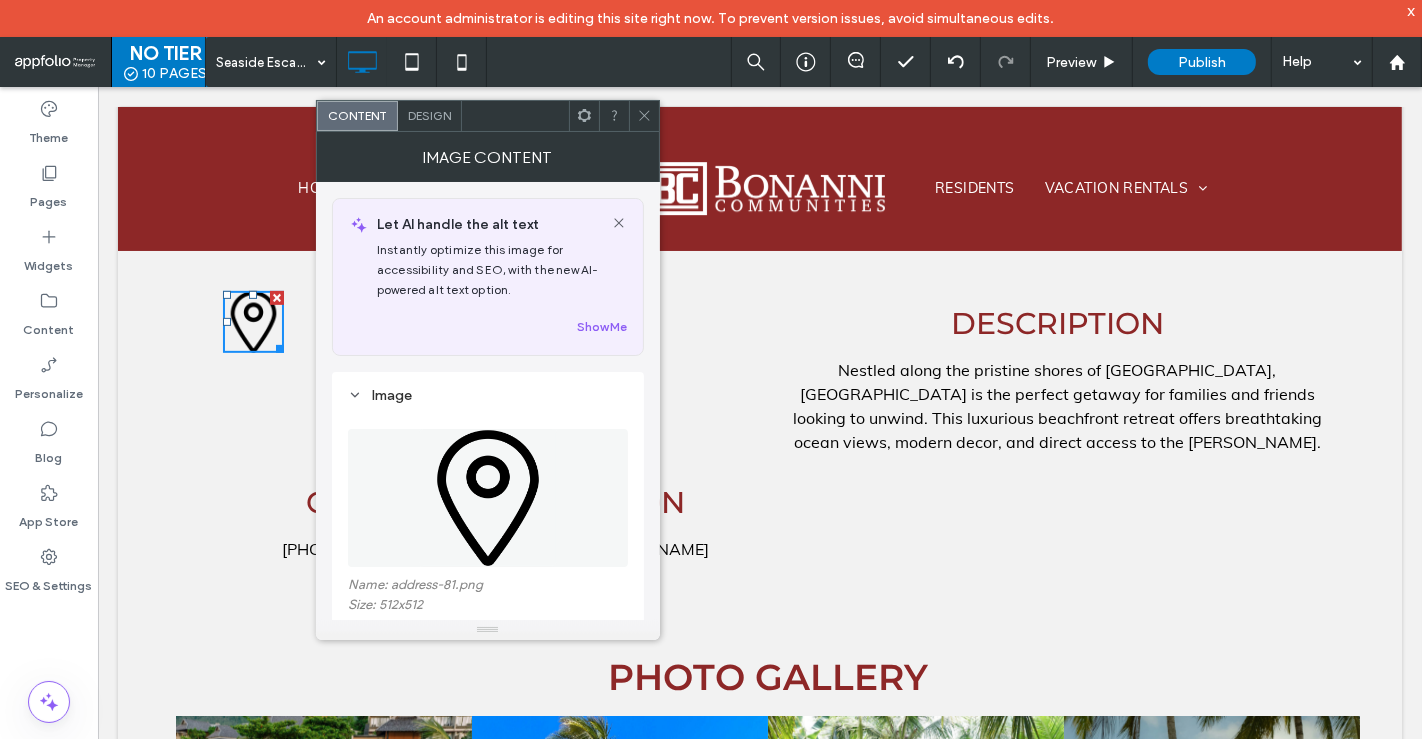 click at bounding box center [644, 116] 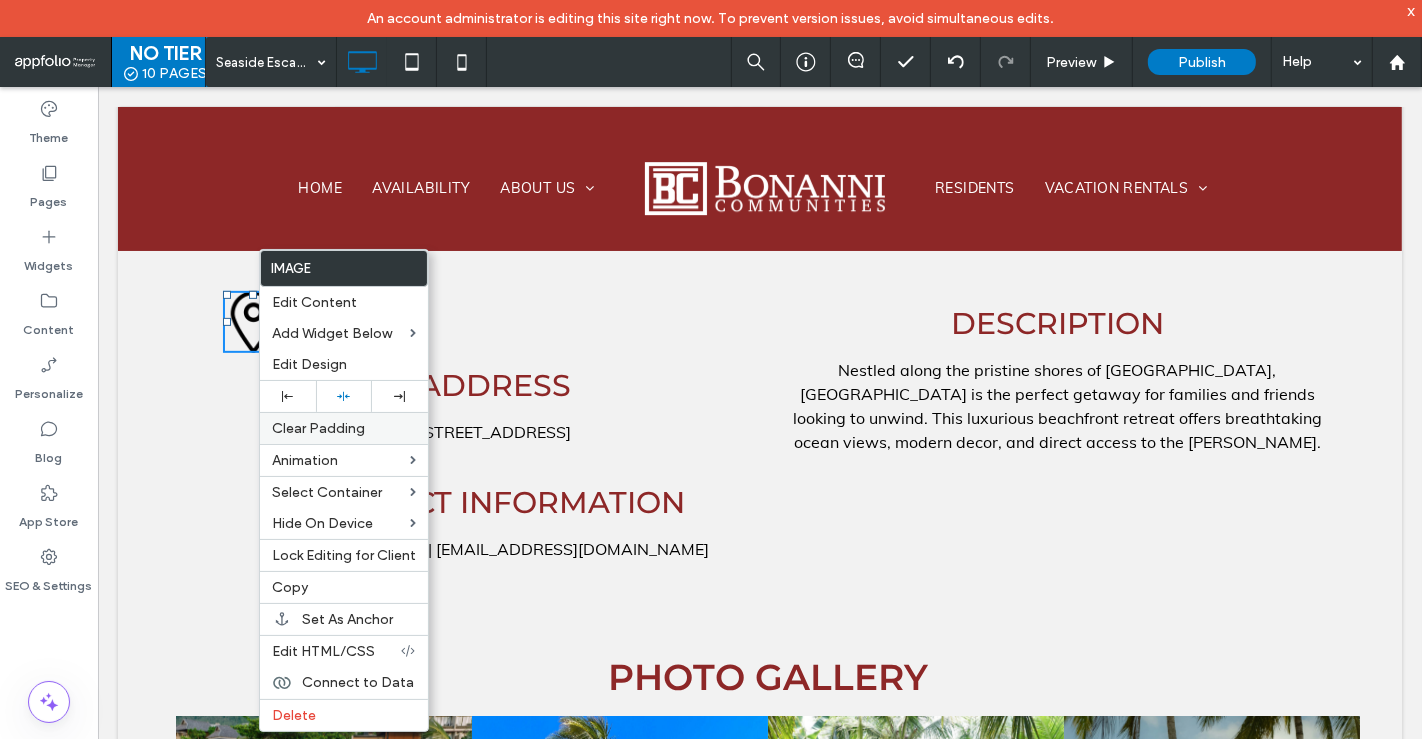 click on "Clear Padding" at bounding box center (318, 428) 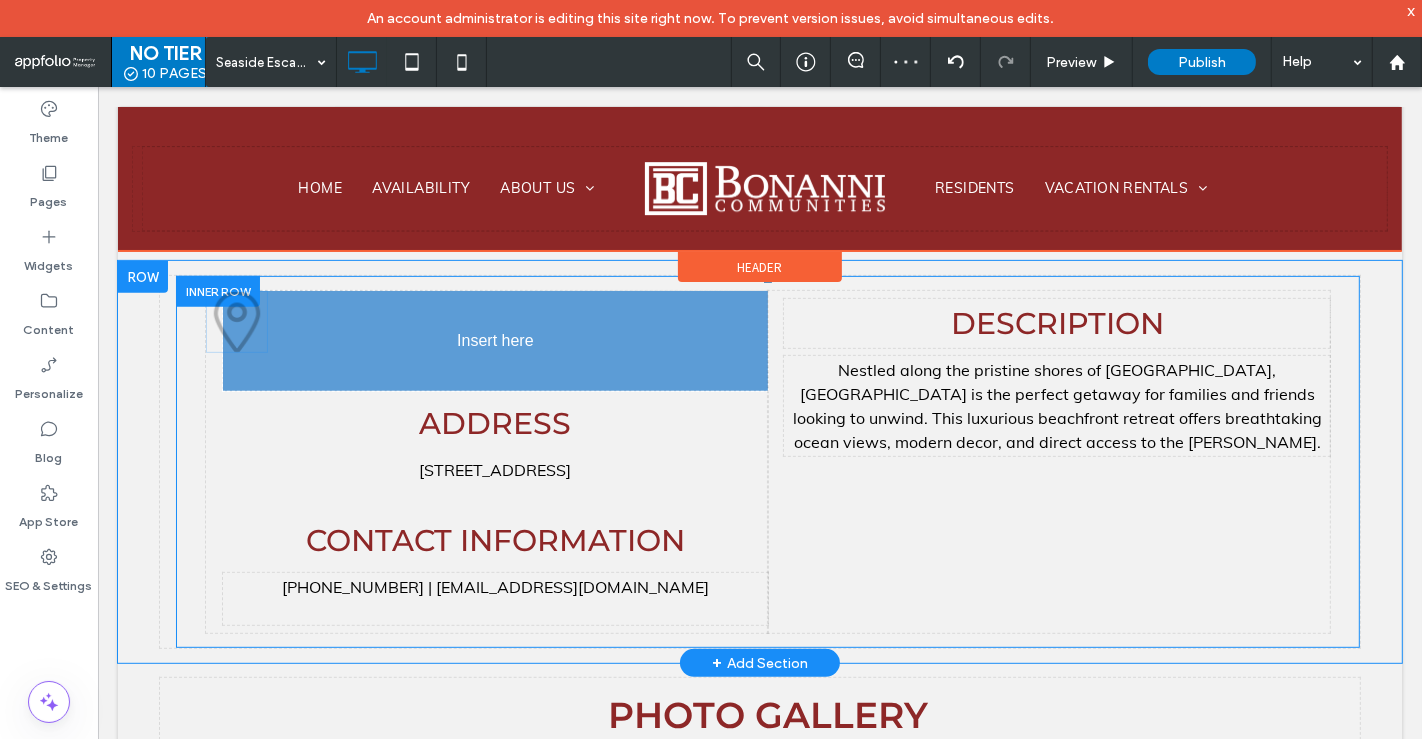 drag, startPoint x: 253, startPoint y: 316, endPoint x: 356, endPoint y: 431, distance: 154.38264 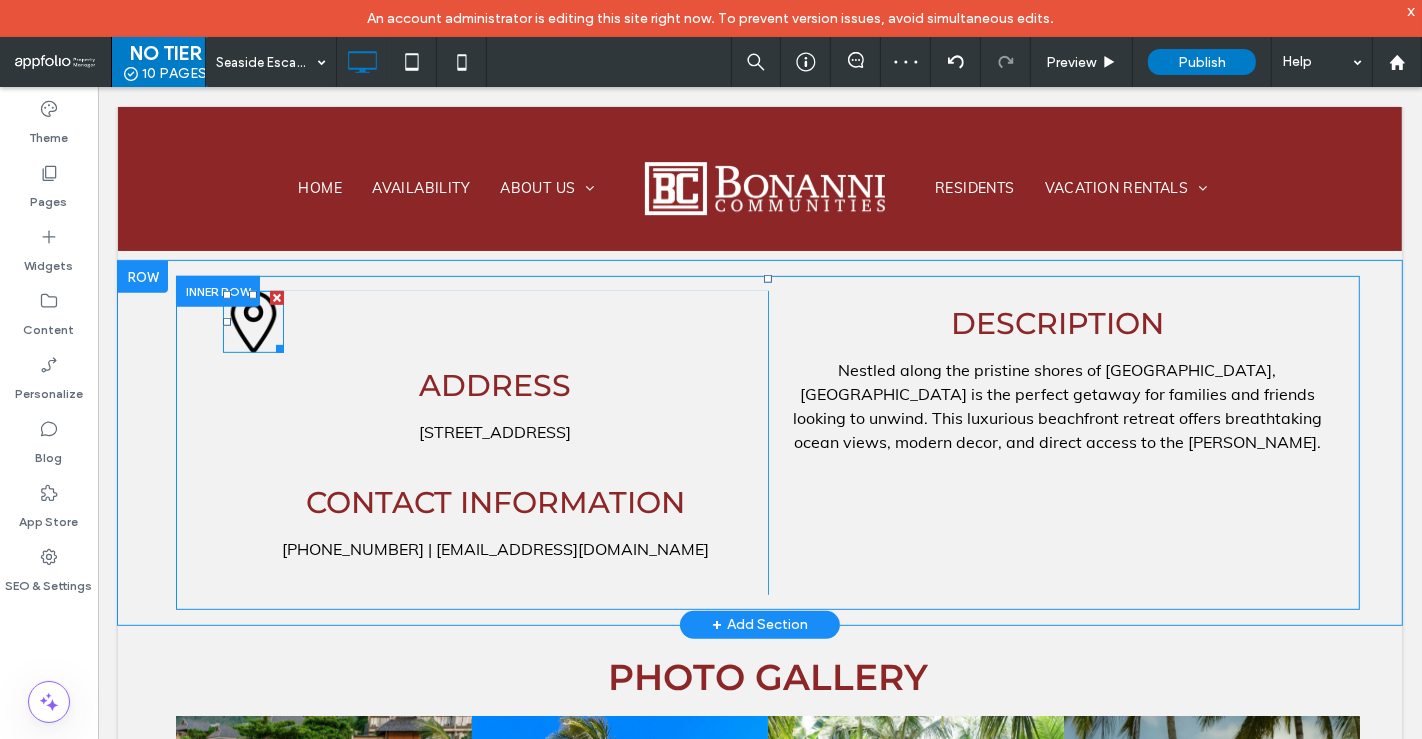 click at bounding box center [253, 321] 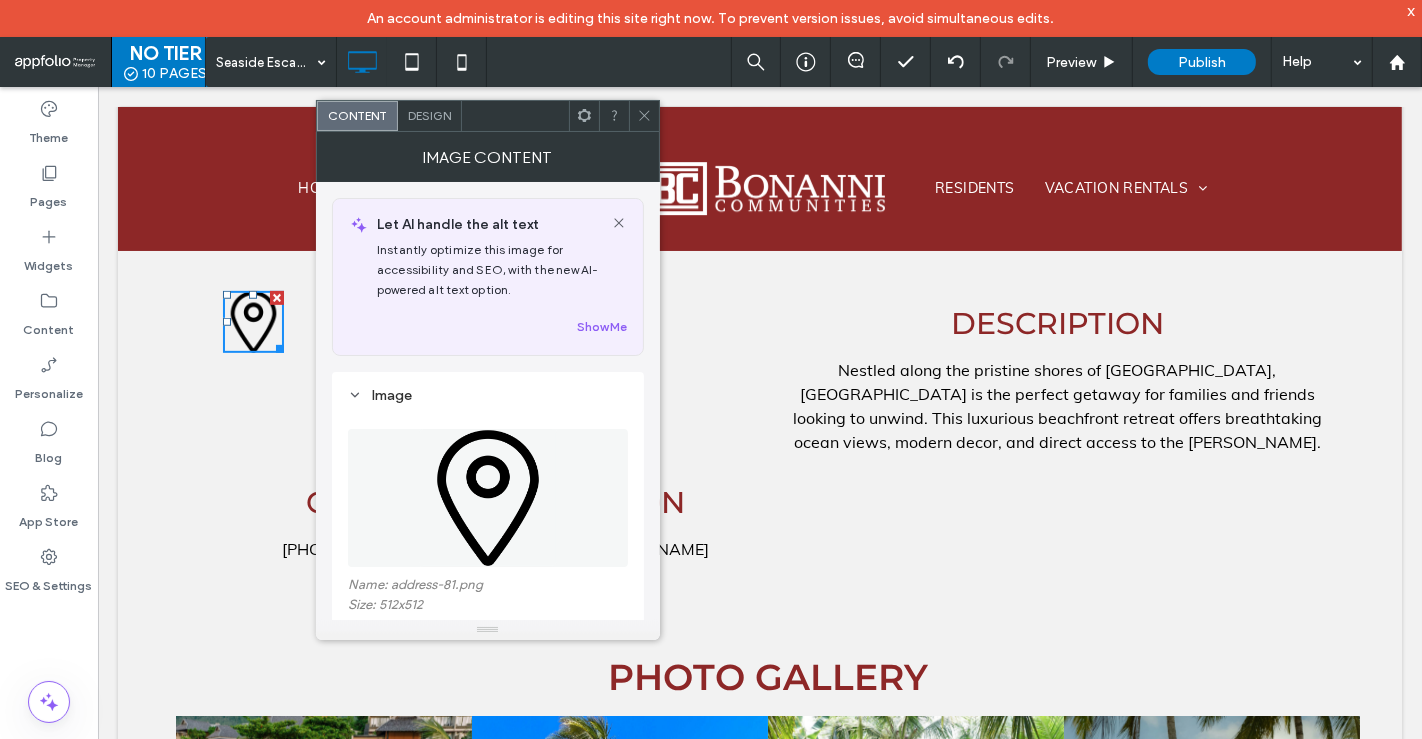 click at bounding box center (253, 321) 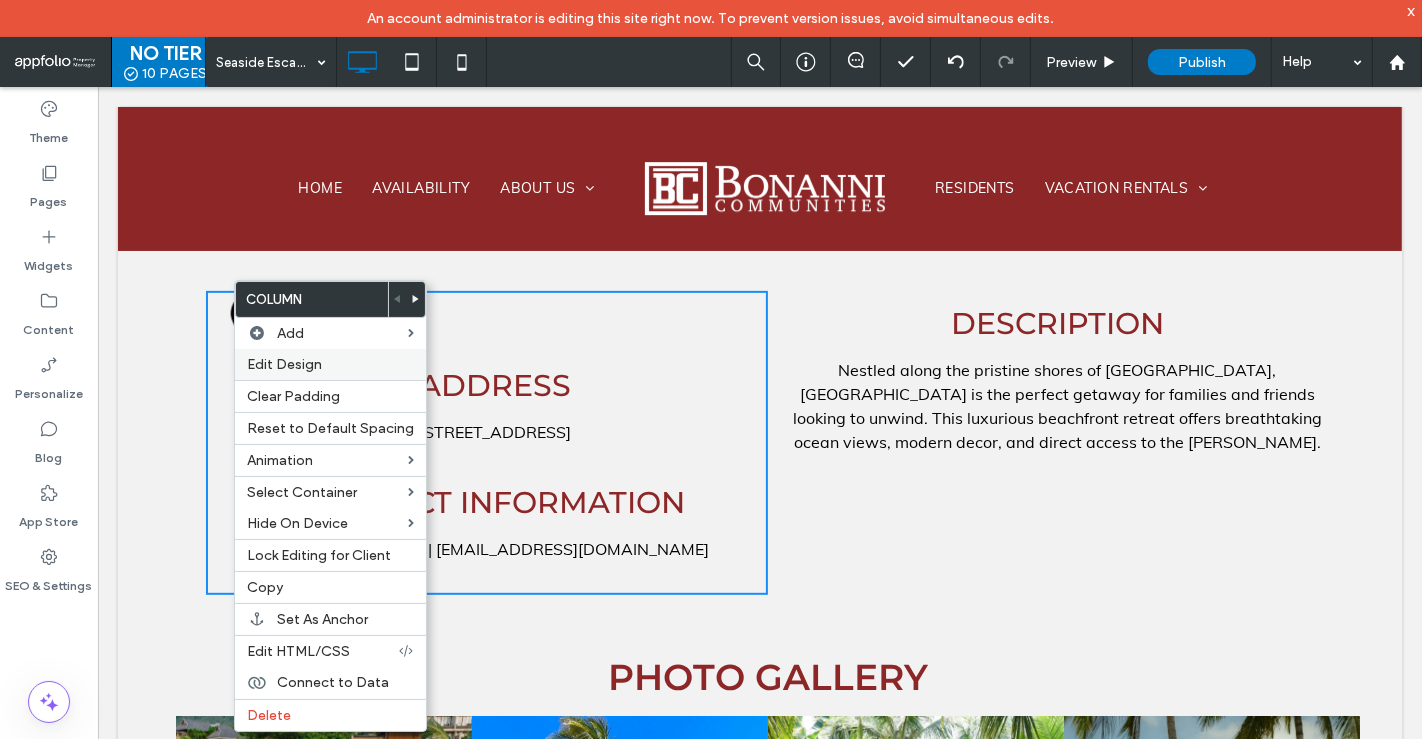 click on "Edit Design" at bounding box center (284, 364) 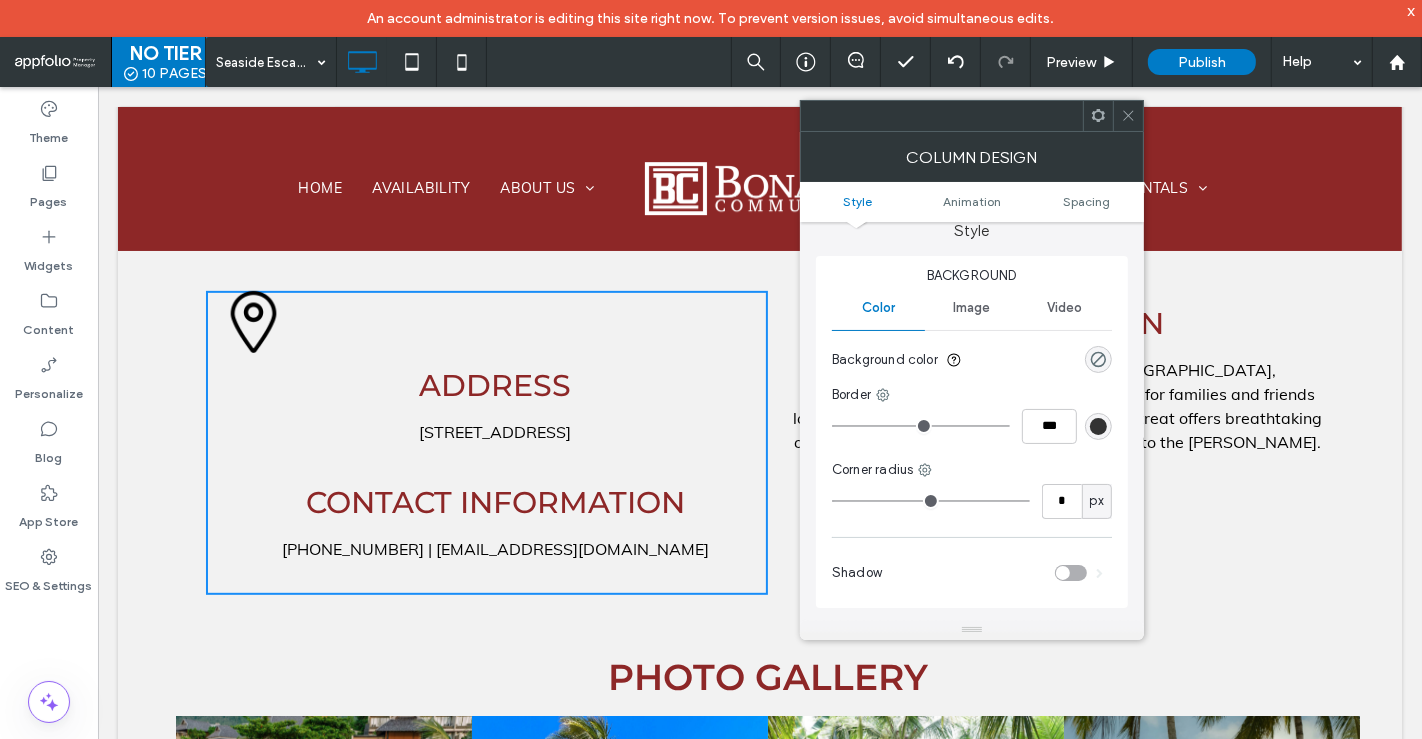 scroll, scrollTop: 17, scrollLeft: 0, axis: vertical 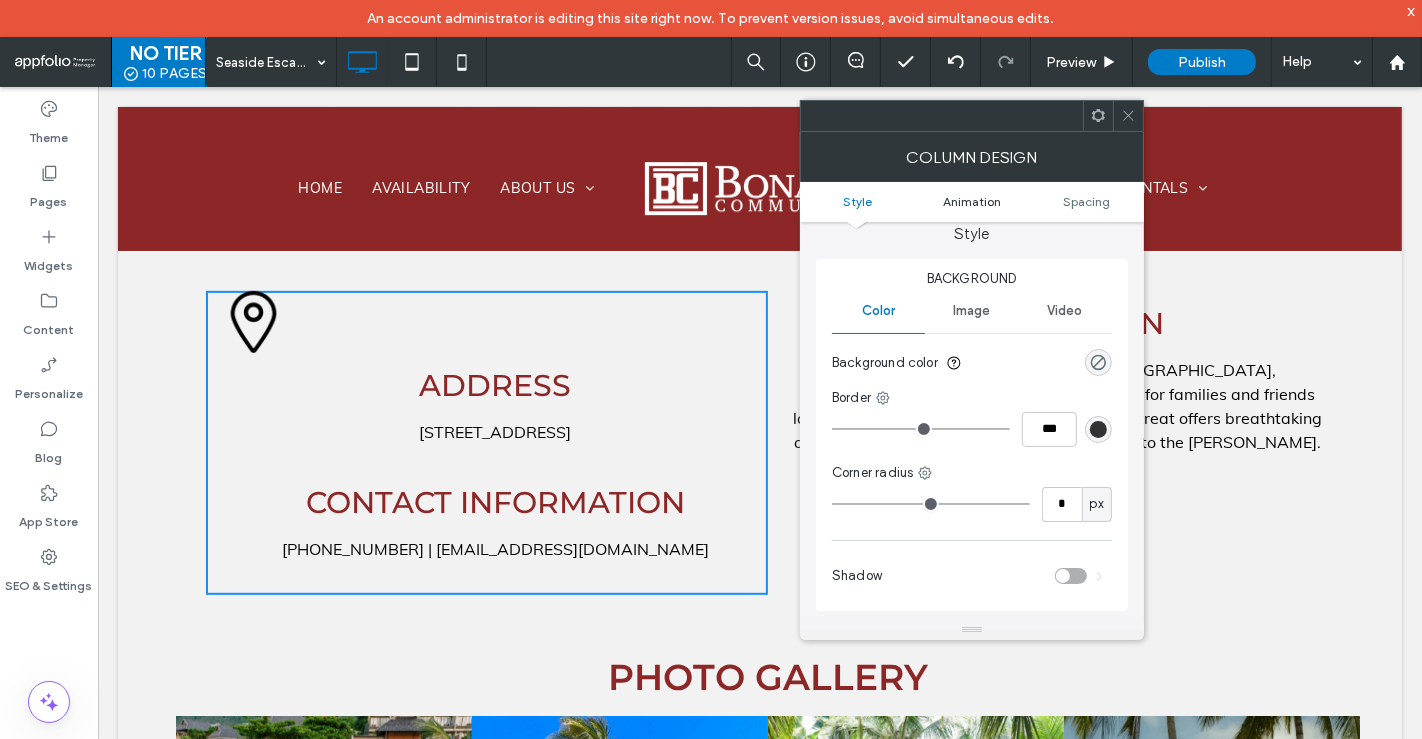 click on "Animation" at bounding box center [972, 201] 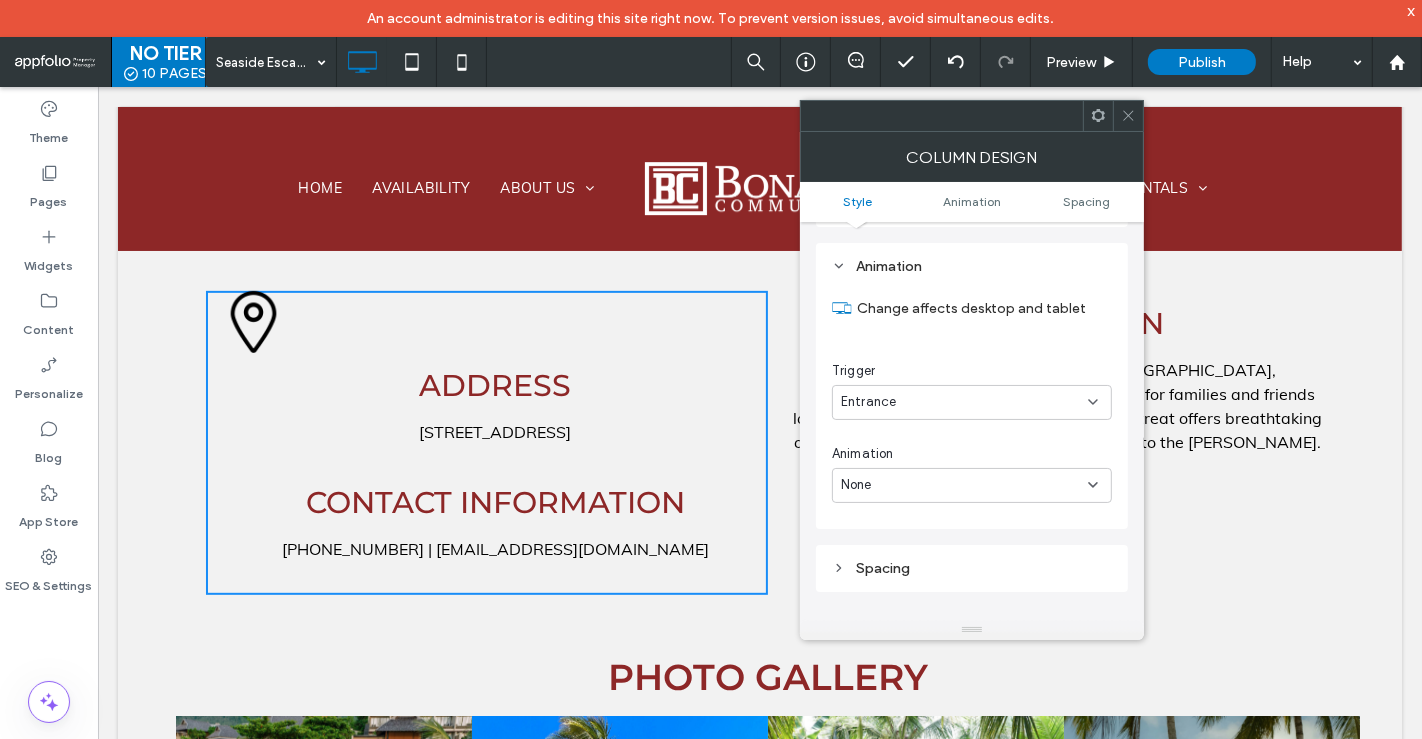 scroll, scrollTop: 404, scrollLeft: 0, axis: vertical 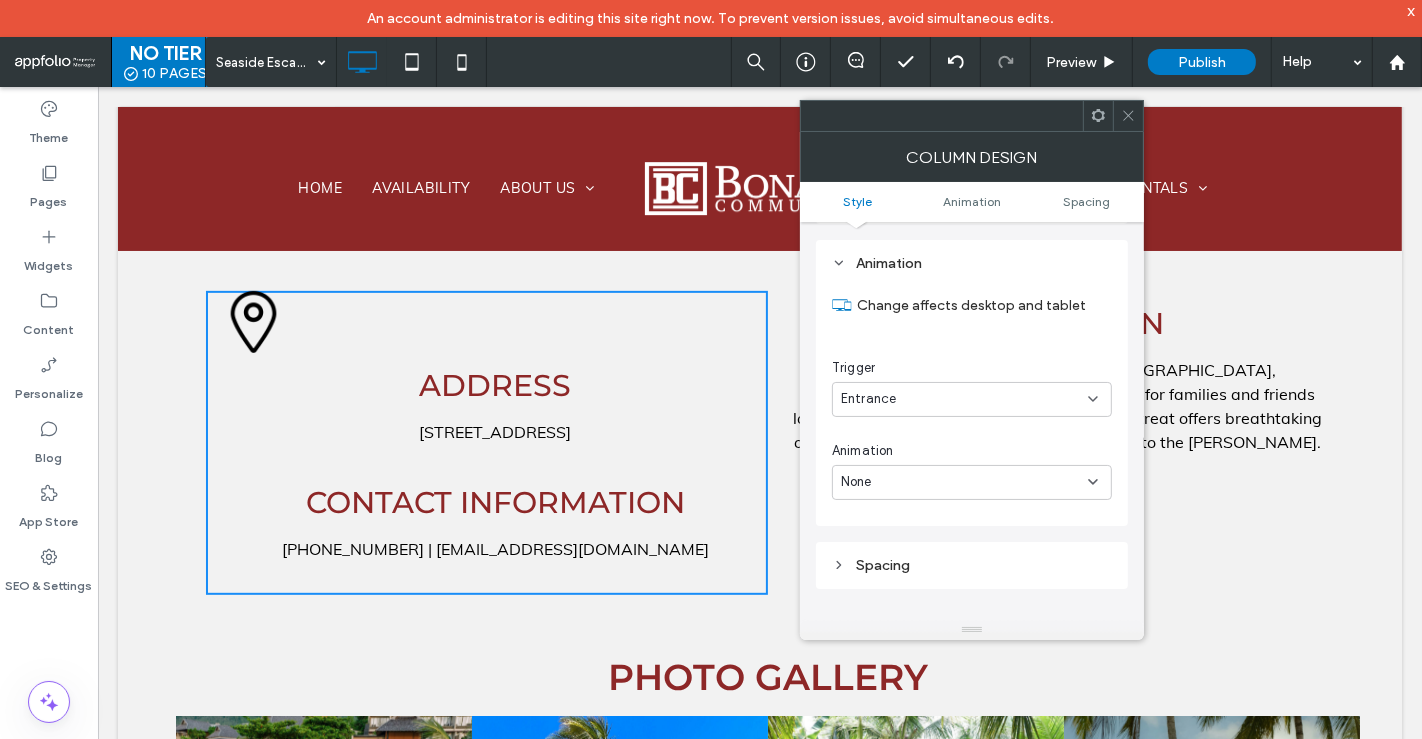 click 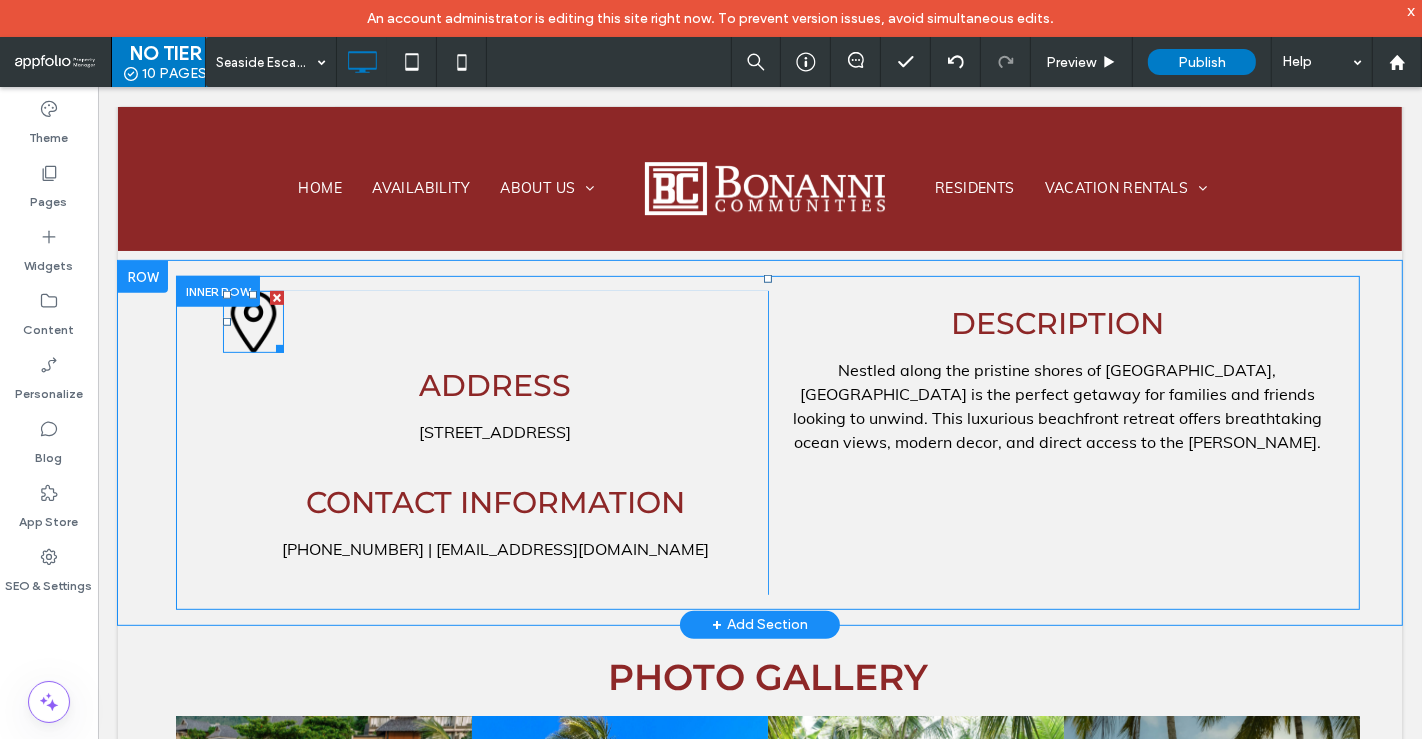 click at bounding box center [276, 297] 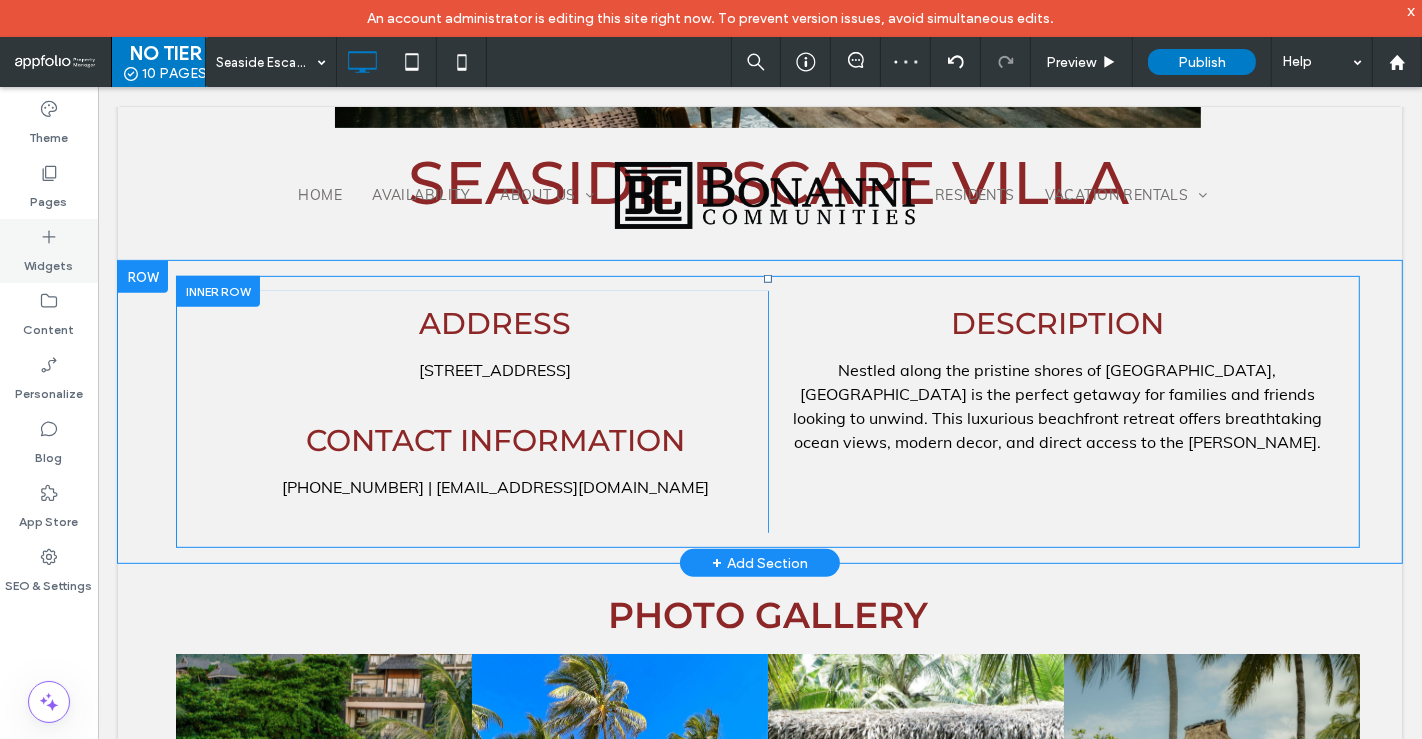 click on "Widgets" at bounding box center (49, 261) 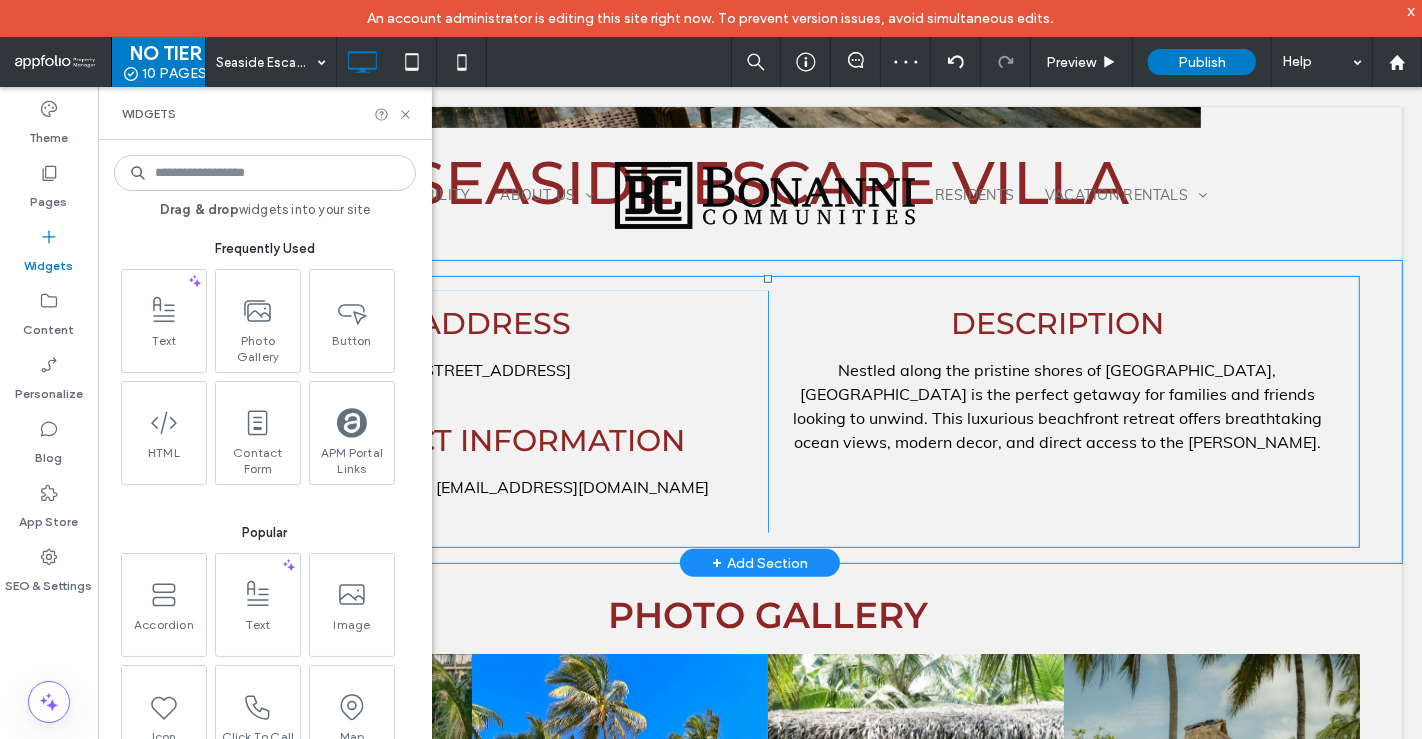 click at bounding box center (265, 173) 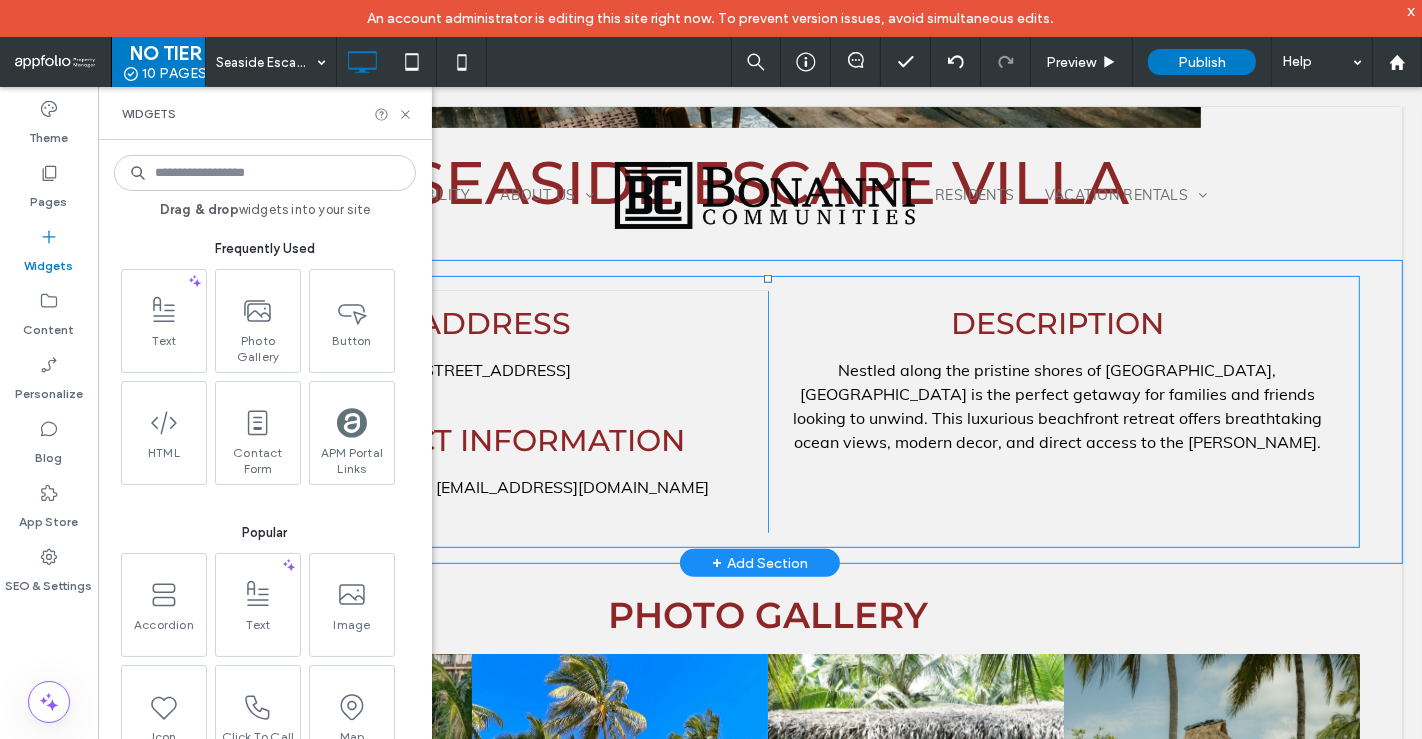 type on "*" 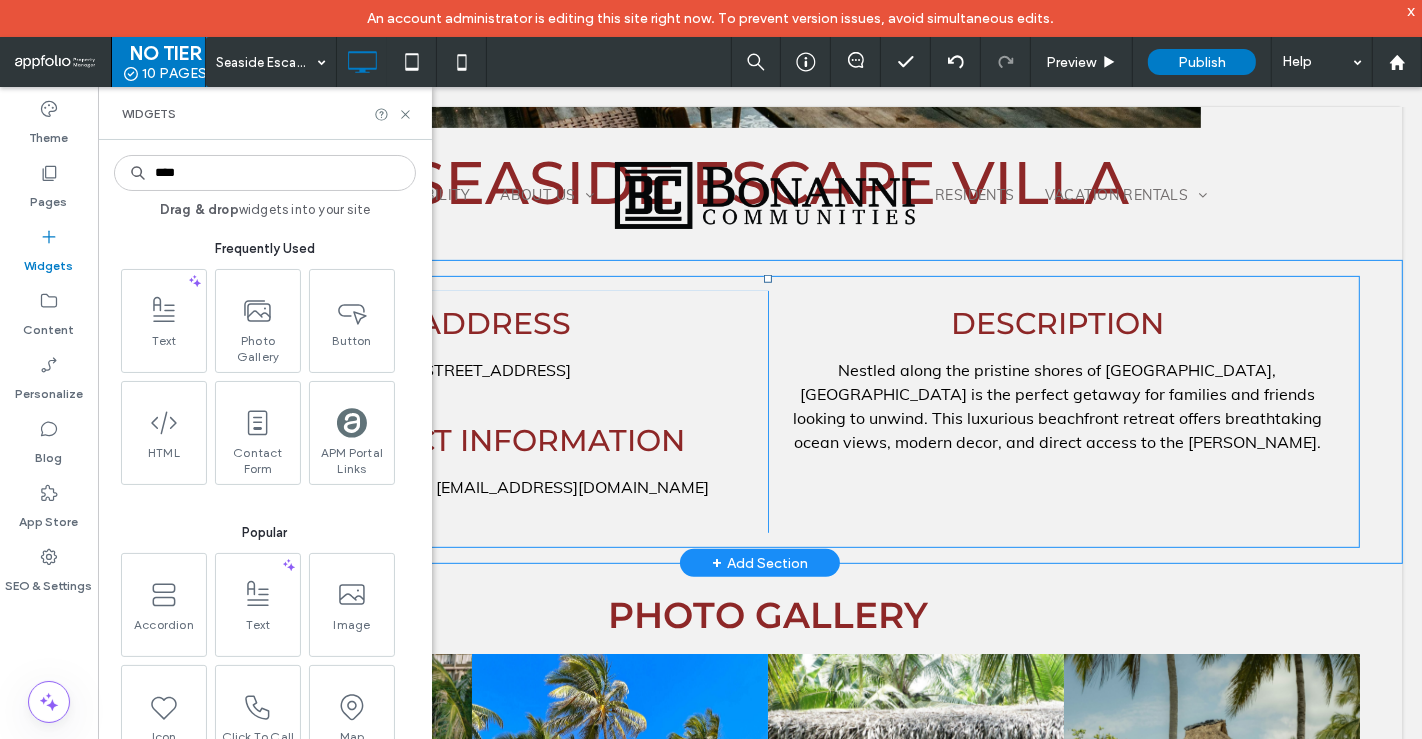 type on "****" 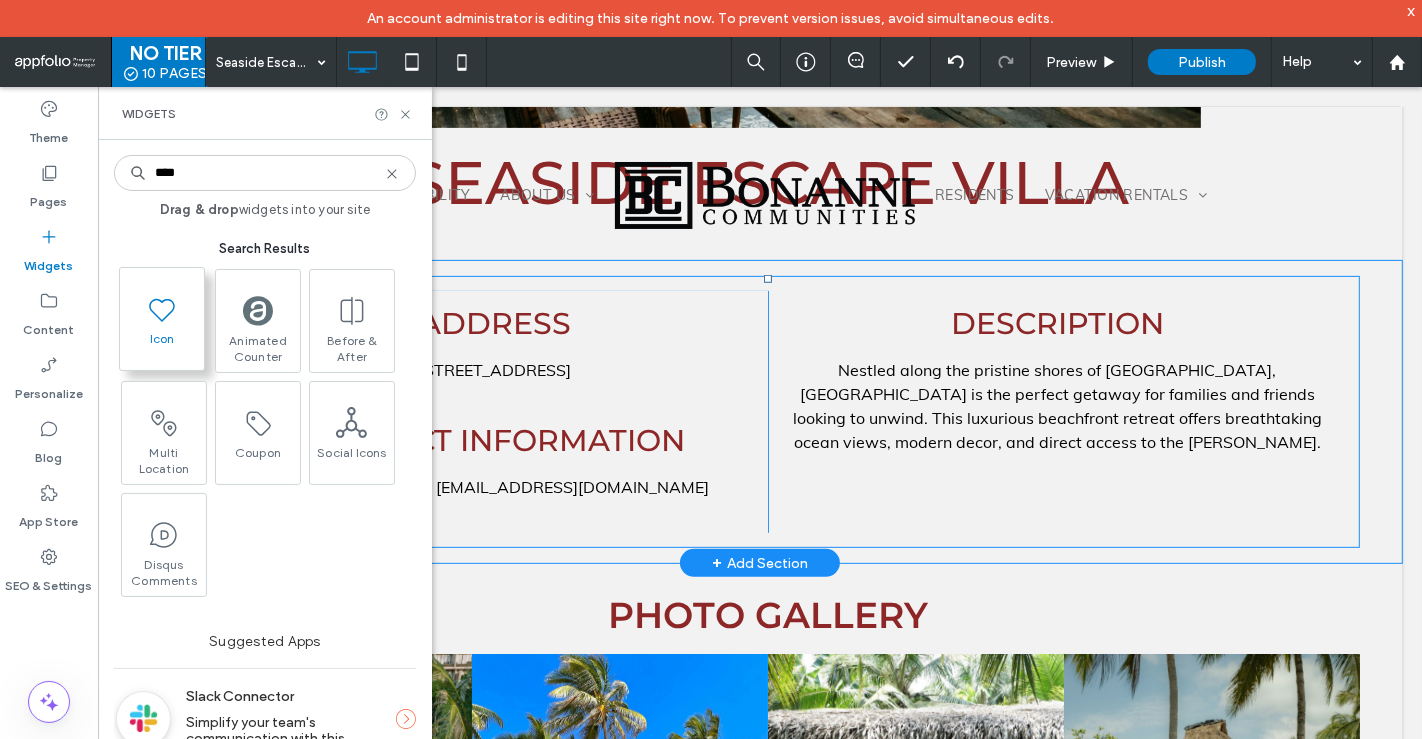 click 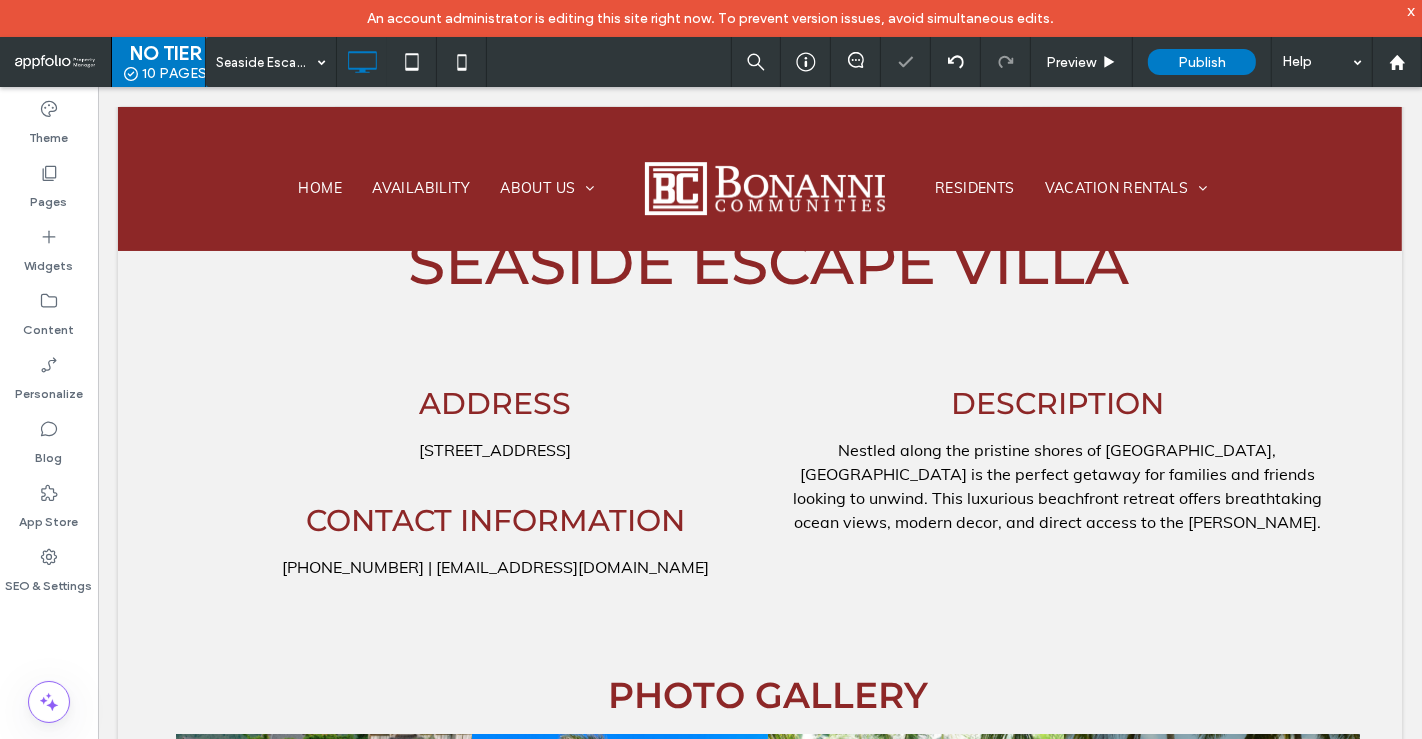 scroll, scrollTop: 794, scrollLeft: 0, axis: vertical 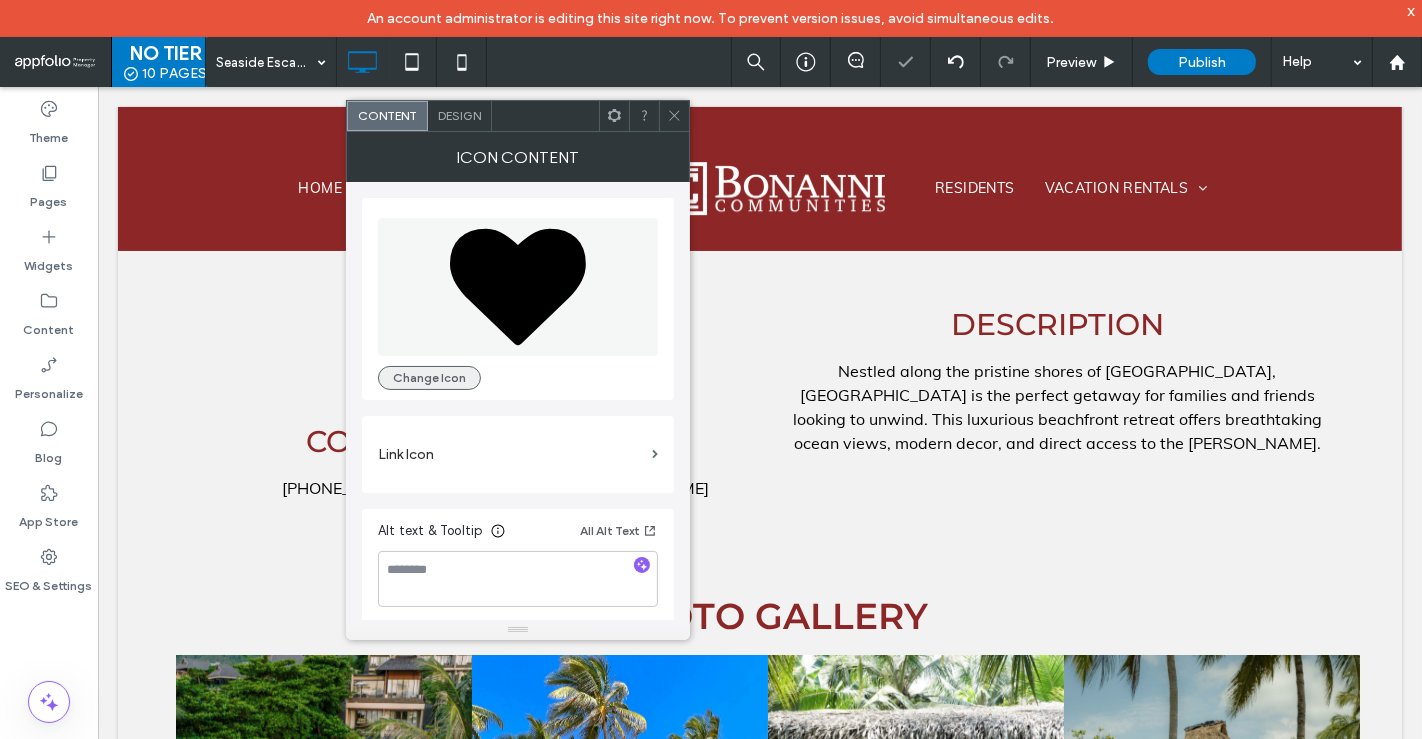 click on "Change Icon" at bounding box center [429, 378] 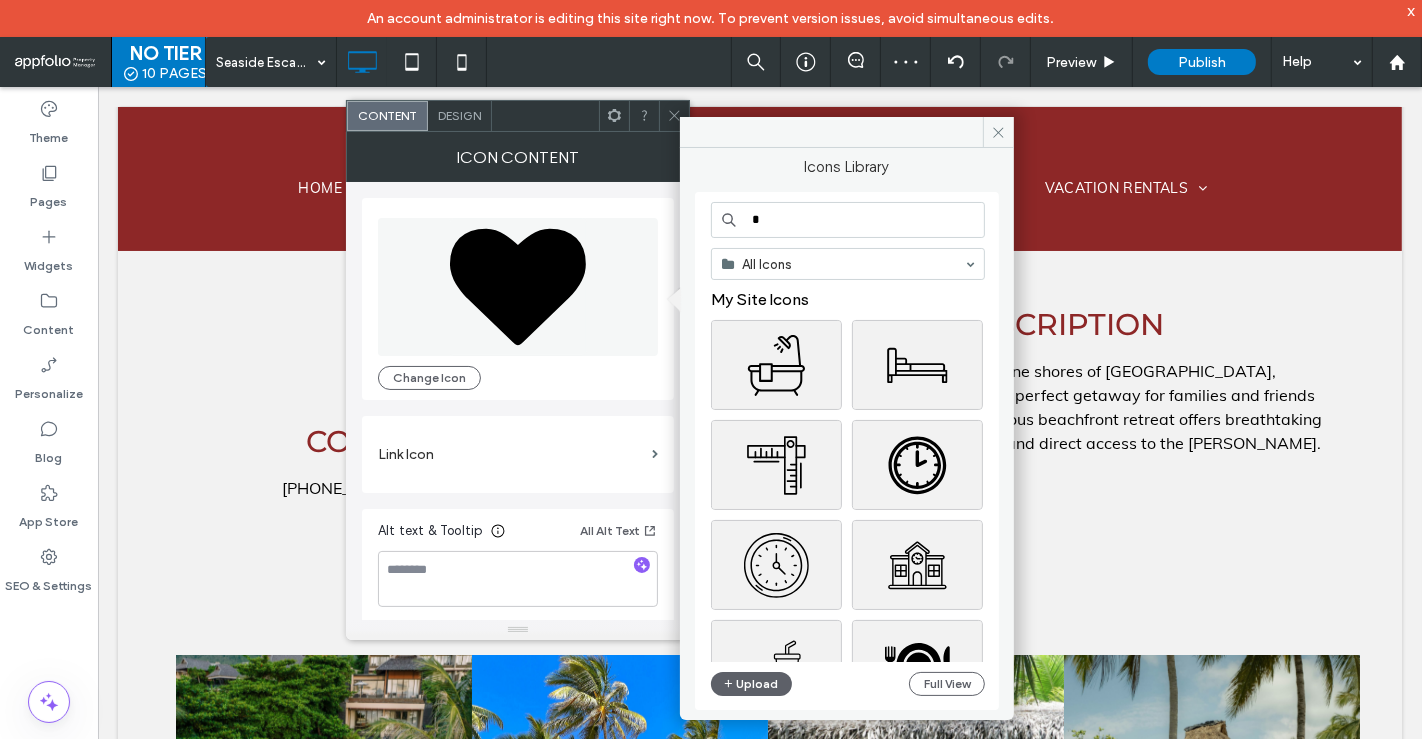click on "*" at bounding box center (848, 220) 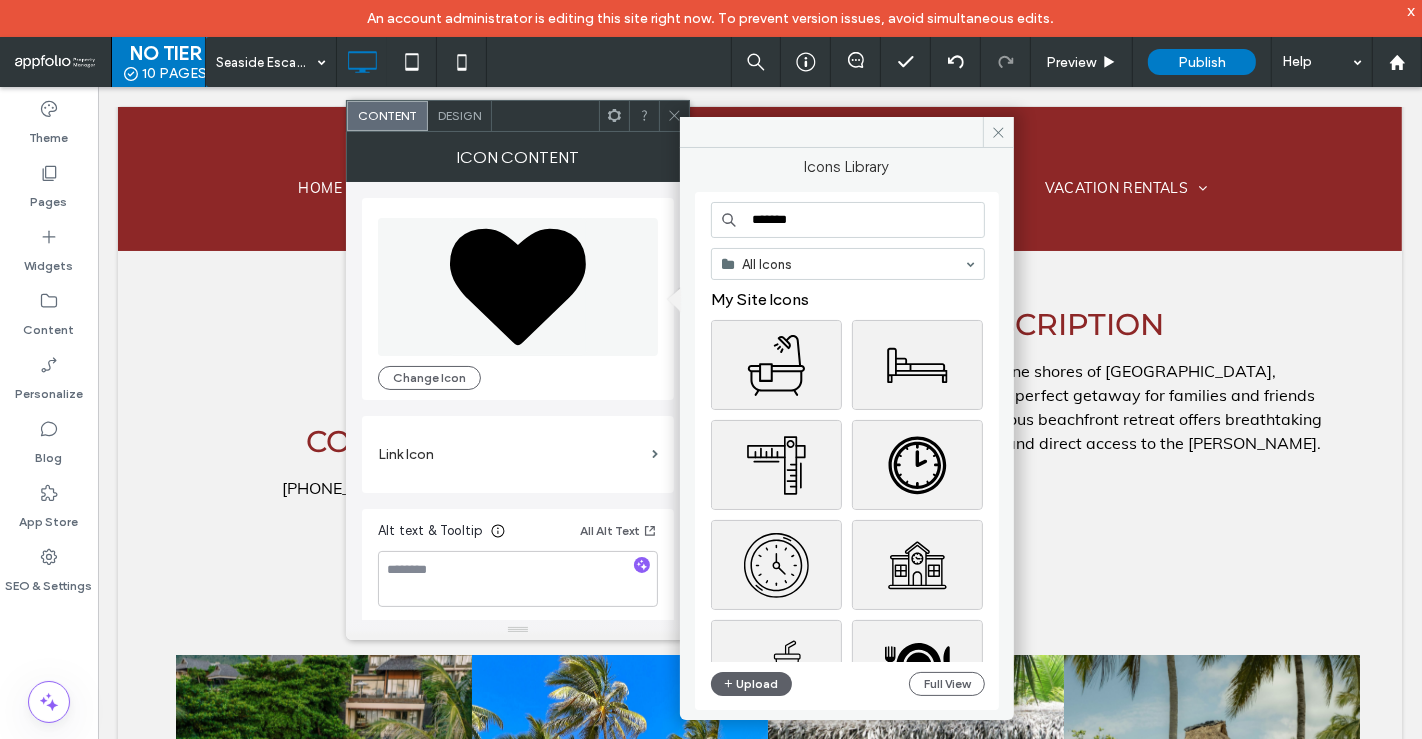 type on "*******" 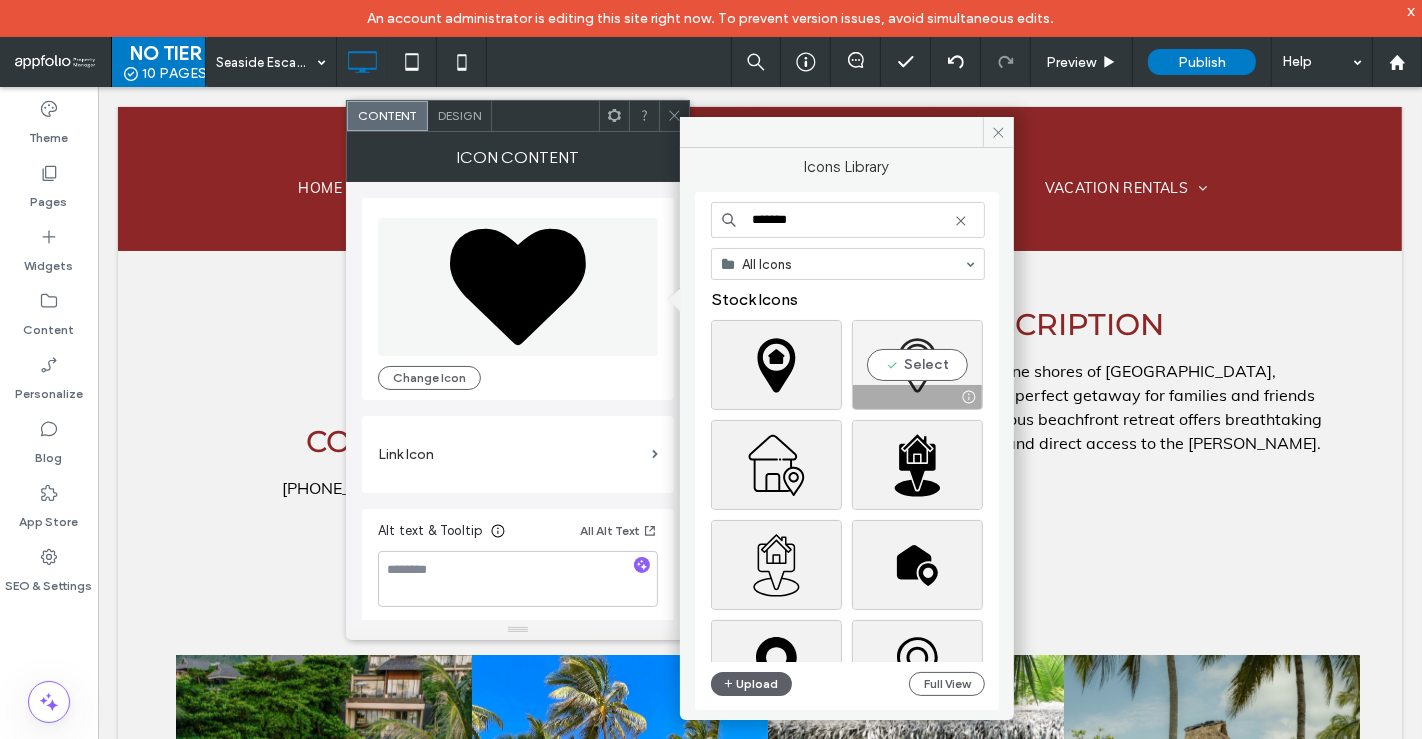 click on "Select" at bounding box center (917, 365) 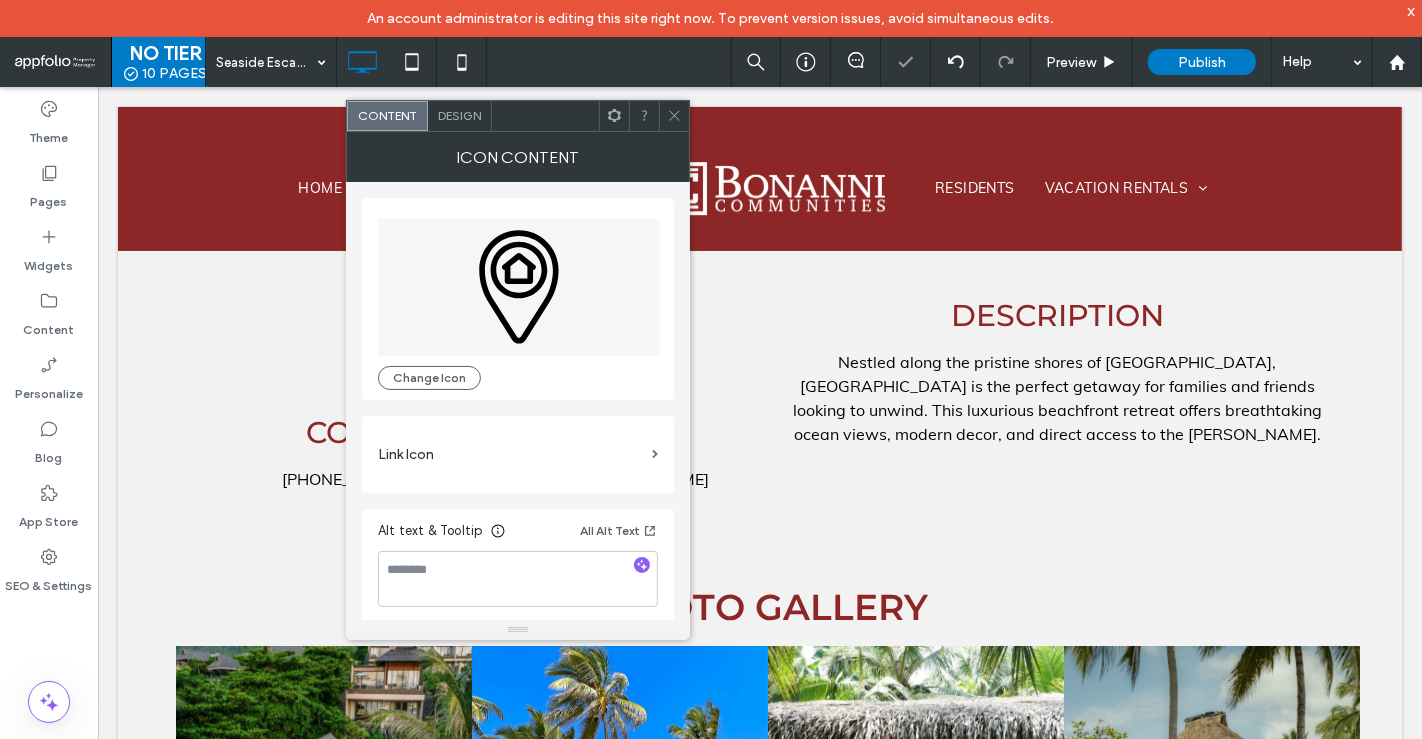 scroll, scrollTop: 813, scrollLeft: 0, axis: vertical 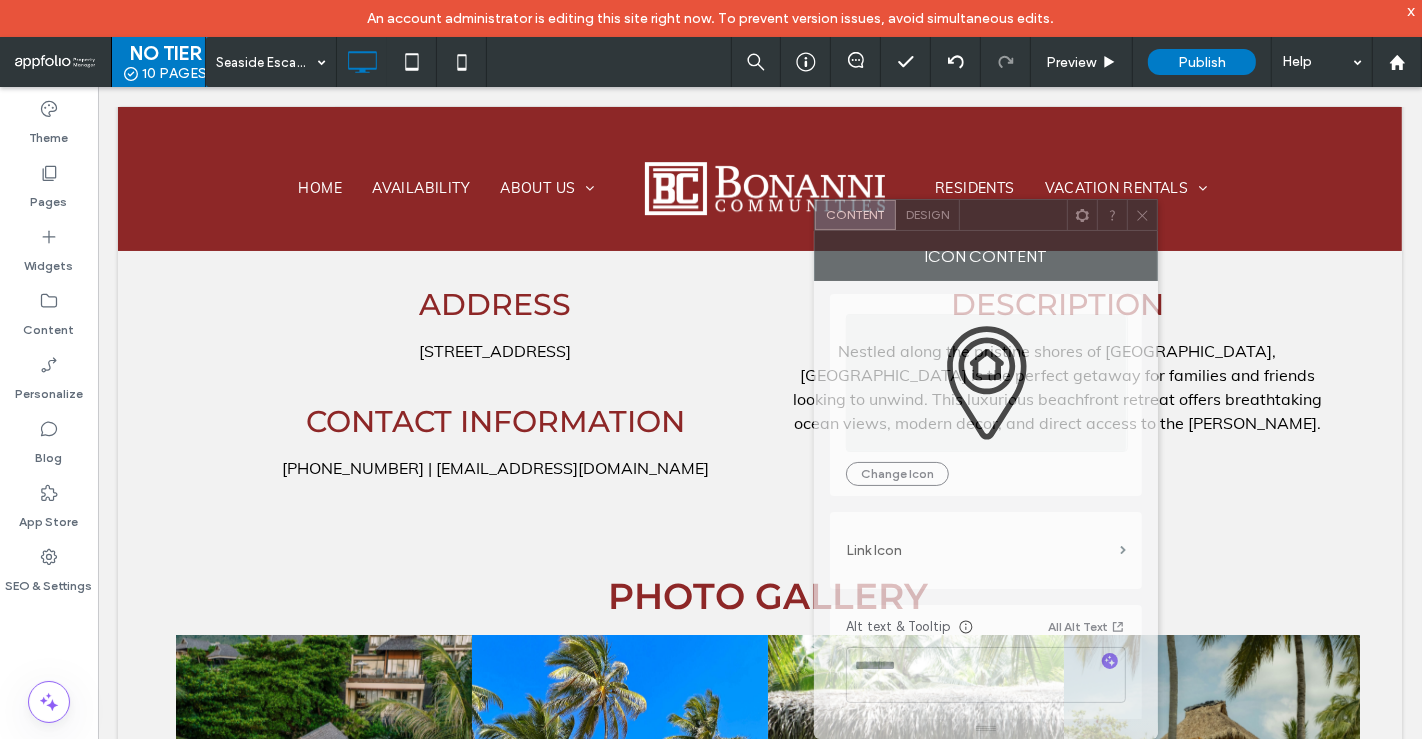 drag, startPoint x: 540, startPoint y: 112, endPoint x: 1008, endPoint y: 214, distance: 478.98642 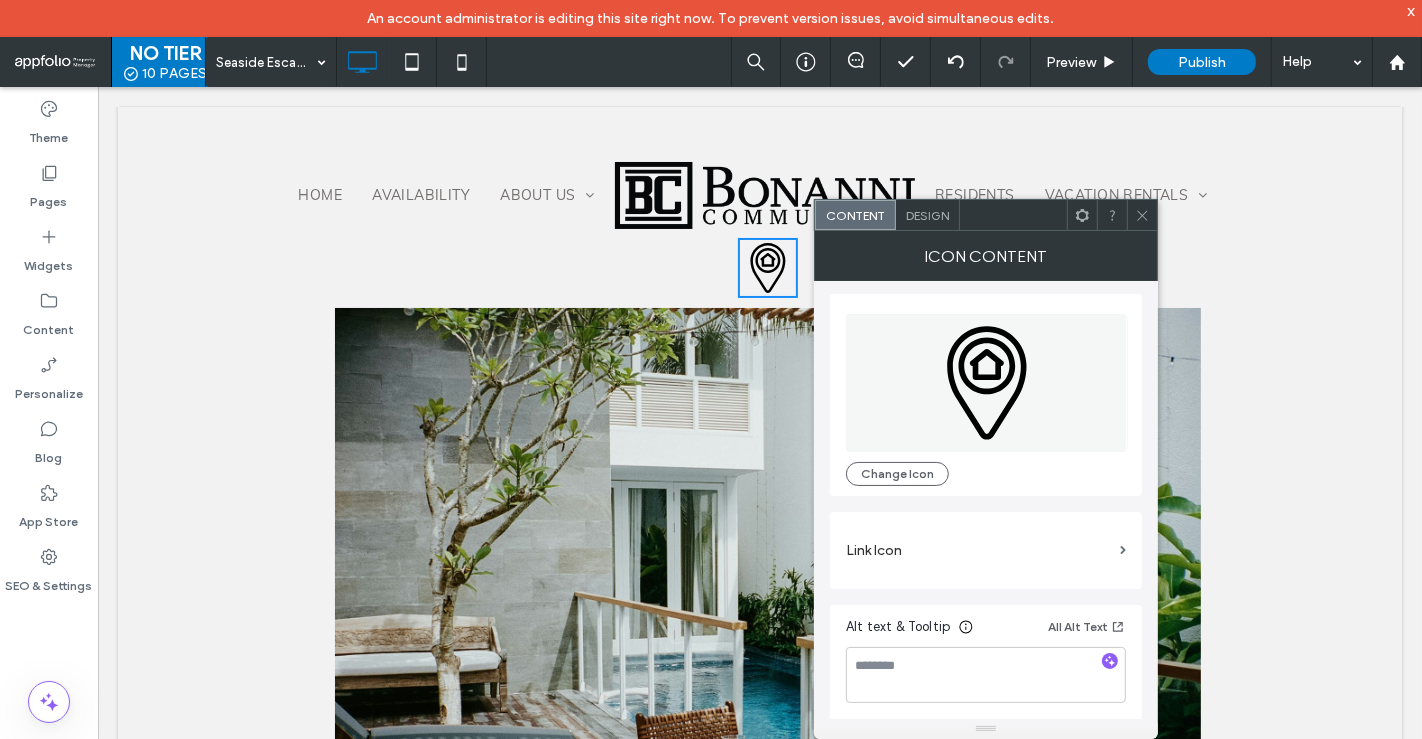 scroll, scrollTop: 0, scrollLeft: 0, axis: both 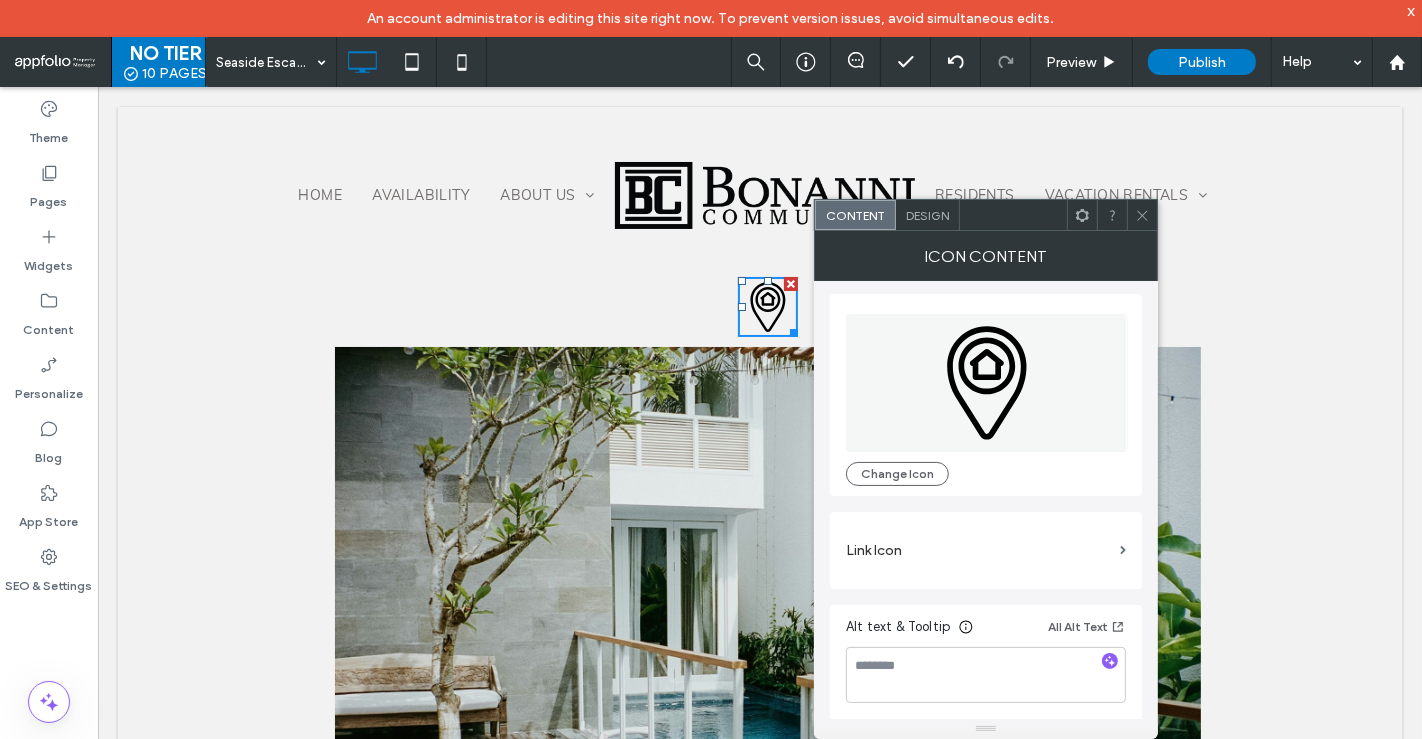 click at bounding box center (1142, 215) 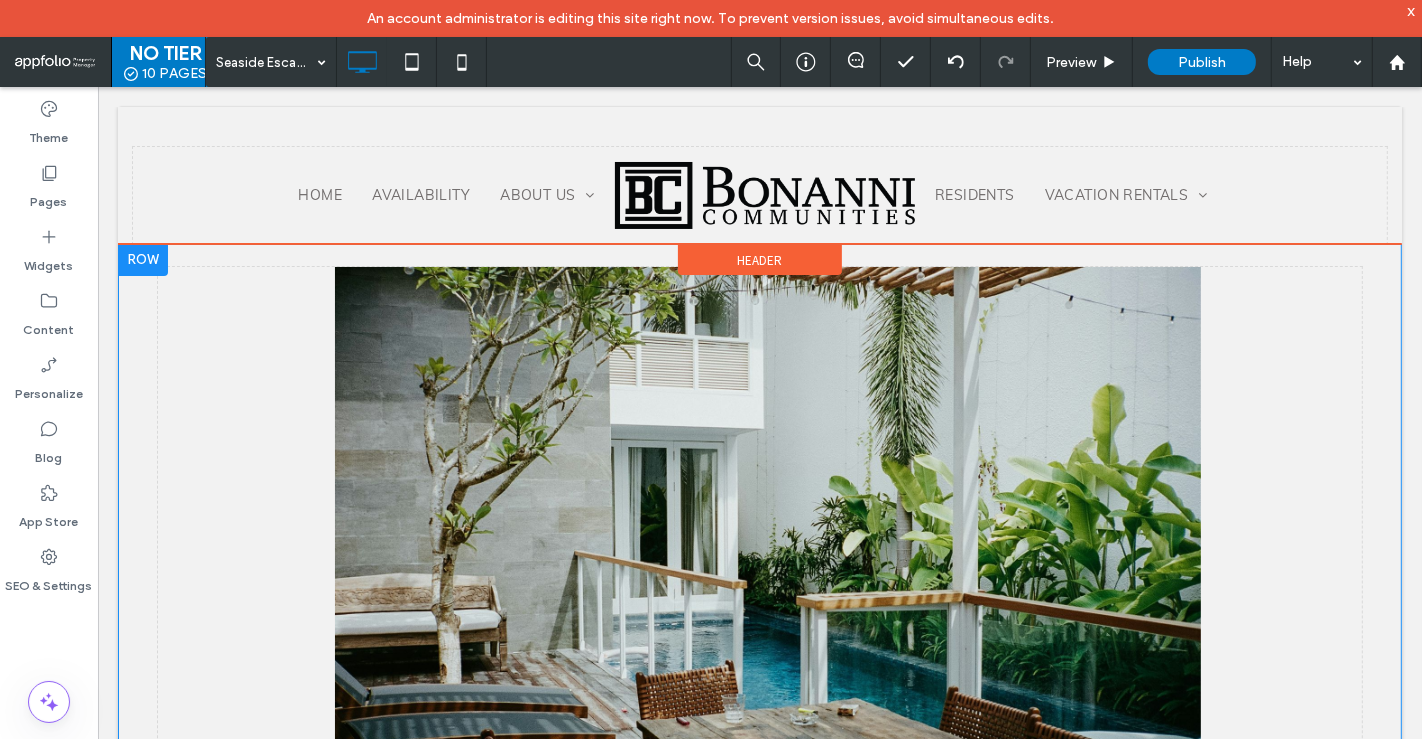 scroll, scrollTop: 40, scrollLeft: 0, axis: vertical 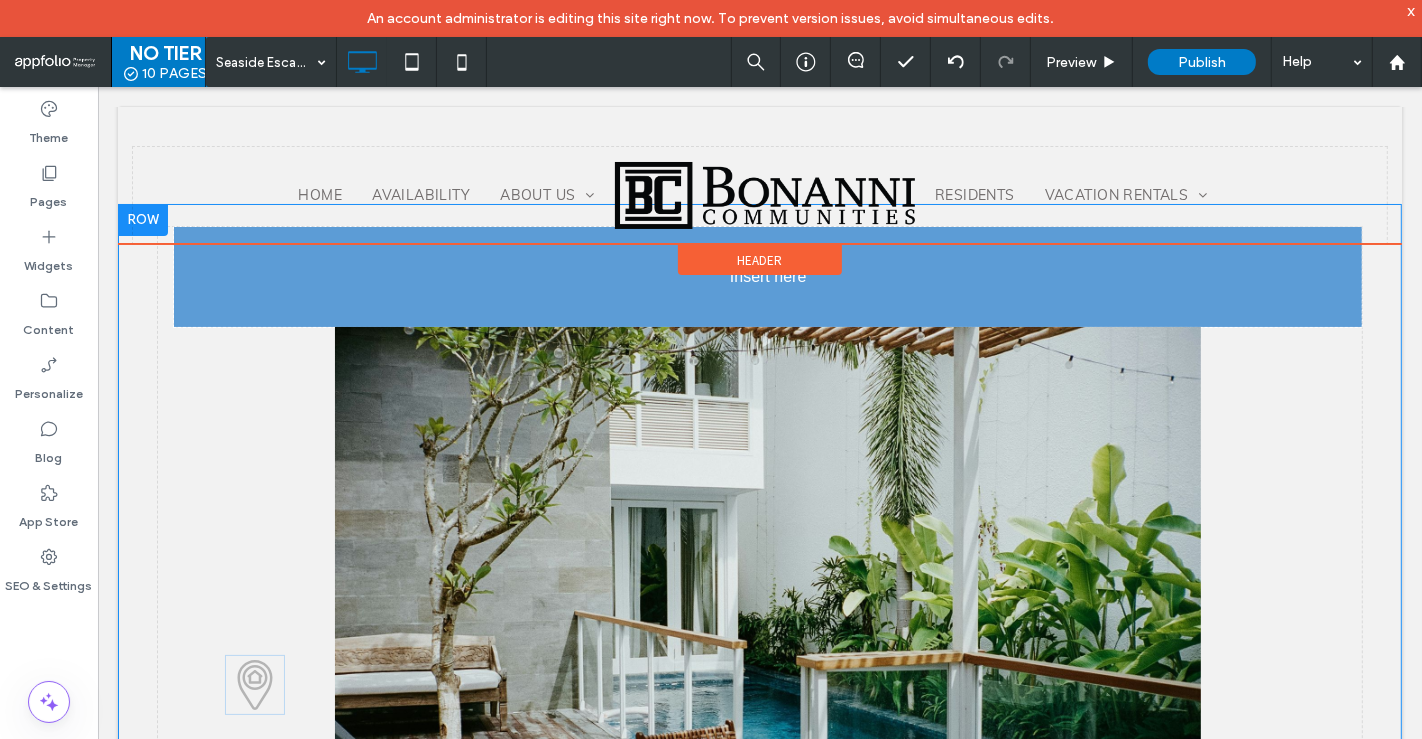 drag, startPoint x: 747, startPoint y: 307, endPoint x: 510, endPoint y: 686, distance: 447.00113 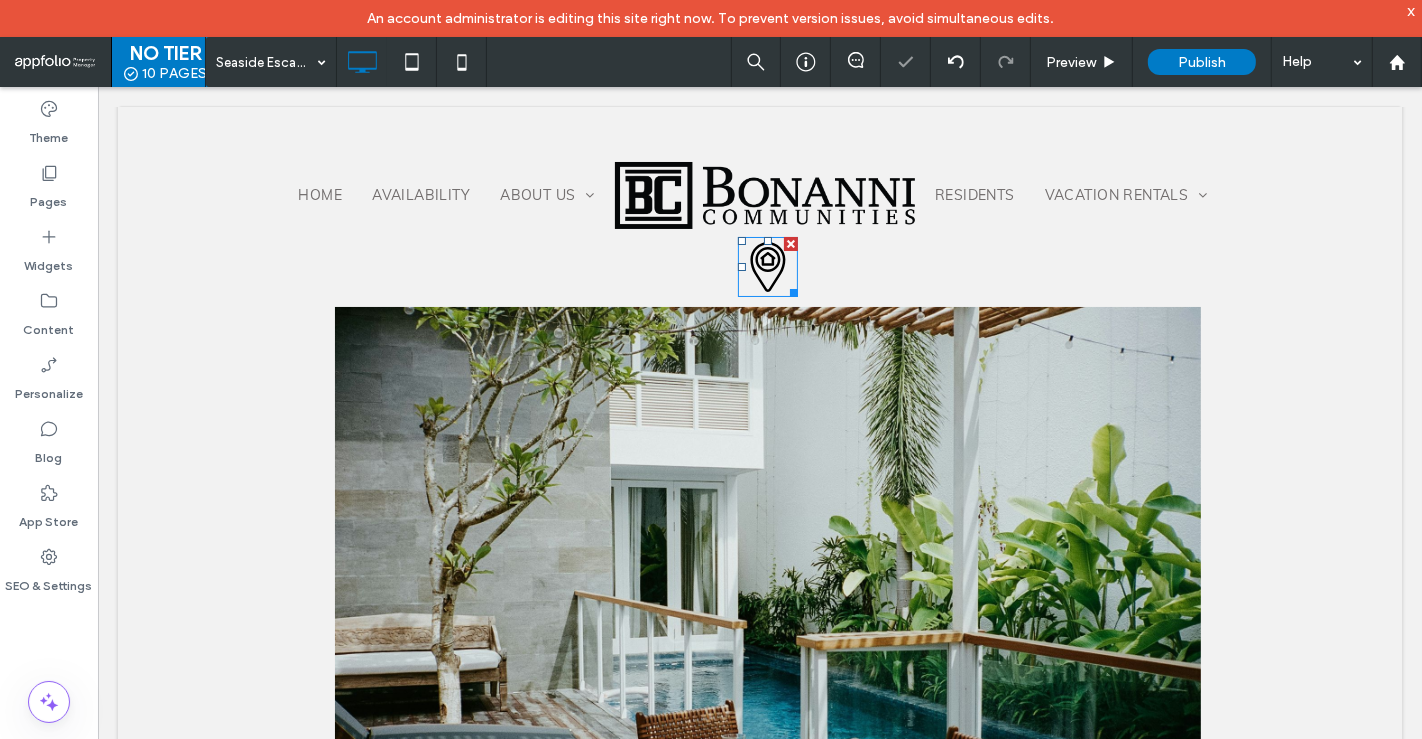 click 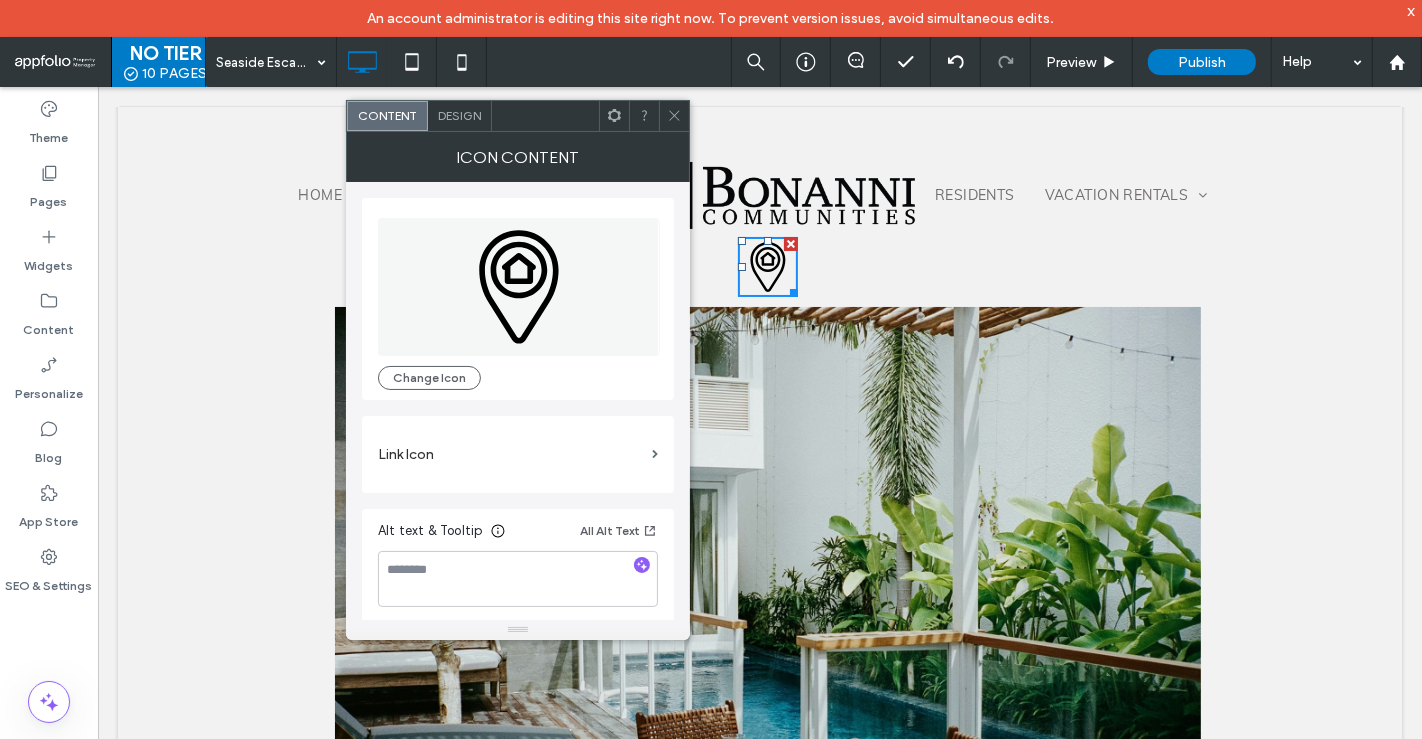 click on "Link Icon" at bounding box center (511, 454) 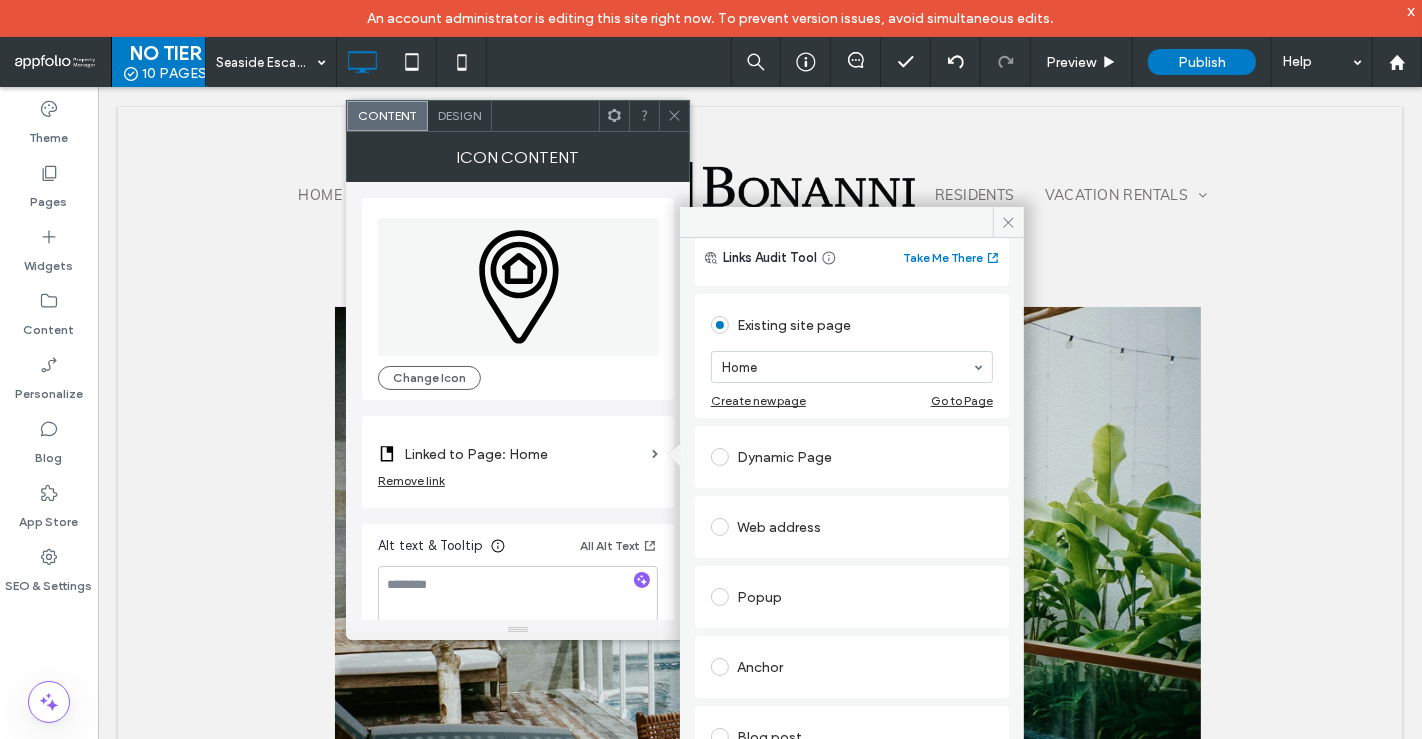 scroll, scrollTop: 0, scrollLeft: 0, axis: both 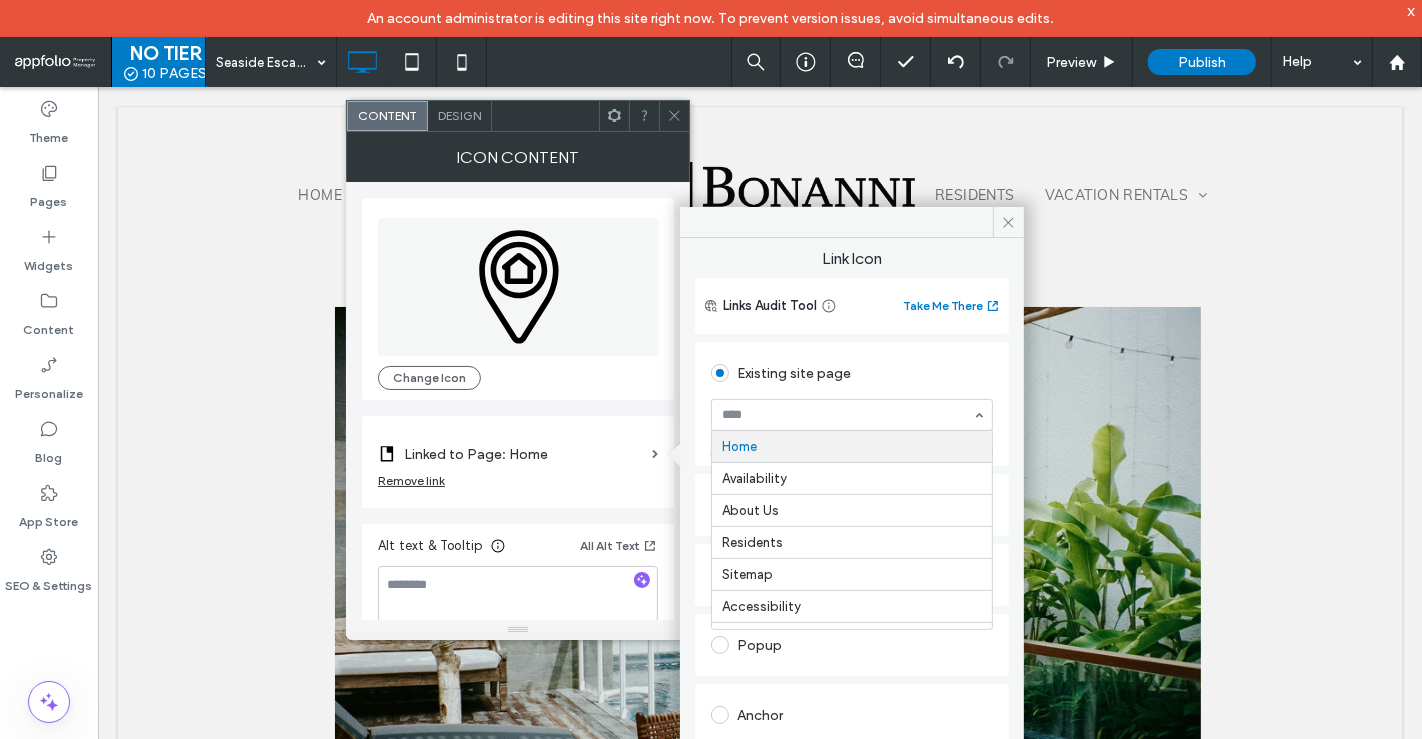 click at bounding box center [847, 415] 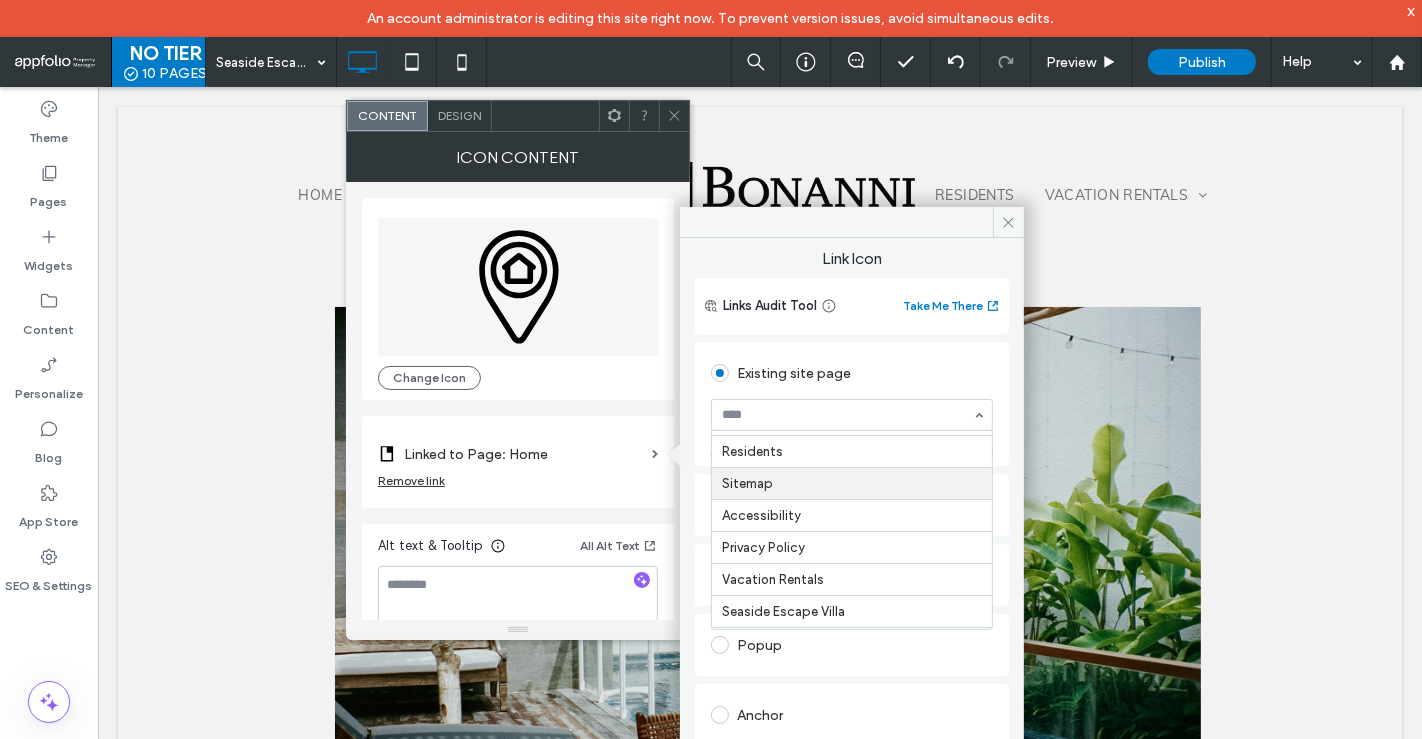 scroll, scrollTop: 124, scrollLeft: 0, axis: vertical 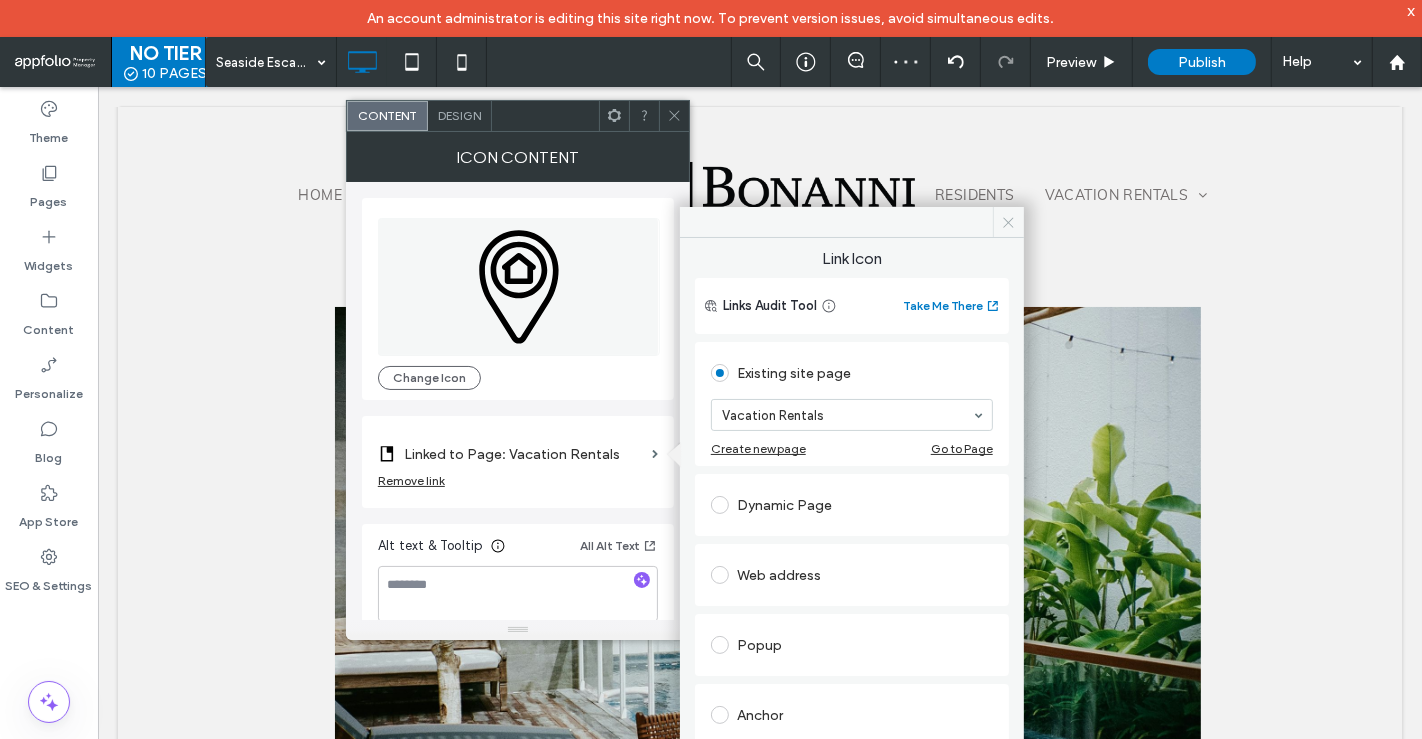 click 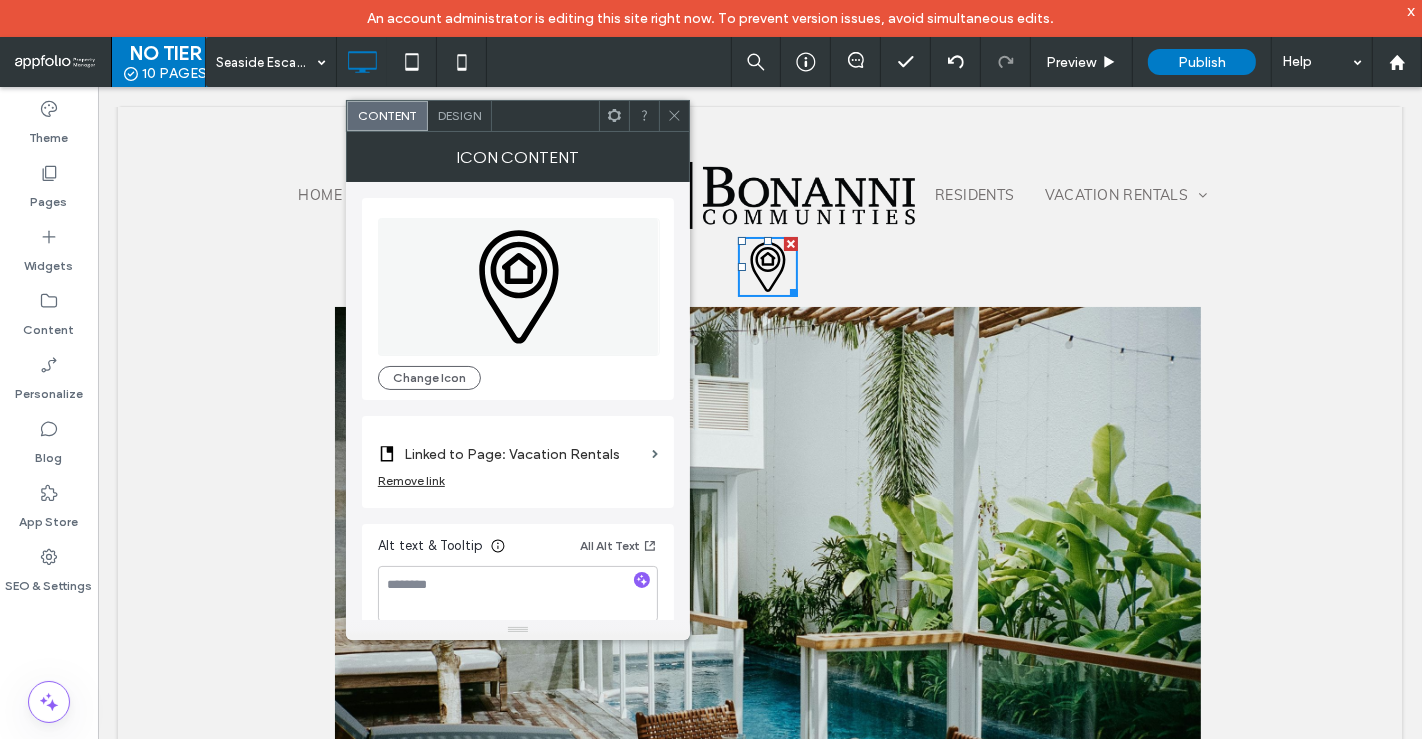 click on "Home
Availability
About Us
Contact
Residents
Vacation Rentals
Seaside Escape Villa
[GEOGRAPHIC_DATA]" at bounding box center (764, 194) 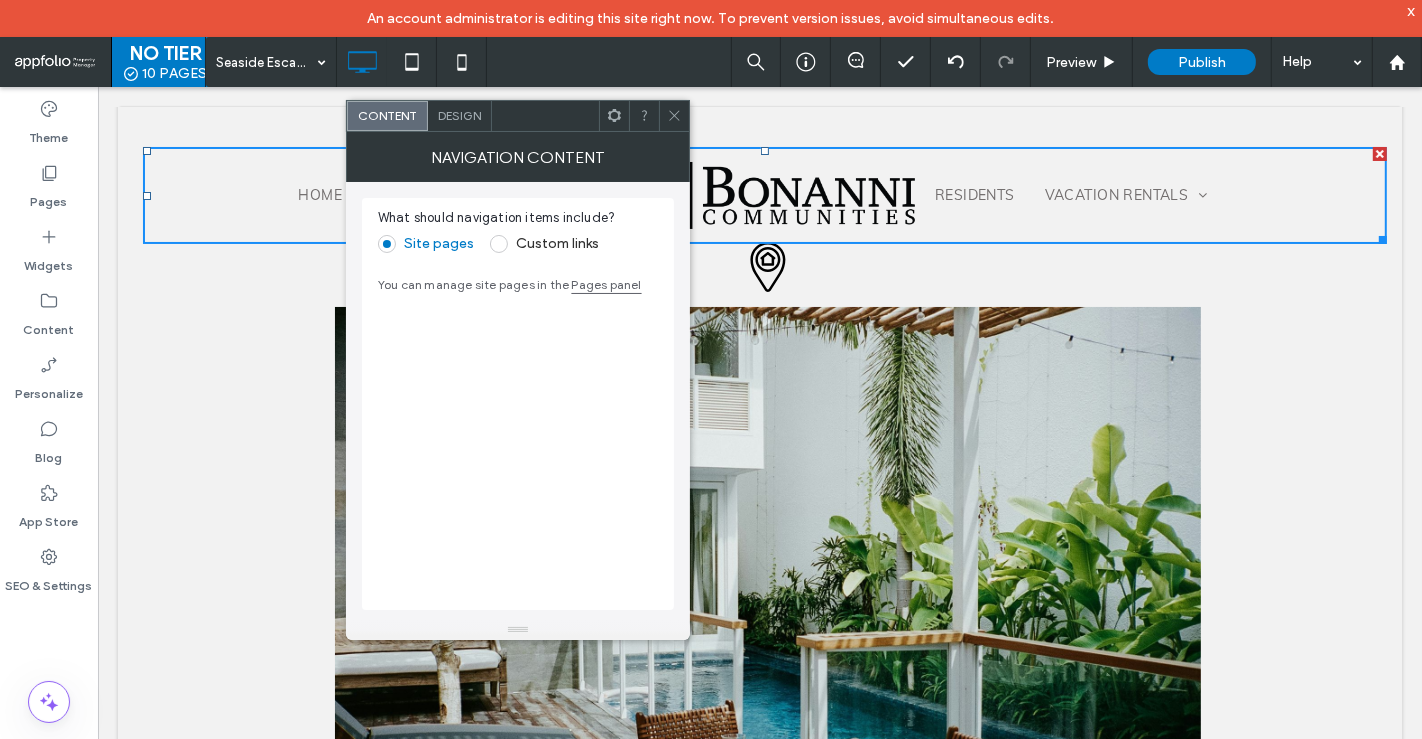 click 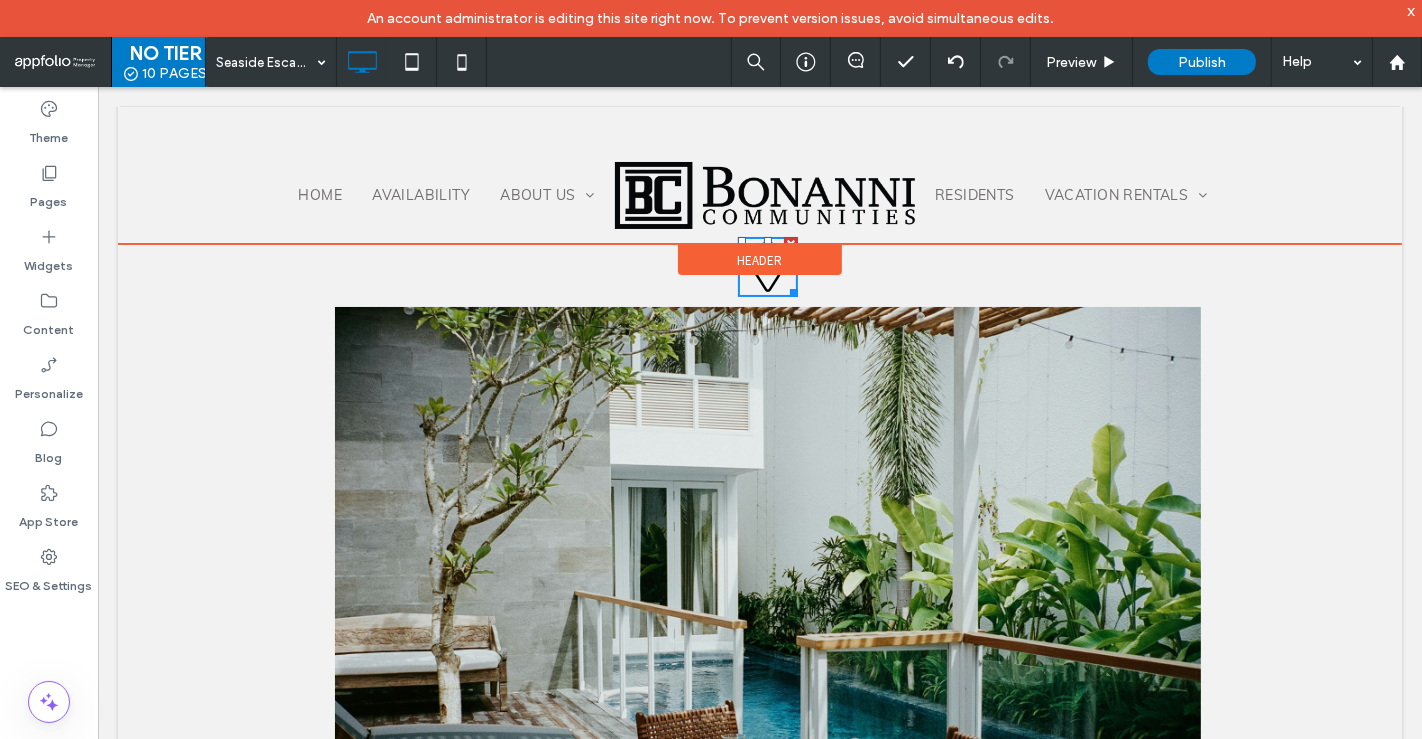 click on "Header" at bounding box center [759, 243] 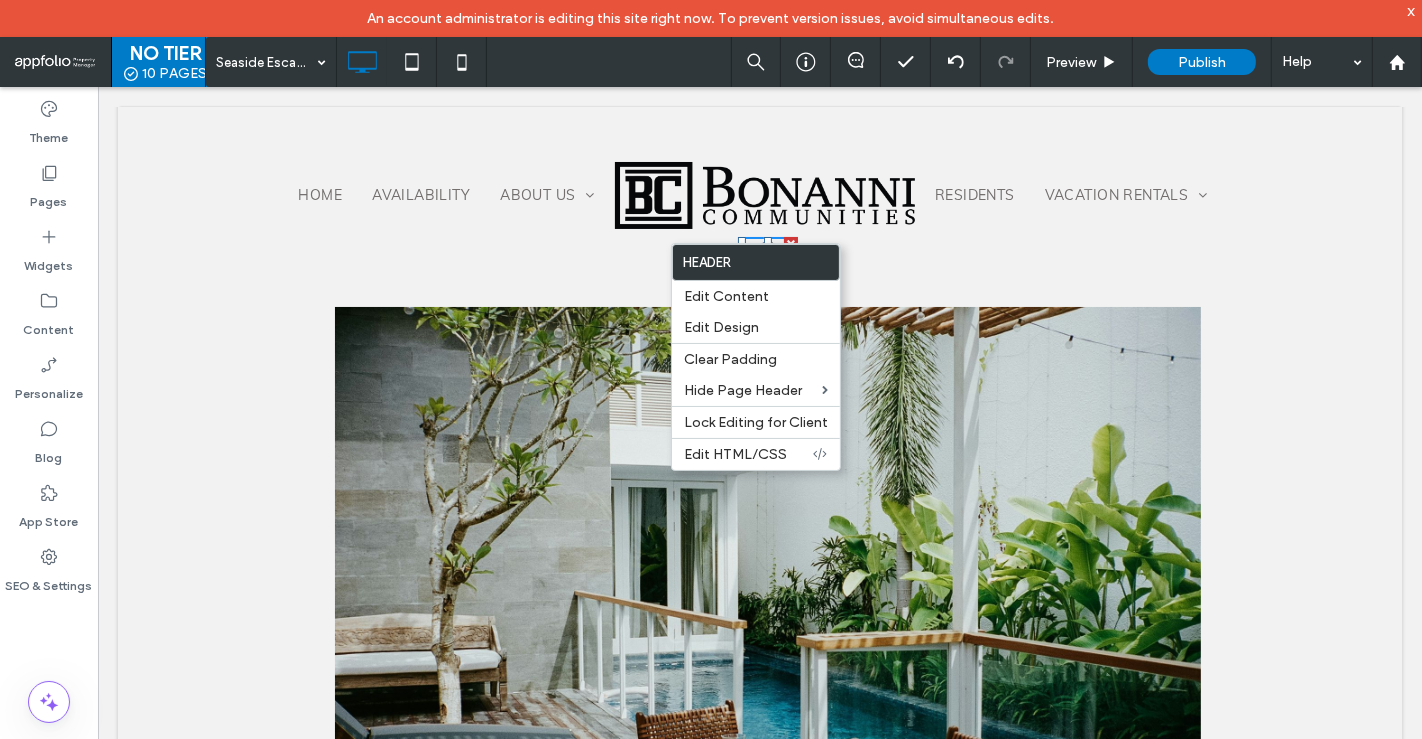 click on "Seaside Escape Villa ﻿
Click To Paste" at bounding box center (759, 608) 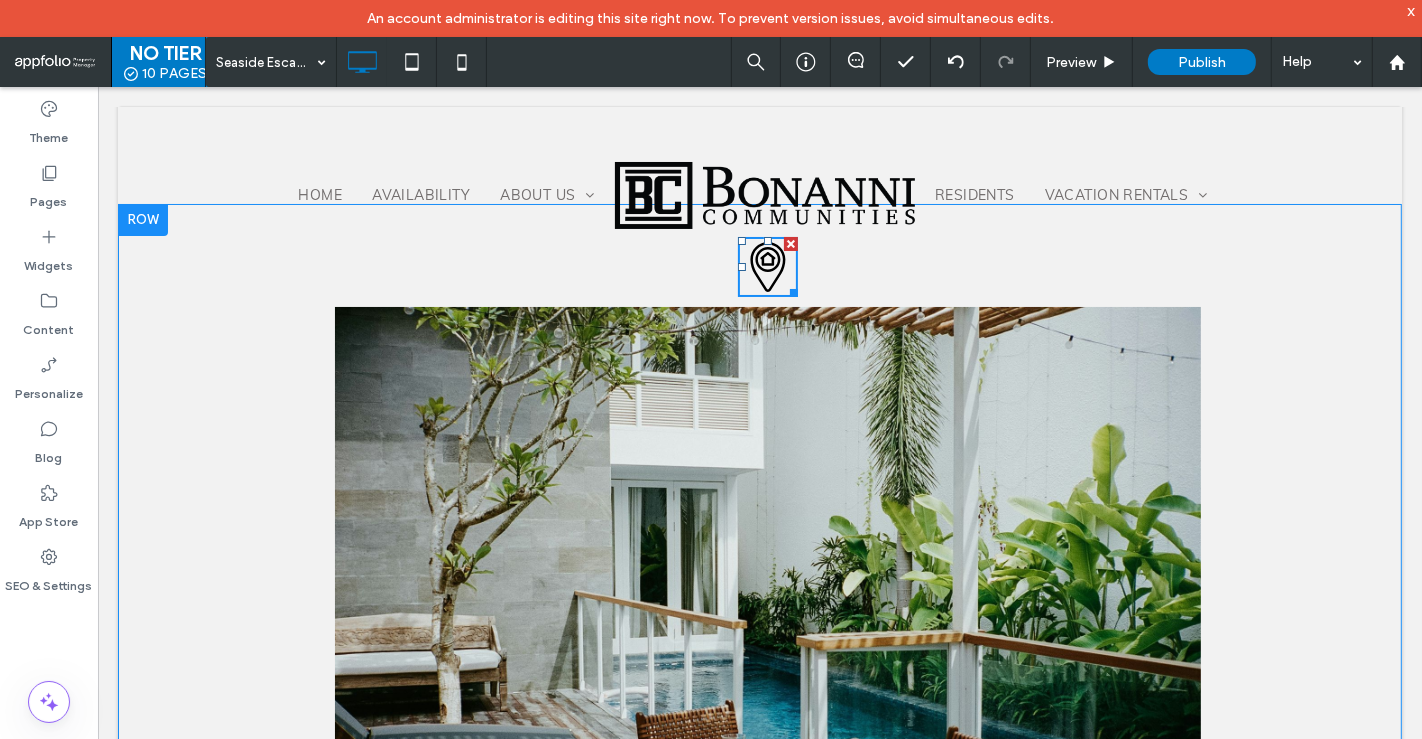 click on "Seaside Escape Villa ﻿
Click To Paste" at bounding box center (759, 608) 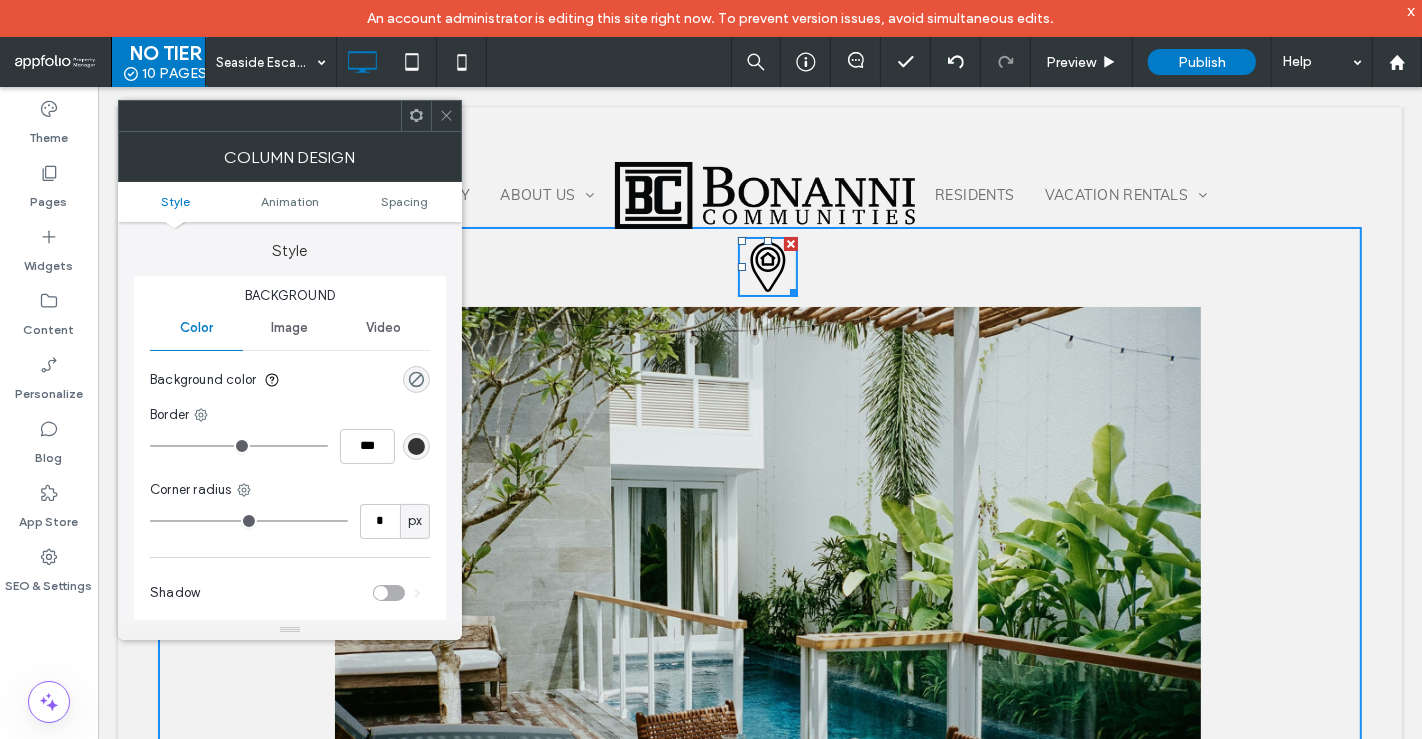 click 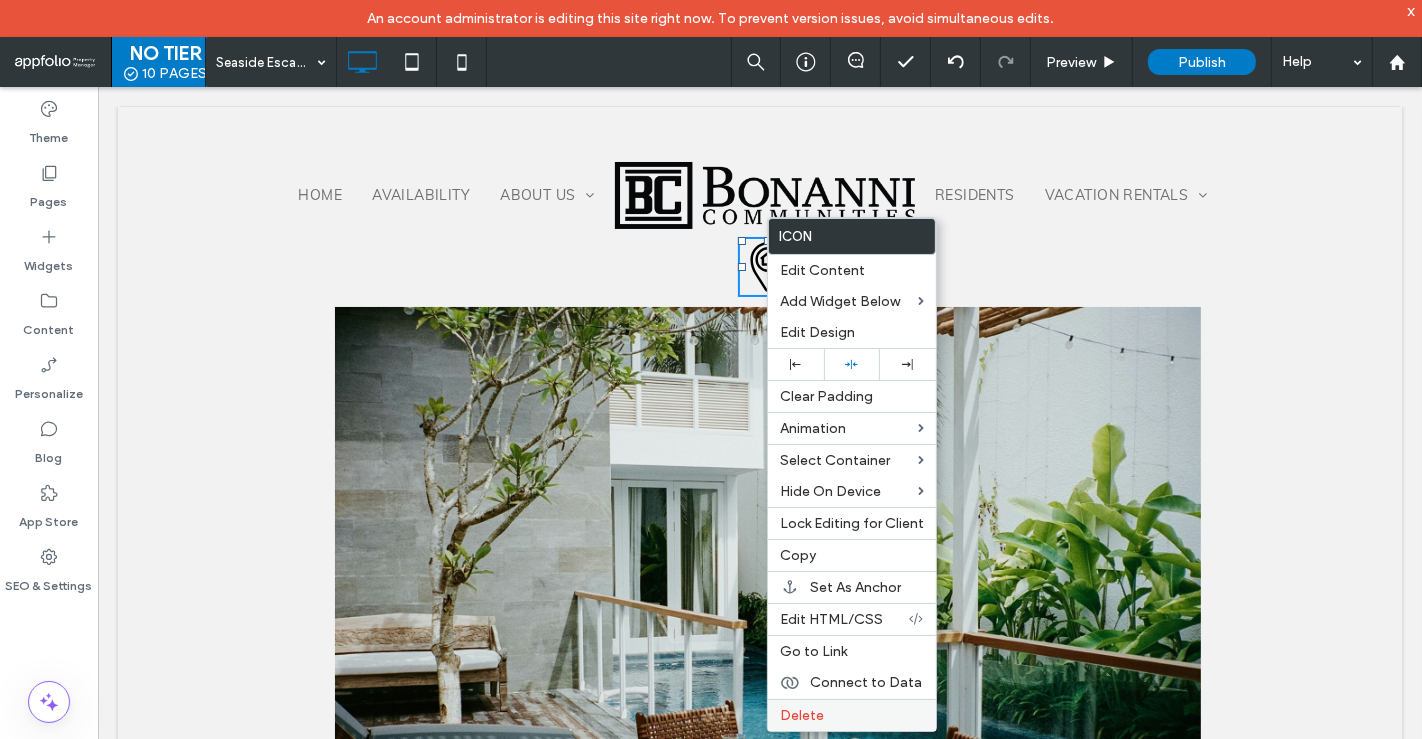 click on "Delete" at bounding box center (852, 715) 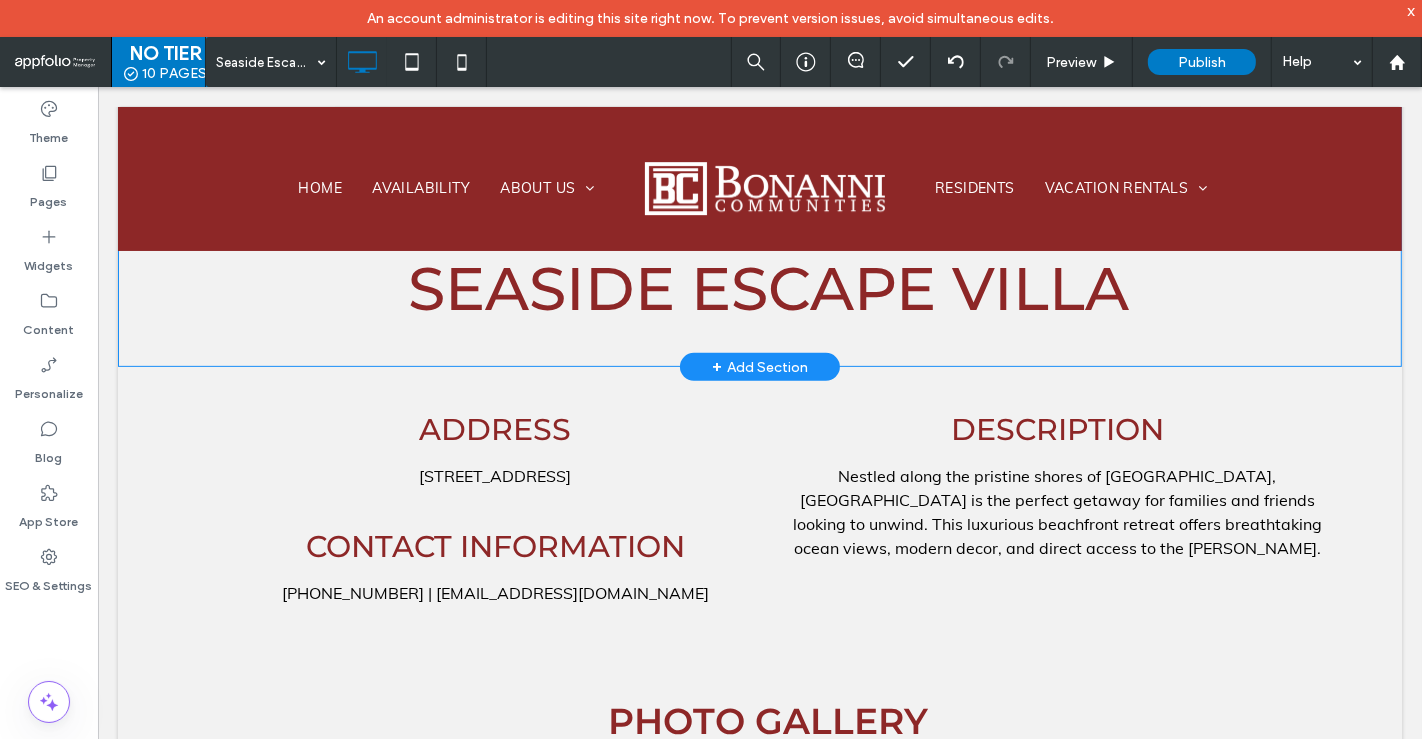 scroll, scrollTop: 699, scrollLeft: 0, axis: vertical 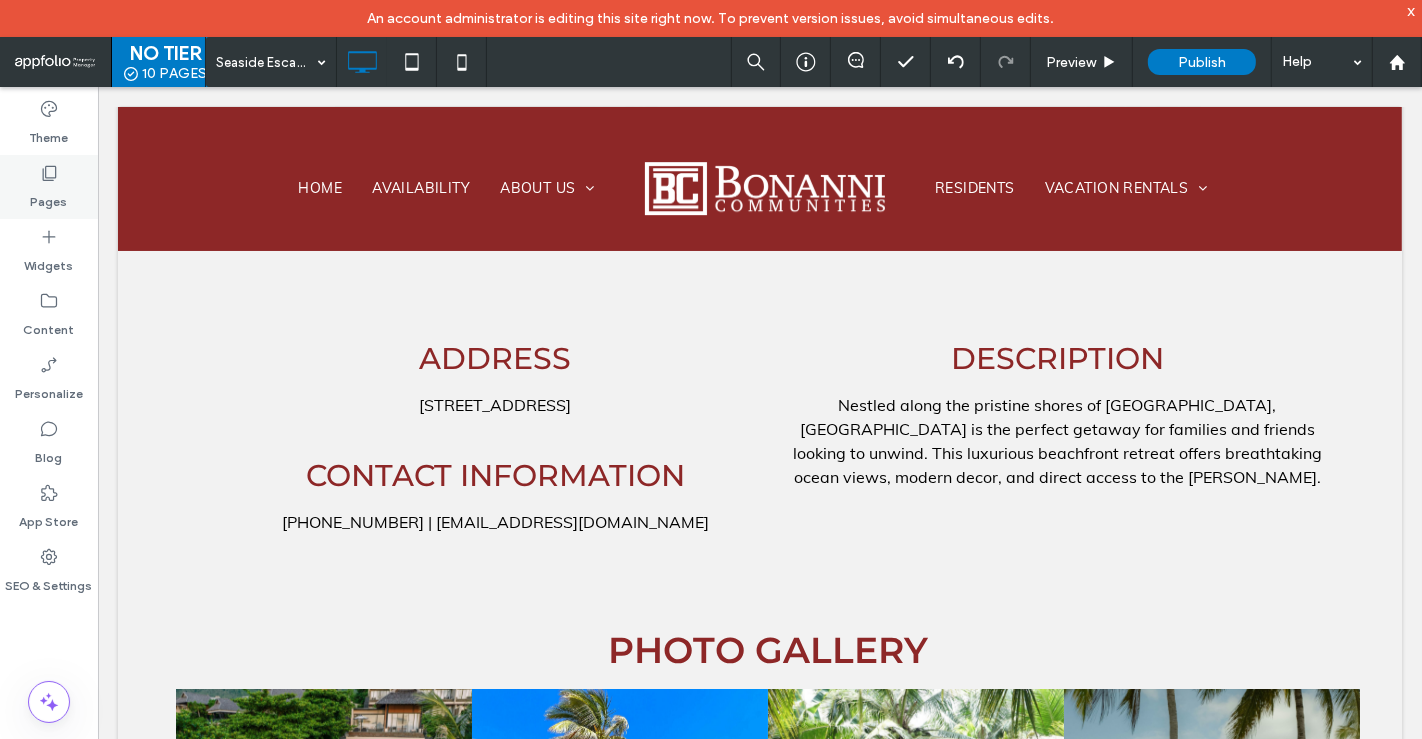 click on "Pages" at bounding box center [49, 197] 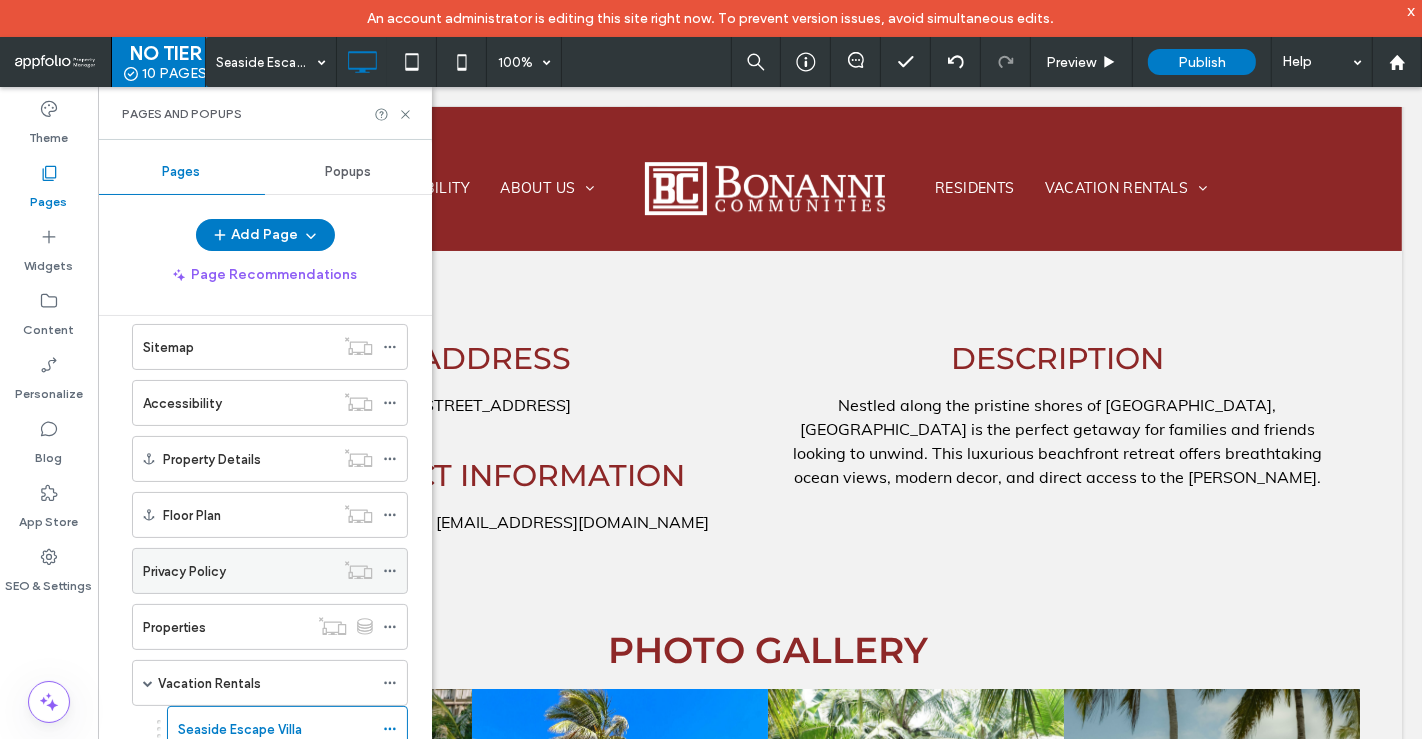 scroll, scrollTop: 434, scrollLeft: 0, axis: vertical 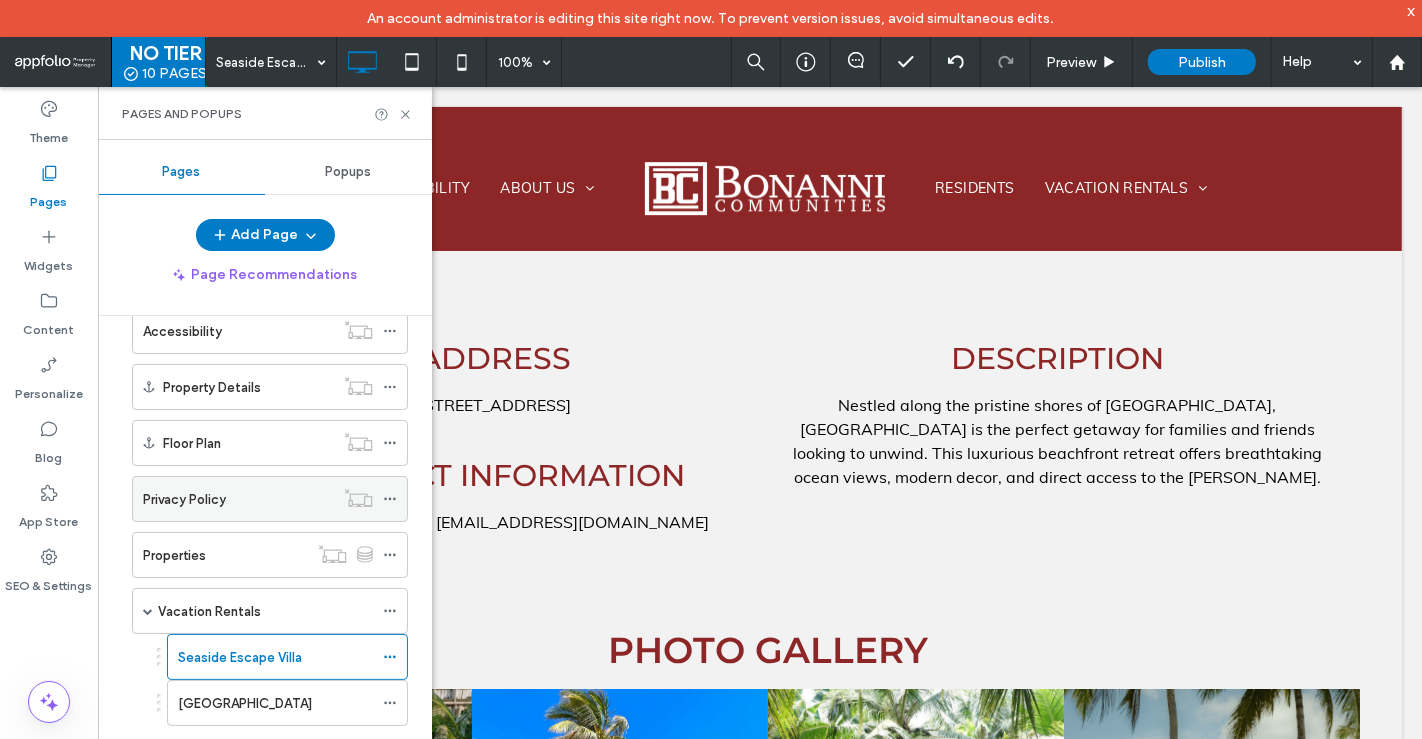 click at bounding box center (390, 499) 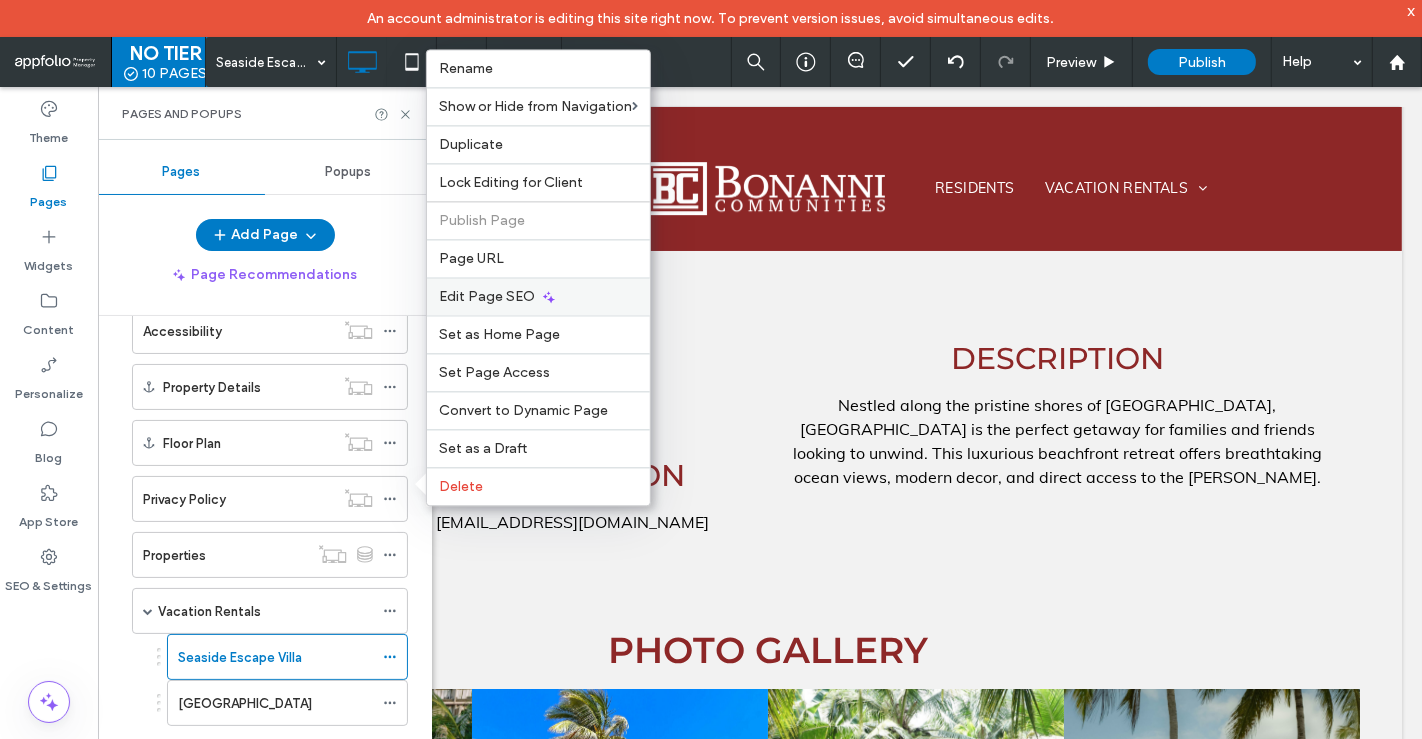 click on "Edit Page SEO" at bounding box center (487, 296) 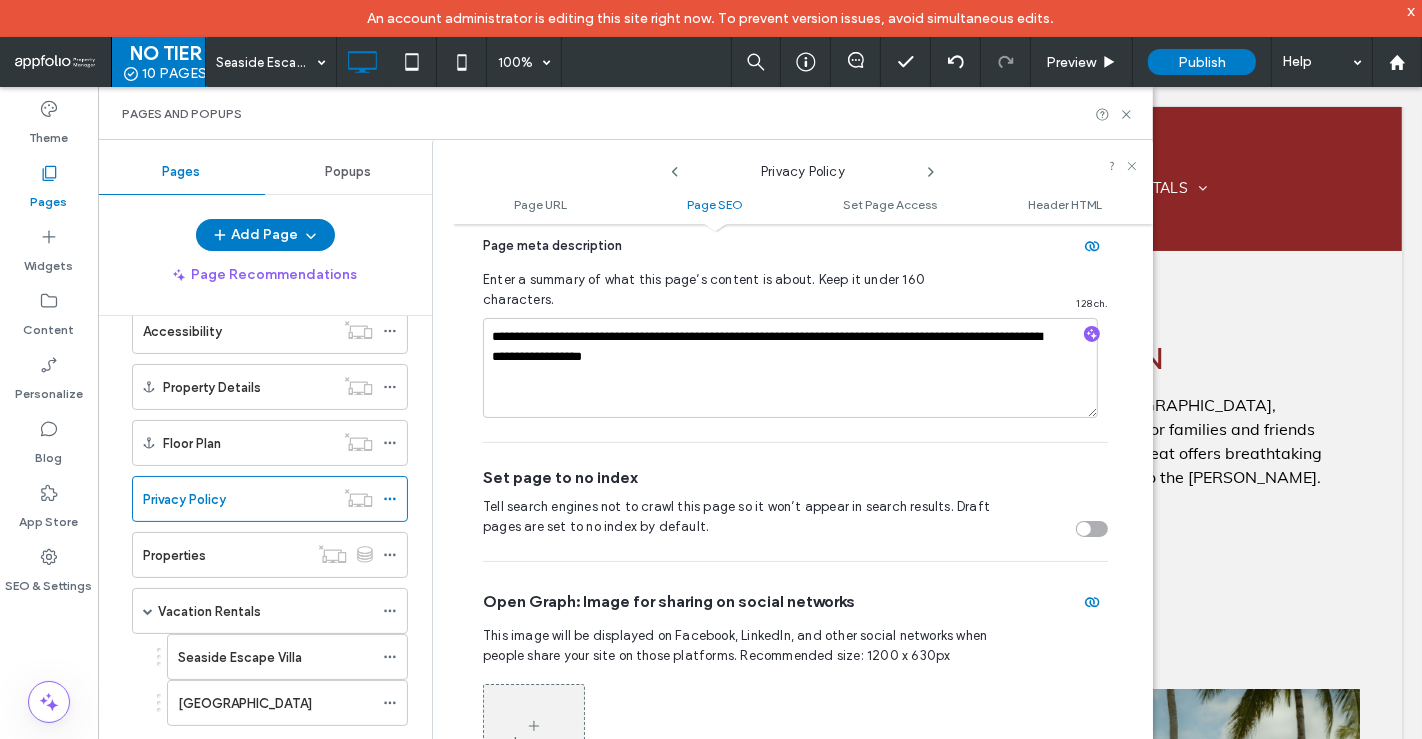scroll, scrollTop: 699, scrollLeft: 0, axis: vertical 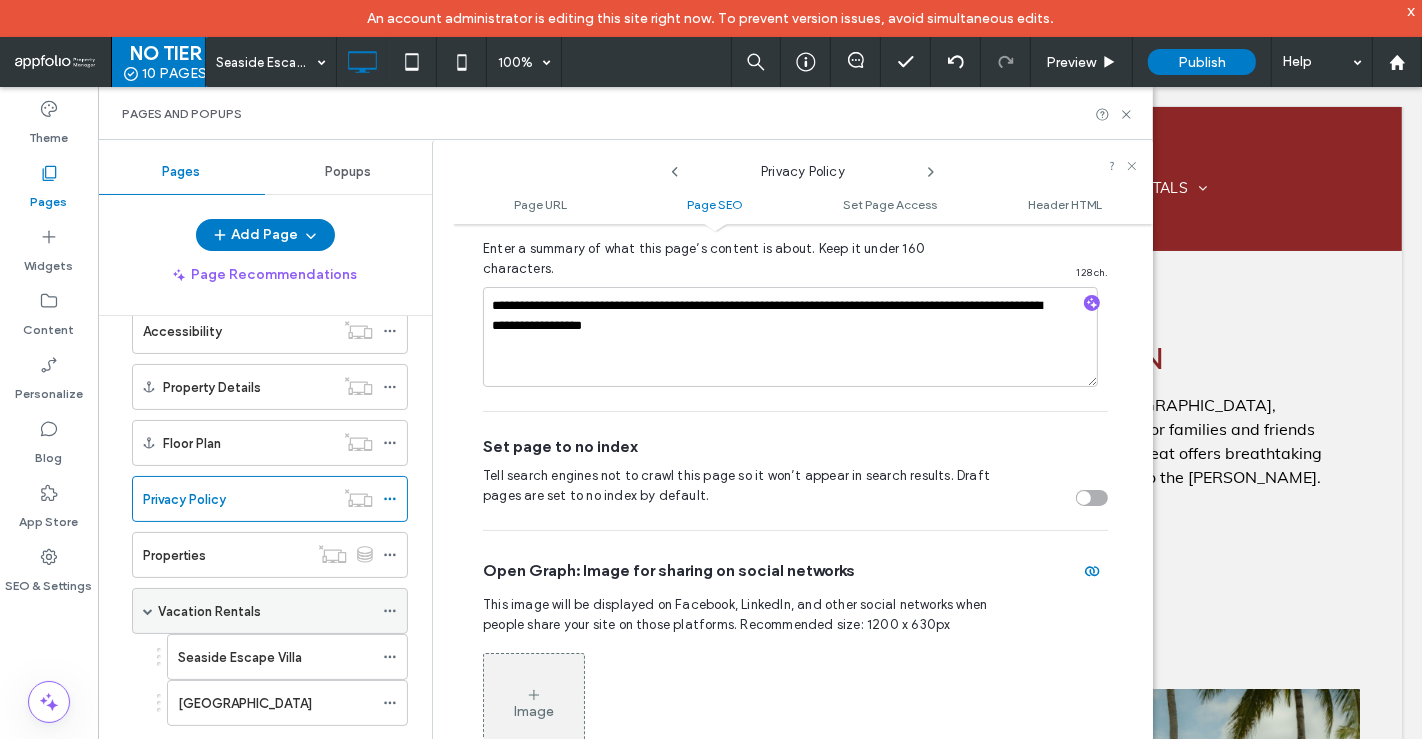 click 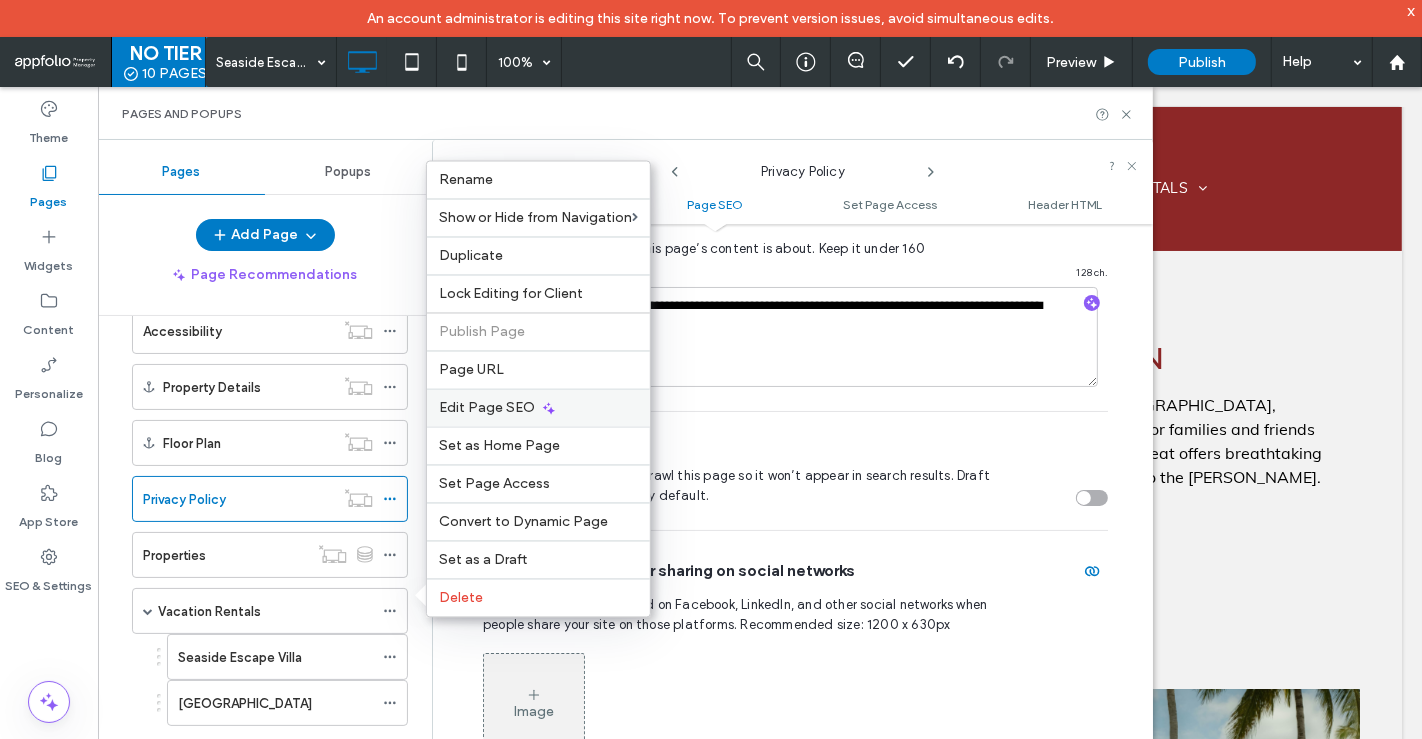 click on "Edit Page SEO" at bounding box center [487, 408] 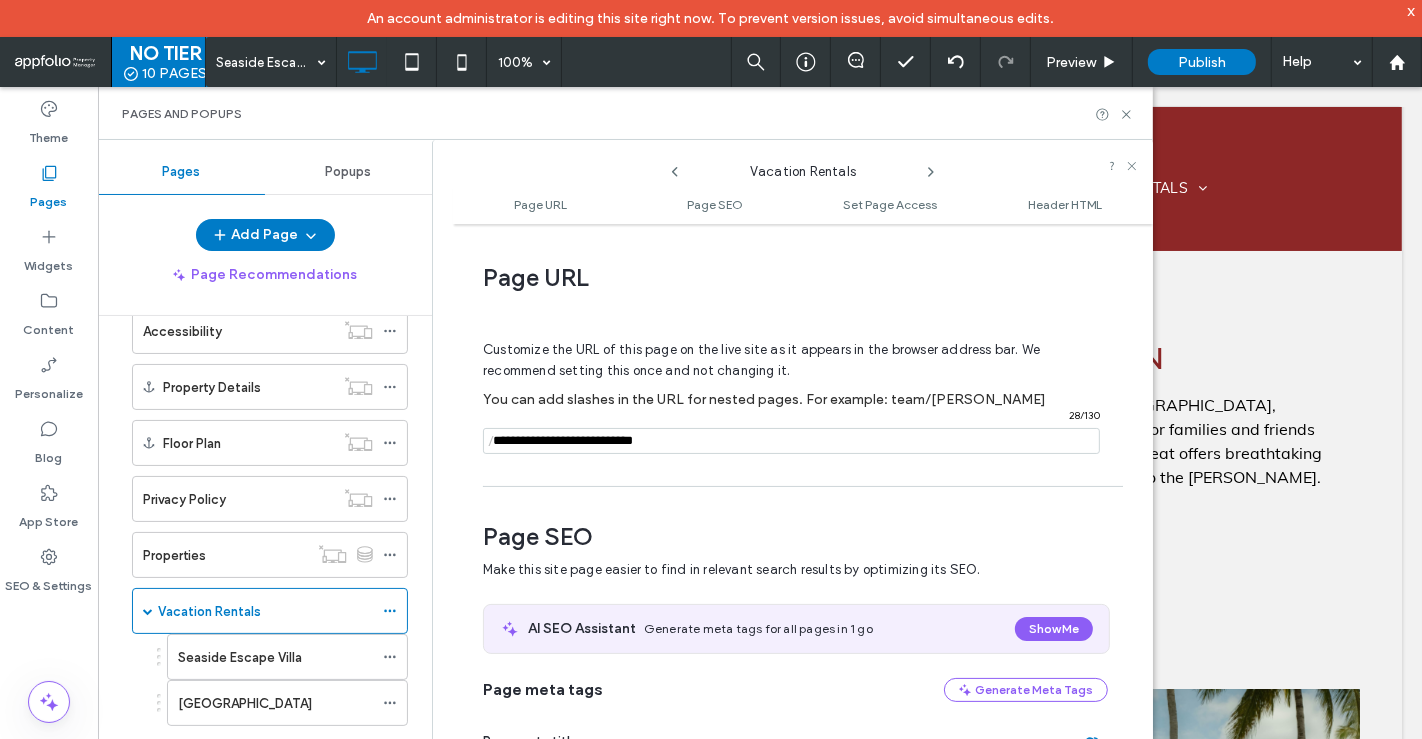 scroll, scrollTop: 70, scrollLeft: 0, axis: vertical 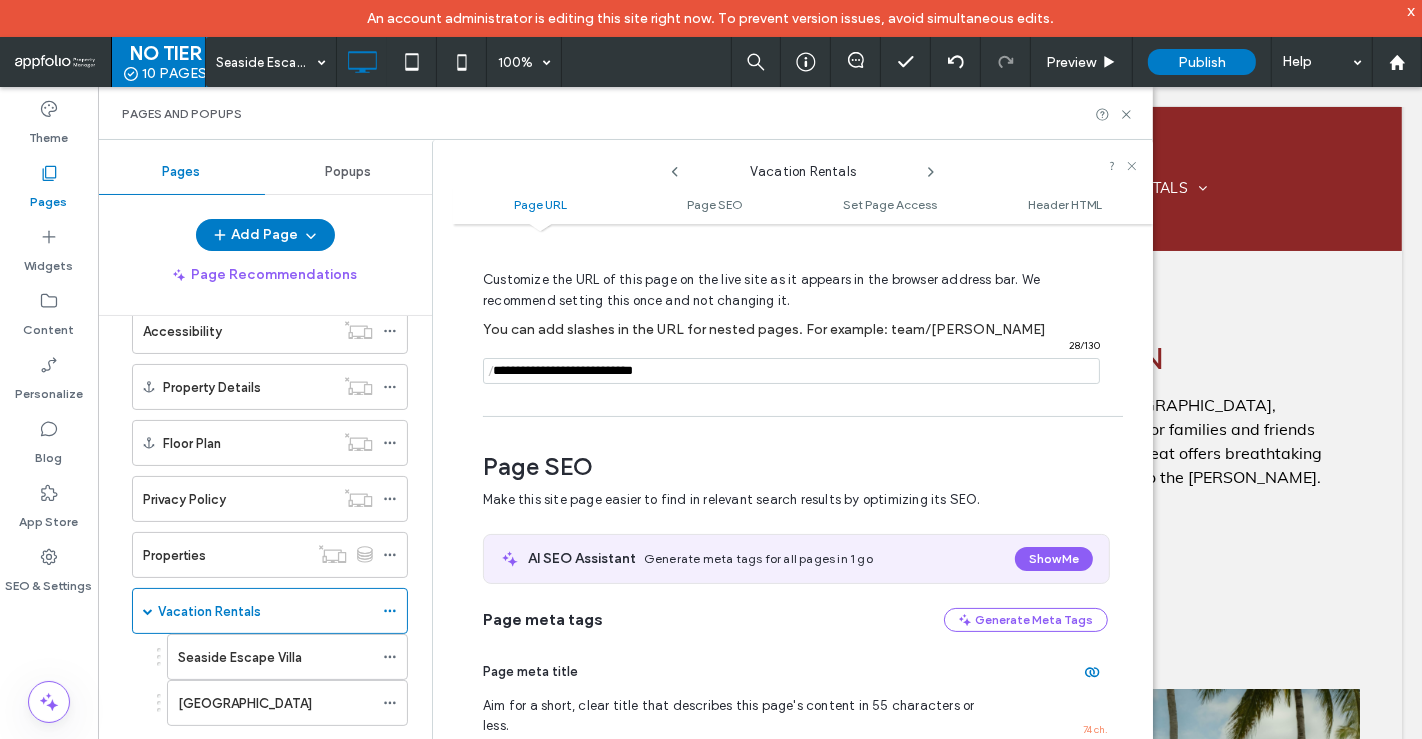 click at bounding box center (791, 371) 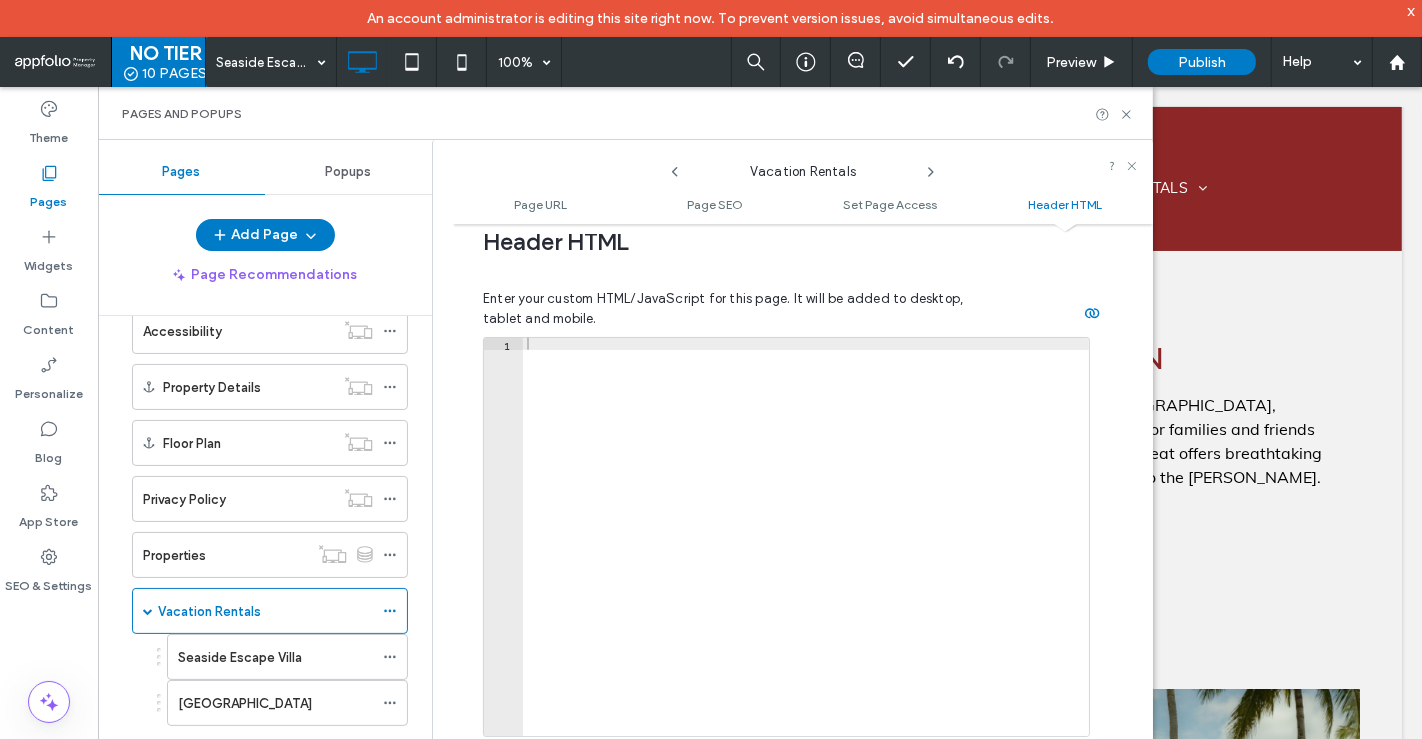 scroll, scrollTop: 1964, scrollLeft: 0, axis: vertical 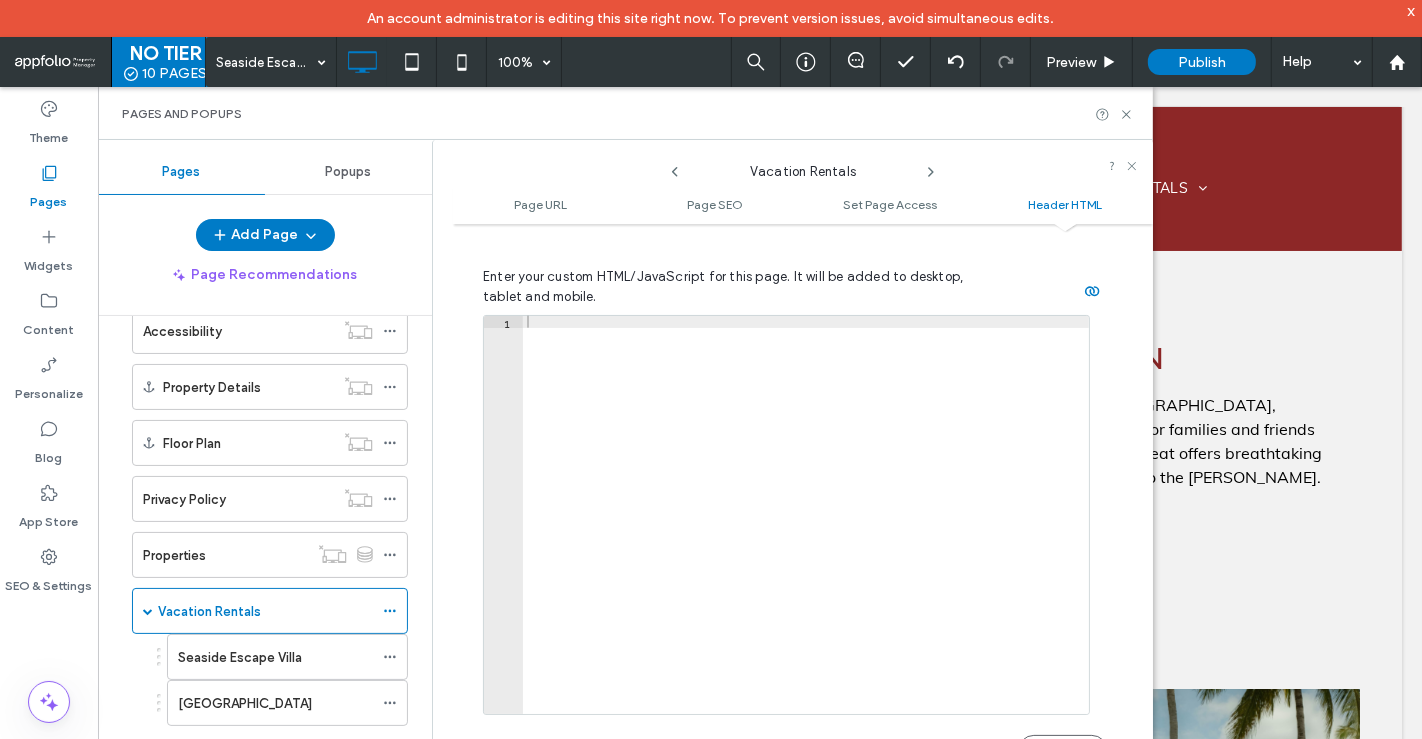 click on "1     XXXXXXXXXXXXXXXXXXXXXXXXXXXXXXXXXXXXXXXXXXXXXXXXXXXXXXXXXXXXXXXXXXXXXXXXXXXXXXXXXXXXXXXXXXXXXXXXXXXXXXXXXXXXXXXXXXXXXXXXXXXXXXXXXXXXXXXXXXXXXXXXXXXXXXXXXXXXXXXXXXXXXXXXXXXXXXXXXXXXXXXXXXXXXXXXXXXXXXXXXXXXXXXXXXXXXXXXXXXXXXXXXXXXXXXXXXXXXXXXXXXXXXXXXXXXXXXXXXXXXXXXXXXXXXXXXXXXXXXXXXXXXXXXXXXXXXXXXXXXXXXXXXXXXXXXXXXXXXXXXXXXXXXXXXXXXXXXXXXXXXXXXXXXXXXXXXXXXXXXXXXXXXXXXXXXXXXXXXXXXXXXXXXXXXXXXXXXXXXXXXXXXXXXXXXXXXXXXXXXXXXXXXXXXXXXXXXXXXXXXXXXXXXXXXXXXXXXXXXXXXXXXXXXXXXXXXXXXXXXXXXXXXXXXXXXXXXXXXXXXXXXXXXXXXXX Save" at bounding box center [795, 551] 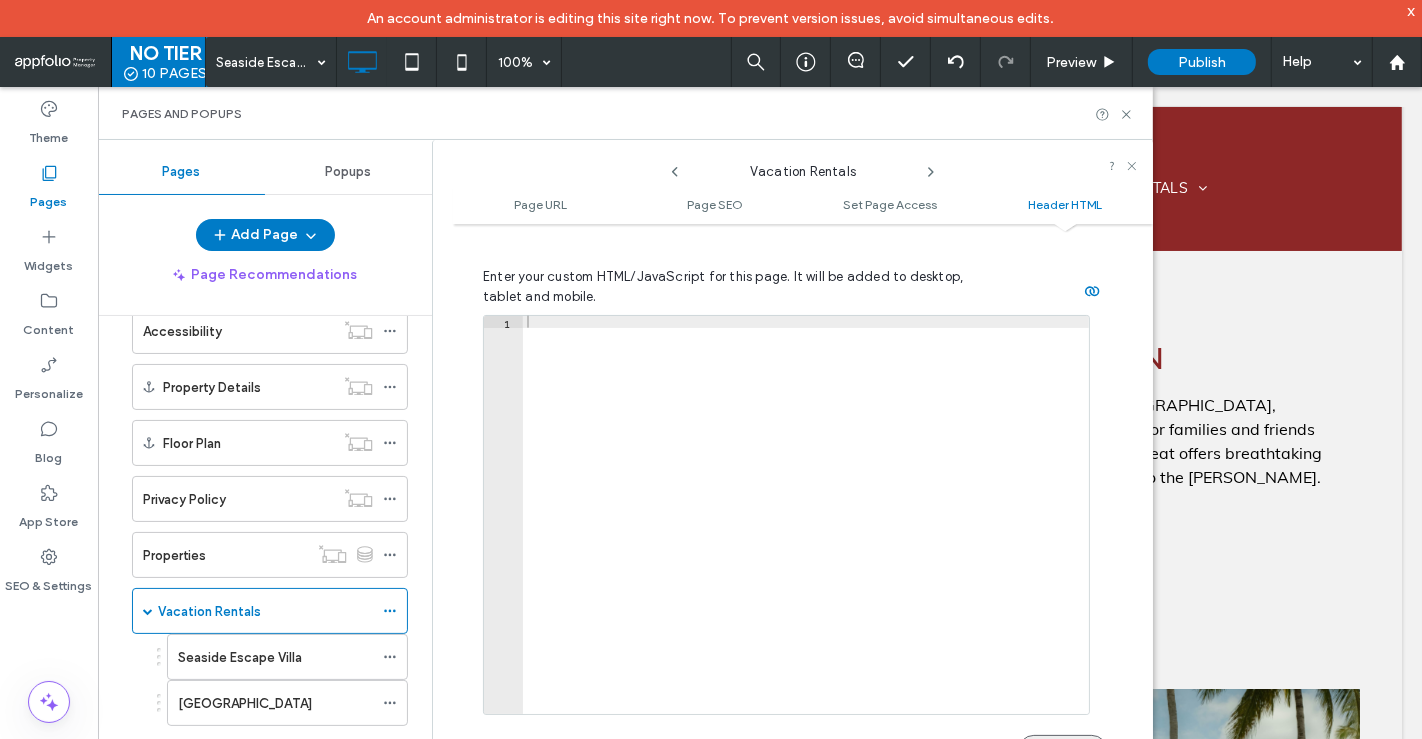 click on "Save" at bounding box center (1063, 751) 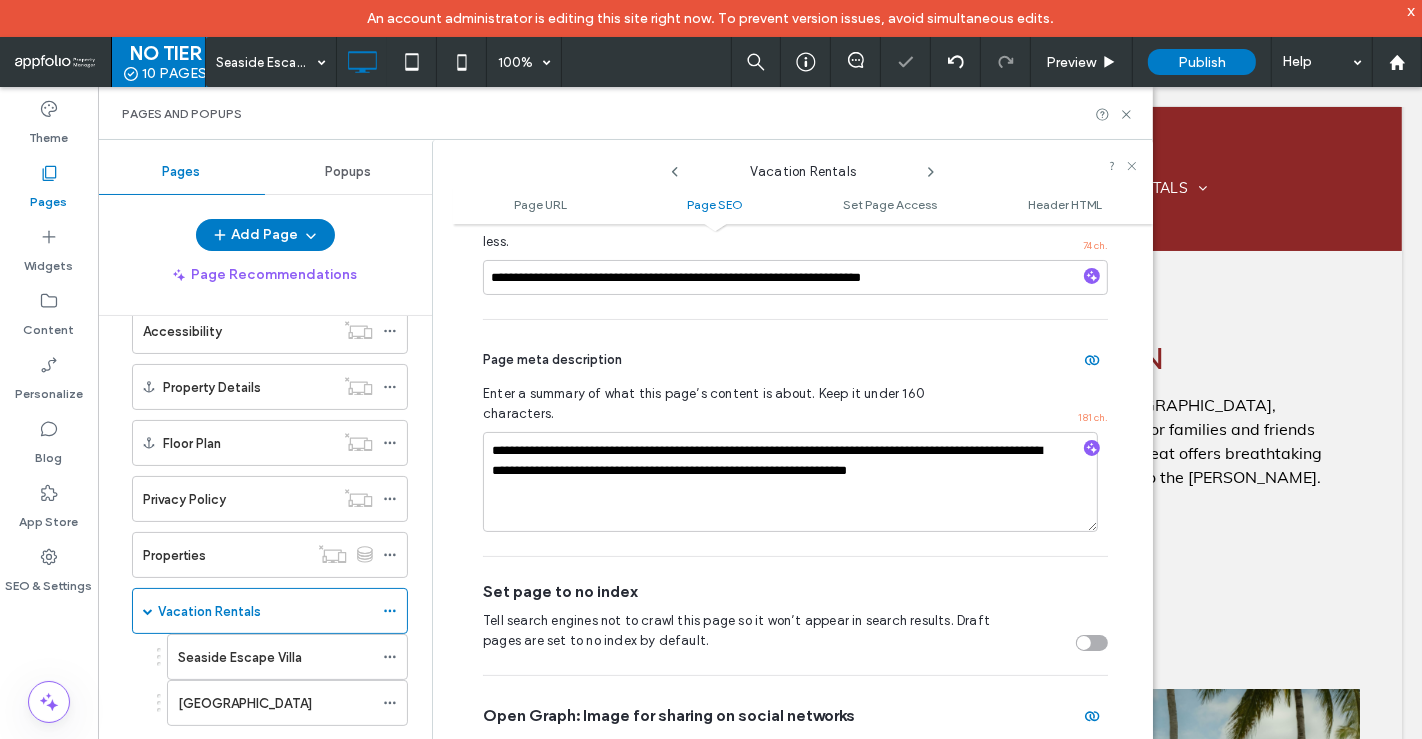 scroll, scrollTop: 0, scrollLeft: 0, axis: both 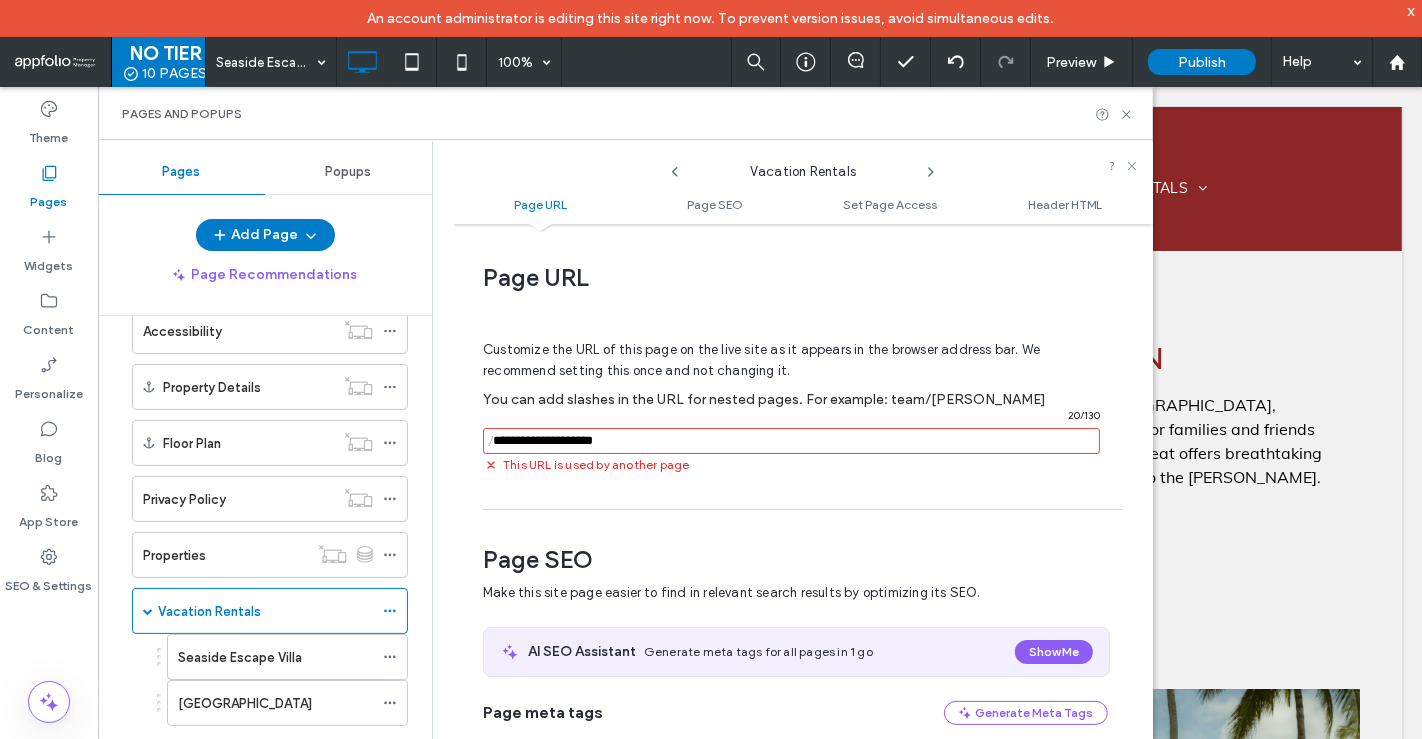 click at bounding box center [791, 441] 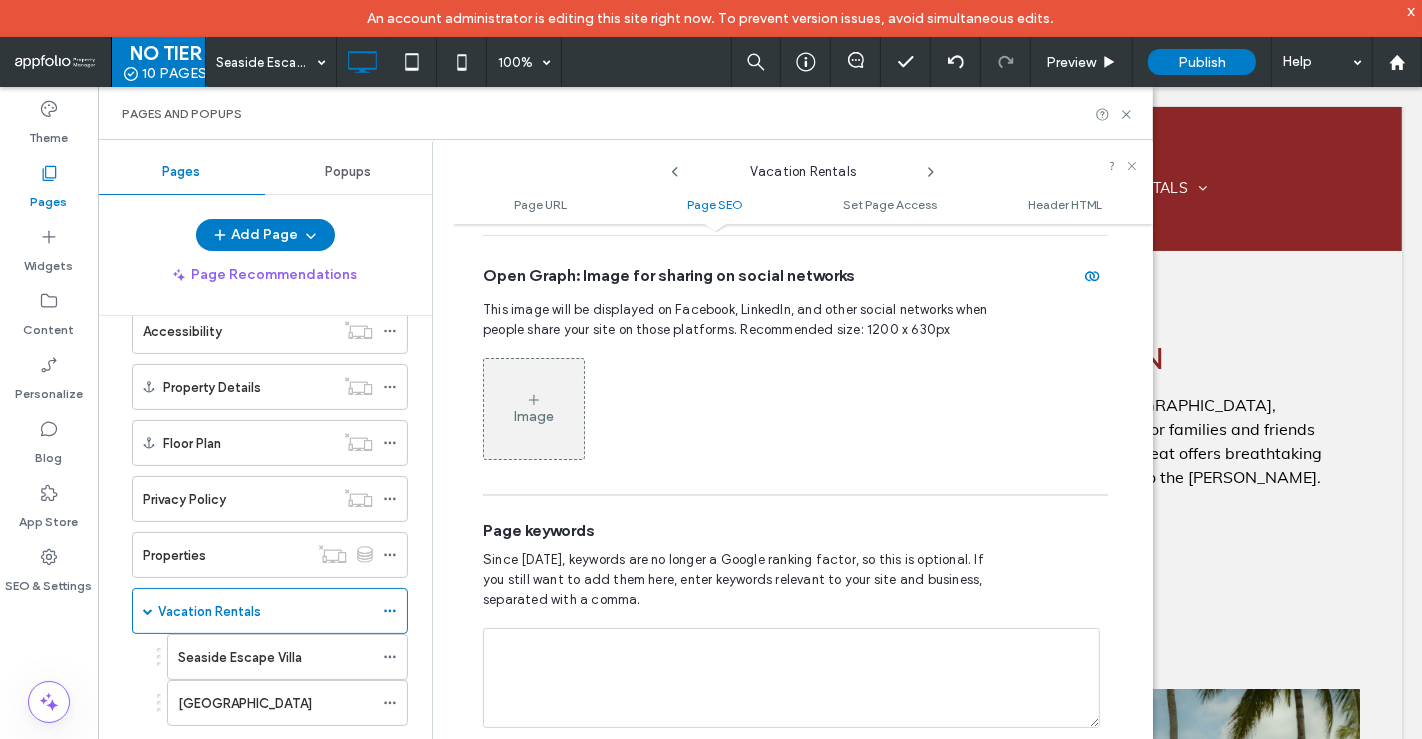 scroll, scrollTop: 1942, scrollLeft: 0, axis: vertical 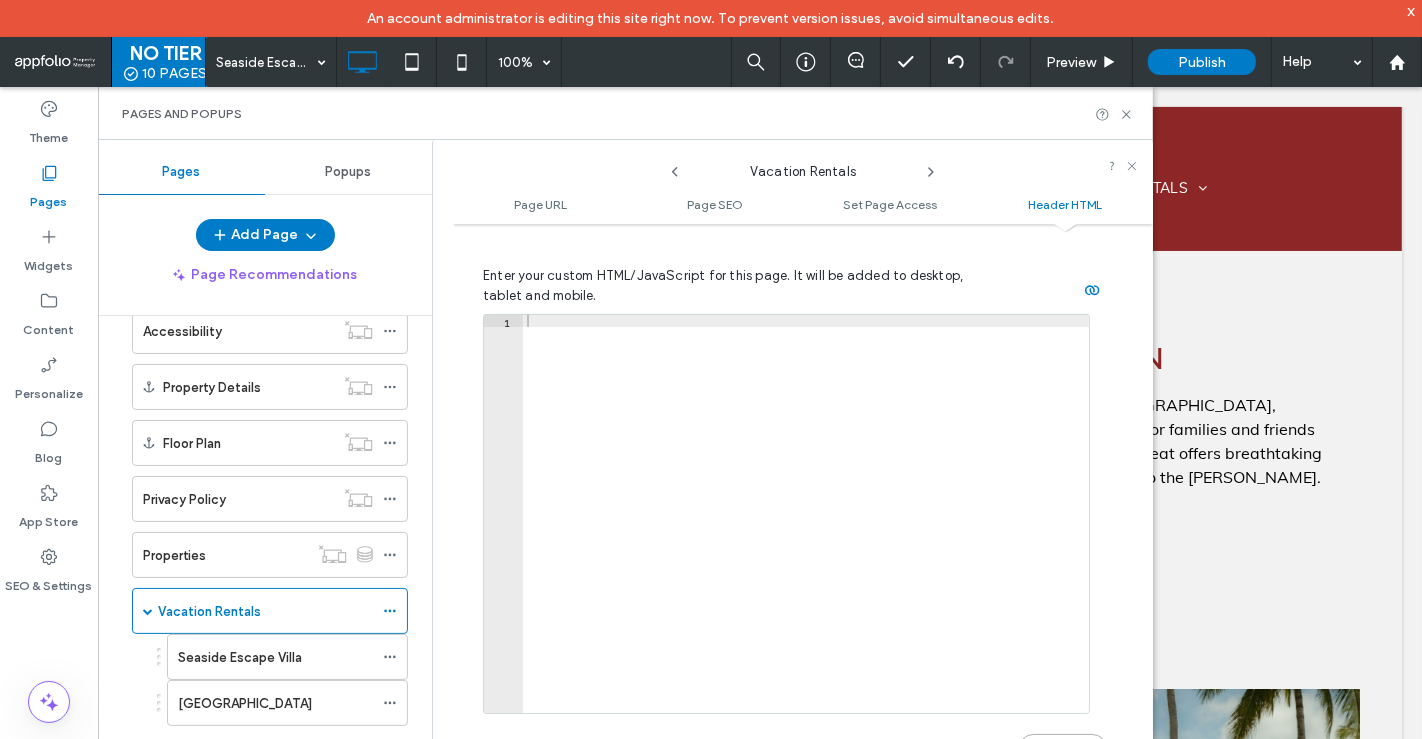 type on "**********" 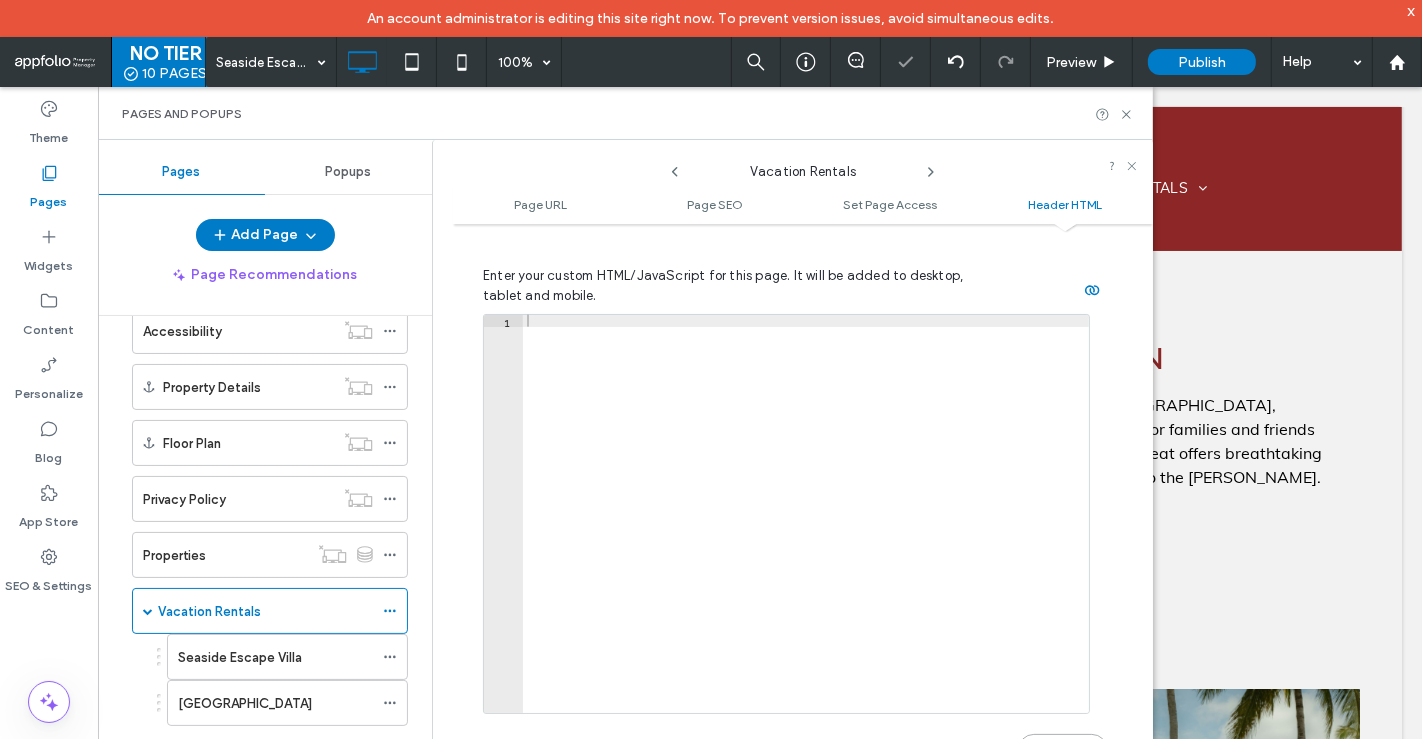 click on "Saved" at bounding box center [795, 740] 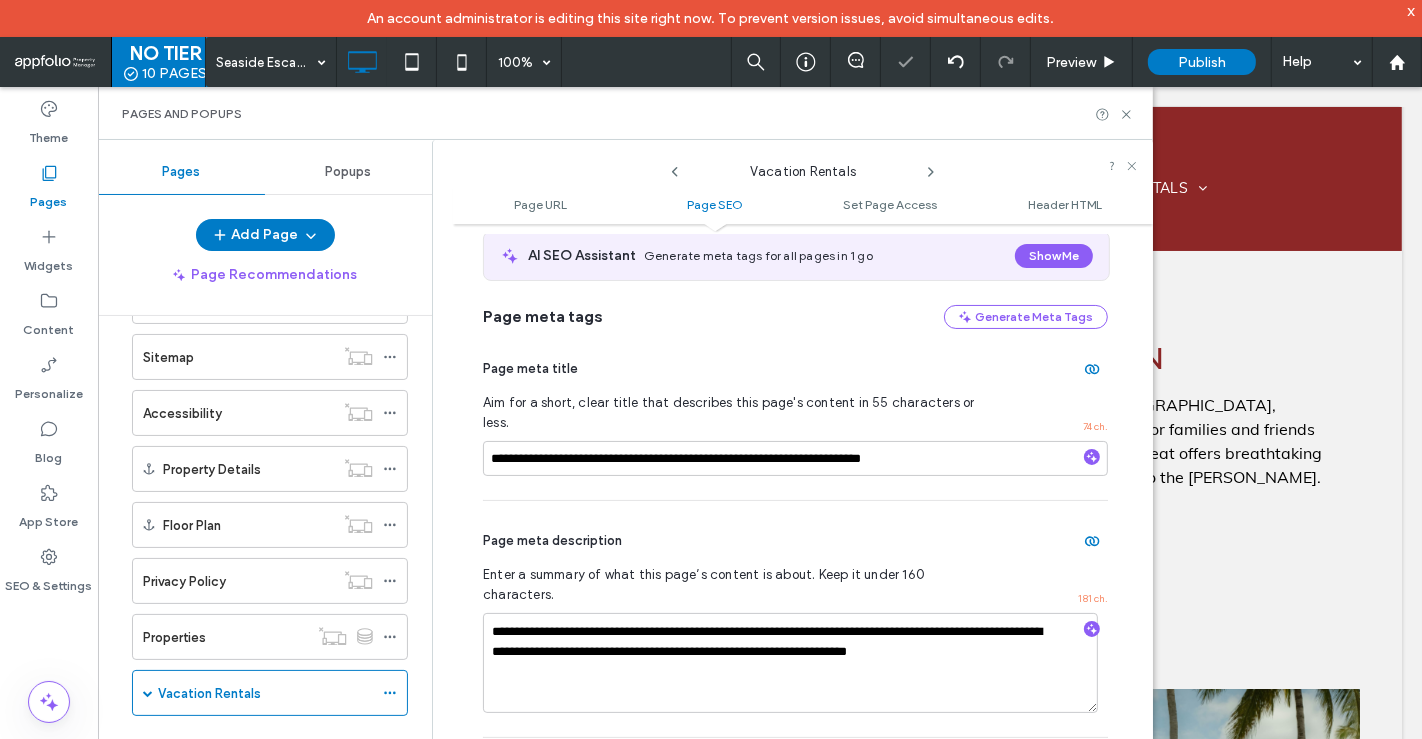 scroll, scrollTop: 0, scrollLeft: 0, axis: both 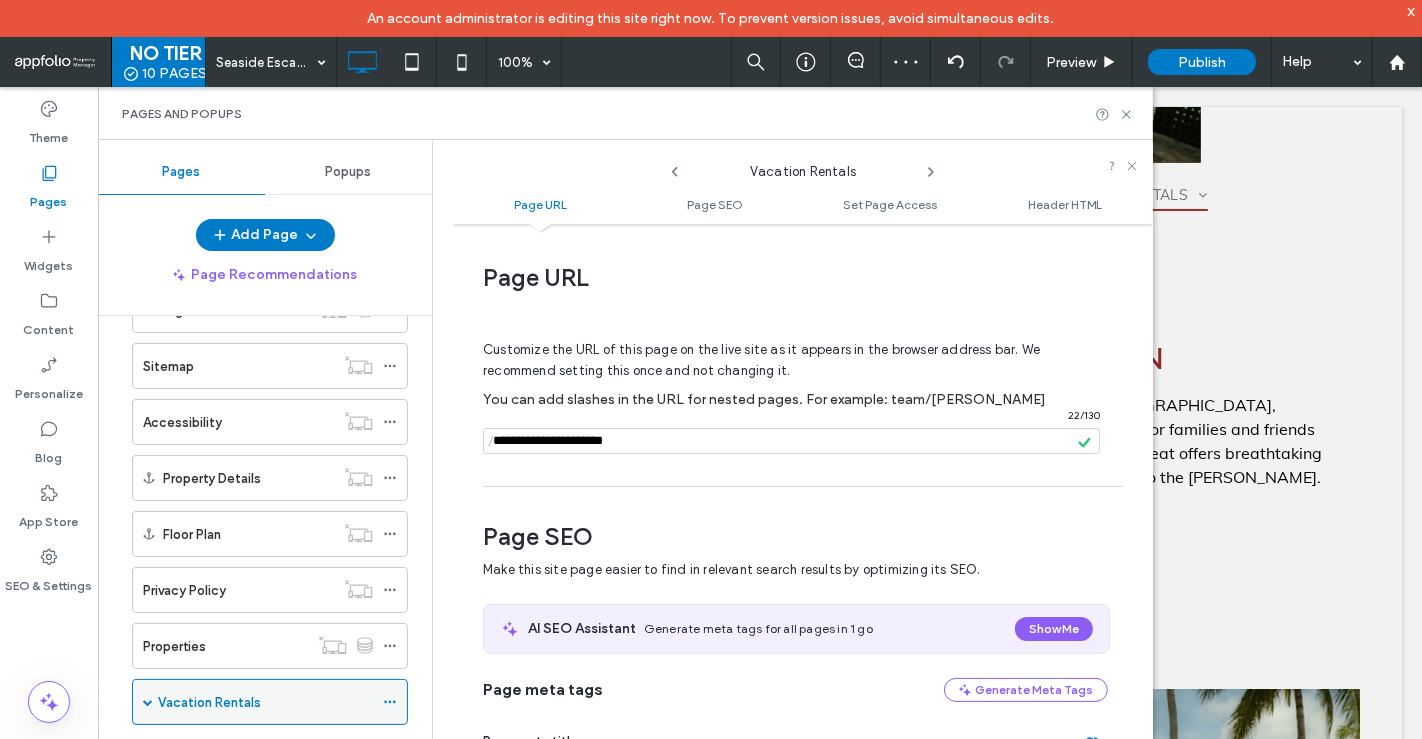 click at bounding box center (148, 702) 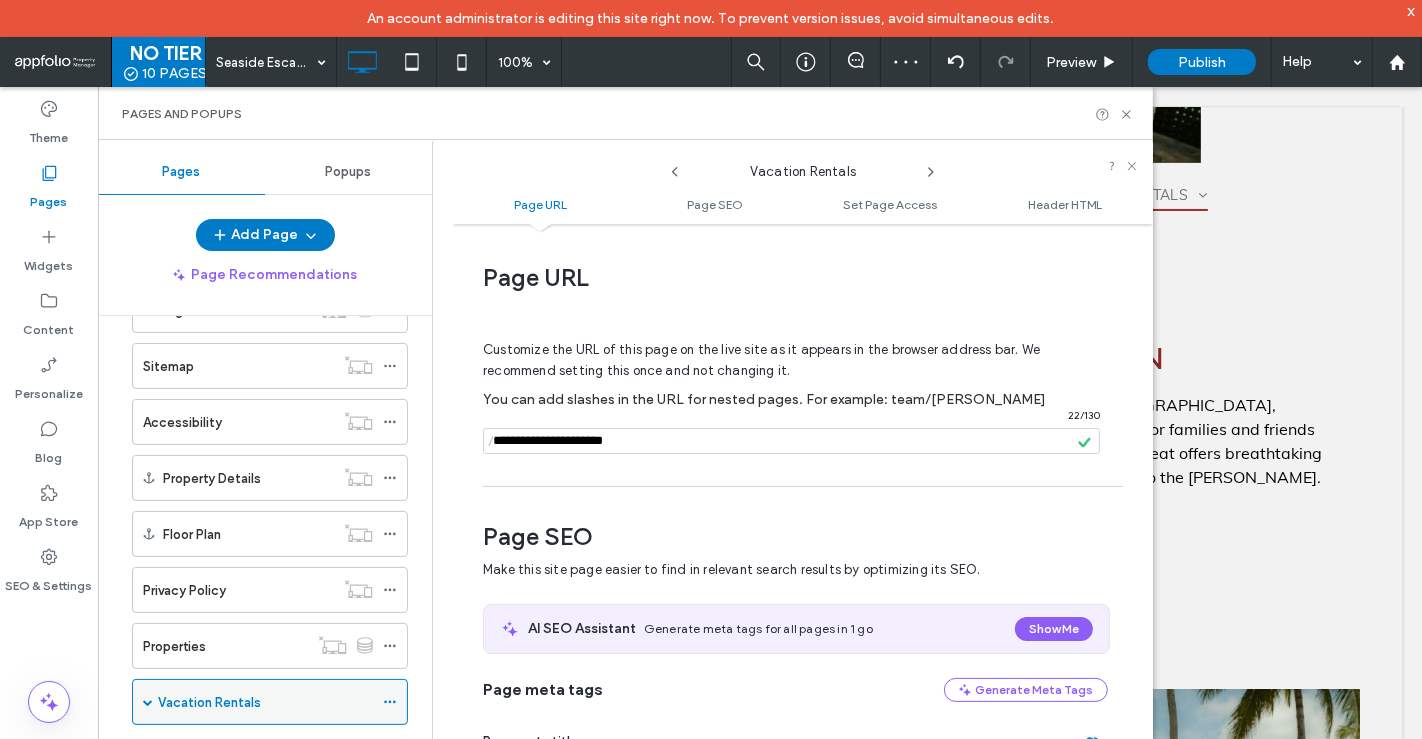 scroll, scrollTop: 434, scrollLeft: 0, axis: vertical 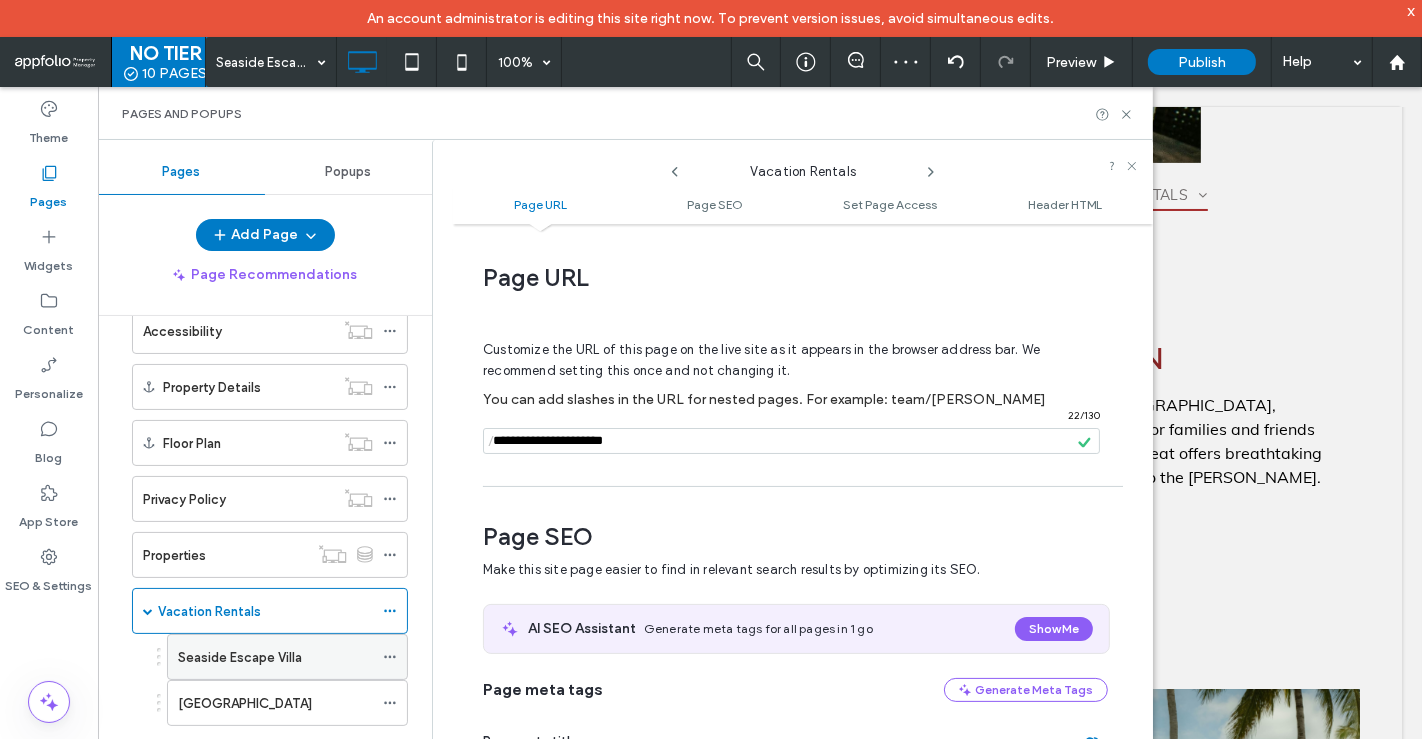click on "Seaside Escape Villa" at bounding box center [275, 657] 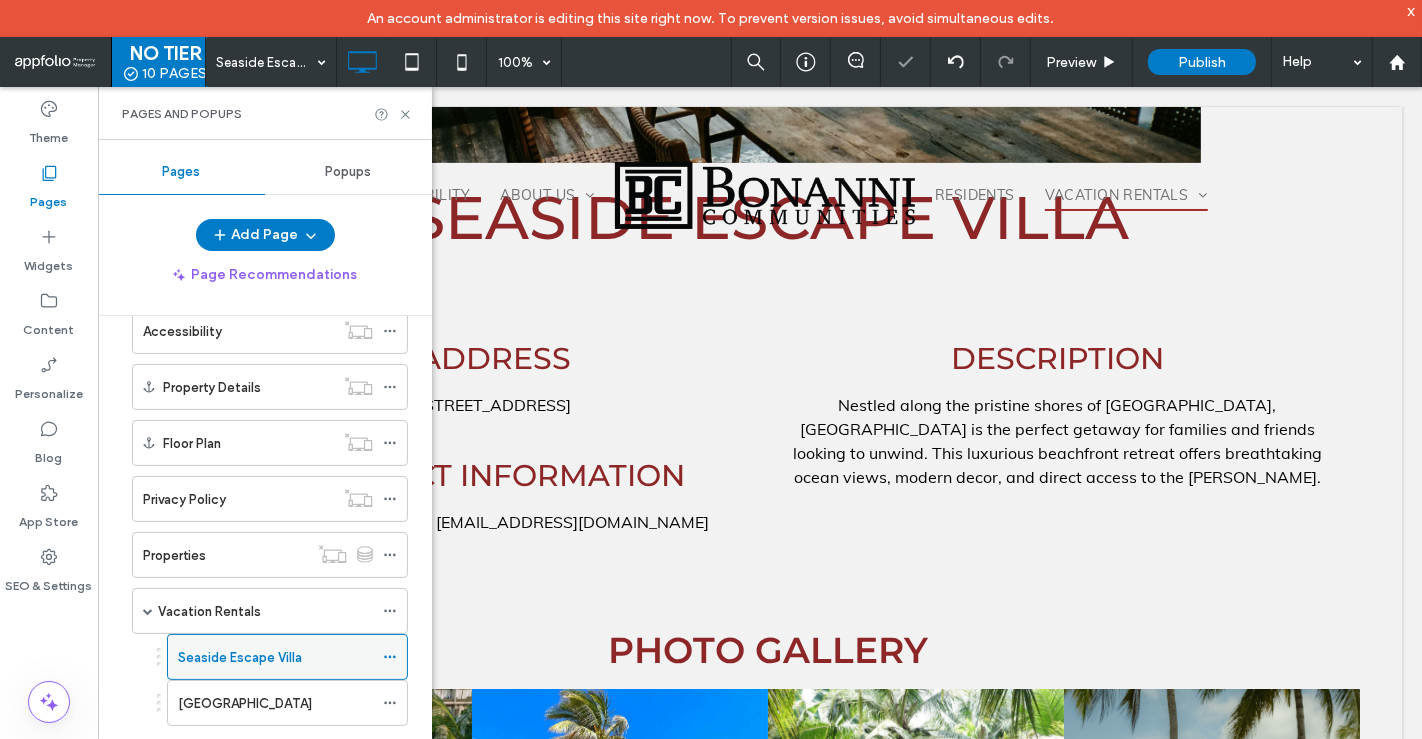 click 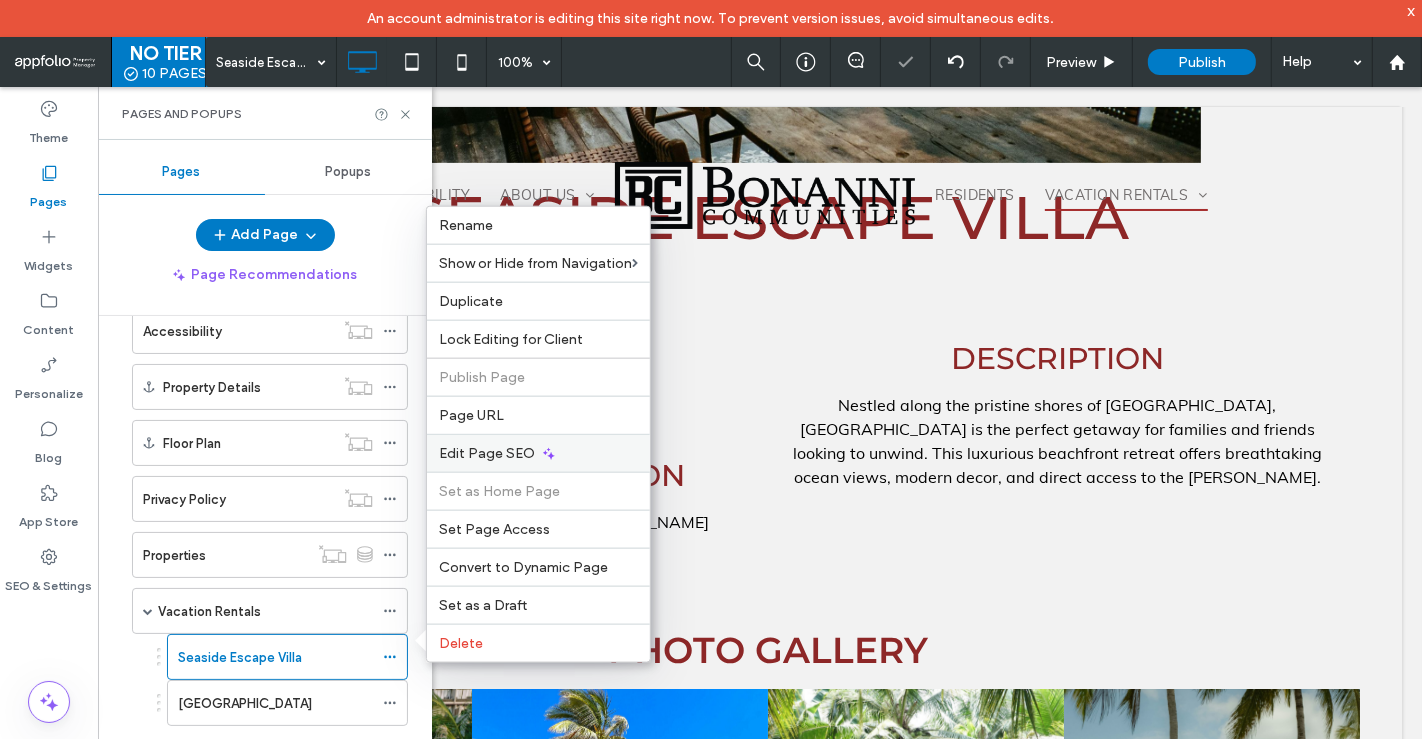 click on "Edit Page SEO" at bounding box center (487, 453) 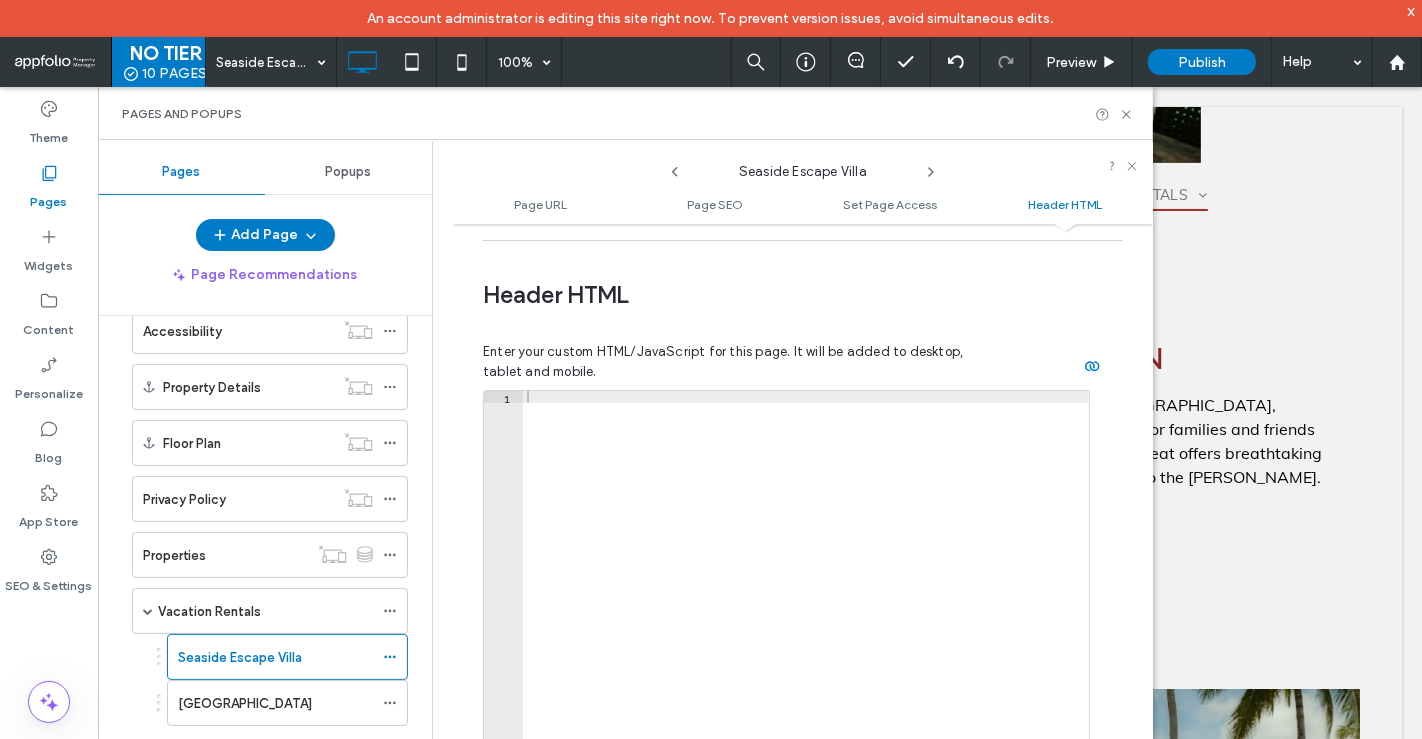 scroll, scrollTop: 1942, scrollLeft: 0, axis: vertical 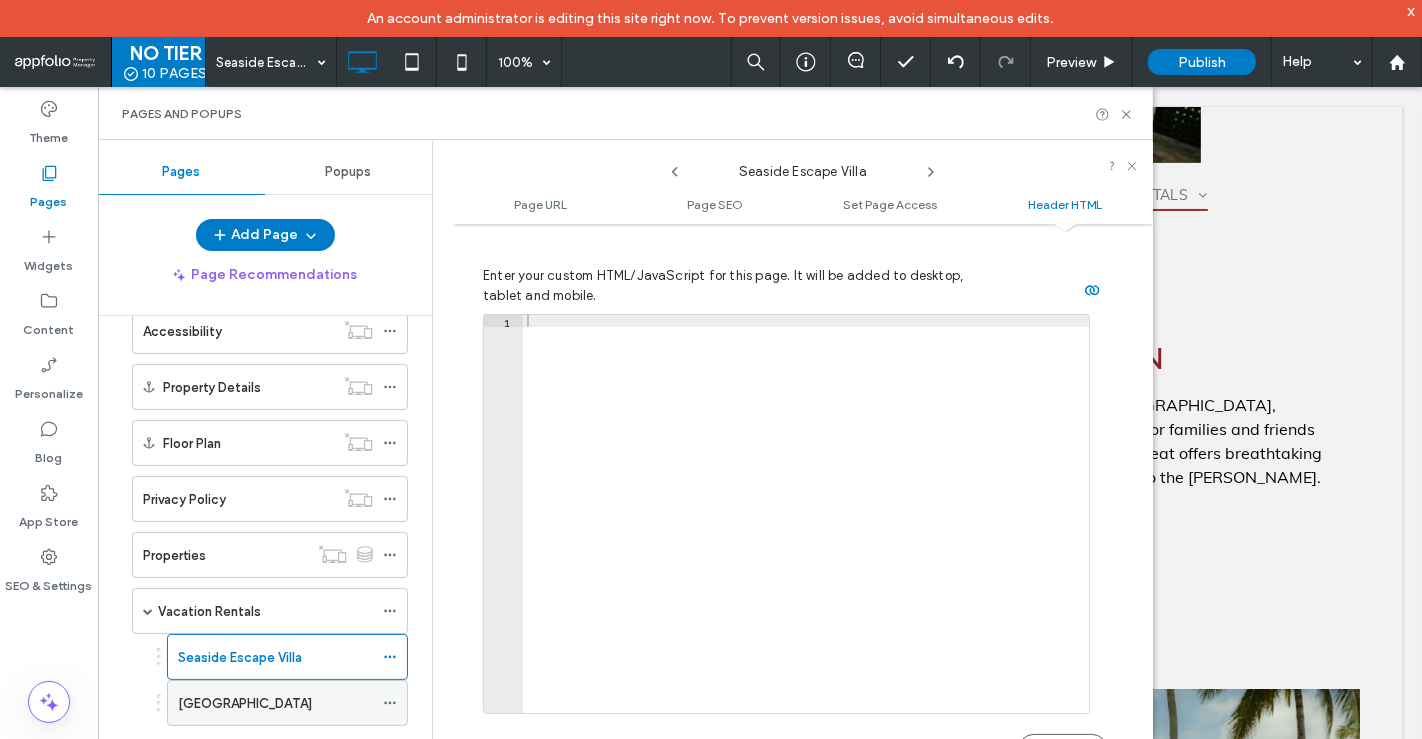 click on "[GEOGRAPHIC_DATA]" at bounding box center (275, 703) 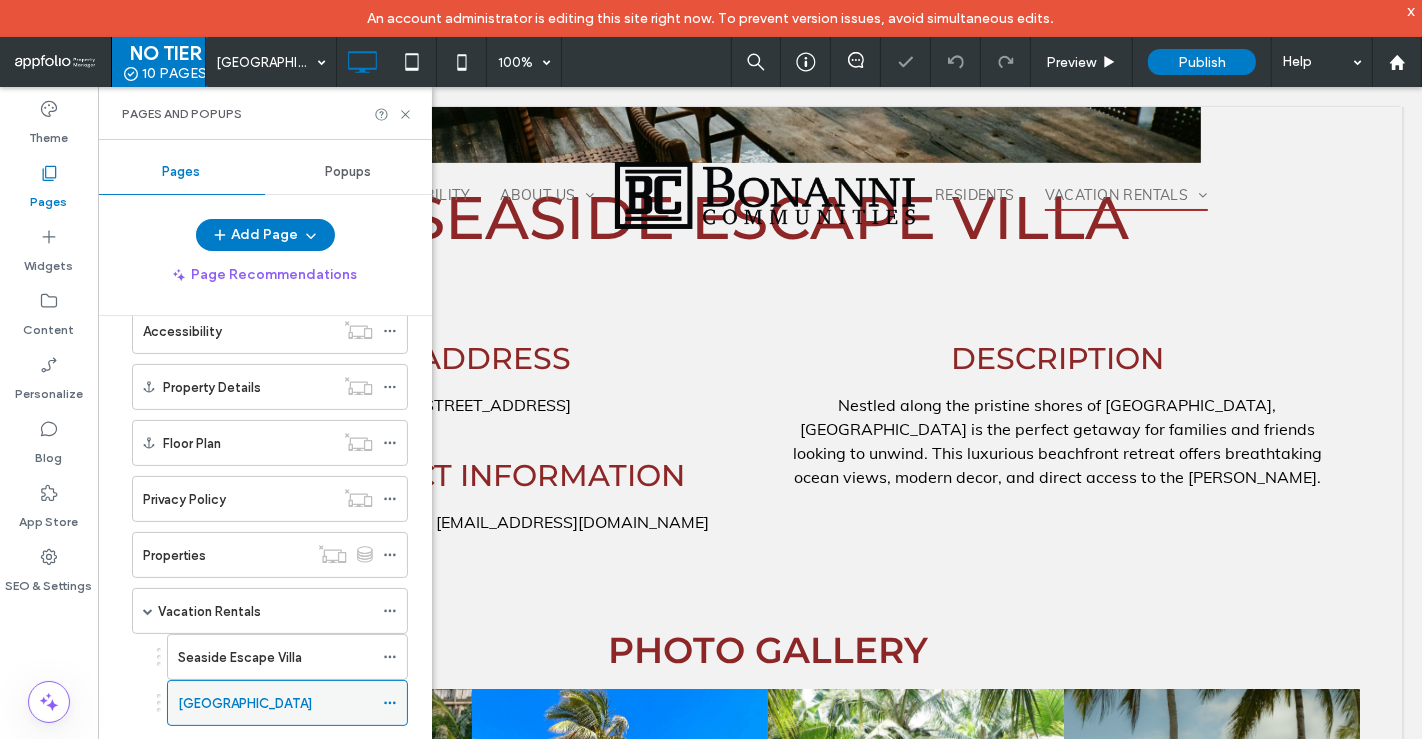 click 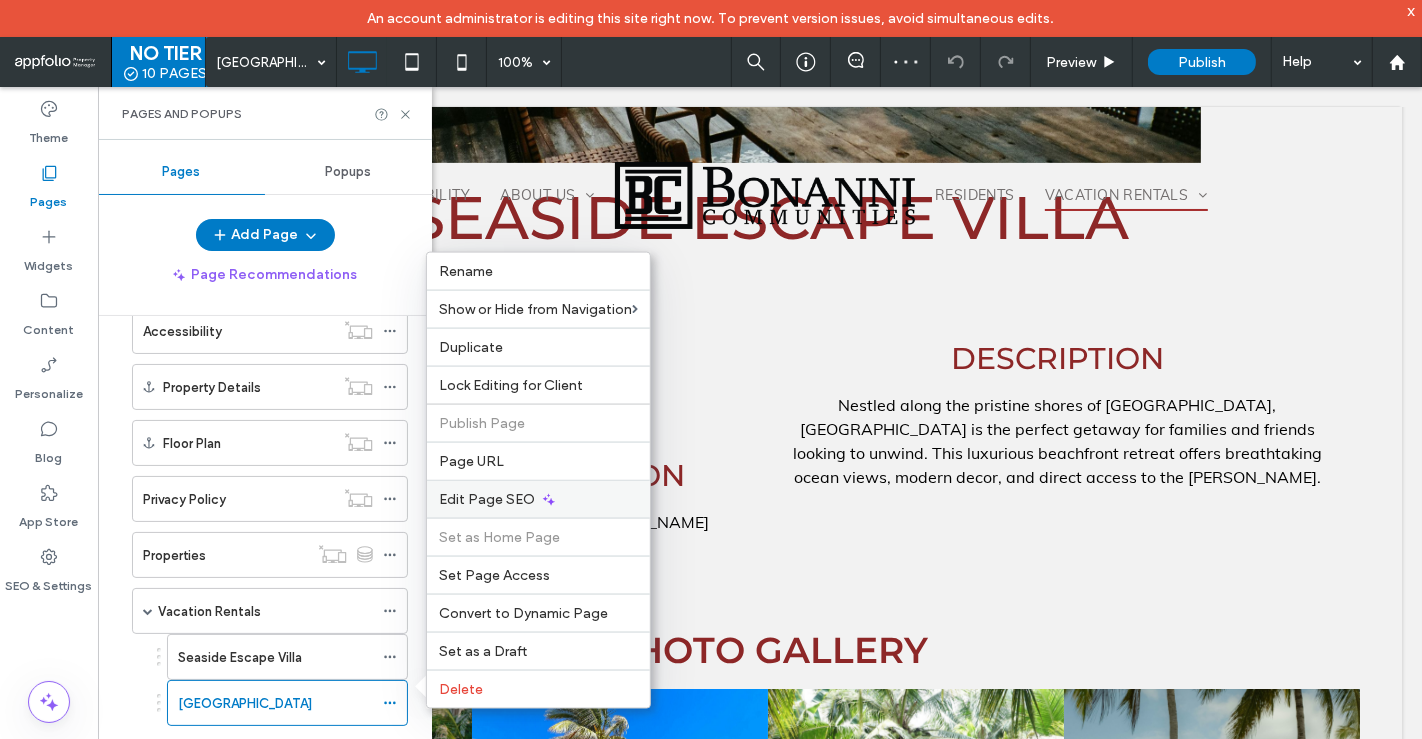 click on "Edit Page SEO" at bounding box center [538, 499] 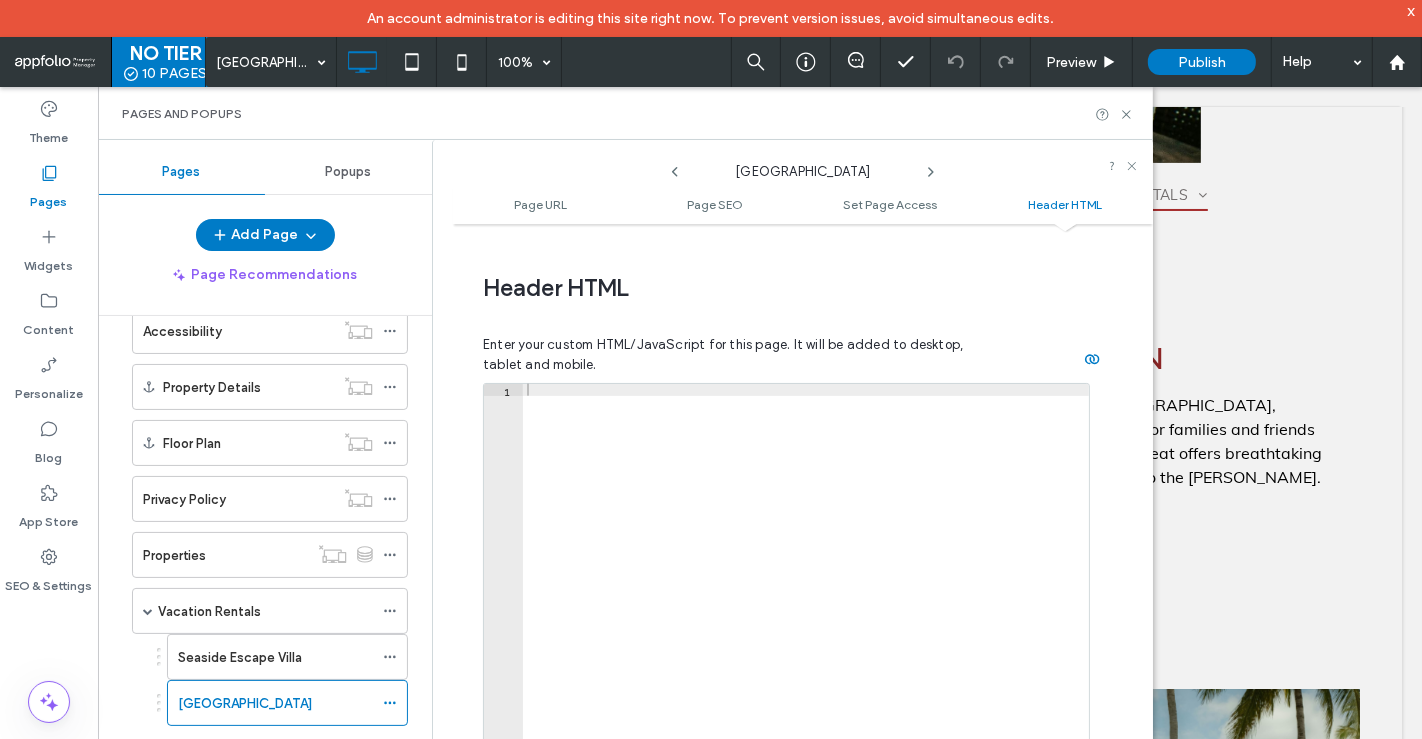 scroll, scrollTop: 1942, scrollLeft: 0, axis: vertical 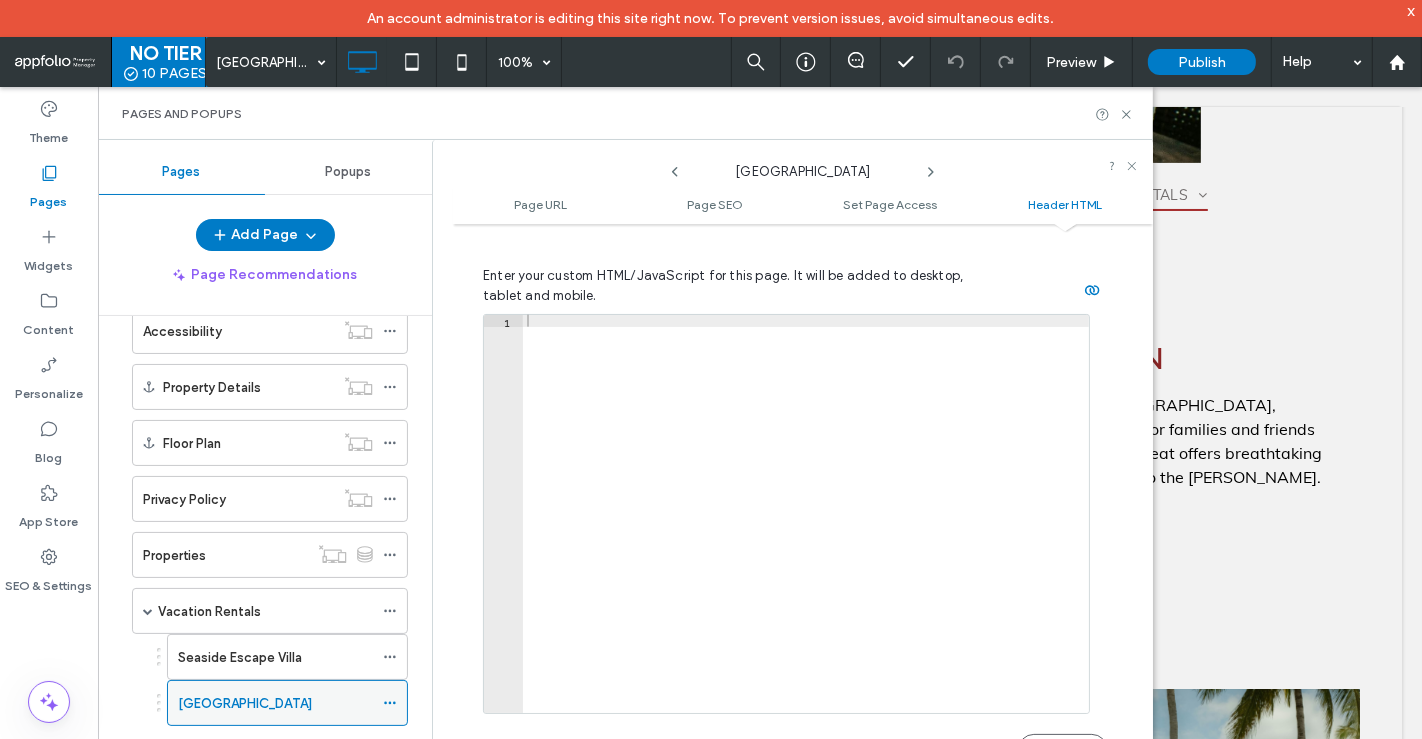 click on "[GEOGRAPHIC_DATA]" at bounding box center [245, 703] 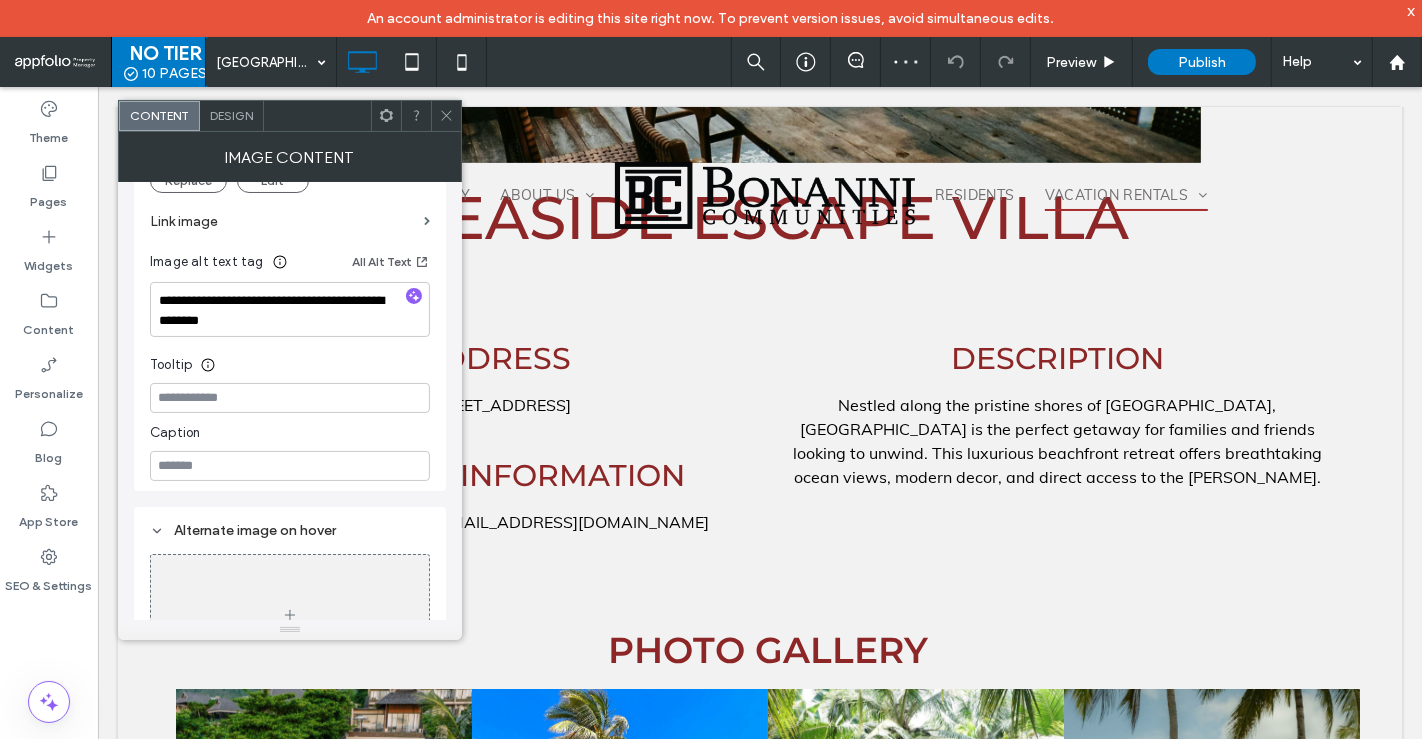 scroll, scrollTop: 468, scrollLeft: 0, axis: vertical 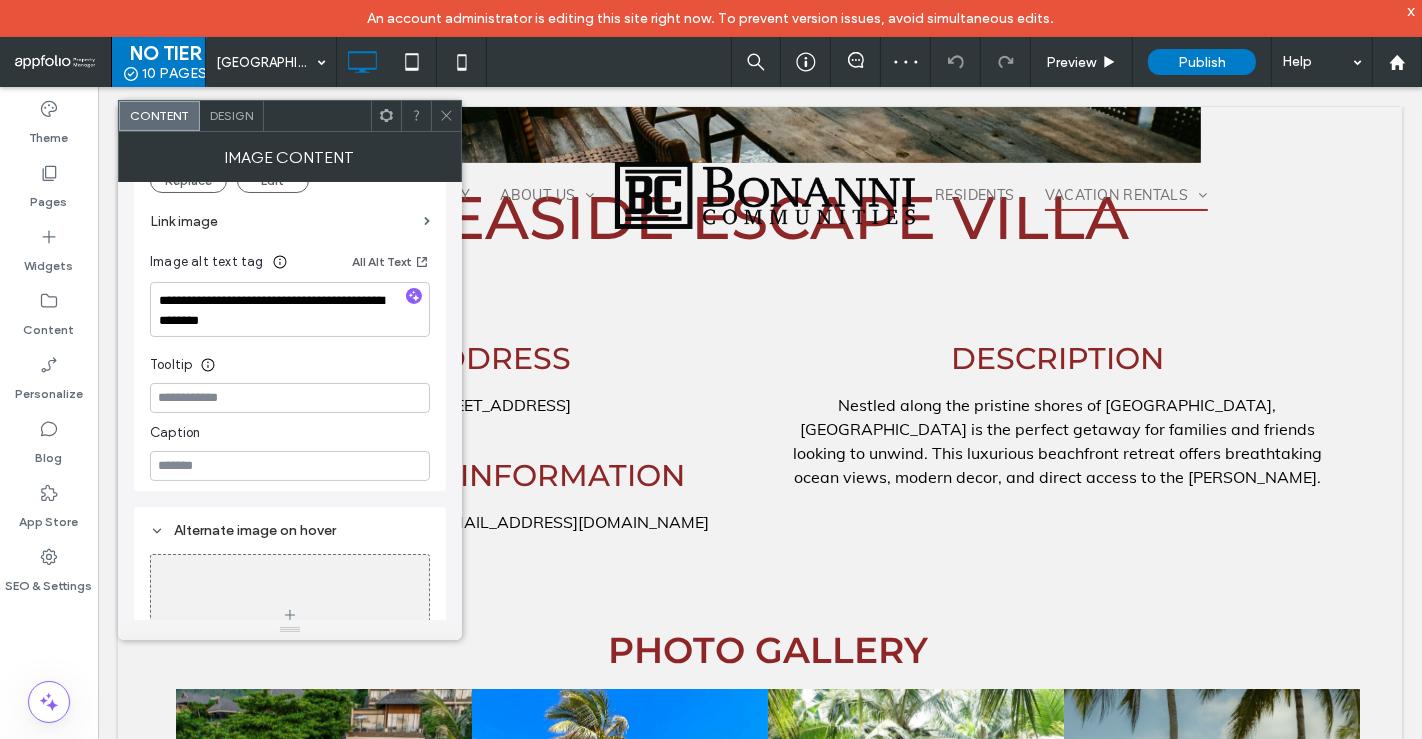 click 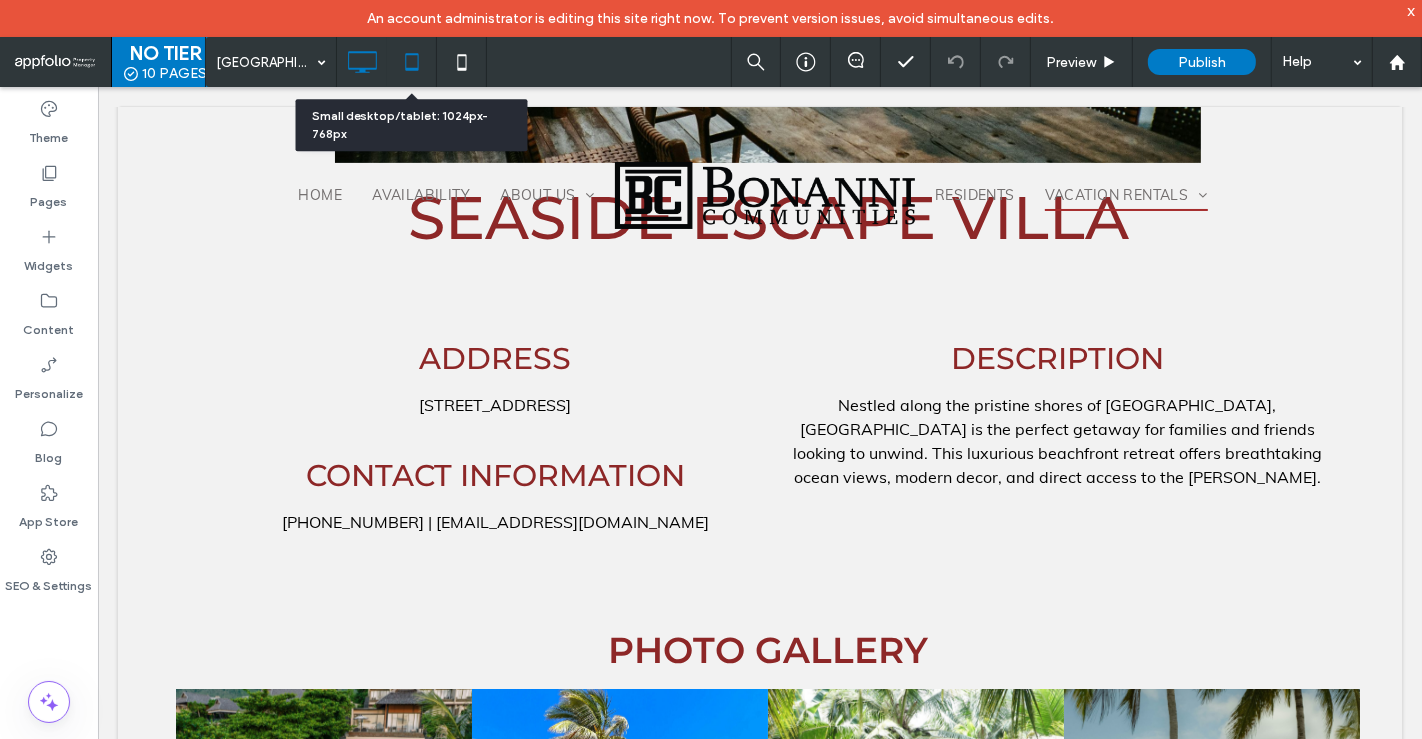click 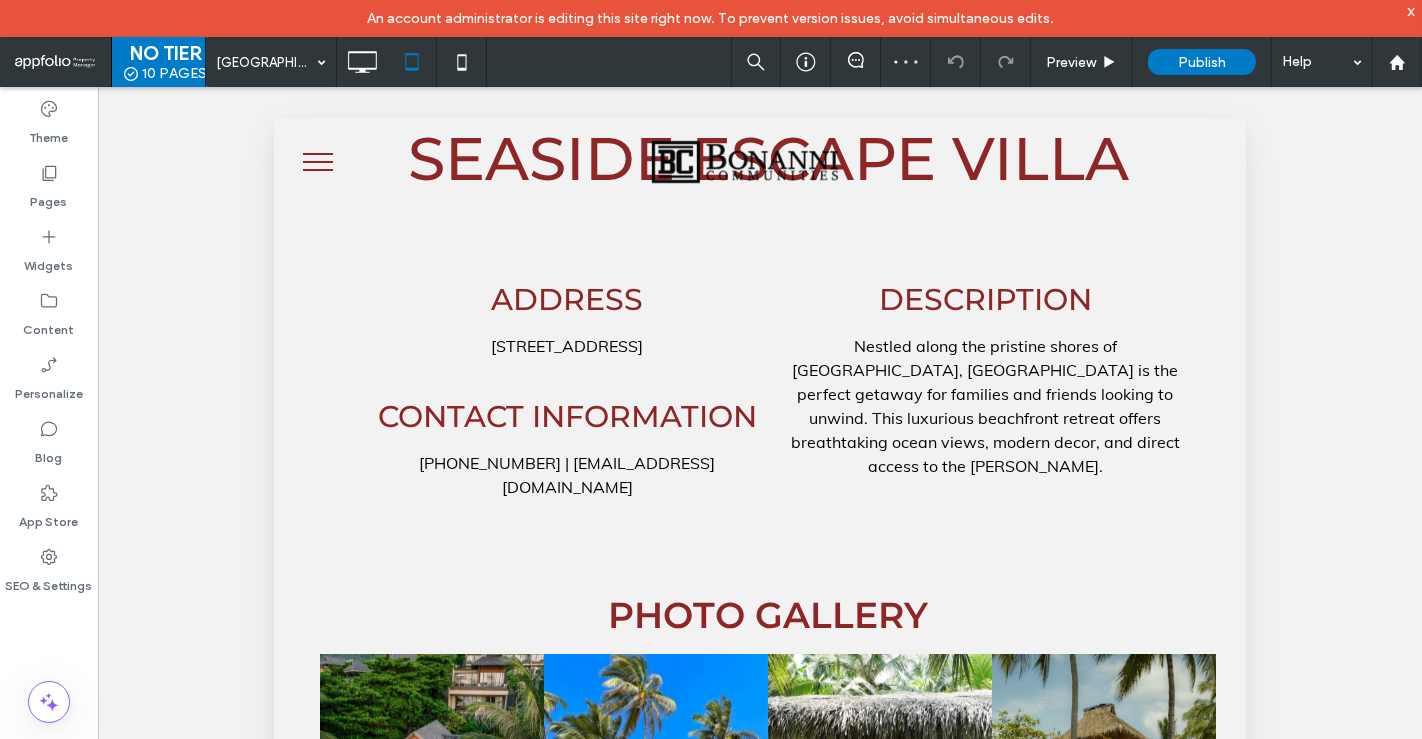 scroll, scrollTop: 359, scrollLeft: 0, axis: vertical 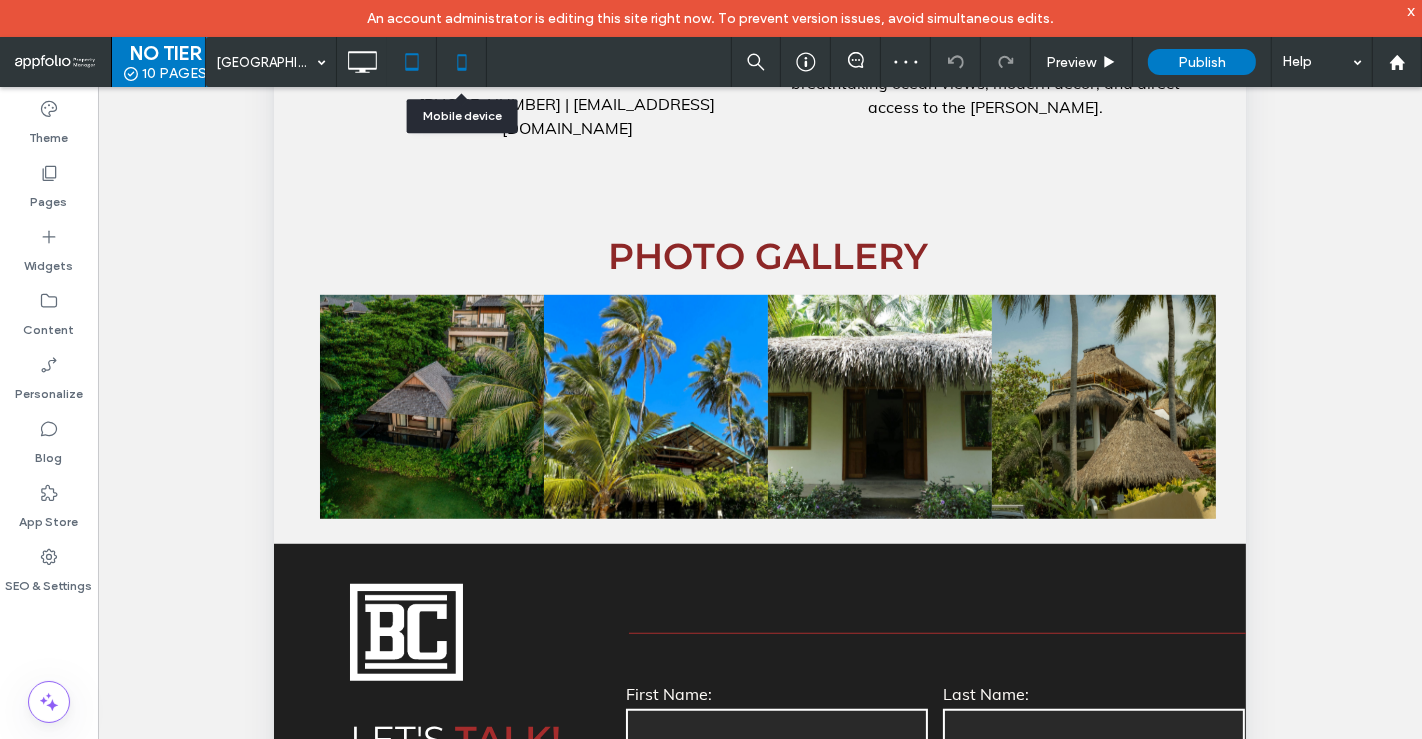 click 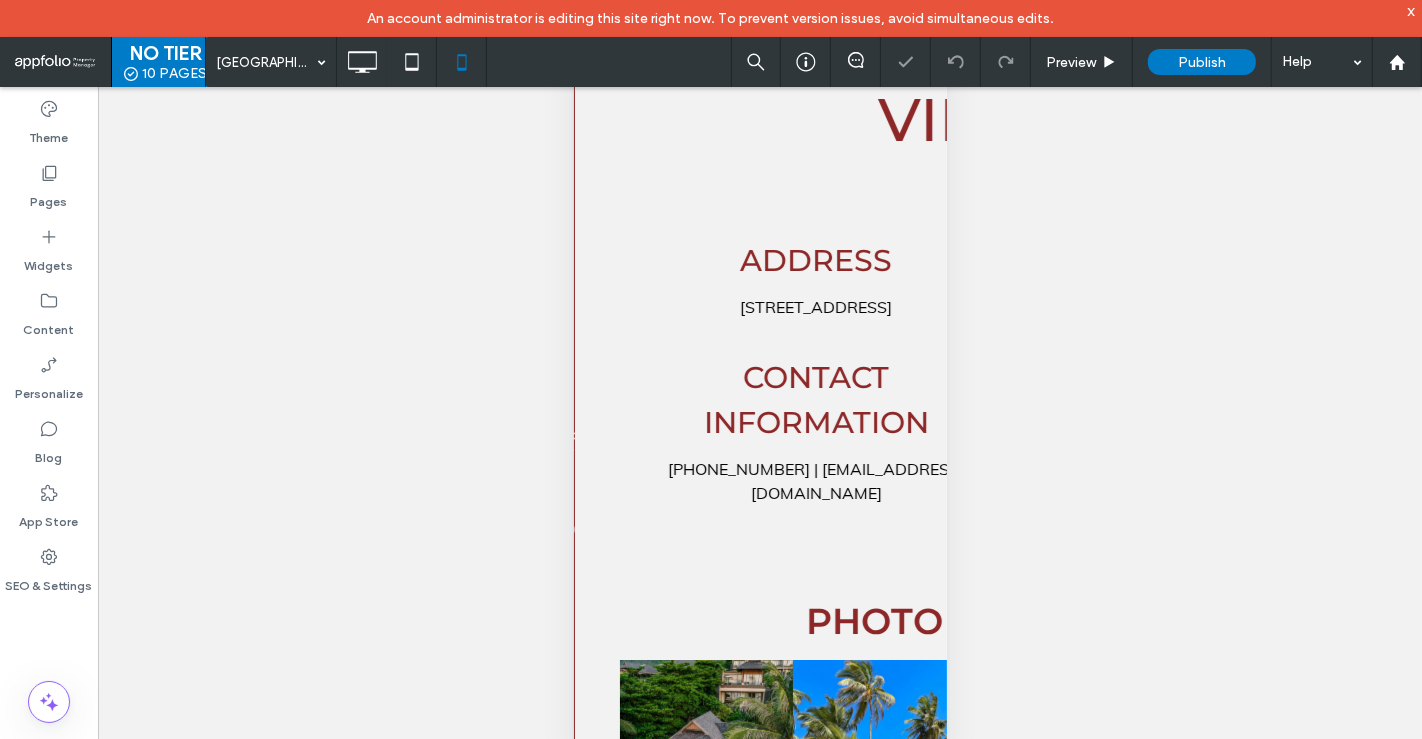scroll, scrollTop: 124, scrollLeft: 0, axis: vertical 